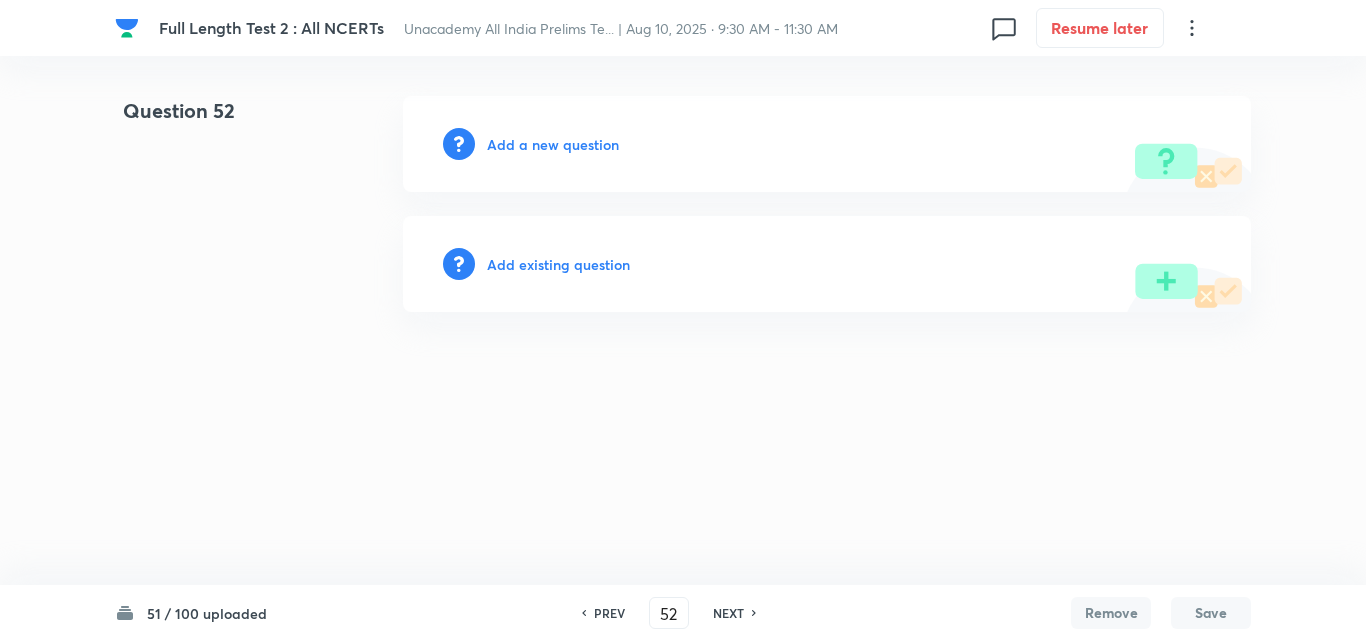 scroll, scrollTop: 0, scrollLeft: 0, axis: both 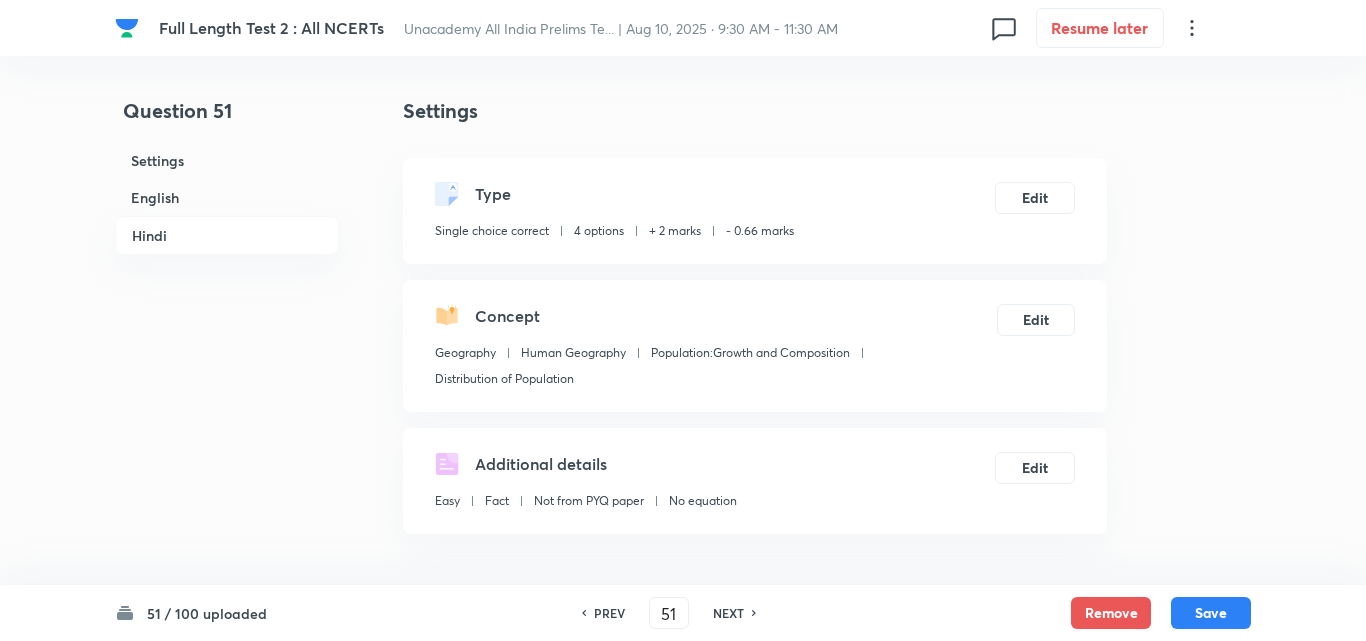 checkbox on "true" 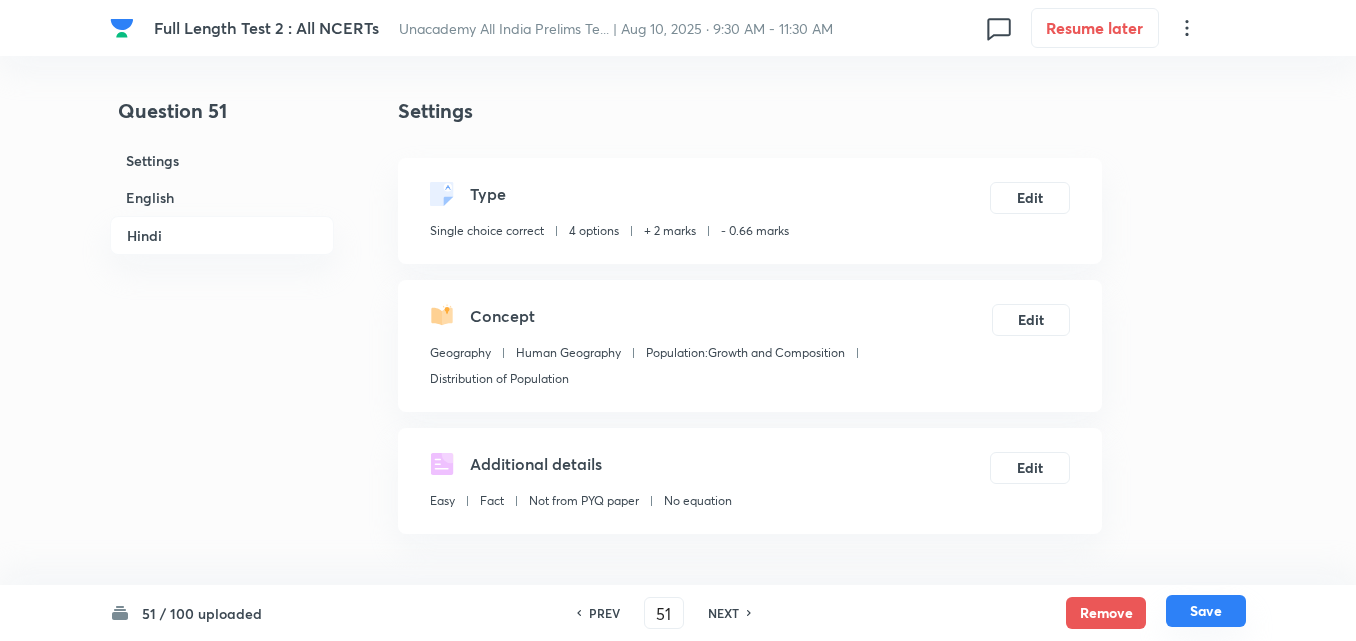 click on "Save" at bounding box center (1206, 611) 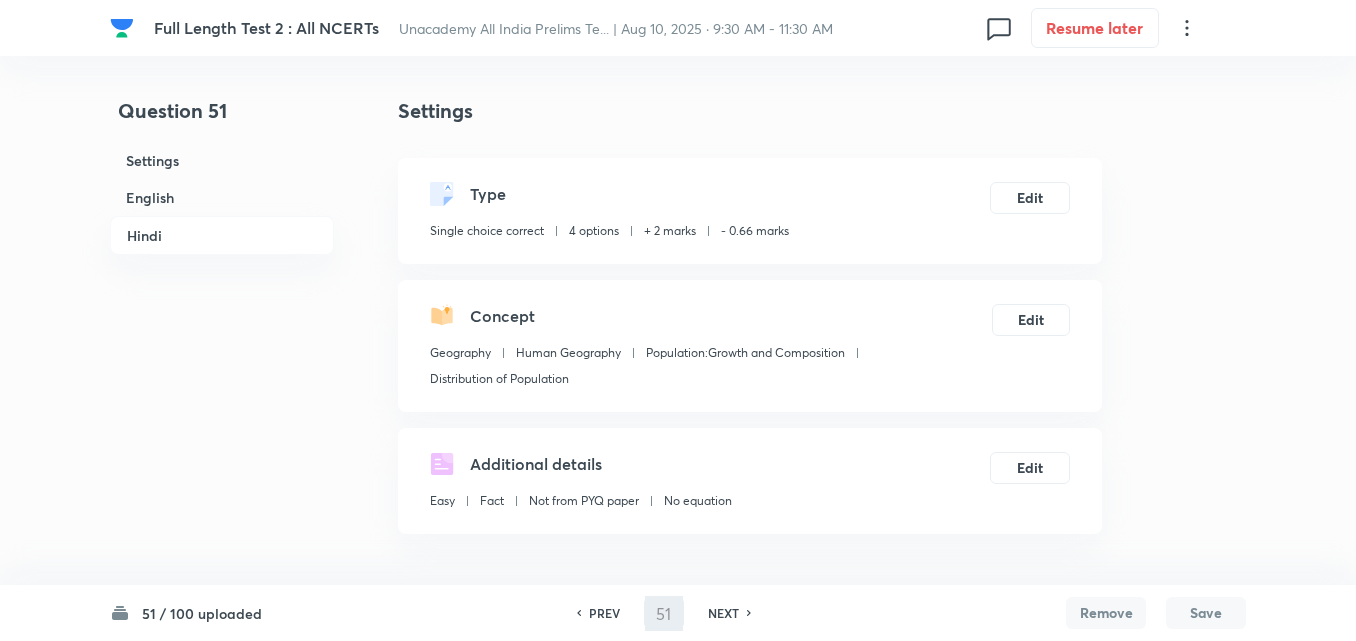 type on "52" 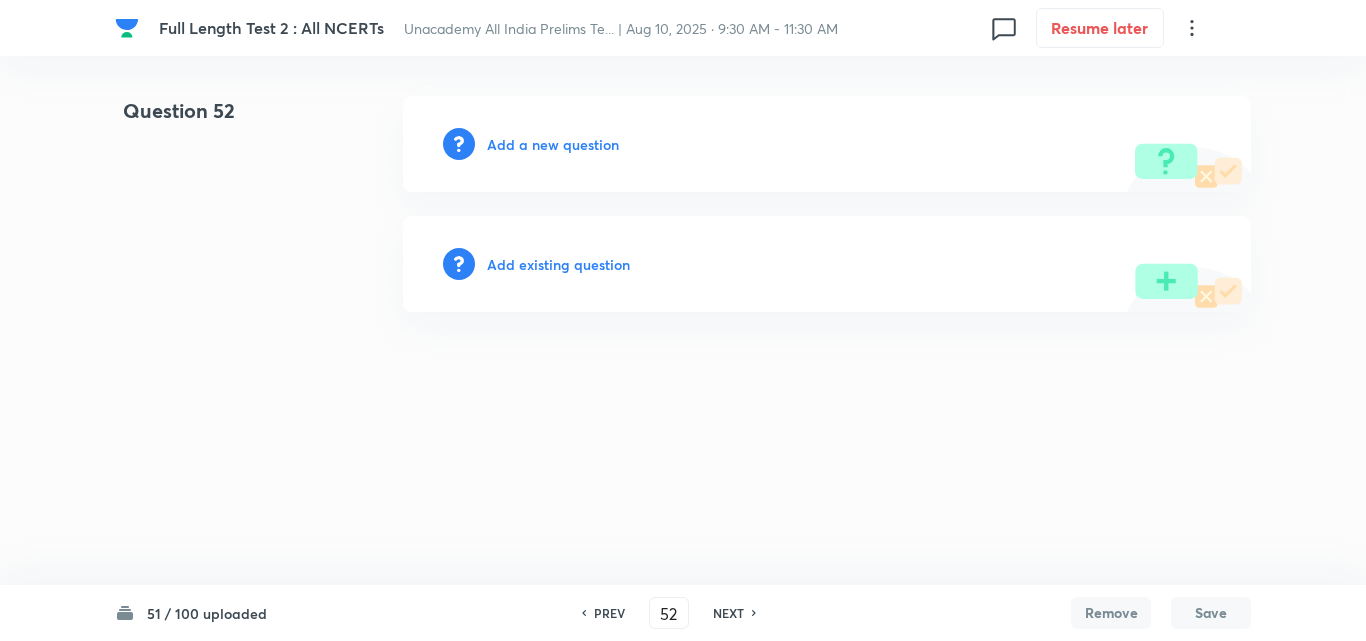 click on "Add a new question" at bounding box center [553, 144] 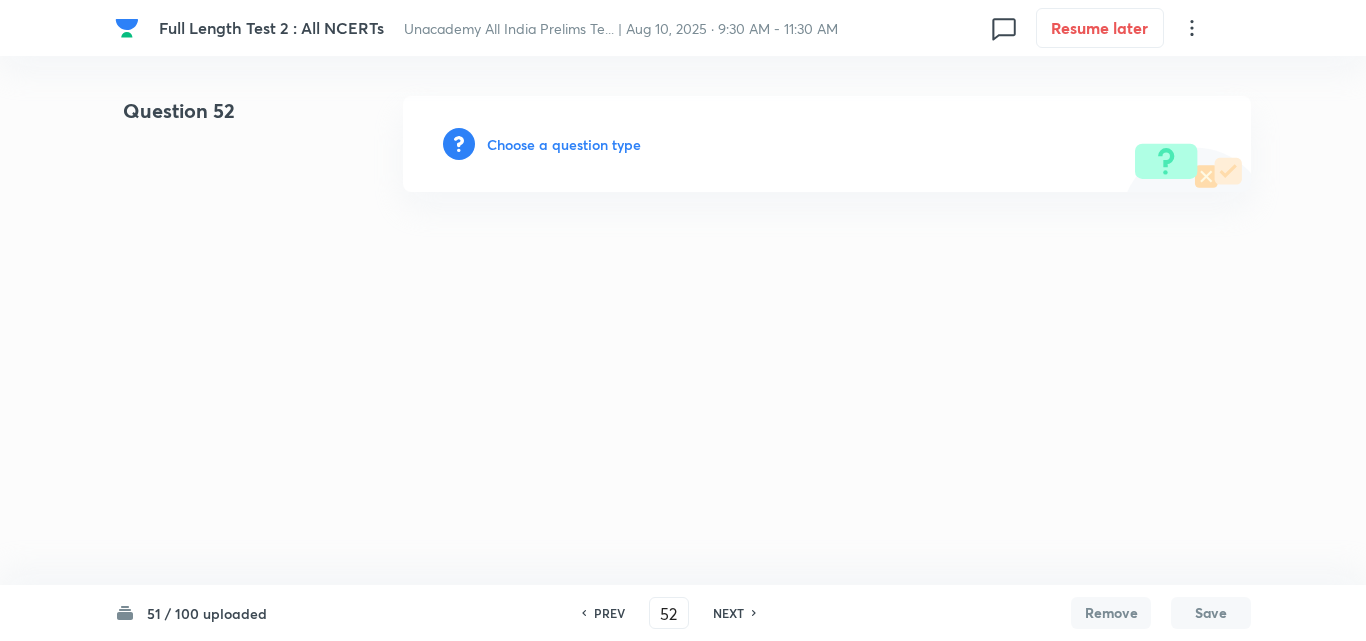 click on "Choose a question type" at bounding box center (564, 144) 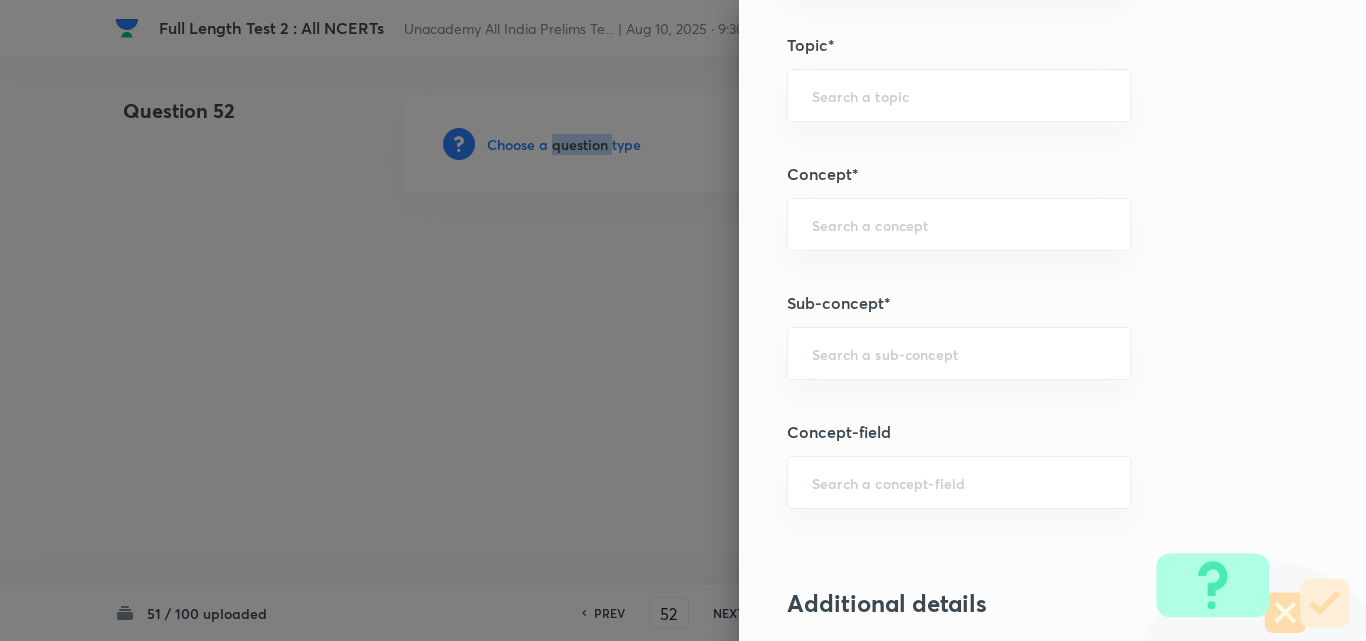 scroll, scrollTop: 1100, scrollLeft: 0, axis: vertical 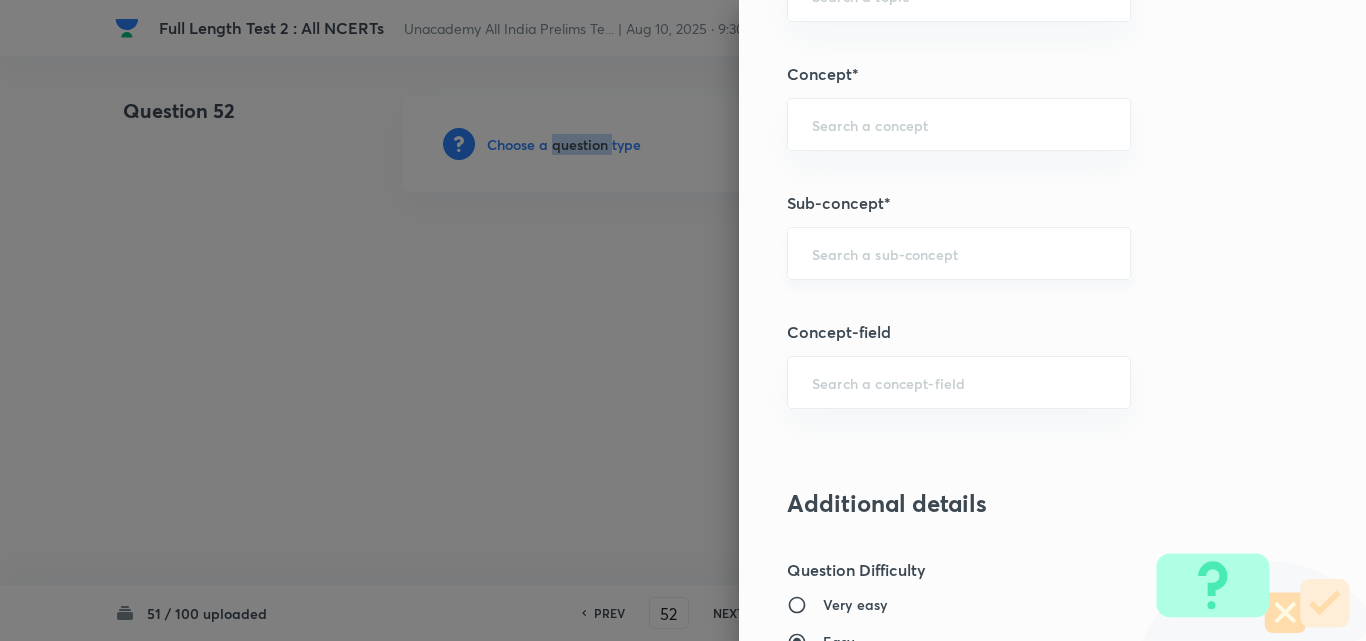 click on "​" at bounding box center (959, 253) 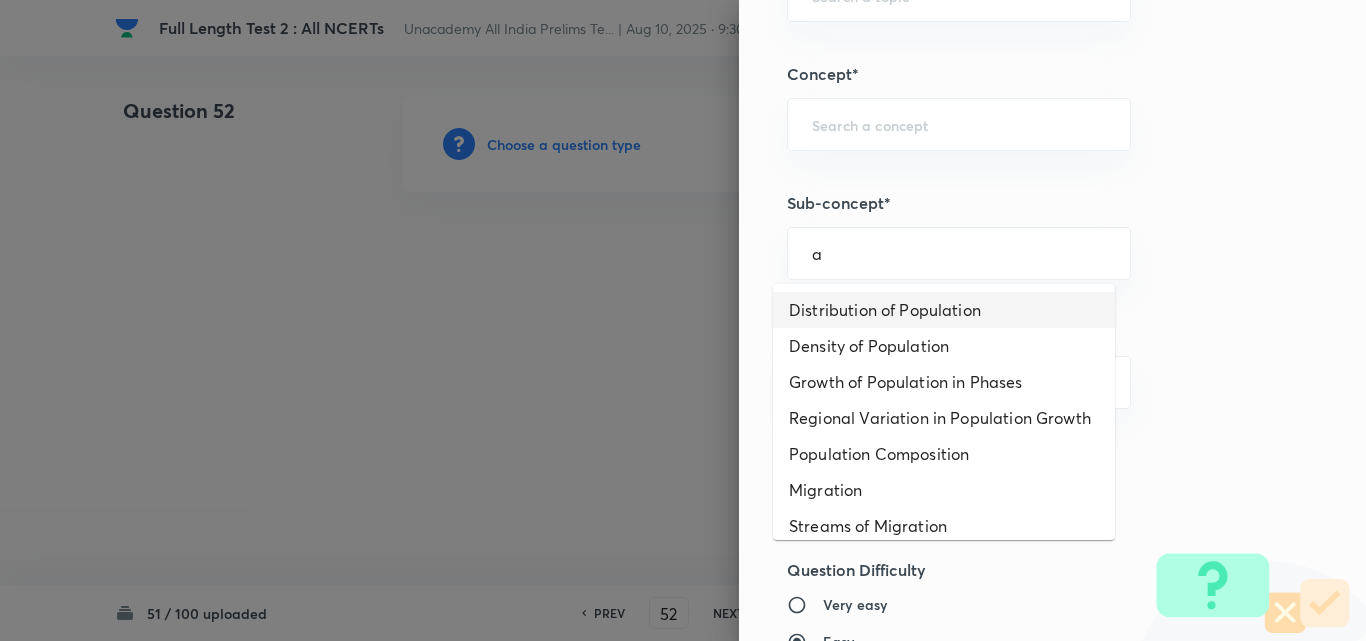 click on "Distribution of Population" at bounding box center (944, 310) 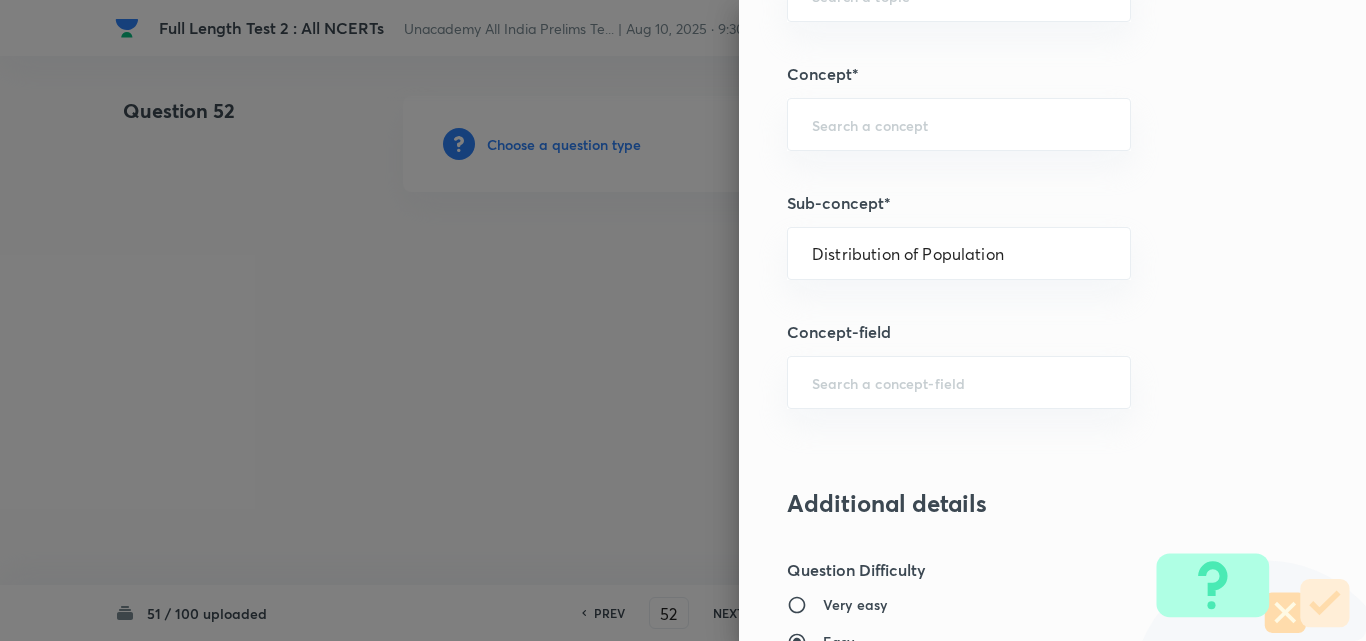 type on "Geography" 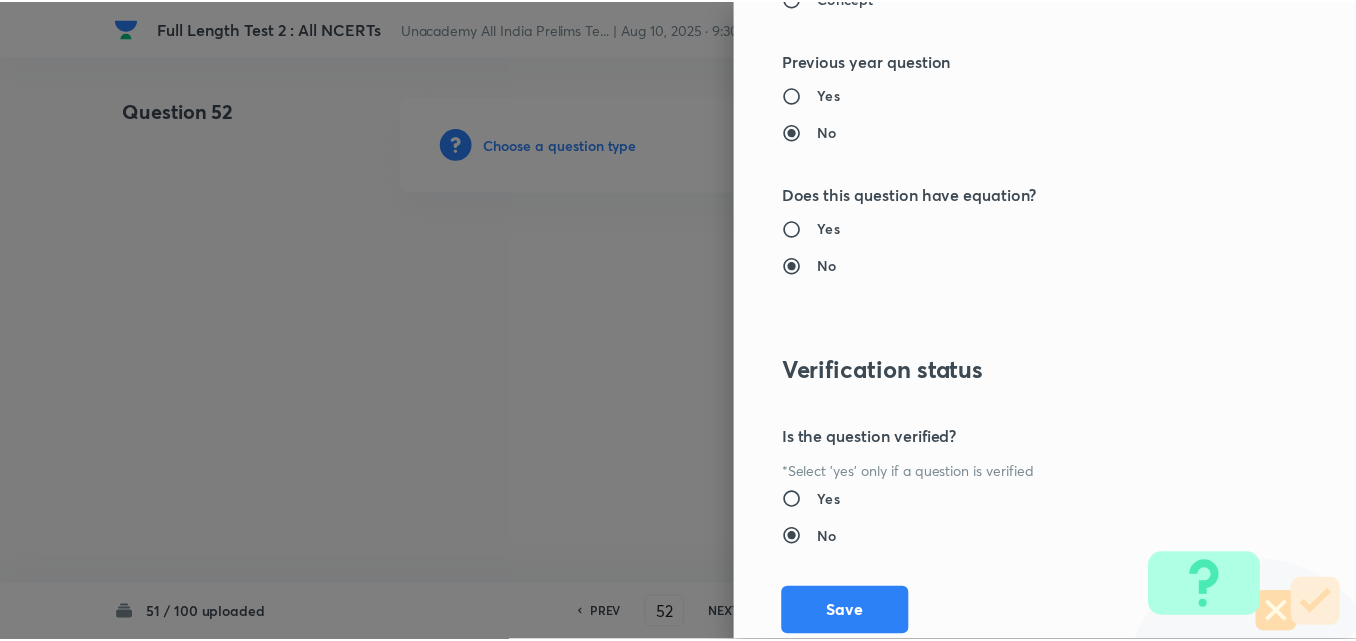 scroll, scrollTop: 2085, scrollLeft: 0, axis: vertical 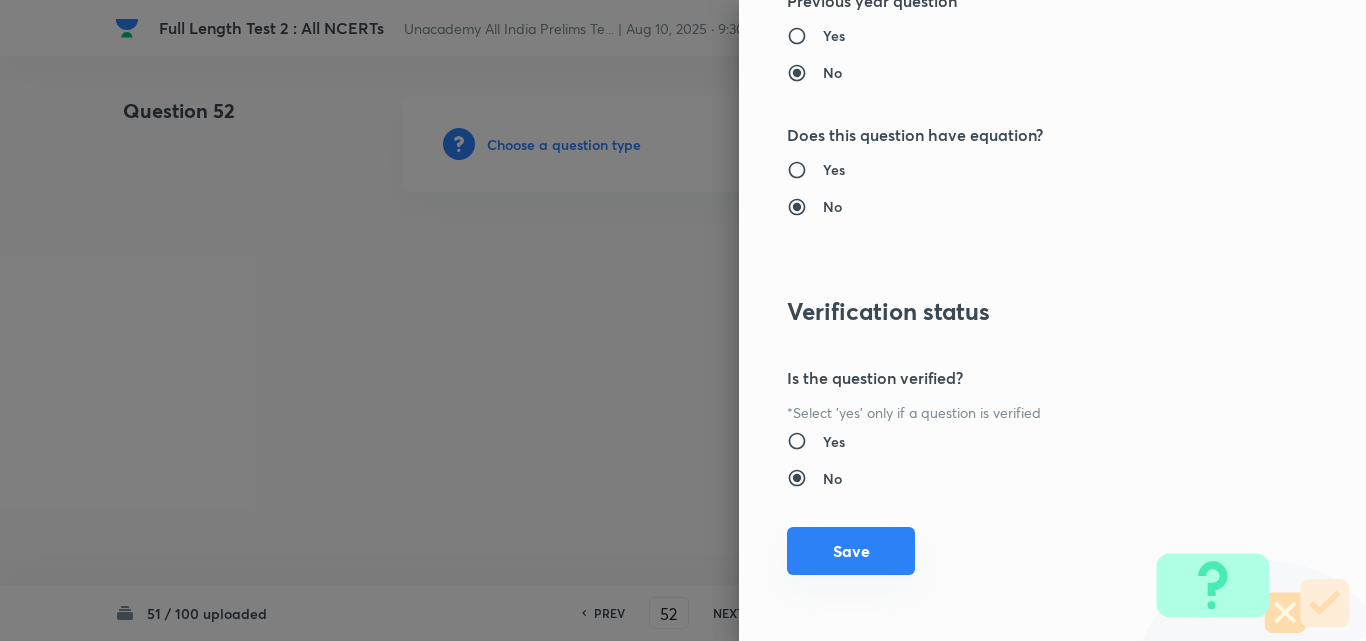 click on "Save" at bounding box center (851, 551) 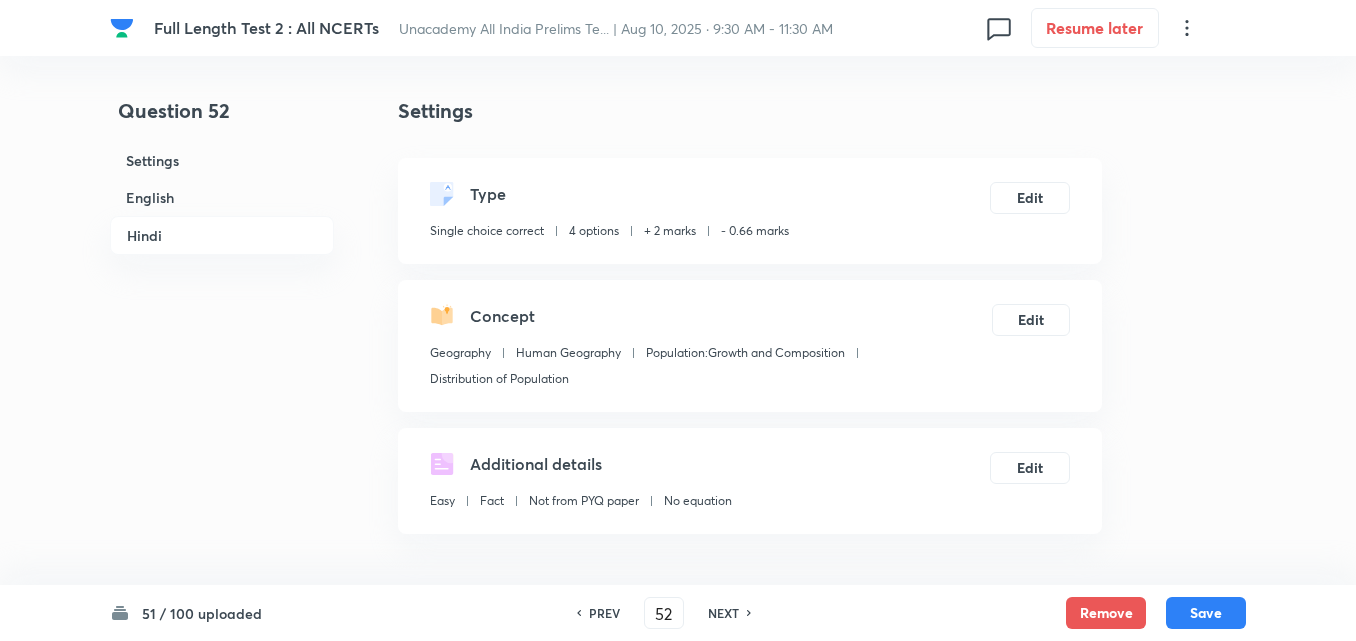 click on "English" at bounding box center [222, 197] 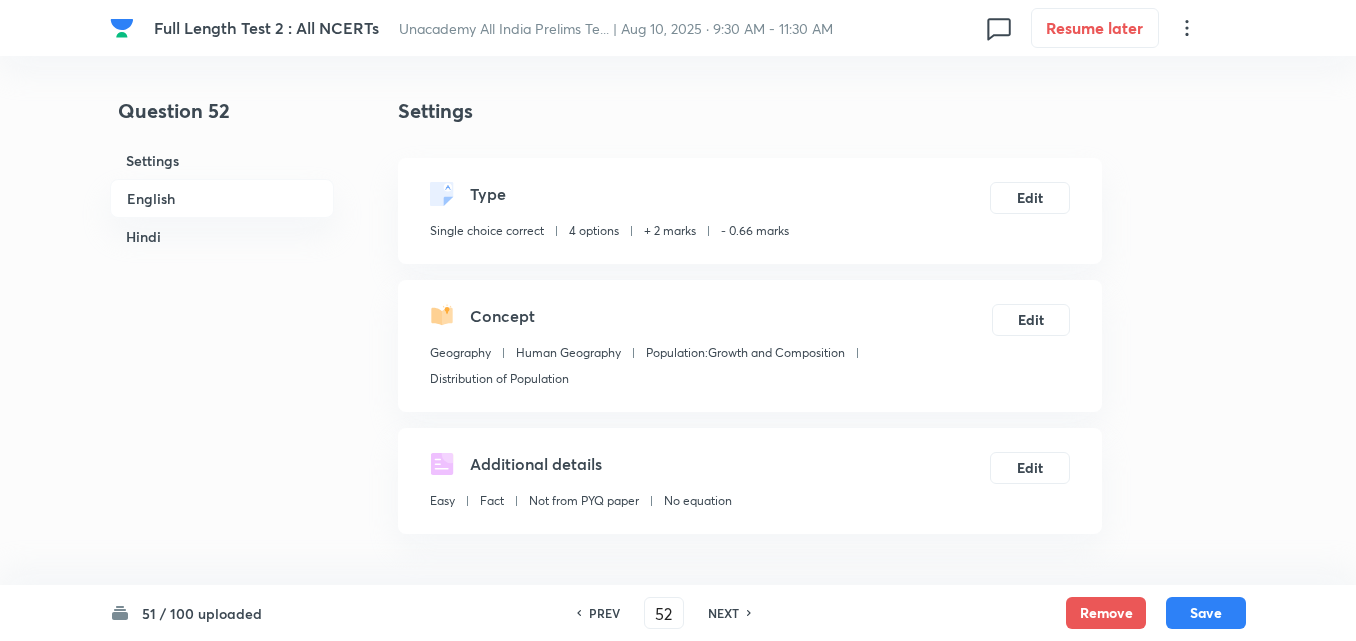 scroll, scrollTop: 542, scrollLeft: 0, axis: vertical 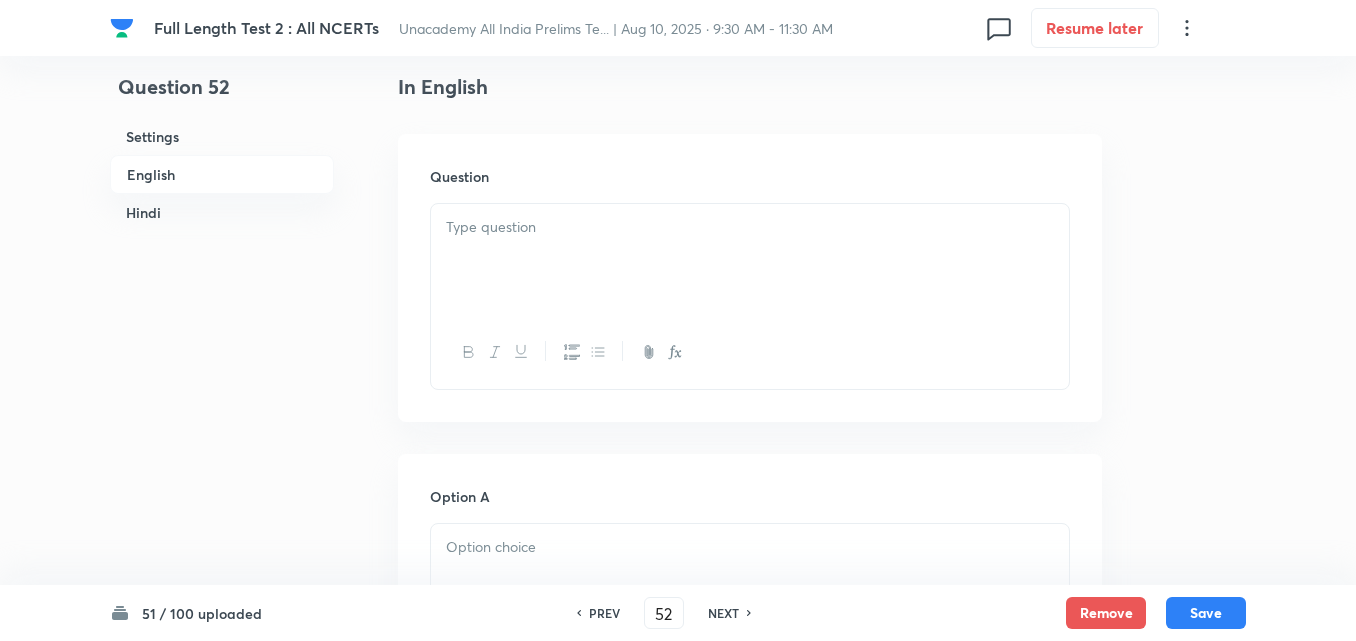 click at bounding box center [750, 260] 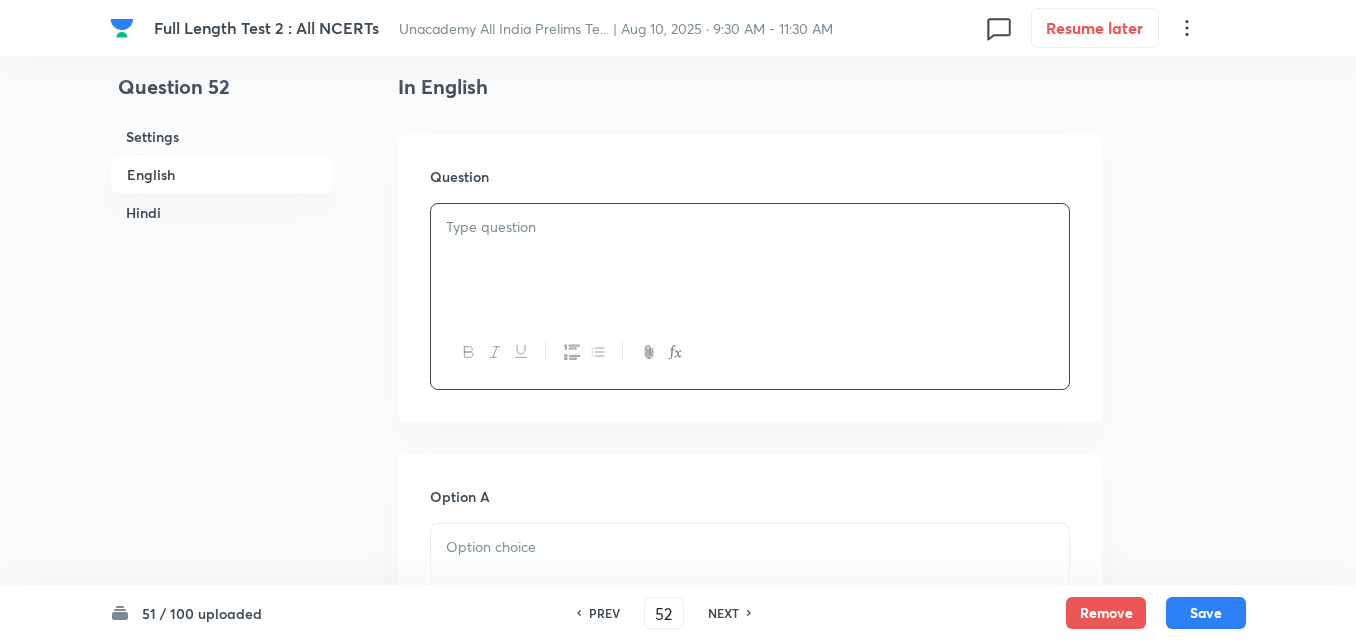 type 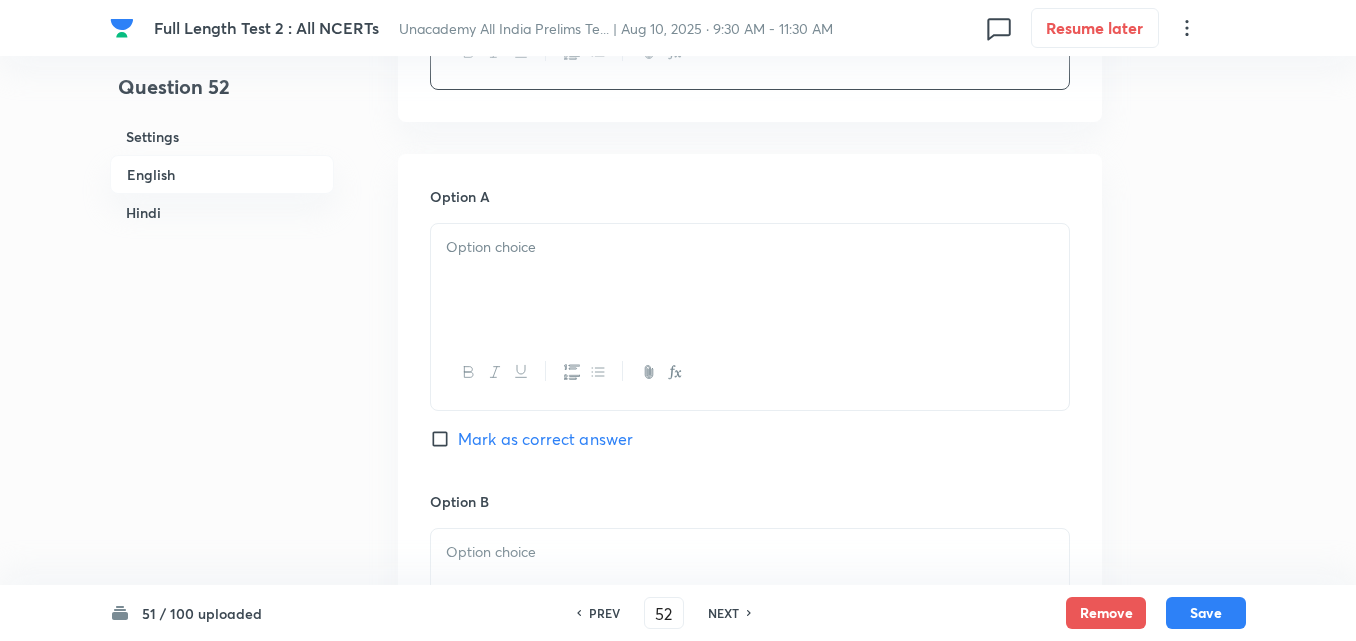 click at bounding box center (750, 280) 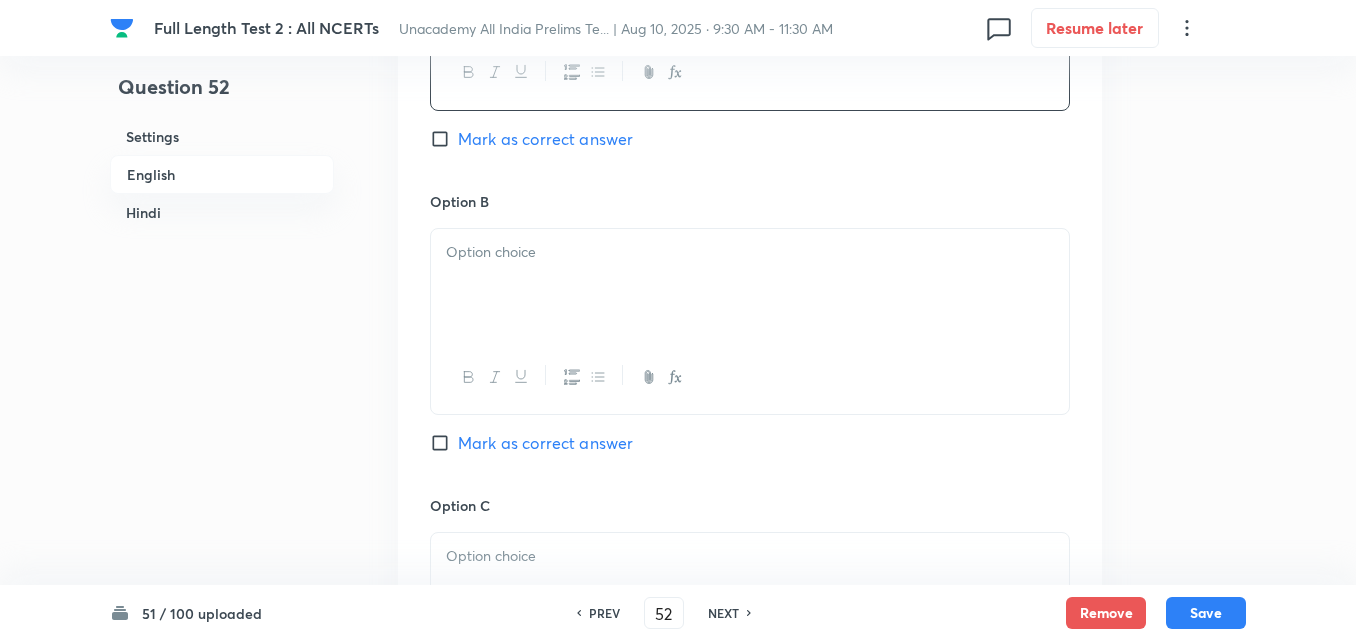 type 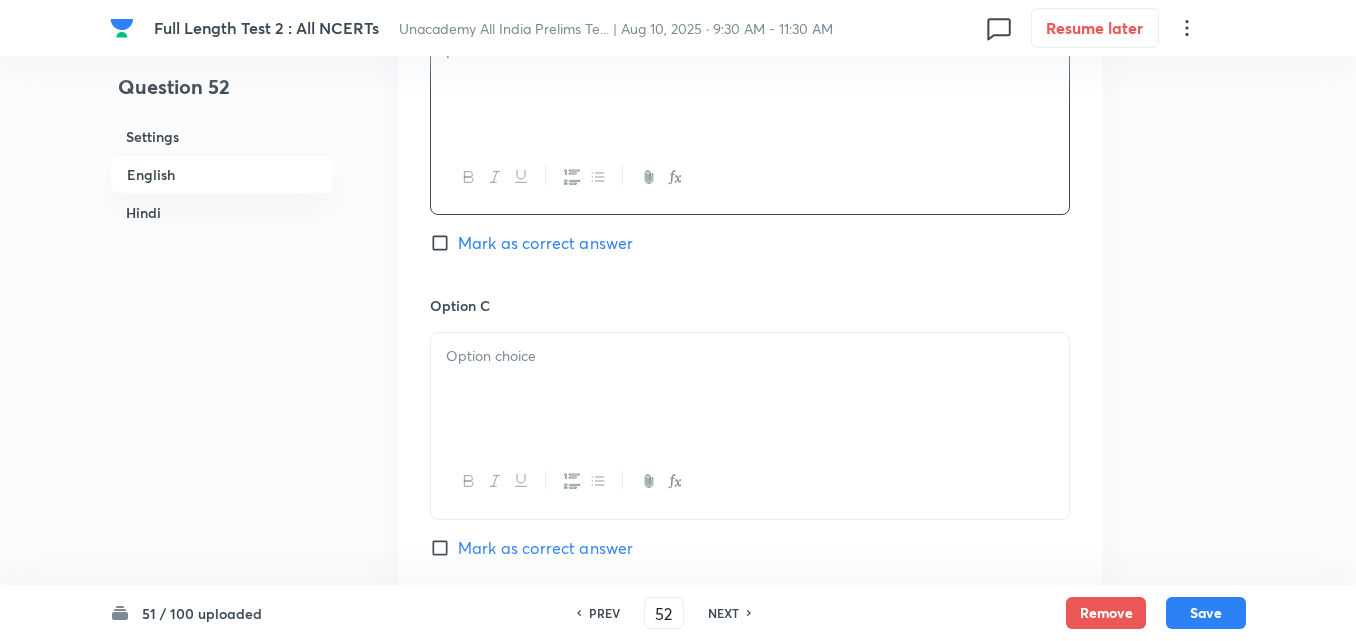 click at bounding box center (750, 356) 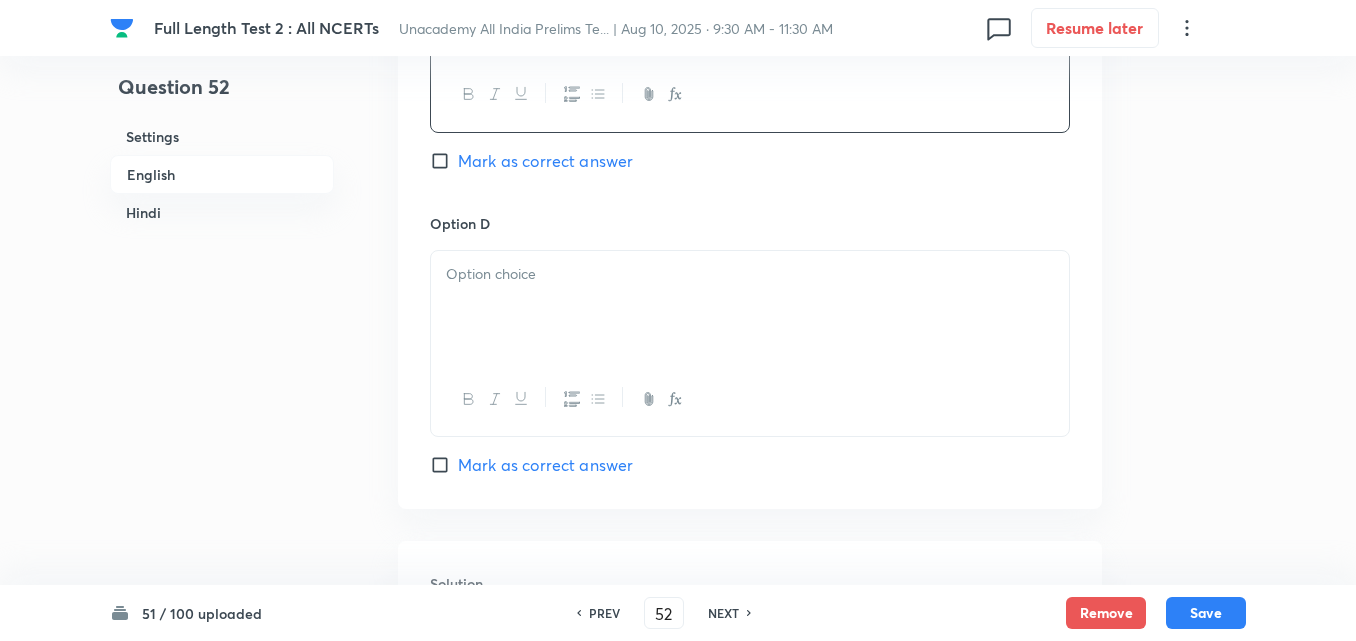 scroll, scrollTop: 1742, scrollLeft: 0, axis: vertical 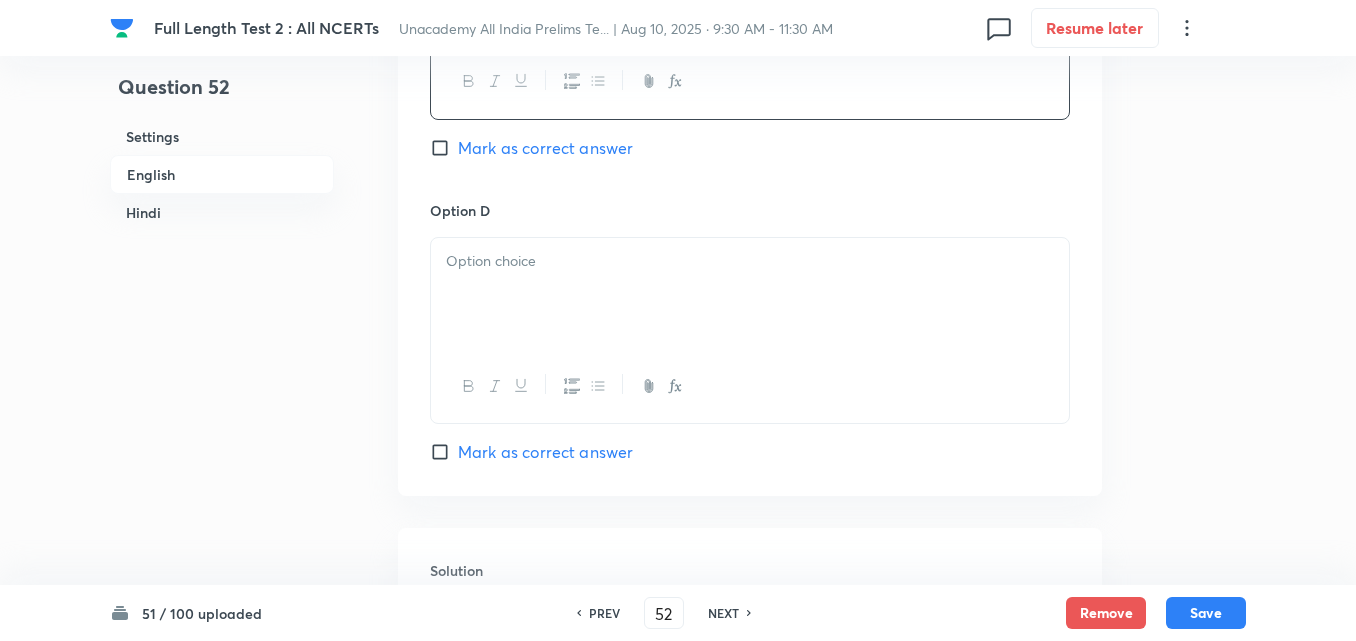 click at bounding box center (750, 294) 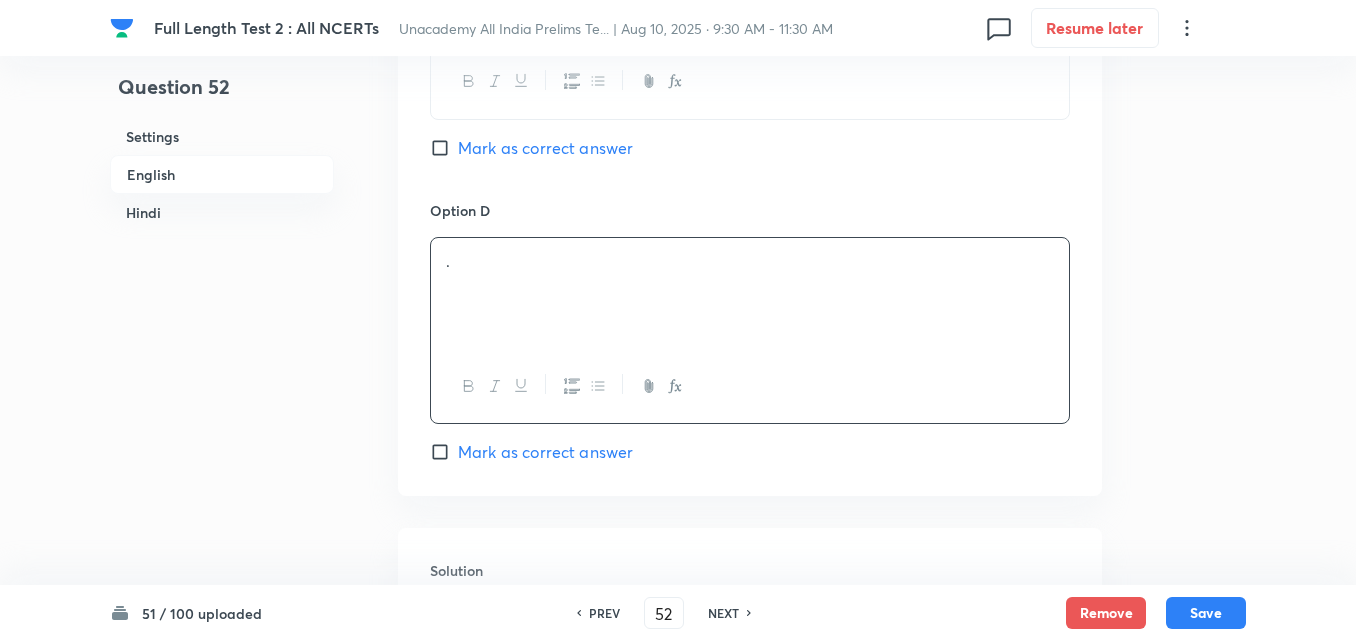 drag, startPoint x: 562, startPoint y: 438, endPoint x: 561, endPoint y: 458, distance: 20.024984 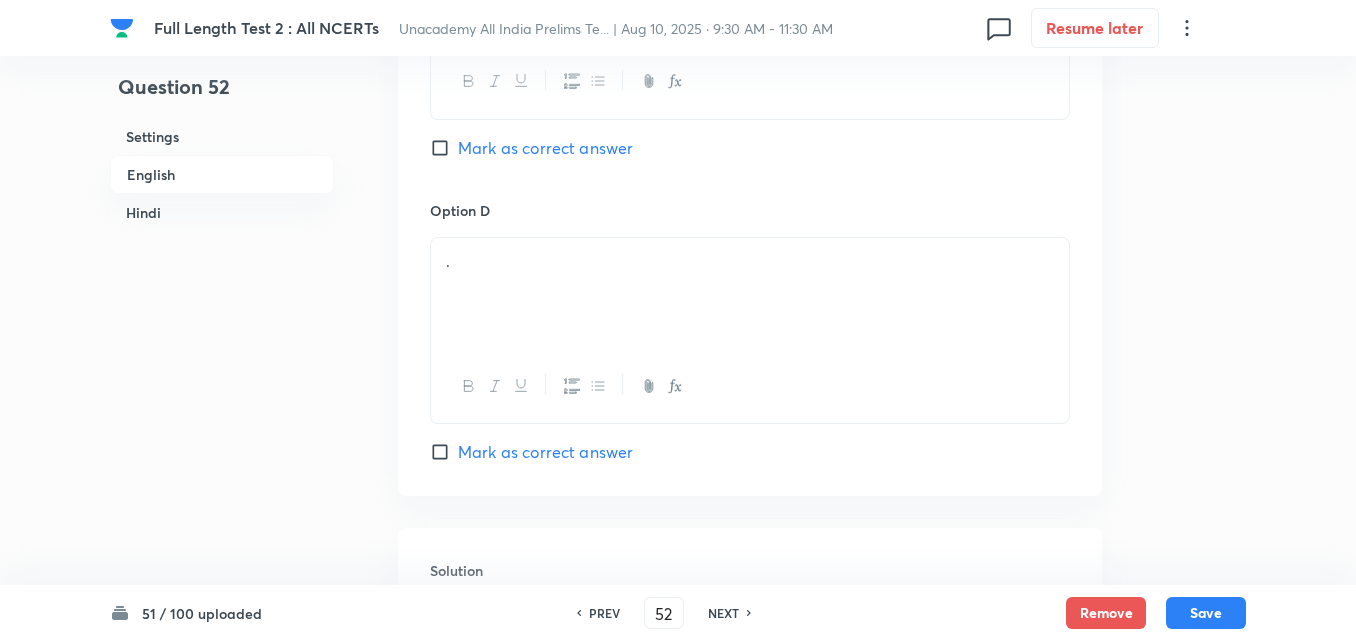 click on "Mark as correct answer" at bounding box center (545, 452) 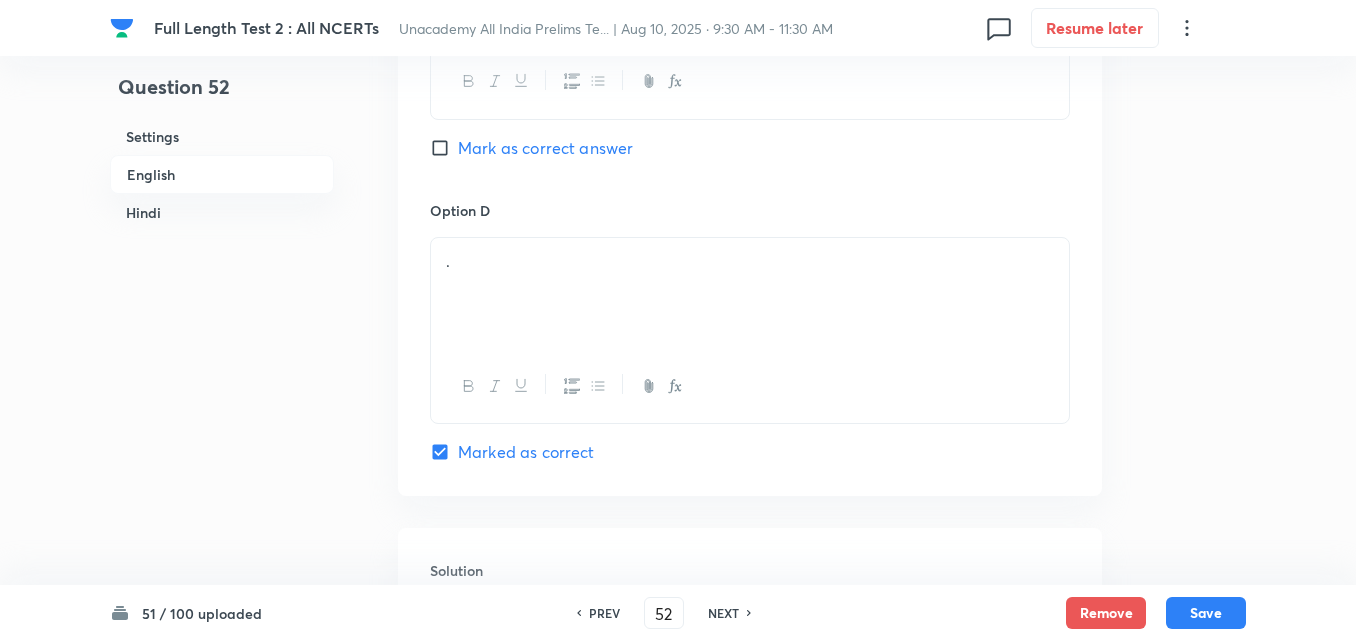 checkbox on "true" 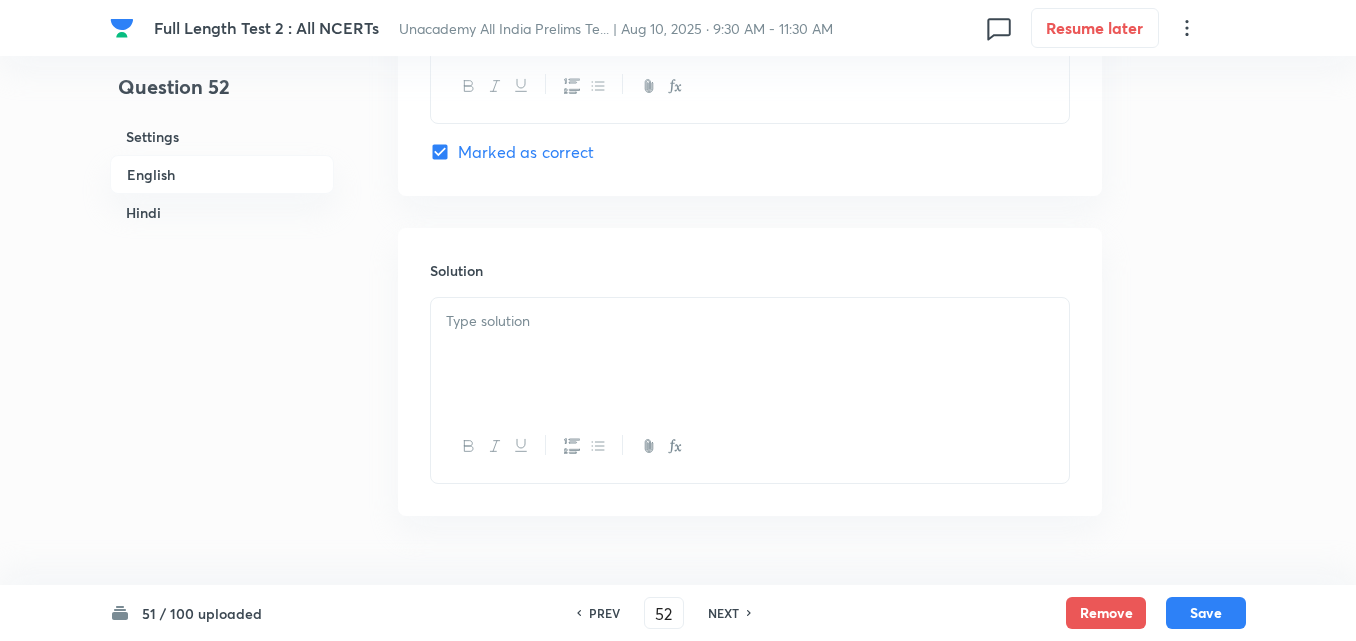 click at bounding box center [750, 354] 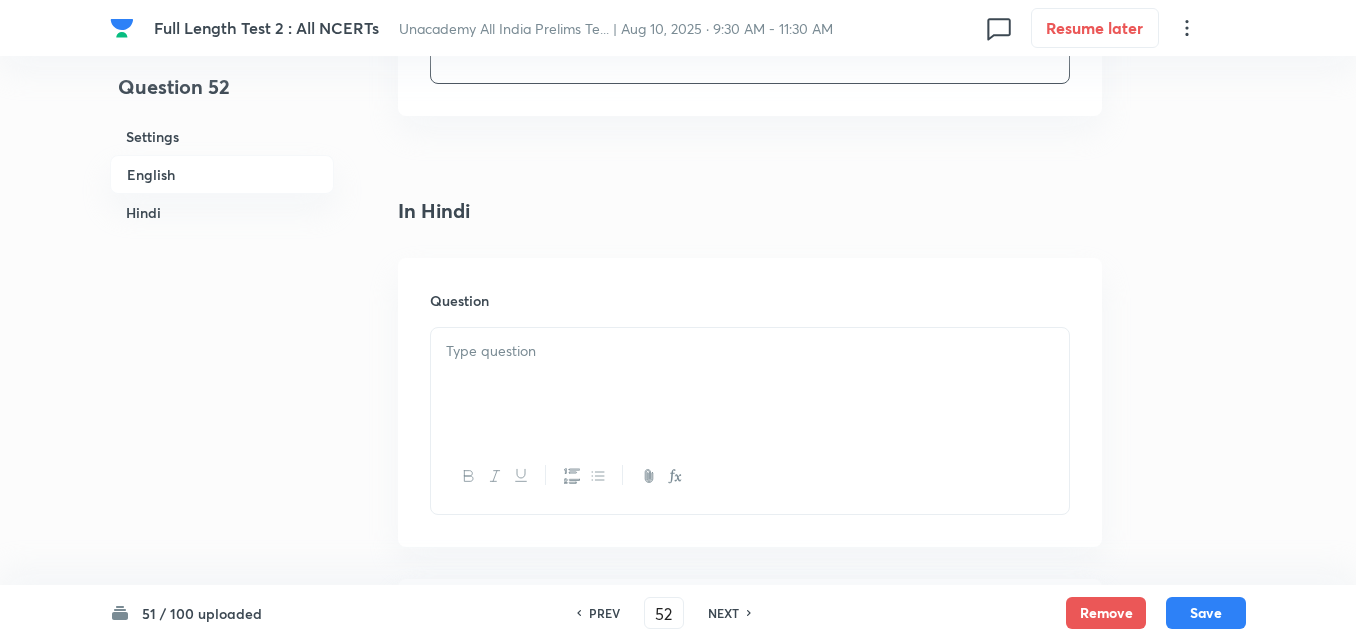 click at bounding box center (750, 351) 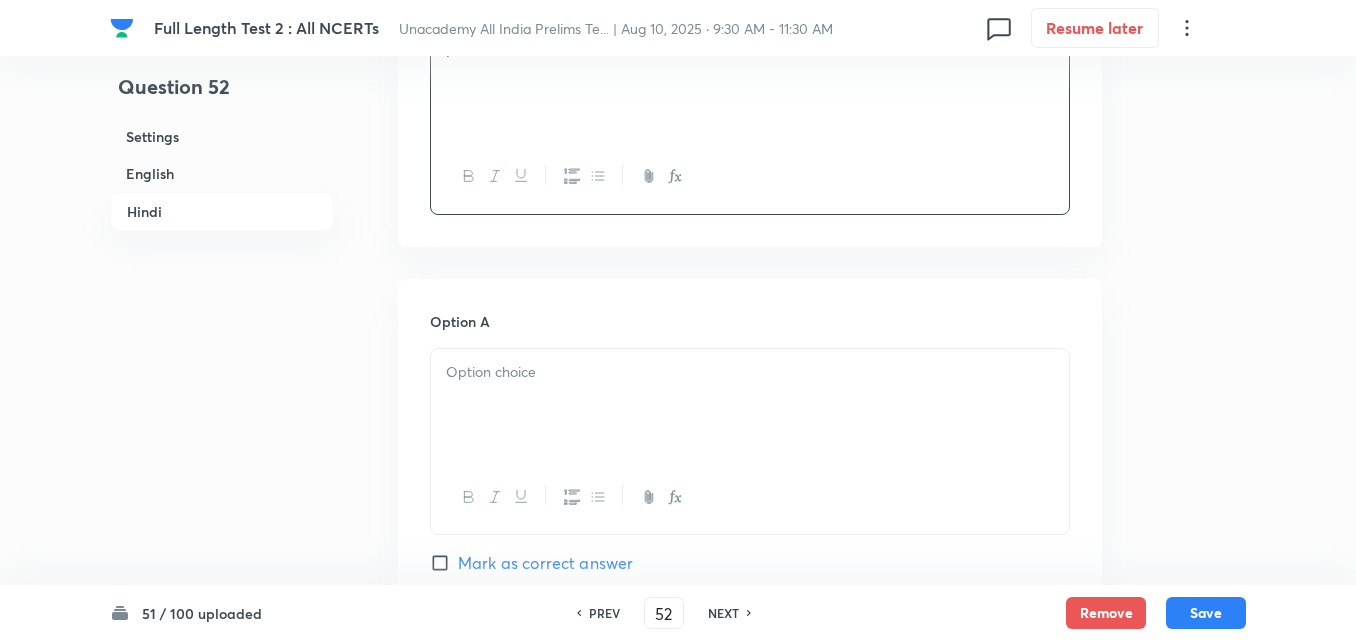 click at bounding box center (750, 372) 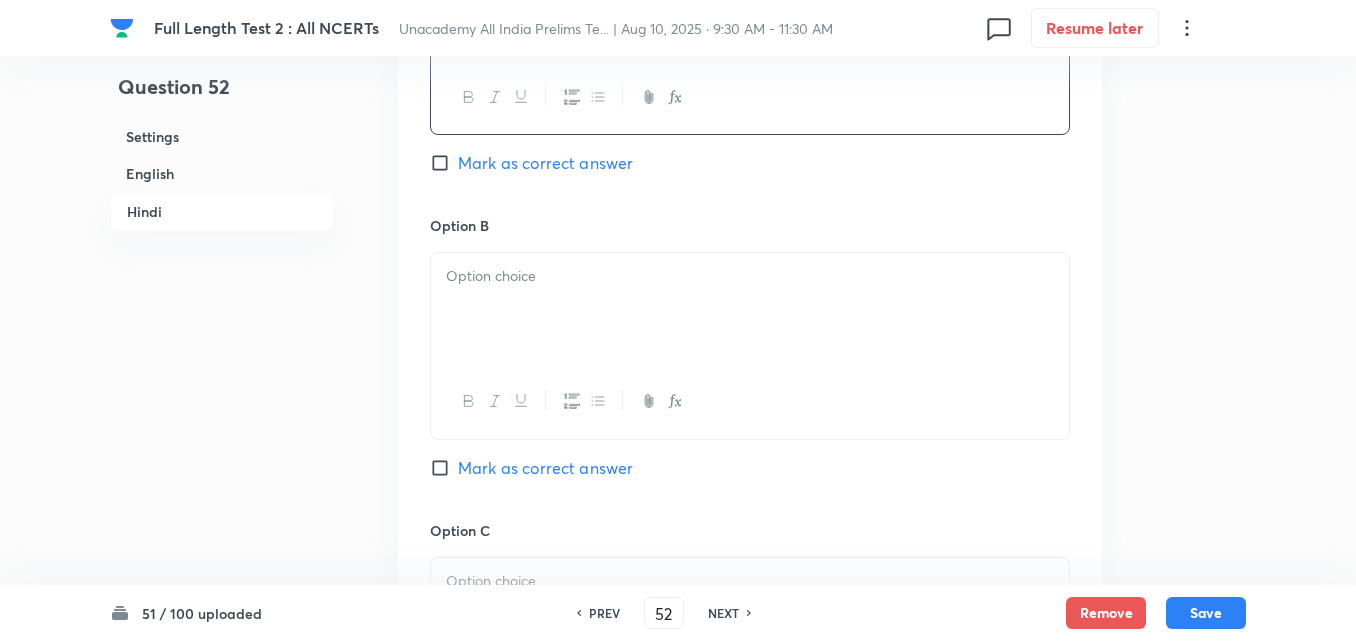 click at bounding box center (750, 309) 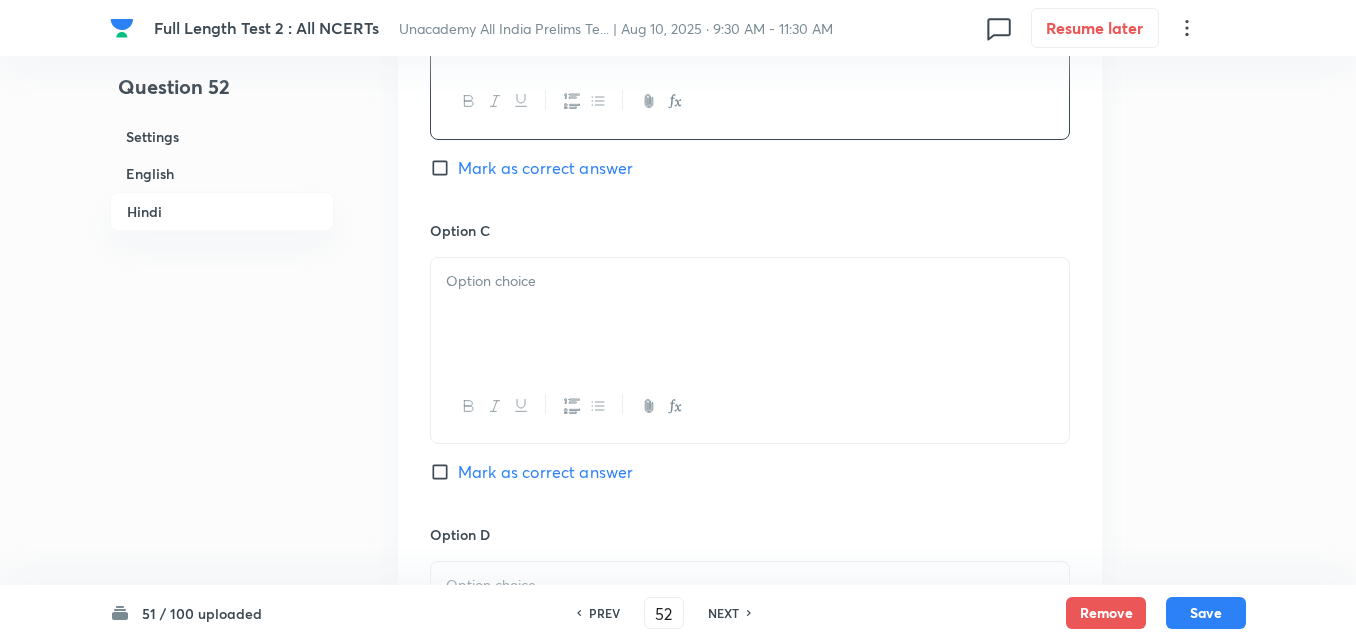 type 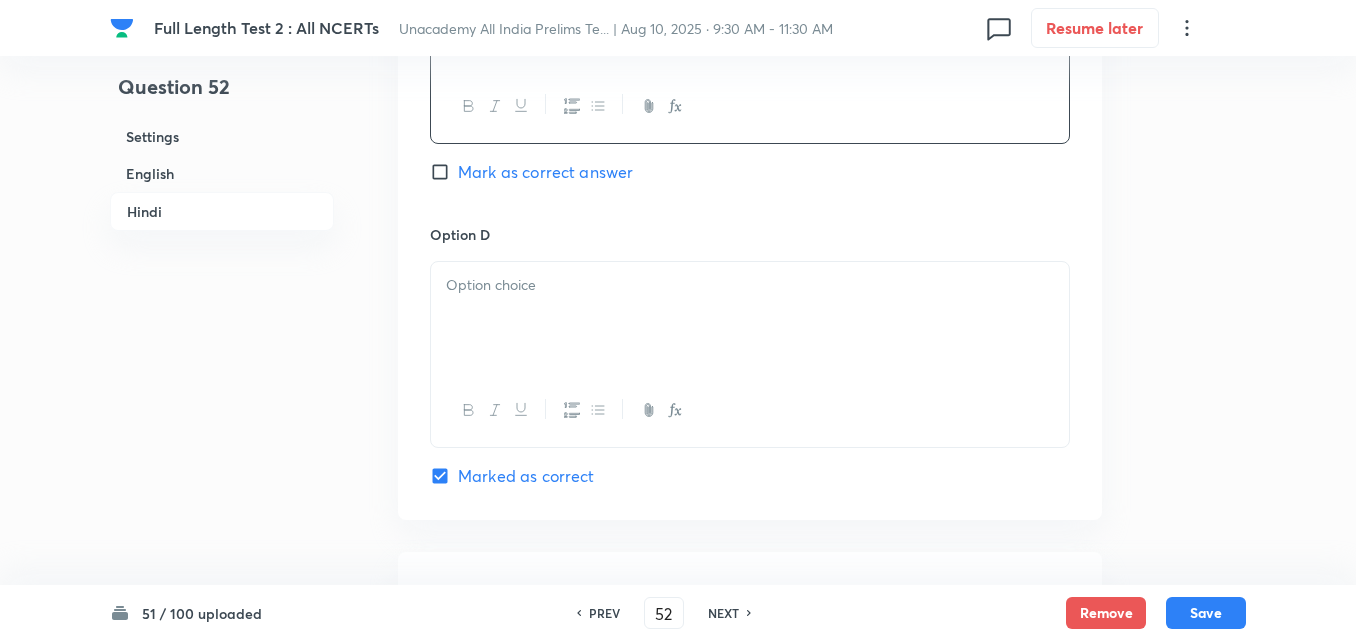 click at bounding box center [750, 318] 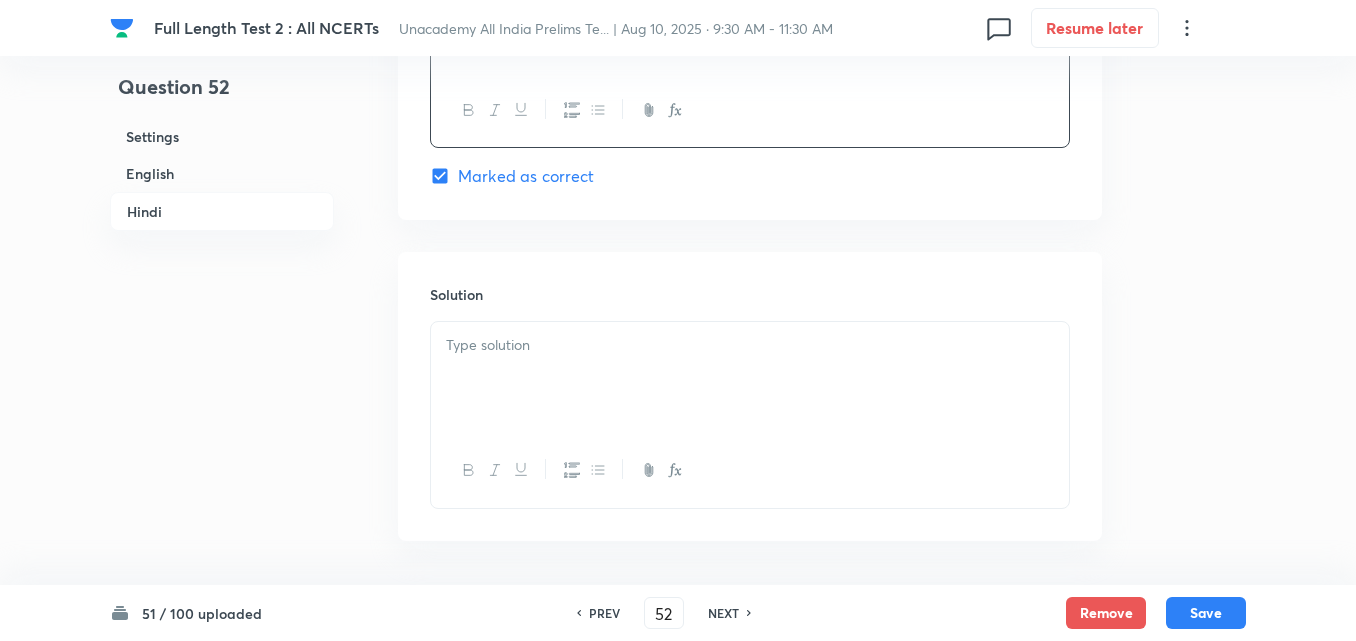click at bounding box center (750, 378) 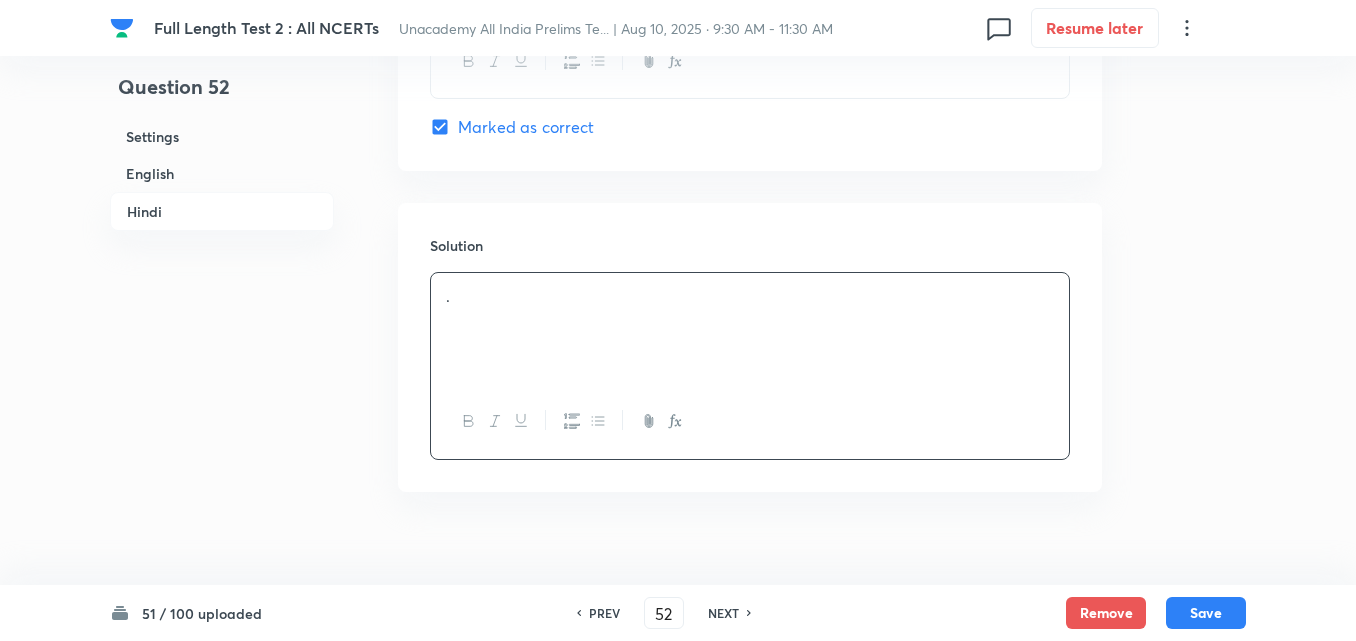 scroll, scrollTop: 4118, scrollLeft: 0, axis: vertical 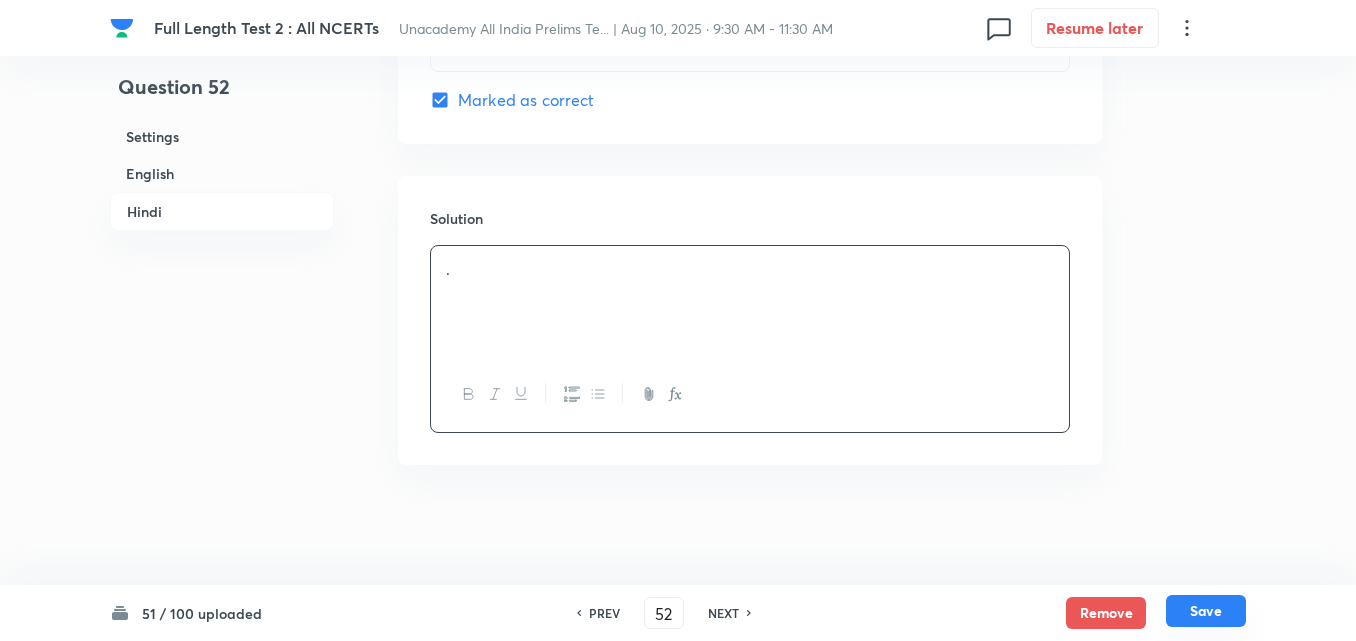 click on "Save" at bounding box center [1206, 611] 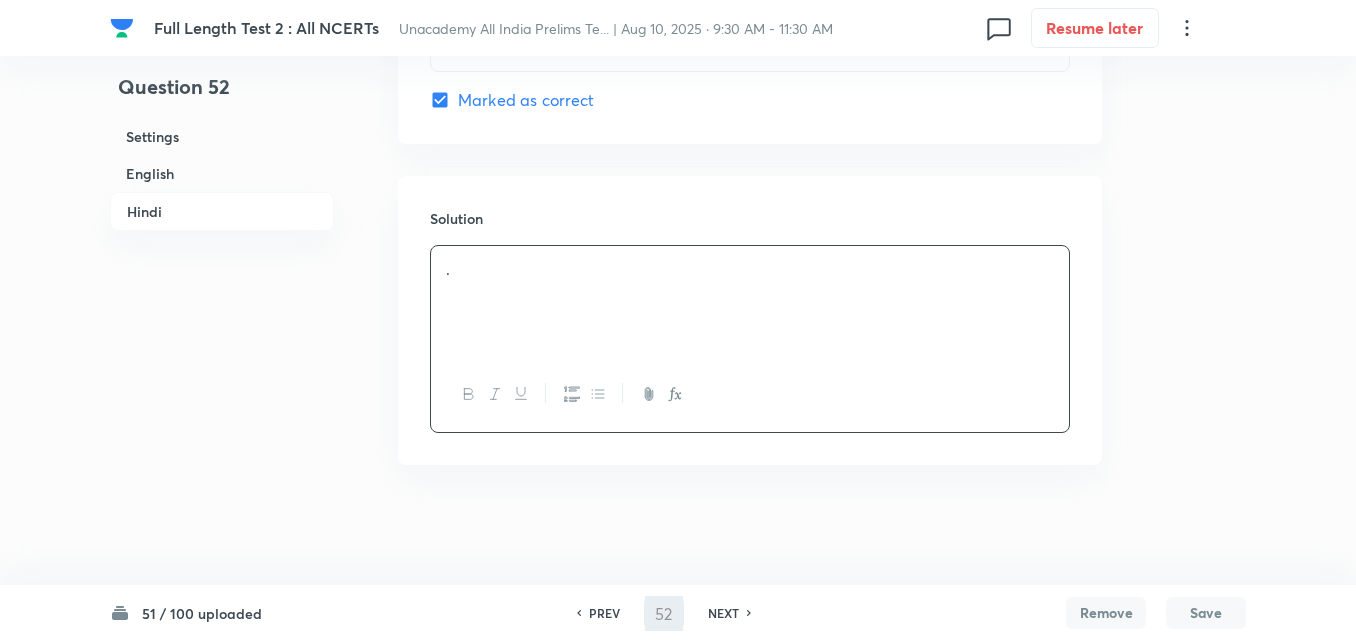 type on "53" 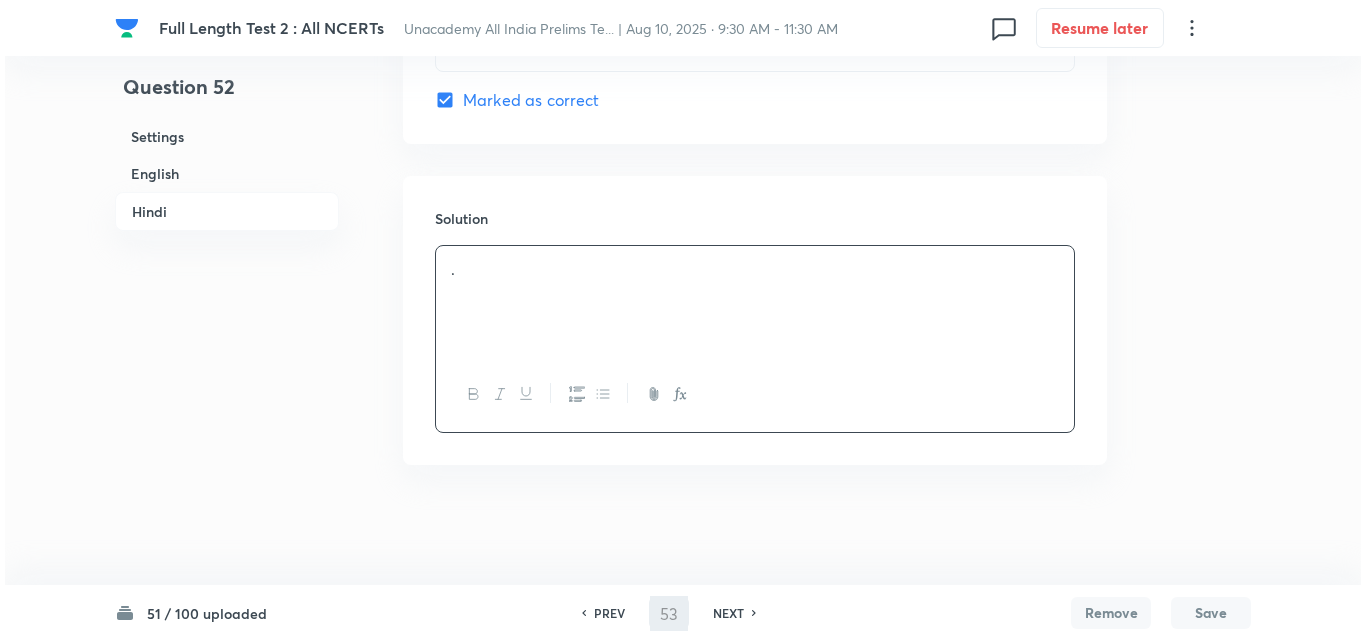 scroll, scrollTop: 0, scrollLeft: 0, axis: both 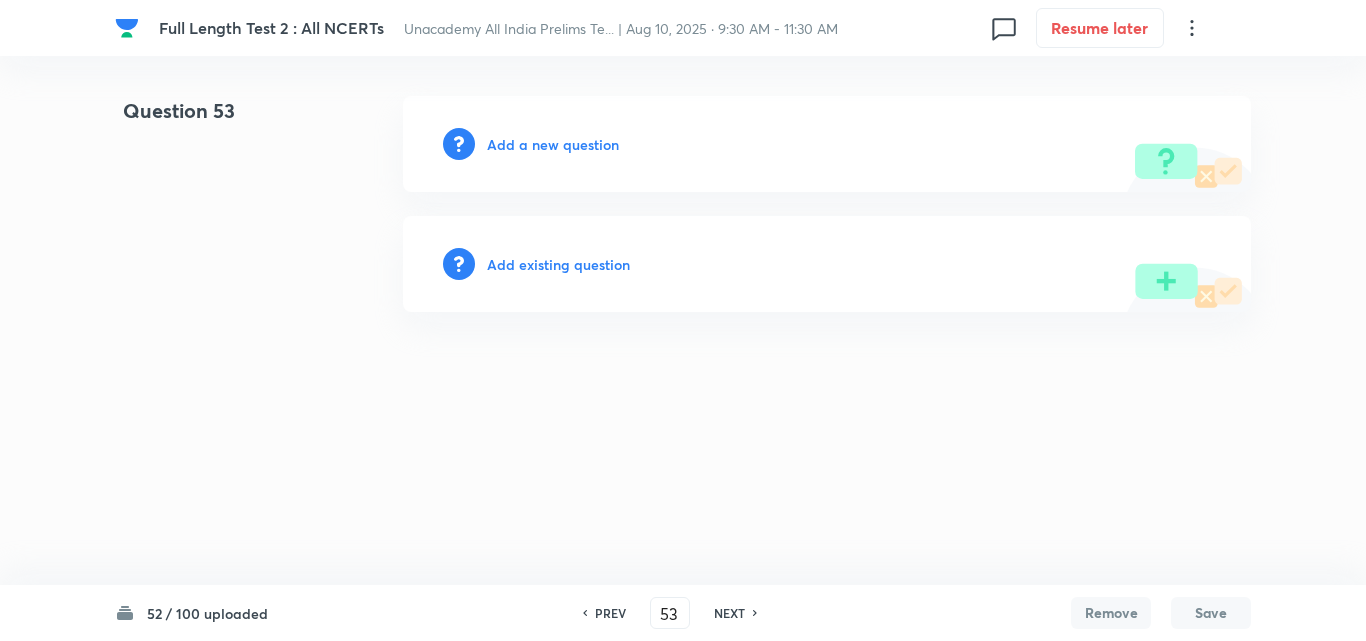 click on "Add a new question" at bounding box center (553, 144) 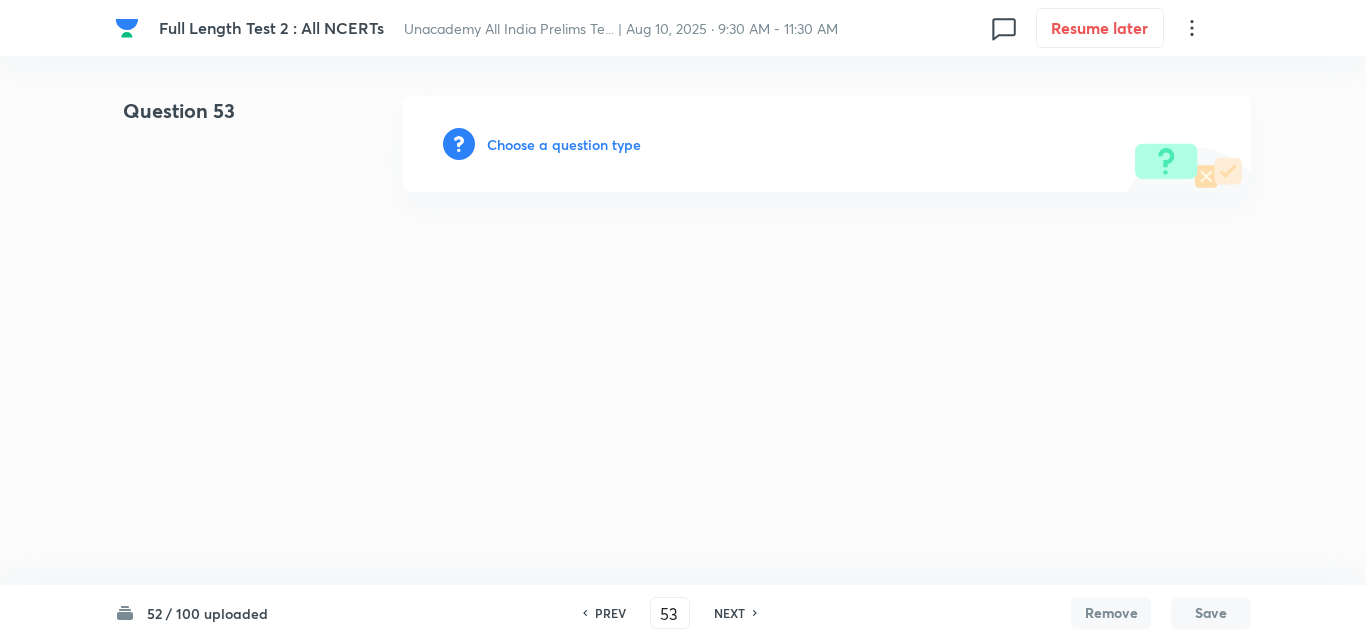 click on "Choose a question type" at bounding box center (564, 144) 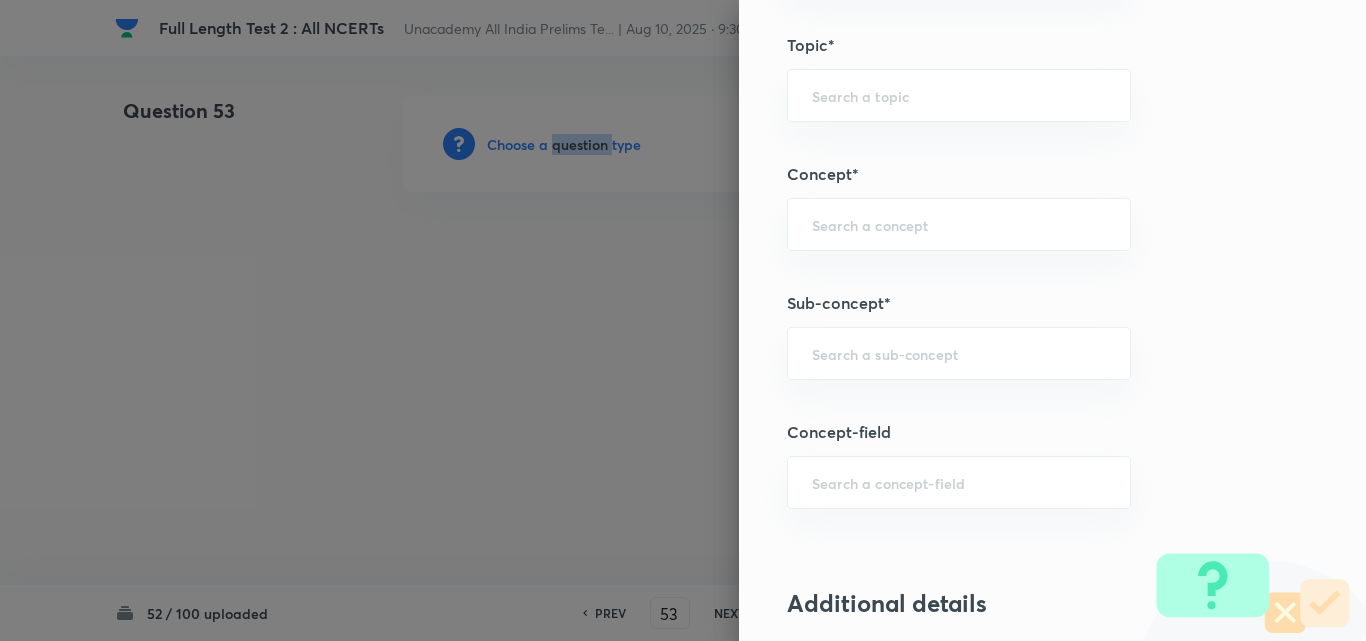 scroll, scrollTop: 1100, scrollLeft: 0, axis: vertical 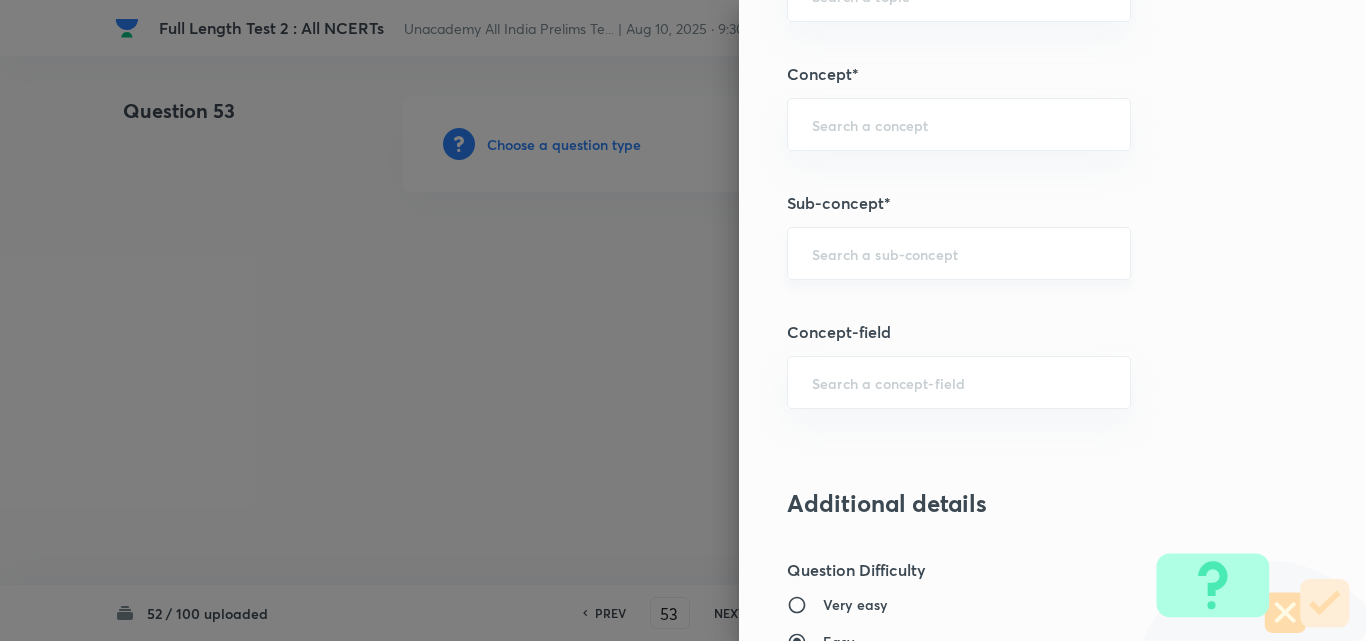 click at bounding box center [959, 253] 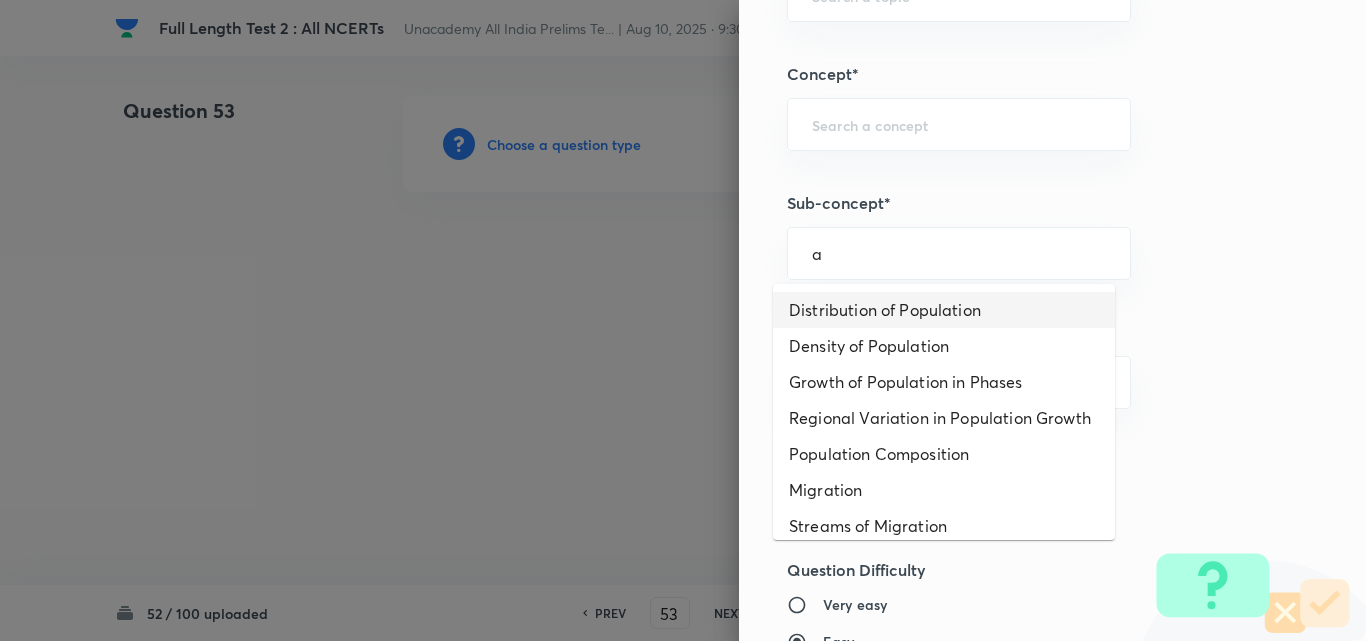 click on "Distribution of Population" at bounding box center [944, 310] 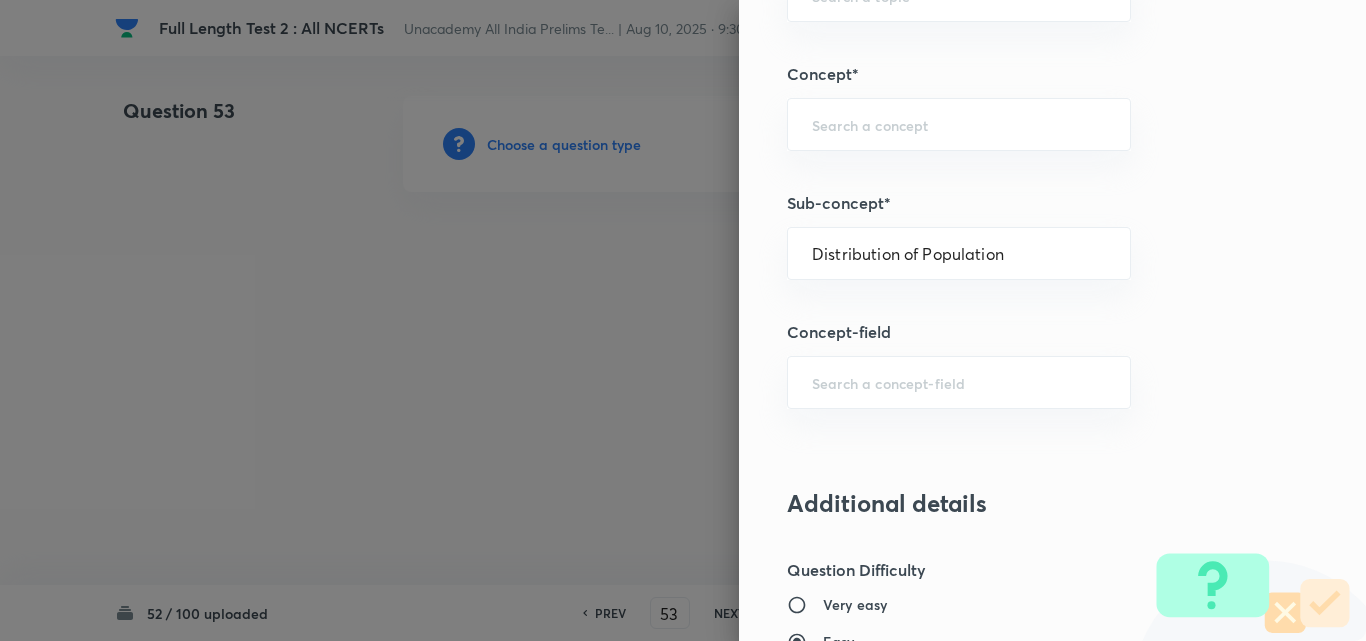 type on "Geography" 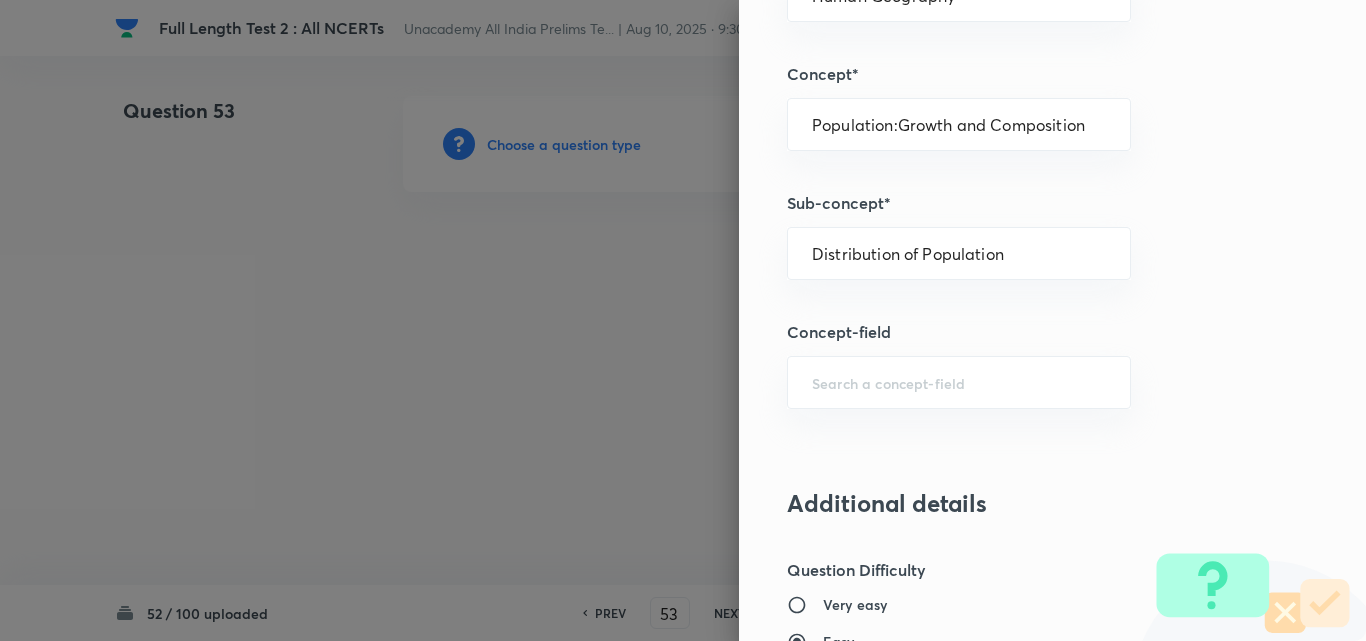 drag, startPoint x: 867, startPoint y: 315, endPoint x: 1260, endPoint y: 273, distance: 395.2379 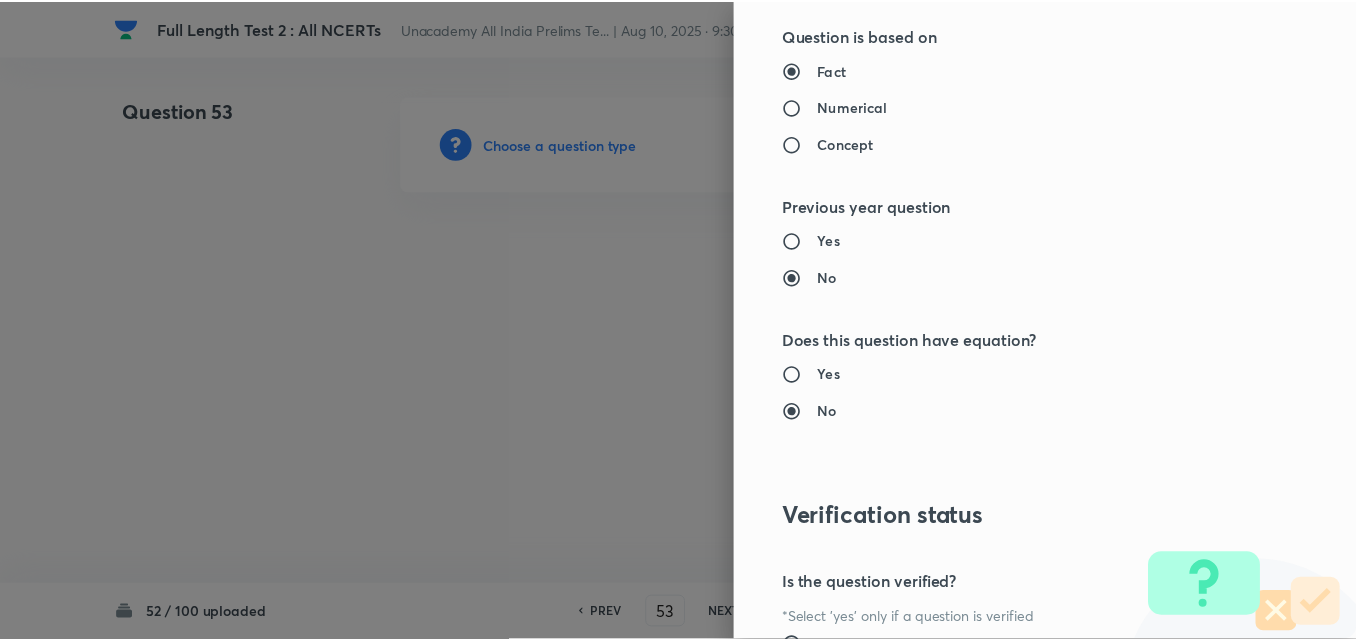 scroll, scrollTop: 2085, scrollLeft: 0, axis: vertical 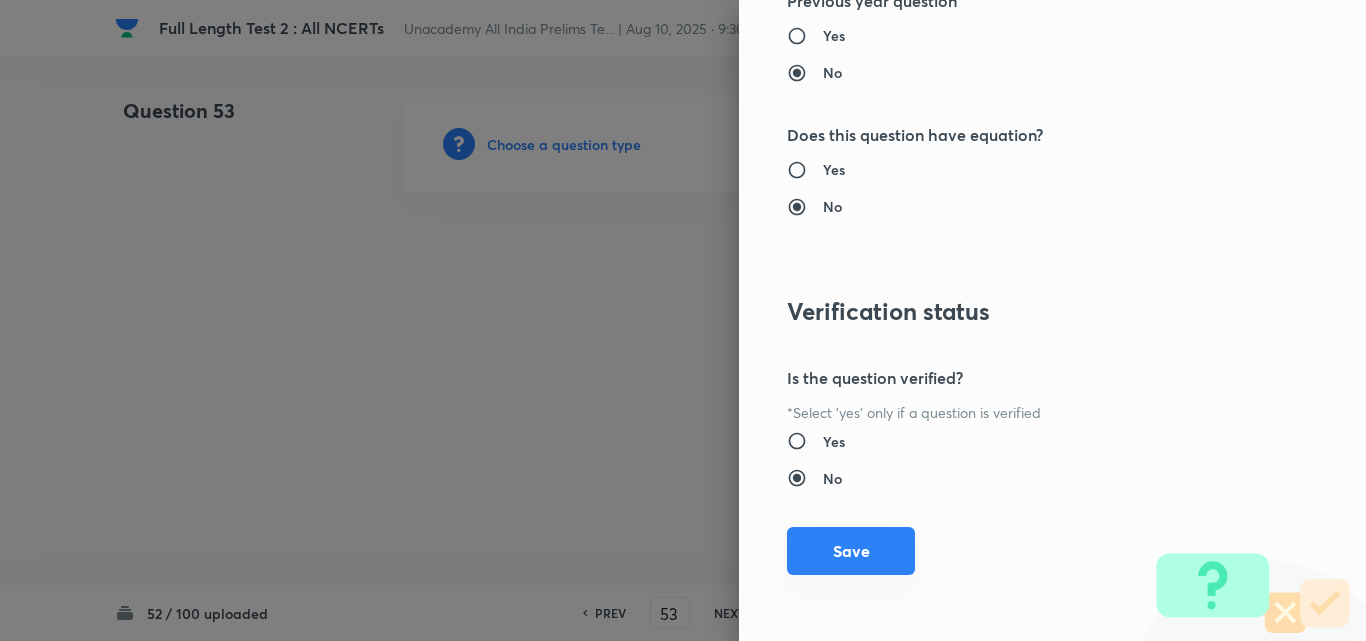 click on "Save" at bounding box center [851, 551] 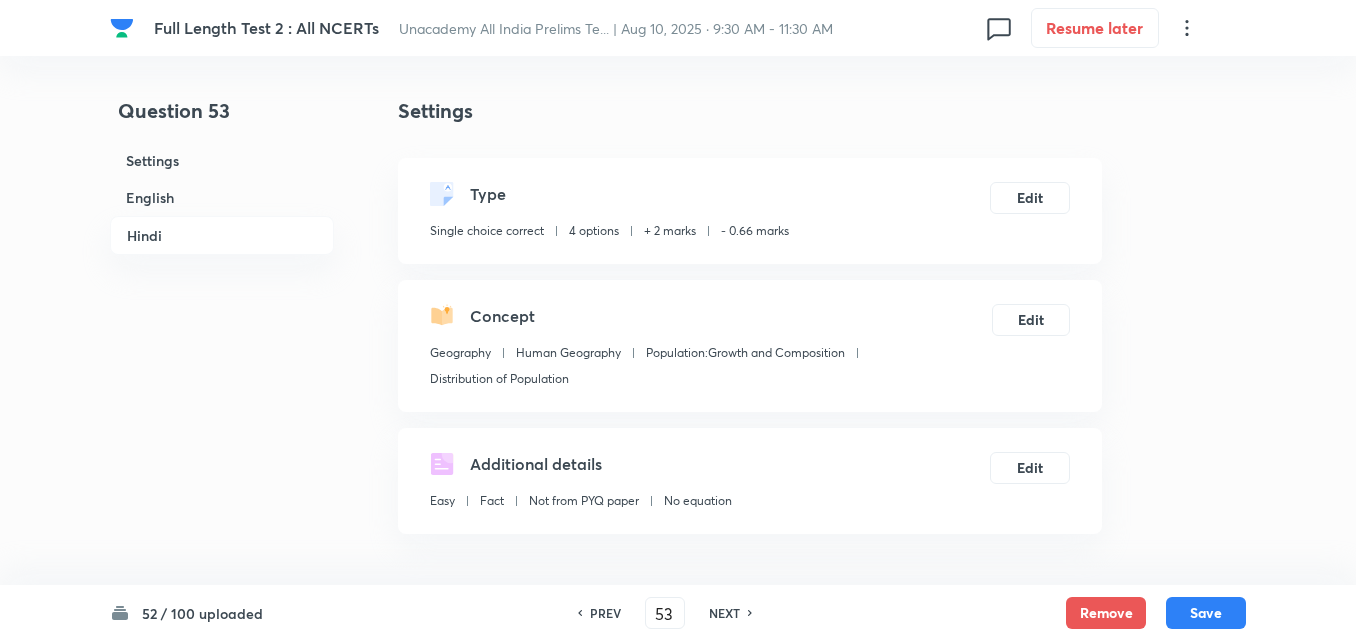 click on "English" at bounding box center (222, 197) 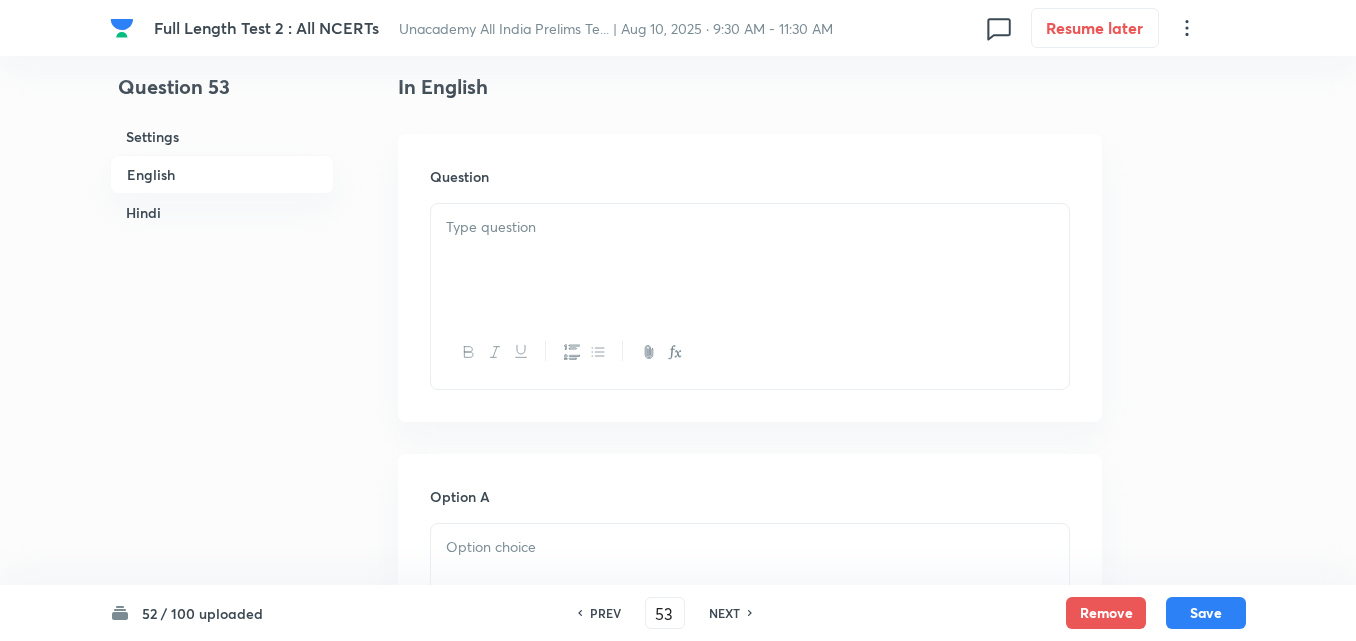 click at bounding box center (750, 260) 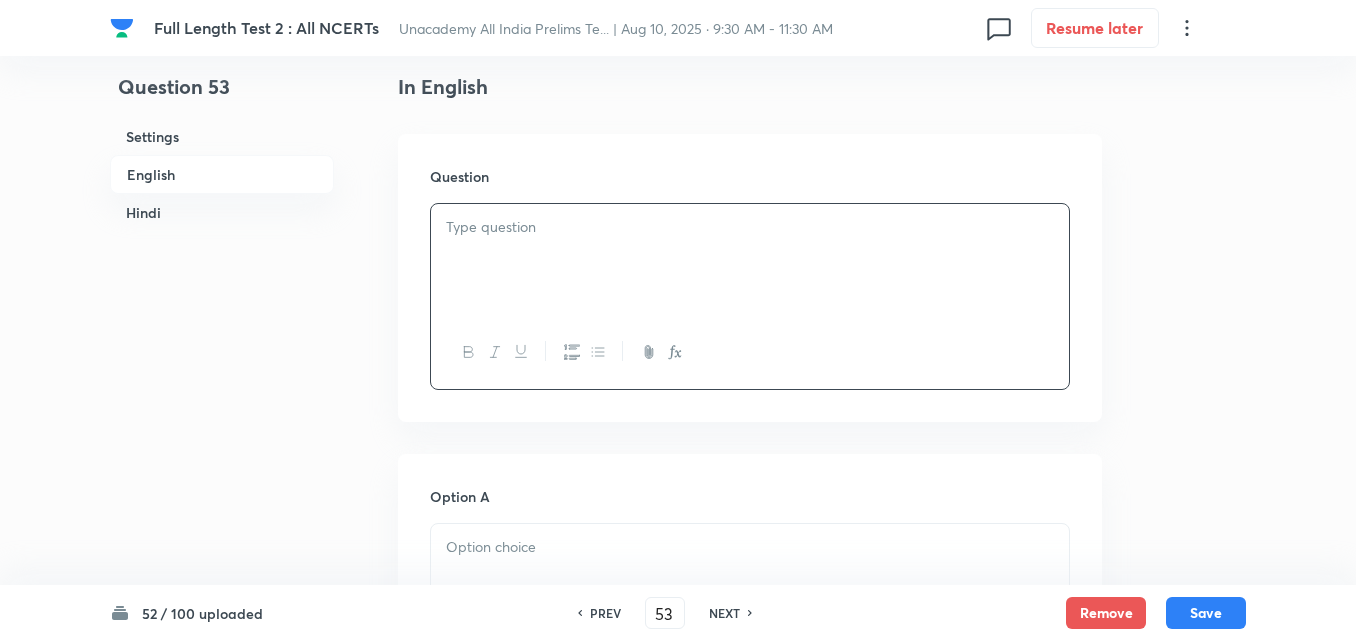 type 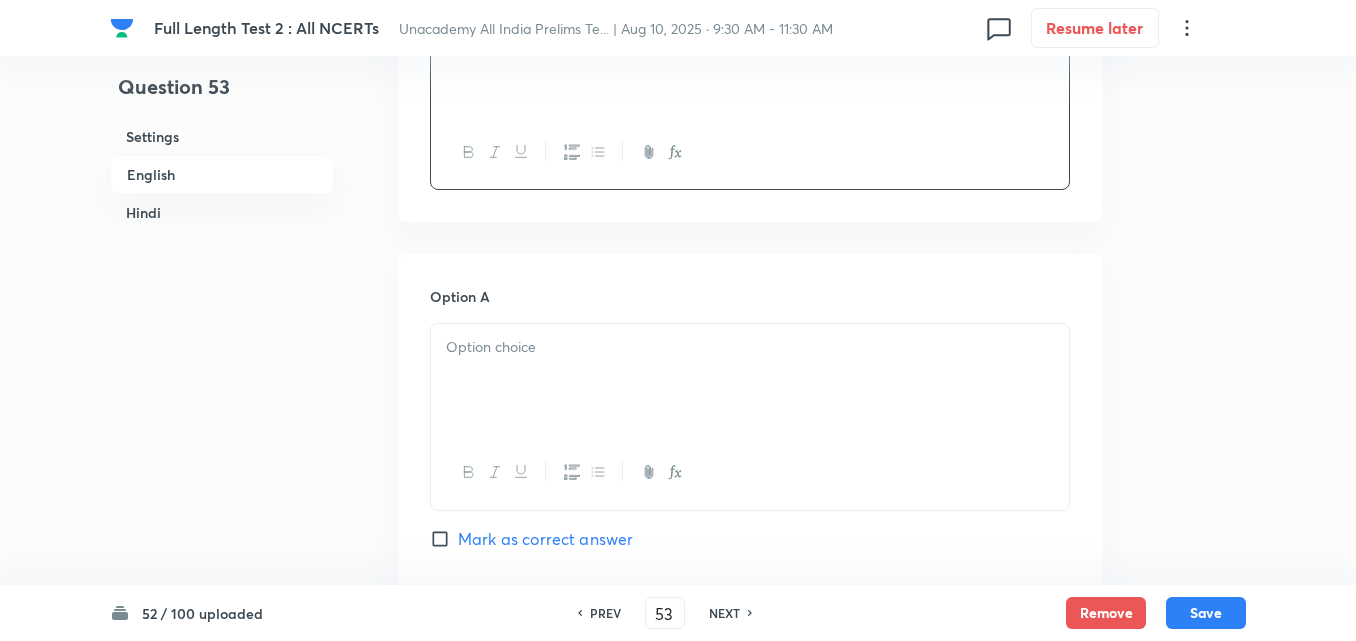 click at bounding box center [750, 347] 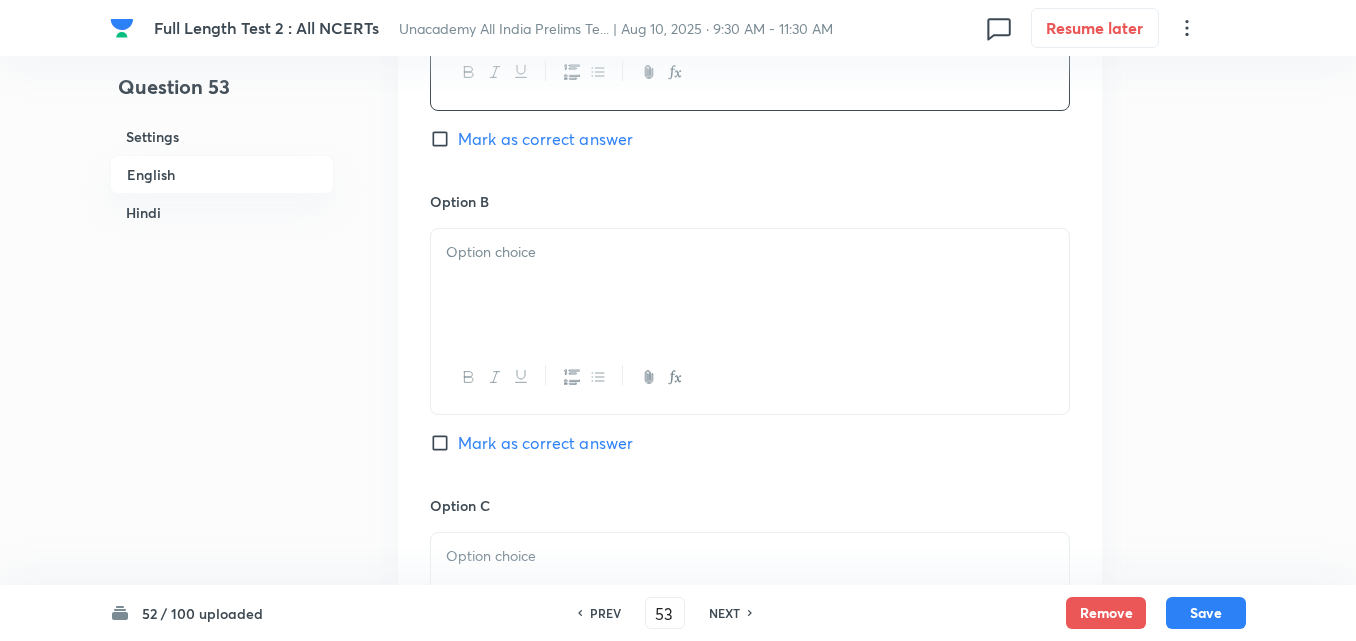 click at bounding box center [750, 285] 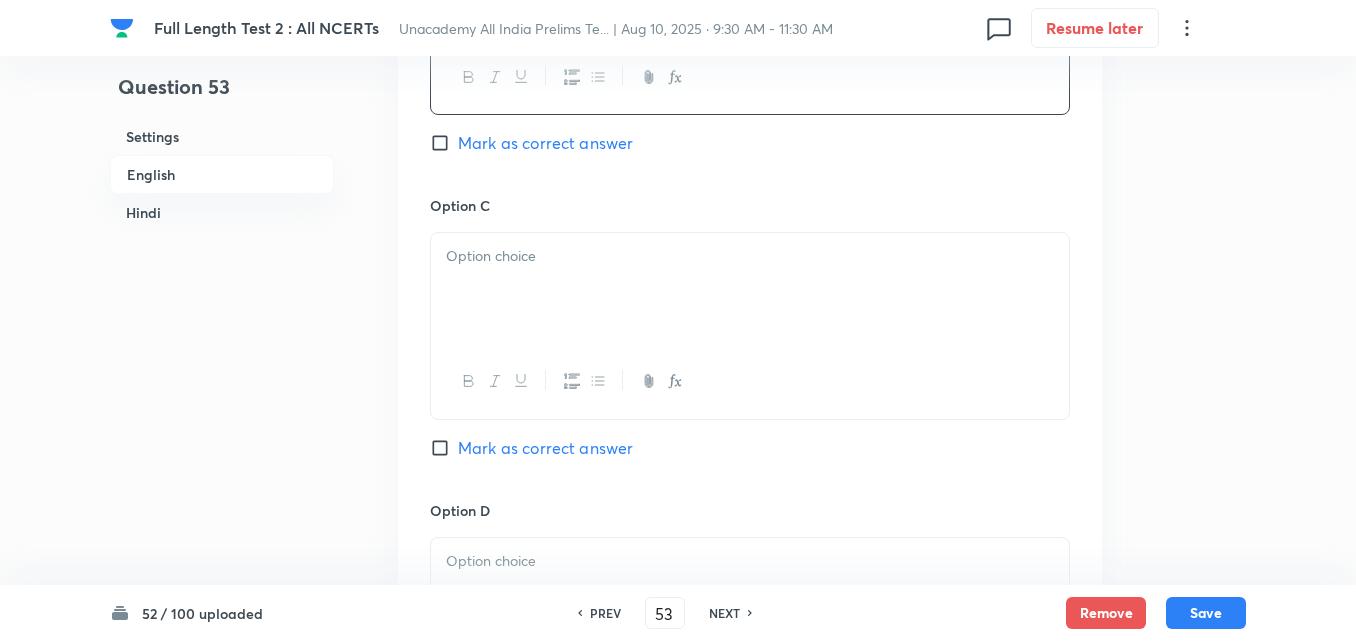 click at bounding box center [750, 289] 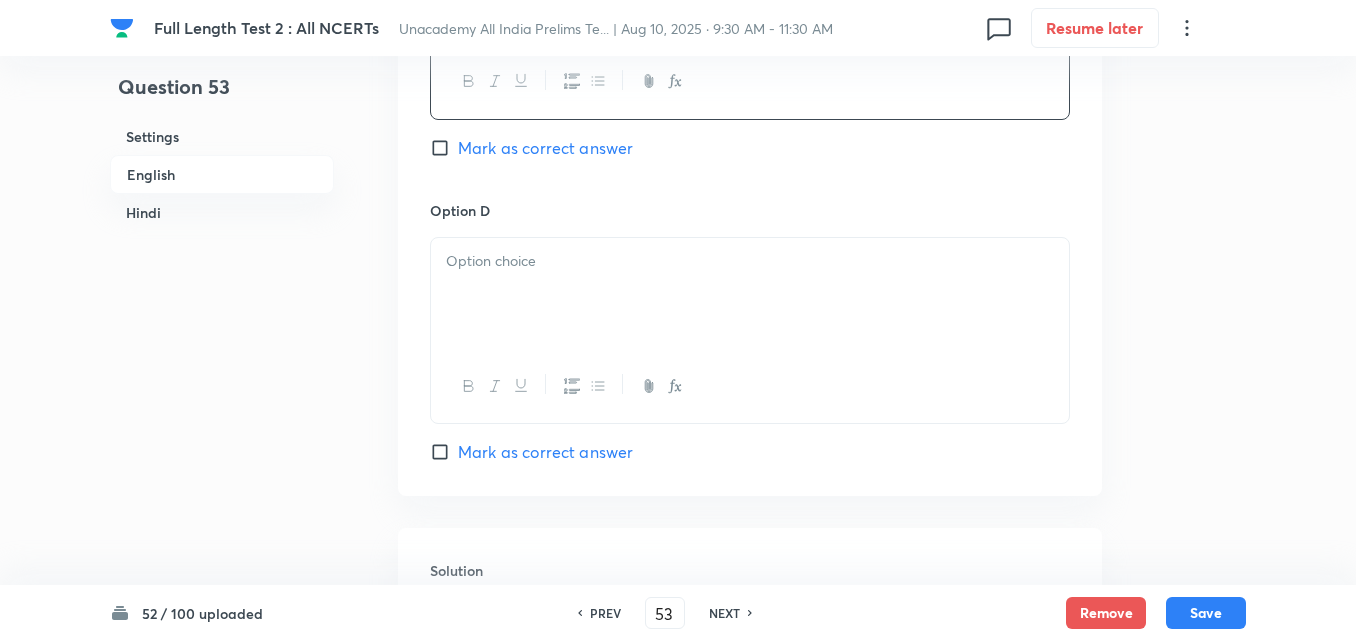 click at bounding box center [750, 294] 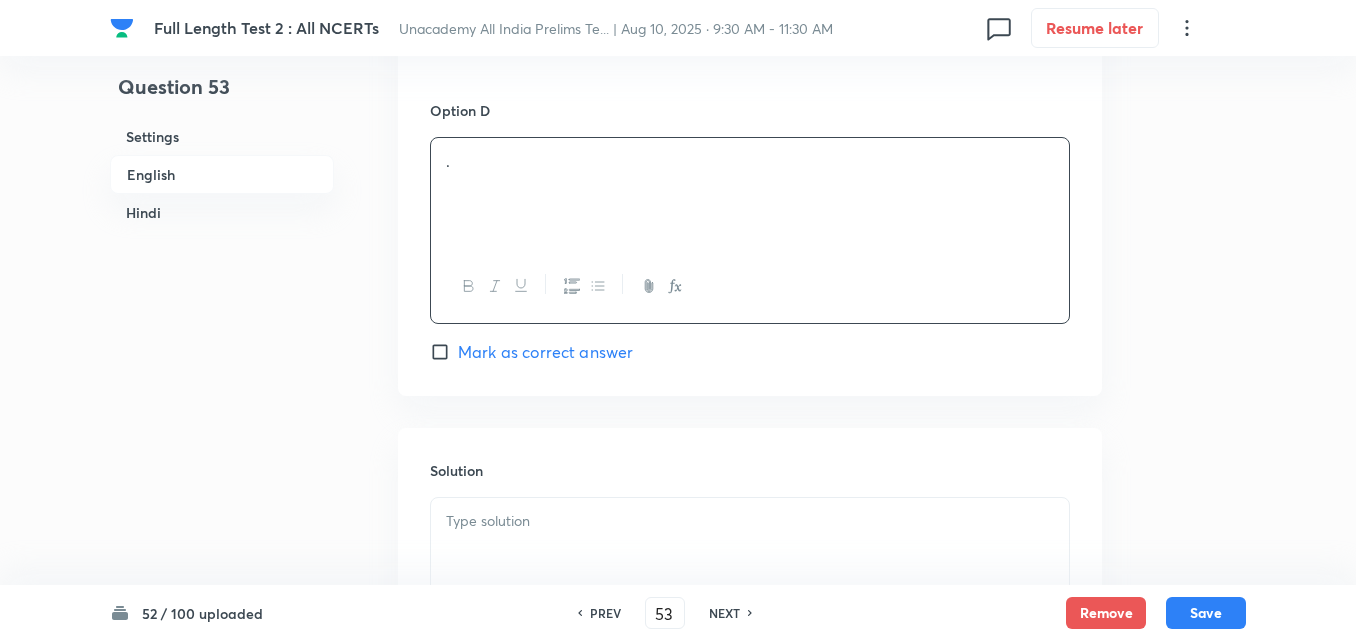 click on "Mark as correct answer" at bounding box center [545, 352] 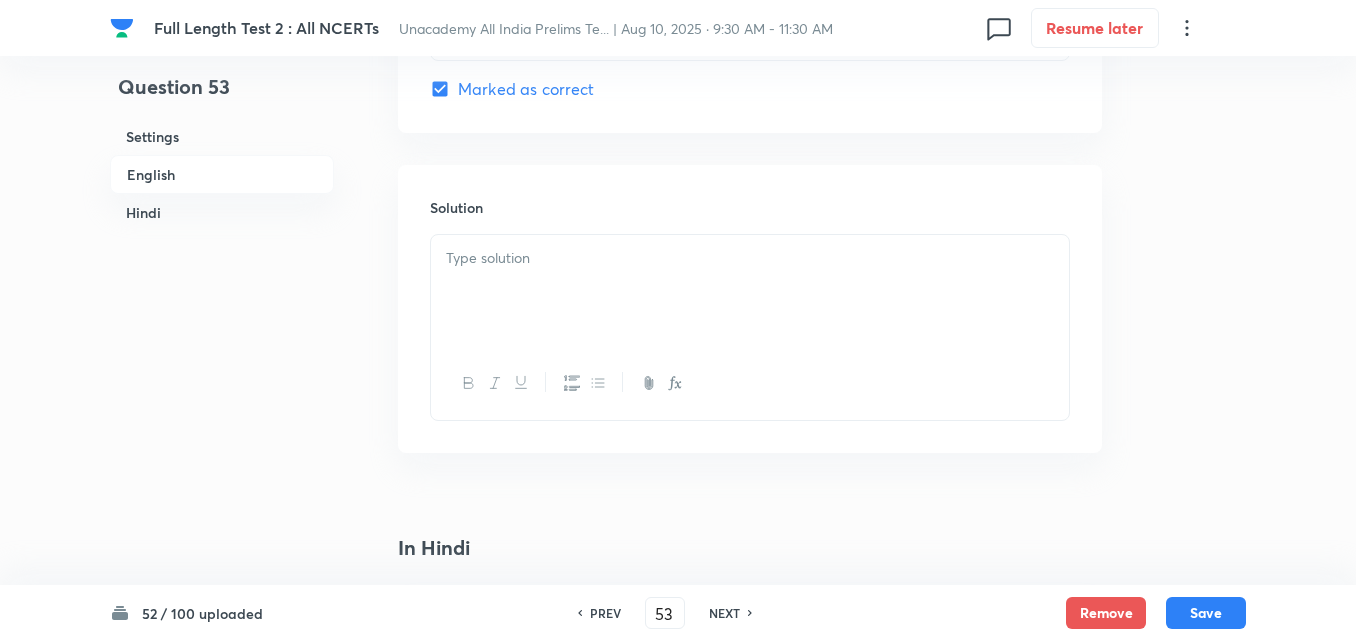 checkbox on "true" 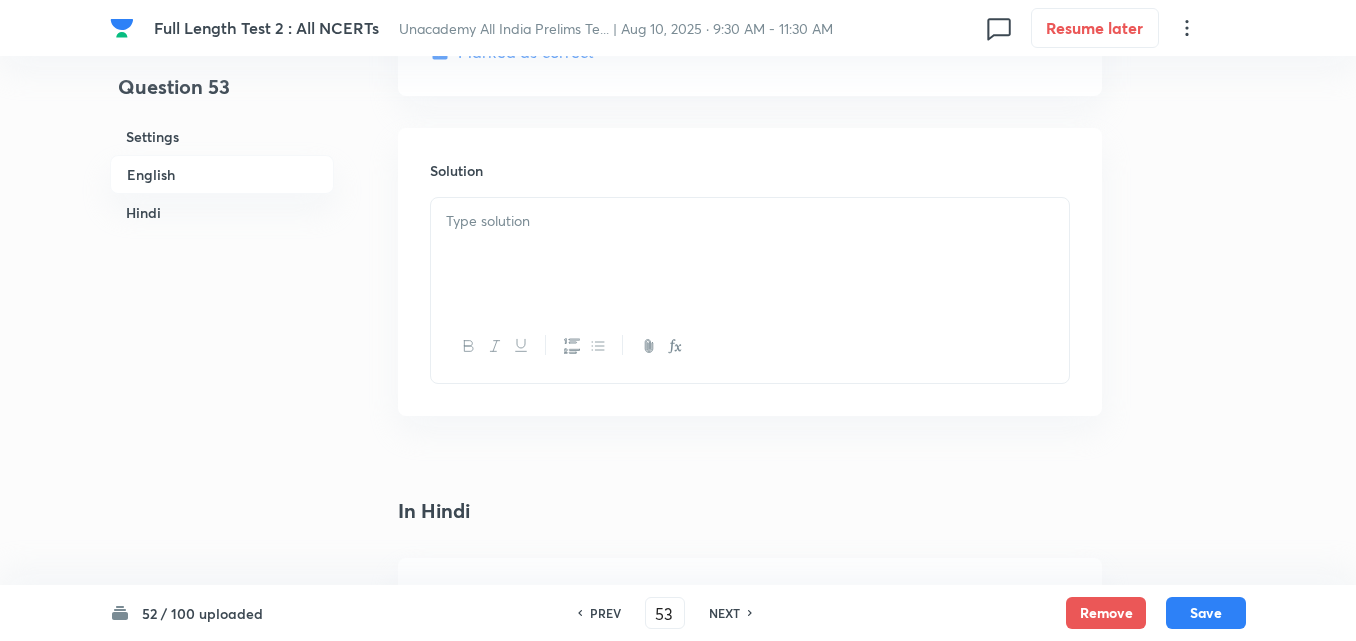 click at bounding box center [750, 254] 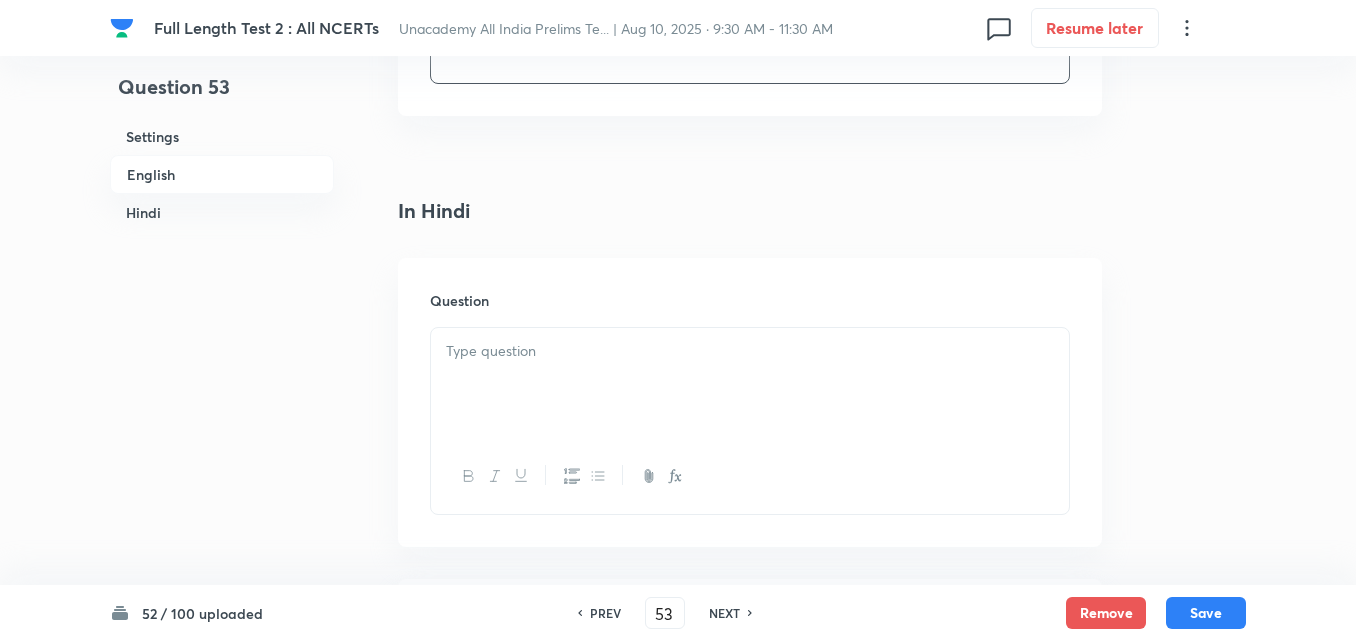 click at bounding box center [750, 351] 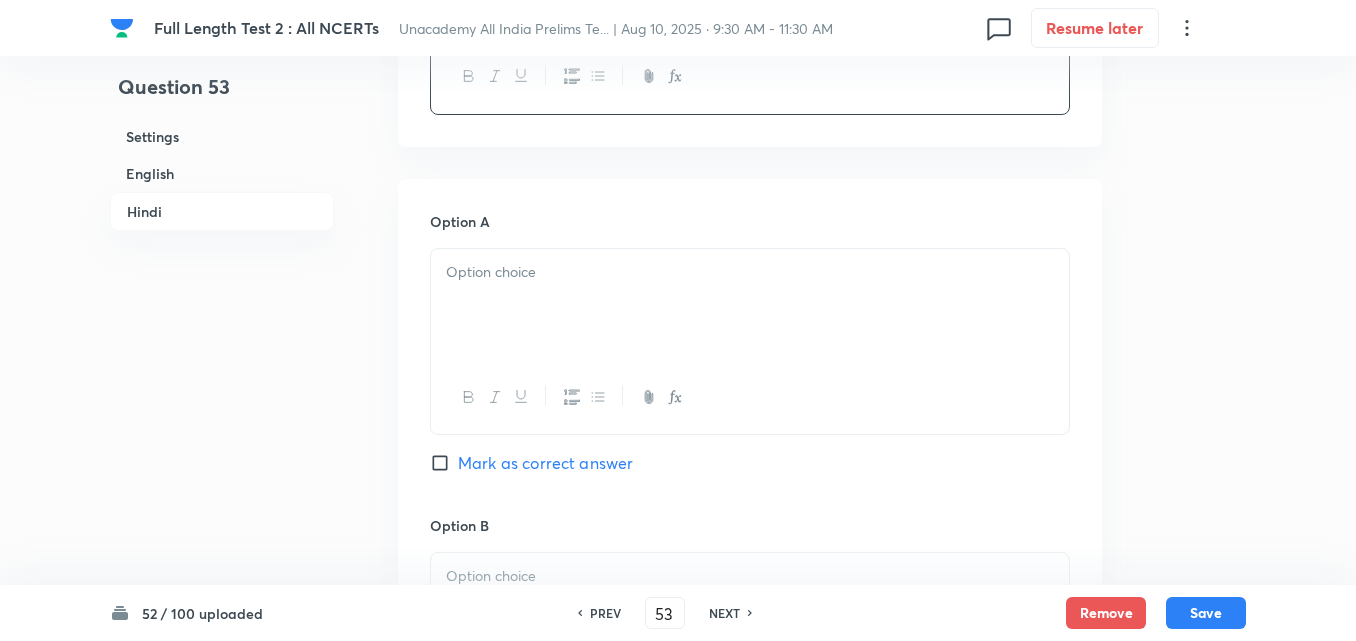 click at bounding box center (750, 305) 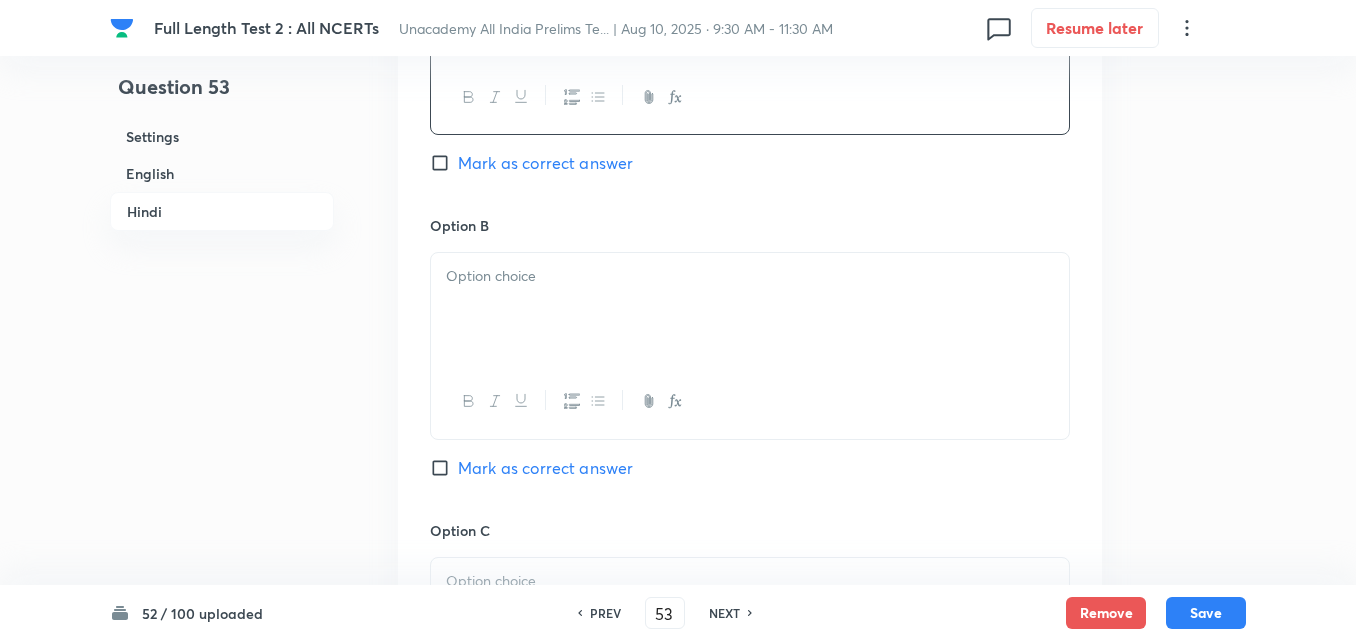 click at bounding box center [750, 309] 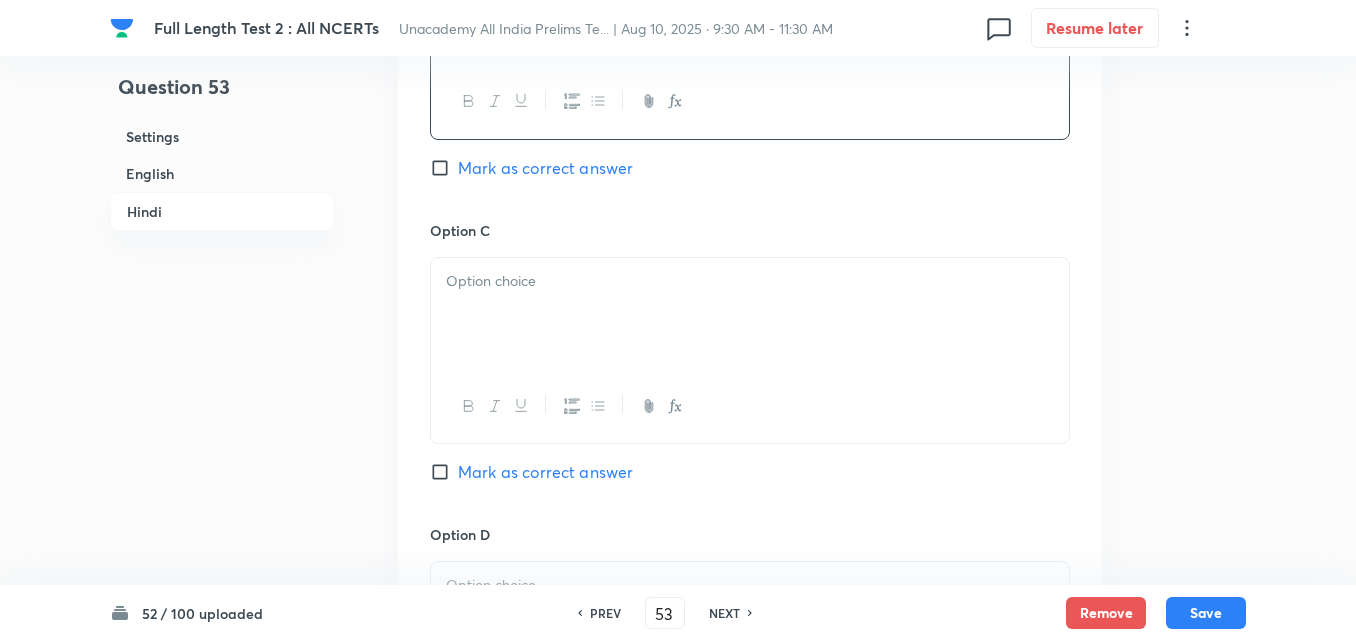 click at bounding box center (750, 314) 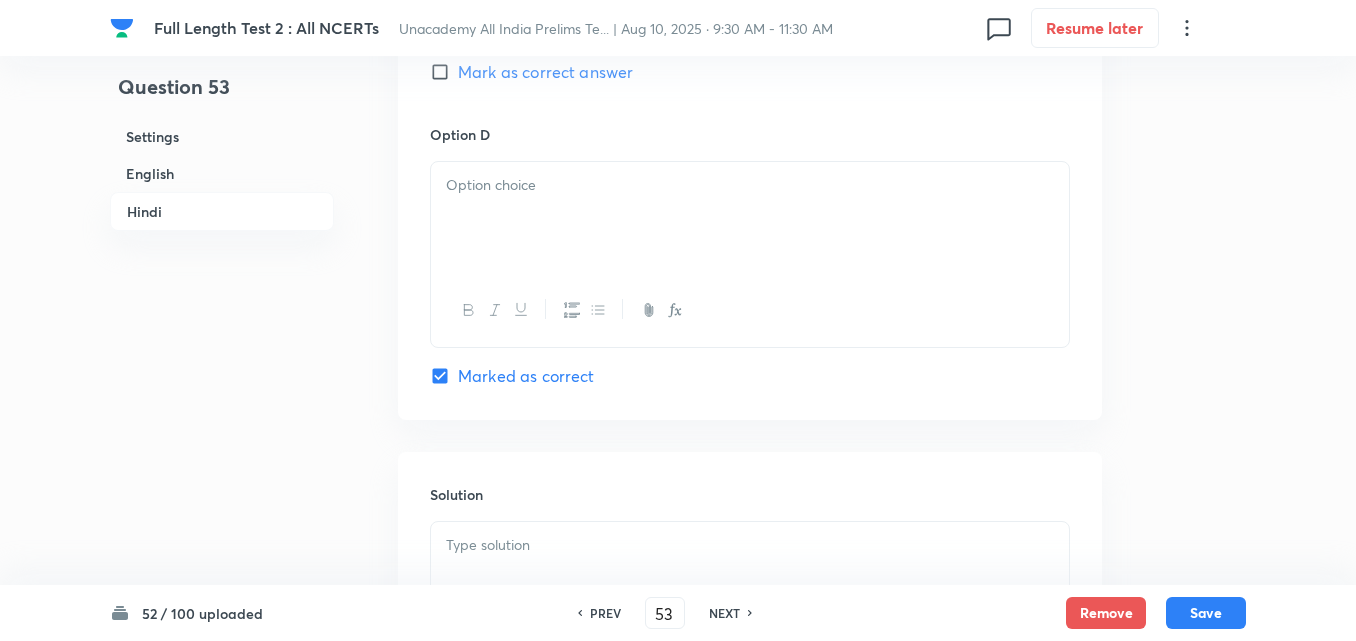 click at bounding box center [750, 218] 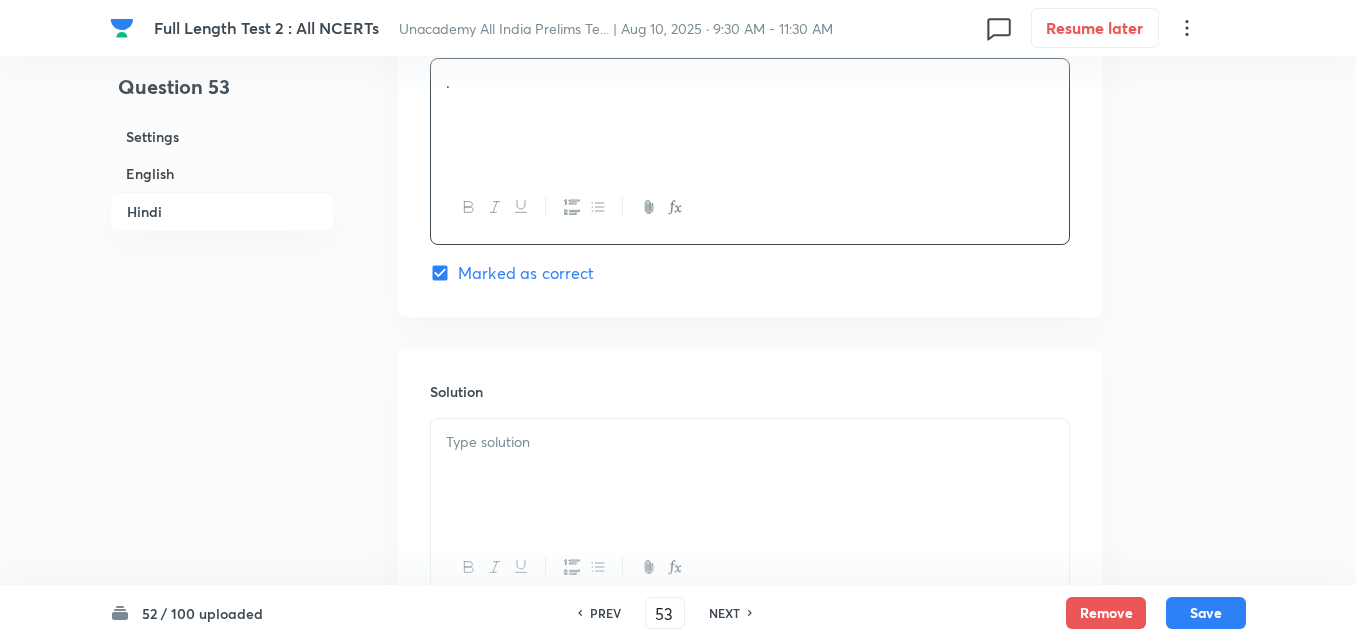 scroll, scrollTop: 4118, scrollLeft: 0, axis: vertical 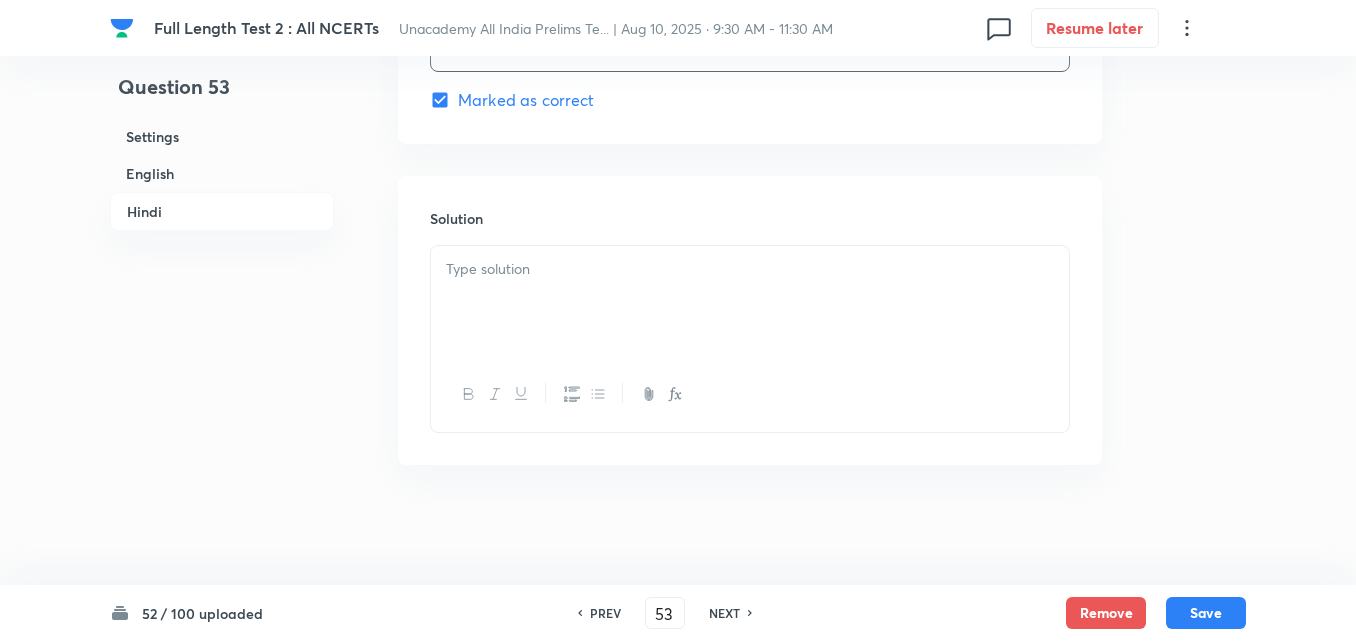 click at bounding box center (750, 302) 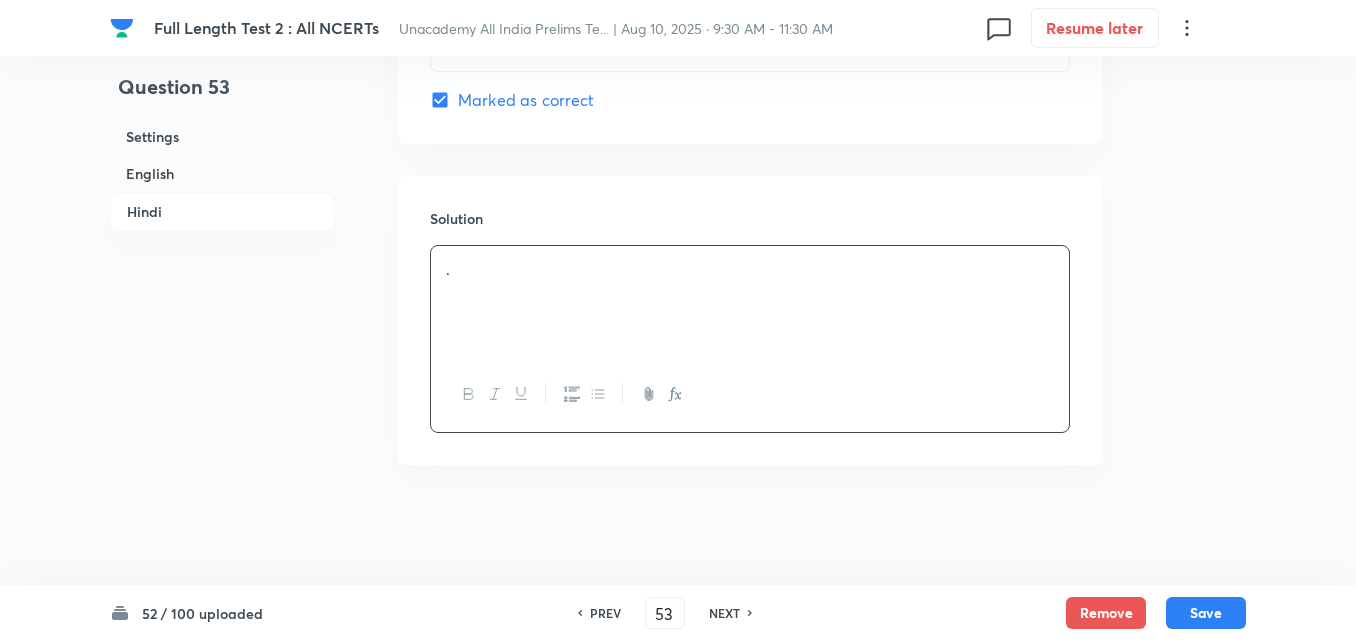 click on "Settings" at bounding box center (222, 136) 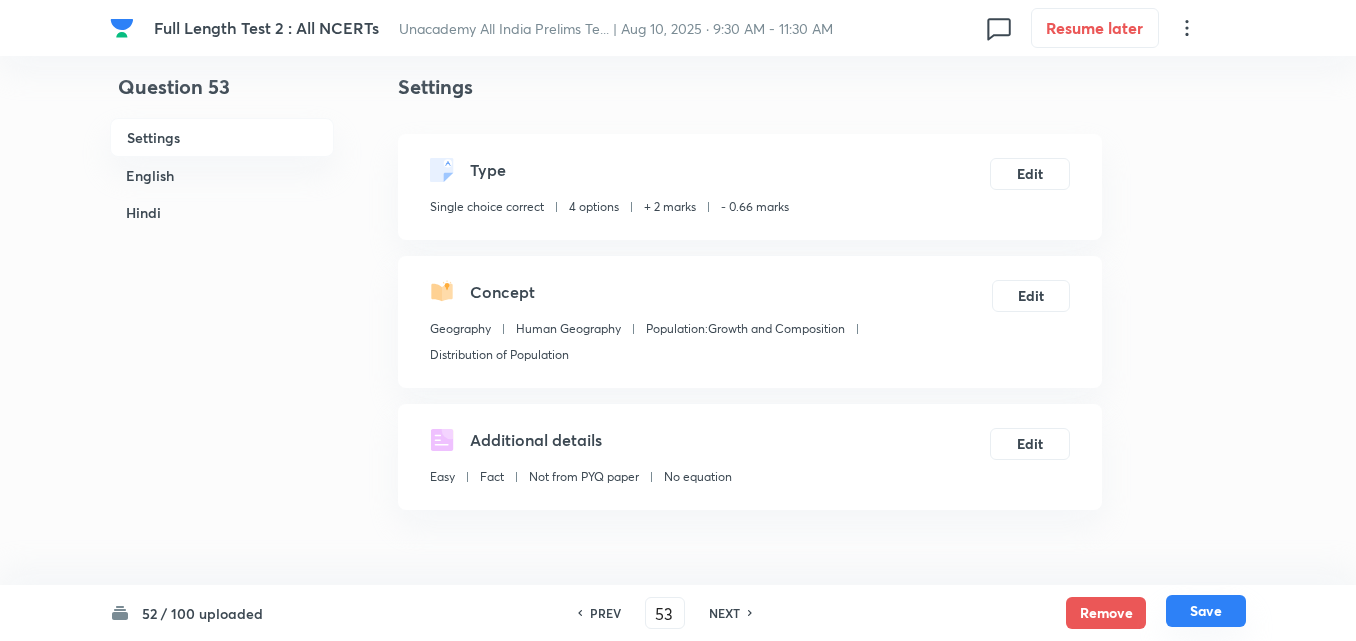 click on "Save" at bounding box center [1206, 611] 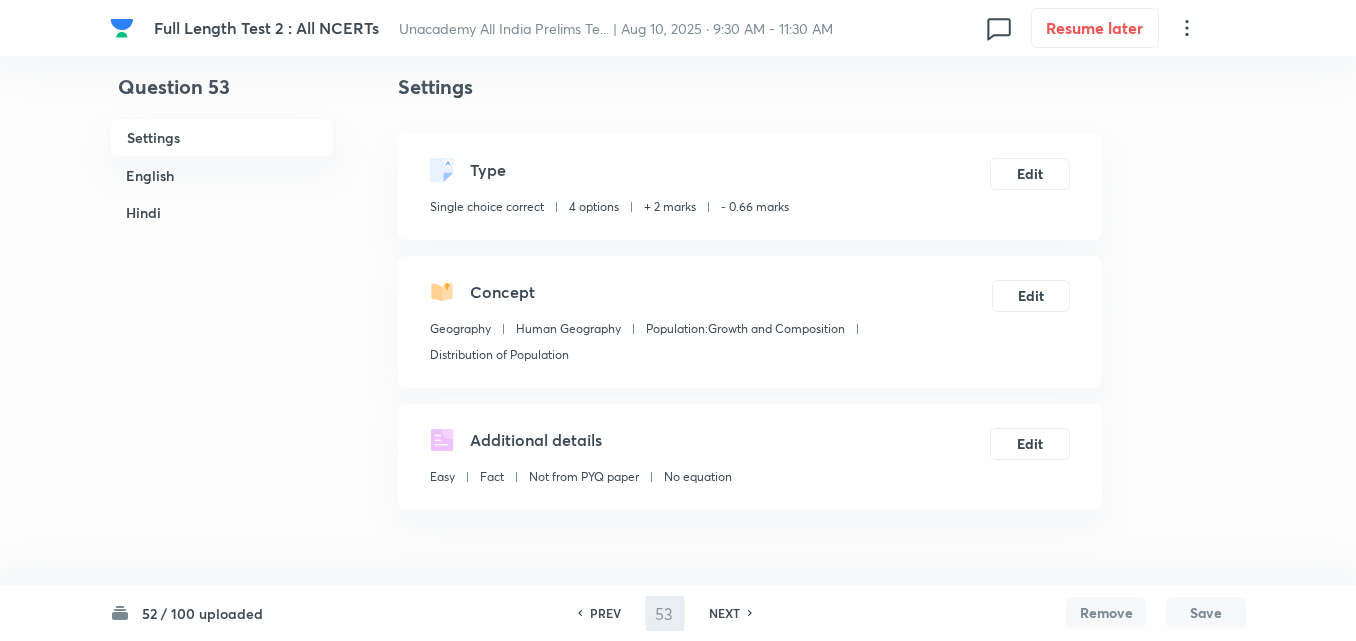 type on "54" 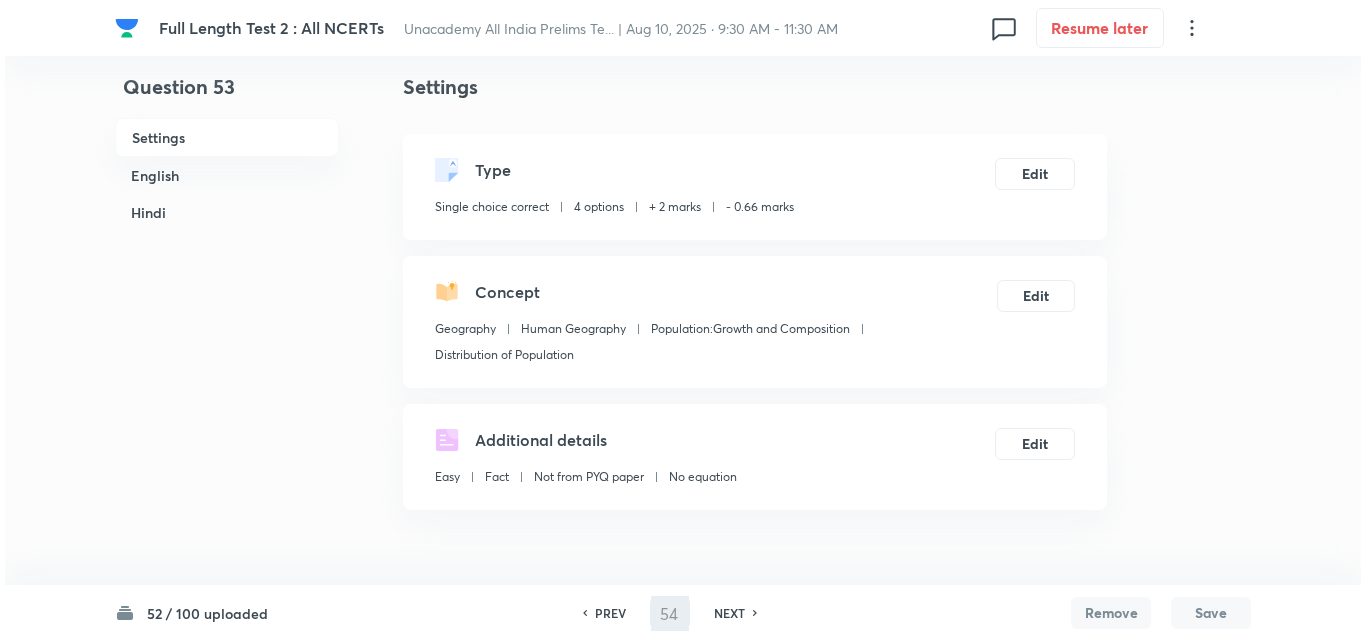 scroll, scrollTop: 0, scrollLeft: 0, axis: both 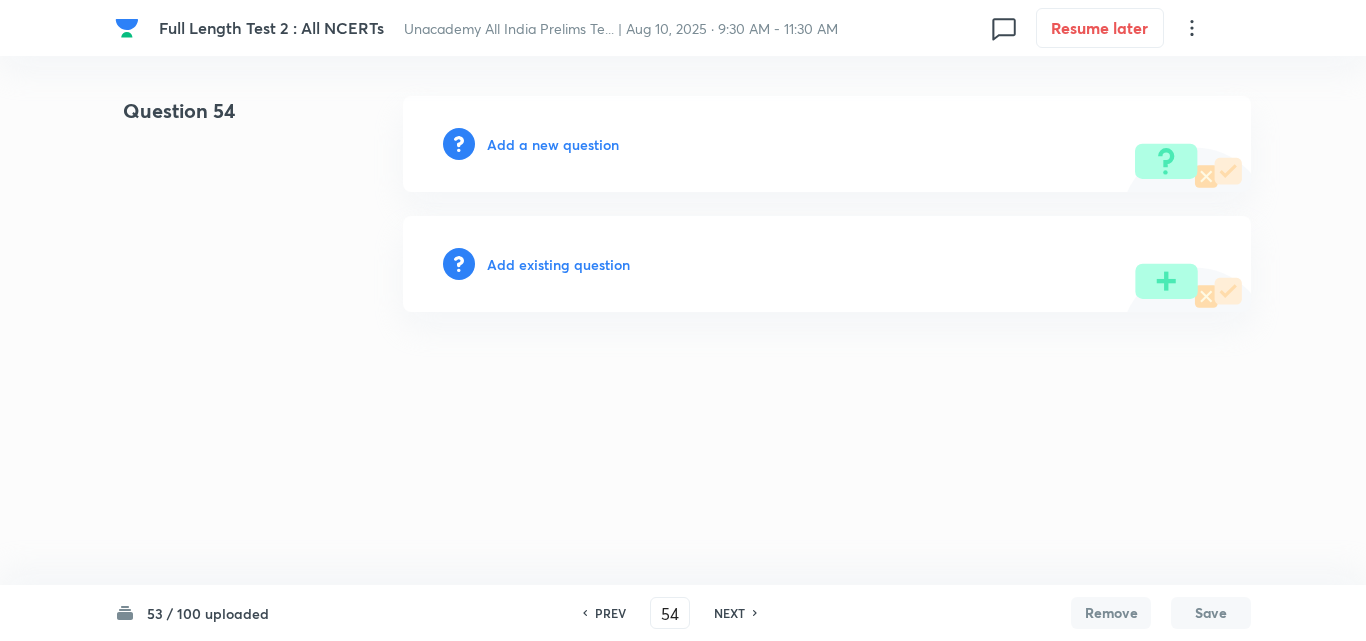 click on "Add a new question" at bounding box center [553, 144] 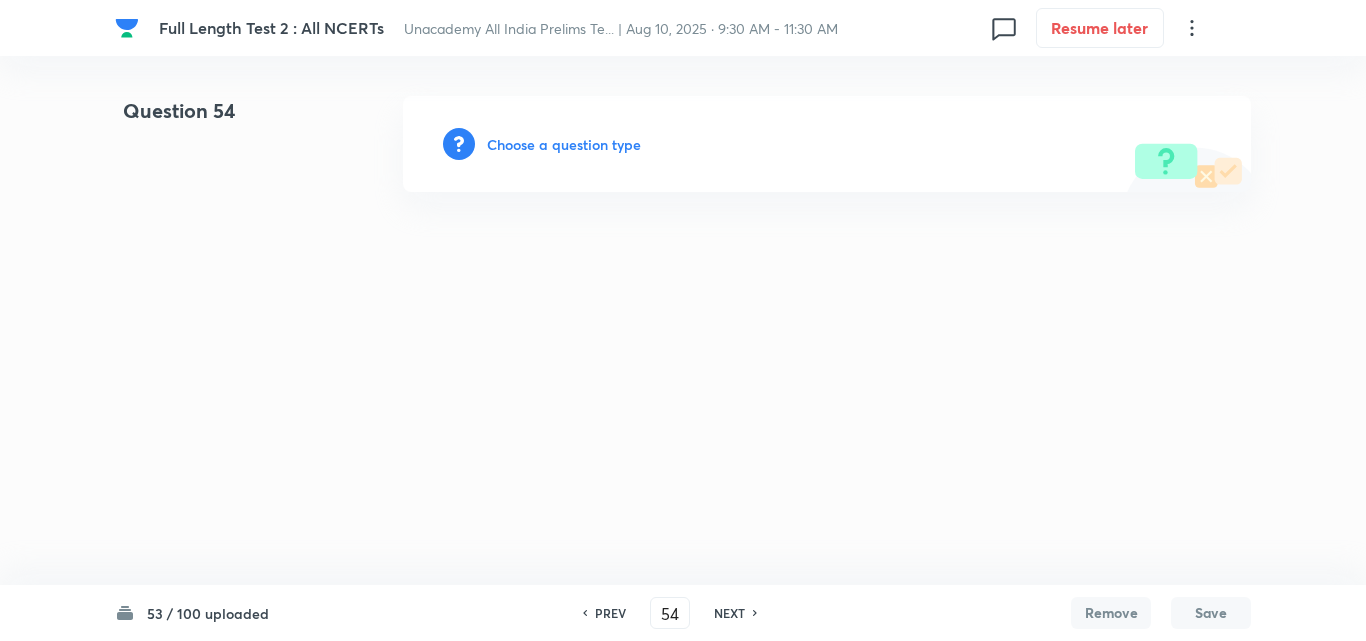 click on "Choose a question type" at bounding box center [564, 144] 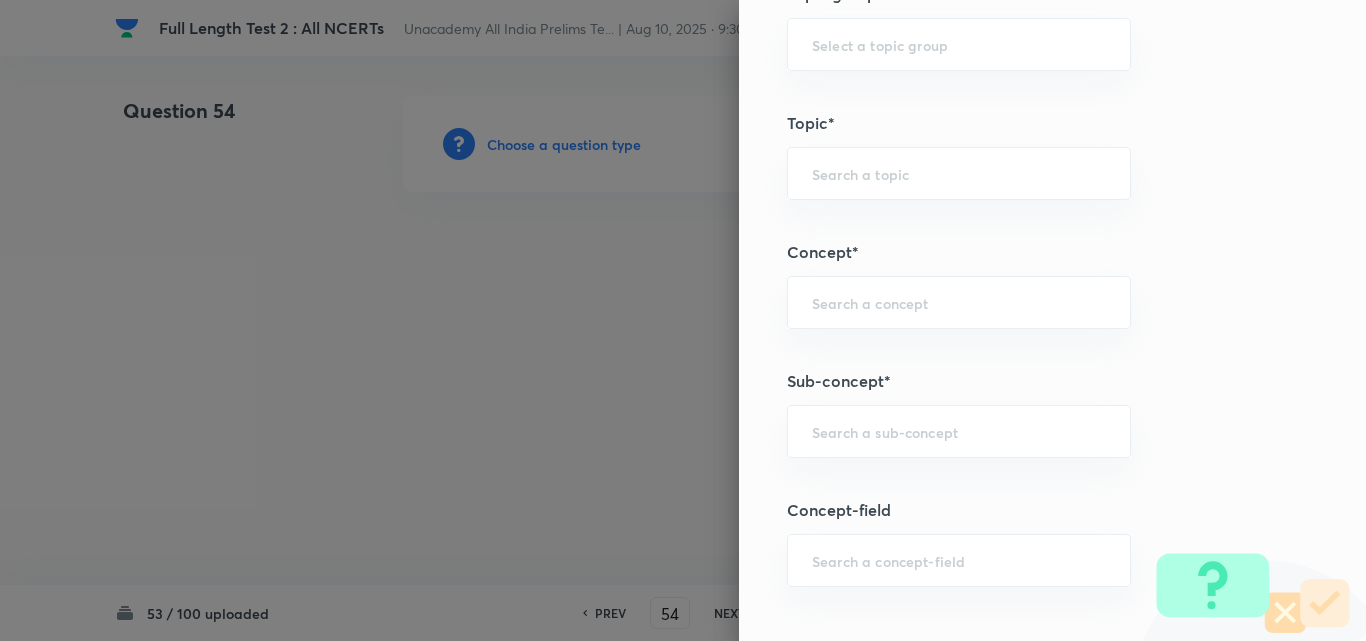 scroll, scrollTop: 1100, scrollLeft: 0, axis: vertical 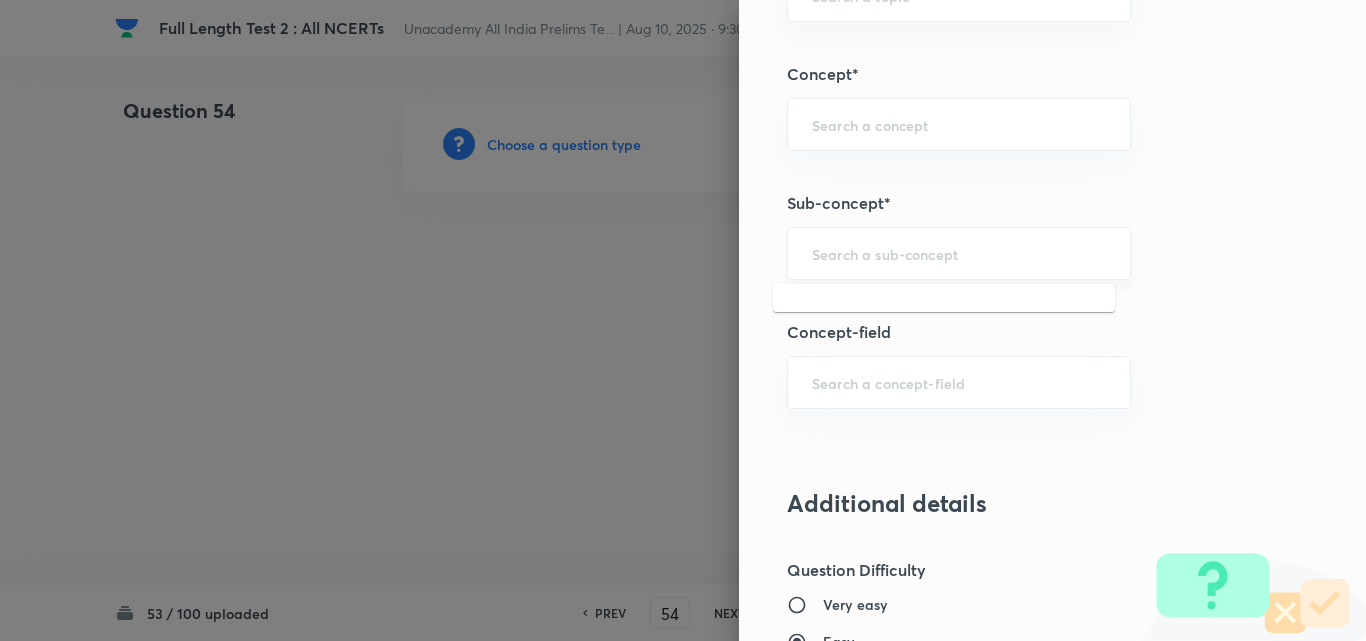 click at bounding box center [959, 253] 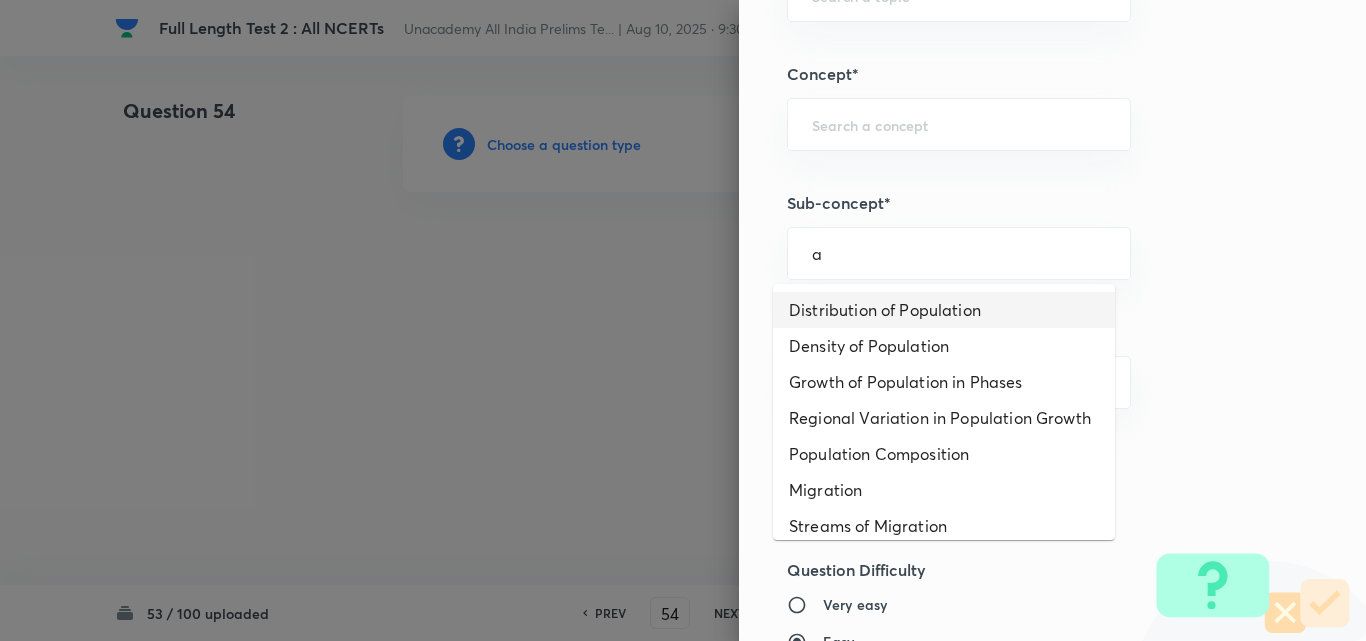 click on "Distribution of Population" at bounding box center (944, 310) 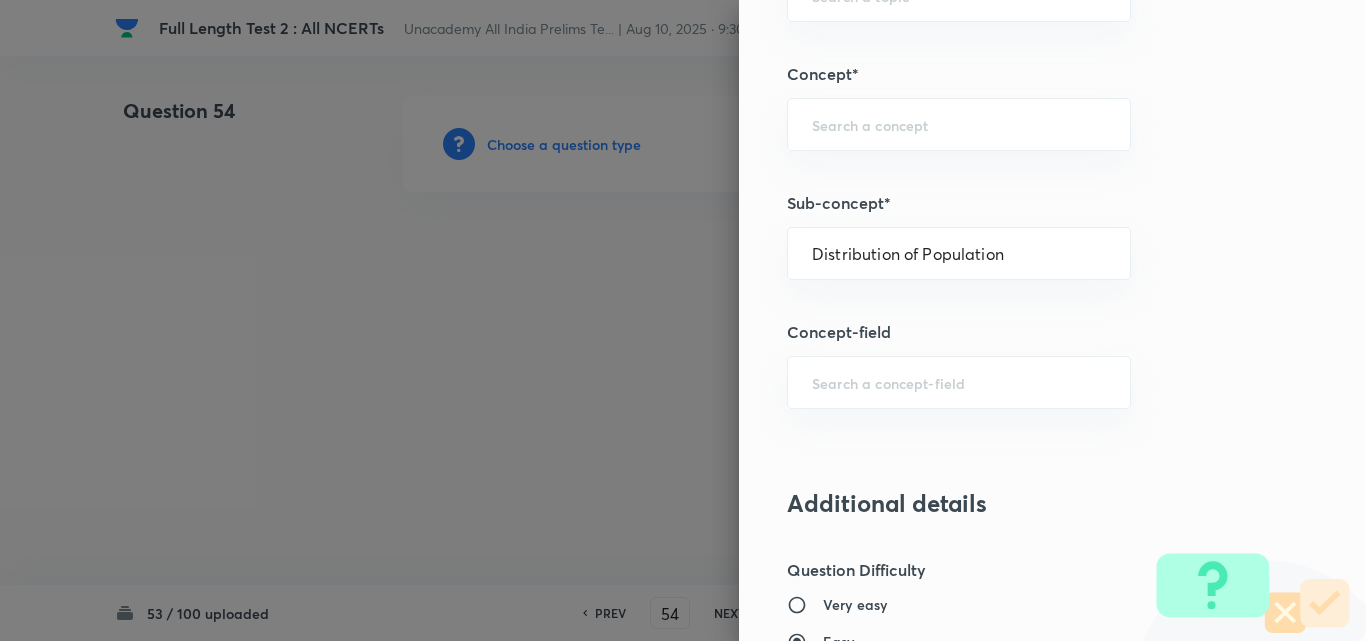 type on "Geography" 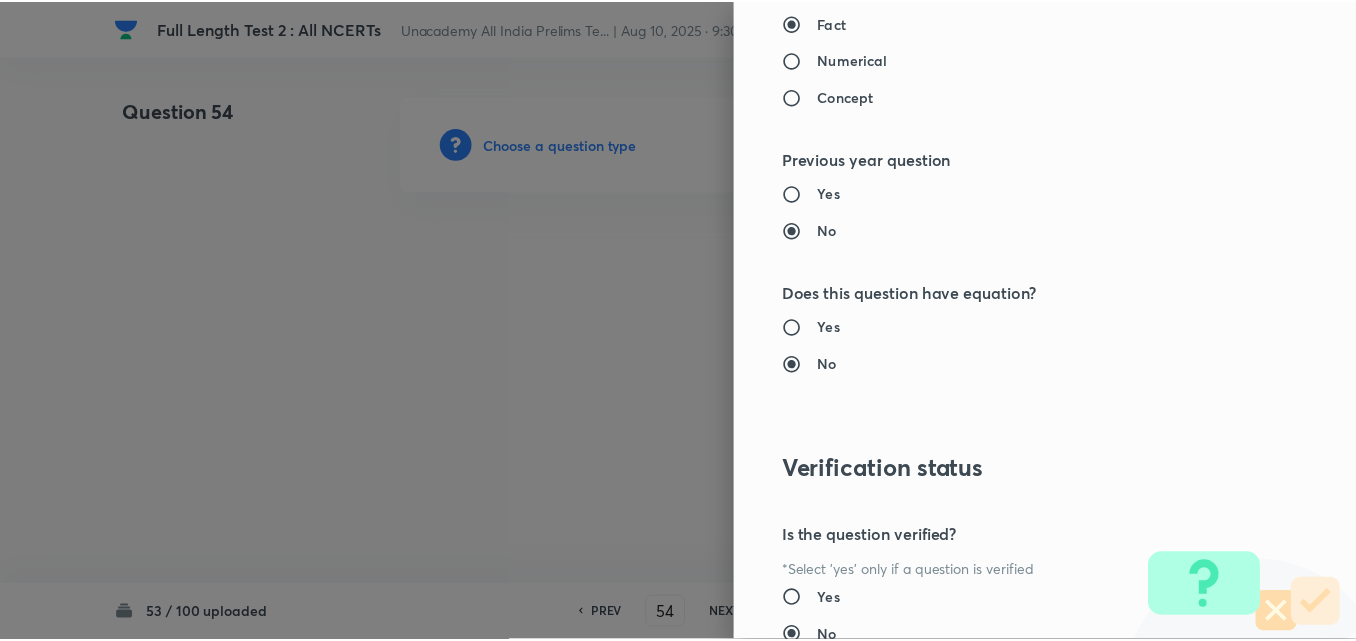 scroll, scrollTop: 2085, scrollLeft: 0, axis: vertical 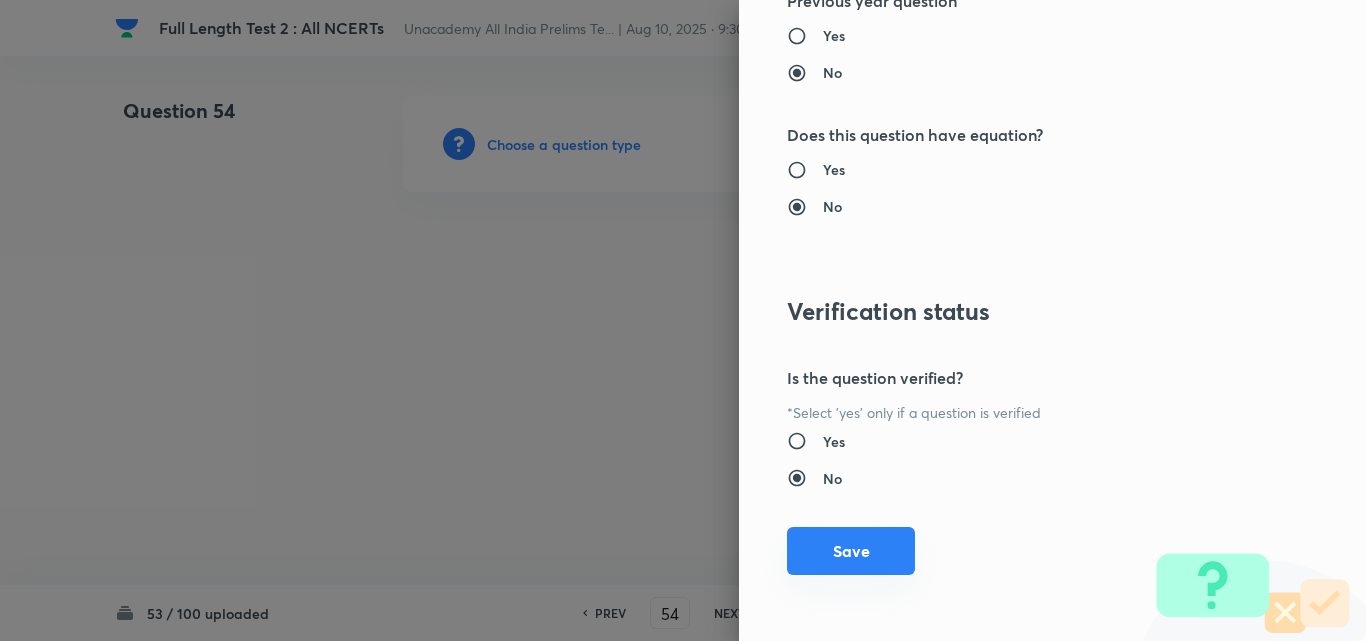 click on "Save" at bounding box center (851, 551) 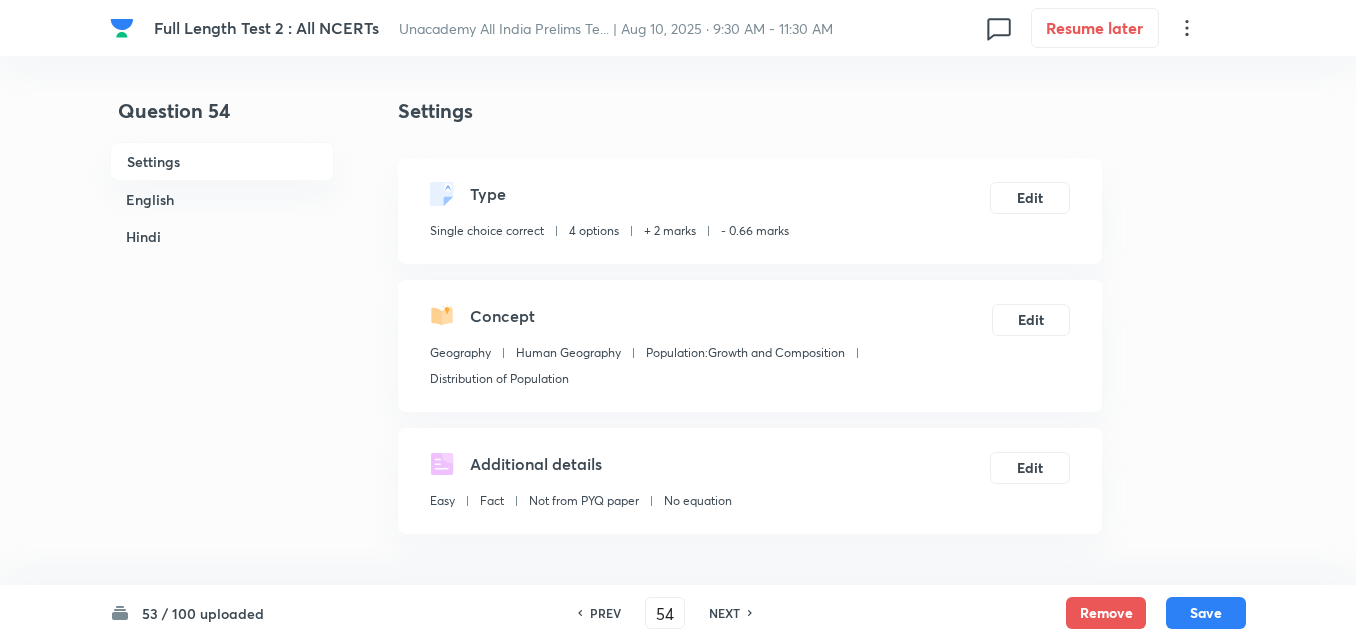 click on "English" at bounding box center (222, 199) 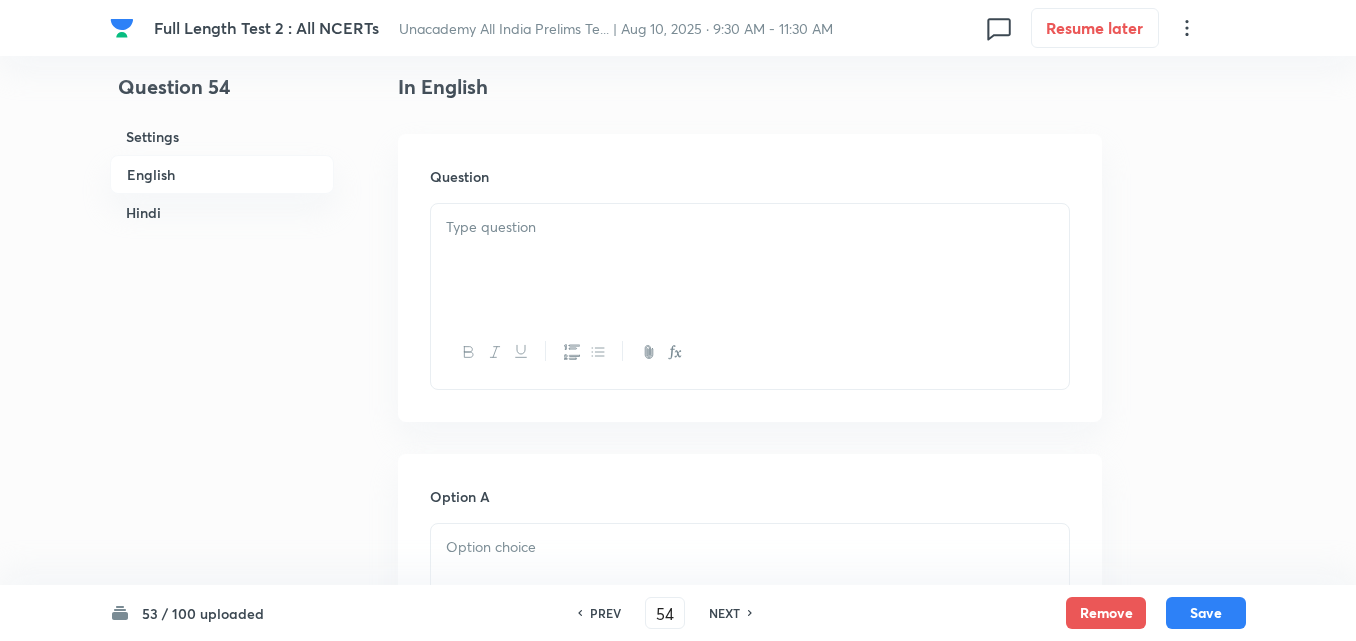 click at bounding box center (750, 260) 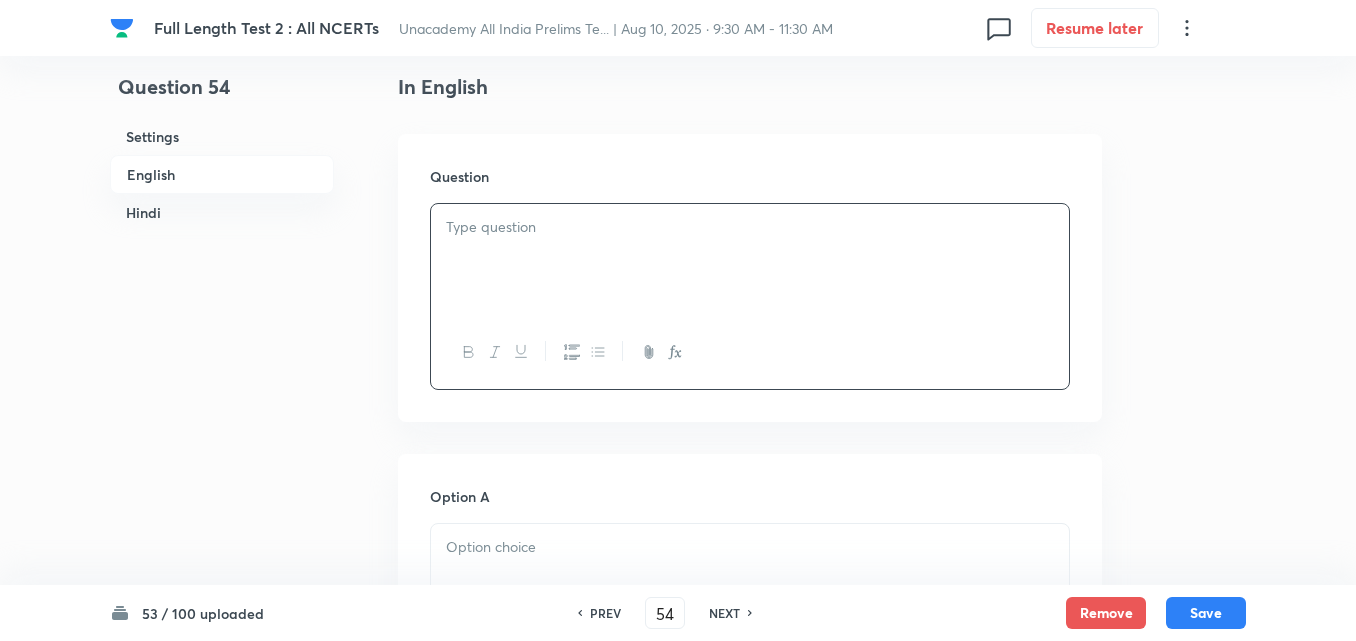 type 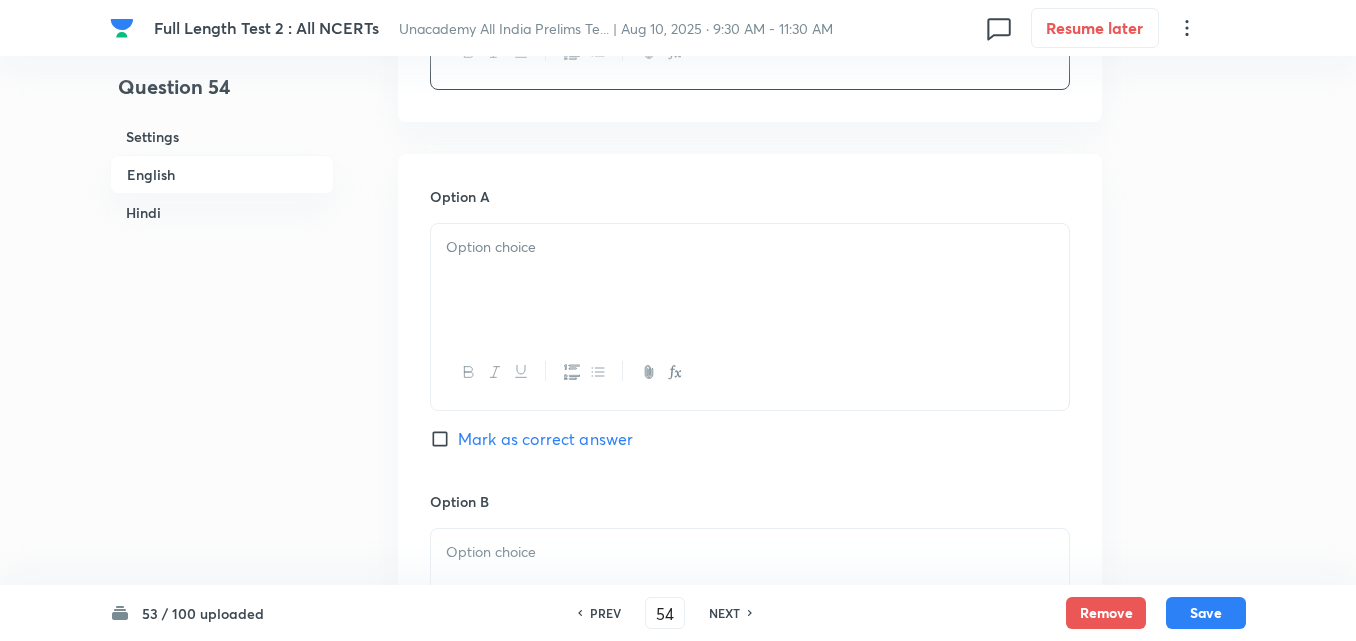 click at bounding box center (750, 280) 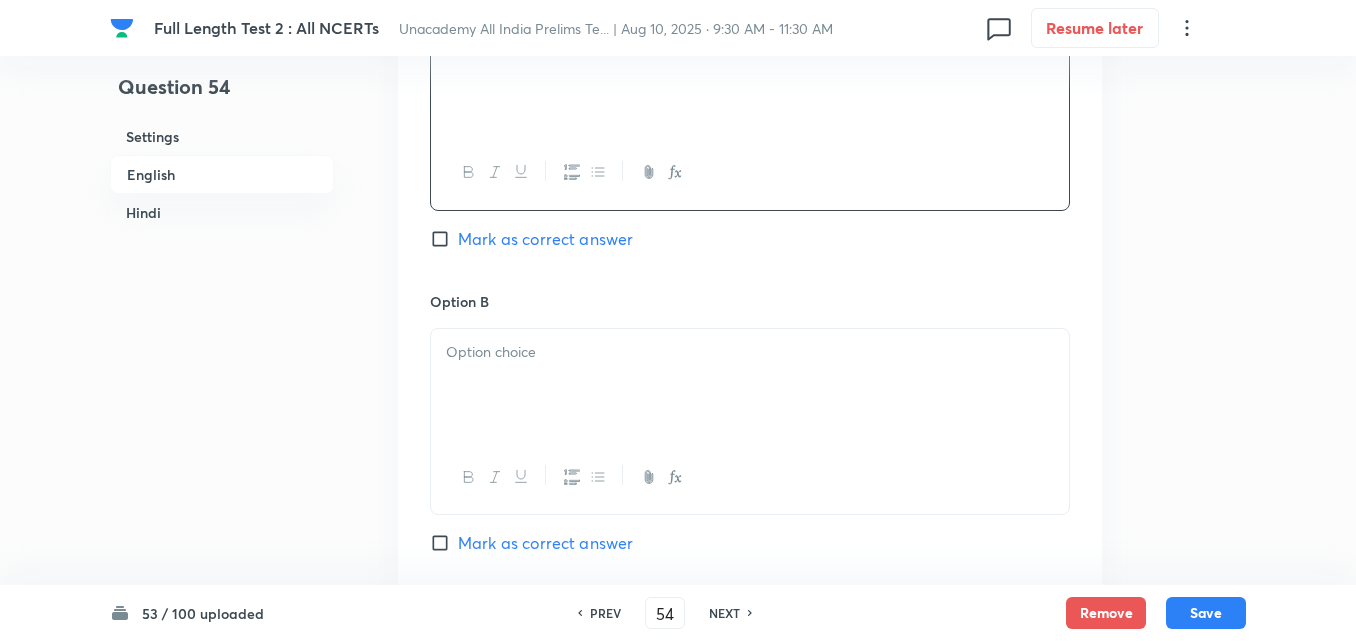 click at bounding box center [750, 385] 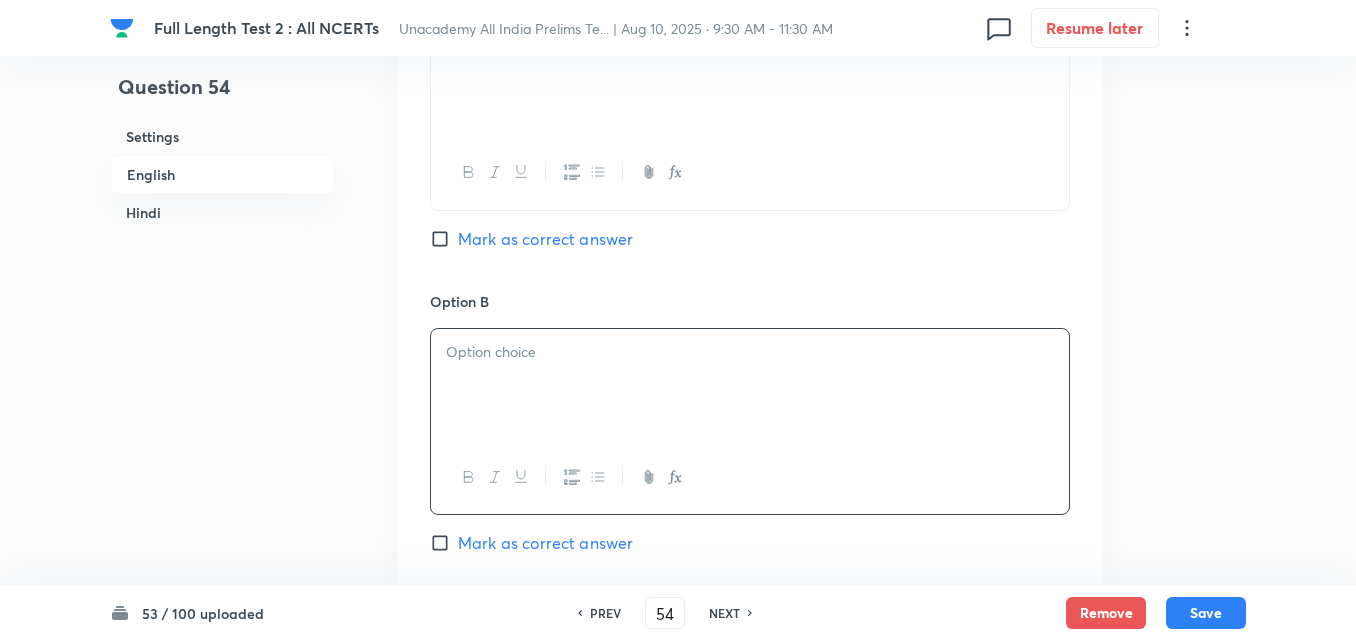 type 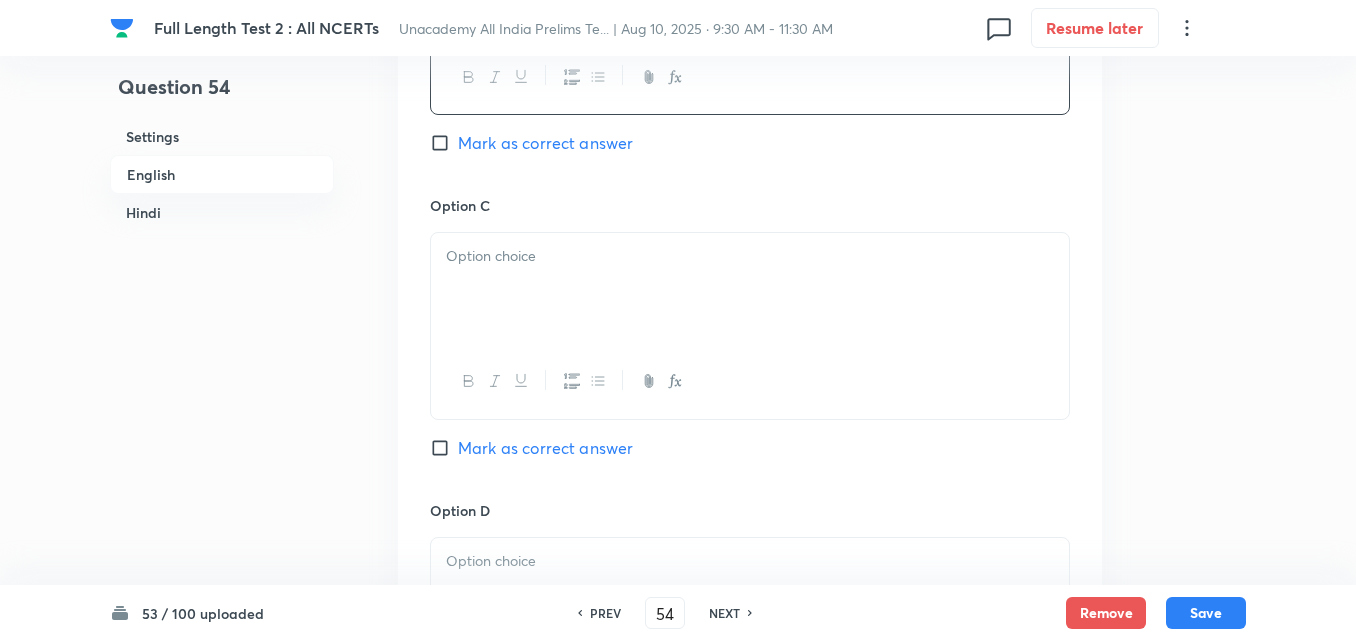click at bounding box center [750, 289] 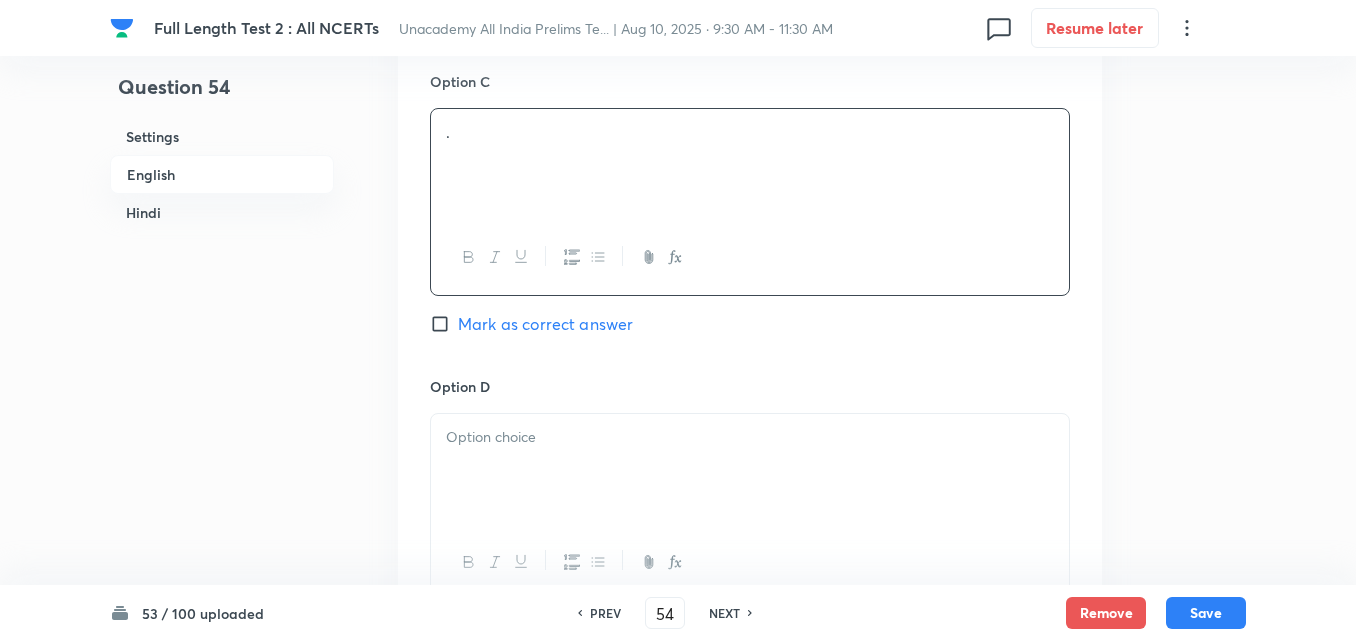 scroll, scrollTop: 1742, scrollLeft: 0, axis: vertical 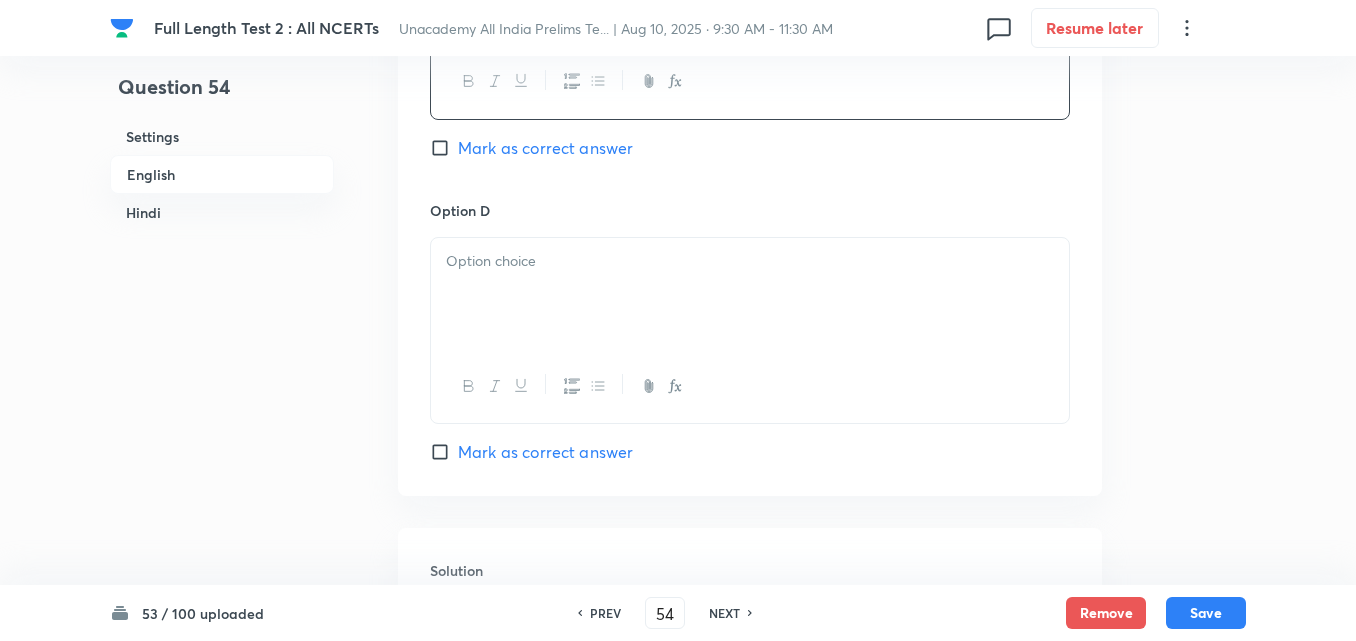 click at bounding box center [750, 261] 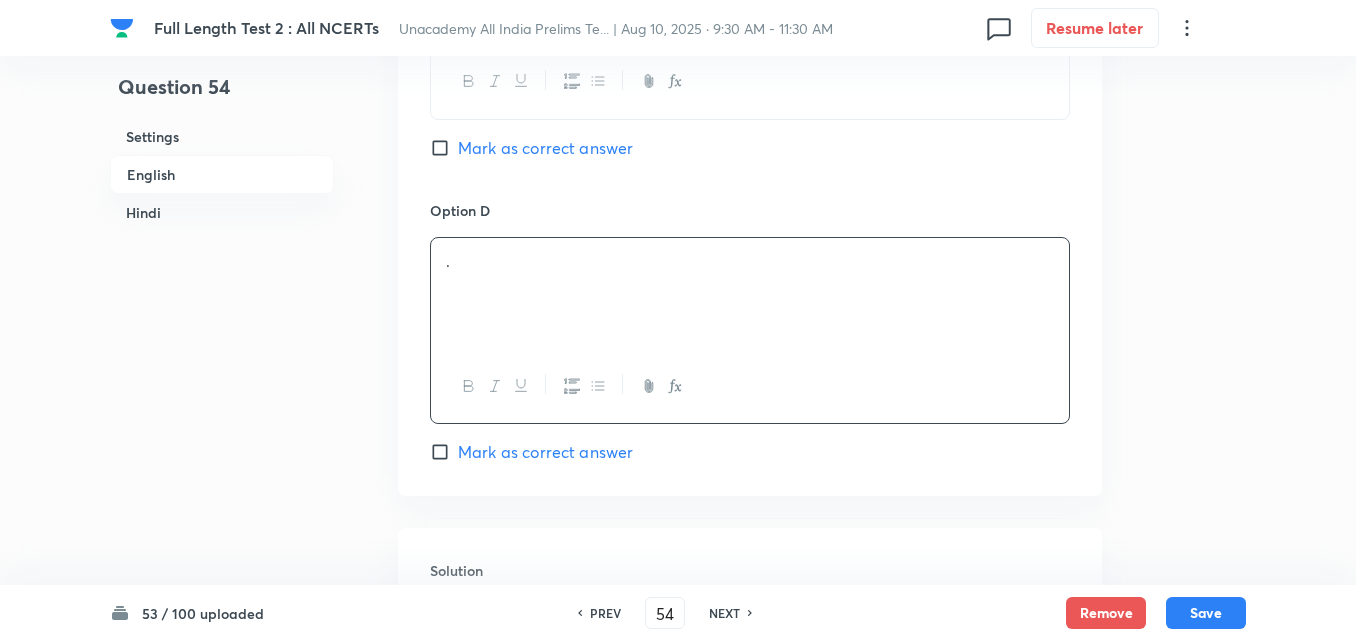 click on "Mark as correct answer" at bounding box center [545, 452] 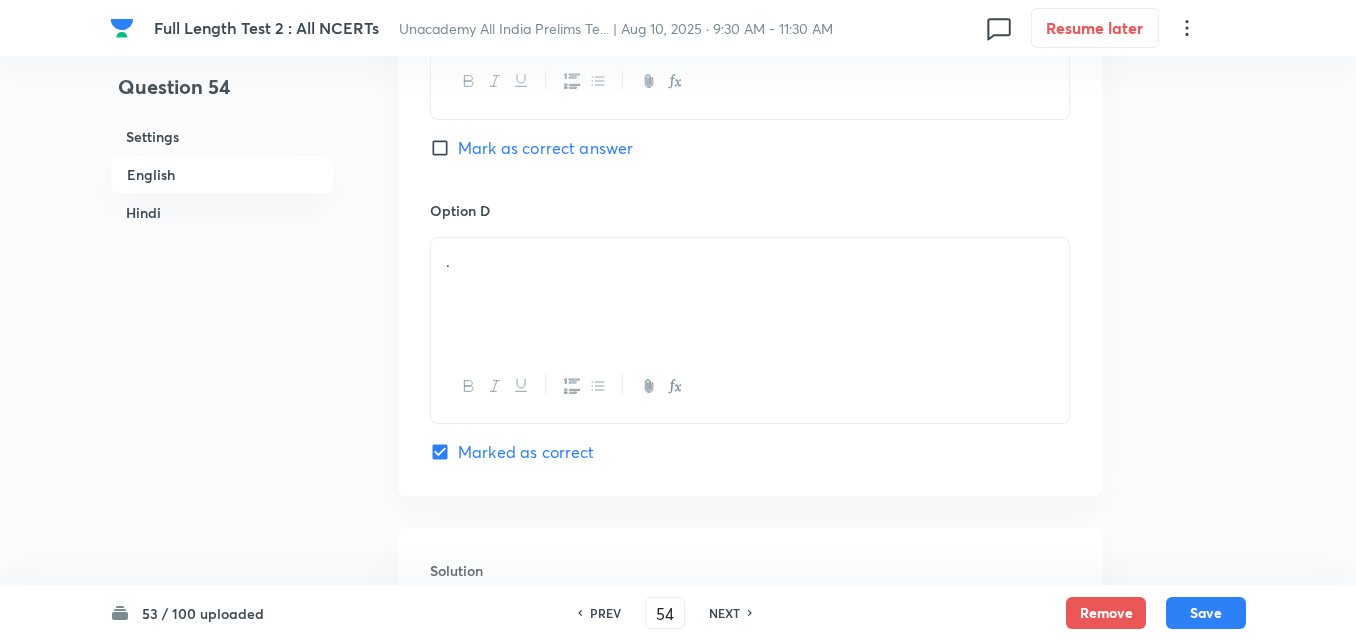 checkbox on "true" 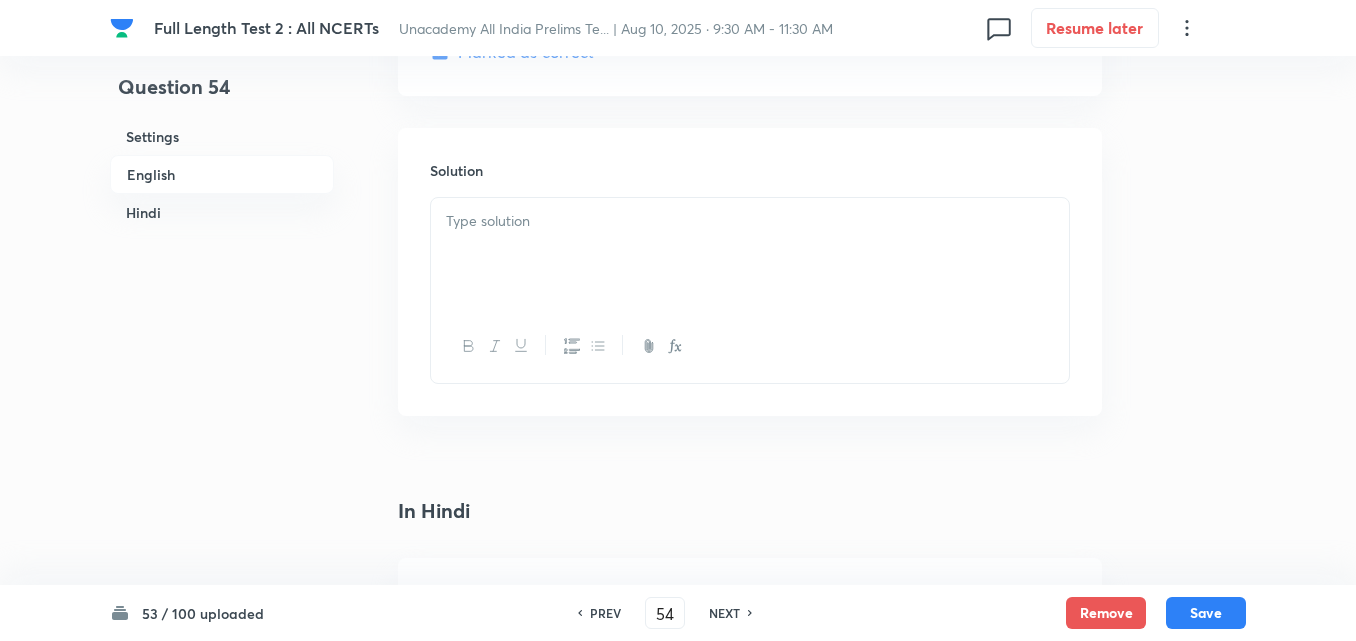 click at bounding box center [750, 254] 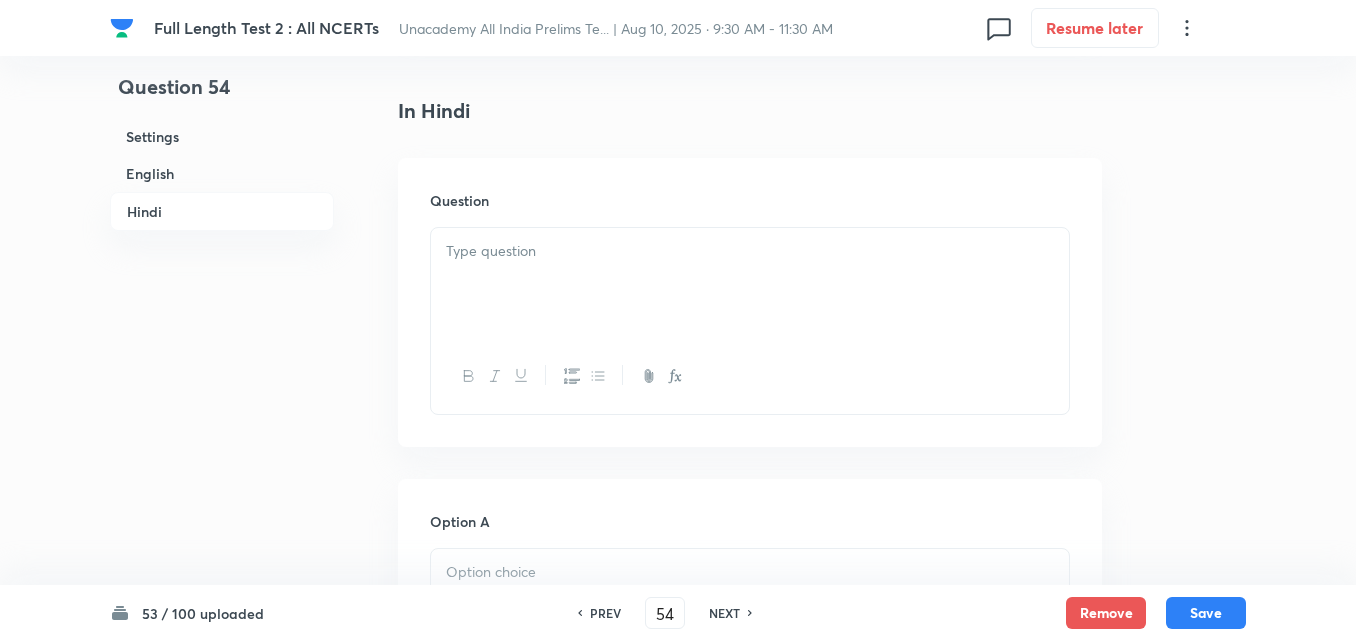 click at bounding box center [750, 284] 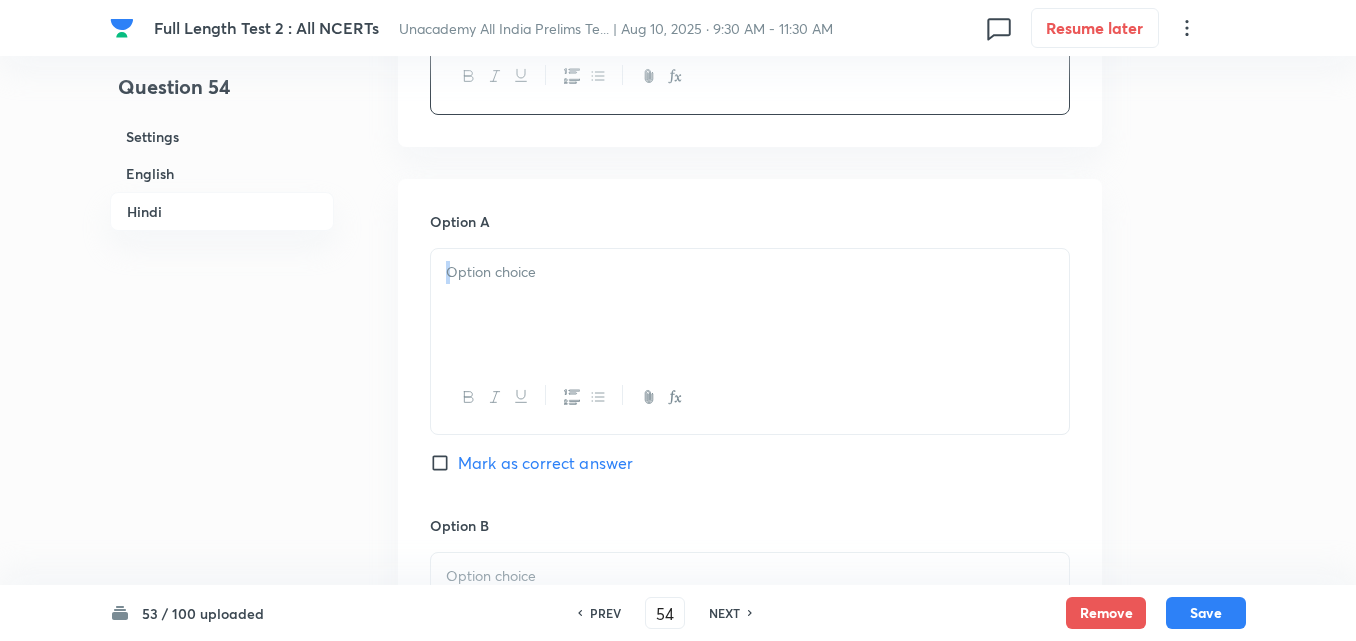 click at bounding box center (750, 341) 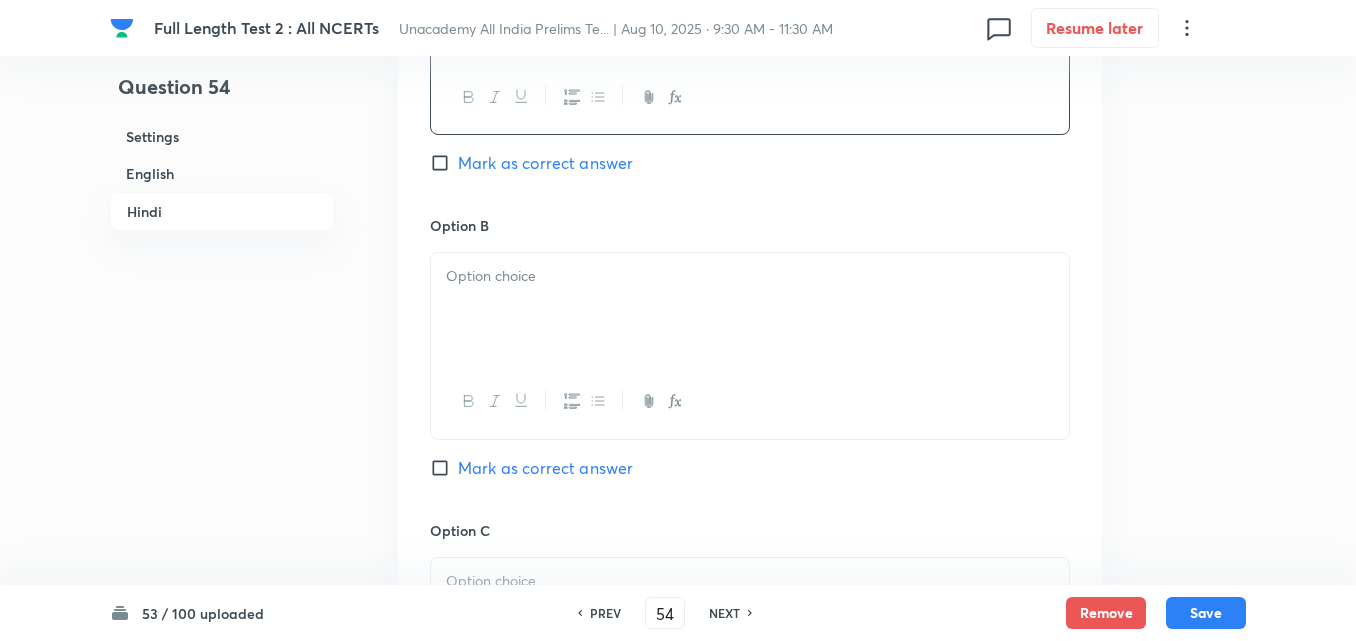 click at bounding box center (750, 309) 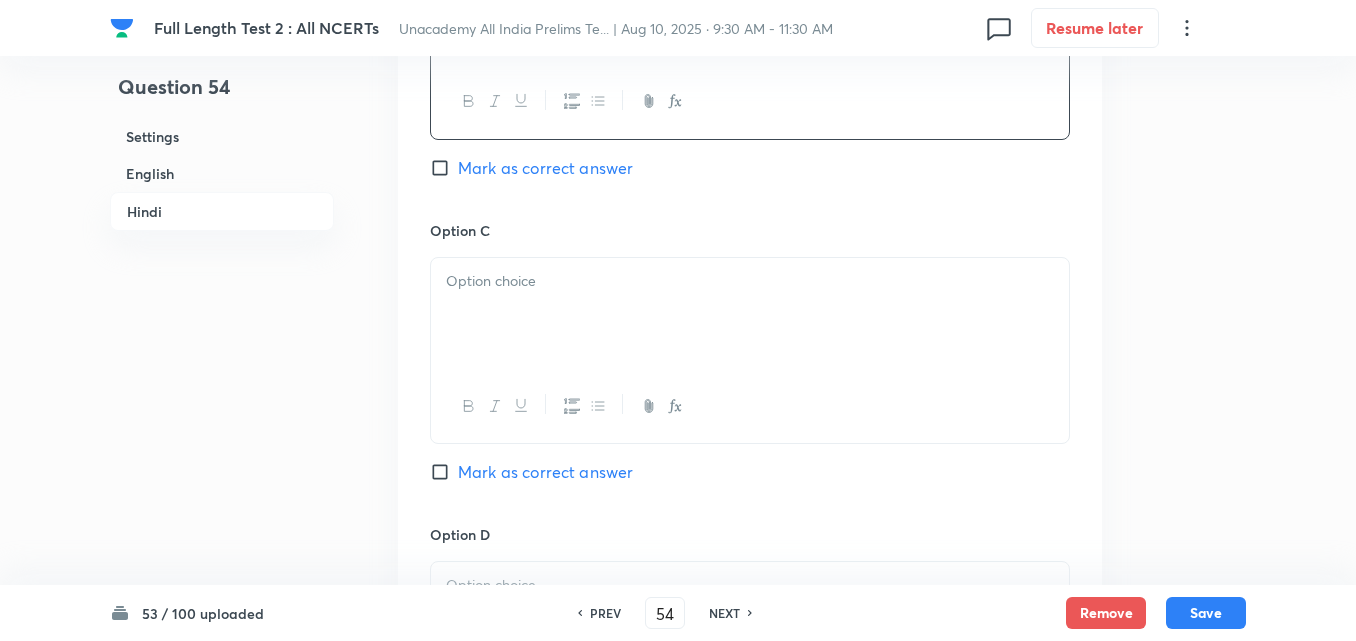 click at bounding box center (750, 314) 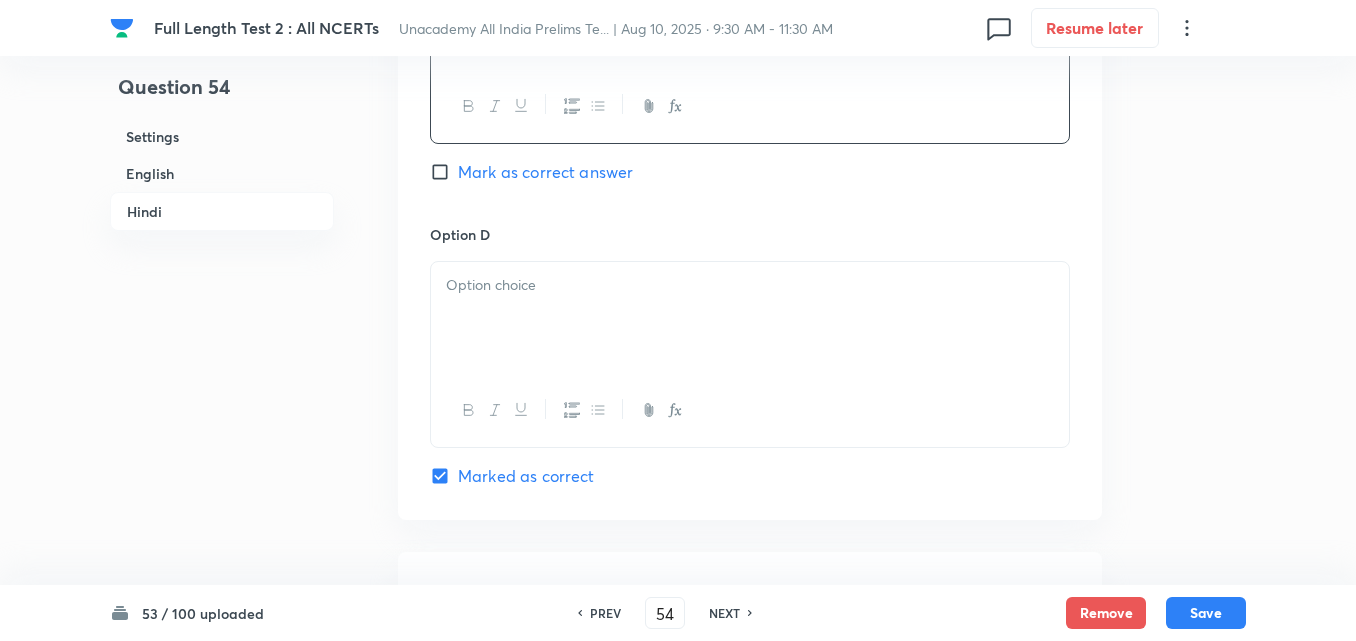 click at bounding box center [750, 318] 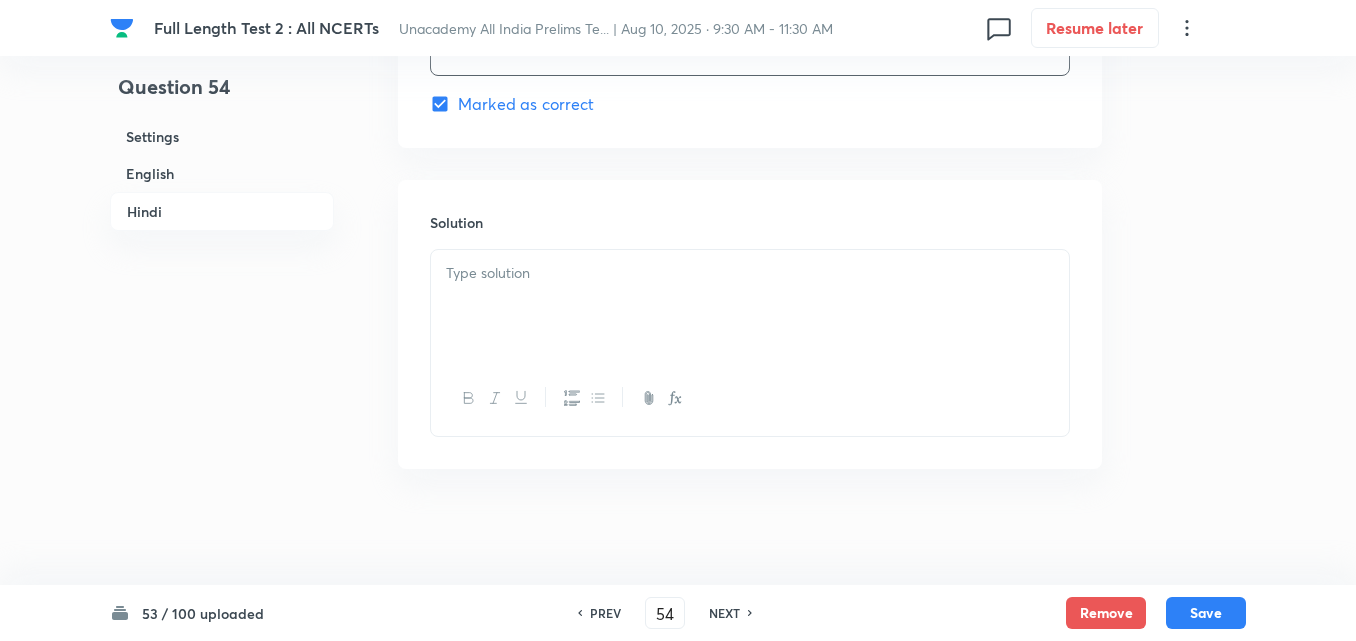 scroll, scrollTop: 4118, scrollLeft: 0, axis: vertical 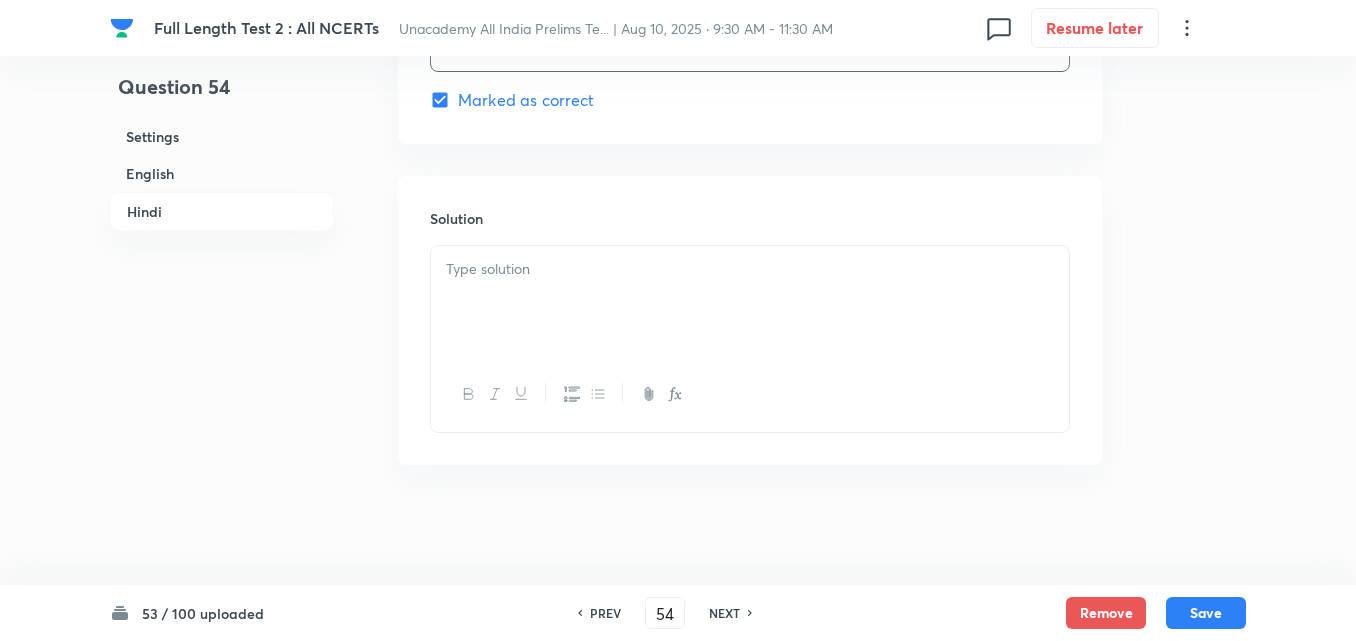 click at bounding box center (750, 302) 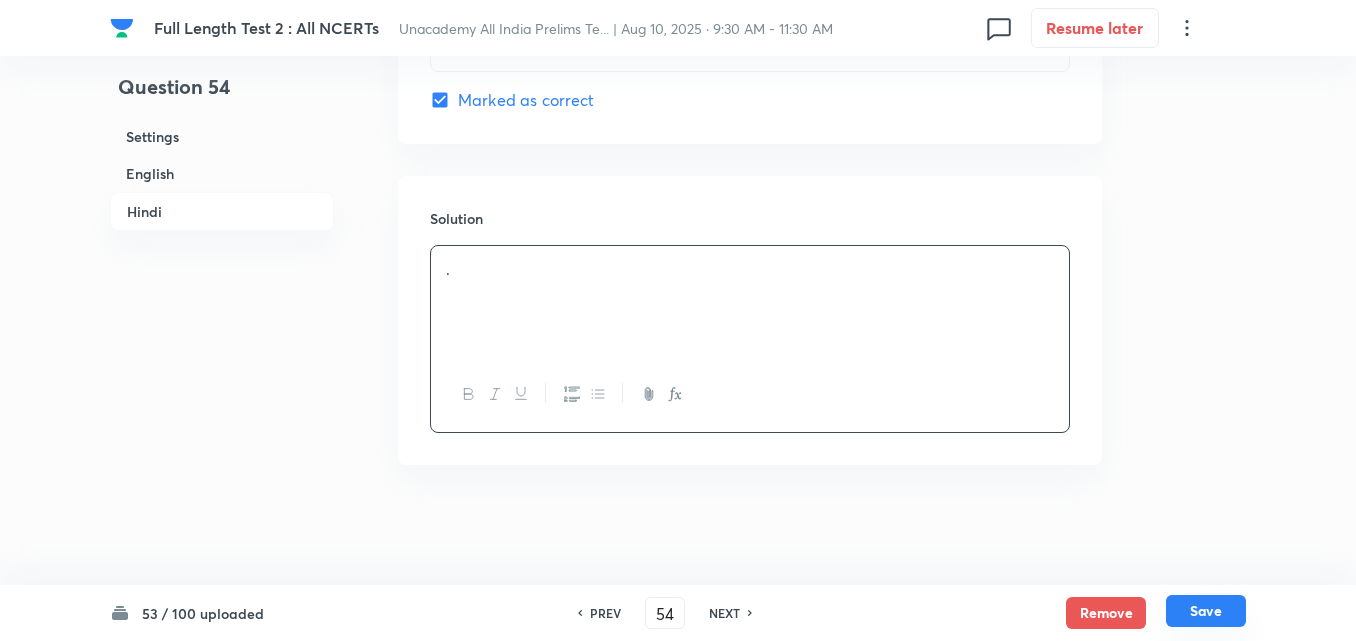 click on "Save" at bounding box center [1206, 611] 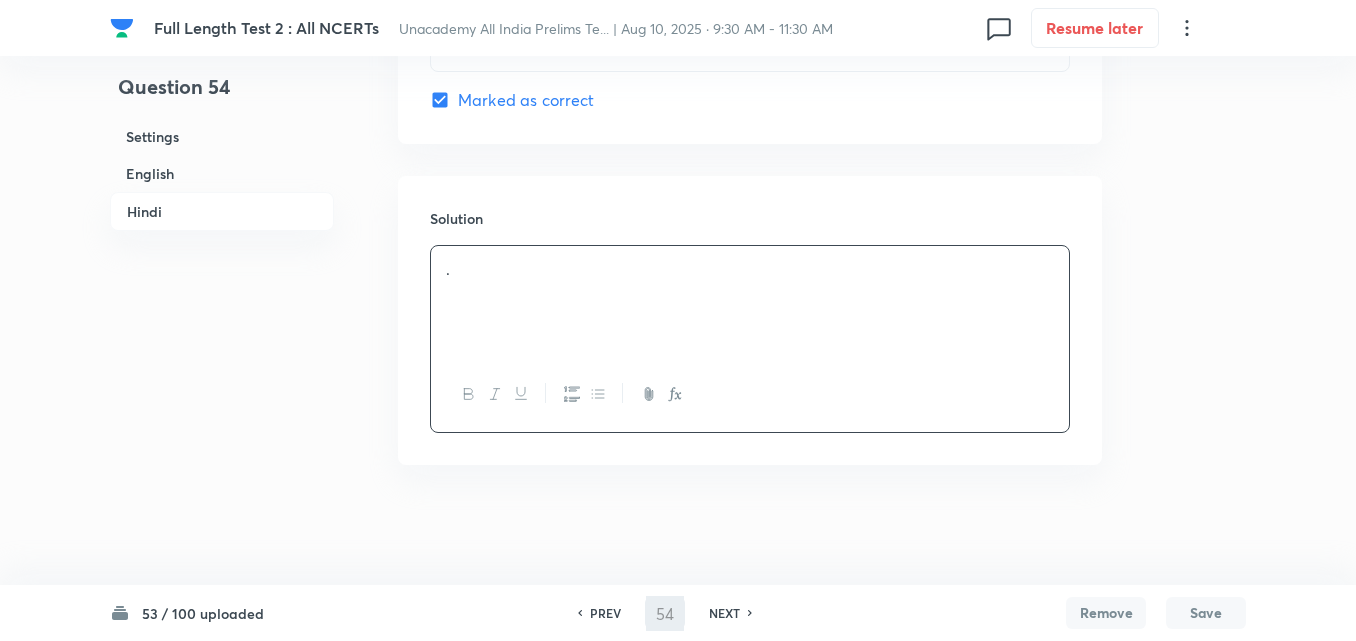 type on "55" 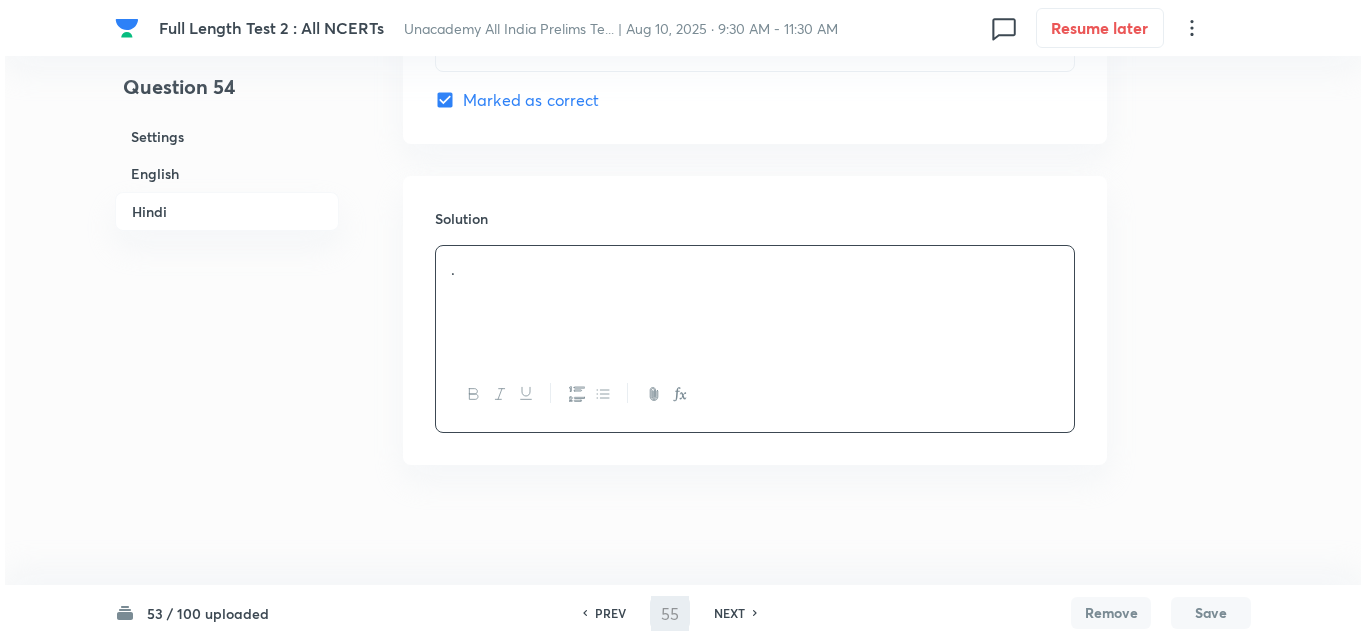 scroll, scrollTop: 0, scrollLeft: 0, axis: both 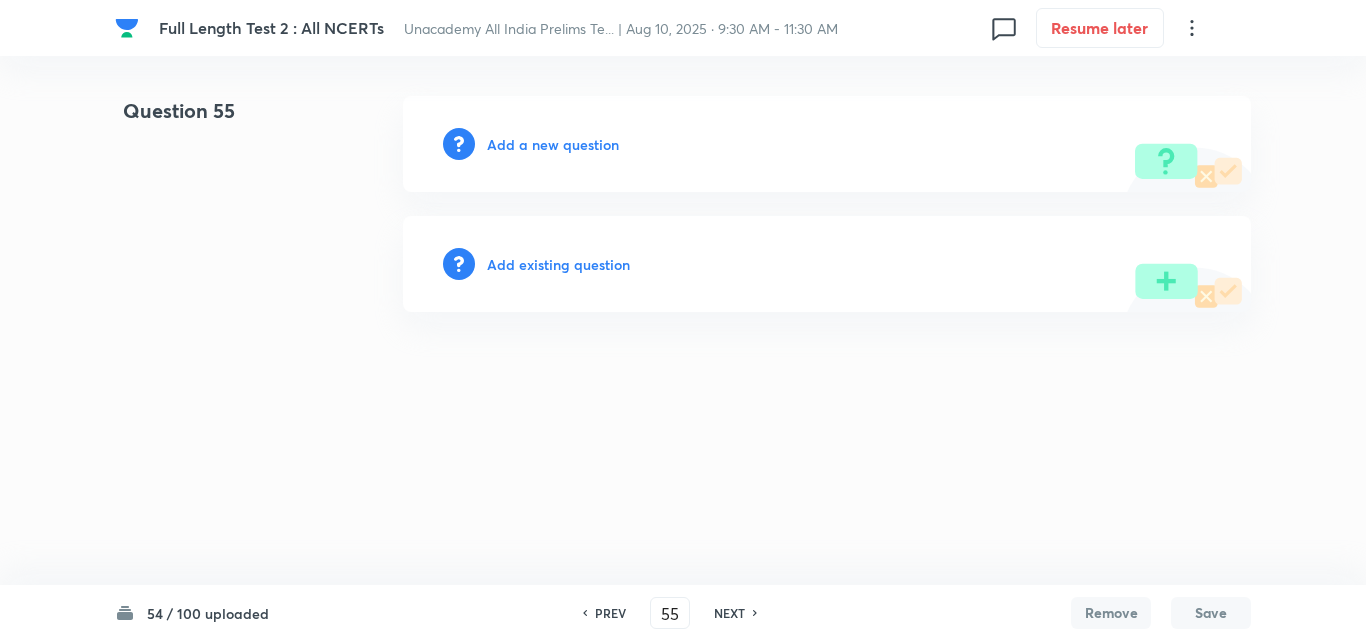click on "Add a new question" at bounding box center [553, 144] 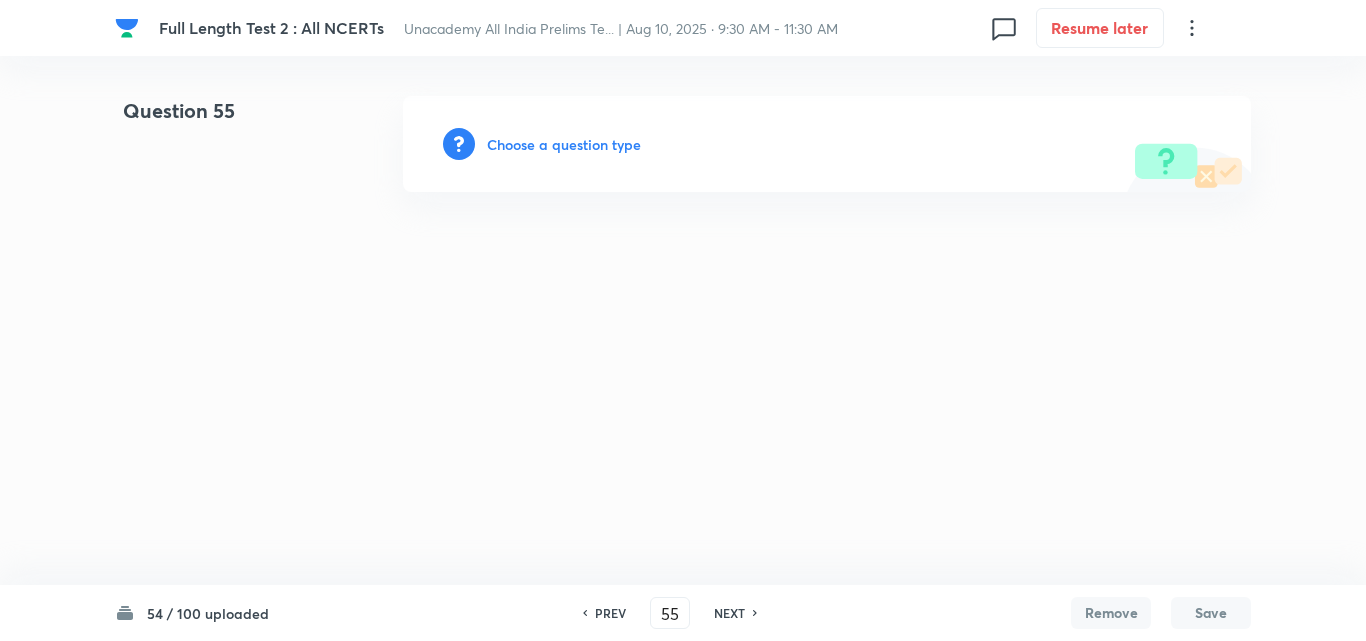 click on "Choose a question type" at bounding box center (564, 144) 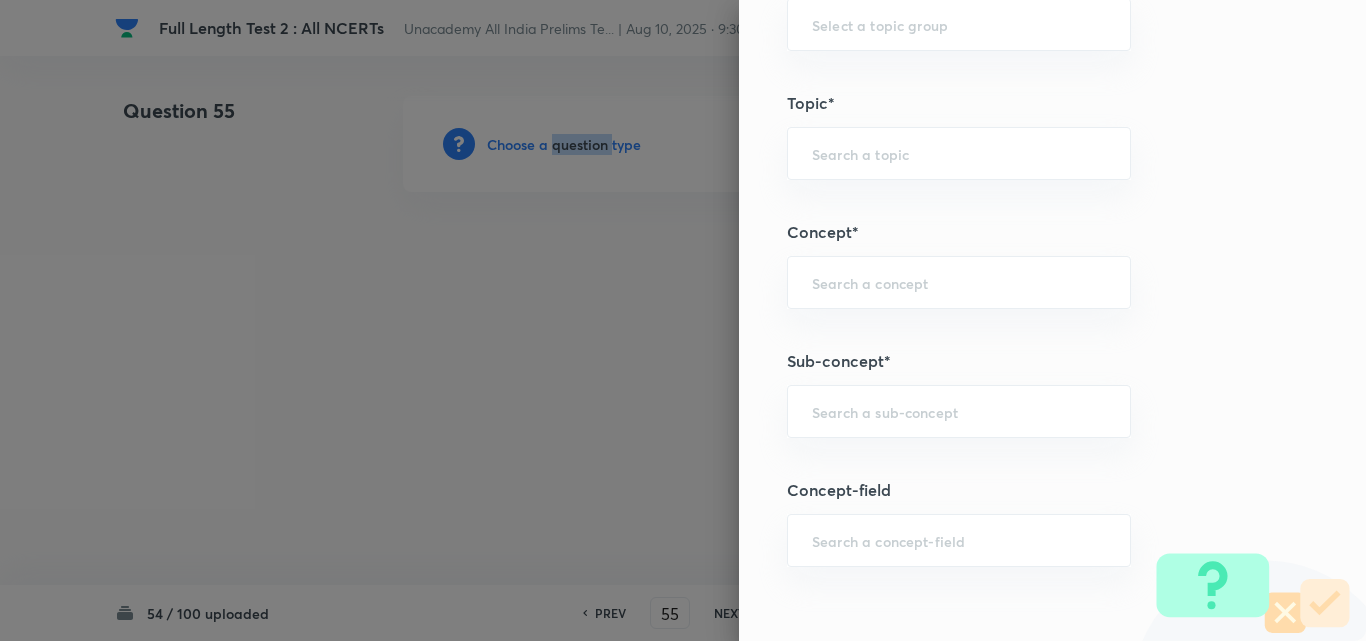 scroll, scrollTop: 1100, scrollLeft: 0, axis: vertical 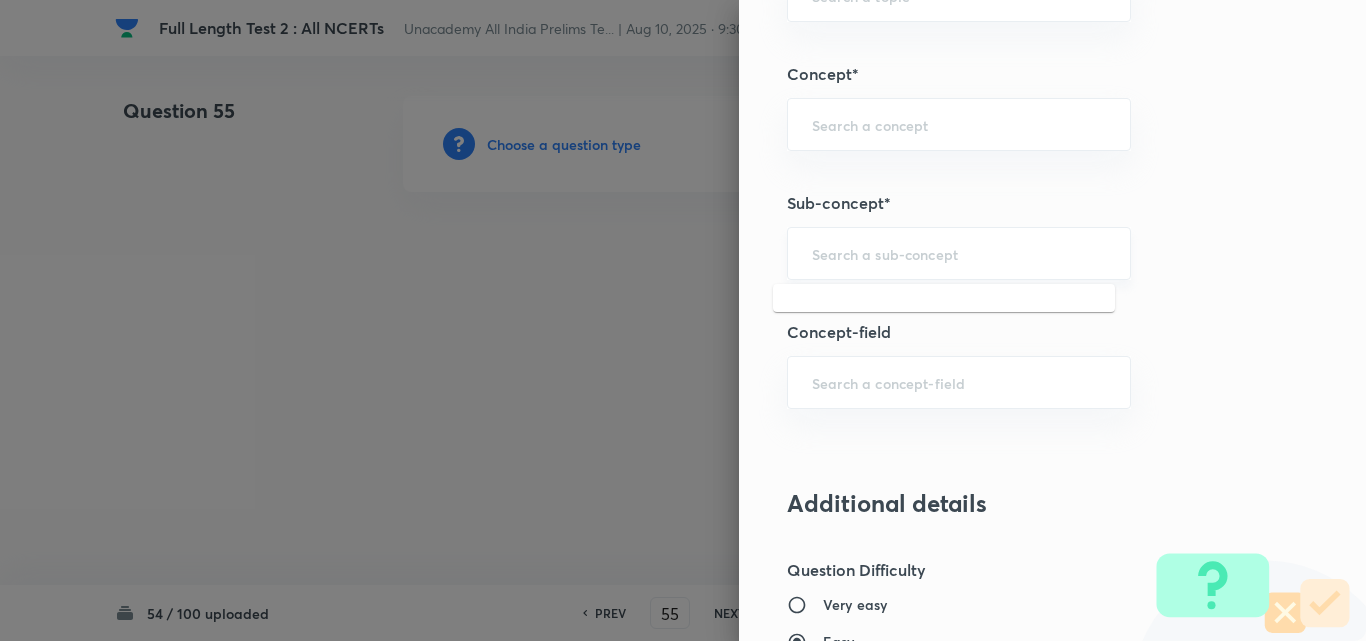 click at bounding box center (959, 253) 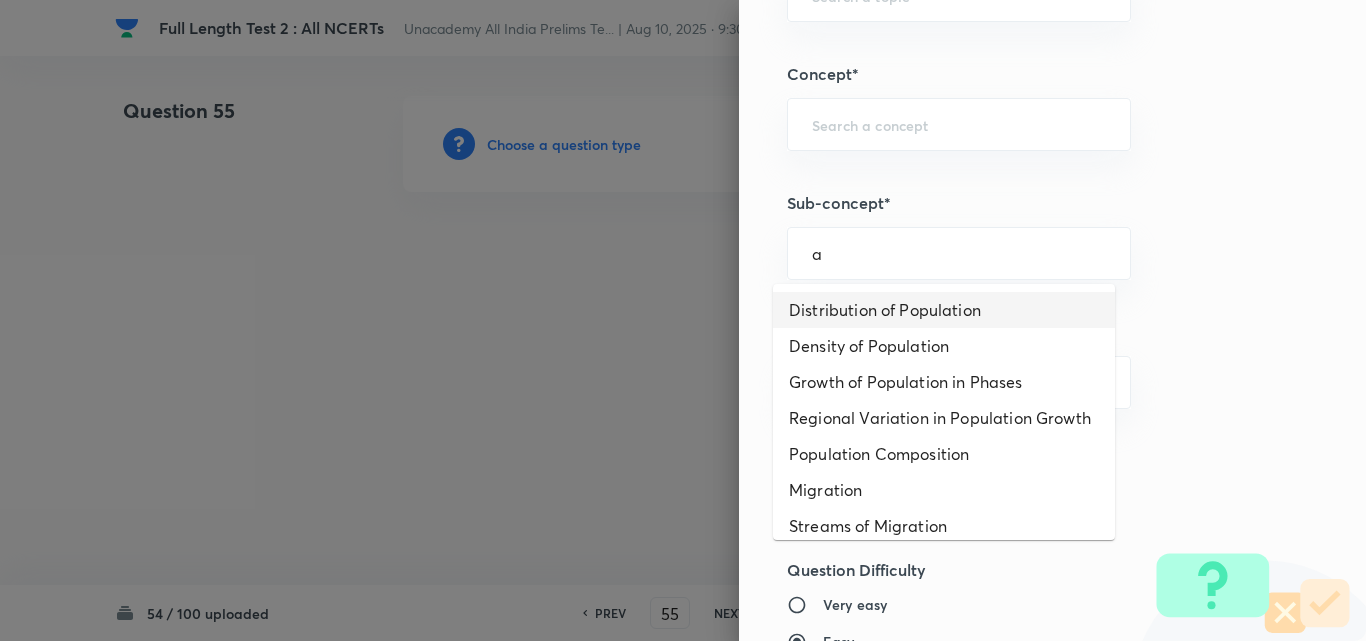click on "Distribution of Population" at bounding box center [944, 310] 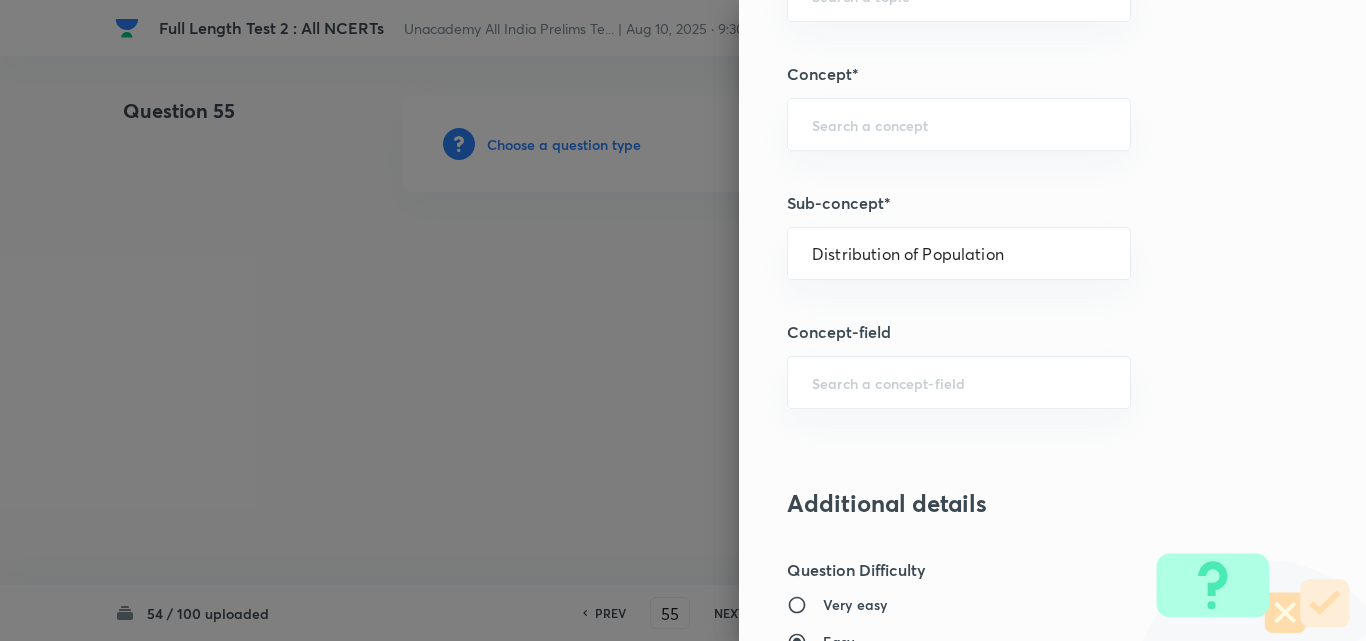type on "Geography" 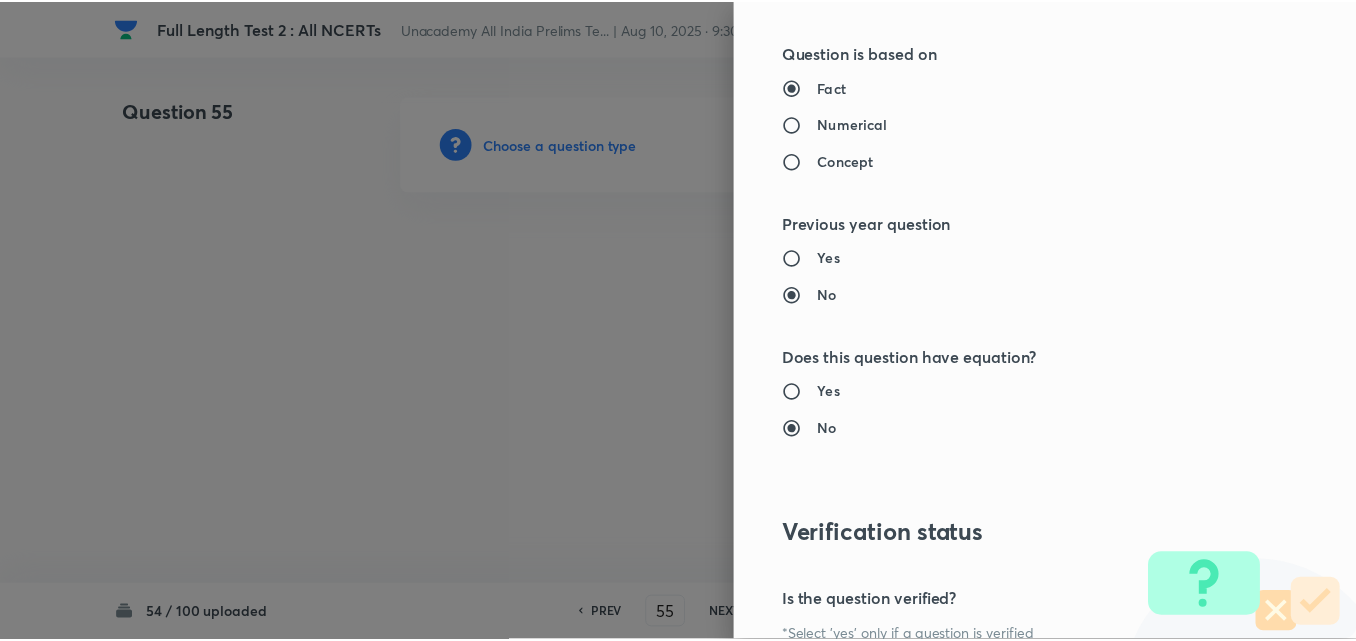 scroll, scrollTop: 2085, scrollLeft: 0, axis: vertical 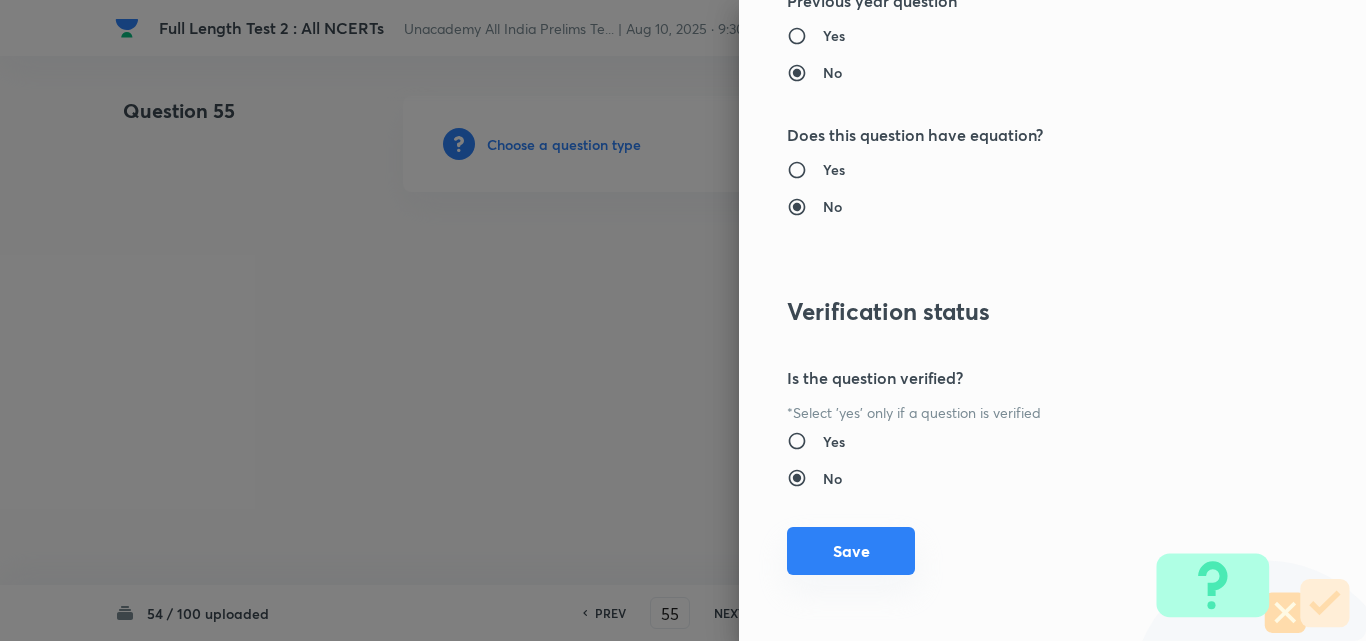 click on "Save" at bounding box center [851, 551] 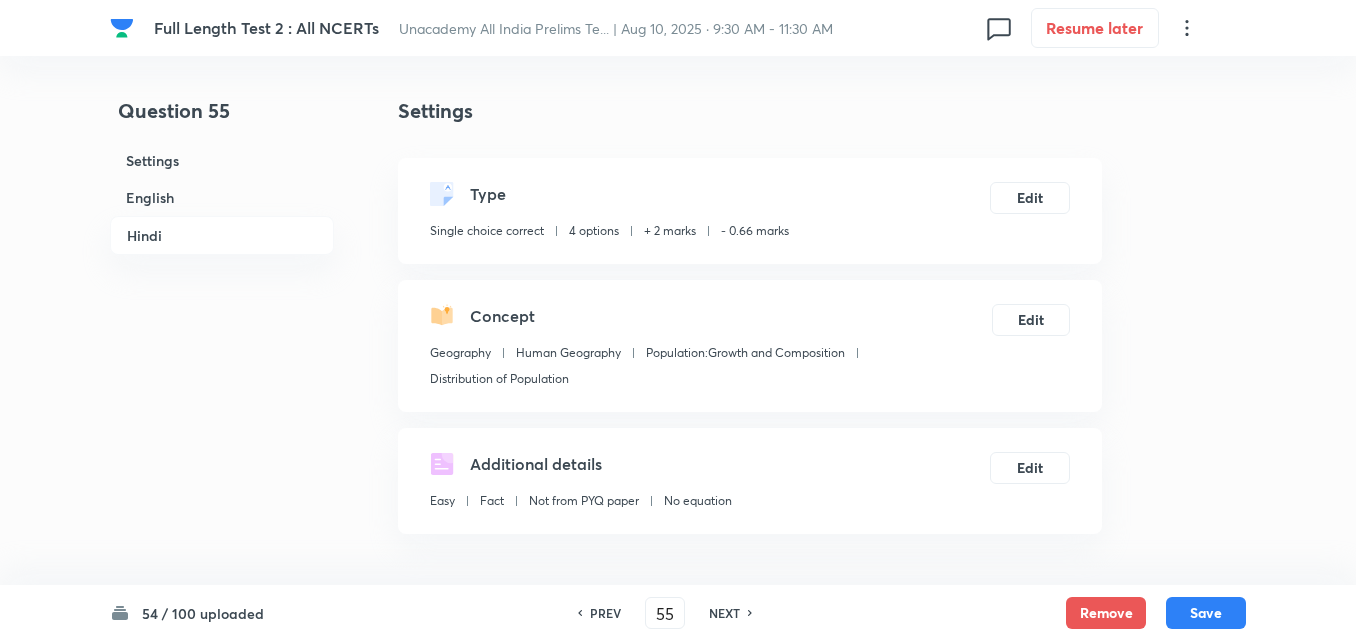 click on "English" at bounding box center [222, 197] 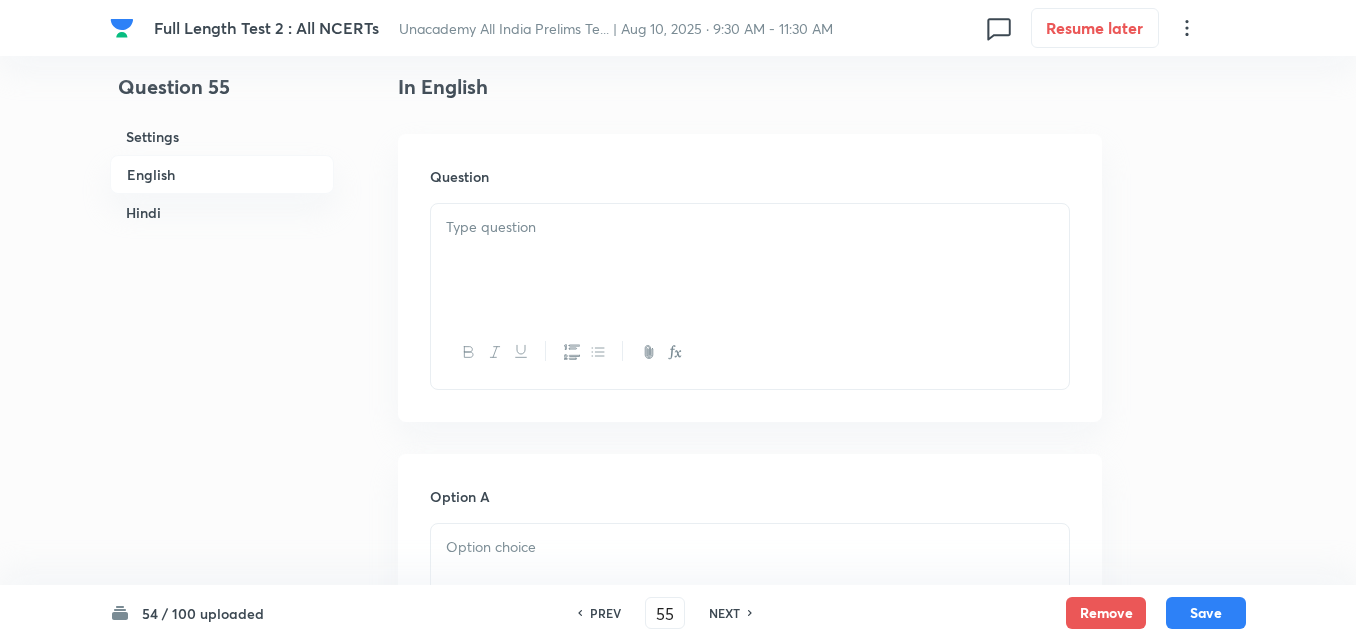click at bounding box center (750, 260) 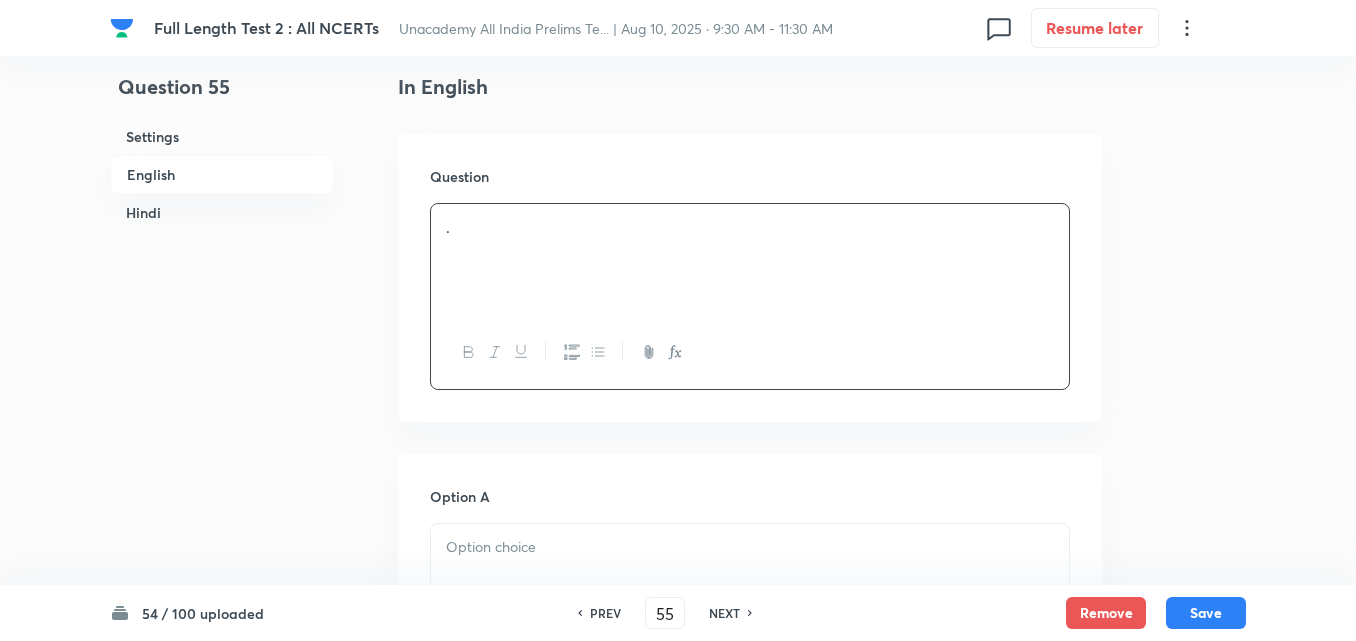 type 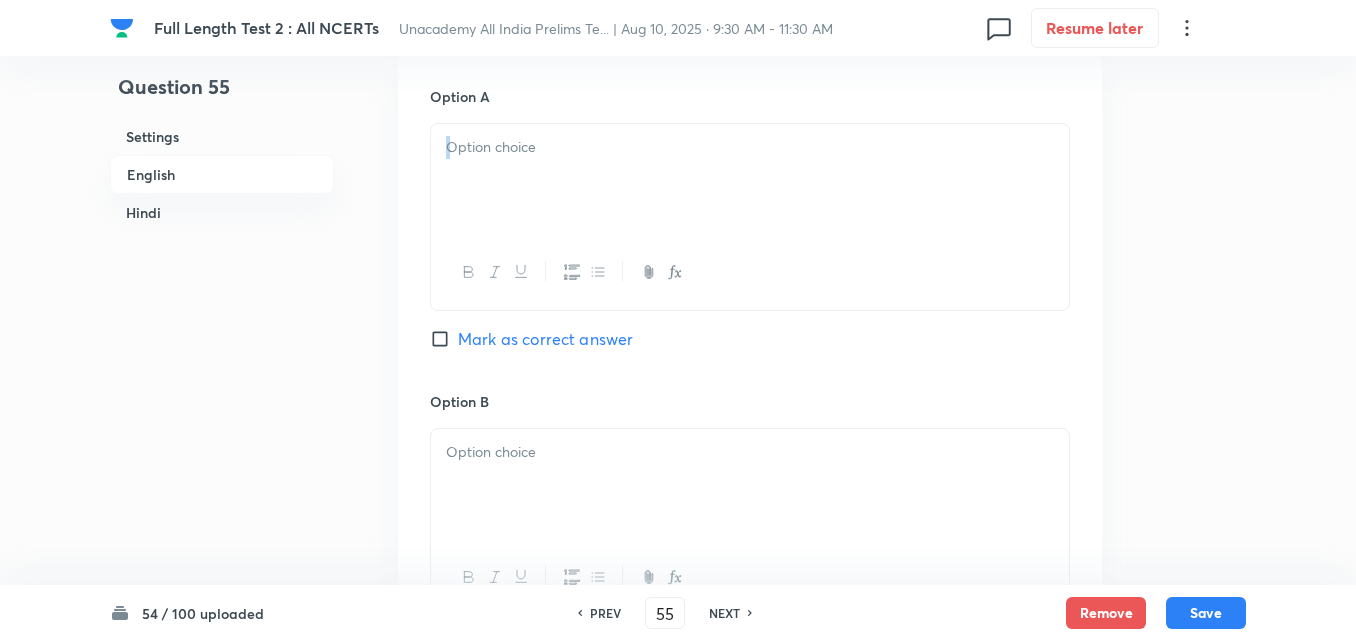 drag, startPoint x: 550, startPoint y: 249, endPoint x: 554, endPoint y: 225, distance: 24.33105 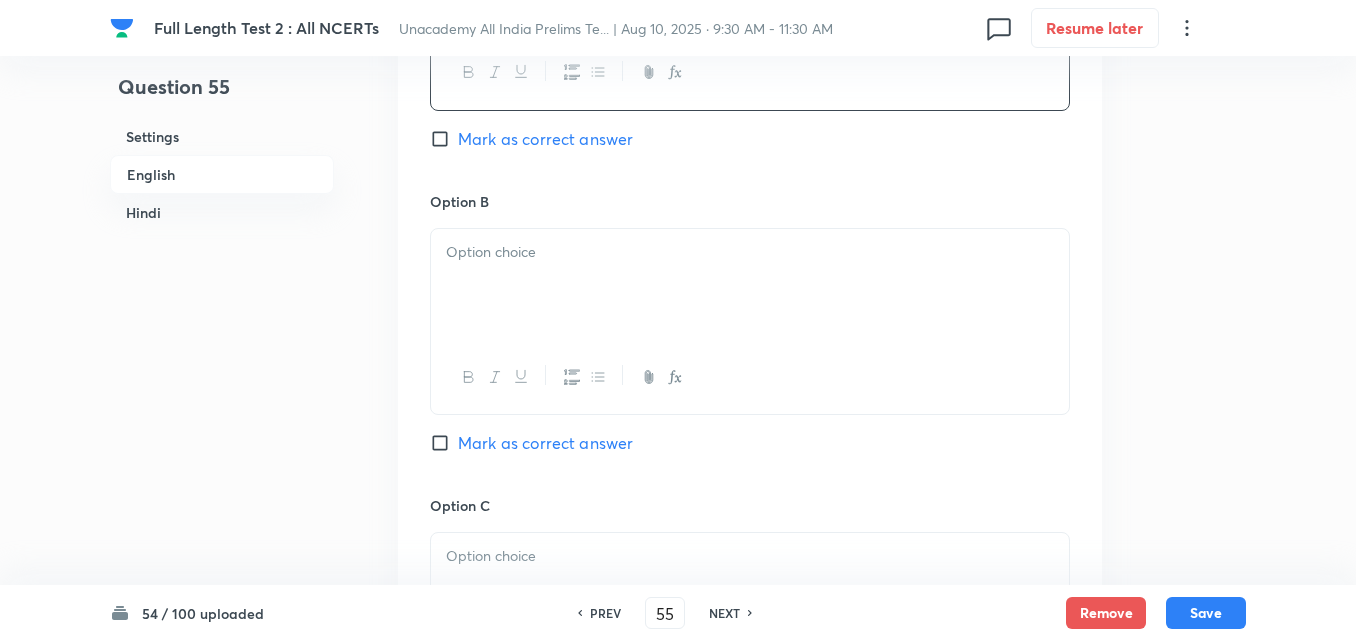 click at bounding box center (750, 285) 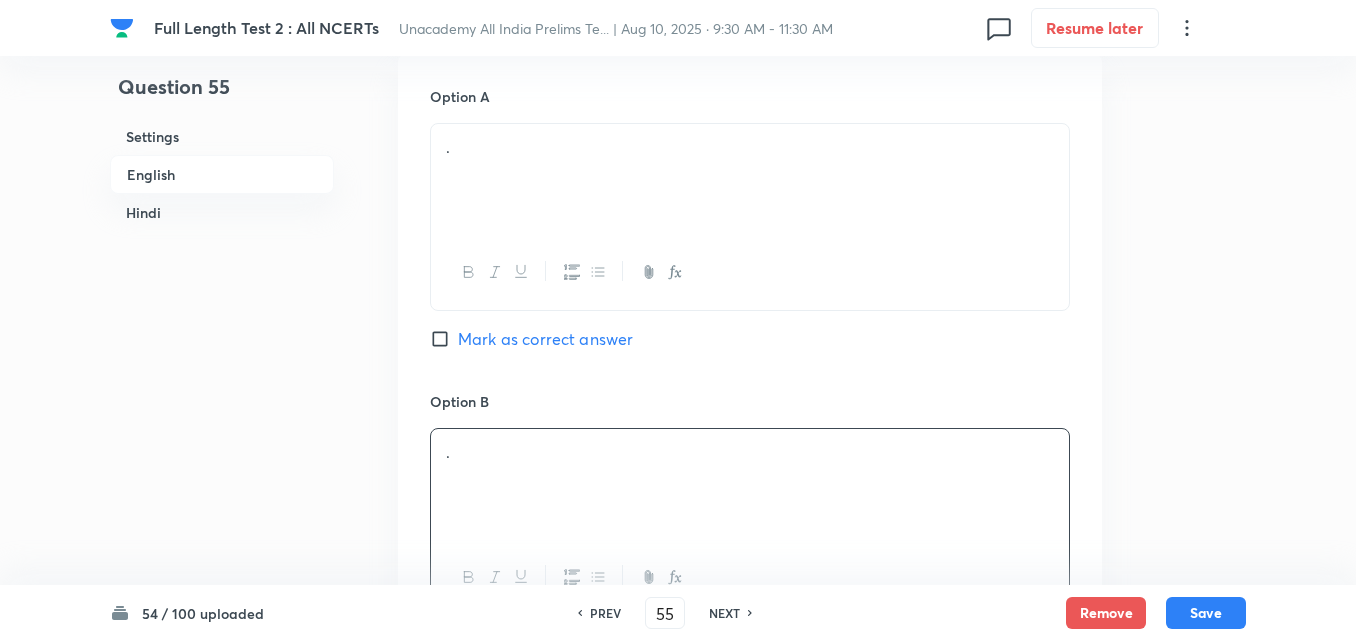 click on "." at bounding box center [750, 180] 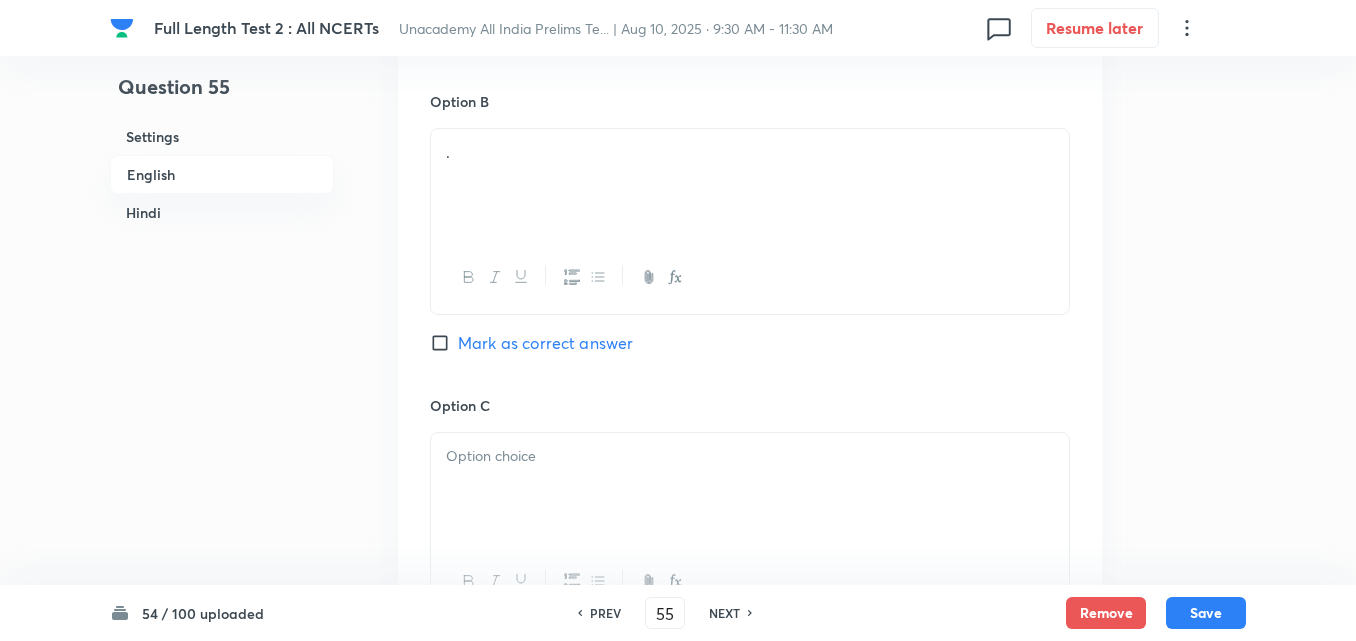 click at bounding box center [750, 489] 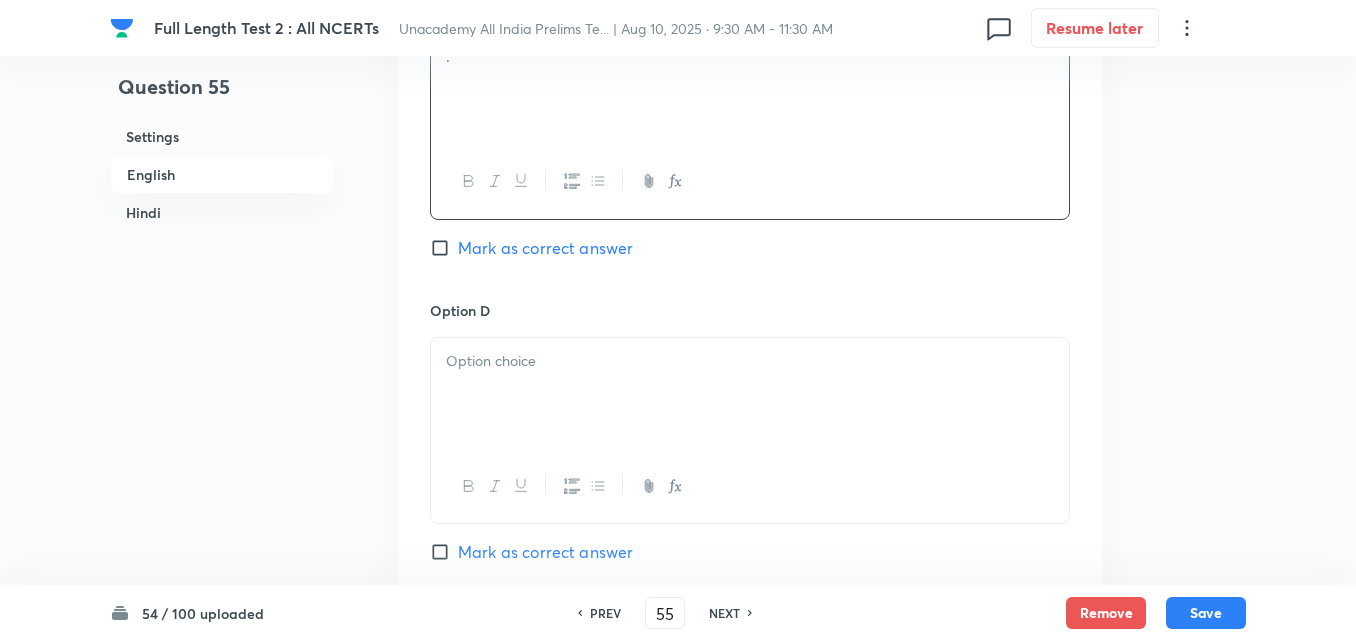 click at bounding box center (750, 394) 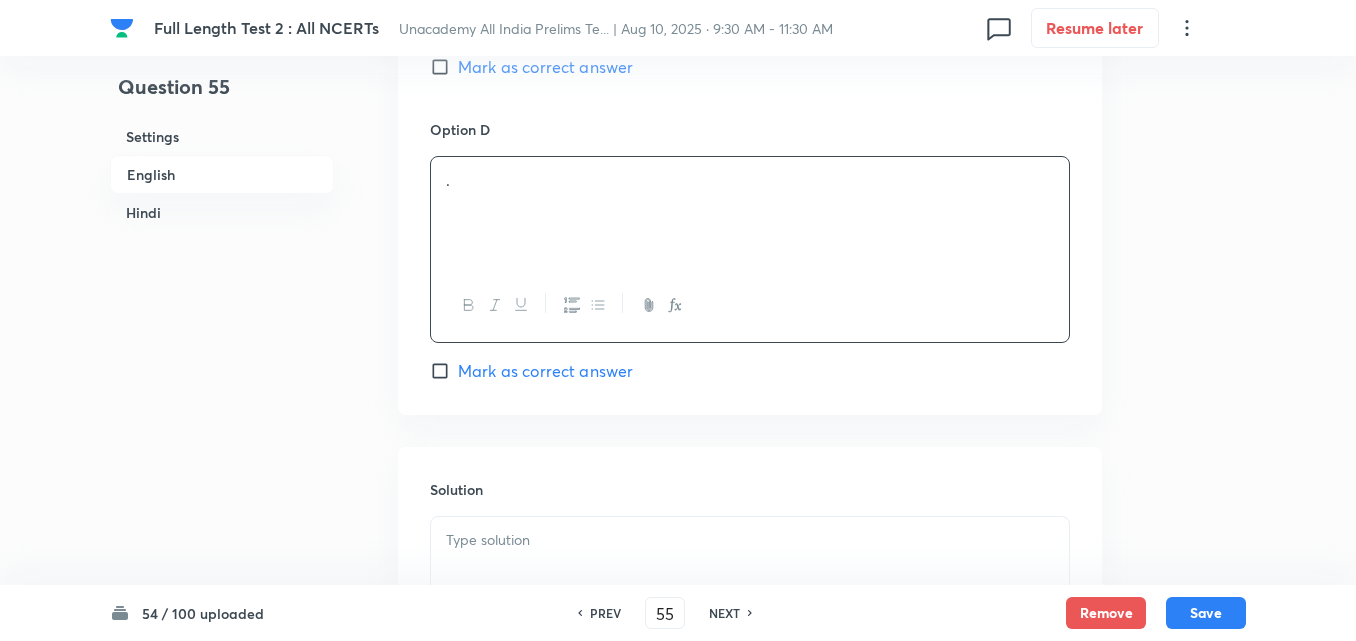 scroll, scrollTop: 2042, scrollLeft: 0, axis: vertical 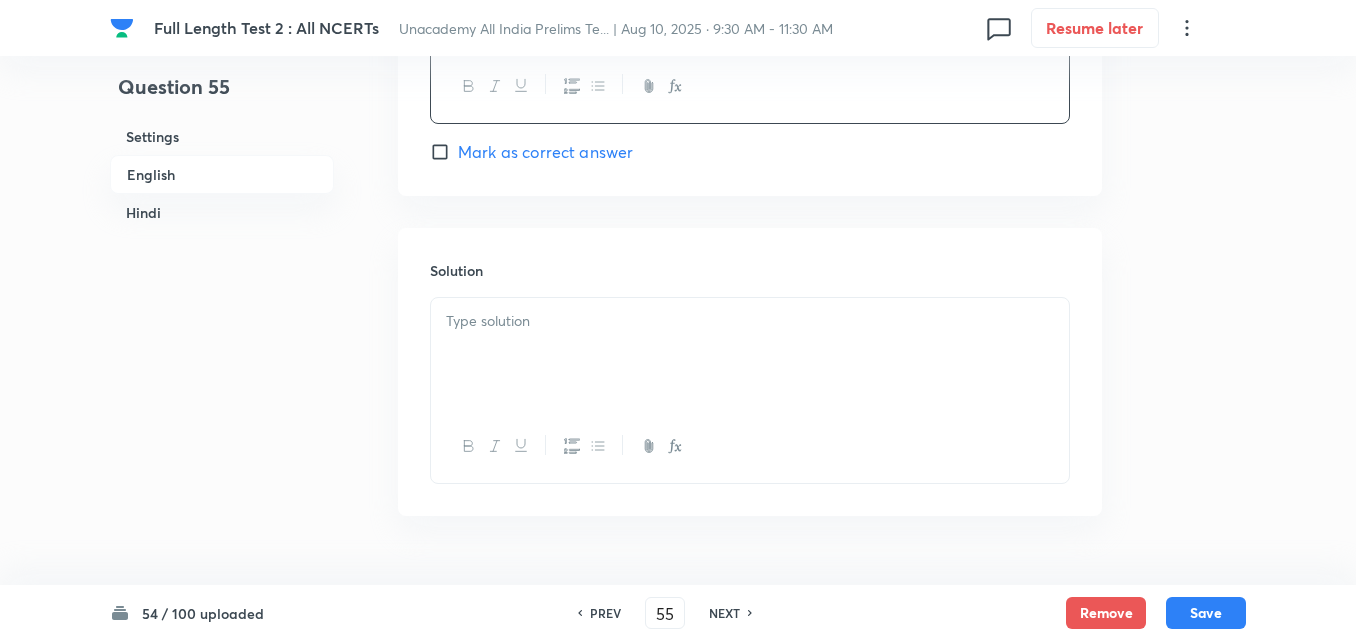 click at bounding box center [750, 321] 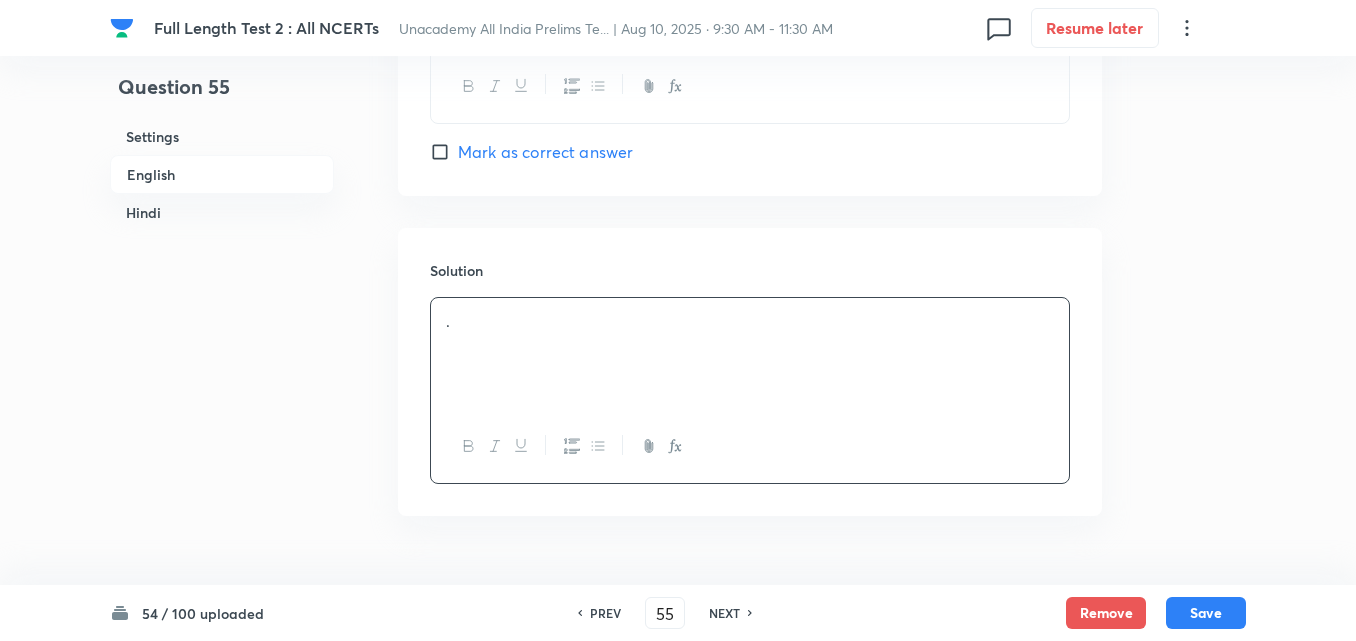 click on "Mark as correct answer" at bounding box center [545, 152] 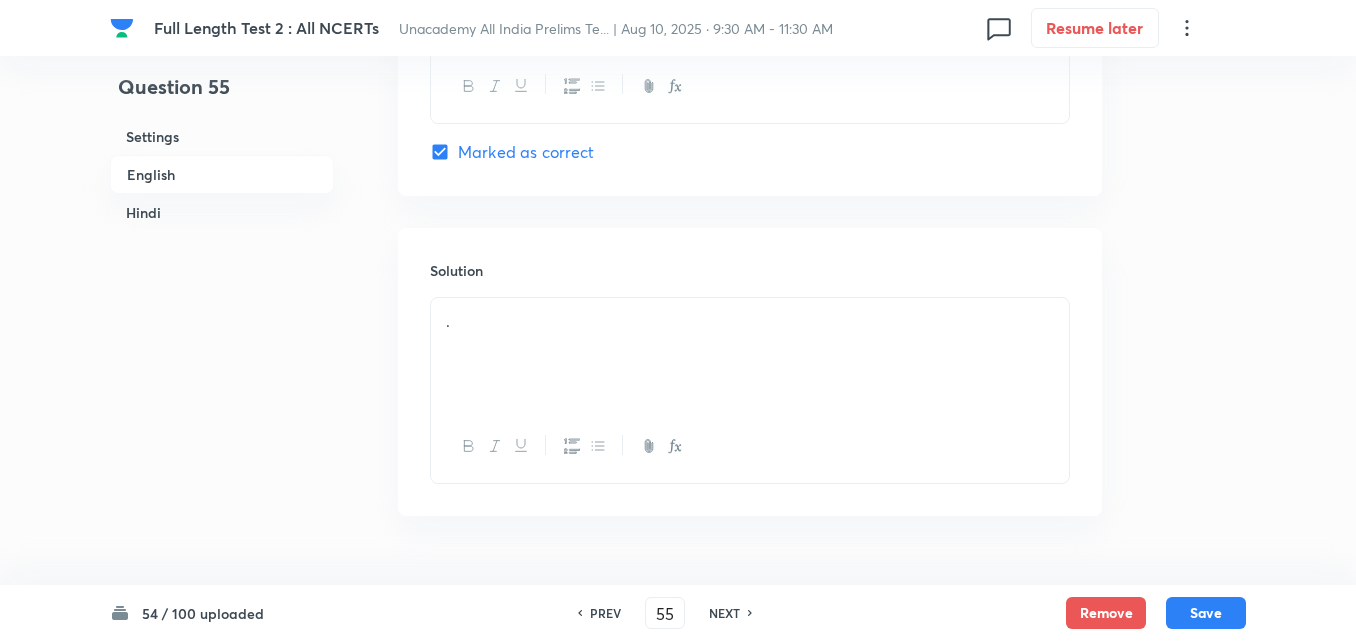 checkbox on "true" 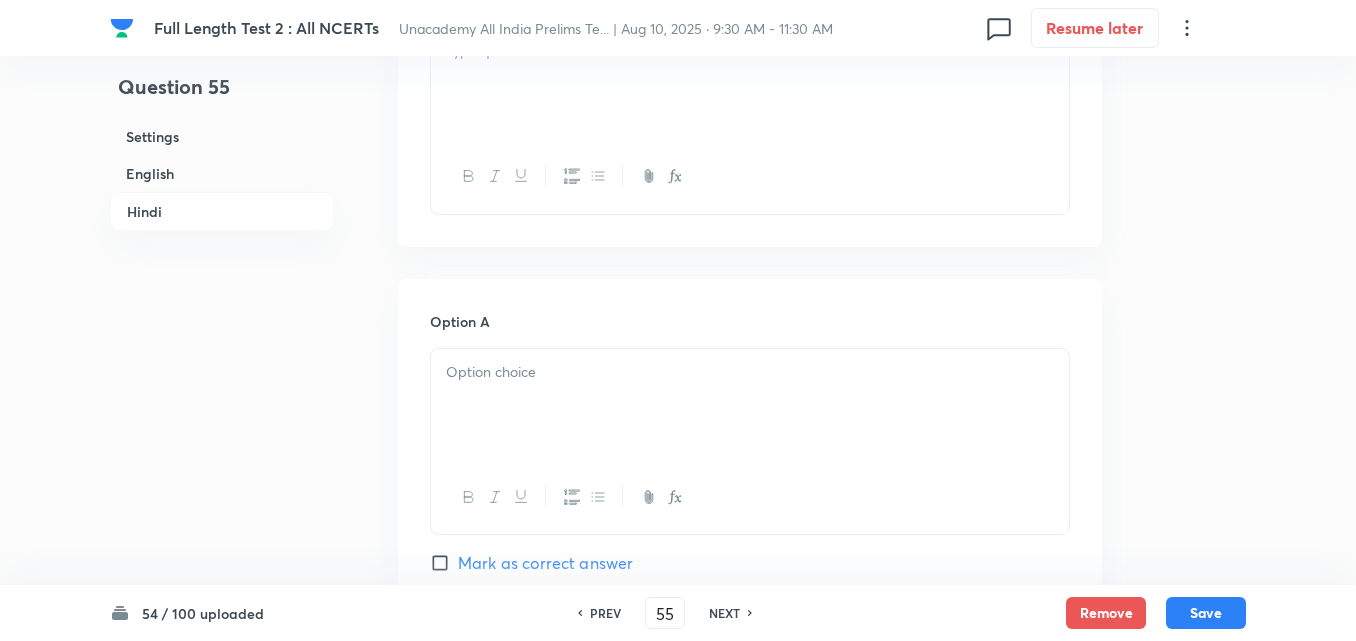 click at bounding box center (750, 176) 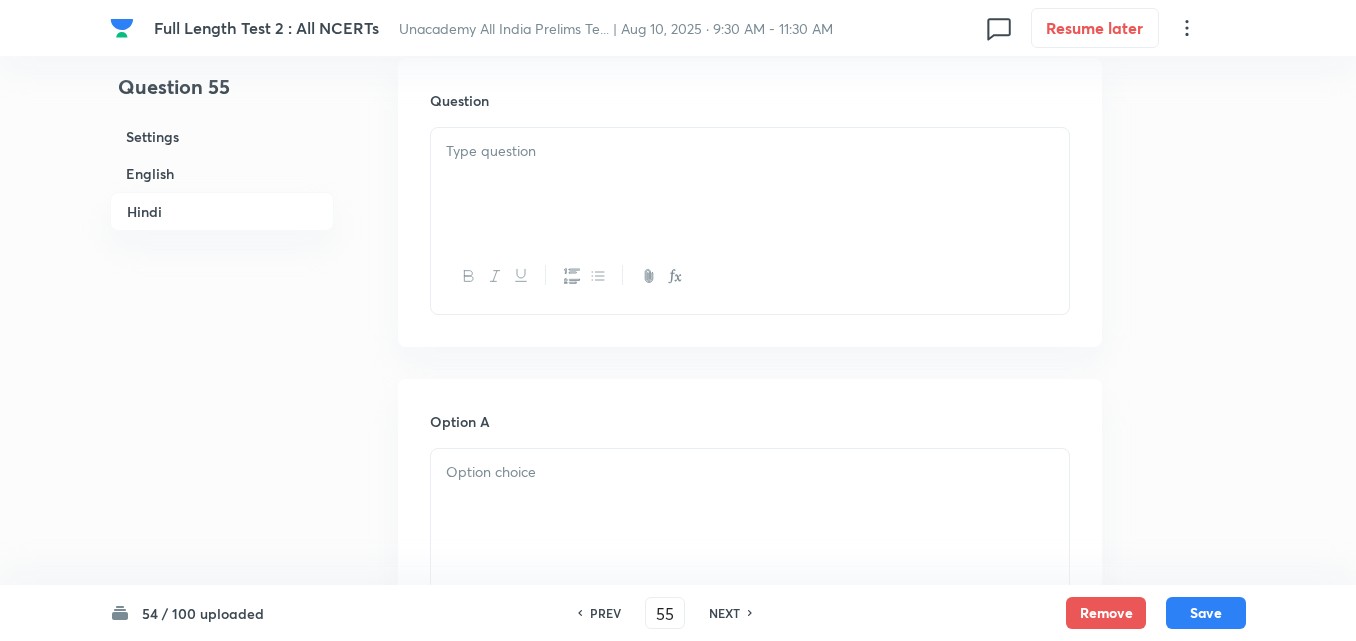 click at bounding box center [750, 184] 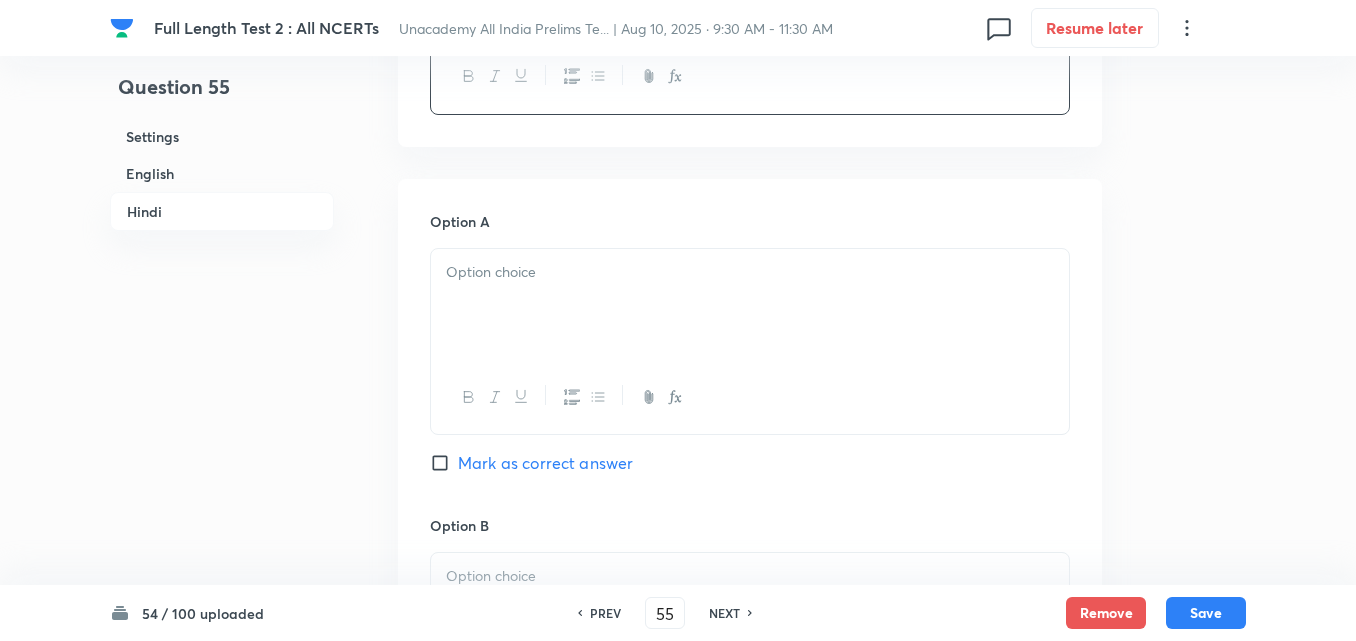 click at bounding box center (750, 305) 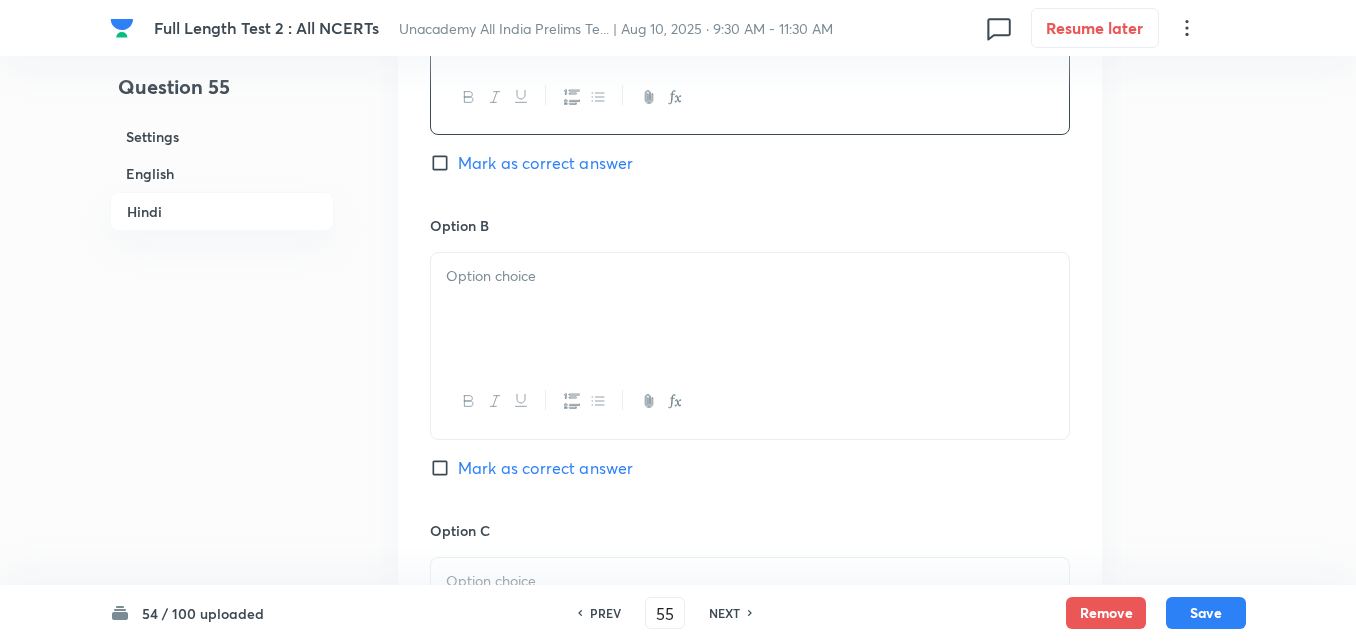 click at bounding box center (750, 309) 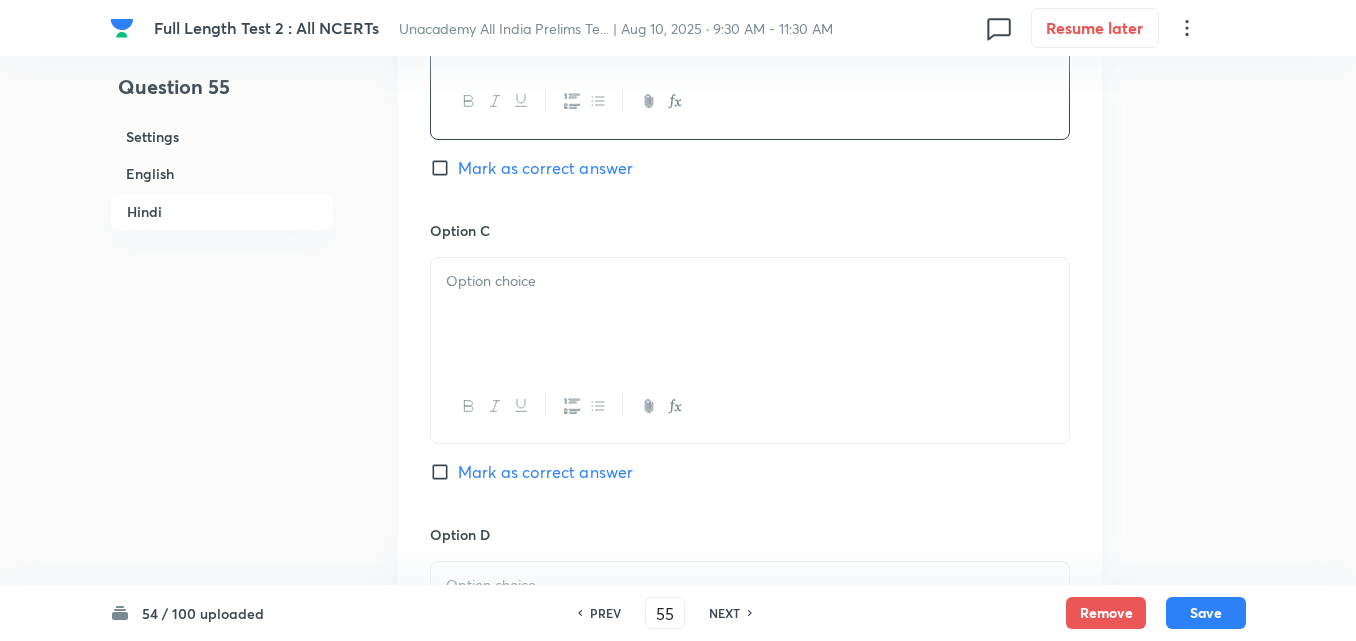 click at bounding box center (750, 314) 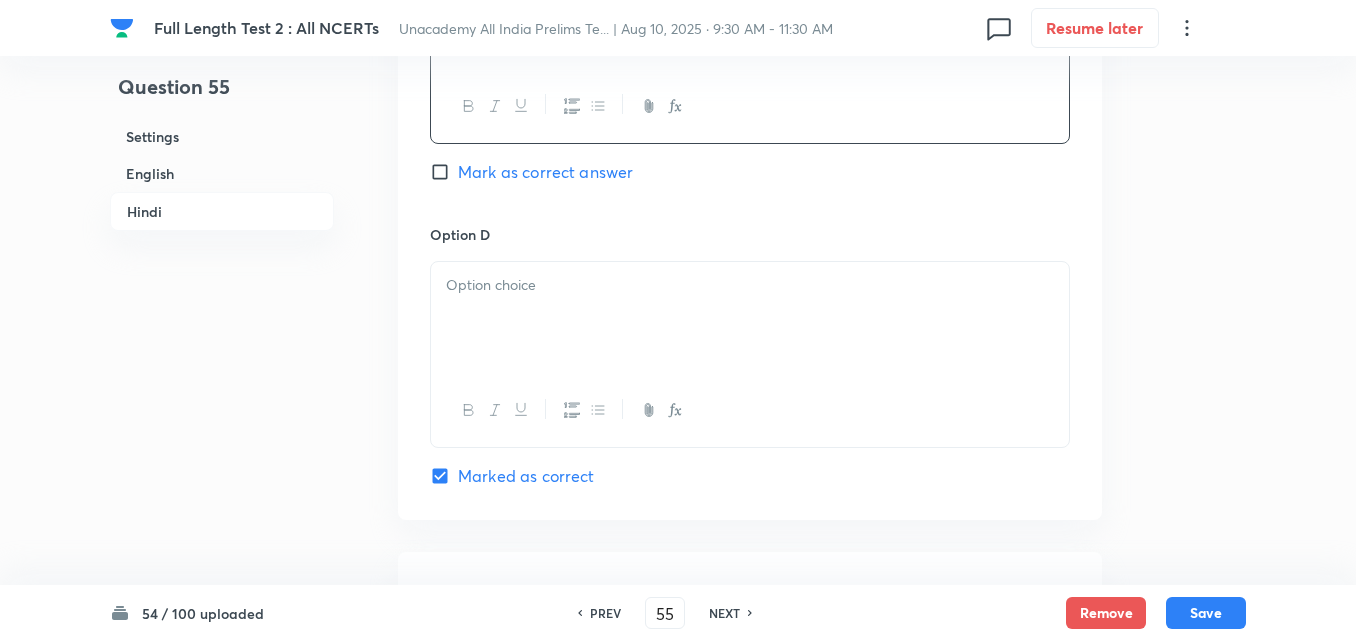 click at bounding box center [750, 318] 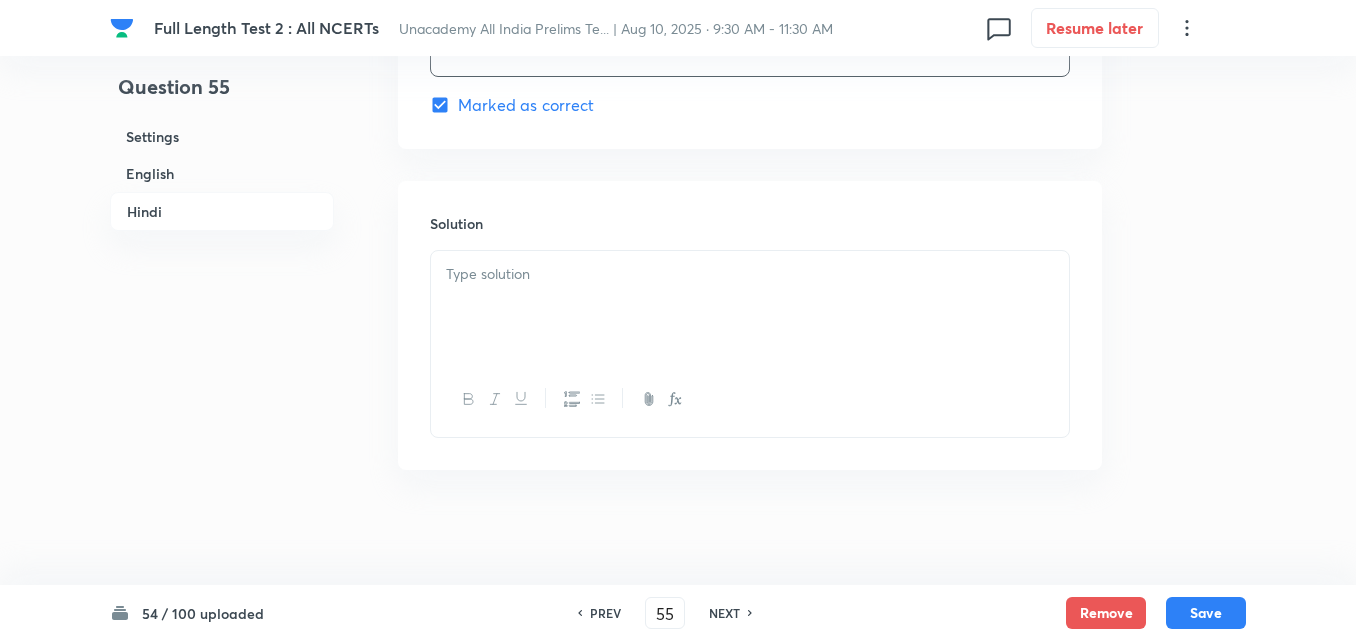 scroll, scrollTop: 4118, scrollLeft: 0, axis: vertical 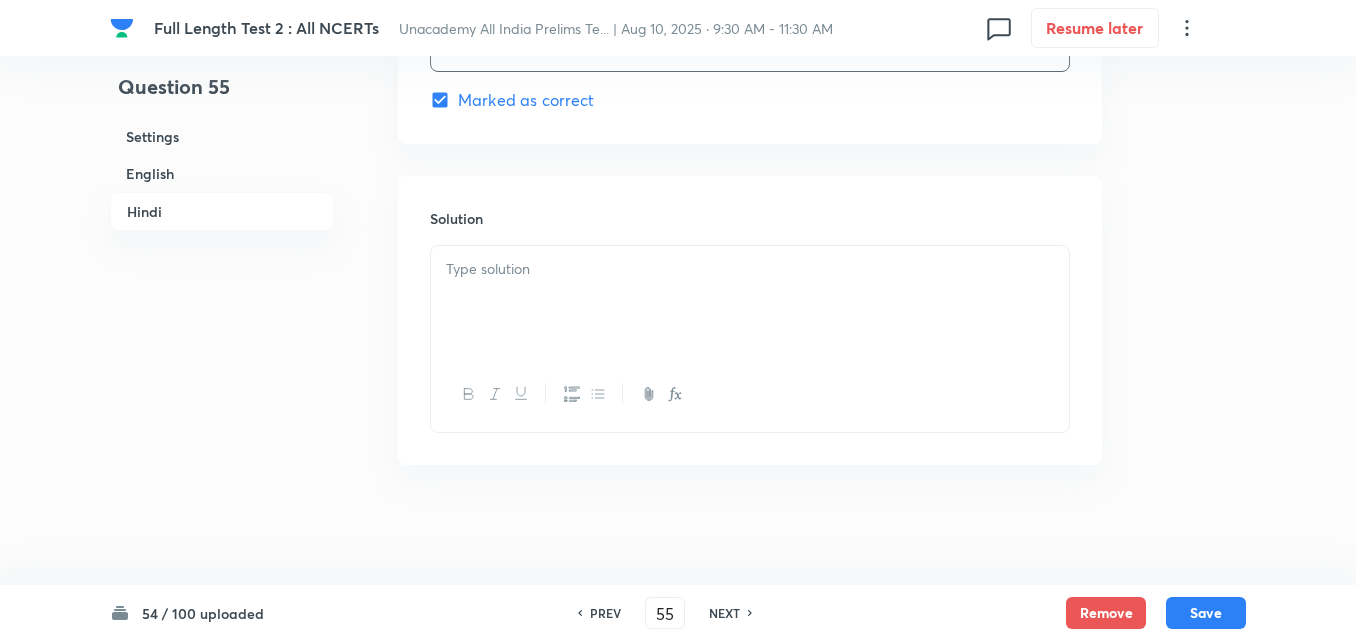 click at bounding box center (750, 302) 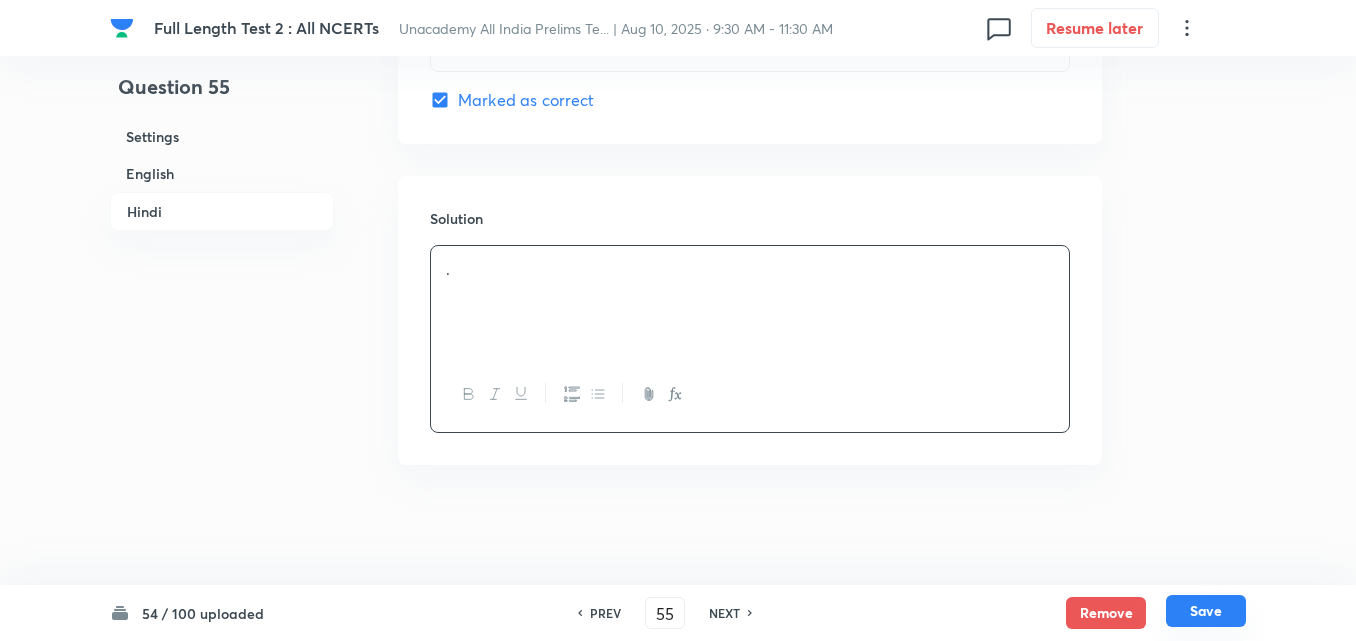 click on "Save" at bounding box center (1206, 611) 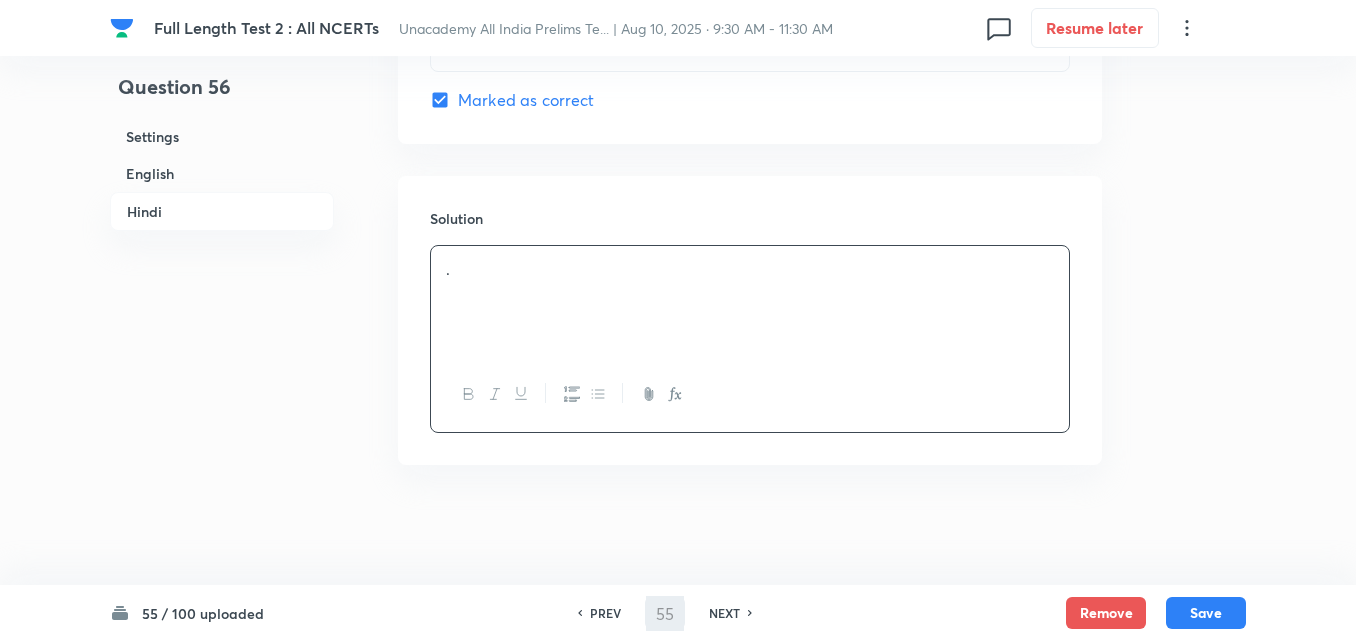 type on "56" 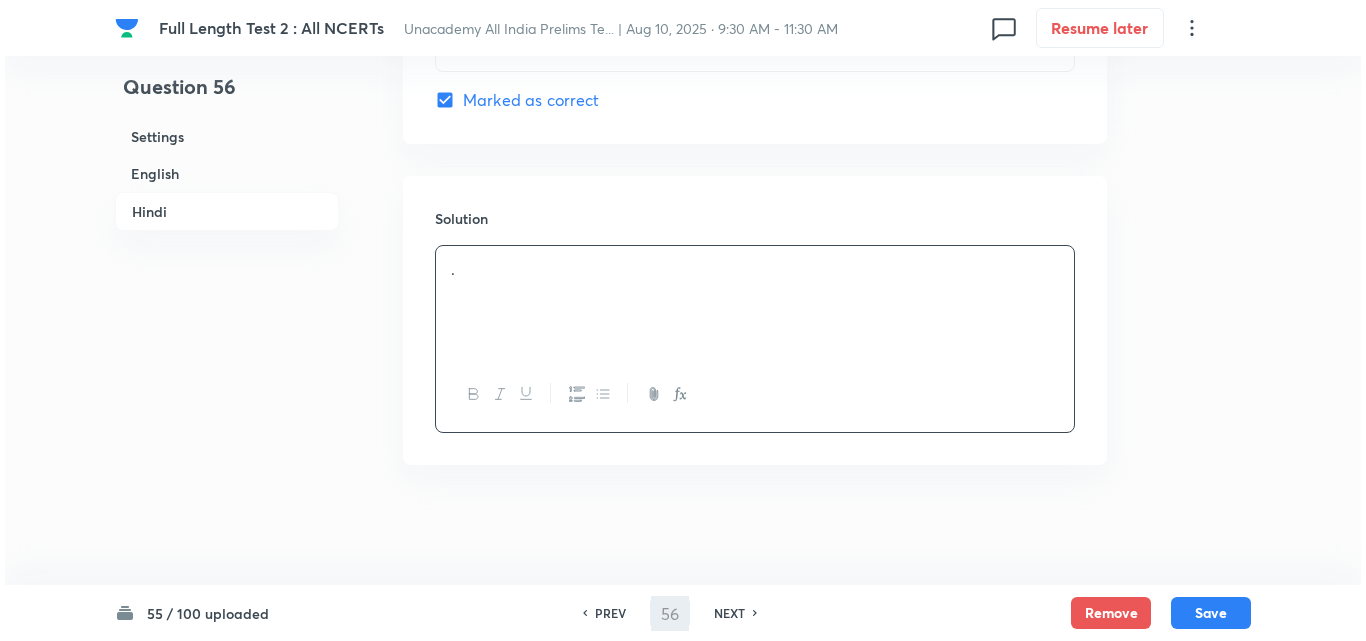 scroll, scrollTop: 0, scrollLeft: 0, axis: both 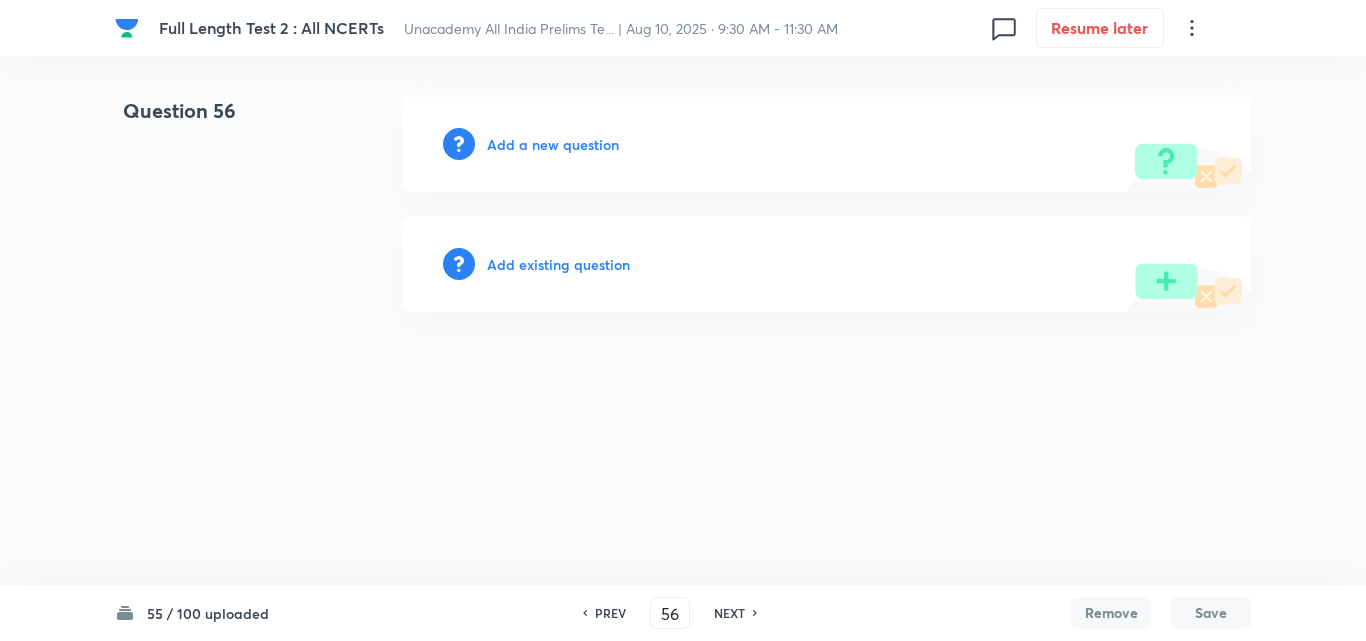 click on "Add a new question" at bounding box center (553, 144) 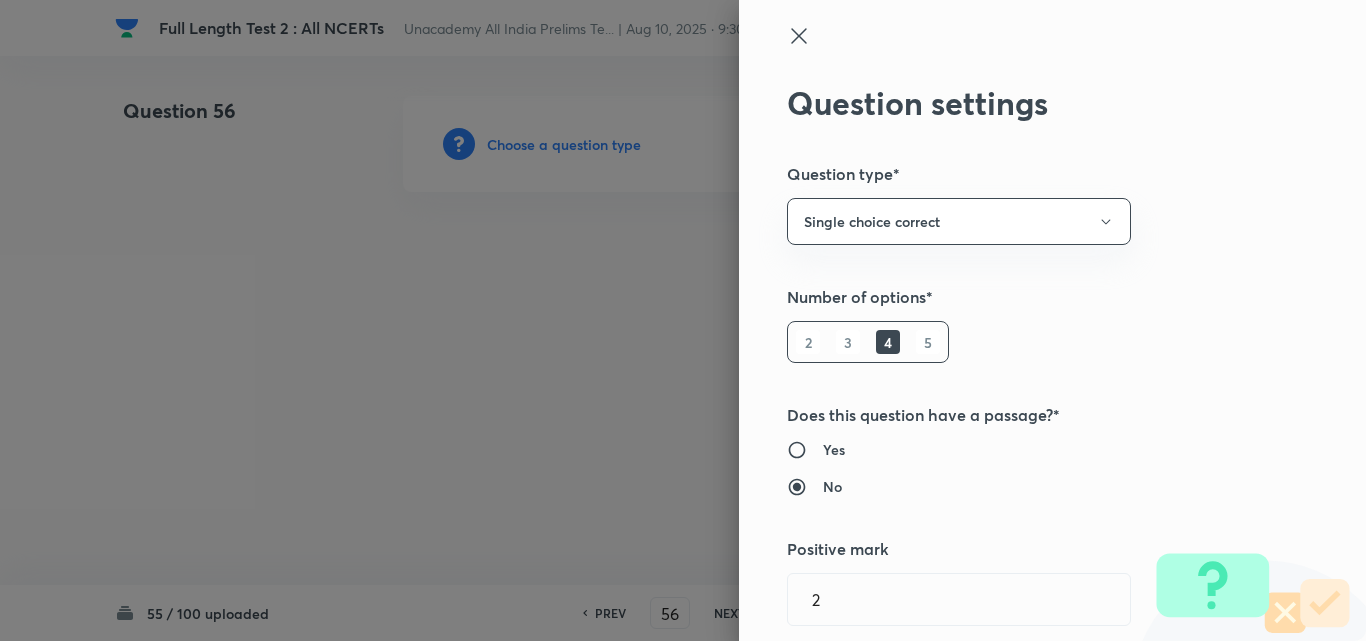 type 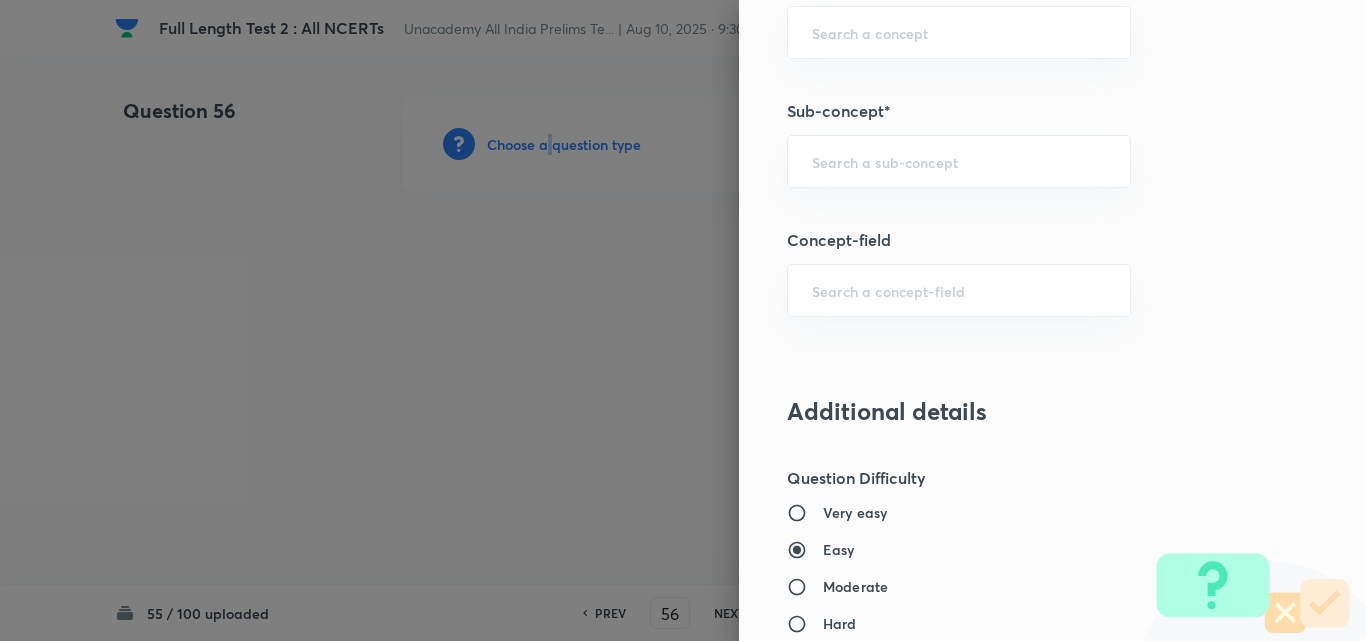 scroll, scrollTop: 1200, scrollLeft: 0, axis: vertical 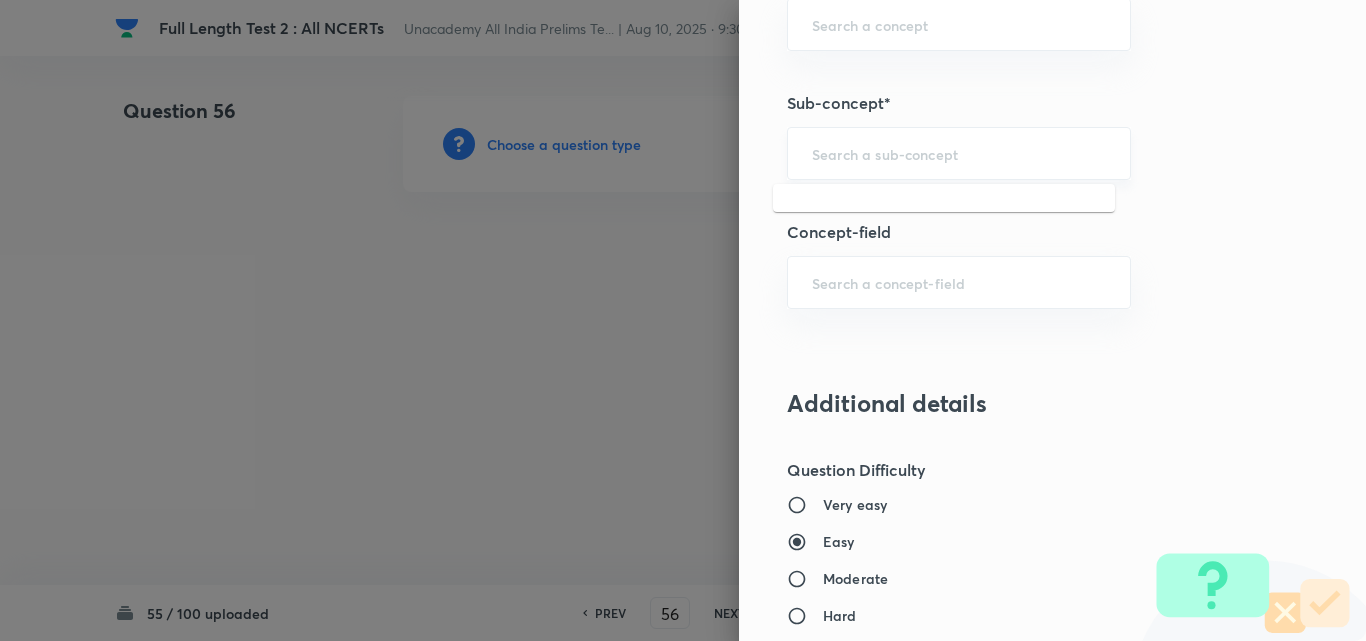 click at bounding box center [959, 153] 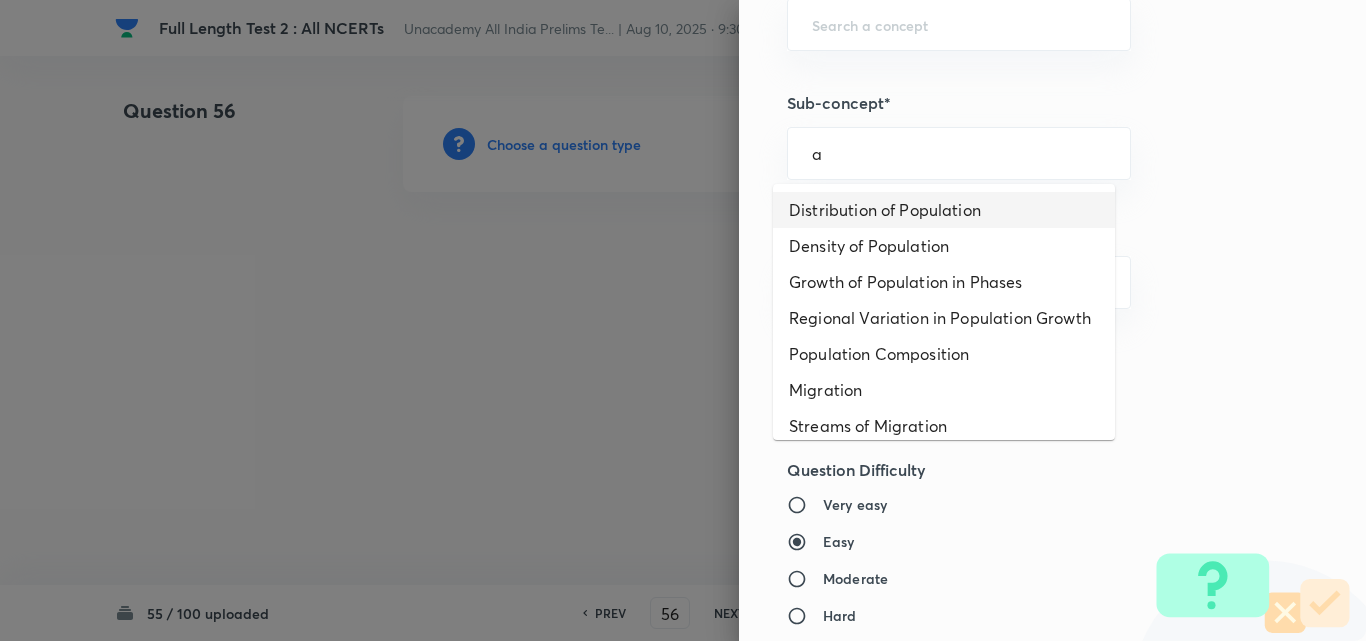 click on "Distribution of Population" at bounding box center (944, 210) 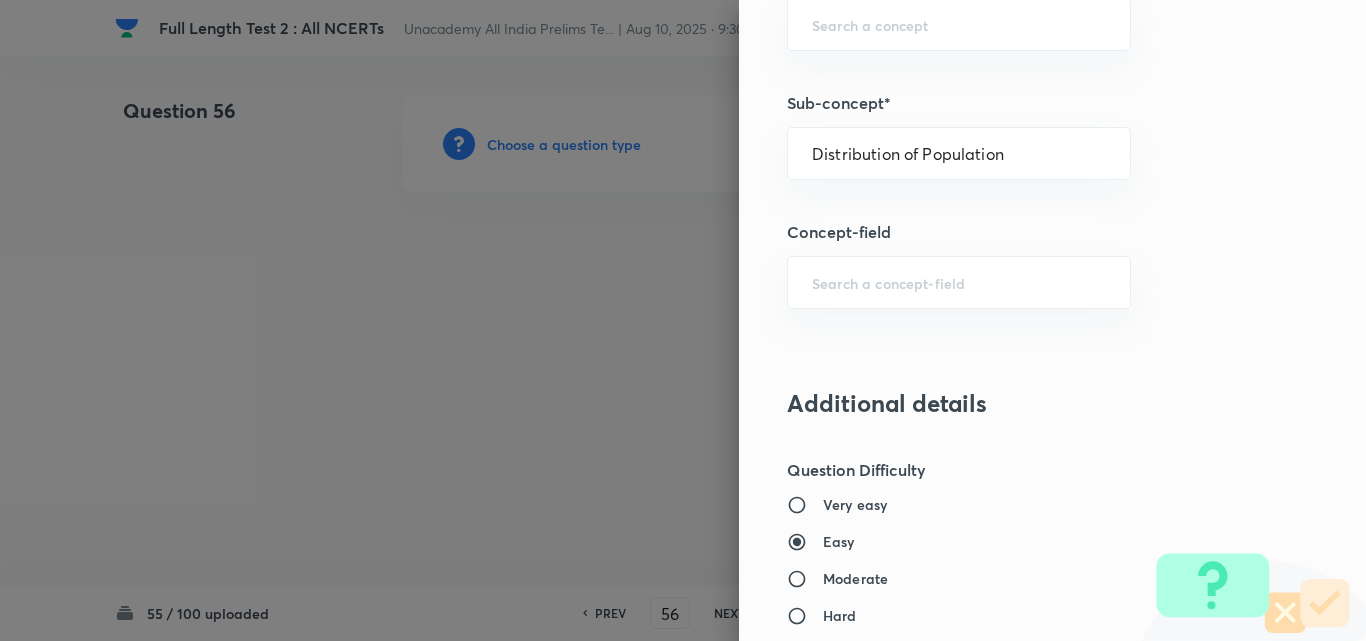 type on "Geography" 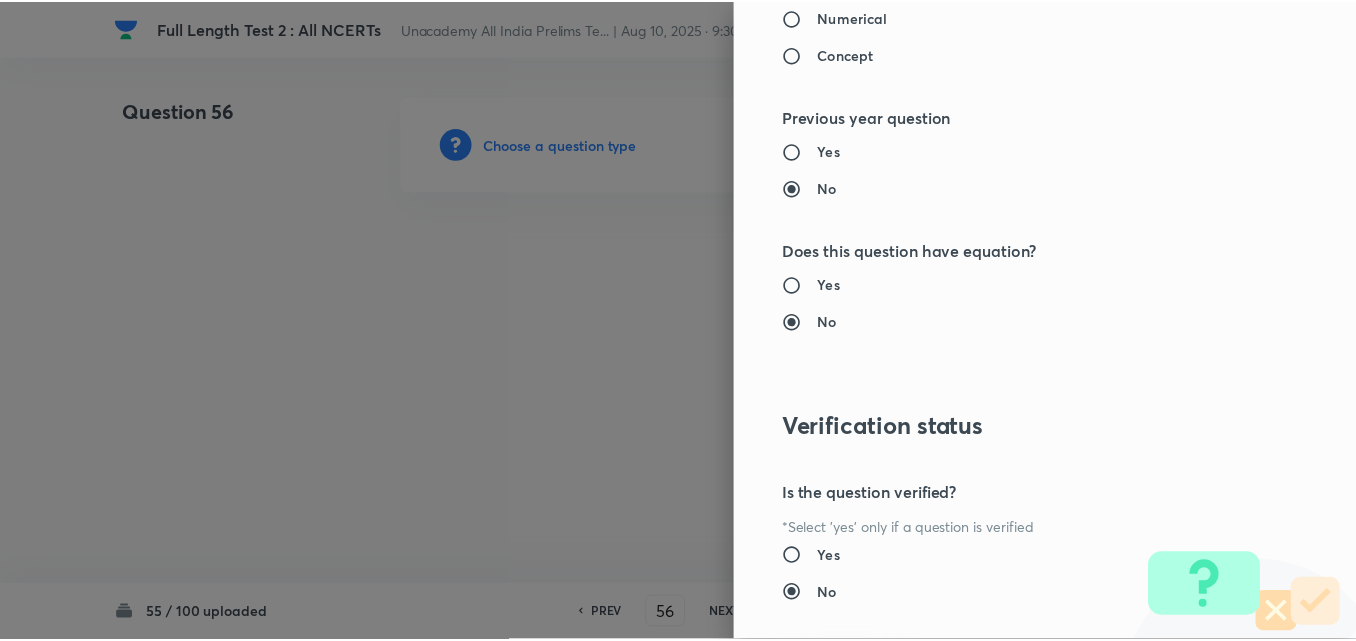scroll, scrollTop: 2085, scrollLeft: 0, axis: vertical 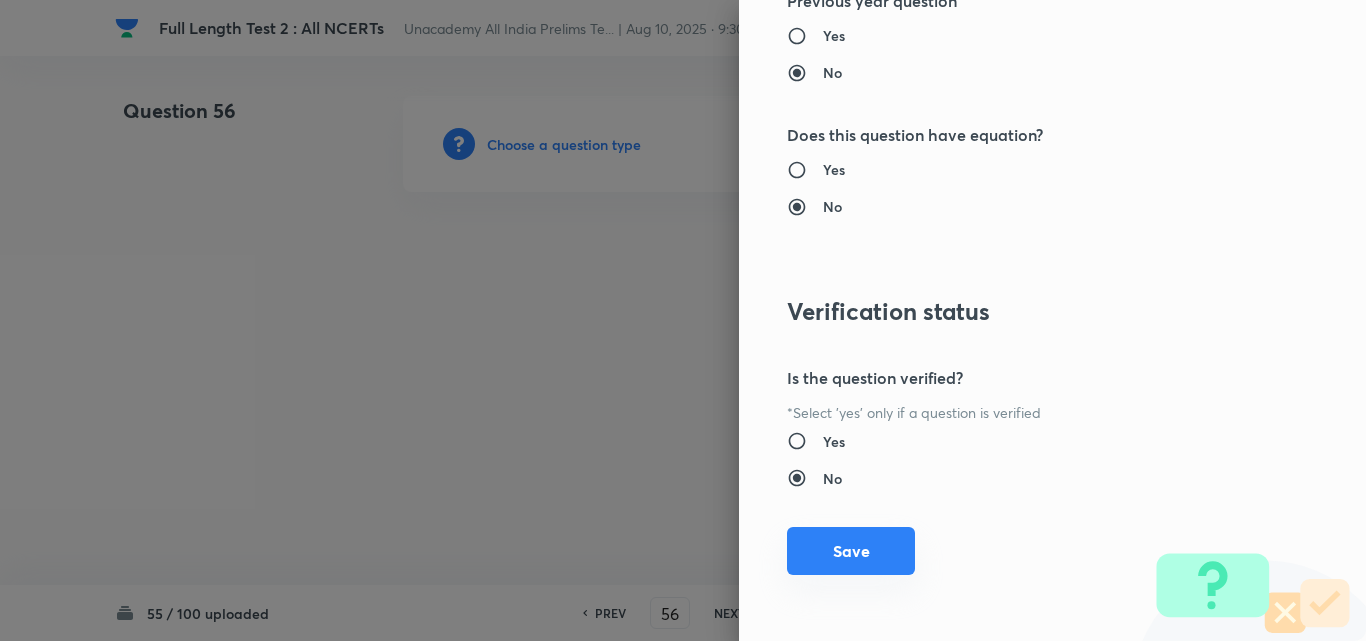 click on "Save" at bounding box center [851, 551] 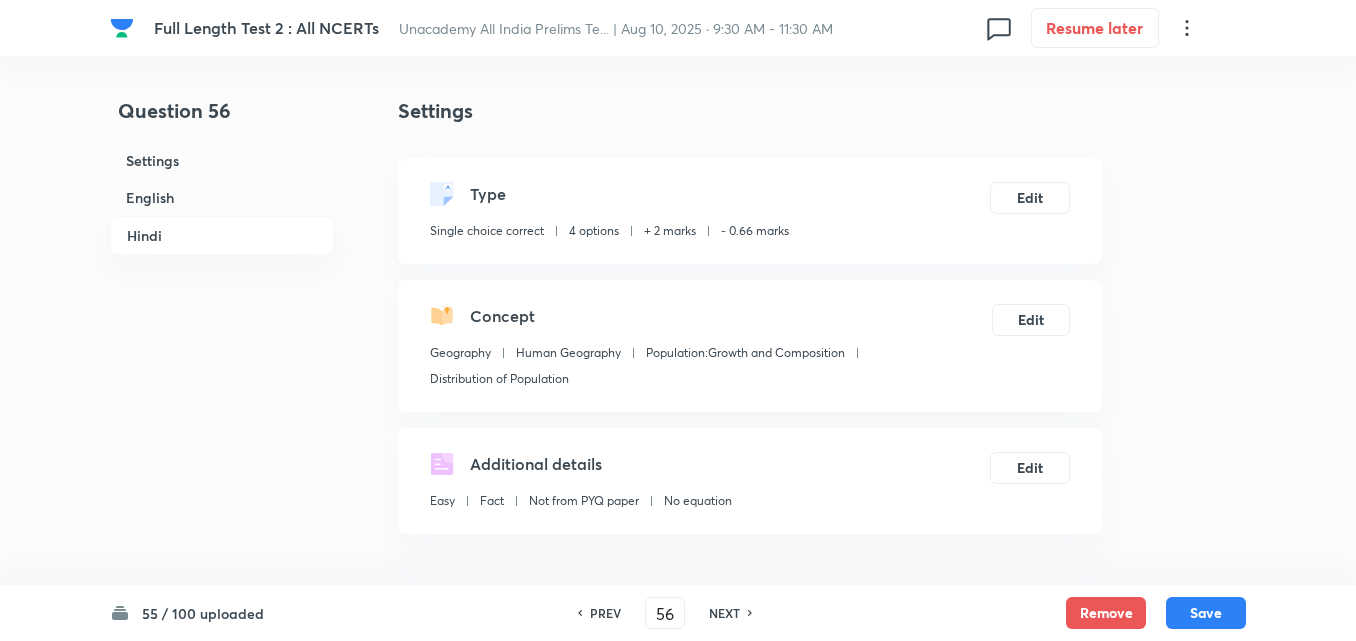 click on "English" at bounding box center [222, 197] 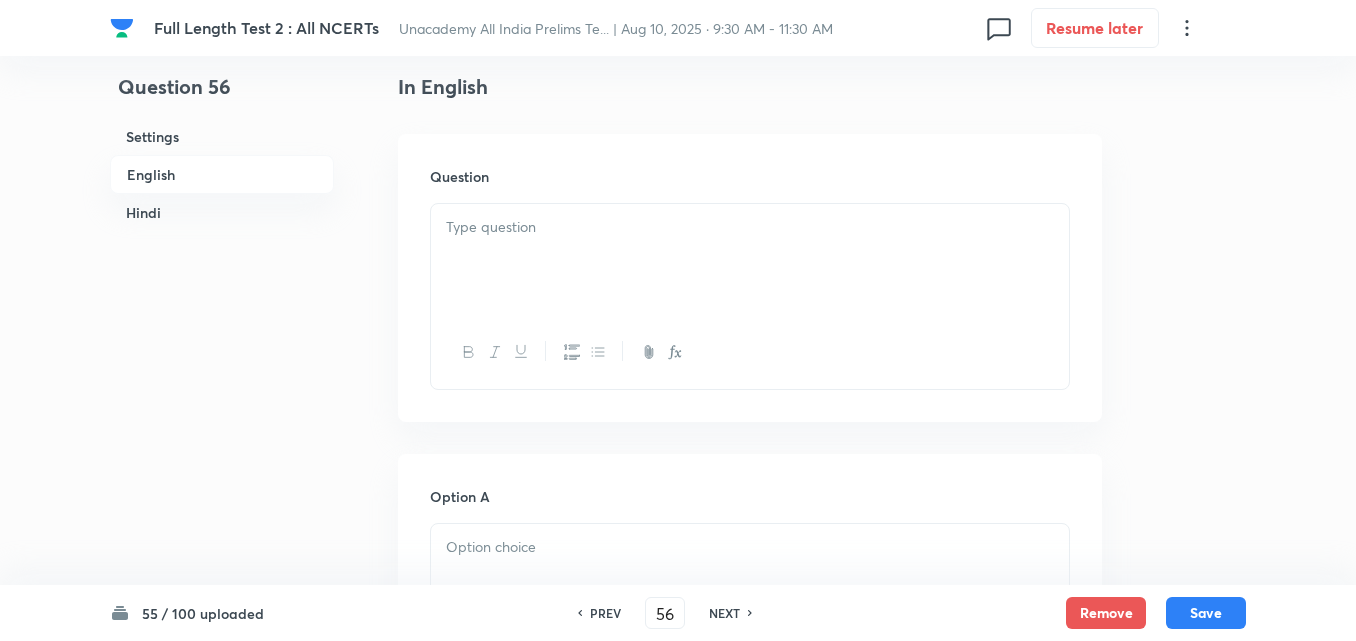 click at bounding box center (750, 260) 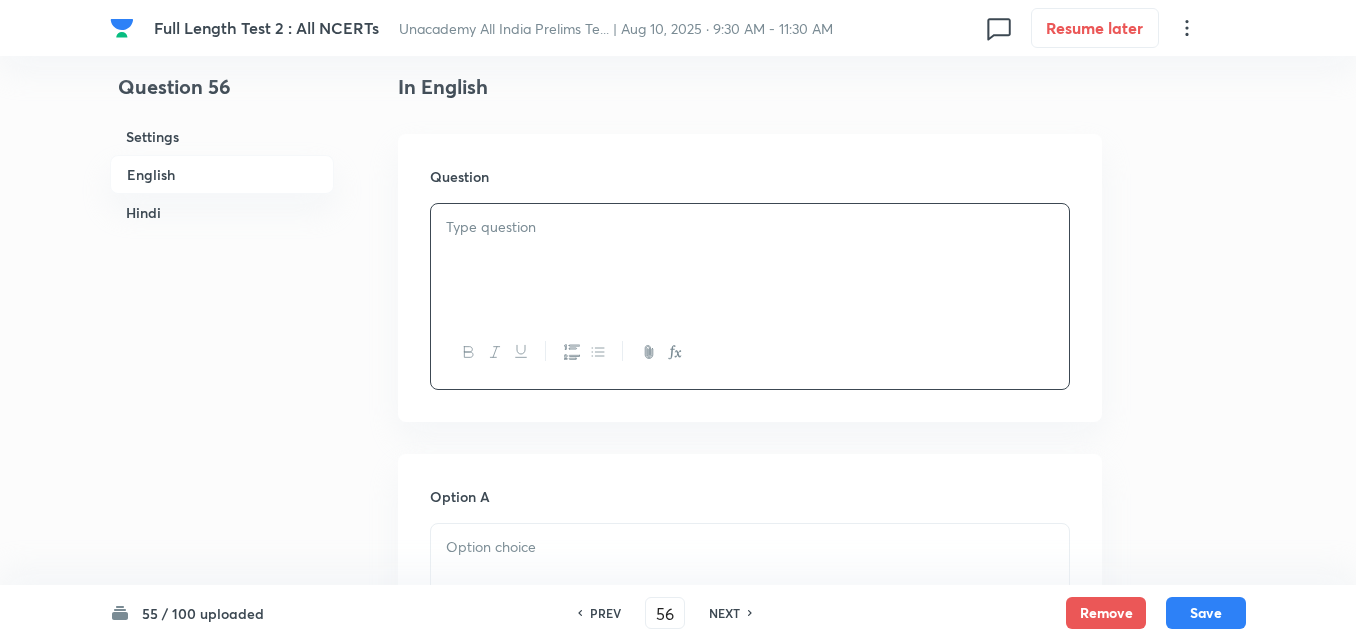 type 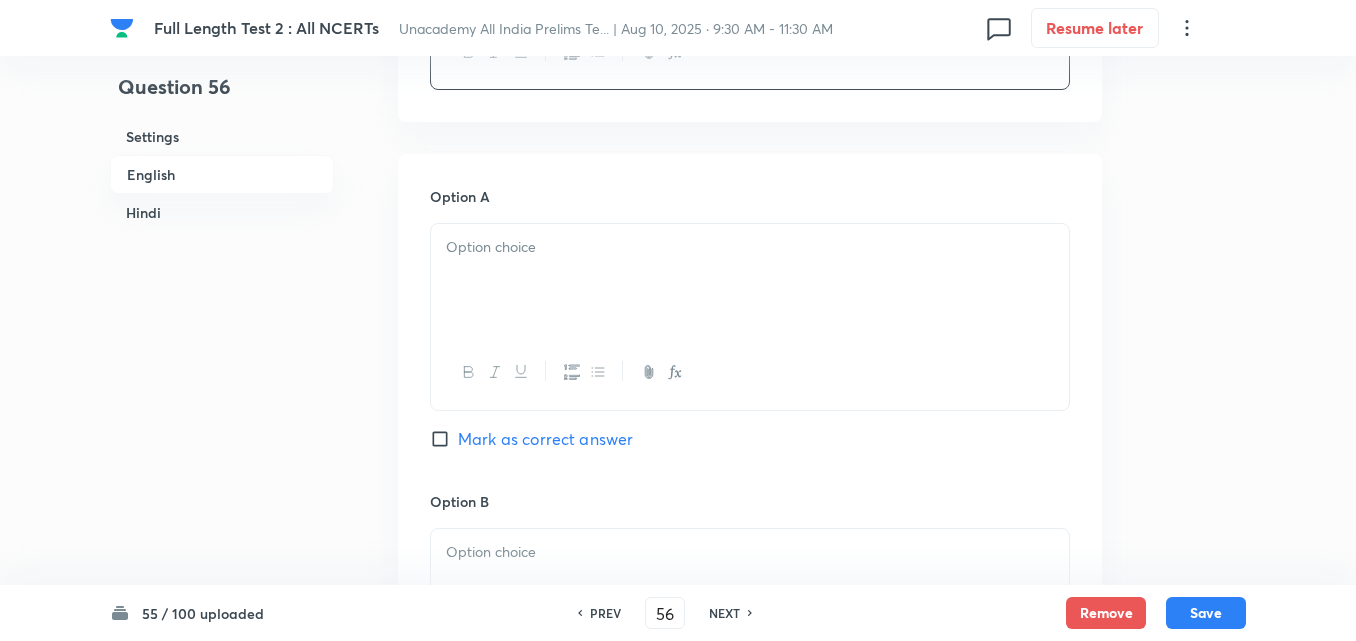 click at bounding box center (750, 247) 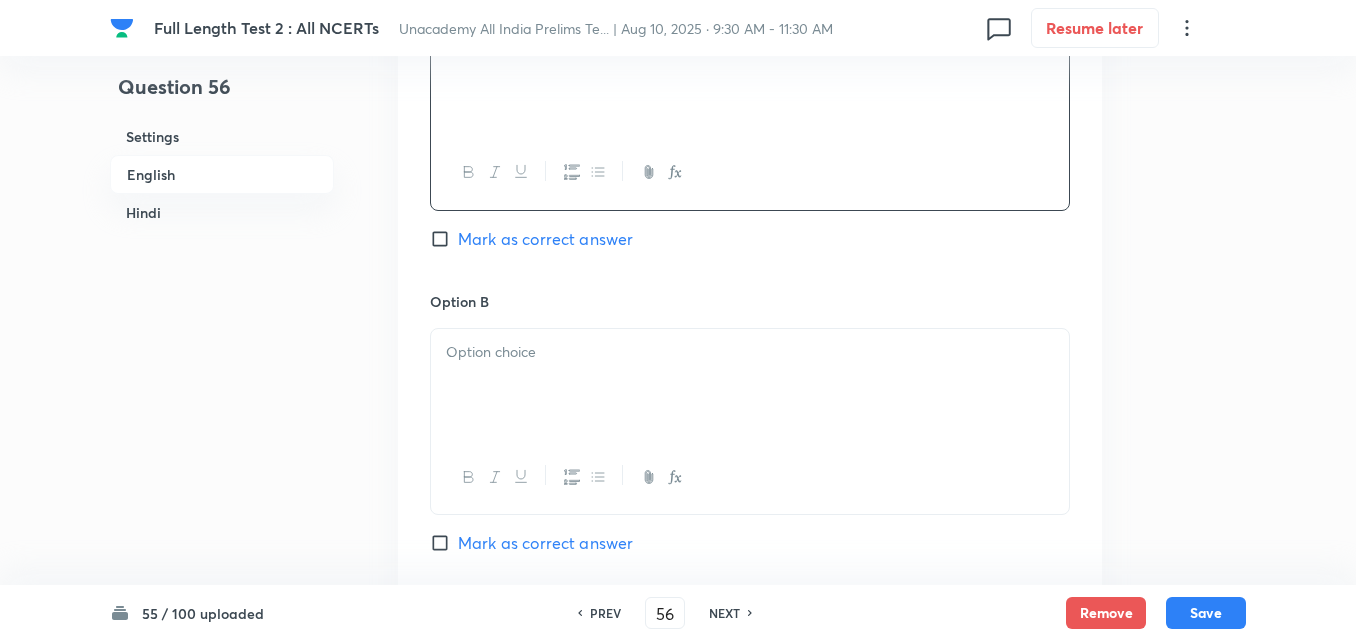 click at bounding box center [750, 352] 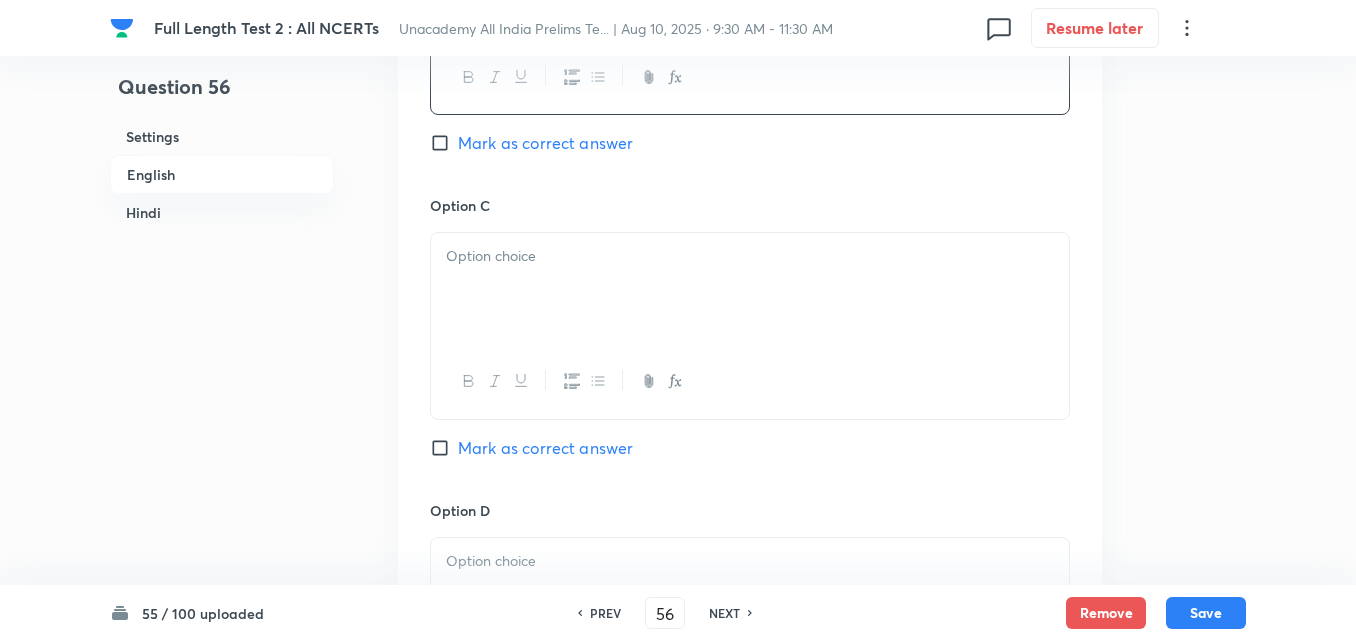 click at bounding box center [750, 289] 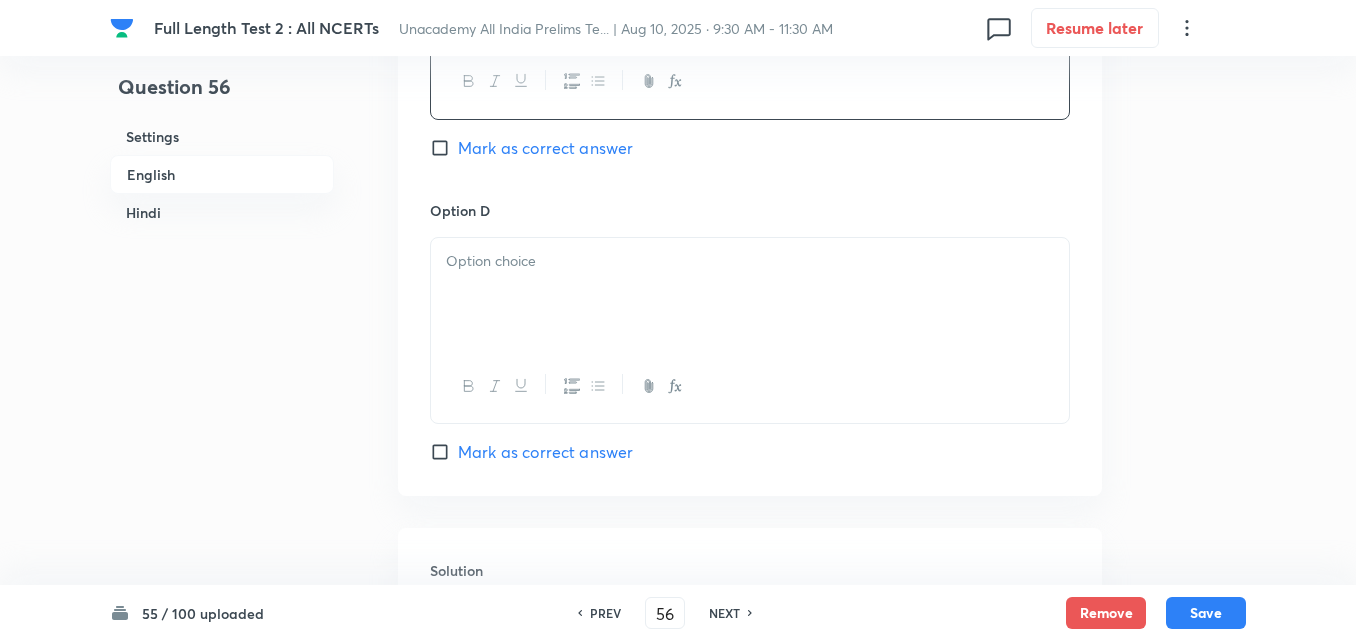click at bounding box center (750, 294) 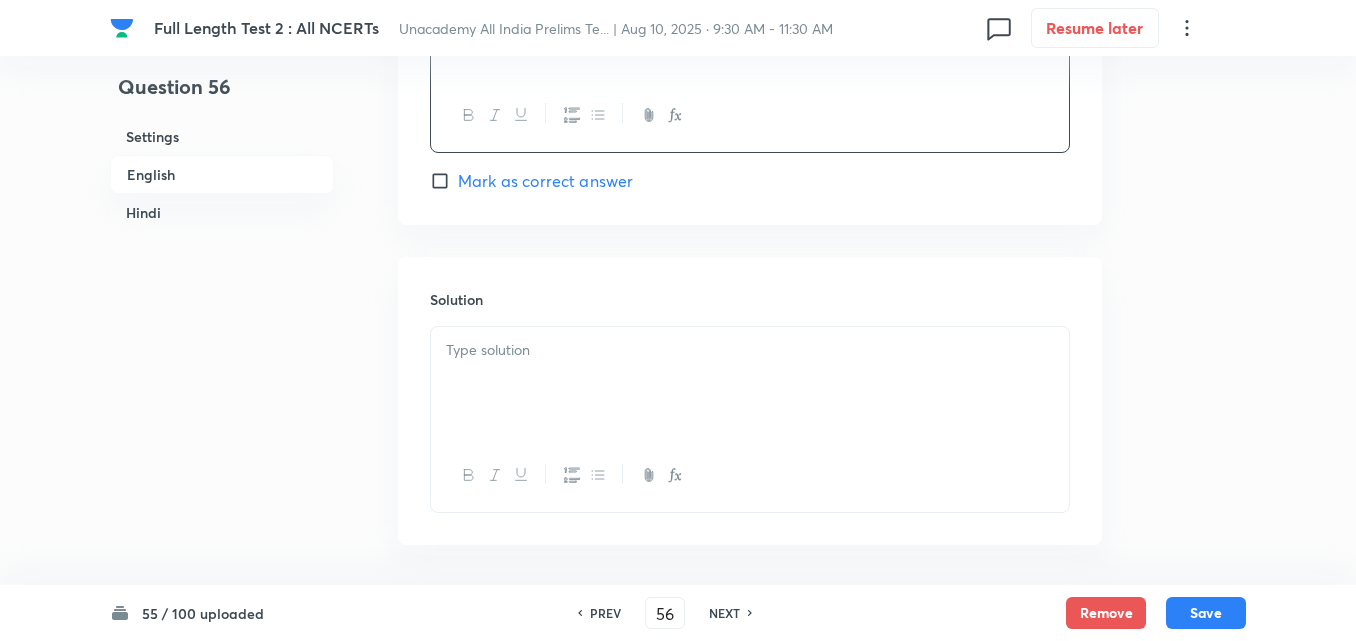 scroll, scrollTop: 2042, scrollLeft: 0, axis: vertical 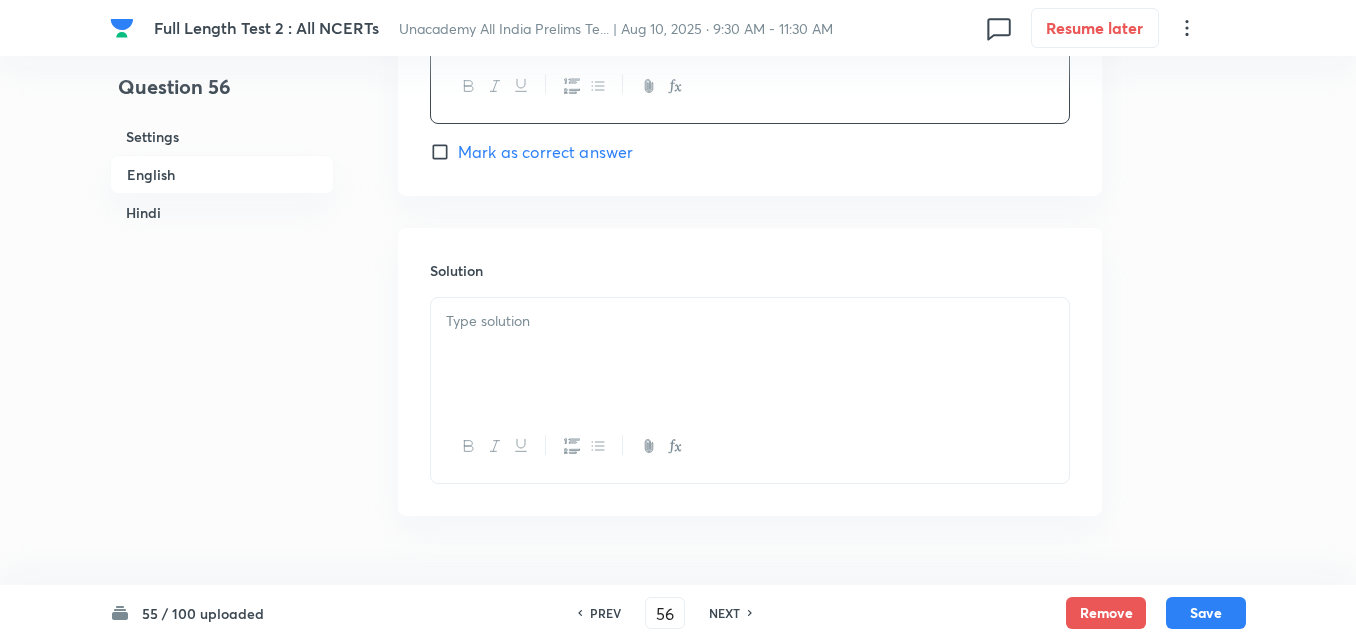 click on "Mark as correct answer" at bounding box center (545, 152) 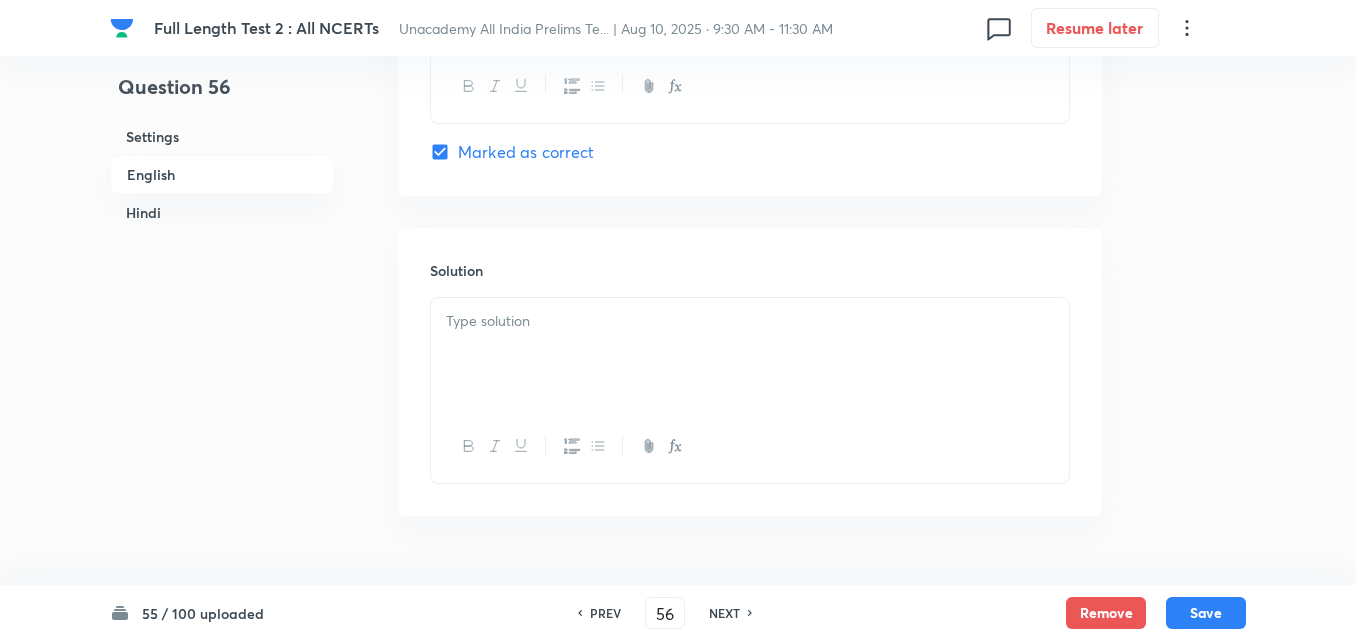checkbox on "true" 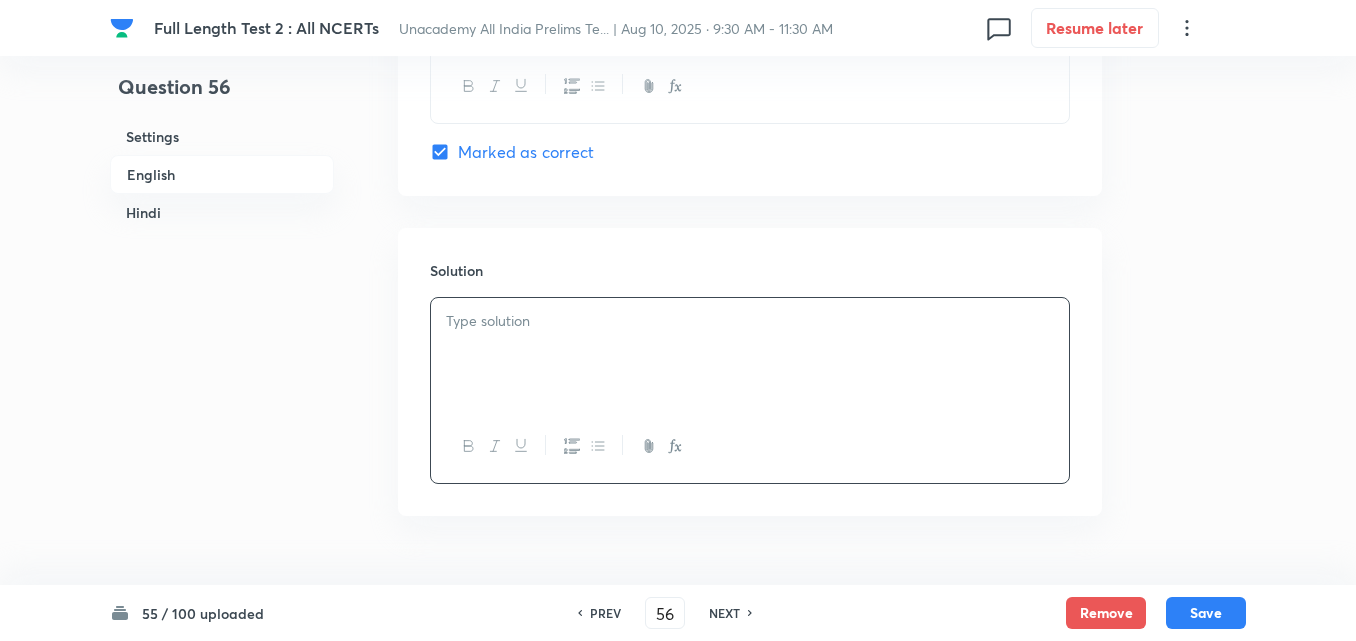 type 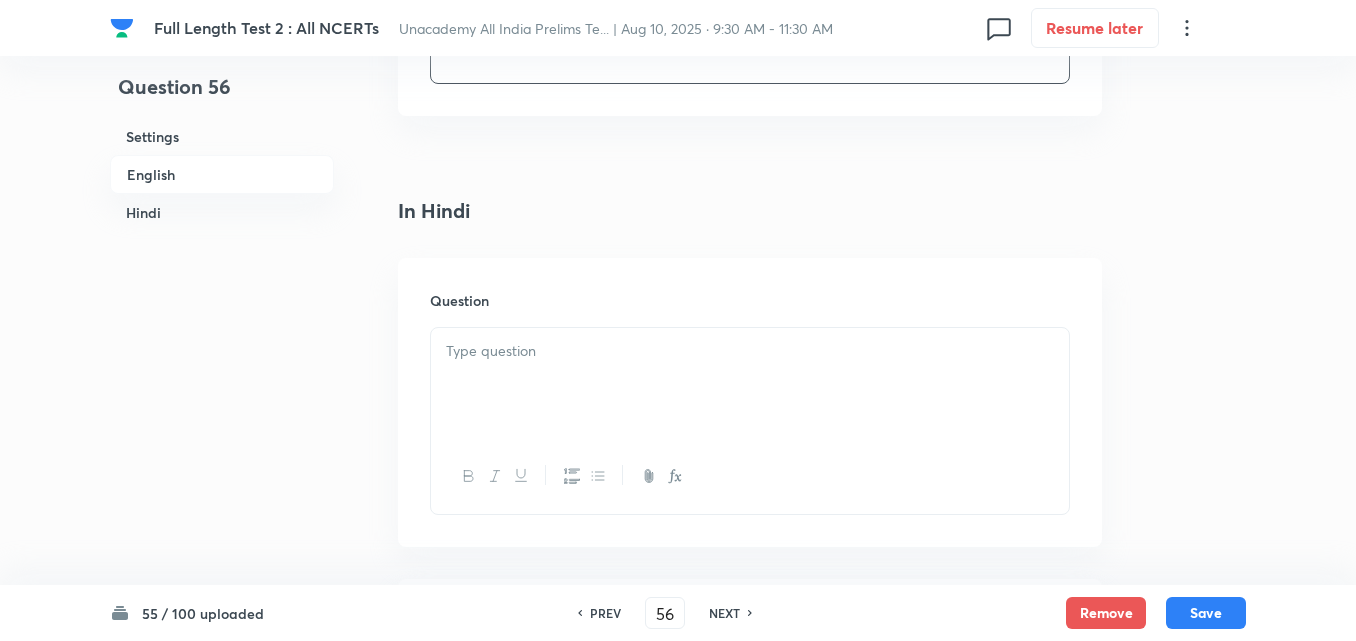 click at bounding box center [750, 351] 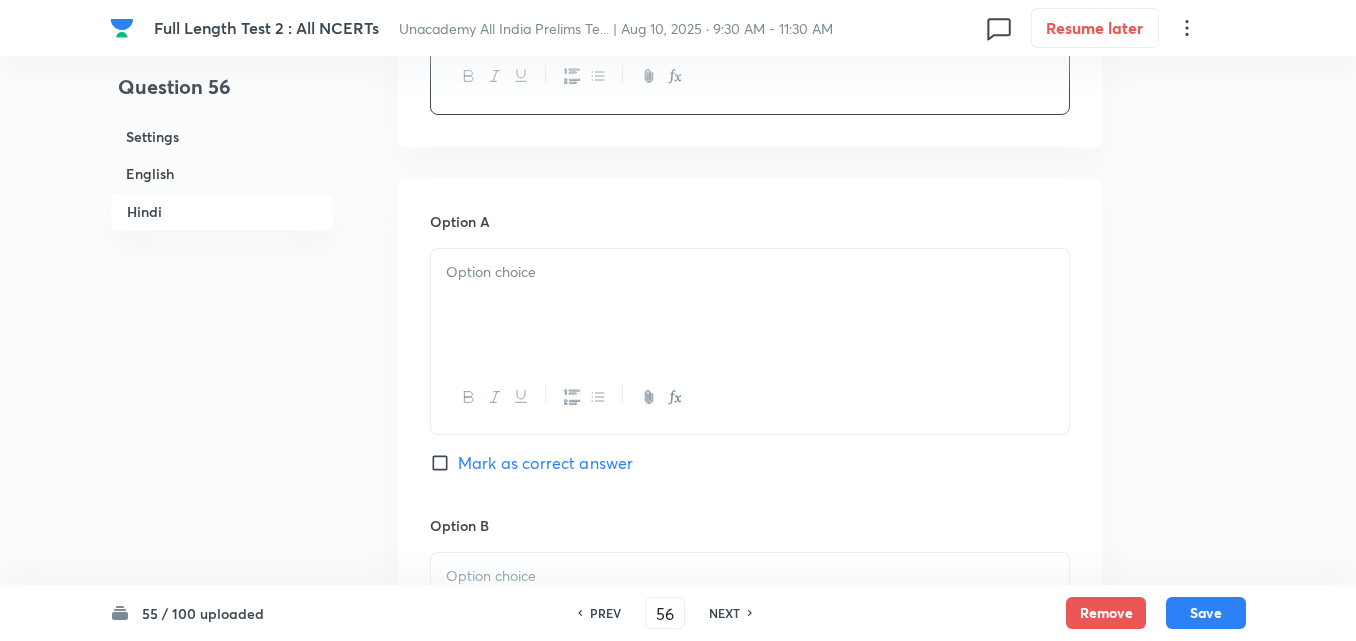 click at bounding box center (750, 305) 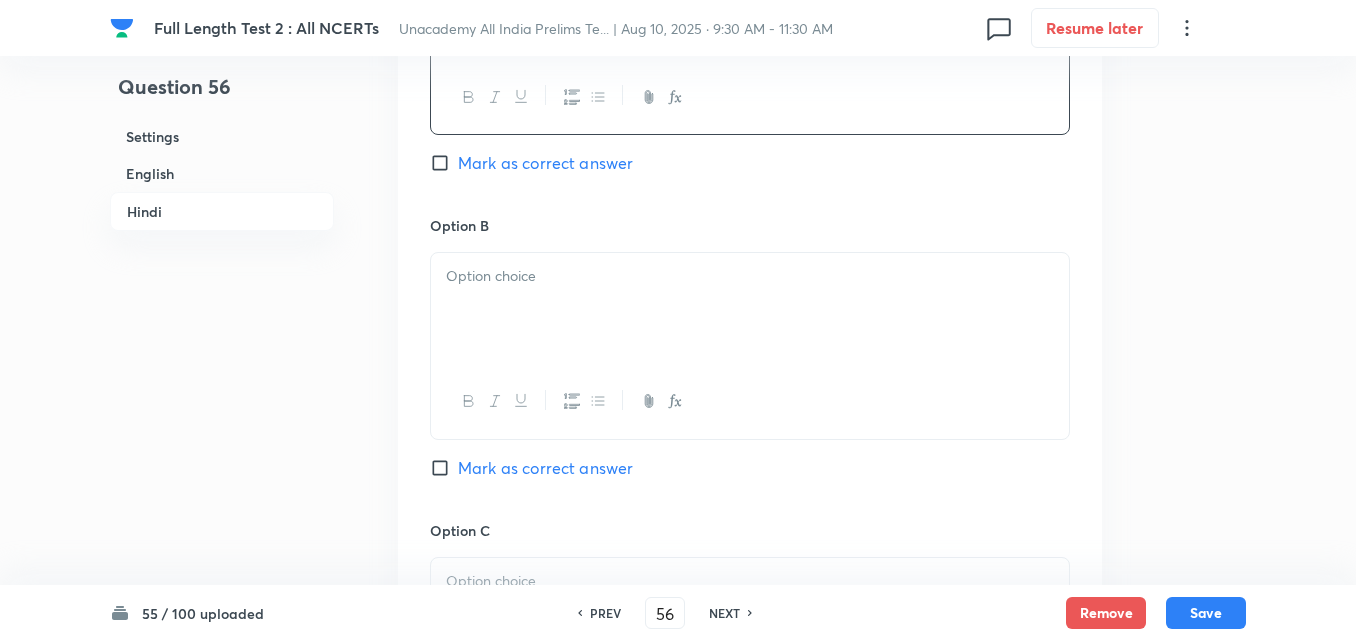 click at bounding box center (750, 309) 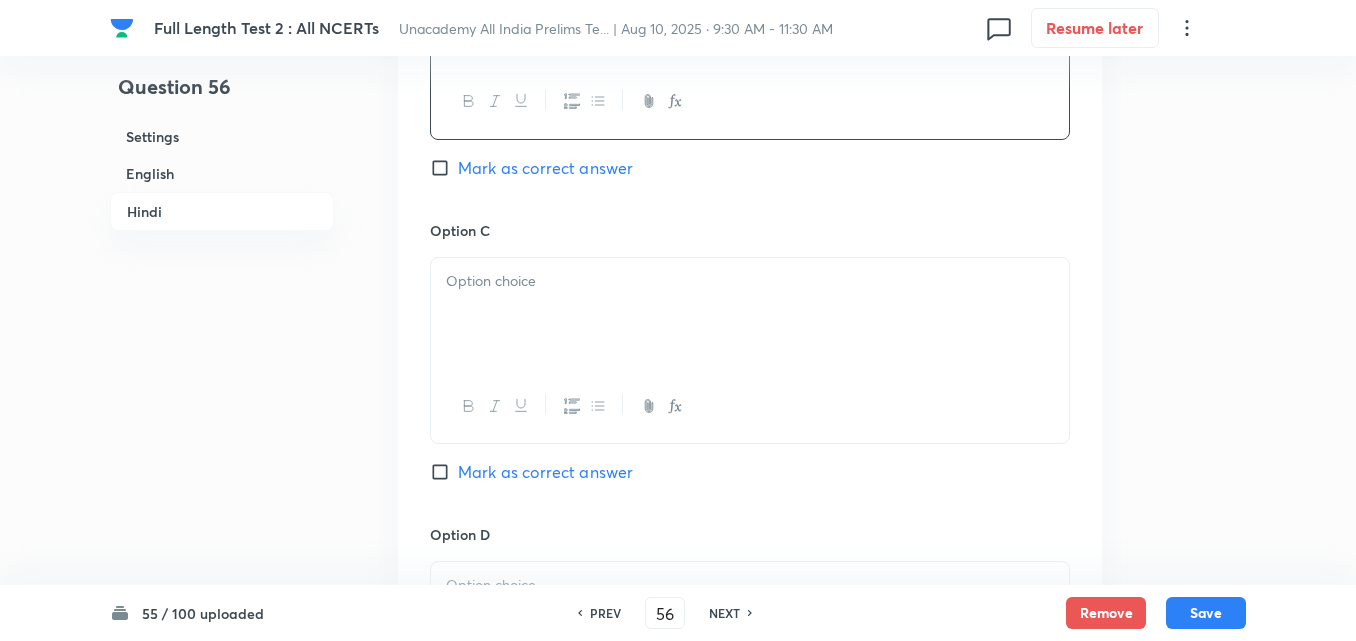click at bounding box center (750, 314) 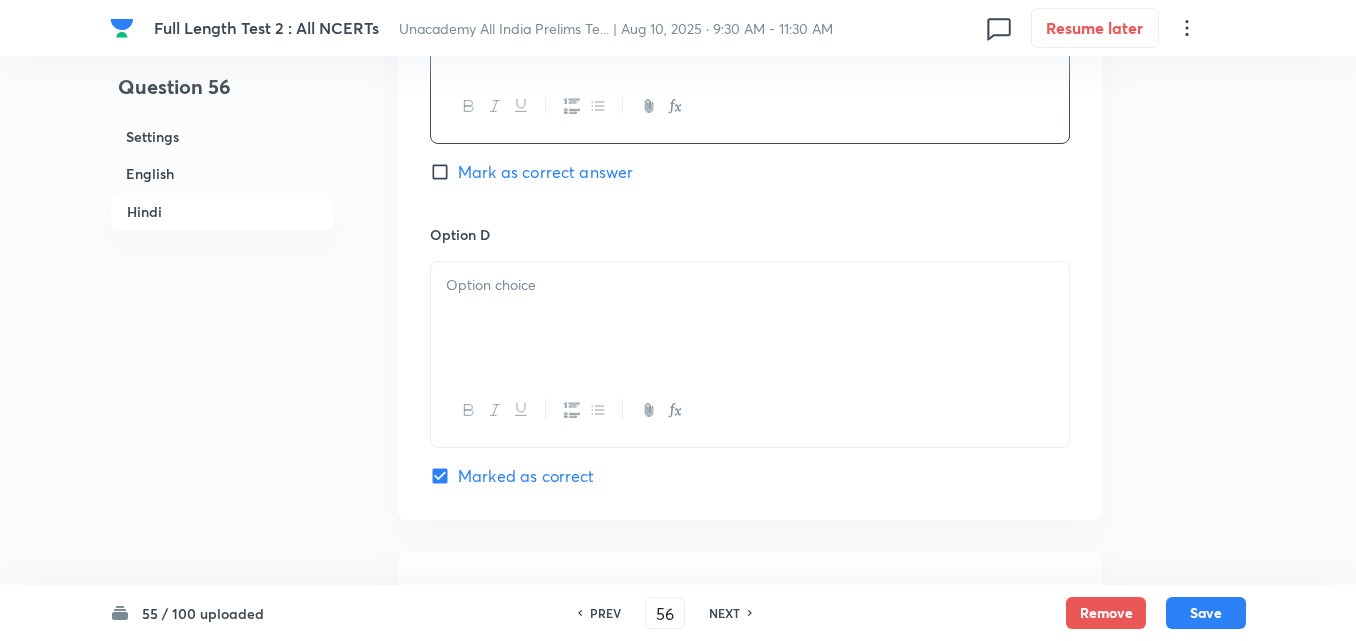 click at bounding box center [750, 285] 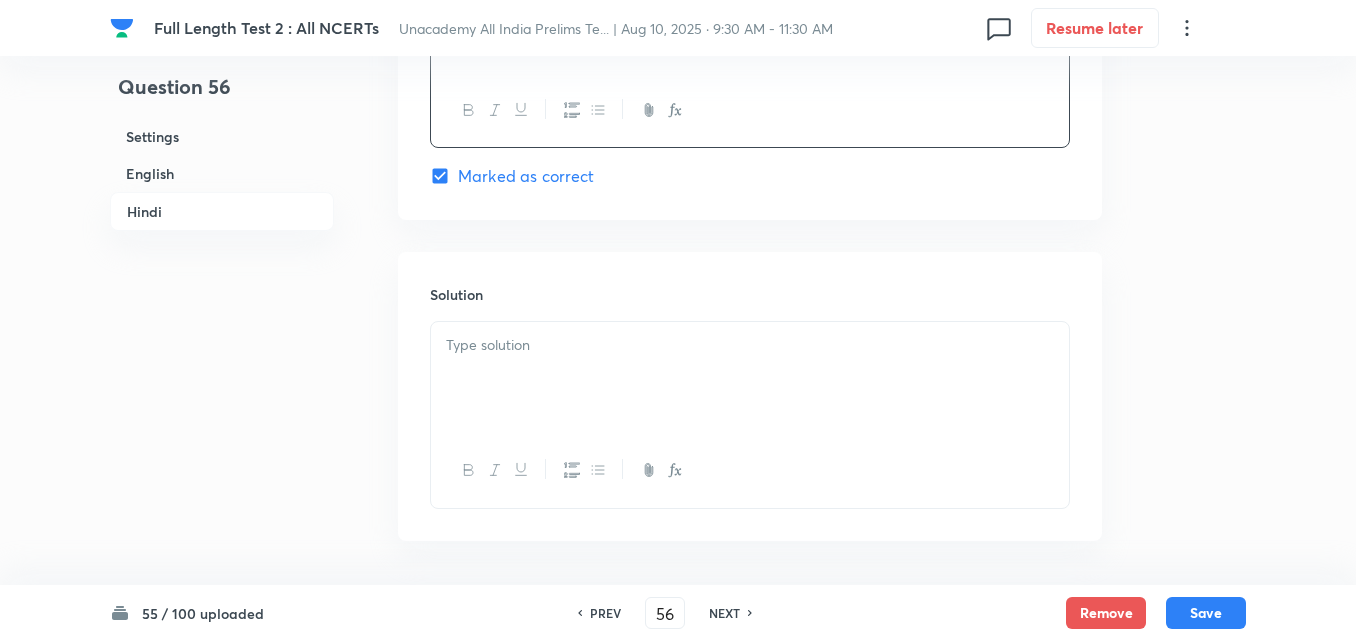 click at bounding box center [750, 378] 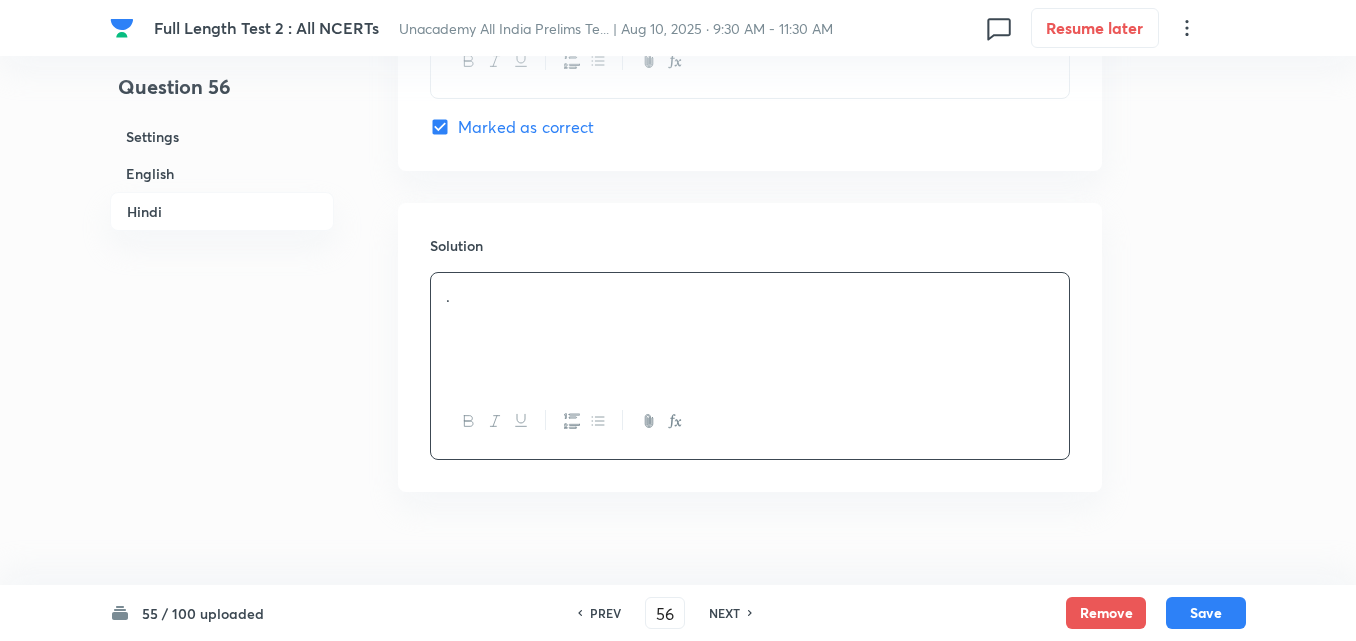 scroll, scrollTop: 4118, scrollLeft: 0, axis: vertical 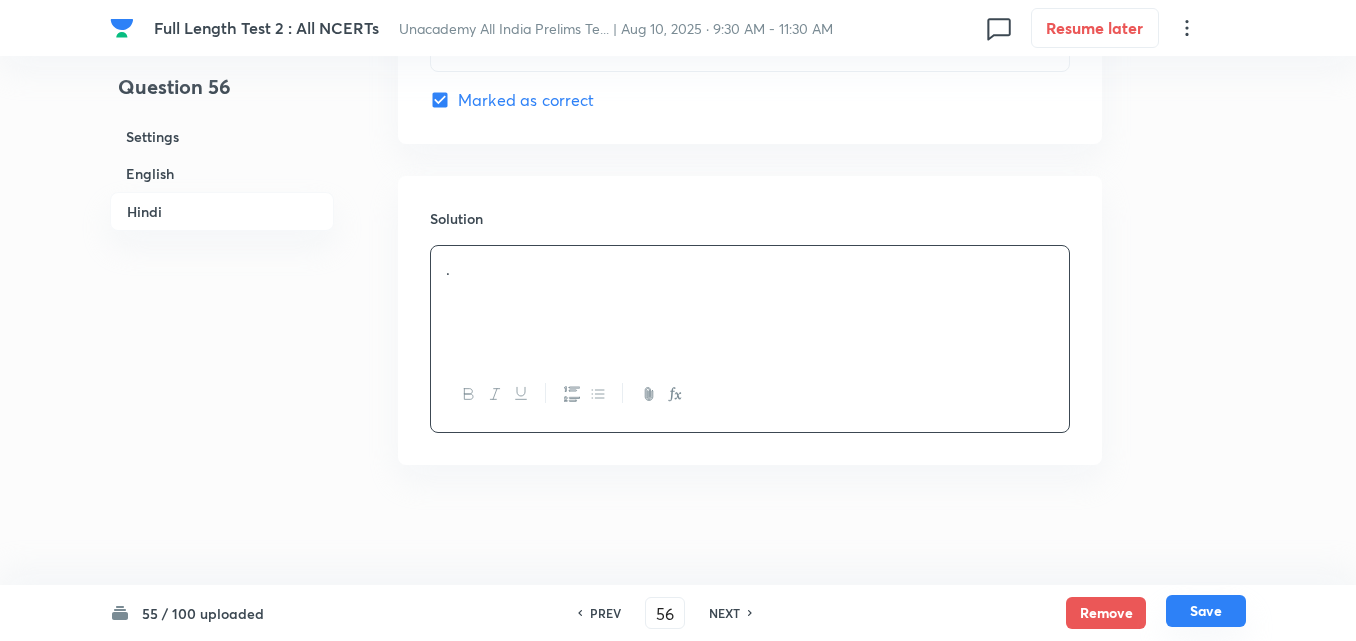 click on "Save" at bounding box center [1206, 611] 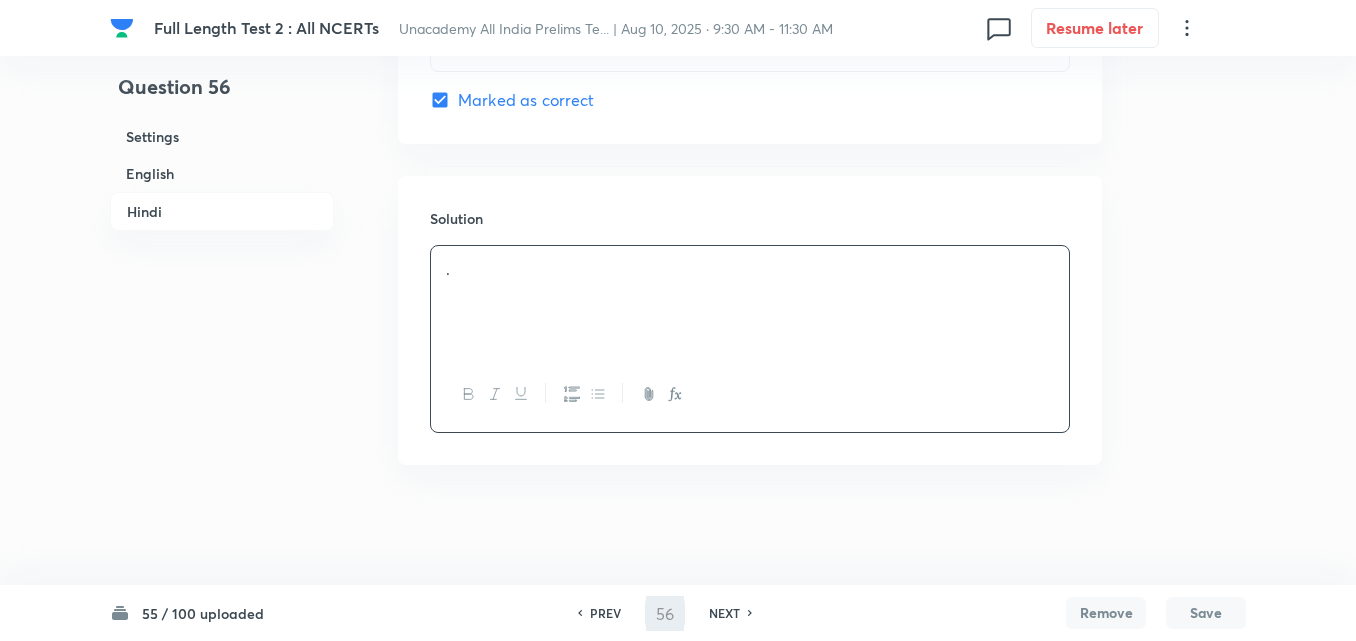 type on "57" 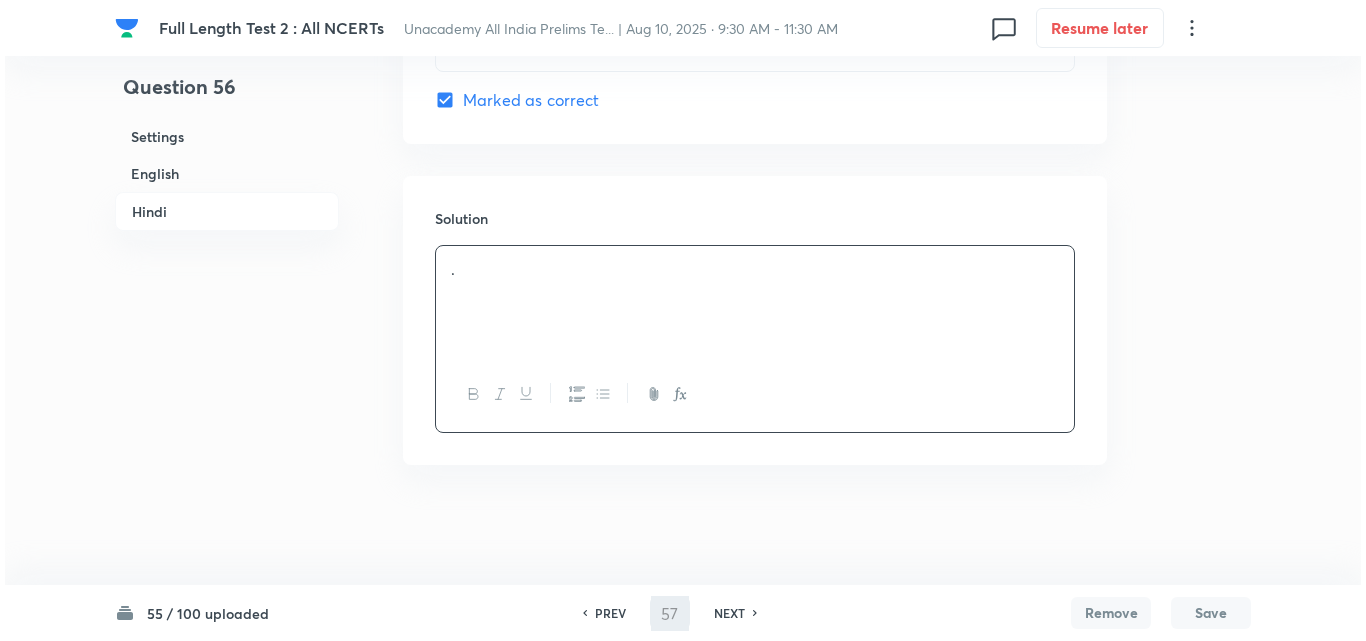 scroll, scrollTop: 0, scrollLeft: 0, axis: both 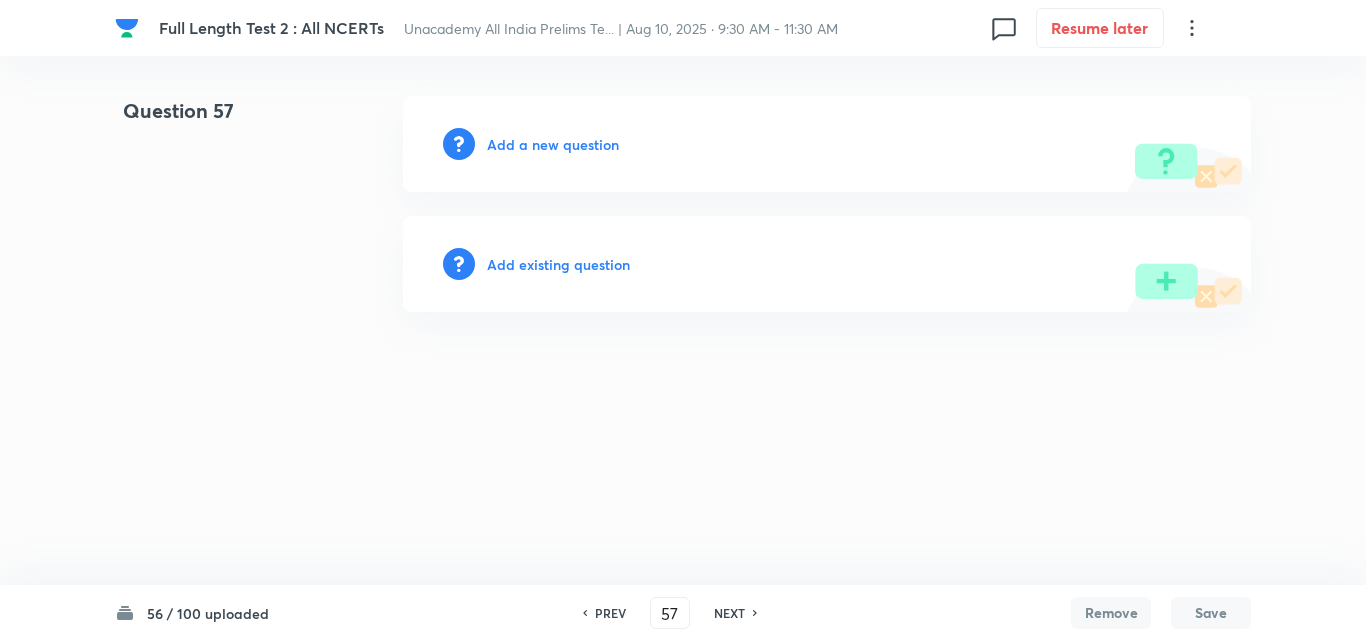click on "Add a new question" at bounding box center [553, 144] 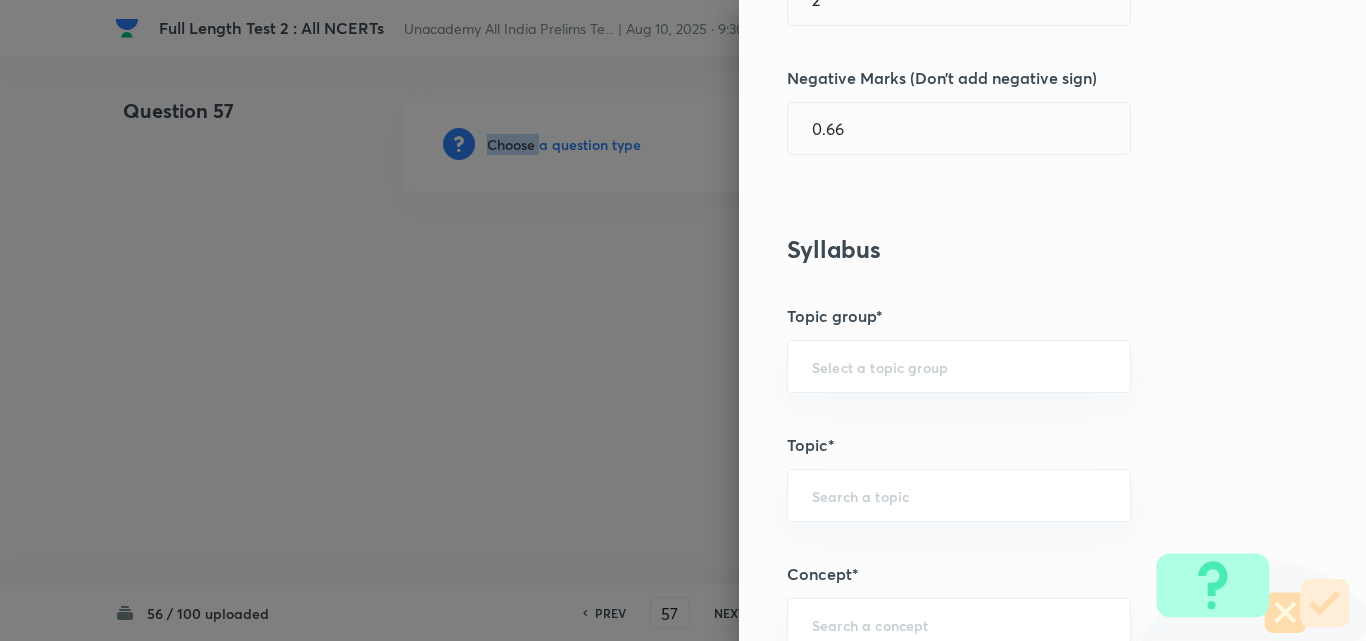 scroll, scrollTop: 1100, scrollLeft: 0, axis: vertical 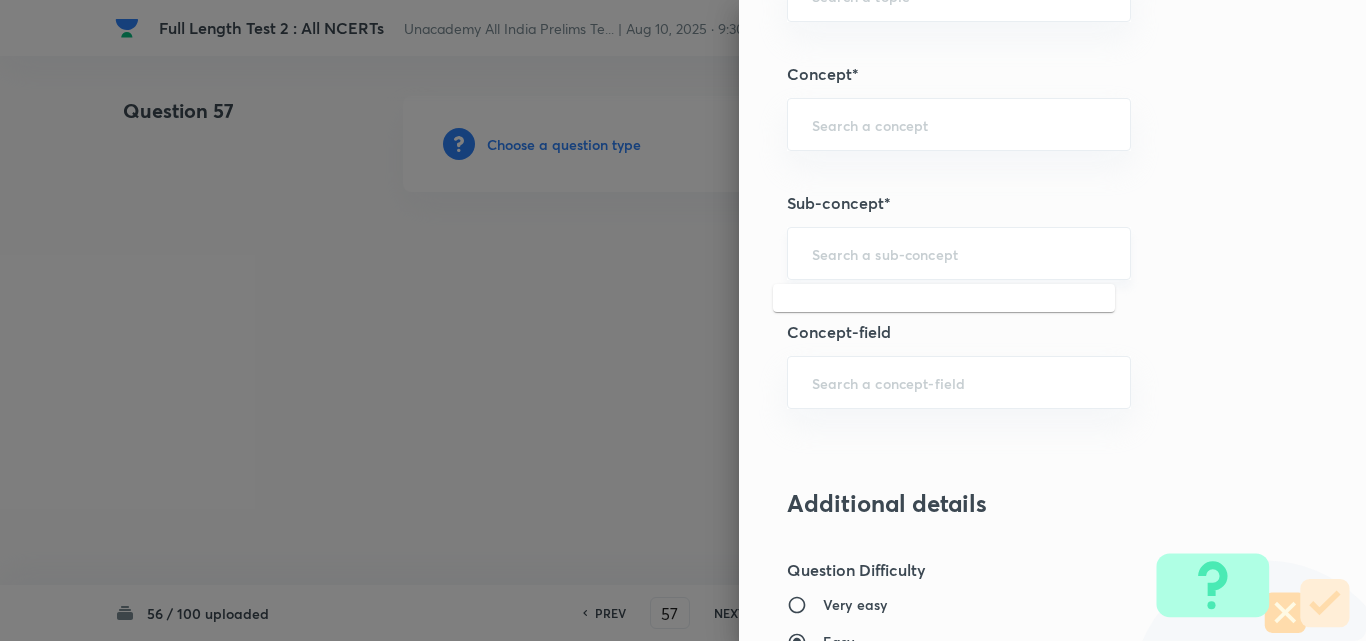 click at bounding box center [959, 253] 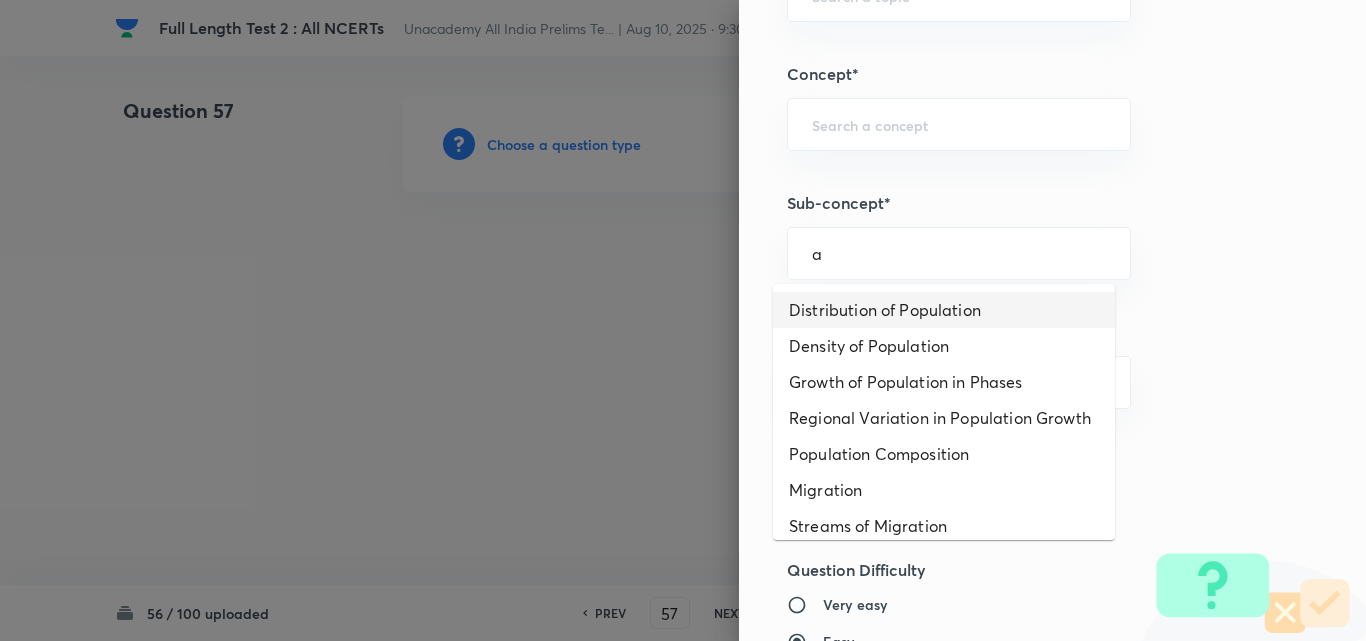 click on "Distribution of Population" at bounding box center (944, 310) 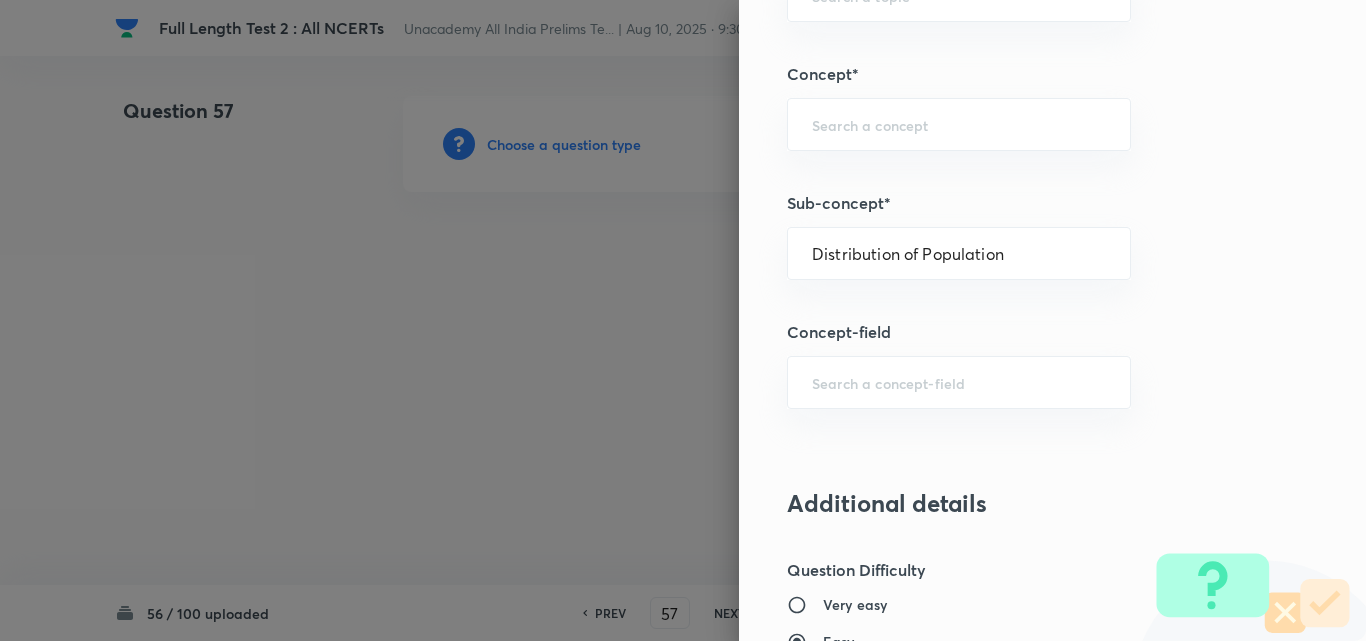type on "Geography" 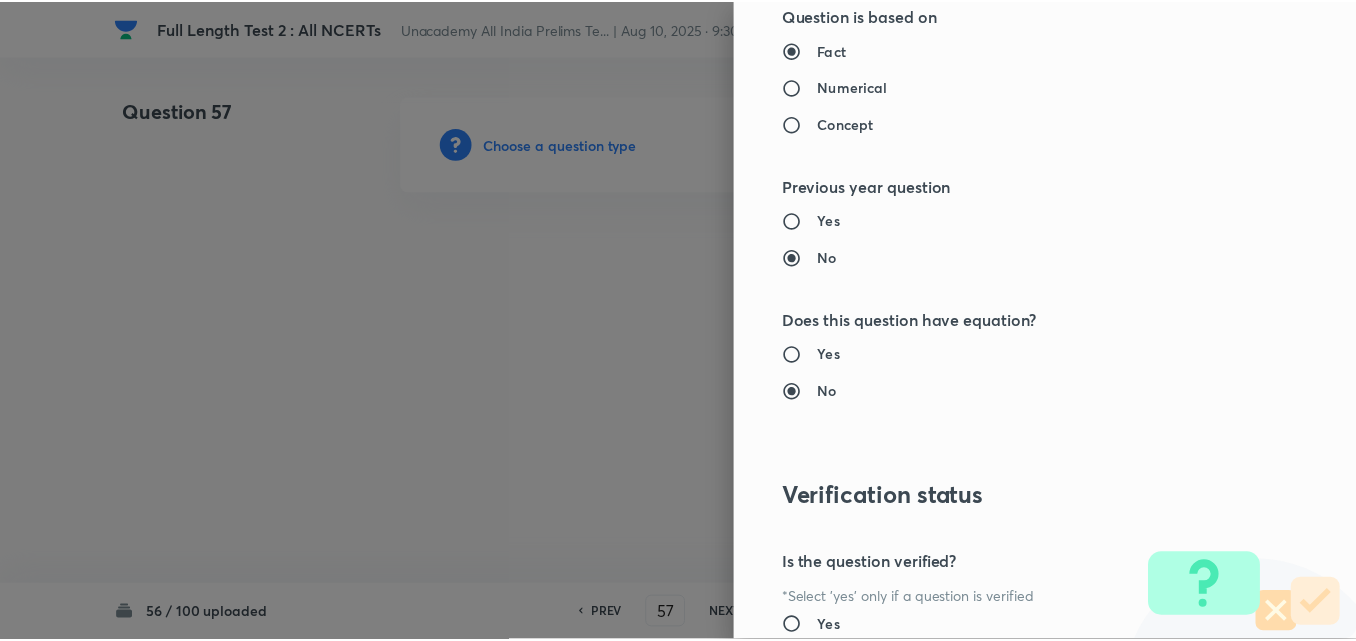 scroll, scrollTop: 2085, scrollLeft: 0, axis: vertical 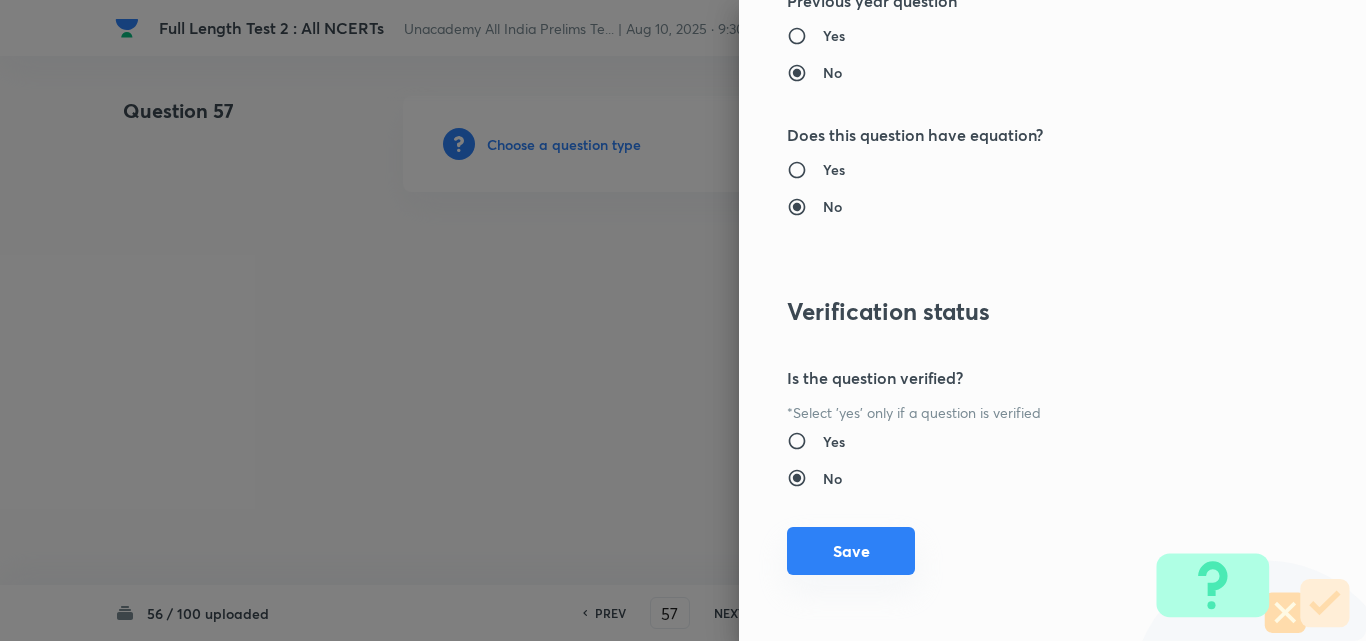click on "Save" at bounding box center [851, 551] 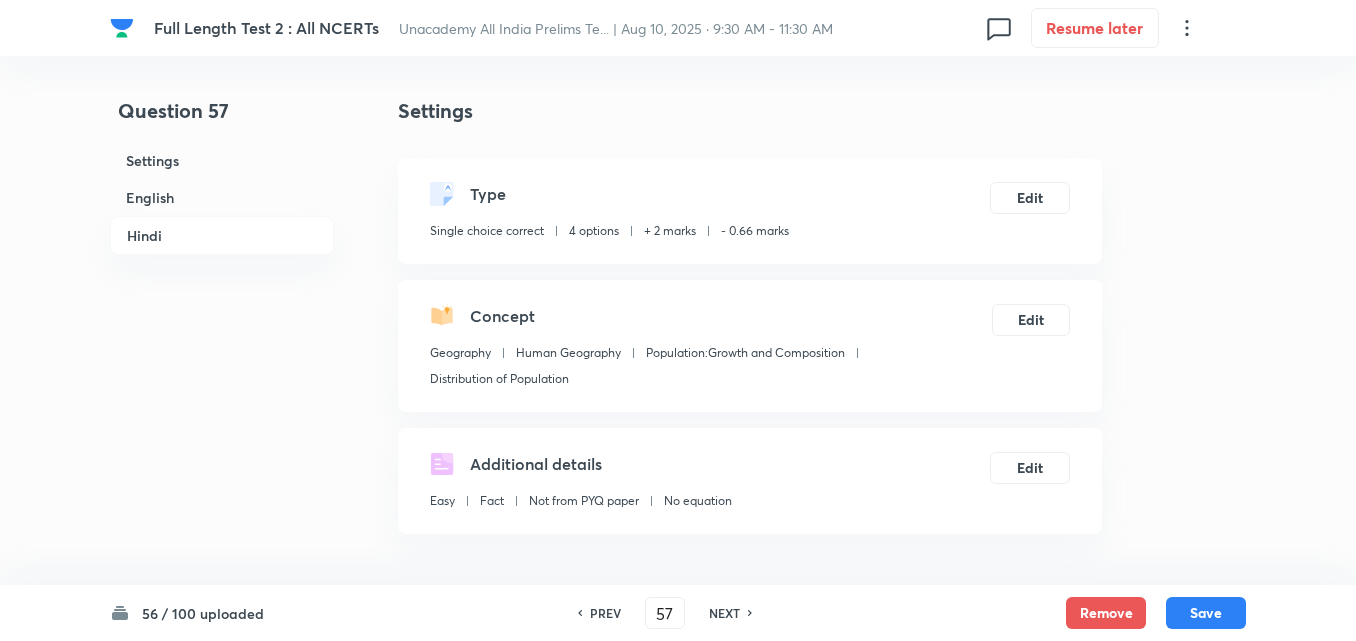 click on "English" at bounding box center (222, 197) 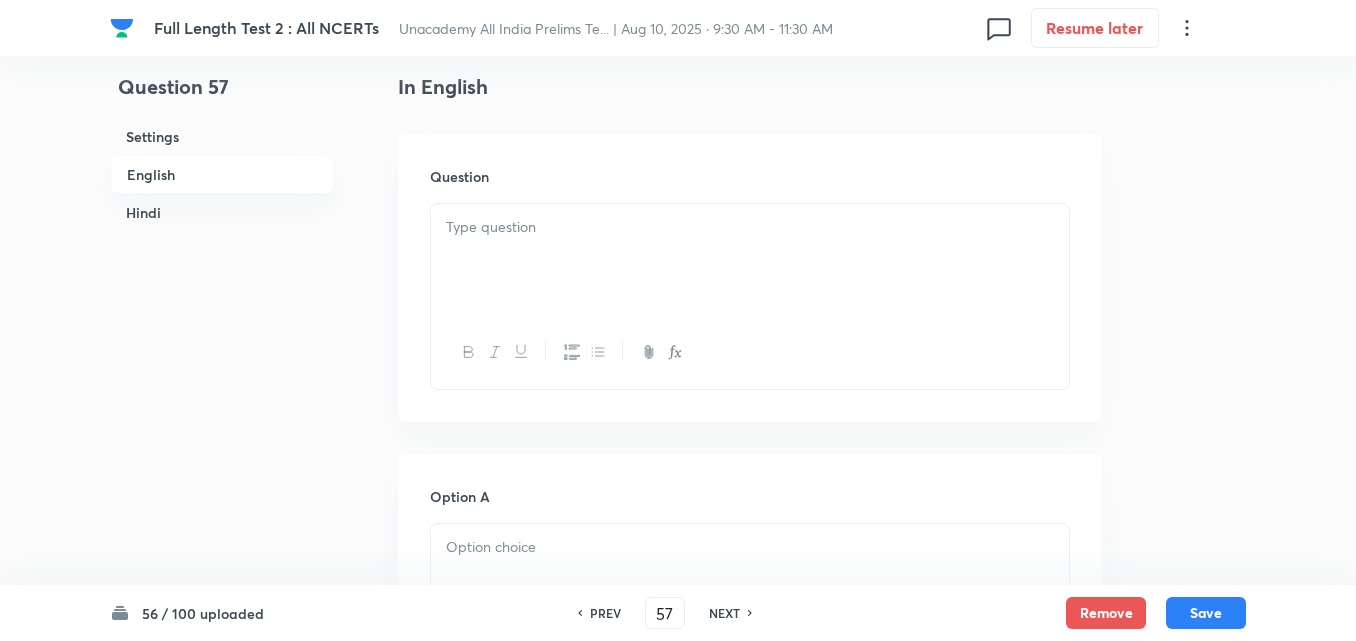 click at bounding box center (750, 260) 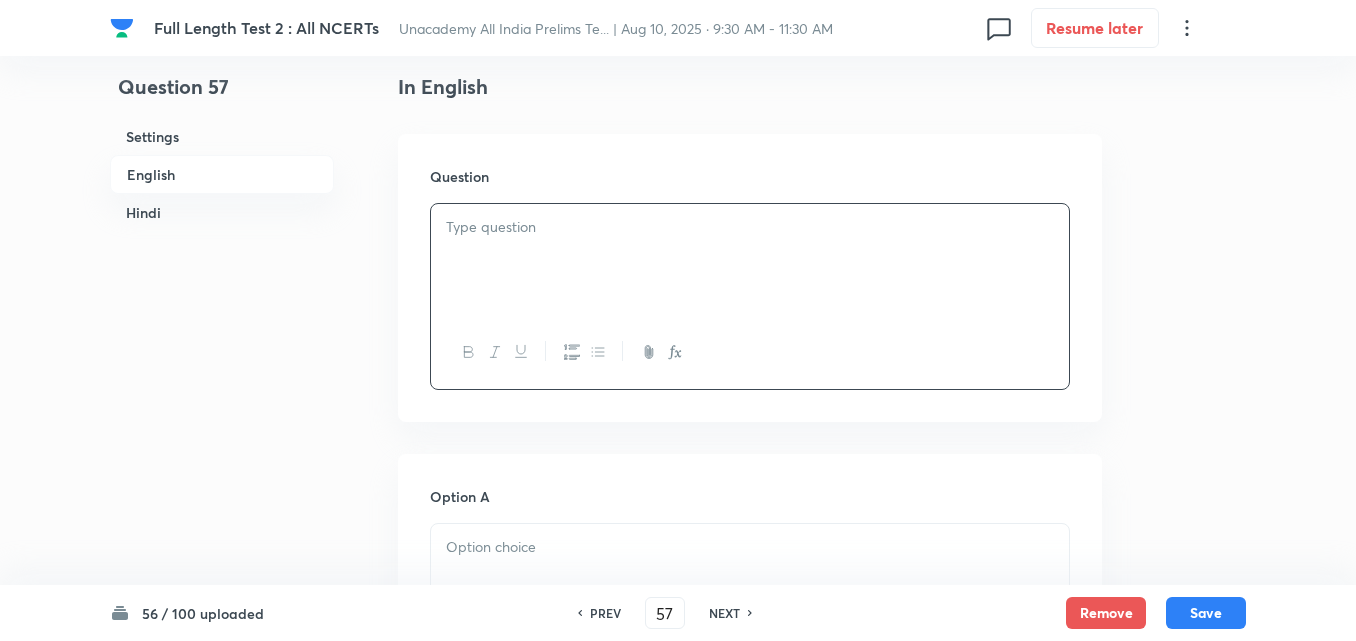 type 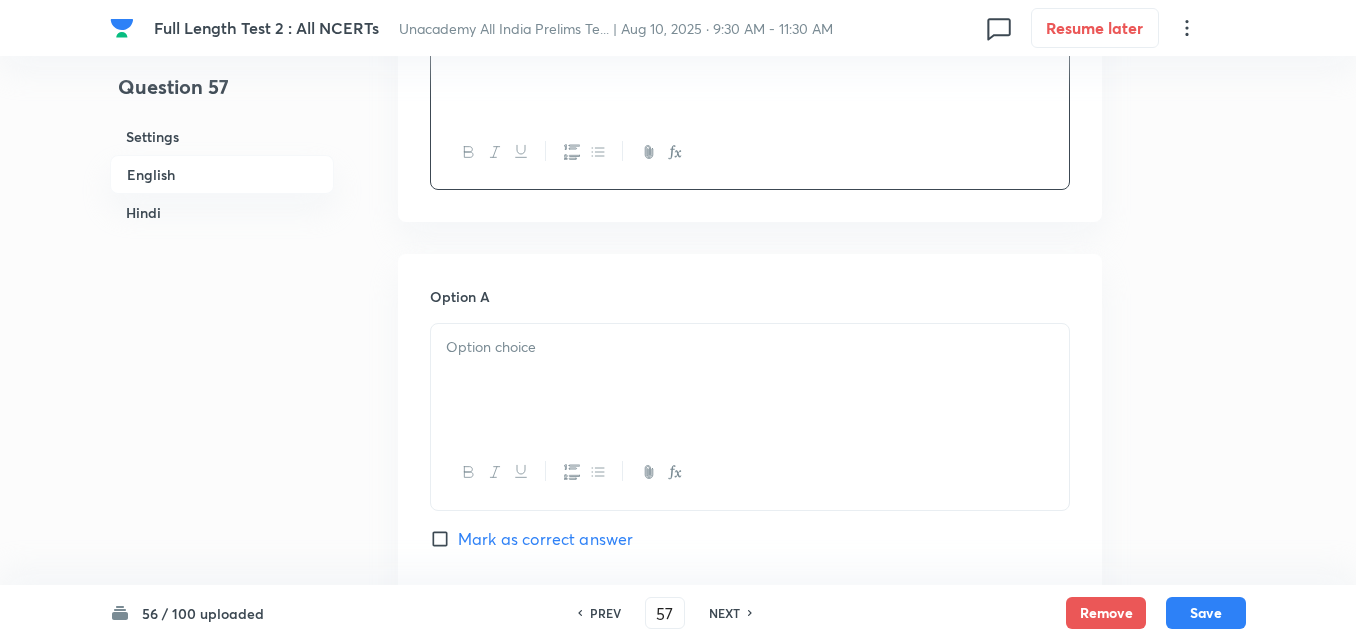 click at bounding box center (750, 347) 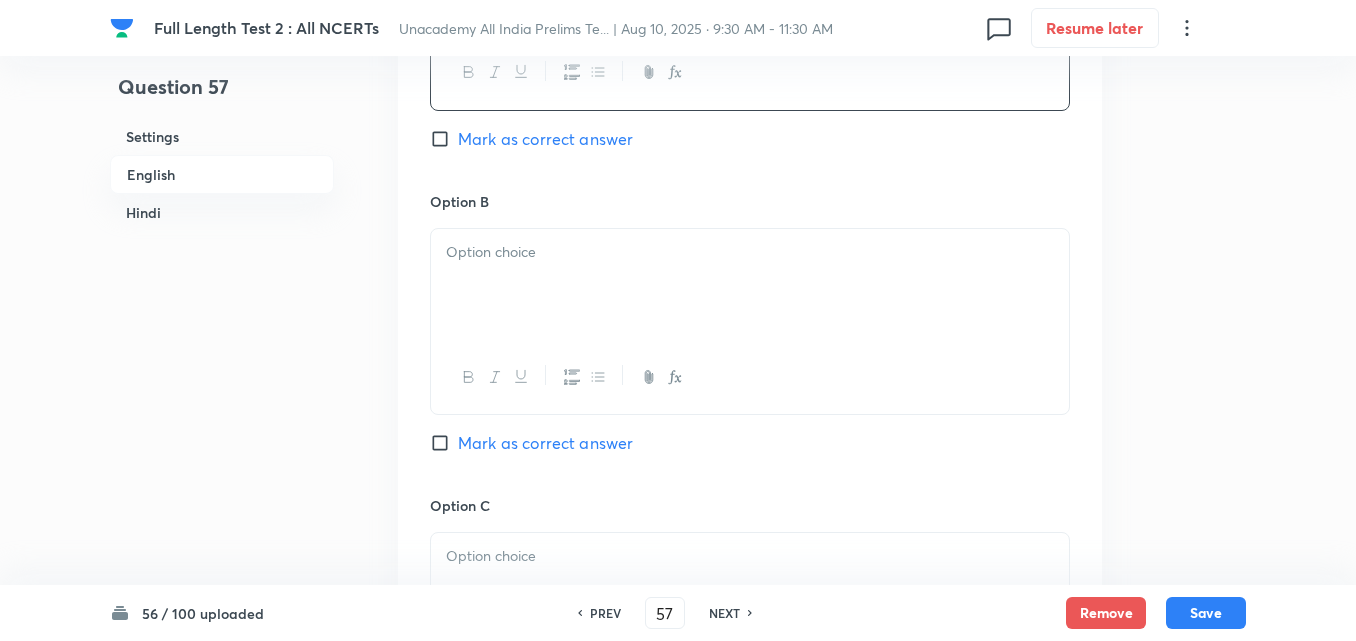 click at bounding box center [750, 285] 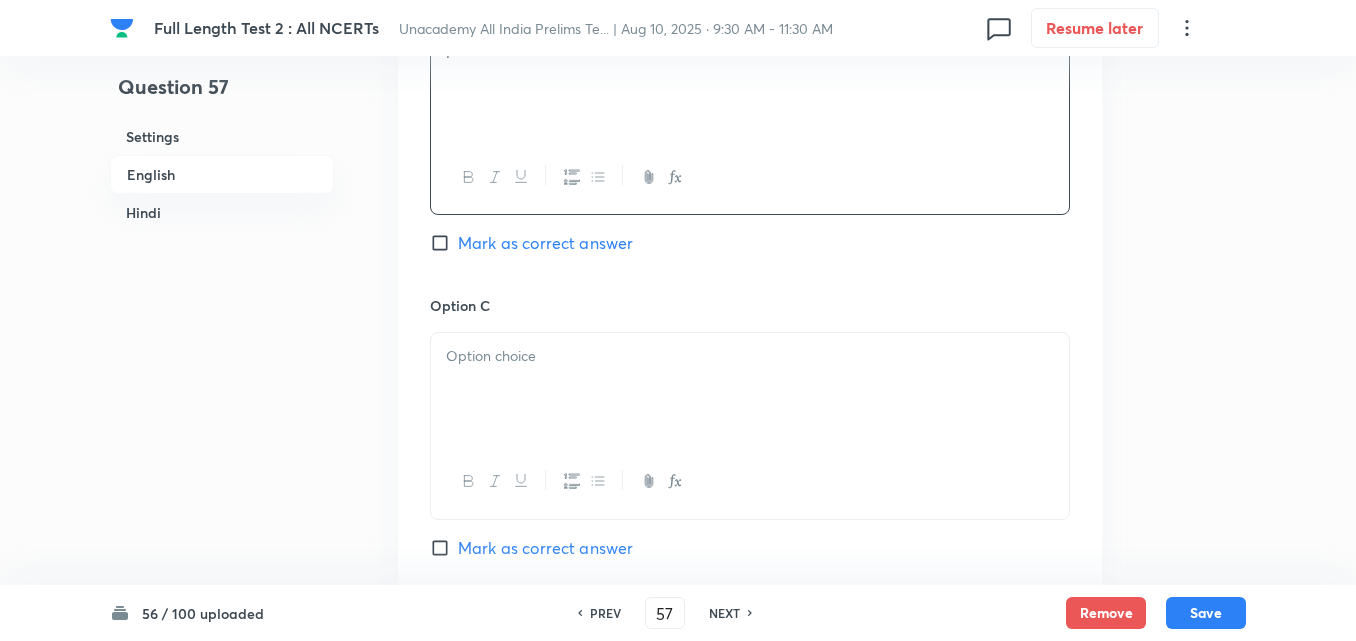 click at bounding box center [750, 356] 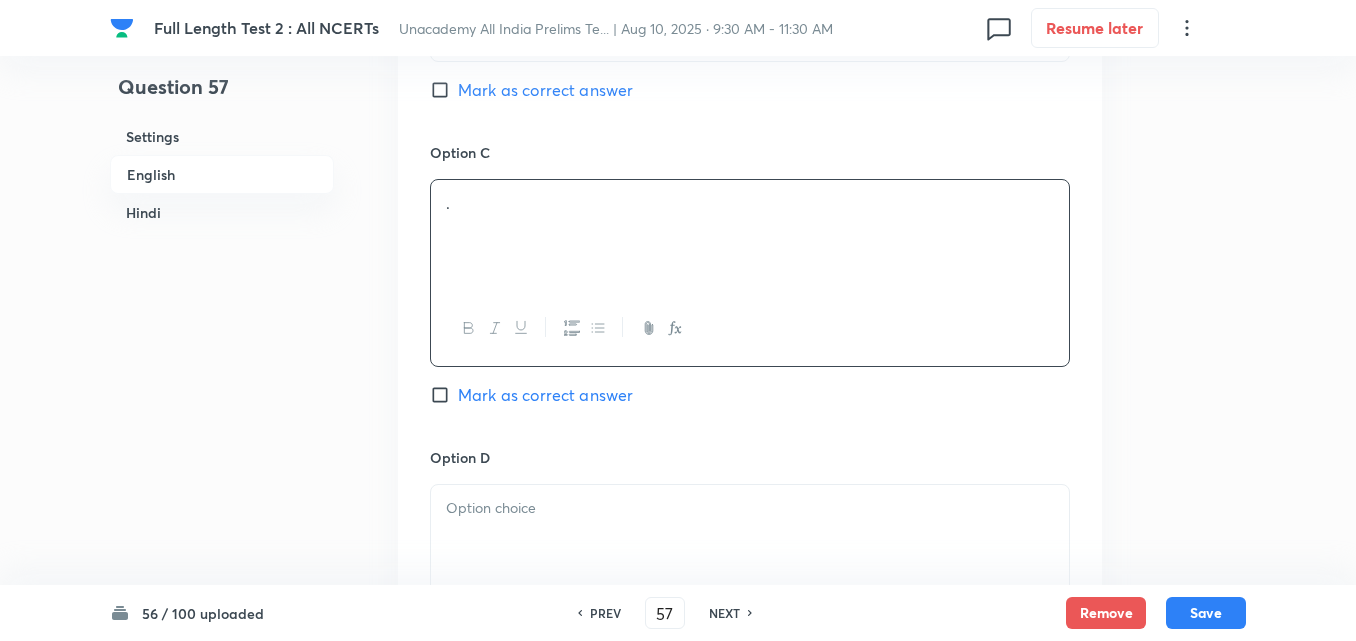 scroll, scrollTop: 1742, scrollLeft: 0, axis: vertical 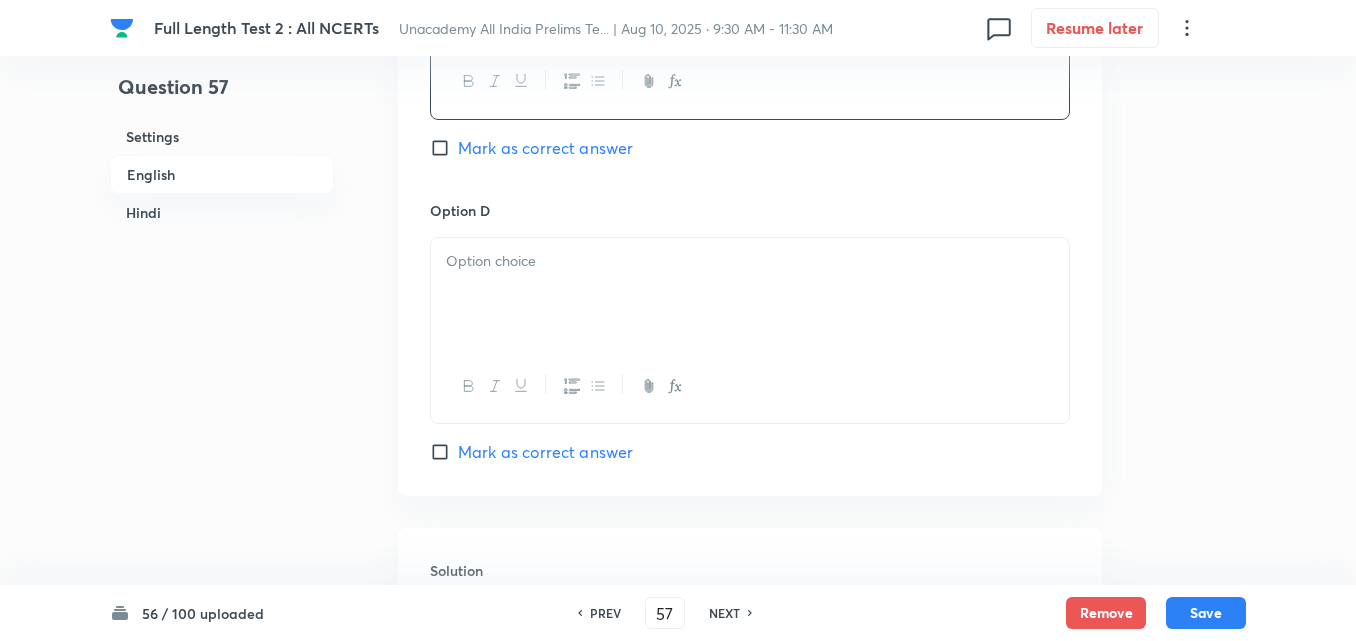 drag, startPoint x: 523, startPoint y: 285, endPoint x: 528, endPoint y: 318, distance: 33.37664 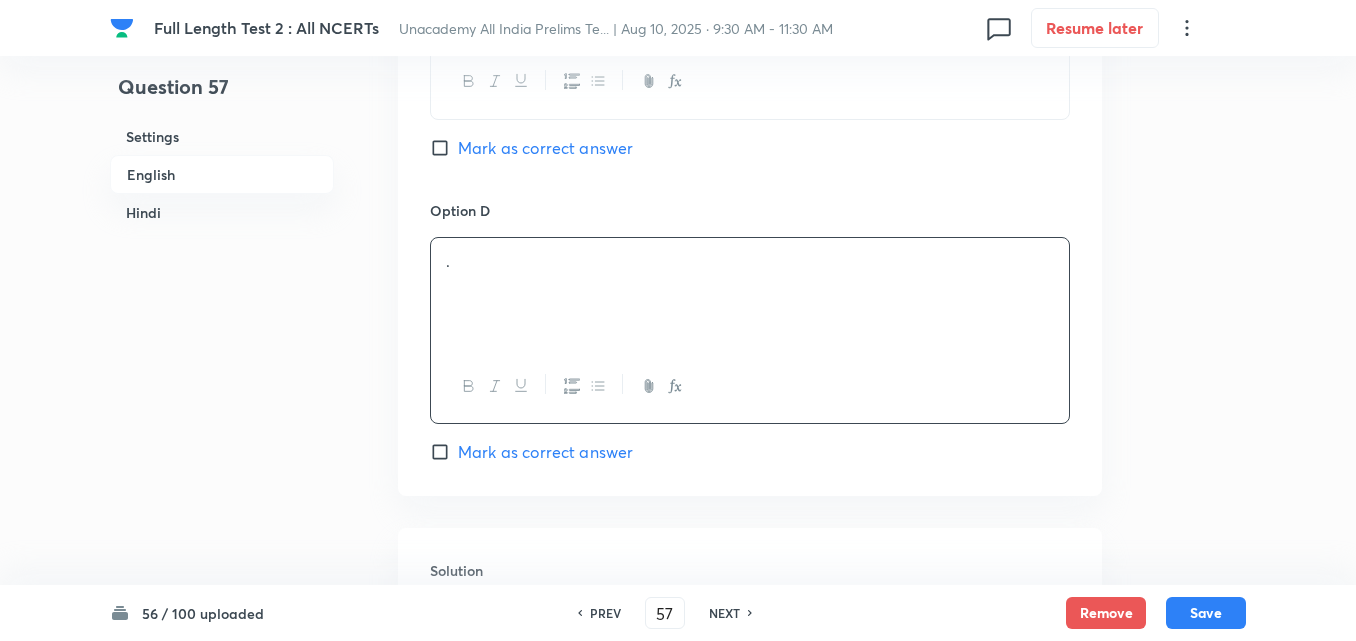 click on "Mark as correct answer" at bounding box center (545, 452) 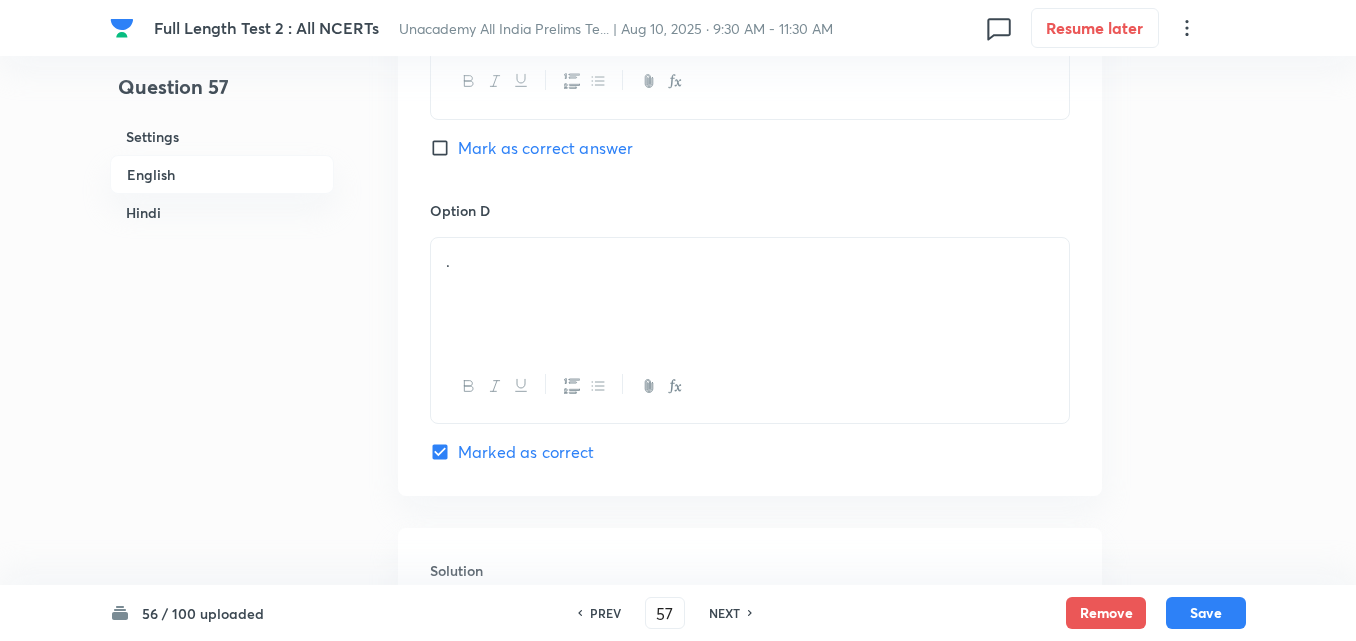checkbox on "true" 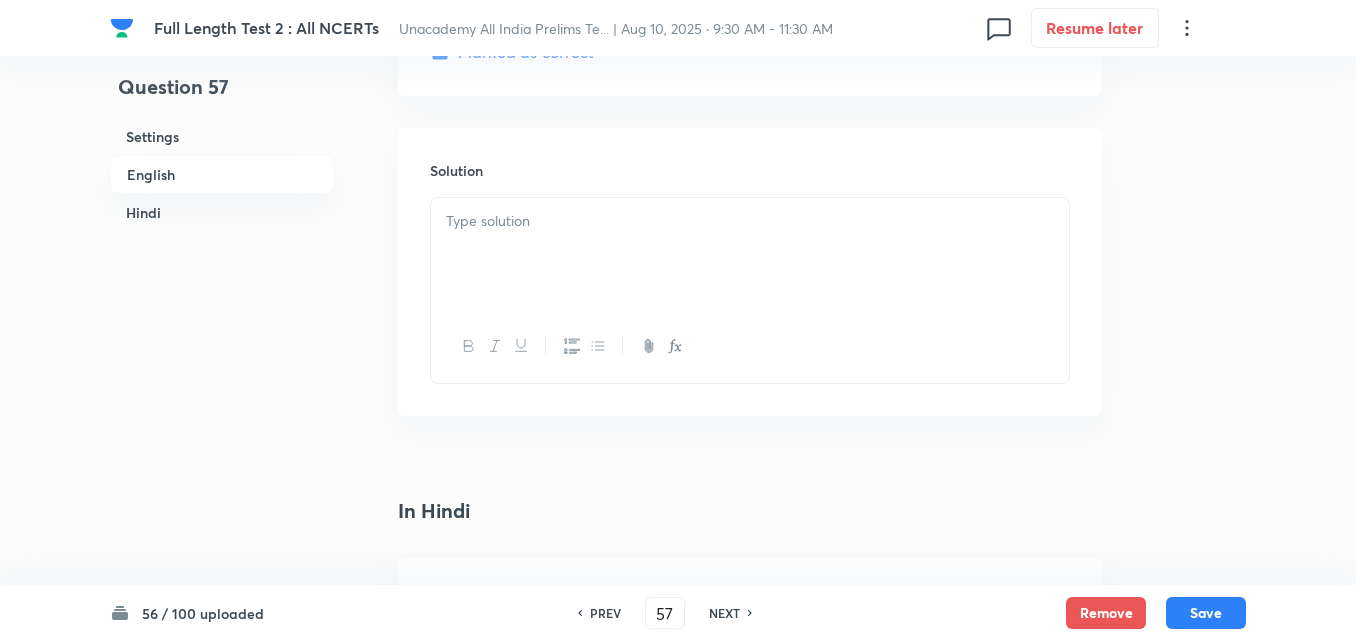 type 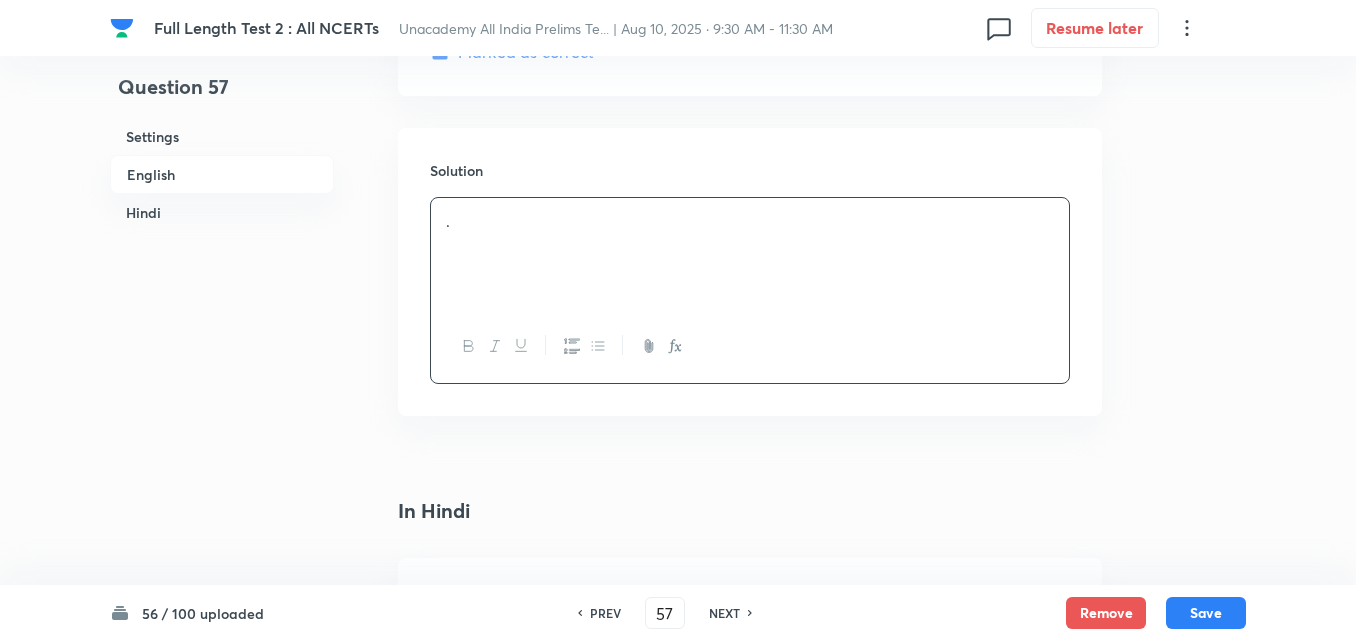 click on "." at bounding box center [750, 254] 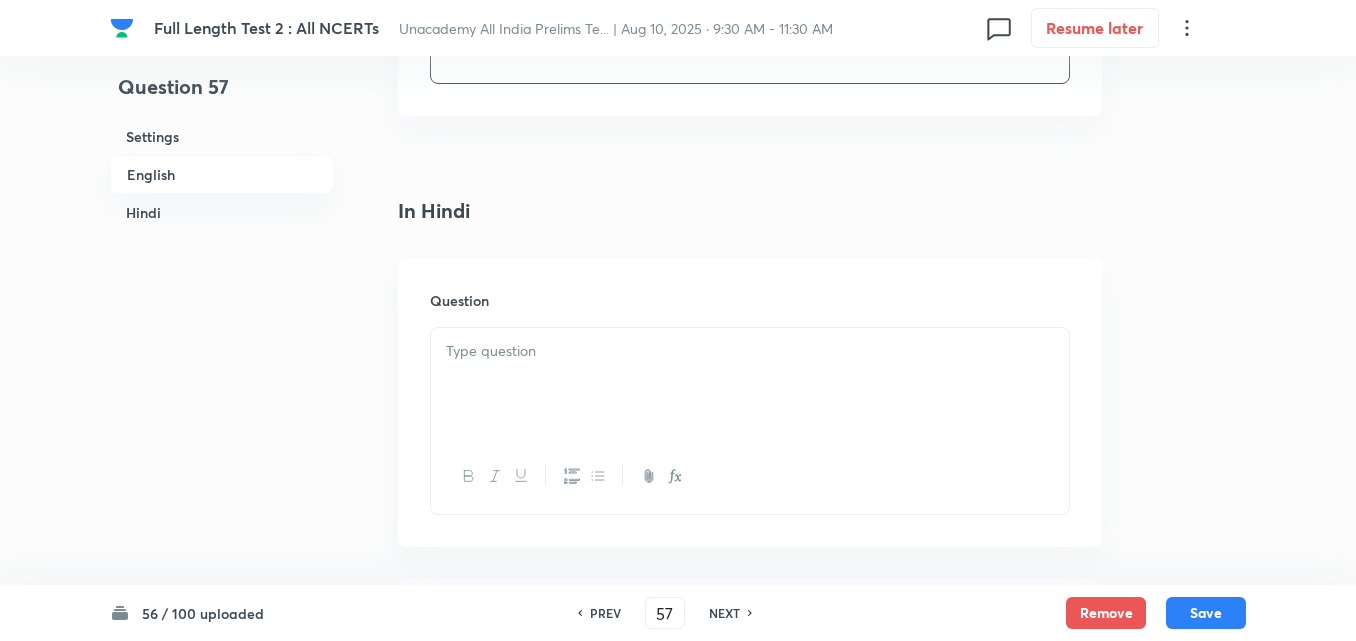 click on "Question" at bounding box center [750, 402] 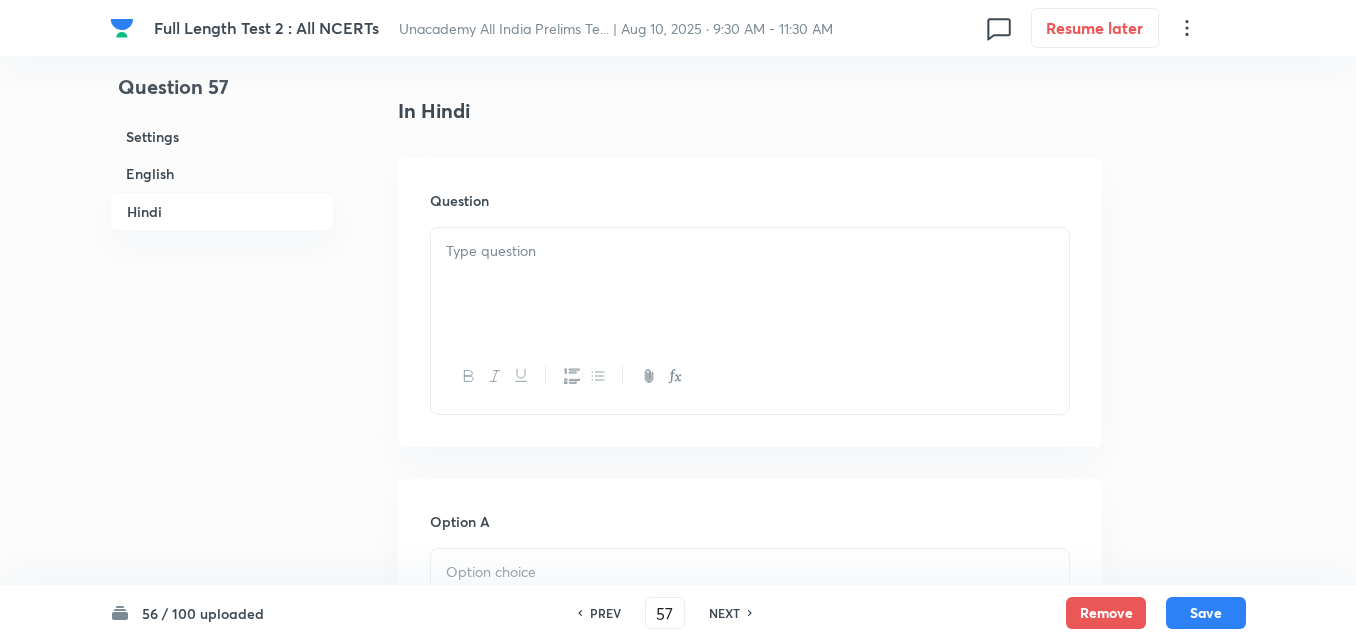 click at bounding box center (750, 251) 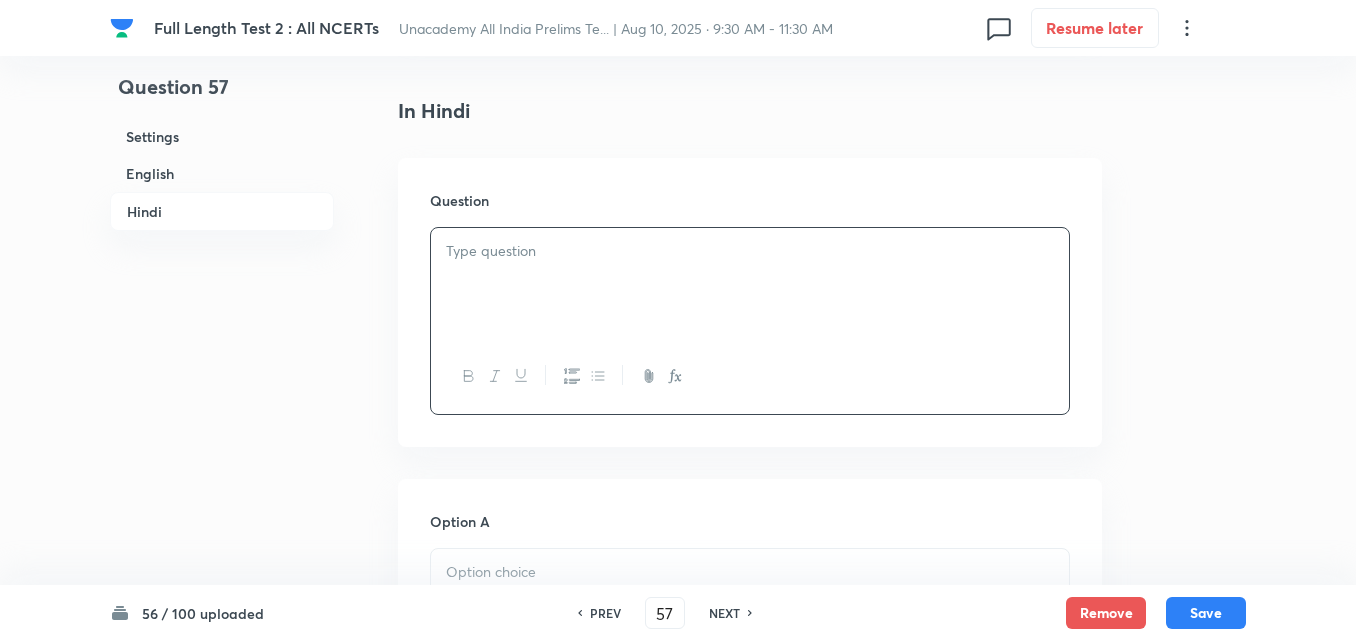 type 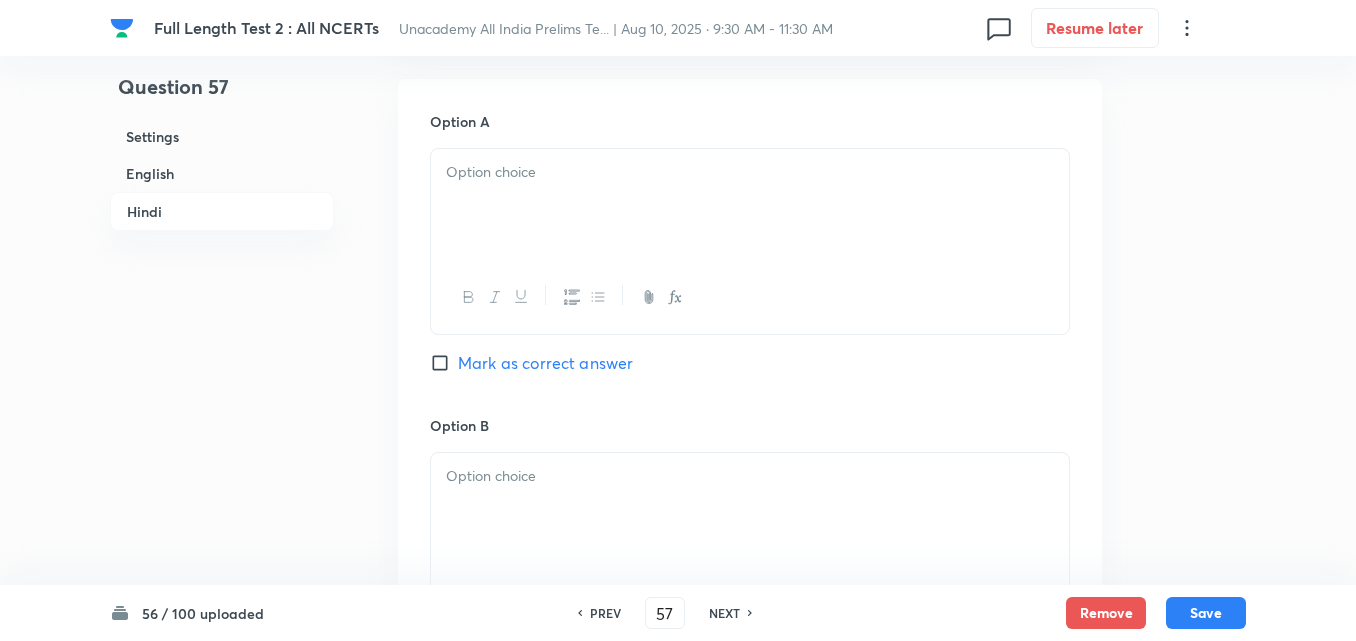 drag, startPoint x: 538, startPoint y: 288, endPoint x: 536, endPoint y: 259, distance: 29.068884 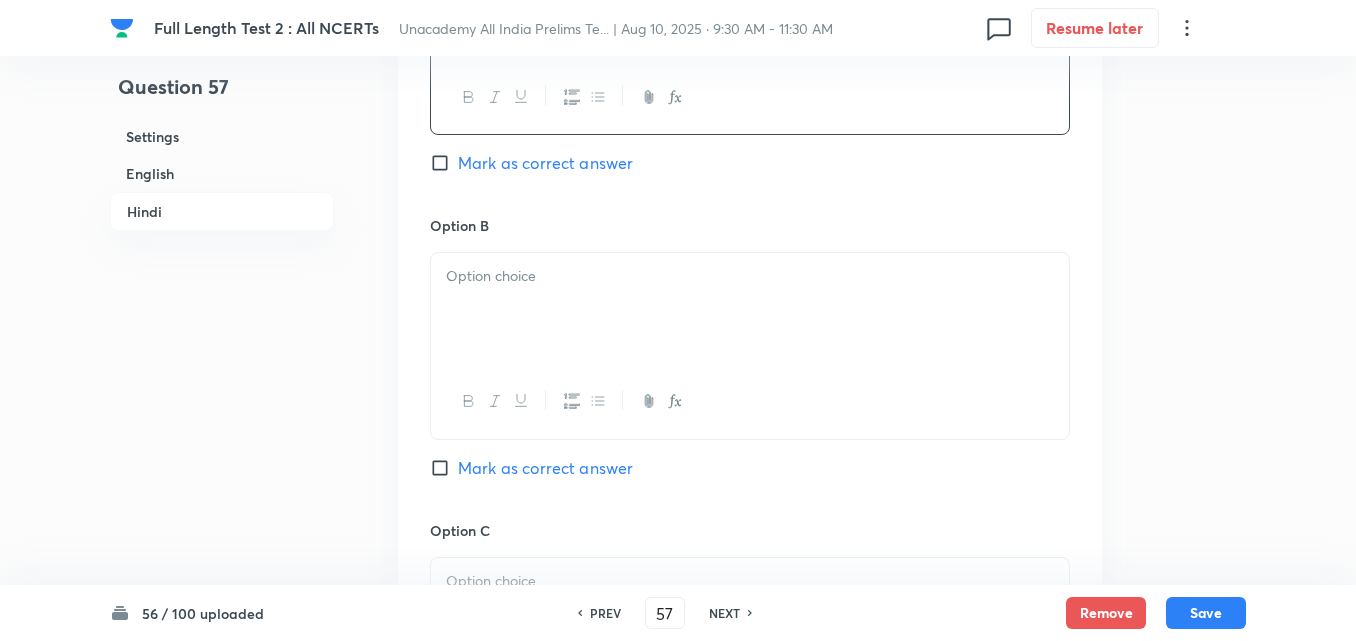 click at bounding box center (750, 309) 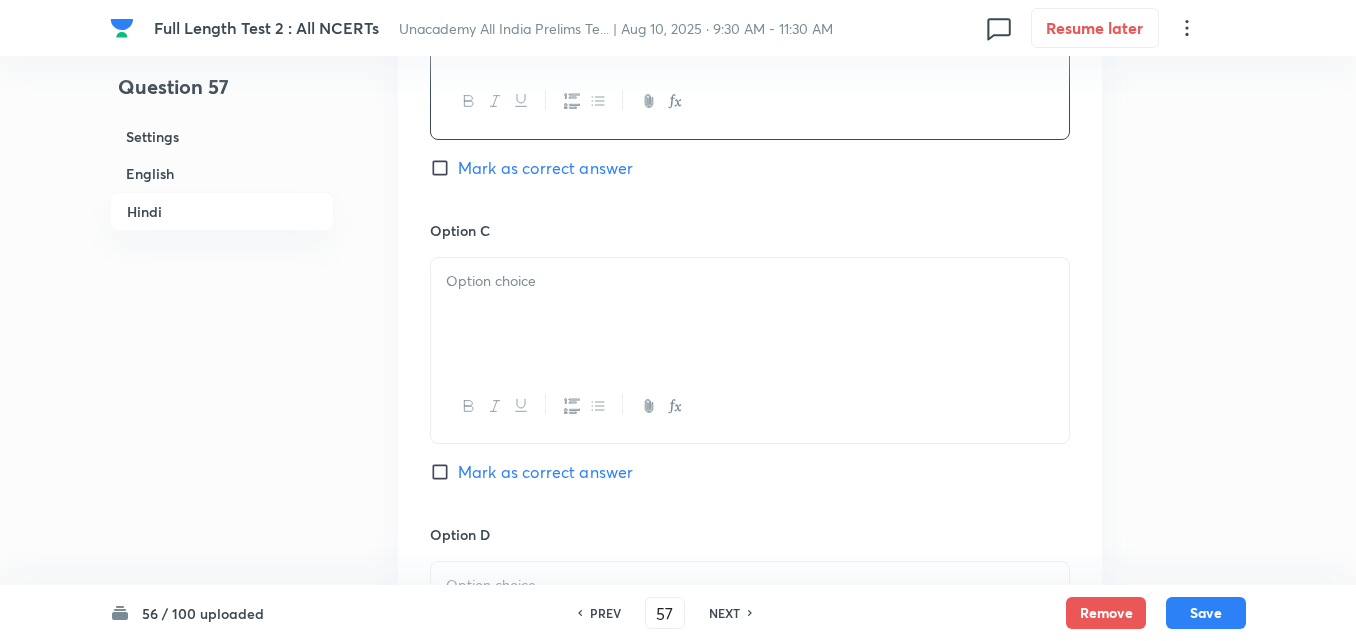 click at bounding box center [750, 281] 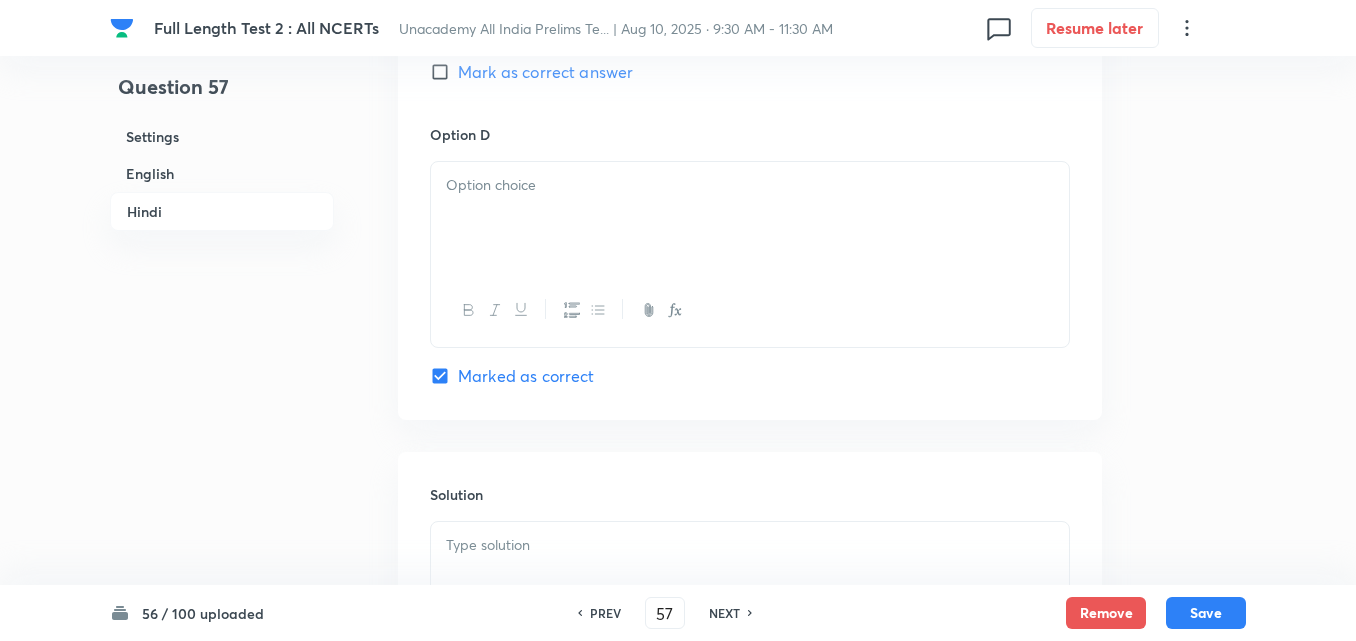 click at bounding box center (750, 218) 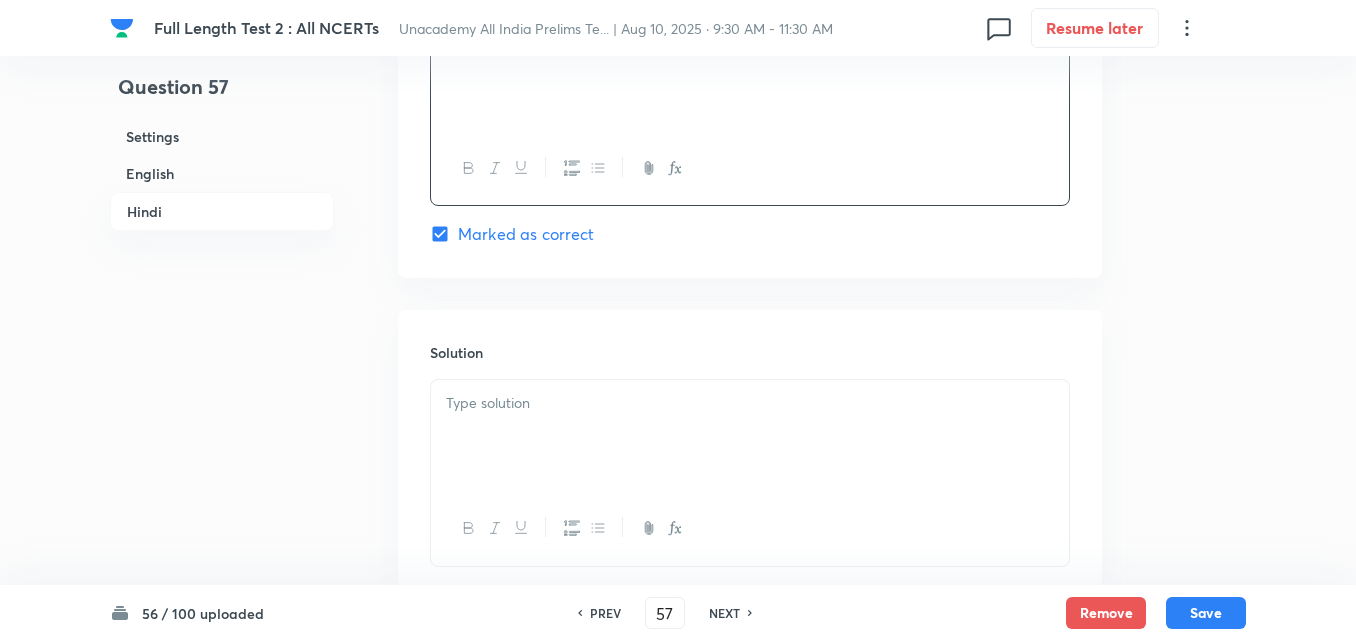 scroll, scrollTop: 4118, scrollLeft: 0, axis: vertical 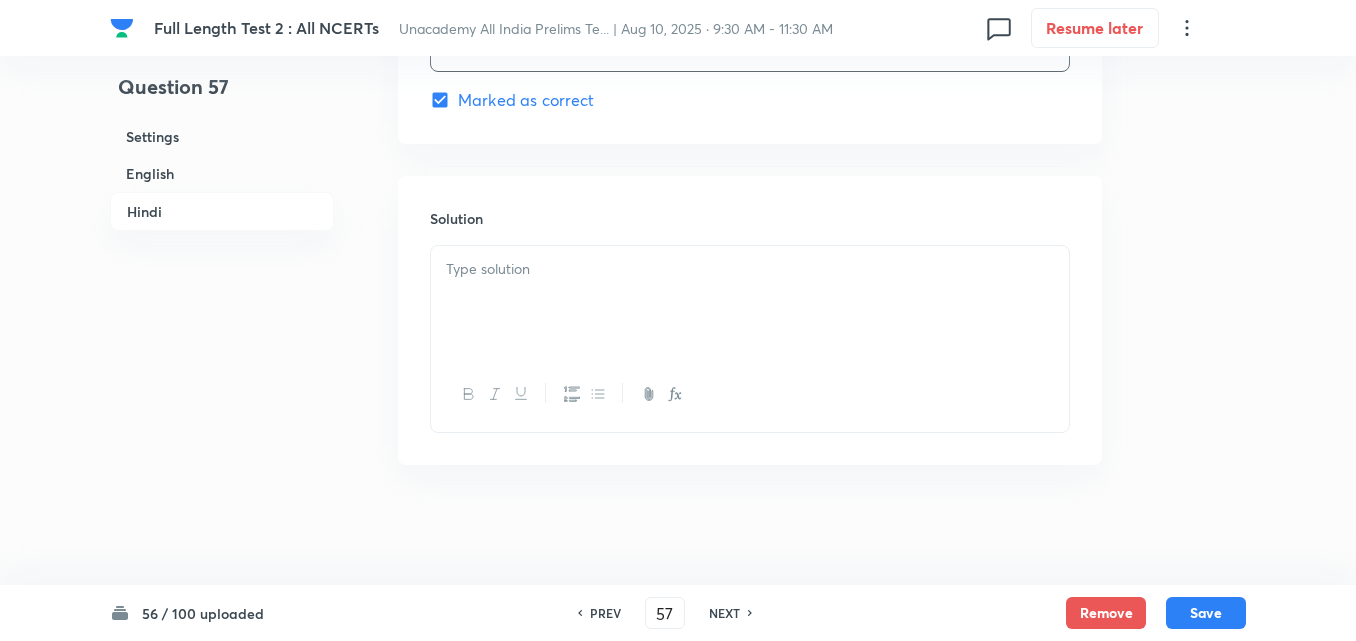 click at bounding box center [750, 302] 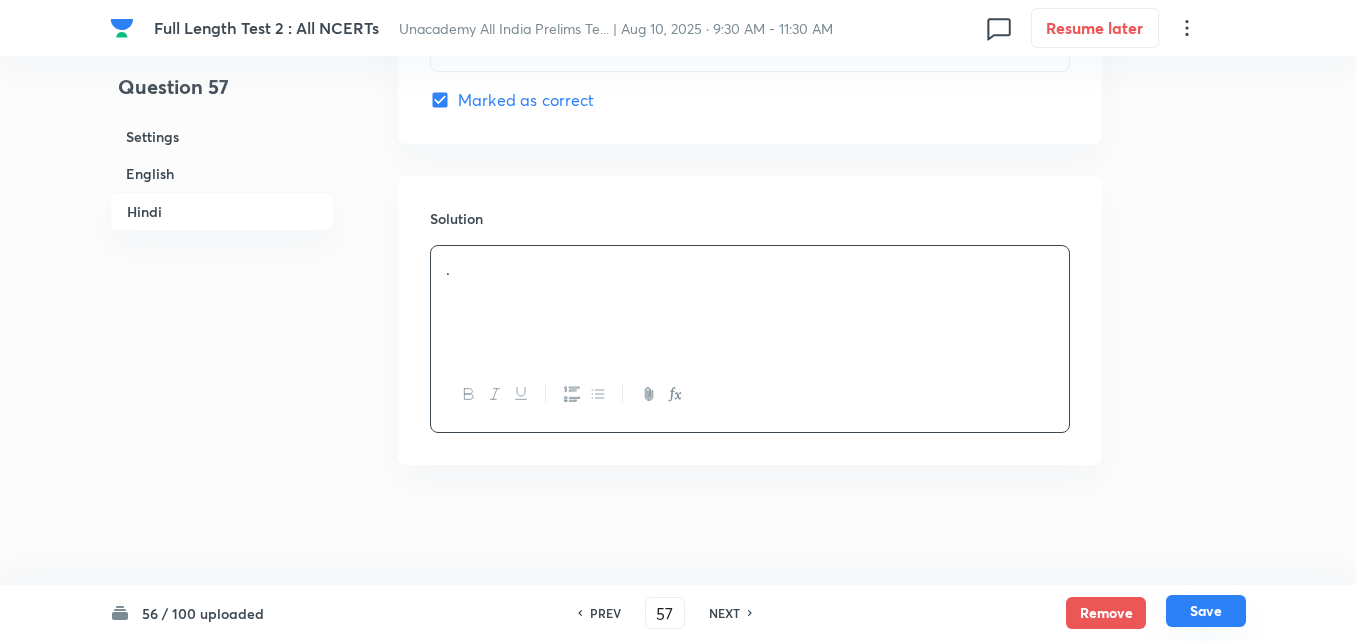 click on "Save" at bounding box center [1206, 611] 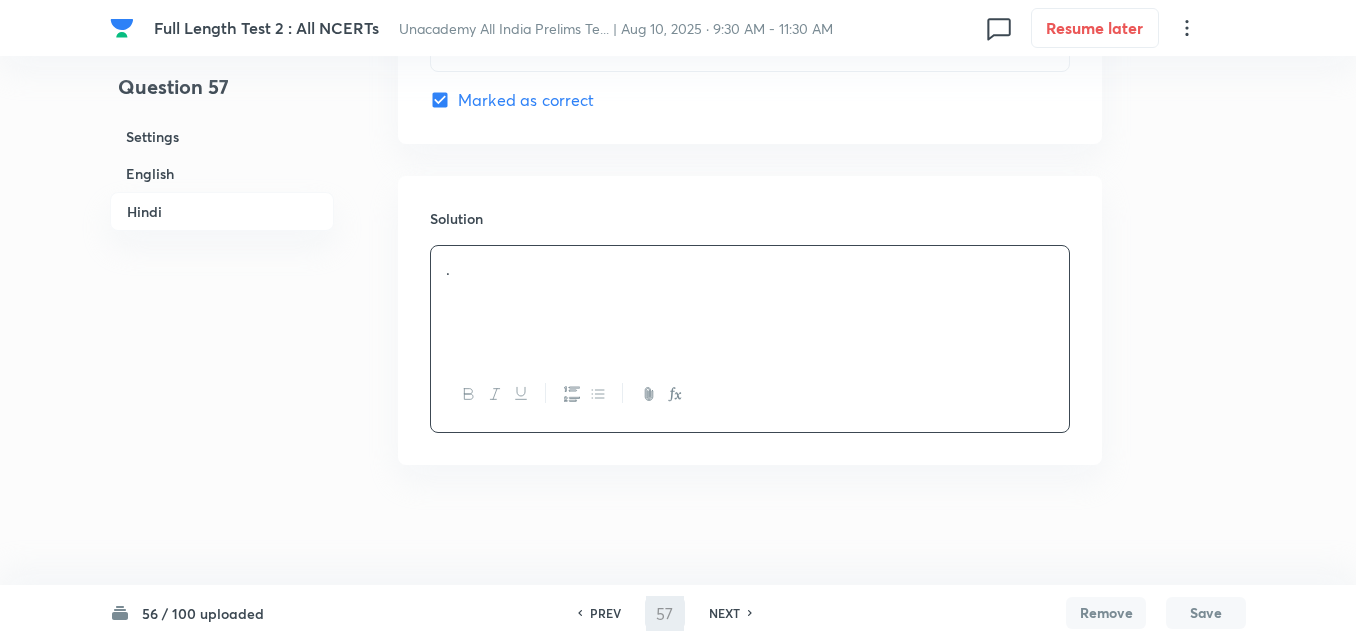 type on "58" 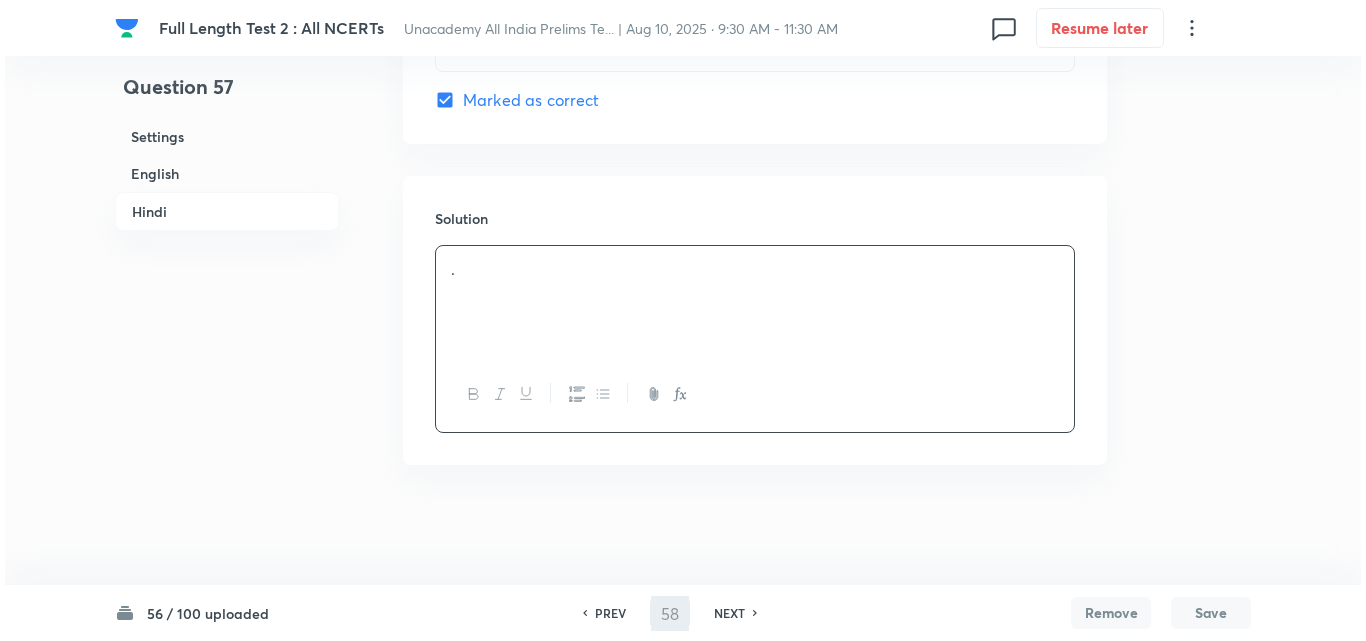 scroll, scrollTop: 0, scrollLeft: 0, axis: both 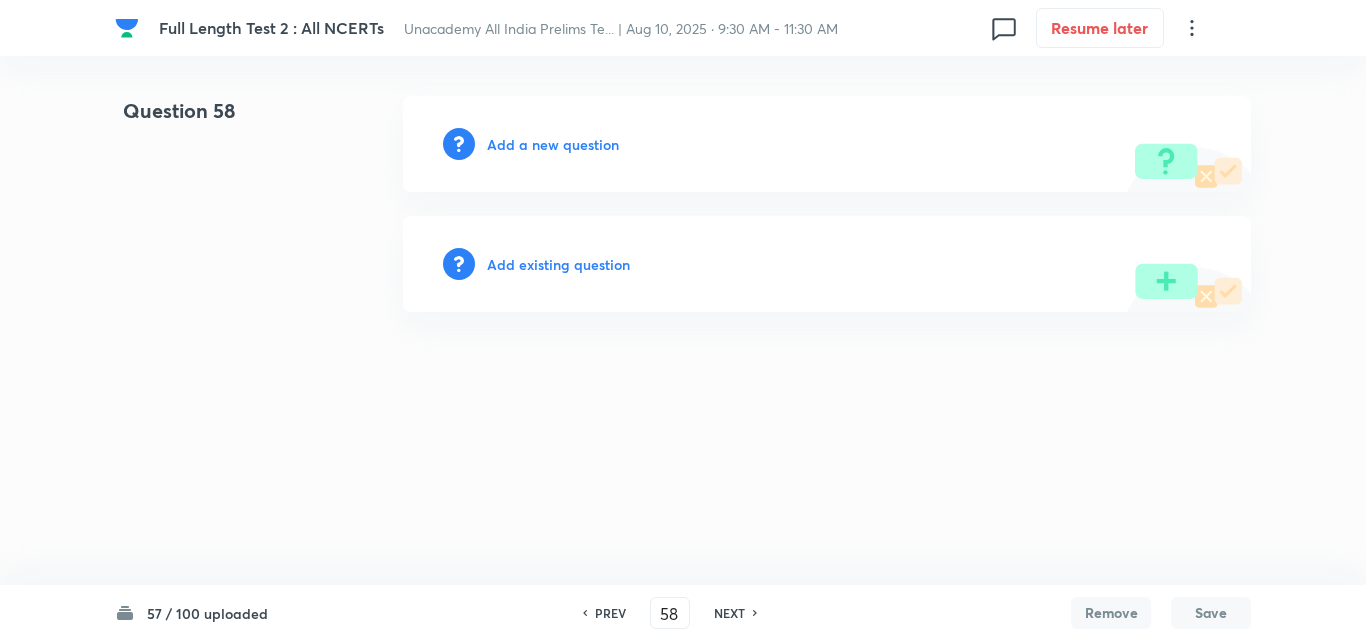 click on "Add a new question" at bounding box center [827, 144] 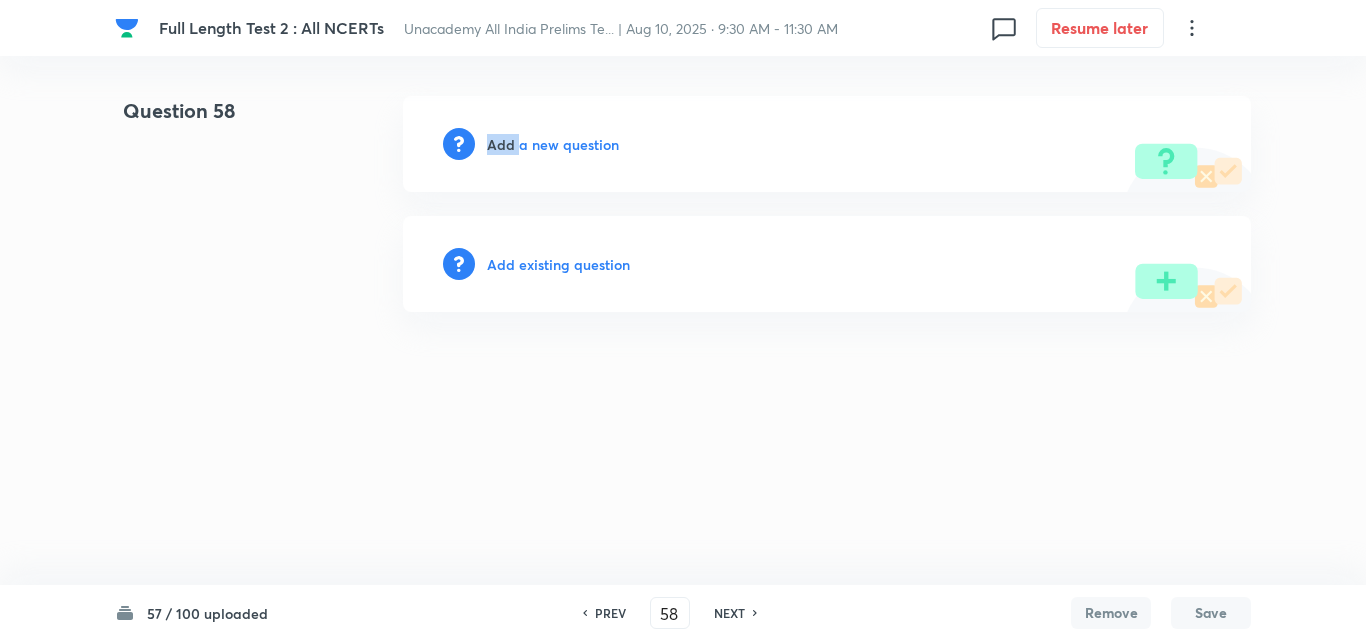 click on "Add a new question" at bounding box center (827, 144) 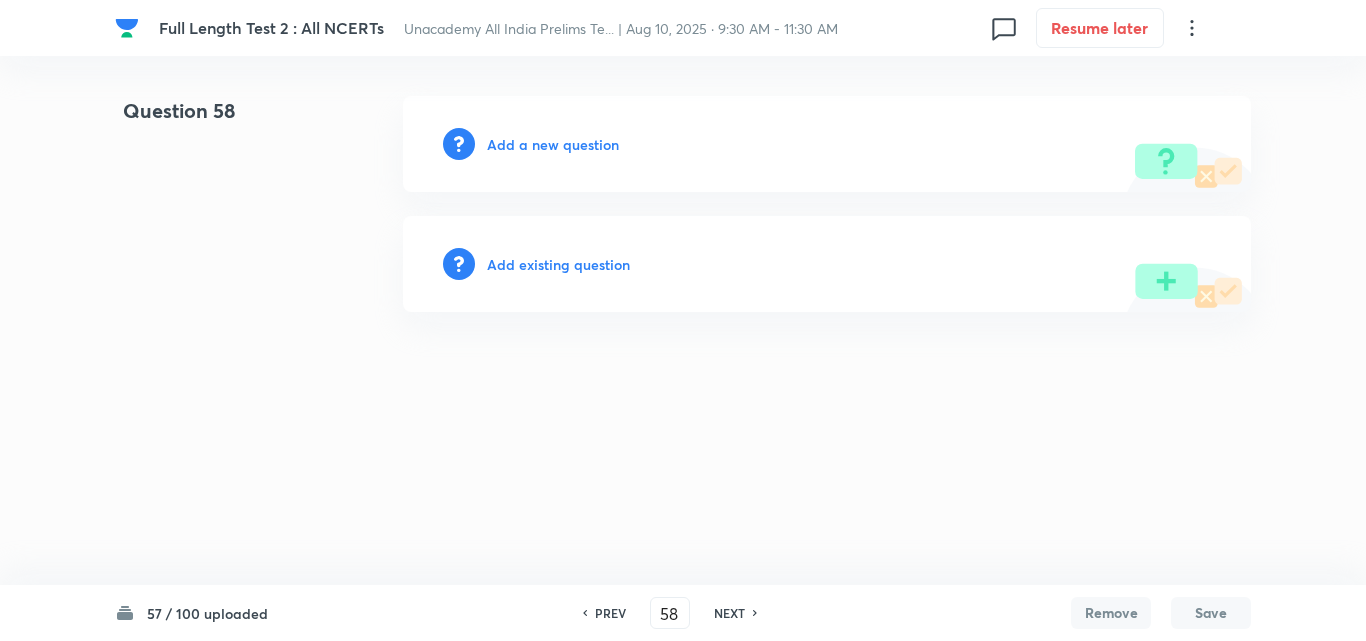 click on "Add a new question" at bounding box center (553, 144) 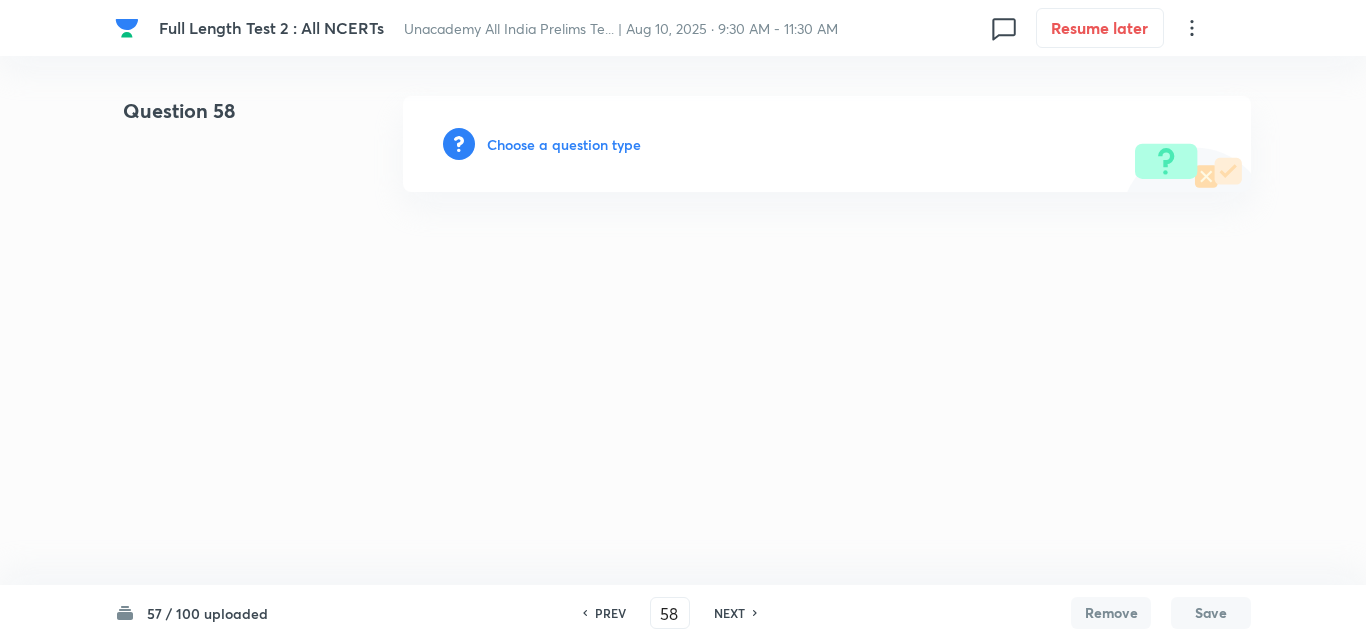 click on "Choose a question type" at bounding box center [564, 144] 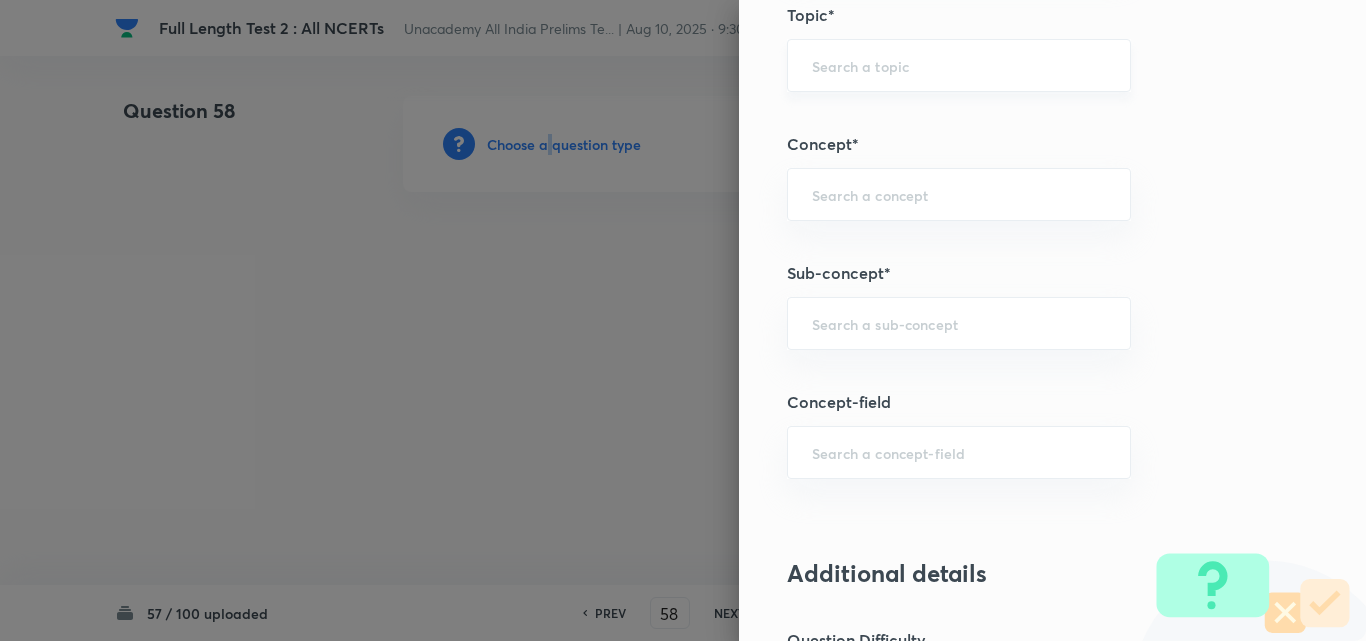 scroll, scrollTop: 1100, scrollLeft: 0, axis: vertical 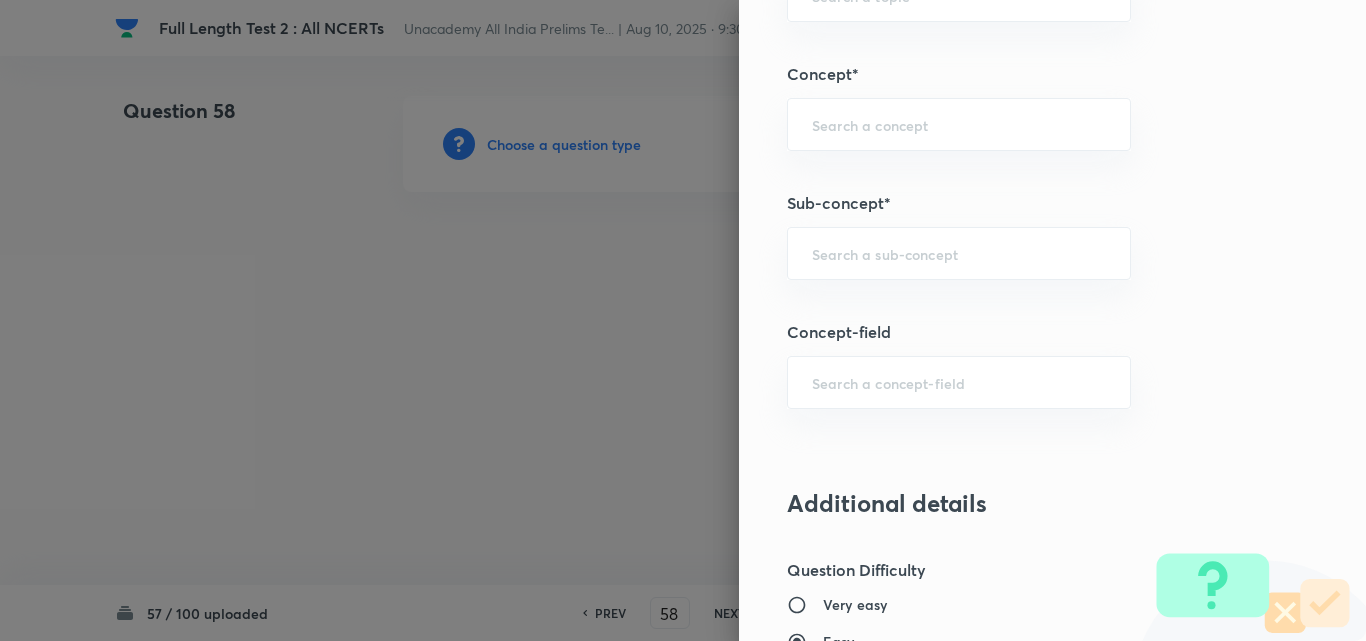 click on "Question settings Question type* Single choice correct Number of options* 2 3 4 5 Does this question have a passage?* Yes No Positive mark 2 ​ Negative Marks (Don’t add negative sign) 0.66 ​ Syllabus Topic group* ​ Topic* ​ Concept* ​ Sub-concept* ​ Concept-field ​ Additional details Question Difficulty Very easy Easy Moderate Hard Very hard Question is based on Fact Numerical Concept Previous year question Yes No Does this question have equation? Yes No Verification status Is the question verified? *Select 'yes' only if a question is verified Yes No Save" at bounding box center [1052, 320] 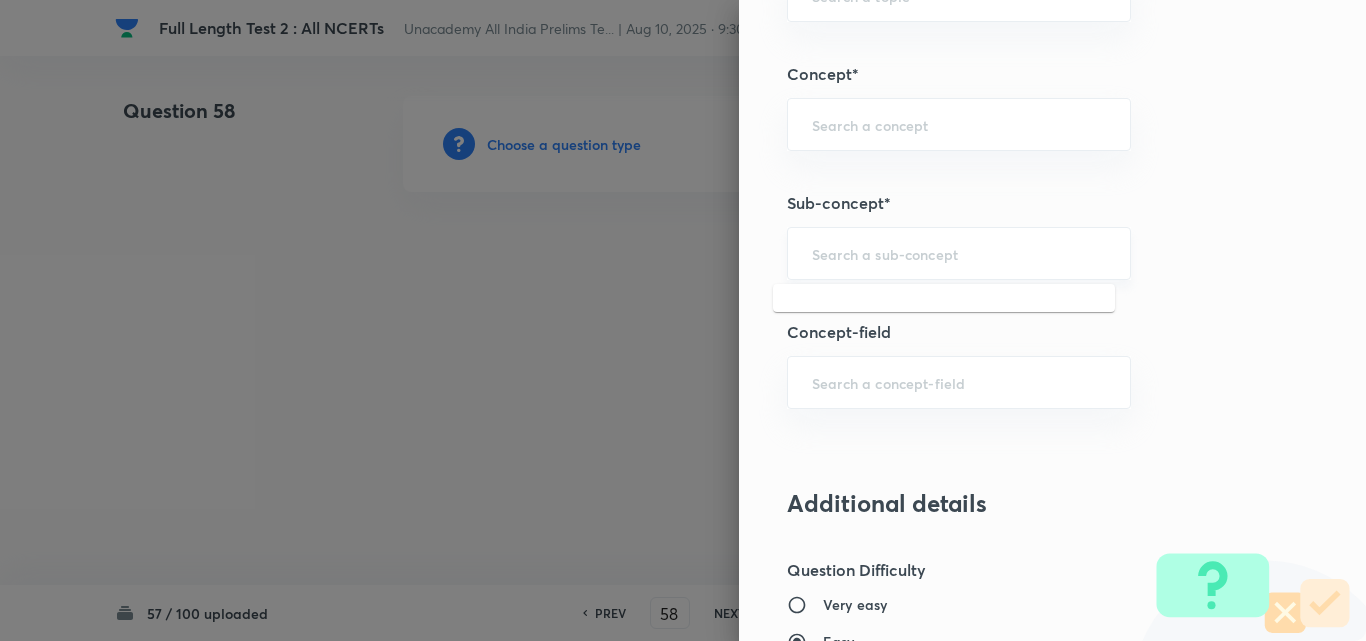 click at bounding box center (959, 253) 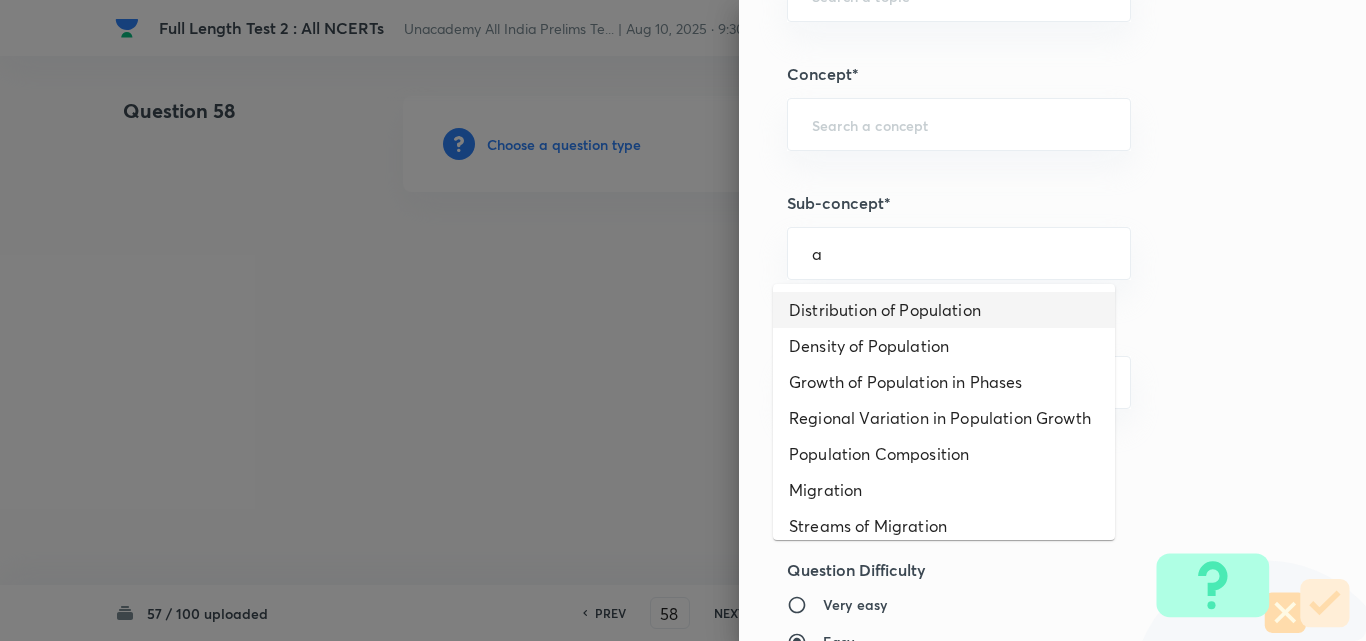 click on "Distribution of Population" at bounding box center [944, 310] 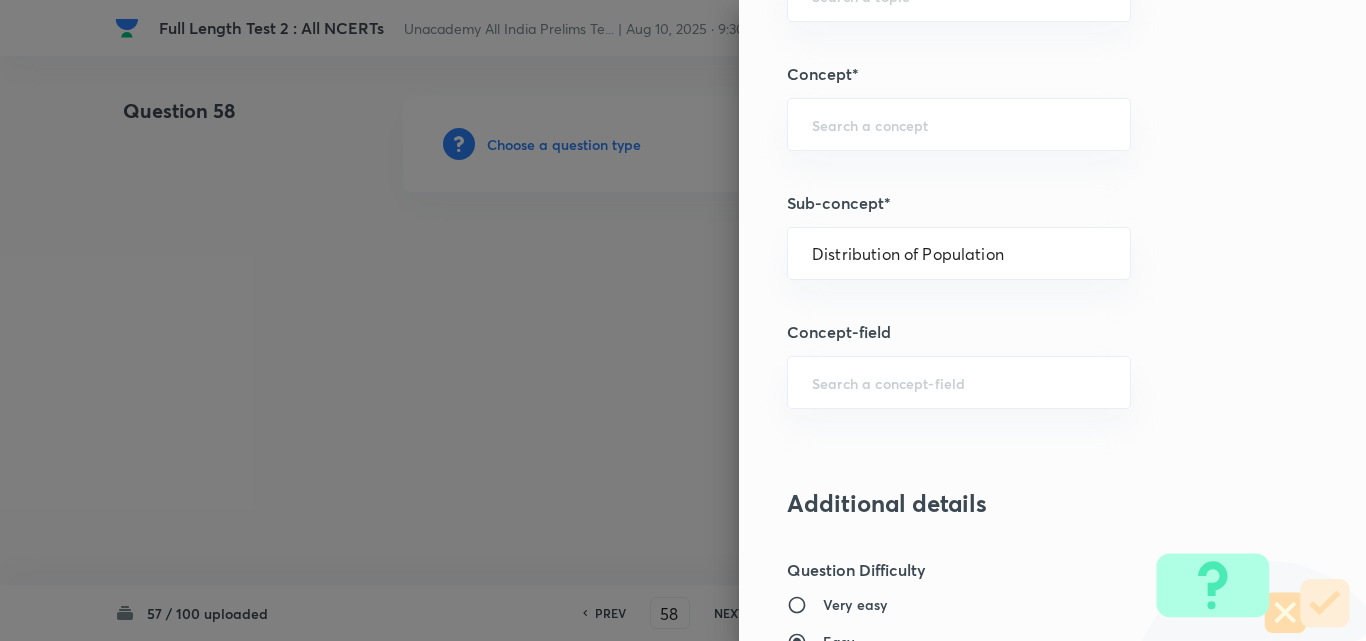 type on "Geography" 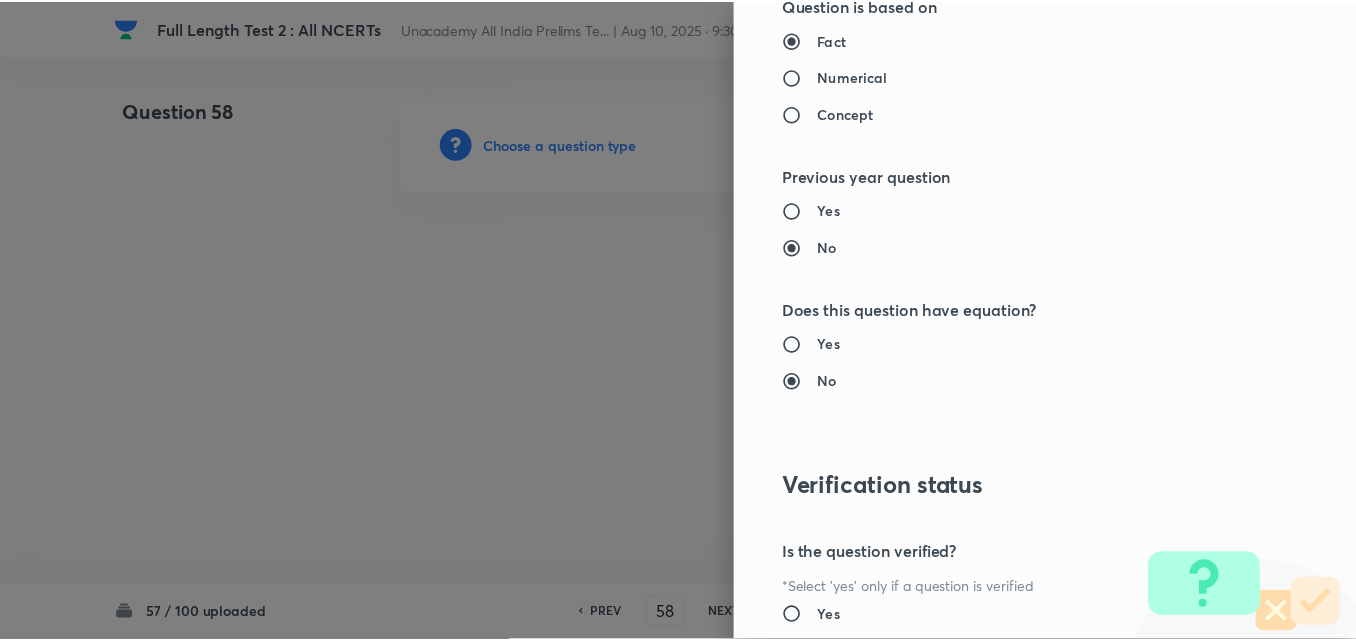 scroll, scrollTop: 2085, scrollLeft: 0, axis: vertical 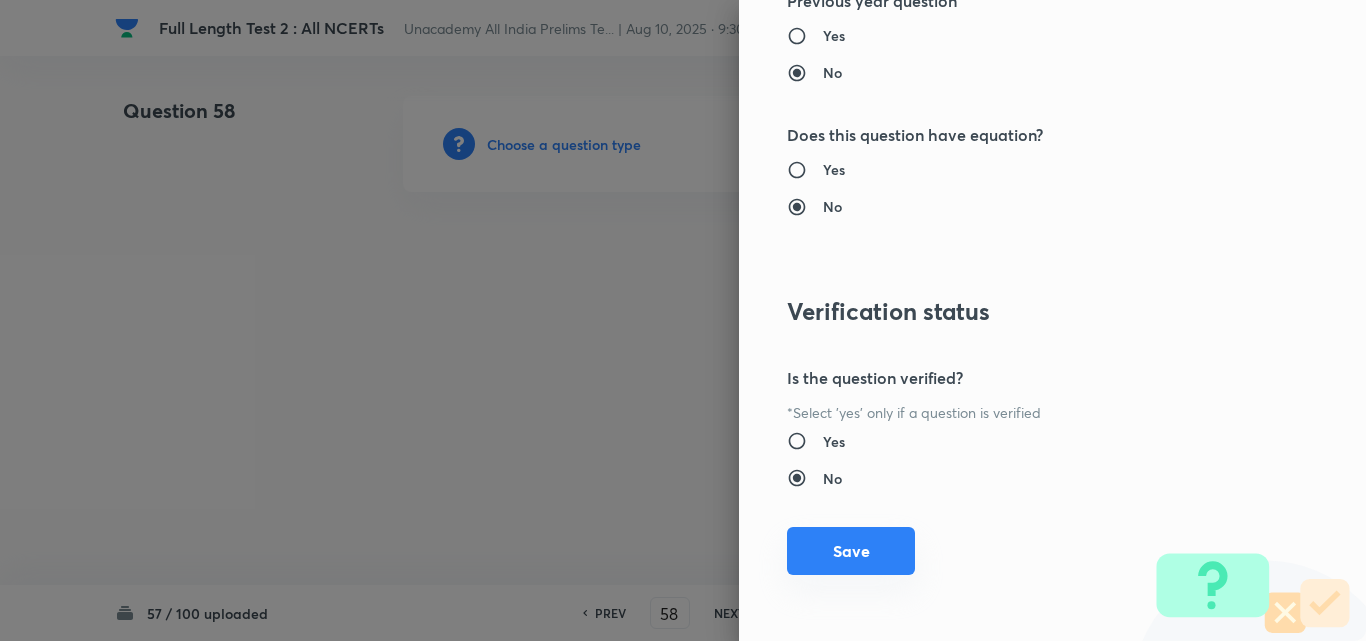 click on "Save" at bounding box center [851, 551] 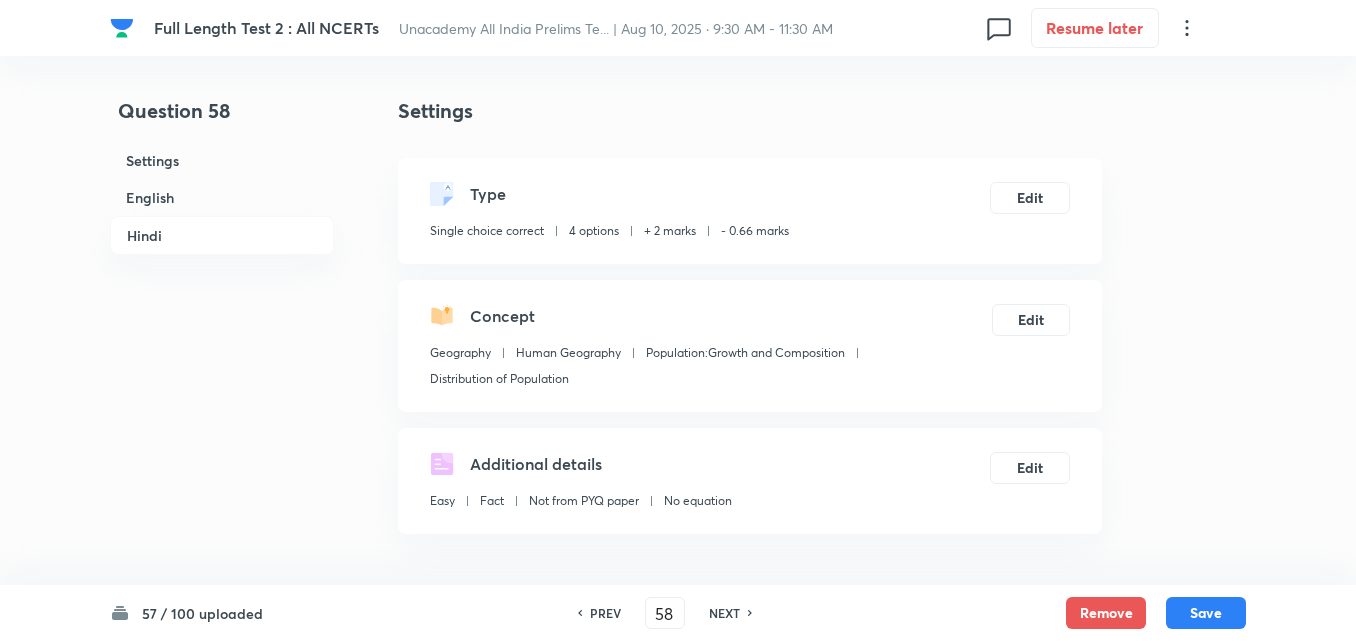 click on "English" at bounding box center [222, 197] 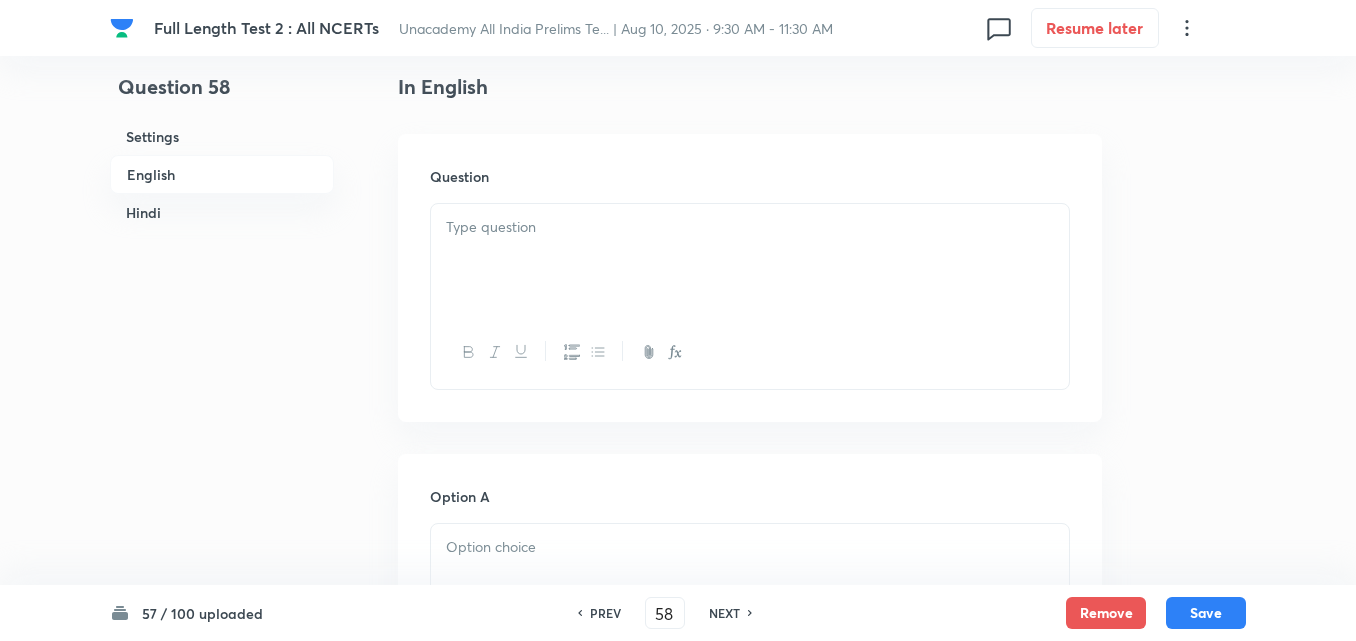 click at bounding box center (750, 260) 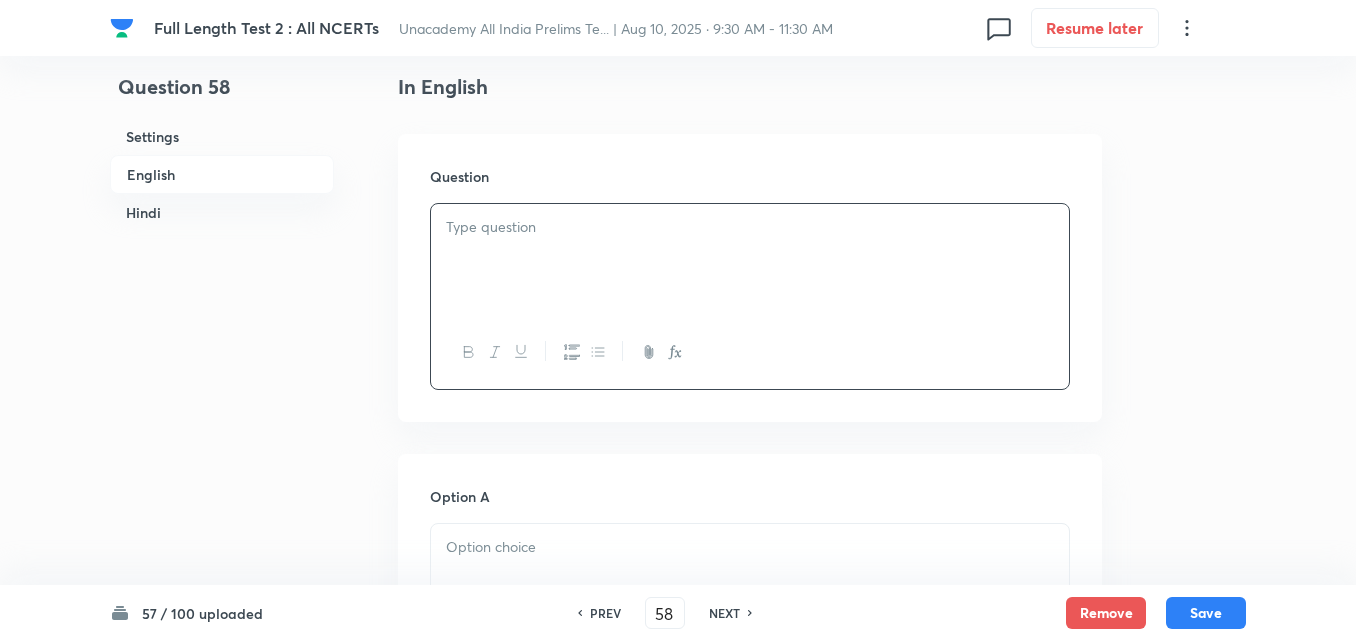 type 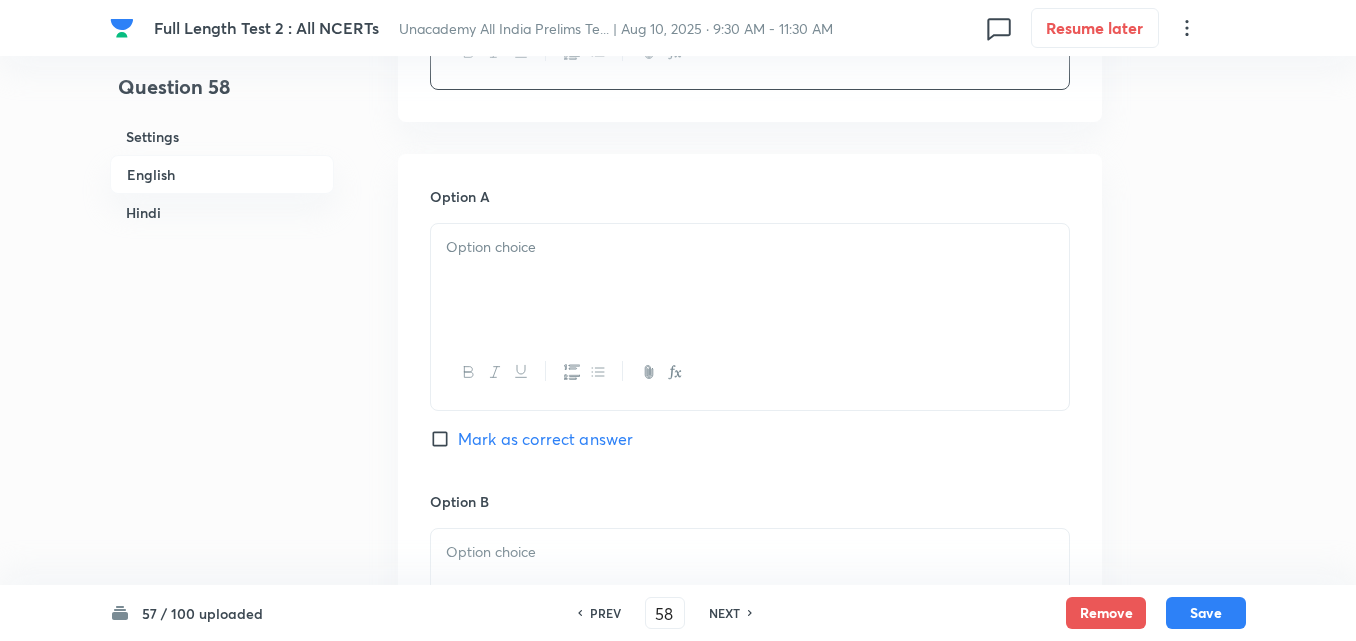click at bounding box center [750, 280] 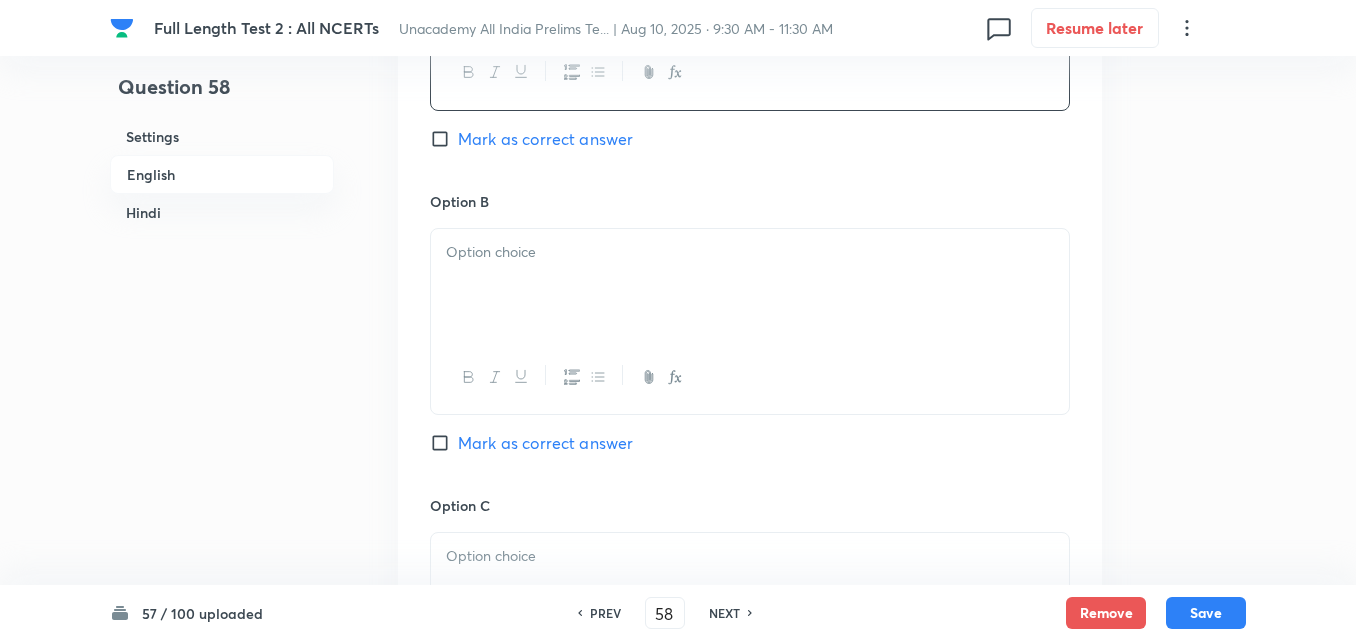 click at bounding box center (750, 285) 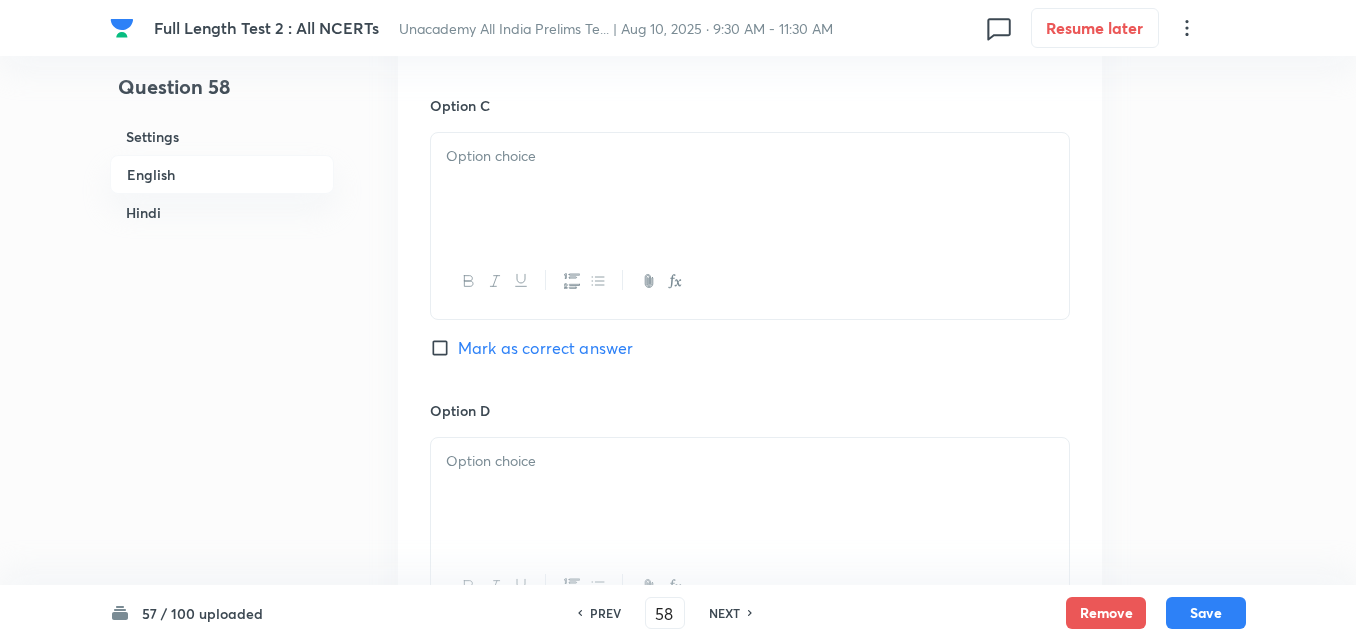 click at bounding box center [750, 189] 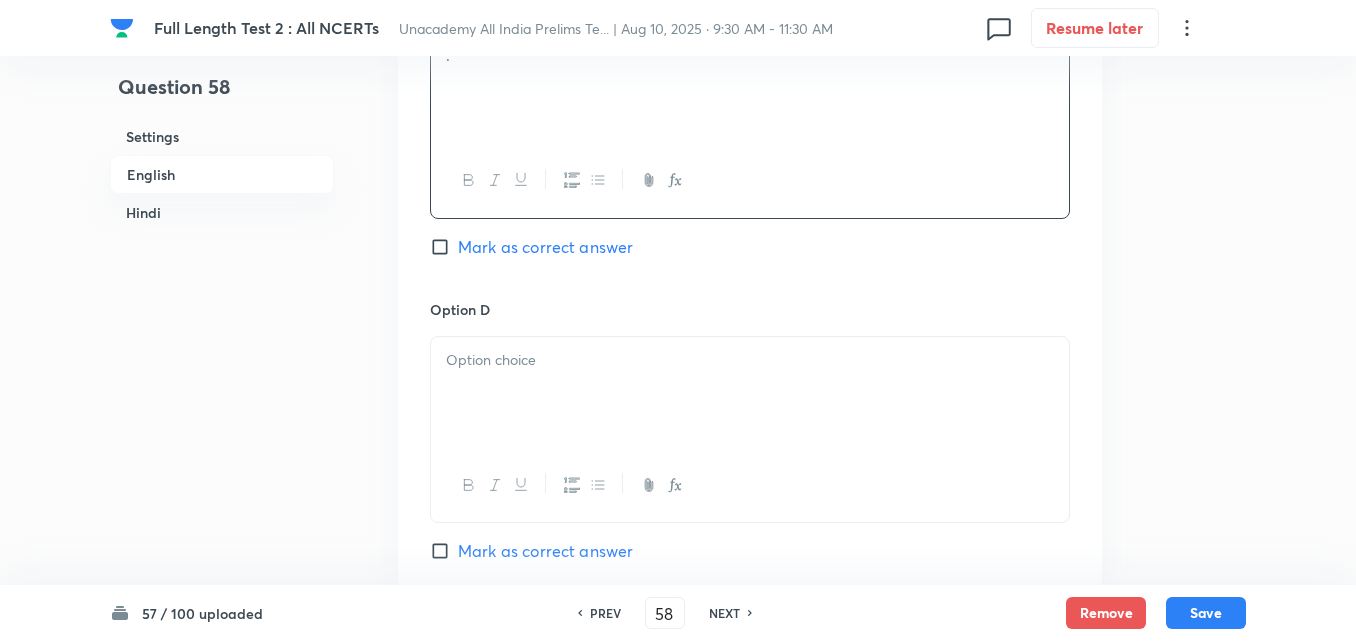 scroll, scrollTop: 1742, scrollLeft: 0, axis: vertical 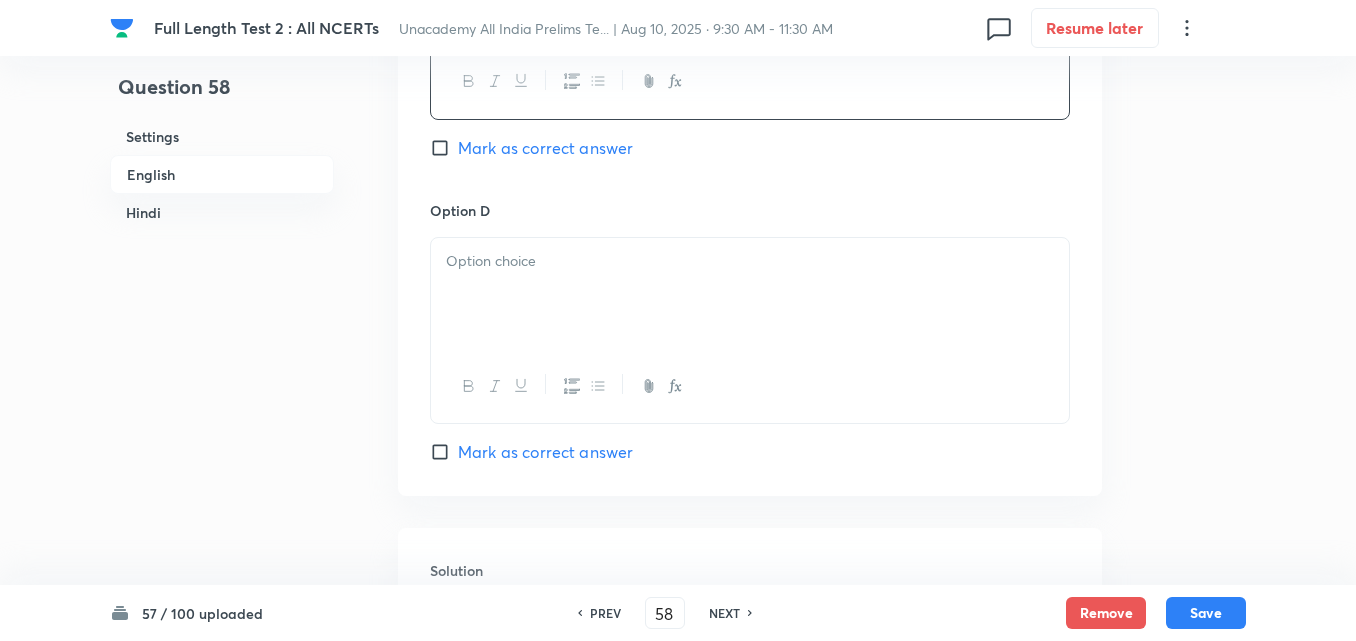click at bounding box center [750, 294] 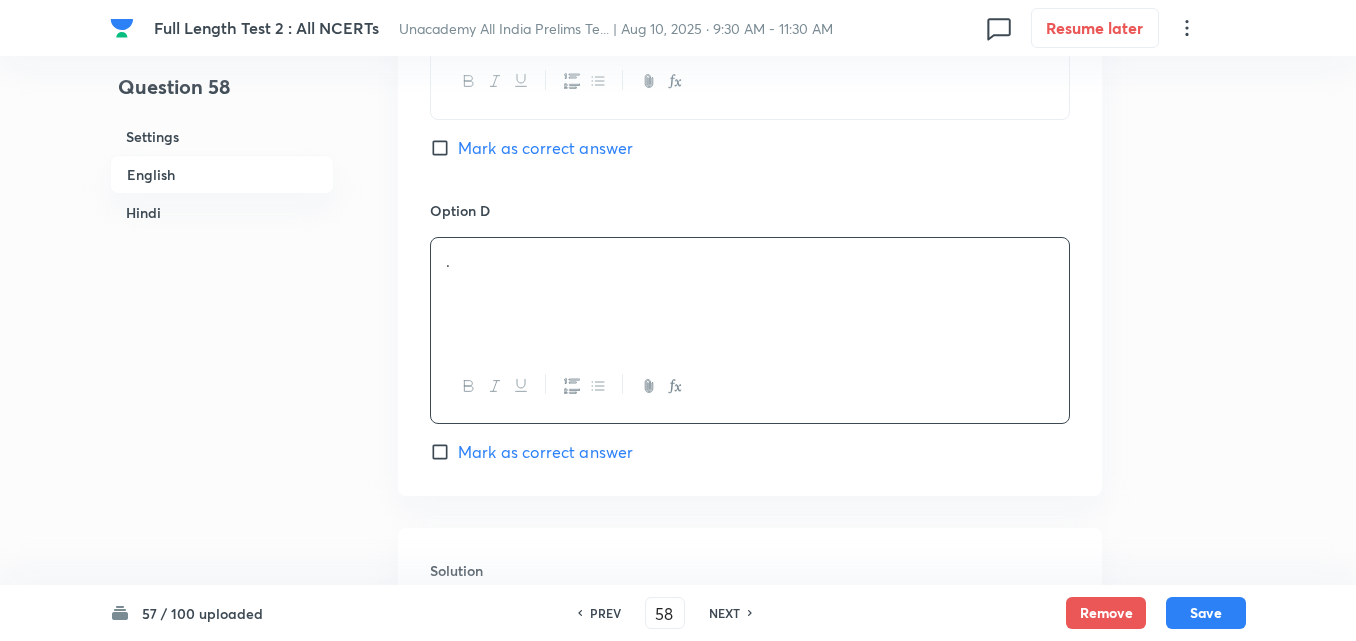 click on "Mark as correct answer" at bounding box center [545, 452] 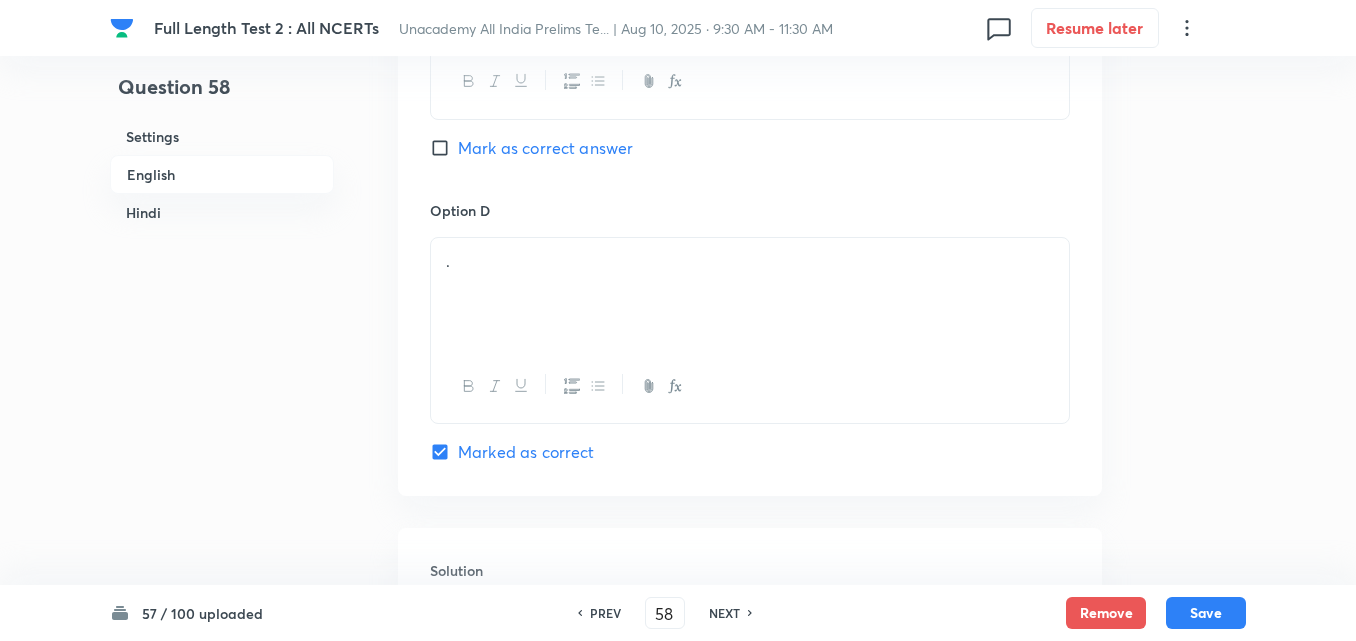 checkbox on "true" 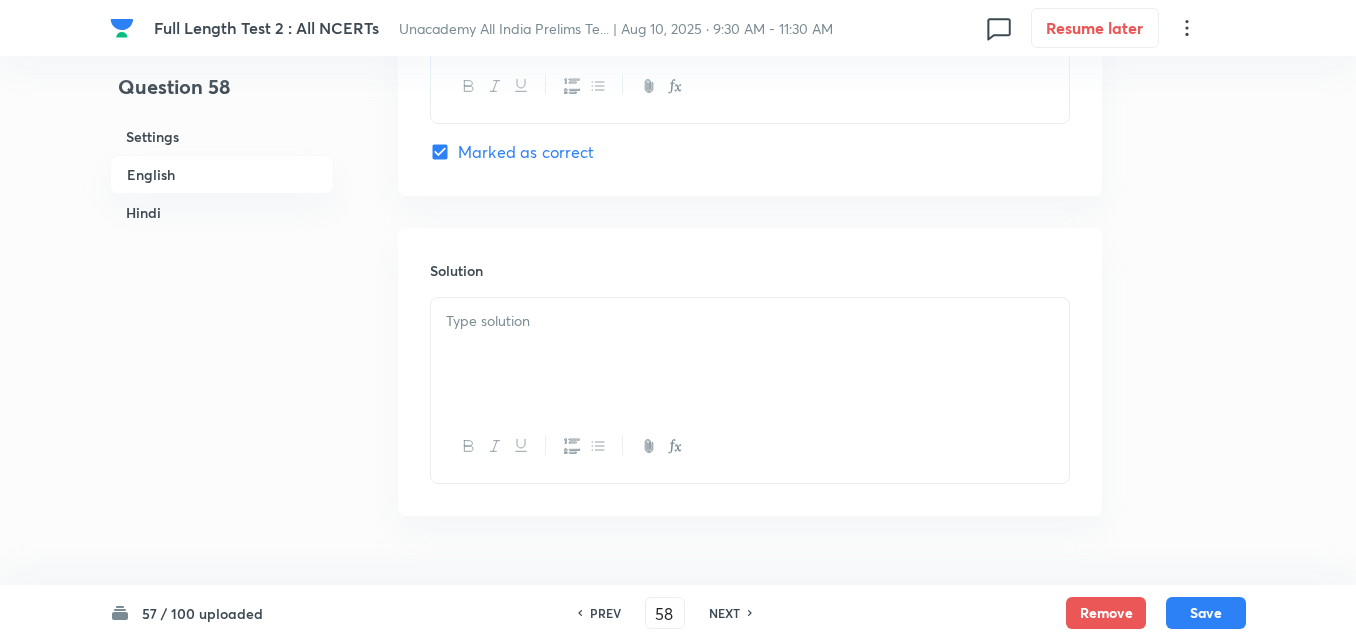 click on "Solution" at bounding box center [750, 270] 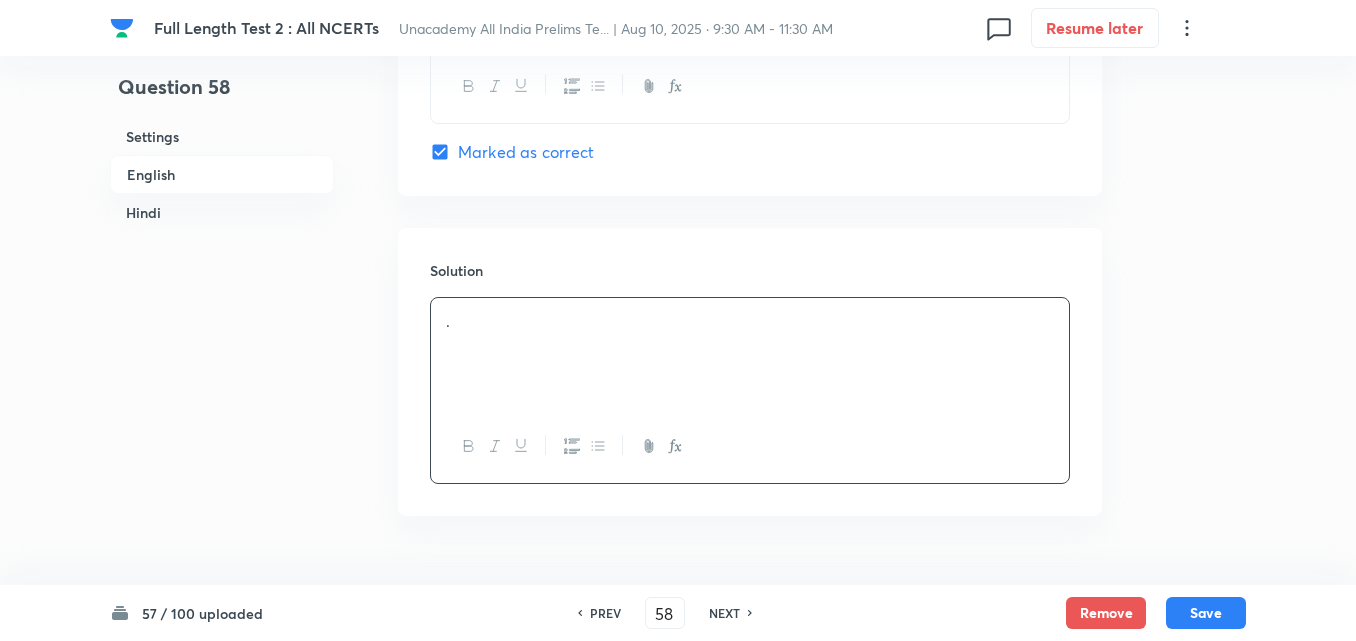 type 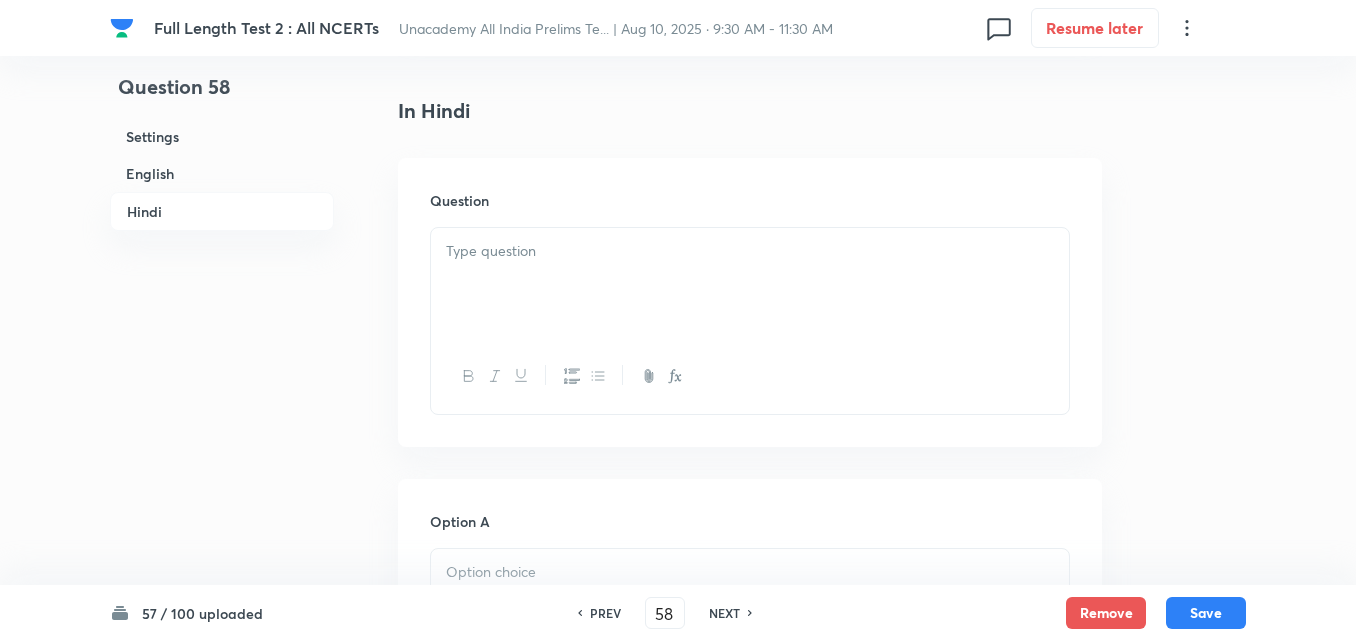 drag, startPoint x: 533, startPoint y: 306, endPoint x: 529, endPoint y: 294, distance: 12.649111 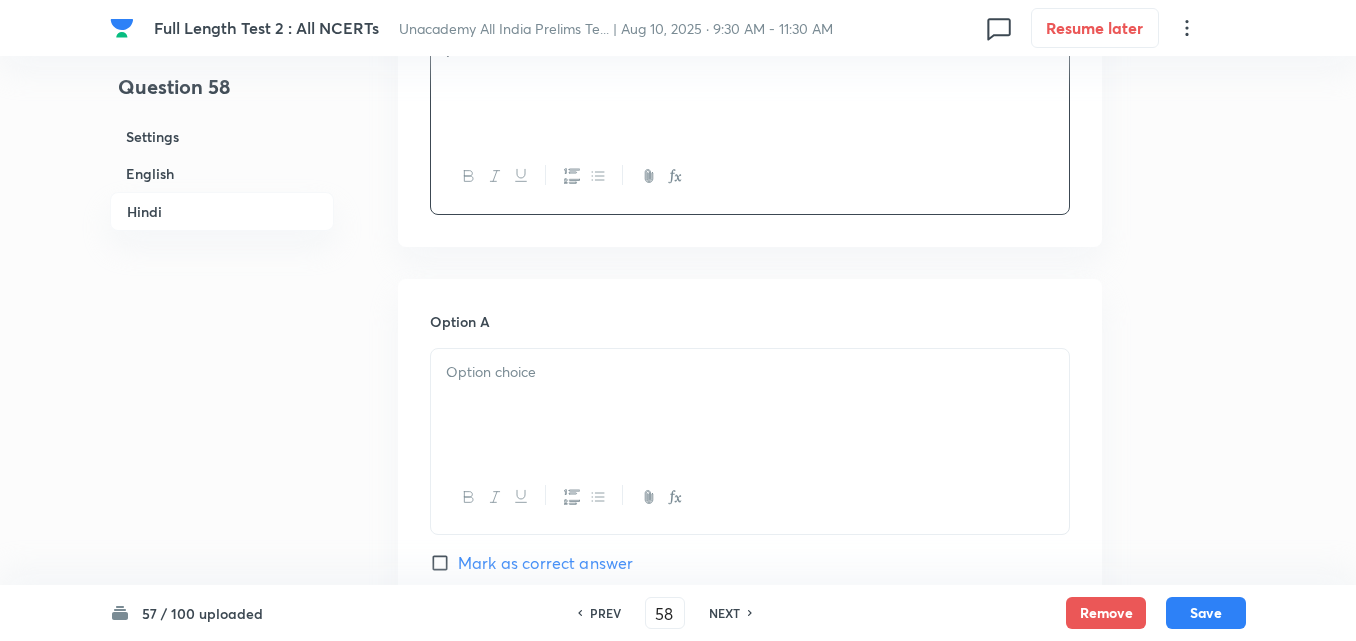 click at bounding box center [750, 405] 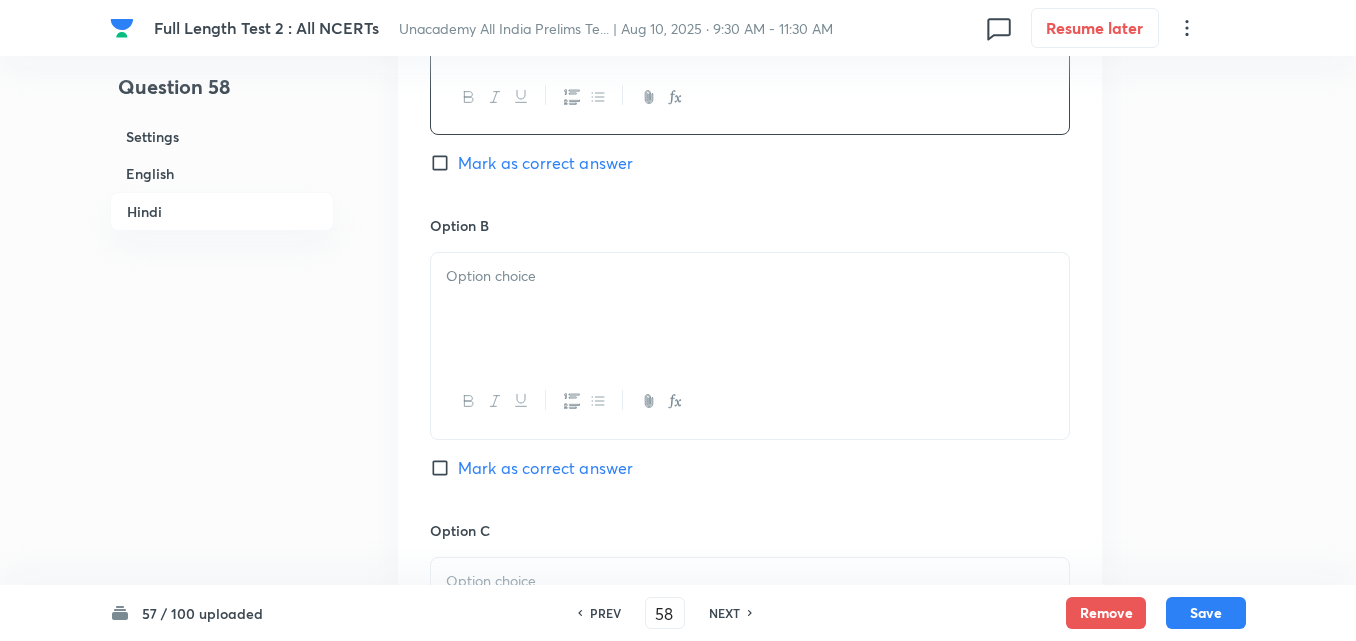 click at bounding box center [750, 309] 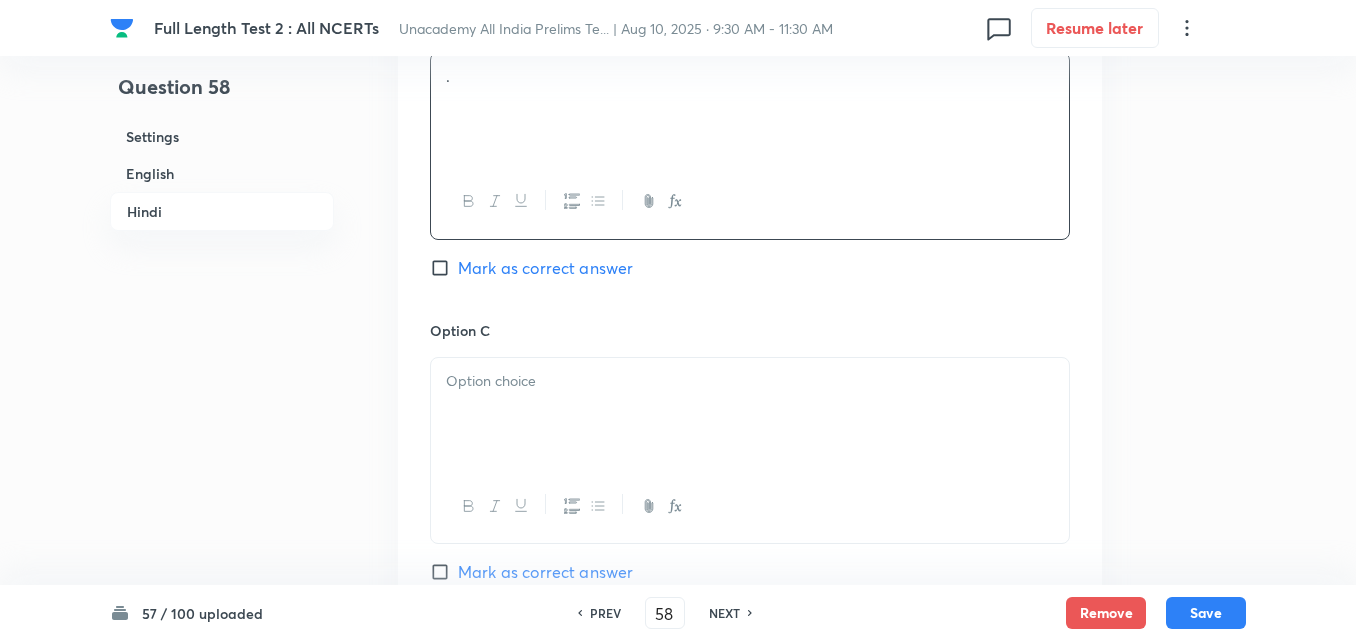 click at bounding box center [750, 414] 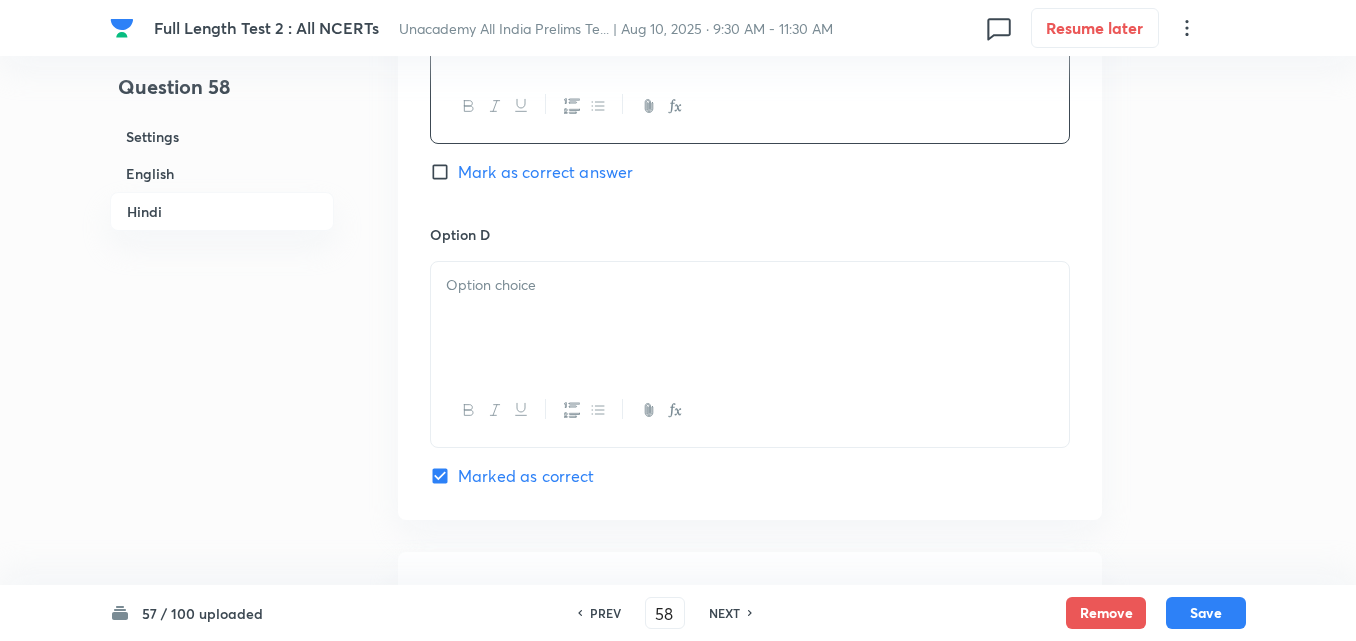 click at bounding box center [750, 318] 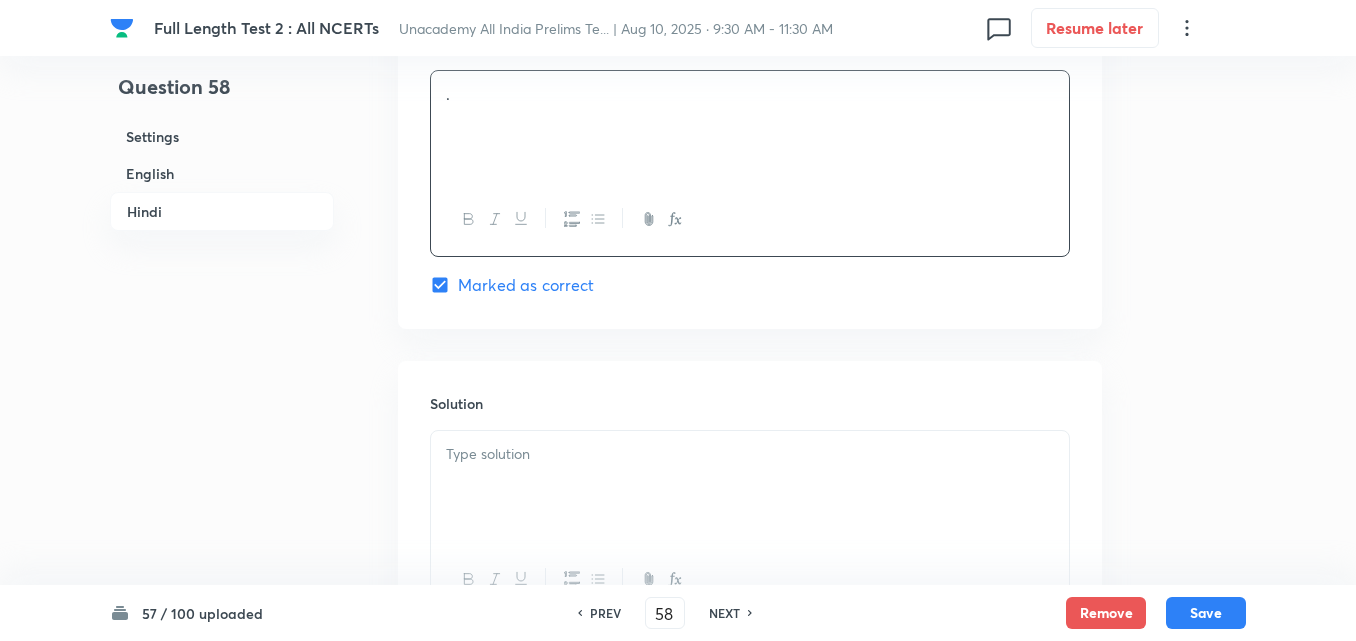 scroll, scrollTop: 4118, scrollLeft: 0, axis: vertical 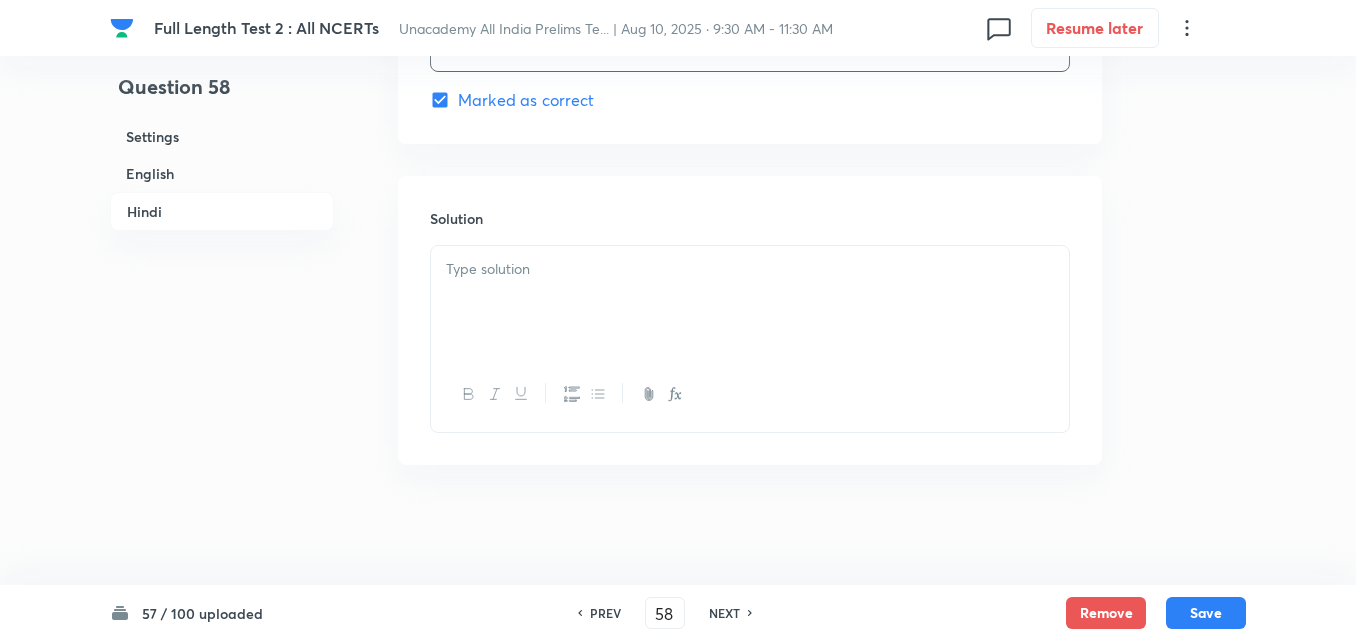 drag, startPoint x: 561, startPoint y: 374, endPoint x: 556, endPoint y: 329, distance: 45.276924 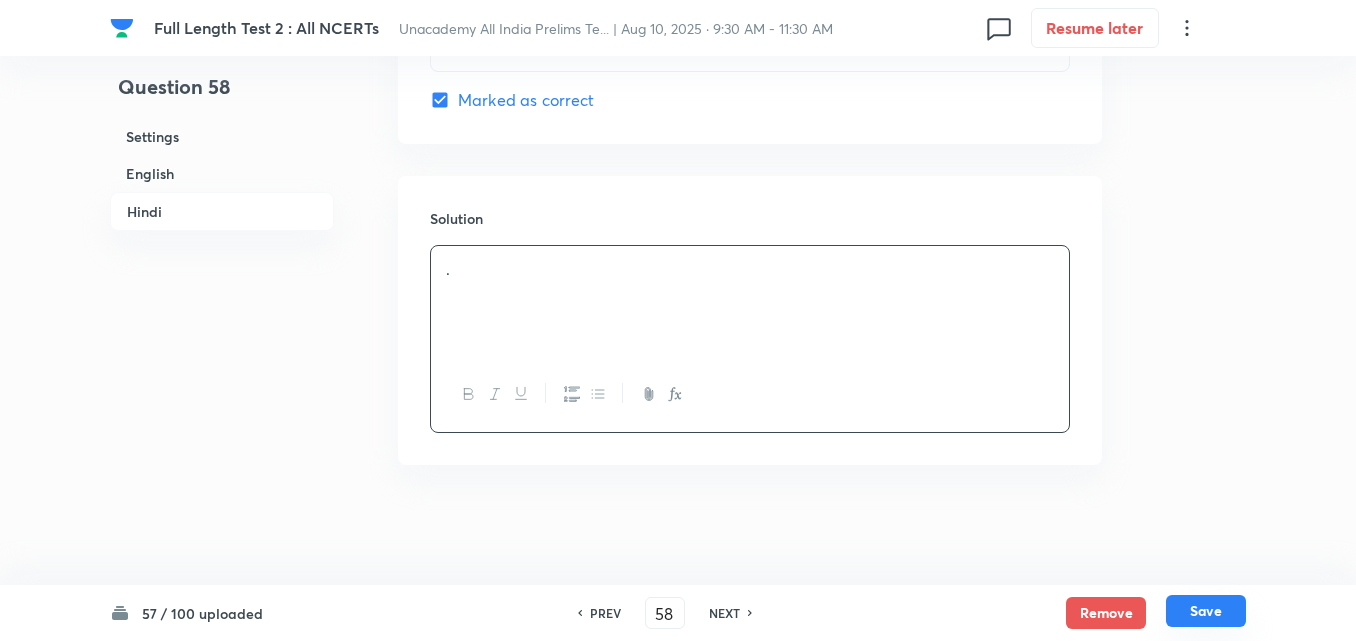 click on "Save" at bounding box center [1206, 611] 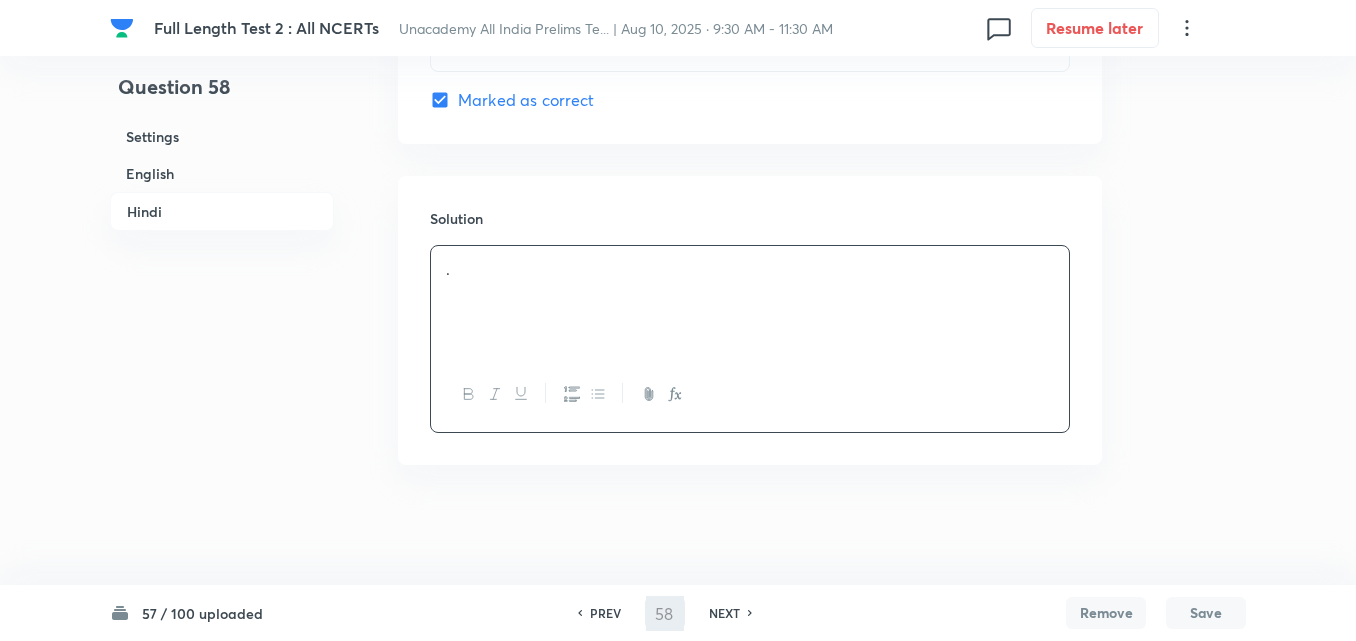type on "59" 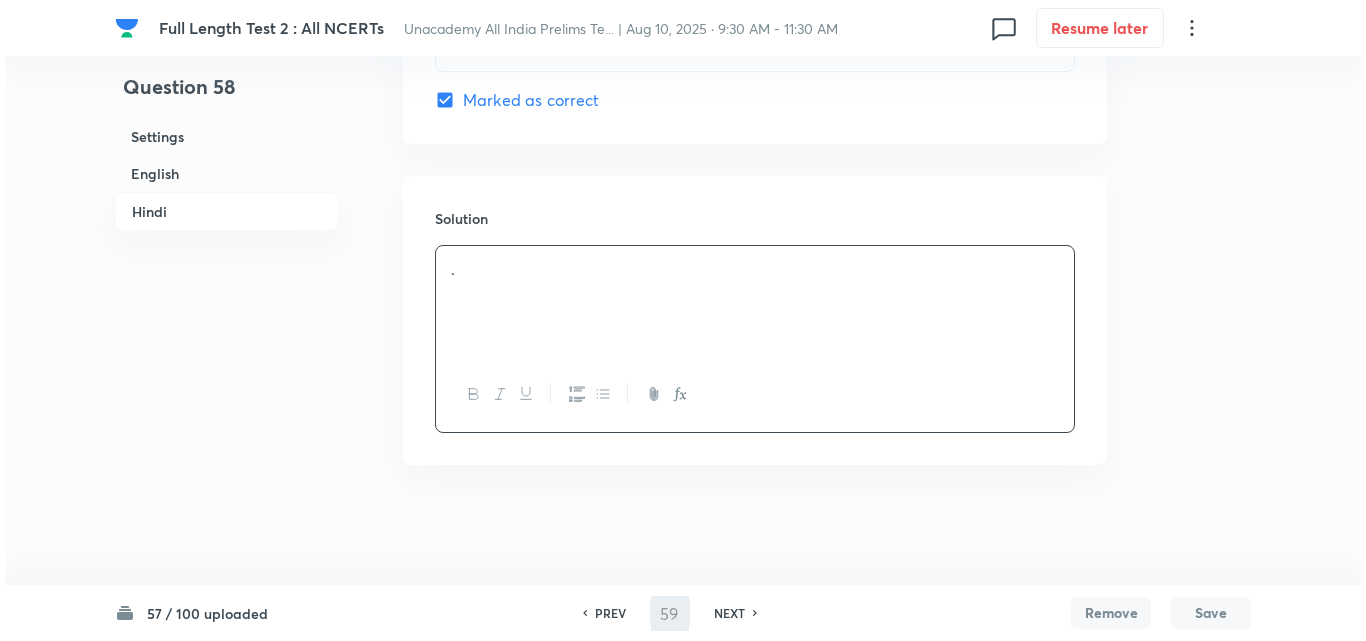 scroll, scrollTop: 0, scrollLeft: 0, axis: both 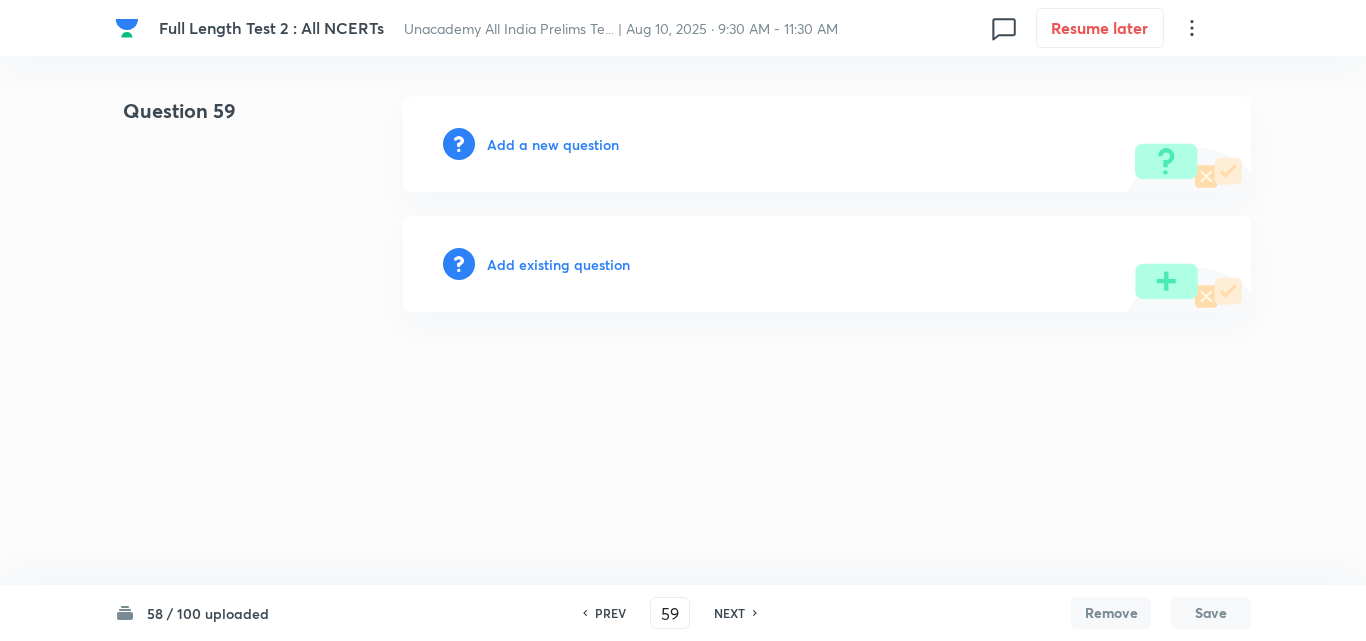 click on "Add a new question" at bounding box center (553, 144) 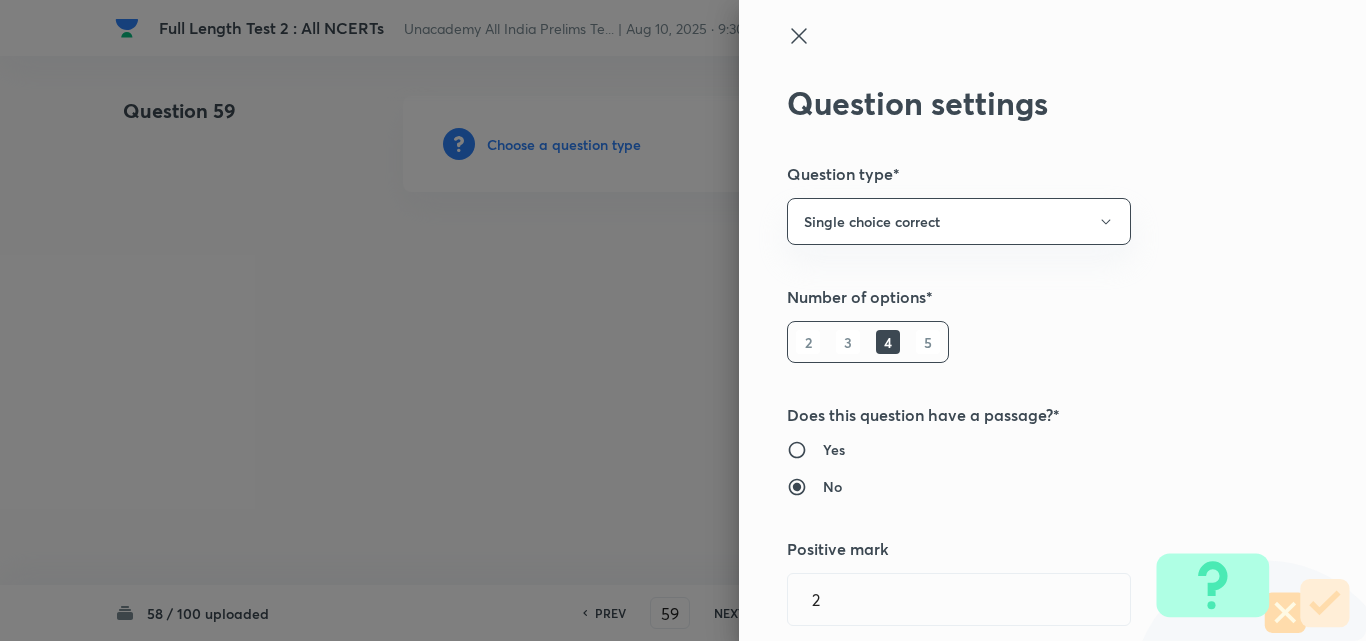 type 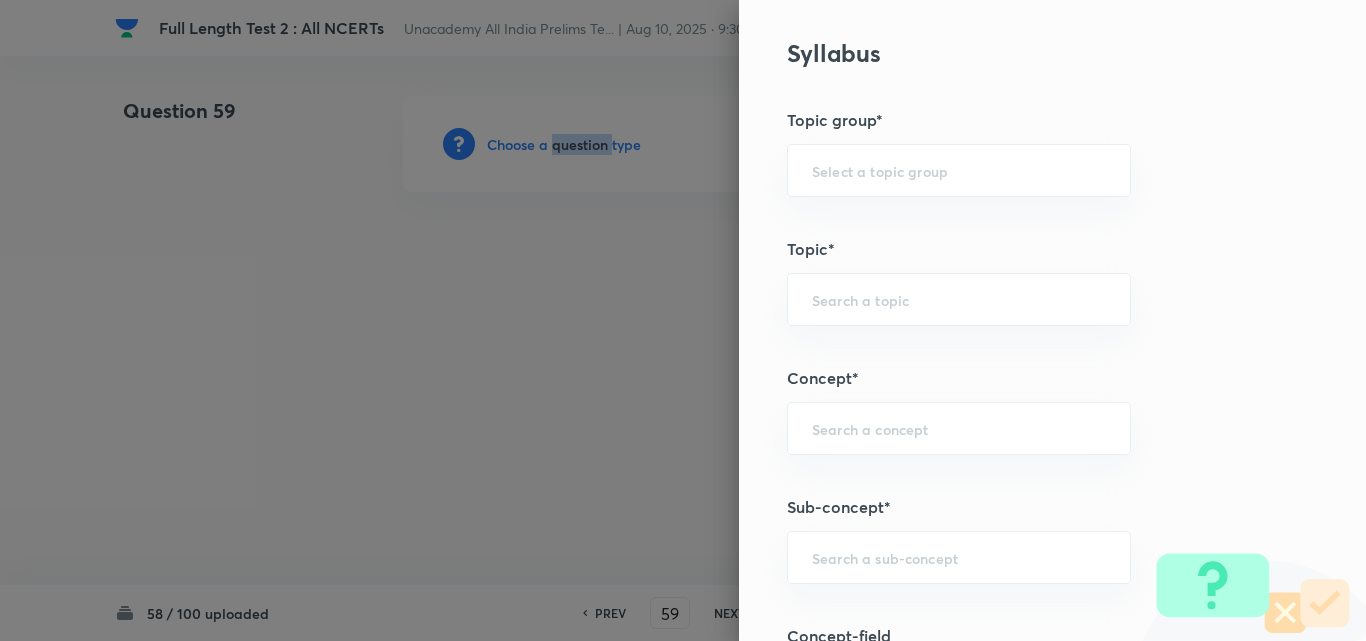 scroll, scrollTop: 1100, scrollLeft: 0, axis: vertical 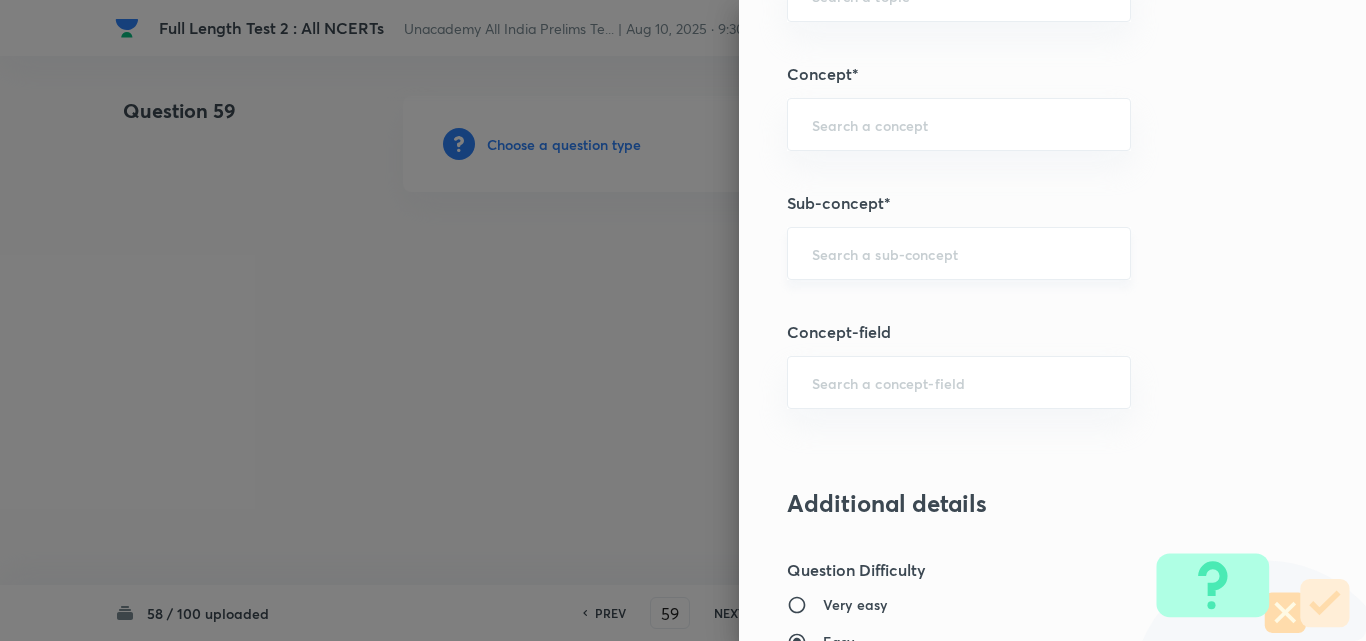 click at bounding box center [959, 253] 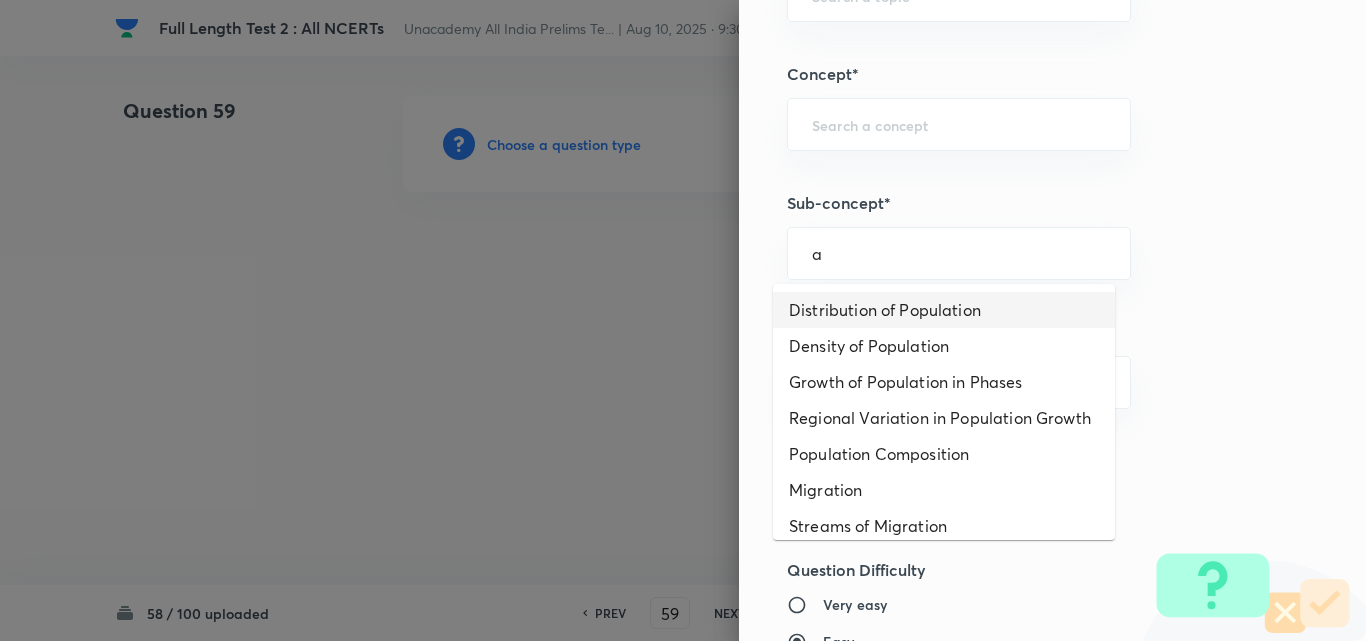 click on "Distribution of Population" at bounding box center [944, 310] 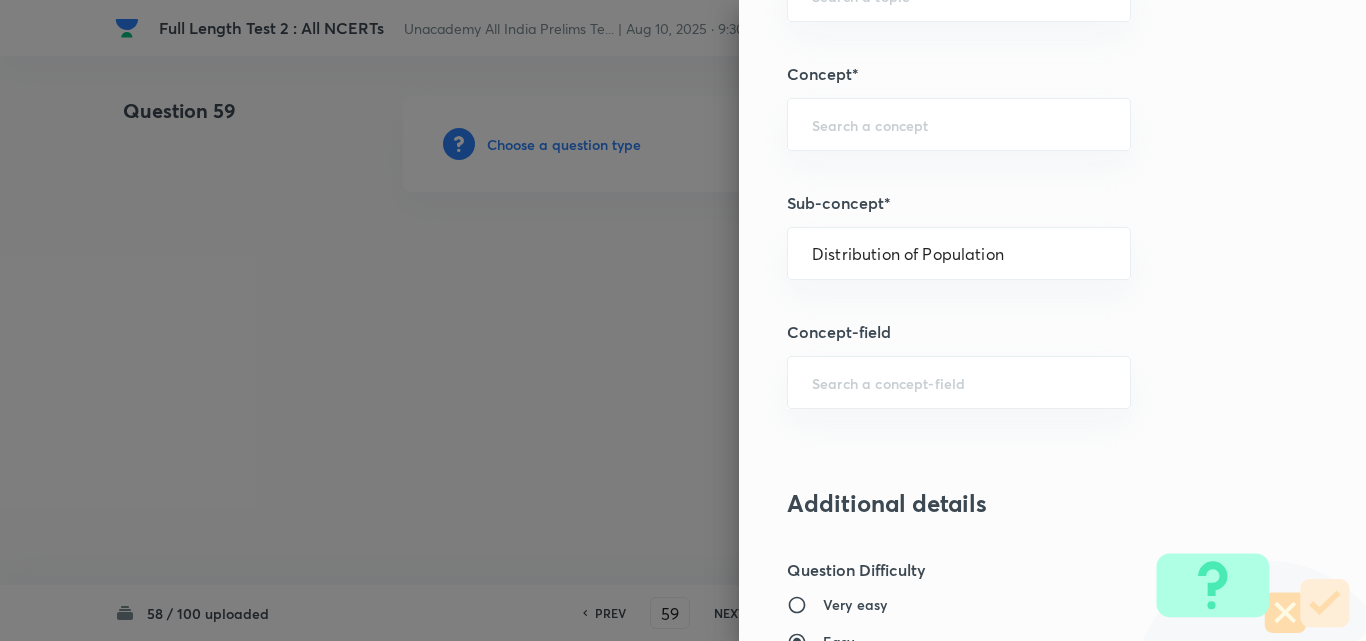 type on "Geography" 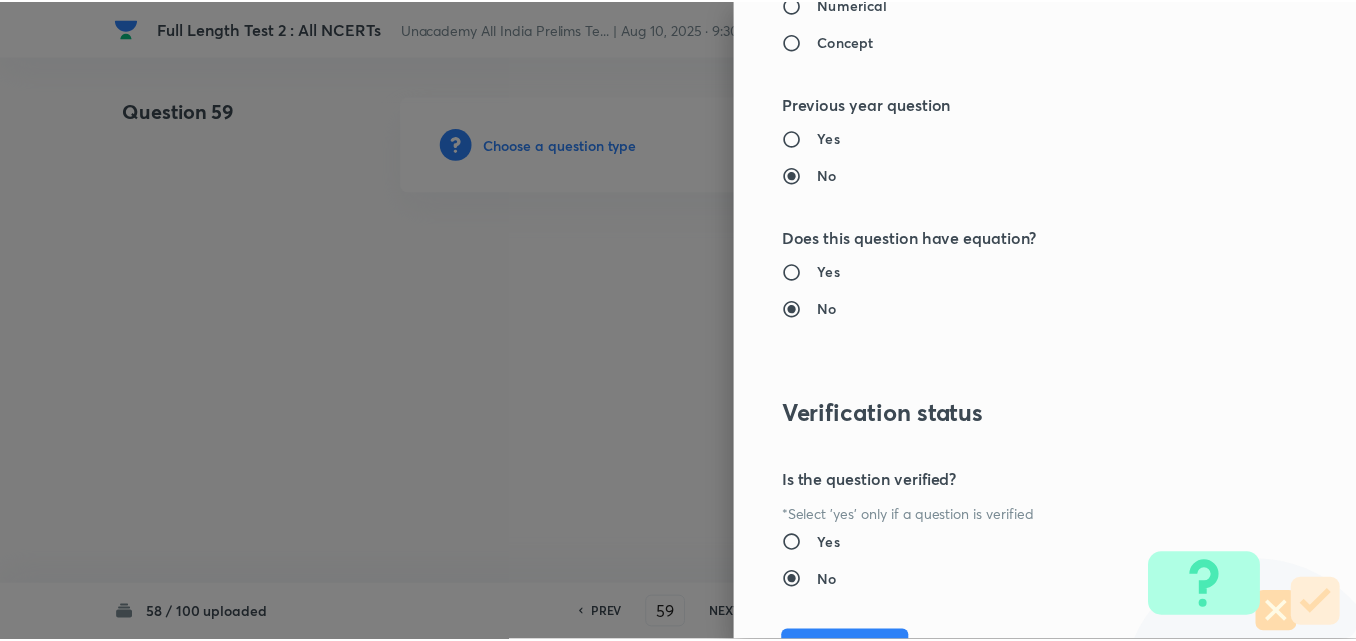 scroll, scrollTop: 2085, scrollLeft: 0, axis: vertical 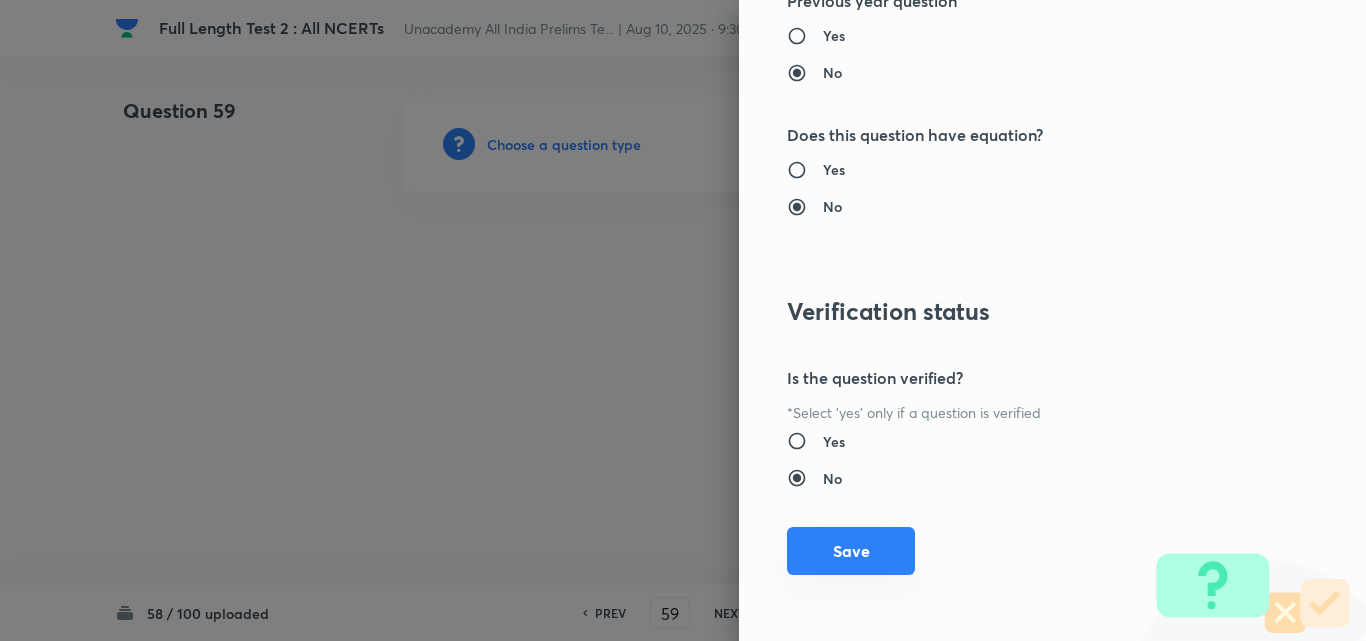 click on "Save" at bounding box center [851, 551] 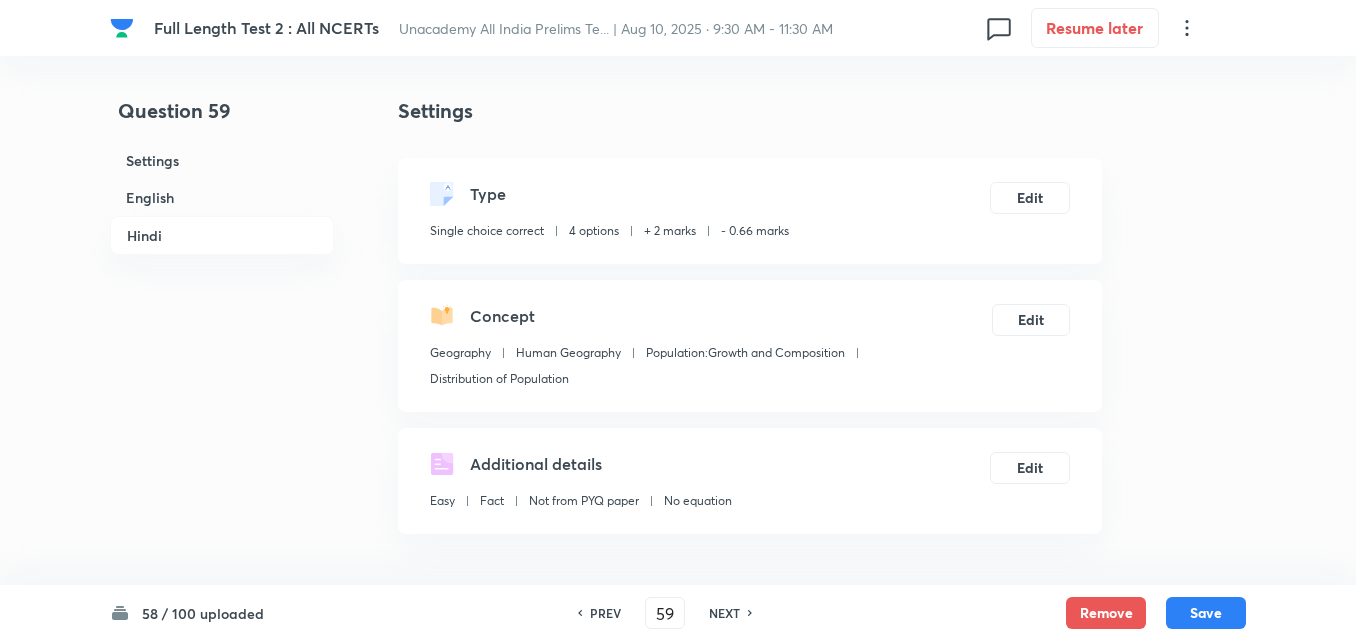 click on "English" at bounding box center (222, 197) 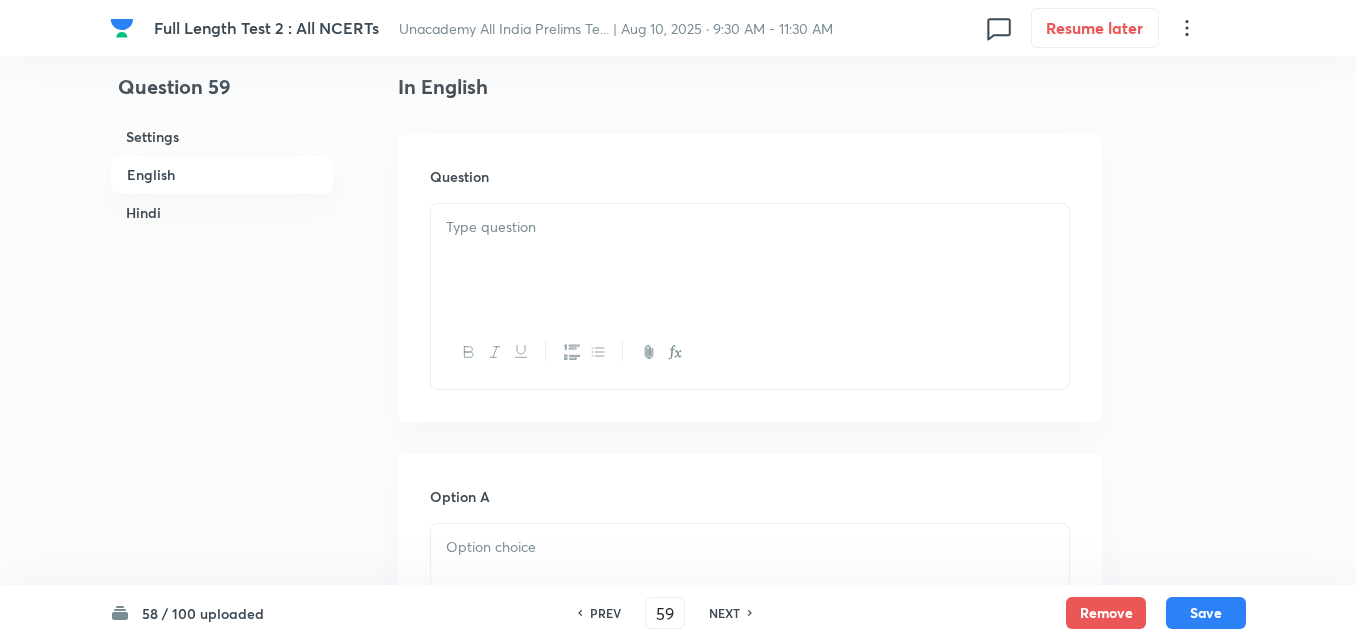 click at bounding box center [750, 260] 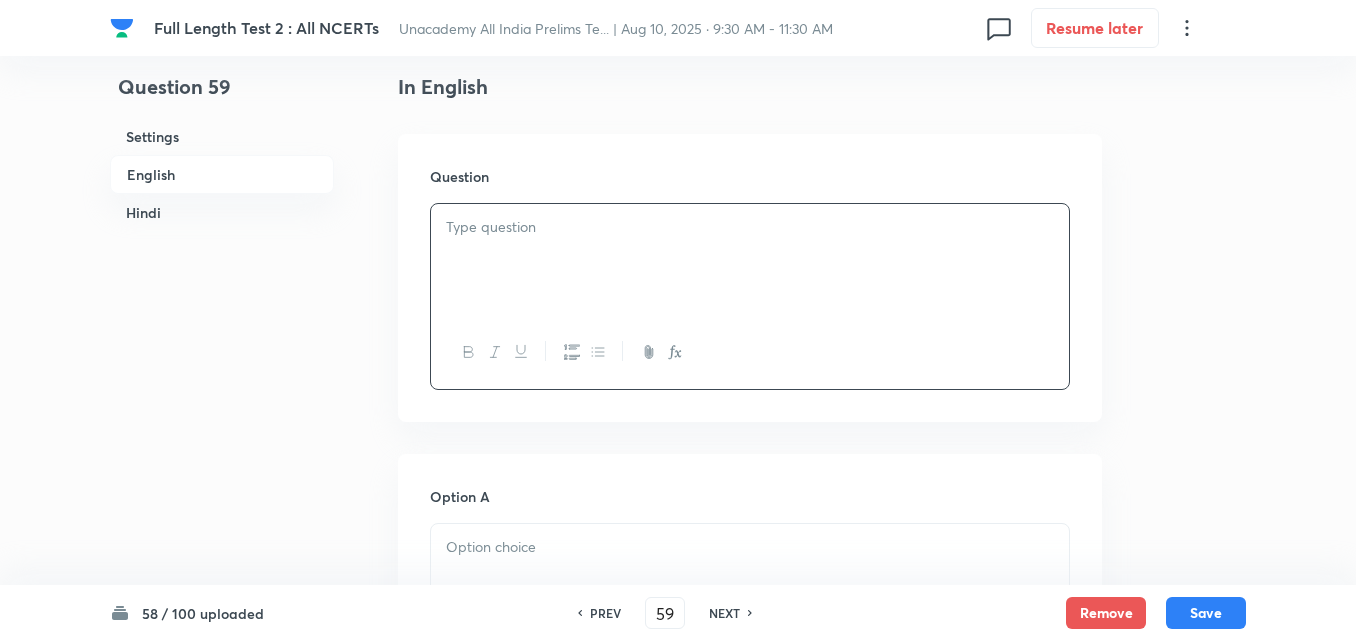 type 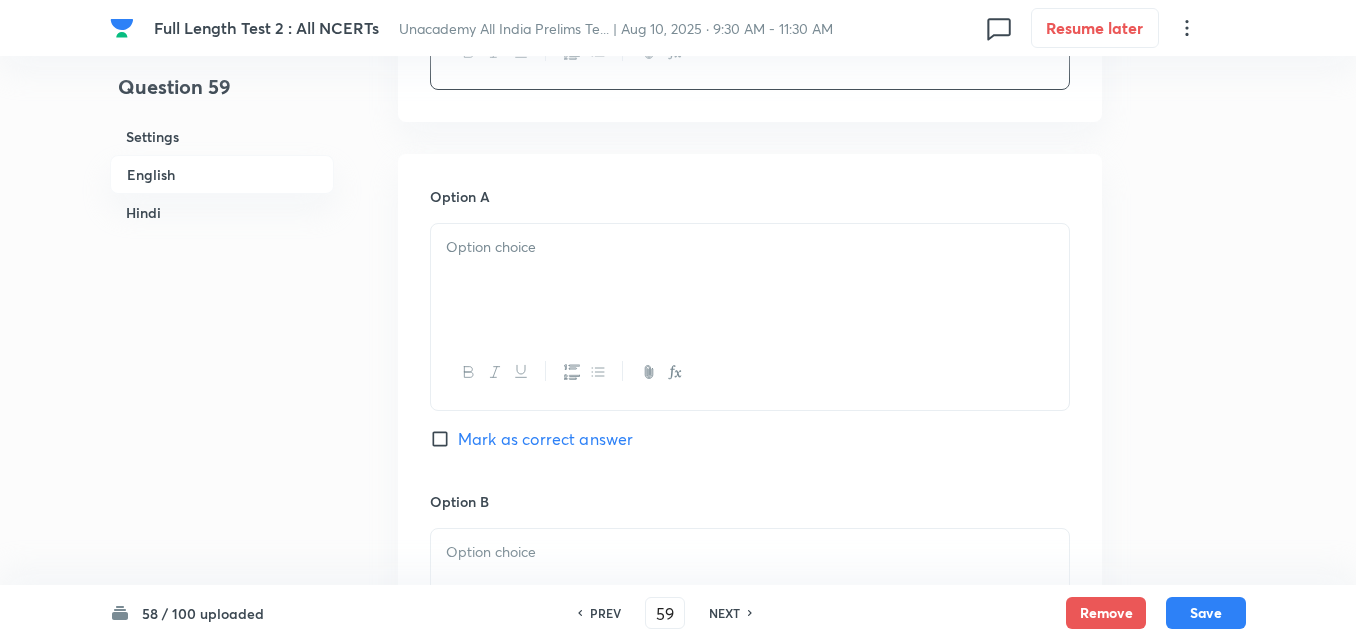 type 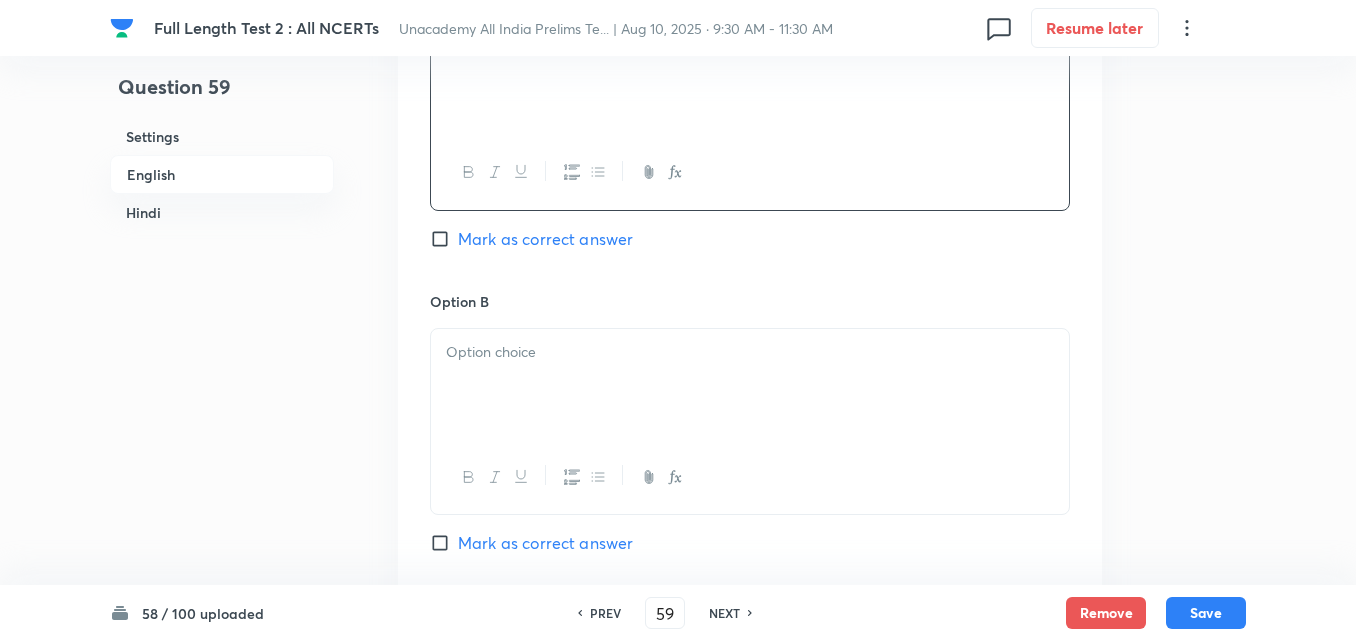 click on "Option B Mark as correct answer" at bounding box center [750, 443] 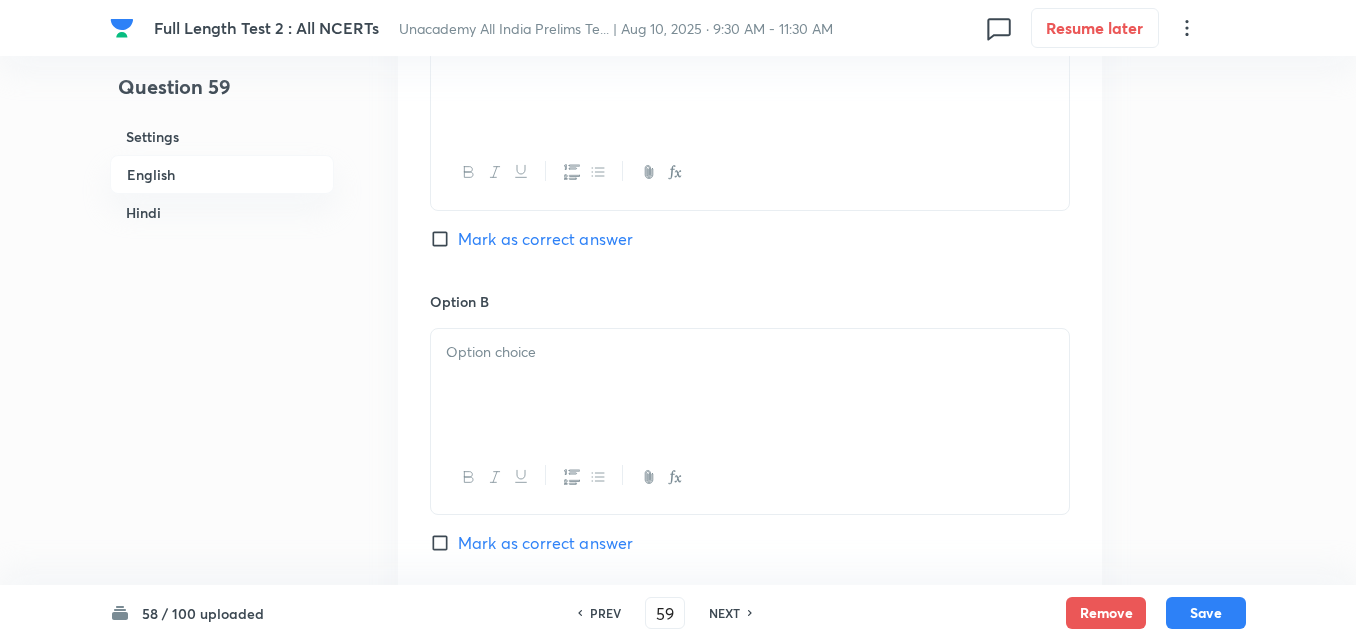 type 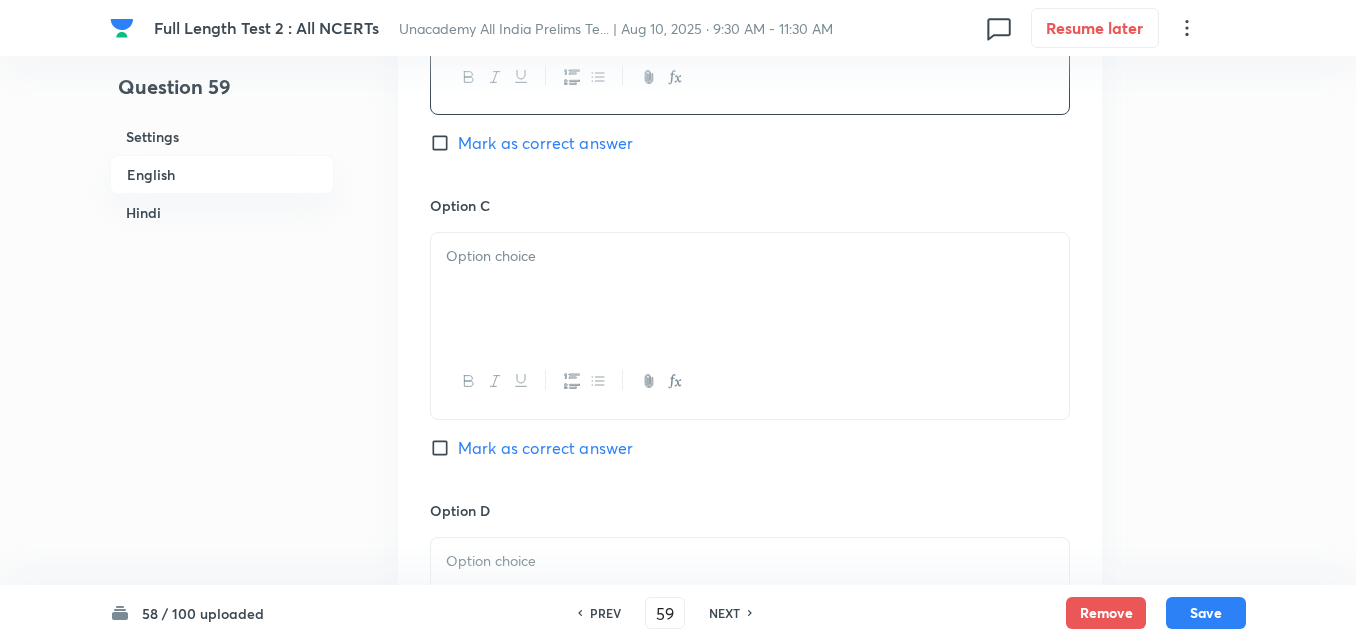 click at bounding box center [750, 289] 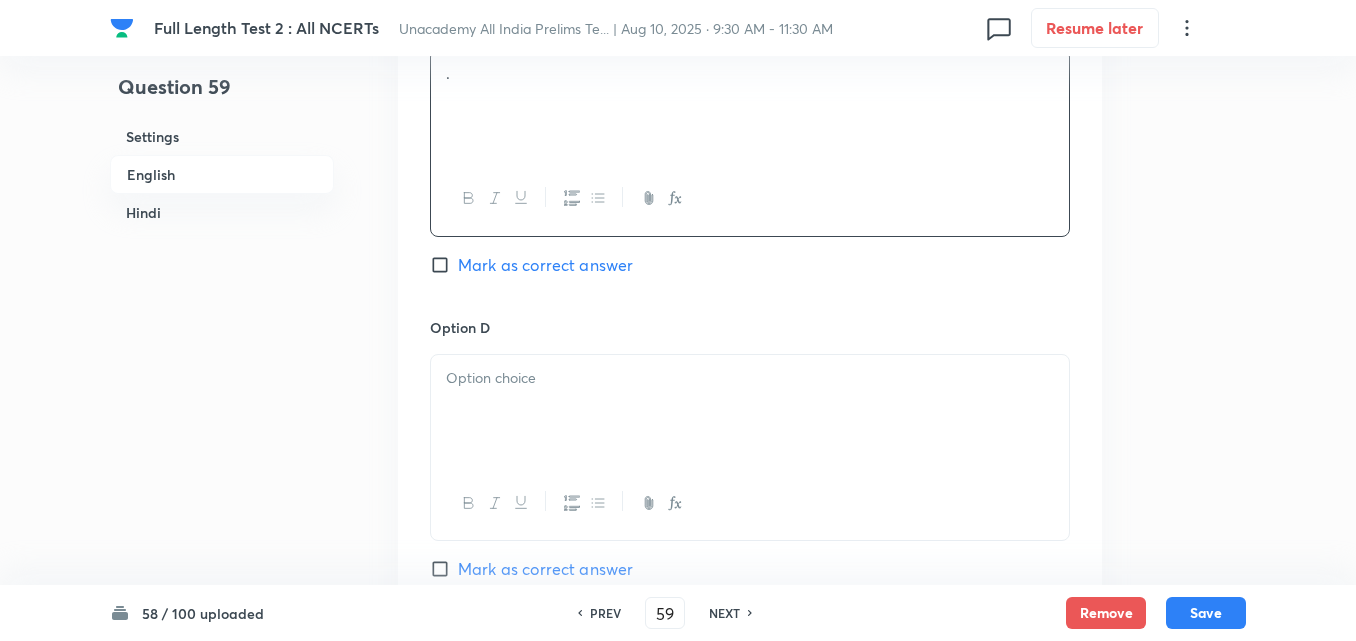 scroll, scrollTop: 1842, scrollLeft: 0, axis: vertical 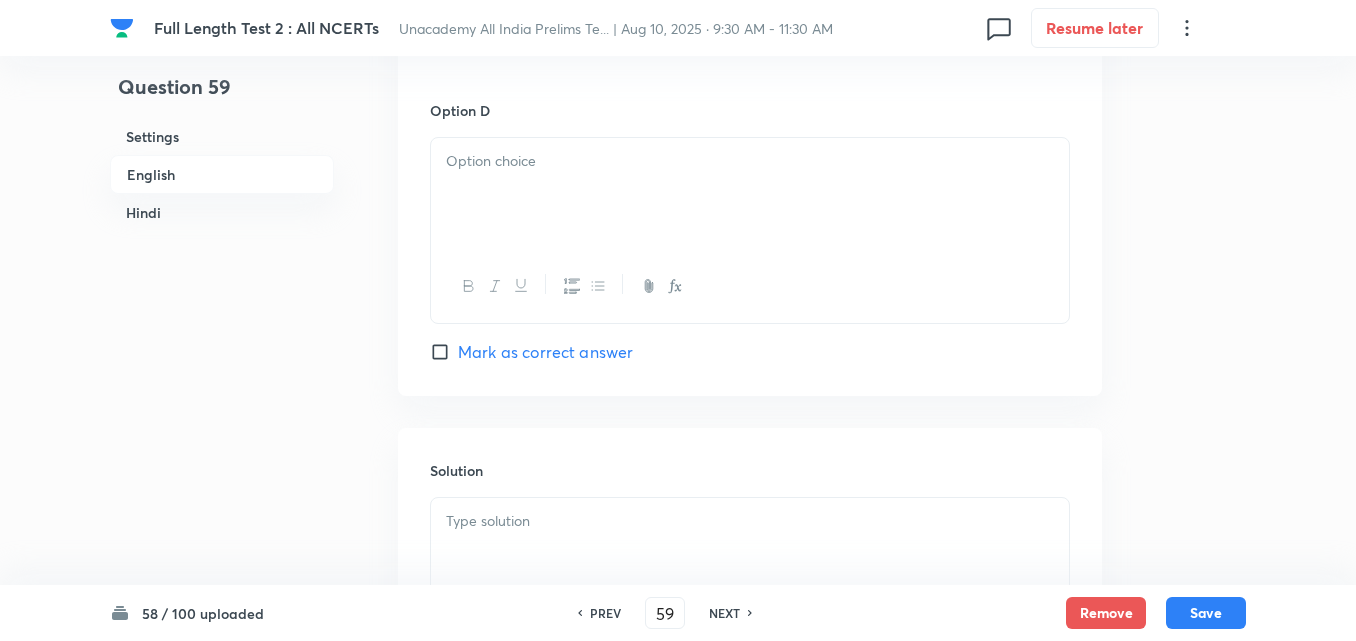 click at bounding box center (750, 194) 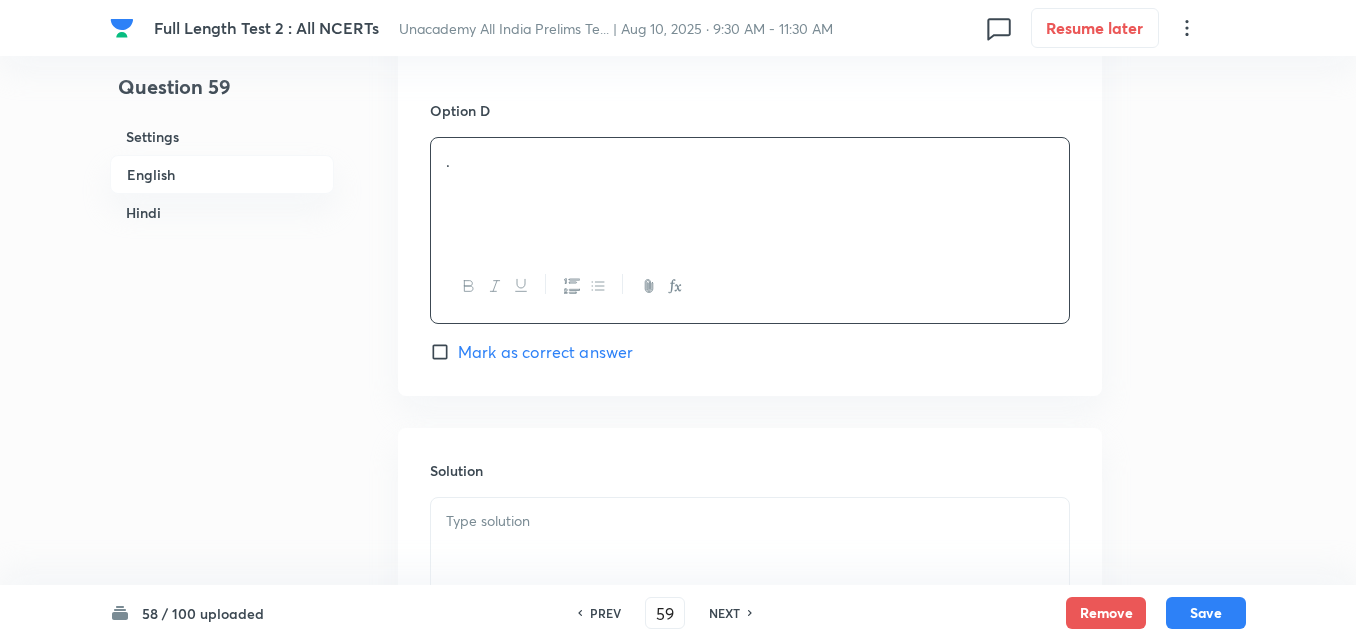 click on "Mark as correct answer" at bounding box center [545, 352] 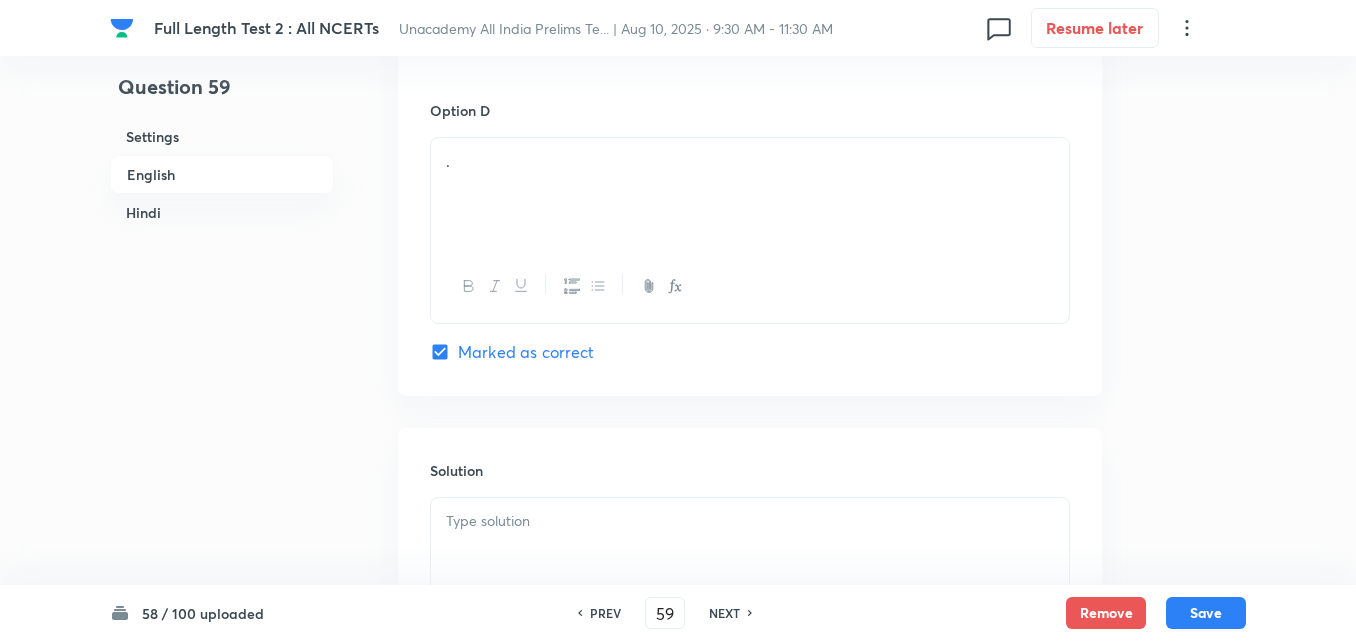 checkbox on "true" 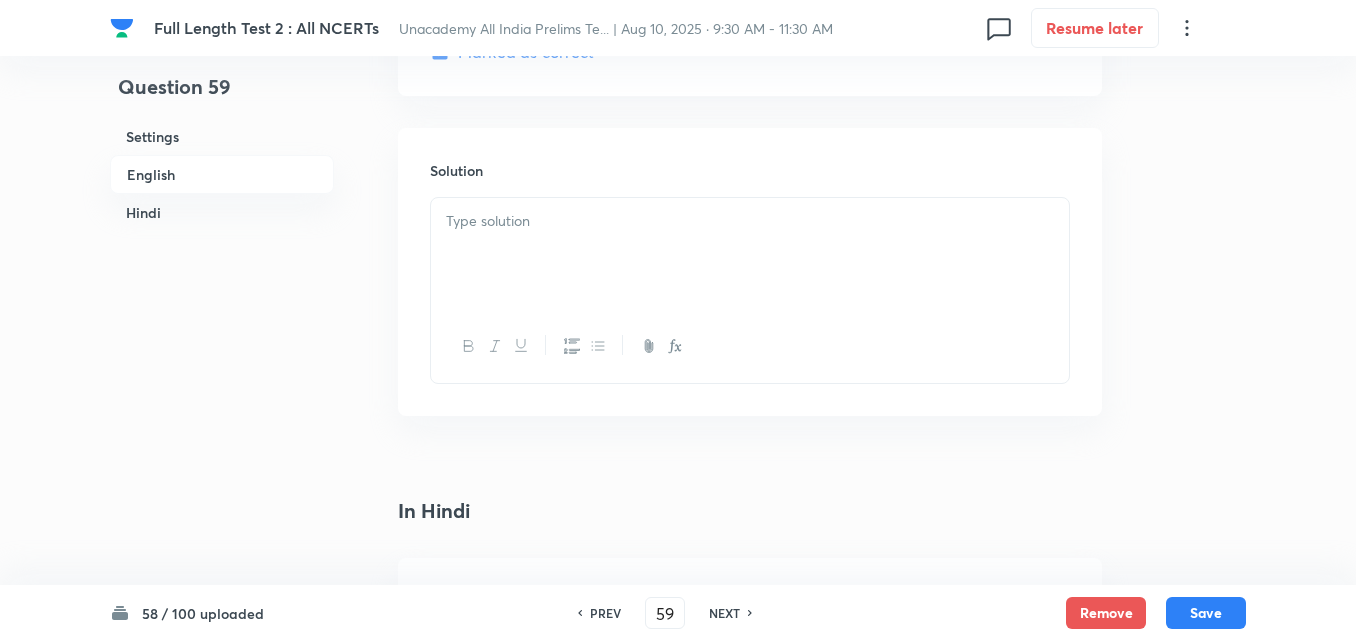 click at bounding box center [750, 254] 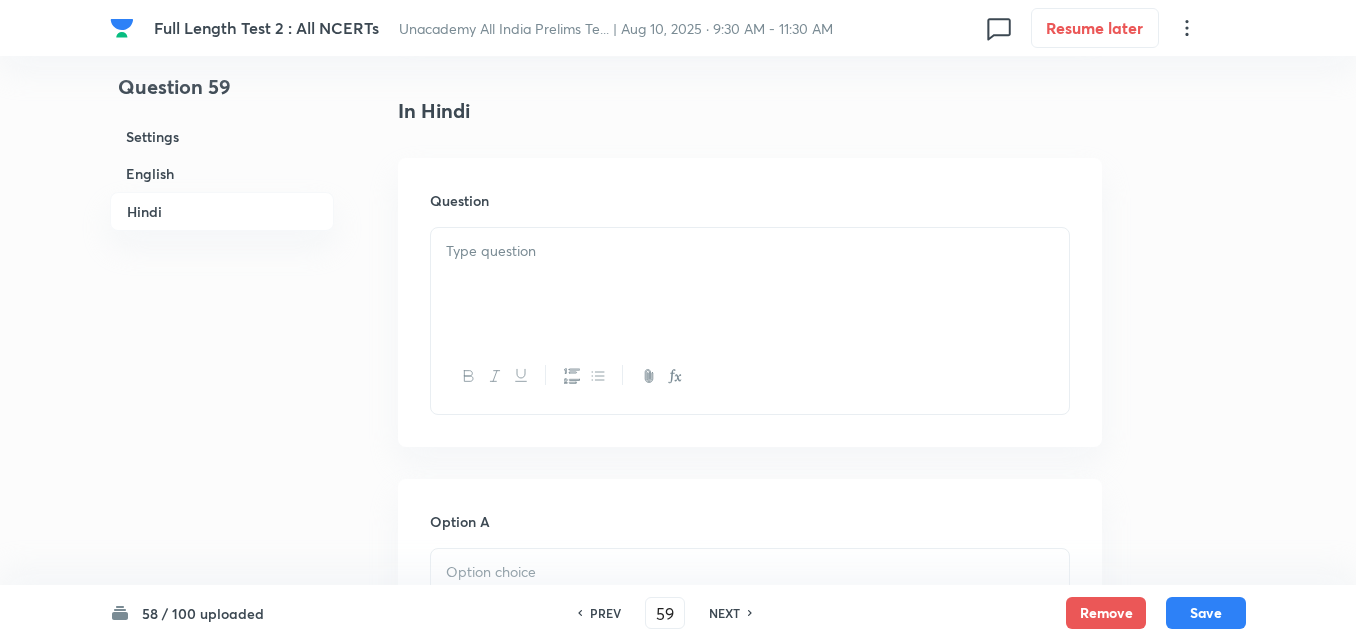 click at bounding box center (750, 284) 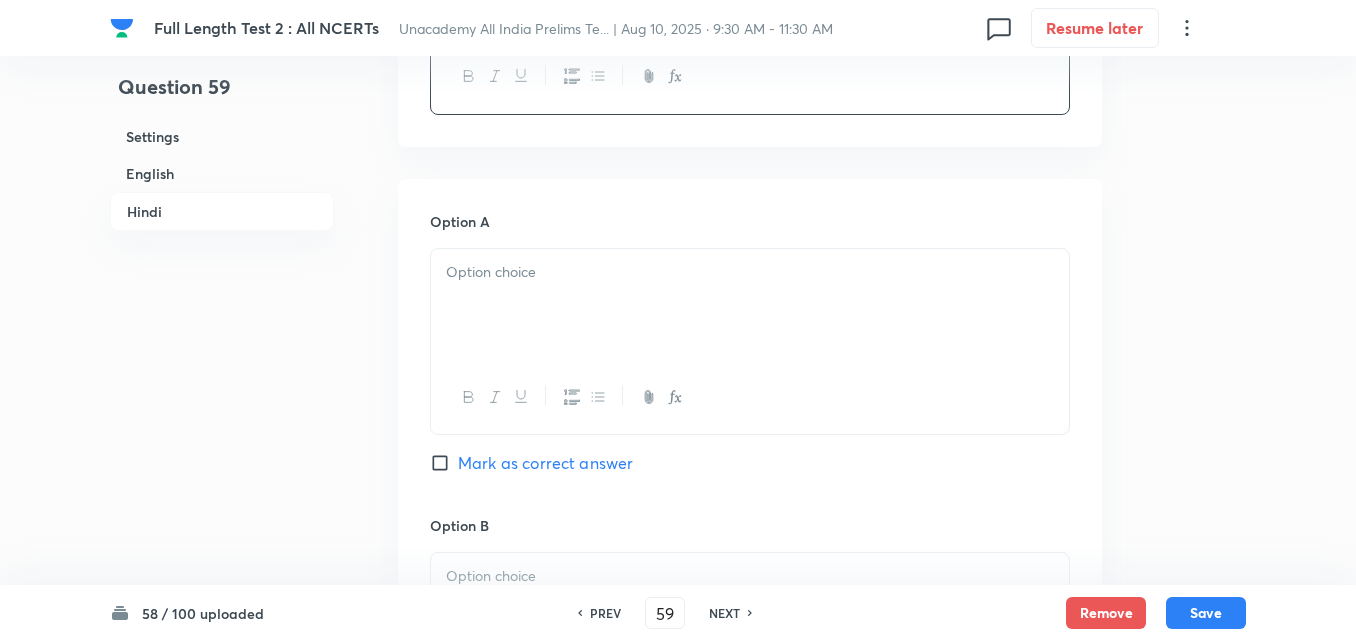 click at bounding box center (750, 305) 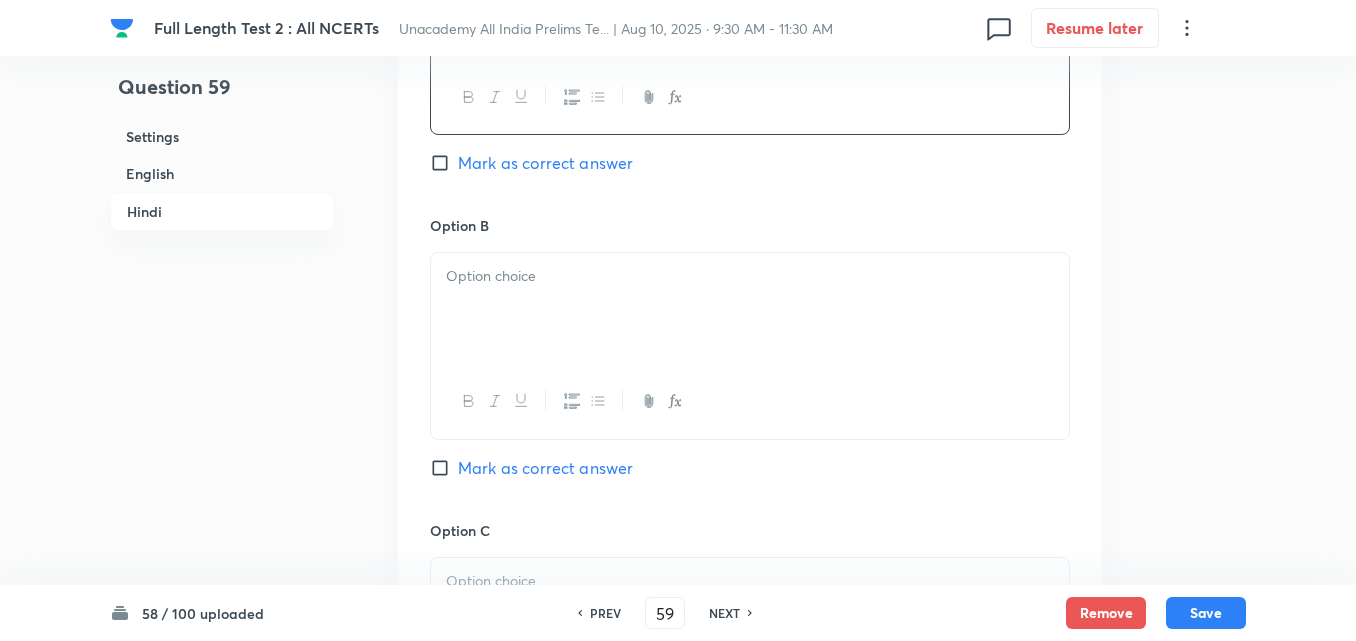 click at bounding box center [750, 309] 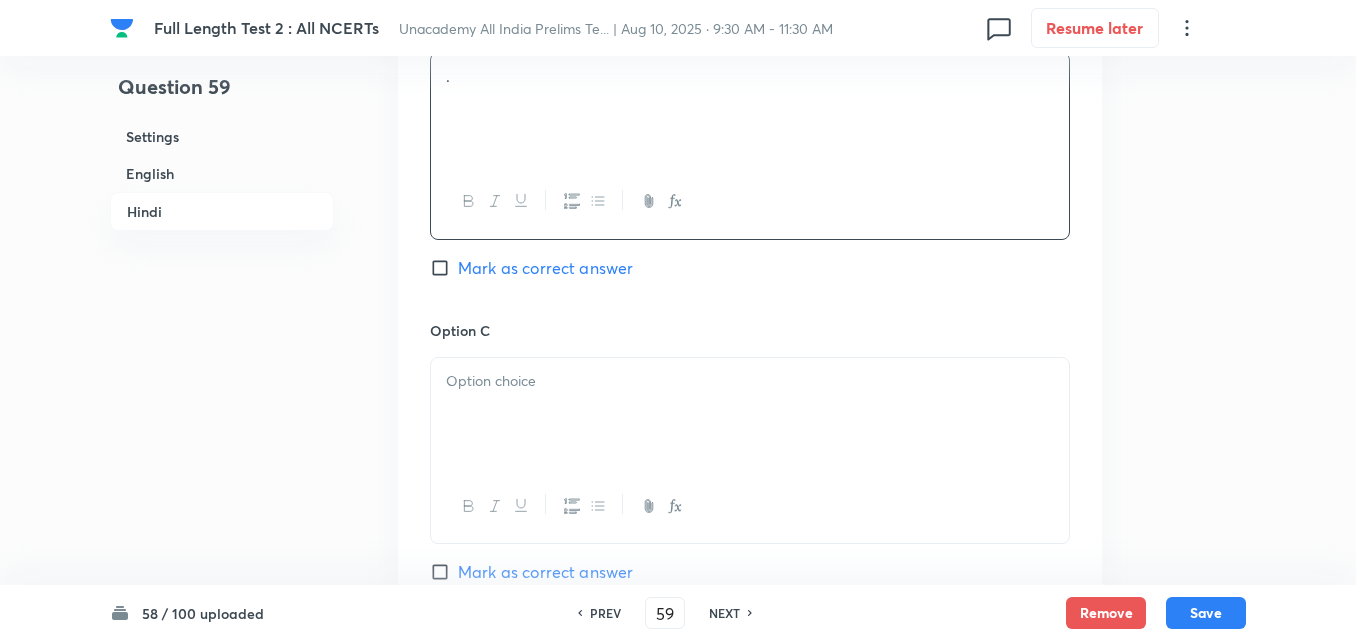 click at bounding box center [750, 381] 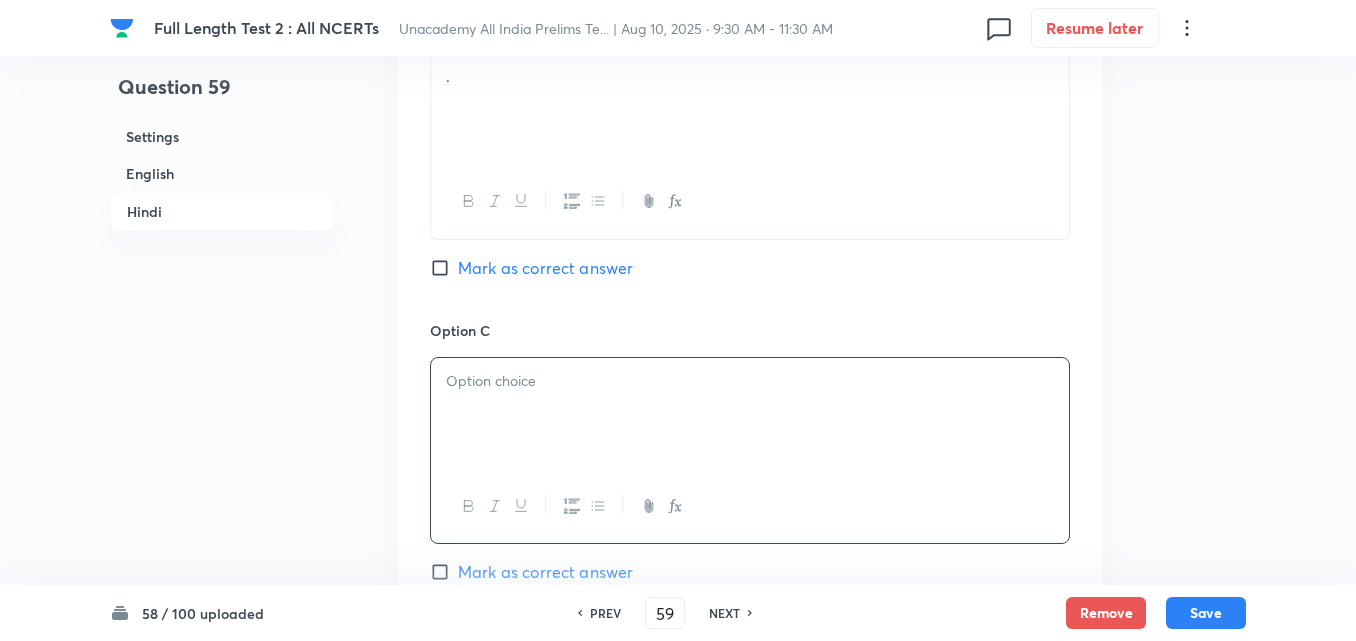 type 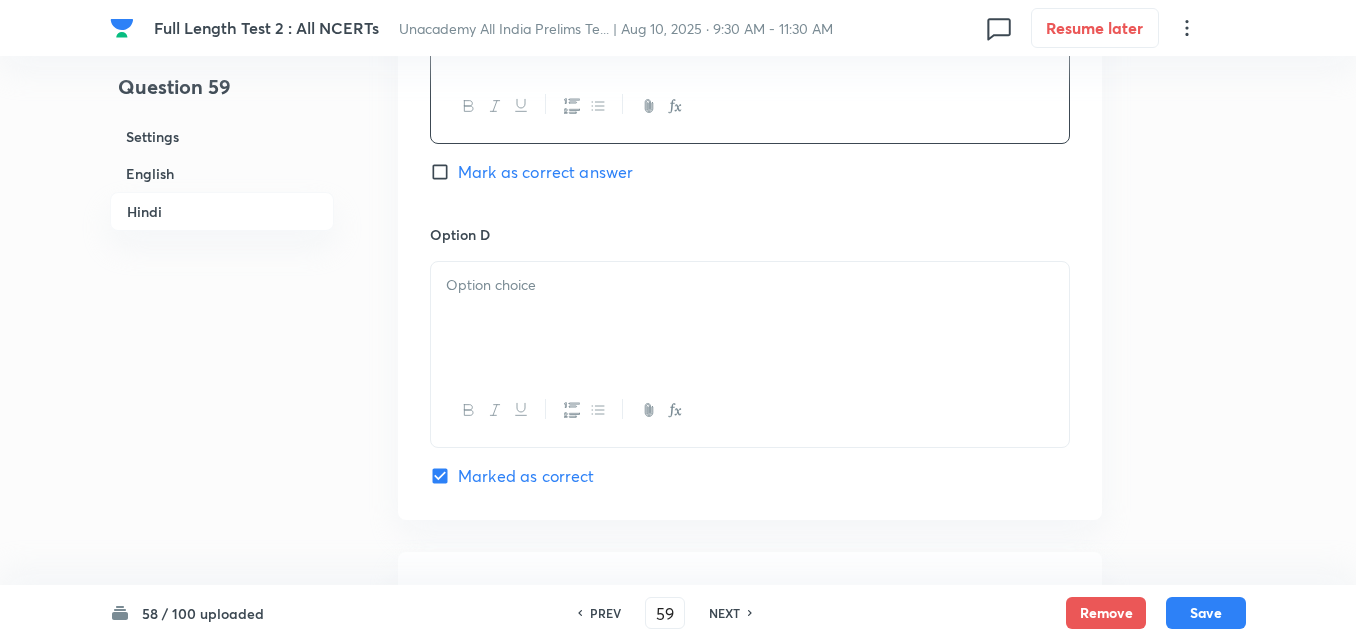 click at bounding box center (750, 318) 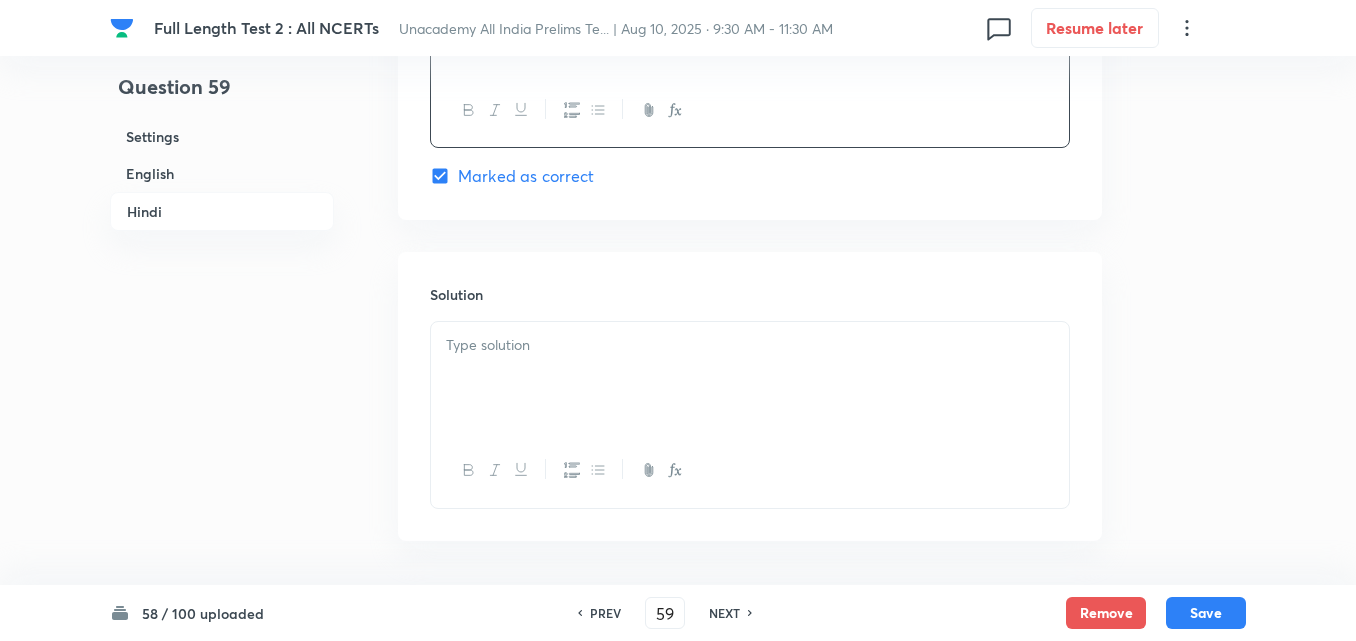 click at bounding box center [750, 378] 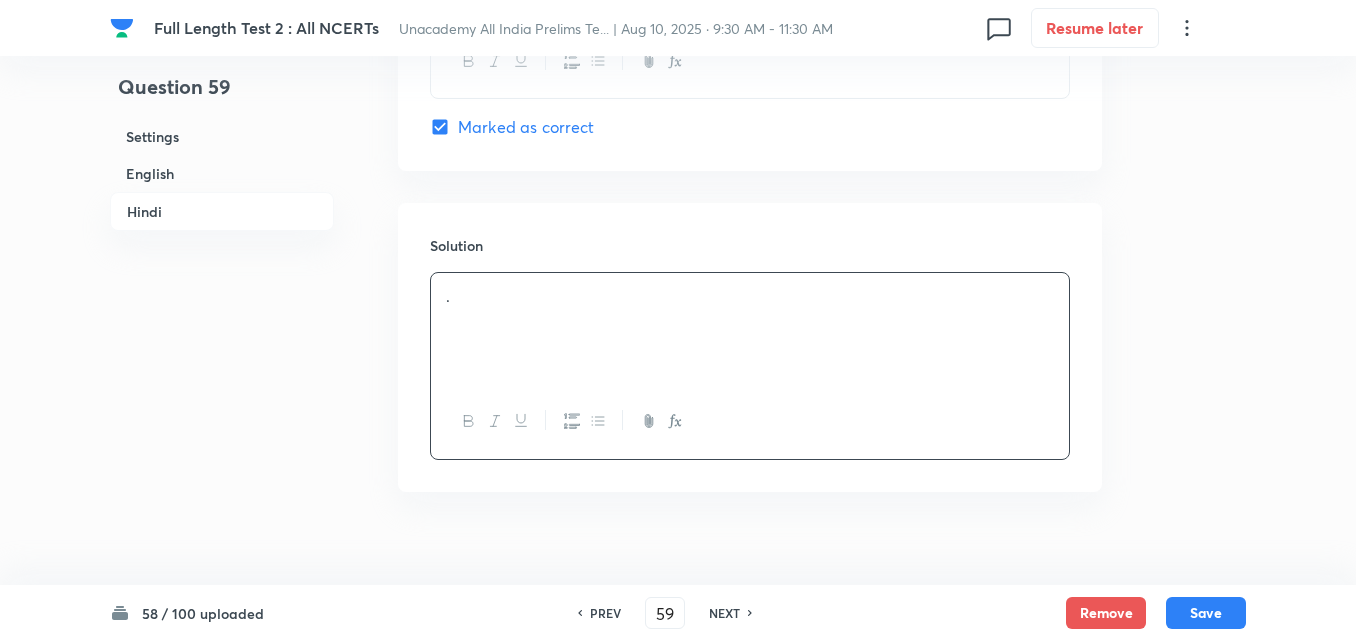 scroll, scrollTop: 4118, scrollLeft: 0, axis: vertical 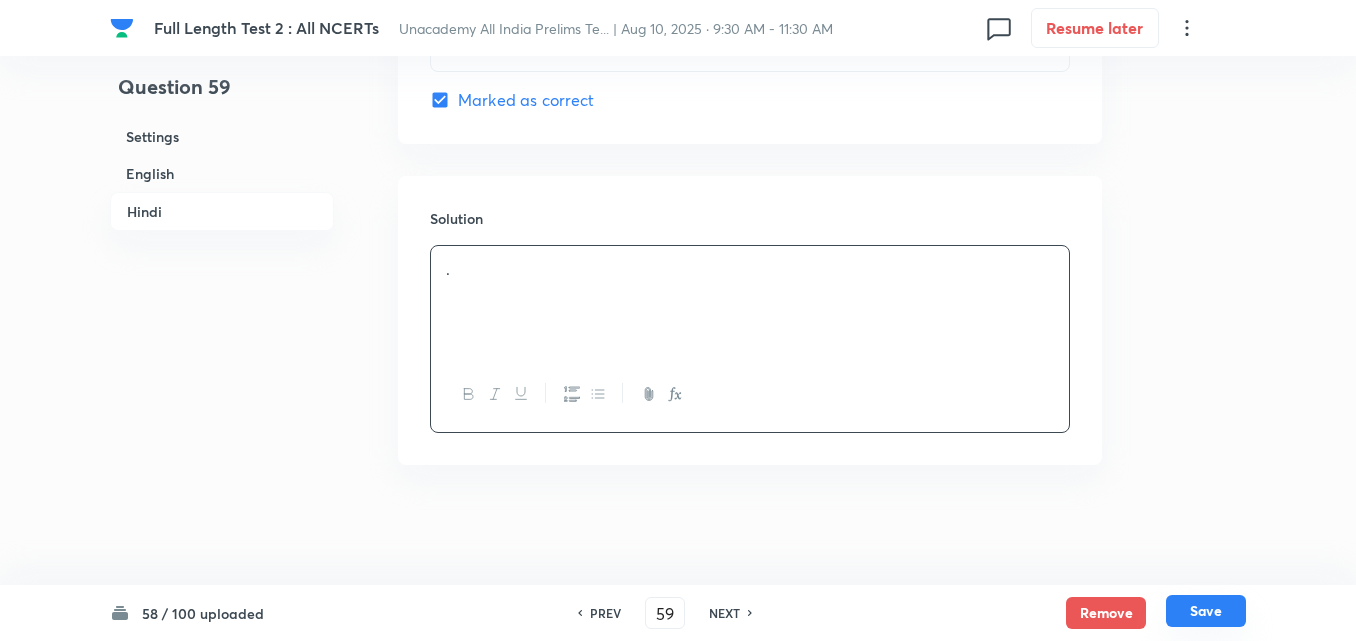 click on "Save" at bounding box center (1206, 611) 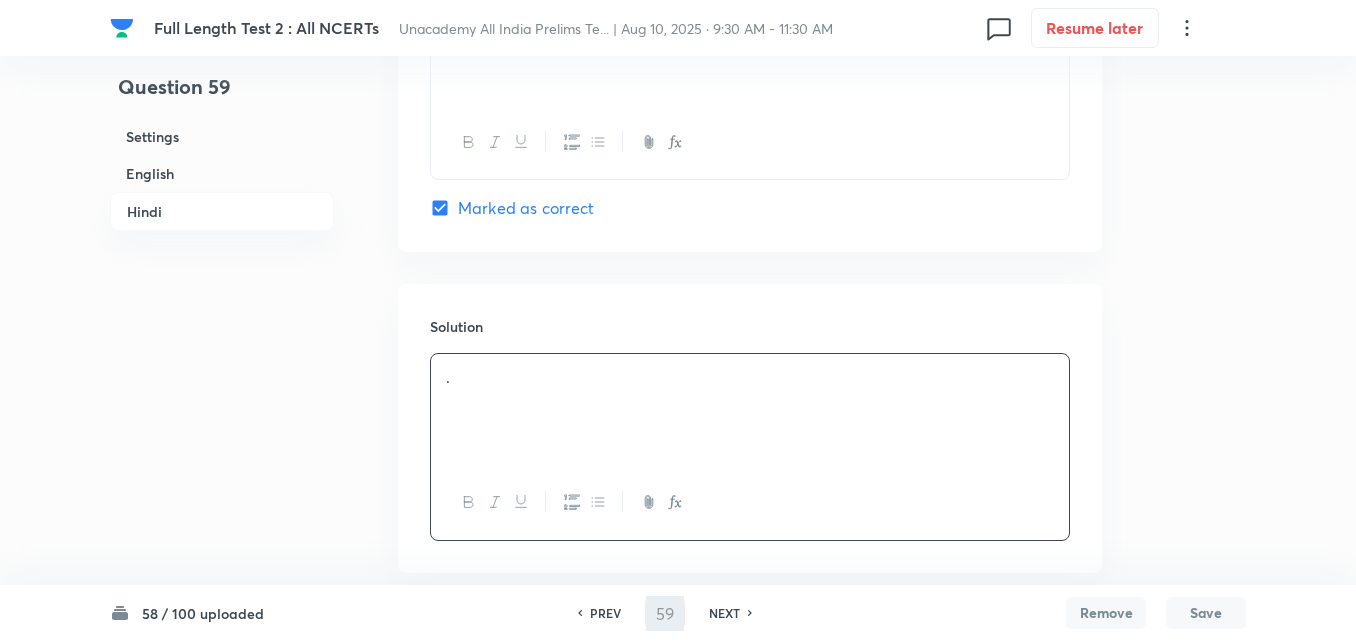 scroll, scrollTop: 3918, scrollLeft: 0, axis: vertical 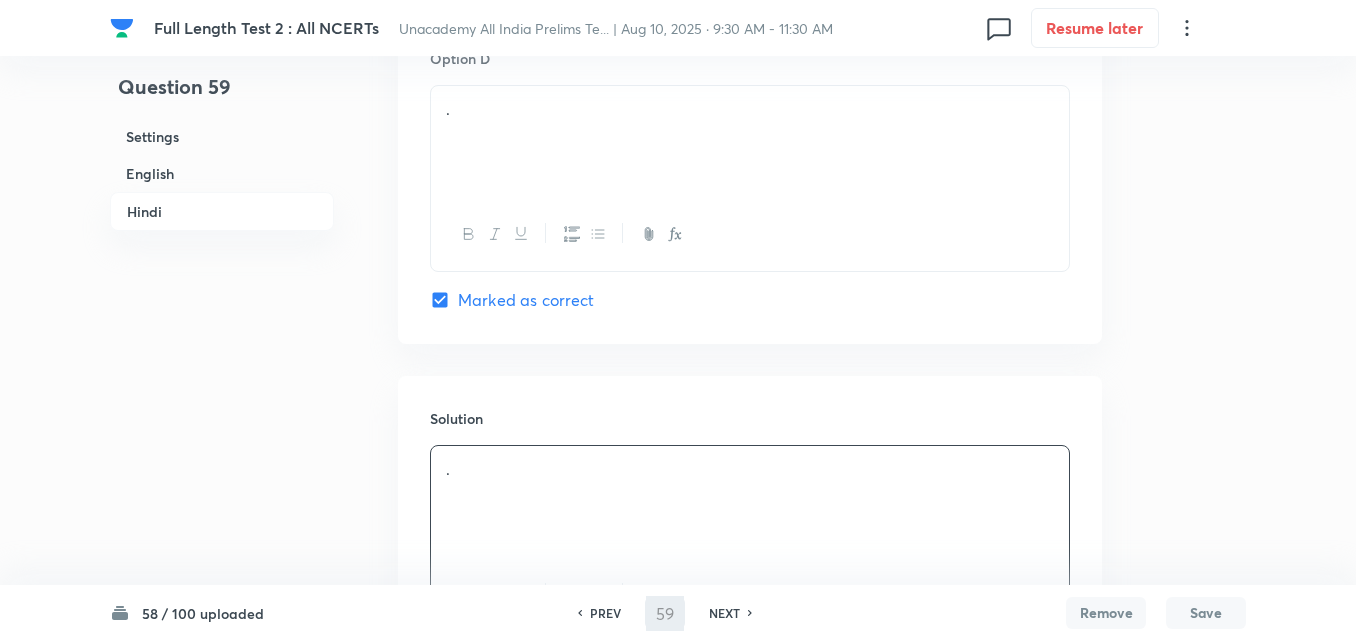 type on "60" 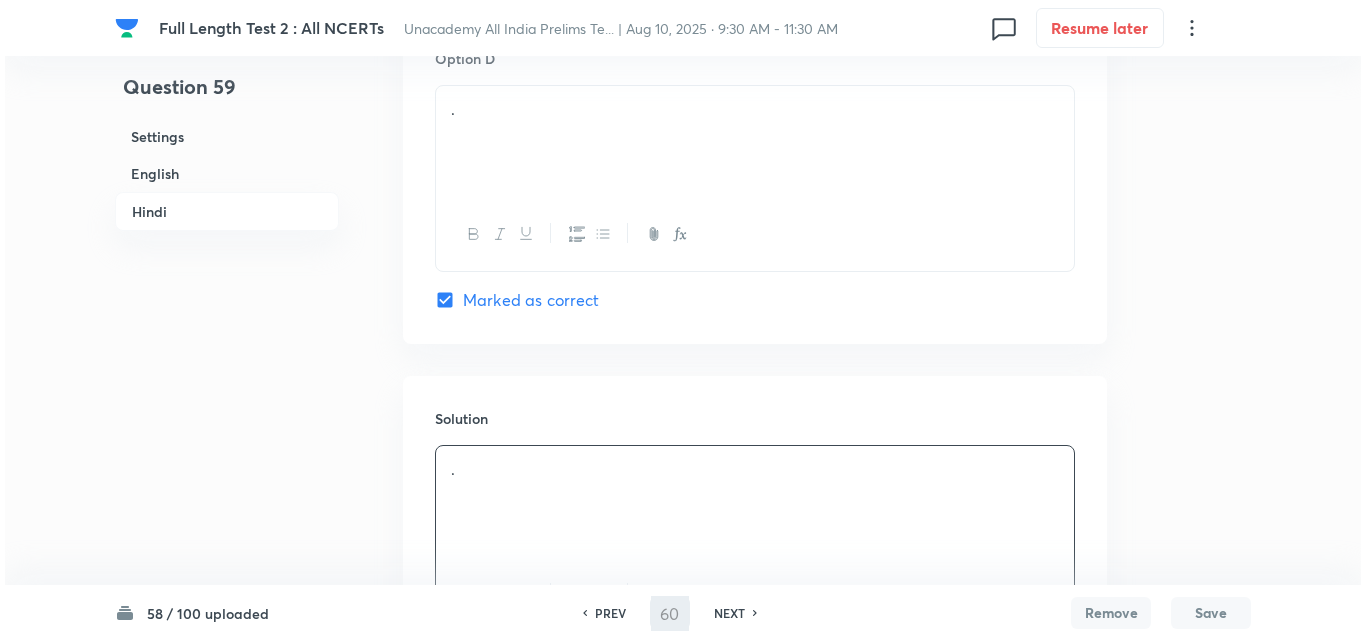 scroll, scrollTop: 0, scrollLeft: 0, axis: both 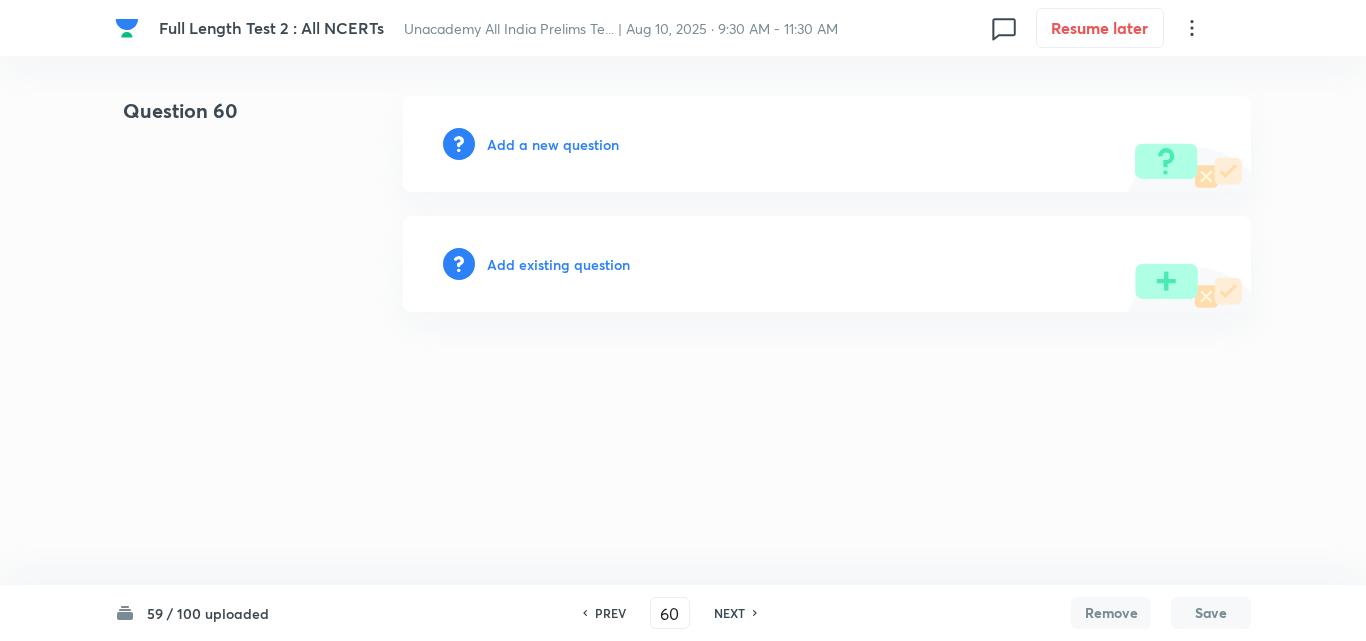 click on "Add a new question" at bounding box center [553, 144] 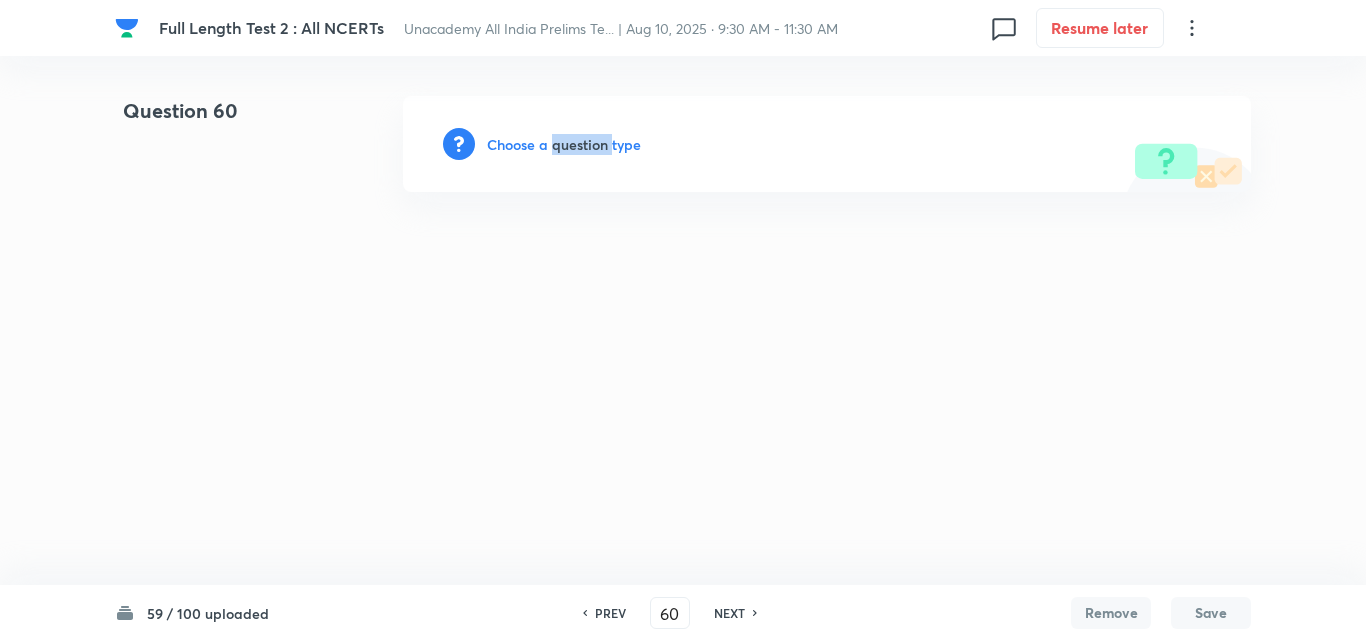 click on "Choose a question type" at bounding box center (564, 144) 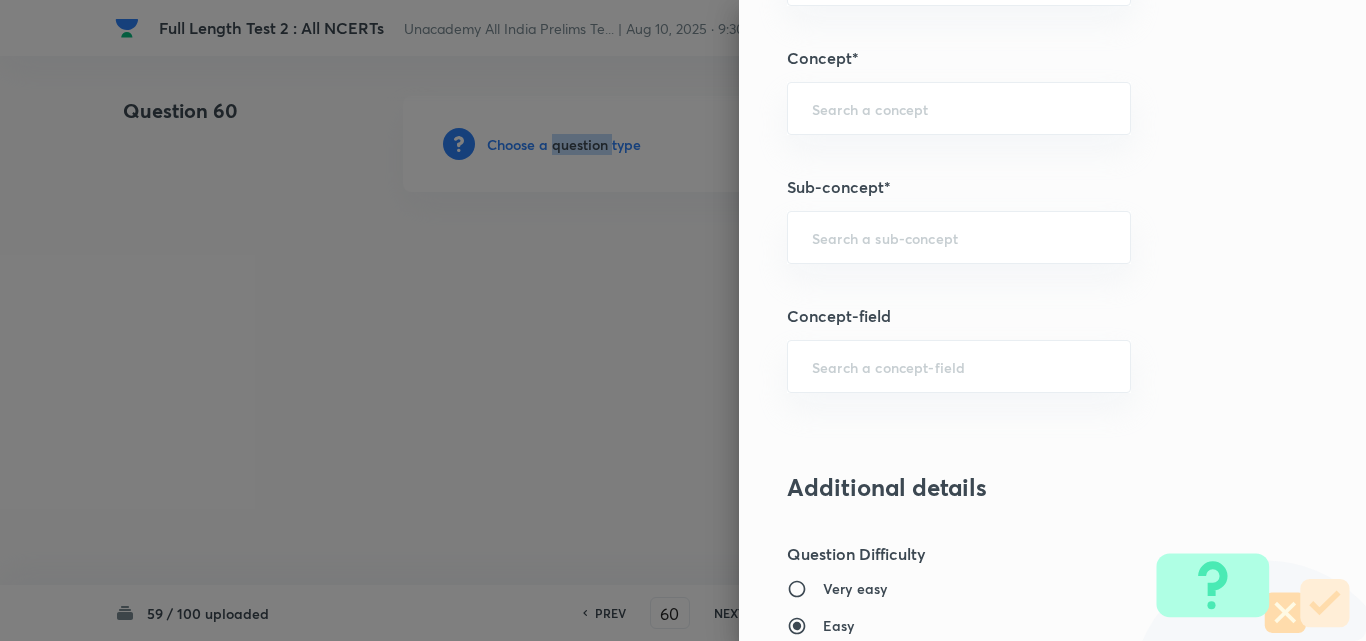 scroll, scrollTop: 1200, scrollLeft: 0, axis: vertical 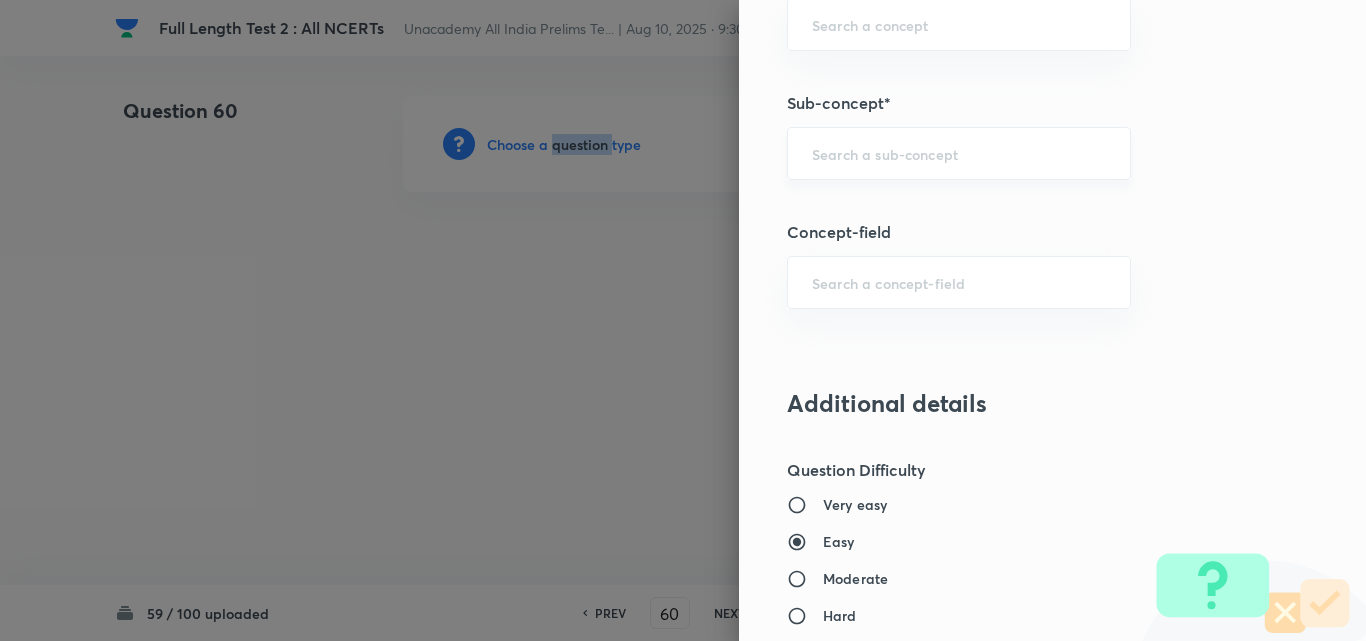 click on "​" at bounding box center (959, 153) 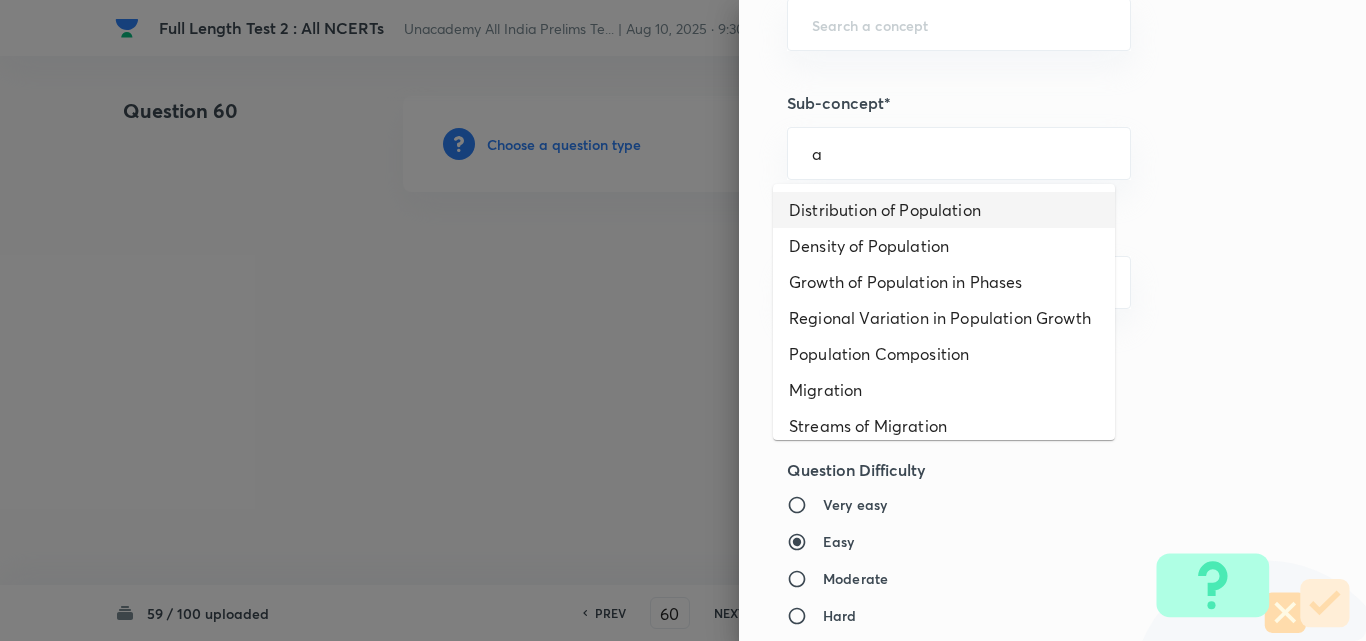 click on "Distribution of Population" at bounding box center [944, 210] 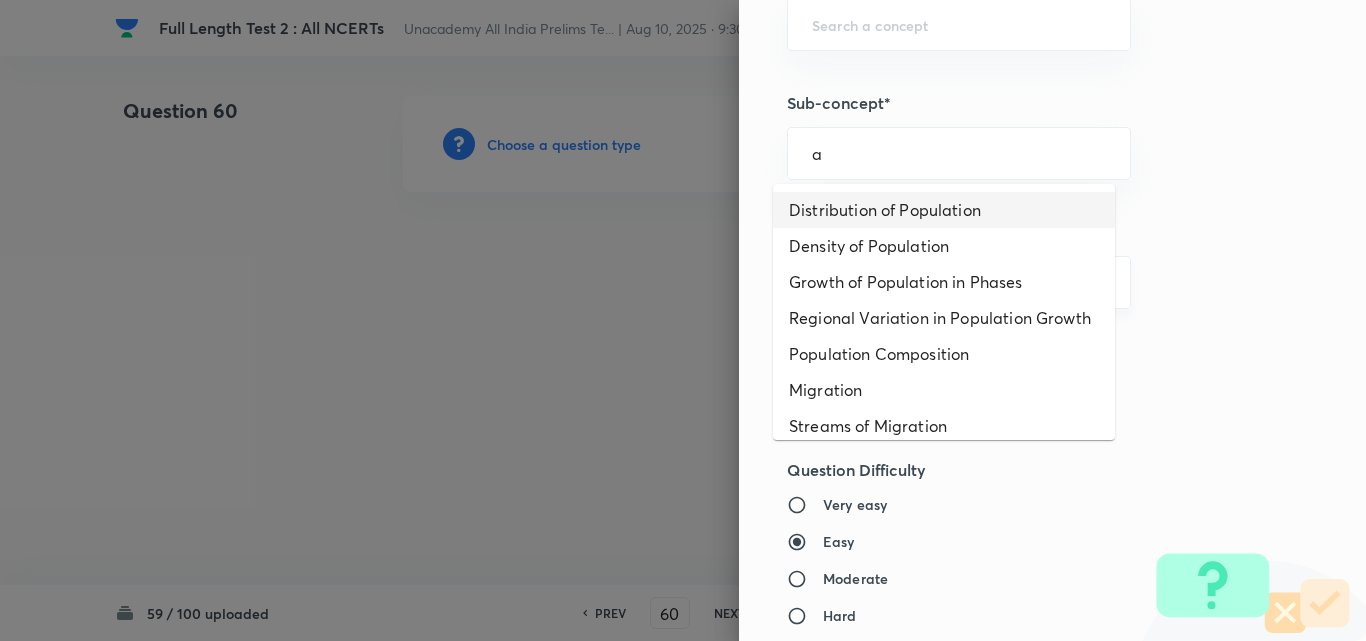 type on "Distribution of Population" 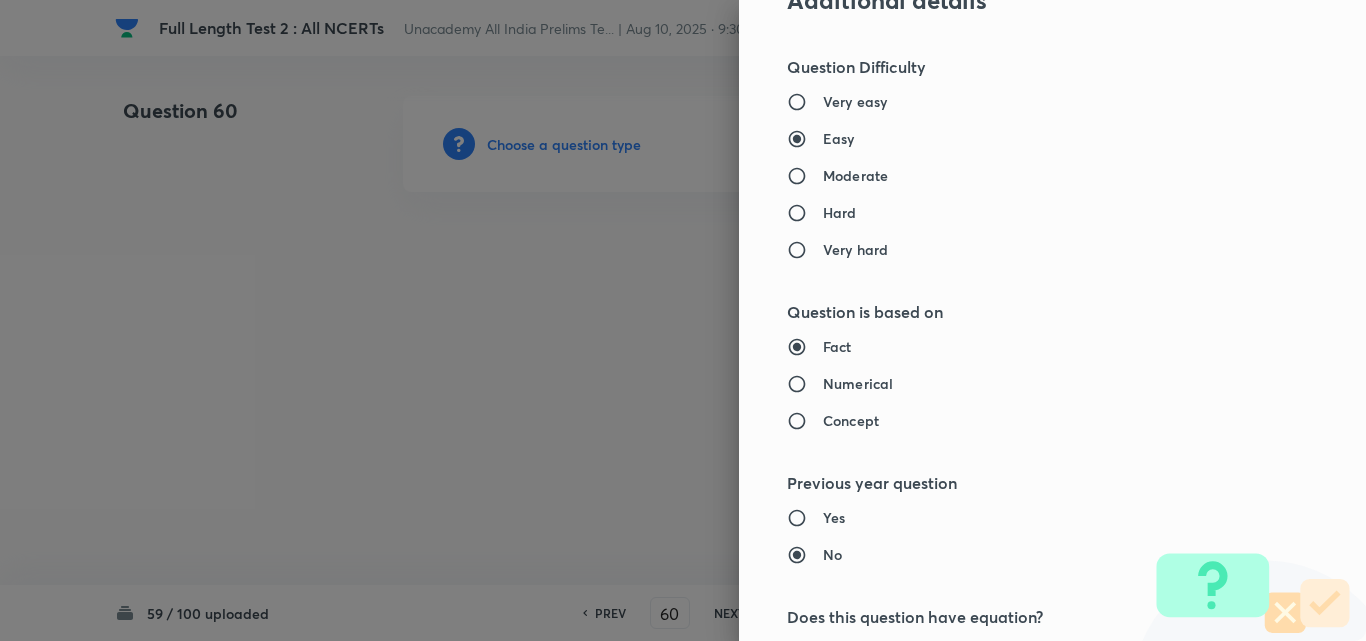 type on "Geography" 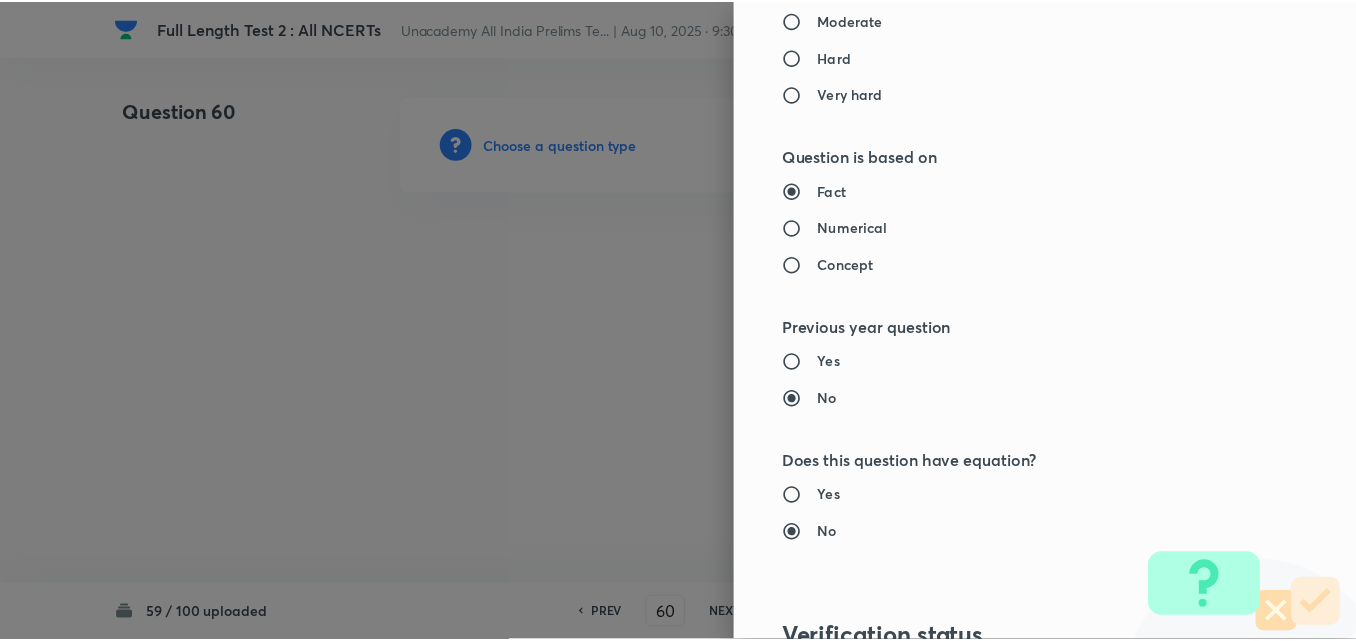 scroll, scrollTop: 2085, scrollLeft: 0, axis: vertical 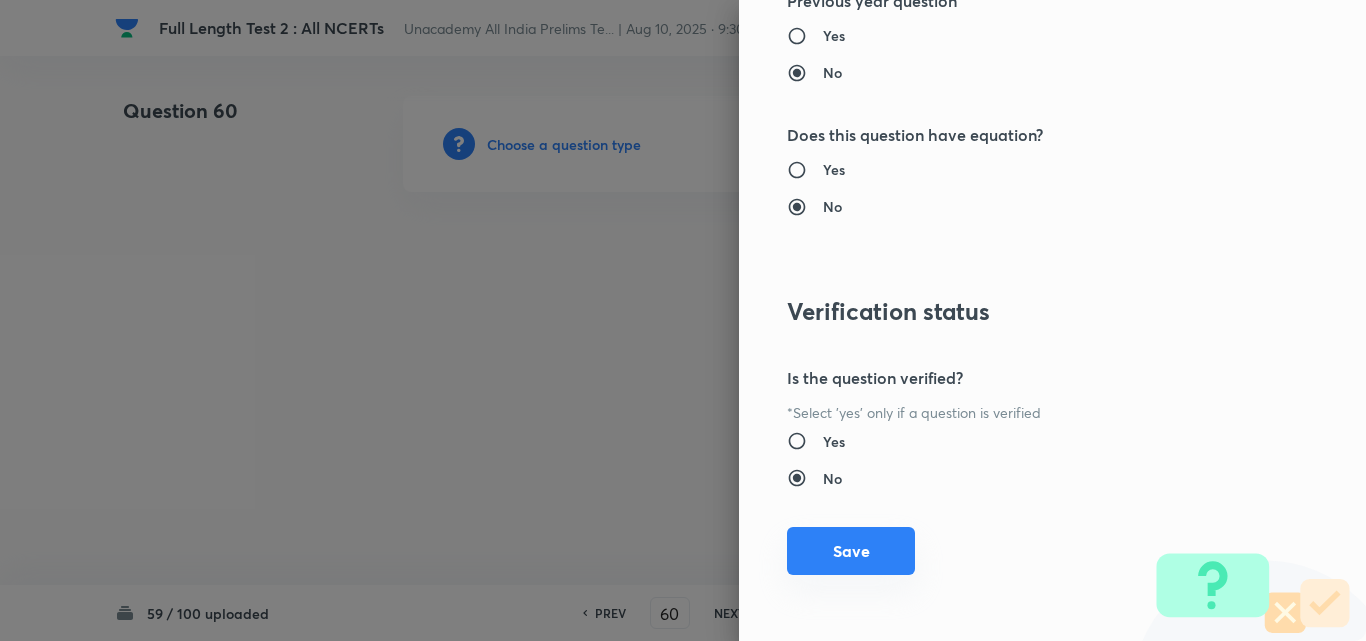 click on "Save" at bounding box center [851, 551] 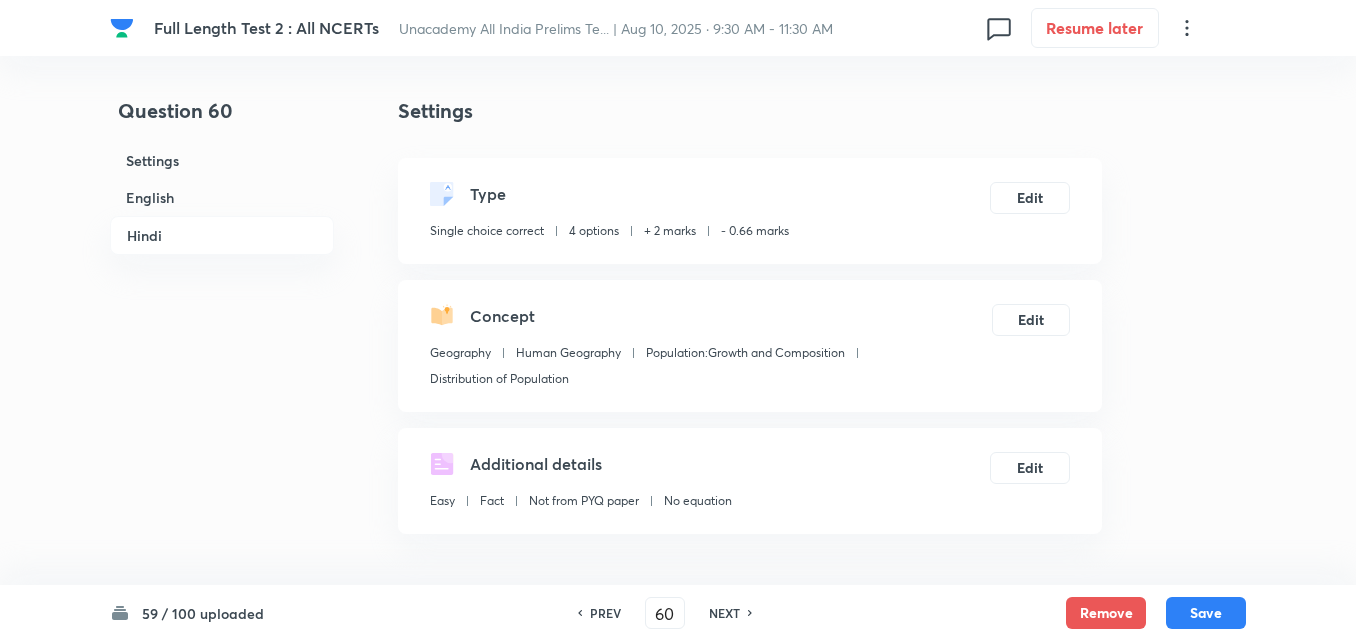 click on "English" at bounding box center (222, 197) 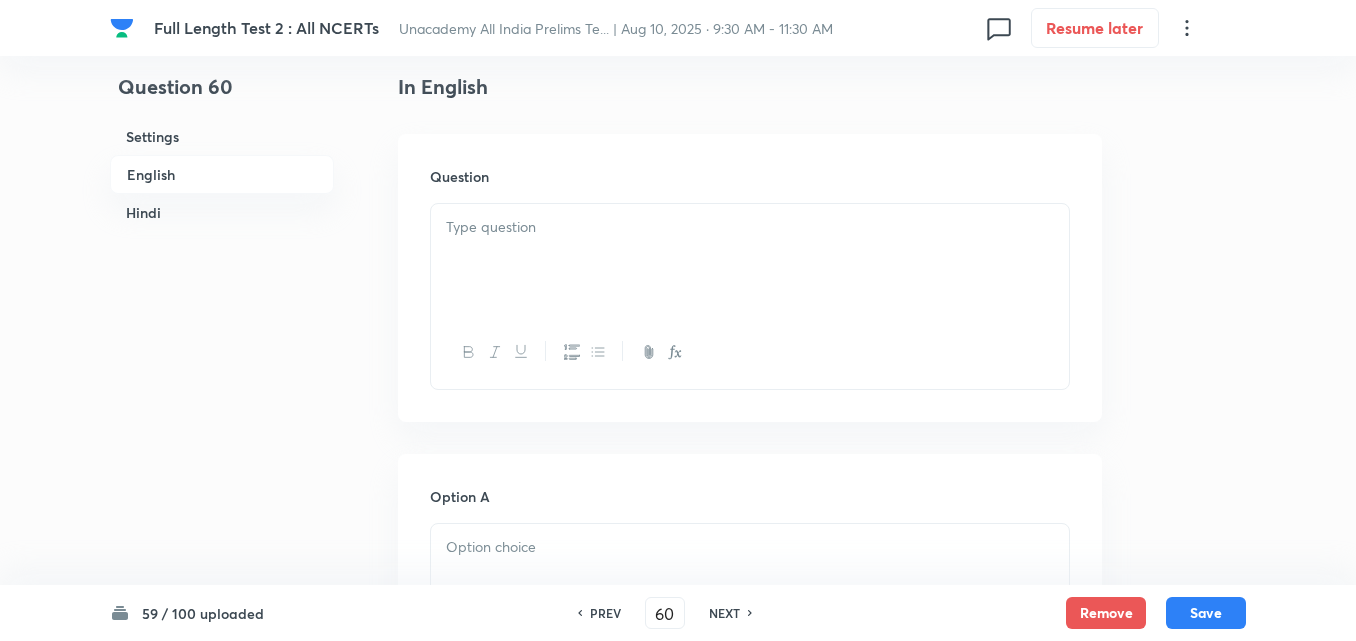 click at bounding box center [750, 260] 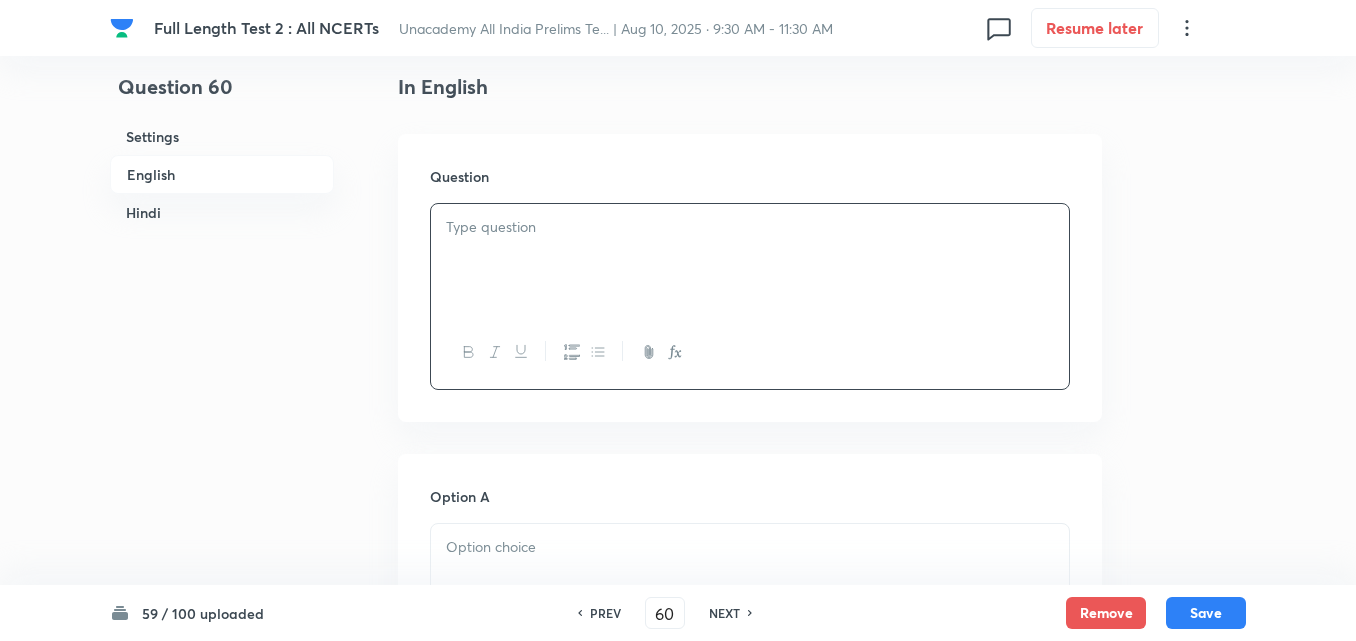 type 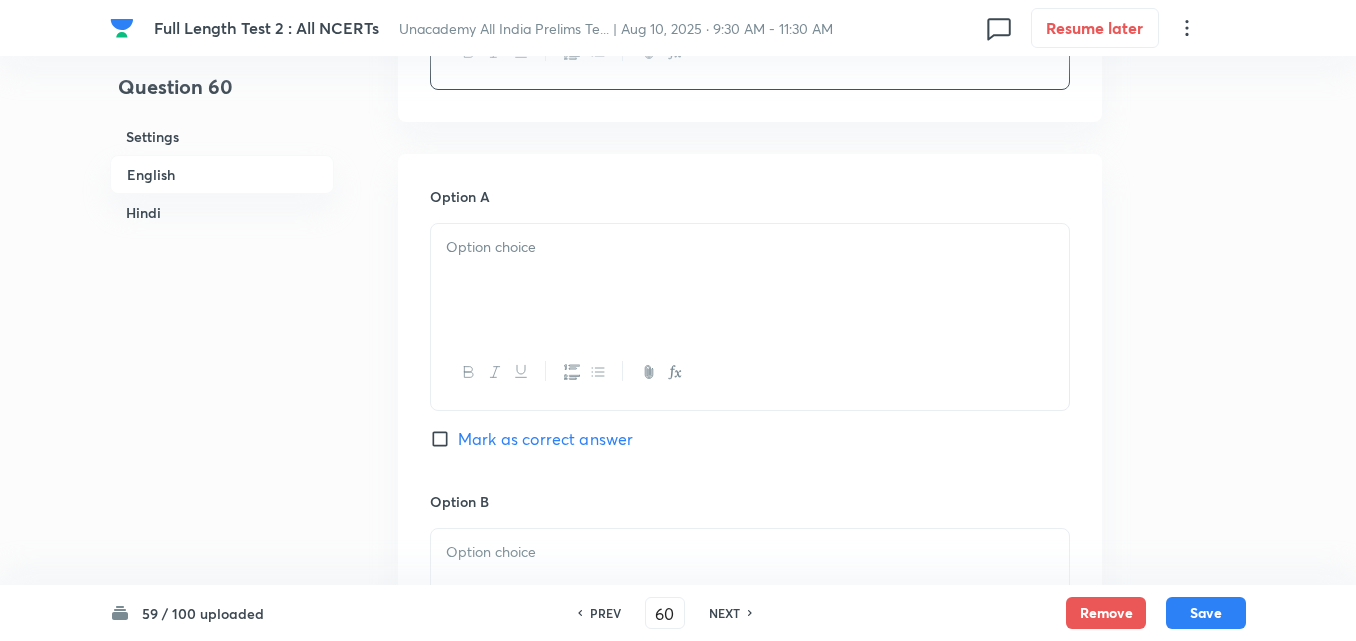 click at bounding box center [750, 247] 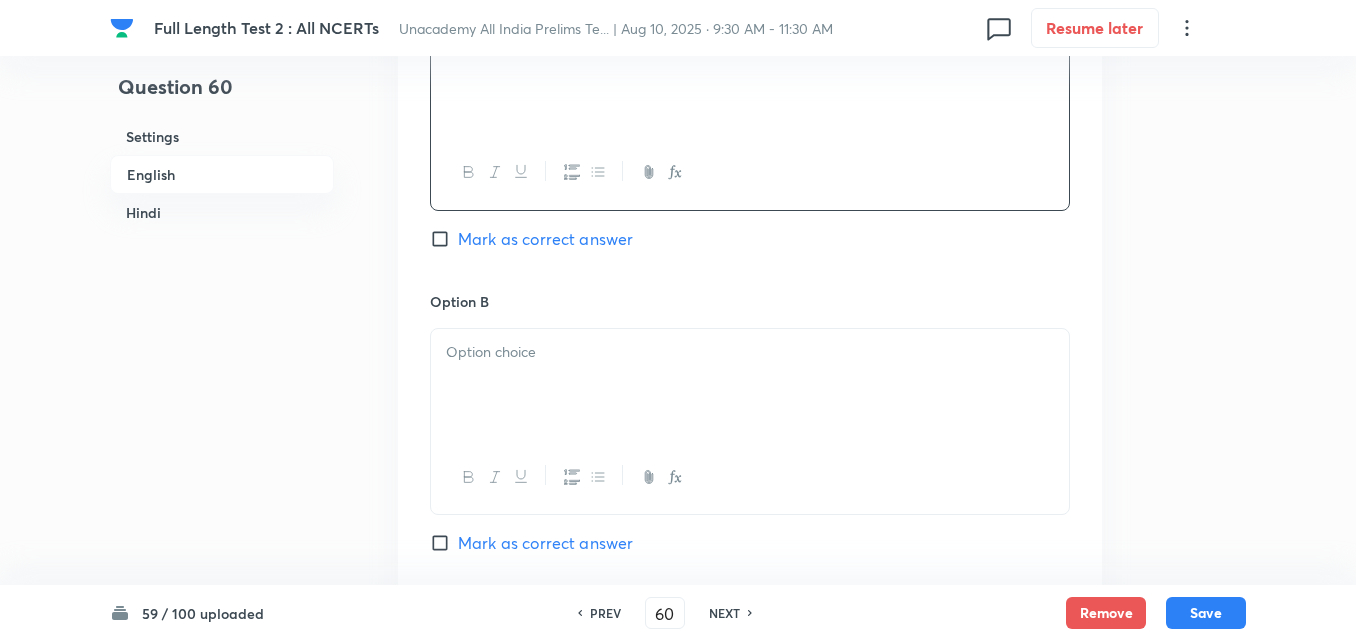 click at bounding box center (750, 352) 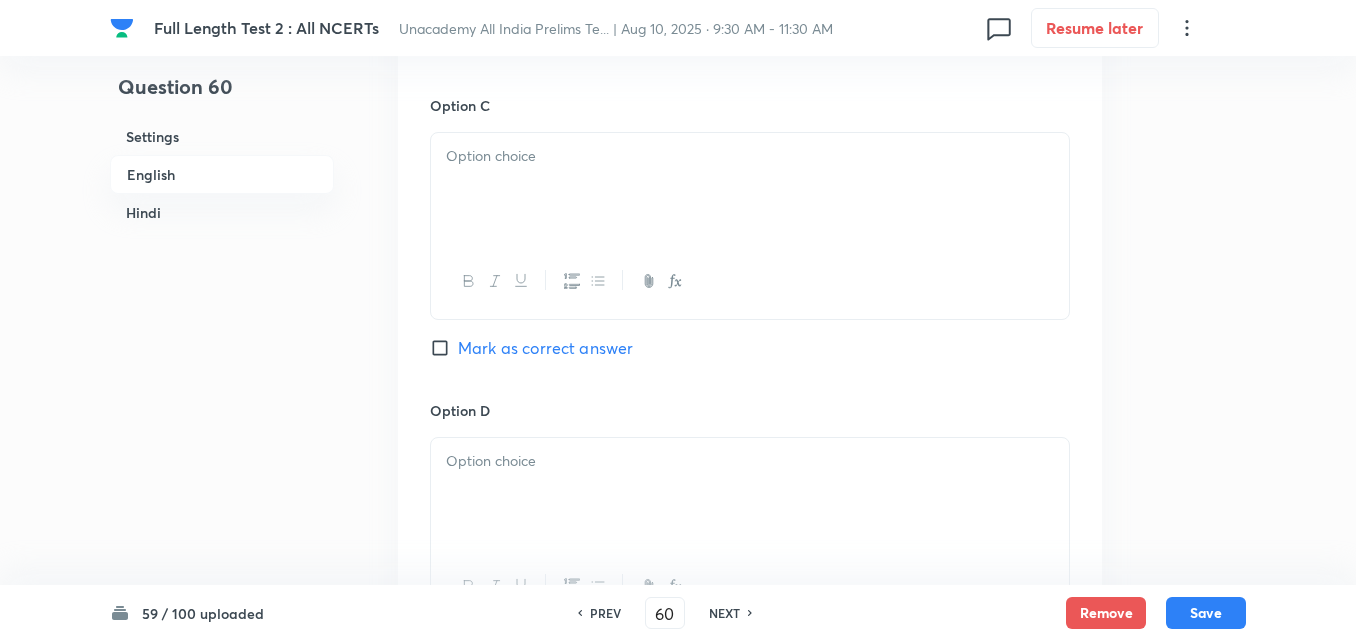 click at bounding box center (750, 281) 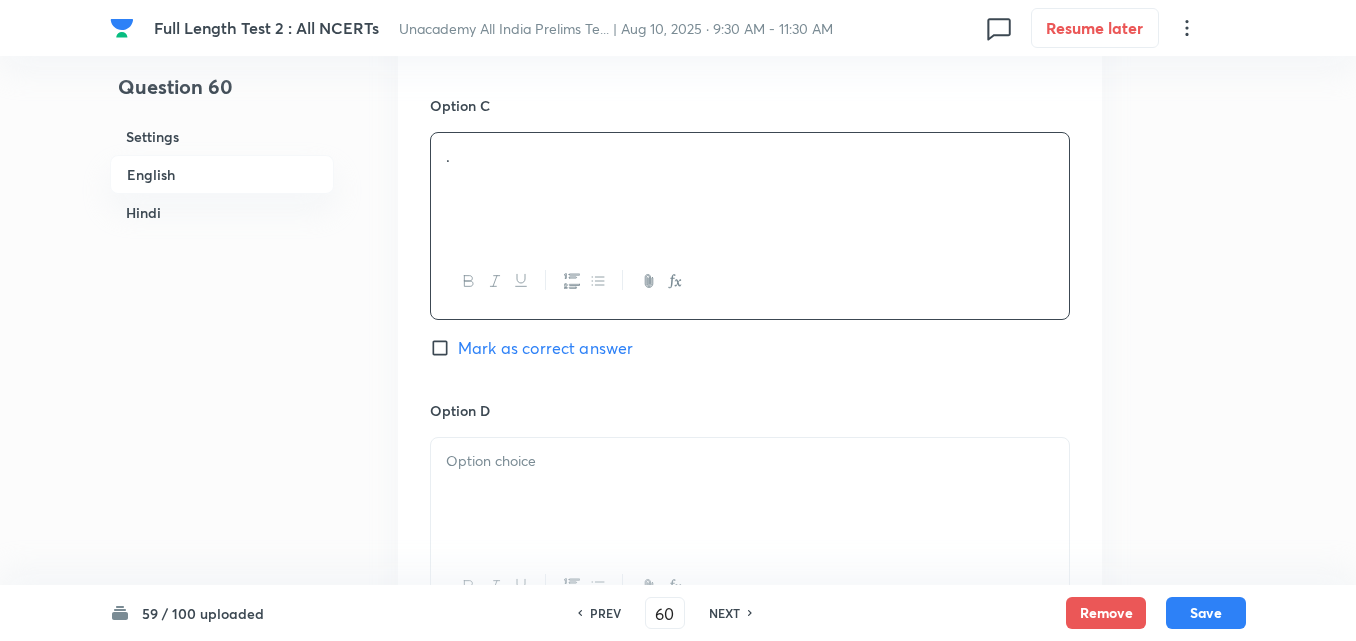 click on "." at bounding box center (750, 189) 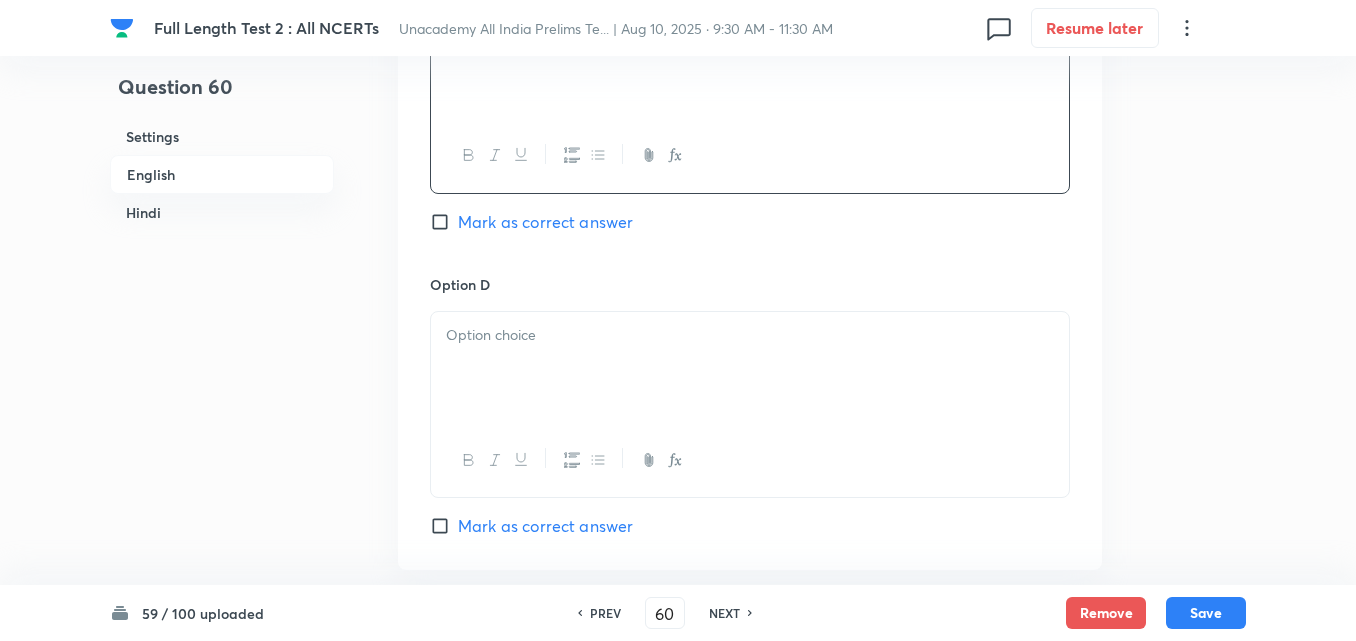 scroll, scrollTop: 1742, scrollLeft: 0, axis: vertical 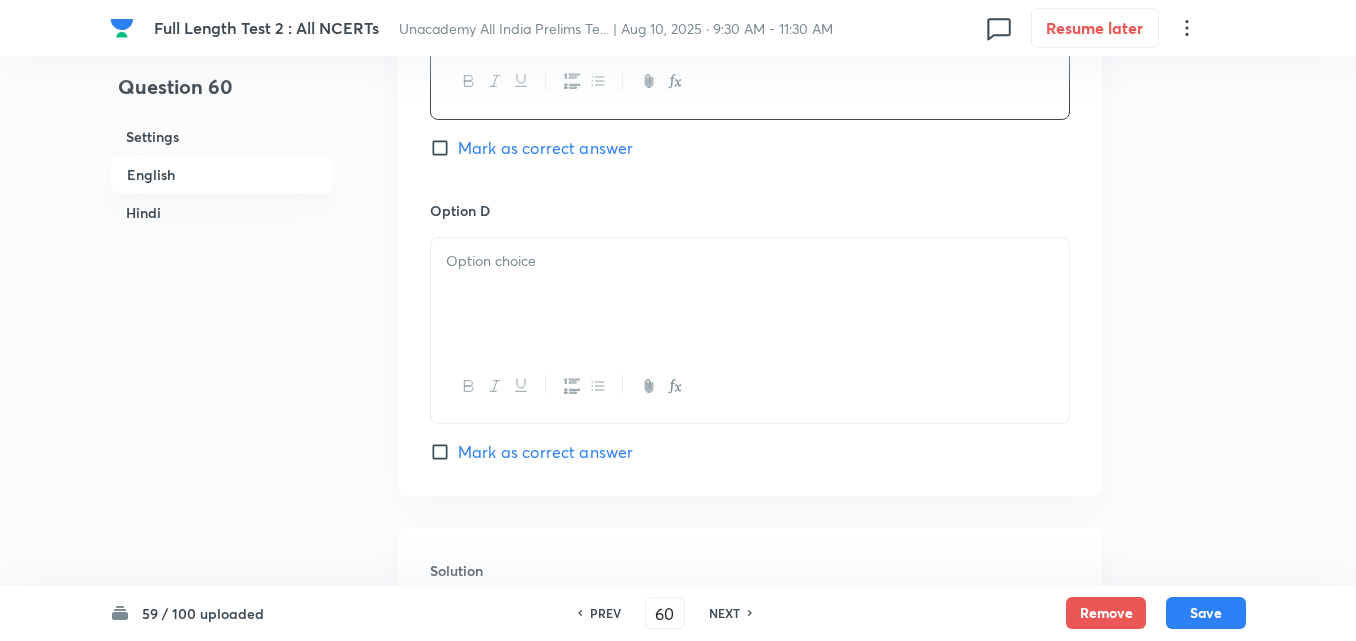 click at bounding box center (750, 294) 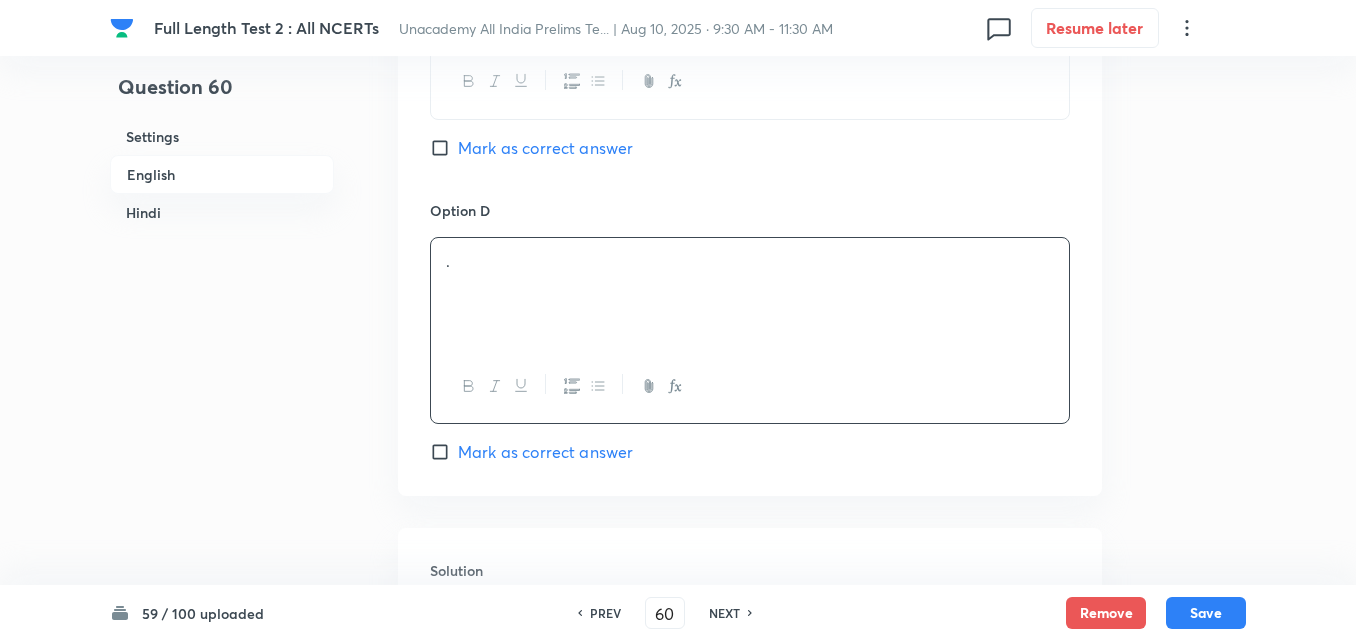 drag, startPoint x: 581, startPoint y: 450, endPoint x: 574, endPoint y: 421, distance: 29.832869 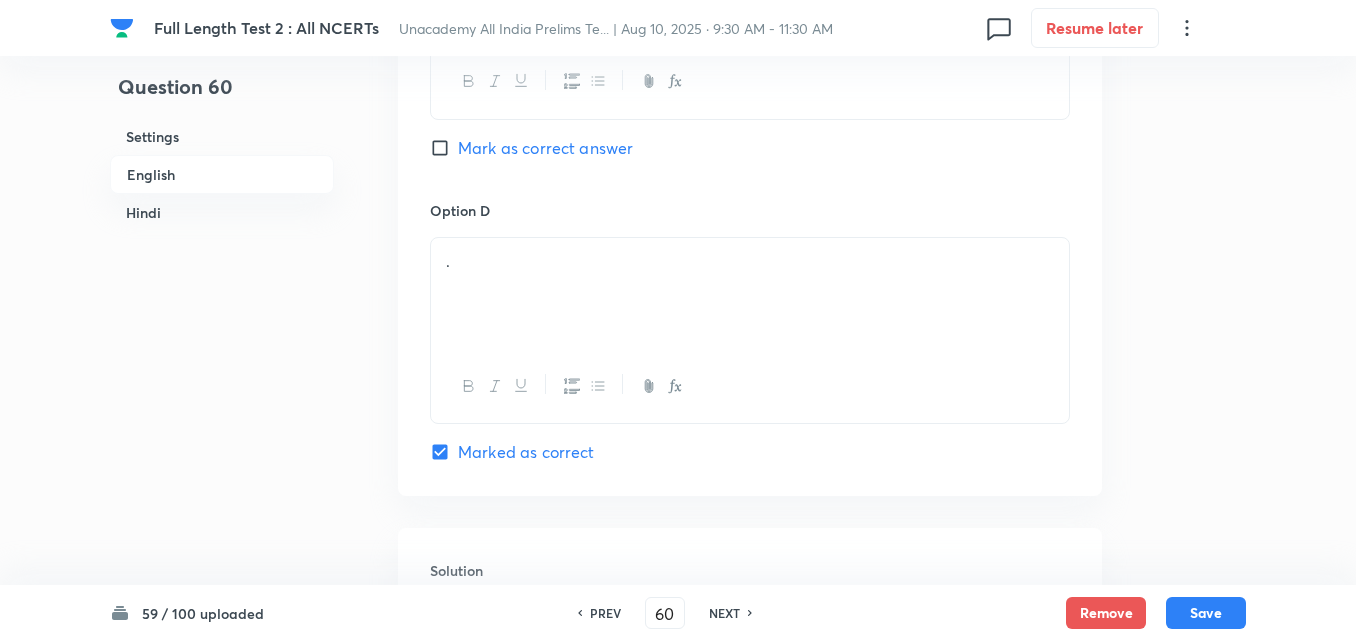 checkbox on "true" 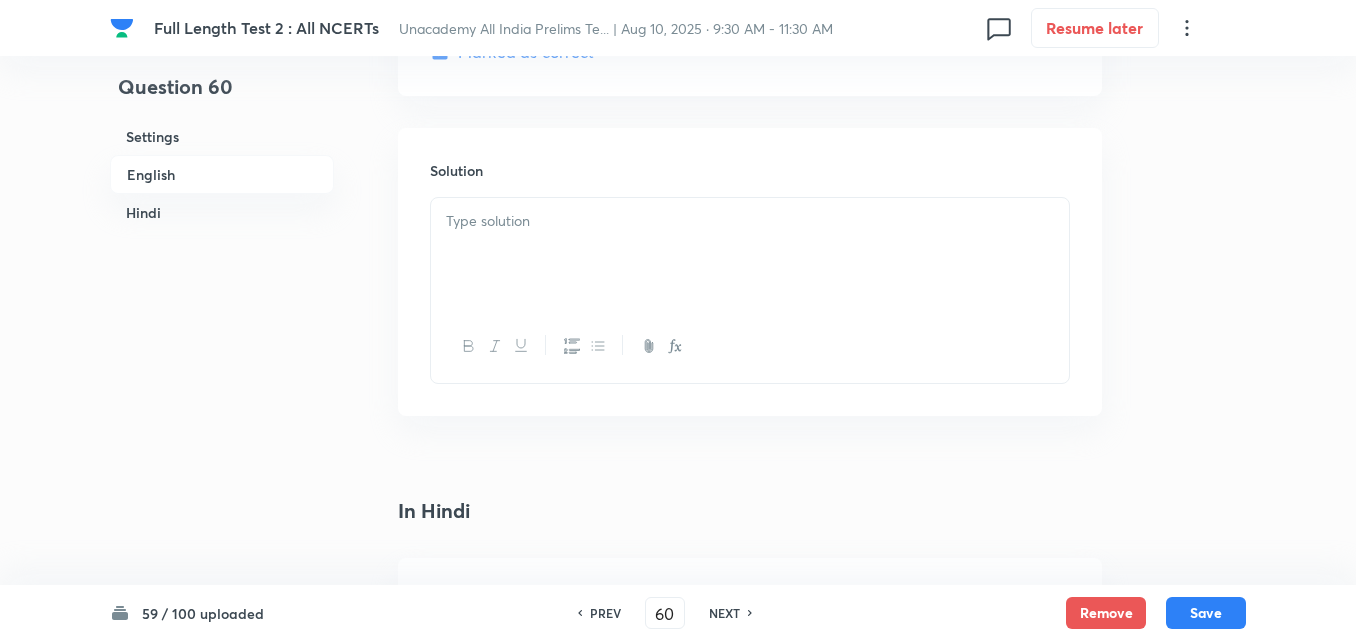 click at bounding box center (750, 254) 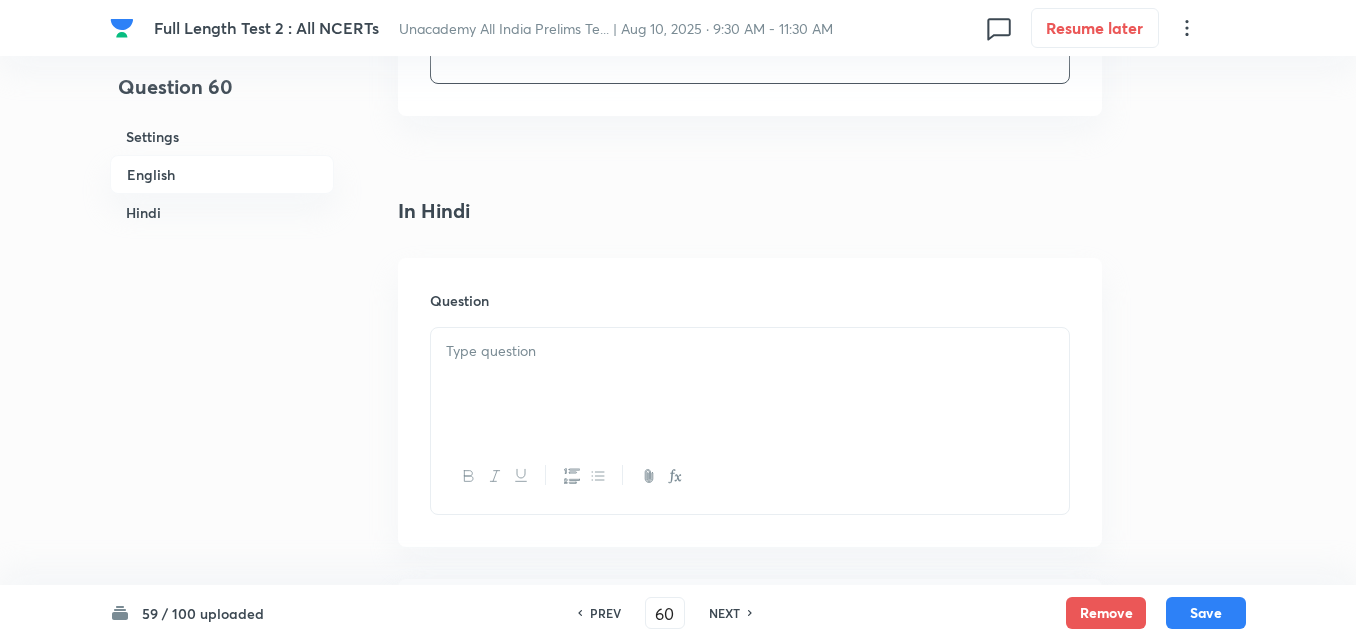 click at bounding box center [750, 384] 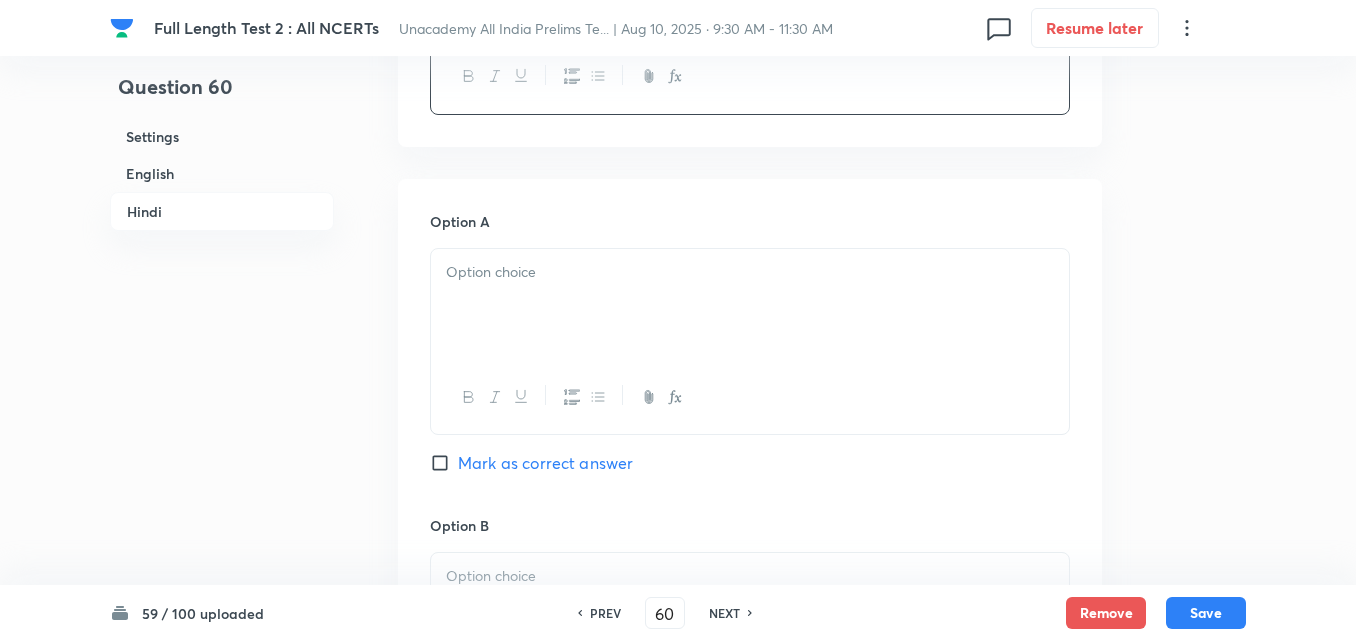 click at bounding box center [750, 305] 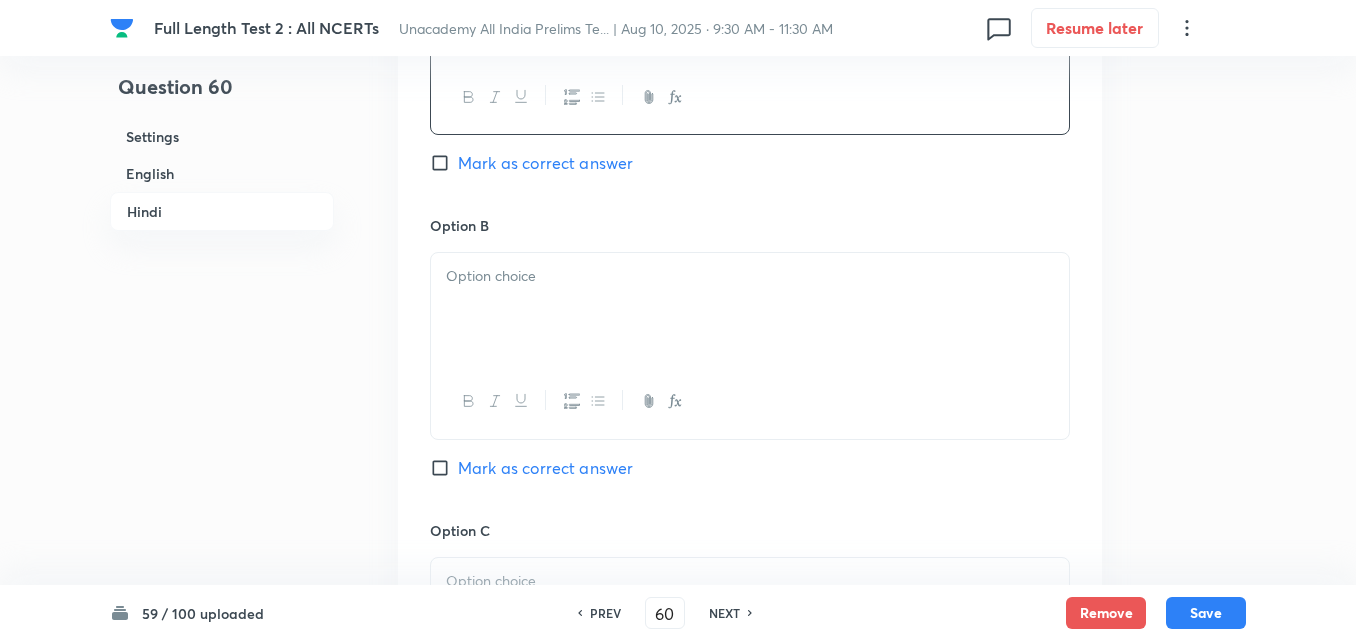 click at bounding box center [750, 309] 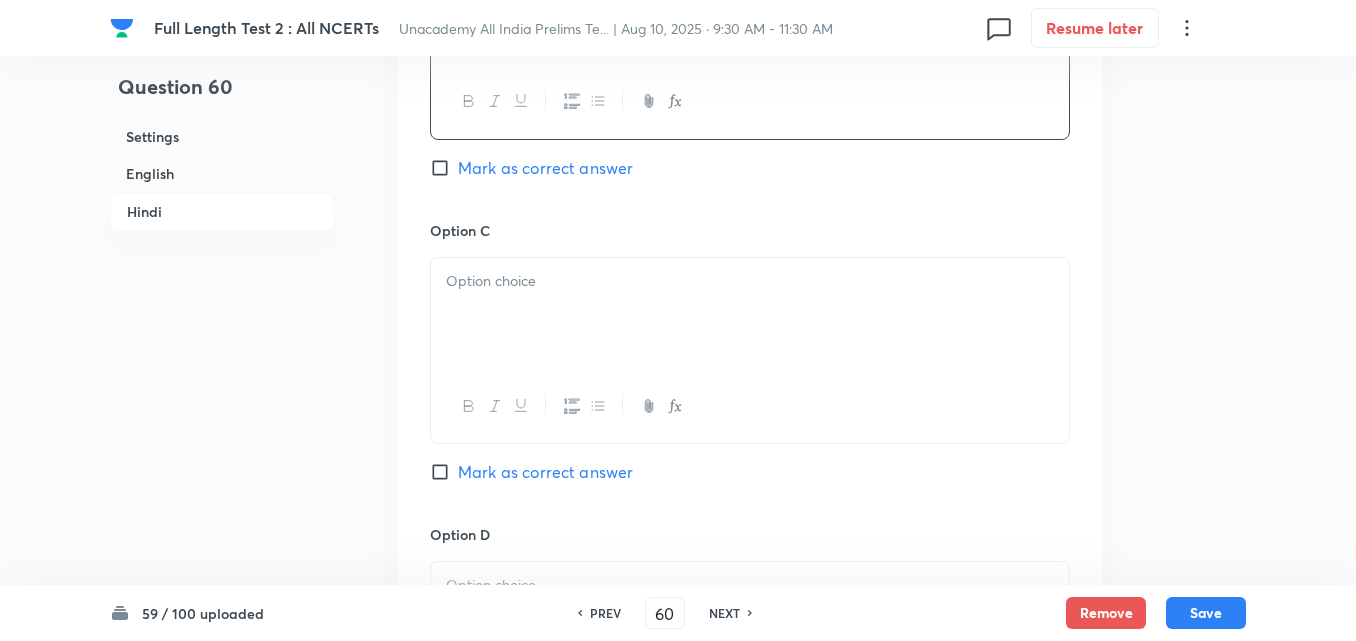 click at bounding box center (750, 314) 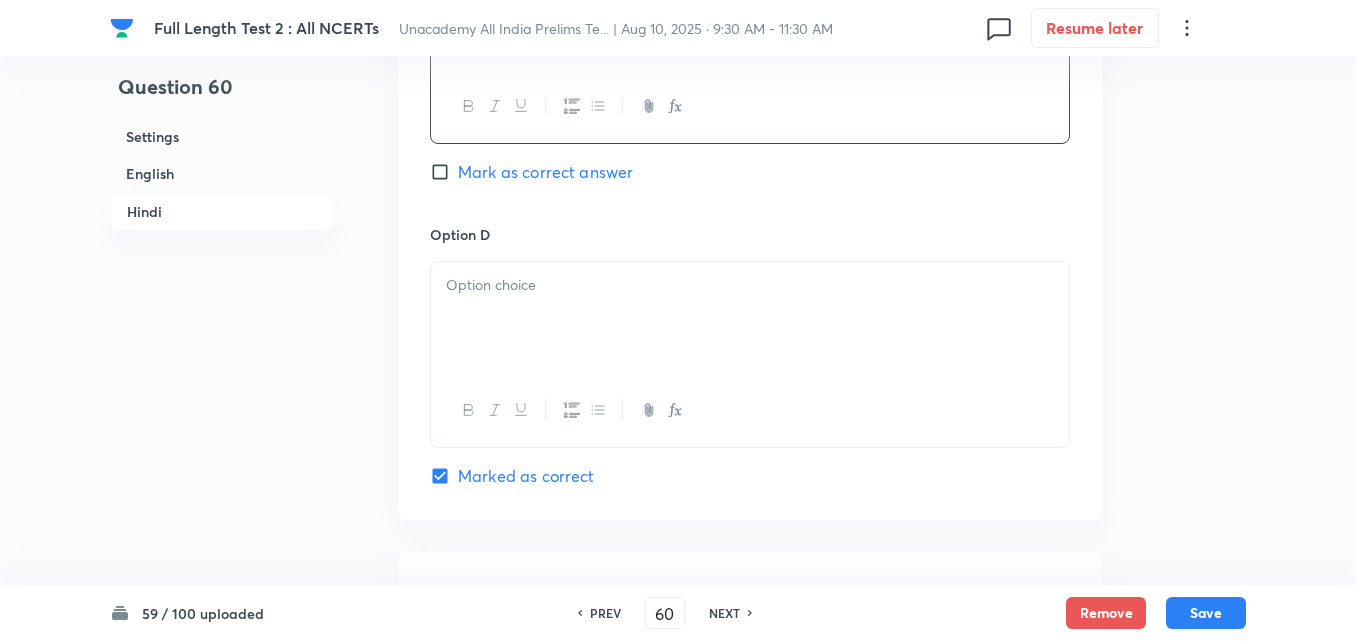 click at bounding box center (750, 318) 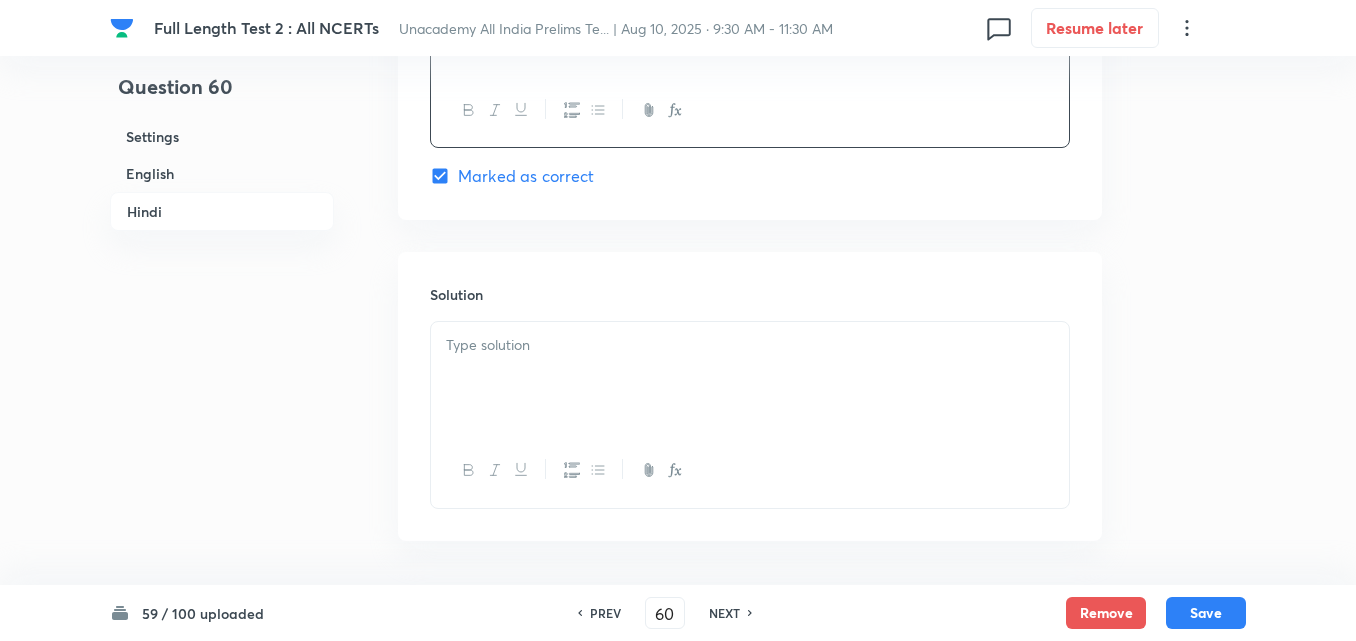 click at bounding box center (750, 378) 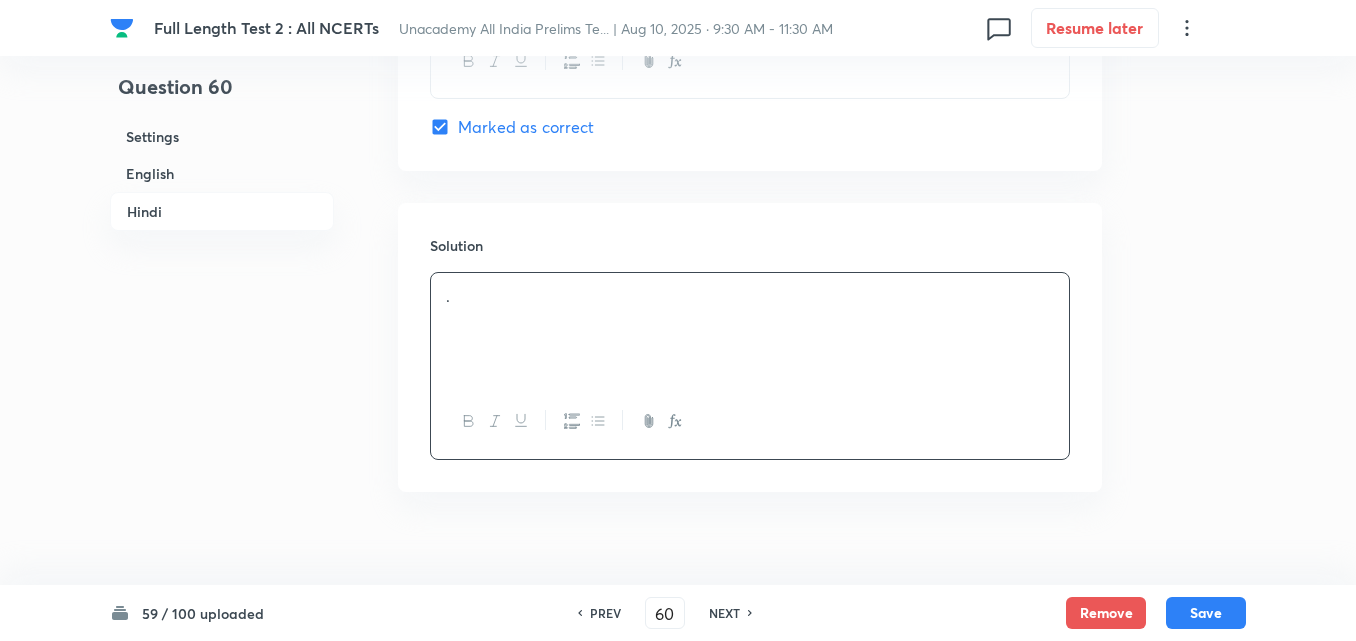 scroll, scrollTop: 4118, scrollLeft: 0, axis: vertical 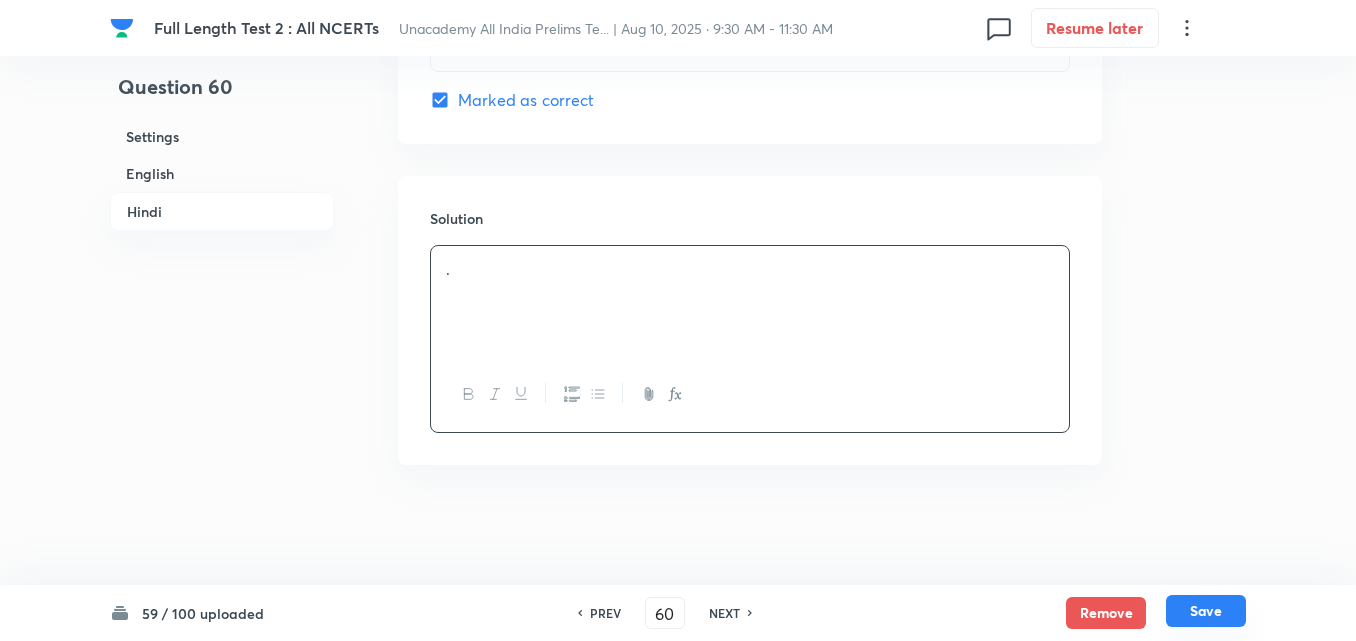 click on "Save" at bounding box center (1206, 611) 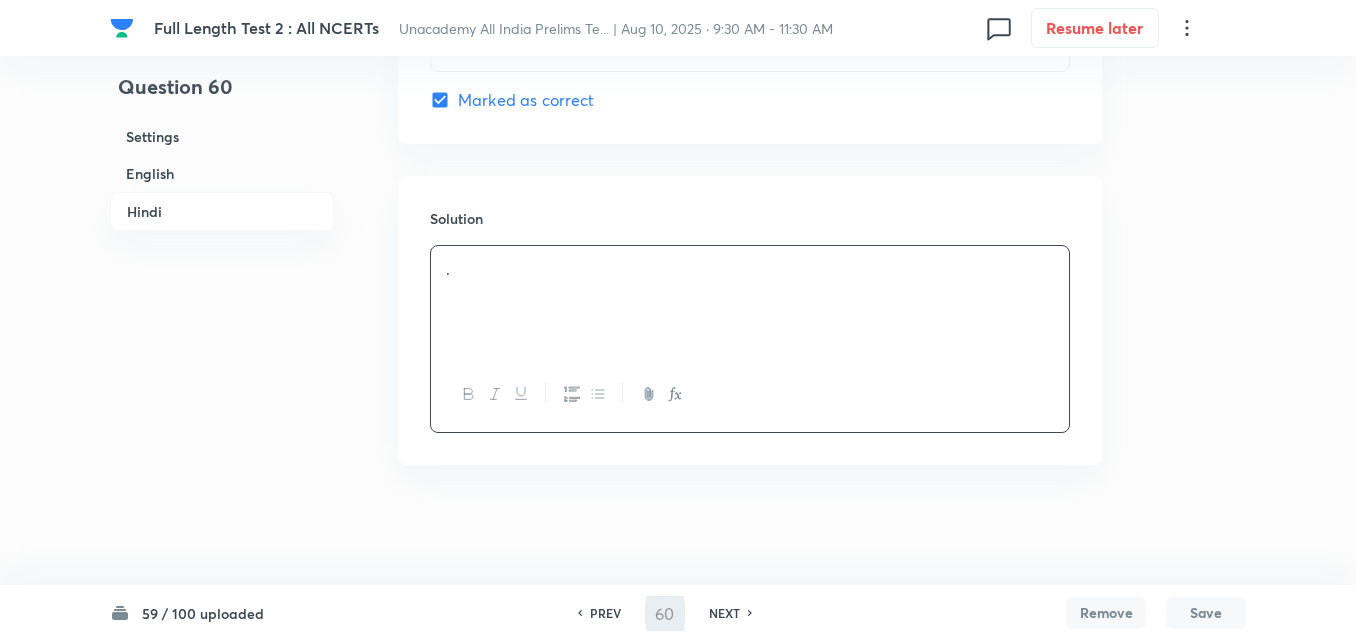 type on "61" 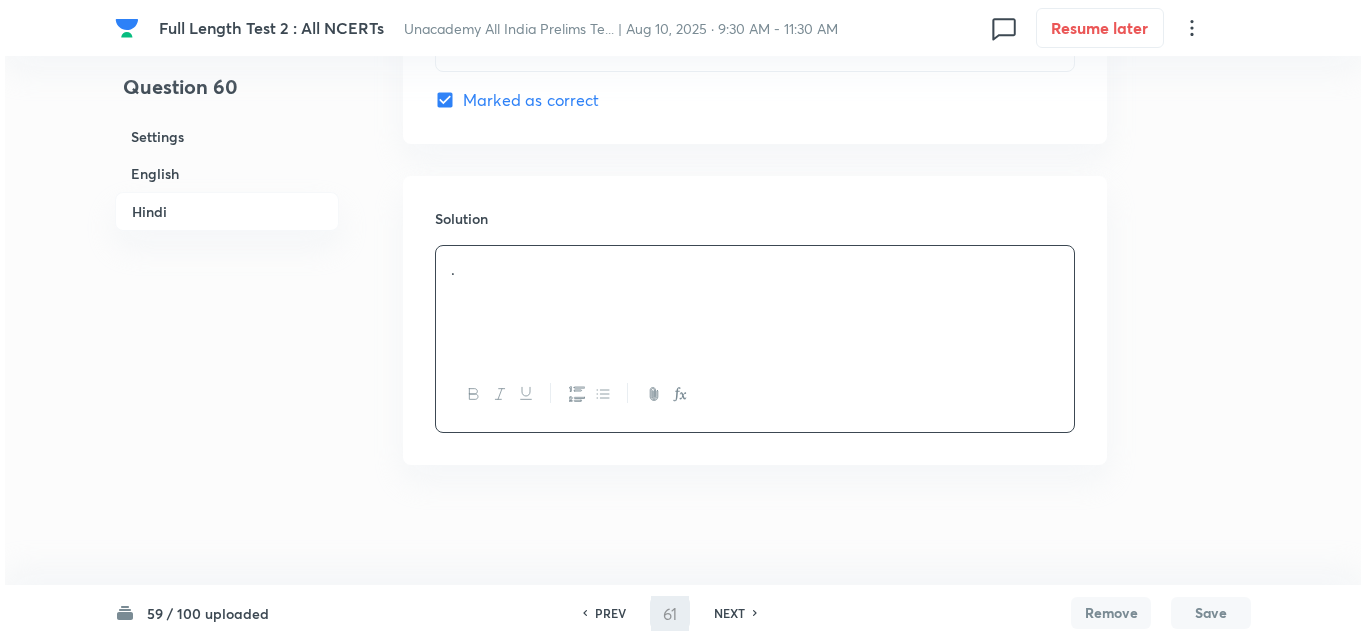 scroll, scrollTop: 0, scrollLeft: 0, axis: both 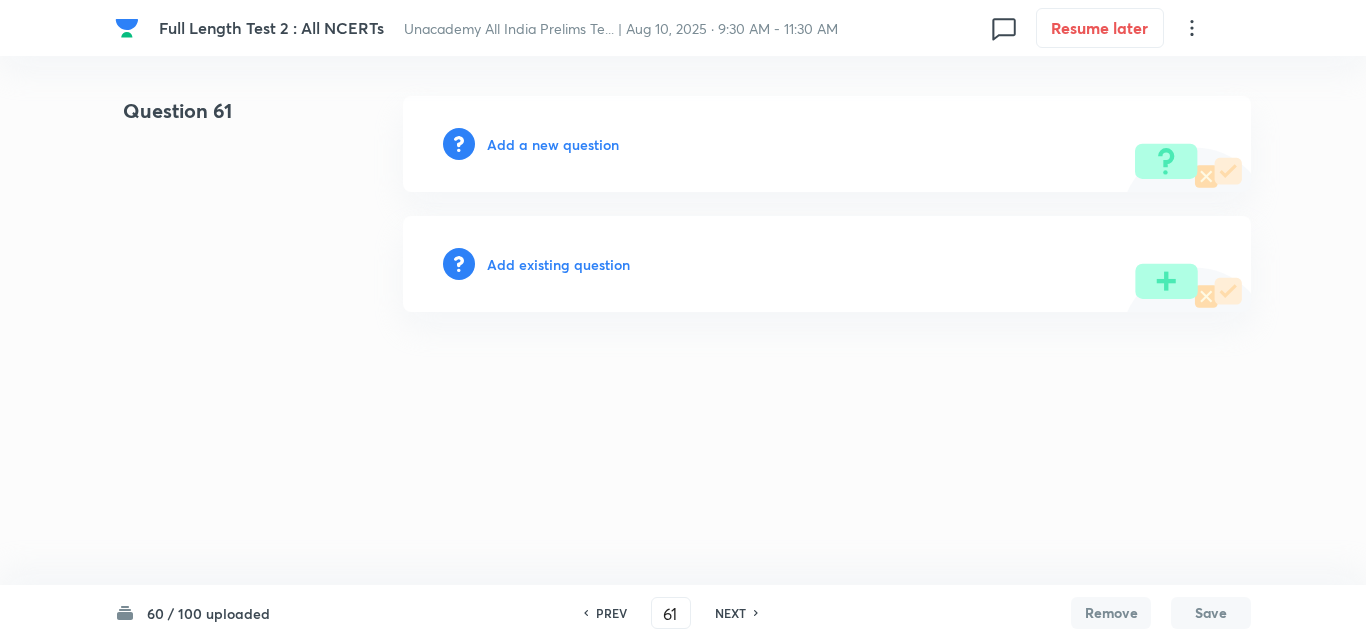 click on "Add a new question" at bounding box center [553, 144] 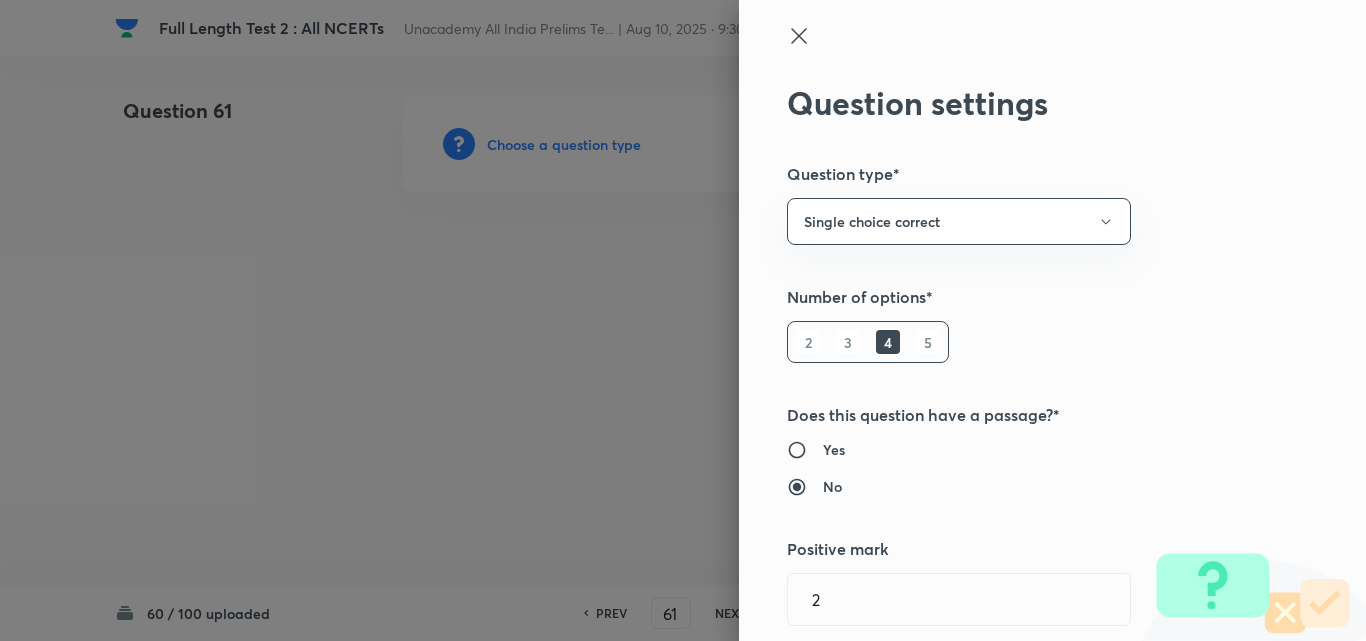 type 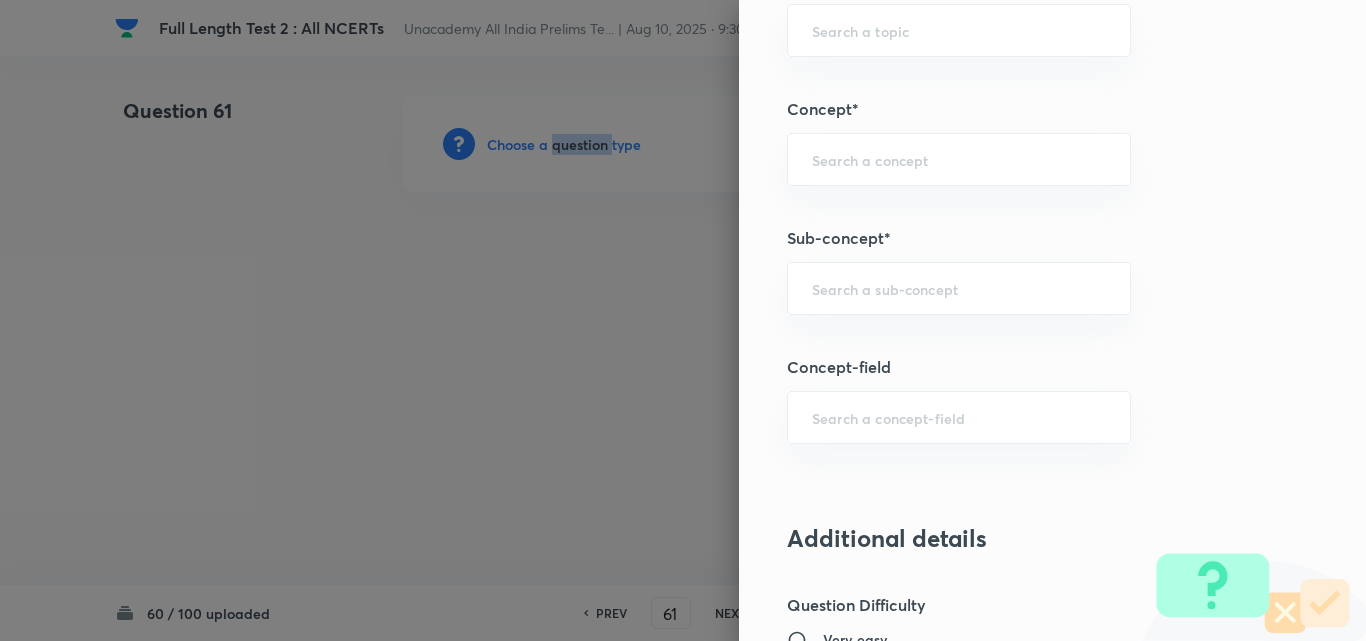 scroll, scrollTop: 1100, scrollLeft: 0, axis: vertical 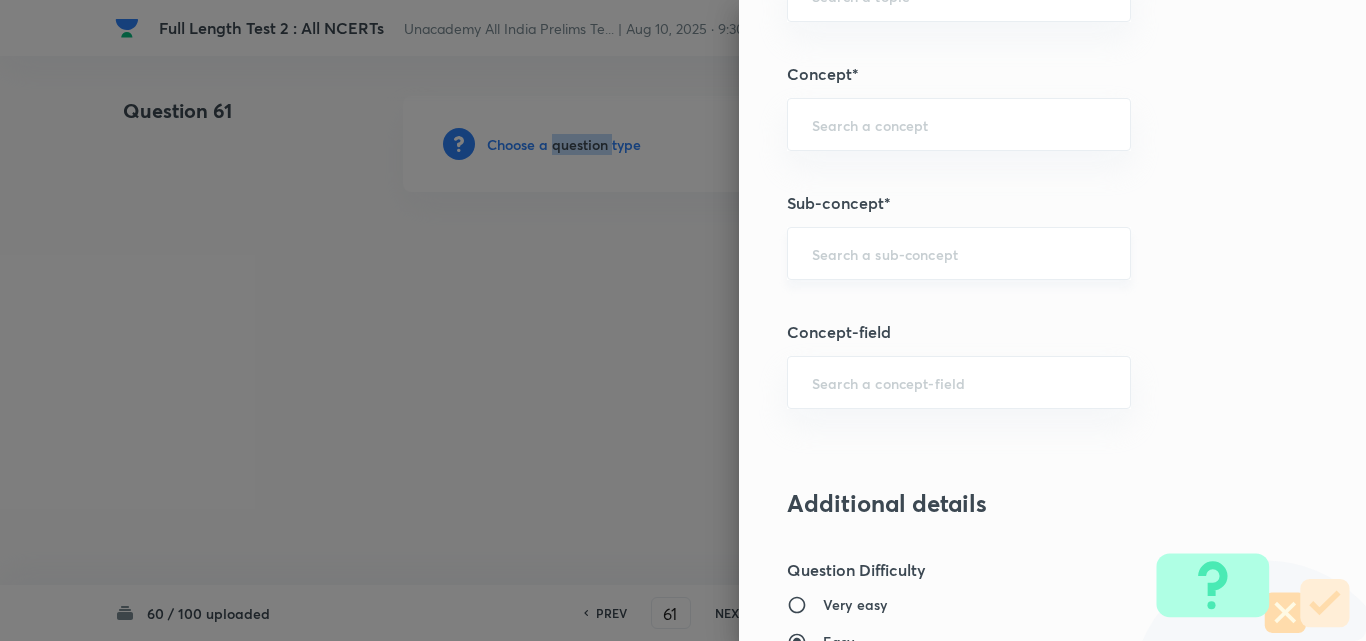 click on "​" at bounding box center [959, 253] 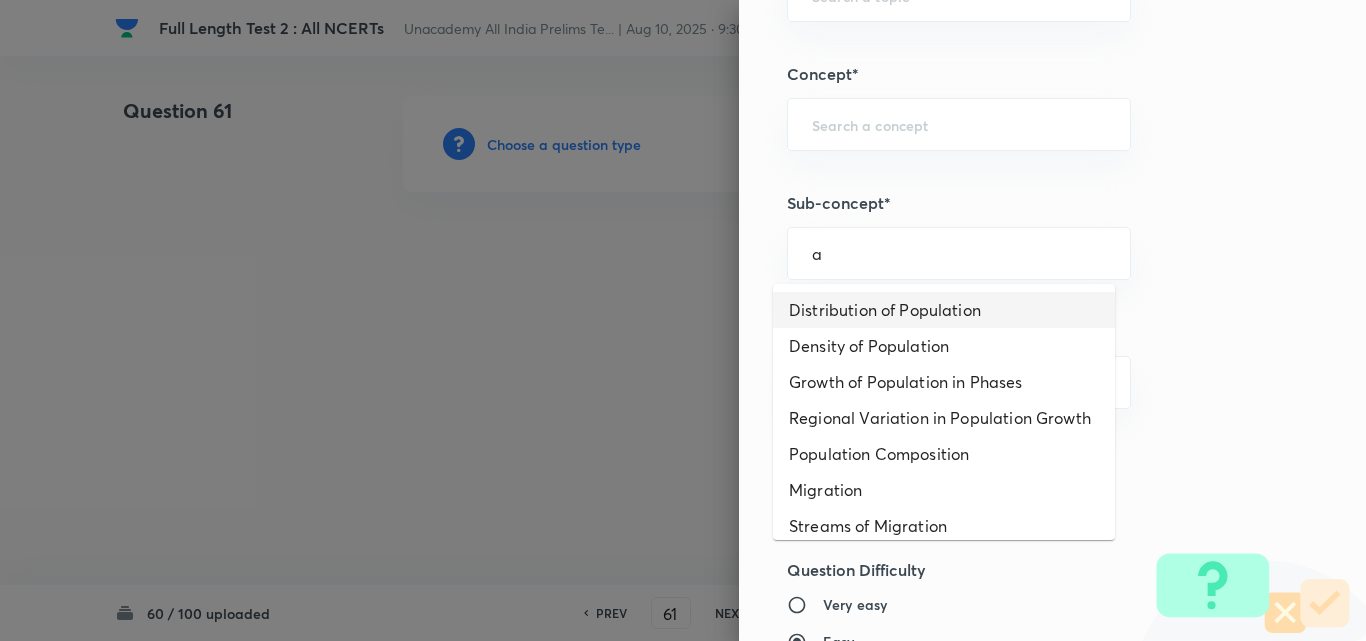 click on "Distribution of Population" at bounding box center (944, 310) 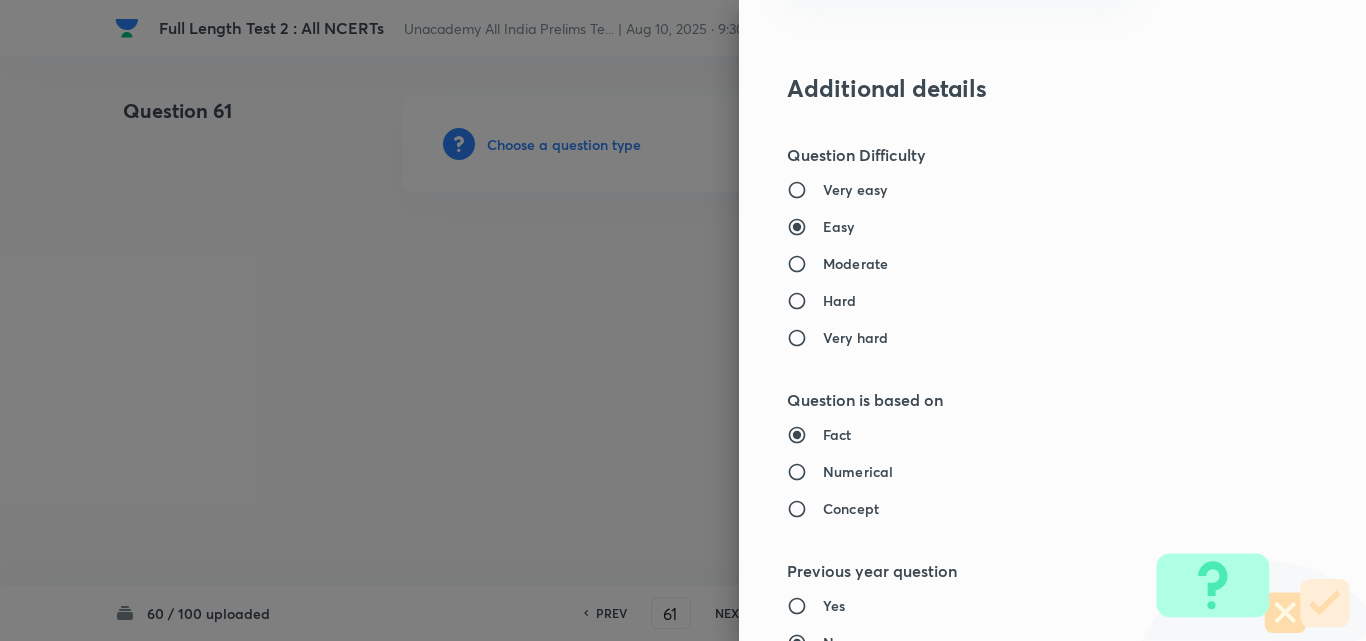 type on "Geography" 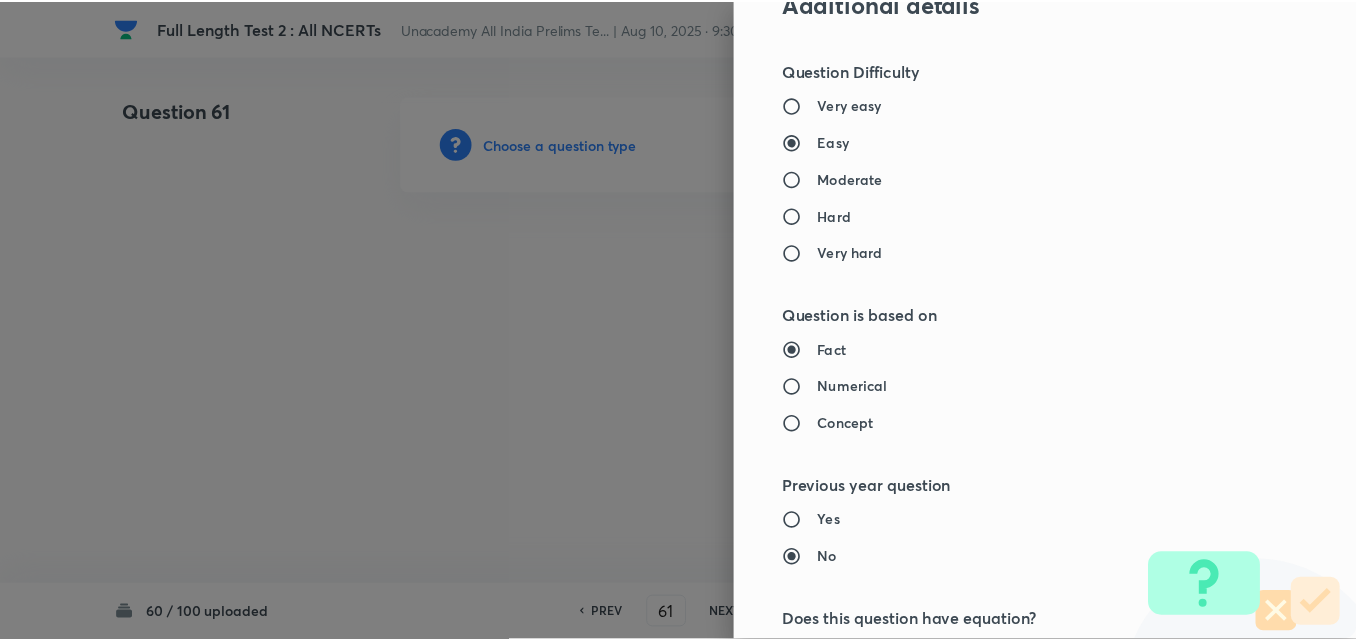 scroll, scrollTop: 2085, scrollLeft: 0, axis: vertical 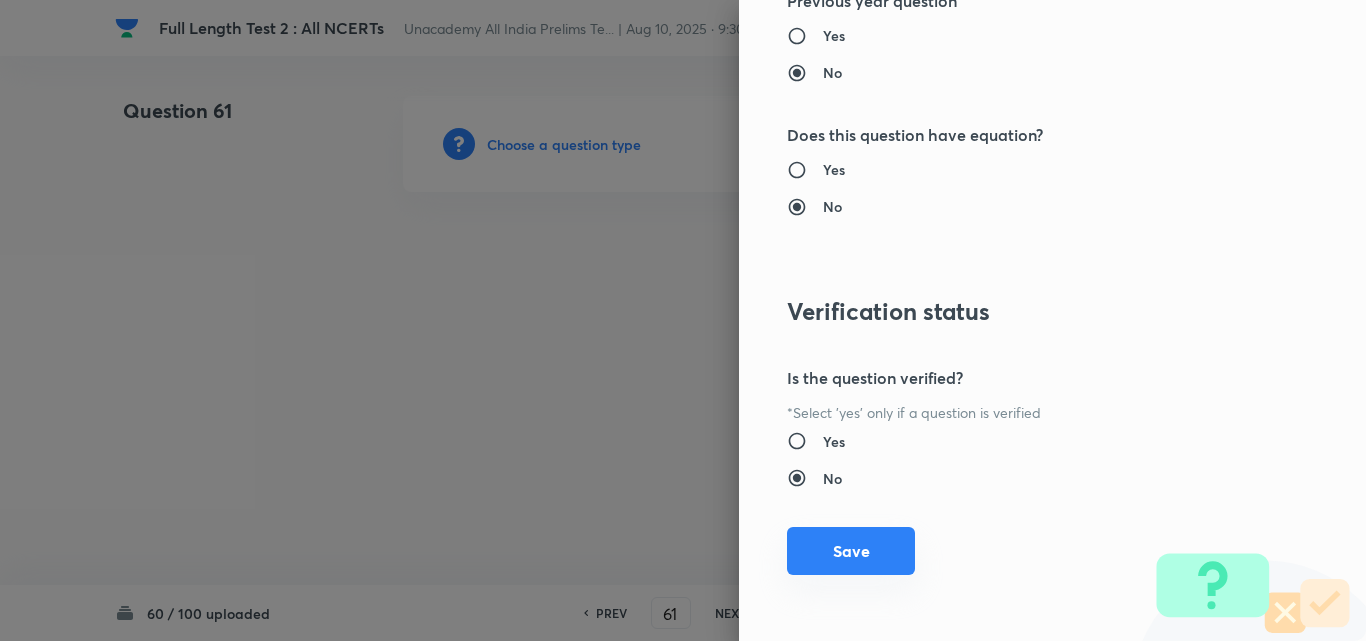 click on "Save" at bounding box center [851, 551] 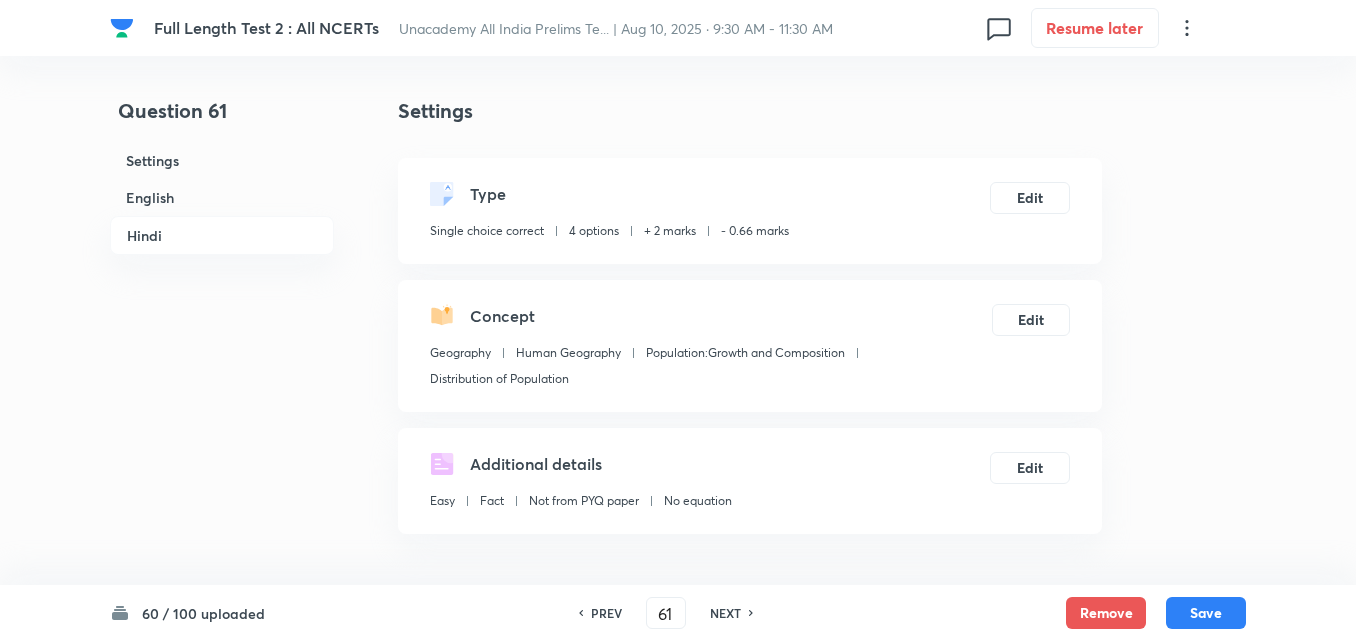 click on "English" at bounding box center (222, 197) 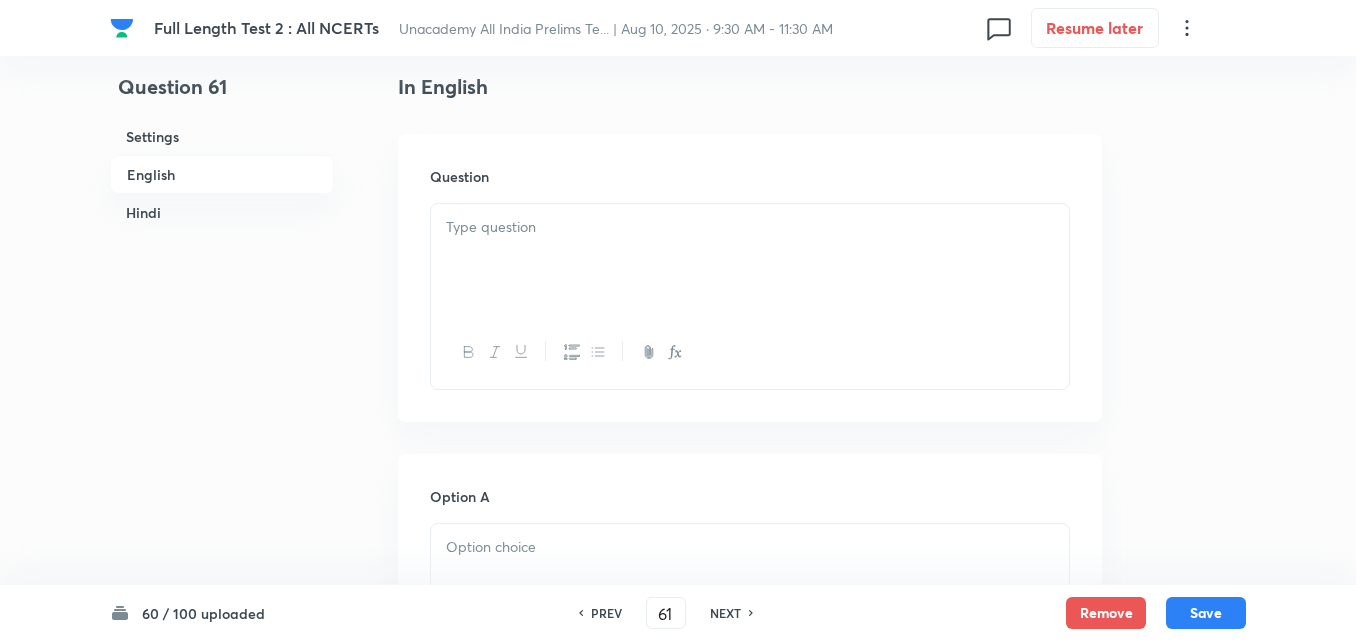 click at bounding box center [750, 260] 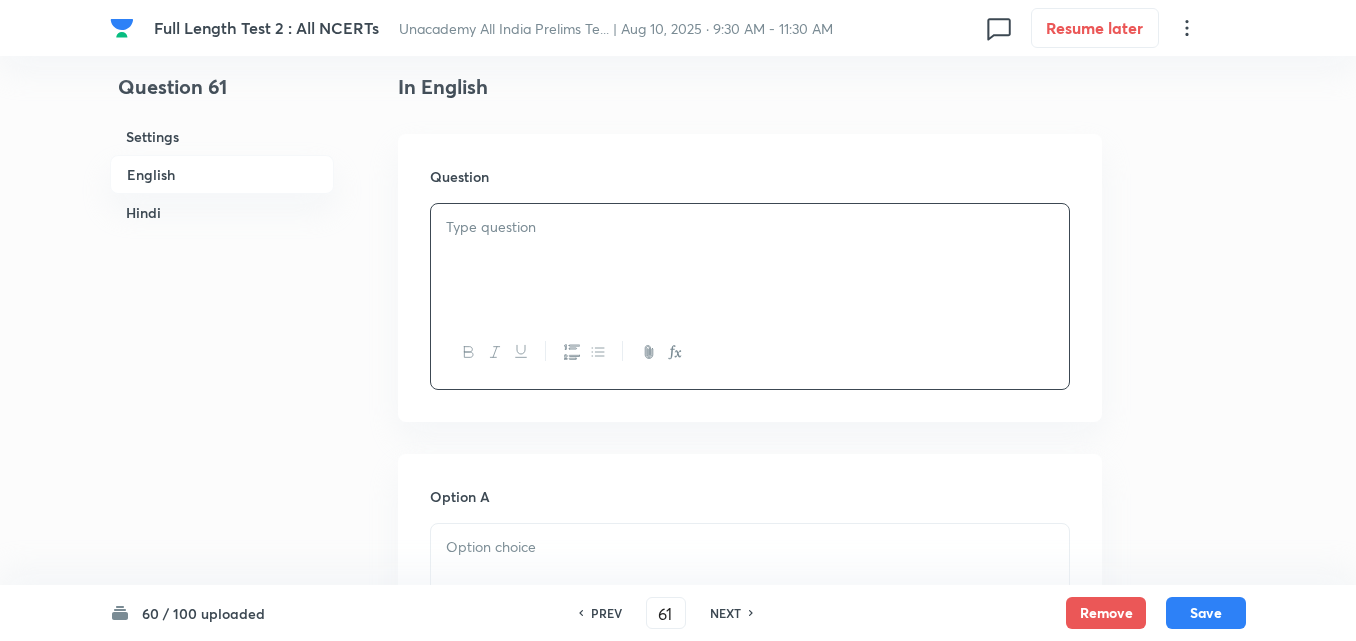 type 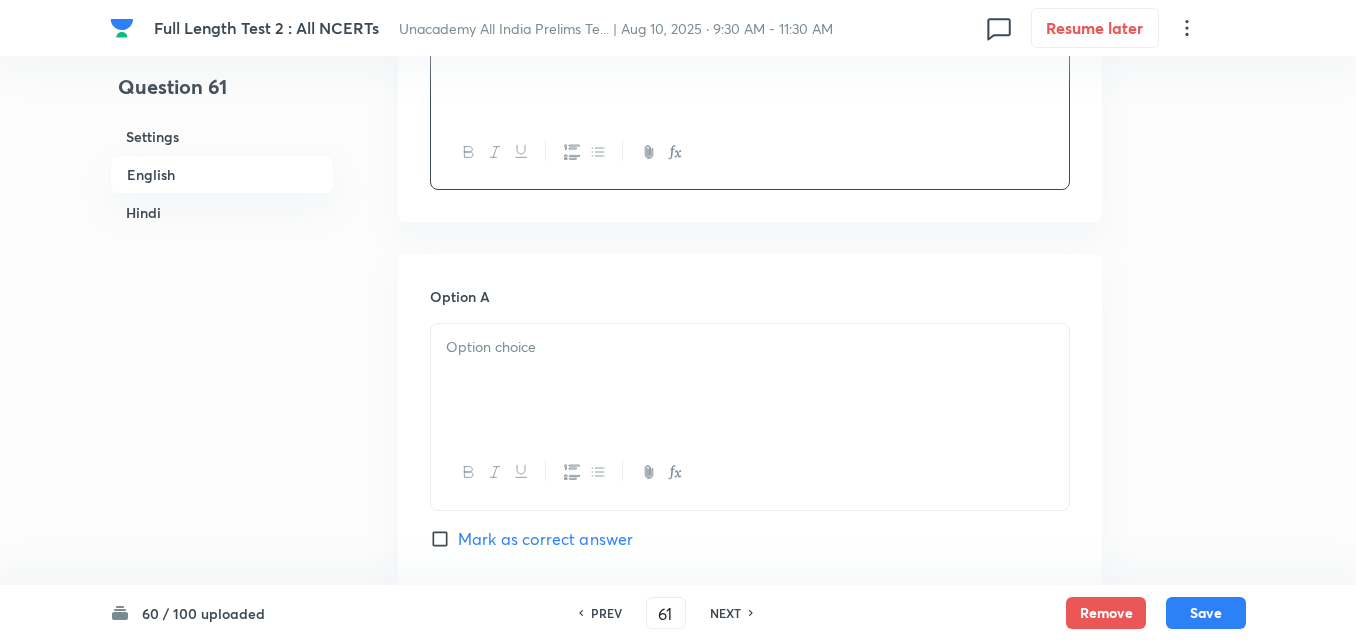 click at bounding box center (750, 347) 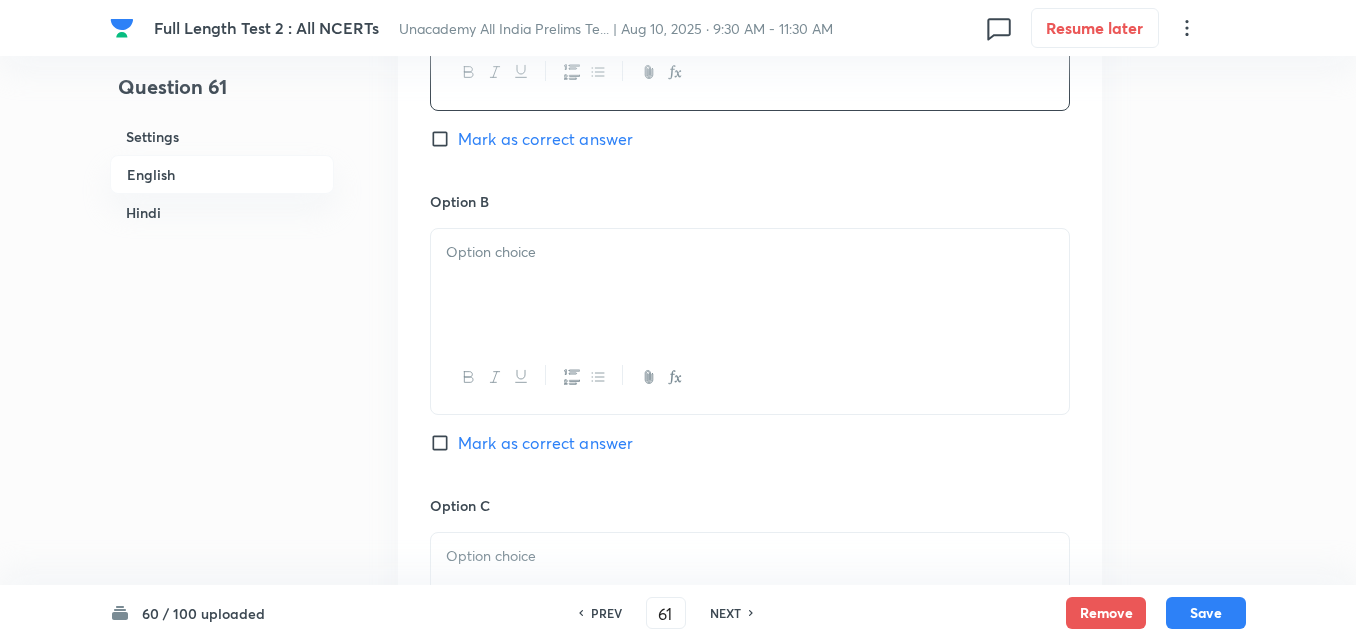 type 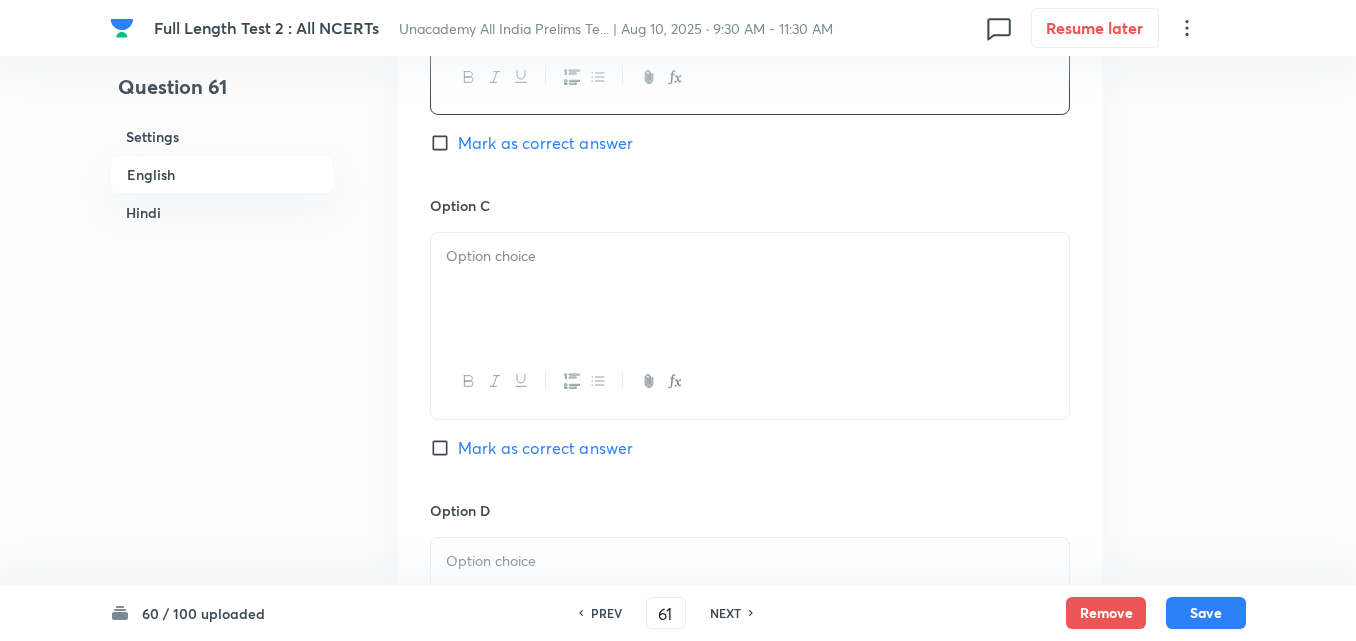 click at bounding box center (750, 381) 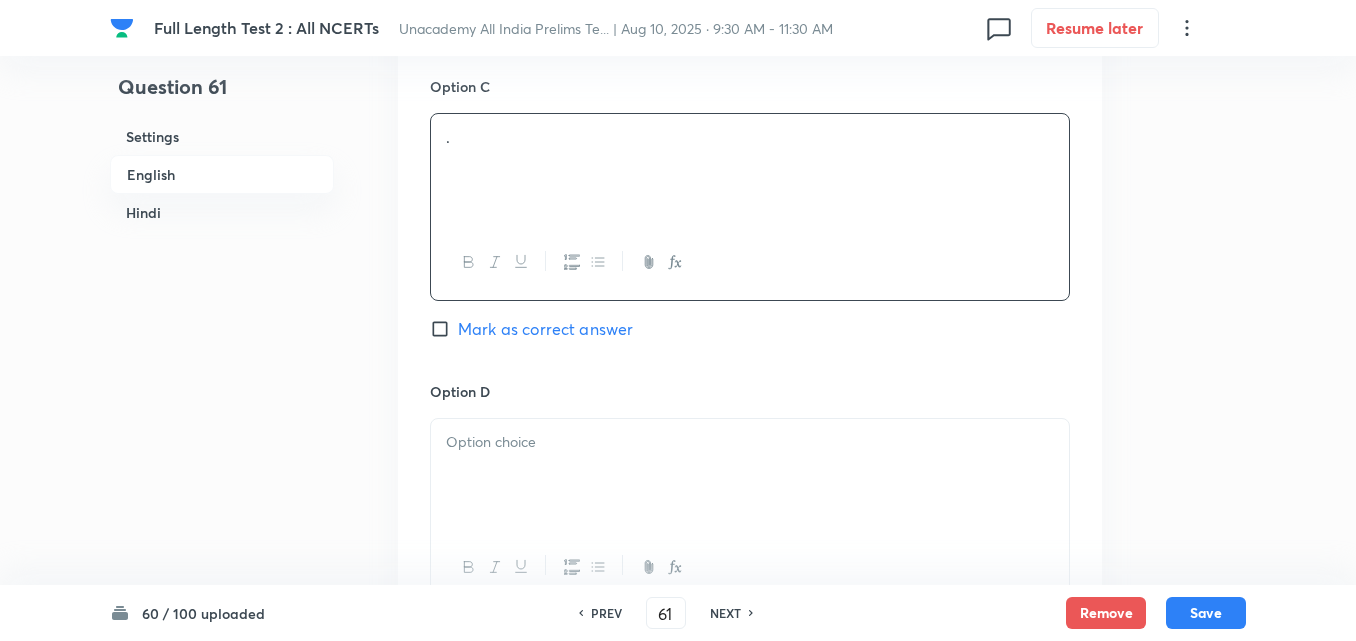 scroll, scrollTop: 1742, scrollLeft: 0, axis: vertical 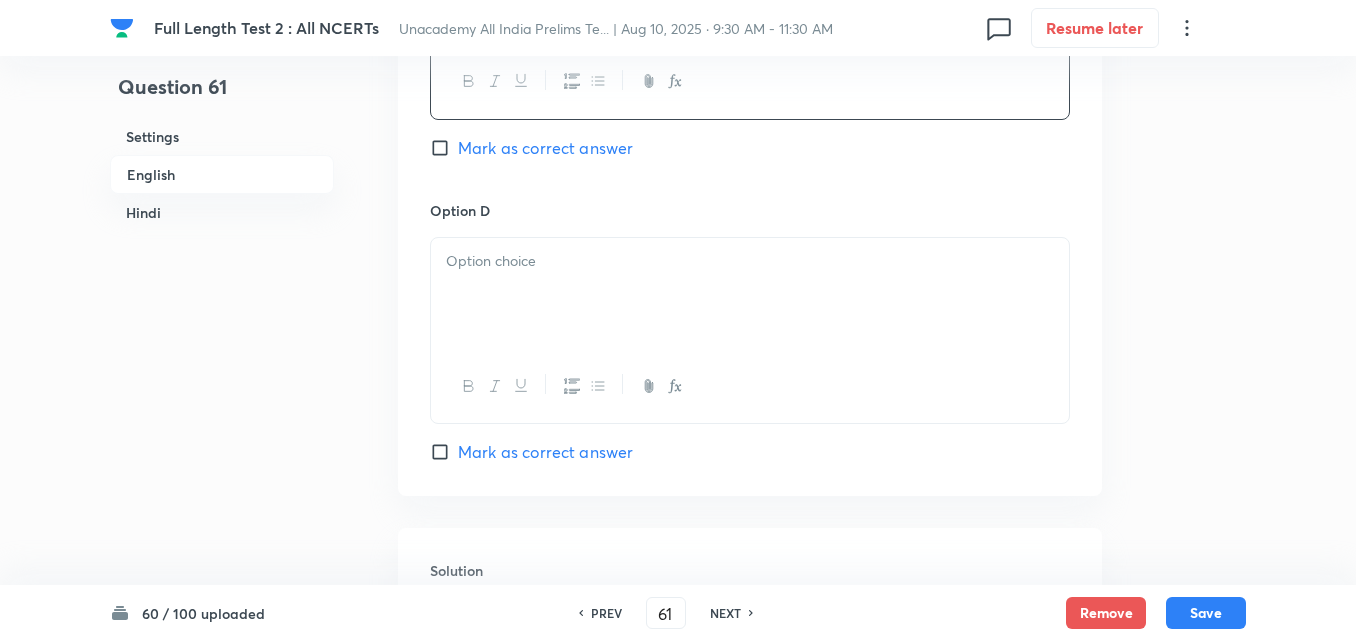 click at bounding box center [750, 294] 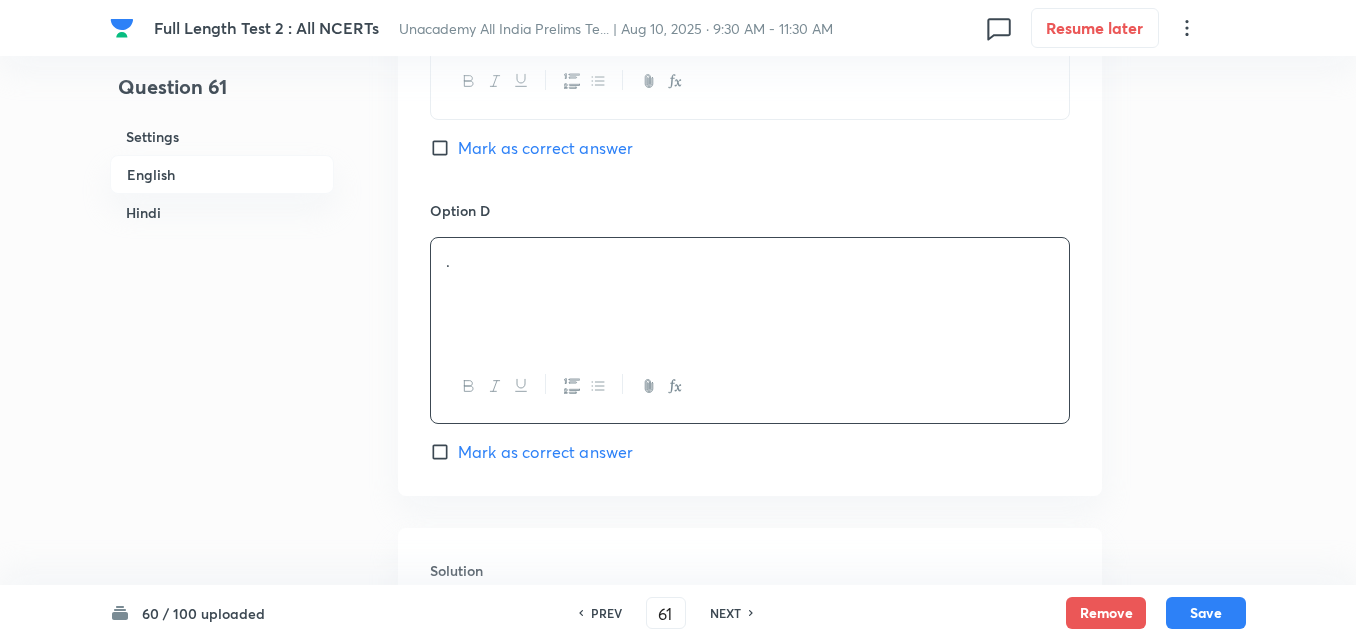 click on "Mark as correct answer" at bounding box center (545, 452) 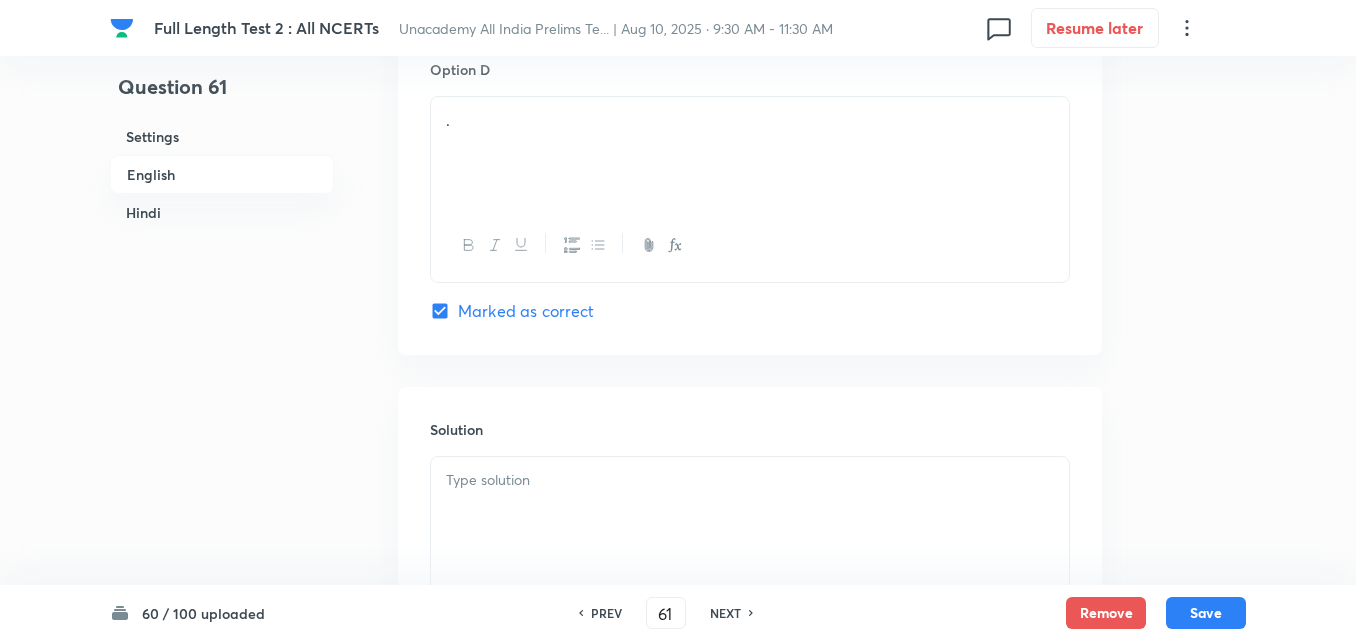 checkbox on "true" 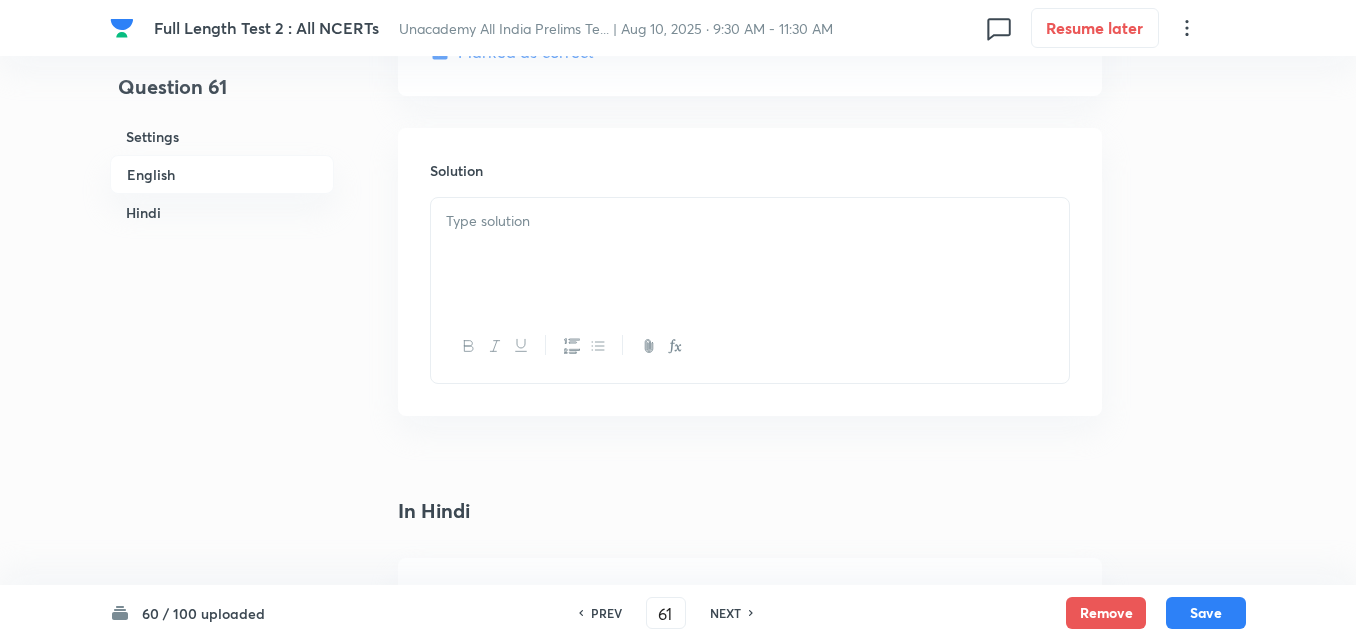 click at bounding box center [750, 254] 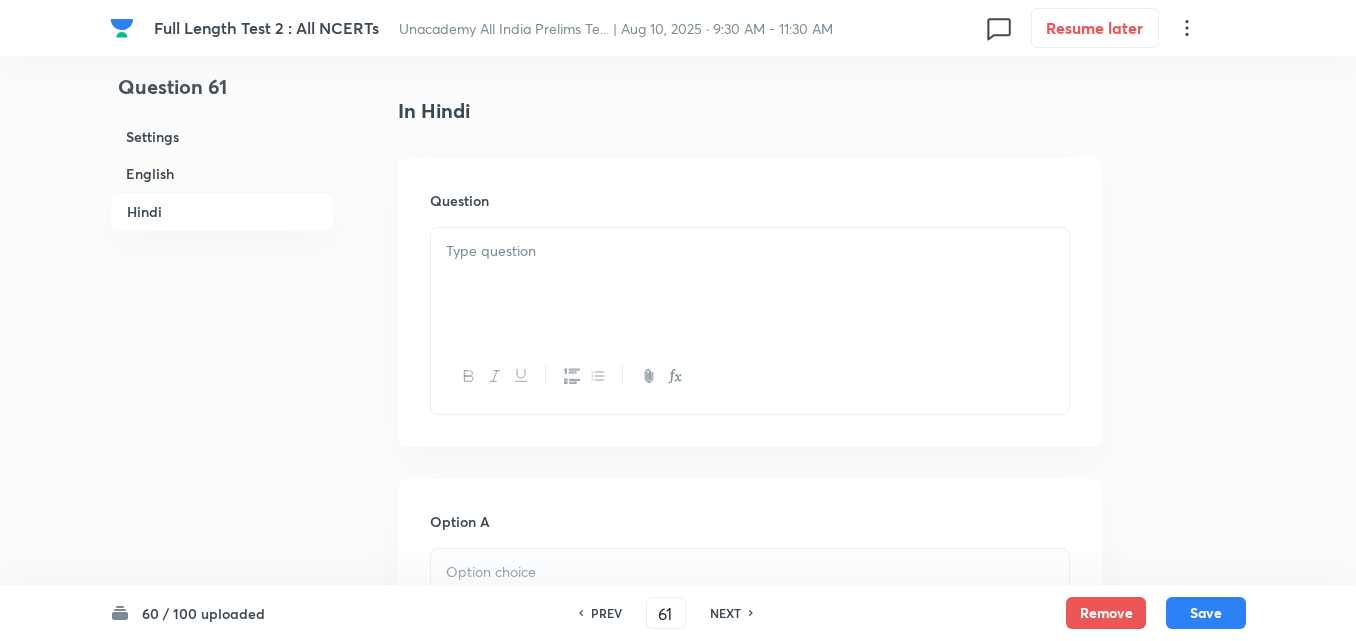 click at bounding box center (750, 284) 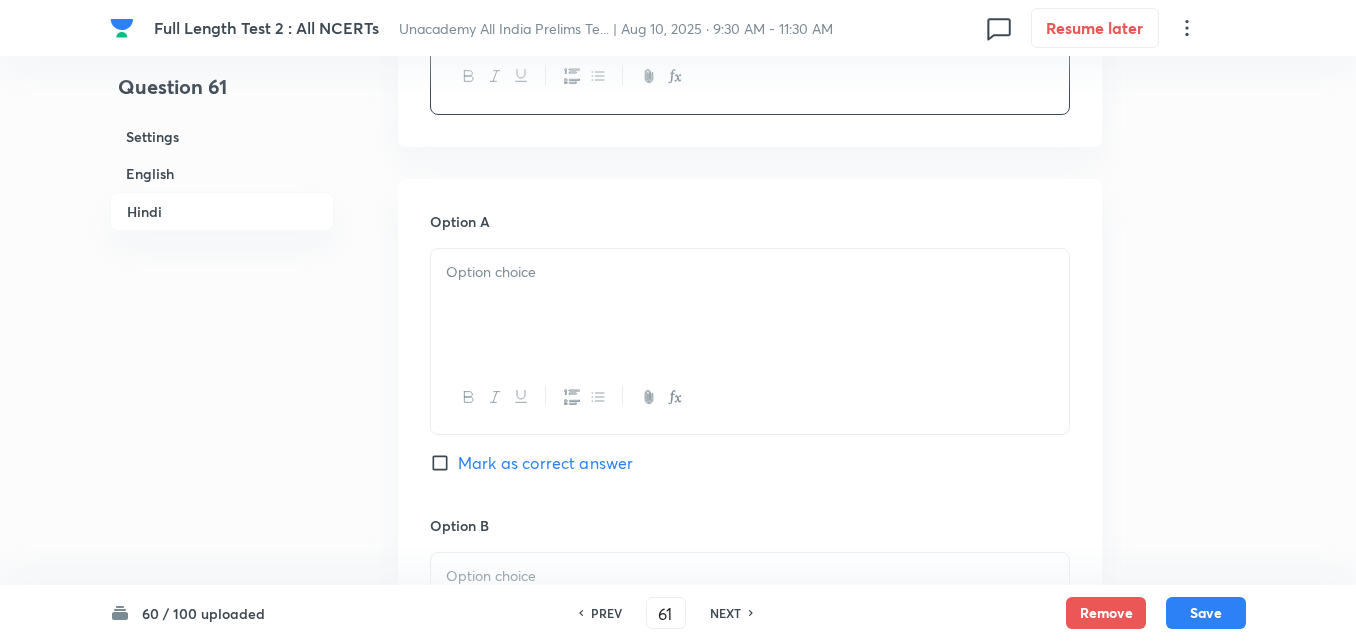 click at bounding box center [750, 305] 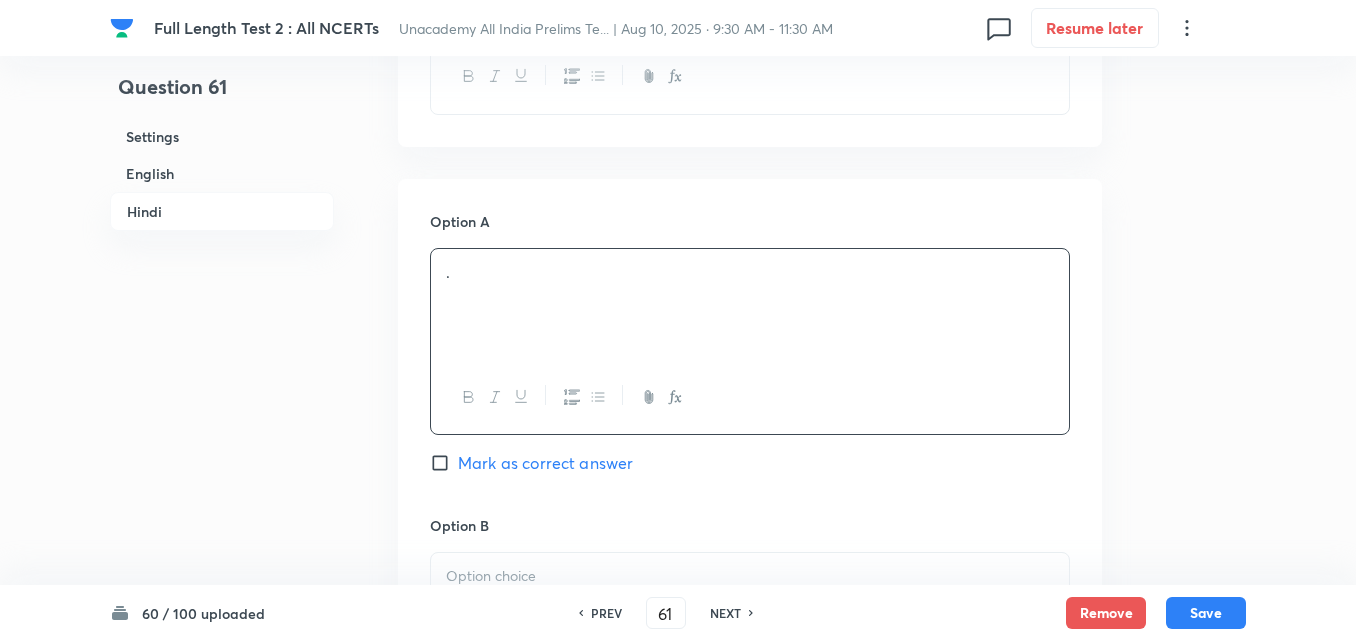 scroll, scrollTop: 3242, scrollLeft: 0, axis: vertical 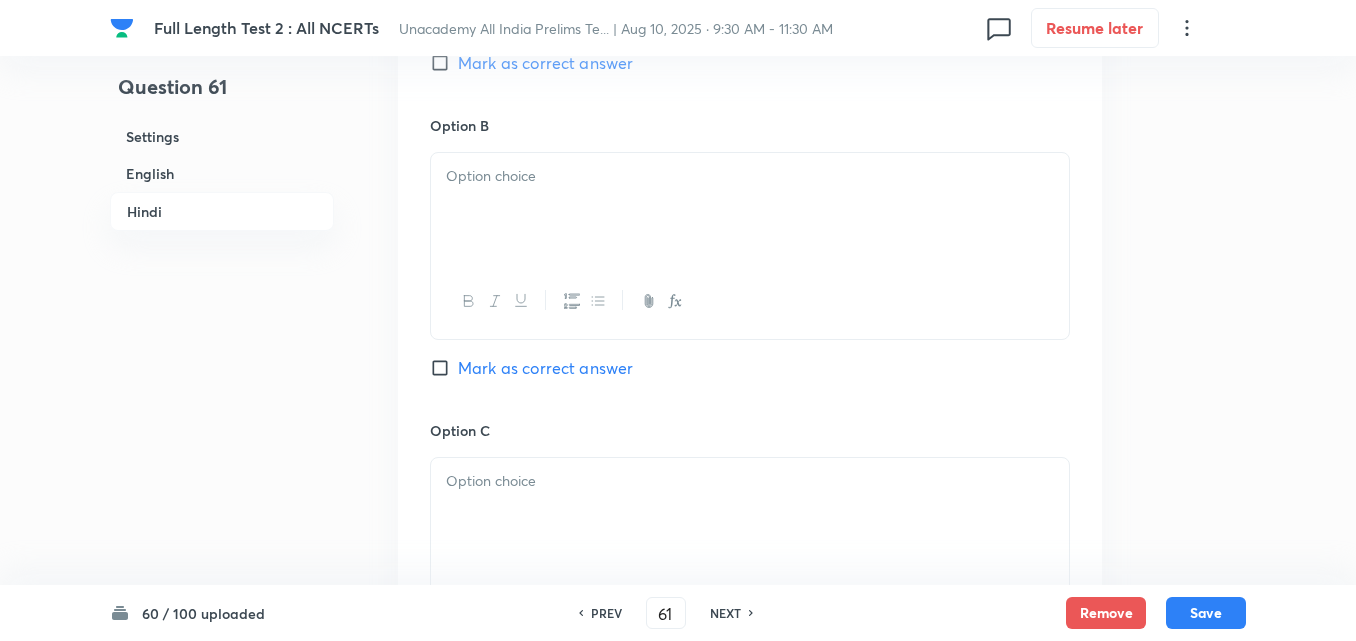 click at bounding box center (750, 301) 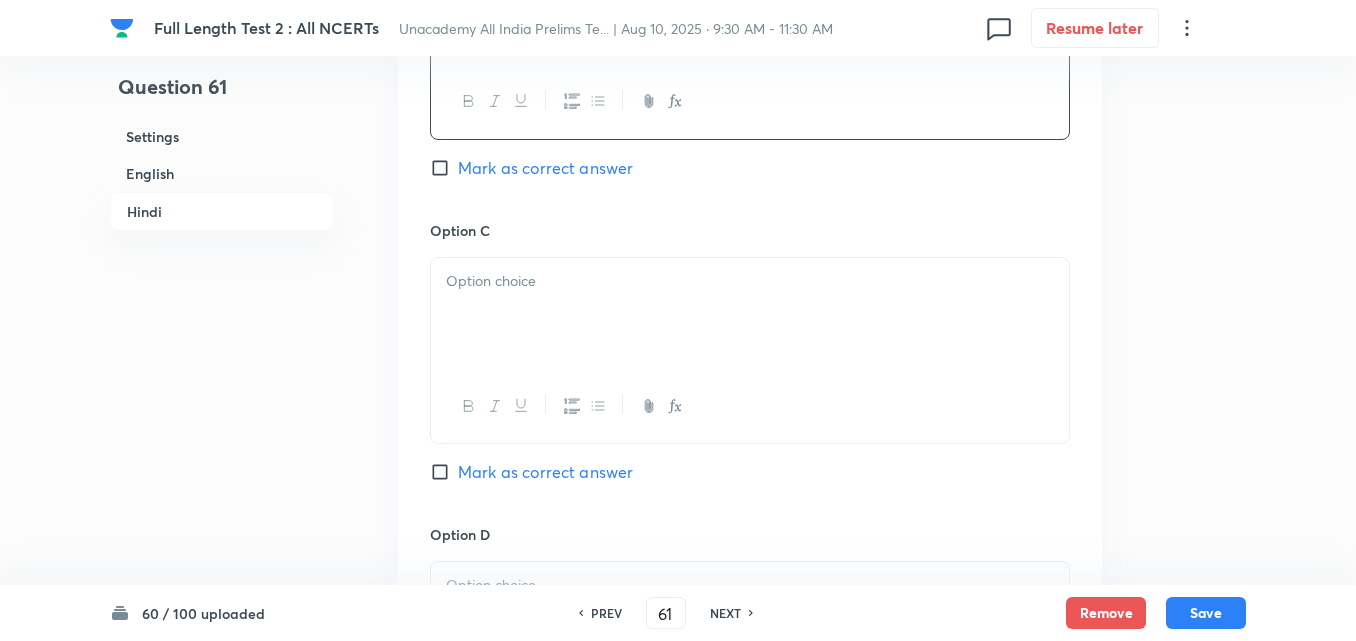 type 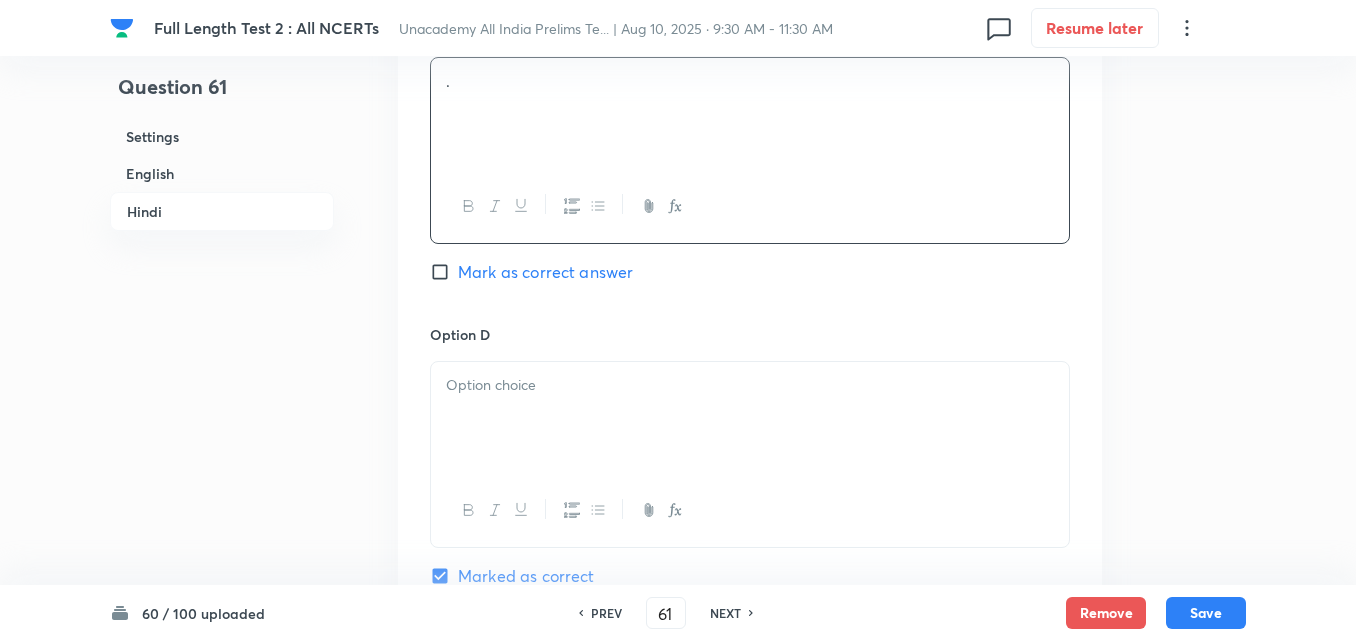 click at bounding box center (750, 385) 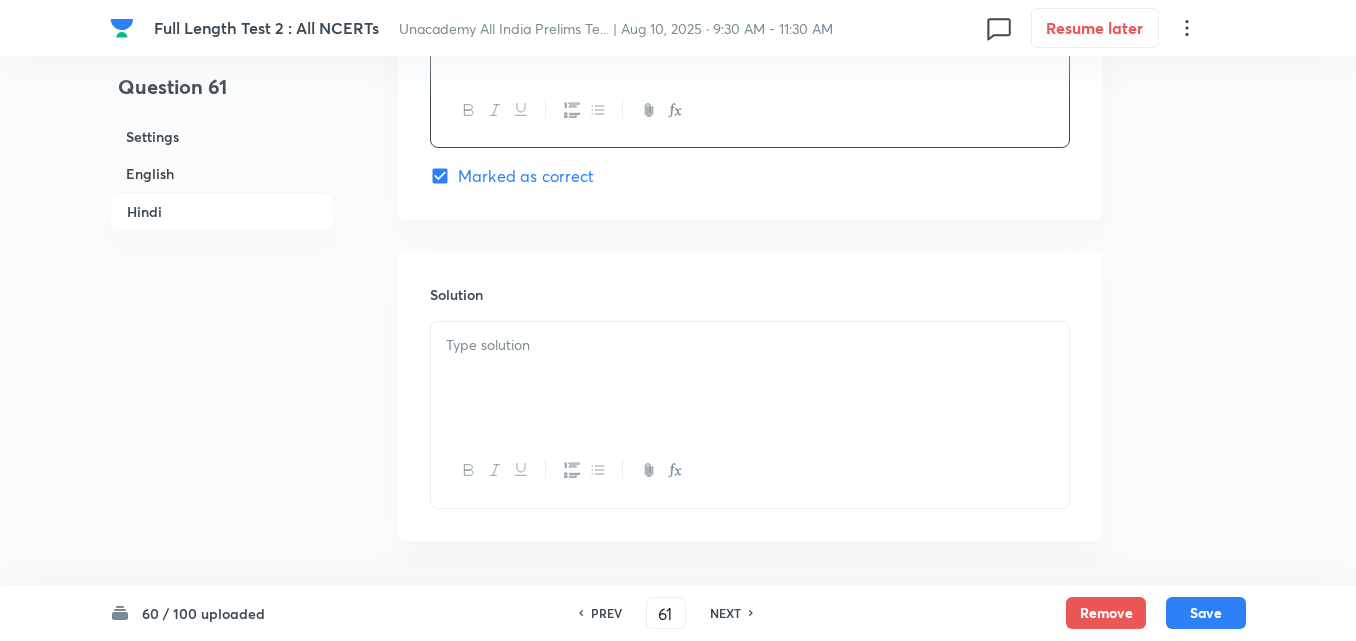 click at bounding box center [750, 378] 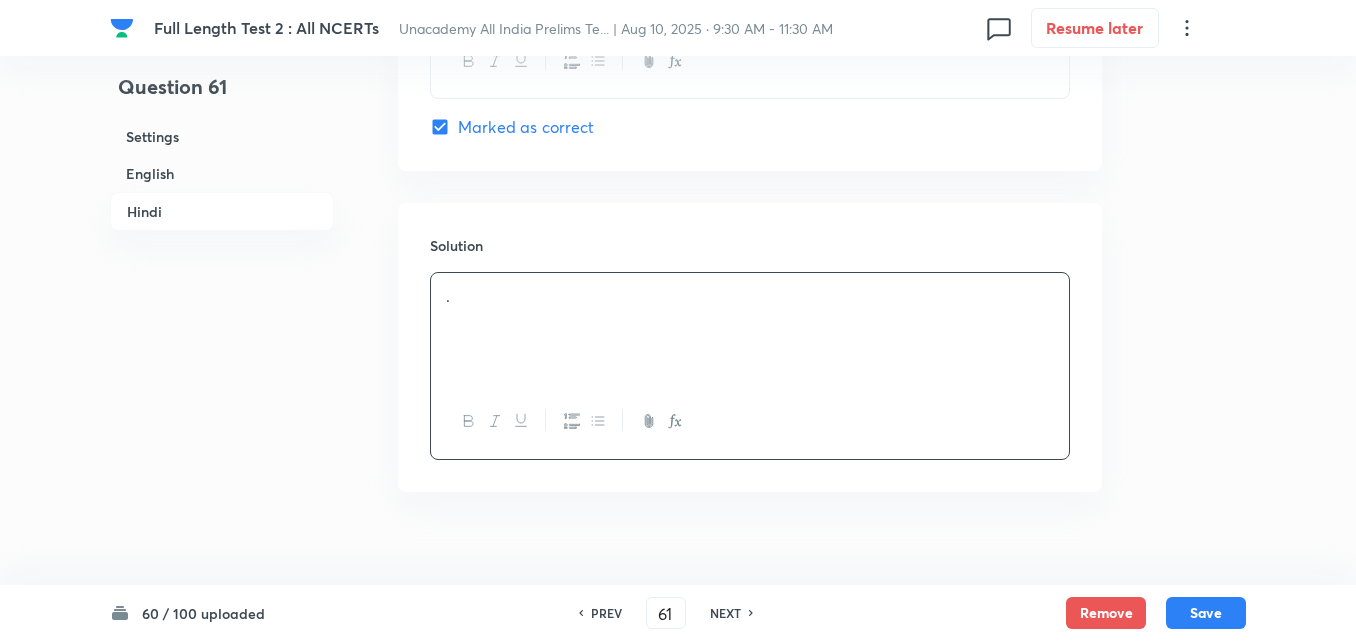 scroll, scrollTop: 4118, scrollLeft: 0, axis: vertical 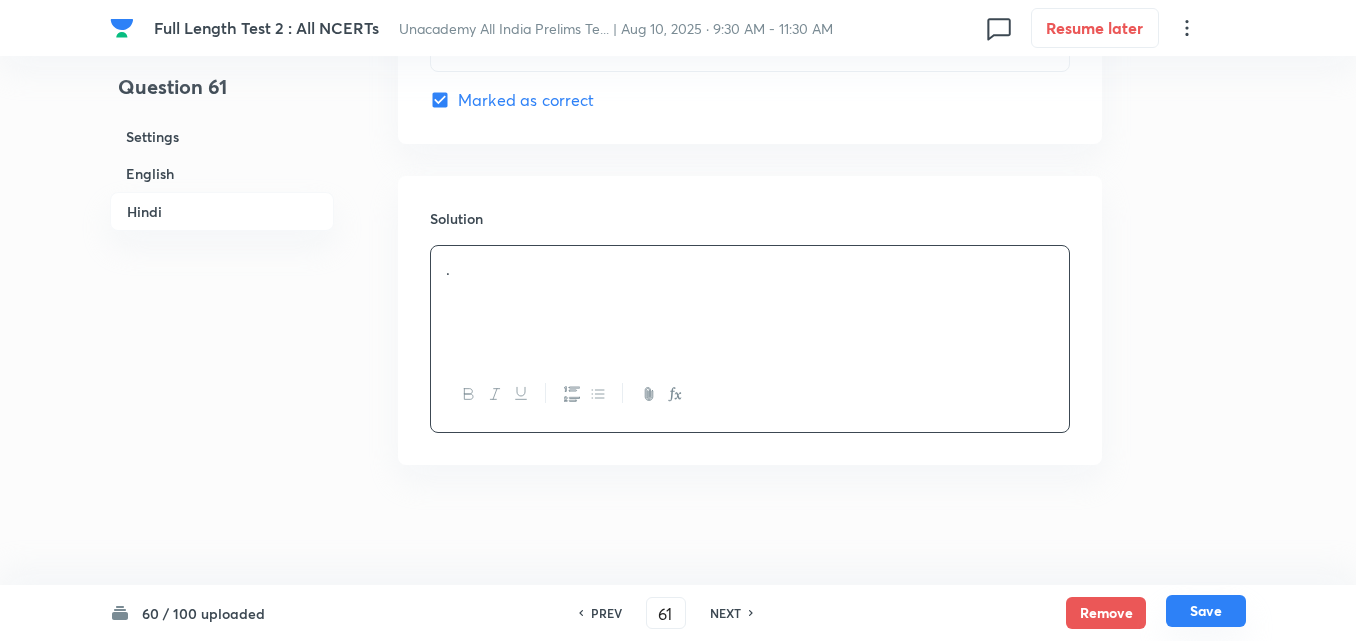 click on "Save" at bounding box center [1206, 611] 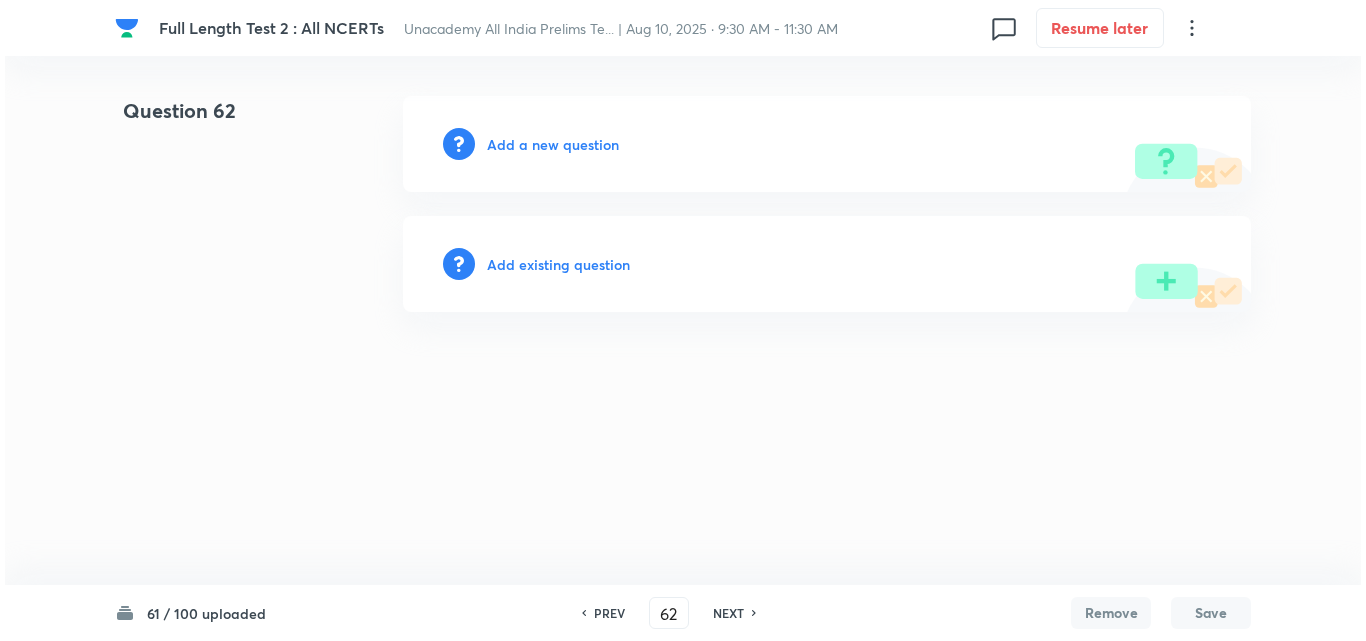 scroll, scrollTop: 0, scrollLeft: 0, axis: both 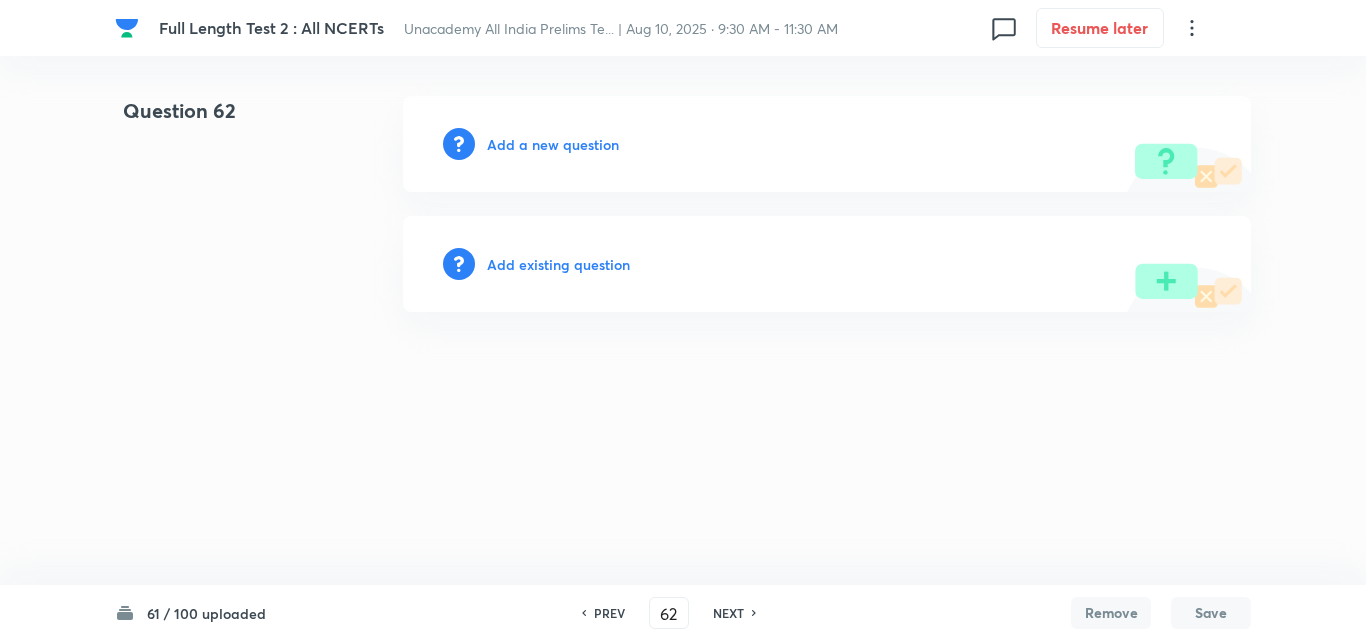 click on "Add a new question" at bounding box center (553, 144) 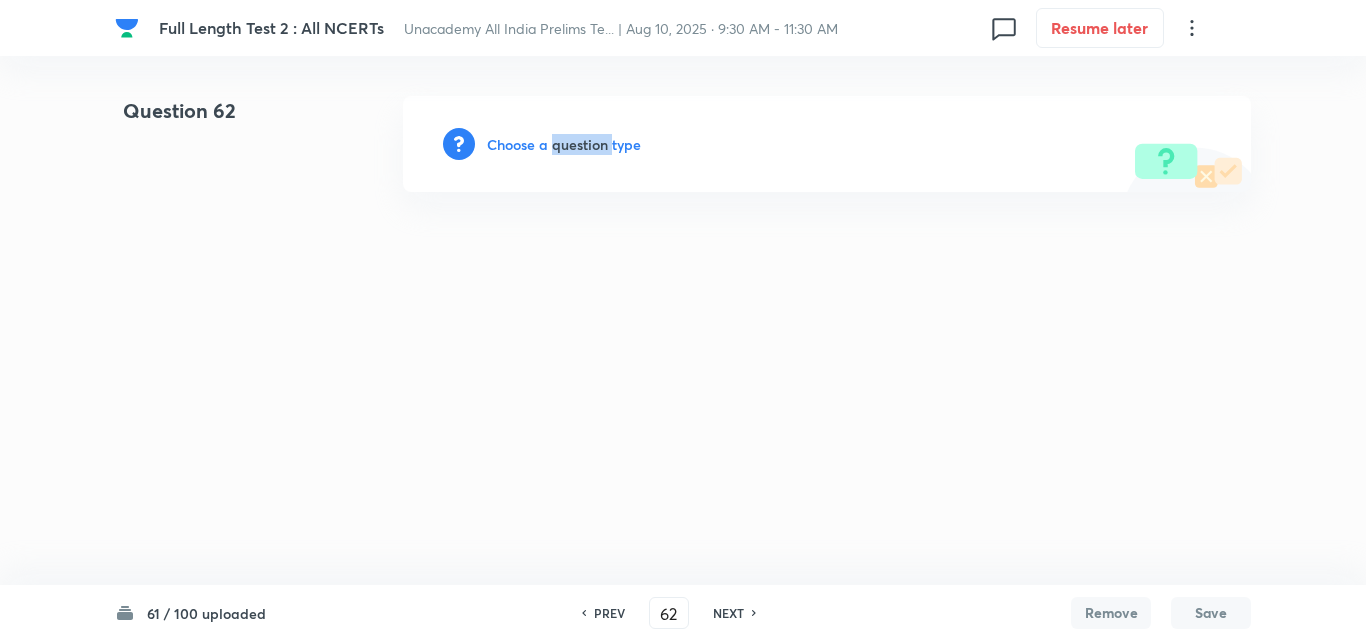 click on "Choose a question type" at bounding box center [564, 144] 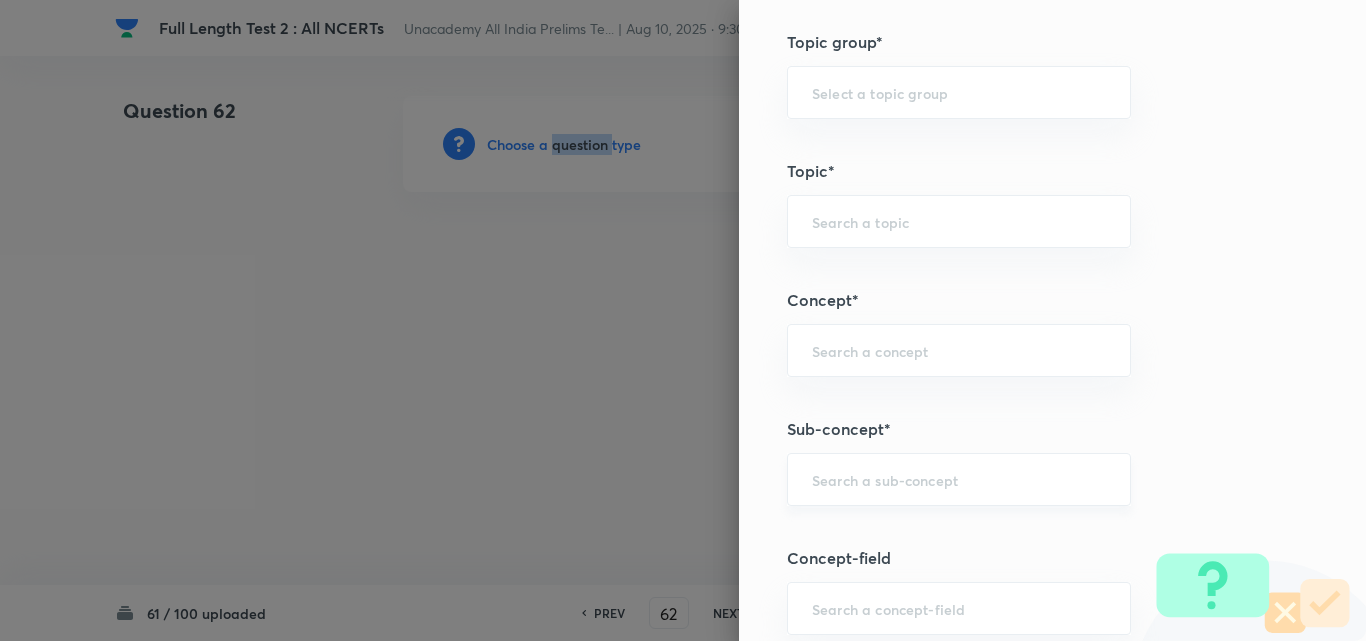 scroll, scrollTop: 1100, scrollLeft: 0, axis: vertical 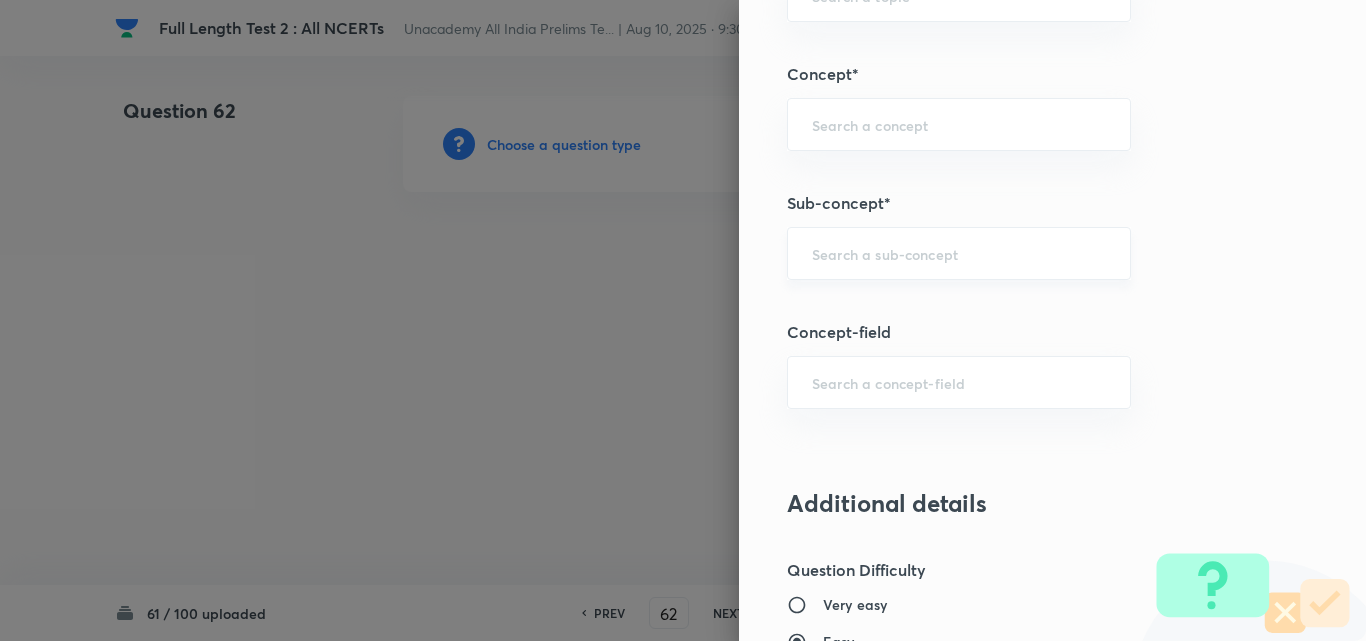 click at bounding box center (959, 253) 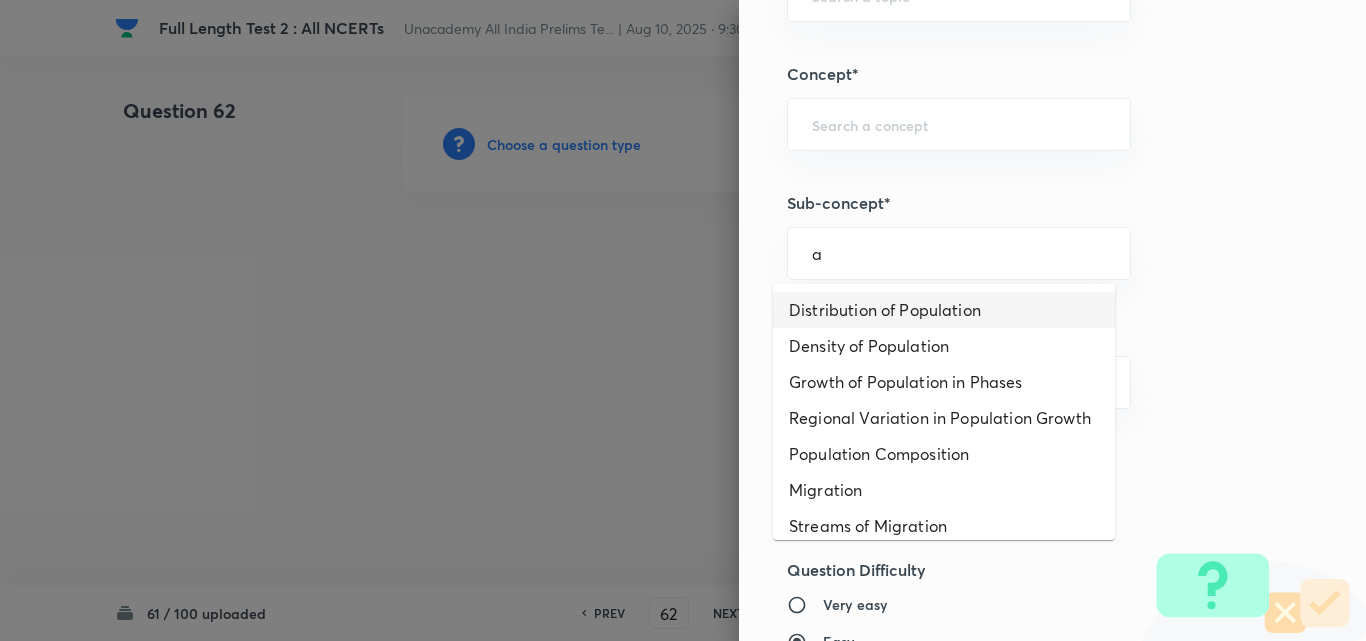 click on "Distribution of Population" at bounding box center [944, 310] 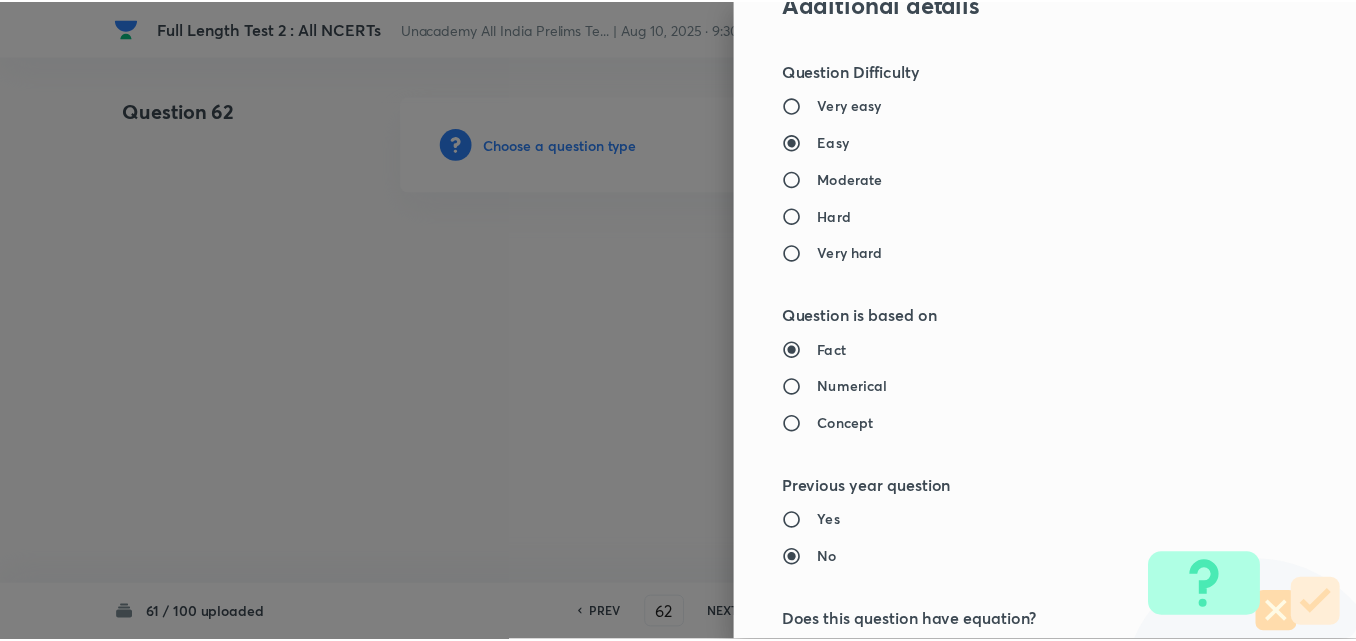 scroll, scrollTop: 2085, scrollLeft: 0, axis: vertical 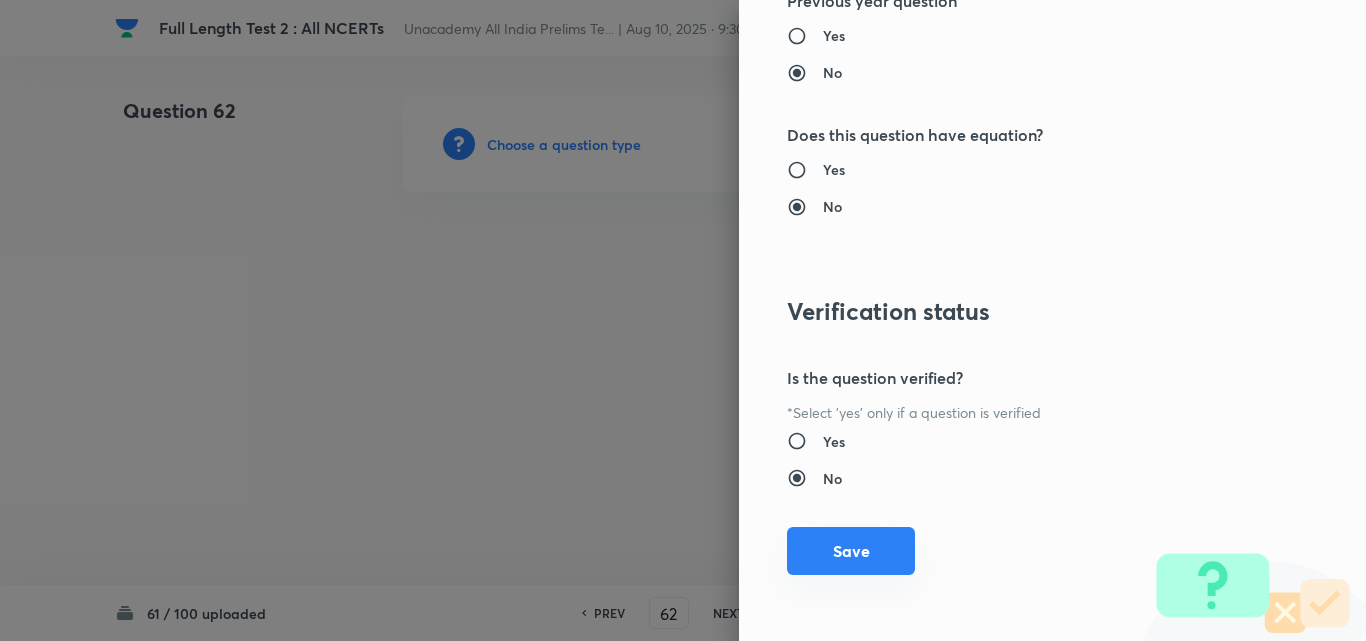 click on "Save" at bounding box center [851, 551] 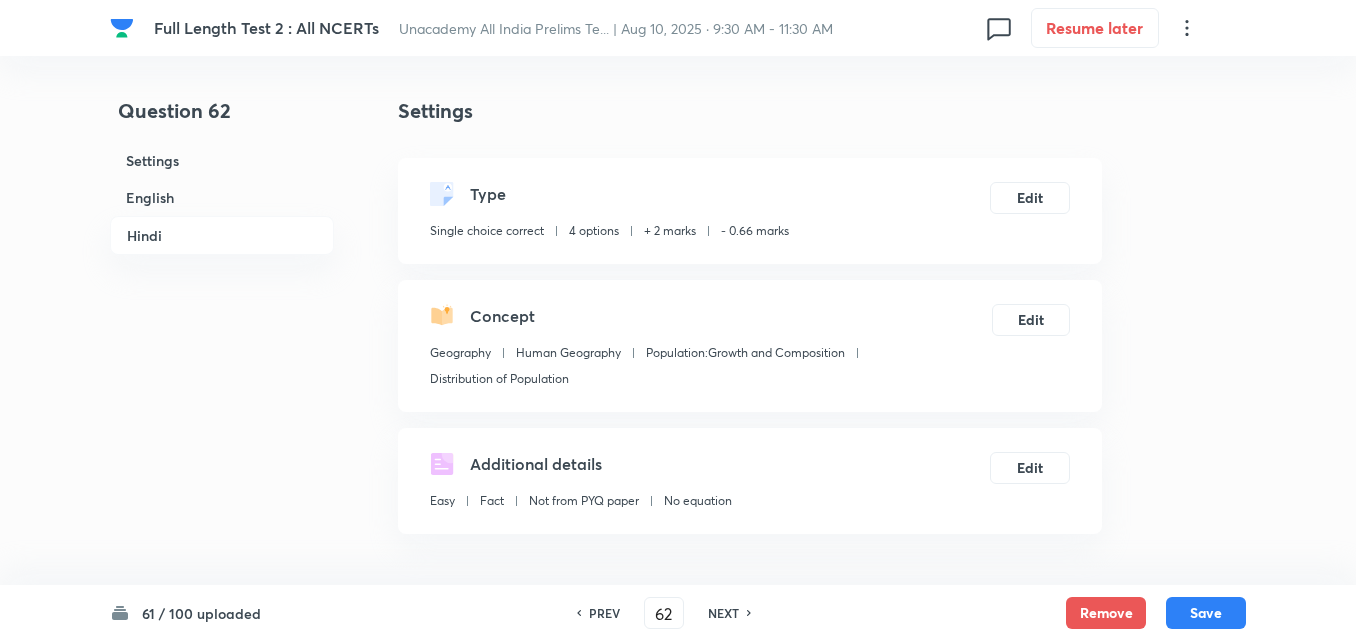 click on "English" at bounding box center [222, 197] 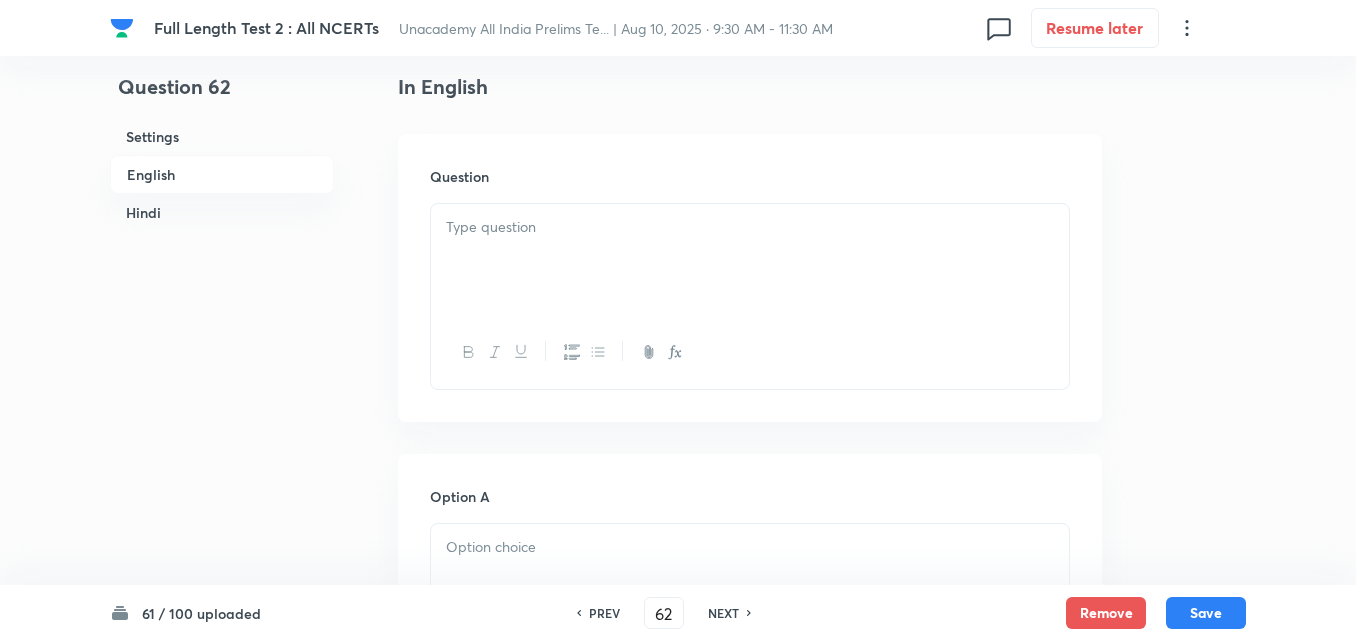 click at bounding box center [750, 260] 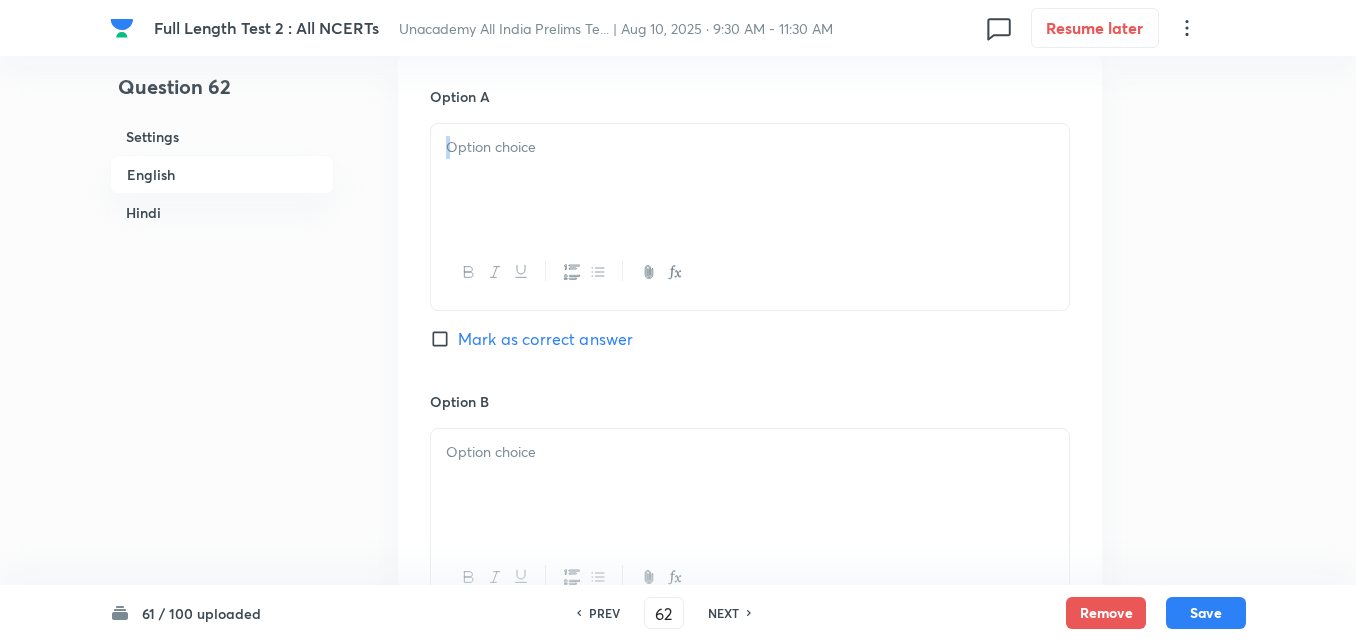 drag, startPoint x: 526, startPoint y: 221, endPoint x: 526, endPoint y: 206, distance: 15 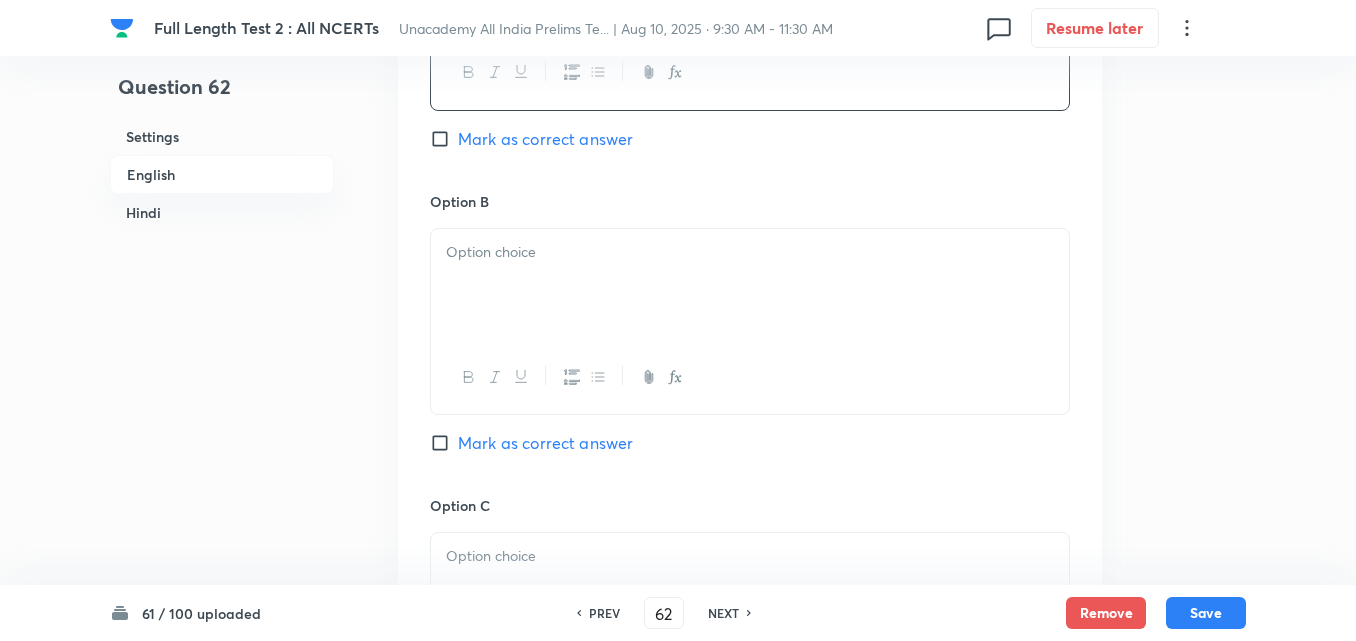 click at bounding box center [750, 285] 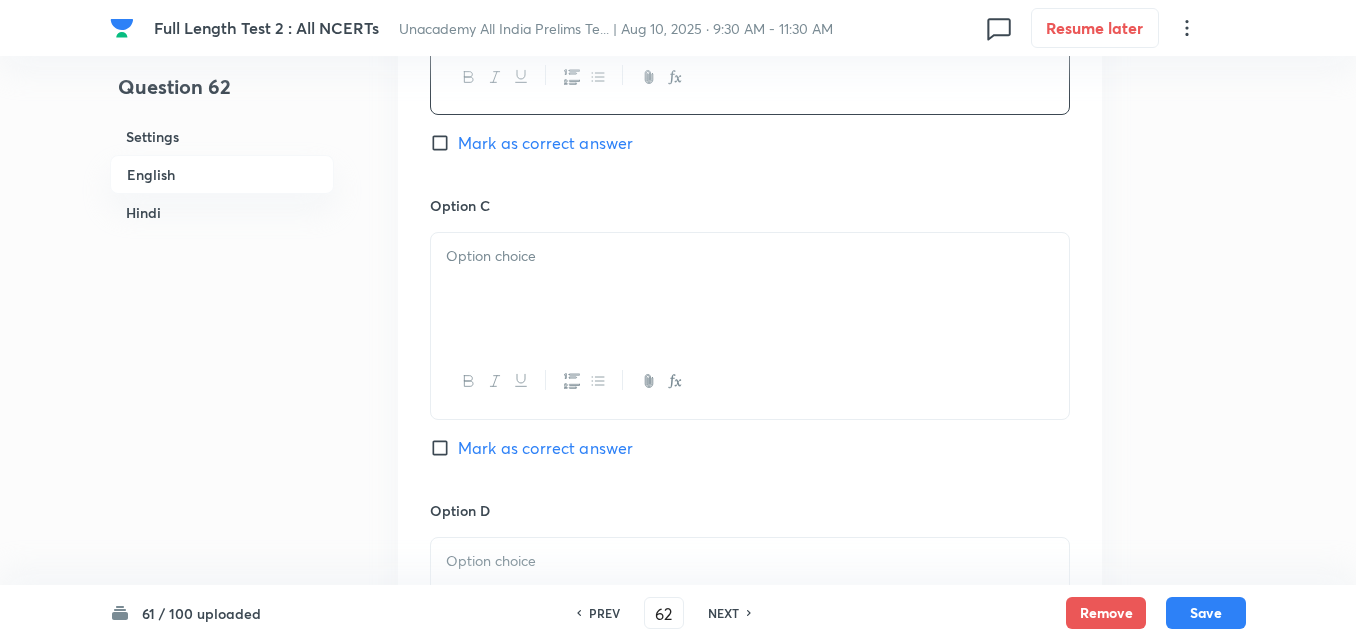 click at bounding box center (750, 289) 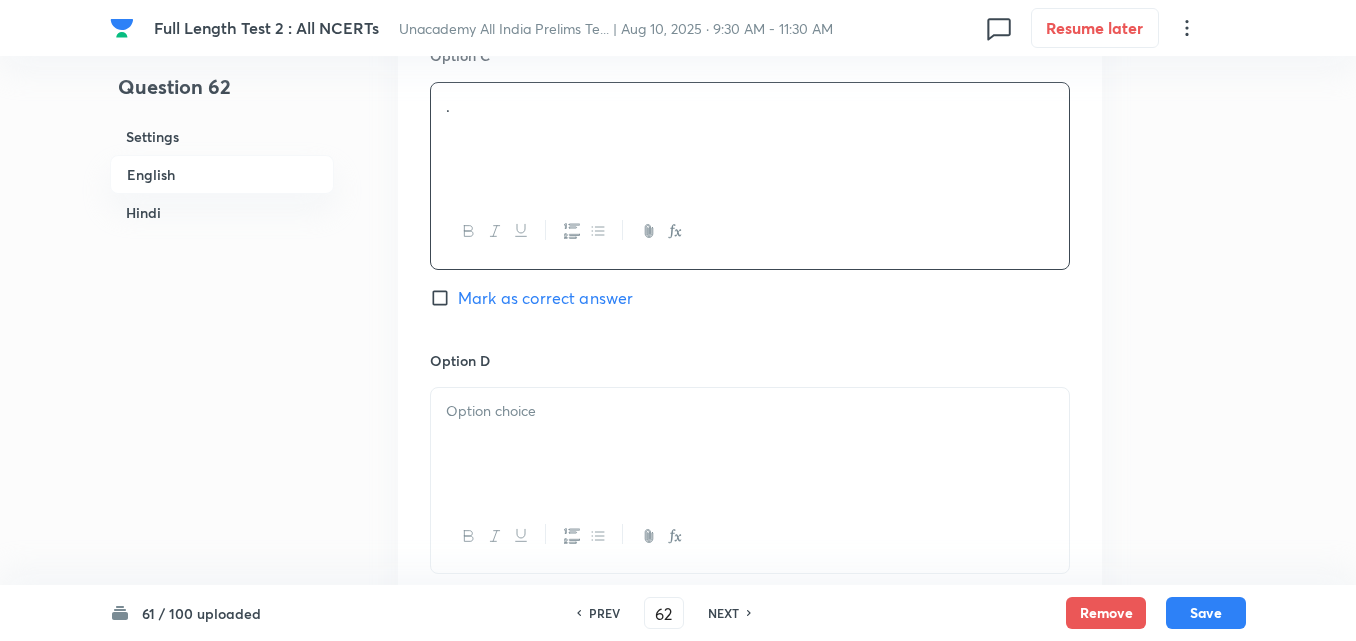 scroll, scrollTop: 1742, scrollLeft: 0, axis: vertical 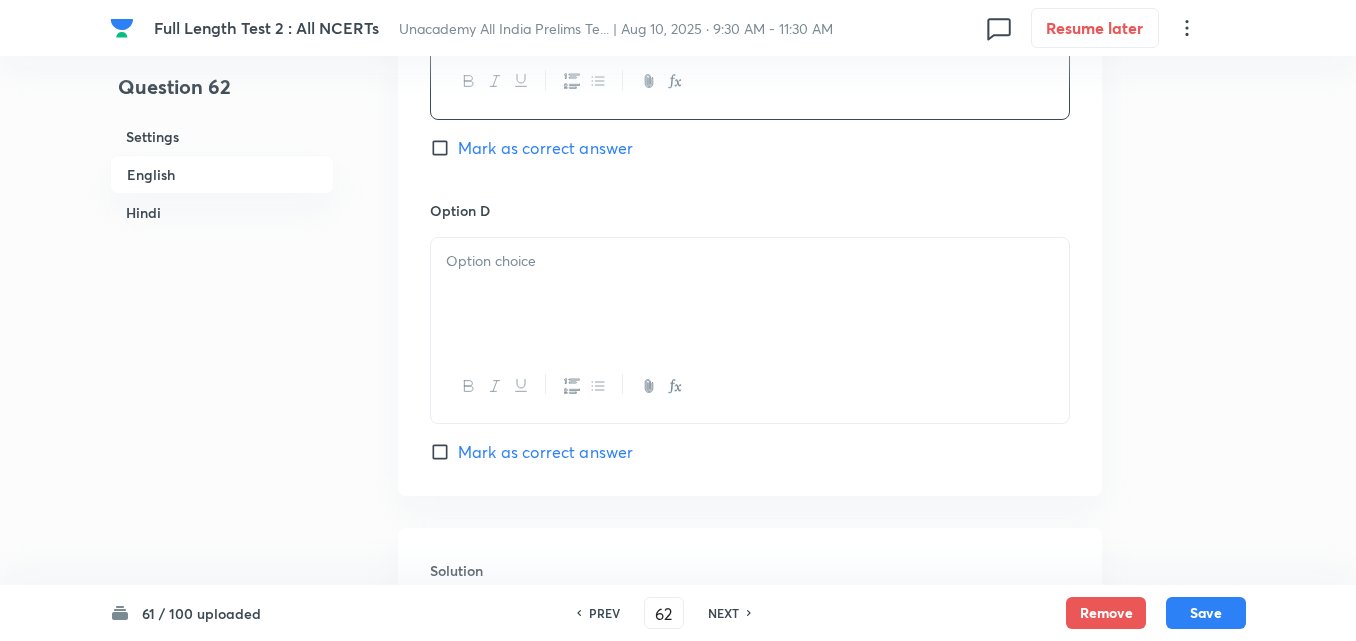 click at bounding box center (750, 294) 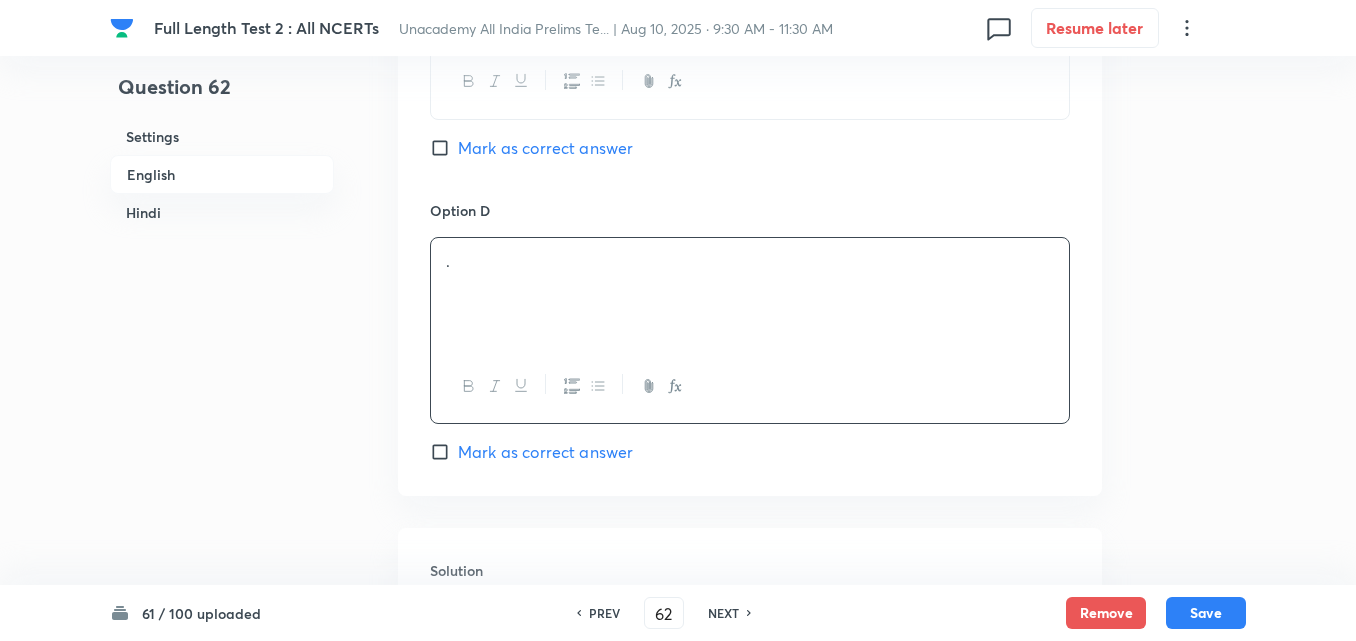 click on "Mark as correct answer" at bounding box center (545, 452) 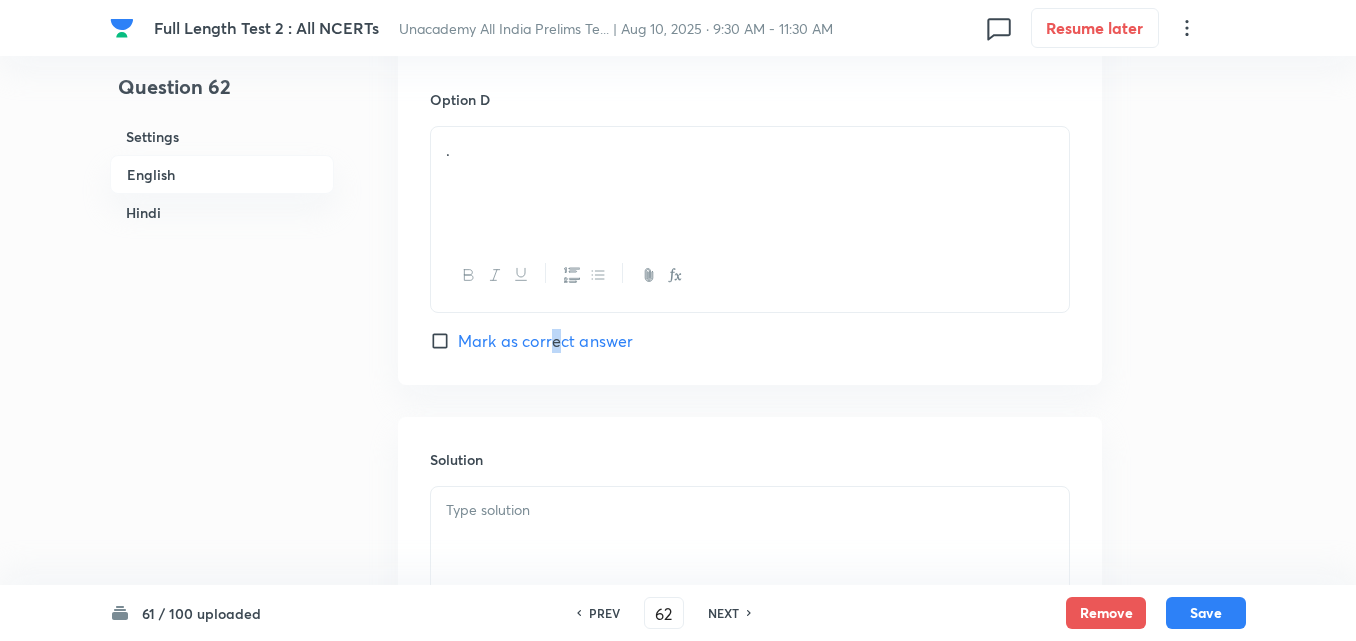 scroll, scrollTop: 2042, scrollLeft: 0, axis: vertical 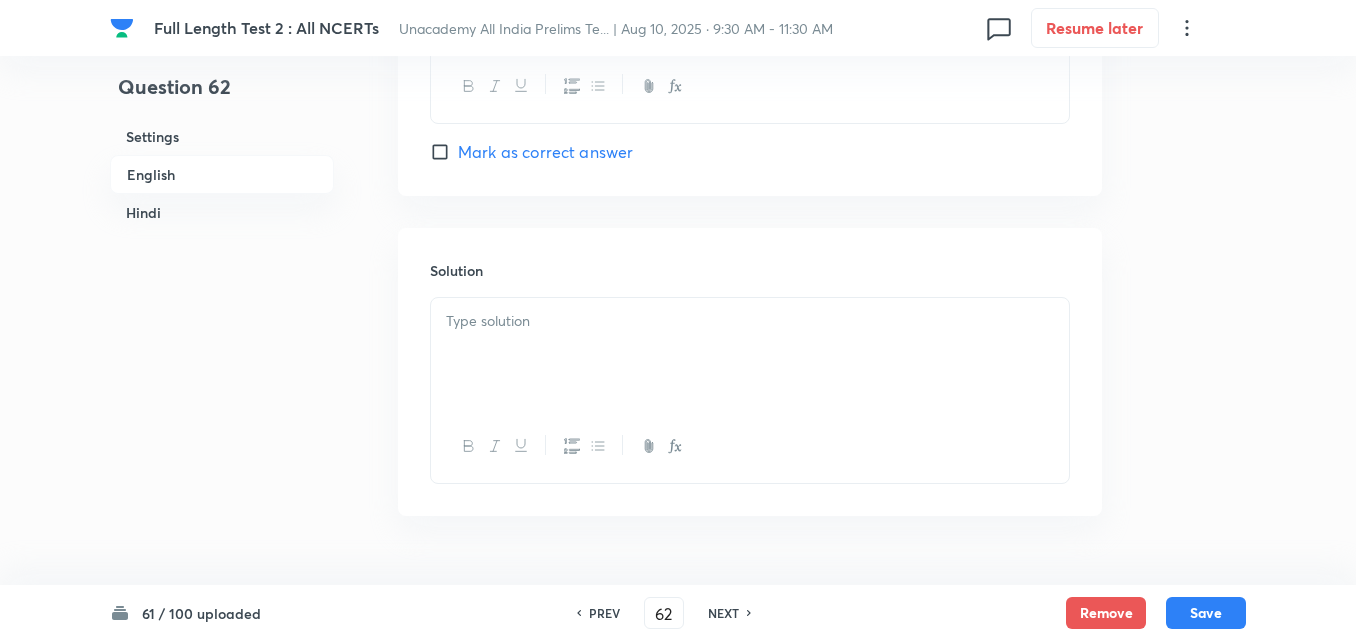 click on "Mark as correct answer" at bounding box center [545, 152] 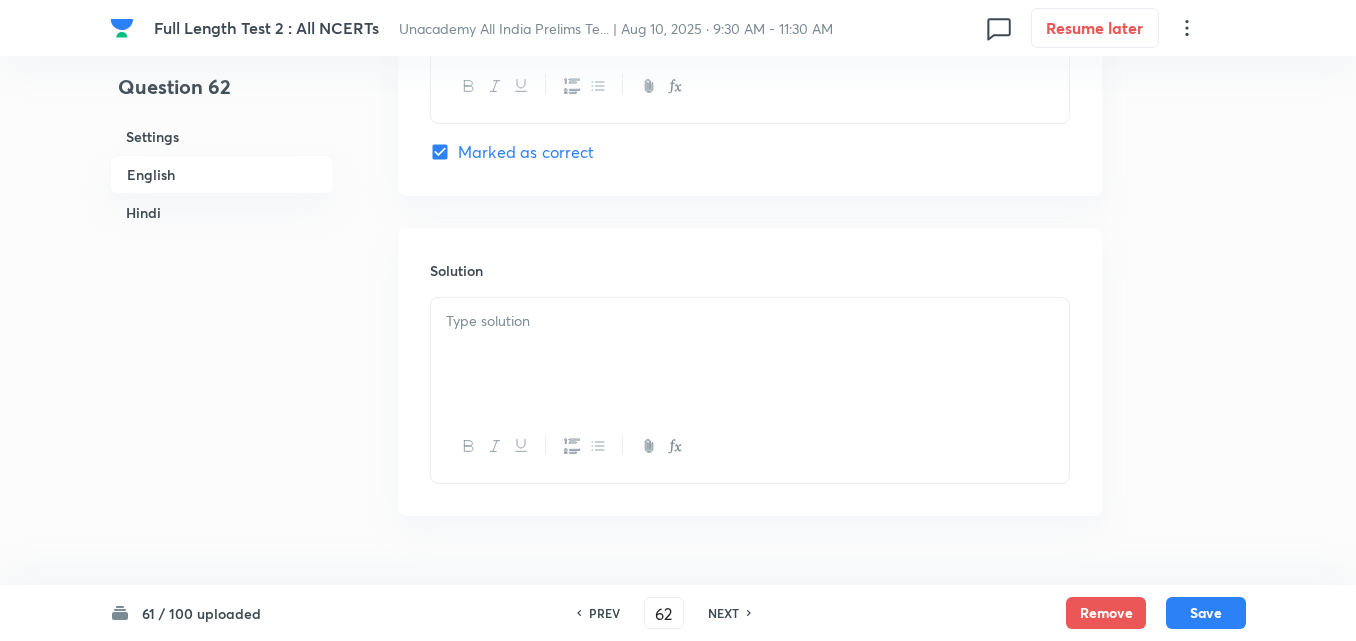 click at bounding box center (750, 354) 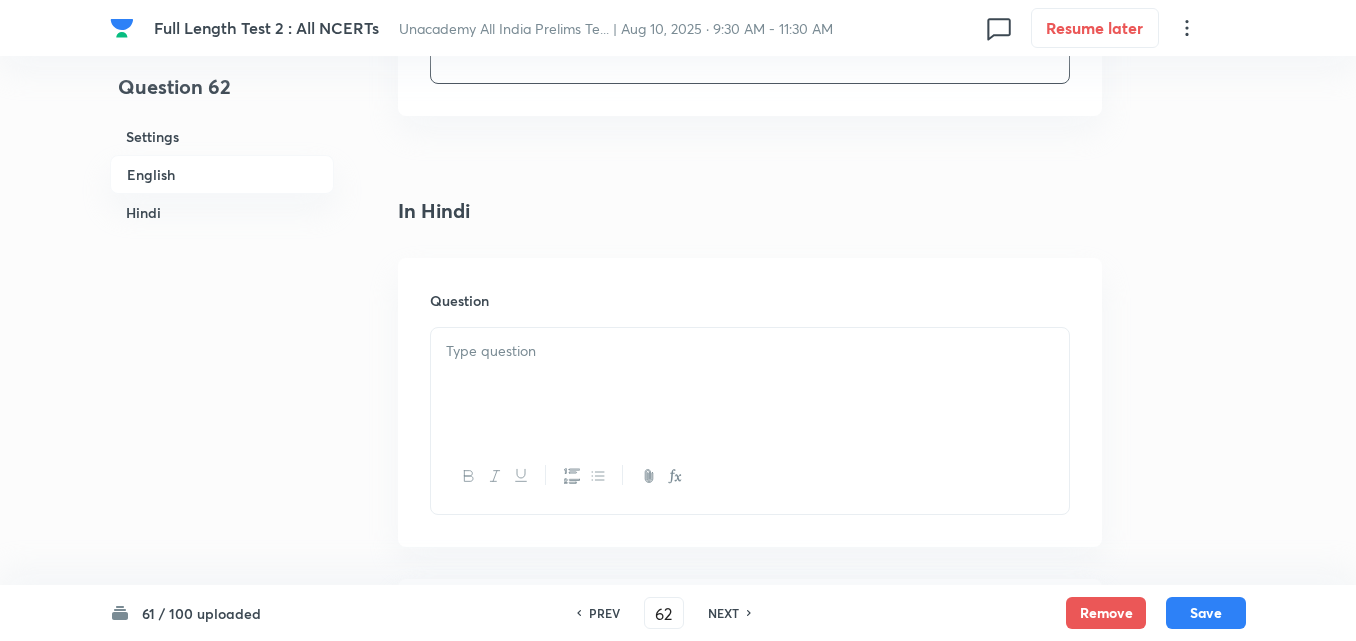 click at bounding box center (750, 384) 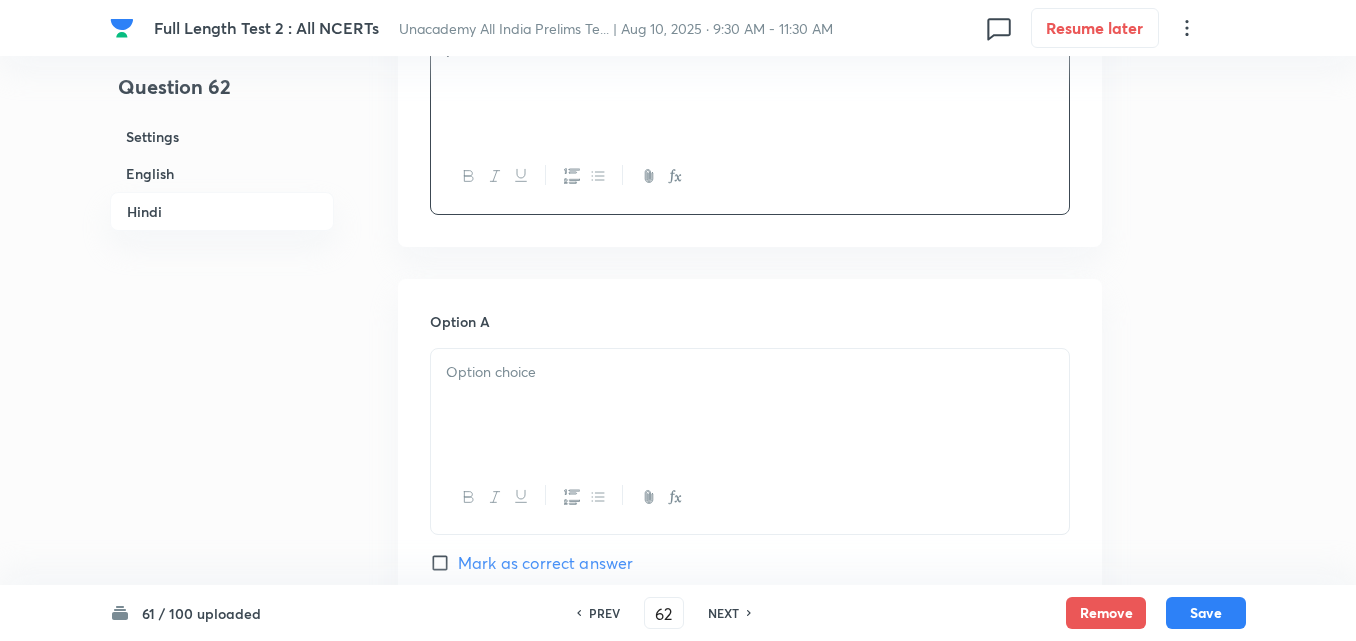 click on "Option A" at bounding box center (750, 321) 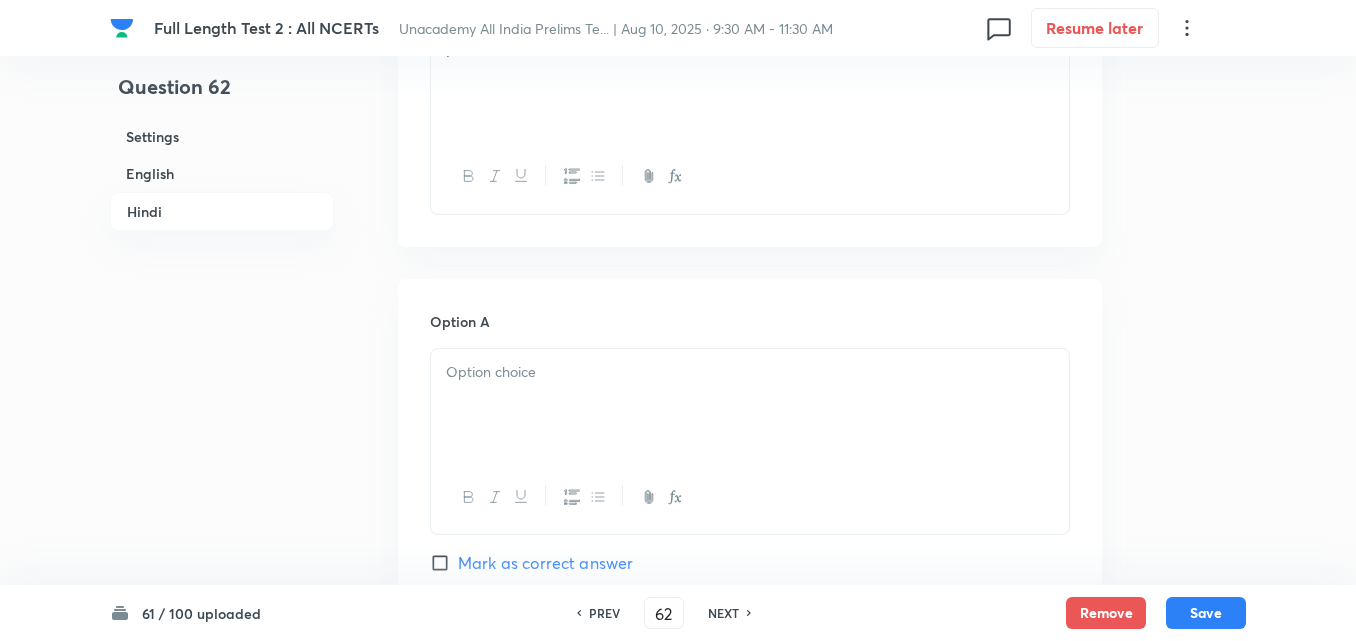 click at bounding box center (750, 405) 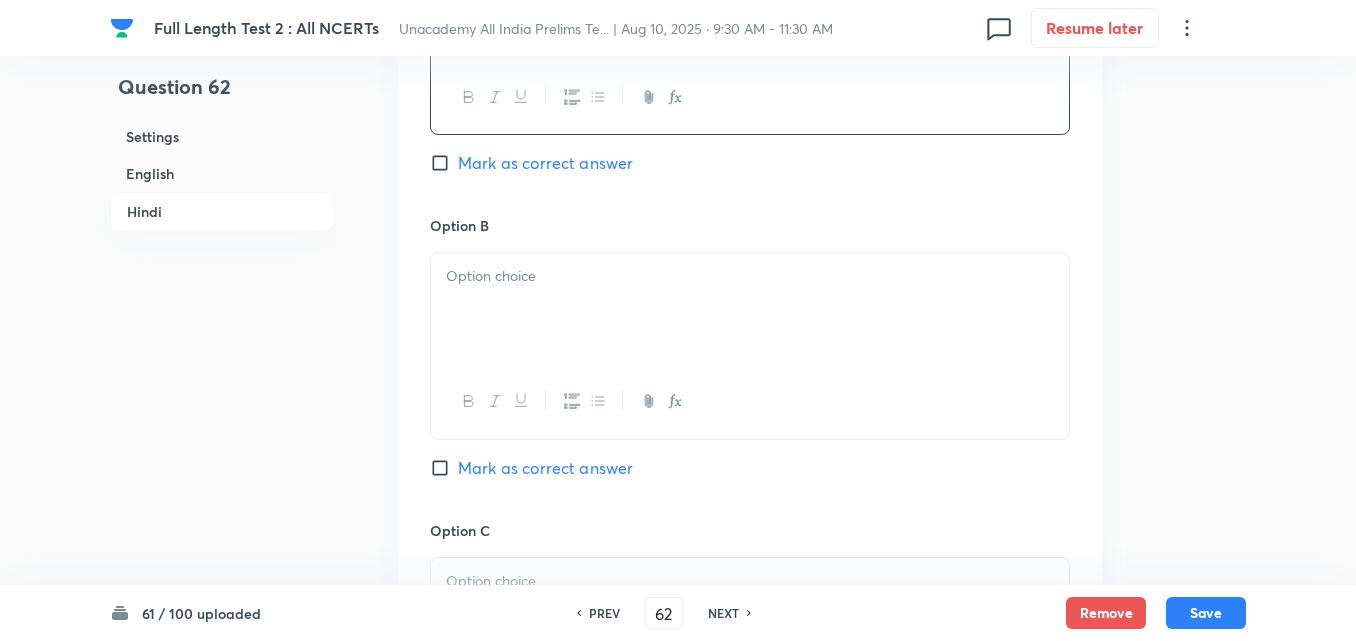 click at bounding box center (750, 309) 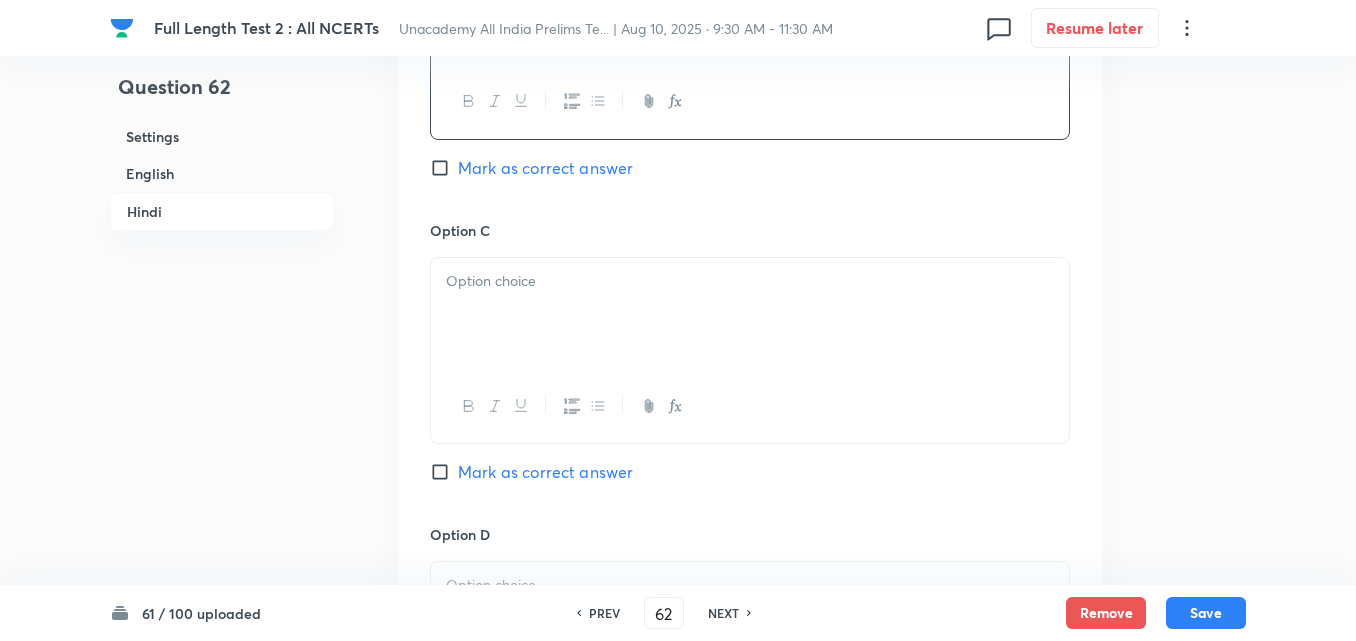 click at bounding box center (750, 314) 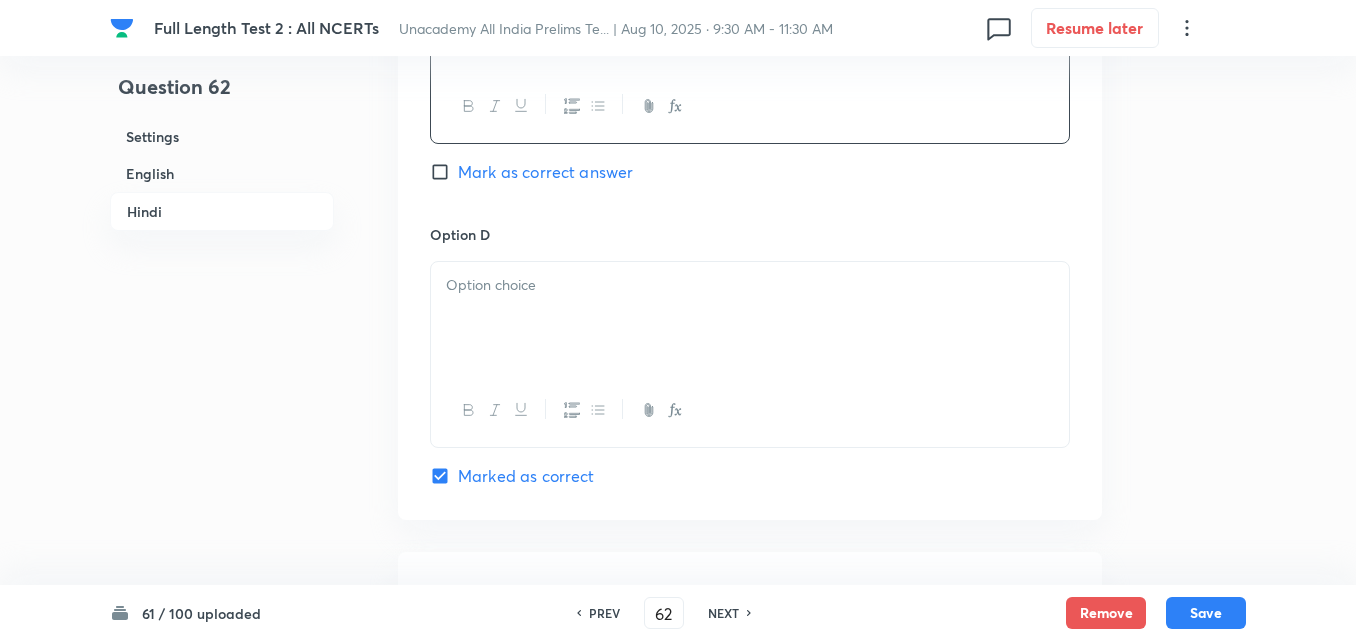 click at bounding box center [750, 318] 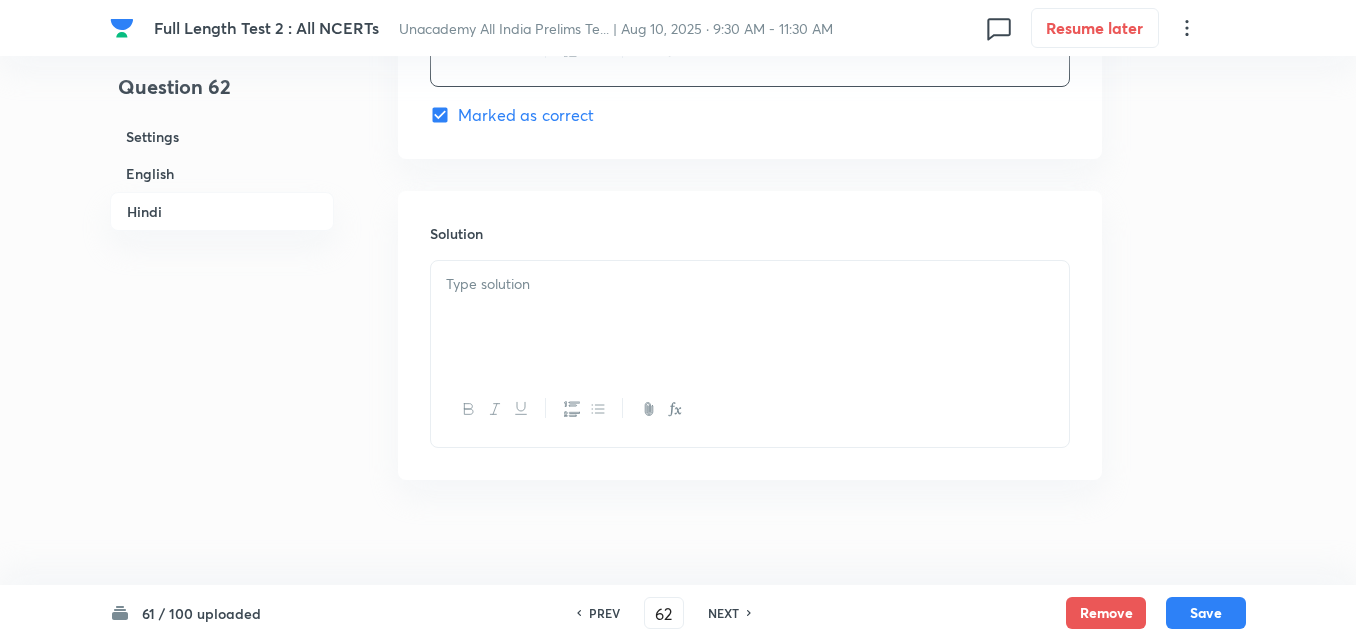scroll, scrollTop: 4118, scrollLeft: 0, axis: vertical 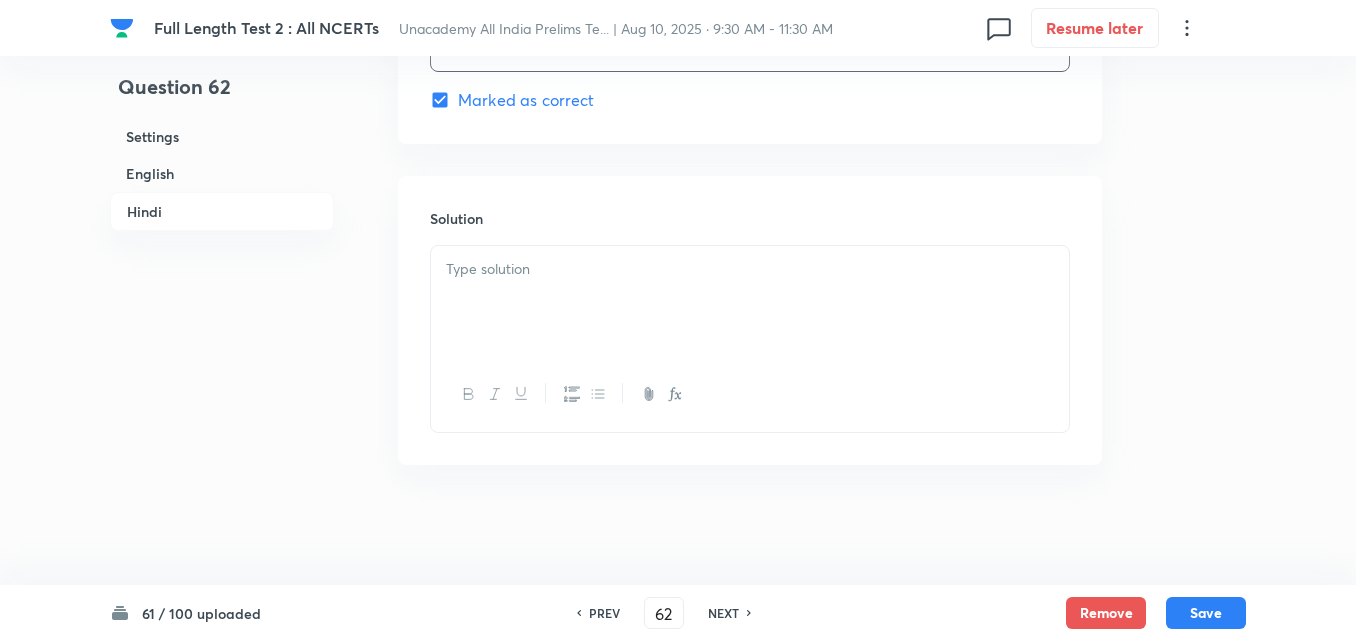 click at bounding box center (750, 302) 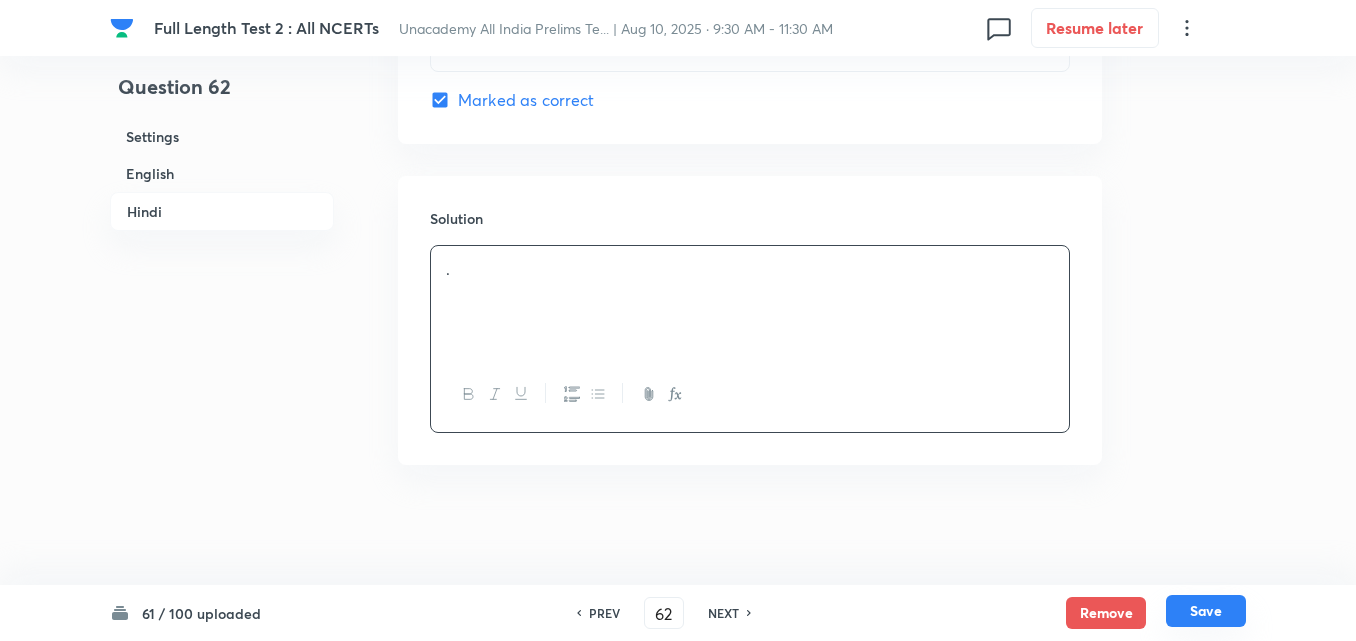 click on "Save" at bounding box center [1206, 611] 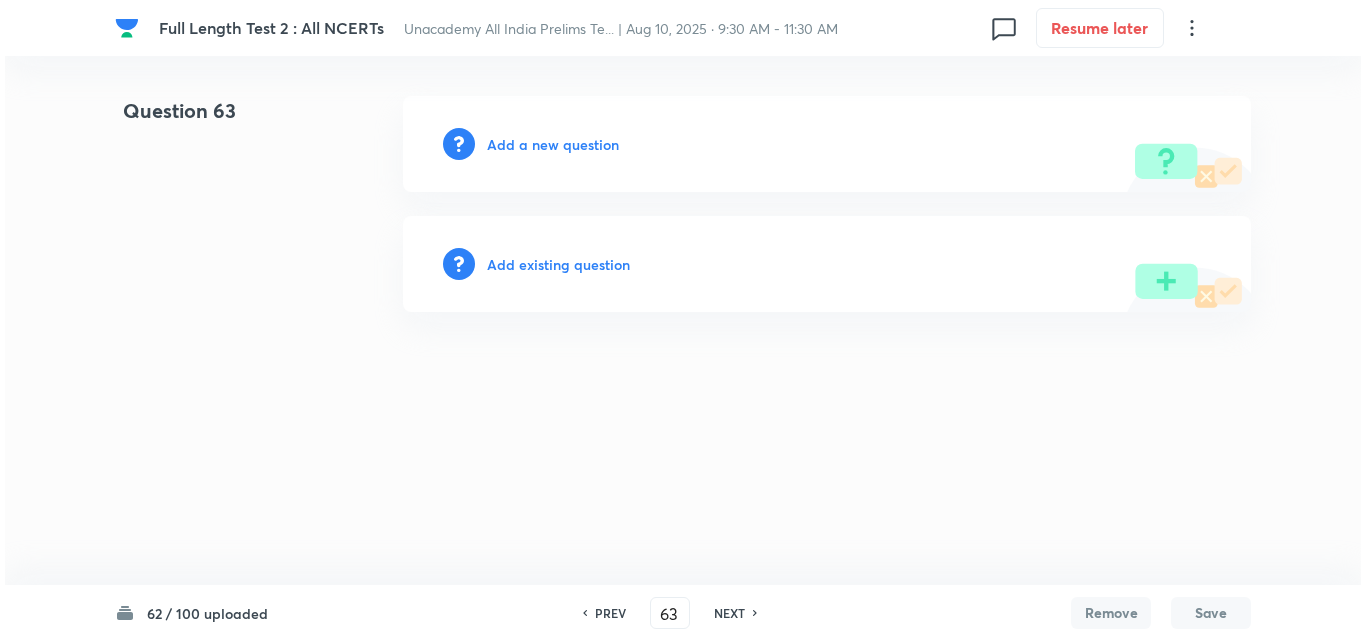 scroll, scrollTop: 0, scrollLeft: 0, axis: both 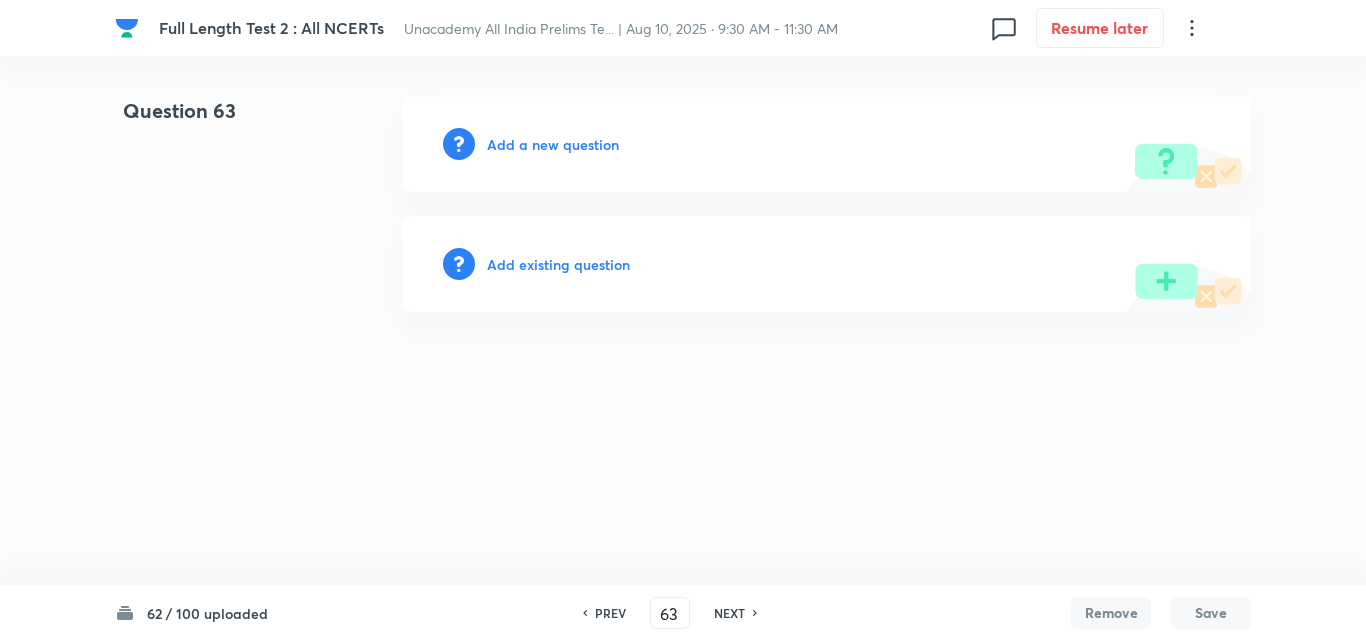 click on "Add a new question" at bounding box center [553, 144] 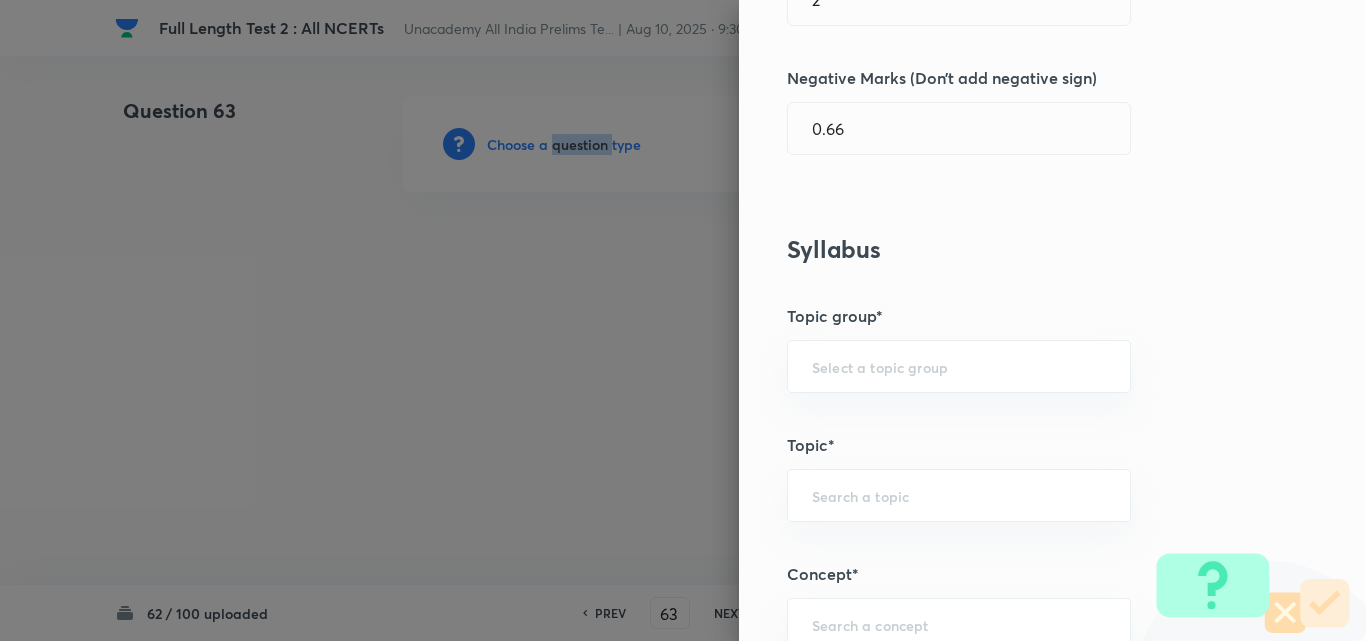 scroll, scrollTop: 1100, scrollLeft: 0, axis: vertical 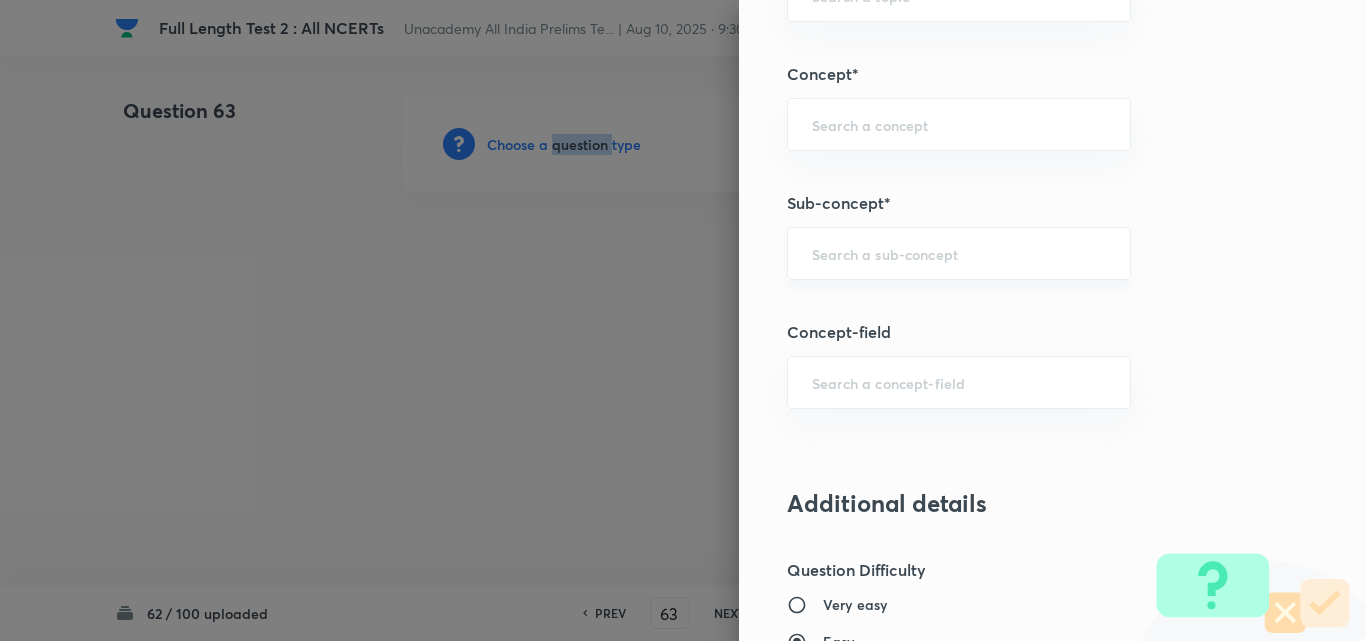 click on "​" at bounding box center (959, 253) 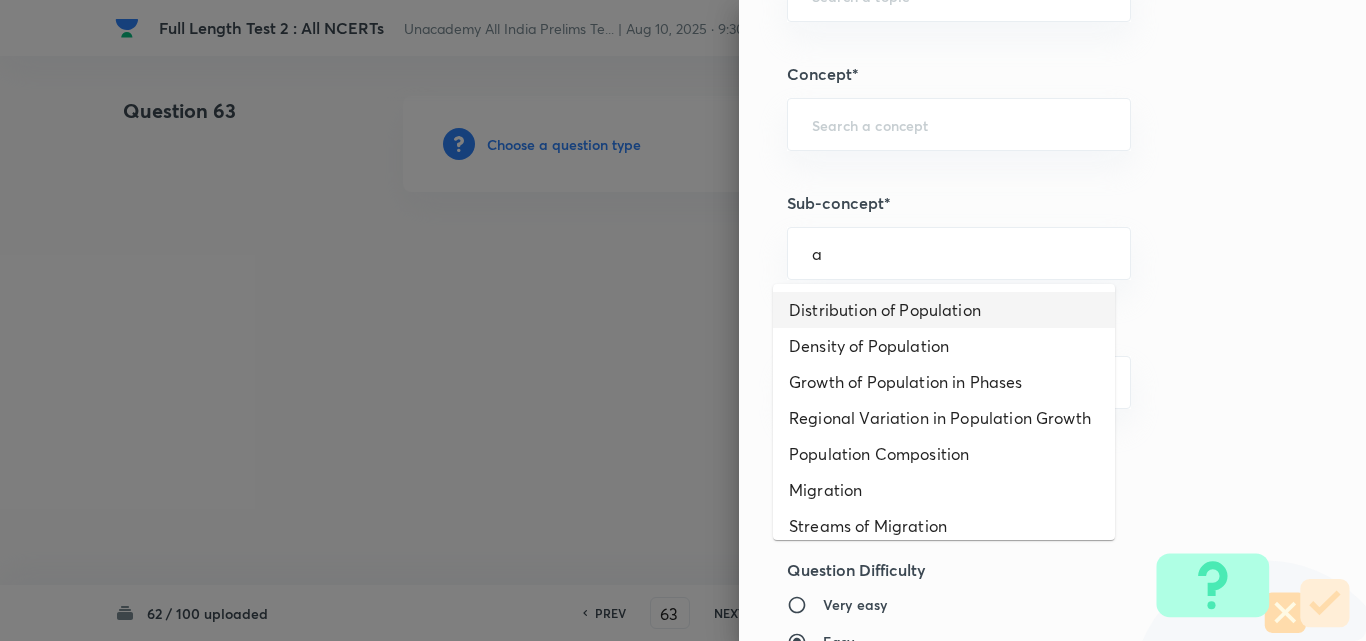 click on "Distribution of Population" at bounding box center [944, 310] 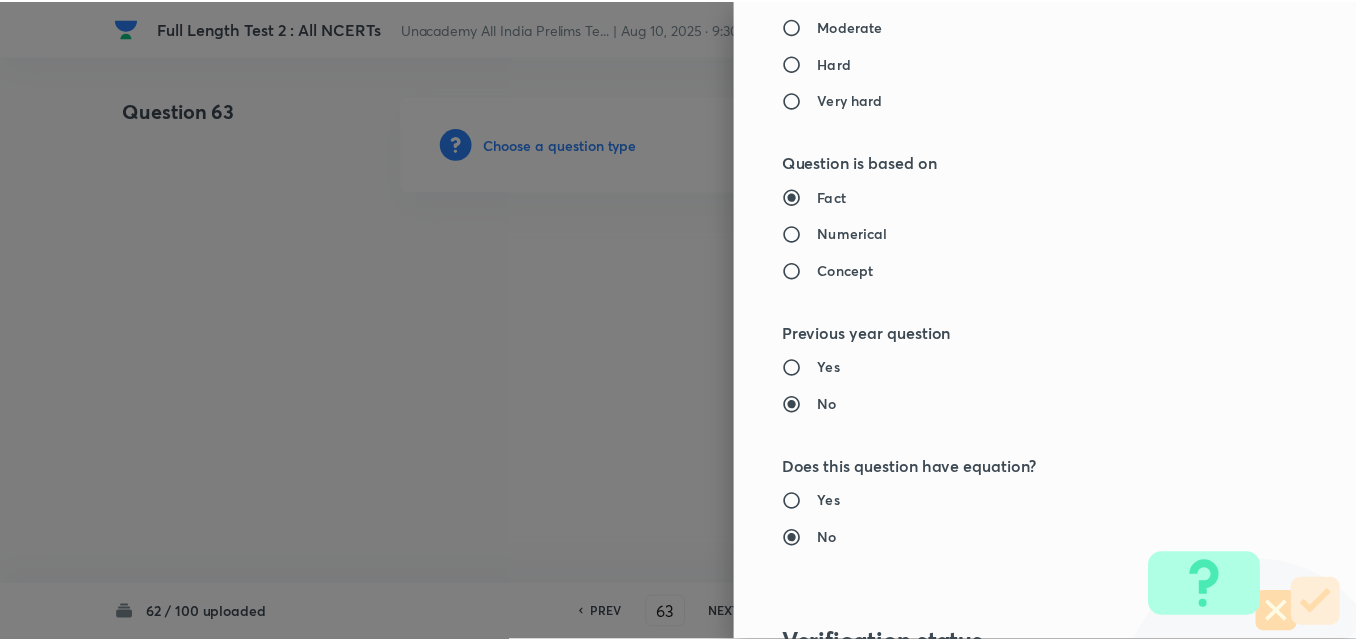 scroll, scrollTop: 2085, scrollLeft: 0, axis: vertical 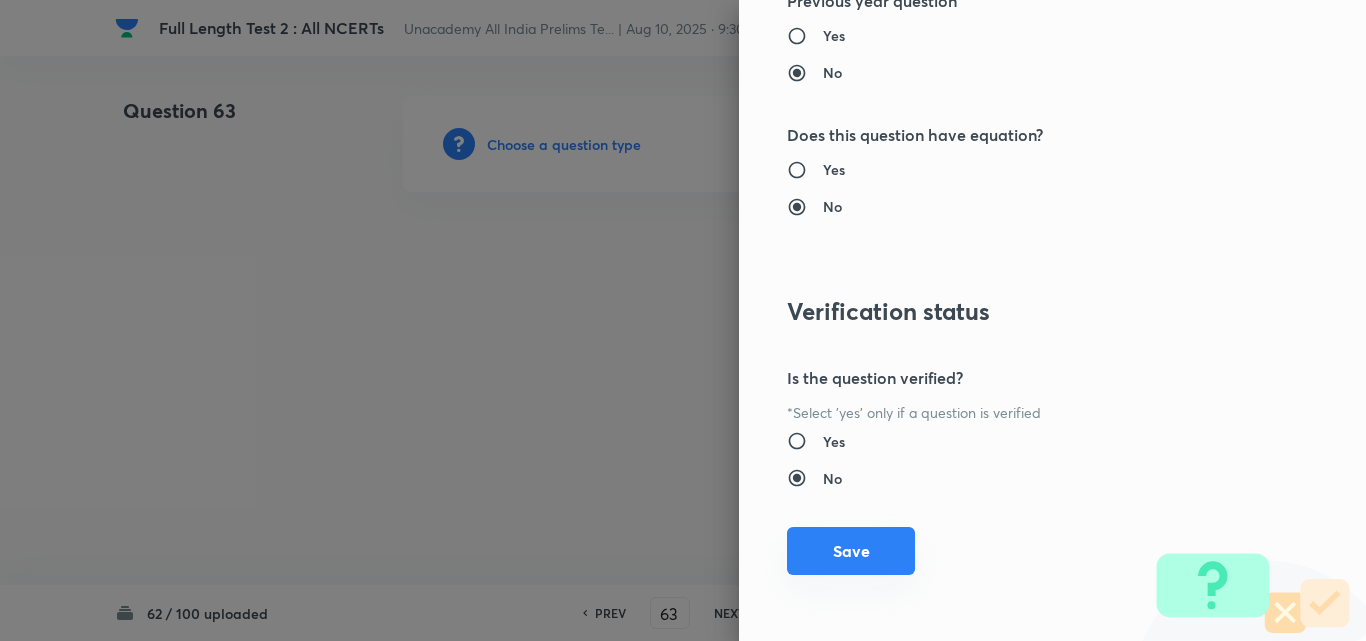 click on "Question settings Question type* Single choice correct Number of options* 2 3 4 5 Does this question have a passage?* Yes No Positive mark 2 ​ Negative Marks (Don’t add negative sign) 0.66 ​ Syllabus Topic group* Geography ​ Topic* Human Geography ​ Concept* Population:Growth and Composition ​ Sub-concept* Distribution of Population ​ Concept-field ​ Additional details Question Difficulty Very easy Easy Moderate Hard Very hard Question is based on Fact Numerical Concept Previous year question Yes No Does this question have equation? Yes No Verification status Is the question verified? *Select 'yes' only if a question is verified Yes No Save" at bounding box center [1052, 320] 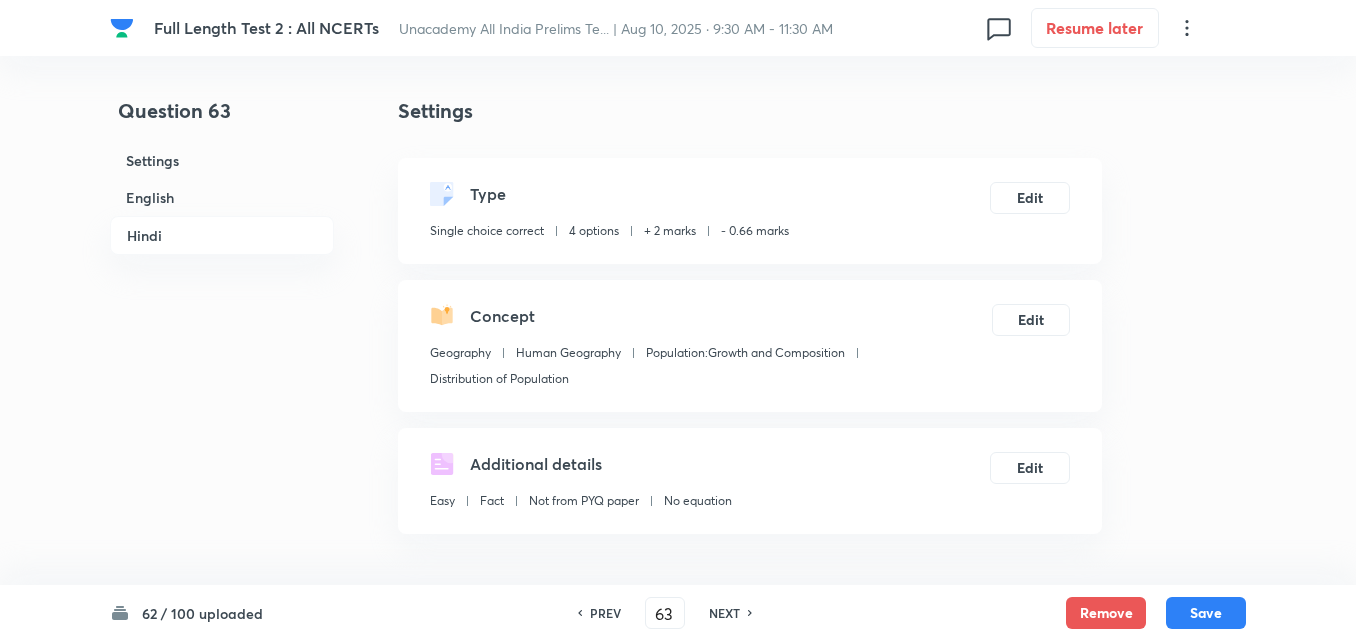 click on "English" at bounding box center (222, 197) 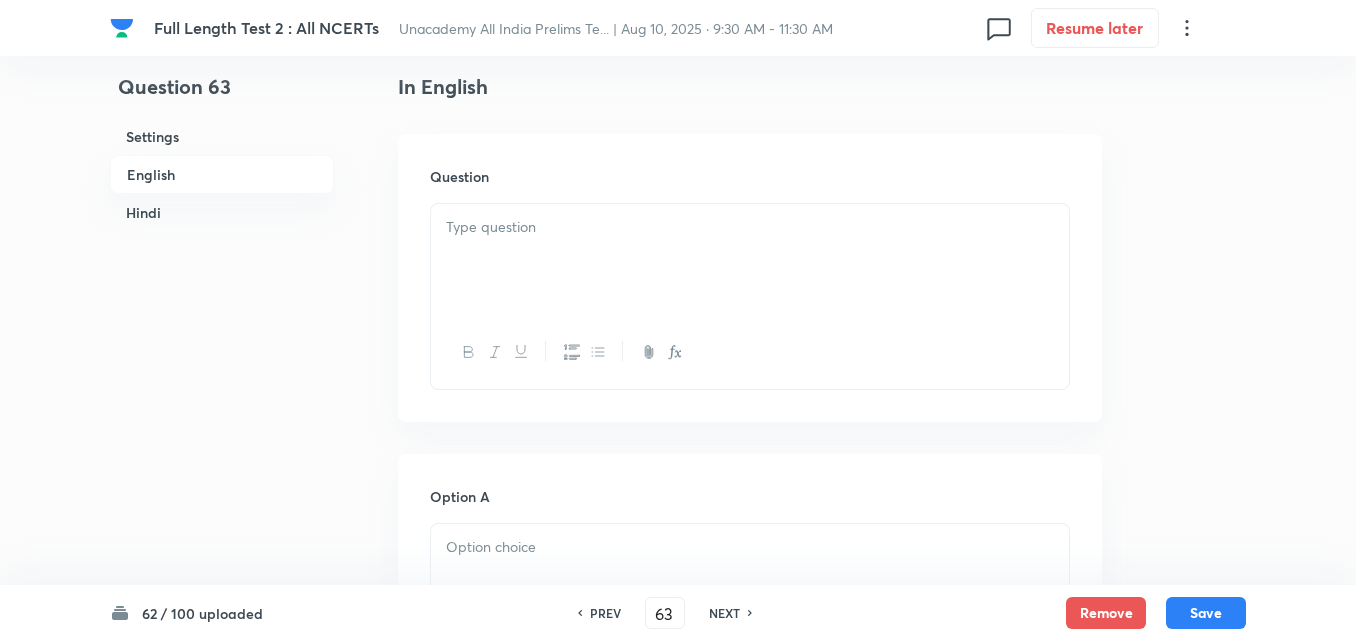 click at bounding box center [750, 260] 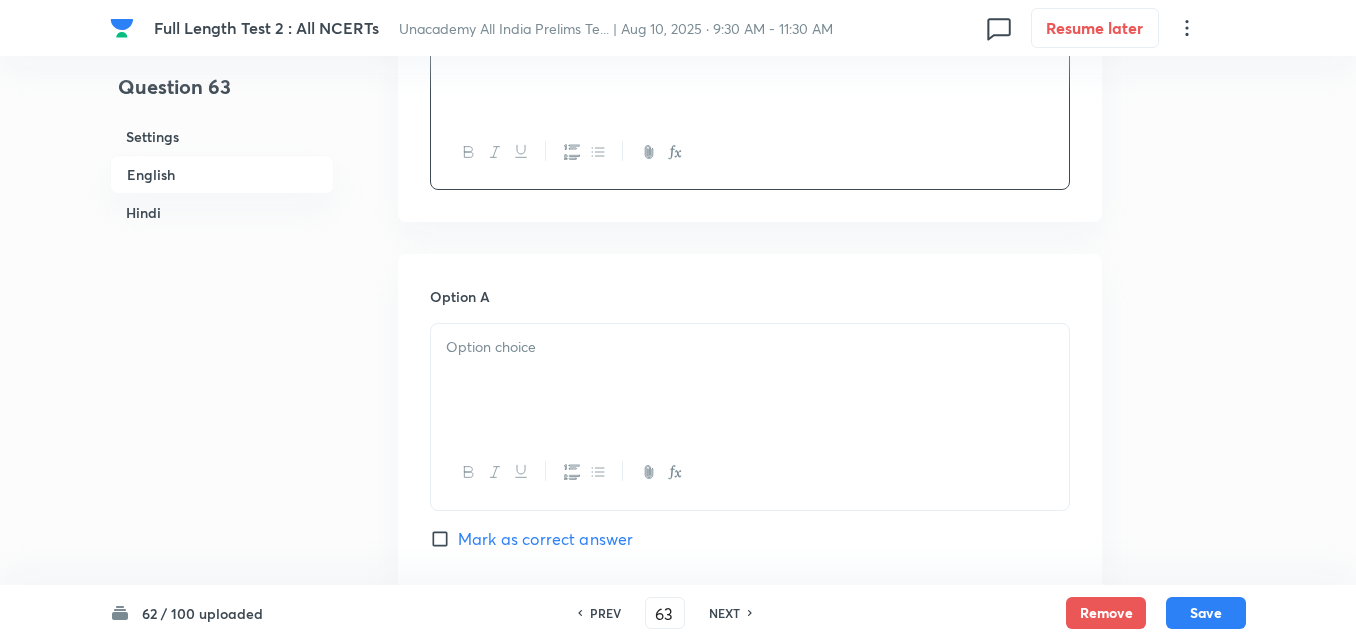 click at bounding box center [750, 347] 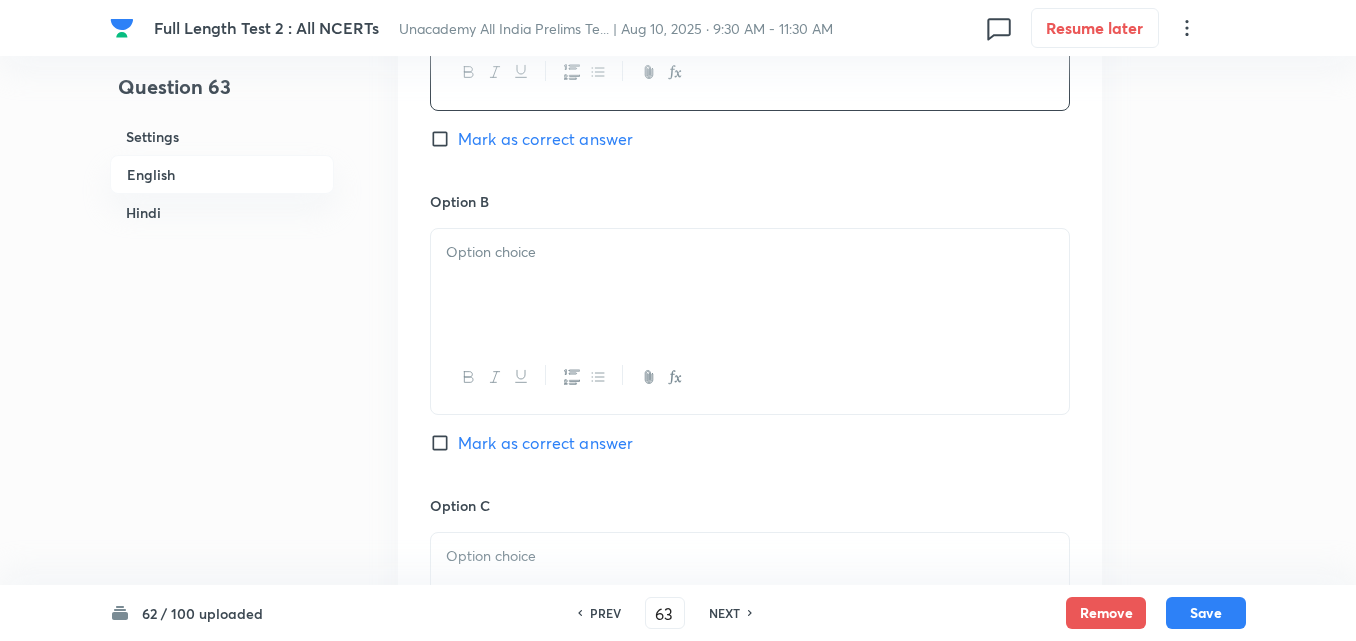 click at bounding box center [750, 285] 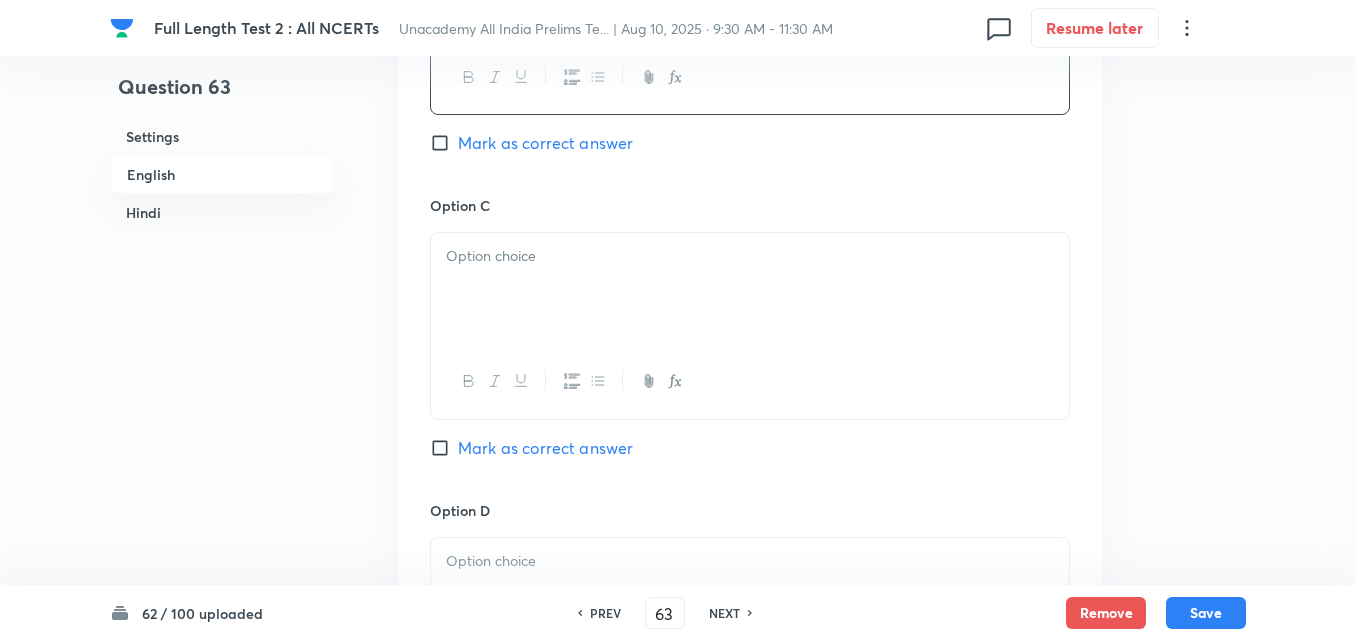 click at bounding box center [750, 289] 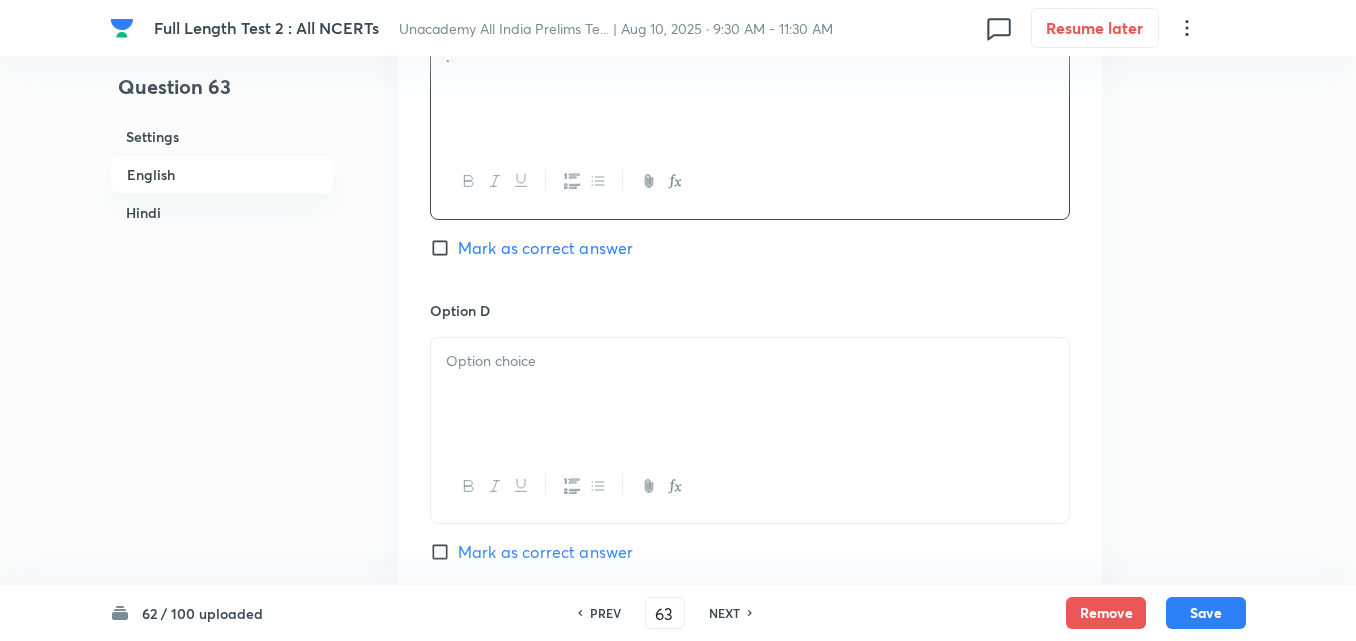 click at bounding box center (750, 361) 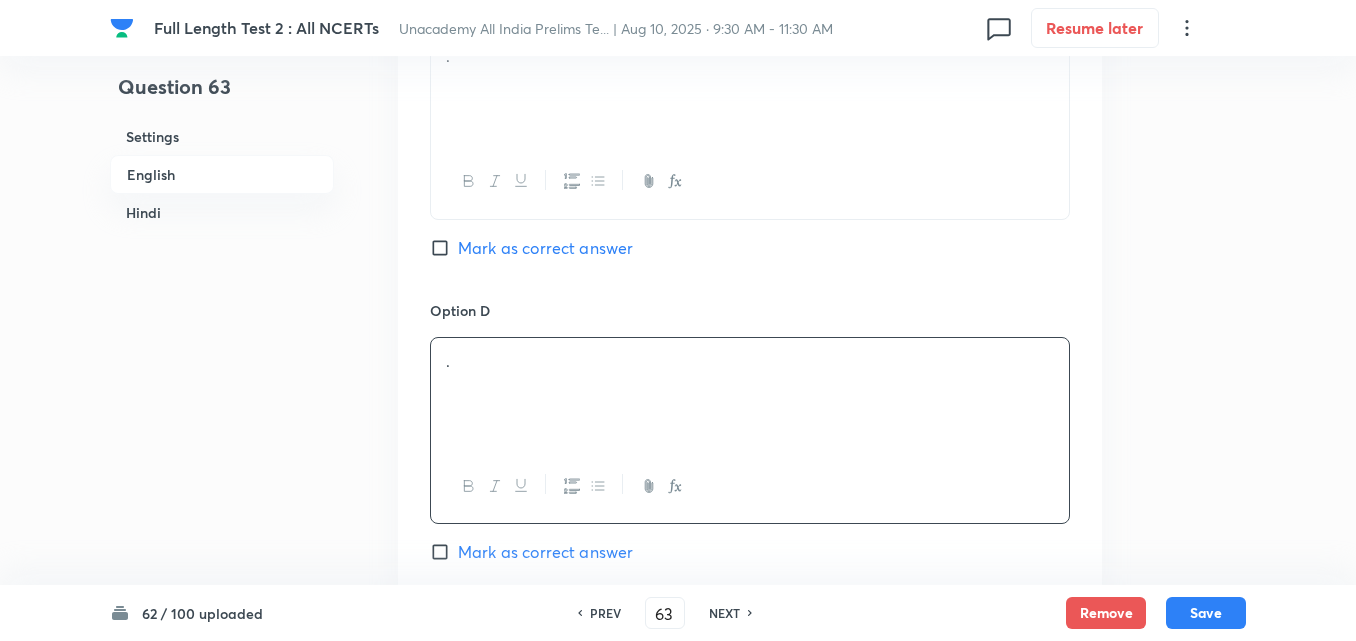 scroll, scrollTop: 1842, scrollLeft: 0, axis: vertical 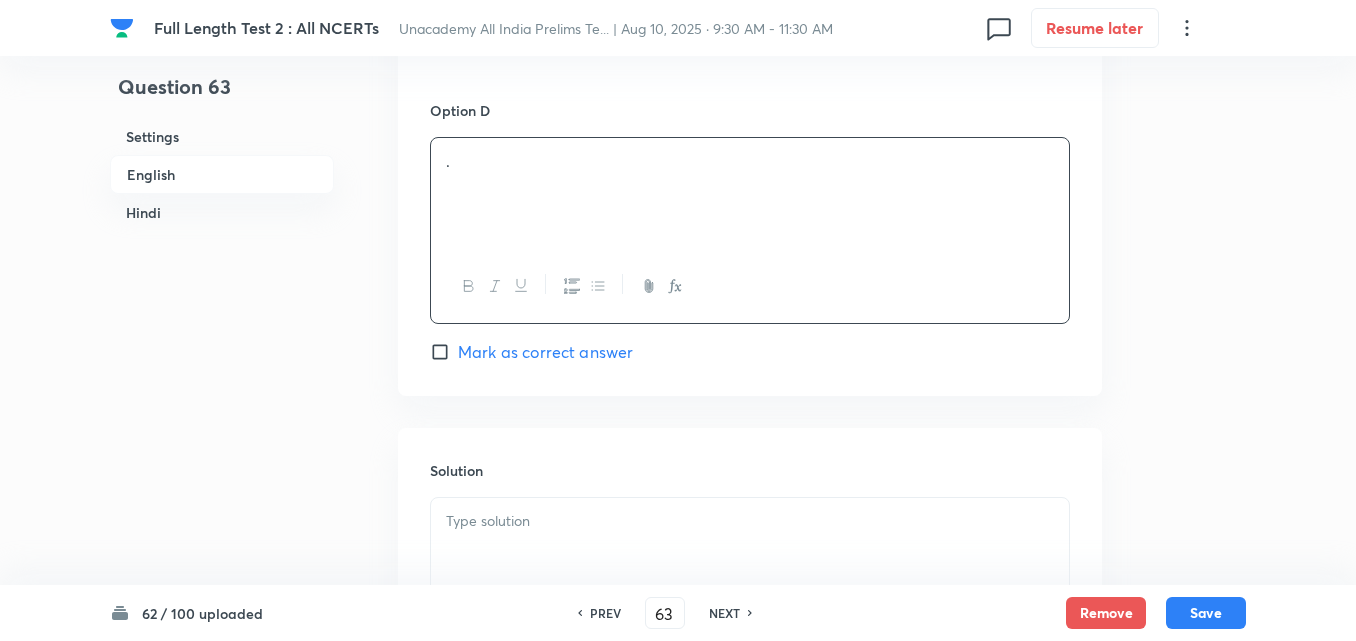 click at bounding box center (750, 286) 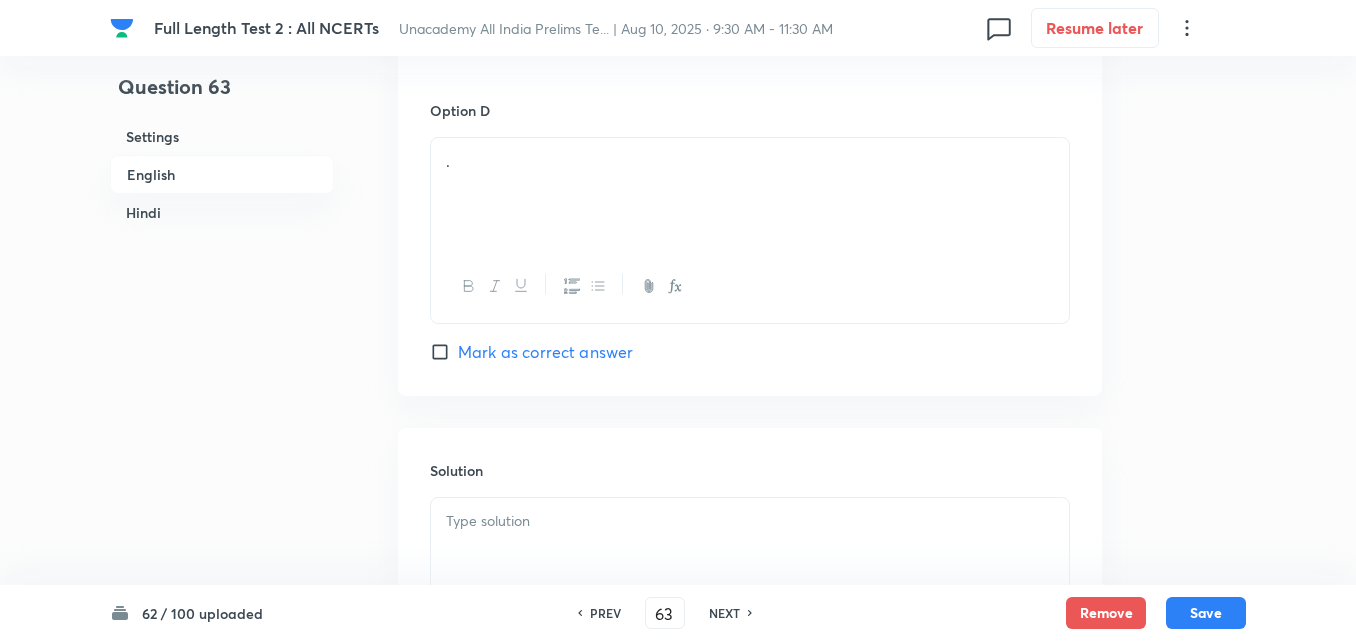 click on "Mark as correct answer" at bounding box center [545, 352] 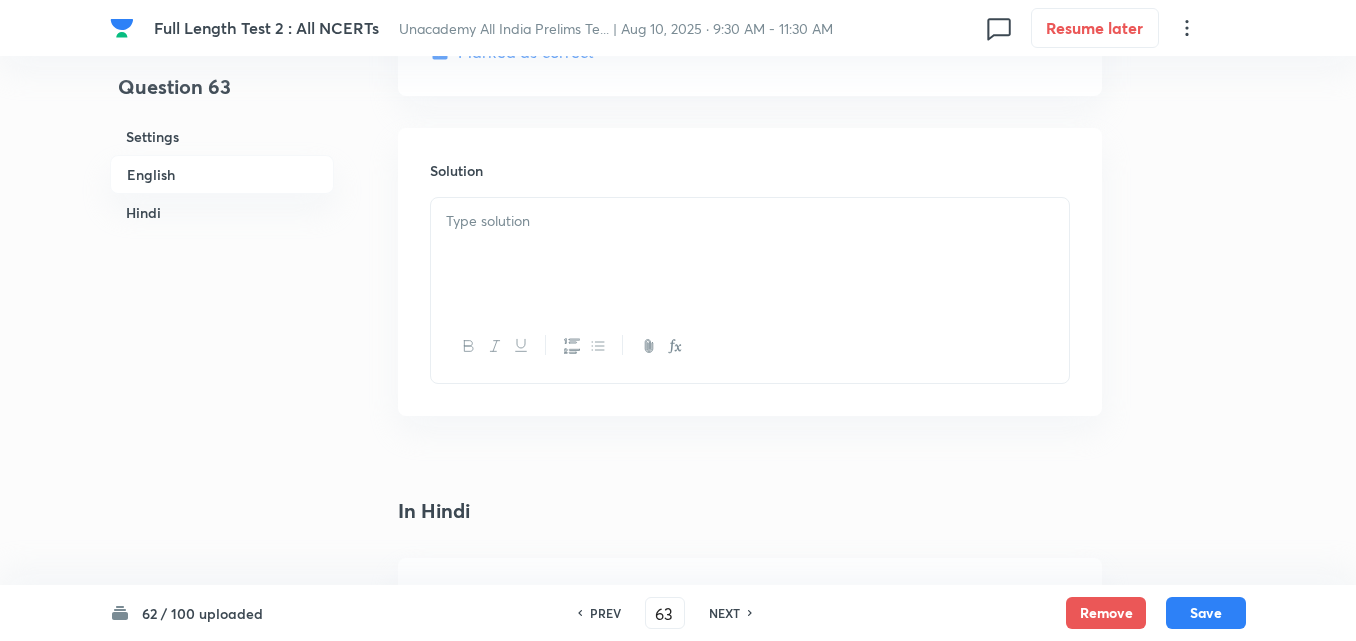 click at bounding box center [750, 254] 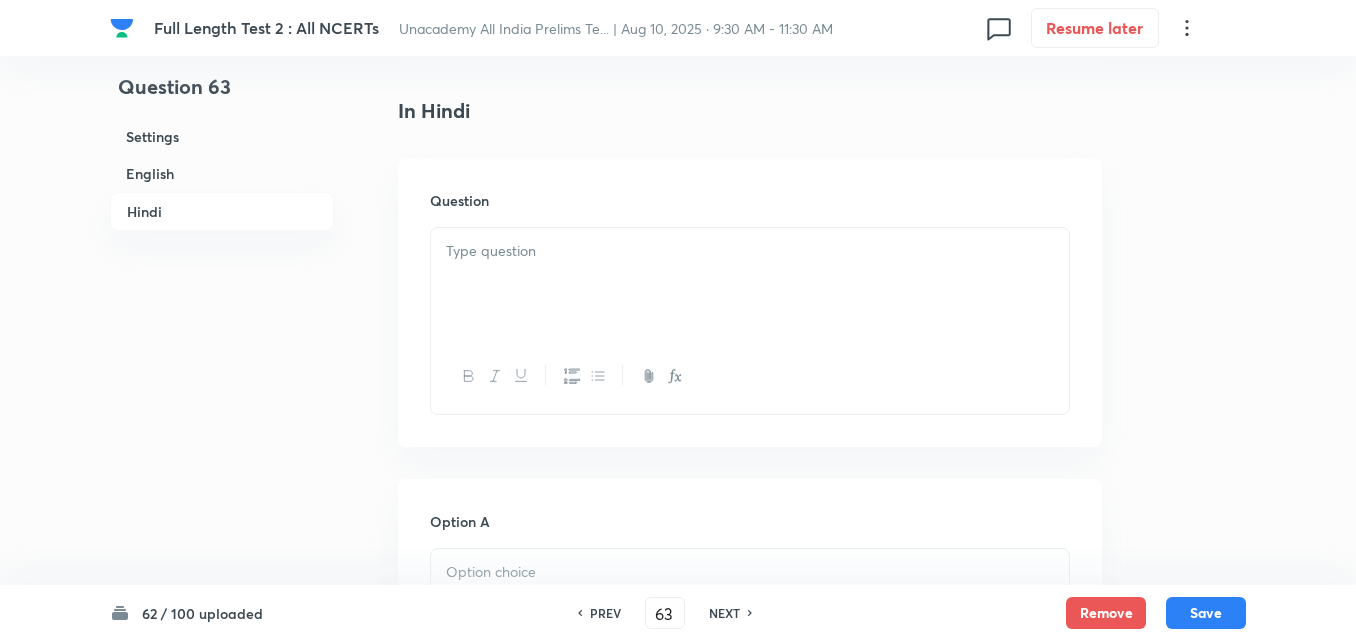 click at bounding box center [750, 284] 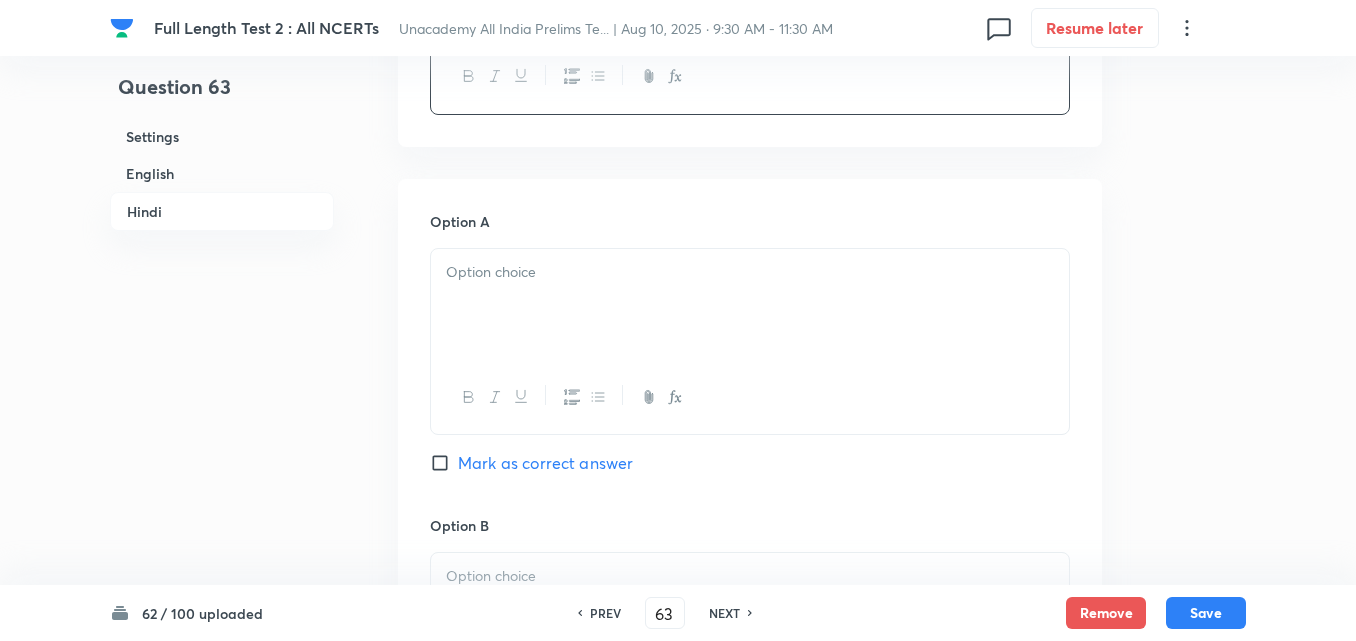 click at bounding box center [750, 305] 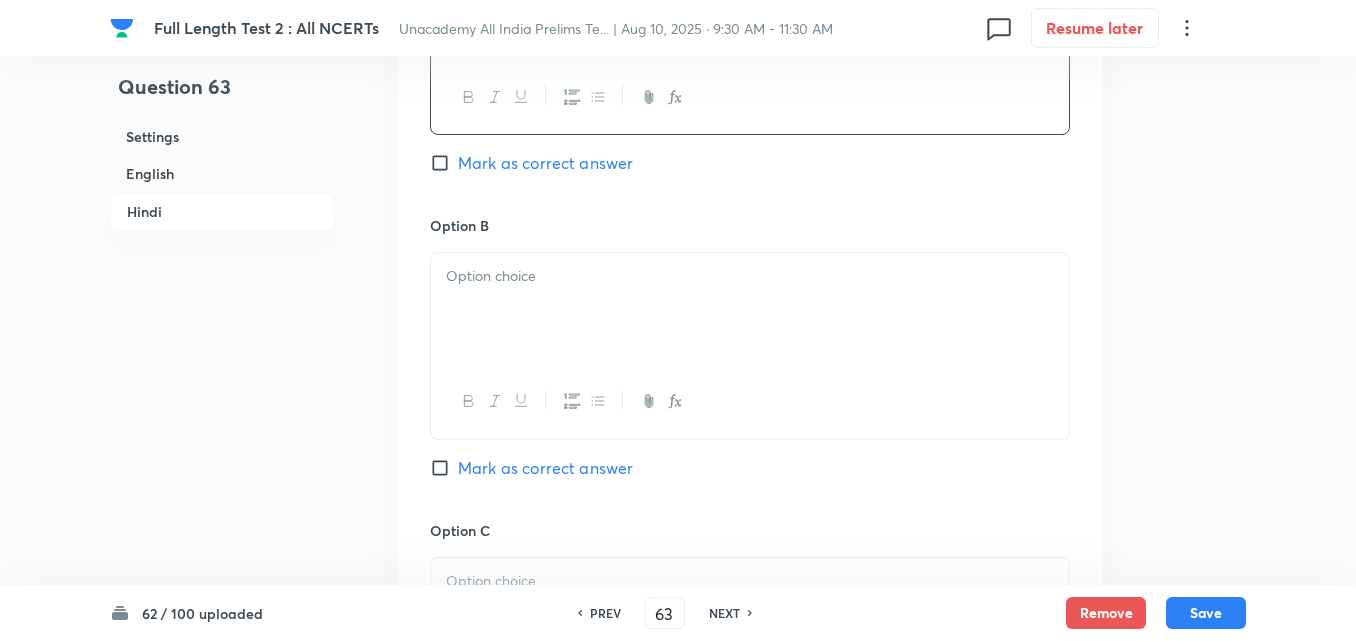click at bounding box center [750, 309] 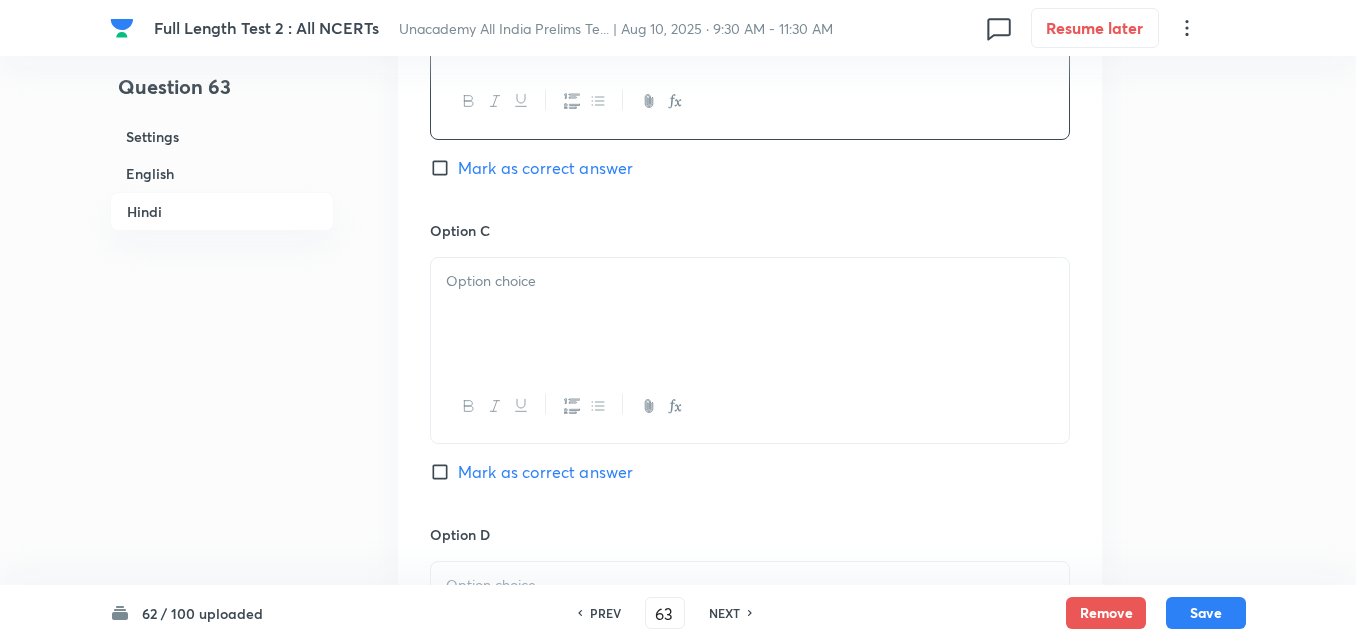 click at bounding box center (750, 314) 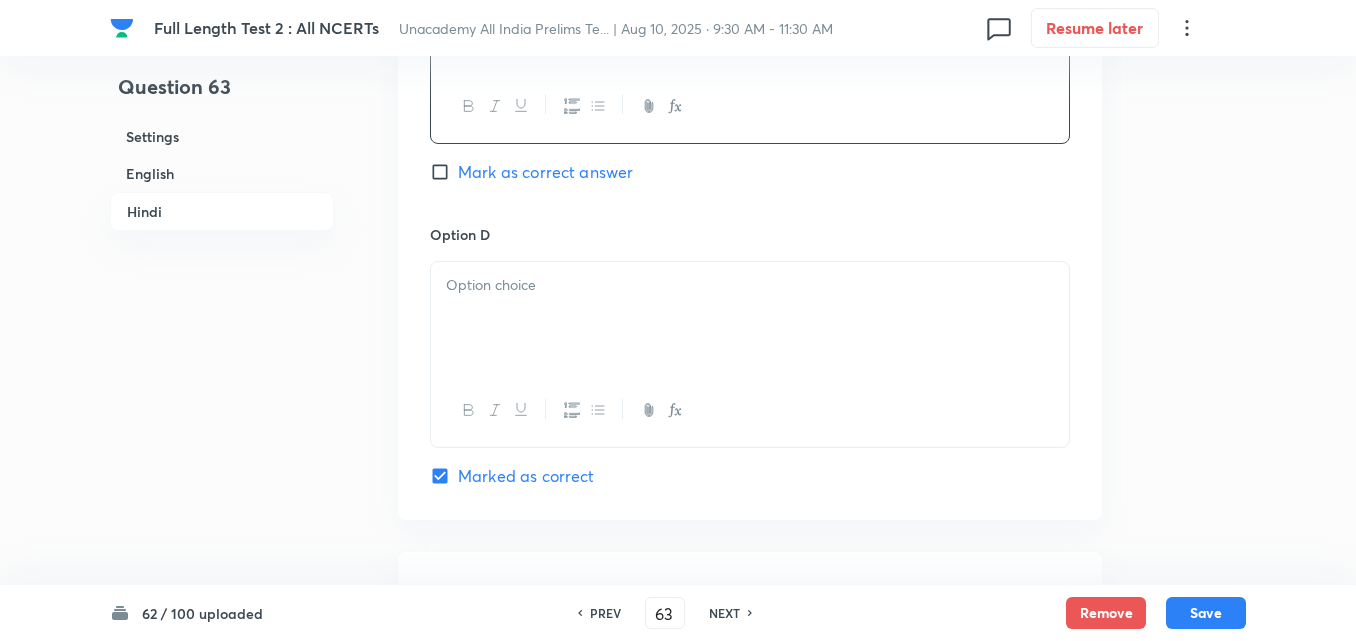 click at bounding box center [750, 318] 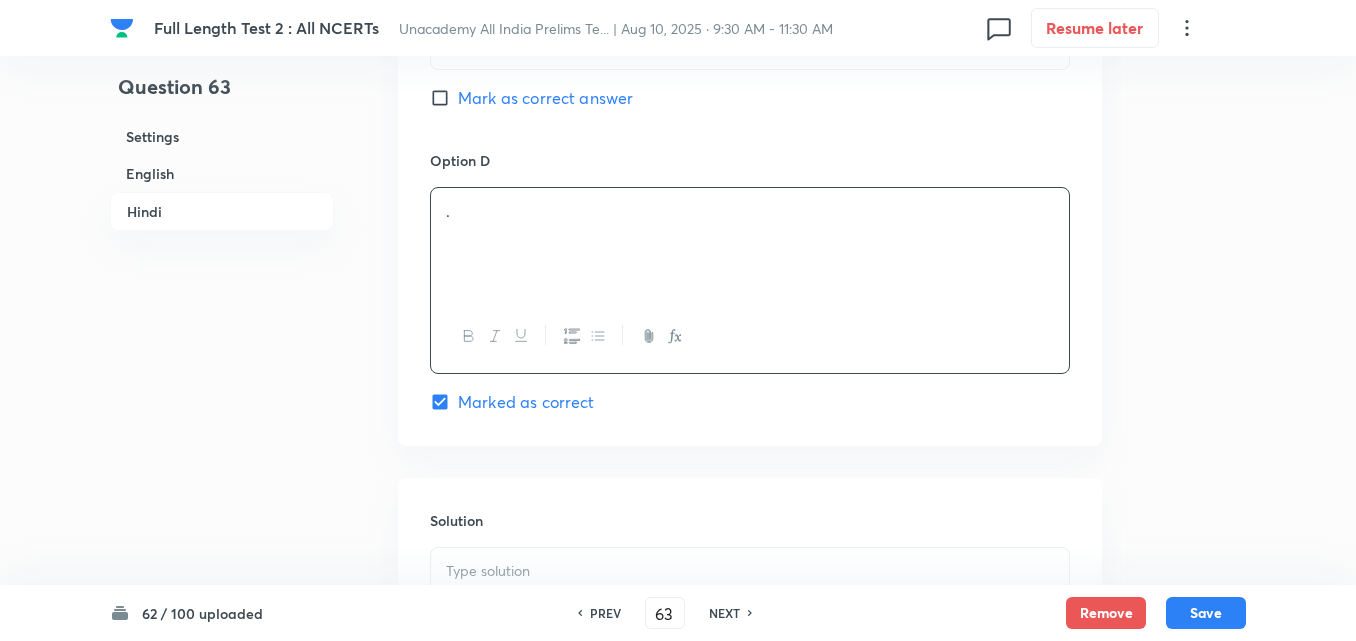 scroll, scrollTop: 4118, scrollLeft: 0, axis: vertical 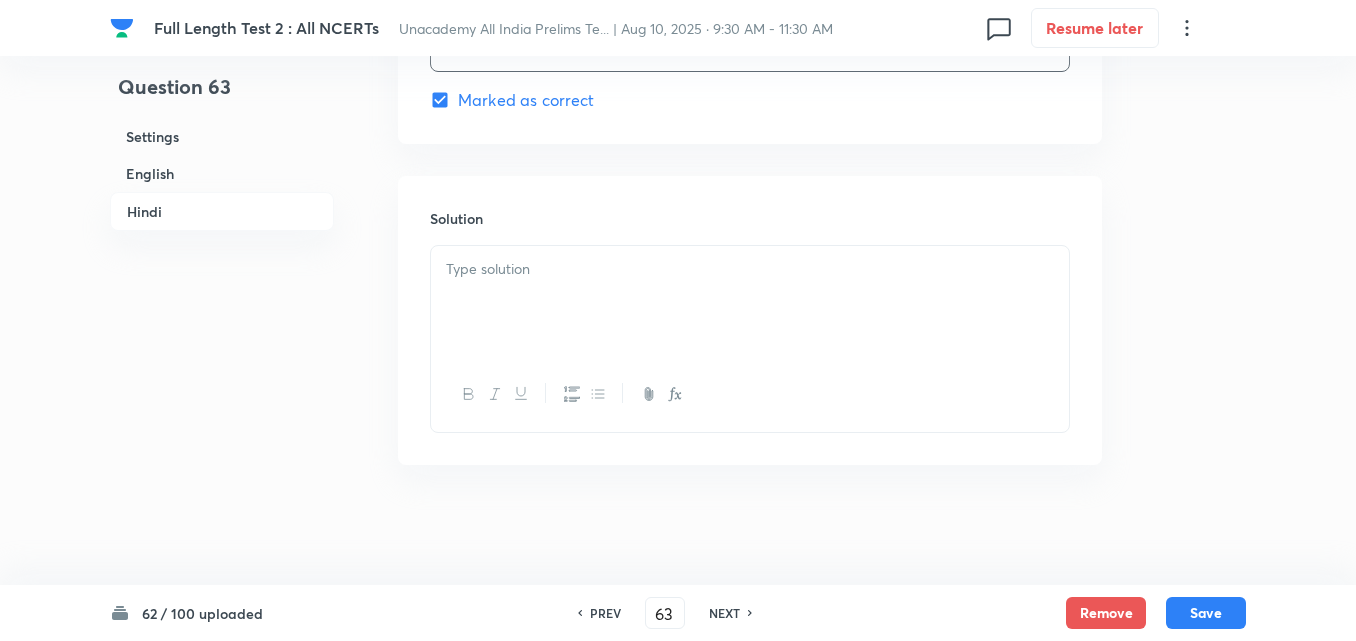 click at bounding box center [750, 302] 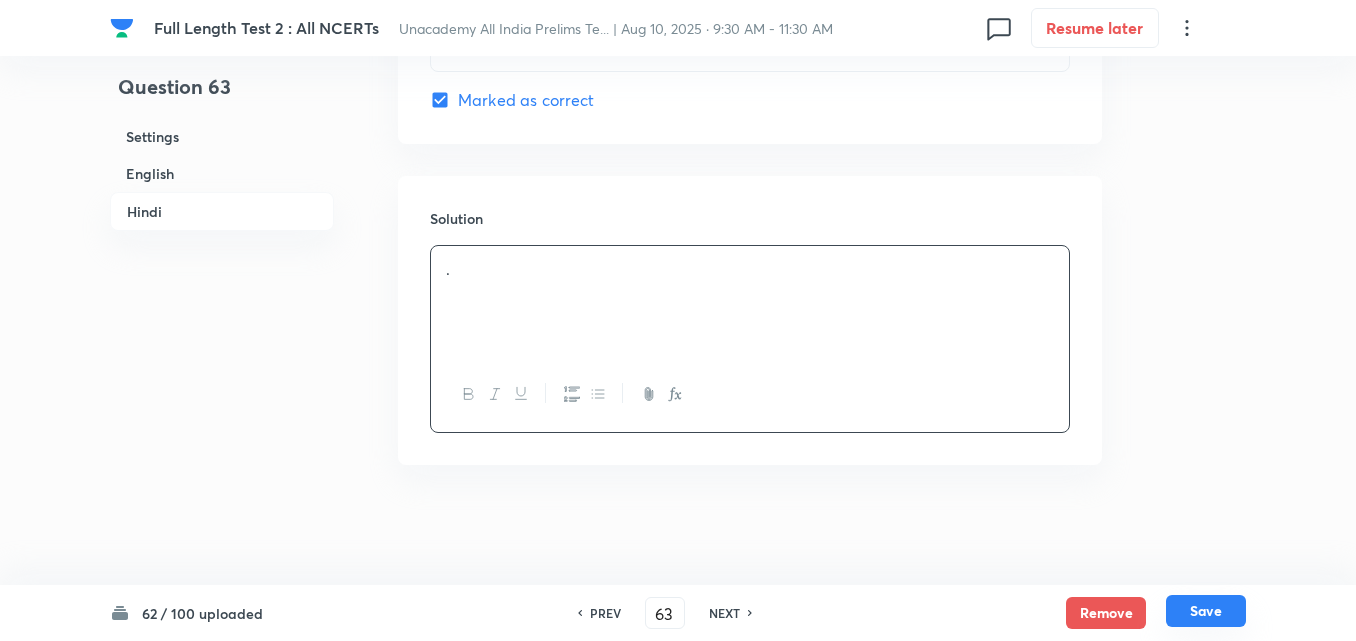 click on "Save" at bounding box center (1206, 611) 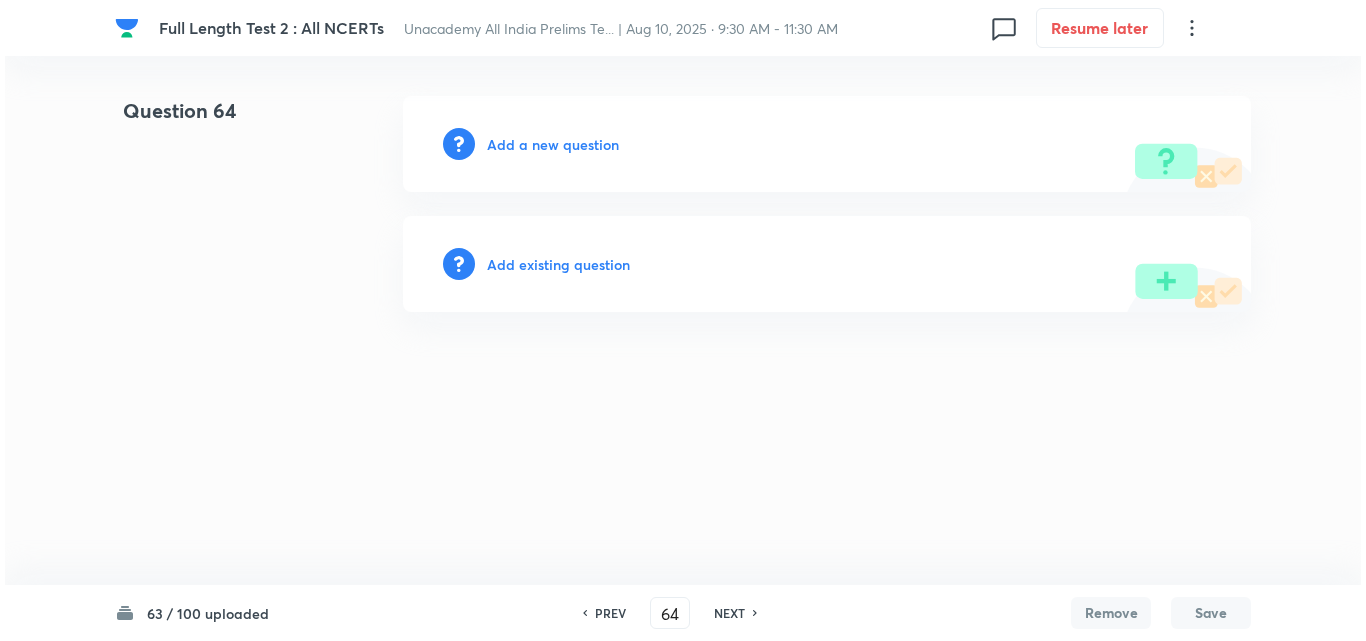 scroll, scrollTop: 0, scrollLeft: 0, axis: both 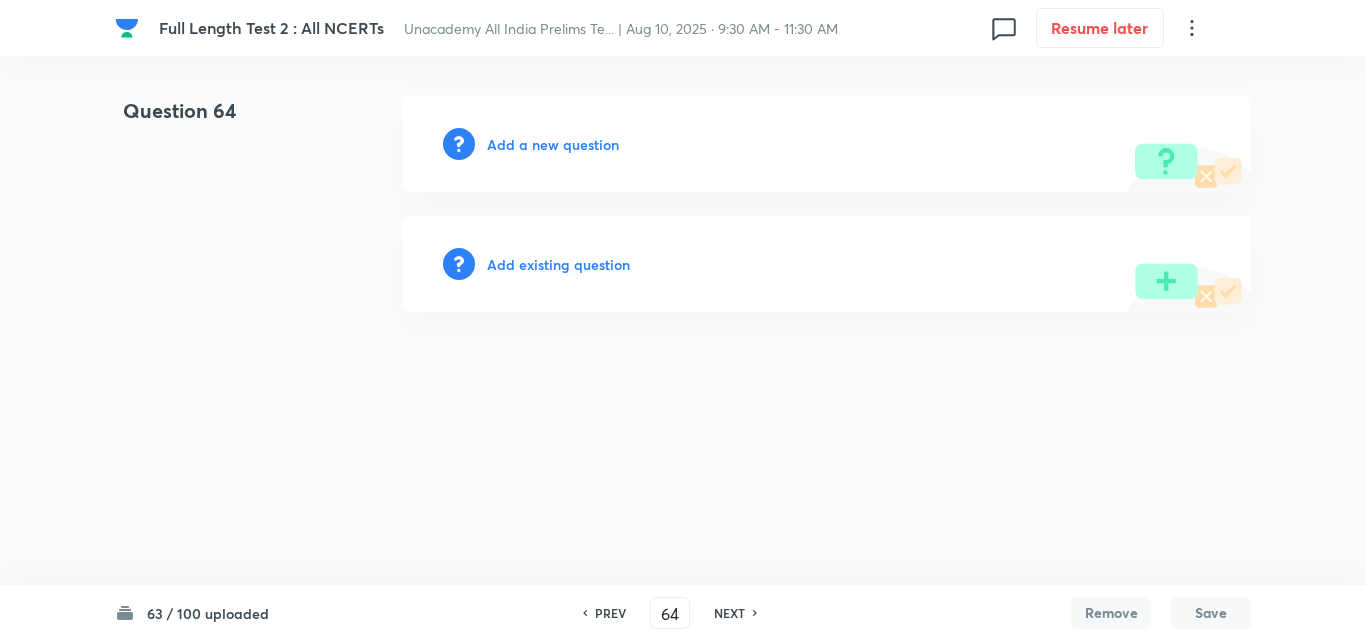 click on "Add a new question" at bounding box center [553, 144] 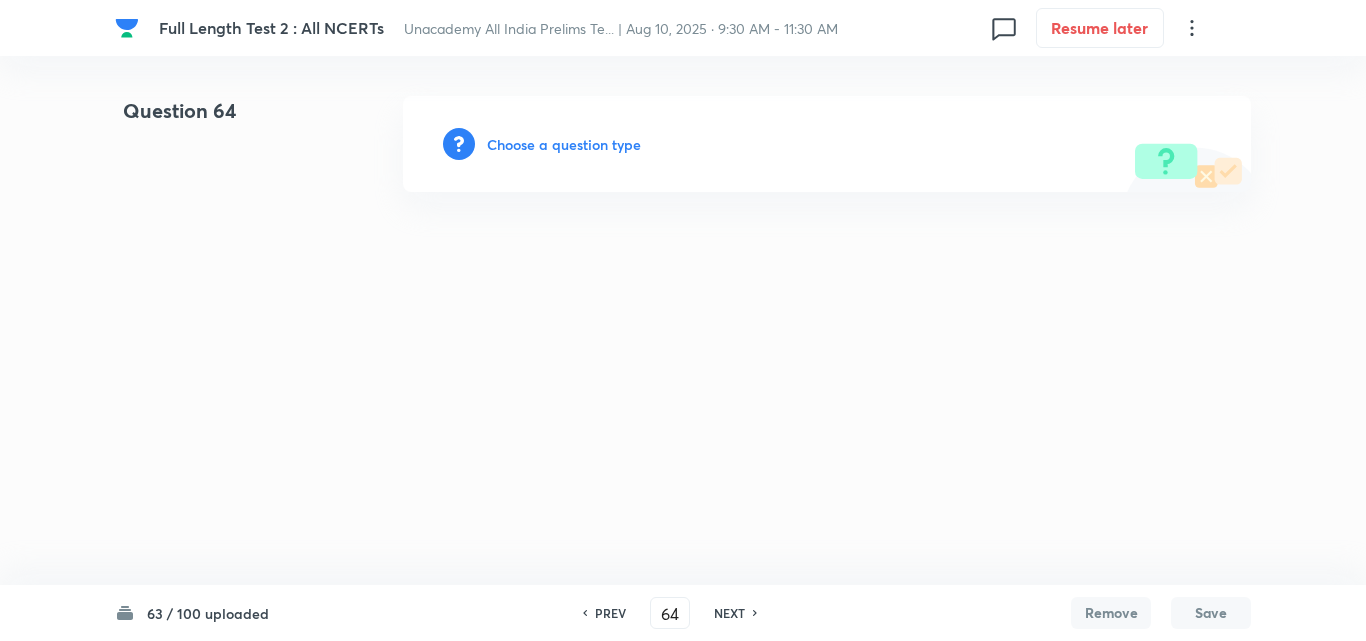 click on "Choose a question type" at bounding box center [564, 144] 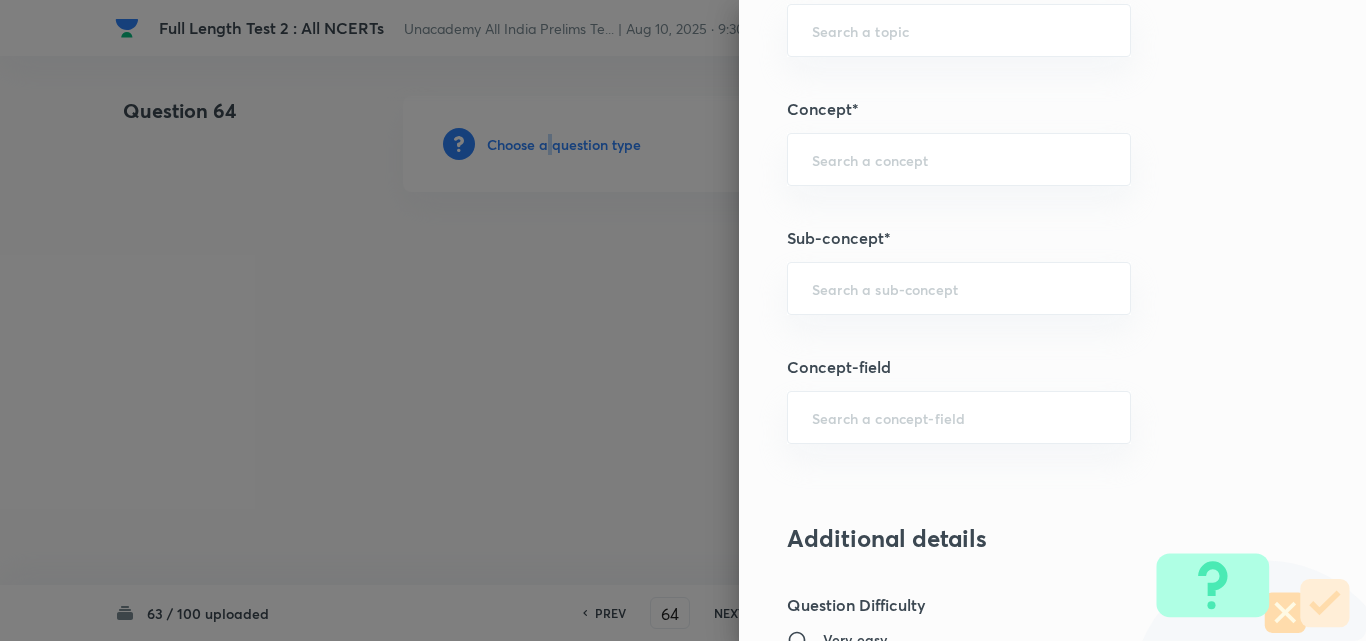 scroll, scrollTop: 1100, scrollLeft: 0, axis: vertical 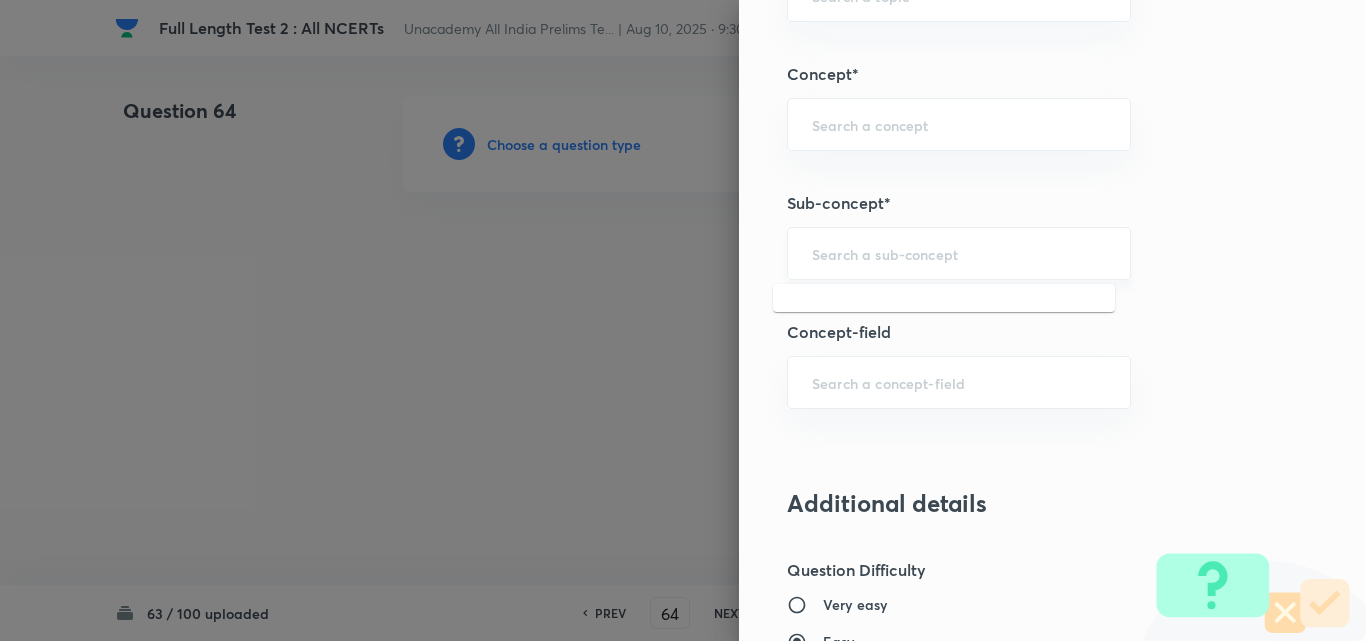 click at bounding box center (959, 253) 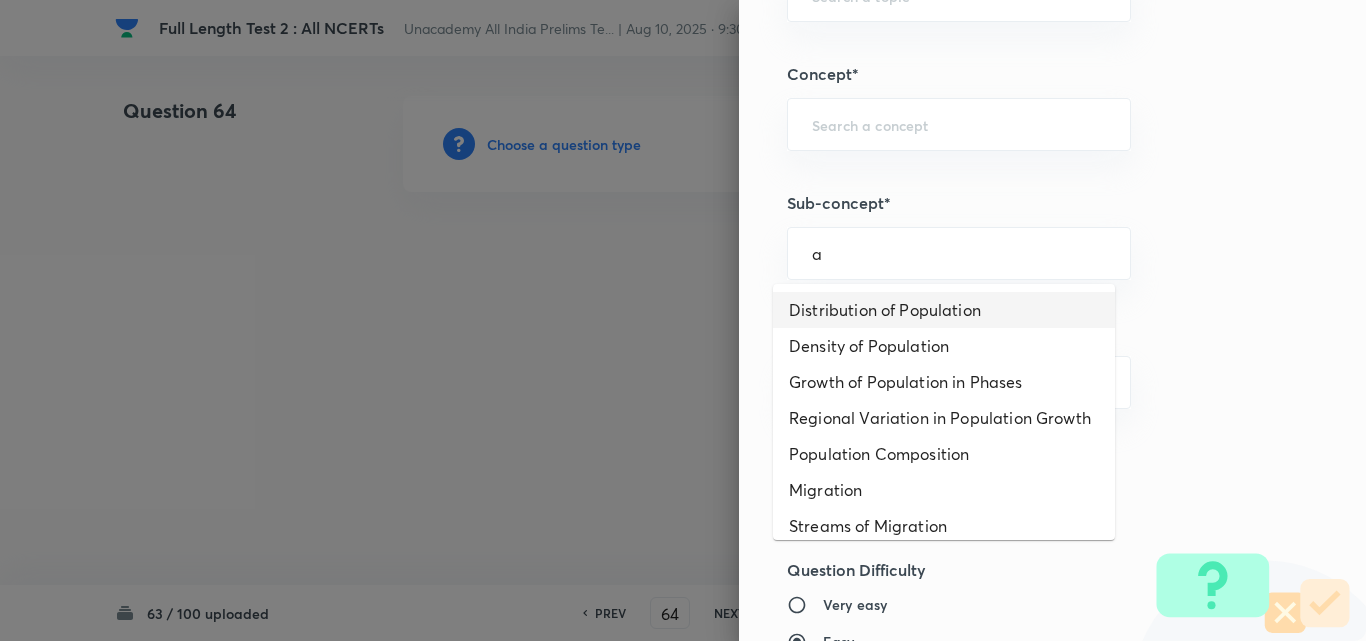 click on "Distribution of Population" at bounding box center [944, 310] 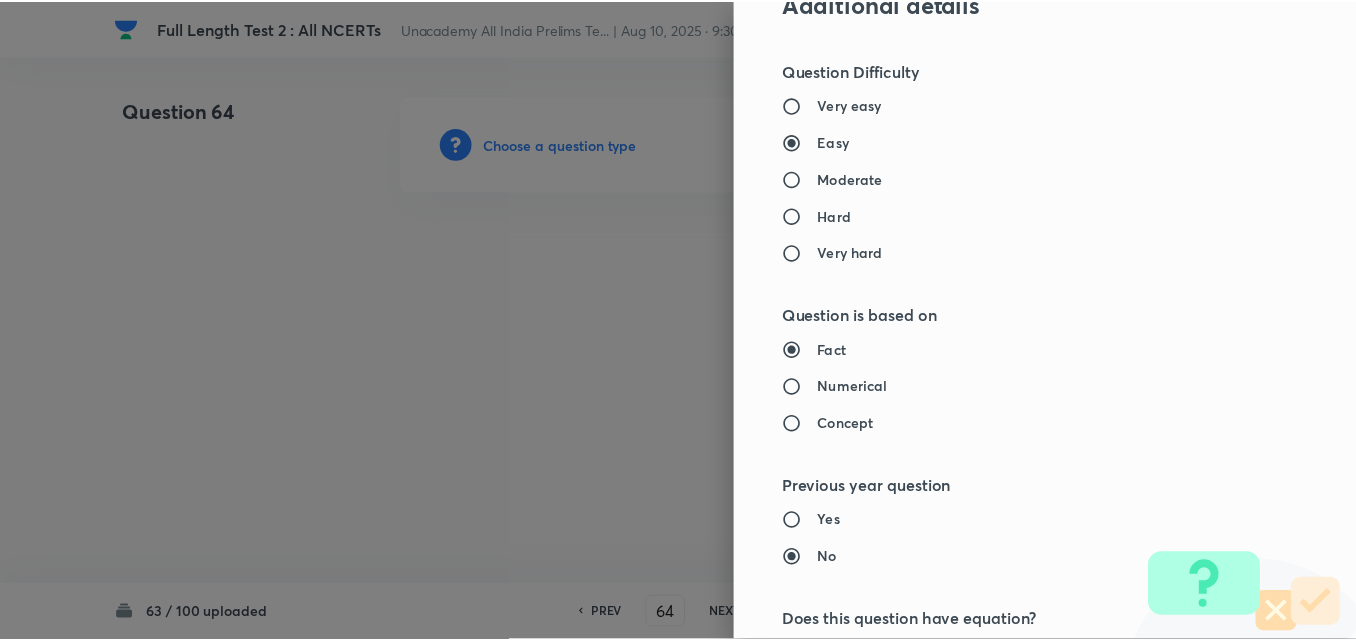 scroll, scrollTop: 2085, scrollLeft: 0, axis: vertical 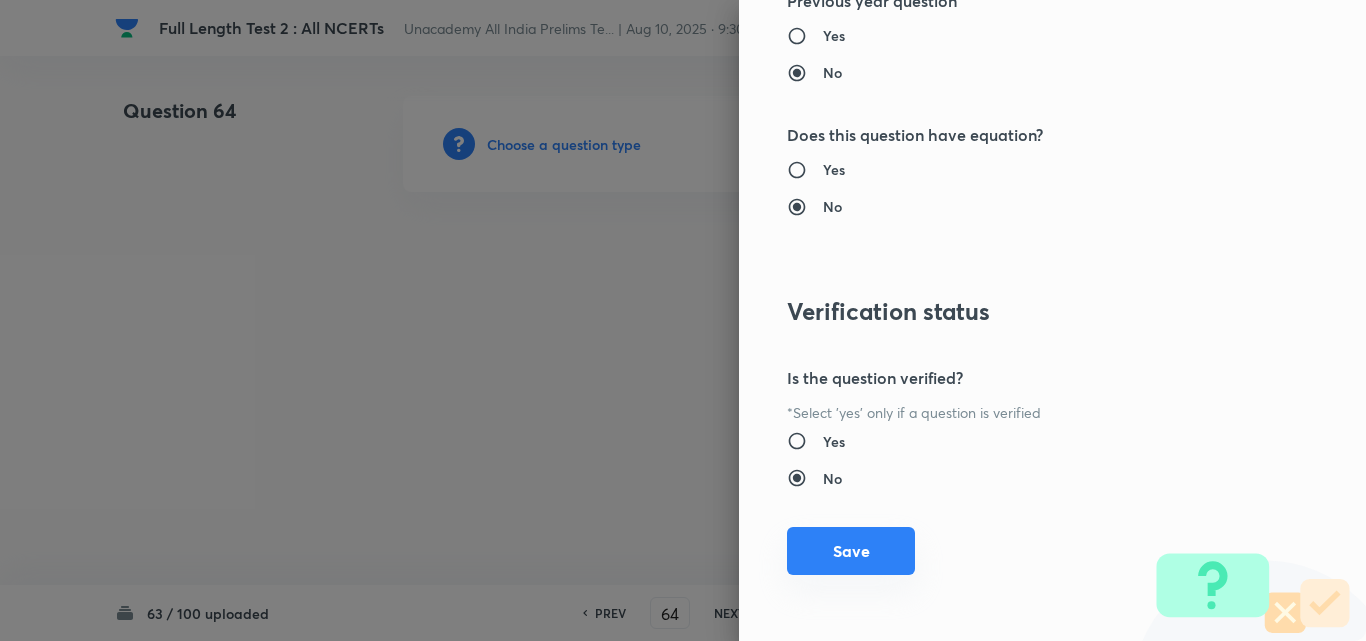 click on "Save" at bounding box center [851, 551] 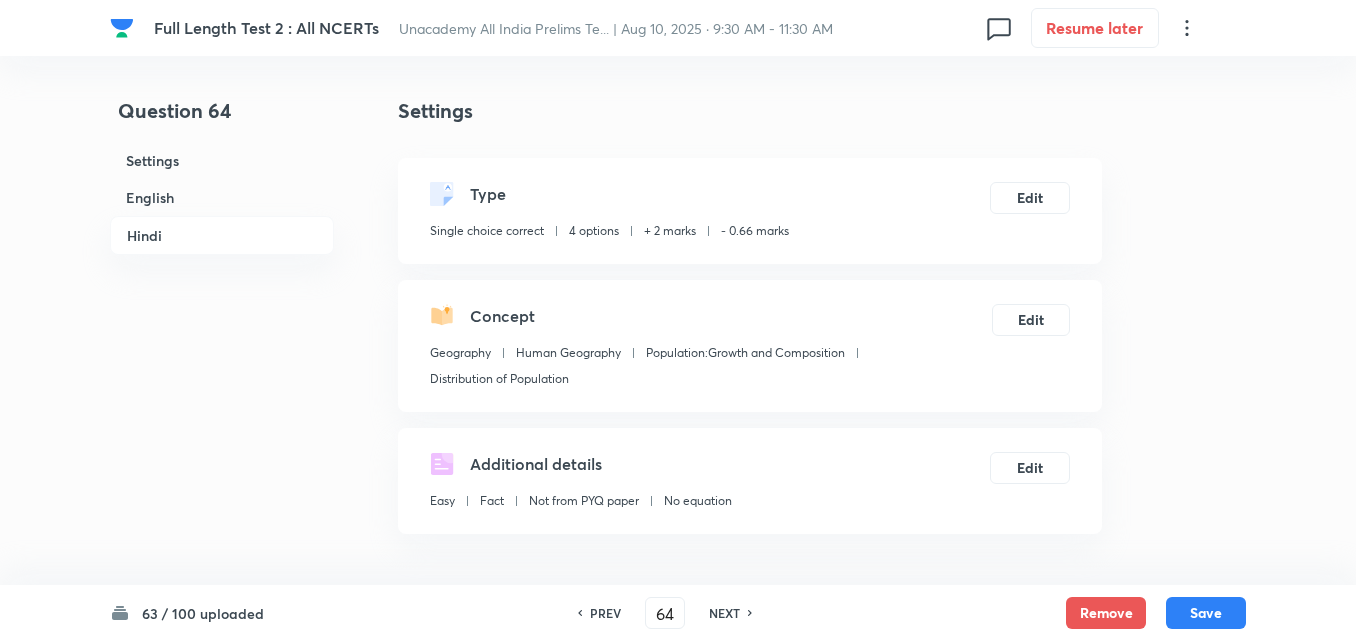 click on "English" at bounding box center (222, 197) 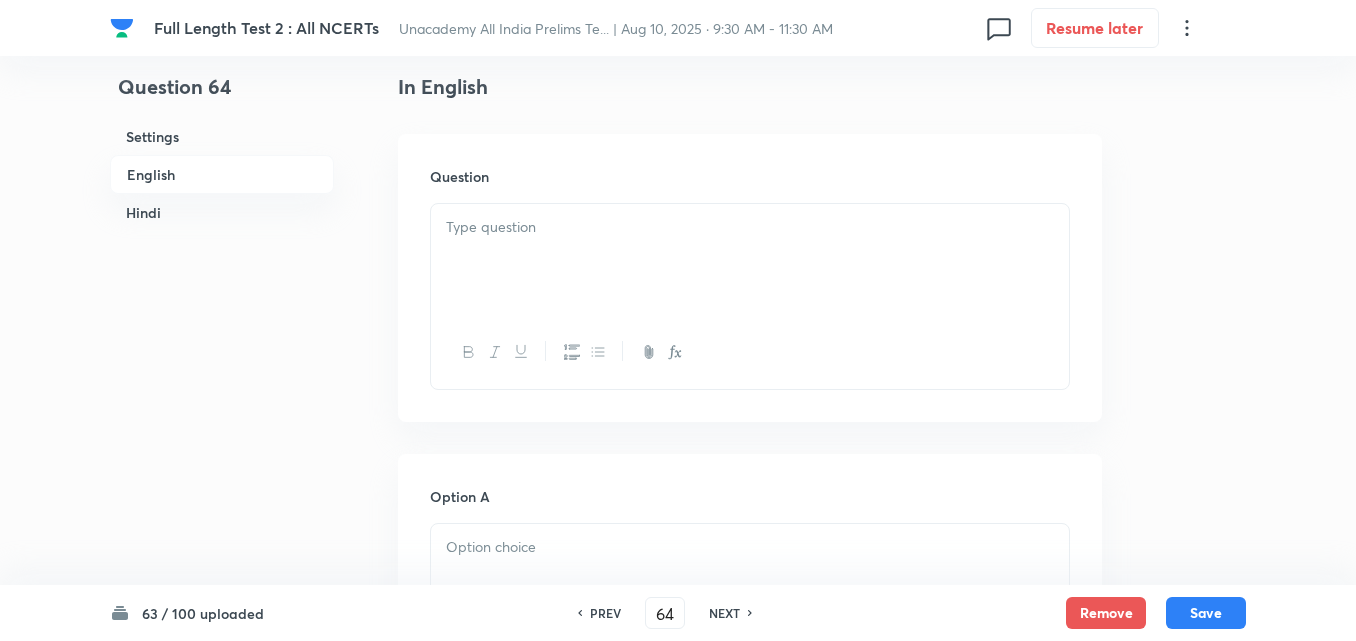 click at bounding box center (750, 260) 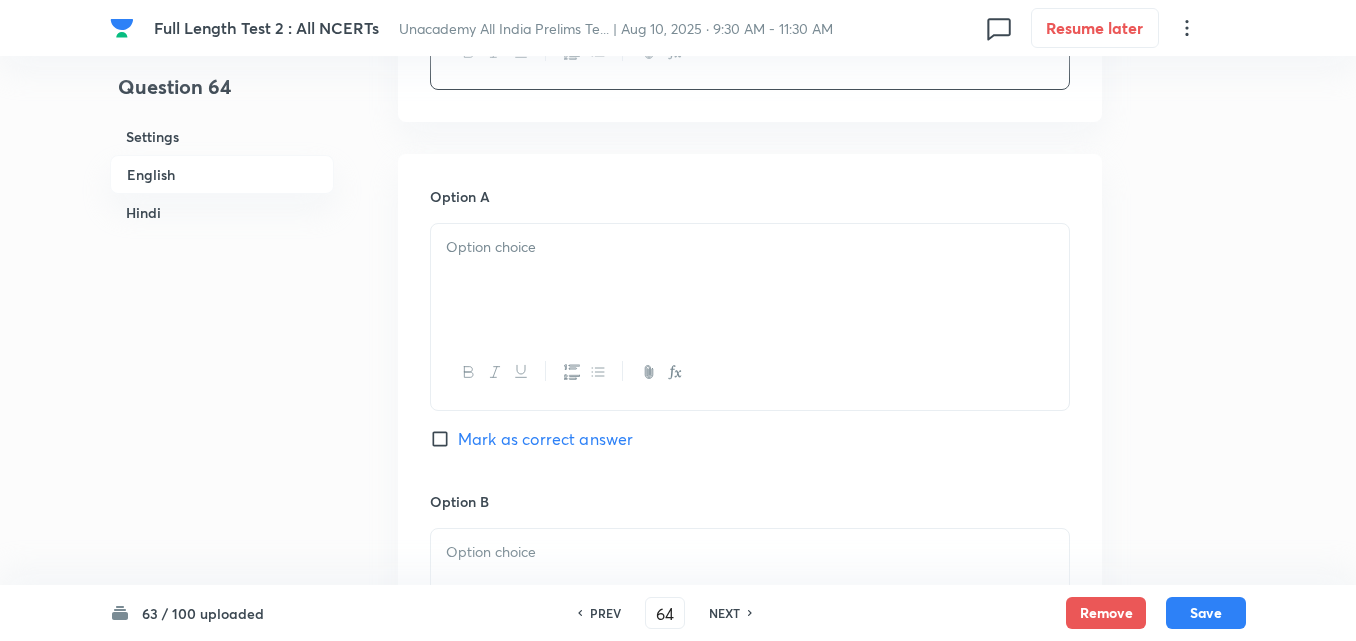 click at bounding box center (750, 280) 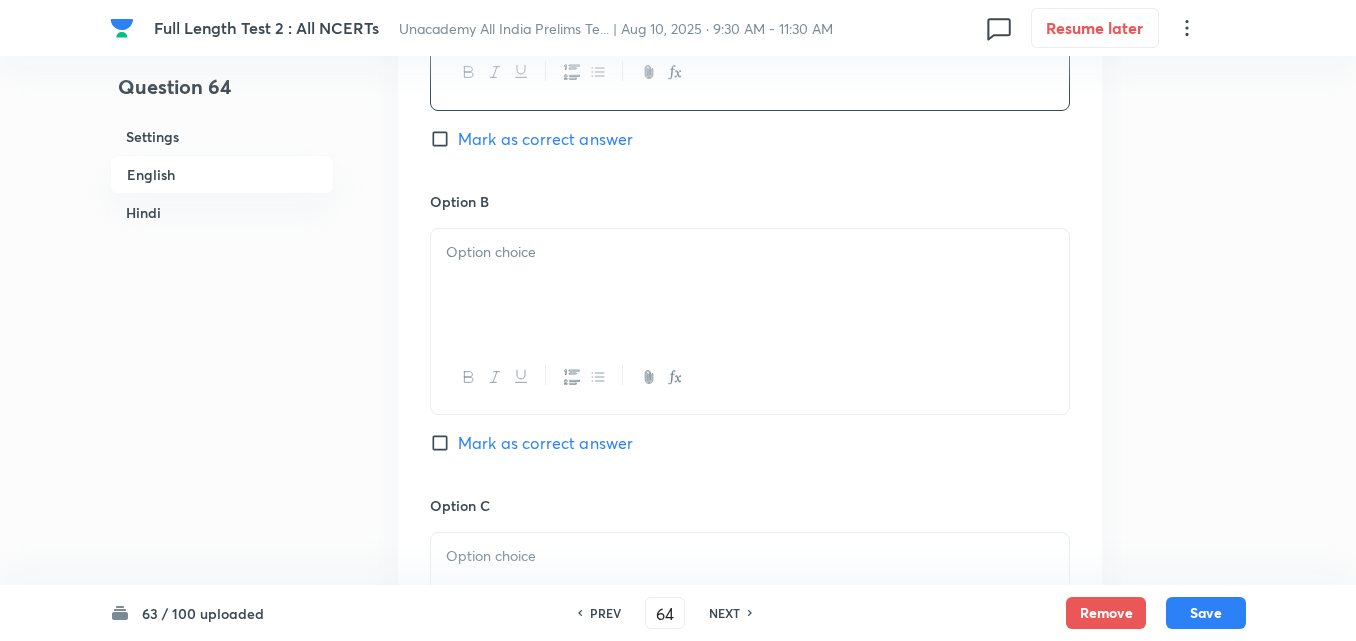 click at bounding box center (750, 285) 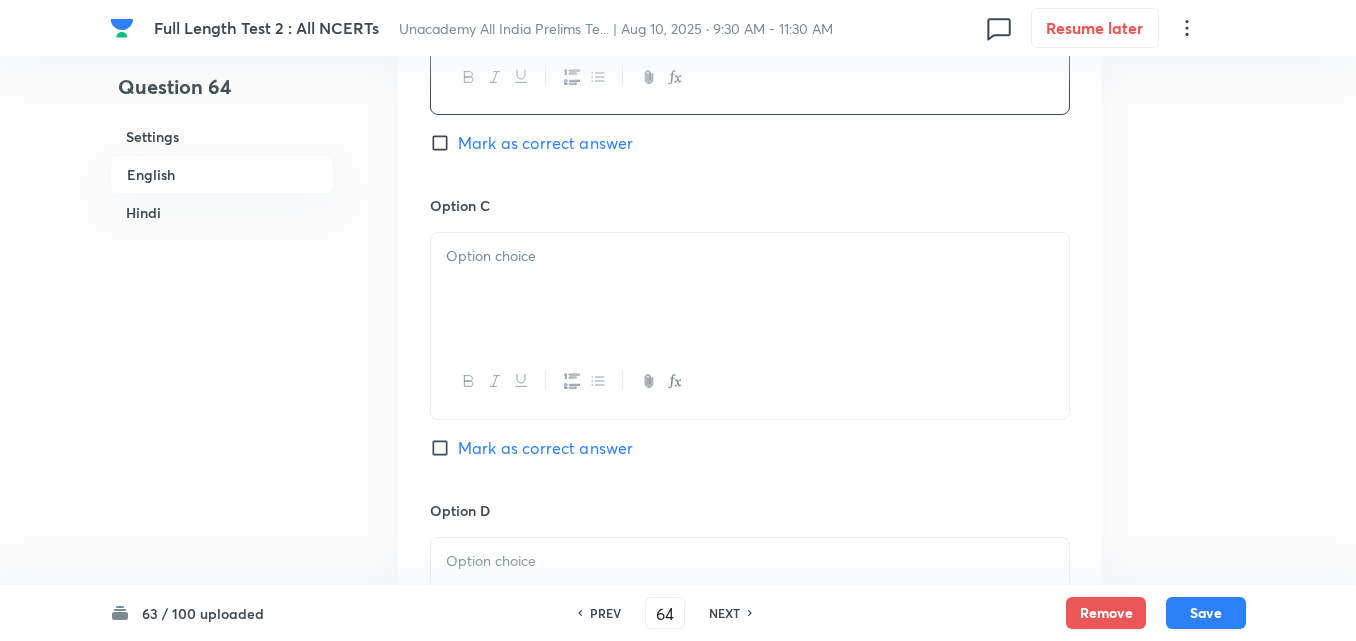 click at bounding box center (750, 289) 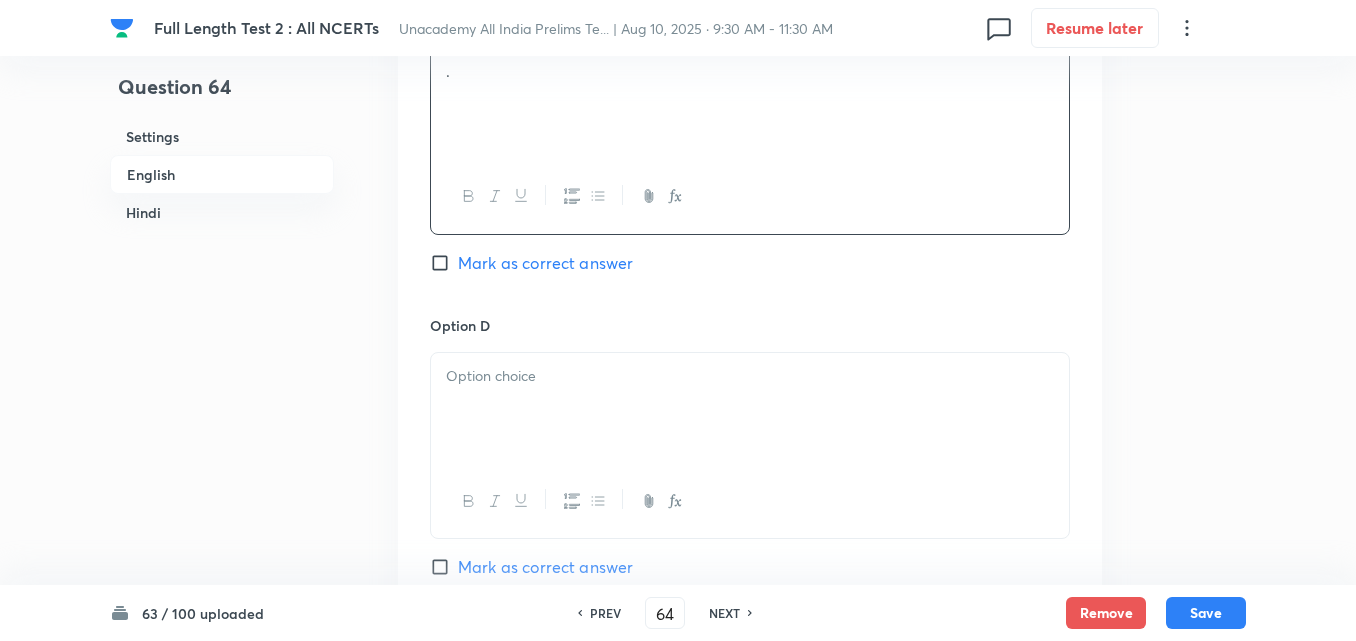 scroll, scrollTop: 1842, scrollLeft: 0, axis: vertical 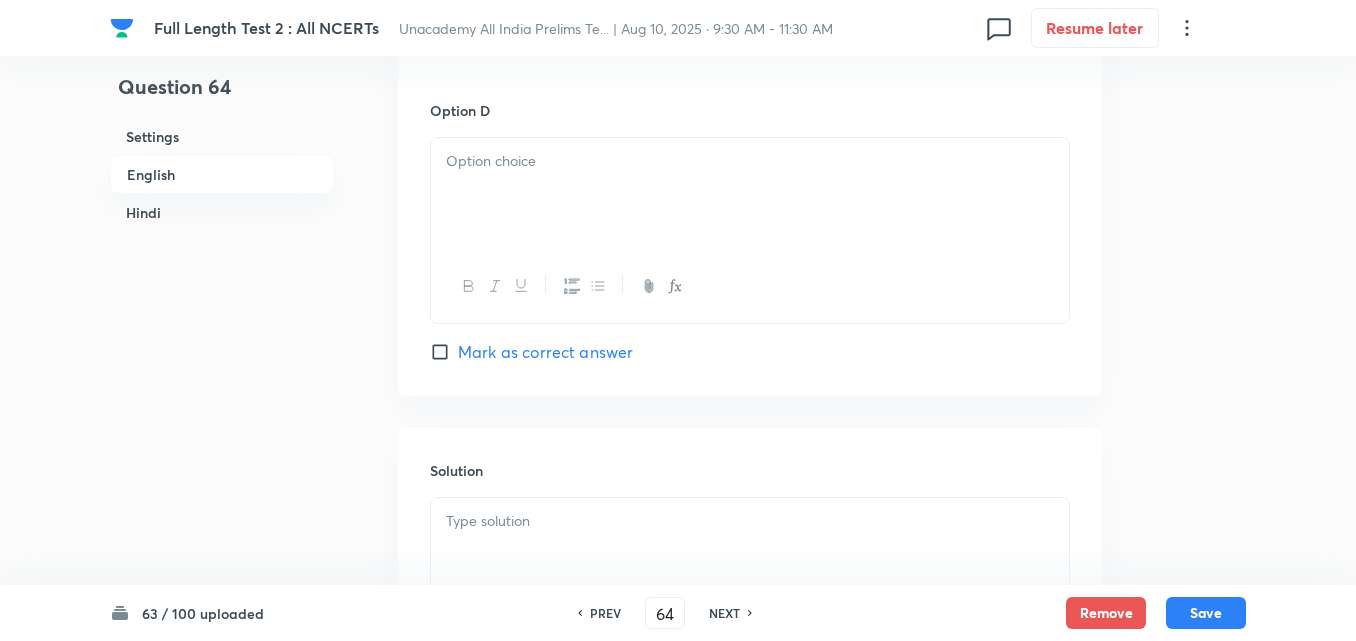 click at bounding box center [750, 194] 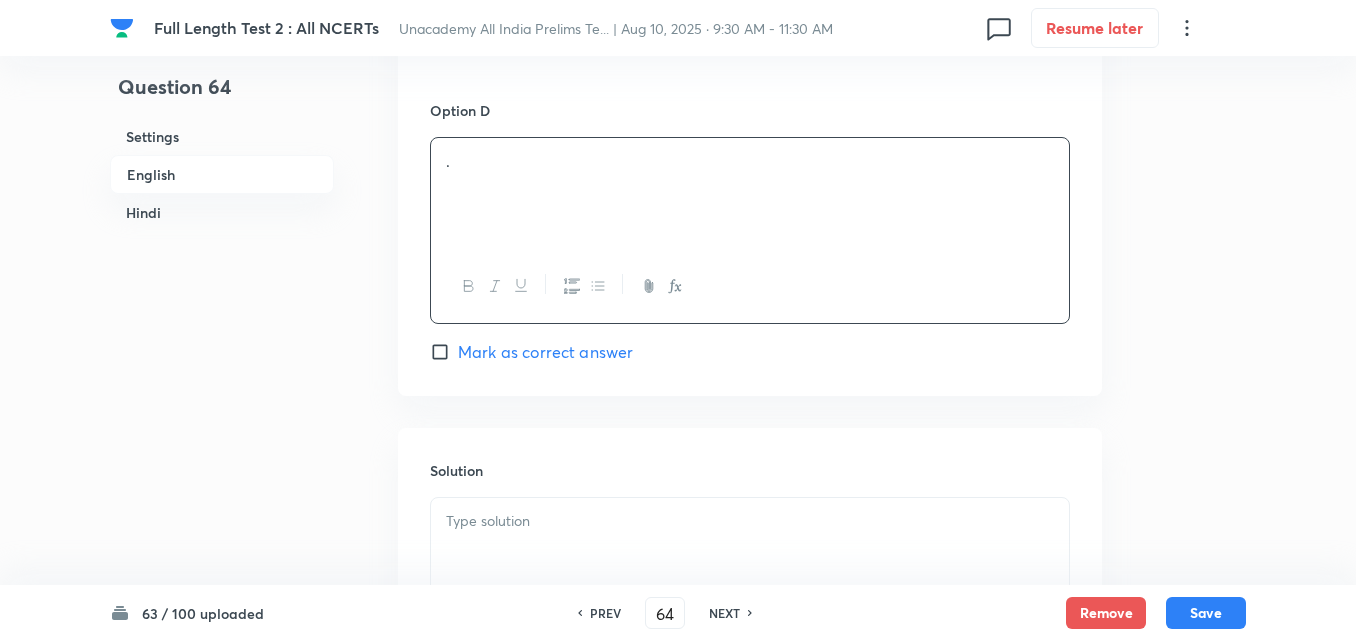 click on "Option D . Mark as correct answer" at bounding box center (750, 232) 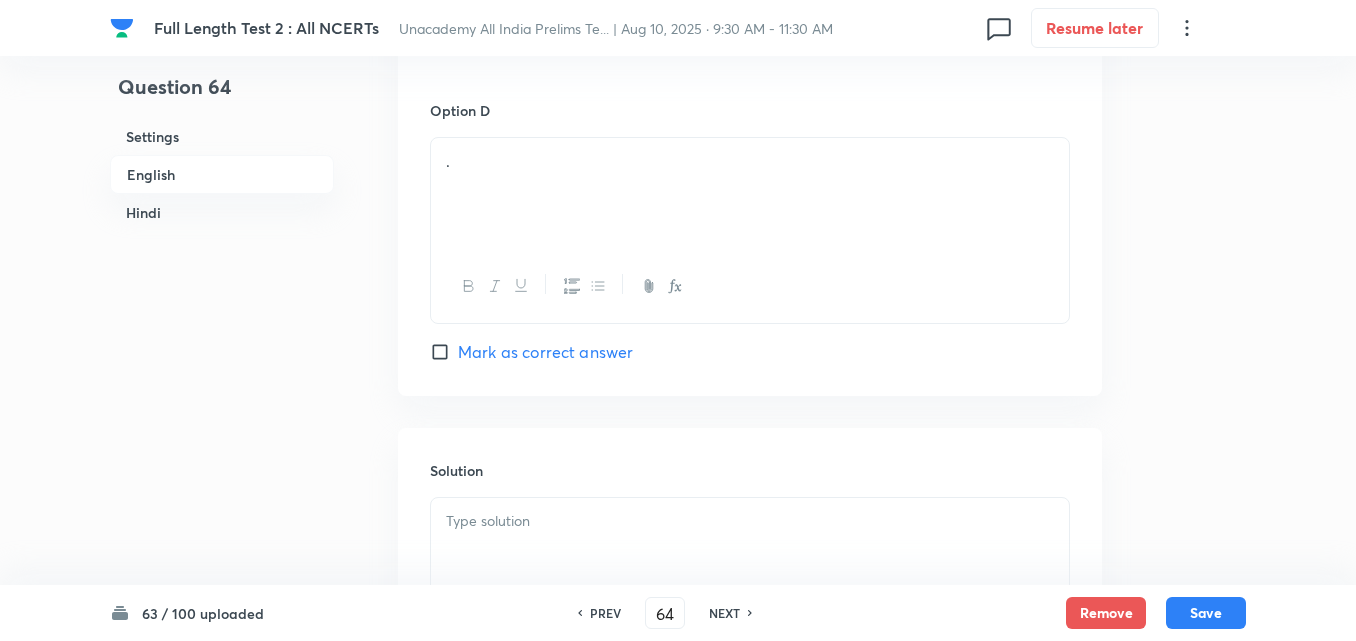 click on "Mark as correct answer" at bounding box center (545, 352) 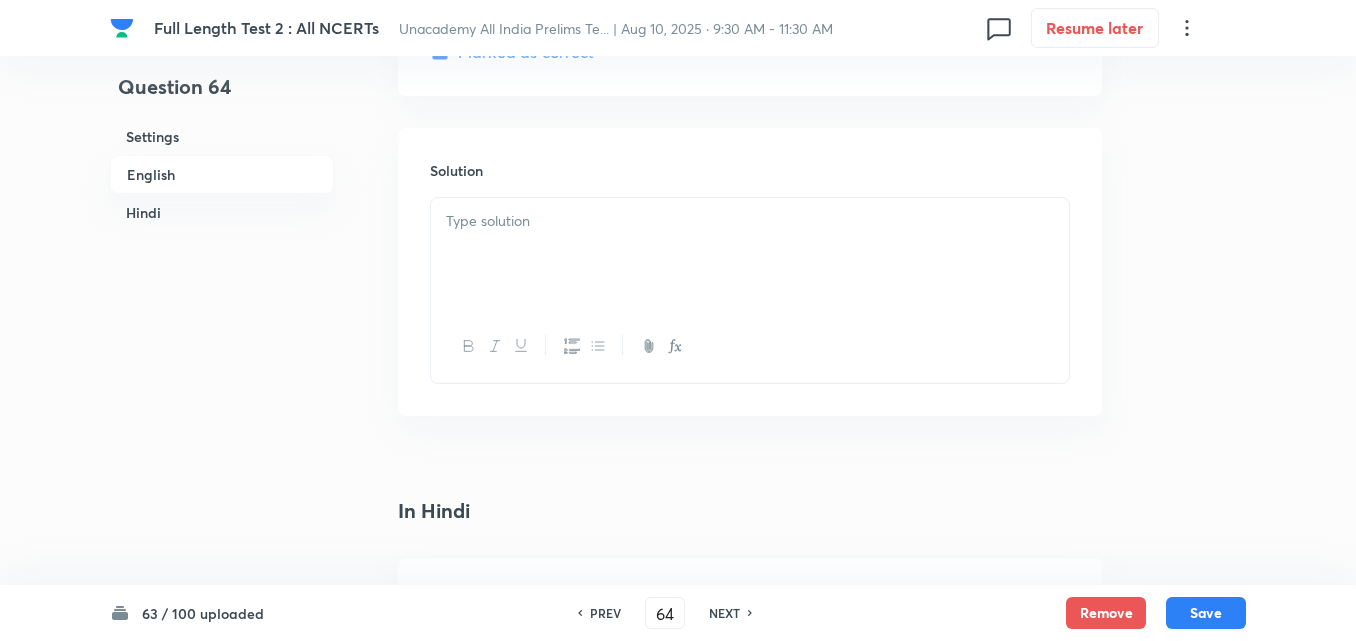 click at bounding box center (750, 254) 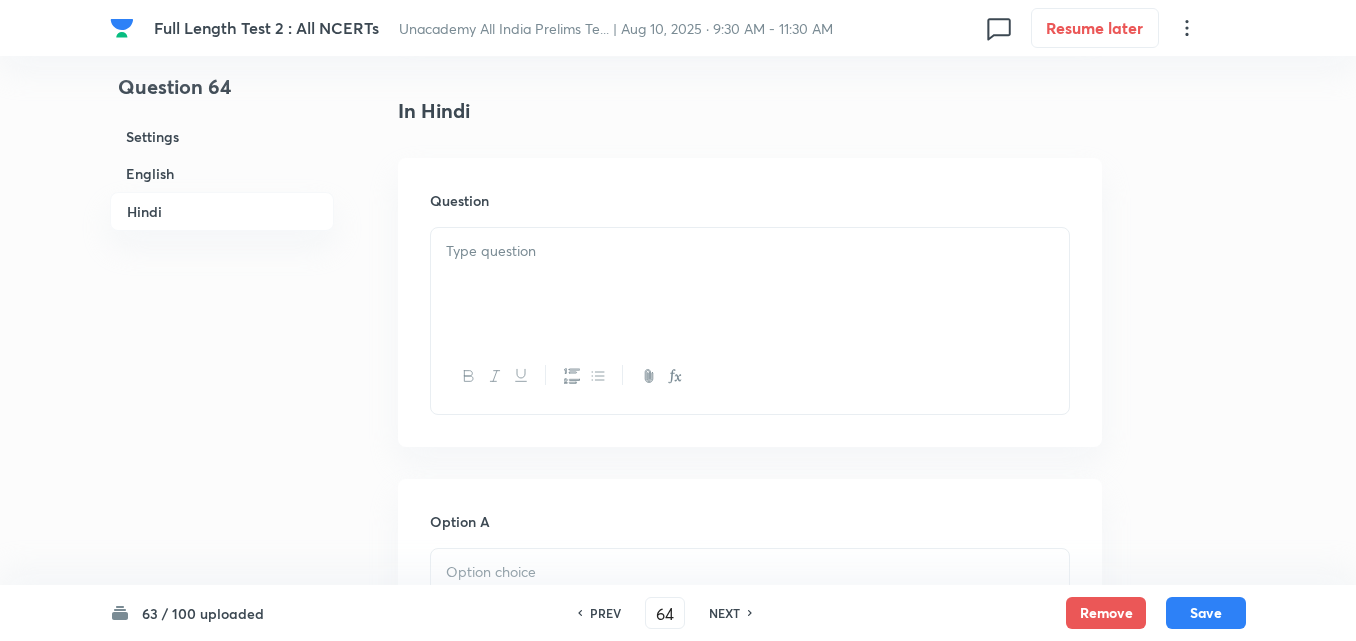 click at bounding box center (750, 284) 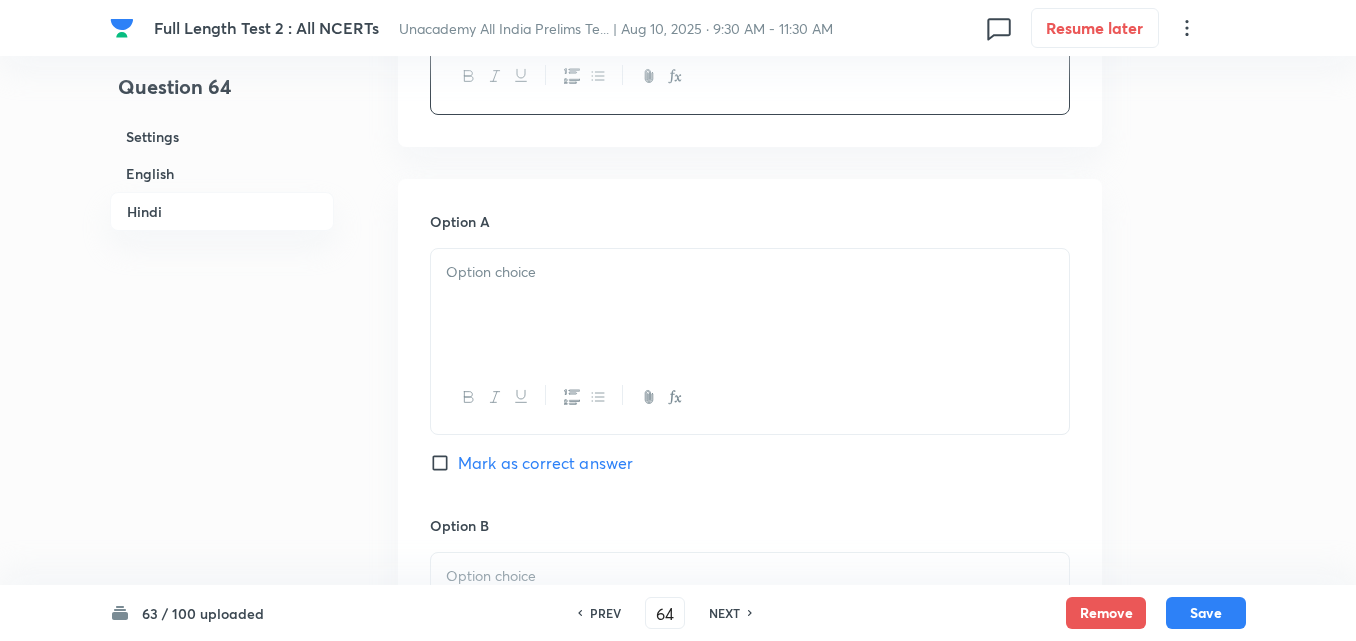 click at bounding box center [750, 305] 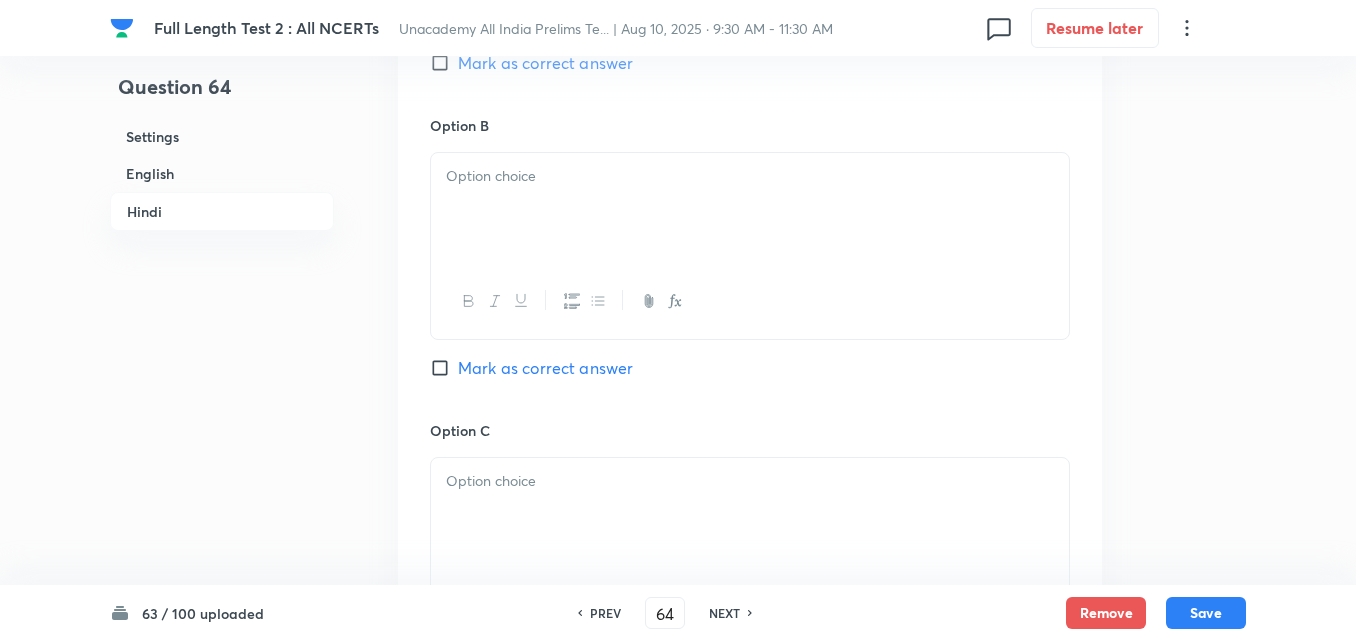 drag, startPoint x: 538, startPoint y: 315, endPoint x: 529, endPoint y: 247, distance: 68.593 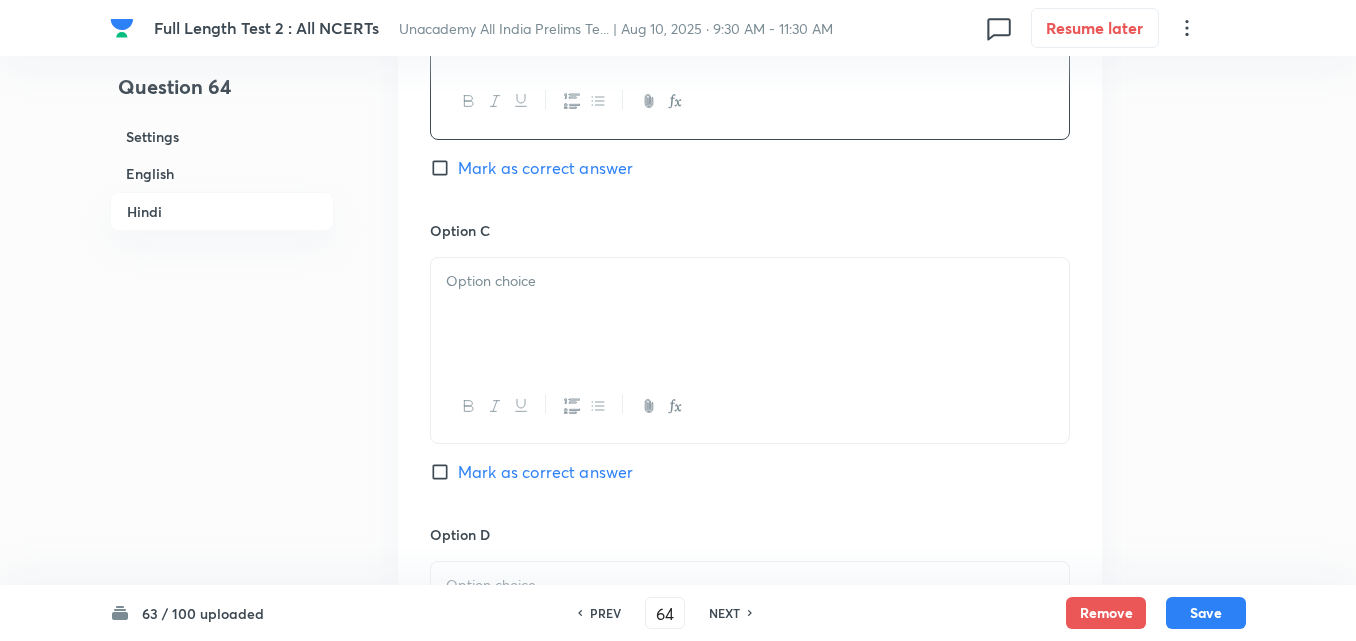 click at bounding box center [750, 314] 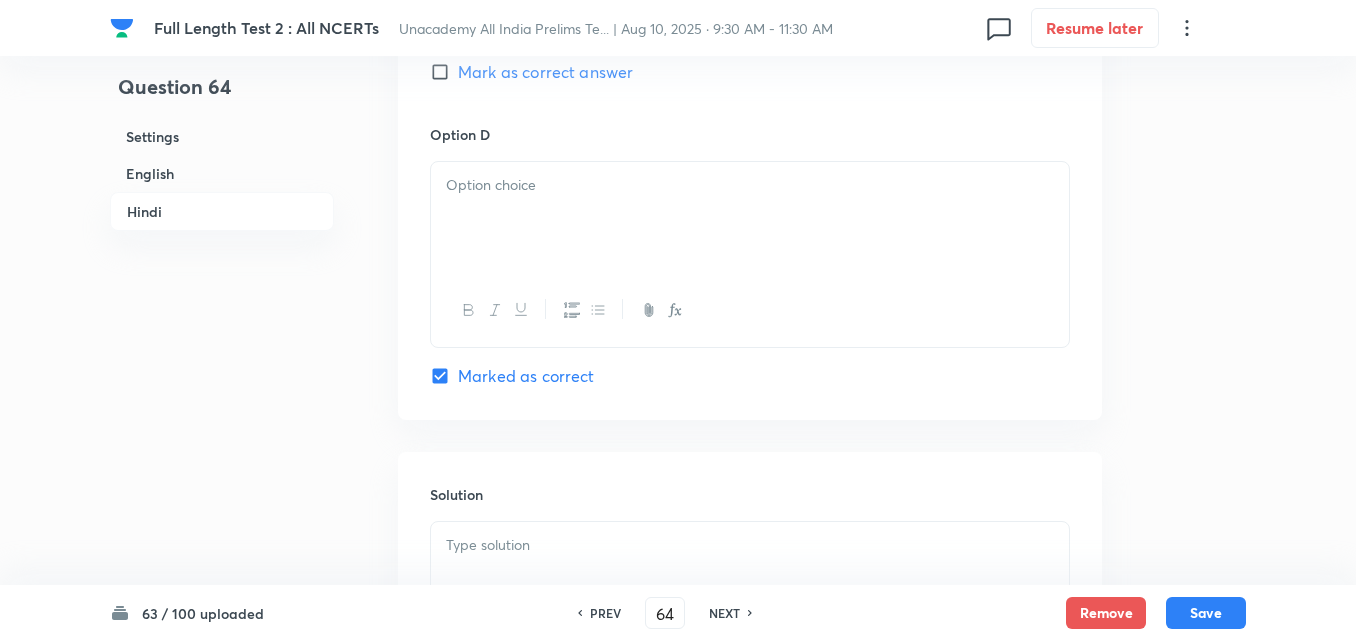 drag, startPoint x: 521, startPoint y: 282, endPoint x: 523, endPoint y: 244, distance: 38.052597 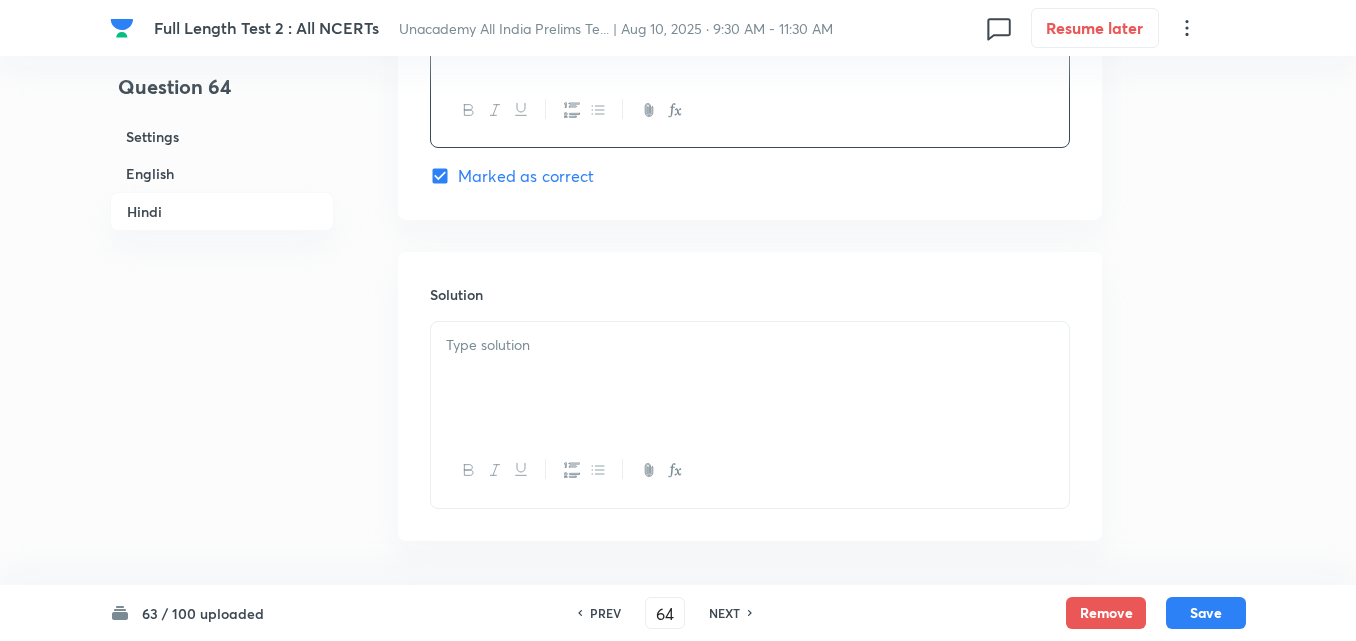 click at bounding box center [750, 378] 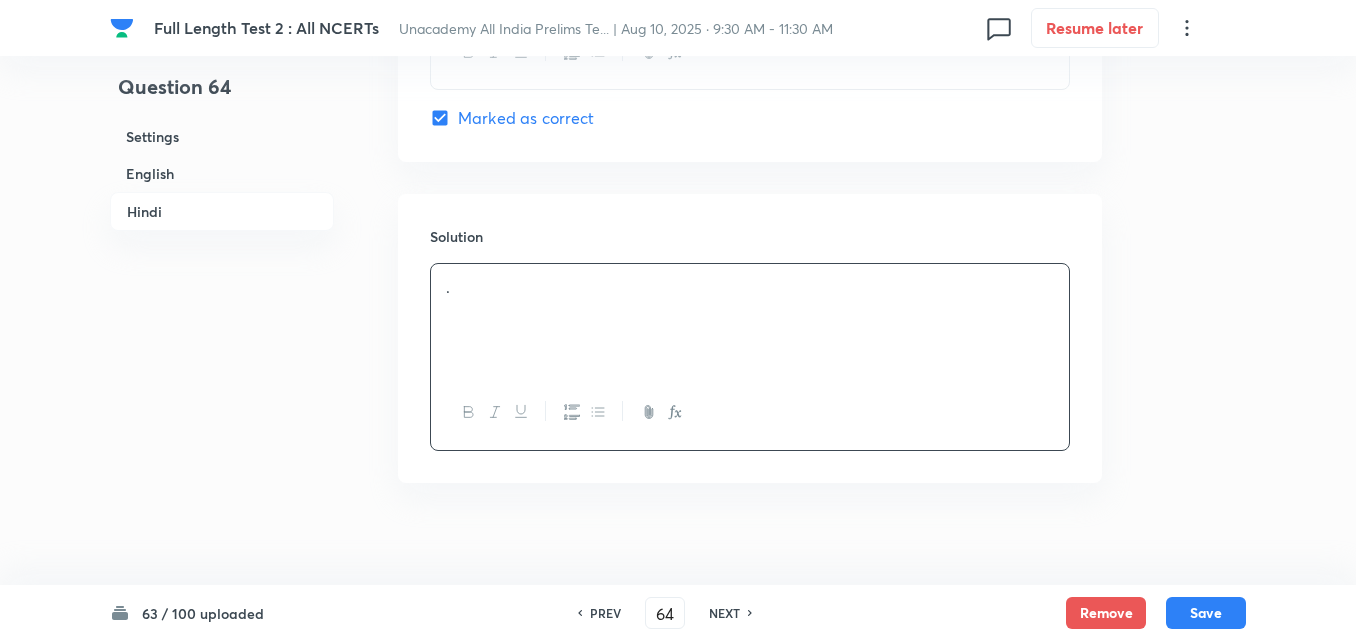scroll, scrollTop: 4118, scrollLeft: 0, axis: vertical 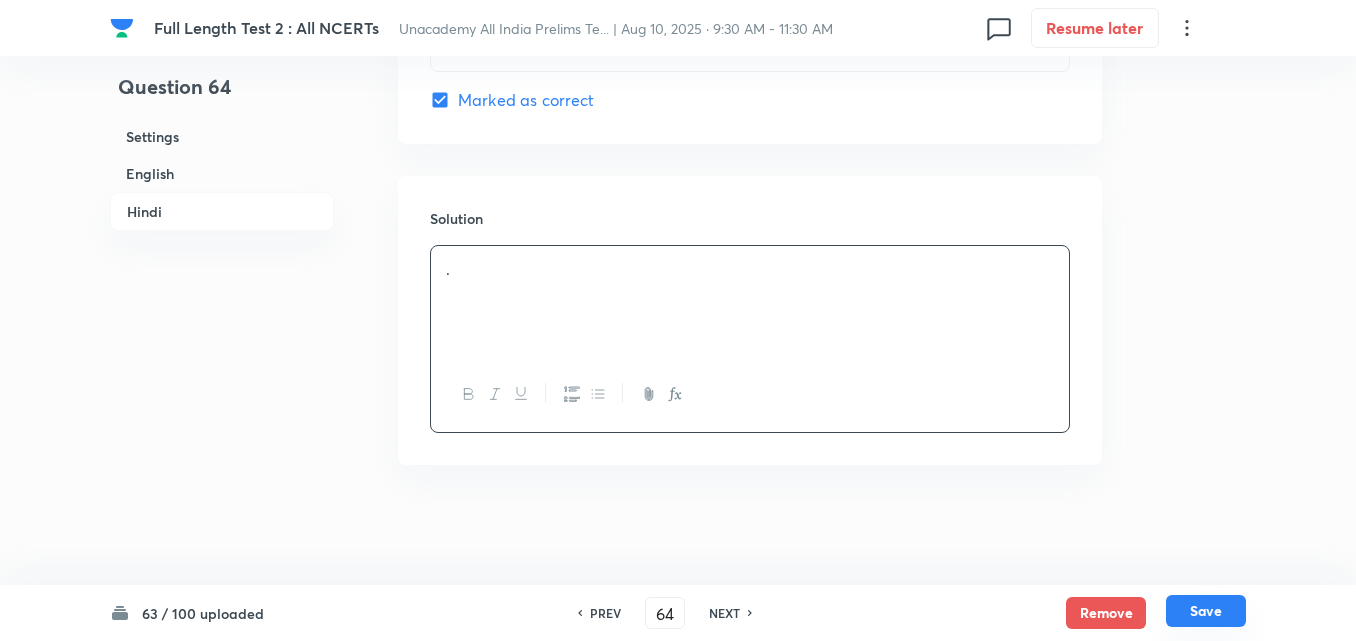 click on "Save" at bounding box center [1206, 611] 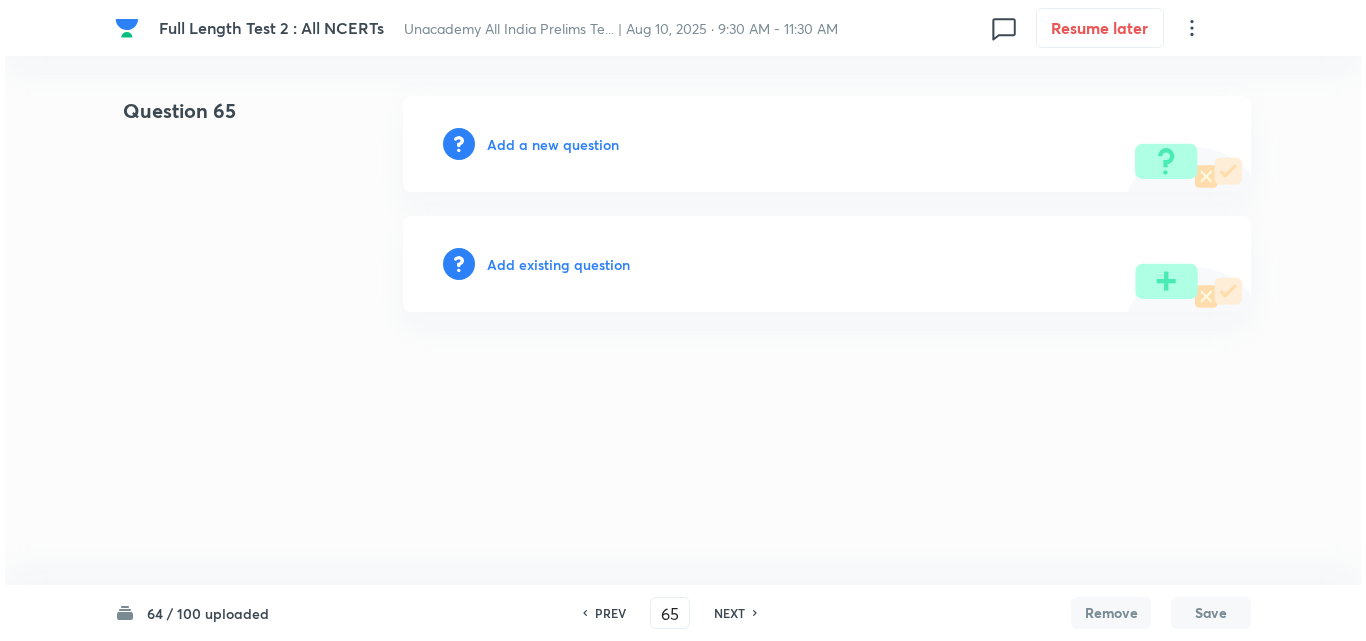 scroll, scrollTop: 0, scrollLeft: 0, axis: both 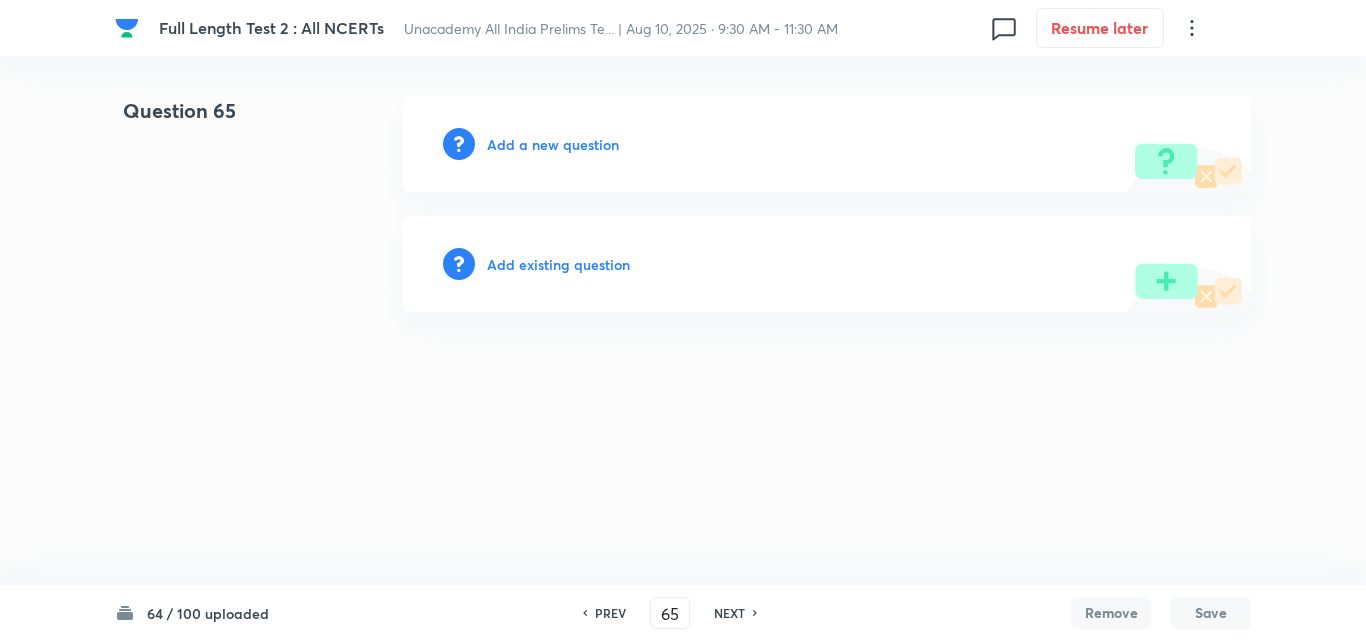 click on "Add a new question" at bounding box center [553, 144] 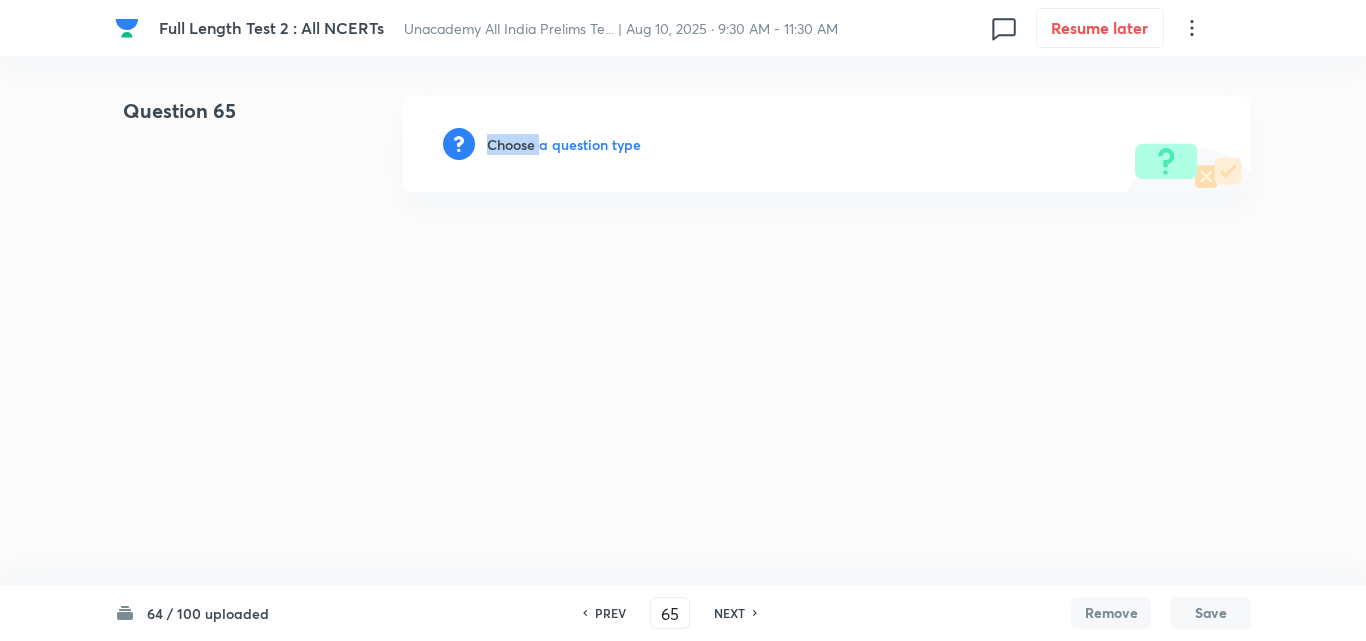 click on "Choose a question type" at bounding box center [564, 144] 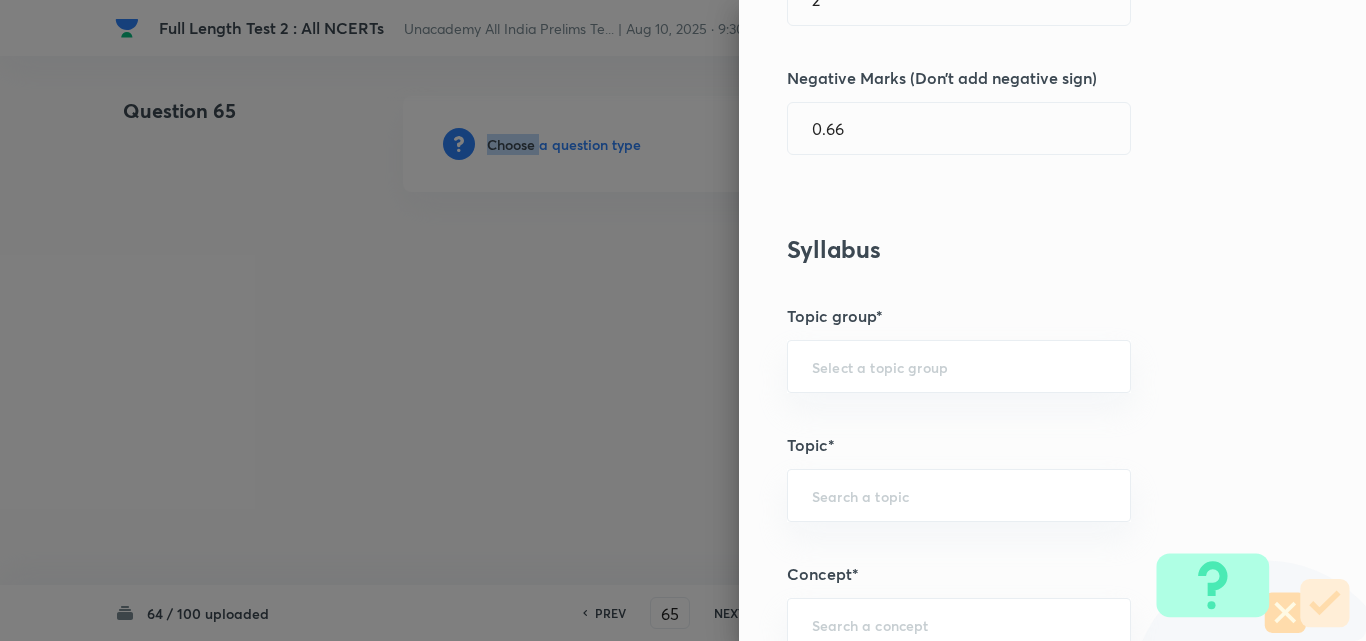 scroll, scrollTop: 1200, scrollLeft: 0, axis: vertical 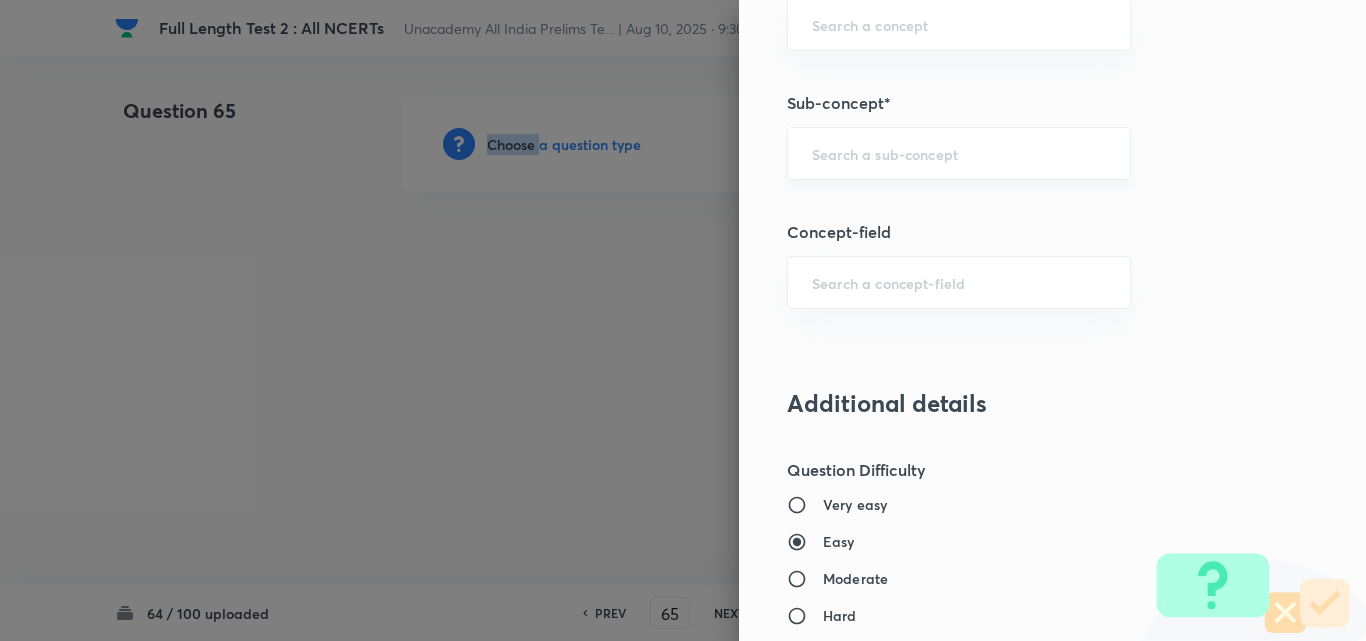 click on "​" at bounding box center (959, 153) 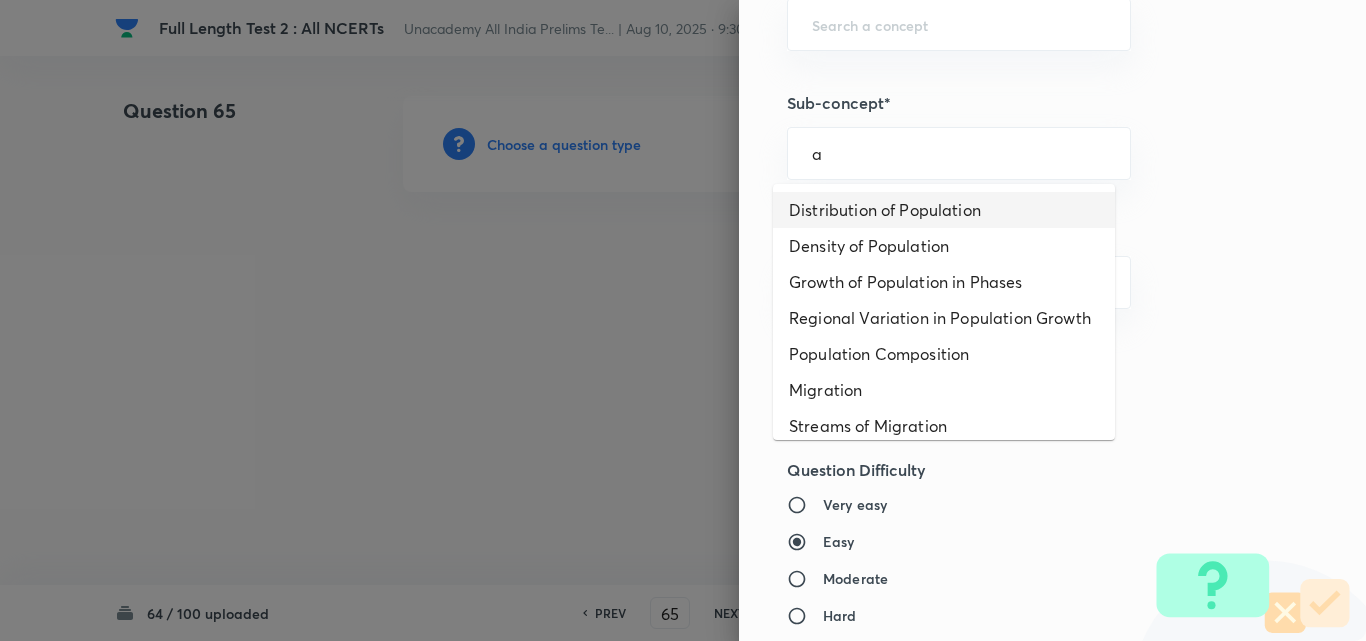 click on "Distribution of Population" at bounding box center [944, 210] 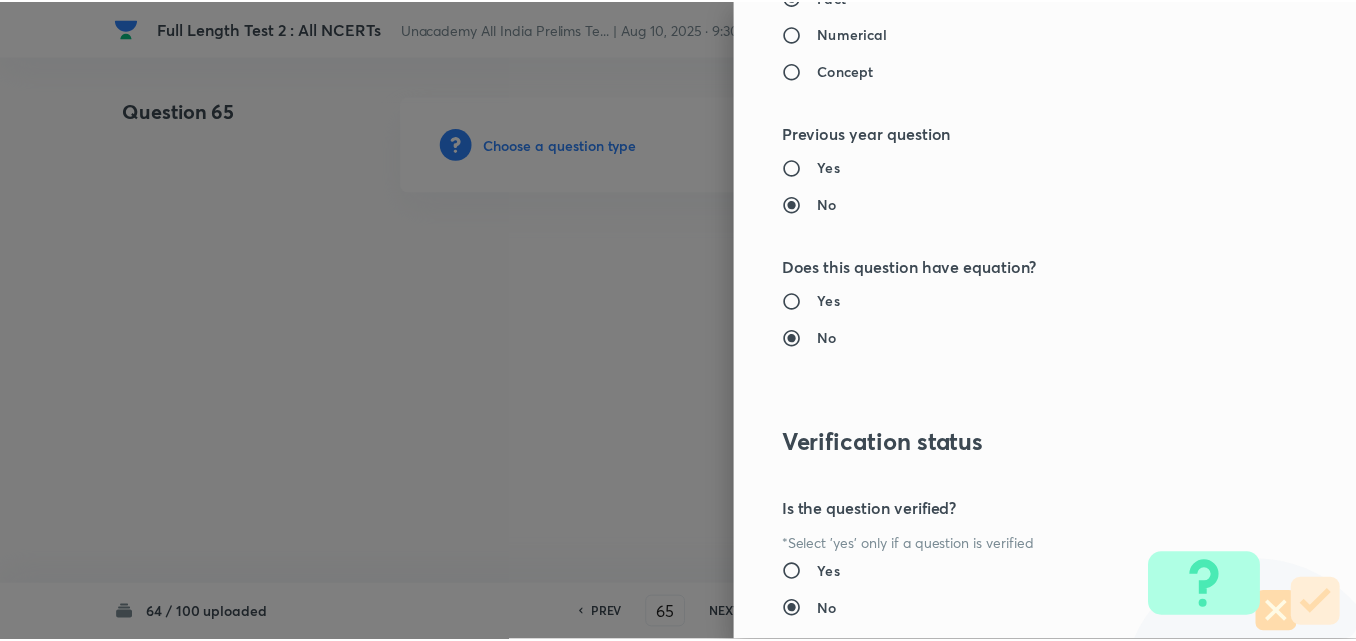 scroll, scrollTop: 2085, scrollLeft: 0, axis: vertical 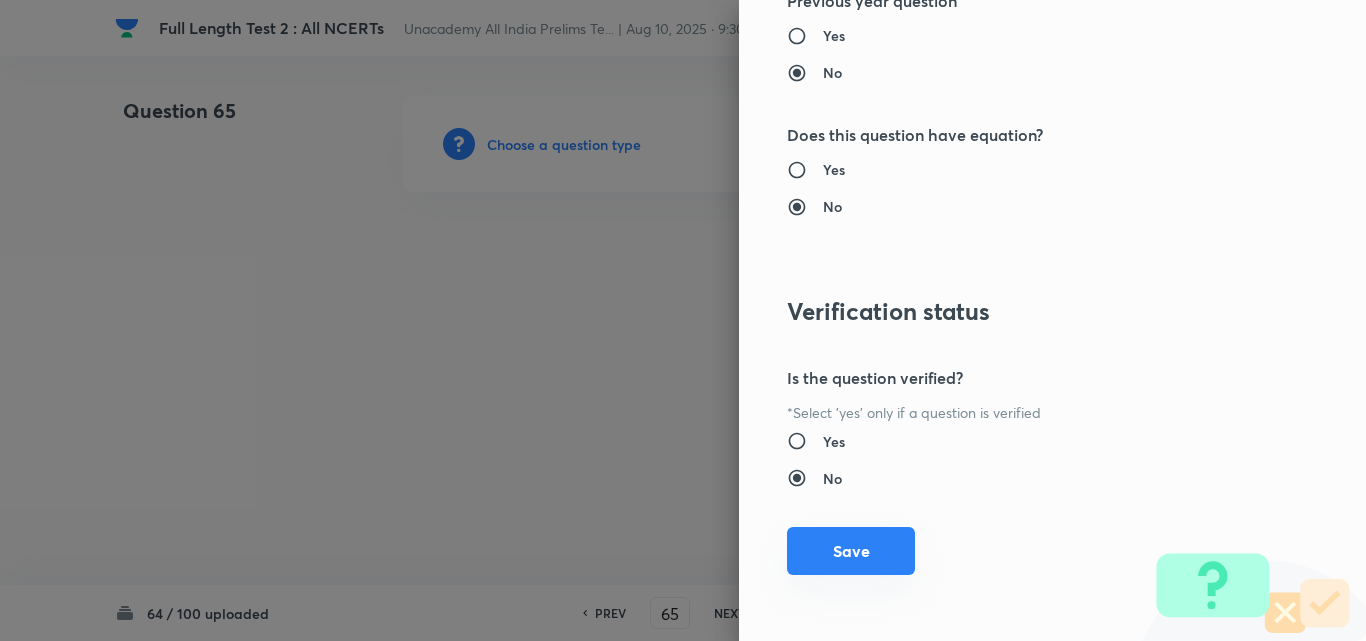 click on "Save" at bounding box center [851, 551] 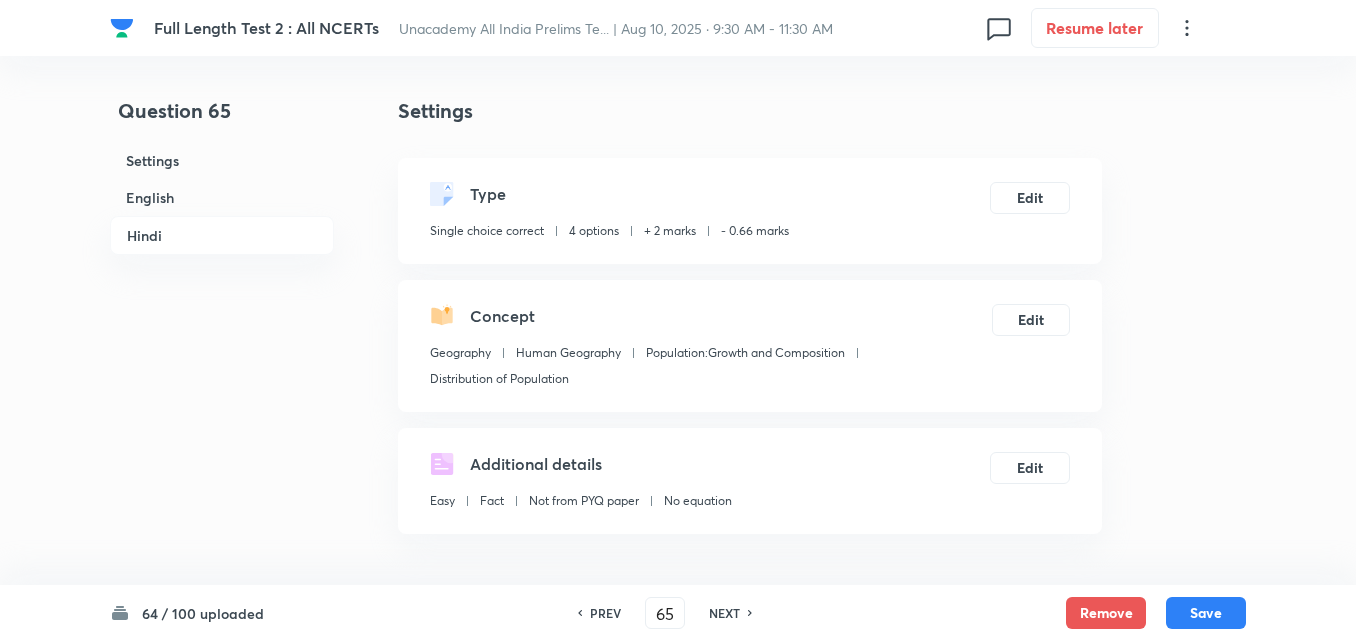 click on "English" at bounding box center (222, 197) 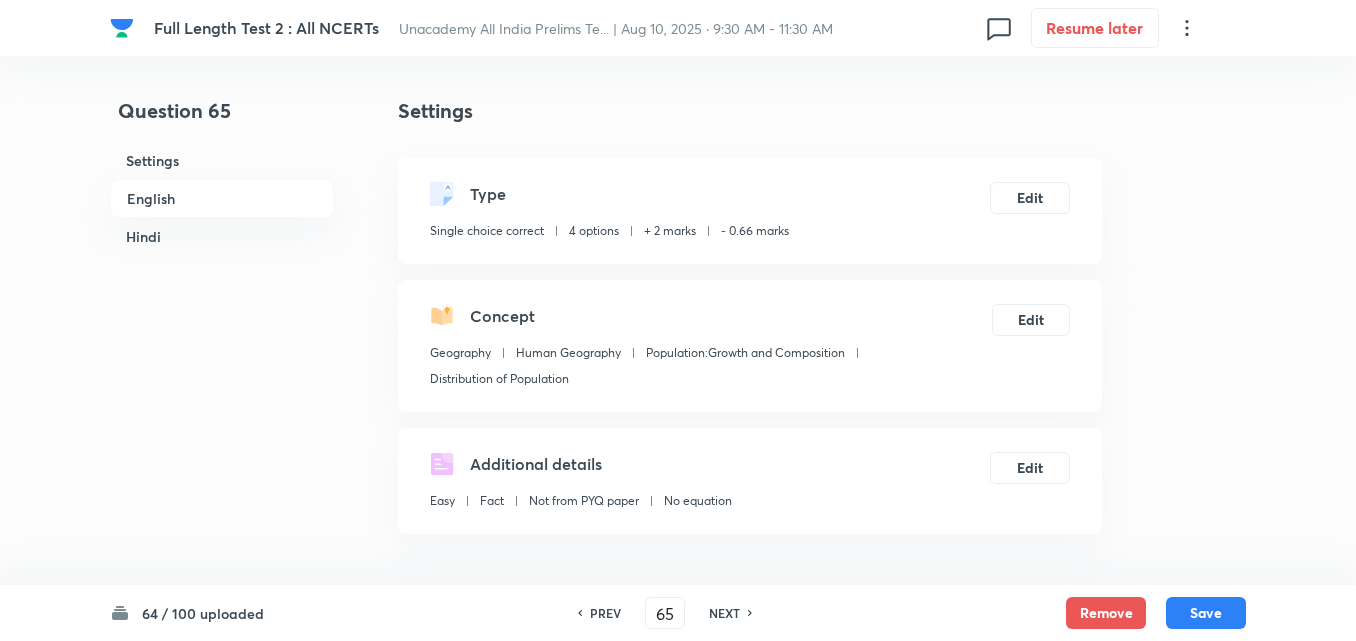 scroll, scrollTop: 542, scrollLeft: 0, axis: vertical 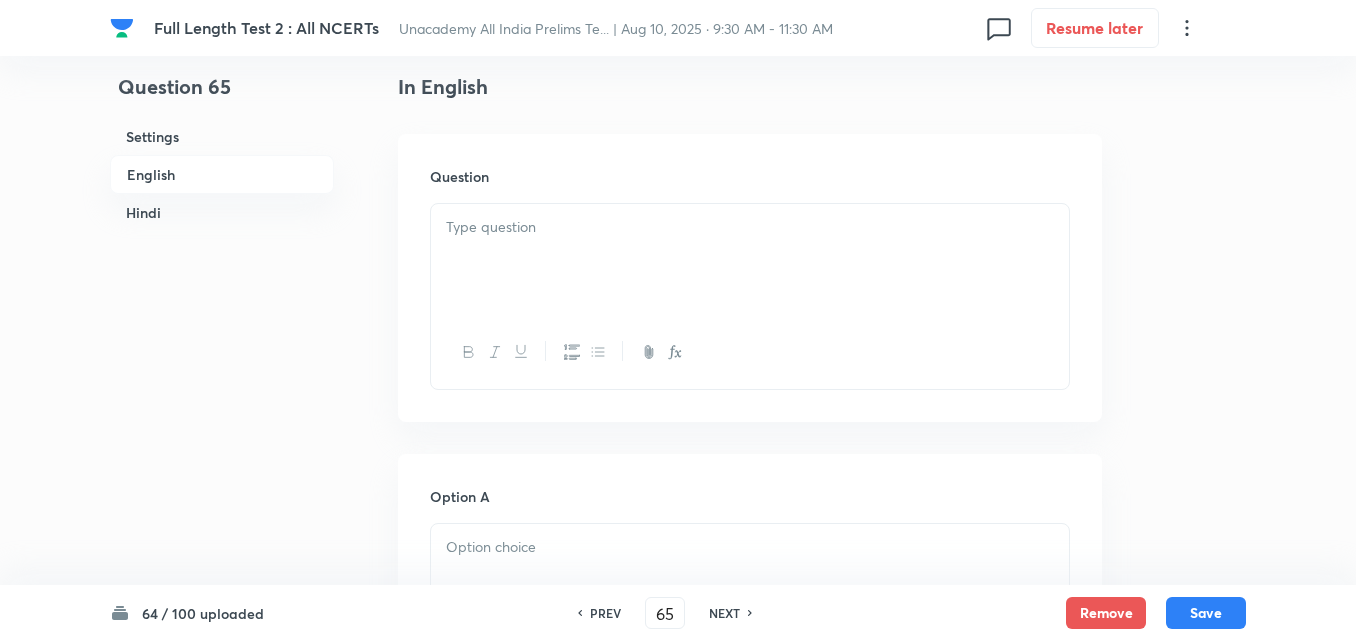 click at bounding box center [750, 260] 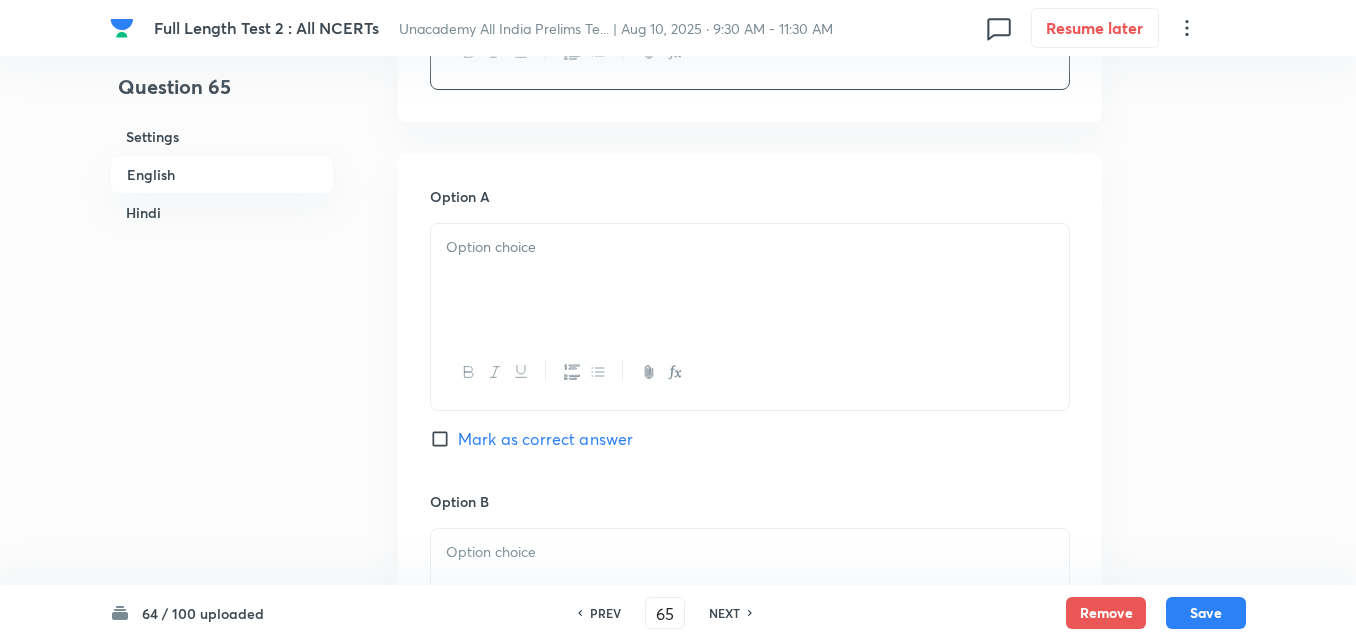 click at bounding box center (750, 280) 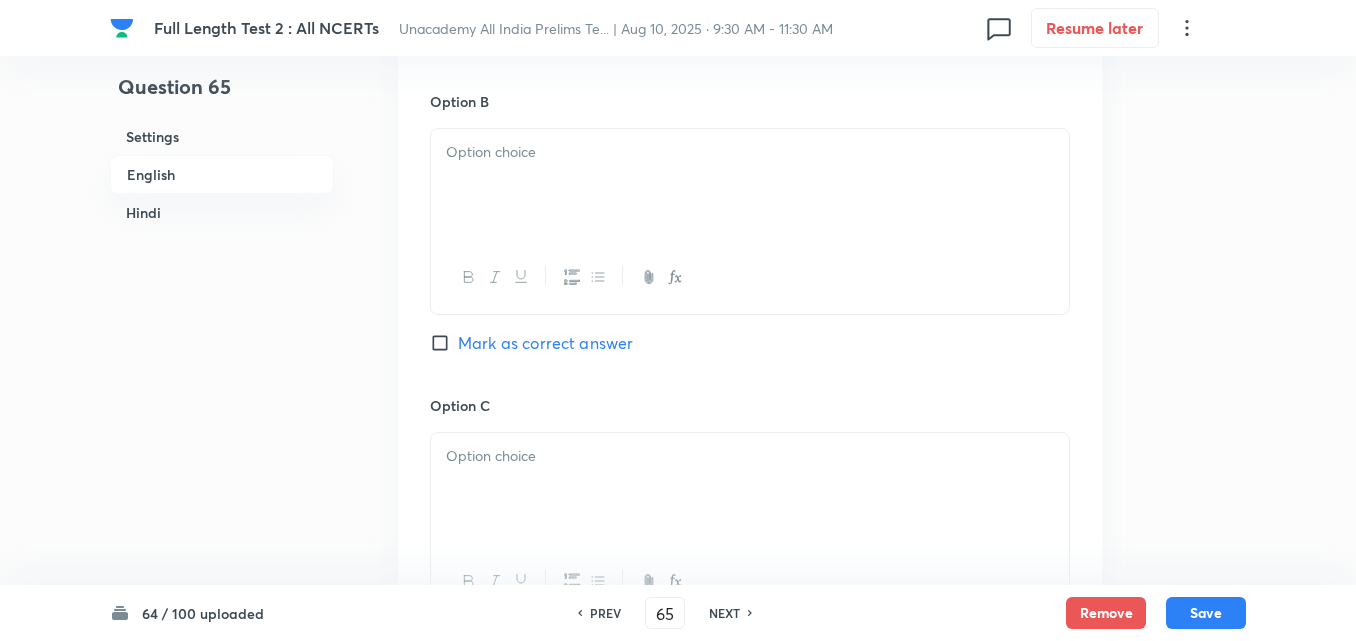 click at bounding box center [750, 185] 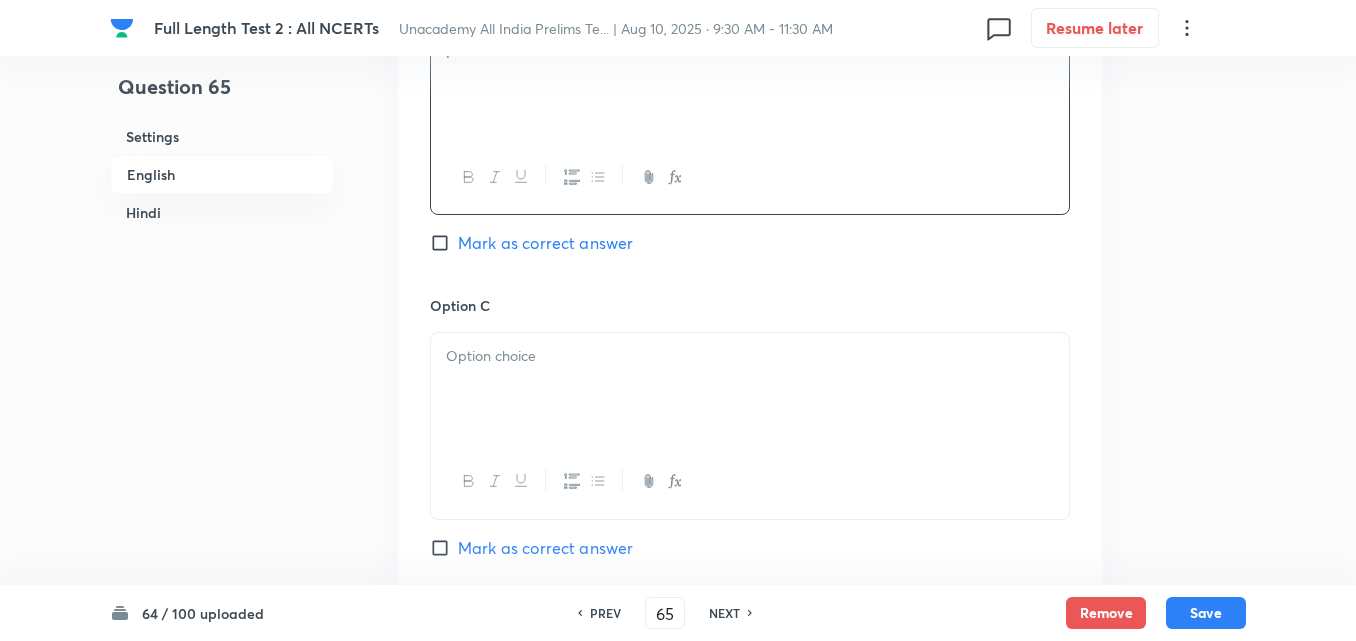 click at bounding box center (750, 356) 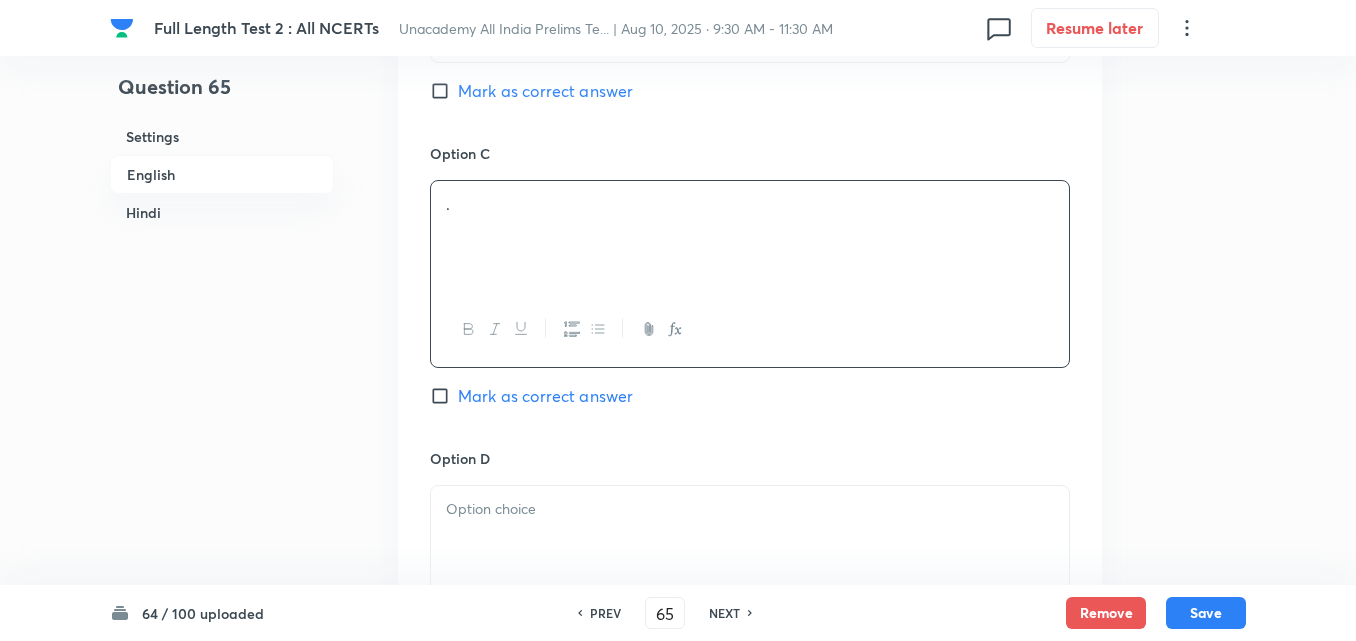 scroll, scrollTop: 1742, scrollLeft: 0, axis: vertical 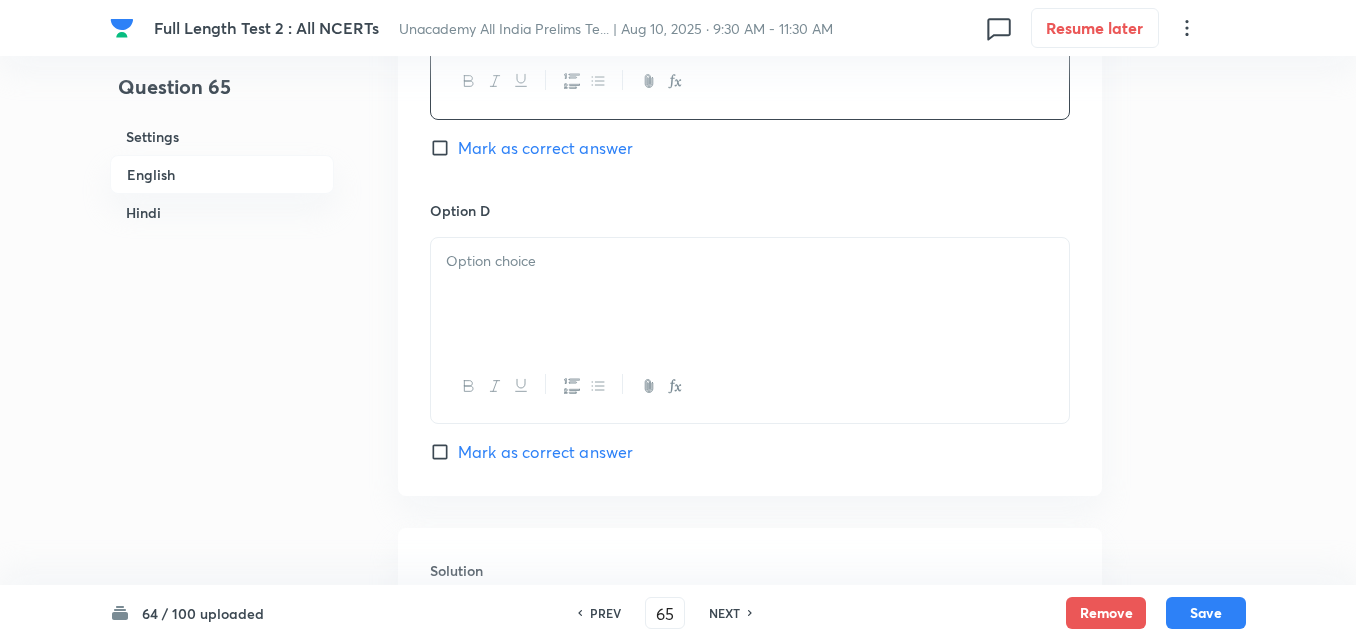 click at bounding box center [750, 294] 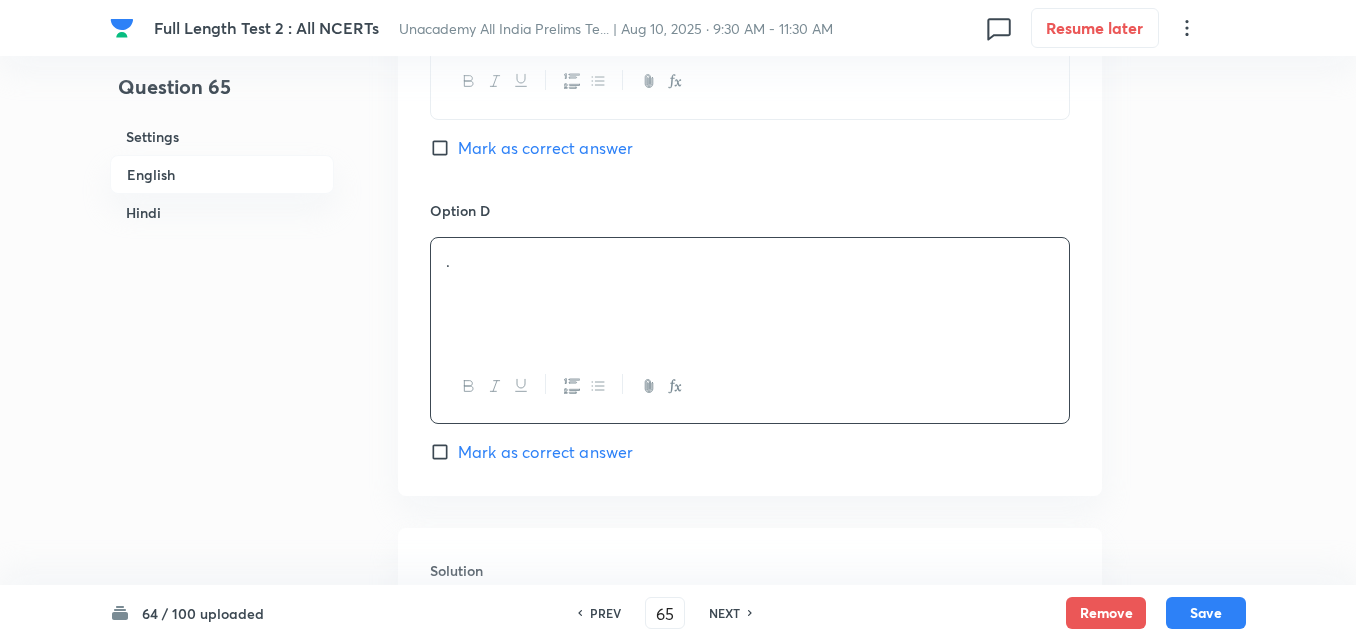 click on "Mark as correct answer" at bounding box center (545, 452) 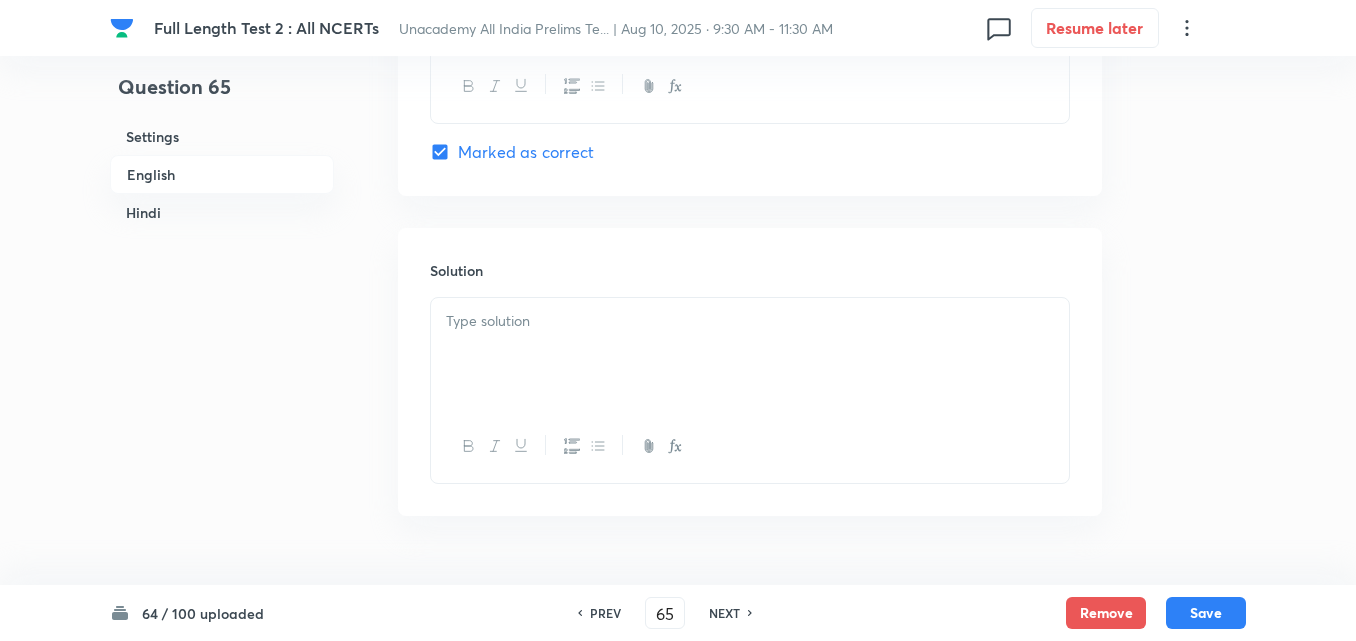 click at bounding box center (750, 354) 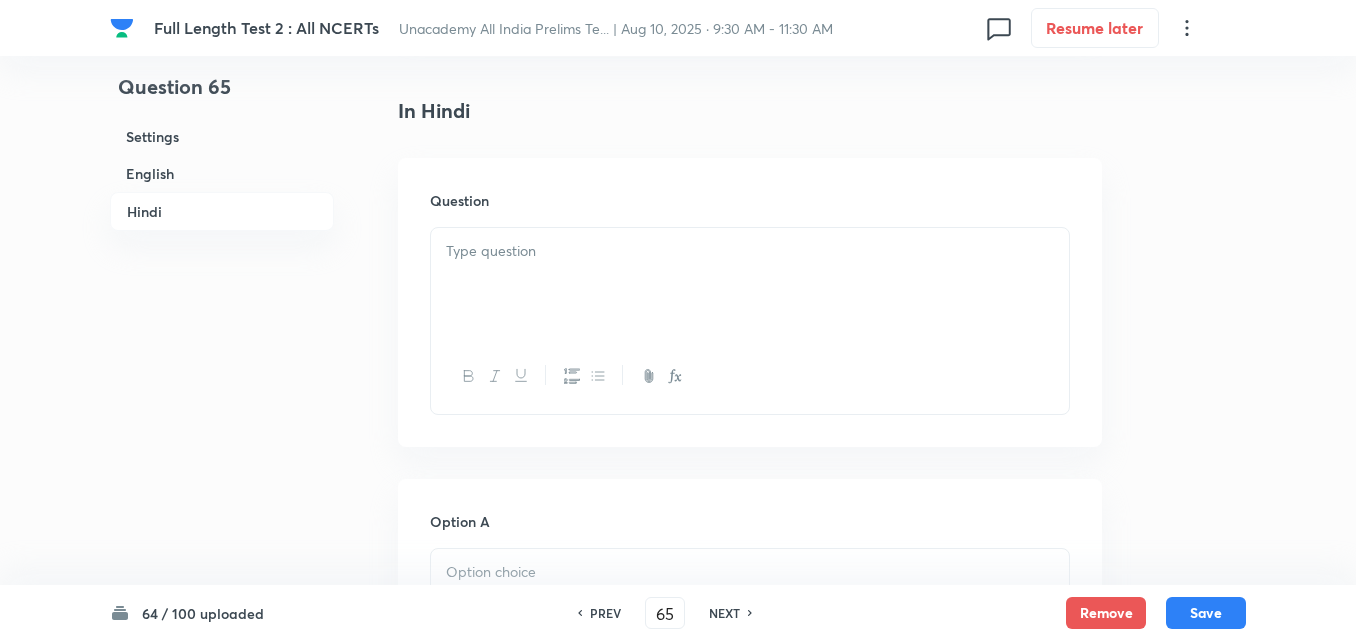 click at bounding box center [750, 284] 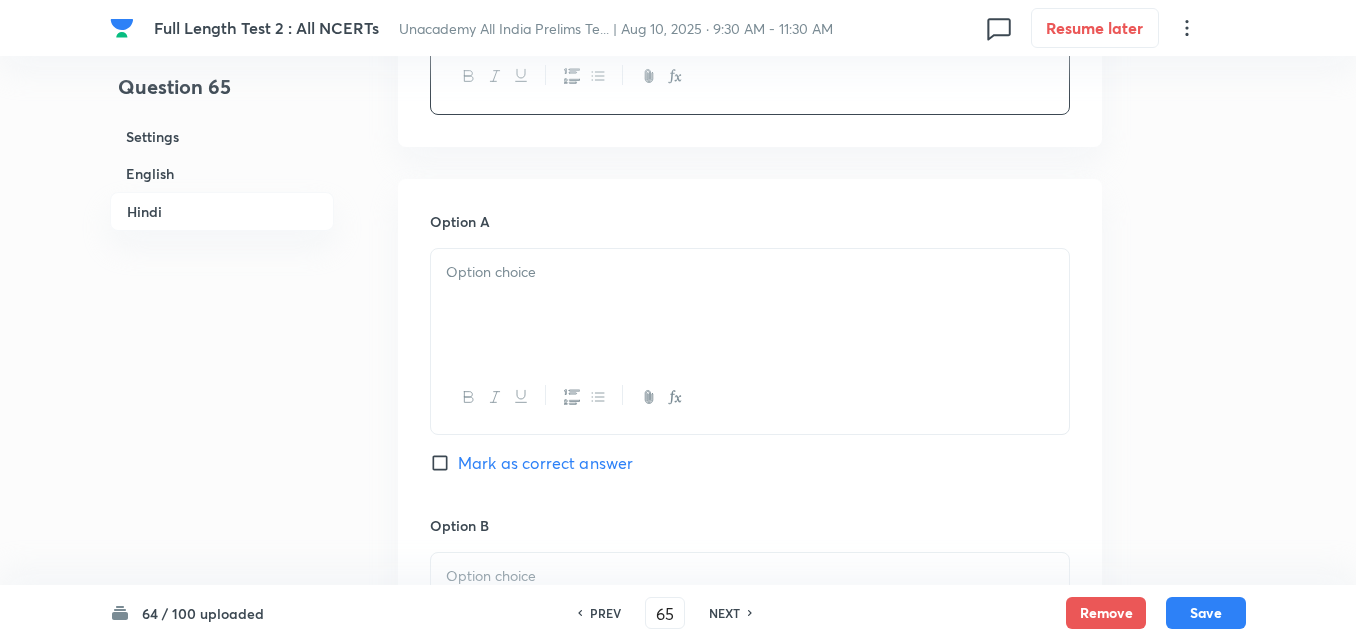 click at bounding box center [750, 305] 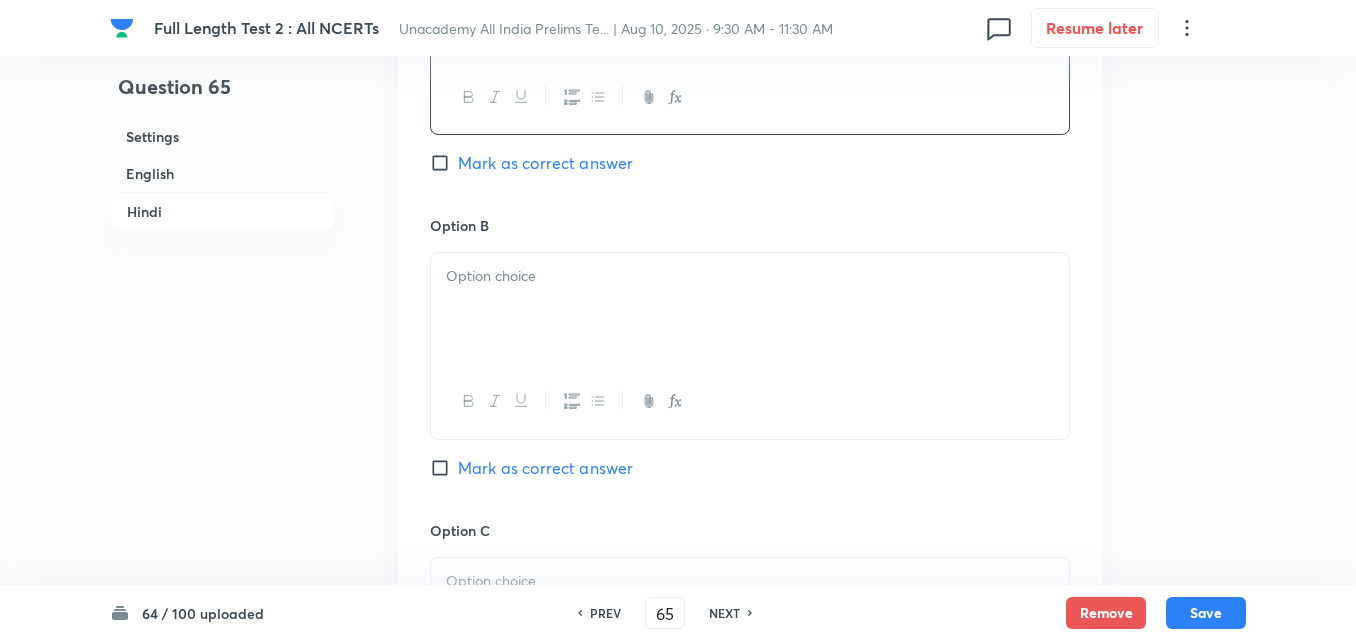 click at bounding box center (750, 309) 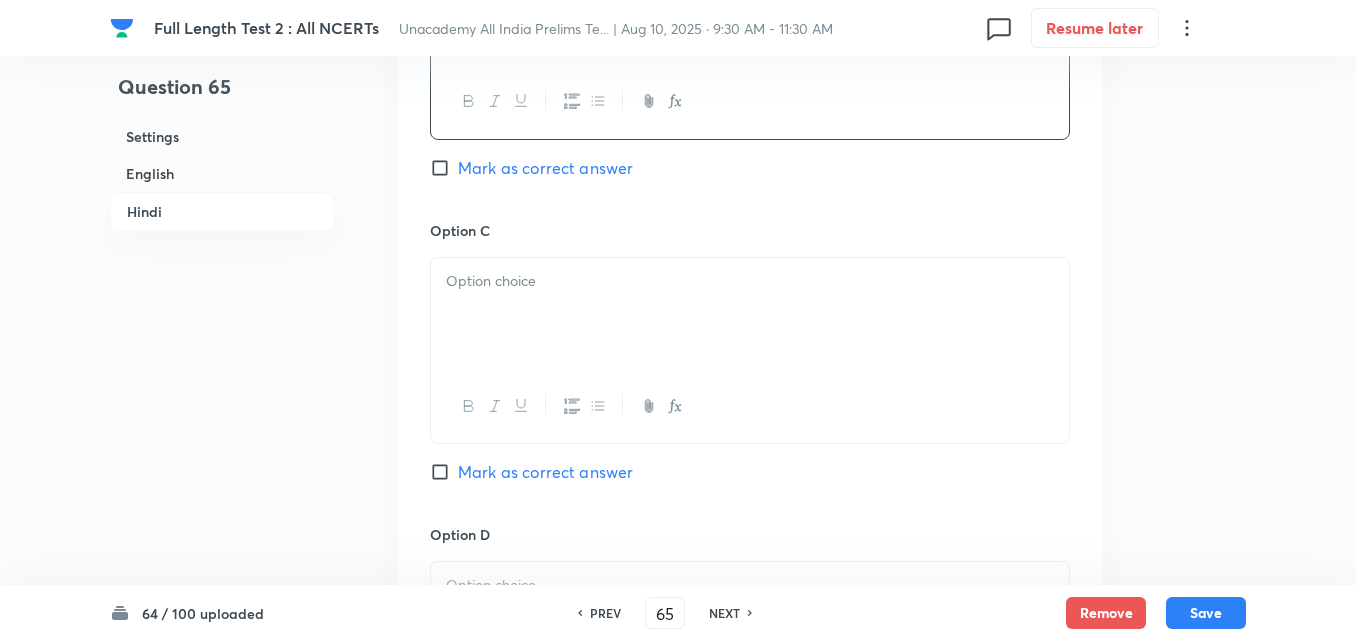 click at bounding box center (750, 314) 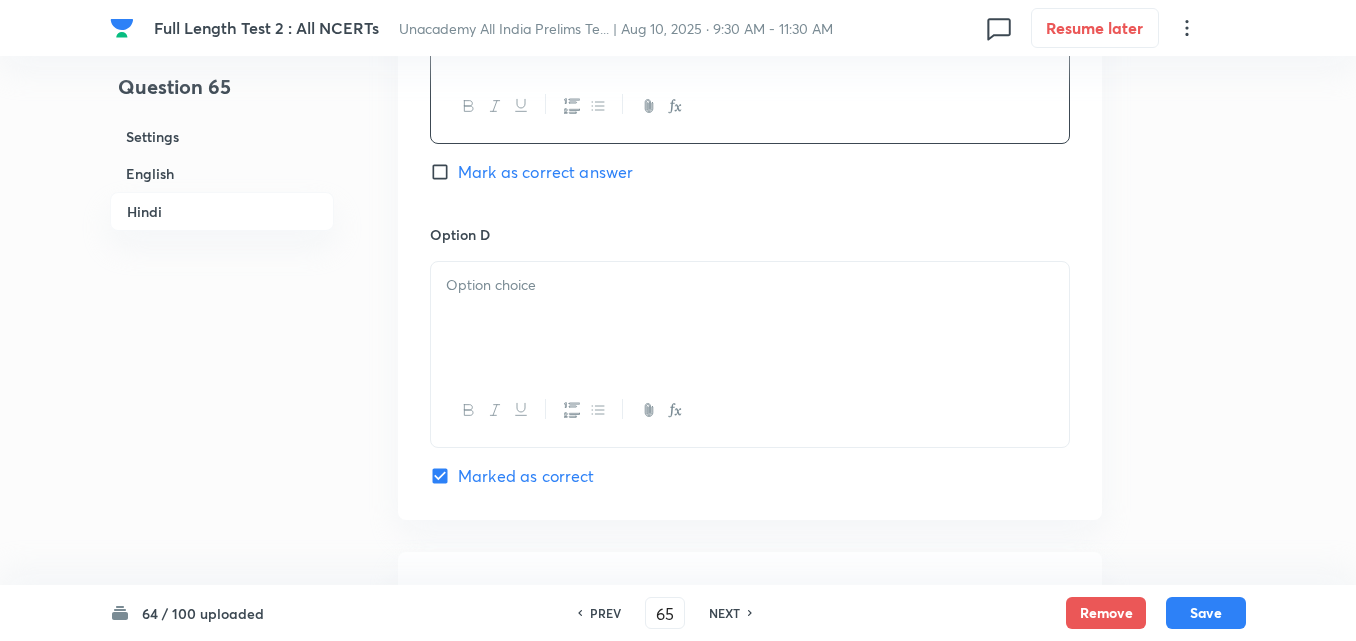 click at bounding box center (750, 285) 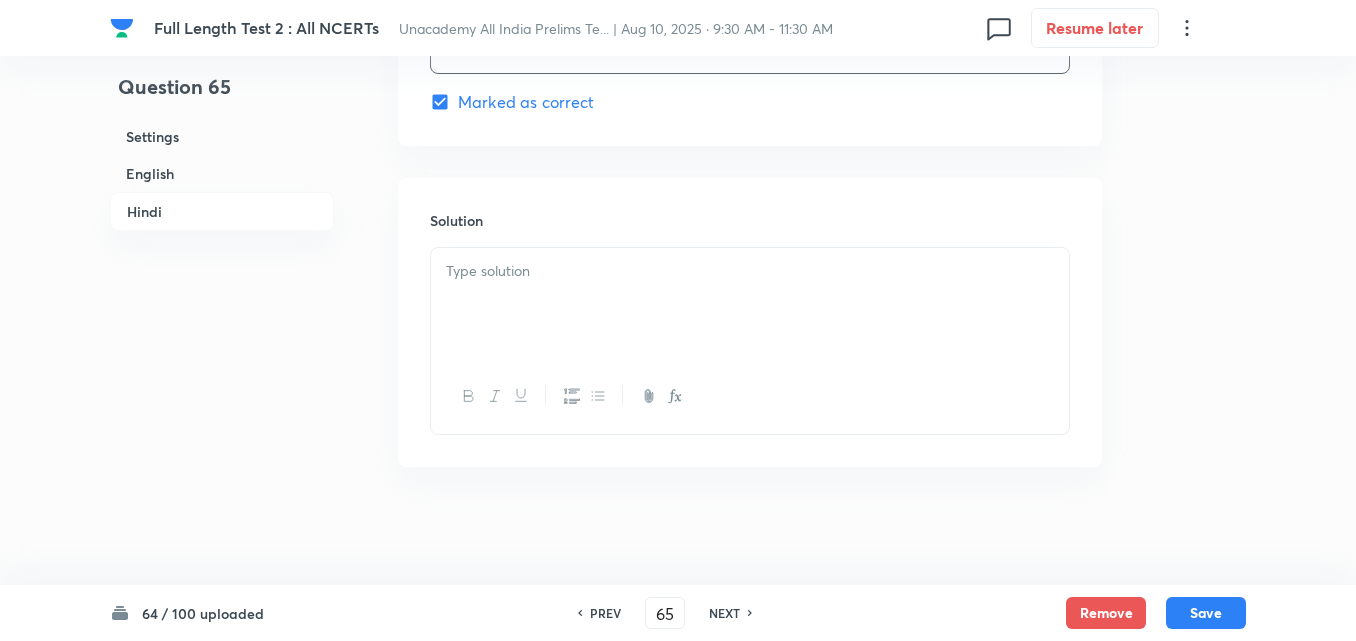 scroll, scrollTop: 4118, scrollLeft: 0, axis: vertical 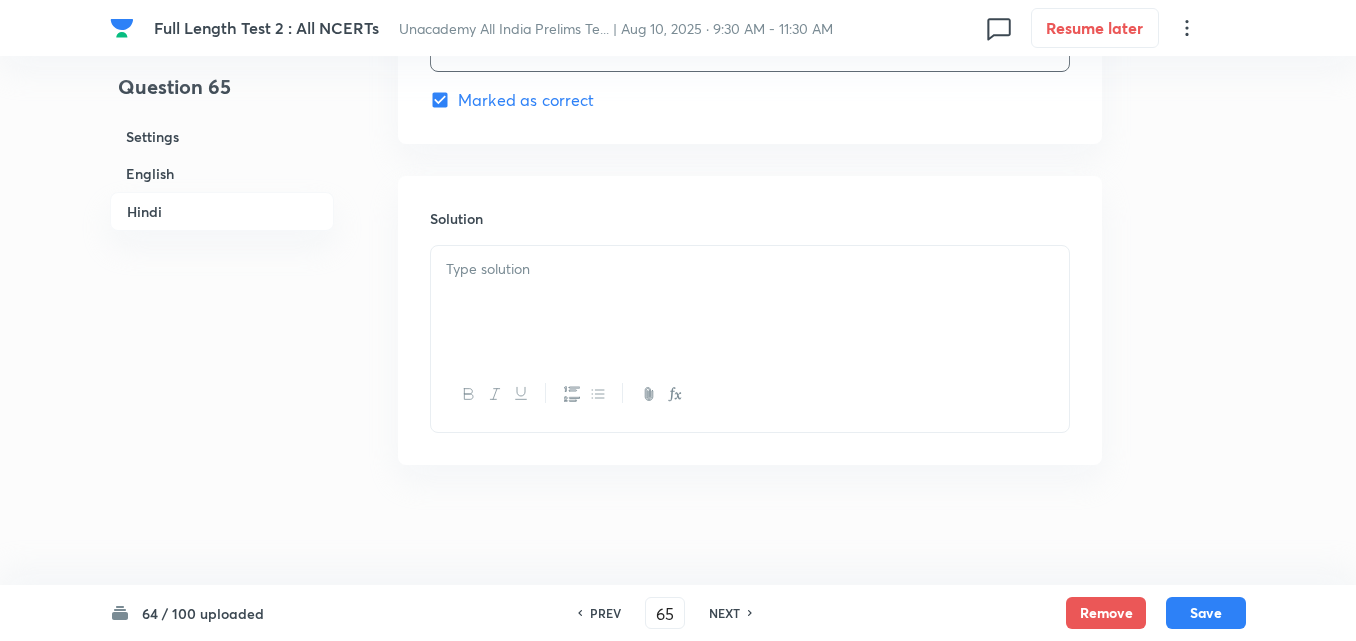 click at bounding box center (750, 302) 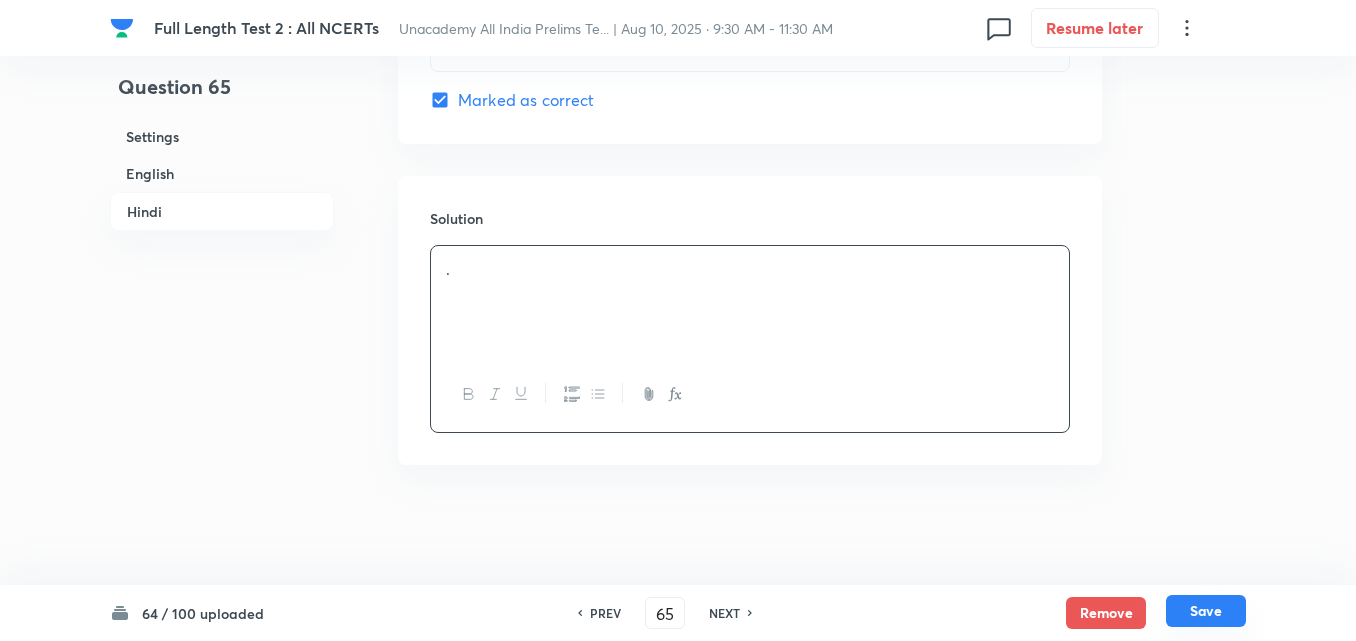 click on "Save" at bounding box center [1206, 611] 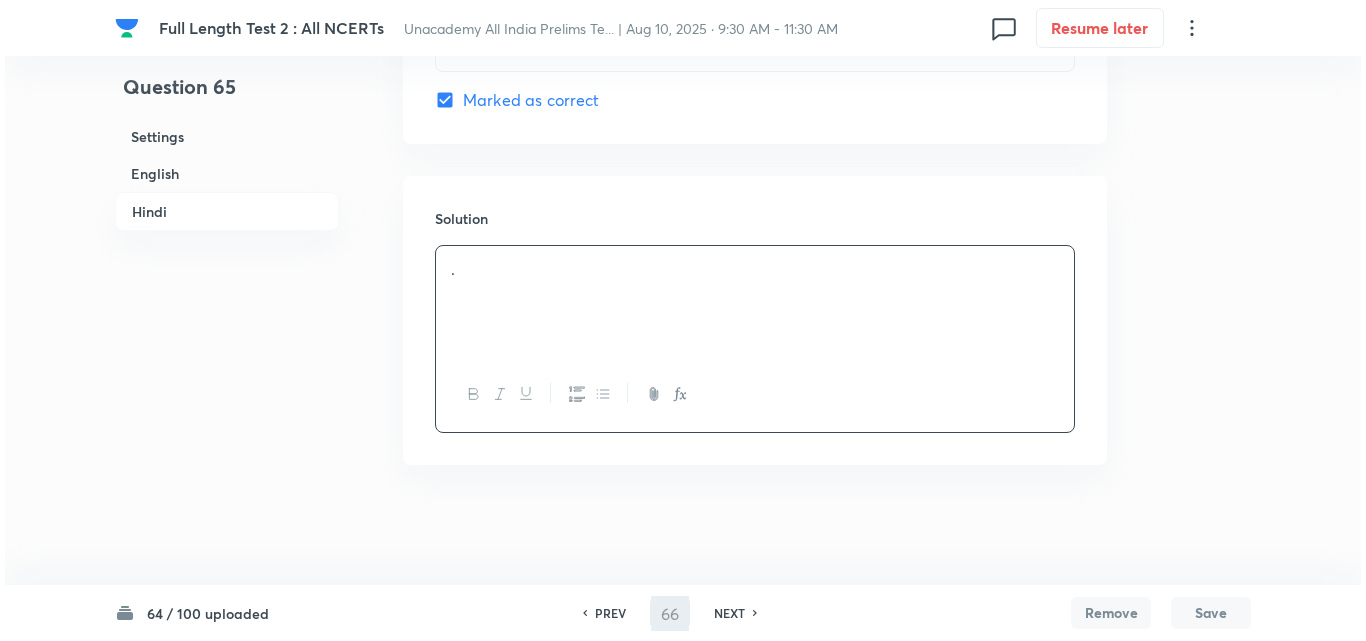 scroll, scrollTop: 0, scrollLeft: 0, axis: both 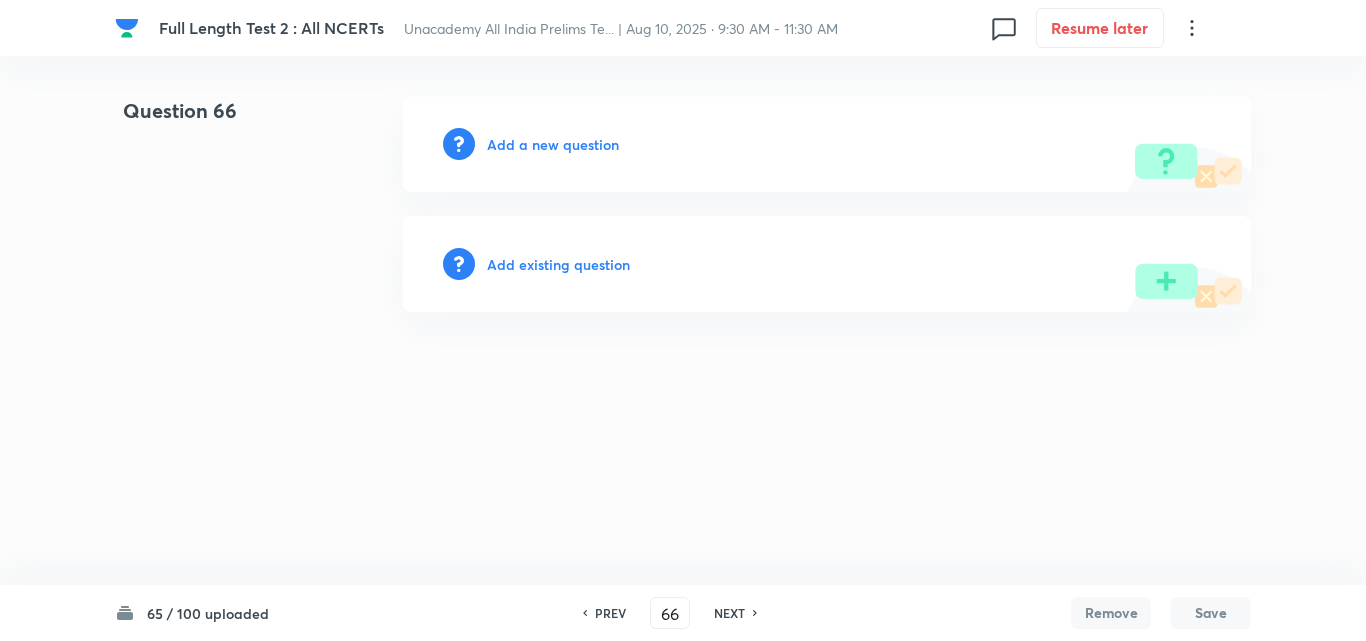 click on "Add a new question" at bounding box center (553, 144) 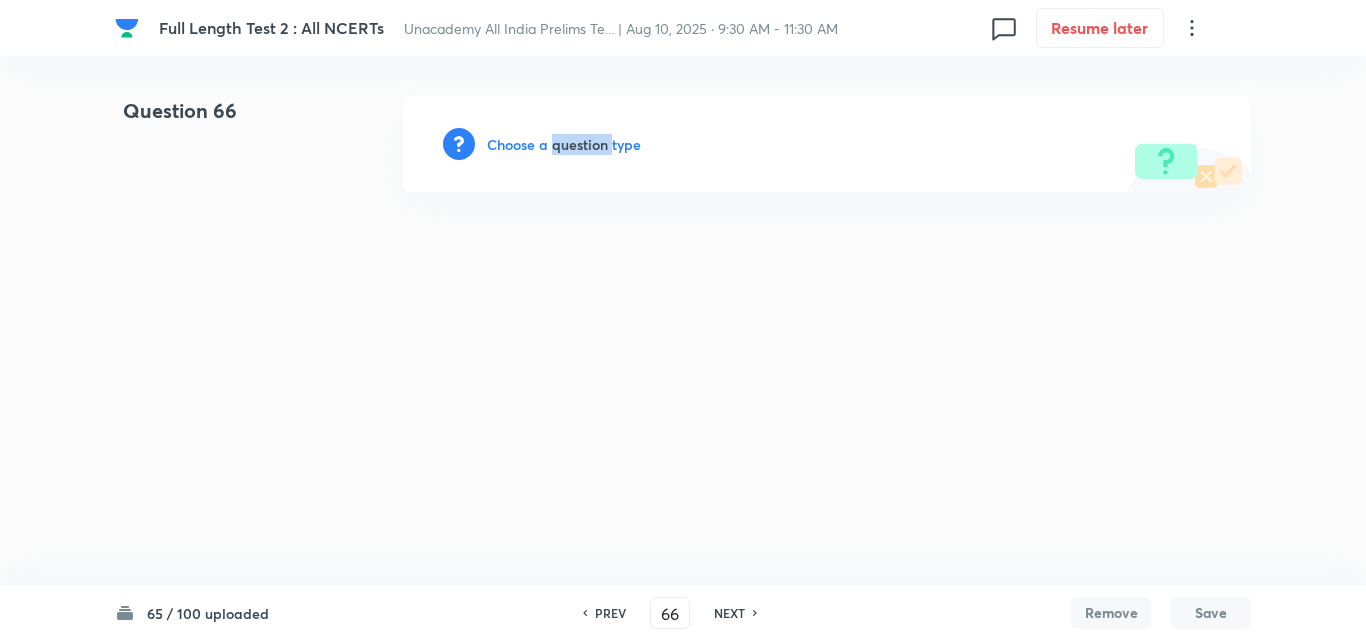 click on "Choose a question type" at bounding box center [564, 144] 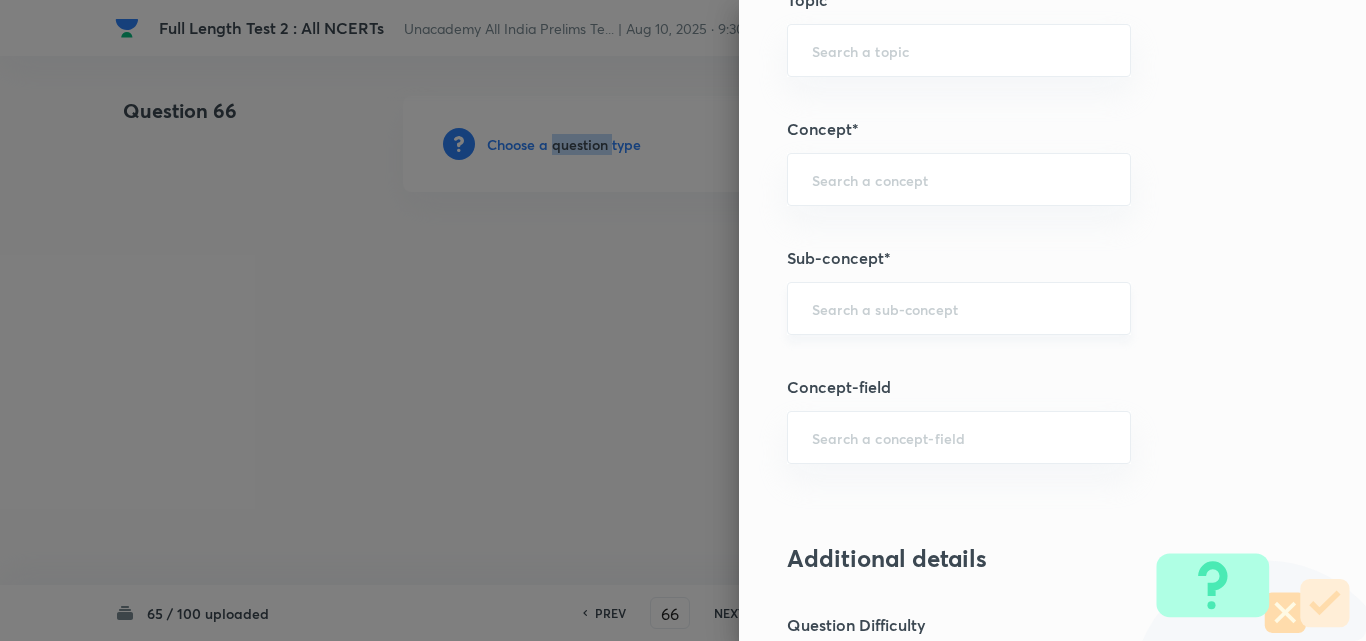 scroll, scrollTop: 1100, scrollLeft: 0, axis: vertical 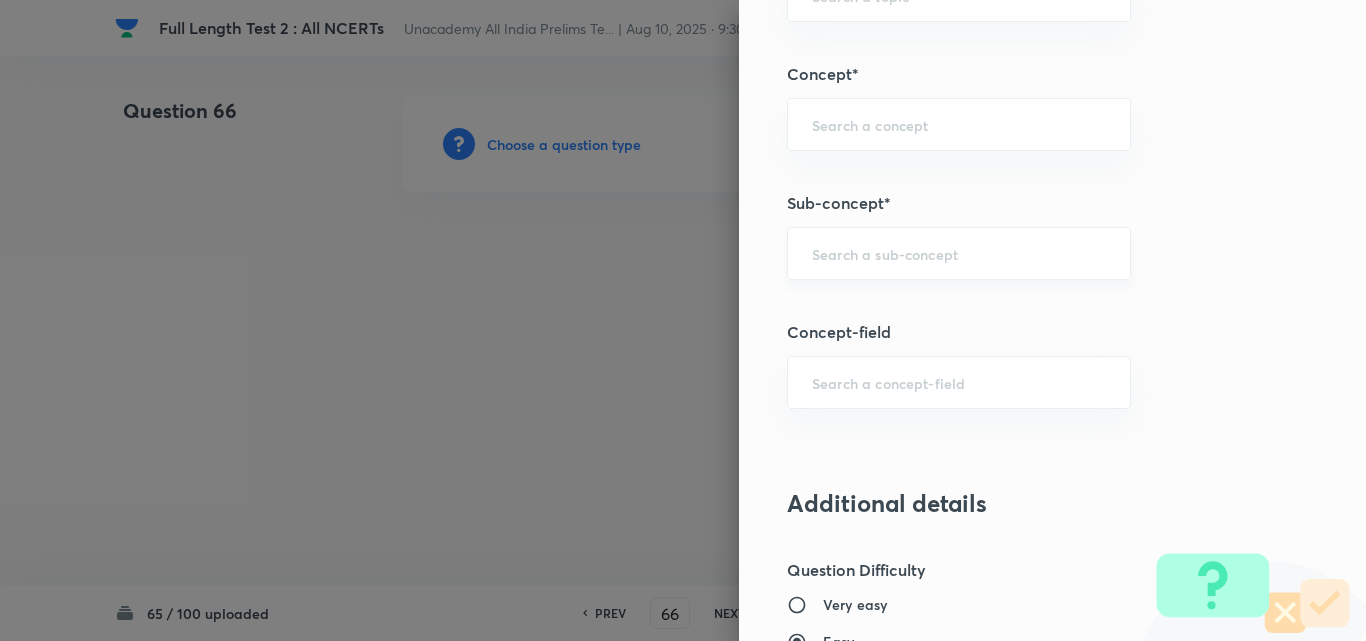 click at bounding box center [959, 253] 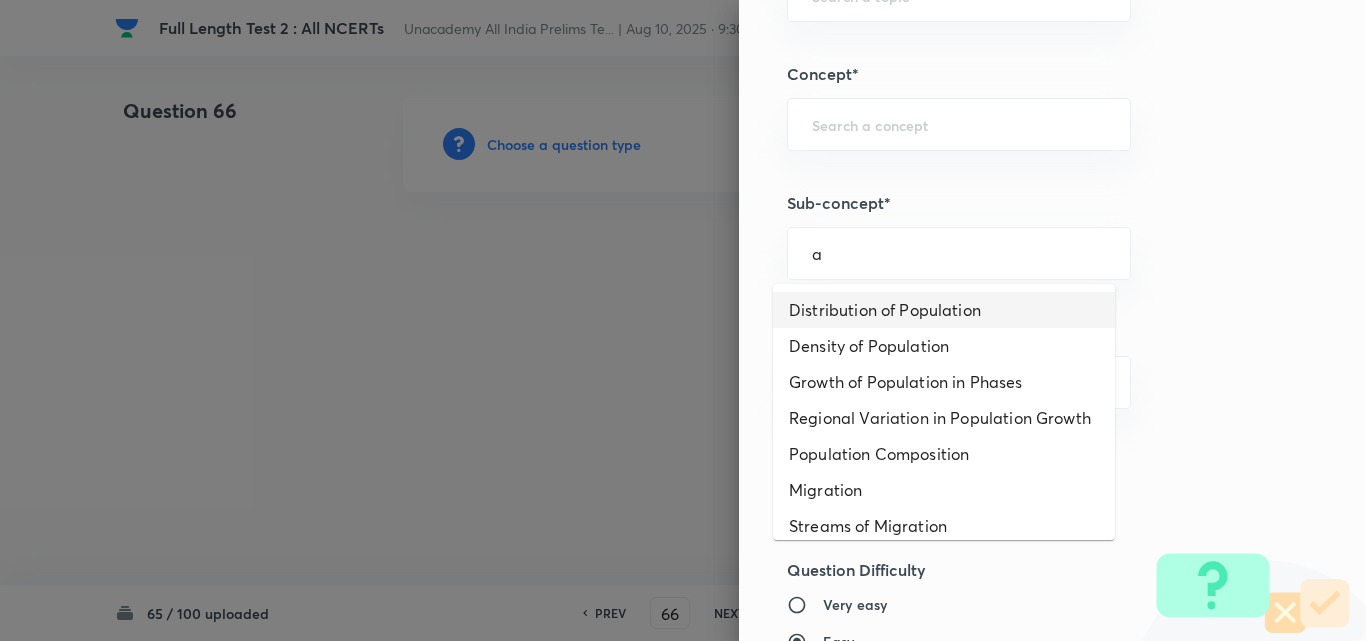 click on "Distribution of Population" at bounding box center (944, 310) 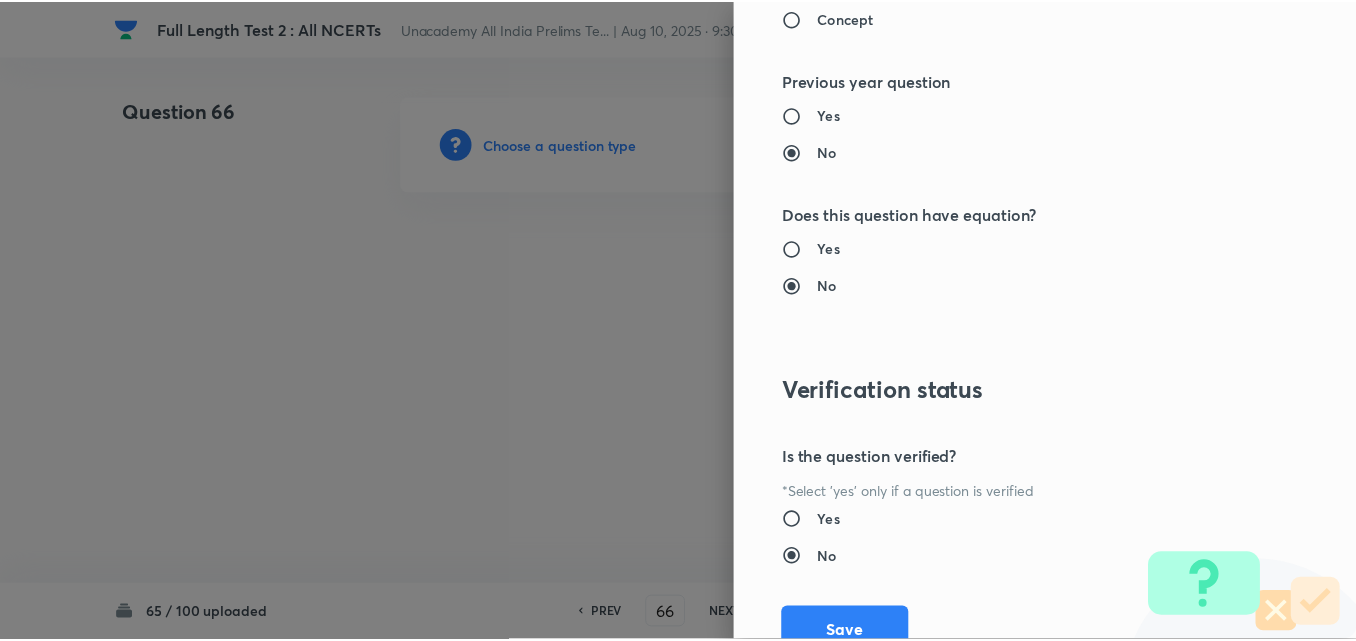 scroll, scrollTop: 2085, scrollLeft: 0, axis: vertical 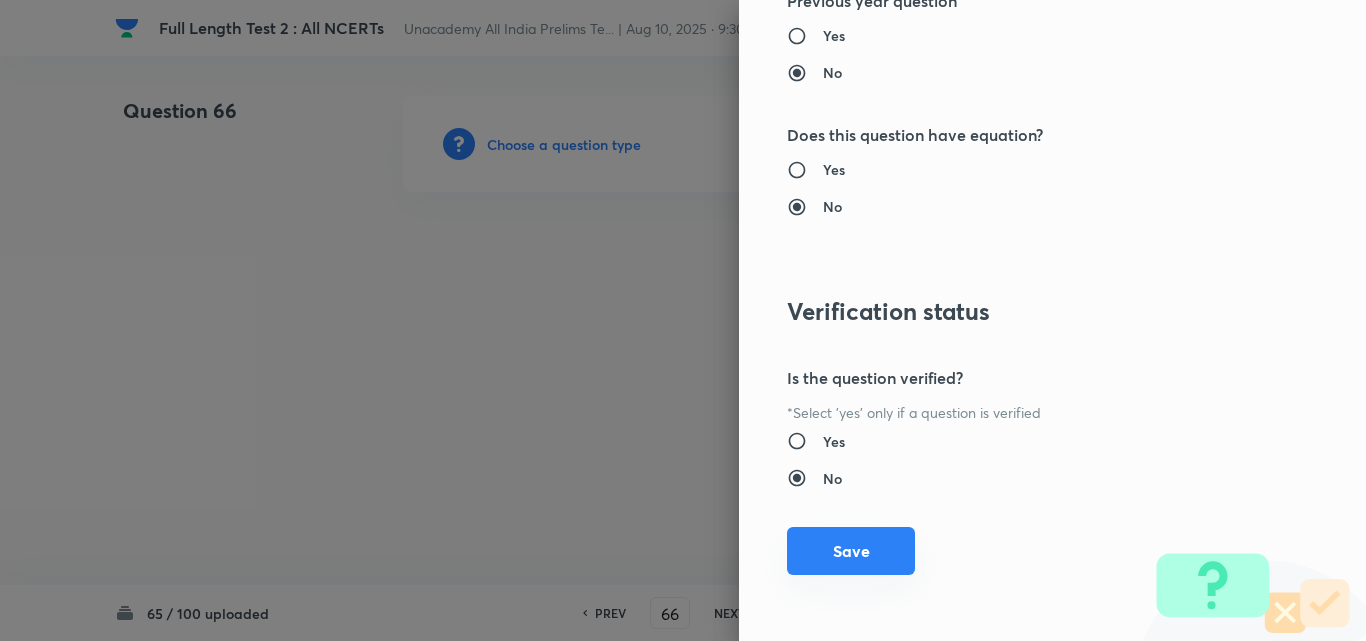 click on "Save" at bounding box center [851, 551] 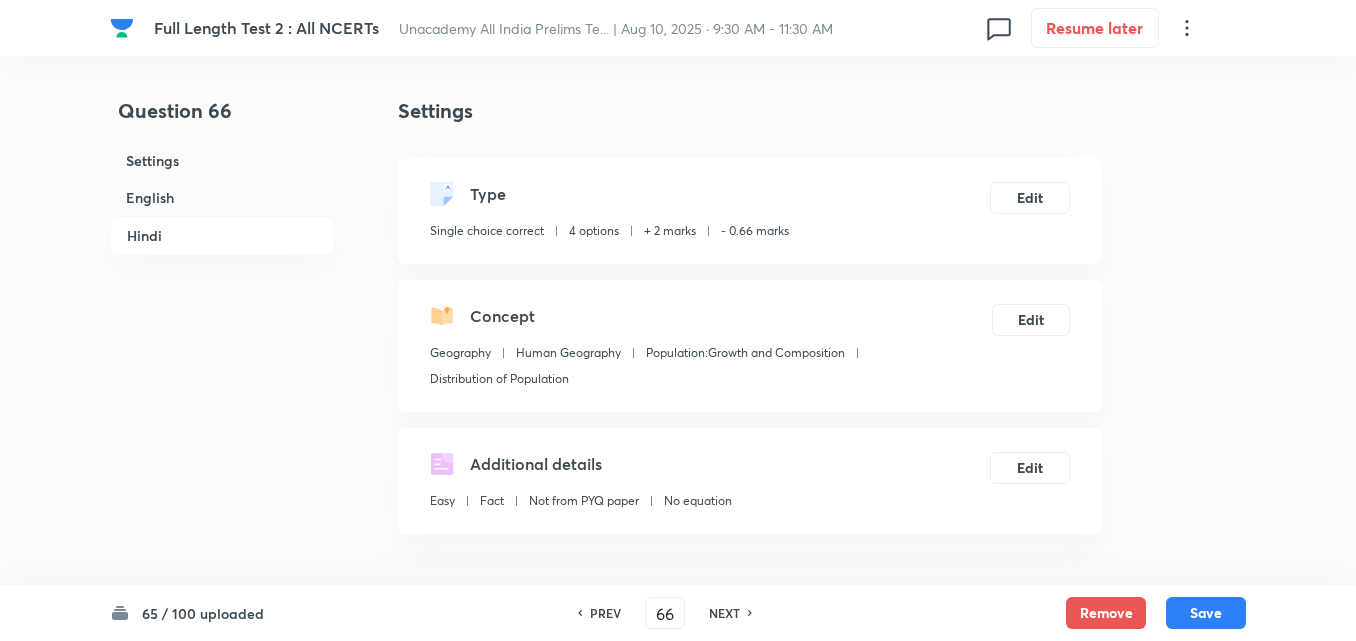 click on "English" at bounding box center (222, 197) 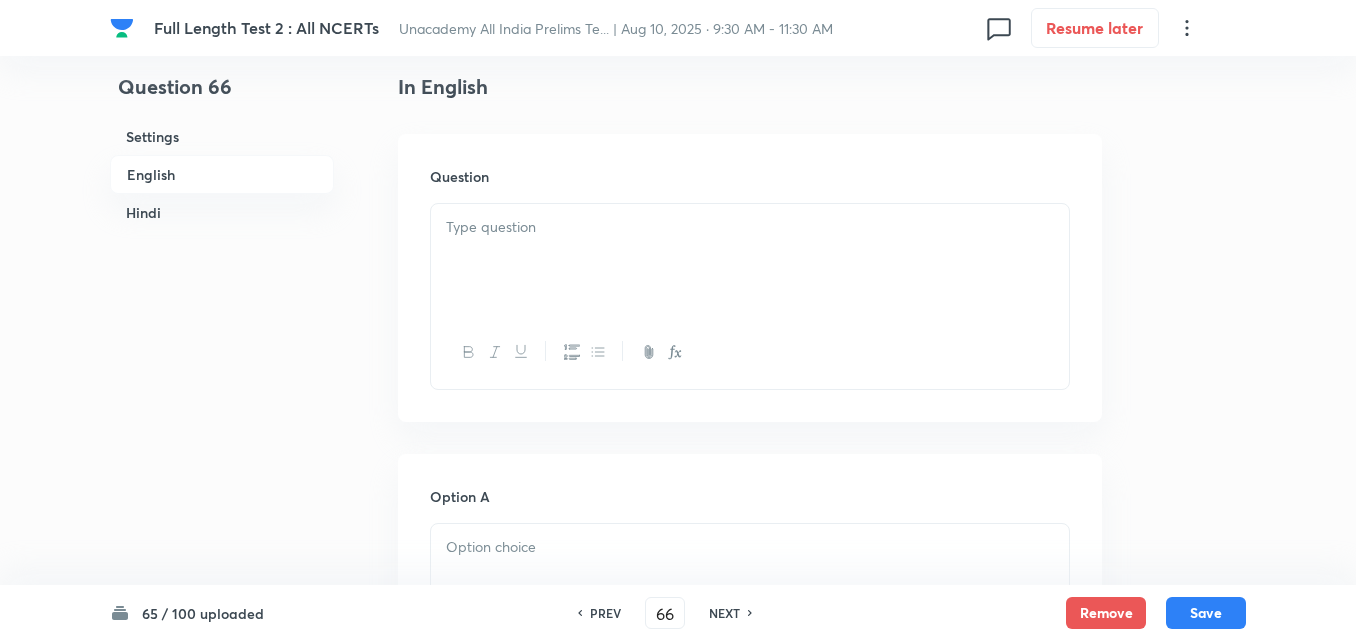 click at bounding box center [750, 260] 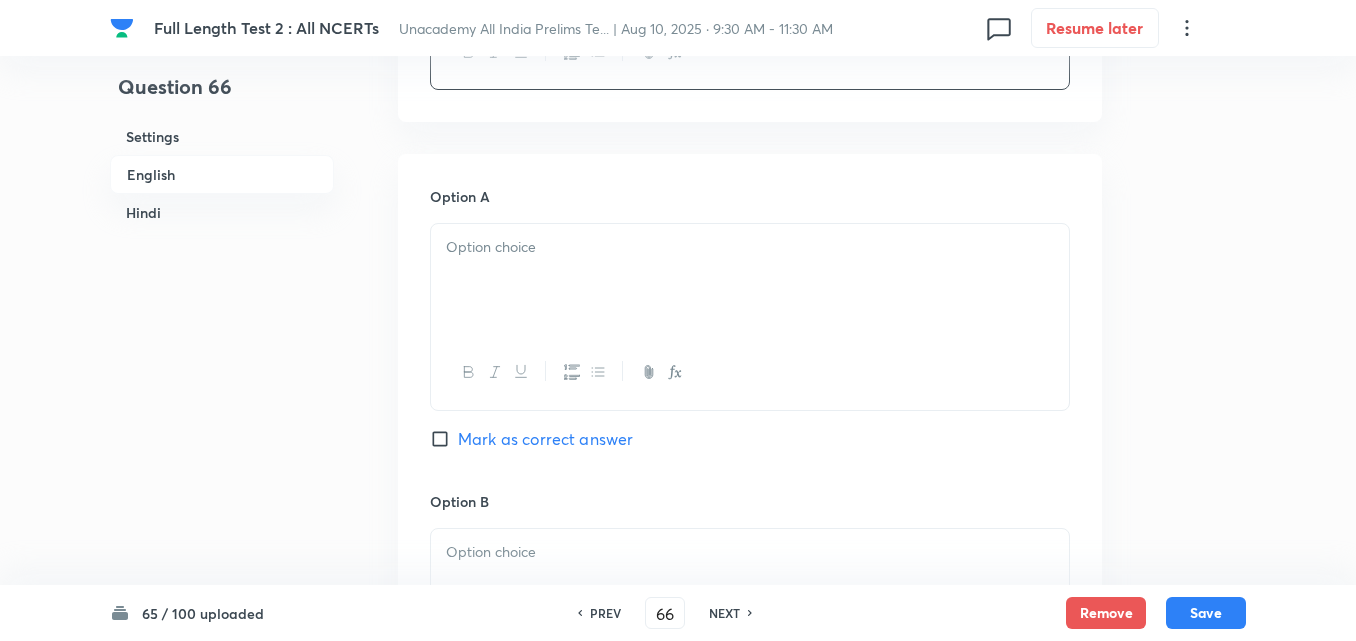 click at bounding box center (750, 280) 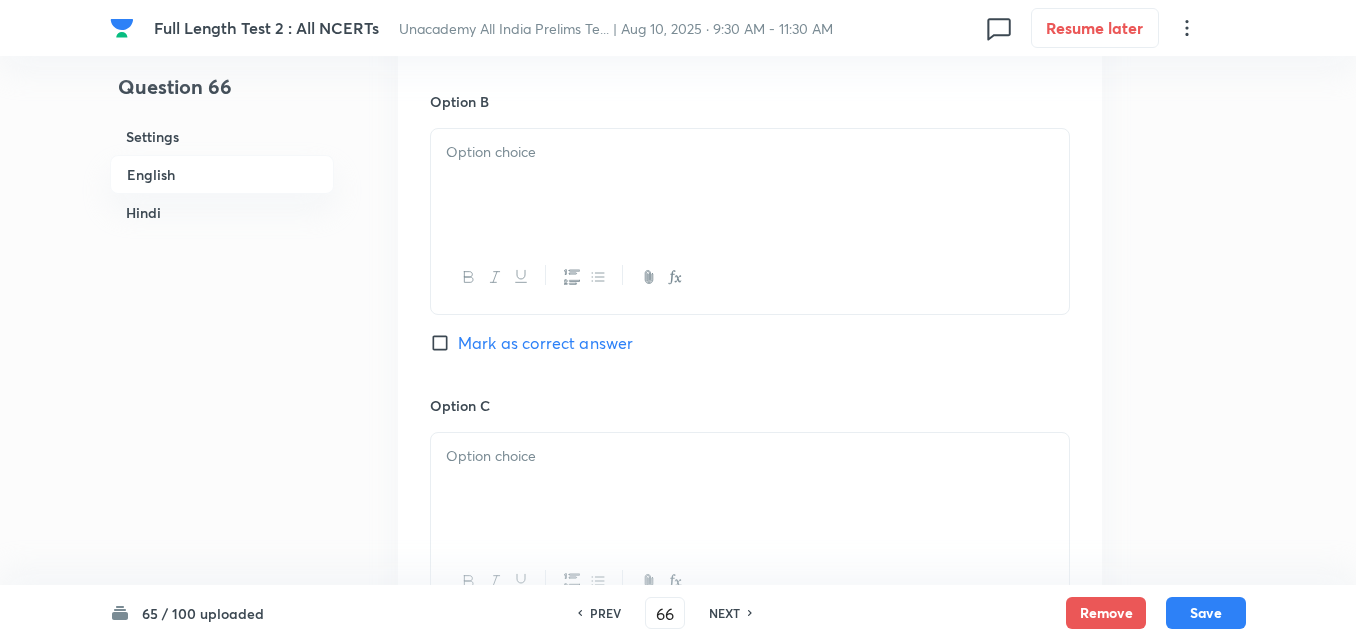 click at bounding box center [750, 185] 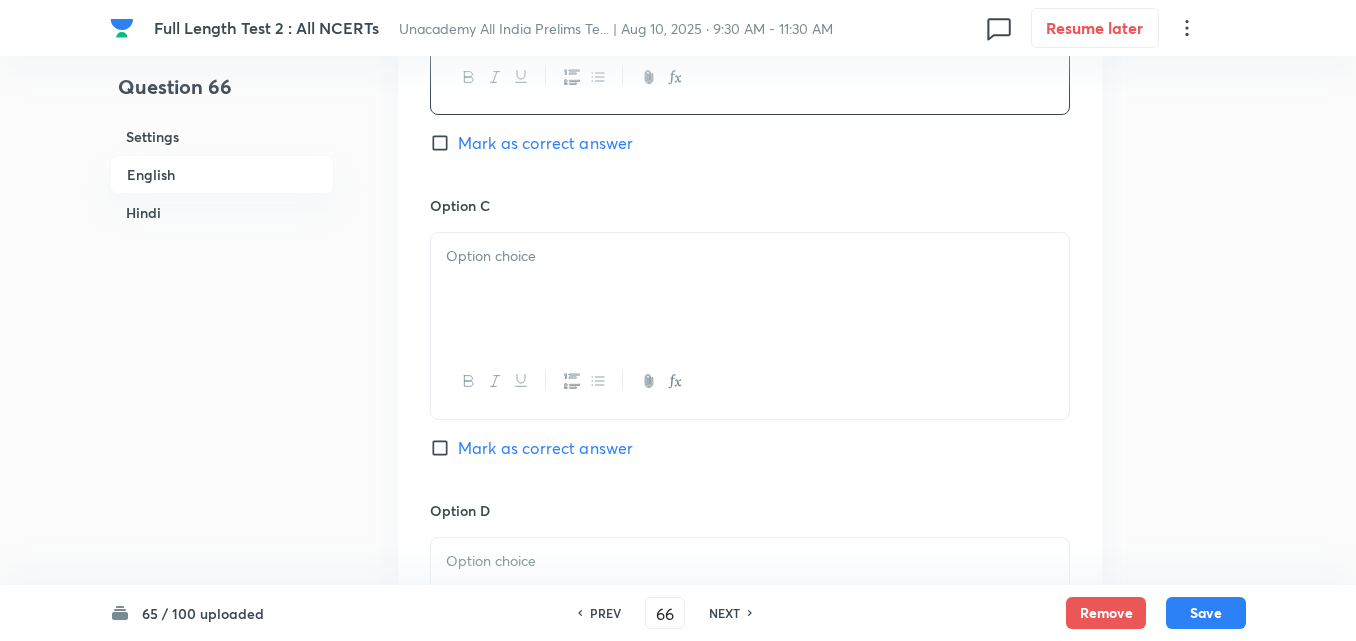 click at bounding box center (750, 289) 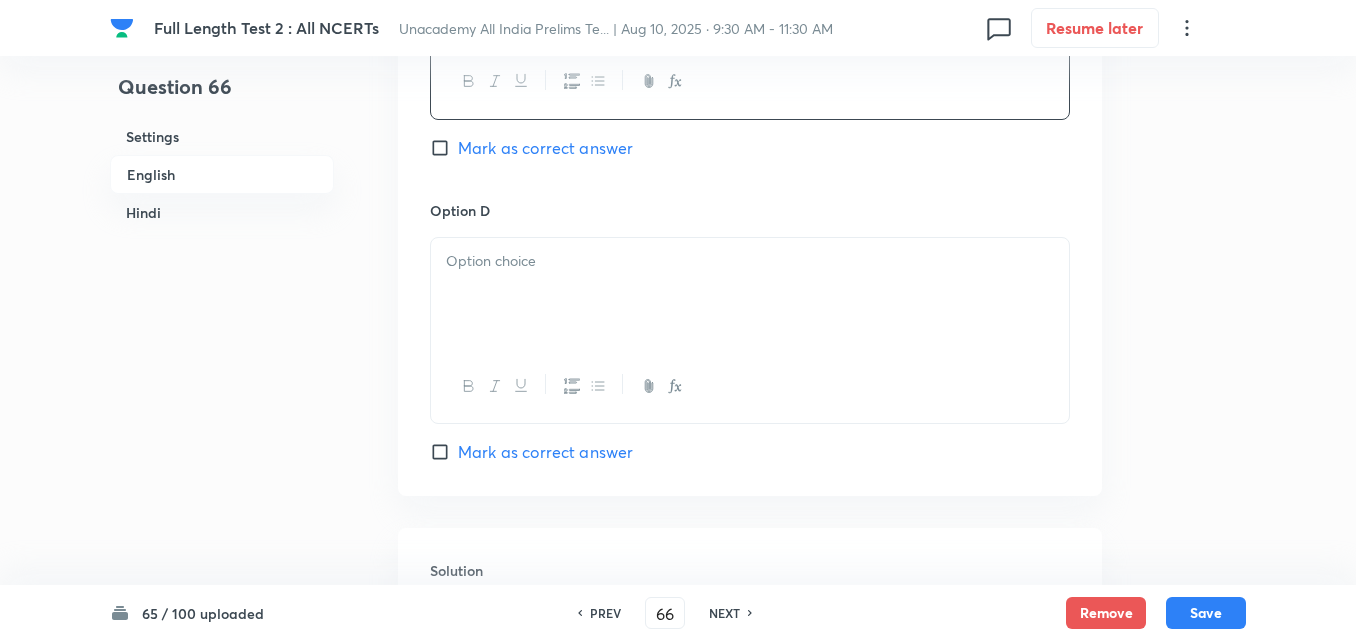 click at bounding box center (750, 294) 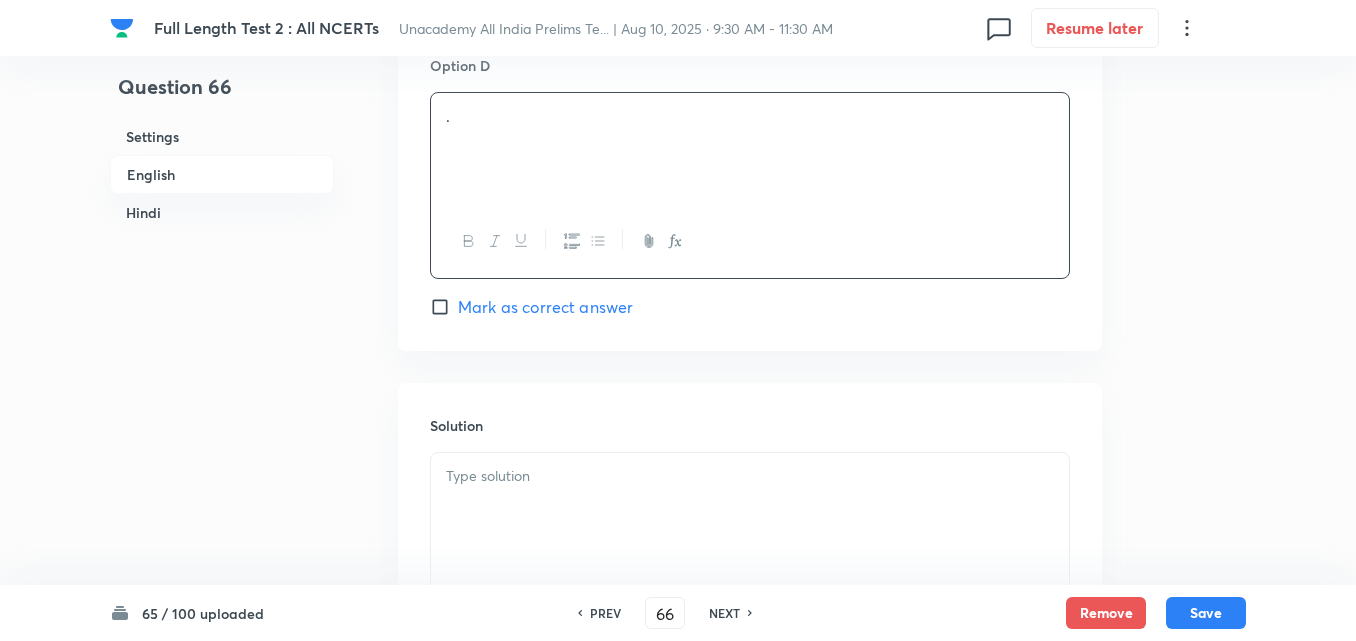 scroll, scrollTop: 2042, scrollLeft: 0, axis: vertical 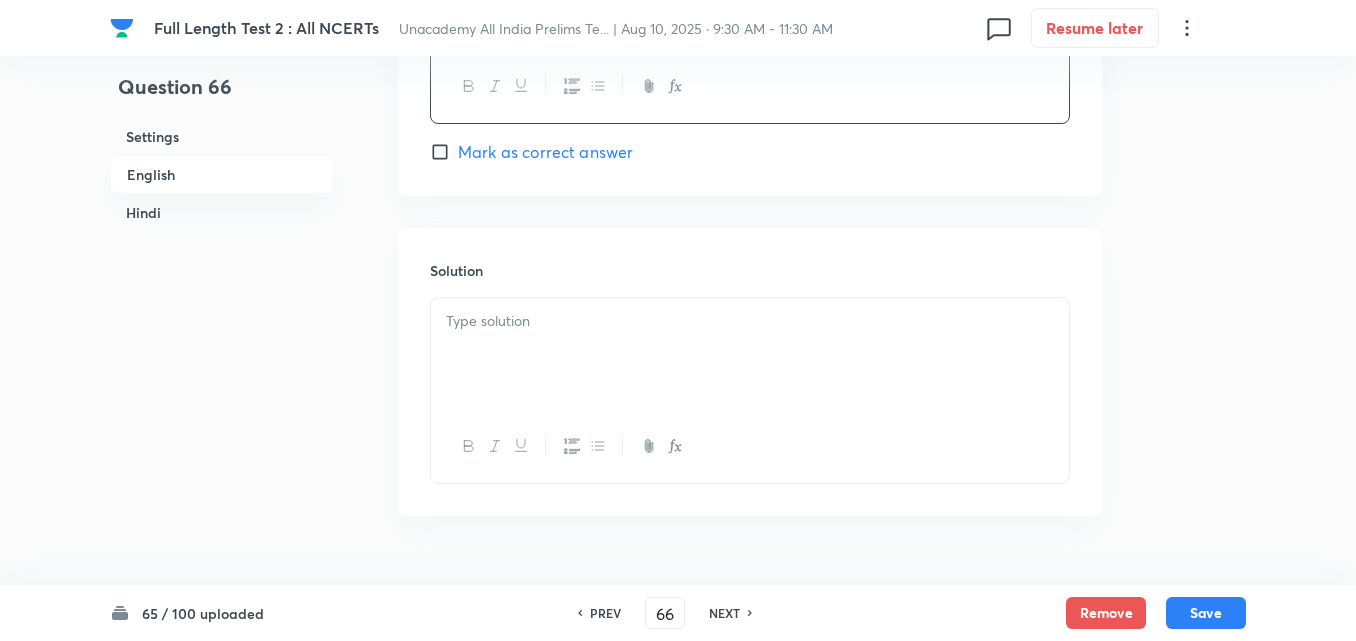 click on "Solution" at bounding box center [750, 270] 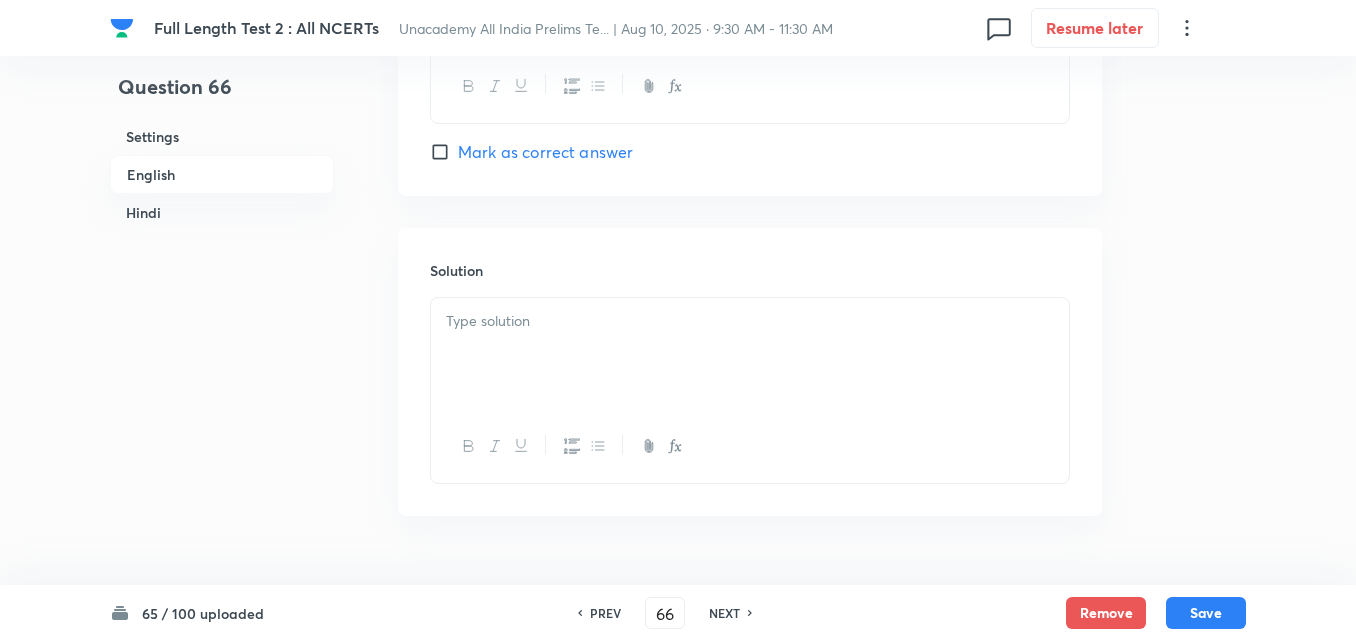 drag, startPoint x: 550, startPoint y: 331, endPoint x: 547, endPoint y: 315, distance: 16.27882 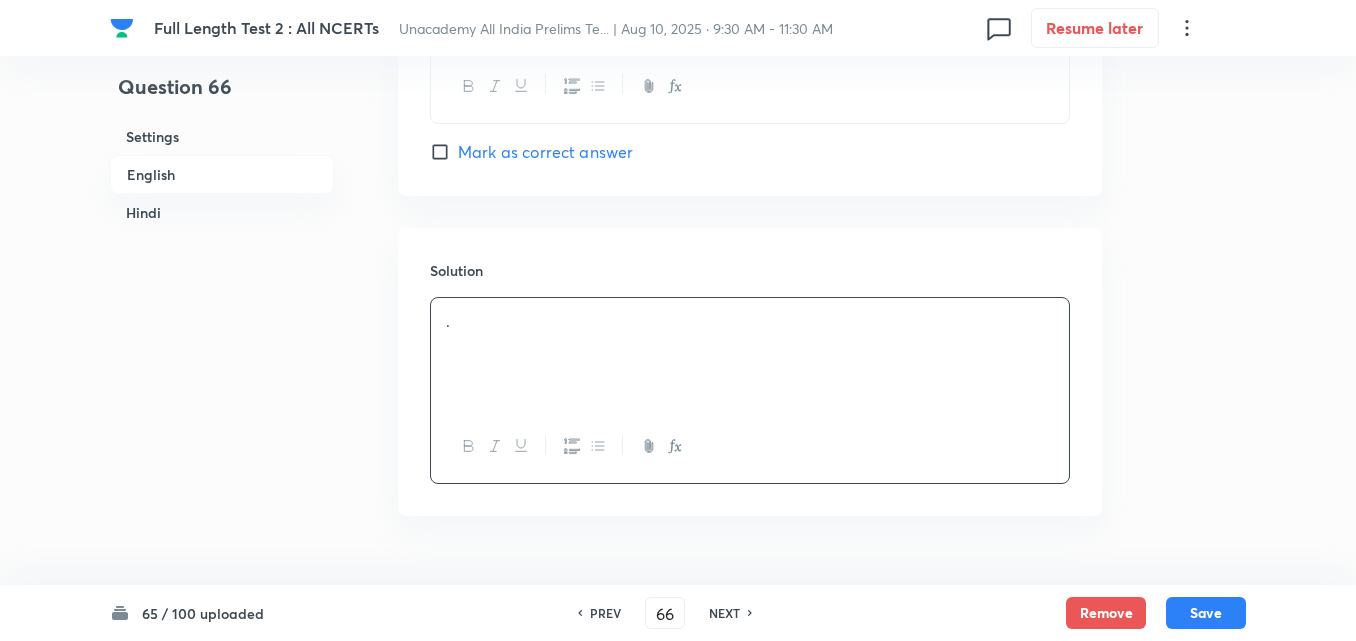 click on "Mark as correct answer" at bounding box center (545, 152) 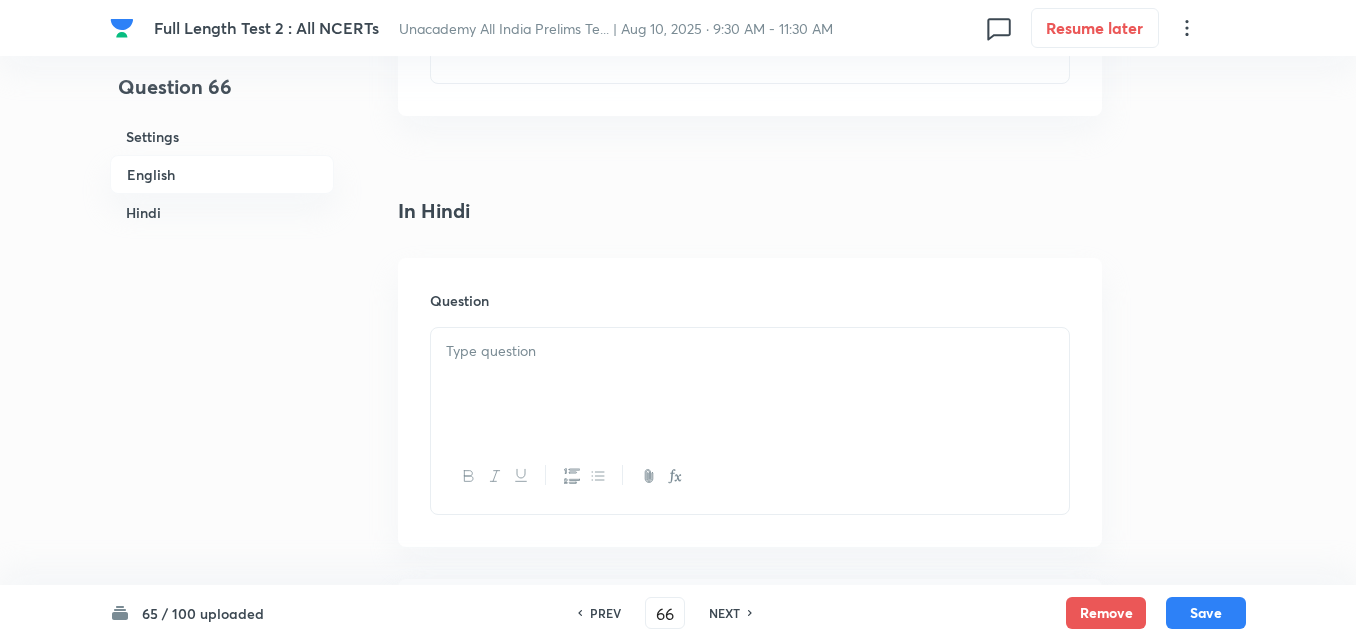 click on "Question" at bounding box center [750, 300] 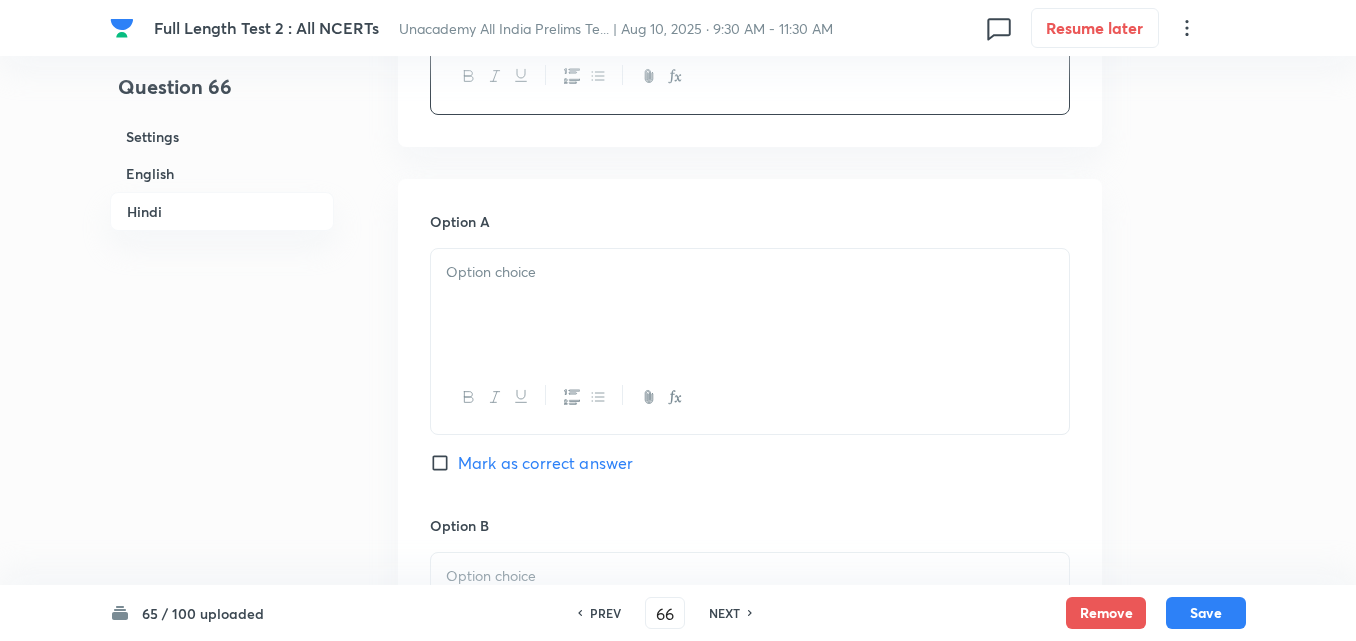 click at bounding box center [750, 305] 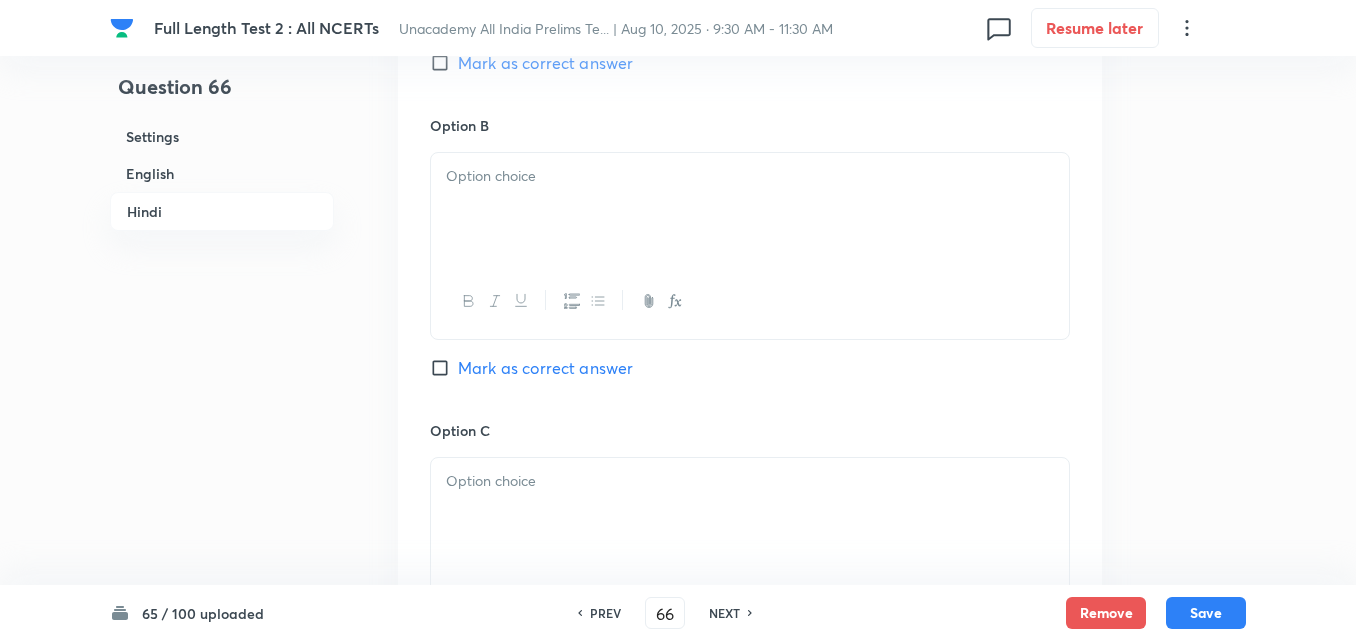 drag, startPoint x: 527, startPoint y: 257, endPoint x: 524, endPoint y: 246, distance: 11.401754 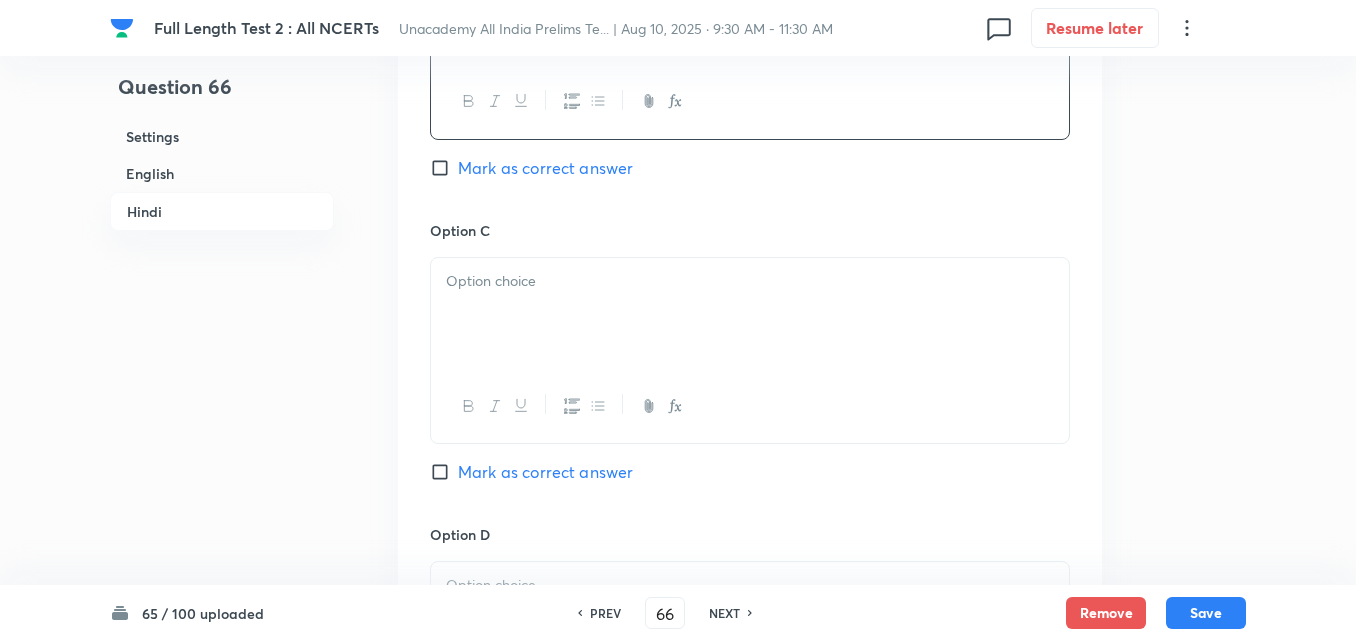 click at bounding box center (750, 314) 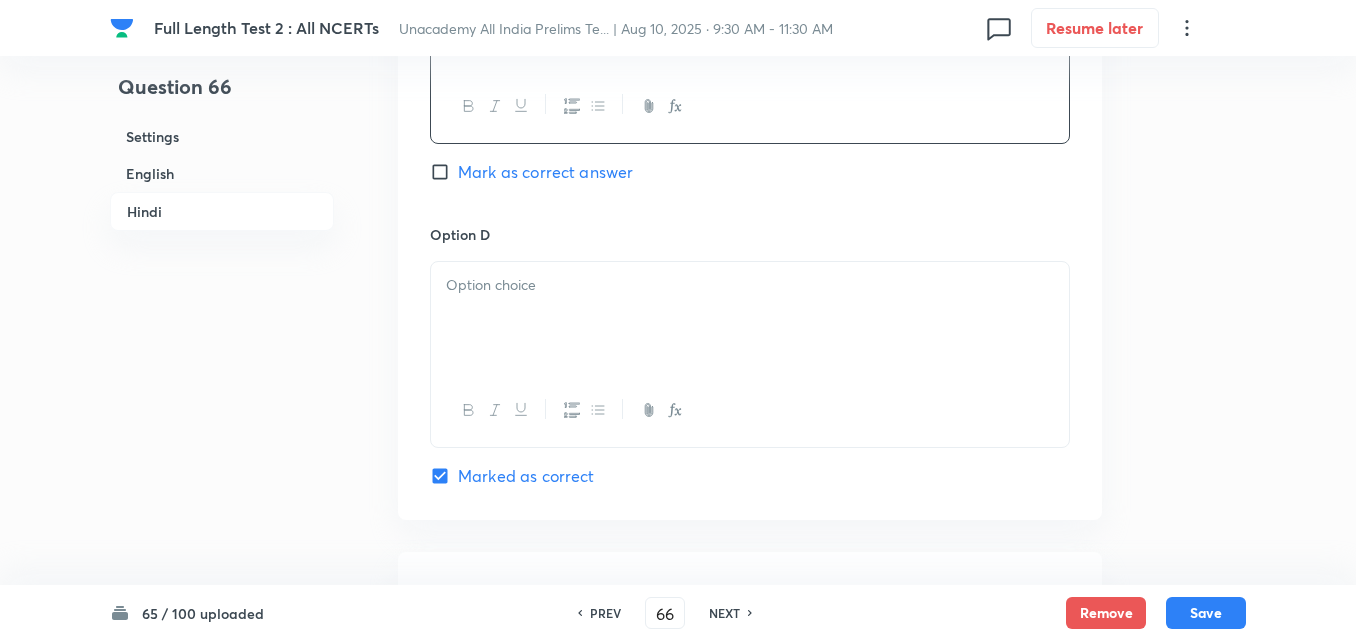 click at bounding box center (750, 318) 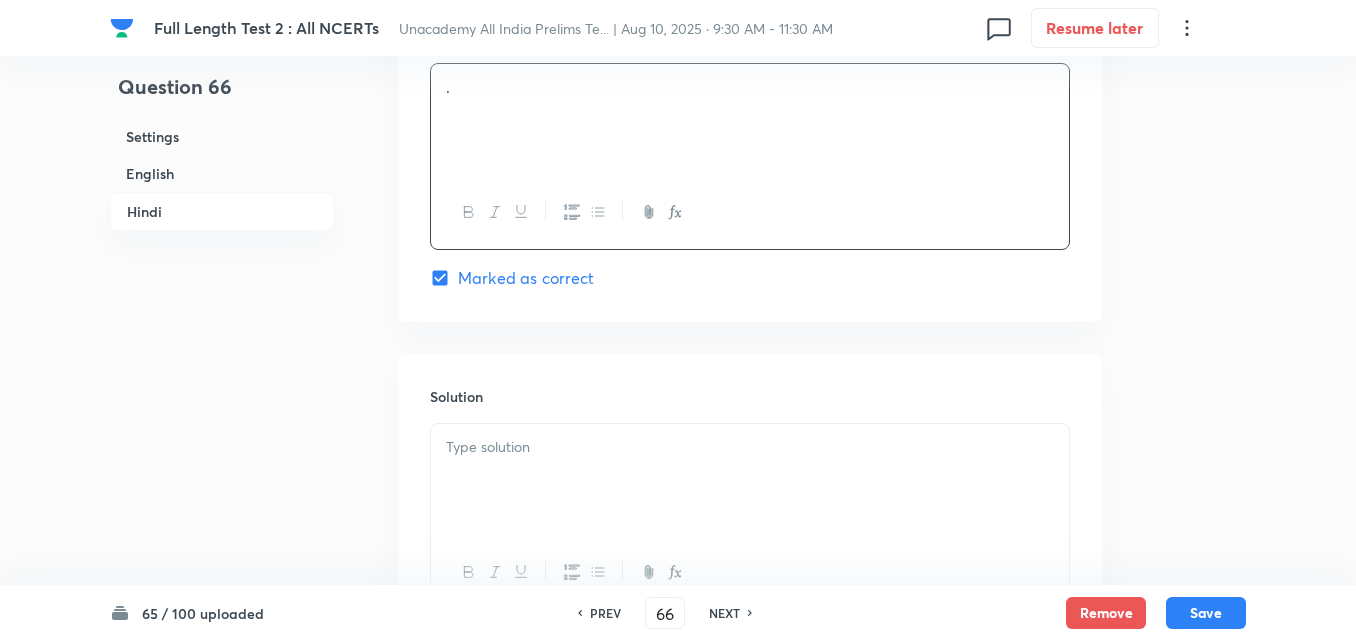 scroll, scrollTop: 4118, scrollLeft: 0, axis: vertical 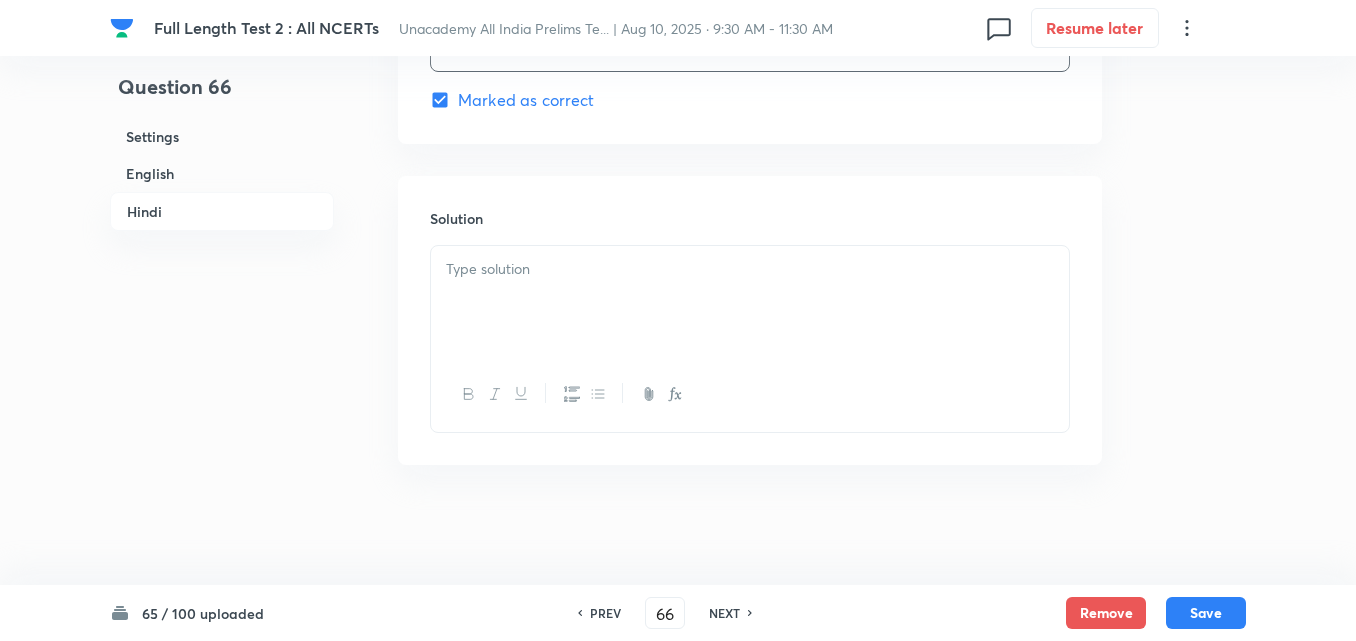 click at bounding box center (750, 302) 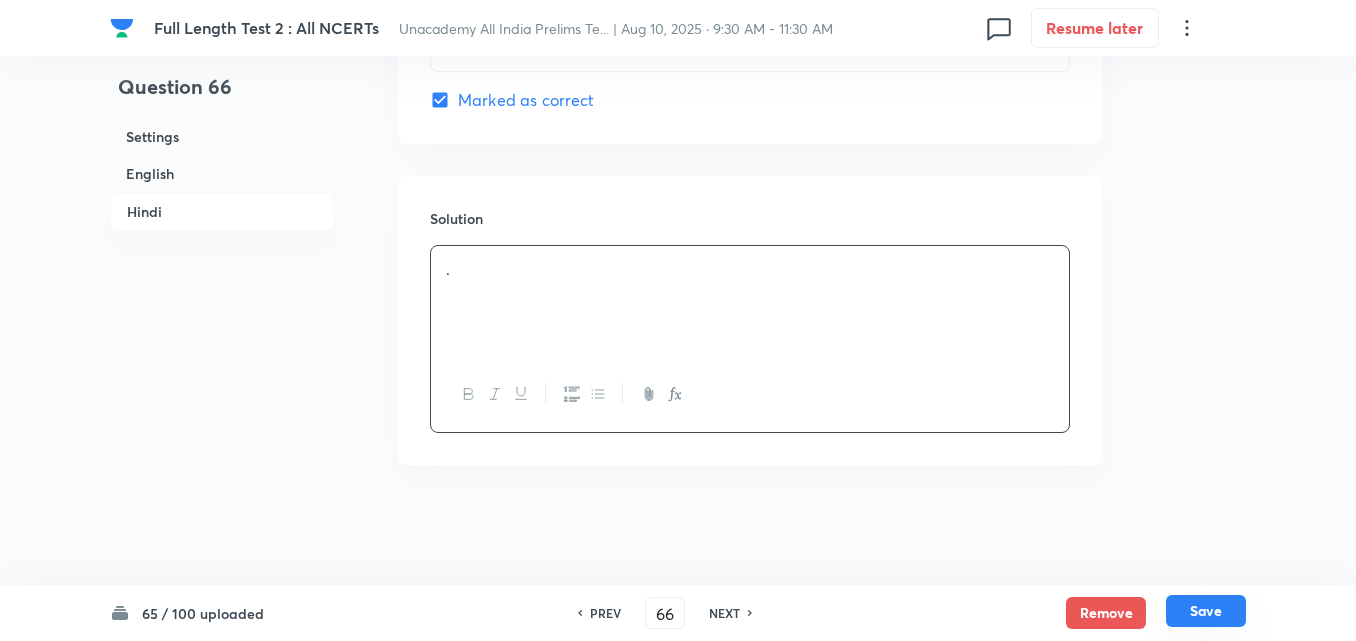 click on "Save" at bounding box center (1206, 611) 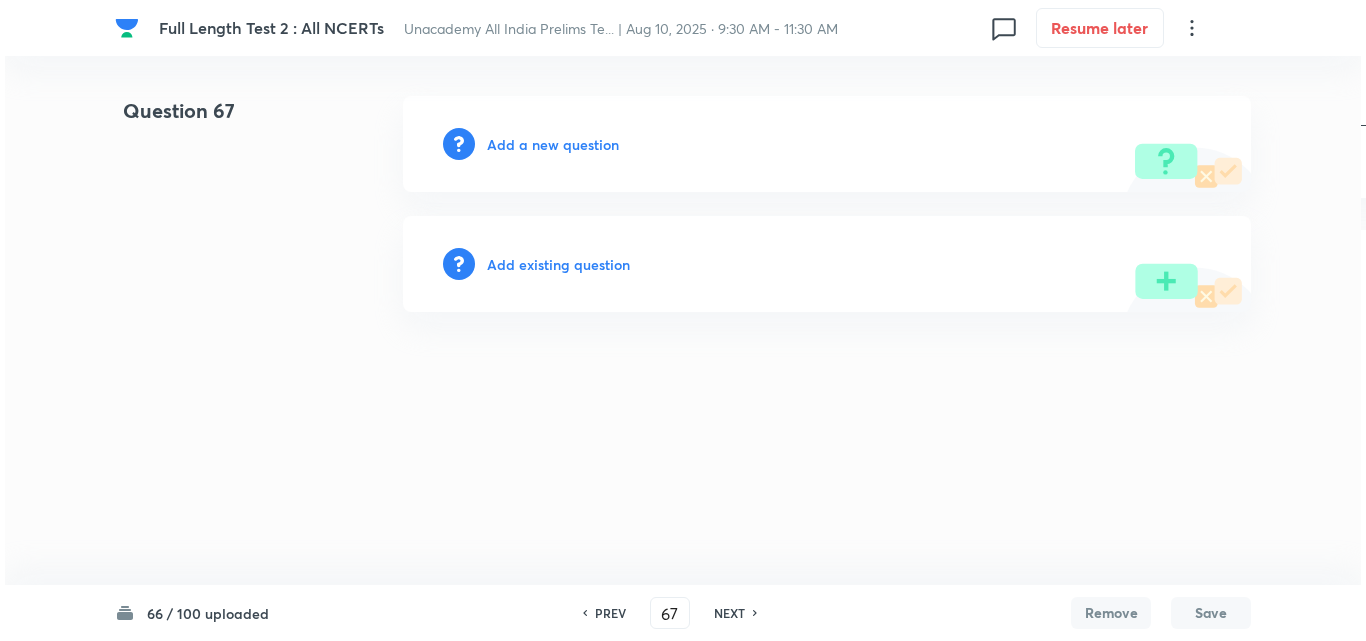 scroll, scrollTop: 0, scrollLeft: 0, axis: both 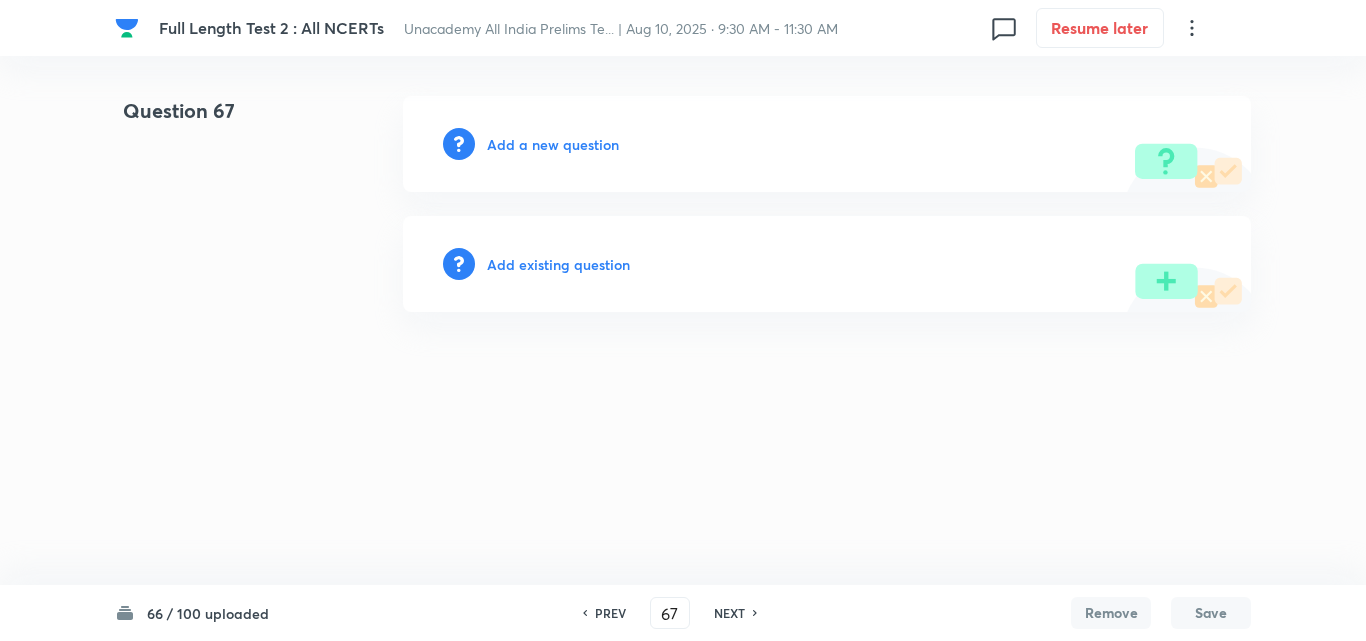 click on "Add a new question" at bounding box center [553, 144] 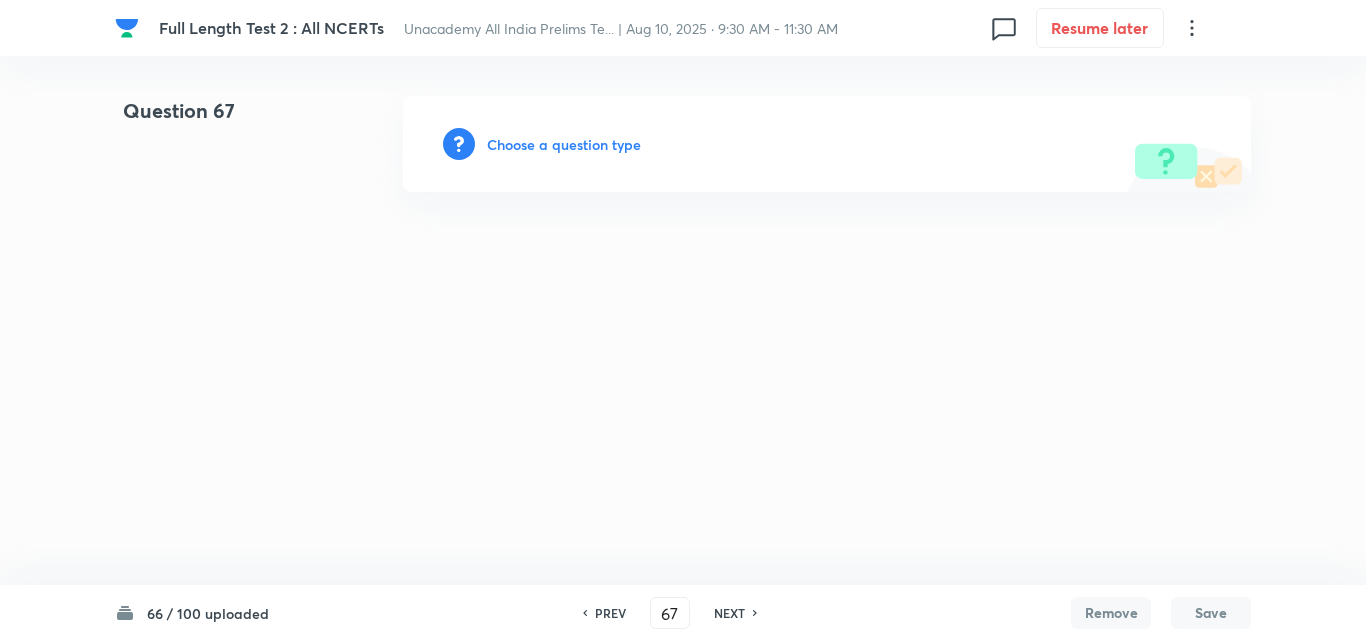 click on "Choose a question type" at bounding box center (564, 144) 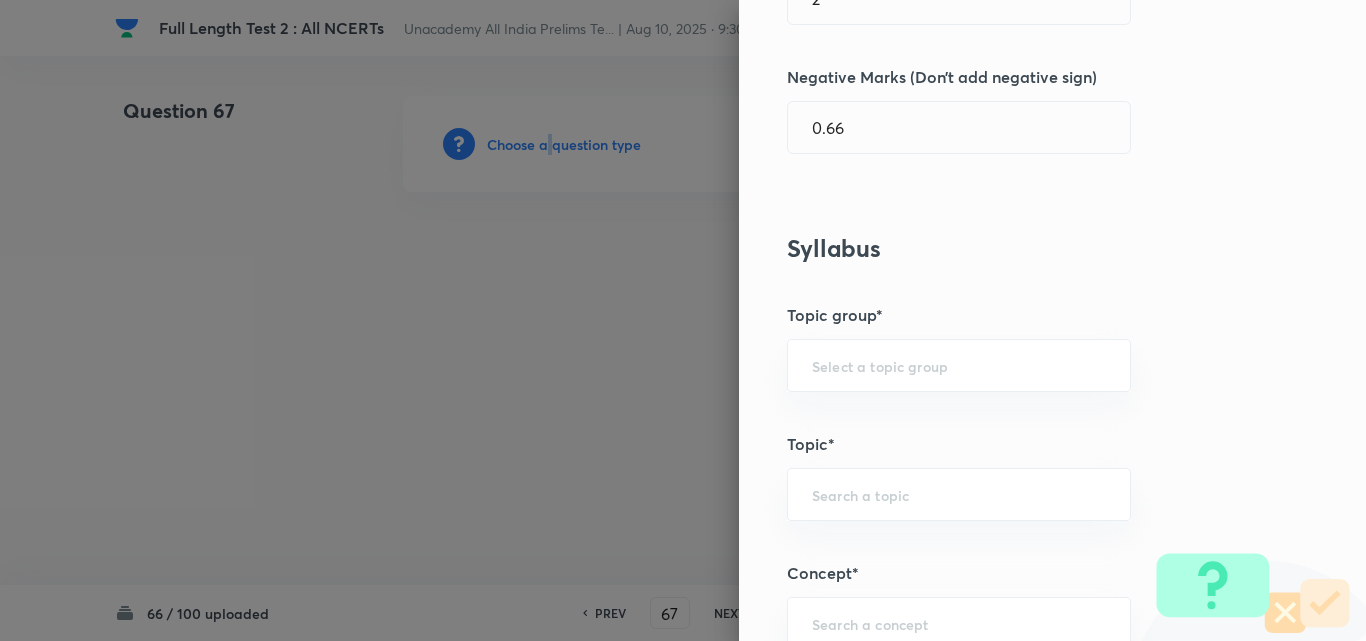 scroll, scrollTop: 1100, scrollLeft: 0, axis: vertical 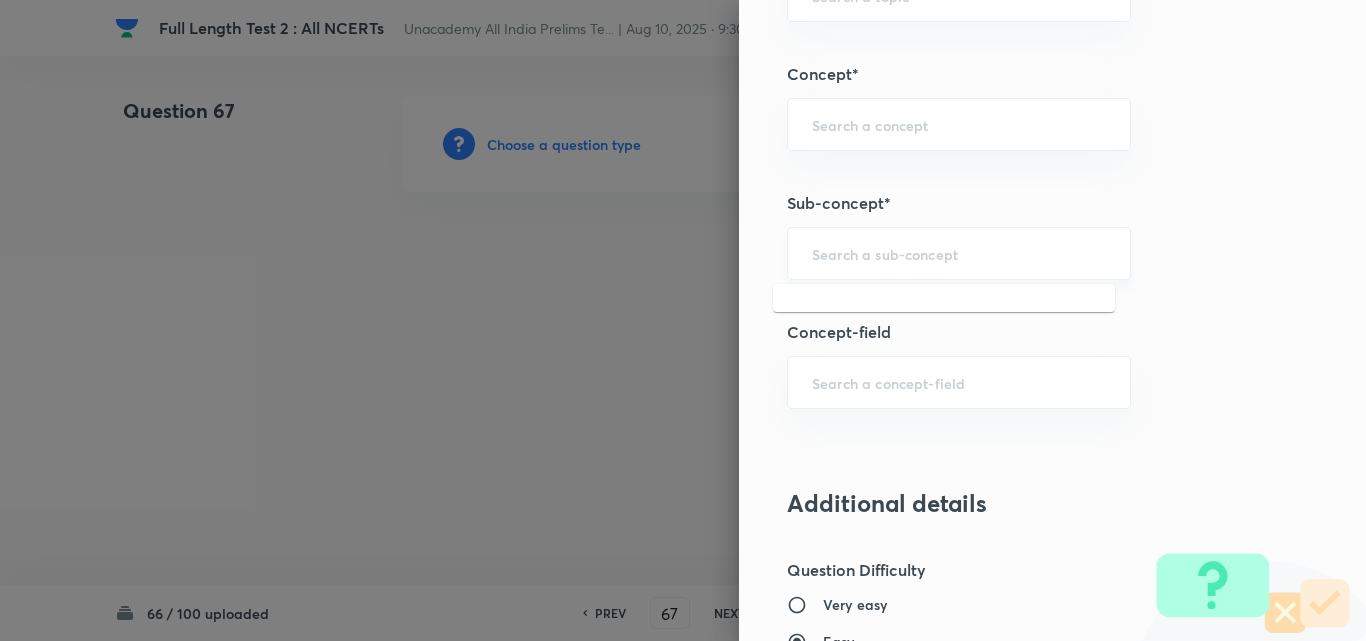 click at bounding box center [959, 253] 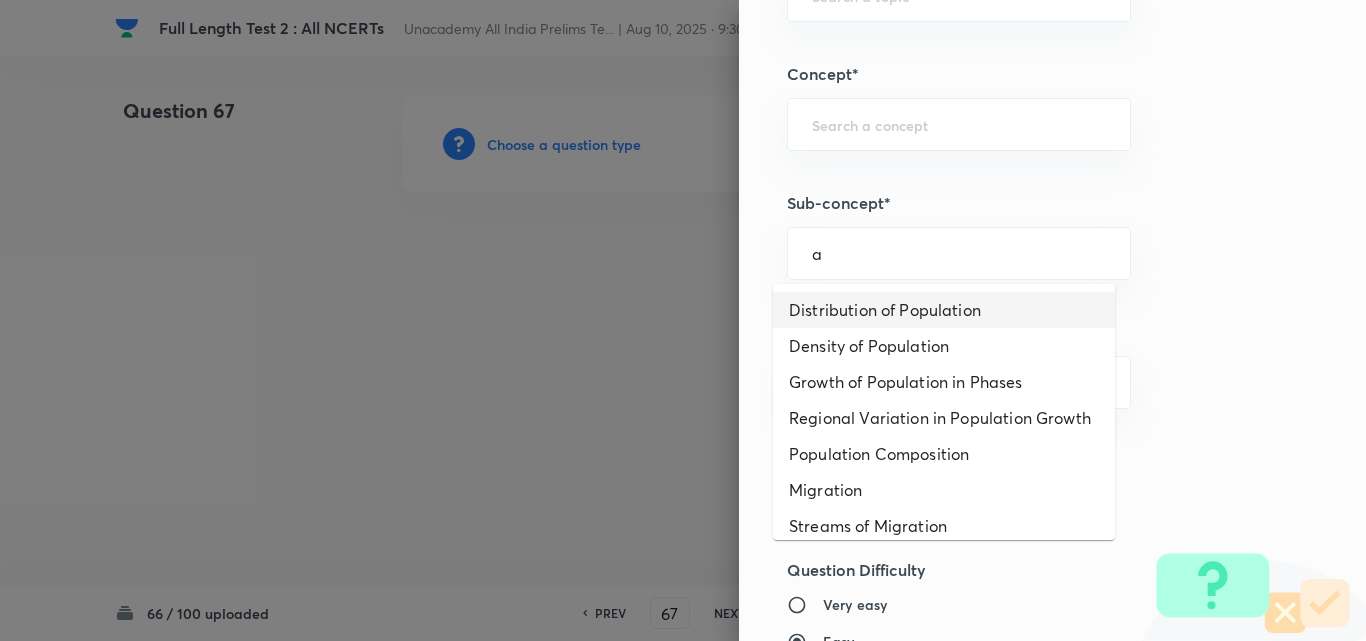 click on "Distribution of Population" at bounding box center (944, 310) 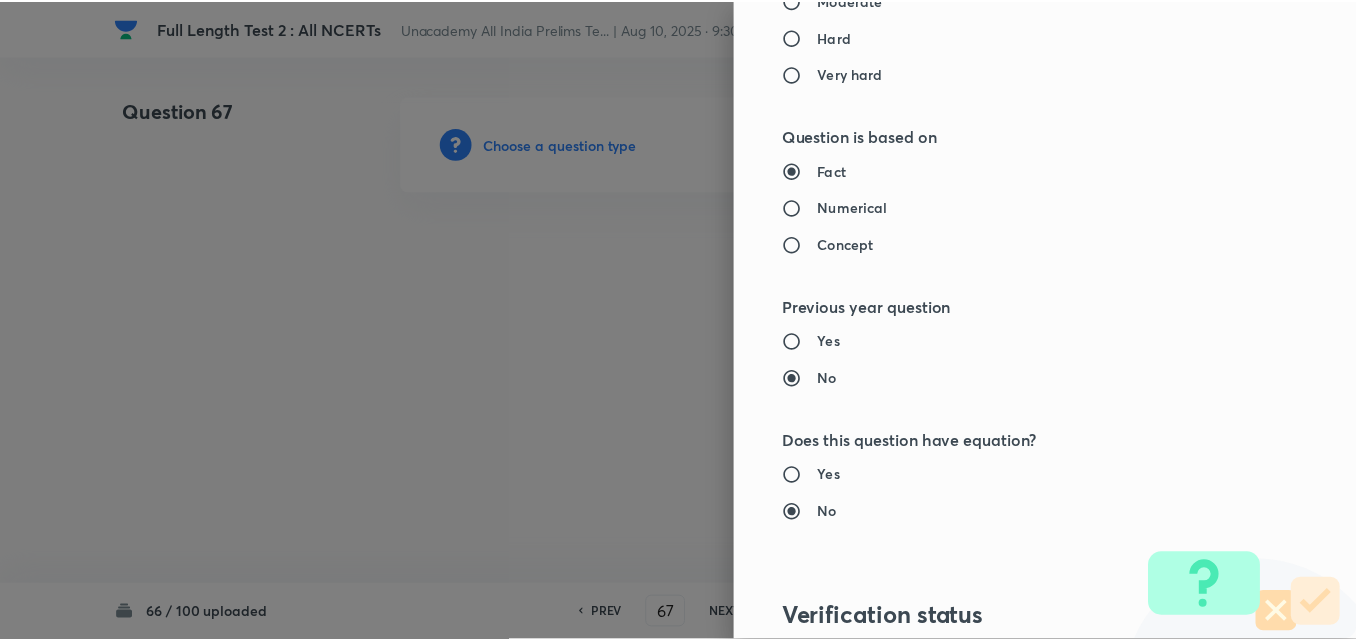 scroll, scrollTop: 2085, scrollLeft: 0, axis: vertical 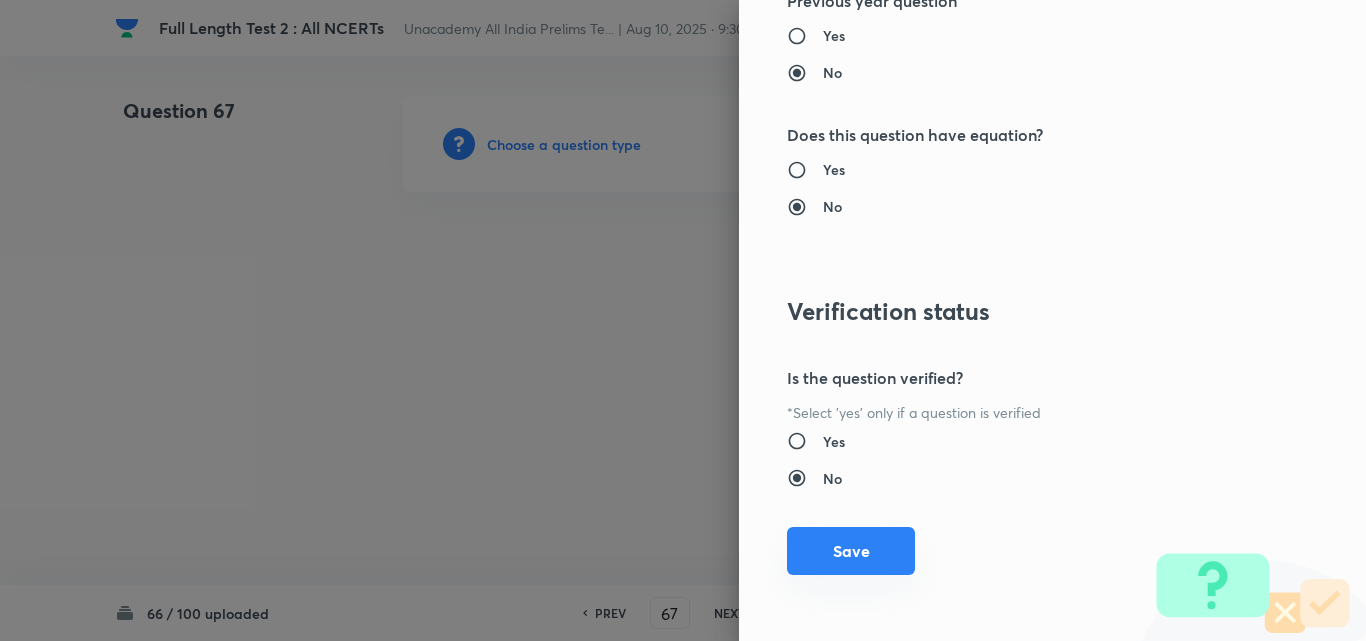 click on "Save" at bounding box center (851, 551) 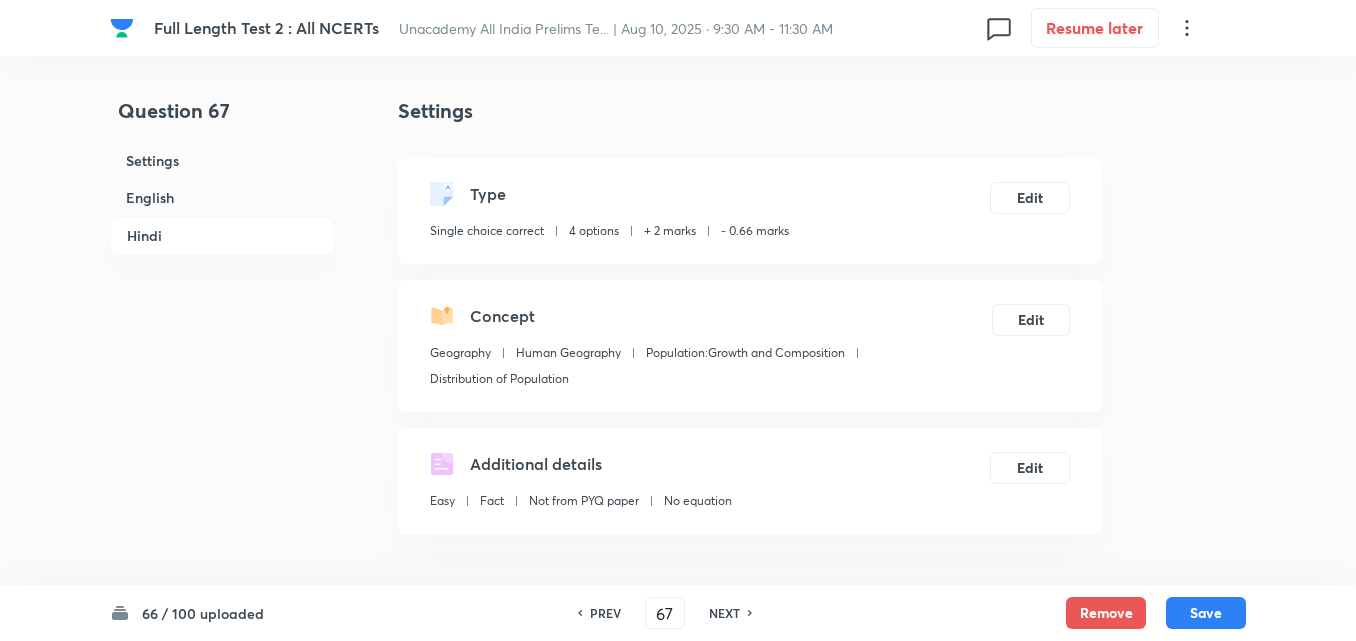 click on "English" at bounding box center (222, 197) 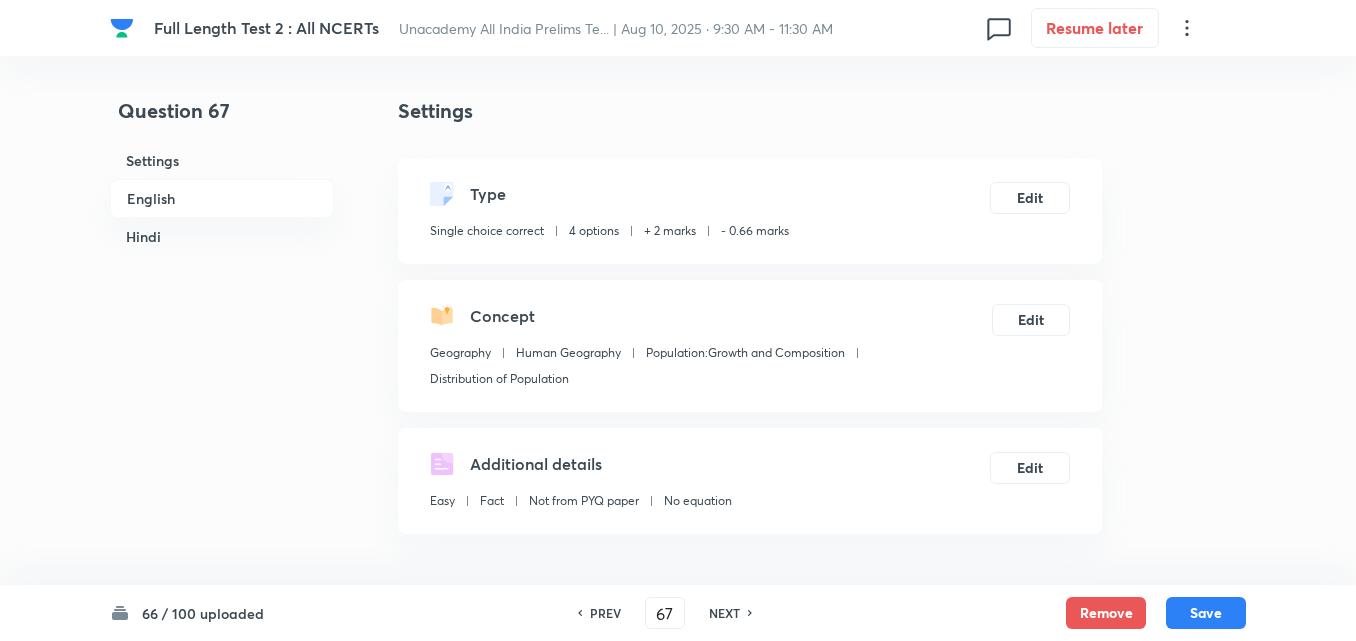 scroll, scrollTop: 542, scrollLeft: 0, axis: vertical 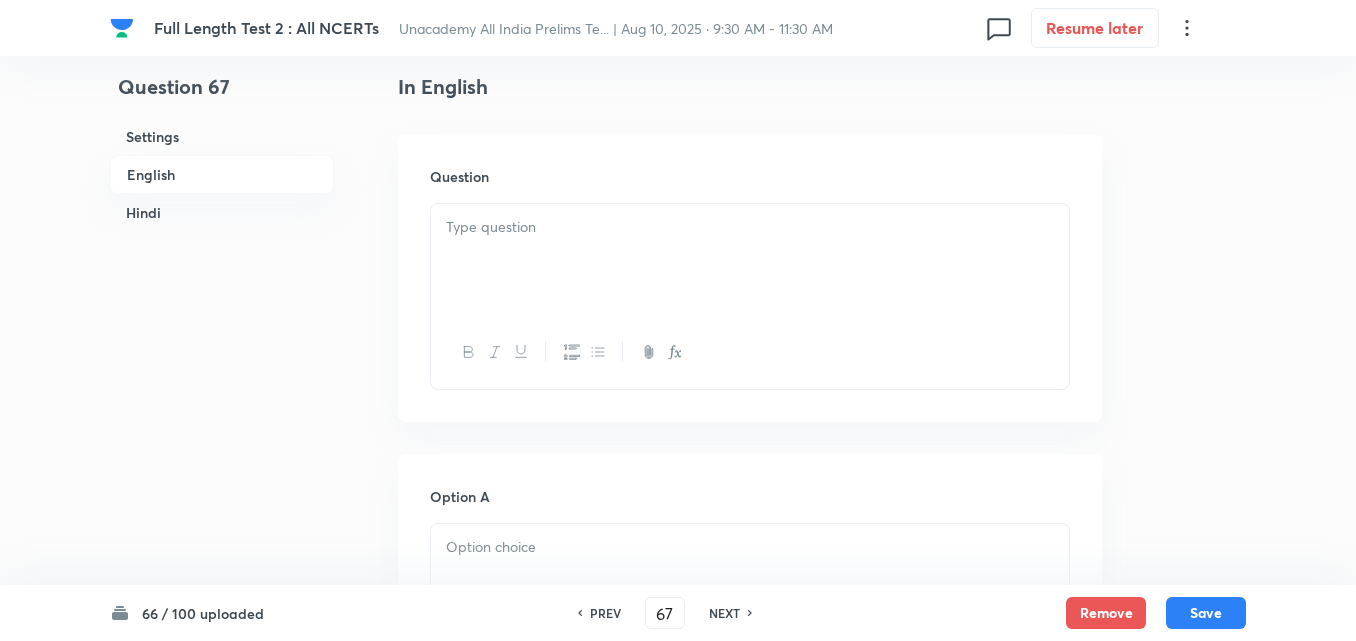 click at bounding box center [750, 260] 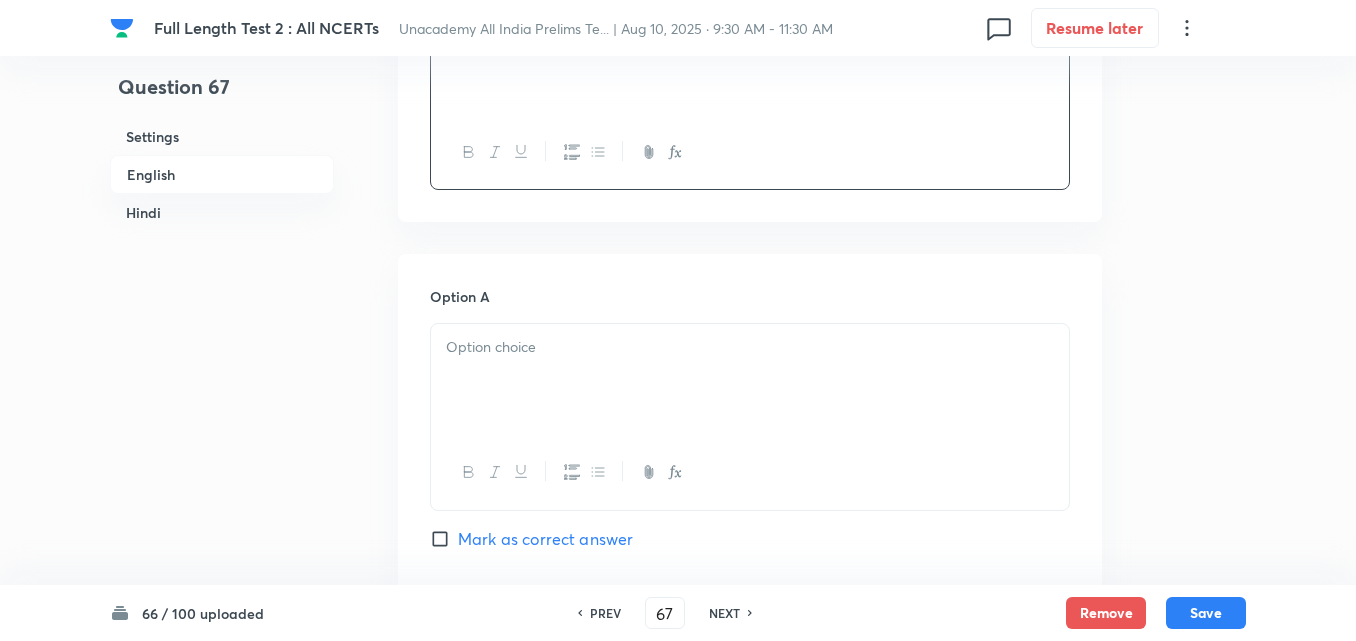 click at bounding box center (750, 347) 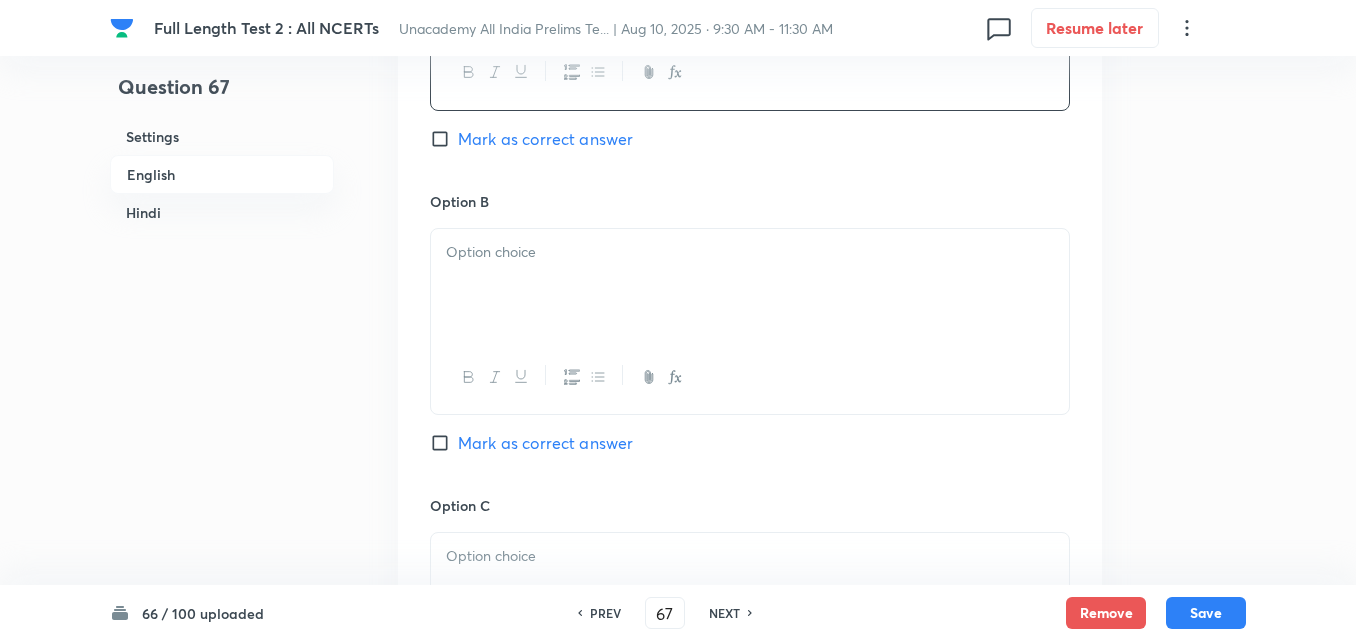 click at bounding box center (750, 285) 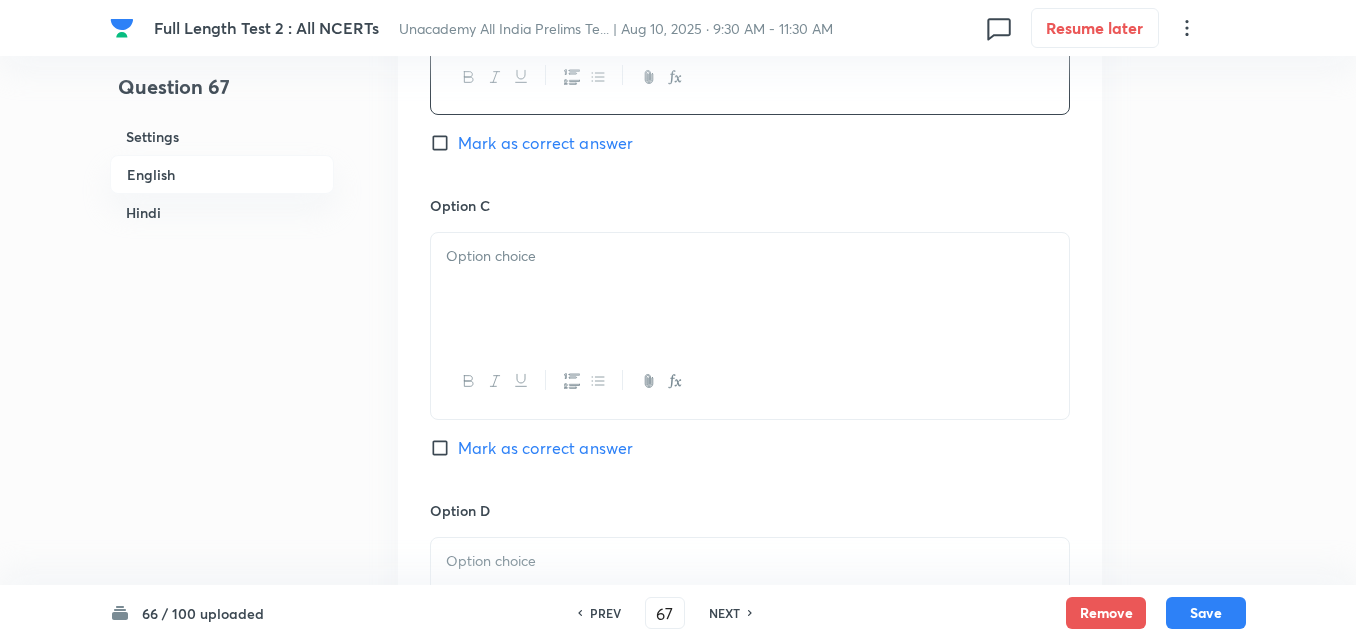 click at bounding box center (750, 289) 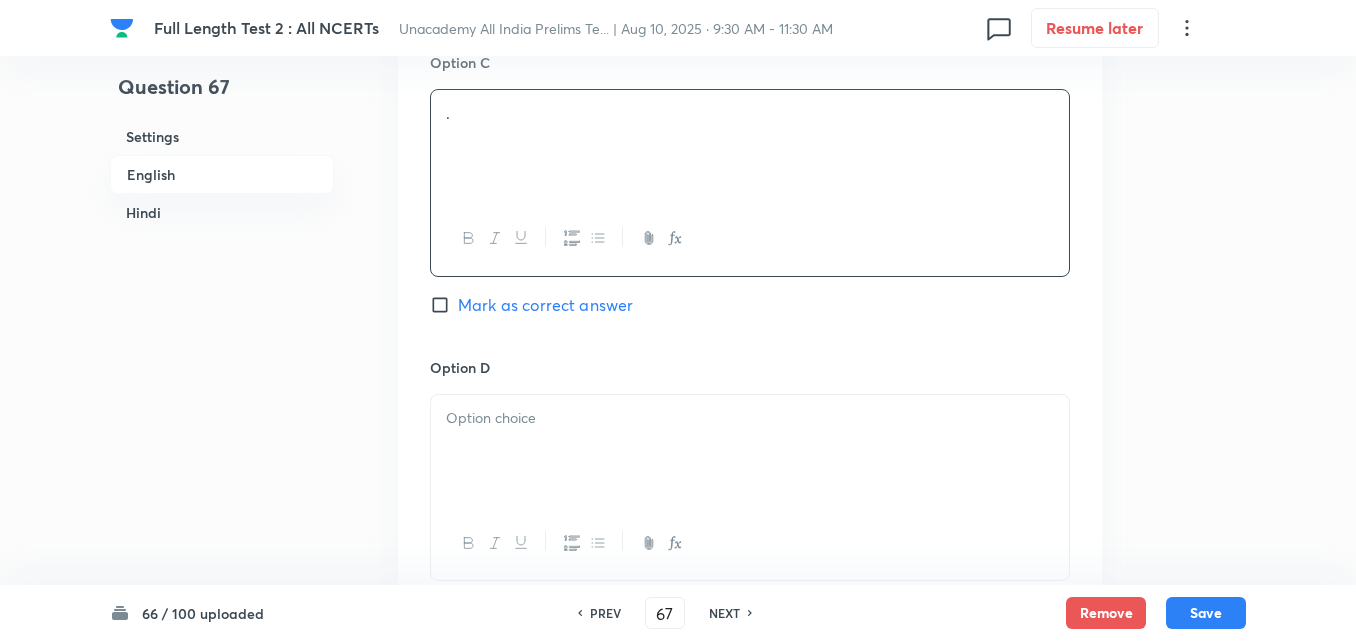 scroll, scrollTop: 1742, scrollLeft: 0, axis: vertical 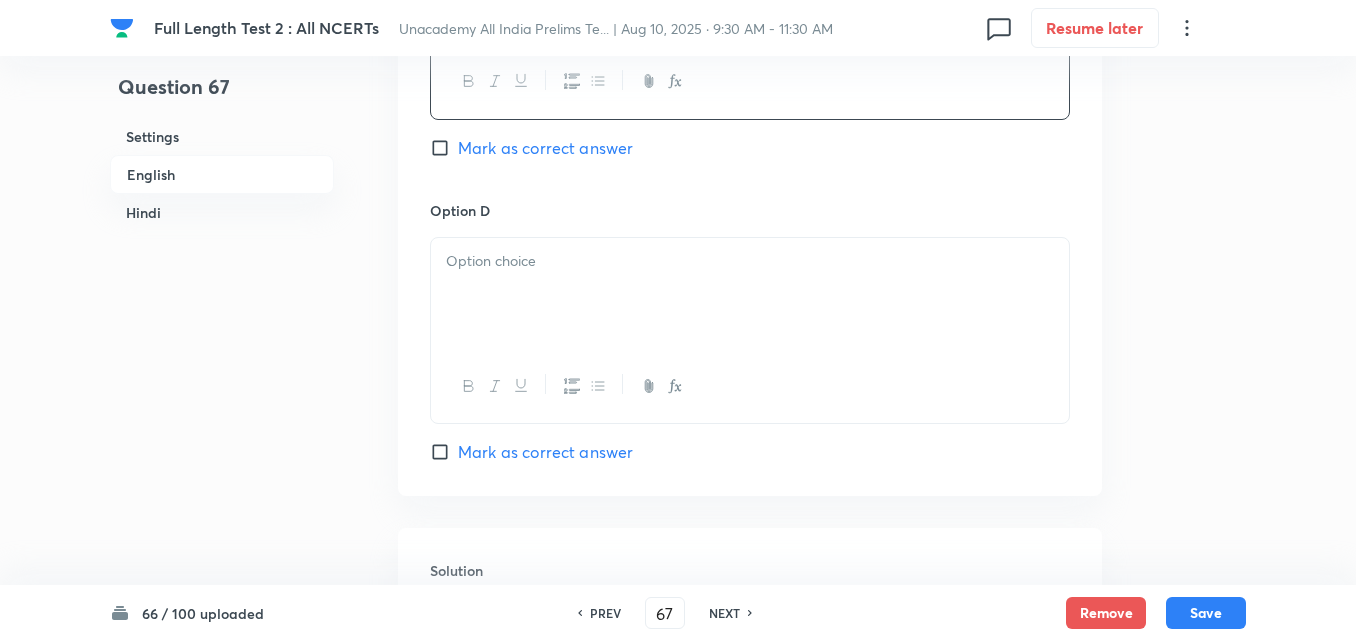 click at bounding box center (750, 294) 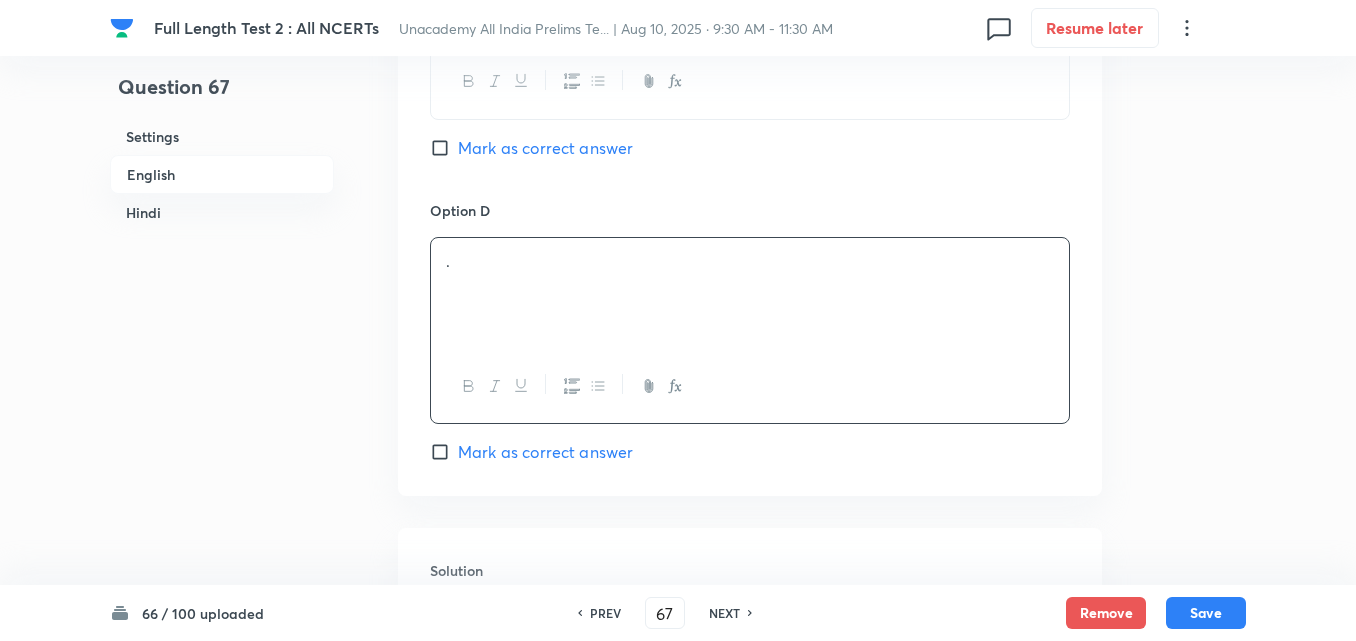 click on "Mark as correct answer" at bounding box center (545, 452) 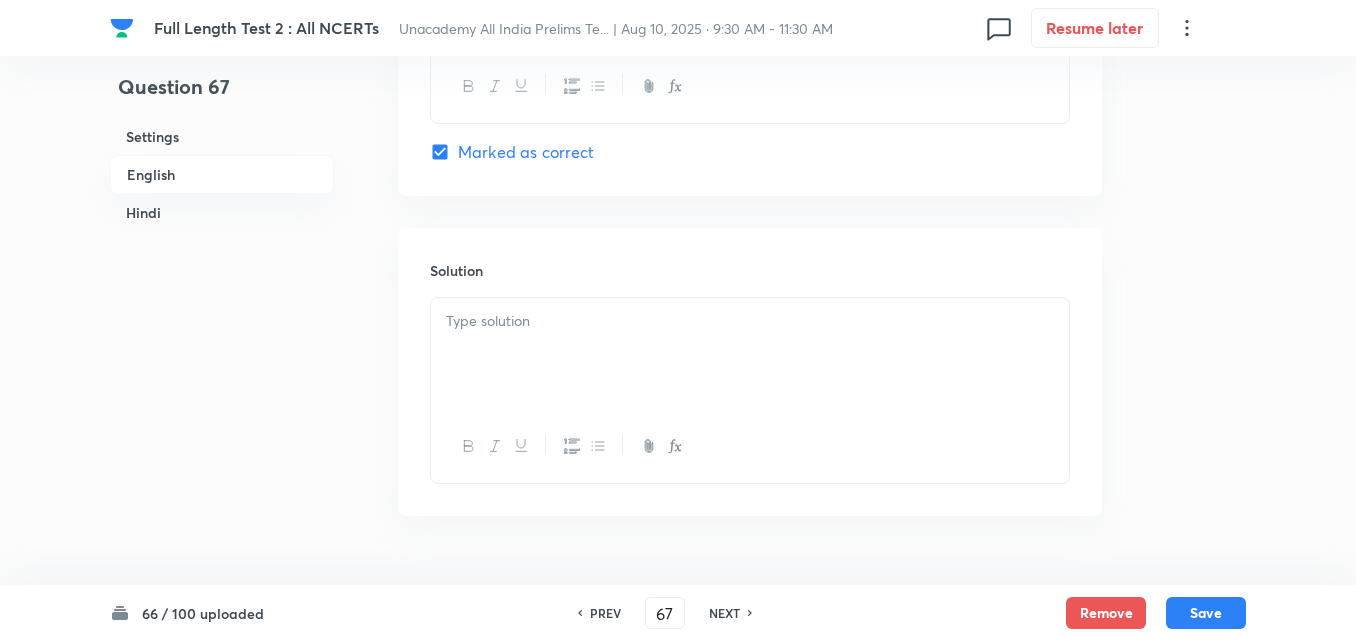 click at bounding box center (750, 354) 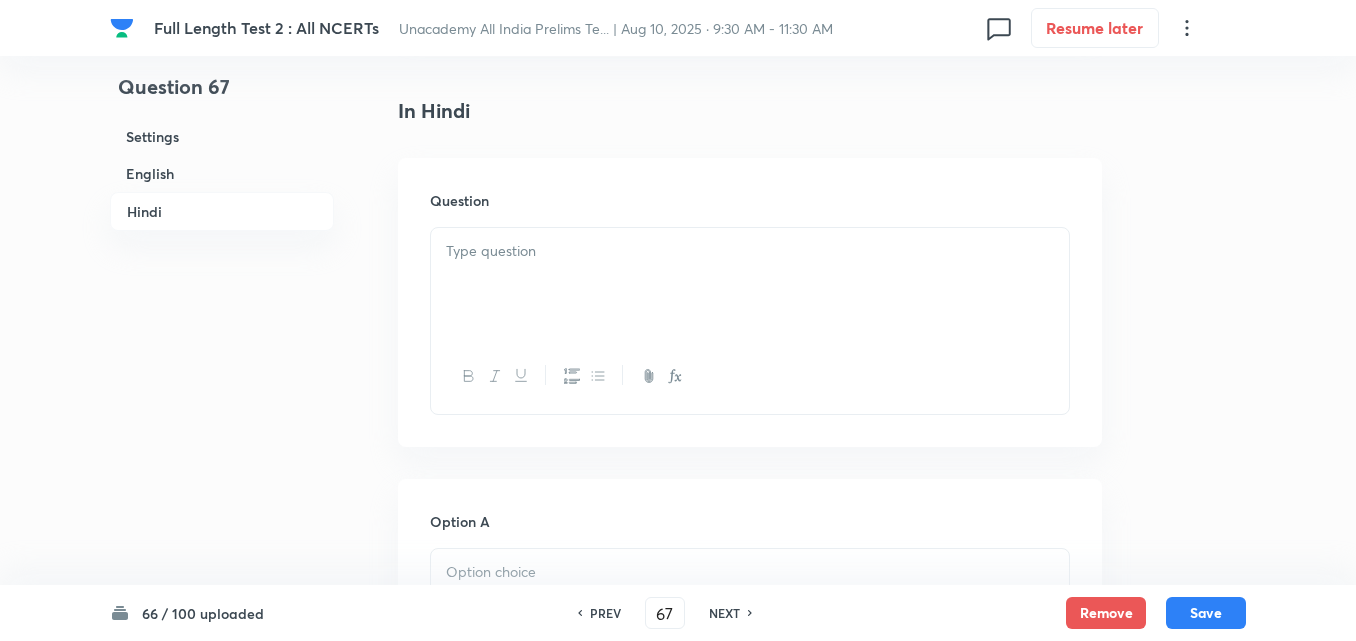 click at bounding box center [750, 284] 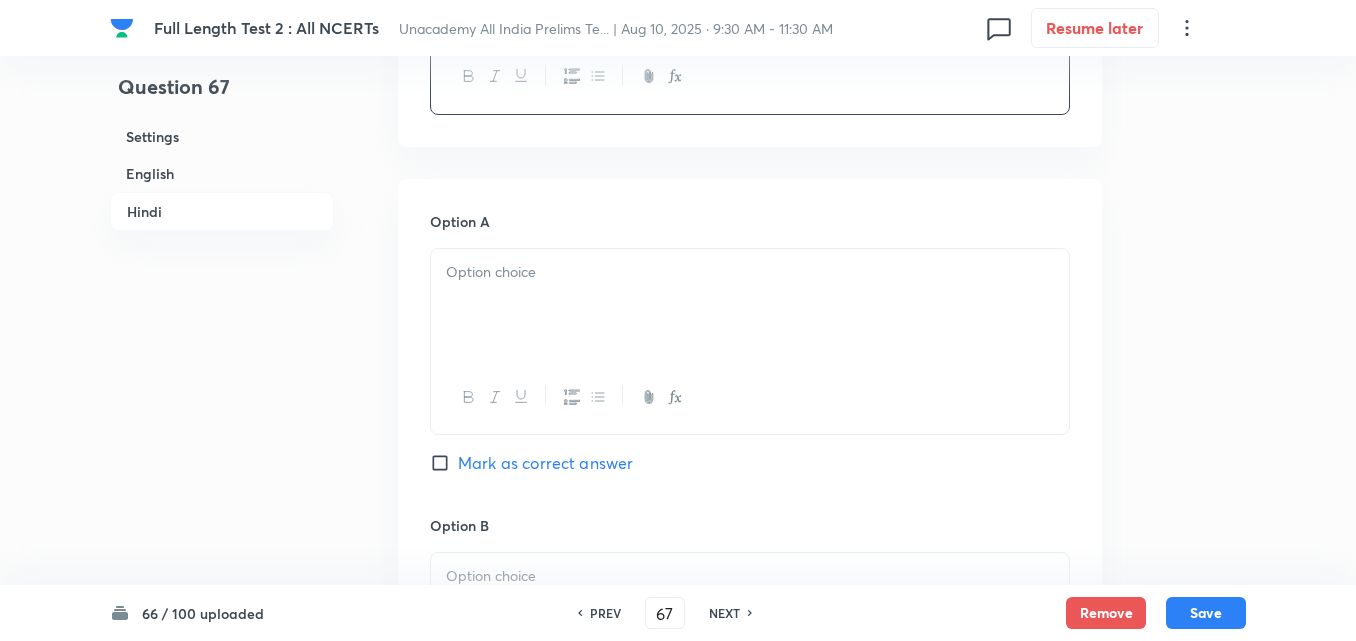 click at bounding box center (750, 305) 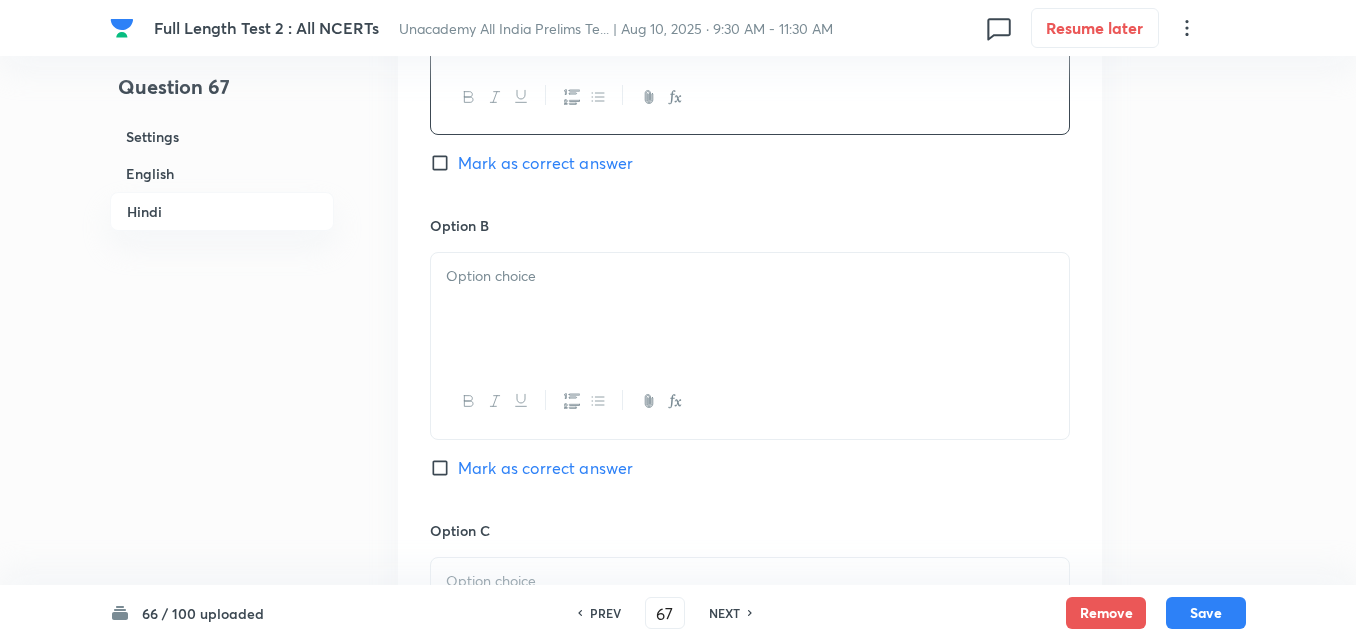 click at bounding box center (750, 309) 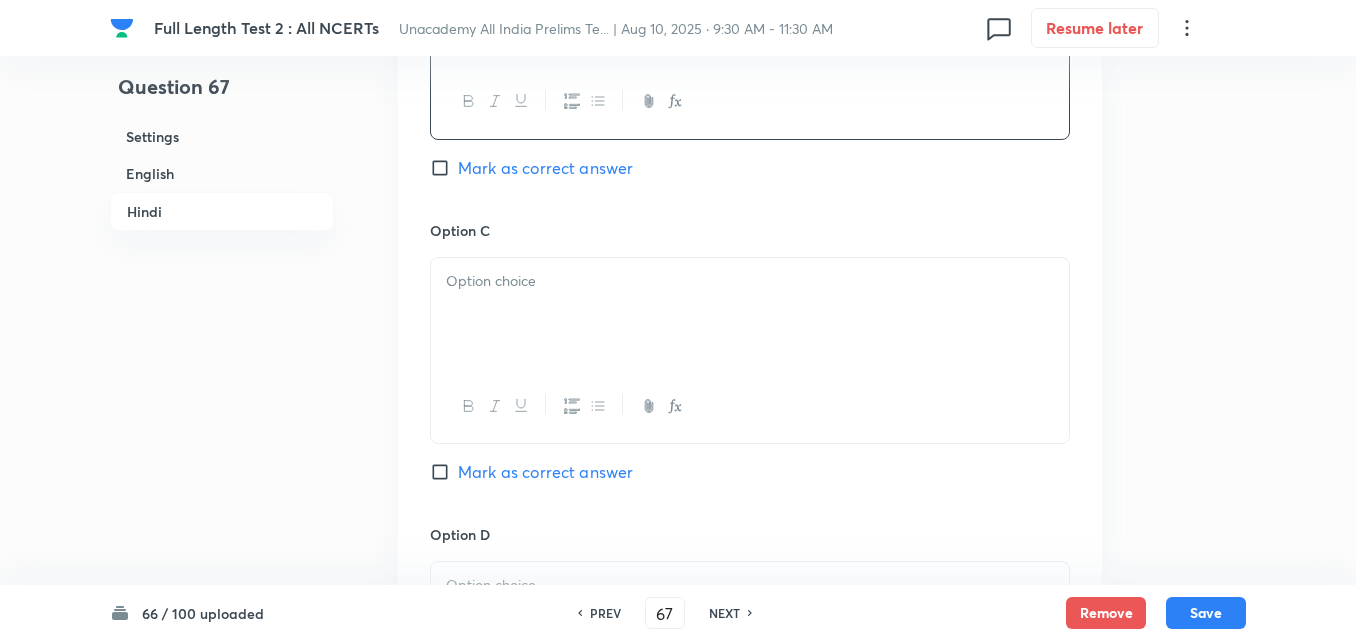 click at bounding box center [750, 314] 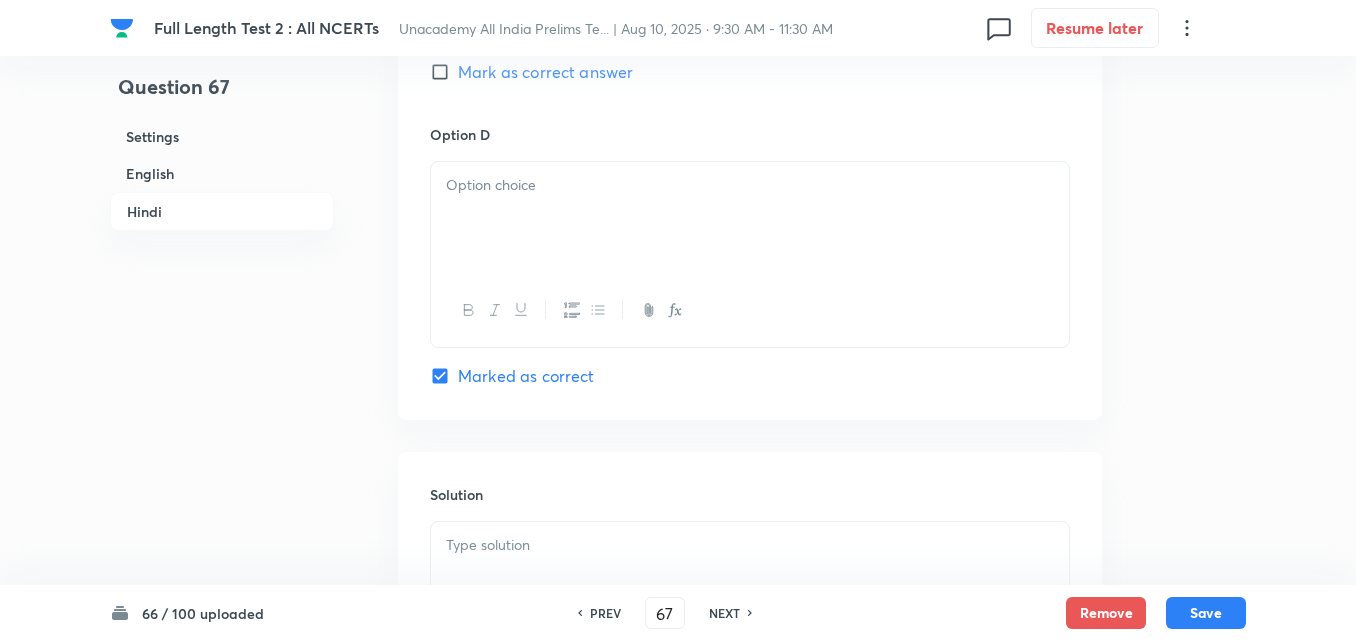 drag, startPoint x: 543, startPoint y: 316, endPoint x: 537, endPoint y: 283, distance: 33.54102 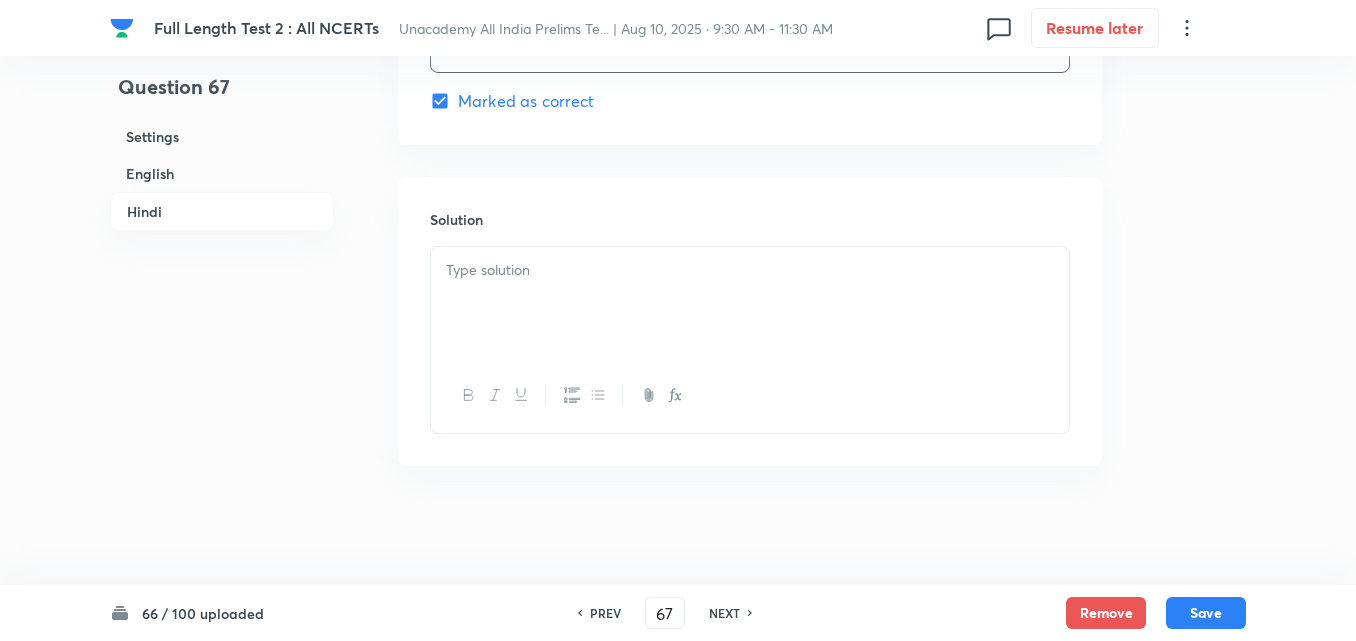 scroll, scrollTop: 4118, scrollLeft: 0, axis: vertical 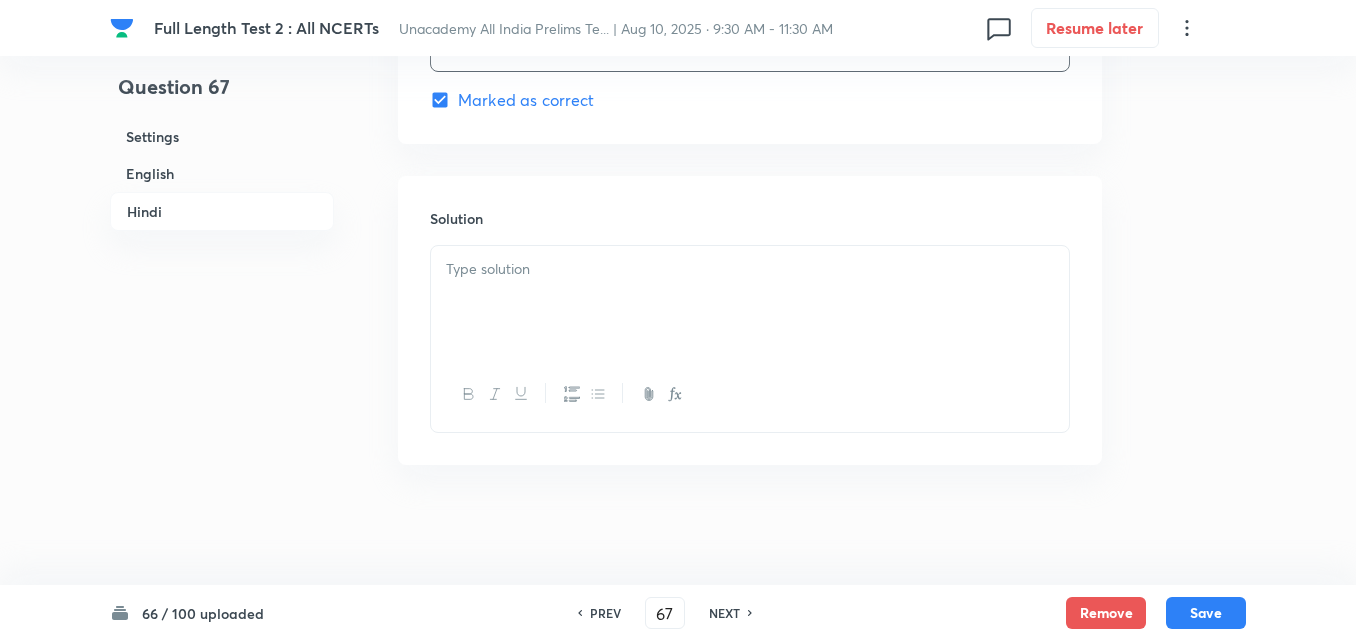 drag, startPoint x: 513, startPoint y: 348, endPoint x: 509, endPoint y: 336, distance: 12.649111 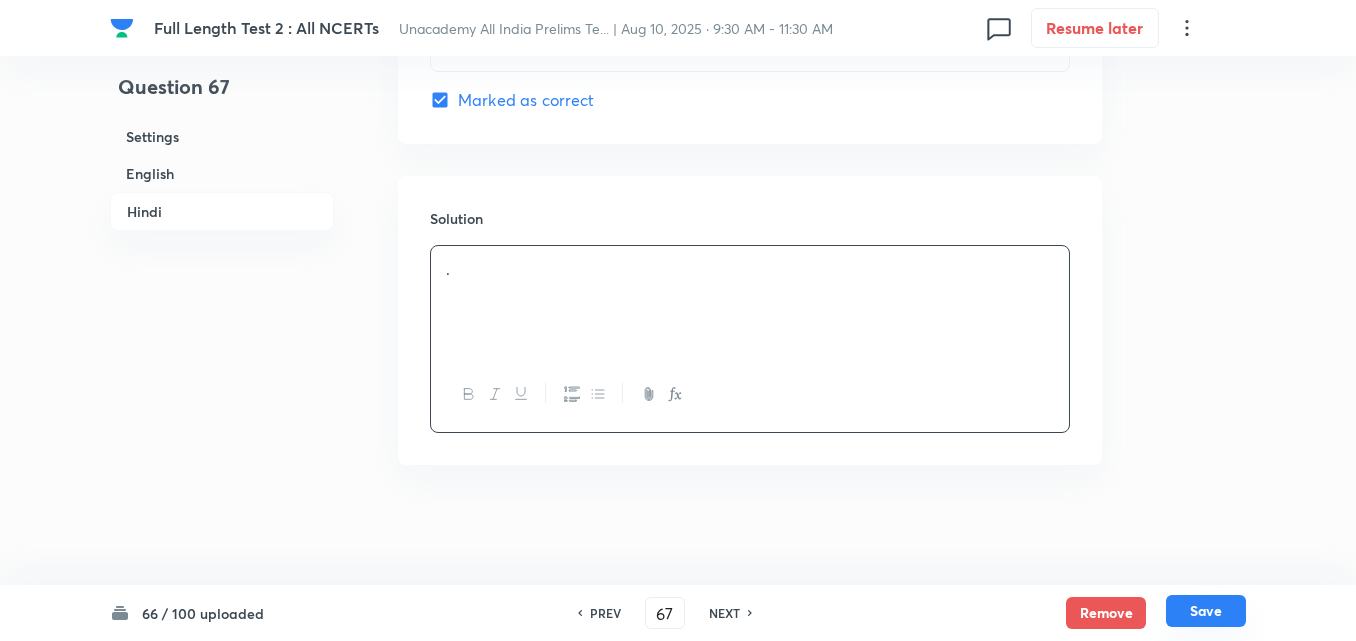 click on "Save" at bounding box center (1206, 611) 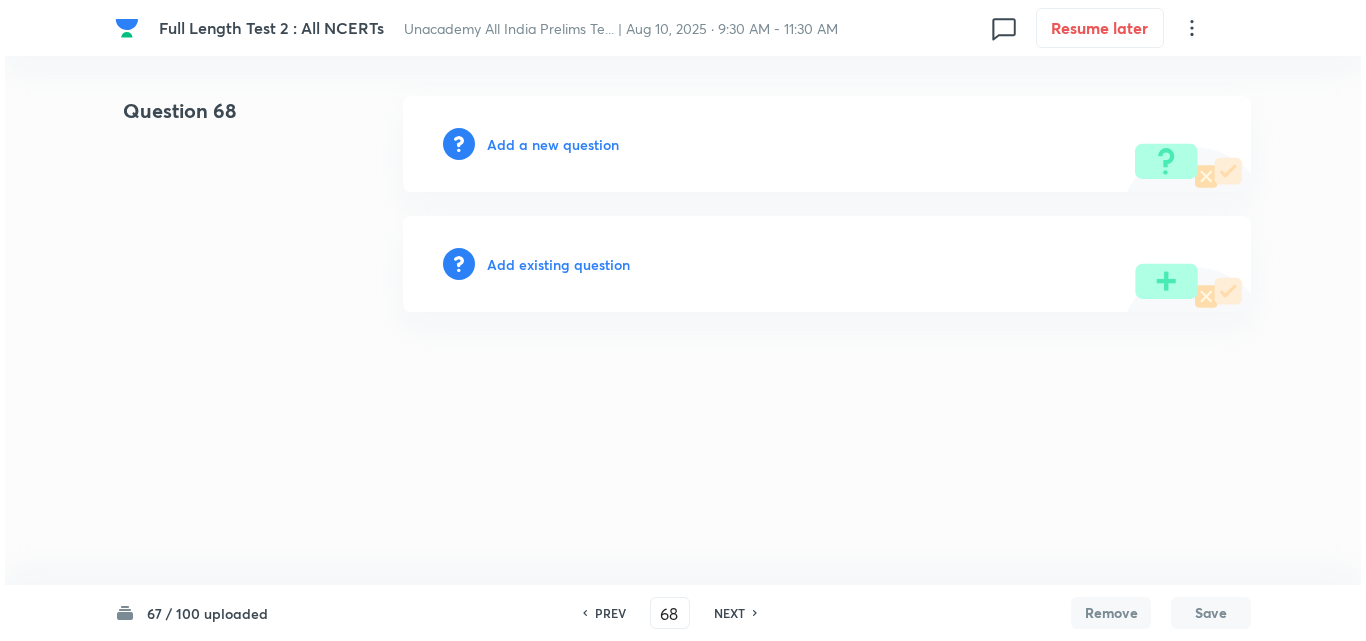 scroll, scrollTop: 0, scrollLeft: 0, axis: both 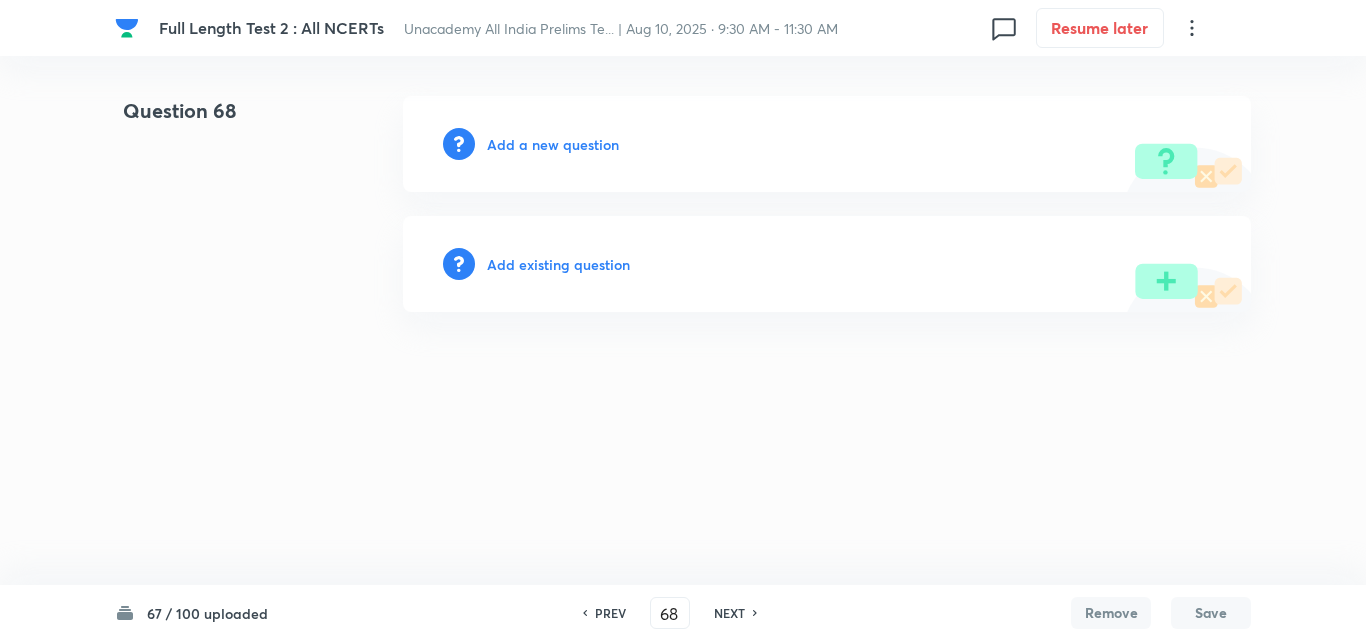 click on "Add a new question" at bounding box center [553, 144] 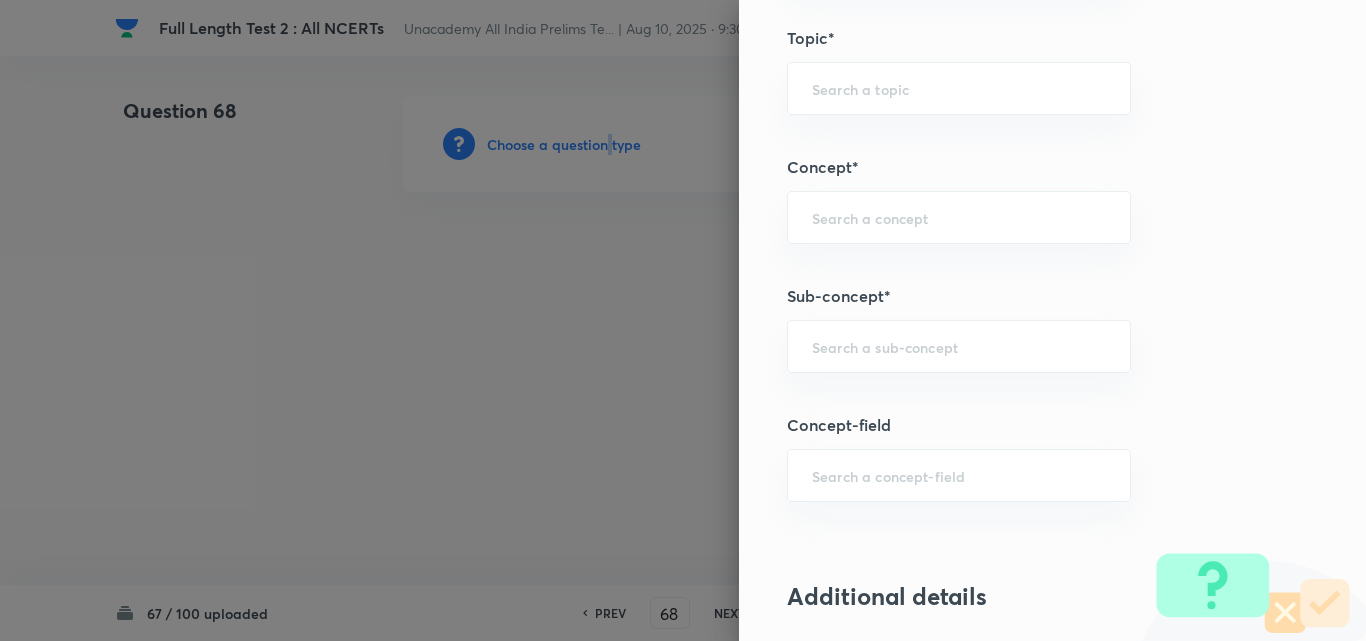 scroll, scrollTop: 1100, scrollLeft: 0, axis: vertical 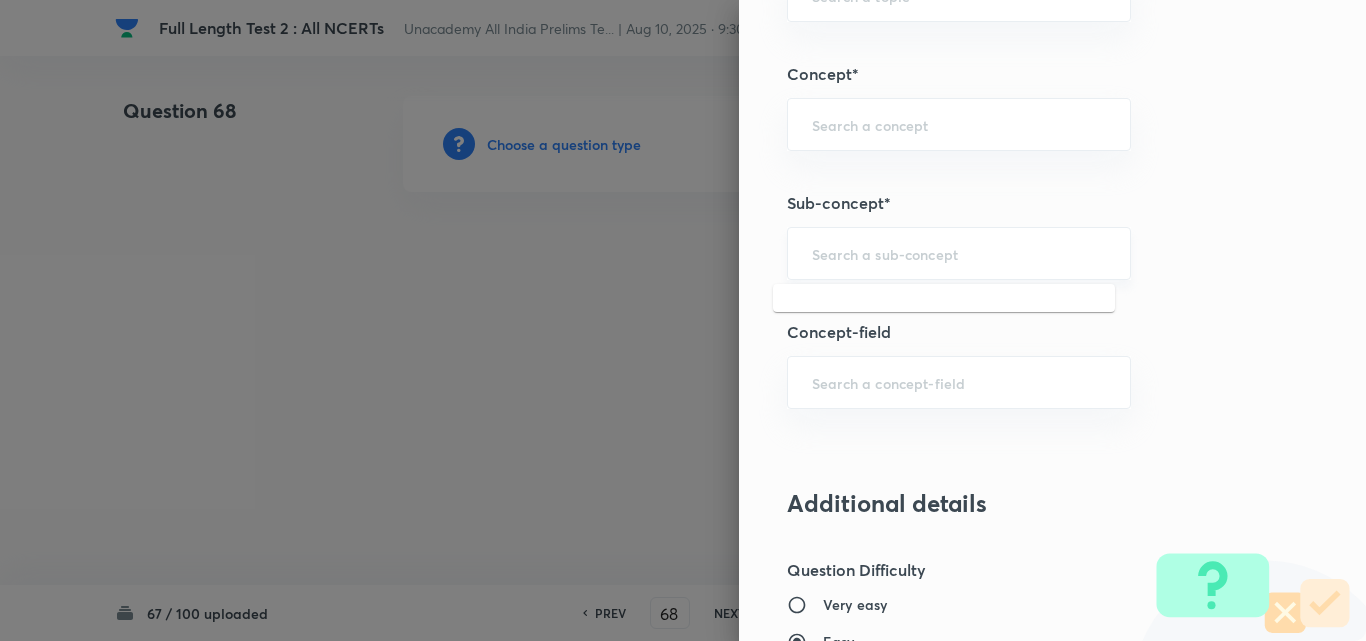 click at bounding box center [959, 253] 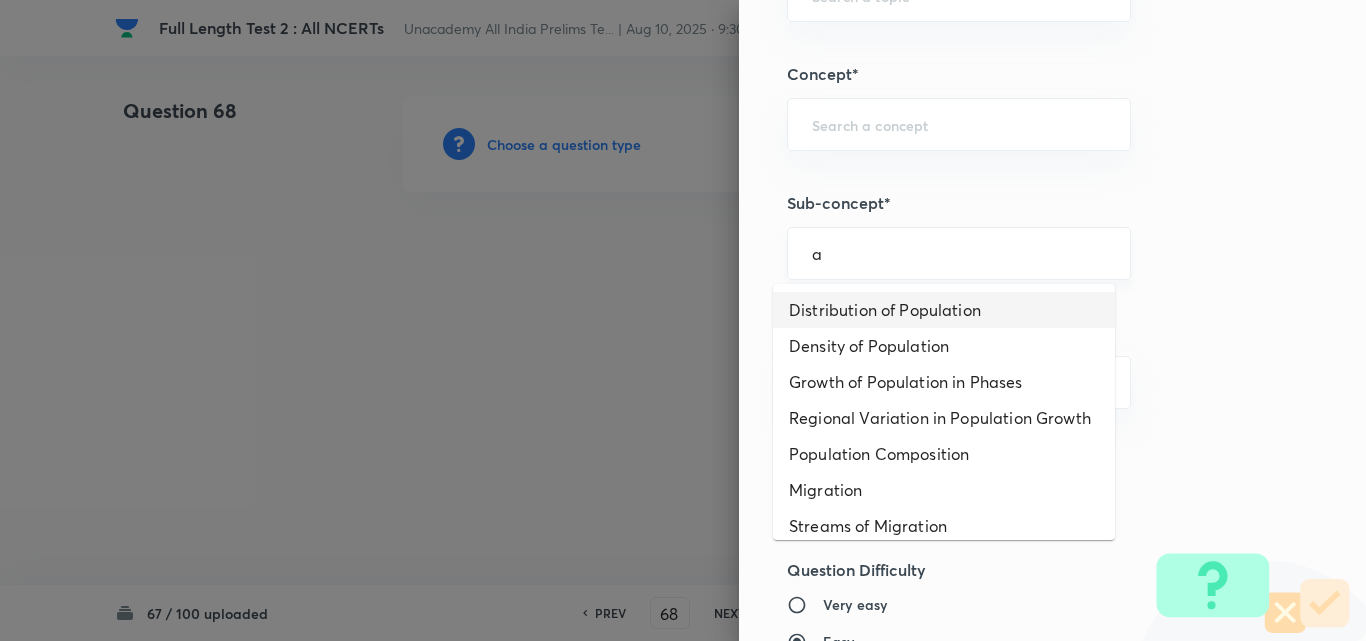 click on "Distribution of Population" at bounding box center (944, 310) 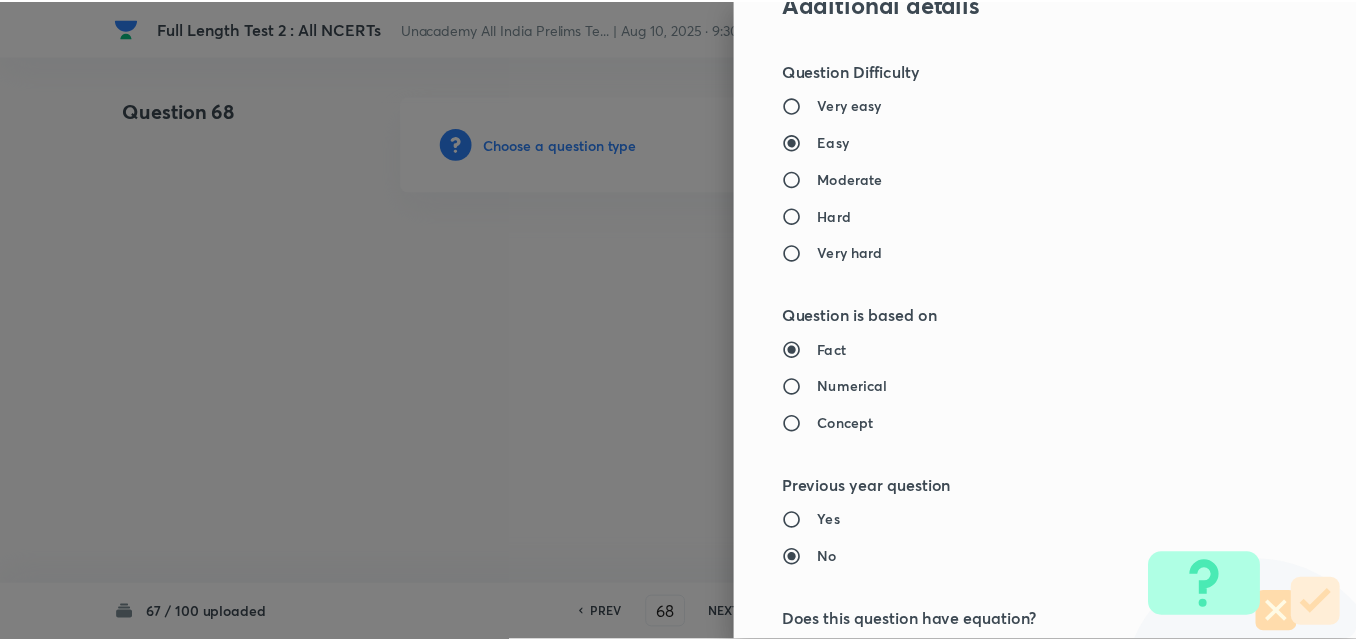 scroll, scrollTop: 2085, scrollLeft: 0, axis: vertical 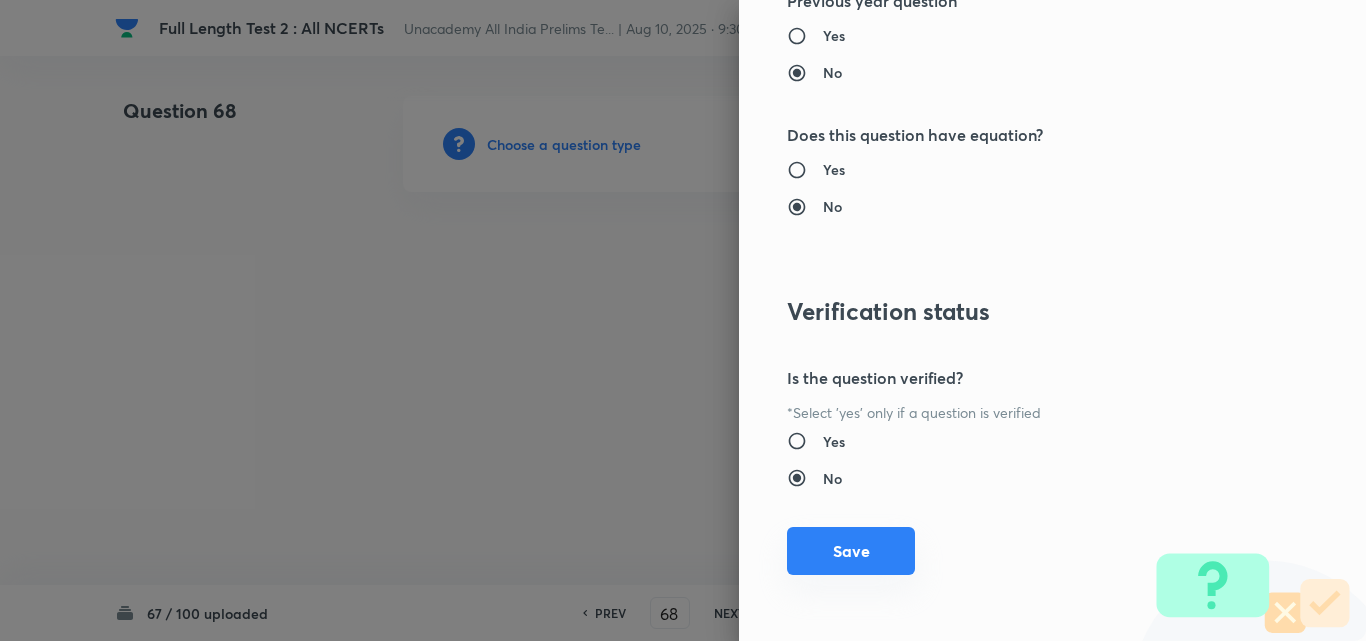 click on "Save" at bounding box center [851, 551] 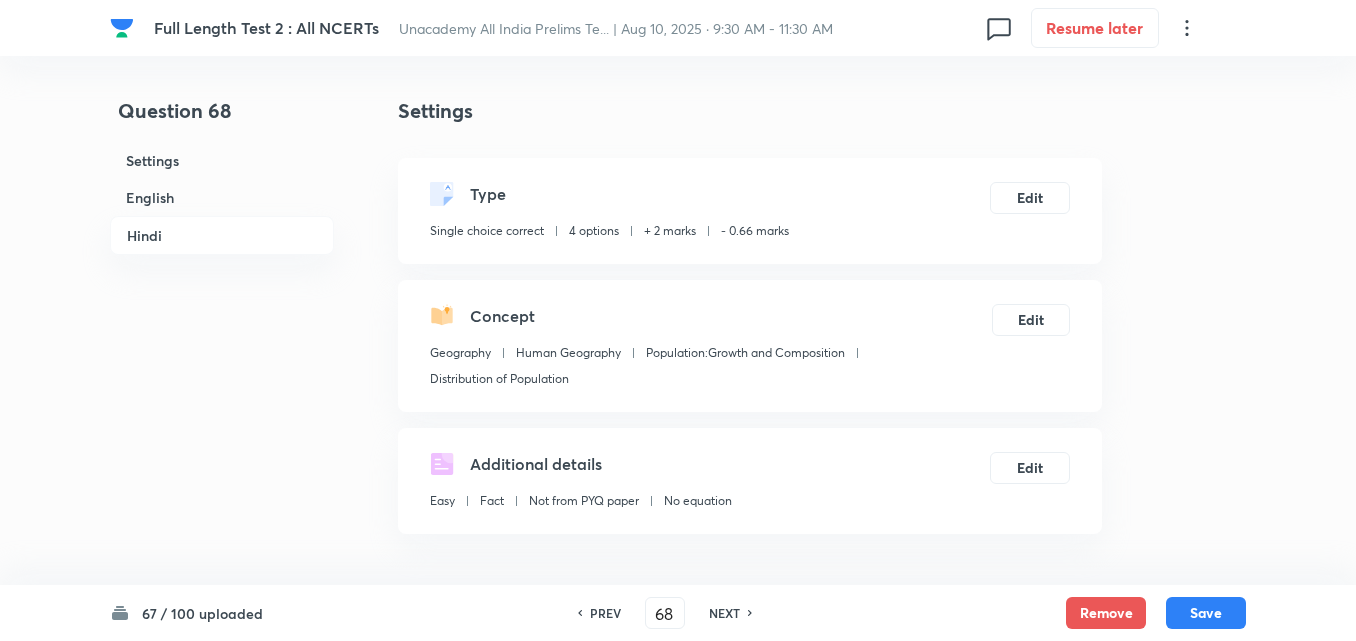 click on "English" at bounding box center (222, 197) 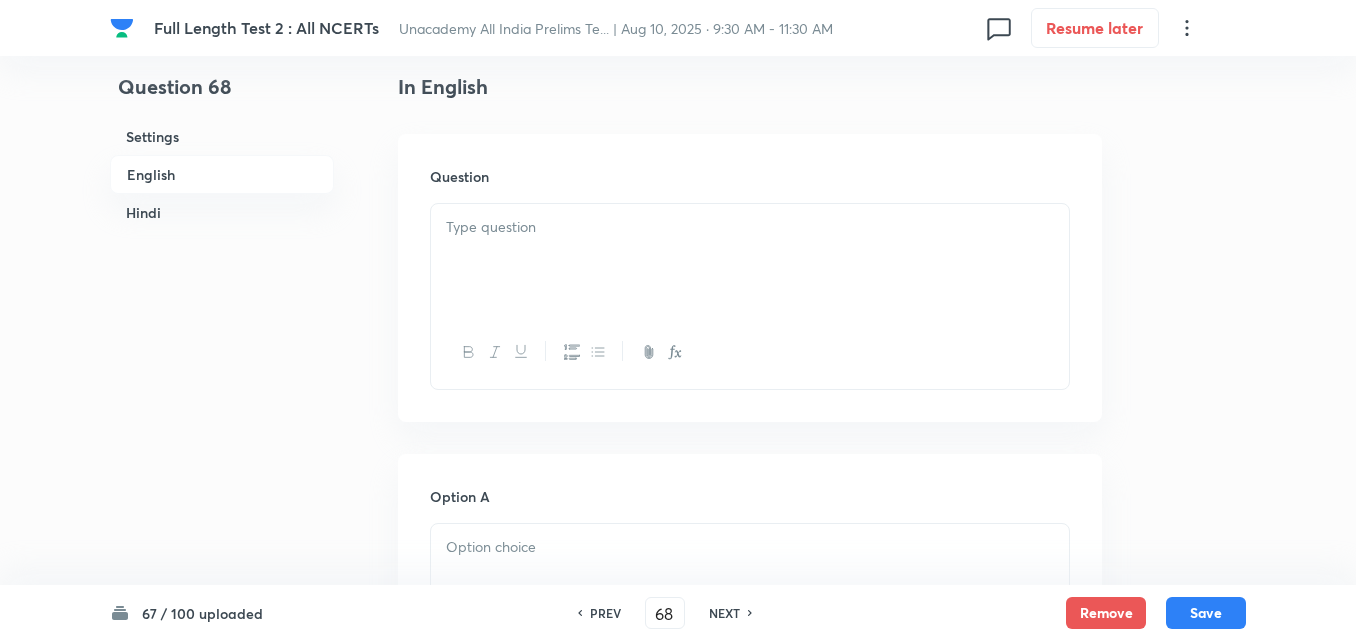 click at bounding box center [750, 260] 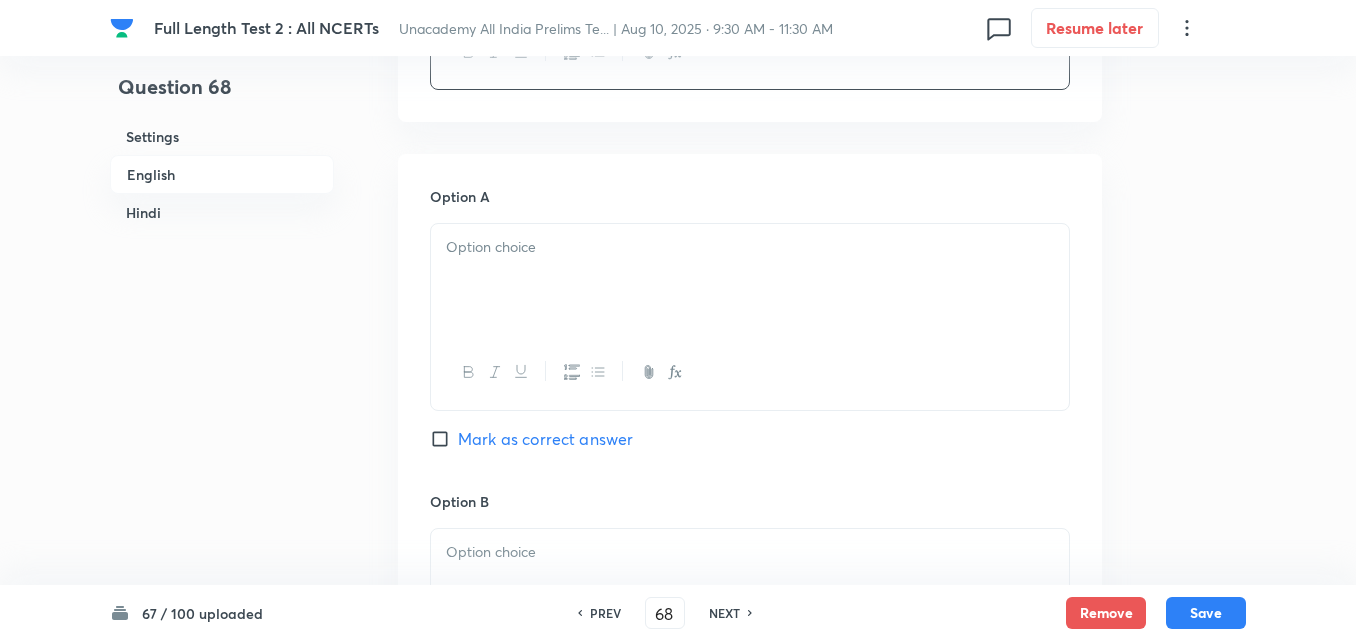 click on "Option A Mark as correct answer" at bounding box center (750, 338) 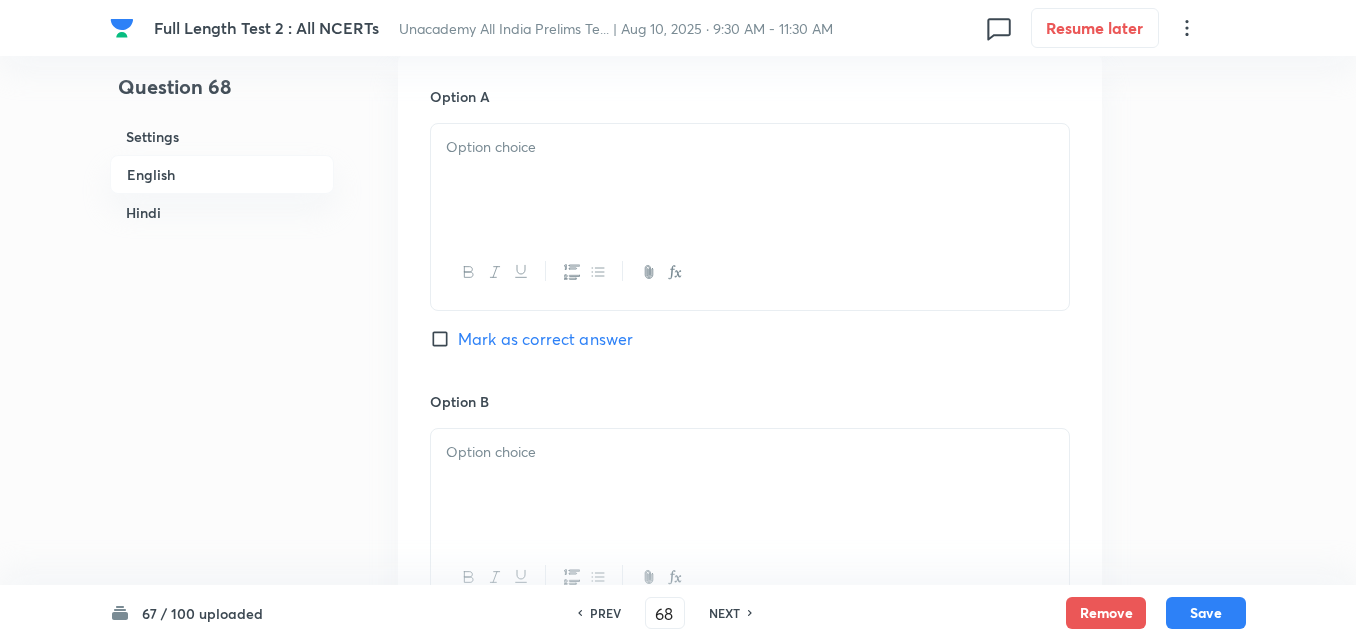 click at bounding box center (750, 180) 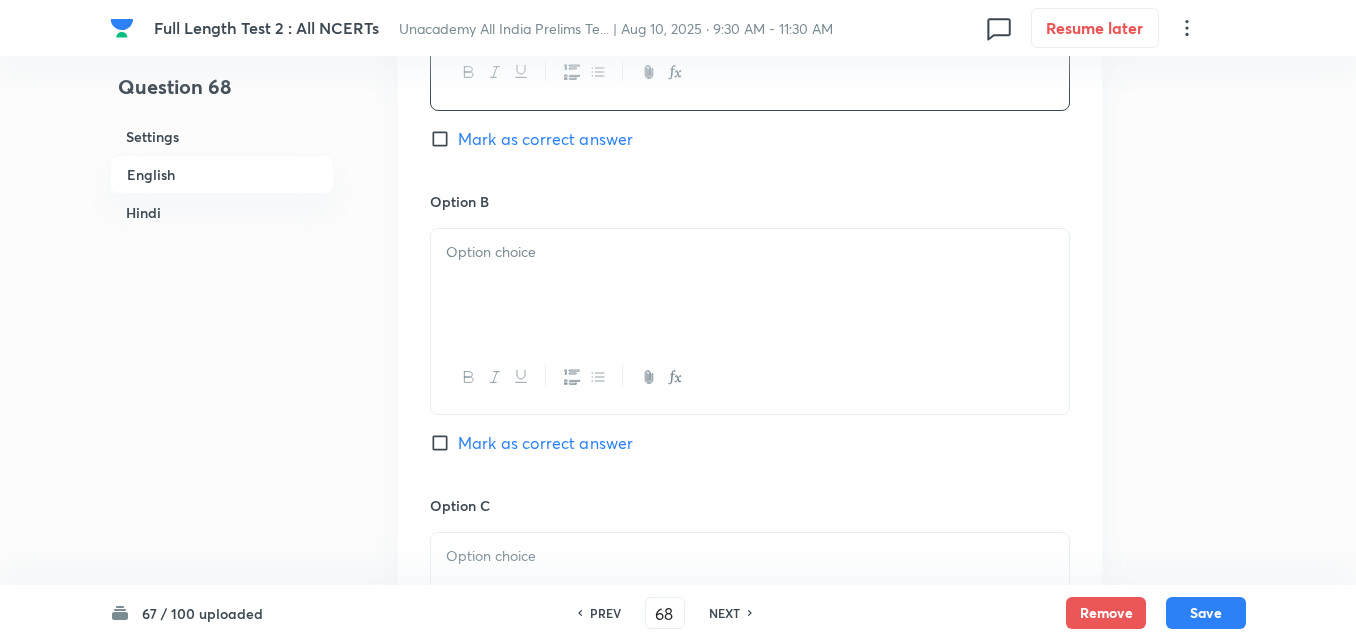 click at bounding box center [750, 285] 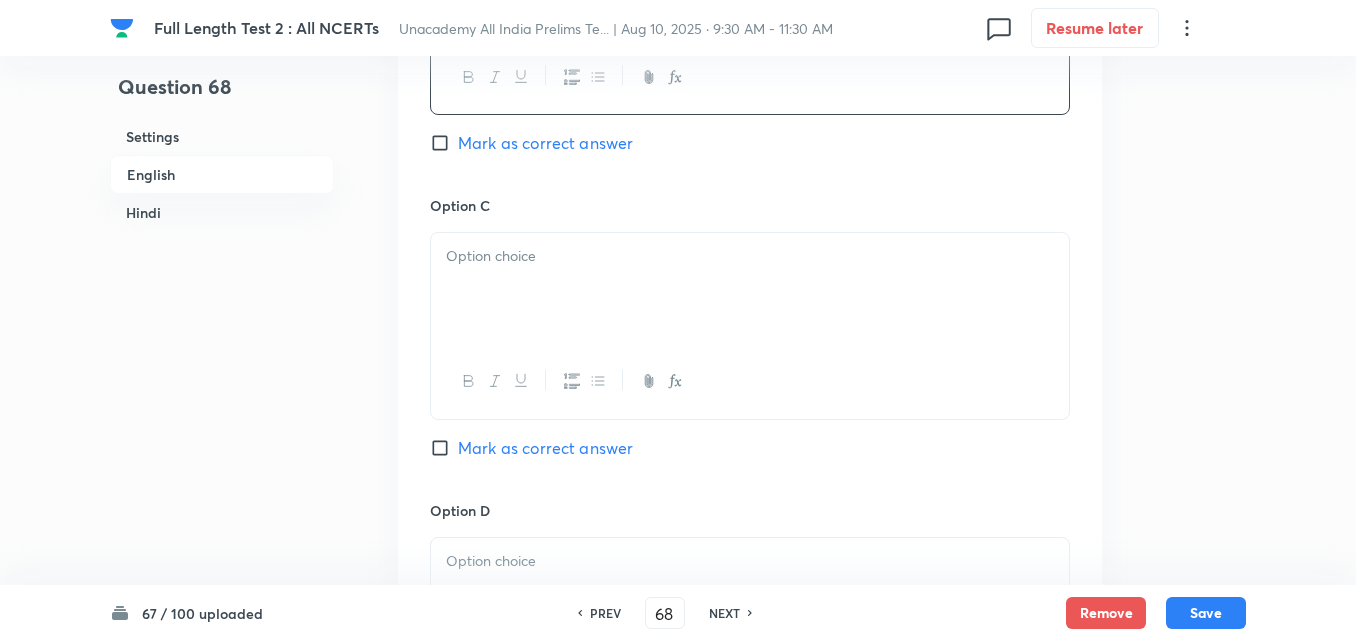 drag, startPoint x: 512, startPoint y: 317, endPoint x: 511, endPoint y: 307, distance: 10.049875 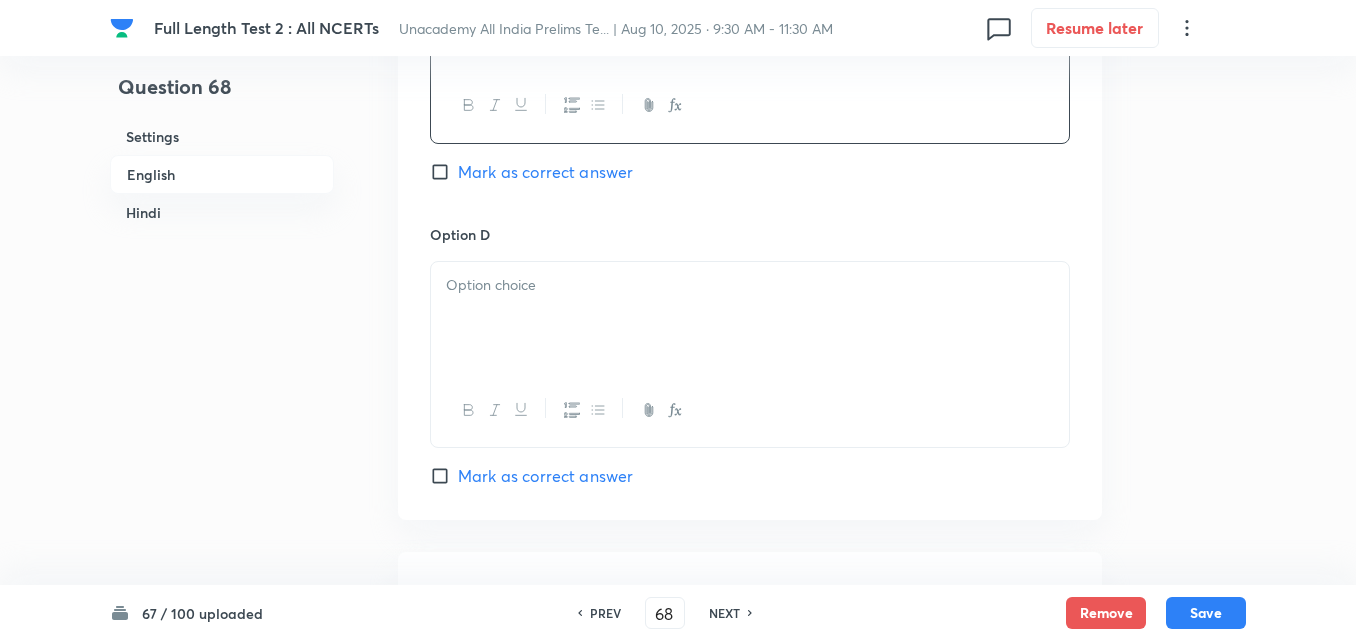 scroll, scrollTop: 1742, scrollLeft: 0, axis: vertical 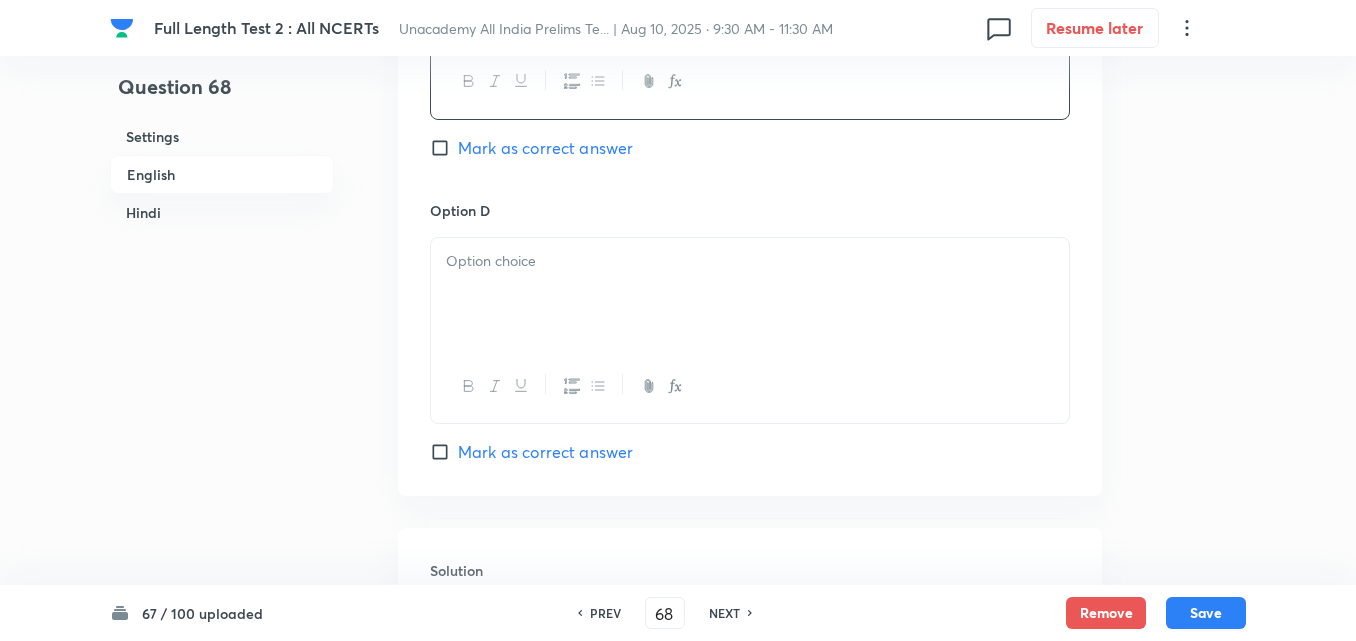 click at bounding box center (750, 330) 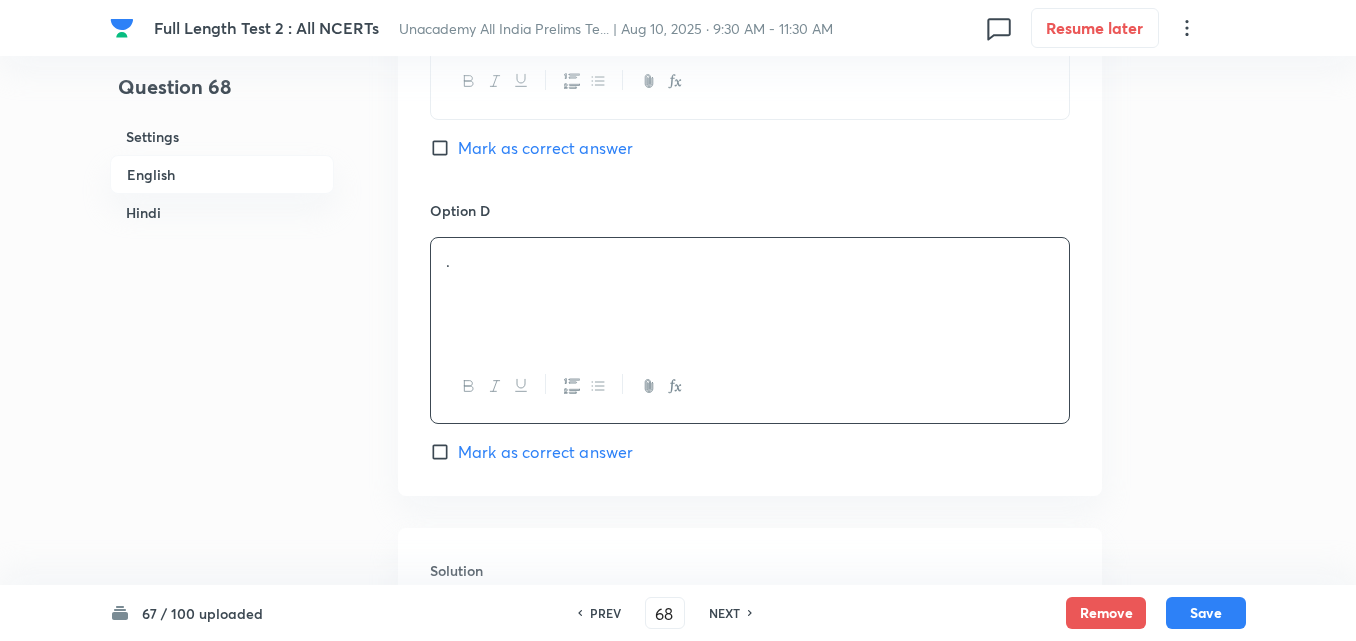 click on "Mark as correct answer" at bounding box center [545, 452] 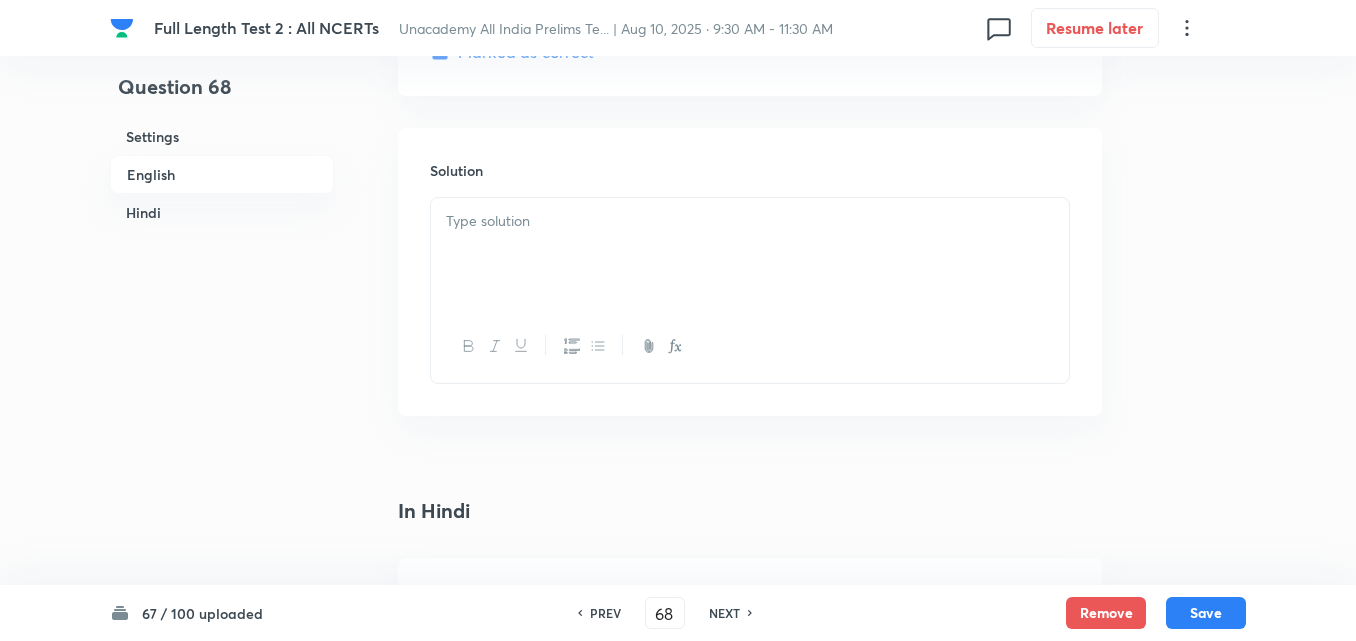click at bounding box center [750, 254] 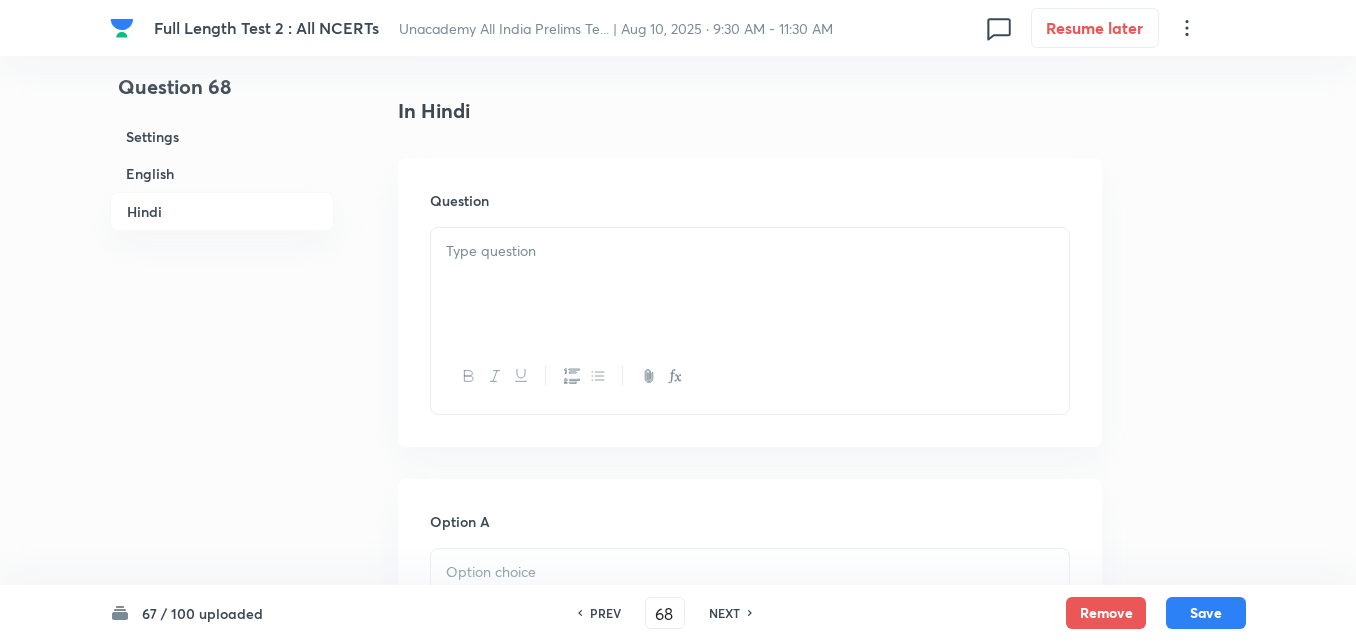 click at bounding box center [750, 284] 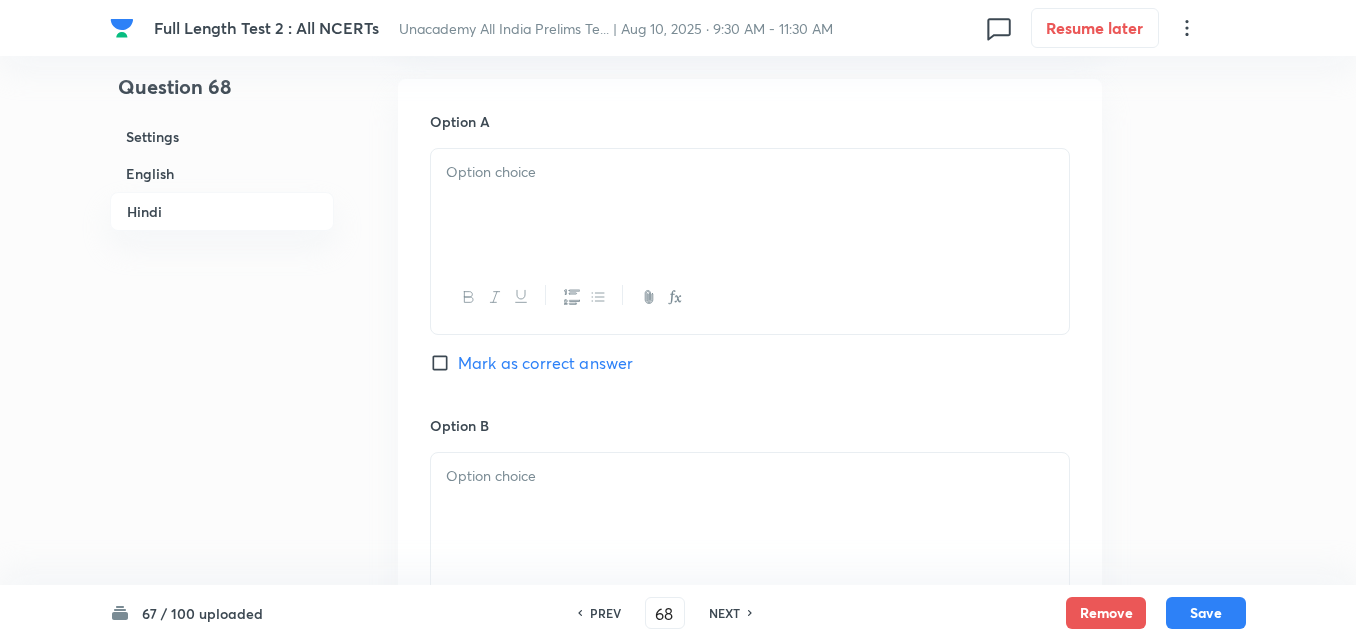 click at bounding box center [750, 297] 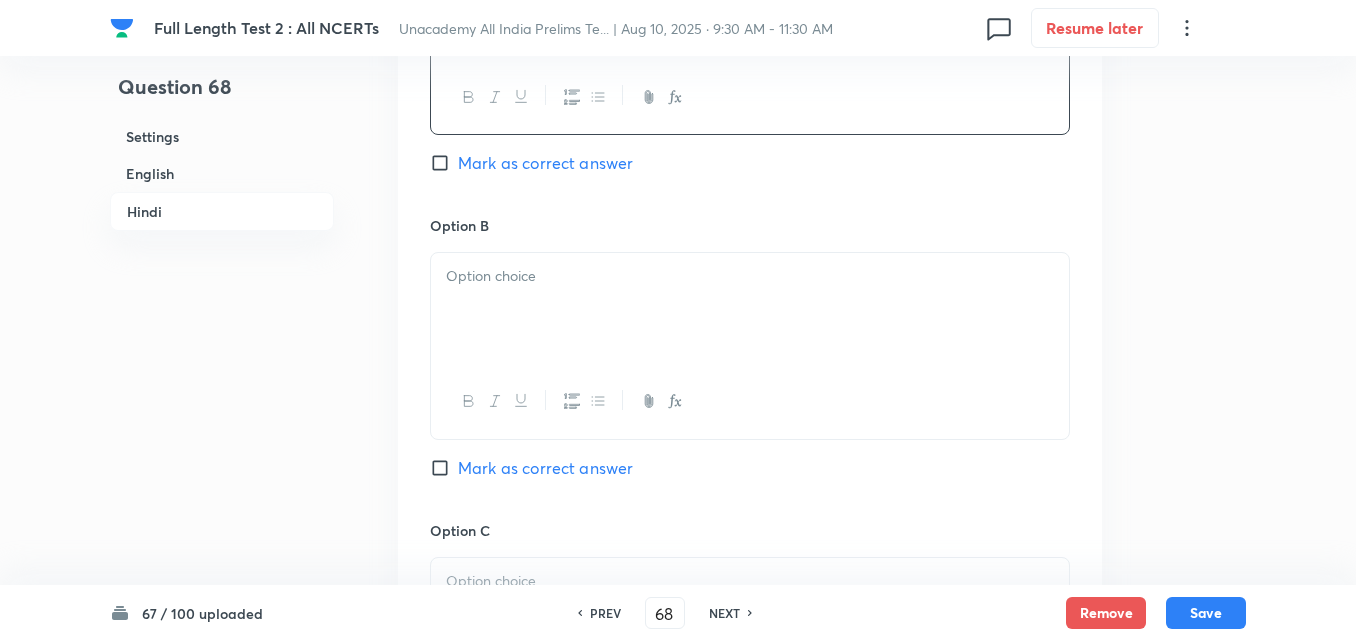 click at bounding box center [750, 309] 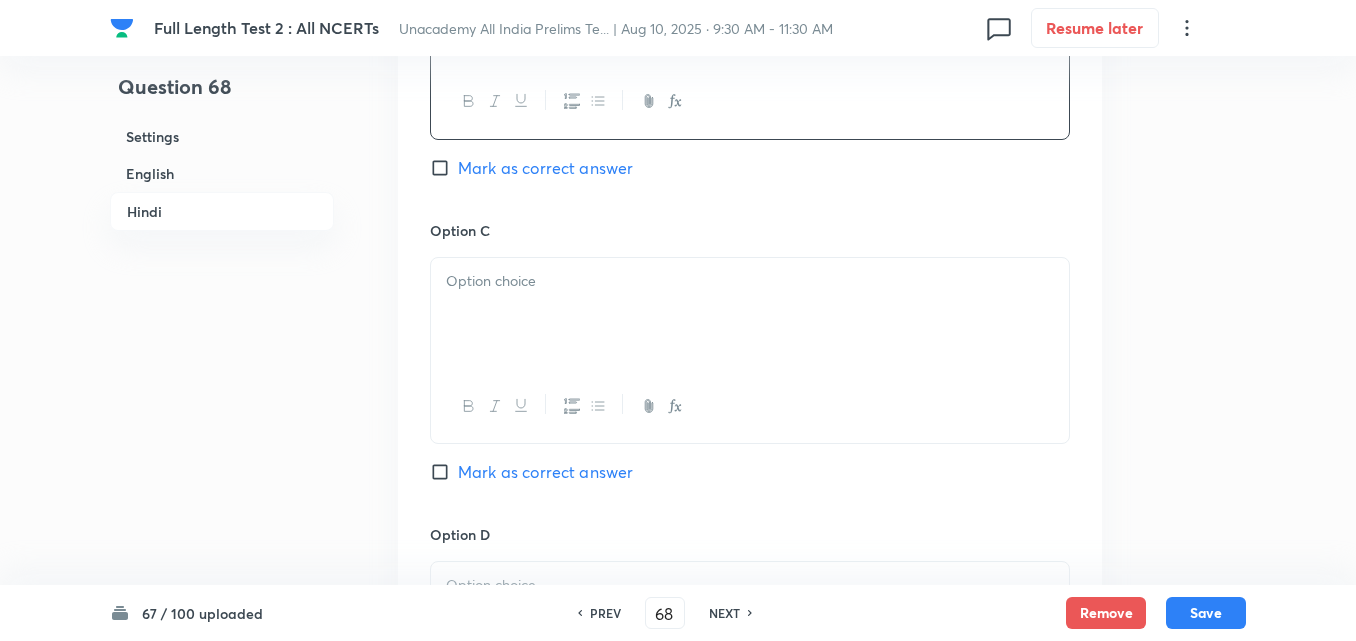 click at bounding box center (750, 314) 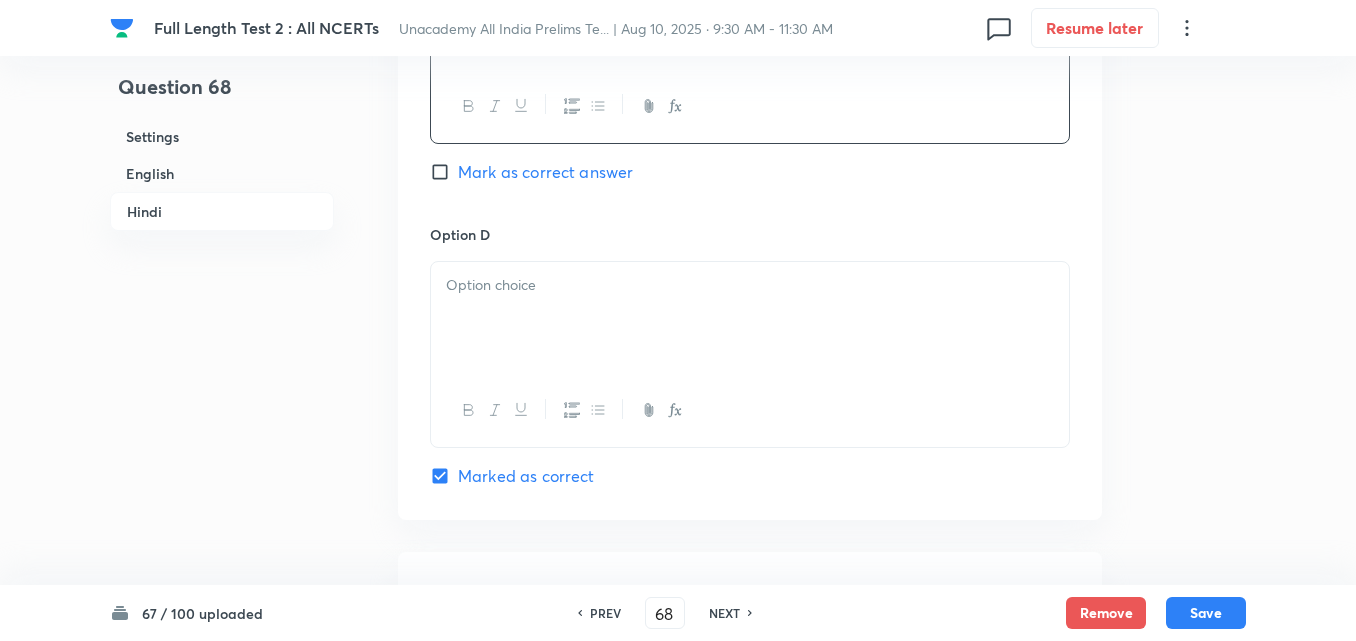 click at bounding box center [750, 318] 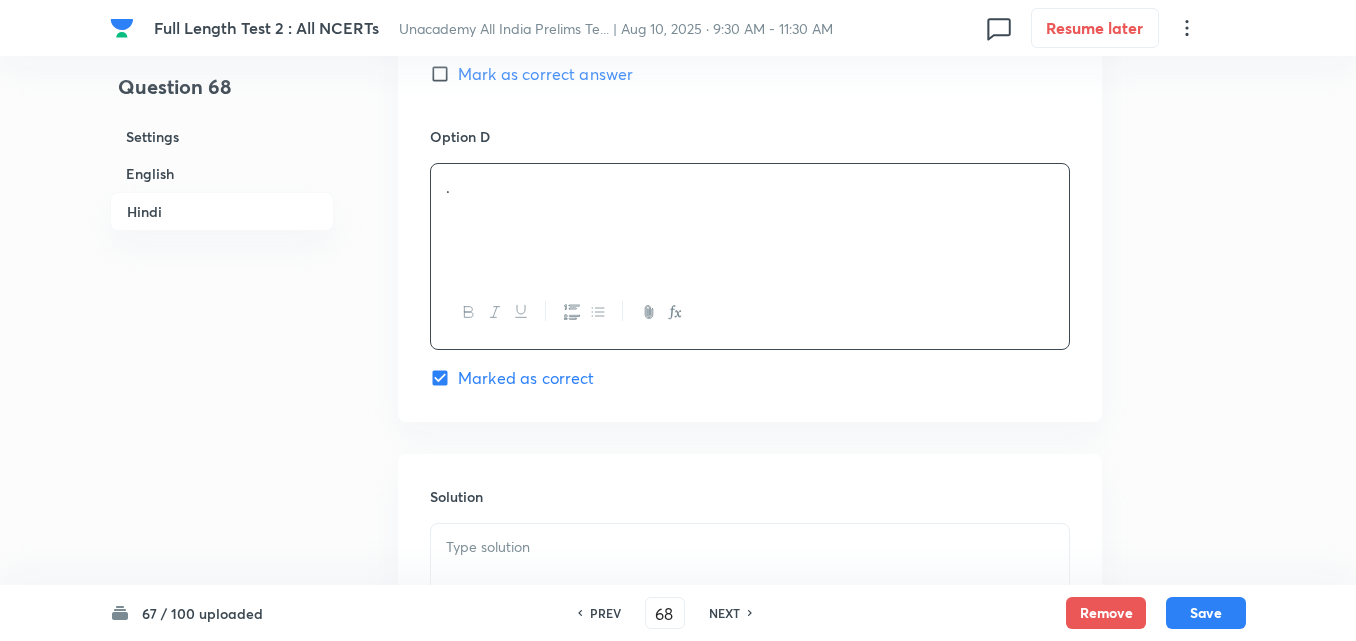 scroll, scrollTop: 4118, scrollLeft: 0, axis: vertical 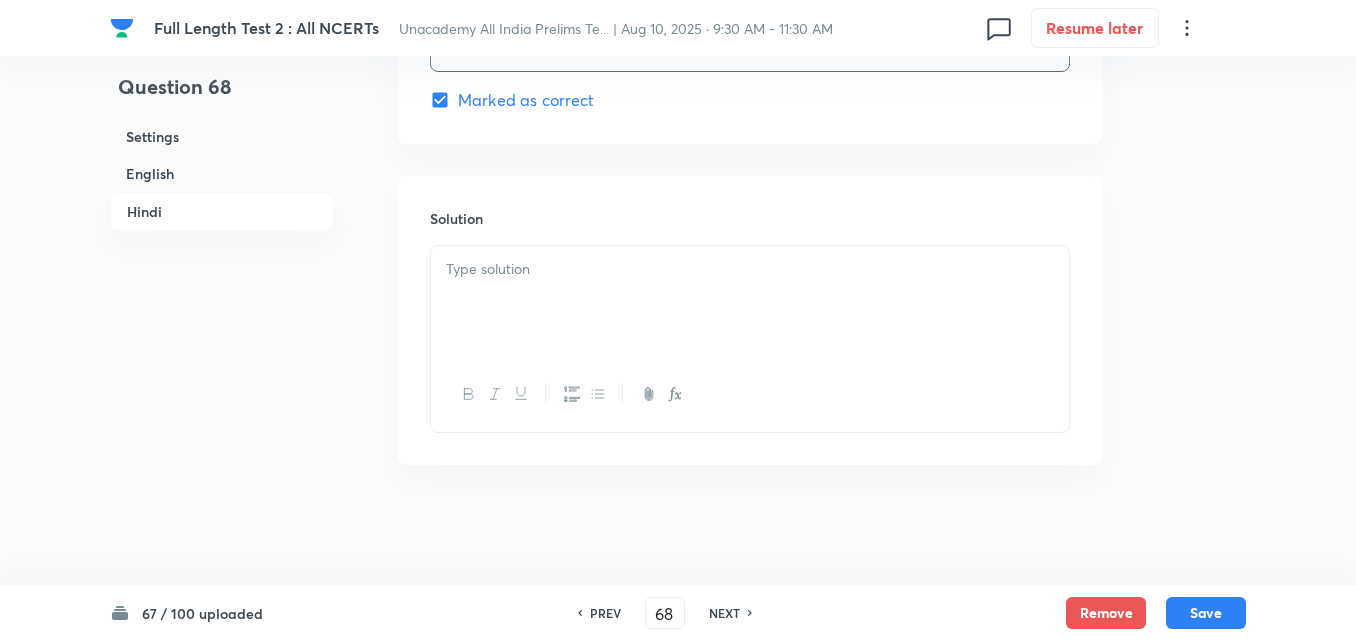click at bounding box center [750, 302] 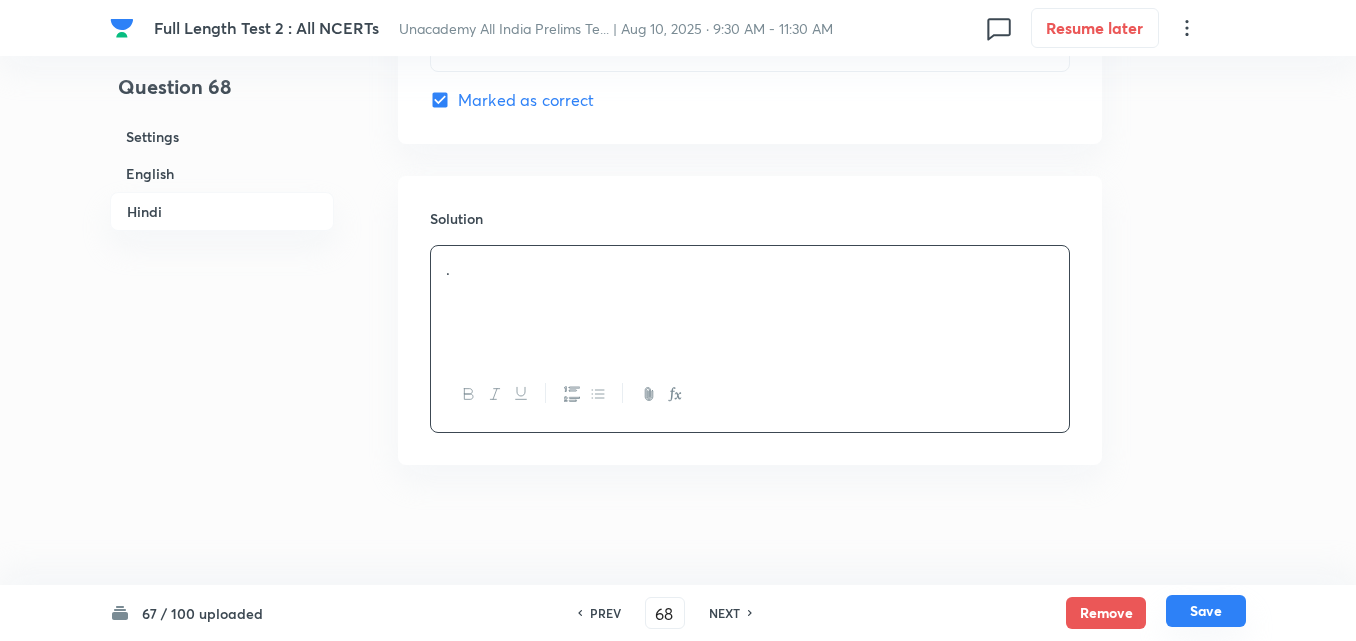 click on "Save" at bounding box center (1206, 611) 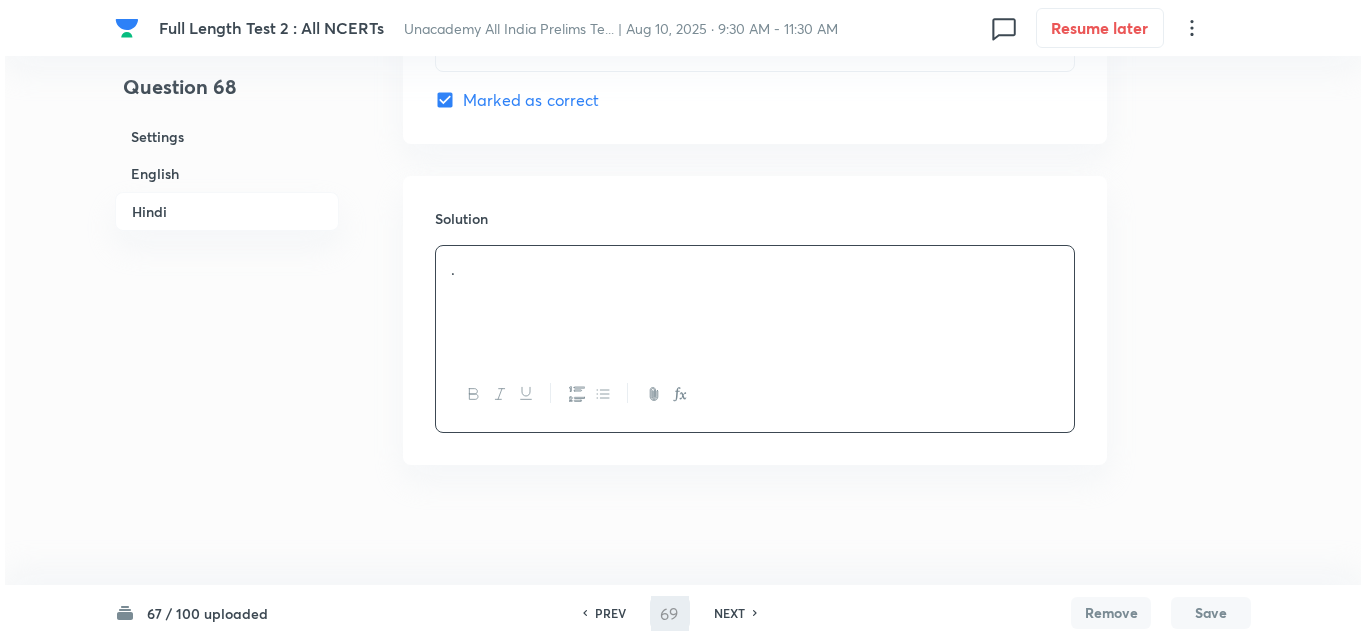 scroll, scrollTop: 0, scrollLeft: 0, axis: both 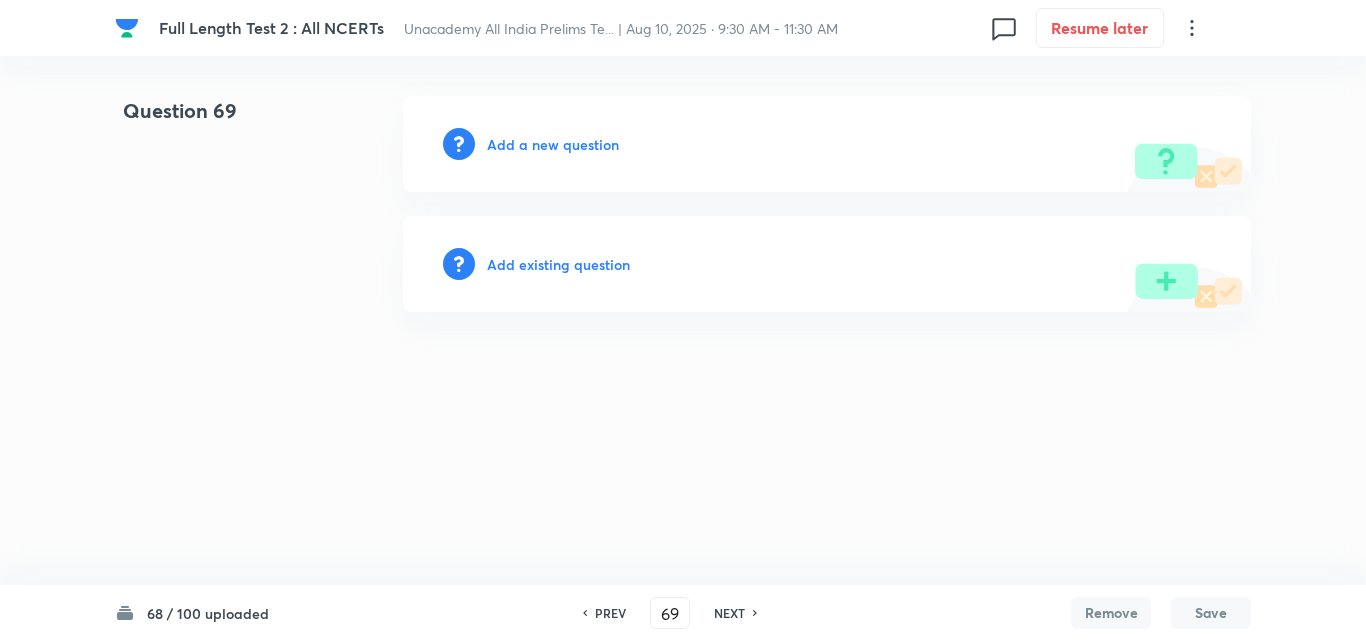 click on "Add a new question" at bounding box center (553, 144) 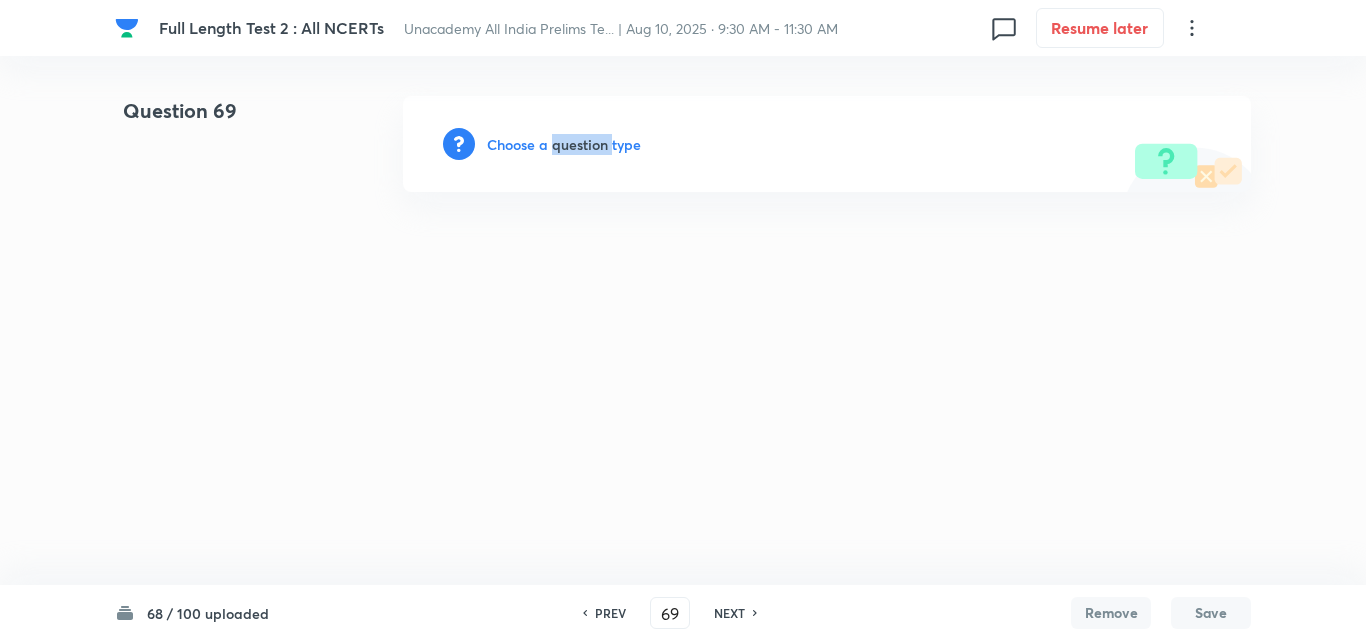 click on "Choose a question type" at bounding box center [564, 144] 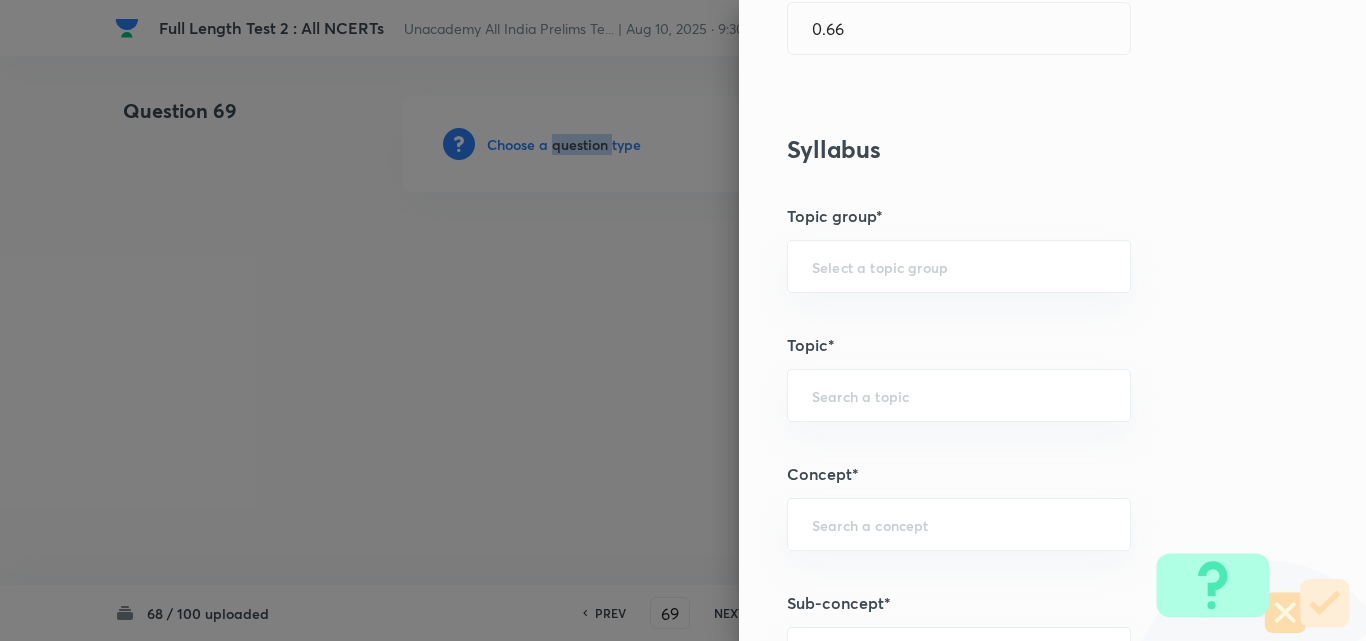 scroll, scrollTop: 1300, scrollLeft: 0, axis: vertical 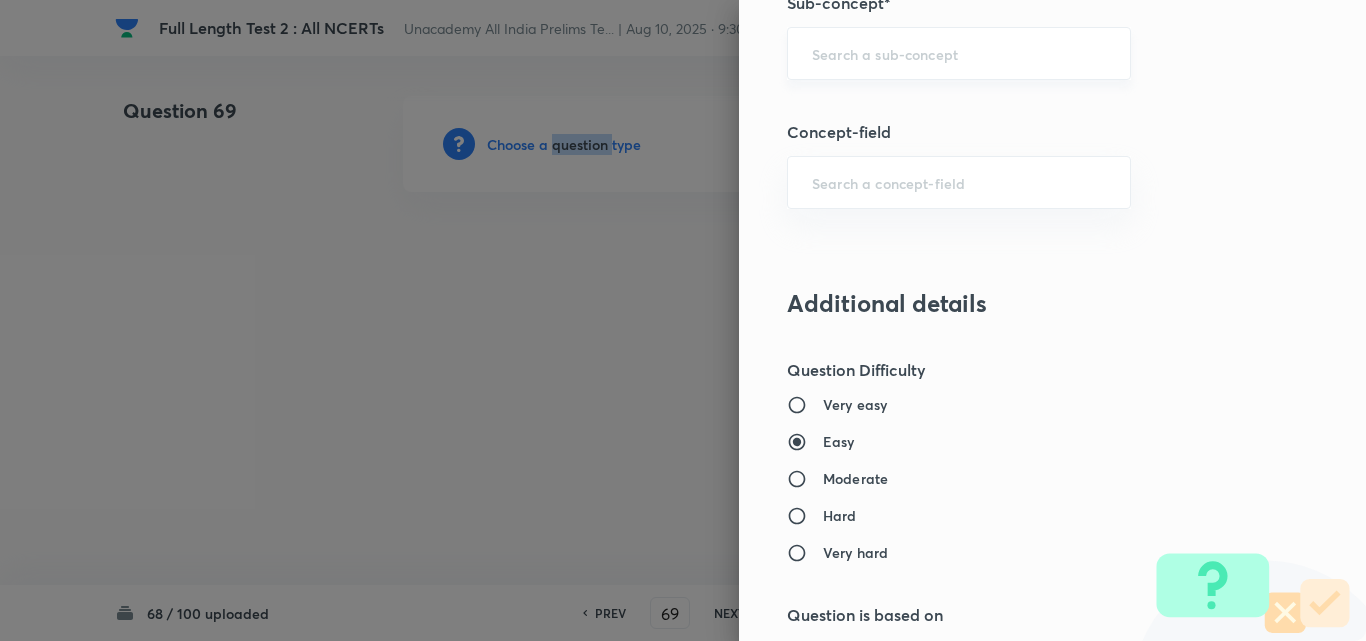 click on "​" at bounding box center [959, 53] 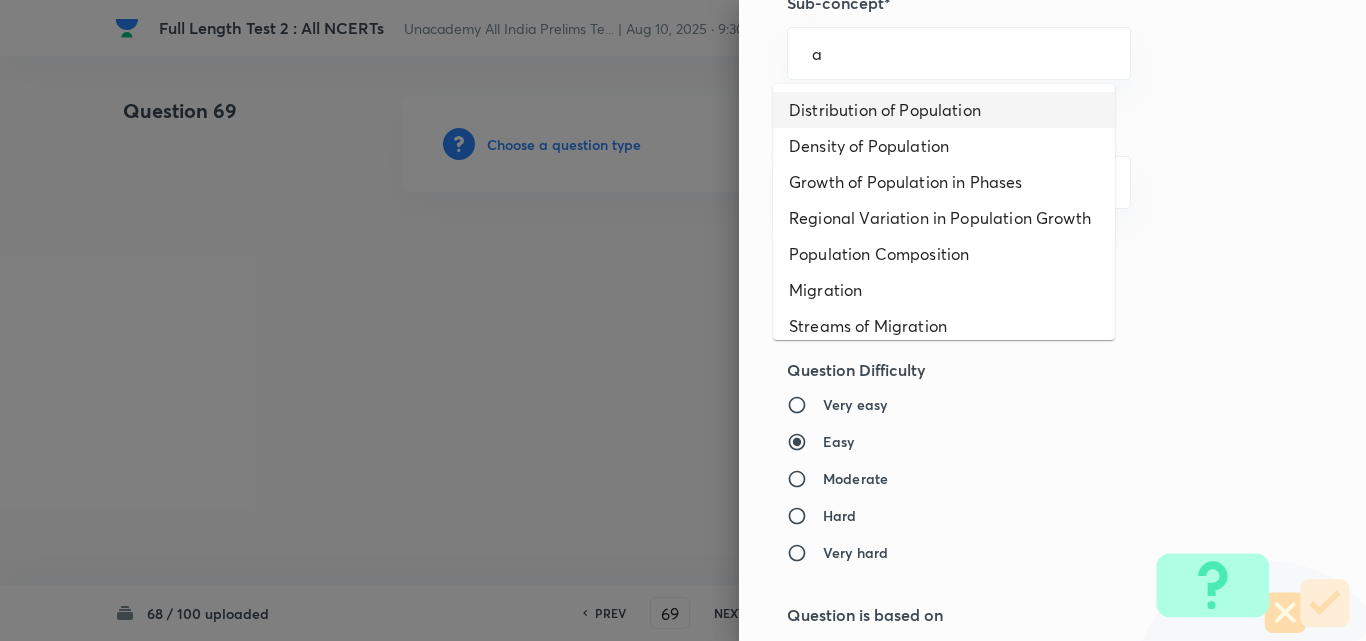 click on "Distribution of Population" at bounding box center [944, 110] 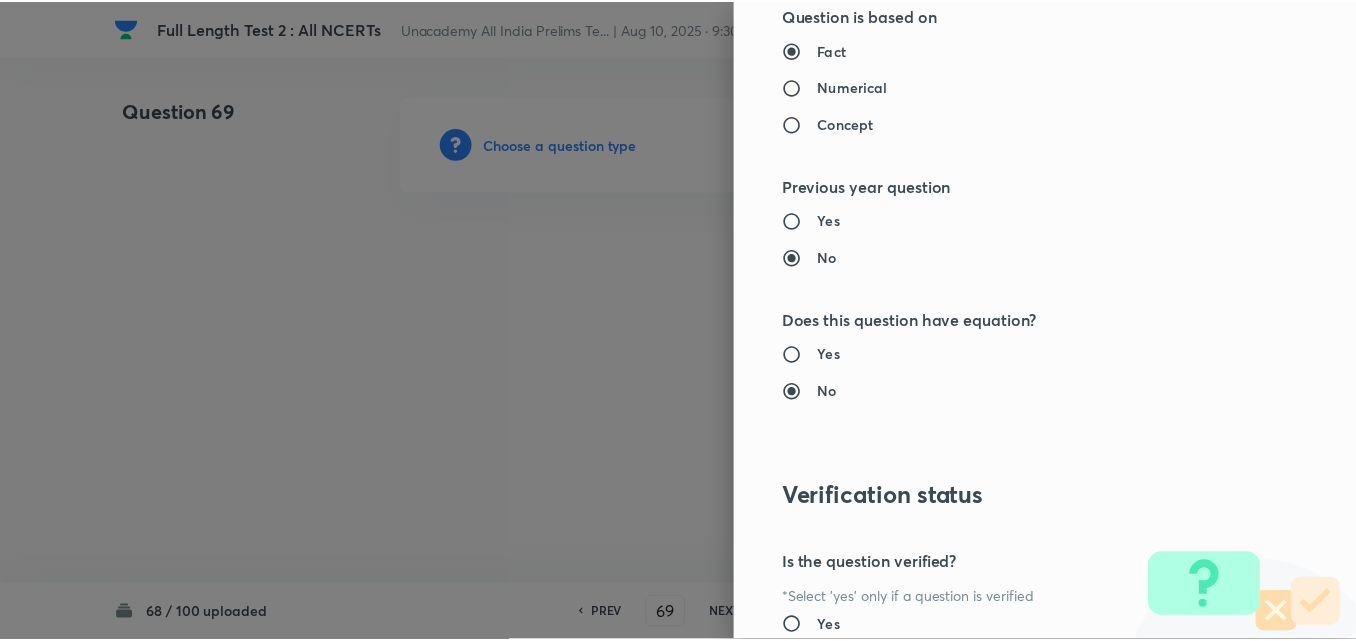 scroll, scrollTop: 2085, scrollLeft: 0, axis: vertical 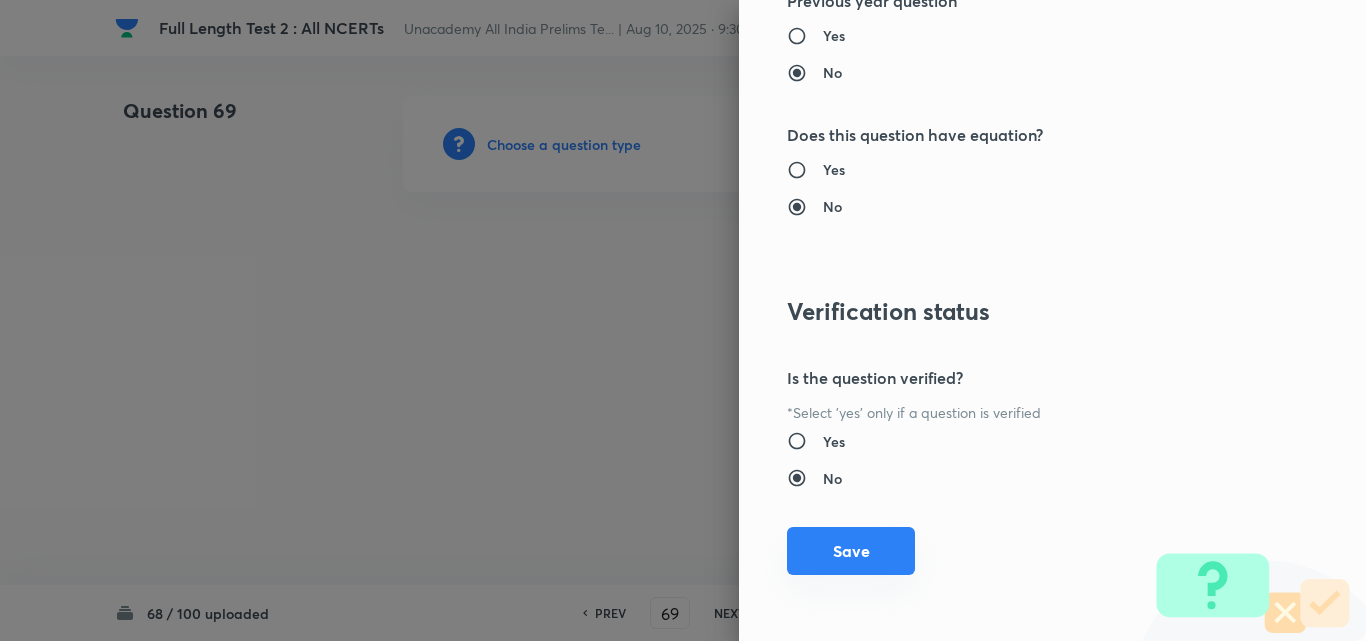 click on "Save" at bounding box center [851, 551] 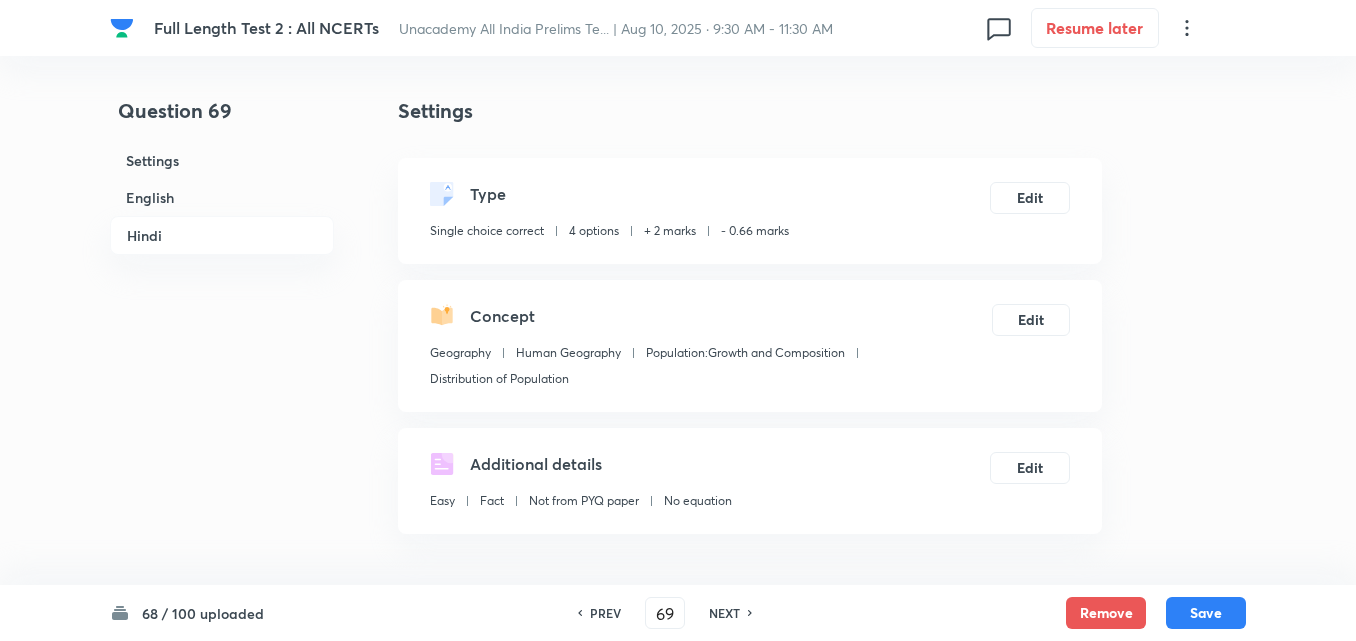 click on "English" at bounding box center (222, 197) 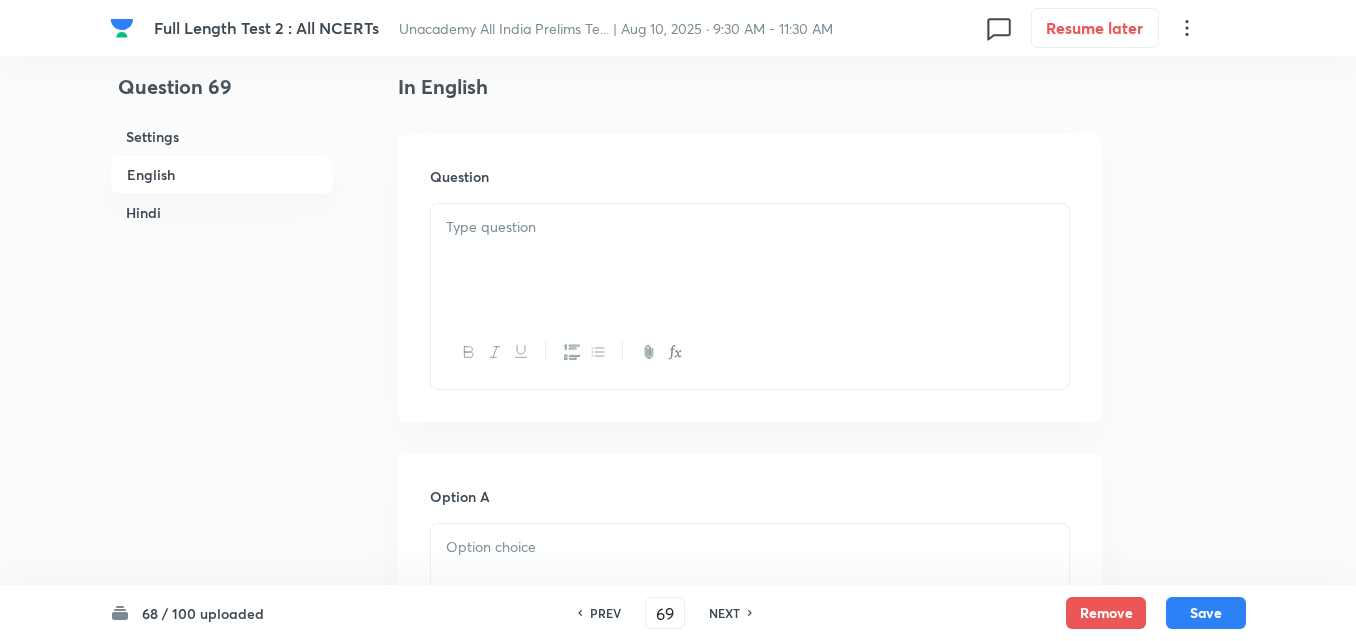 click at bounding box center [750, 260] 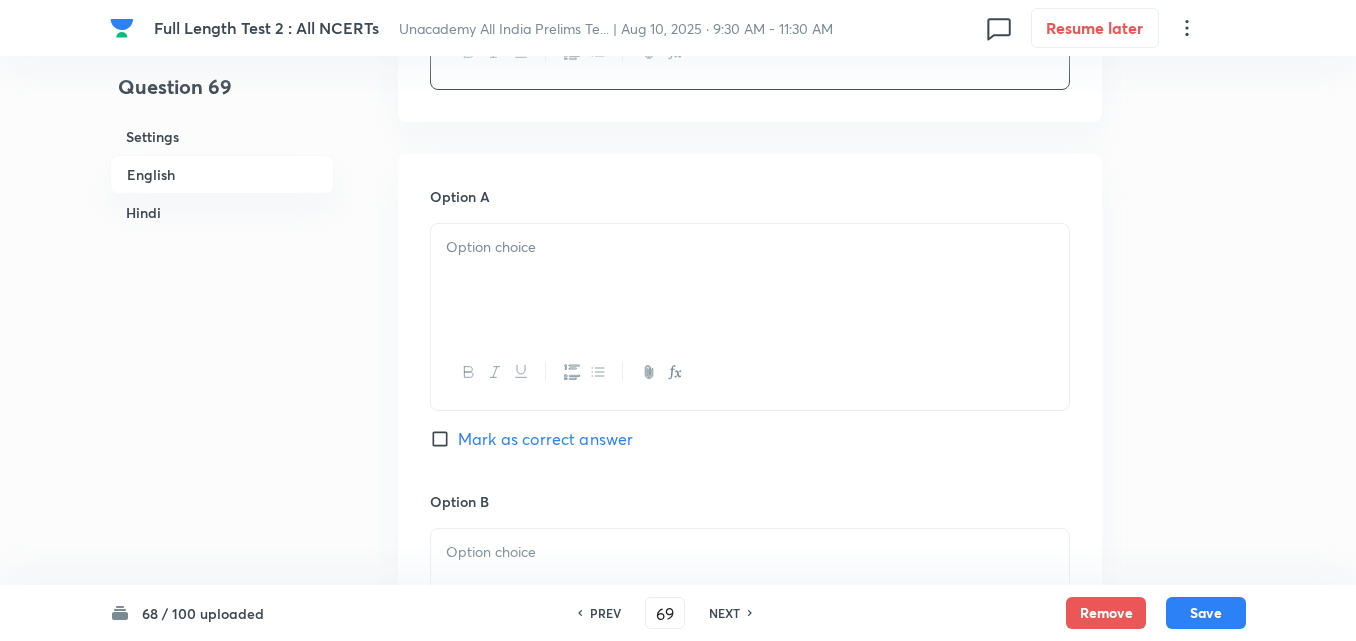 click at bounding box center [750, 280] 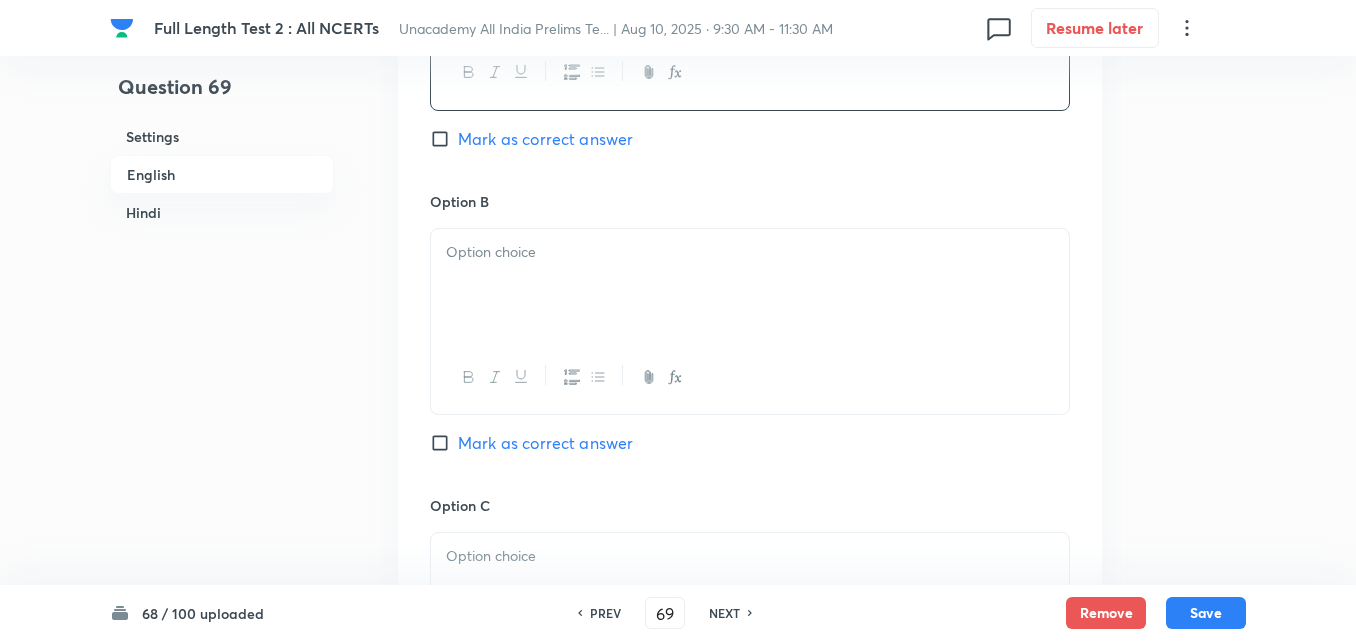 click at bounding box center (750, 285) 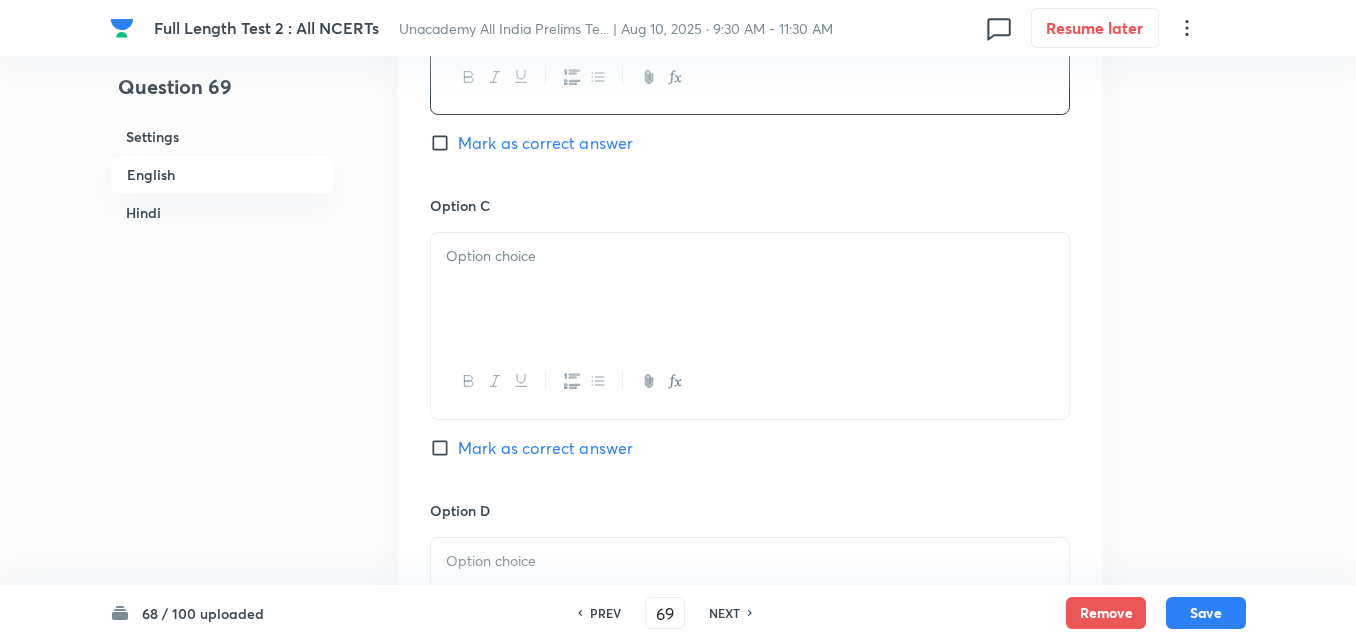click at bounding box center (750, 289) 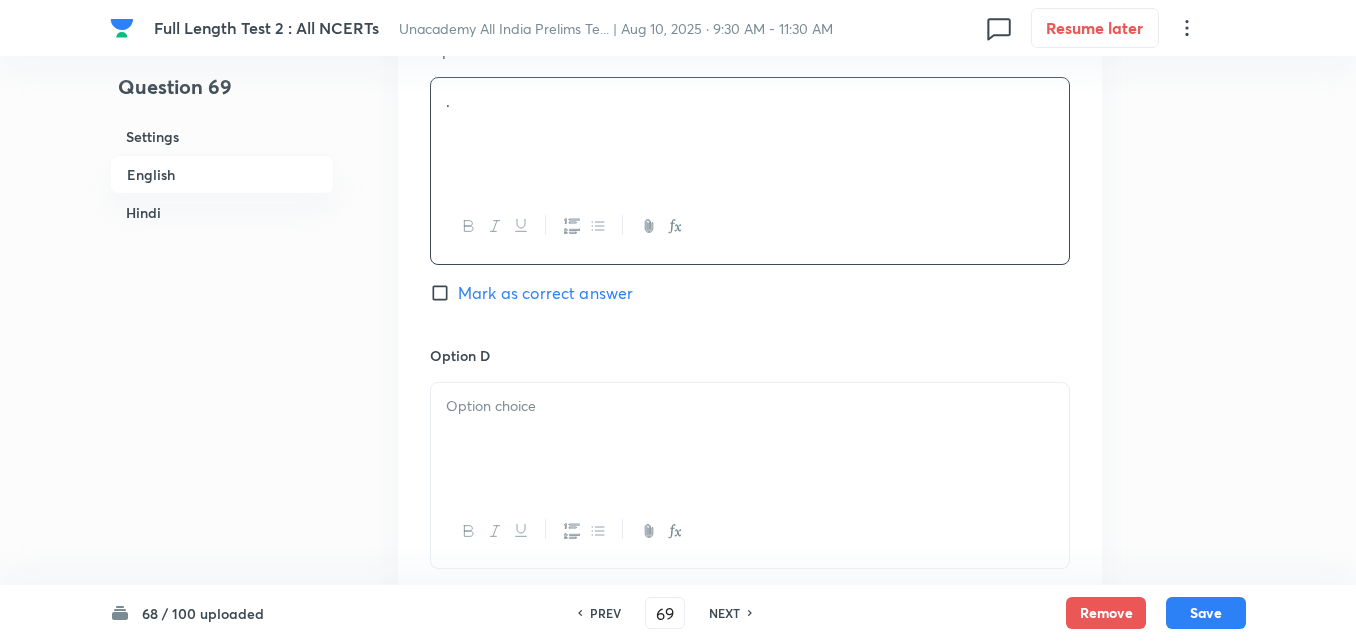 scroll, scrollTop: 1742, scrollLeft: 0, axis: vertical 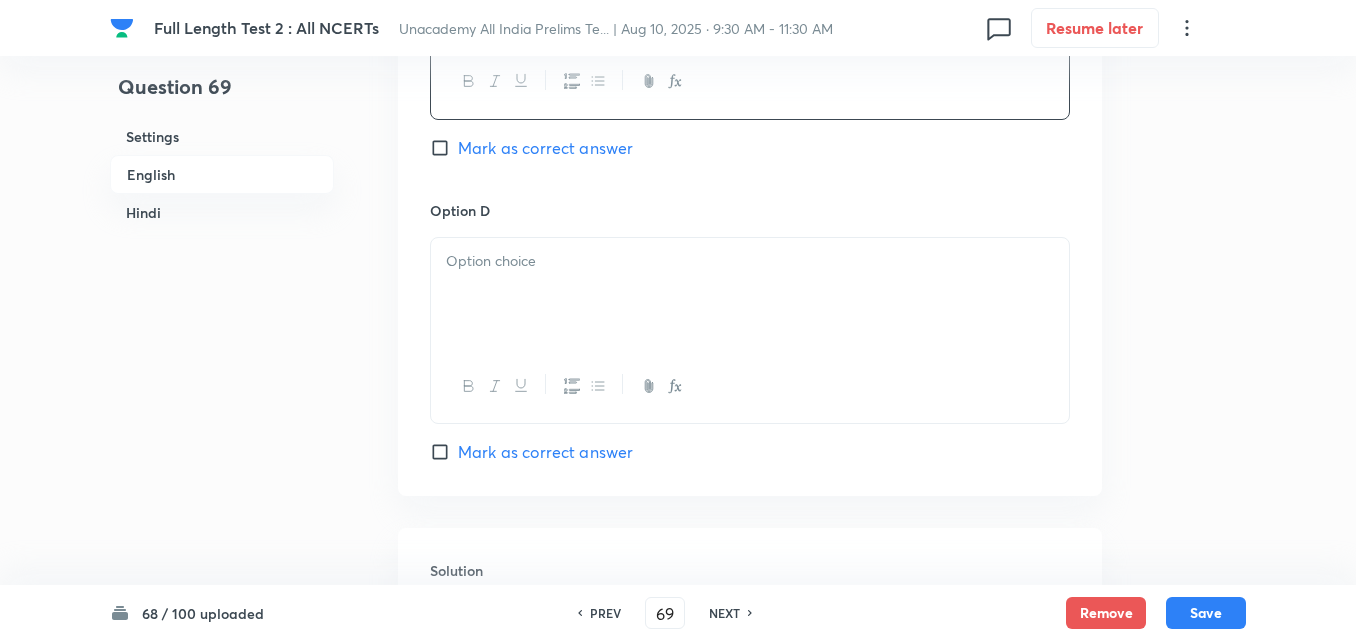 click at bounding box center (750, 294) 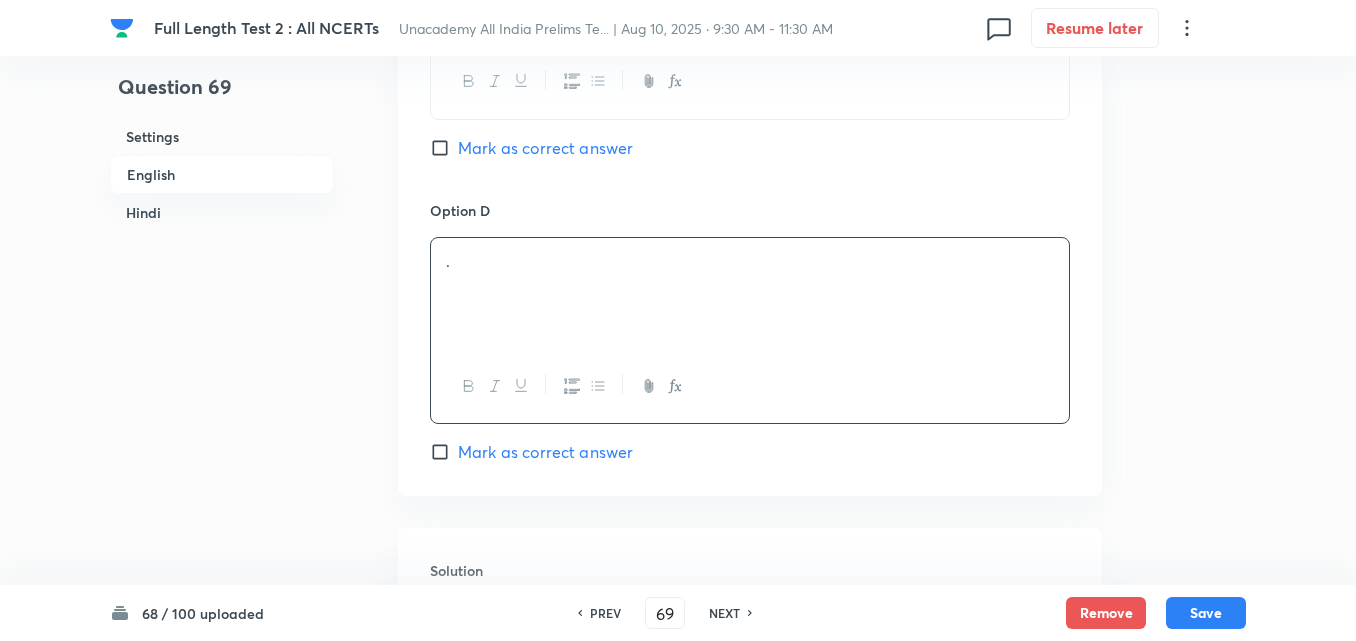 click on "Mark as correct answer" at bounding box center (545, 452) 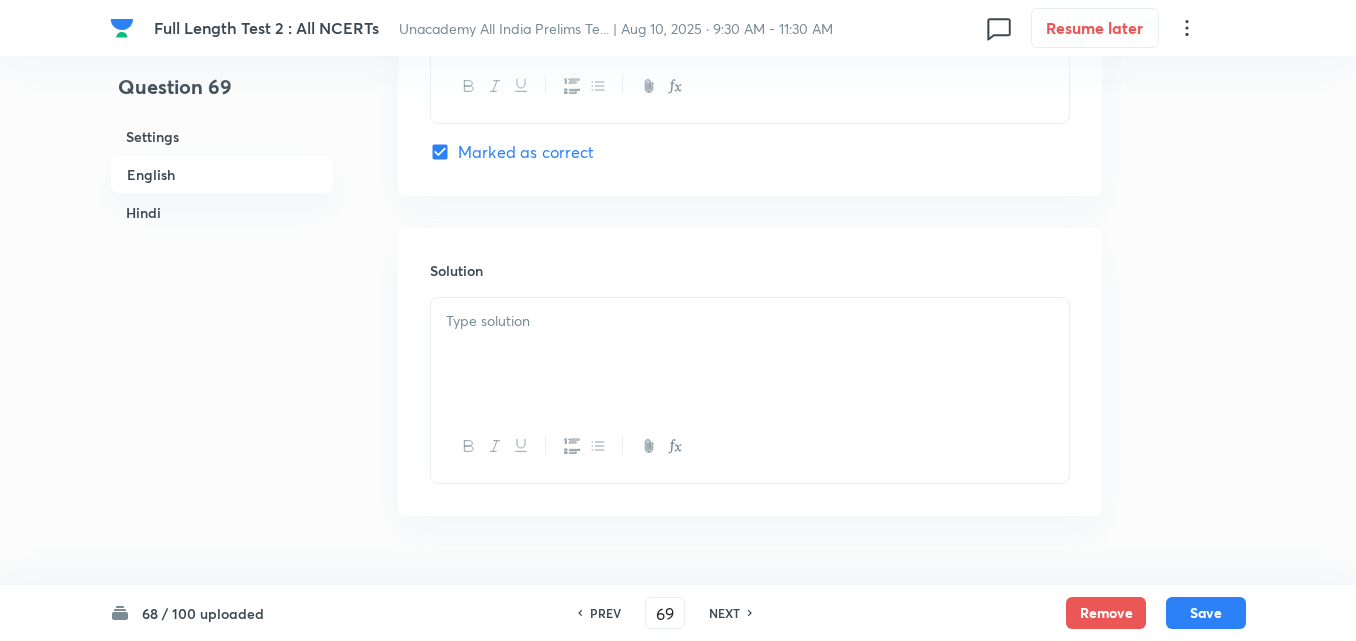 click at bounding box center [750, 354] 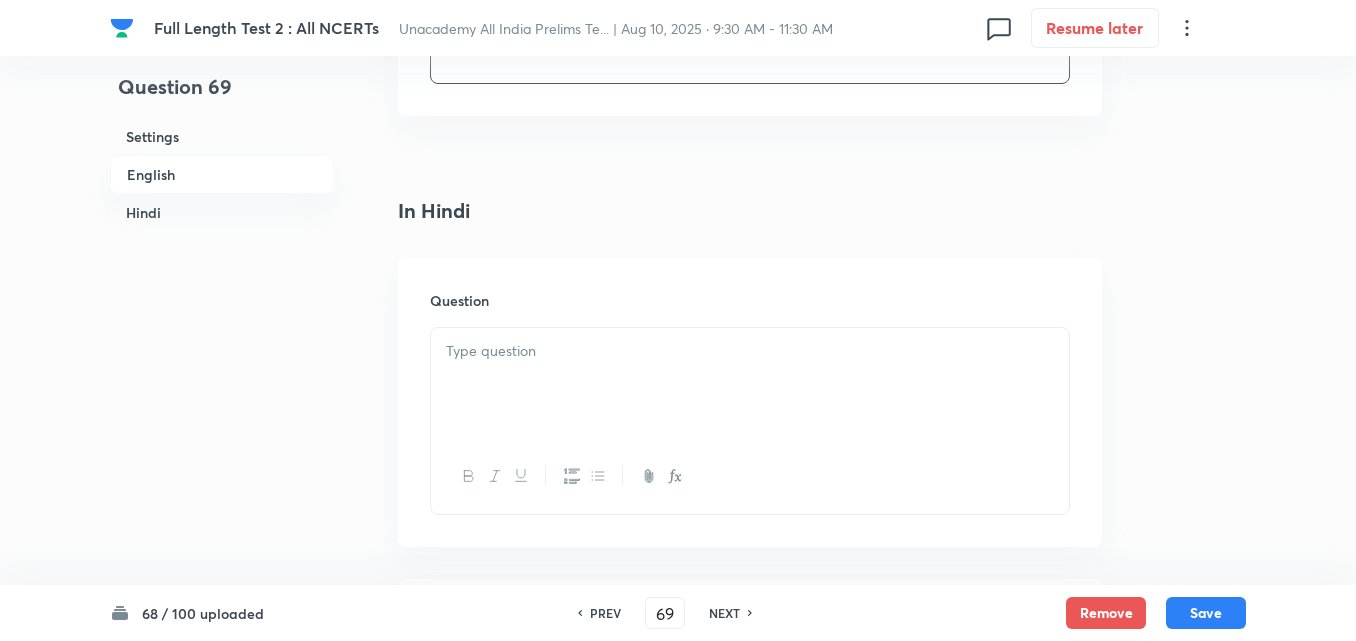 click at bounding box center [750, 351] 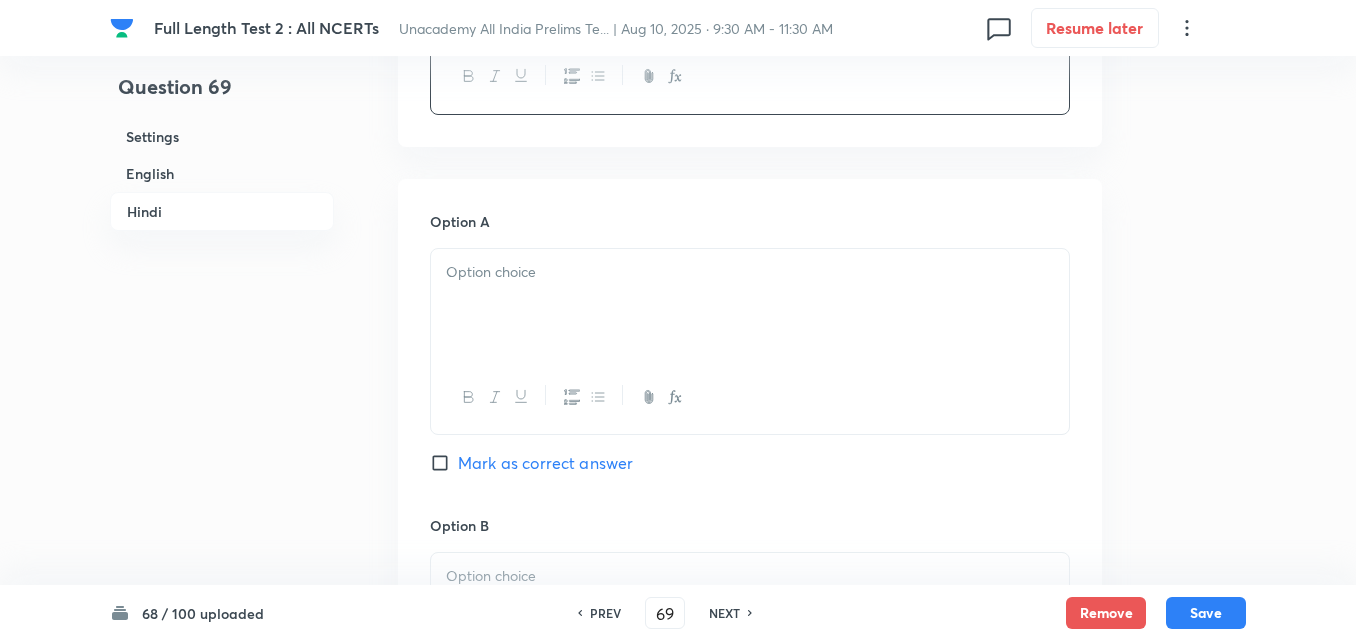 click at bounding box center [750, 305] 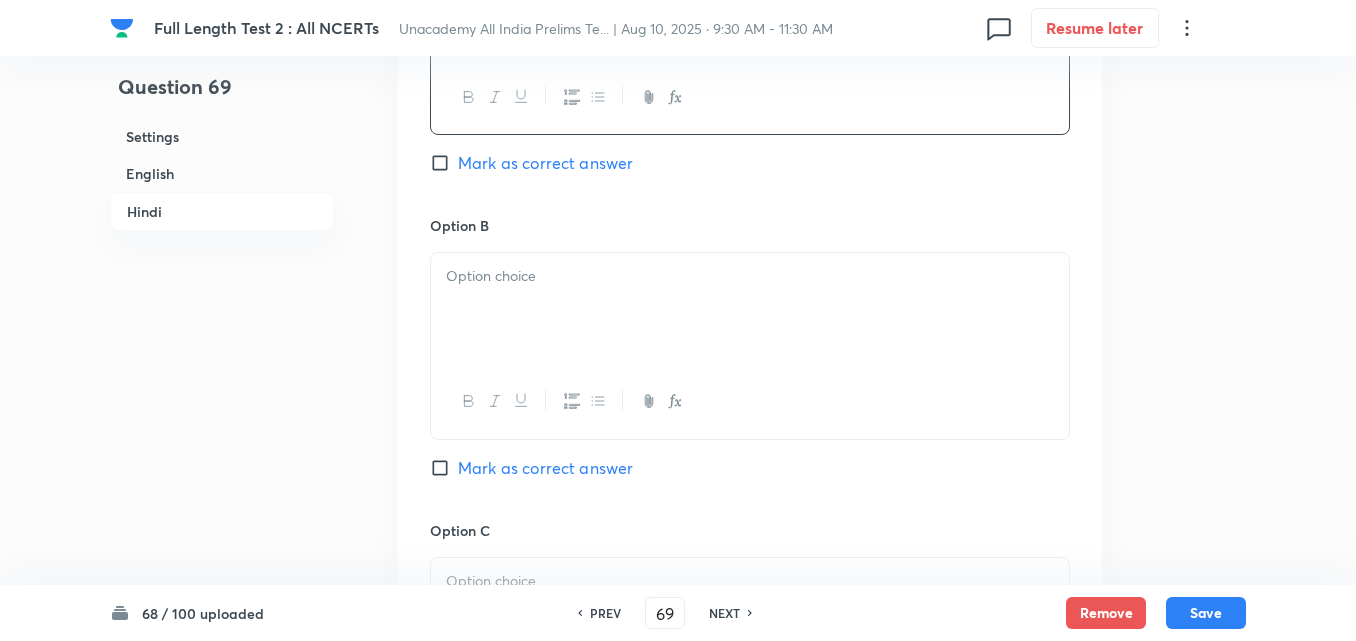 click at bounding box center (750, 309) 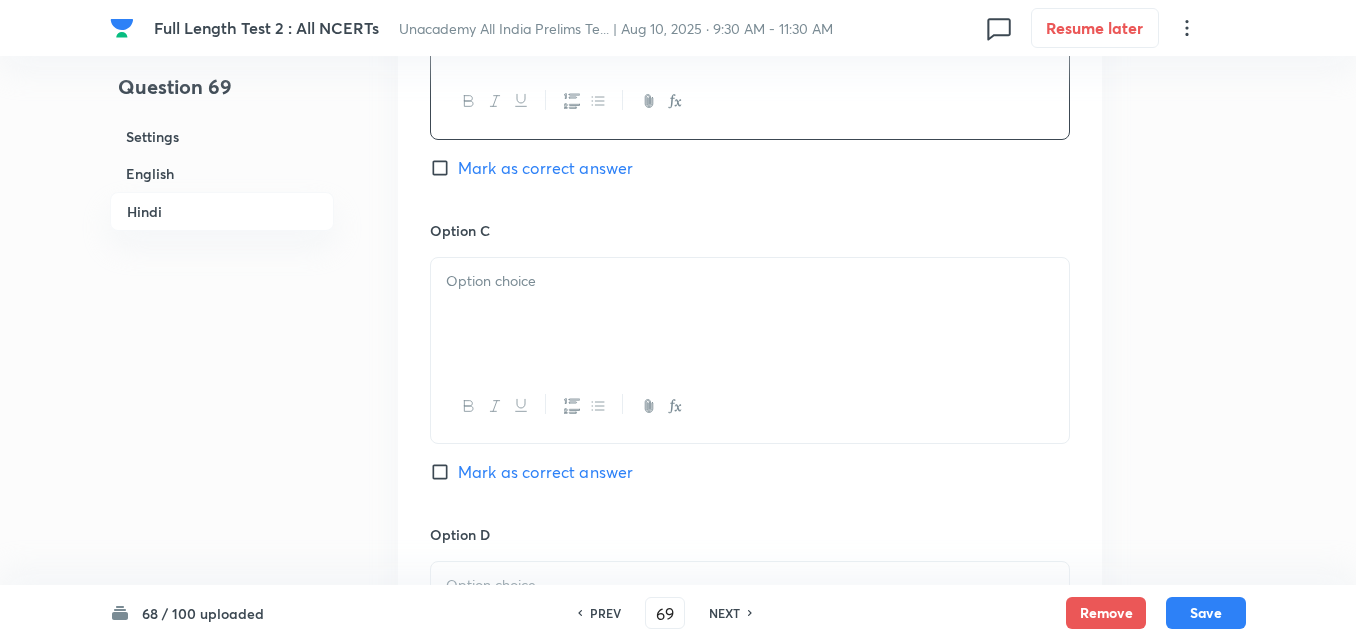 click at bounding box center [750, 314] 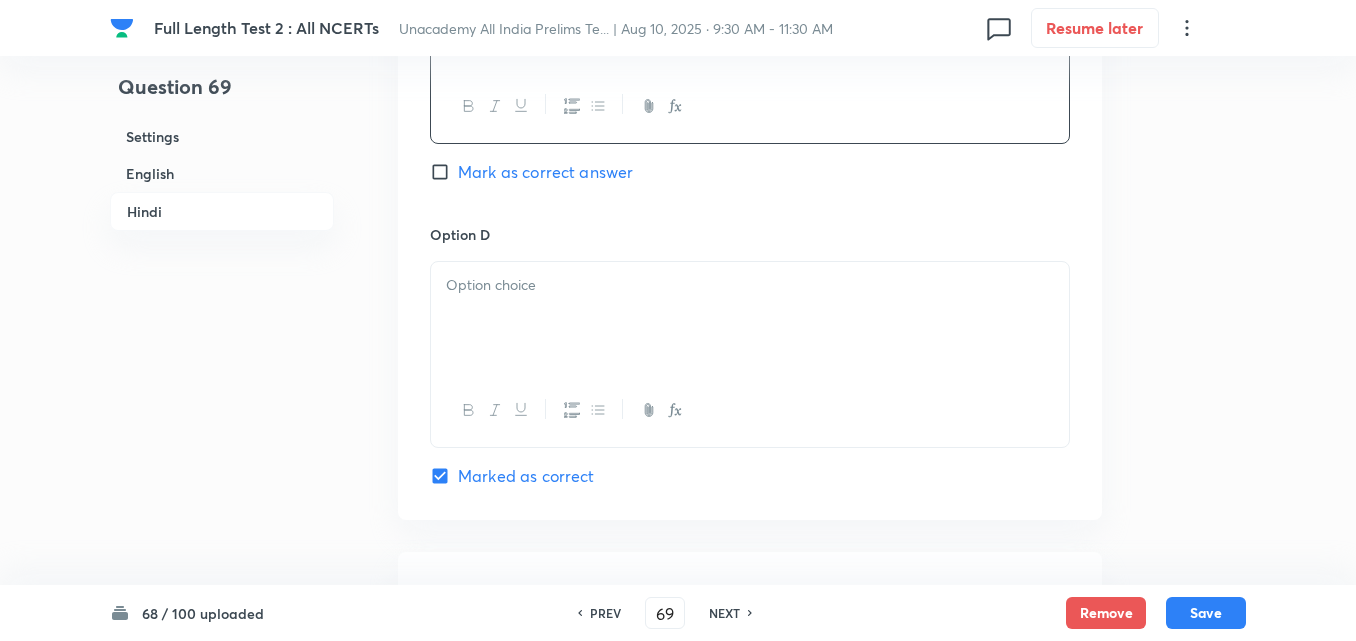click at bounding box center [750, 318] 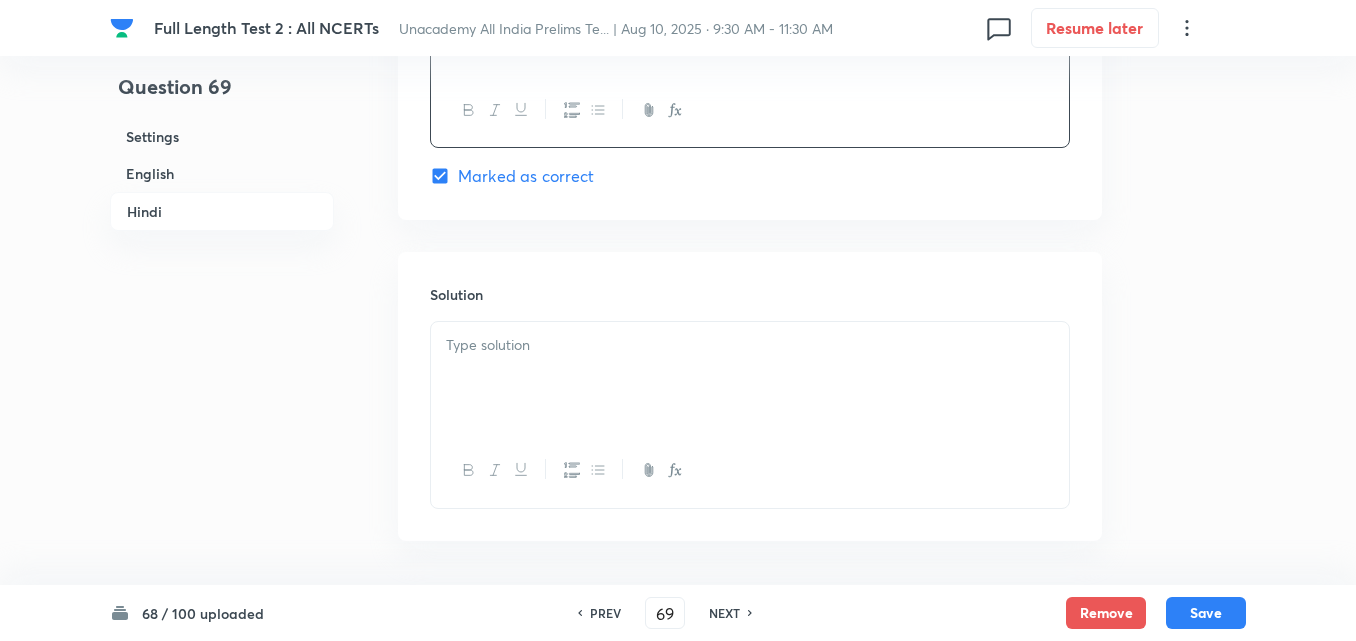 click at bounding box center [750, 378] 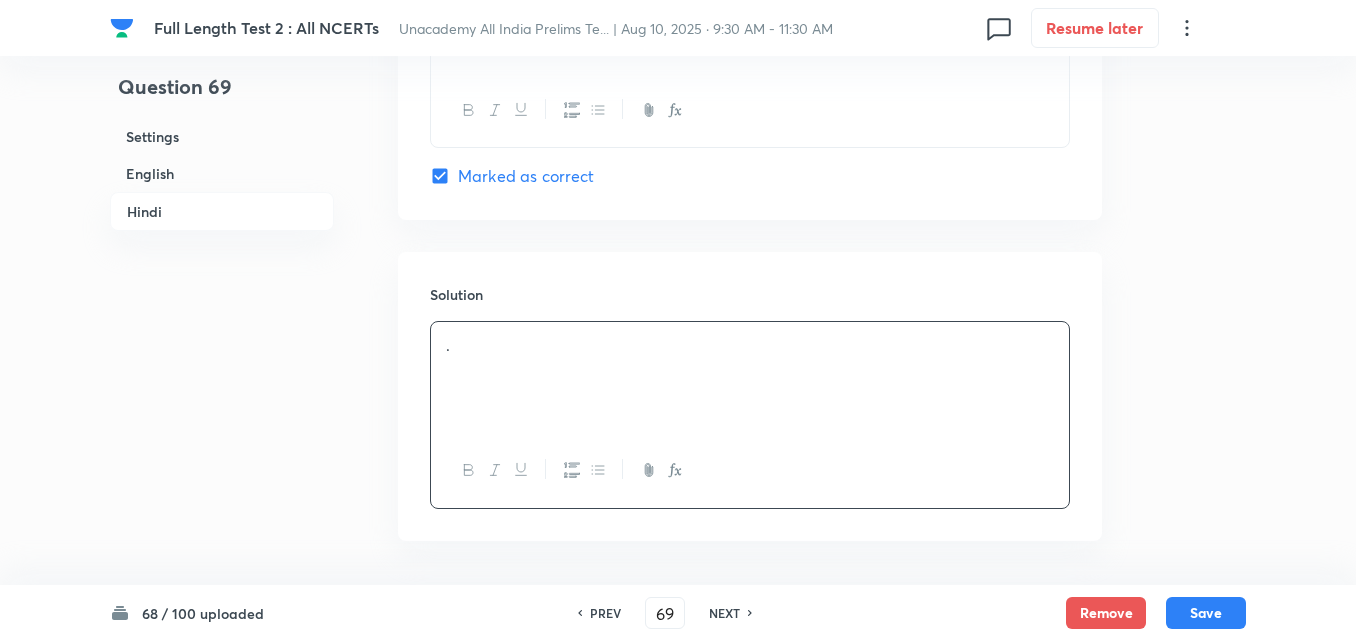 scroll, scrollTop: 4118, scrollLeft: 0, axis: vertical 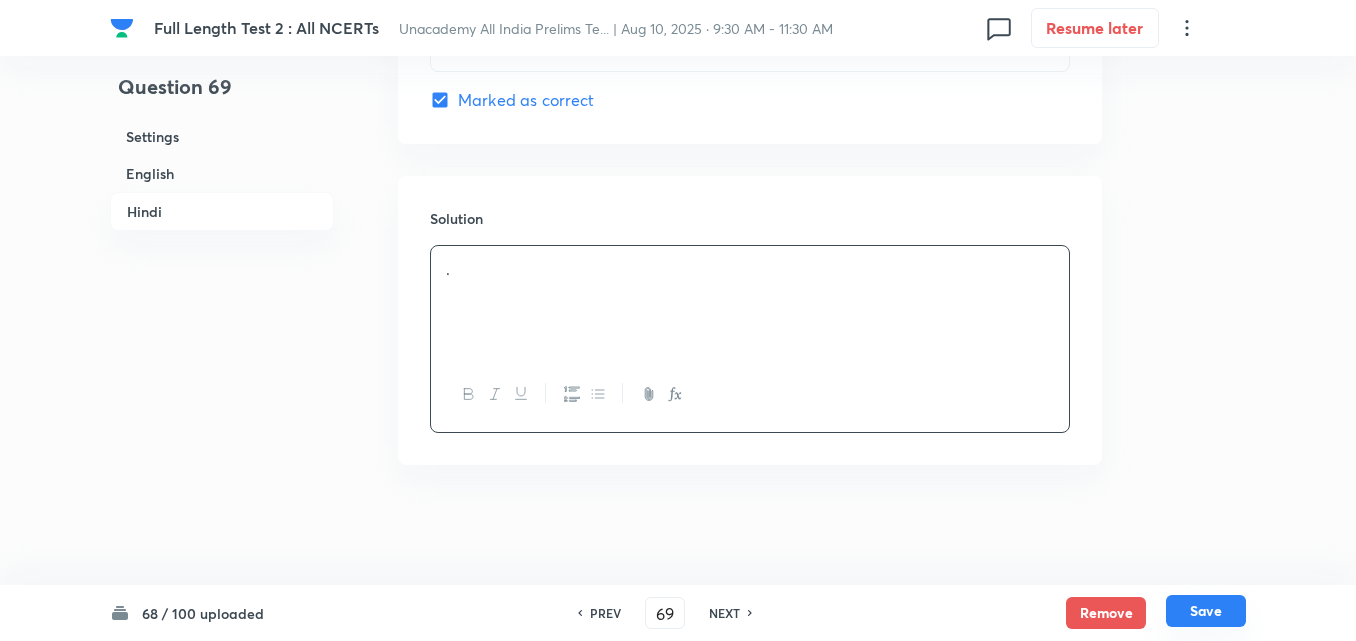click on "Save" at bounding box center [1206, 611] 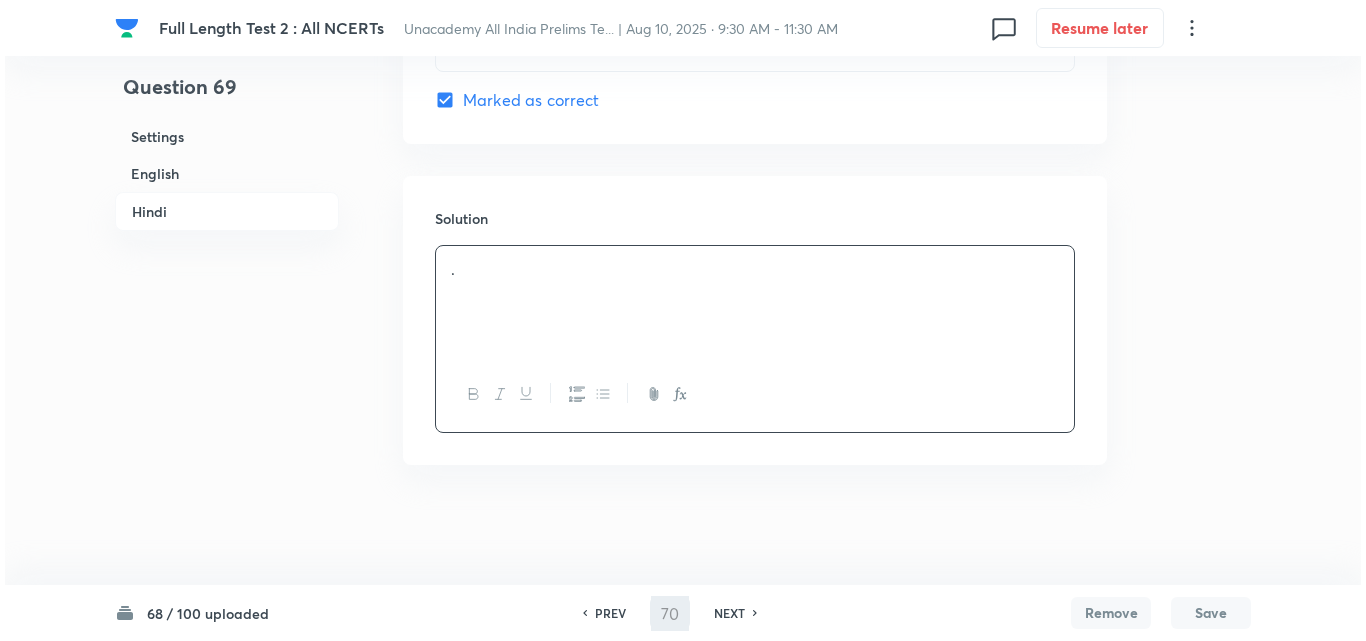 scroll, scrollTop: 0, scrollLeft: 0, axis: both 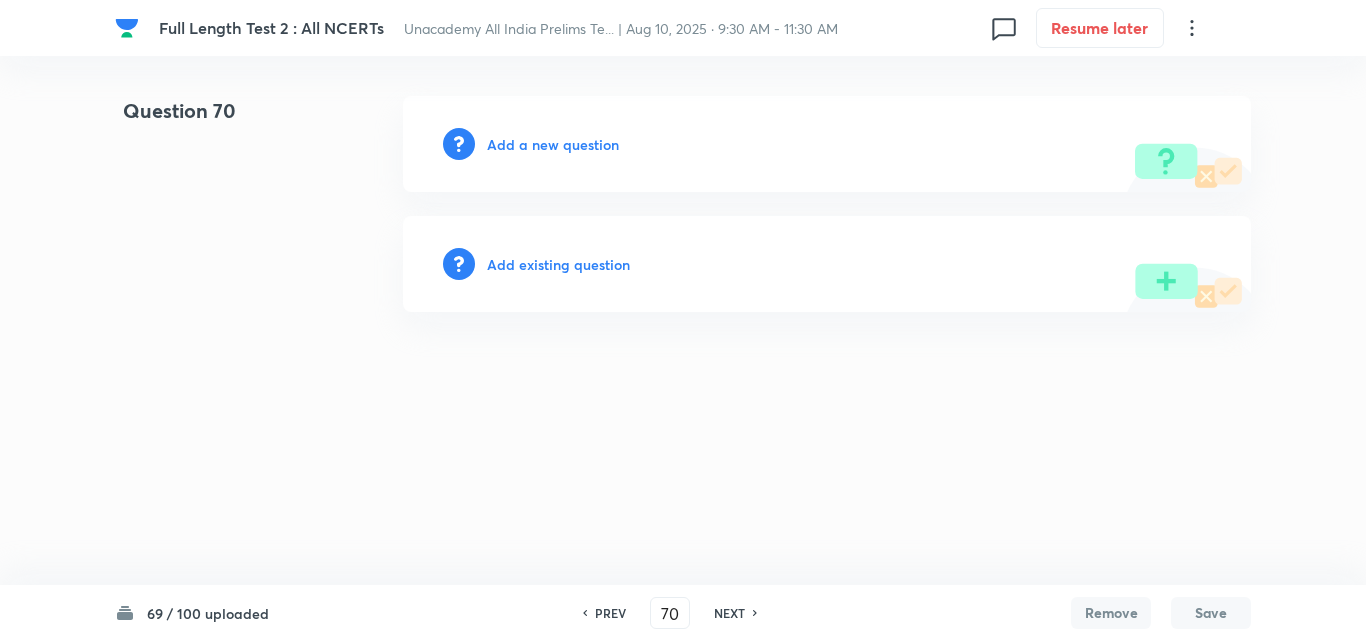 click on "Add a new question" at bounding box center (553, 144) 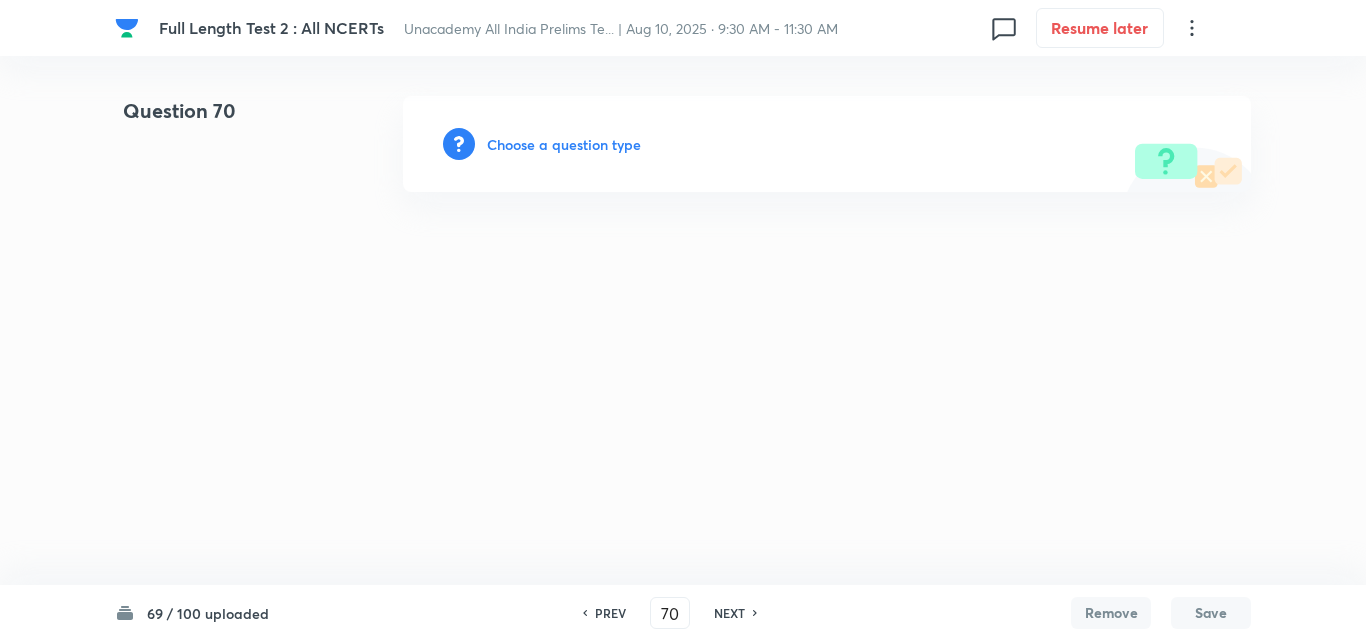 click on "Choose a question type" at bounding box center [564, 144] 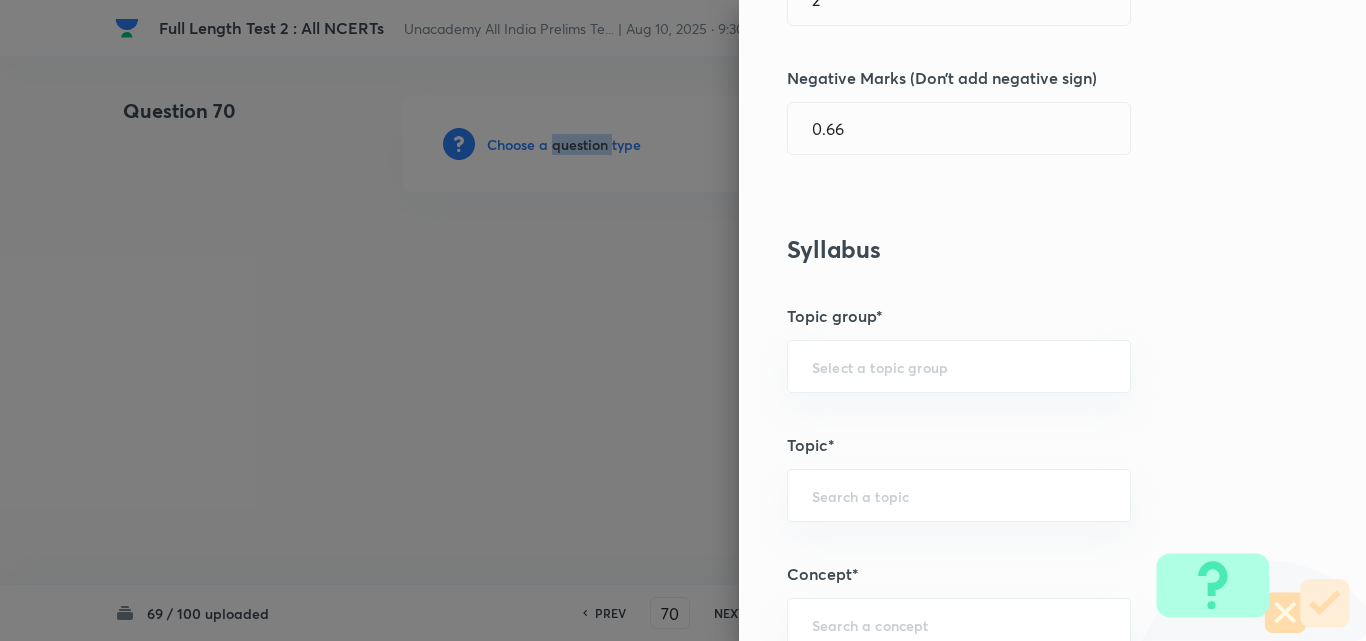 scroll, scrollTop: 1200, scrollLeft: 0, axis: vertical 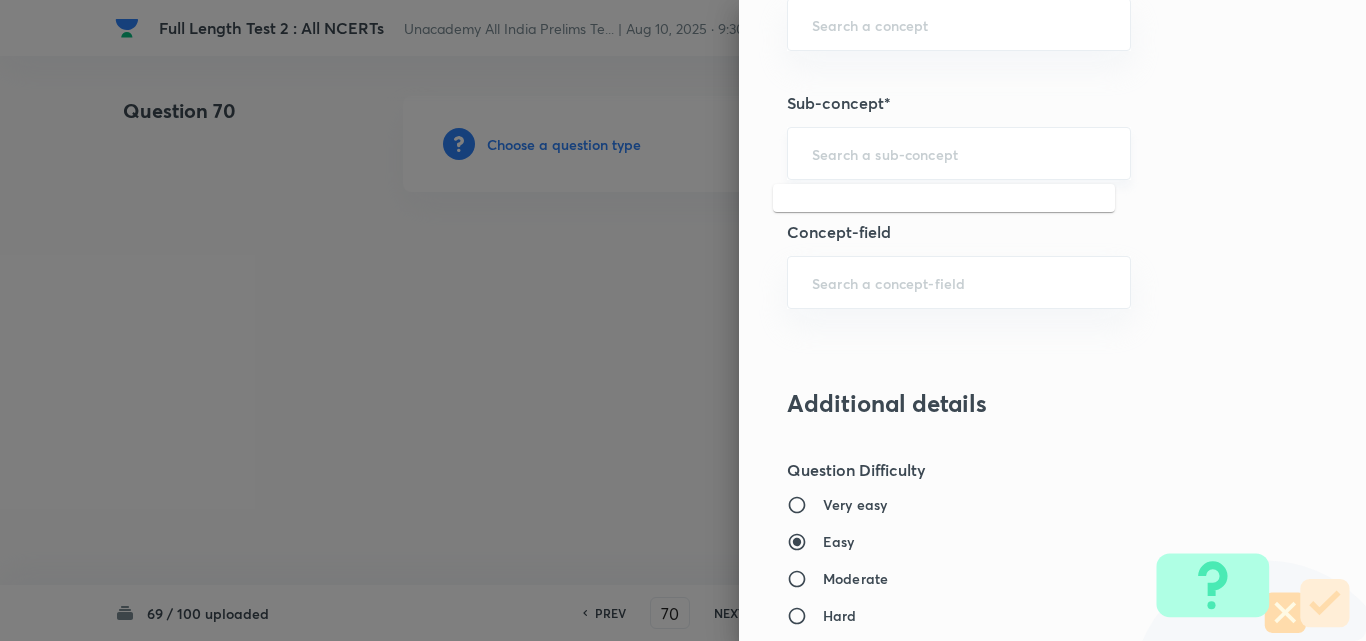 click at bounding box center (959, 153) 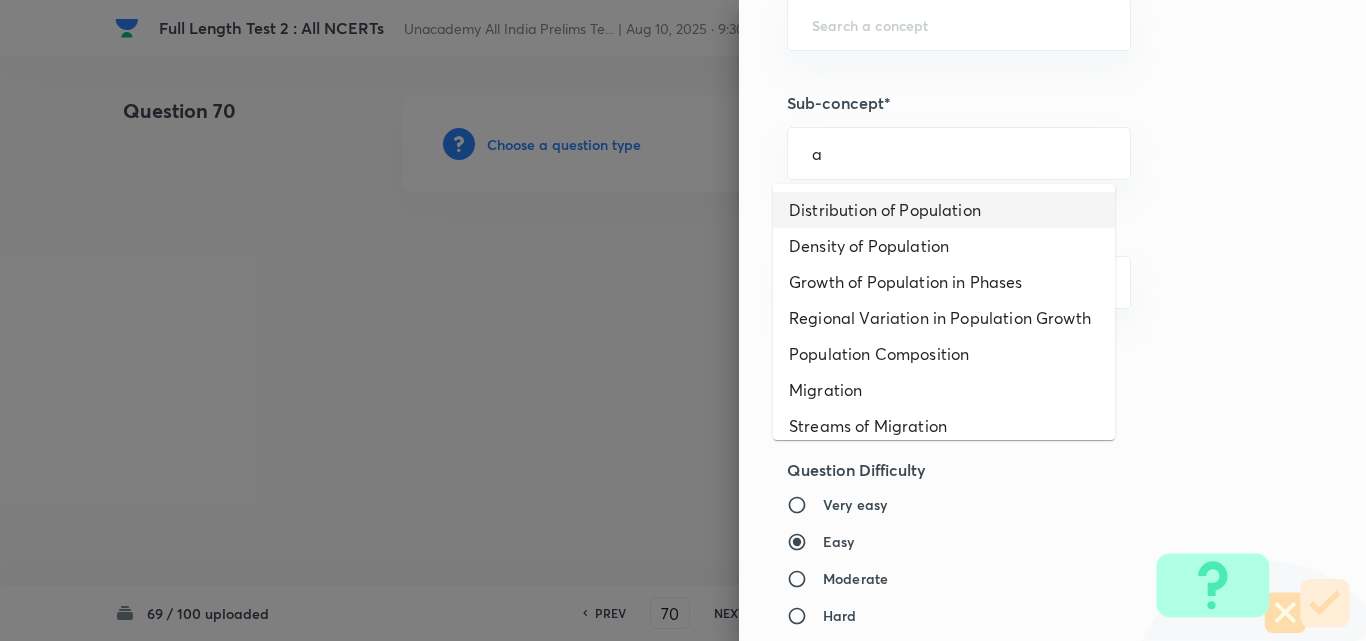 click on "Distribution of Population" at bounding box center [944, 210] 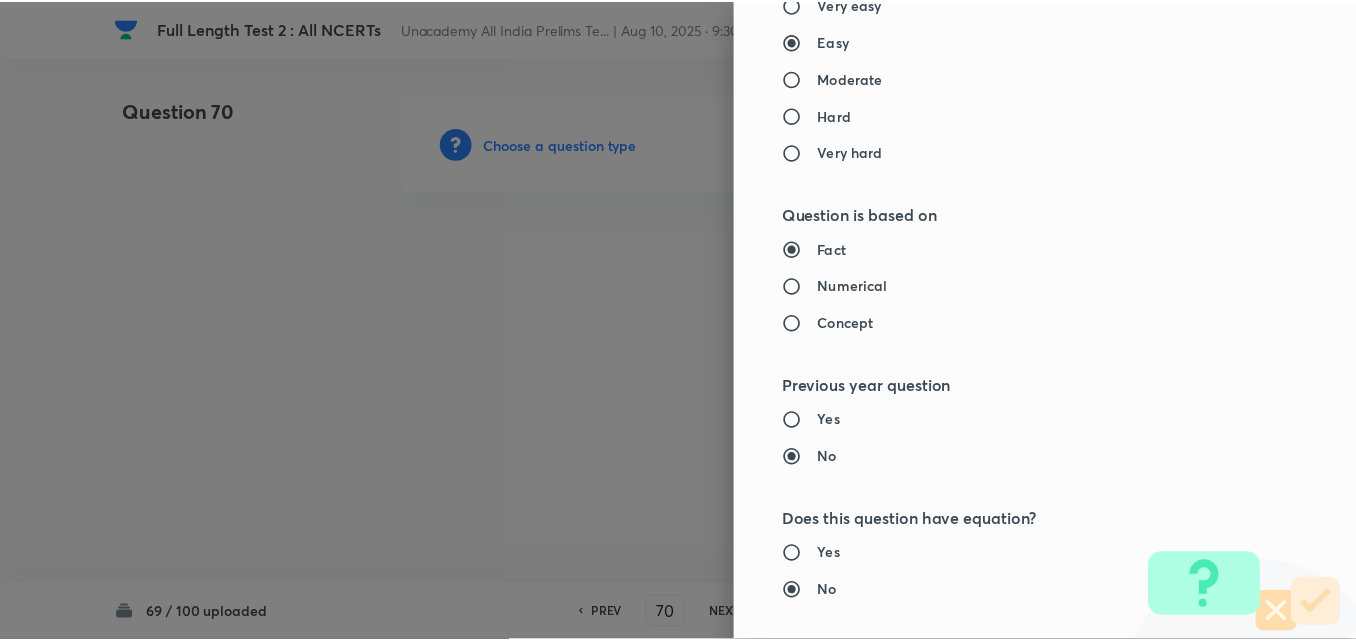 scroll, scrollTop: 2085, scrollLeft: 0, axis: vertical 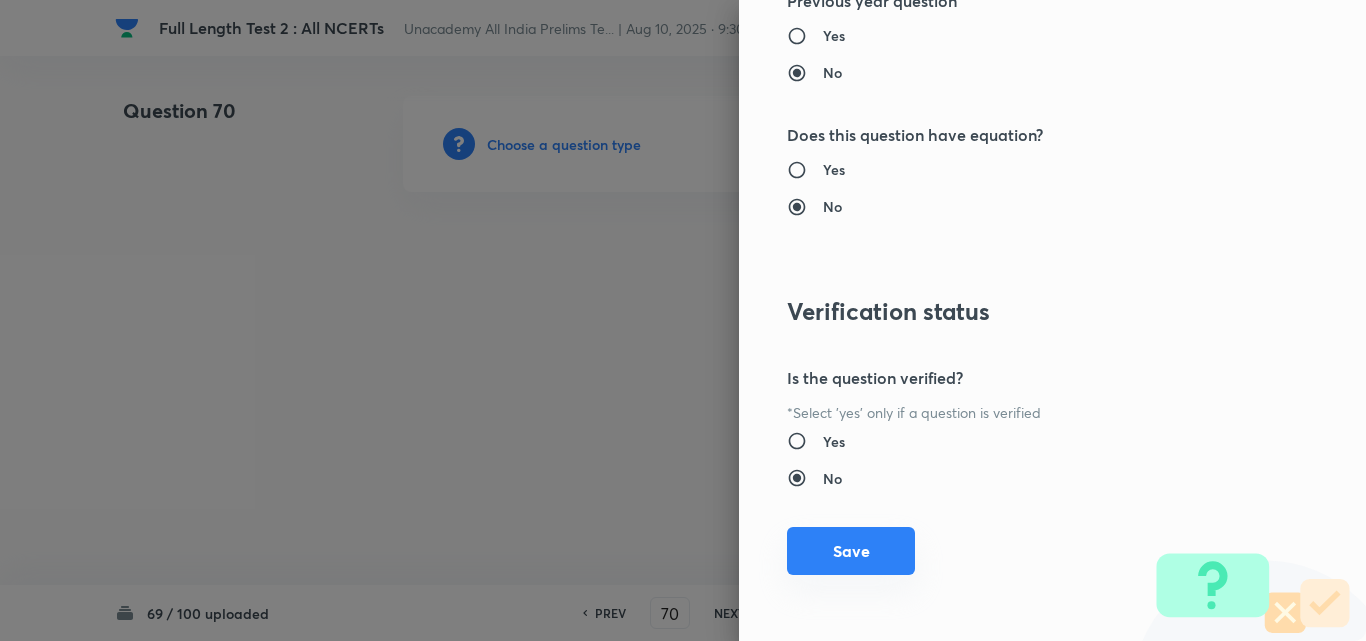 click on "Save" at bounding box center (851, 551) 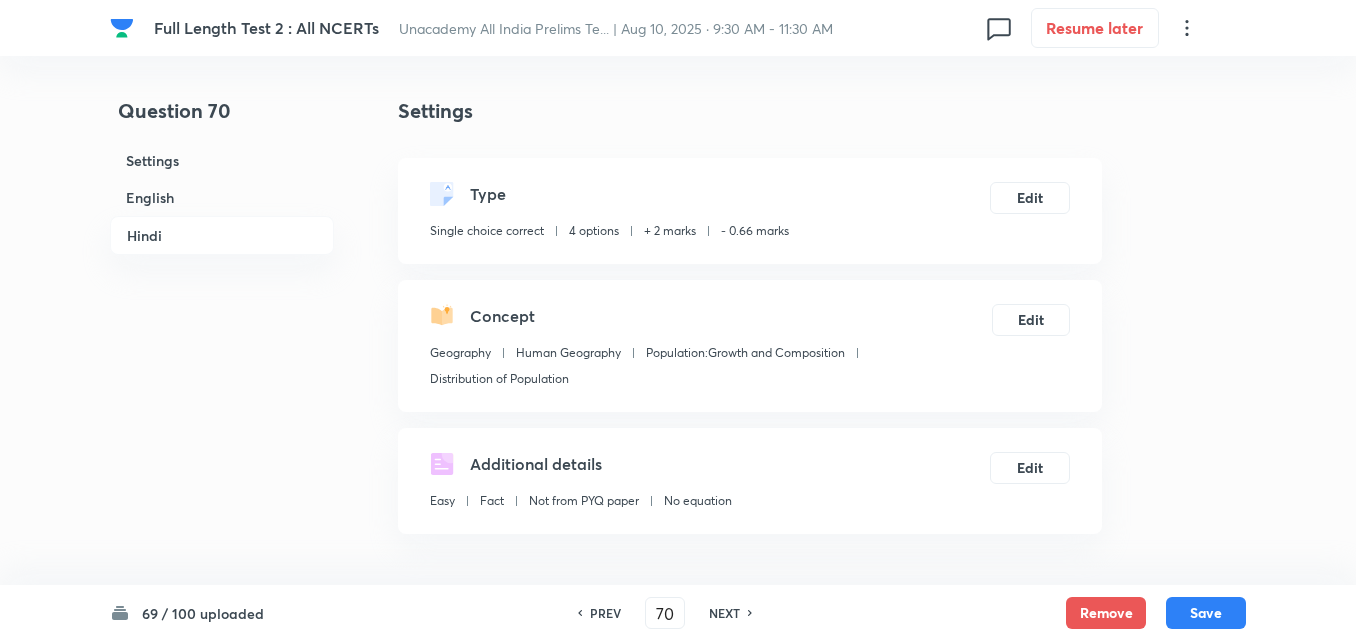 click on "English" at bounding box center [222, 197] 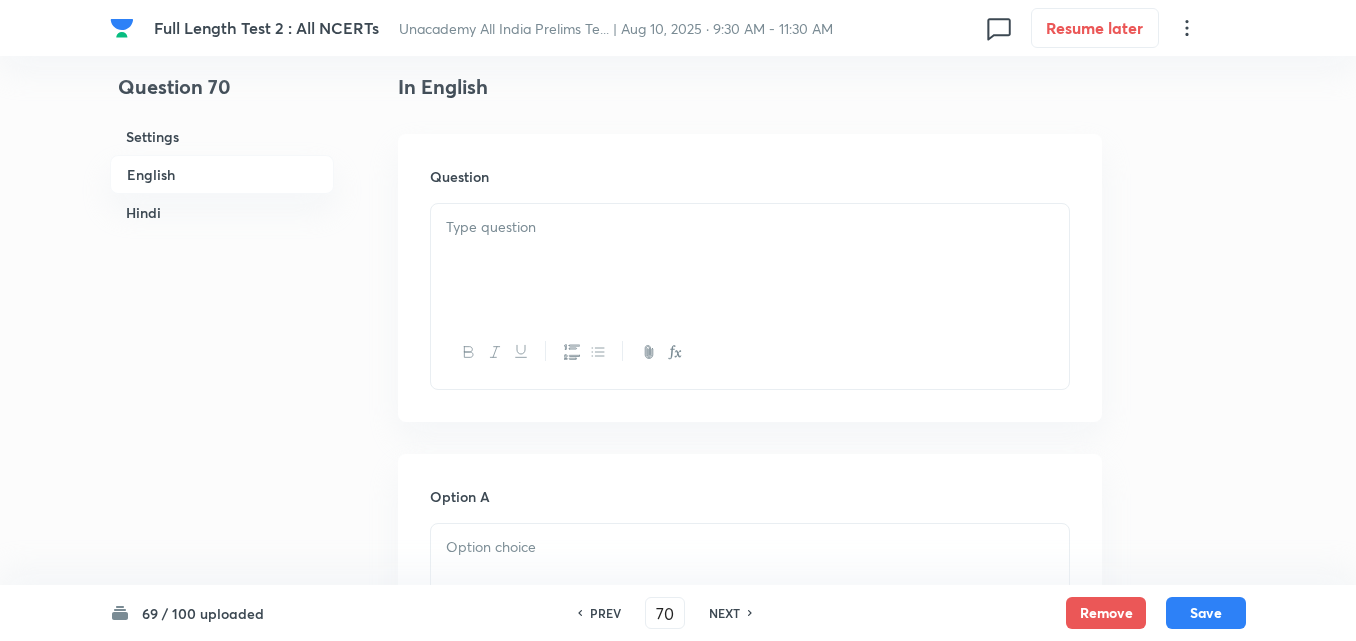 click at bounding box center [750, 260] 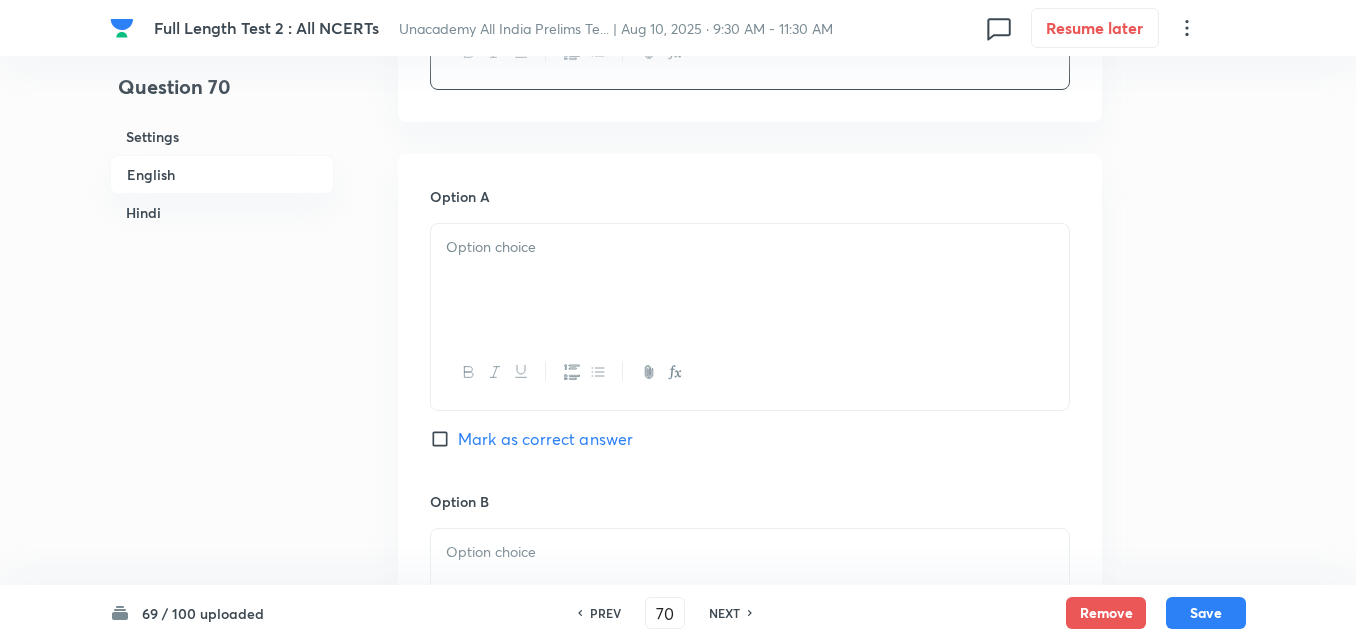 click at bounding box center [750, 280] 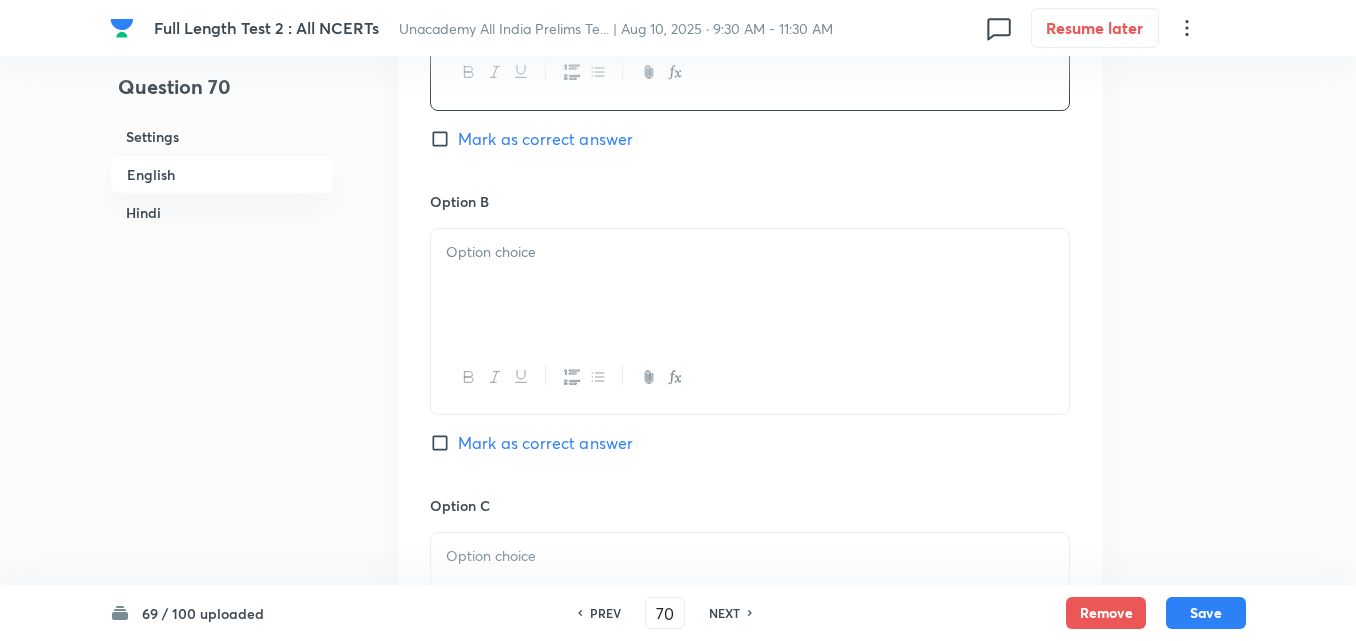 click at bounding box center [750, 285] 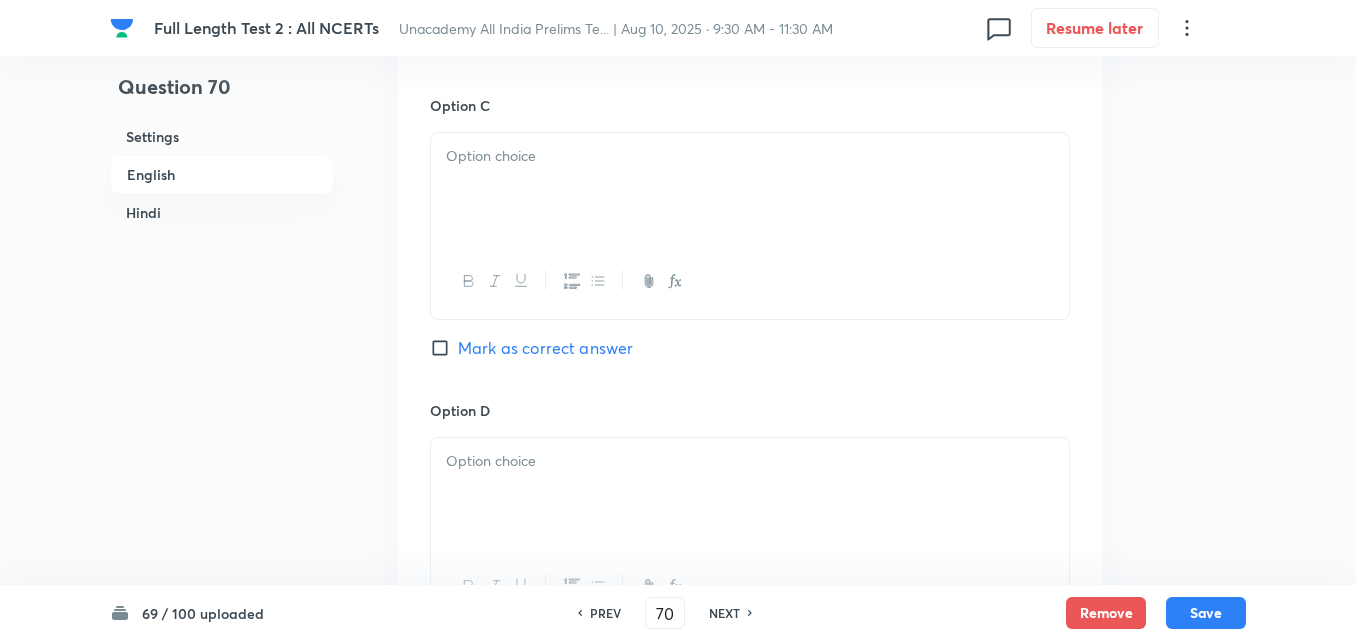 click at bounding box center (750, 189) 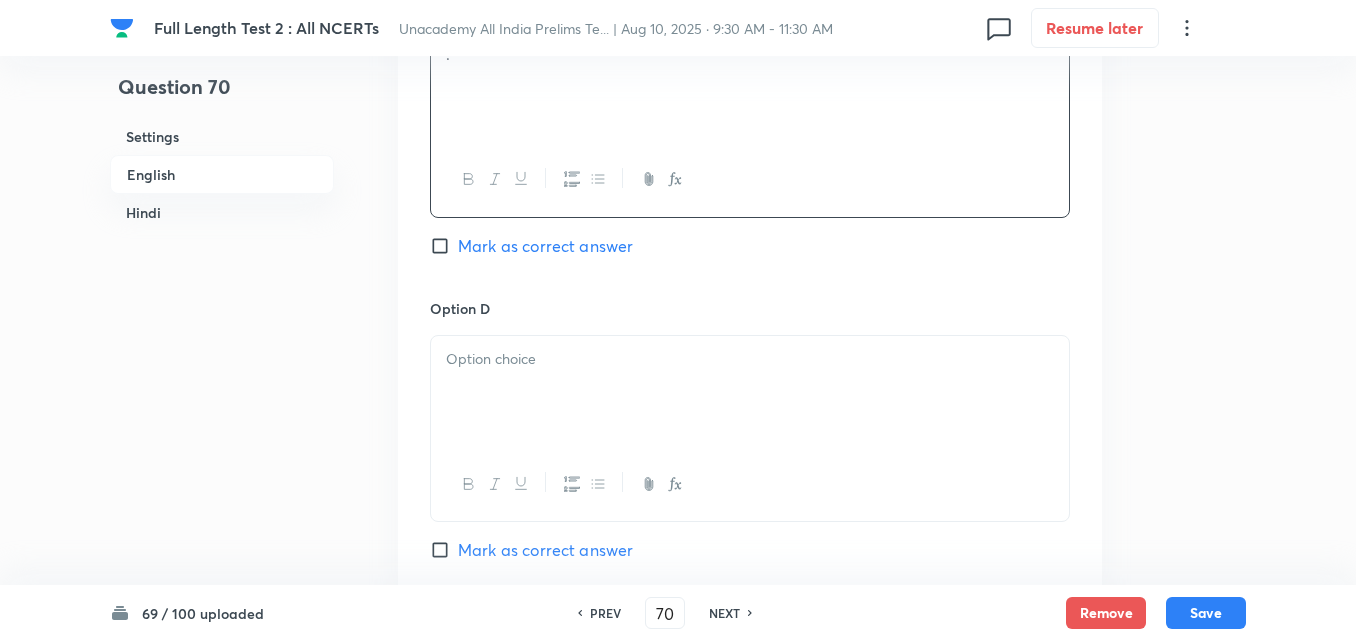 scroll, scrollTop: 1742, scrollLeft: 0, axis: vertical 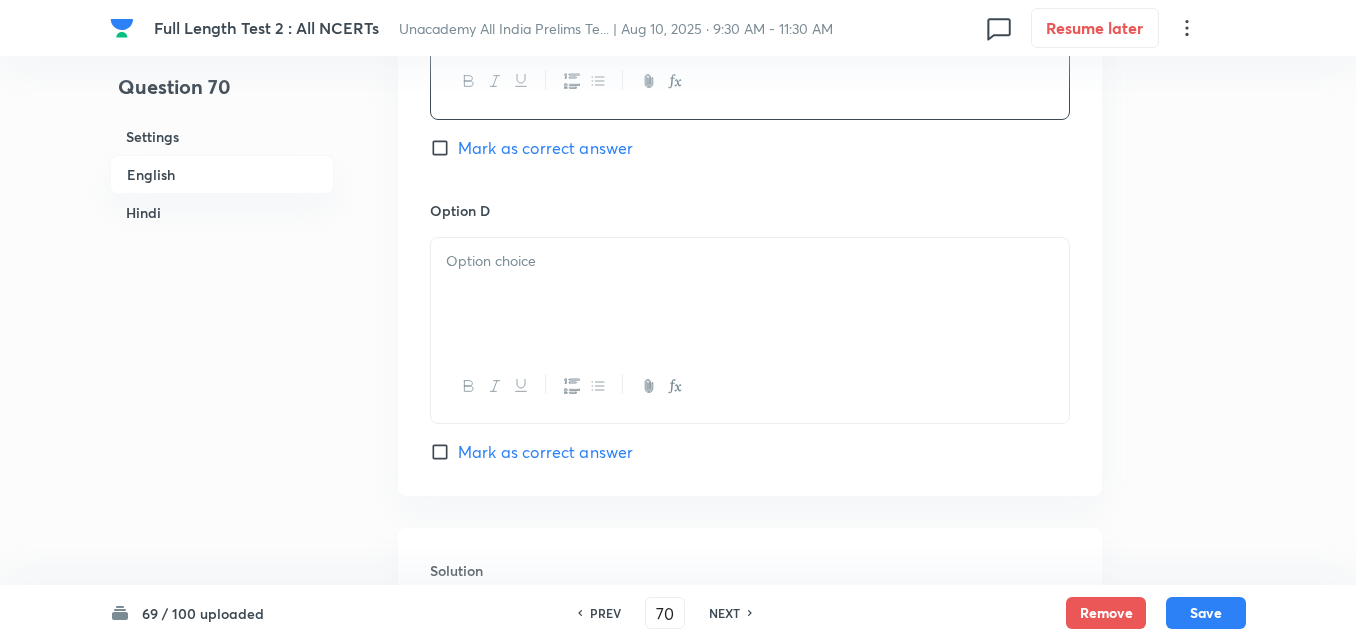 click at bounding box center [750, 261] 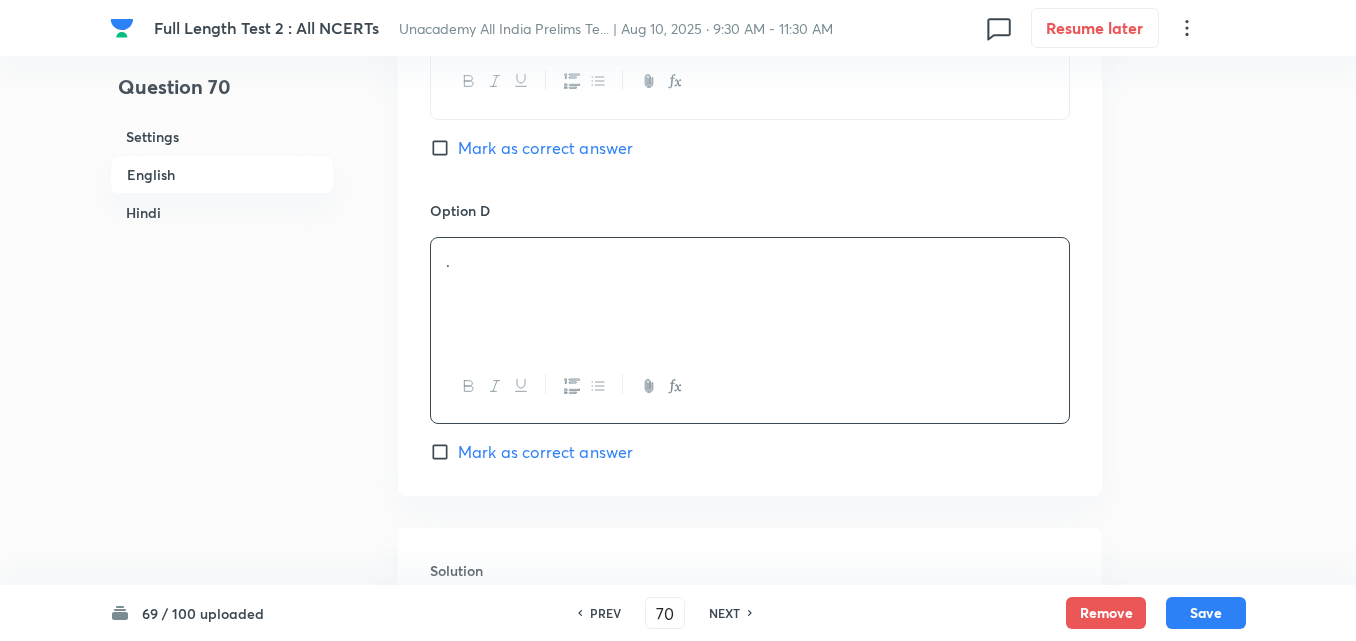 click on "Mark as correct answer" at bounding box center [545, 452] 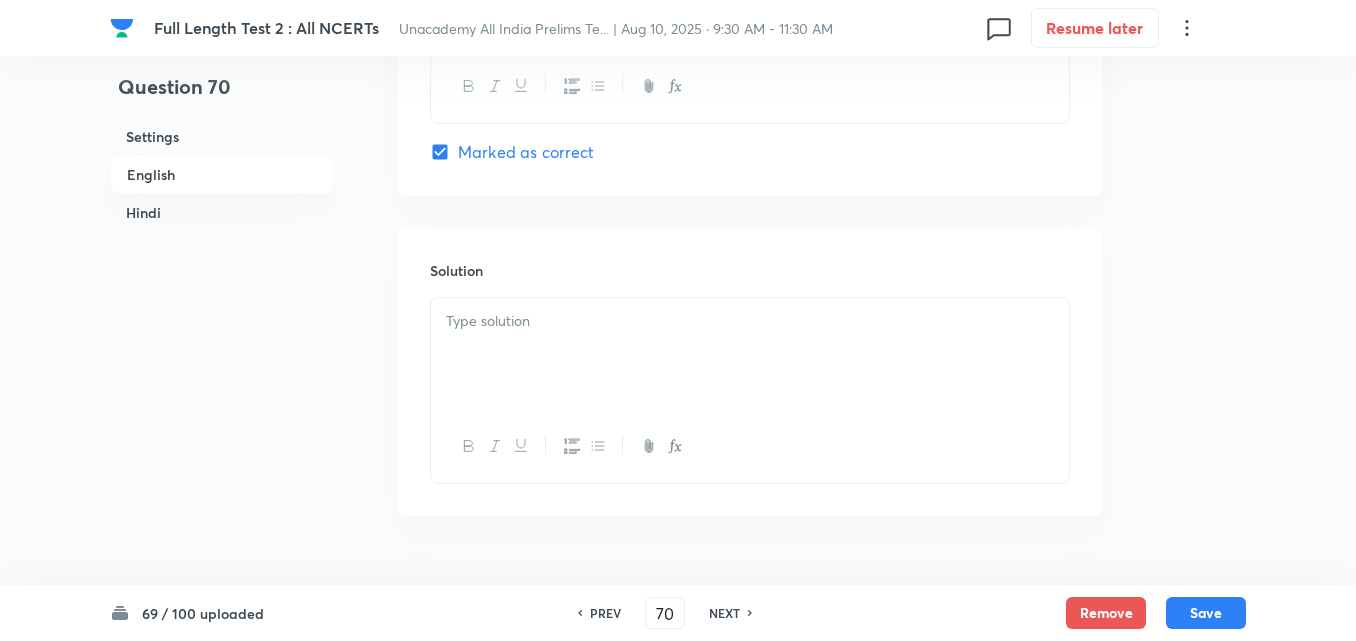 click at bounding box center (750, 354) 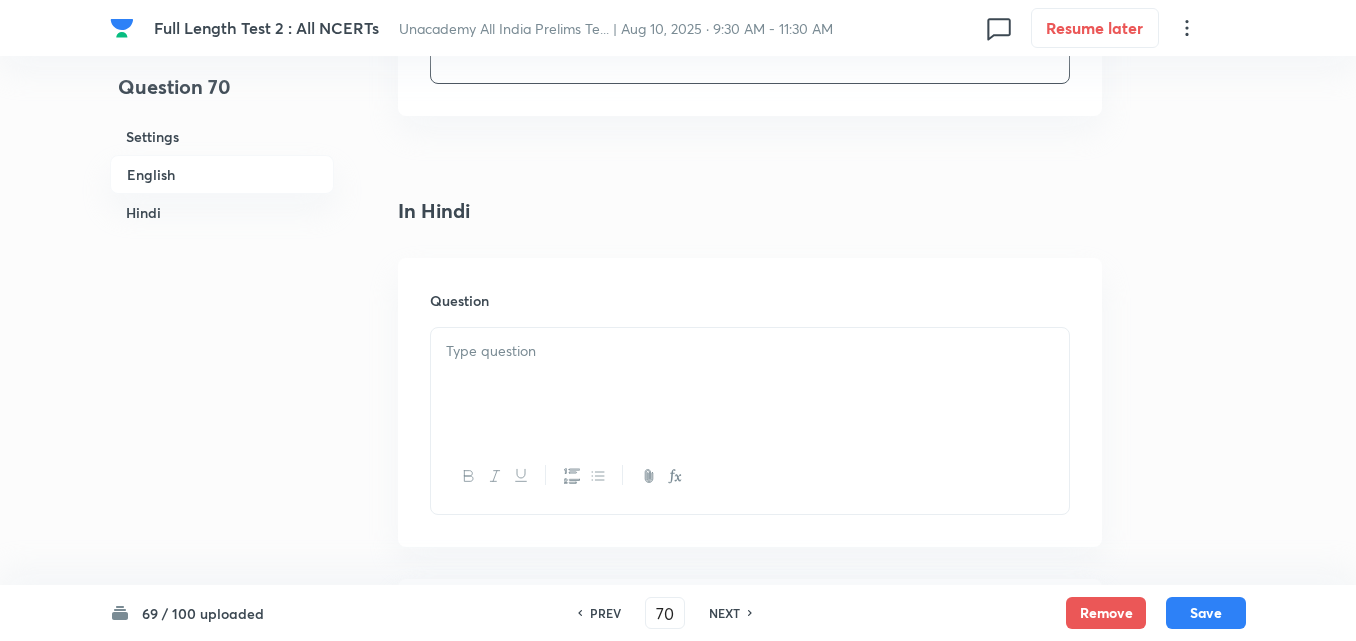 click at bounding box center (750, 384) 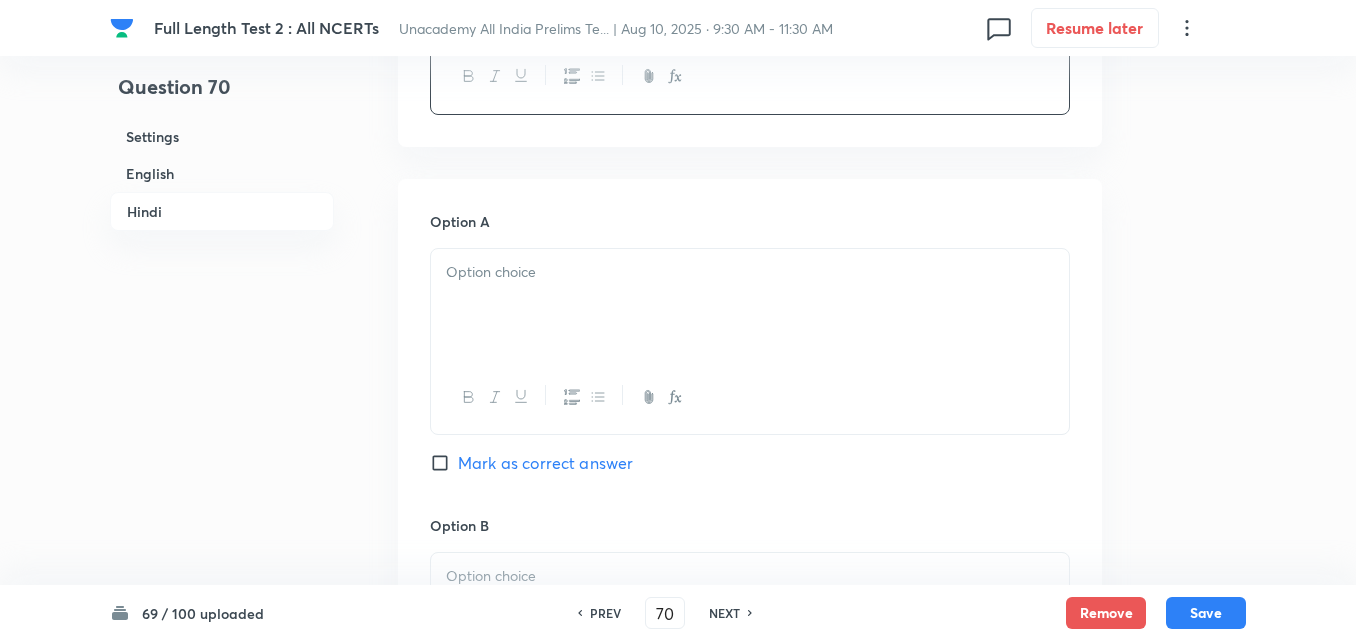 click at bounding box center (750, 305) 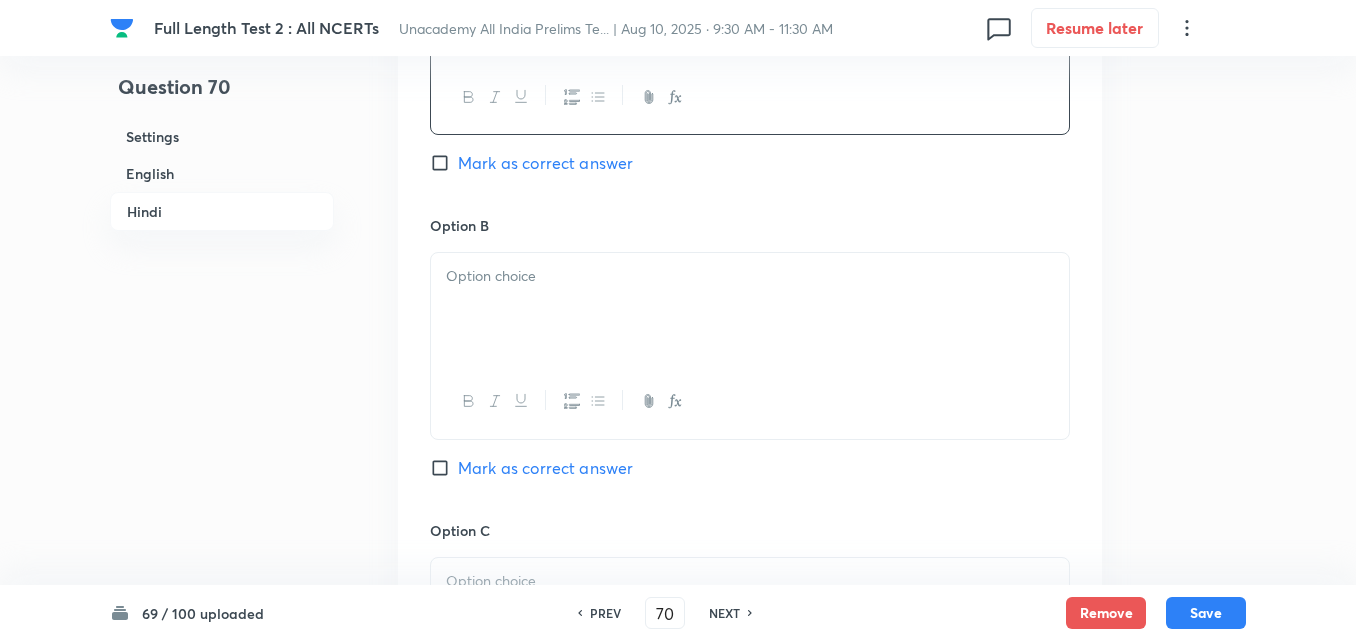 click at bounding box center [750, 276] 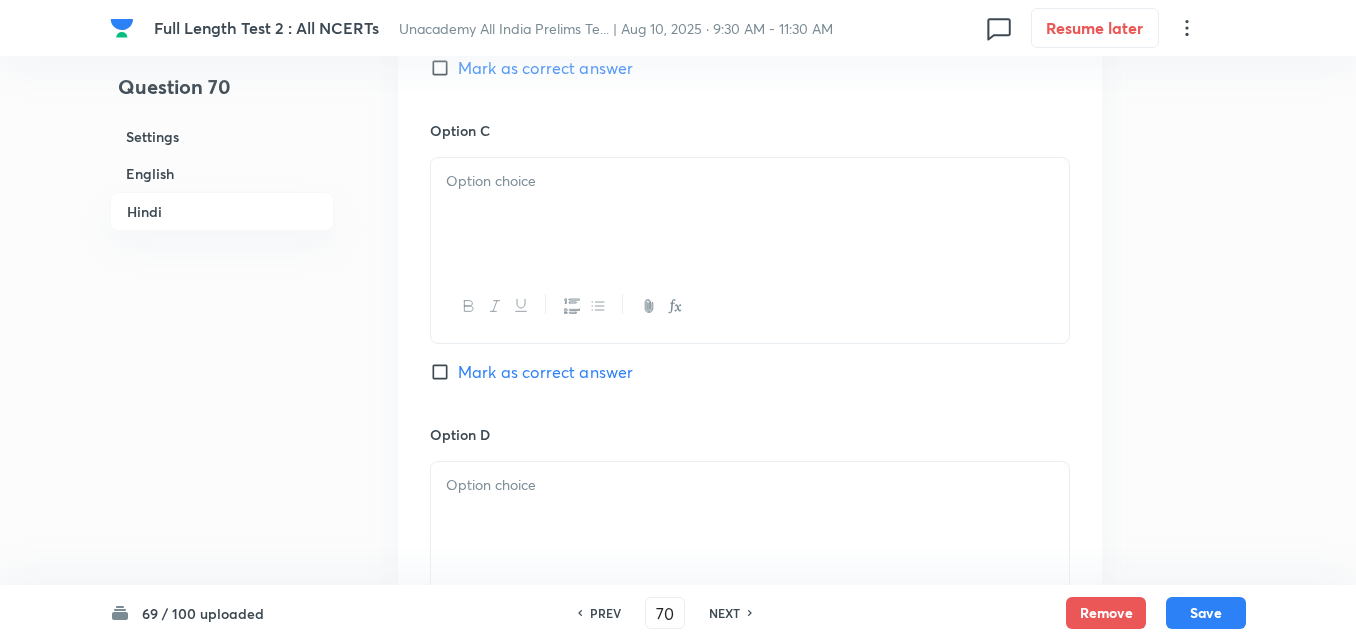 drag, startPoint x: 550, startPoint y: 300, endPoint x: 539, endPoint y: 250, distance: 51.1957 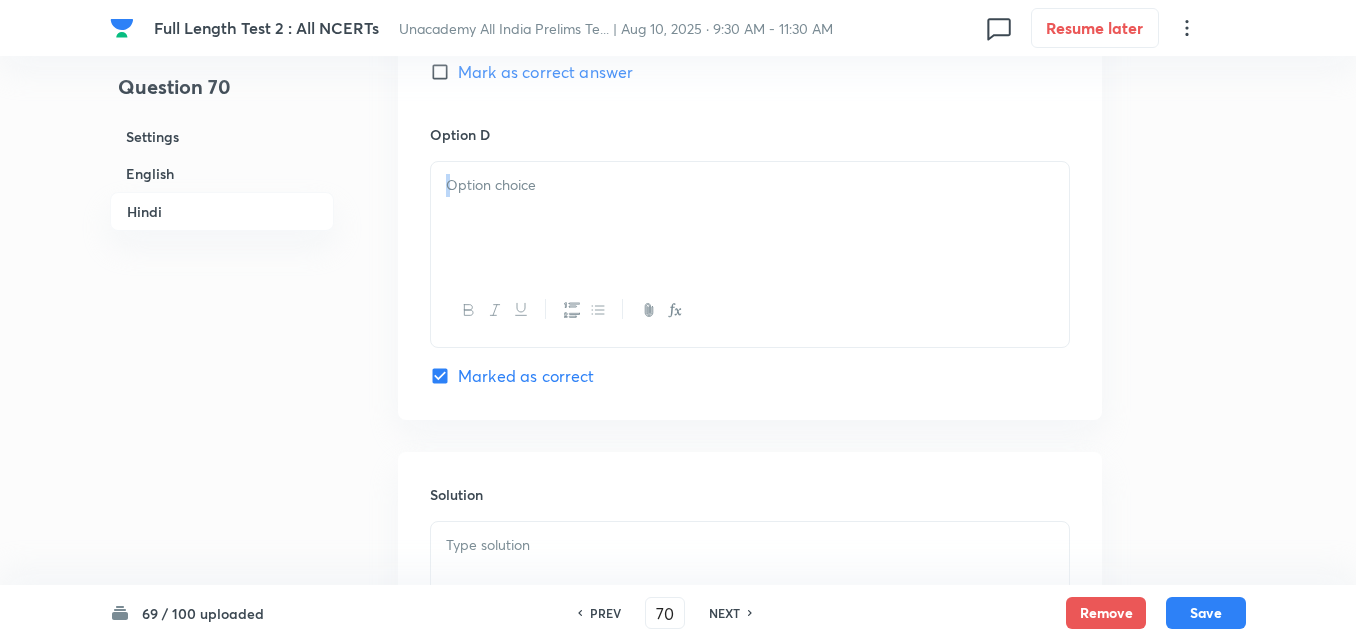 click at bounding box center (750, 254) 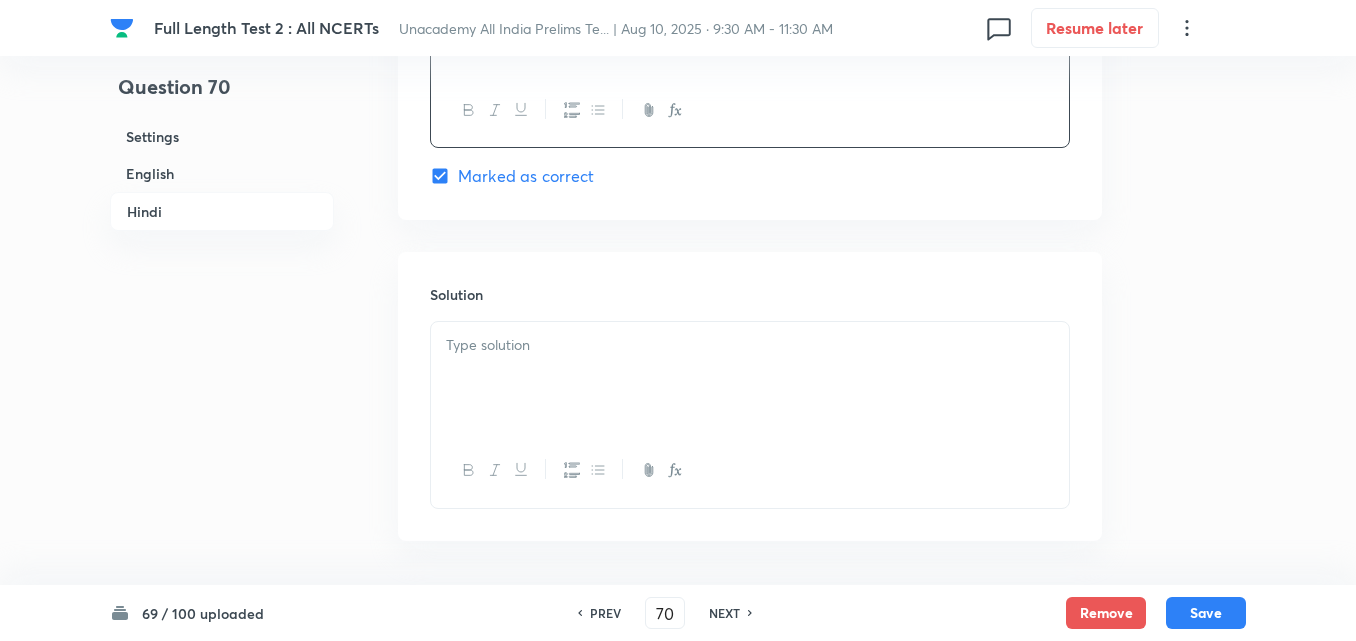 click at bounding box center [750, 378] 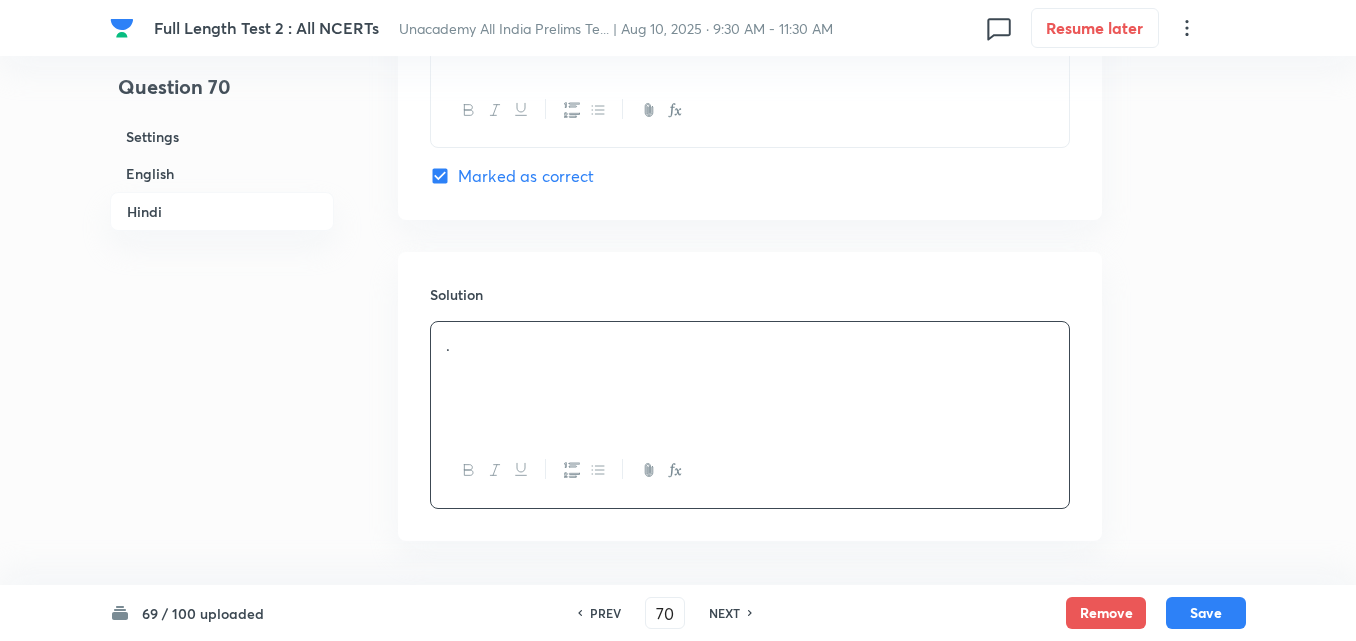 scroll, scrollTop: 4118, scrollLeft: 0, axis: vertical 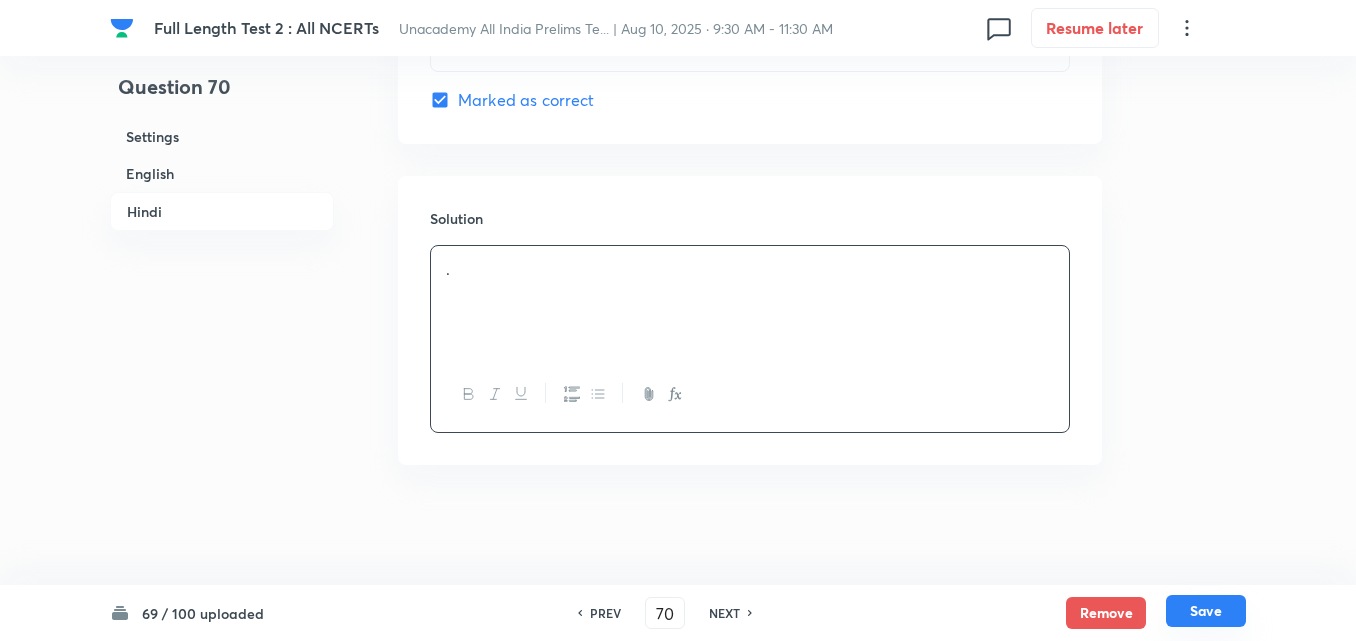 click on "Save" at bounding box center (1206, 611) 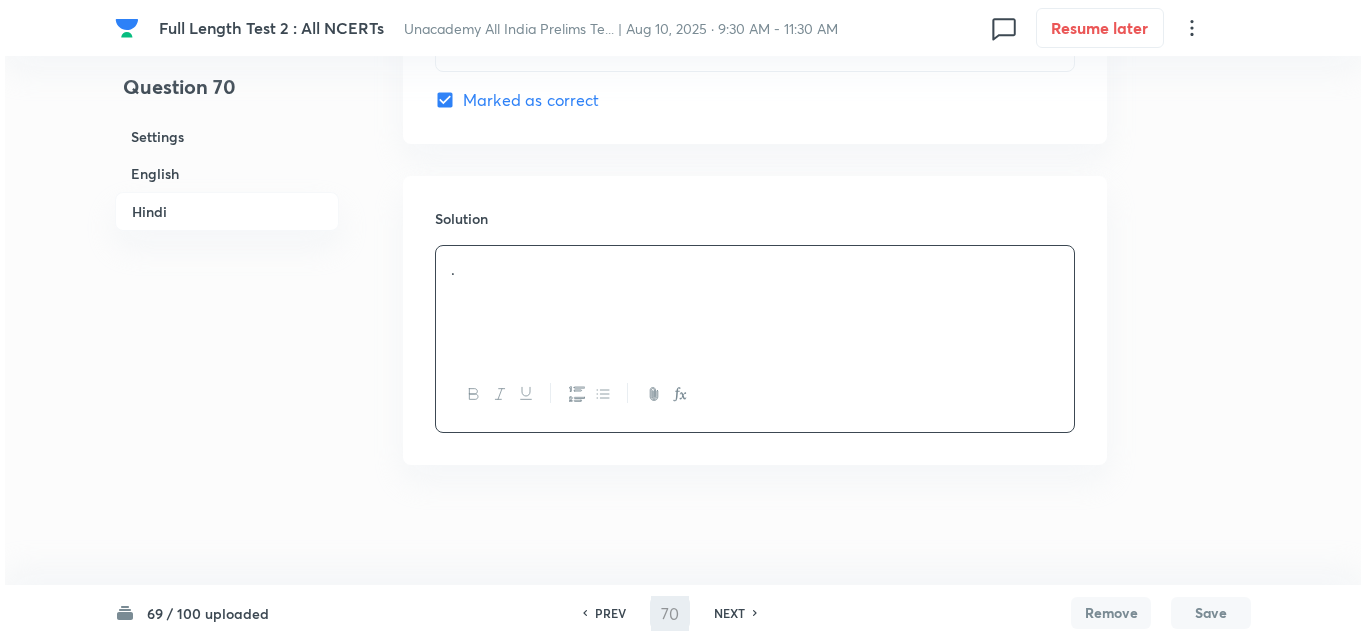 scroll, scrollTop: 0, scrollLeft: 0, axis: both 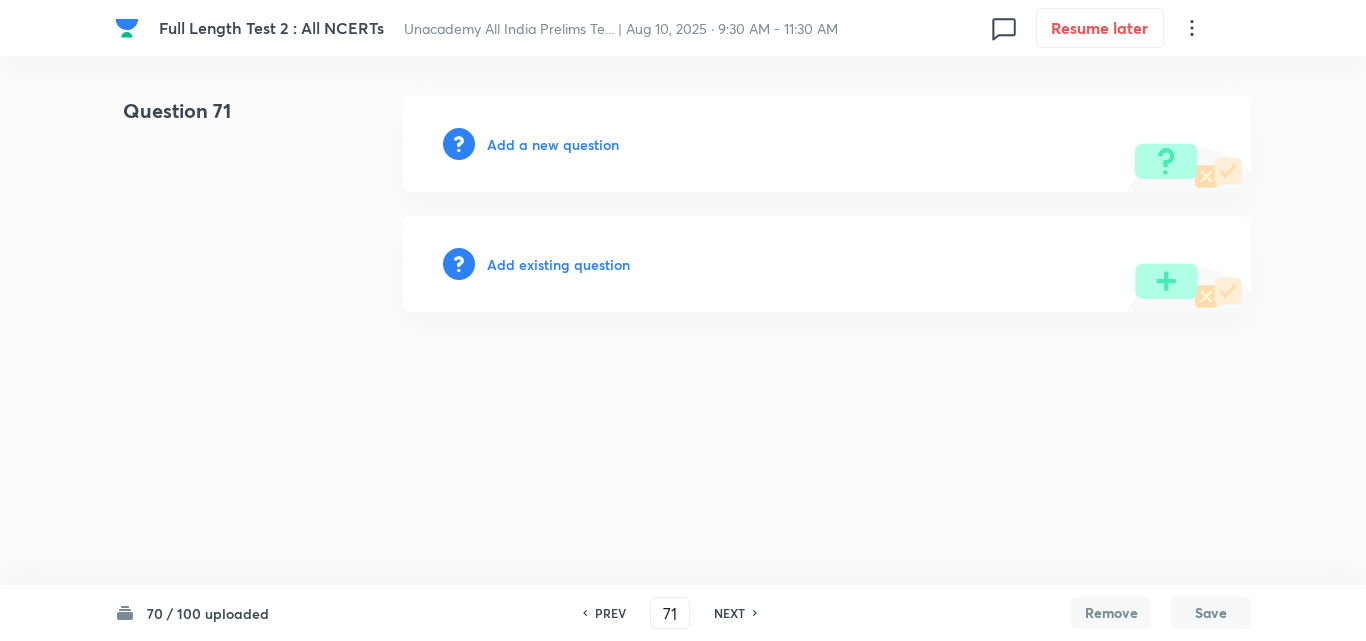 click on "Add a new question" at bounding box center (553, 144) 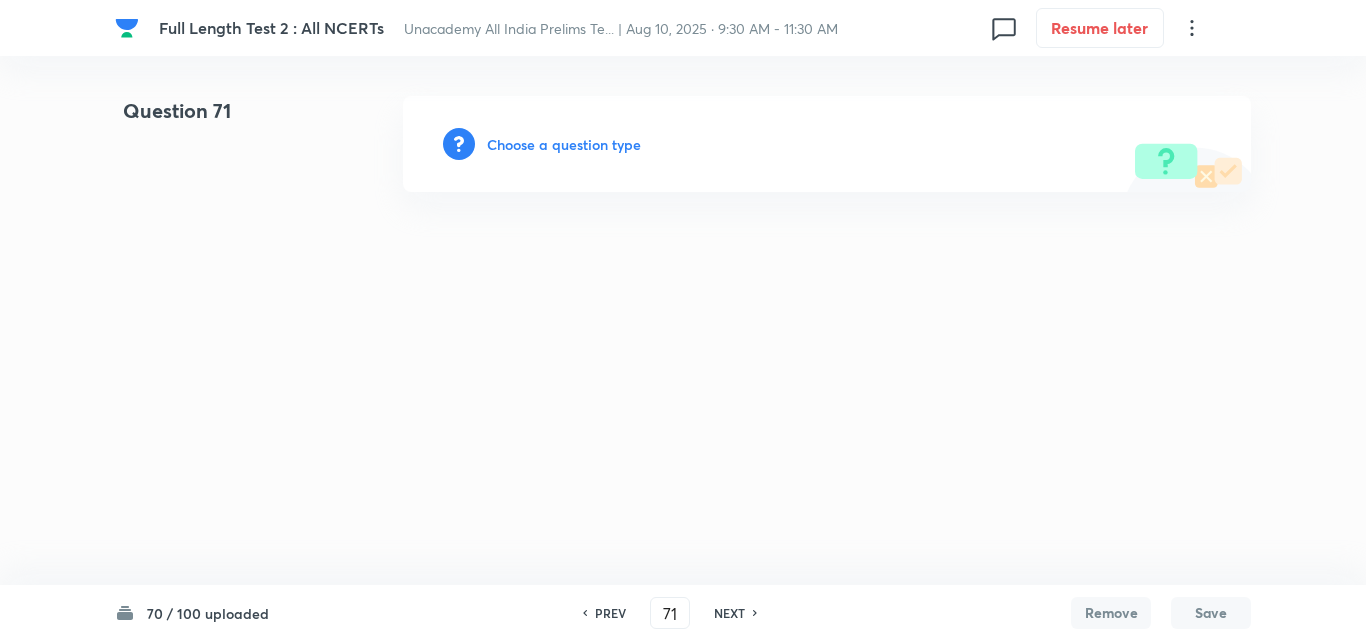 click on "Choose a question type" at bounding box center [564, 144] 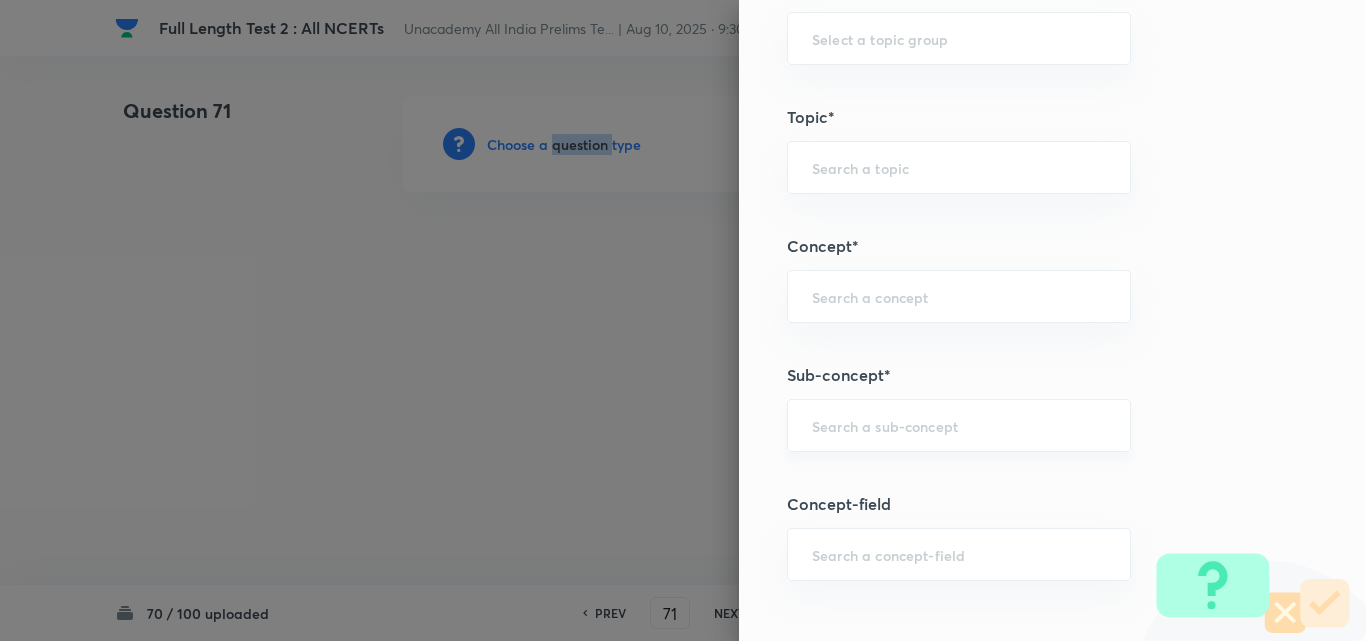 scroll, scrollTop: 1100, scrollLeft: 0, axis: vertical 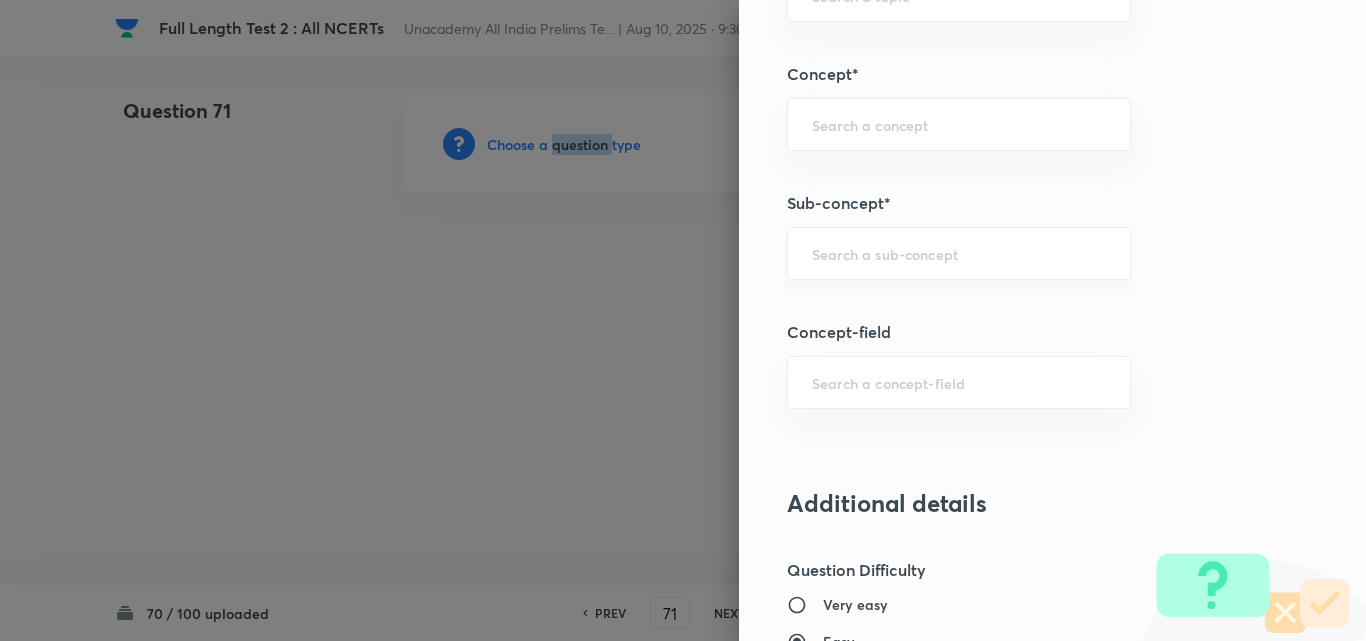 click on "​" at bounding box center [959, 253] 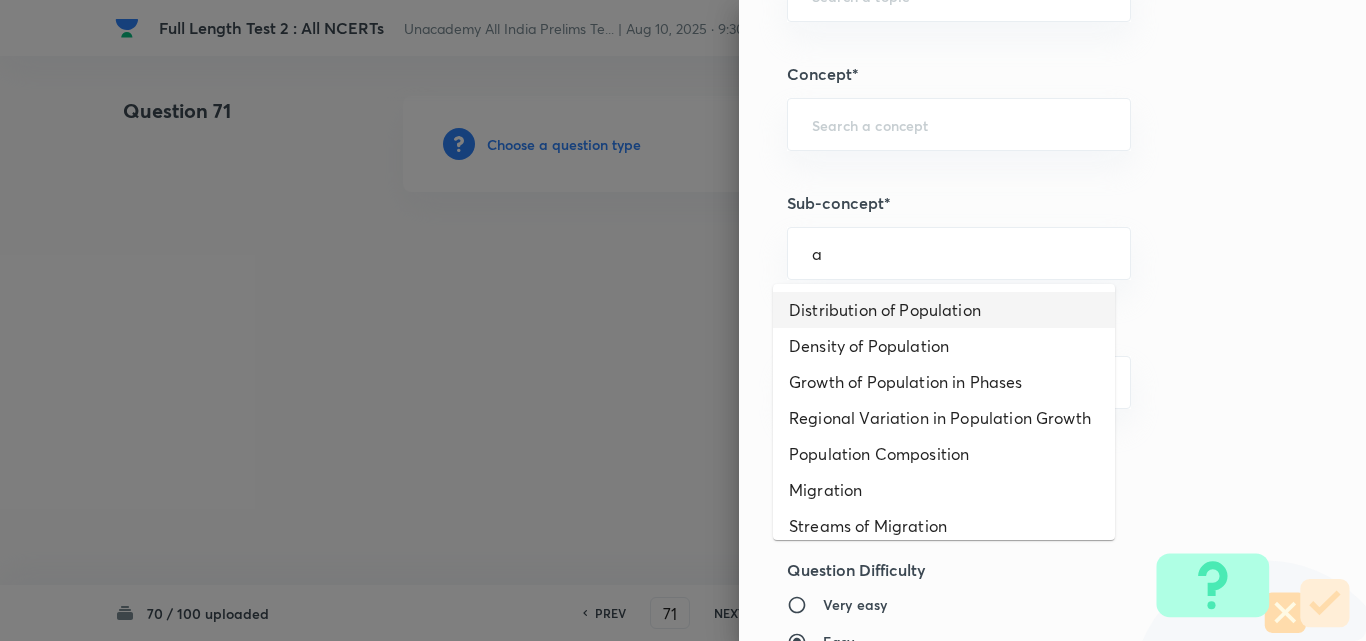 click on "Distribution of Population" at bounding box center (944, 310) 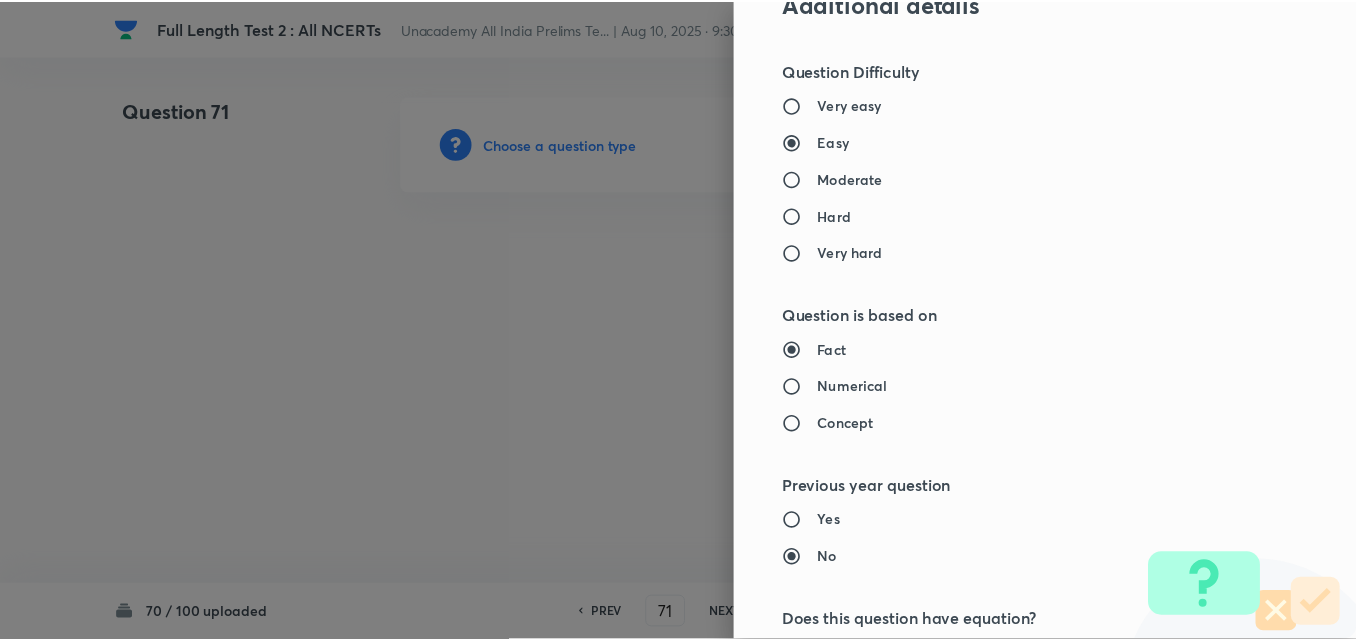 scroll, scrollTop: 2085, scrollLeft: 0, axis: vertical 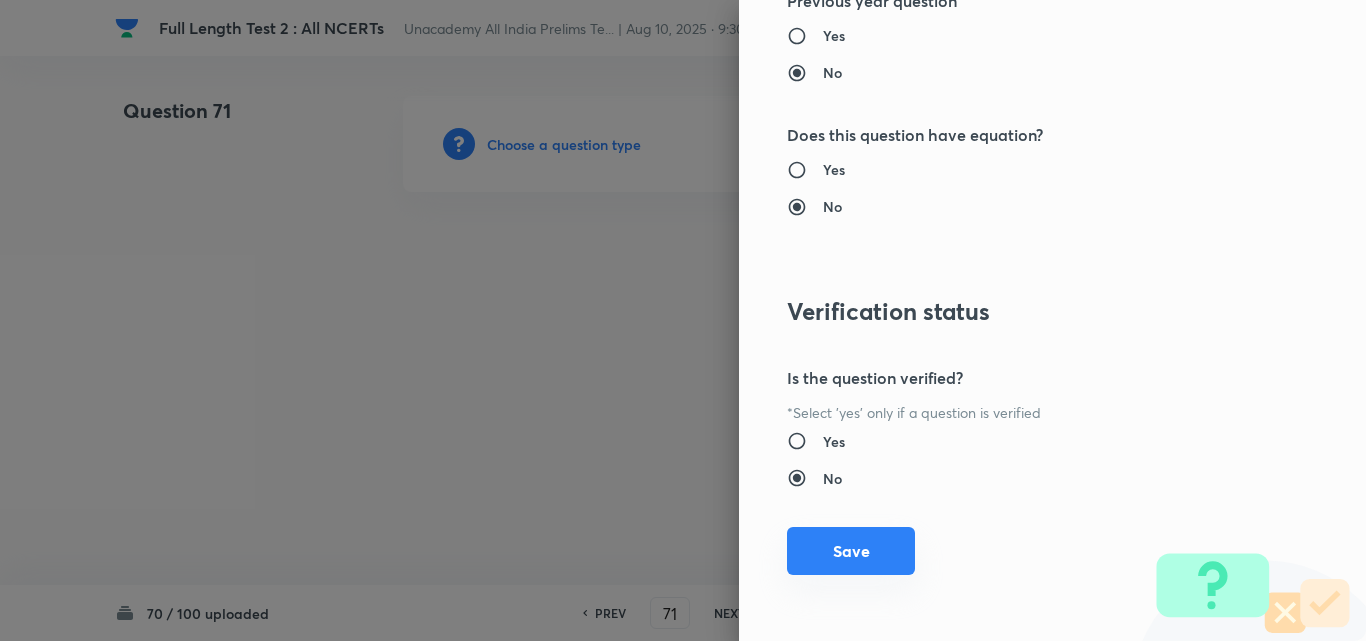 click on "Save" at bounding box center [851, 551] 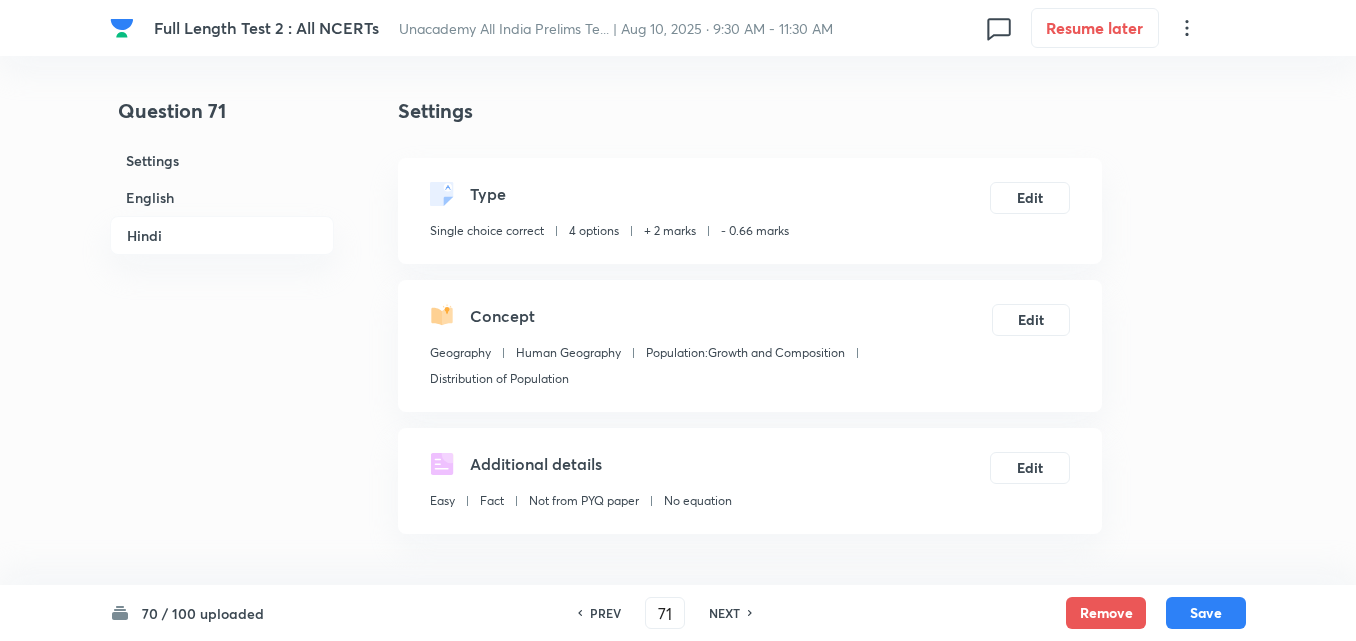 click on "English" at bounding box center [222, 197] 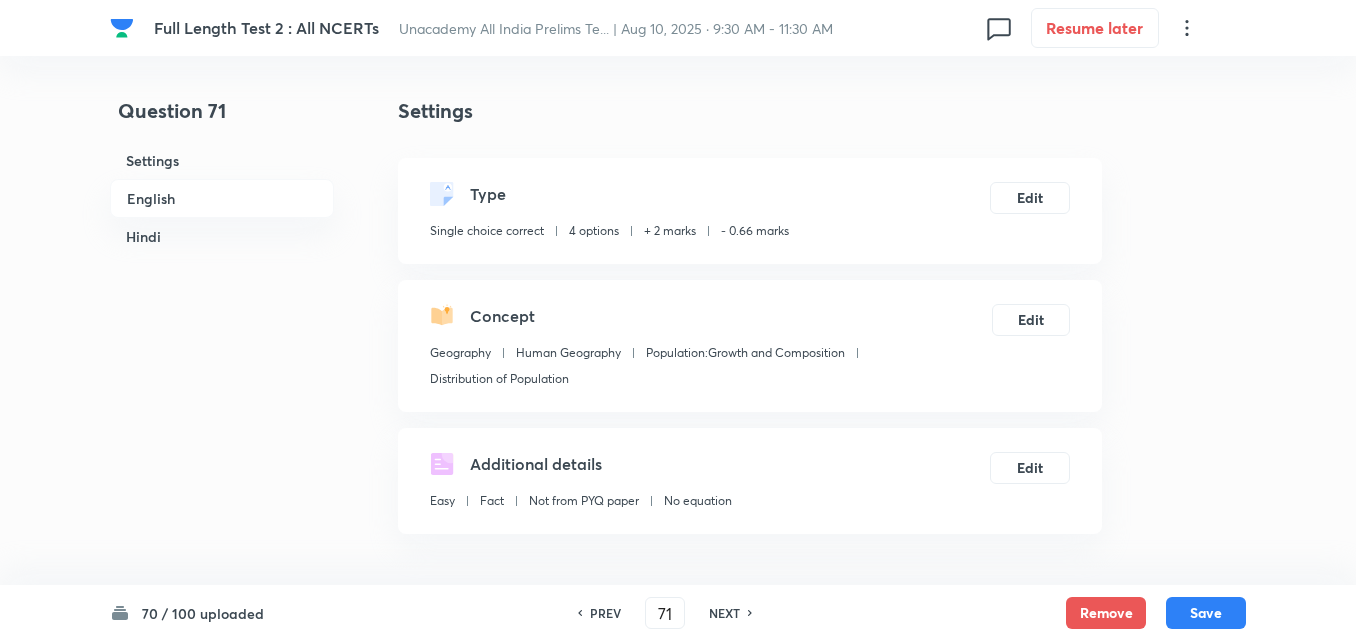scroll, scrollTop: 542, scrollLeft: 0, axis: vertical 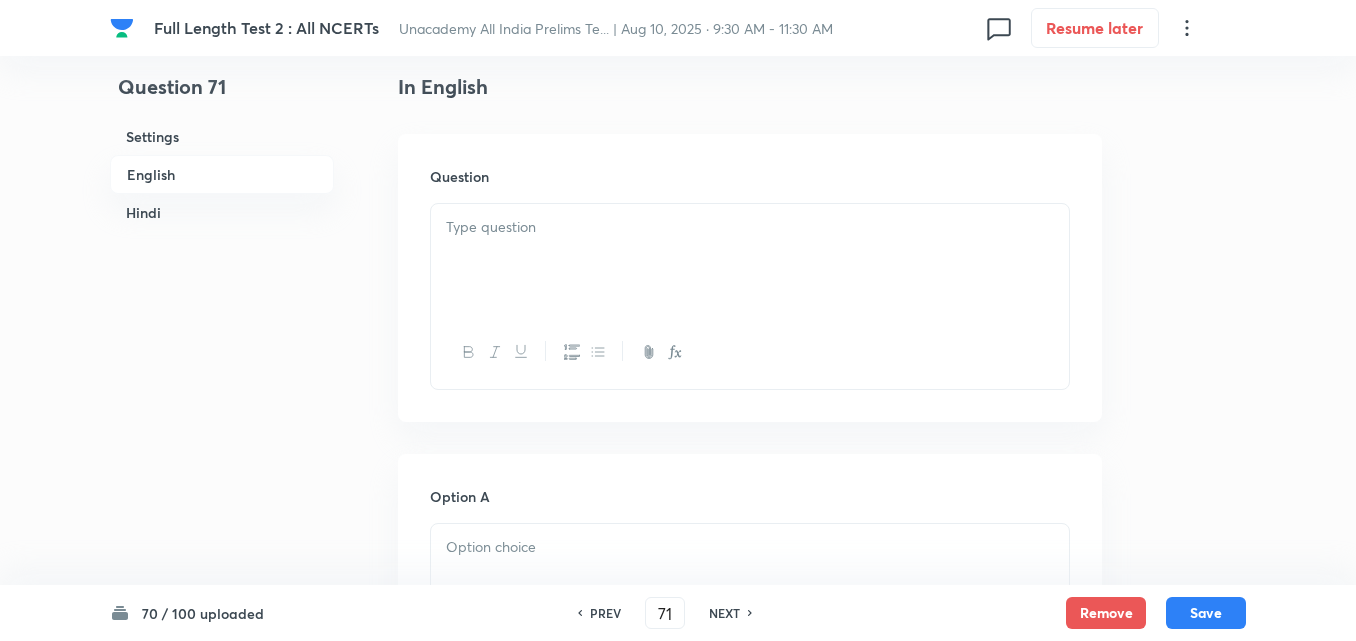 click at bounding box center (750, 260) 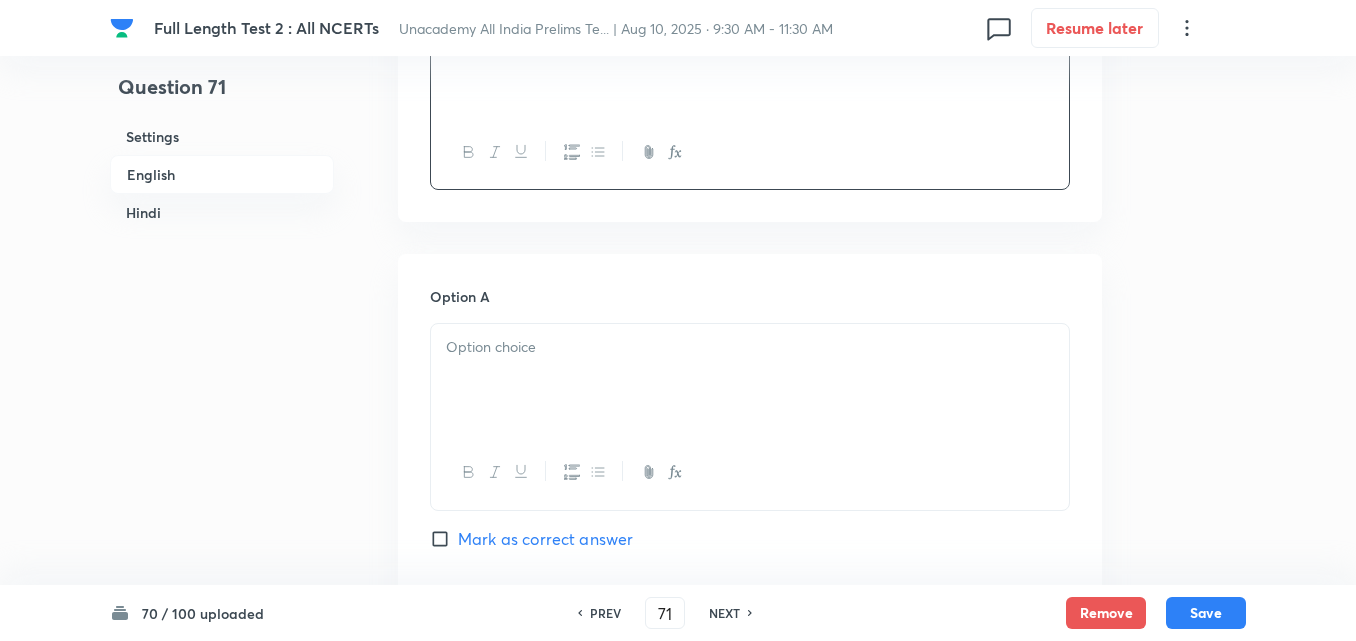 click at bounding box center (750, 380) 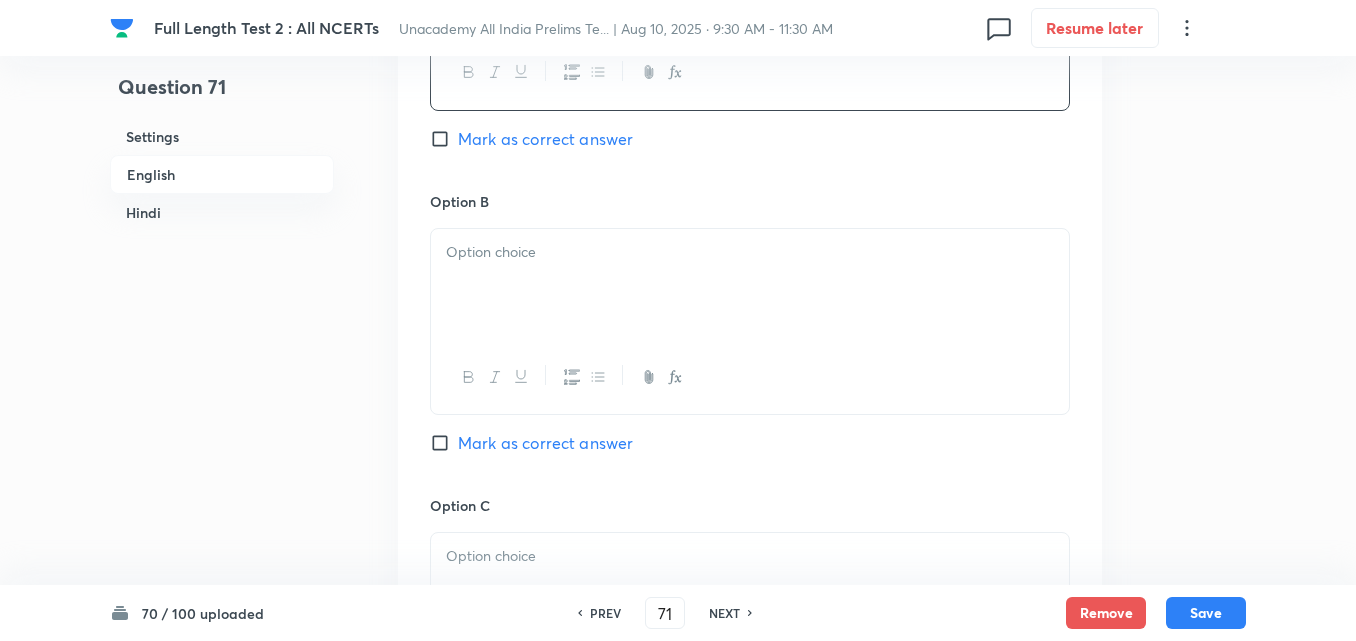 click at bounding box center (750, 377) 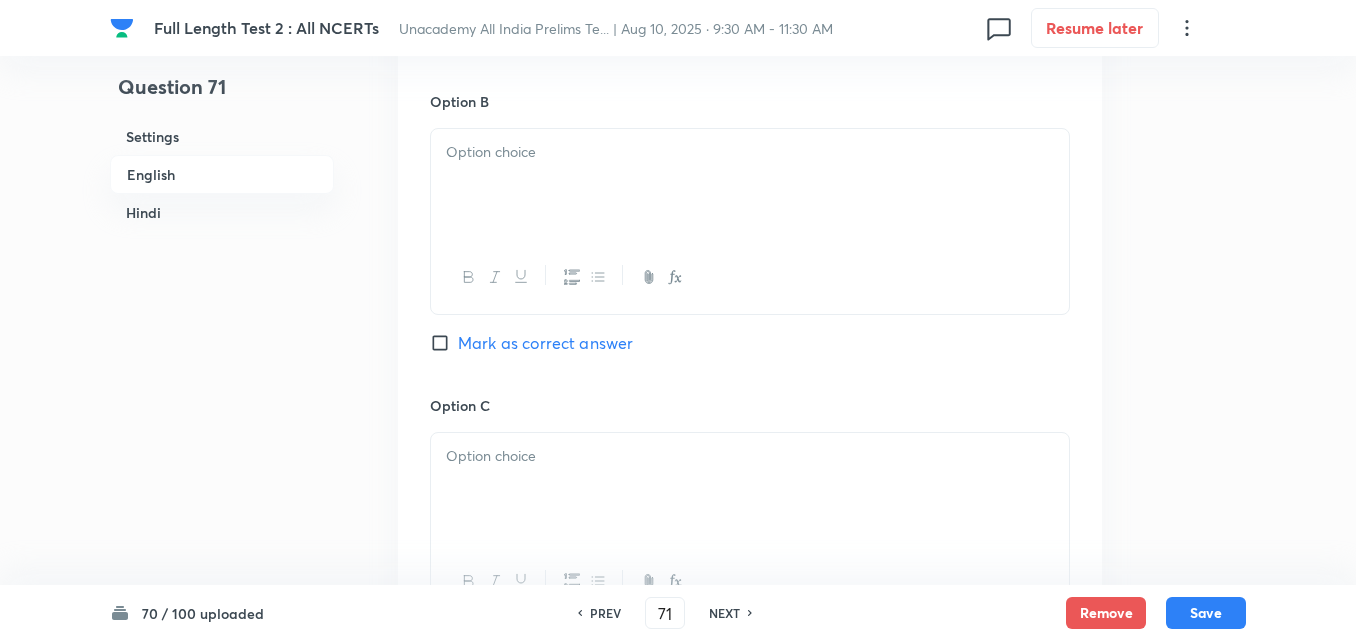 click at bounding box center [750, 185] 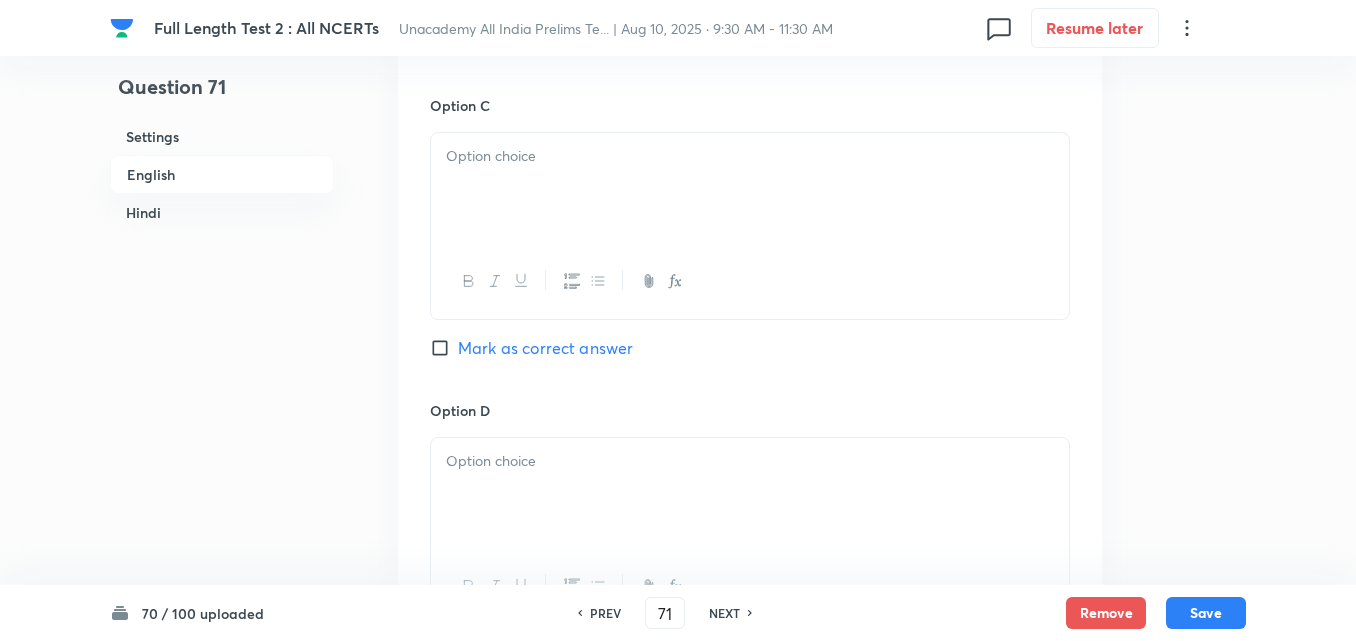 click at bounding box center (750, 189) 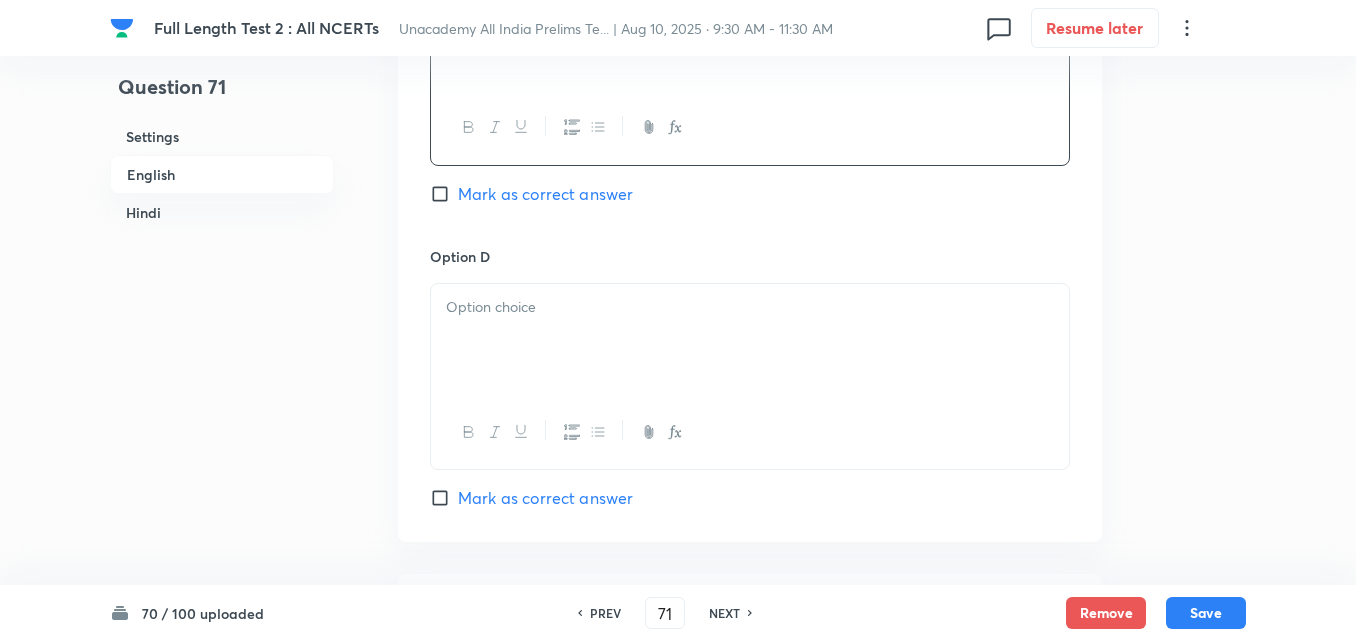scroll, scrollTop: 1842, scrollLeft: 0, axis: vertical 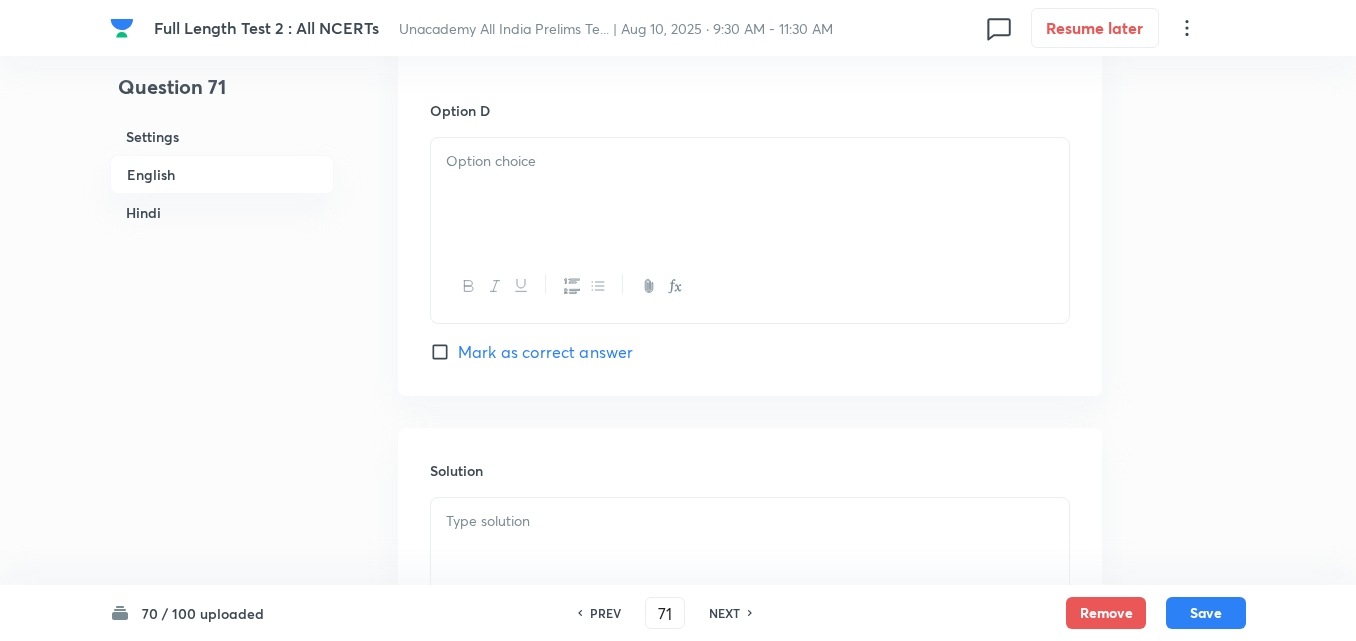 drag, startPoint x: 547, startPoint y: 235, endPoint x: 548, endPoint y: 264, distance: 29.017237 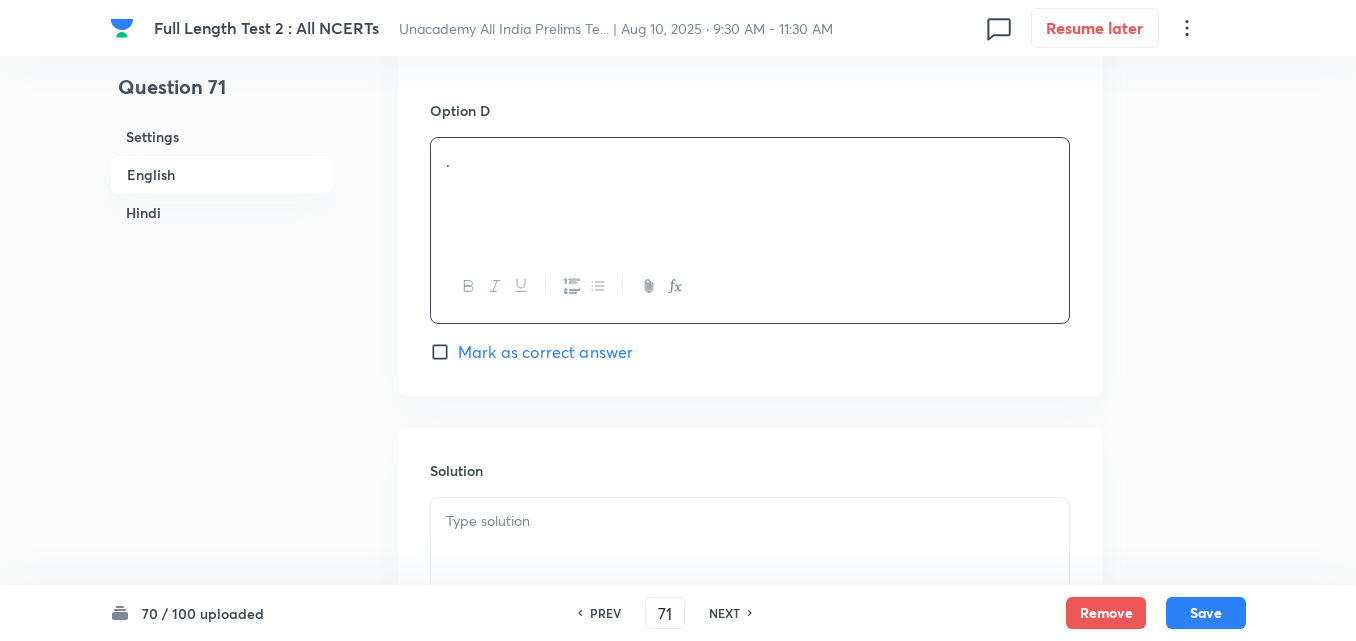 click on "Mark as correct answer" at bounding box center [545, 352] 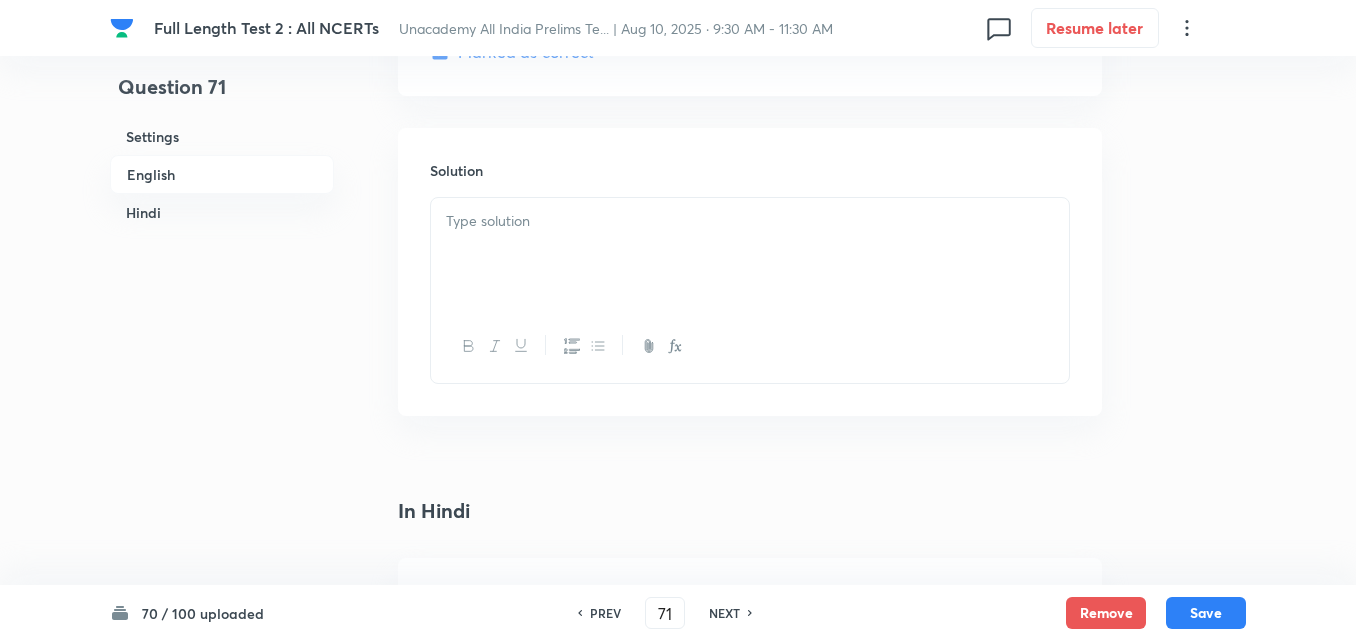click at bounding box center [750, 254] 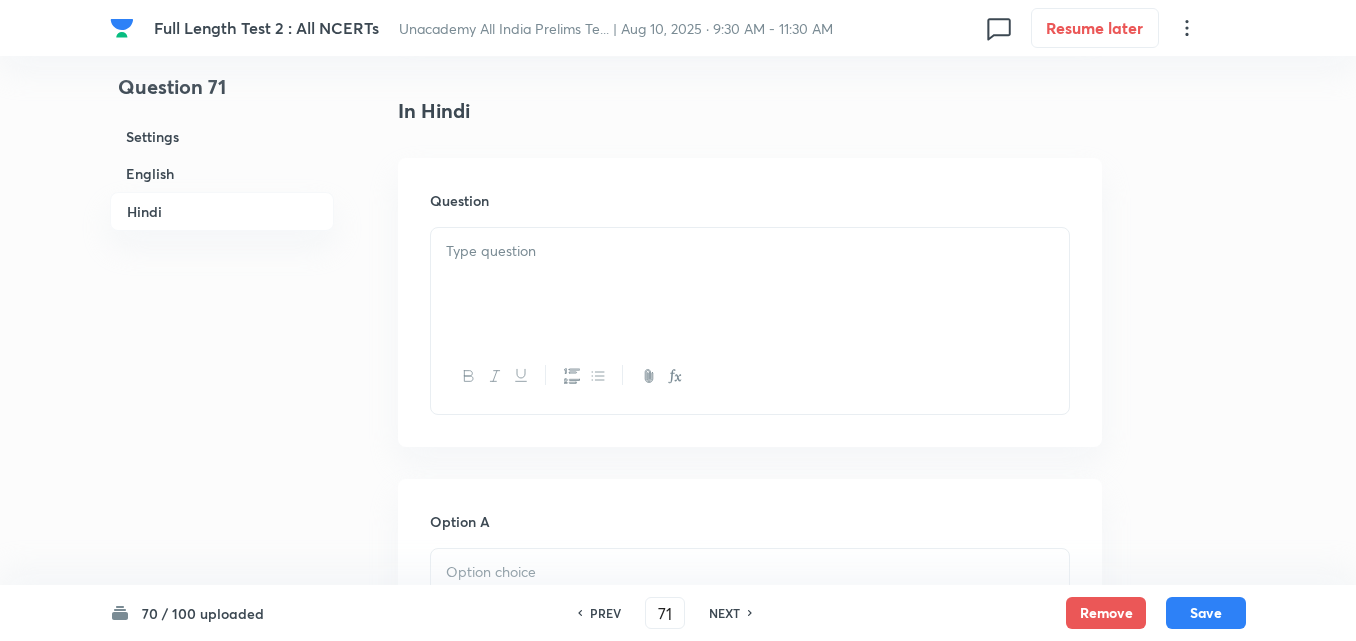 drag, startPoint x: 555, startPoint y: 321, endPoint x: 554, endPoint y: 298, distance: 23.021729 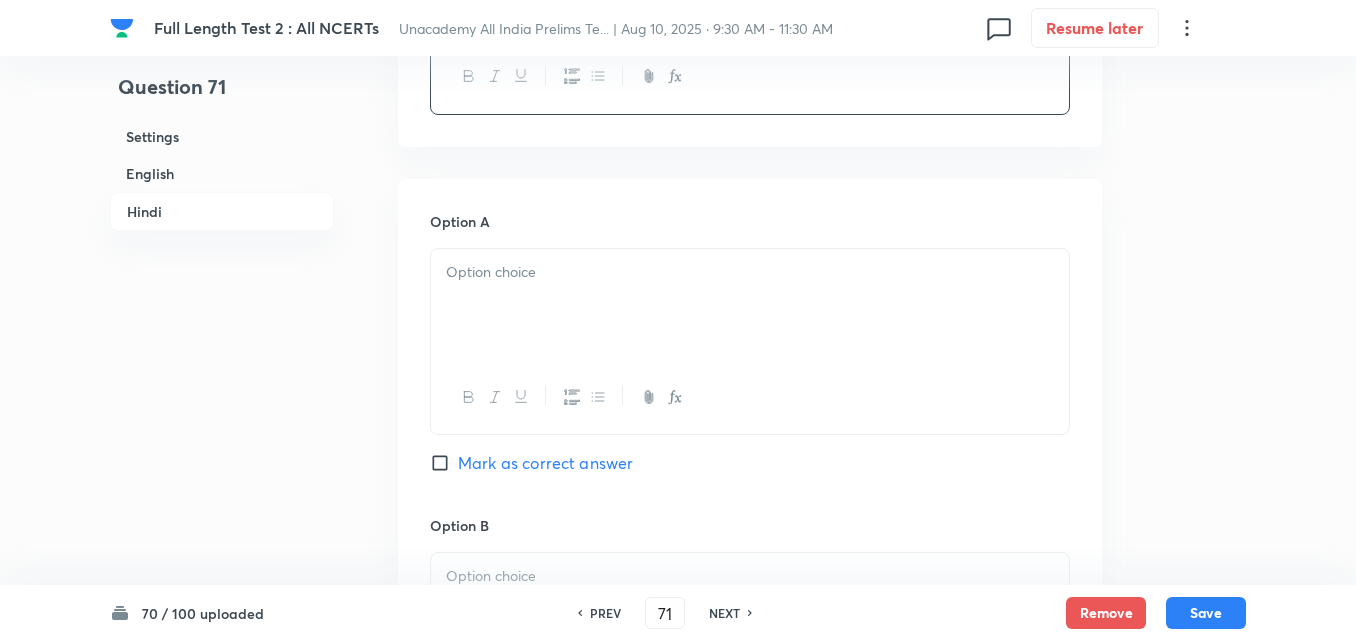 click at bounding box center [750, 305] 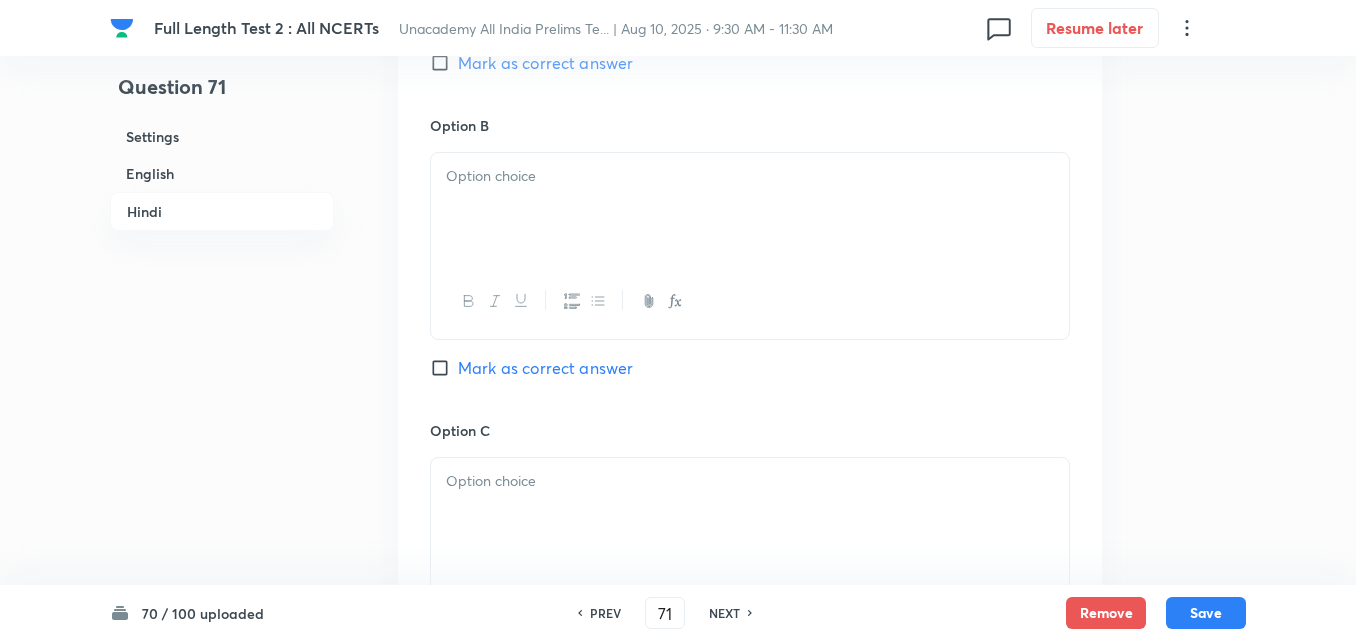 drag, startPoint x: 563, startPoint y: 287, endPoint x: 561, endPoint y: 267, distance: 20.09975 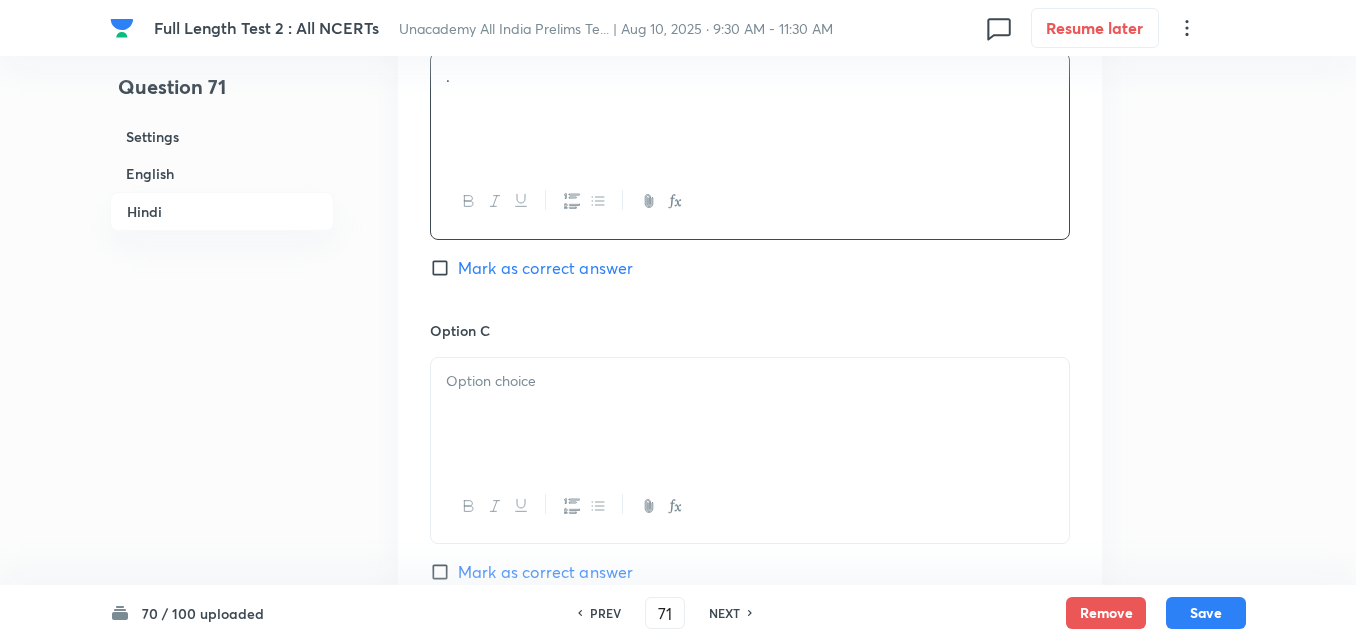 click at bounding box center [750, 414] 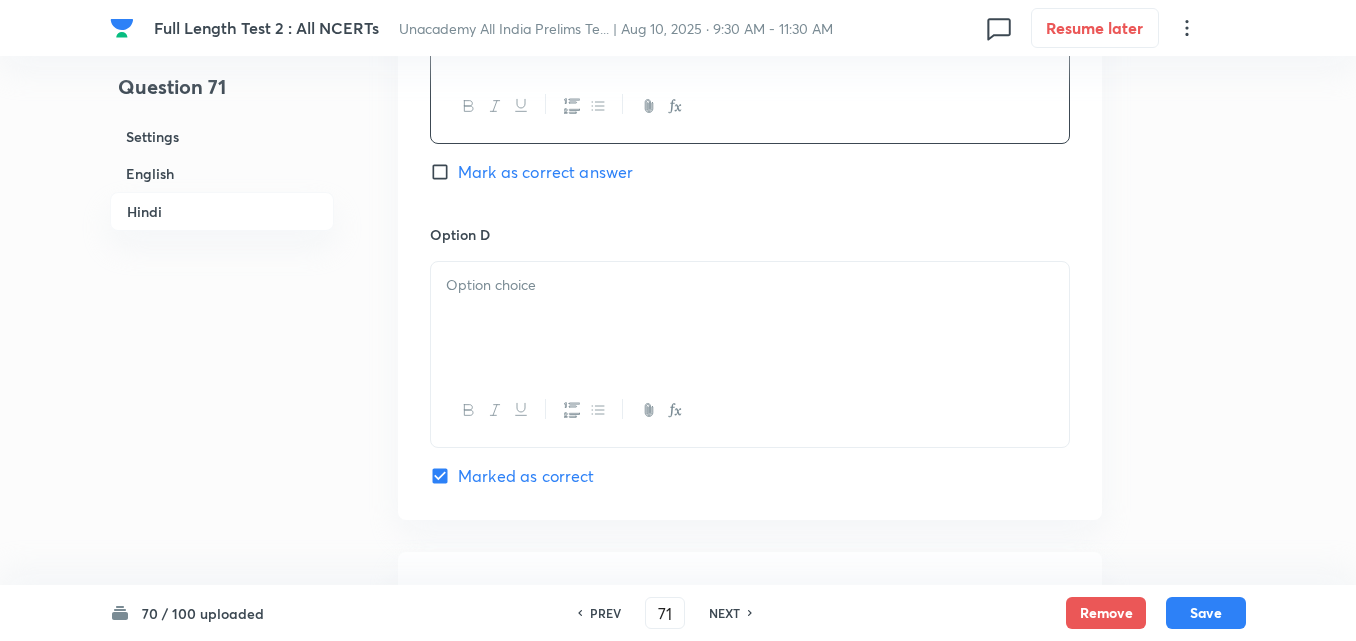 click at bounding box center [750, 318] 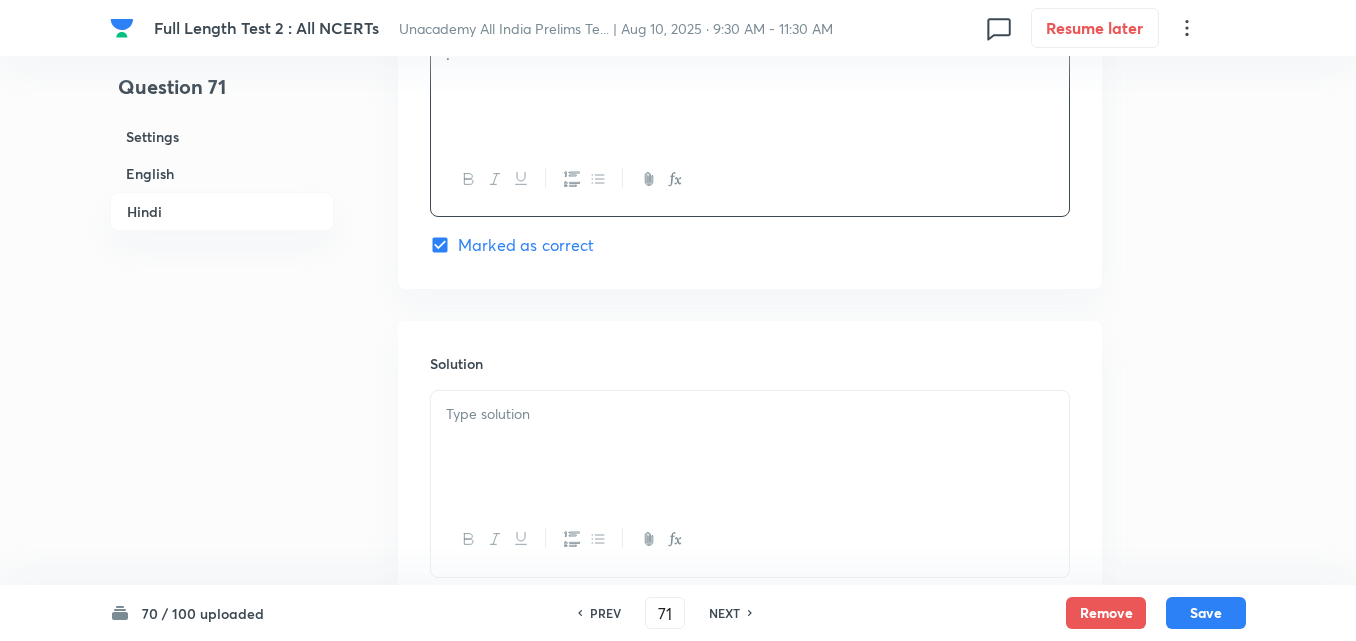 scroll, scrollTop: 4118, scrollLeft: 0, axis: vertical 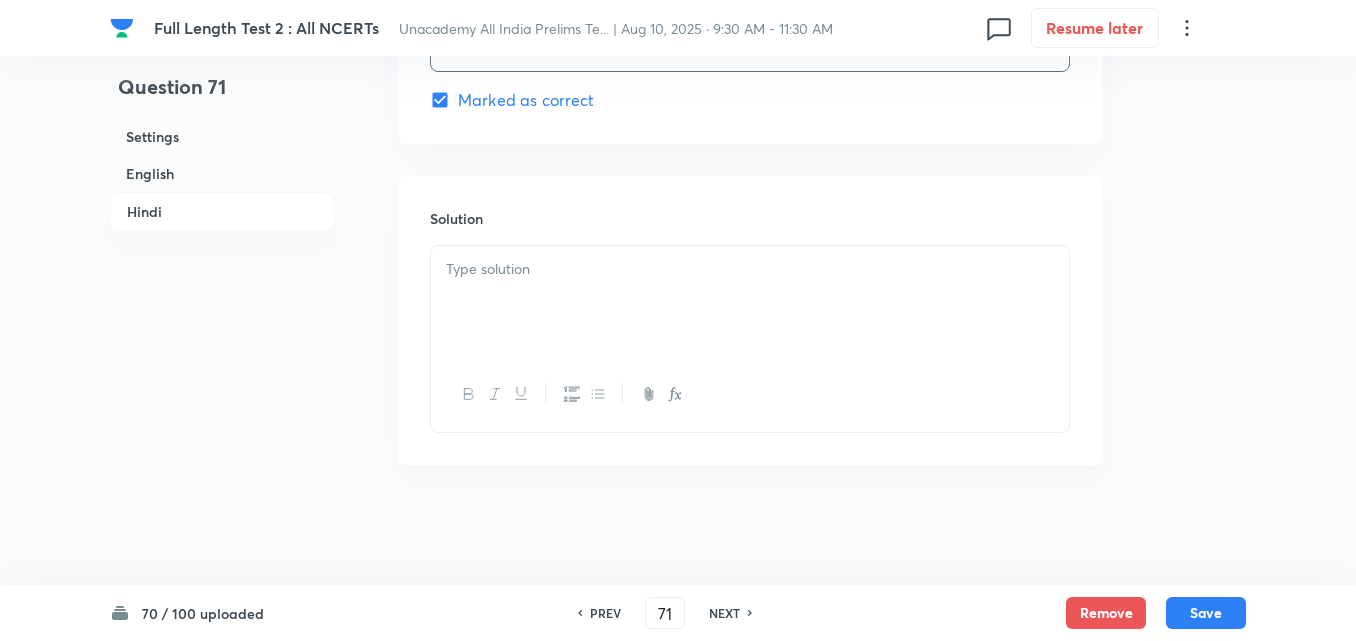 drag, startPoint x: 535, startPoint y: 355, endPoint x: 533, endPoint y: 343, distance: 12.165525 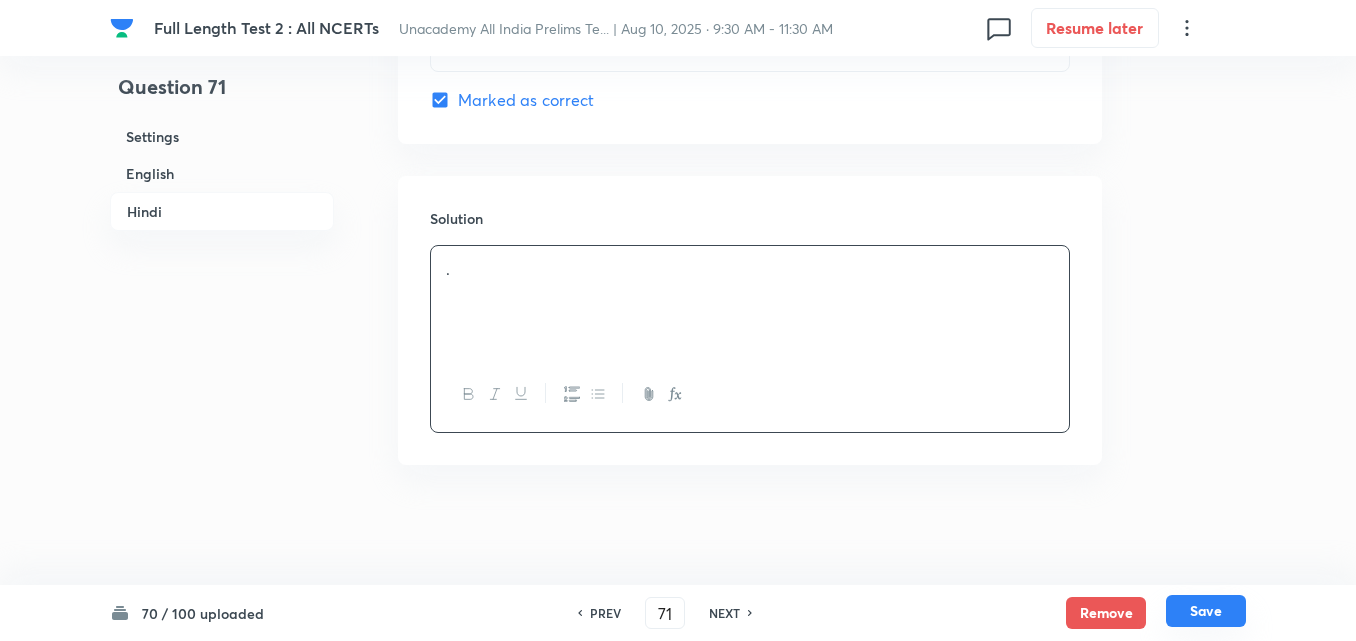 click on "Save" at bounding box center [1206, 611] 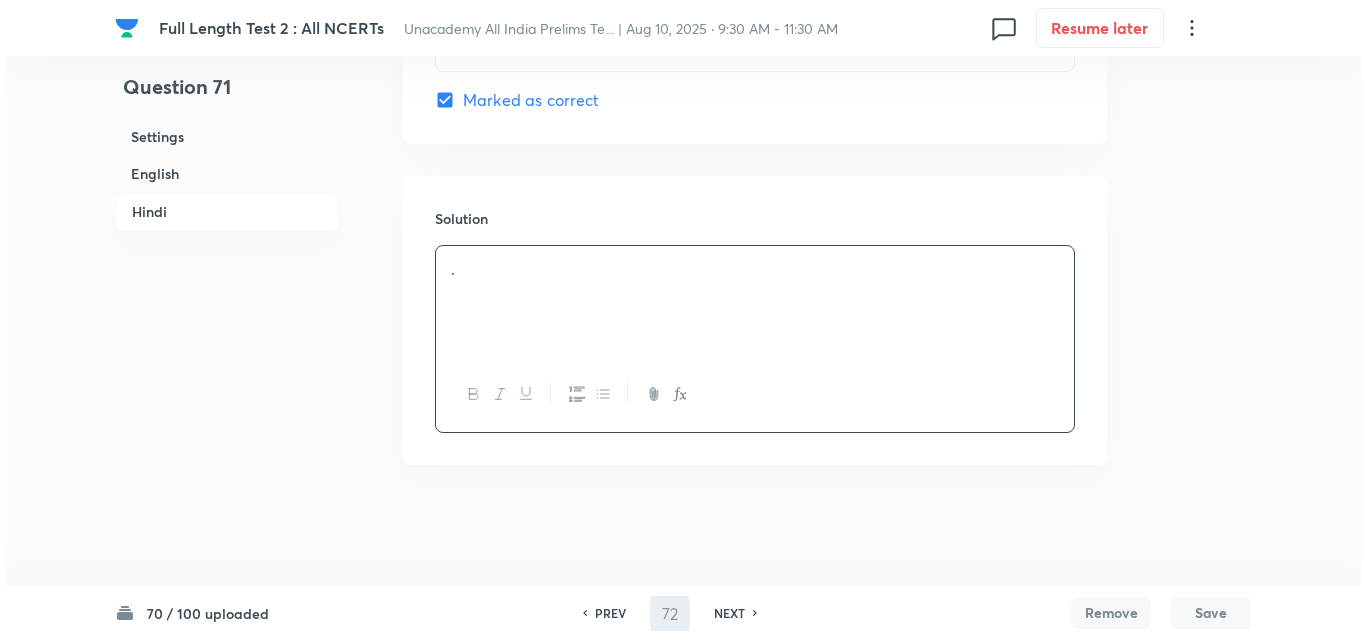 scroll, scrollTop: 0, scrollLeft: 0, axis: both 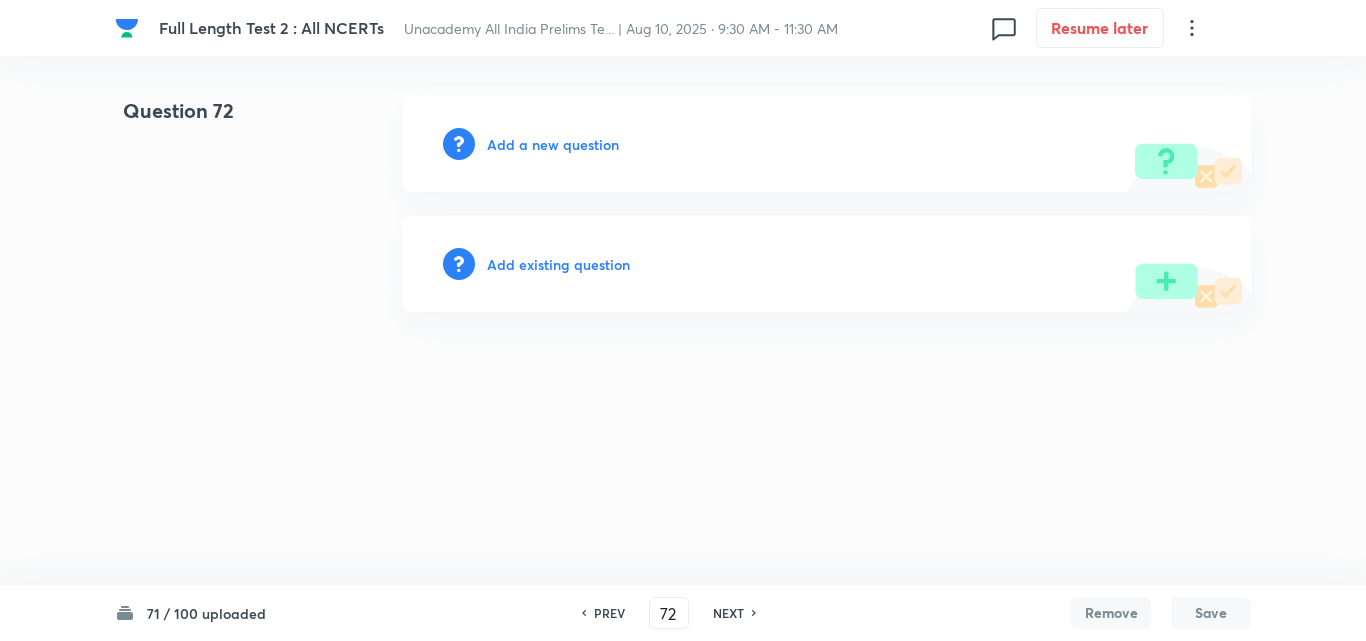 click on "Add a new question" at bounding box center [553, 144] 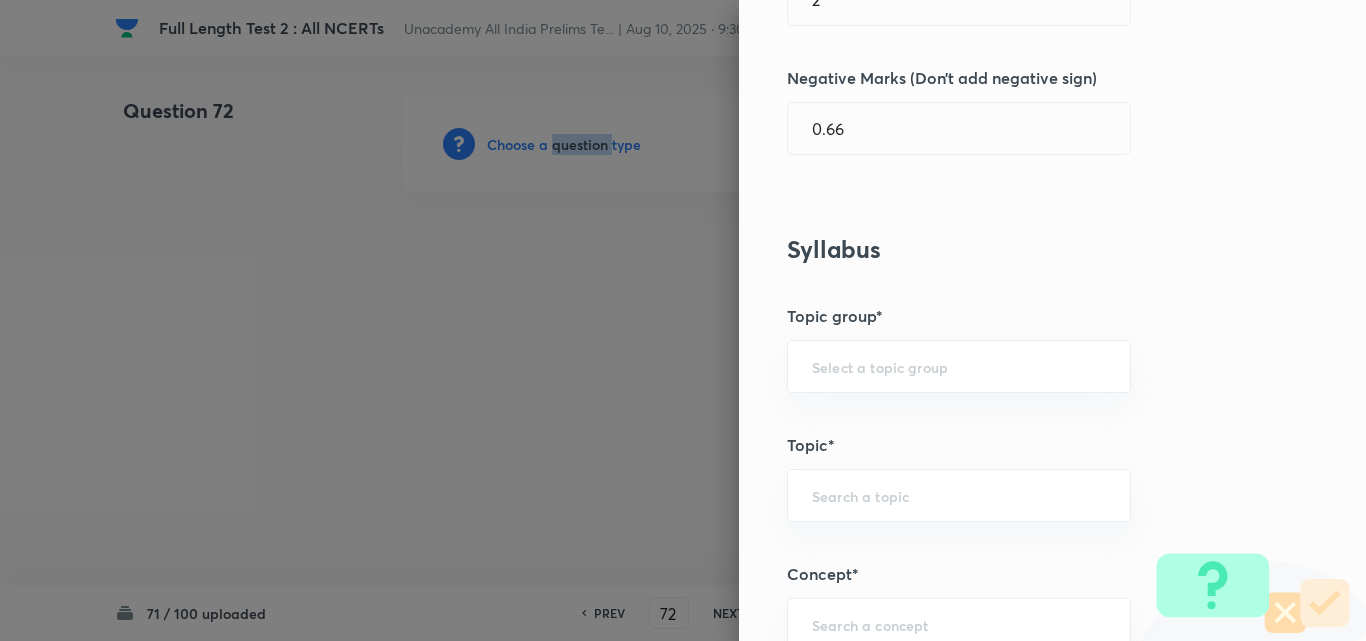 scroll, scrollTop: 1200, scrollLeft: 0, axis: vertical 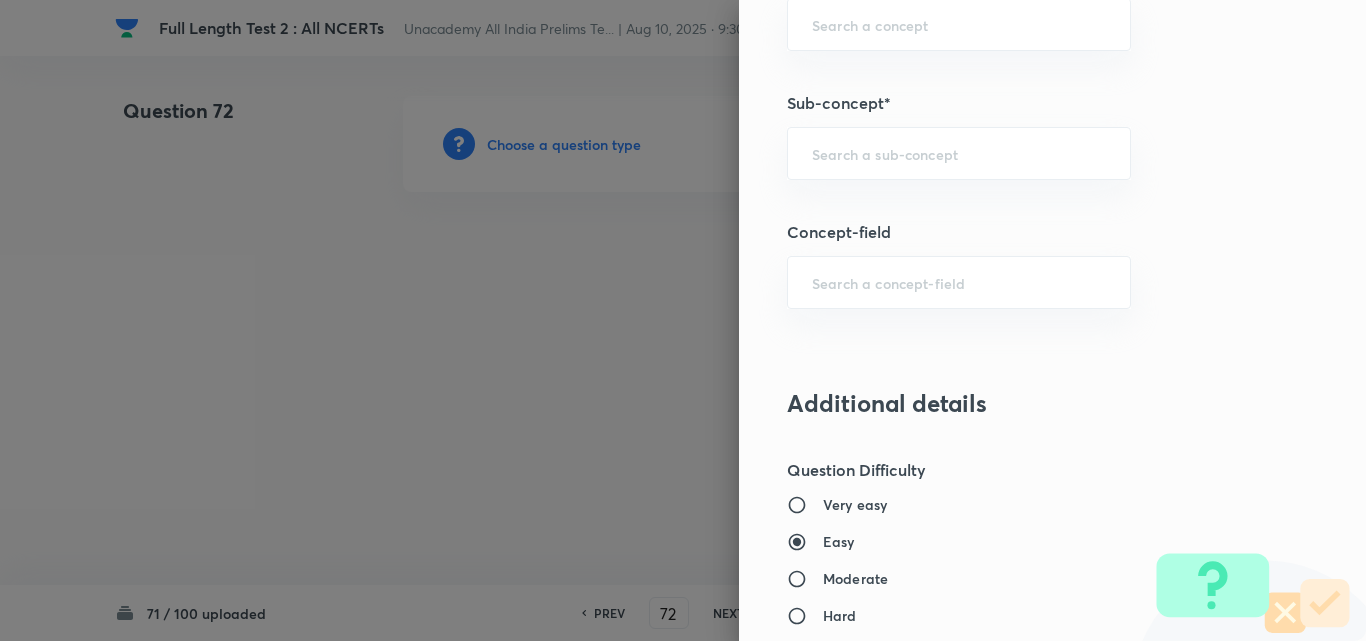 click on "Question settings Question type* Single choice correct Number of options* 2 3 4 5 Does this question have a passage?* Yes No Positive mark 2 ​ Negative Marks (Don’t add negative sign) 0.66 ​ Syllabus Topic group* ​ Topic* ​ Concept* ​ Sub-concept* ​ Concept-field ​ Additional details Question Difficulty Very easy Easy Moderate Hard Very hard Question is based on Fact Numerical Concept Previous year question Yes No Does this question have equation? Yes No Verification status Is the question verified? *Select 'yes' only if a question is verified Yes No Save" at bounding box center [1052, 320] 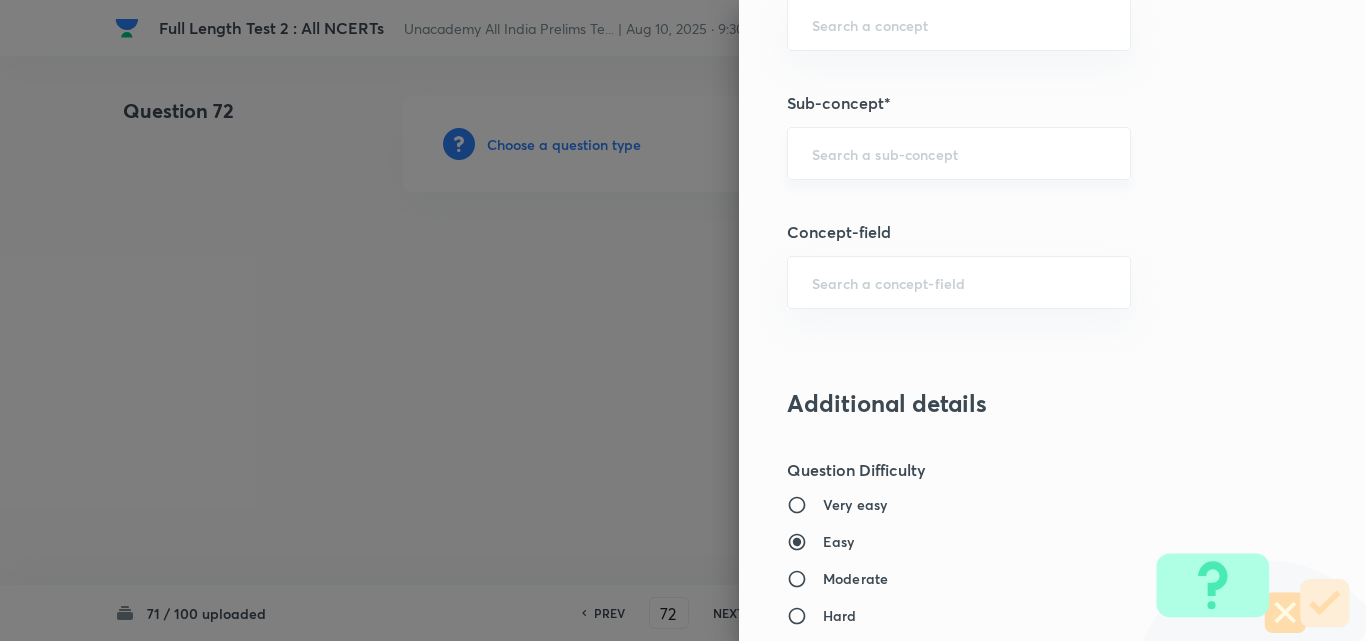 click at bounding box center [959, 153] 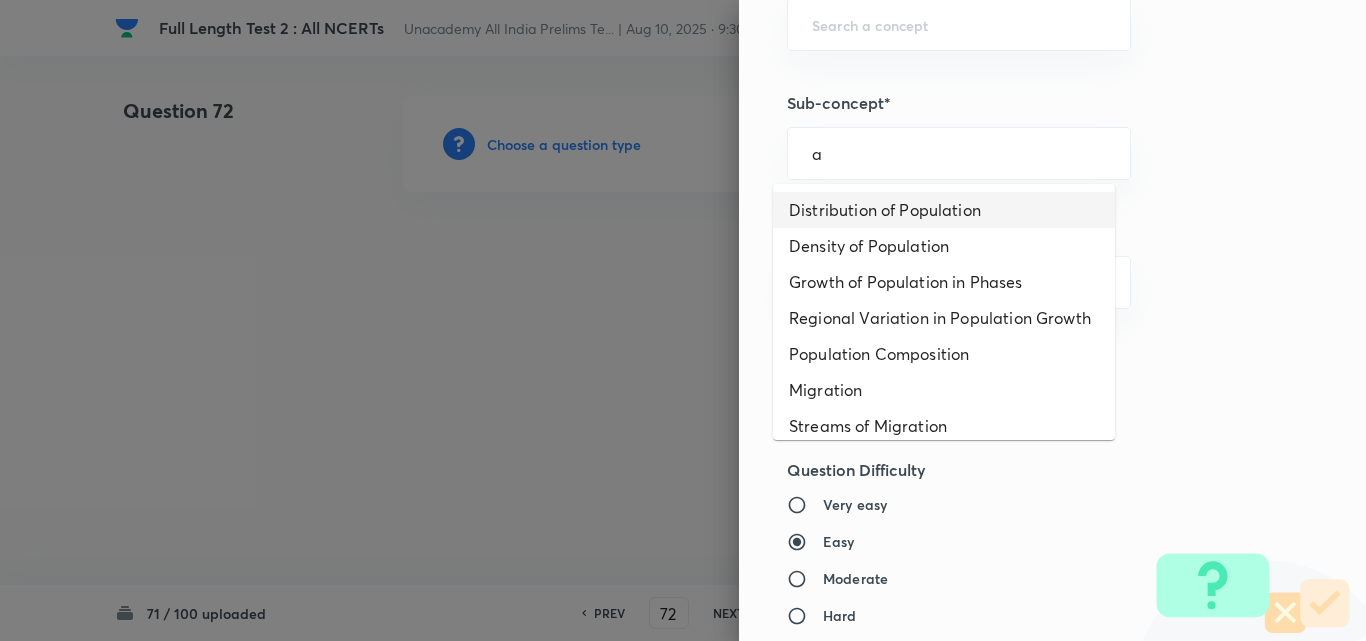 click on "Distribution of Population" at bounding box center [944, 210] 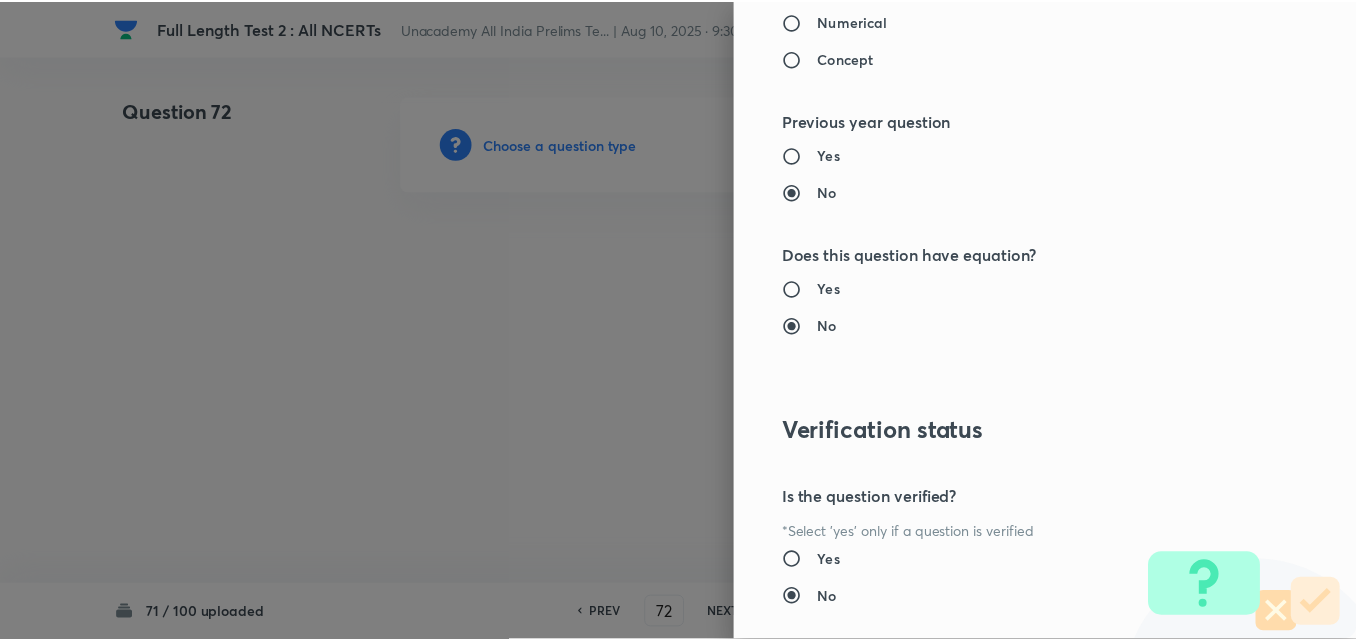 scroll, scrollTop: 2085, scrollLeft: 0, axis: vertical 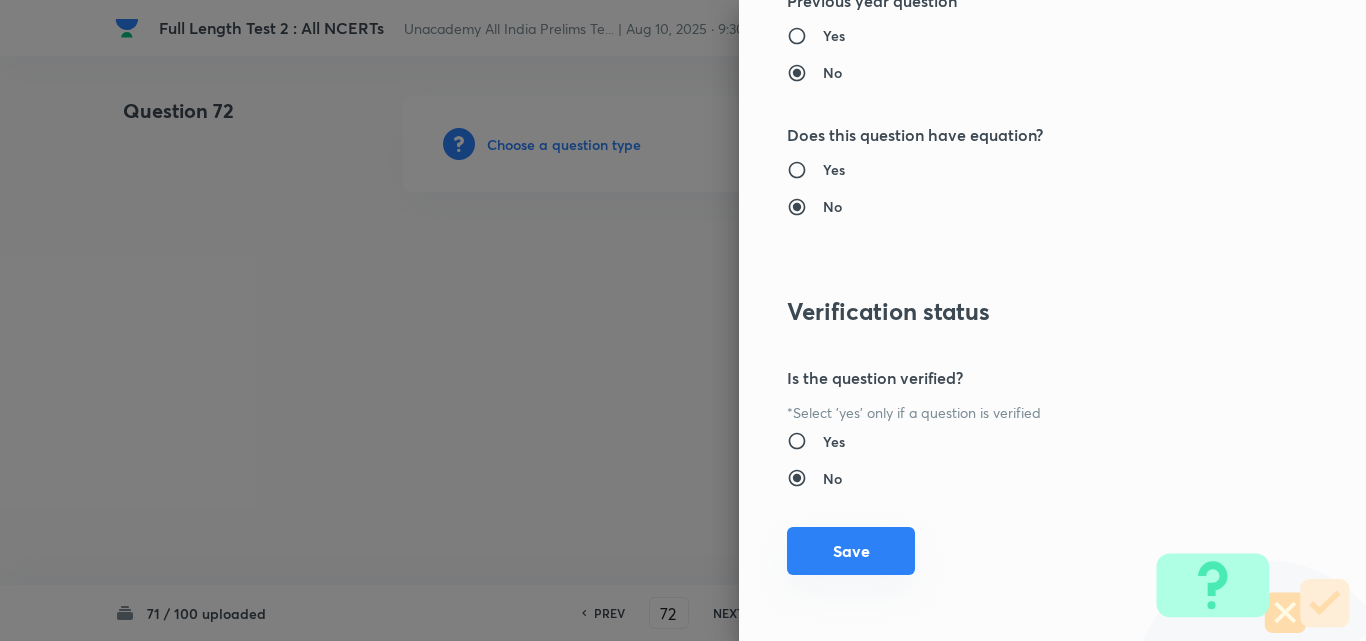 click on "Save" at bounding box center [851, 551] 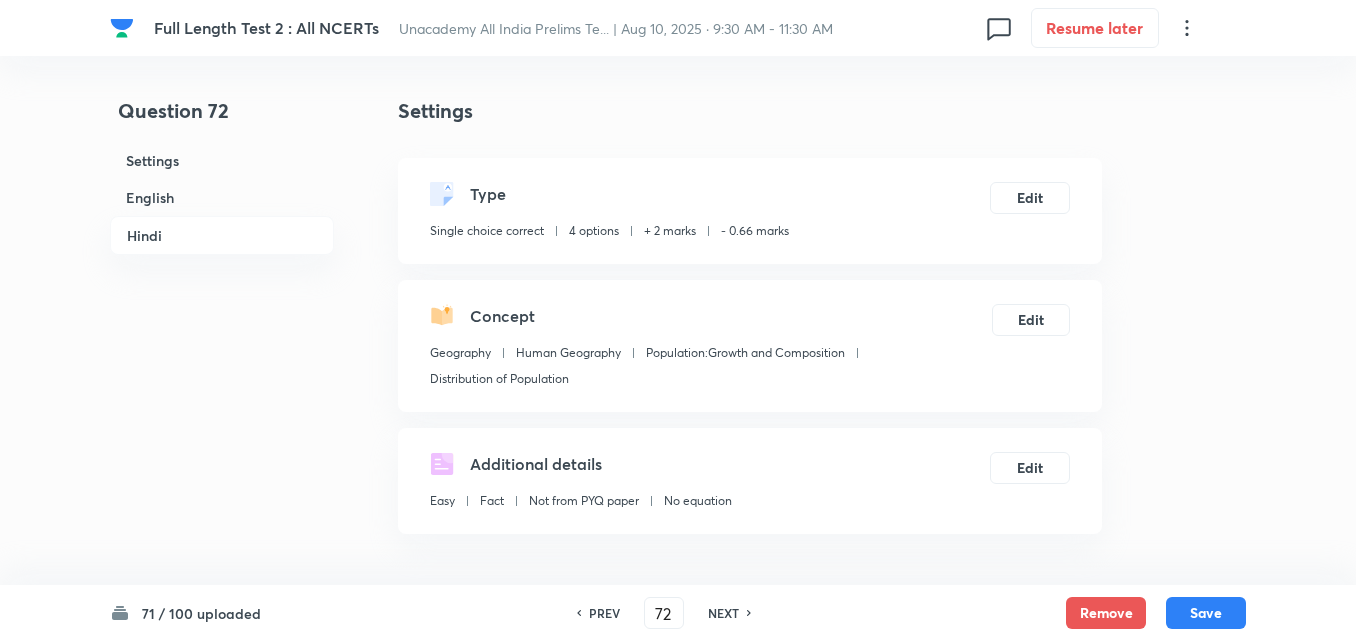 click on "English" at bounding box center (222, 197) 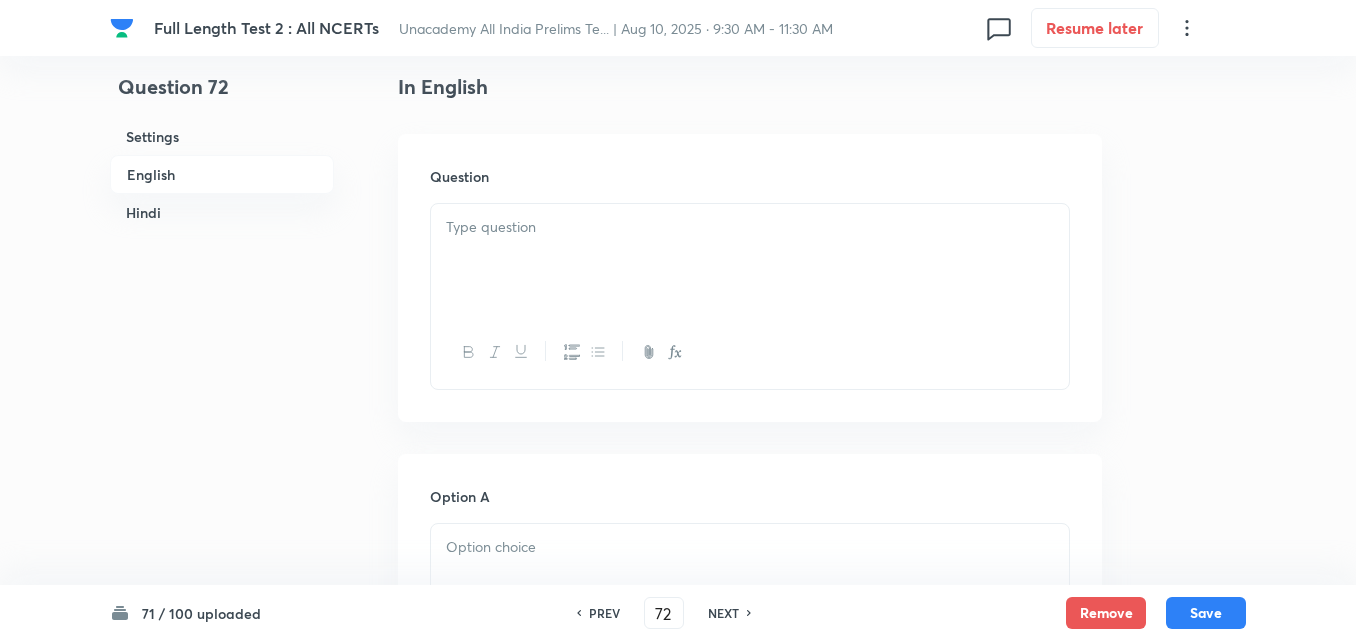 click at bounding box center [750, 260] 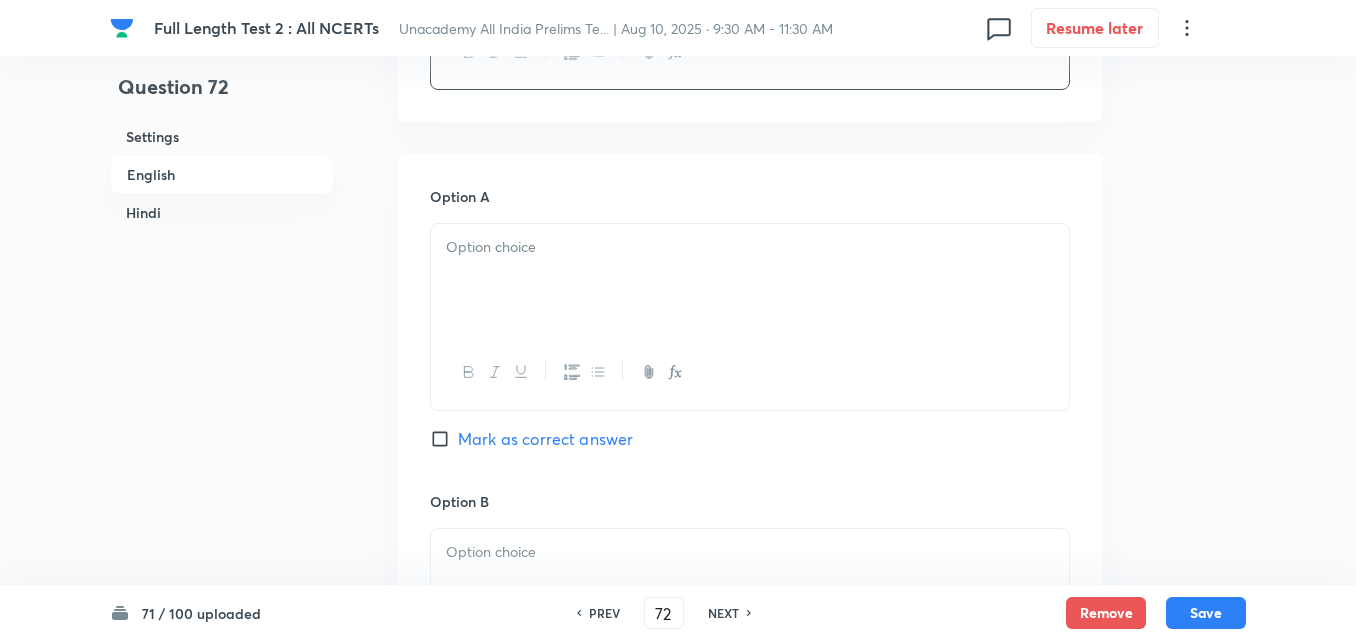 click at bounding box center (750, 280) 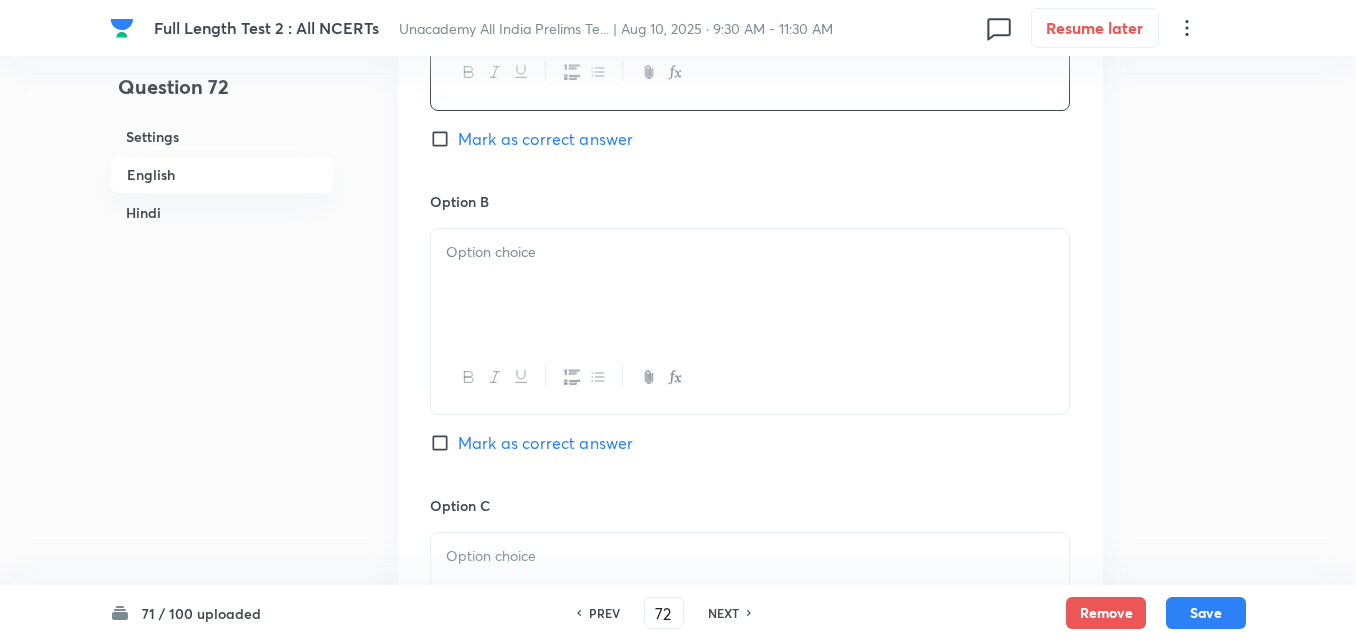 click at bounding box center (750, 285) 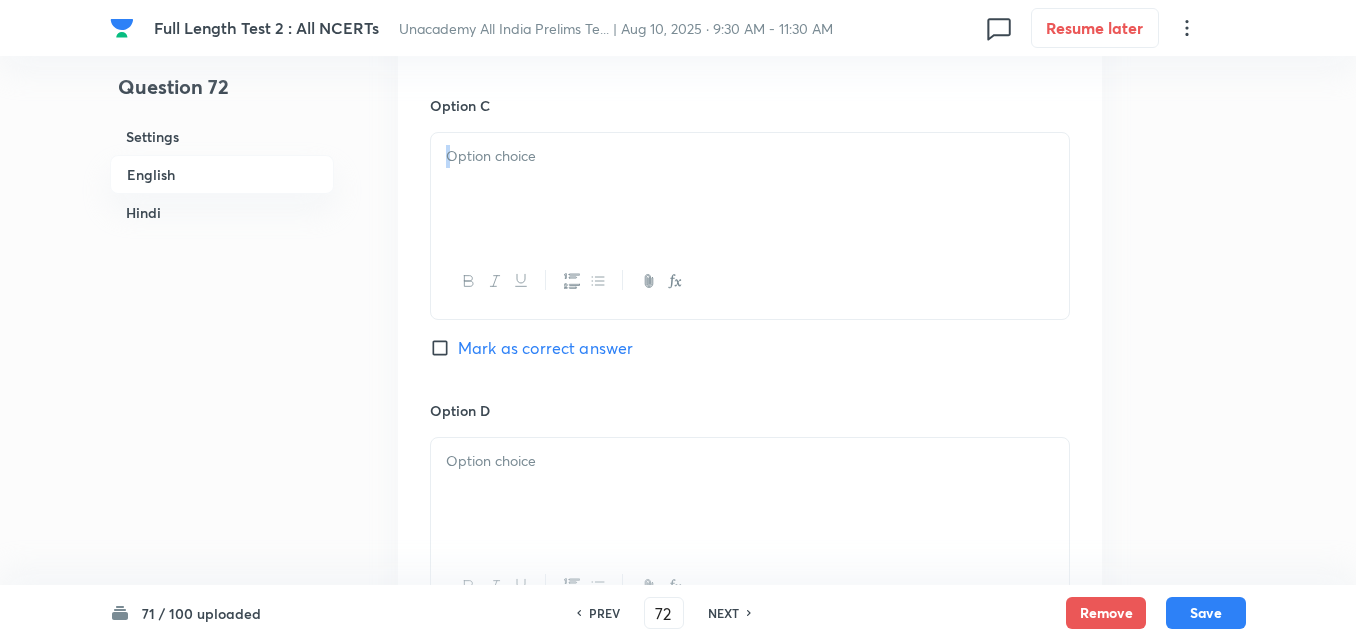 click at bounding box center [750, 225] 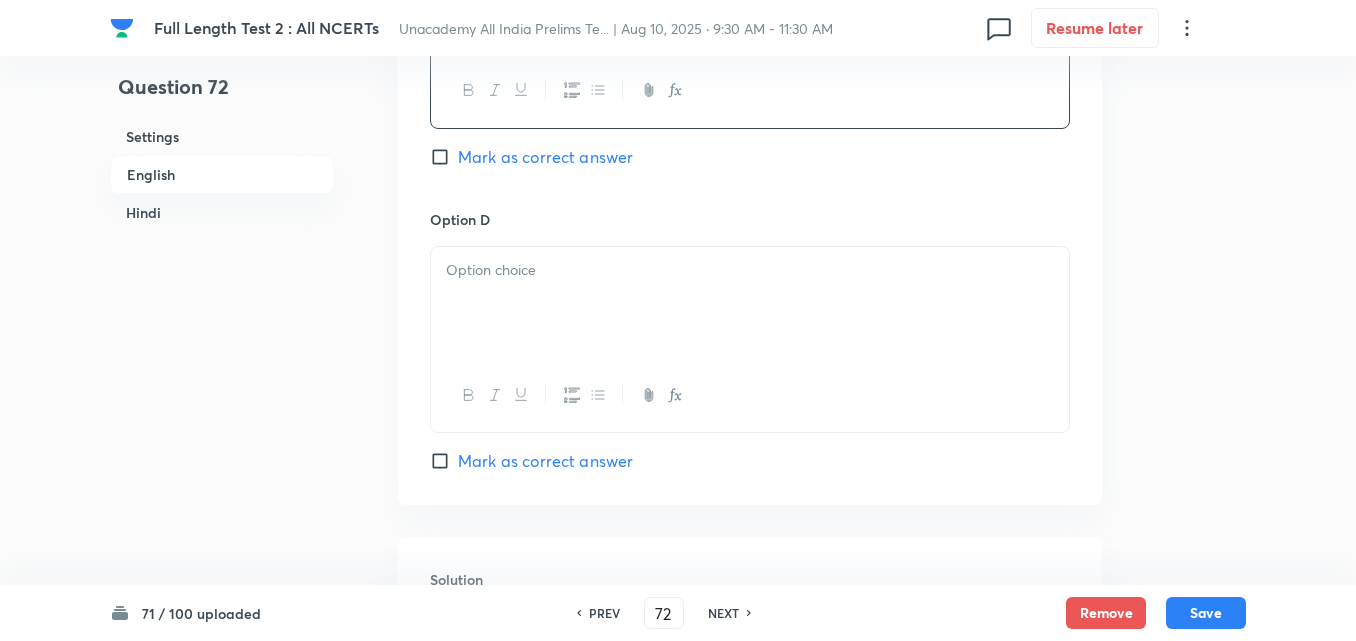 scroll, scrollTop: 1742, scrollLeft: 0, axis: vertical 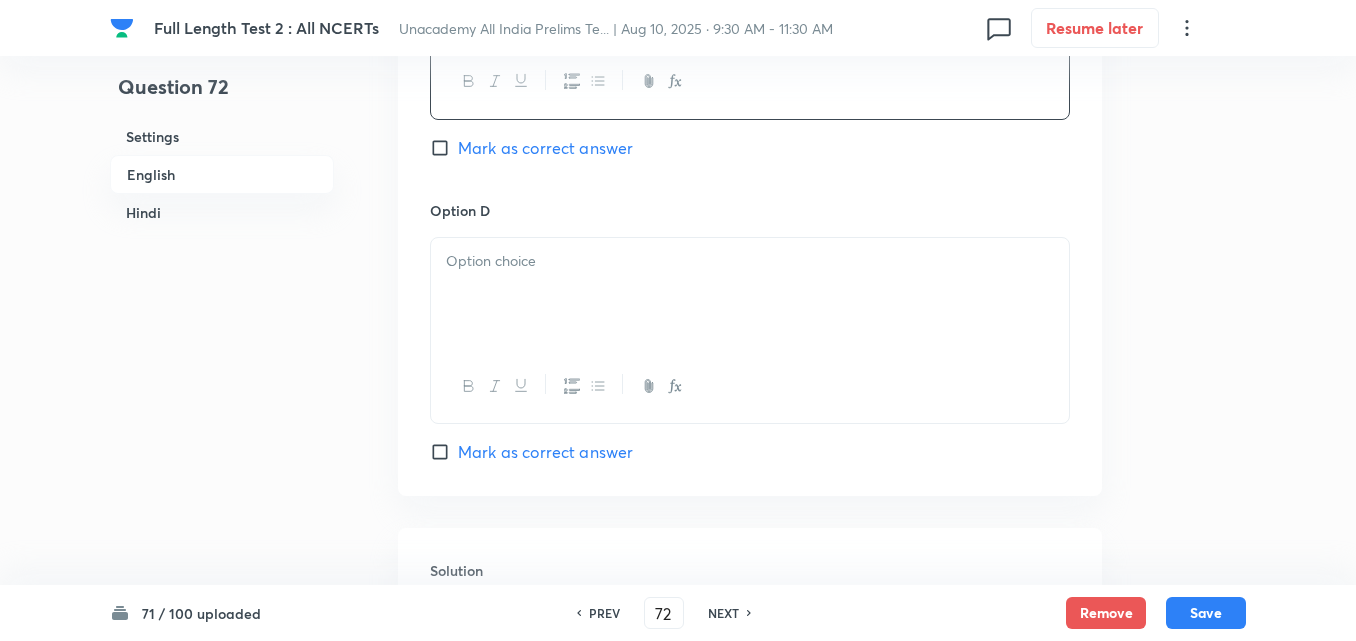 click at bounding box center [750, 261] 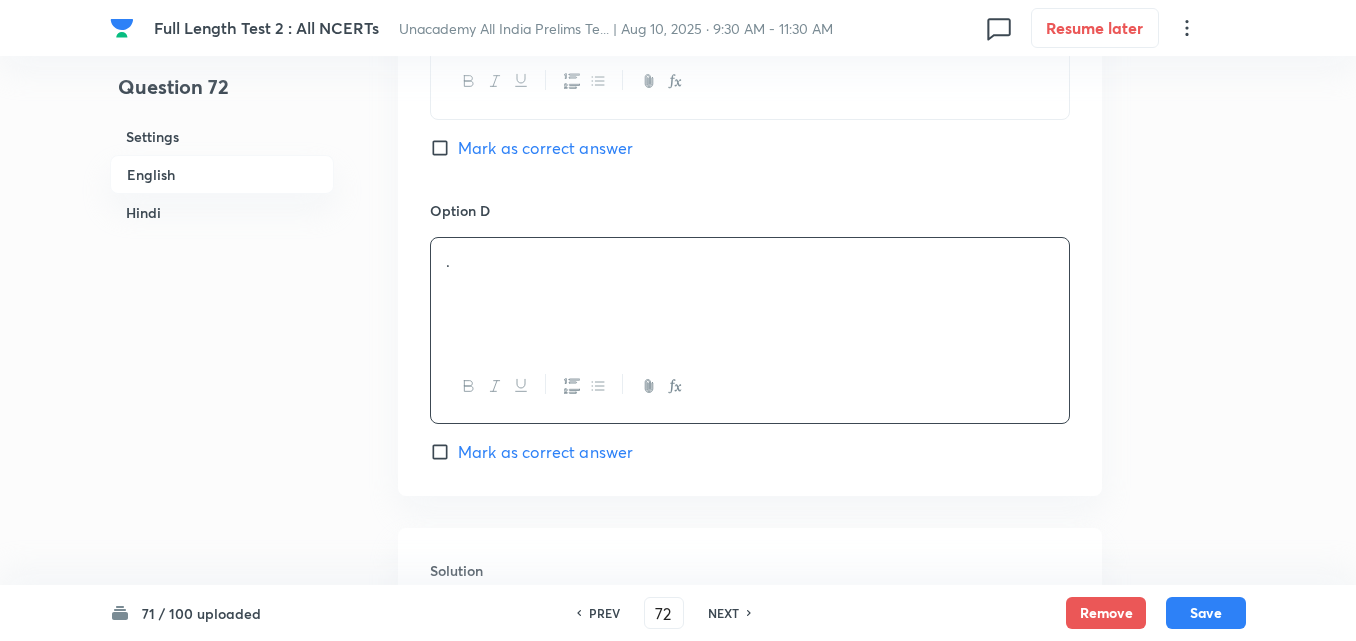 click on "Option D . Mark as correct answer" at bounding box center (750, 332) 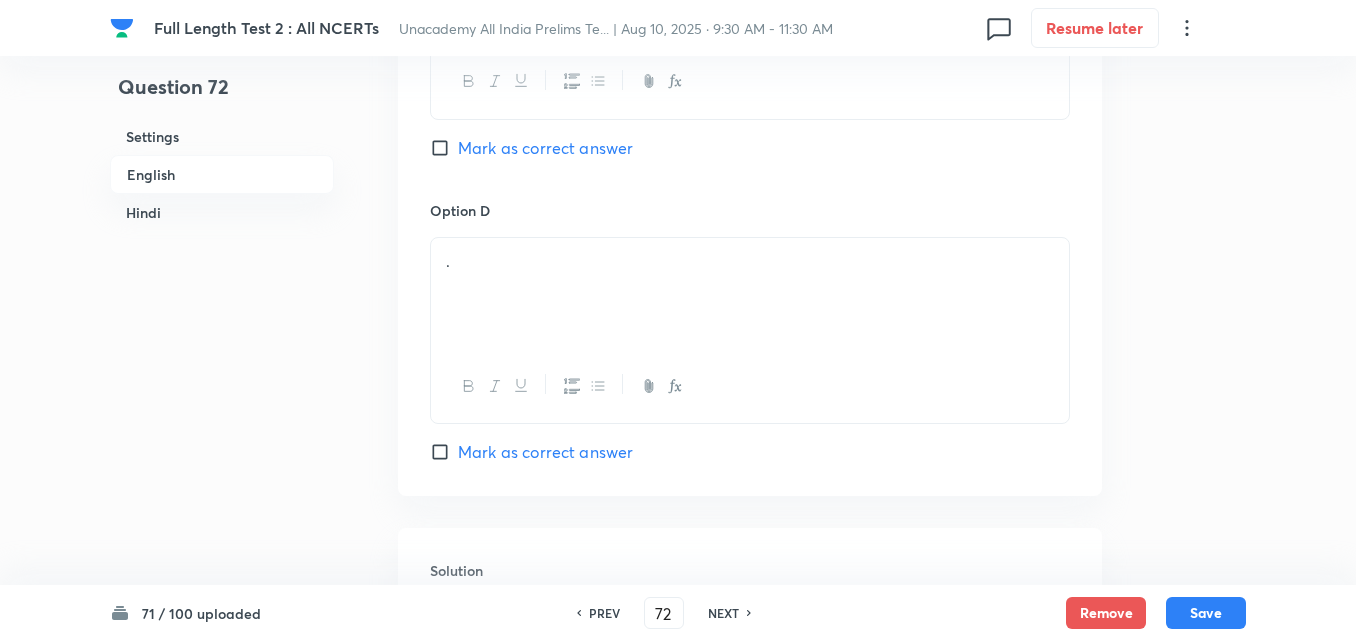 click on "Mark as correct answer" at bounding box center (545, 452) 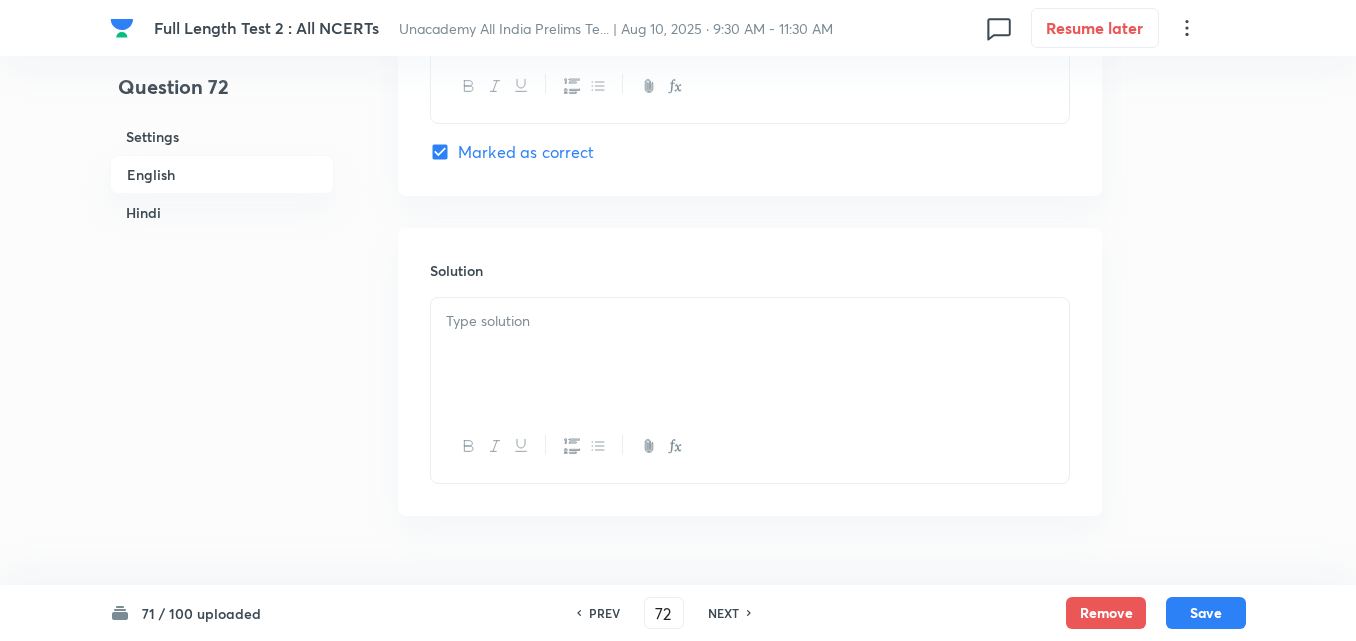 click at bounding box center (750, 354) 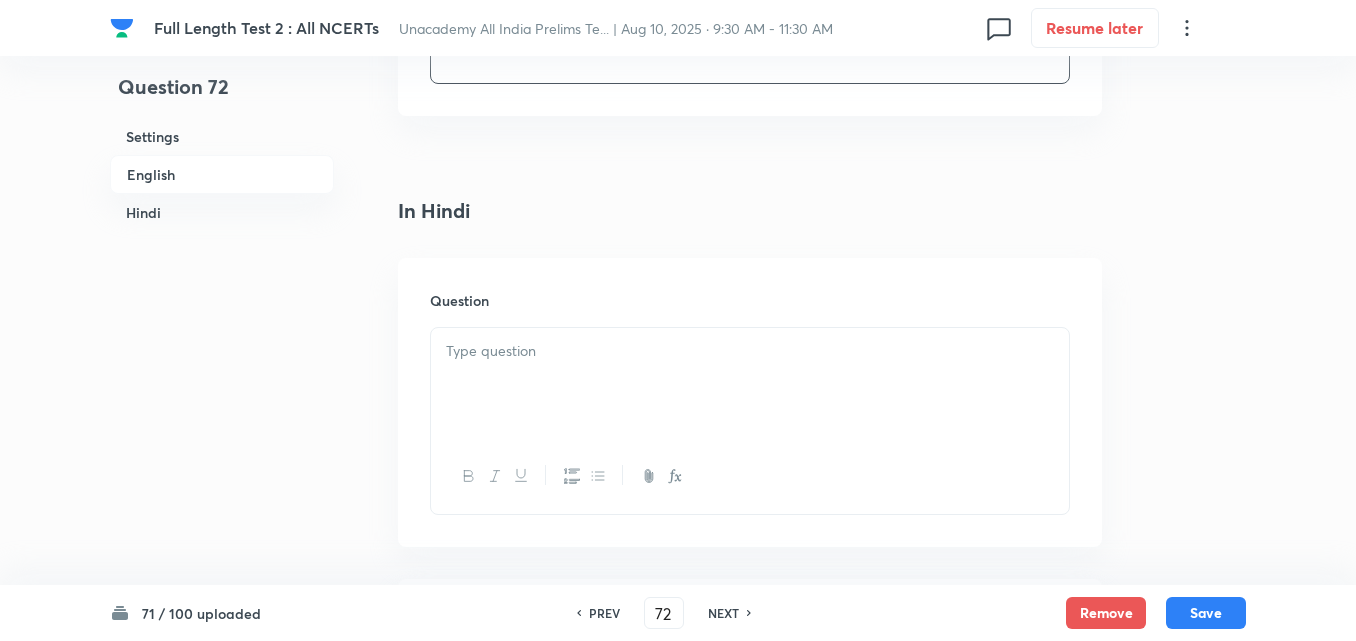 click at bounding box center (750, 351) 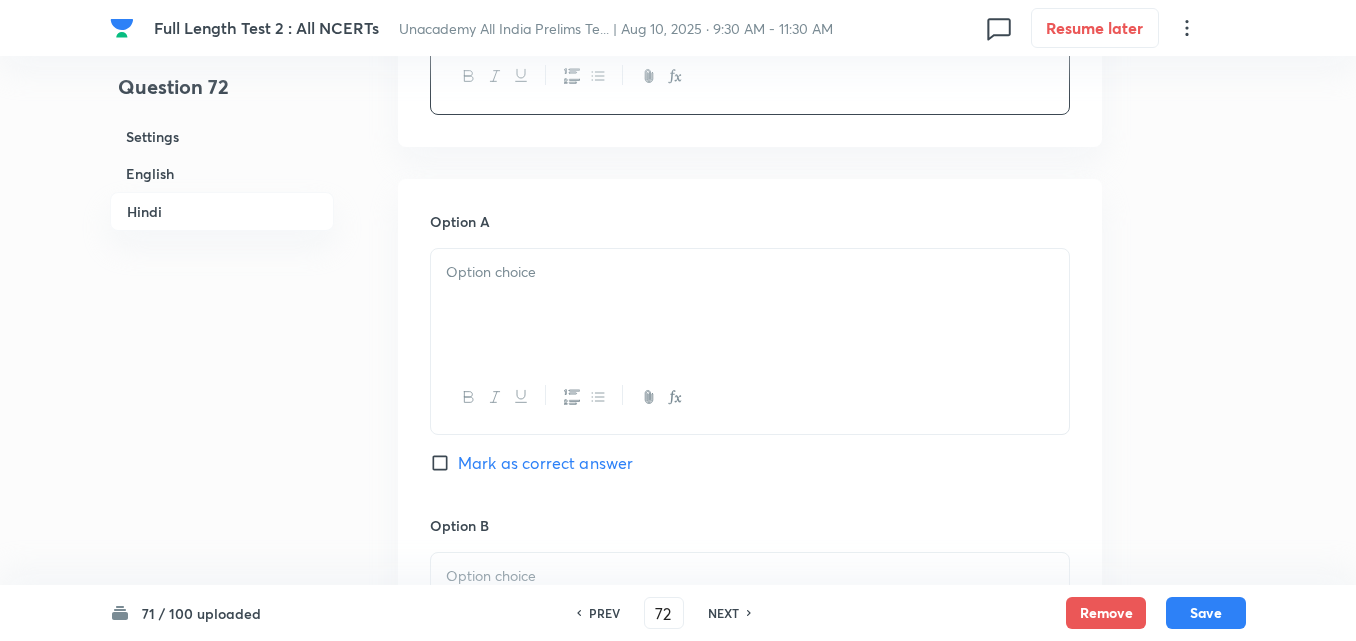 click at bounding box center [750, 305] 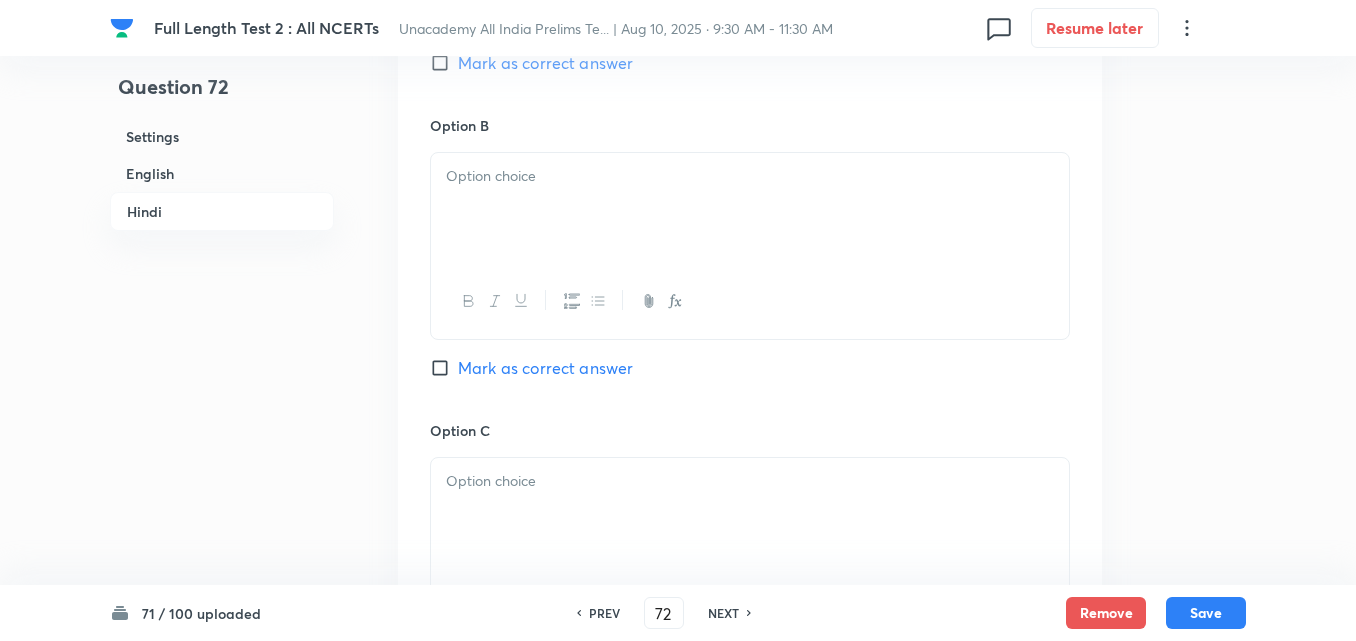 click at bounding box center [750, 209] 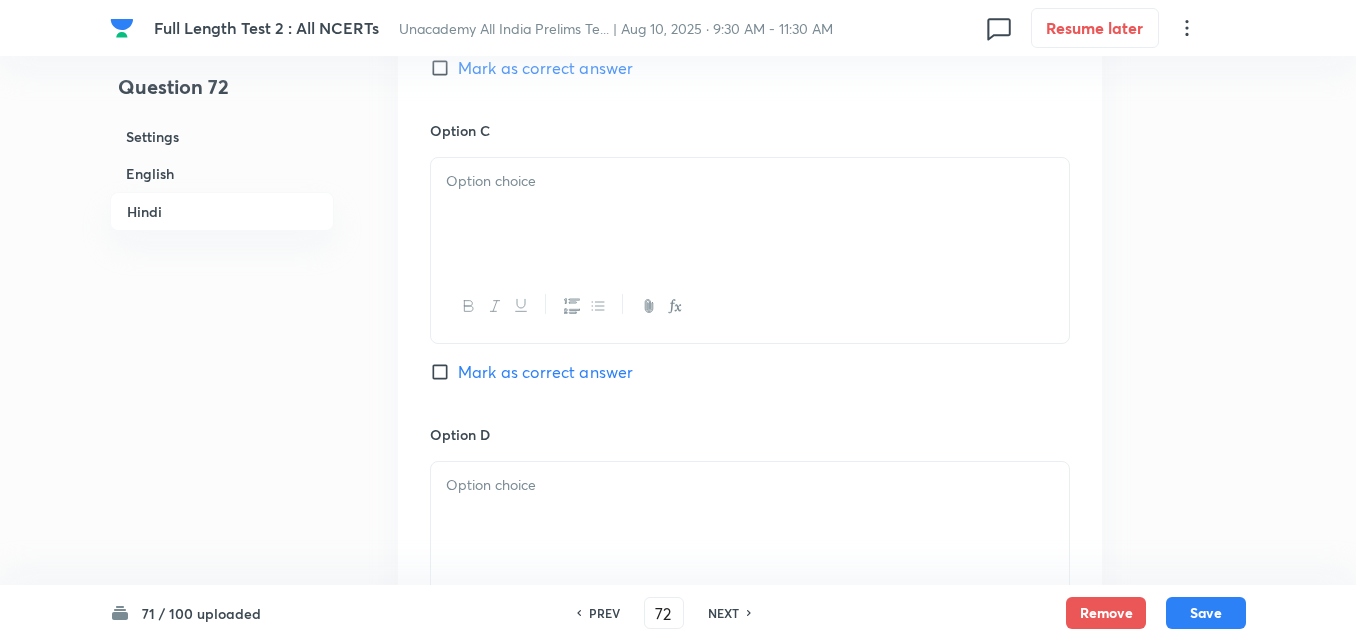 click at bounding box center [750, 214] 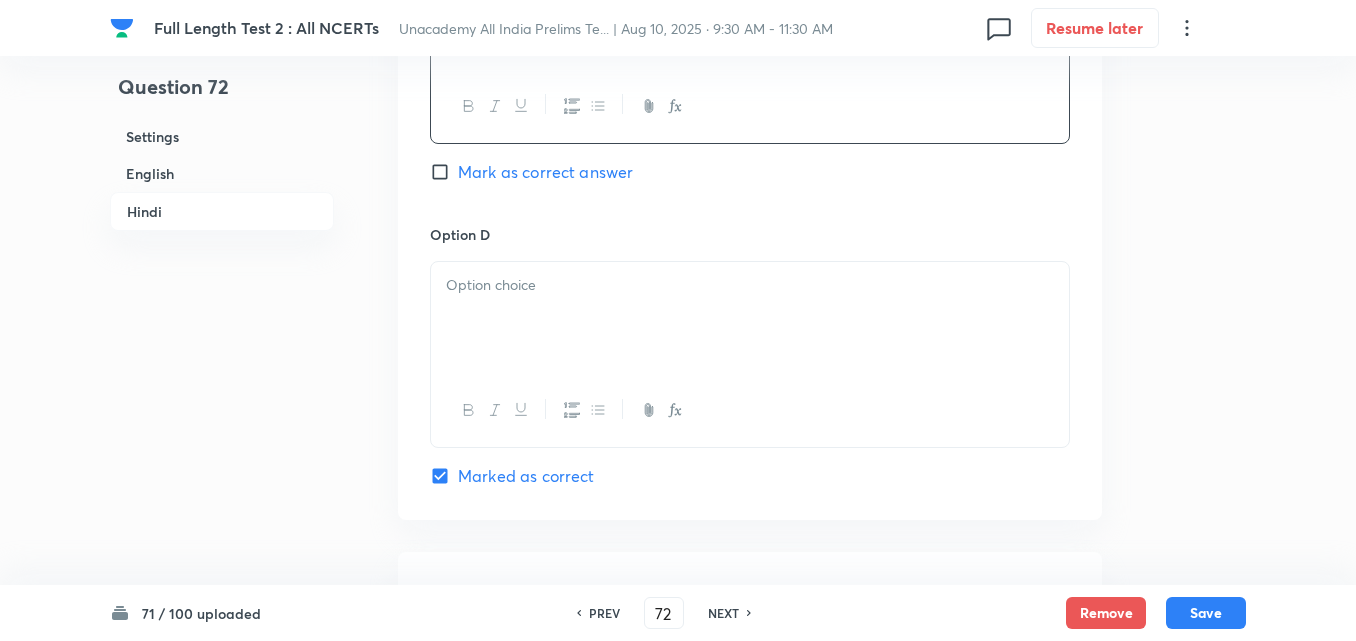 click at bounding box center [750, 318] 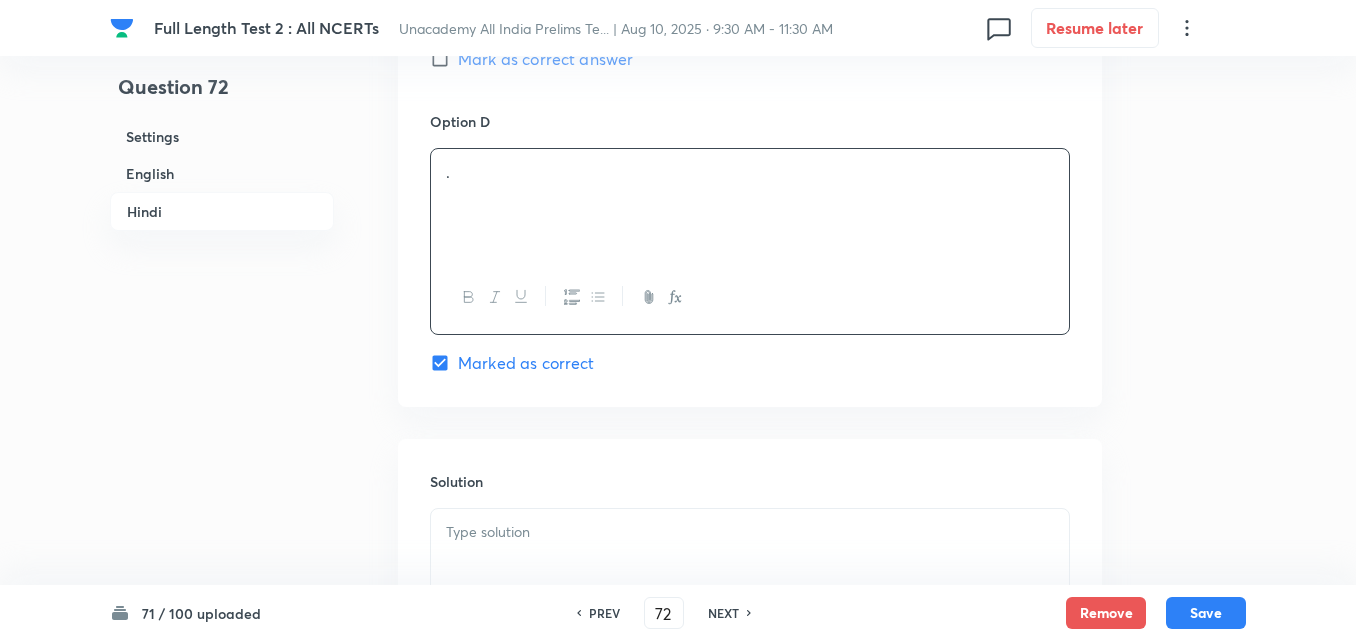 scroll, scrollTop: 4118, scrollLeft: 0, axis: vertical 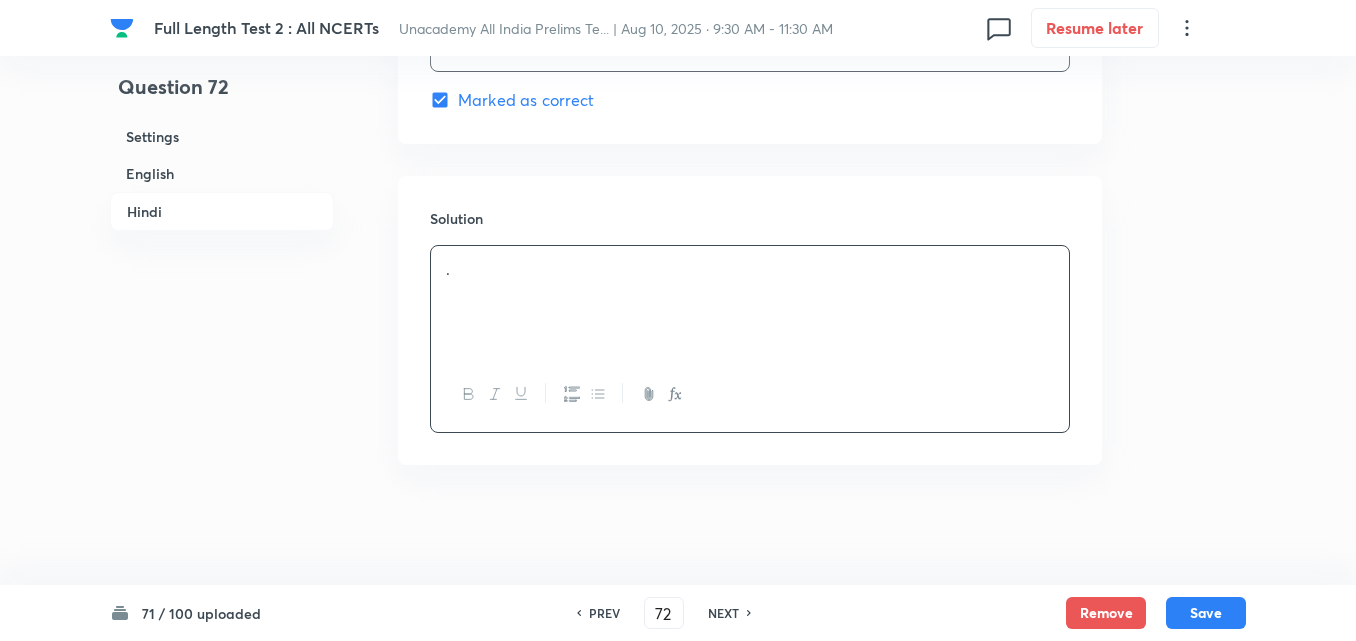 click on "." at bounding box center [750, 302] 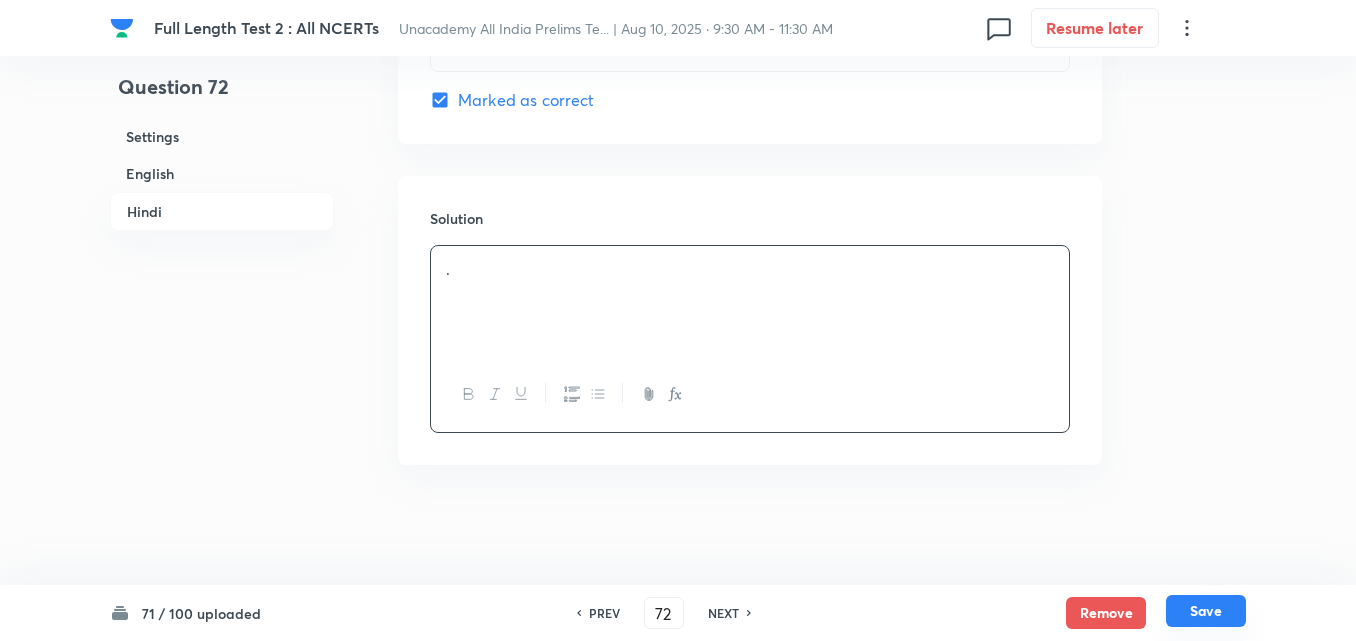 click on "Save" at bounding box center [1206, 611] 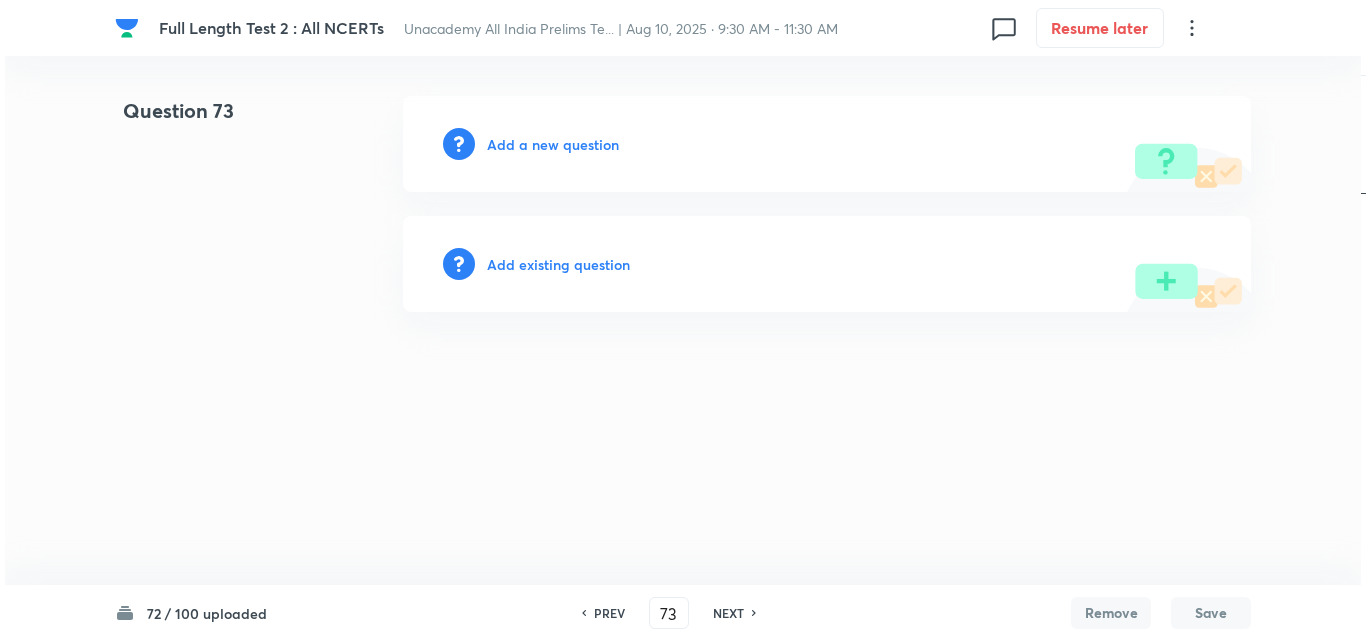 scroll, scrollTop: 0, scrollLeft: 0, axis: both 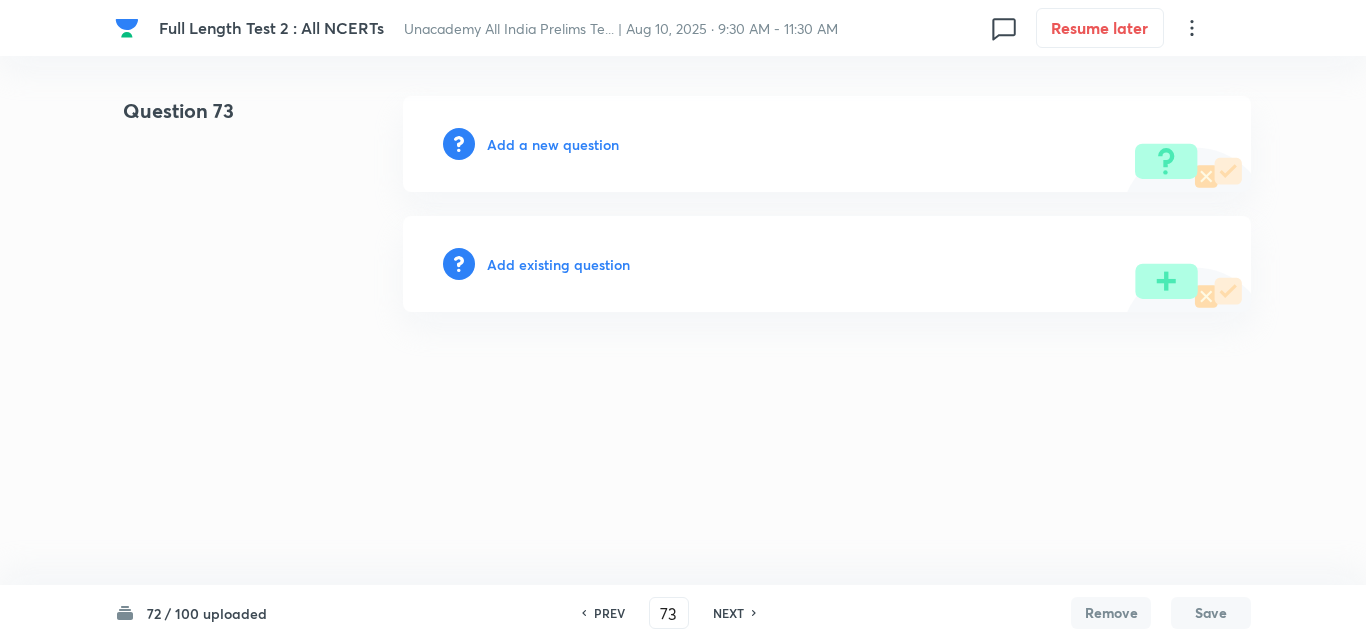click on "Add a new question" at bounding box center [553, 144] 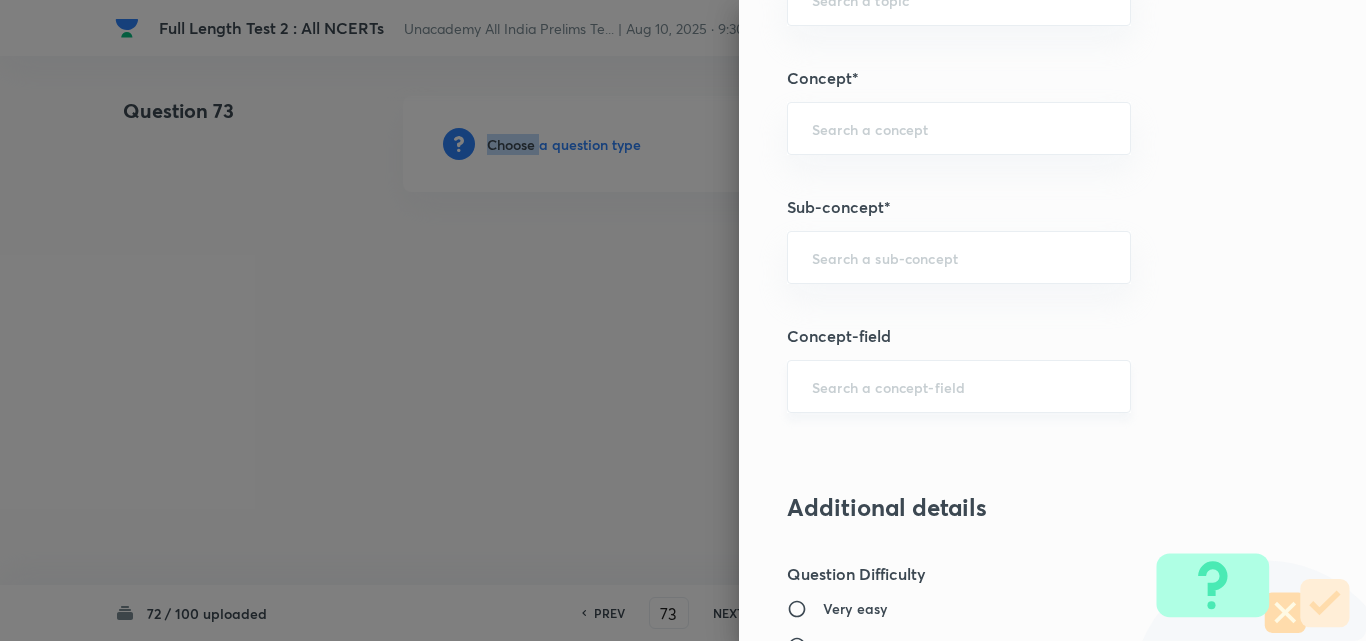 scroll, scrollTop: 1200, scrollLeft: 0, axis: vertical 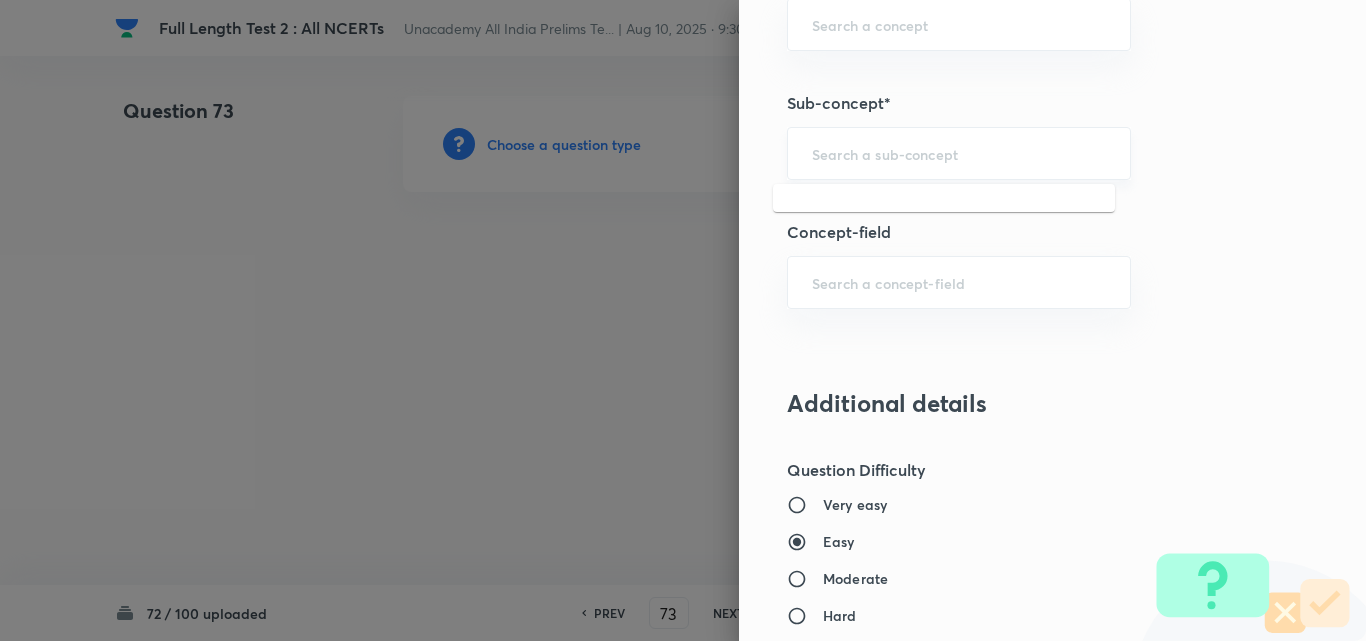 click at bounding box center (959, 153) 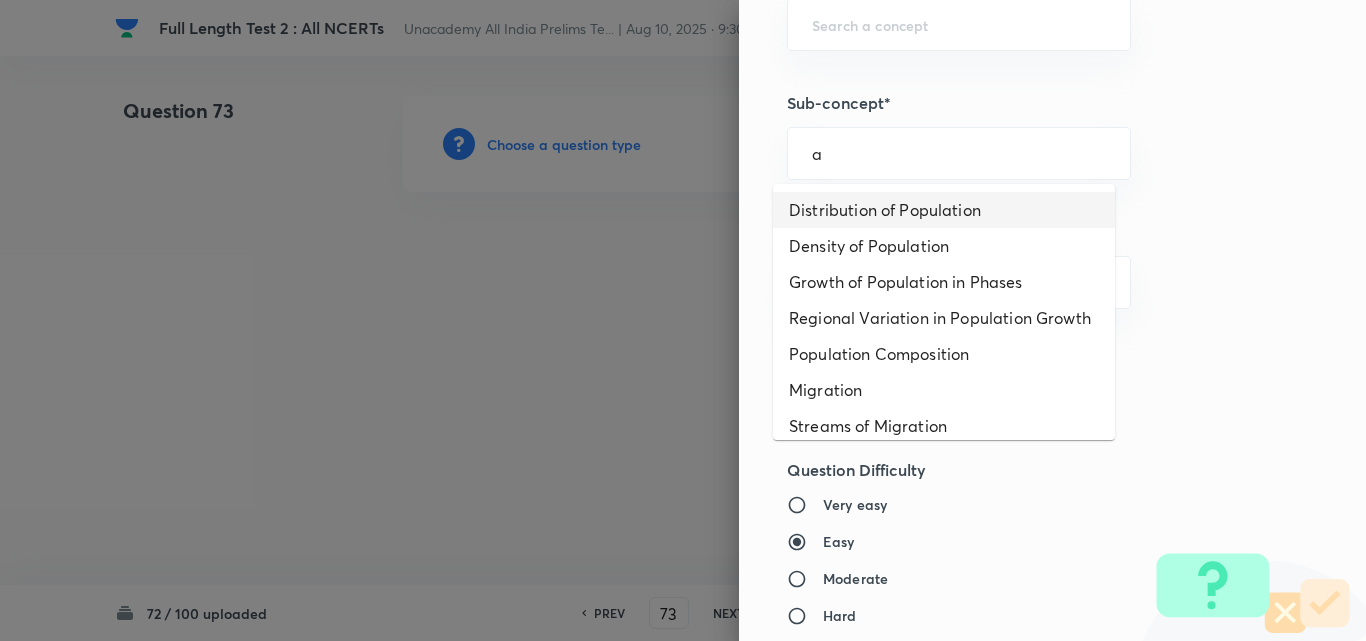 click on "Distribution of Population" at bounding box center (944, 210) 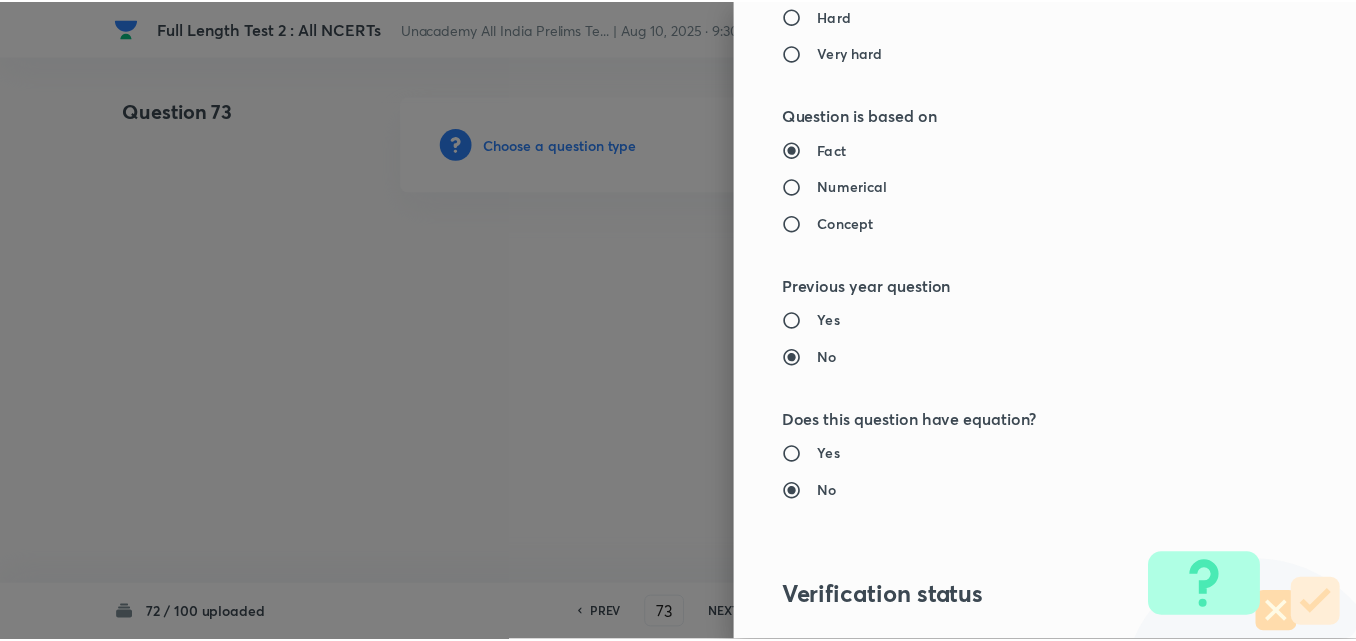 scroll, scrollTop: 2085, scrollLeft: 0, axis: vertical 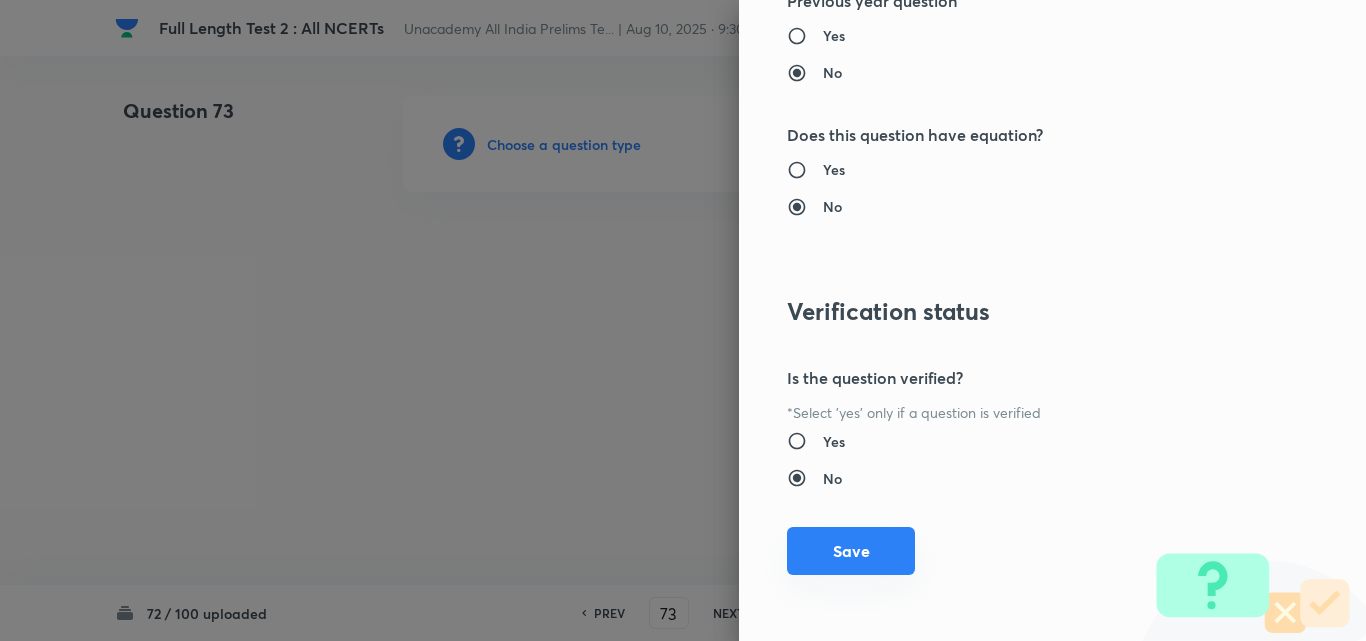 click on "Save" at bounding box center [851, 551] 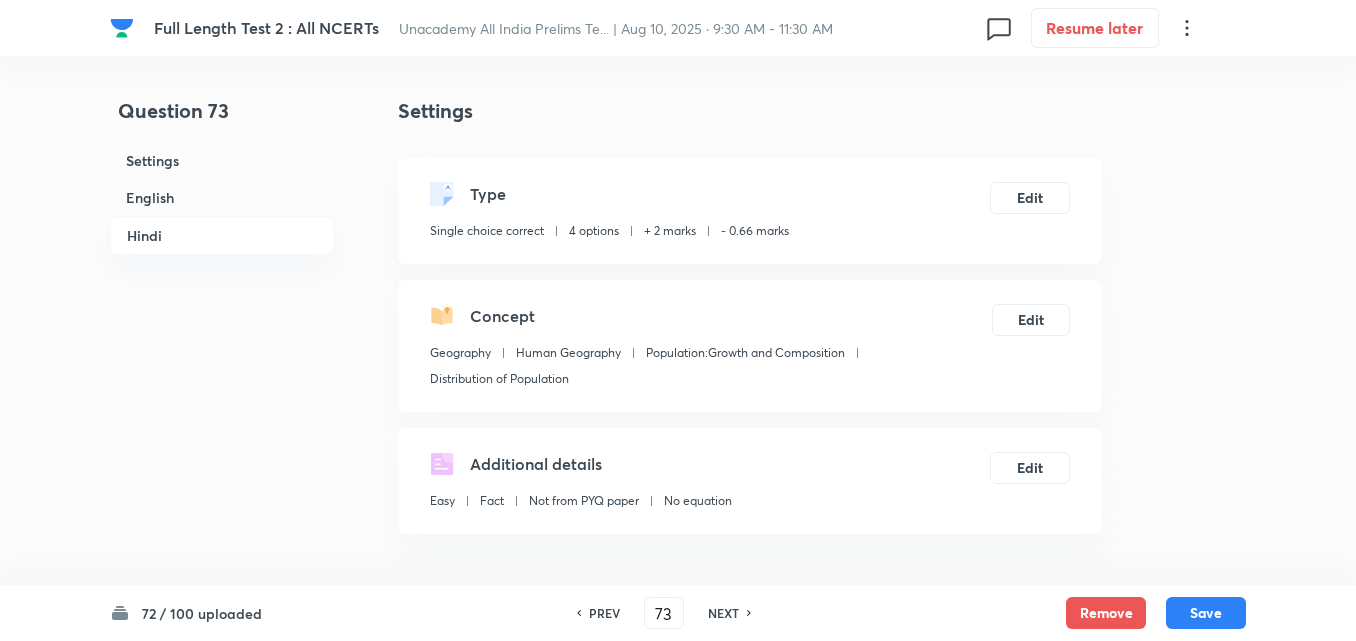 click on "English" at bounding box center (222, 197) 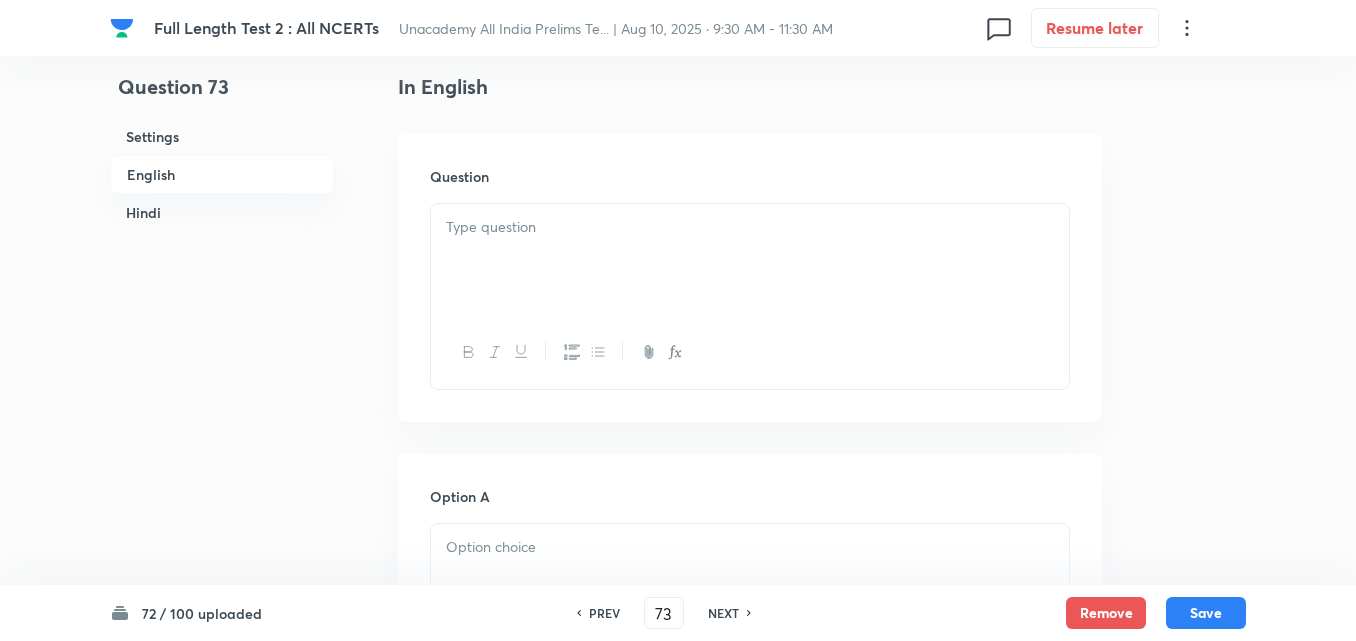 click at bounding box center (750, 260) 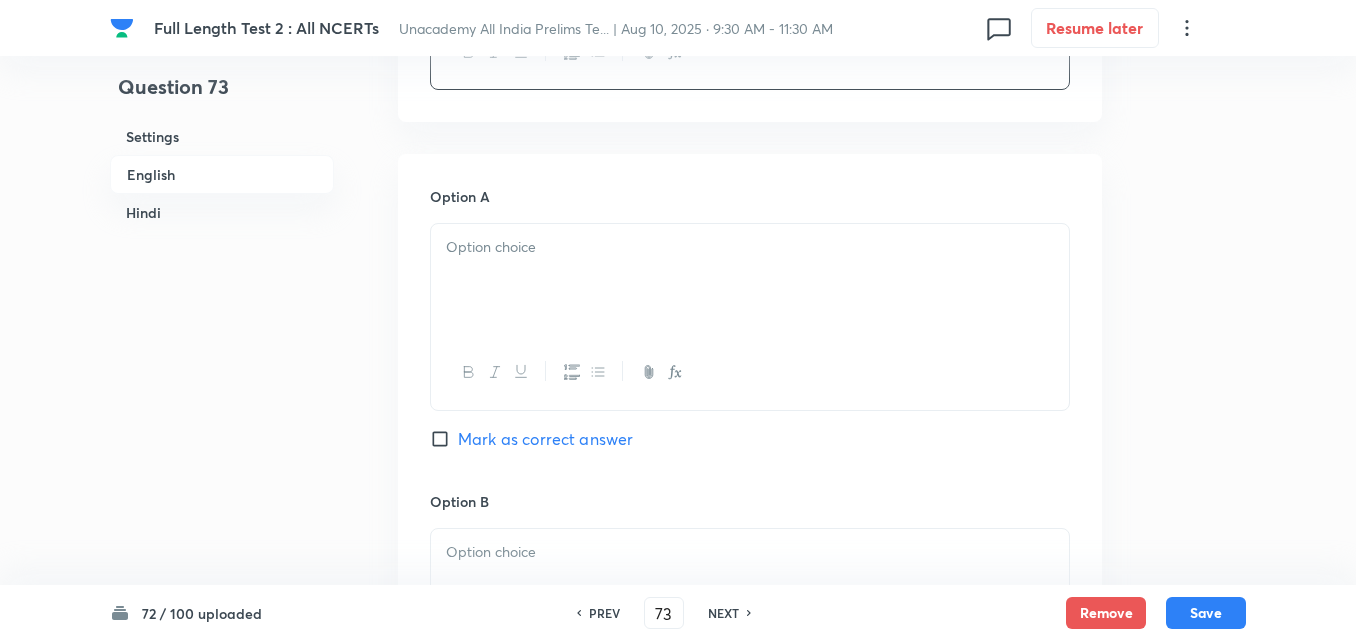 click at bounding box center [750, 280] 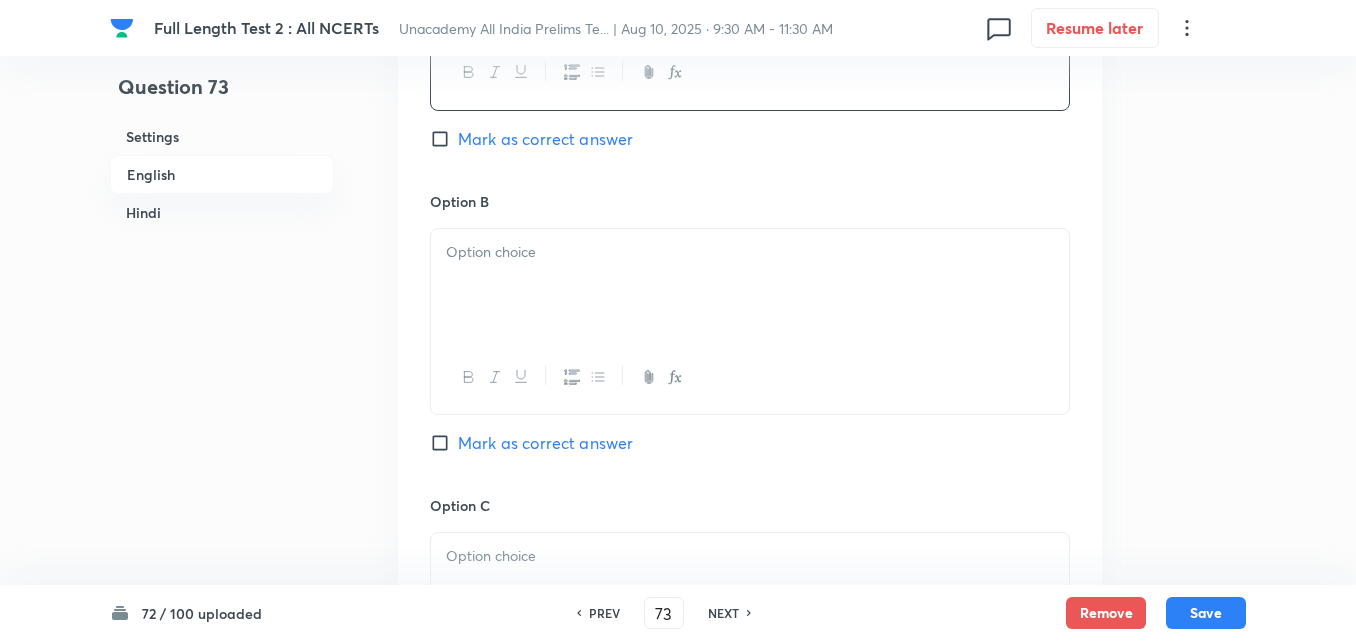 click at bounding box center [750, 285] 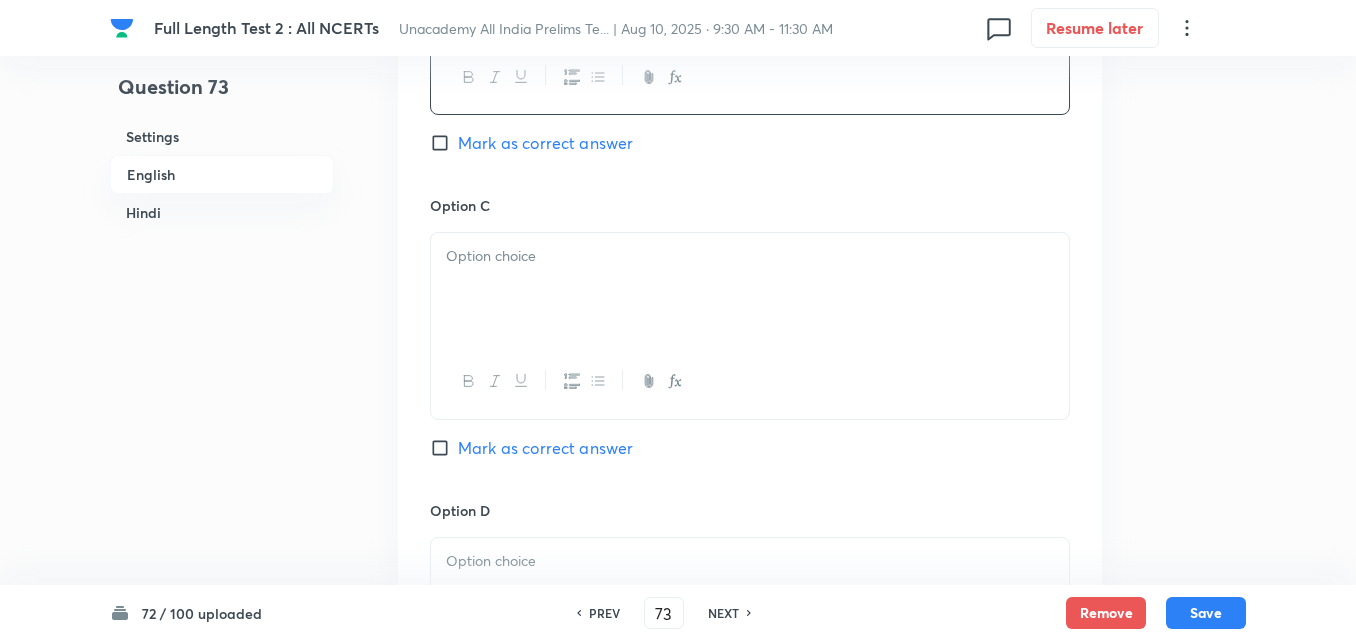 click at bounding box center [750, 289] 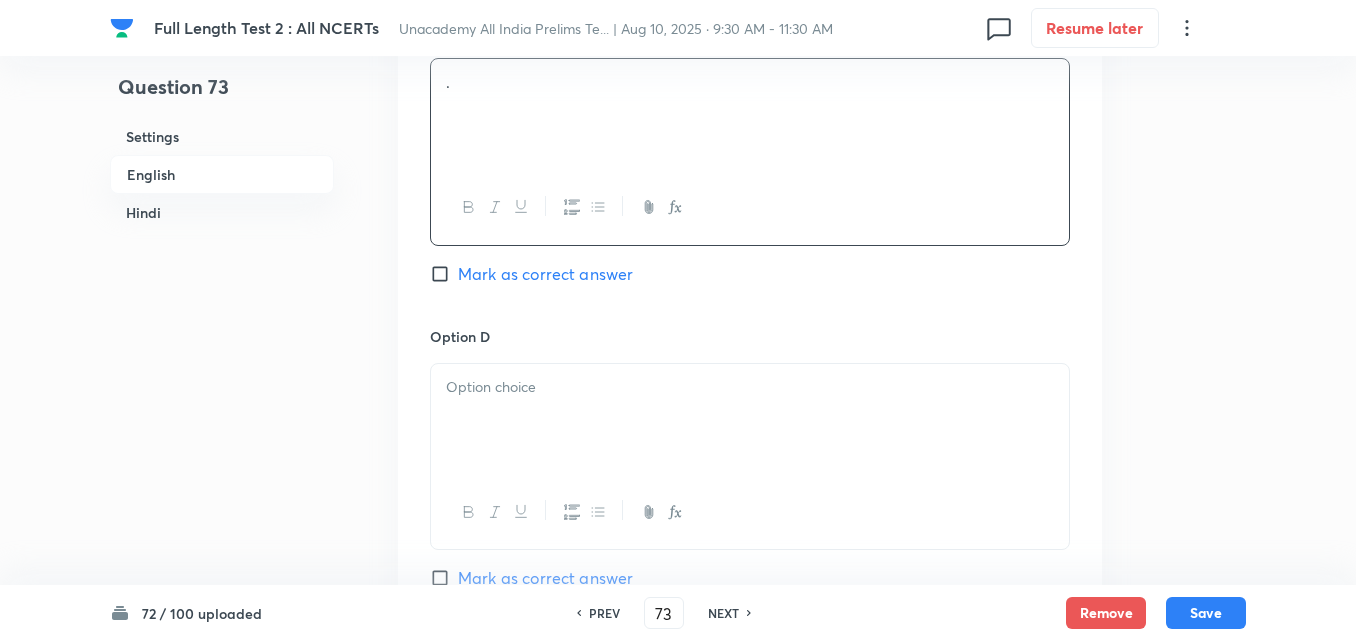 scroll, scrollTop: 1742, scrollLeft: 0, axis: vertical 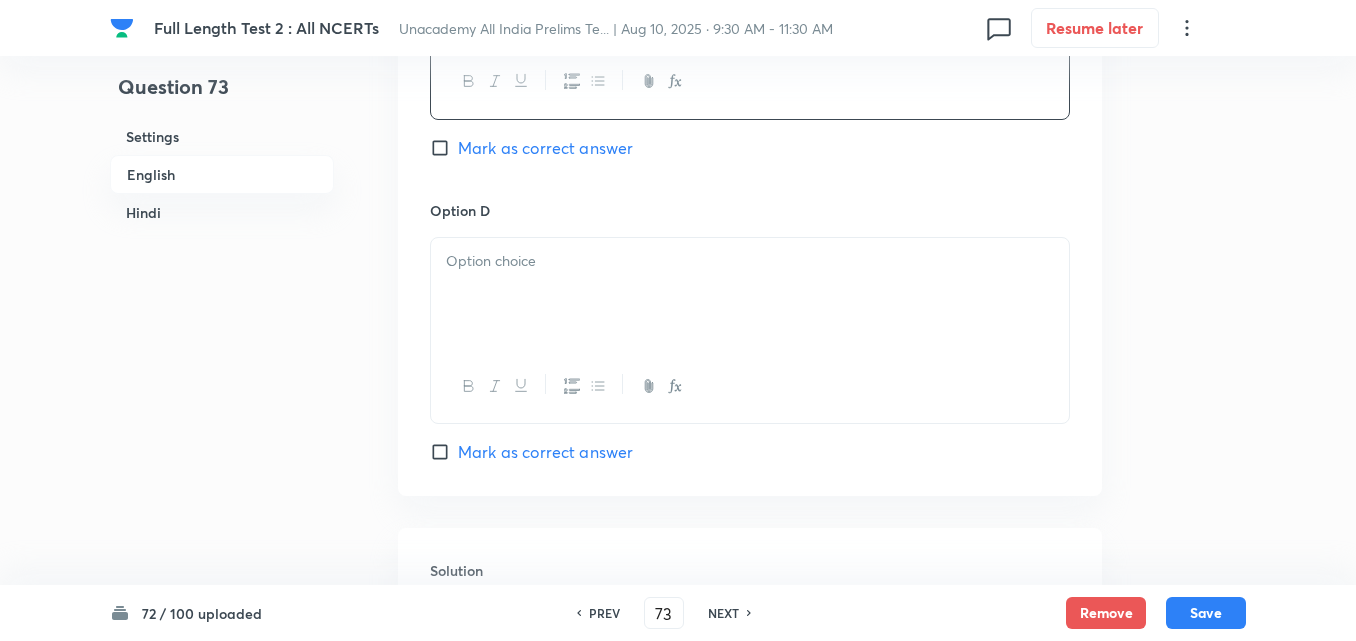 click at bounding box center (750, 294) 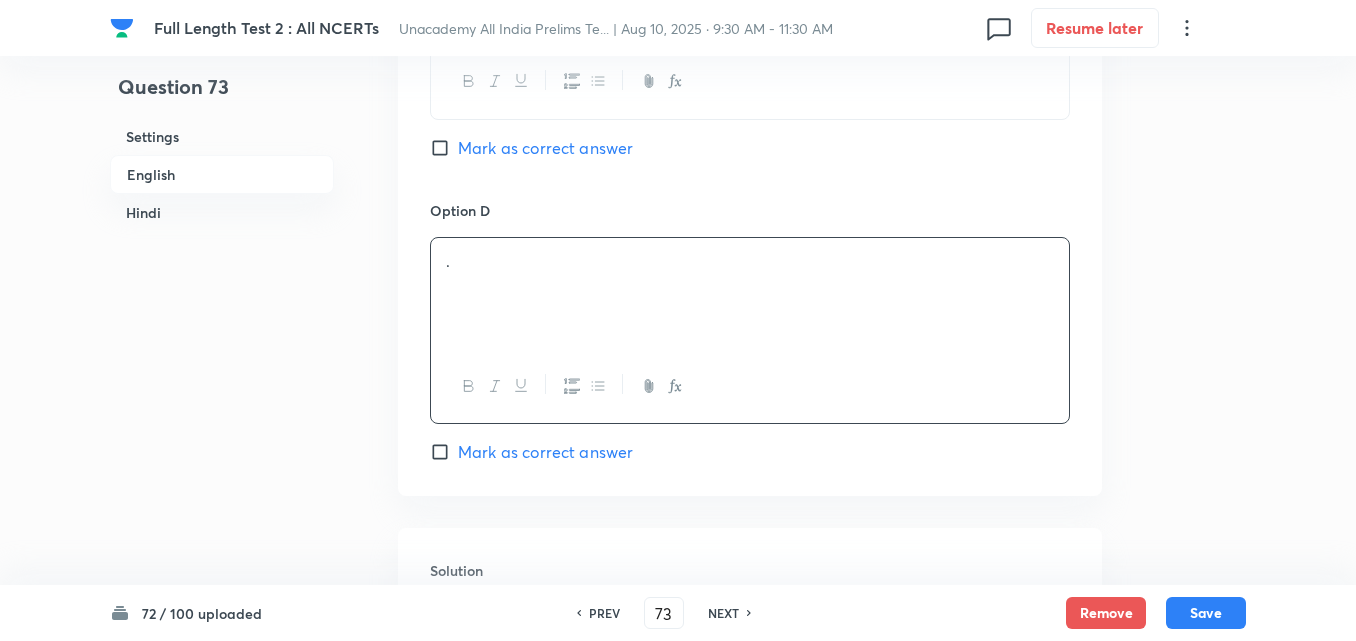 click on "Mark as correct answer" at bounding box center (545, 452) 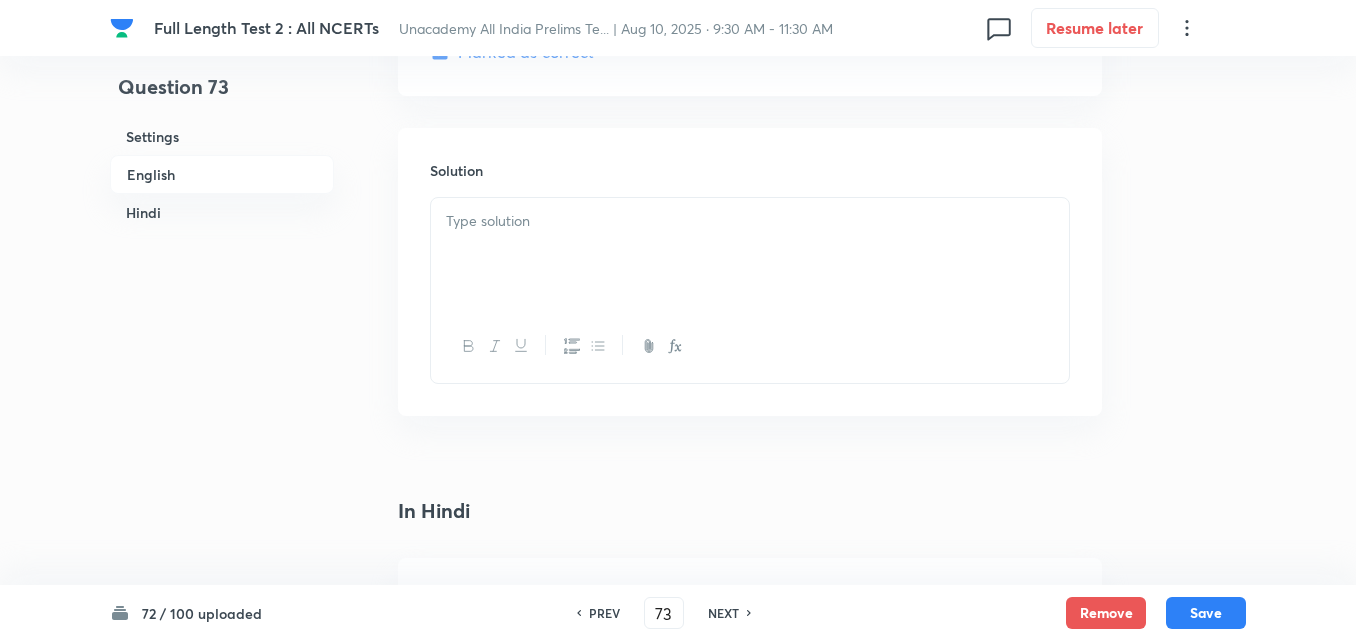 click at bounding box center (750, 254) 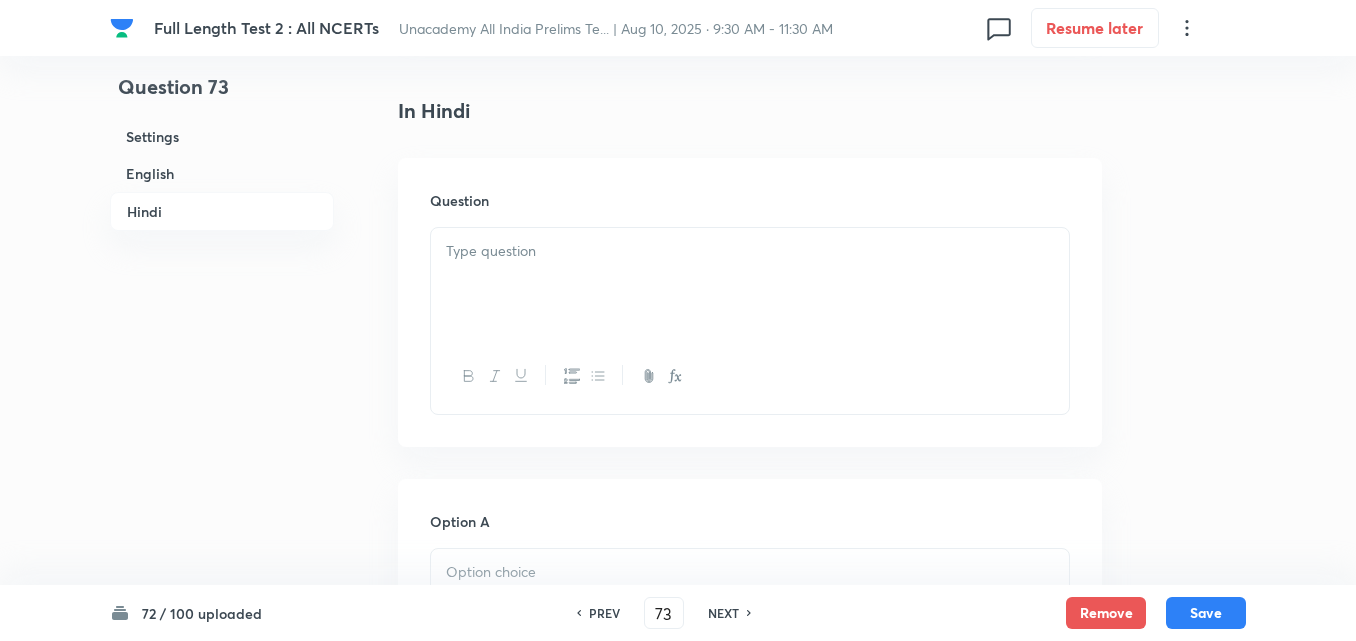 click at bounding box center (750, 284) 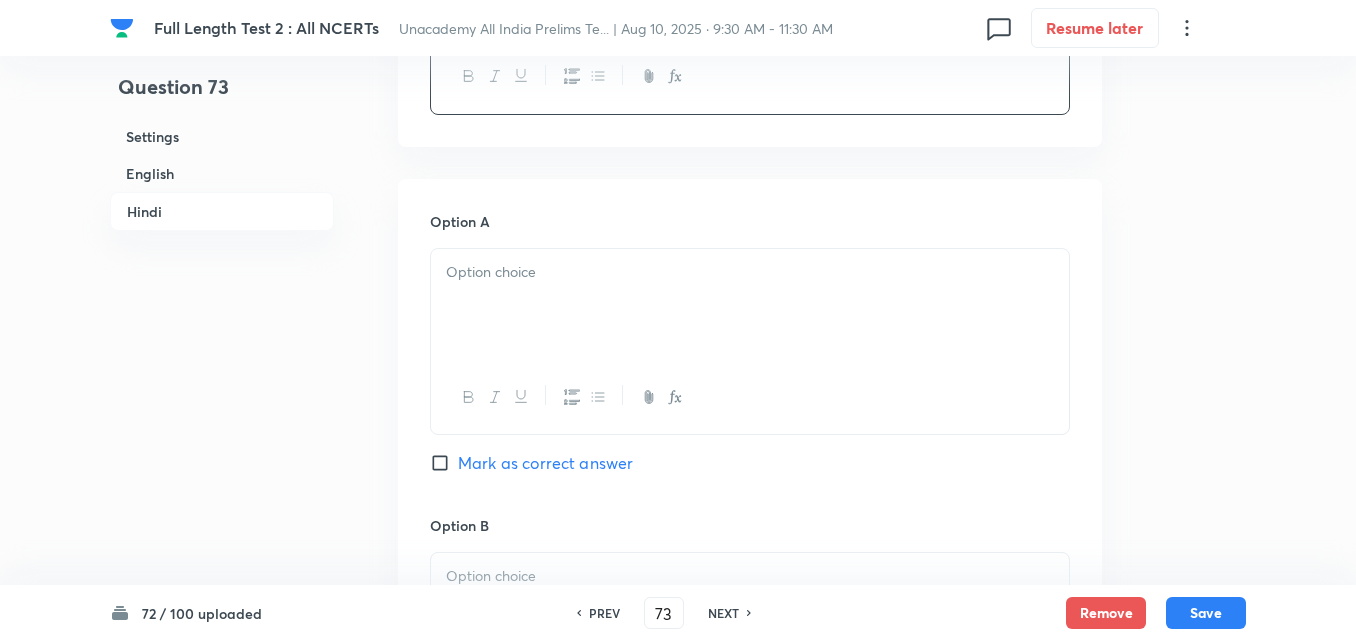 click at bounding box center [750, 305] 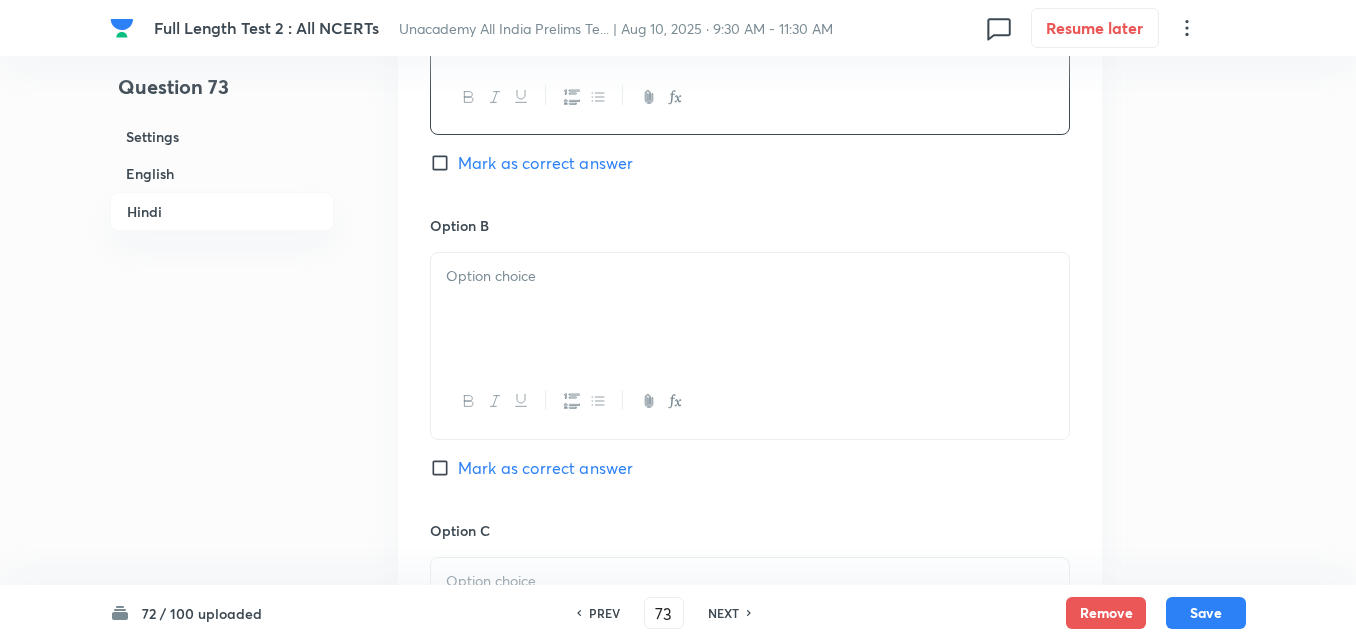 drag, startPoint x: 550, startPoint y: 333, endPoint x: 548, endPoint y: 322, distance: 11.18034 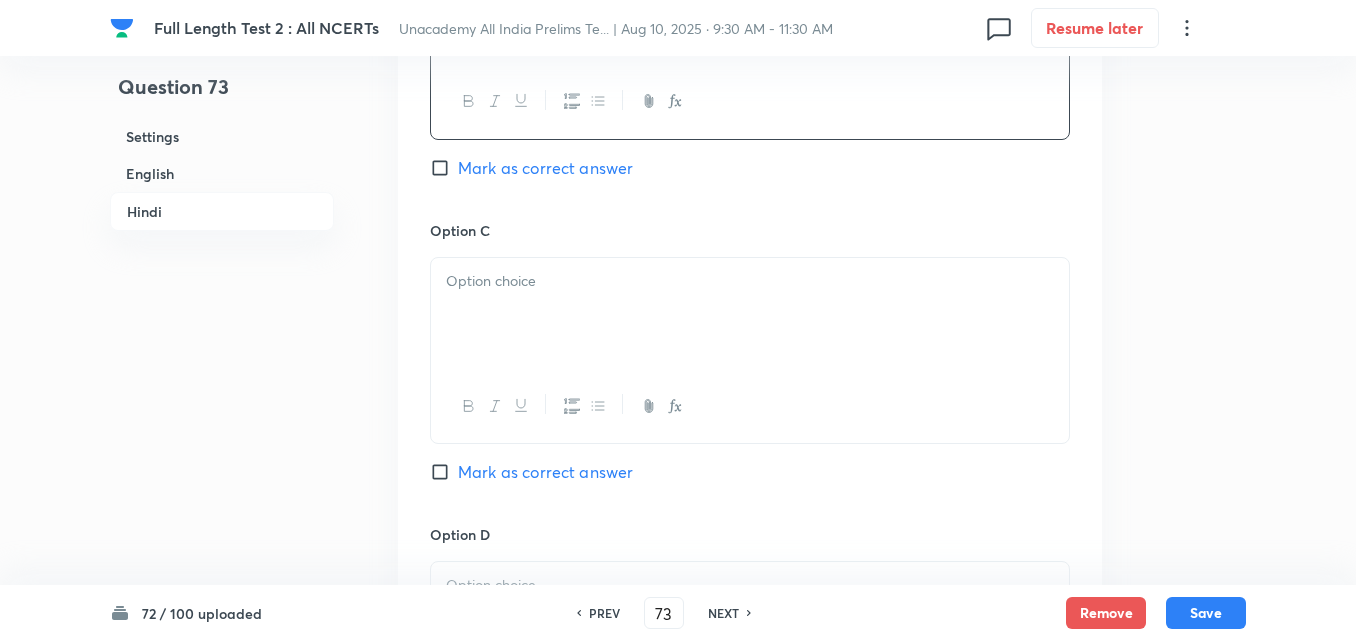 click at bounding box center (750, 314) 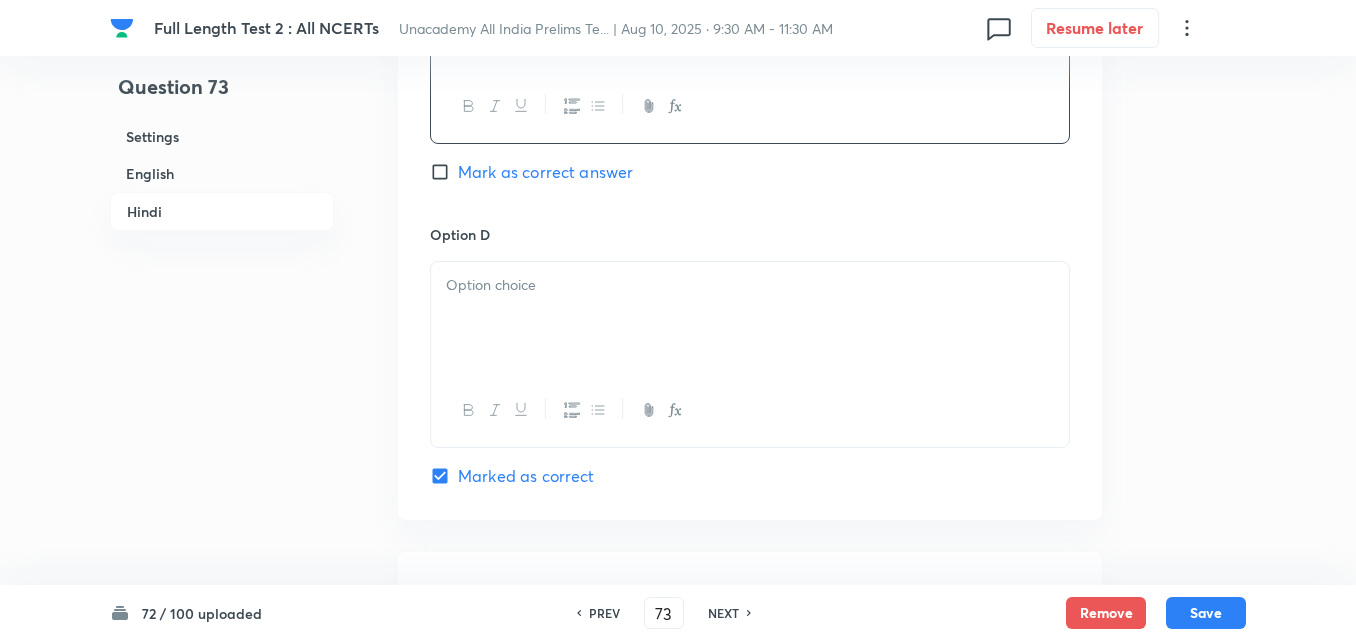 click at bounding box center [750, 318] 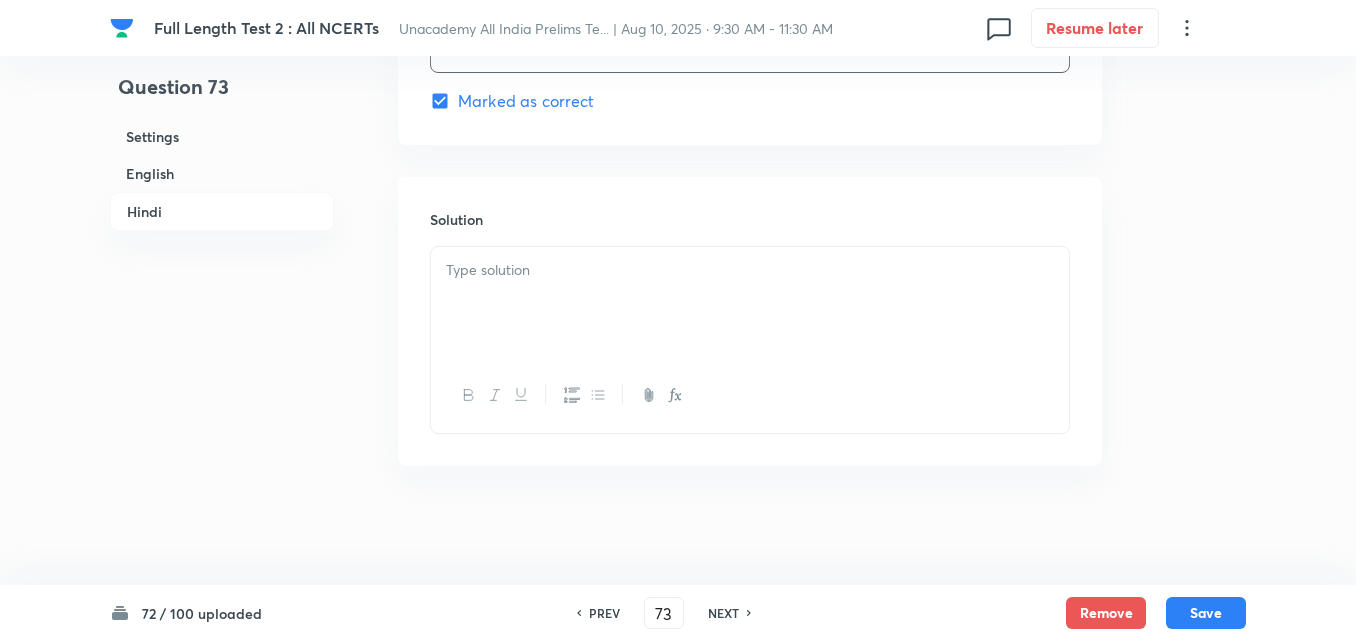 scroll, scrollTop: 4118, scrollLeft: 0, axis: vertical 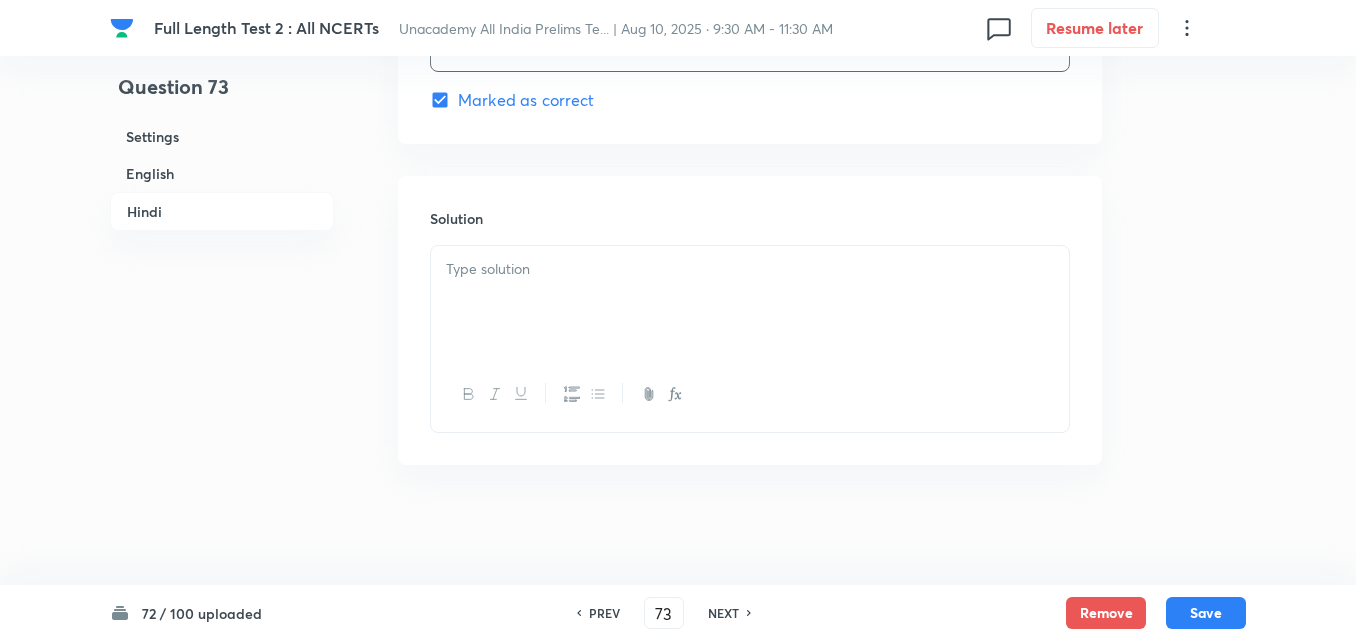 click at bounding box center [750, 302] 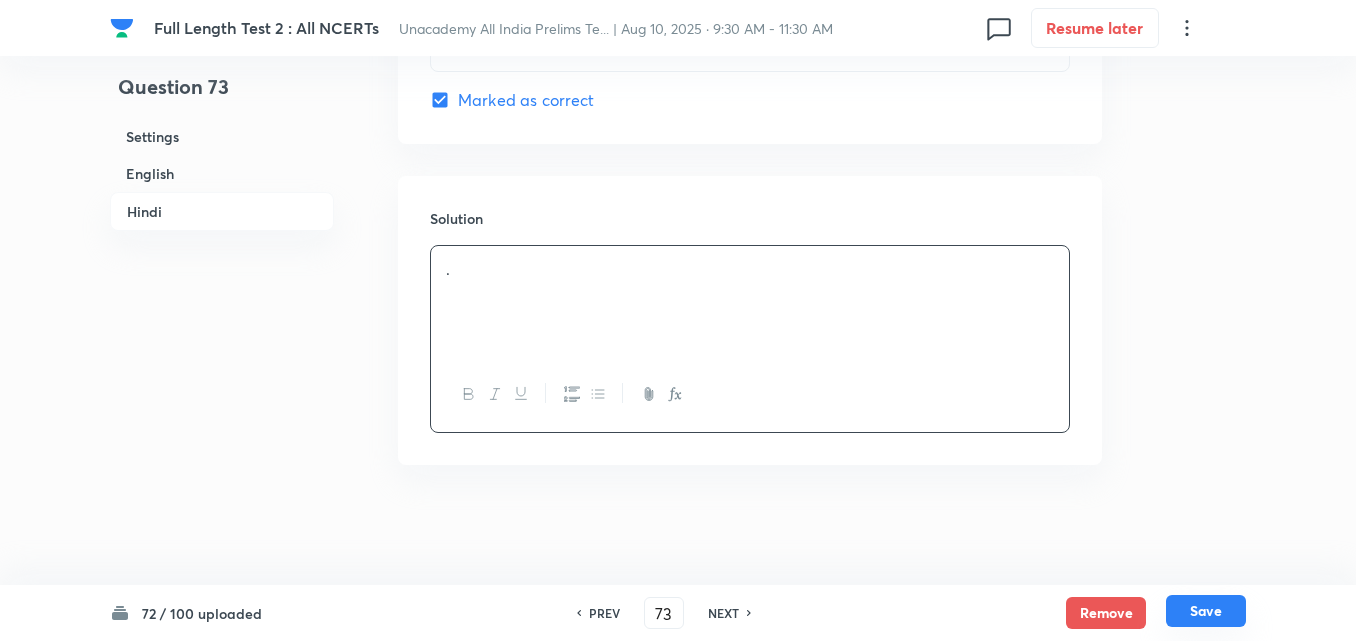 click on "Save" at bounding box center [1206, 611] 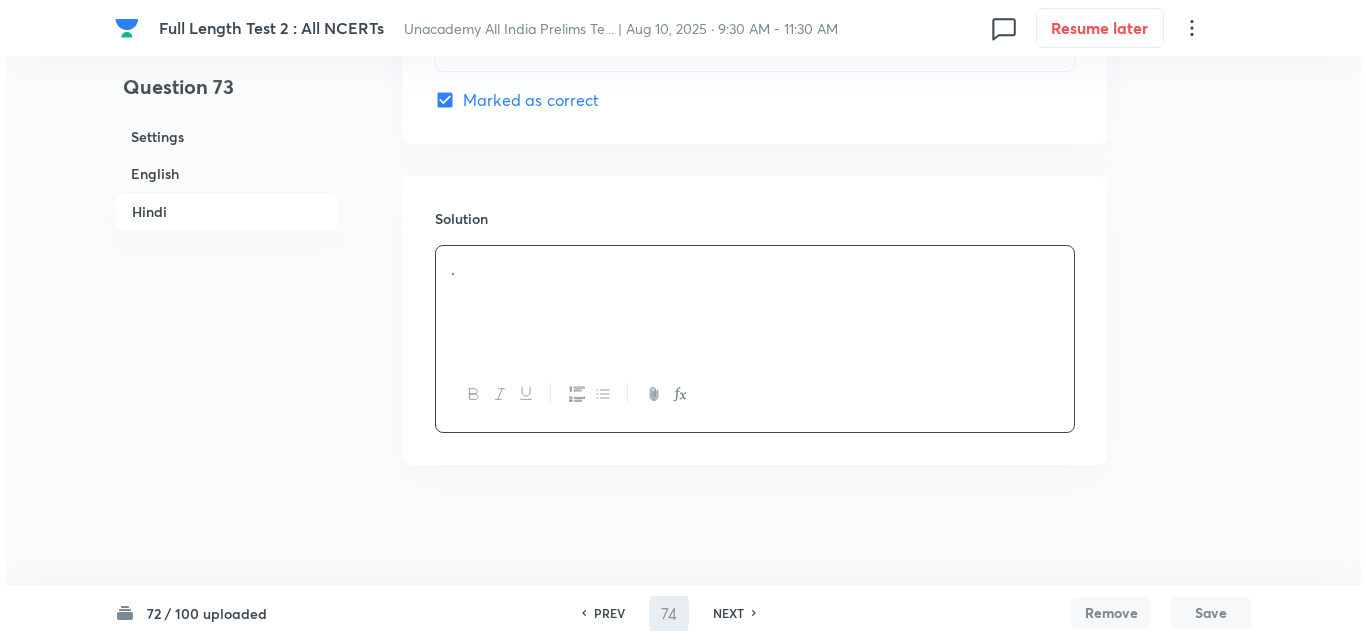 scroll, scrollTop: 0, scrollLeft: 0, axis: both 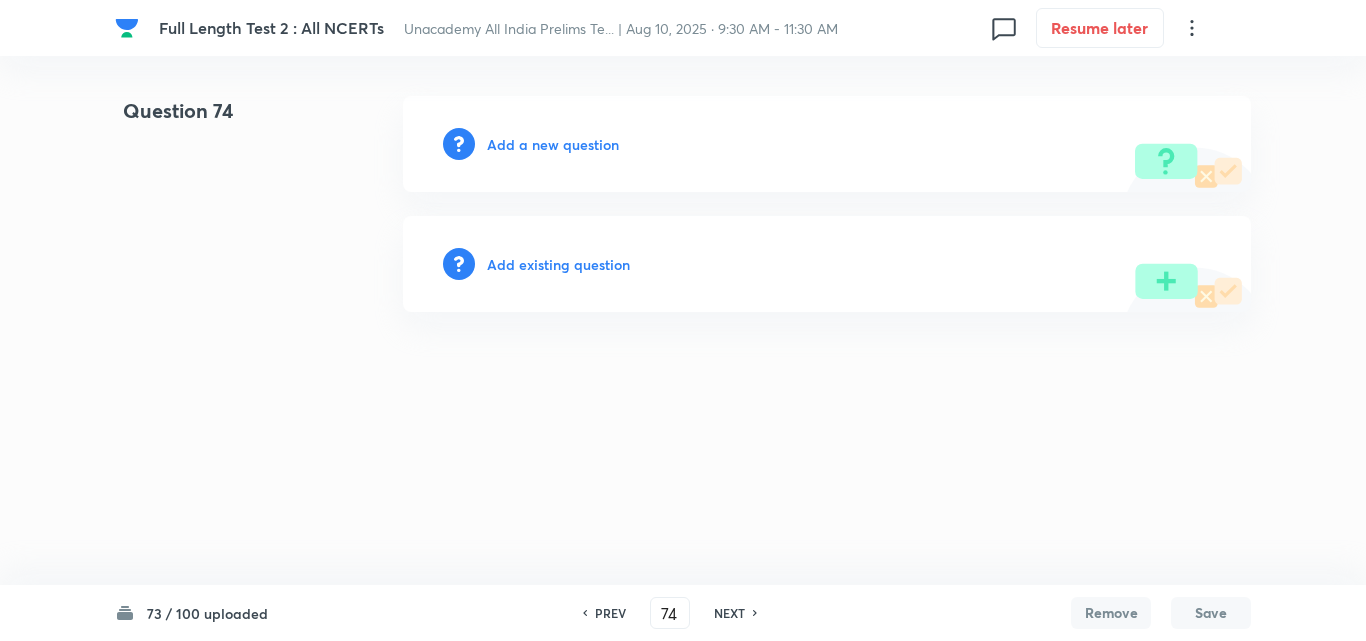 click on "Add a new question" at bounding box center (553, 144) 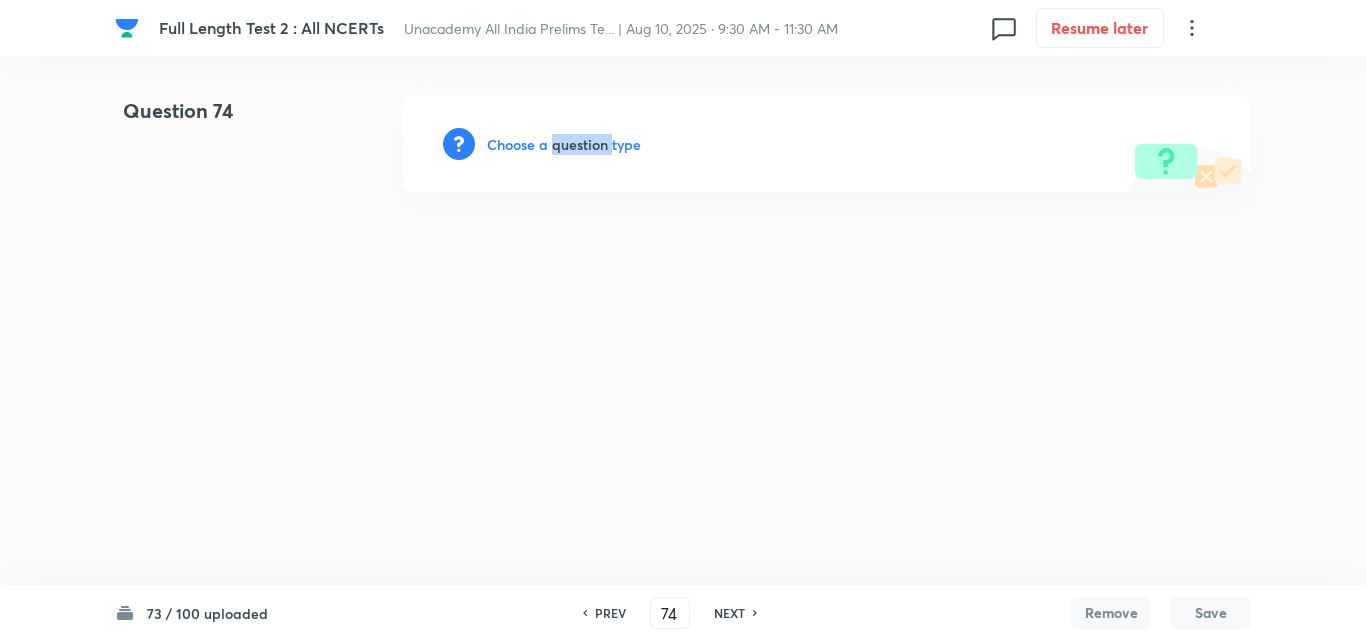 click on "Choose a question type" at bounding box center (564, 144) 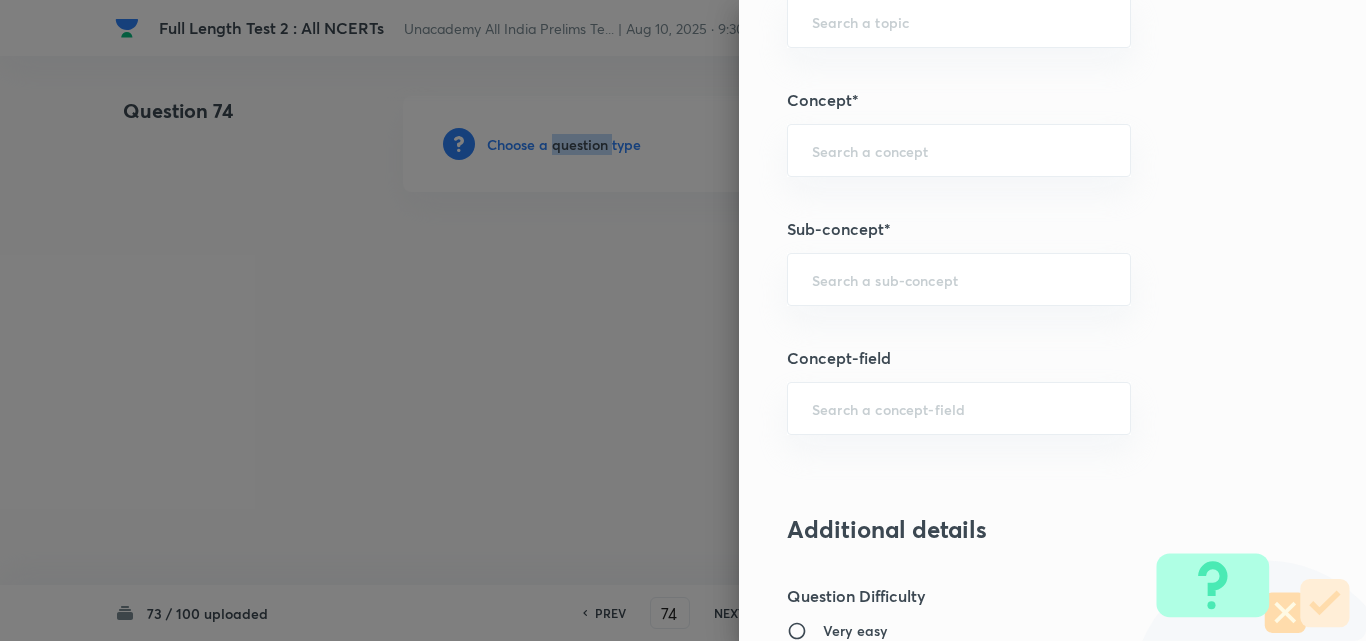 scroll, scrollTop: 1100, scrollLeft: 0, axis: vertical 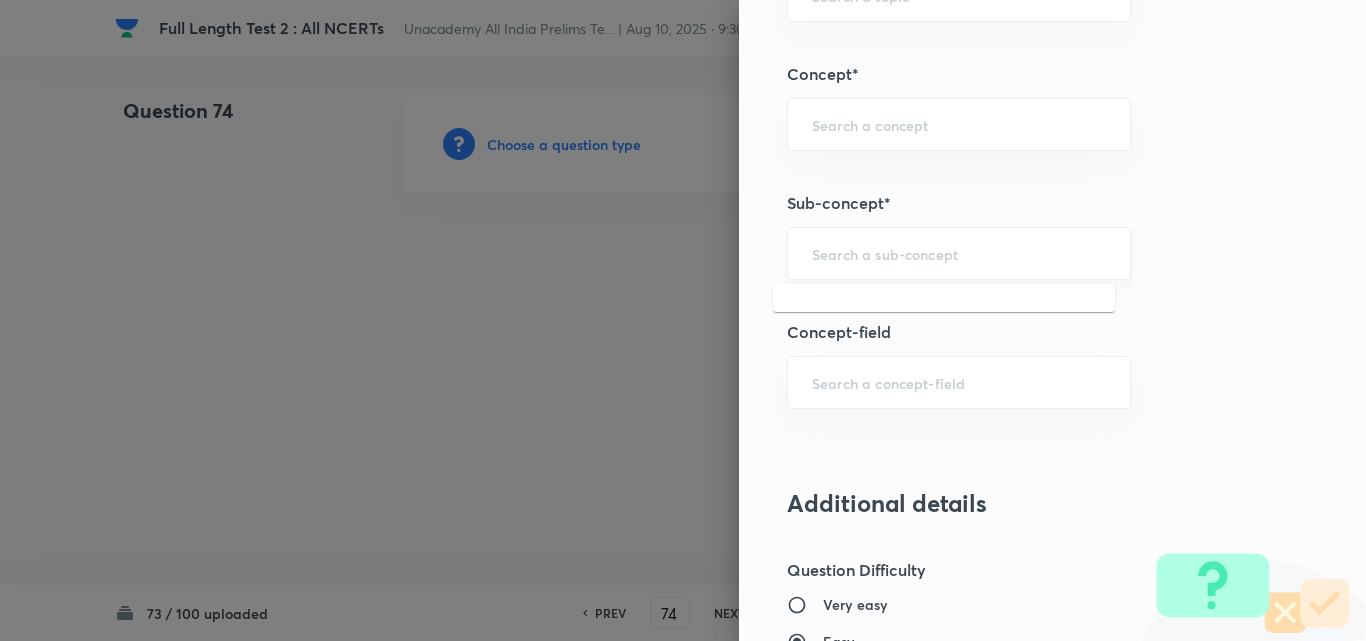 click at bounding box center (959, 253) 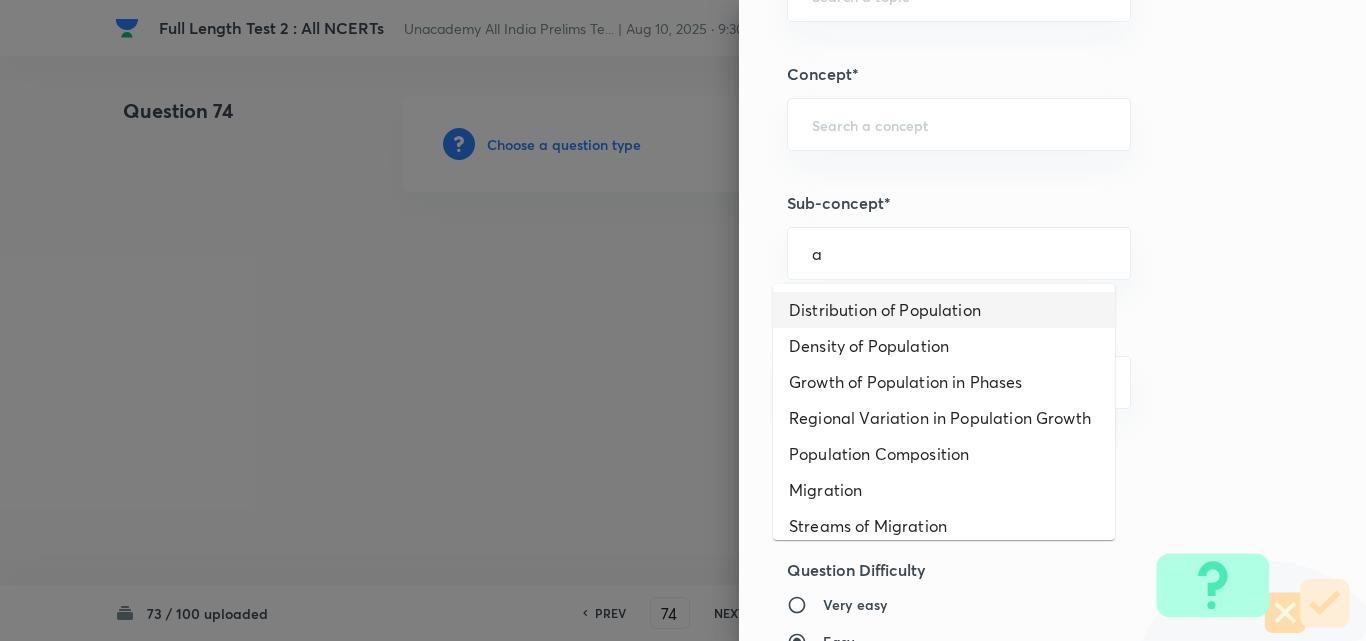 click on "Distribution of Population" at bounding box center (944, 310) 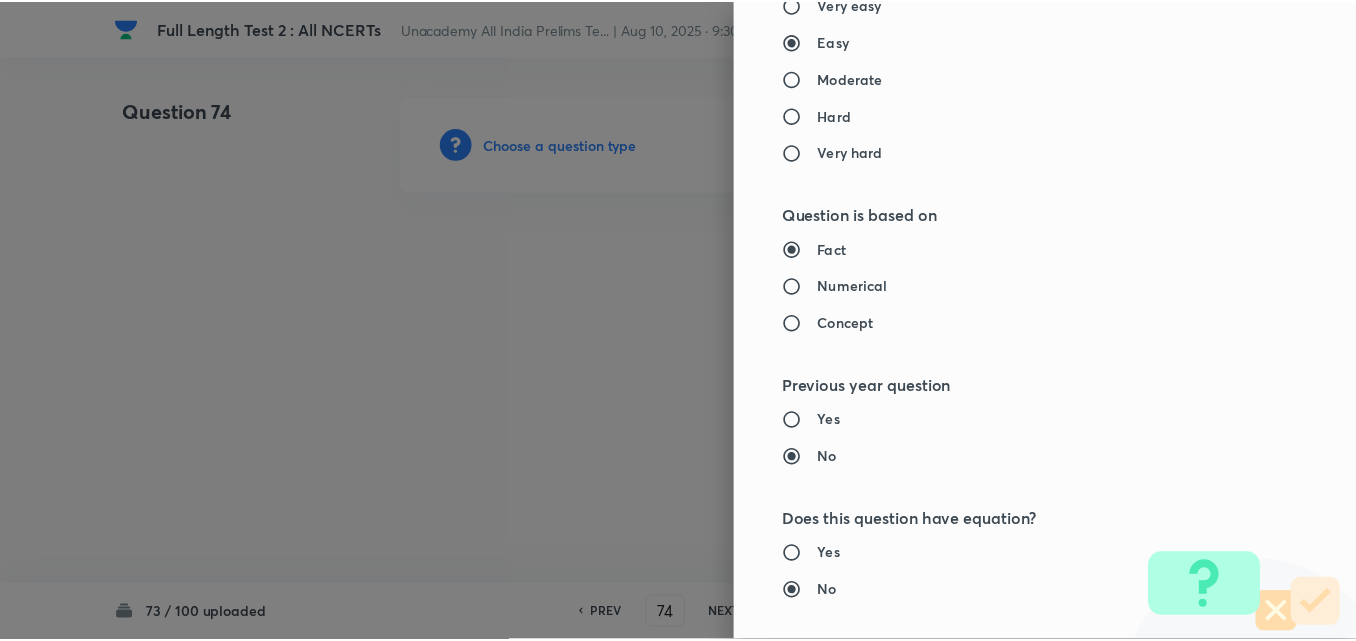 scroll, scrollTop: 2085, scrollLeft: 0, axis: vertical 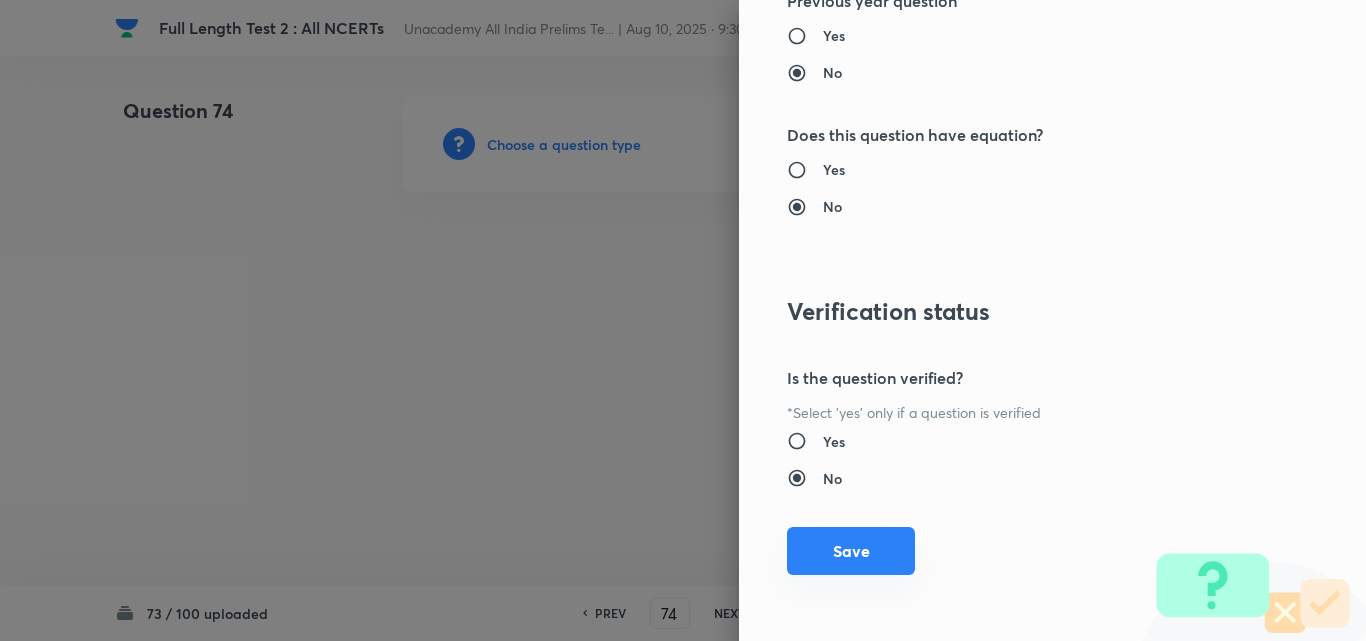 click on "Save" at bounding box center [851, 551] 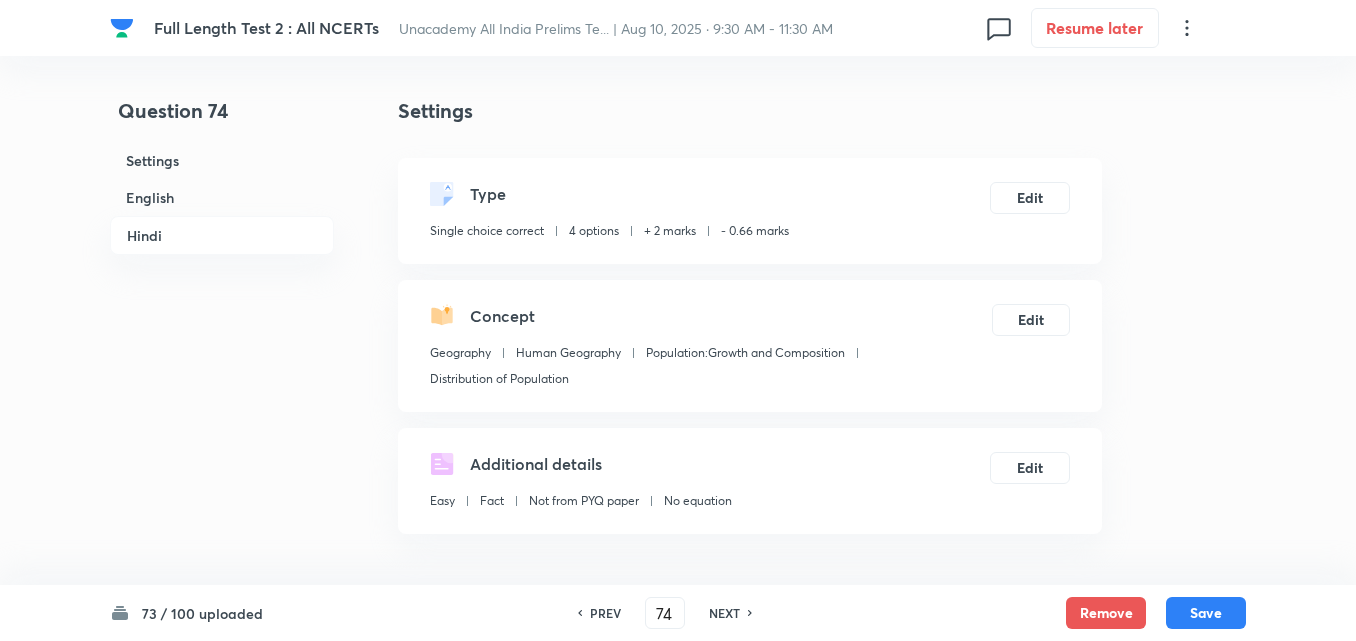 click on "English" at bounding box center [222, 197] 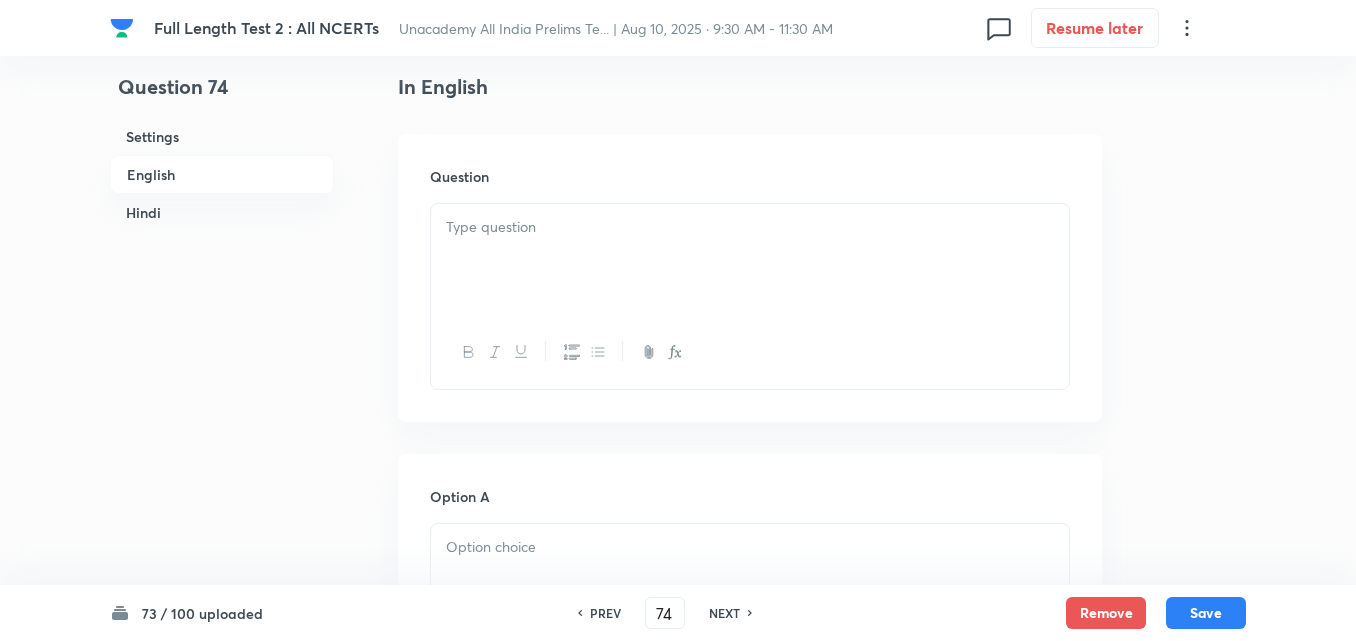 click at bounding box center [750, 260] 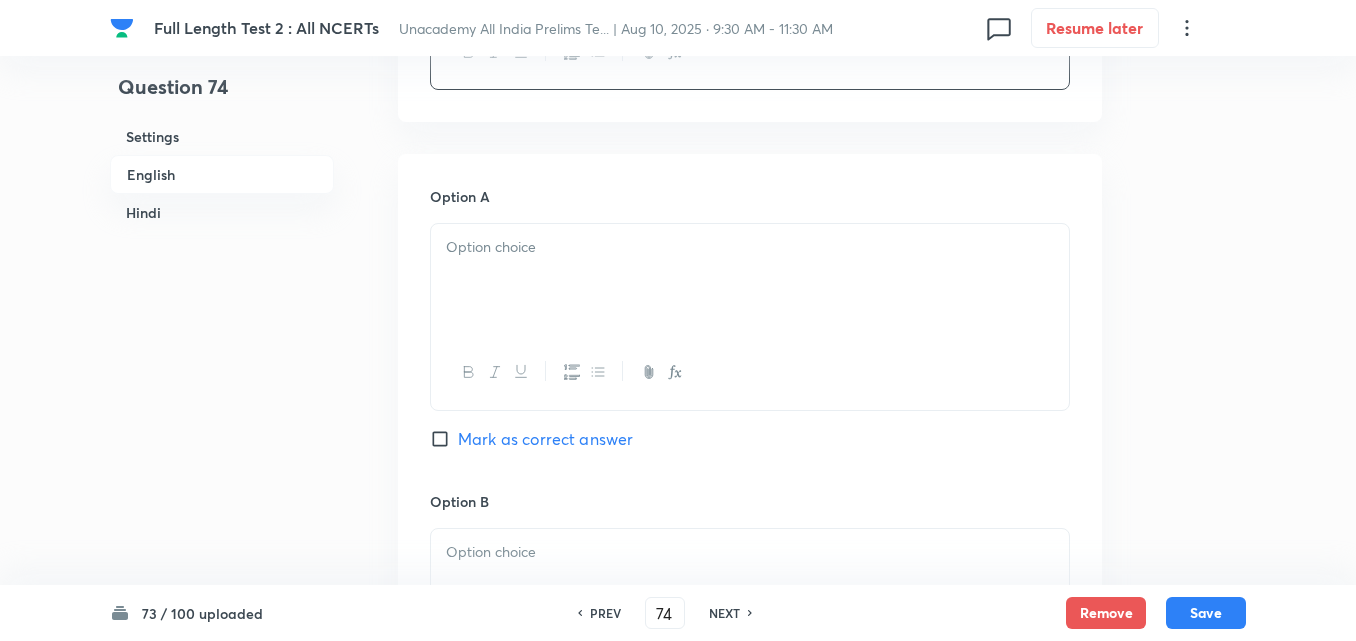 click at bounding box center [750, 280] 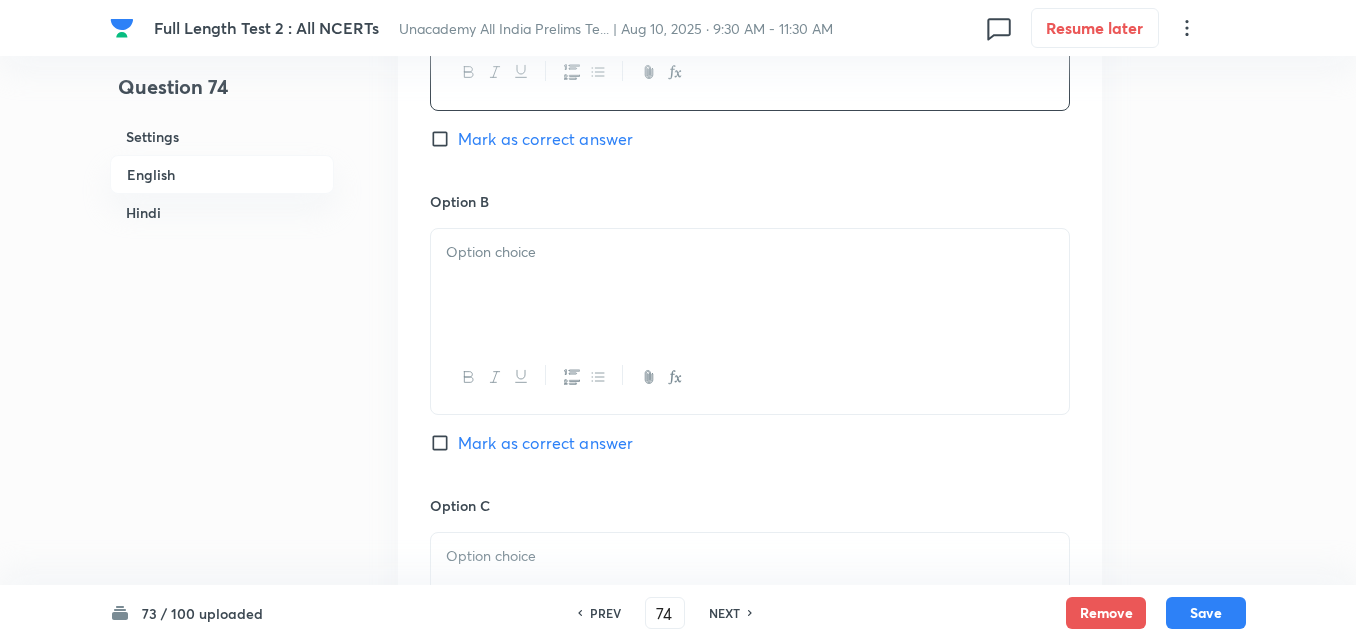 click at bounding box center [750, 252] 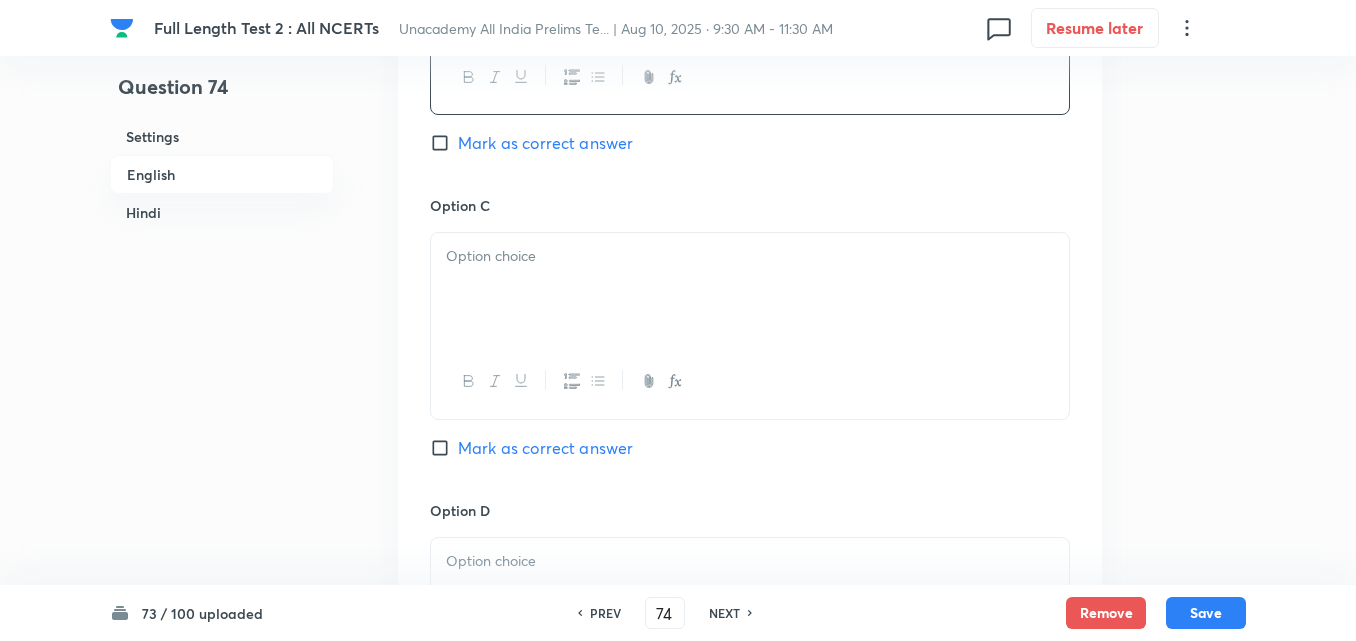 click at bounding box center (750, 256) 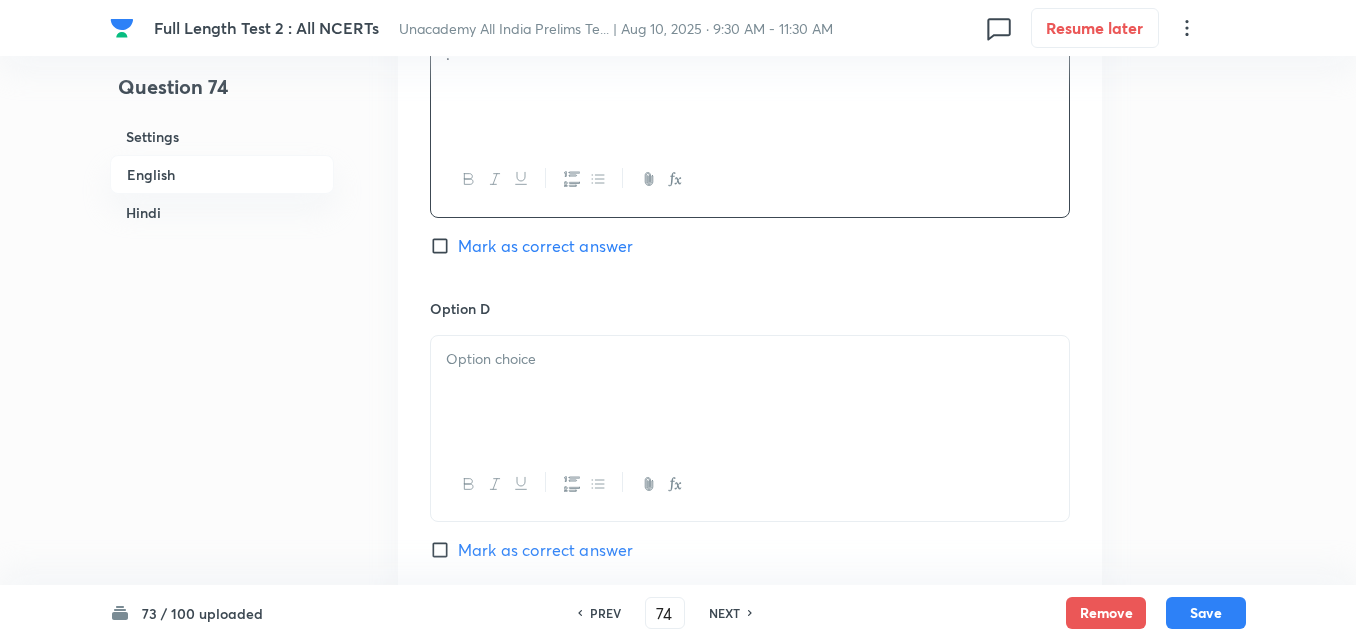 scroll, scrollTop: 1842, scrollLeft: 0, axis: vertical 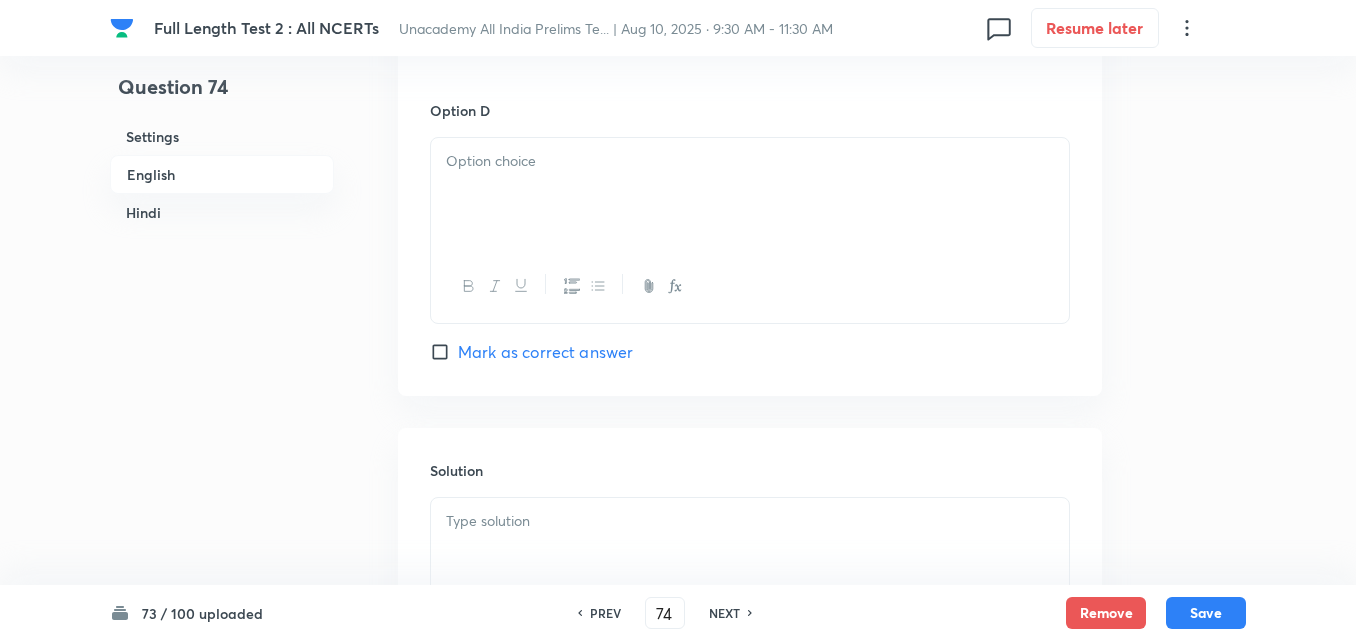 drag, startPoint x: 548, startPoint y: 267, endPoint x: 540, endPoint y: 216, distance: 51.62364 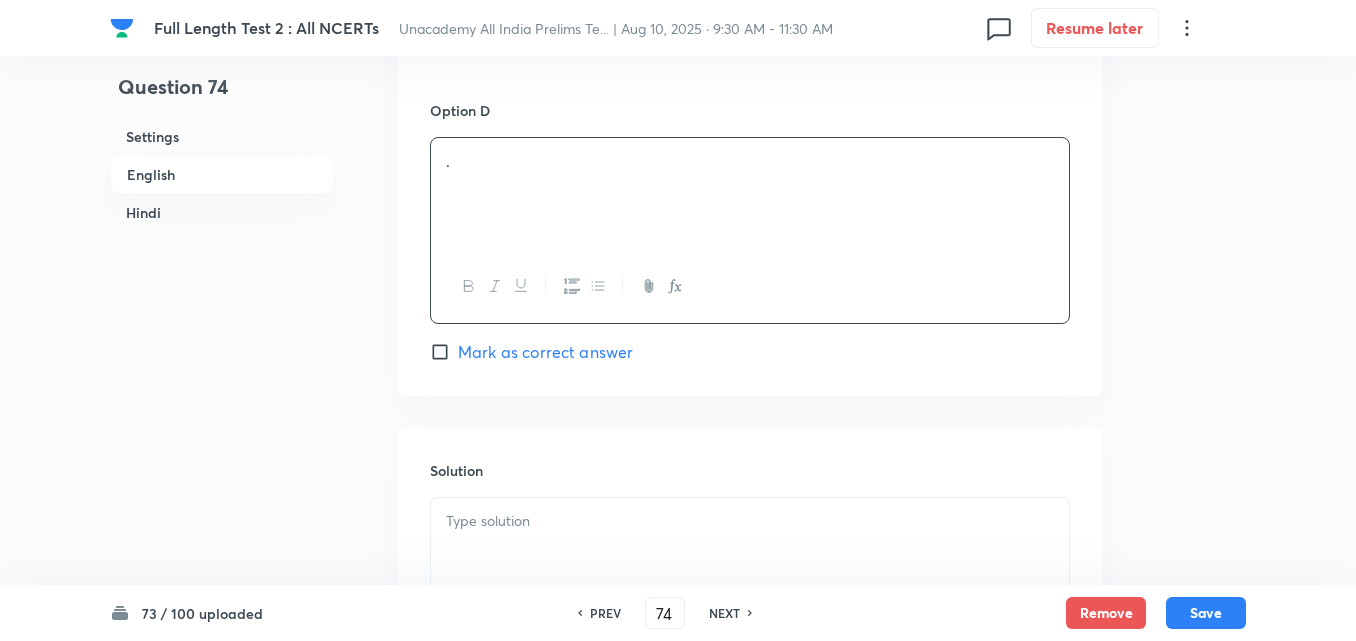 click on "Mark as correct answer" at bounding box center (545, 352) 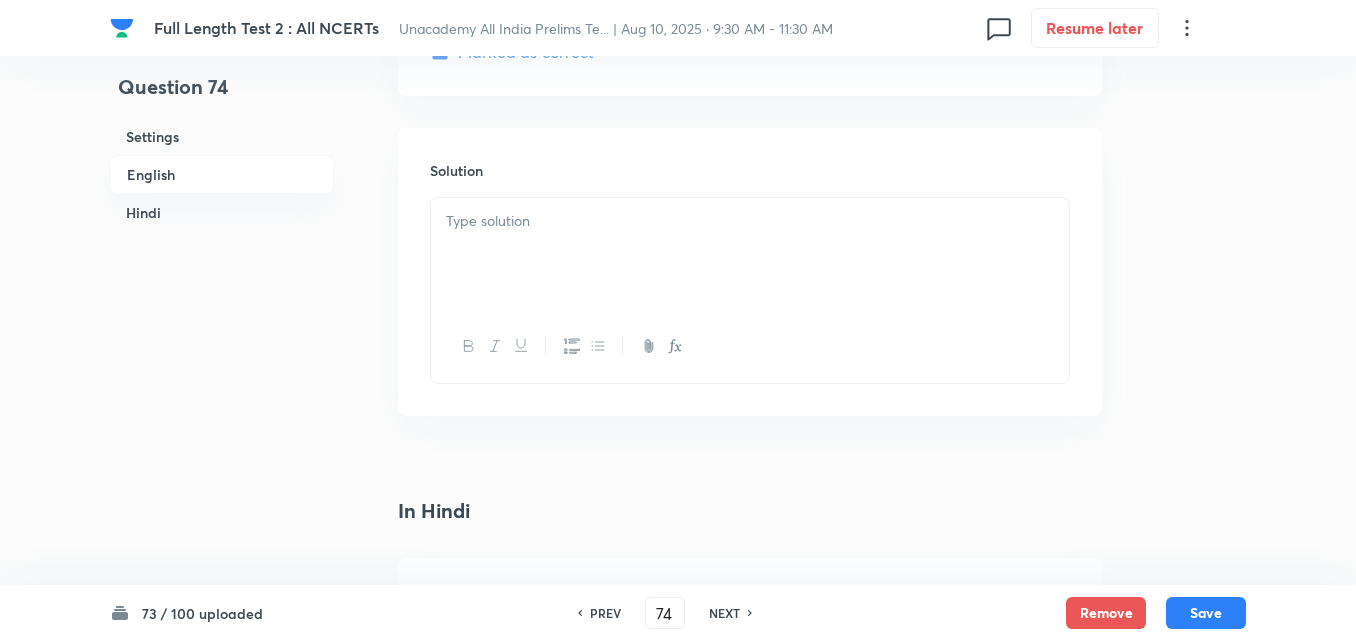 click at bounding box center (750, 254) 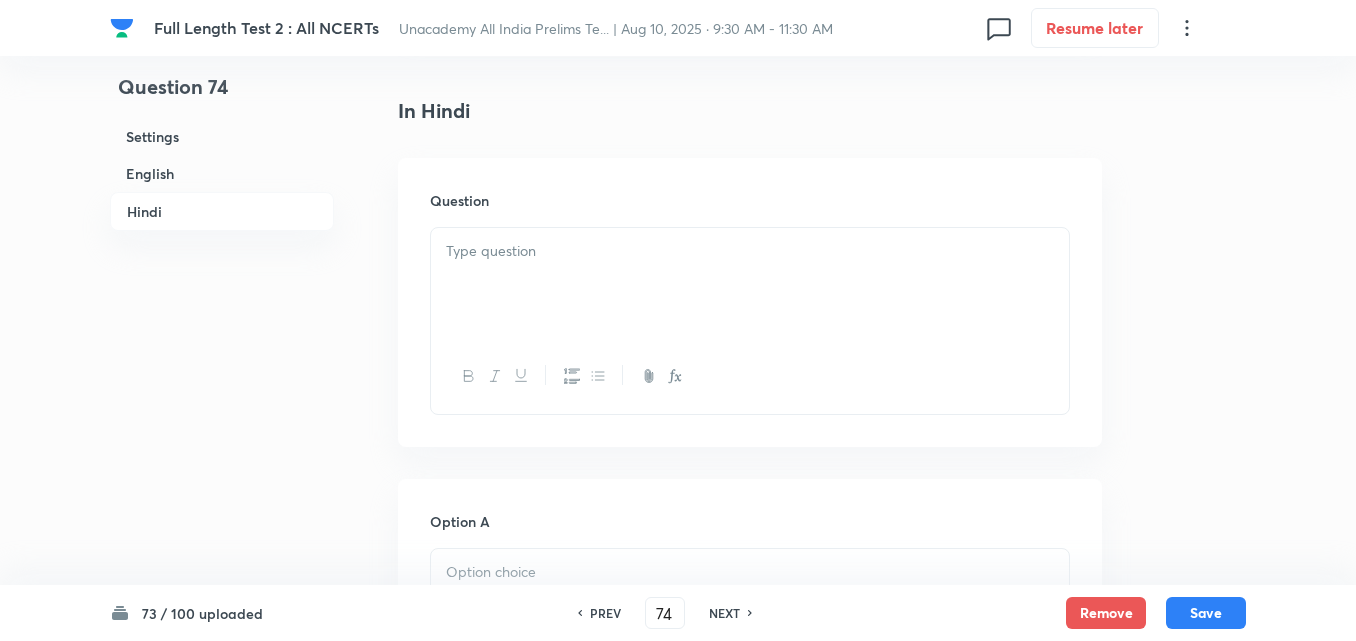 click at bounding box center [750, 284] 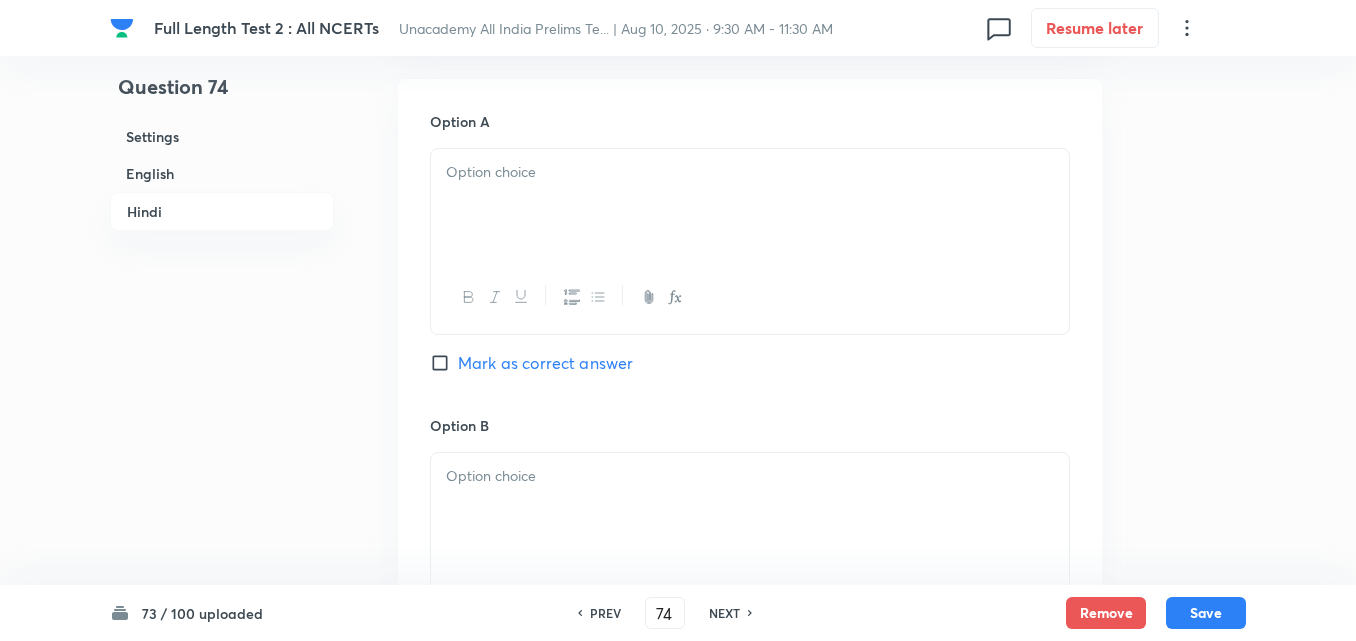 drag, startPoint x: 541, startPoint y: 252, endPoint x: 538, endPoint y: 241, distance: 11.401754 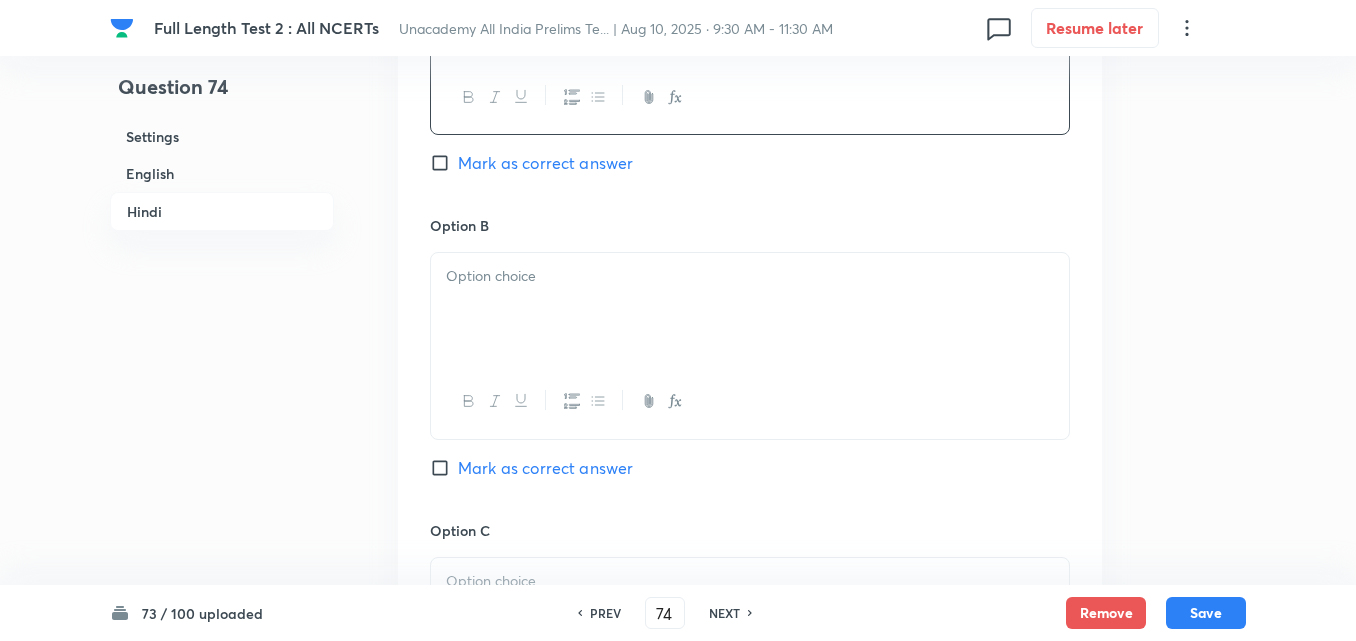 click at bounding box center [750, 309] 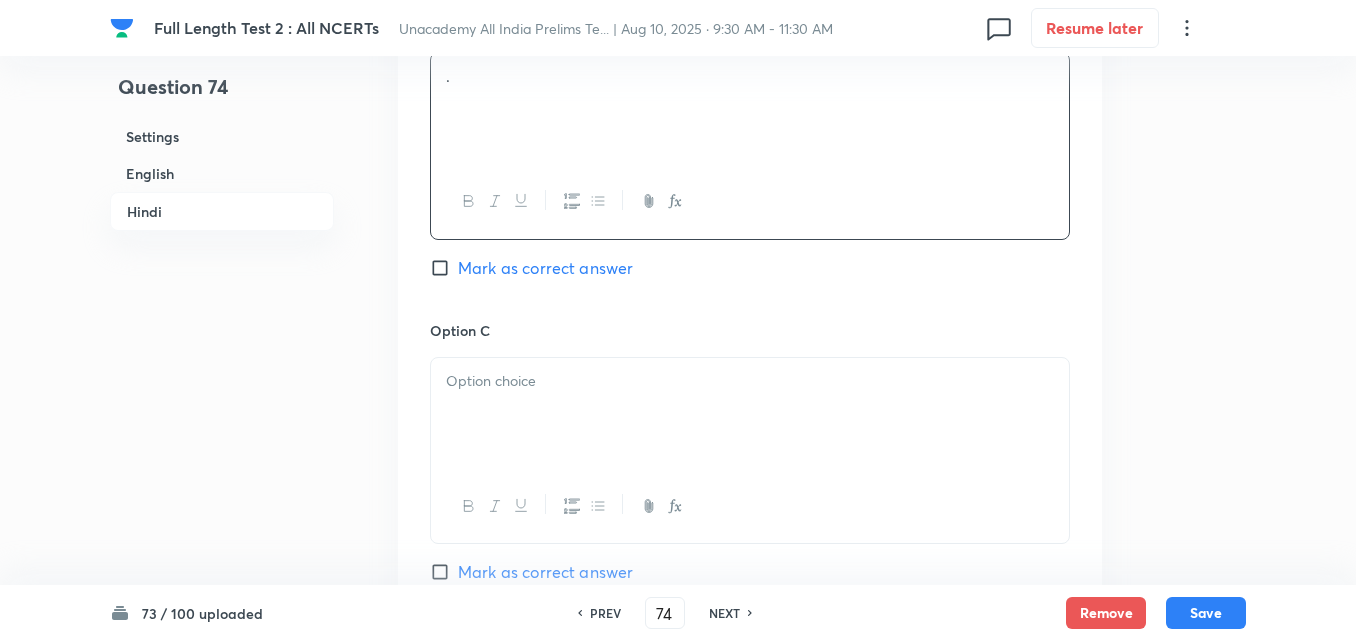click at bounding box center (750, 414) 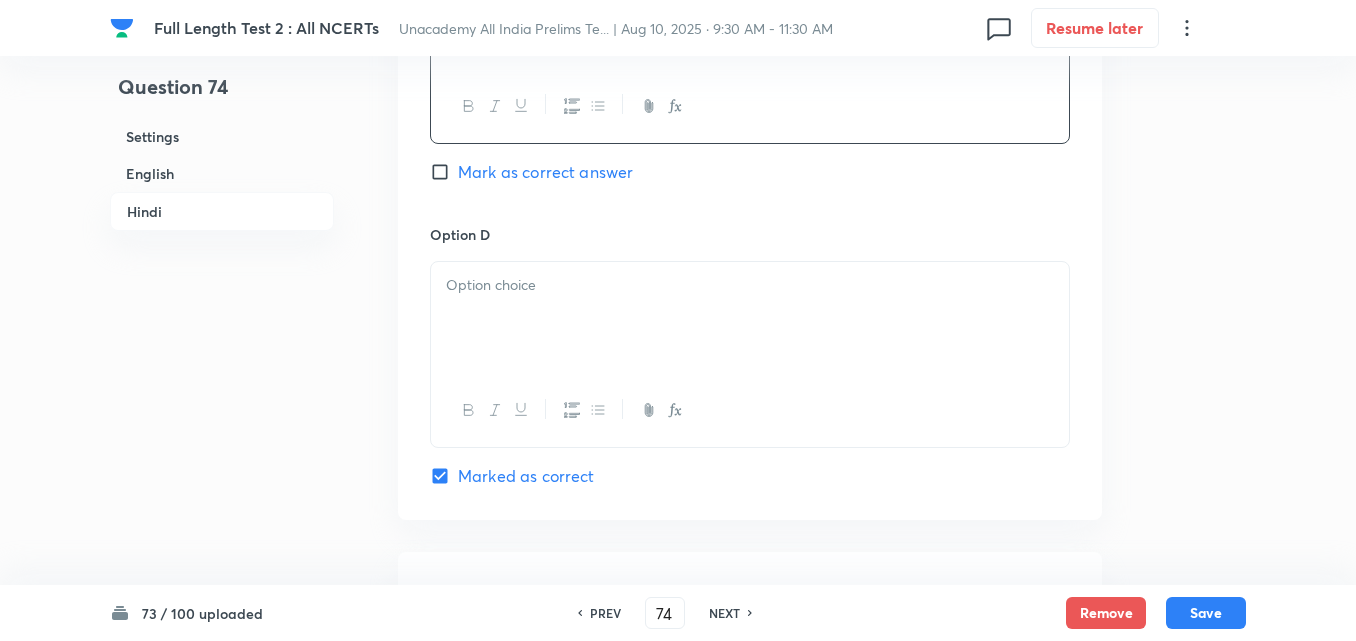 click at bounding box center (750, 318) 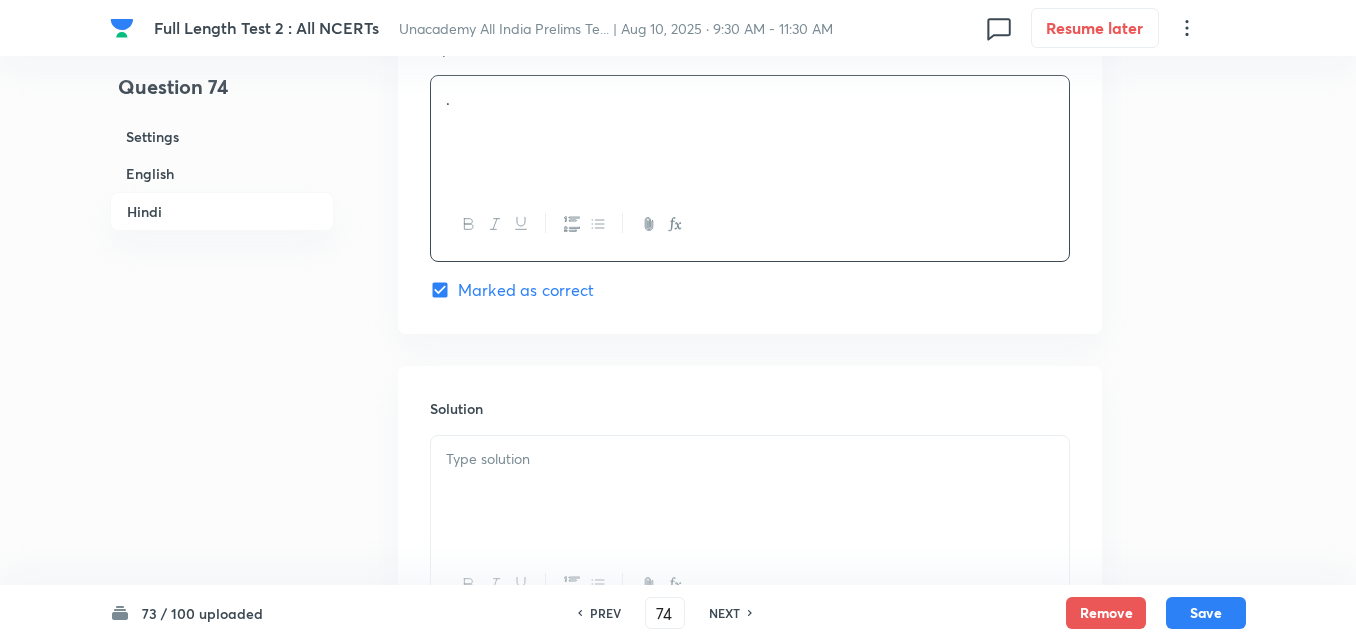 scroll, scrollTop: 4118, scrollLeft: 0, axis: vertical 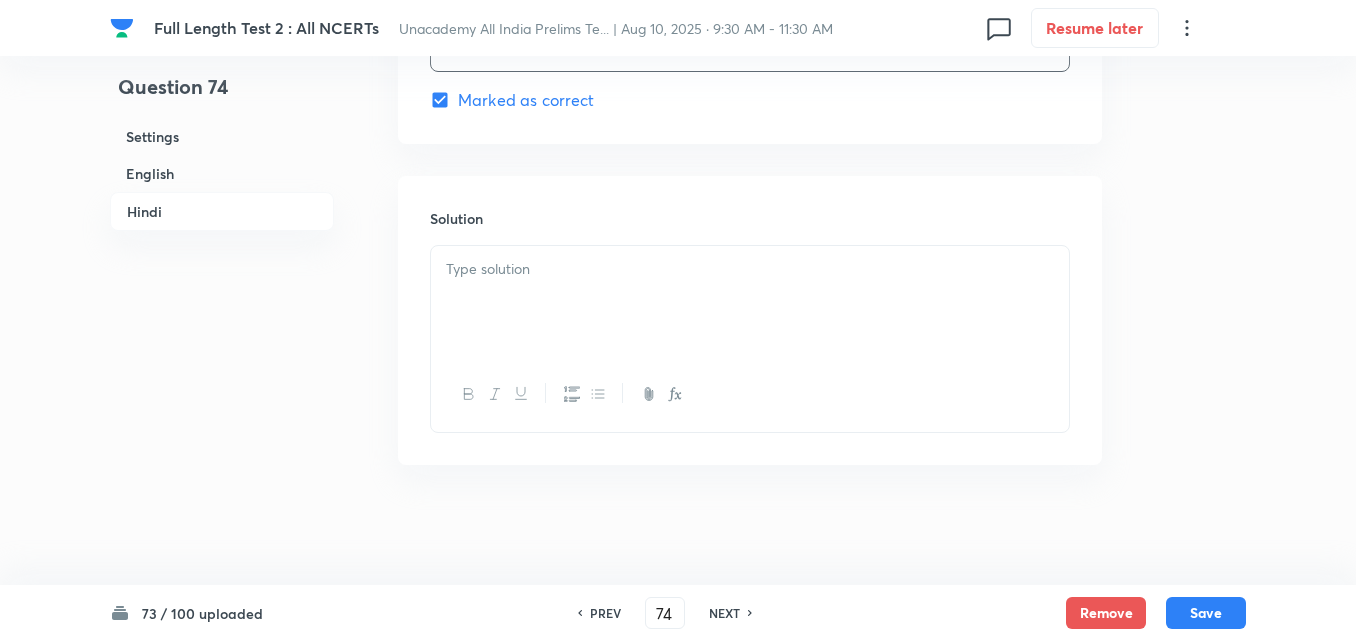 click at bounding box center [750, 302] 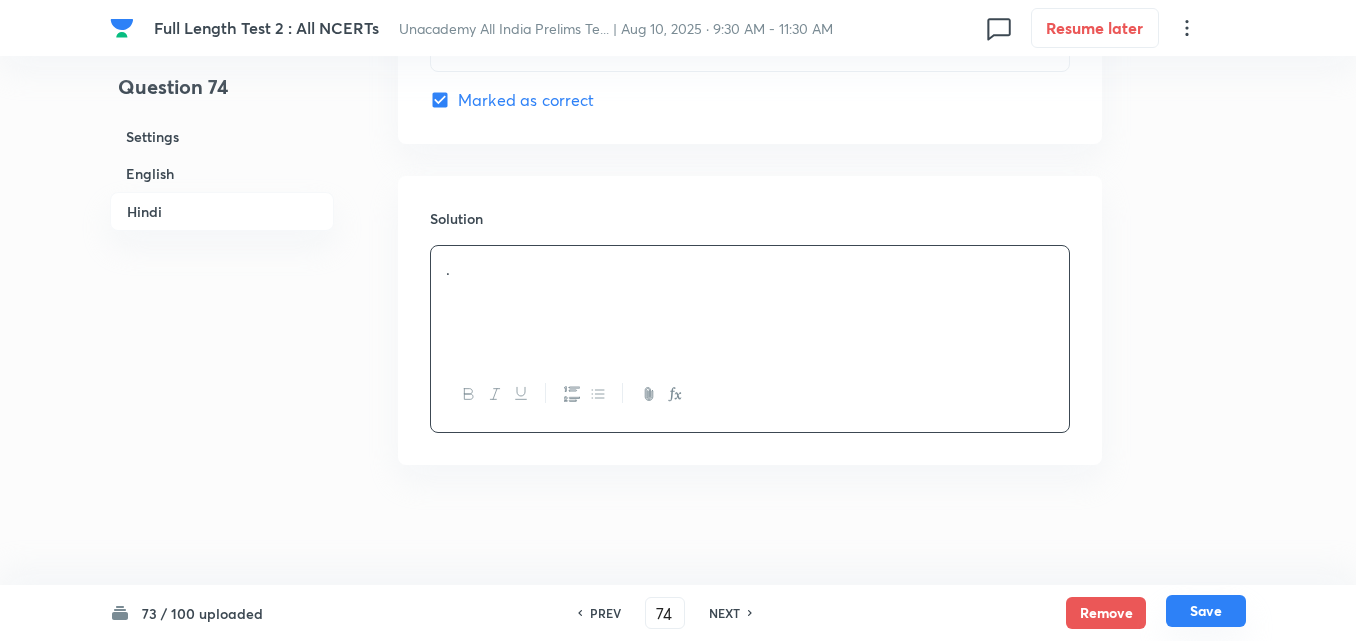 click on "Save" at bounding box center [1206, 611] 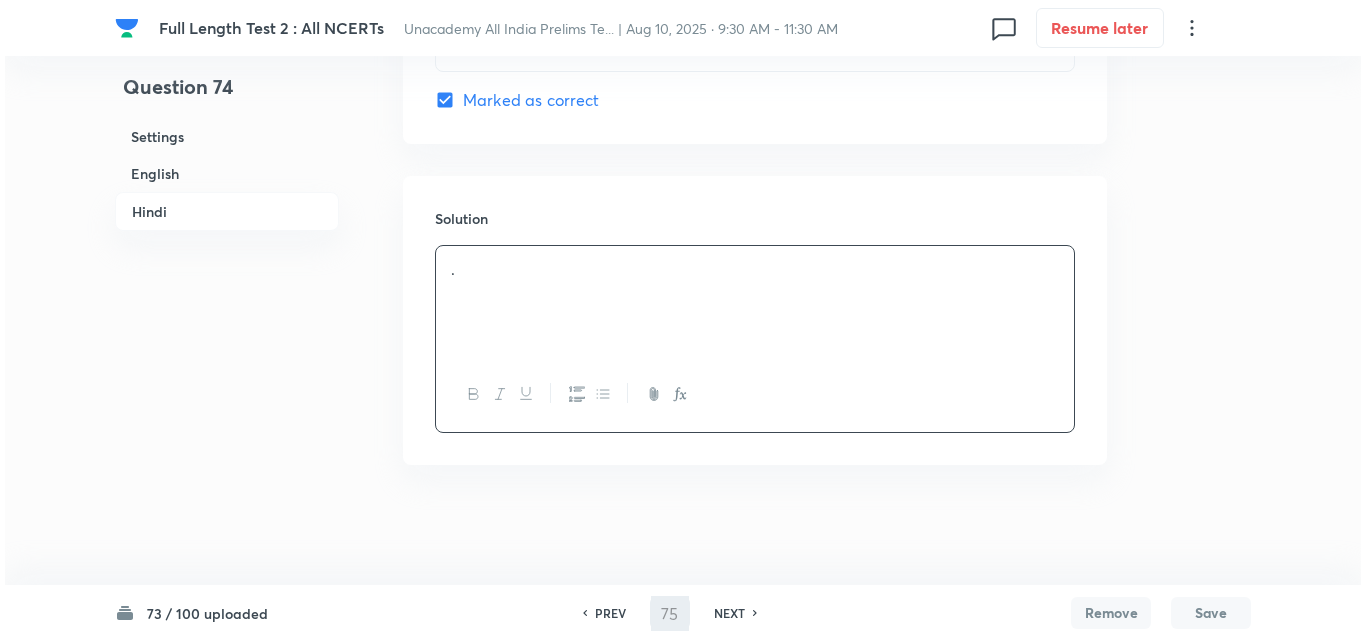 scroll, scrollTop: 0, scrollLeft: 0, axis: both 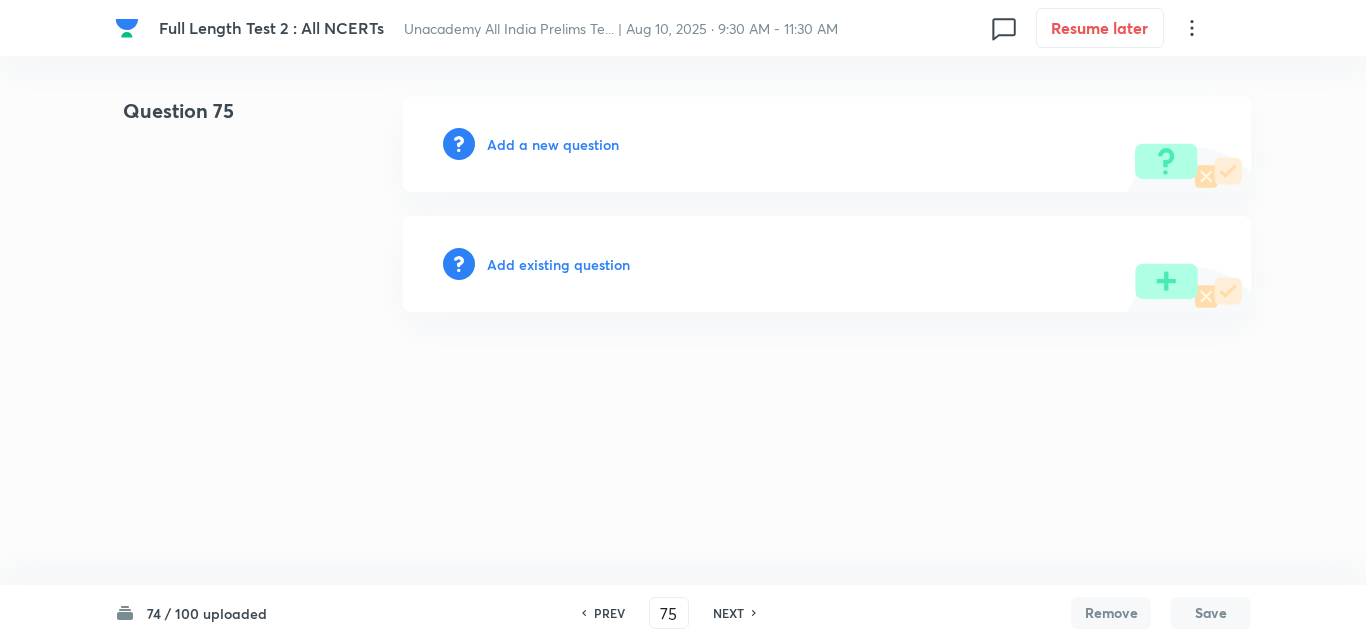 click on "Add a new question" at bounding box center [553, 144] 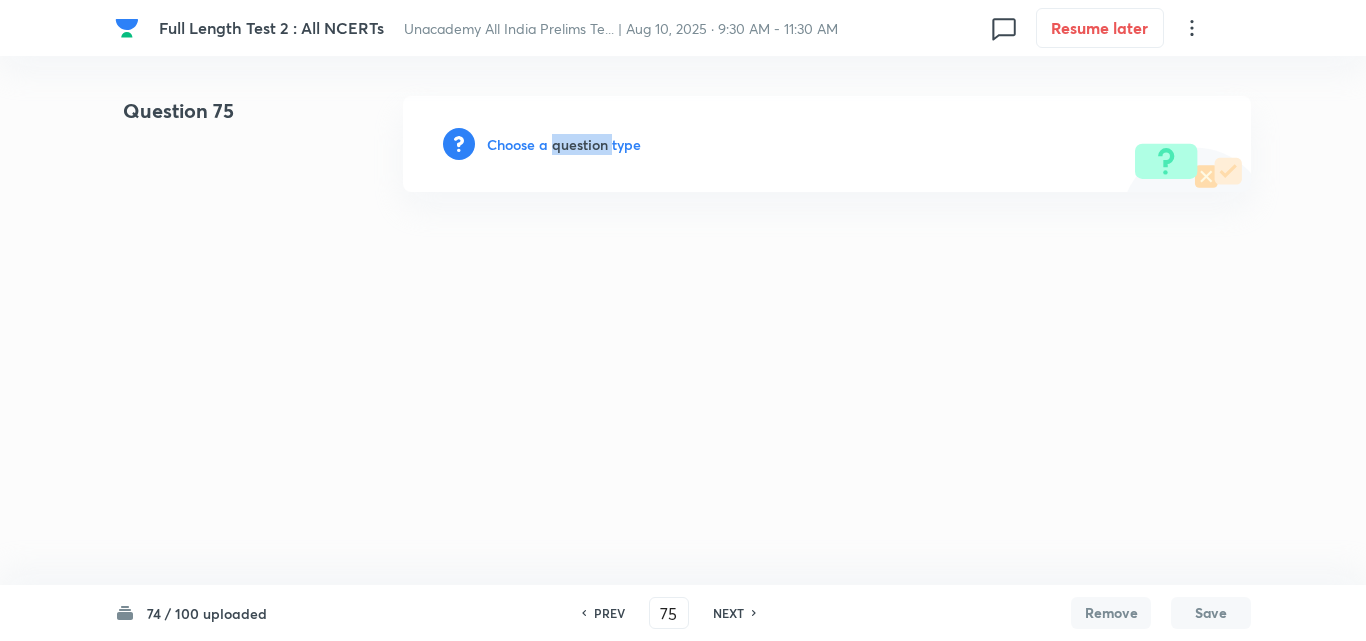 click on "Choose a question type" at bounding box center (564, 144) 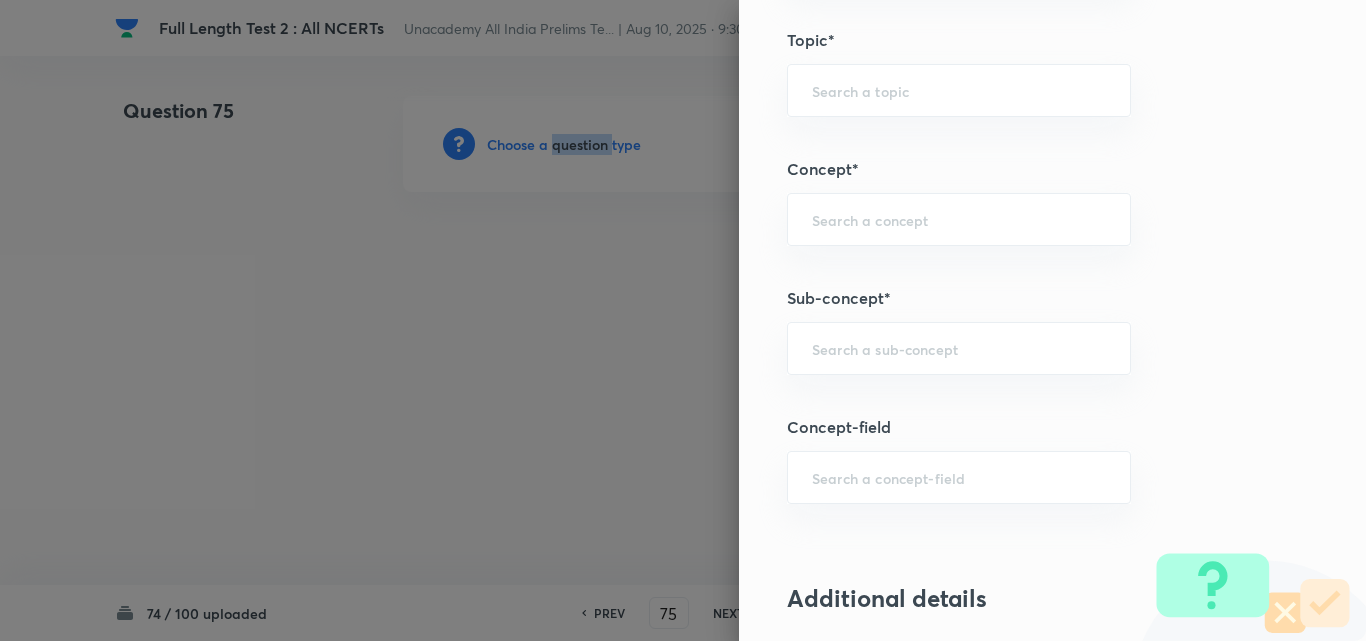 scroll, scrollTop: 1100, scrollLeft: 0, axis: vertical 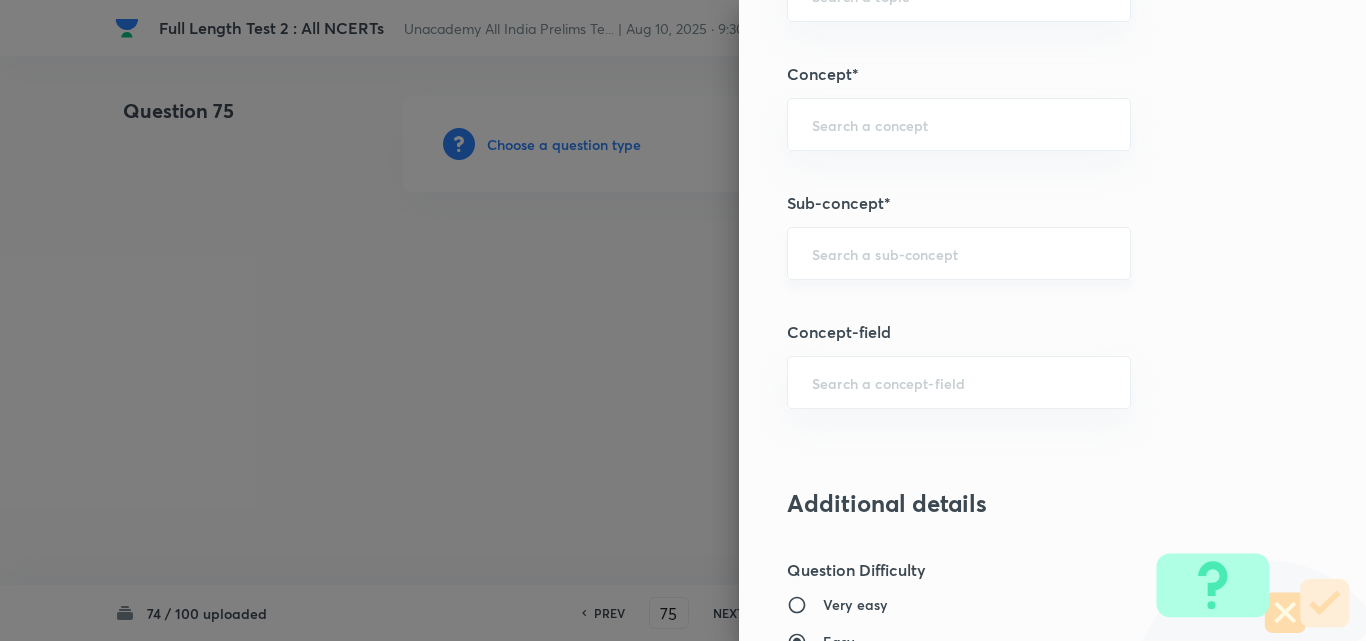click at bounding box center (959, 253) 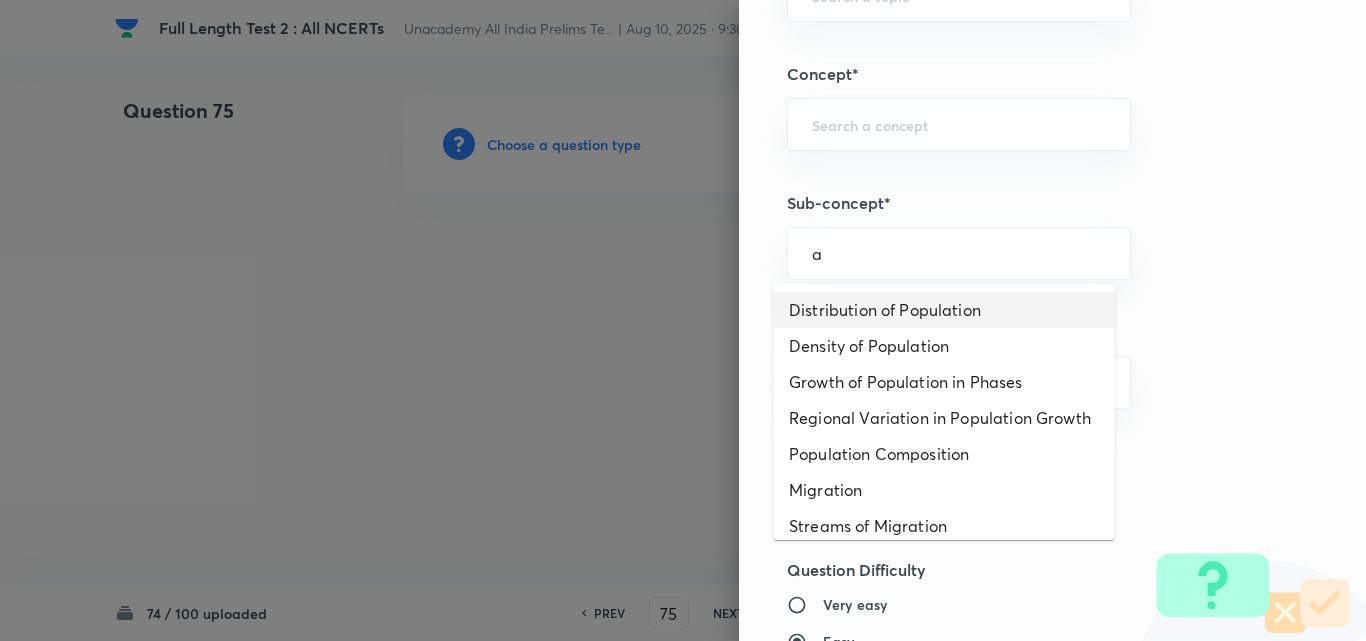 click on "Distribution of Population" at bounding box center (944, 310) 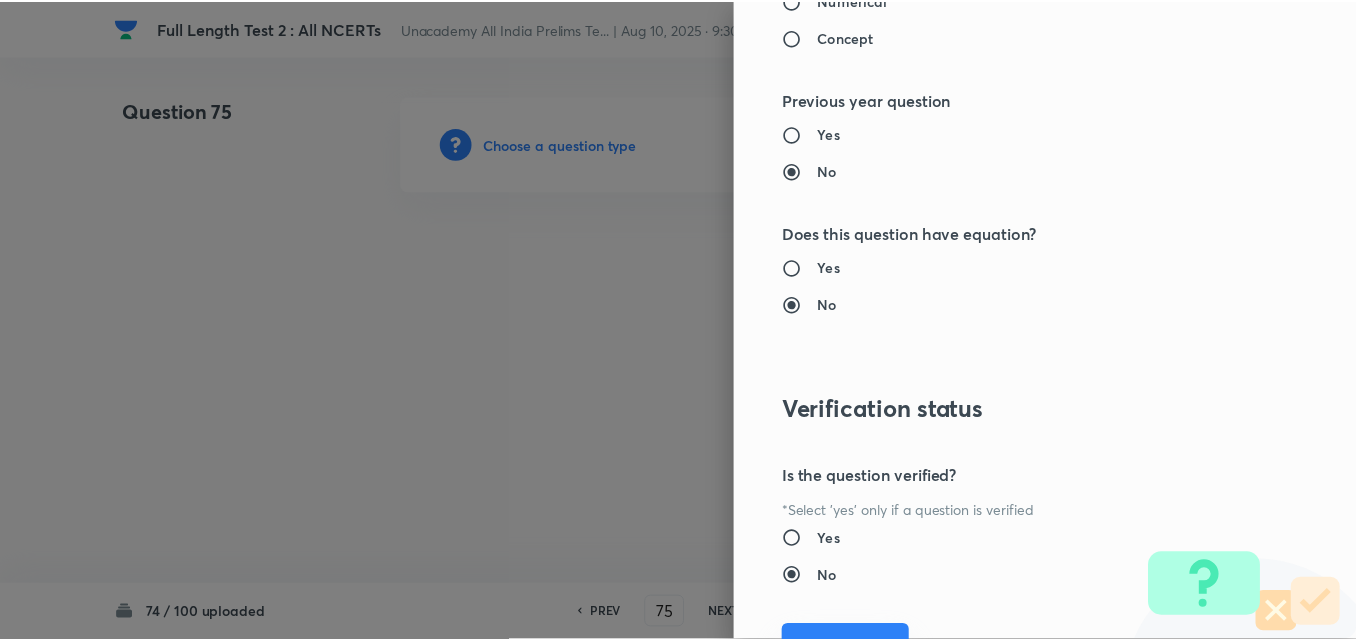 scroll, scrollTop: 2085, scrollLeft: 0, axis: vertical 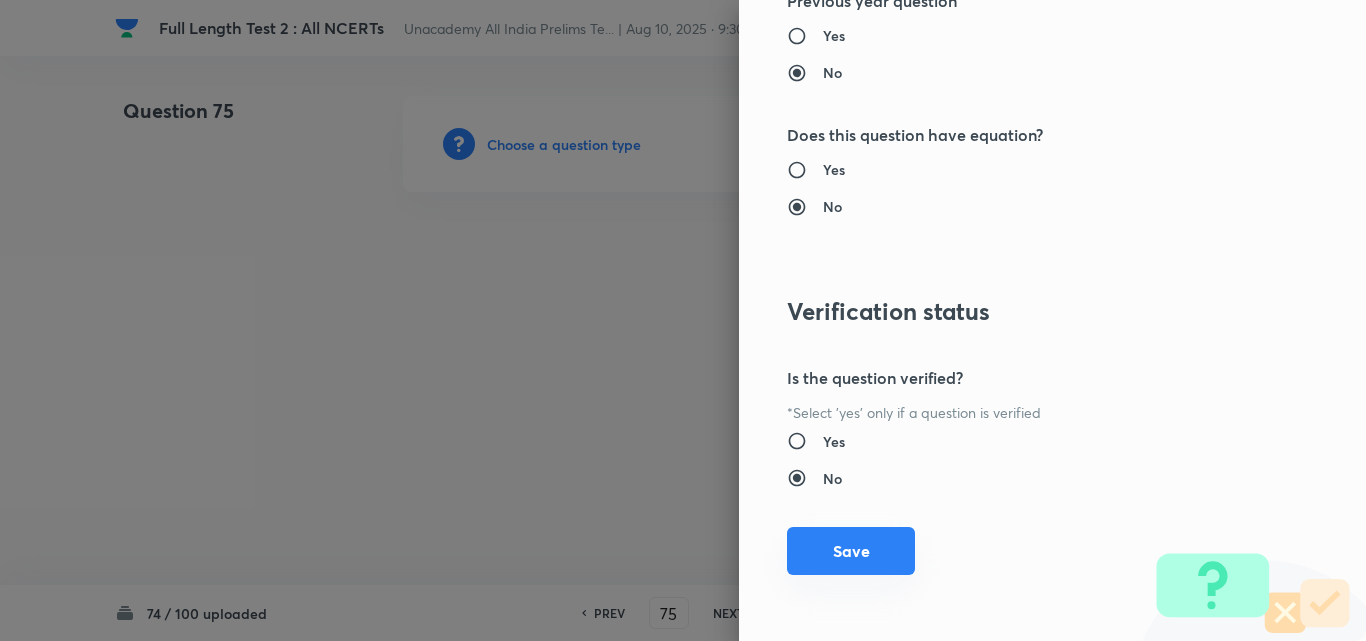 click on "Save" at bounding box center [851, 551] 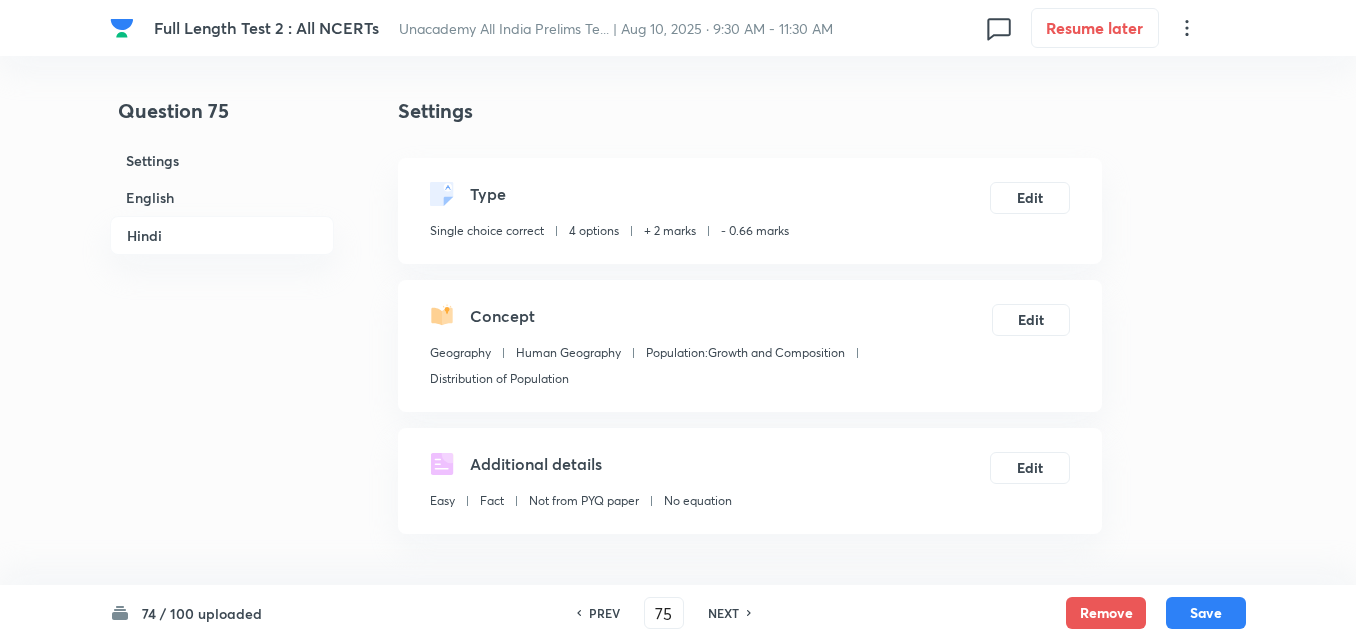 click on "English" at bounding box center [222, 197] 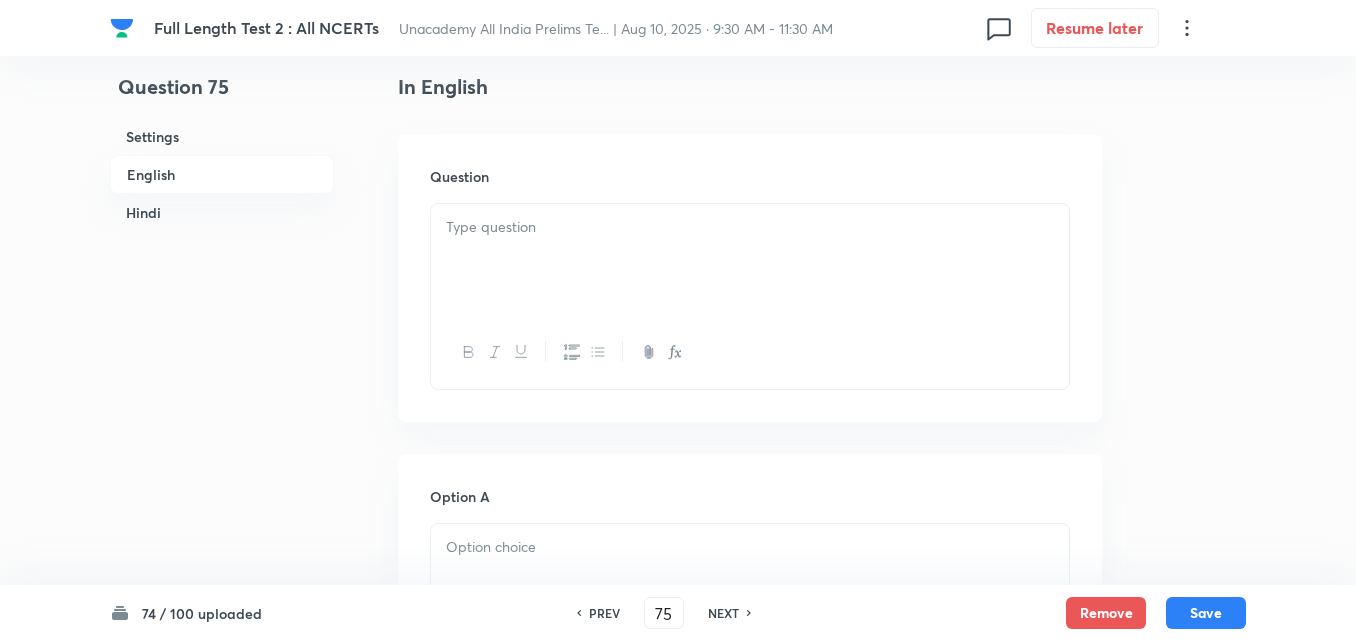 click at bounding box center (750, 260) 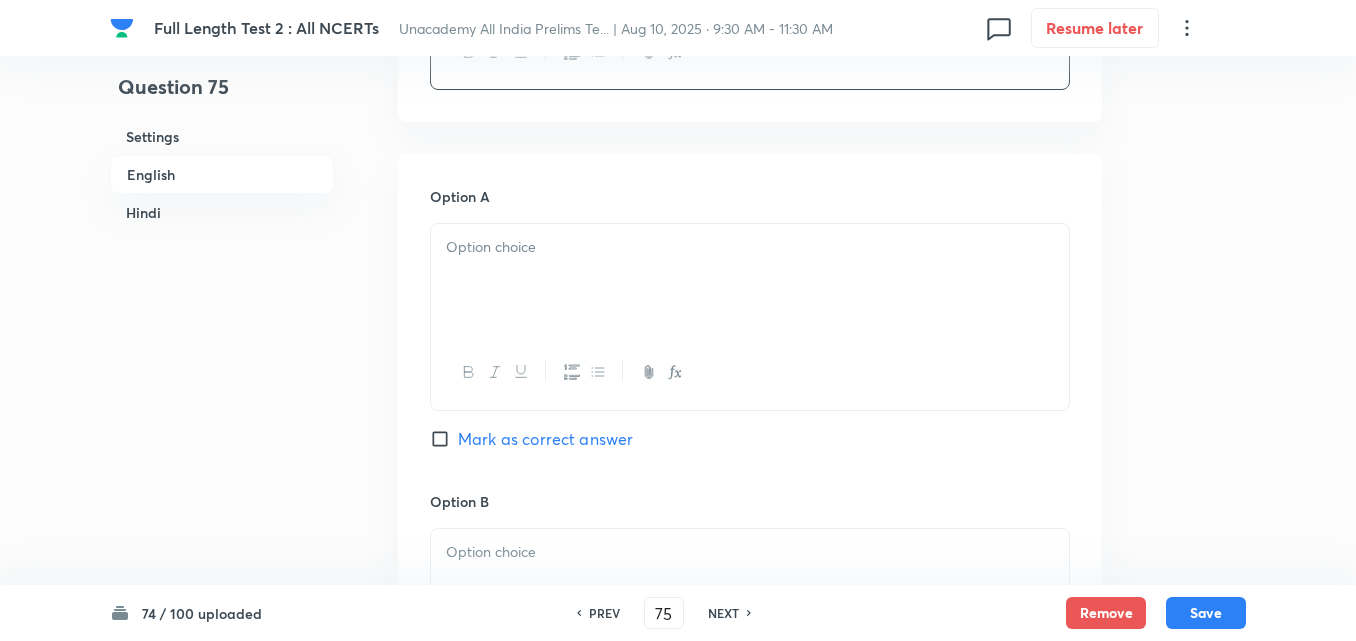 click at bounding box center [750, 280] 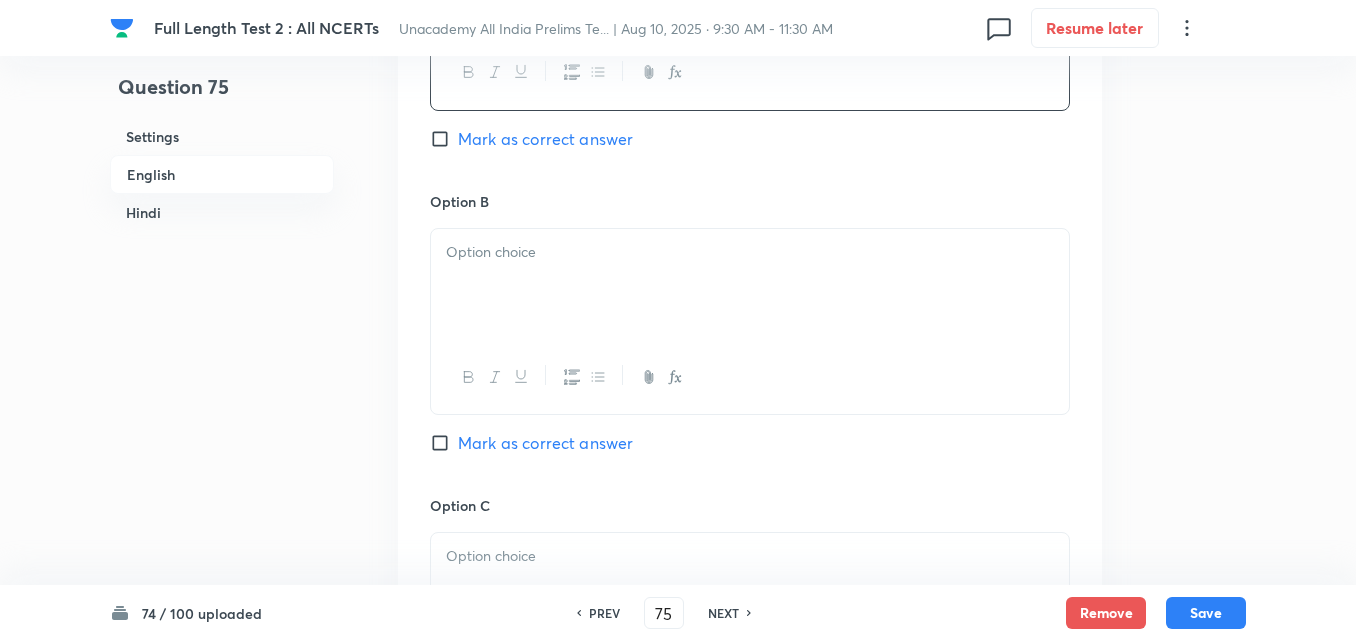 click at bounding box center [750, 252] 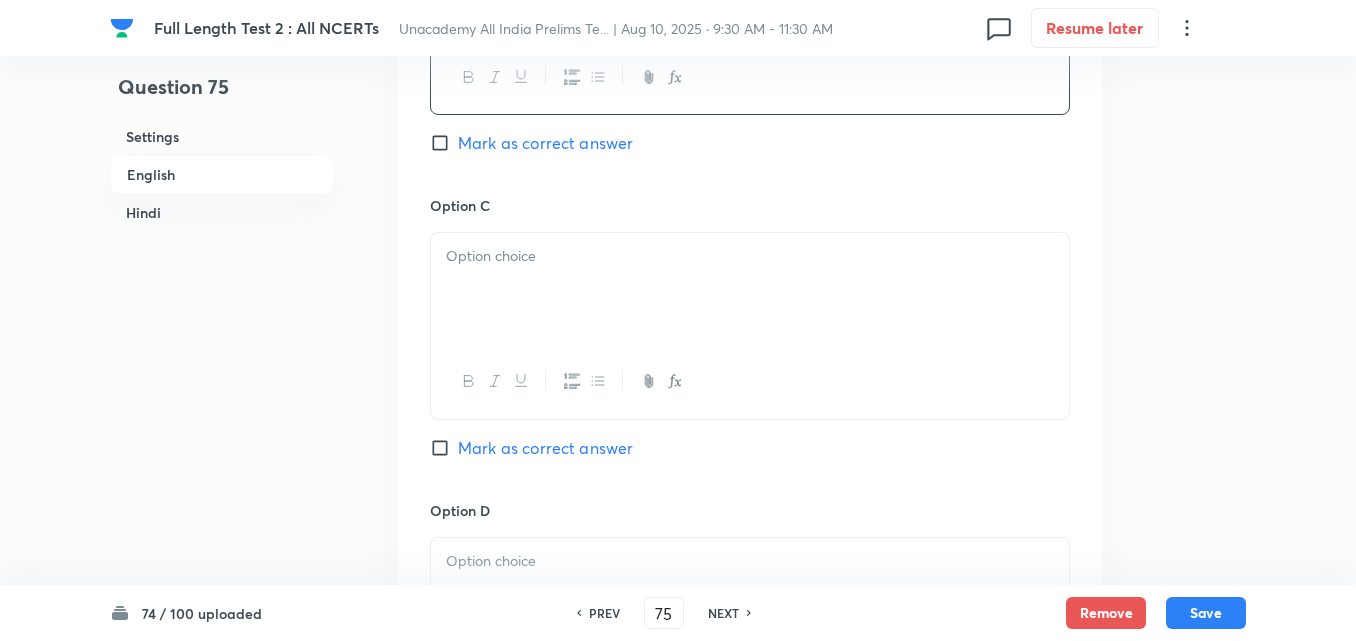 click at bounding box center (750, 289) 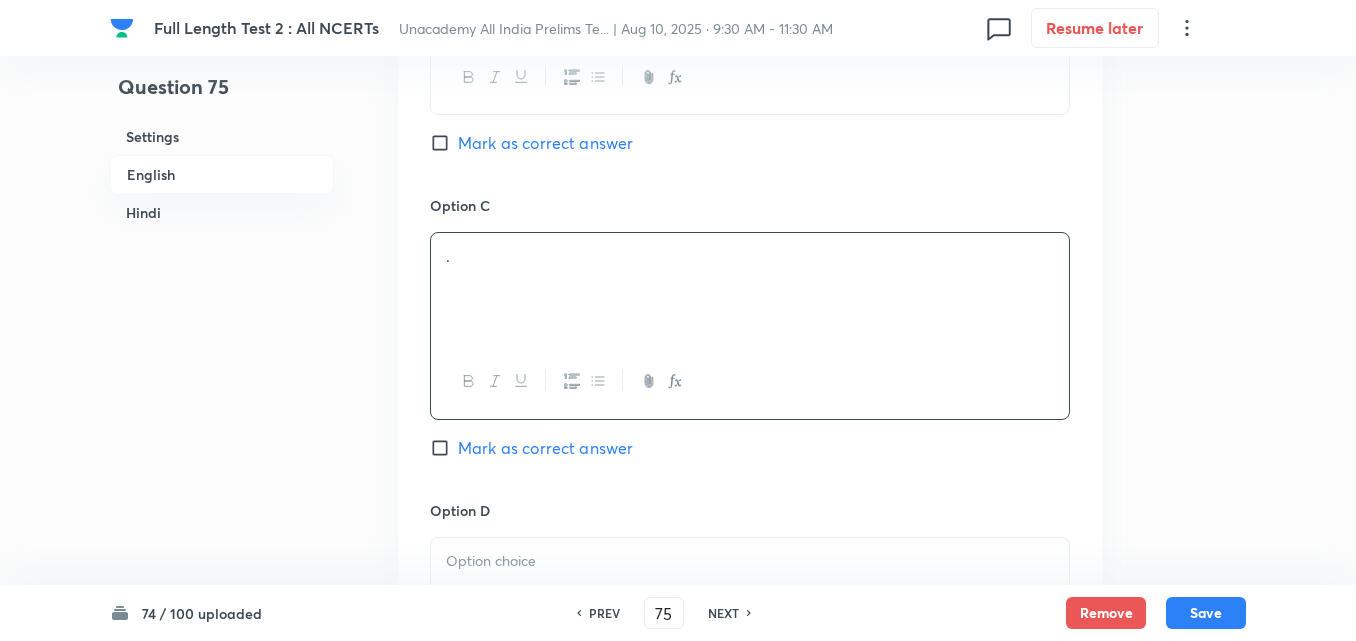 scroll, scrollTop: 1742, scrollLeft: 0, axis: vertical 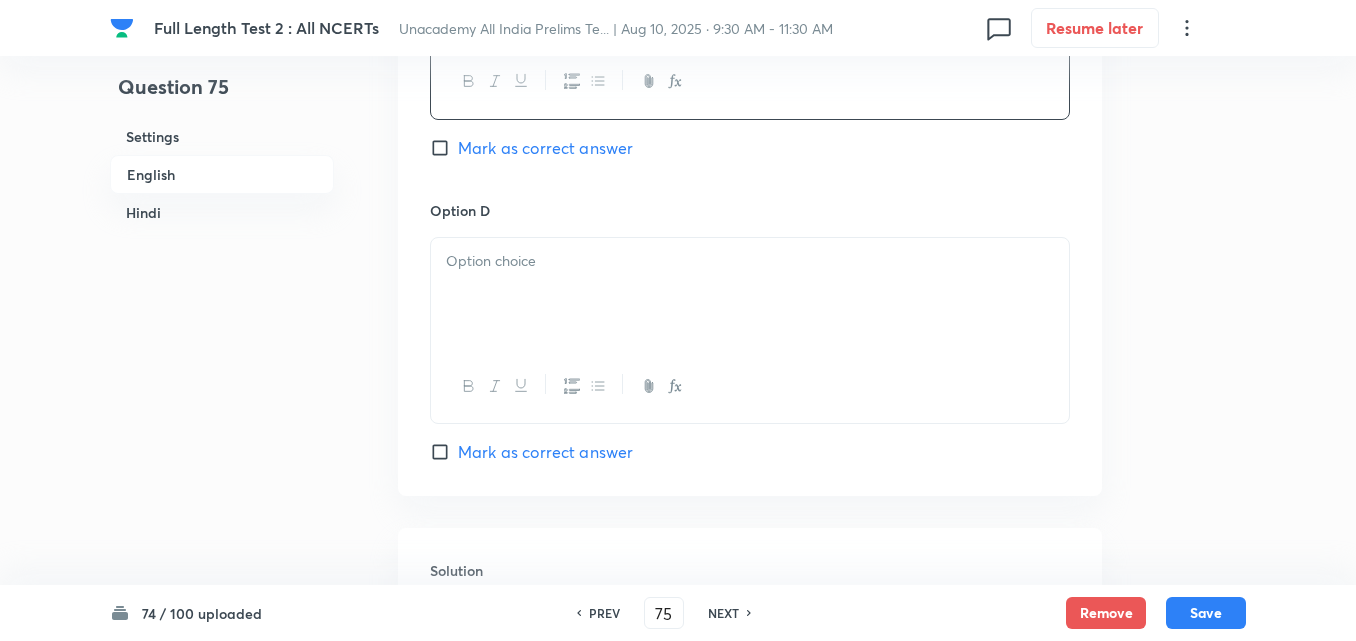 click at bounding box center (750, 294) 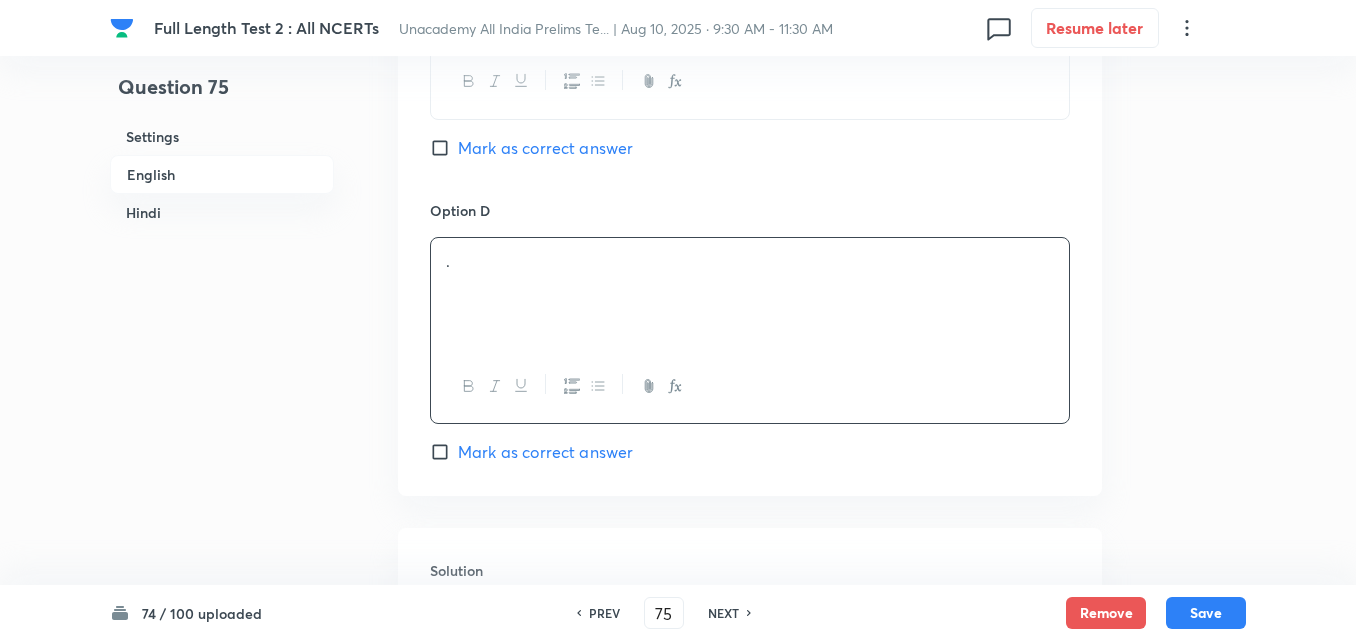 click on "Mark as correct answer" at bounding box center [545, 452] 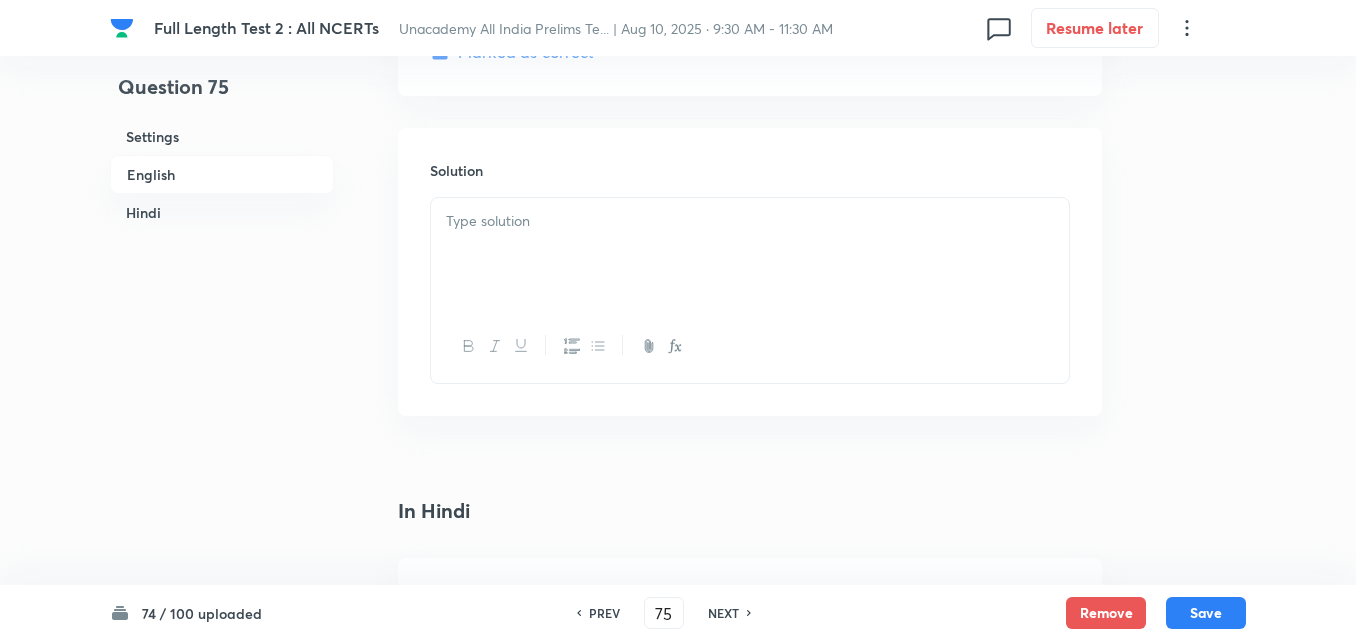 click at bounding box center [750, 346] 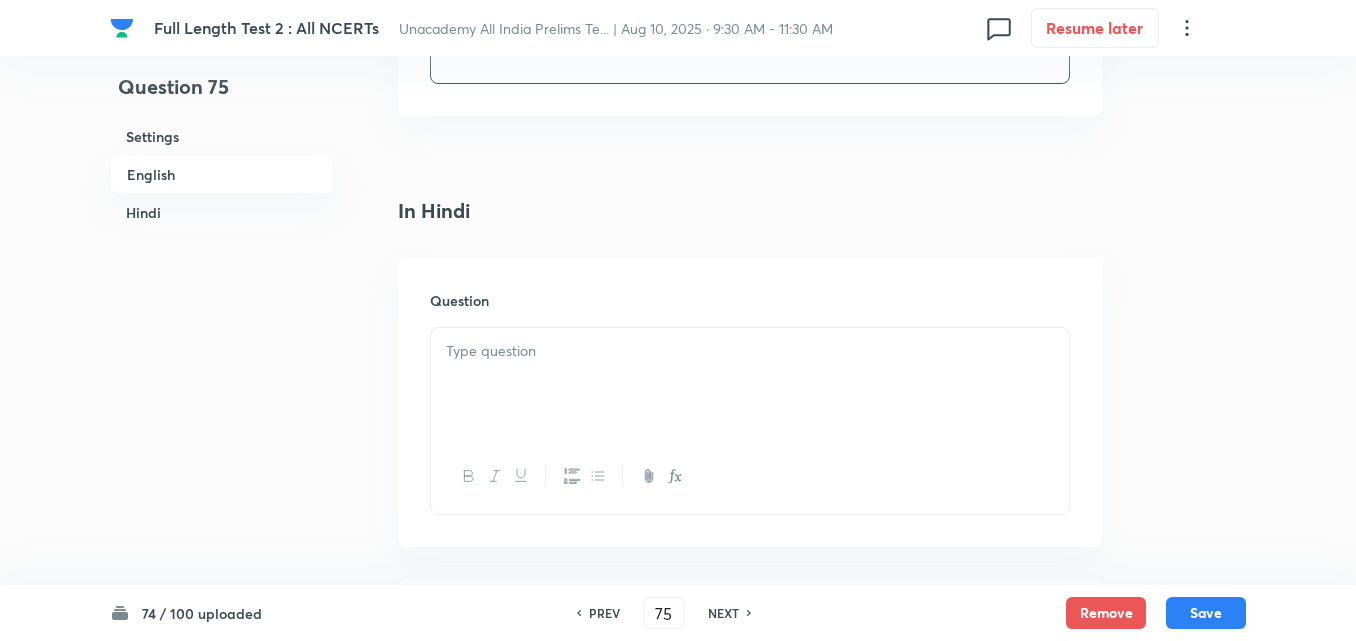 click on "Question" at bounding box center [750, 300] 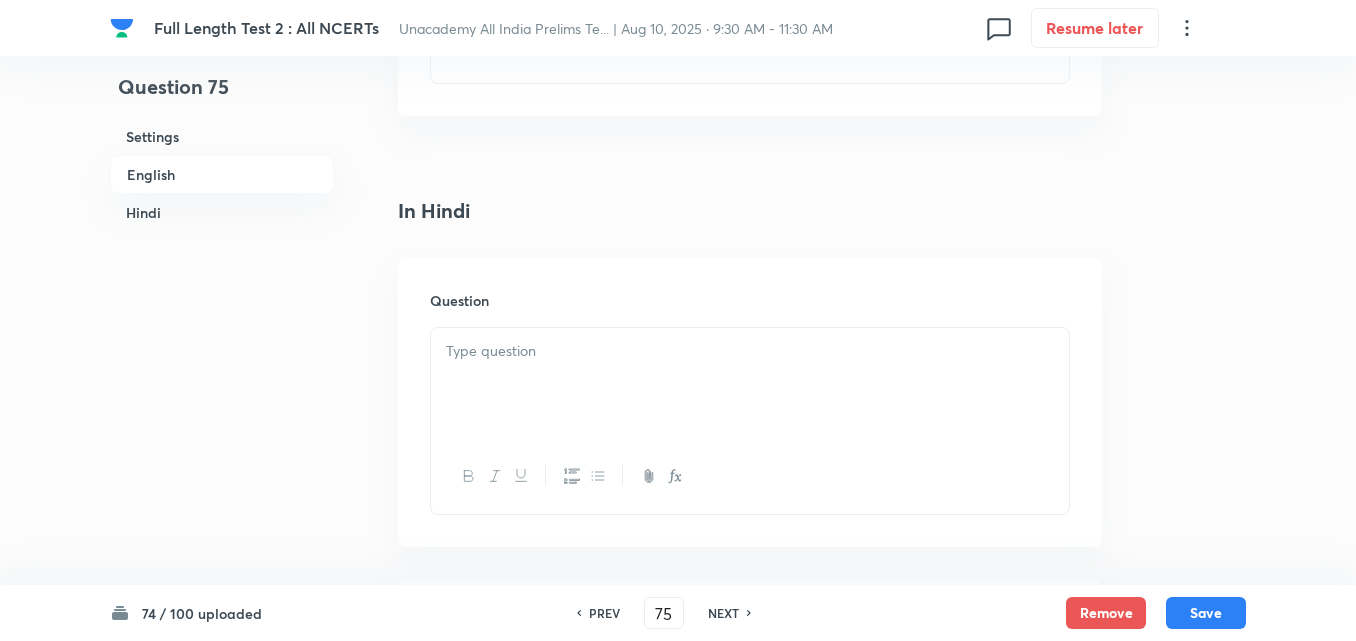 click at bounding box center (750, 351) 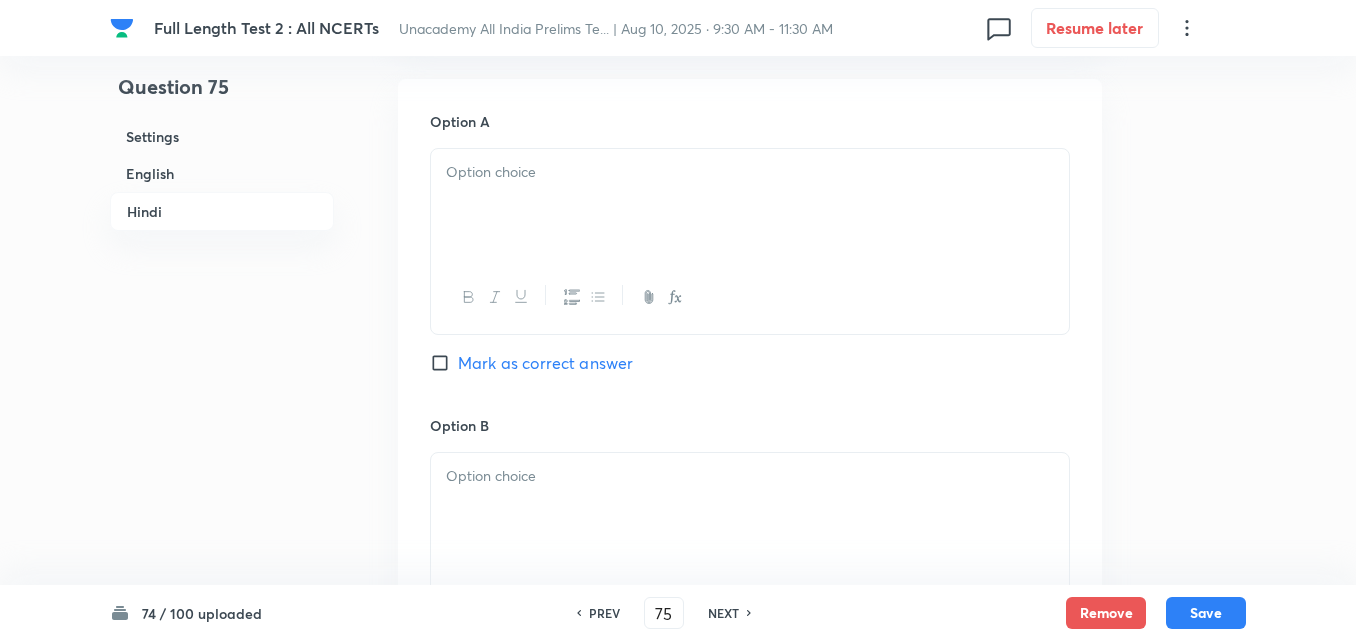 click on "Mark as correct answer" at bounding box center [545, 363] 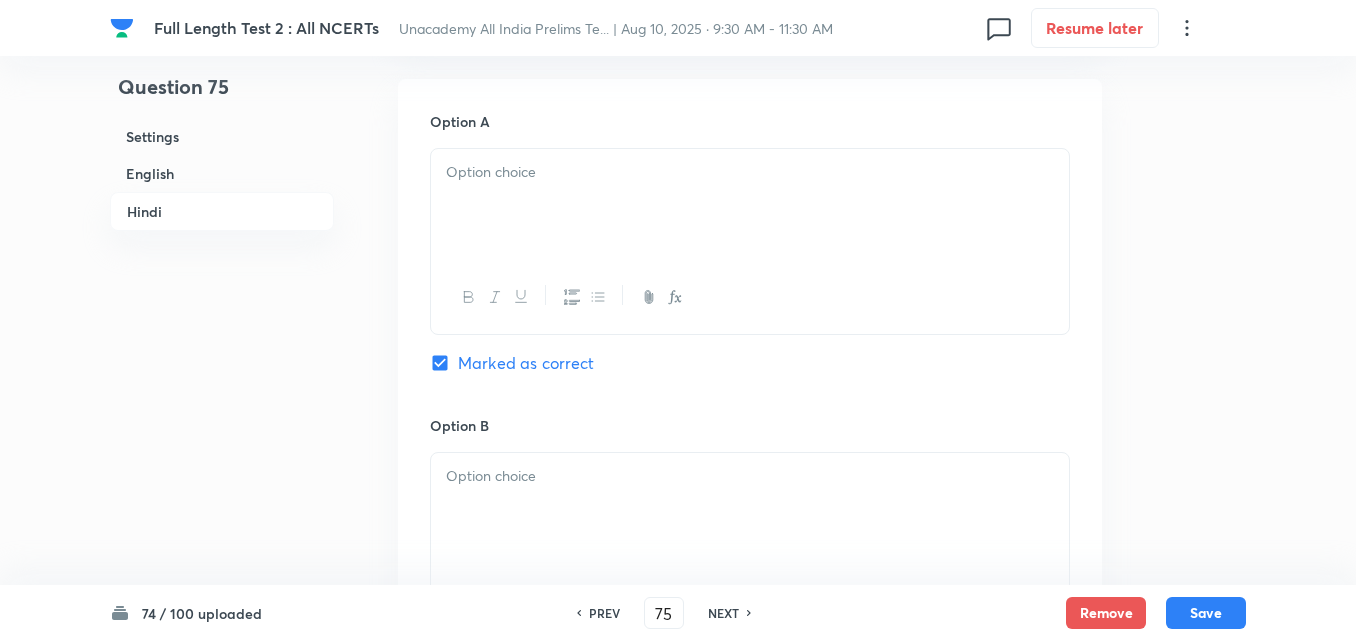 click at bounding box center (750, 205) 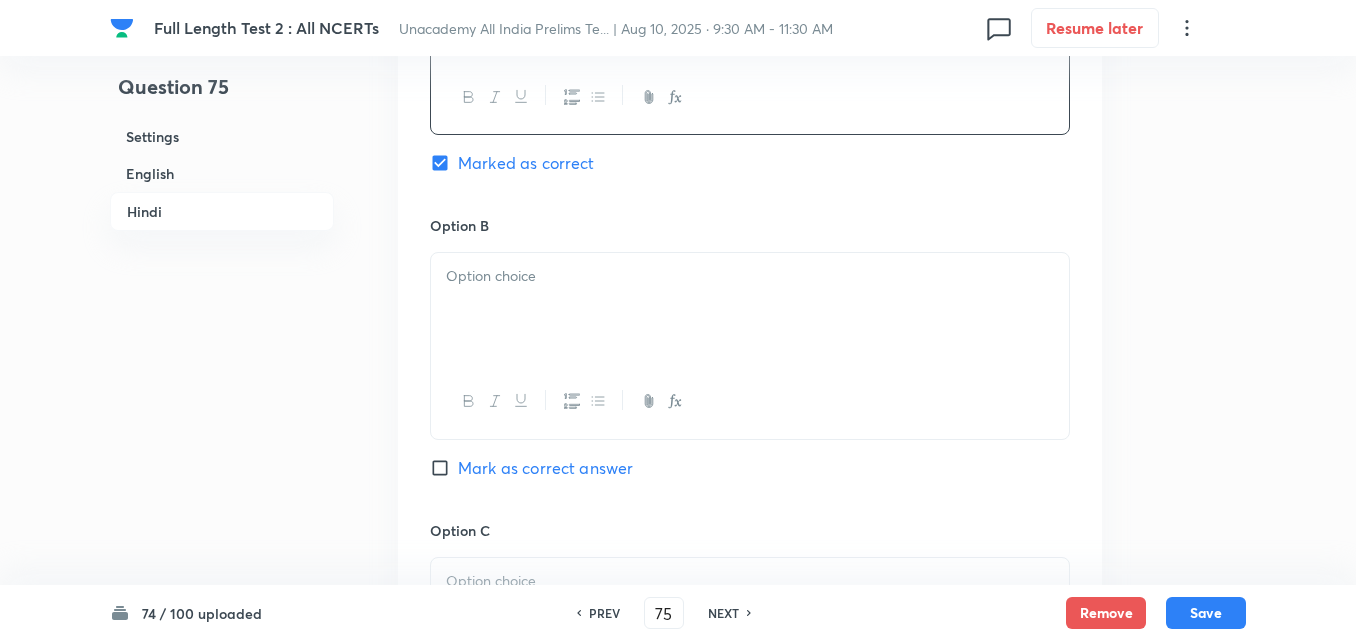 click at bounding box center (750, 309) 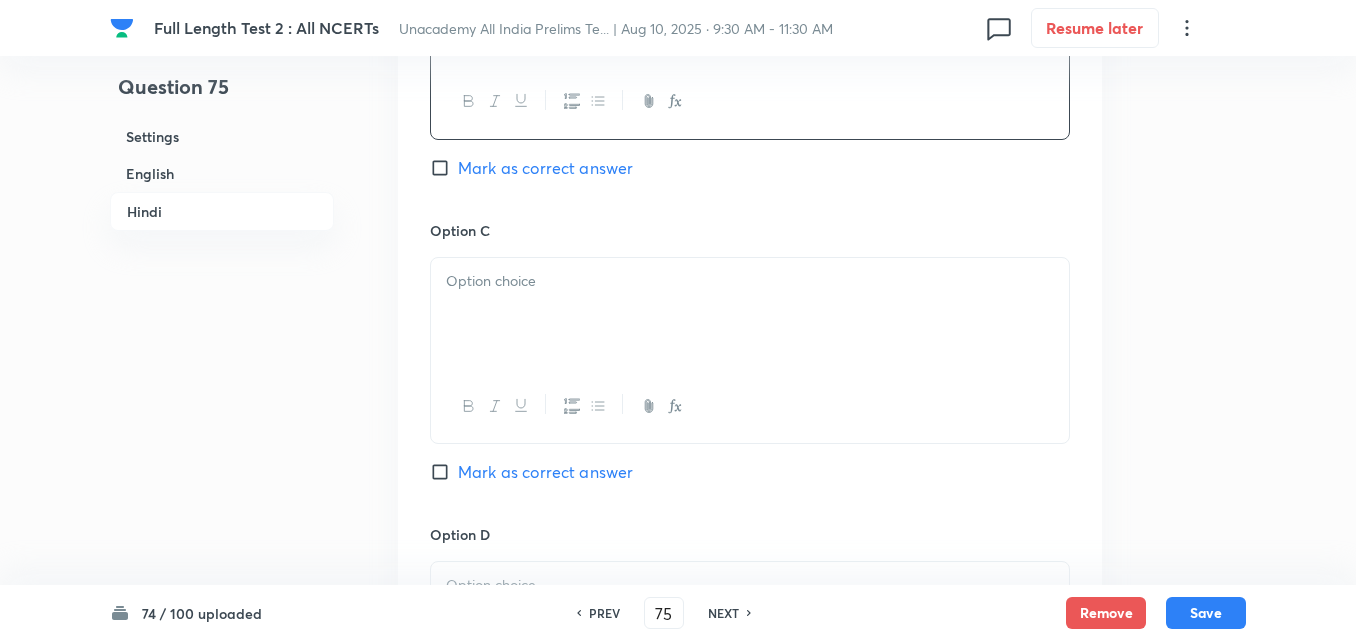 click at bounding box center (750, 314) 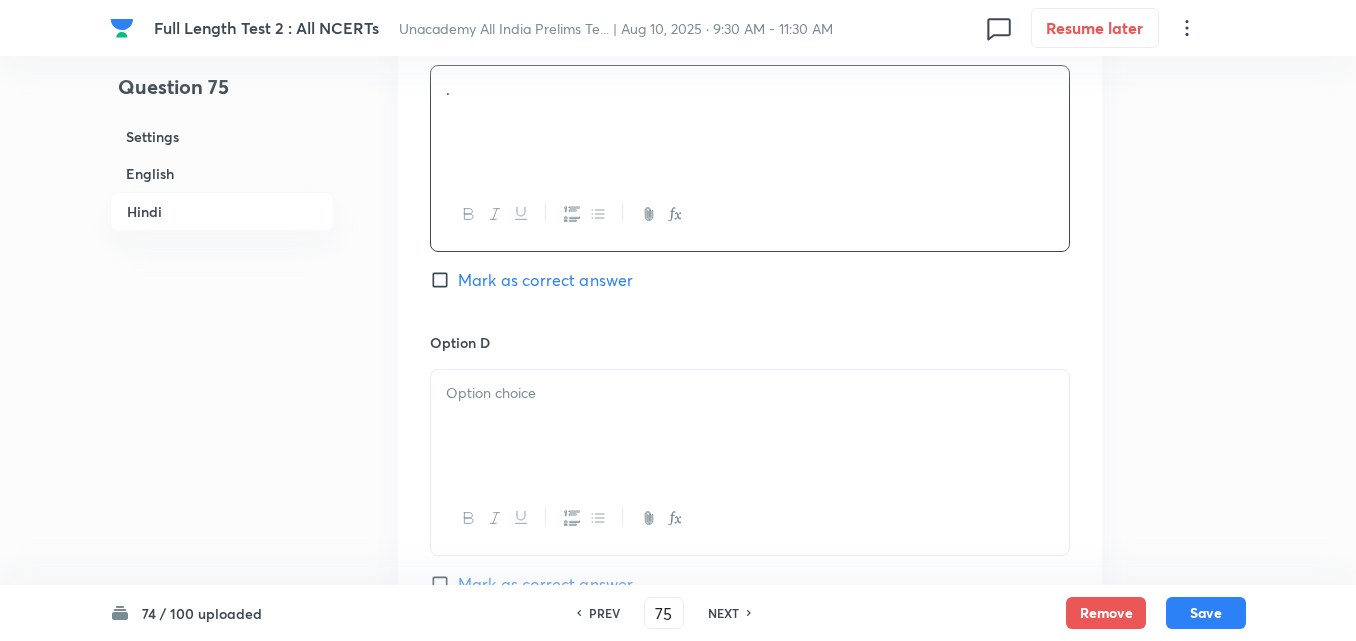 scroll, scrollTop: 3842, scrollLeft: 0, axis: vertical 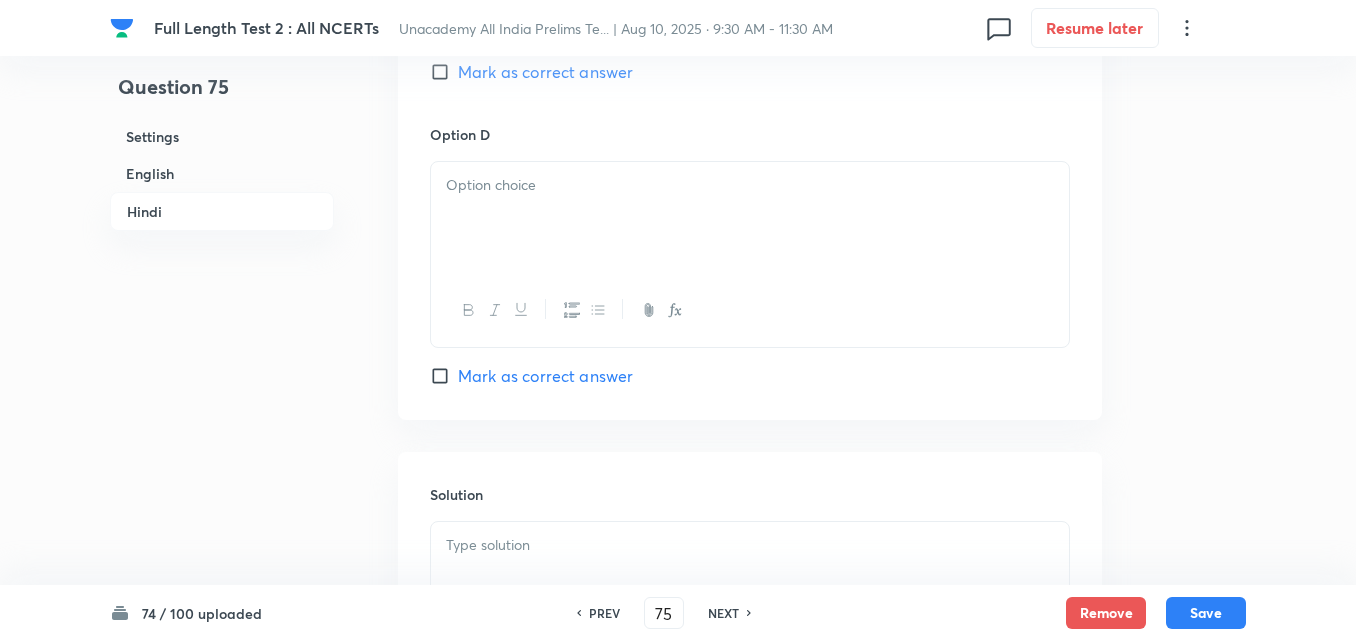 click at bounding box center (750, 218) 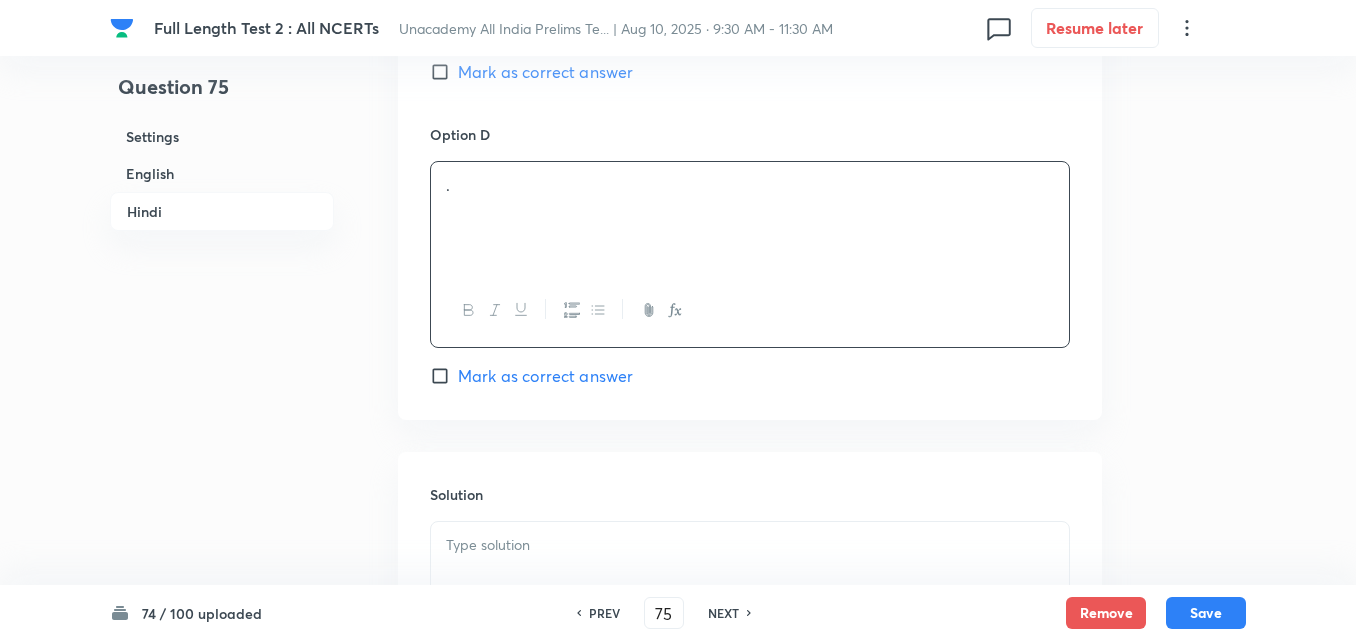 click on "Option A . Marked as correct Option B . Mark as correct answer Option C . Mark as correct answer Option D . Mark as correct answer" at bounding box center (750, -200) 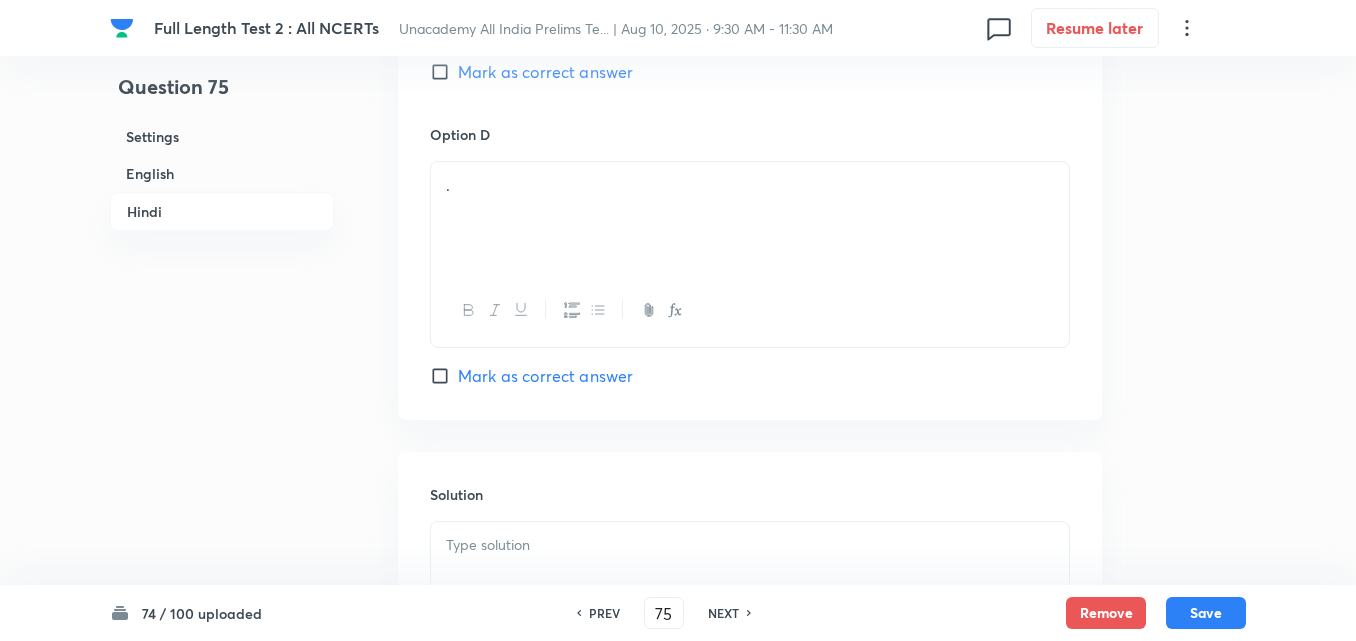 click on "Mark as correct answer" at bounding box center (545, 376) 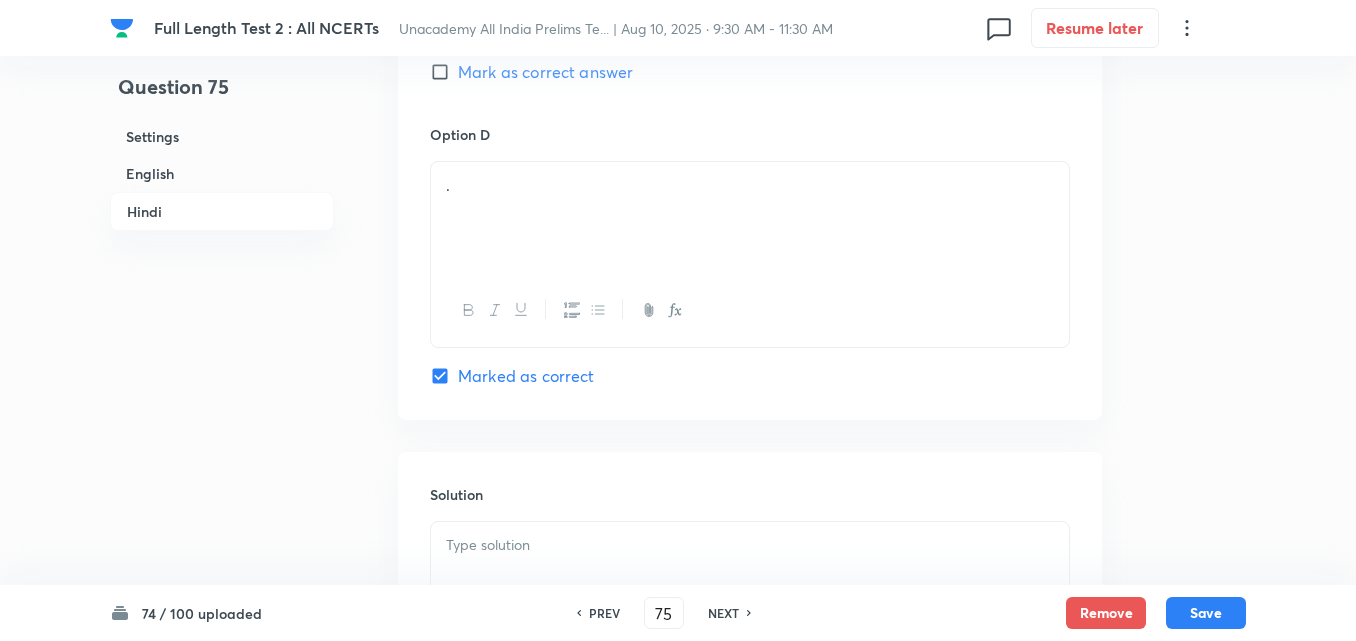 scroll, scrollTop: 4118, scrollLeft: 0, axis: vertical 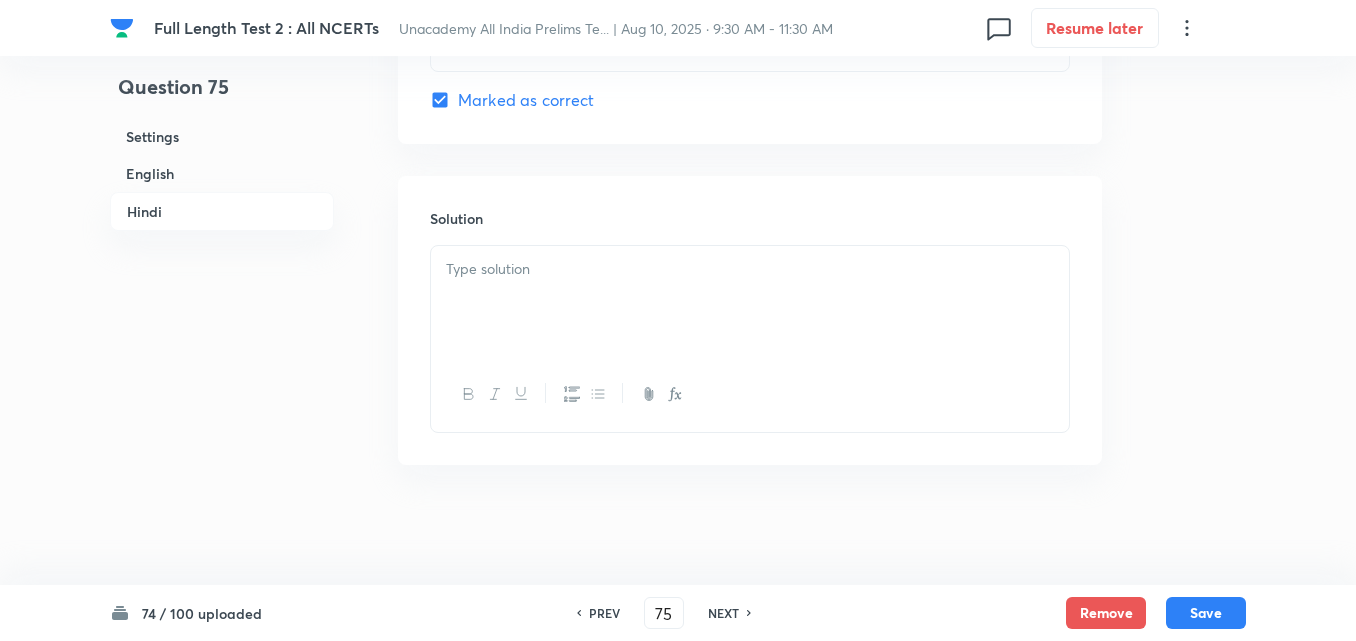click at bounding box center [750, 302] 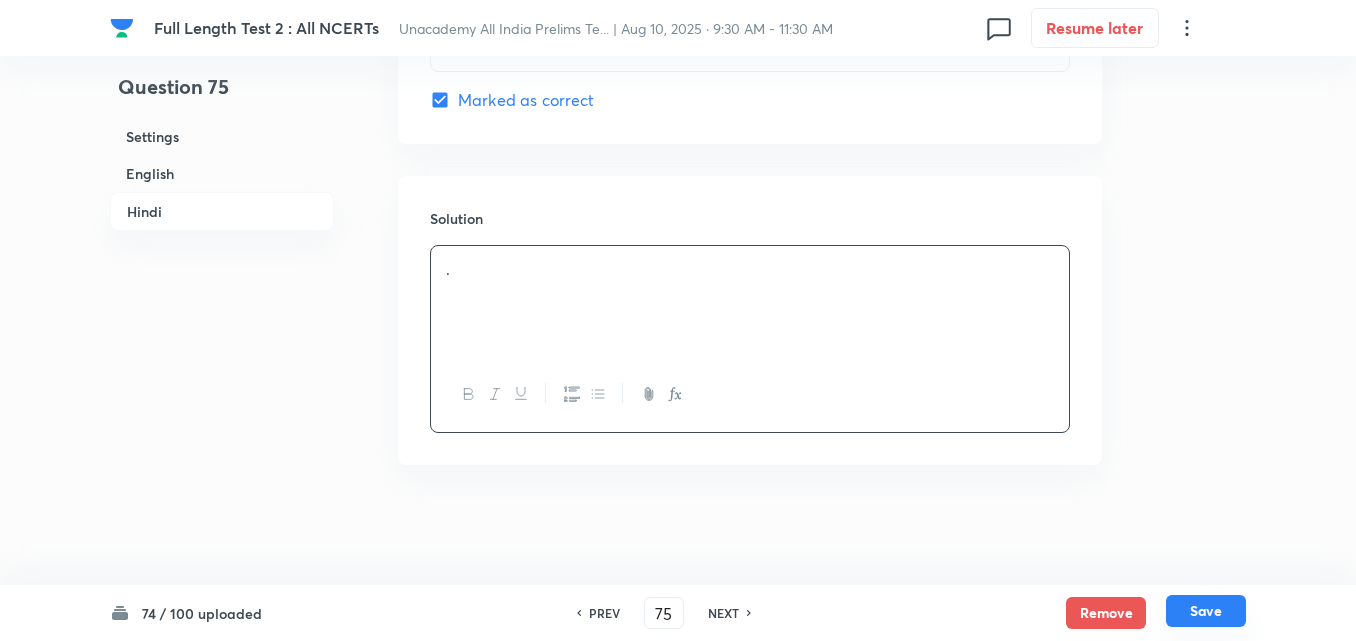 click on "Save" at bounding box center (1206, 611) 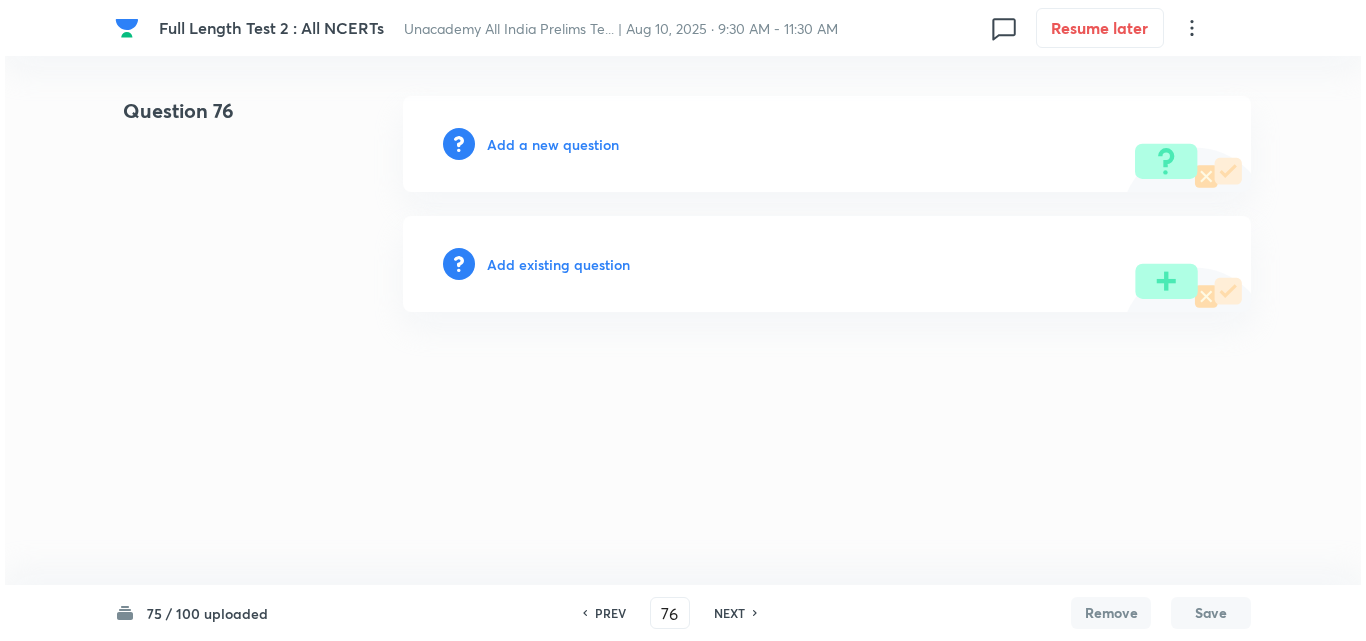 scroll, scrollTop: 0, scrollLeft: 0, axis: both 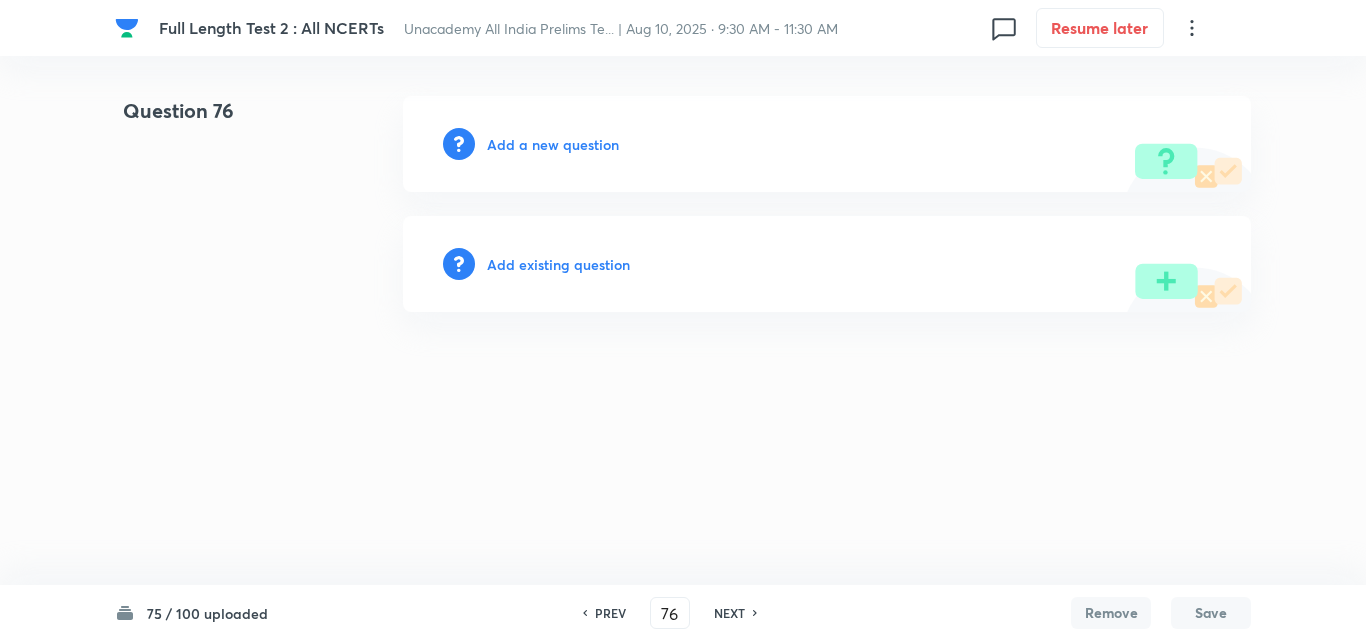click on "Add a new question" at bounding box center (553, 144) 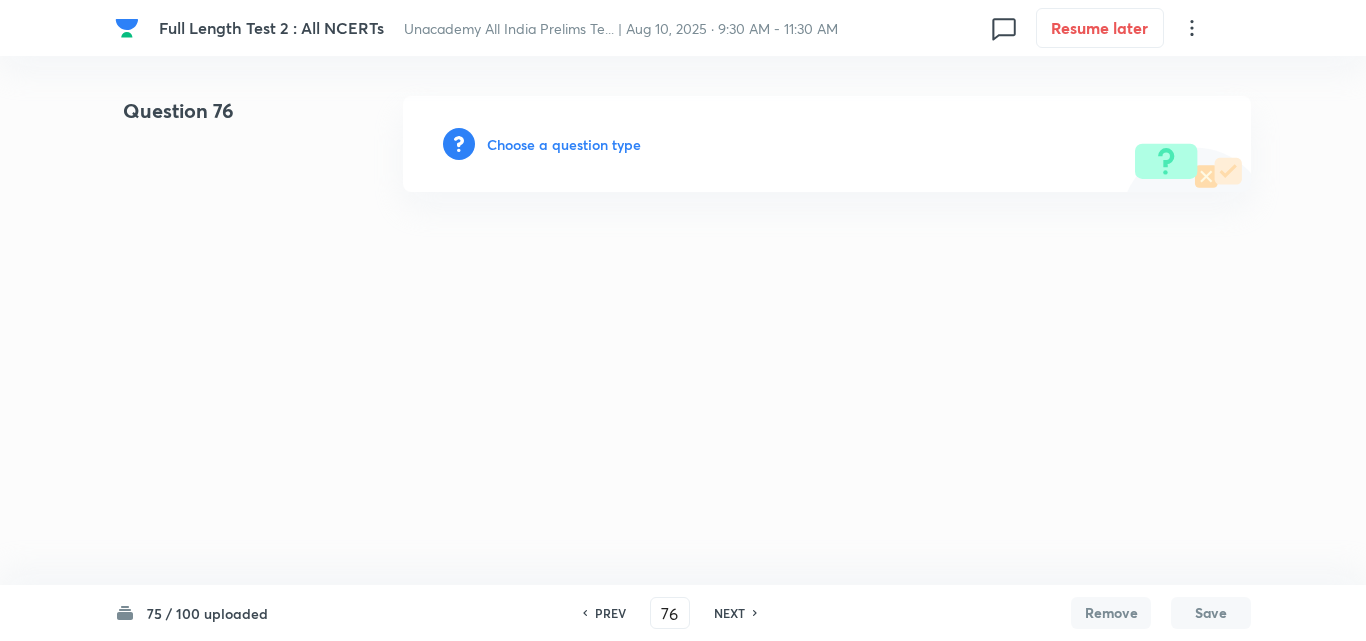 click on "Choose a question type" at bounding box center [564, 144] 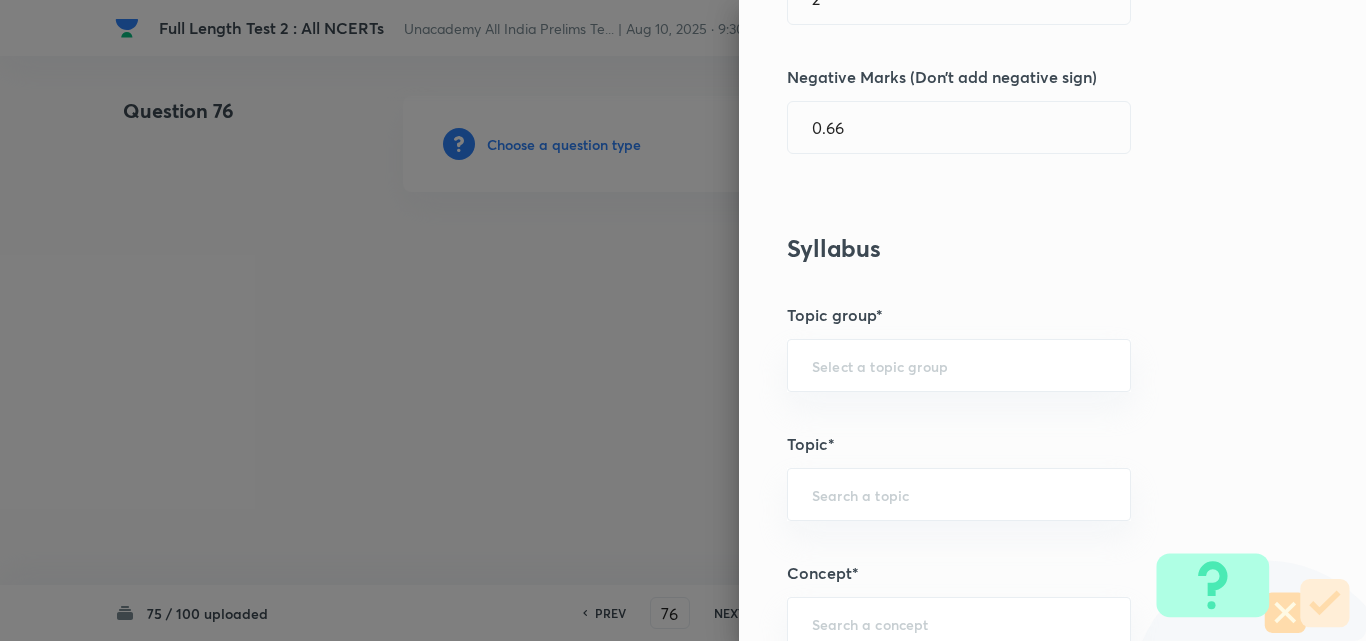 scroll, scrollTop: 1200, scrollLeft: 0, axis: vertical 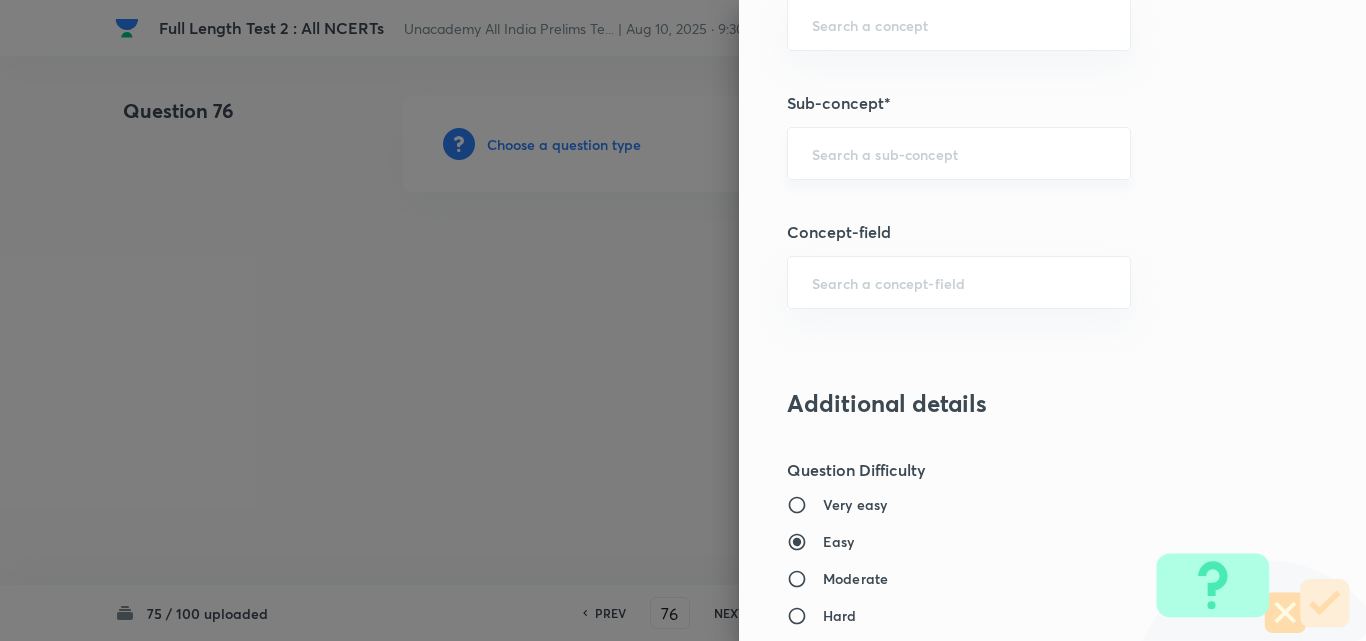 click at bounding box center (959, 153) 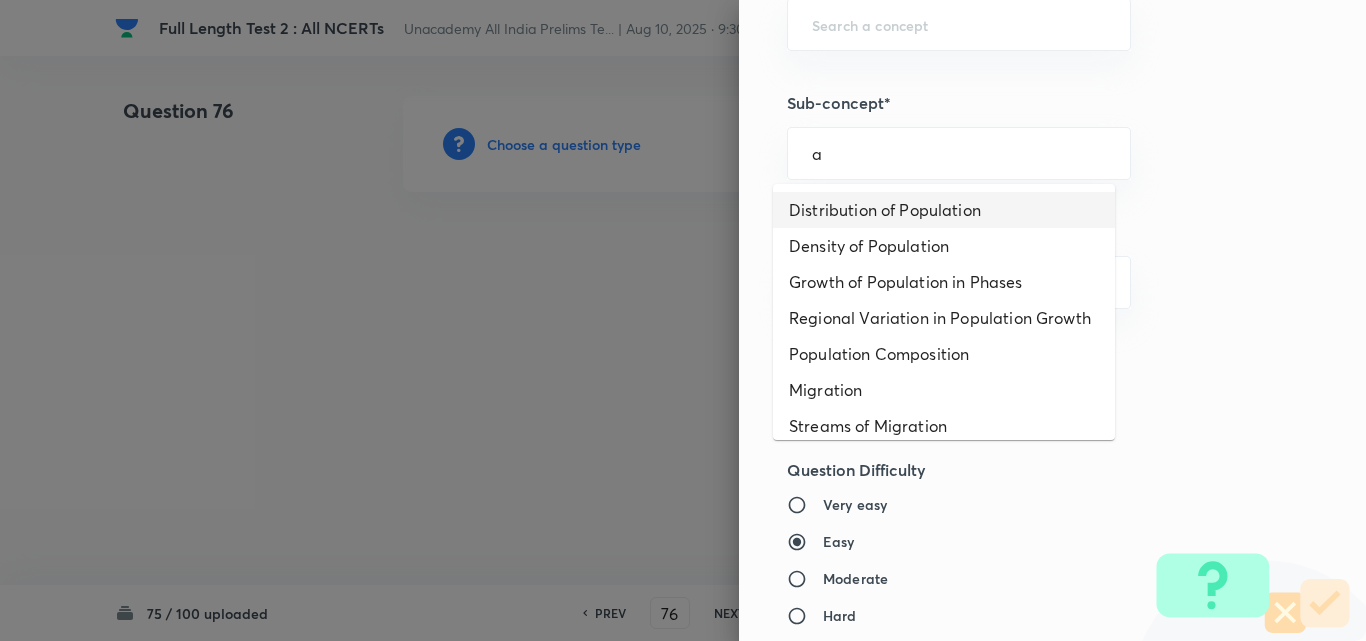 click on "Distribution of Population" at bounding box center [944, 210] 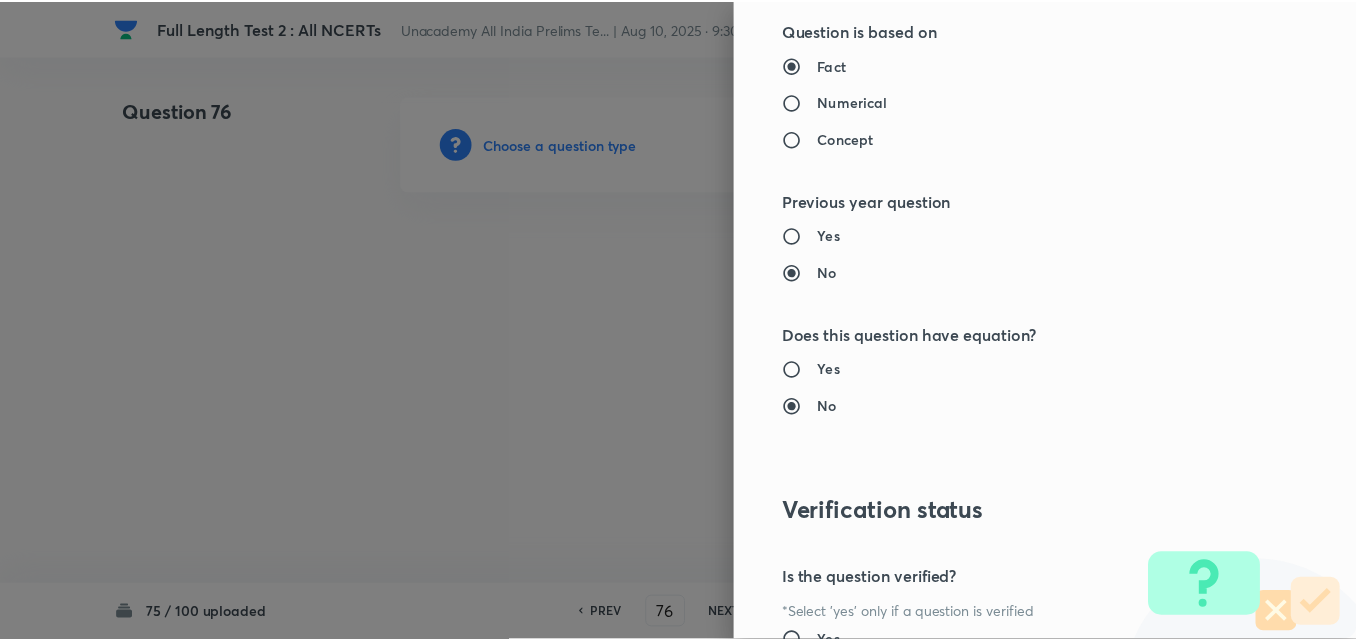 scroll, scrollTop: 2085, scrollLeft: 0, axis: vertical 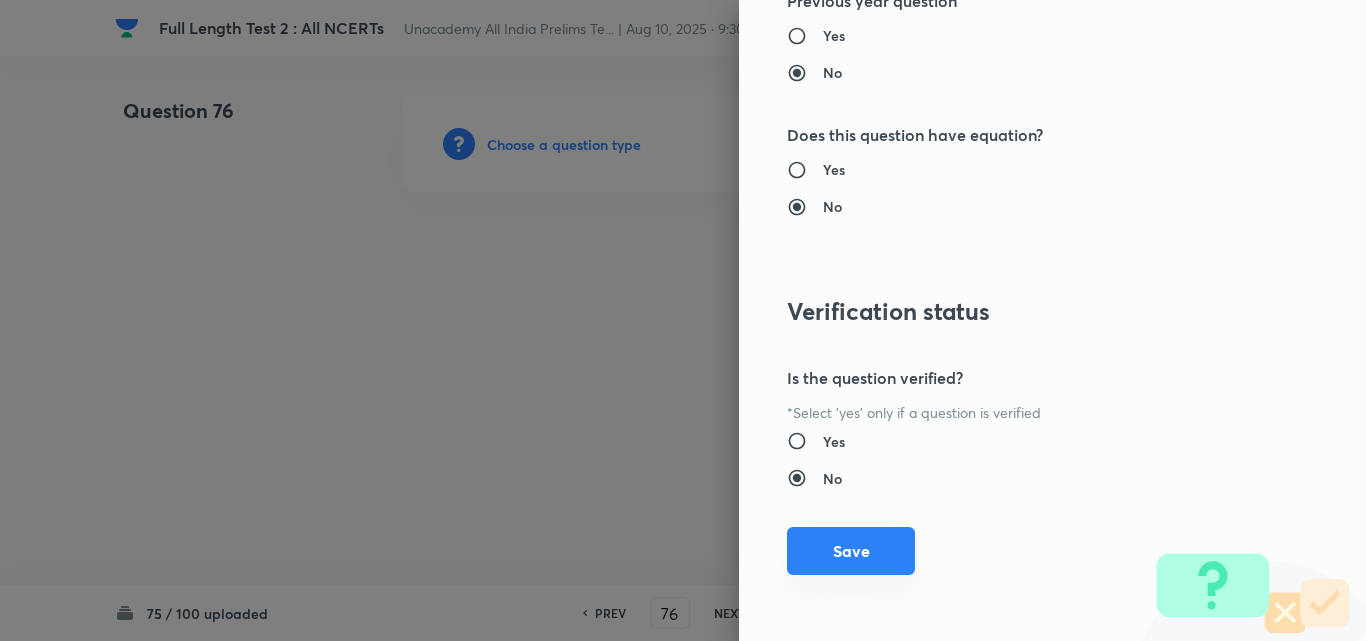 click on "Save" at bounding box center (851, 551) 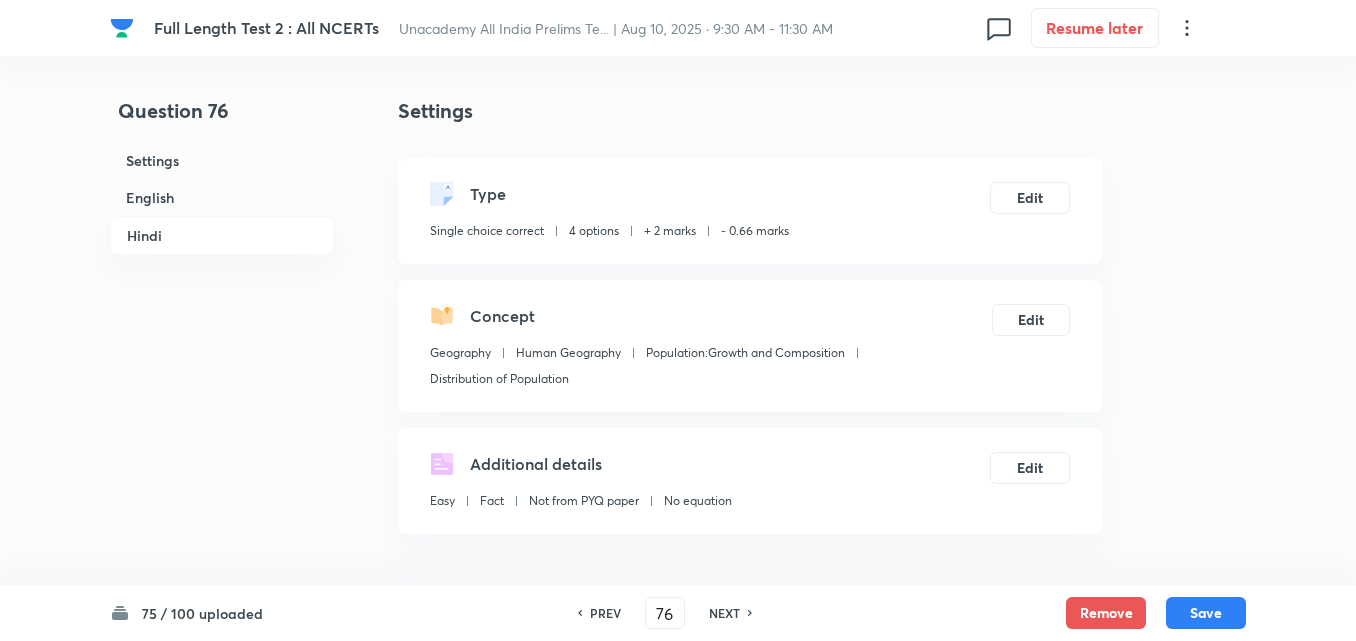 click on "English" at bounding box center [222, 197] 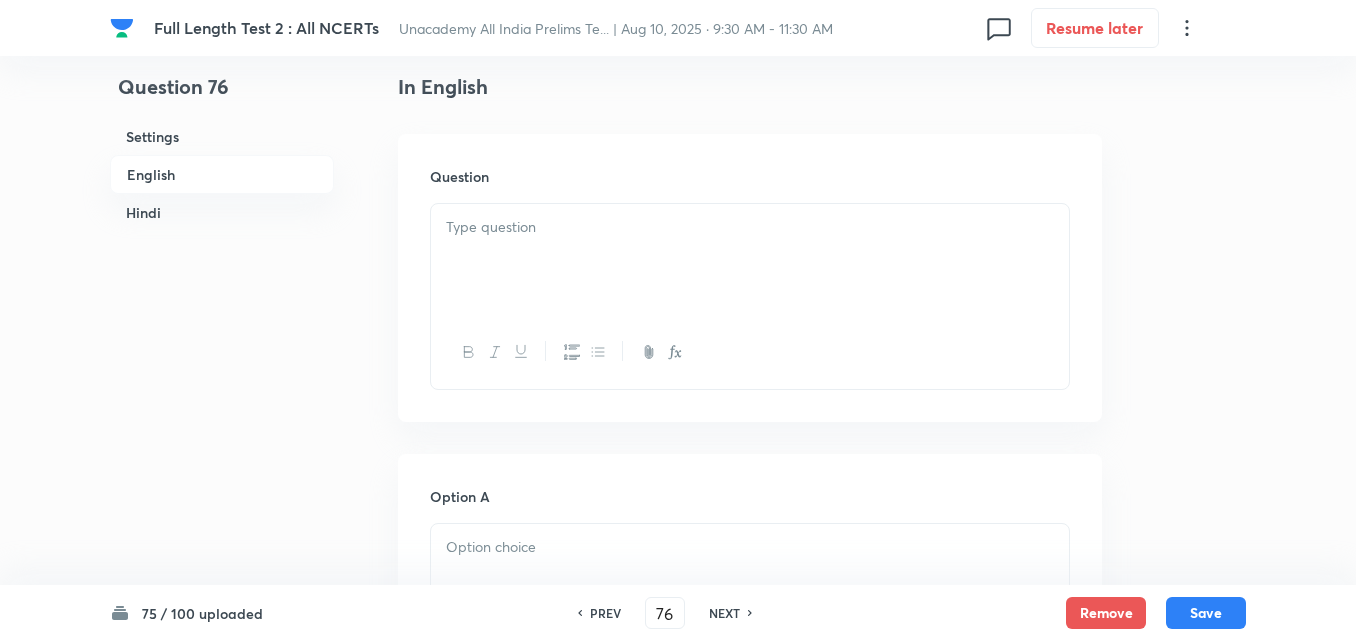 click at bounding box center [750, 260] 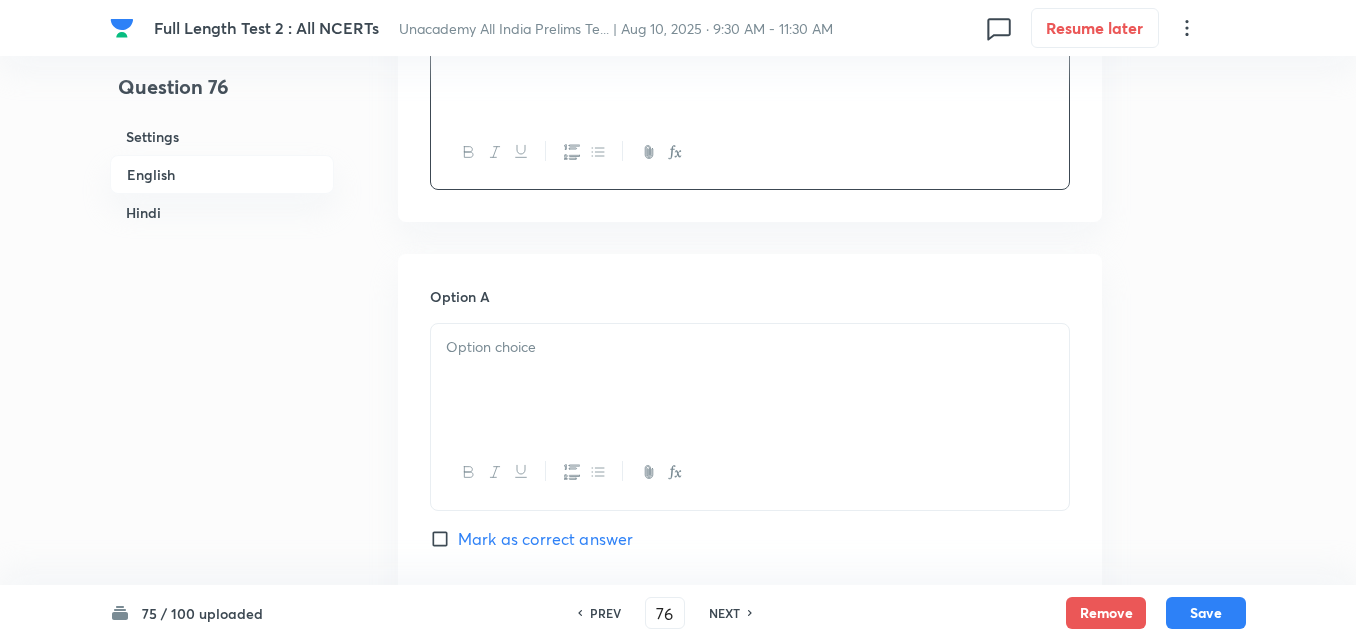 click at bounding box center (750, 380) 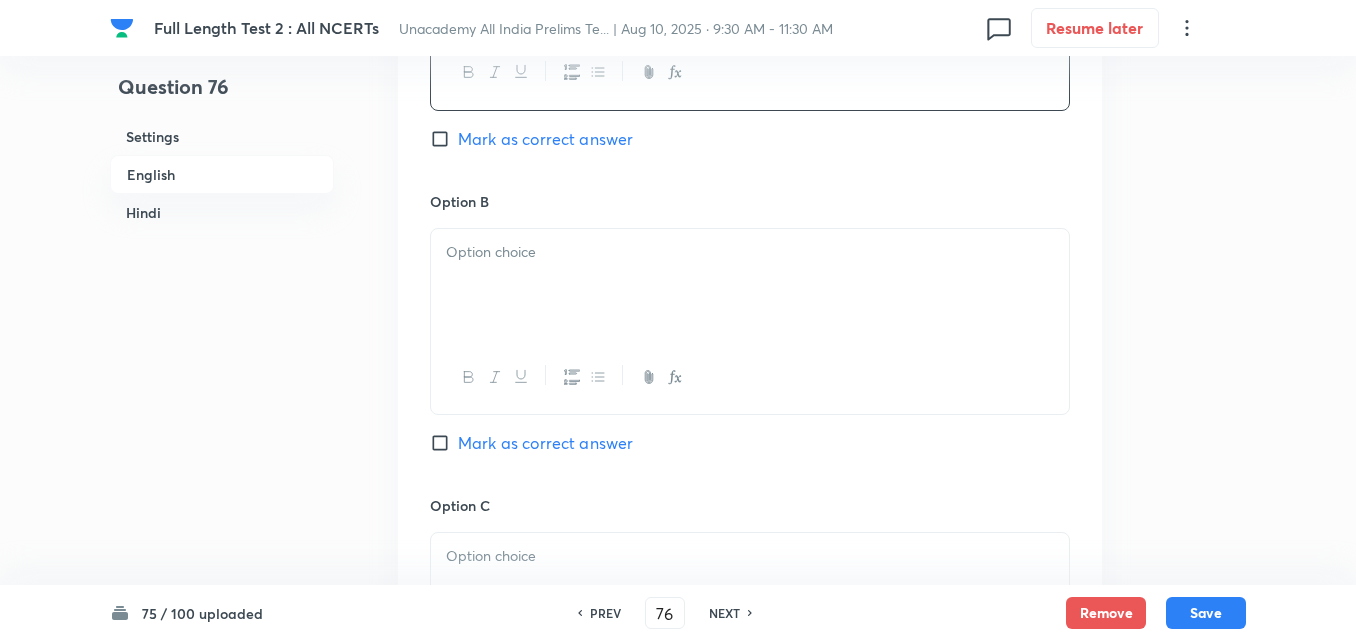 click at bounding box center [750, 285] 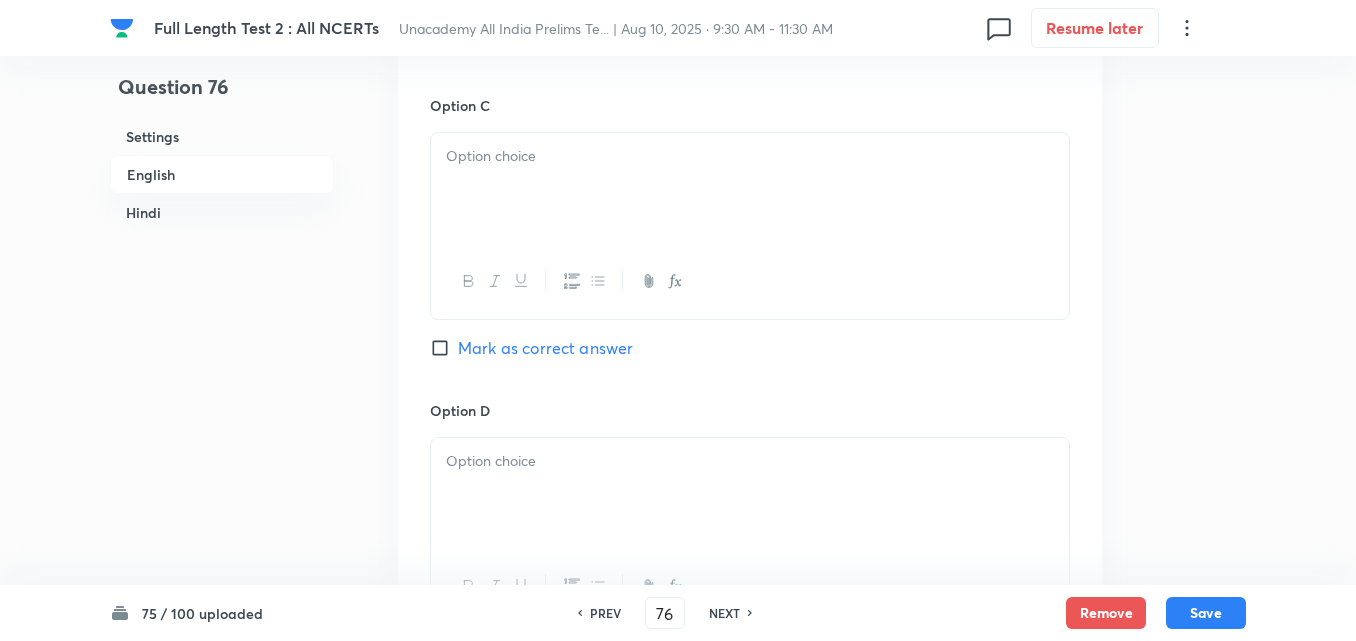click at bounding box center [750, 281] 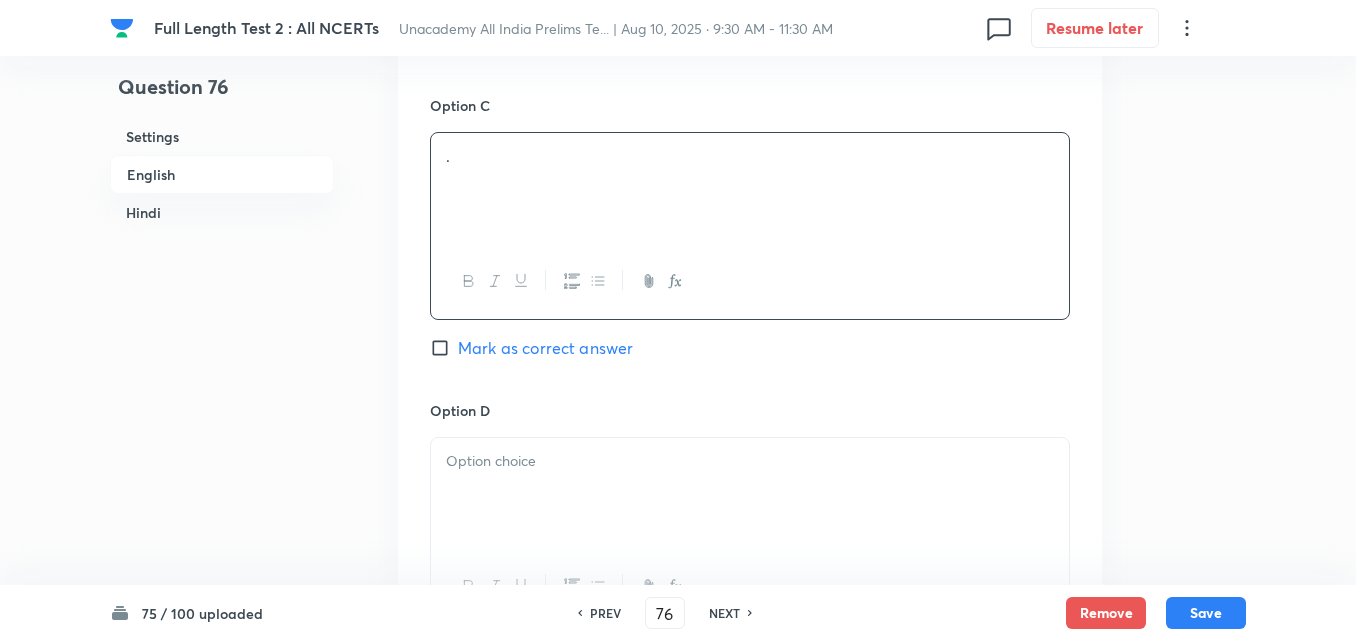 click on "." at bounding box center (750, 189) 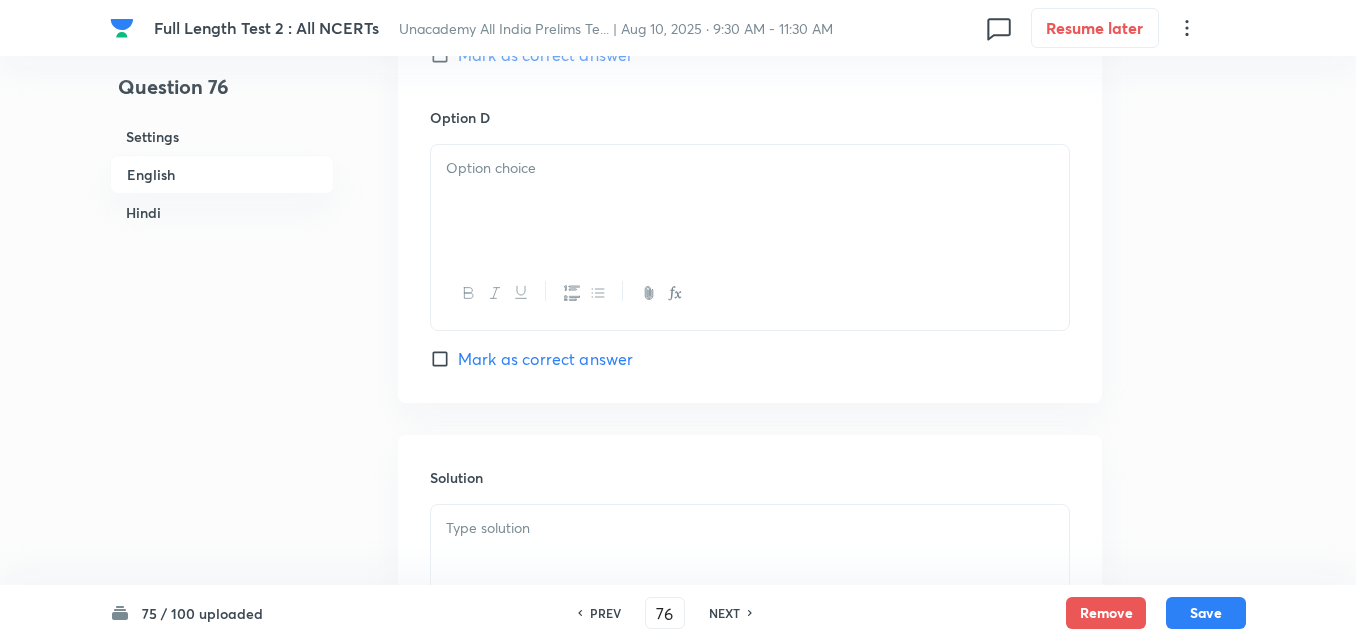 scroll, scrollTop: 1842, scrollLeft: 0, axis: vertical 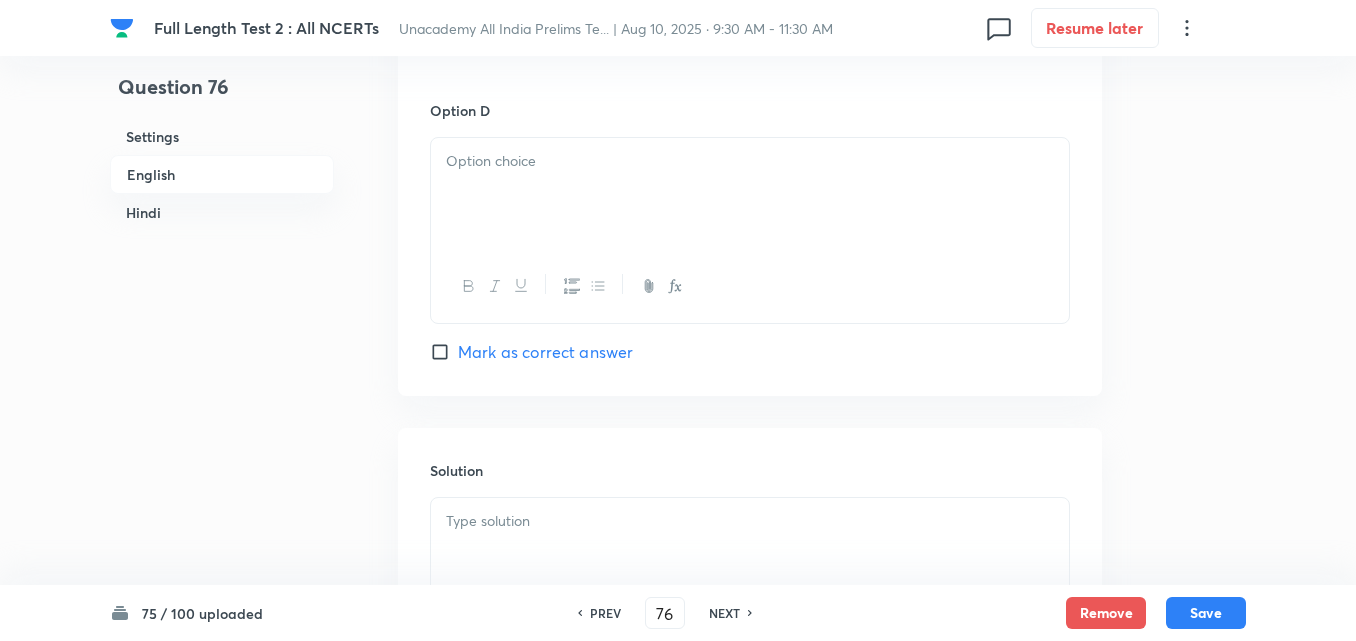 click at bounding box center (750, 161) 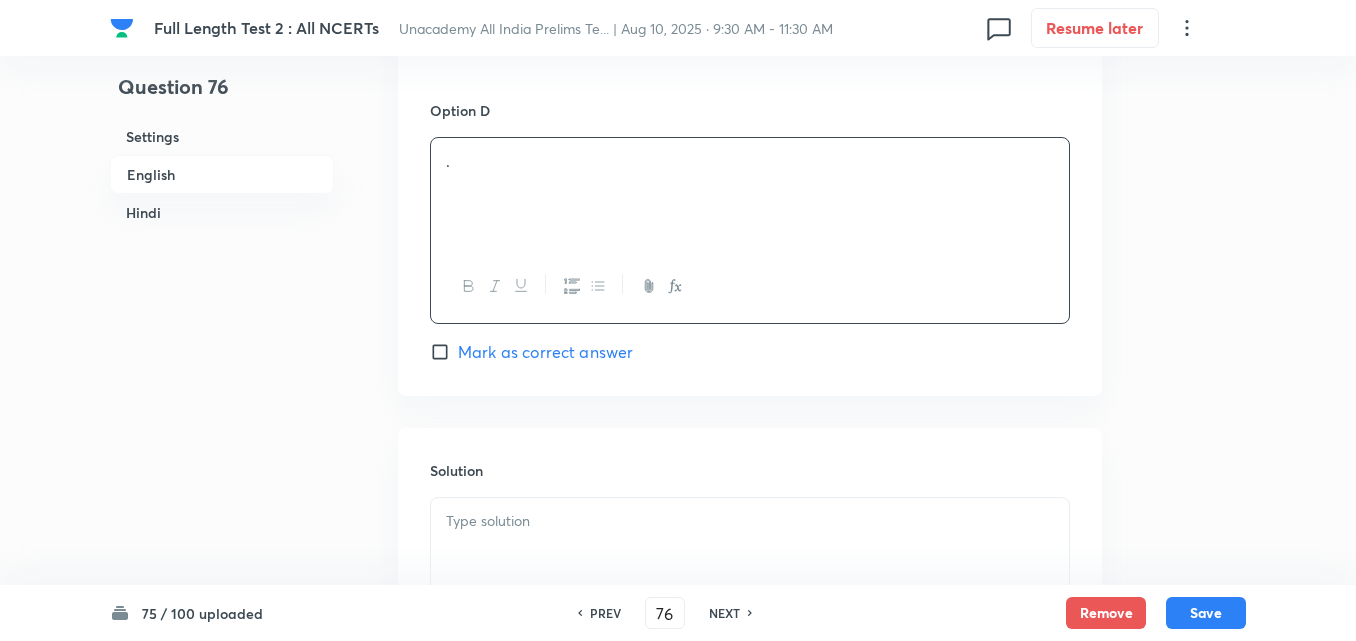 click on "Mark as correct answer" at bounding box center [545, 352] 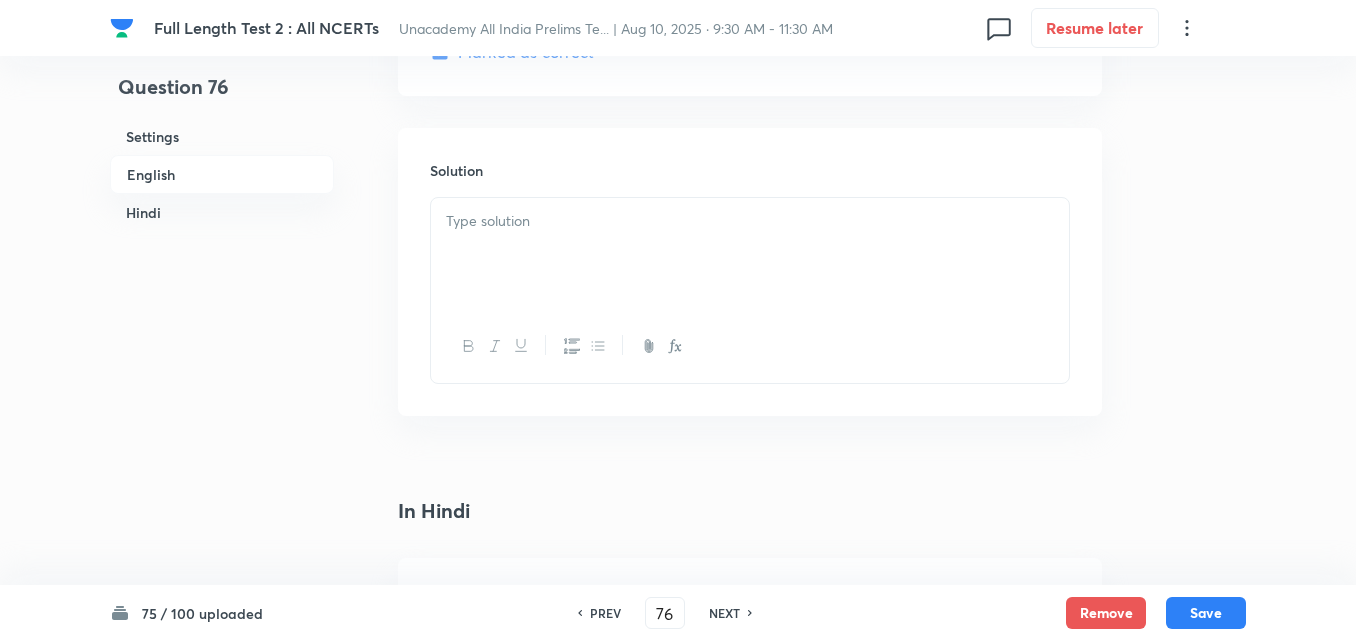 click at bounding box center [750, 254] 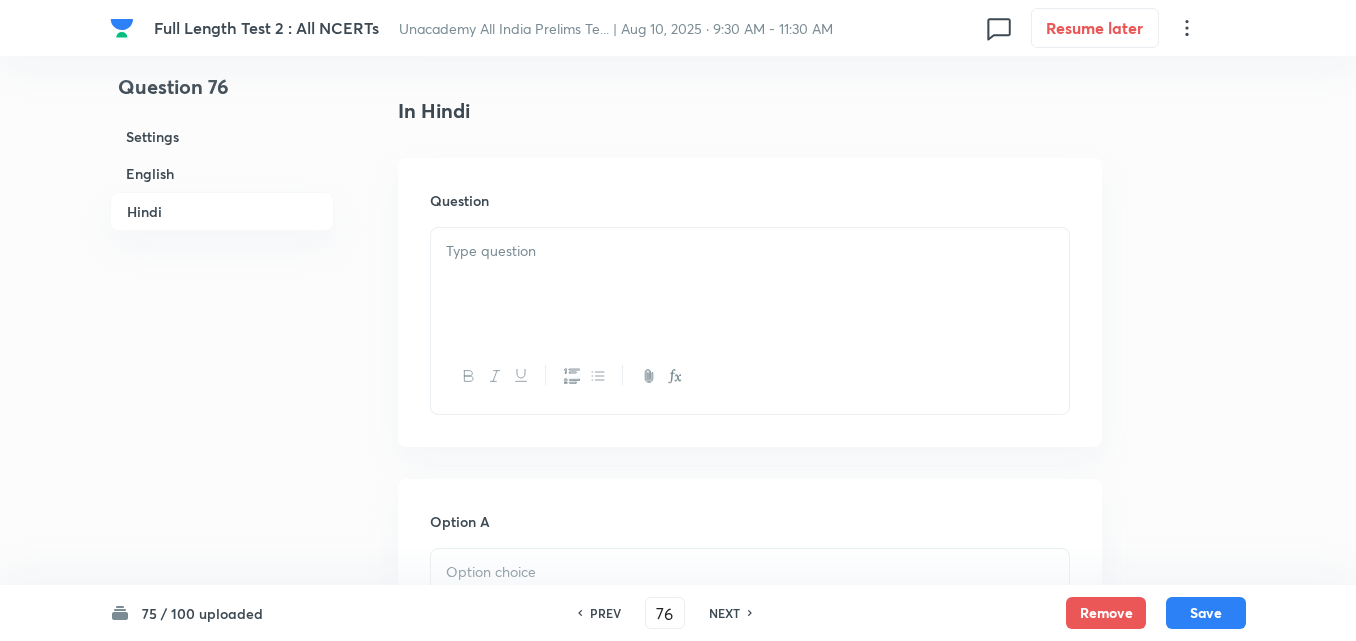 click at bounding box center (750, 284) 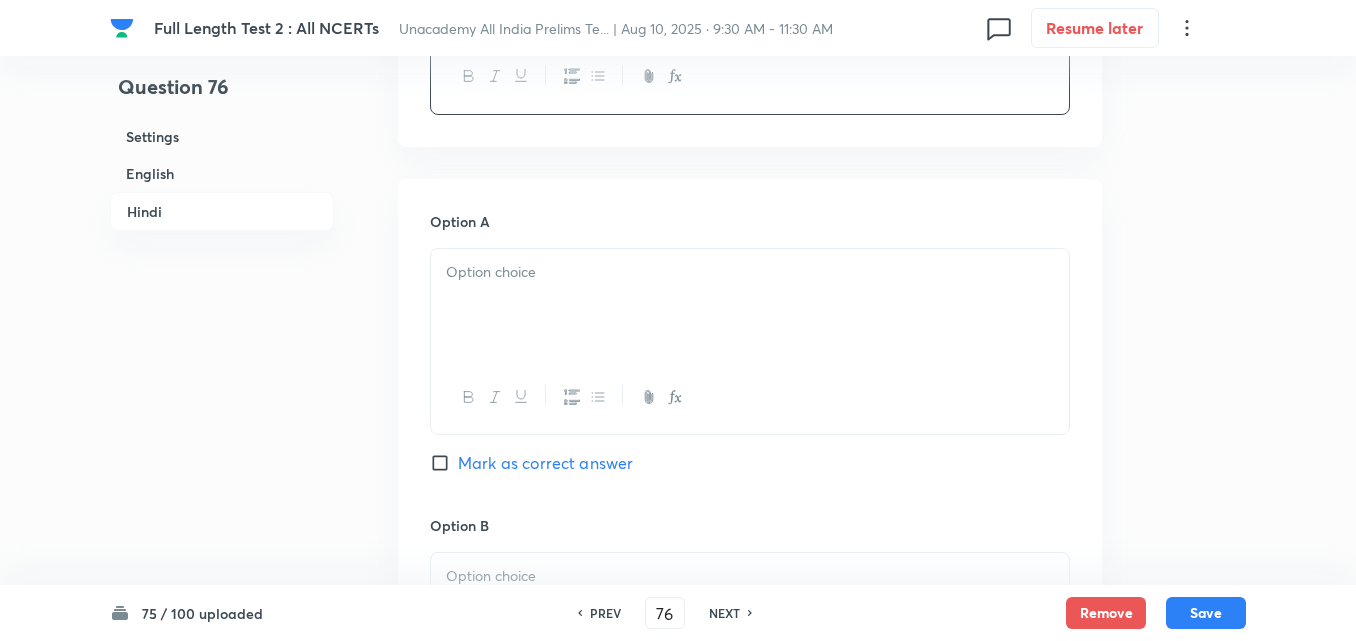 click at bounding box center (750, 305) 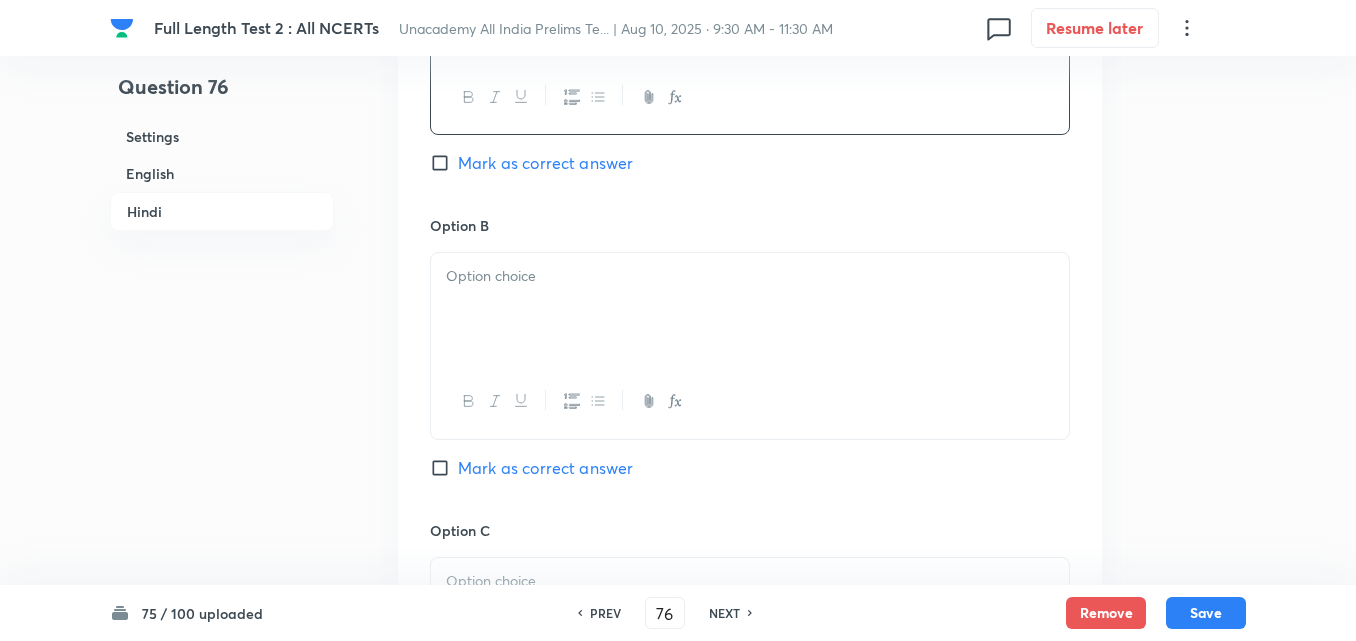 click at bounding box center (750, 309) 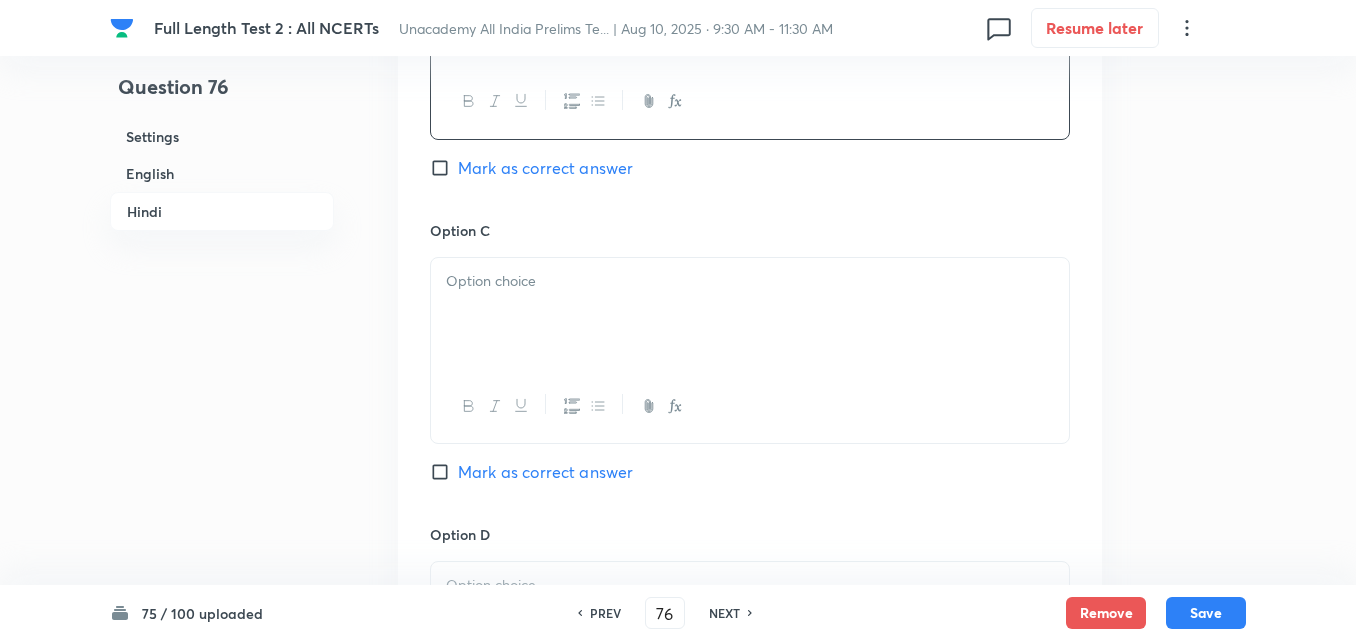 click at bounding box center [750, 314] 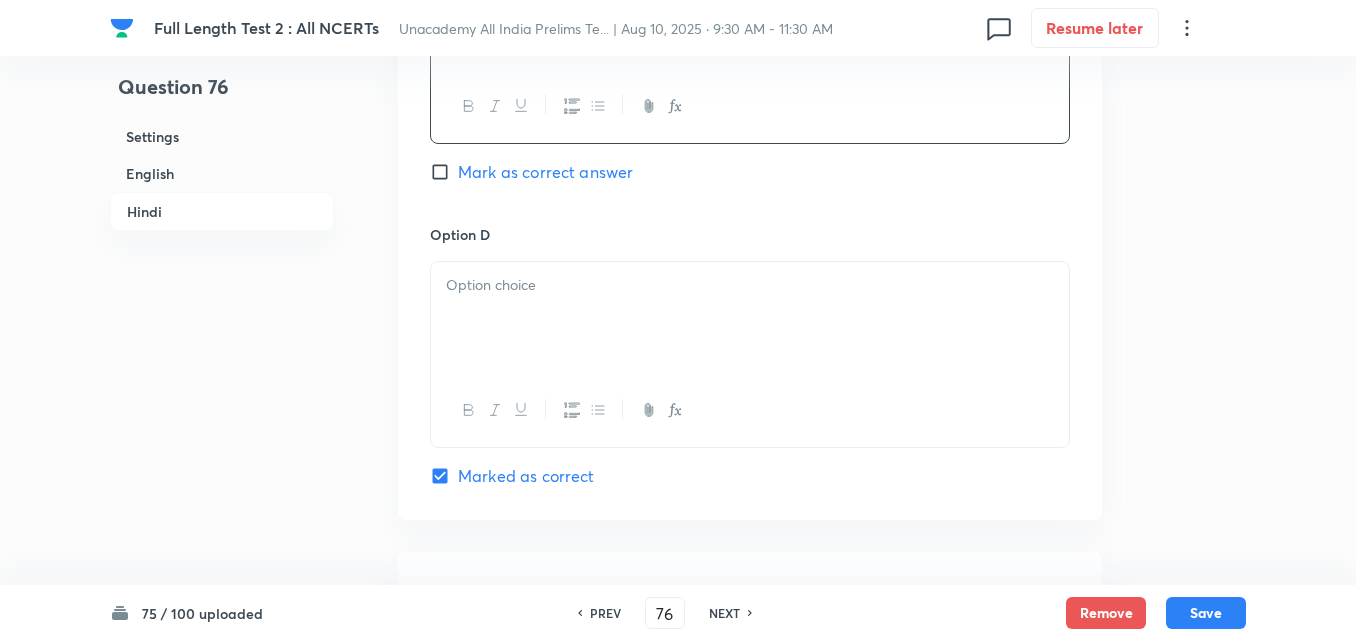 click at bounding box center [750, 318] 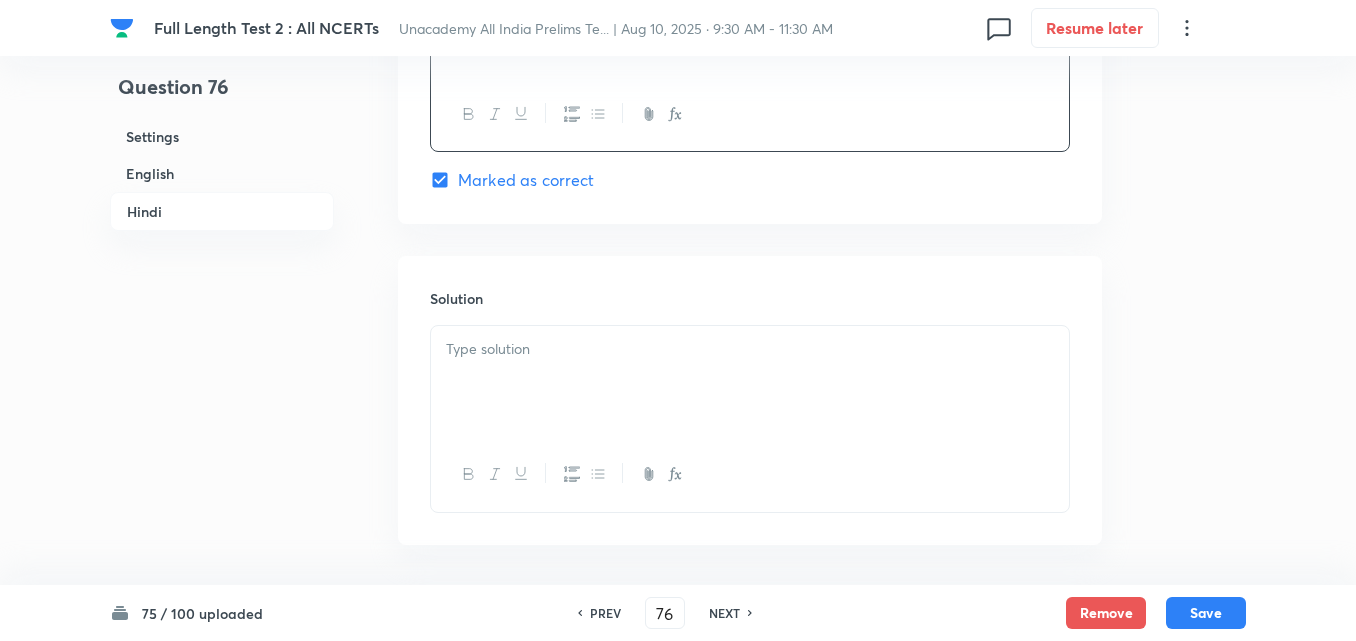 scroll, scrollTop: 4118, scrollLeft: 0, axis: vertical 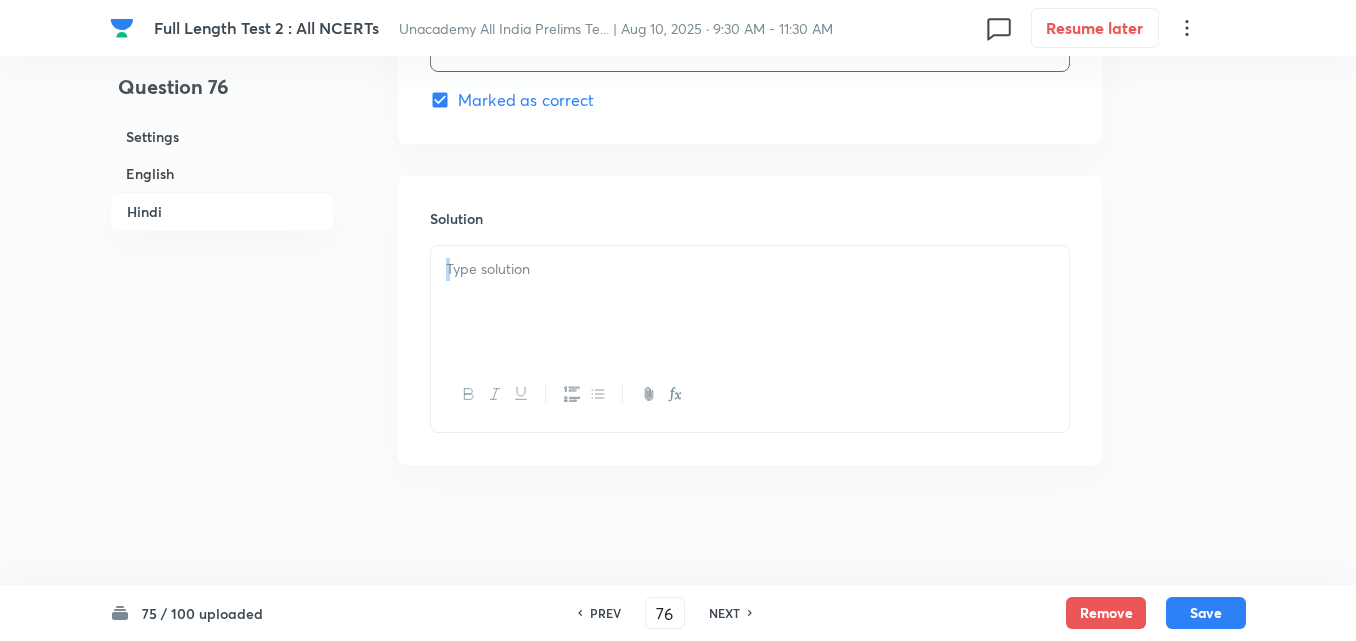 click at bounding box center [750, 338] 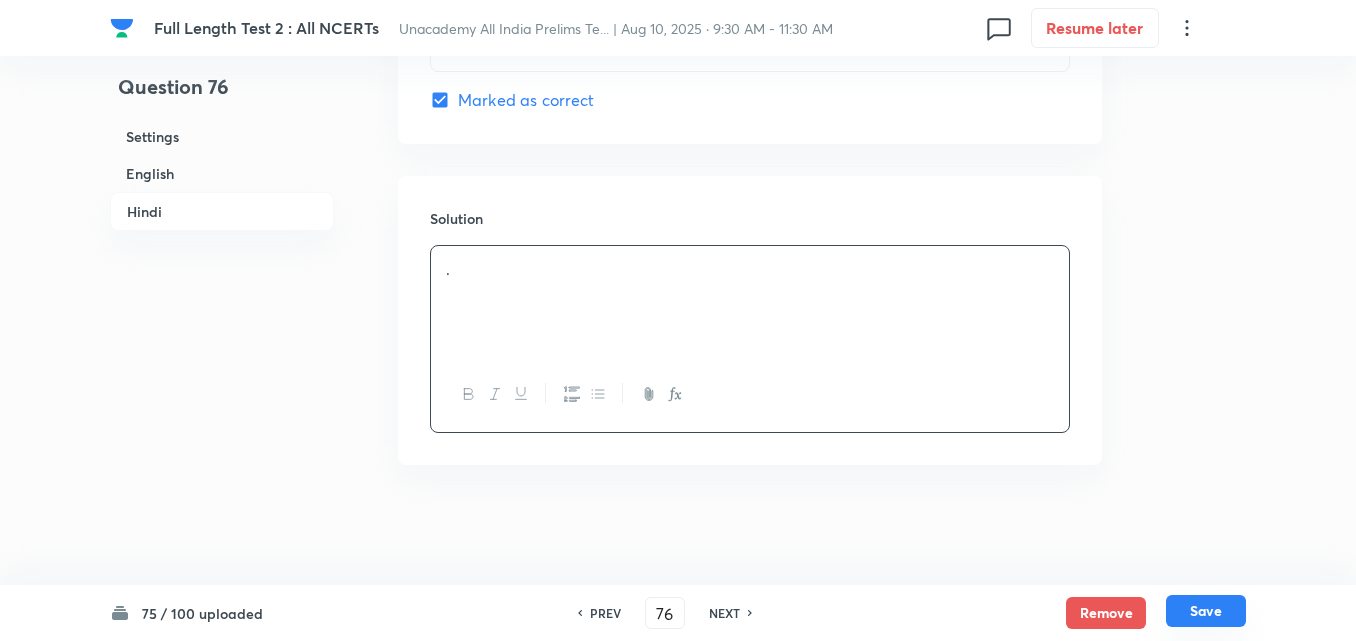 click on "Save" at bounding box center (1206, 611) 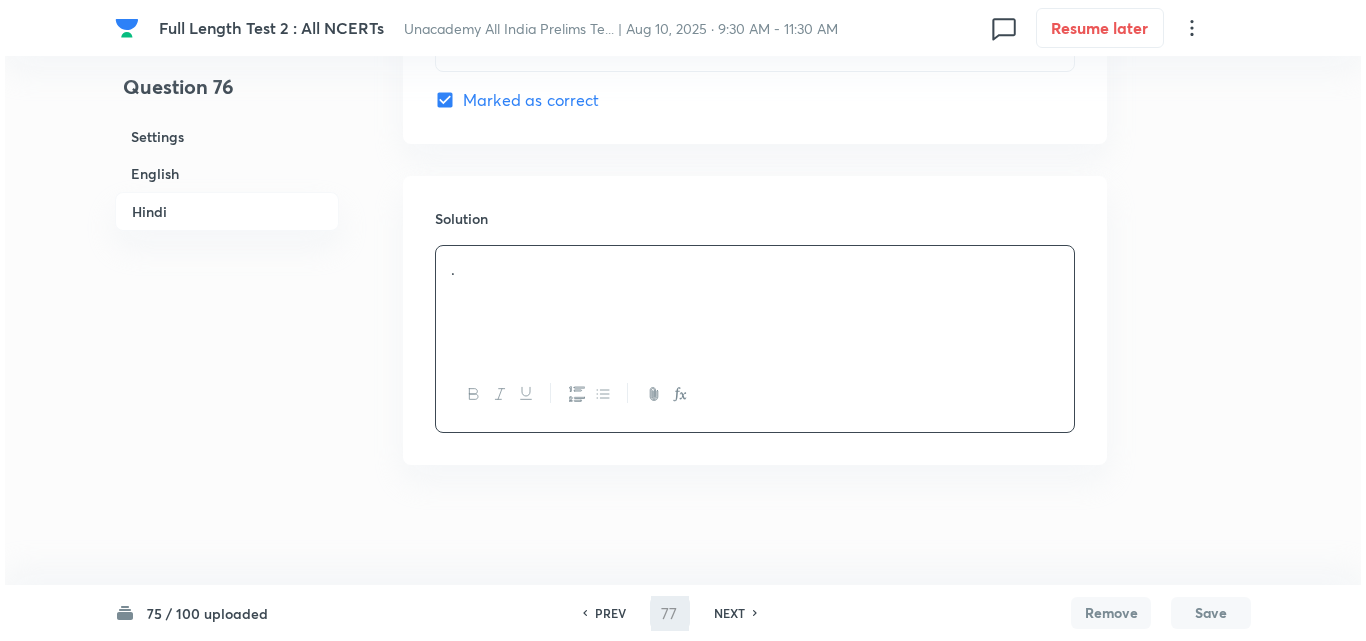 scroll, scrollTop: 0, scrollLeft: 0, axis: both 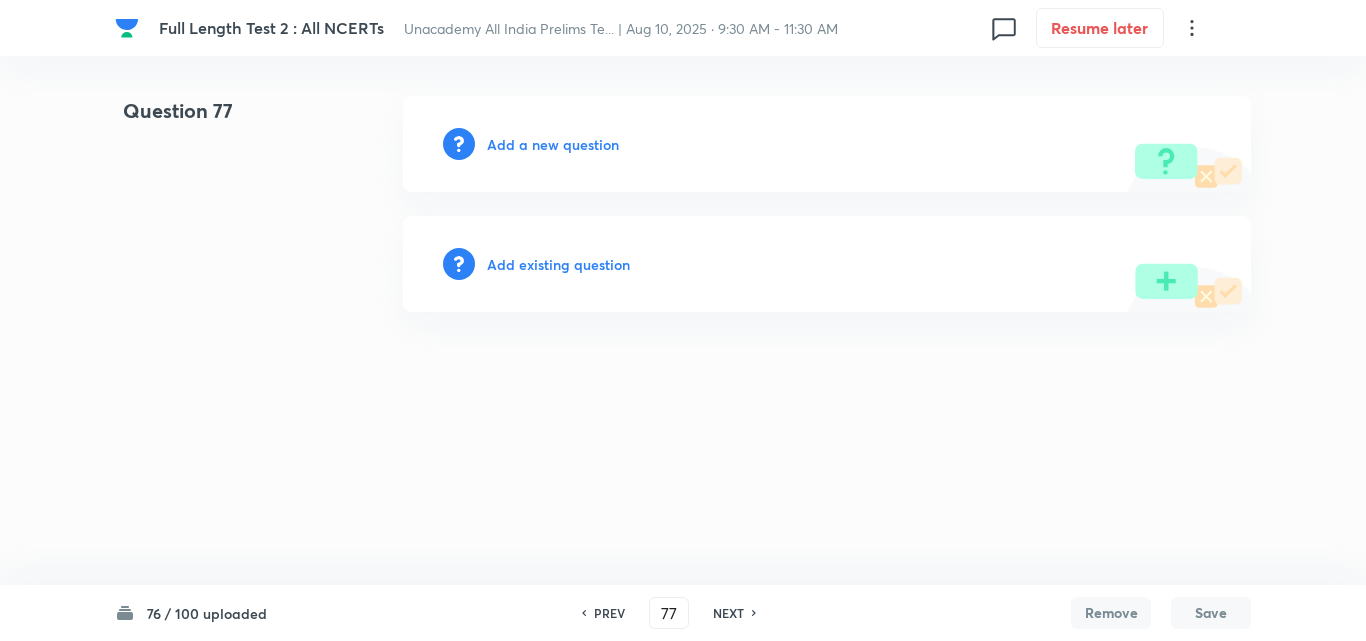 click on "Add a new question" at bounding box center (553, 144) 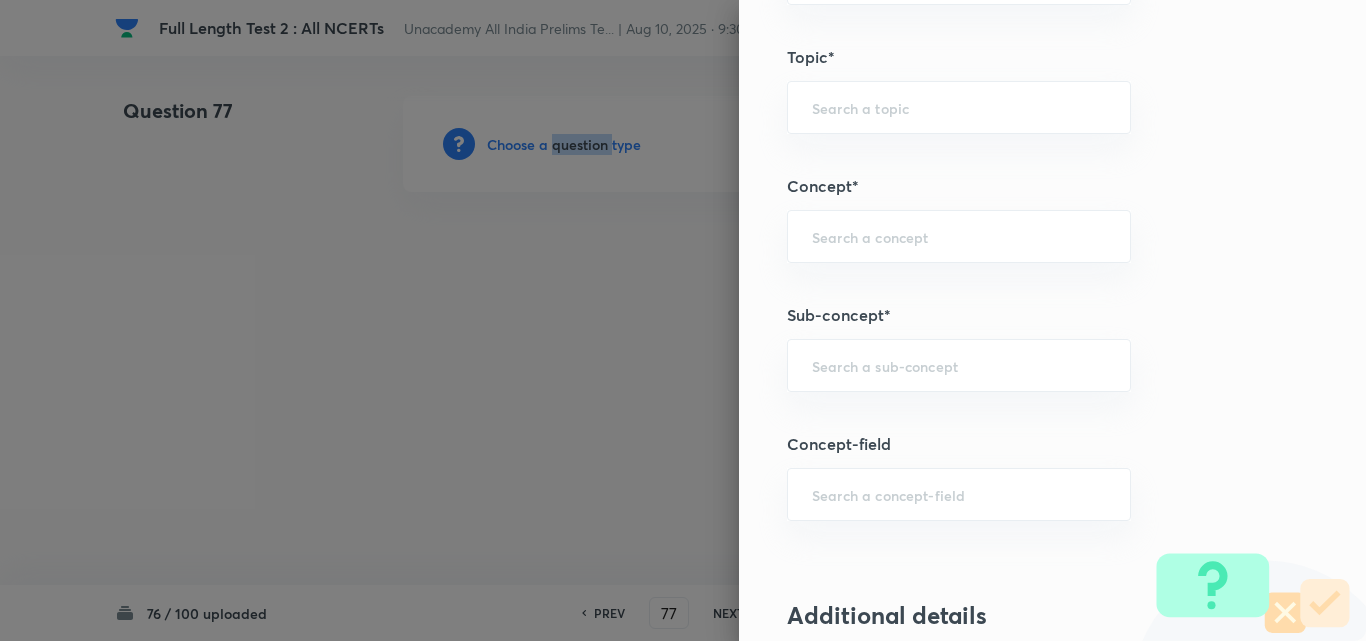 scroll, scrollTop: 1200, scrollLeft: 0, axis: vertical 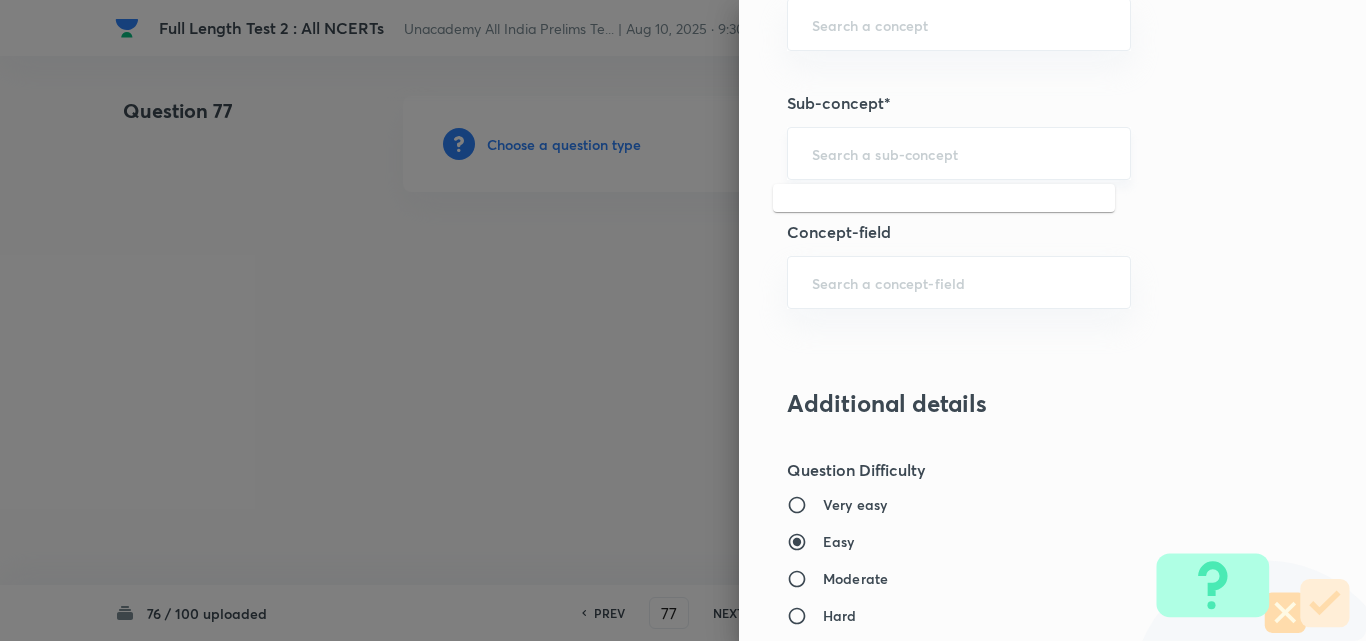 click at bounding box center [959, 153] 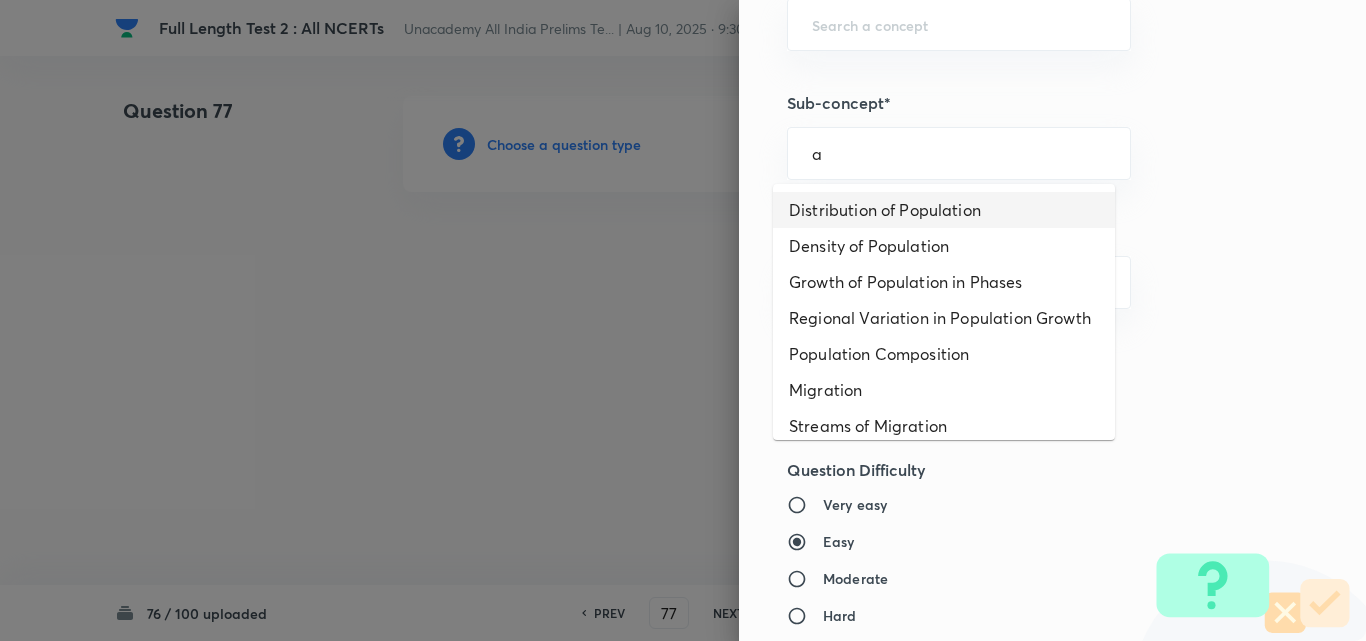 click on "Distribution of Population" at bounding box center (944, 210) 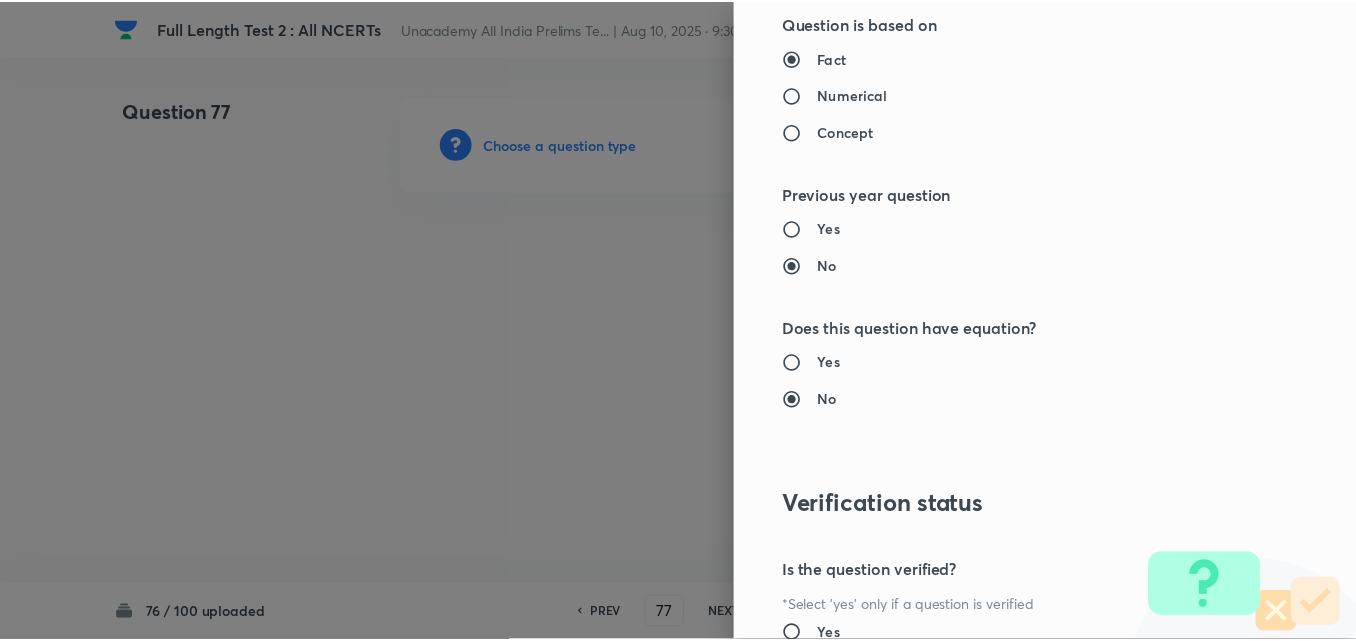 scroll, scrollTop: 2085, scrollLeft: 0, axis: vertical 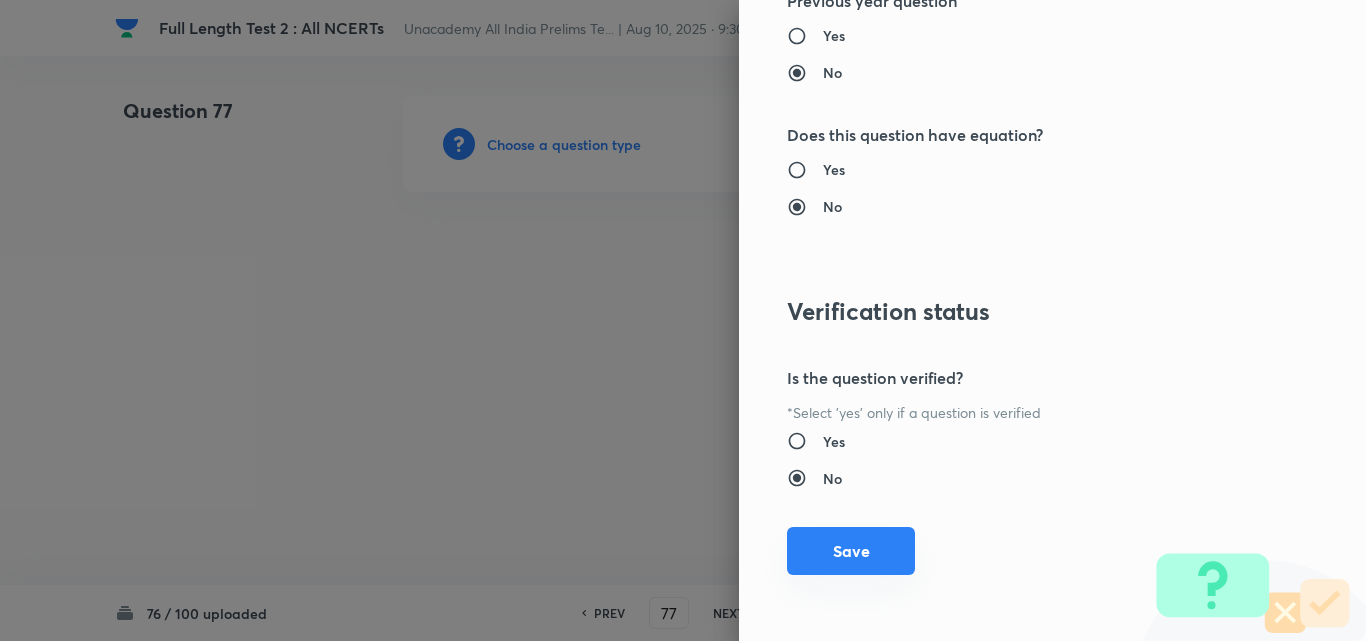 click on "Save" at bounding box center (851, 551) 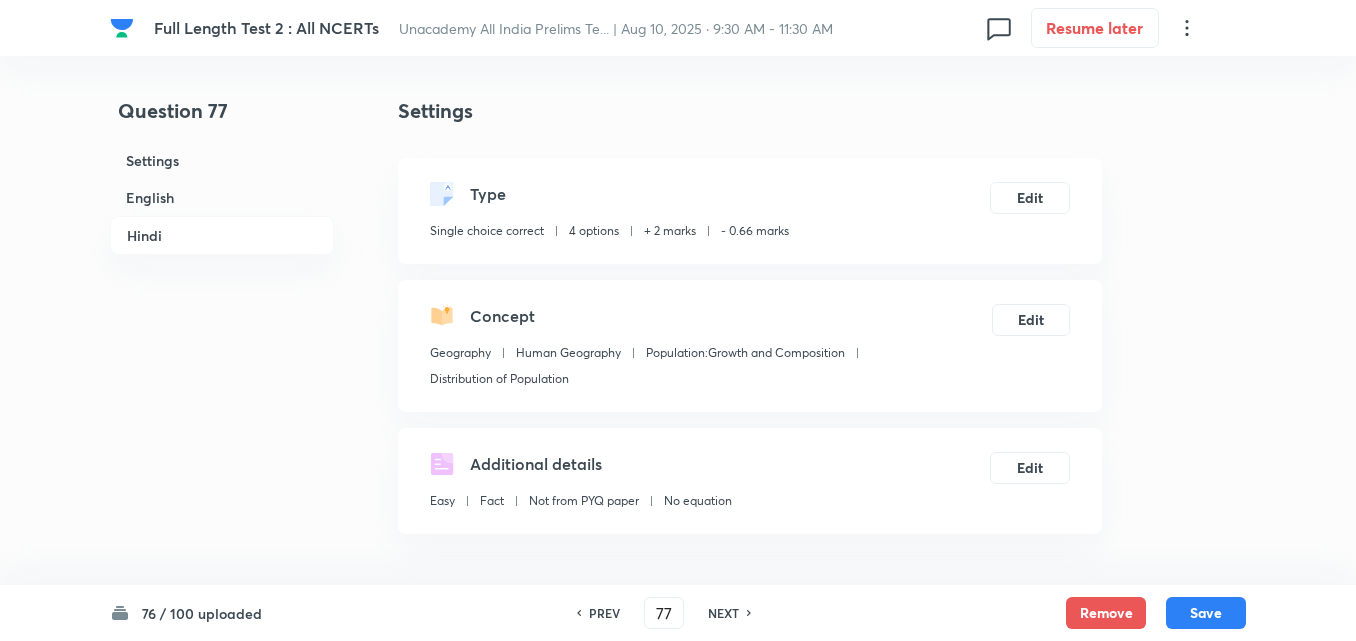 click on "English" at bounding box center (222, 197) 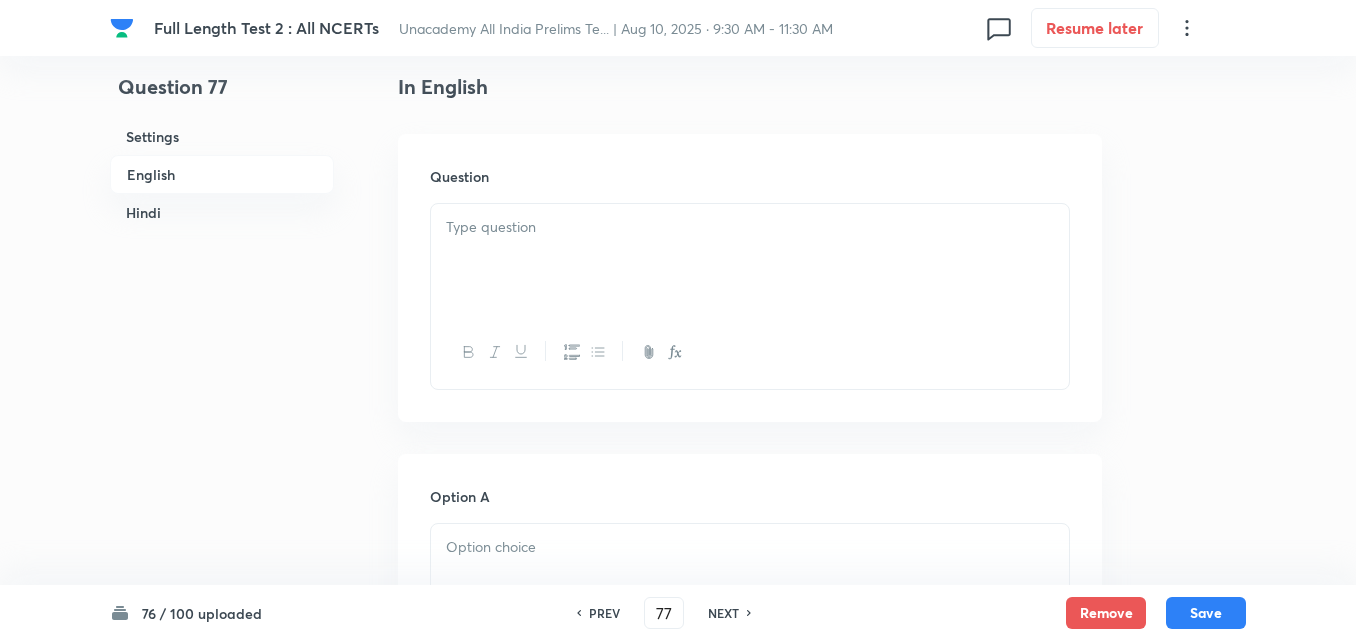 click at bounding box center [750, 260] 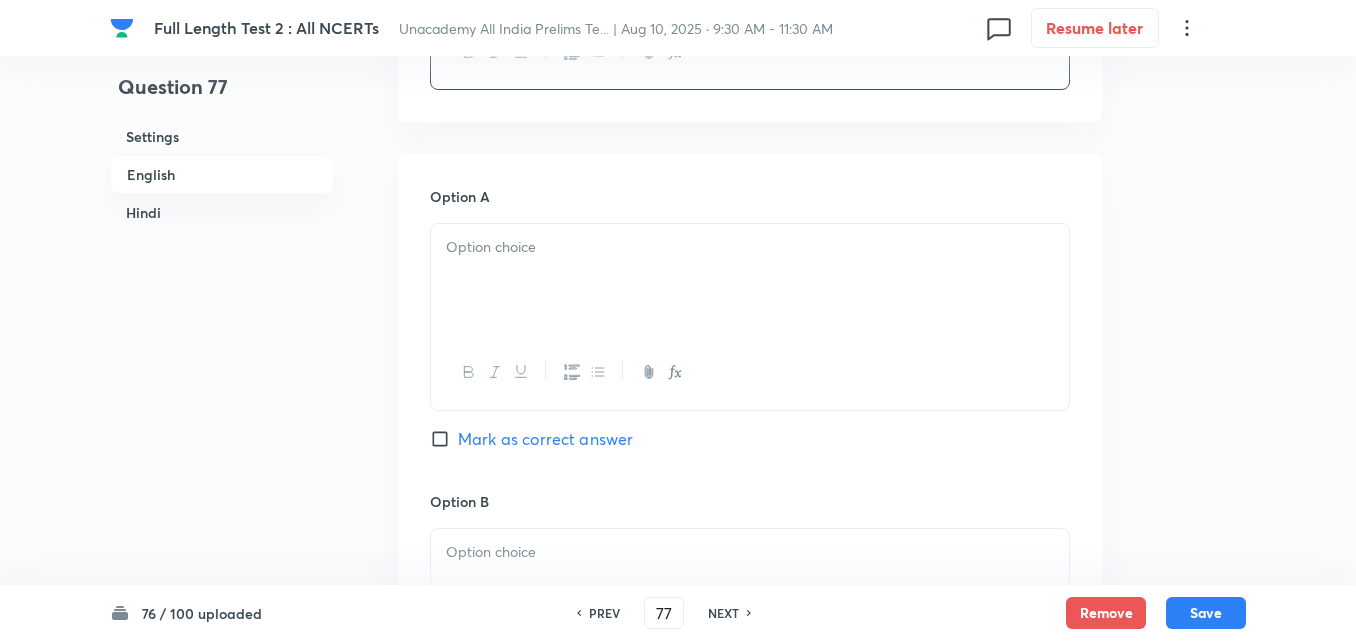 drag, startPoint x: 488, startPoint y: 302, endPoint x: 484, endPoint y: 284, distance: 18.439089 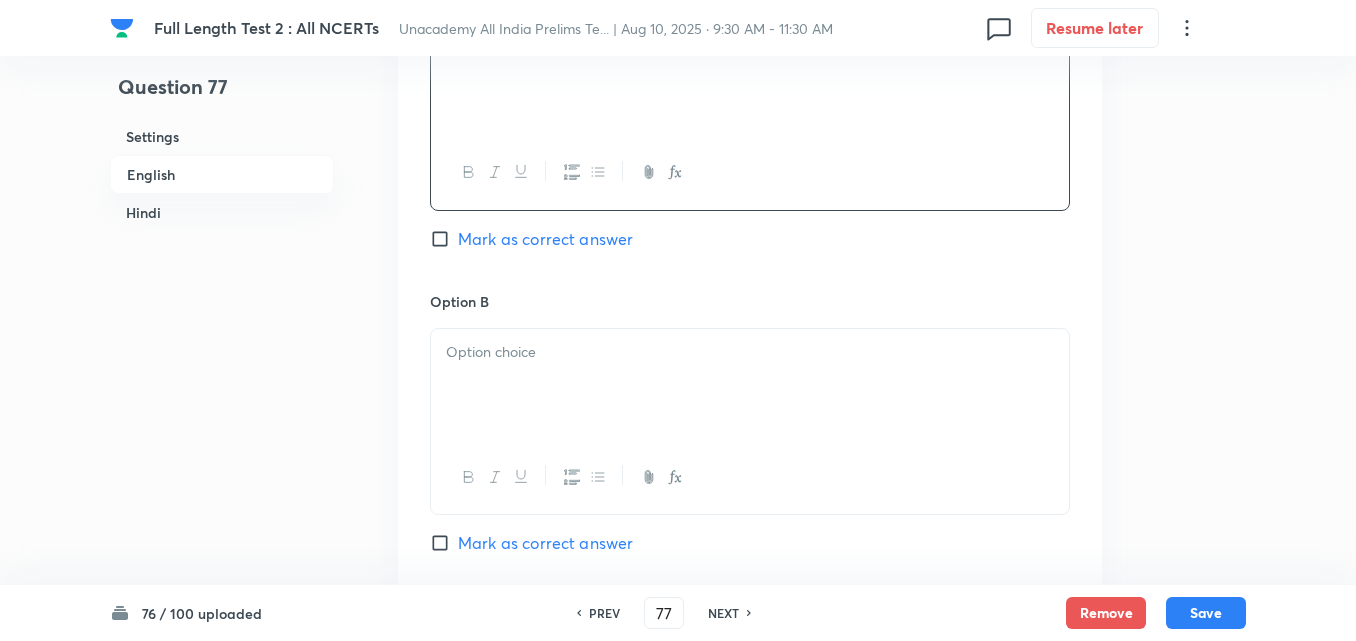 click at bounding box center [750, 352] 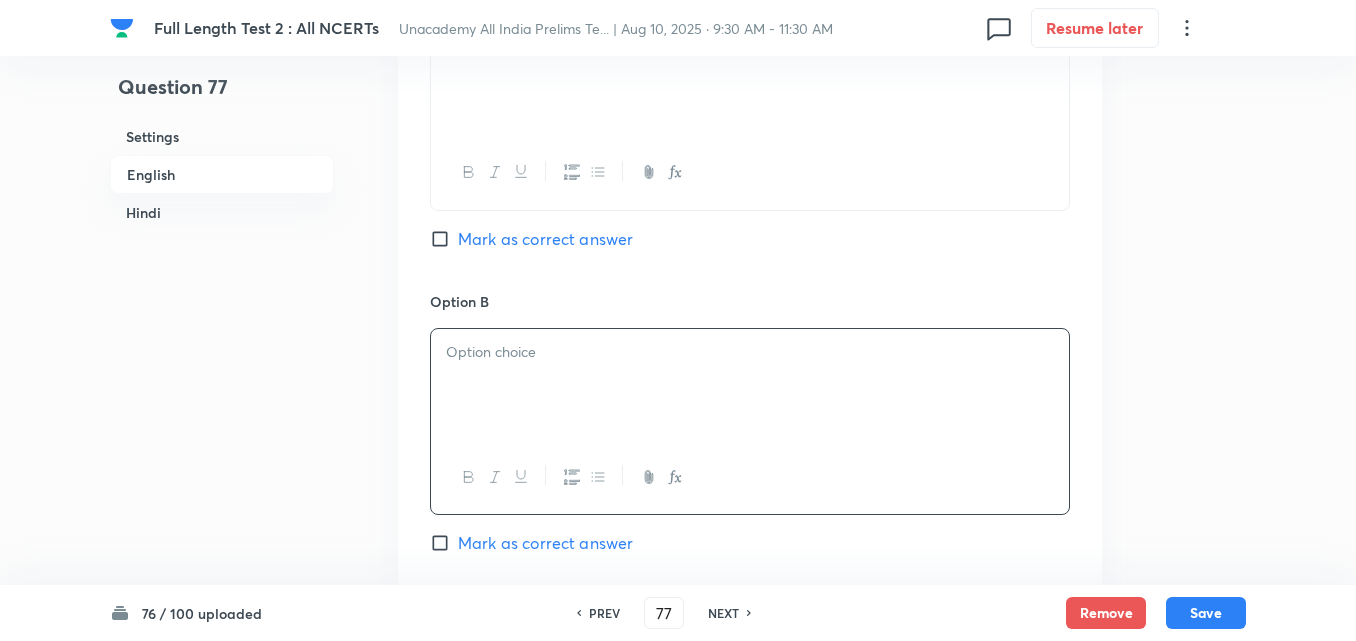 click at bounding box center (750, 385) 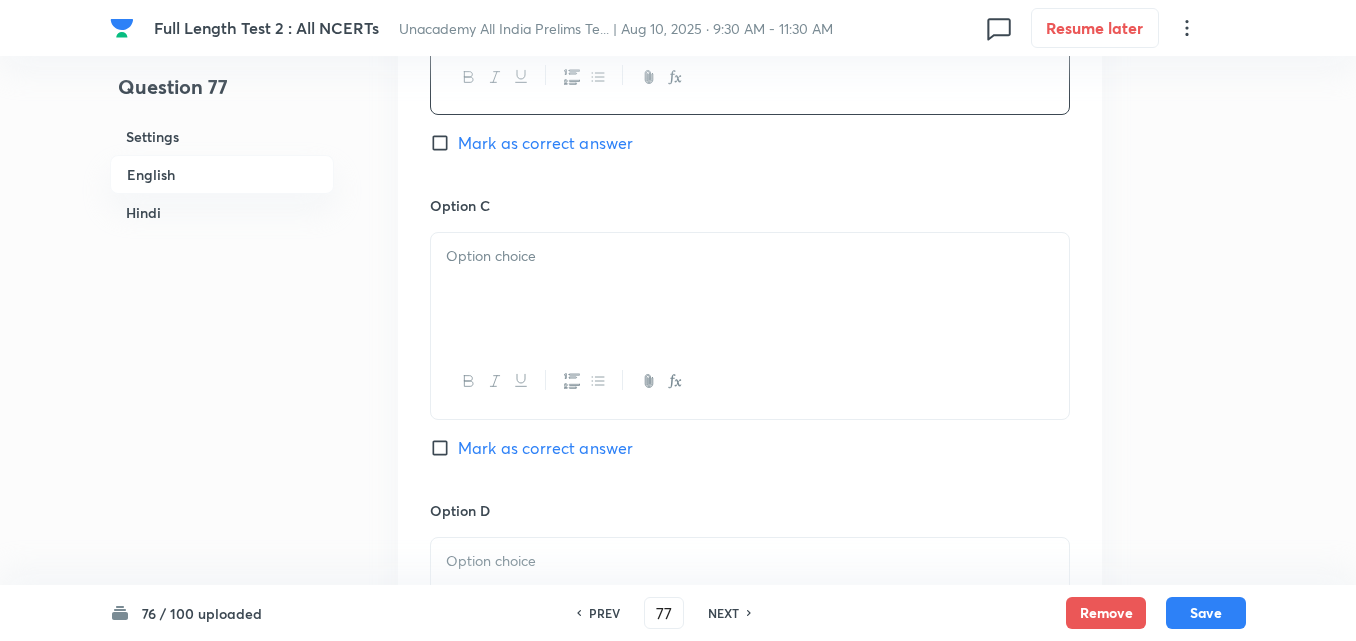 click at bounding box center [750, 289] 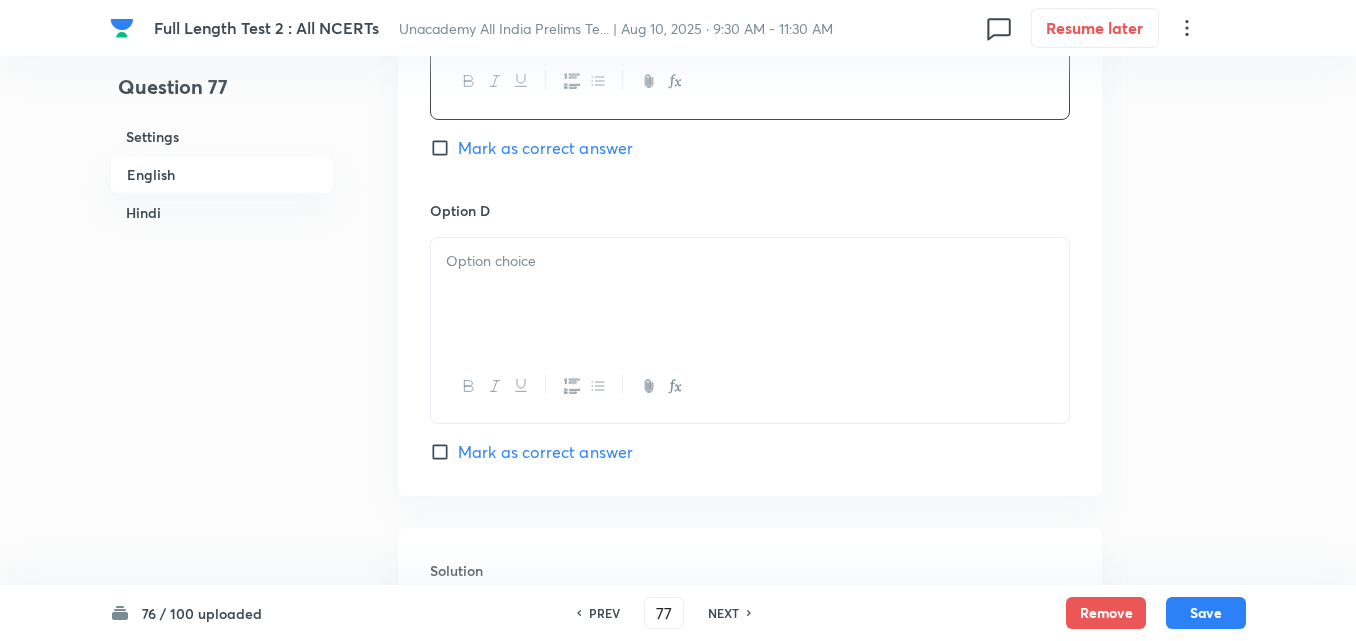 click at bounding box center [750, 294] 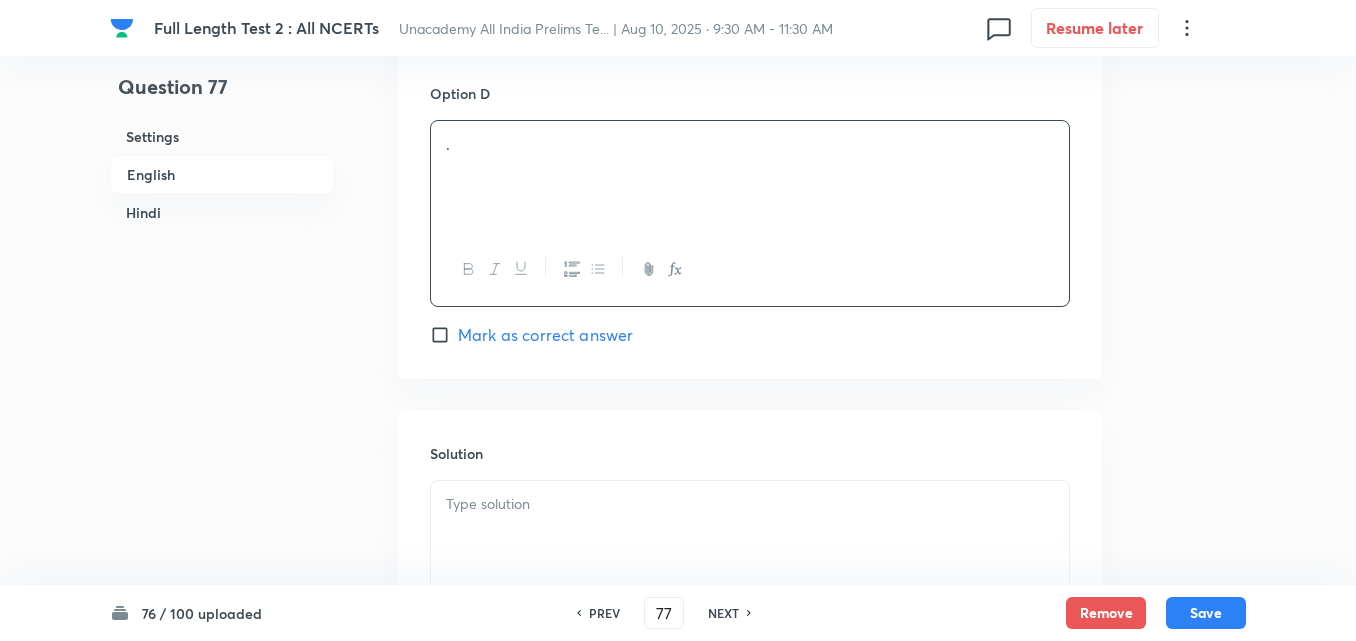 scroll, scrollTop: 2042, scrollLeft: 0, axis: vertical 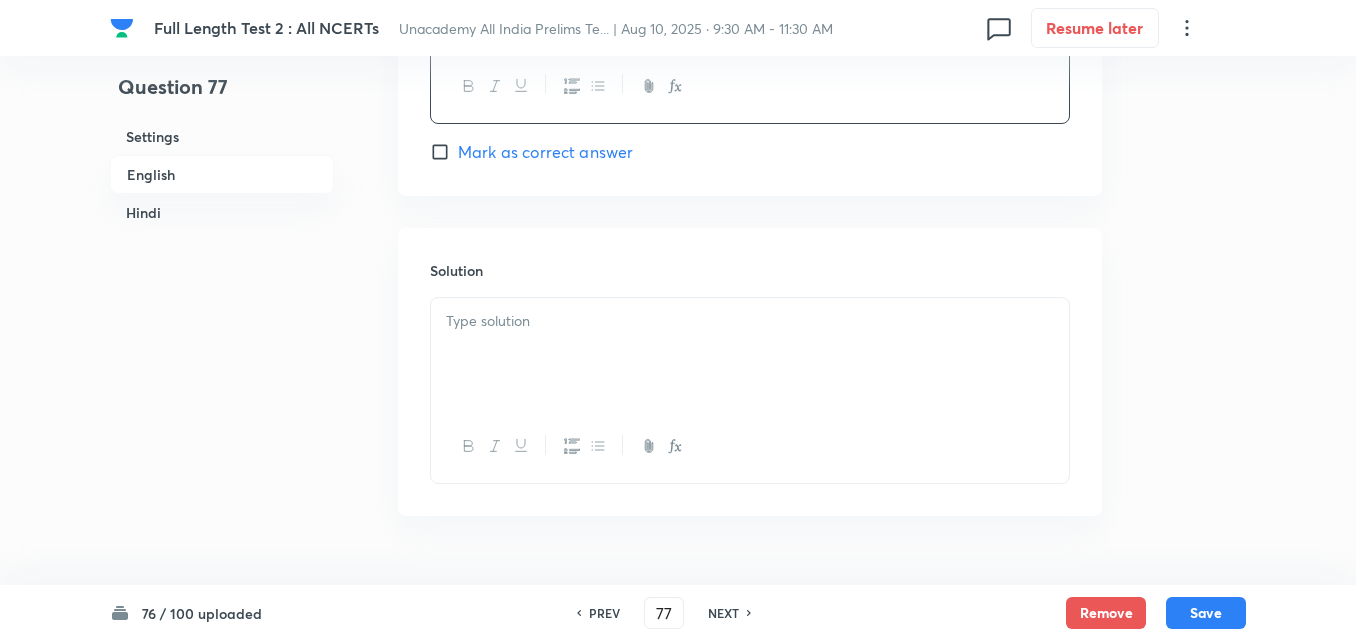 drag, startPoint x: 543, startPoint y: 177, endPoint x: 543, endPoint y: 165, distance: 12 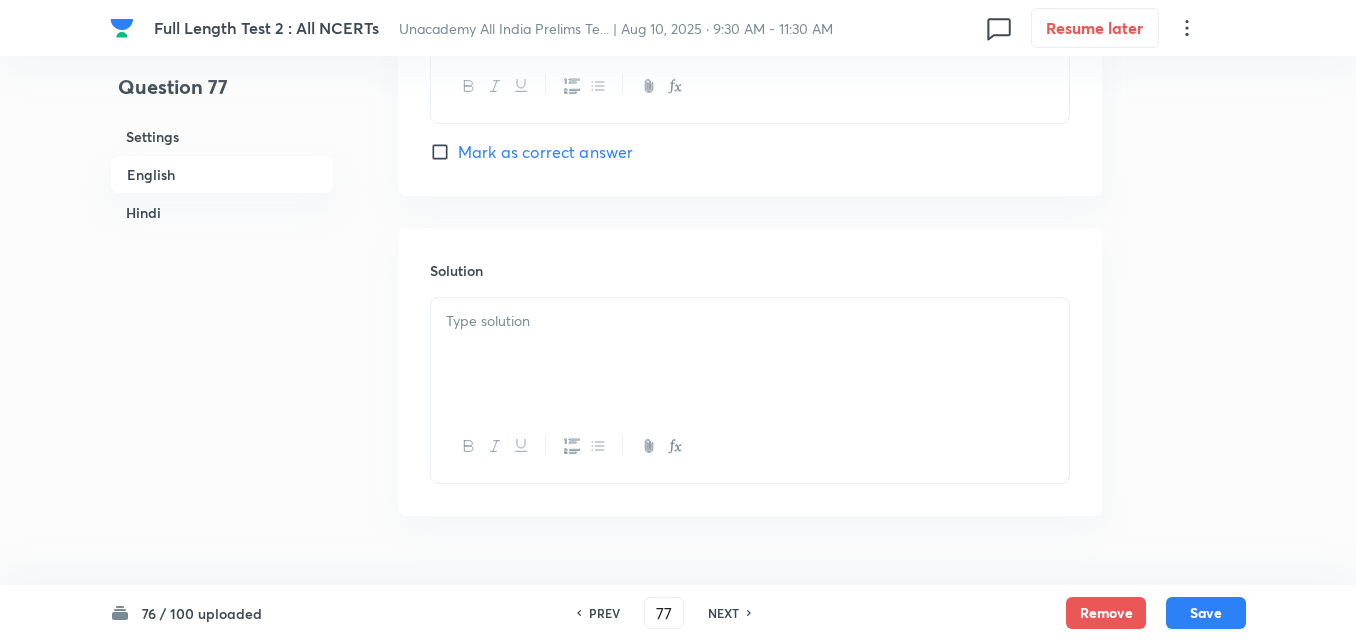 click on "Mark as correct answer" at bounding box center [545, 152] 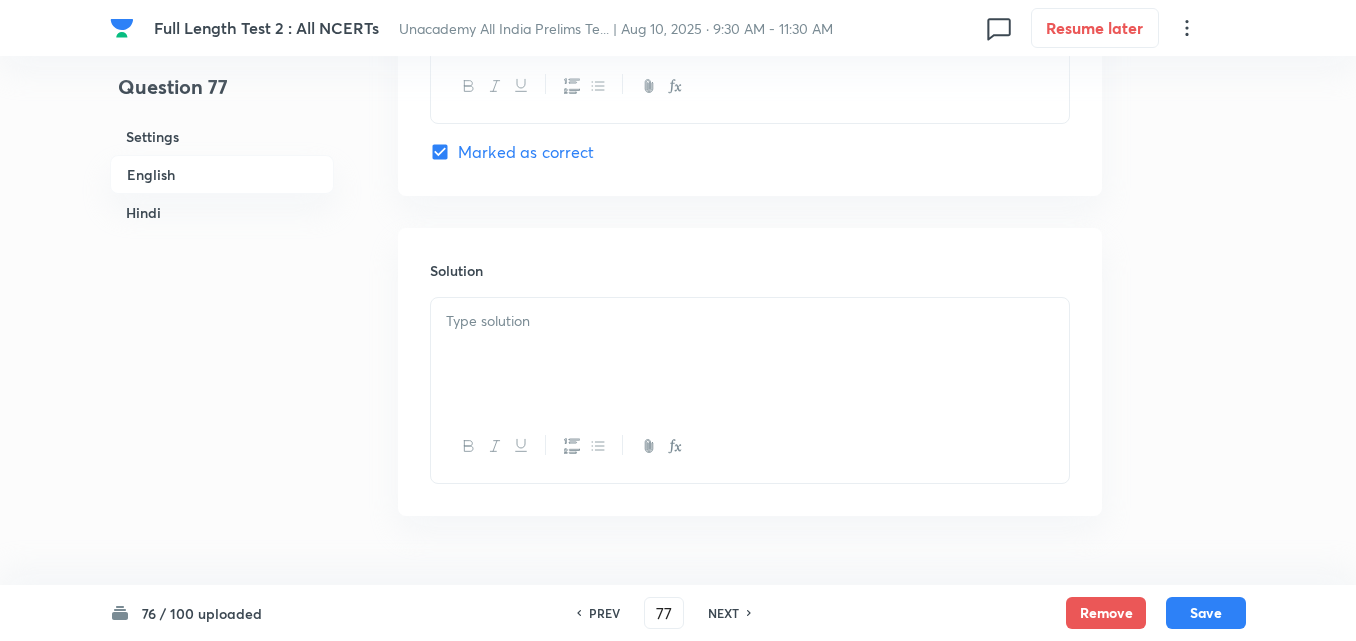 click at bounding box center [750, 354] 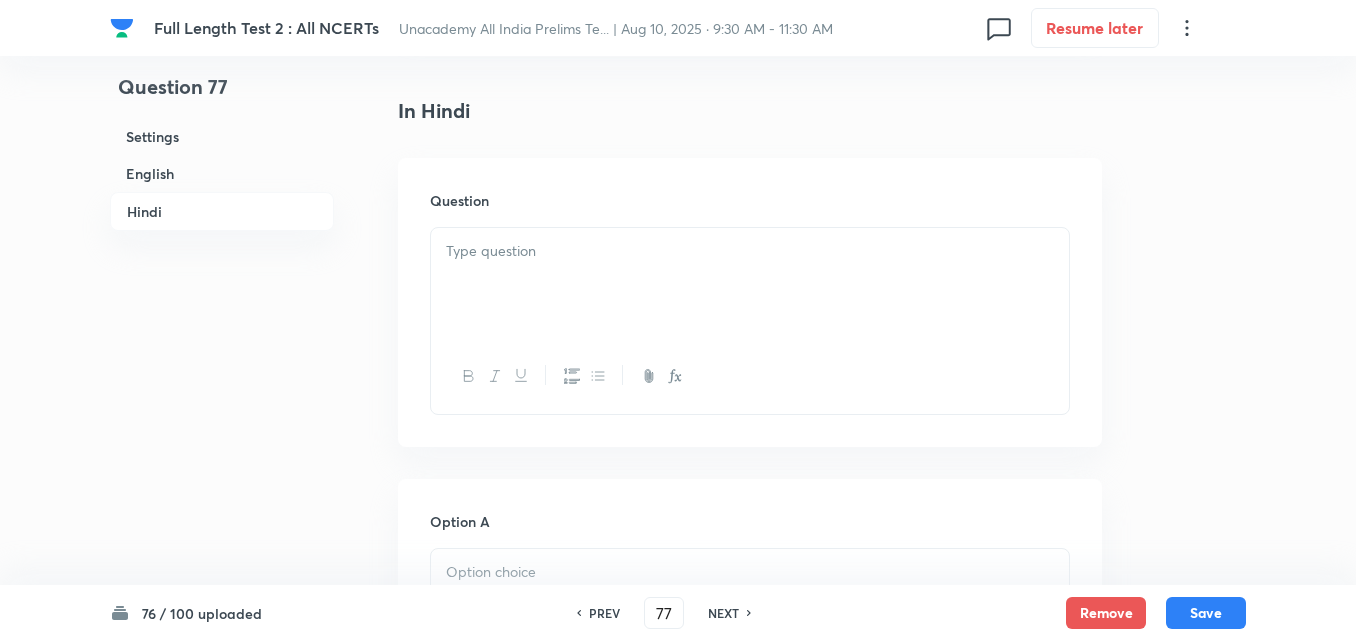 click at bounding box center [750, 284] 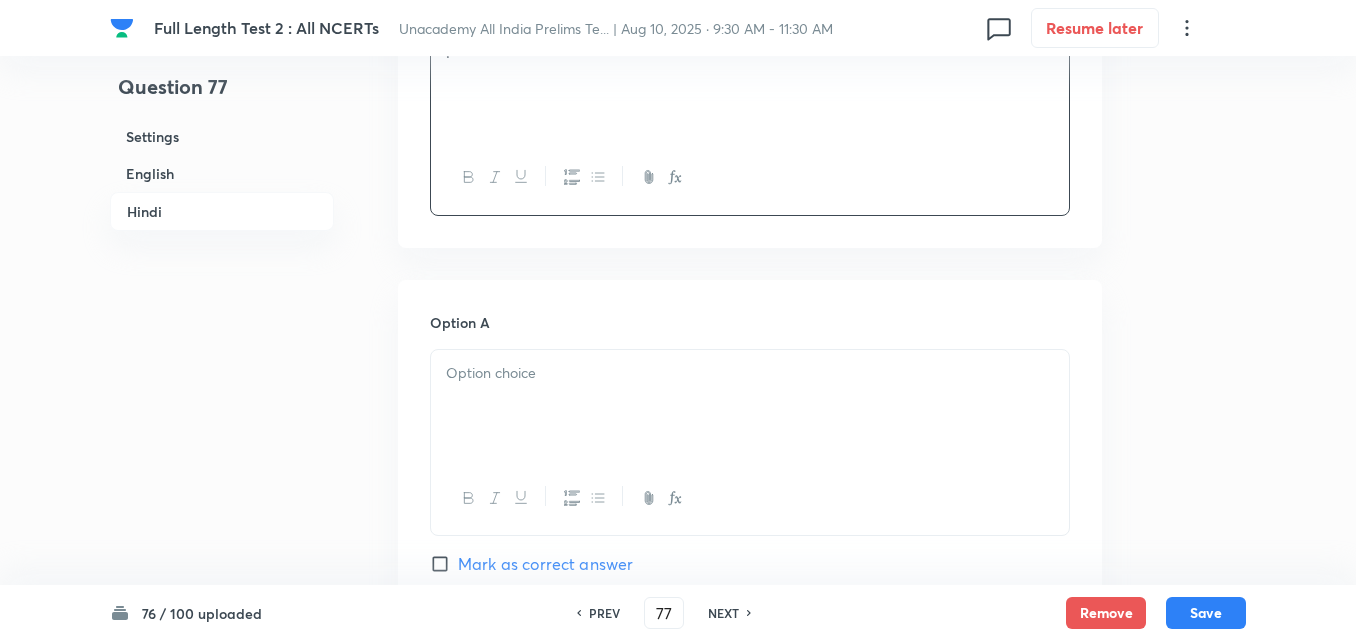 scroll, scrollTop: 2942, scrollLeft: 0, axis: vertical 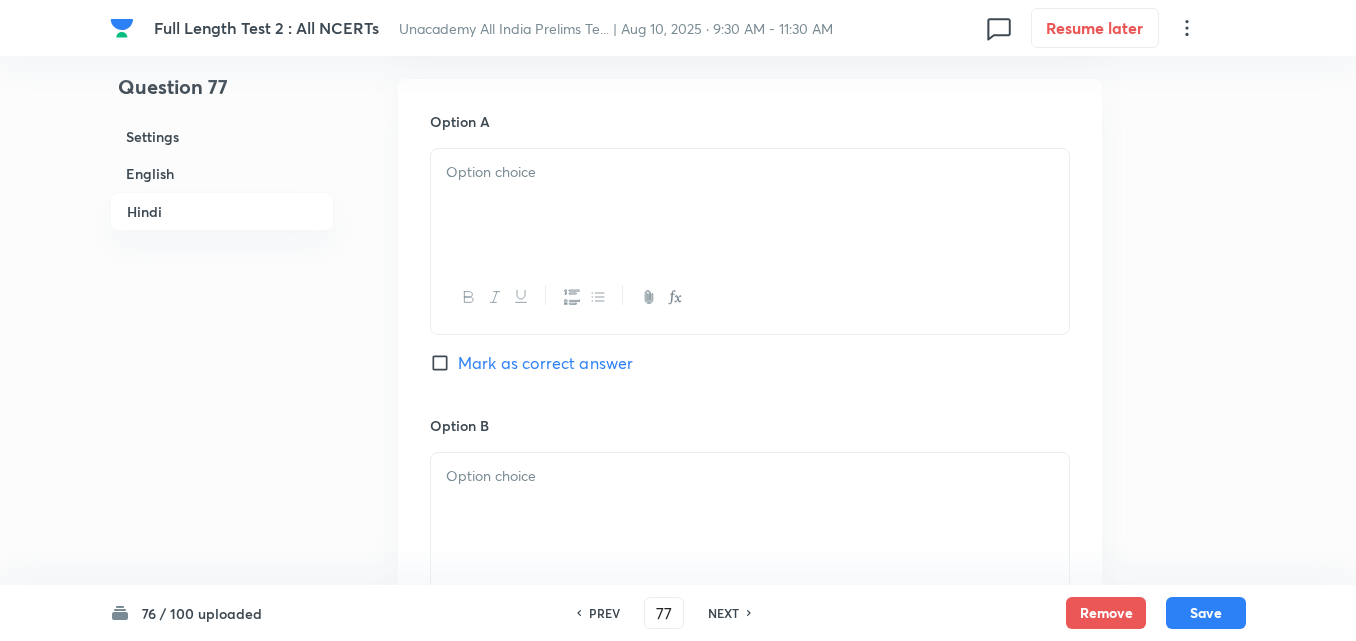 drag, startPoint x: 518, startPoint y: 269, endPoint x: 516, endPoint y: 244, distance: 25.079872 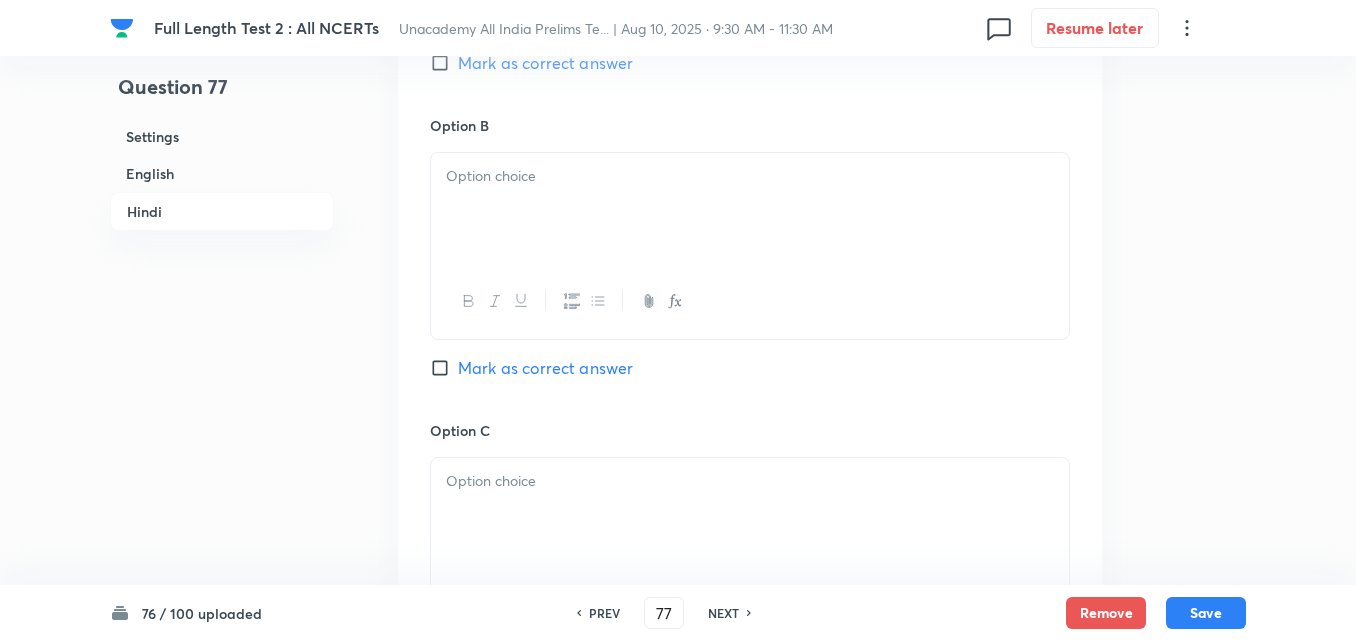 click at bounding box center [750, 209] 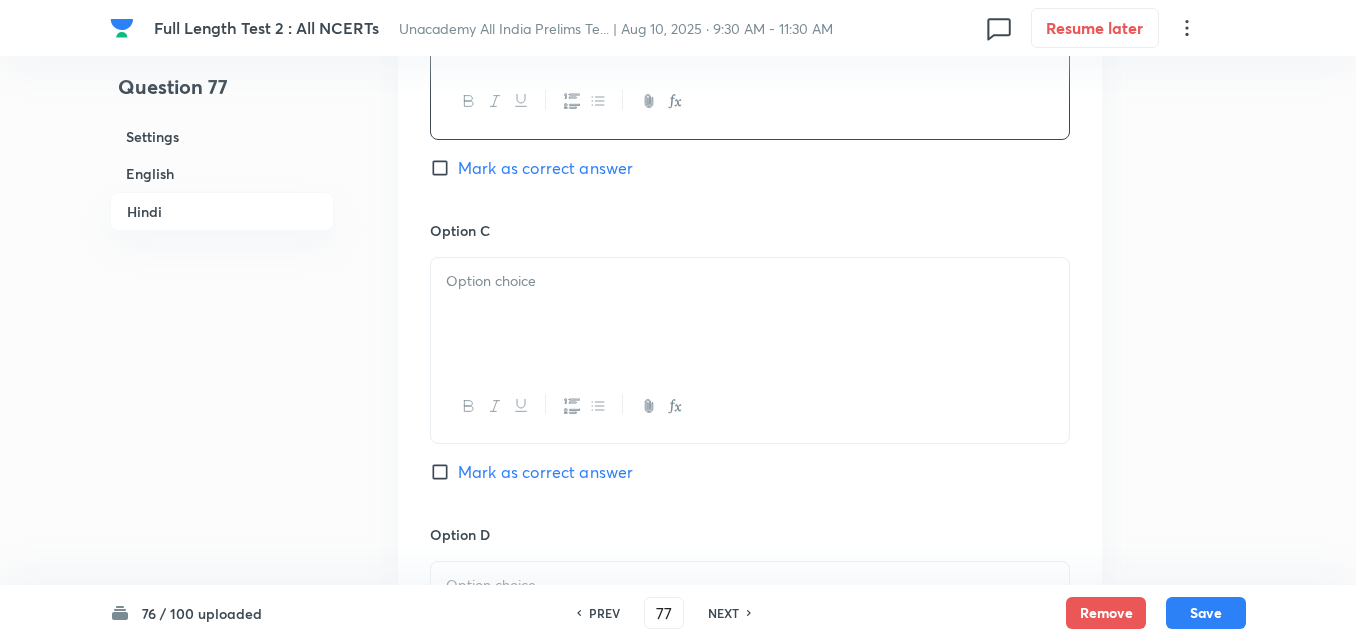 click at bounding box center (750, 314) 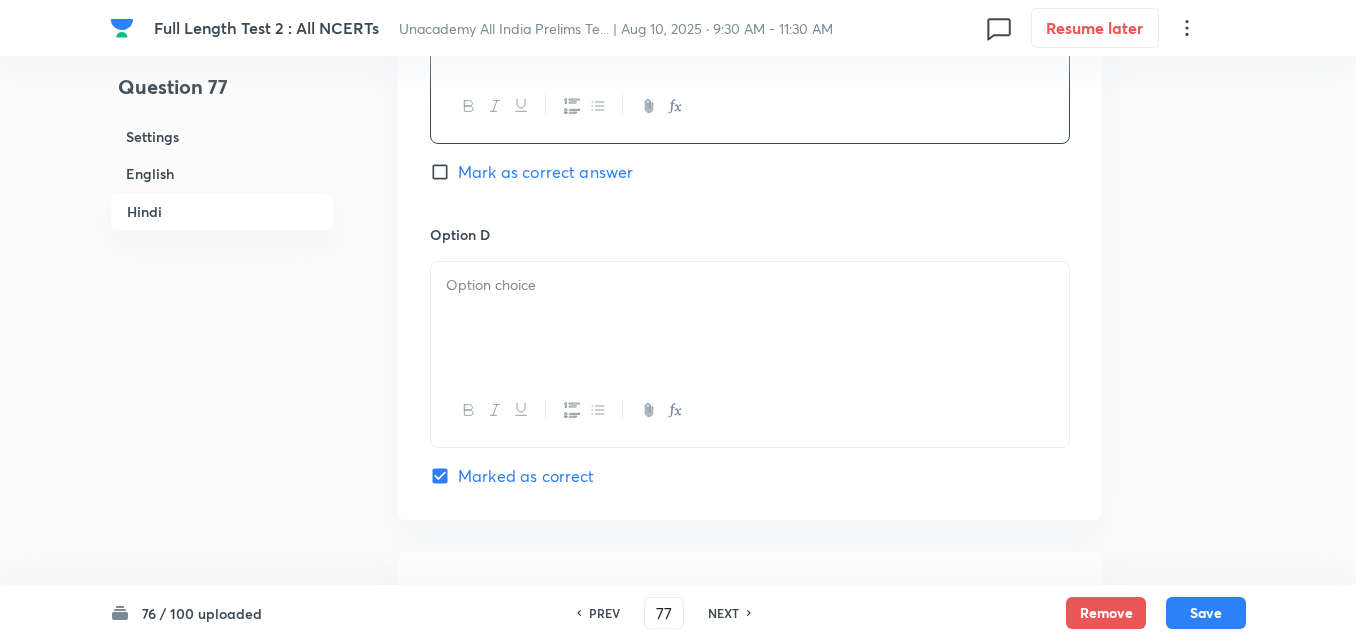 click at bounding box center [750, 285] 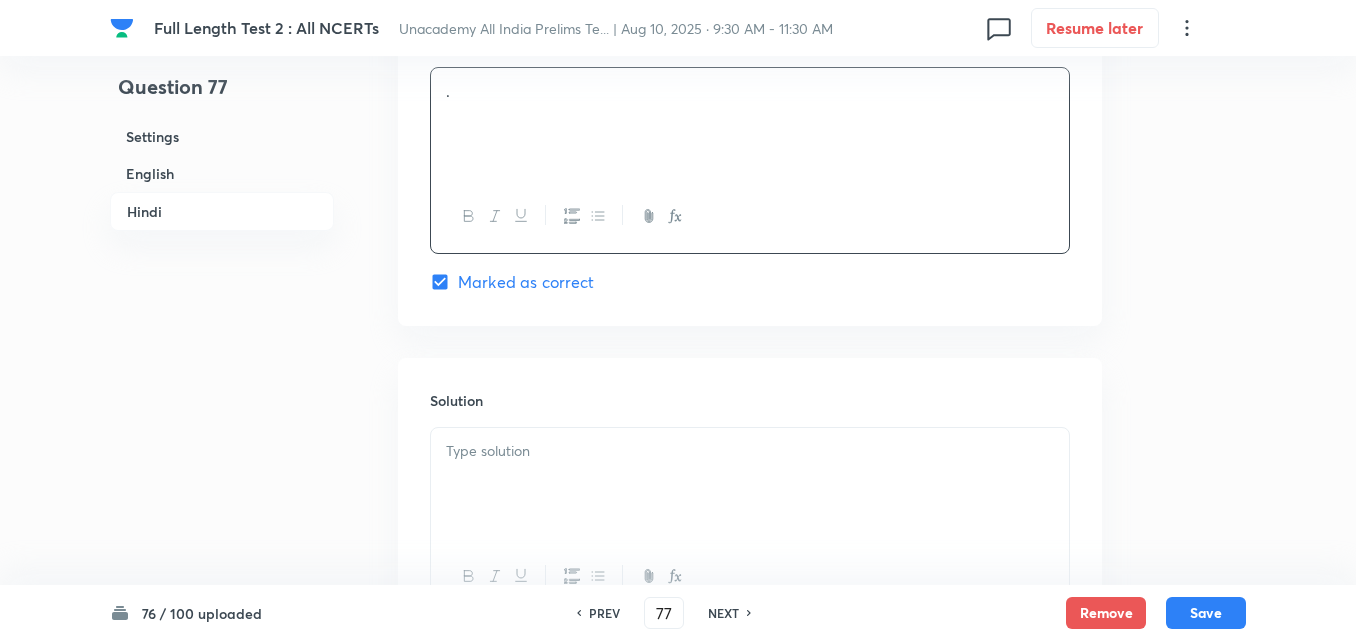scroll, scrollTop: 4118, scrollLeft: 0, axis: vertical 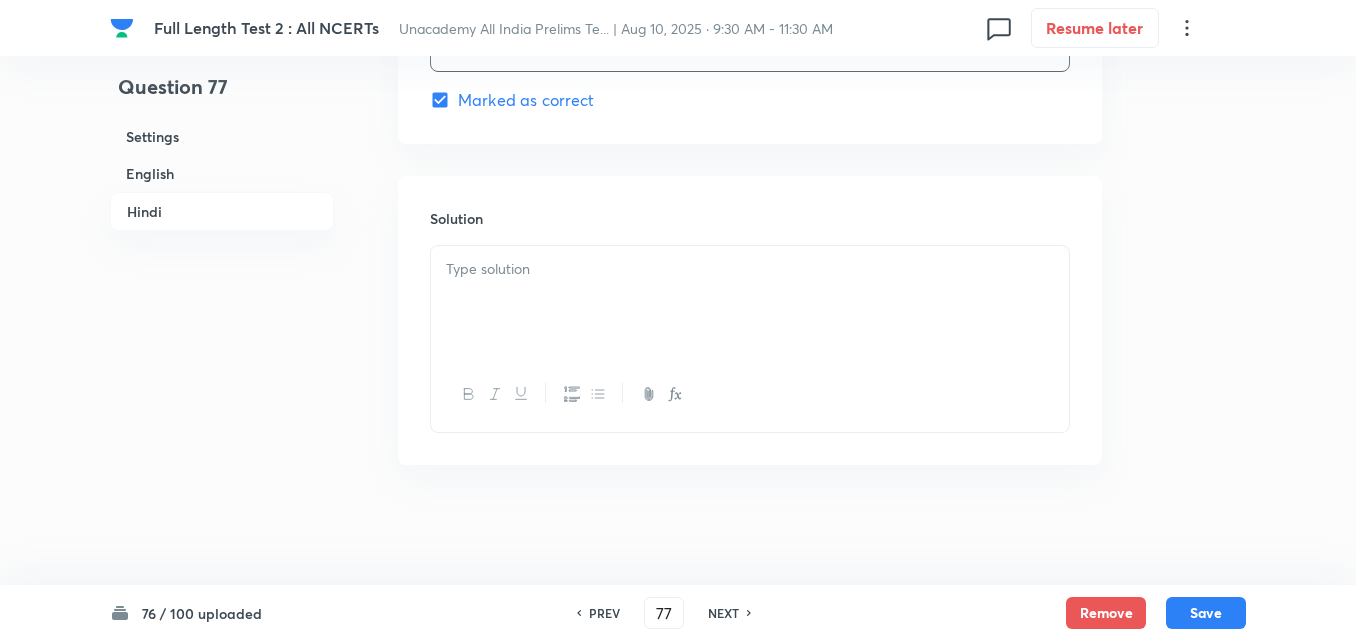 click at bounding box center (750, 302) 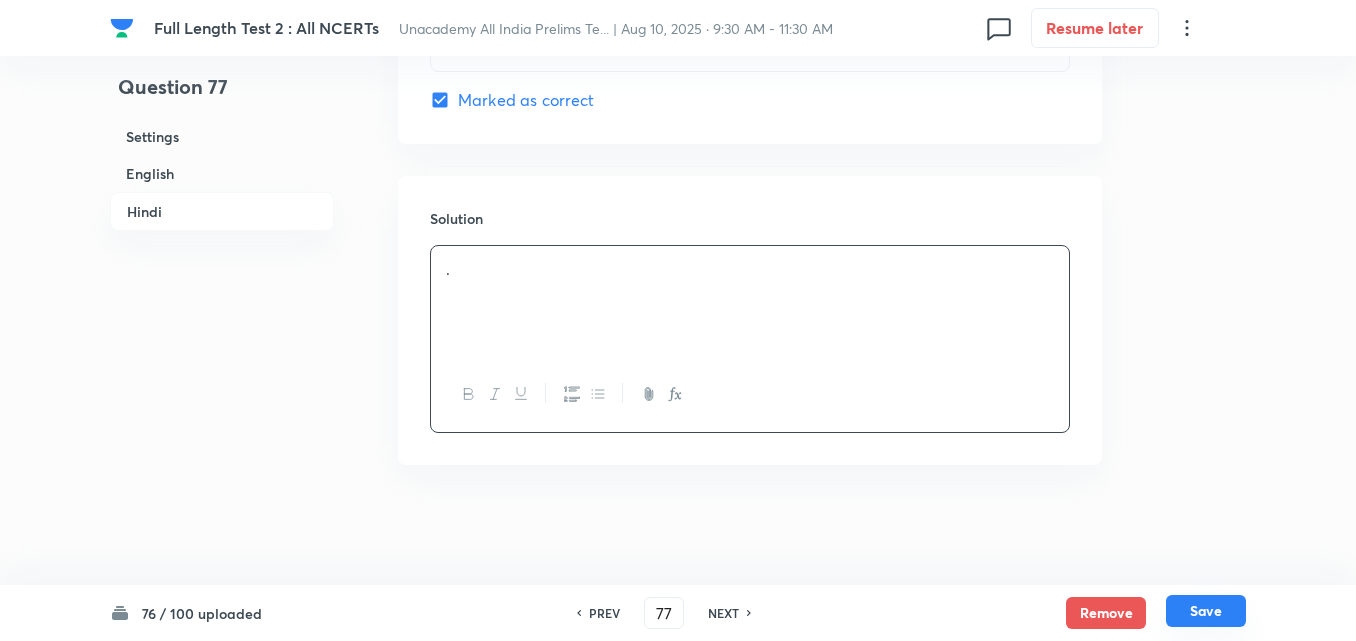 click on "Save" at bounding box center [1206, 611] 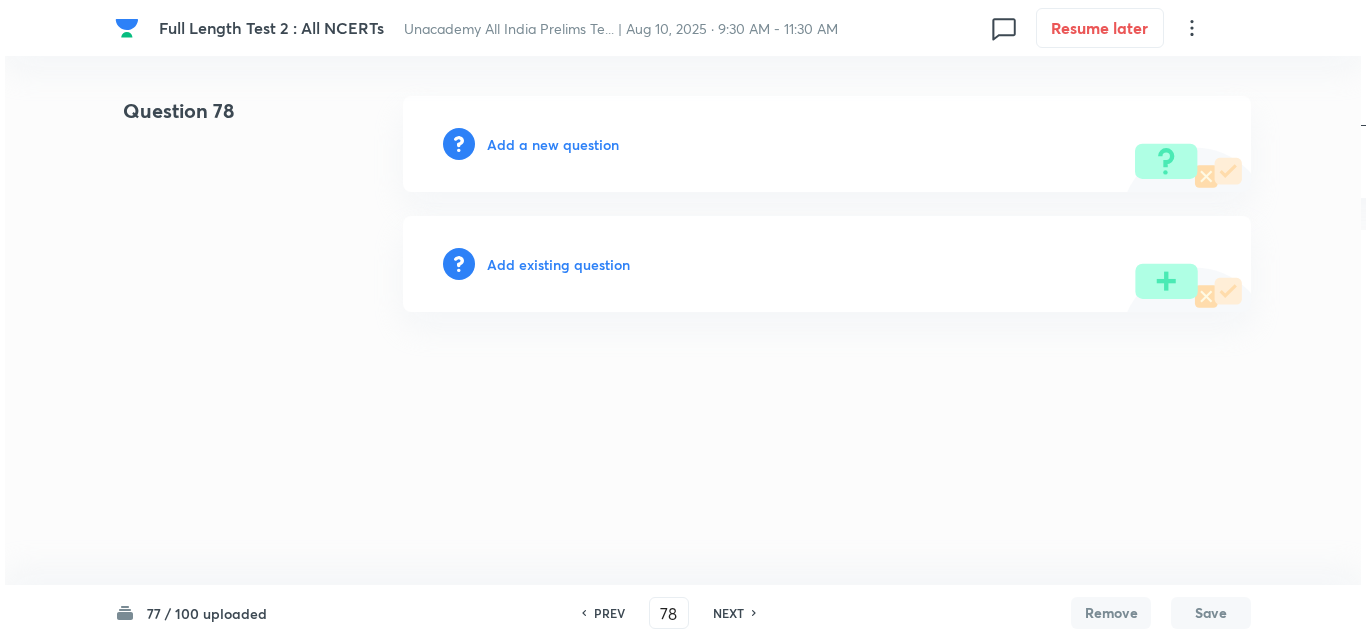scroll, scrollTop: 0, scrollLeft: 0, axis: both 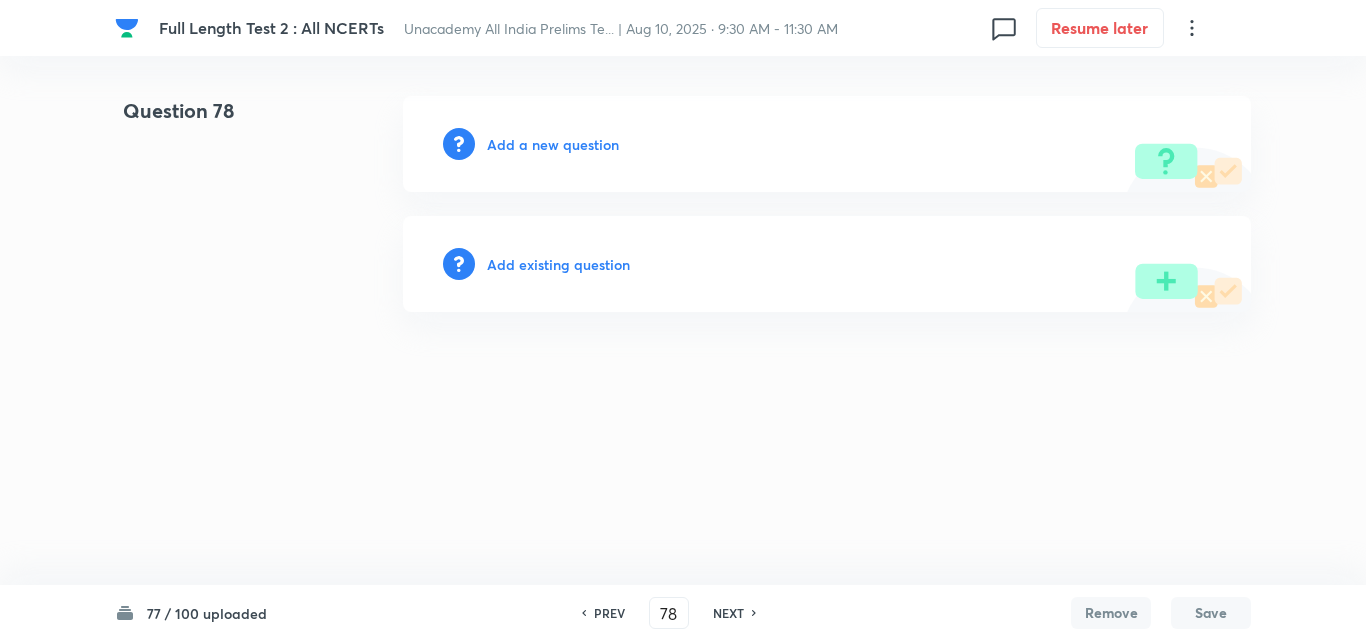 click on "Add a new question" at bounding box center [553, 144] 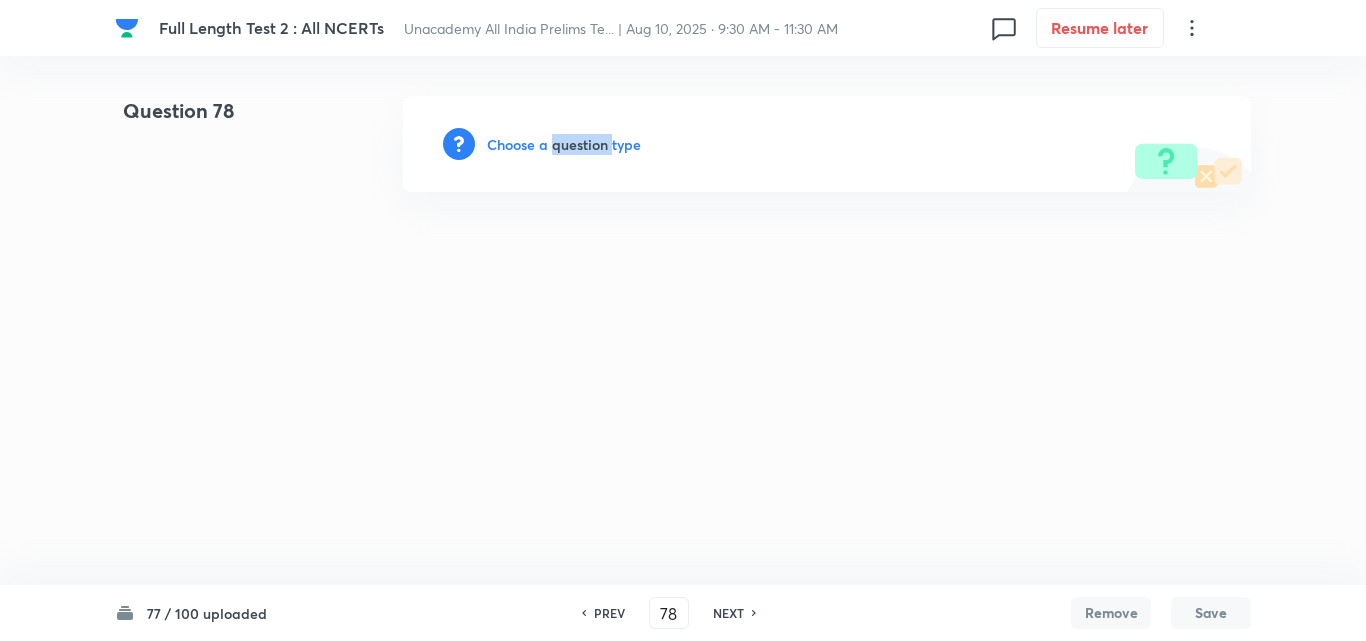 click on "Choose a question type" at bounding box center [564, 144] 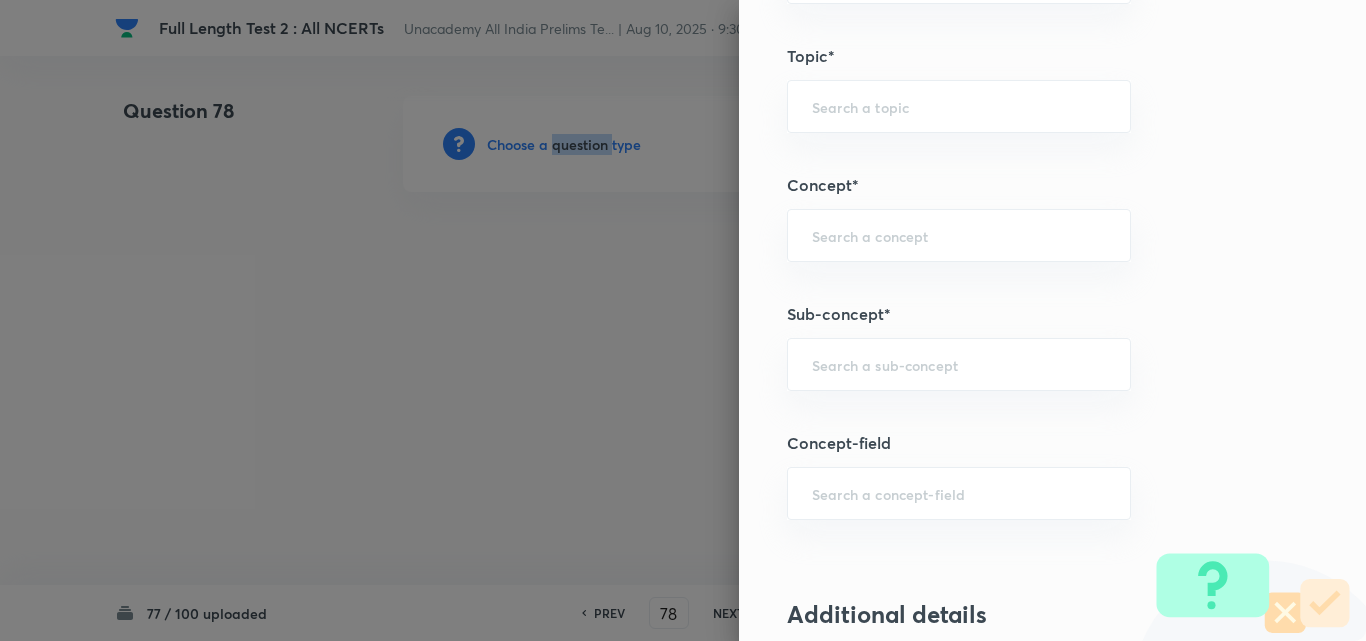 scroll, scrollTop: 1100, scrollLeft: 0, axis: vertical 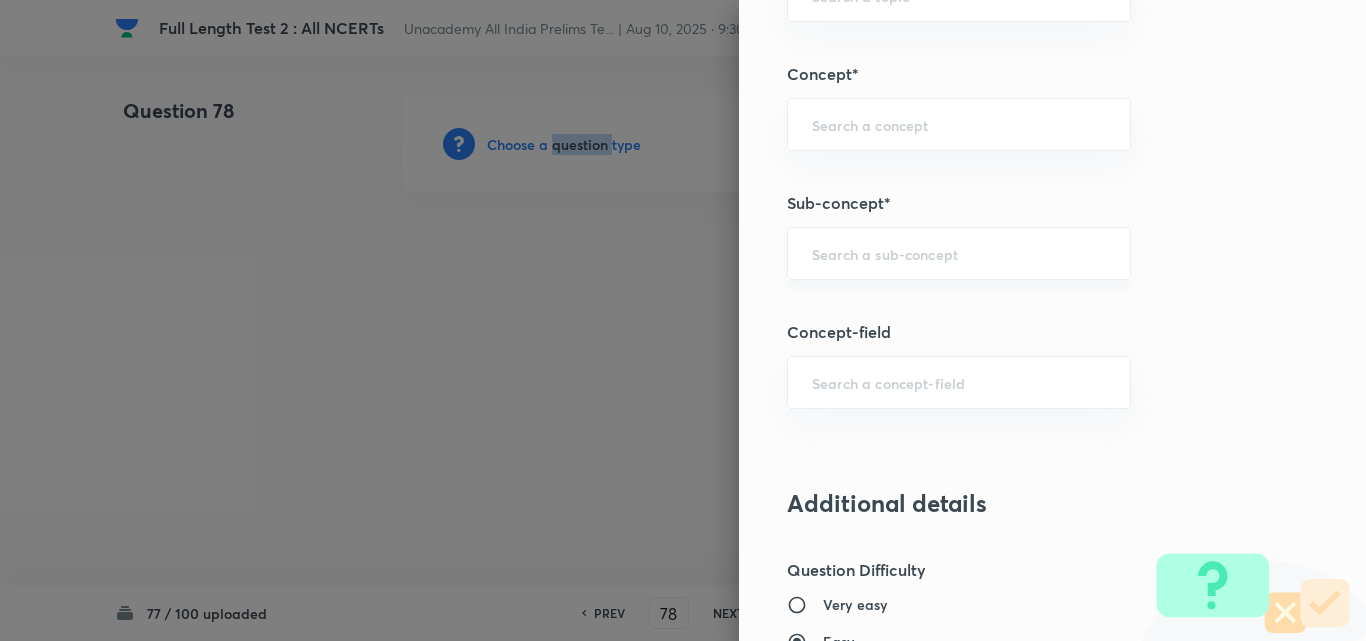 click on "​" at bounding box center [959, 253] 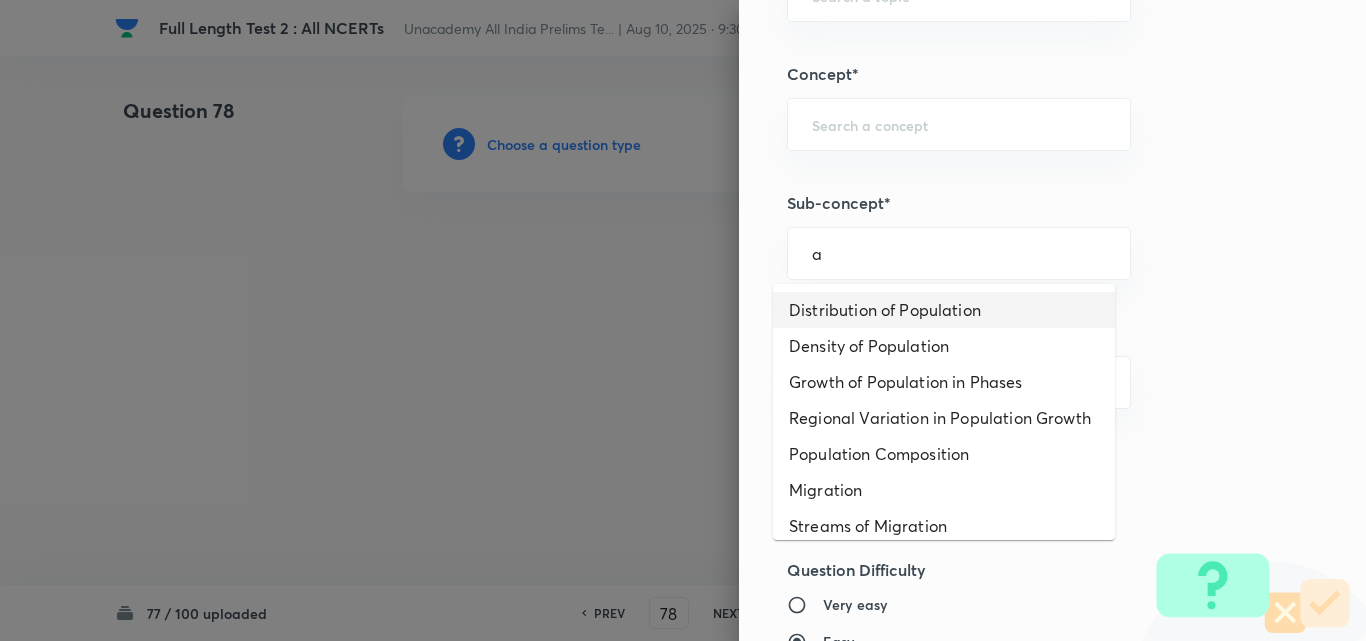 click on "Distribution of Population" at bounding box center [944, 310] 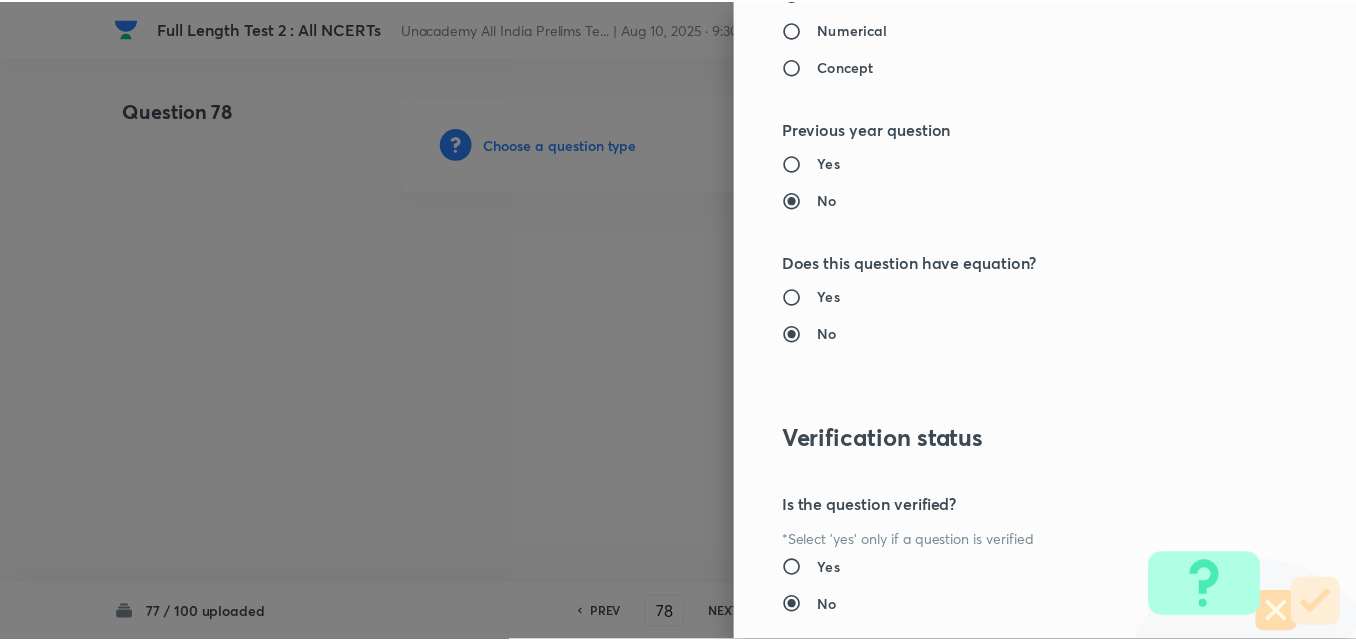 scroll, scrollTop: 2085, scrollLeft: 0, axis: vertical 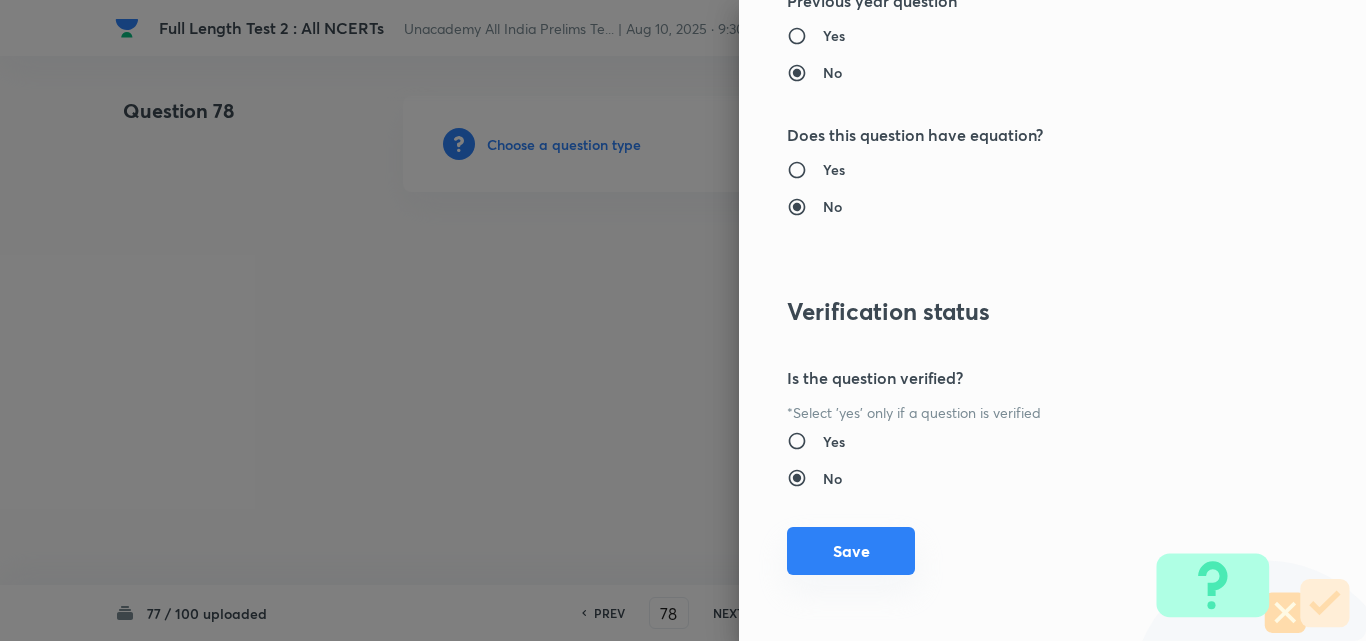 click on "Save" at bounding box center [851, 551] 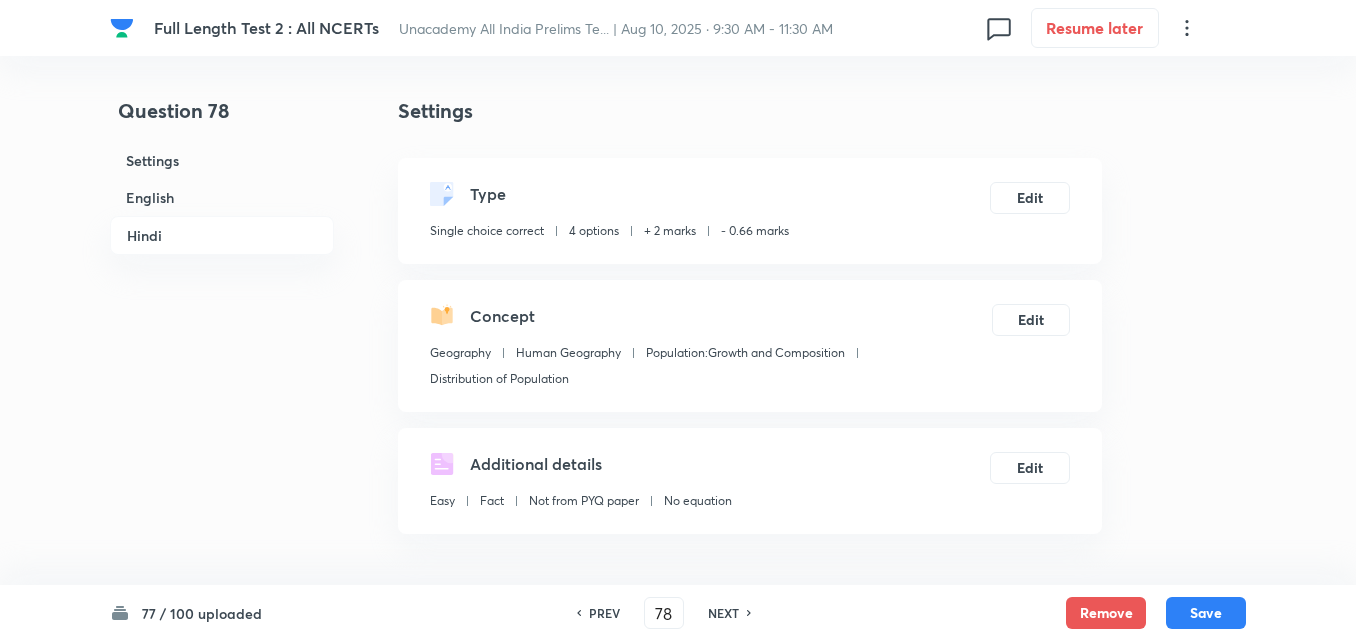 click on "English" at bounding box center [222, 197] 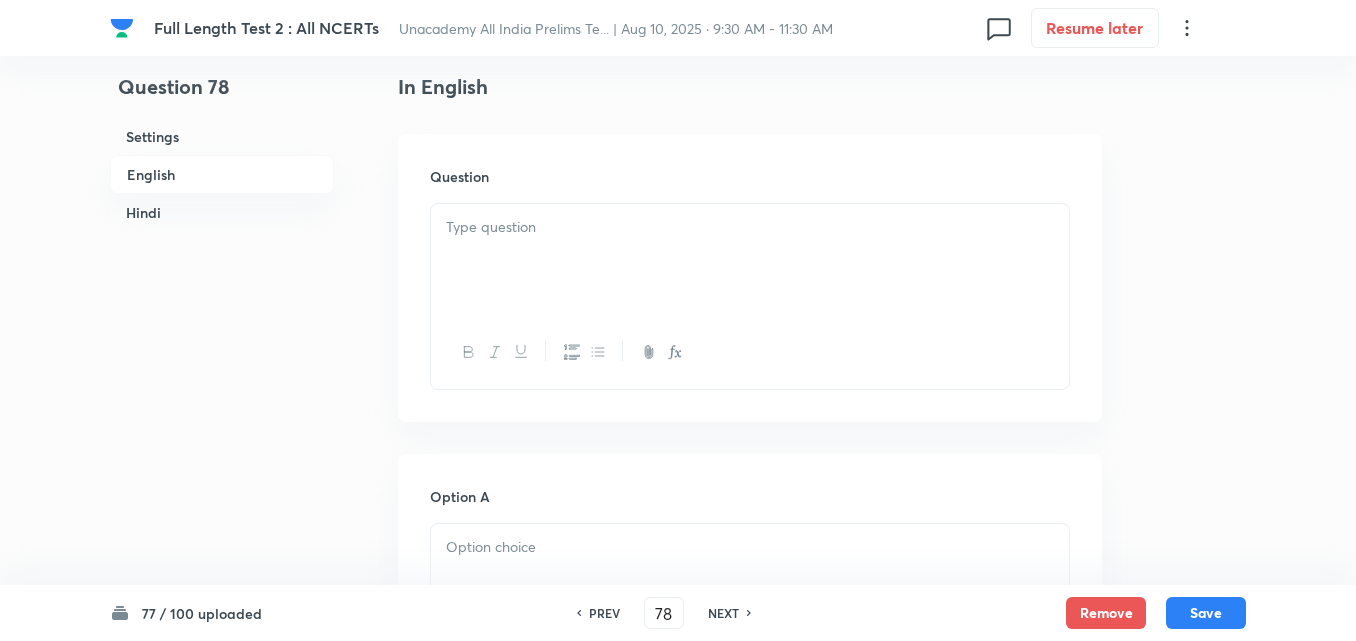 click at bounding box center (750, 260) 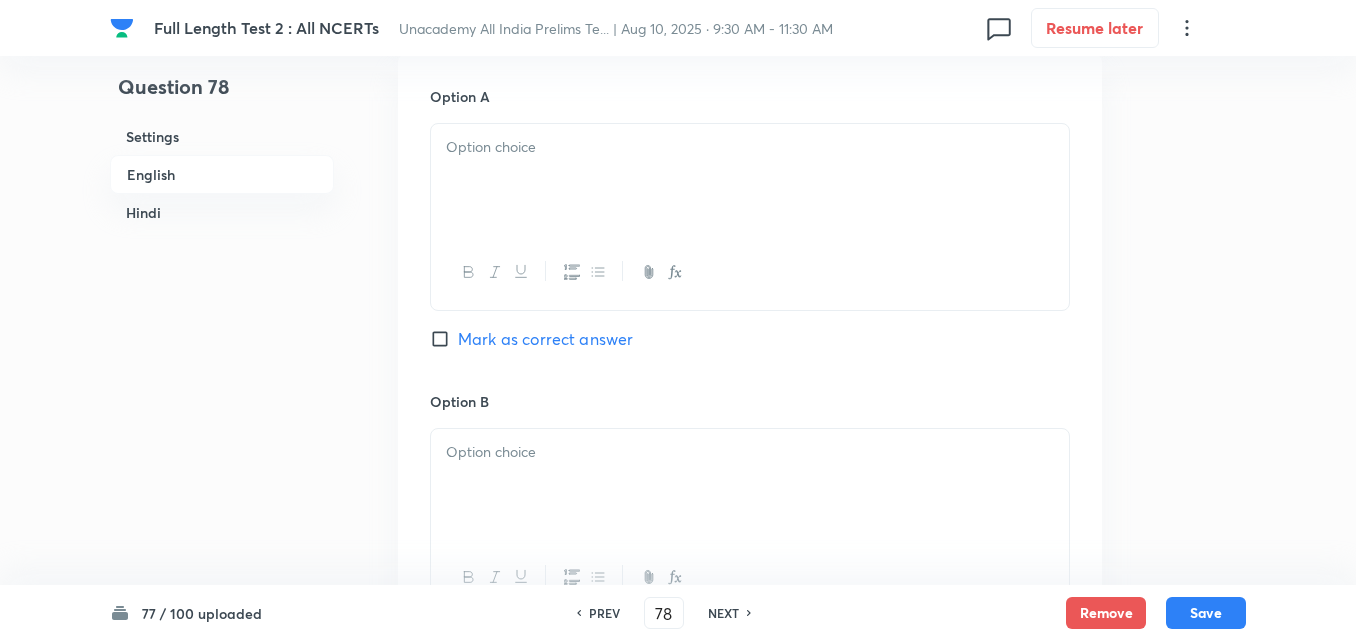 drag, startPoint x: 547, startPoint y: 222, endPoint x: 547, endPoint y: 209, distance: 13 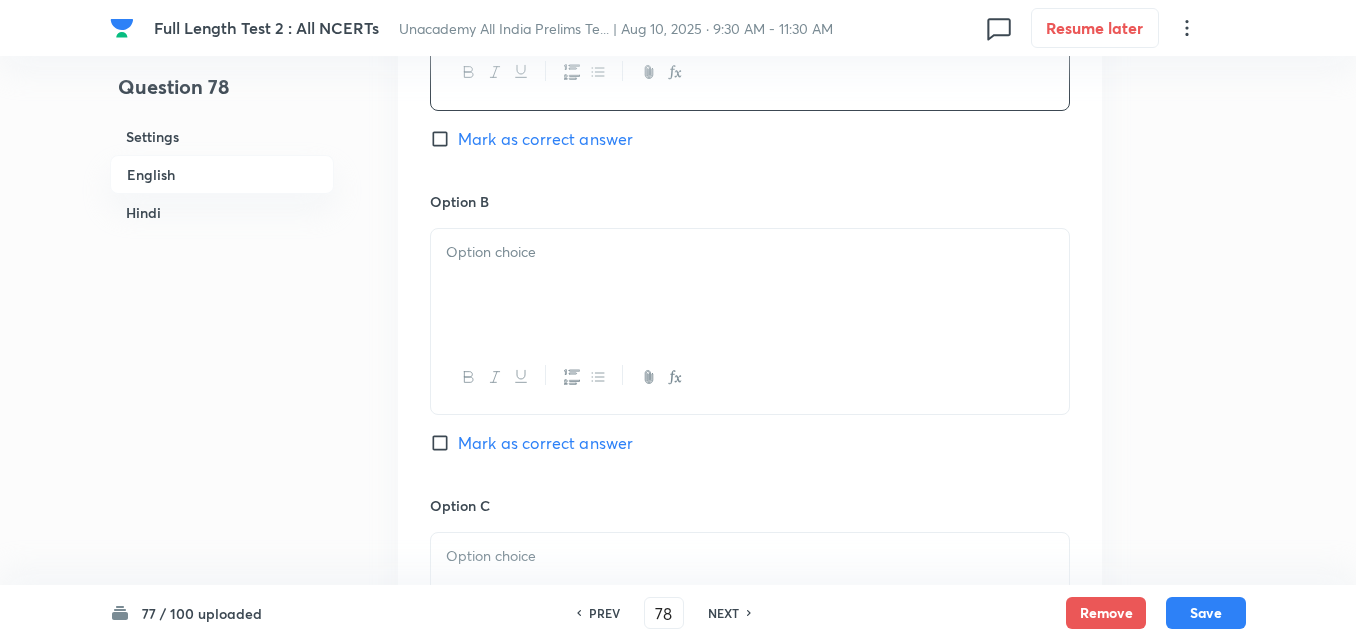 click at bounding box center (750, 285) 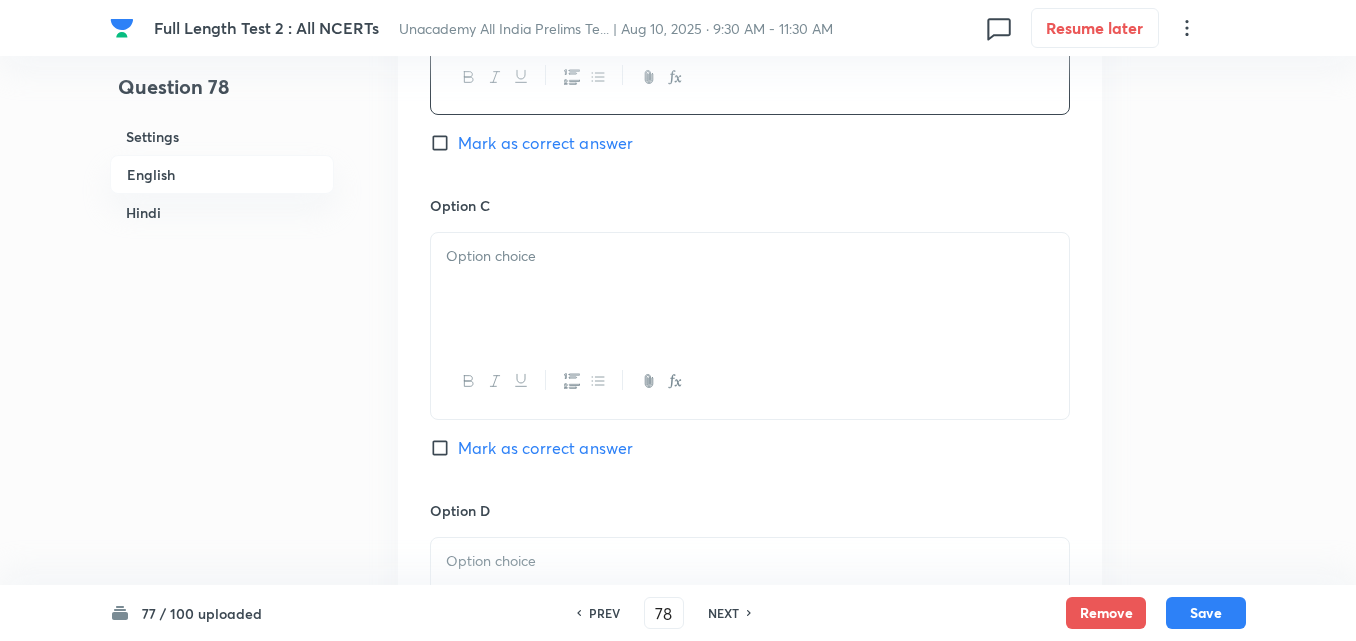 click at bounding box center [750, 289] 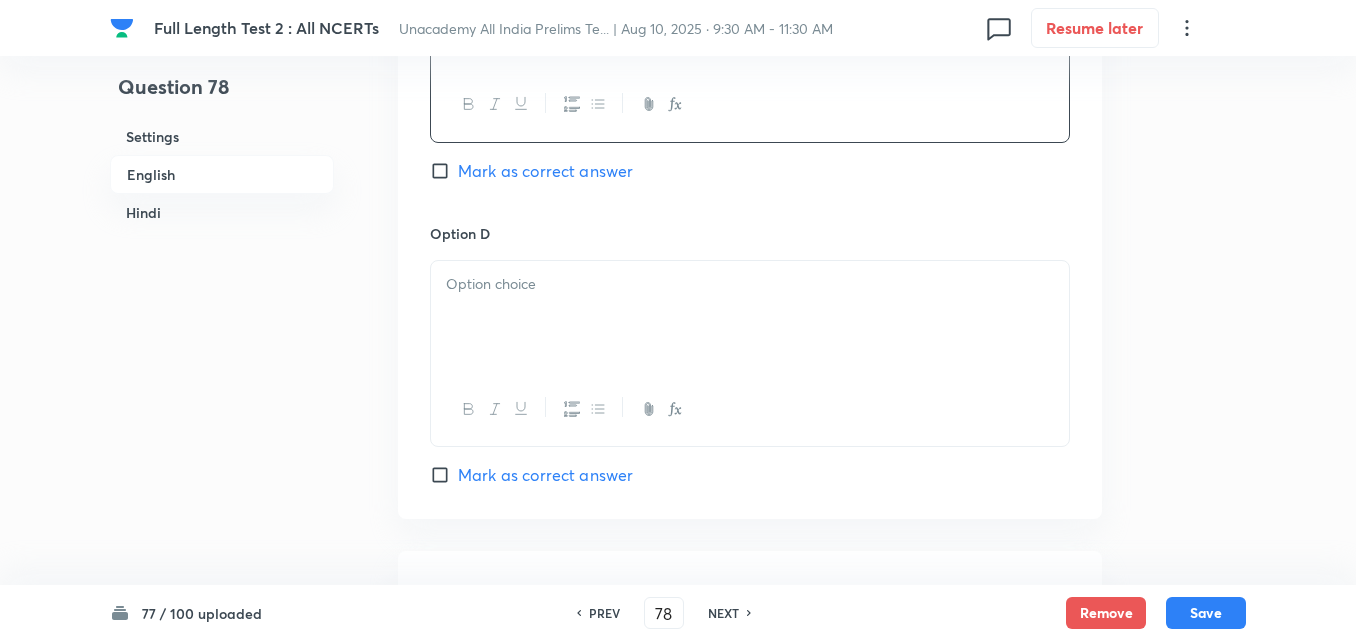 scroll, scrollTop: 1742, scrollLeft: 0, axis: vertical 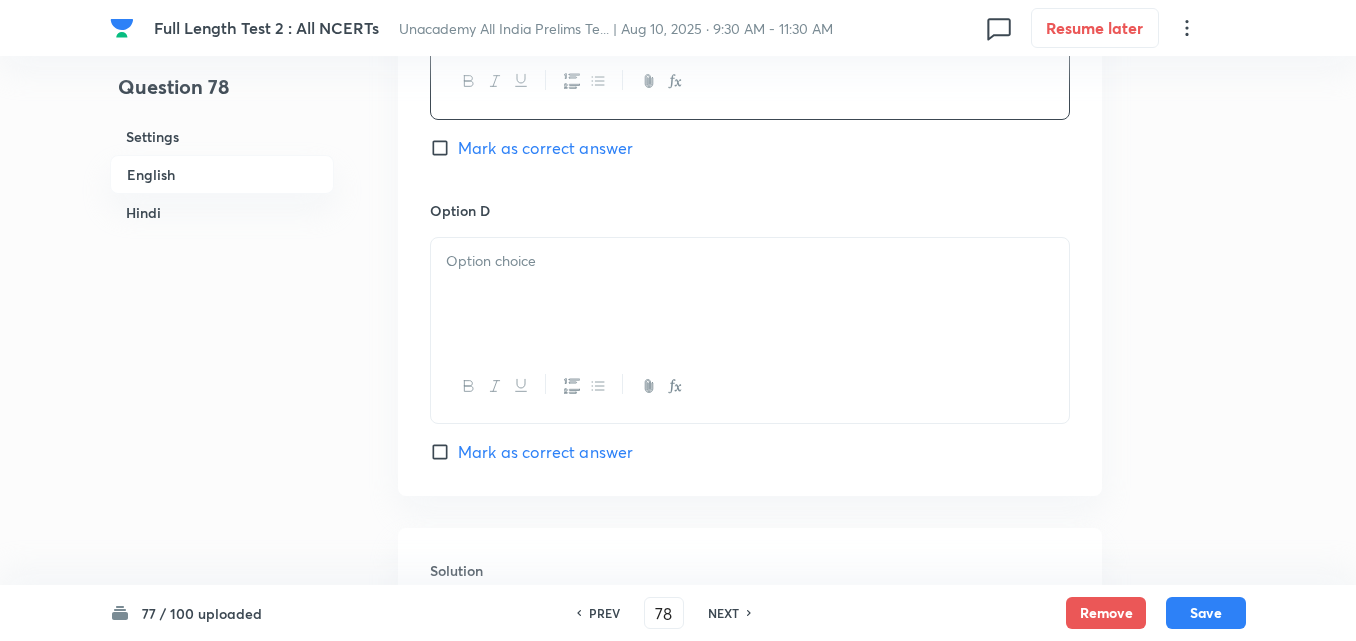 click at bounding box center [750, 294] 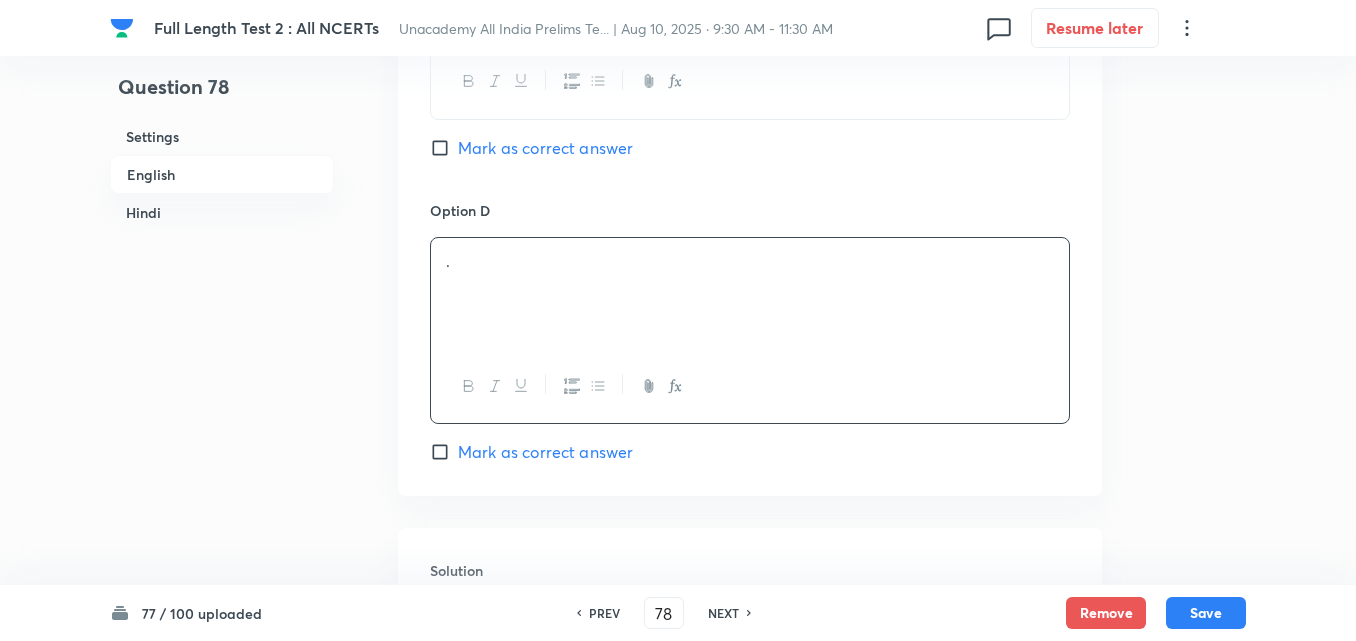 click on "Option D . Mark as correct answer" at bounding box center [750, 332] 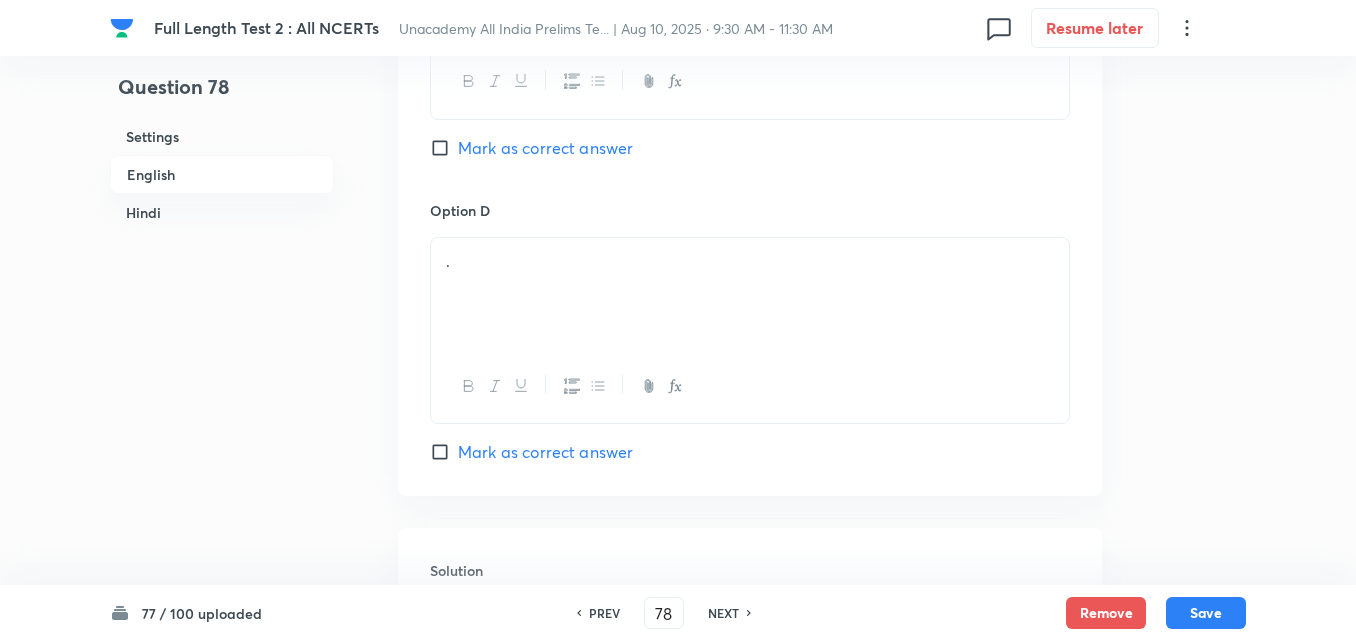 click on "Mark as correct answer" at bounding box center (545, 452) 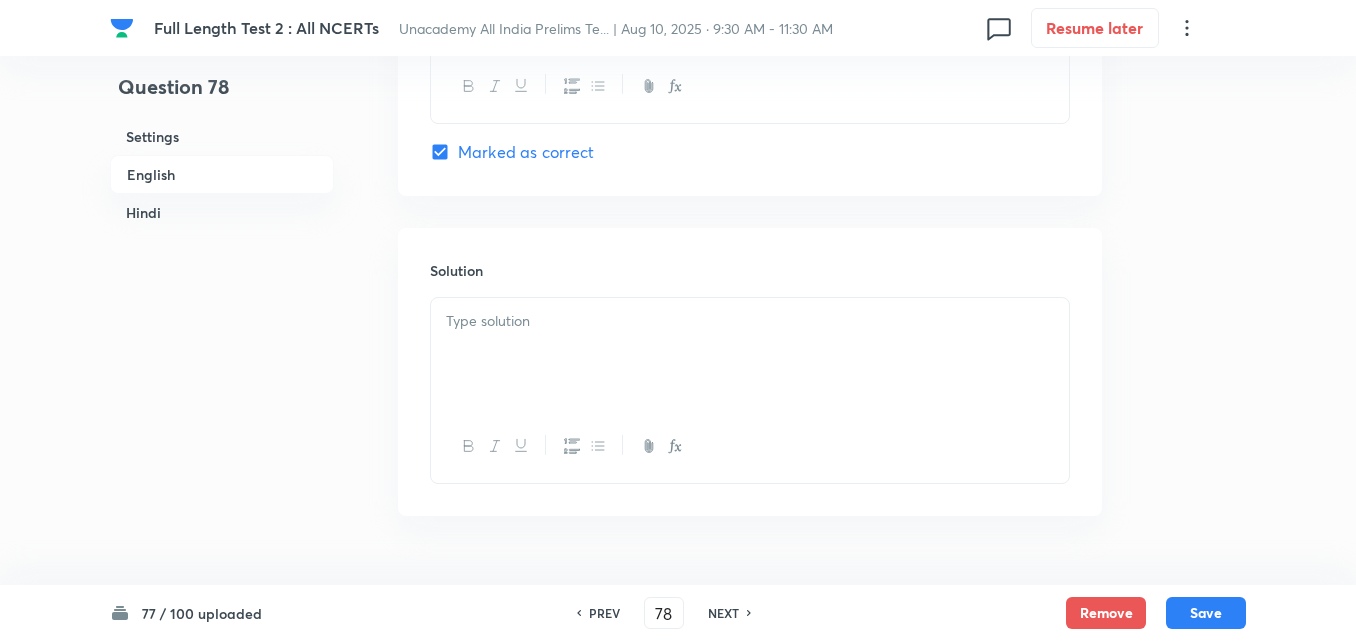 click at bounding box center (750, 354) 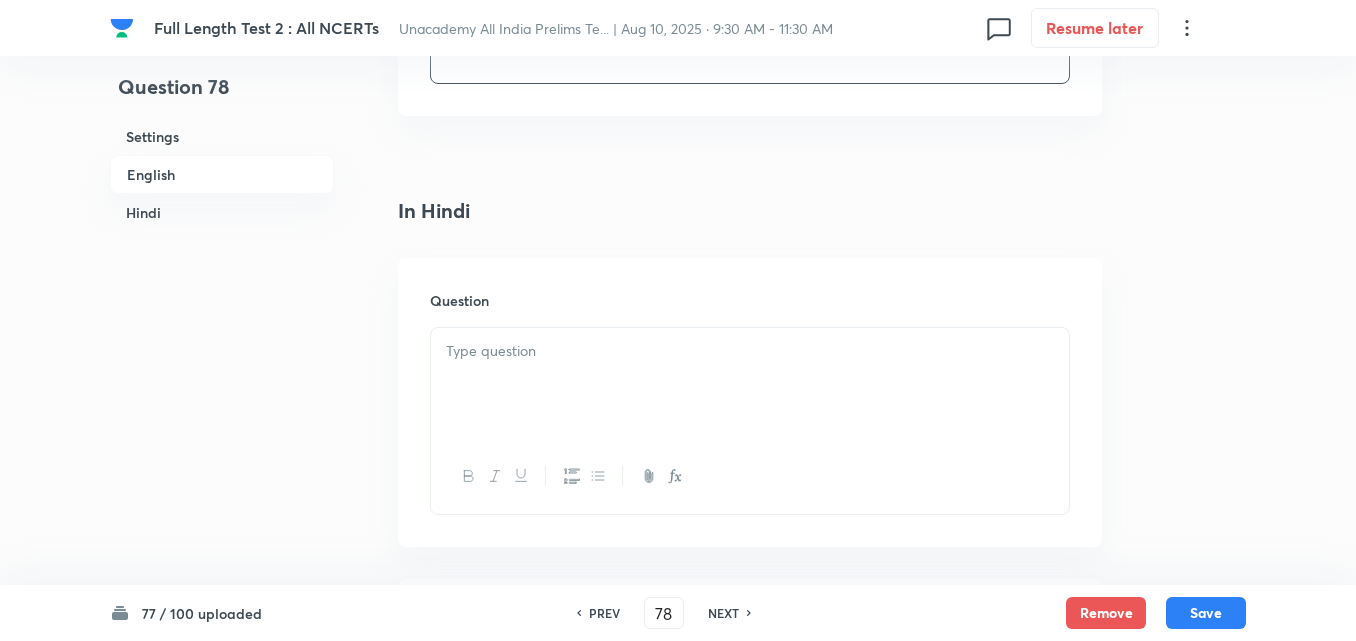 click at bounding box center (750, 384) 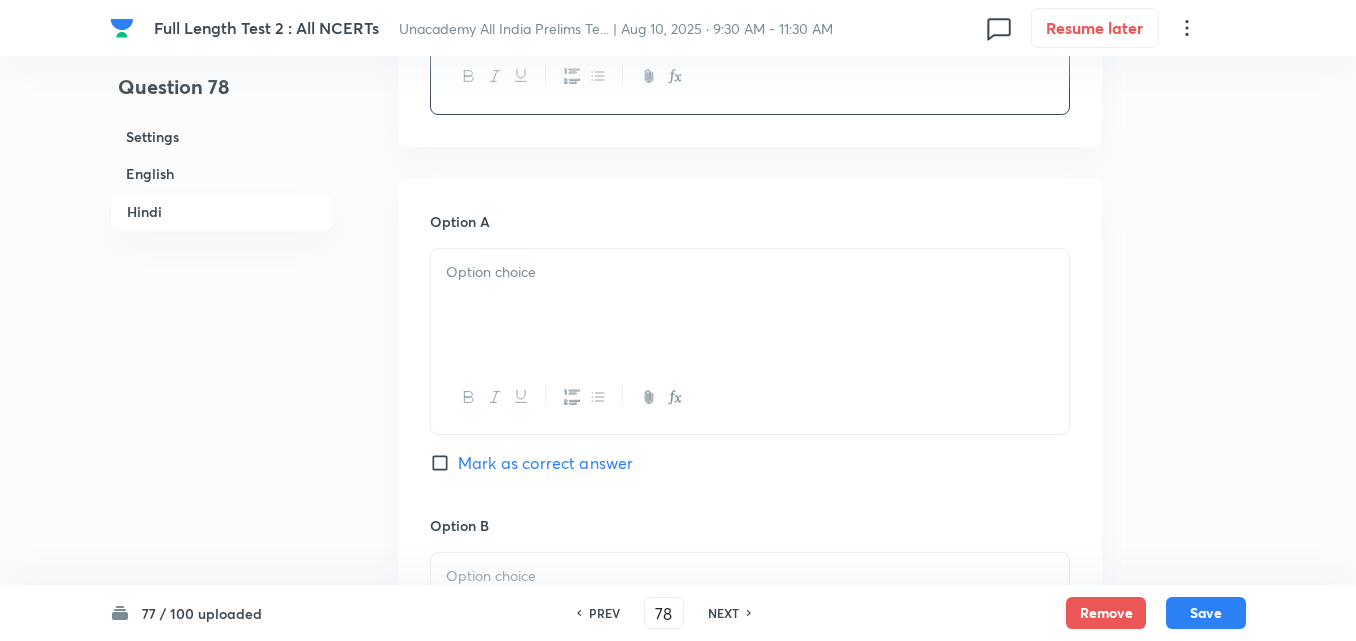 click at bounding box center (750, 305) 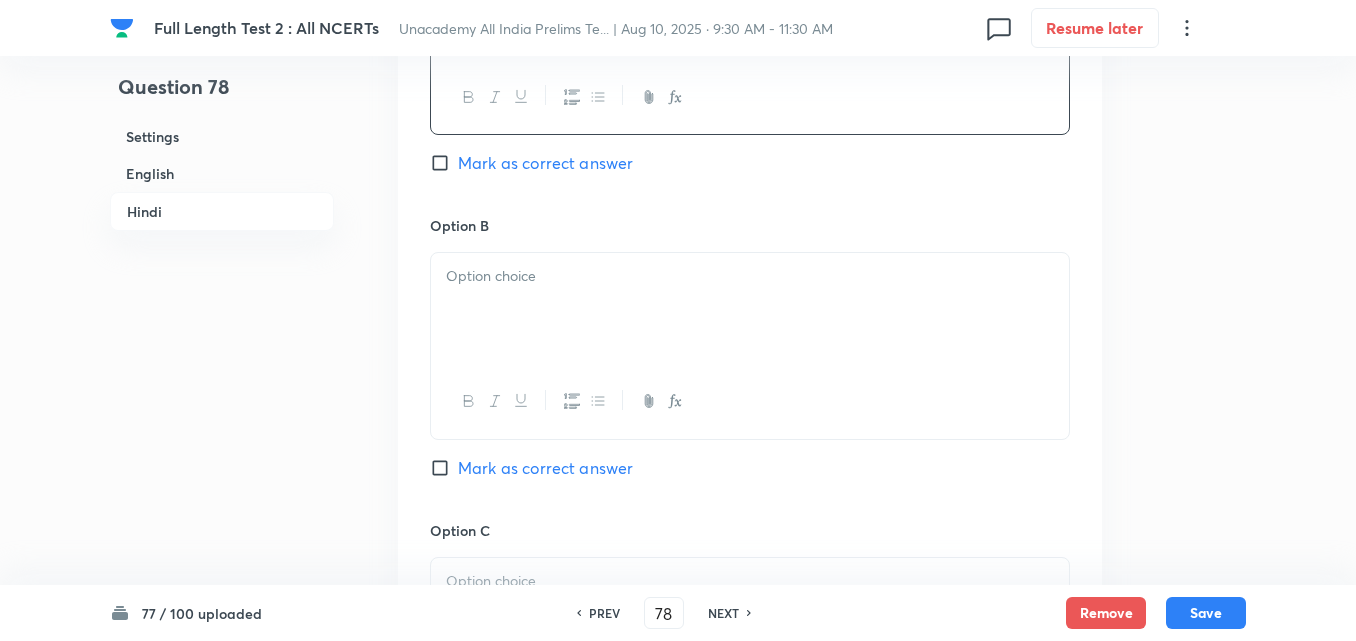 click at bounding box center [750, 309] 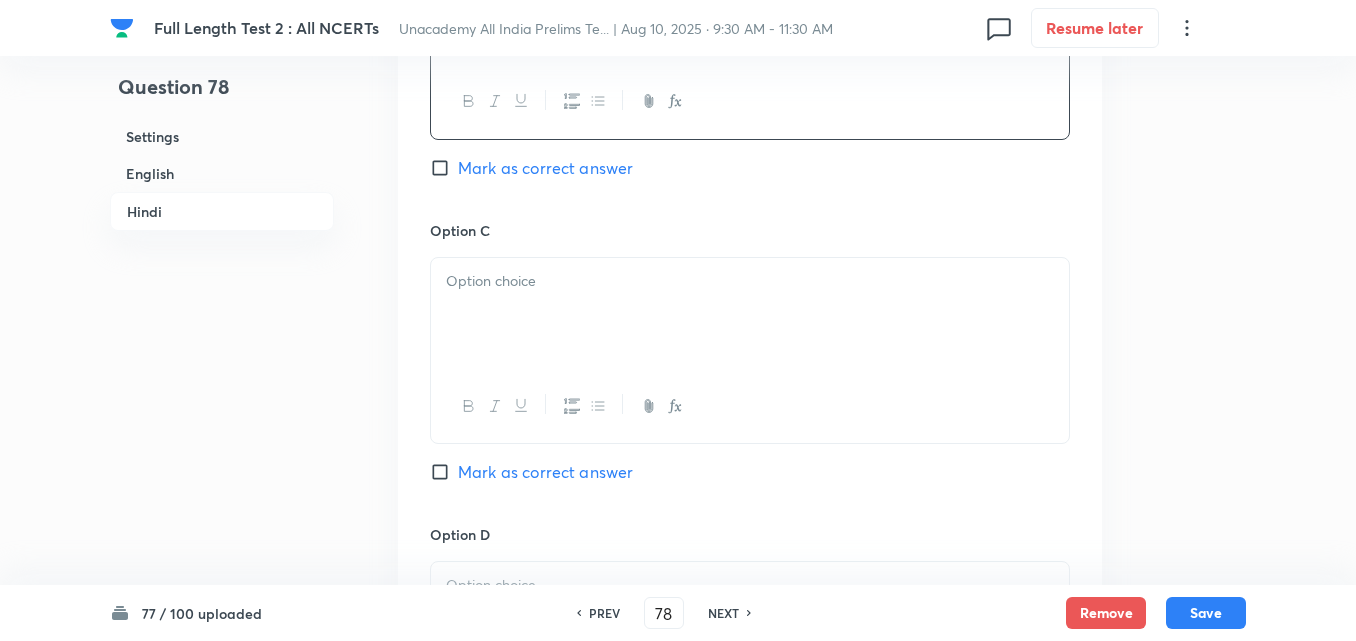 click at bounding box center [750, 281] 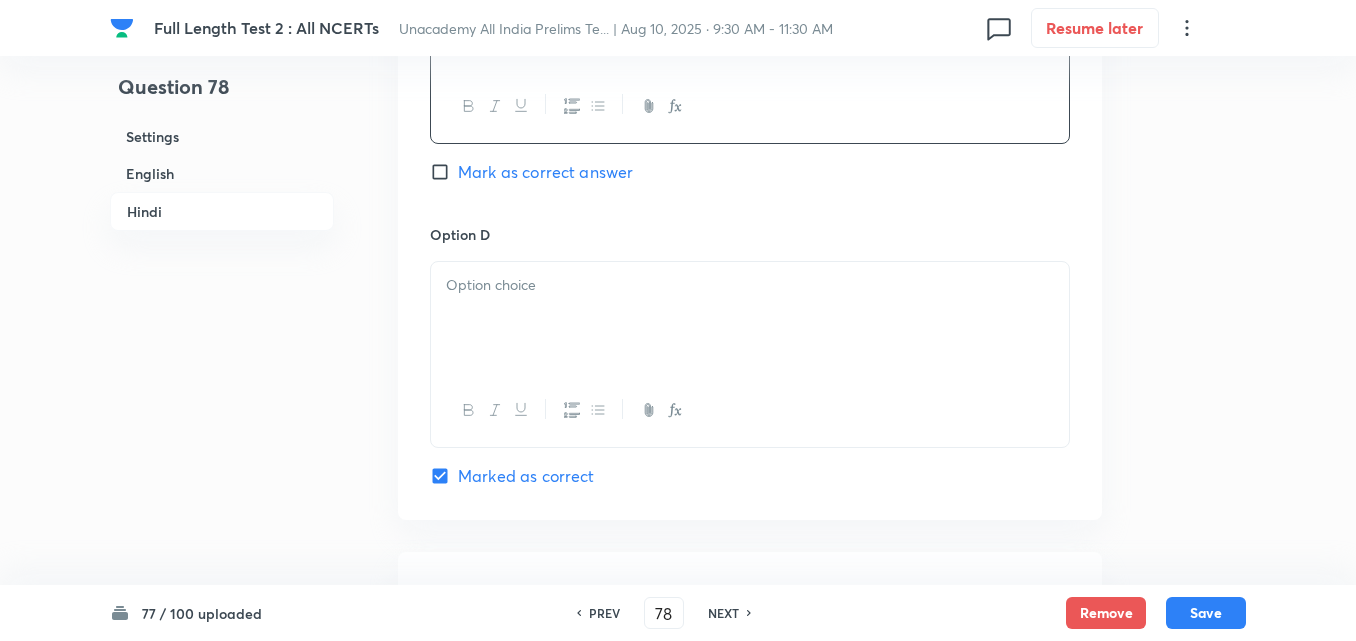 click at bounding box center [750, 318] 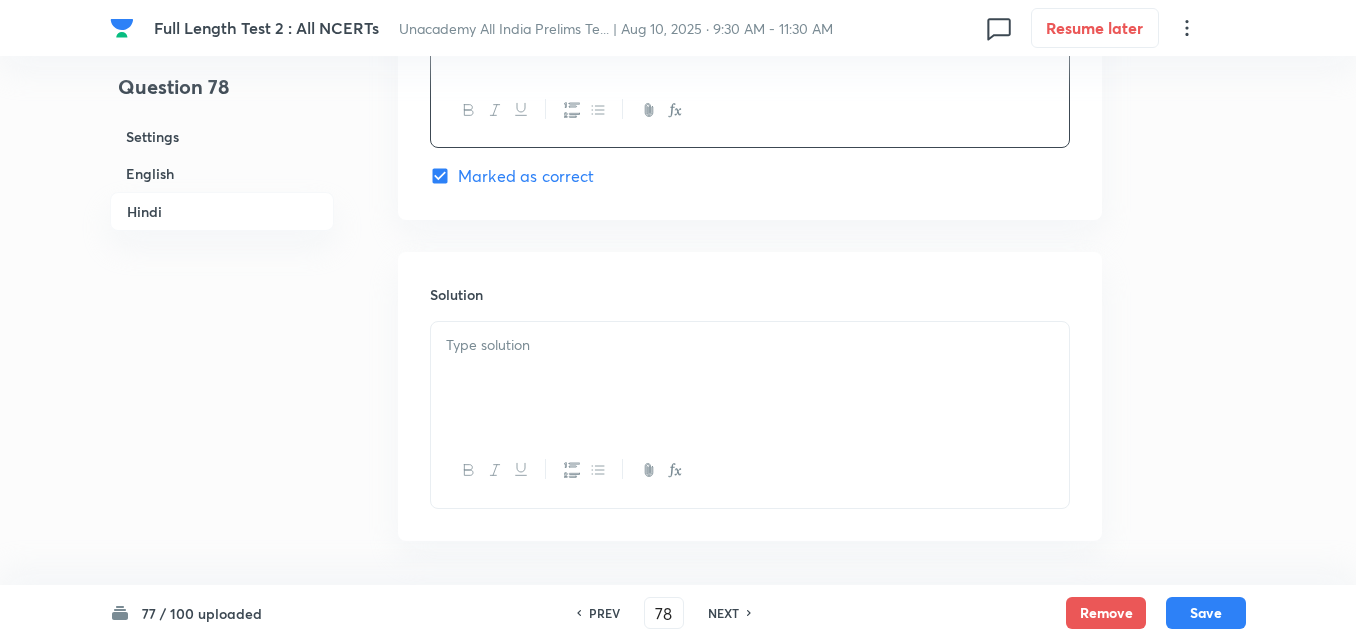 click at bounding box center (750, 345) 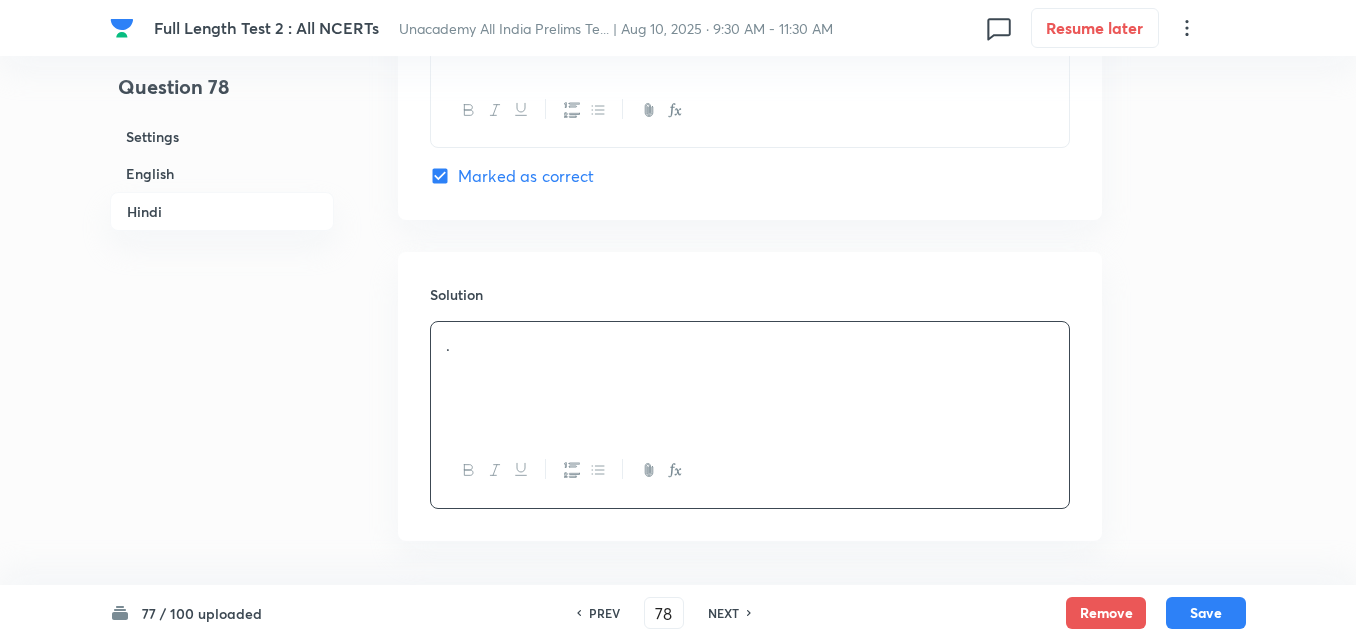 scroll, scrollTop: 4118, scrollLeft: 0, axis: vertical 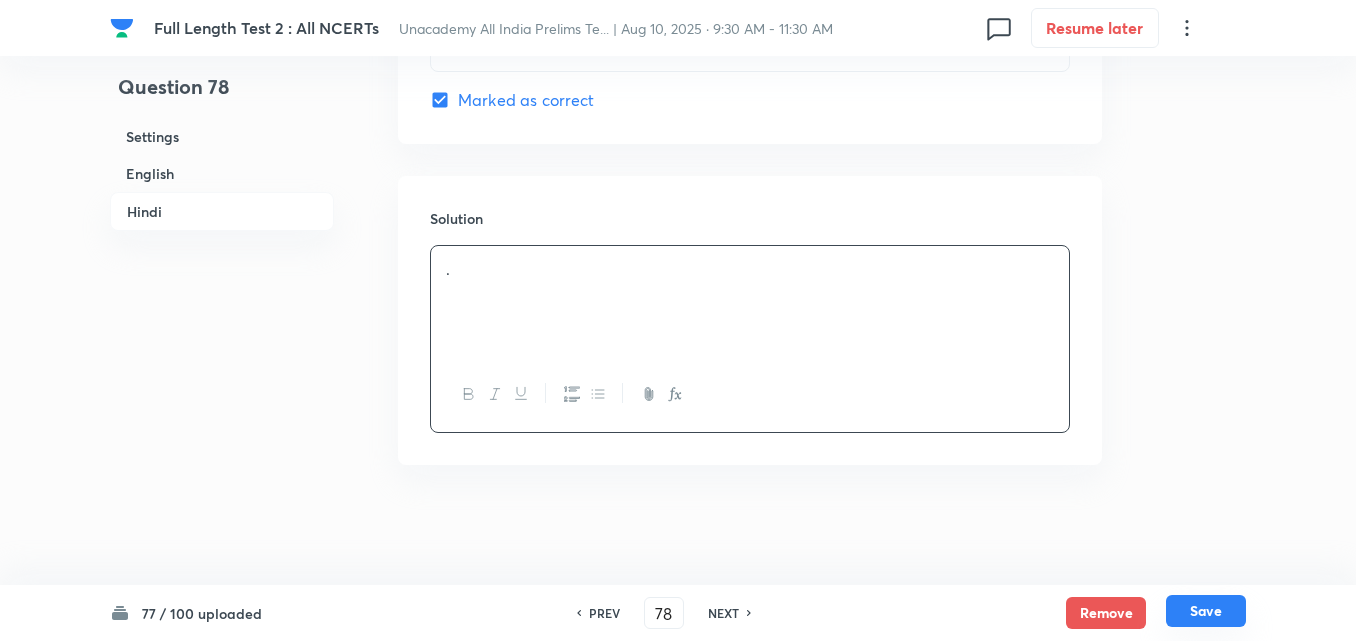 click on "Save" at bounding box center [1206, 611] 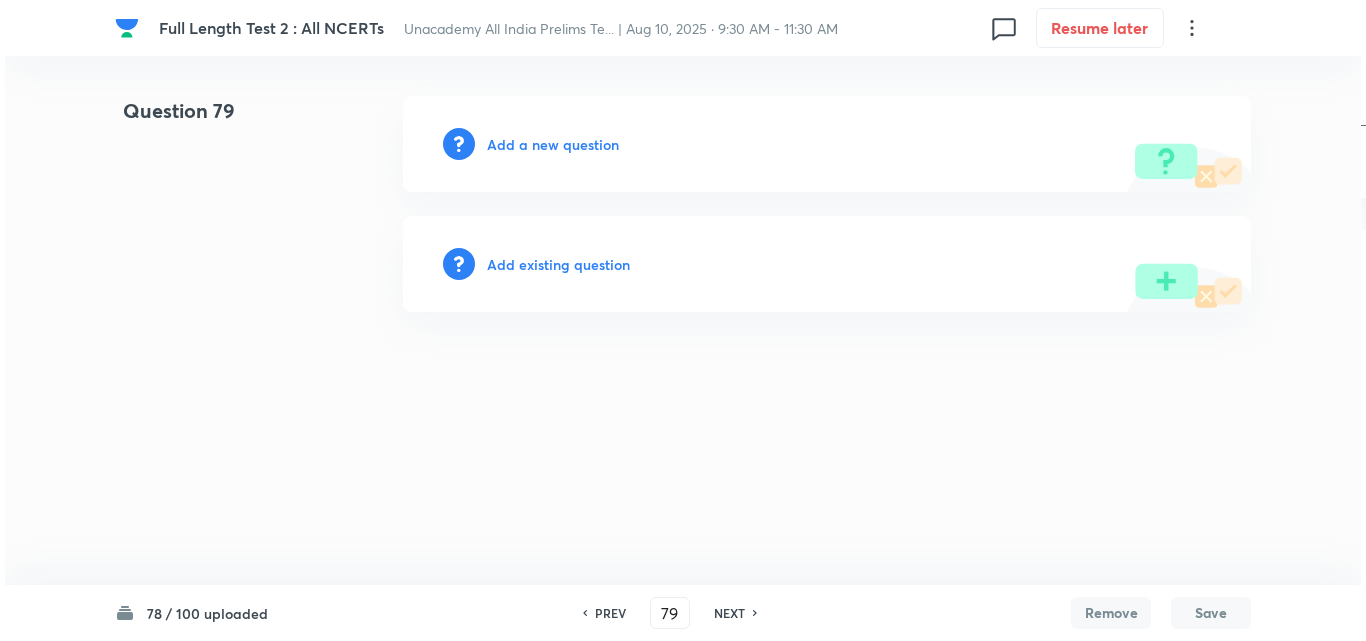 scroll, scrollTop: 0, scrollLeft: 0, axis: both 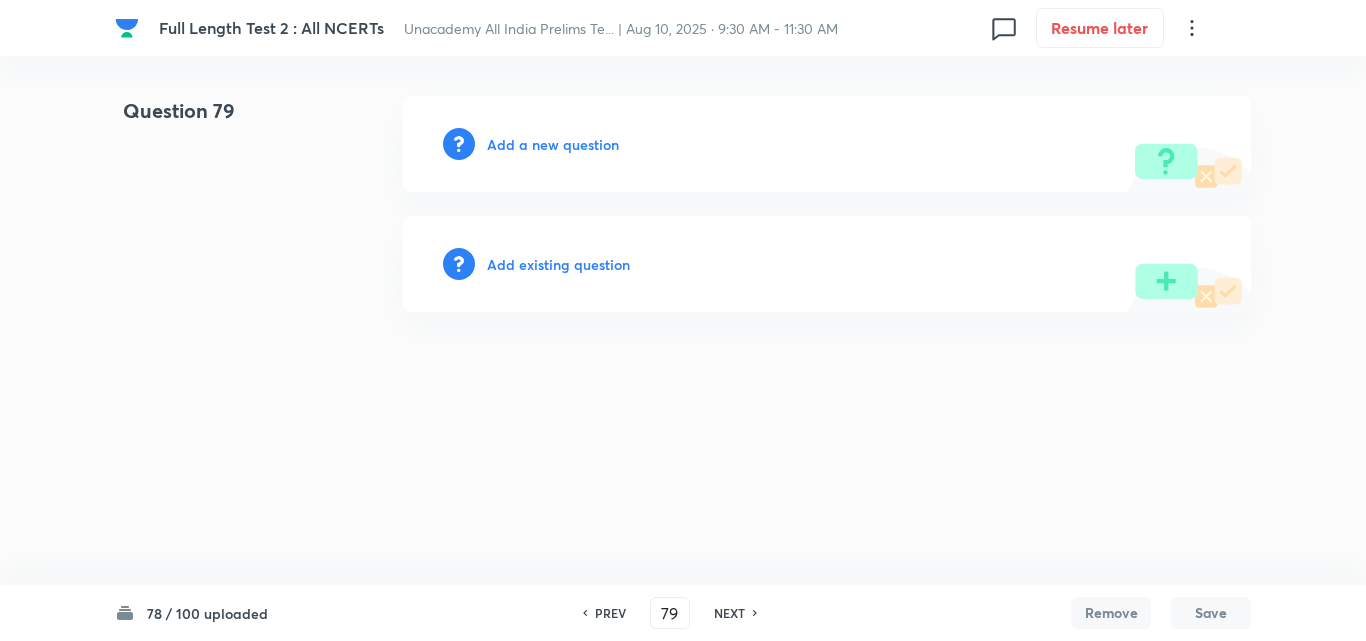 click on "Add a new question" at bounding box center [553, 144] 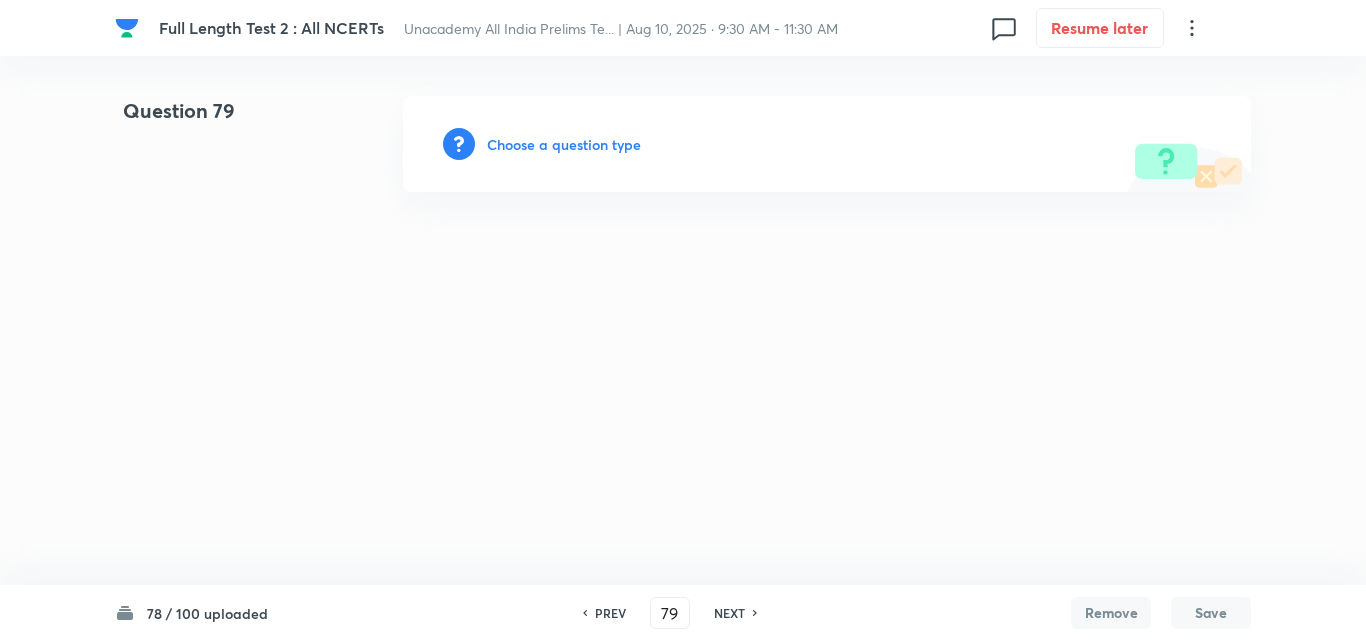 click on "Choose a question type" at bounding box center [564, 144] 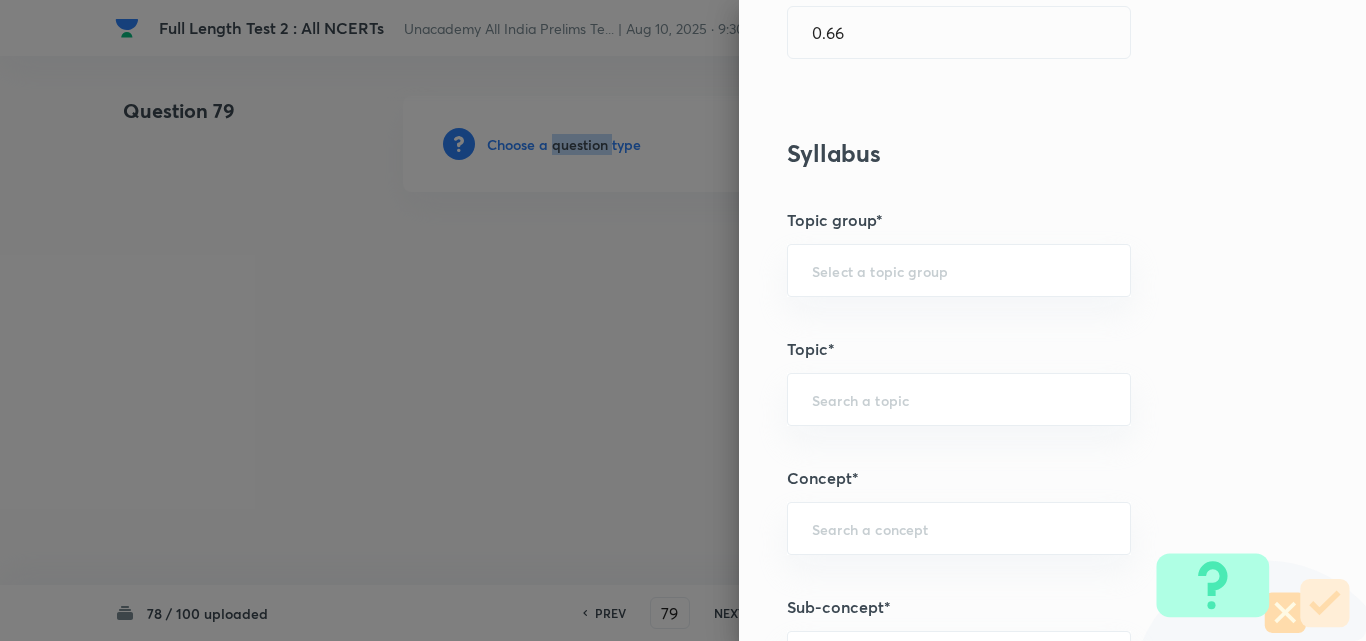scroll, scrollTop: 1200, scrollLeft: 0, axis: vertical 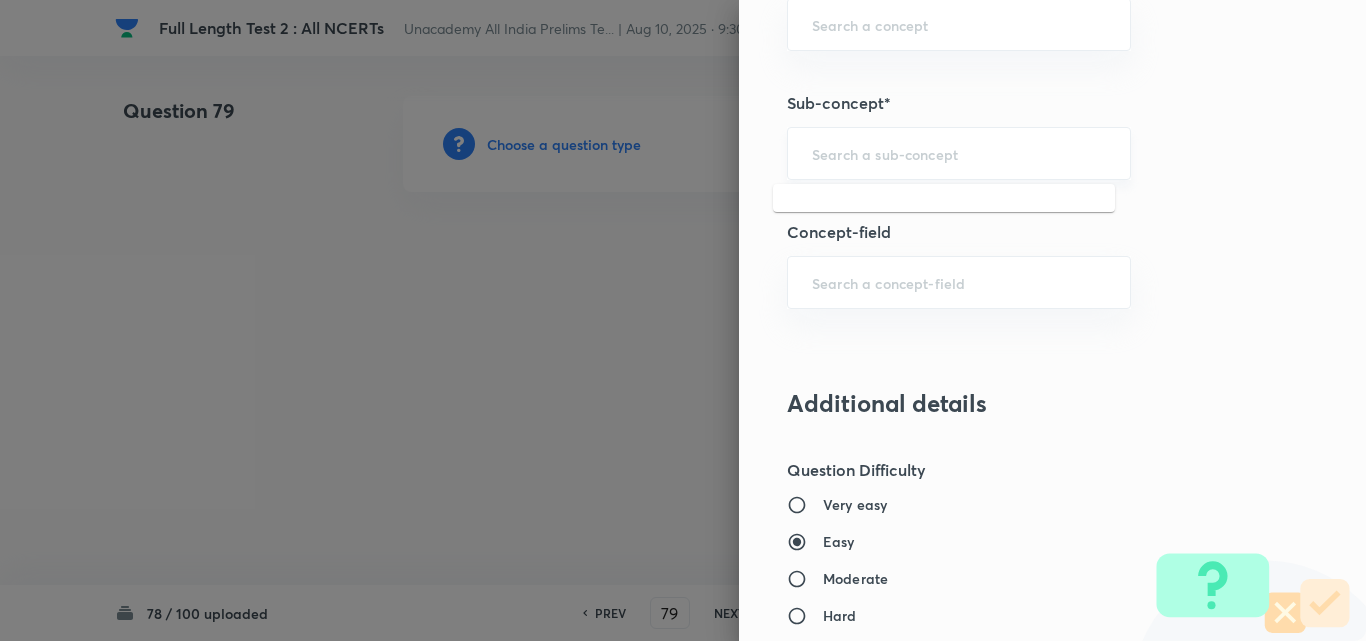 click at bounding box center [959, 153] 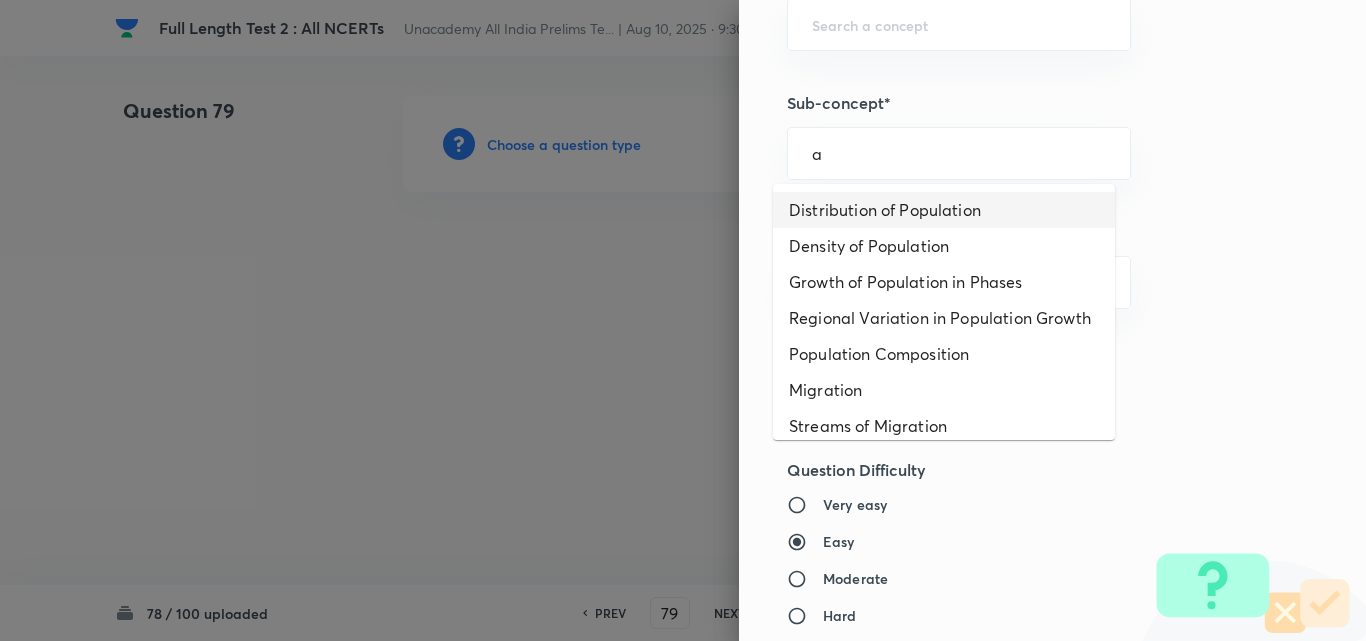 click on "Distribution of Population" at bounding box center (944, 210) 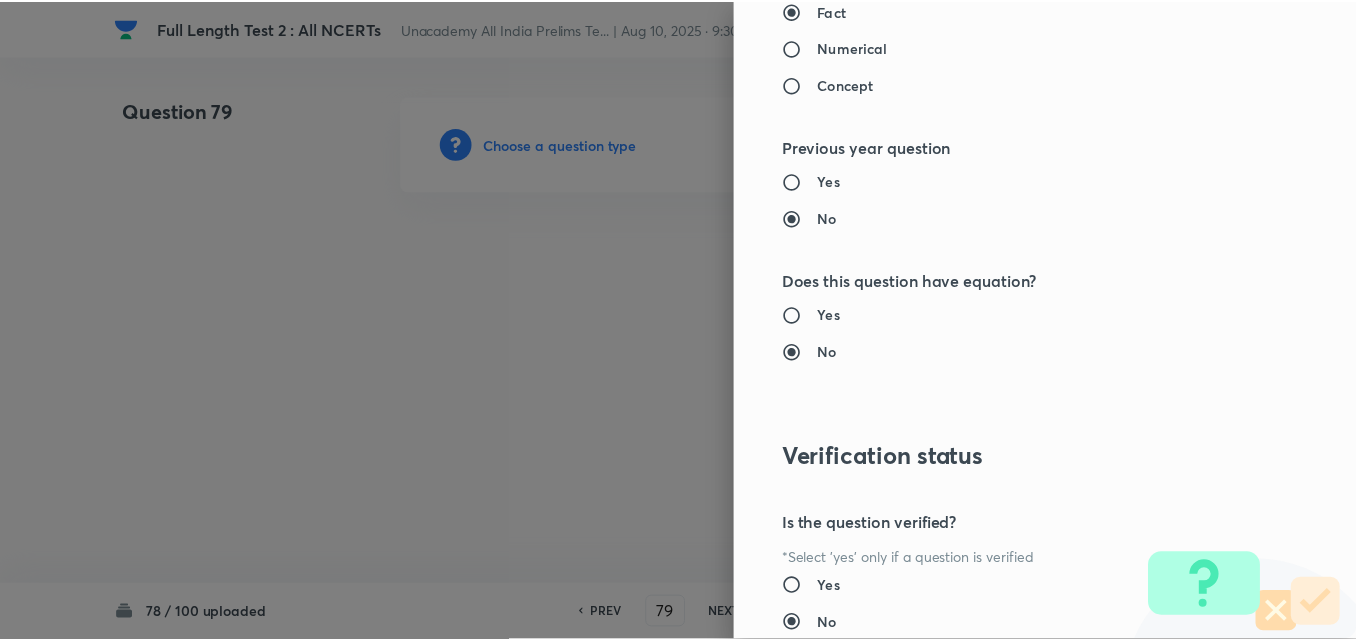 scroll, scrollTop: 2085, scrollLeft: 0, axis: vertical 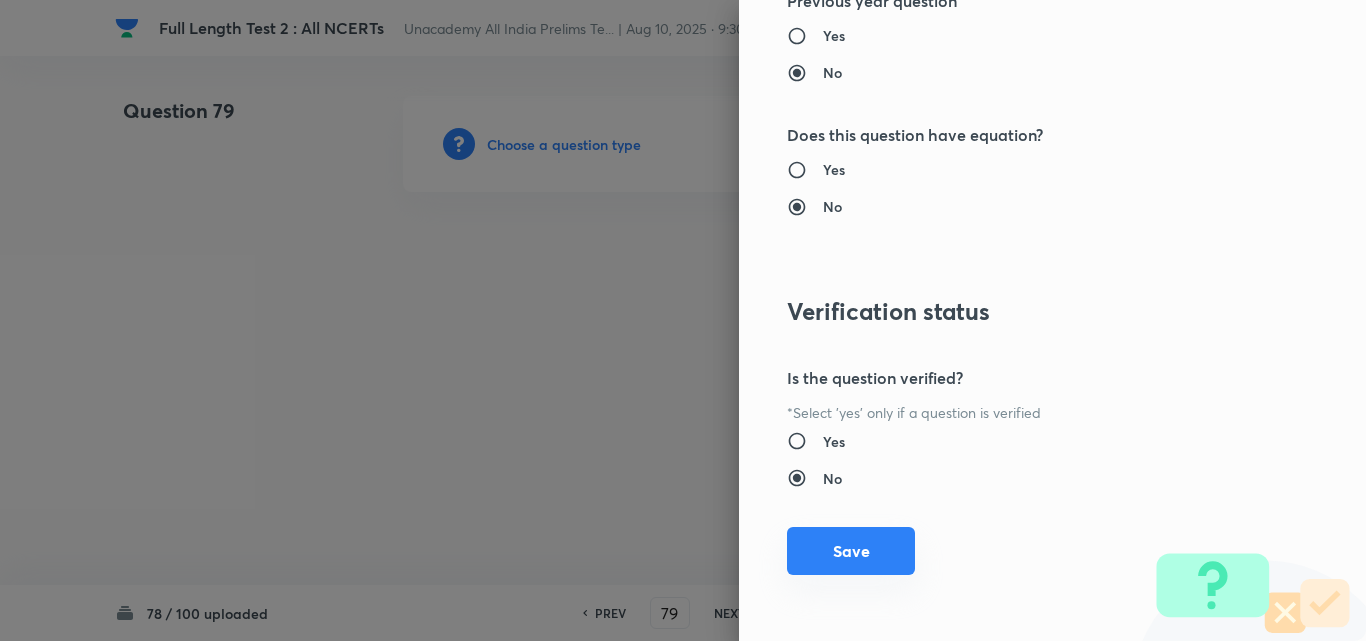 click on "Save" at bounding box center (851, 551) 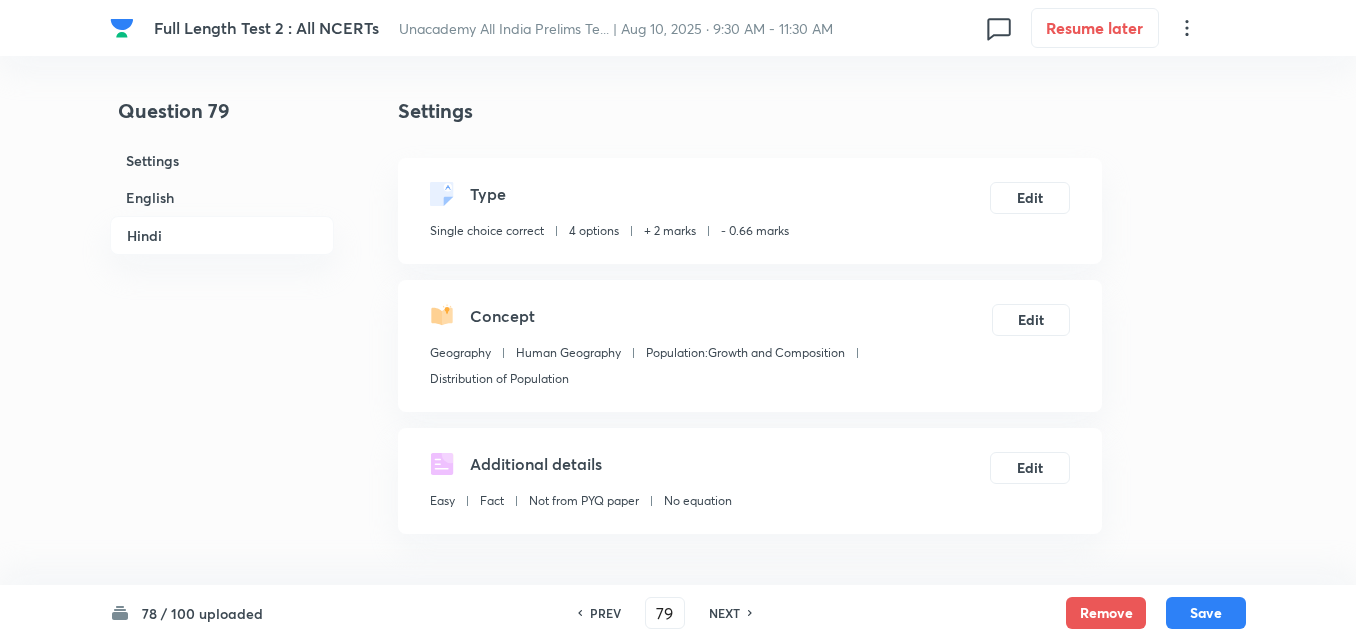 click on "English" at bounding box center [222, 197] 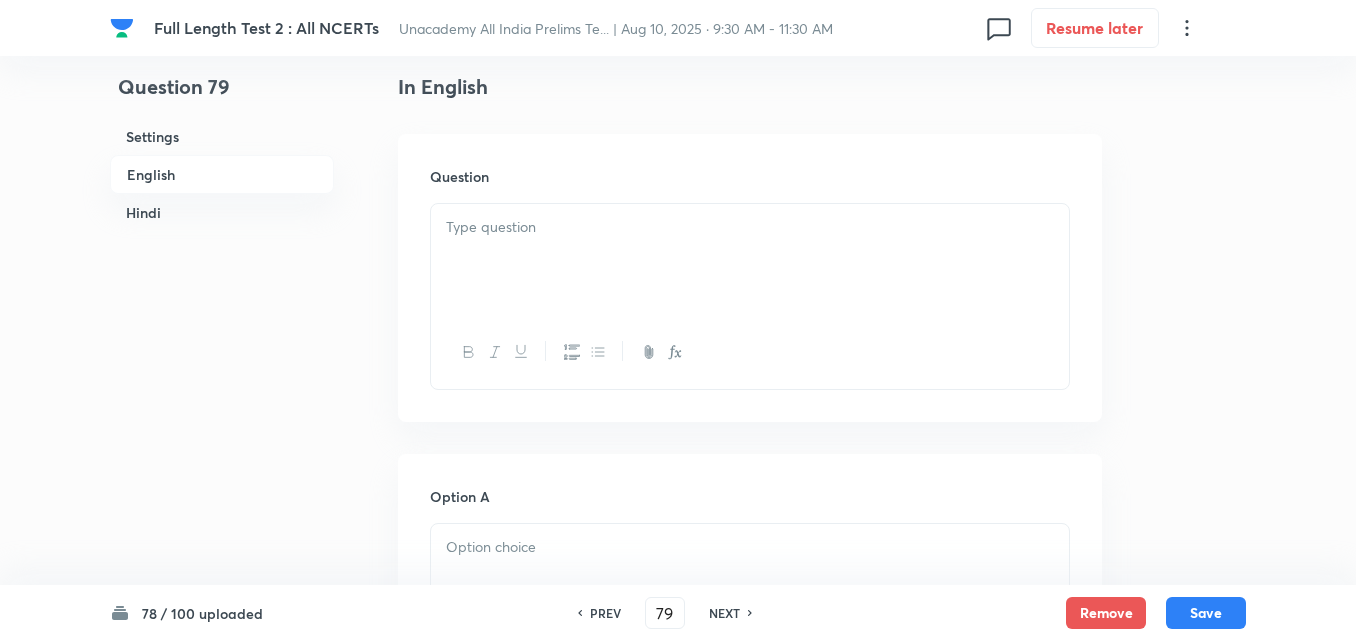 click at bounding box center [750, 260] 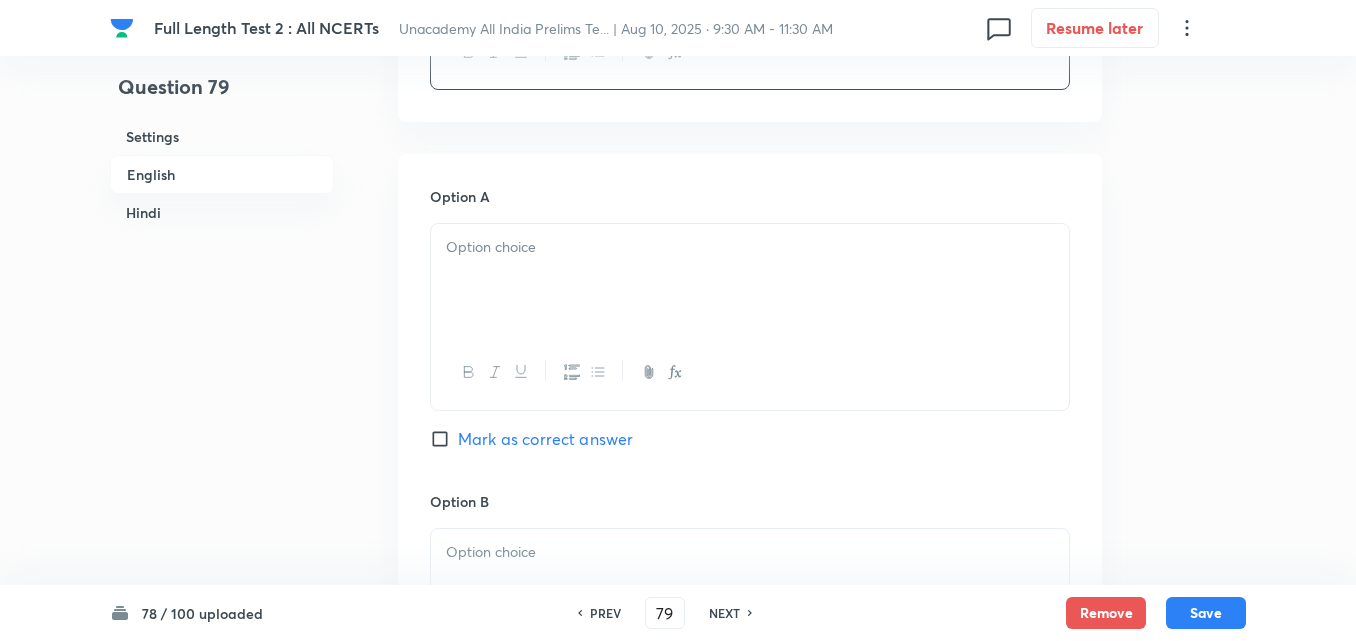 drag, startPoint x: 505, startPoint y: 342, endPoint x: 488, endPoint y: 266, distance: 77.87811 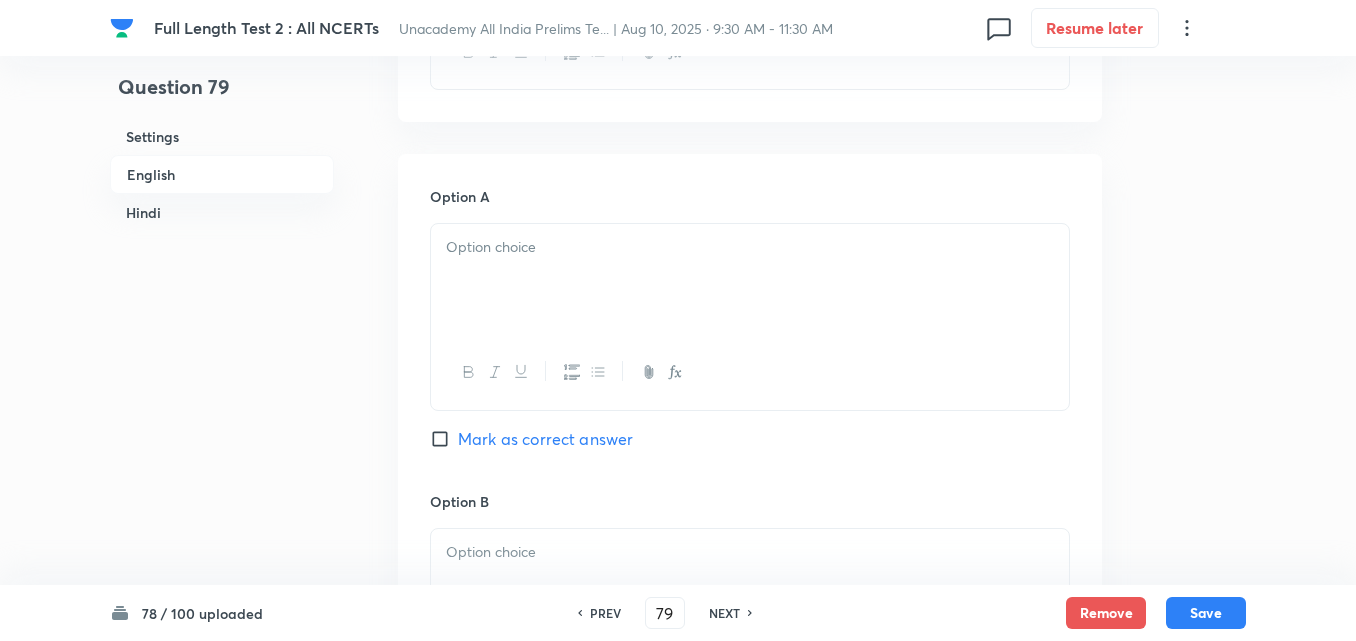 click at bounding box center [750, 280] 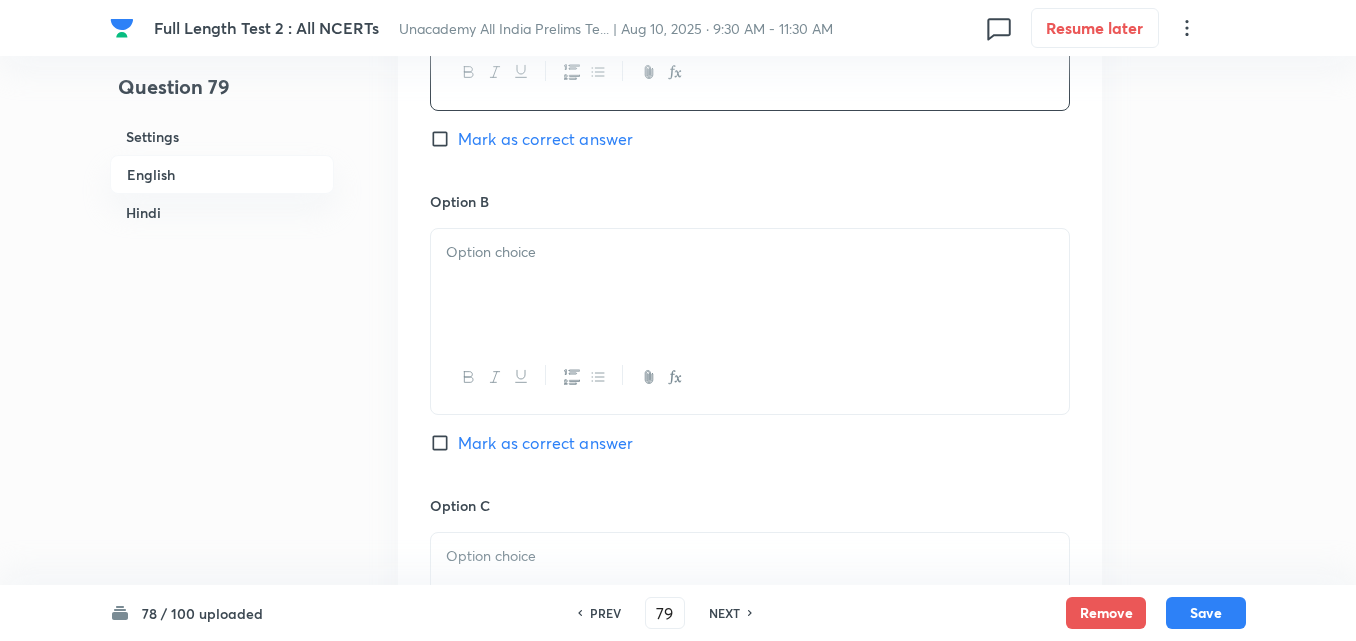 click at bounding box center [750, 285] 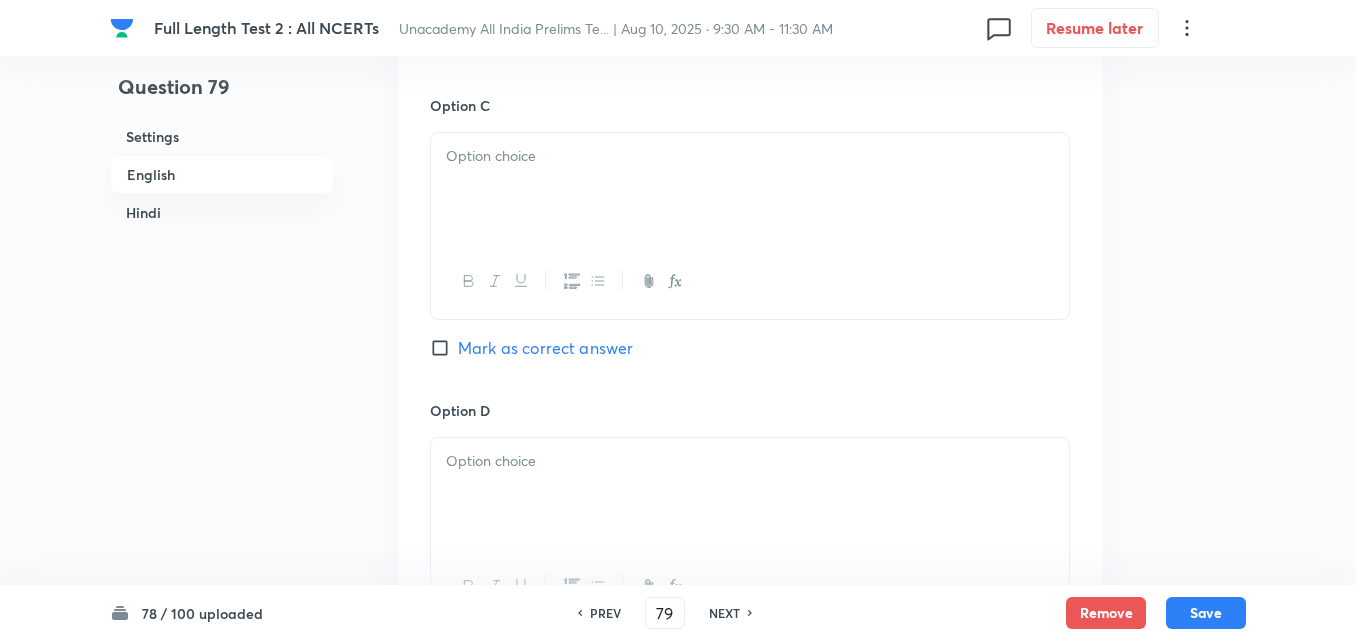 drag, startPoint x: 522, startPoint y: 293, endPoint x: 522, endPoint y: 236, distance: 57 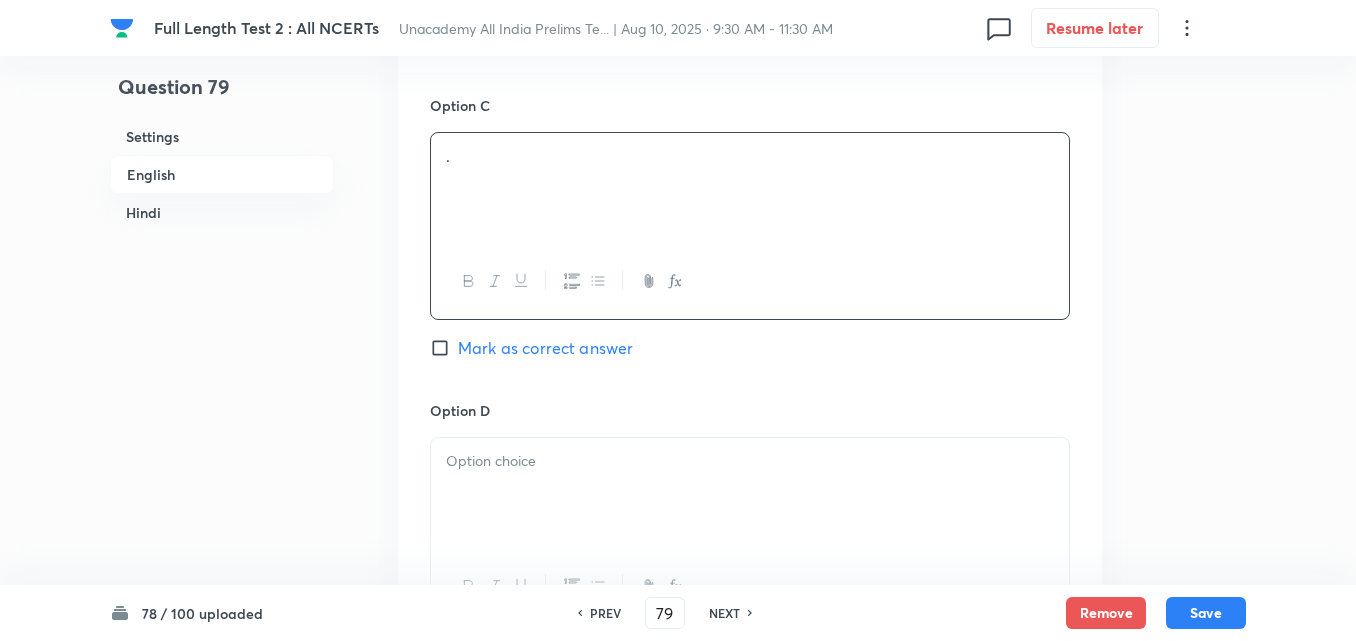 scroll, scrollTop: 1742, scrollLeft: 0, axis: vertical 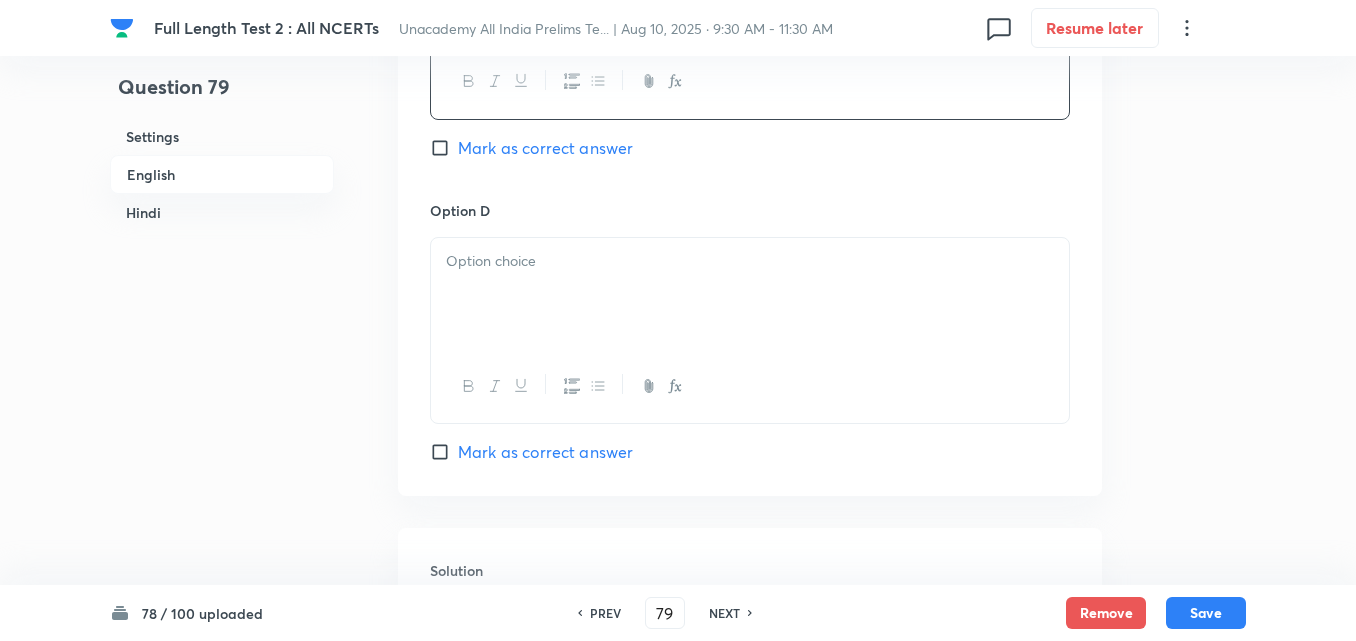 click at bounding box center (750, 294) 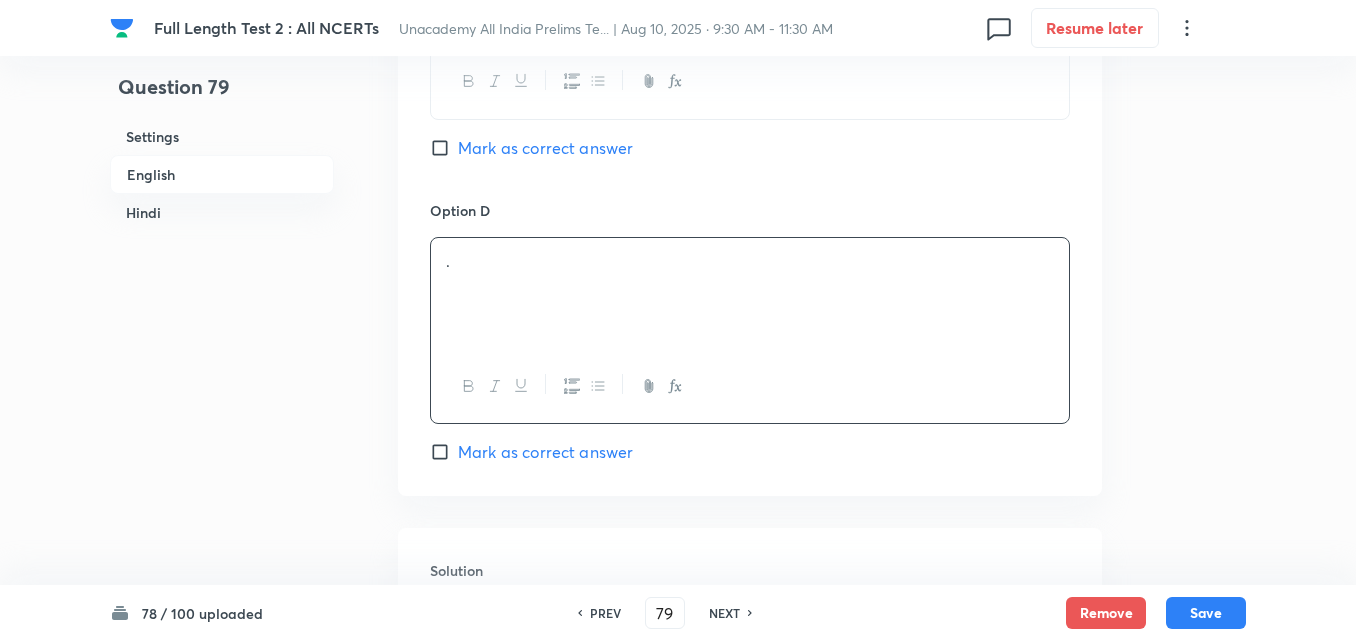 click on "Mark as correct answer" at bounding box center [545, 452] 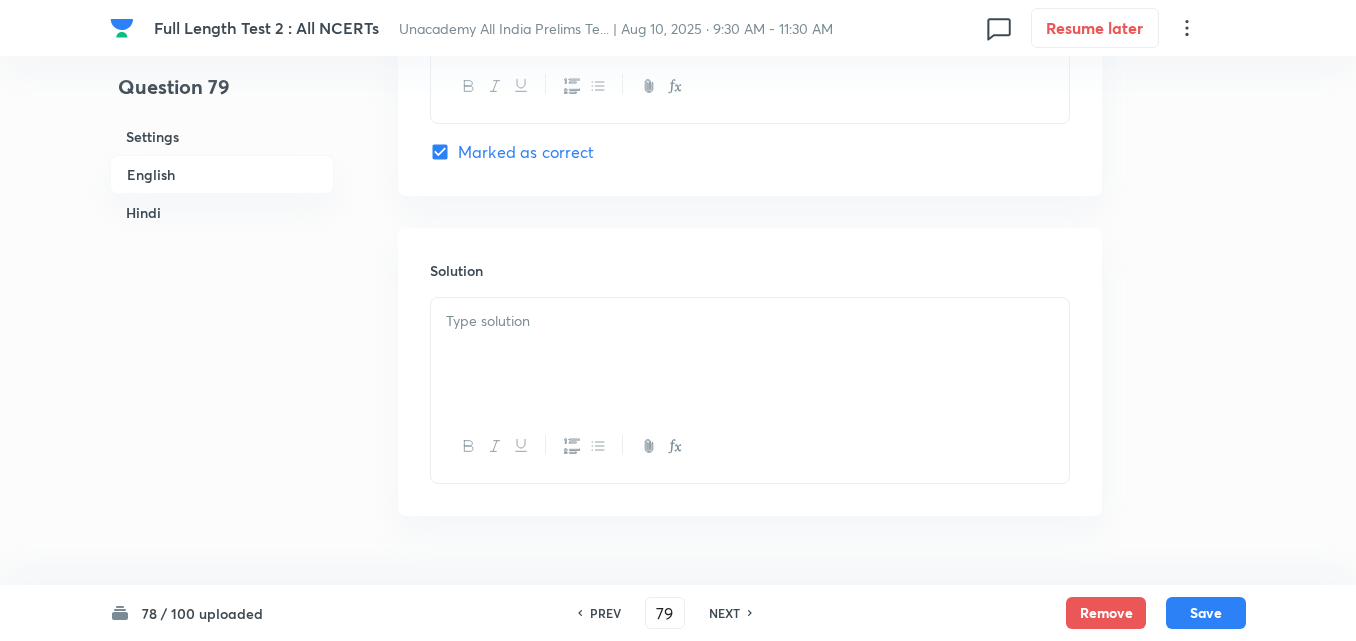 click at bounding box center (750, 321) 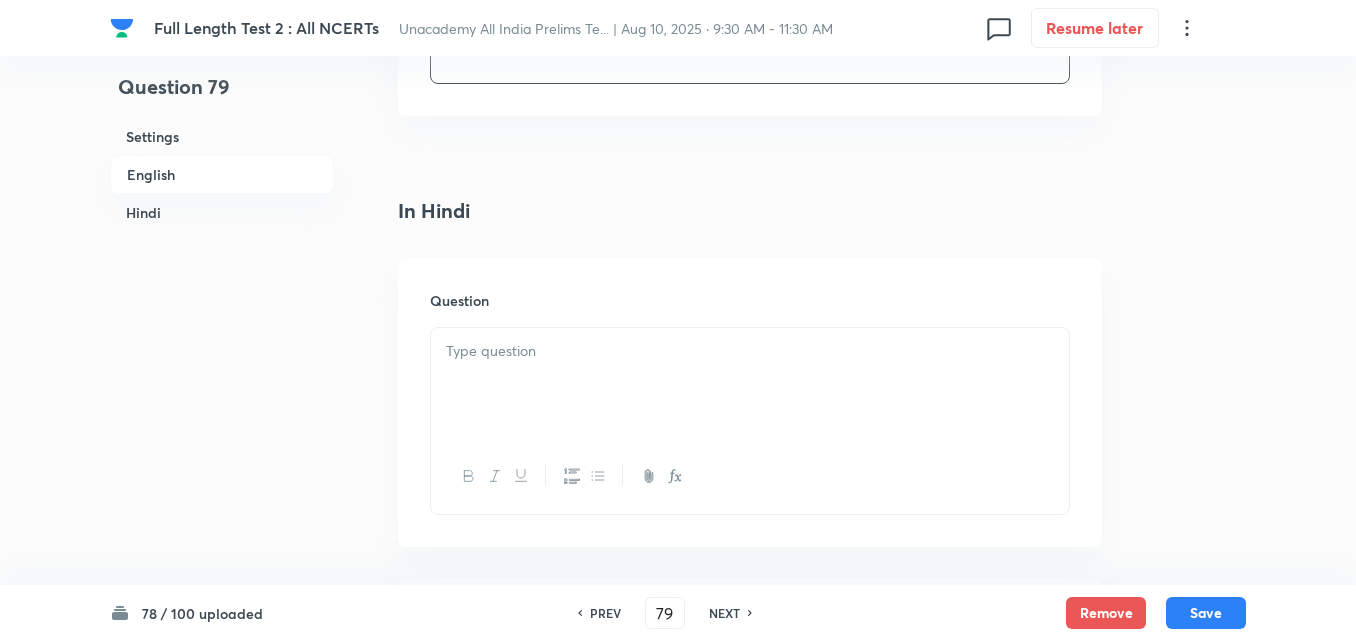 click at bounding box center (750, 384) 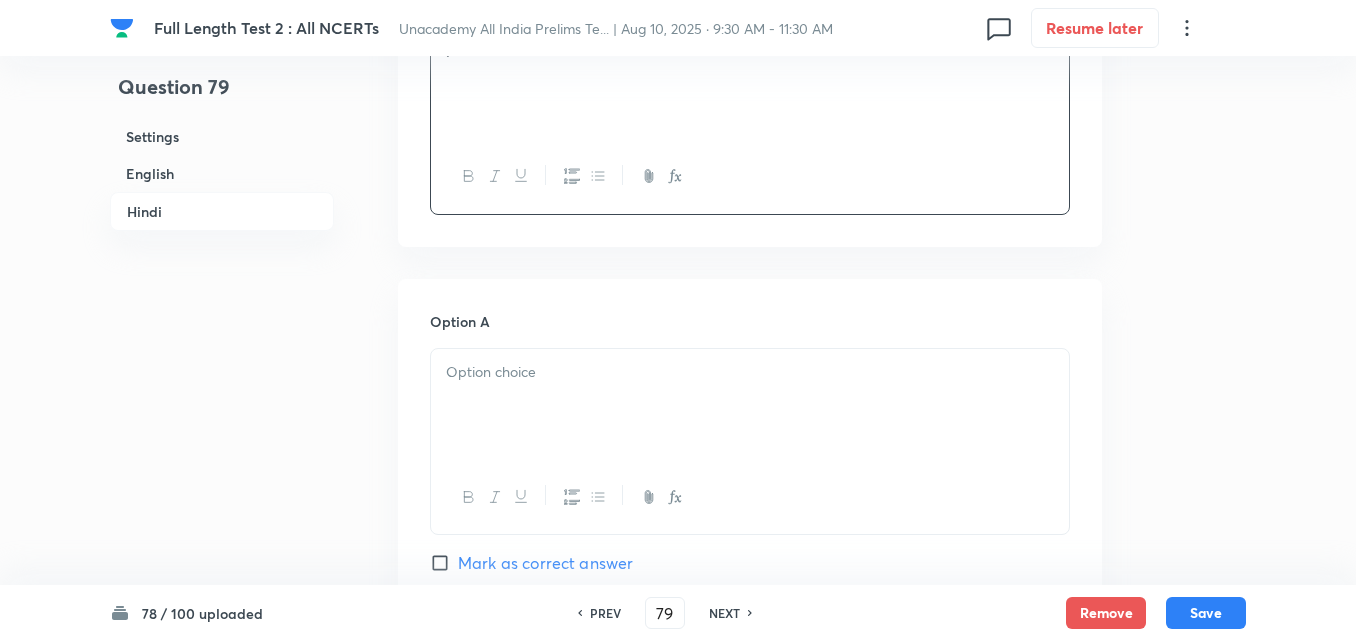 click at bounding box center [750, 372] 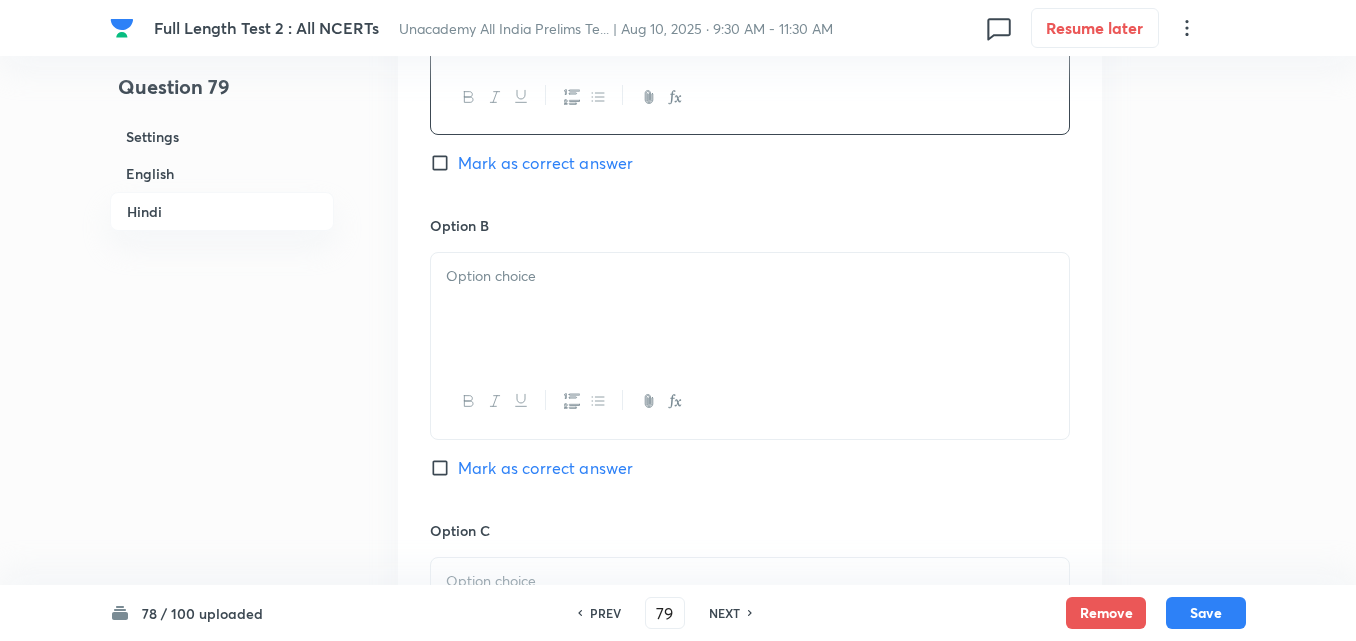 click at bounding box center [750, 309] 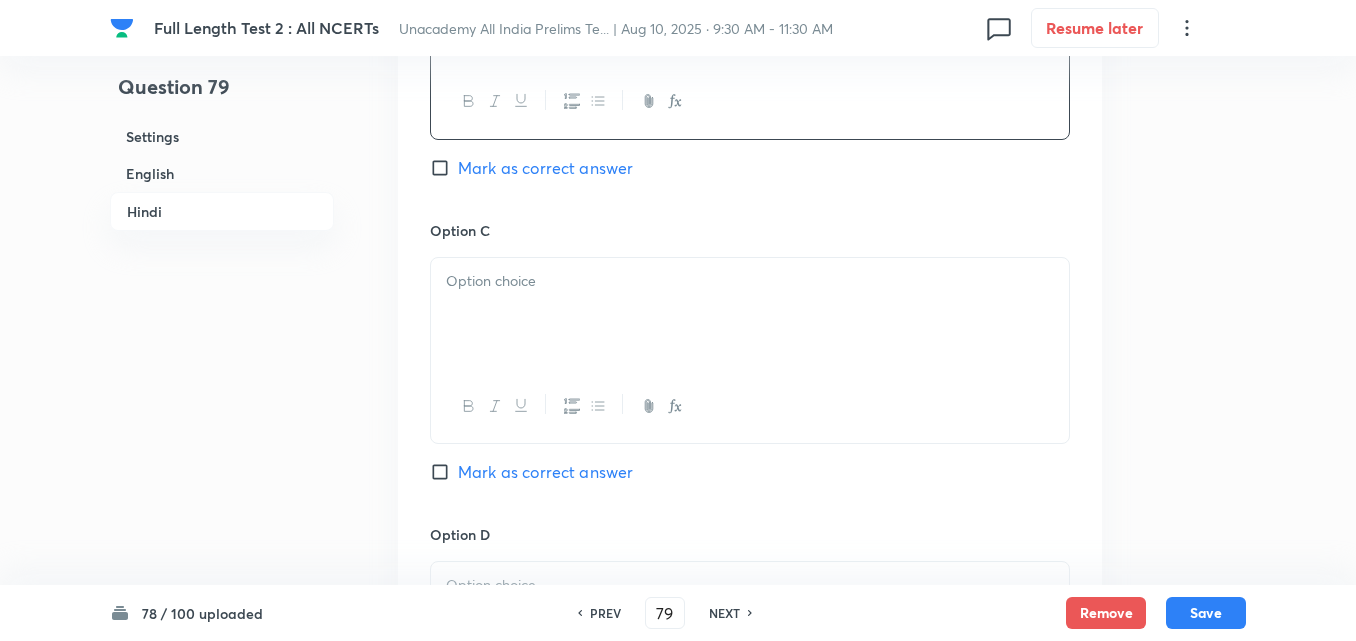 click at bounding box center (750, 314) 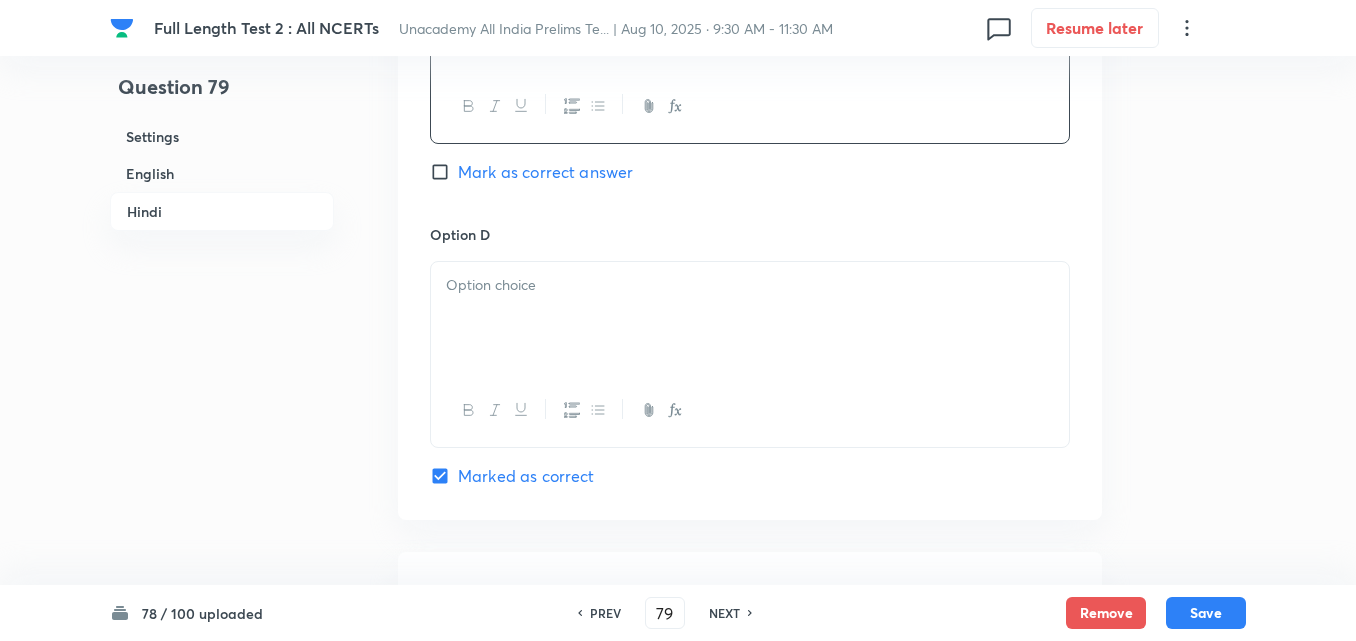 click at bounding box center [750, 410] 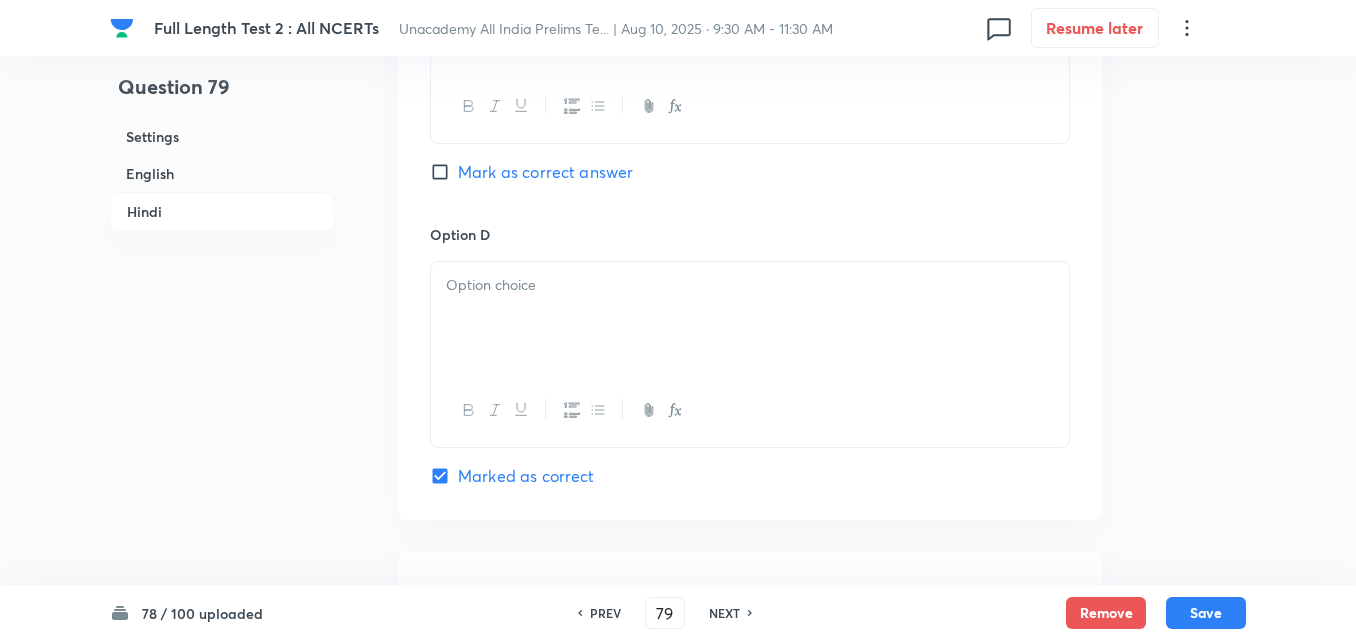 click at bounding box center (750, 318) 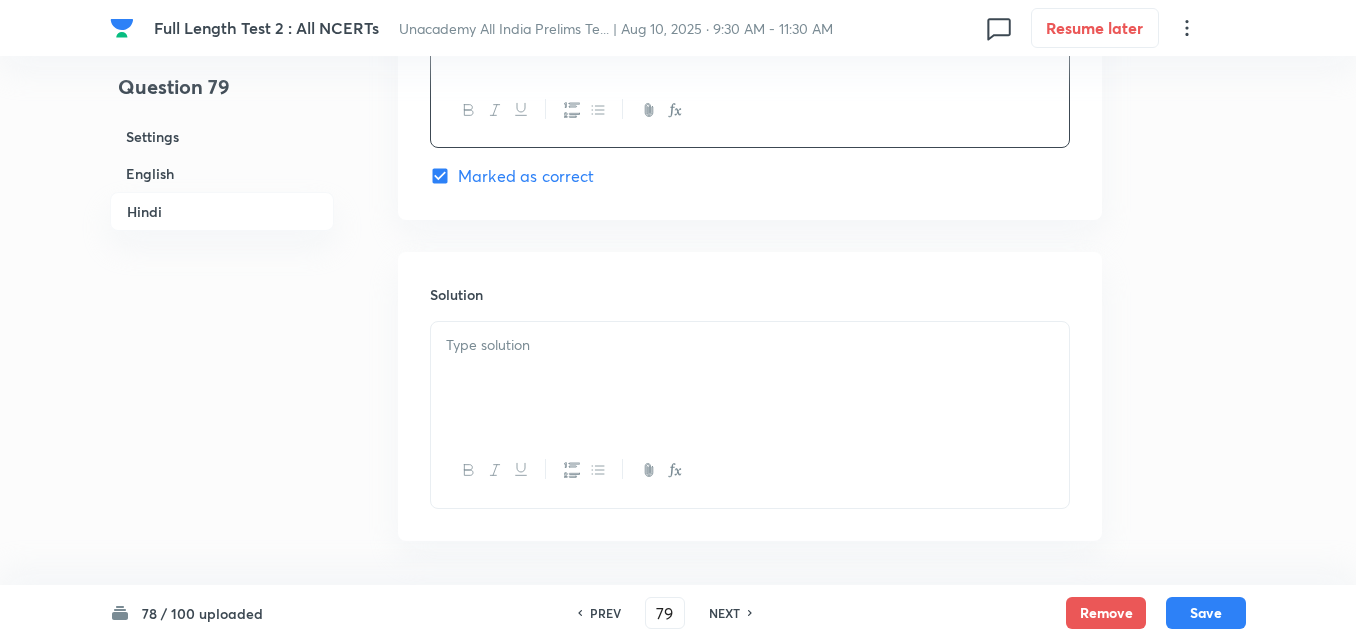 click at bounding box center [750, 378] 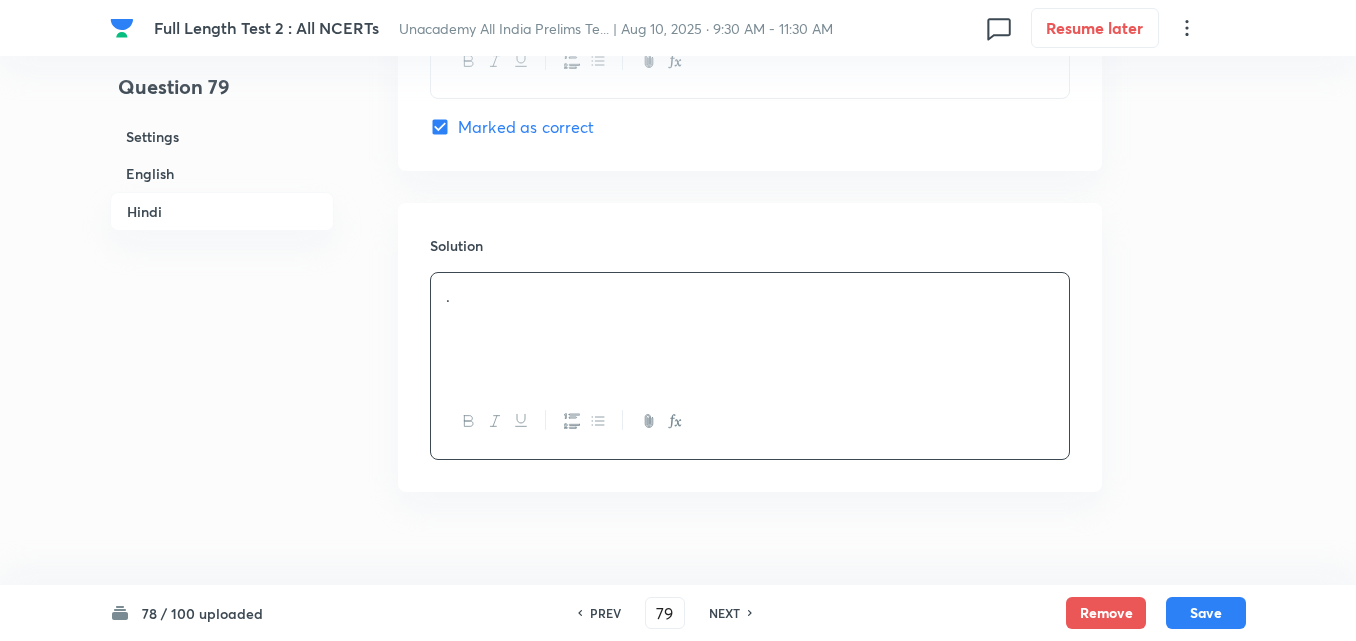 scroll, scrollTop: 4118, scrollLeft: 0, axis: vertical 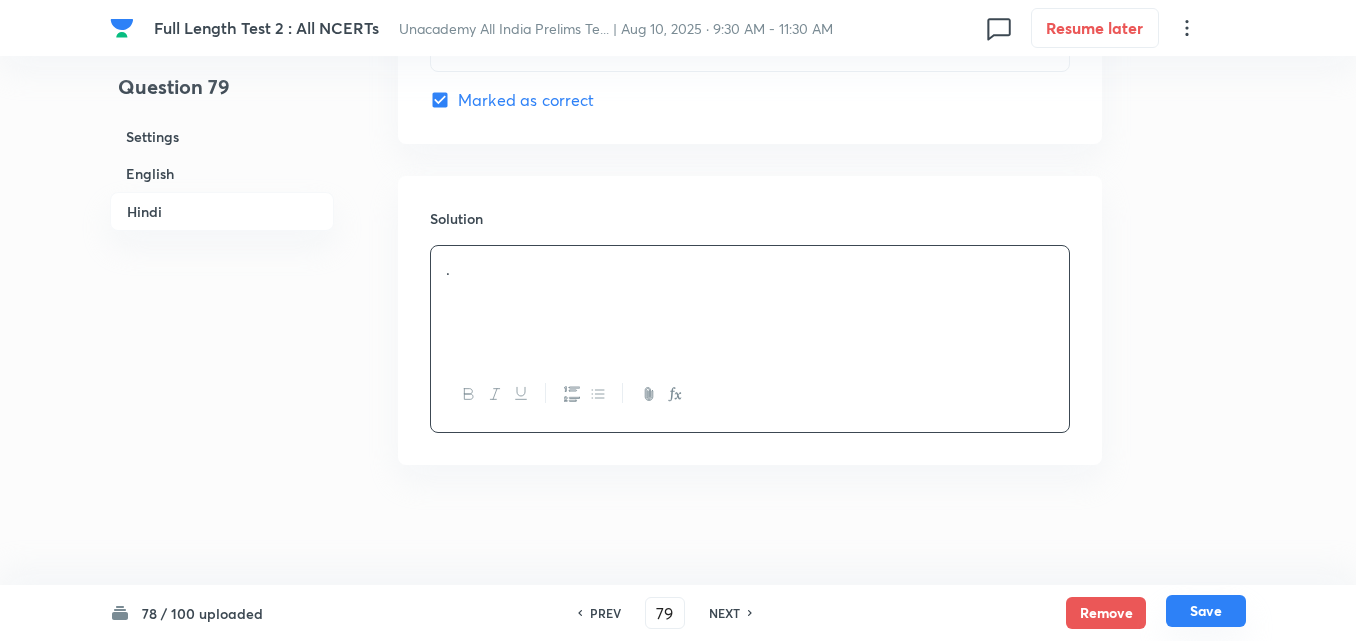 click on "Save" at bounding box center [1206, 611] 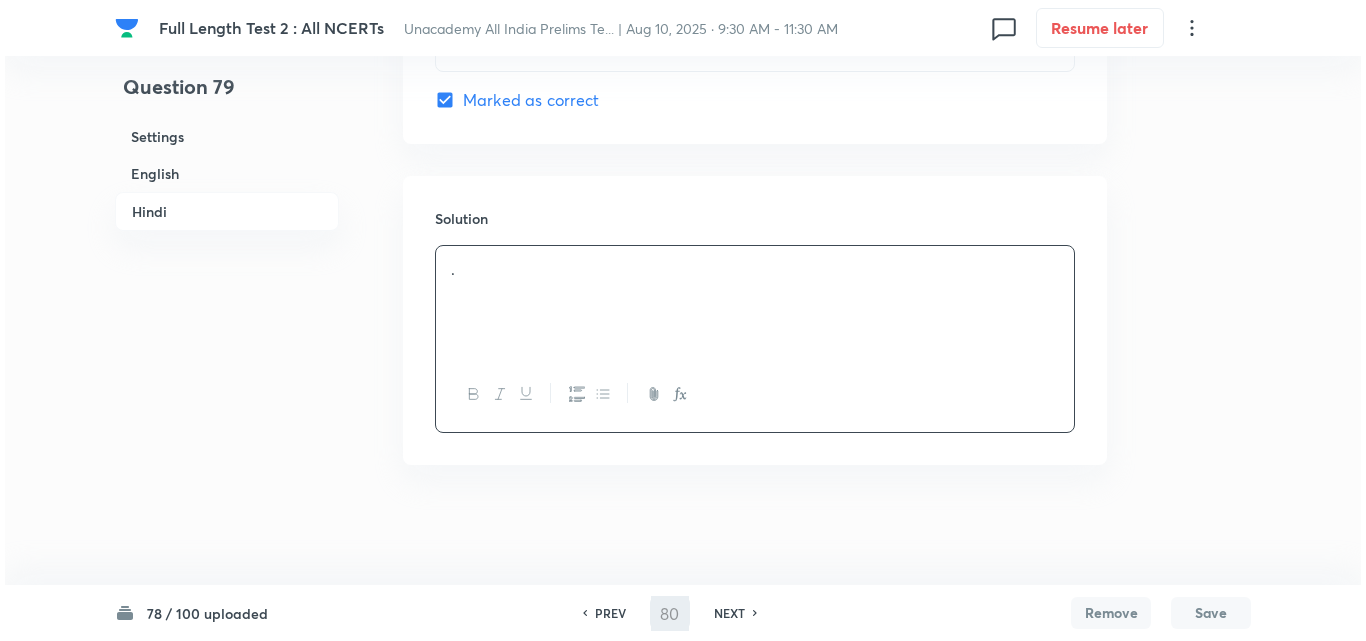 scroll, scrollTop: 0, scrollLeft: 0, axis: both 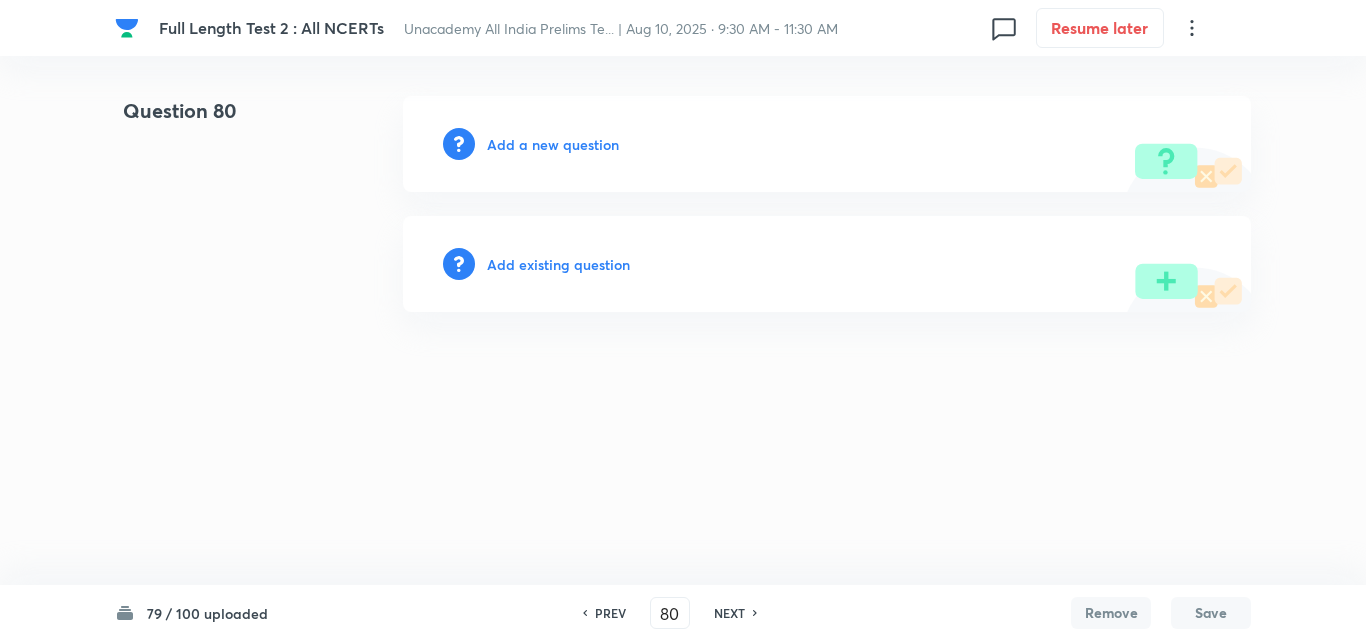click on "Add a new question" at bounding box center [553, 144] 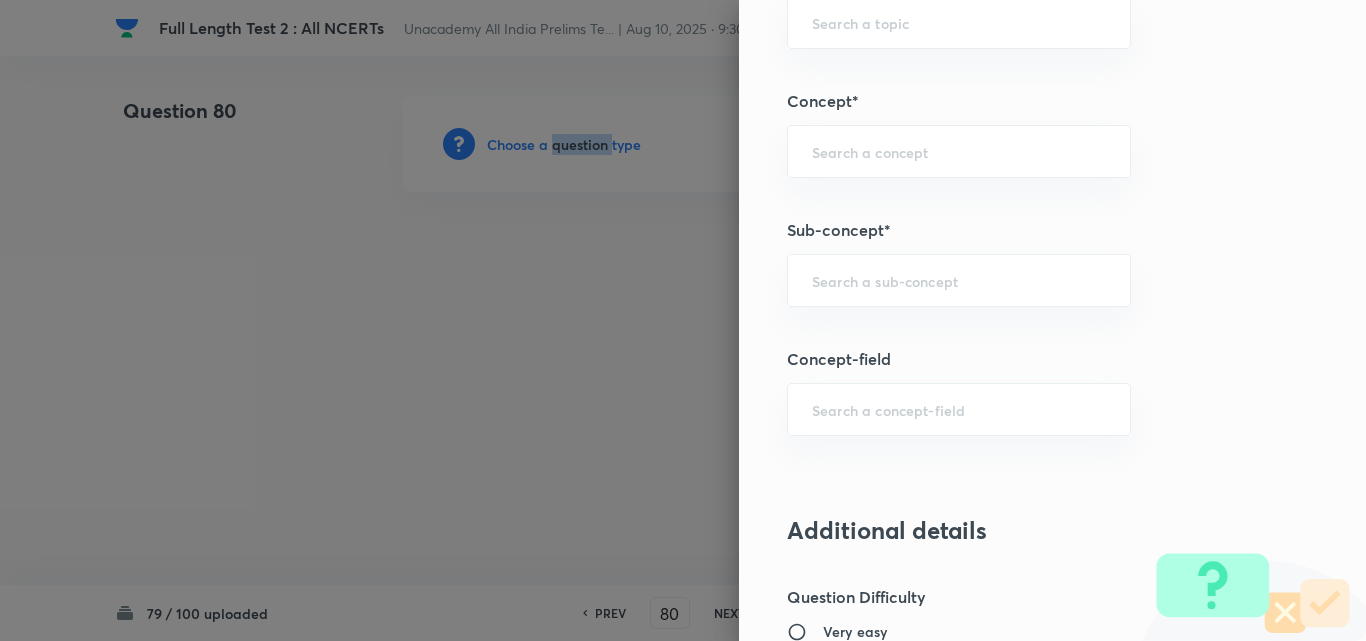 scroll, scrollTop: 1100, scrollLeft: 0, axis: vertical 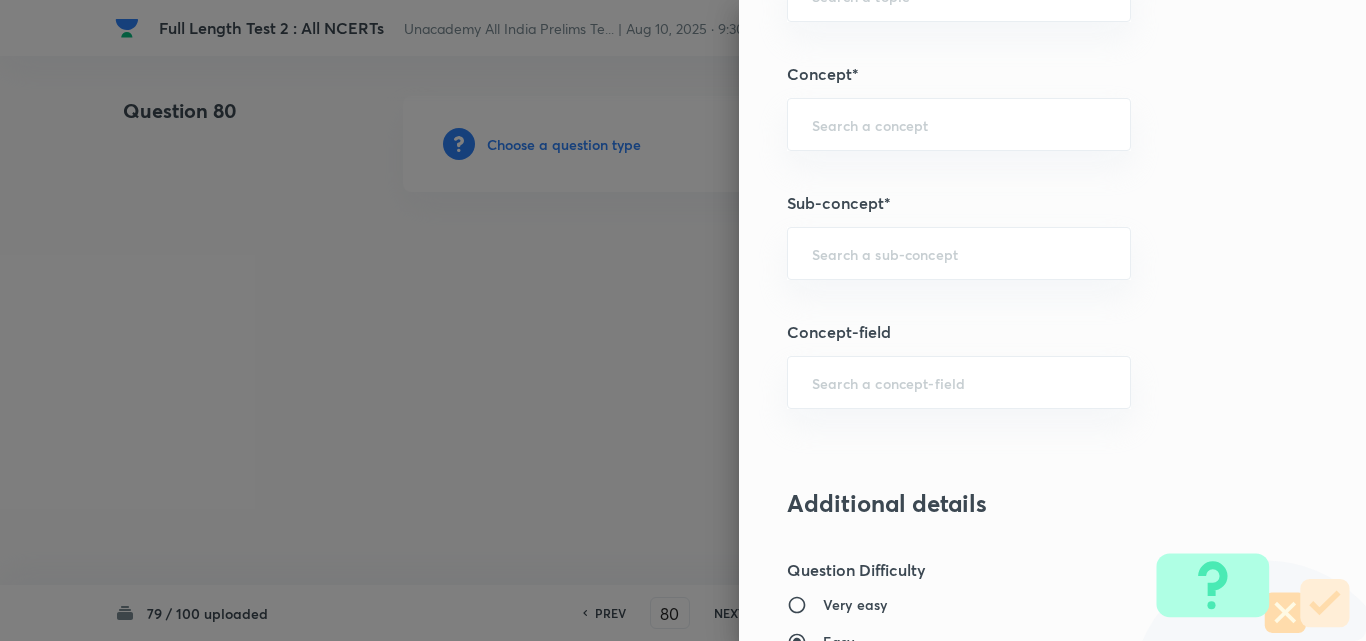click on "Question settings Question type* Single choice correct Number of options* 2 3 4 5 Does this question have a passage?* Yes No Positive mark 2 ​ Negative Marks (Don’t add negative sign) 0.66 ​ Syllabus Topic group* ​ Topic* ​ Concept* ​ Sub-concept* ​ Concept-field ​ Additional details Question Difficulty Very easy Easy Moderate Hard Very hard Question is based on Fact Numerical Concept Previous year question Yes No Does this question have equation? Yes No Verification status Is the question verified? *Select 'yes' only if a question is verified Yes No Save" at bounding box center (1052, 320) 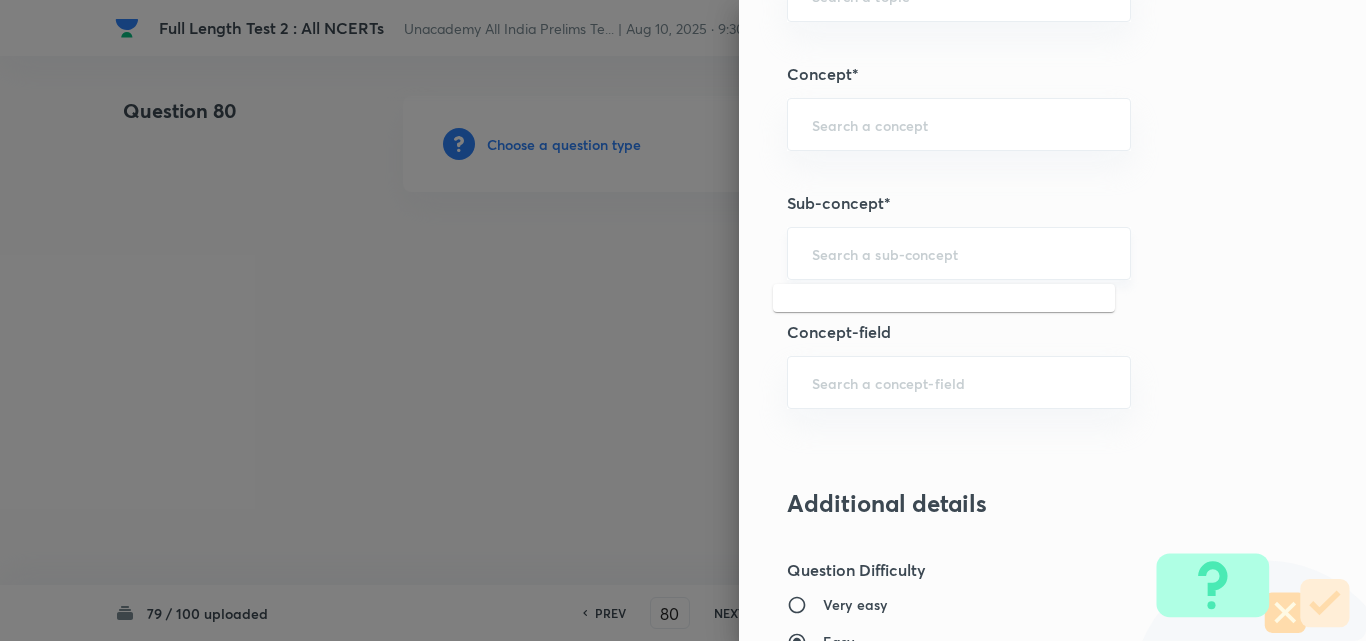 click at bounding box center [959, 253] 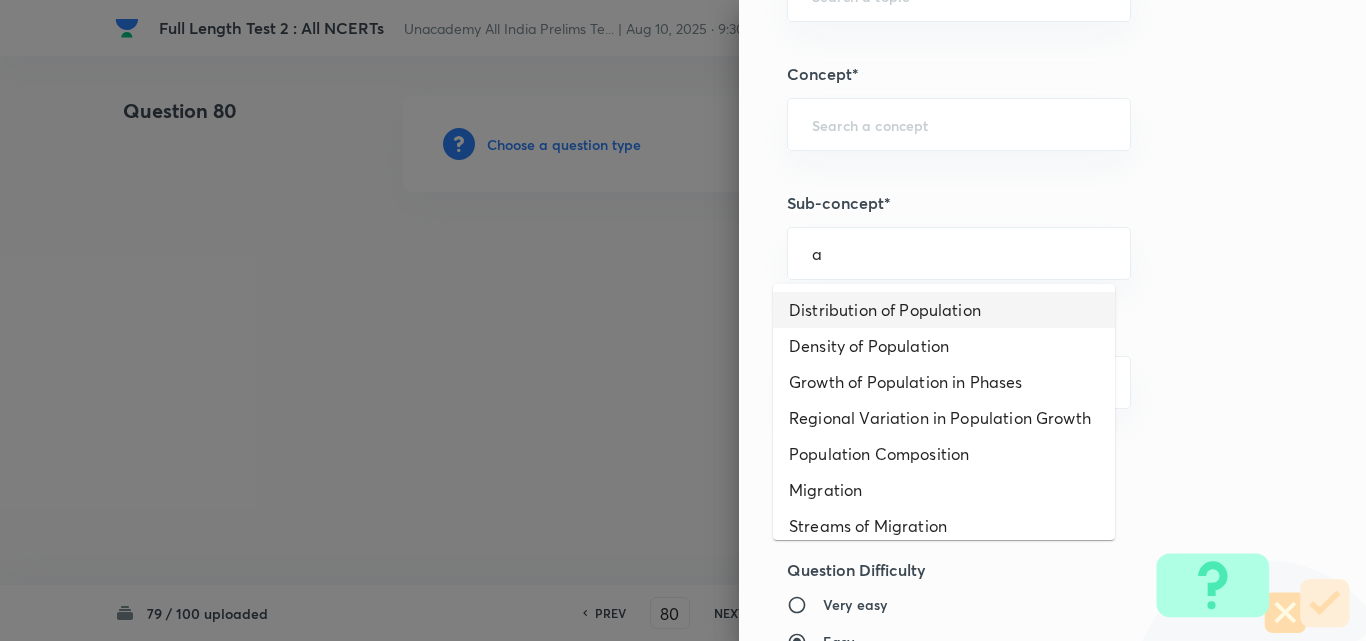 click on "Distribution of Population" at bounding box center [944, 310] 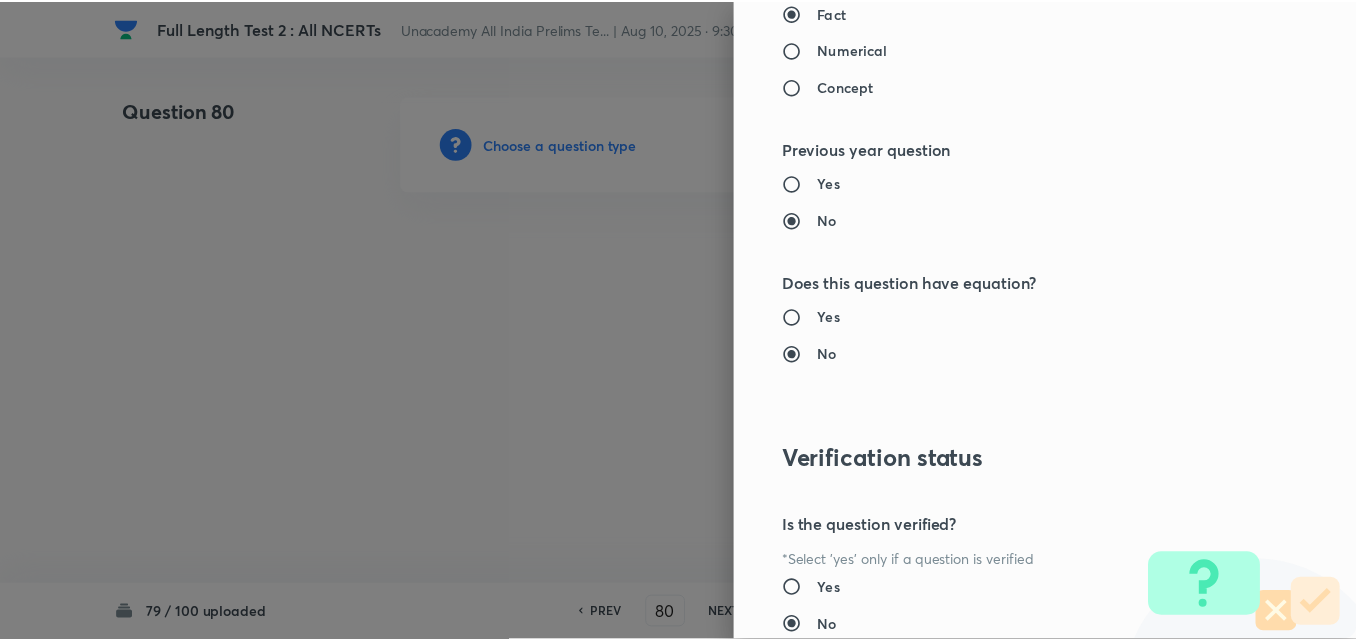 scroll, scrollTop: 2085, scrollLeft: 0, axis: vertical 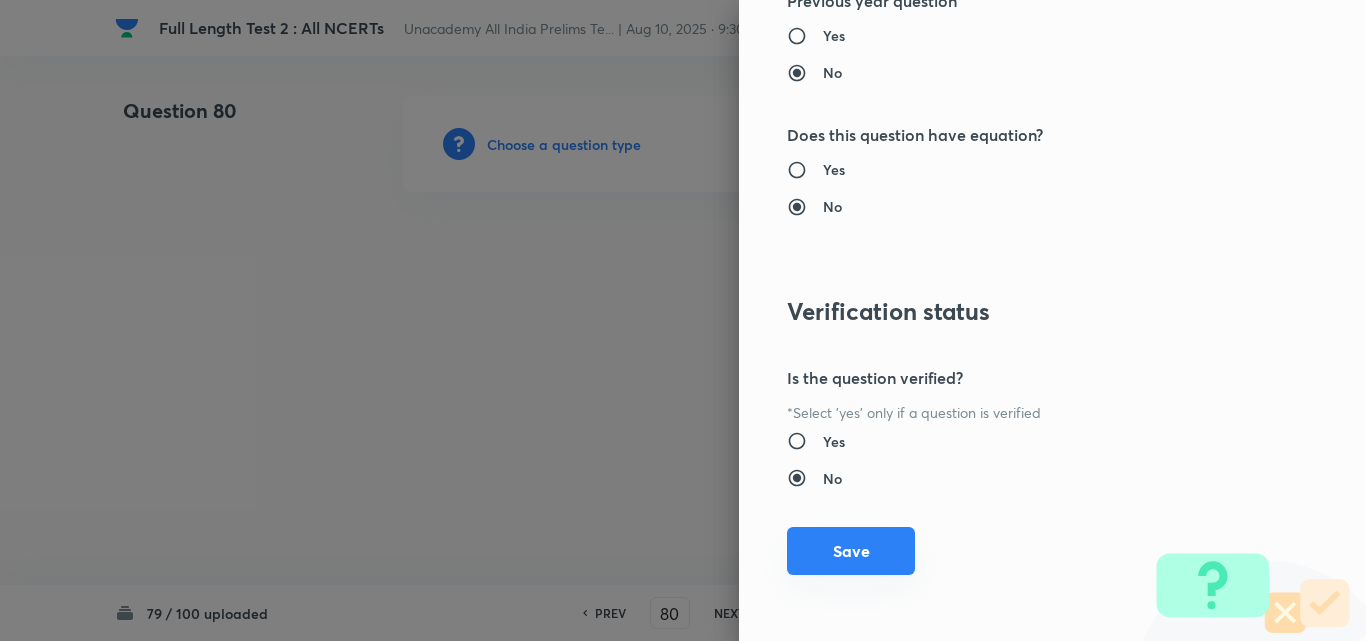 click on "Save" at bounding box center (851, 551) 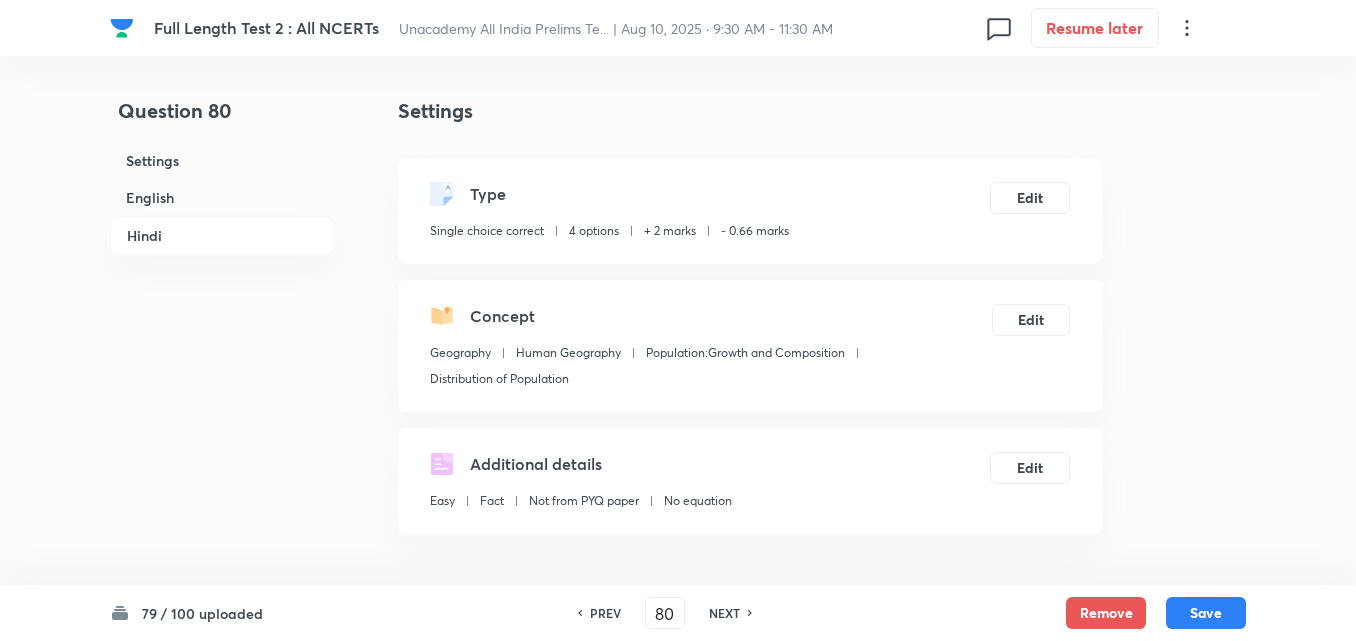 click on "English" at bounding box center (222, 197) 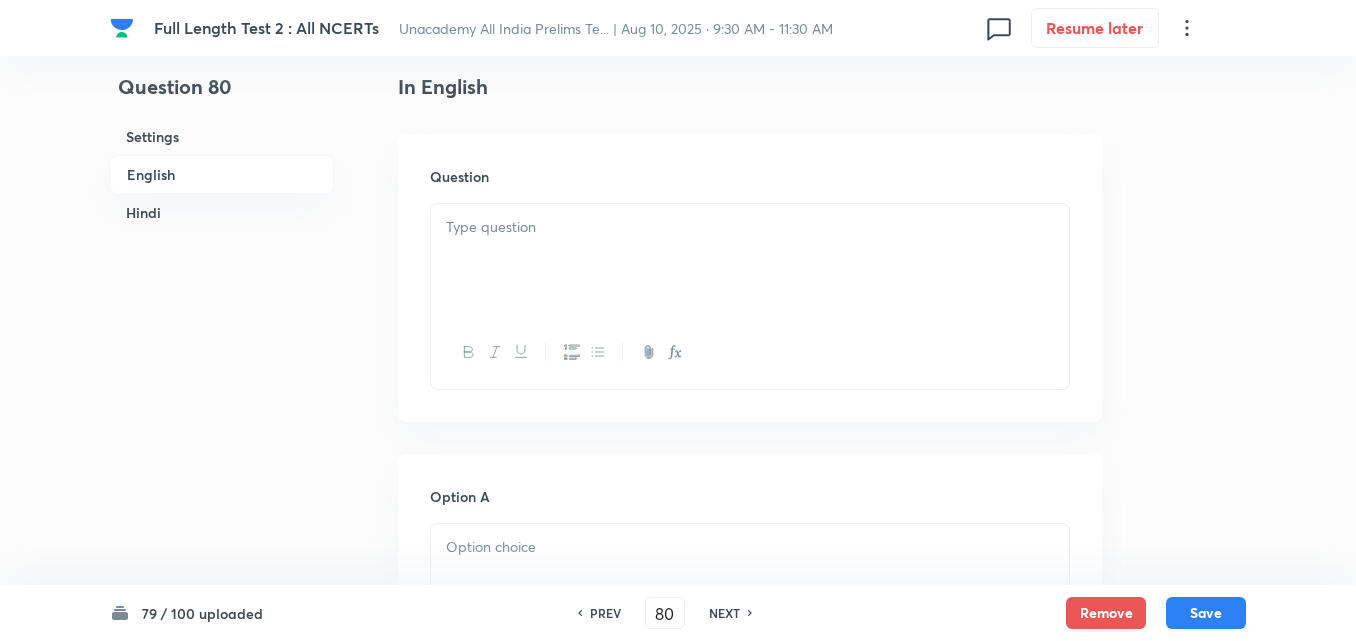 click at bounding box center (750, 260) 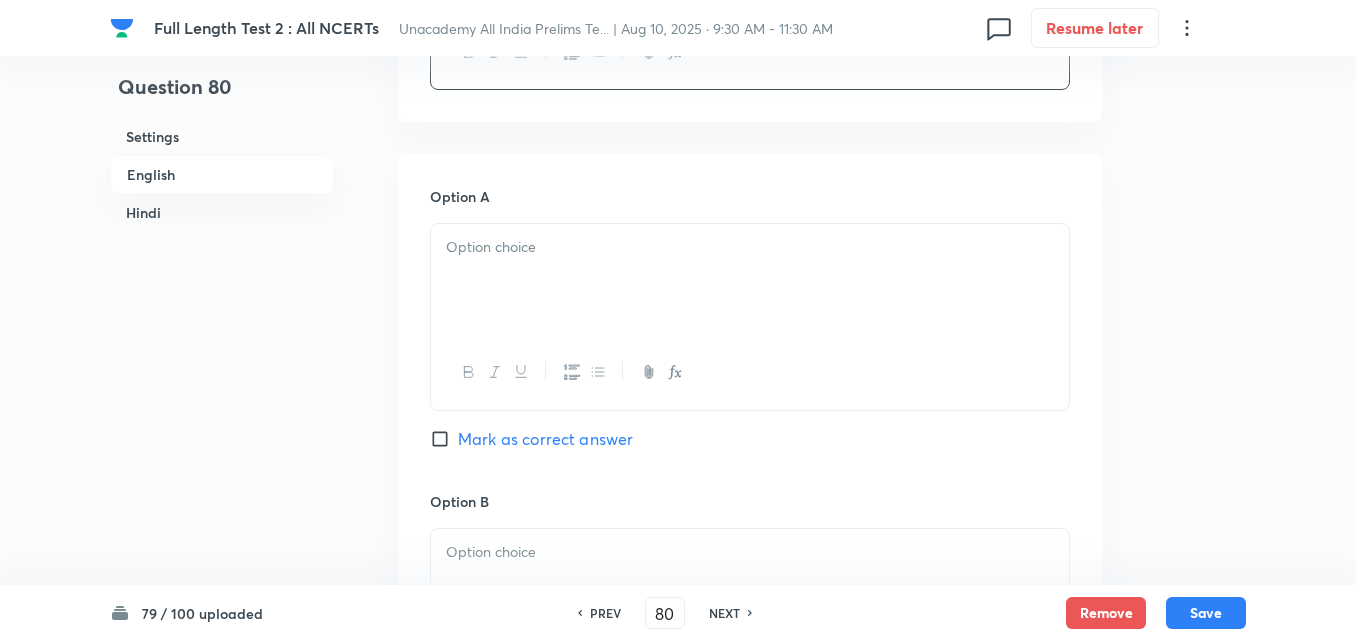 click at bounding box center (750, 280) 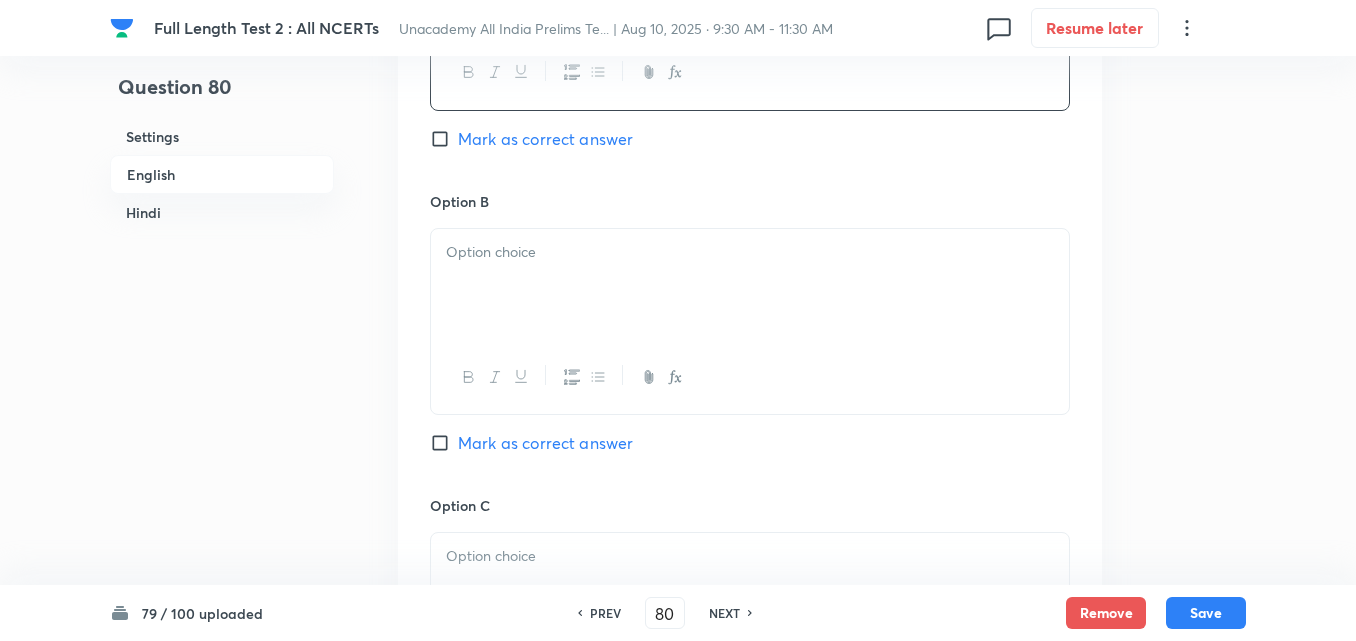 click at bounding box center (750, 285) 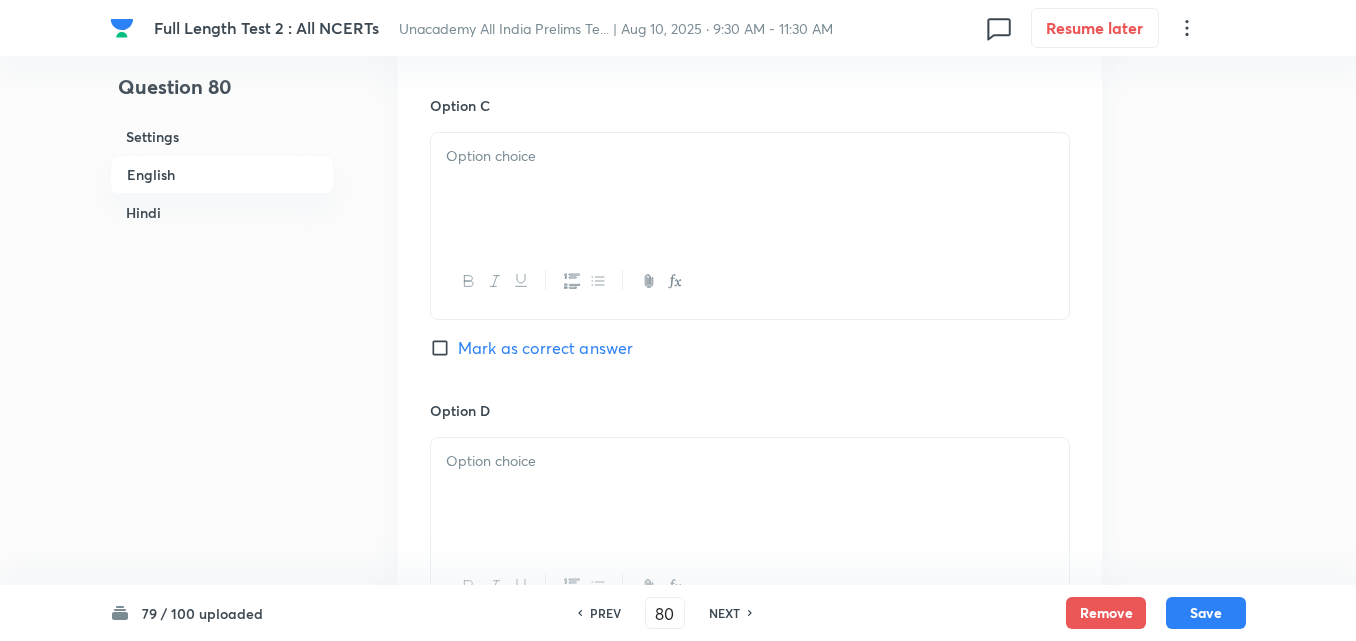 drag, startPoint x: 533, startPoint y: 254, endPoint x: 528, endPoint y: 244, distance: 11.18034 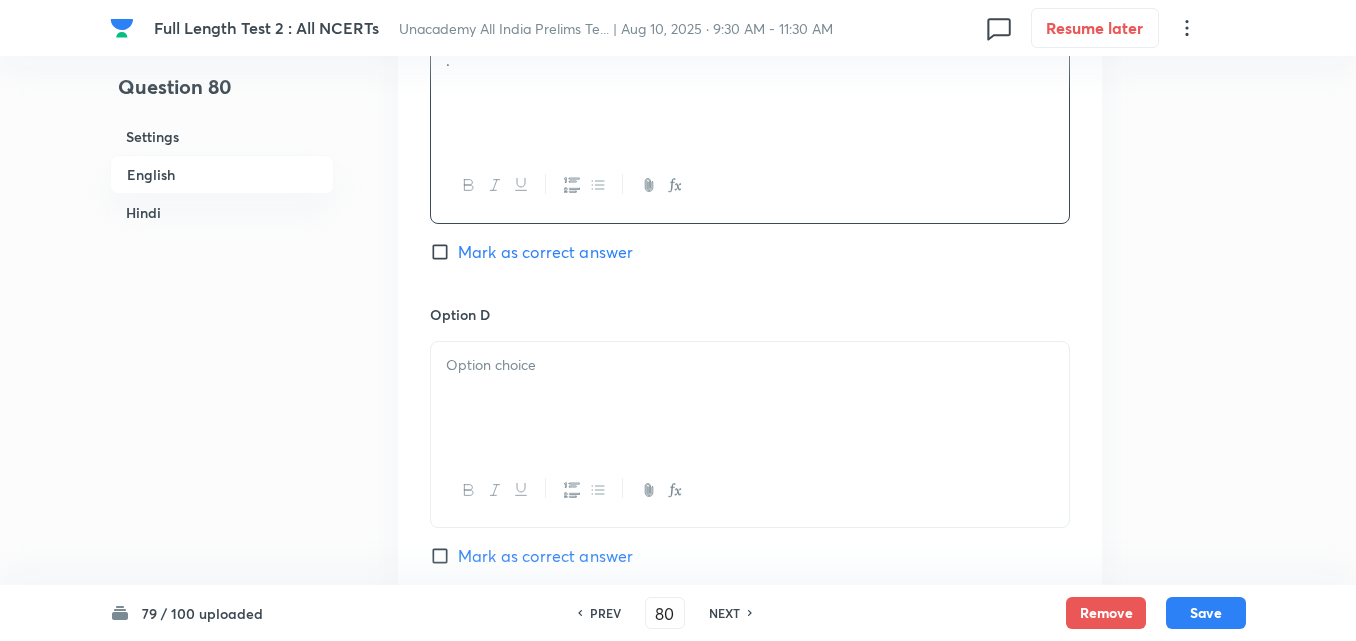 scroll, scrollTop: 1742, scrollLeft: 0, axis: vertical 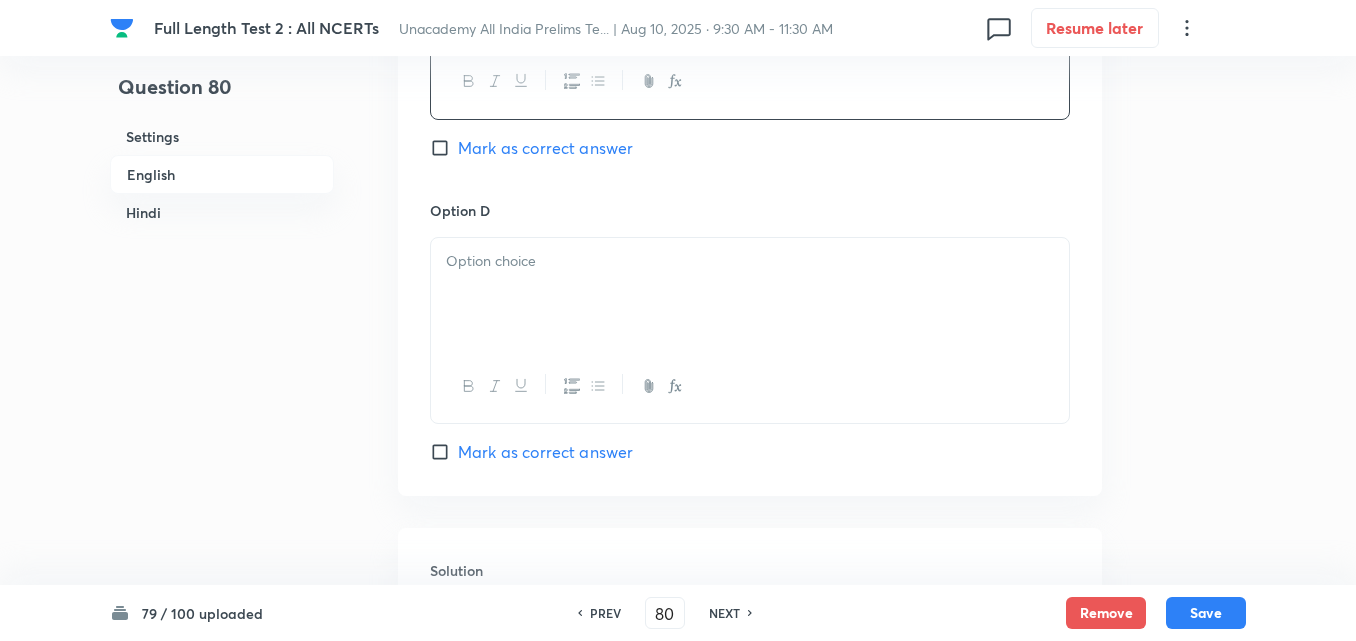 click at bounding box center [750, 294] 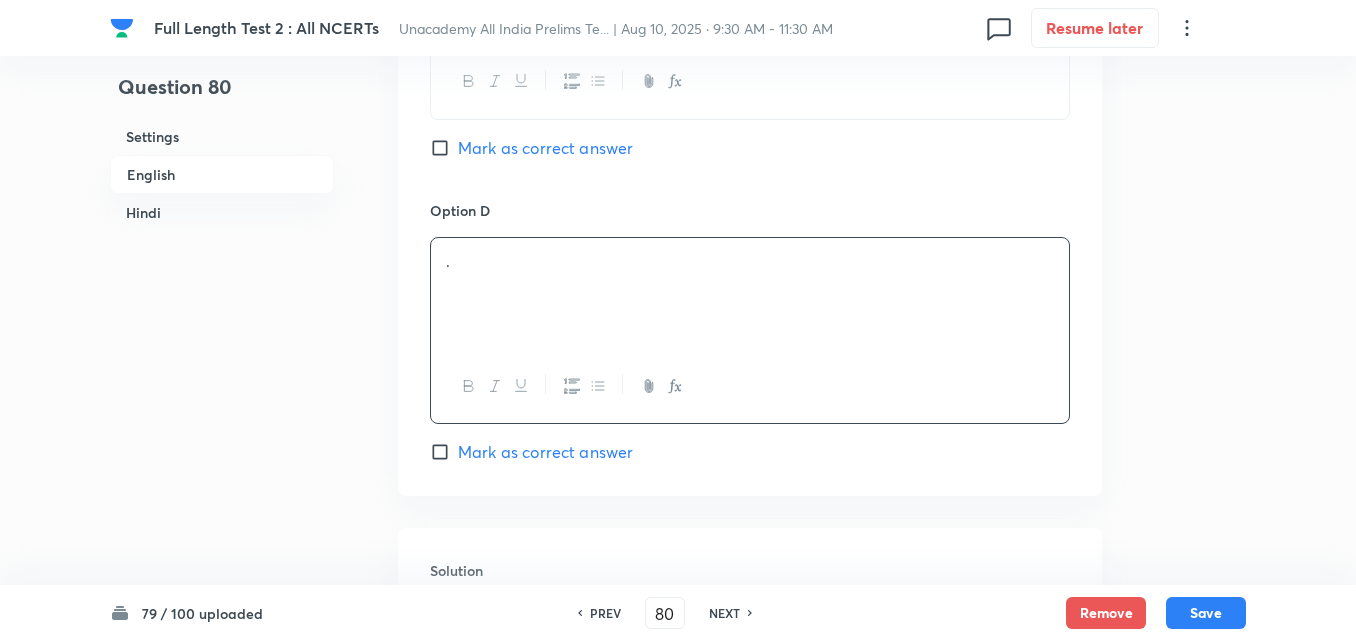 click on "Mark as correct answer" at bounding box center (545, 452) 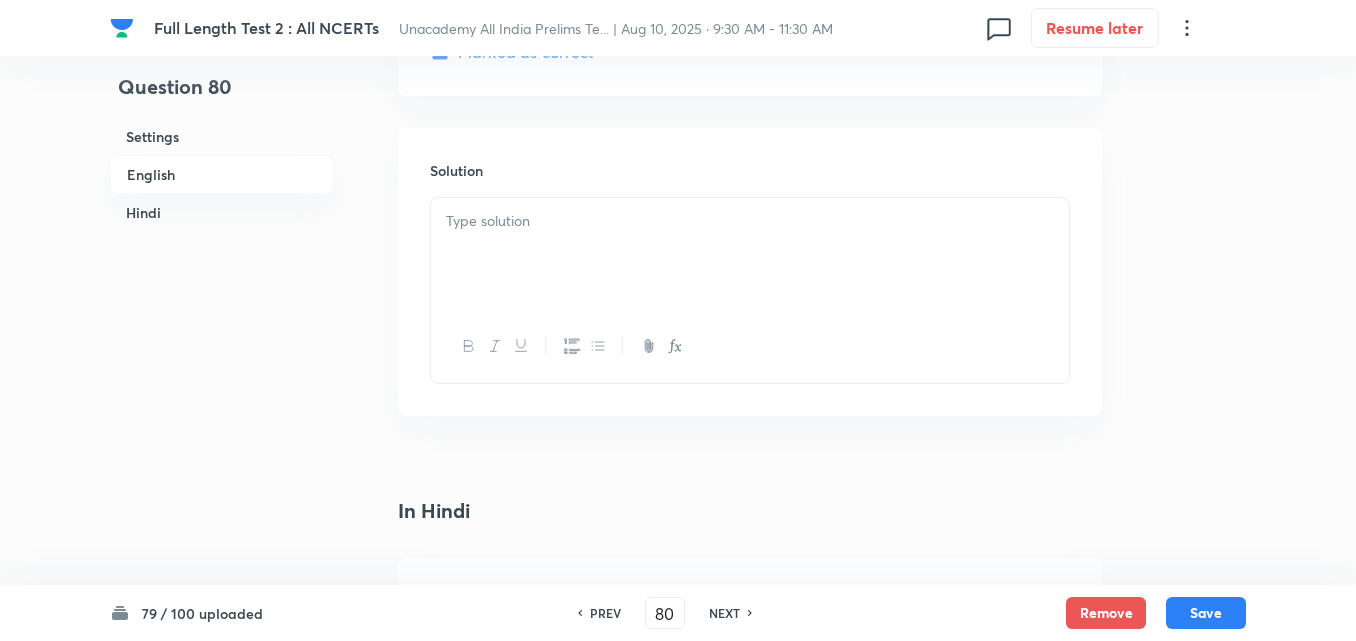click at bounding box center (750, 254) 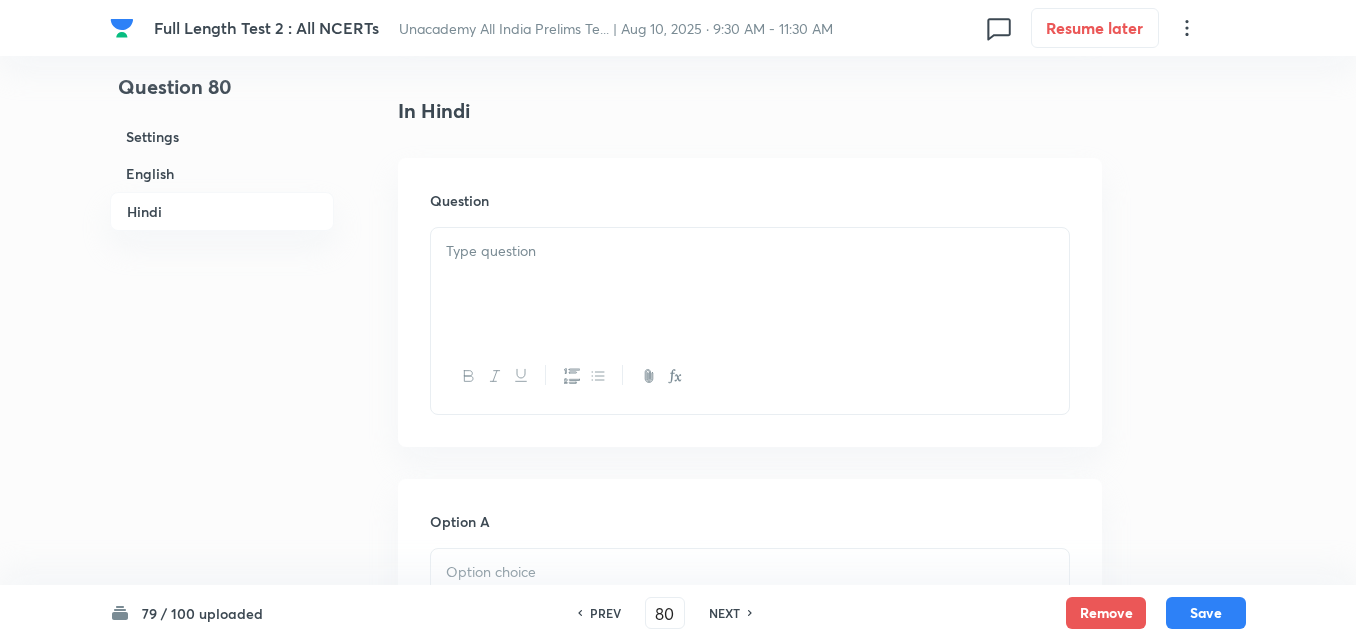 click at bounding box center [750, 284] 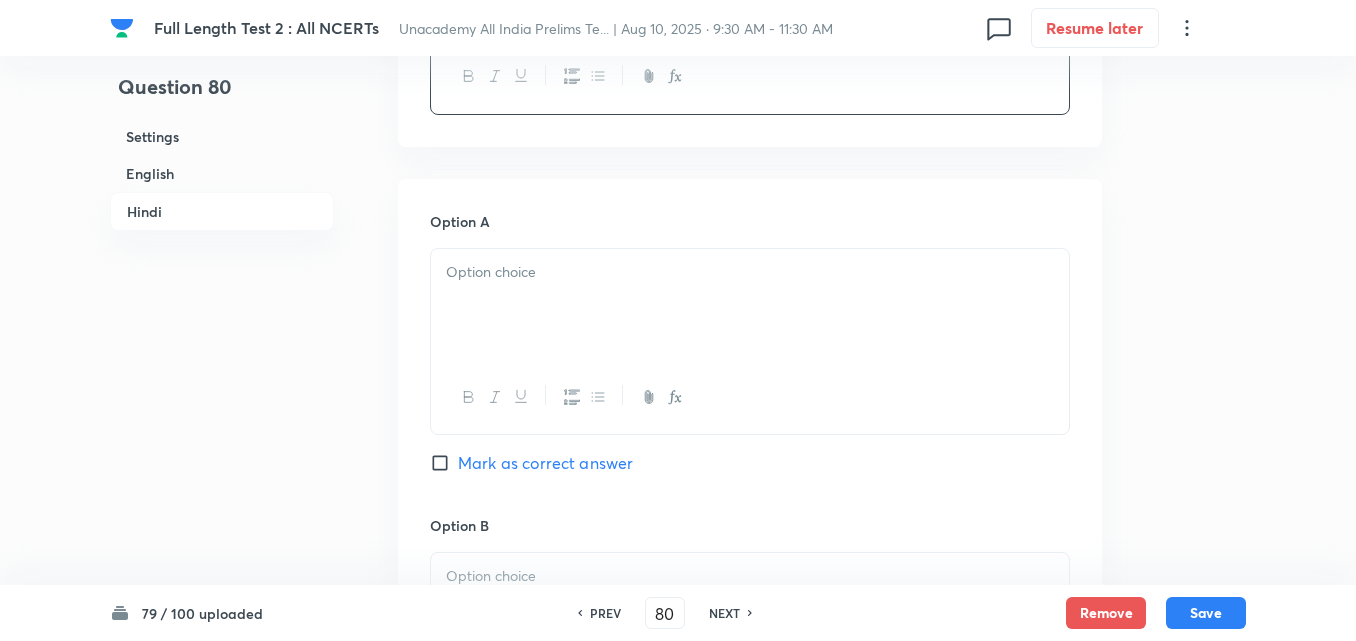 click at bounding box center (750, 272) 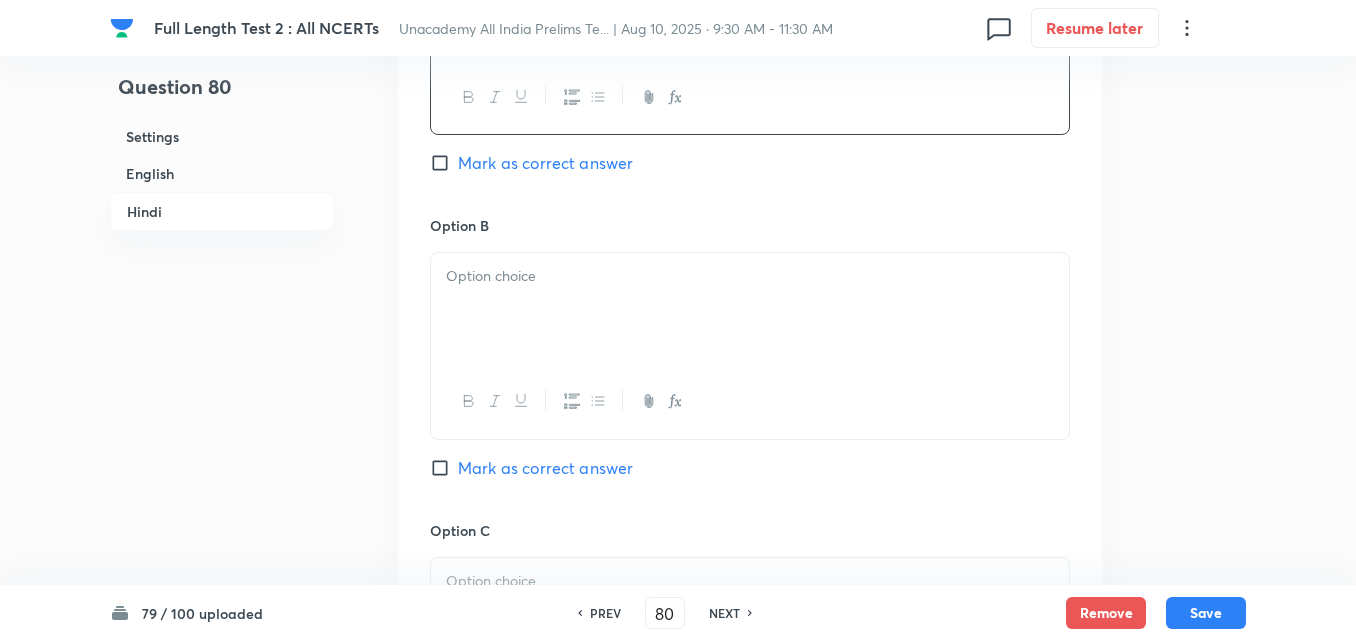 click at bounding box center [750, 309] 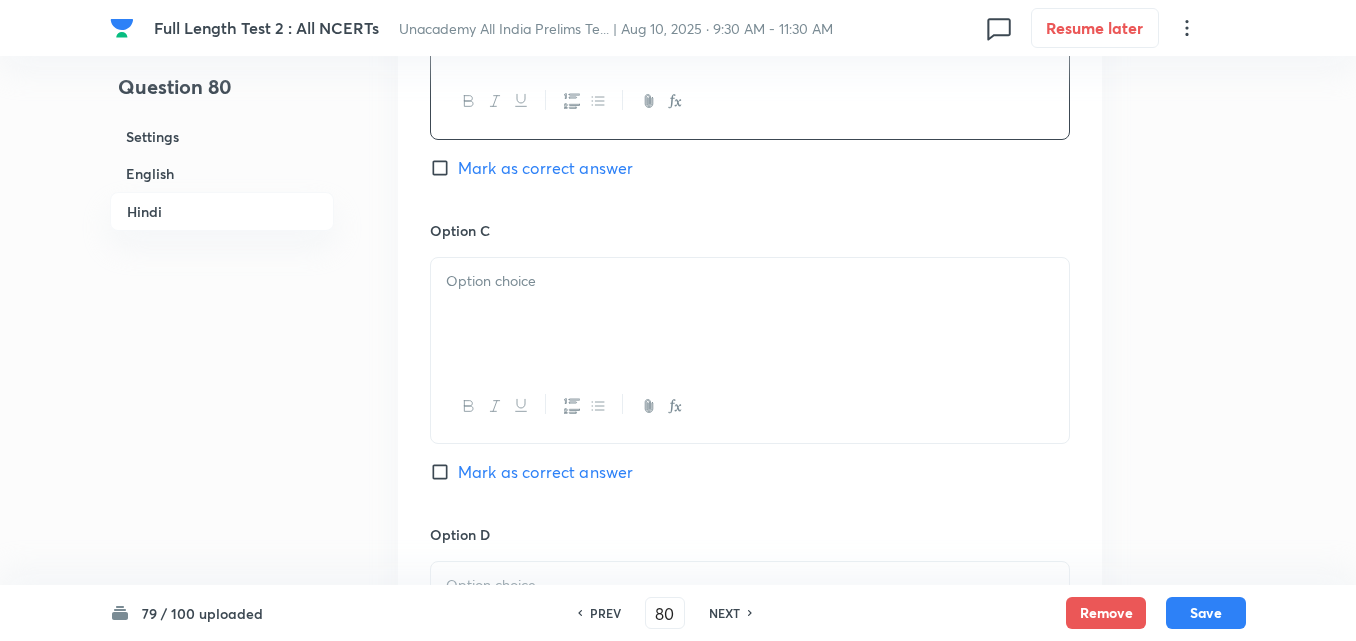 click at bounding box center (750, 314) 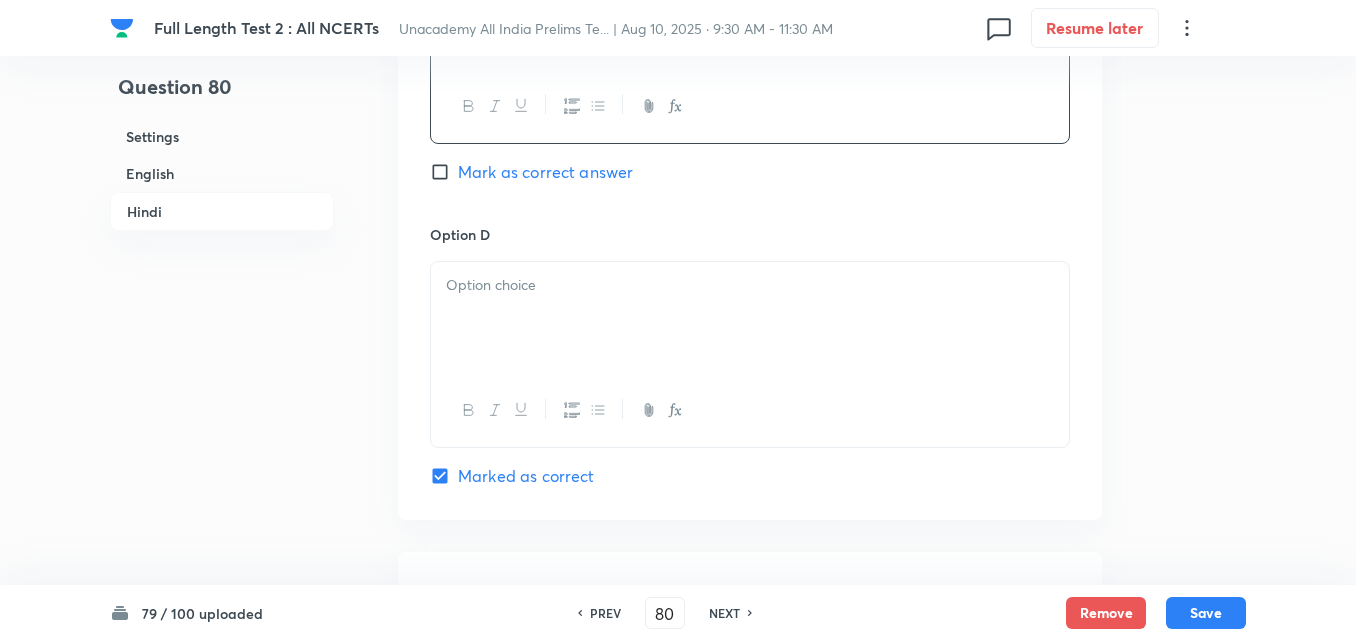 click at bounding box center (750, 285) 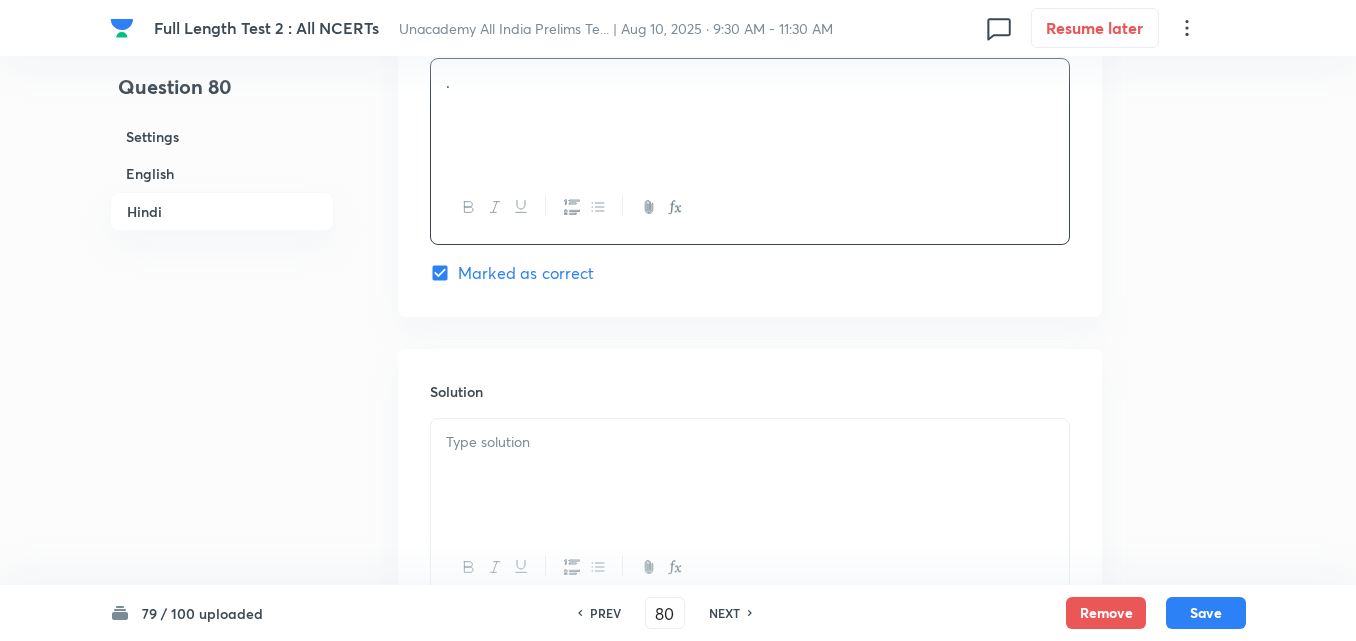 scroll, scrollTop: 4118, scrollLeft: 0, axis: vertical 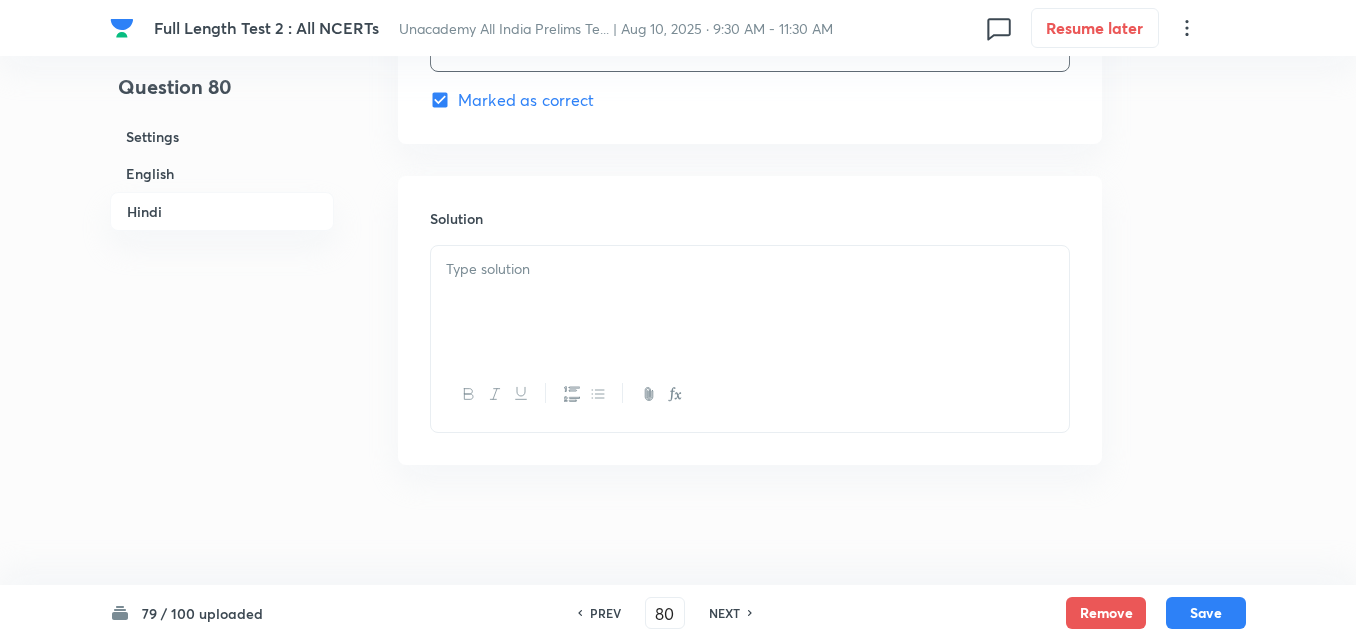 click at bounding box center (750, 302) 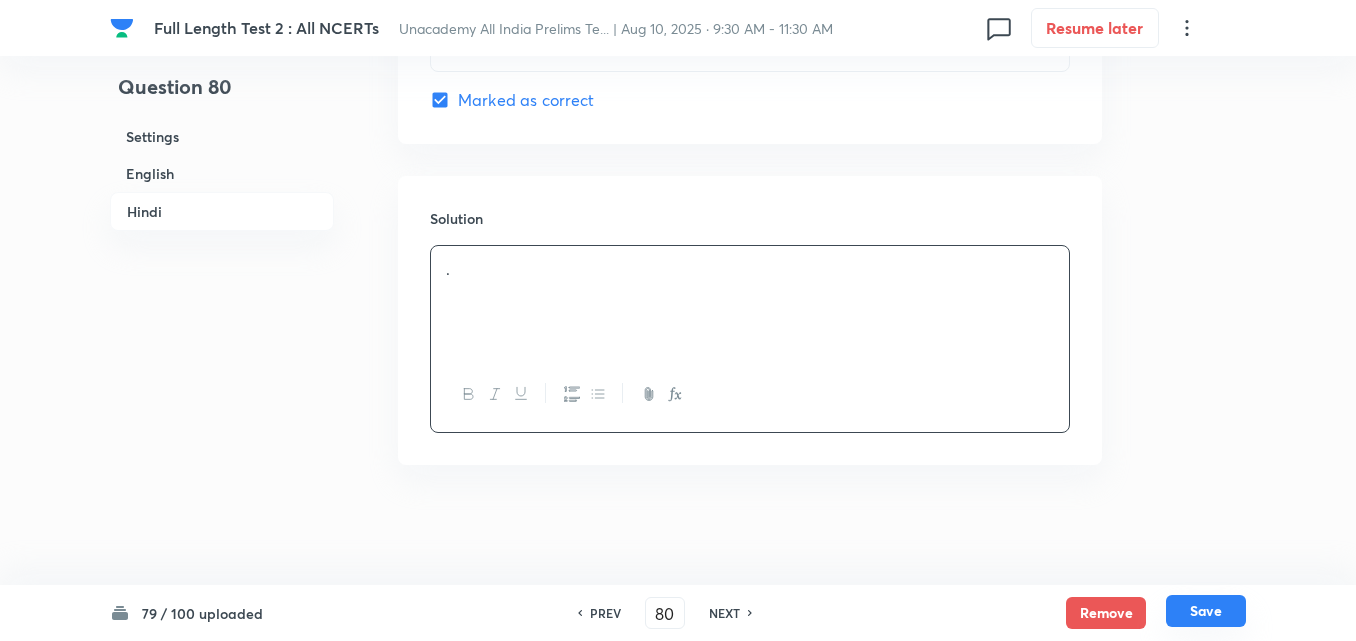 click on "Save" at bounding box center [1206, 611] 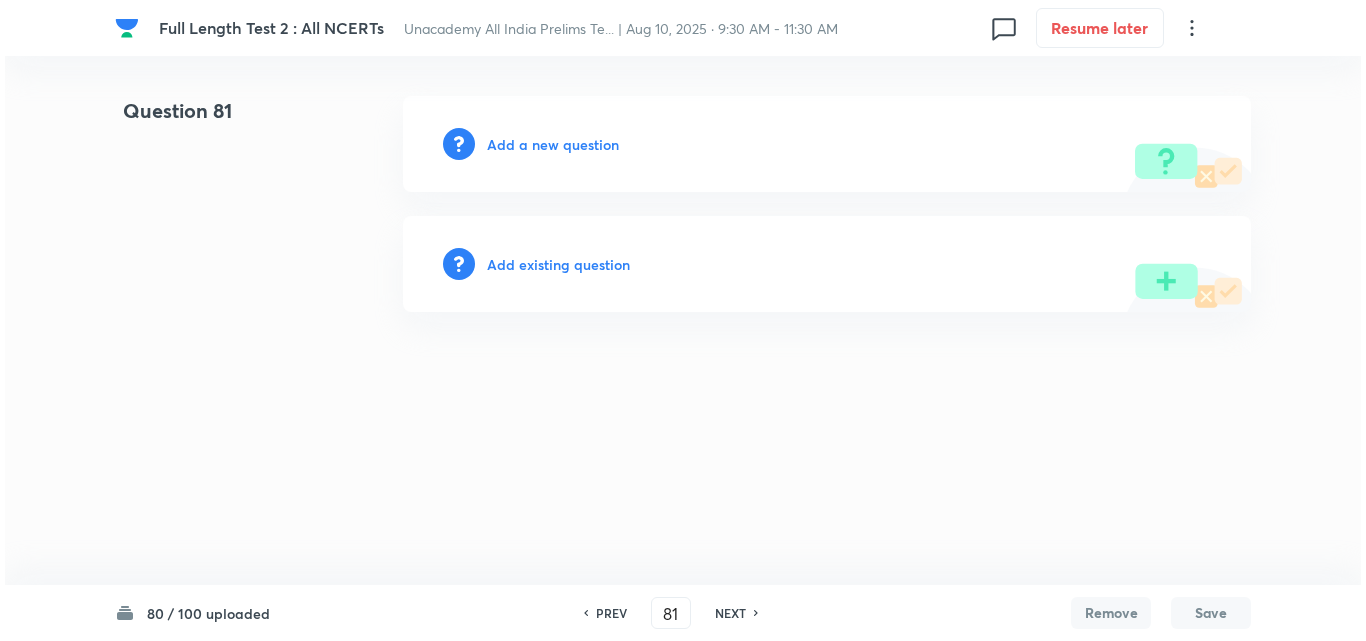 scroll, scrollTop: 0, scrollLeft: 0, axis: both 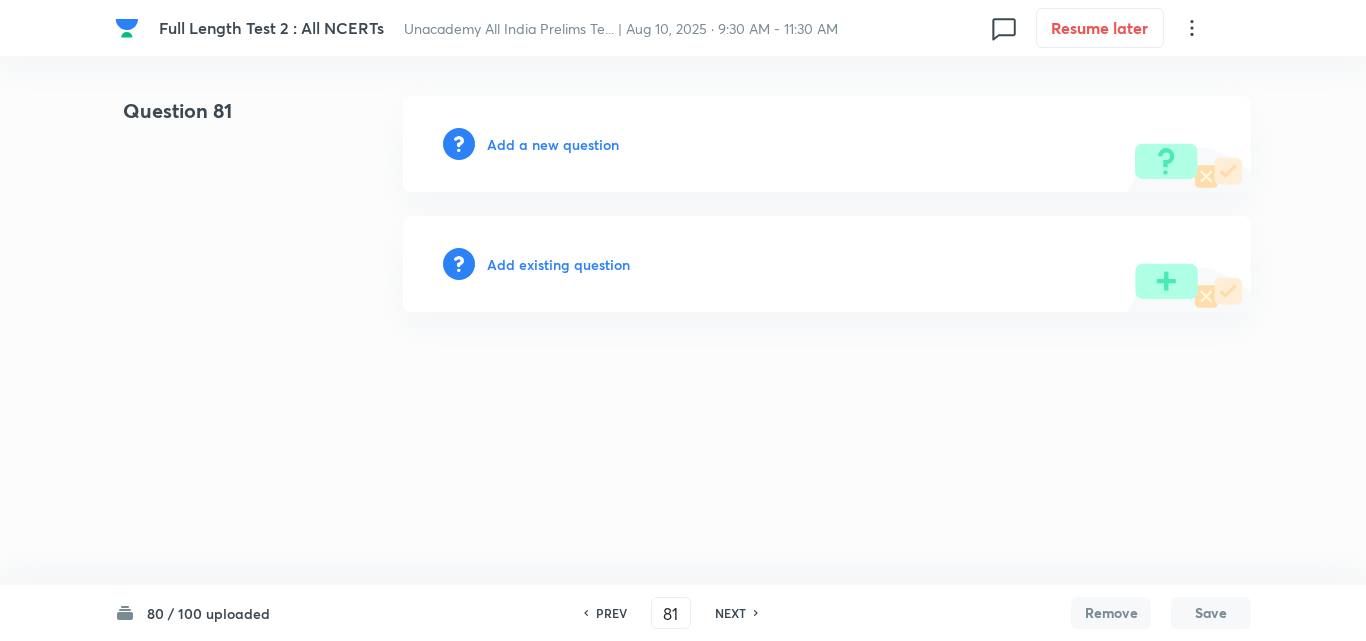 click on "Add a new question" at bounding box center (553, 144) 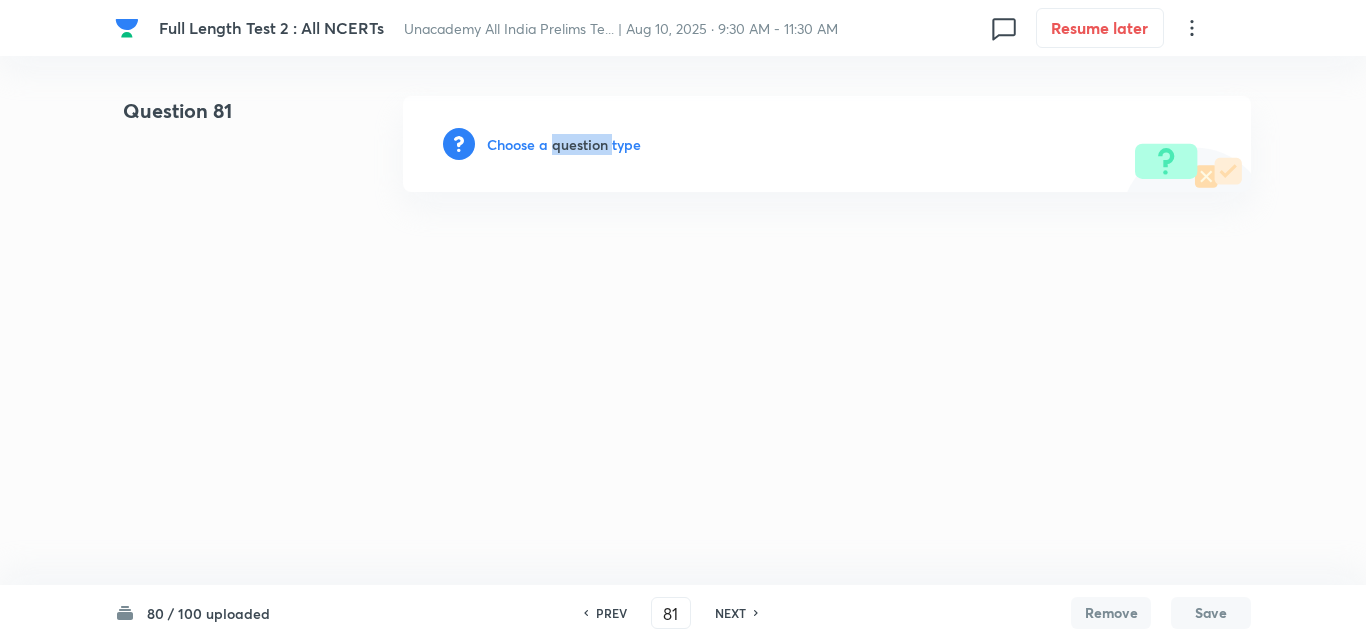 click on "Choose a question type" at bounding box center [564, 144] 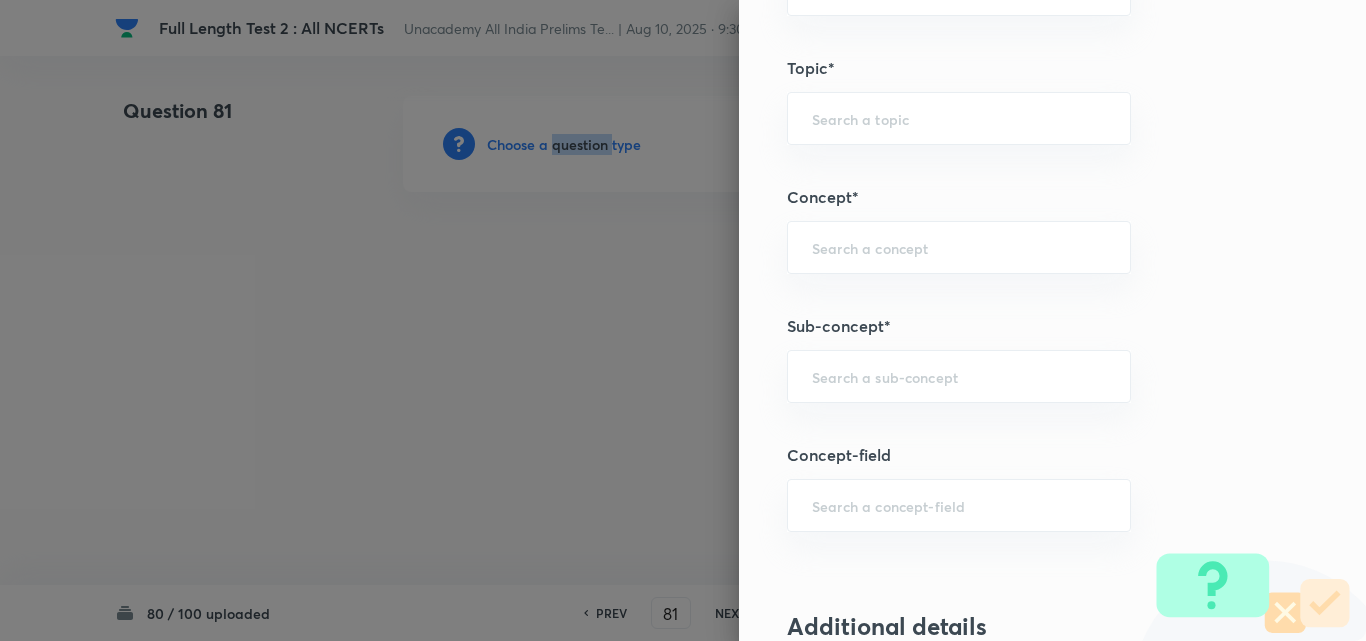 scroll, scrollTop: 1200, scrollLeft: 0, axis: vertical 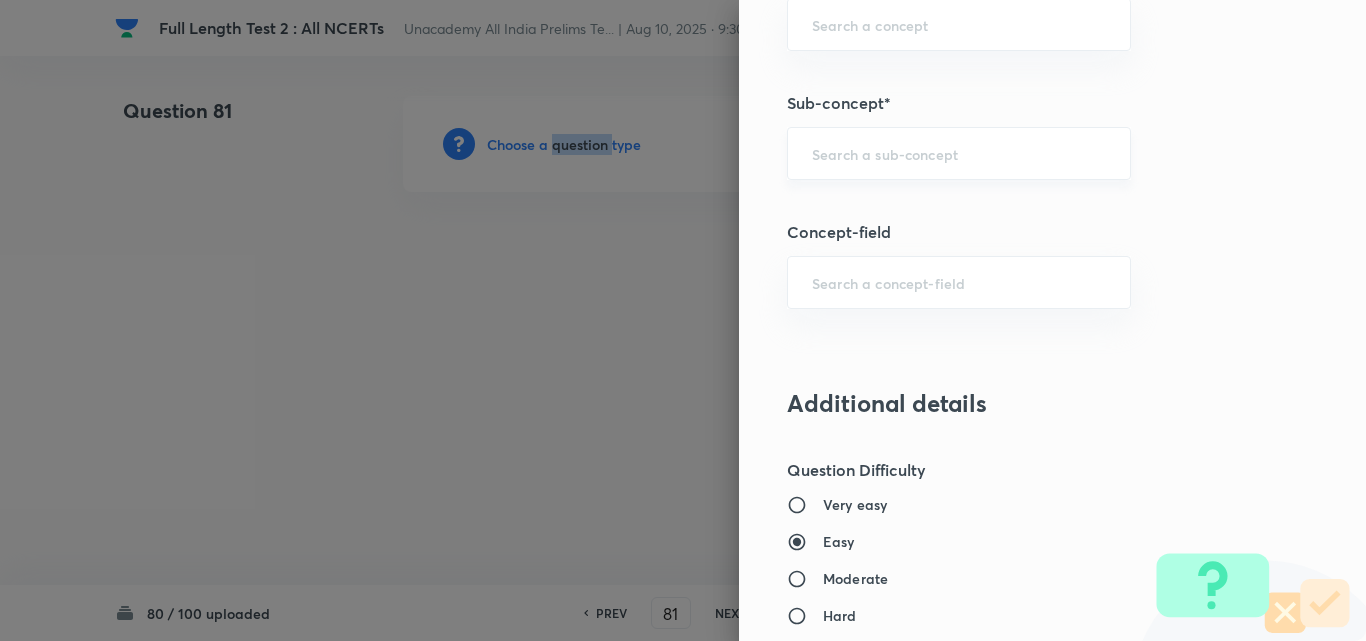 click on "​" at bounding box center (959, 153) 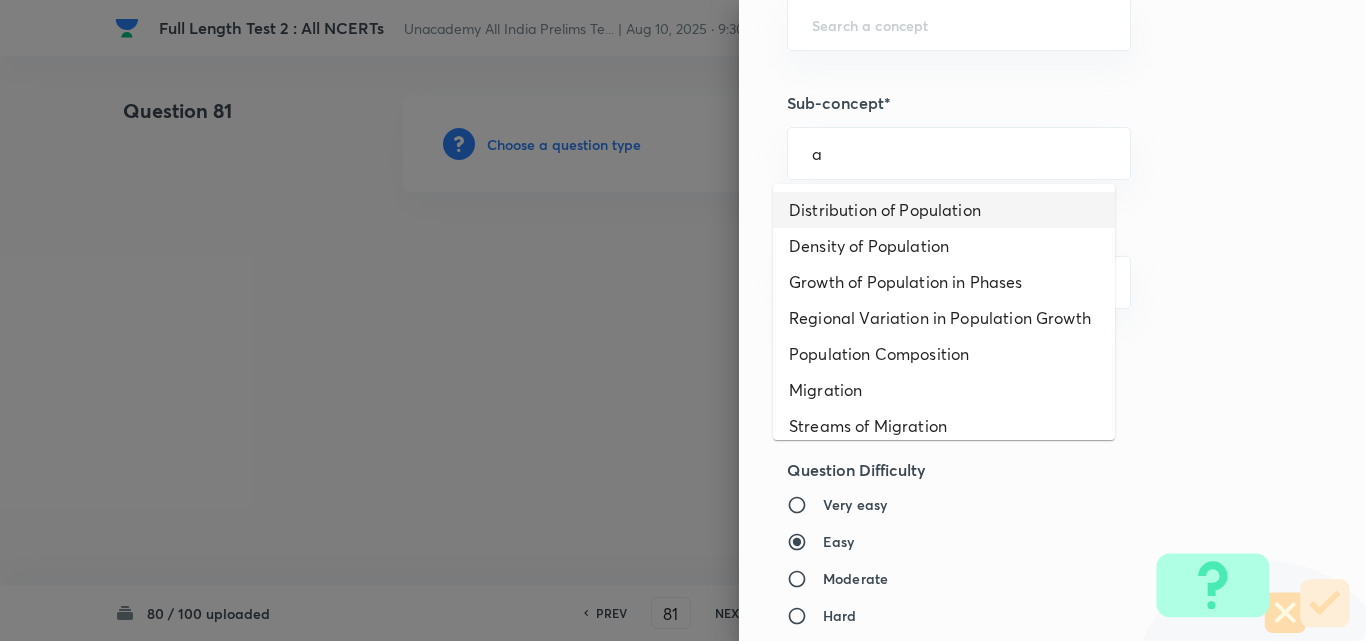click on "Distribution of Population" at bounding box center (944, 210) 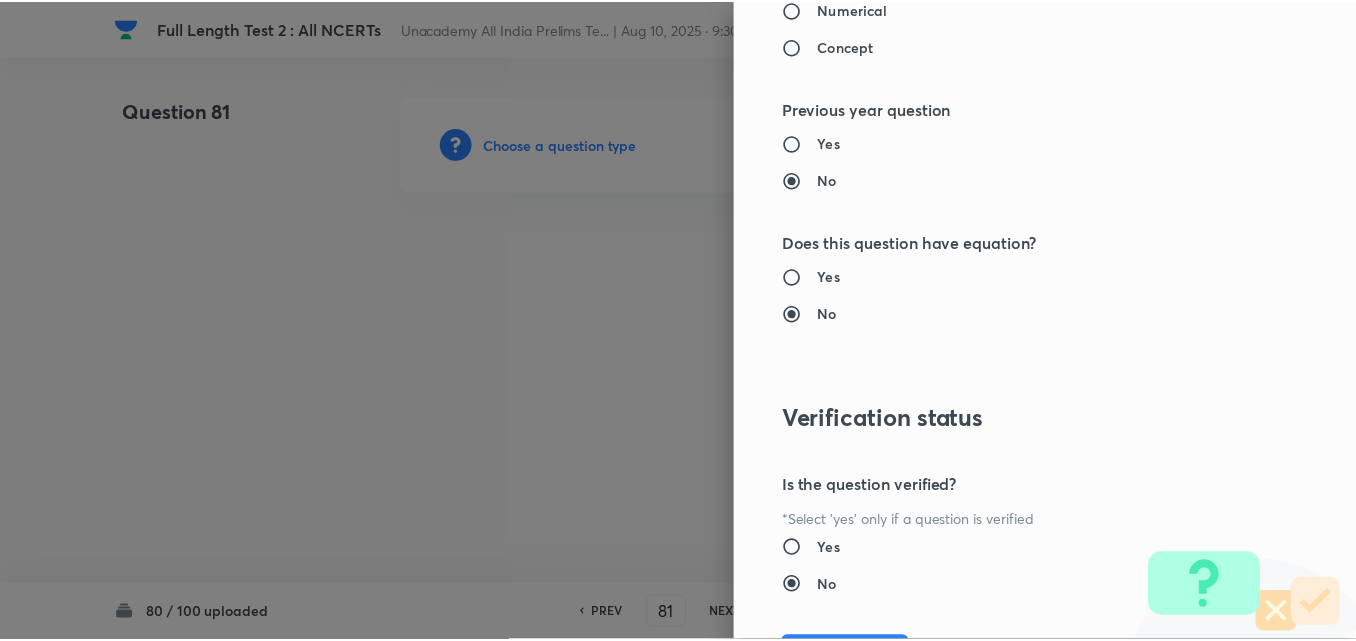 scroll, scrollTop: 2085, scrollLeft: 0, axis: vertical 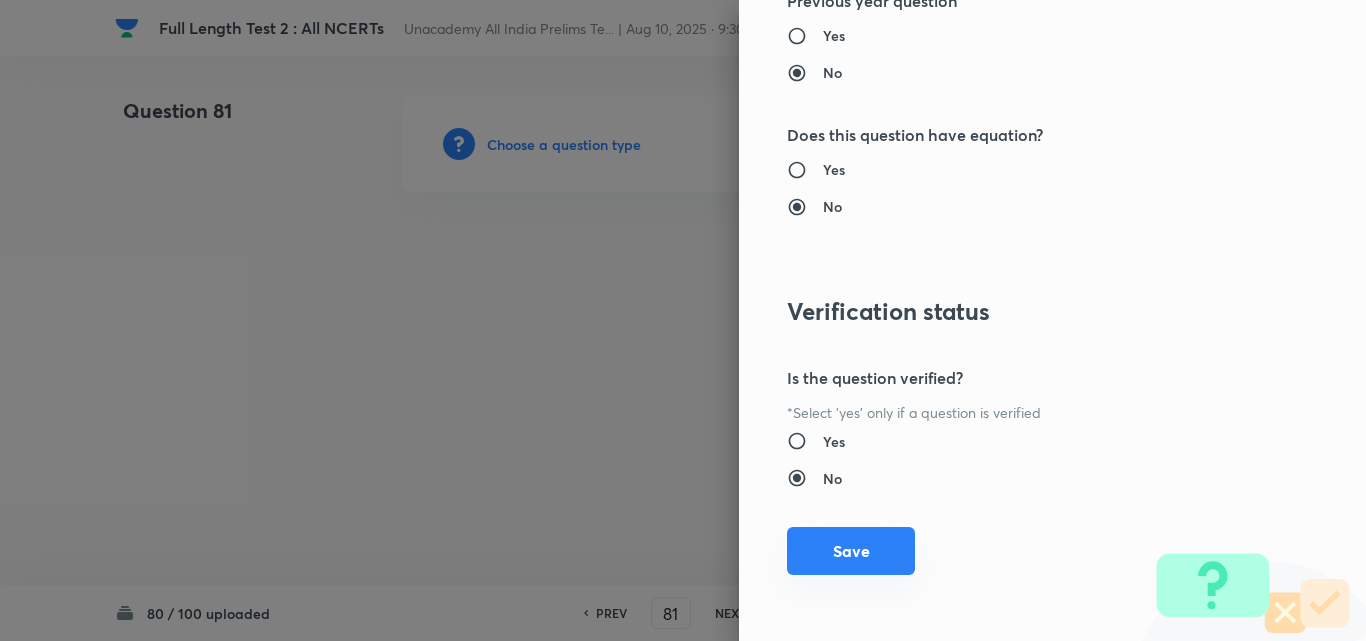 click on "Save" at bounding box center [851, 551] 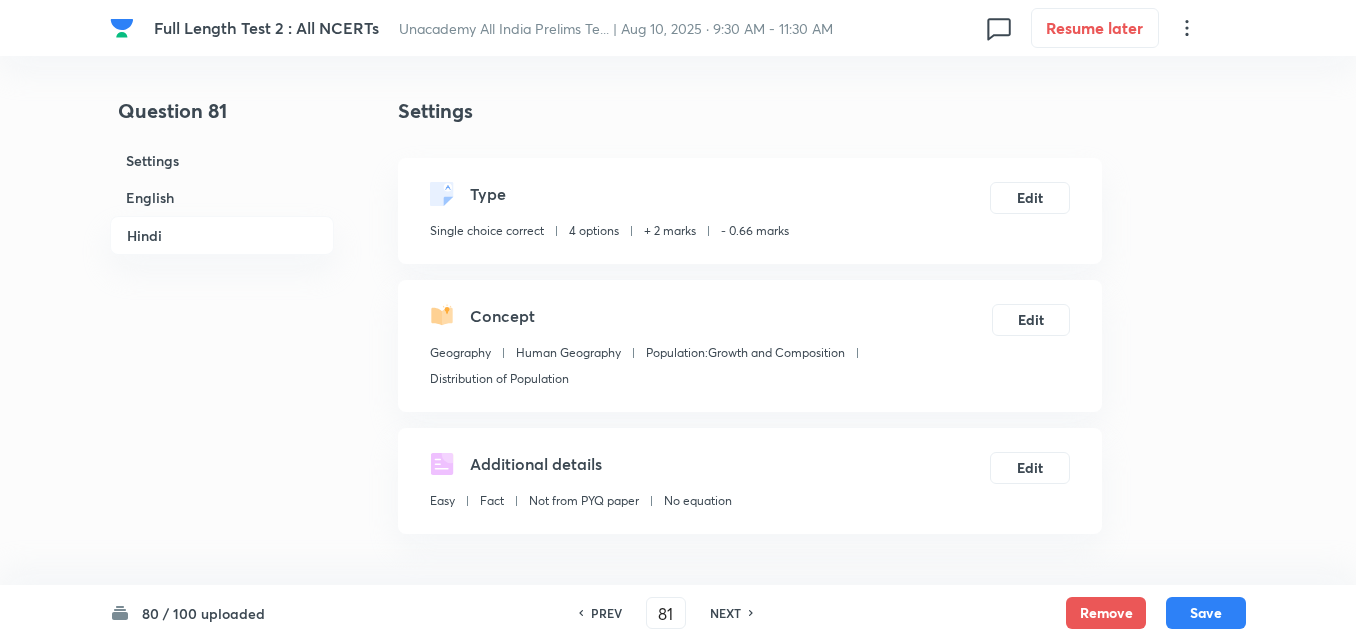 click on "English" at bounding box center [222, 197] 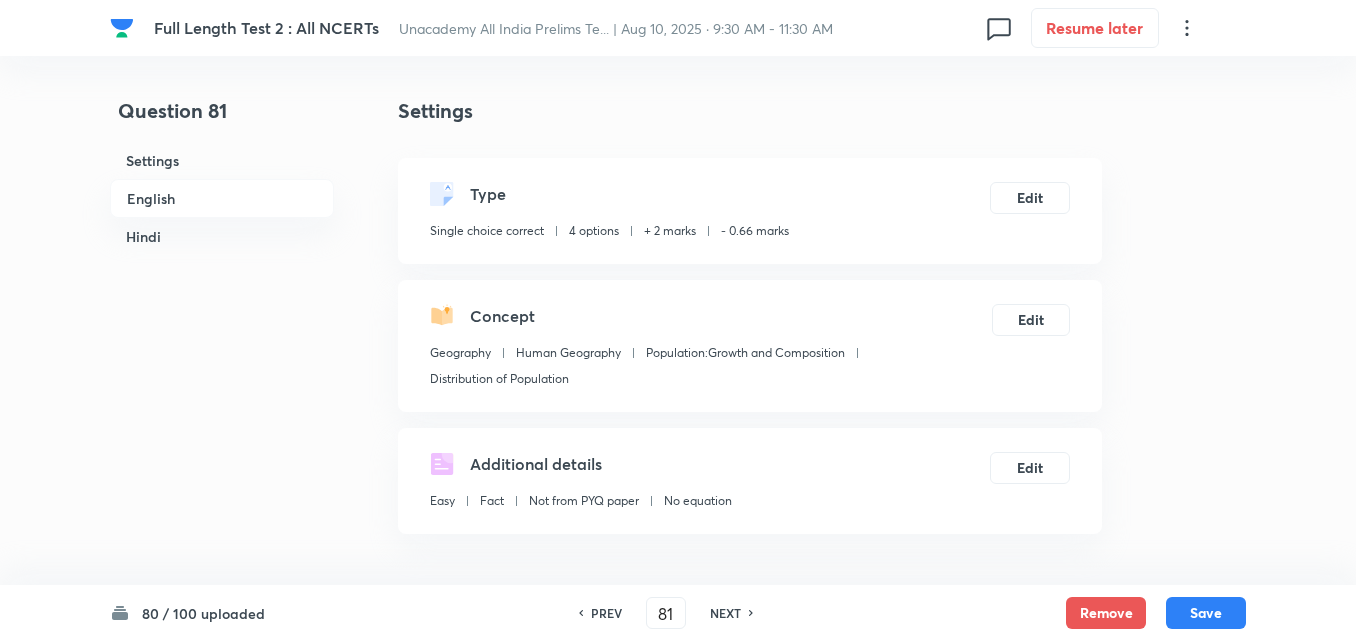 scroll, scrollTop: 542, scrollLeft: 0, axis: vertical 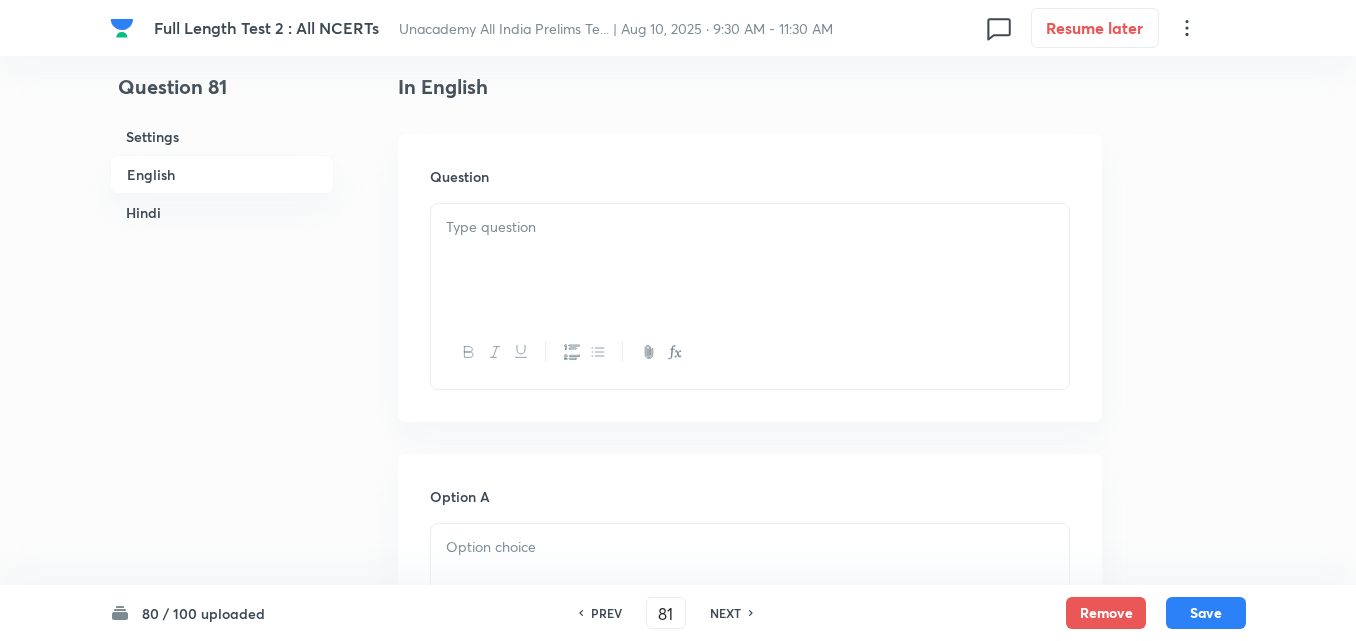 click at bounding box center [750, 260] 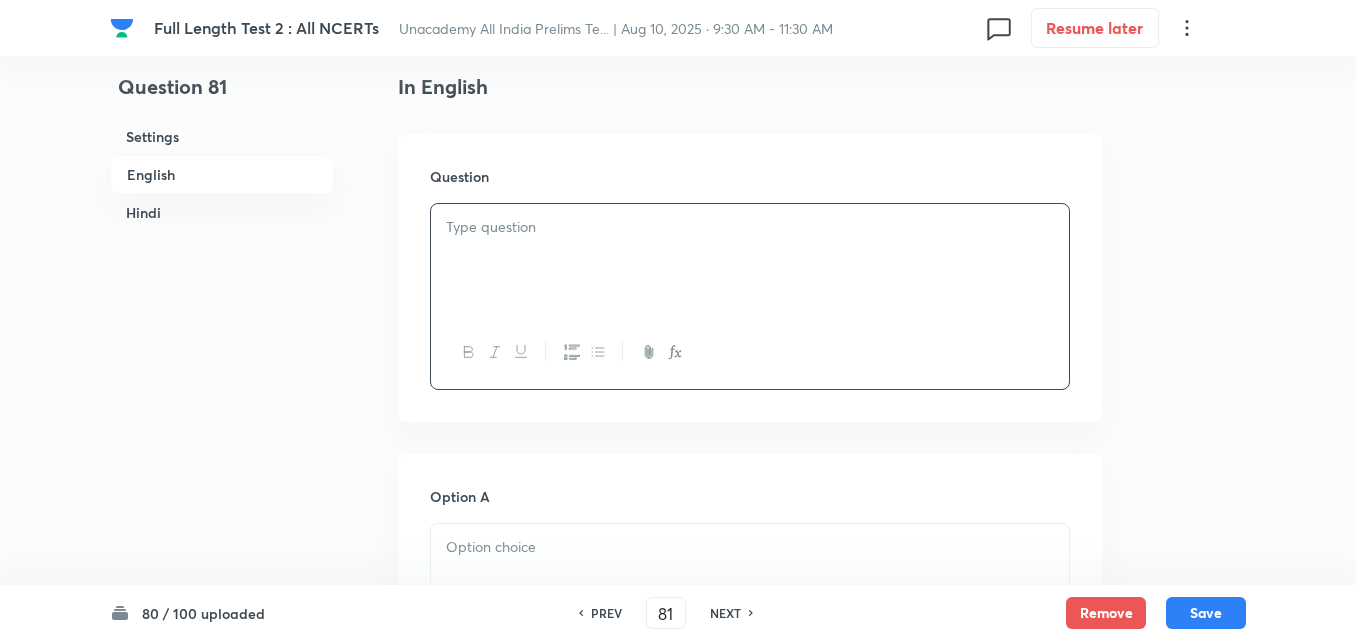 click at bounding box center [750, 260] 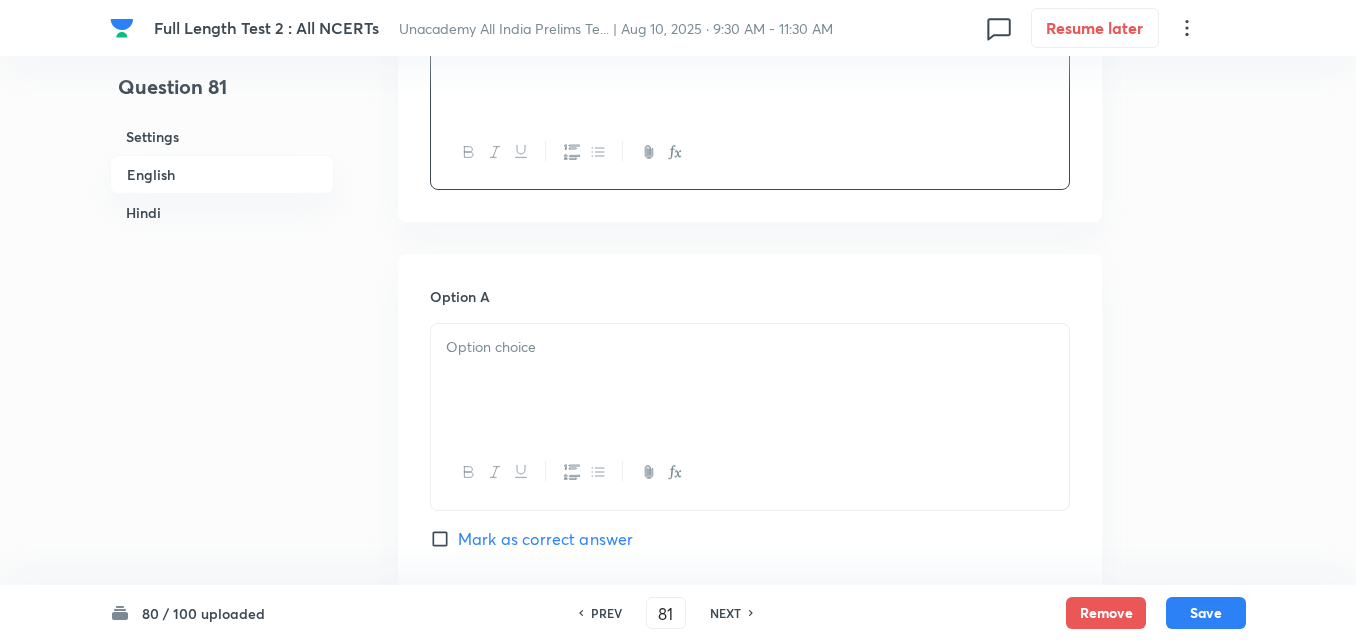 drag, startPoint x: 535, startPoint y: 296, endPoint x: 554, endPoint y: 363, distance: 69.641945 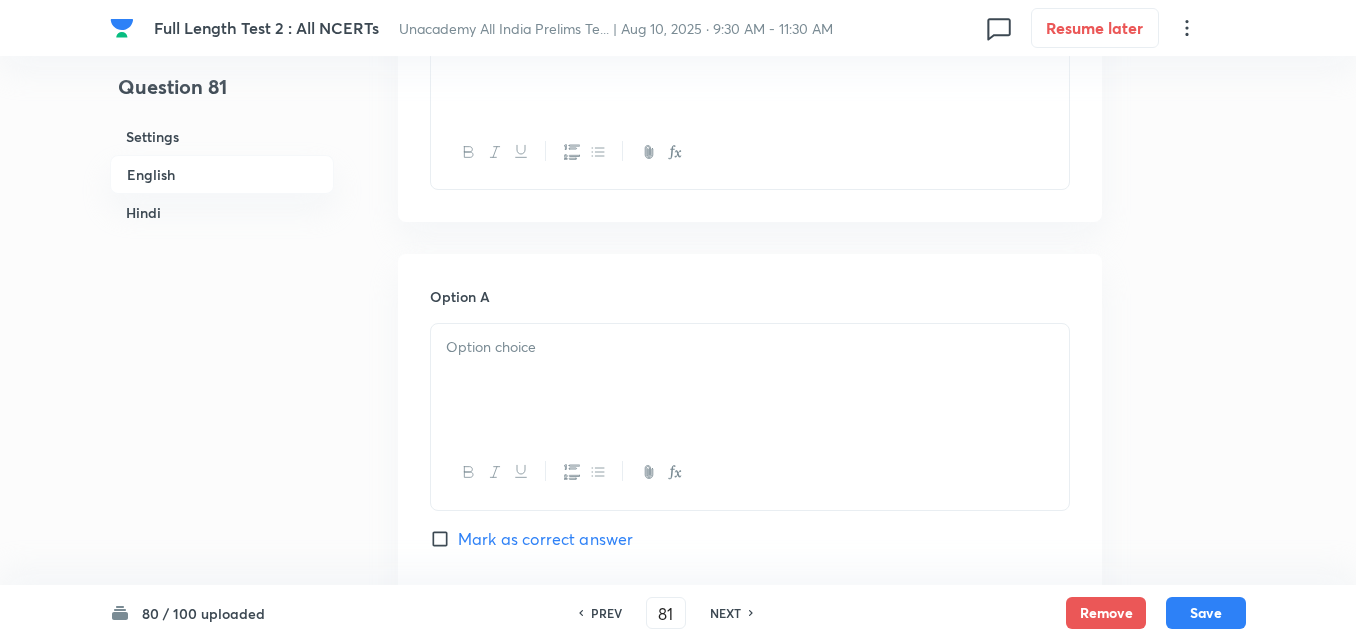 click at bounding box center (750, 380) 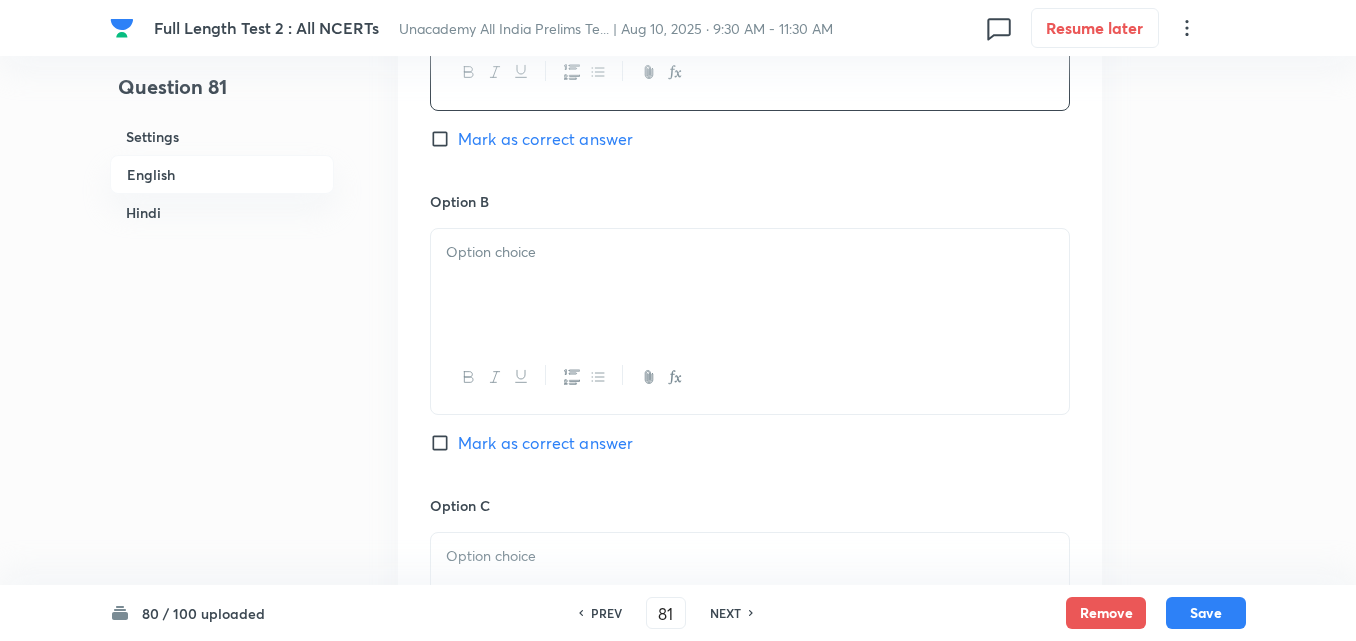 click at bounding box center [750, 285] 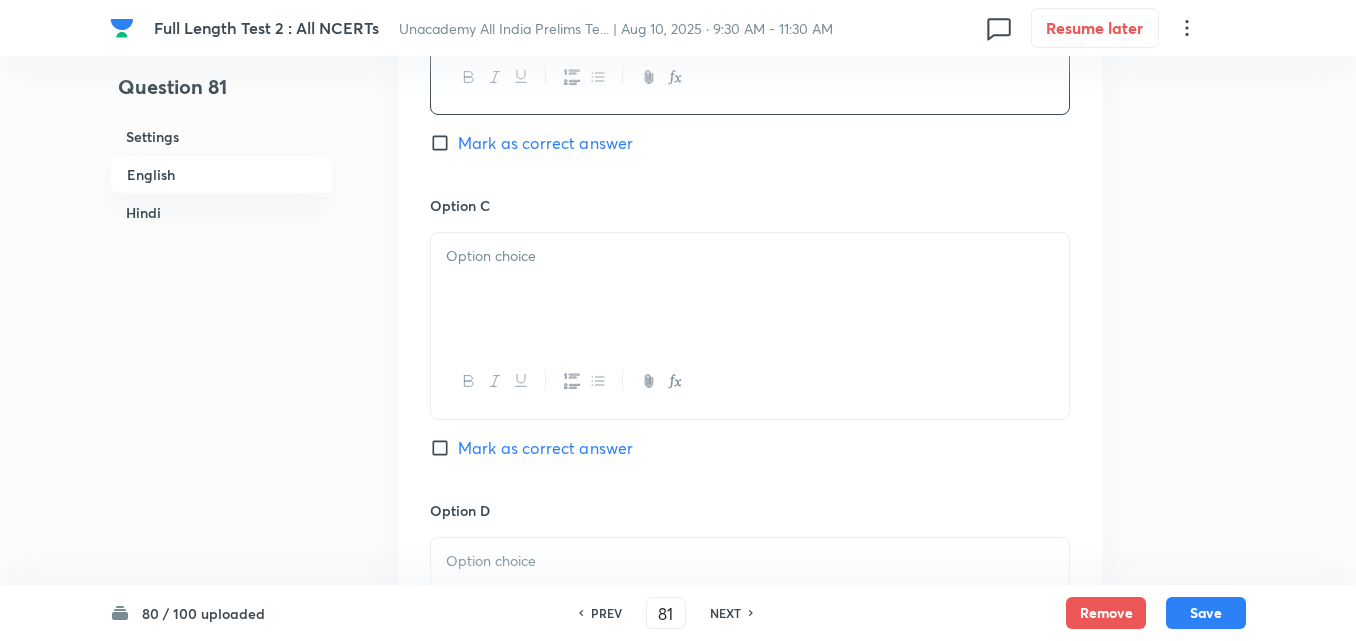 click at bounding box center [750, 289] 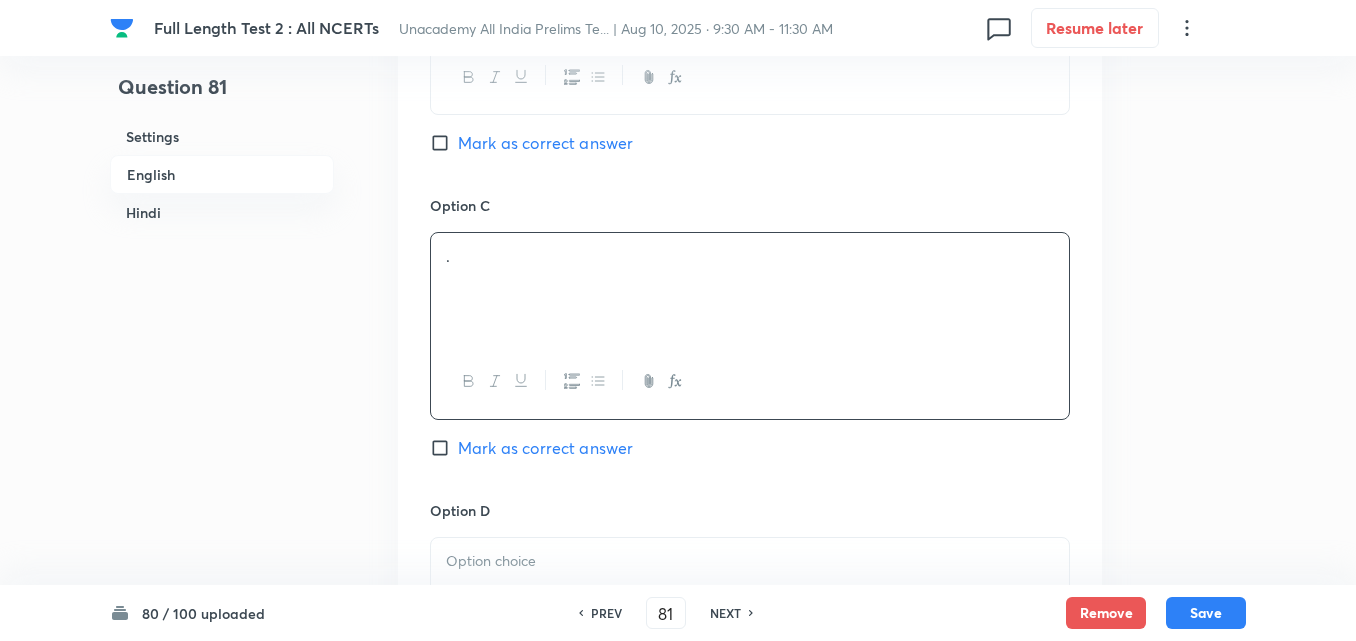 scroll, scrollTop: 1842, scrollLeft: 0, axis: vertical 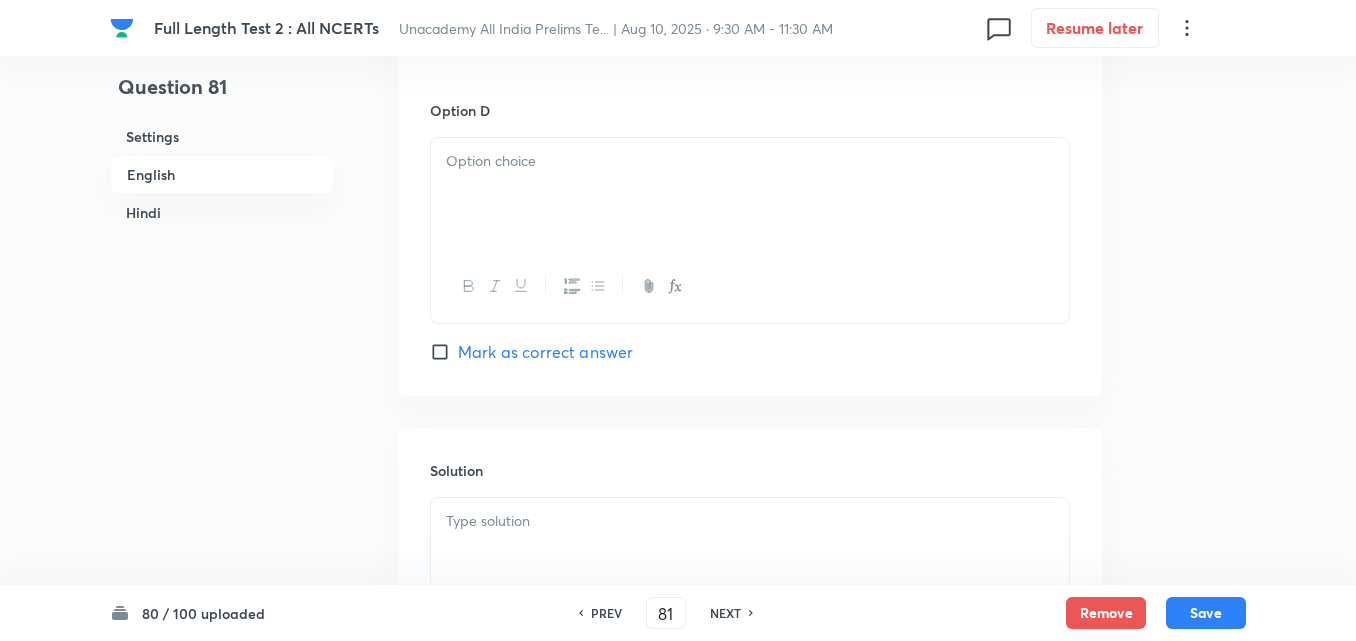 click at bounding box center [750, 194] 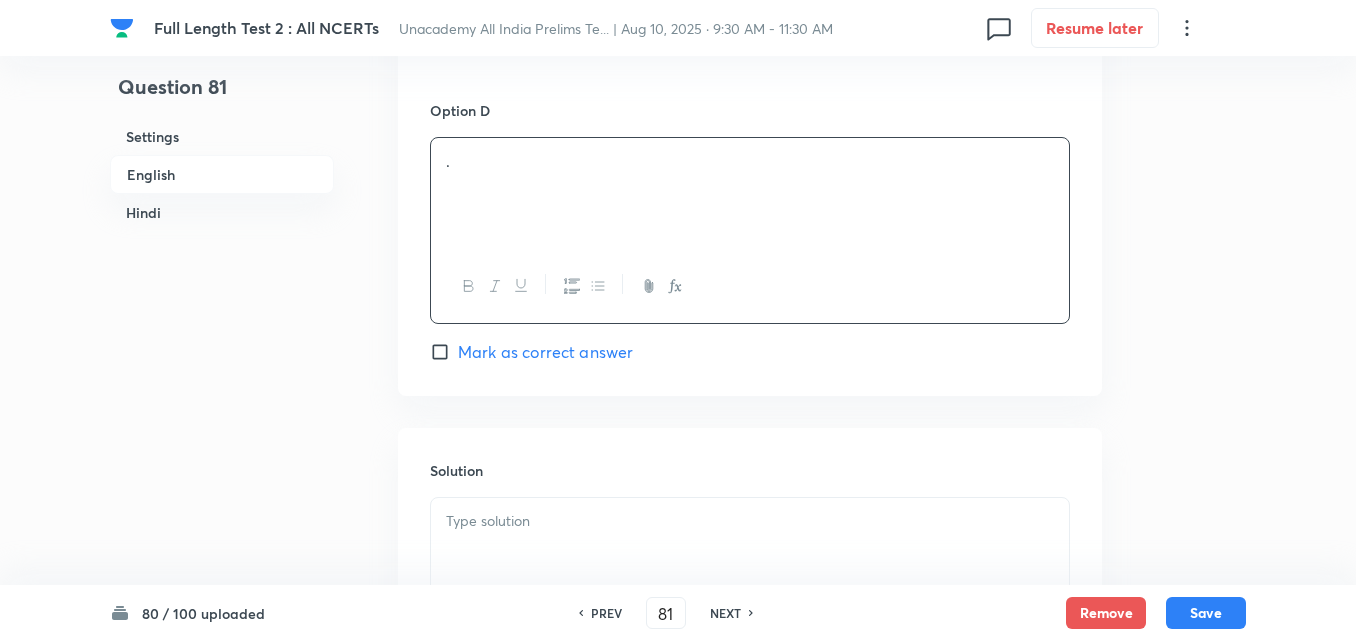 click on "Option A . Mark as correct answer Option B . Mark as correct answer Option C . Mark as correct answer Option D . Mark as correct answer" at bounding box center (750, -225) 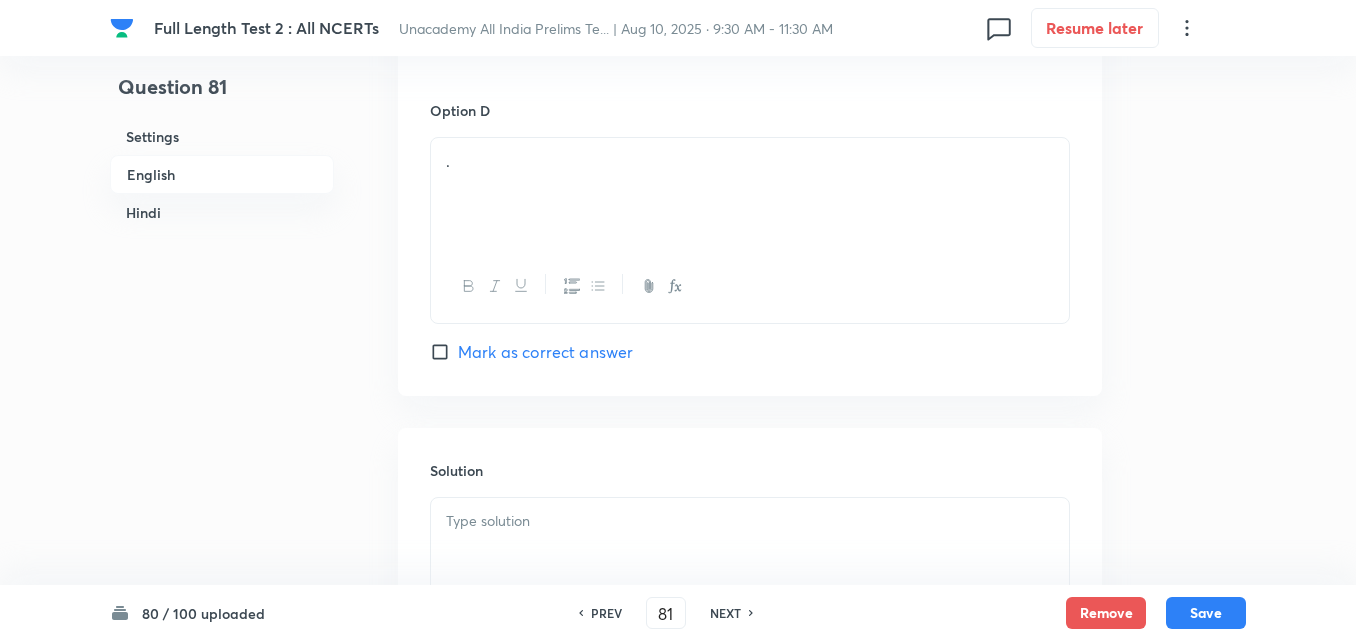 click on "Option A . Mark as correct answer Option B . Mark as correct answer Option C . Mark as correct answer Option D . Mark as correct answer" at bounding box center [750, -225] 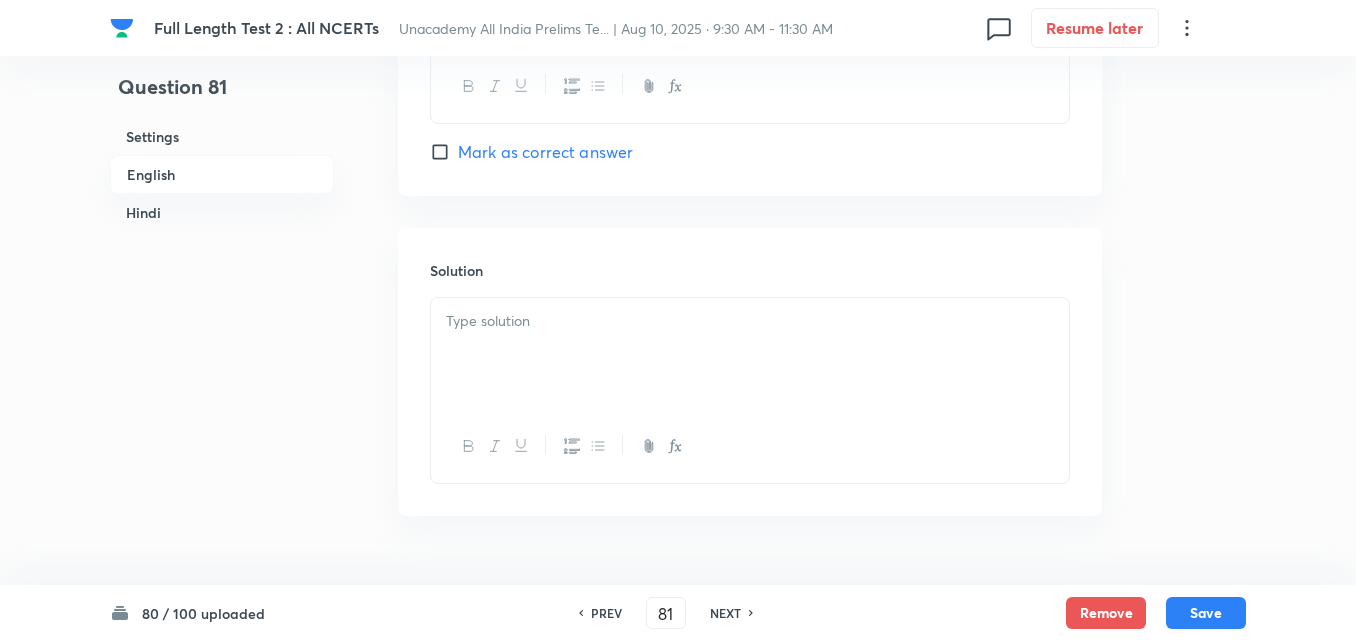 click on "Mark as correct answer" at bounding box center (545, 152) 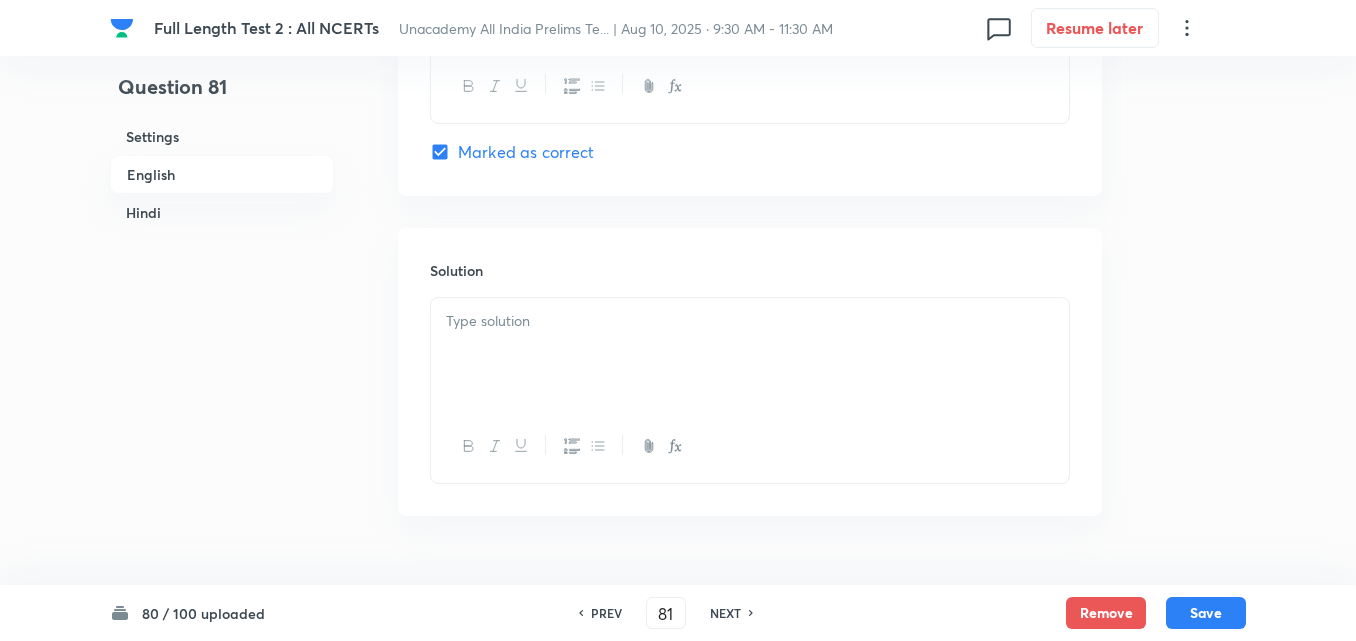 click at bounding box center (750, 321) 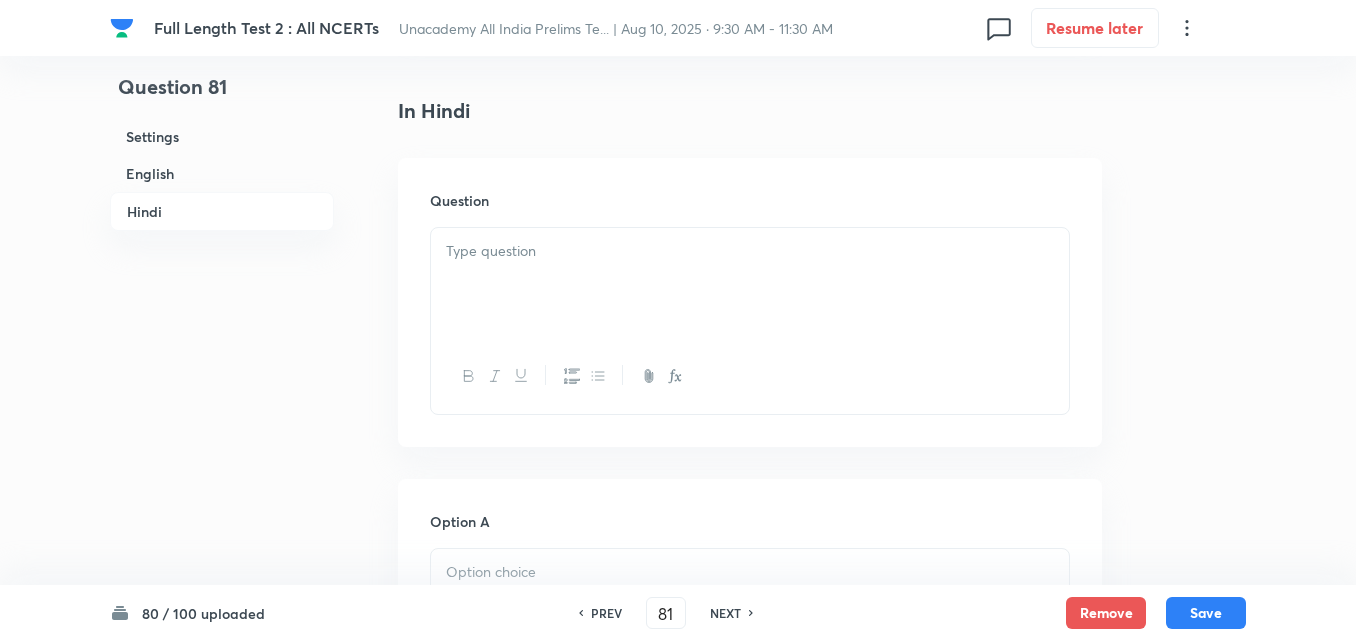 click at bounding box center [750, 284] 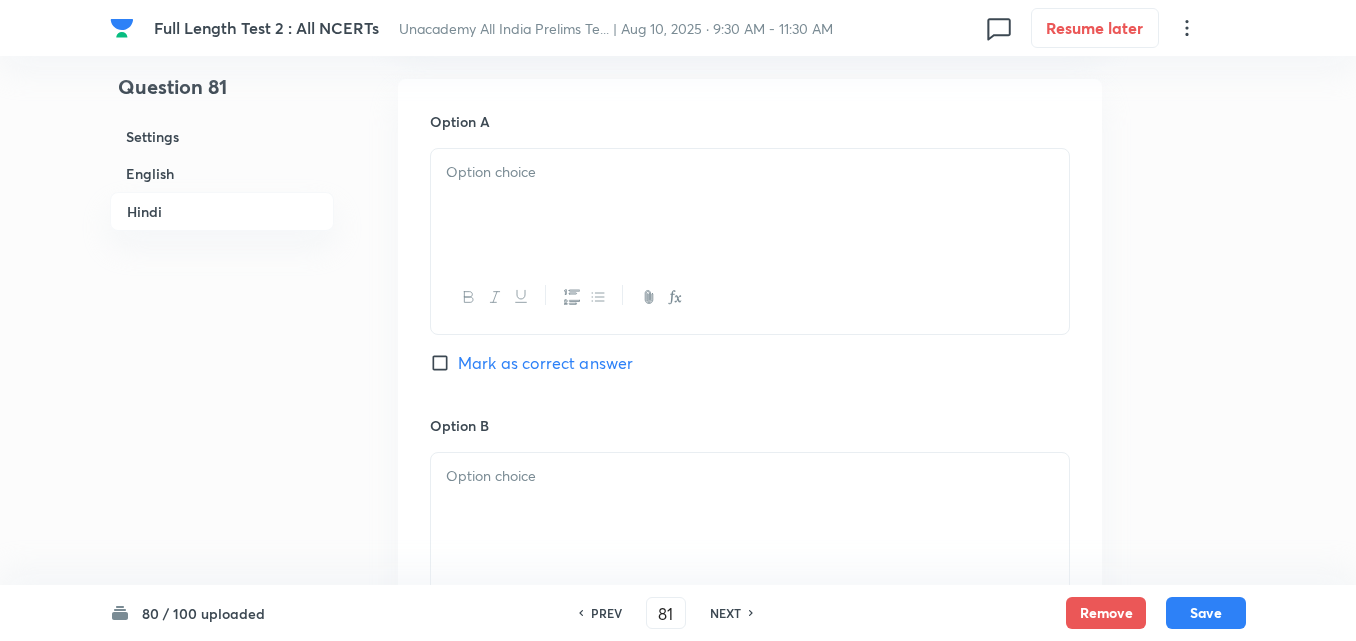 drag, startPoint x: 527, startPoint y: 251, endPoint x: 524, endPoint y: 239, distance: 12.369317 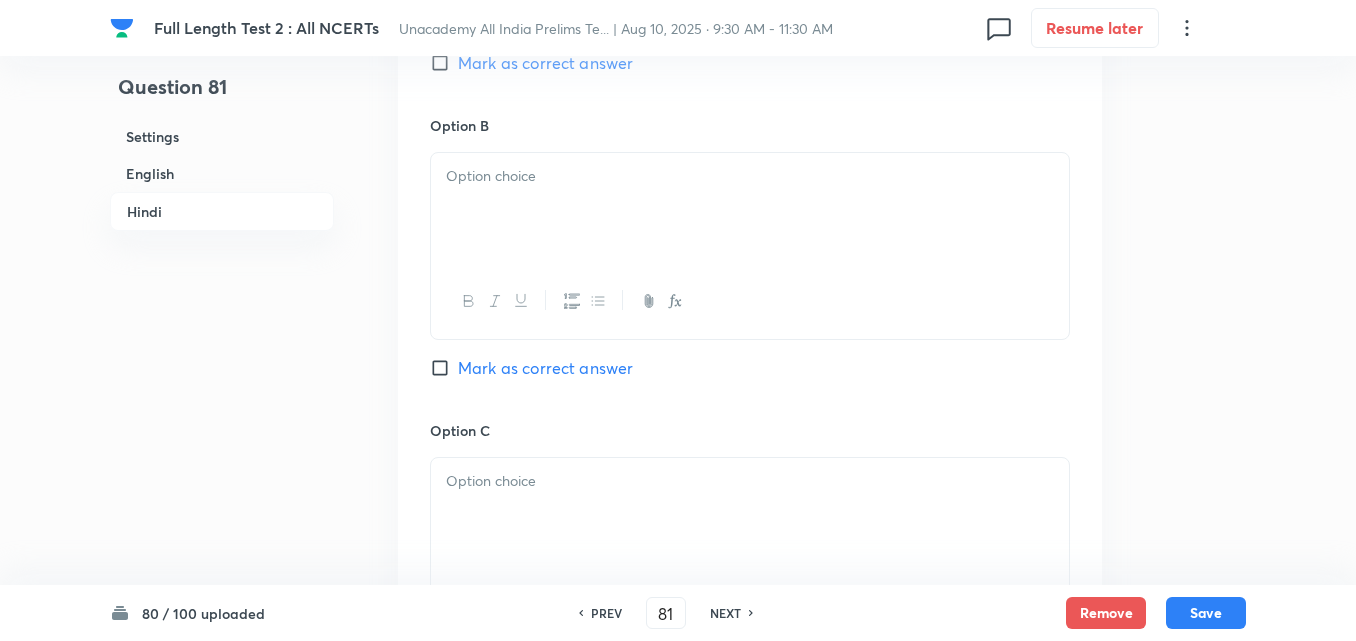 click at bounding box center (750, 209) 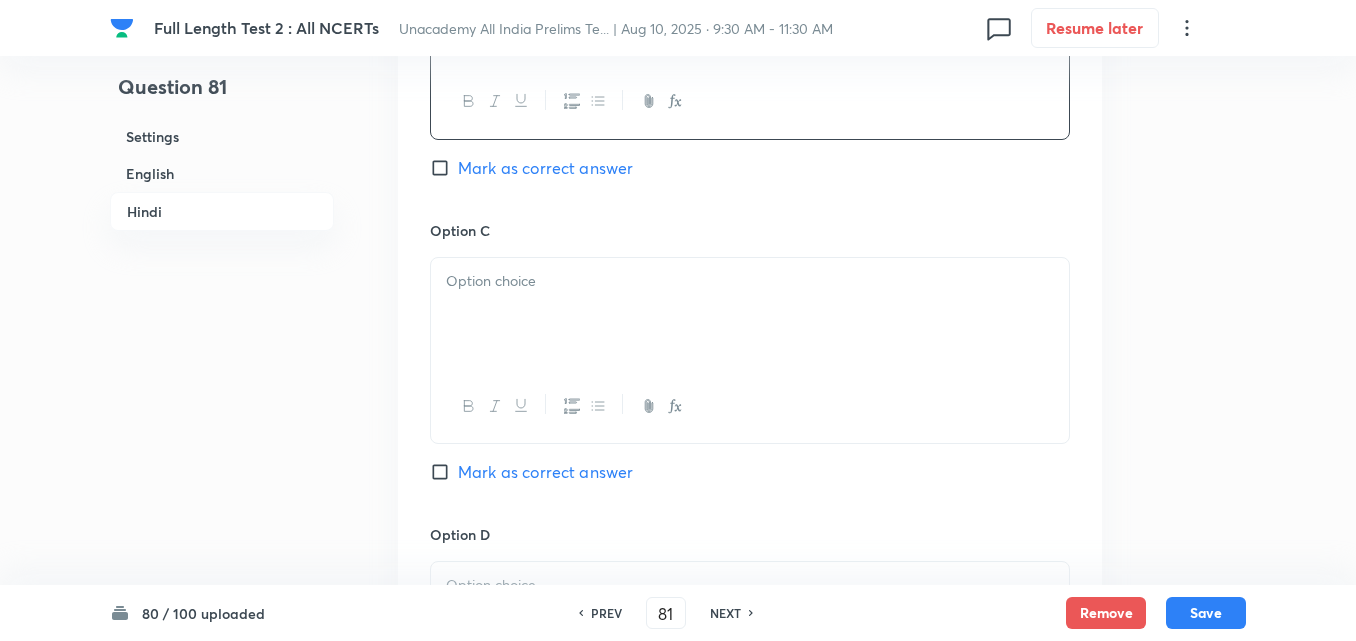 click at bounding box center (750, 314) 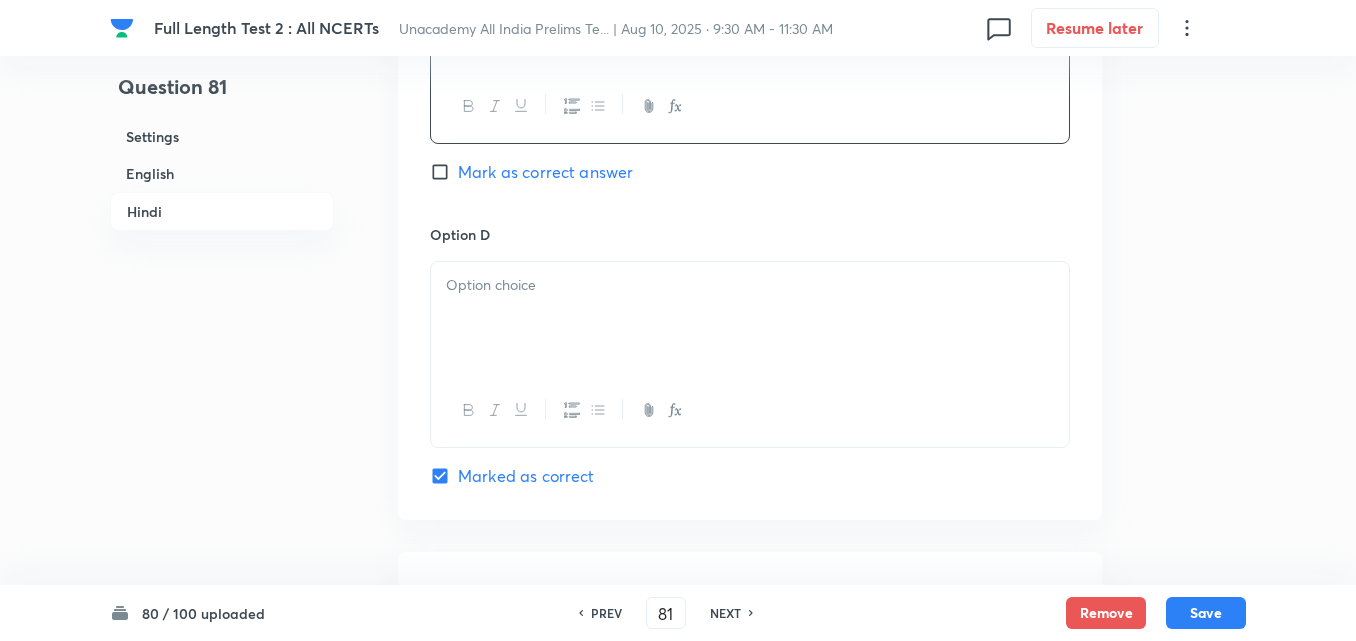 click at bounding box center (750, 285) 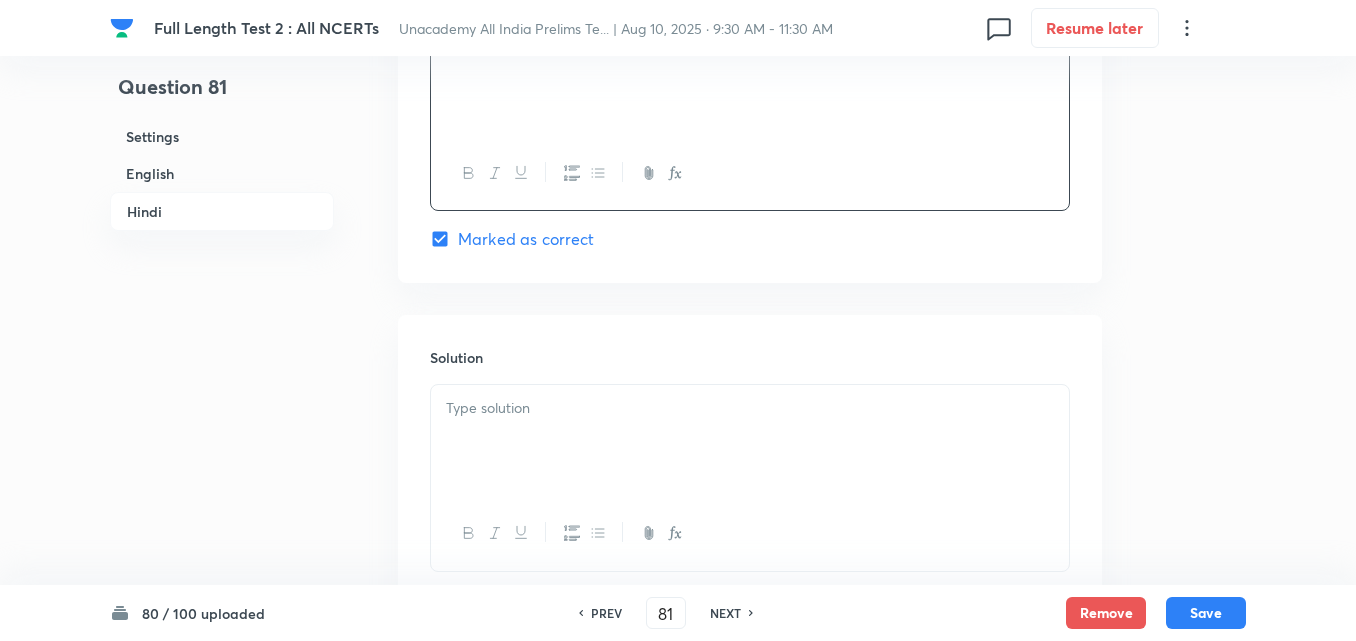 scroll, scrollTop: 4118, scrollLeft: 0, axis: vertical 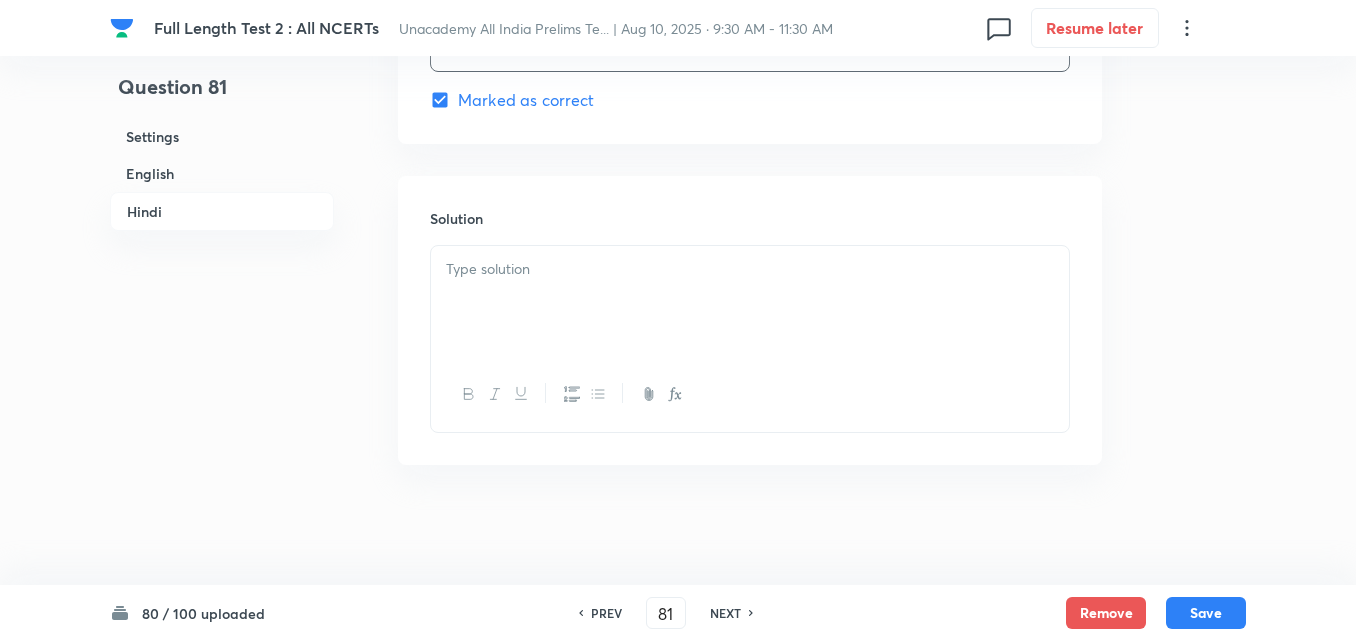 click at bounding box center (750, 302) 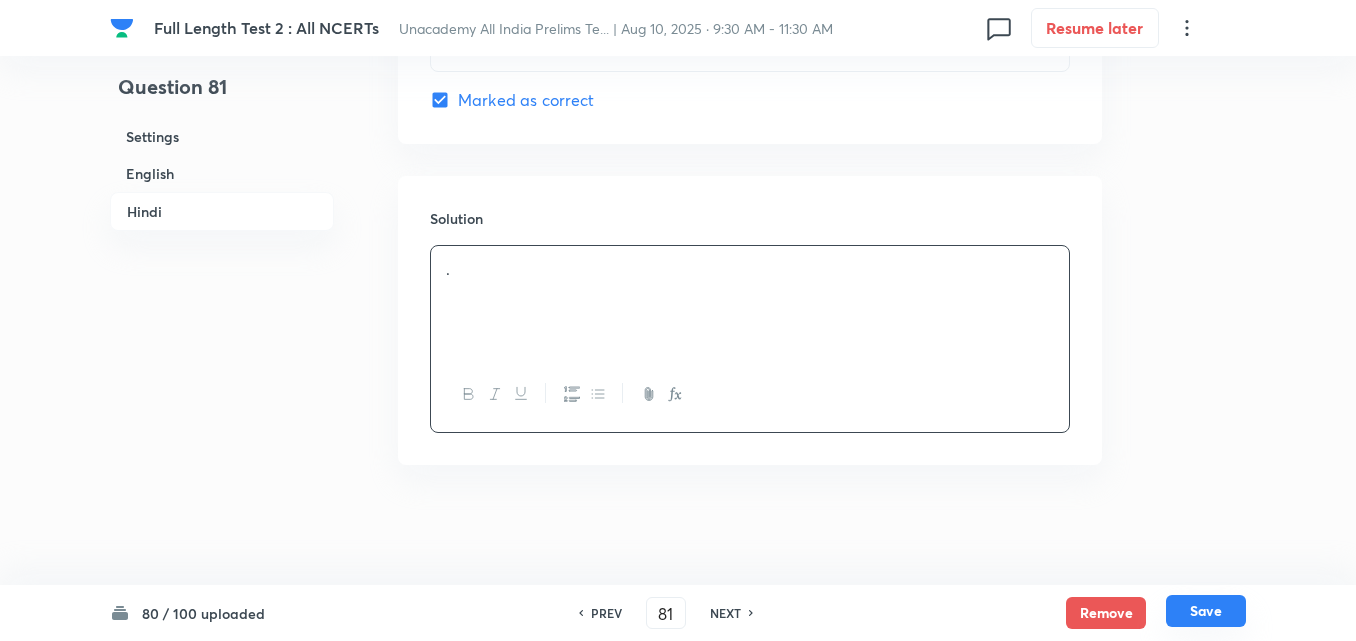 click on "Save" at bounding box center (1206, 611) 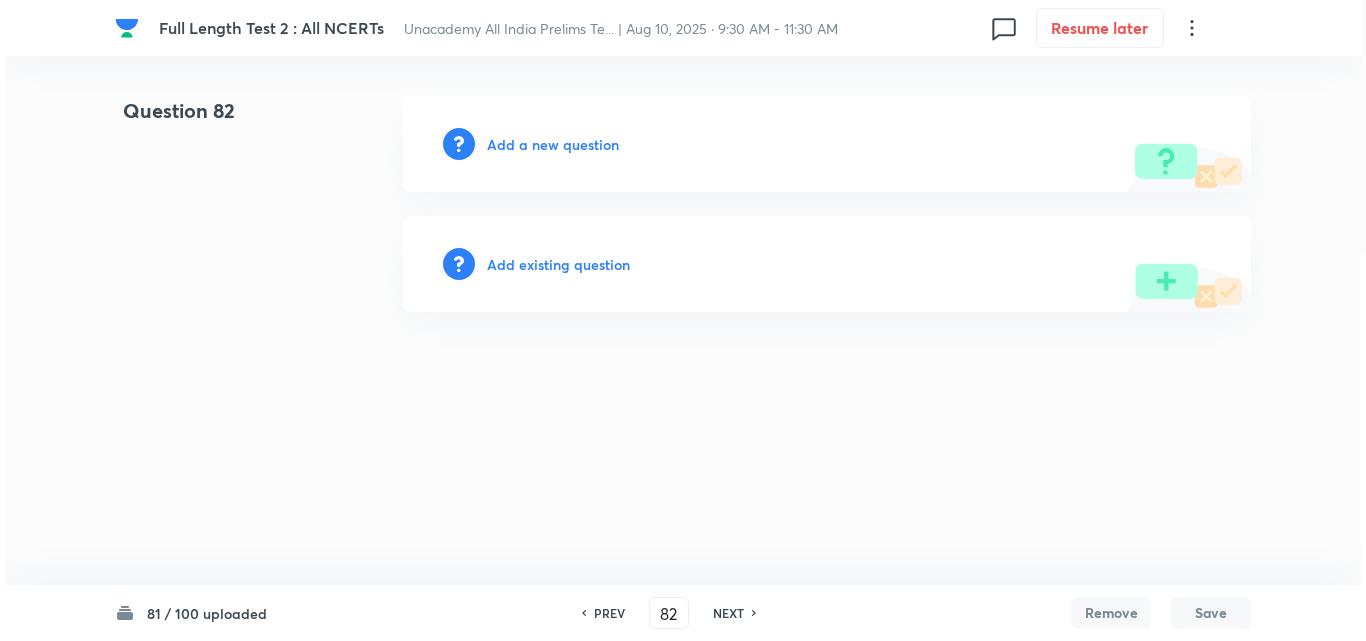scroll, scrollTop: 0, scrollLeft: 0, axis: both 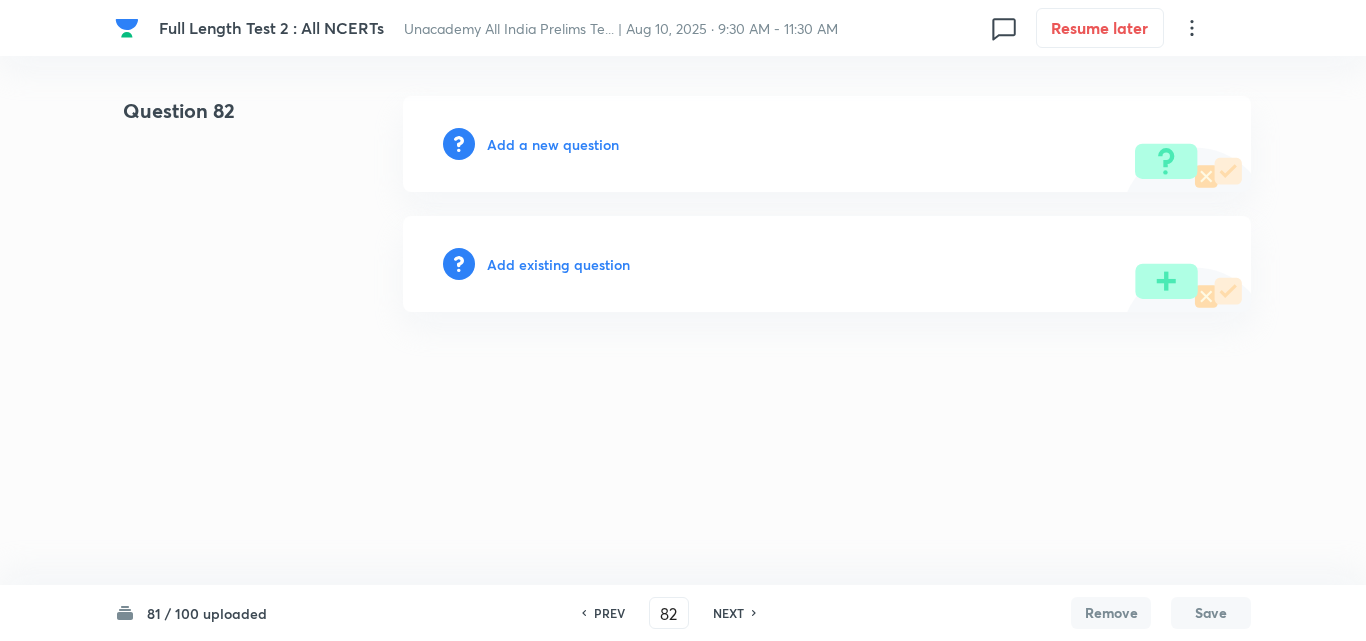 click on "Add a new question" at bounding box center (553, 144) 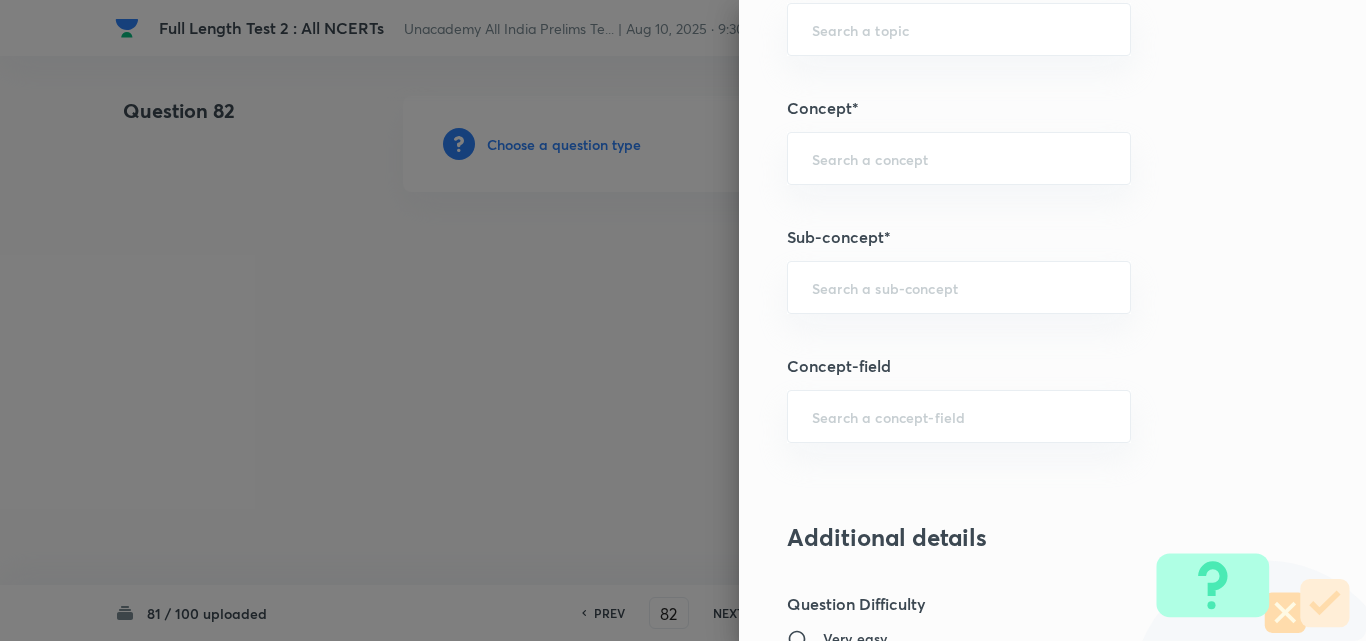 scroll, scrollTop: 1100, scrollLeft: 0, axis: vertical 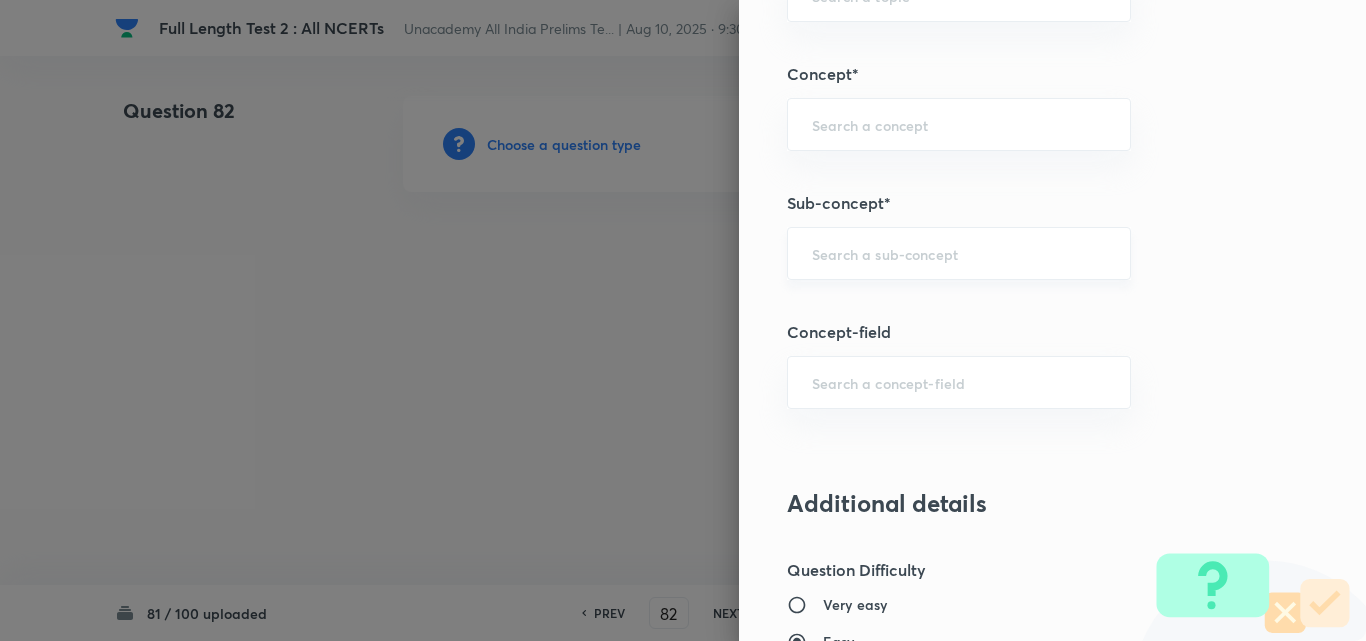 click at bounding box center (959, 253) 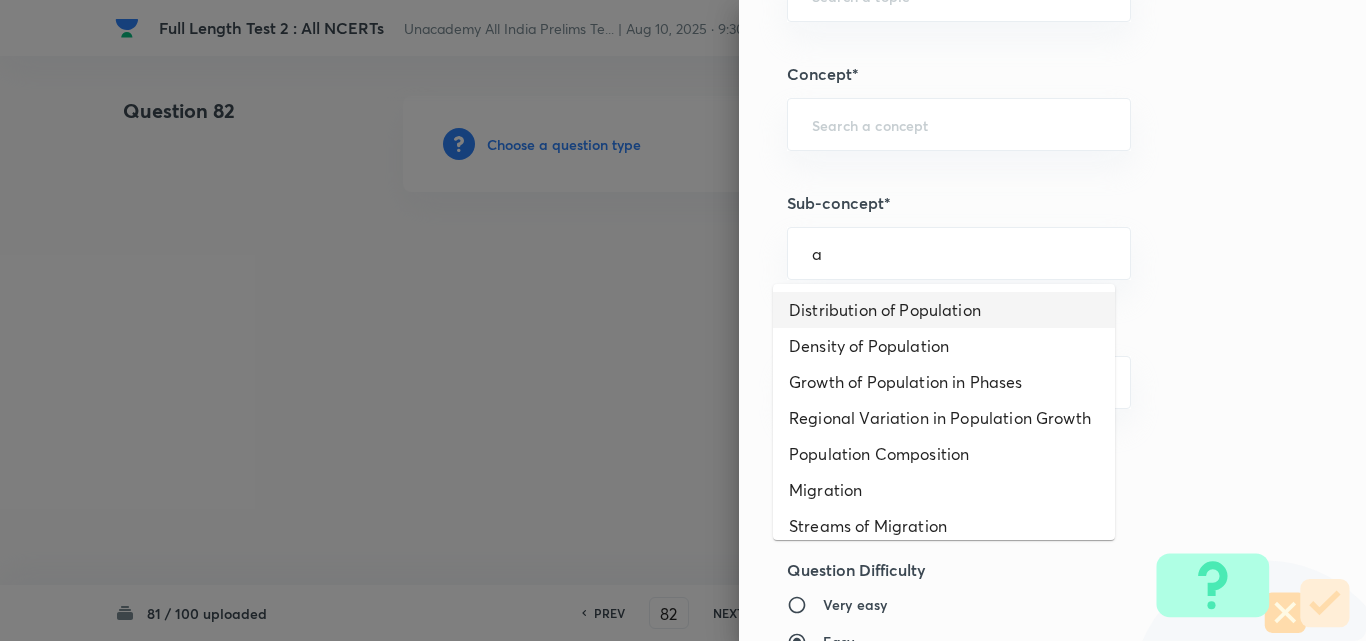 click on "Distribution of Population" at bounding box center (944, 310) 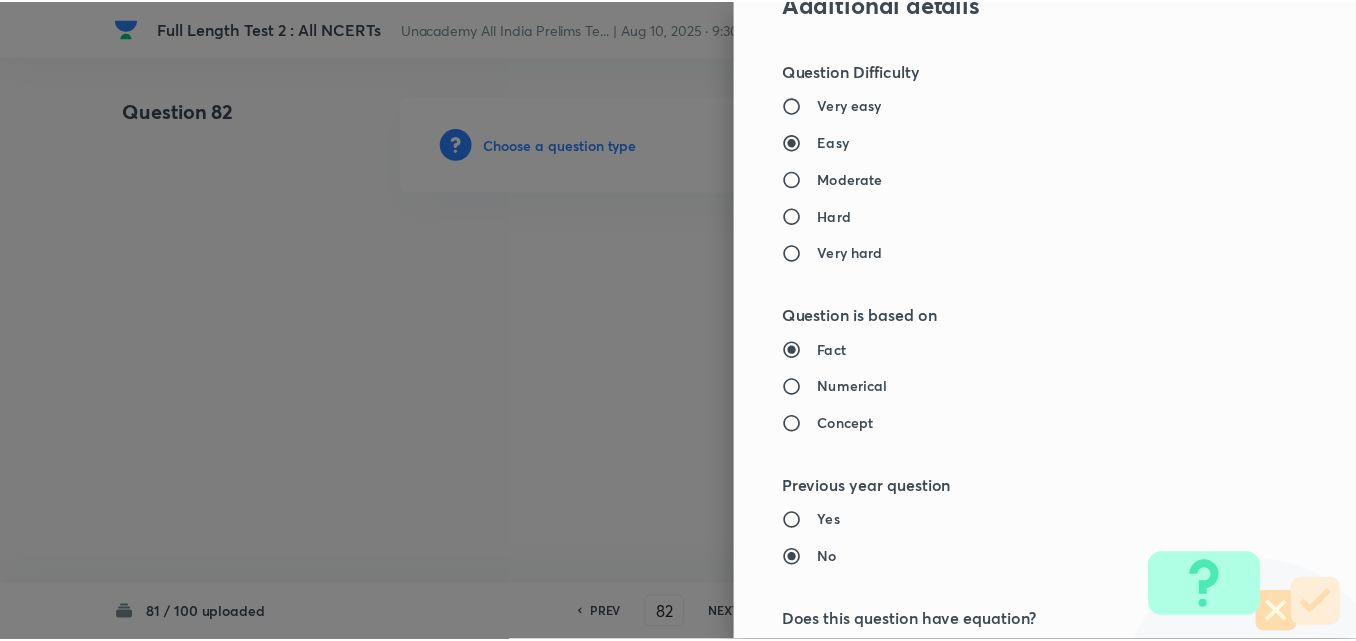 scroll, scrollTop: 2085, scrollLeft: 0, axis: vertical 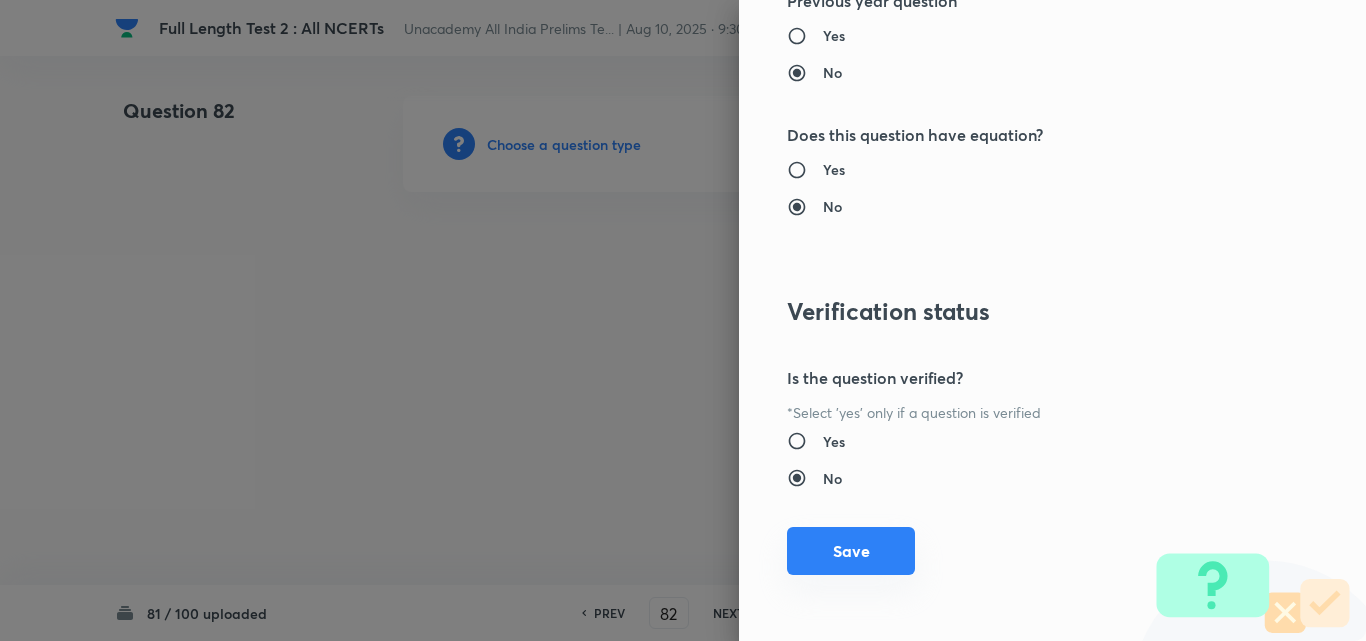 click on "Save" at bounding box center [851, 551] 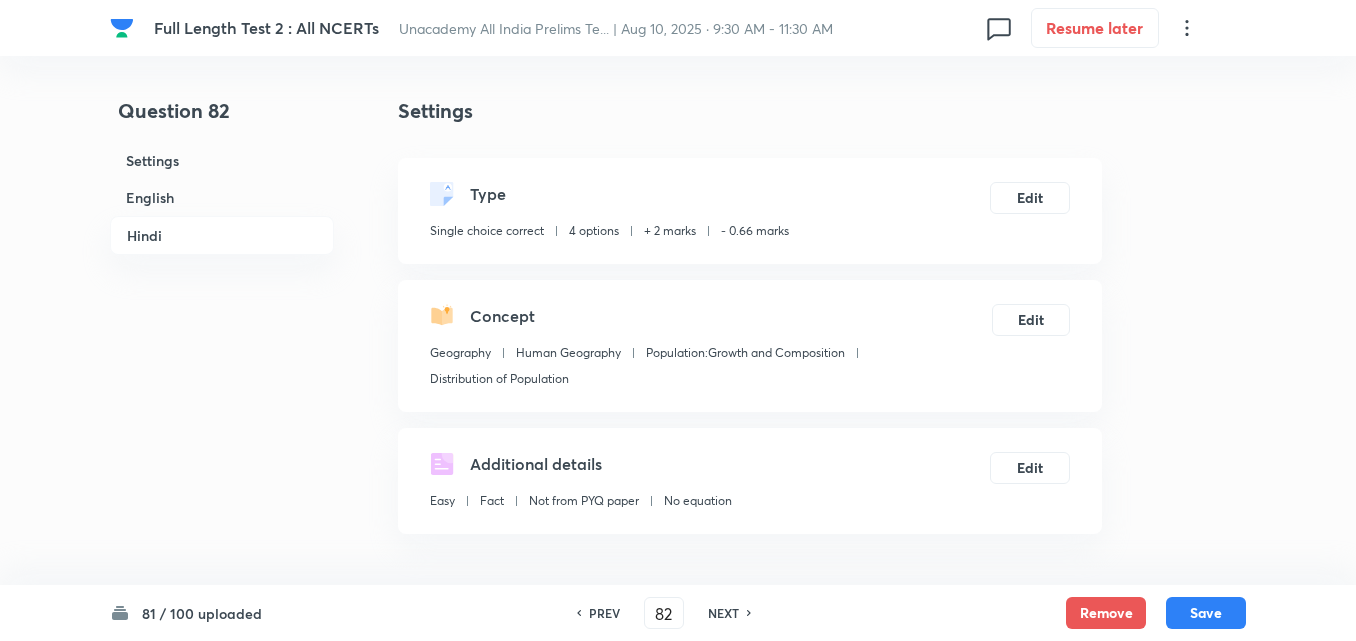 click on "English" at bounding box center (222, 197) 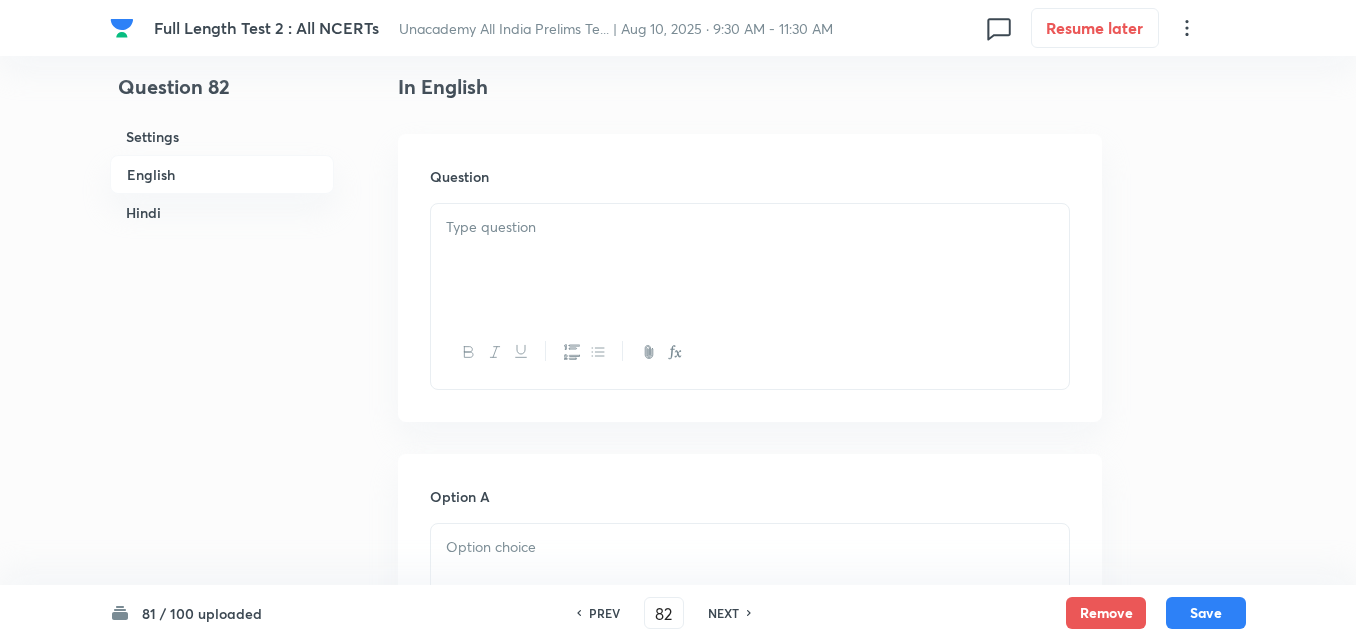 click at bounding box center [750, 260] 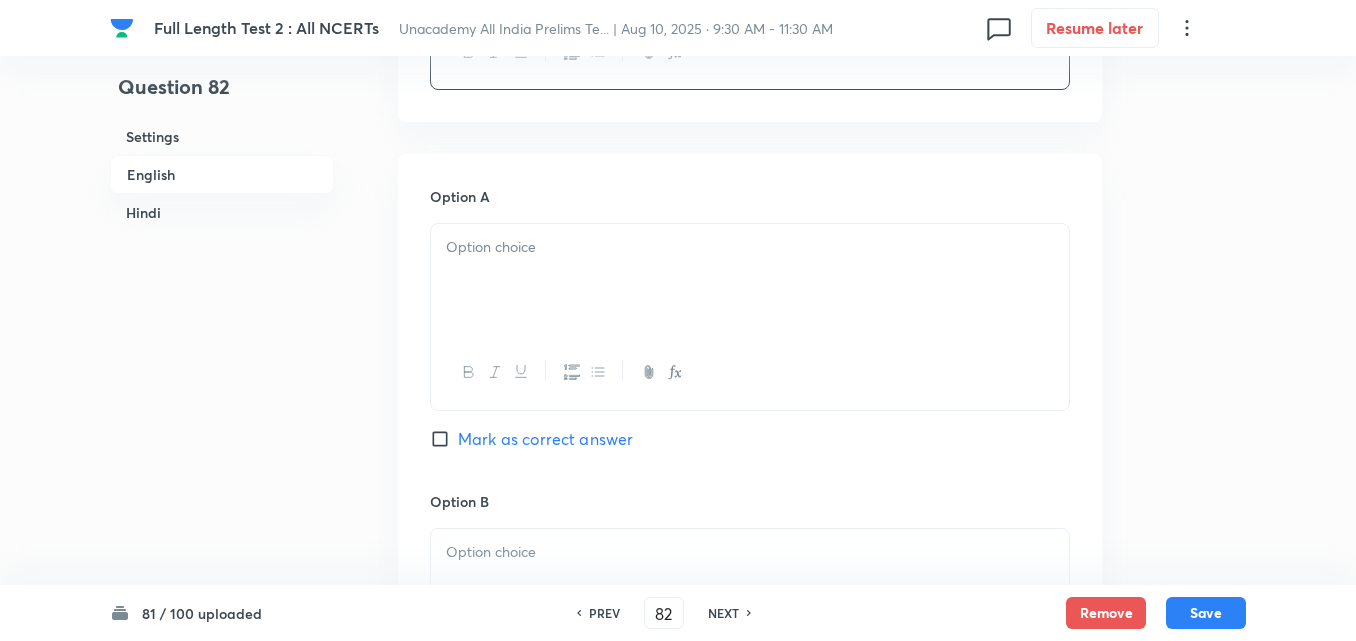 click at bounding box center [750, 247] 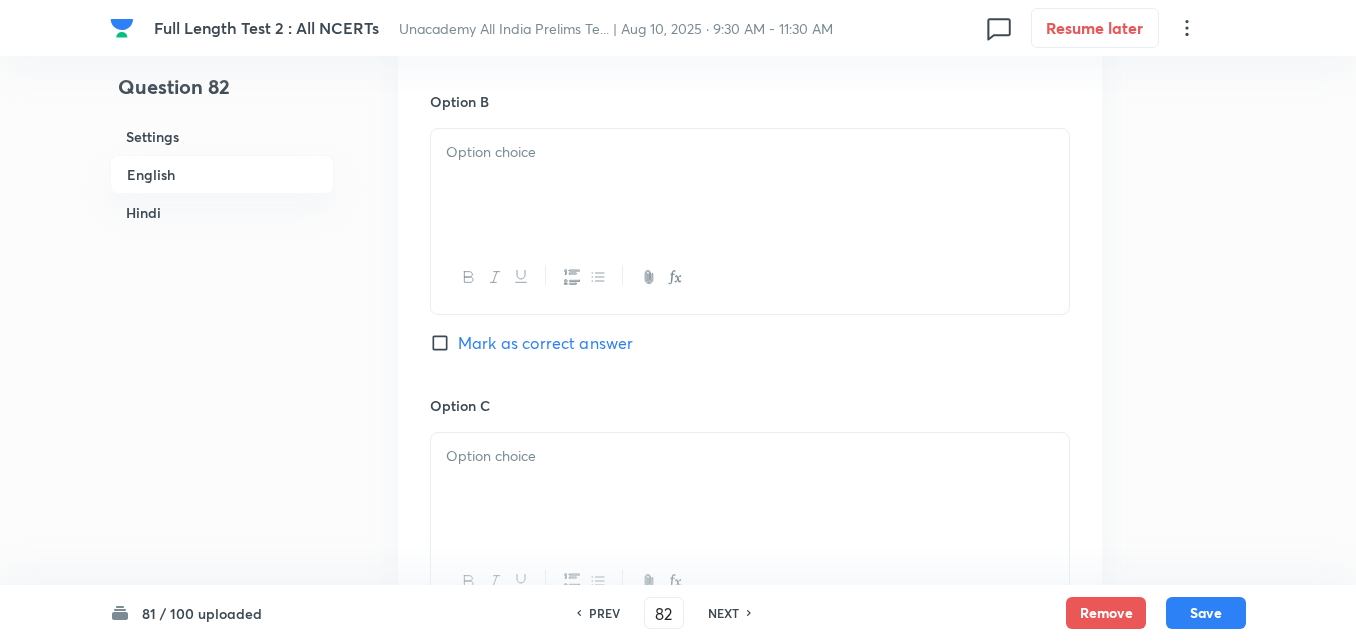 click at bounding box center [750, 185] 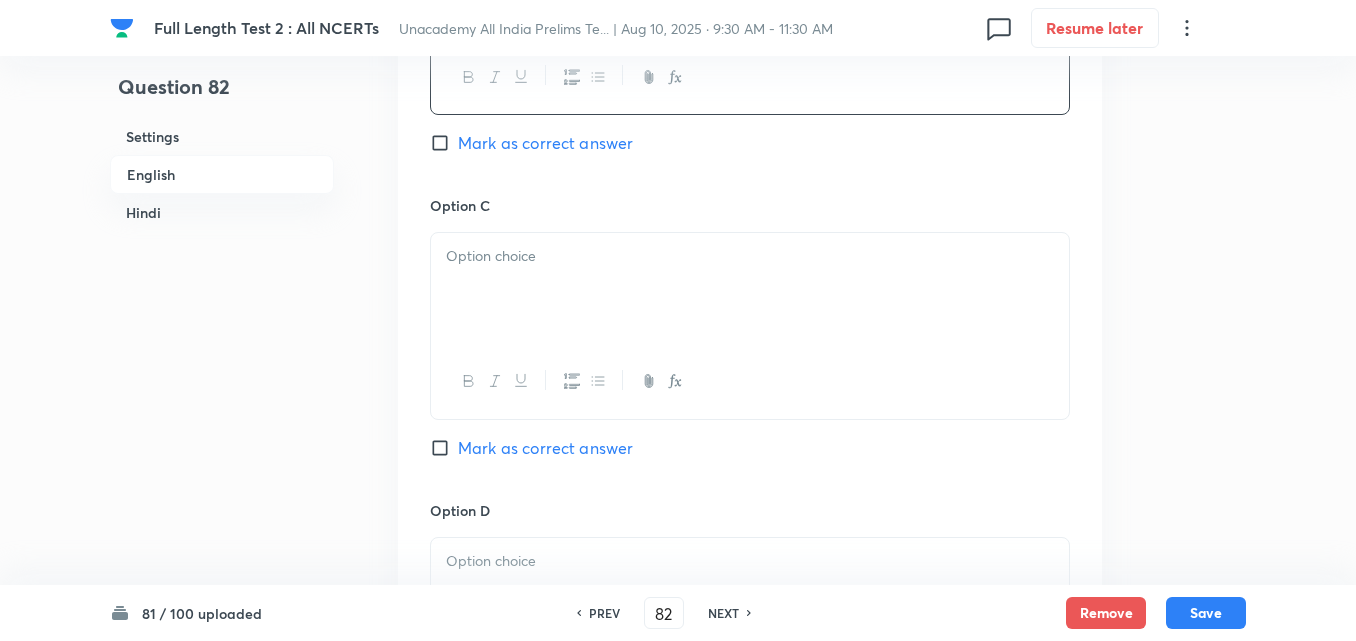 click at bounding box center (750, 289) 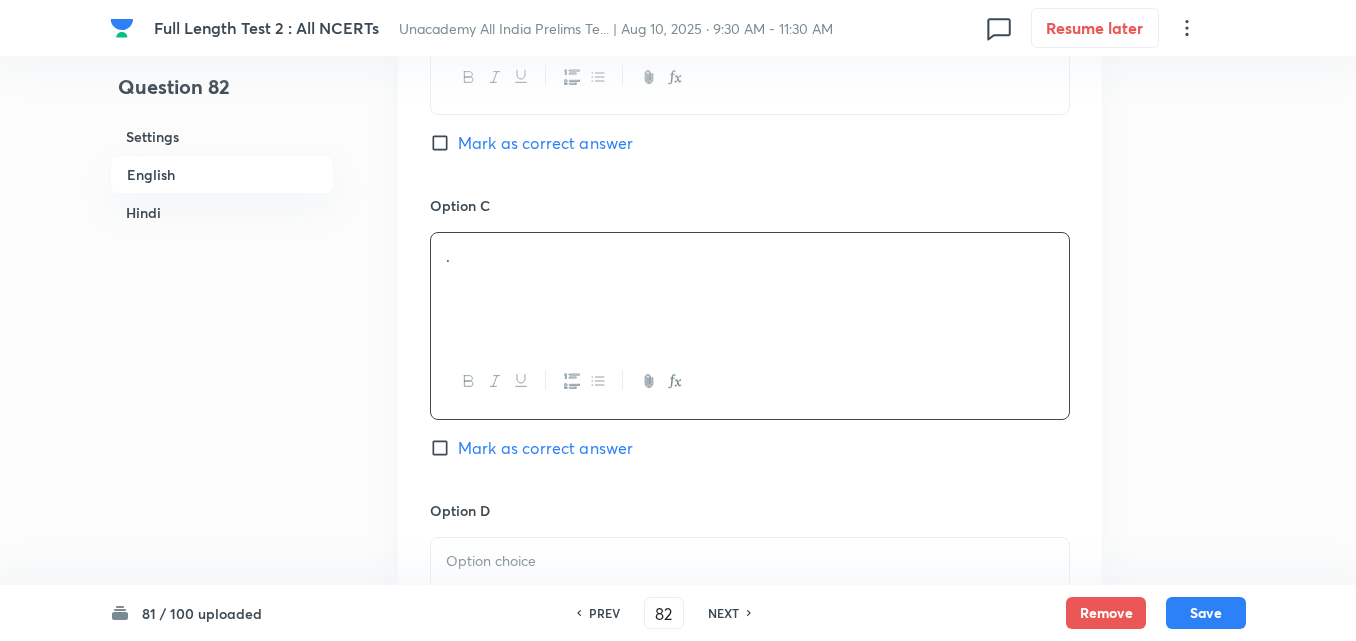 scroll, scrollTop: 1842, scrollLeft: 0, axis: vertical 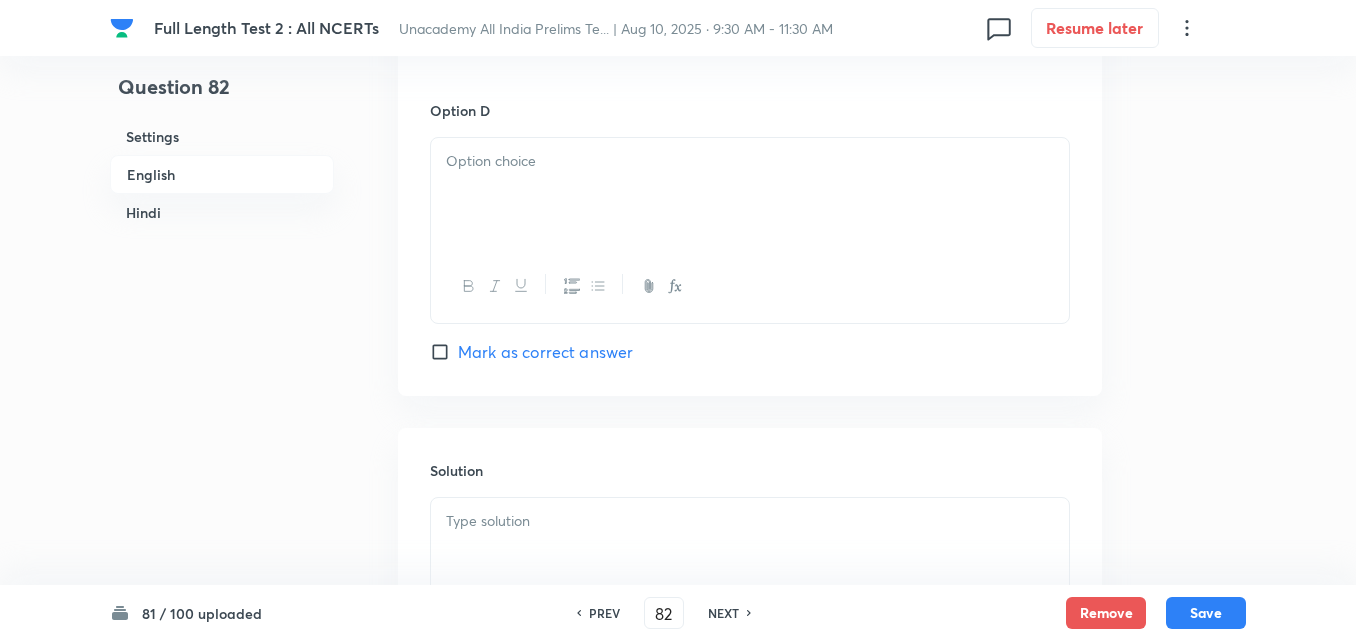 click at bounding box center (750, 194) 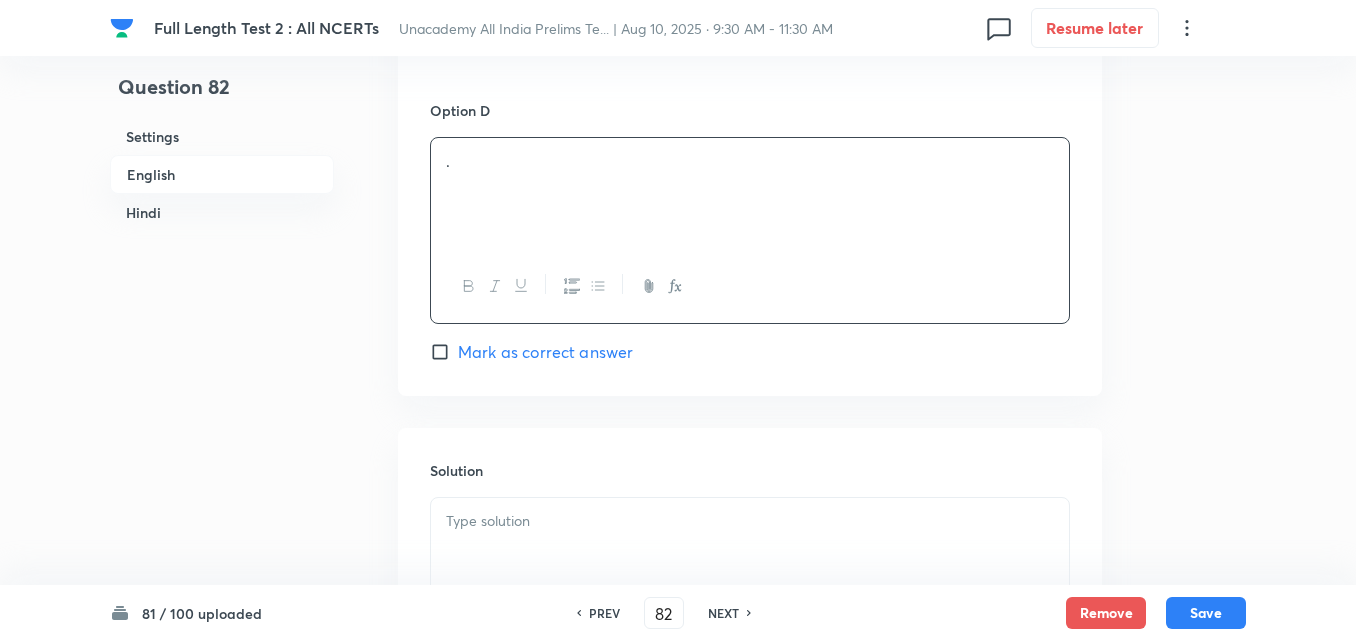 click on "Mark as correct answer" at bounding box center (545, 352) 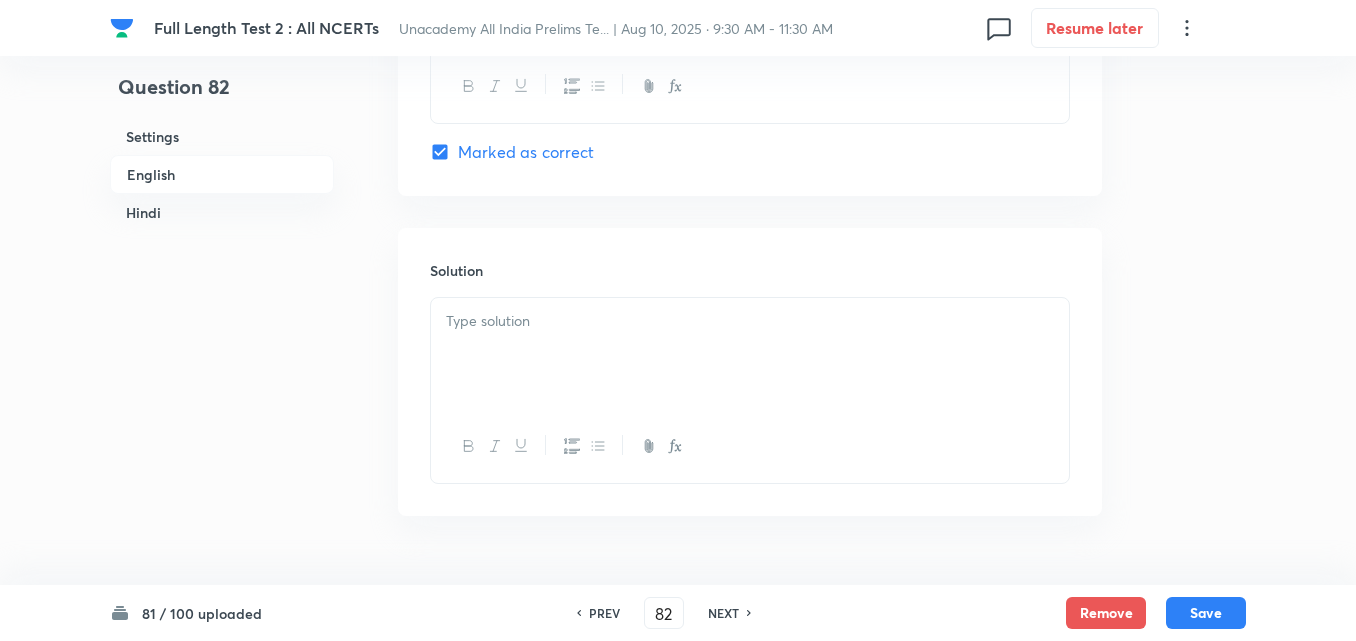 click on "Solution" at bounding box center [750, 372] 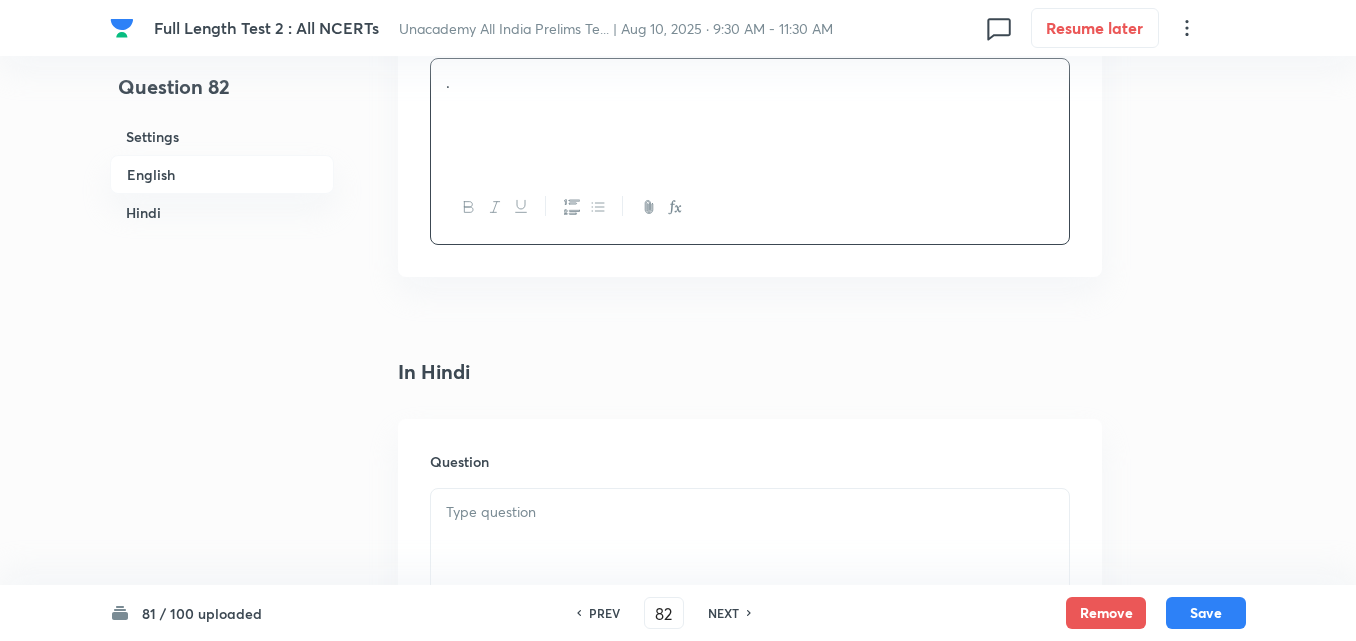scroll, scrollTop: 2442, scrollLeft: 0, axis: vertical 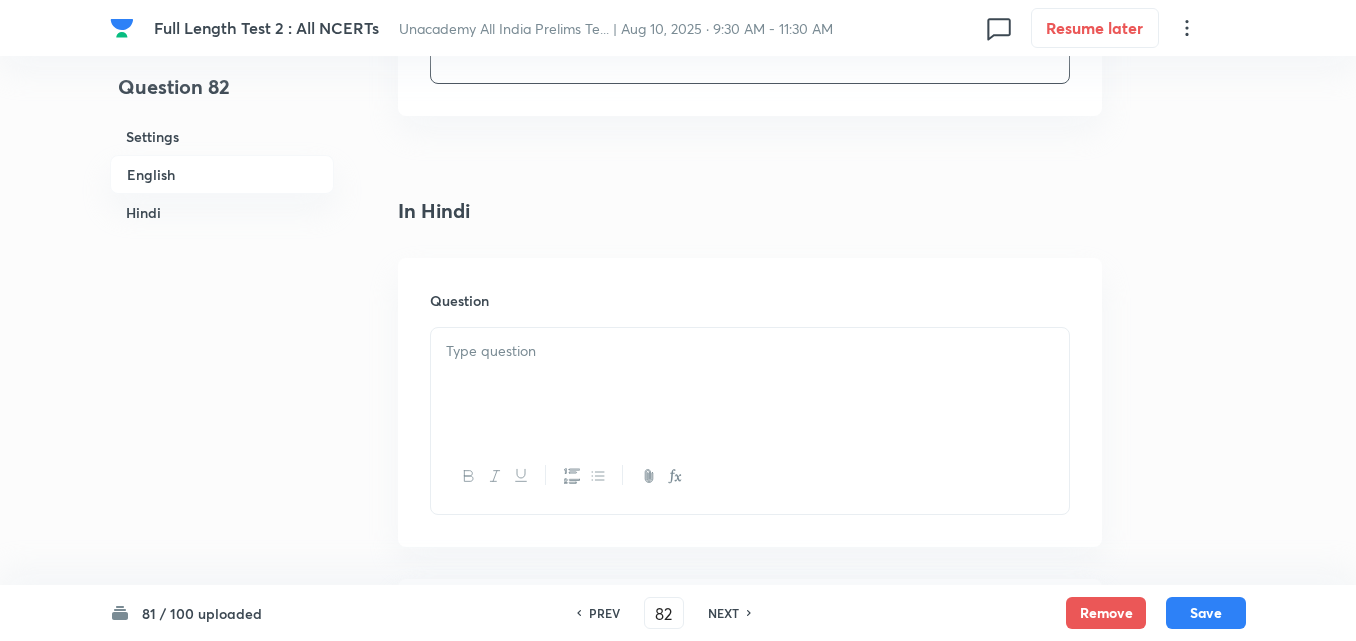 click on "Question" at bounding box center (750, 402) 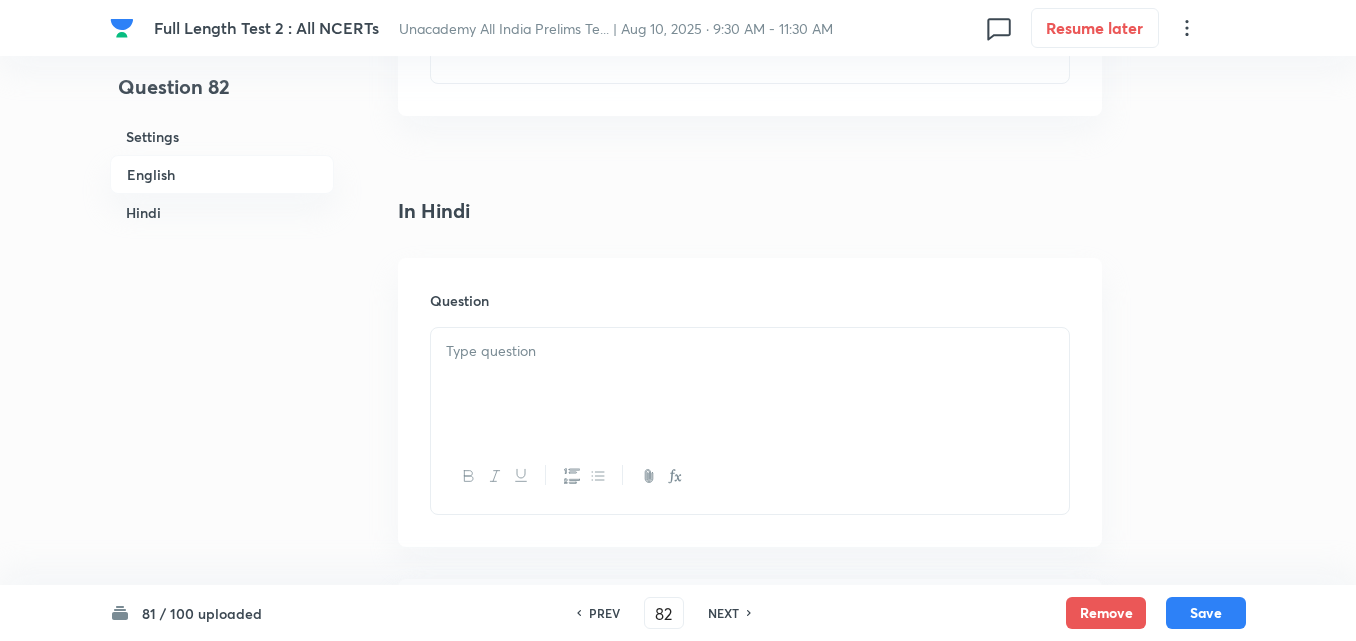 click at bounding box center (750, 476) 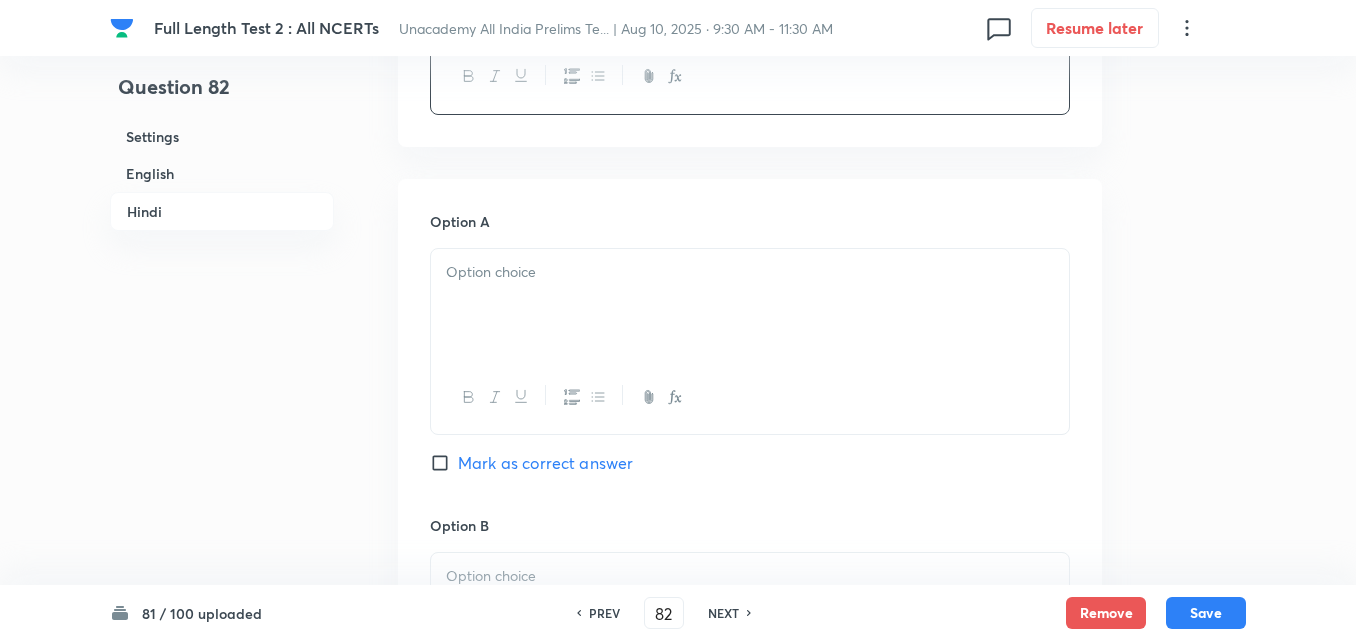 click at bounding box center [750, 305] 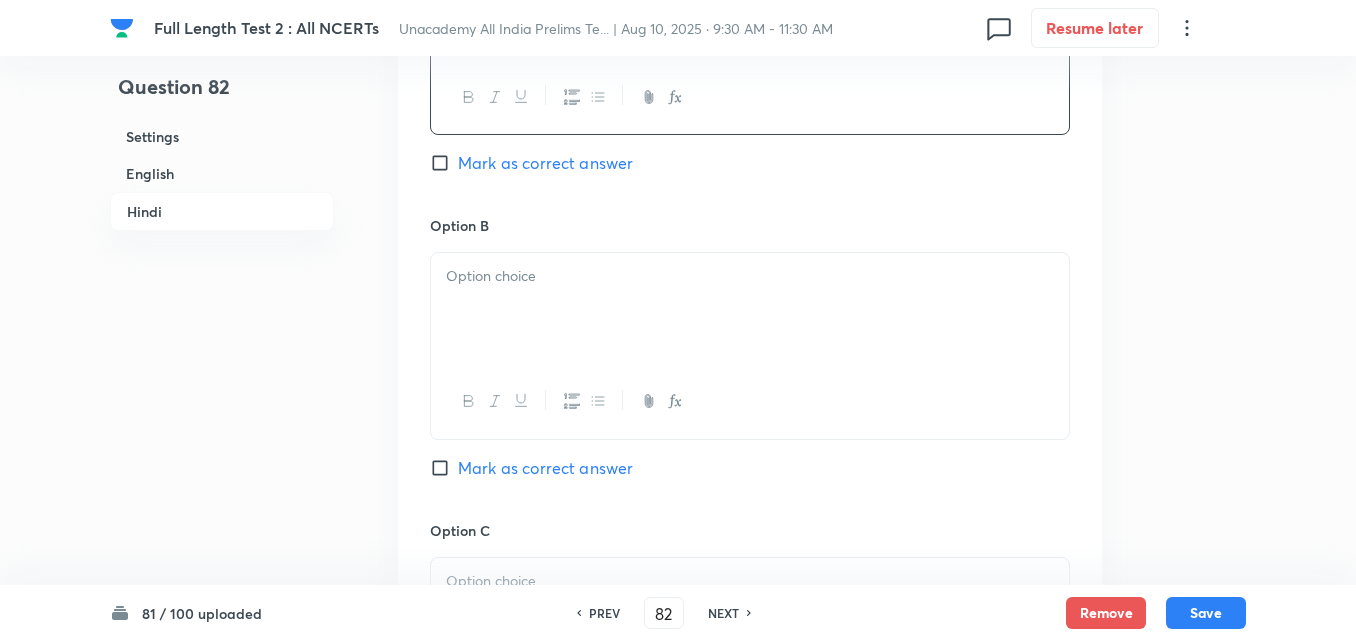 drag, startPoint x: 547, startPoint y: 329, endPoint x: 545, endPoint y: 317, distance: 12.165525 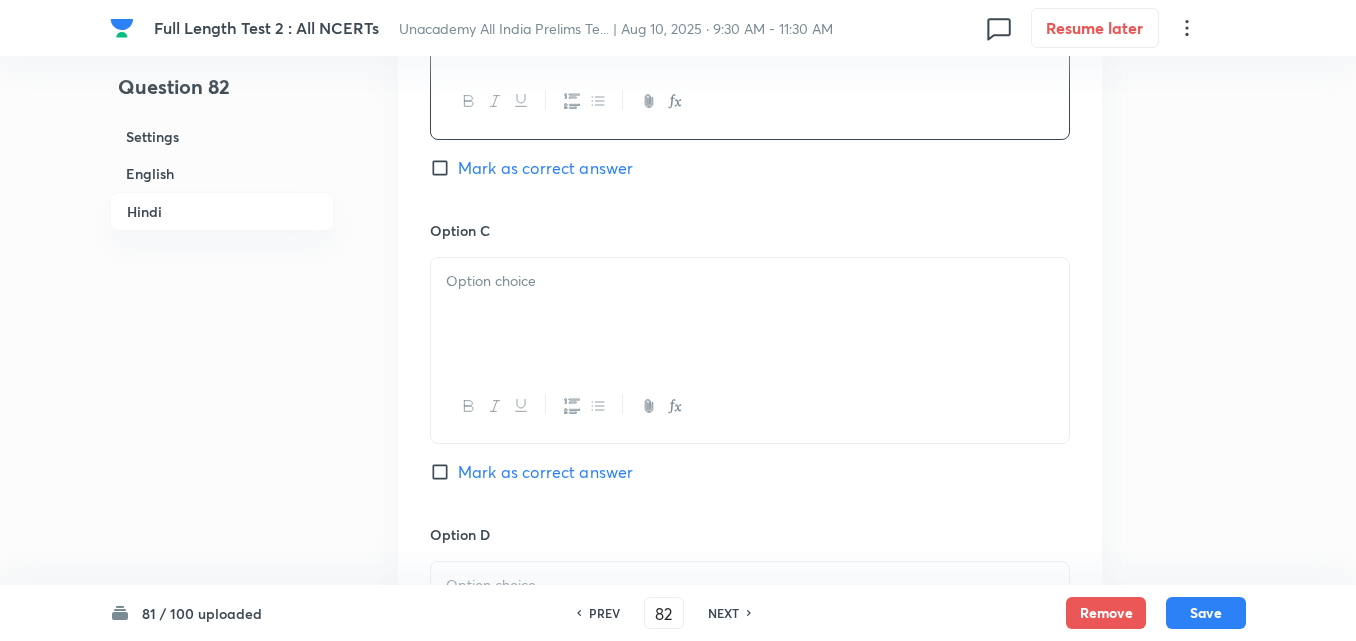 click at bounding box center [750, 314] 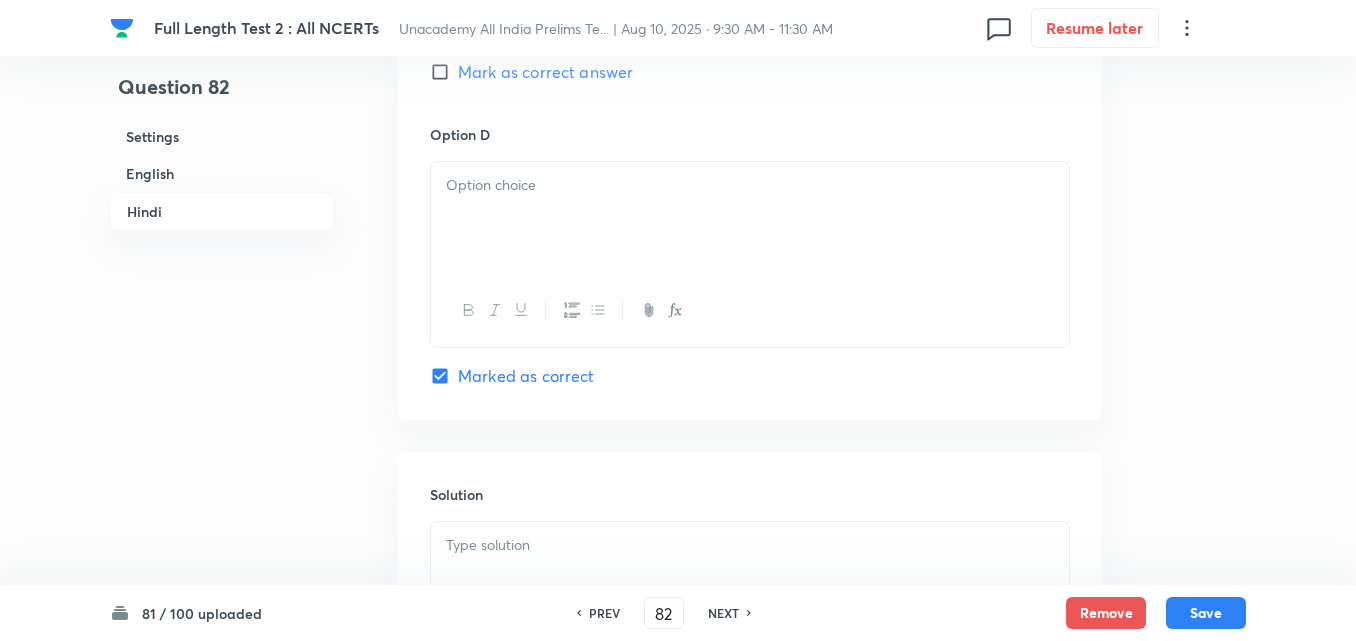 click at bounding box center (750, 310) 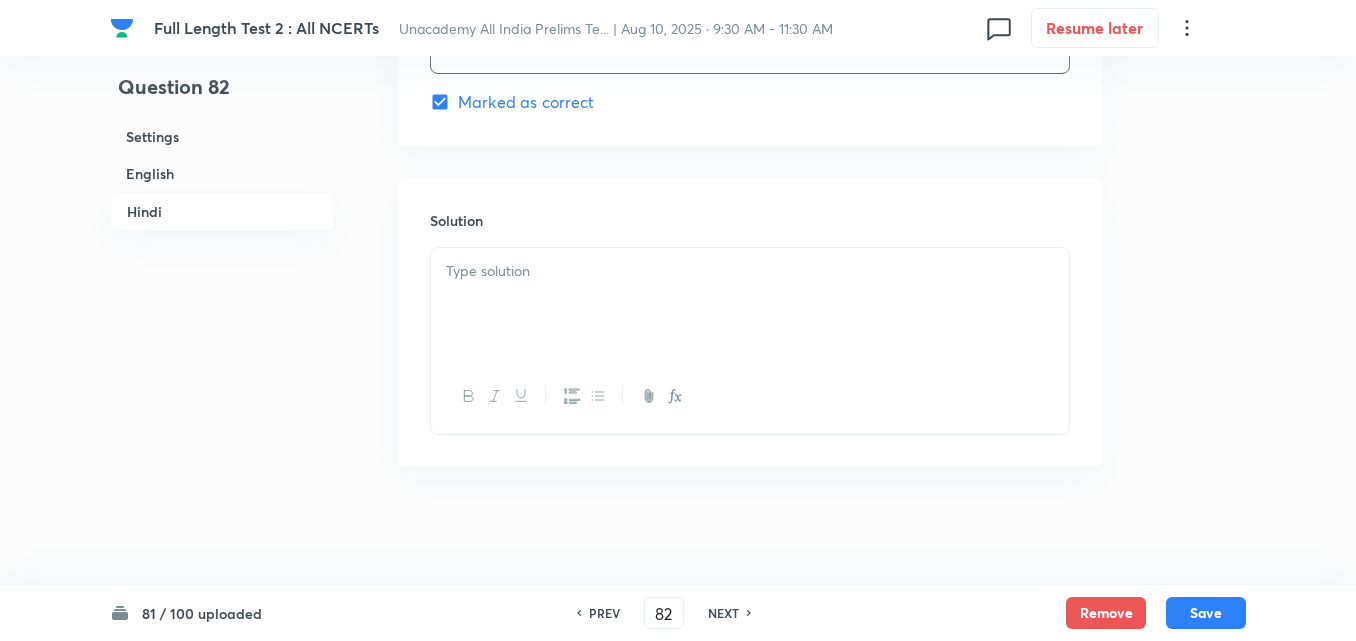 scroll, scrollTop: 4118, scrollLeft: 0, axis: vertical 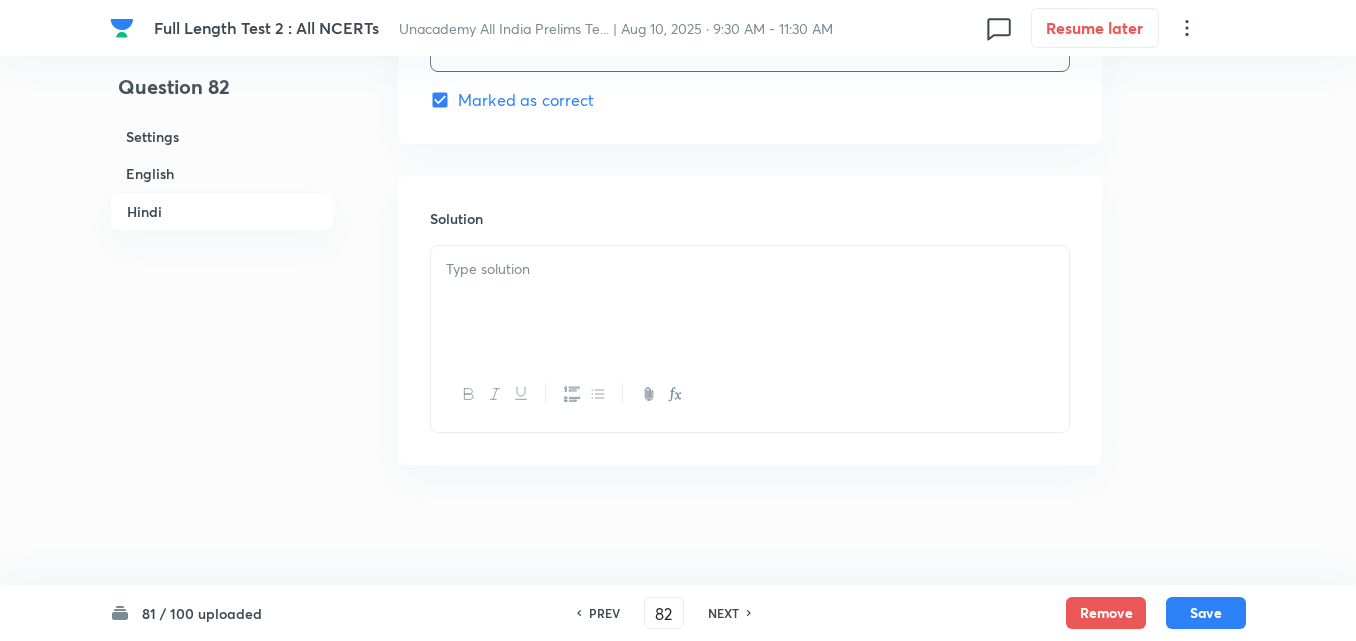 click at bounding box center [750, 302] 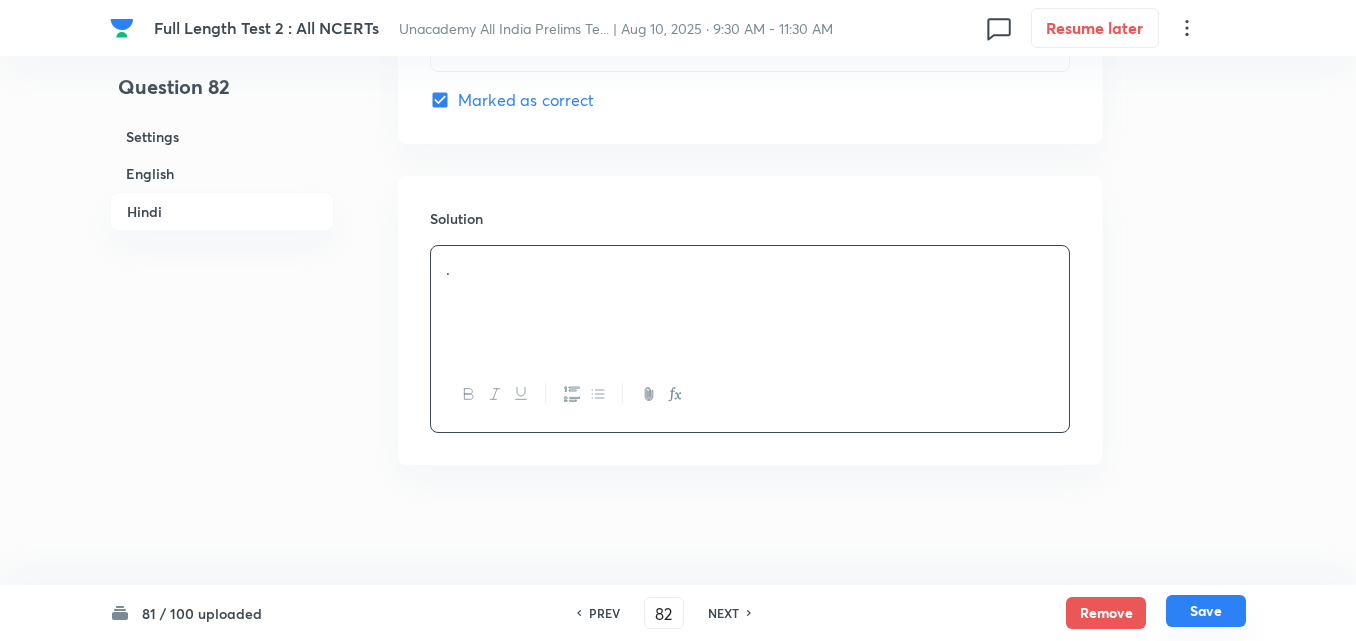 click on "Save" at bounding box center [1206, 611] 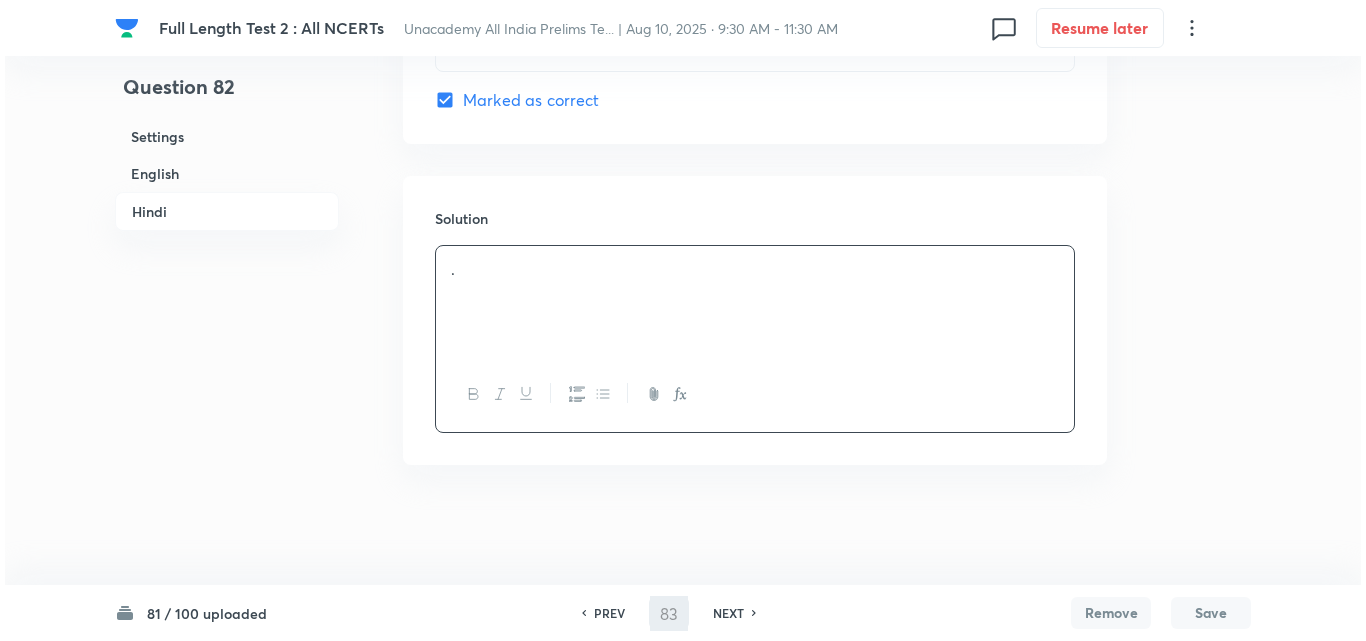 scroll, scrollTop: 0, scrollLeft: 0, axis: both 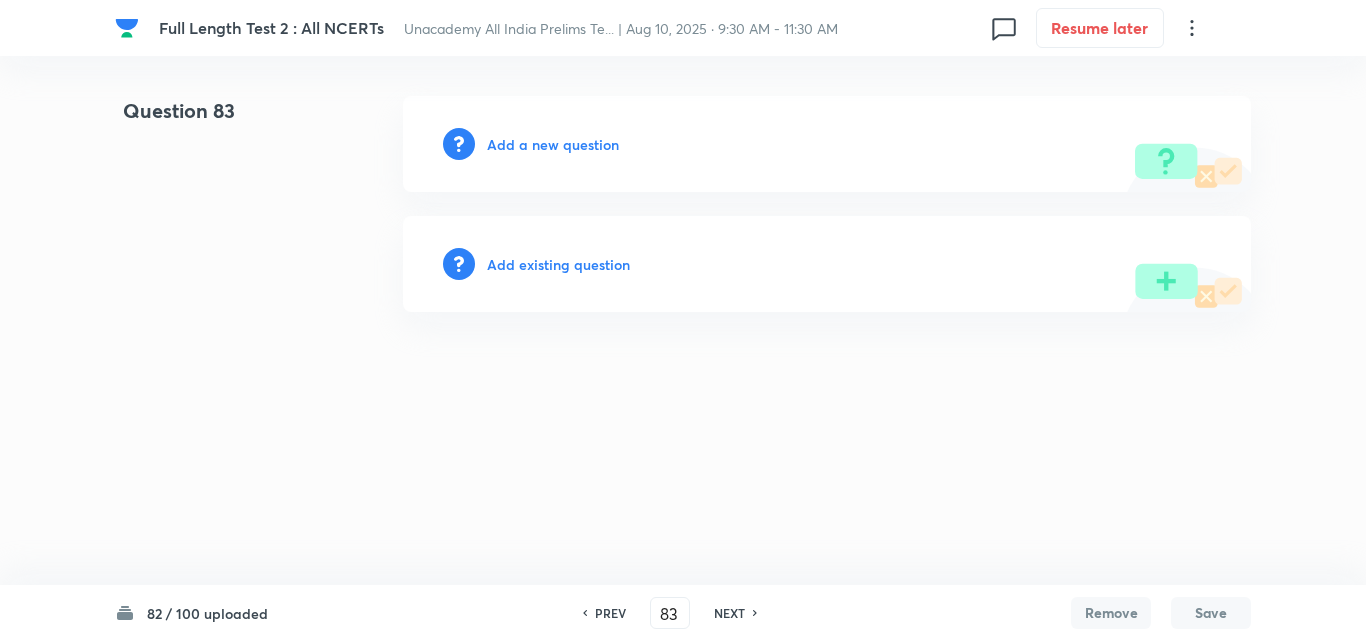 click on "Add a new question" at bounding box center (553, 144) 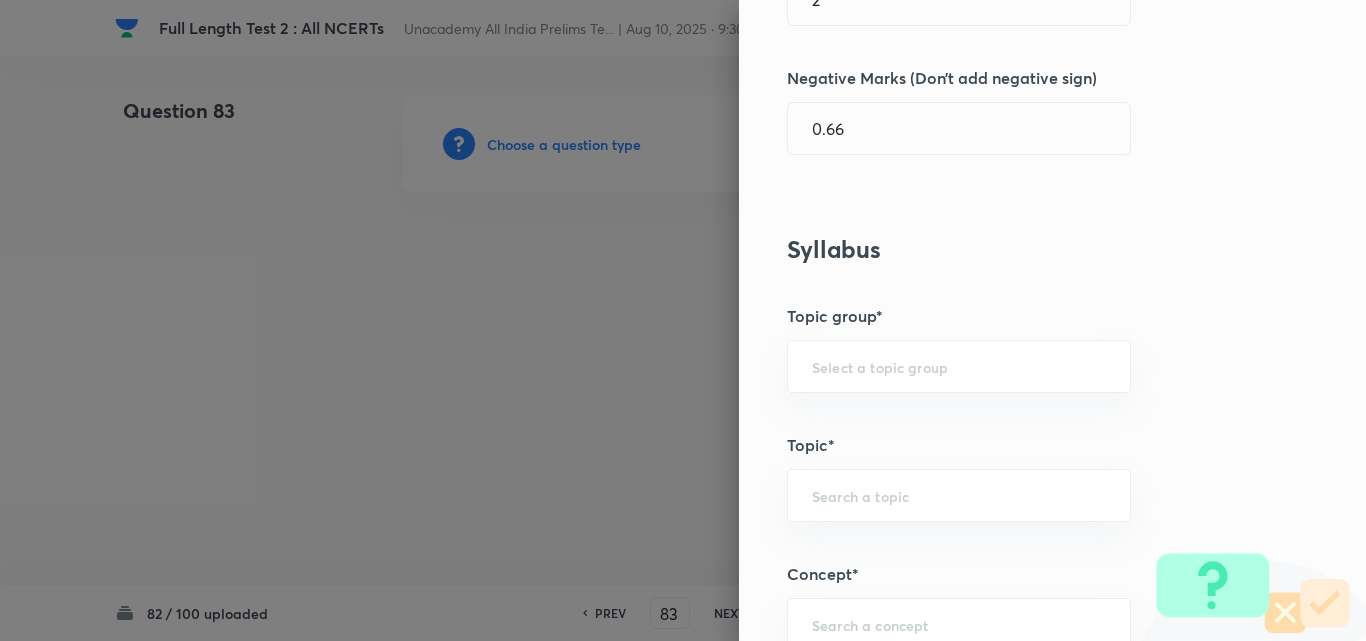 scroll, scrollTop: 1200, scrollLeft: 0, axis: vertical 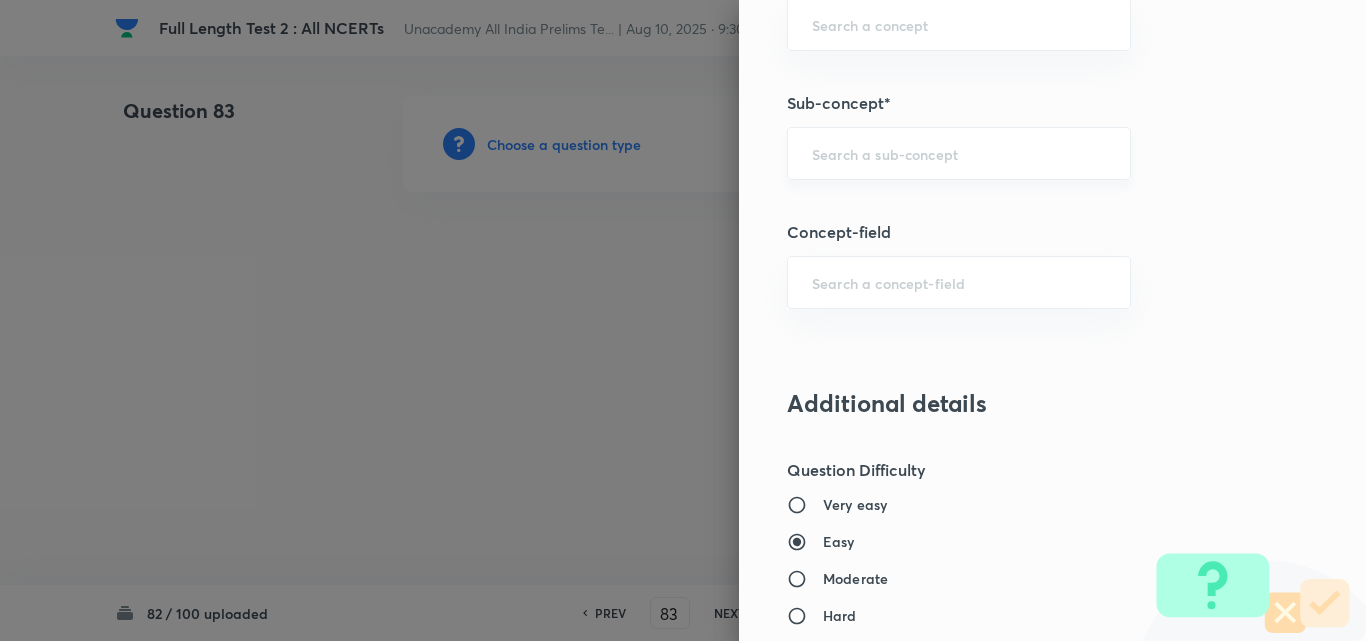 click at bounding box center [959, 153] 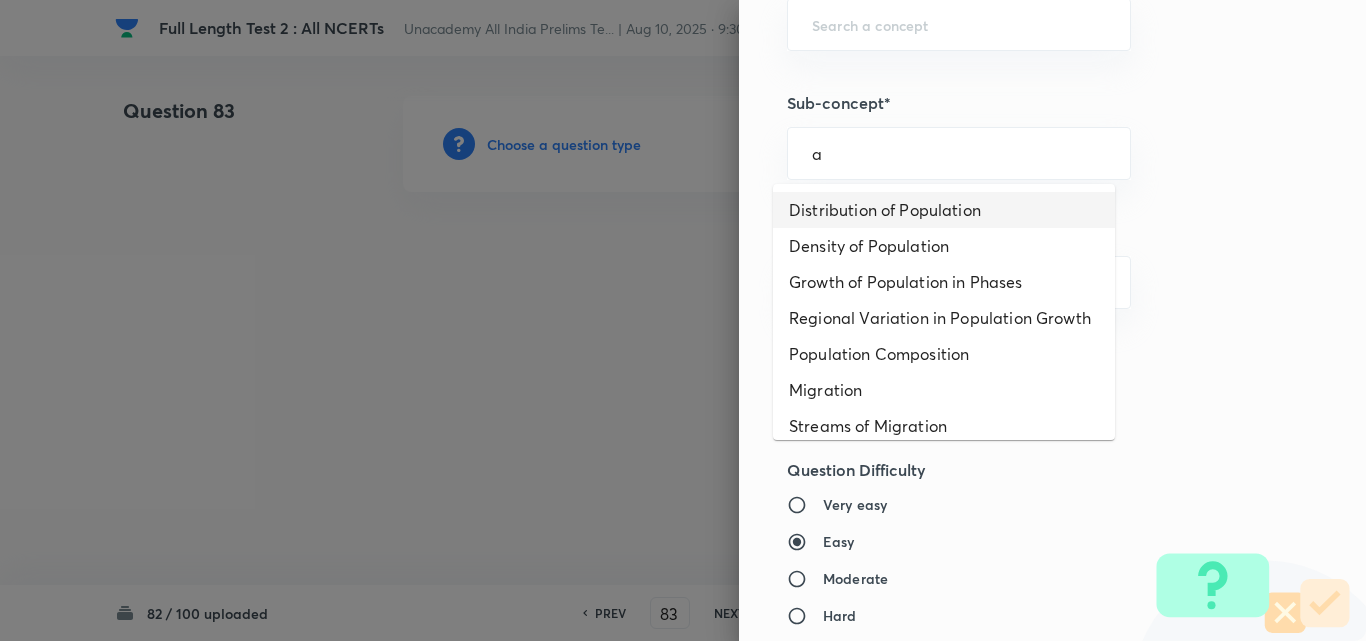click on "Distribution of Population" at bounding box center [944, 210] 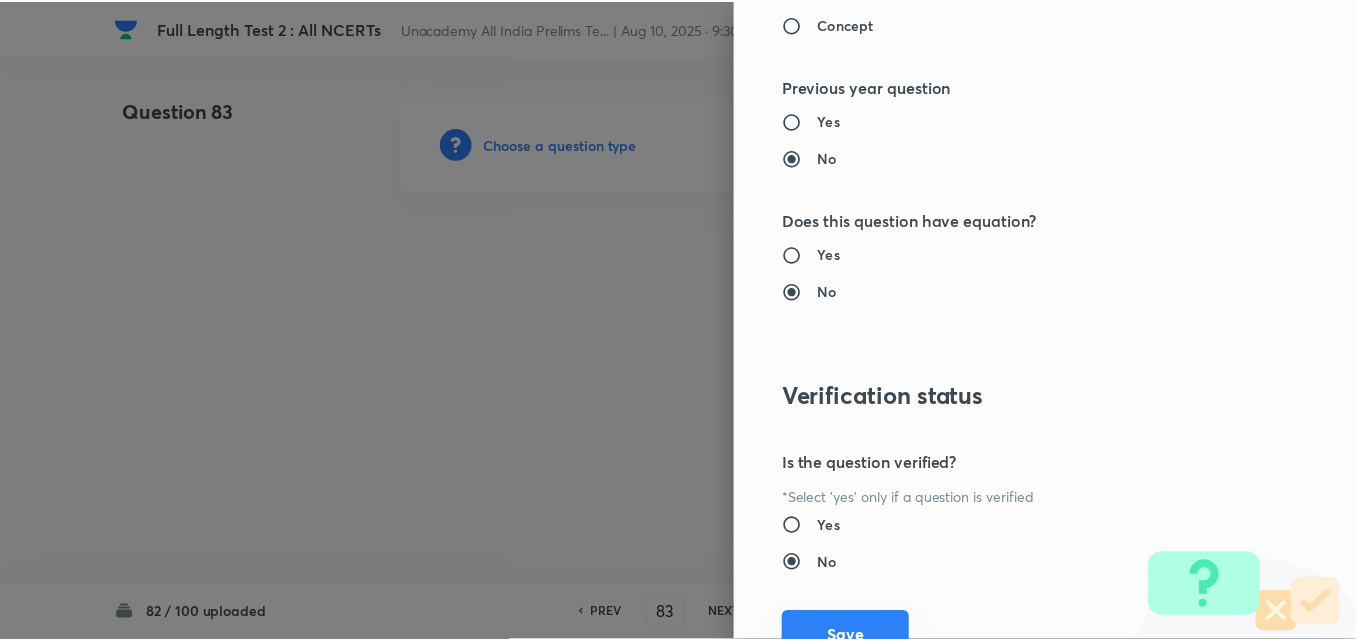 scroll, scrollTop: 2085, scrollLeft: 0, axis: vertical 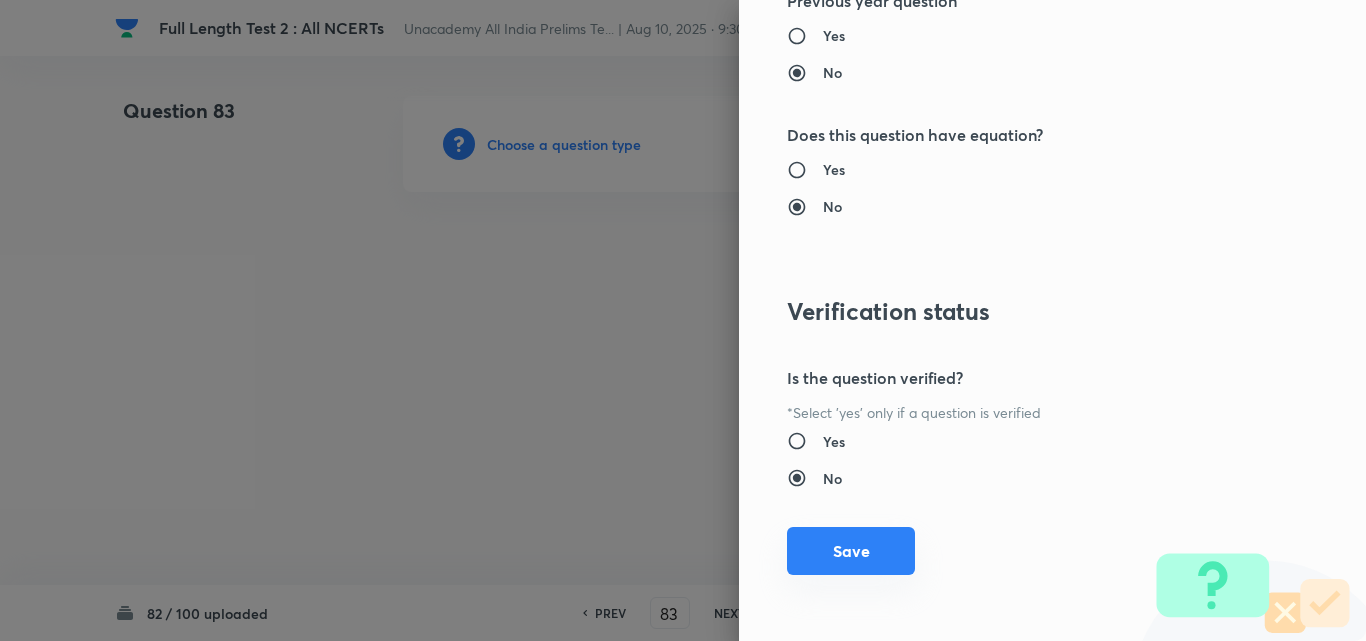 click on "Save" at bounding box center (851, 551) 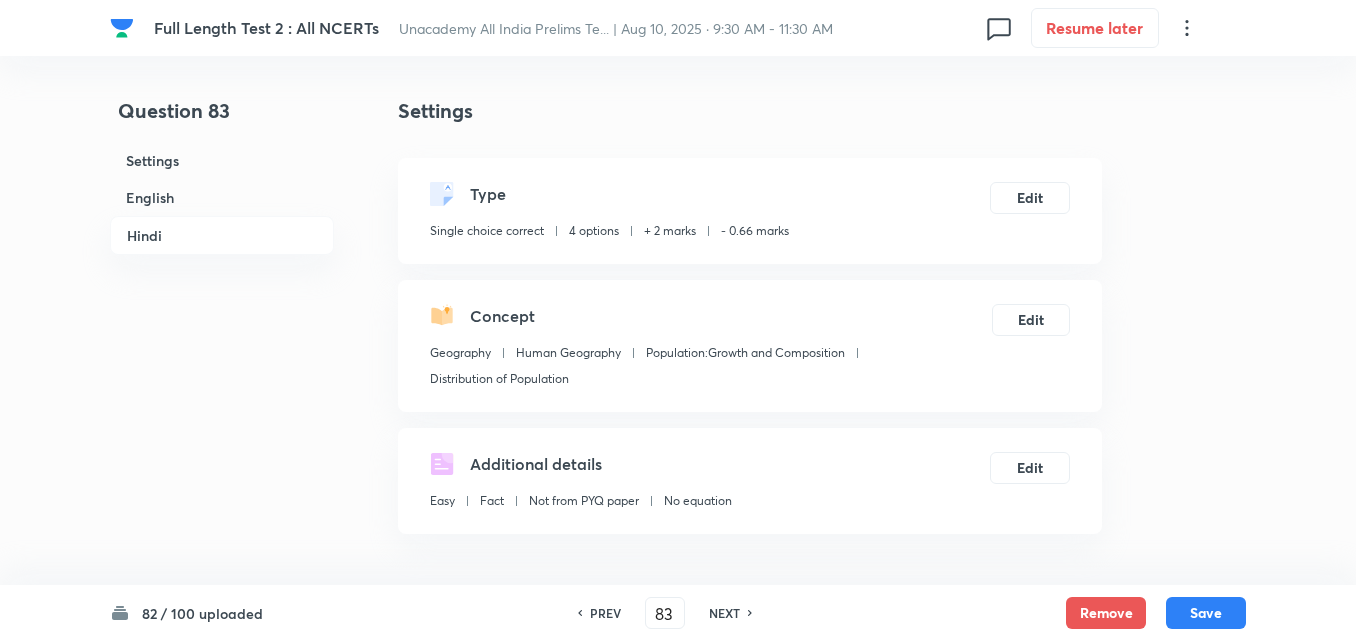 click on "English" at bounding box center (222, 197) 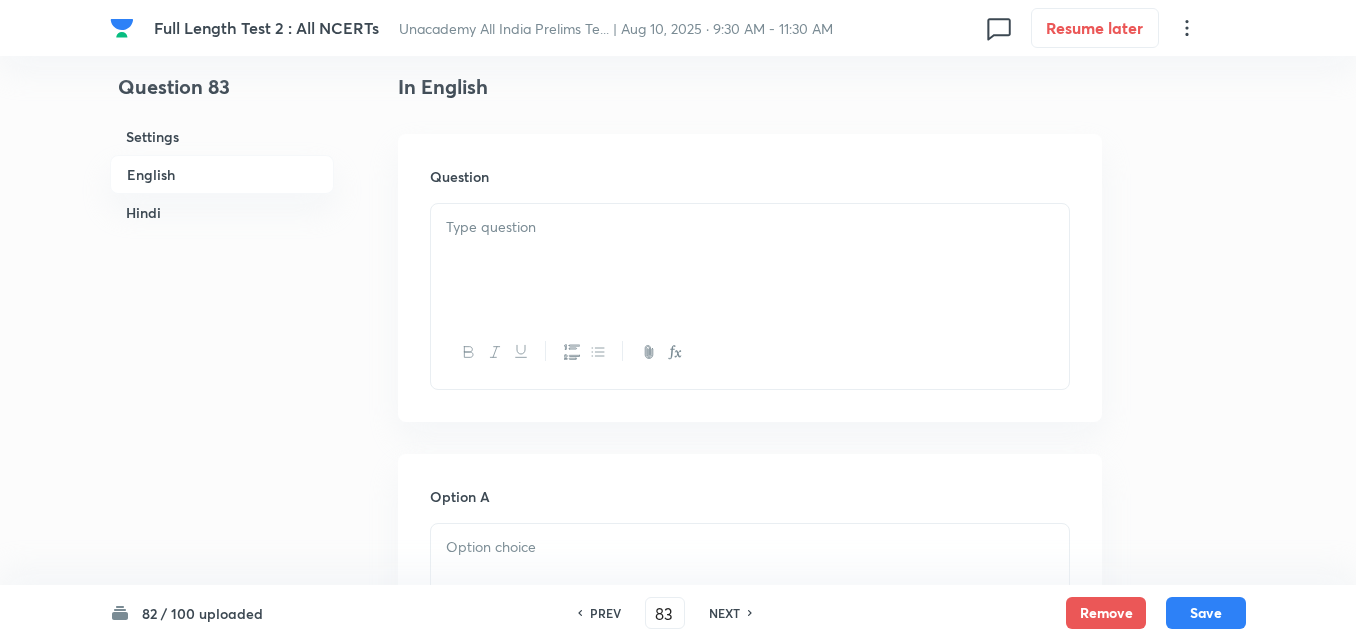 click at bounding box center (750, 260) 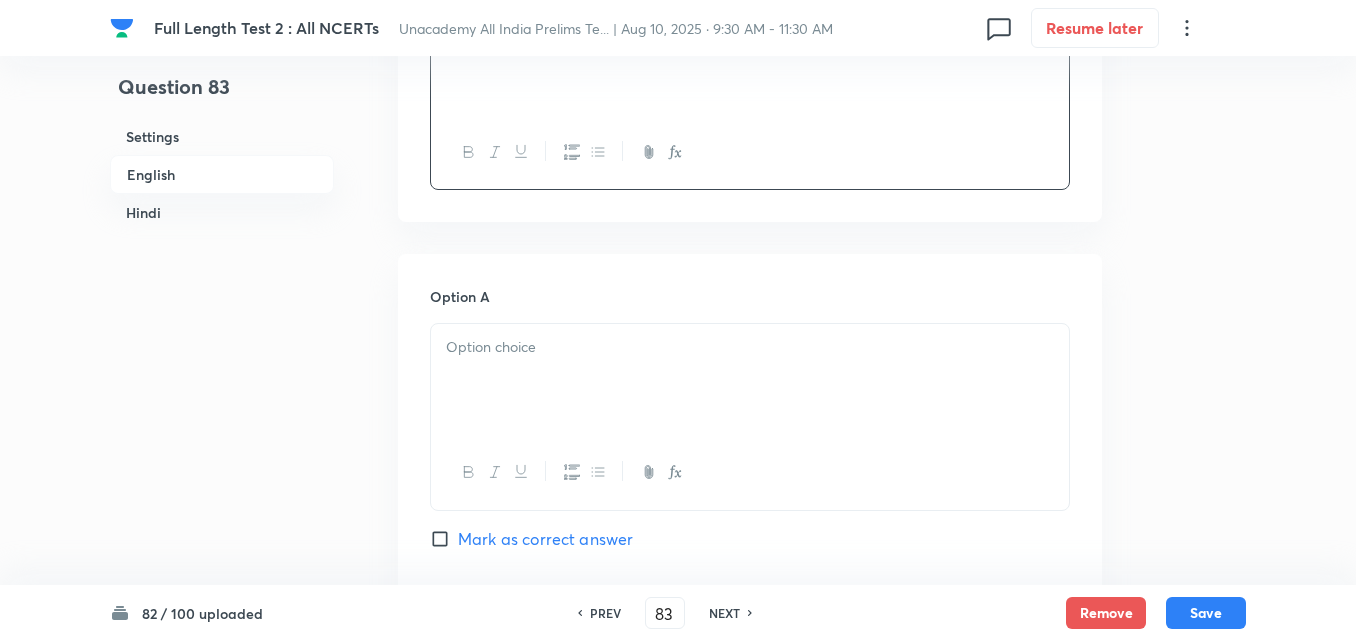 click at bounding box center [750, 347] 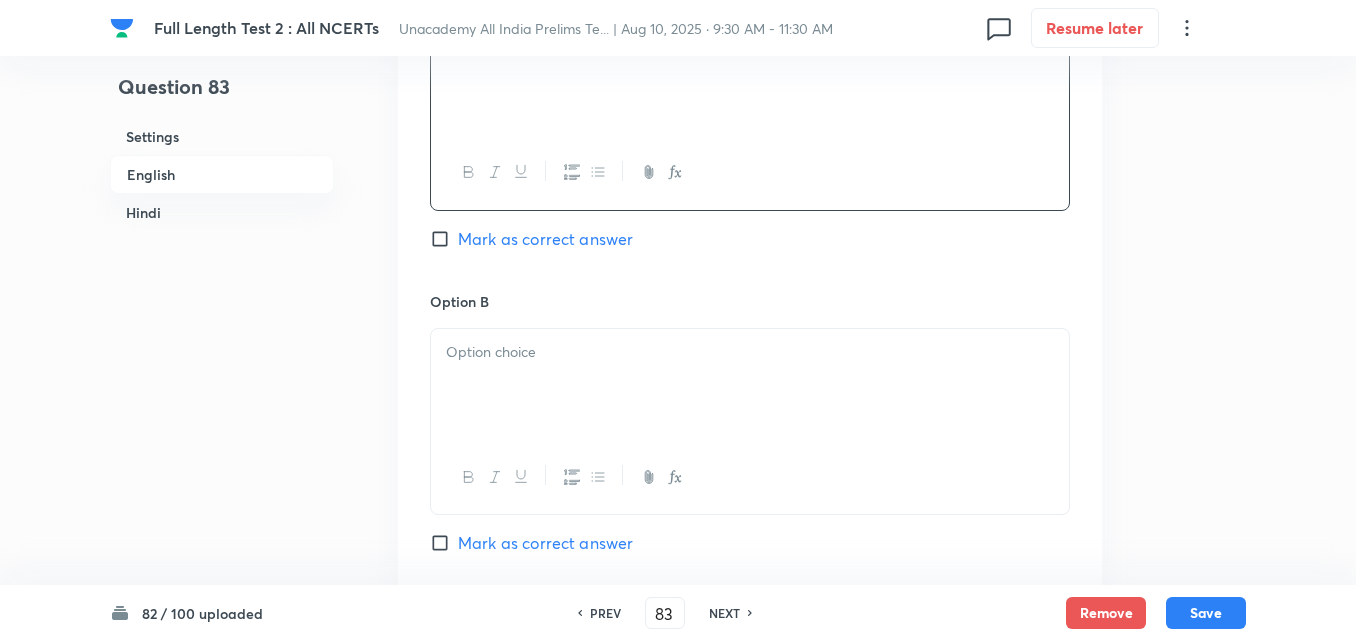 click at bounding box center (750, 352) 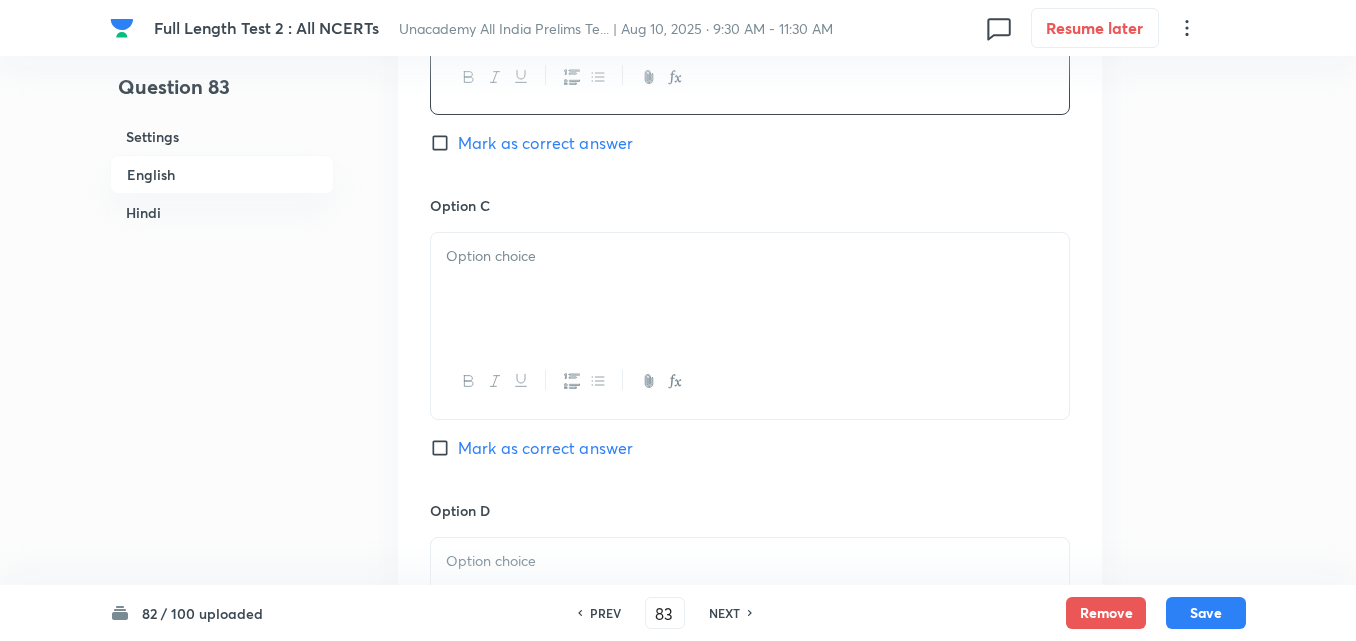 click at bounding box center [750, 289] 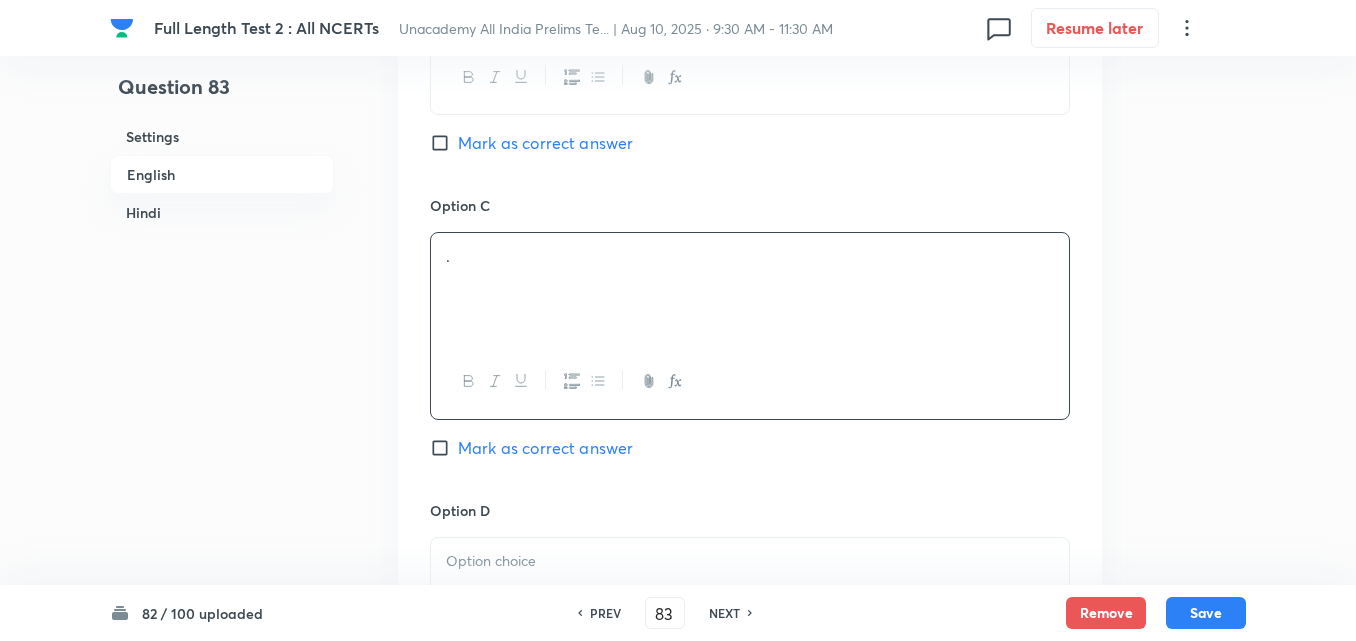 scroll, scrollTop: 1842, scrollLeft: 0, axis: vertical 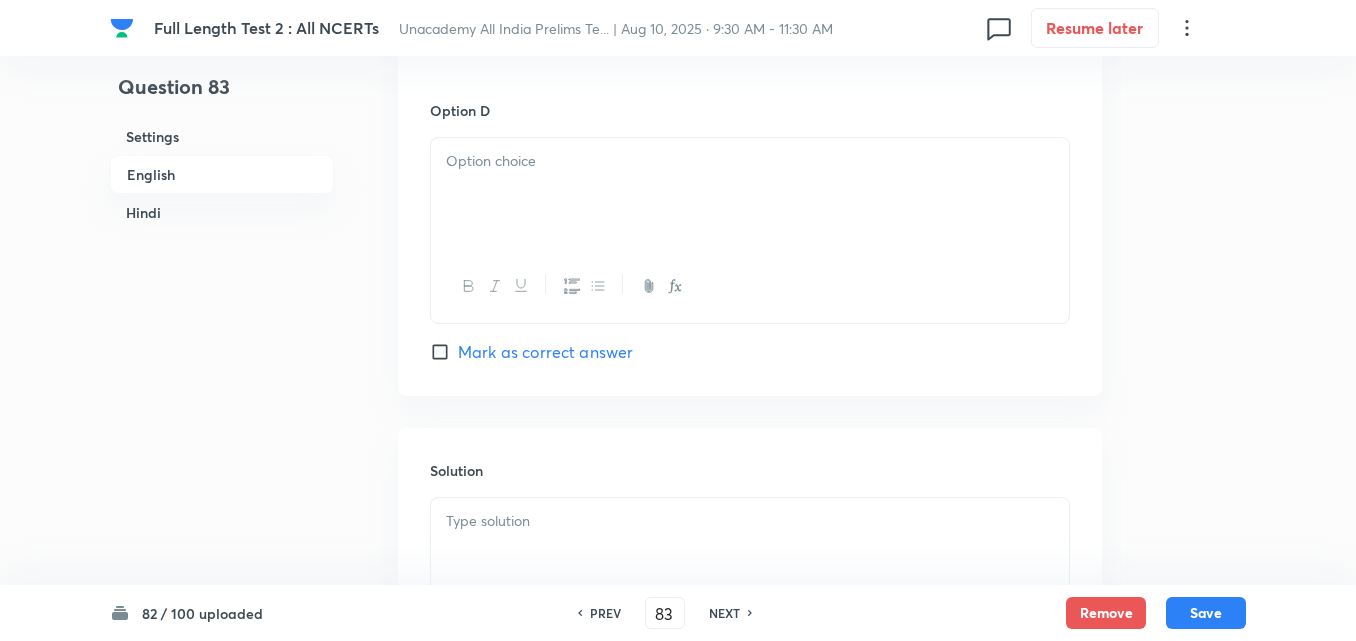 click at bounding box center [750, 286] 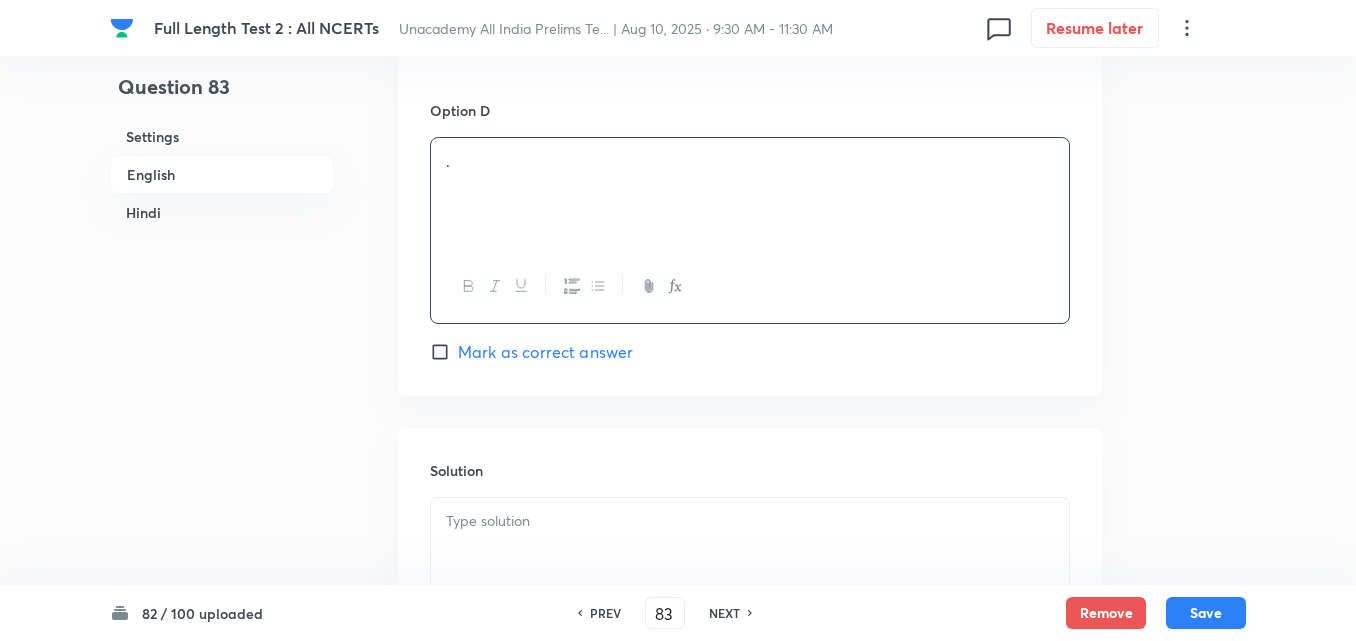 click on "Mark as correct answer" at bounding box center (545, 352) 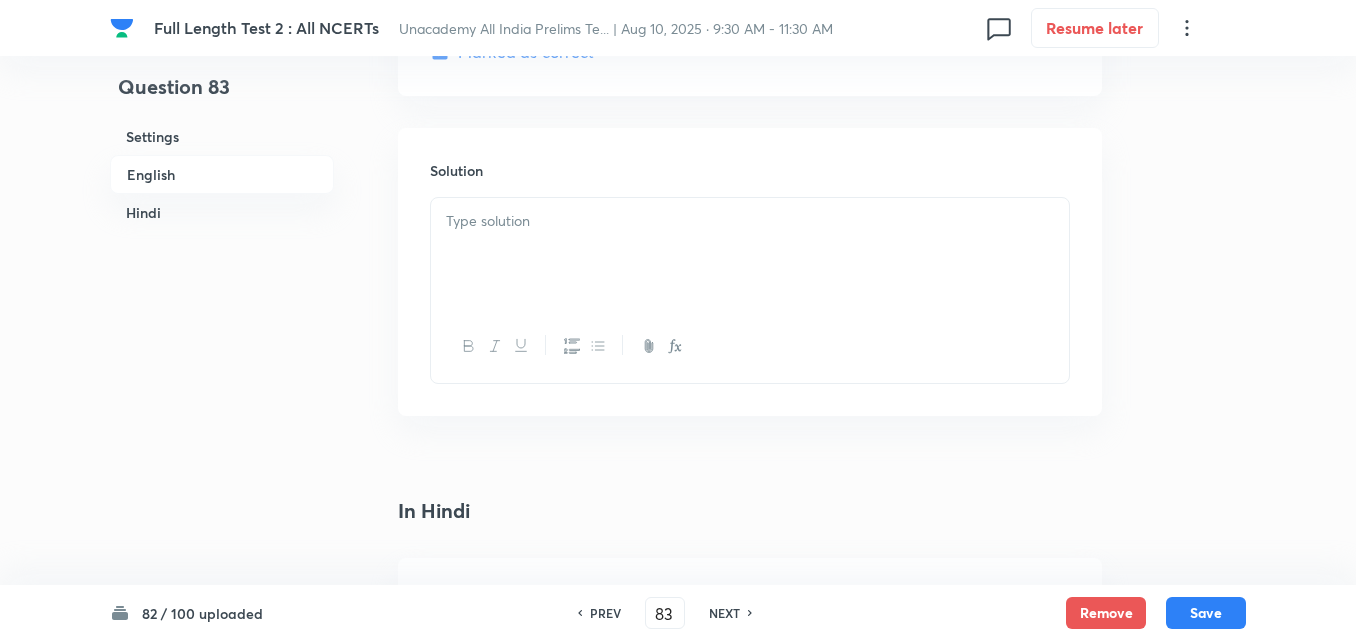 click at bounding box center [750, 254] 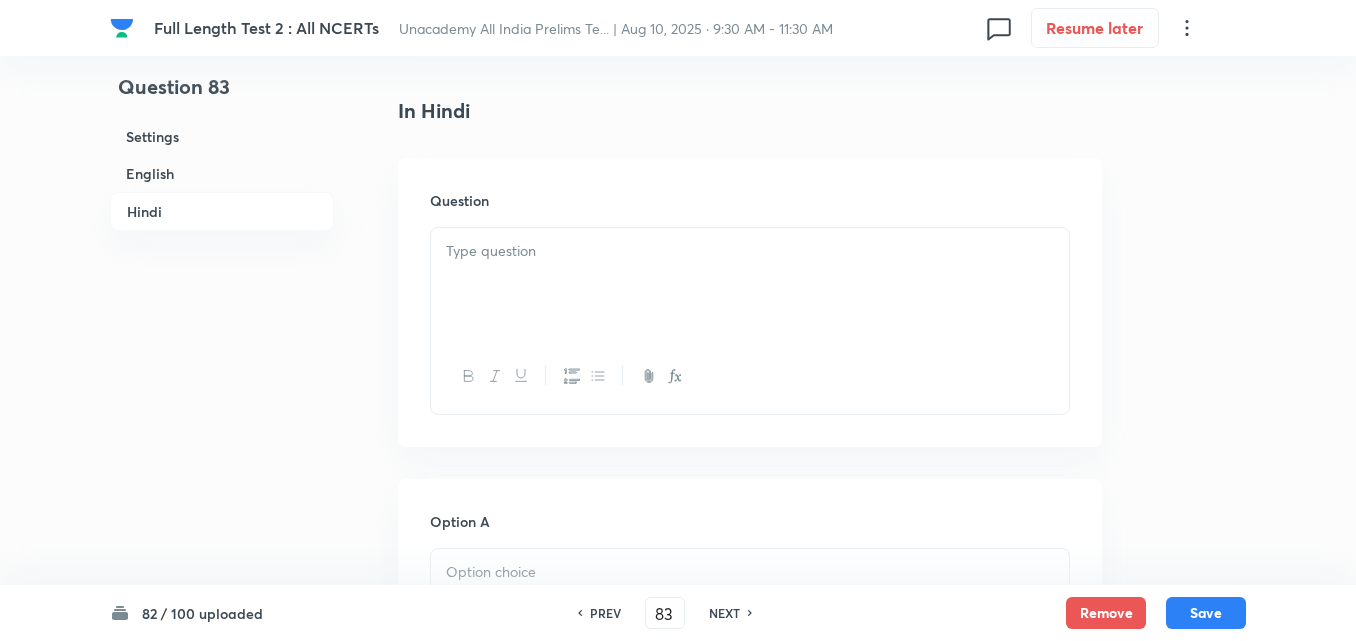 click at bounding box center (750, 284) 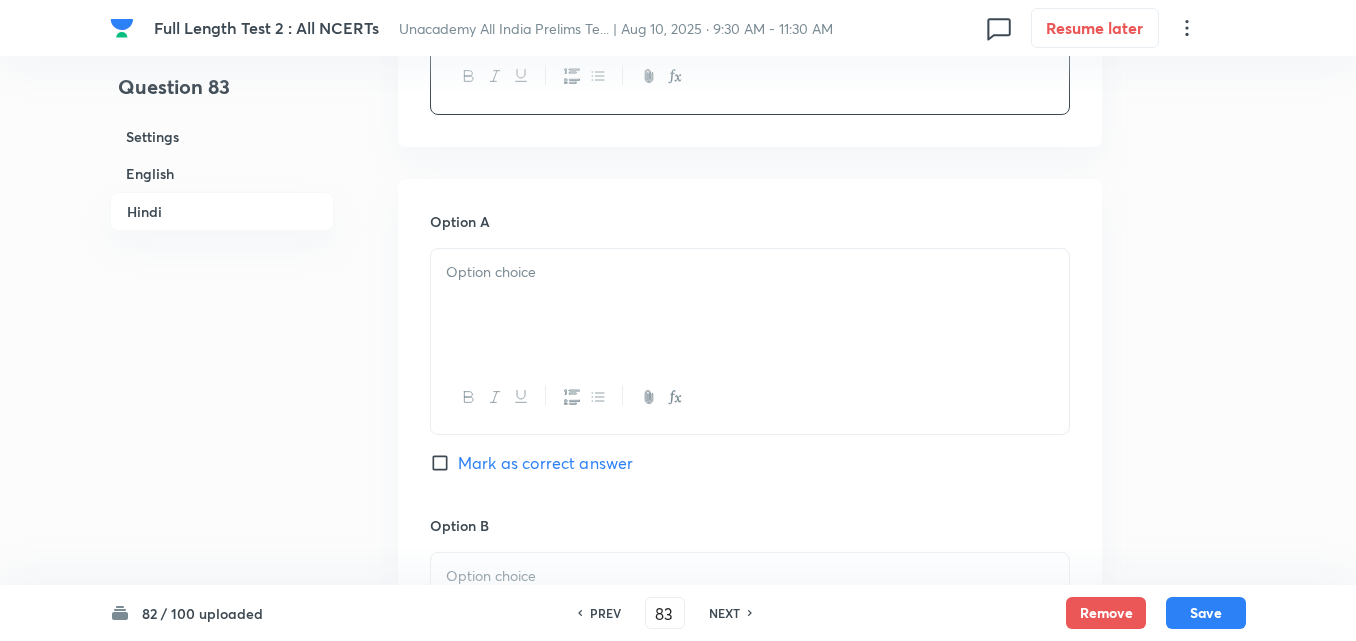 click at bounding box center [750, 305] 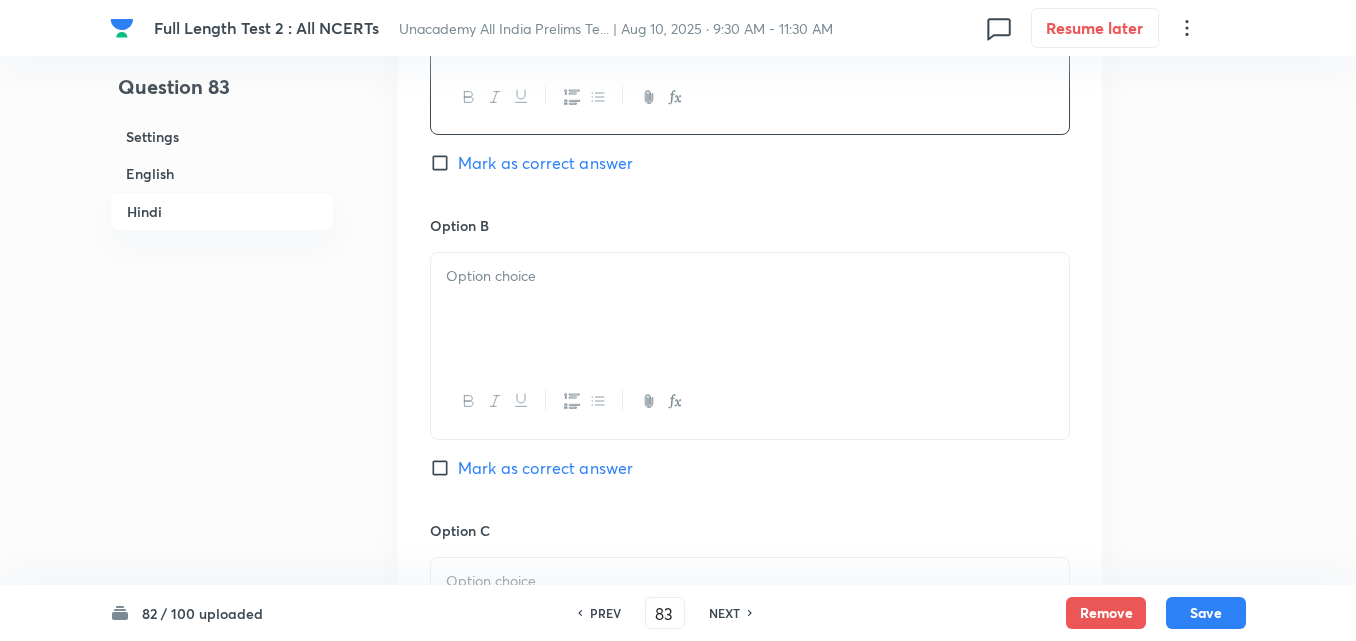 click at bounding box center [750, 309] 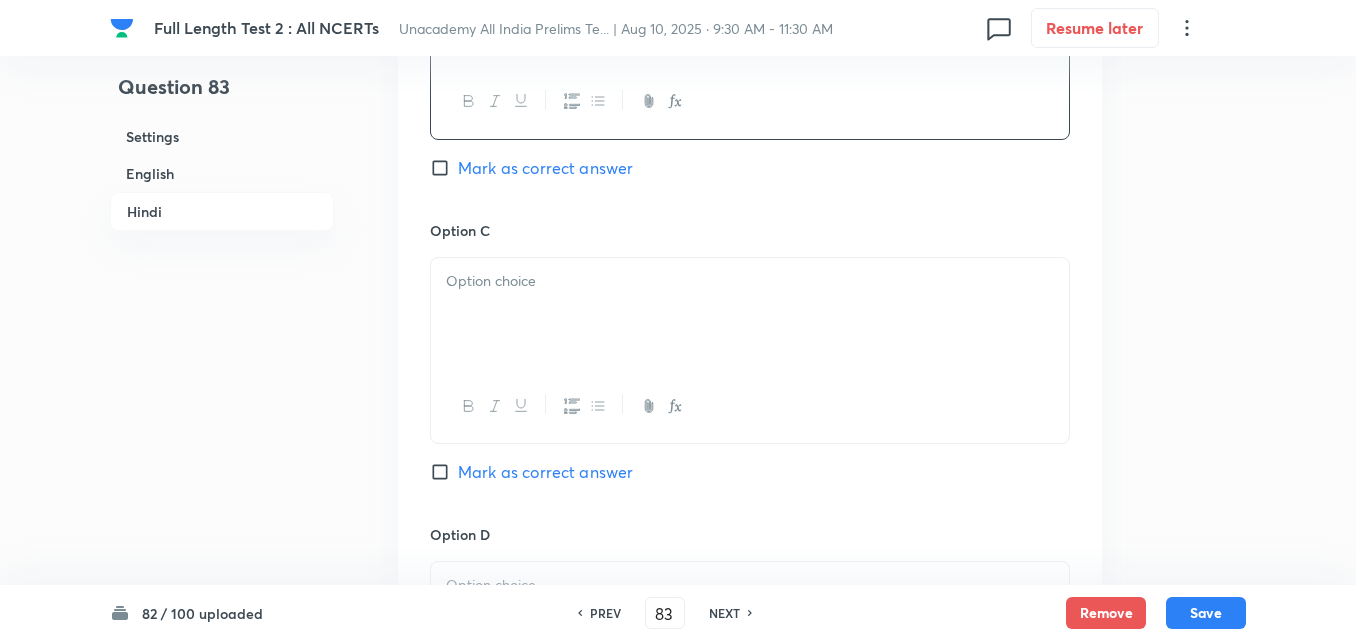 click at bounding box center [750, 314] 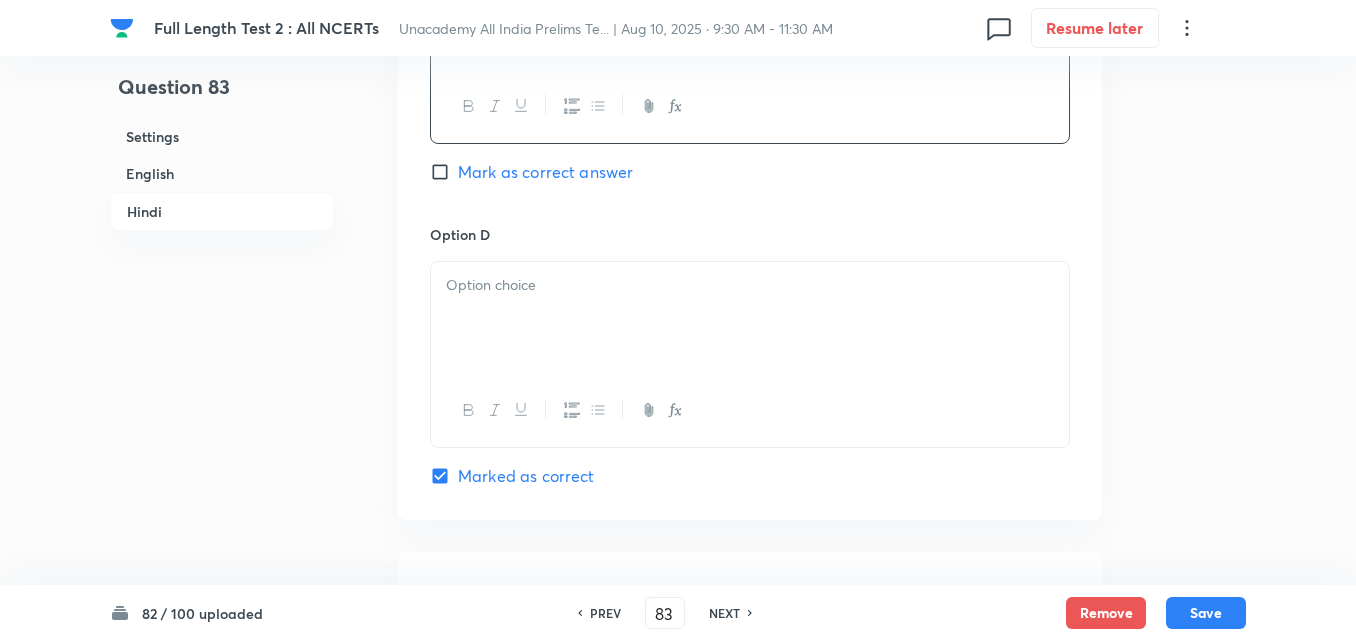 click at bounding box center [750, 285] 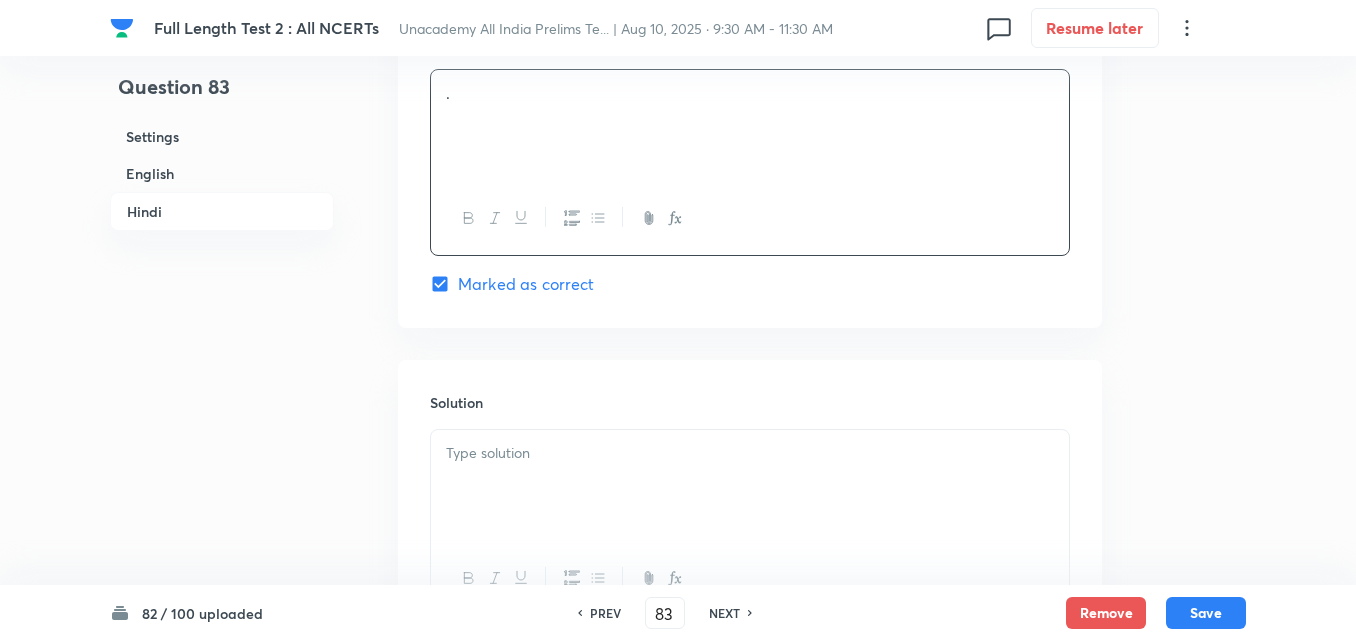 scroll, scrollTop: 4118, scrollLeft: 0, axis: vertical 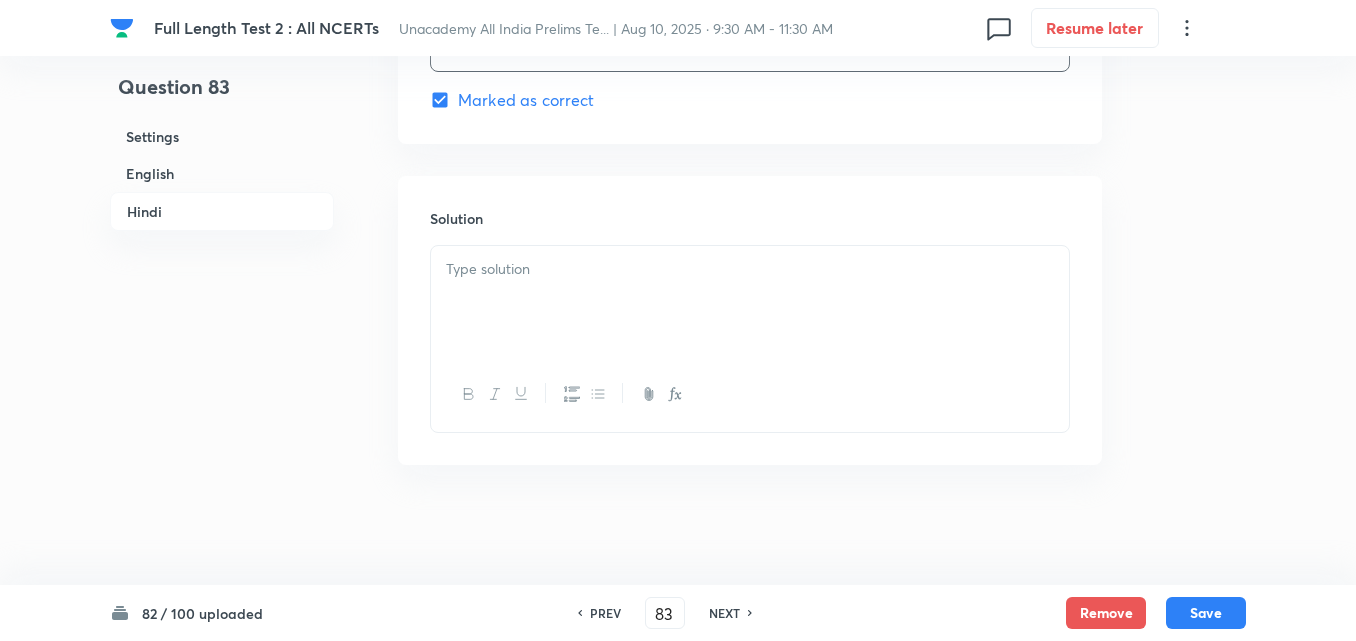 click at bounding box center [750, 302] 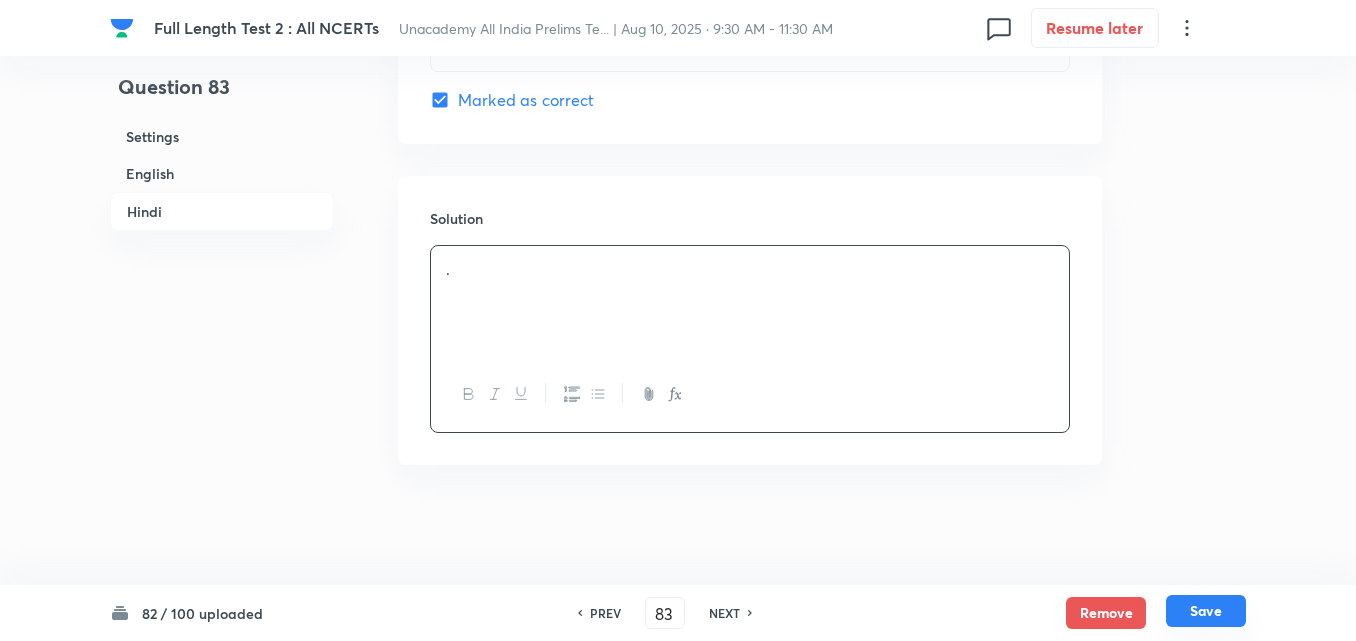 click on "Save" at bounding box center (1206, 611) 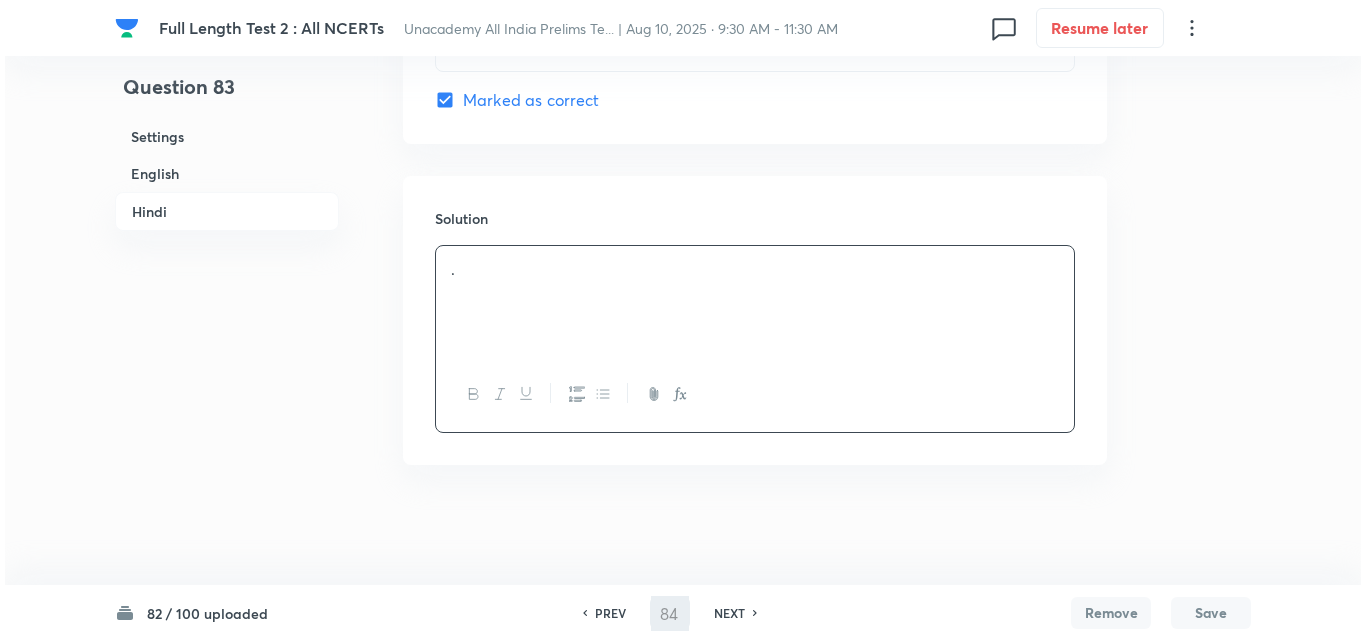 scroll, scrollTop: 0, scrollLeft: 0, axis: both 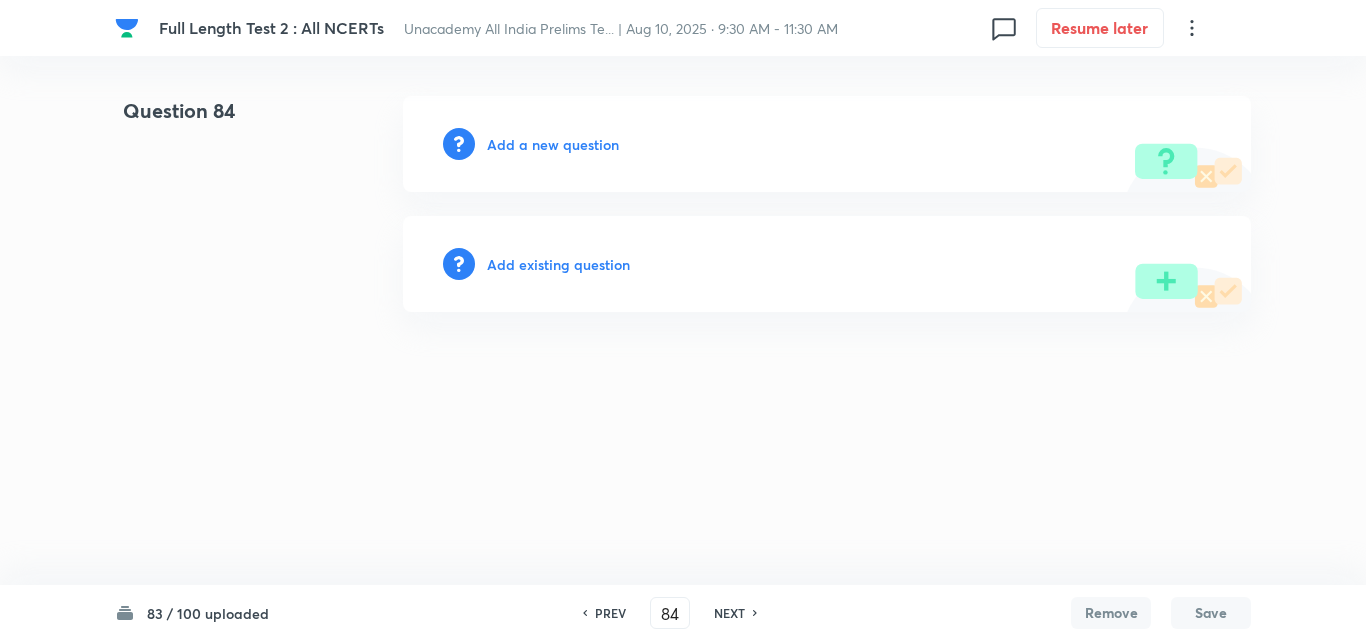 click on "Add a new question" at bounding box center (553, 144) 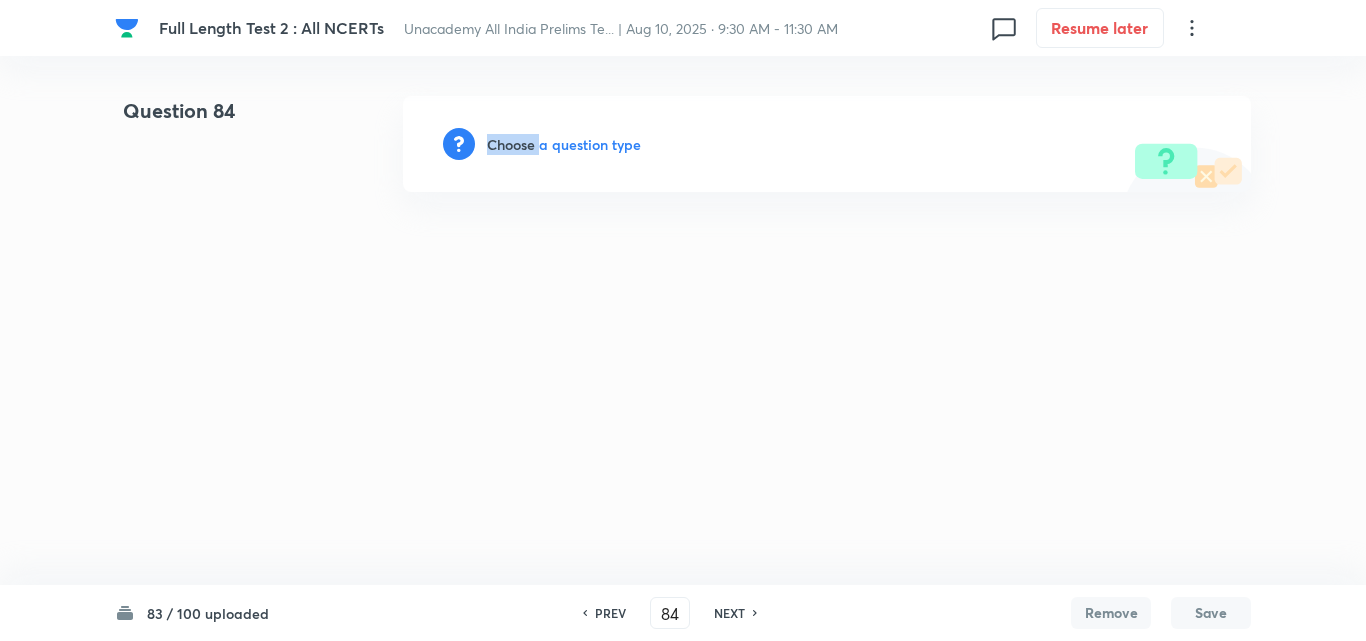 click on "Choose a question type" at bounding box center (564, 144) 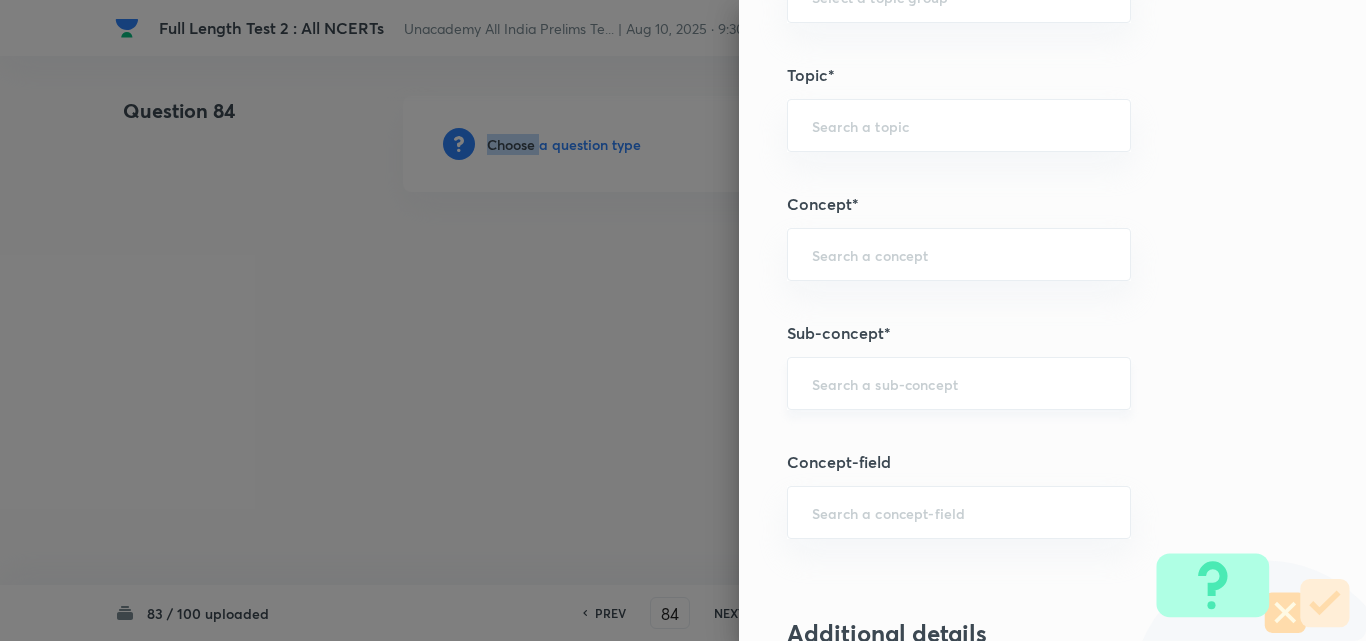 scroll, scrollTop: 1100, scrollLeft: 0, axis: vertical 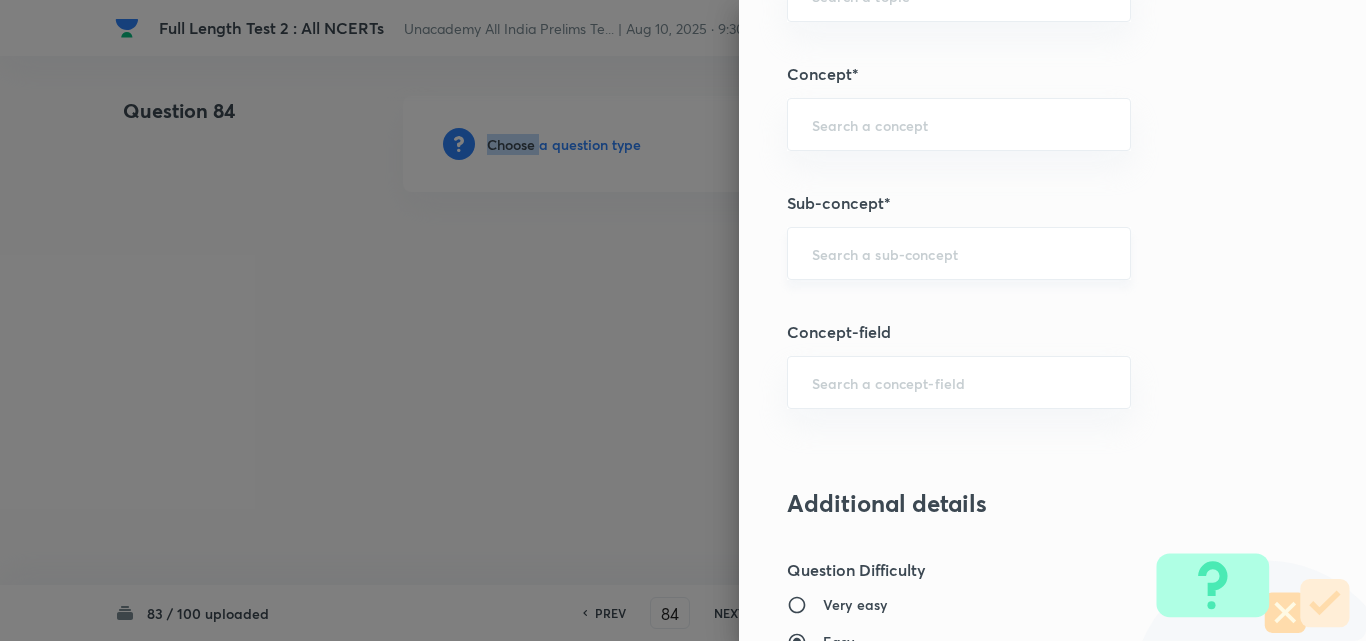 click at bounding box center [959, 253] 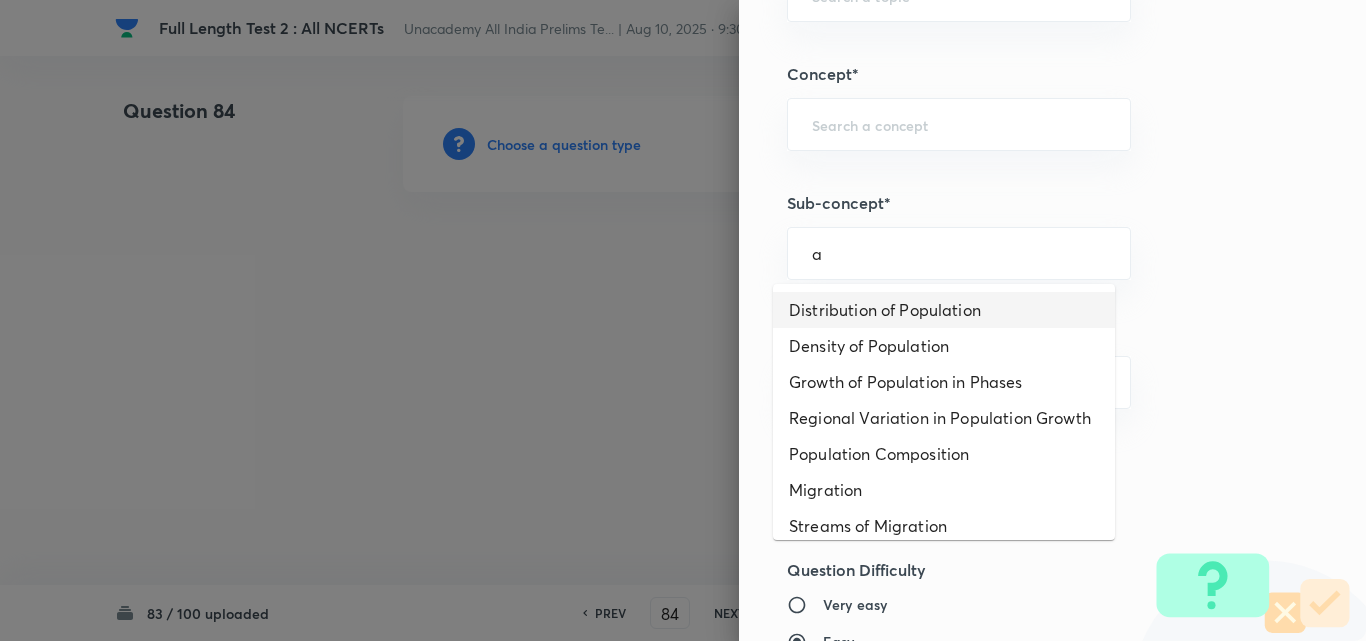 click on "Distribution of Population" at bounding box center [944, 310] 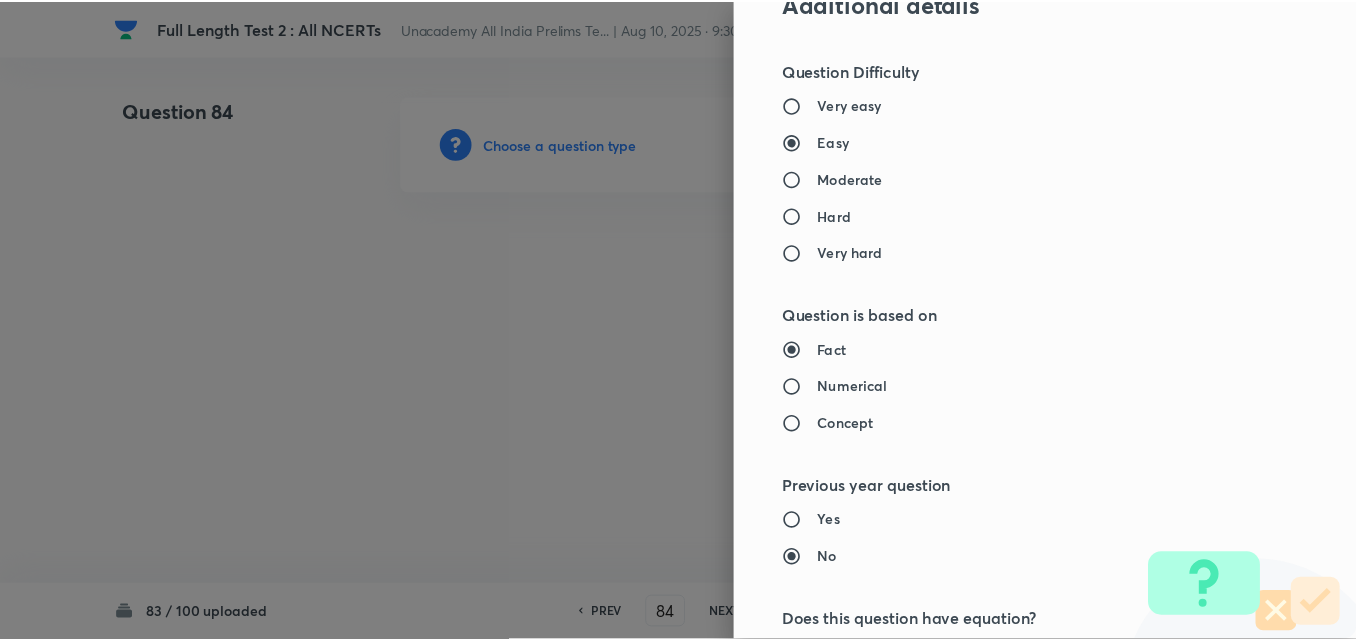 scroll, scrollTop: 2085, scrollLeft: 0, axis: vertical 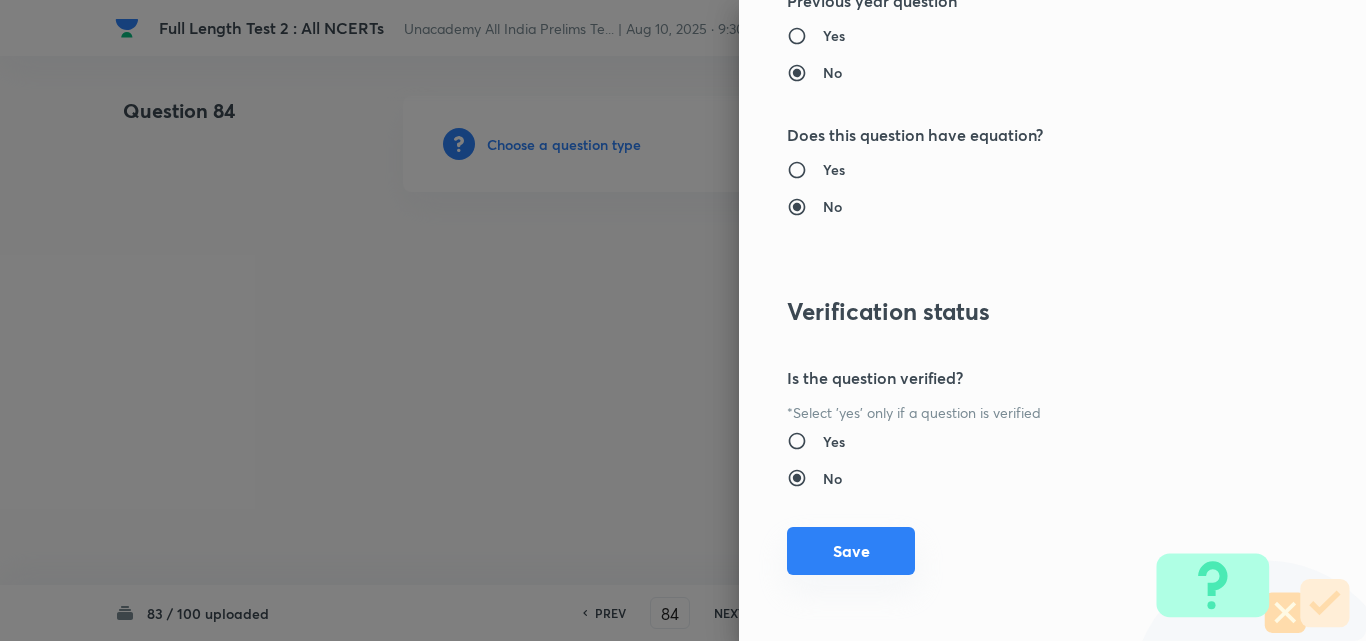 click on "Save" at bounding box center [851, 551] 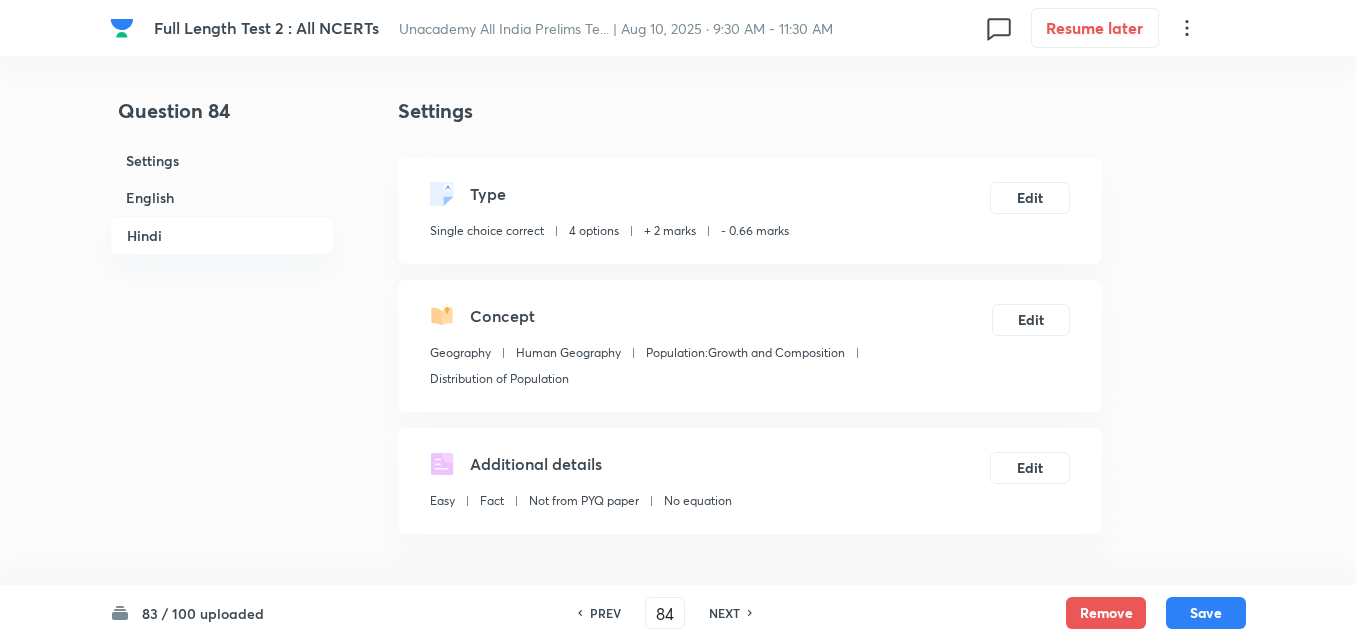click on "English" at bounding box center (222, 197) 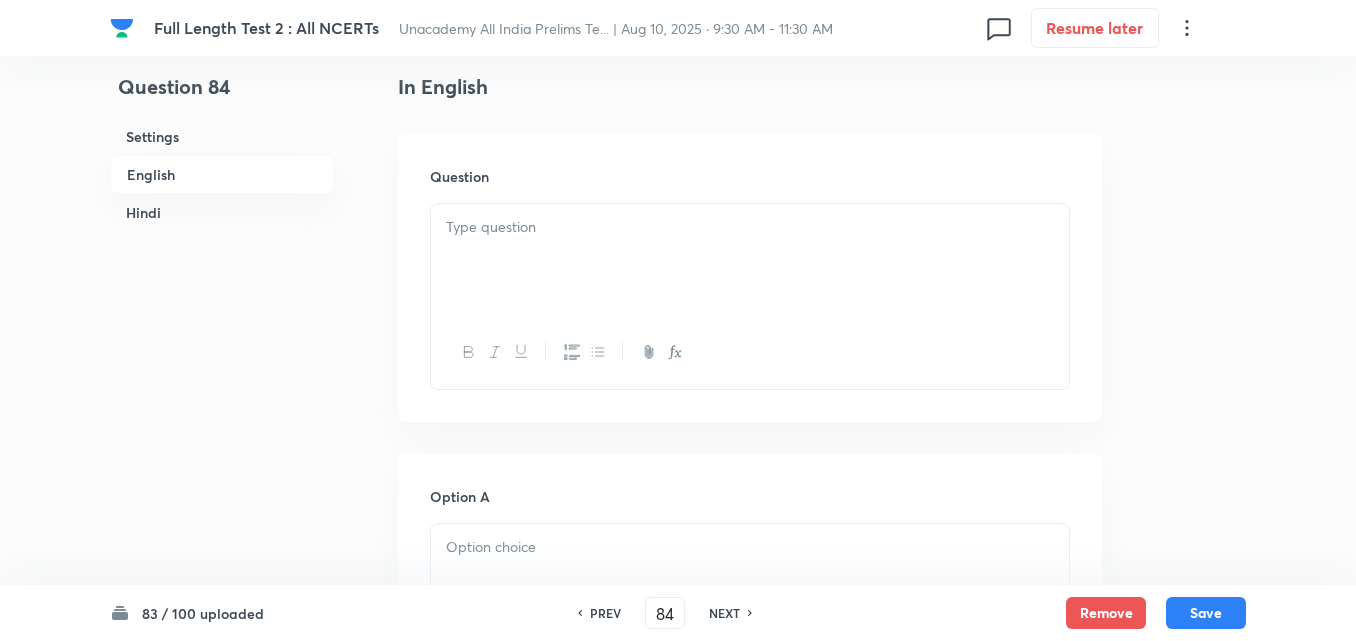 click at bounding box center (750, 260) 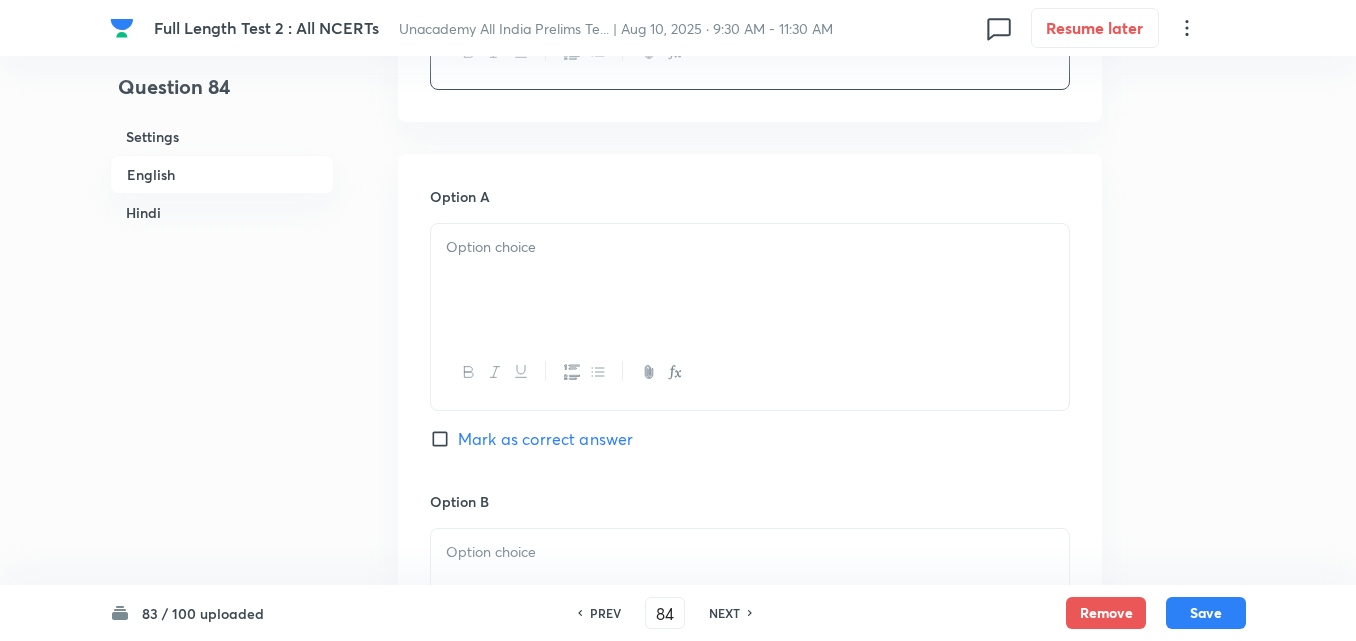 click at bounding box center [750, 280] 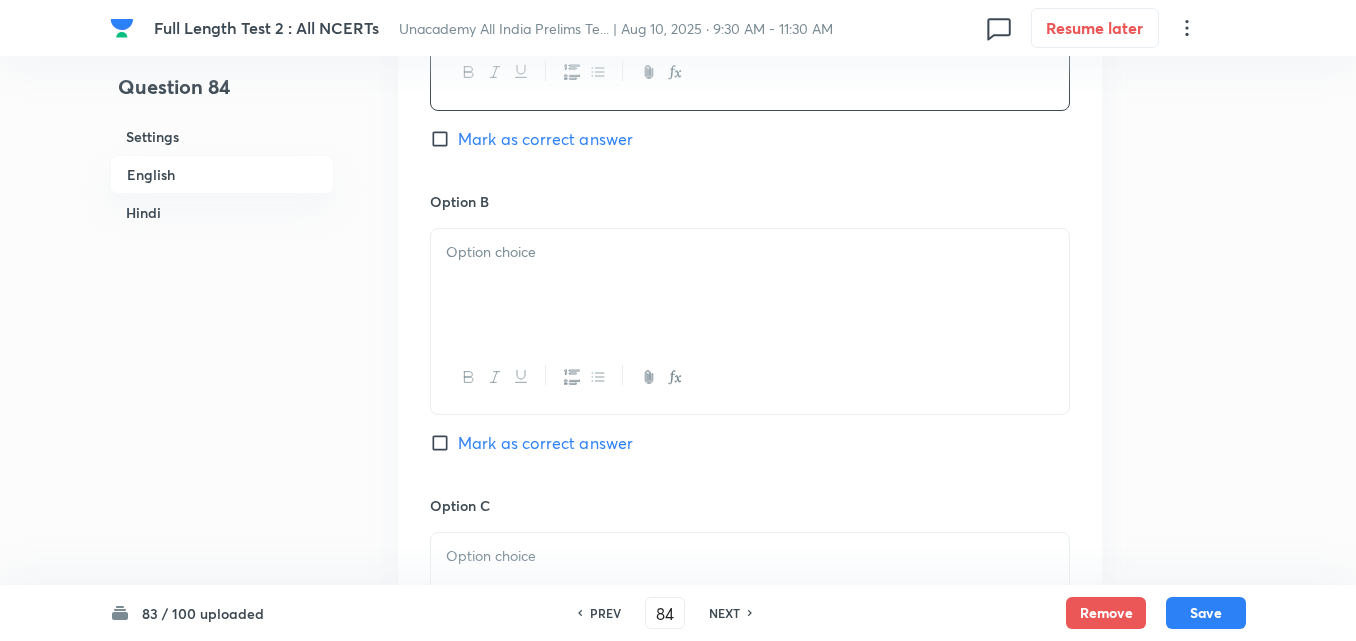 click at bounding box center (750, 285) 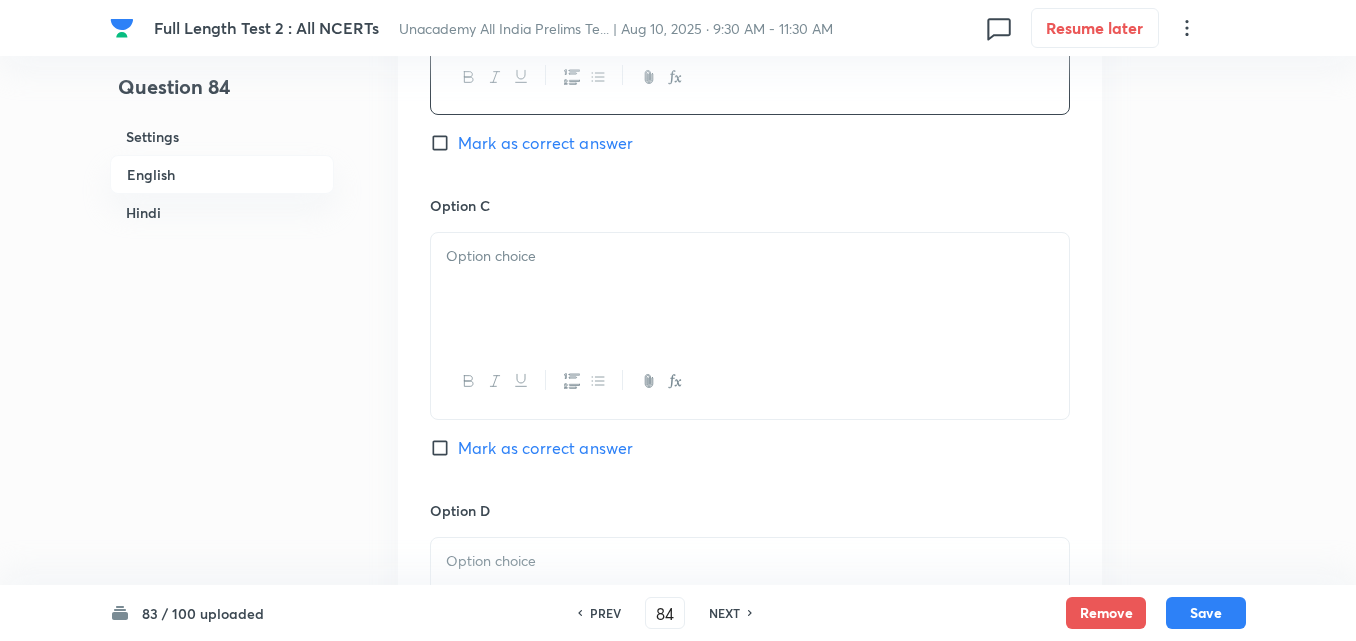 click at bounding box center (750, 289) 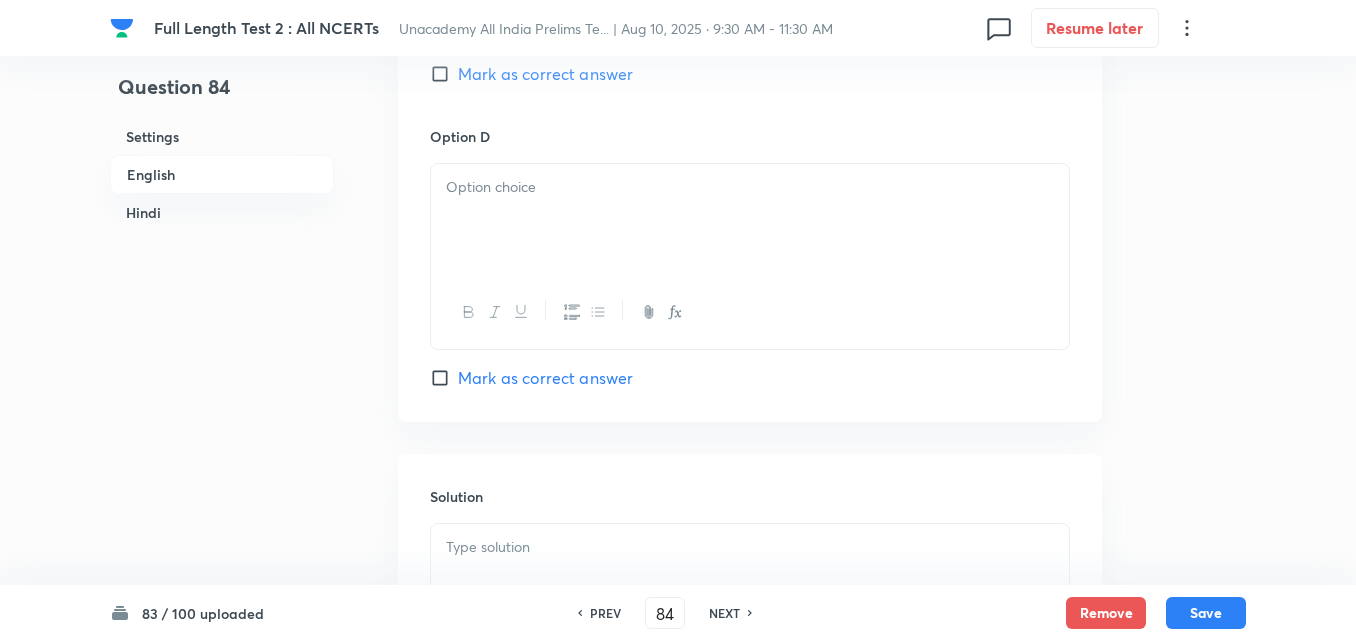 scroll, scrollTop: 1842, scrollLeft: 0, axis: vertical 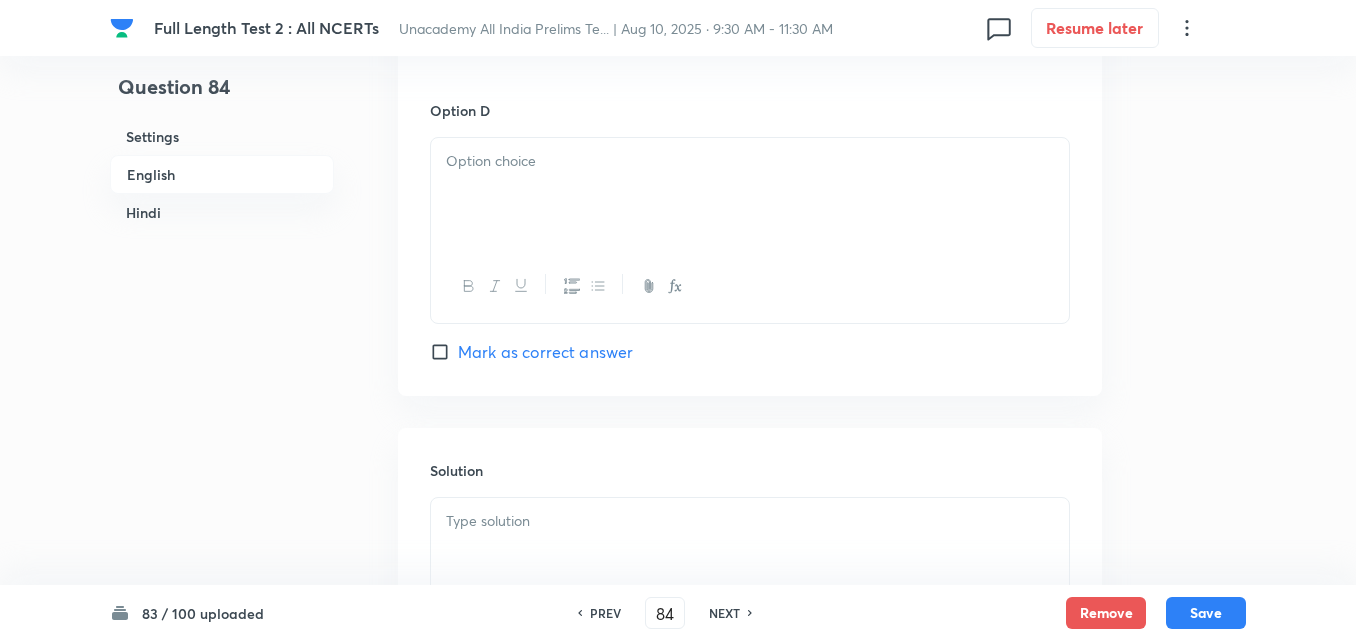 click at bounding box center [750, 286] 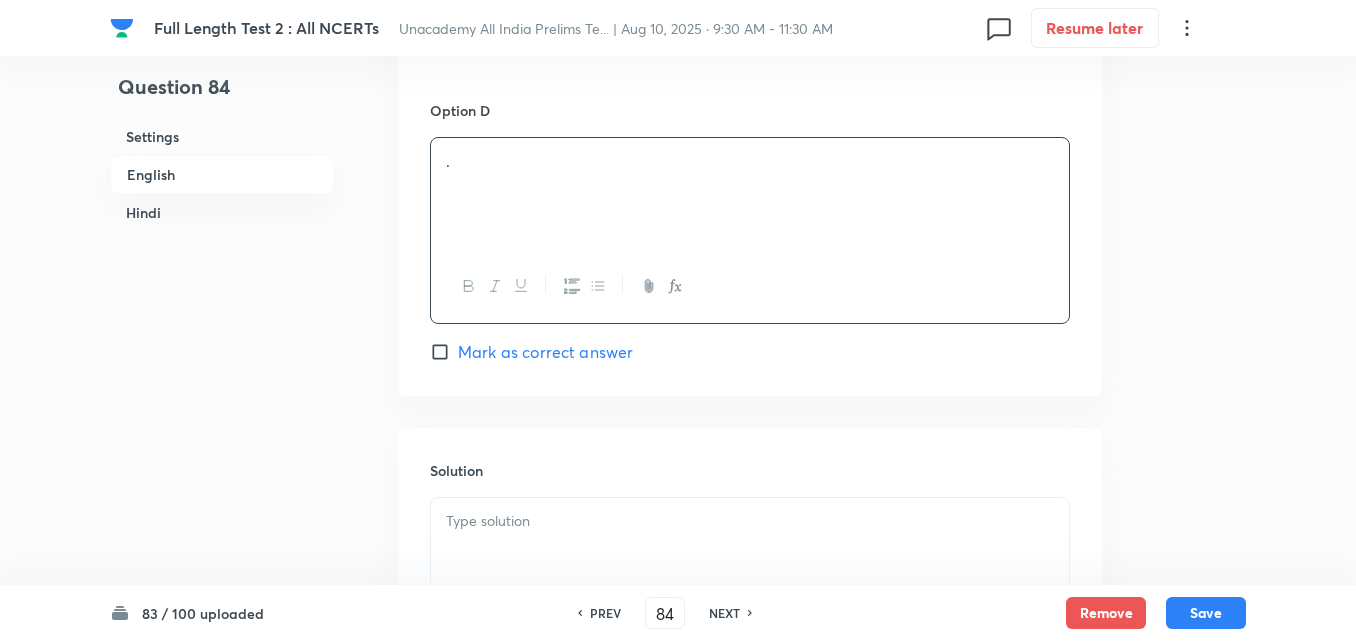 click on "Mark as correct answer" at bounding box center (545, 352) 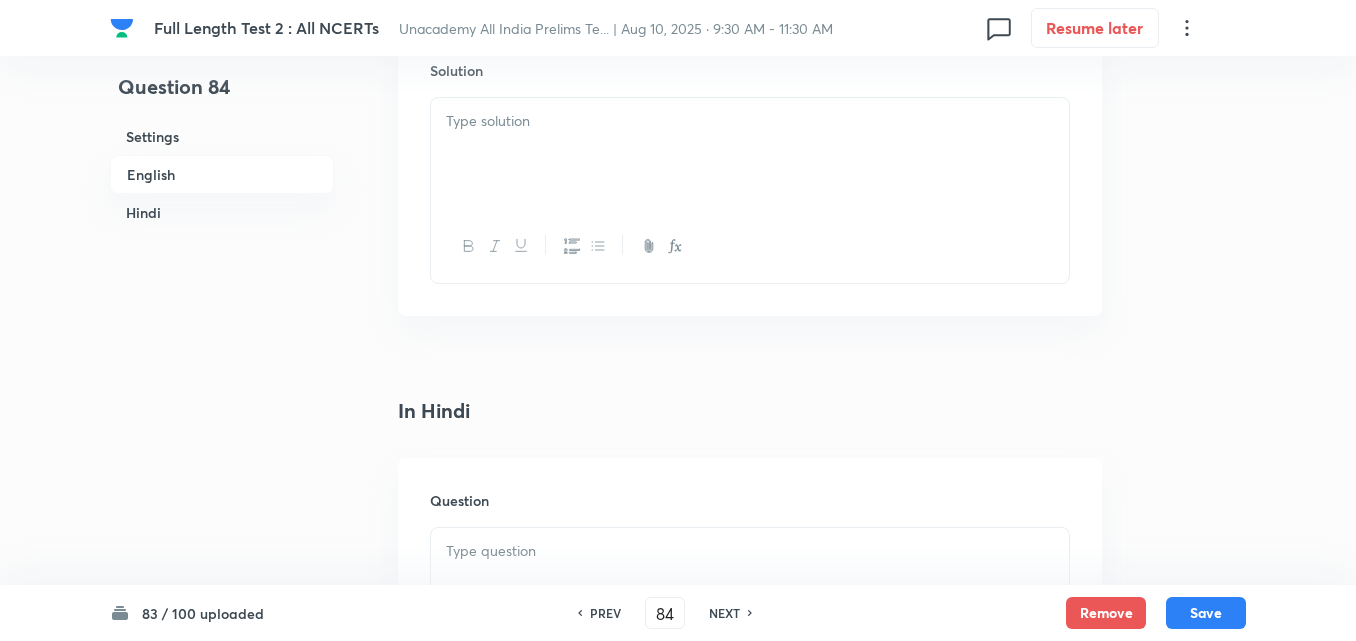 click at bounding box center (750, 154) 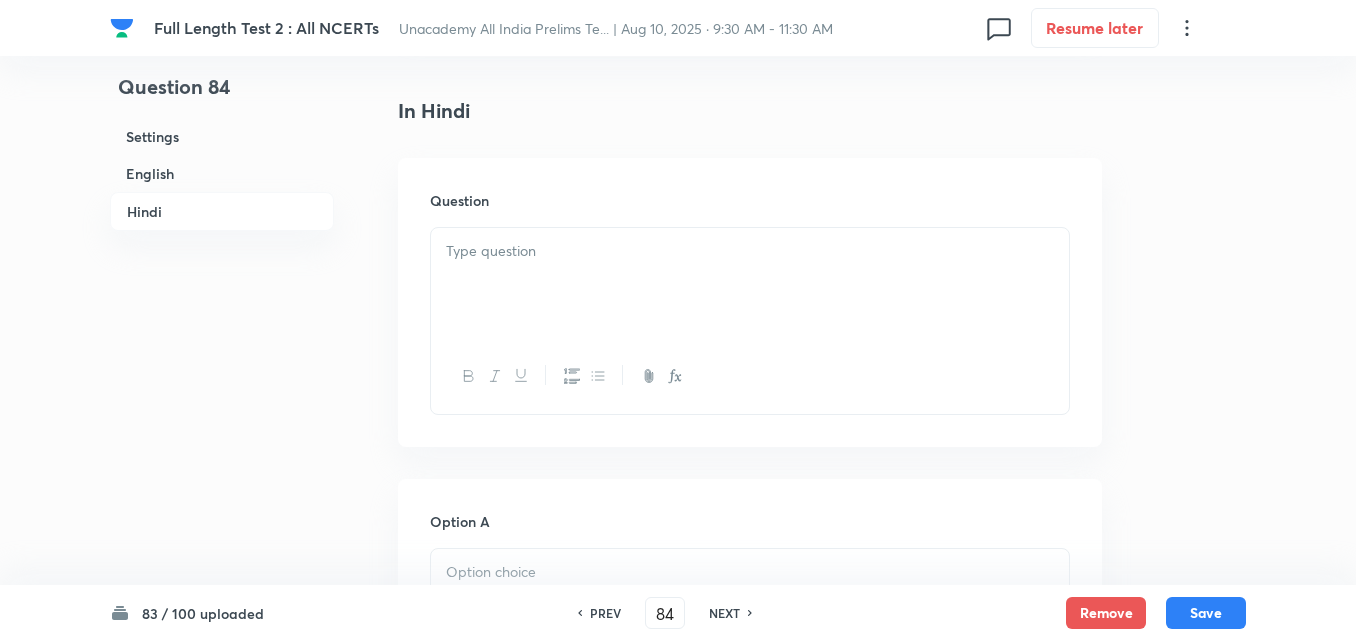 drag, startPoint x: 498, startPoint y: 319, endPoint x: 497, endPoint y: 307, distance: 12.0415945 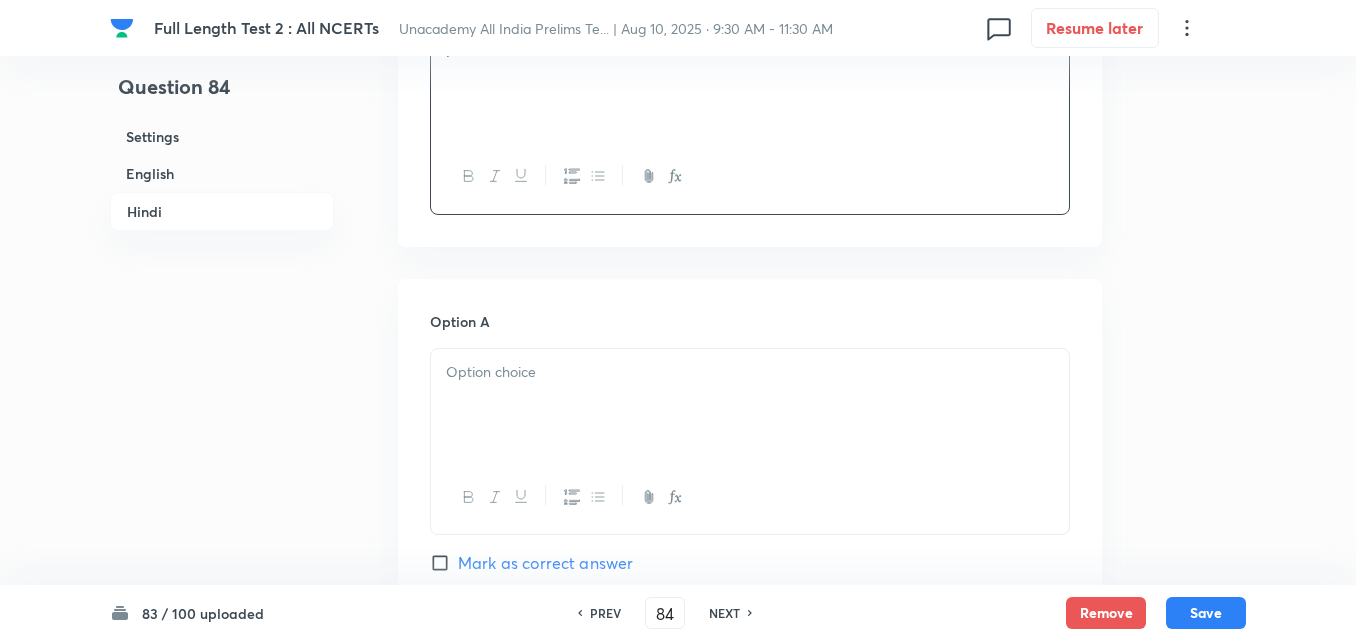 click on "Option A Mark as correct answer" at bounding box center [750, 463] 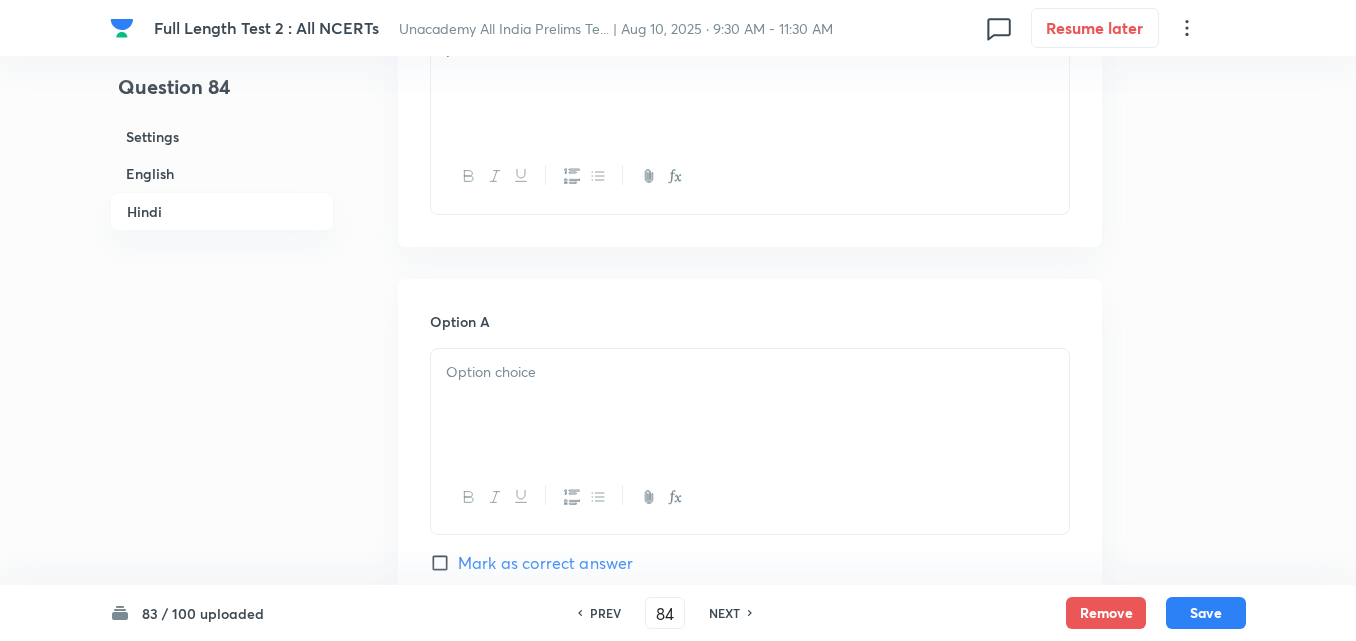 click at bounding box center (750, 405) 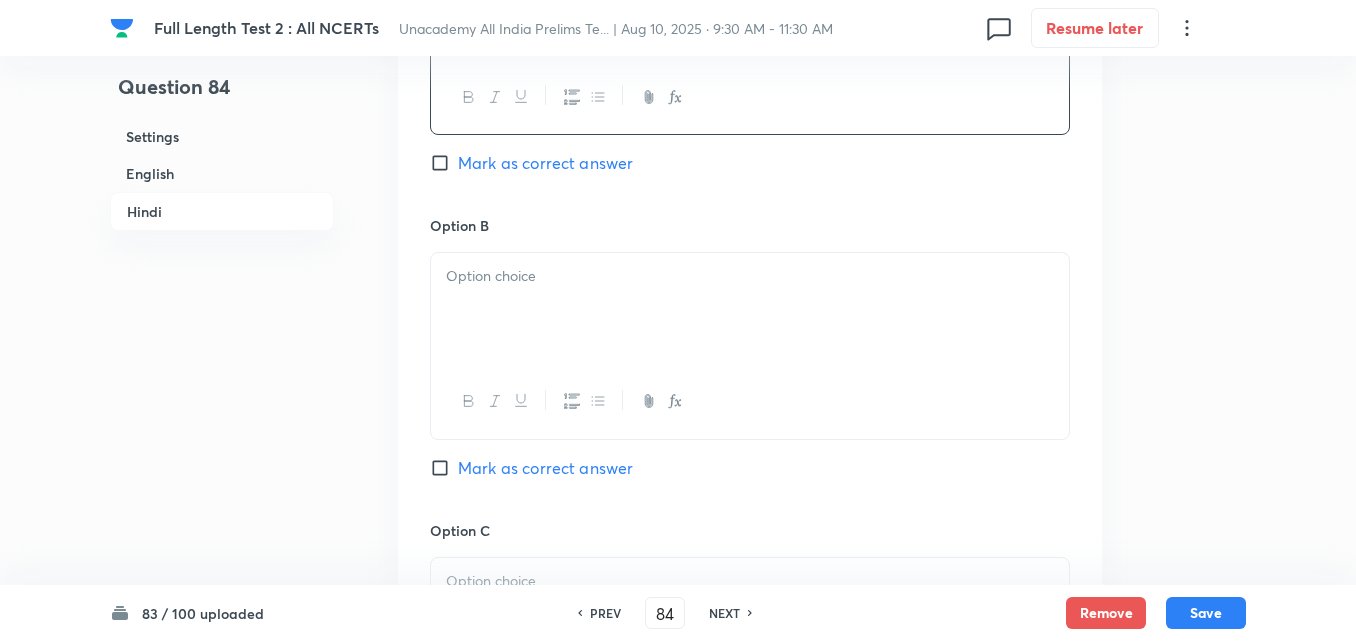 click at bounding box center (750, 276) 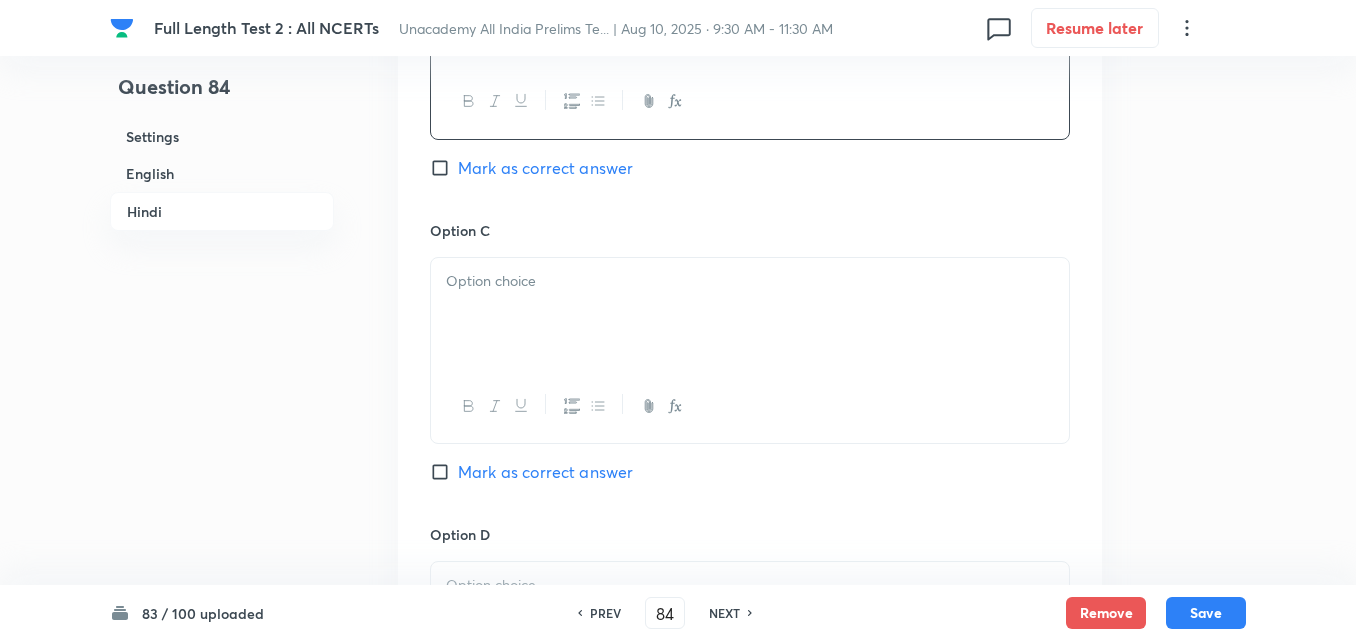 click at bounding box center [750, 281] 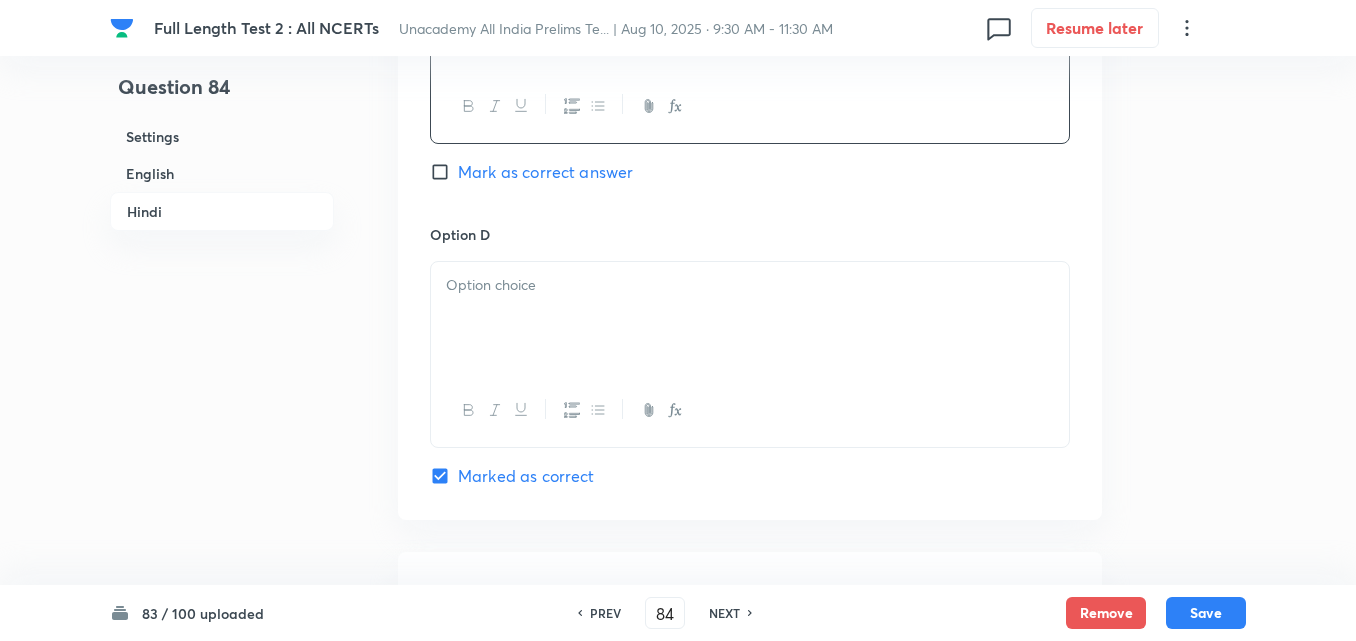 click at bounding box center [750, 318] 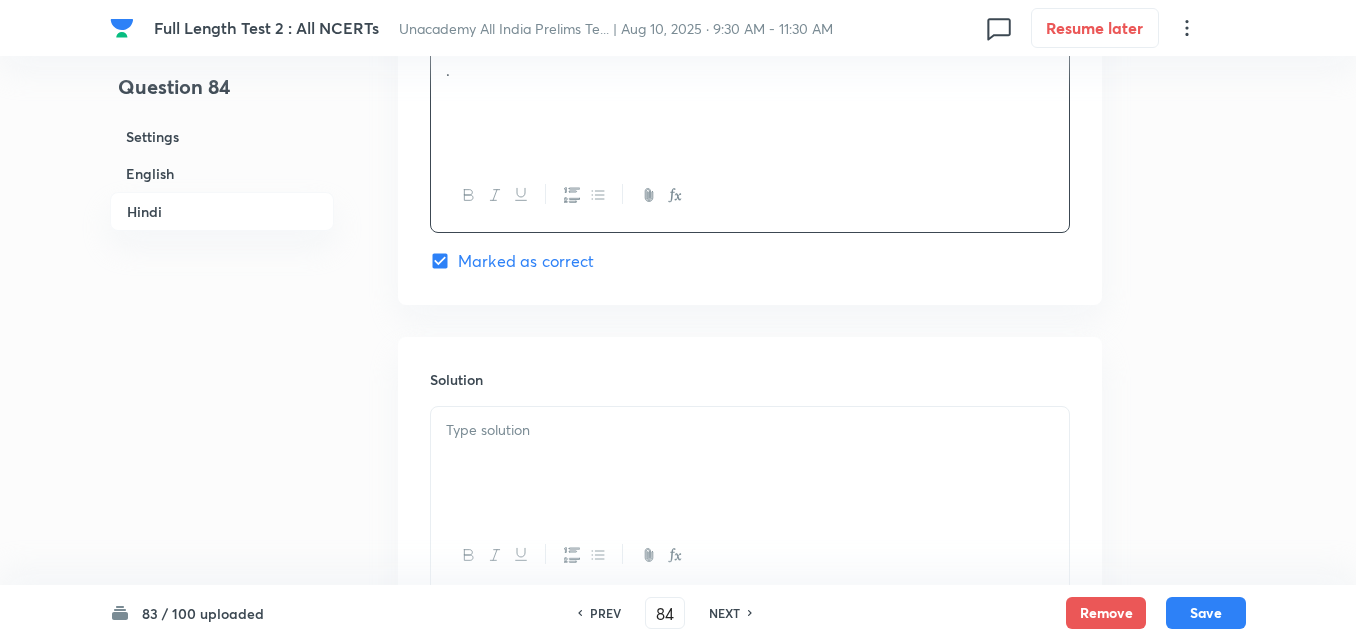scroll, scrollTop: 4118, scrollLeft: 0, axis: vertical 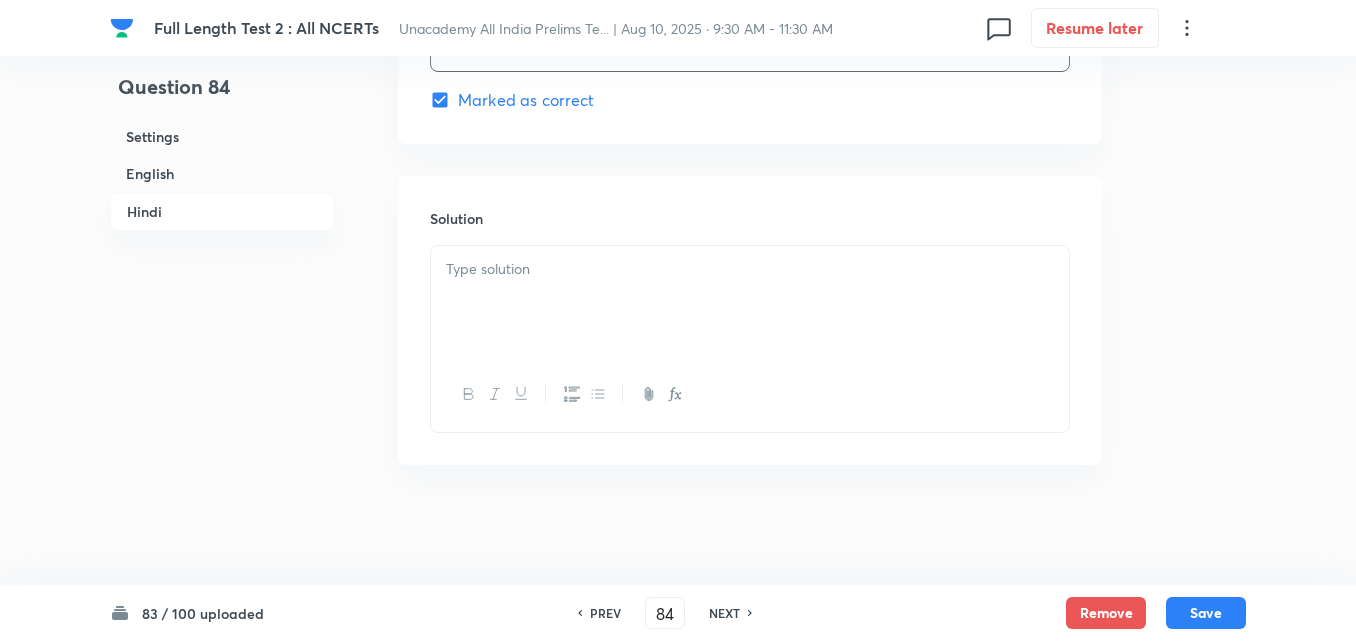 click at bounding box center (750, 302) 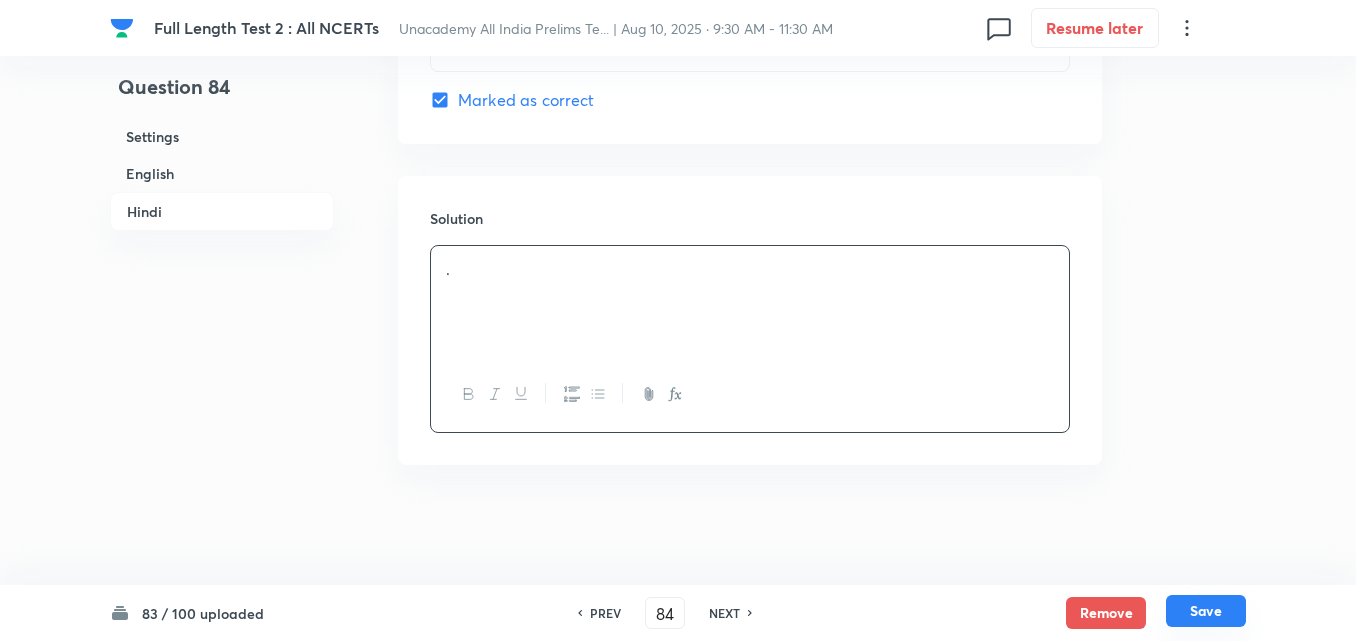 click on "Save" at bounding box center [1206, 611] 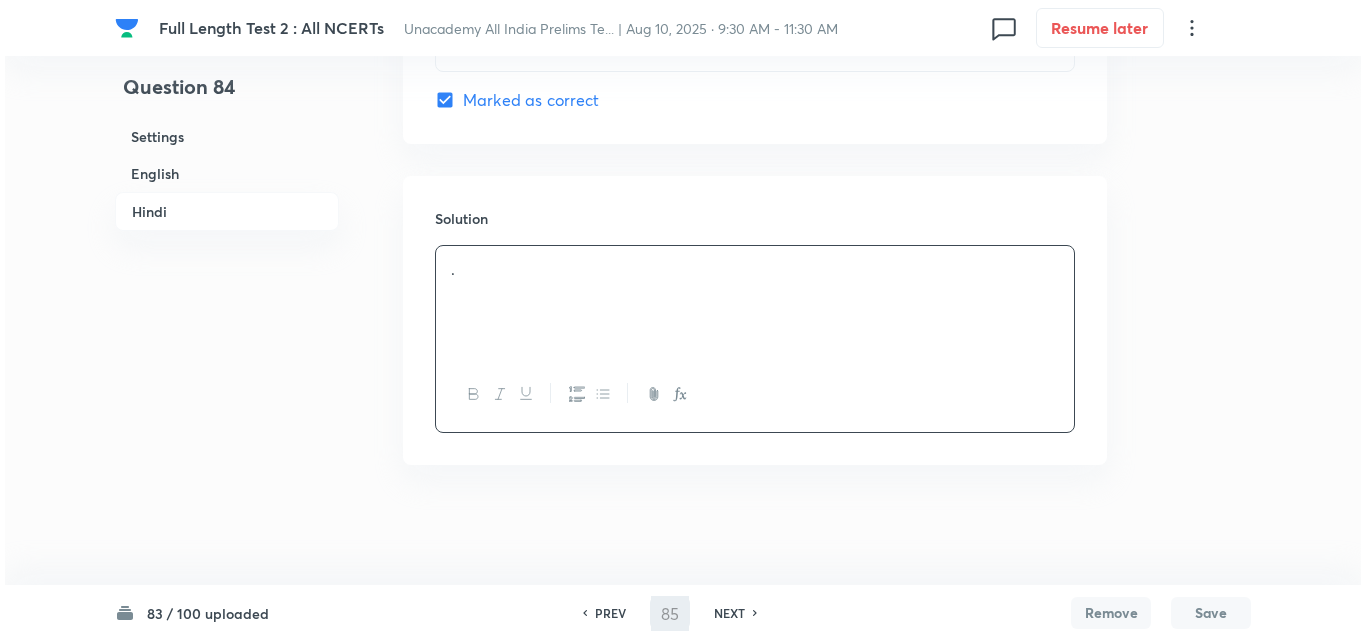 scroll, scrollTop: 0, scrollLeft: 0, axis: both 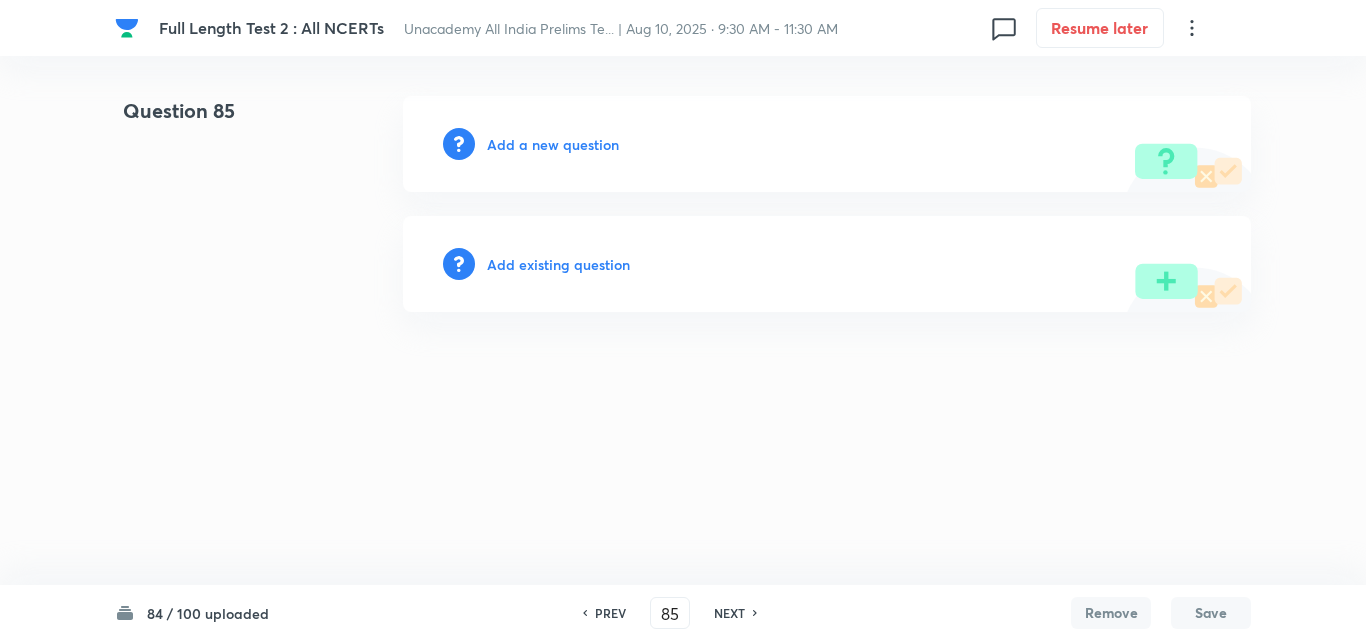 click on "Add a new question" at bounding box center [553, 144] 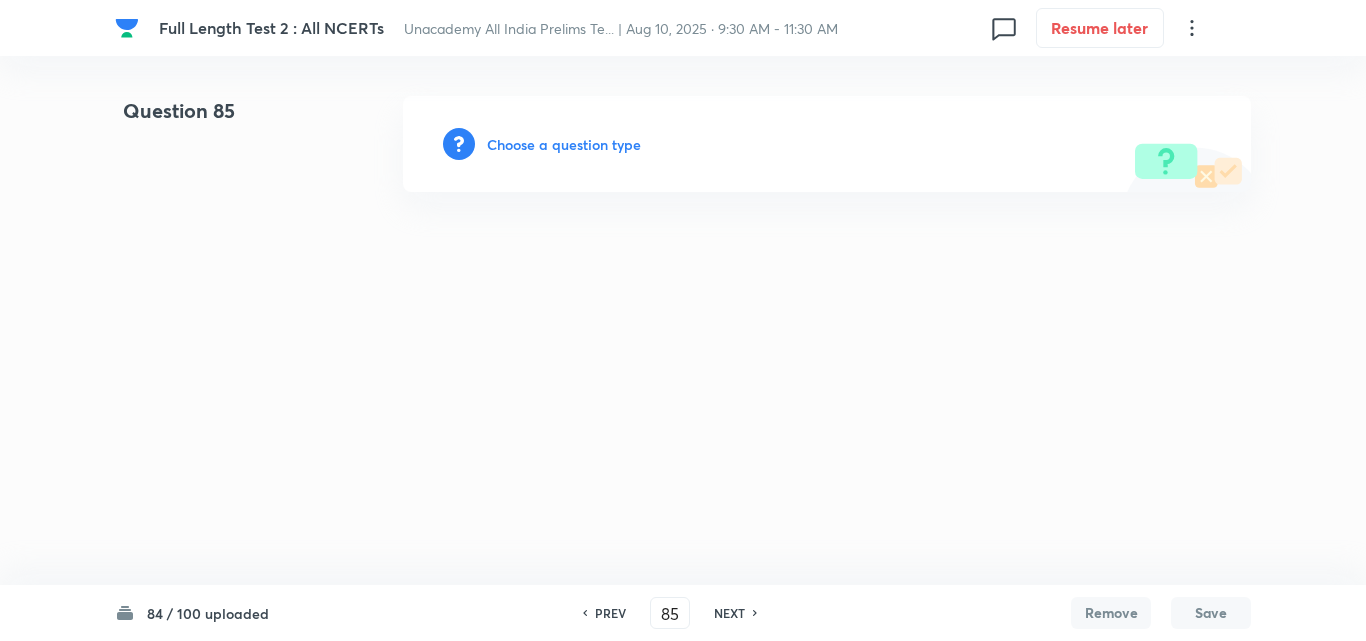 click on "Choose a question type" at bounding box center [564, 144] 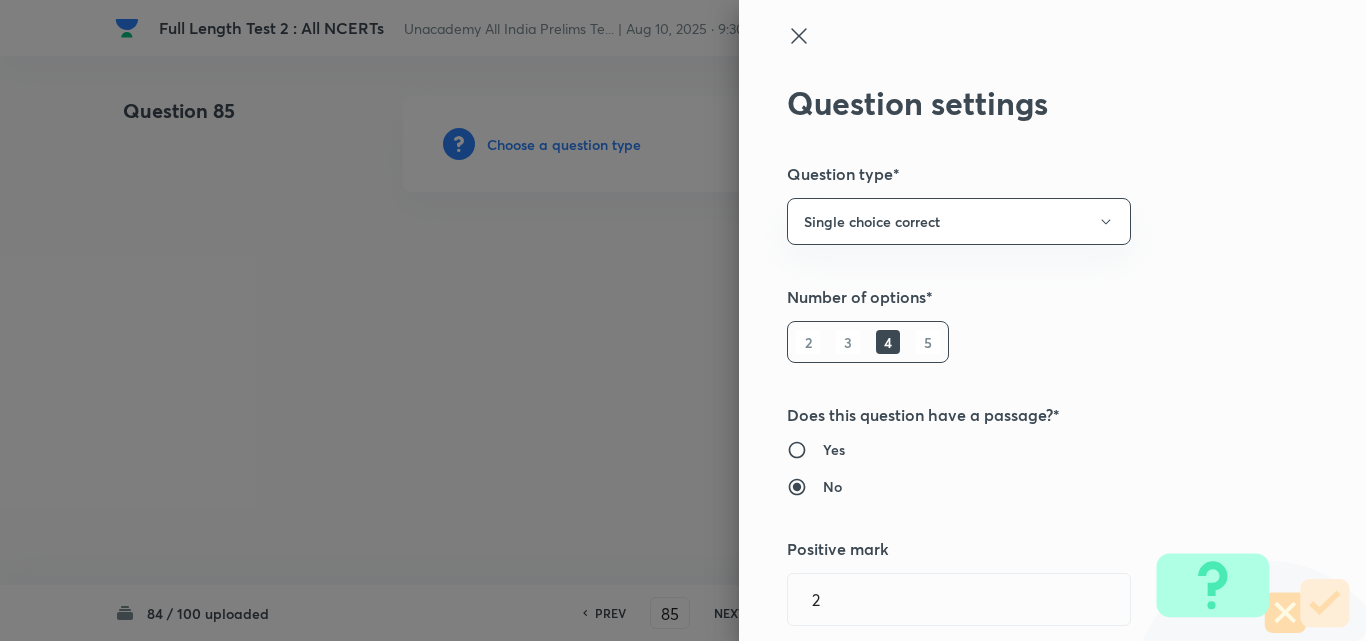 click at bounding box center (683, 320) 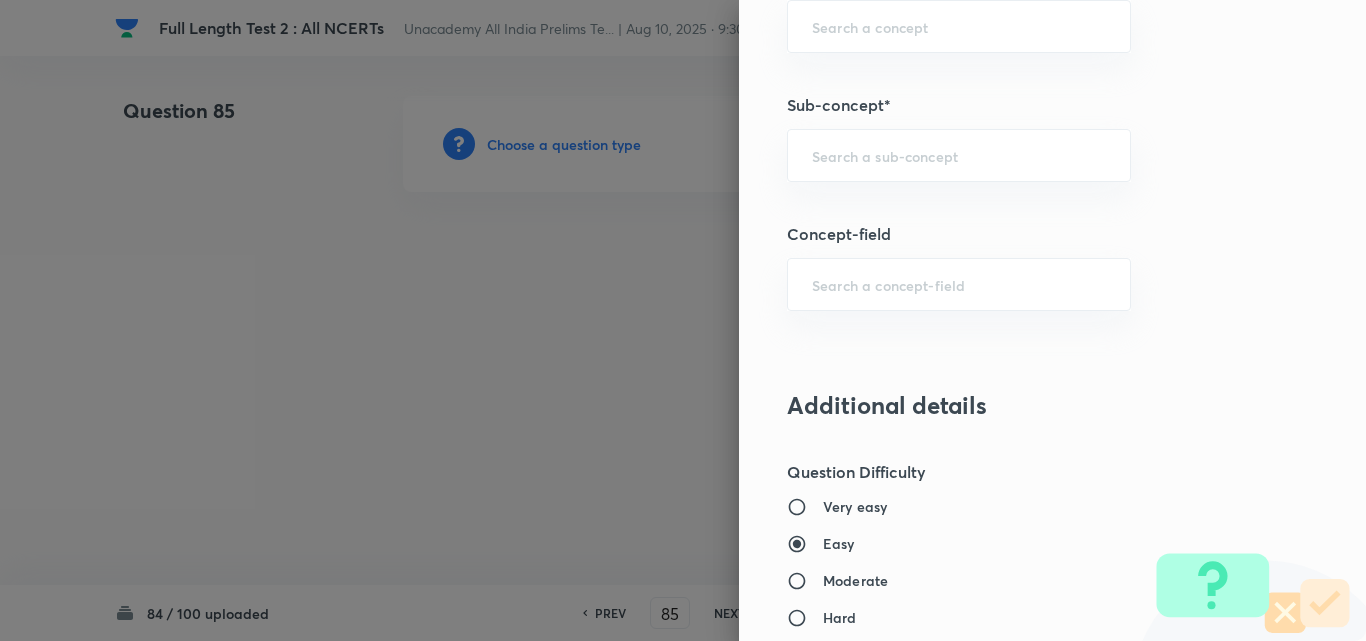 scroll, scrollTop: 1200, scrollLeft: 0, axis: vertical 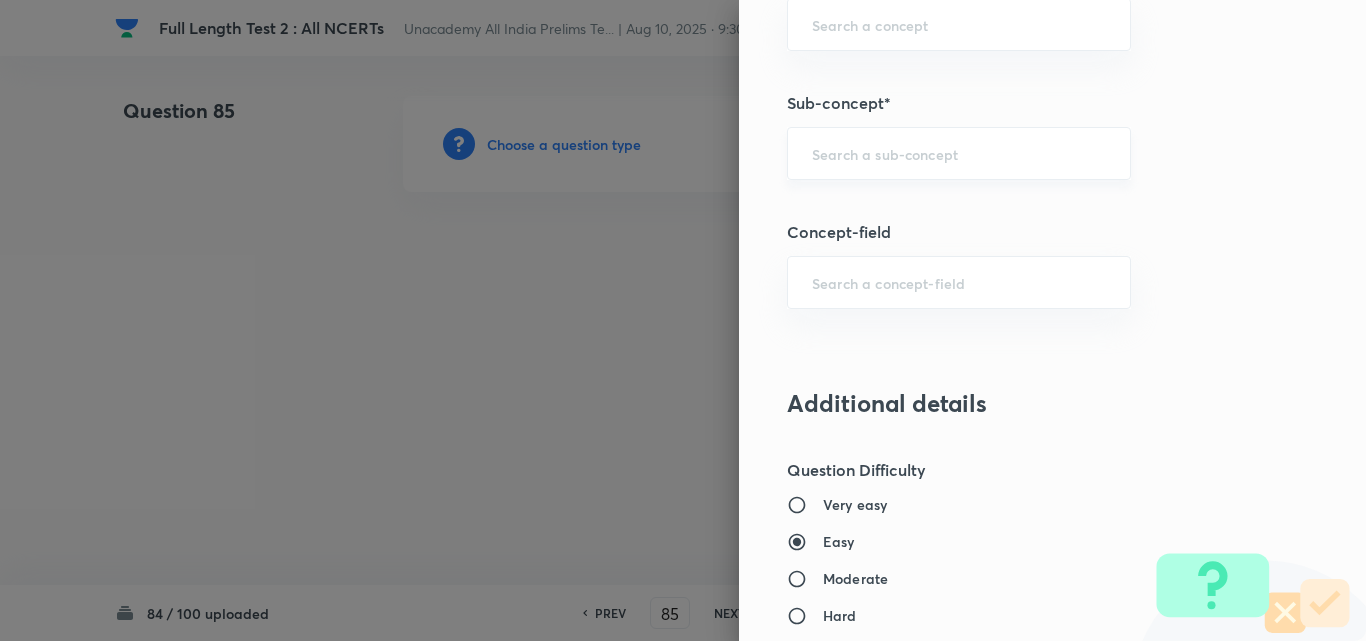 click on "​" at bounding box center (959, 153) 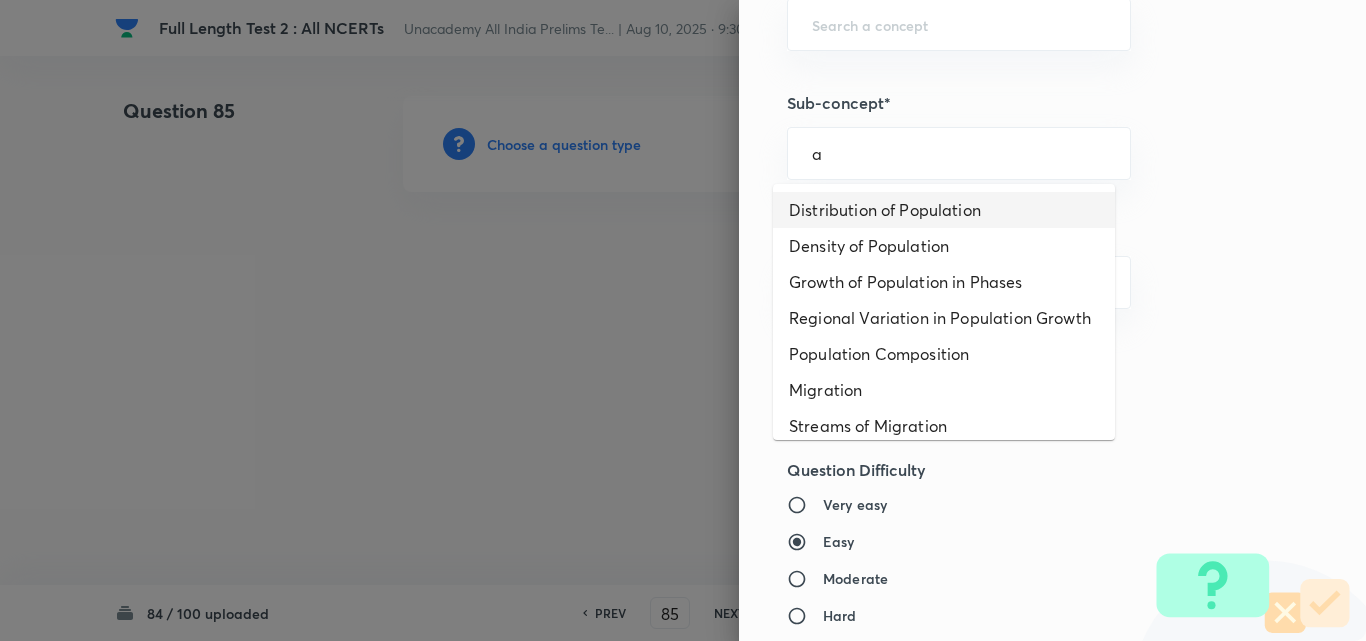 click on "Distribution of Population" at bounding box center (944, 210) 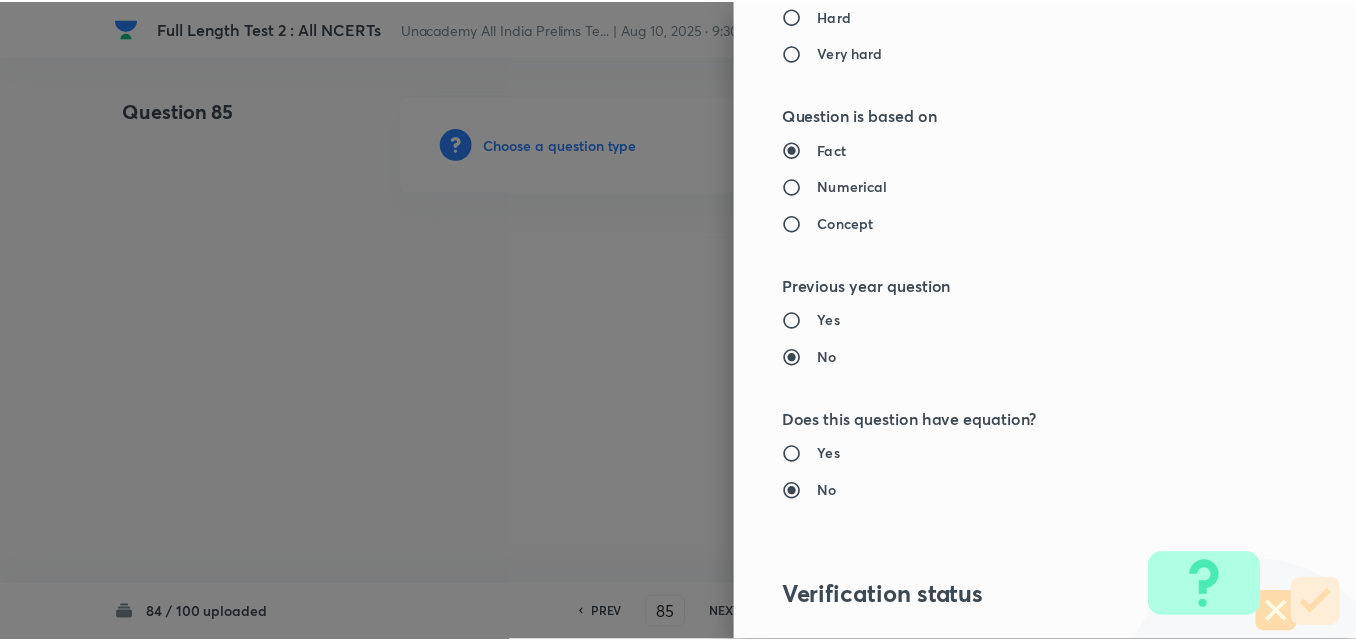 scroll, scrollTop: 2085, scrollLeft: 0, axis: vertical 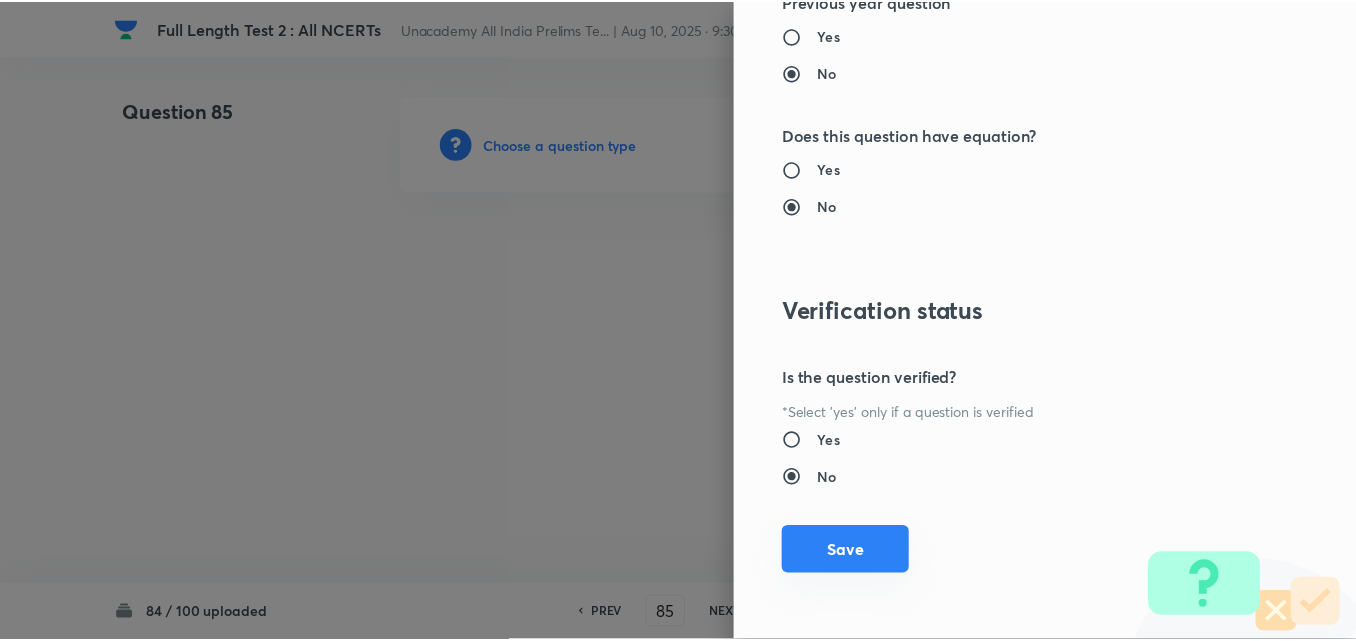 click 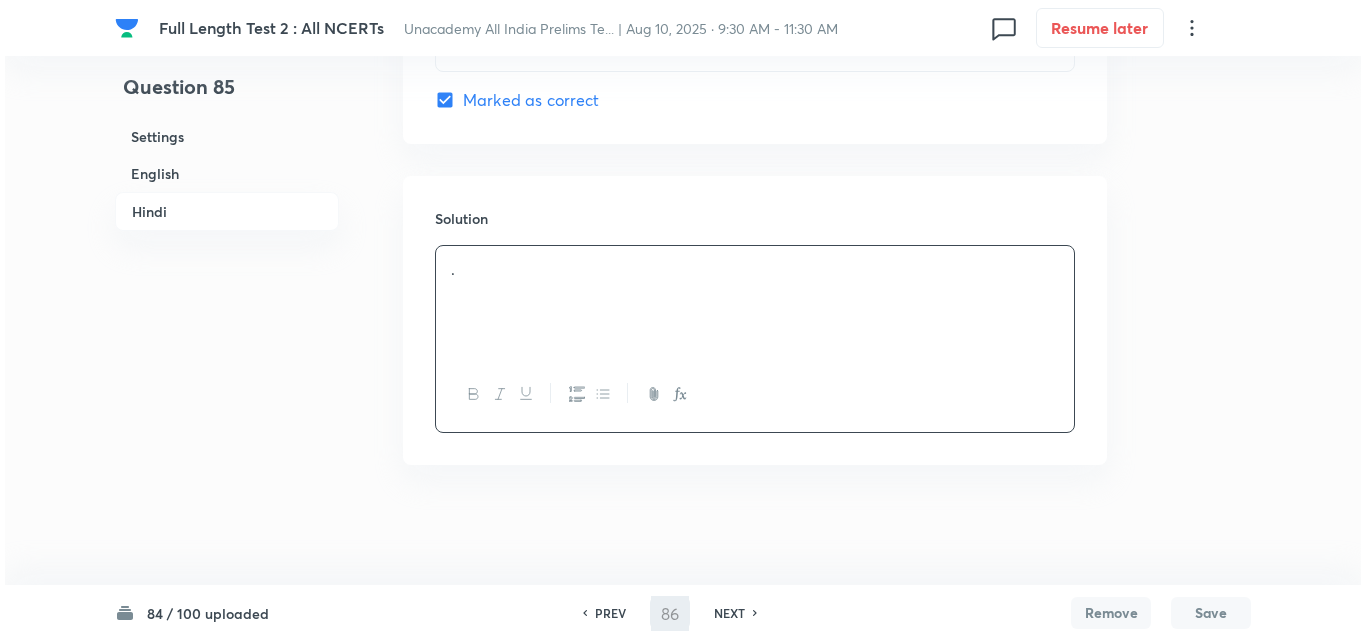 scroll, scrollTop: 0, scrollLeft: 0, axis: both 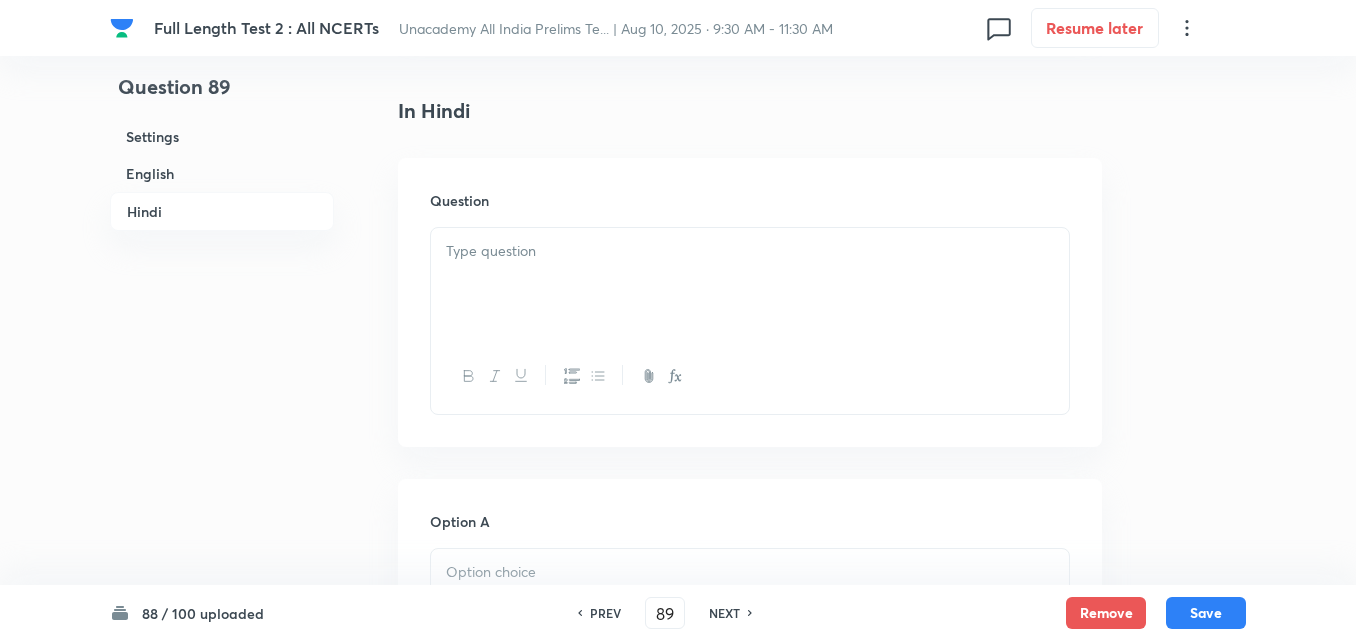 drag, startPoint x: 540, startPoint y: 366, endPoint x: 521, endPoint y: 296, distance: 72.53275 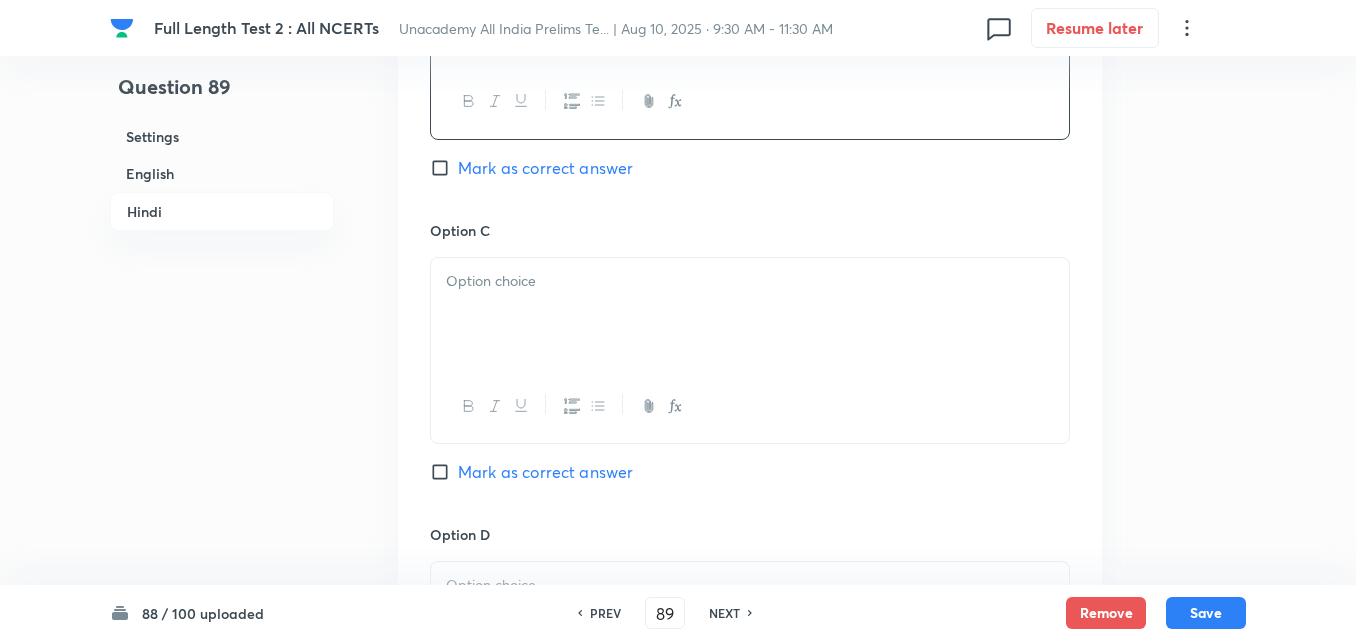 drag, startPoint x: 528, startPoint y: 354, endPoint x: 527, endPoint y: 341, distance: 13.038404 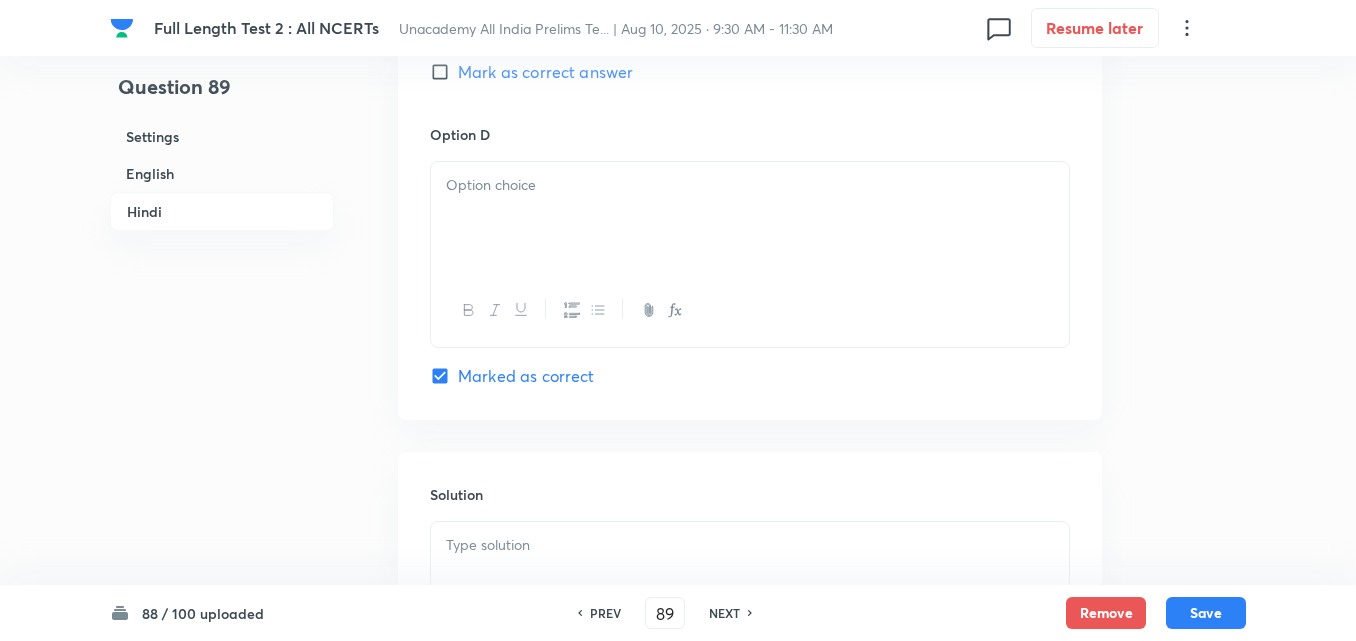 drag, startPoint x: 537, startPoint y: 330, endPoint x: 531, endPoint y: 274, distance: 56.32051 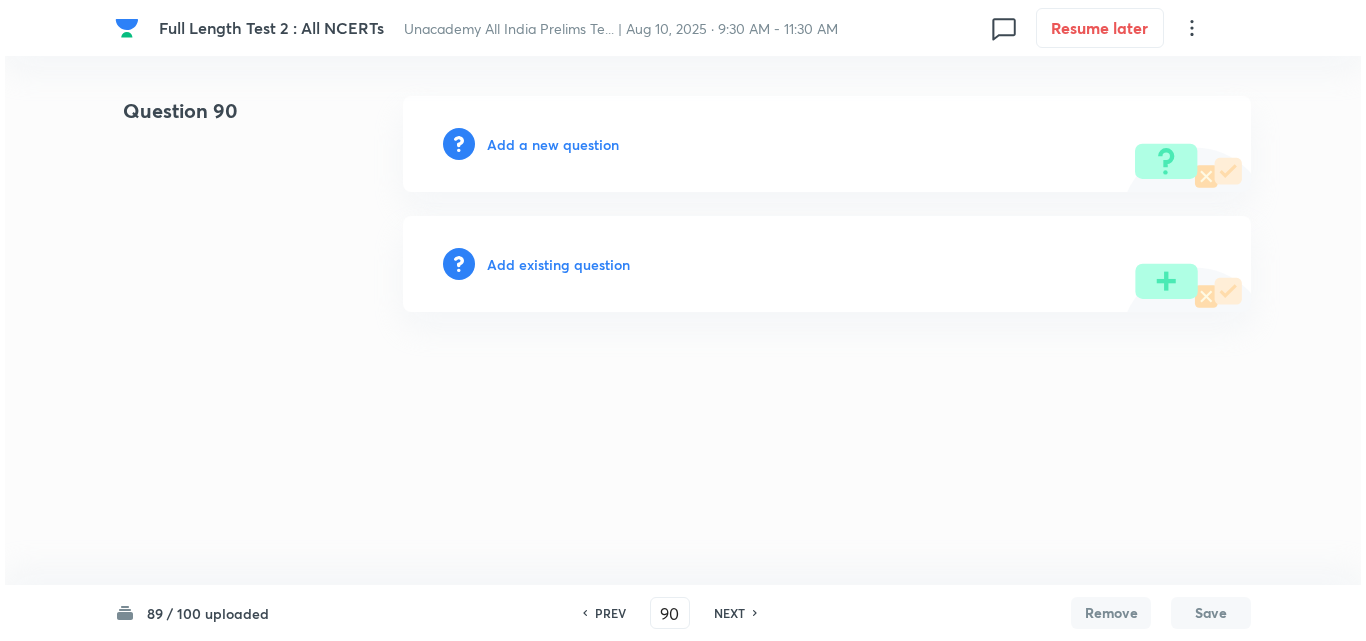 scroll, scrollTop: 0, scrollLeft: 0, axis: both 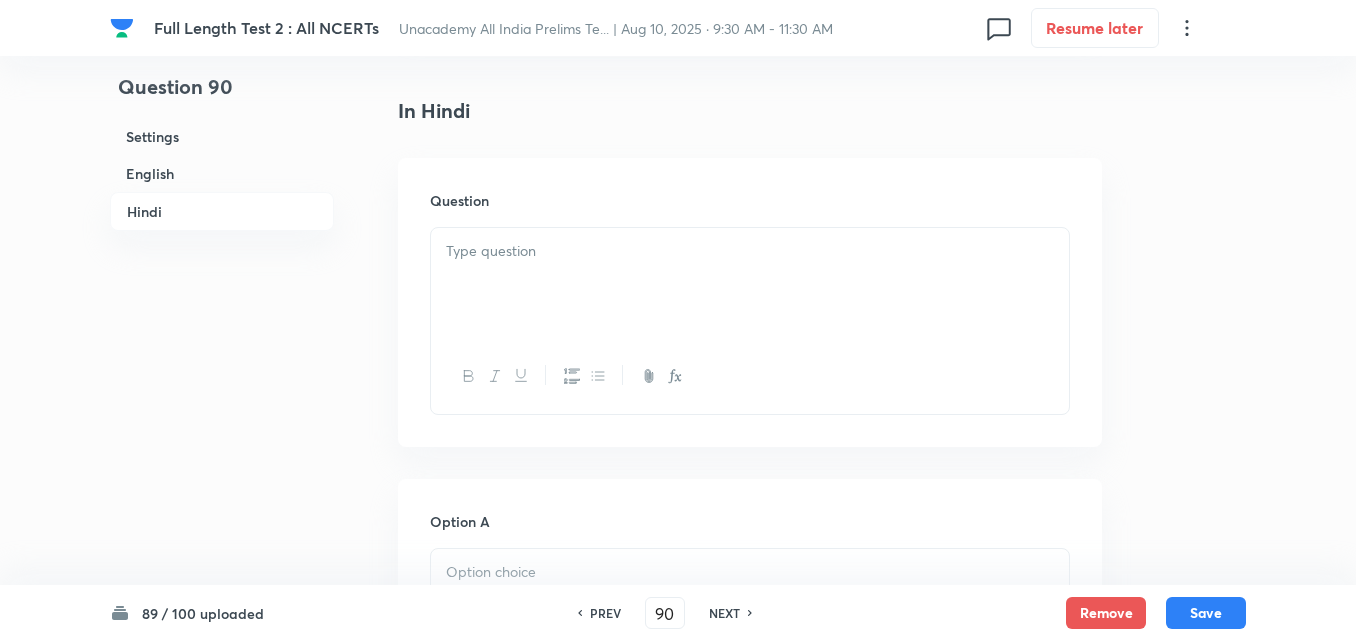 drag, startPoint x: 548, startPoint y: 336, endPoint x: 543, endPoint y: 327, distance: 10.29563 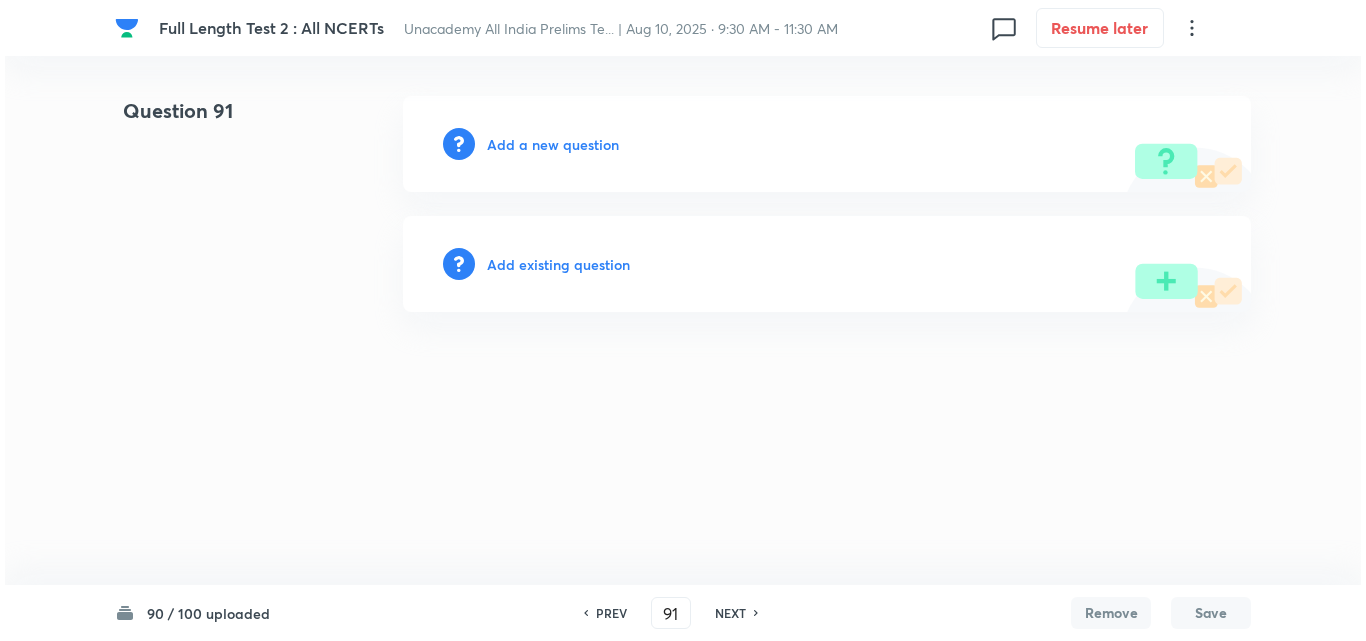 scroll, scrollTop: 0, scrollLeft: 0, axis: both 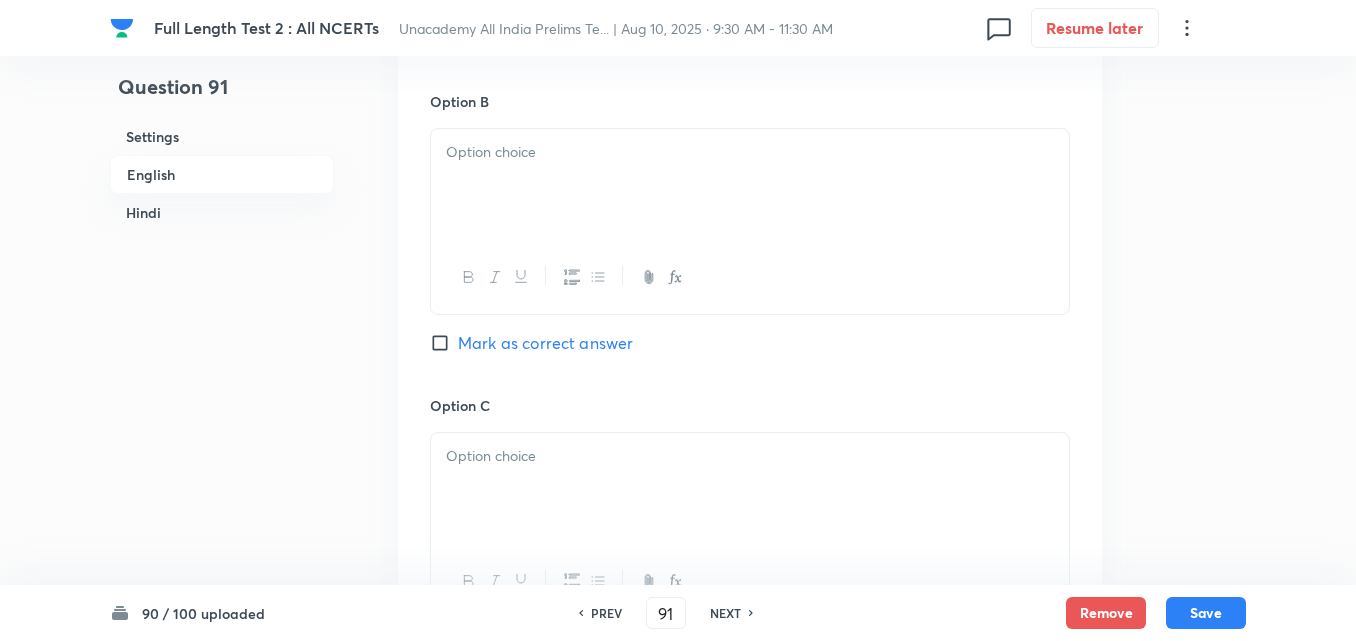 drag, startPoint x: 508, startPoint y: 193, endPoint x: 513, endPoint y: 209, distance: 16.763054 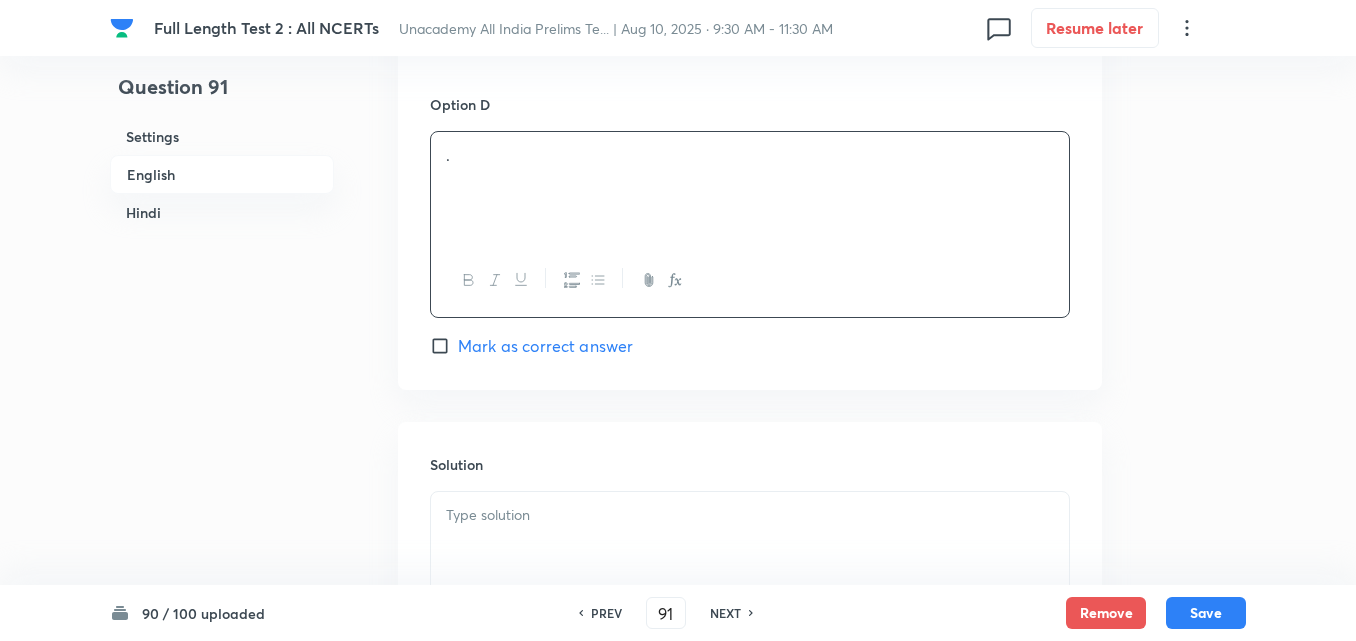 scroll, scrollTop: 1942, scrollLeft: 0, axis: vertical 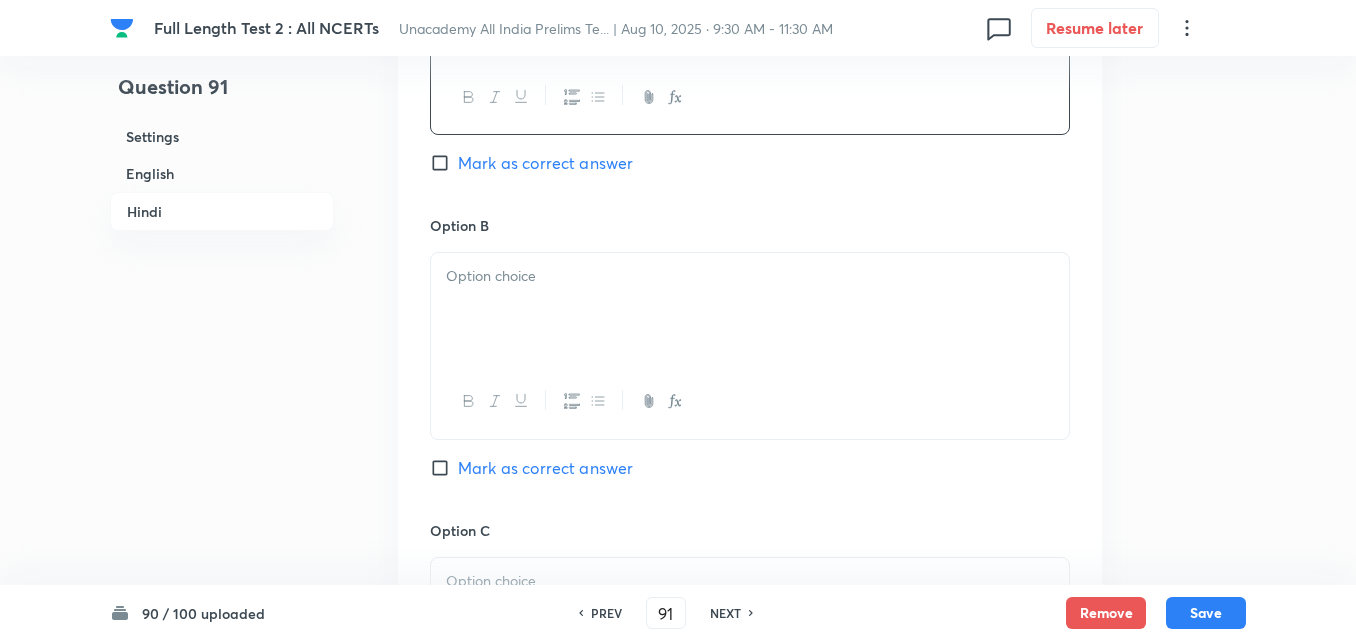 drag, startPoint x: 539, startPoint y: 349, endPoint x: 535, endPoint y: 337, distance: 12.649111 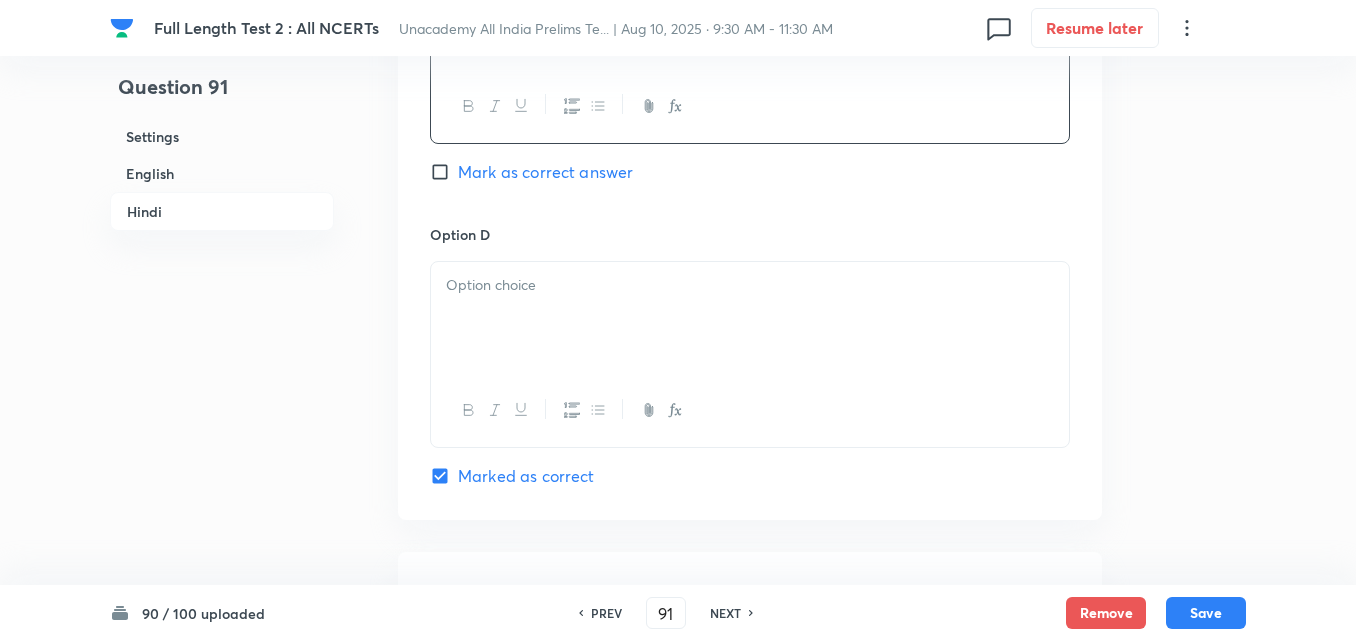 drag, startPoint x: 541, startPoint y: 367, endPoint x: 536, endPoint y: 350, distance: 17.720045 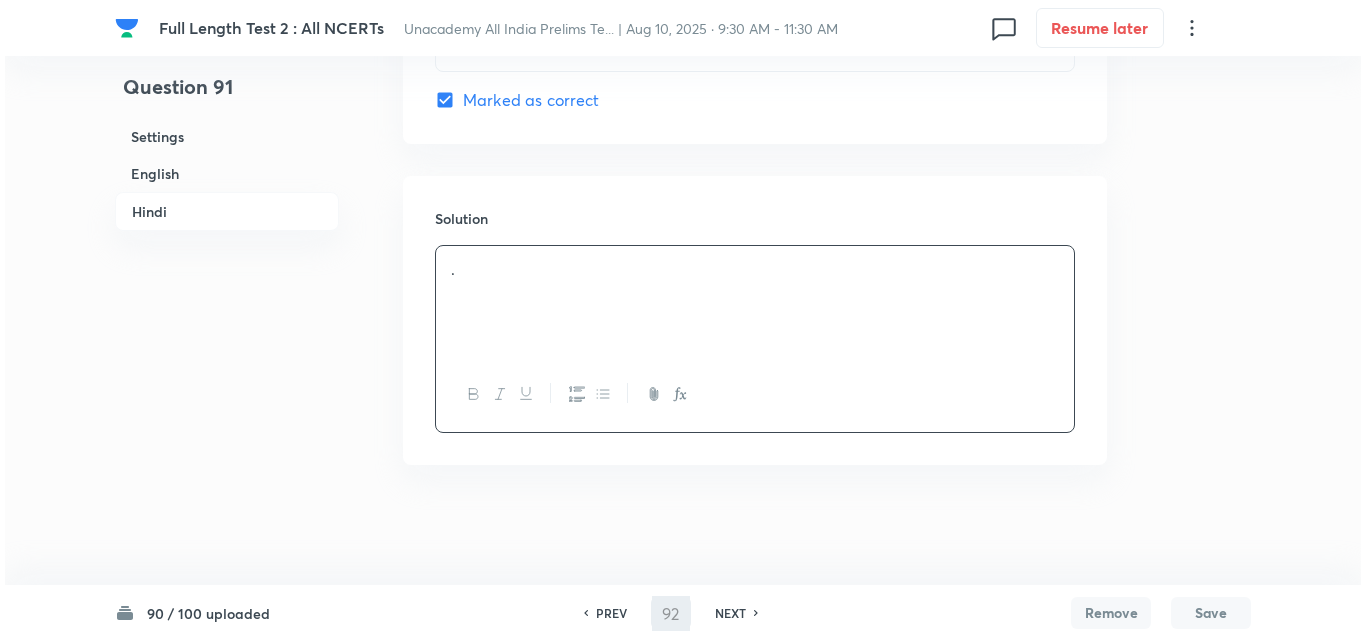 scroll, scrollTop: 0, scrollLeft: 0, axis: both 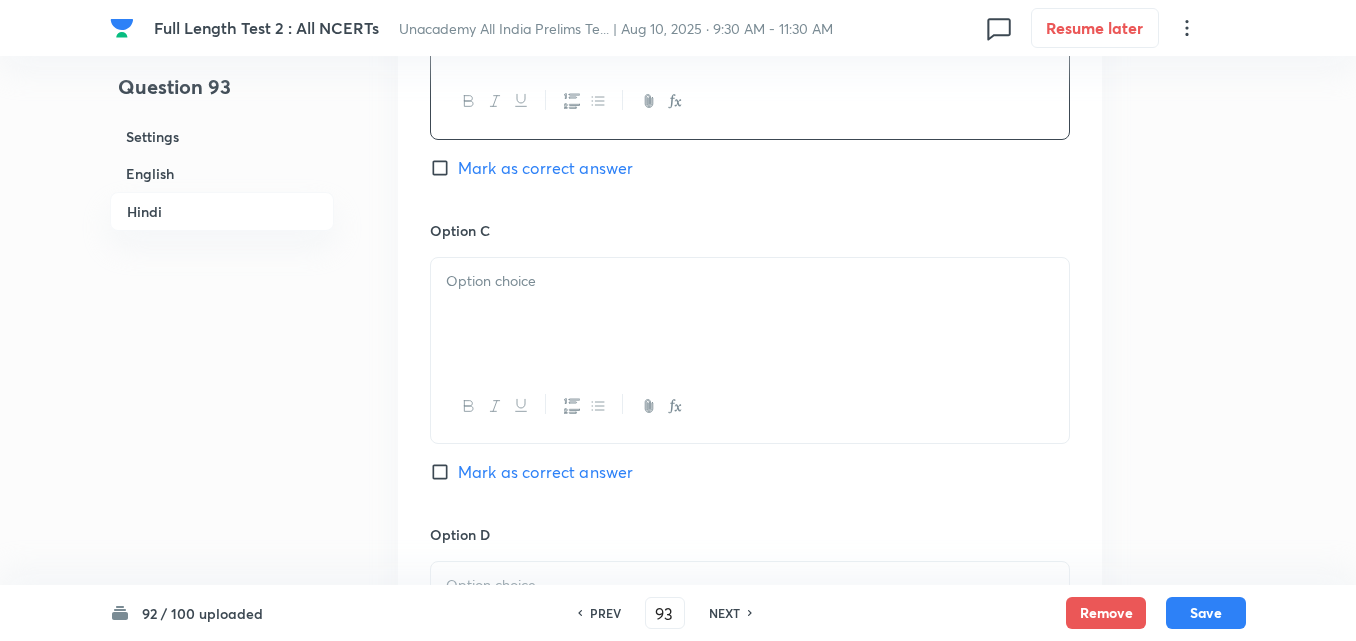 drag, startPoint x: 536, startPoint y: 325, endPoint x: 536, endPoint y: 314, distance: 11 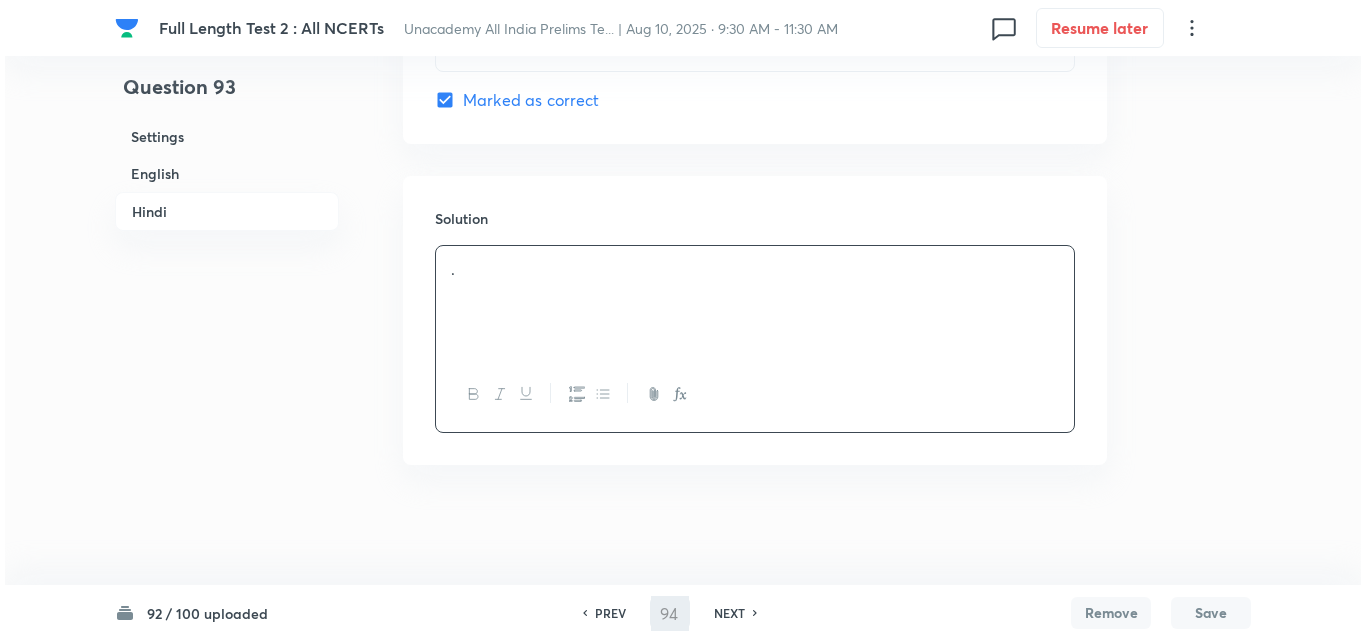 scroll, scrollTop: 0, scrollLeft: 0, axis: both 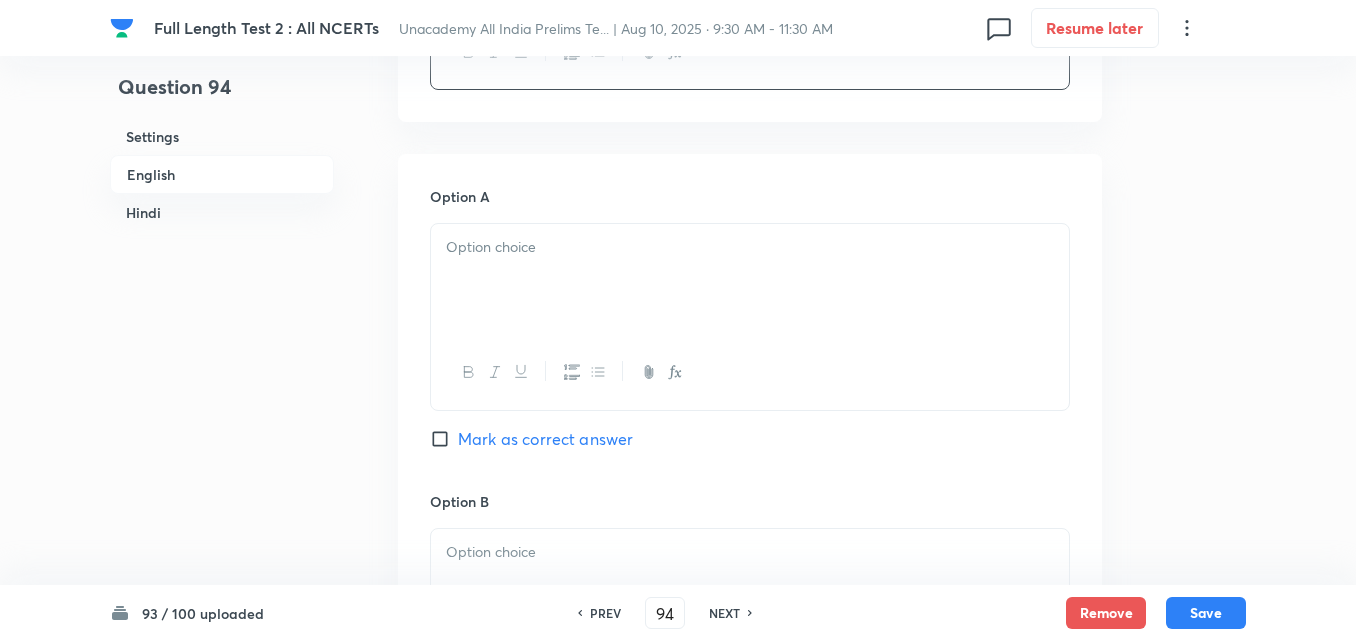 drag, startPoint x: 511, startPoint y: 328, endPoint x: 499, endPoint y: 305, distance: 25.942244 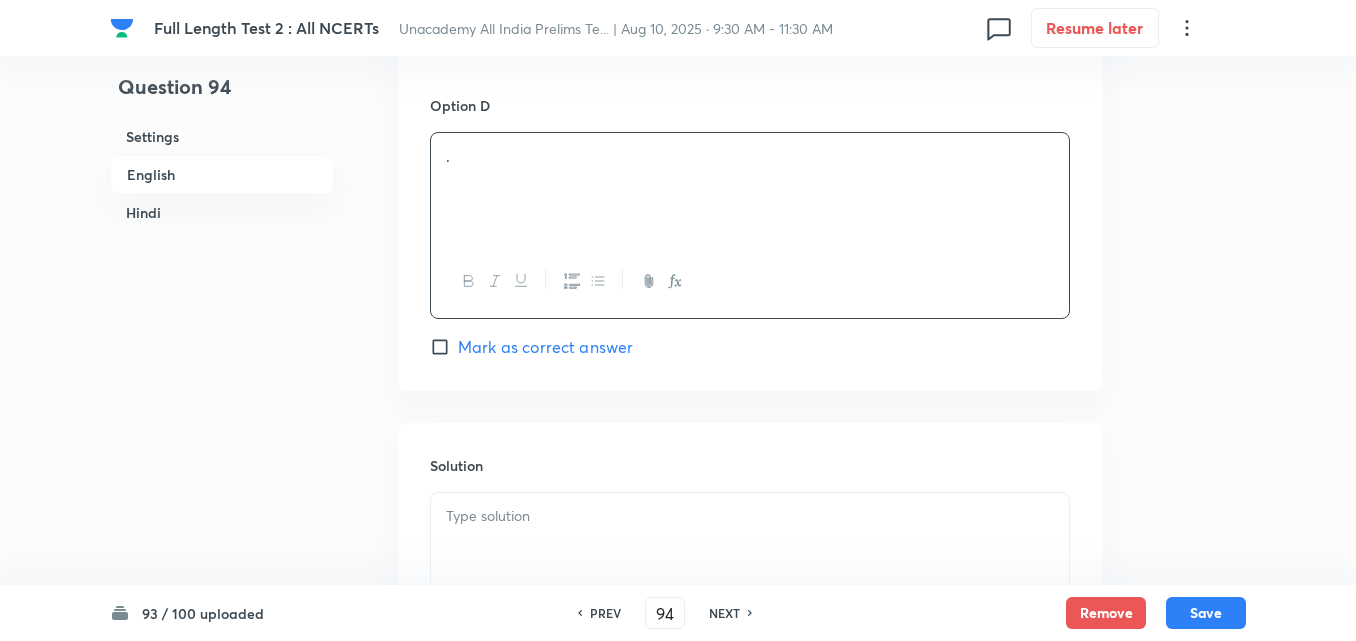 scroll, scrollTop: 1942, scrollLeft: 0, axis: vertical 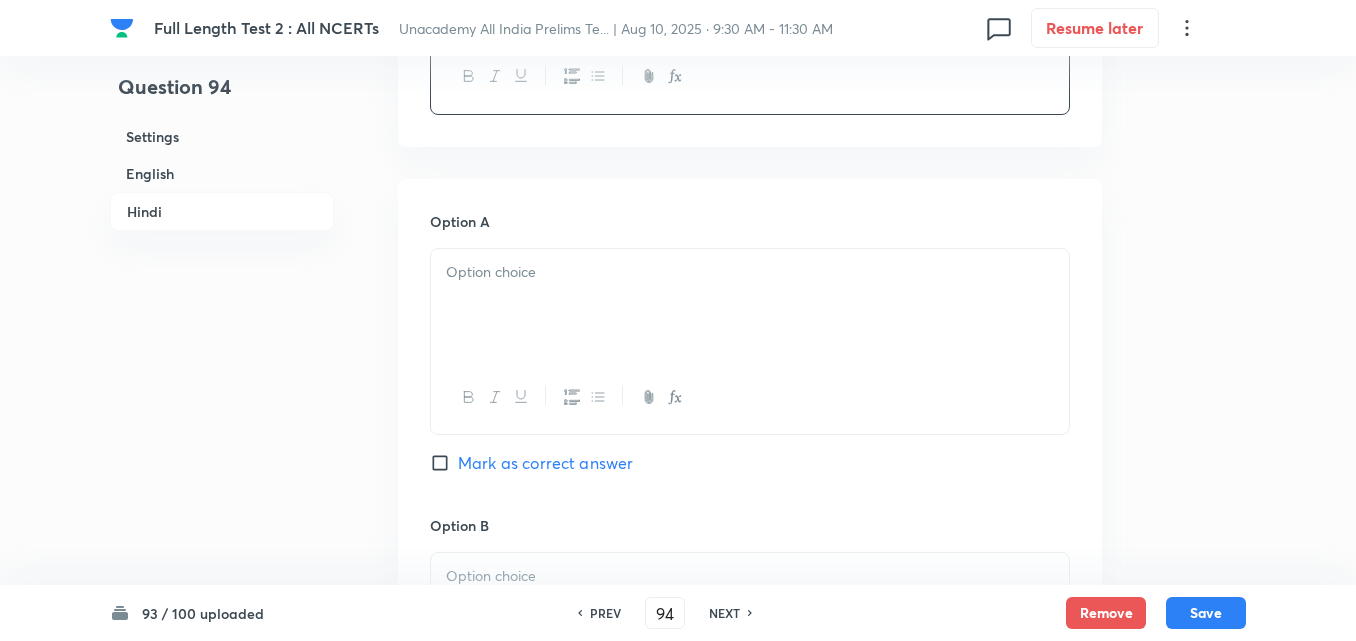 drag, startPoint x: 560, startPoint y: 392, endPoint x: 550, endPoint y: 367, distance: 26.925823 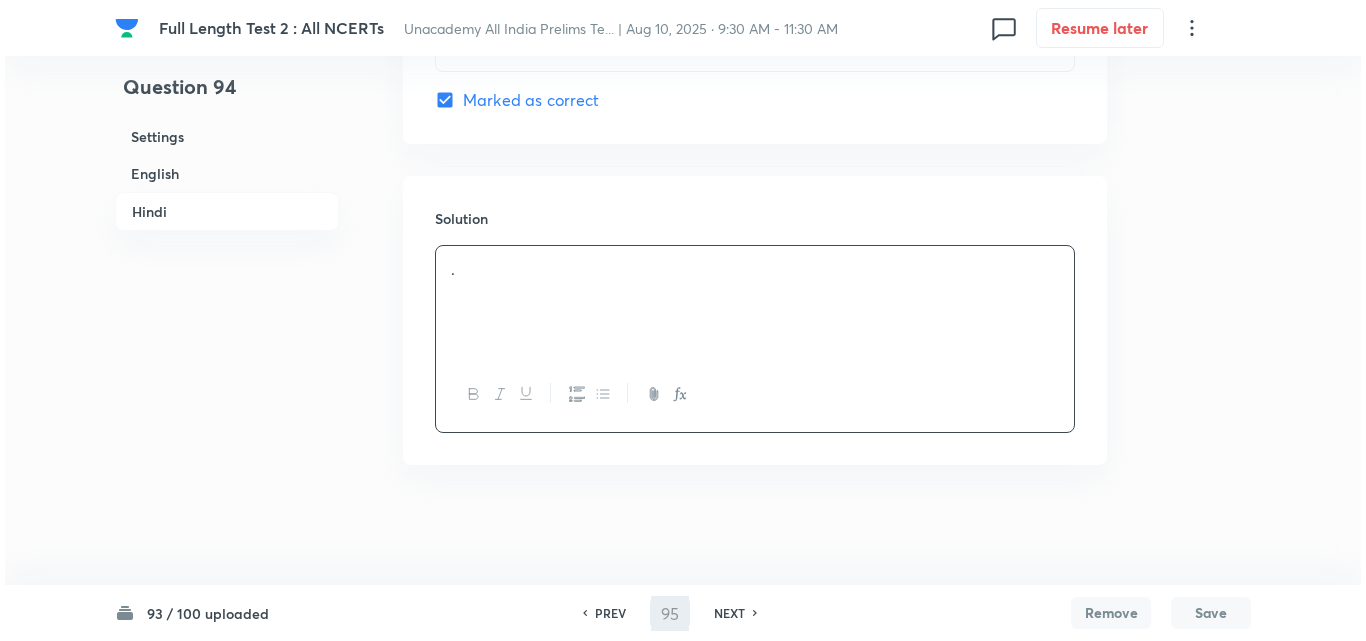 scroll, scrollTop: 0, scrollLeft: 0, axis: both 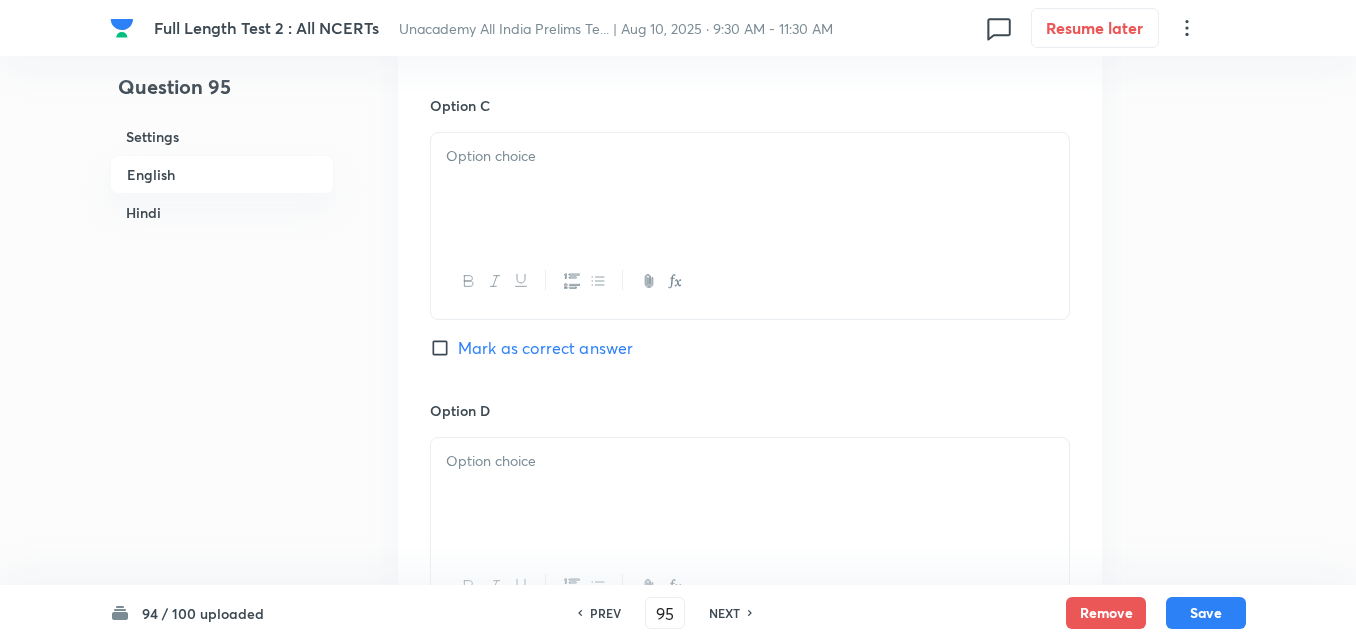 drag, startPoint x: 515, startPoint y: 272, endPoint x: 514, endPoint y: 225, distance: 47.010635 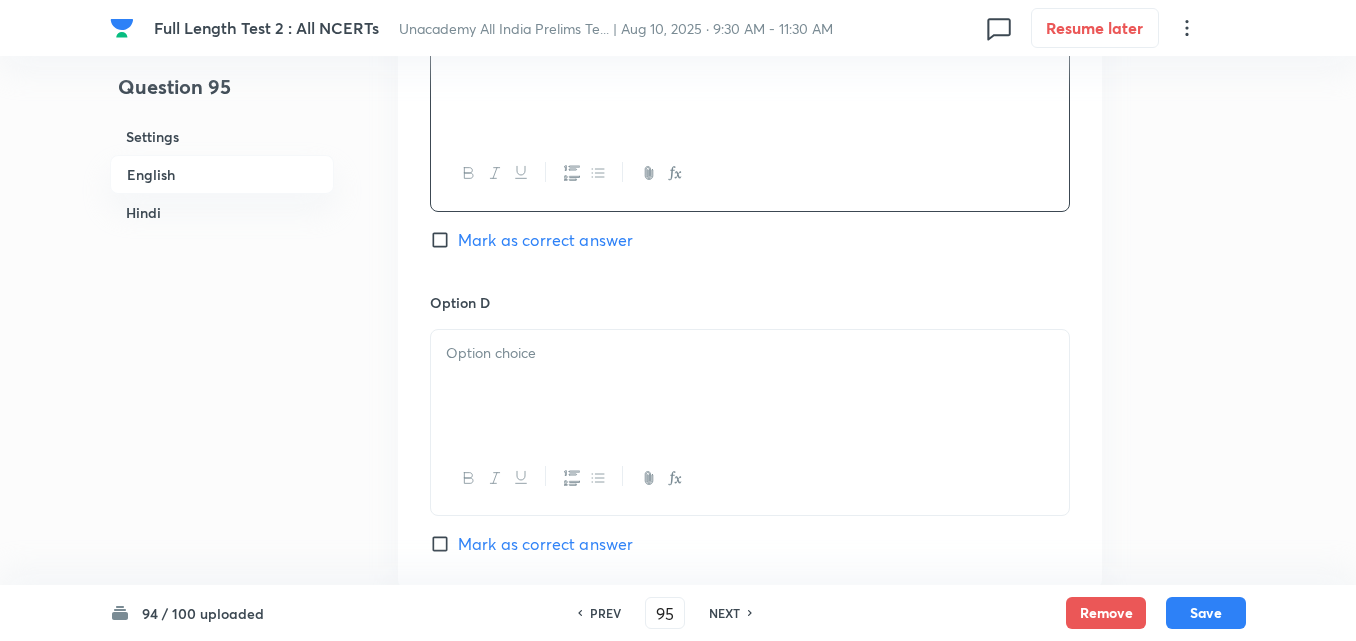 scroll, scrollTop: 1842, scrollLeft: 0, axis: vertical 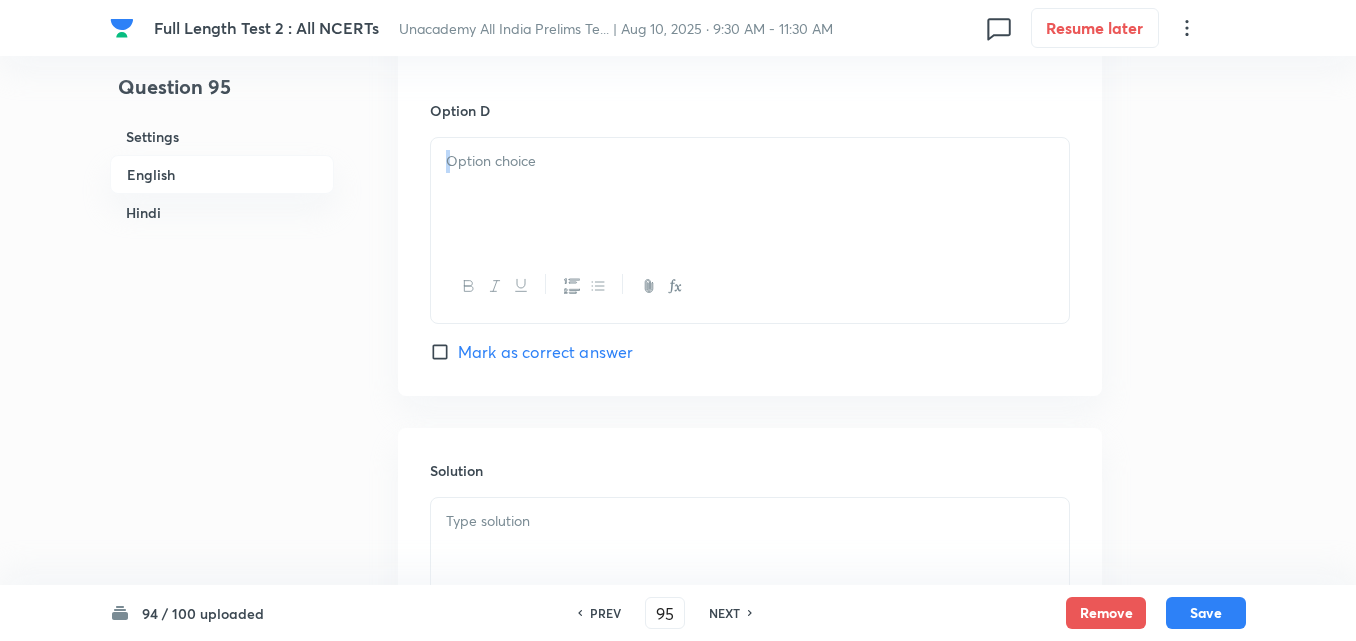 drag, startPoint x: 519, startPoint y: 254, endPoint x: 516, endPoint y: 226, distance: 28.160255 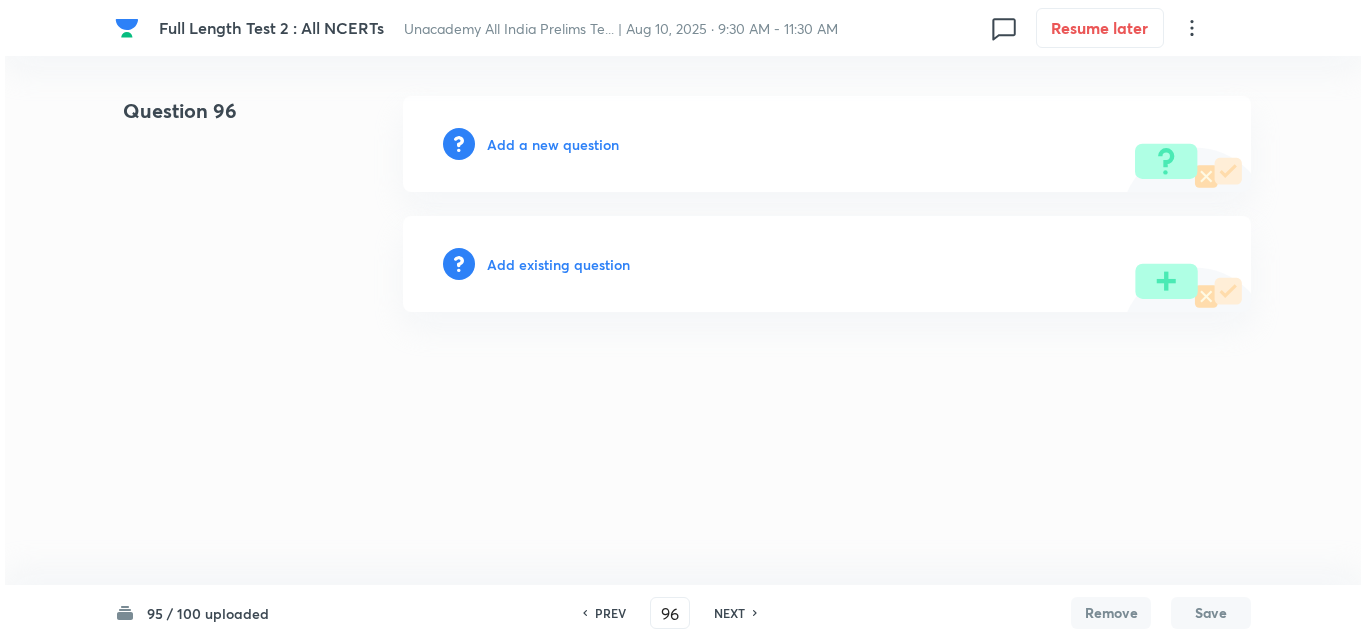 scroll, scrollTop: 0, scrollLeft: 0, axis: both 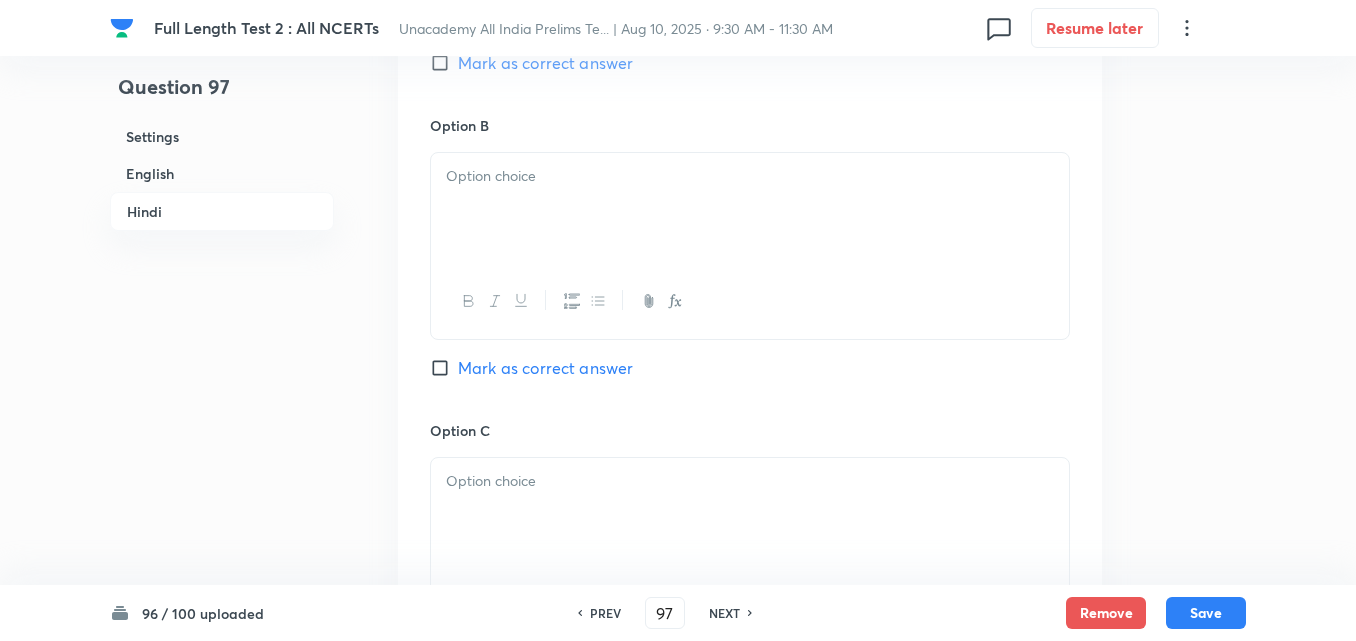 drag, startPoint x: 541, startPoint y: 315, endPoint x: 548, endPoint y: 232, distance: 83.294655 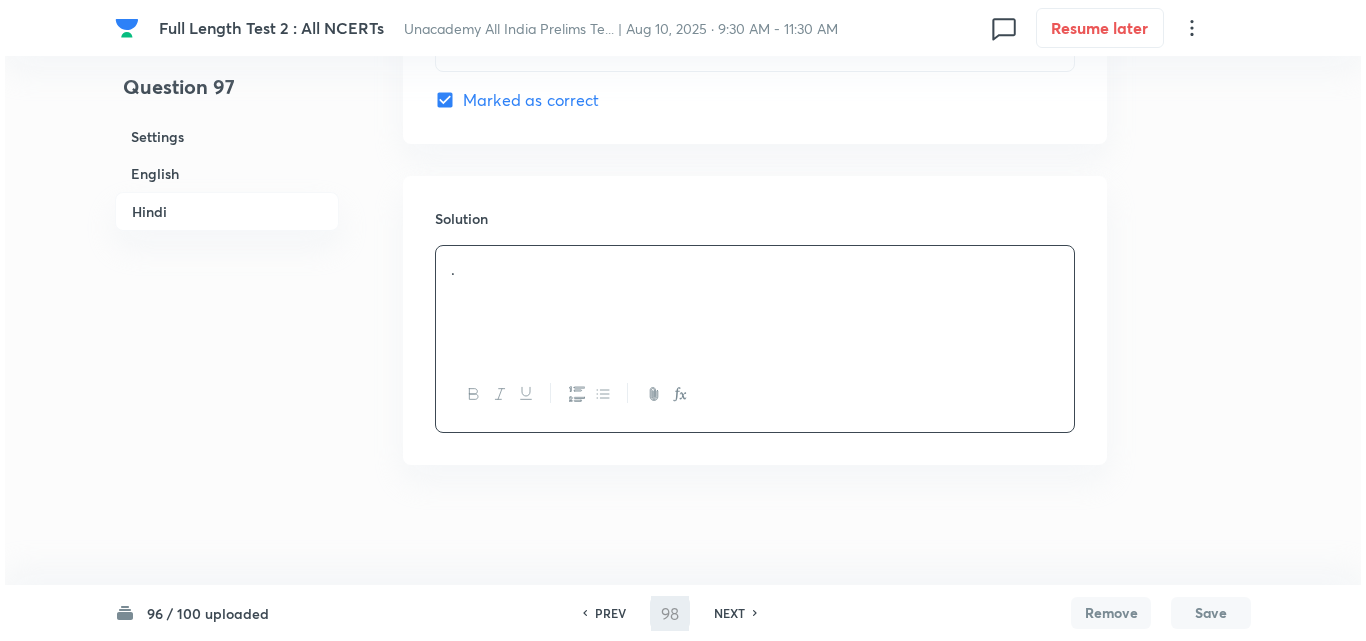 scroll, scrollTop: 0, scrollLeft: 0, axis: both 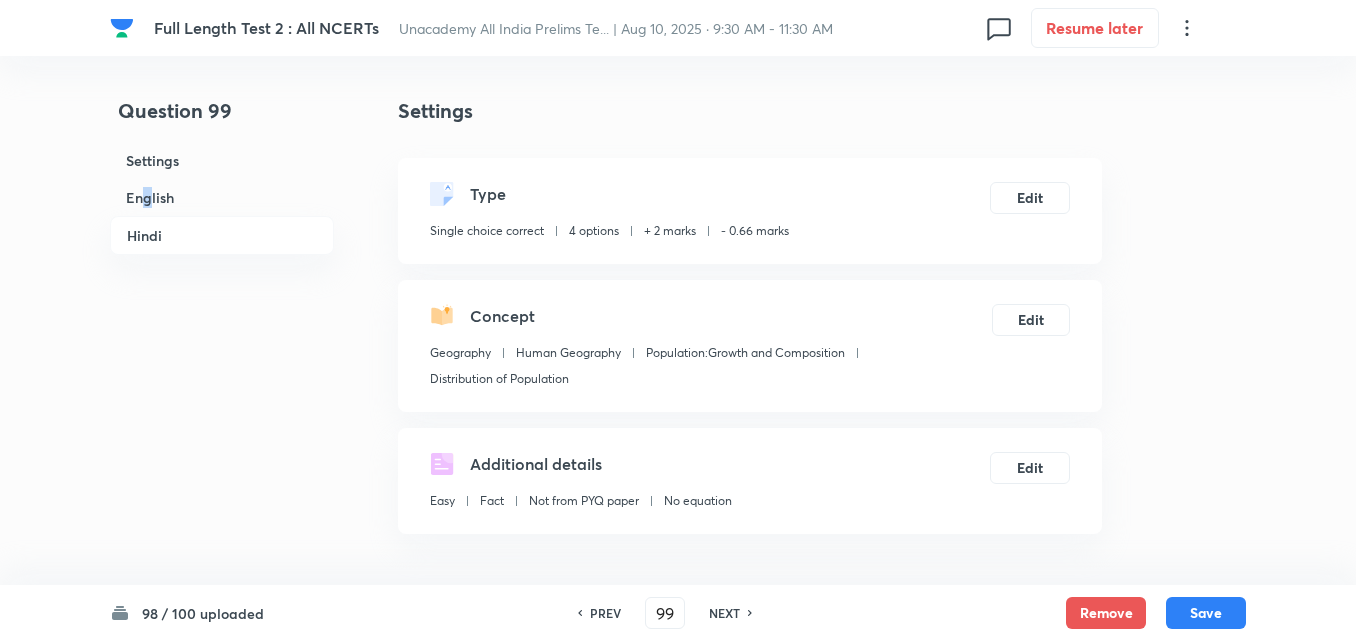 drag, startPoint x: 147, startPoint y: 197, endPoint x: 170, endPoint y: 211, distance: 26.925823 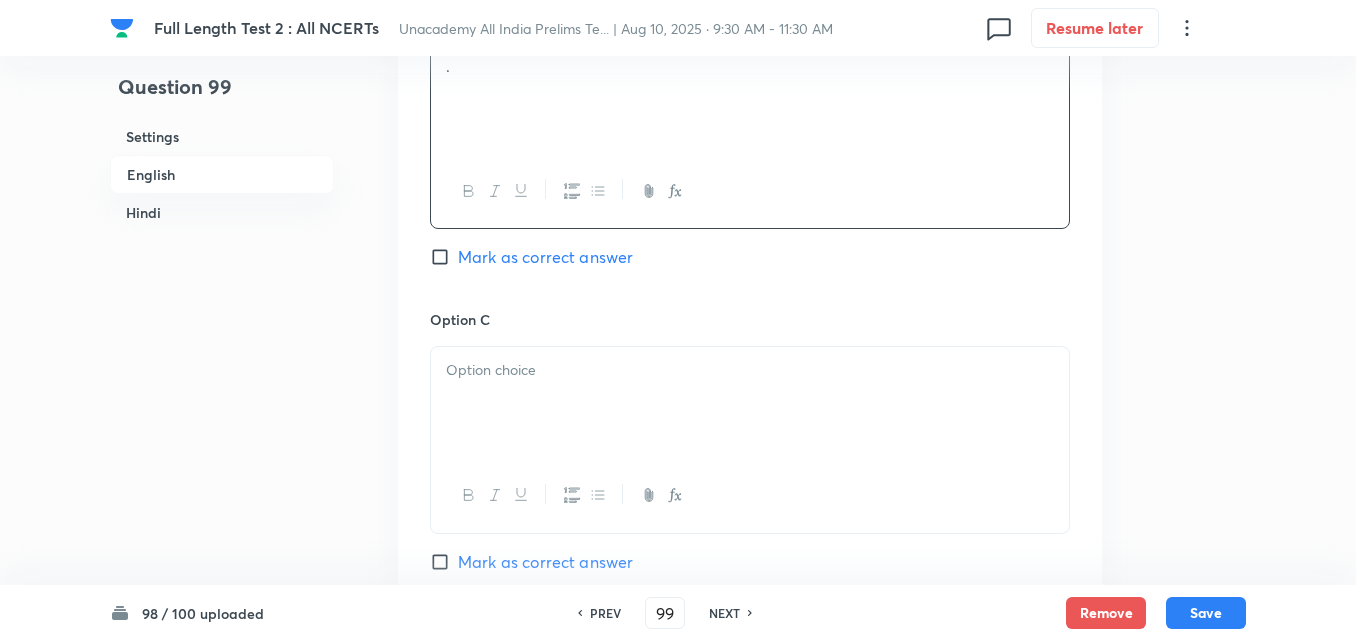scroll, scrollTop: 1542, scrollLeft: 0, axis: vertical 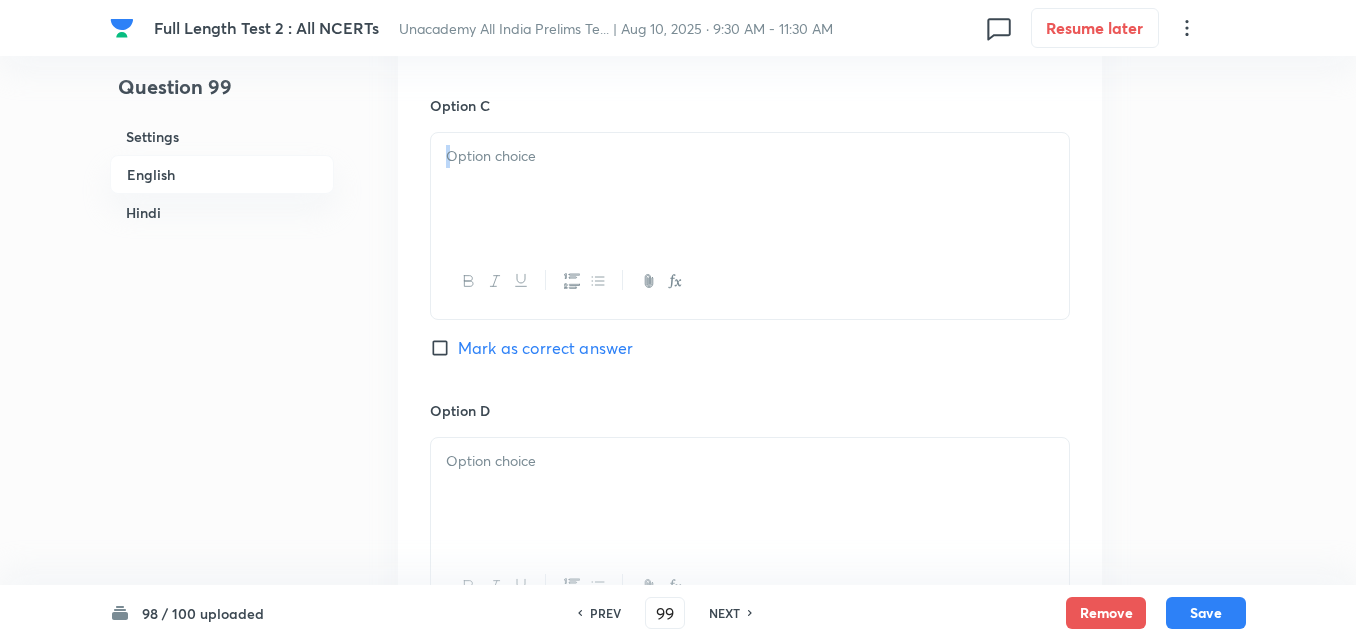 drag, startPoint x: 531, startPoint y: 329, endPoint x: 516, endPoint y: 230, distance: 100.12991 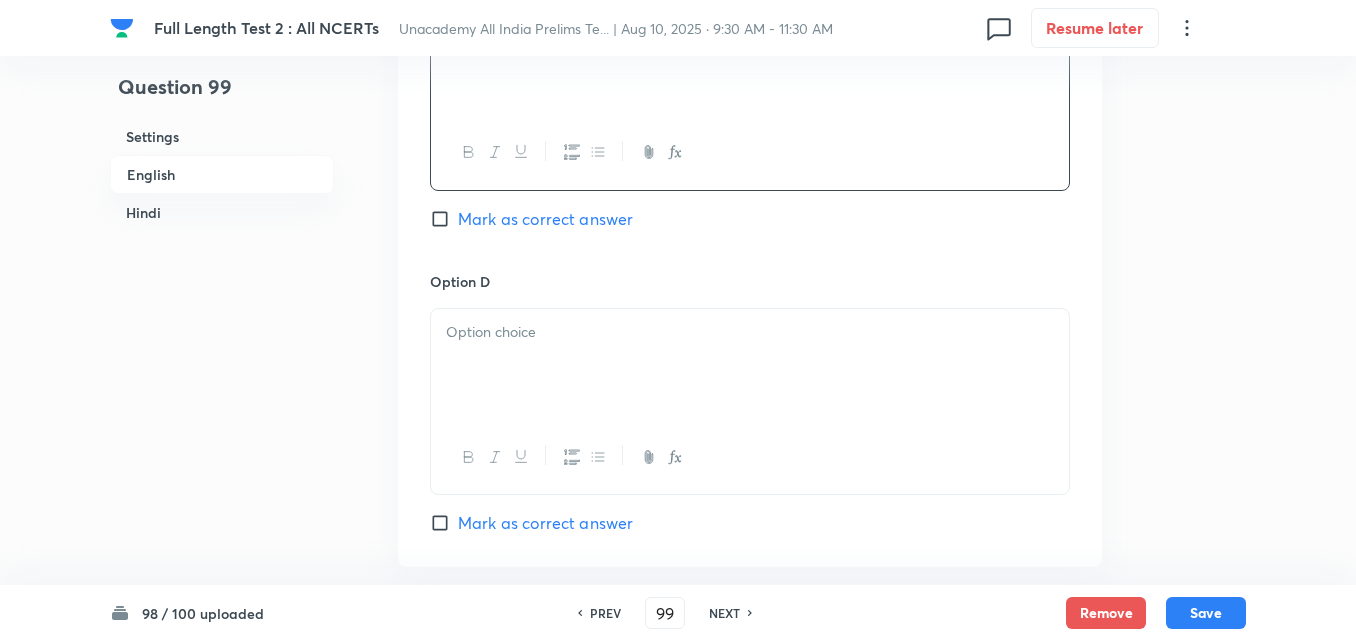 scroll, scrollTop: 1842, scrollLeft: 0, axis: vertical 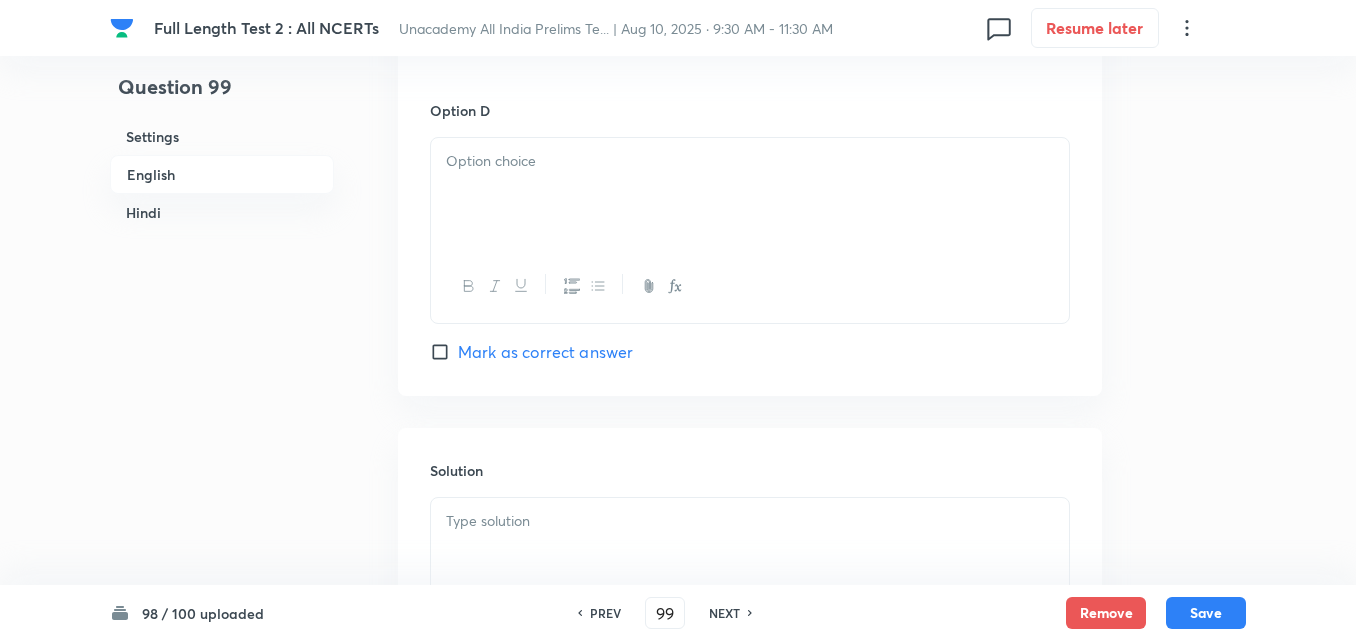 drag, startPoint x: 520, startPoint y: 214, endPoint x: 520, endPoint y: 233, distance: 19 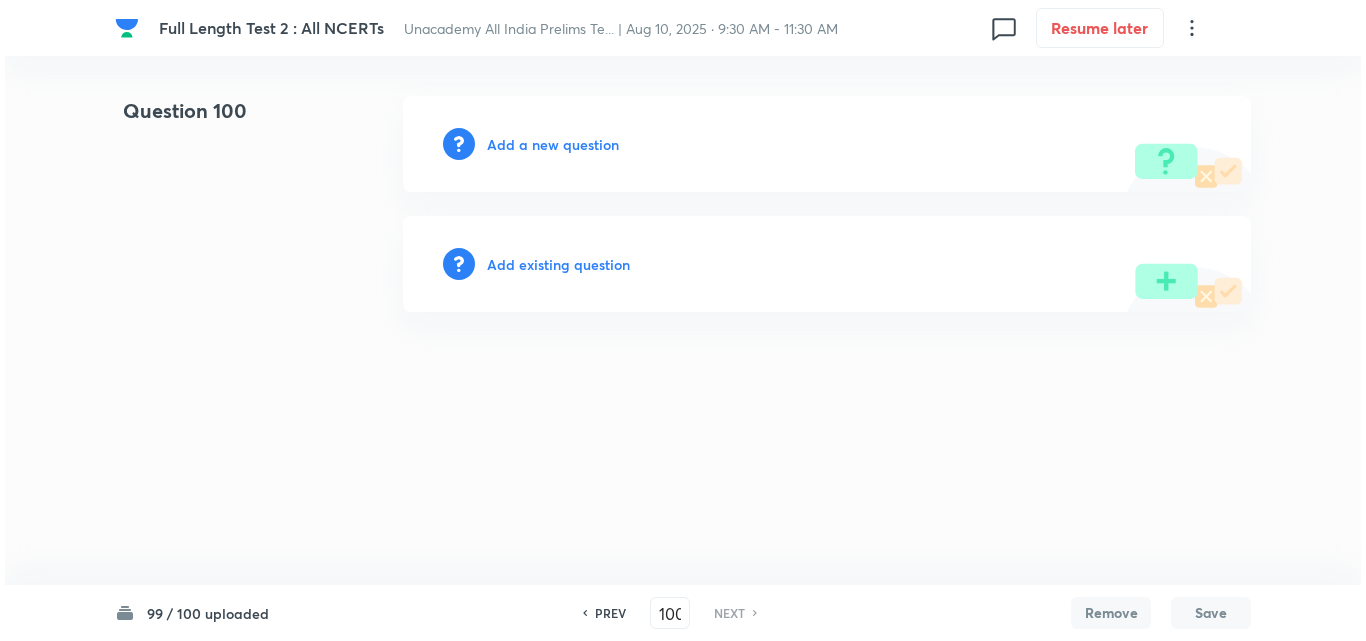 scroll, scrollTop: 0, scrollLeft: 0, axis: both 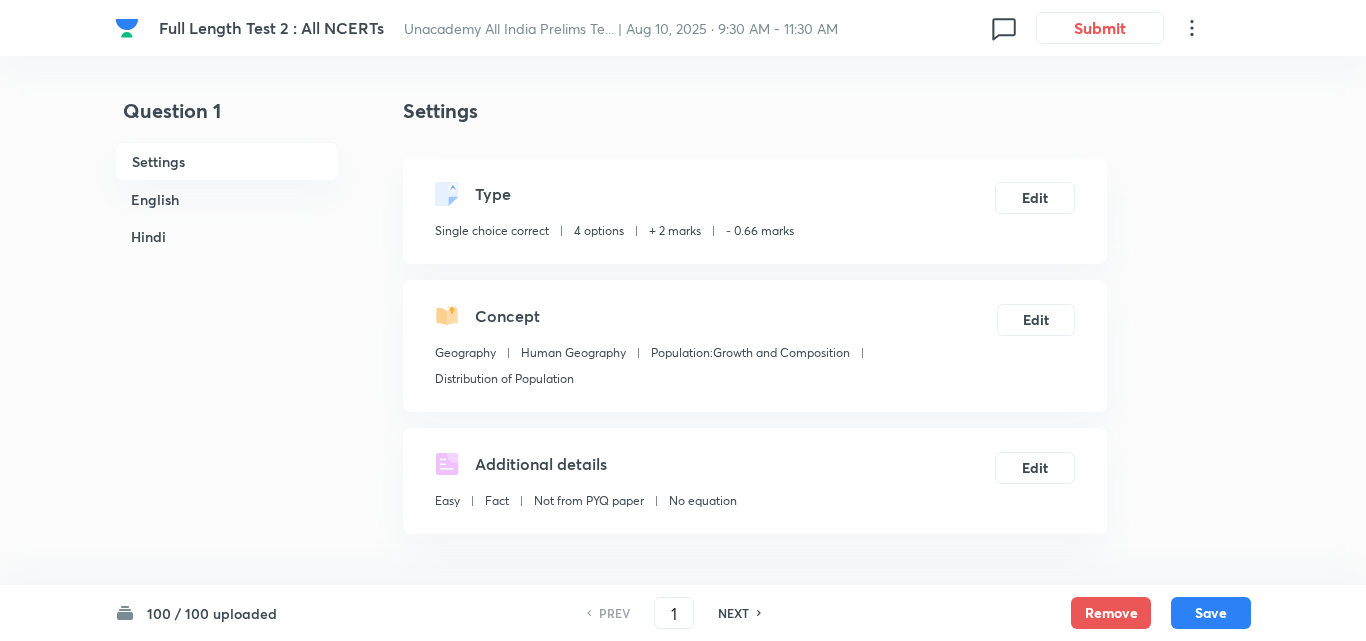checkbox on "true" 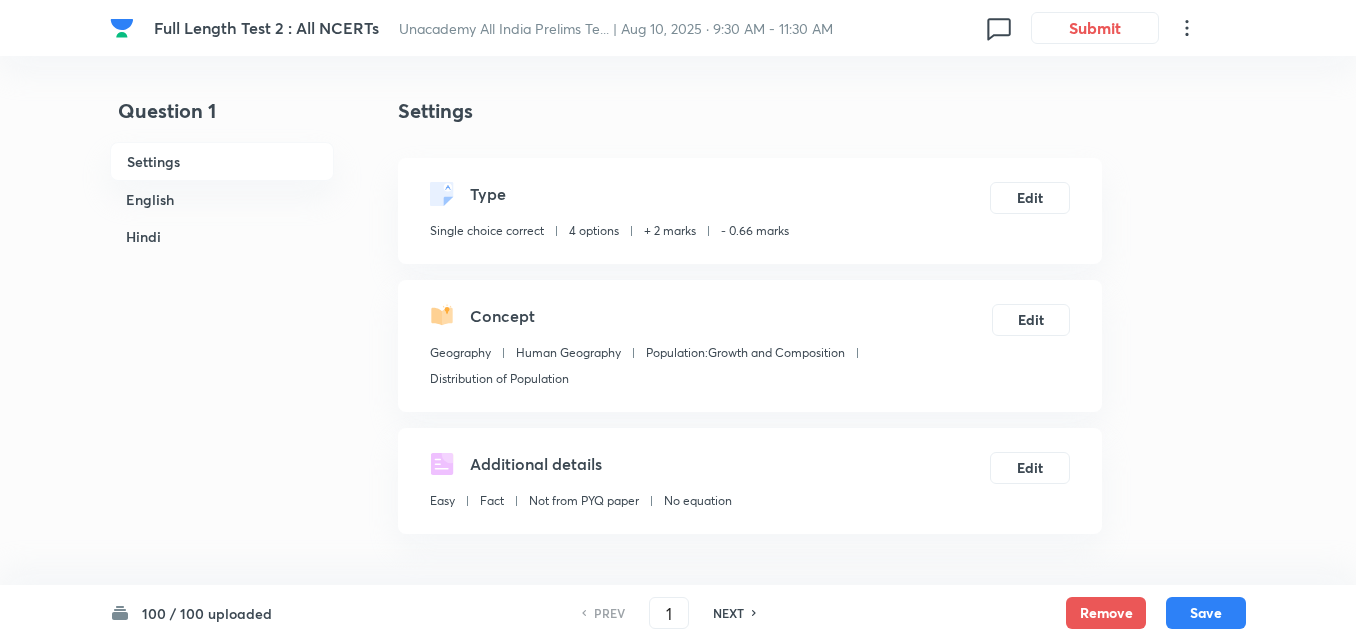 click on "NEXT" at bounding box center (728, 613) 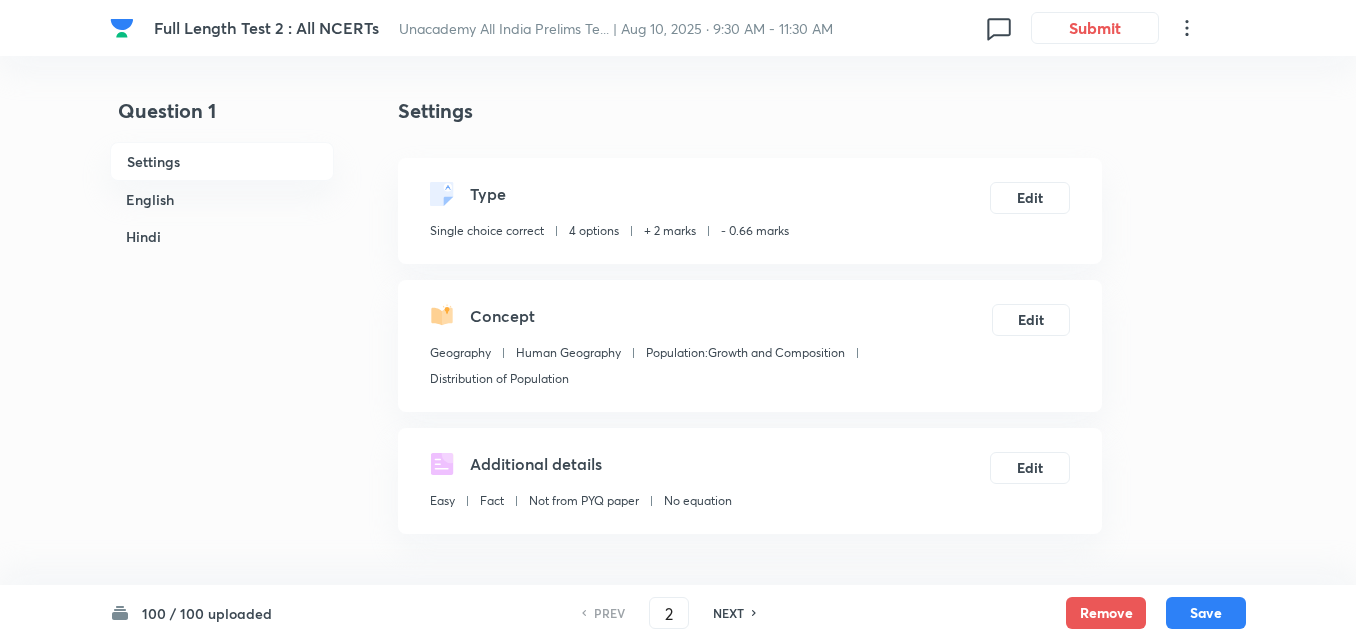checkbox on "false" 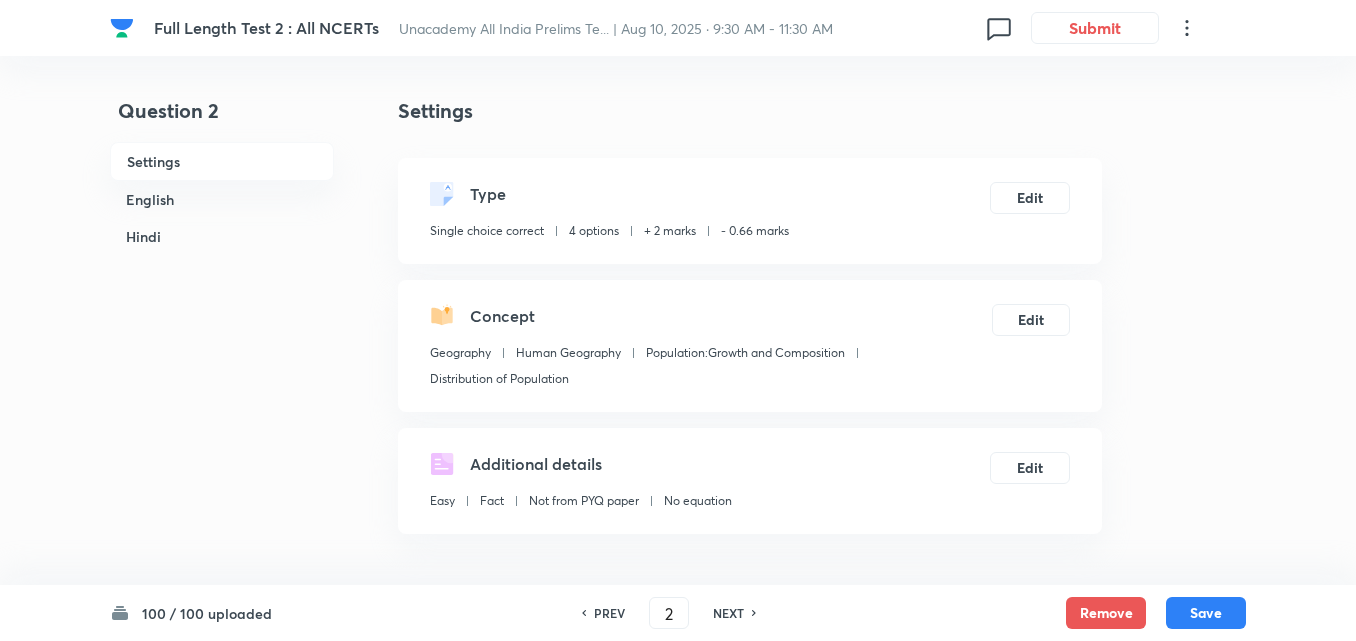 click on "NEXT" at bounding box center [728, 613] 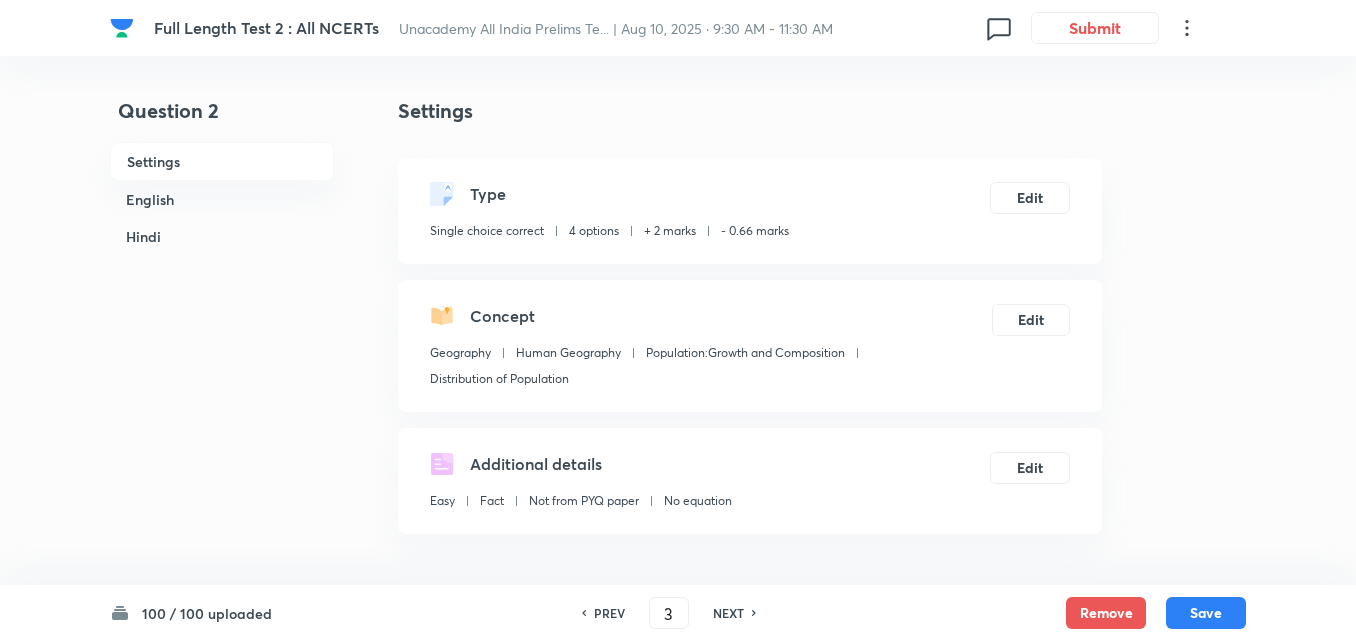 checkbox on "false" 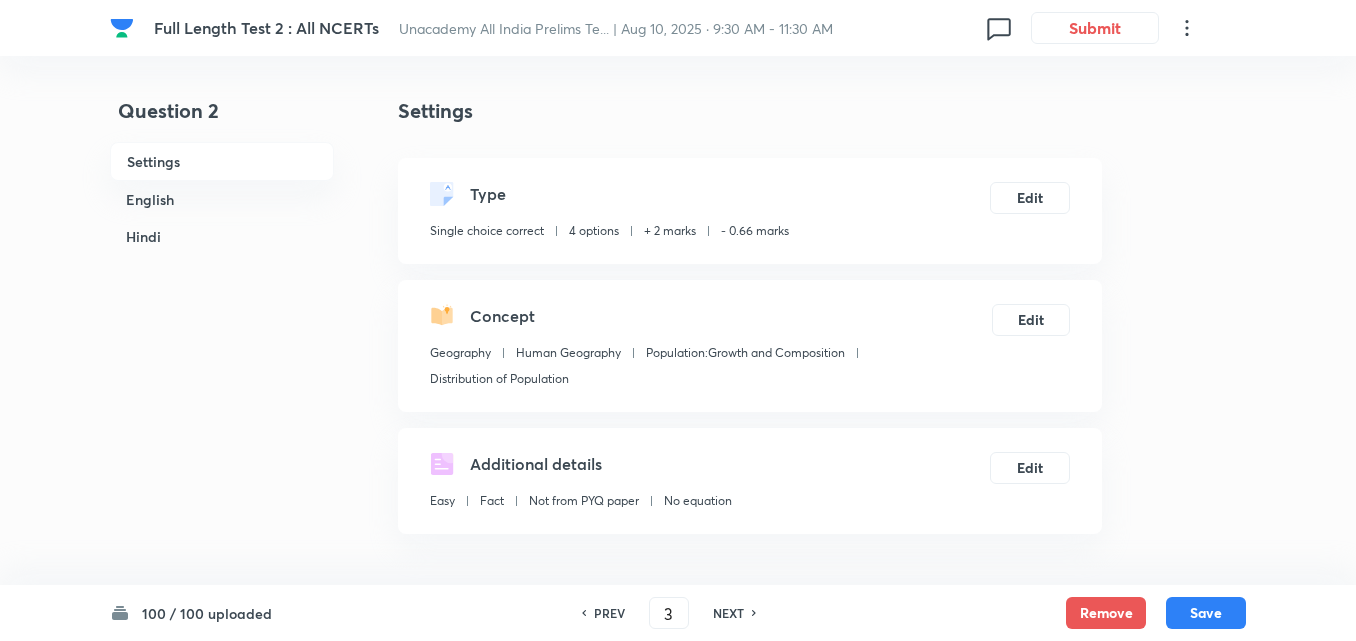 checkbox on "false" 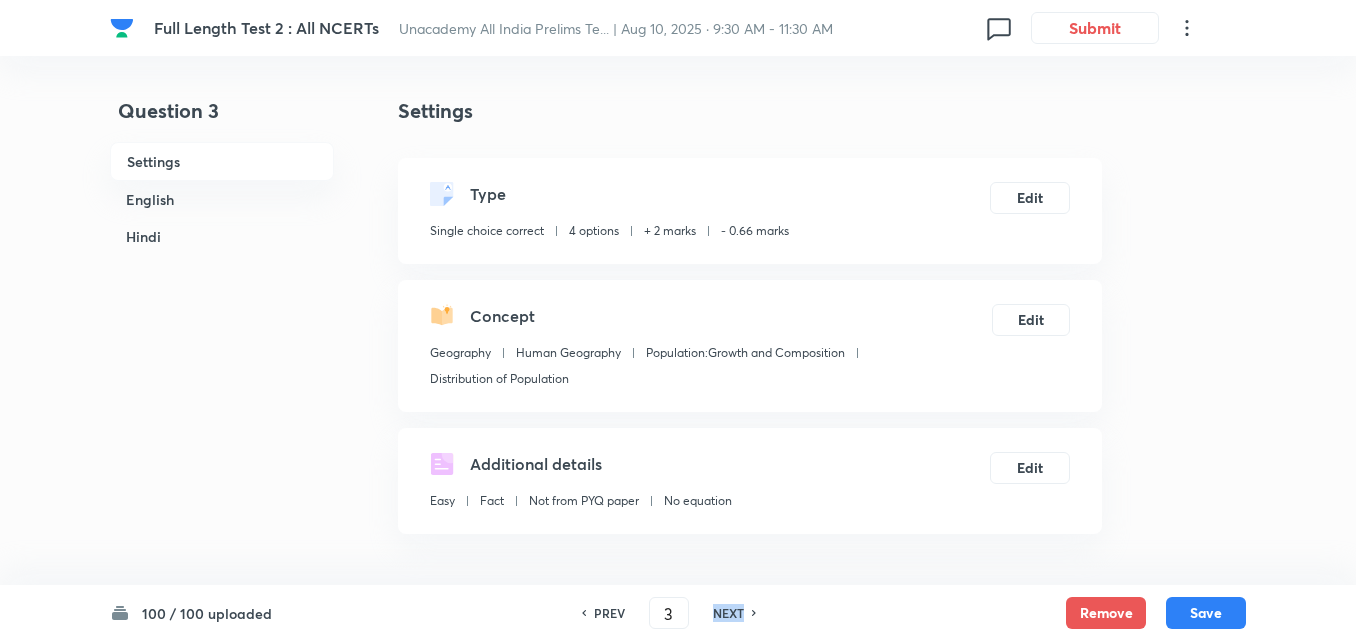 click on "NEXT" at bounding box center [728, 613] 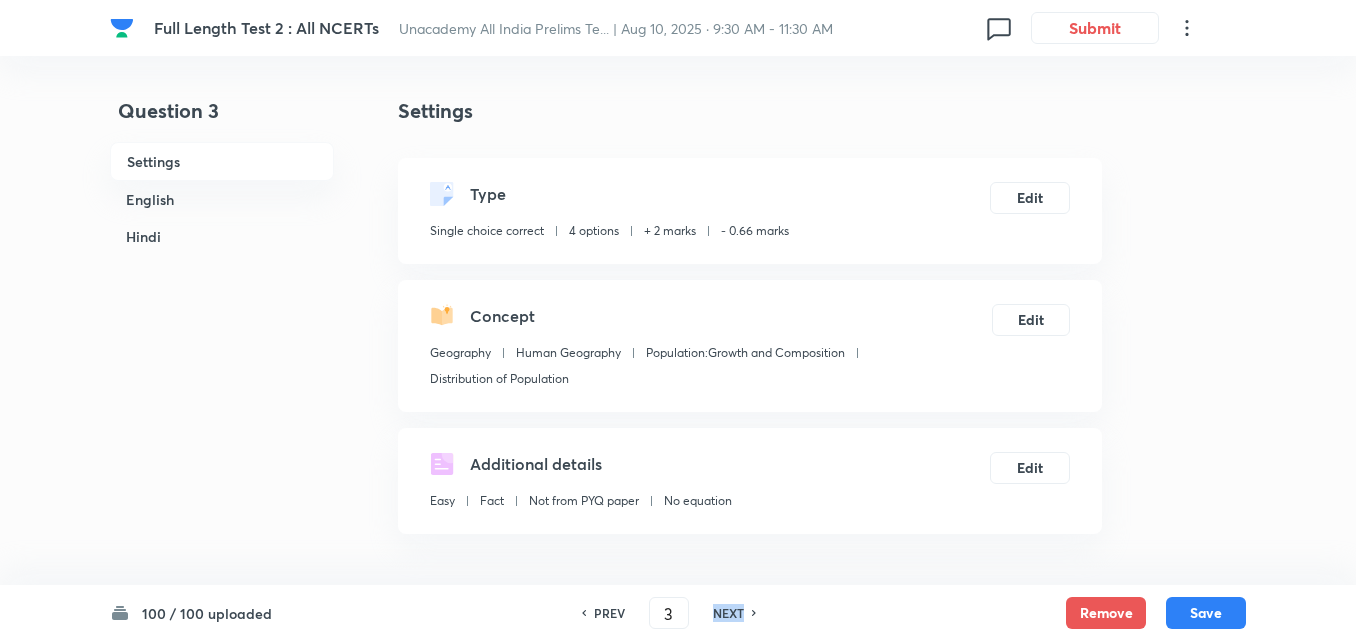 type on "4" 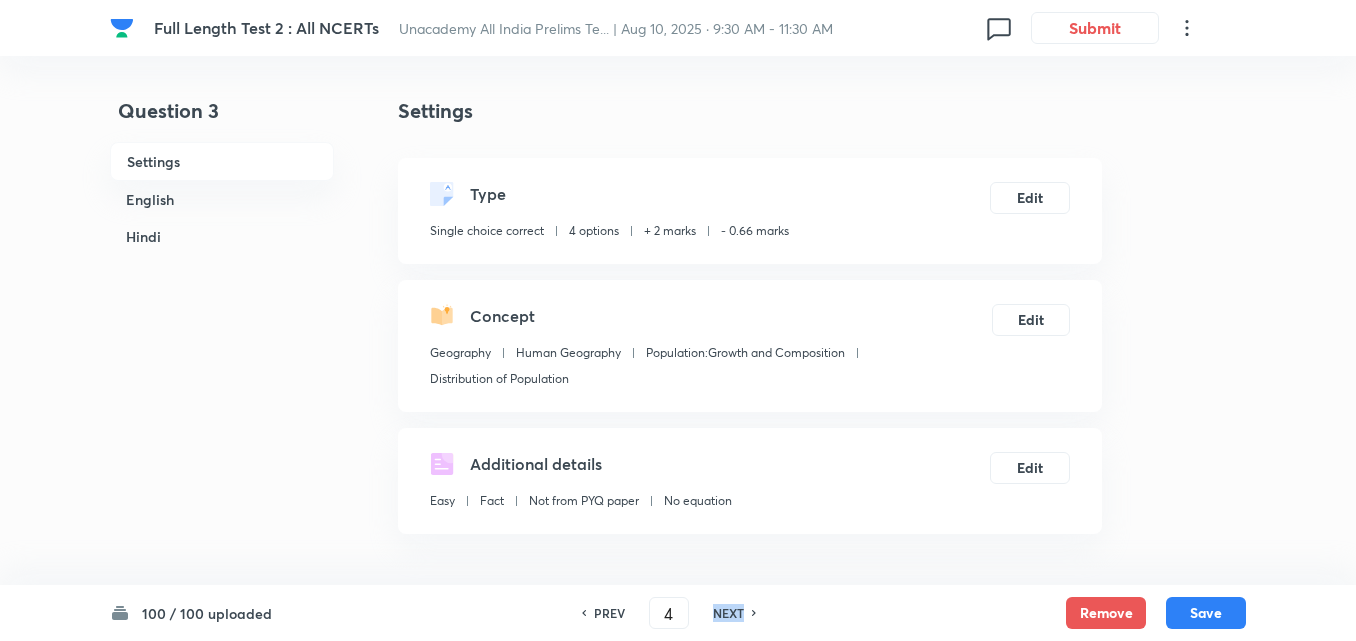 checkbox on "false" 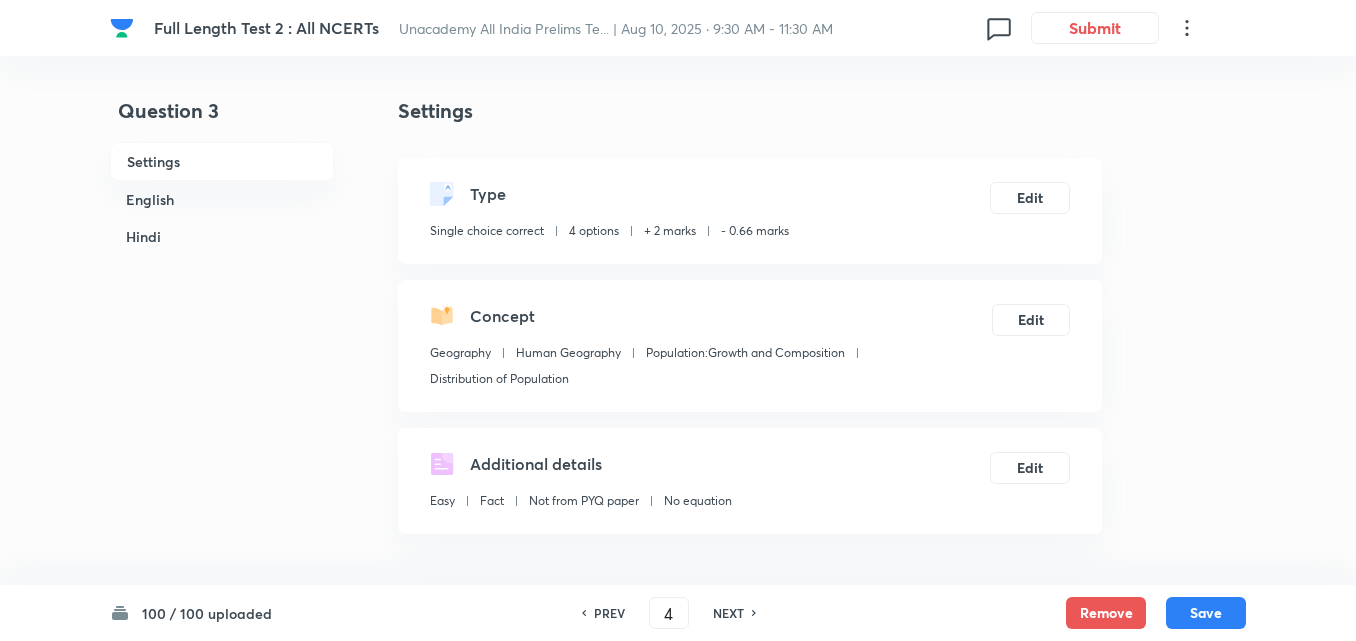 click on "NEXT" at bounding box center [728, 613] 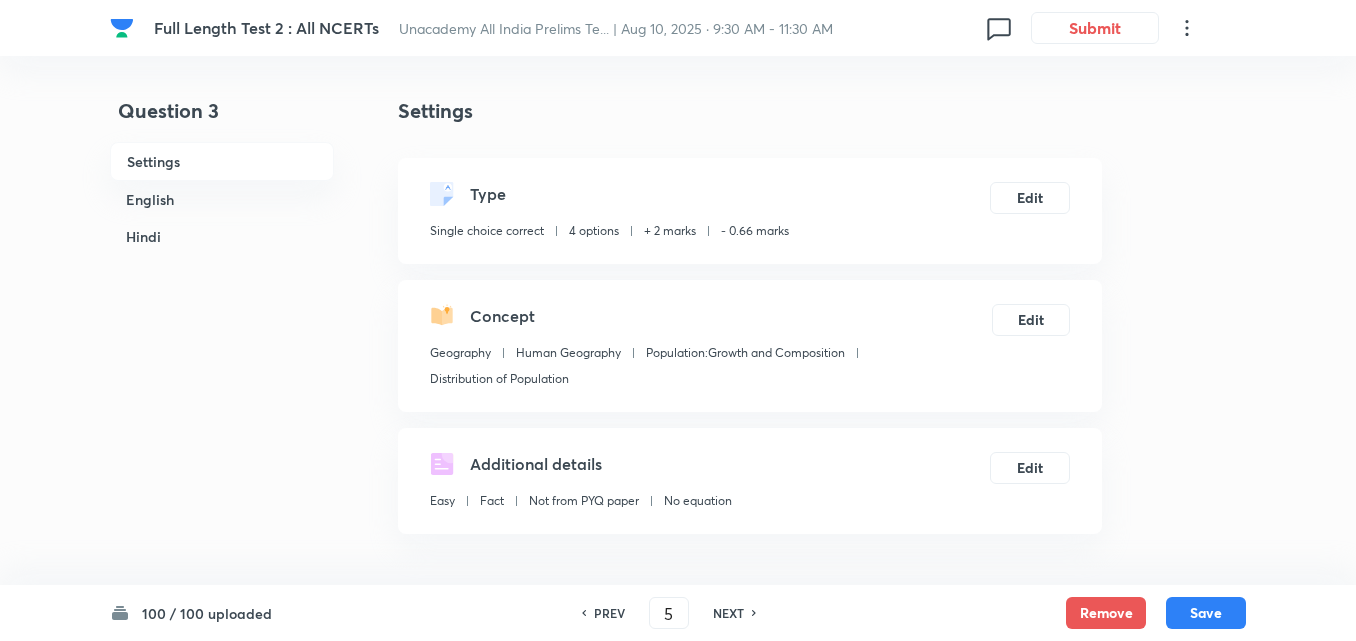checkbox on "false" 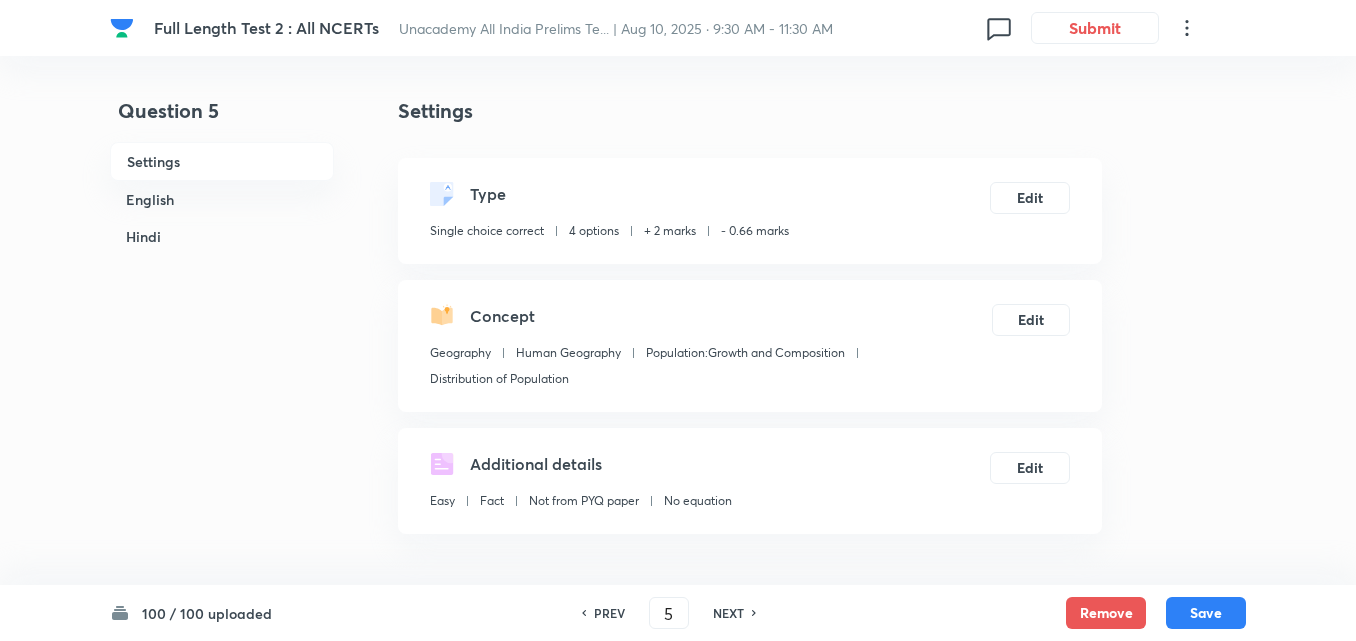 checkbox on "true" 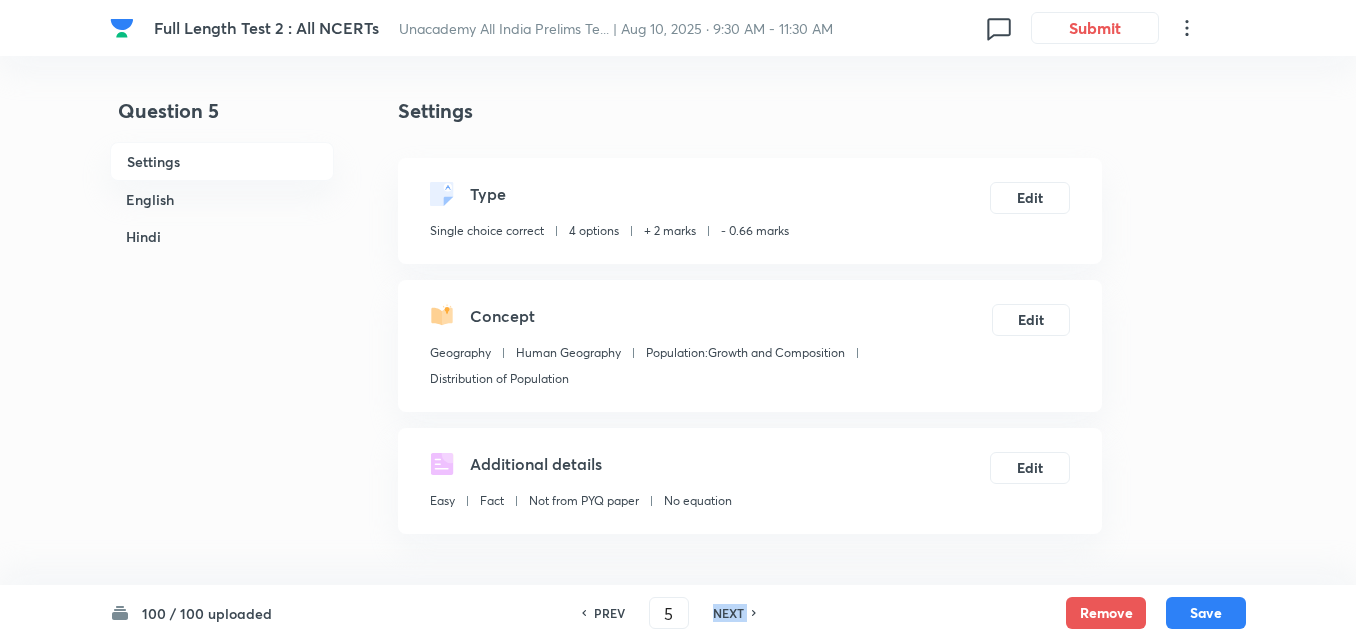 click on "NEXT" at bounding box center [728, 613] 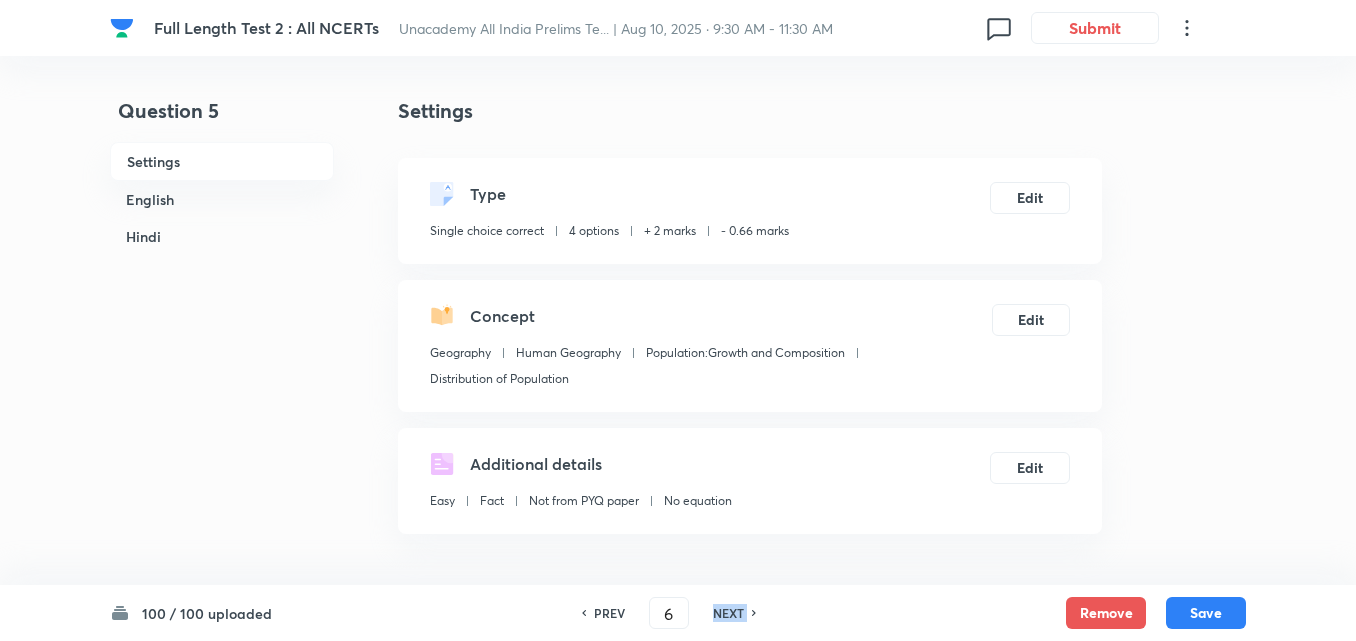 checkbox on "false" 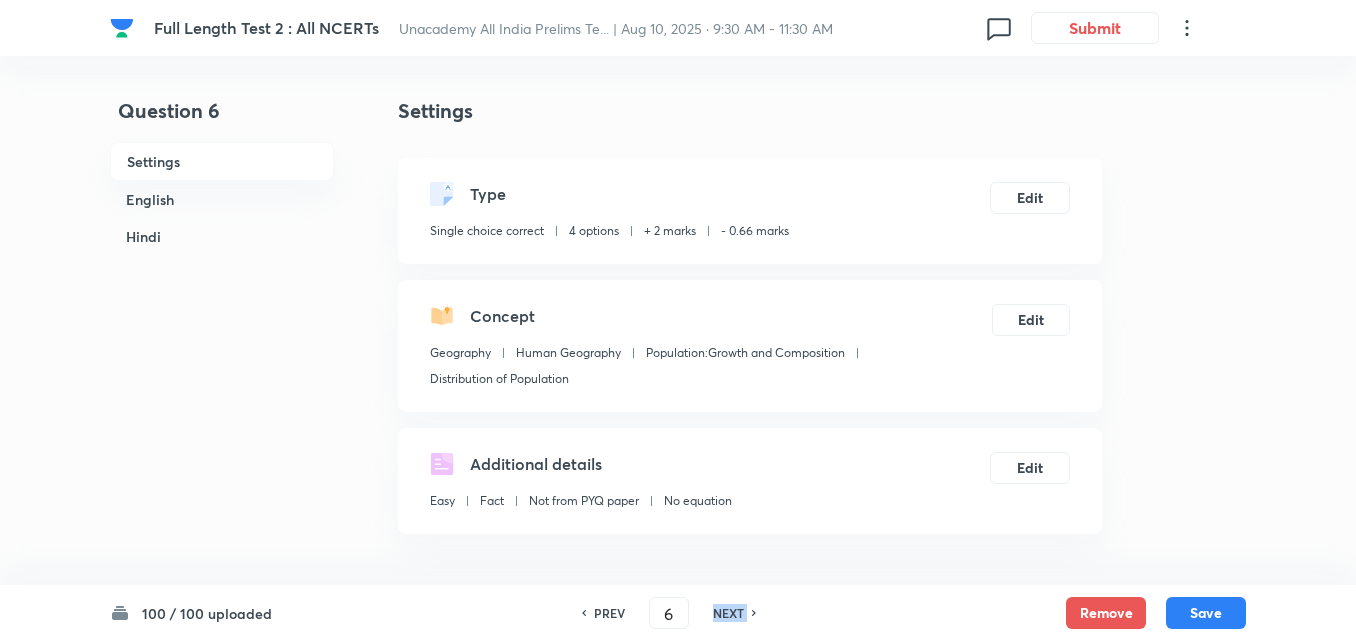 click on "NEXT" at bounding box center [728, 613] 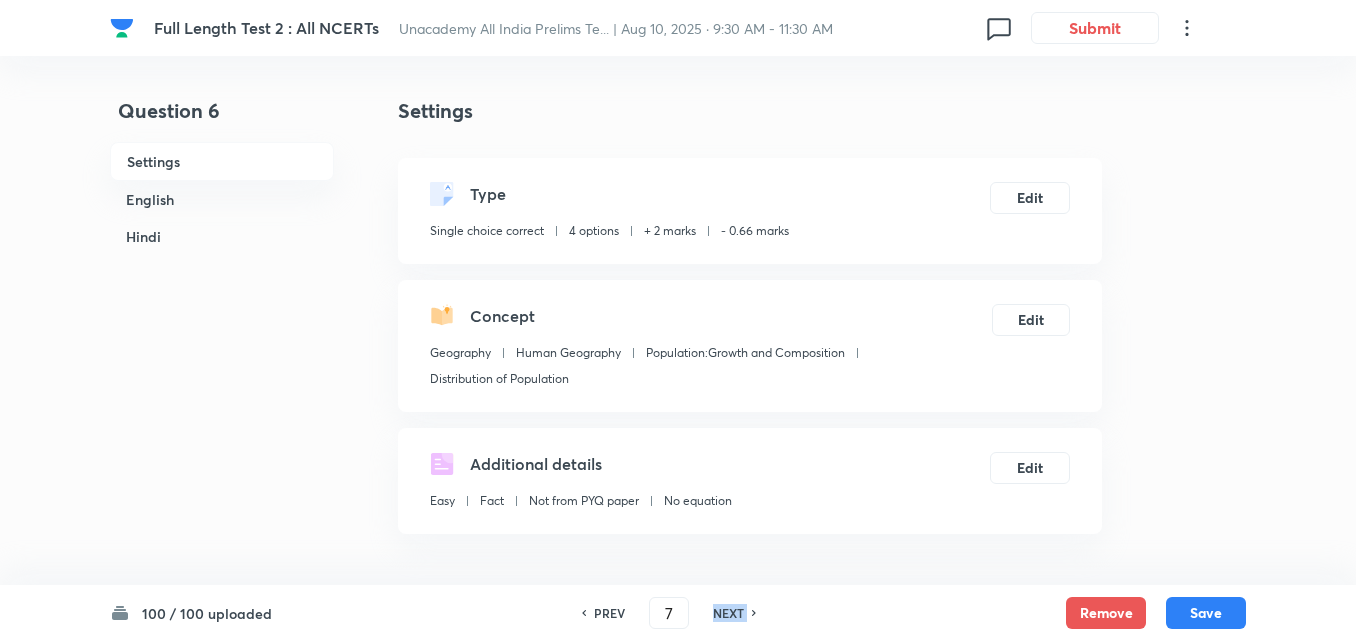 checkbox on "false" 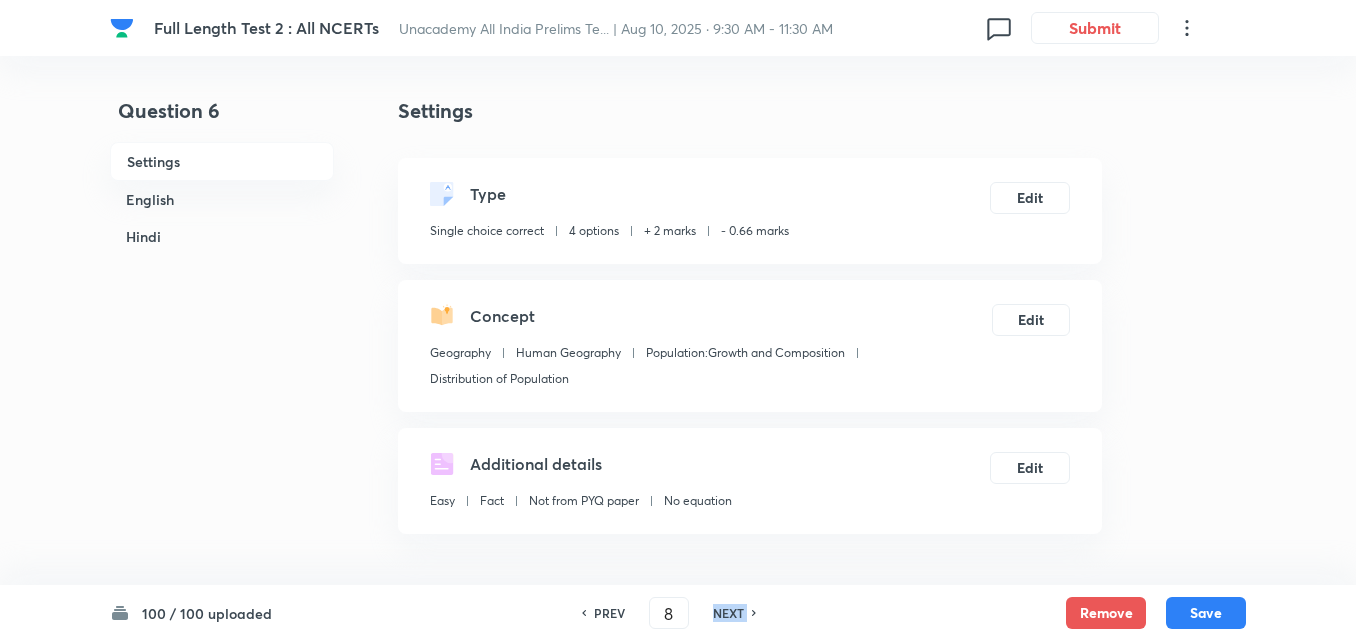 checkbox on "false" 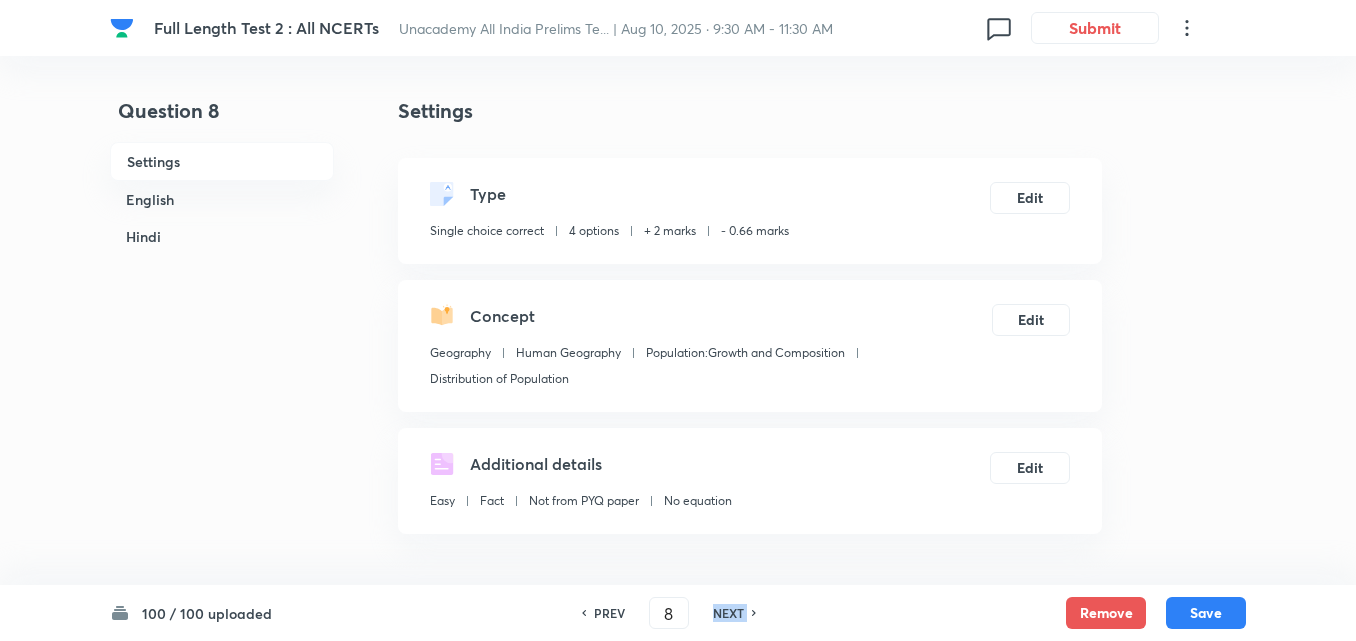 checkbox on "true" 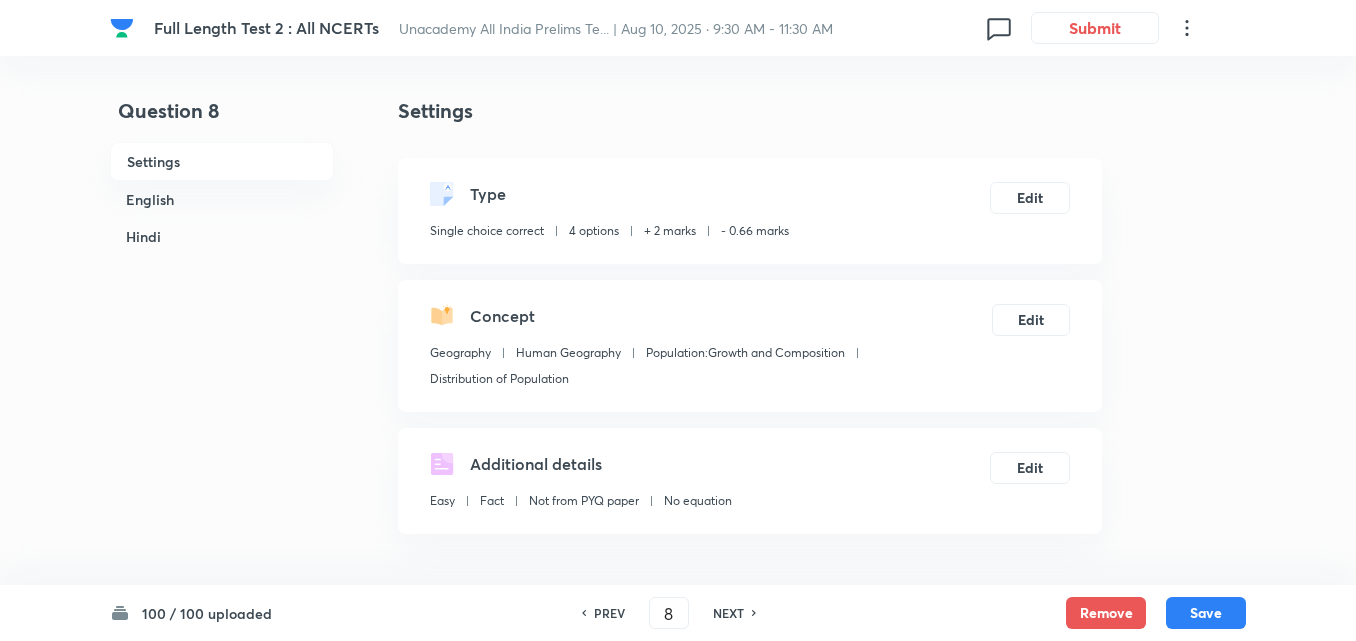 click on "NEXT" at bounding box center (728, 613) 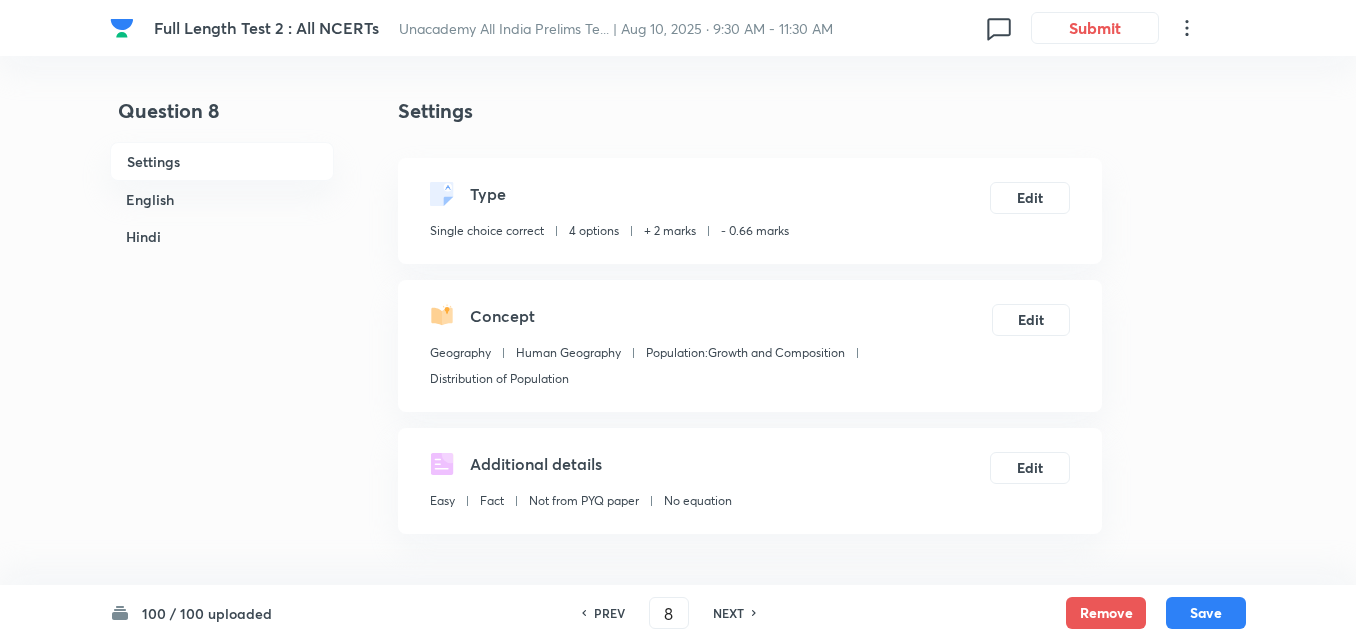 type on "9" 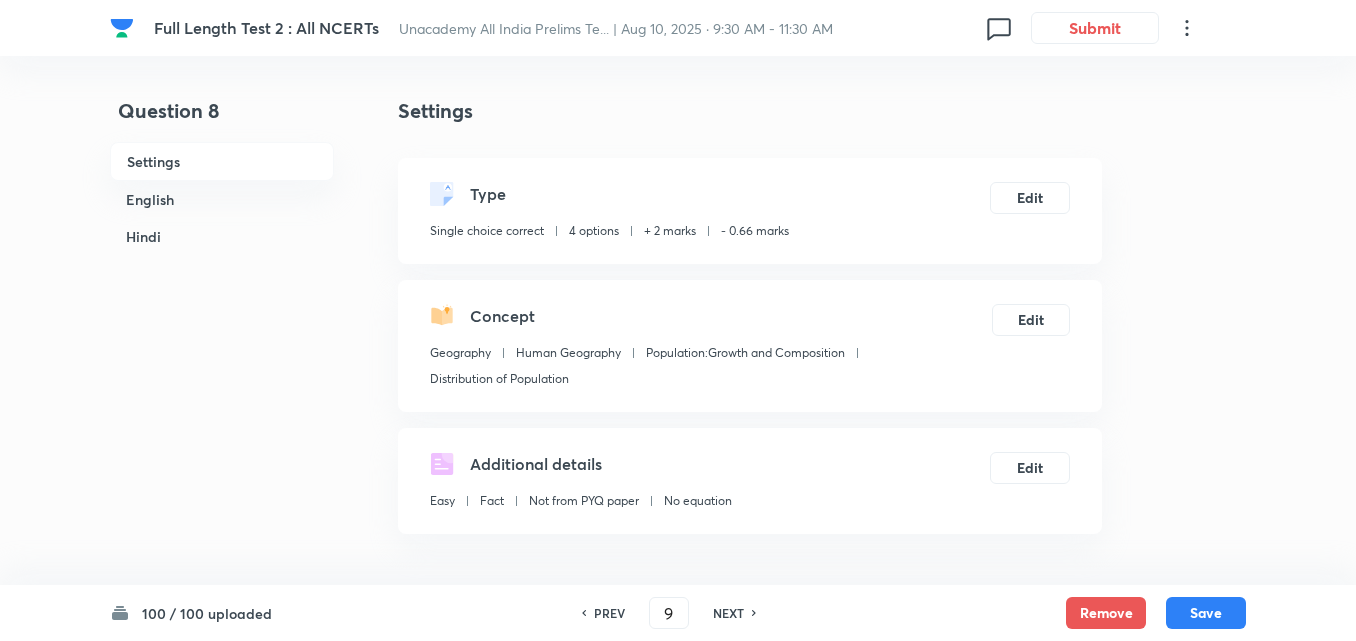 checkbox on "false" 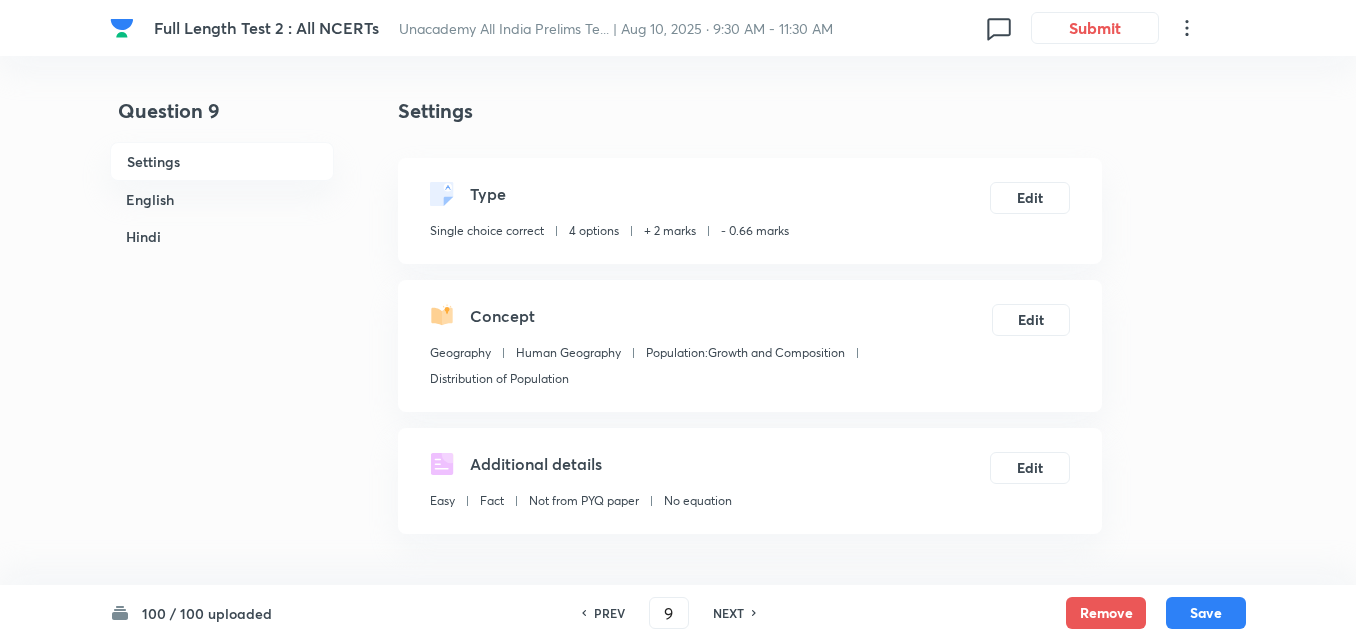 click on "NEXT" at bounding box center (728, 613) 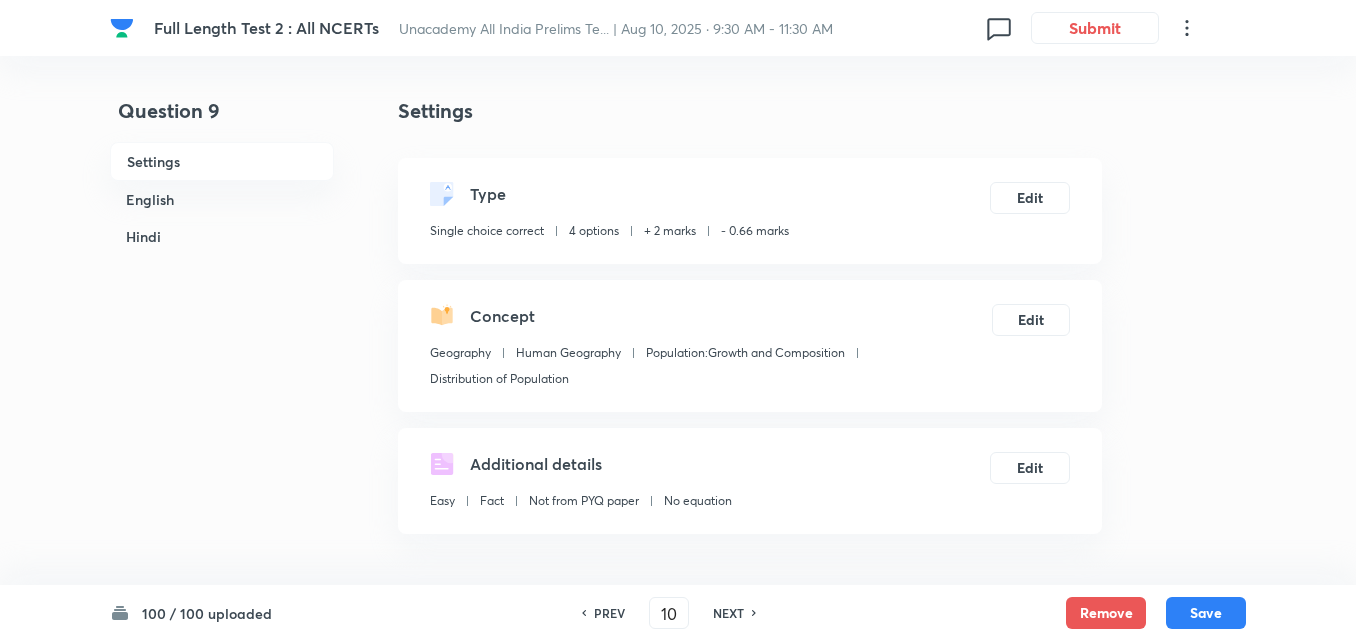 checkbox on "false" 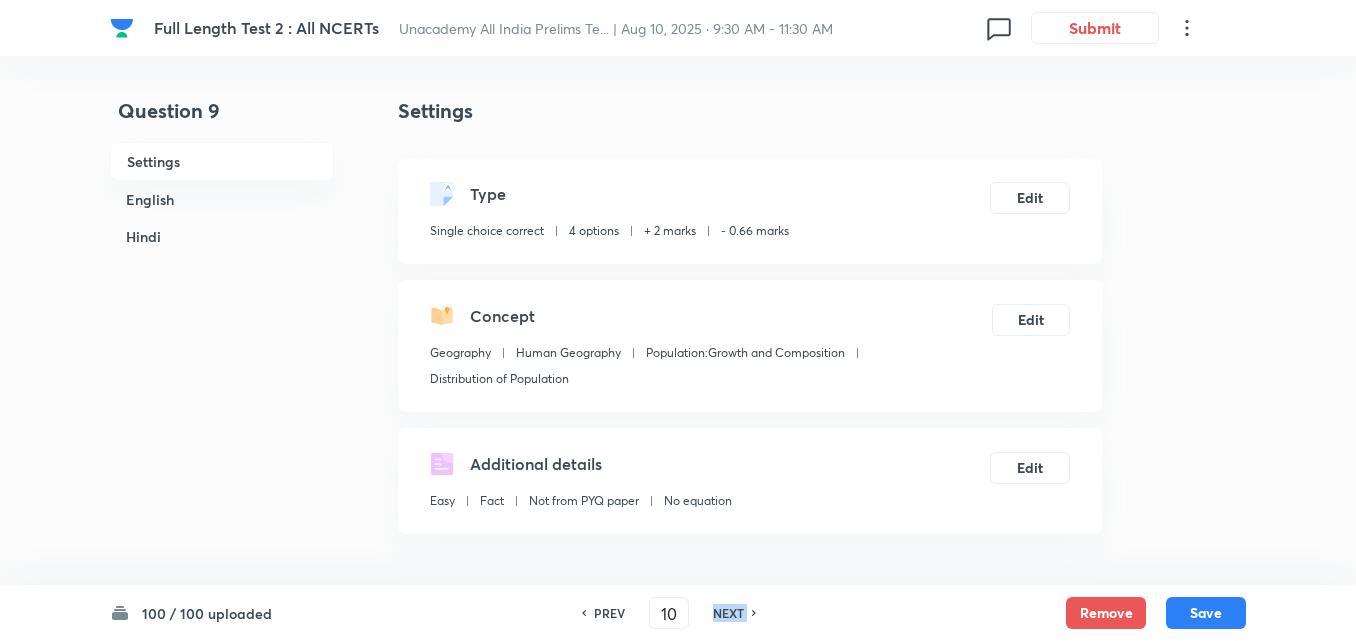 click on "NEXT" at bounding box center (728, 613) 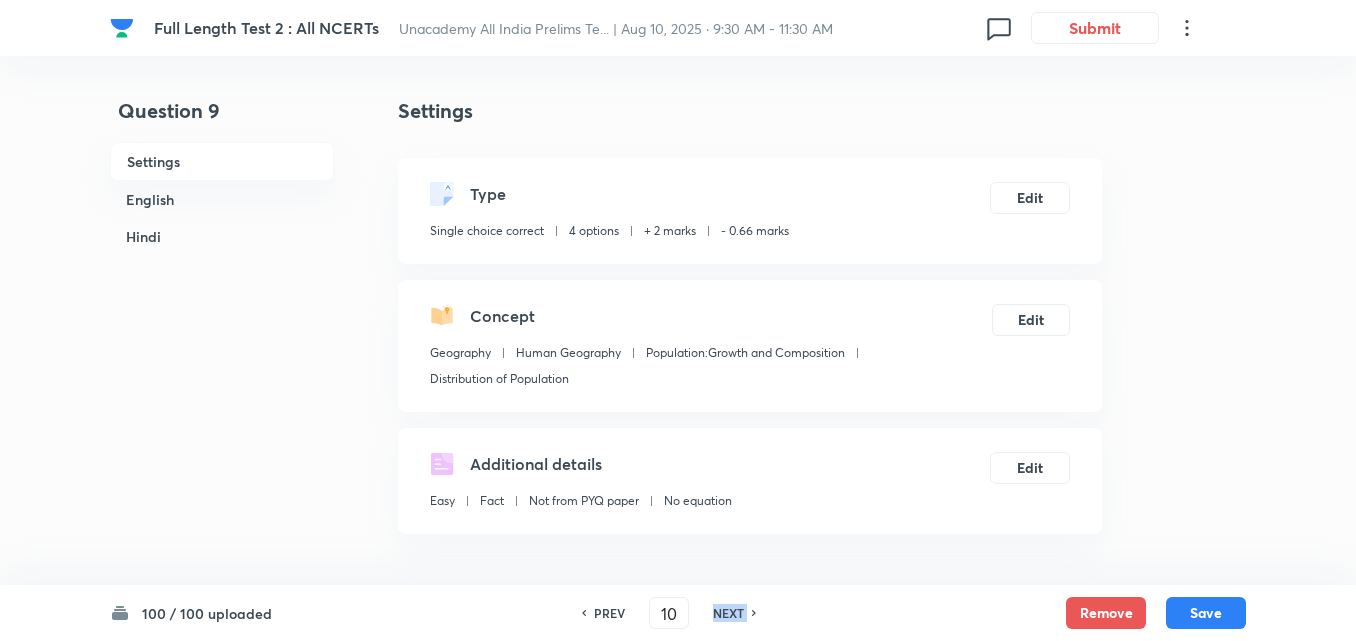 type on "11" 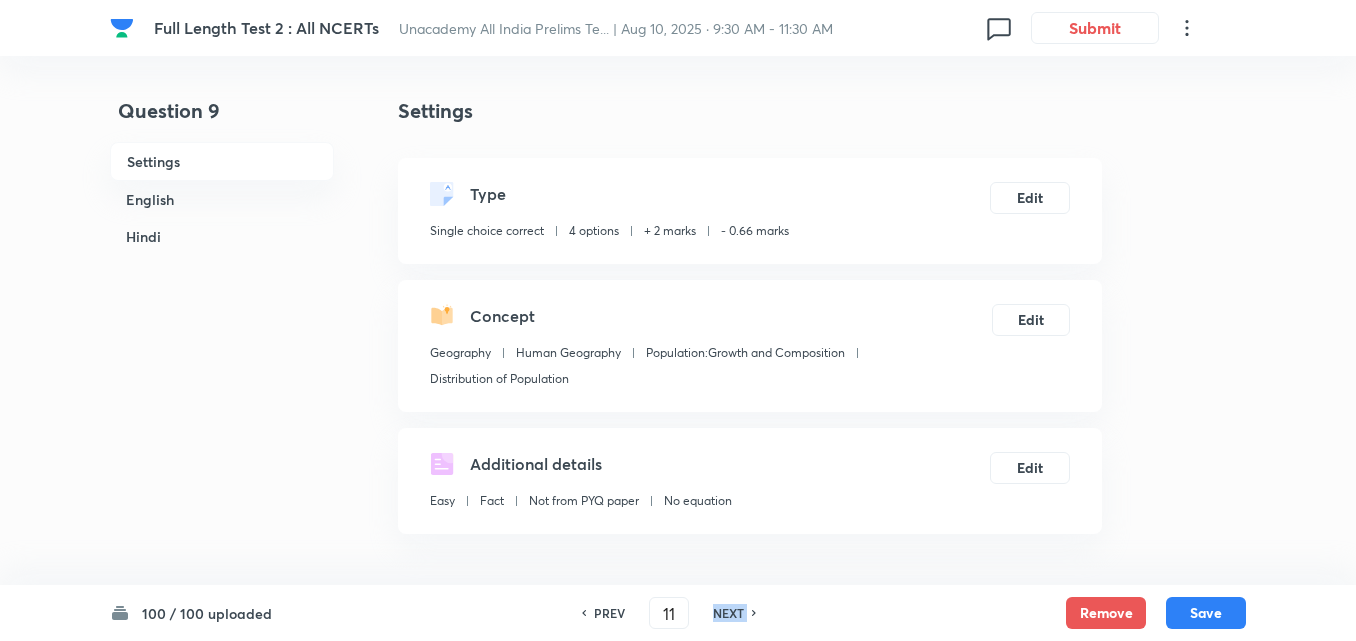checkbox on "false" 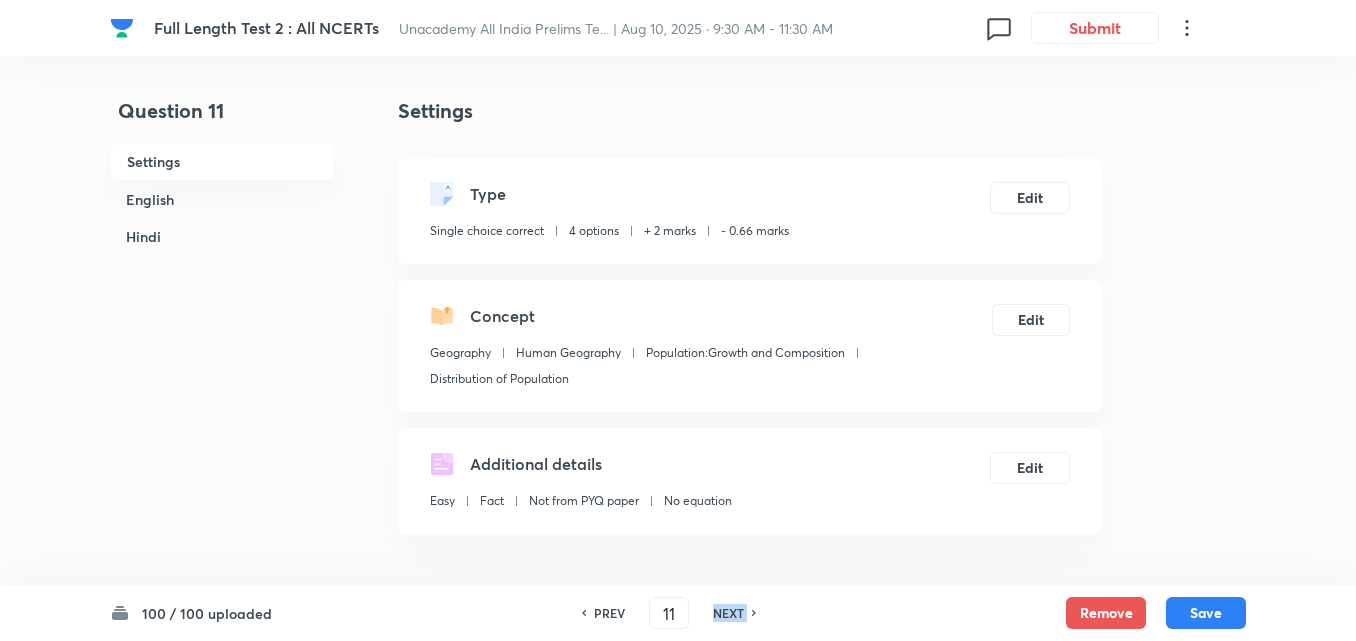 checkbox on "true" 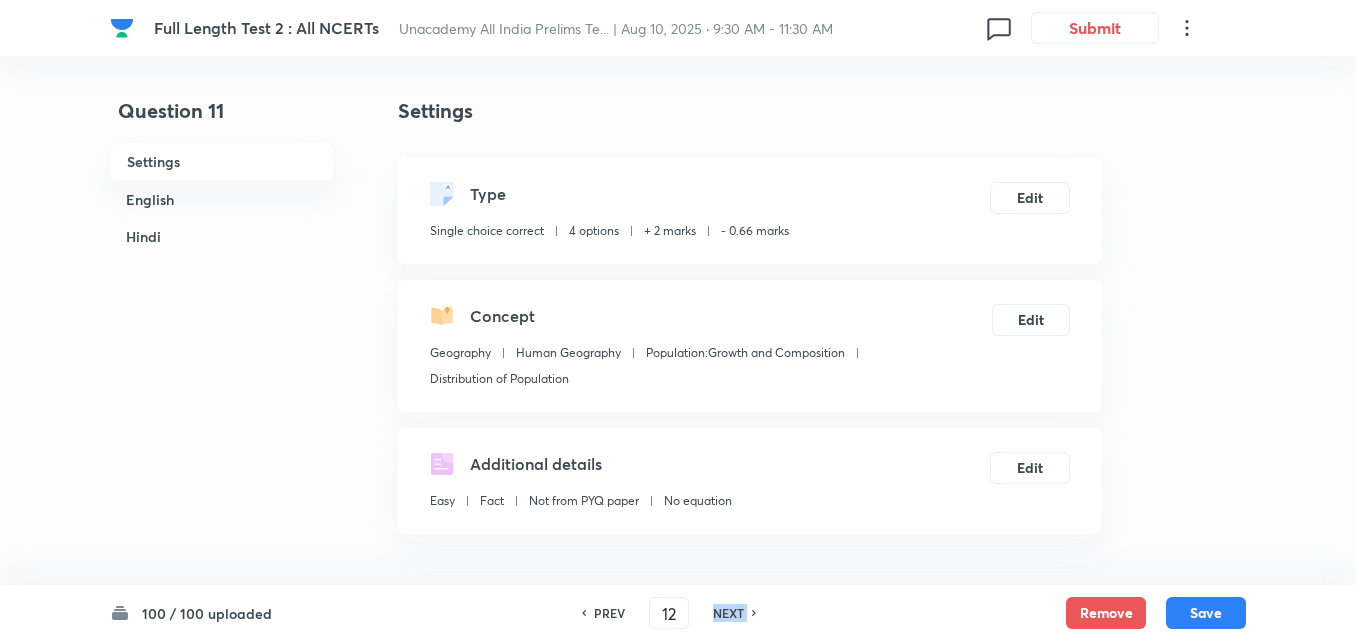 checkbox on "false" 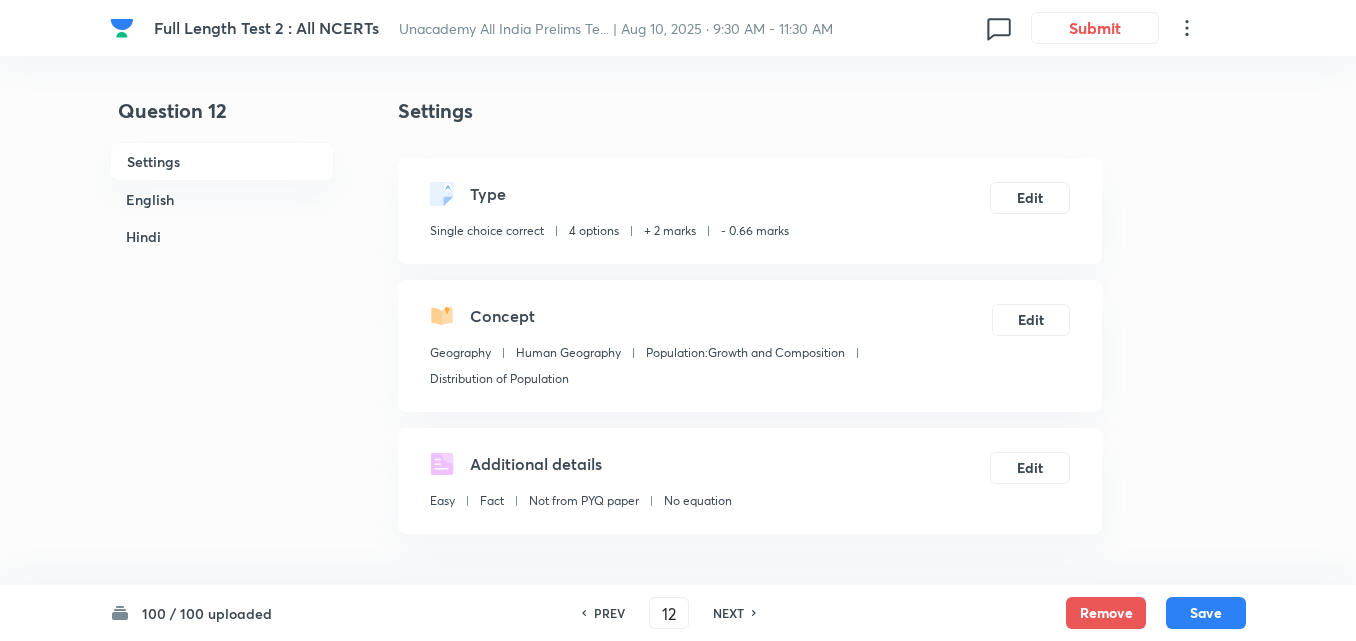 click on "NEXT" at bounding box center (728, 613) 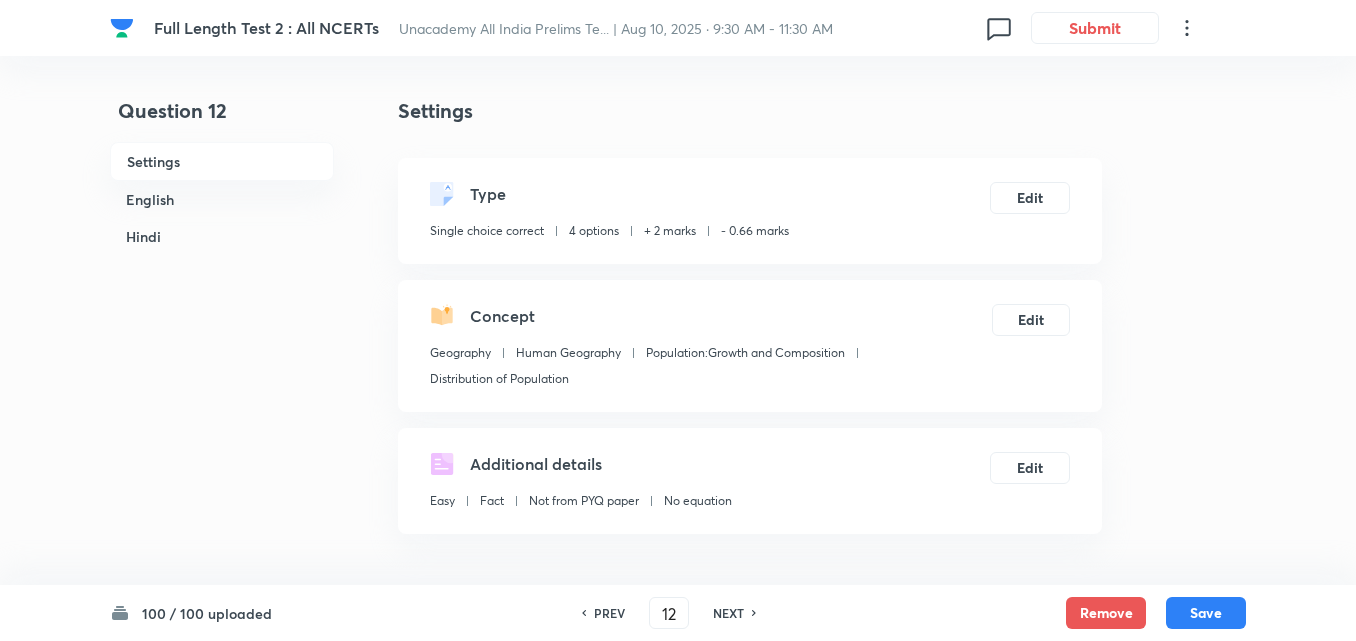 type on "13" 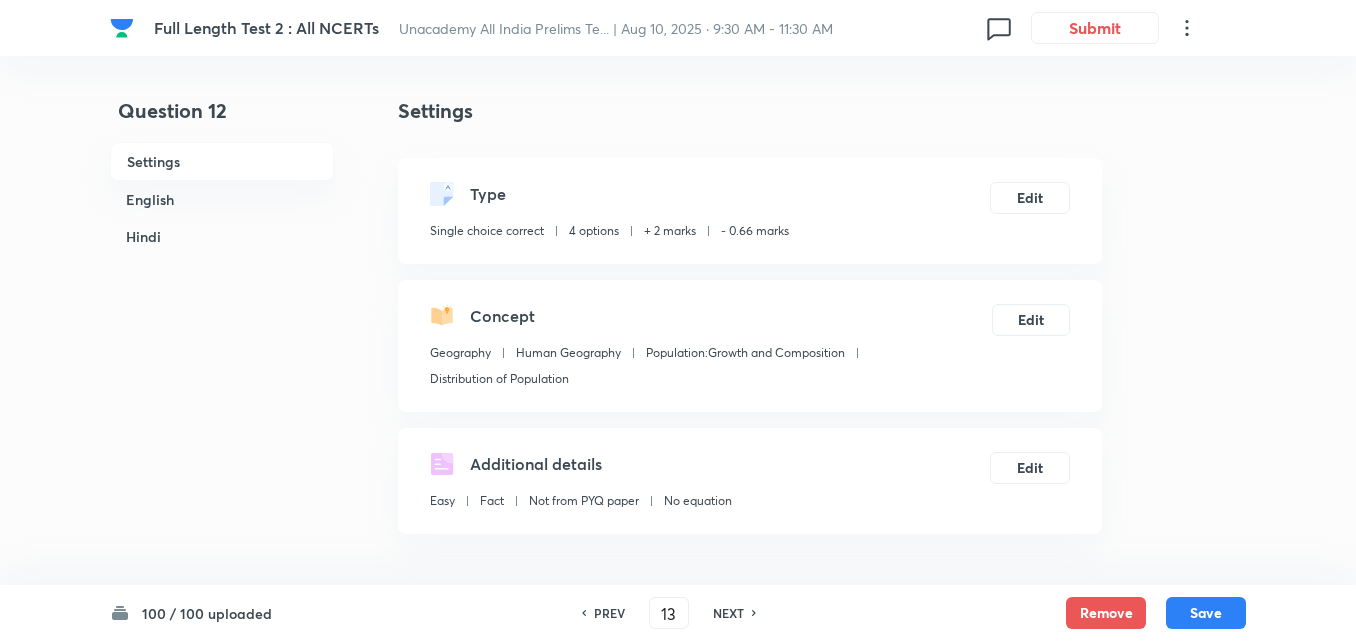 checkbox on "false" 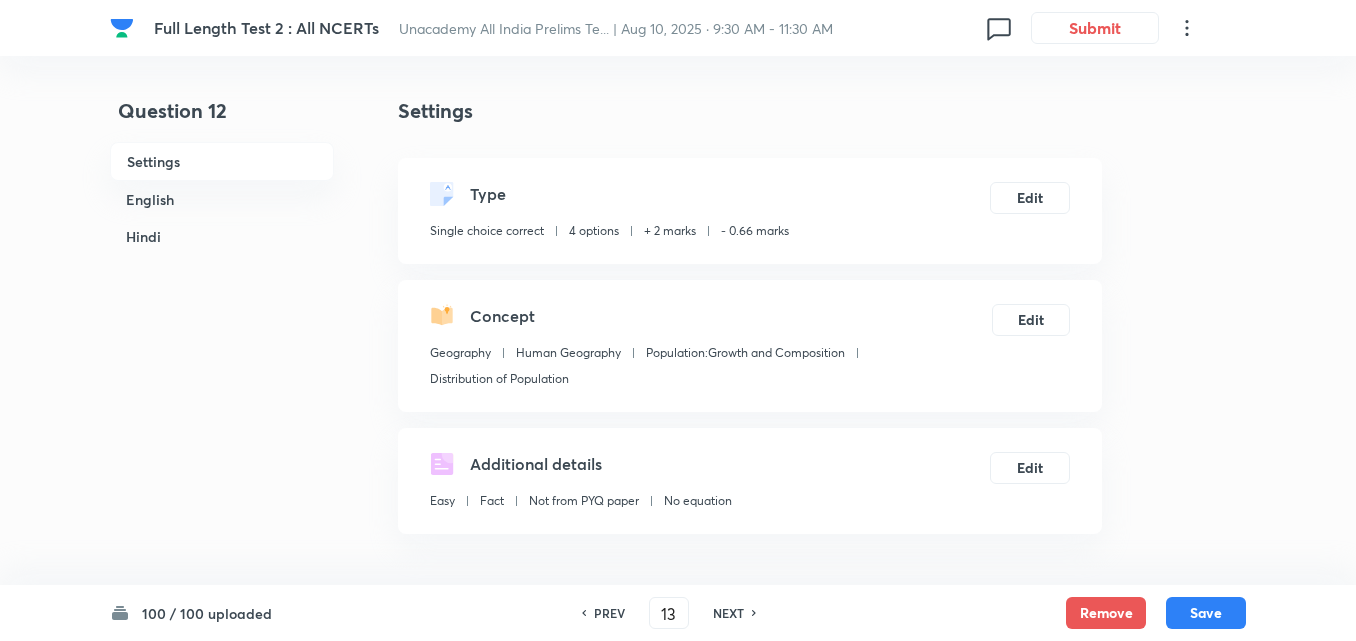 checkbox on "false" 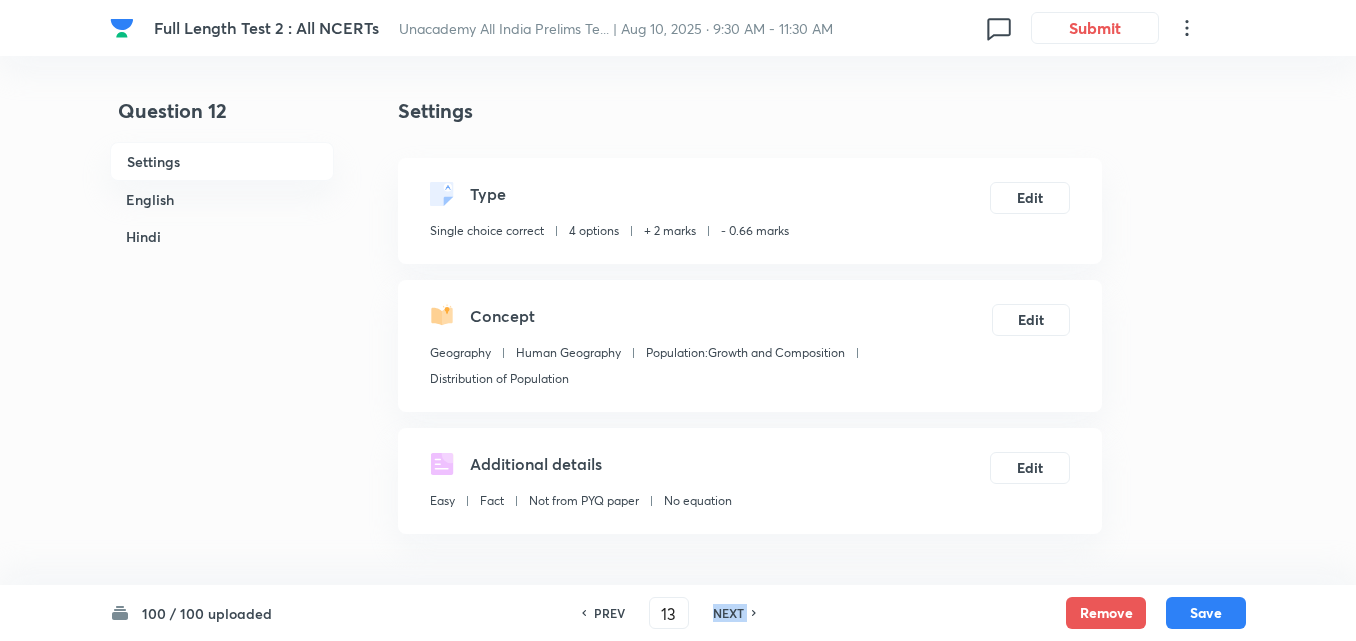 click on "NEXT" at bounding box center (728, 613) 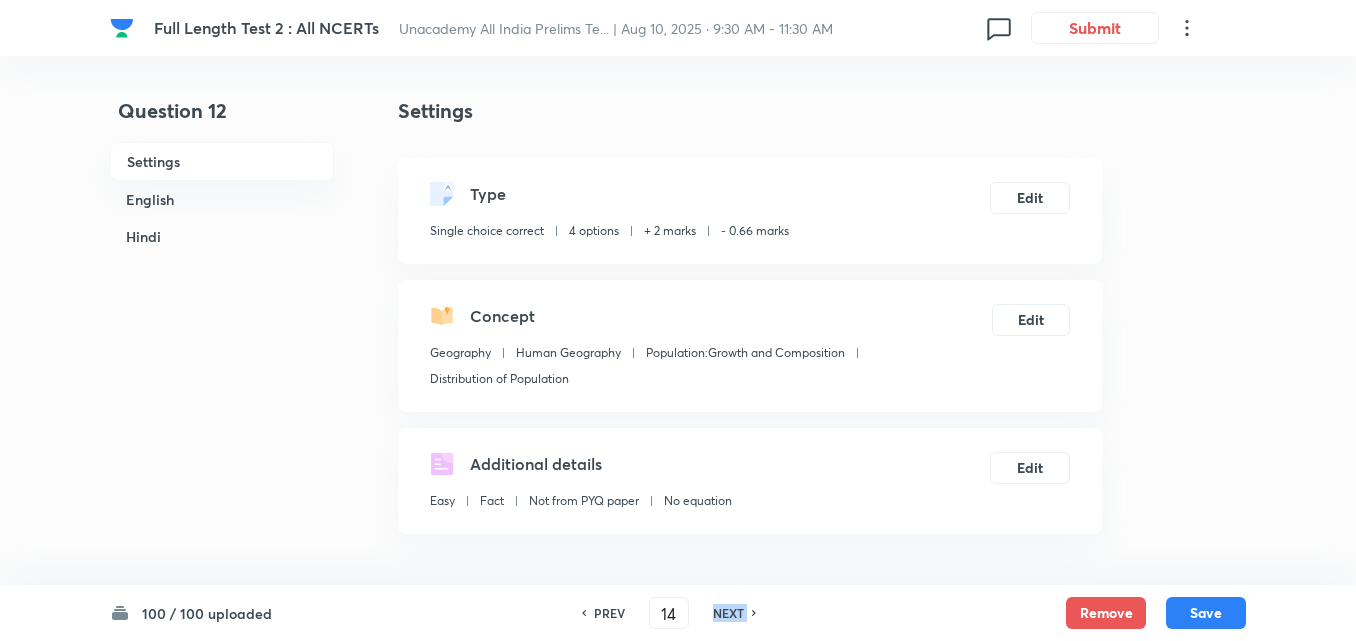 checkbox on "false" 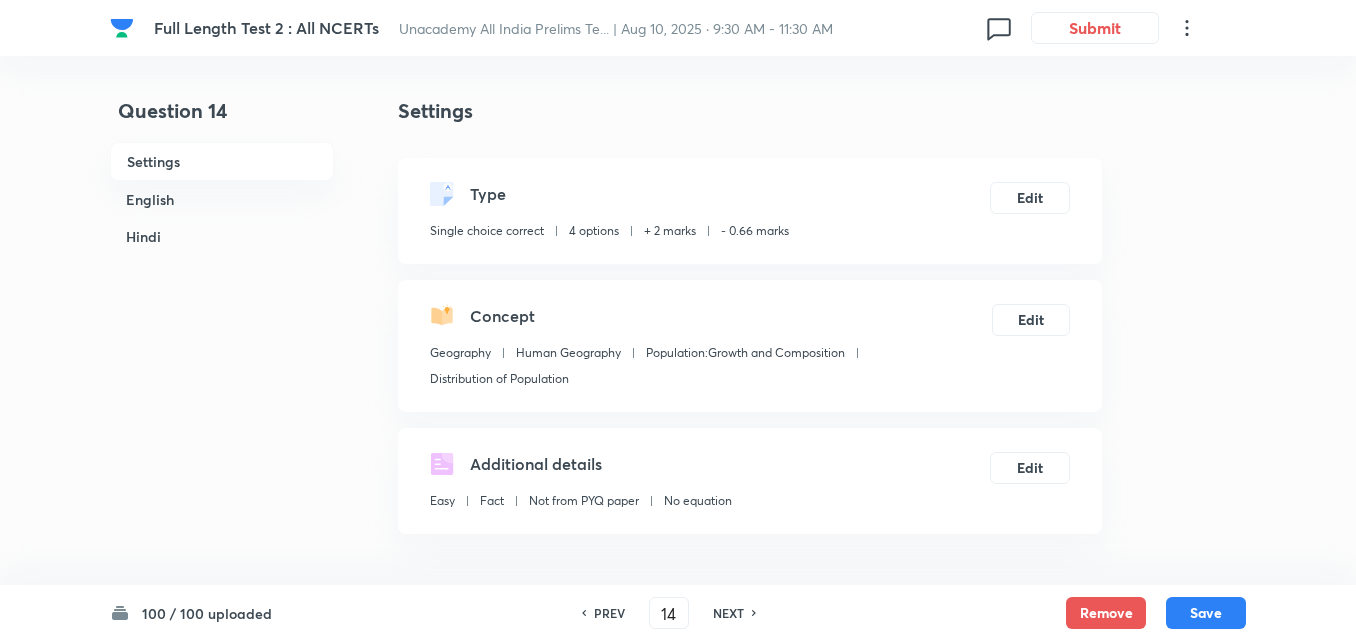 checkbox on "true" 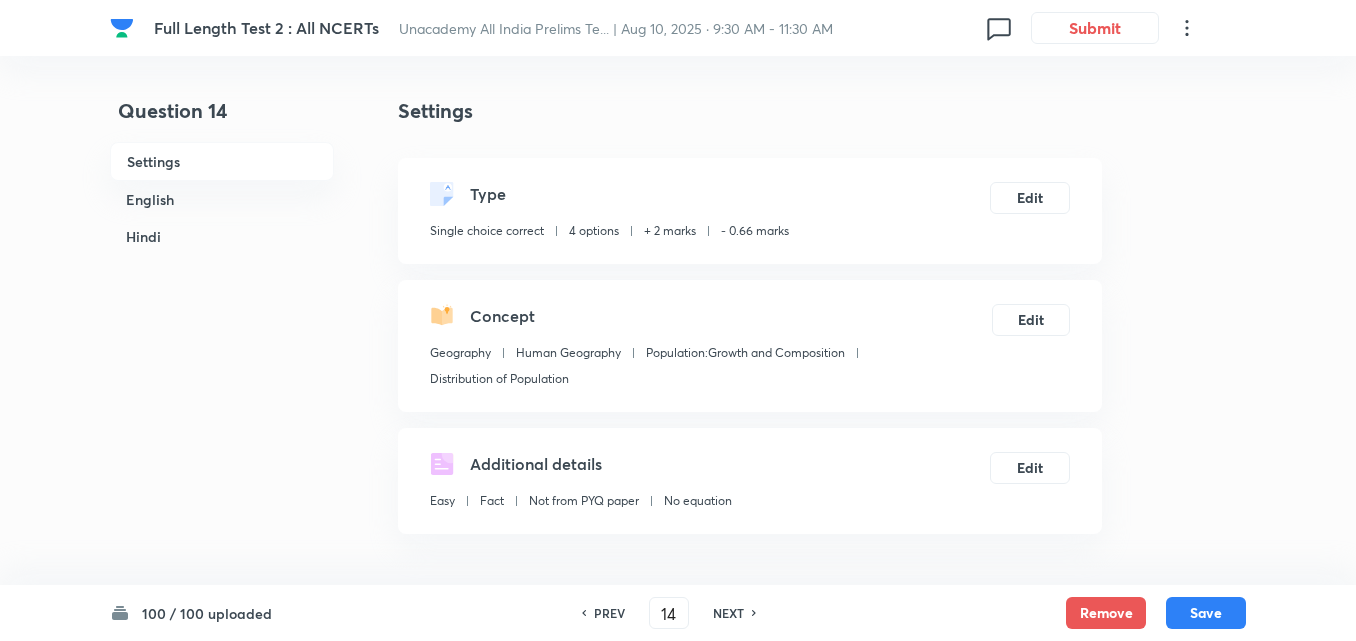 checkbox on "true" 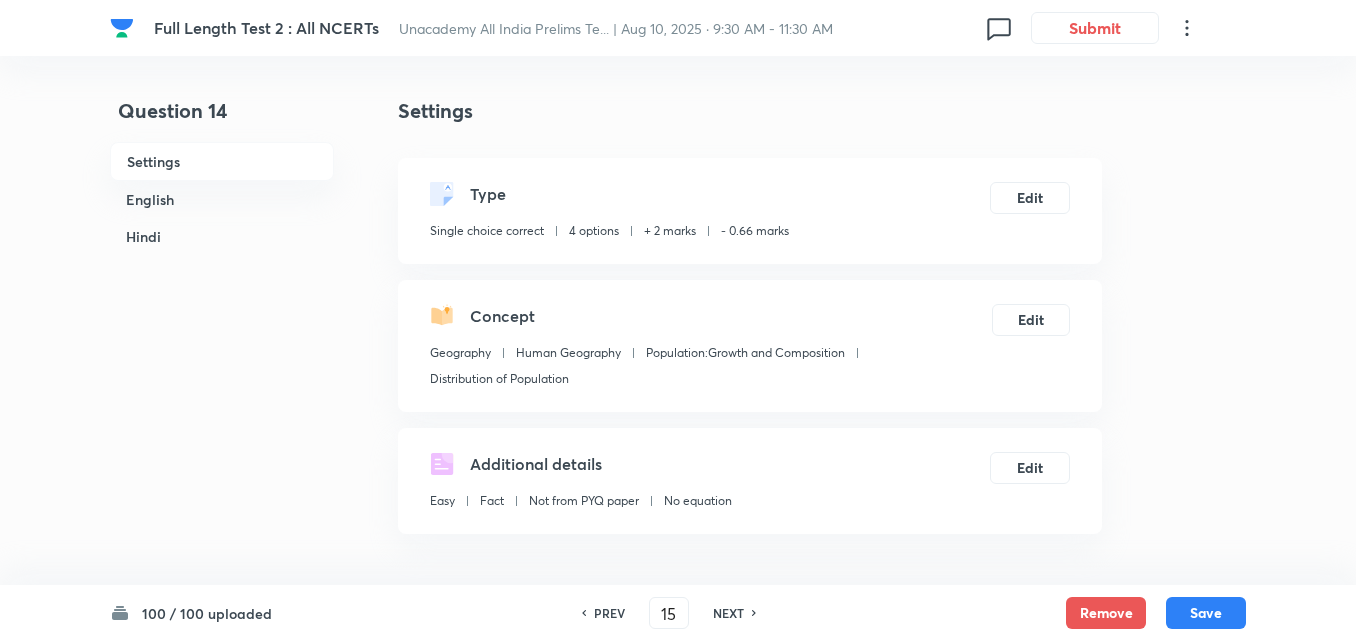 checkbox on "false" 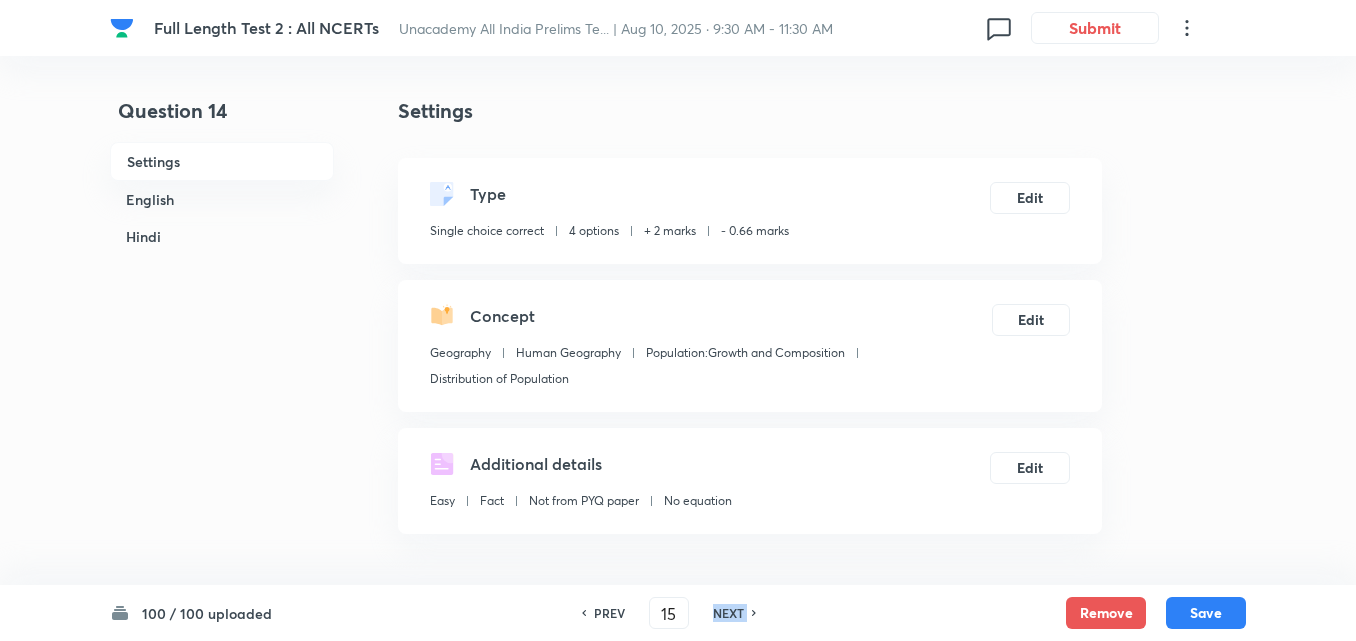 checkbox on "true" 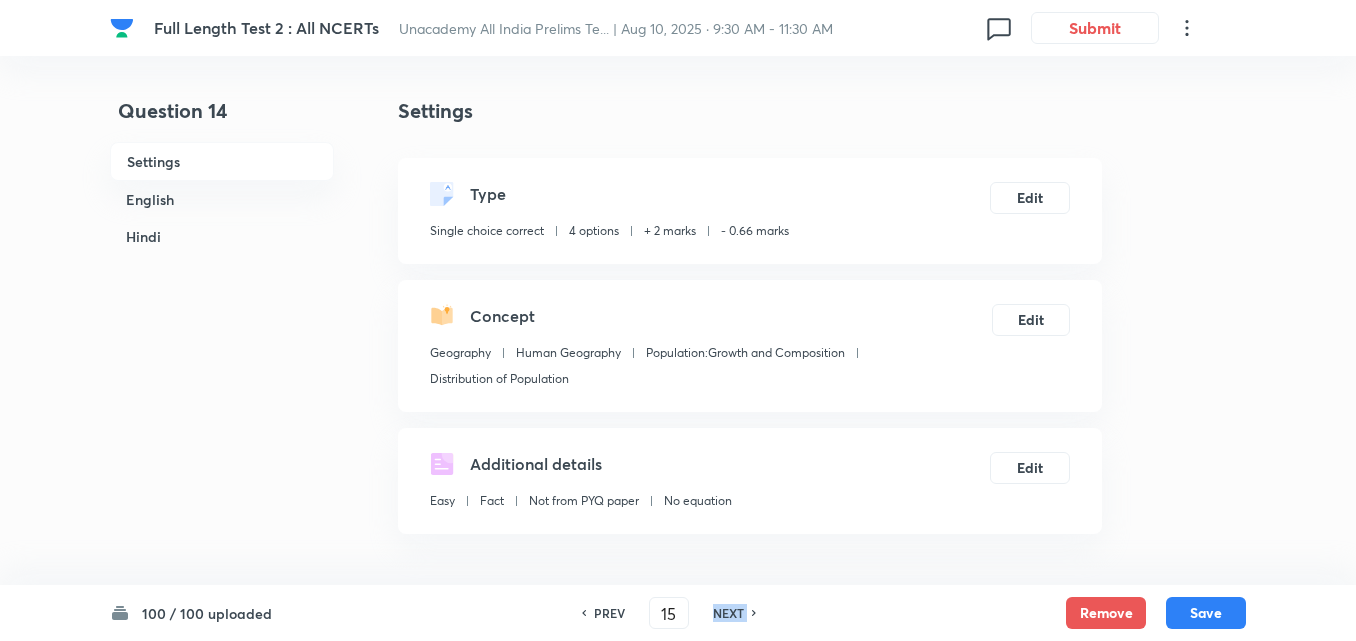 checkbox on "true" 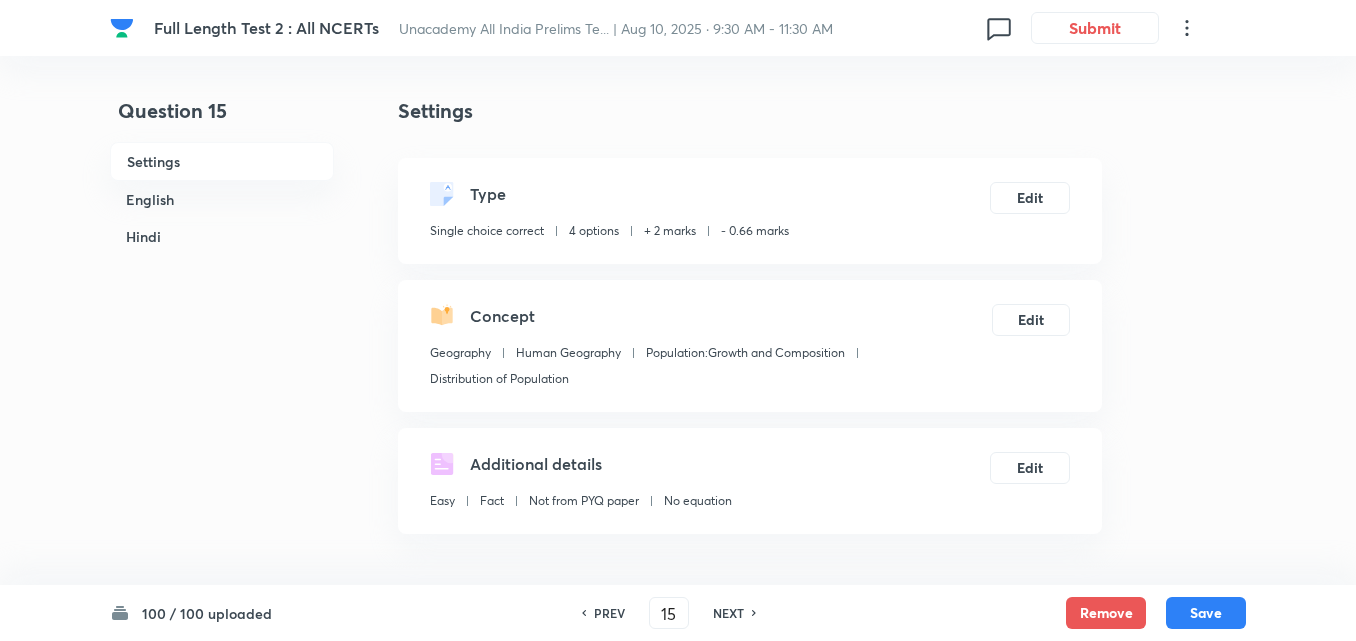 click on "NEXT" at bounding box center [728, 613] 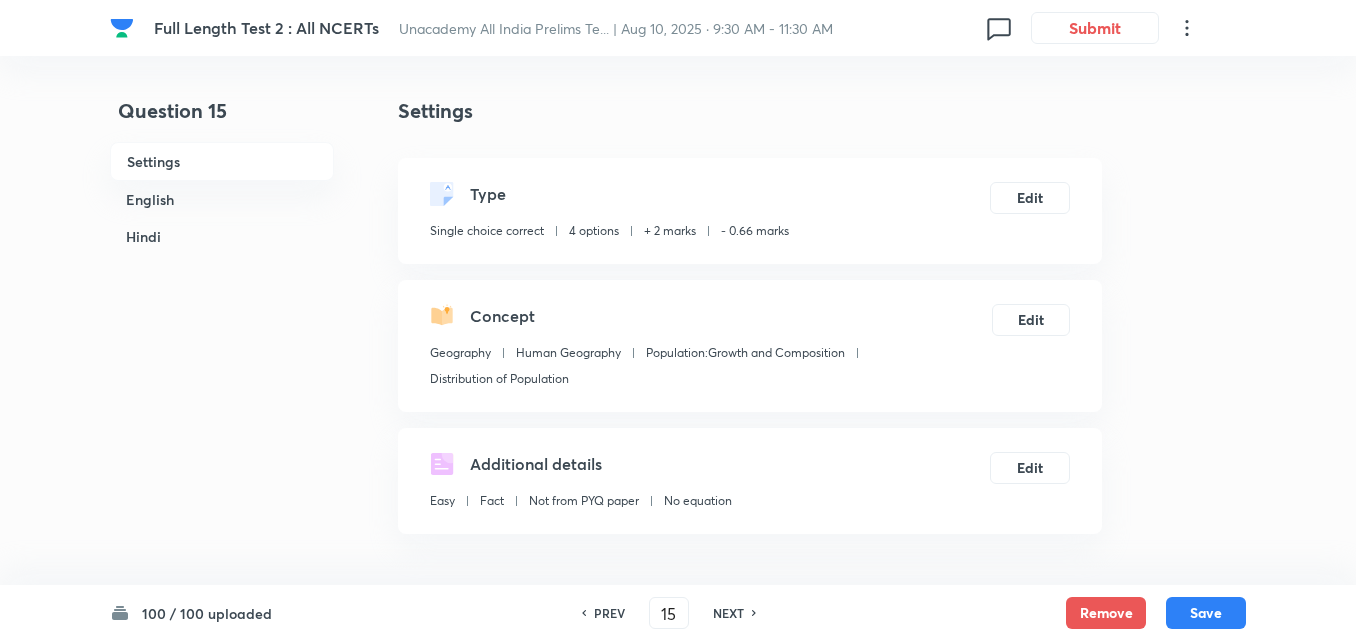 type on "16" 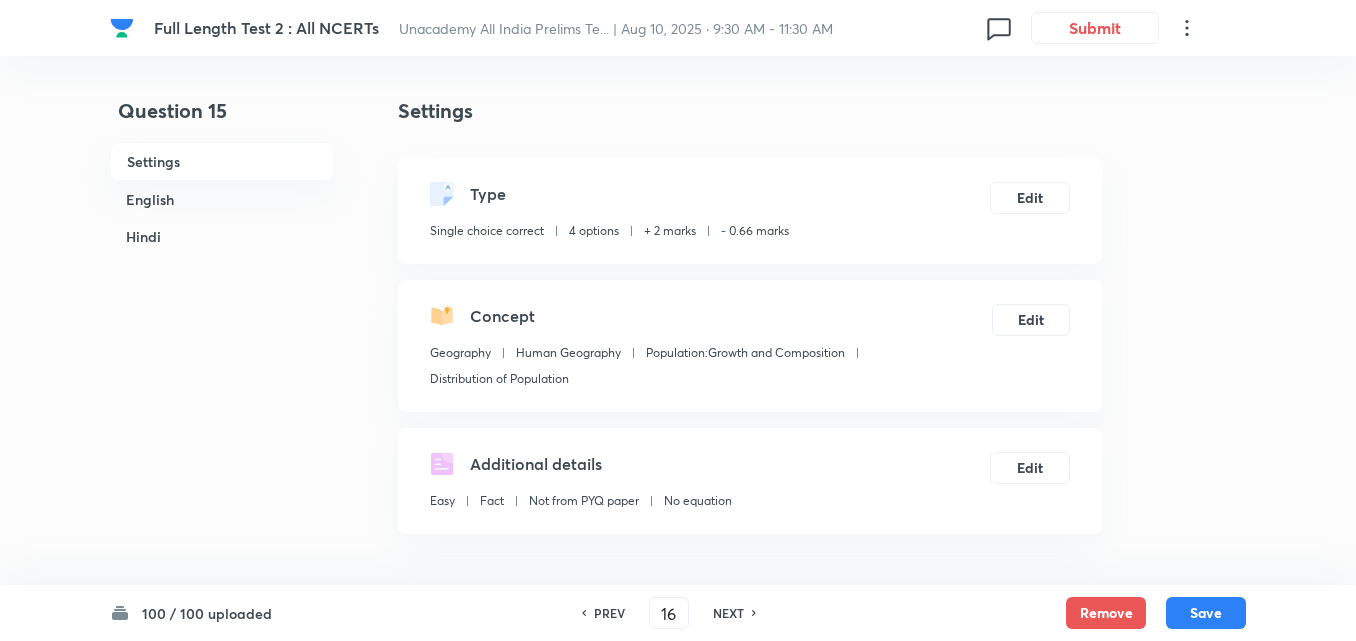 checkbox on "false" 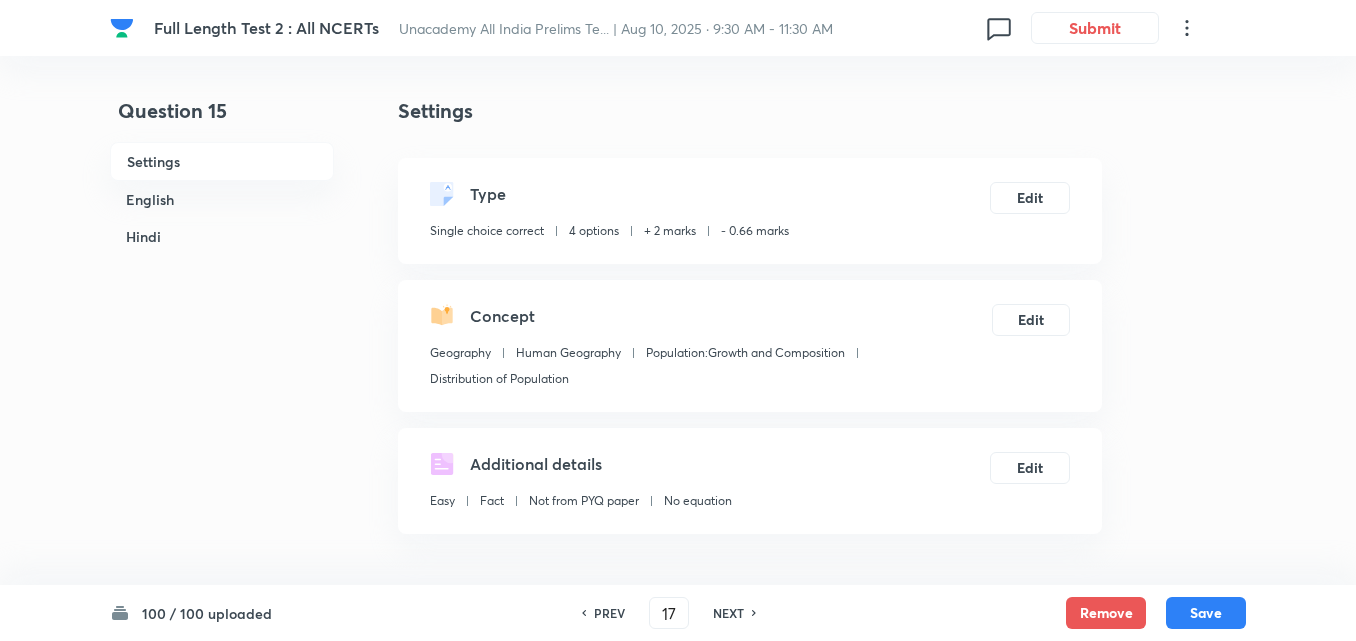 checkbox on "false" 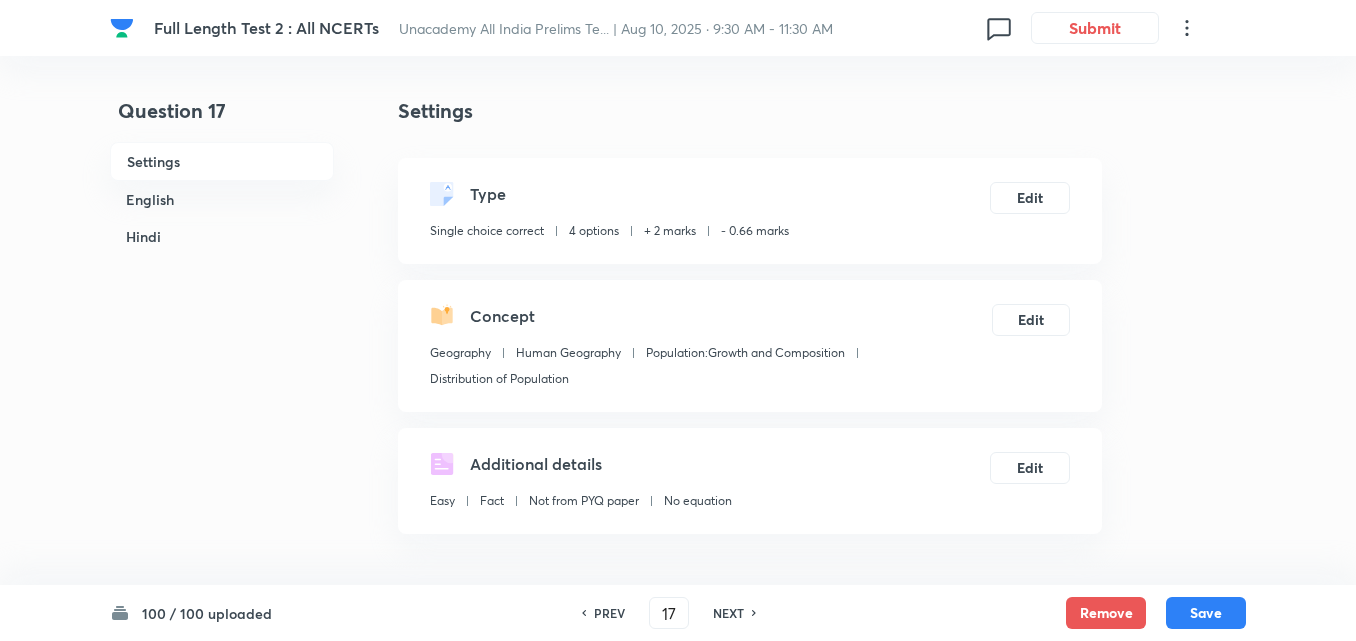 checkbox on "true" 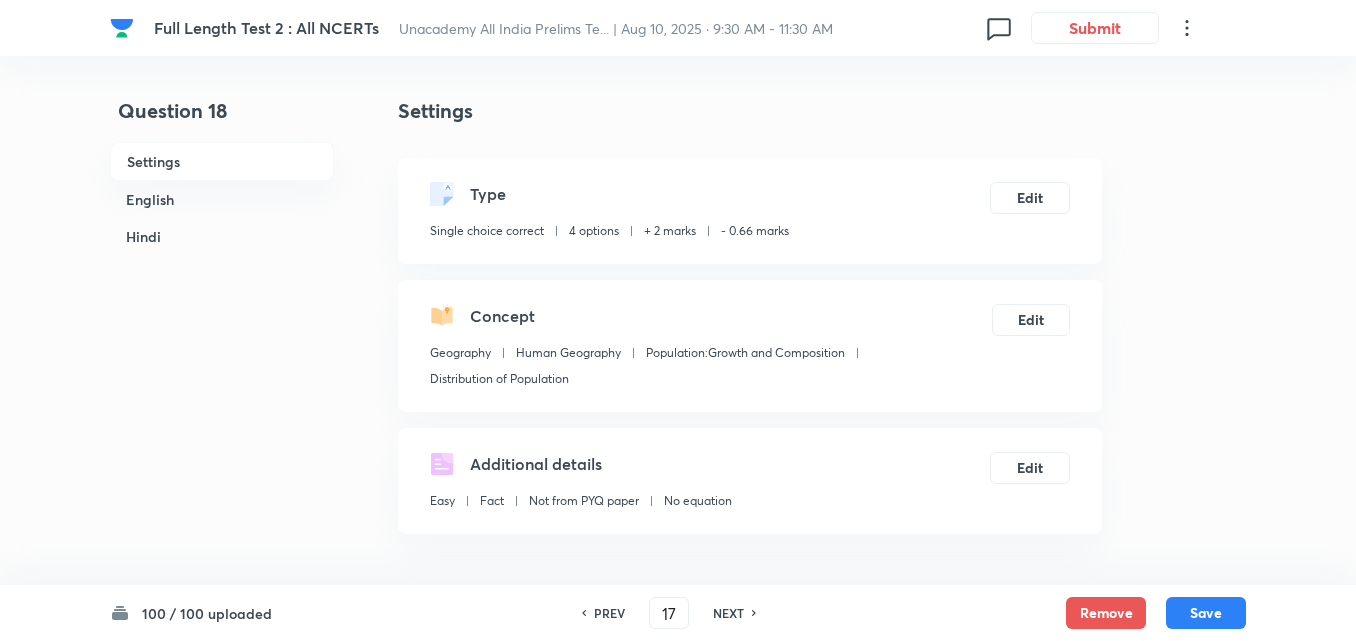 type on "18" 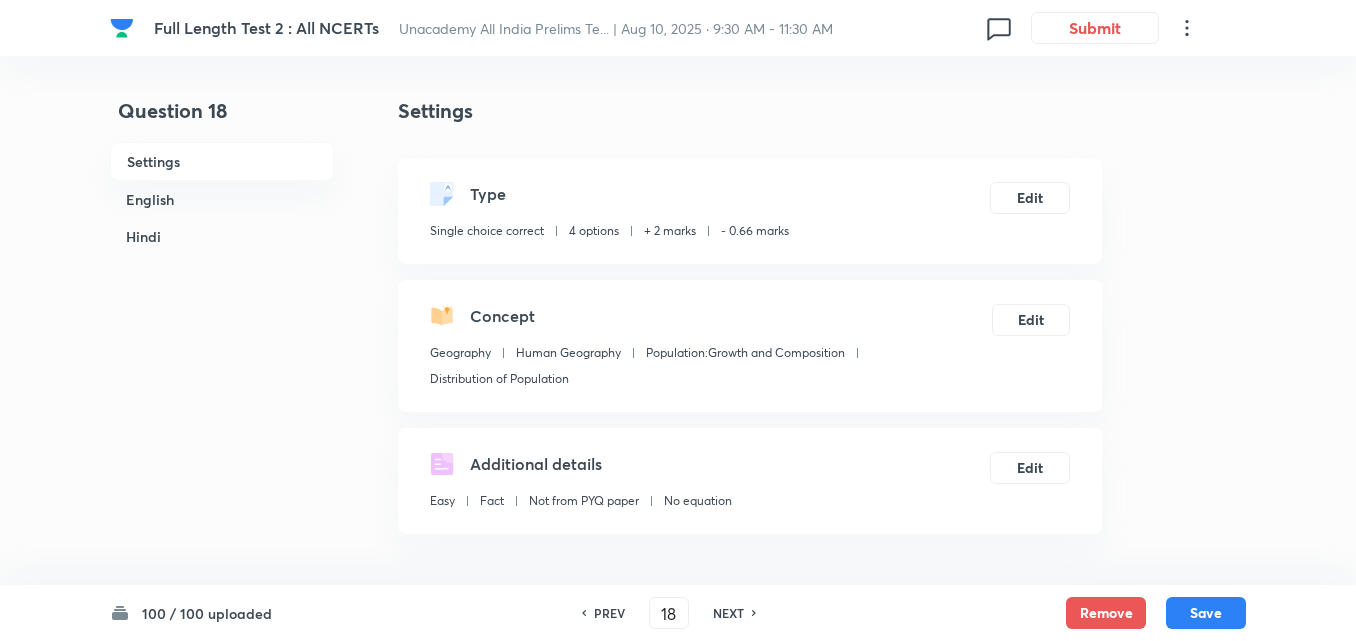 checkbox on "false" 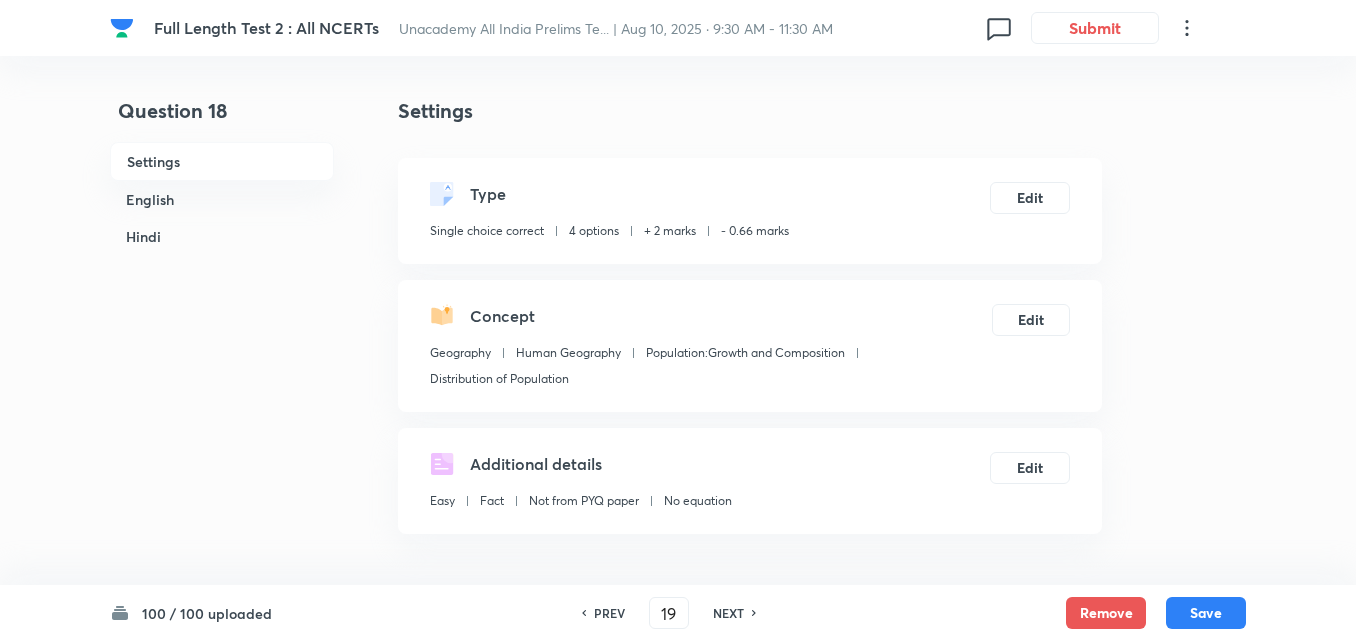 checkbox on "false" 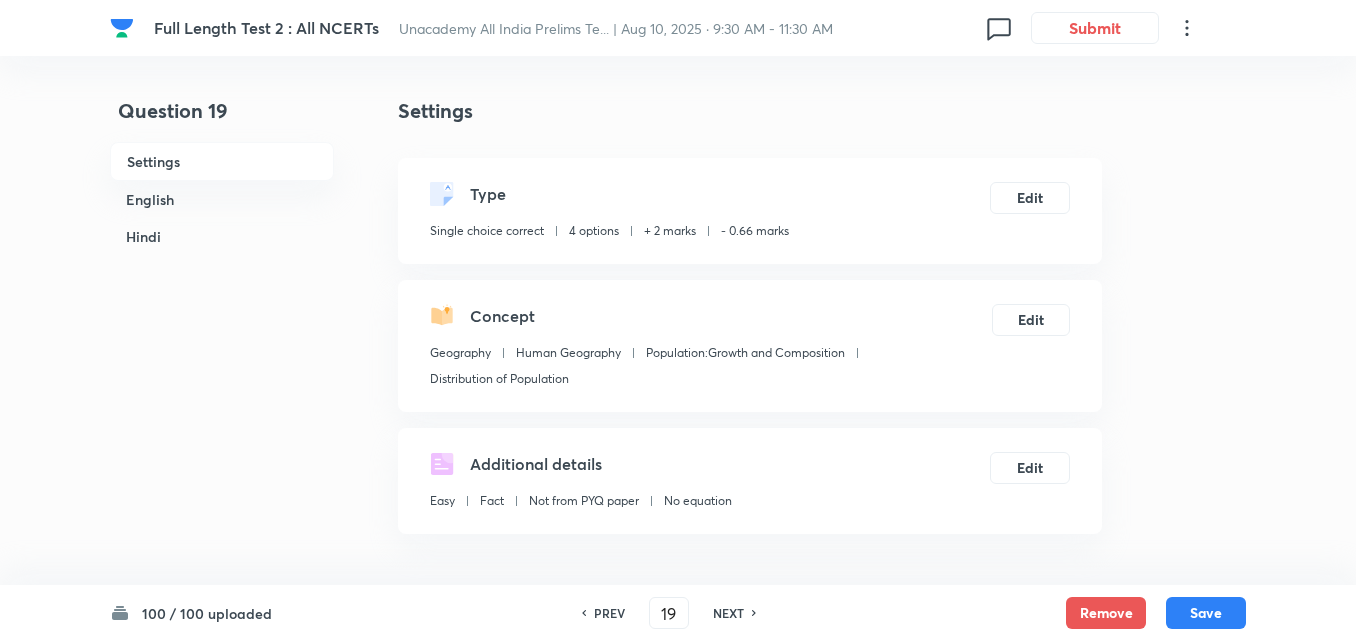 checkbox on "true" 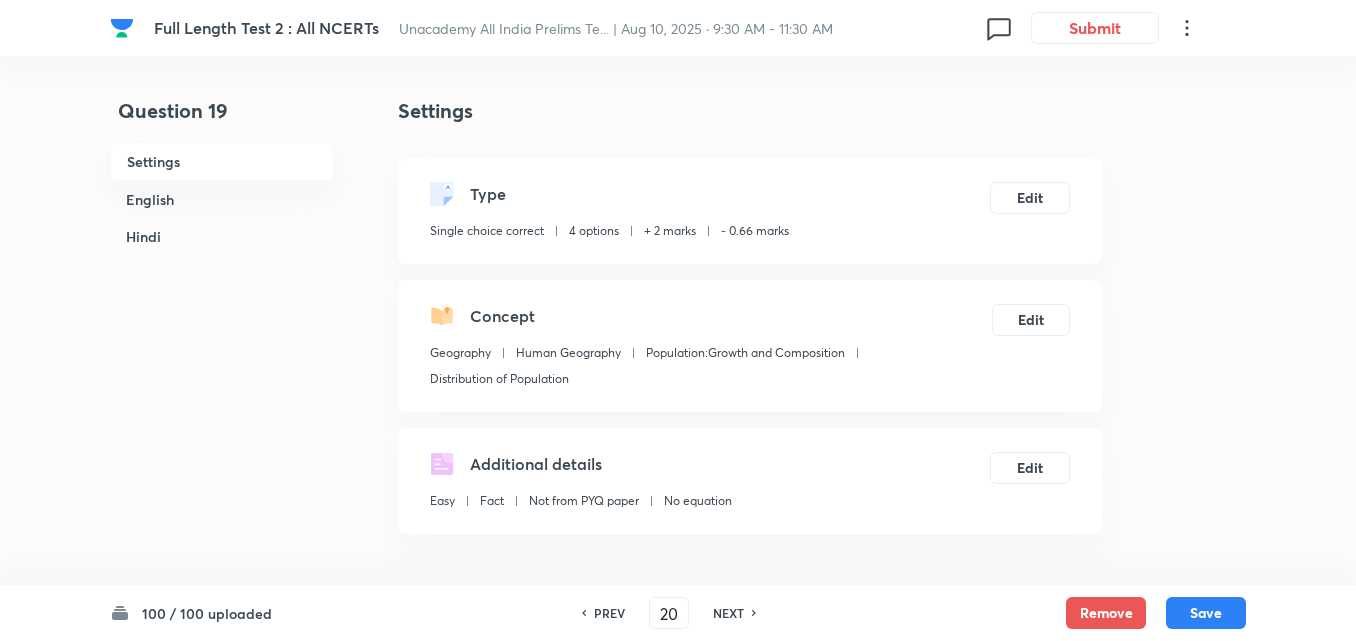 checkbox on "false" 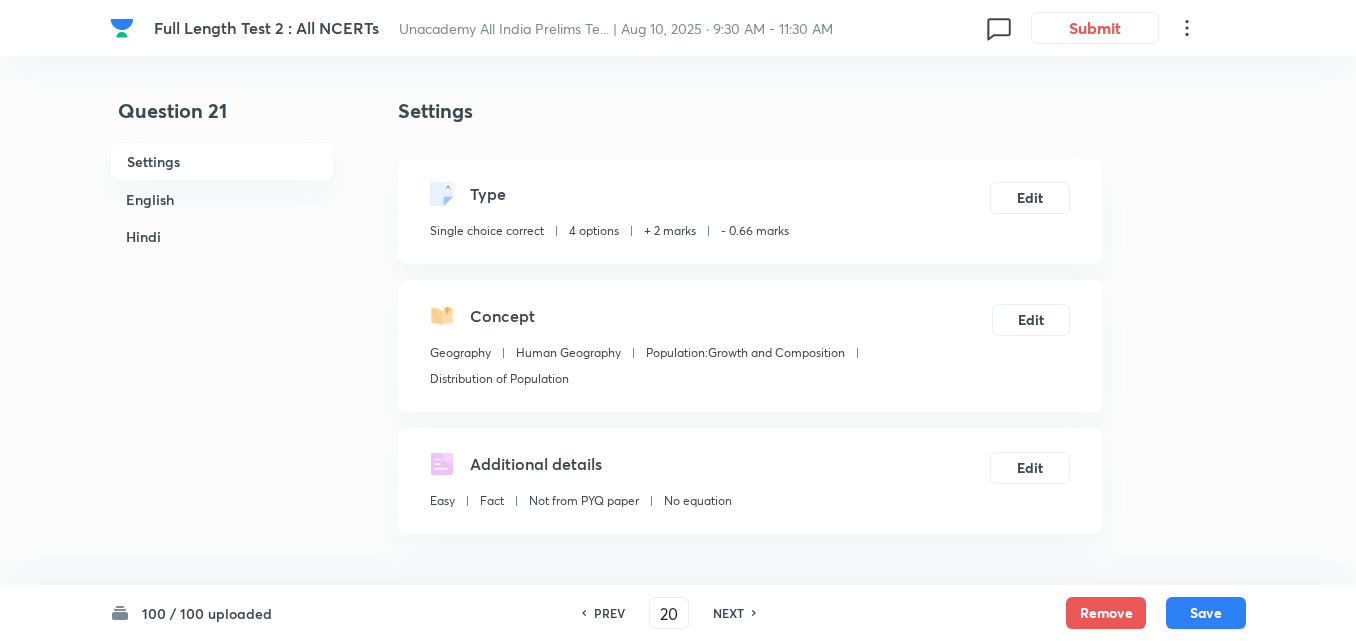type on "21" 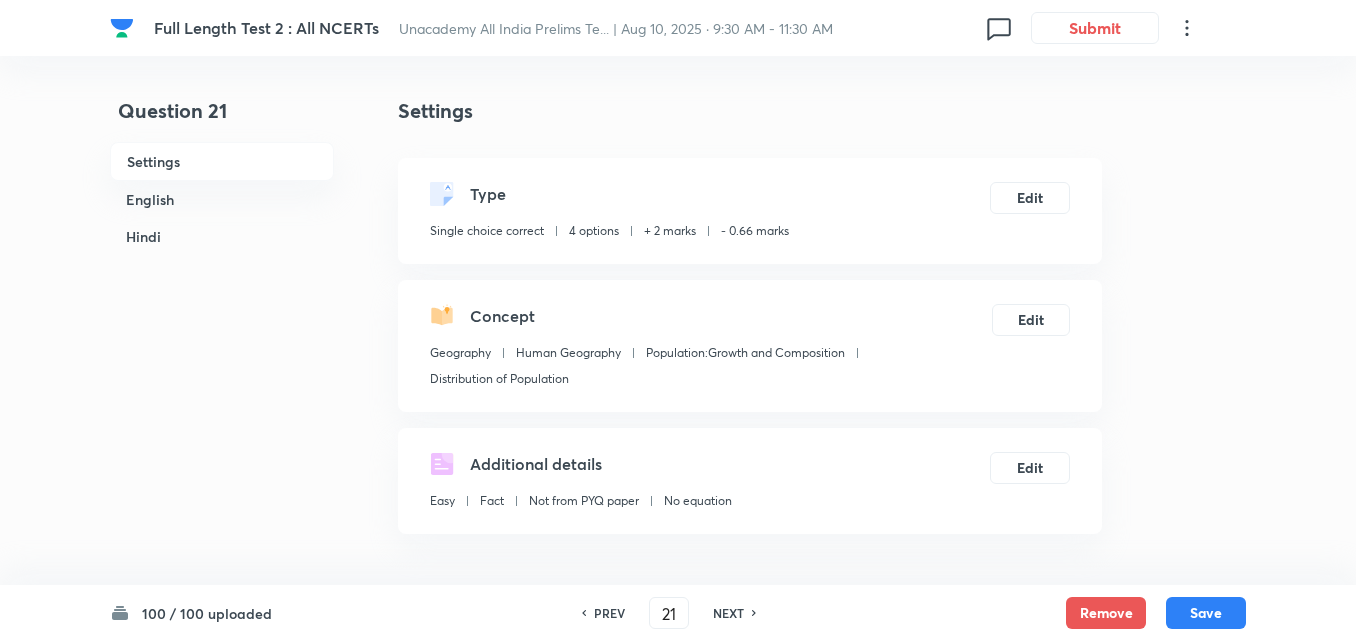 checkbox on "false" 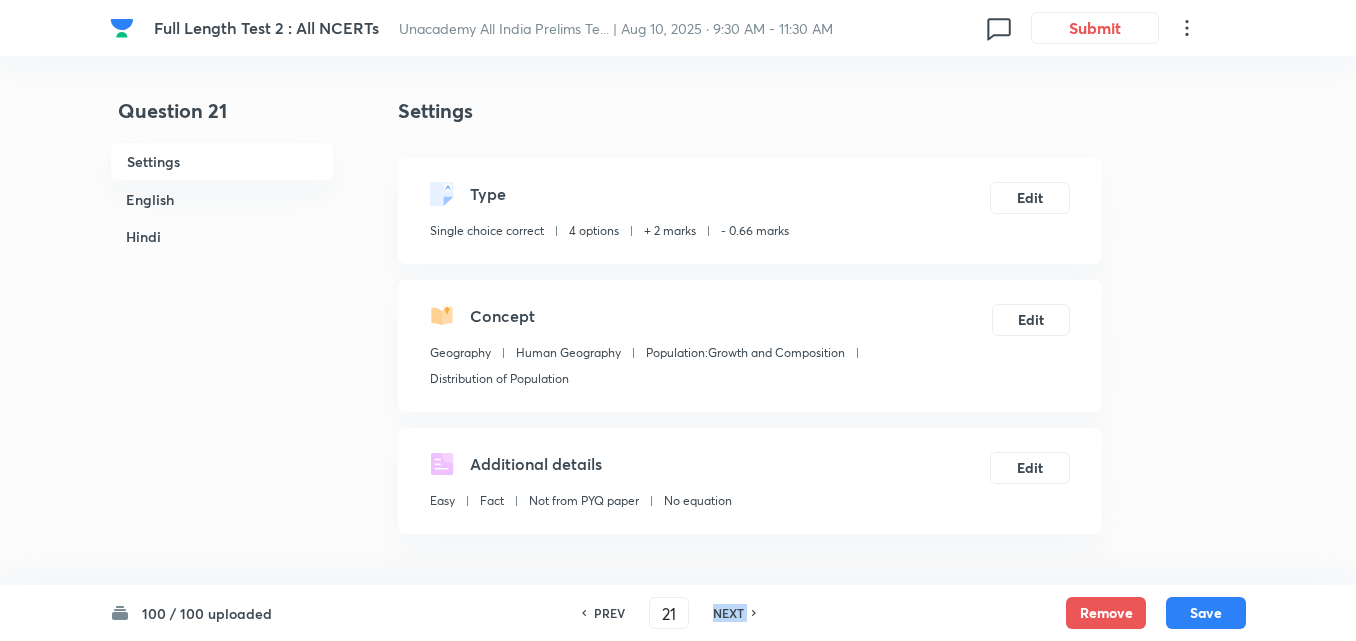 checkbox on "true" 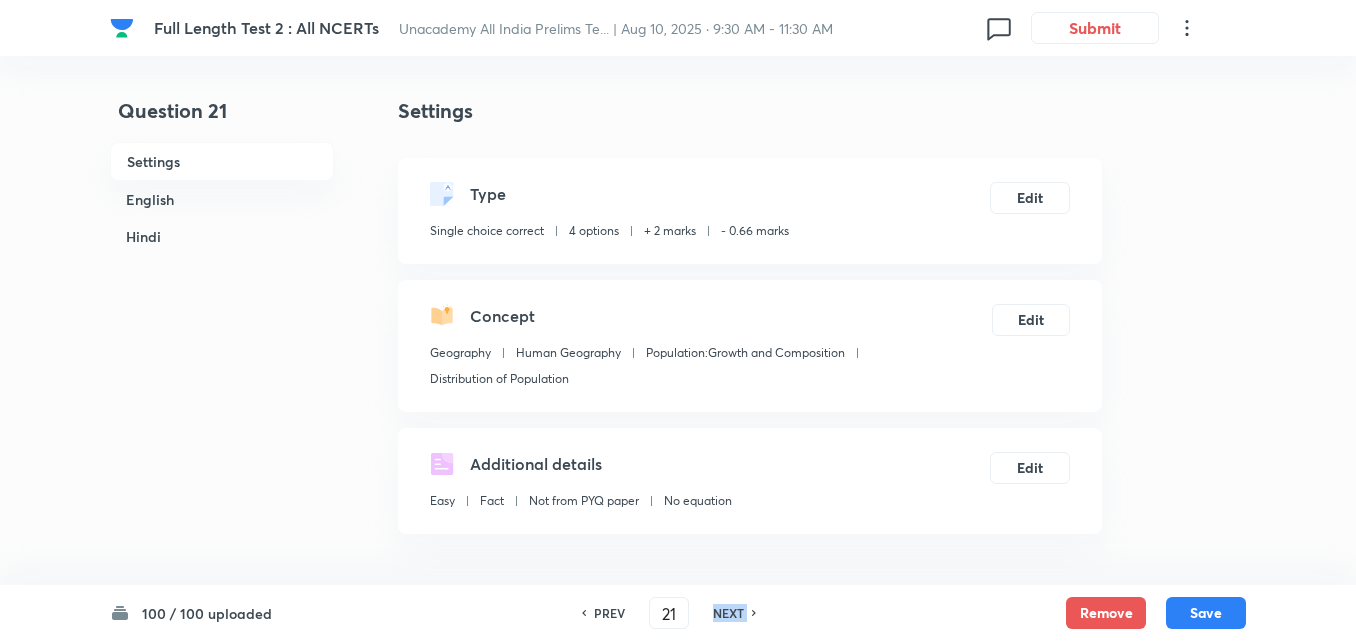 checkbox on "true" 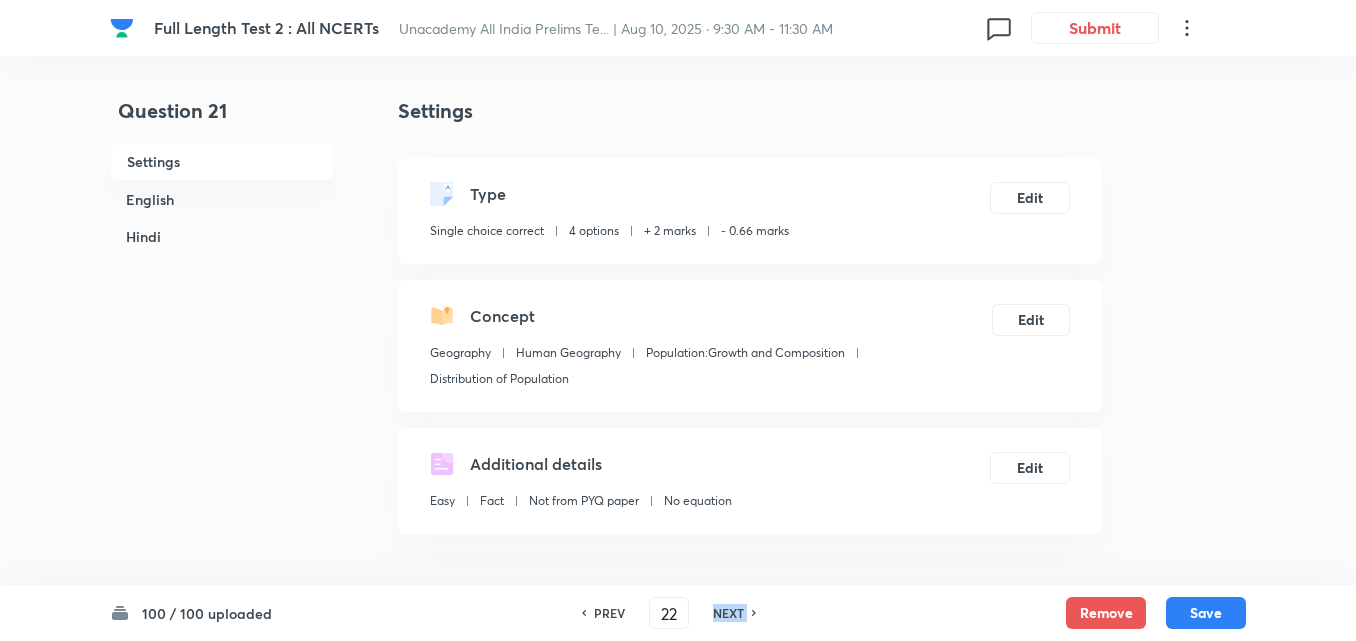 checkbox on "false" 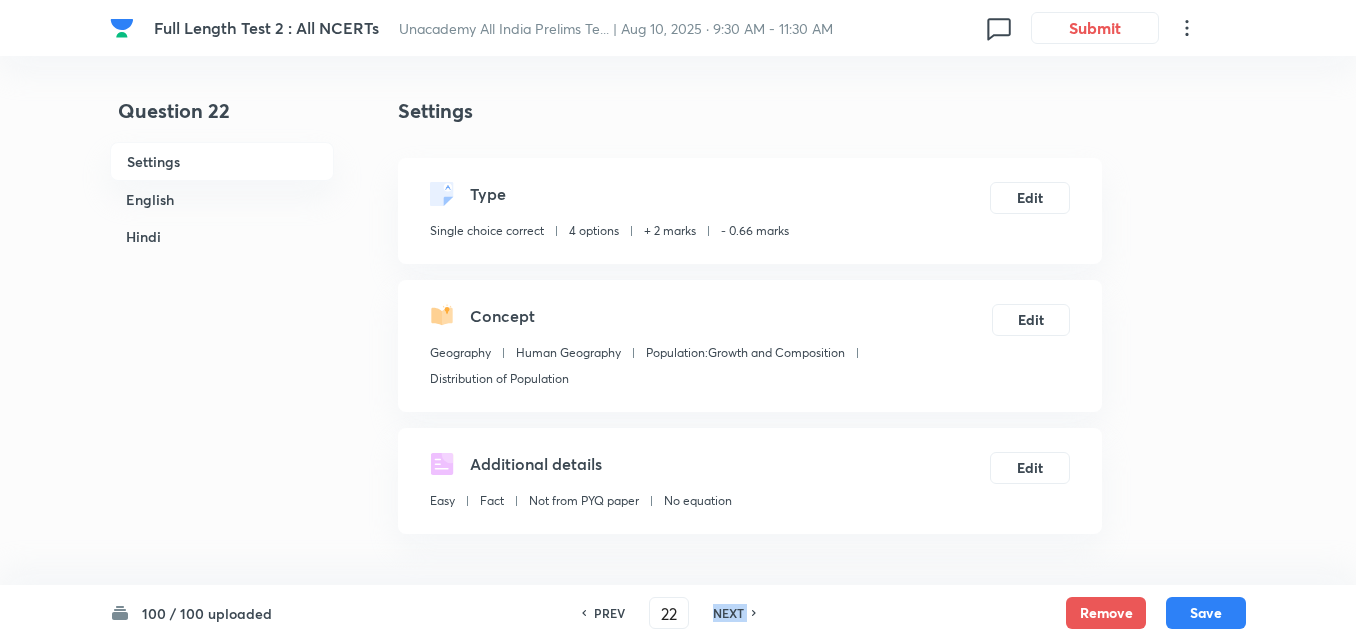click on "NEXT" at bounding box center [728, 613] 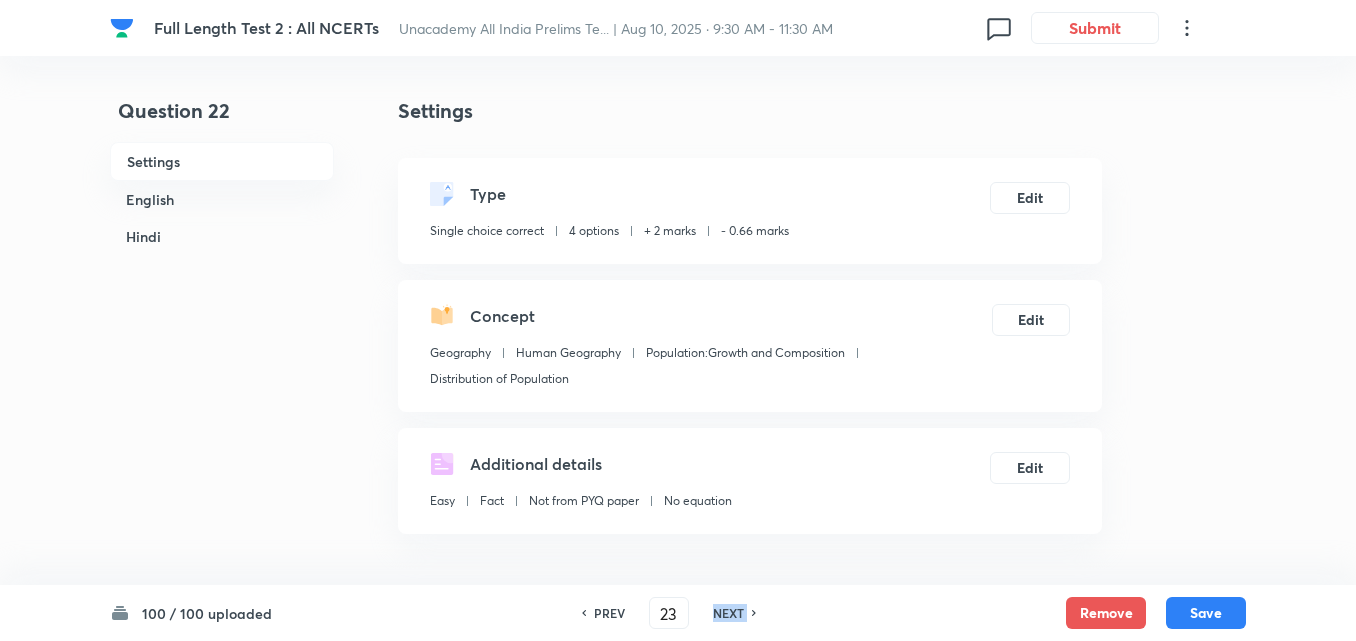 checkbox on "false" 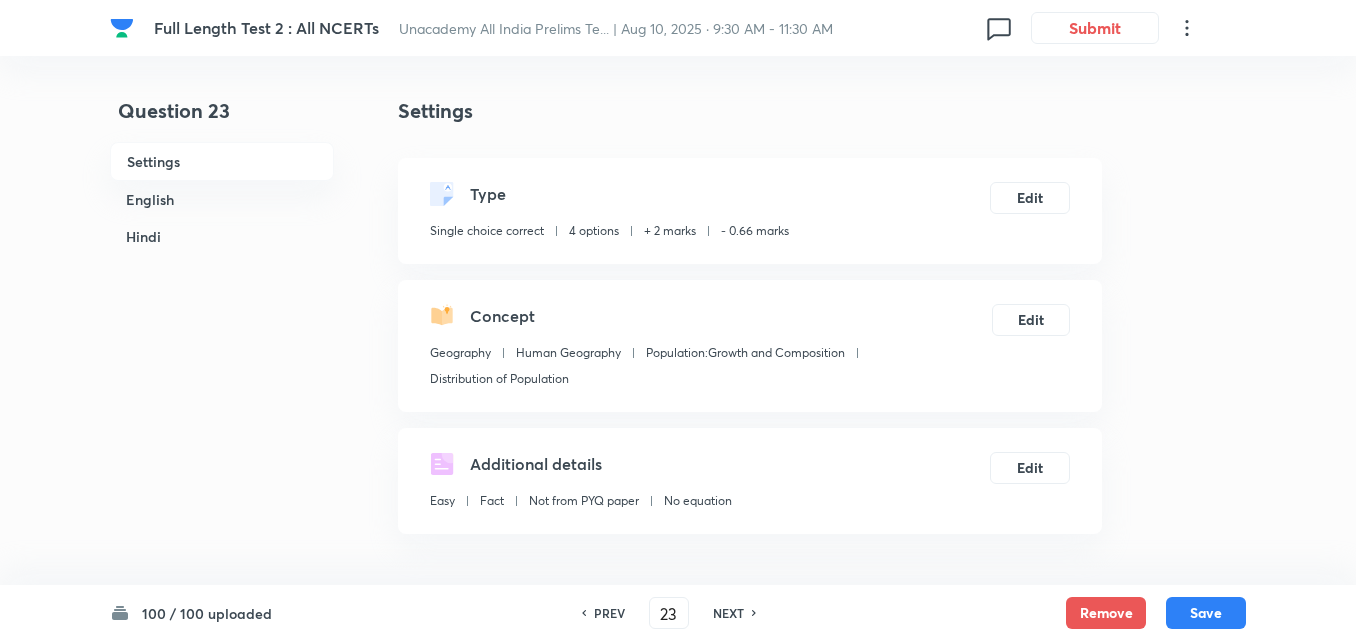 click on "NEXT" at bounding box center (728, 613) 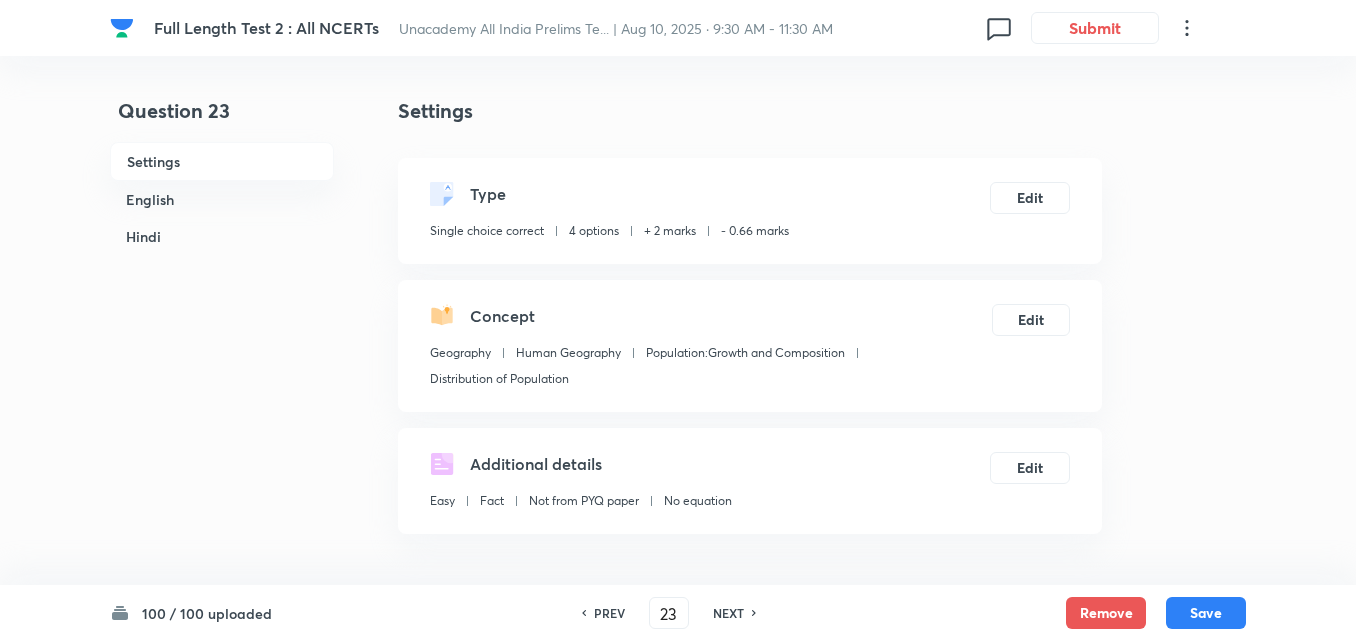 type on "24" 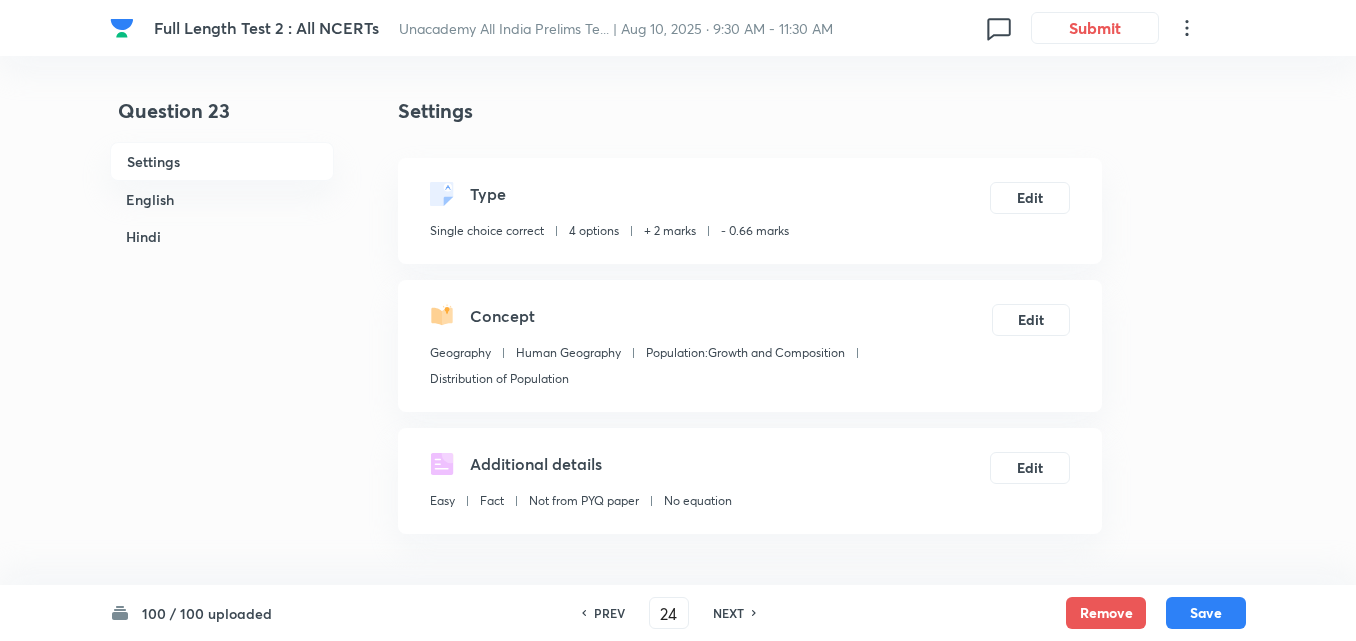 checkbox on "false" 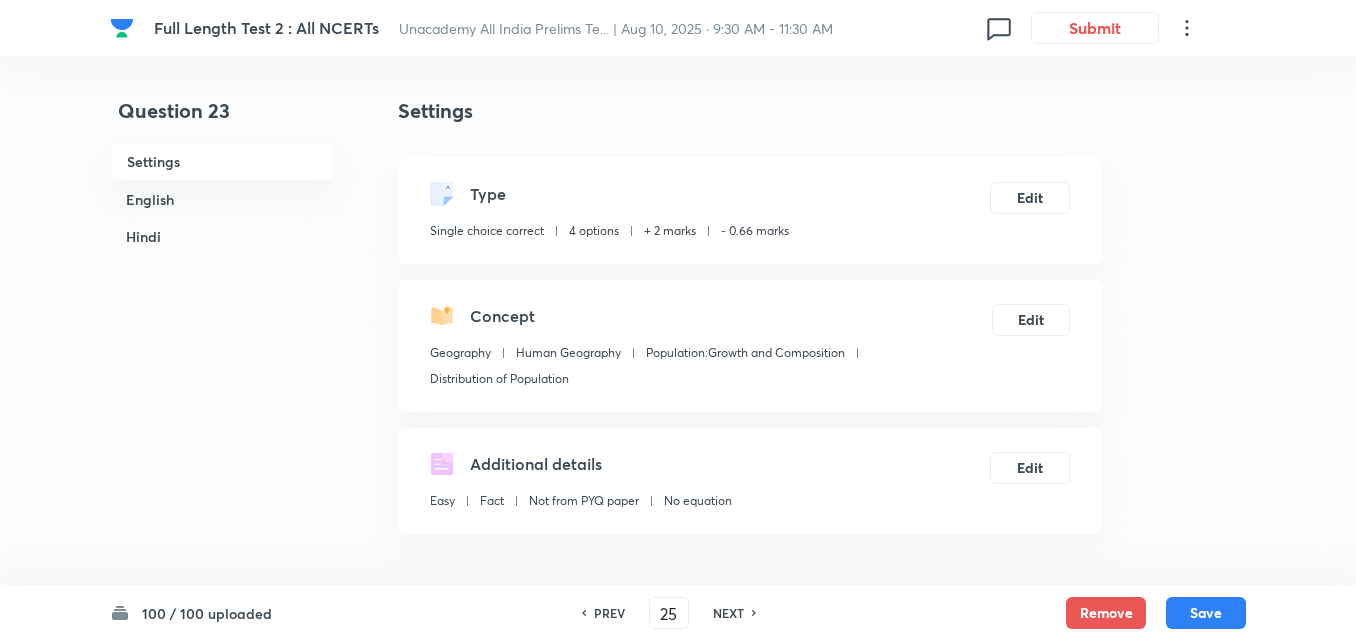 checkbox on "false" 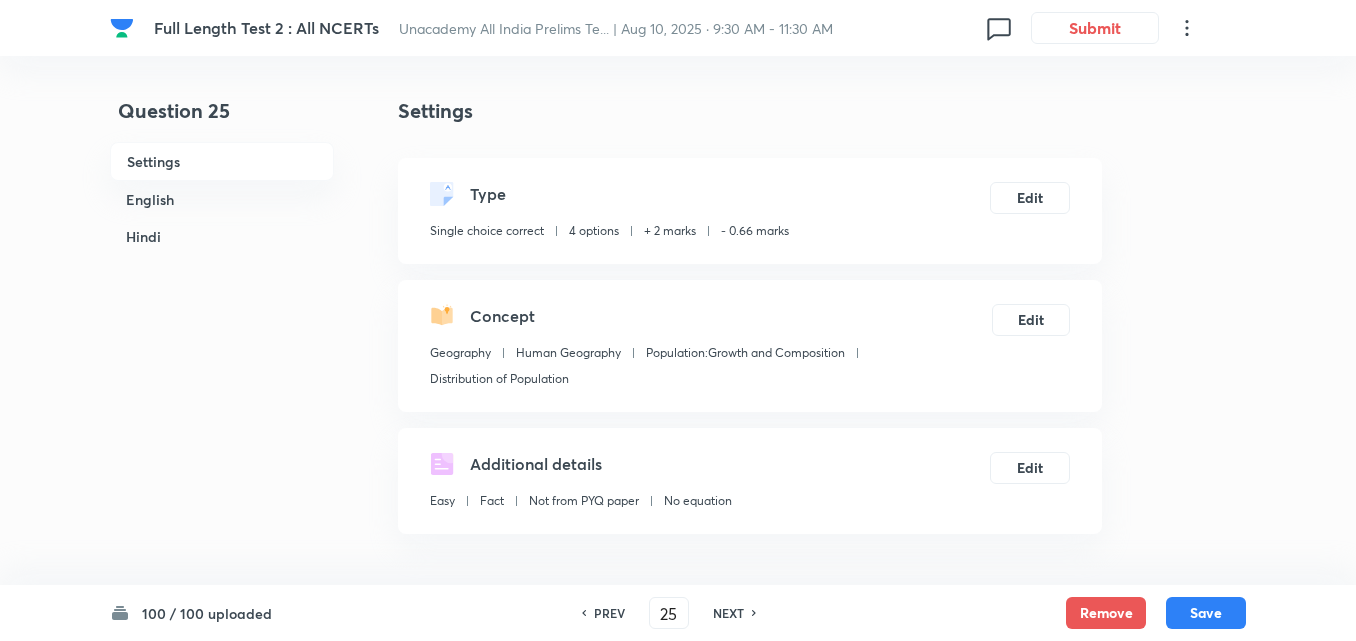 checkbox on "true" 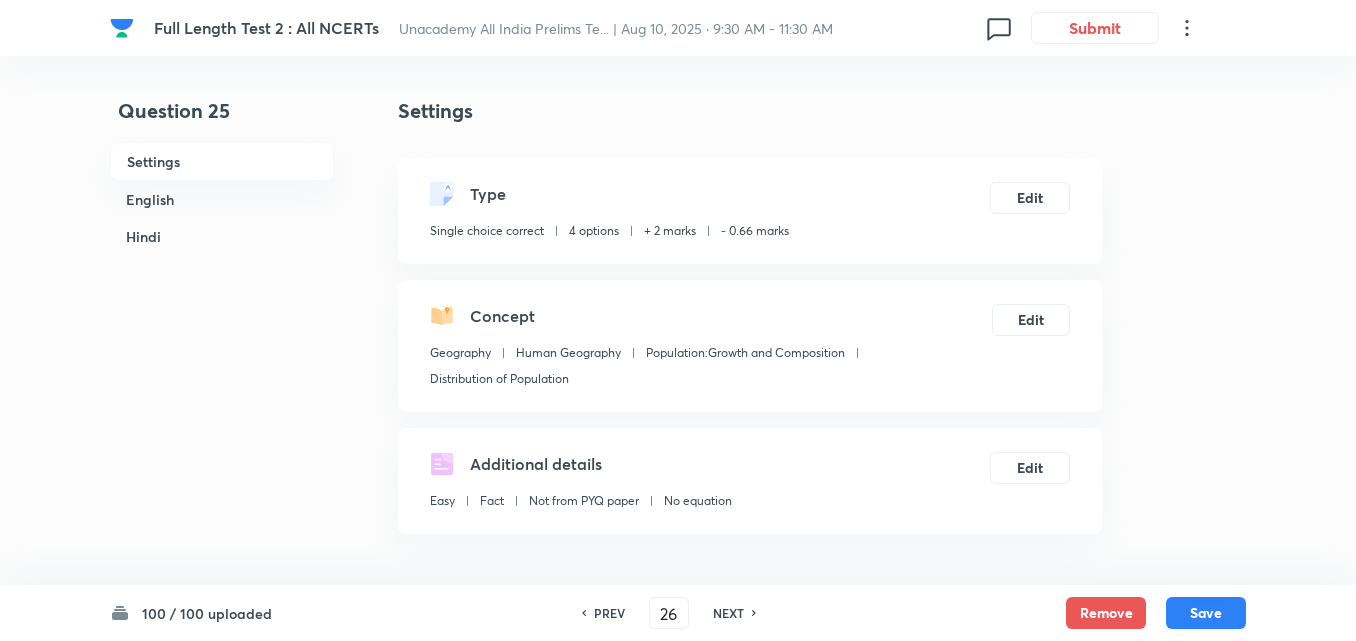 checkbox on "false" 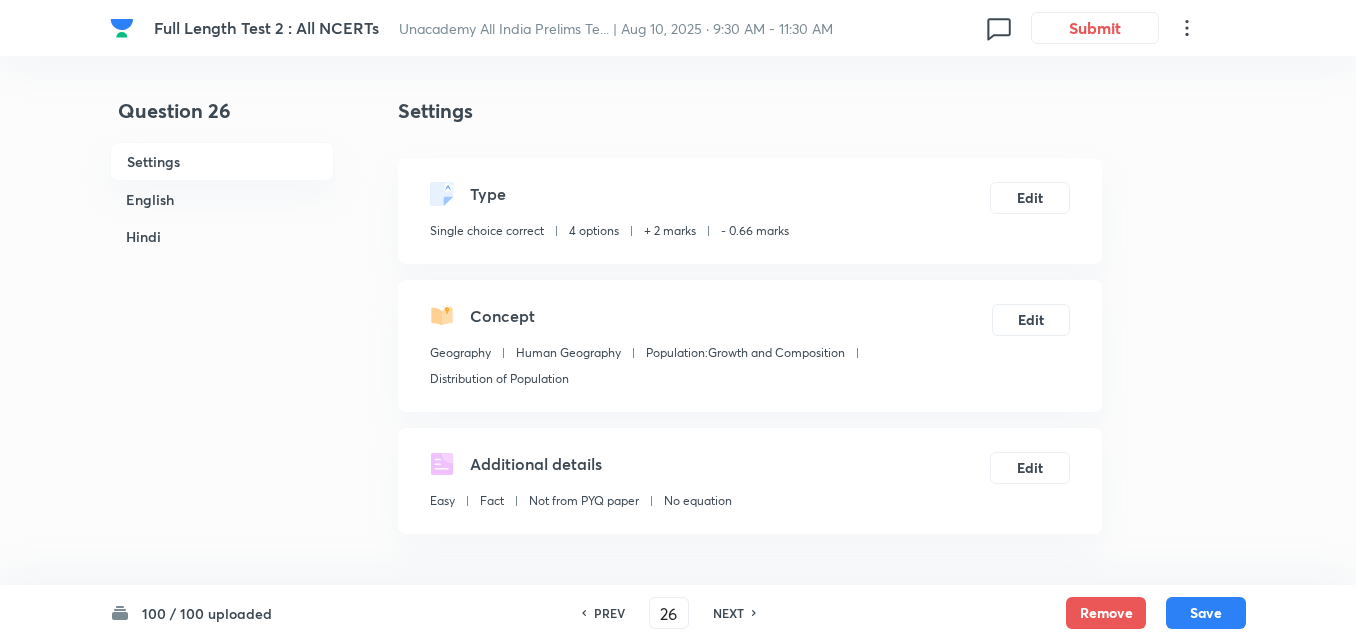 click on "NEXT" at bounding box center [728, 613] 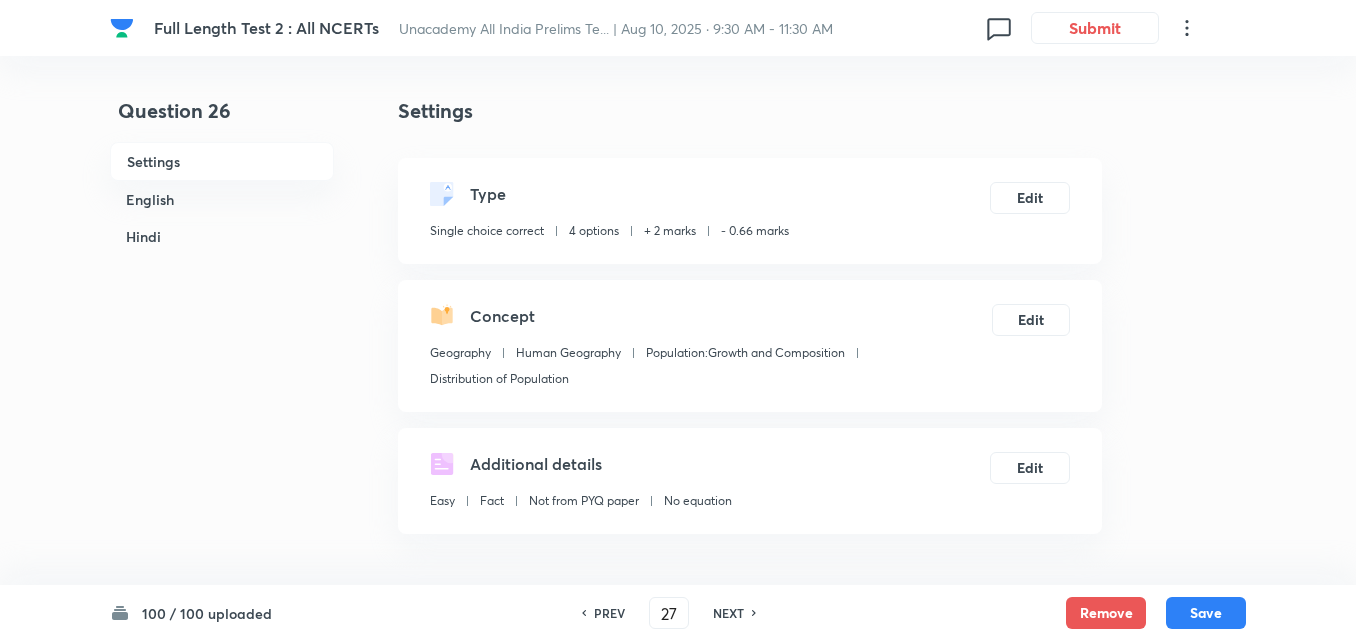 checkbox on "false" 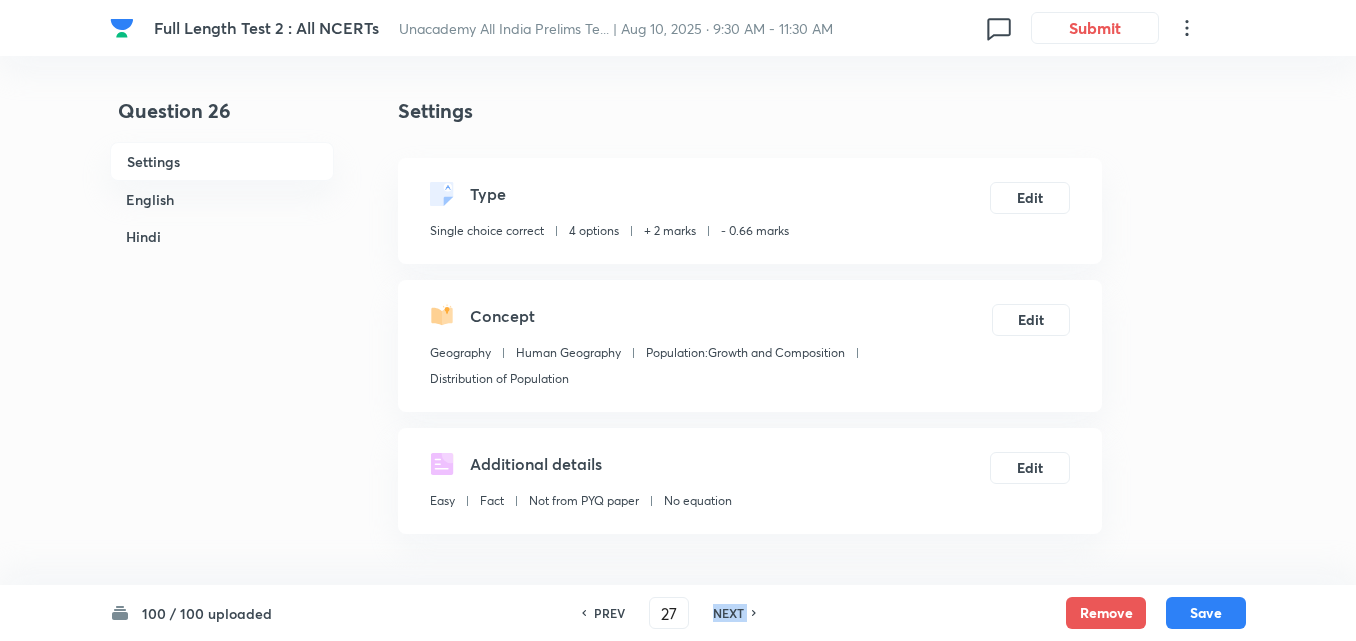 click on "NEXT" at bounding box center (728, 613) 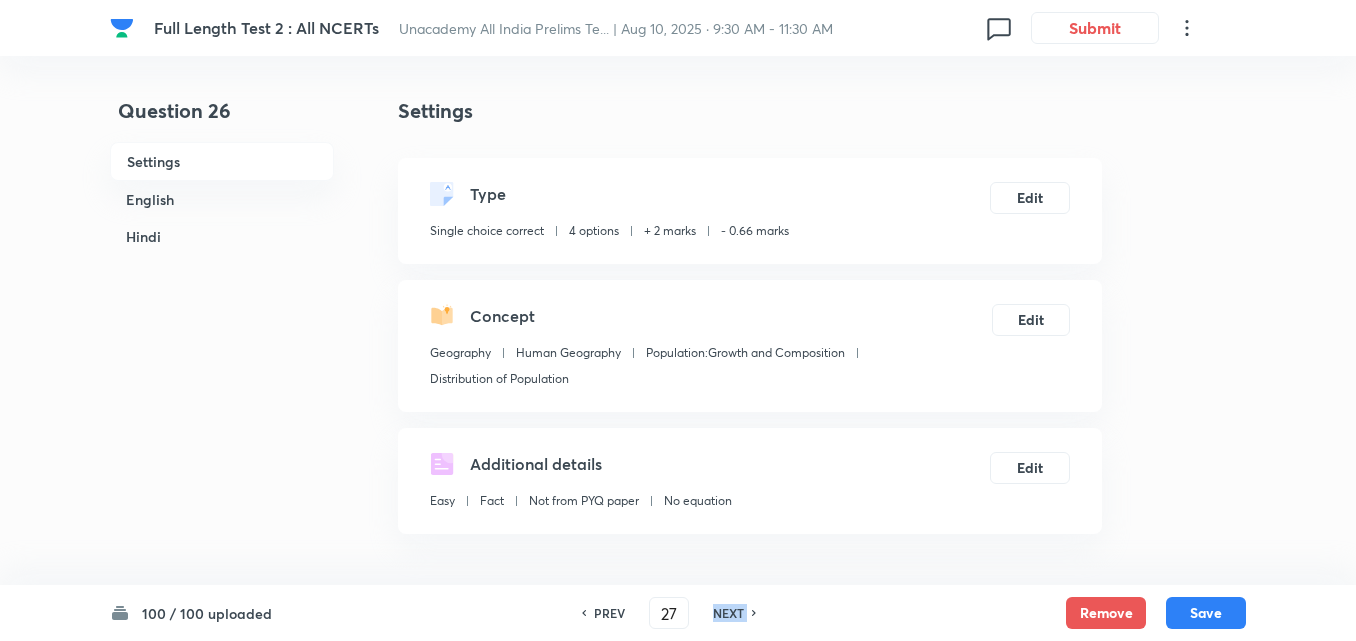 type on "28" 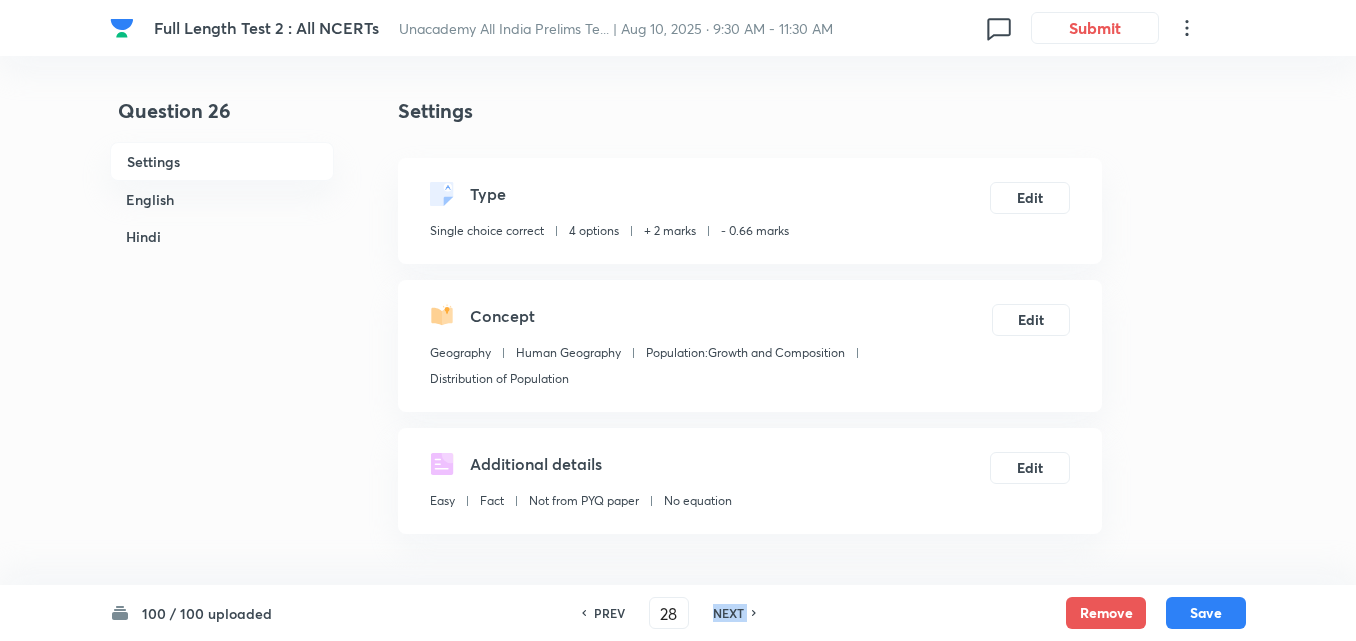 checkbox on "false" 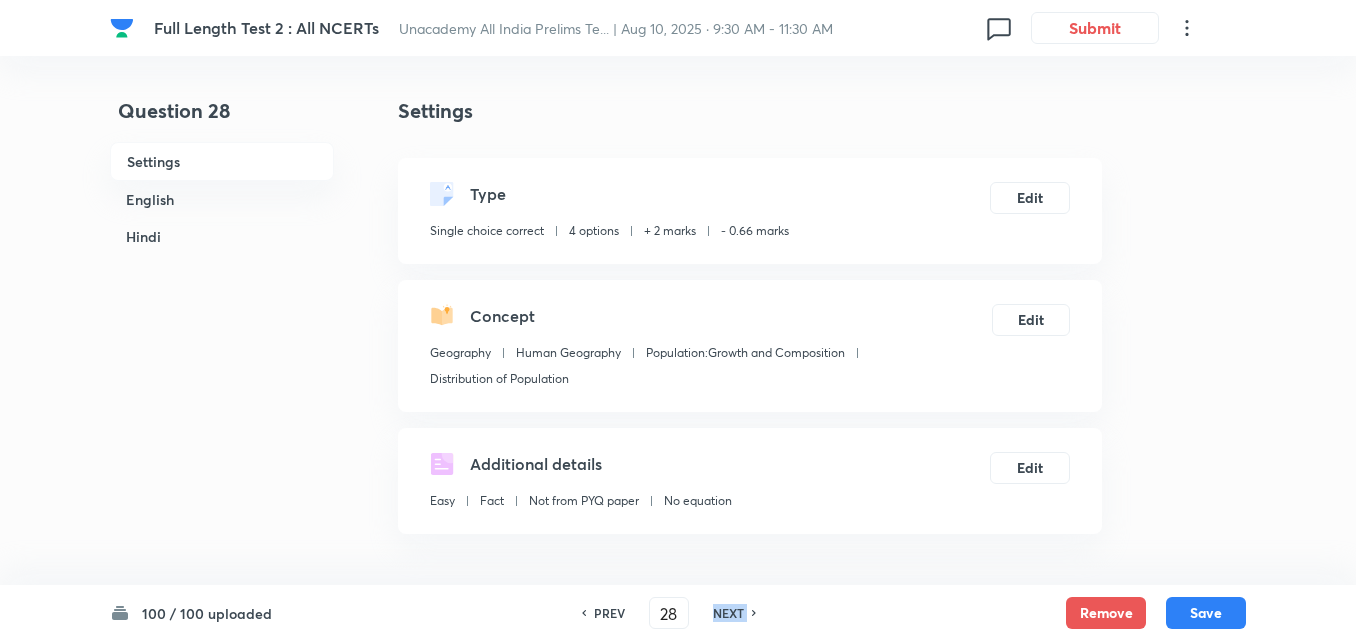 checkbox on "true" 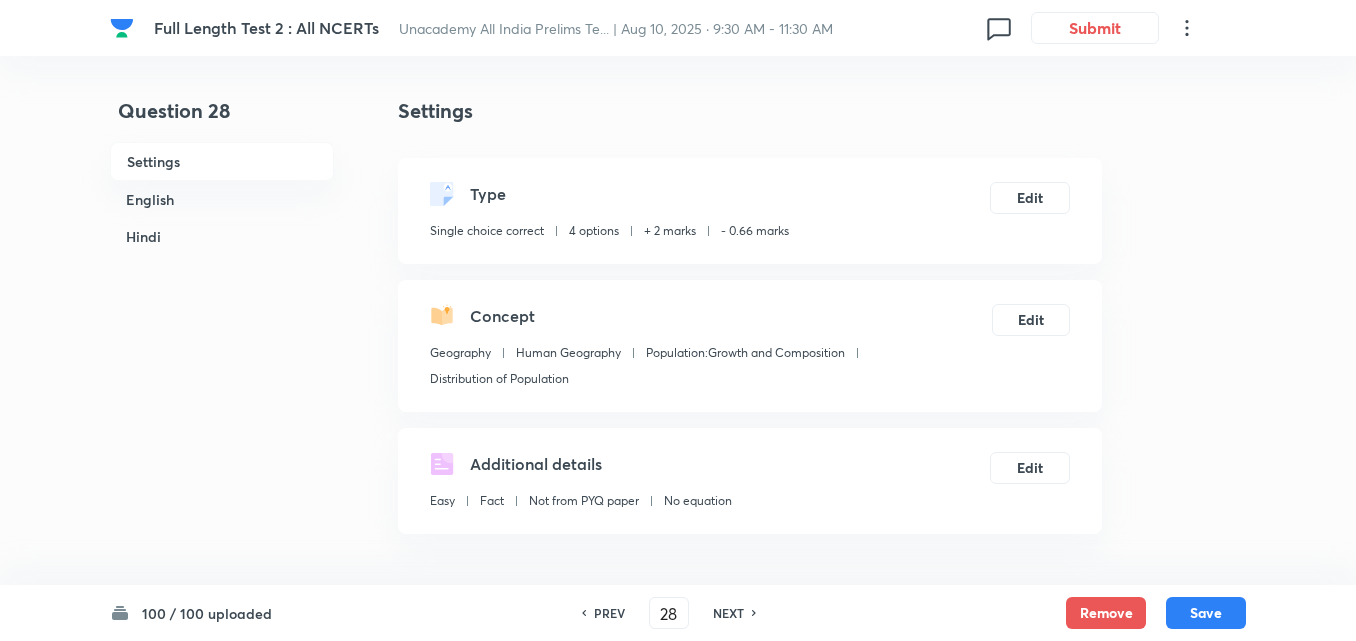 click on "NEXT" at bounding box center (728, 613) 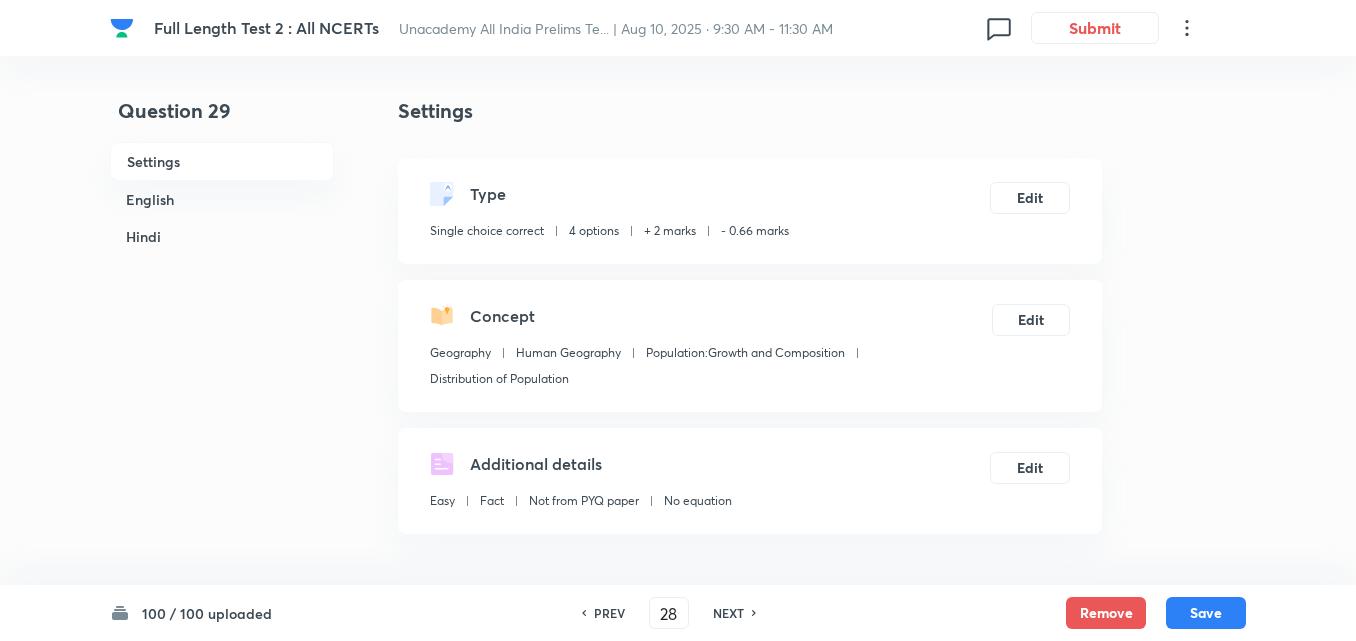 type on "29" 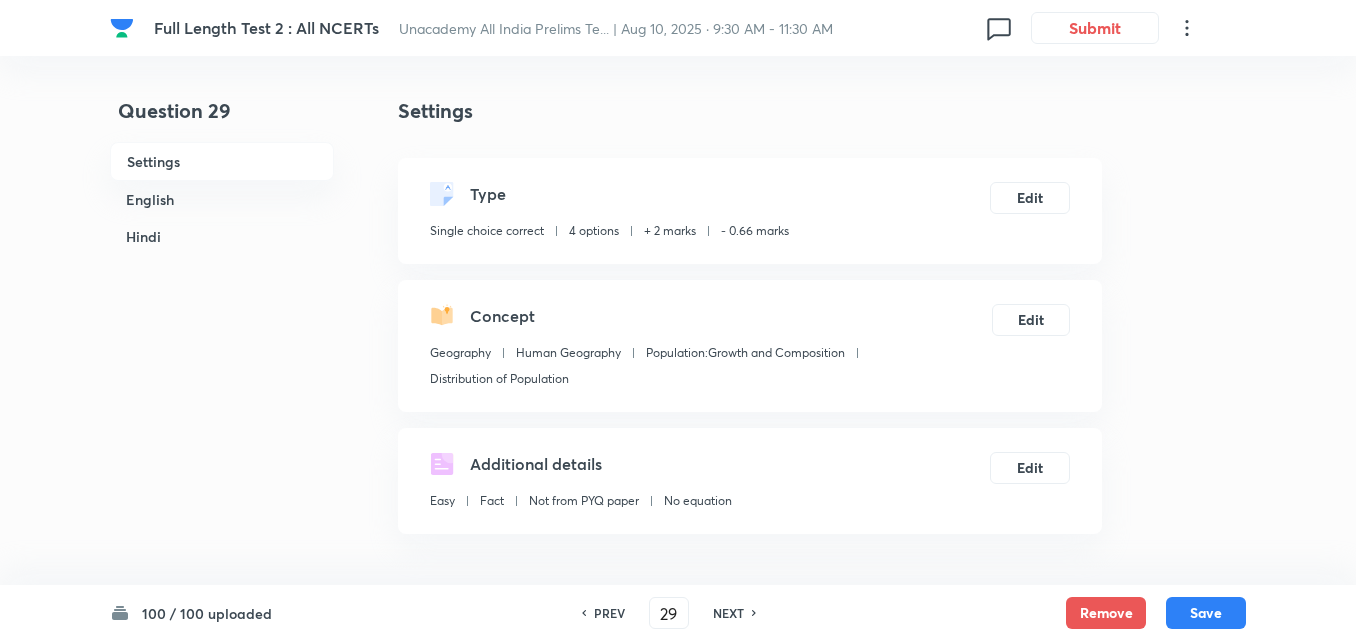 checkbox on "false" 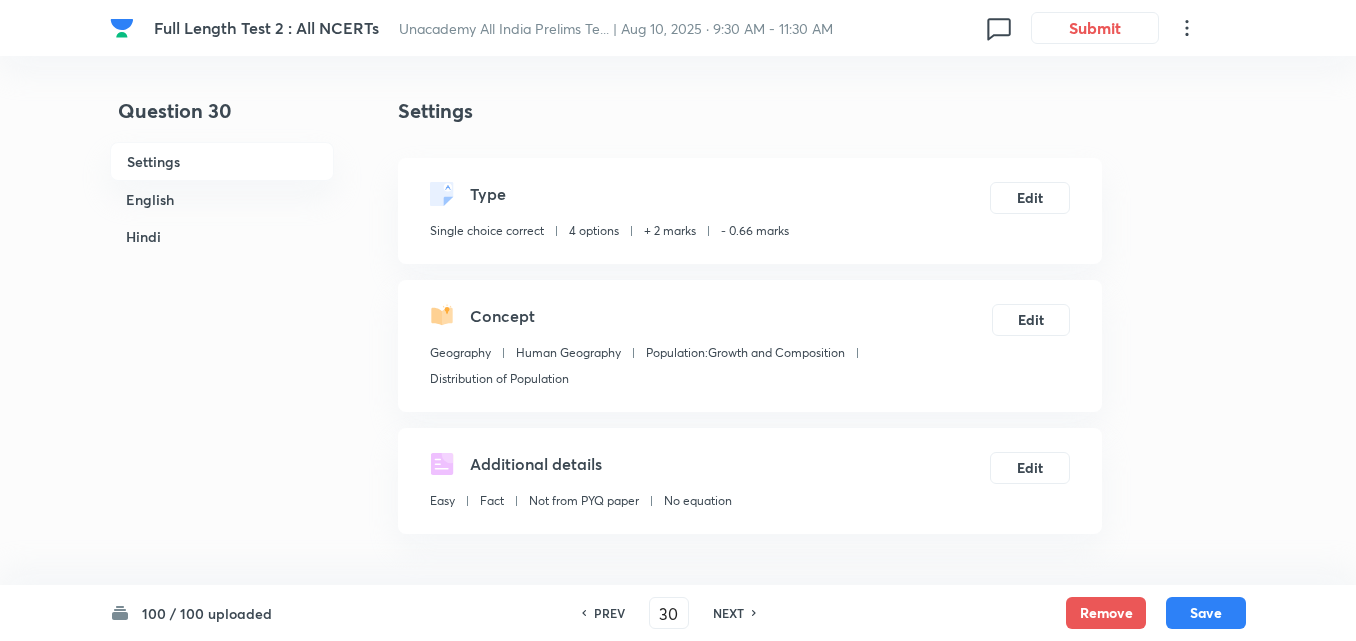 checkbox on "false" 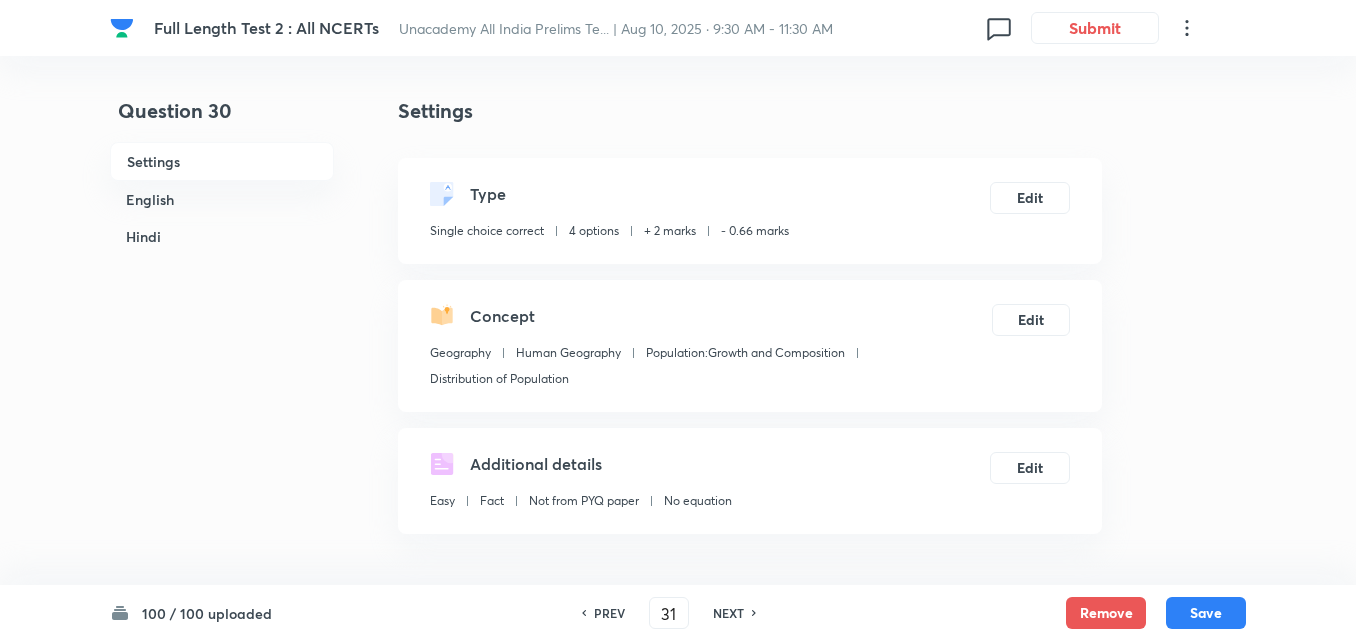 checkbox on "false" 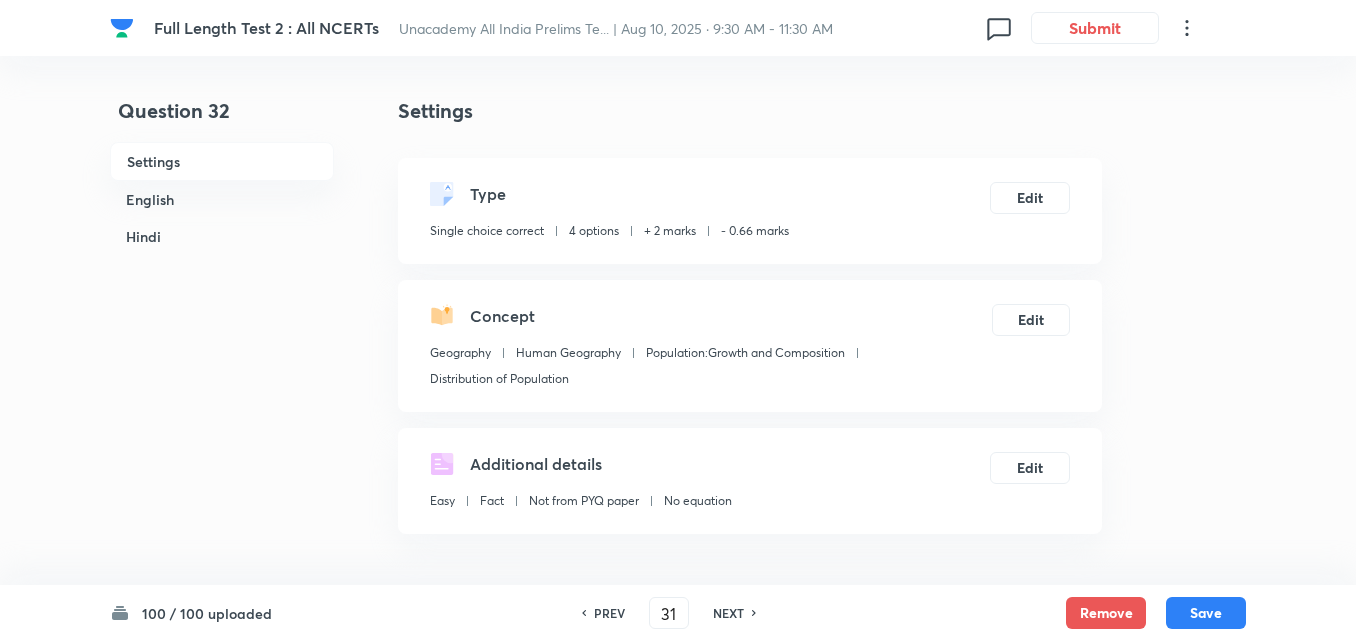 type on "32" 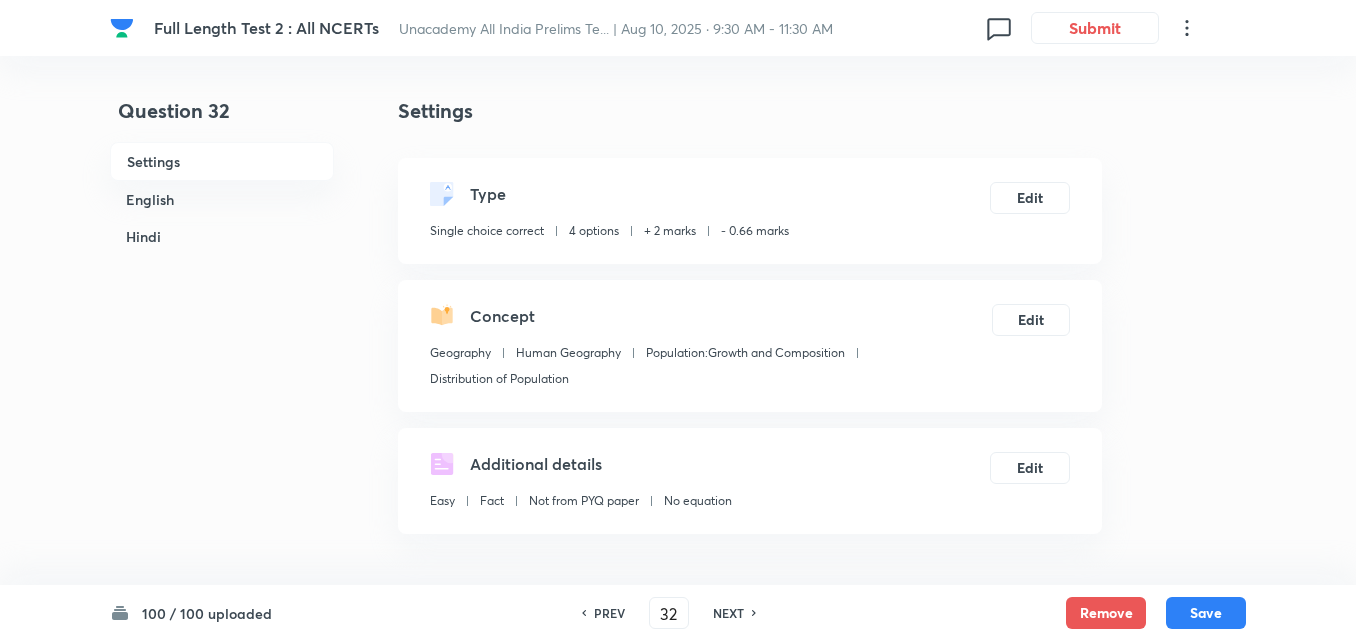 checkbox on "false" 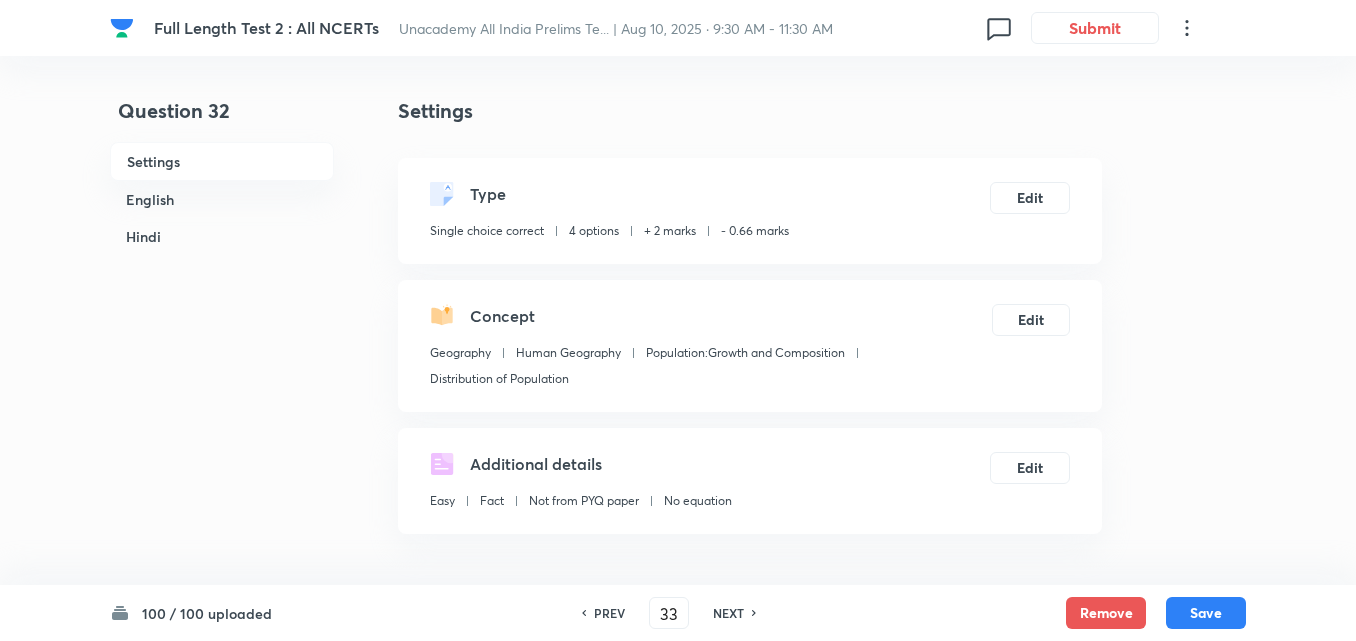 checkbox on "false" 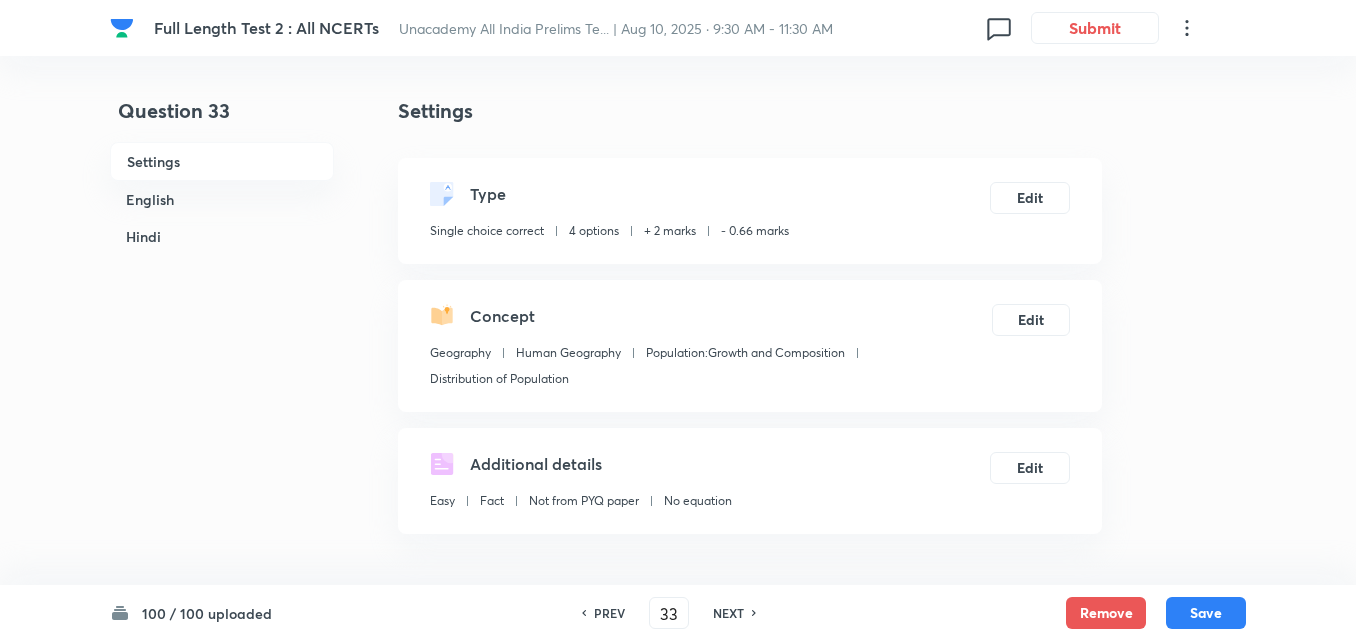 click on "NEXT" at bounding box center [728, 613] 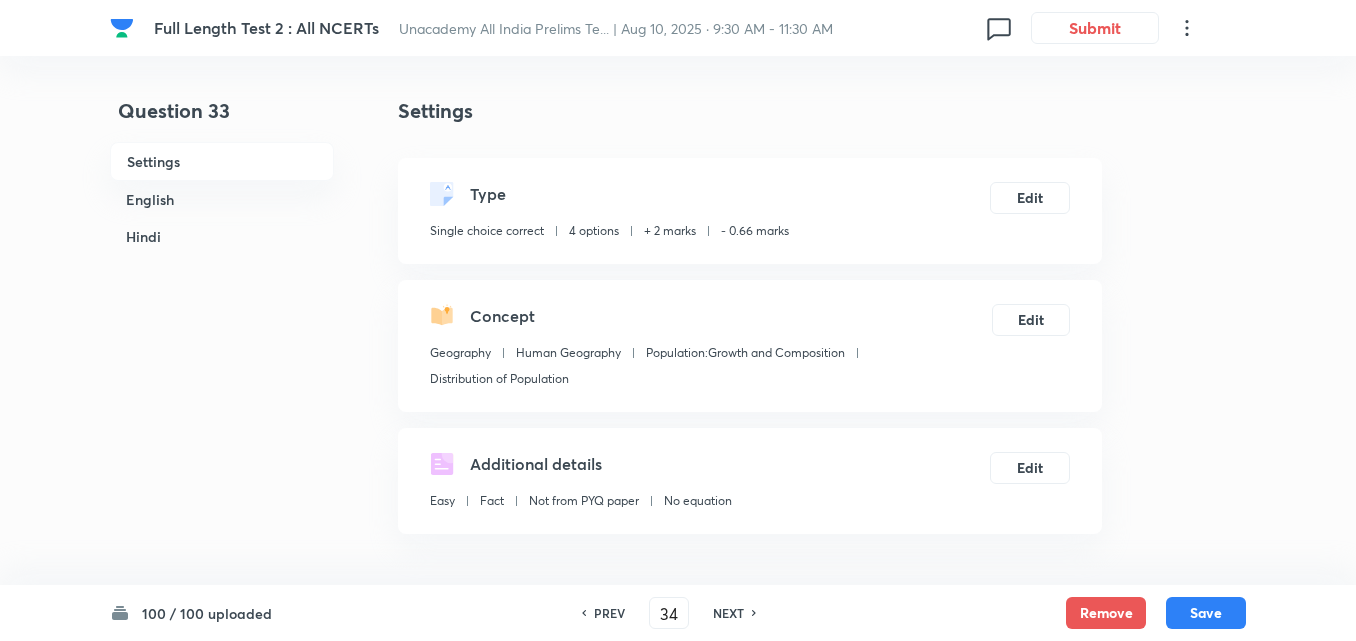 checkbox on "false" 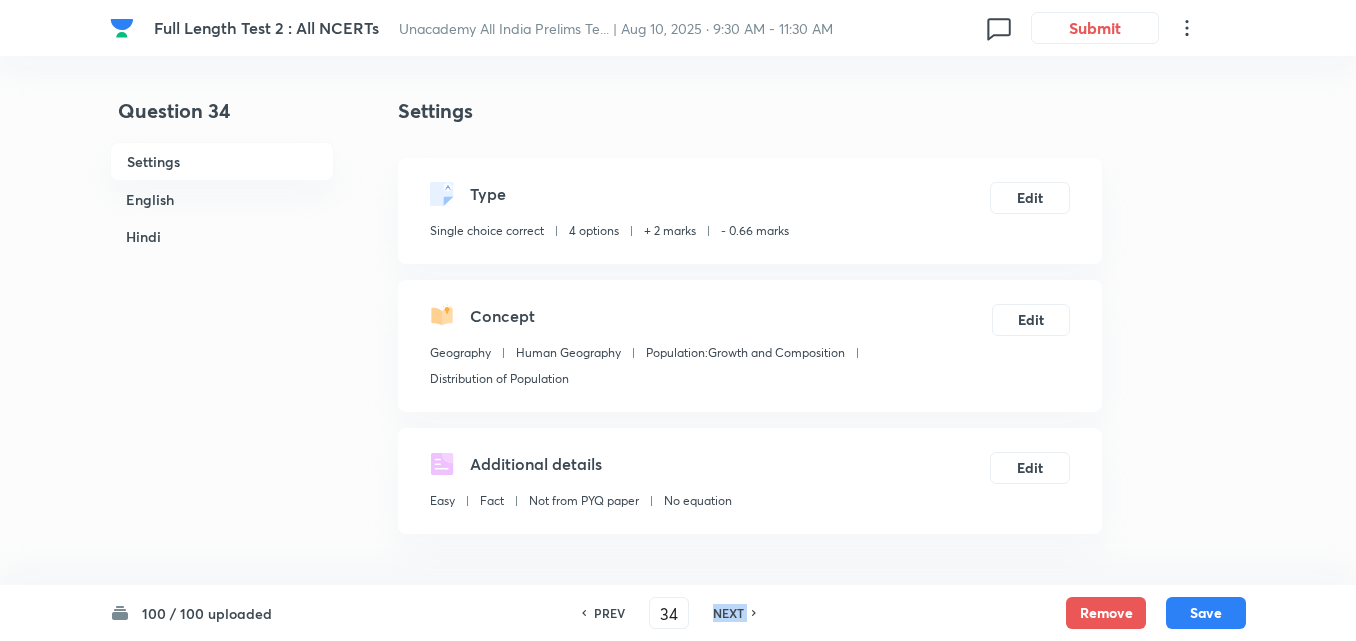 click on "NEXT" at bounding box center (728, 613) 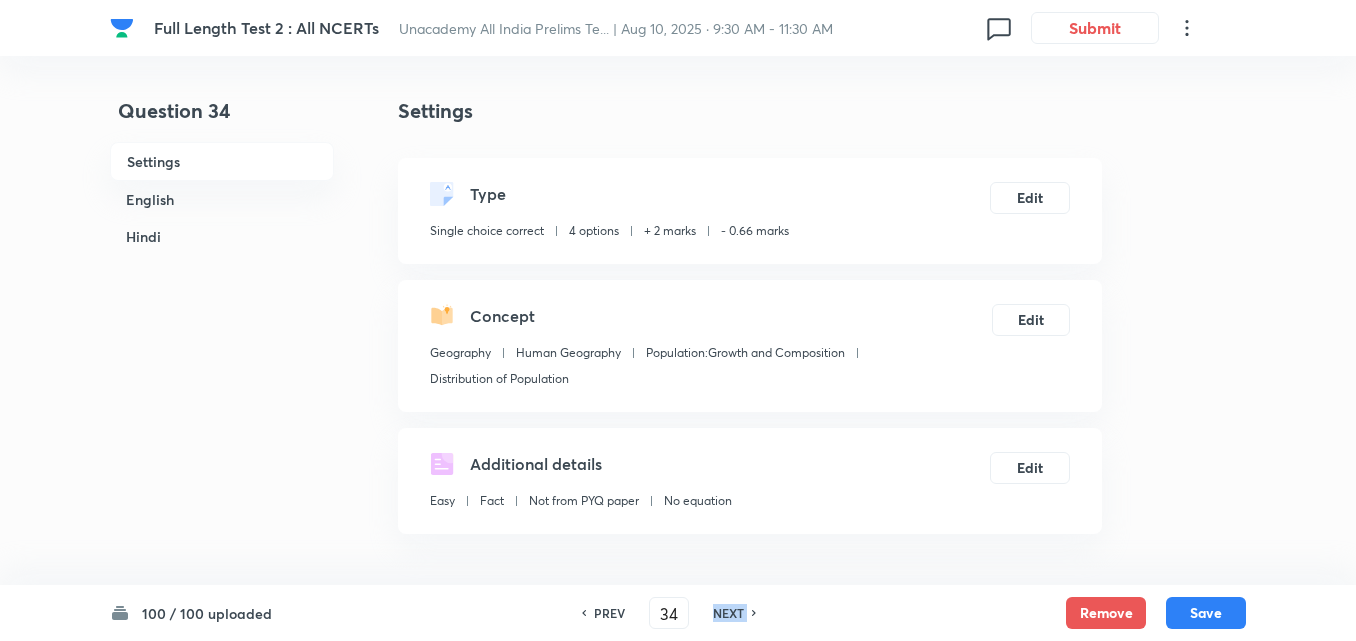 type on "35" 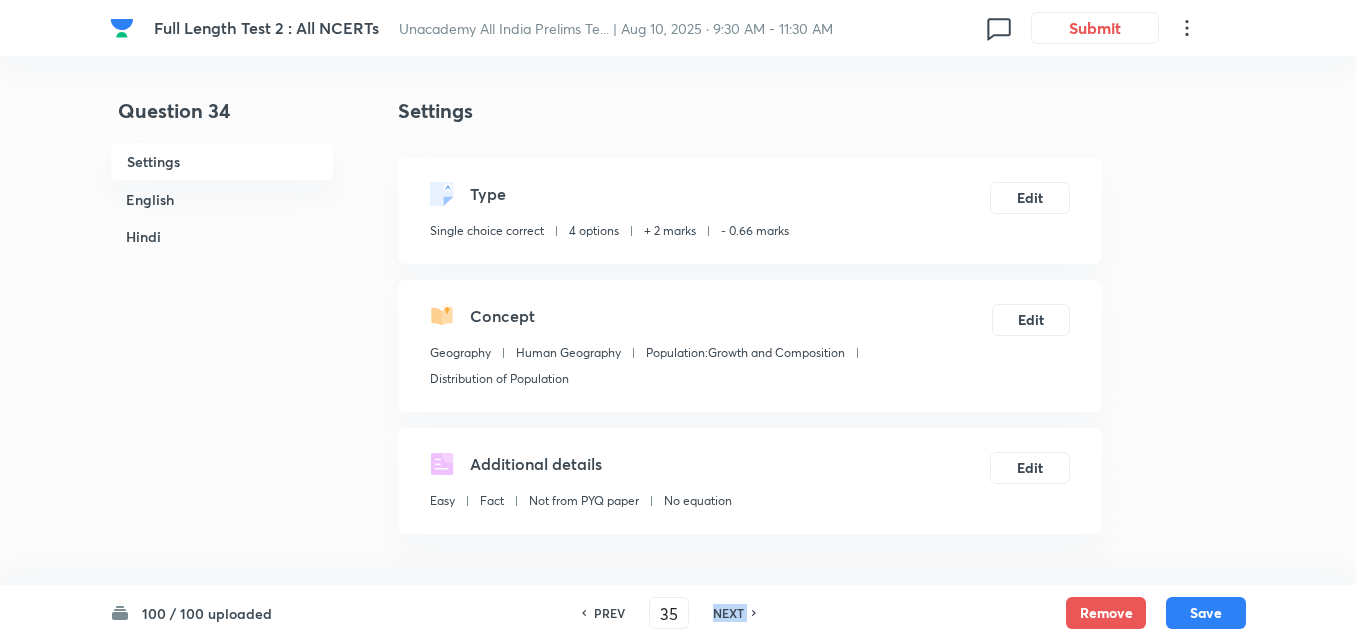 checkbox on "false" 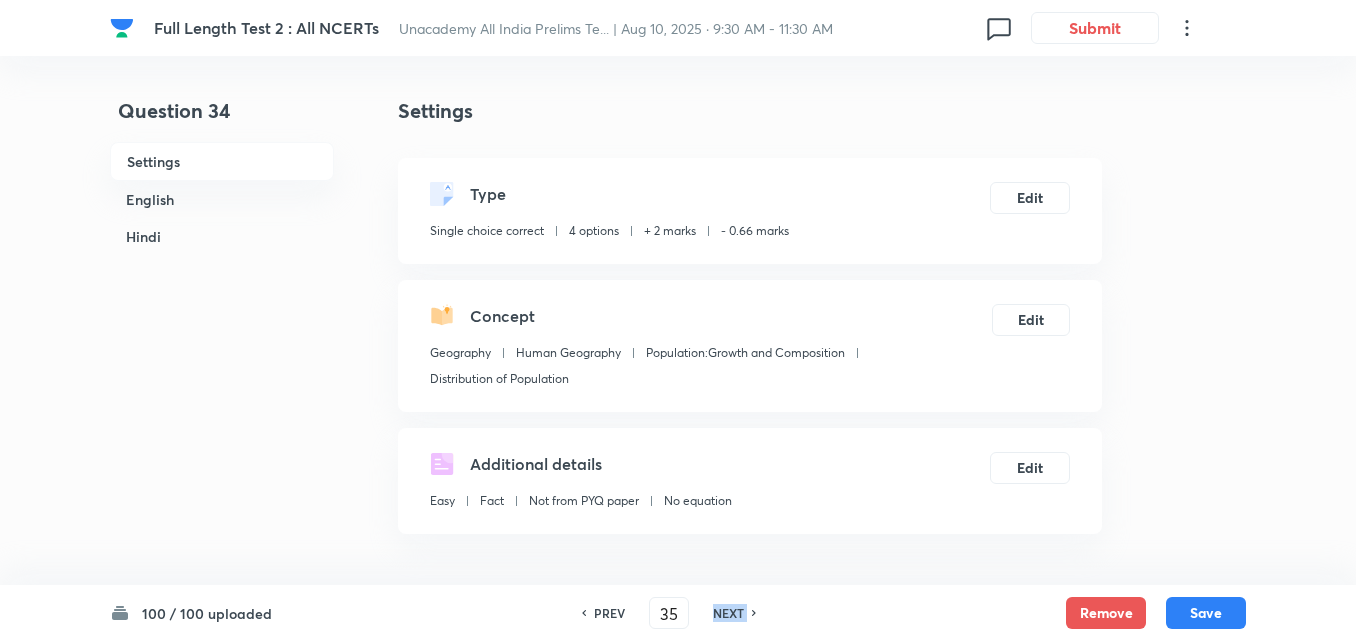 checkbox on "false" 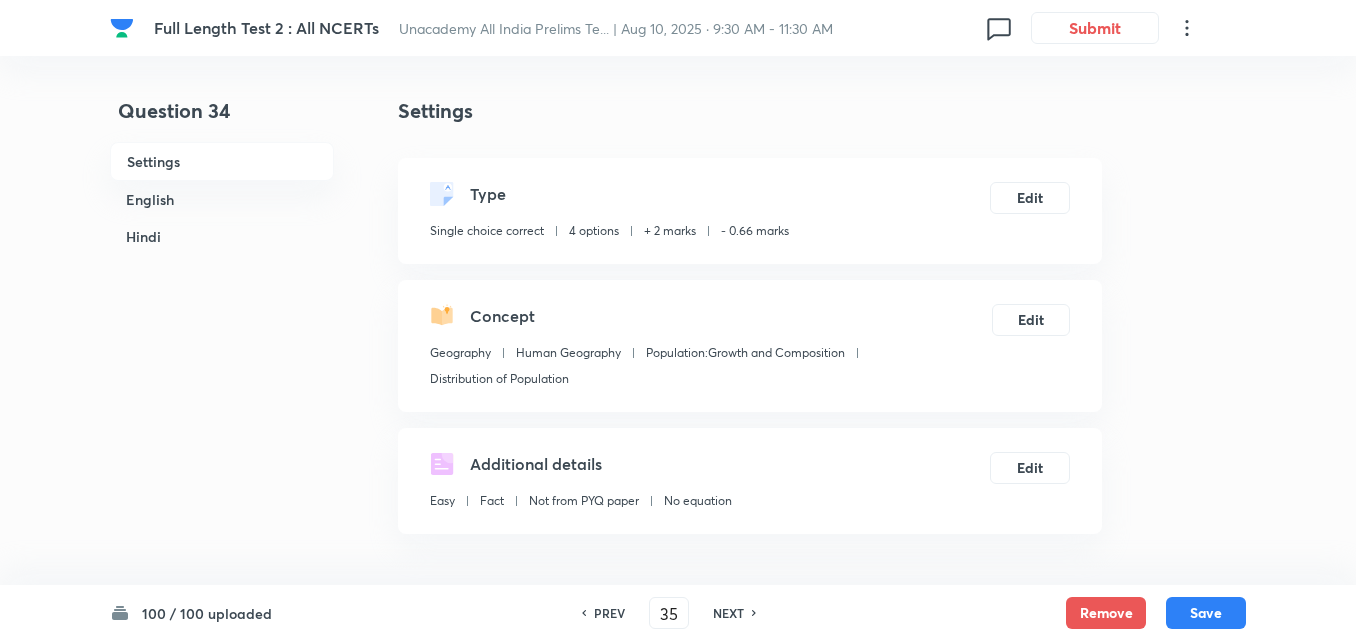 click on "NEXT" at bounding box center [728, 613] 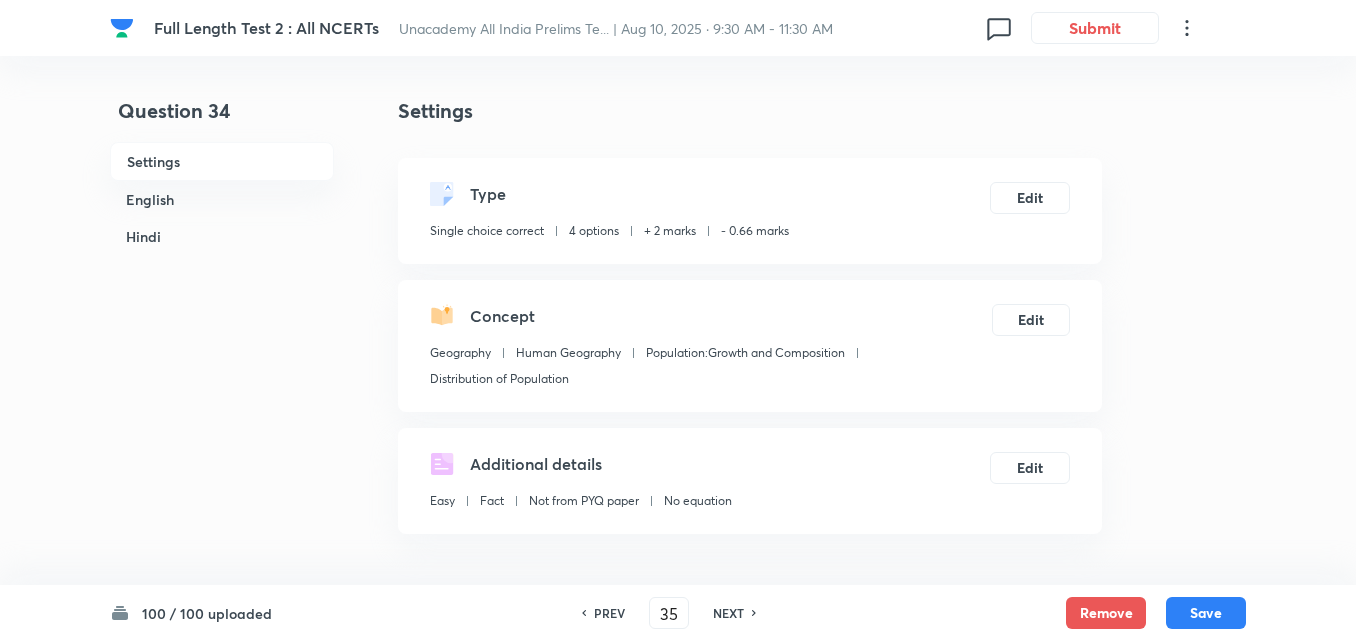 type on "36" 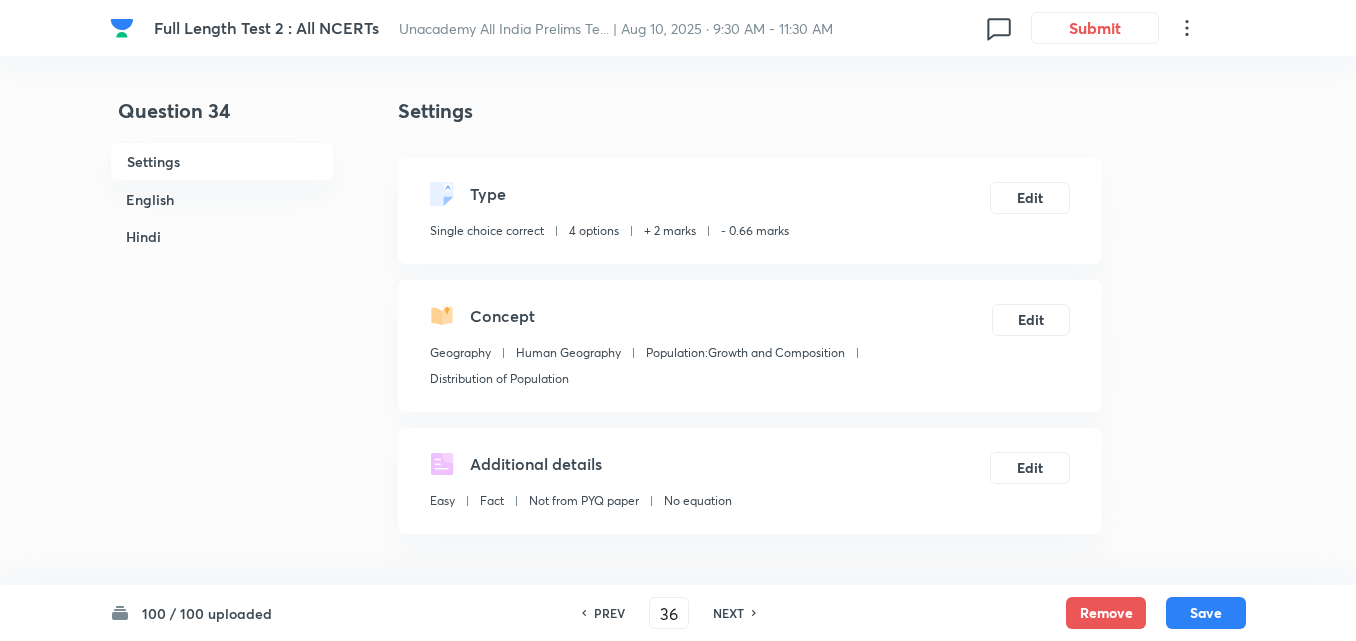 checkbox on "false" 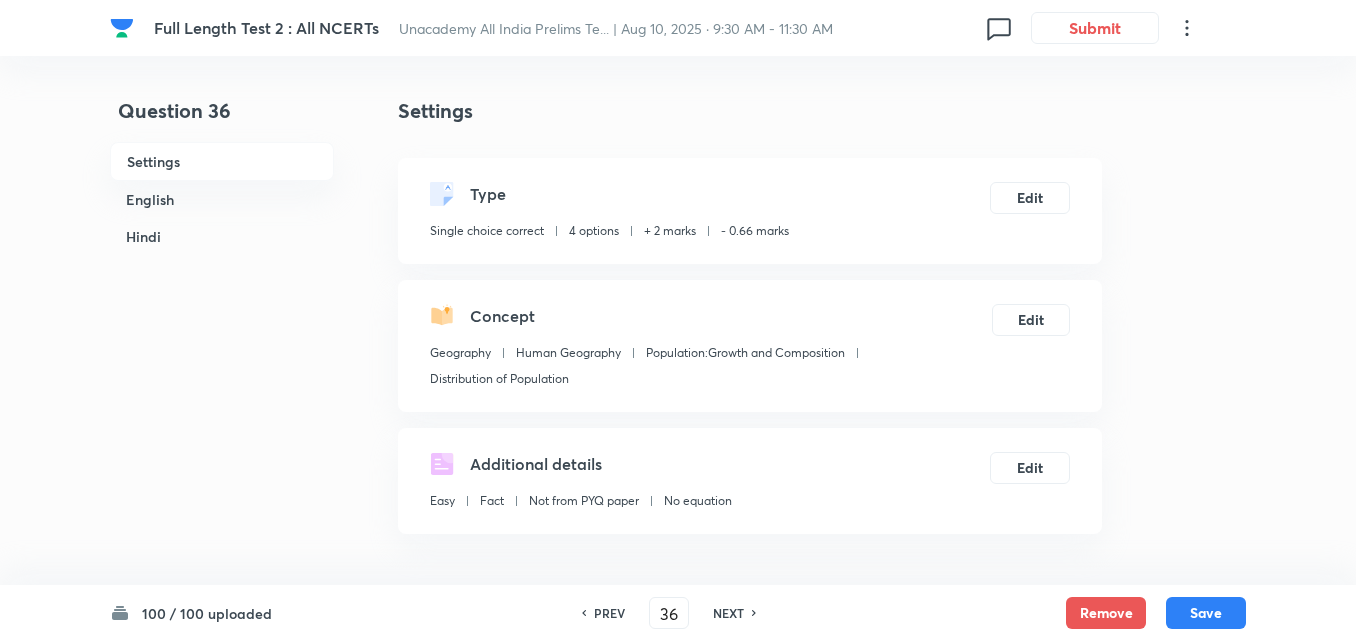 checkbox on "true" 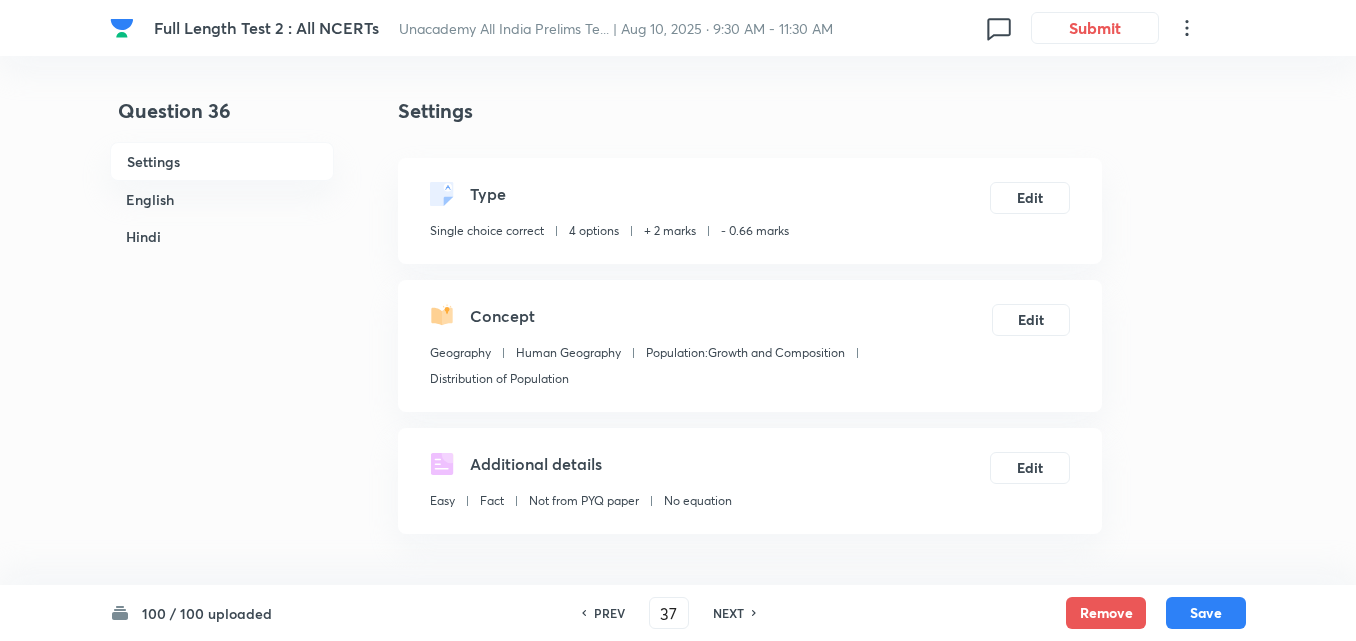 checkbox on "false" 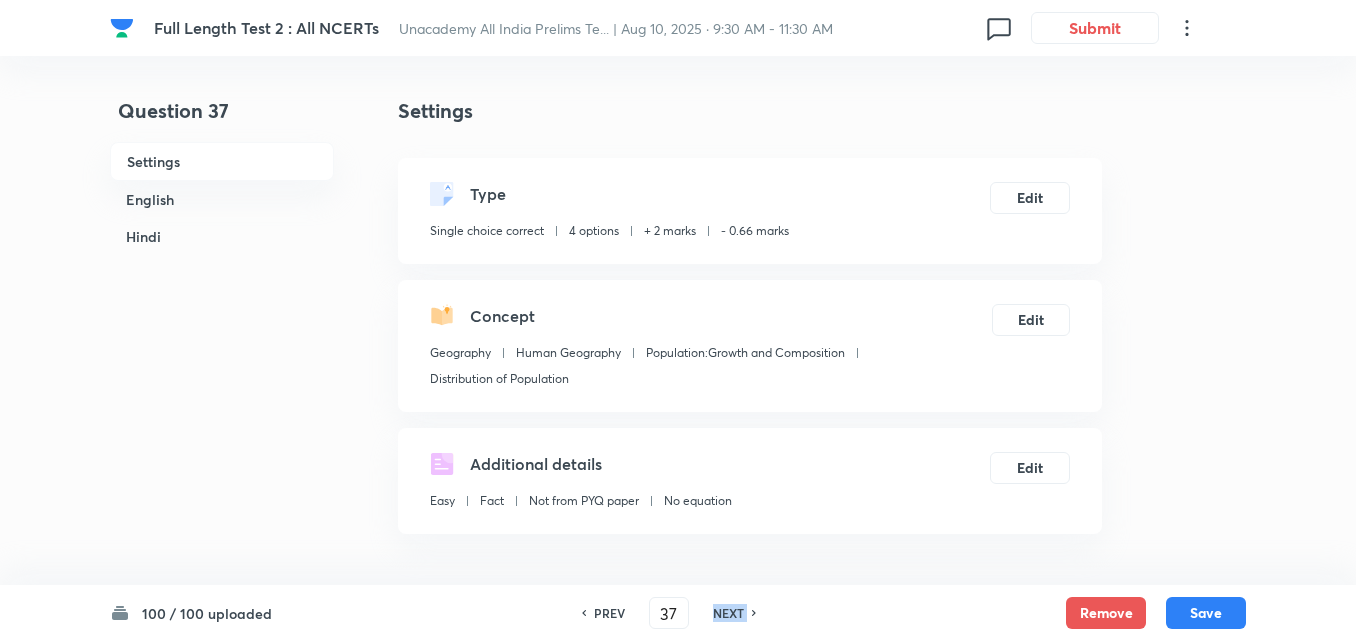click on "NEXT" at bounding box center (728, 613) 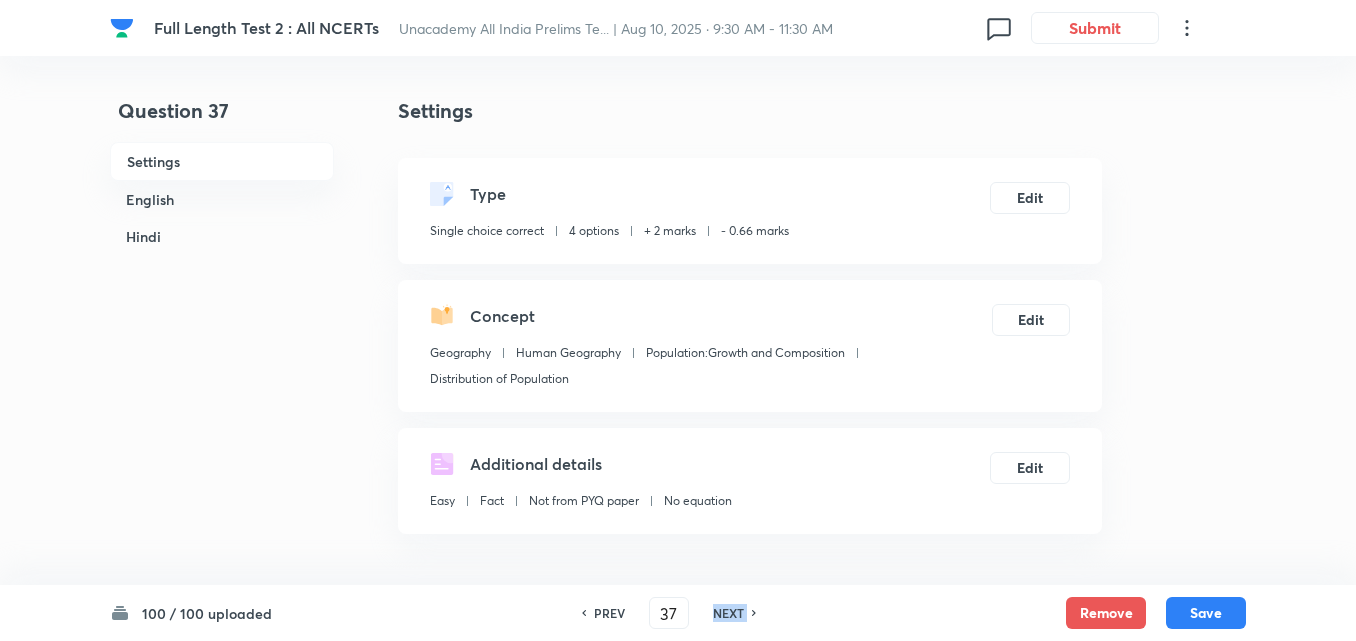 type on "38" 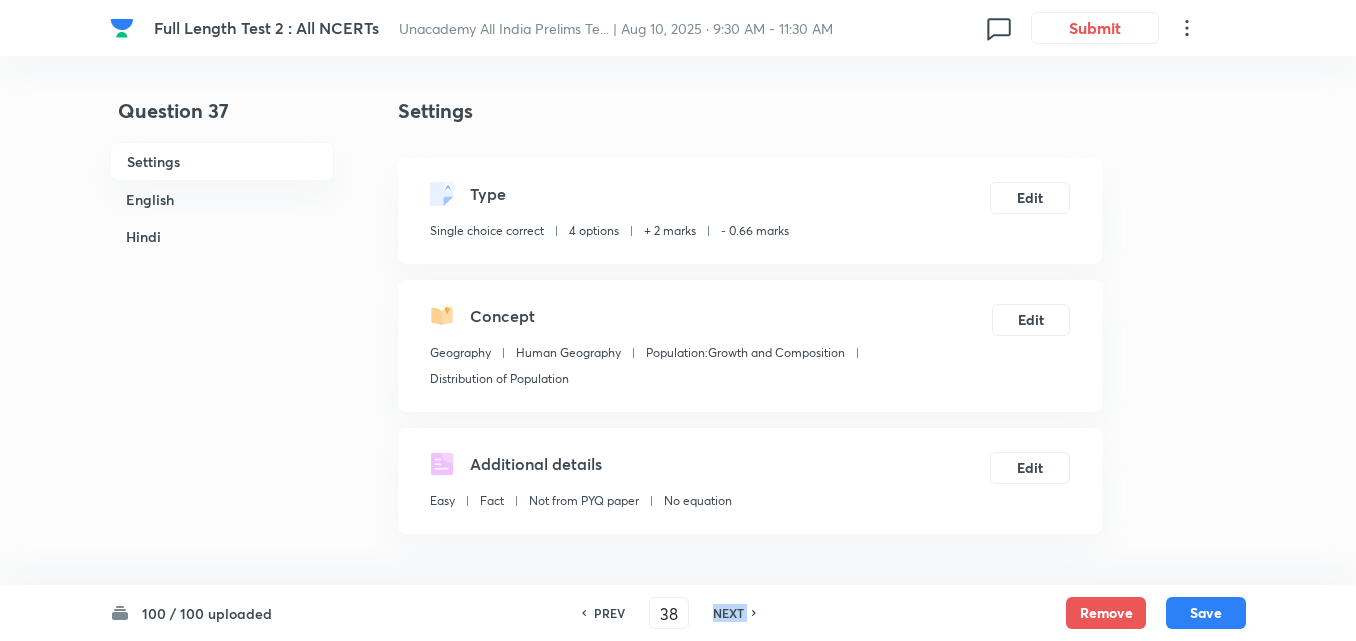 checkbox on "false" 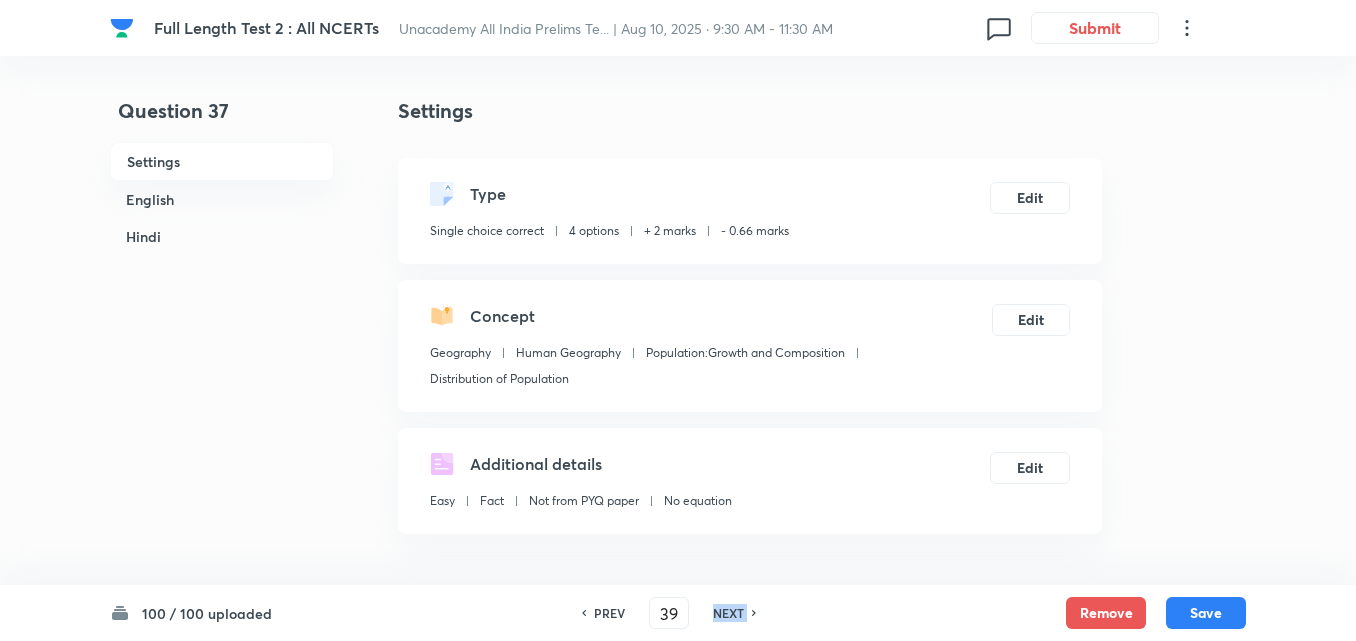 checkbox on "false" 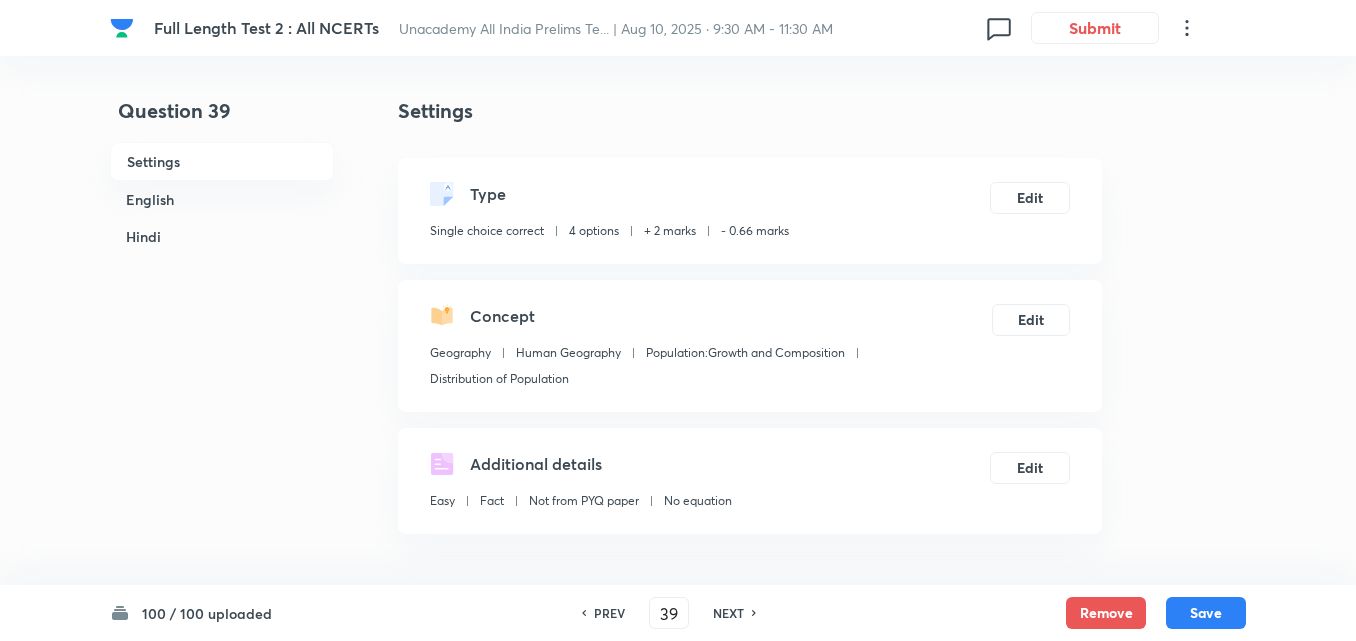 checkbox on "true" 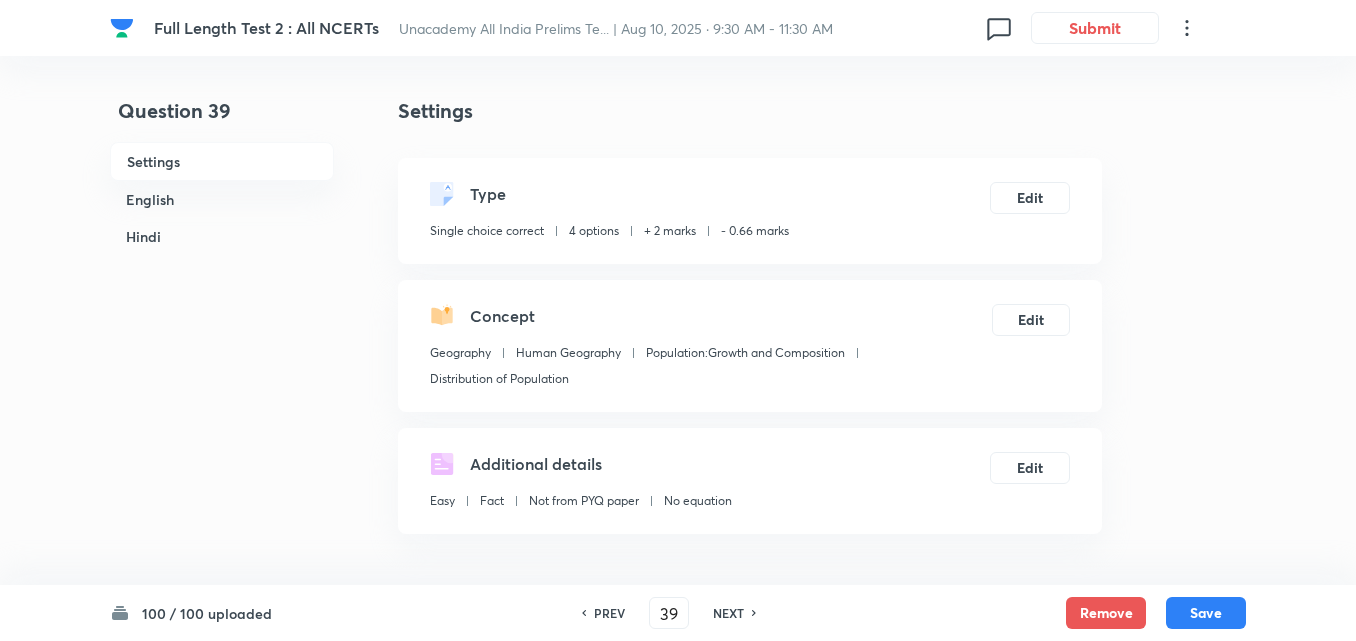 checkbox on "true" 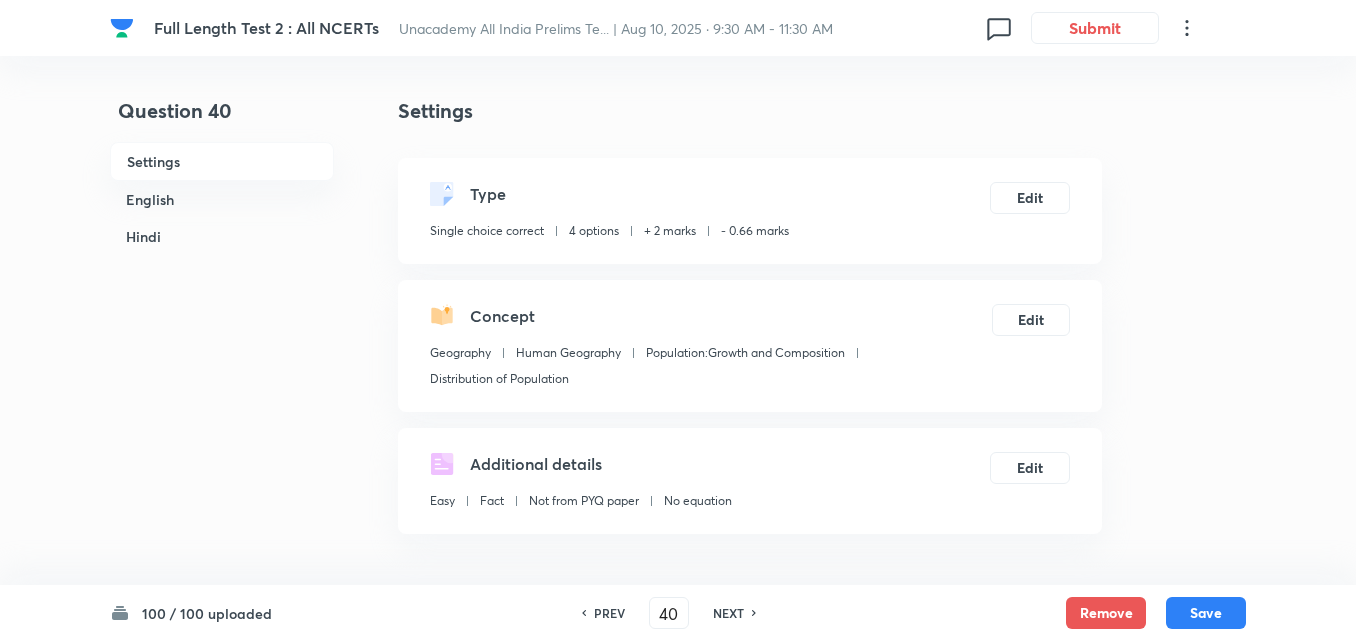 checkbox on "false" 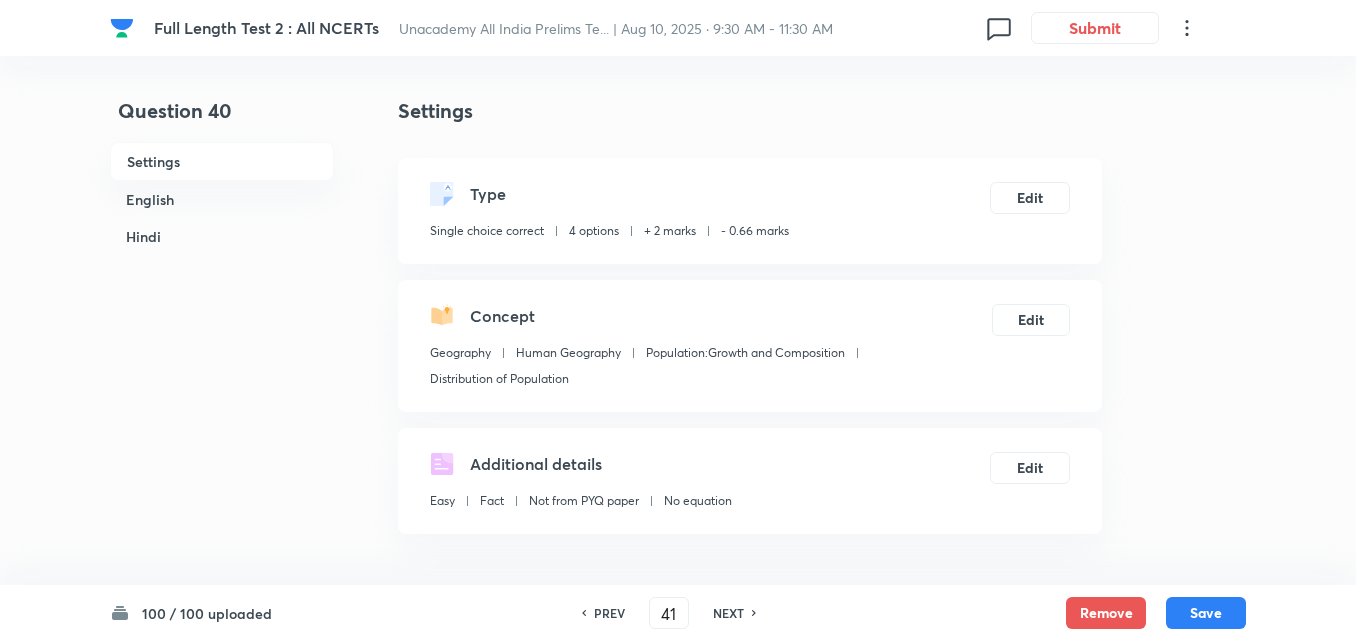 checkbox on "false" 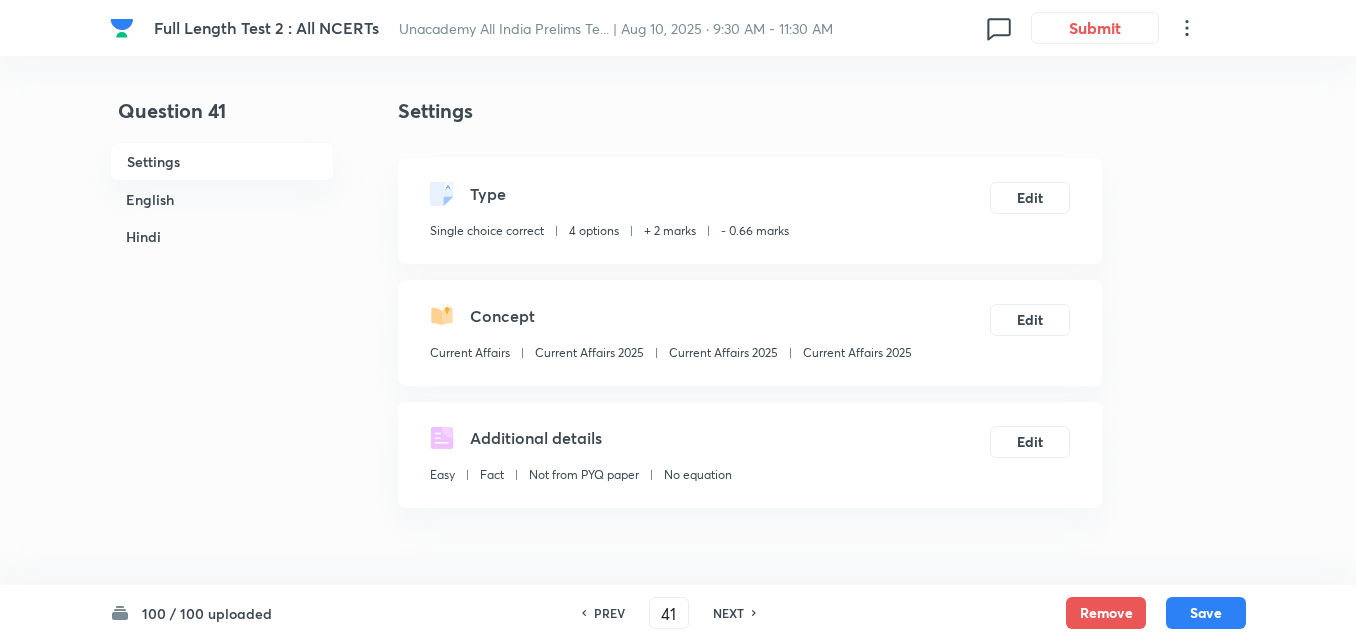 type 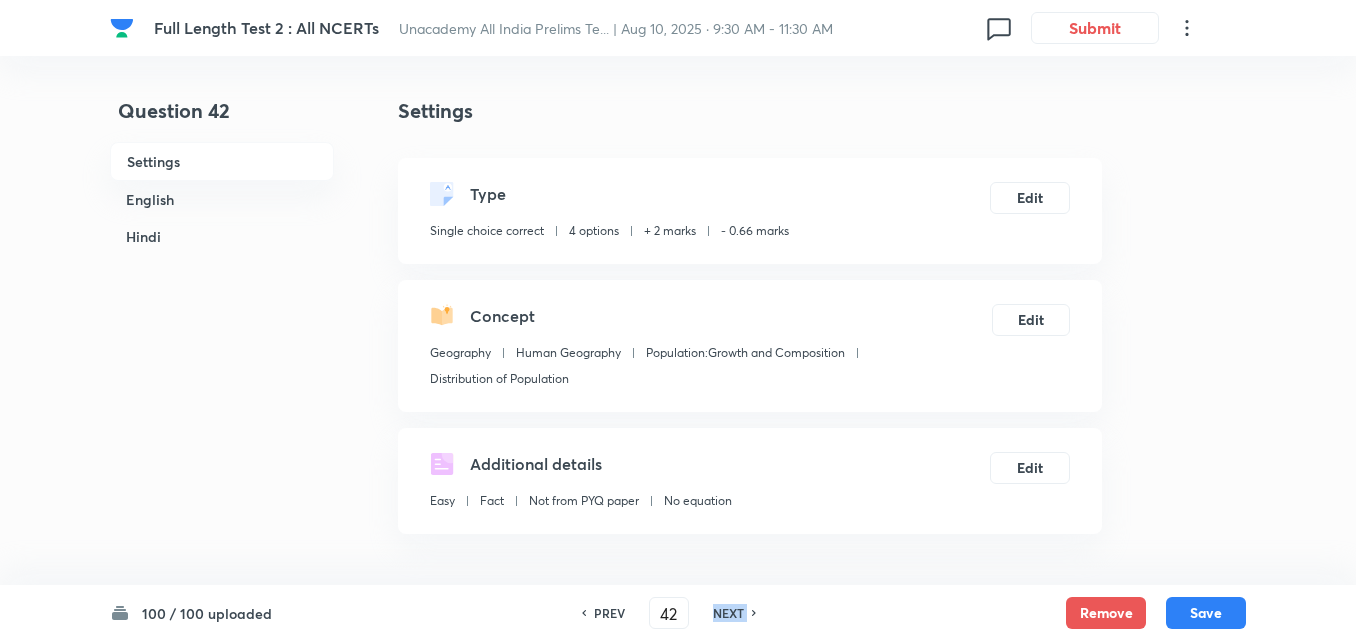 click on "NEXT" at bounding box center (728, 613) 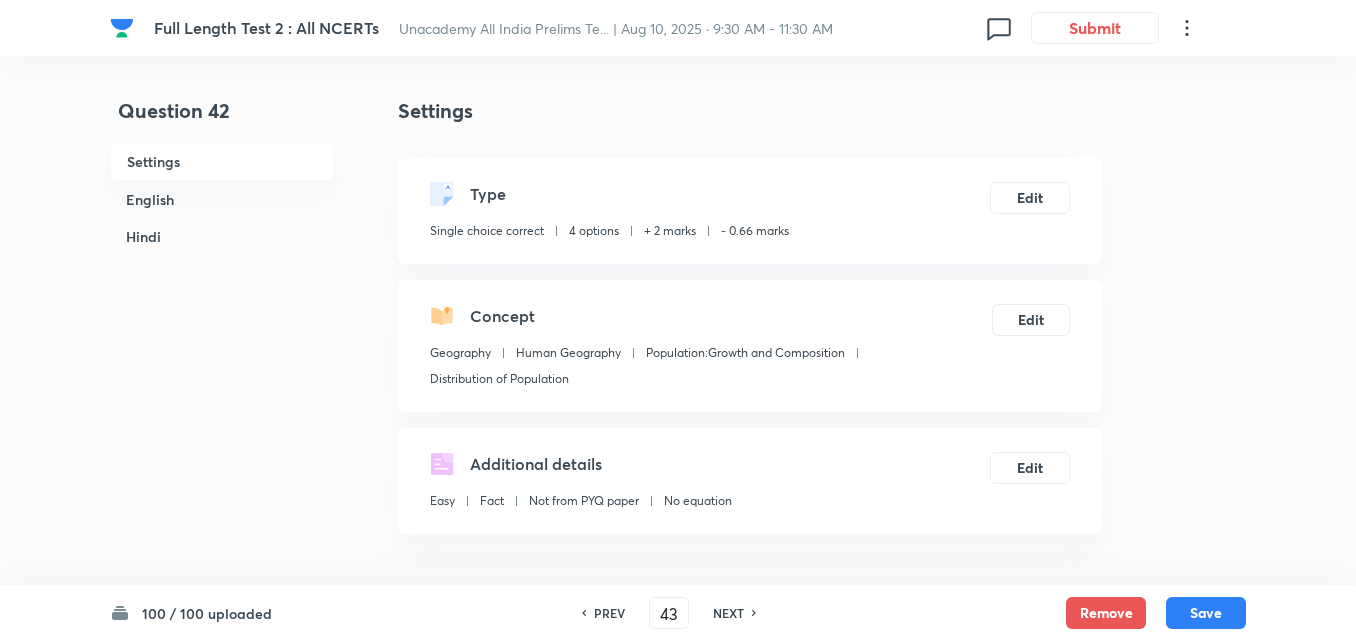 click on "NEXT" at bounding box center (728, 613) 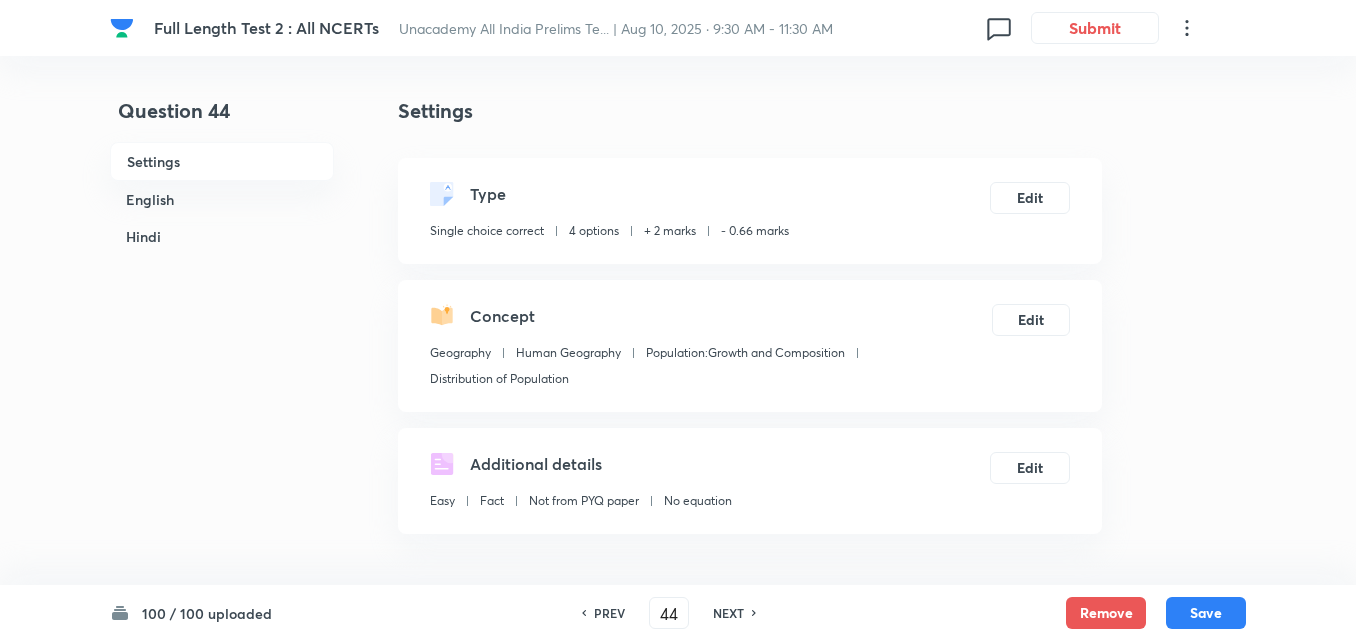 click on "NEXT" at bounding box center [728, 613] 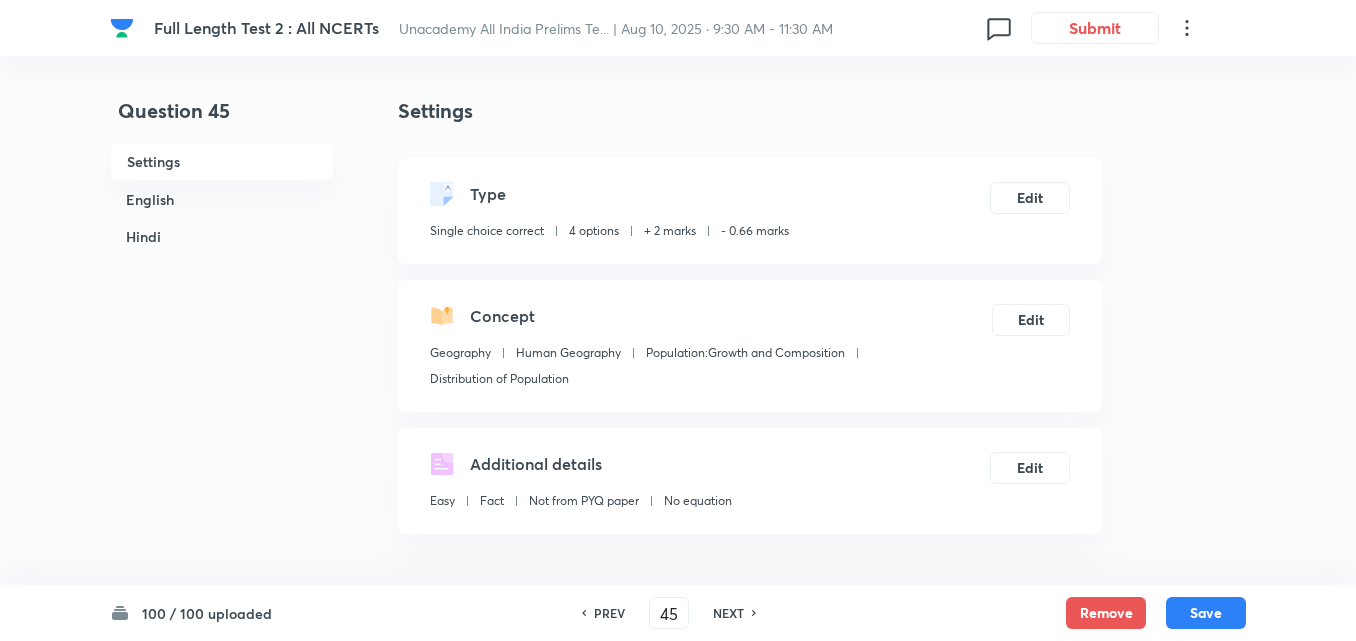 click on "NEXT" at bounding box center (728, 613) 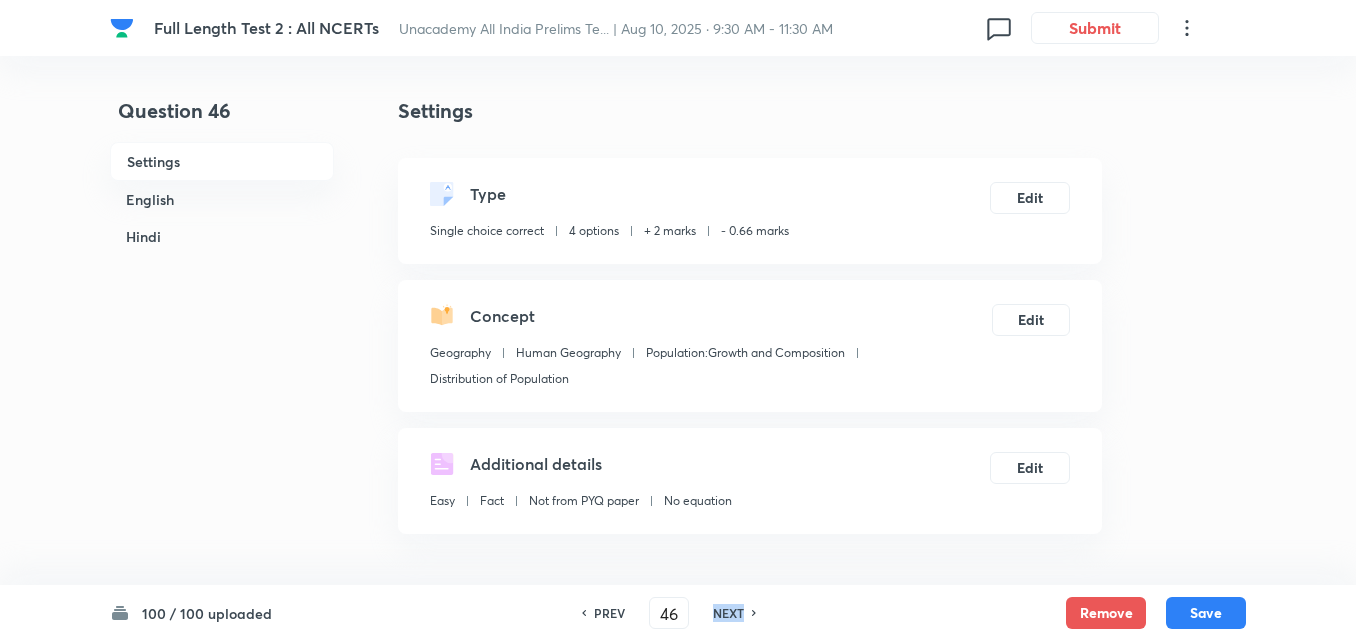 click on "NEXT" at bounding box center (728, 613) 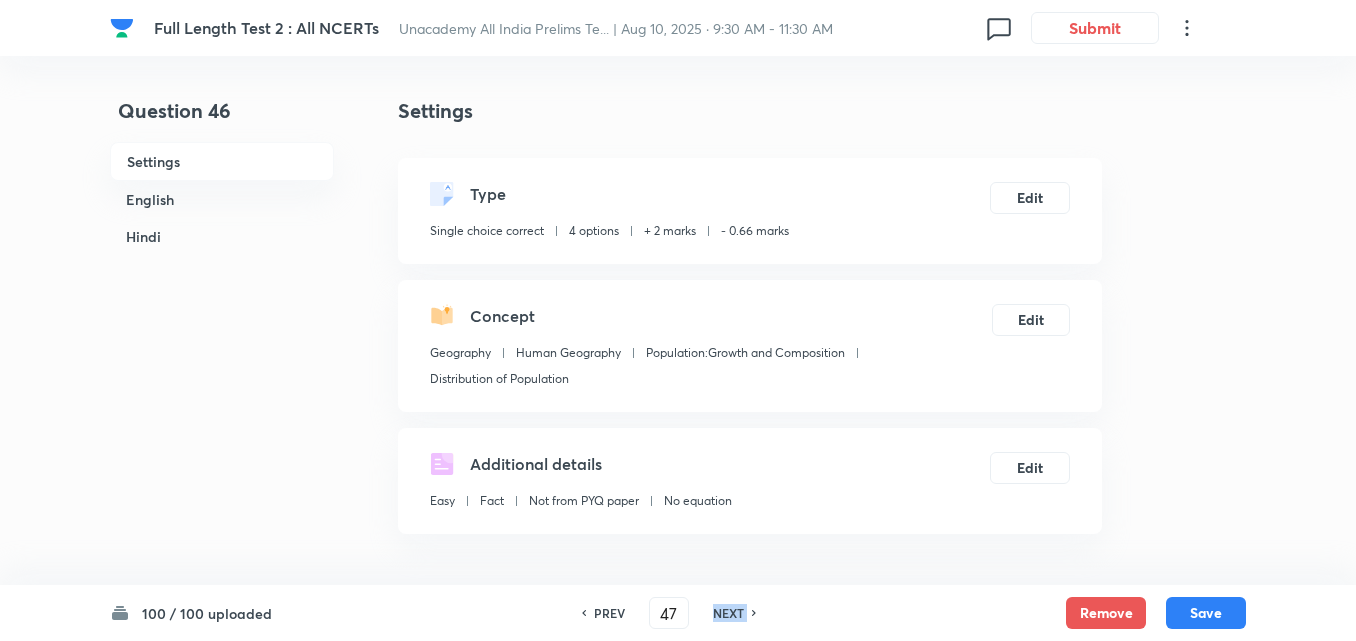 click on "NEXT" at bounding box center [728, 613] 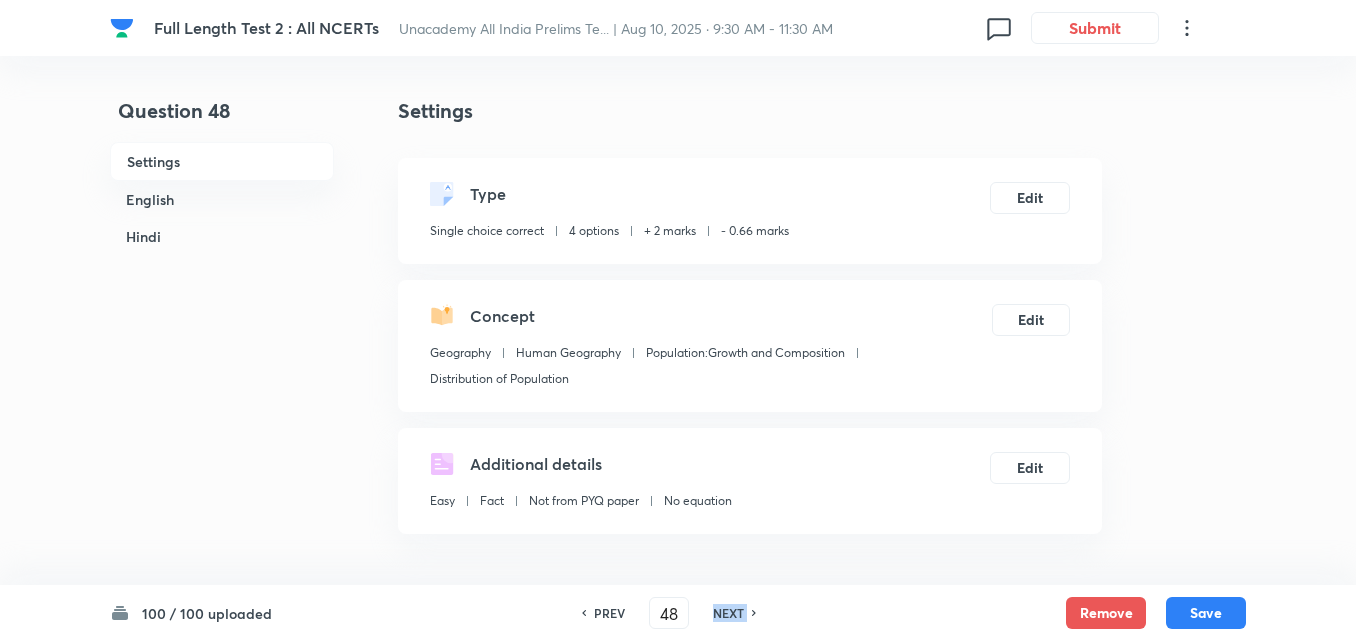 click on "NEXT" at bounding box center (728, 613) 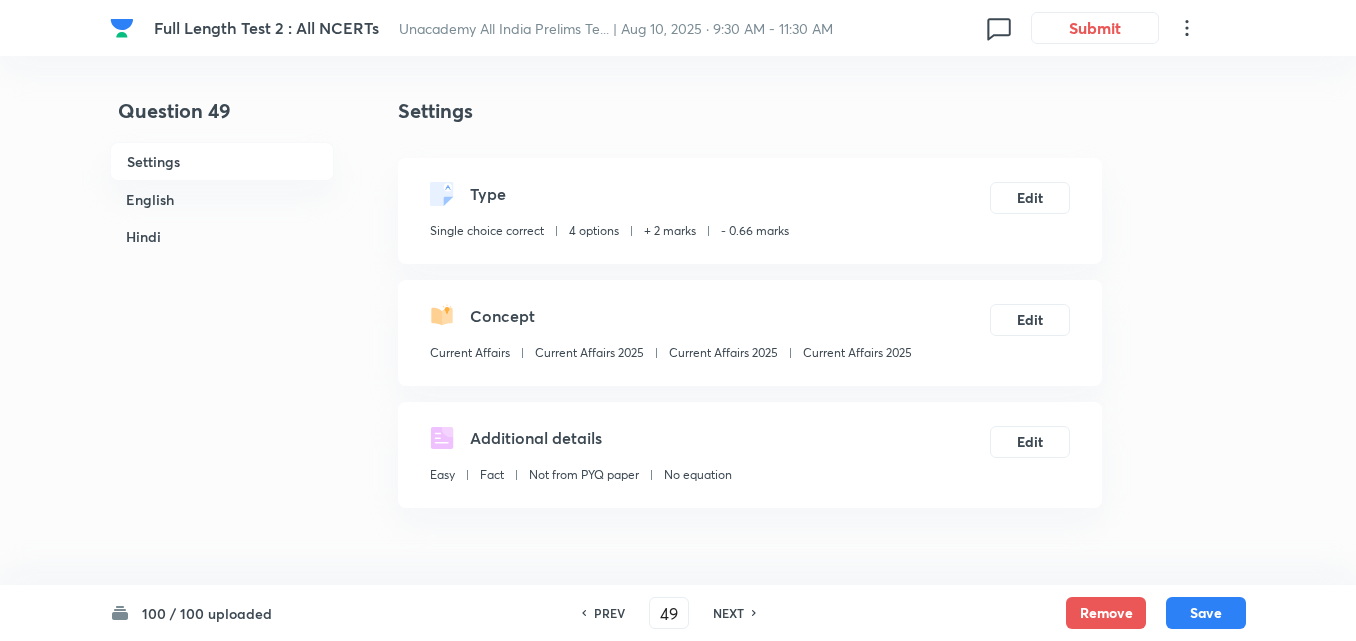 click on "NEXT" at bounding box center (728, 613) 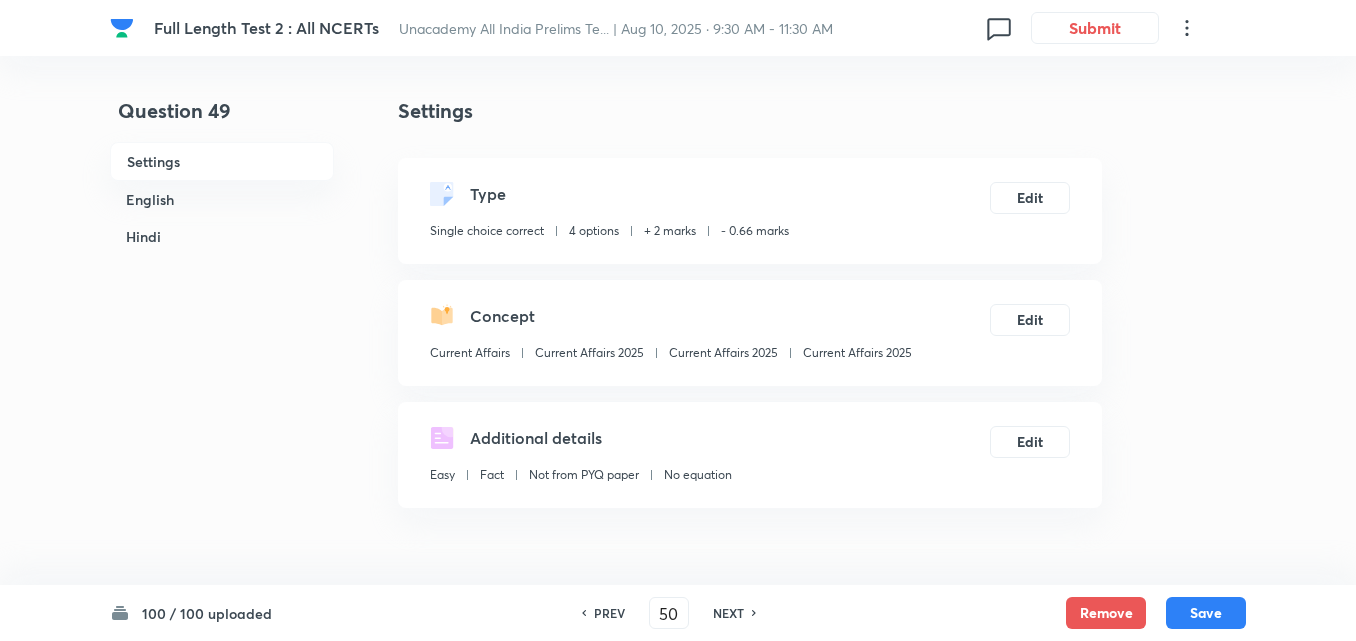 click on "NEXT" at bounding box center (728, 613) 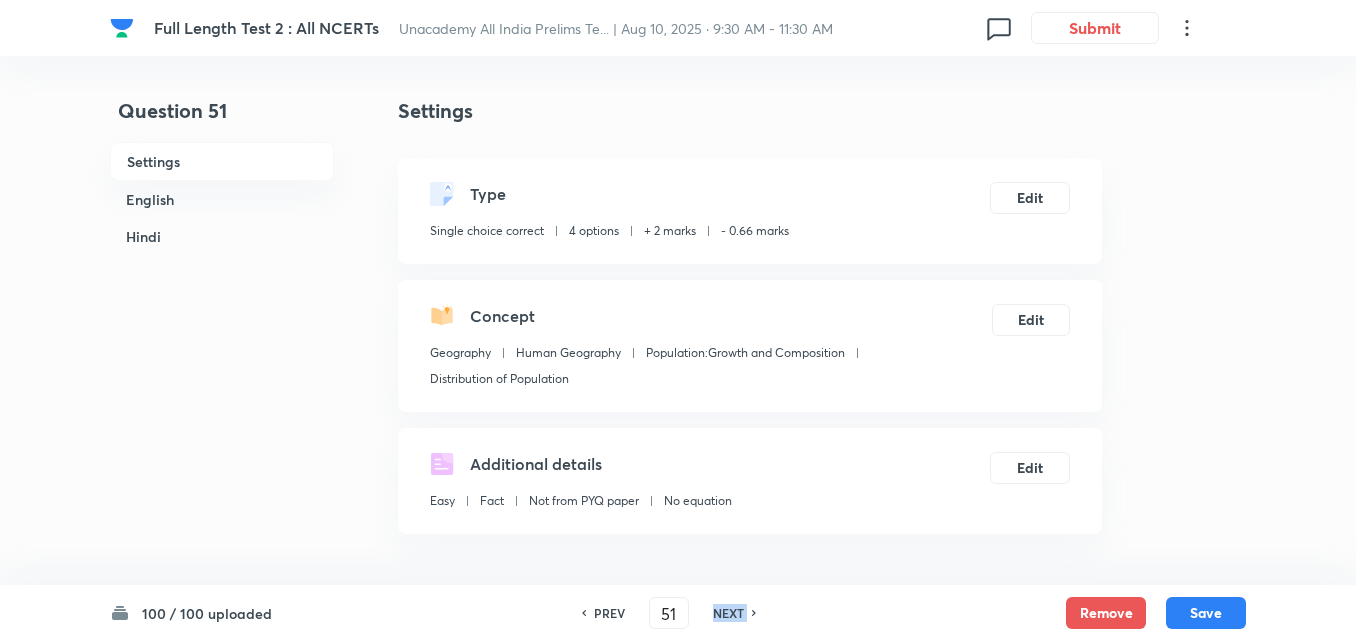 click on "NEXT" at bounding box center [728, 613] 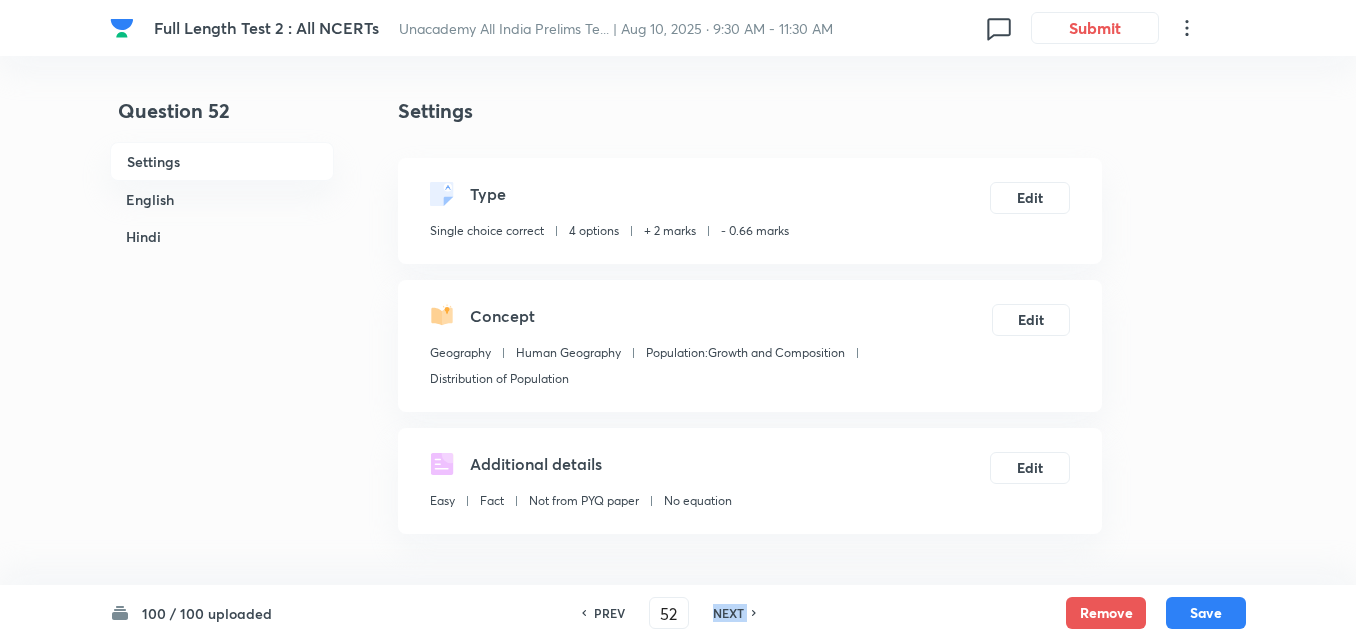 click on "NEXT" at bounding box center (728, 613) 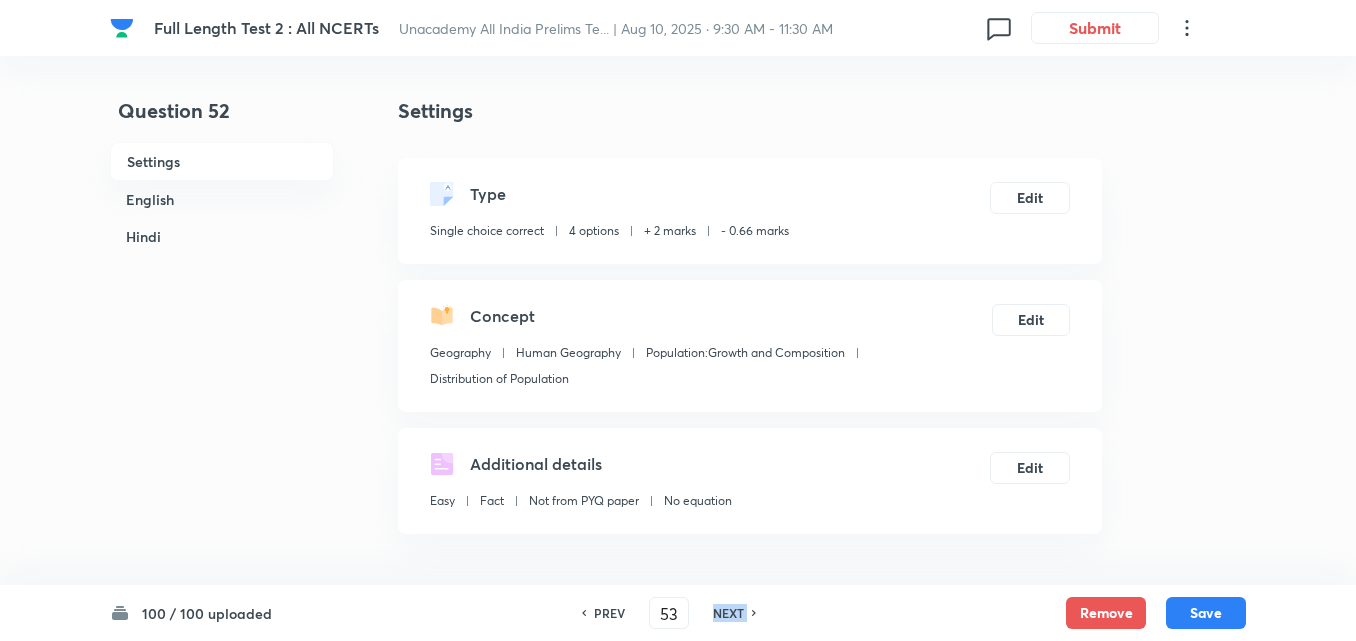 click on "NEXT" at bounding box center [728, 613] 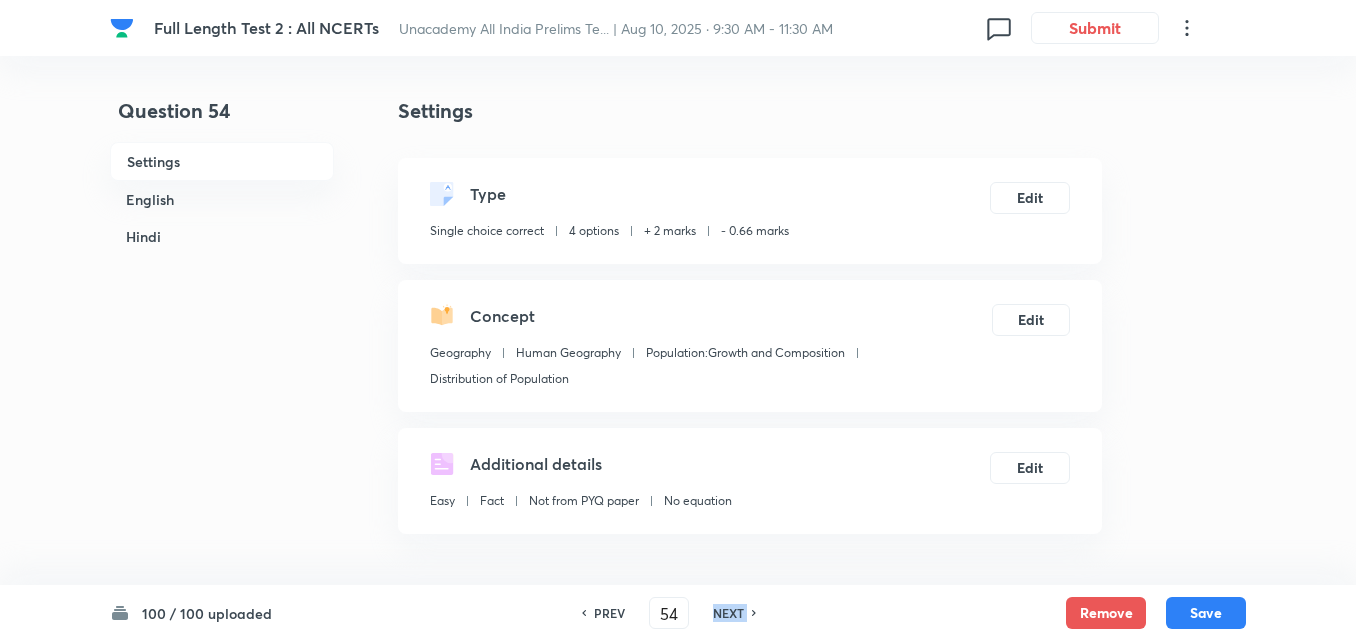 click on "NEXT" at bounding box center (728, 613) 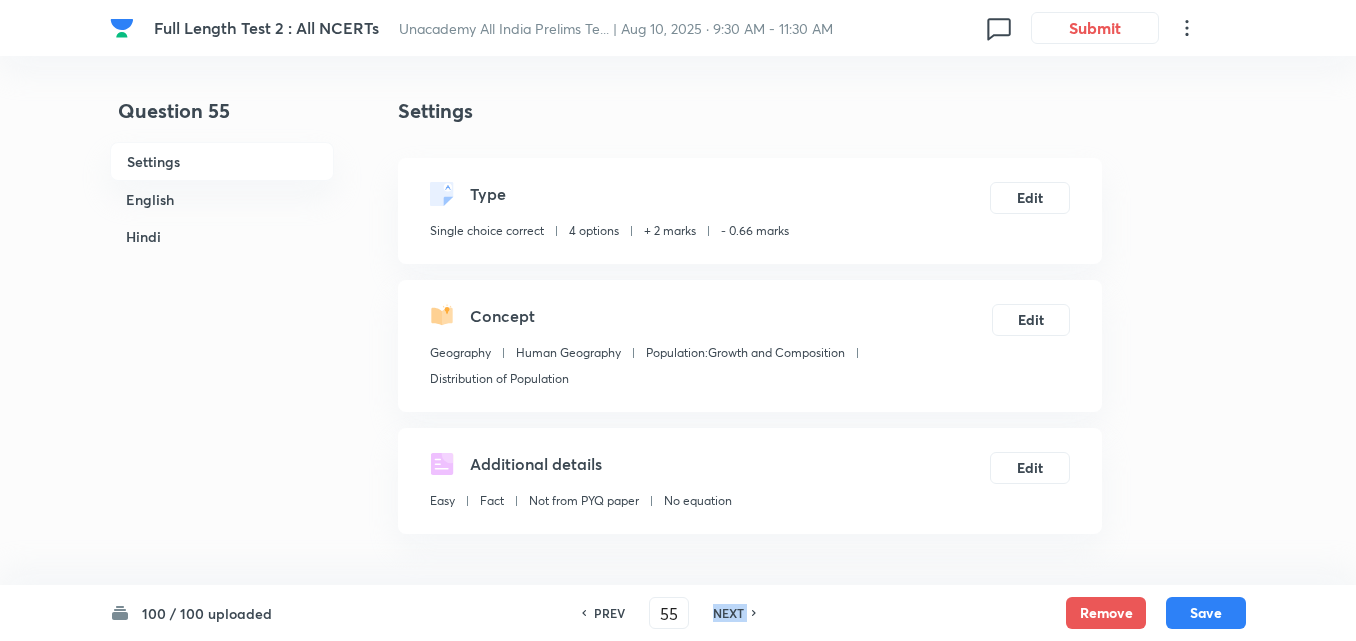 click on "NEXT" at bounding box center [728, 613] 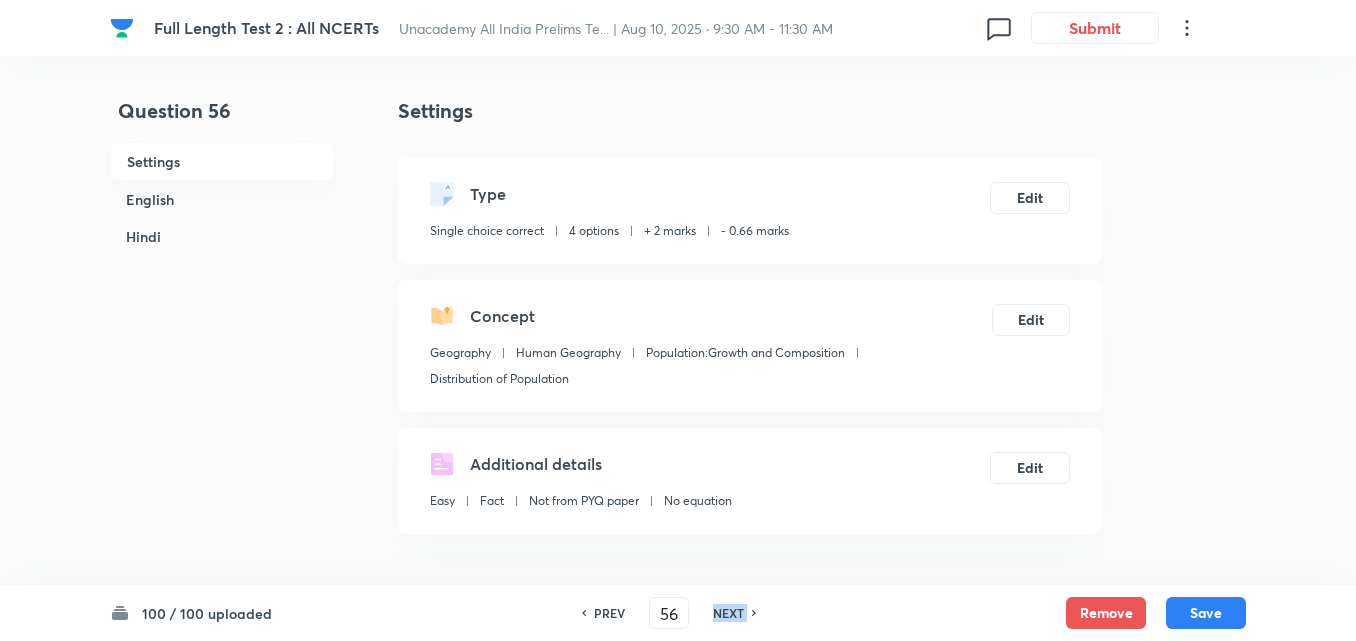 click on "NEXT" at bounding box center (728, 613) 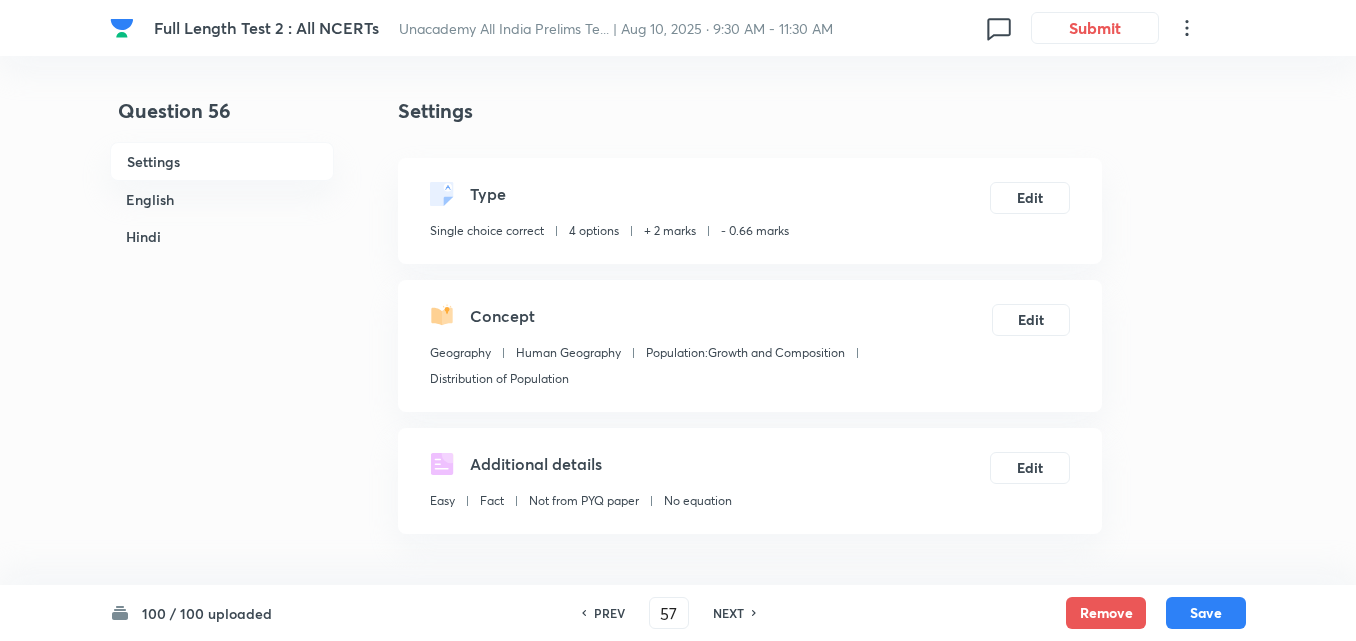 click on "NEXT" at bounding box center [728, 613] 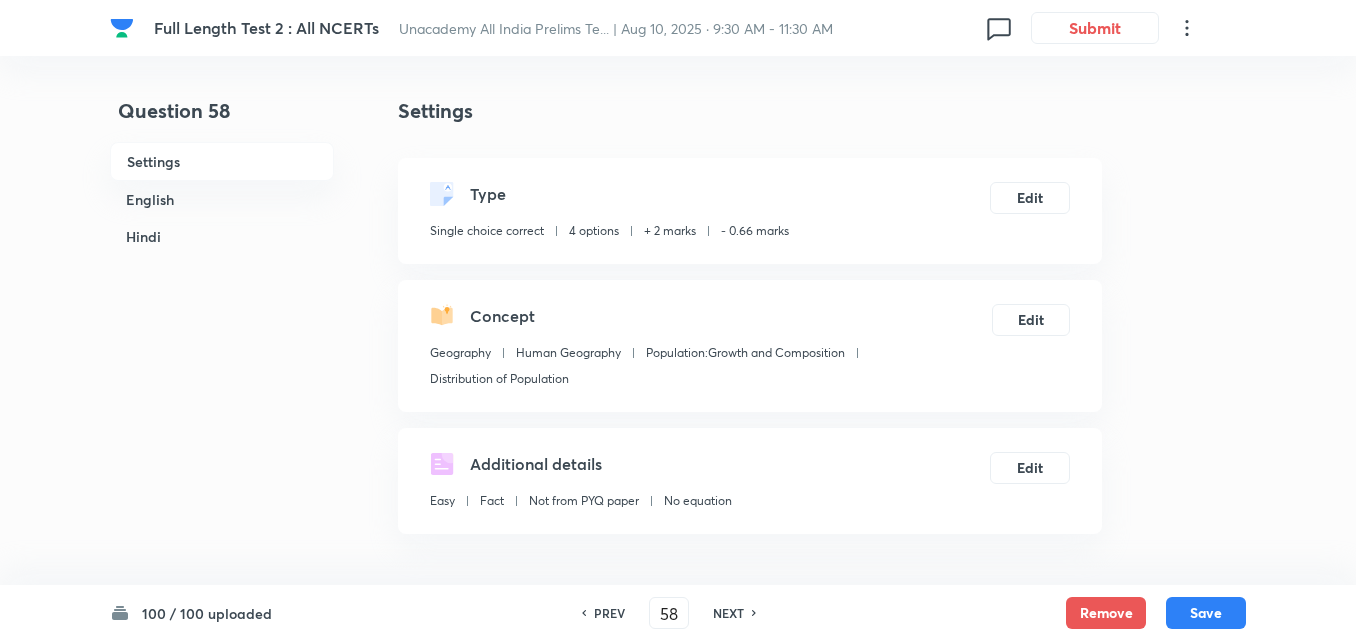 click on "NEXT" at bounding box center (728, 613) 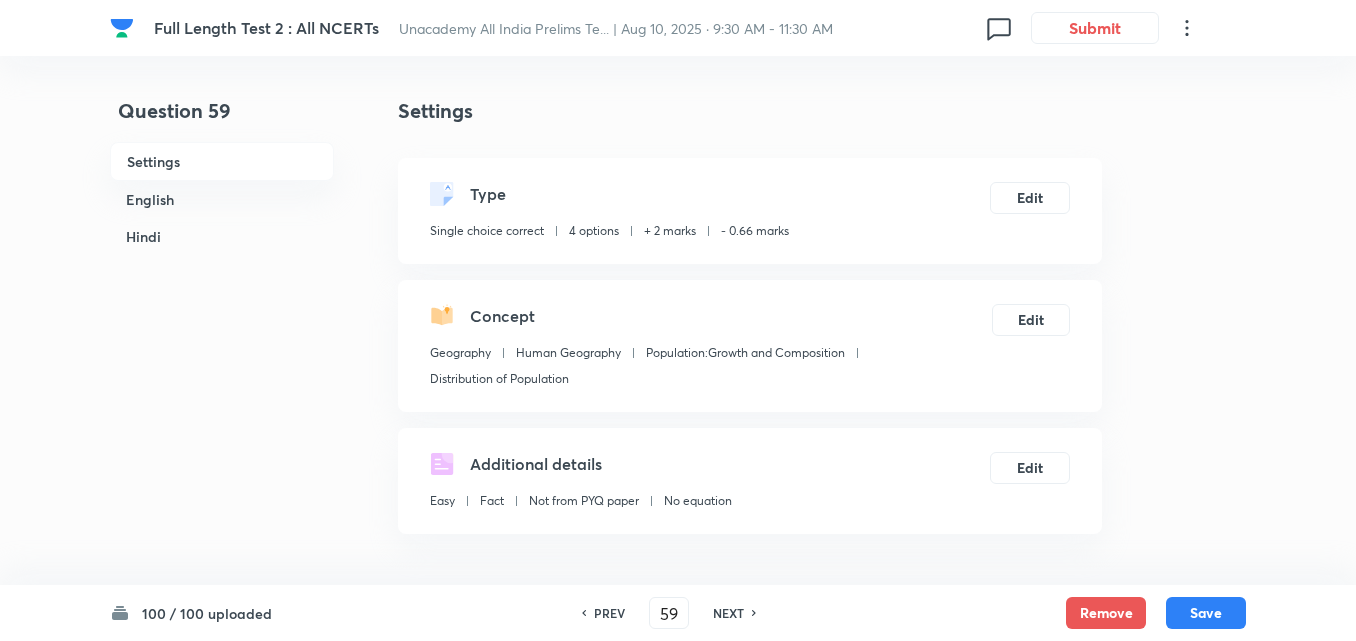 click on "NEXT" at bounding box center (728, 613) 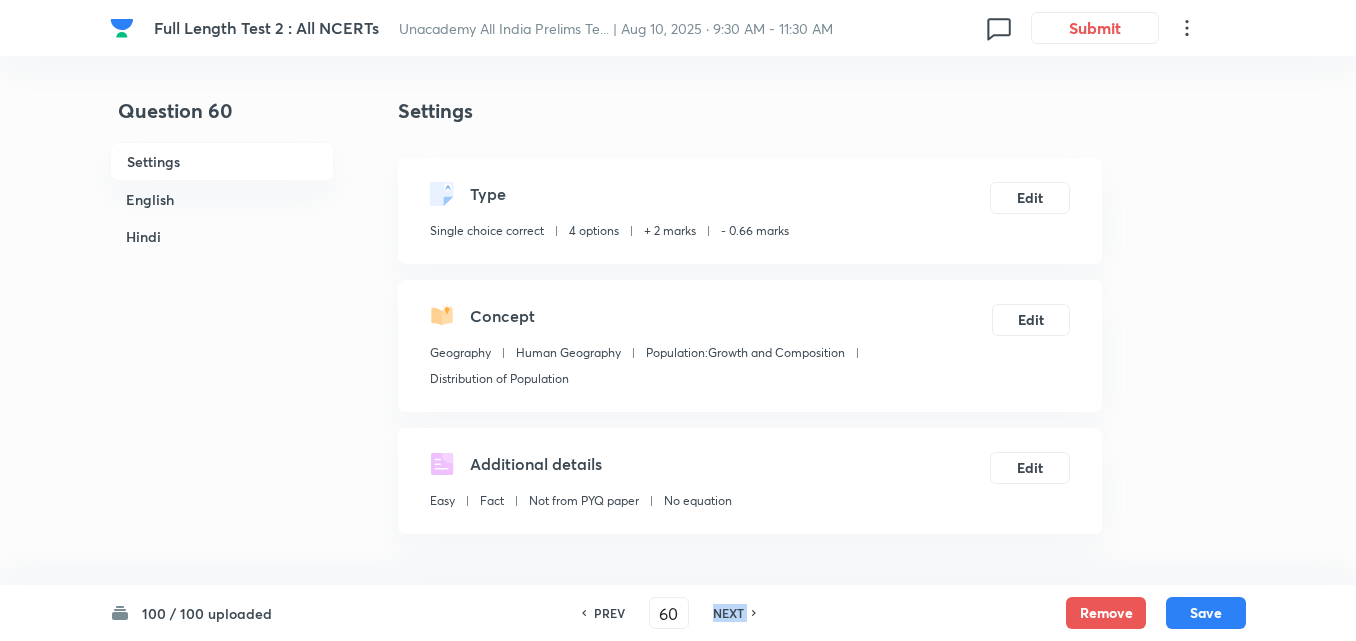 click on "NEXT" at bounding box center [728, 613] 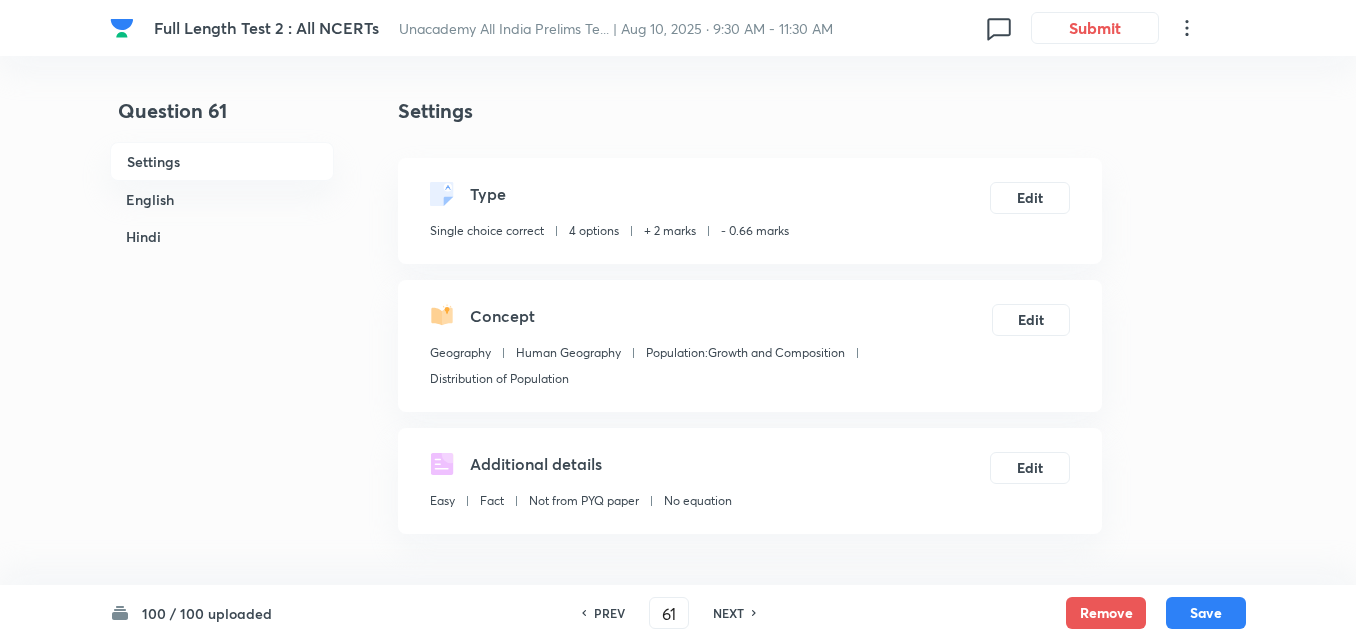 click on "NEXT" at bounding box center [728, 613] 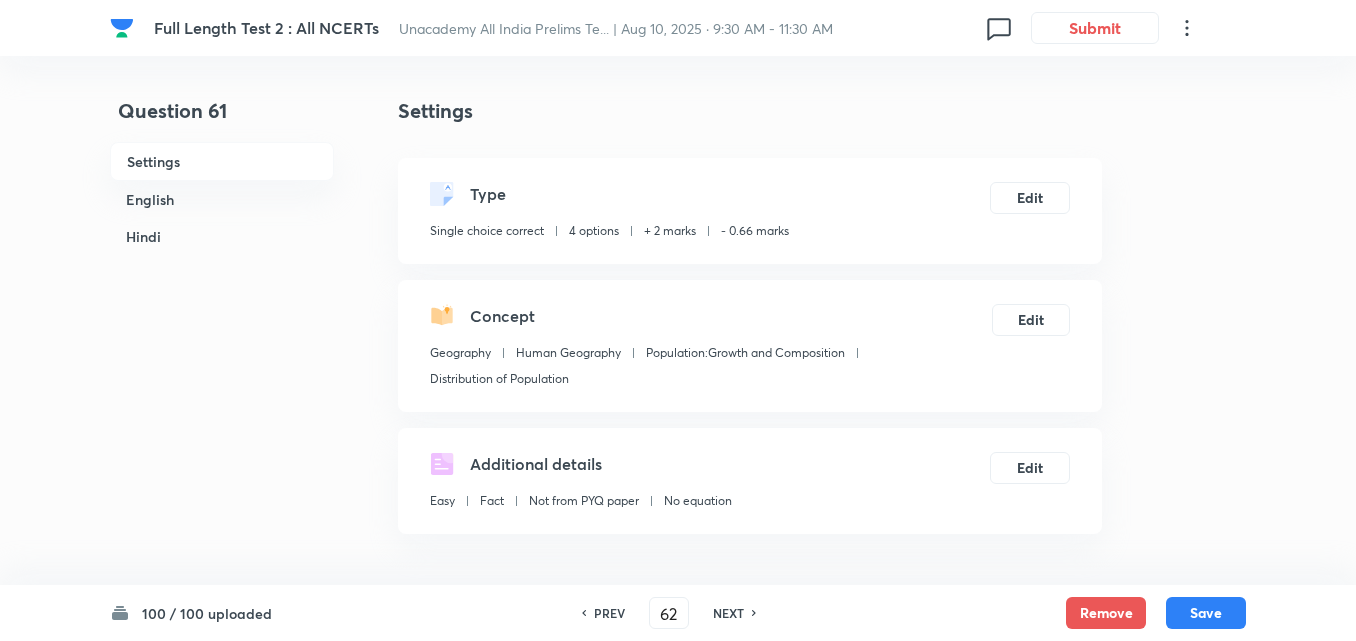 click on "NEXT" at bounding box center [728, 613] 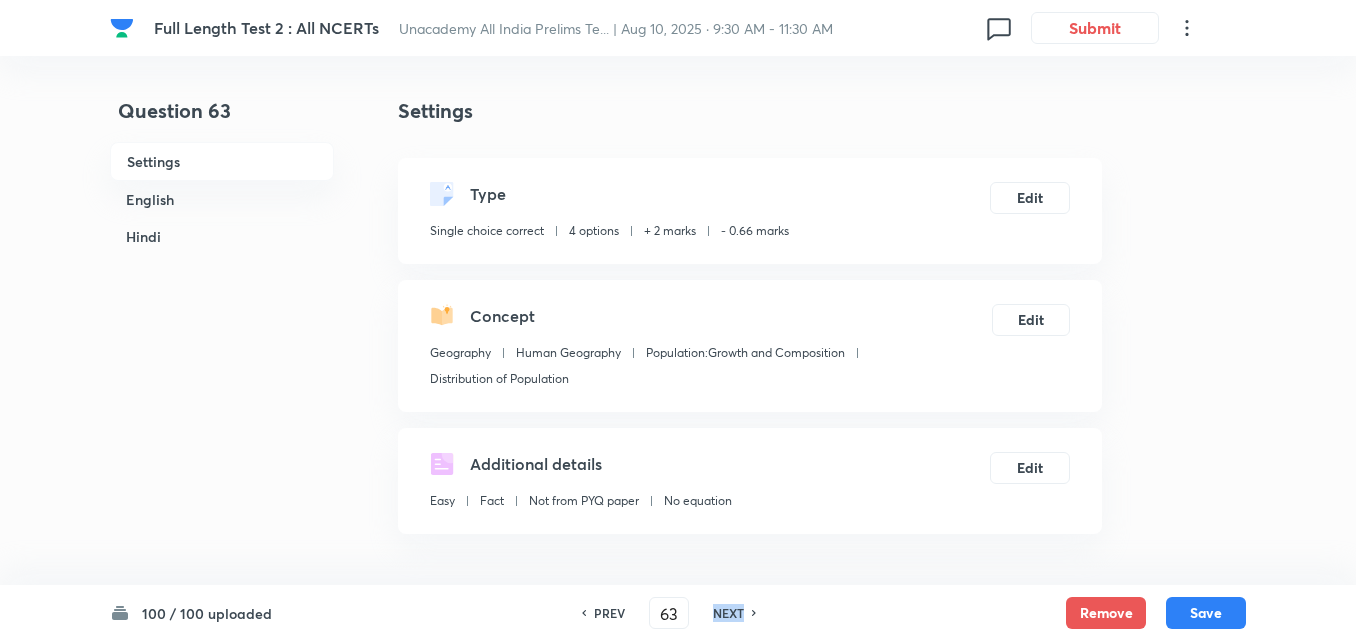 click on "NEXT" at bounding box center [728, 613] 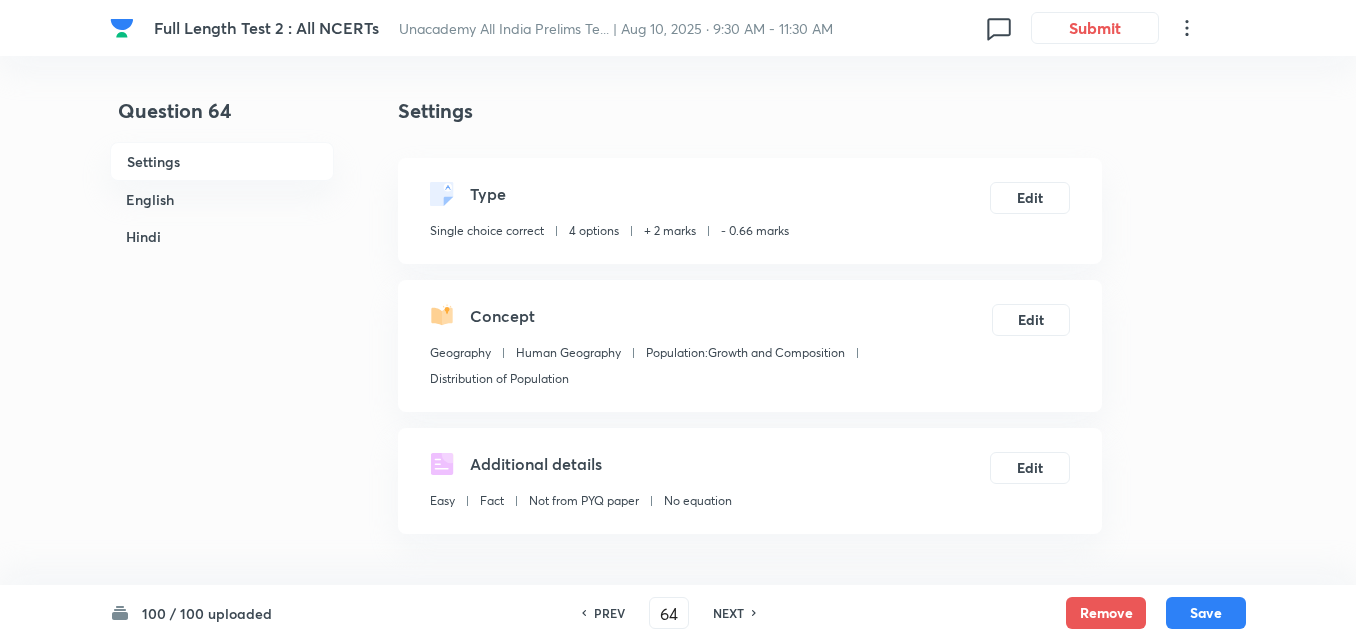 click on "NEXT" at bounding box center (728, 613) 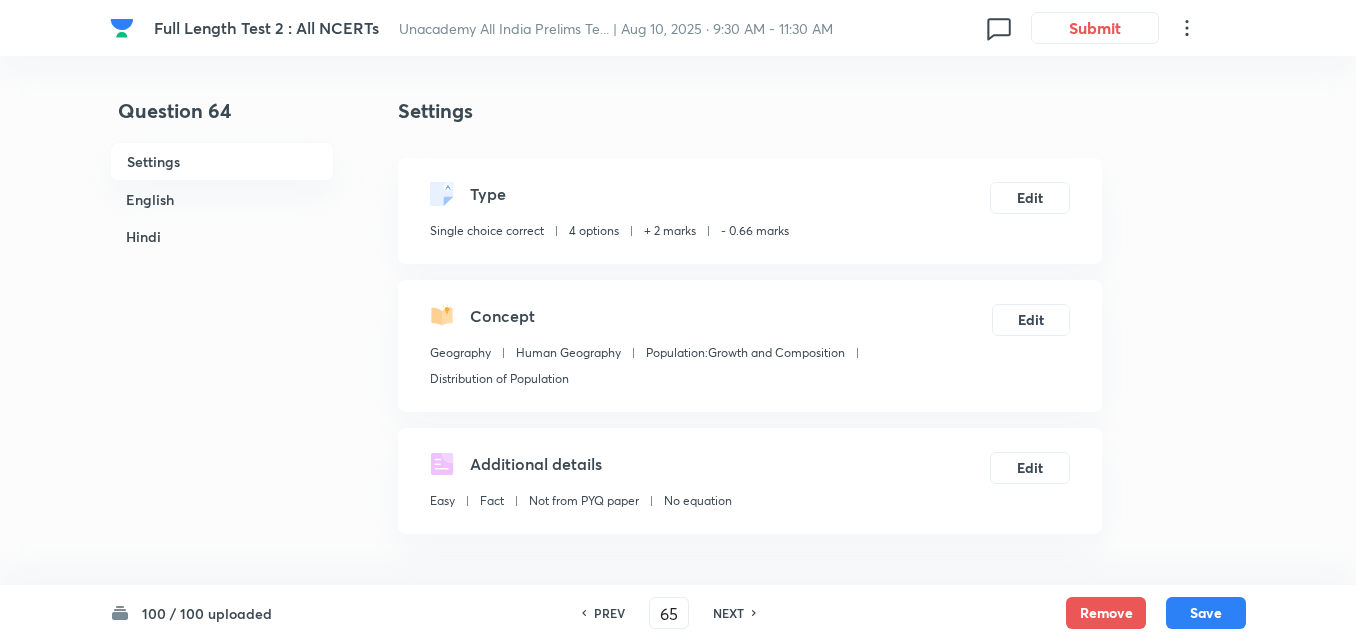 click on "NEXT" at bounding box center [728, 613] 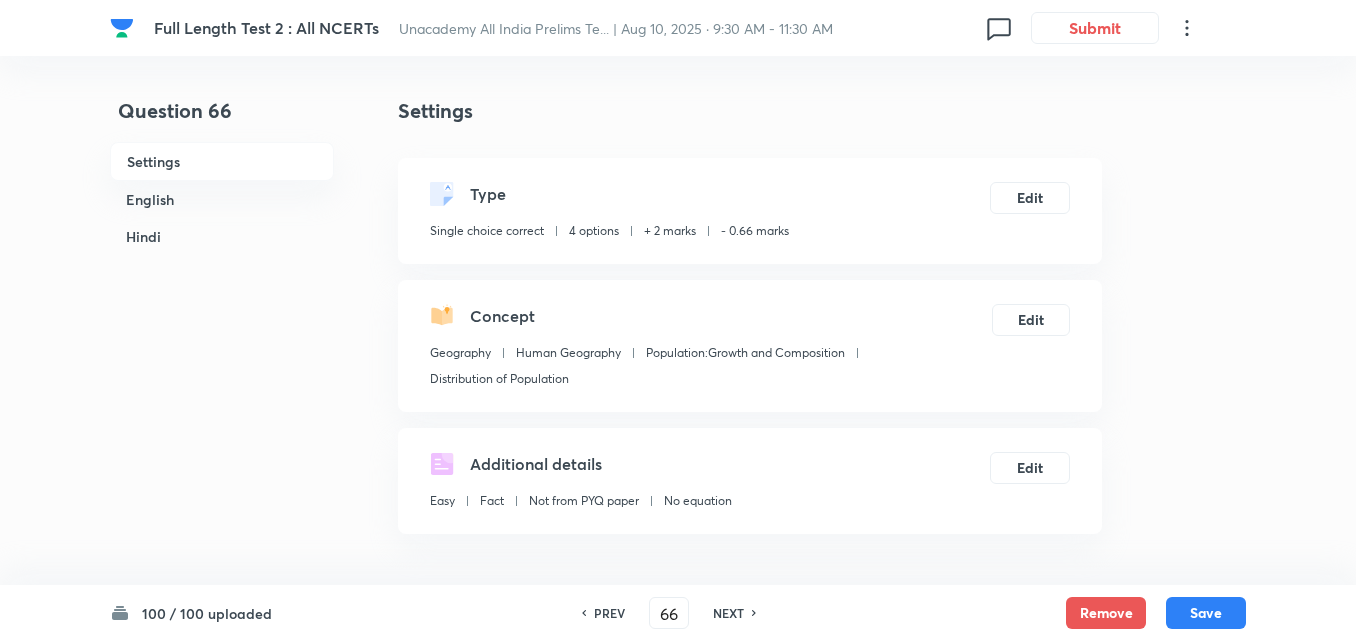click on "NEXT" at bounding box center [728, 613] 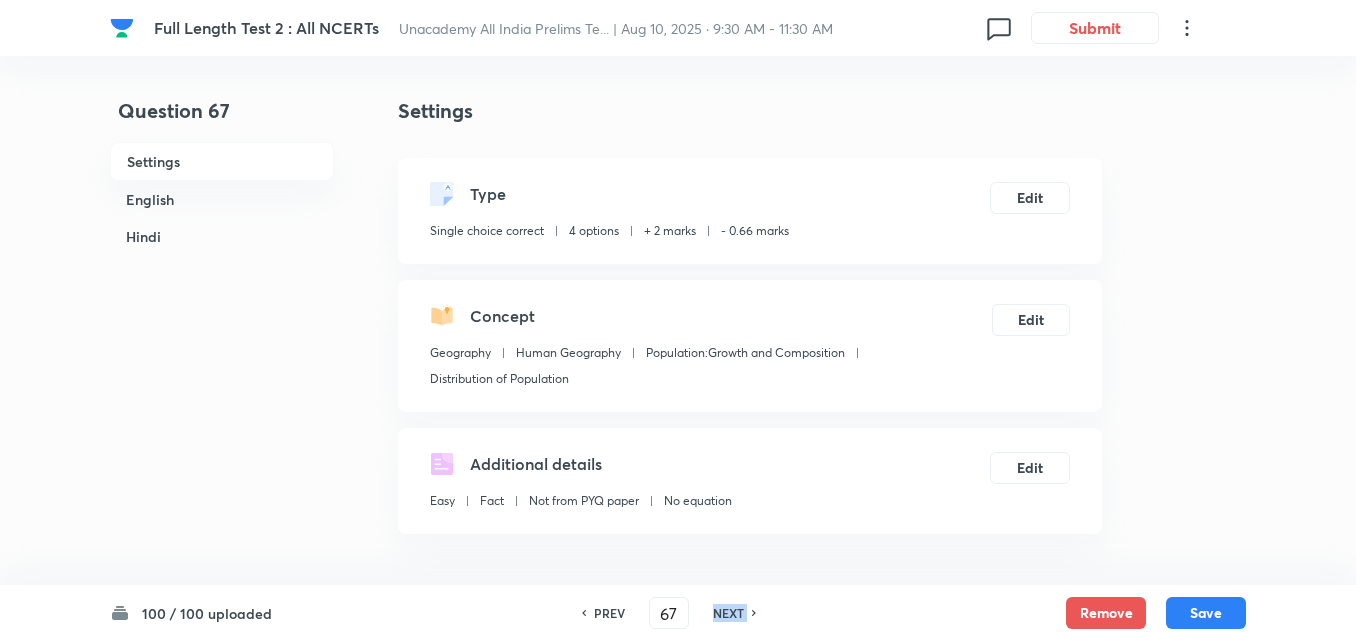 click on "NEXT" at bounding box center [728, 613] 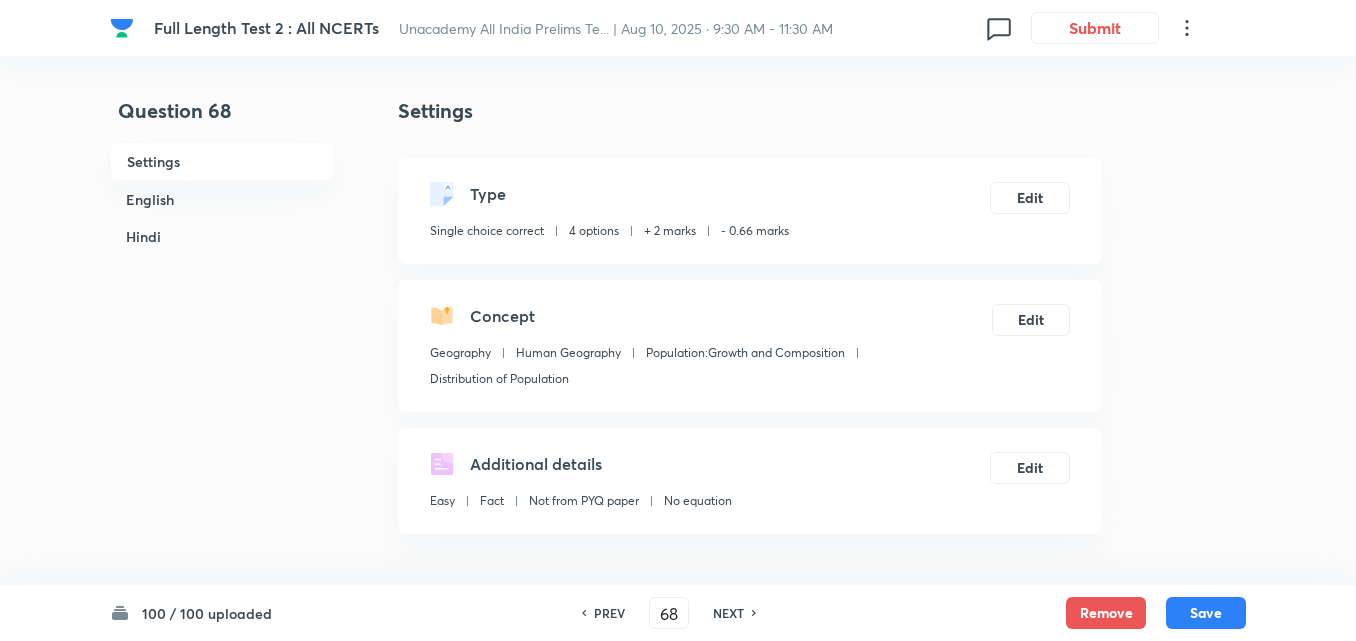 click on "NEXT" at bounding box center [728, 613] 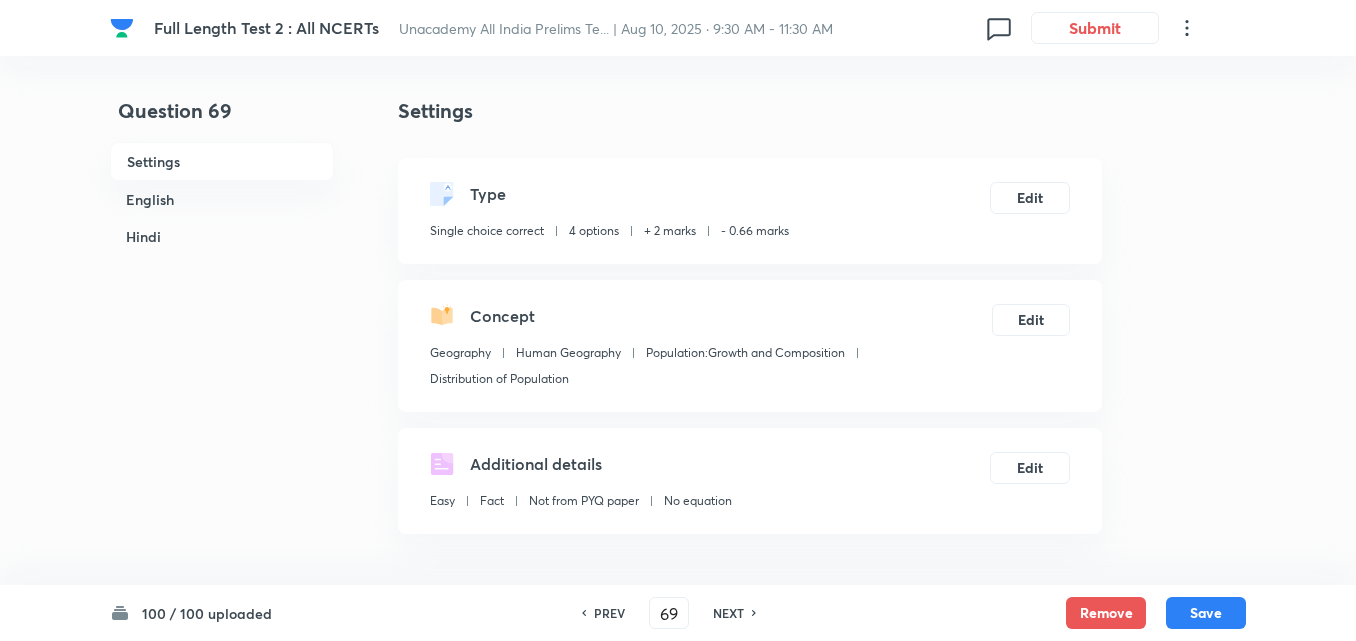 click on "NEXT" at bounding box center (728, 613) 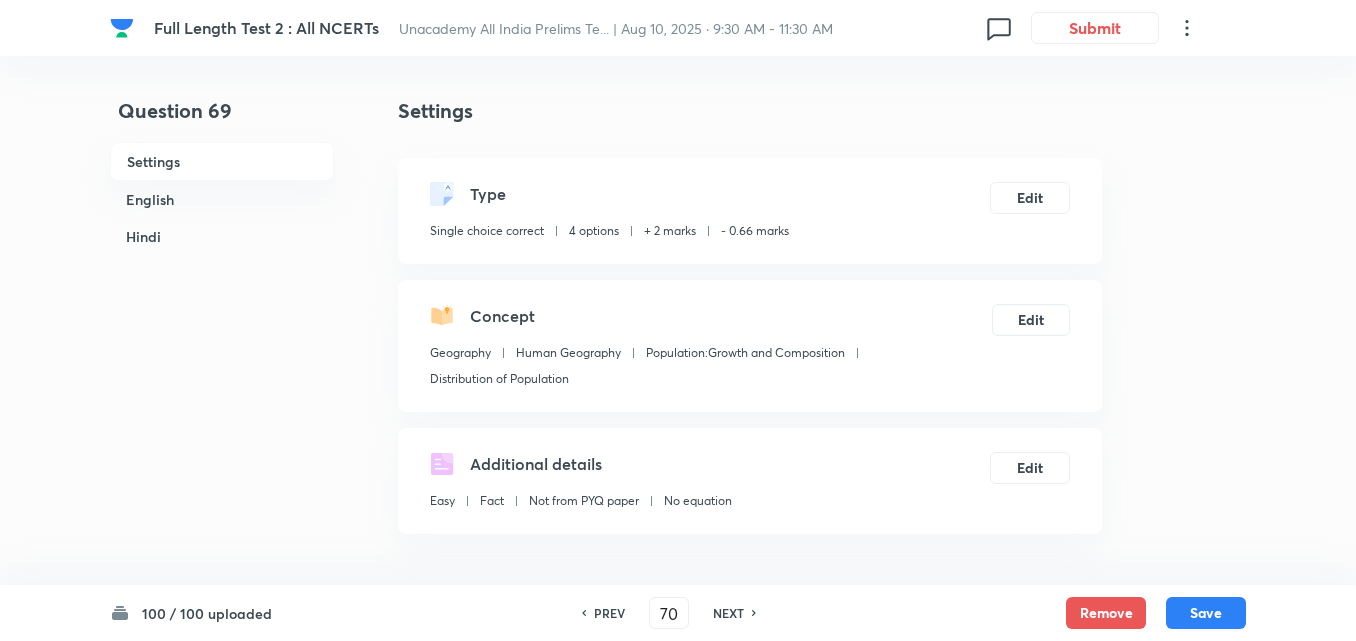 click on "NEXT" at bounding box center (728, 613) 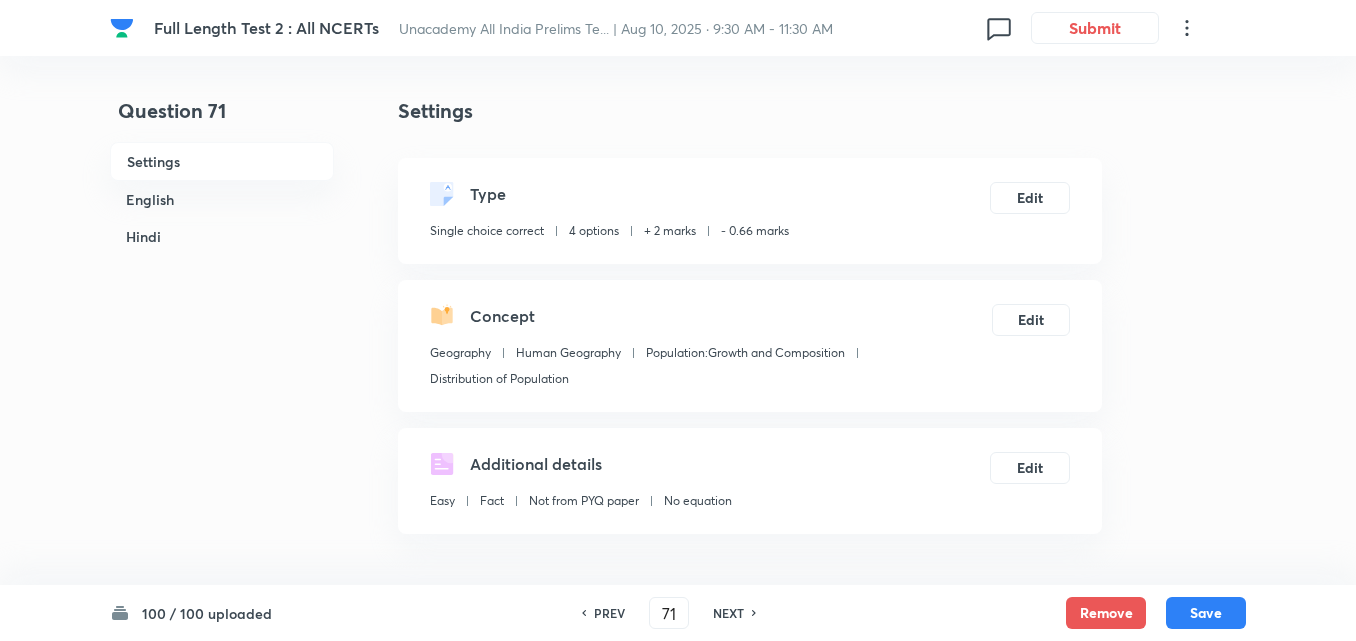 click on "NEXT" at bounding box center (728, 613) 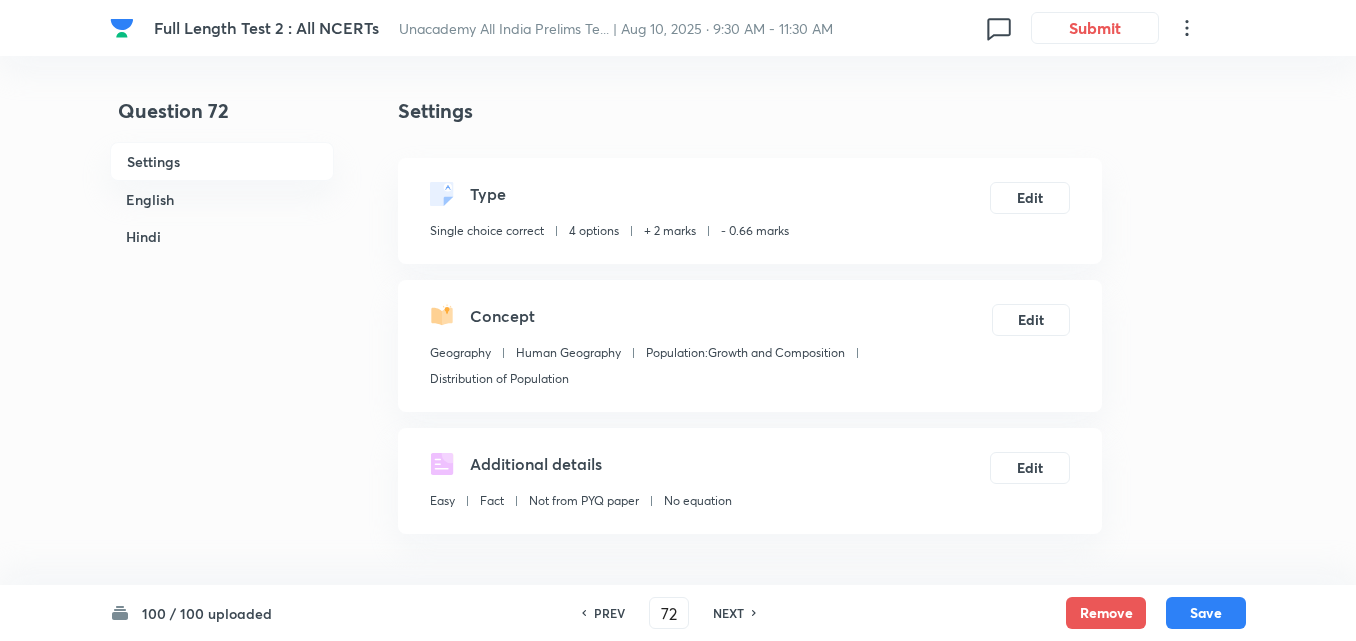 click on "NEXT" at bounding box center [728, 613] 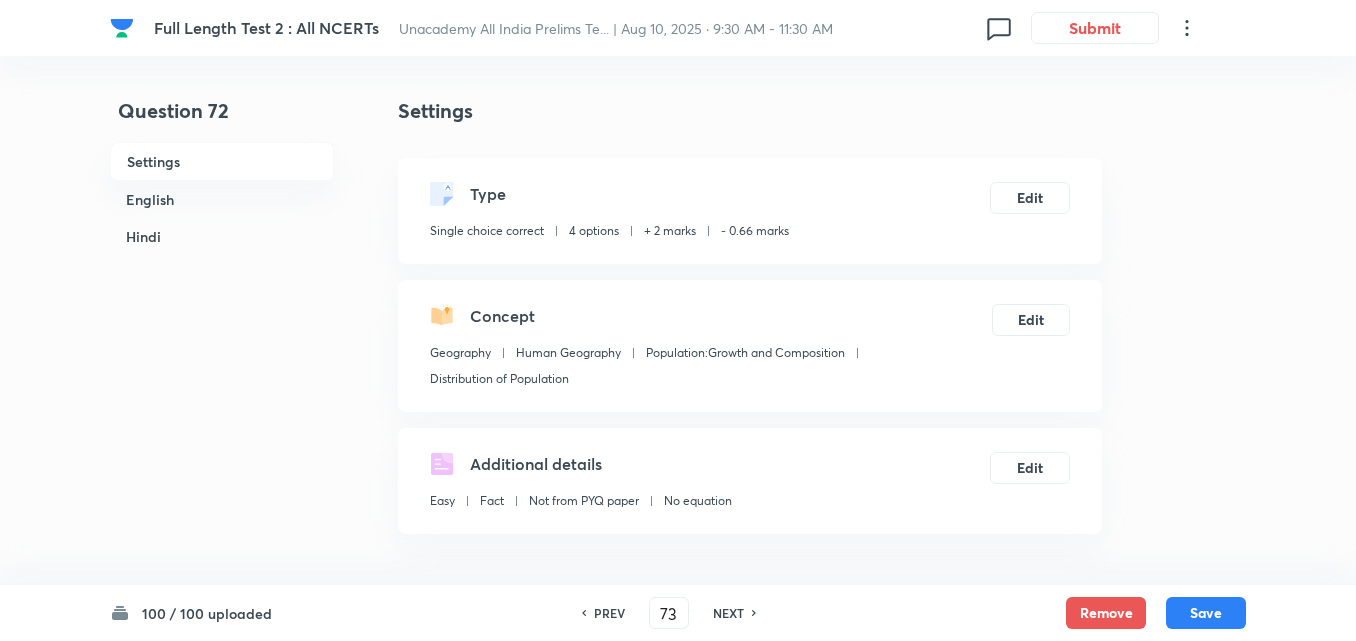 click on "NEXT" at bounding box center (728, 613) 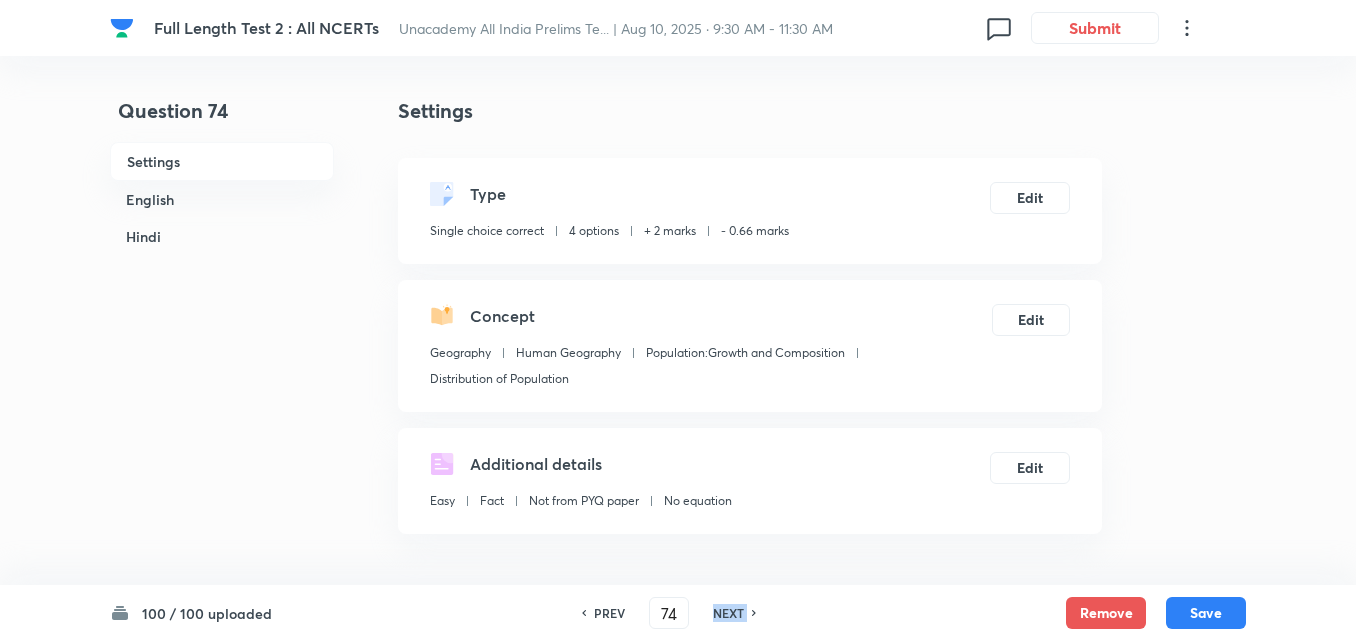 click on "NEXT" at bounding box center (728, 613) 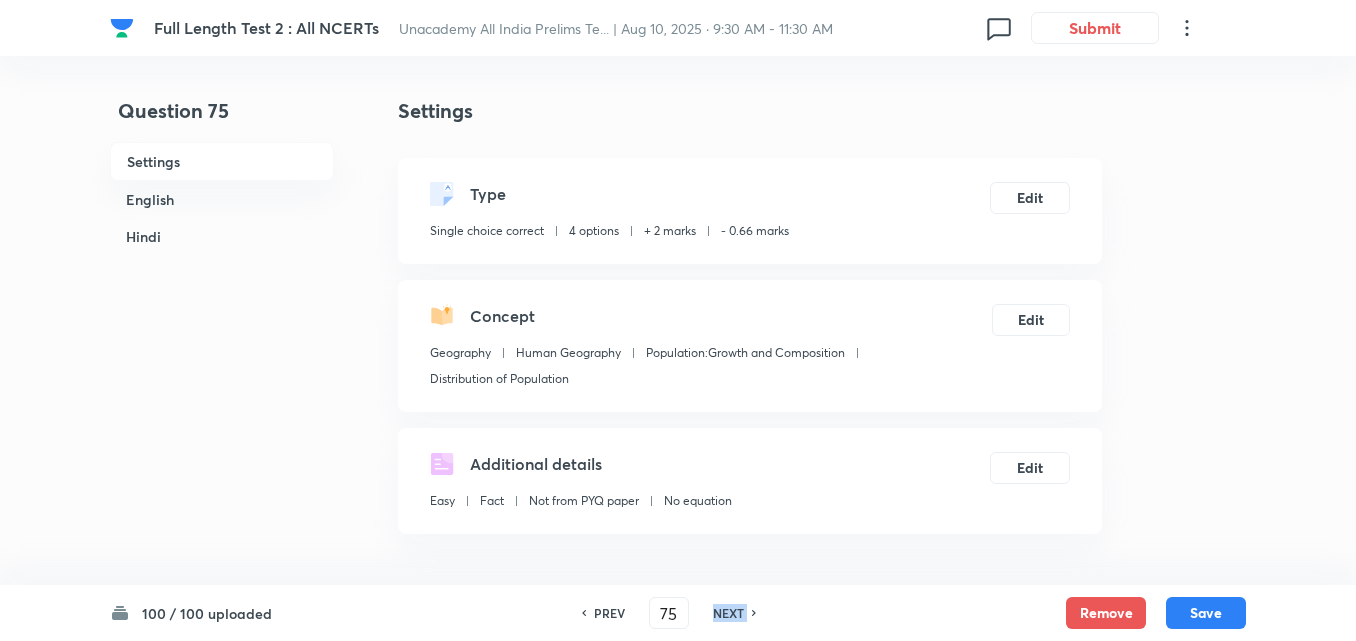 click on "NEXT" at bounding box center [728, 613] 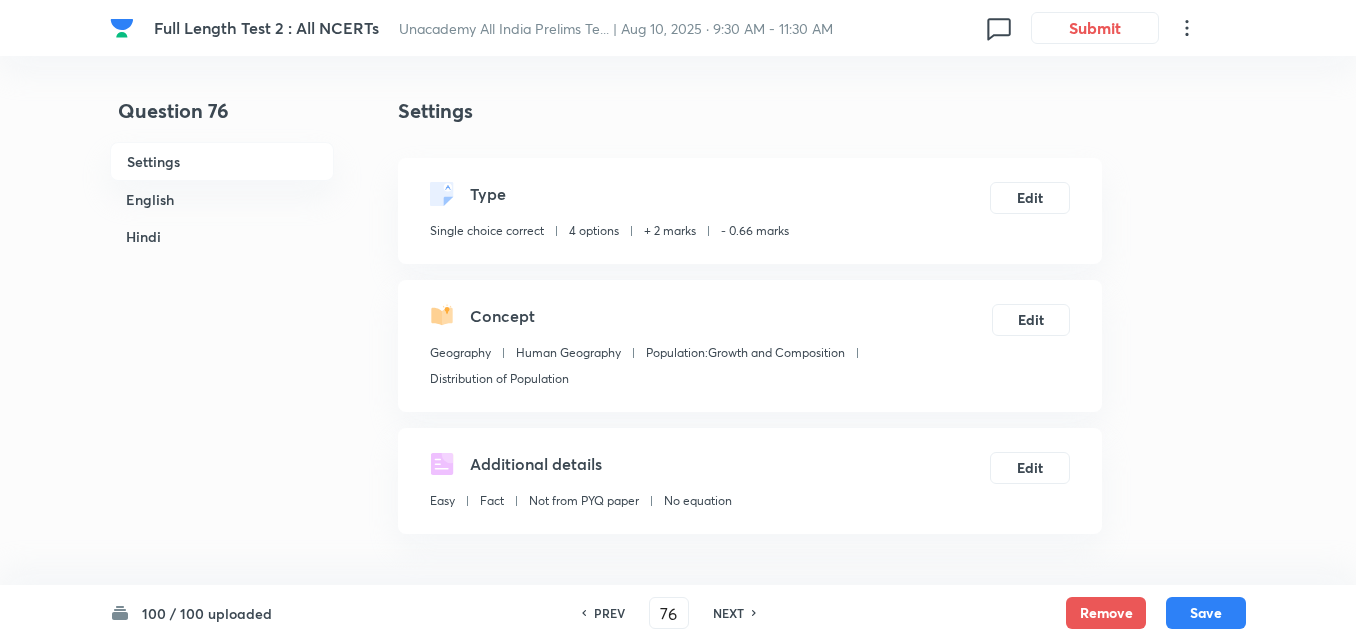 click on "NEXT" at bounding box center [728, 613] 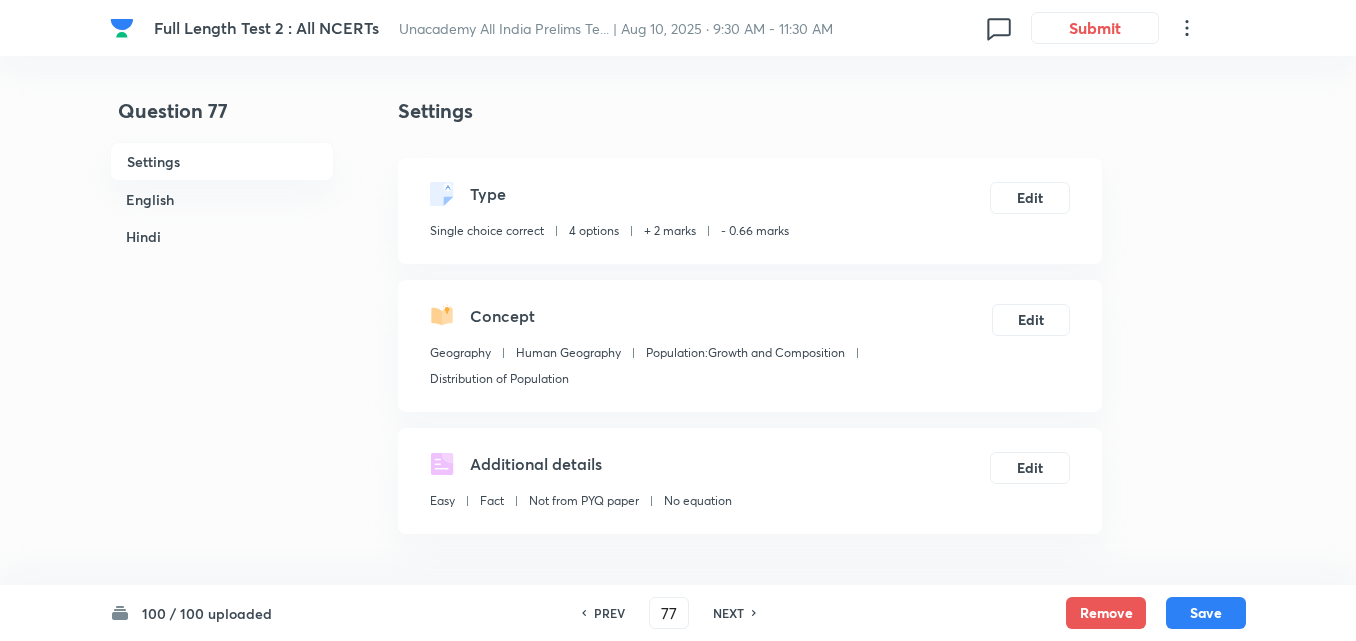 click on "NEXT" at bounding box center (728, 613) 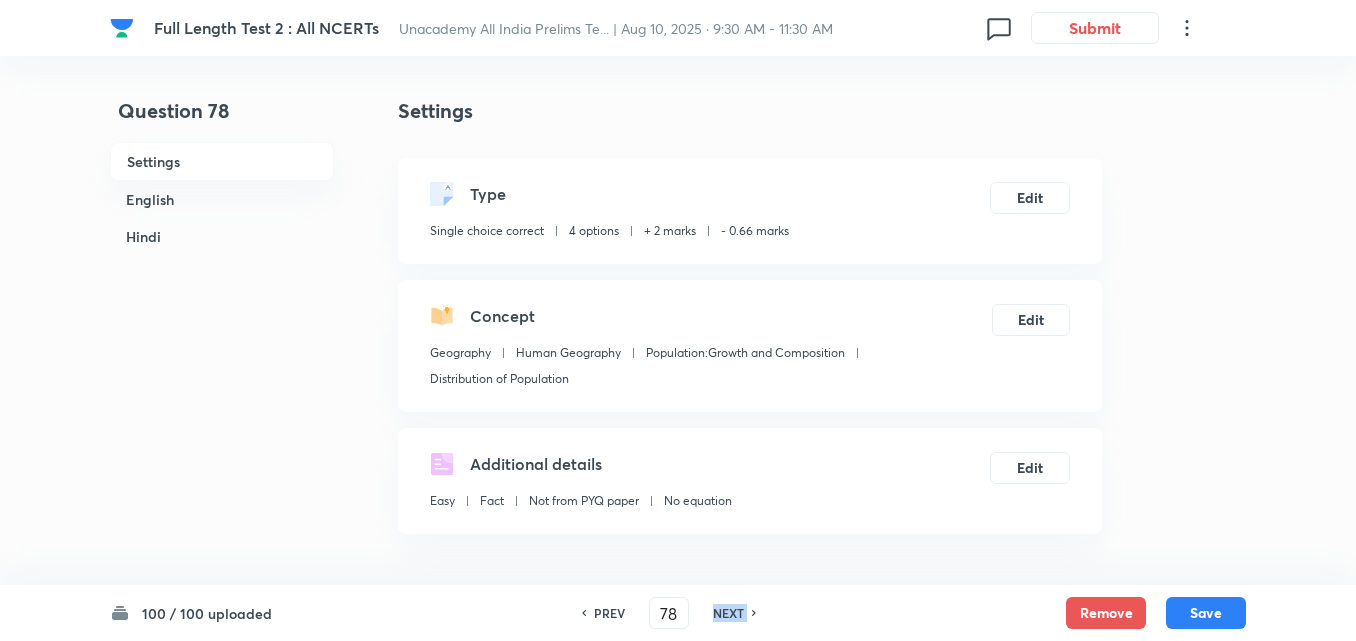 click on "NEXT" at bounding box center [728, 613] 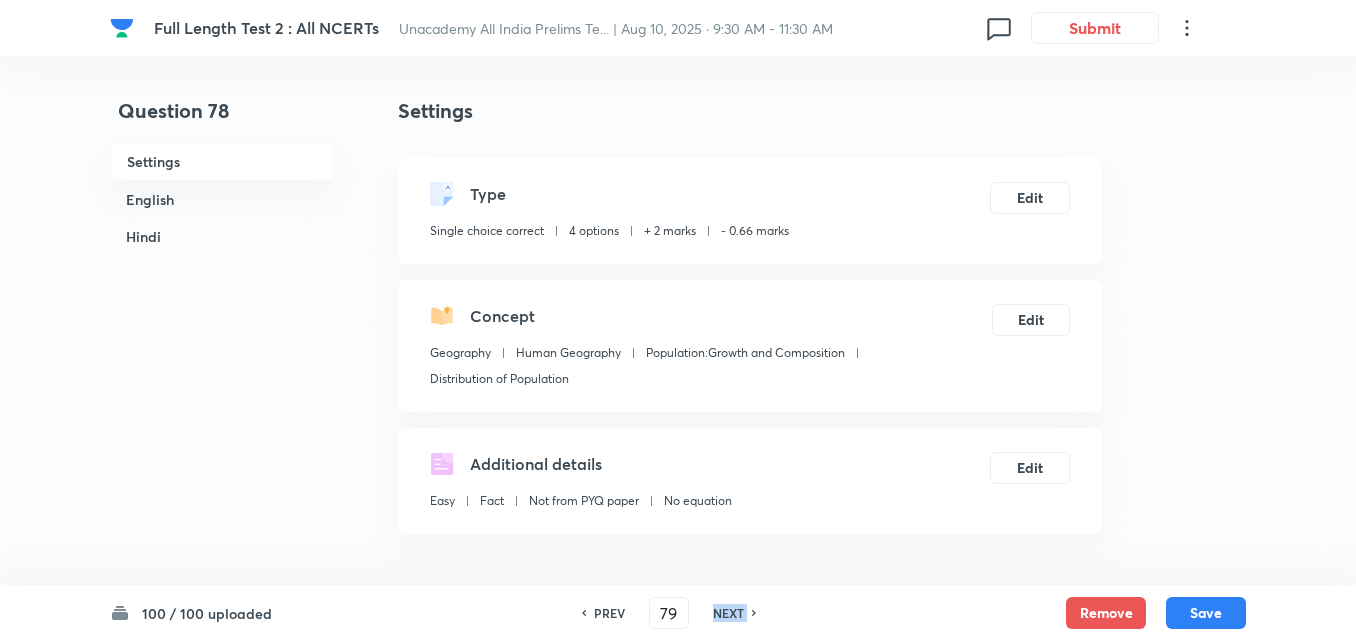 click on "NEXT" at bounding box center [728, 613] 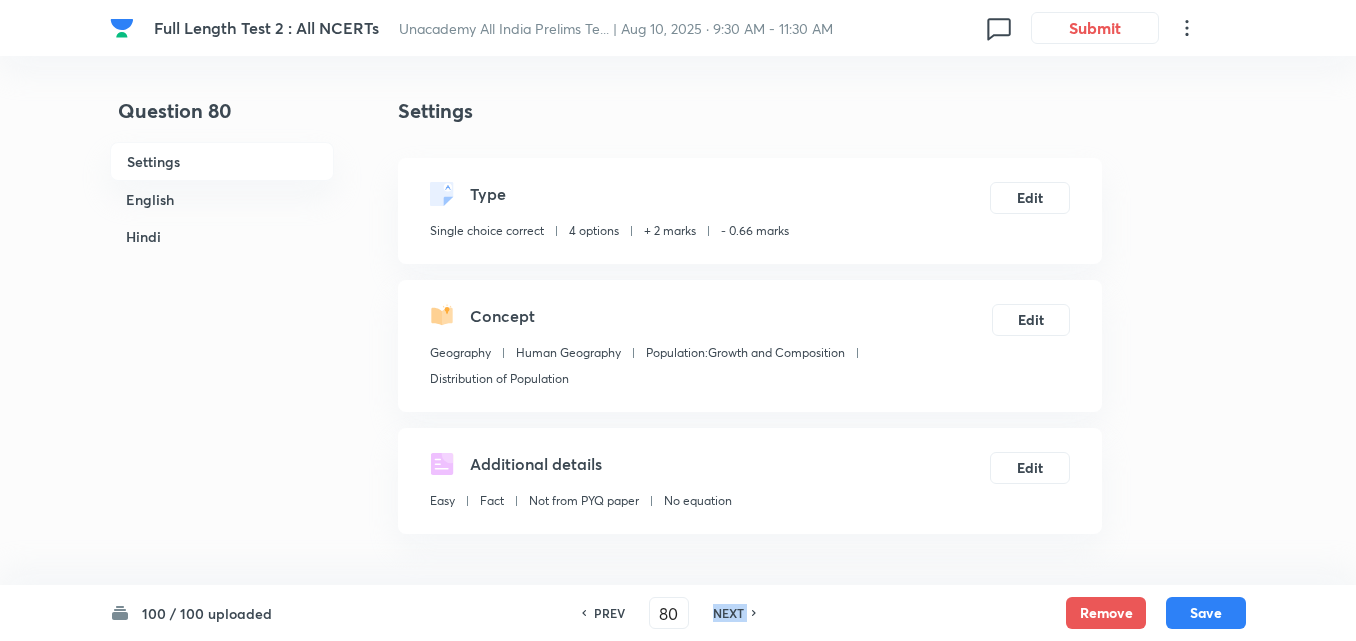 click on "NEXT" at bounding box center [728, 613] 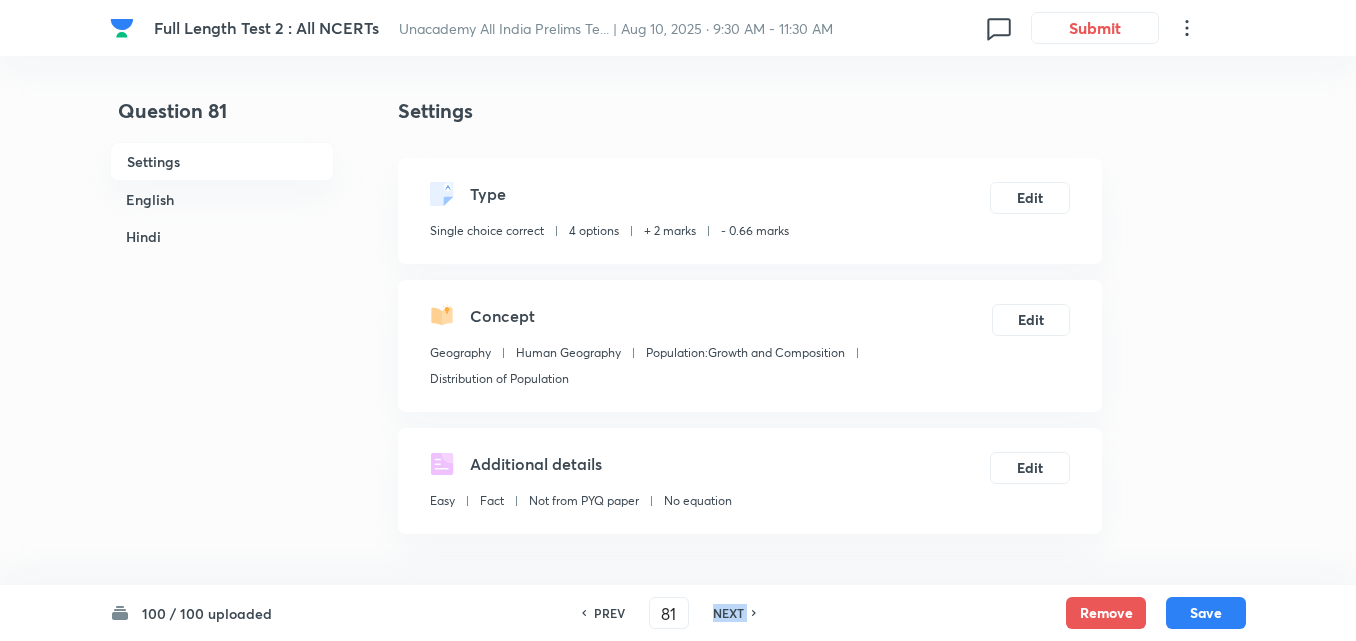 click on "NEXT" at bounding box center (728, 613) 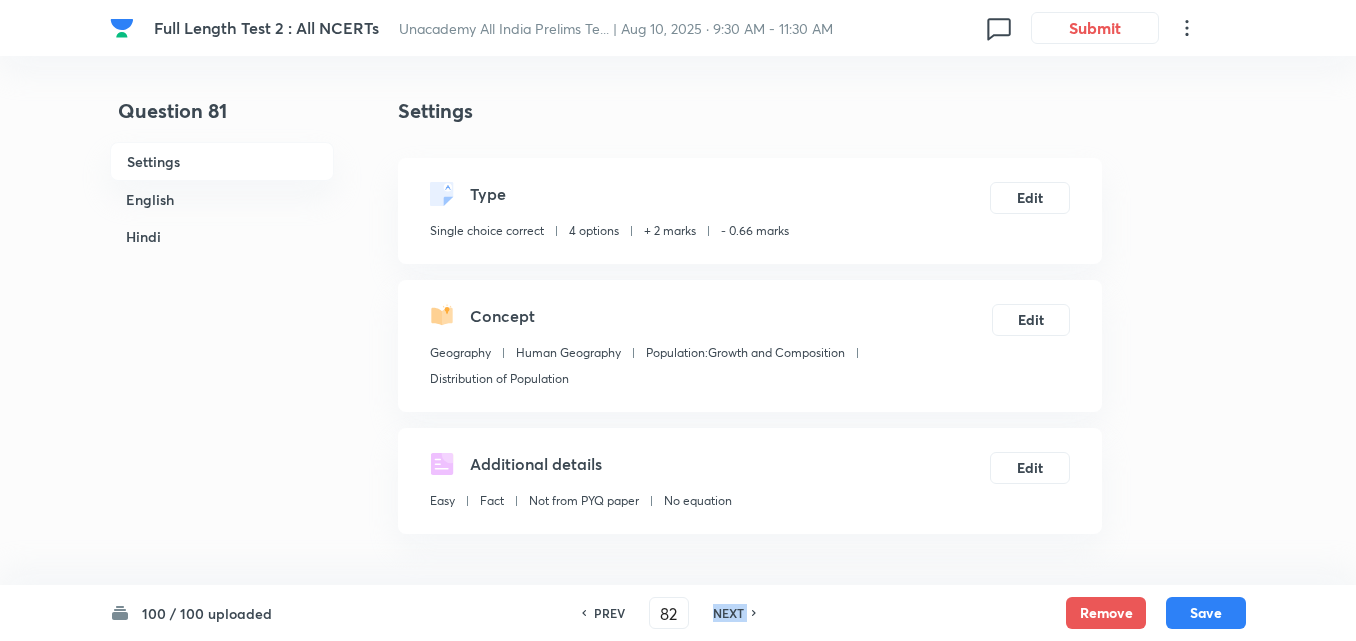 click on "NEXT" at bounding box center (728, 613) 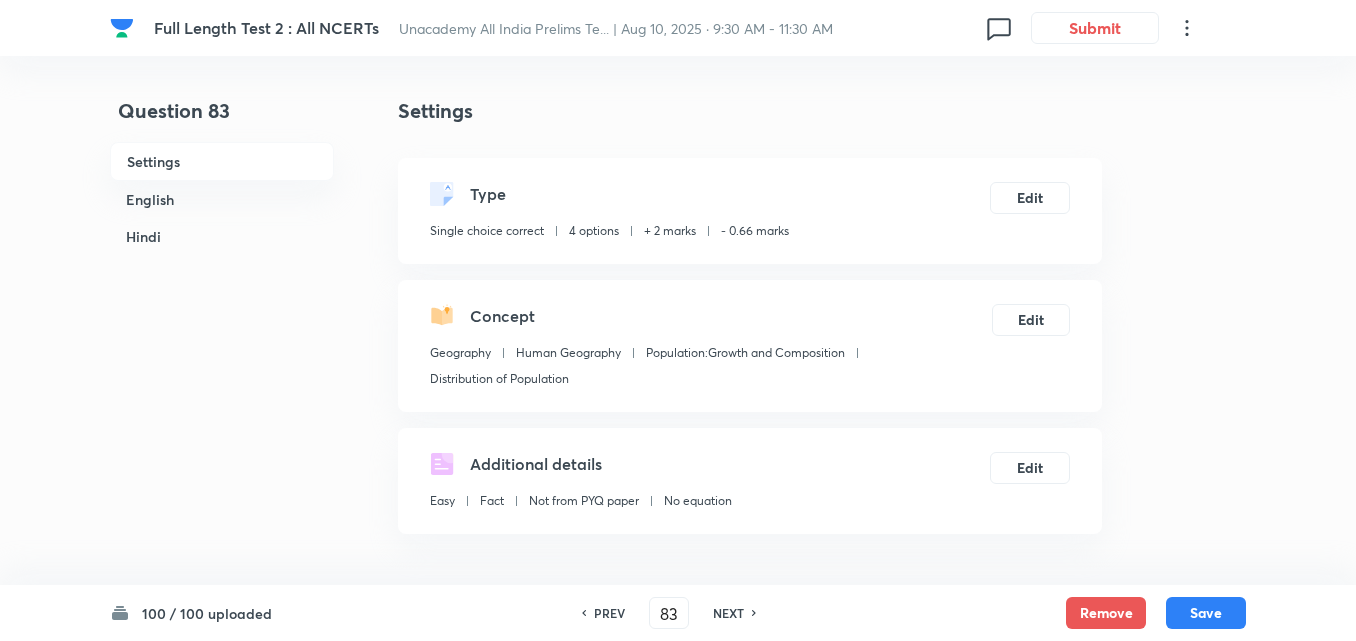 click on "NEXT" at bounding box center (728, 613) 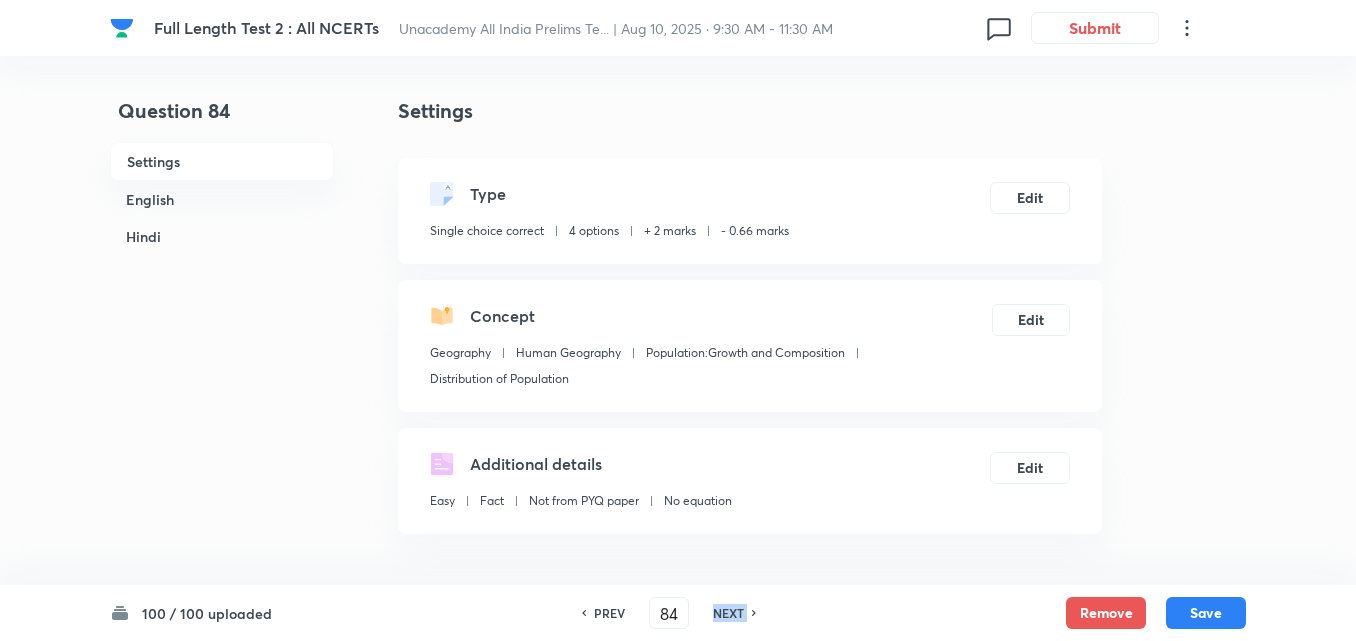 click on "NEXT" at bounding box center (728, 613) 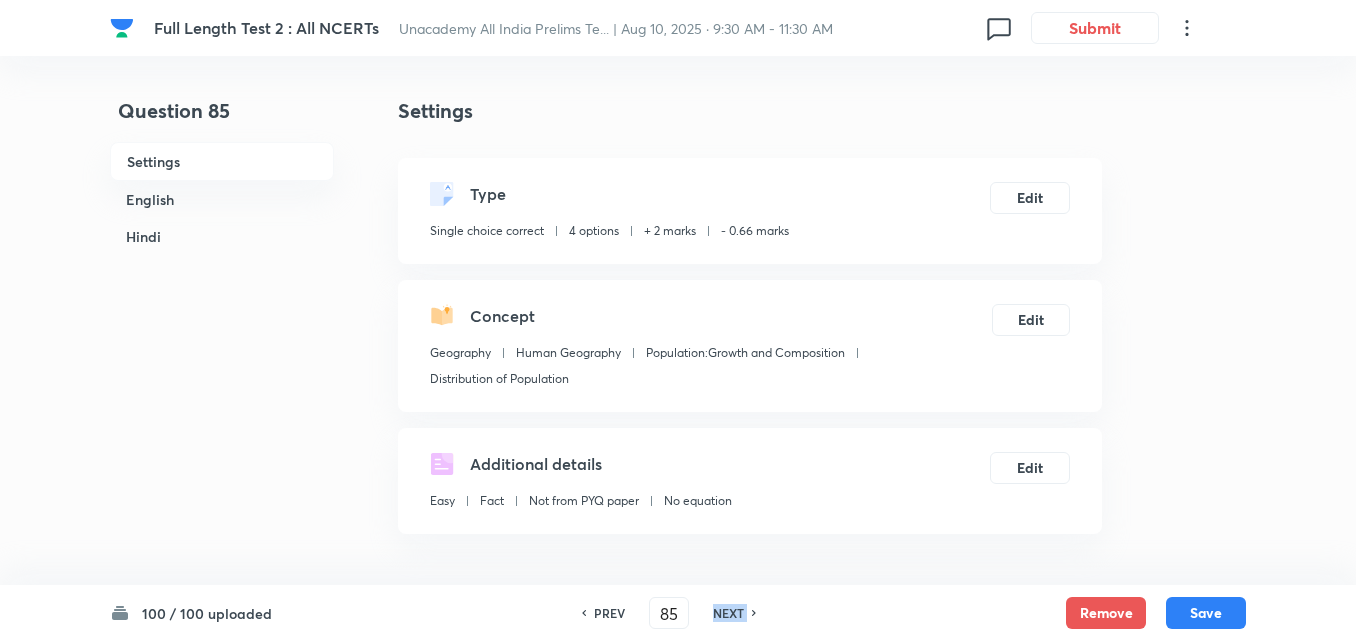 click on "NEXT" at bounding box center (728, 613) 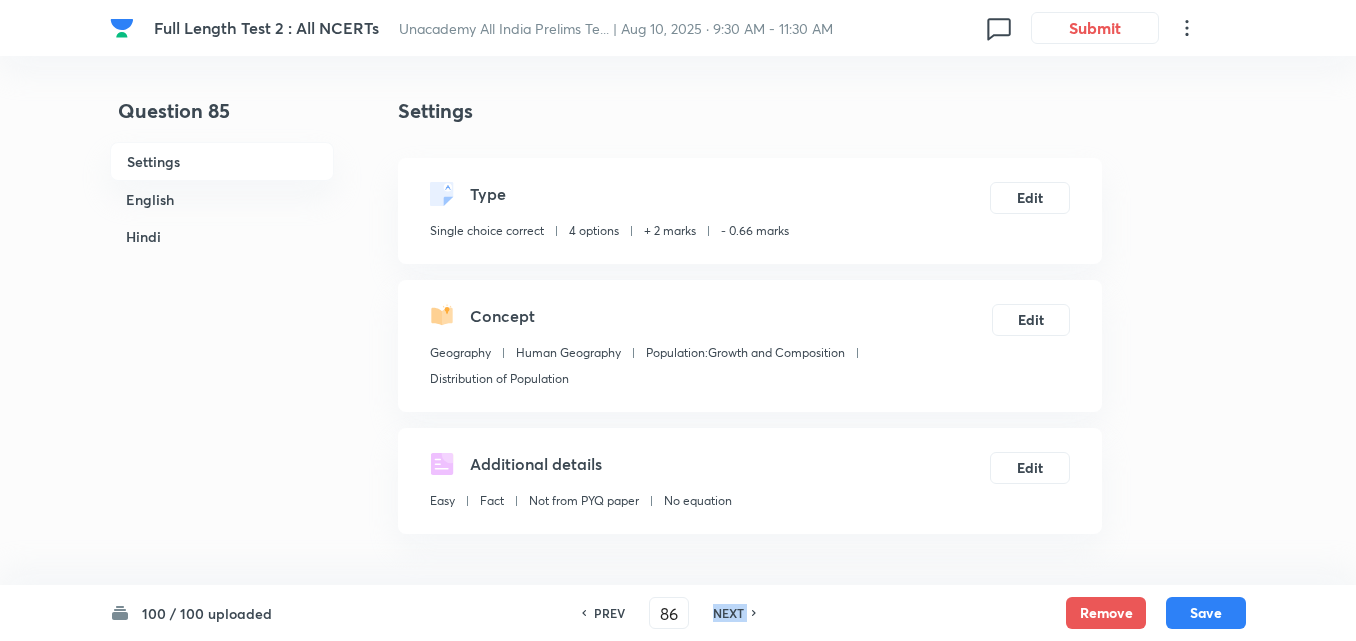 click on "NEXT" at bounding box center [728, 613] 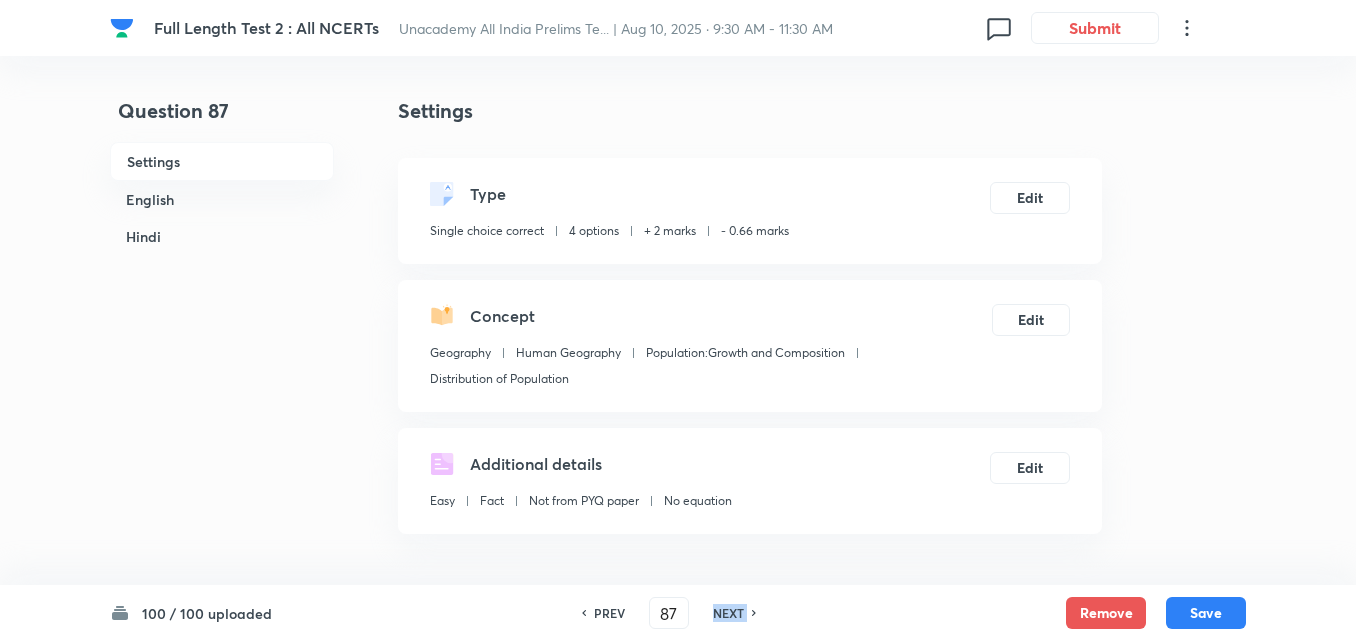 click on "NEXT" at bounding box center (728, 613) 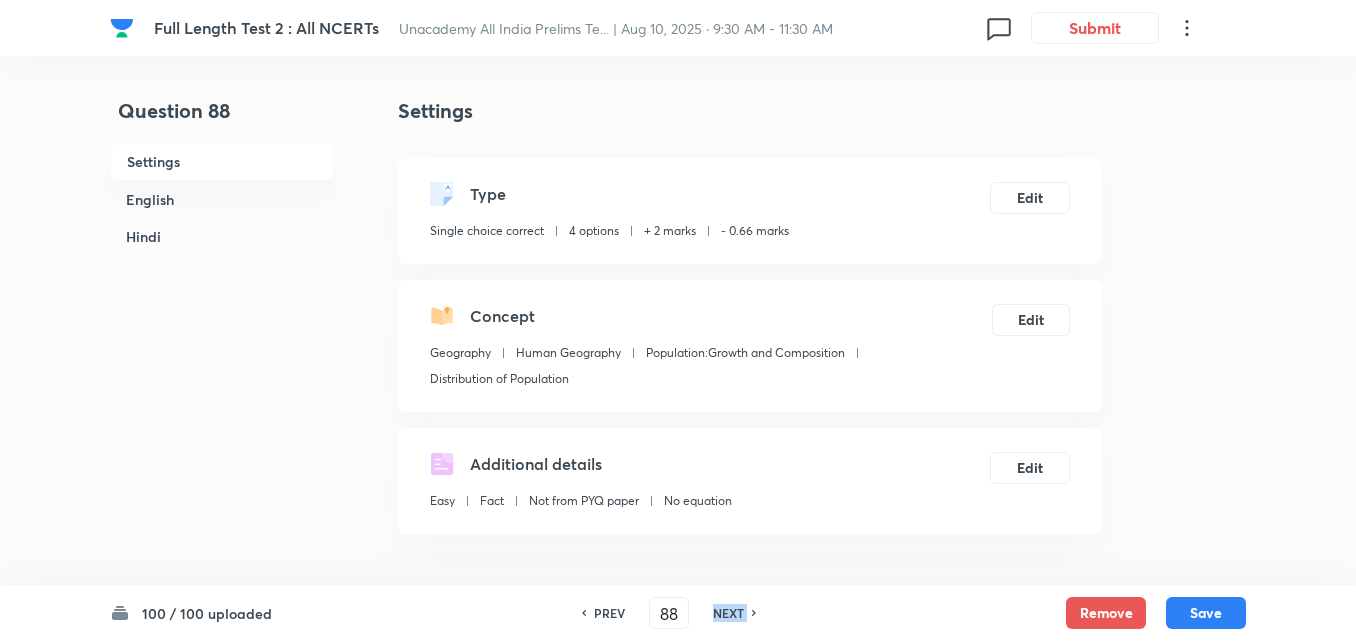 click on "NEXT" at bounding box center (728, 613) 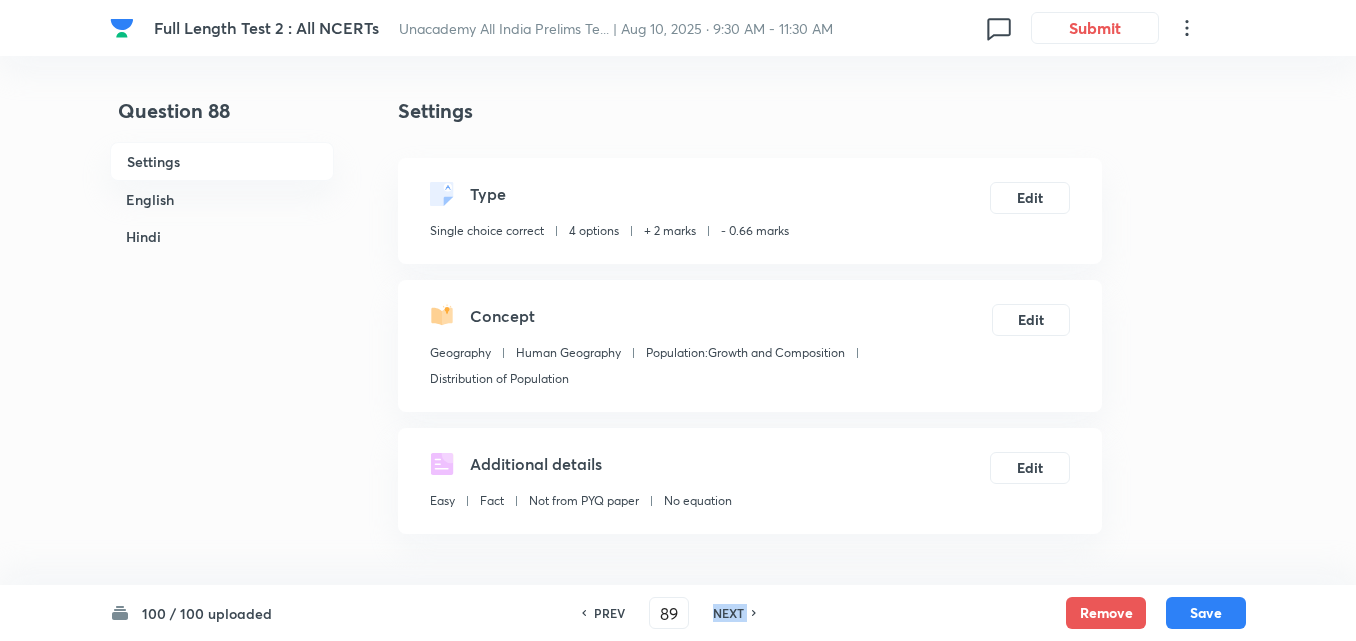 click on "NEXT" at bounding box center [728, 613] 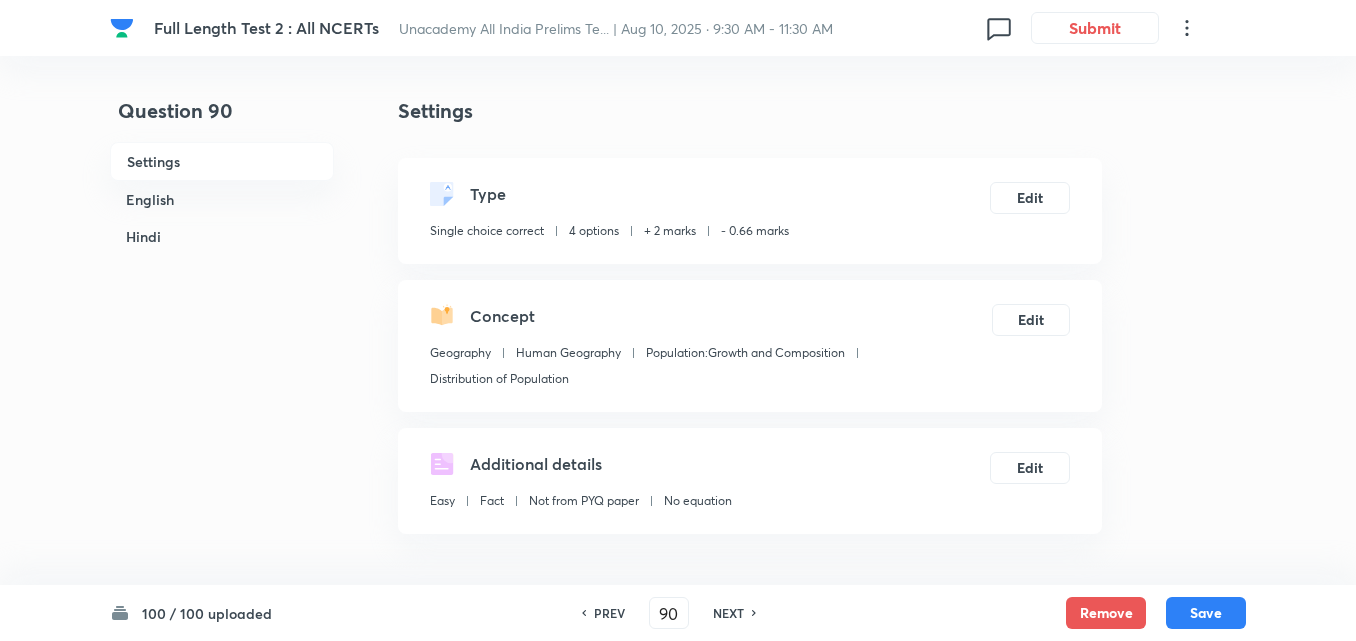 click on "NEXT" at bounding box center [728, 613] 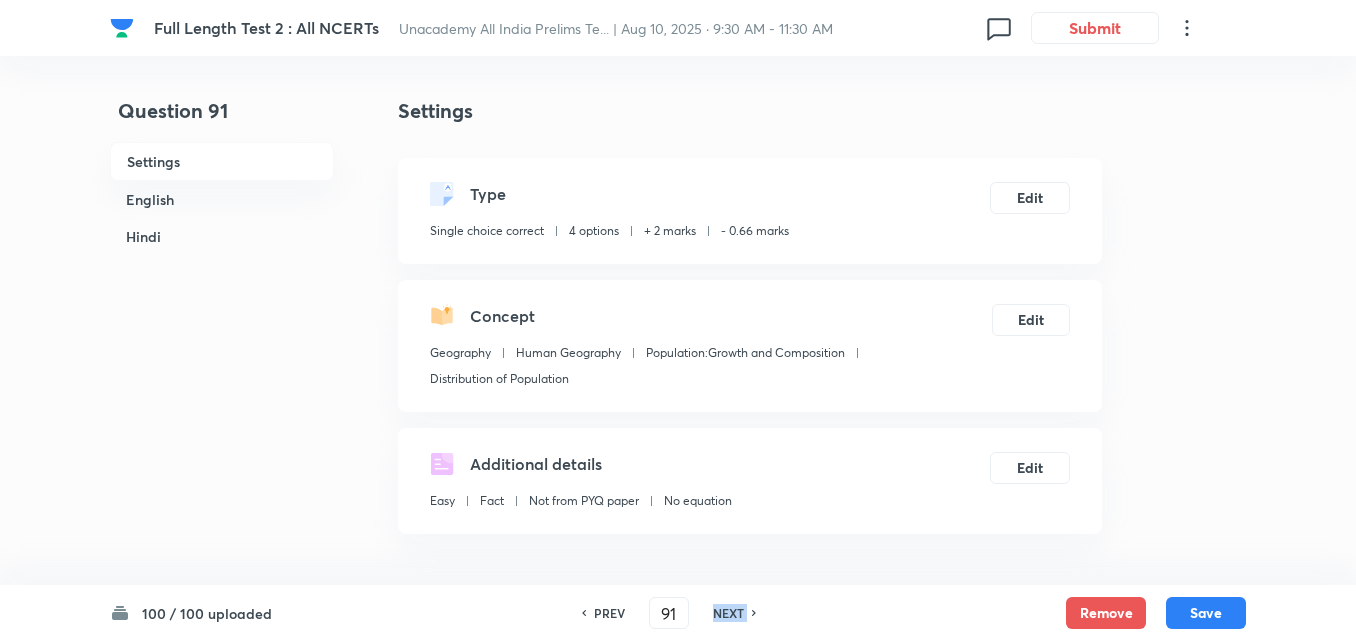 click on "NEXT" at bounding box center [728, 613] 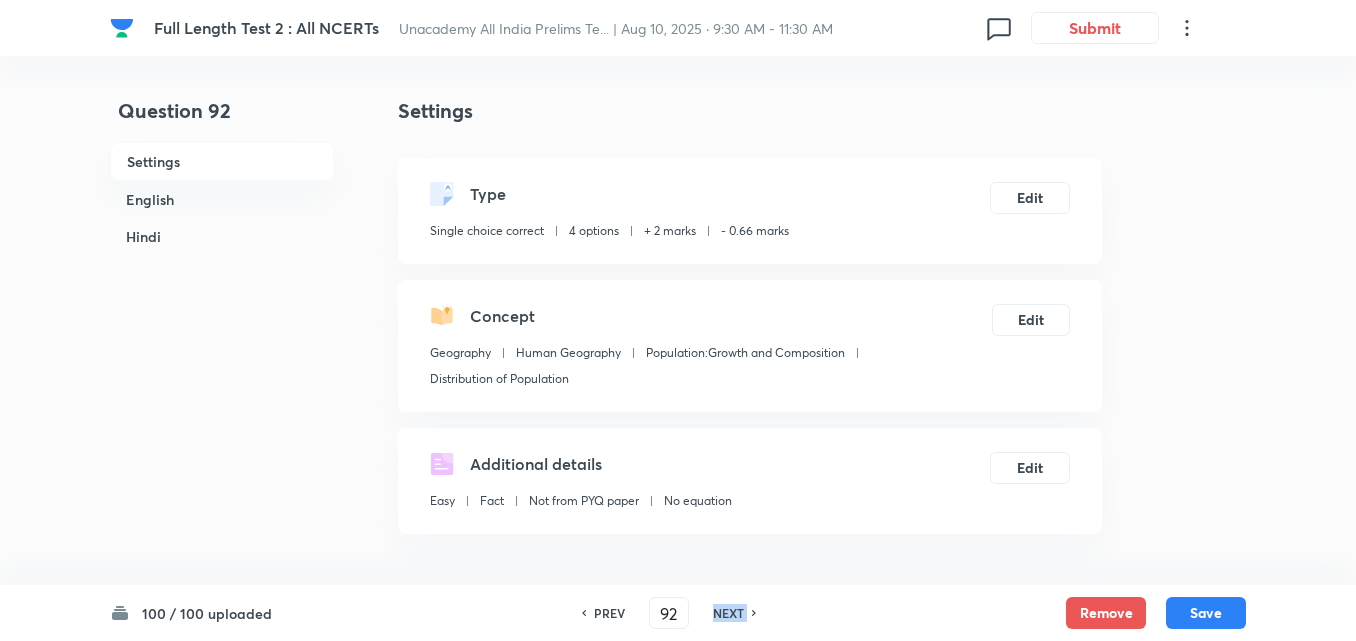 click on "NEXT" at bounding box center (728, 613) 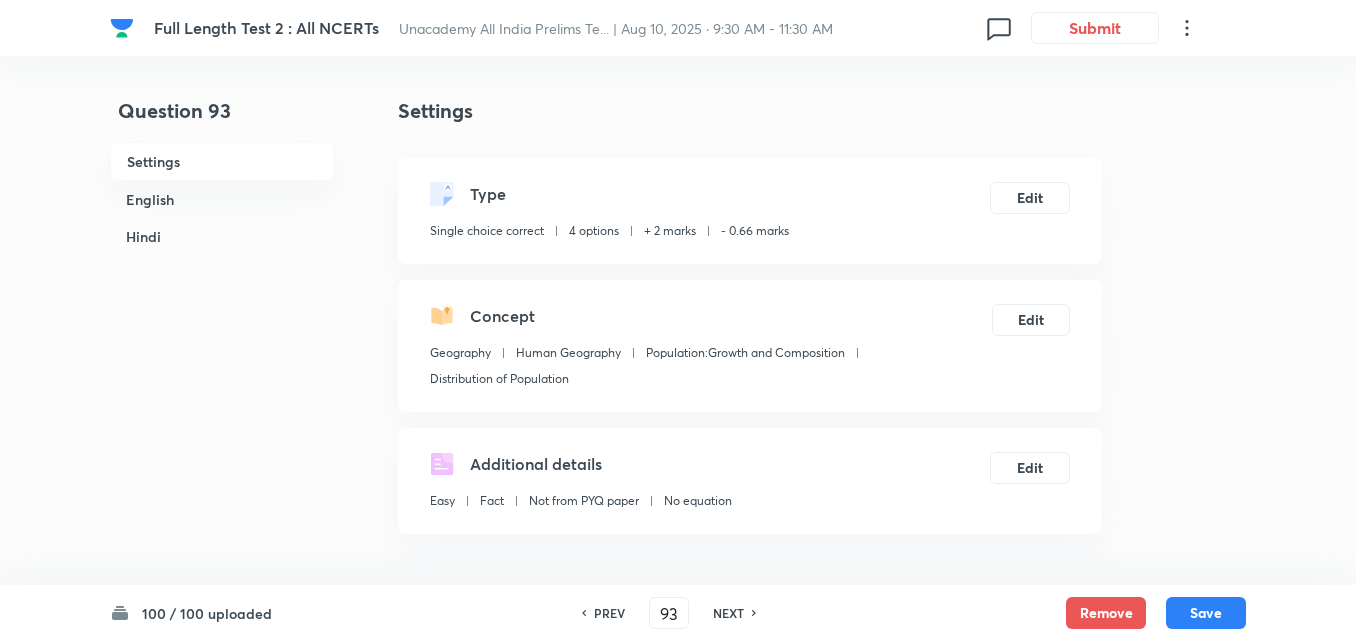 click on "NEXT" at bounding box center [728, 613] 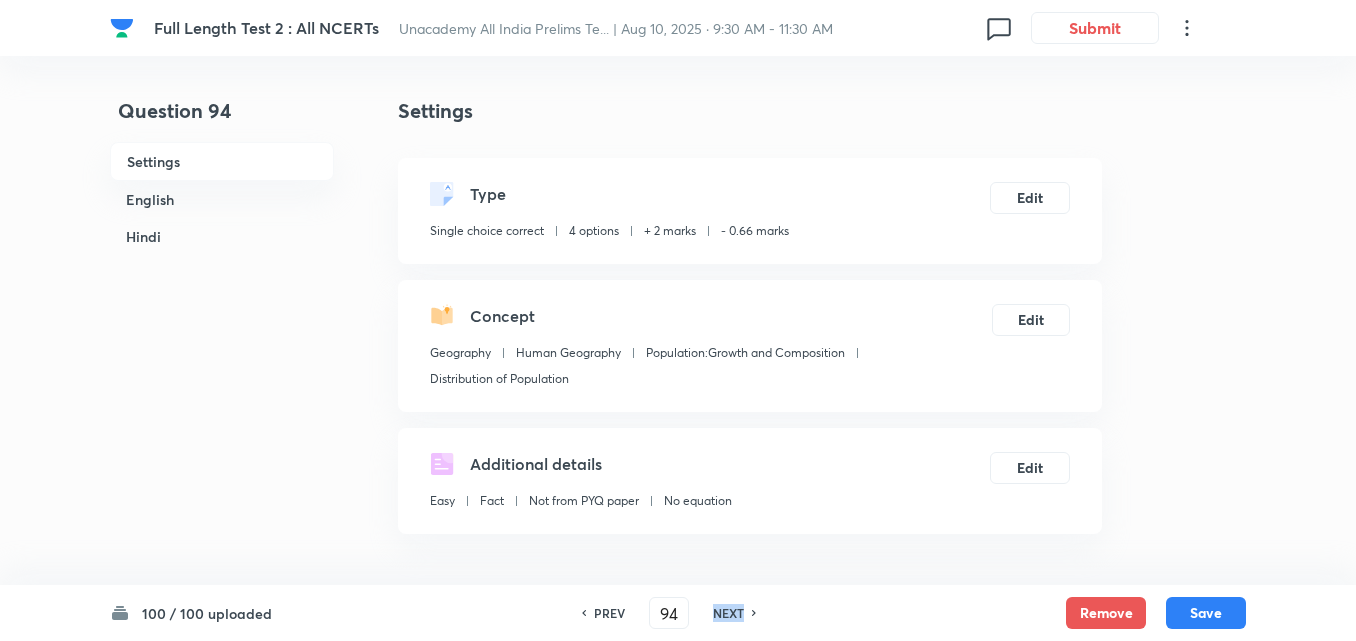 click on "NEXT" at bounding box center (728, 613) 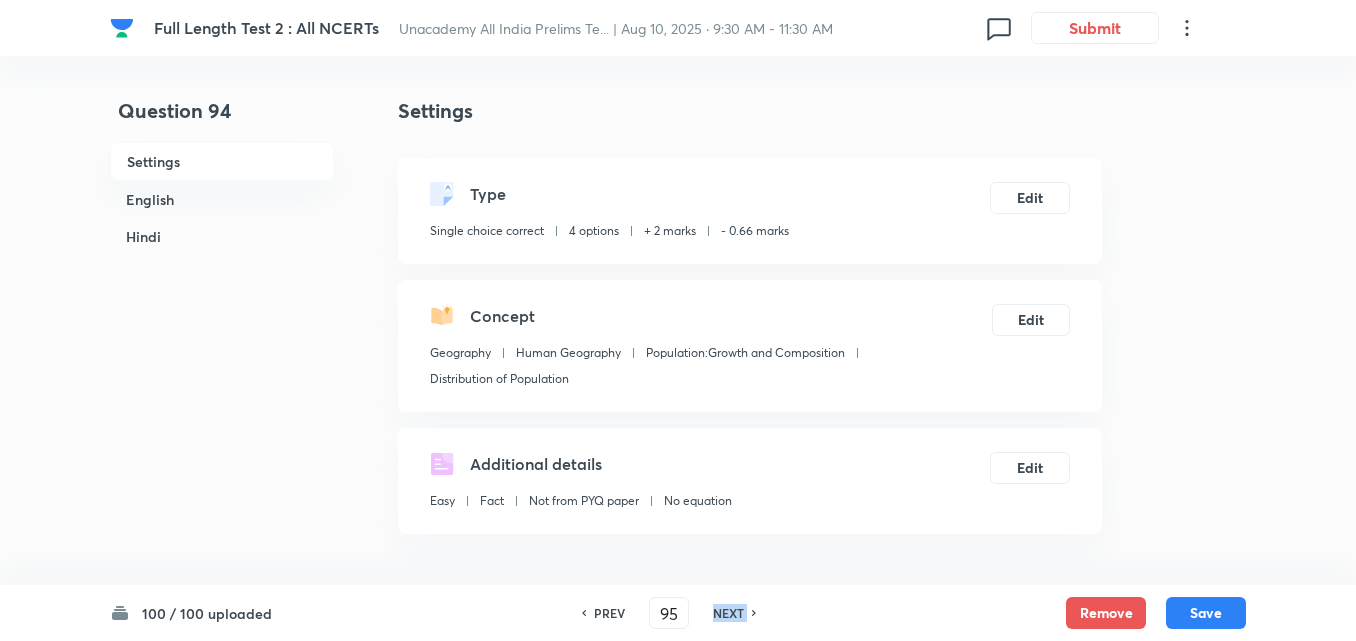 click on "NEXT" at bounding box center [728, 613] 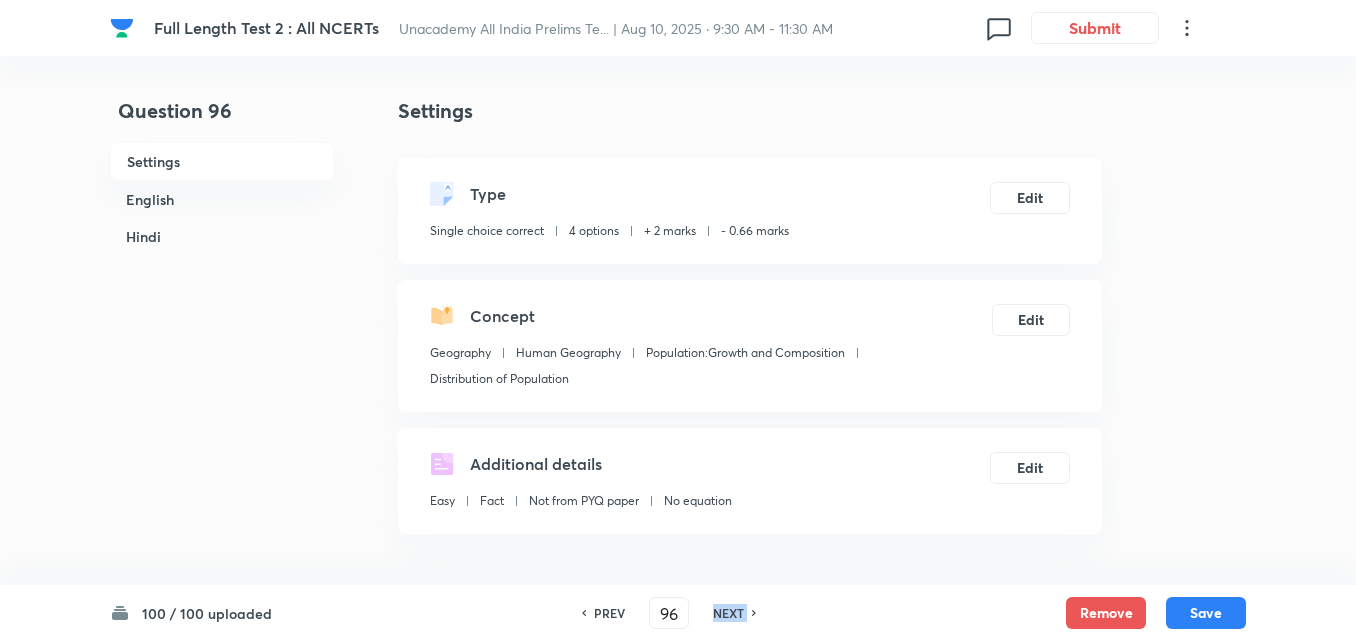 click on "NEXT" at bounding box center [728, 613] 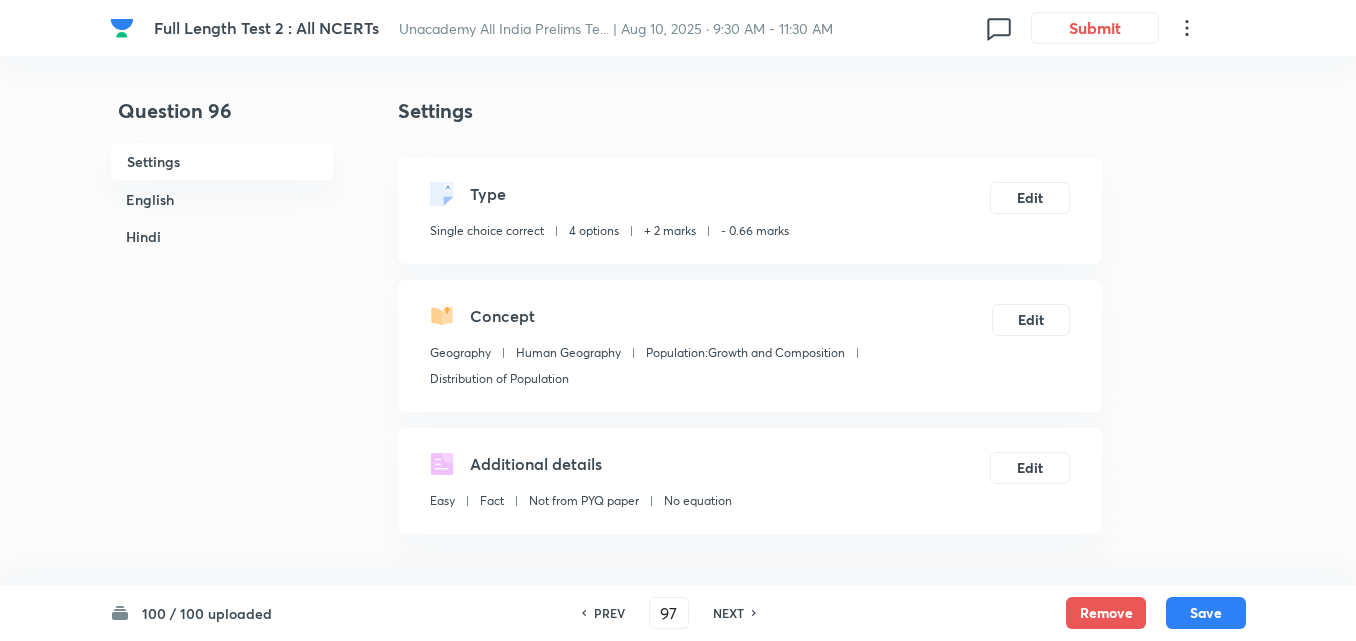 click on "NEXT" at bounding box center (728, 613) 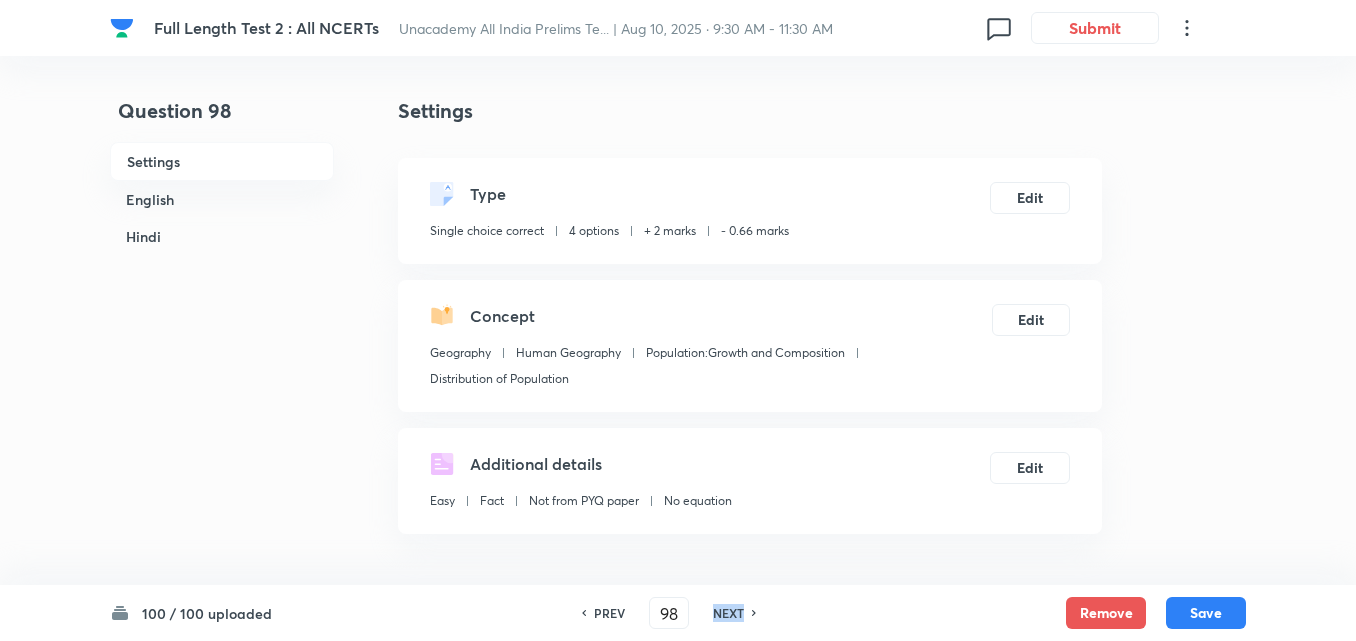 click on "NEXT" at bounding box center (728, 613) 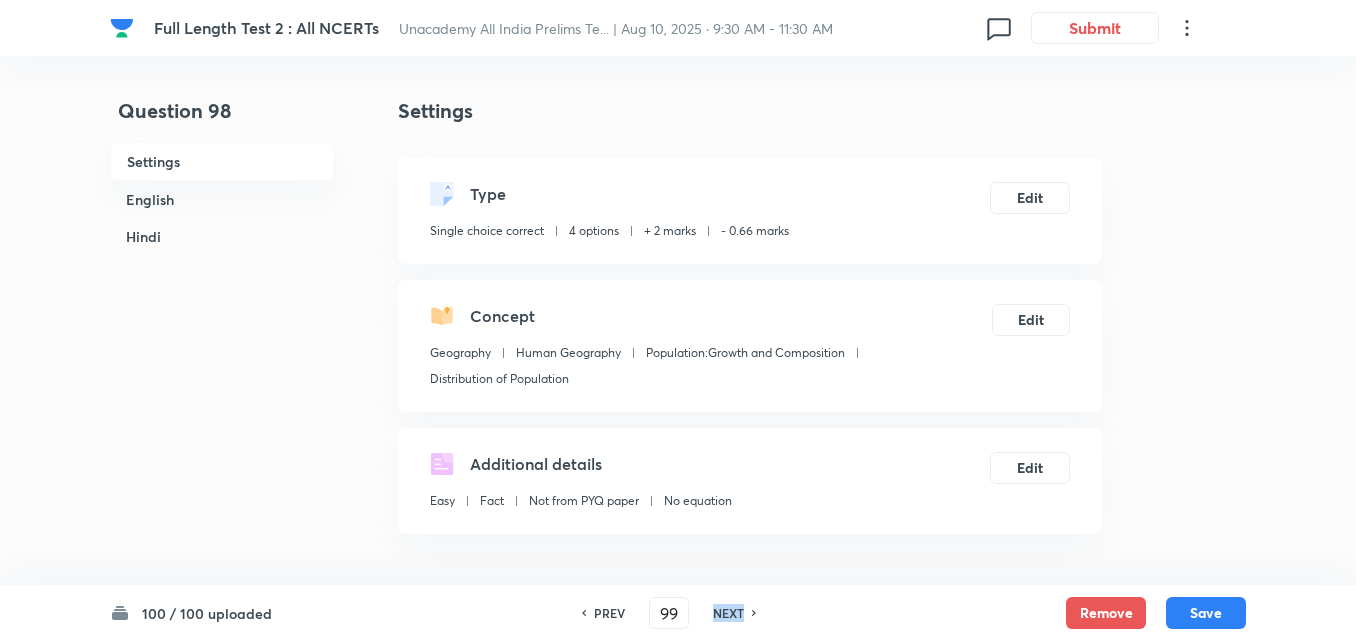 click on "NEXT" at bounding box center (728, 613) 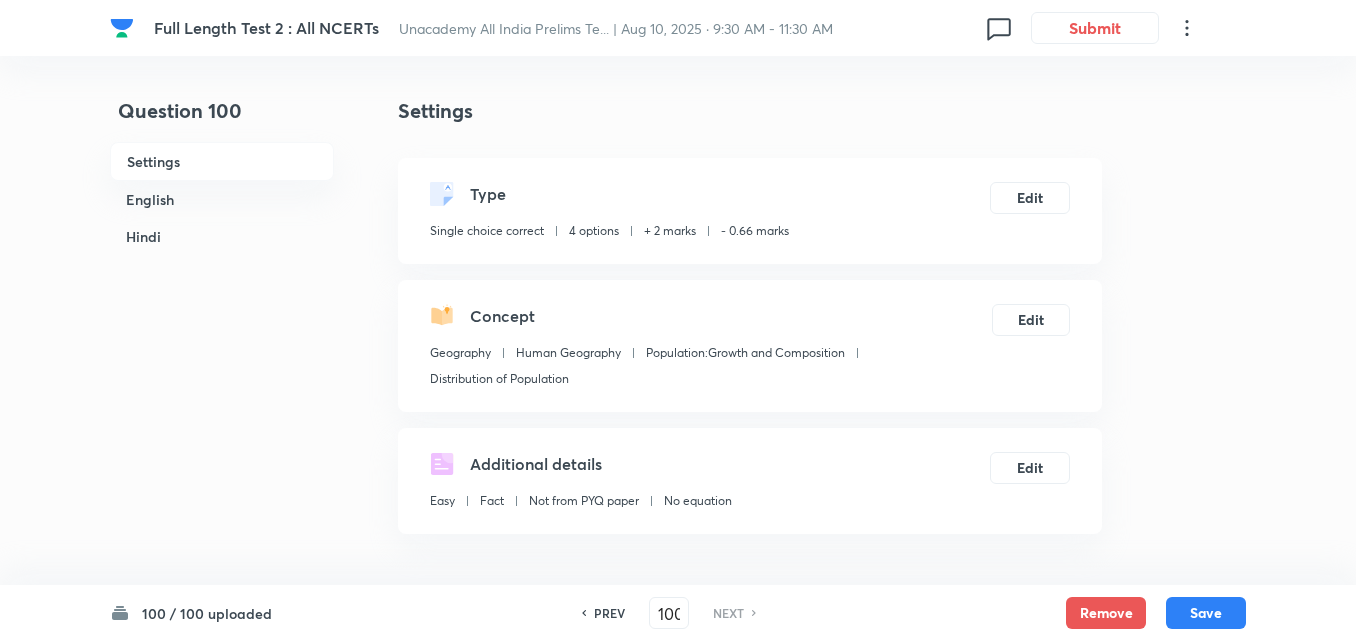 click on "NEXT" at bounding box center [728, 613] 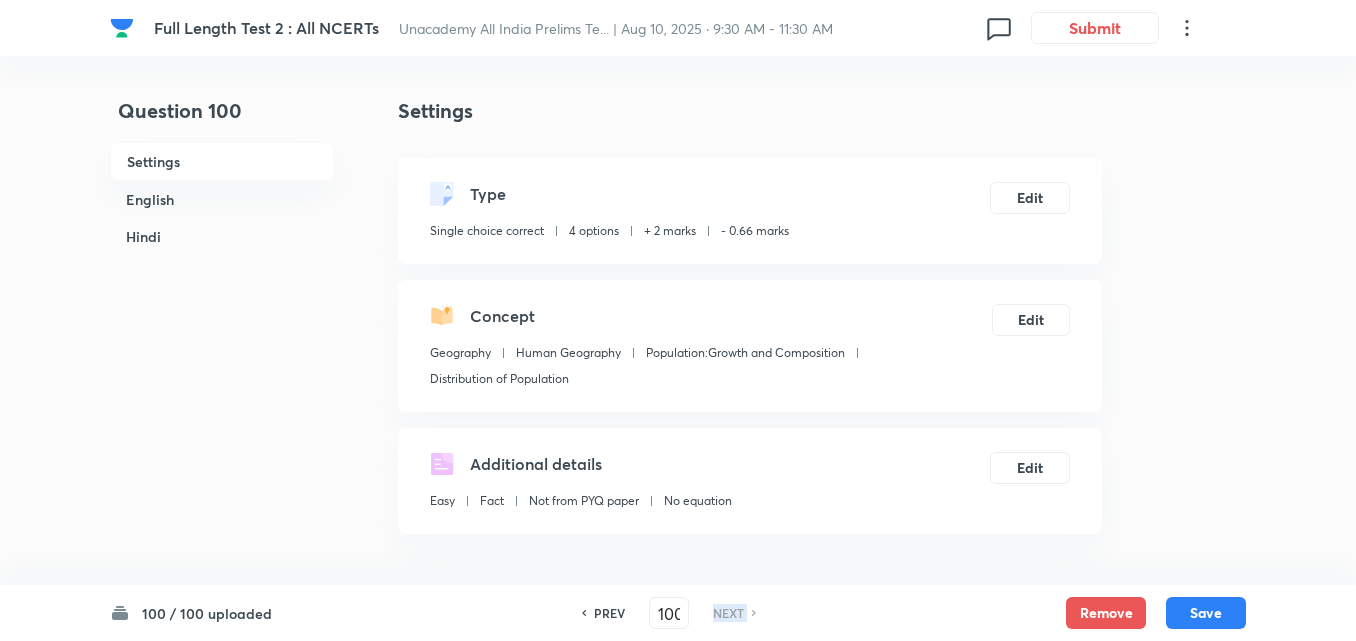 click on "NEXT" at bounding box center [728, 613] 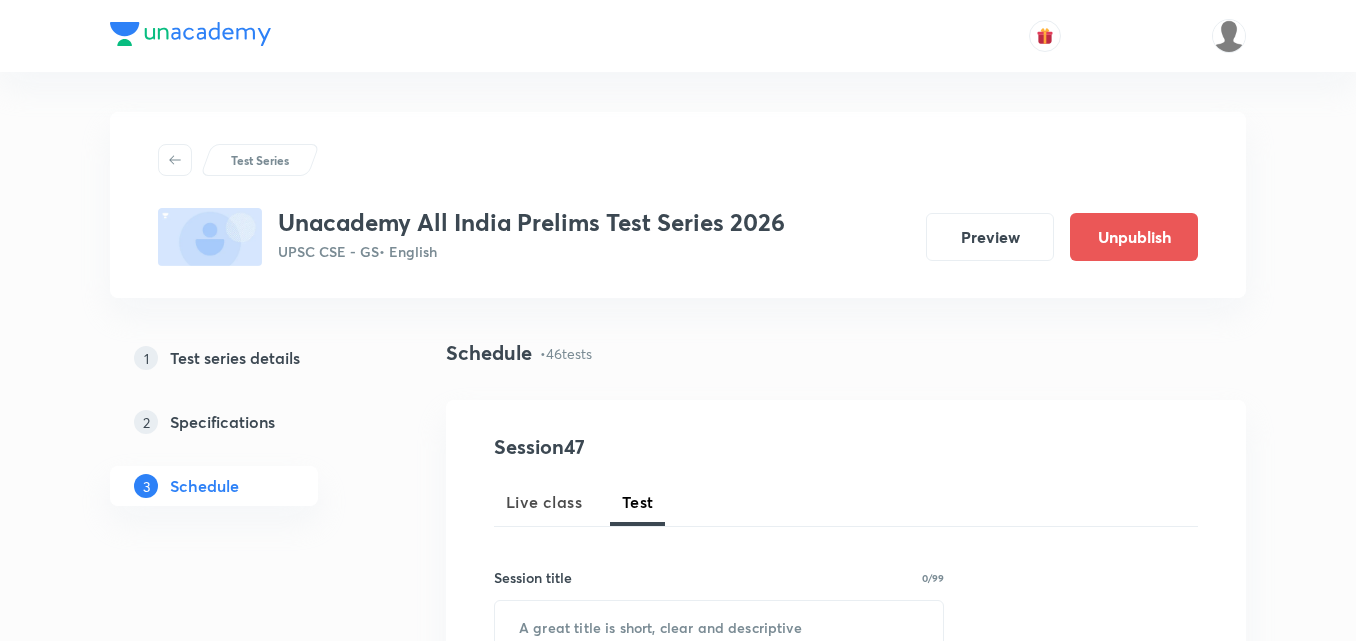 scroll, scrollTop: 2500, scrollLeft: 0, axis: vertical 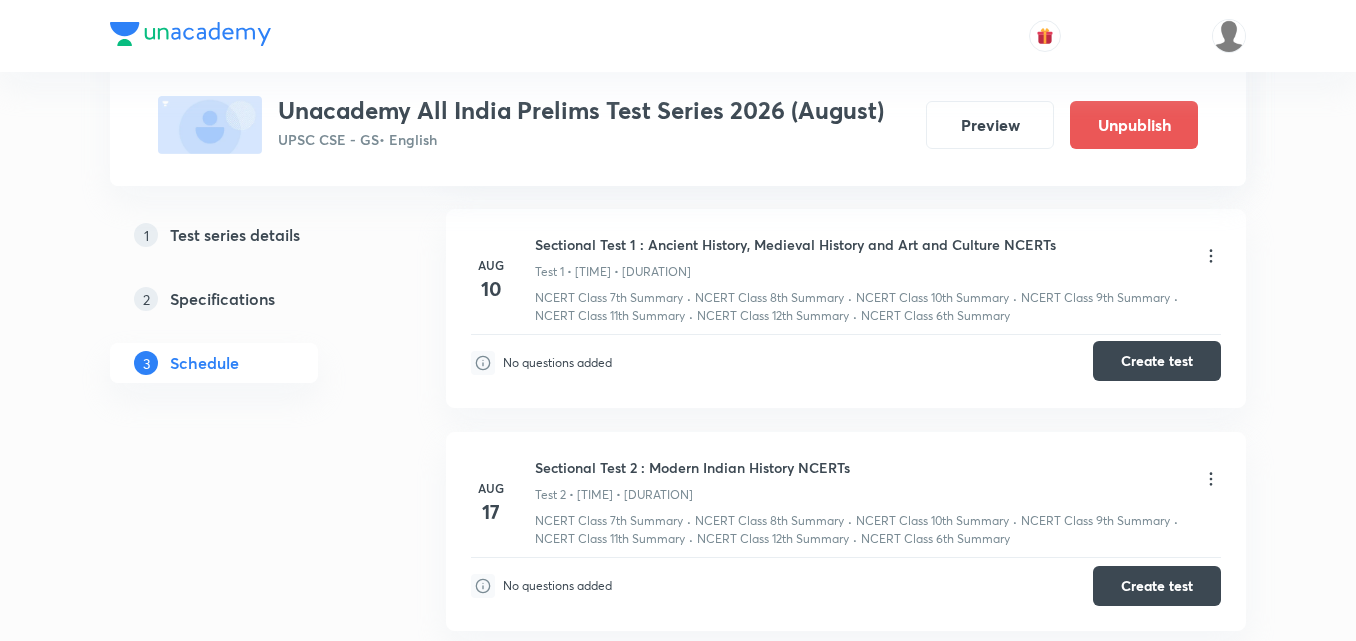 click on "Create test" at bounding box center (1157, 361) 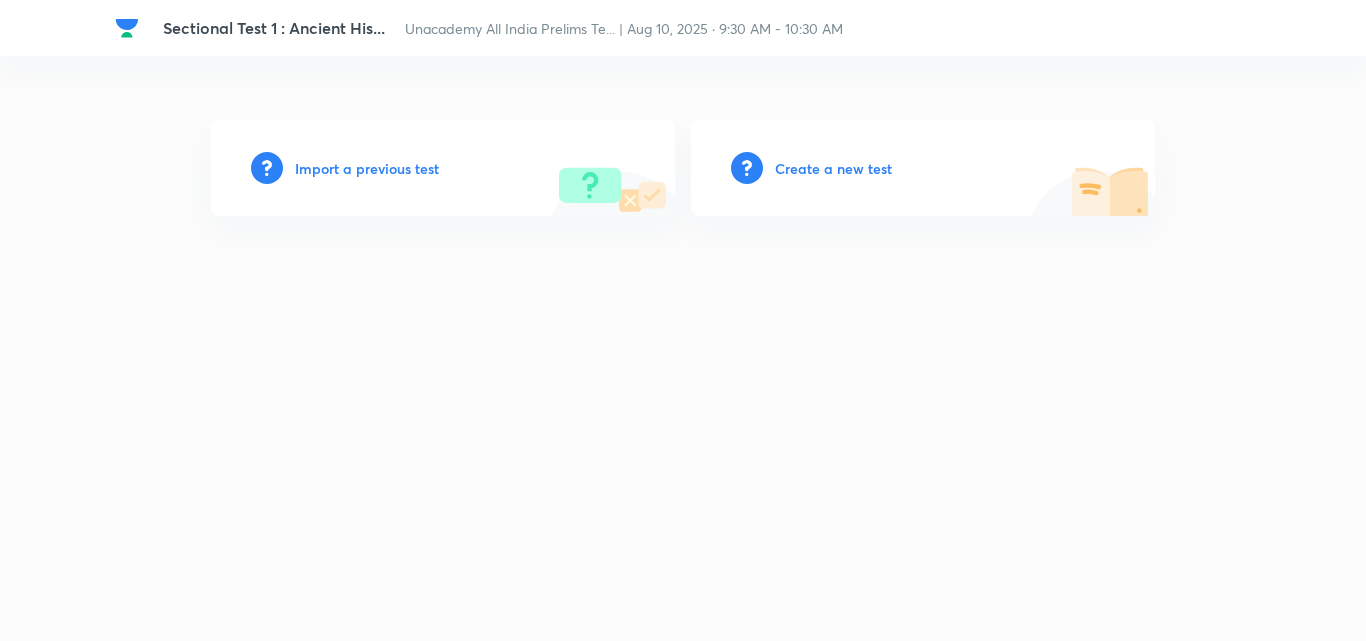 scroll, scrollTop: 0, scrollLeft: 0, axis: both 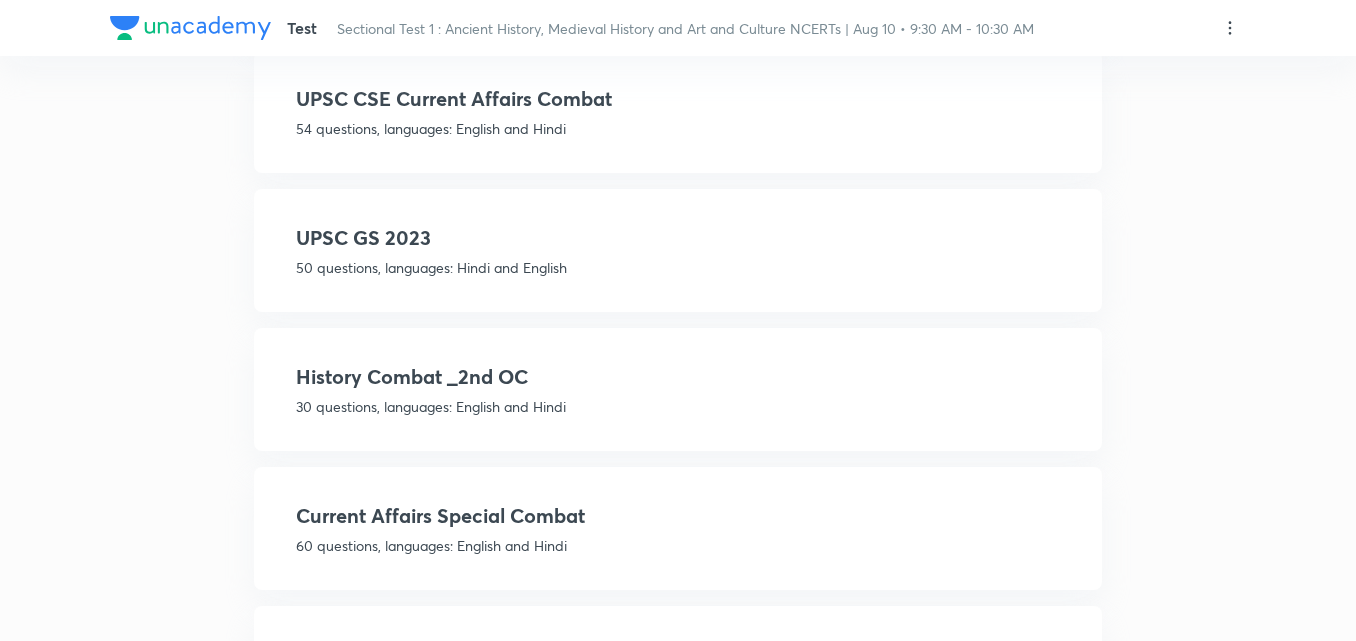click on "50 questions, languages: Hindi and English" at bounding box center (678, 267) 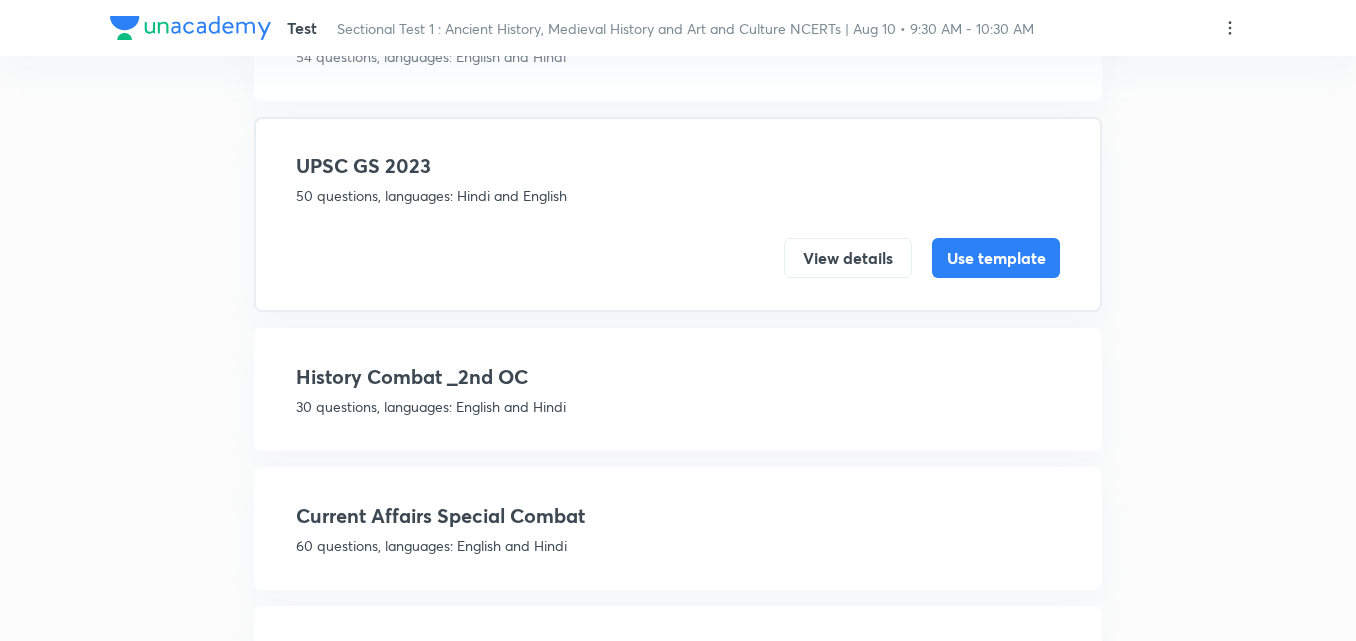 scroll, scrollTop: 1128, scrollLeft: 0, axis: vertical 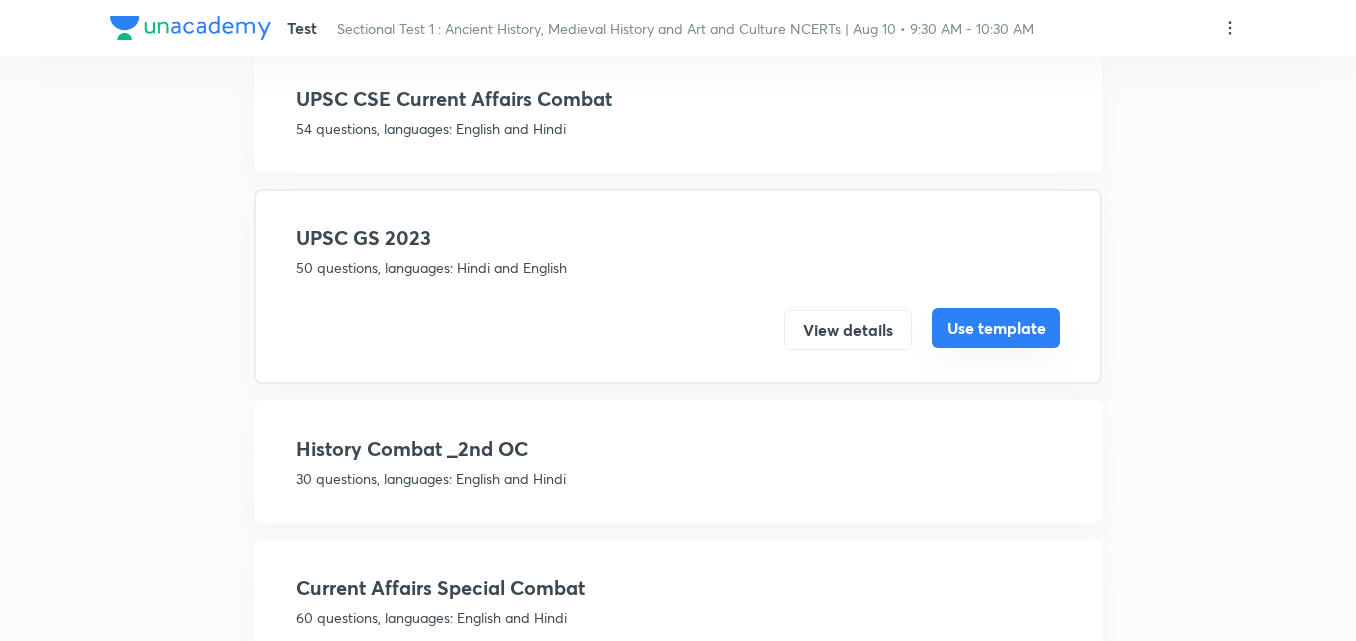 click on "Use template" at bounding box center [996, 328] 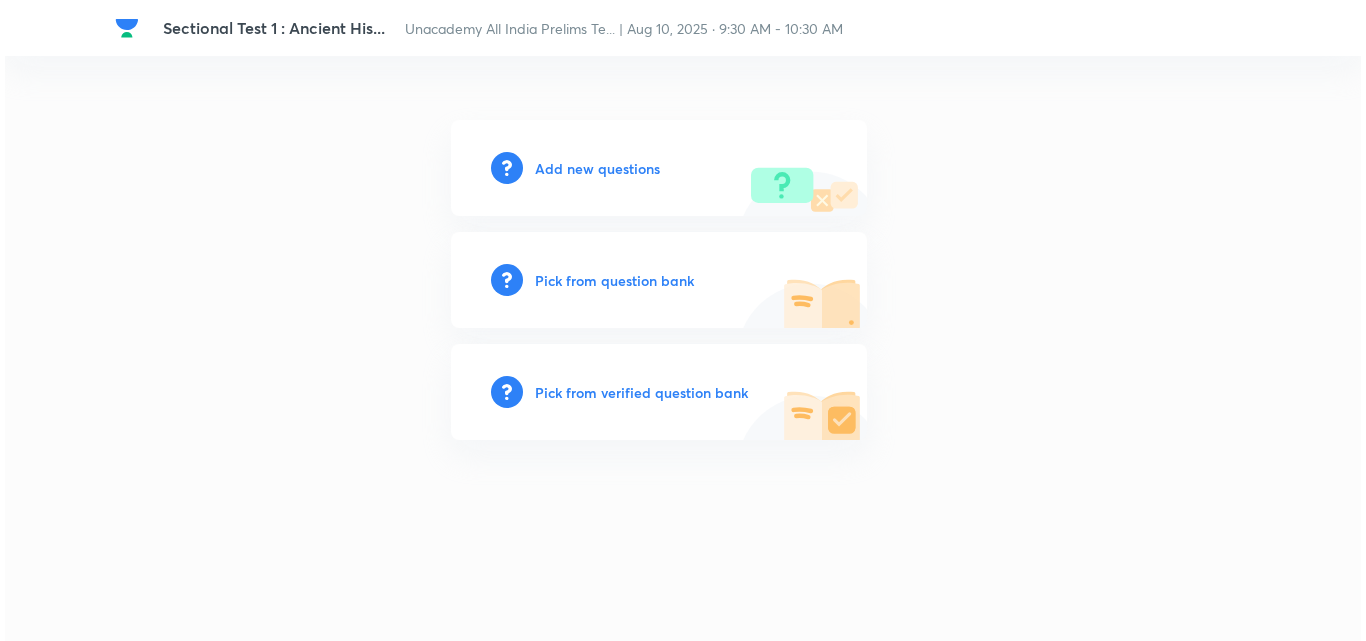 scroll, scrollTop: 0, scrollLeft: 0, axis: both 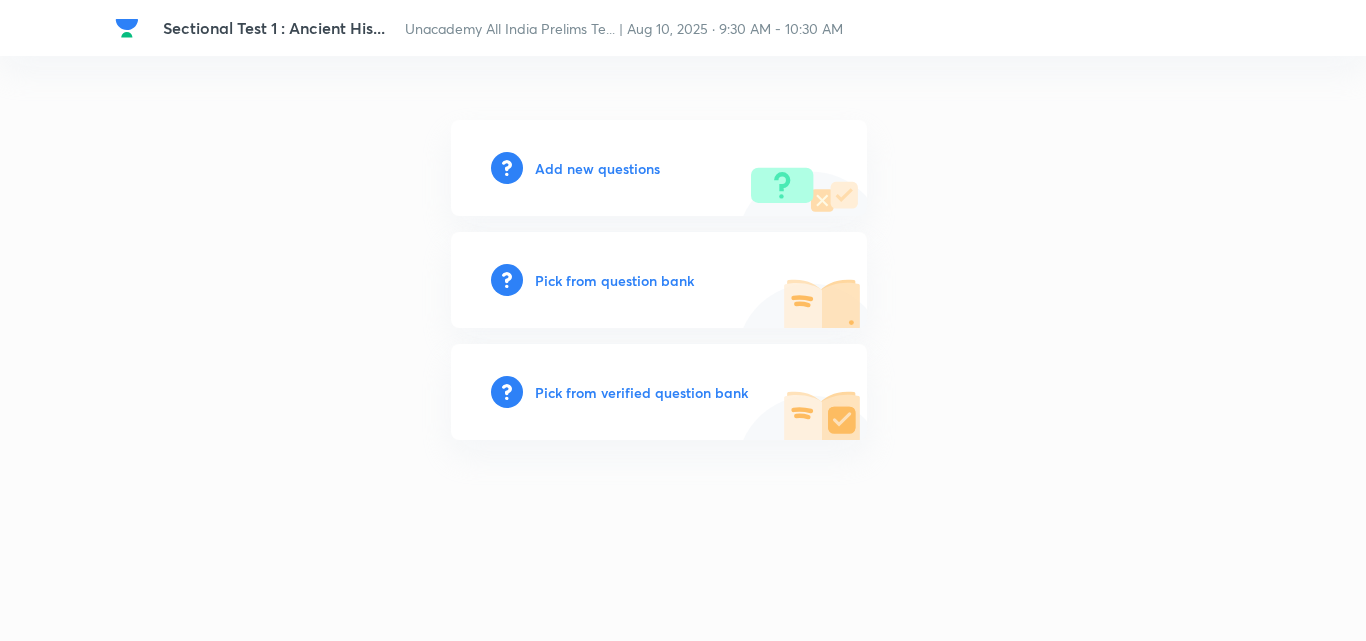 click on "Add new questions" at bounding box center [597, 168] 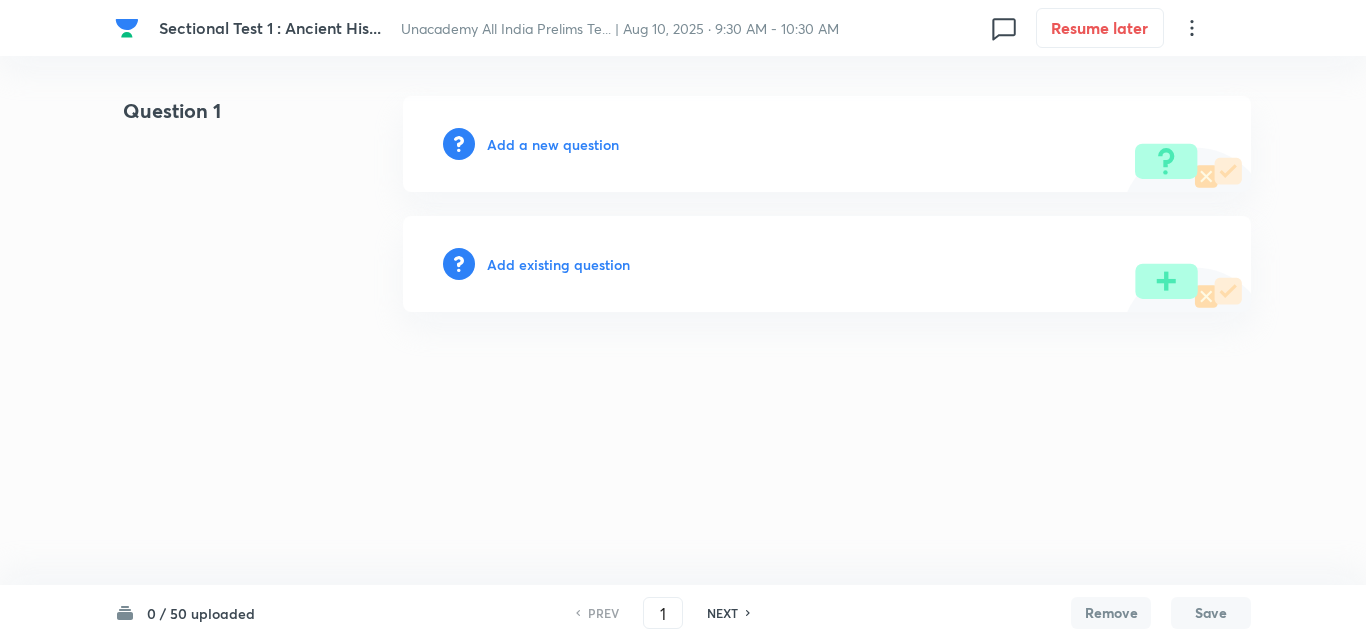 click on "Add a new question" at bounding box center [553, 144] 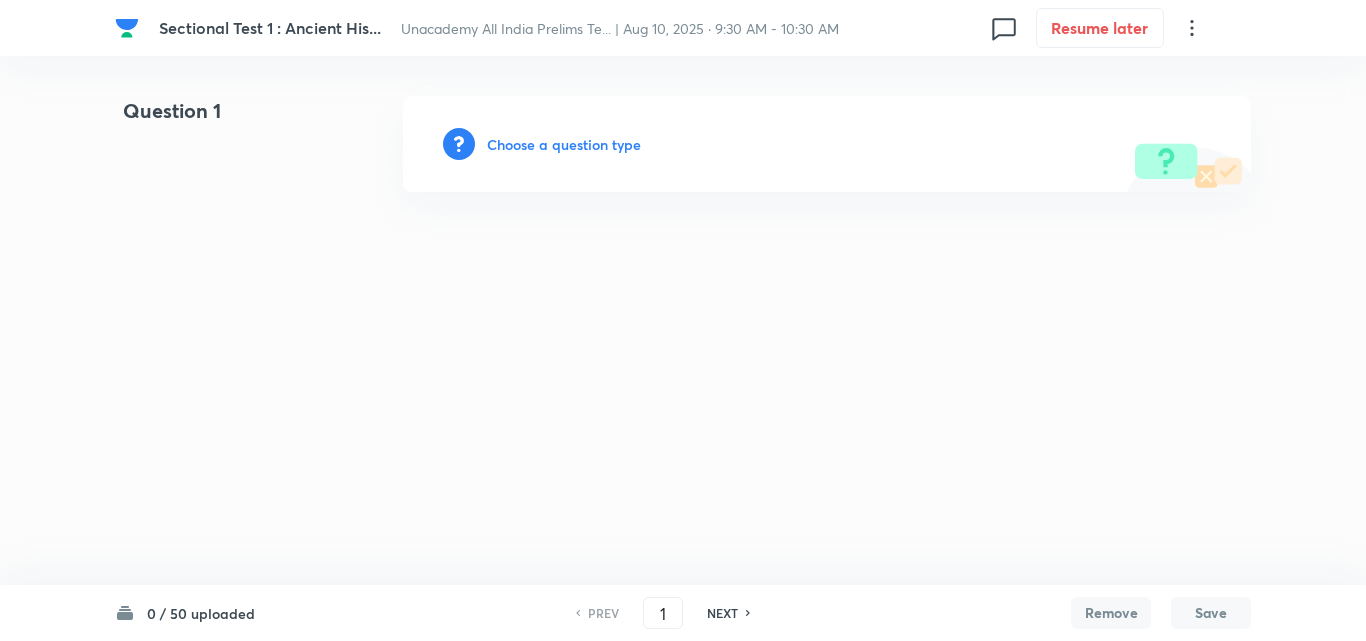 click on "Choose a question type" at bounding box center [564, 144] 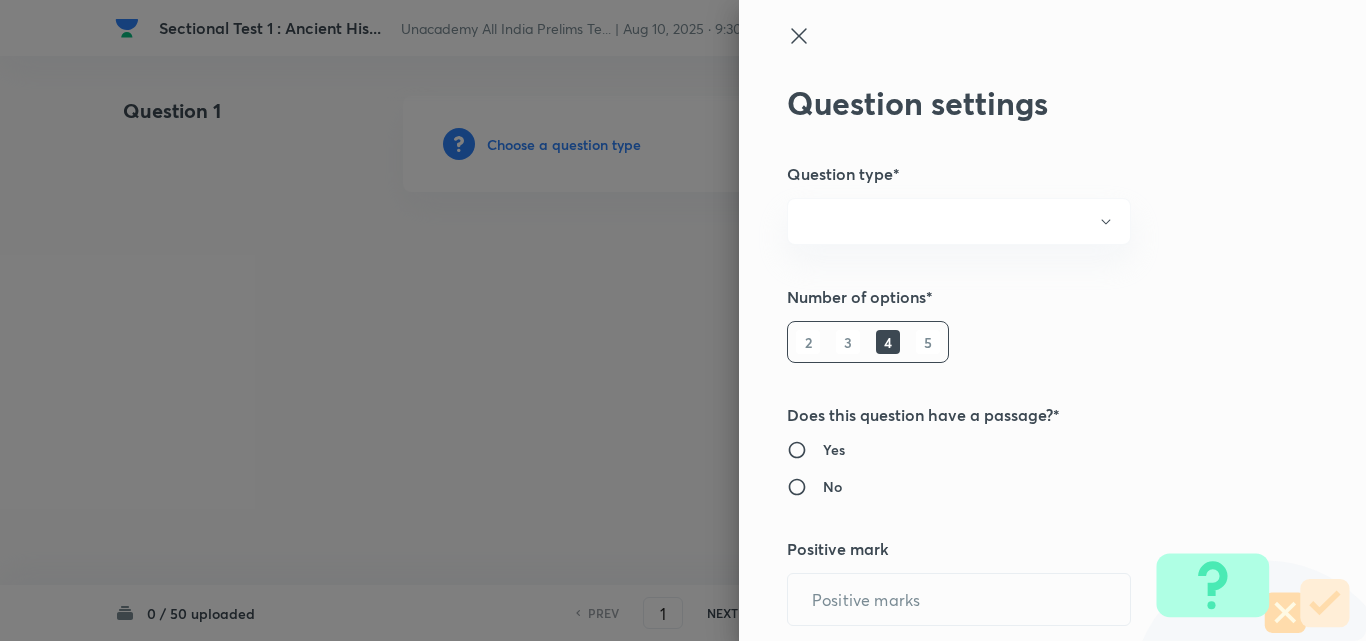 radio on "true" 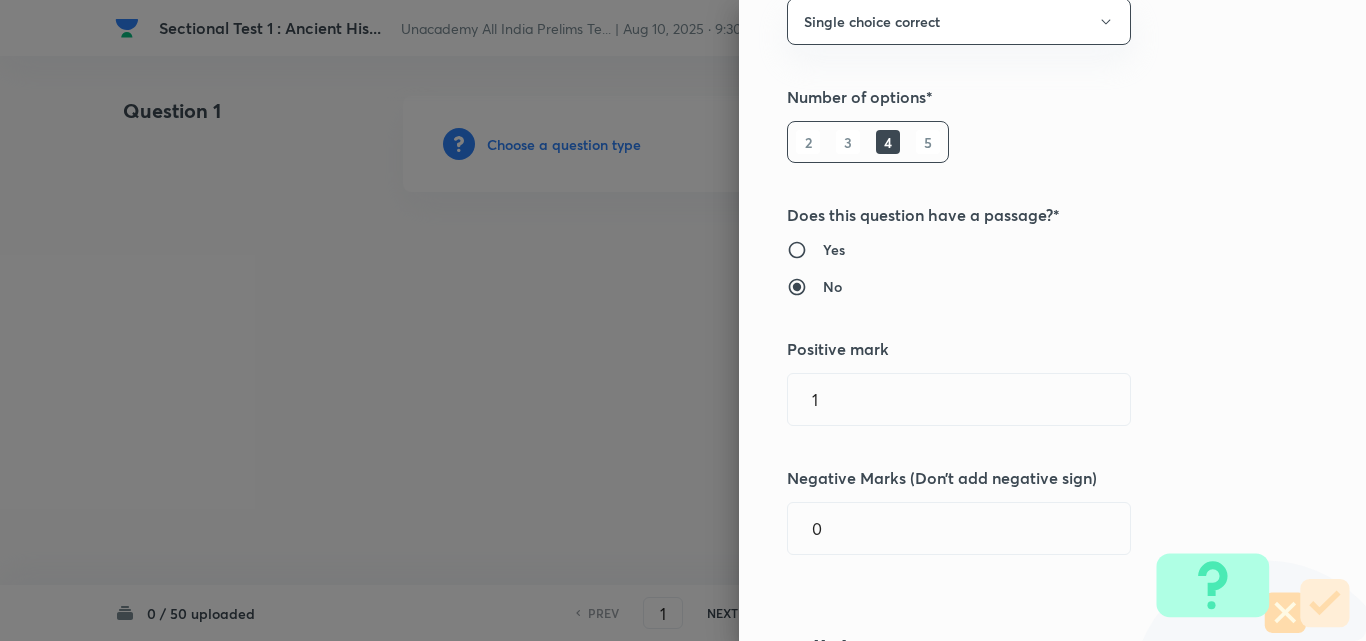 scroll, scrollTop: 300, scrollLeft: 0, axis: vertical 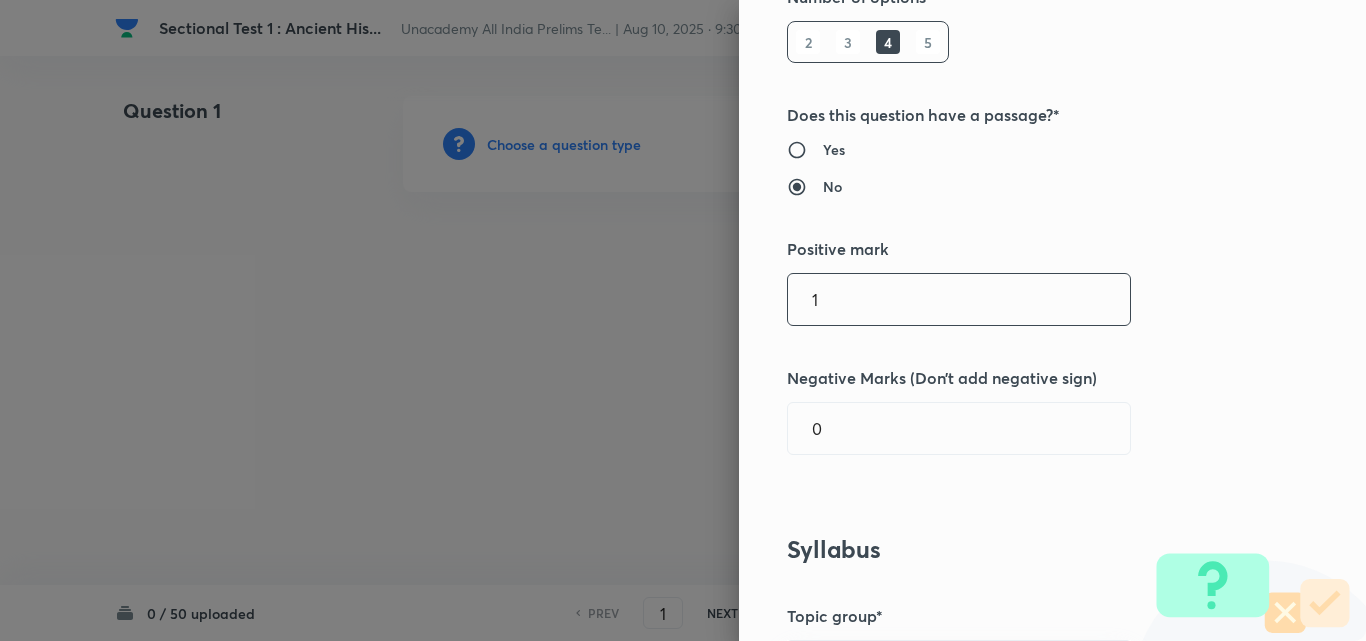 drag, startPoint x: 832, startPoint y: 297, endPoint x: 750, endPoint y: 280, distance: 83.74366 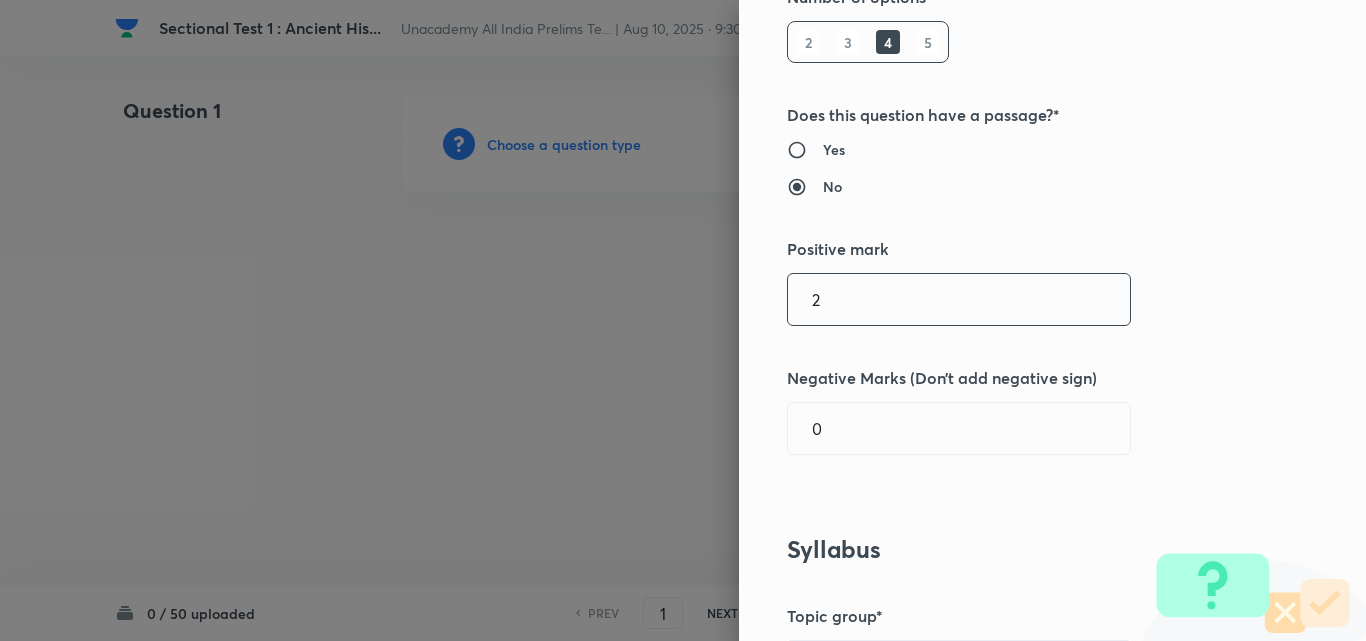 type on "2" 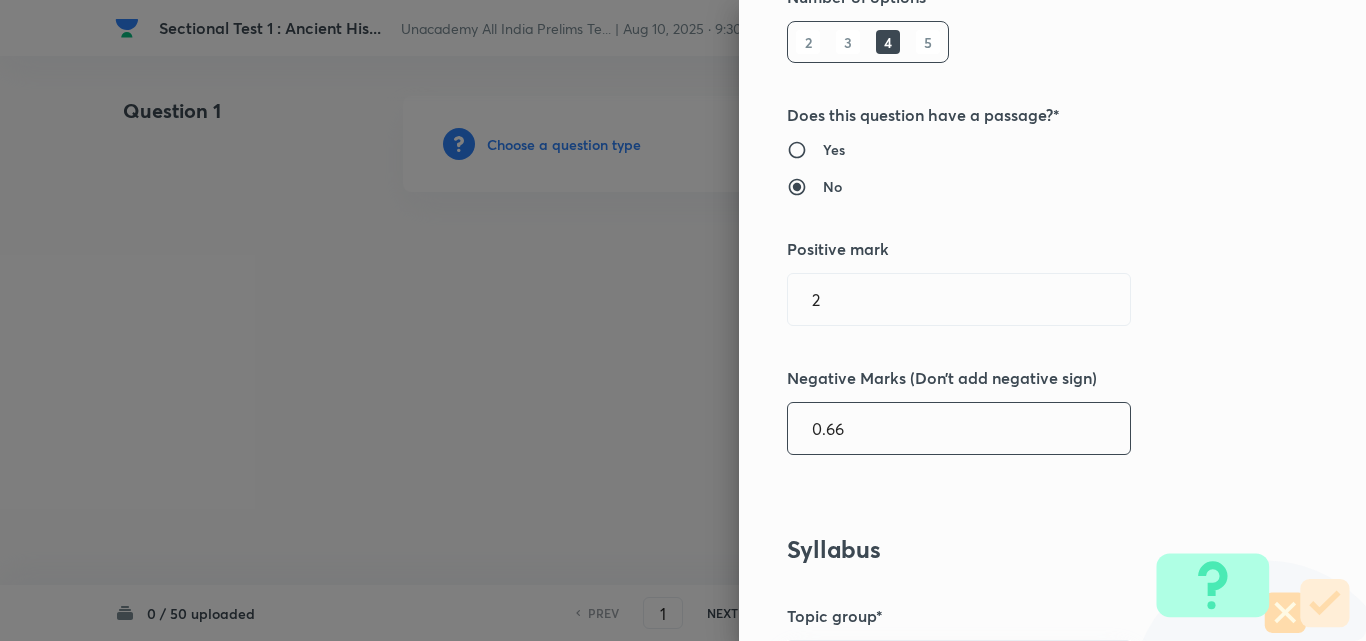 type on "0.66" 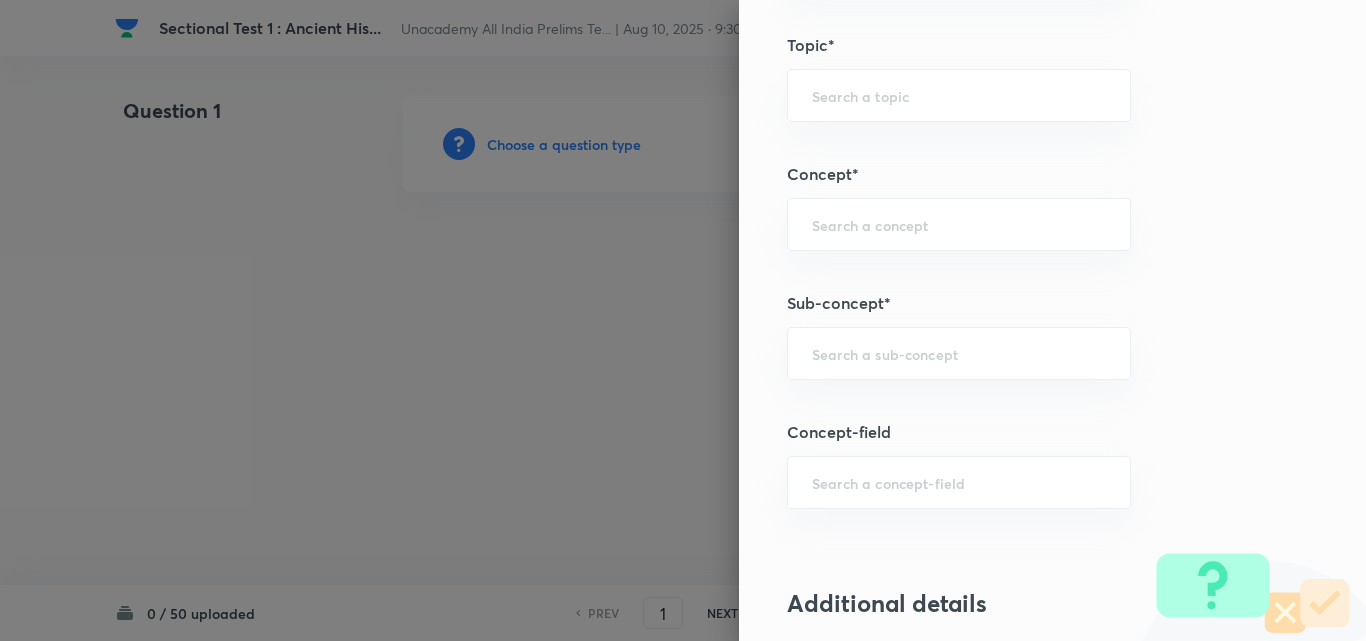 scroll, scrollTop: 1100, scrollLeft: 0, axis: vertical 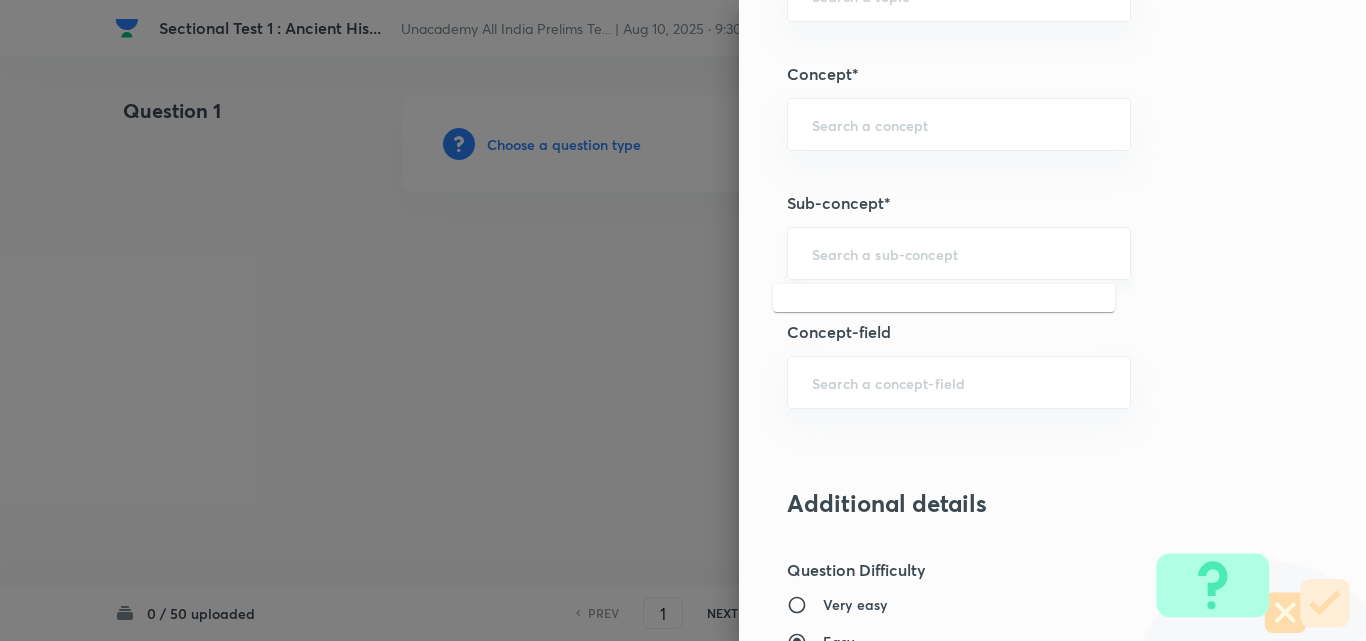 click at bounding box center [959, 253] 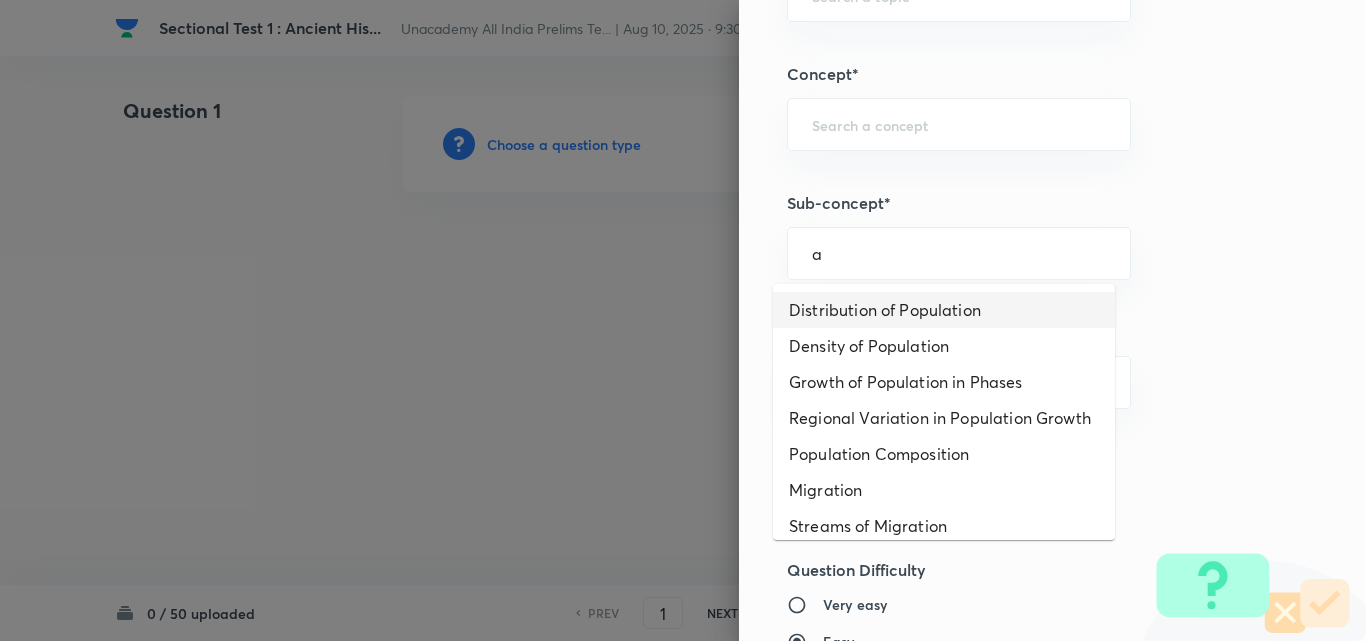click on "Distribution of Population" at bounding box center [944, 310] 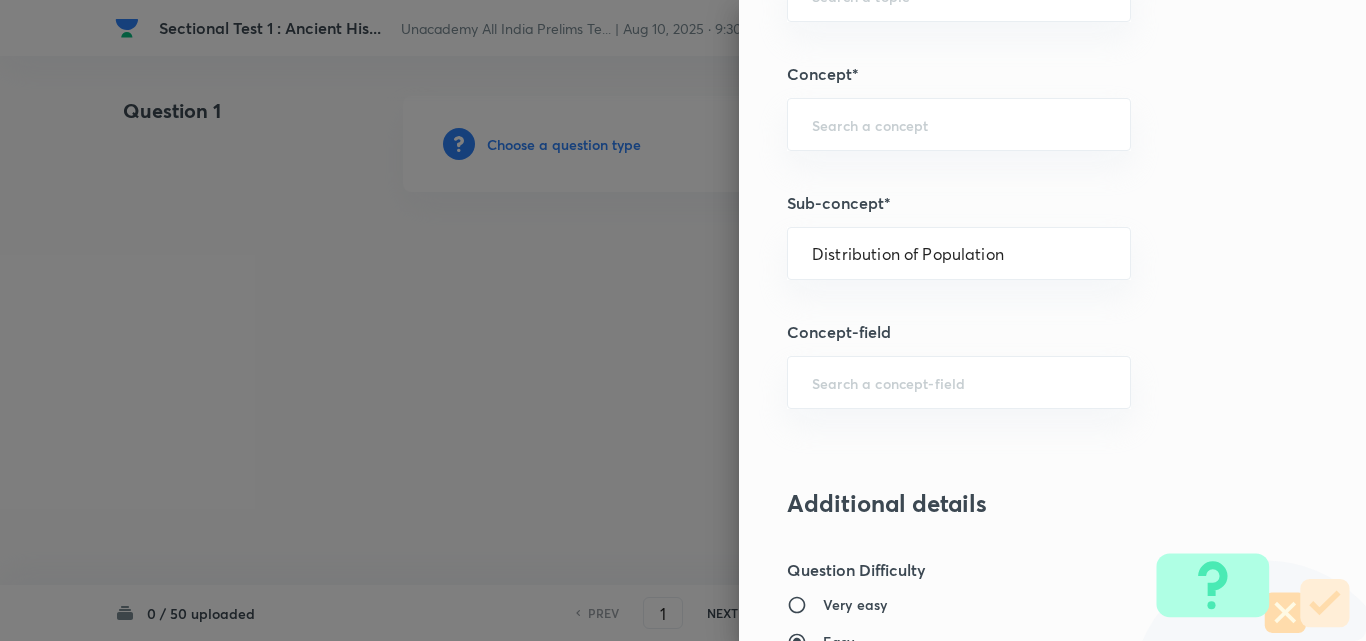 type on "Geography" 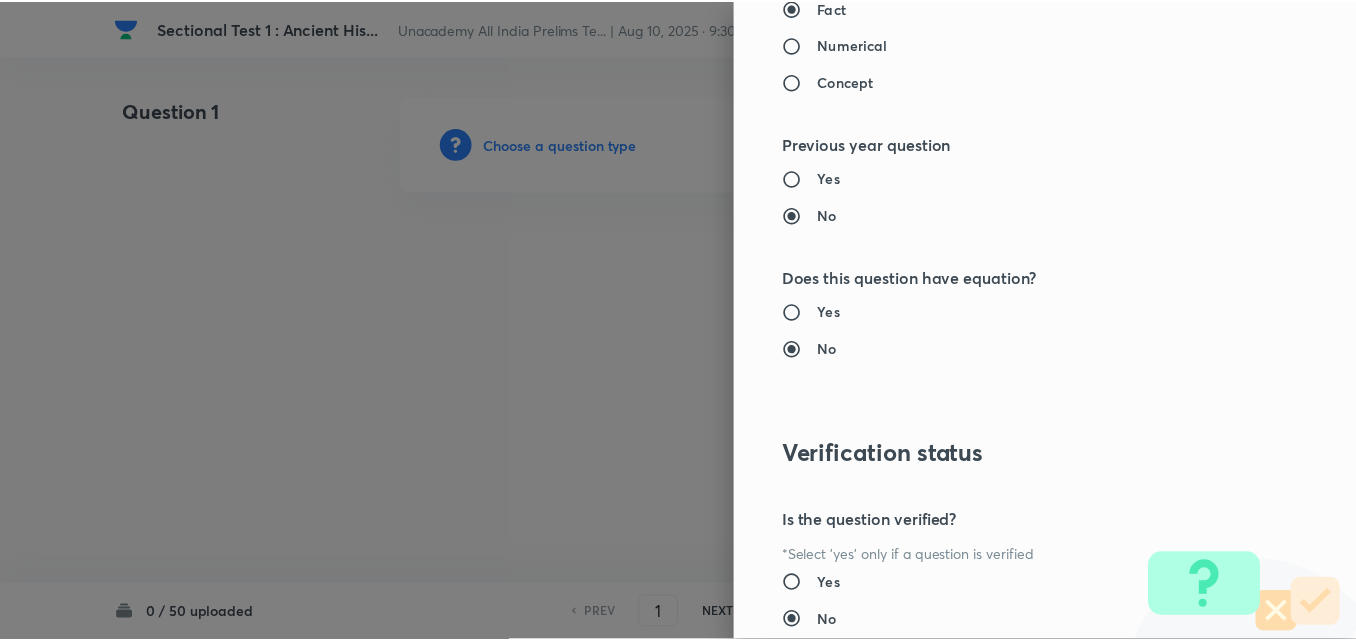 scroll, scrollTop: 2085, scrollLeft: 0, axis: vertical 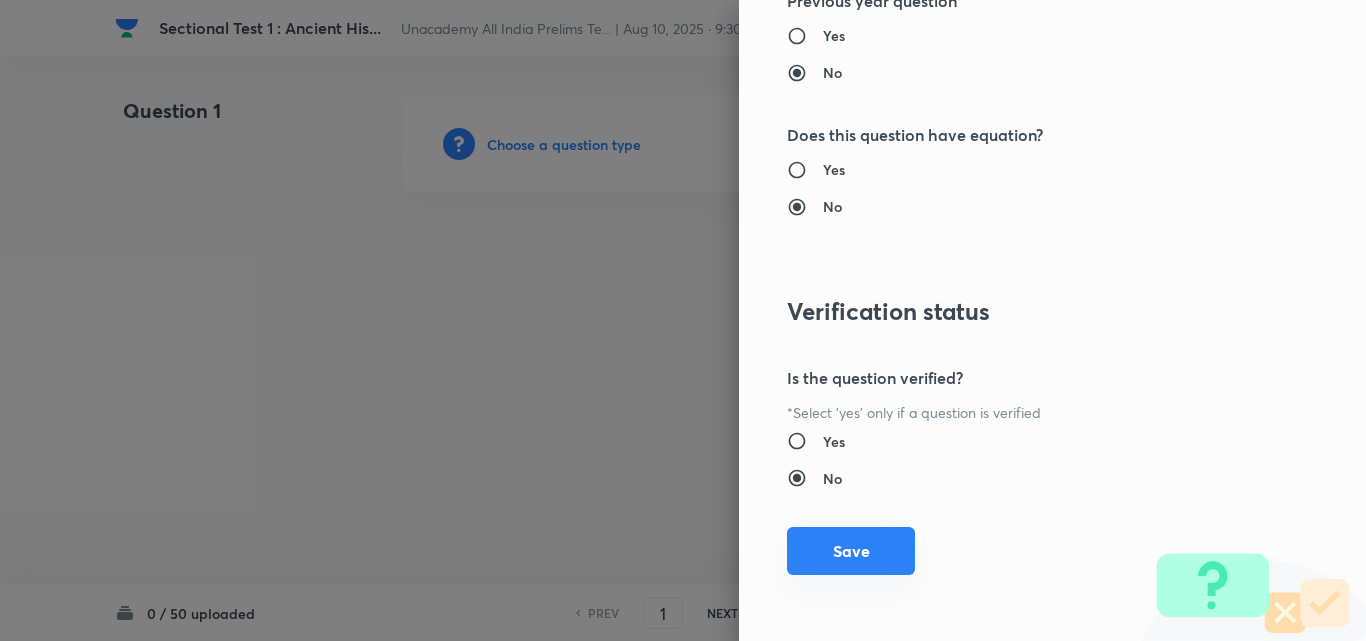 click on "Save" at bounding box center [851, 551] 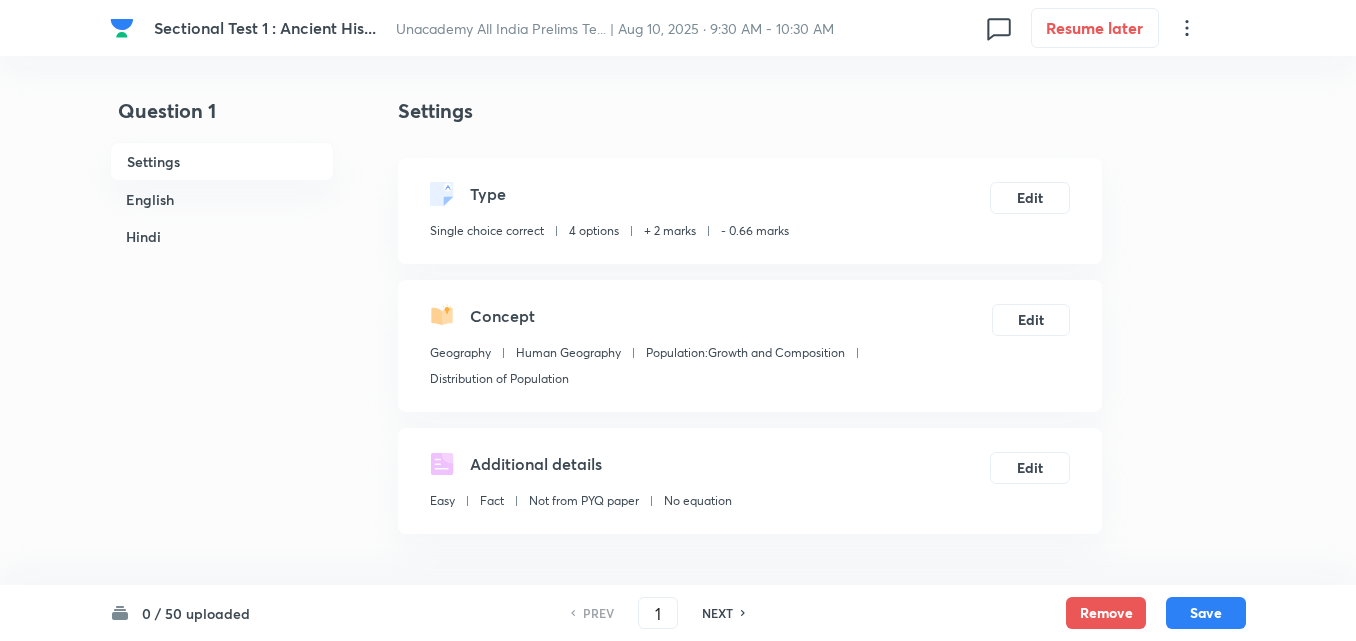 click on "English" at bounding box center [222, 199] 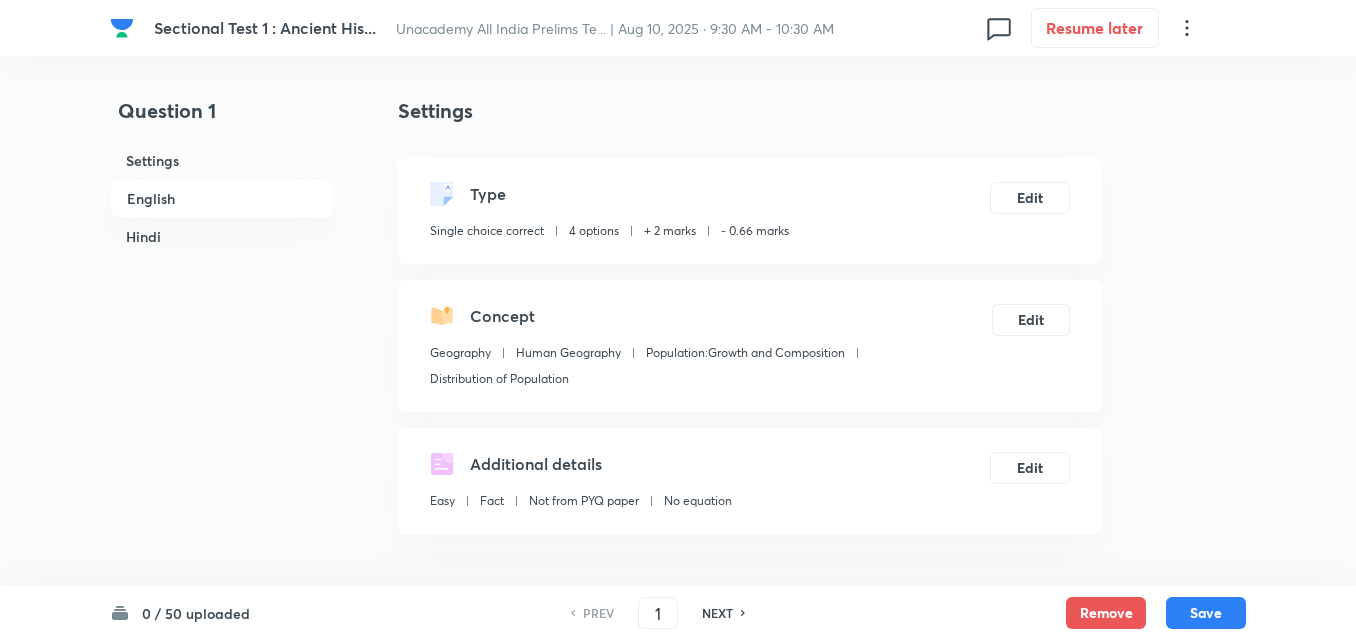 scroll, scrollTop: 542, scrollLeft: 0, axis: vertical 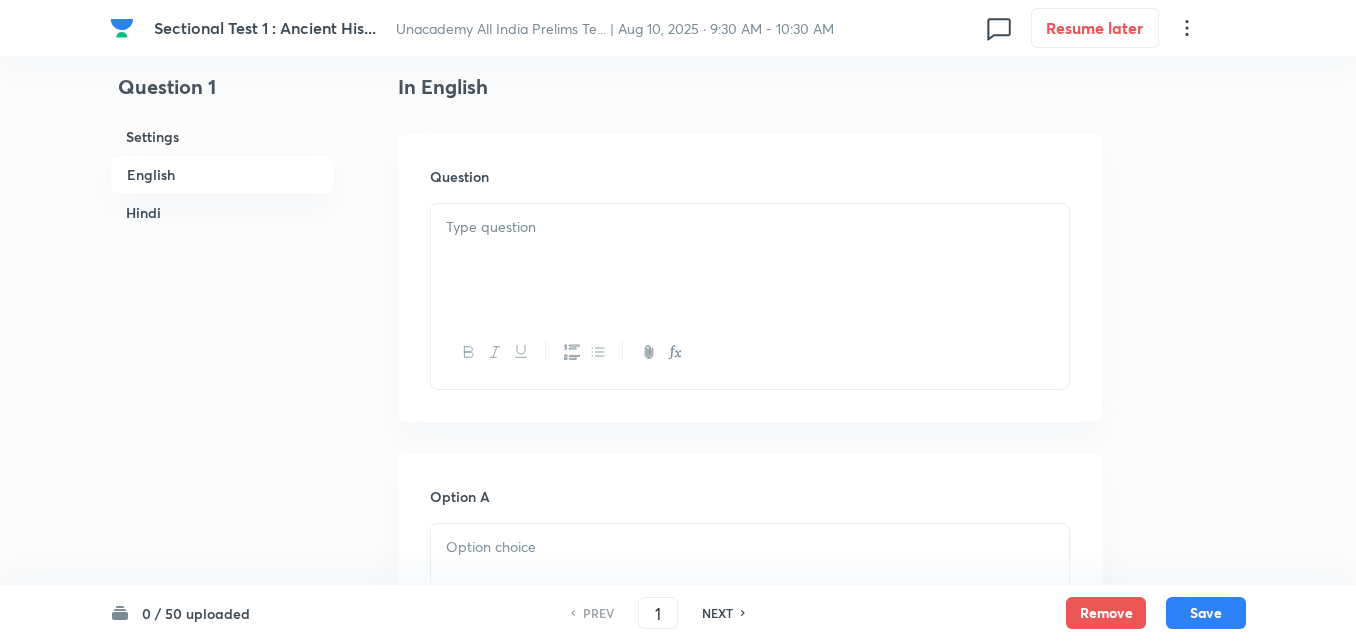click at bounding box center (750, 260) 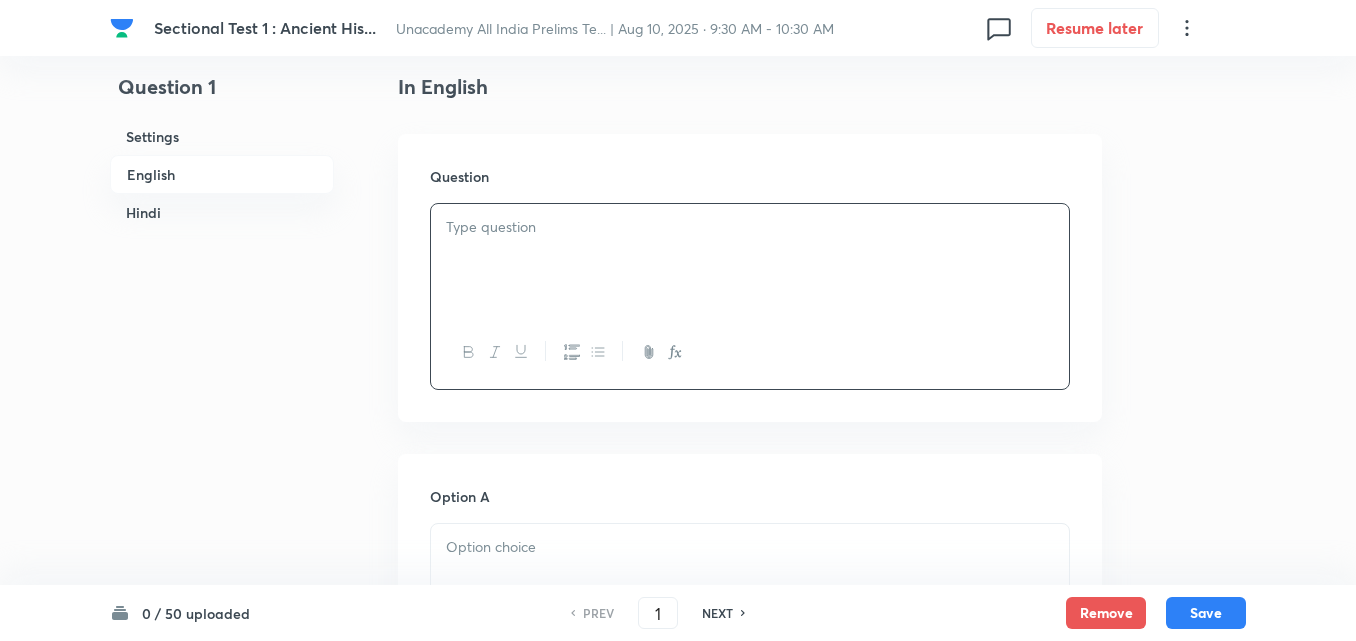 type 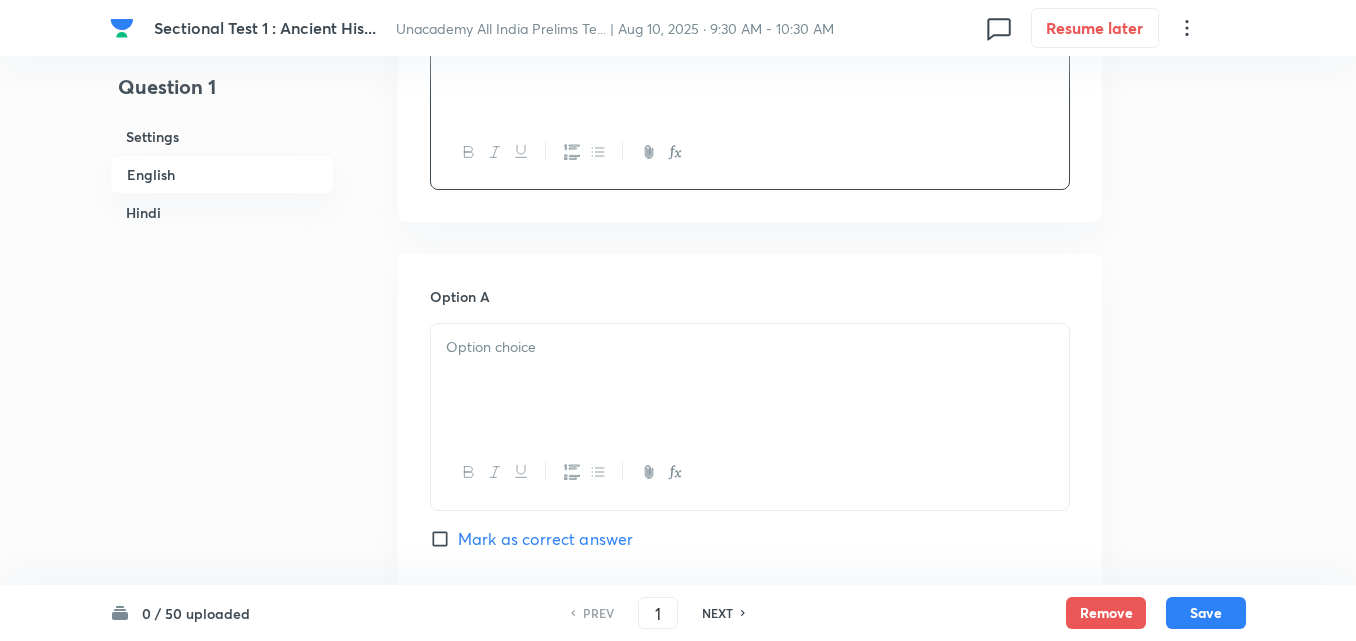 click at bounding box center (750, 347) 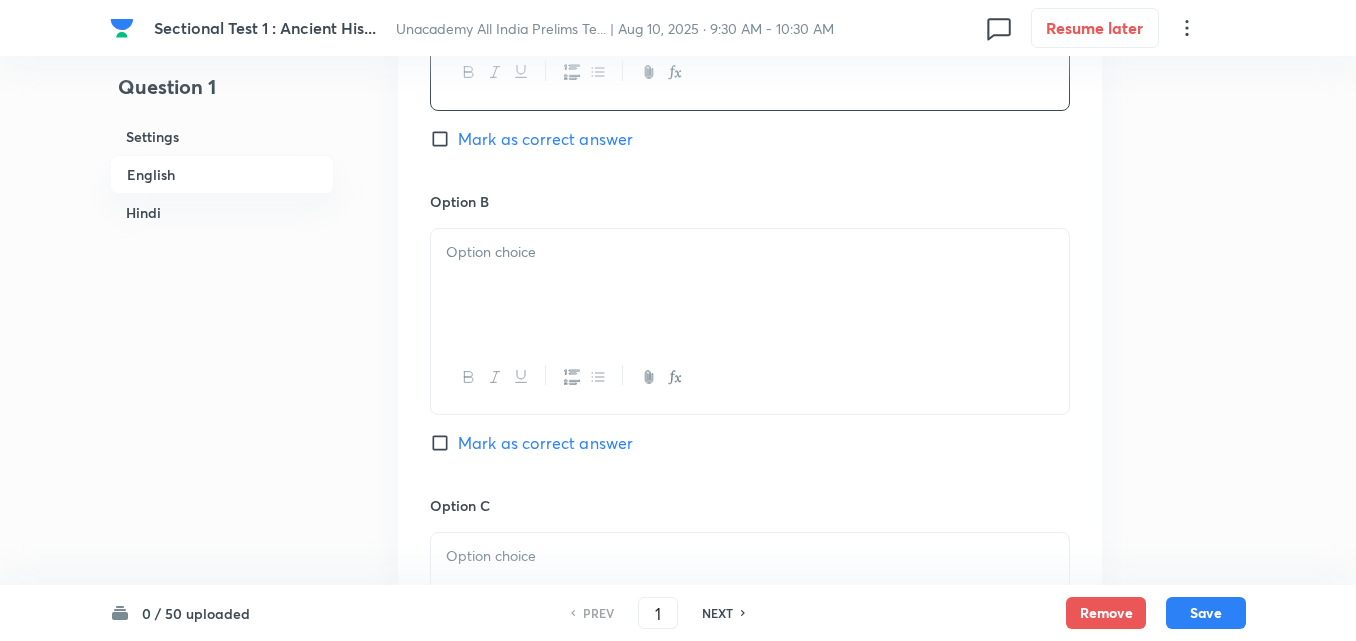 click at bounding box center (750, 285) 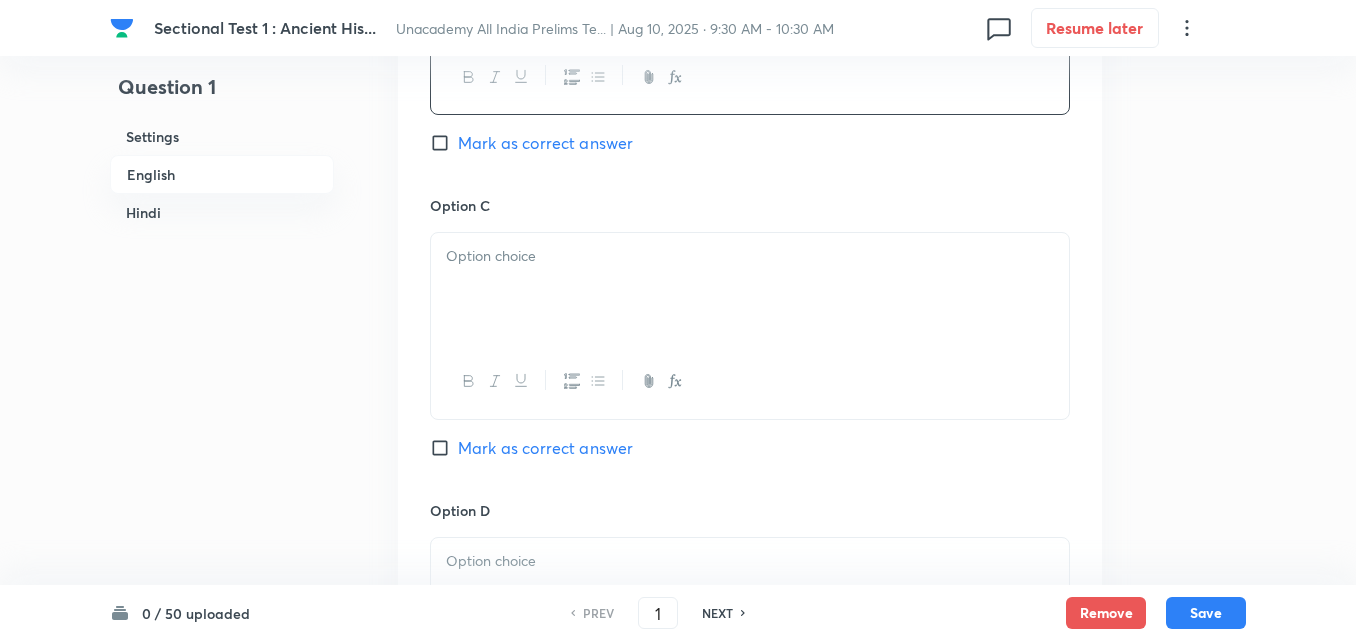 click at bounding box center (750, 289) 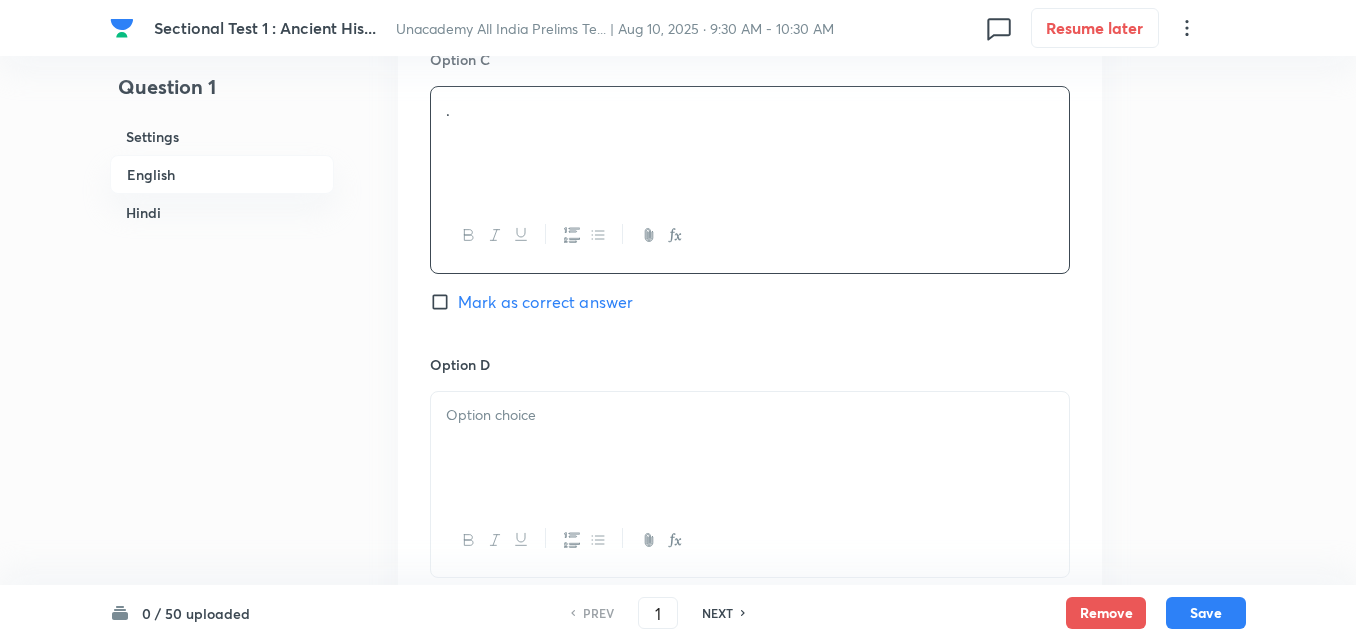 scroll, scrollTop: 1742, scrollLeft: 0, axis: vertical 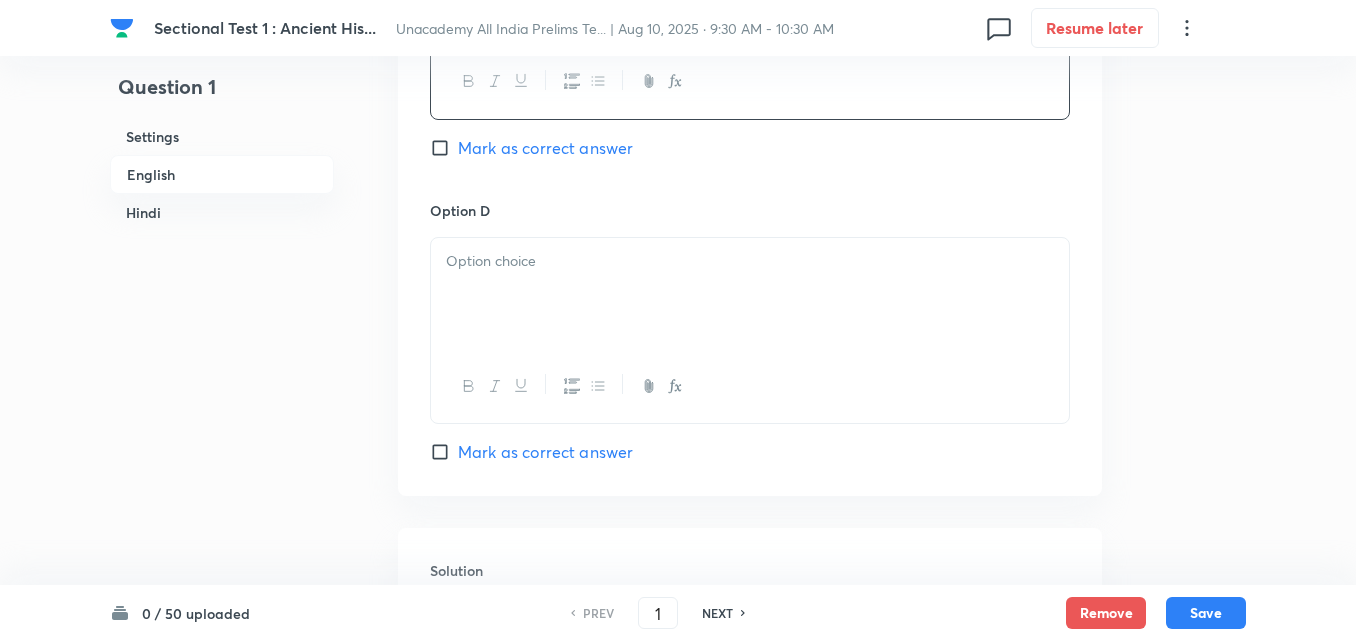 click at bounding box center [750, 294] 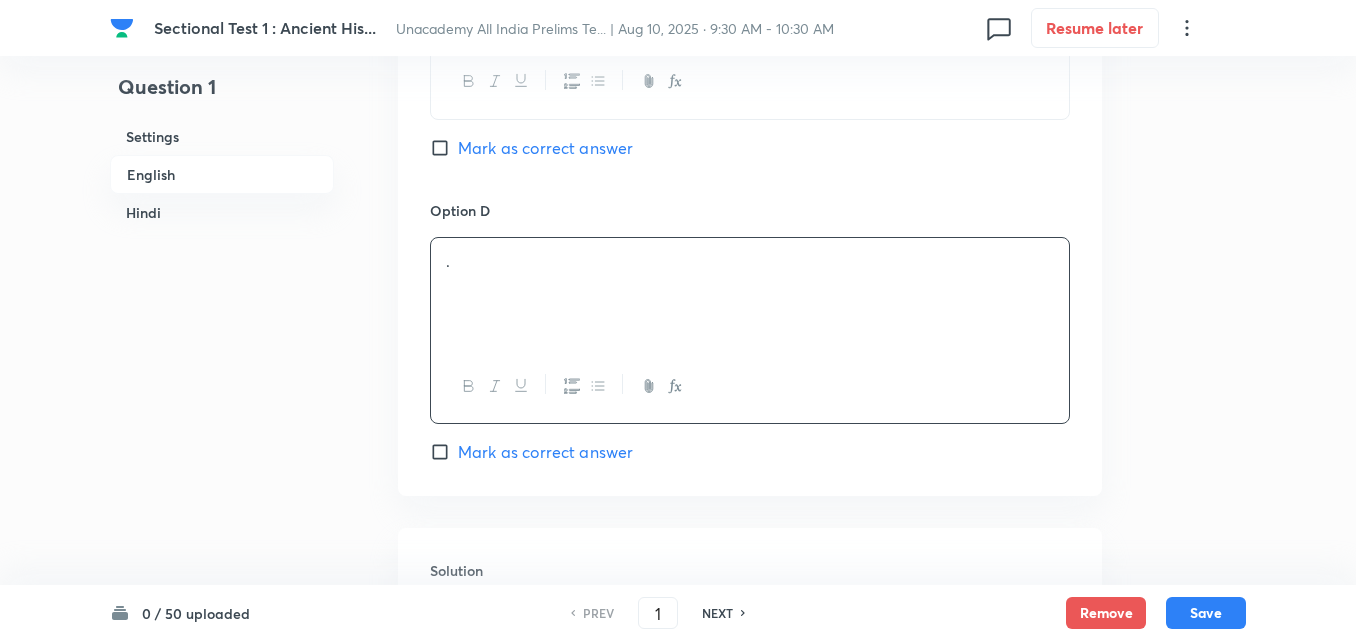 click on "Option A . Mark as correct answer Option B . Mark as correct answer Option C . Mark as correct answer Option D . Mark as correct answer" at bounding box center (750, -125) 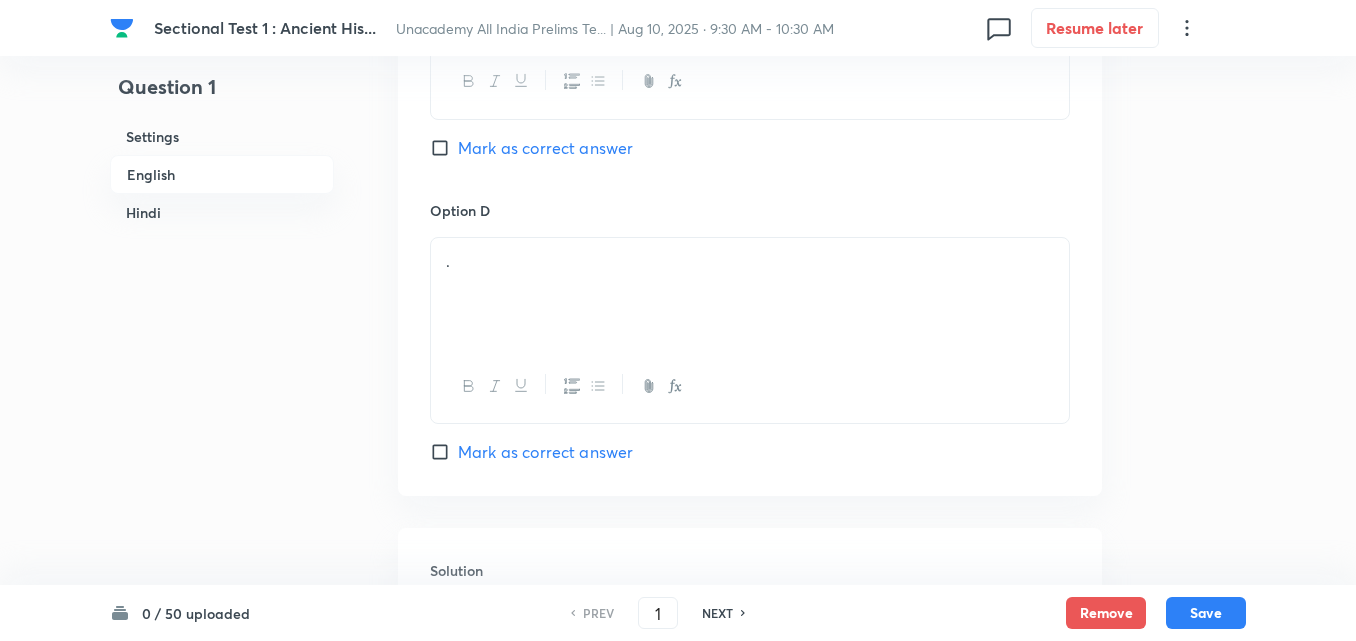 click on "Mark as correct answer" at bounding box center [545, 452] 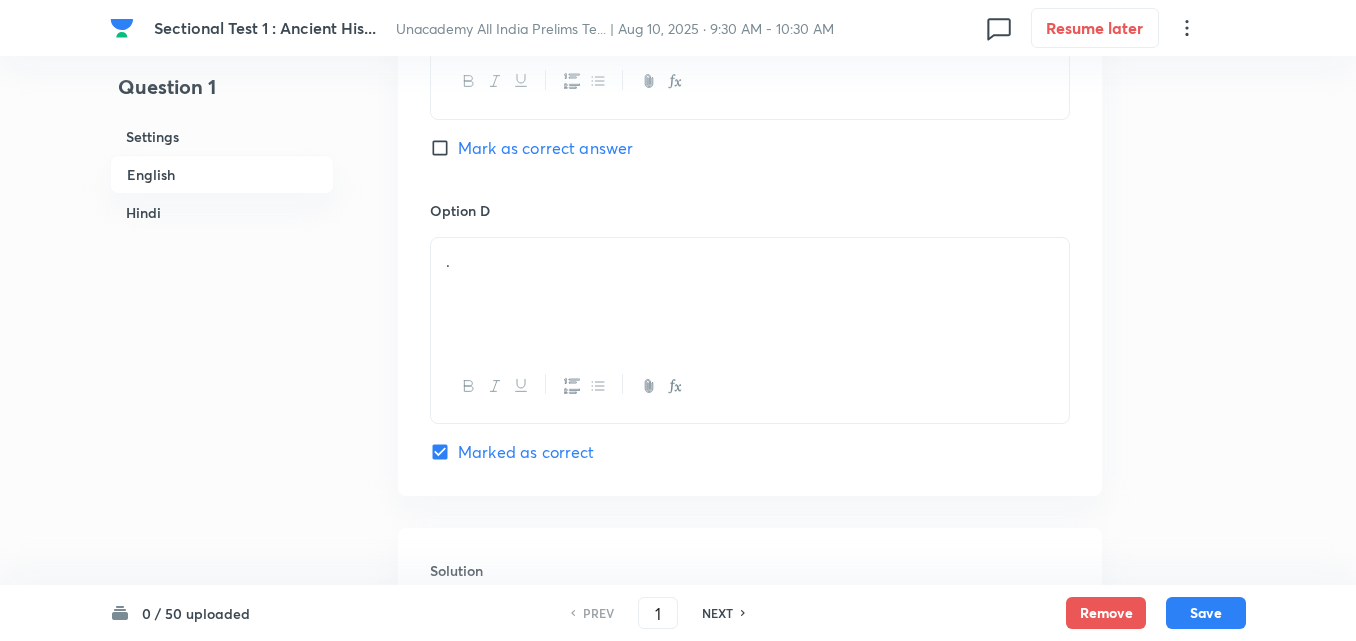 checkbox on "true" 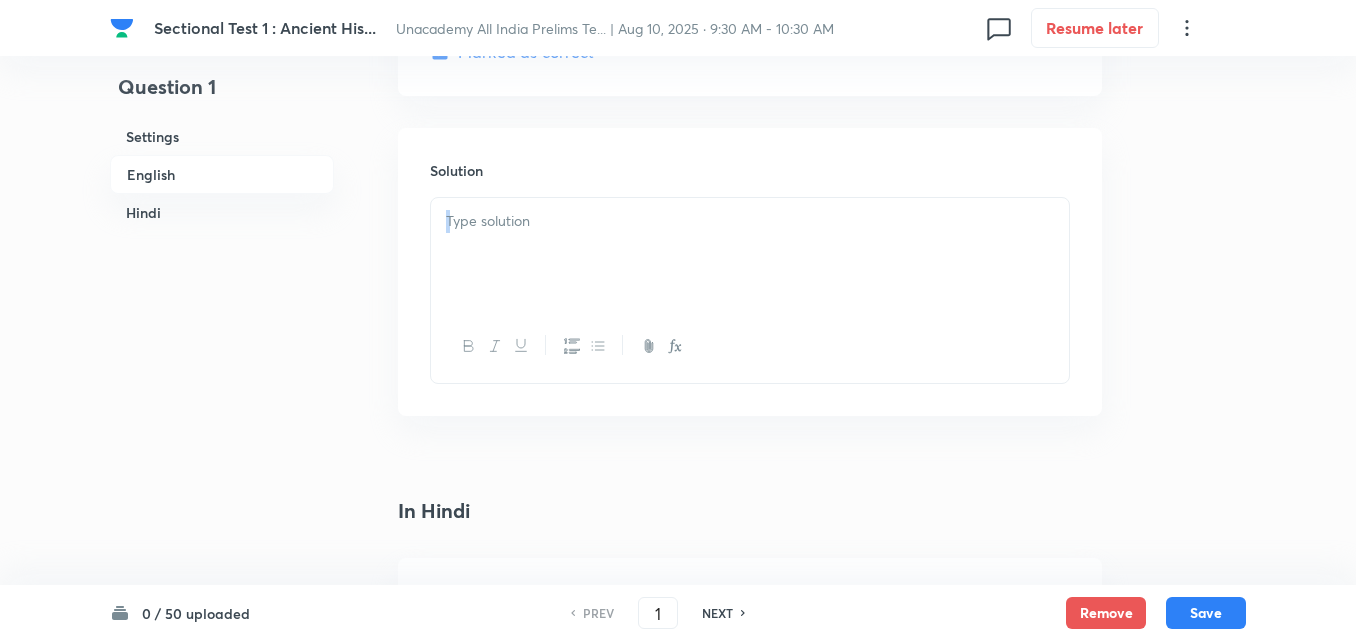 click at bounding box center (750, 290) 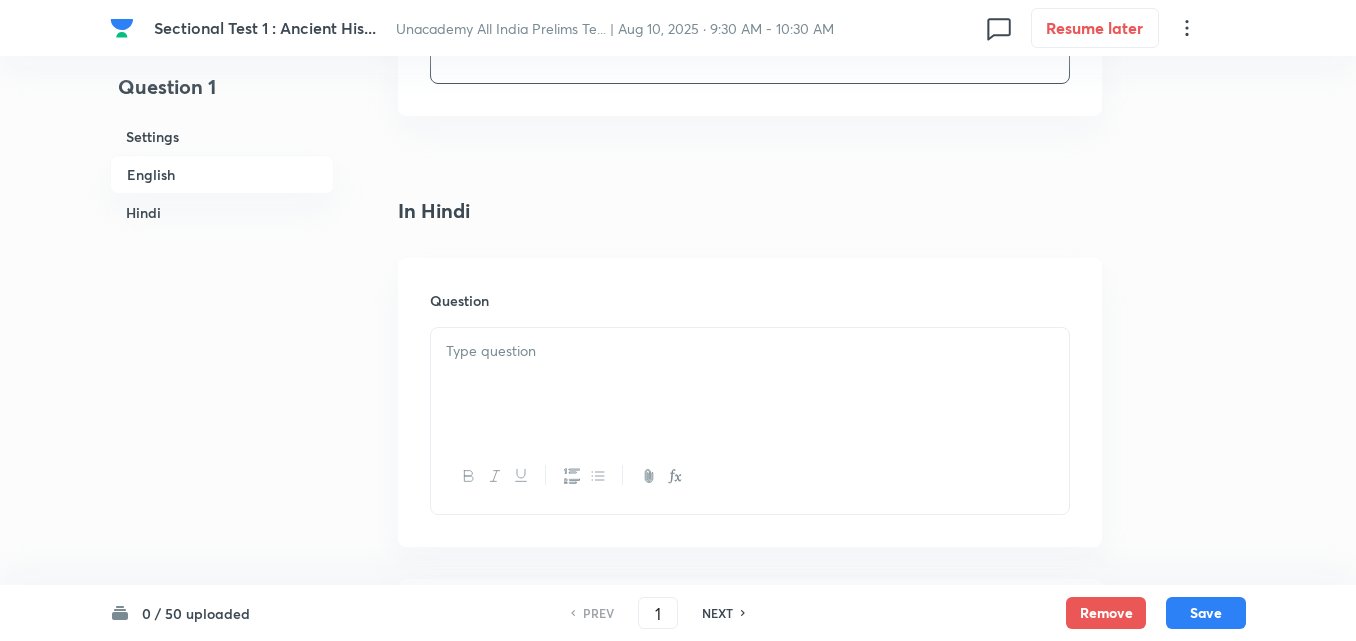 click at bounding box center [750, 384] 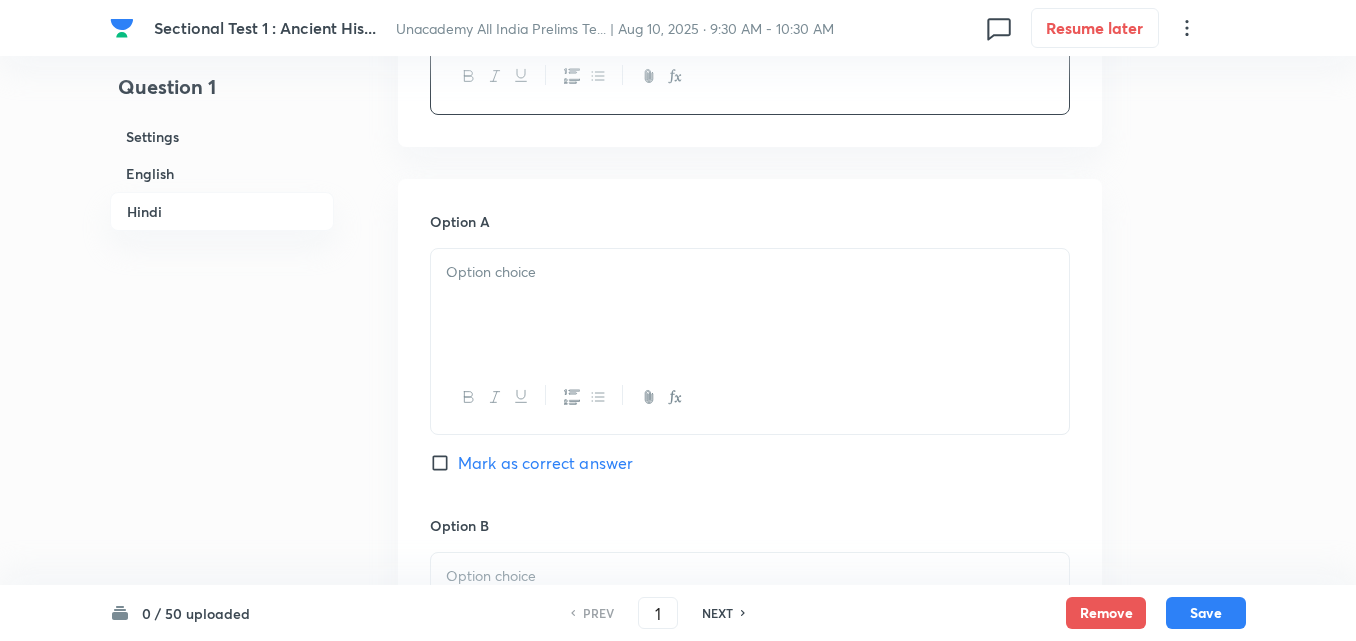 click at bounding box center [750, 305] 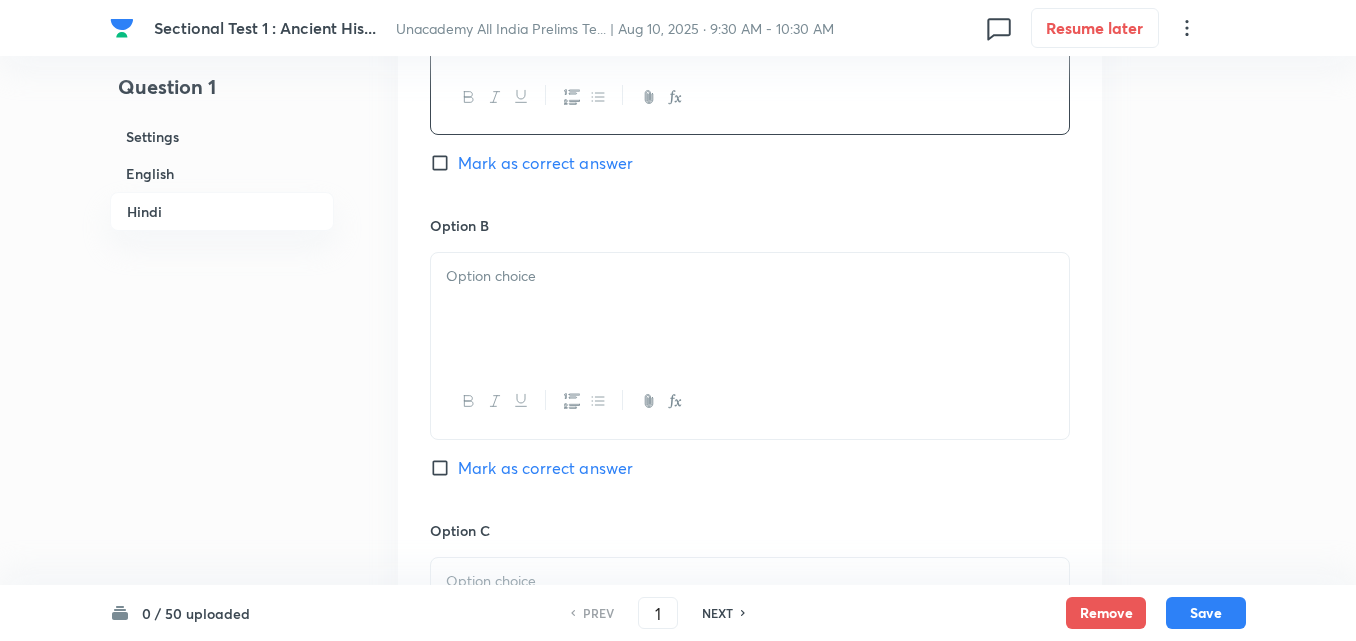 click at bounding box center (750, 309) 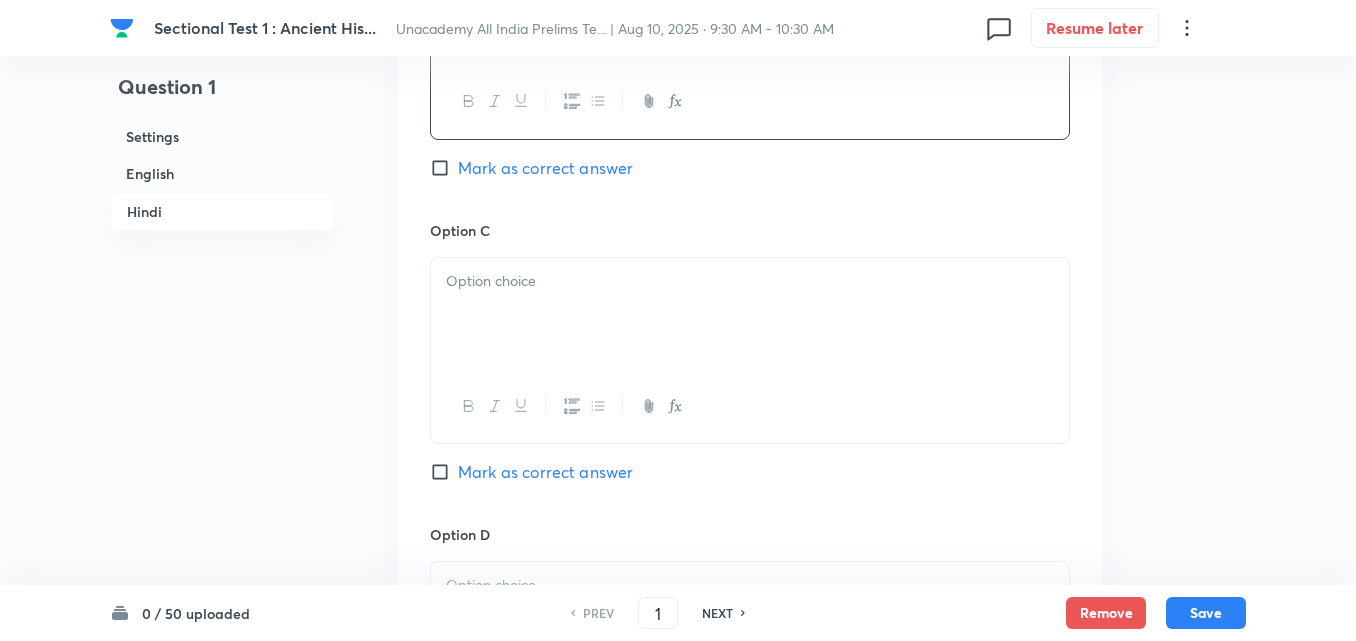 click at bounding box center [750, 314] 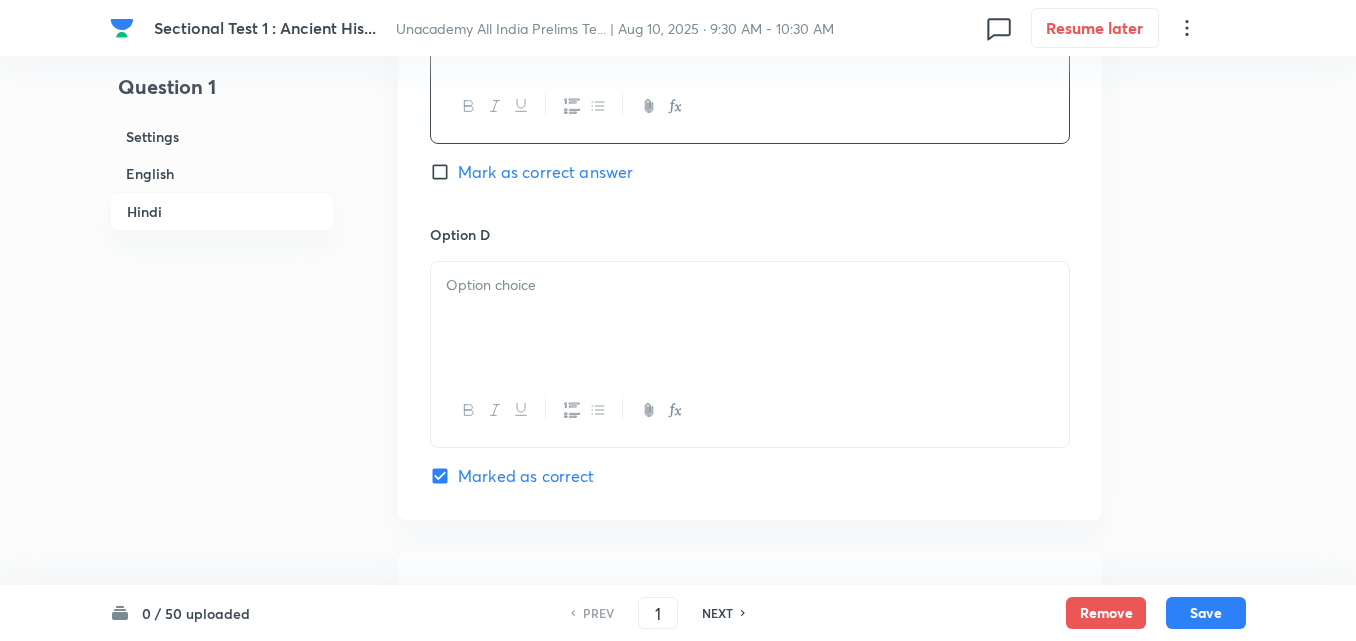 click at bounding box center (750, 318) 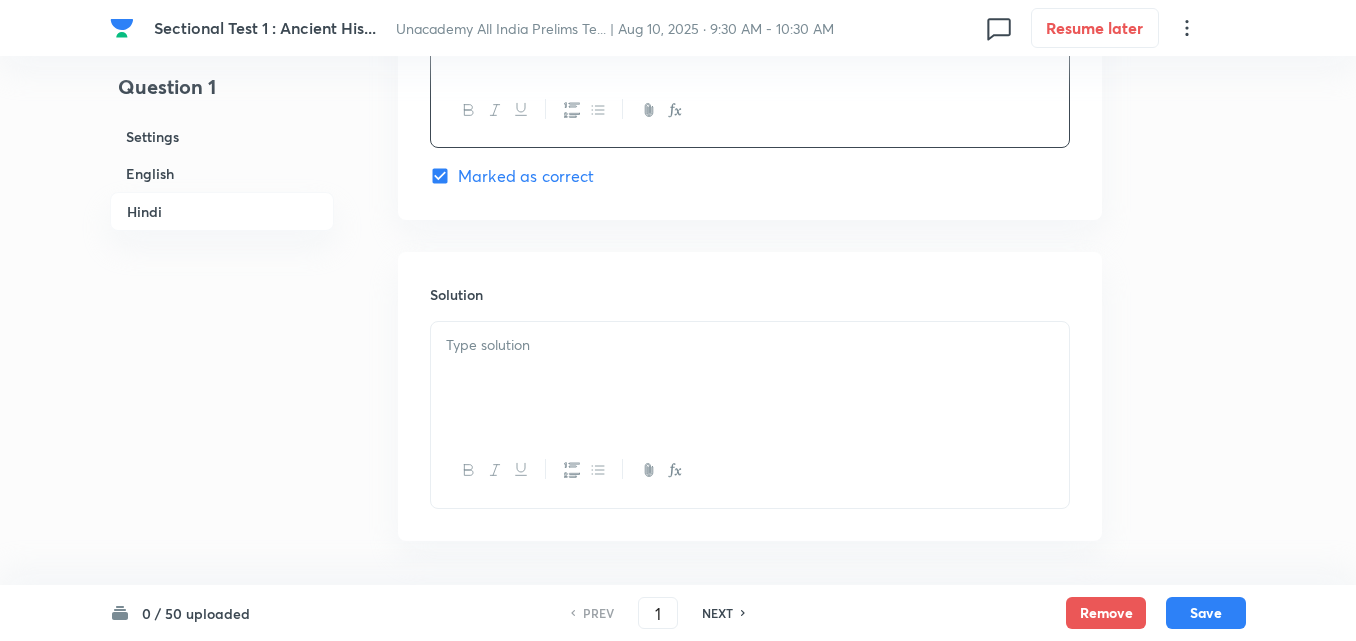 click at bounding box center (750, 378) 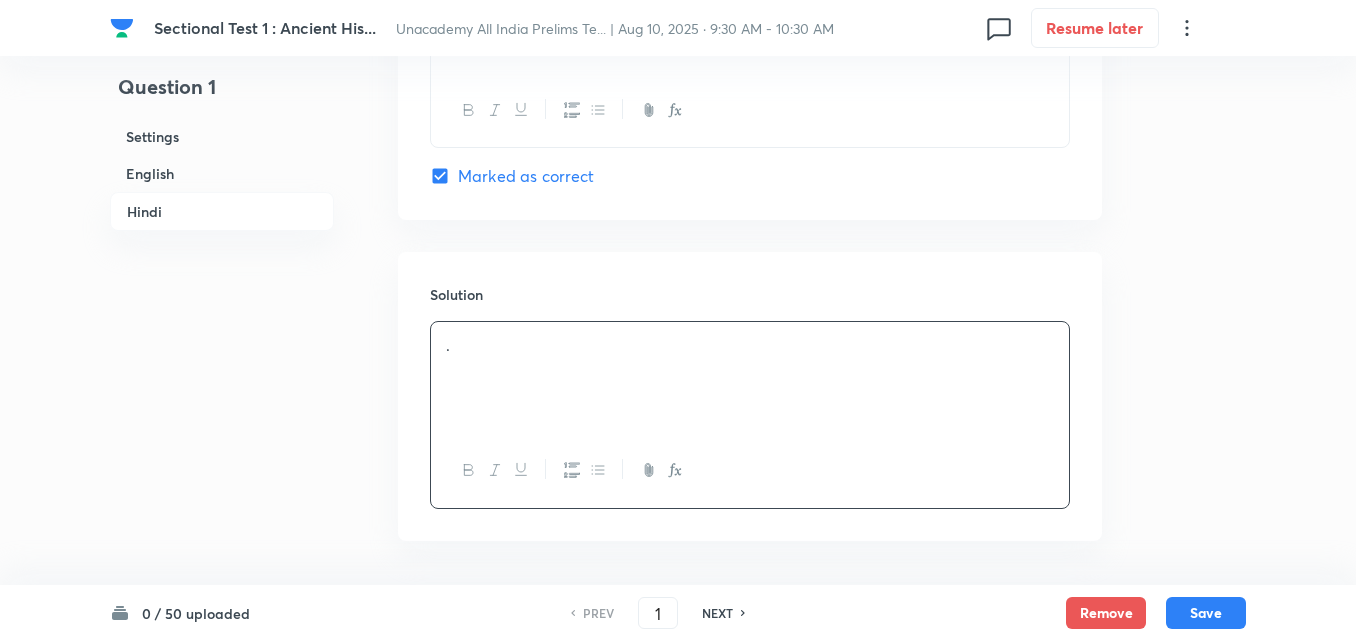 scroll, scrollTop: 4118, scrollLeft: 0, axis: vertical 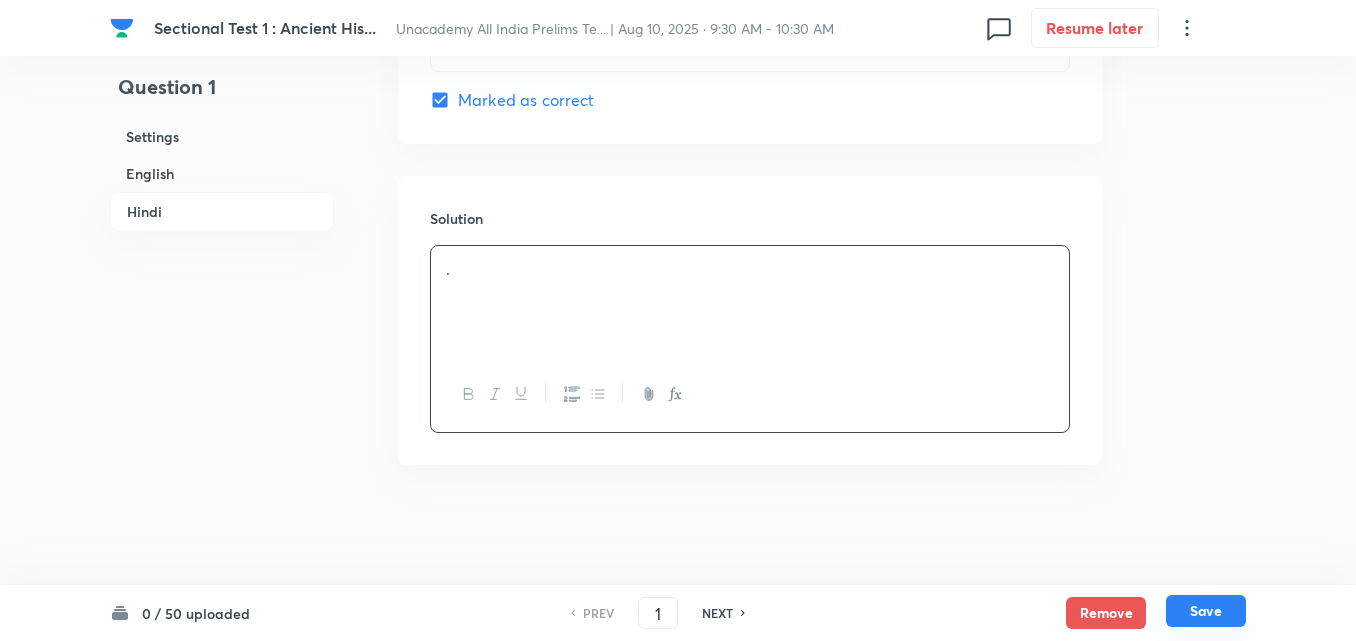 click on "Save" at bounding box center (1206, 611) 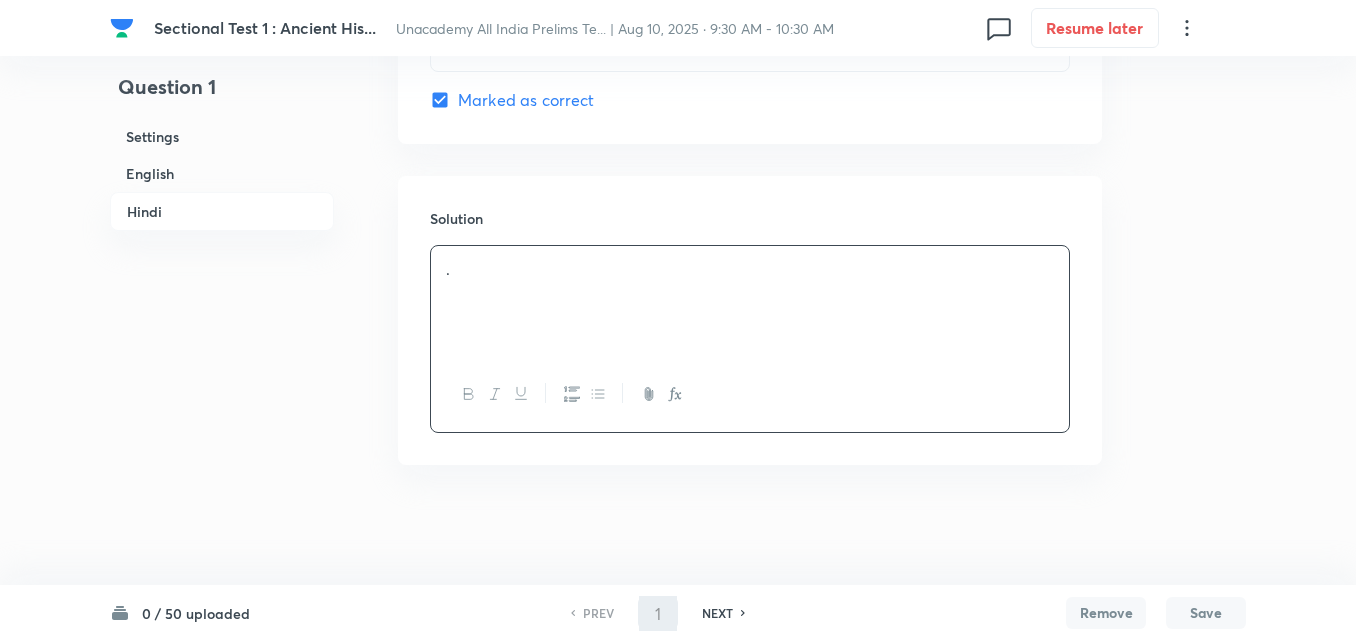 type on "2" 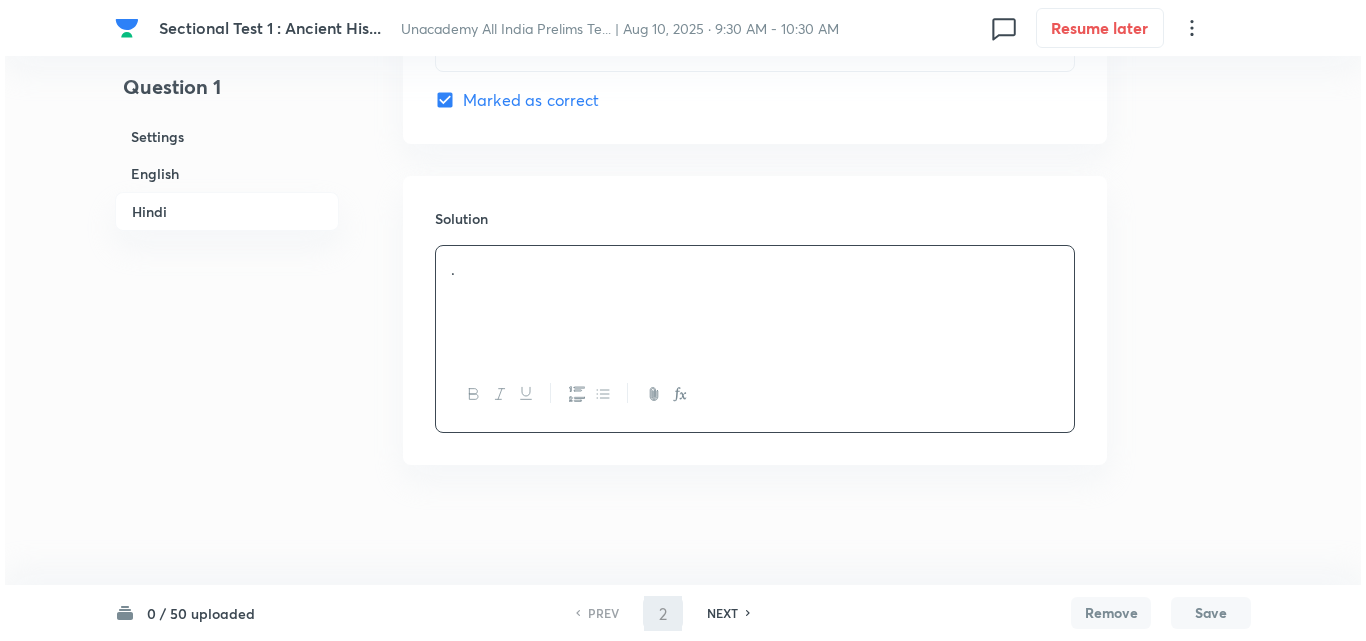 scroll, scrollTop: 0, scrollLeft: 0, axis: both 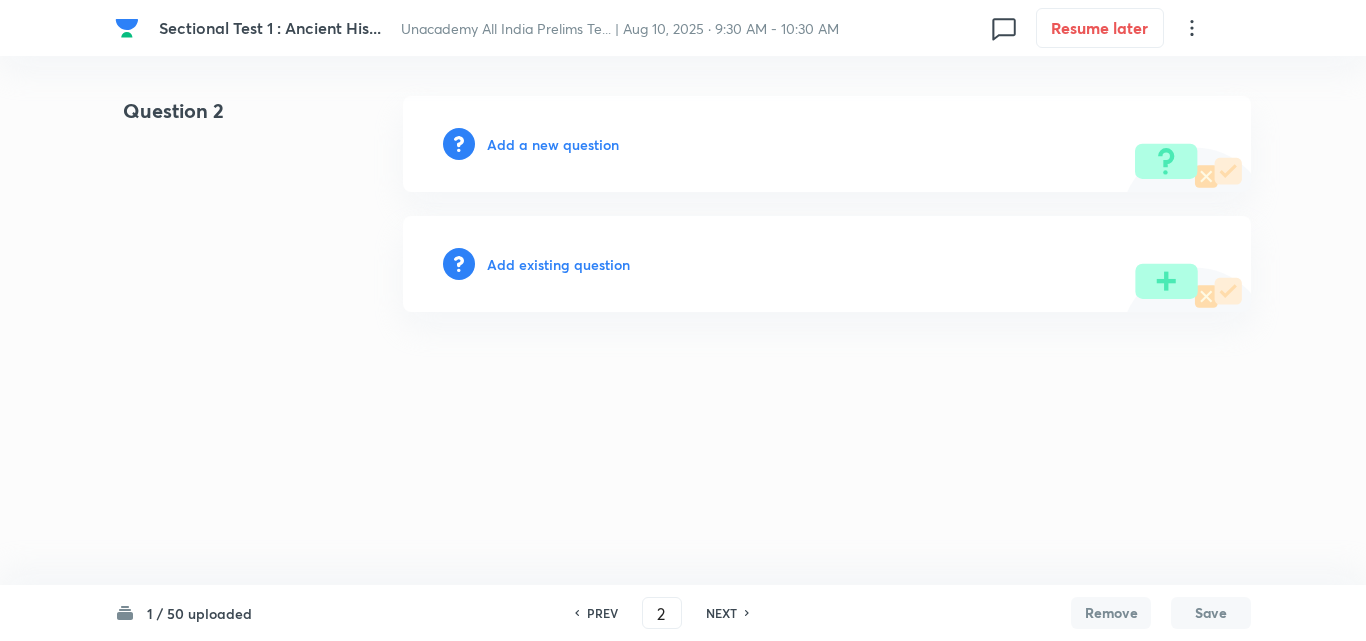 click on "Add a new question" at bounding box center (553, 144) 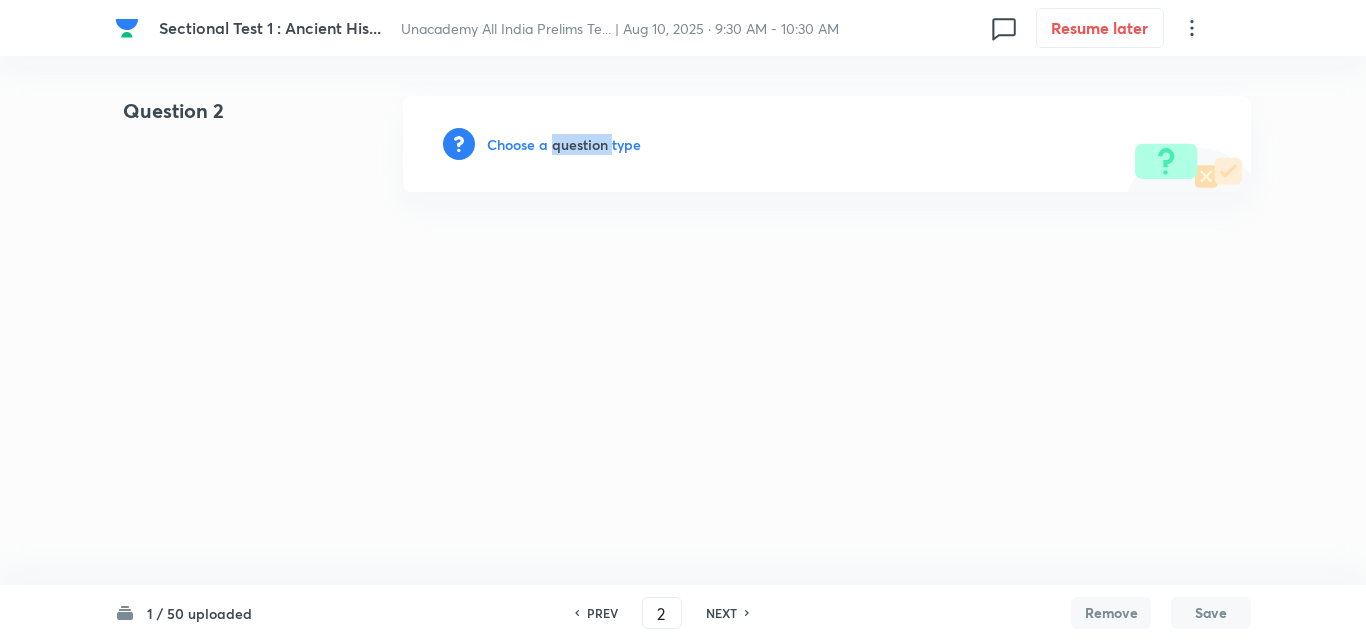 click on "Choose a question type" at bounding box center (564, 144) 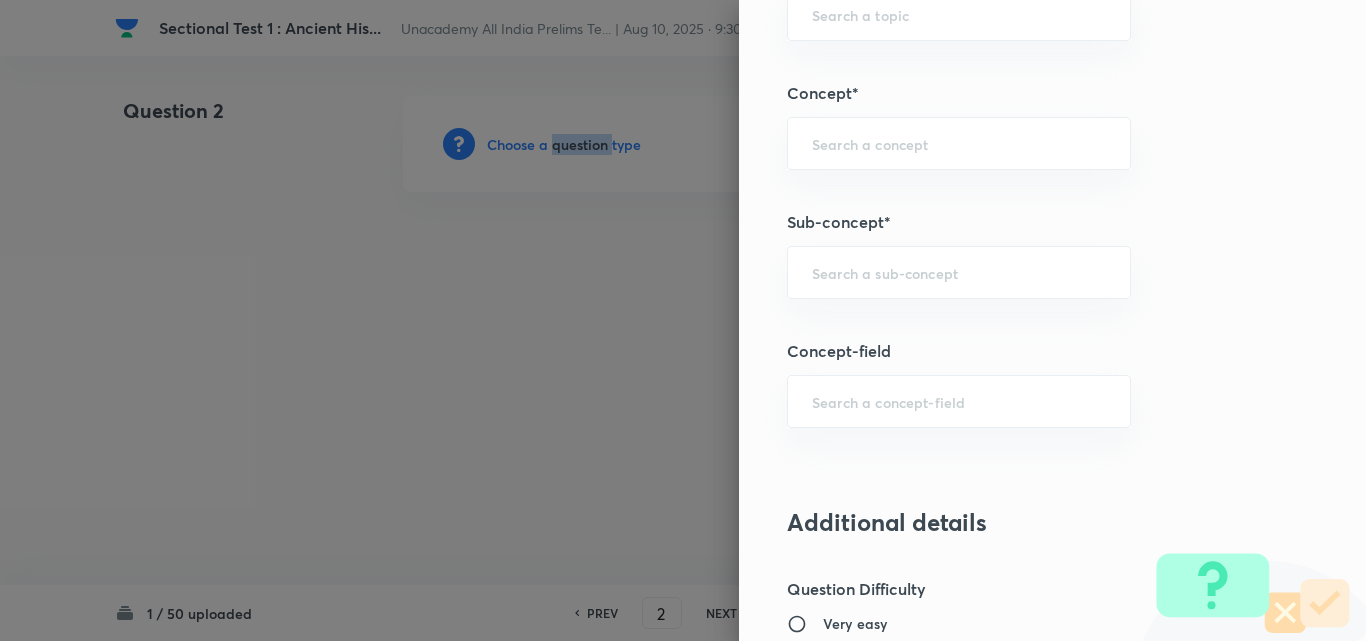 scroll, scrollTop: 1200, scrollLeft: 0, axis: vertical 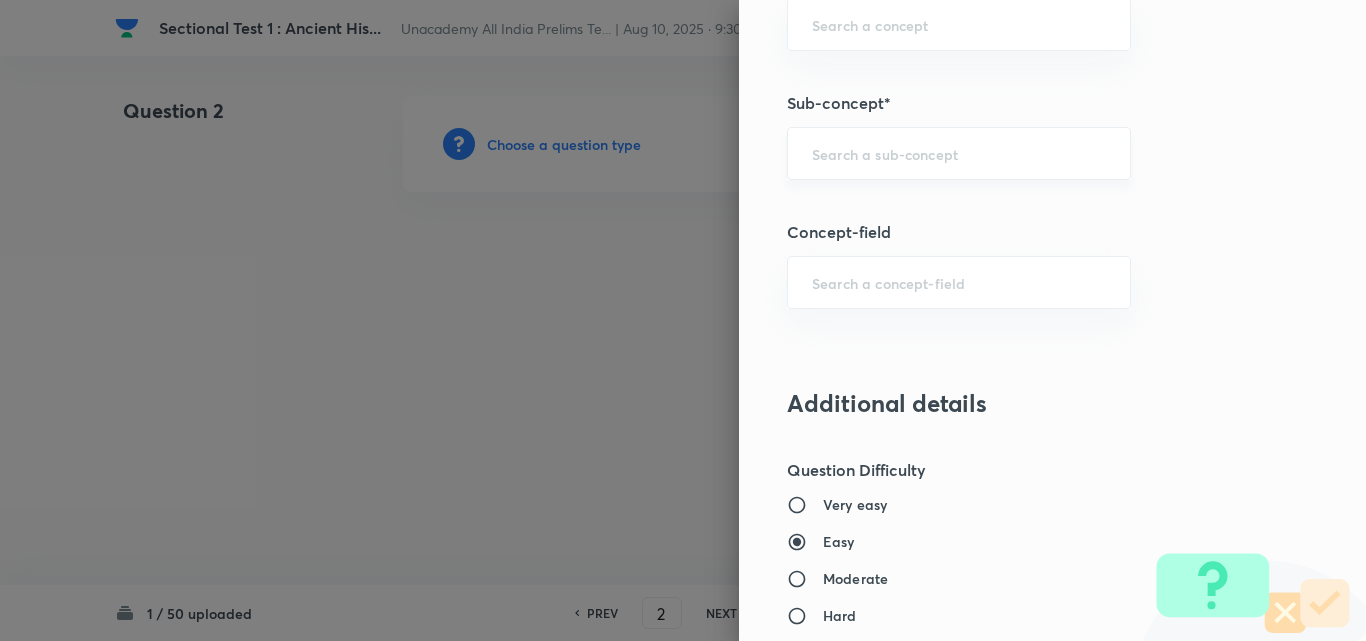 click at bounding box center [959, 153] 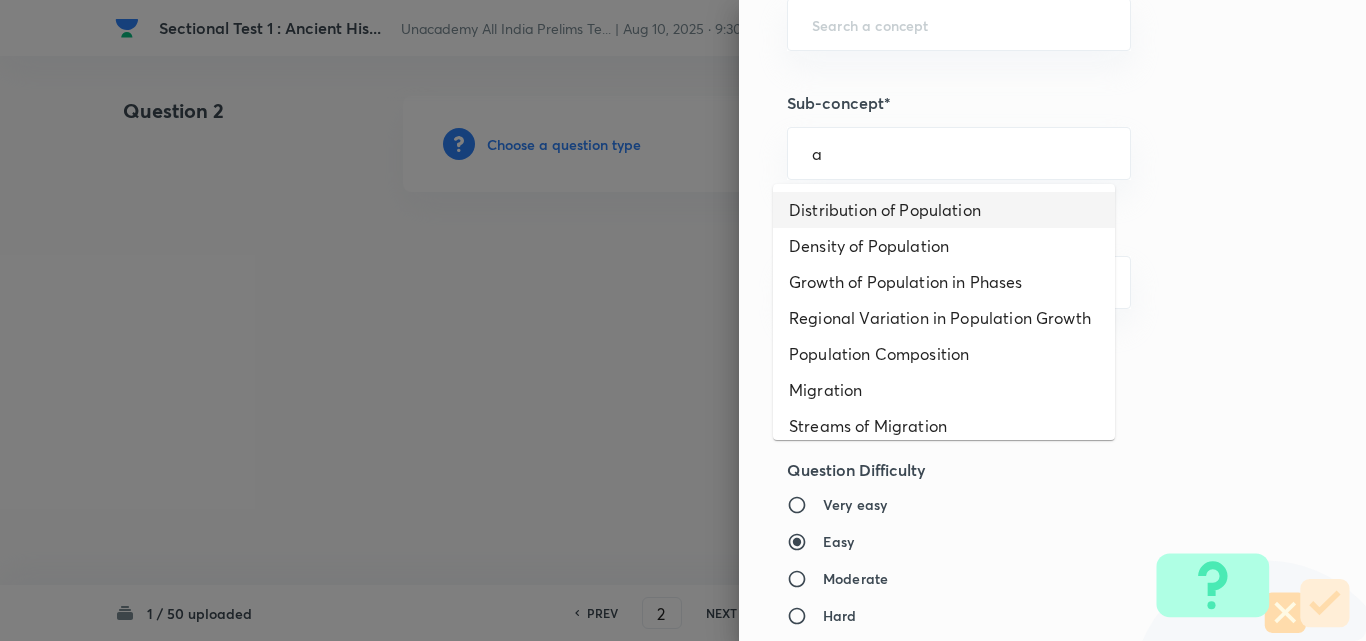 click on "Distribution of Population" at bounding box center [944, 210] 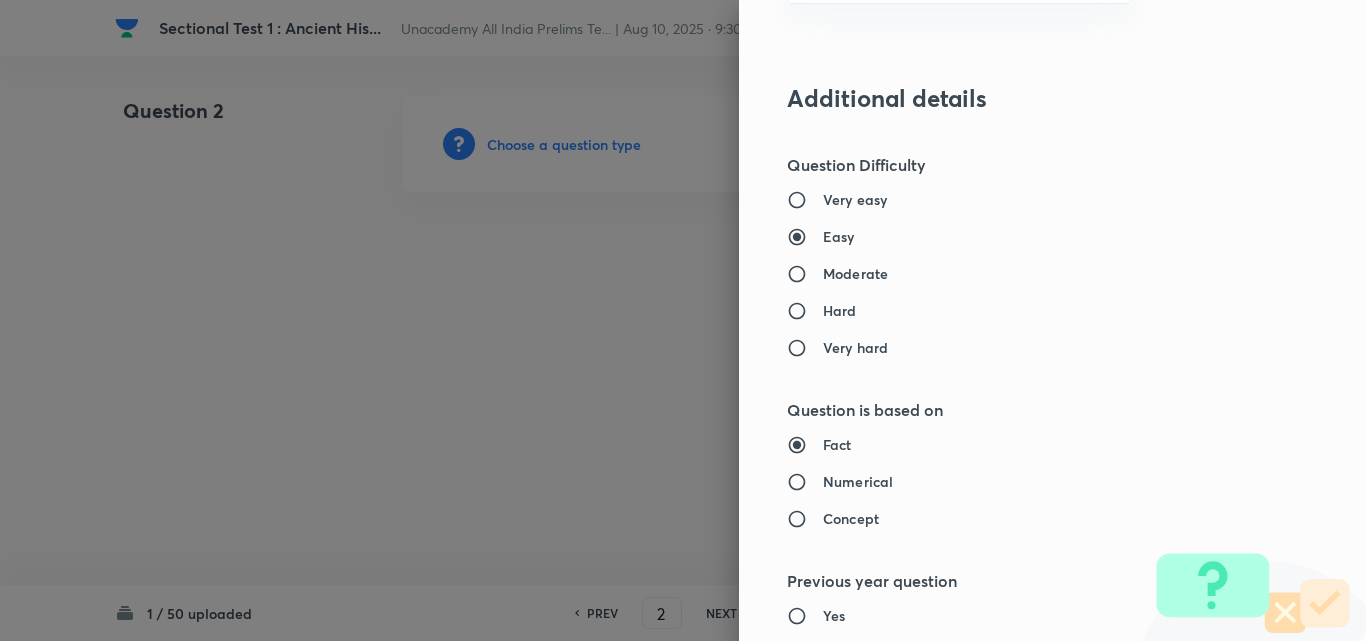 type on "Geography" 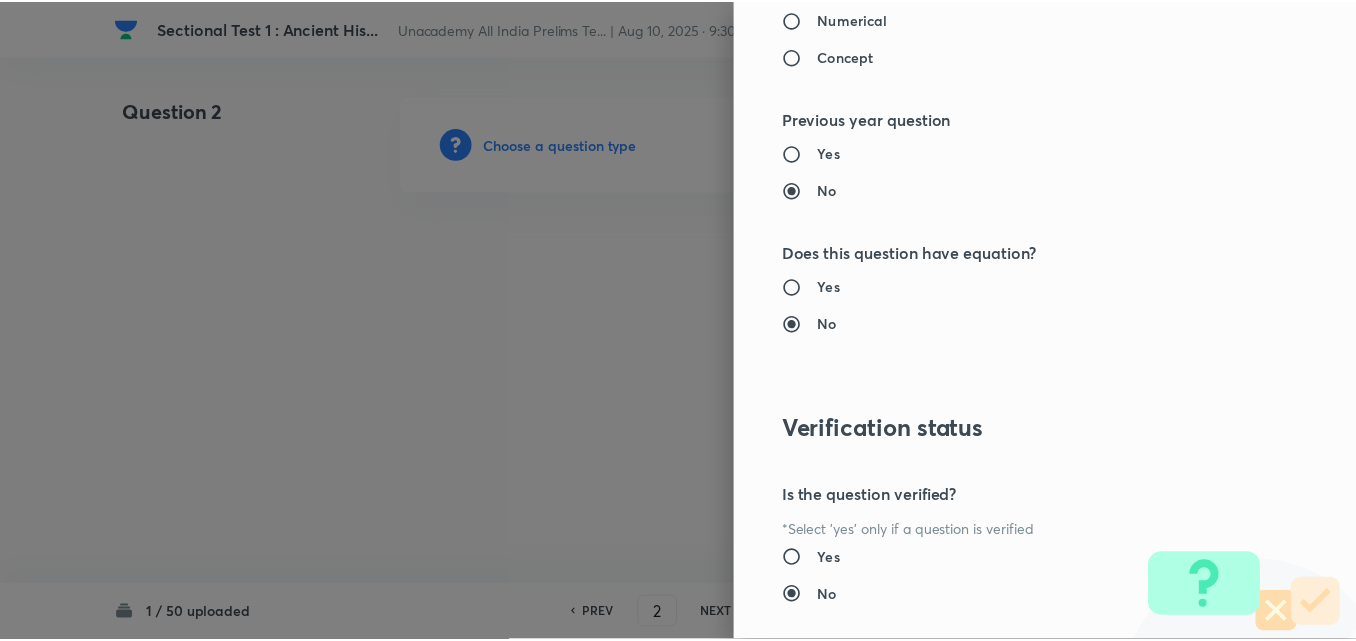 scroll, scrollTop: 2085, scrollLeft: 0, axis: vertical 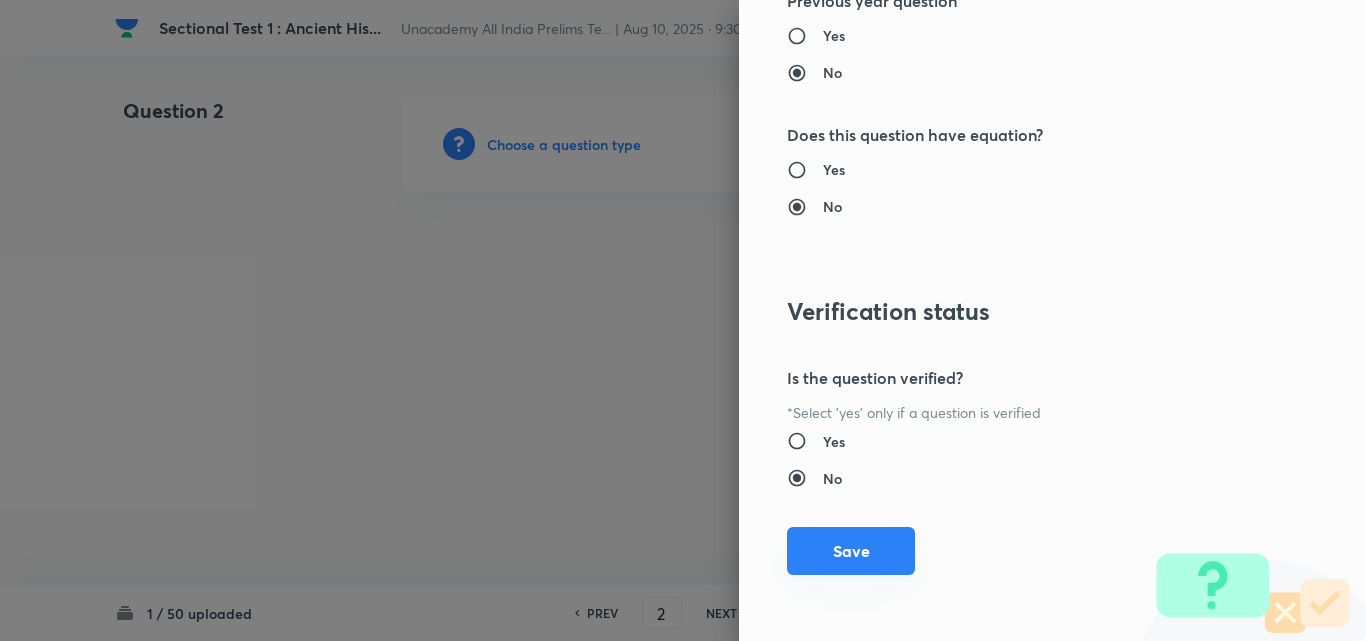 click on "Save" at bounding box center [851, 551] 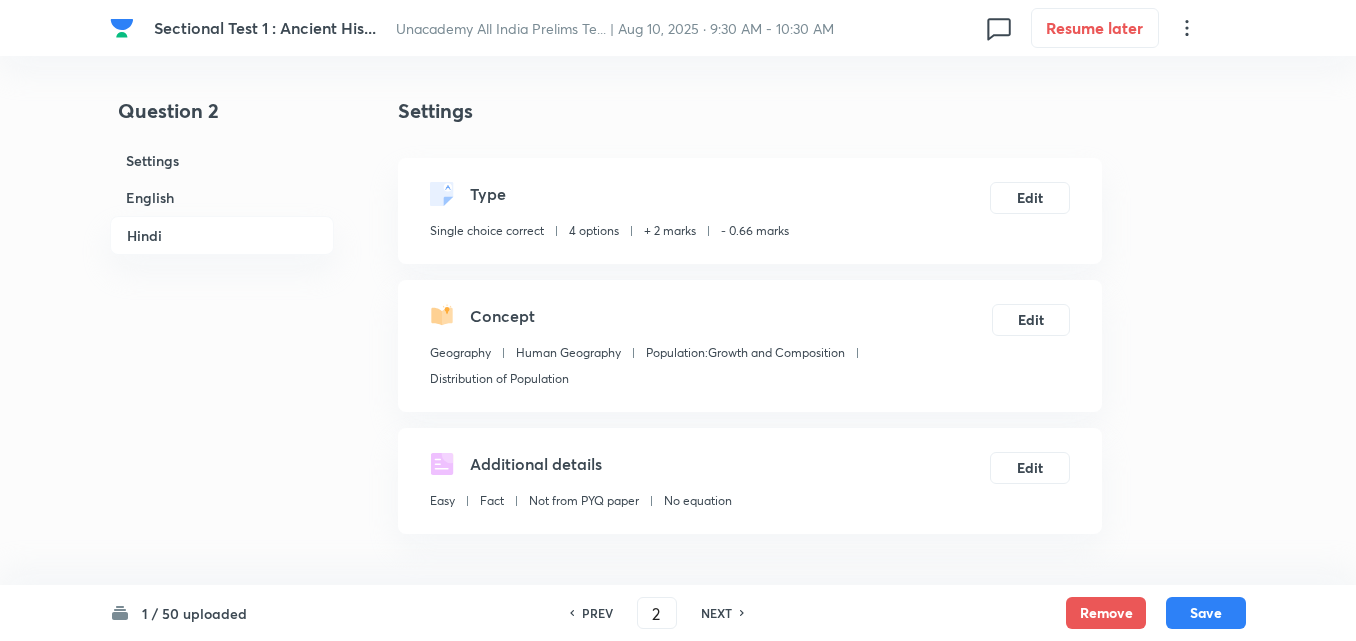 click on "English" at bounding box center (222, 197) 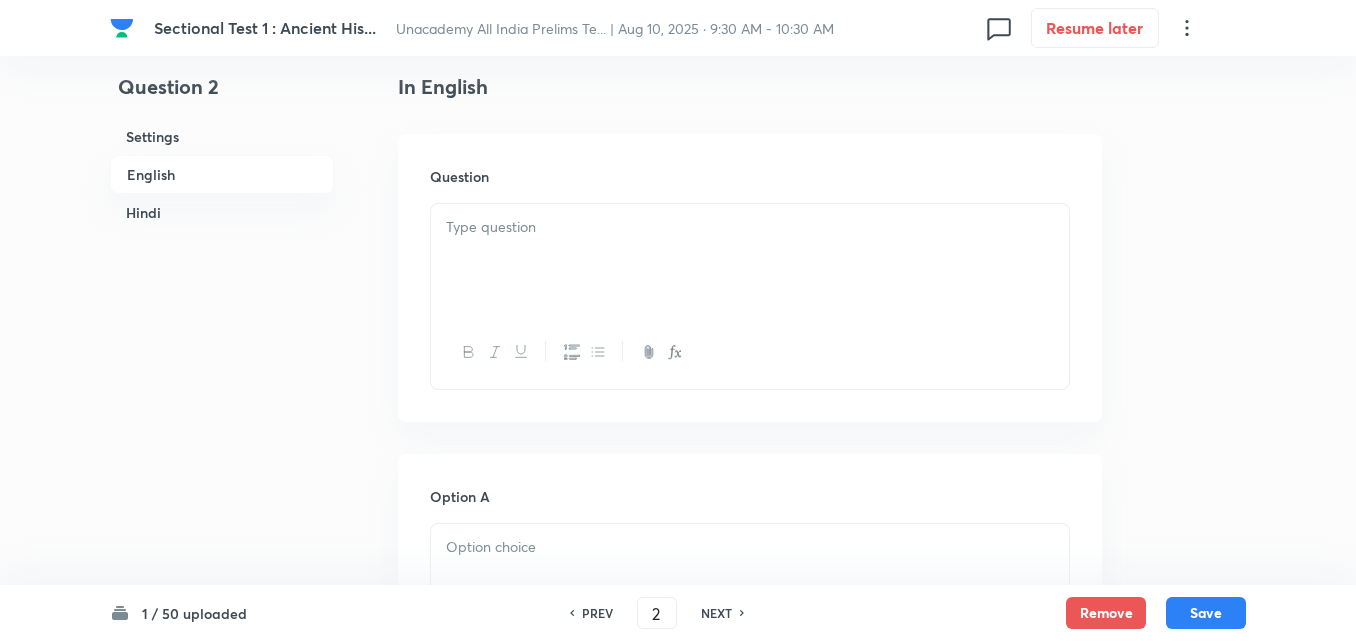 click at bounding box center [750, 260] 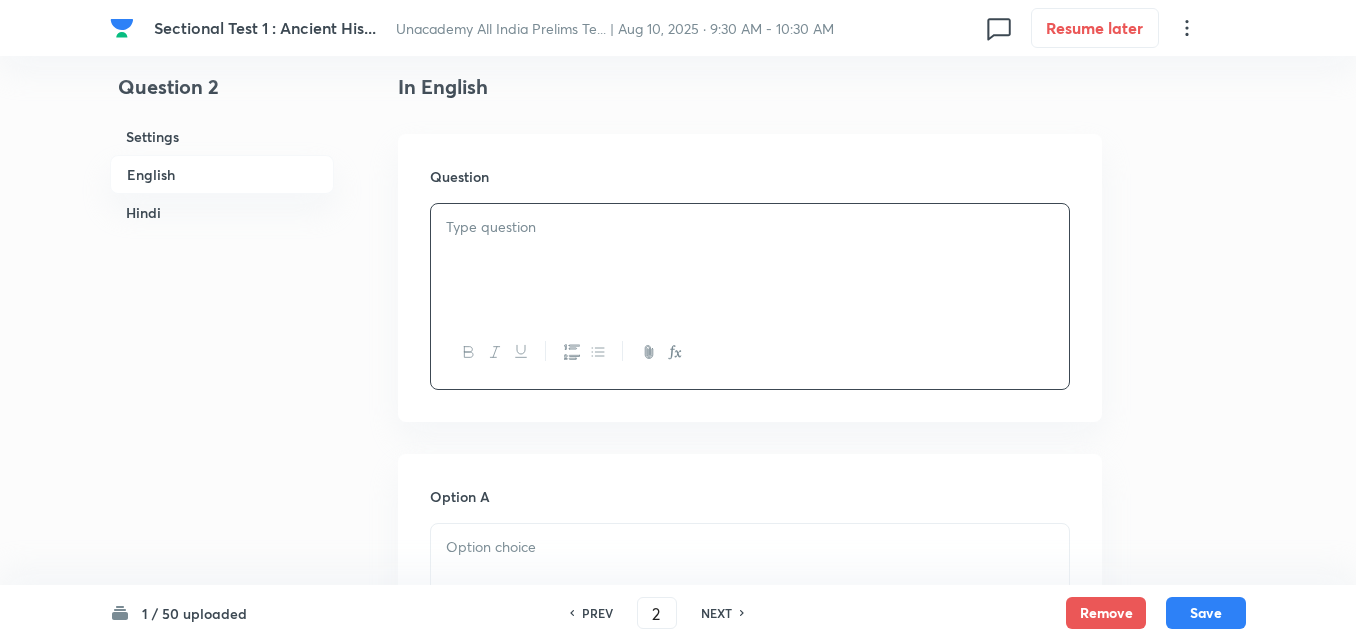 type 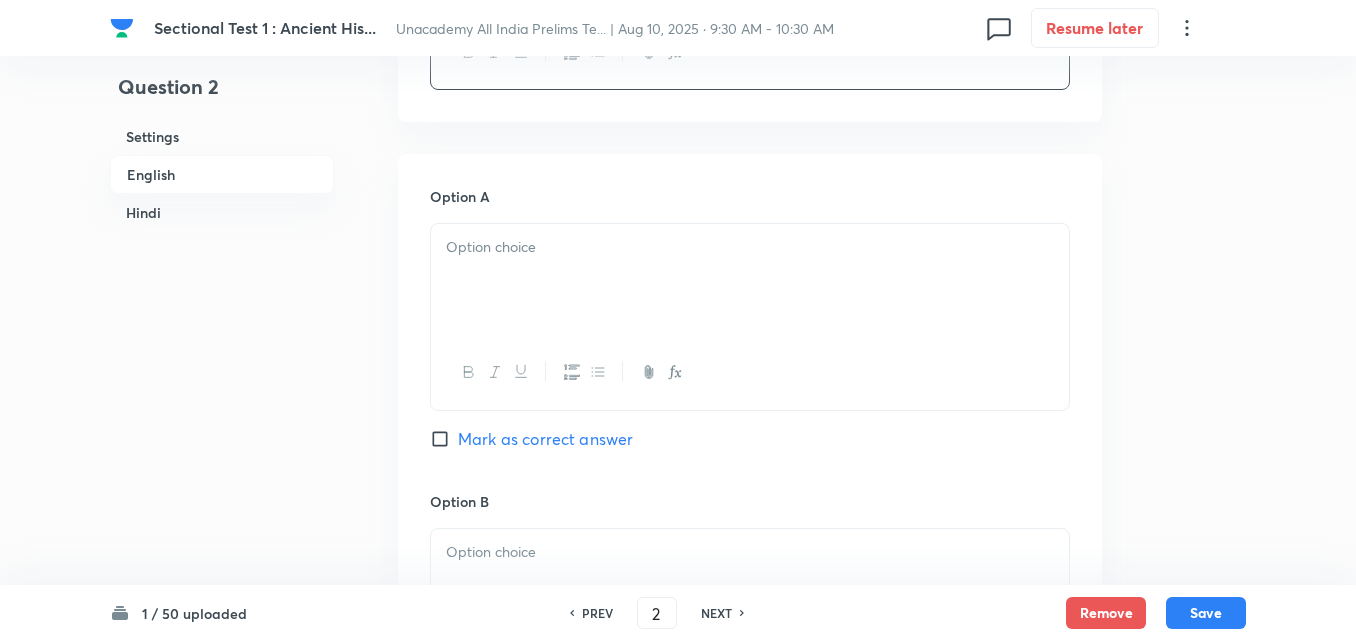 click at bounding box center (750, 280) 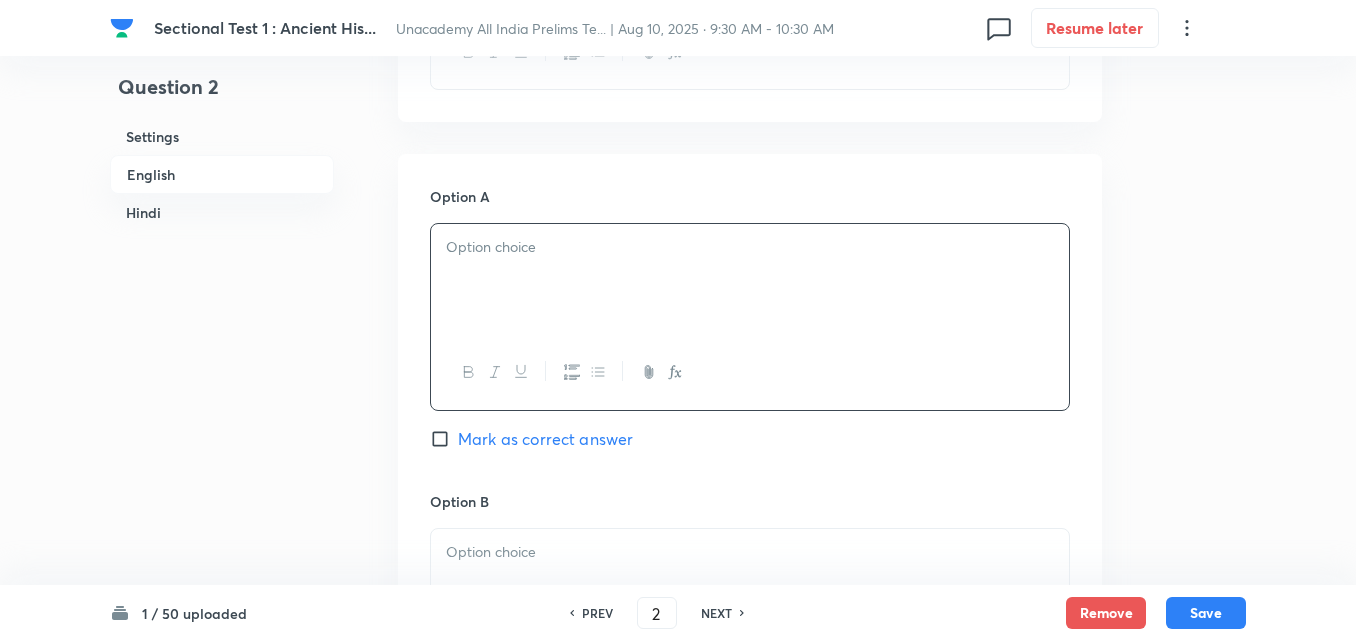 click at bounding box center [750, 280] 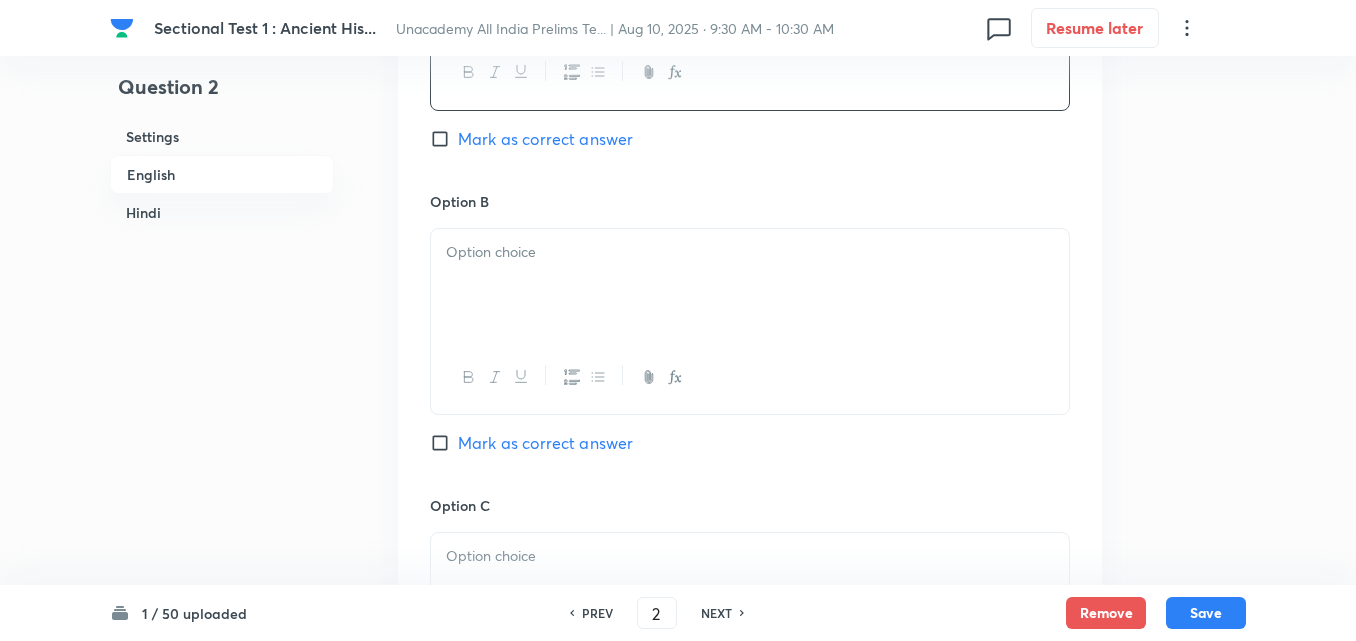 click at bounding box center [750, 285] 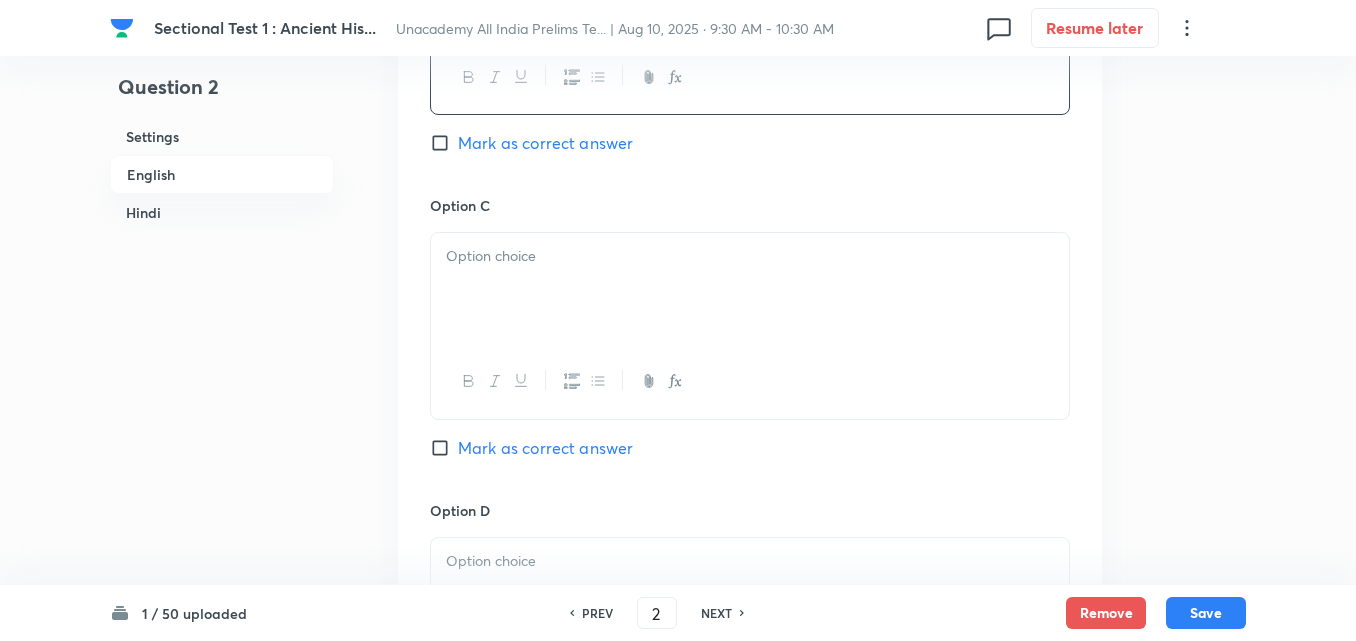 click at bounding box center (750, 289) 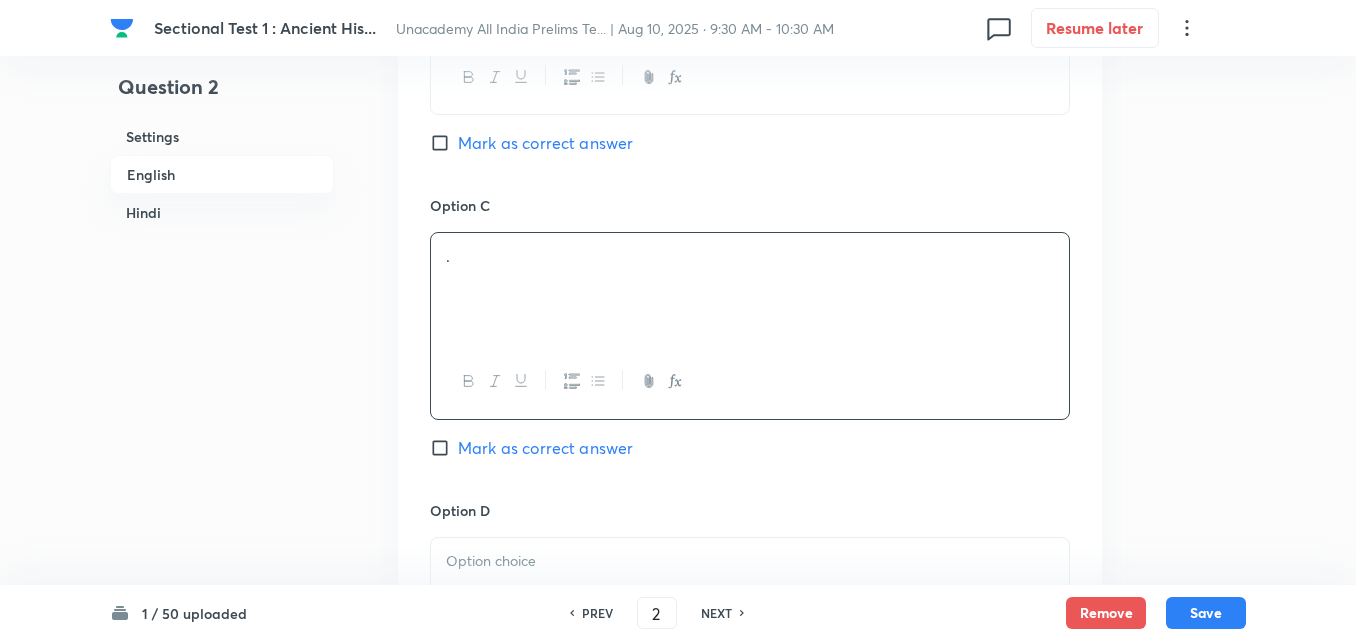 scroll, scrollTop: 1742, scrollLeft: 0, axis: vertical 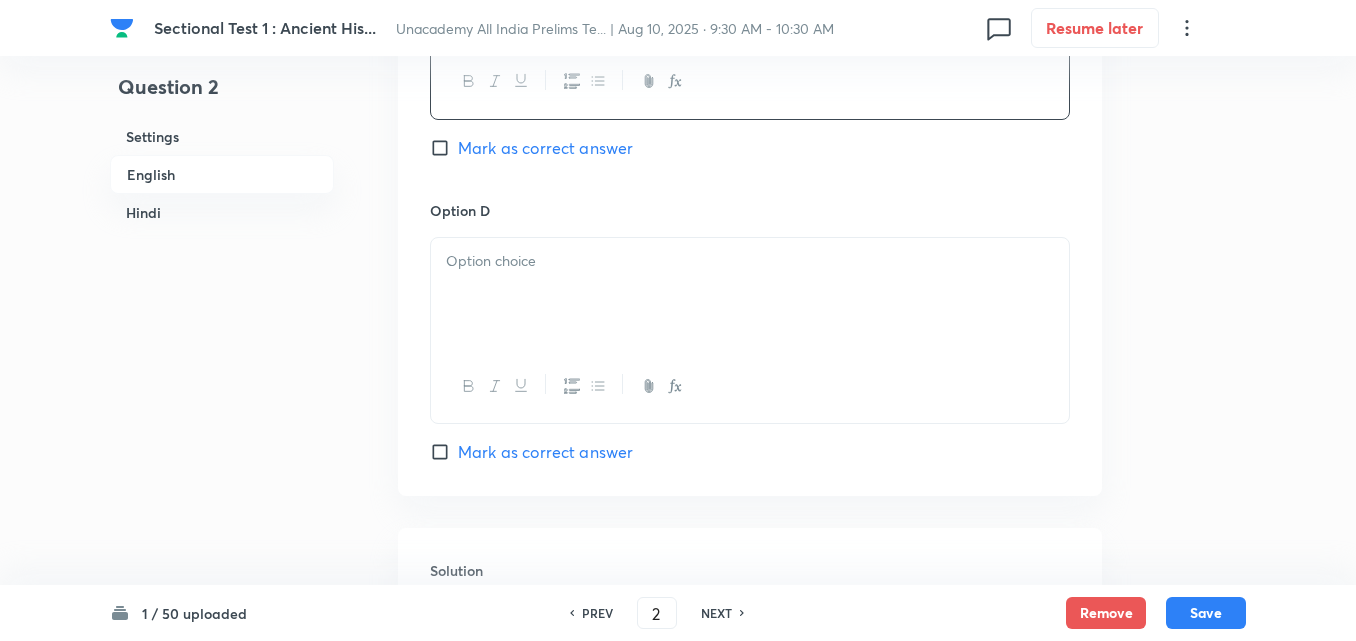 click at bounding box center [750, 261] 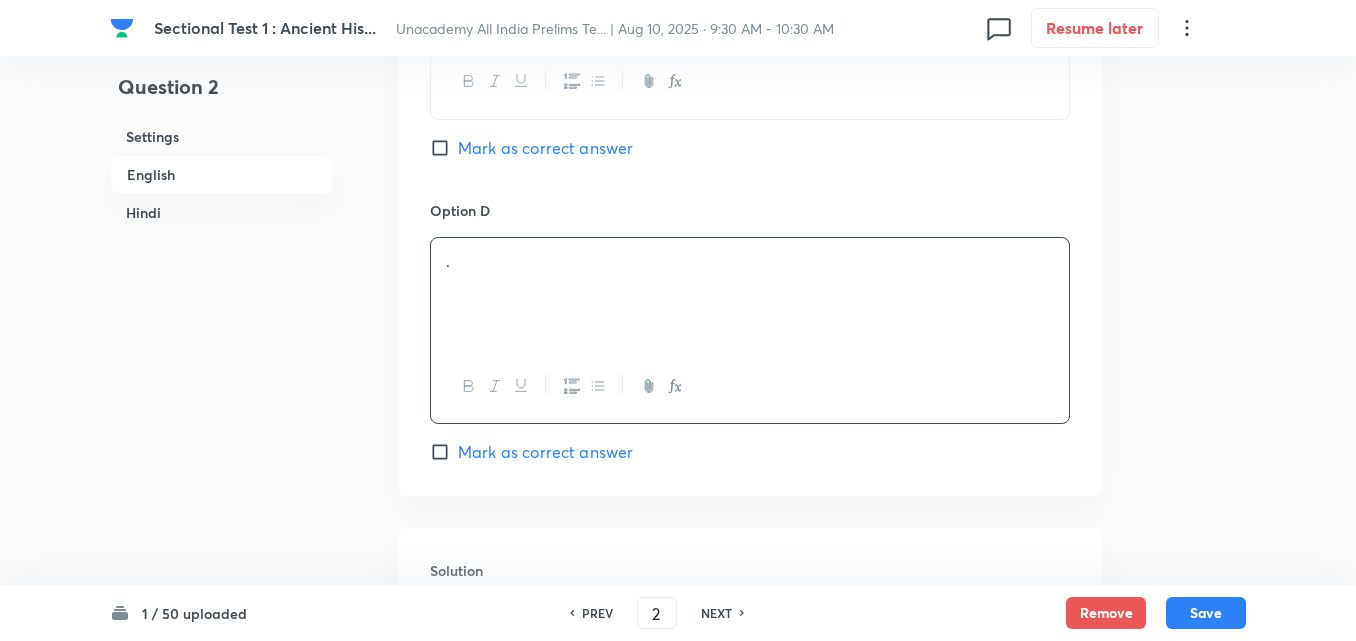 drag, startPoint x: 559, startPoint y: 451, endPoint x: 549, endPoint y: 408, distance: 44.14748 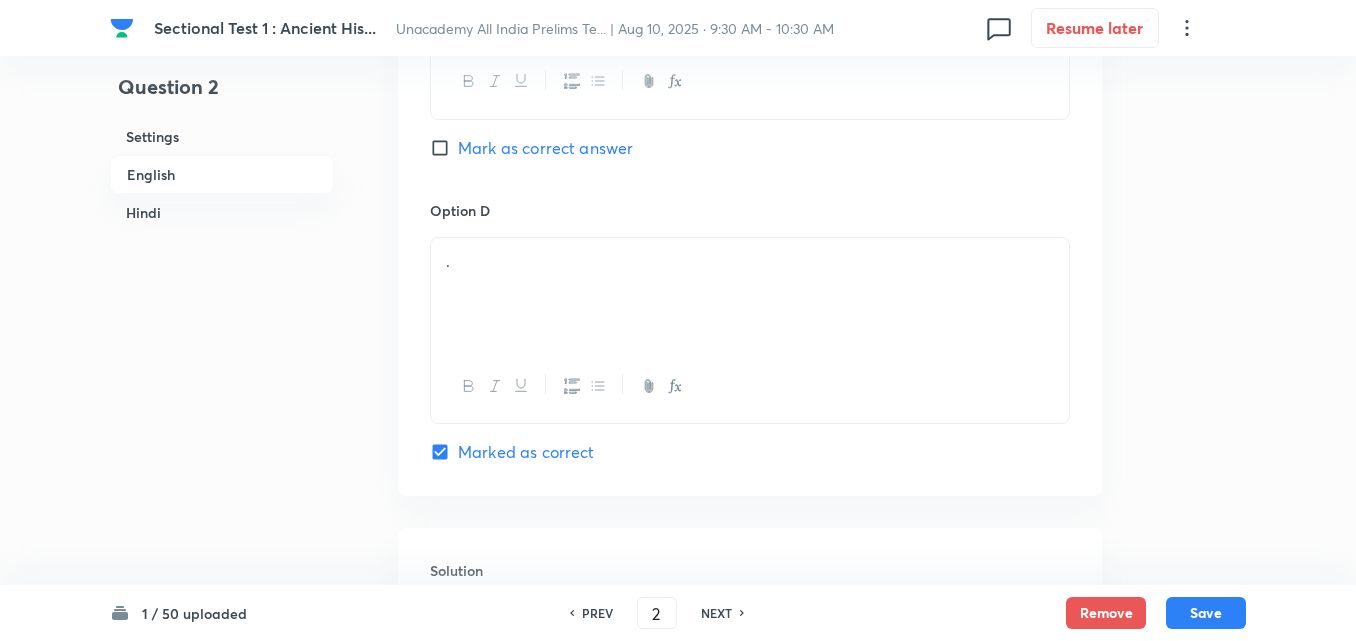 checkbox on "true" 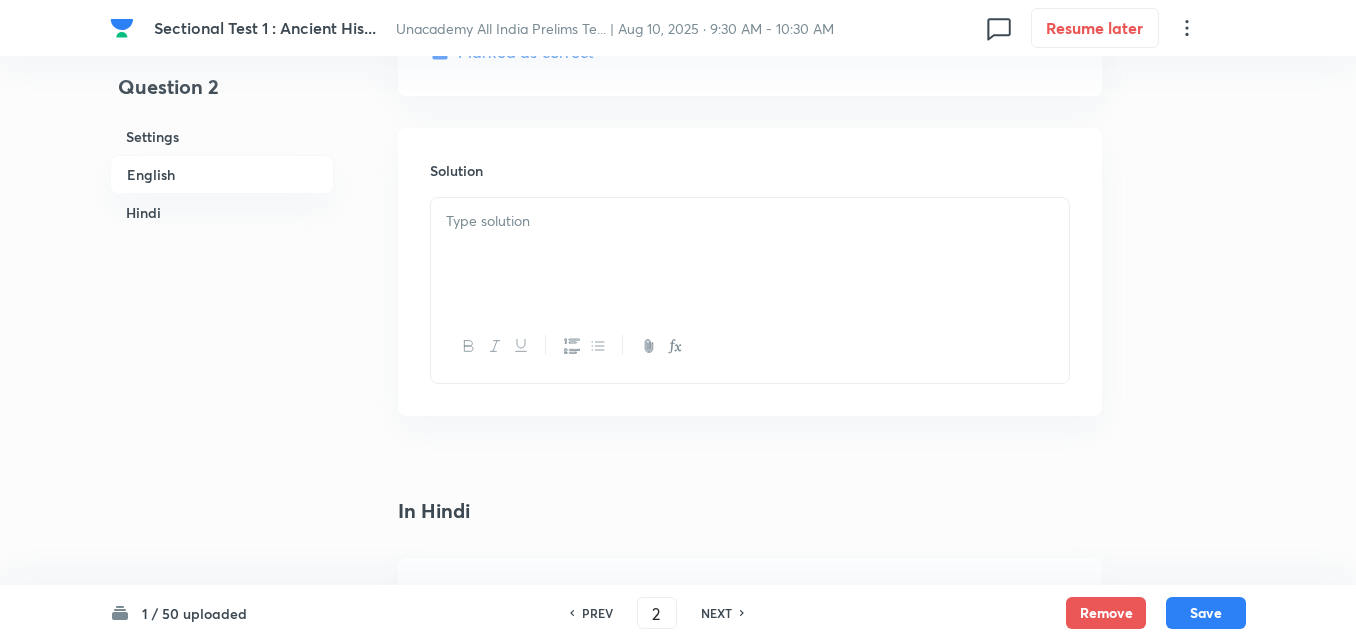 click at bounding box center (750, 254) 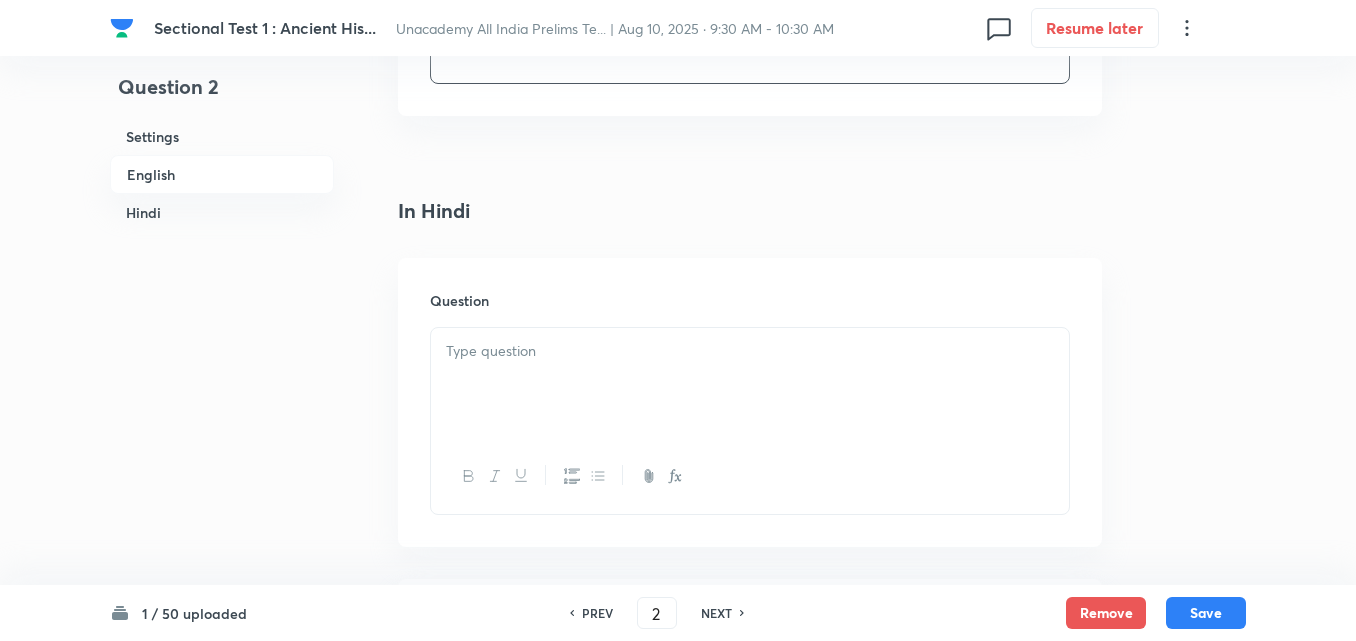 click at bounding box center [750, 384] 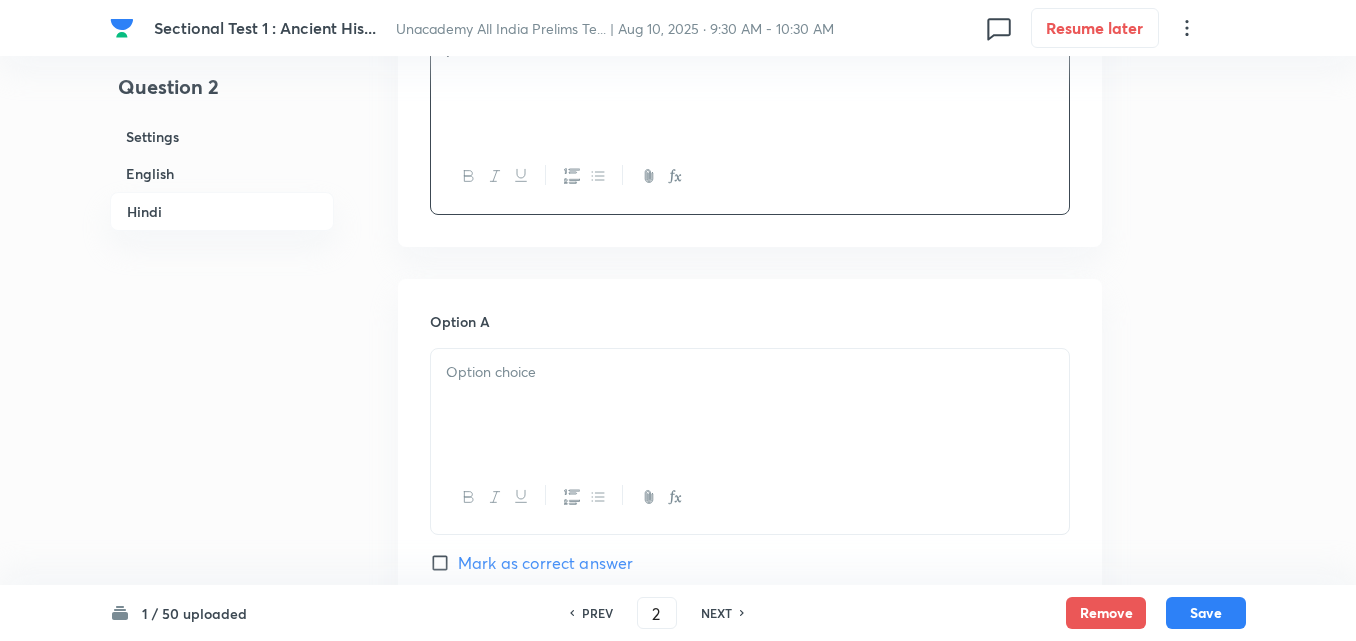click on "Option A Mark as correct answer" at bounding box center [750, 463] 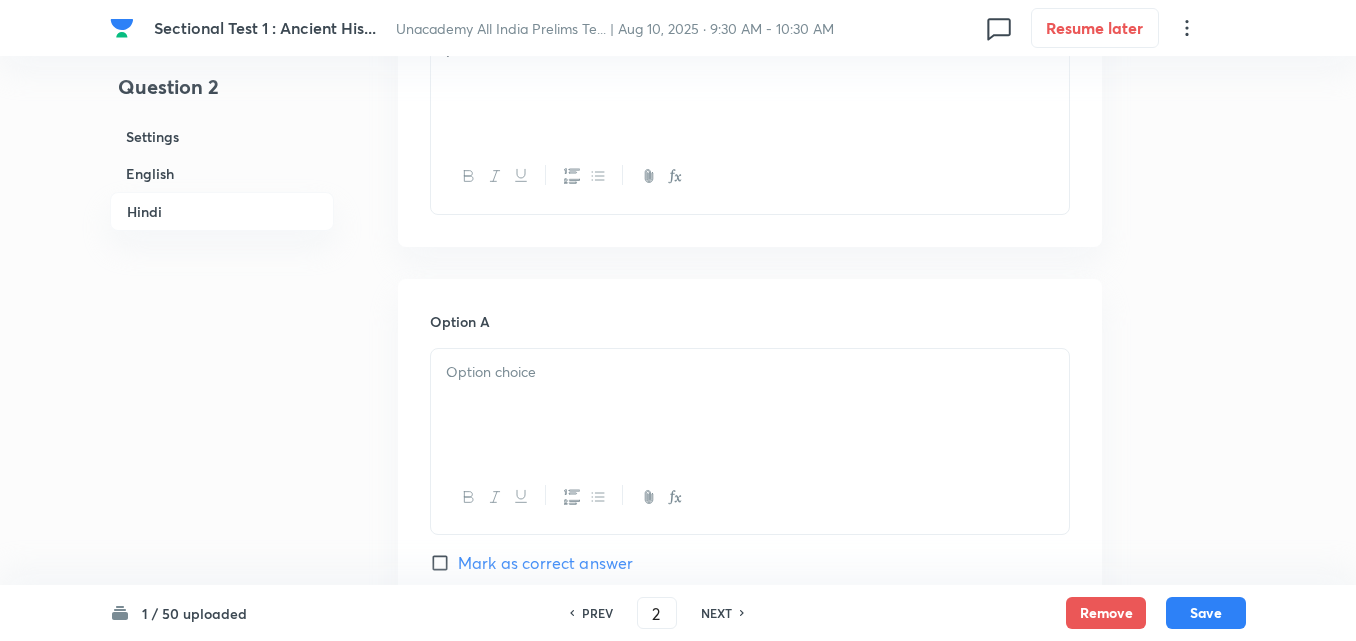 click at bounding box center (750, 372) 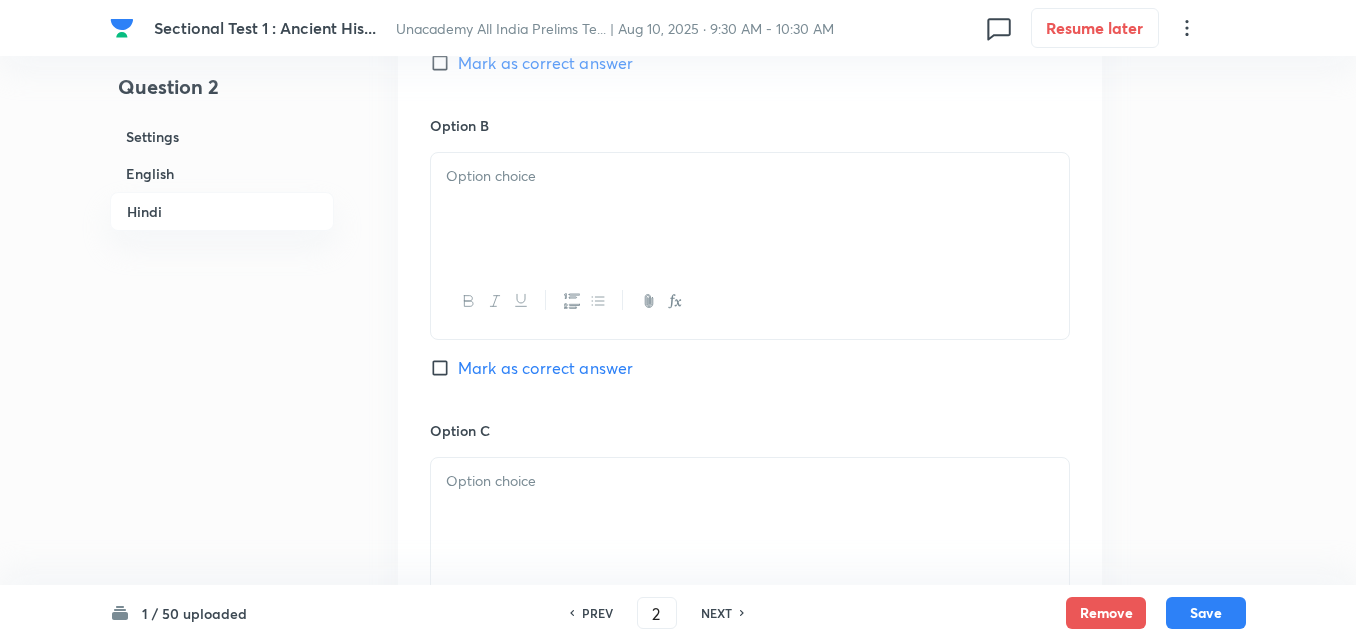 click at bounding box center [750, 209] 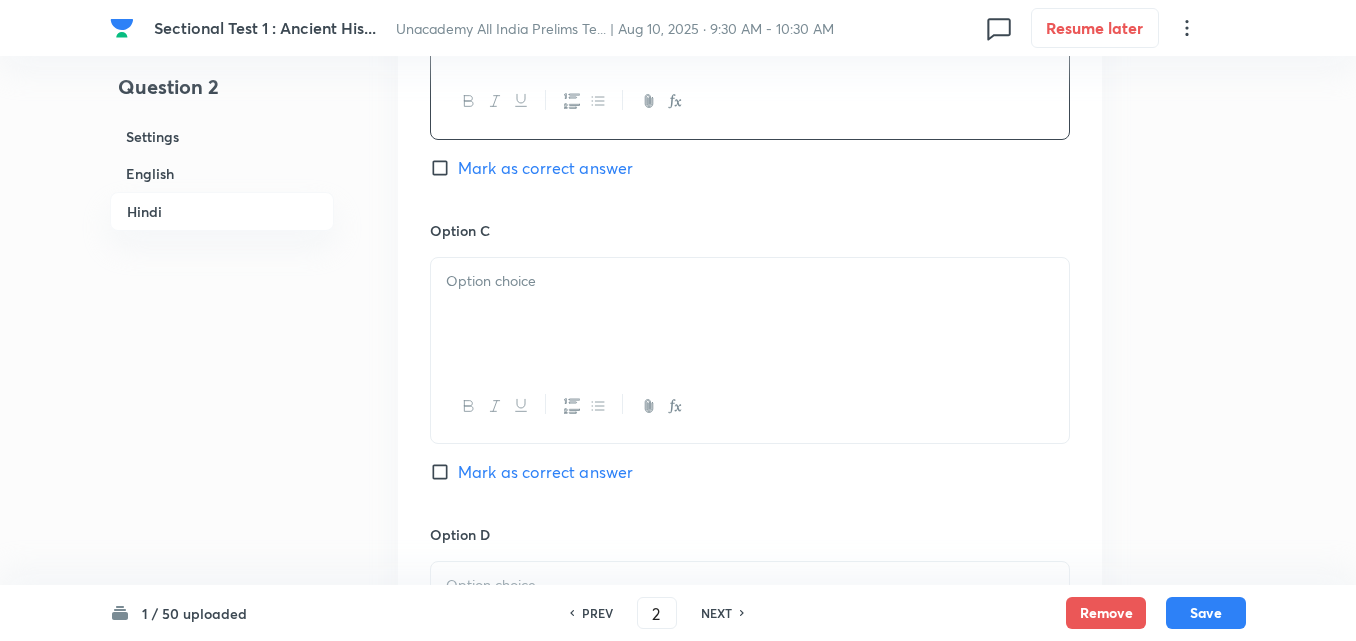 click at bounding box center [750, 314] 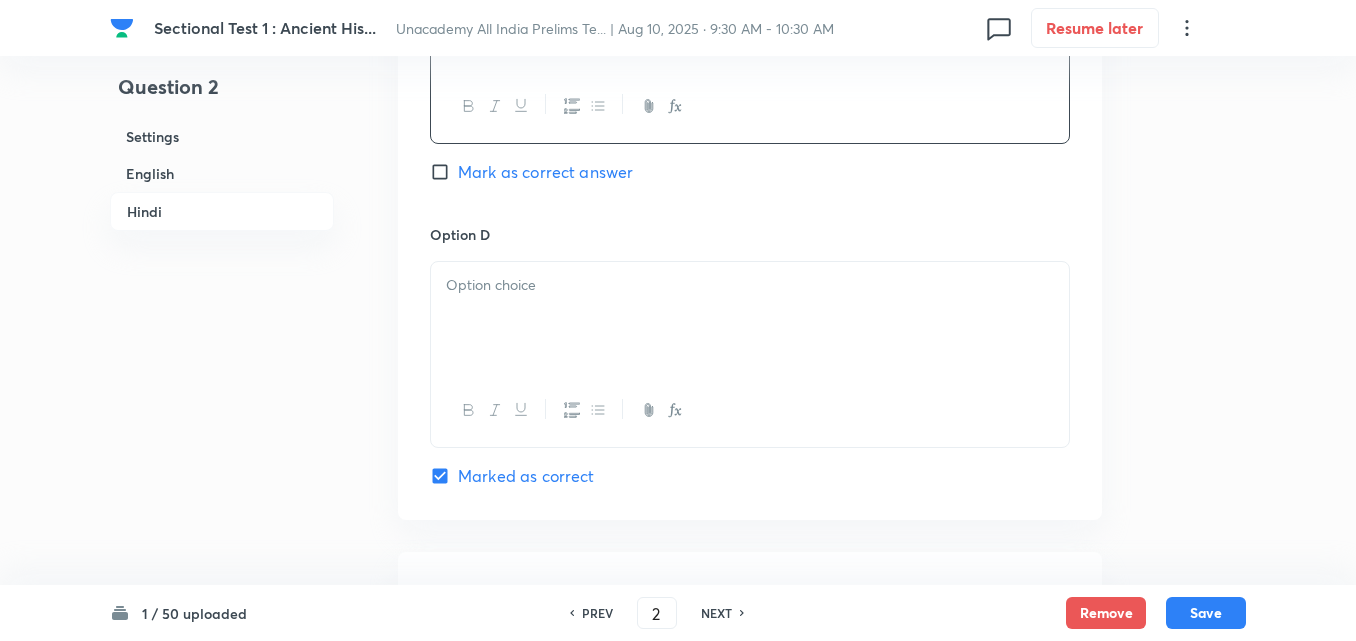 click at bounding box center (750, 318) 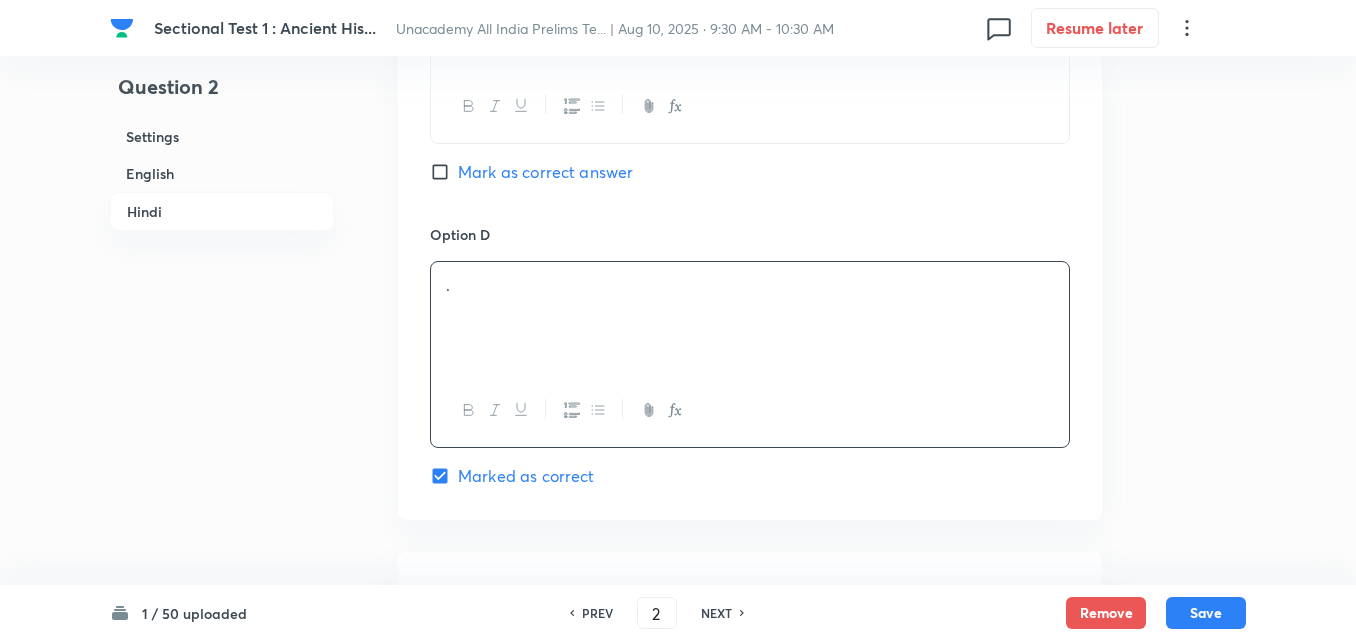 type 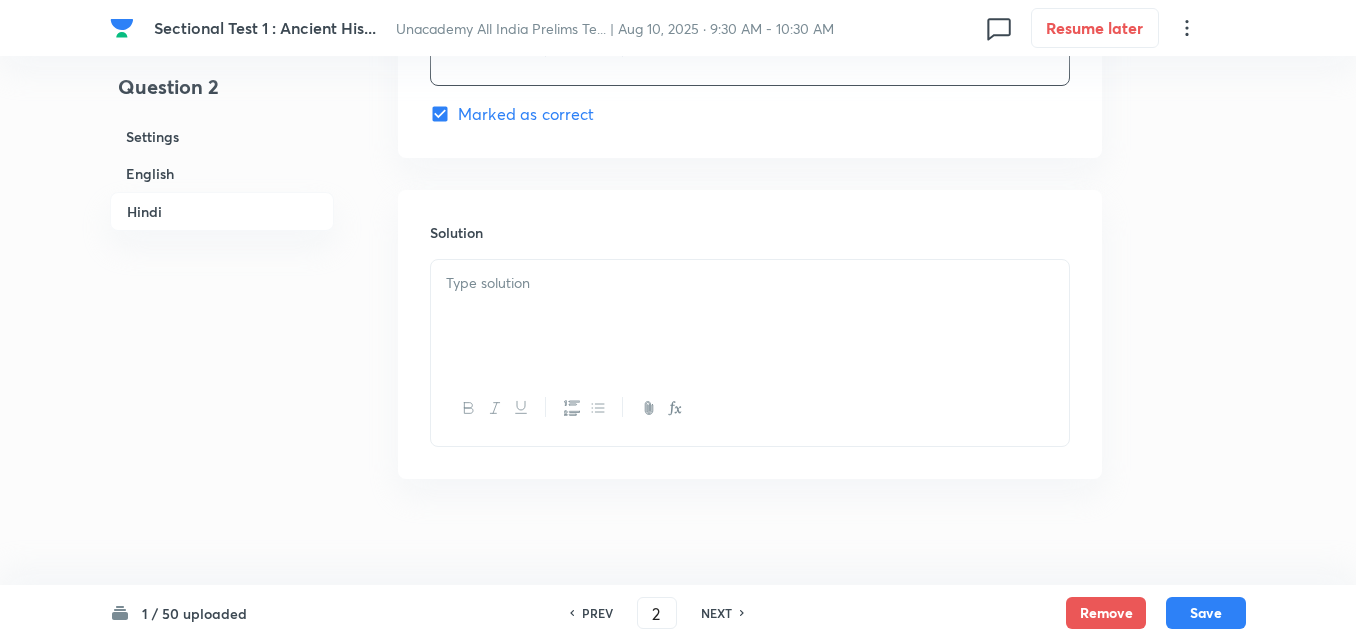 scroll, scrollTop: 4118, scrollLeft: 0, axis: vertical 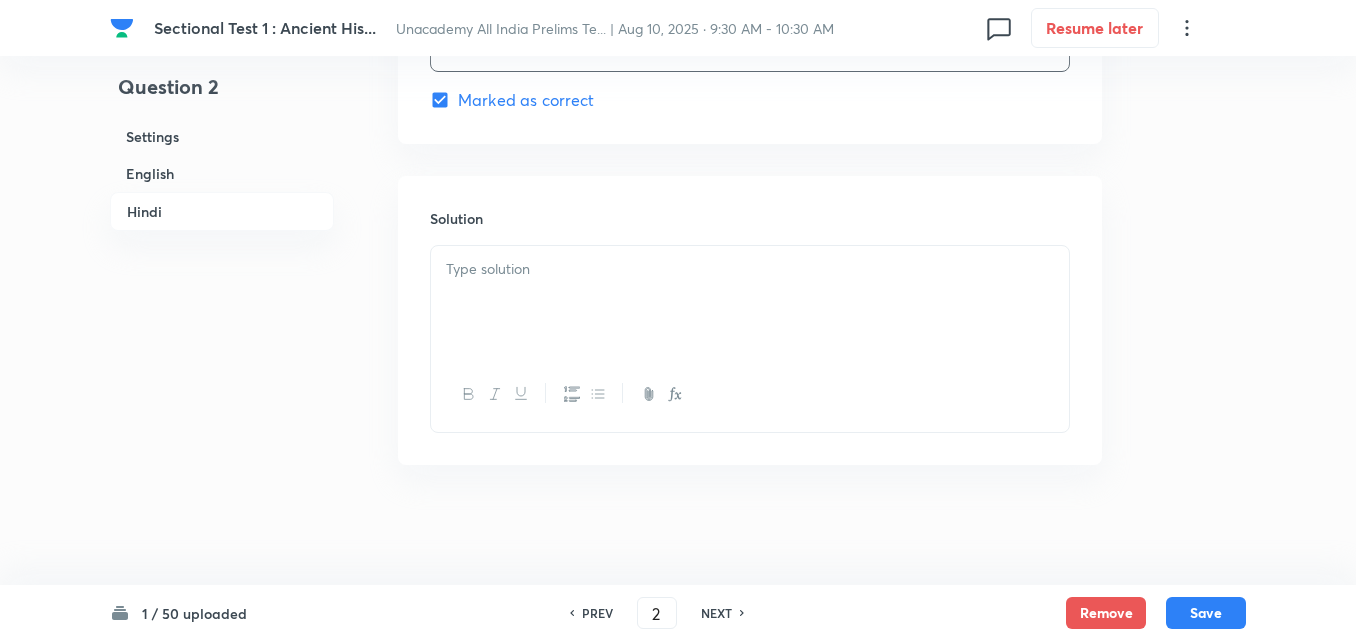 click at bounding box center [750, 302] 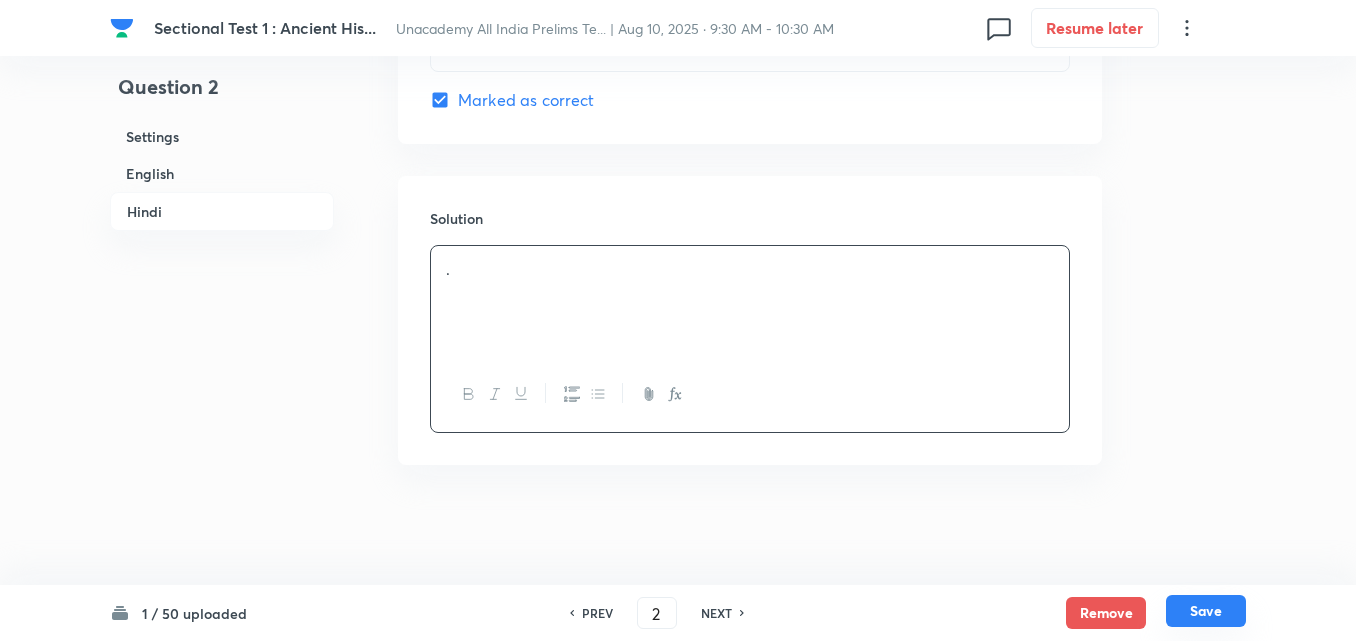 click on "Save" at bounding box center (1206, 611) 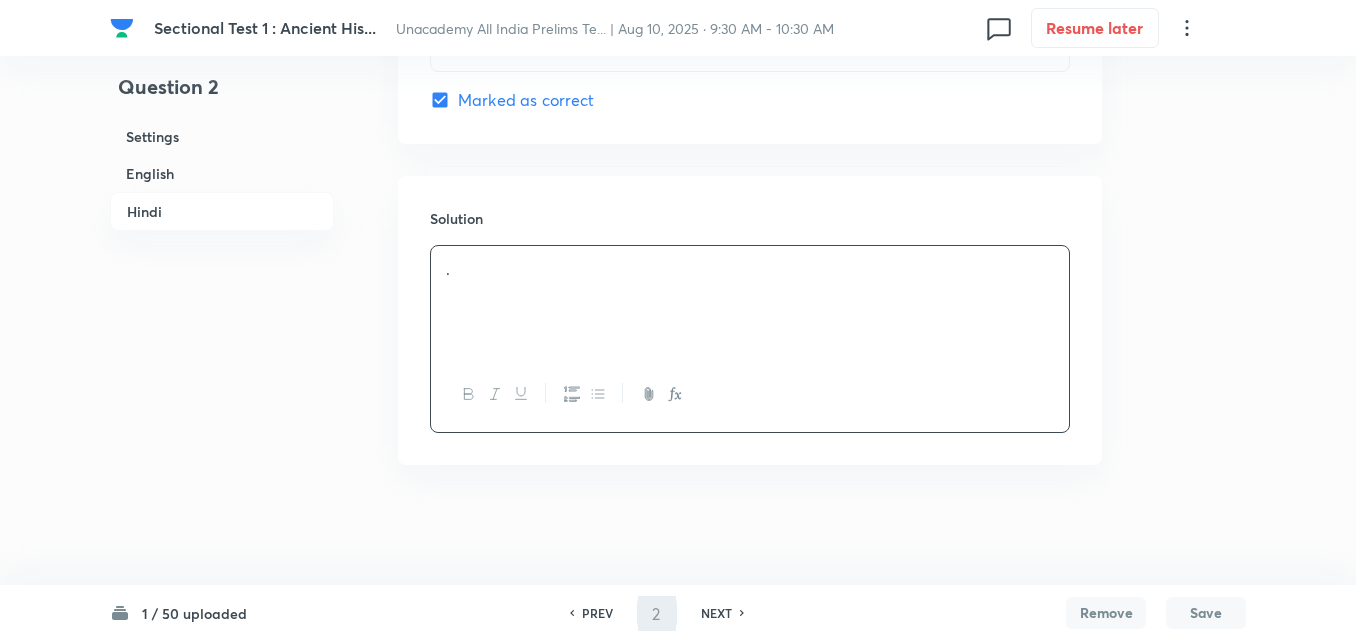 type on "3" 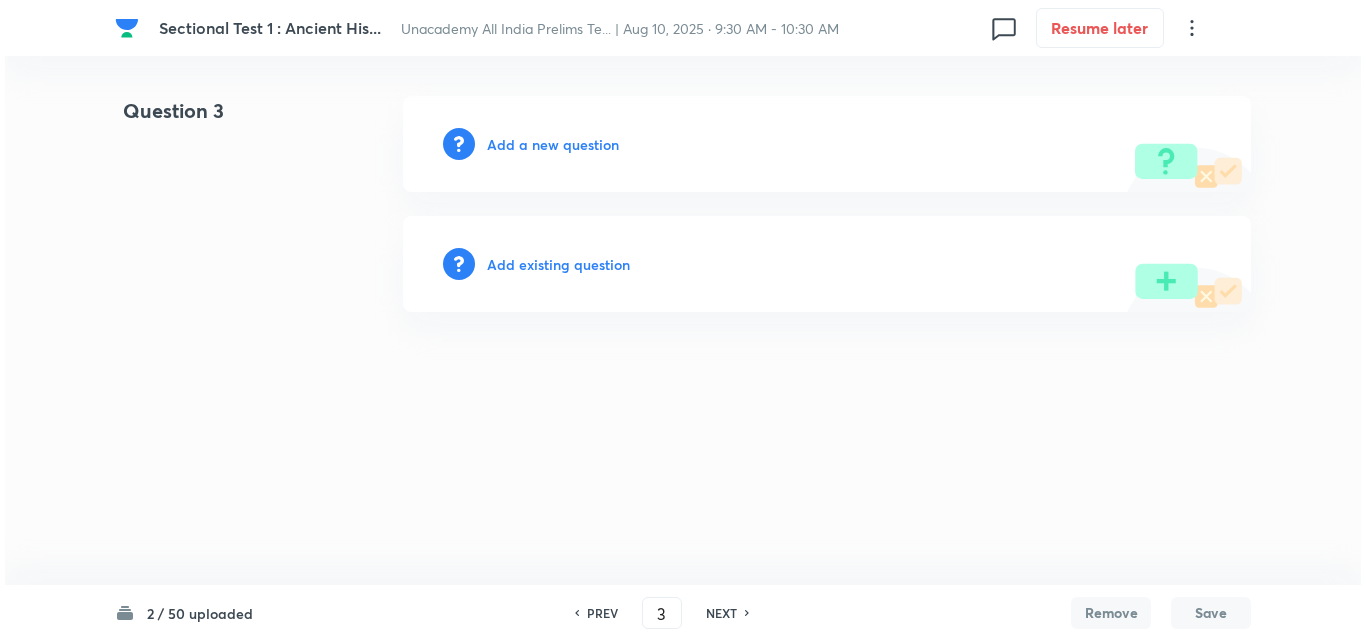 scroll, scrollTop: 0, scrollLeft: 0, axis: both 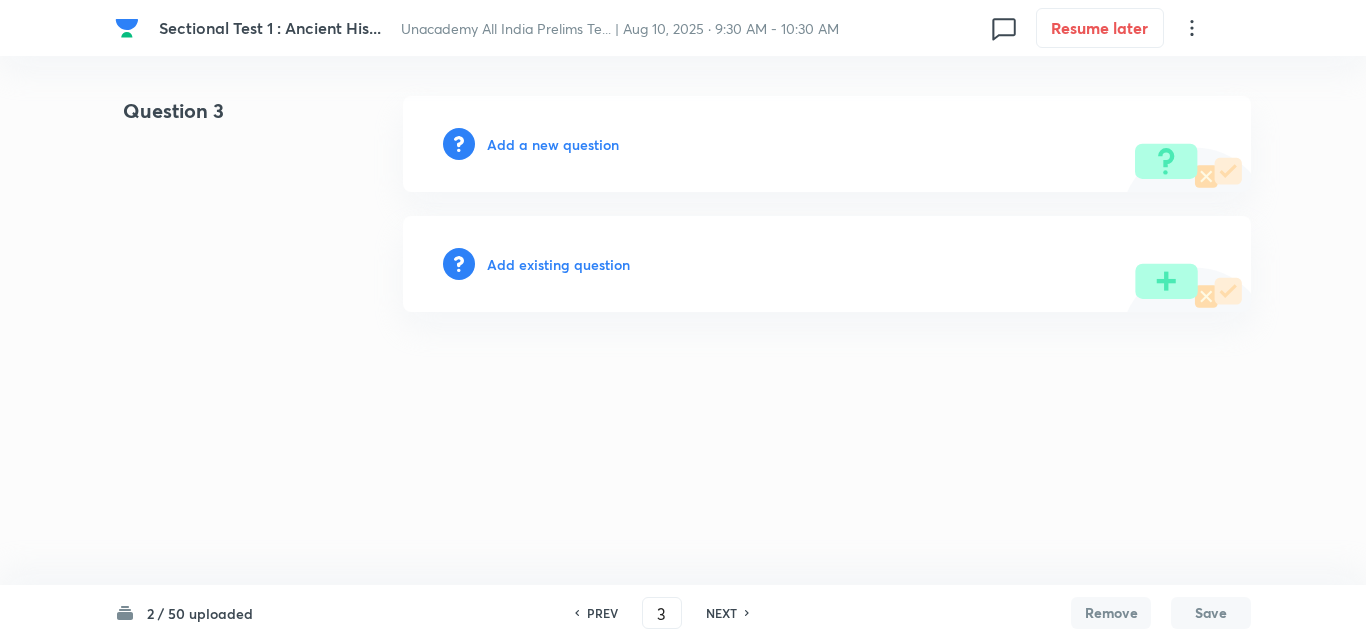 click on "Add a new question" at bounding box center [553, 144] 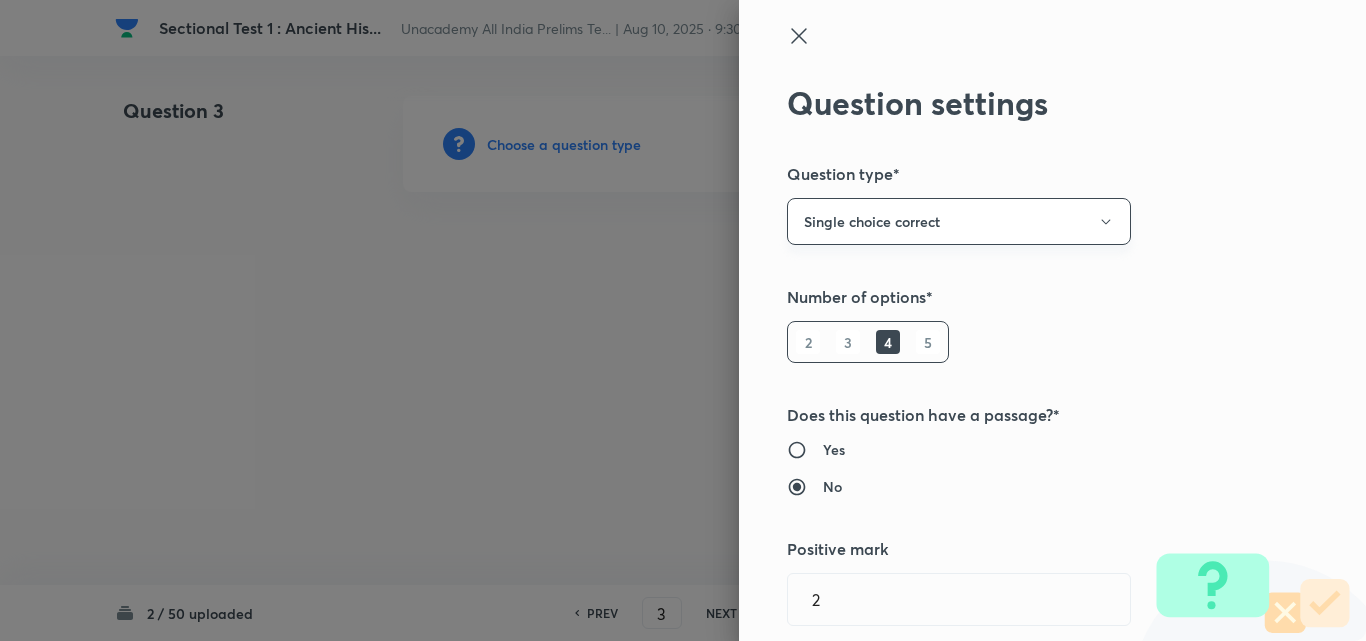 type 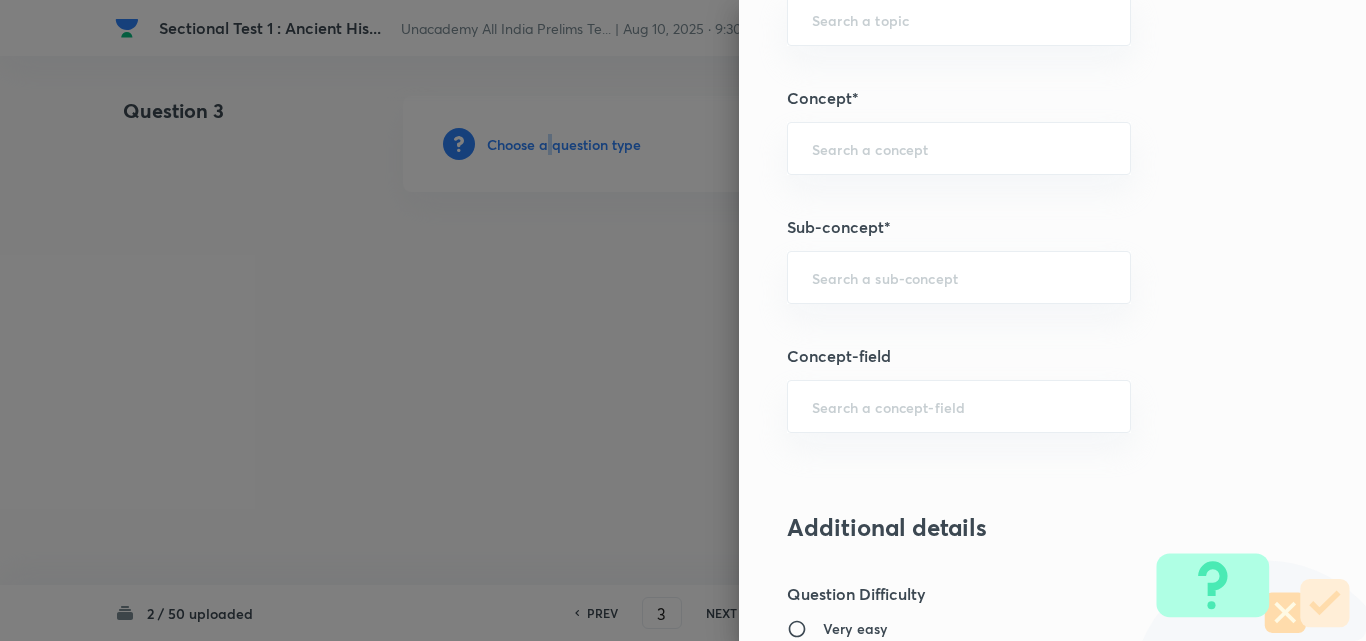 scroll, scrollTop: 1100, scrollLeft: 0, axis: vertical 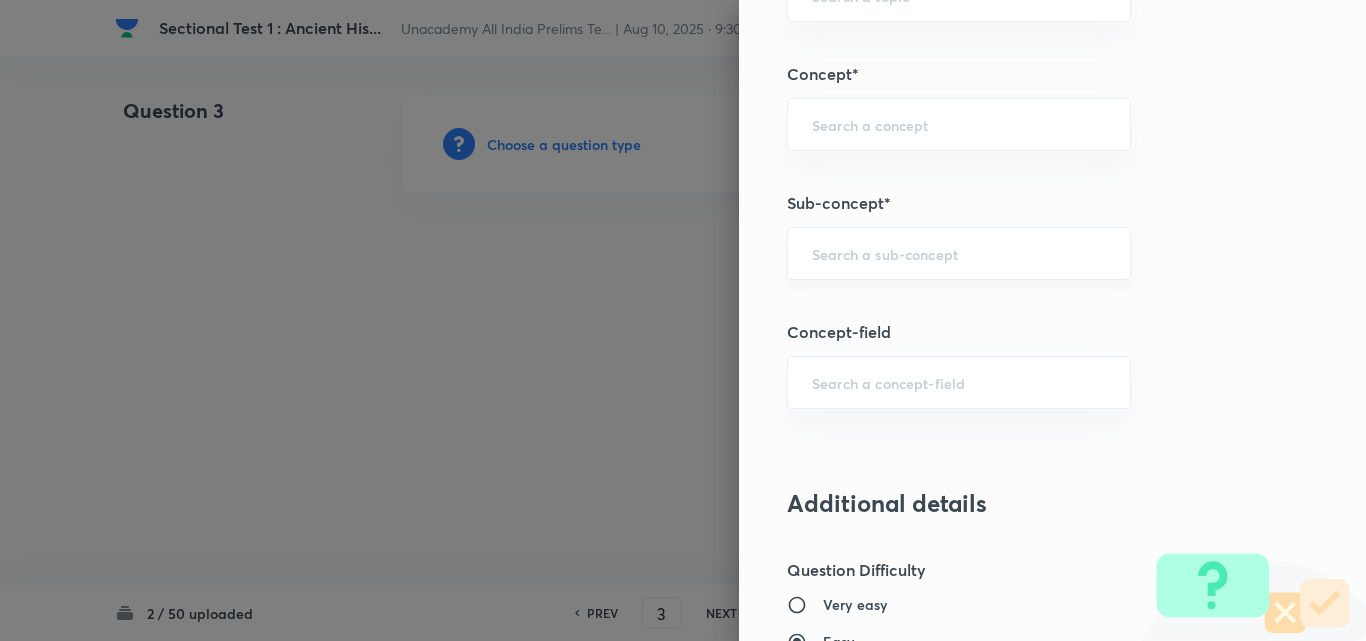 click at bounding box center [959, 253] 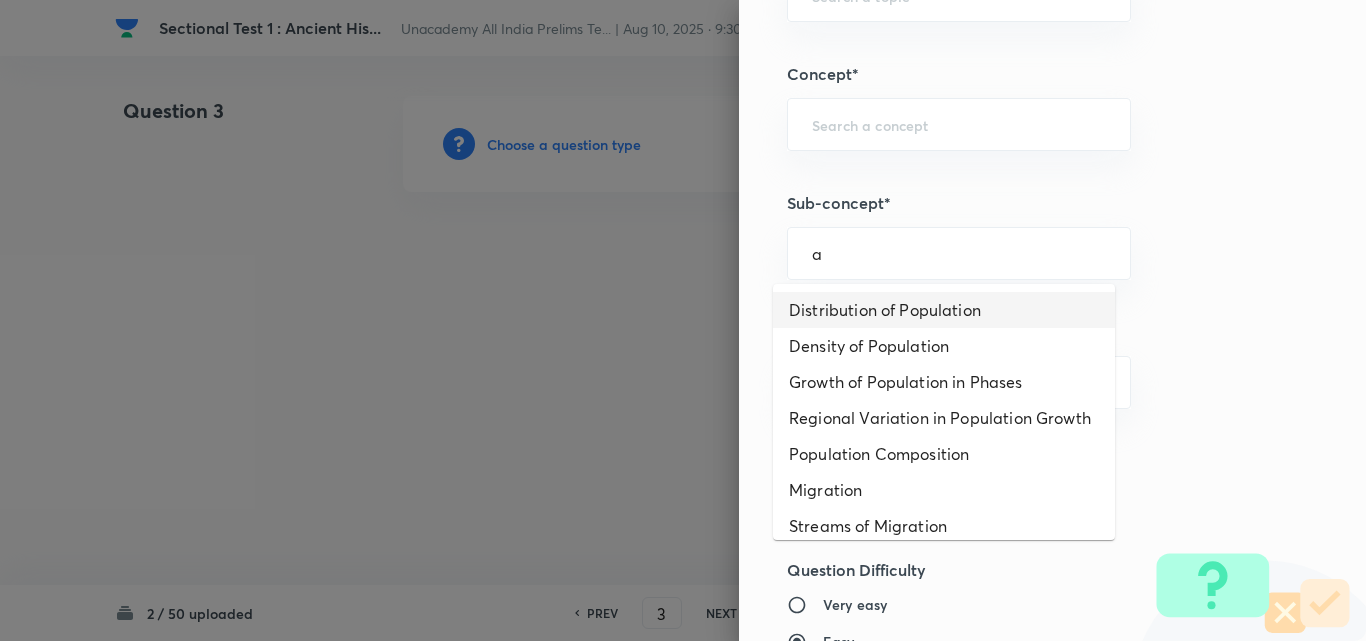 click on "Distribution of Population" at bounding box center (944, 310) 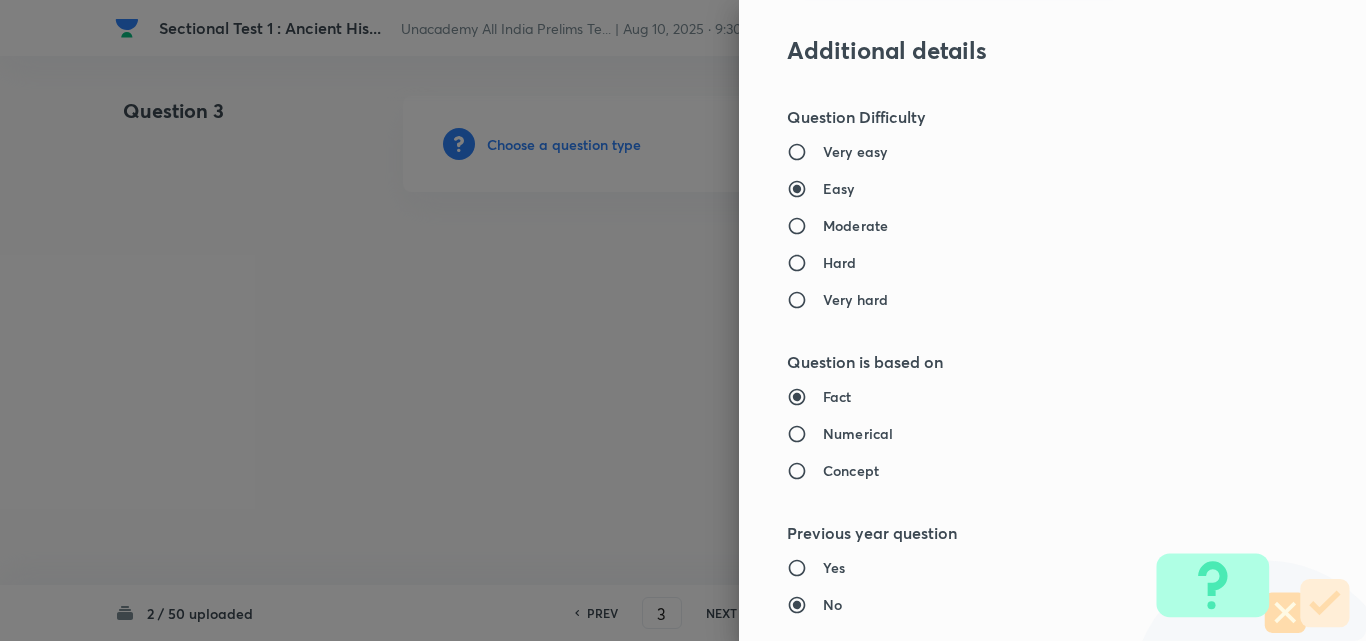 type on "Geography" 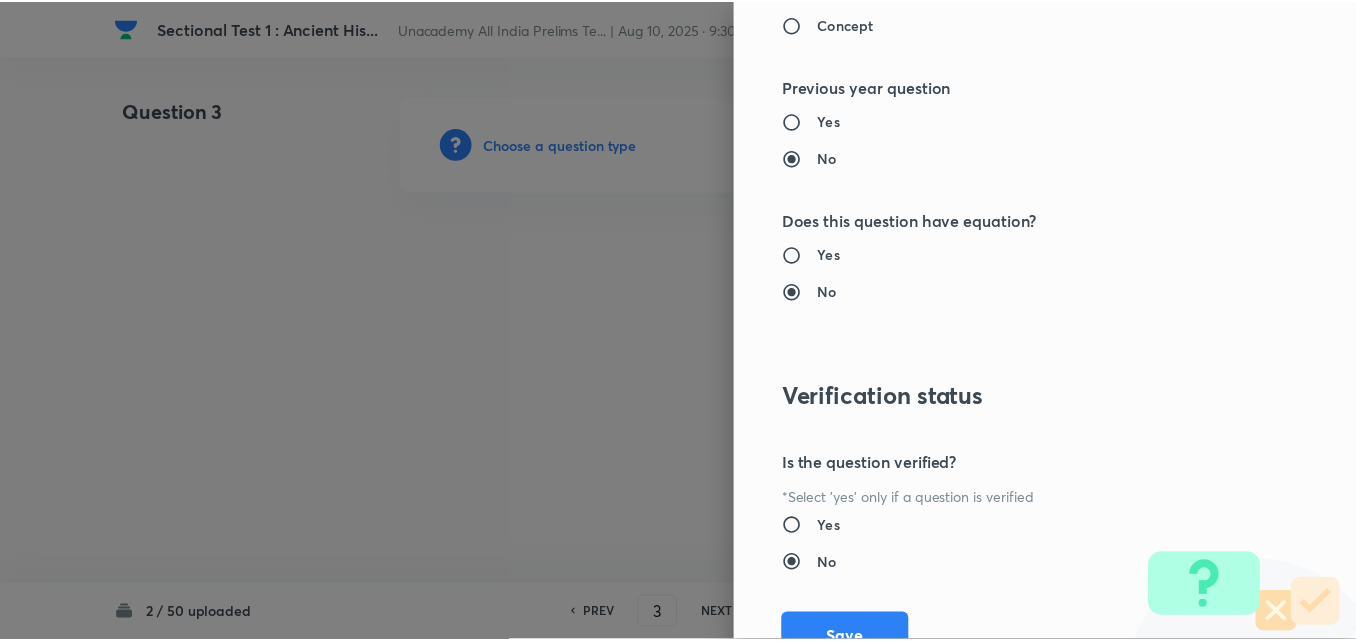 scroll, scrollTop: 2085, scrollLeft: 0, axis: vertical 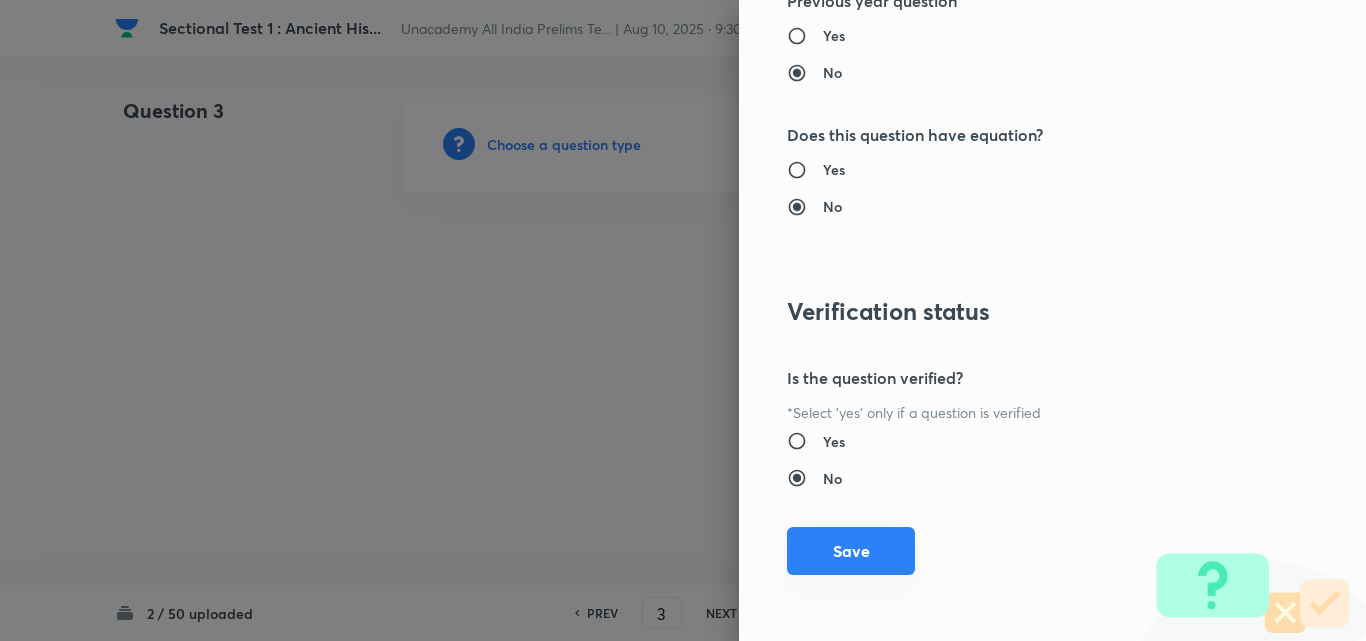 click on "Save" at bounding box center (851, 551) 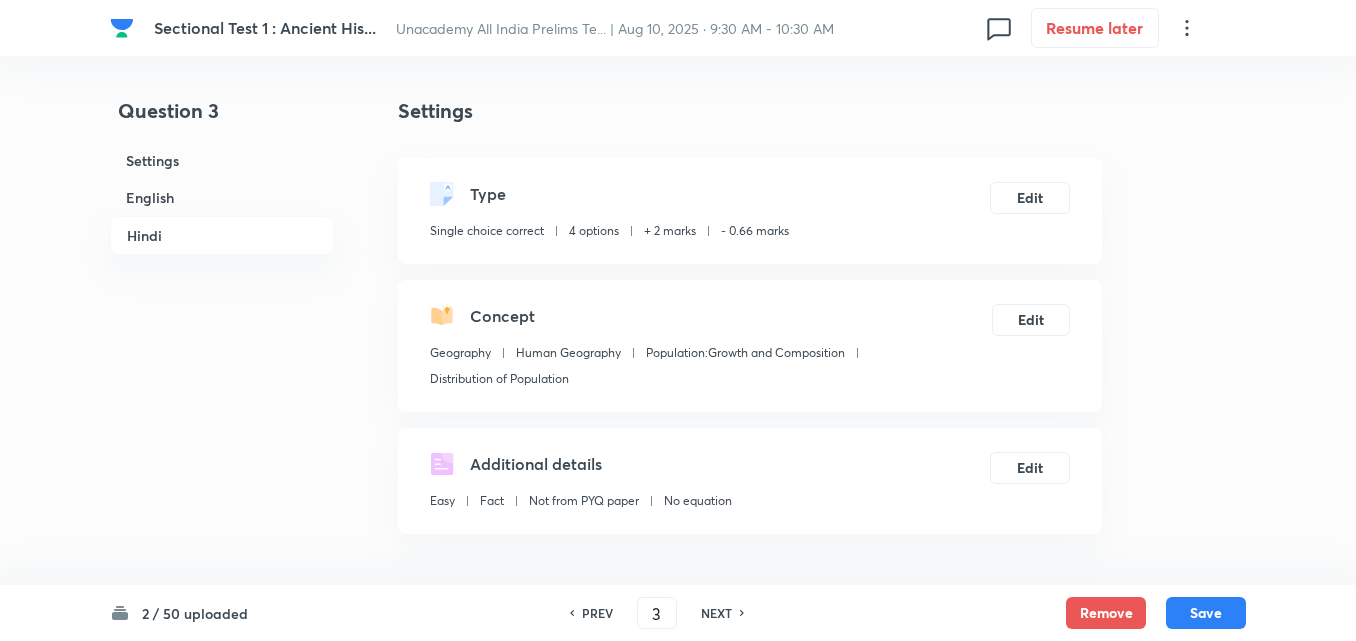 click on "English" at bounding box center (222, 197) 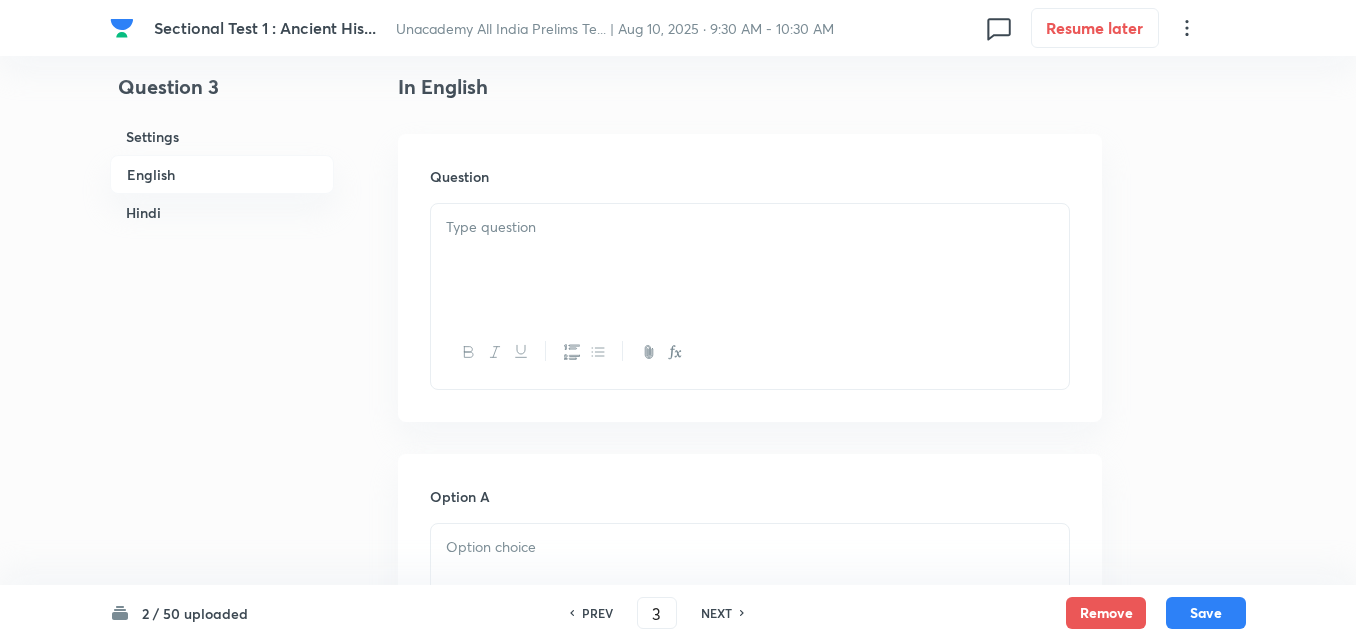 click at bounding box center [750, 260] 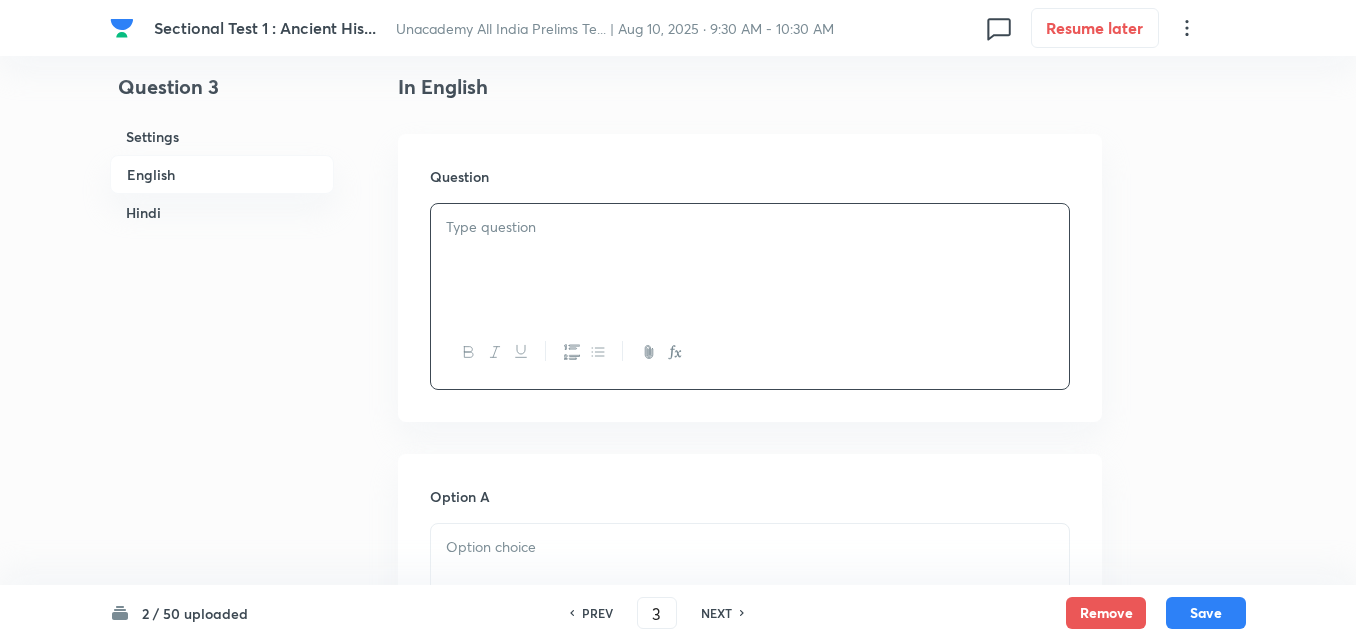 type 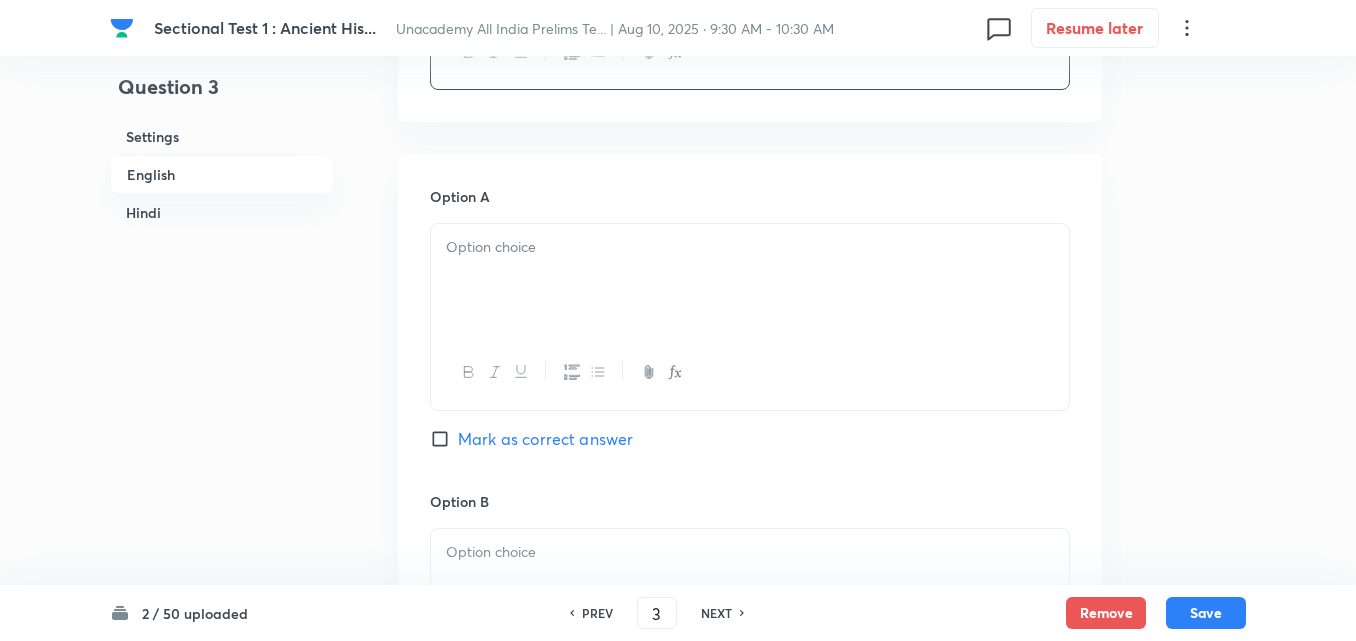 click at bounding box center [750, 247] 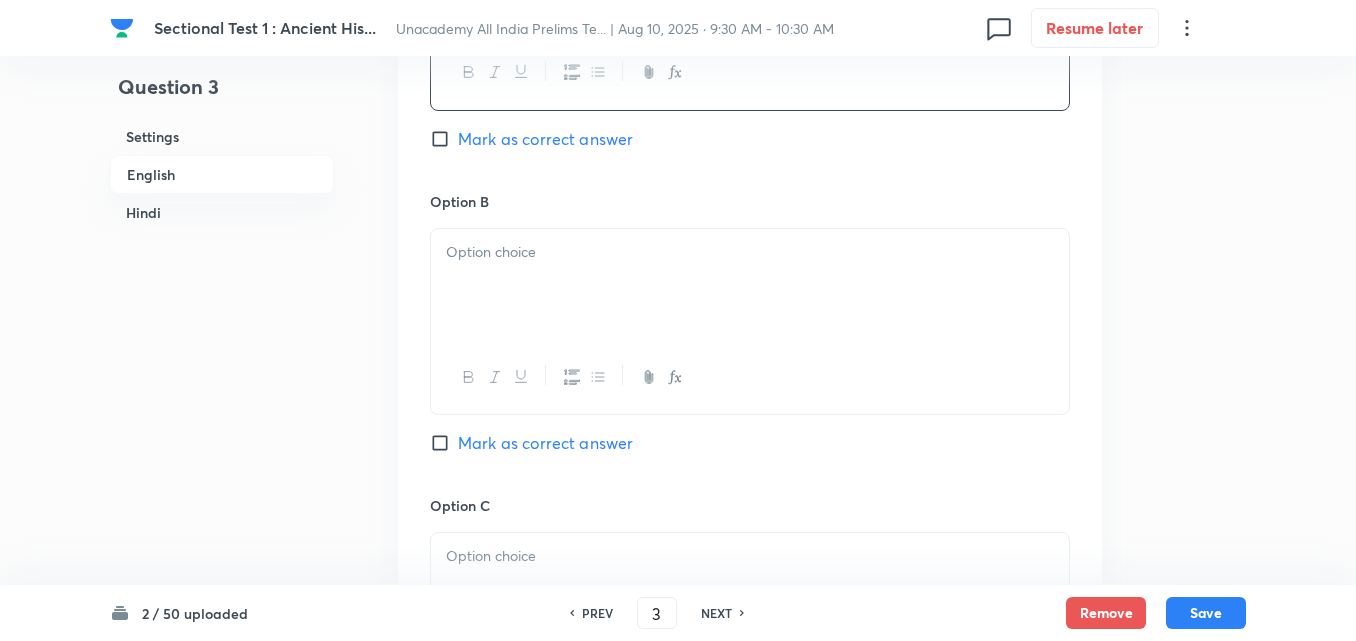 click at bounding box center [750, 285] 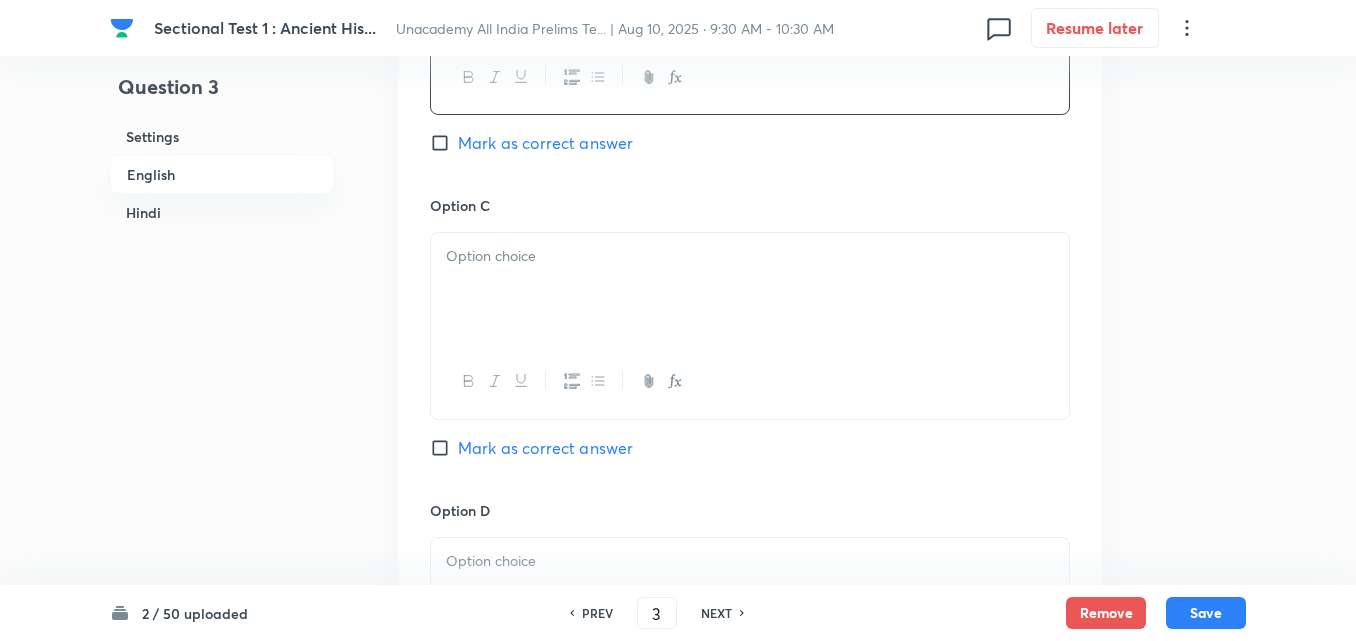 click at bounding box center [750, 289] 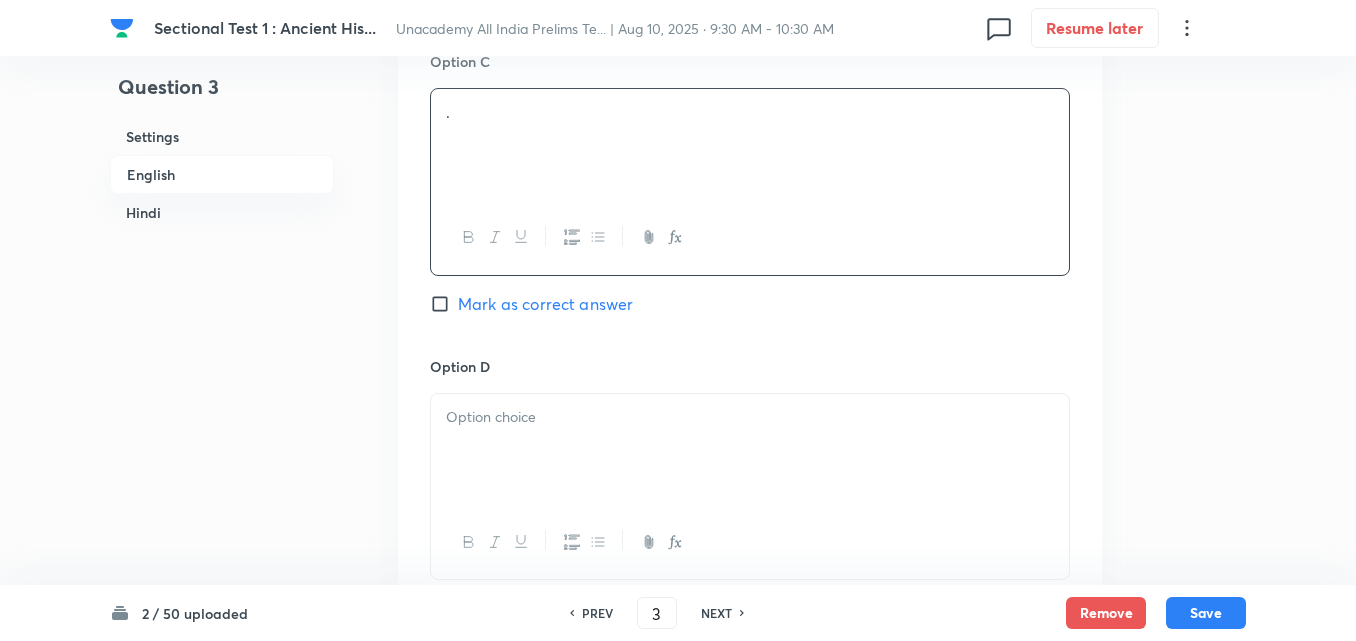 scroll, scrollTop: 1742, scrollLeft: 0, axis: vertical 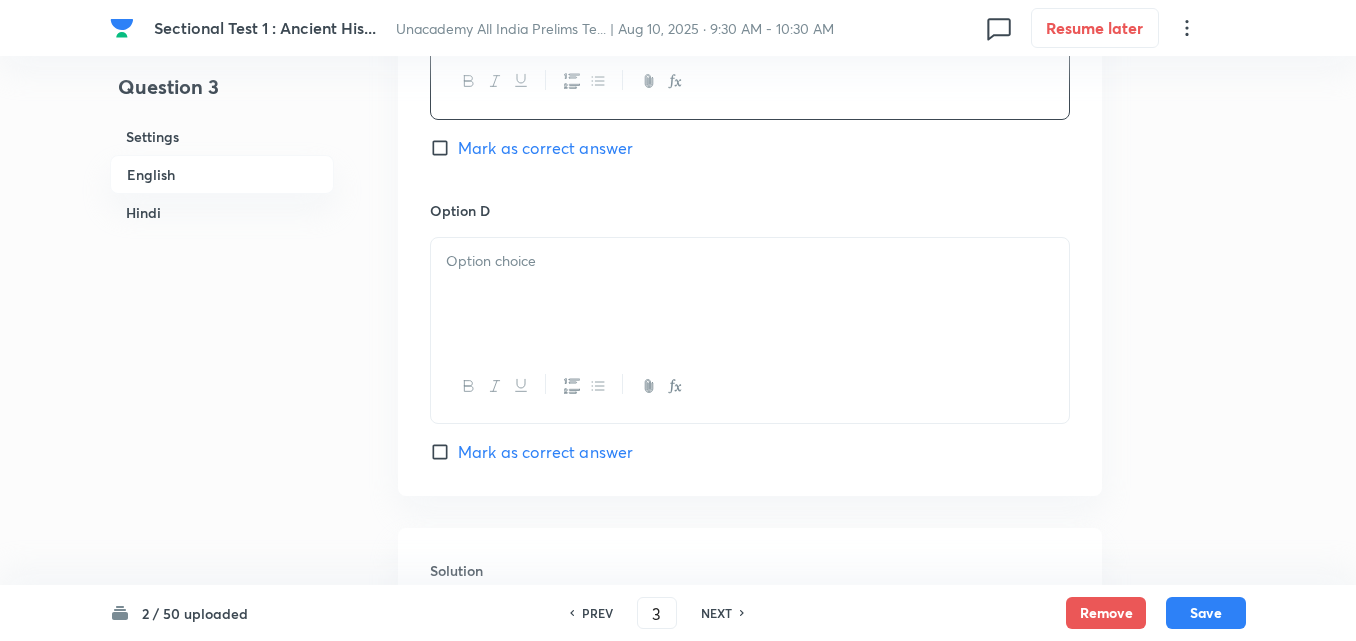 click at bounding box center (750, 294) 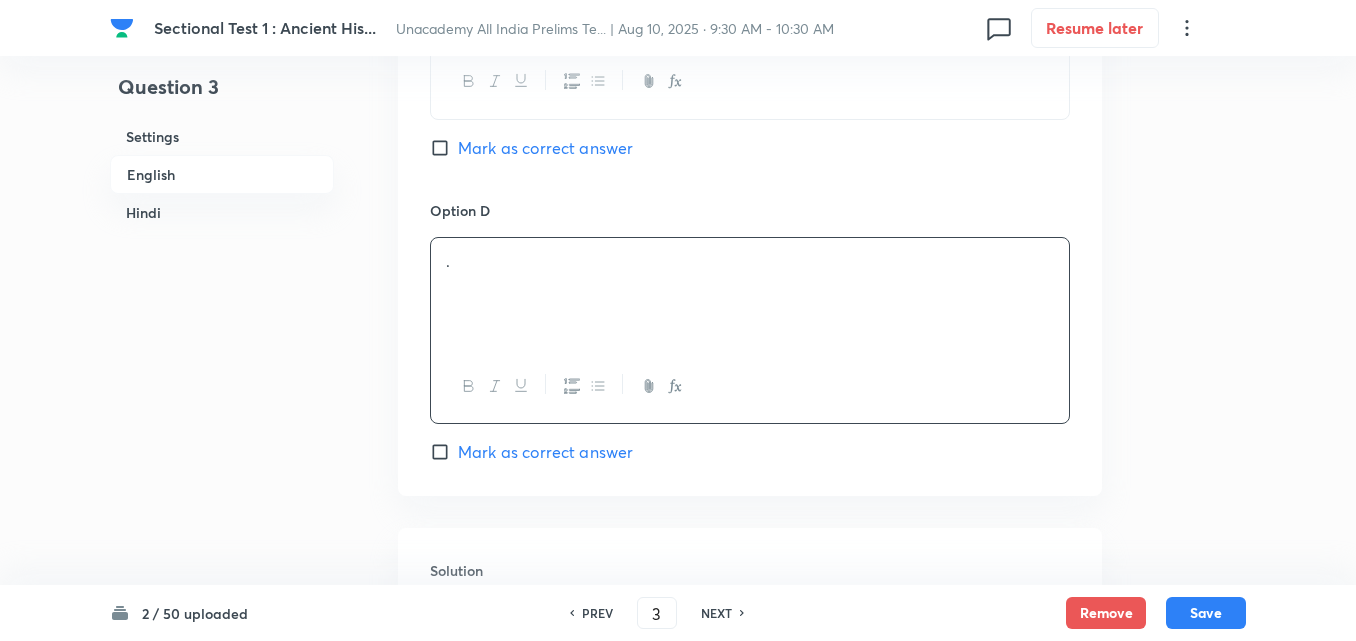 click on "Mark as correct answer" at bounding box center (545, 452) 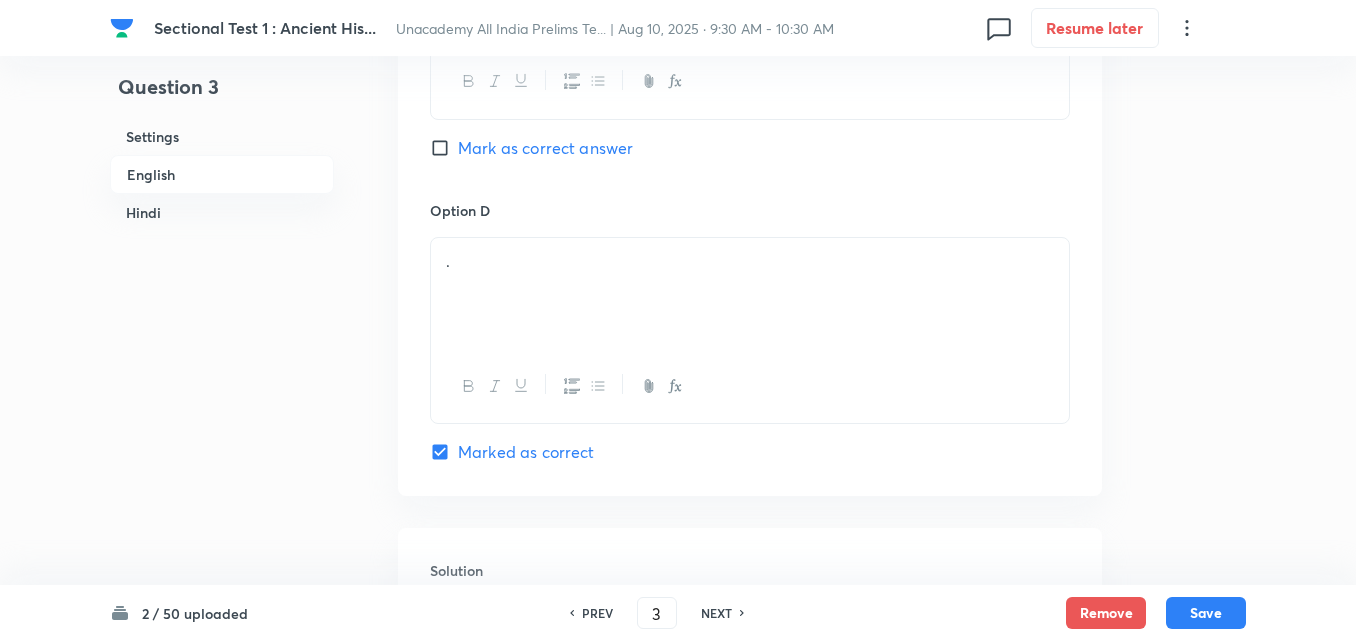 checkbox on "true" 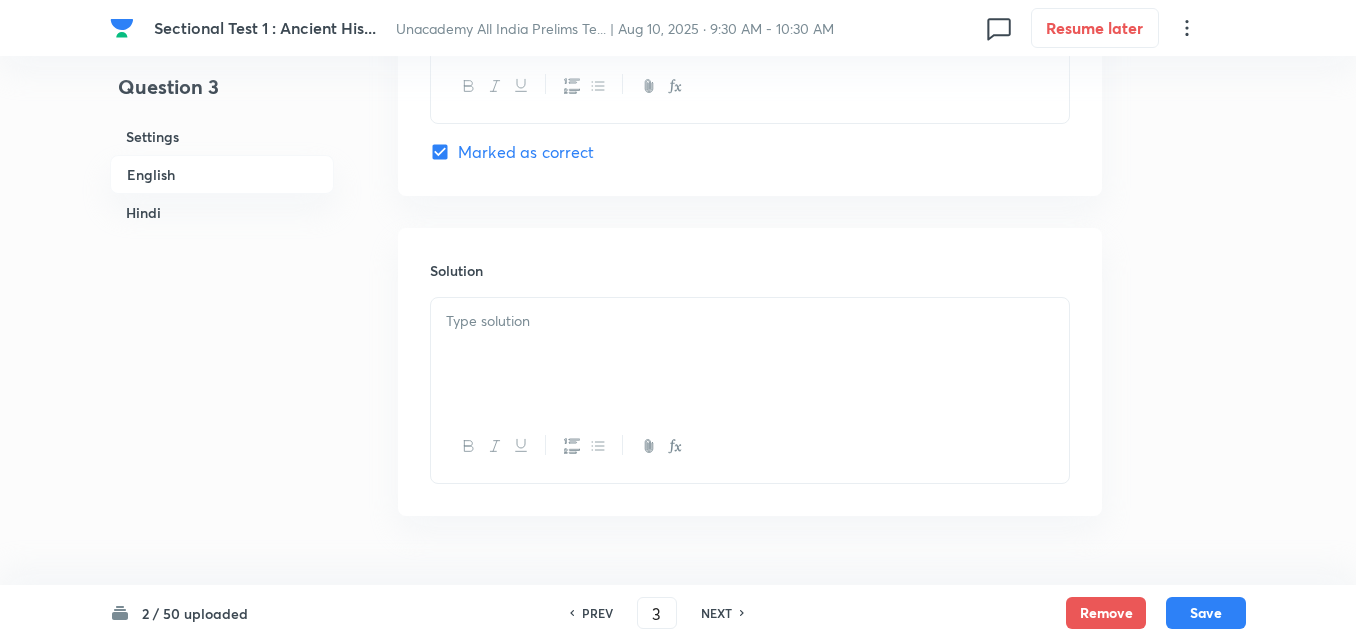 click at bounding box center (750, 354) 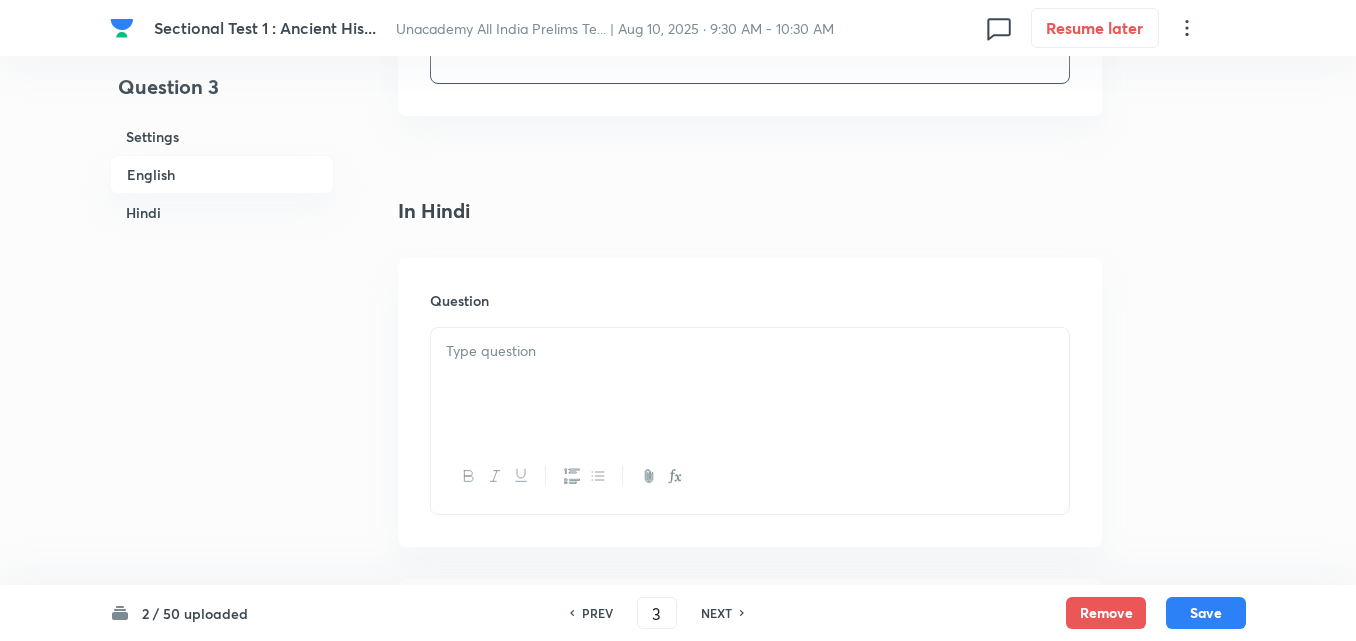 click at bounding box center (750, 384) 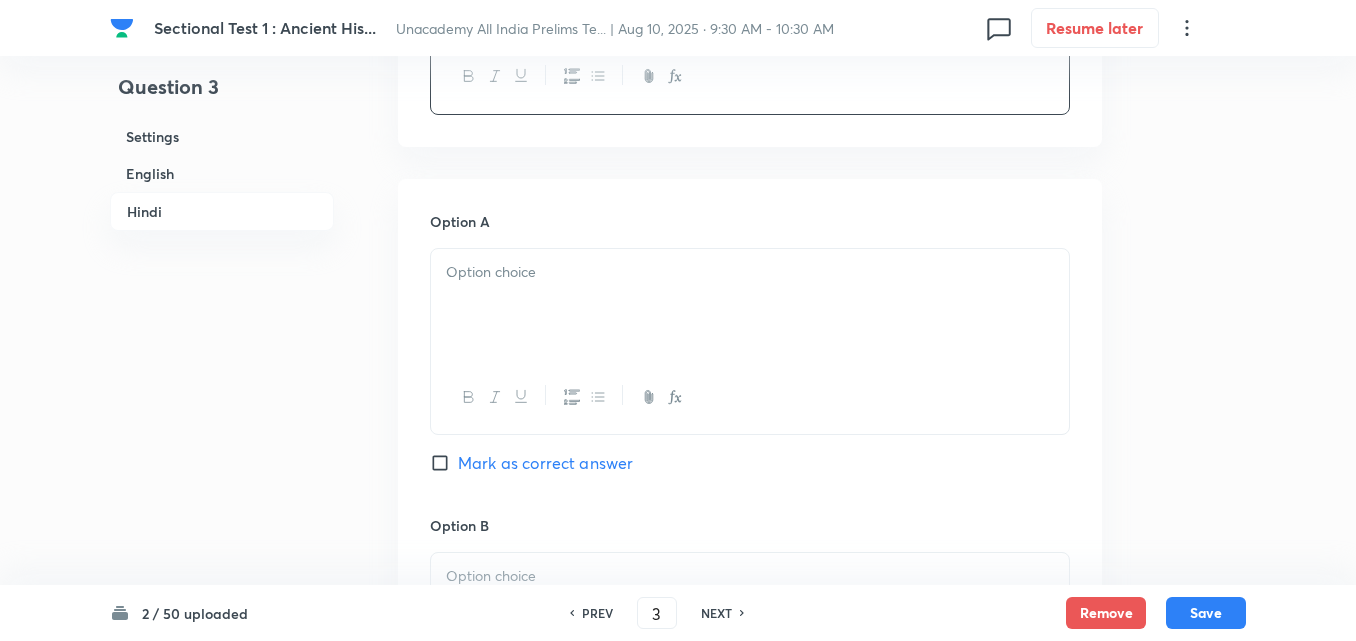 click at bounding box center (750, 397) 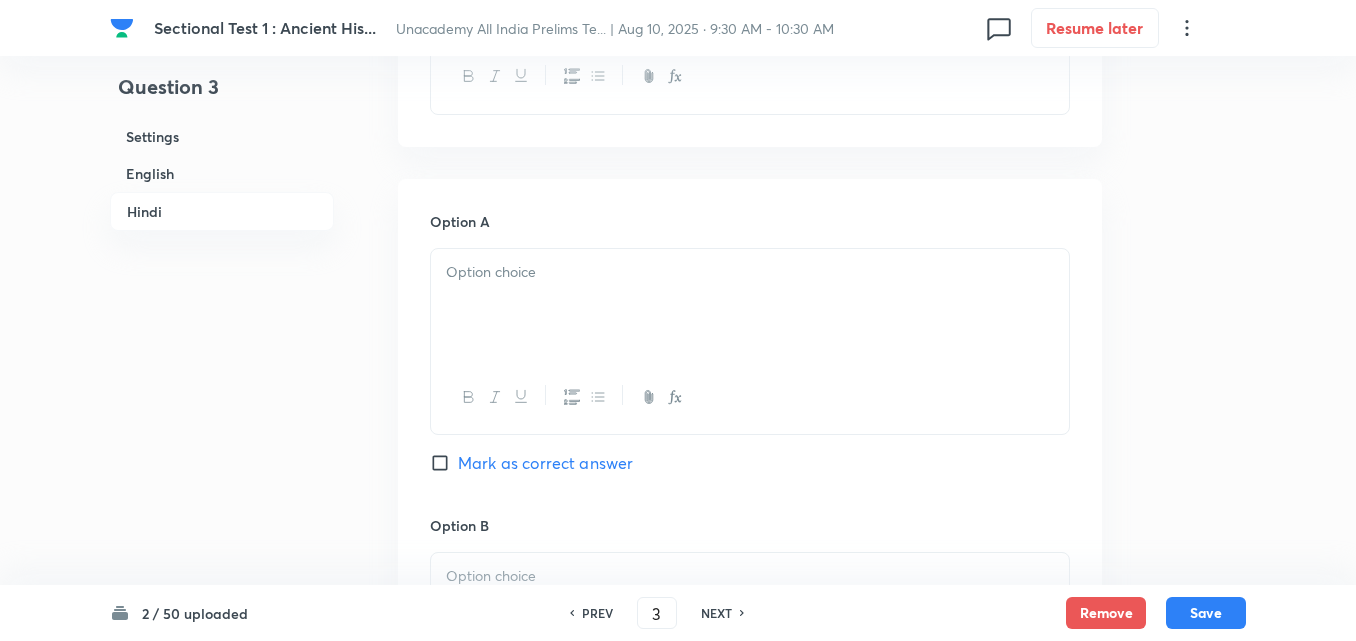 click at bounding box center (750, 305) 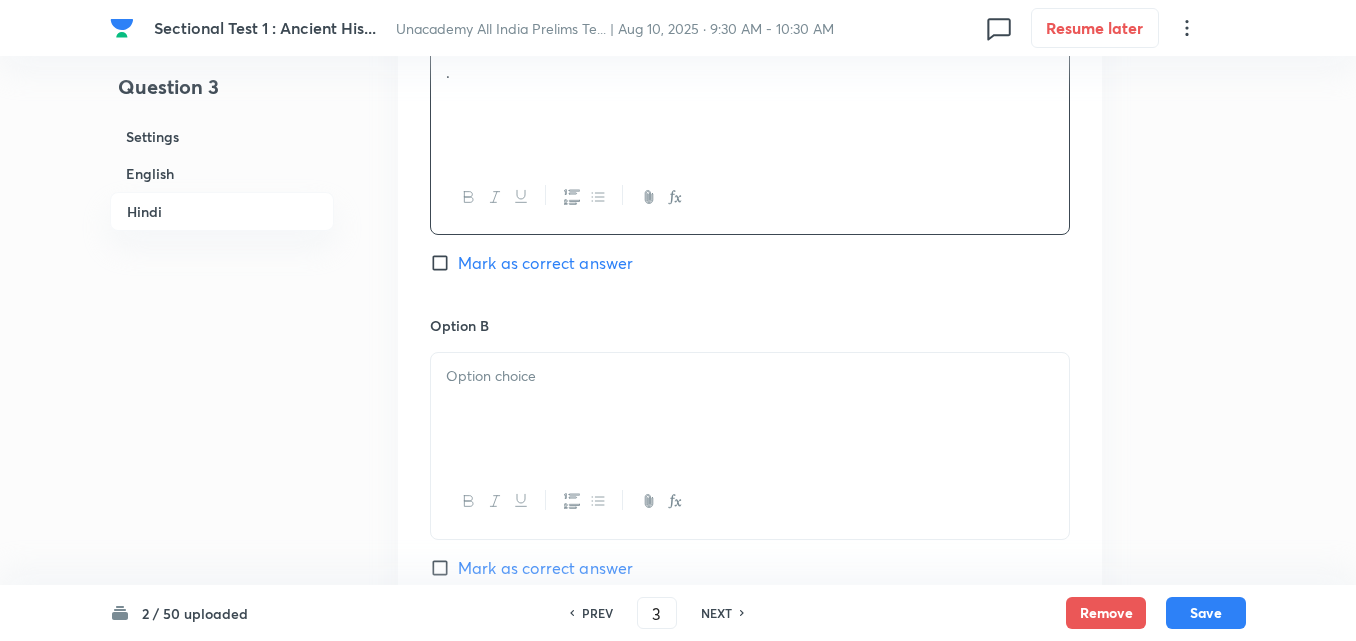 type 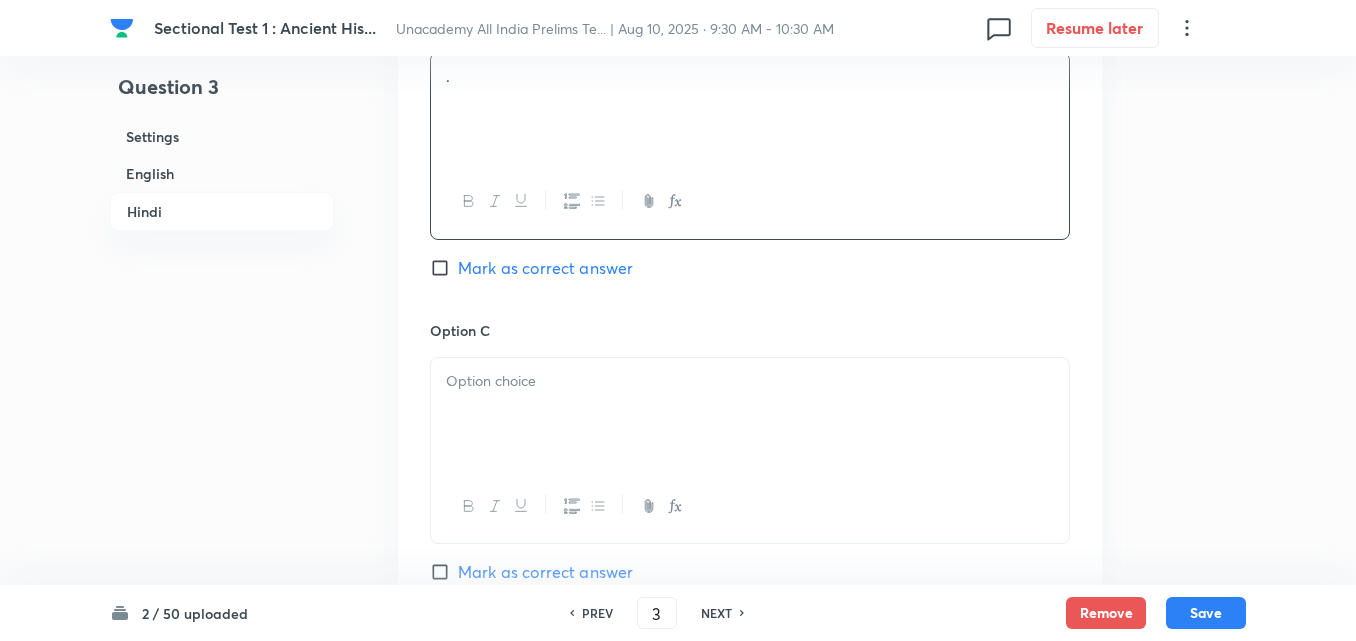 click at bounding box center [750, 381] 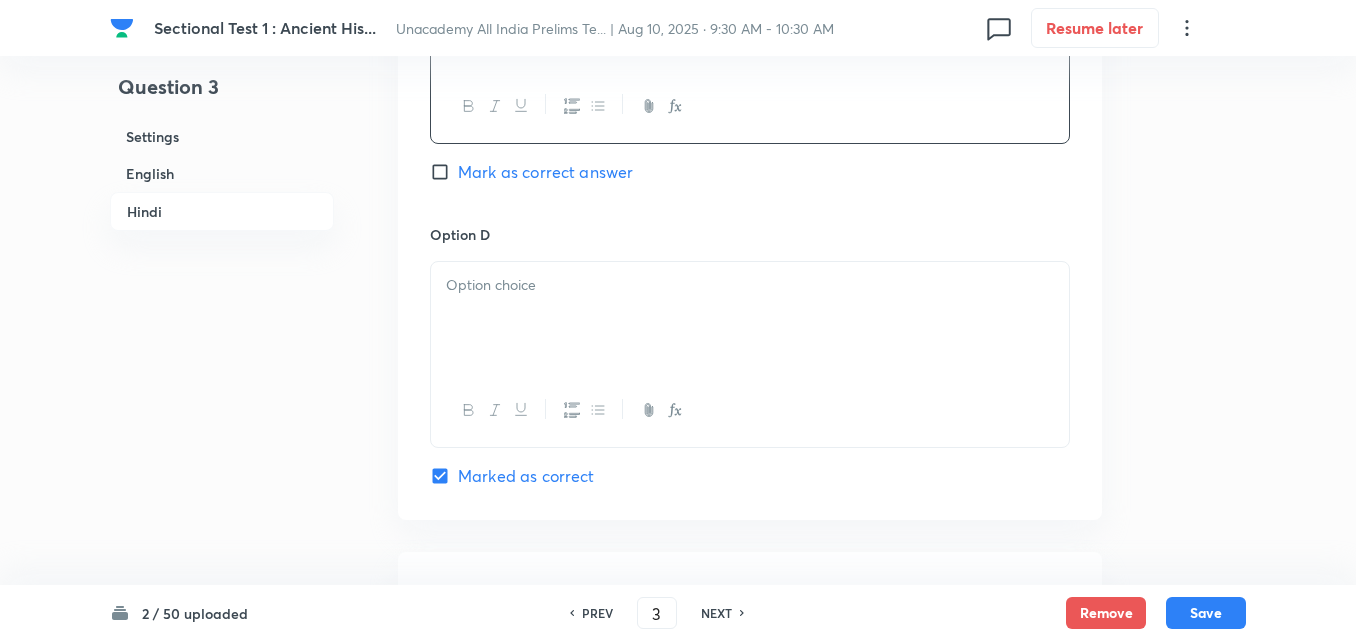 click at bounding box center [750, 318] 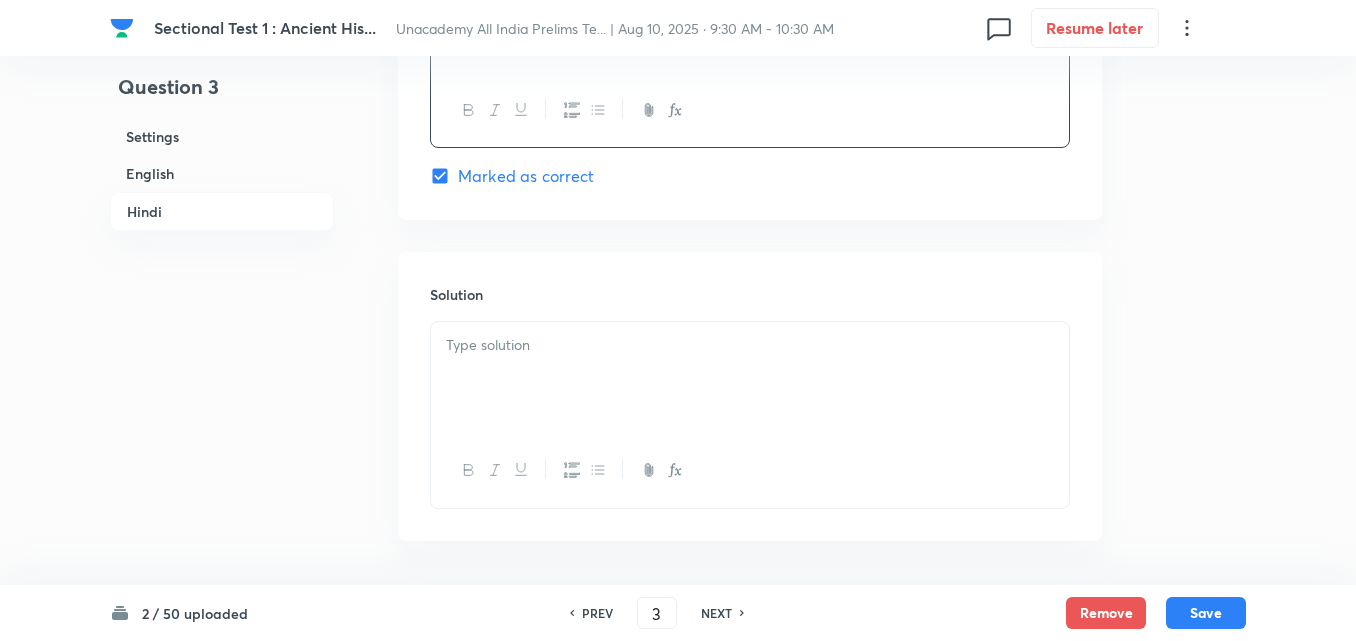 click at bounding box center [750, 378] 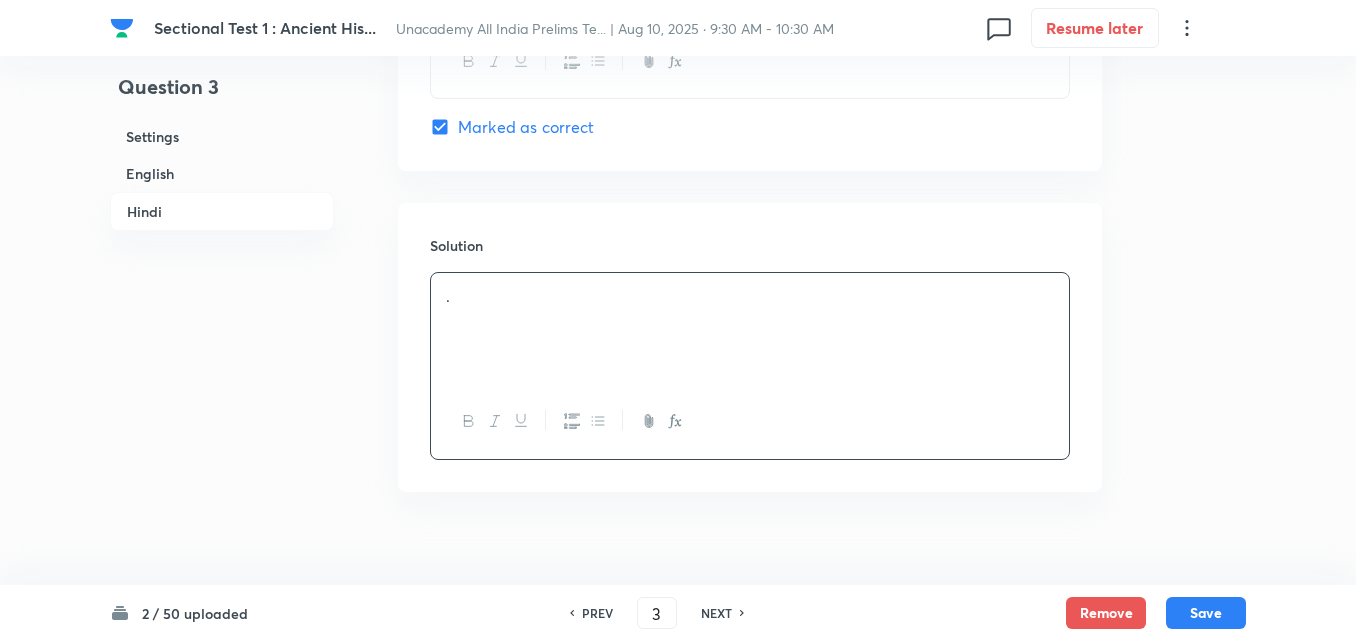 scroll, scrollTop: 4118, scrollLeft: 0, axis: vertical 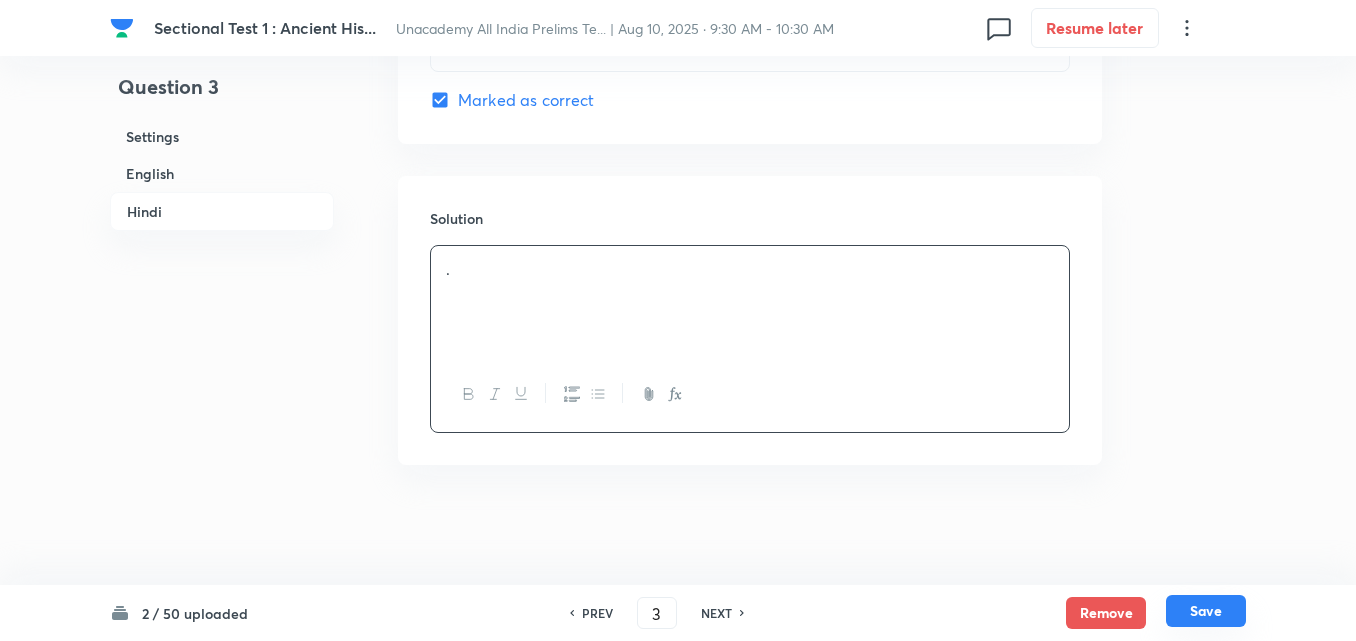 click on "Save" at bounding box center (1206, 611) 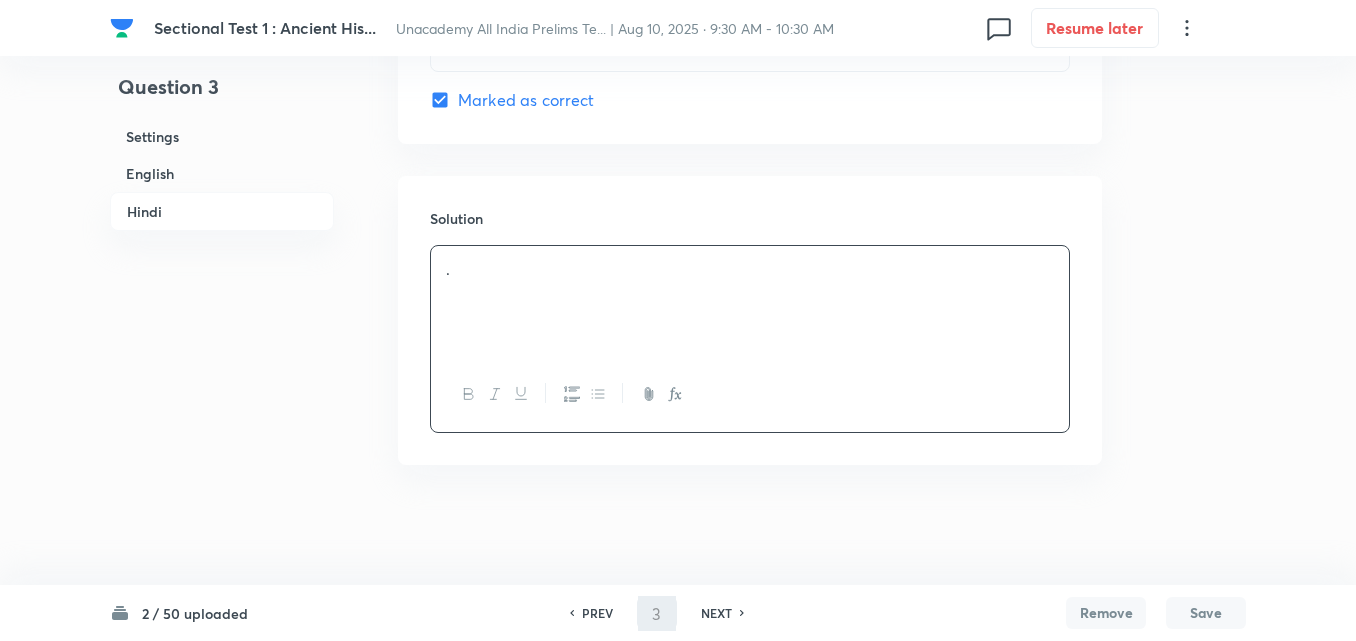 type on "4" 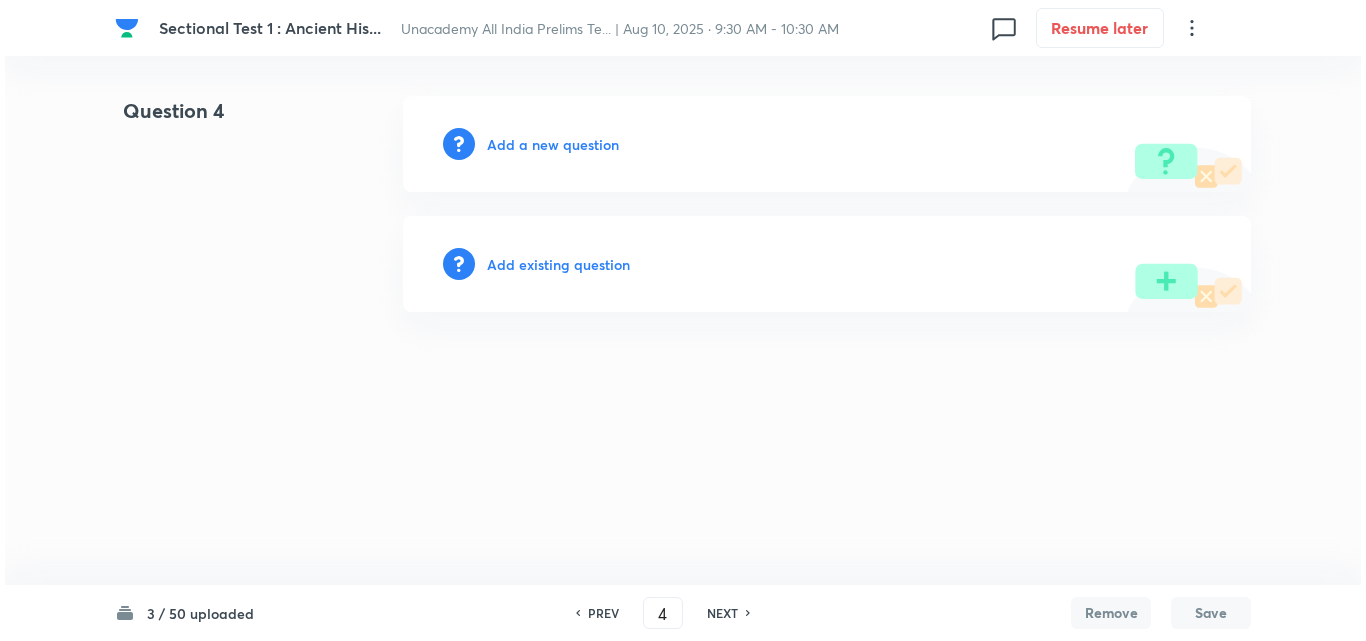 scroll, scrollTop: 0, scrollLeft: 0, axis: both 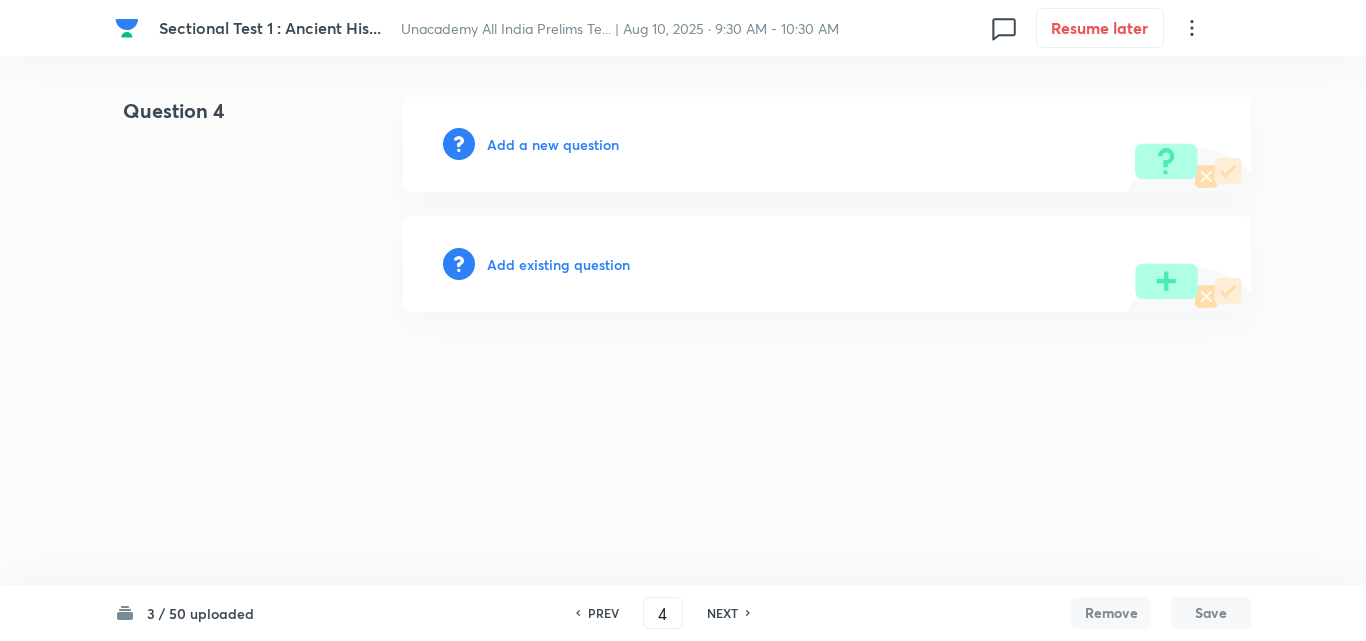 click on "Add a new question" at bounding box center (553, 144) 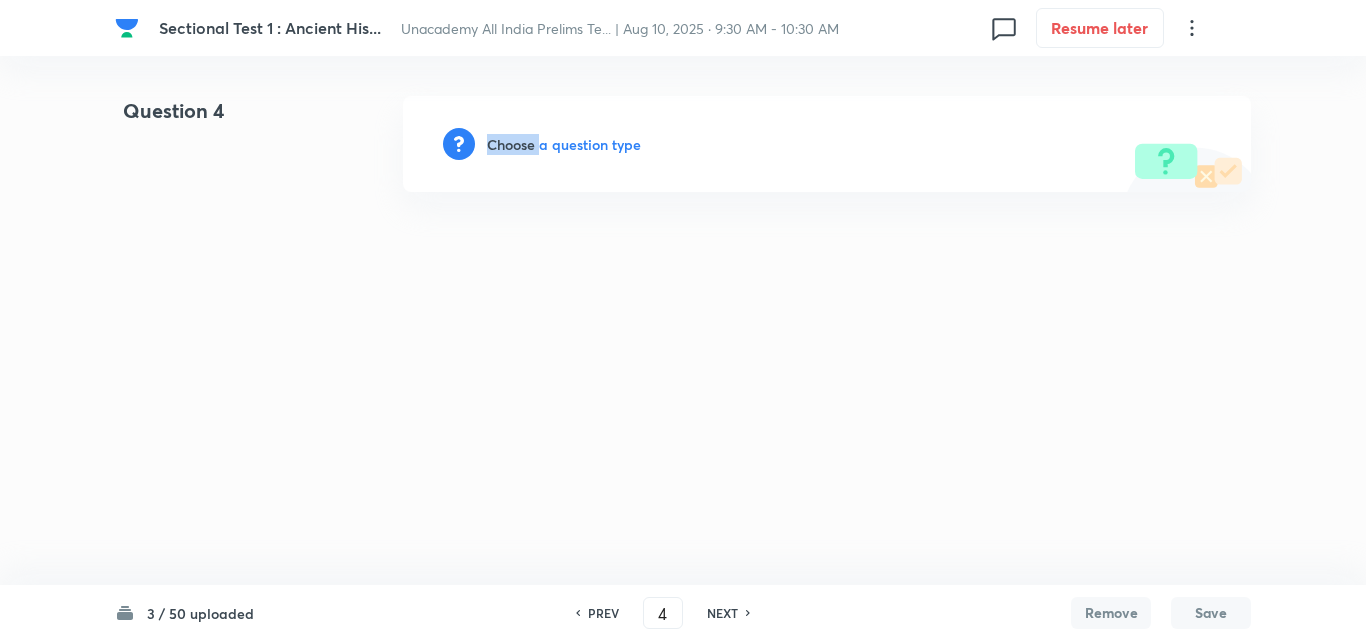 click on "Choose a question type" at bounding box center [564, 144] 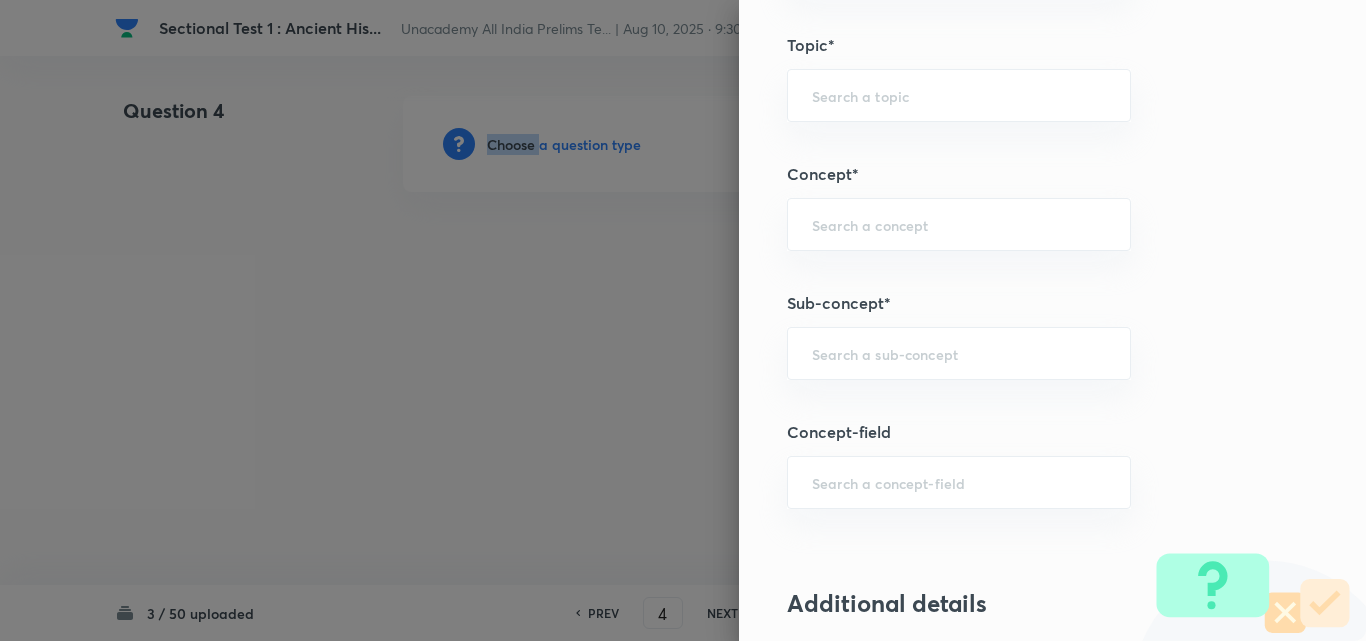 scroll, scrollTop: 1100, scrollLeft: 0, axis: vertical 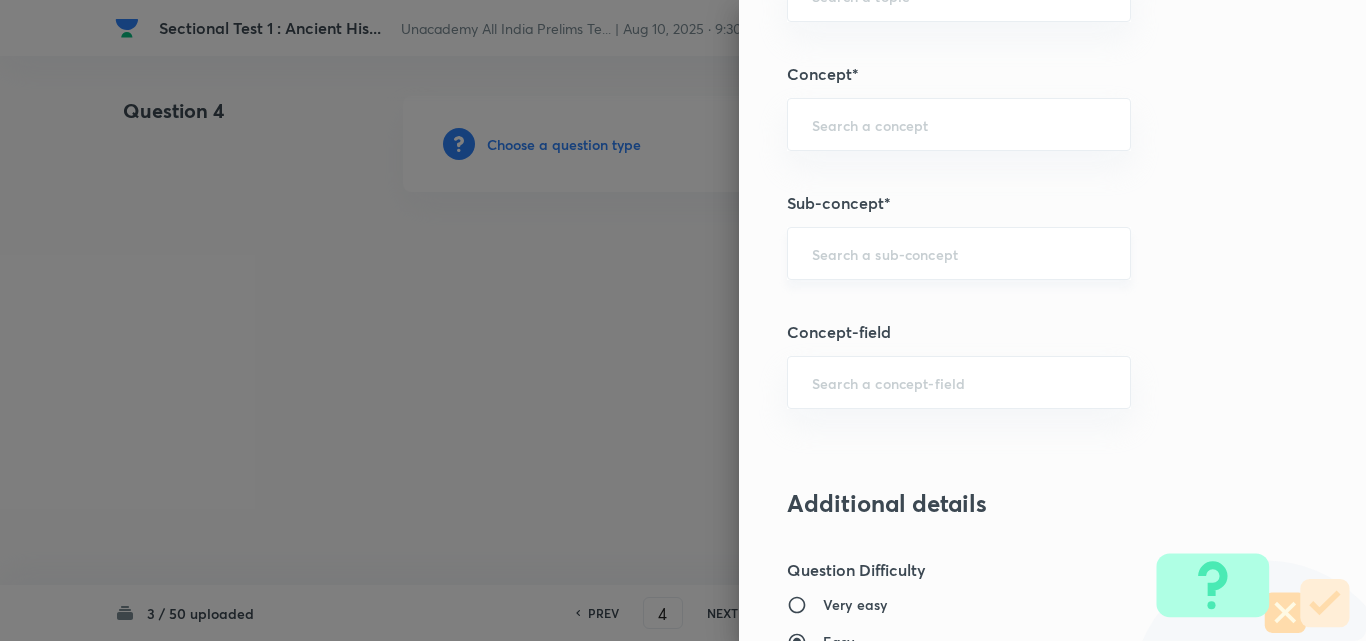 click at bounding box center (959, 253) 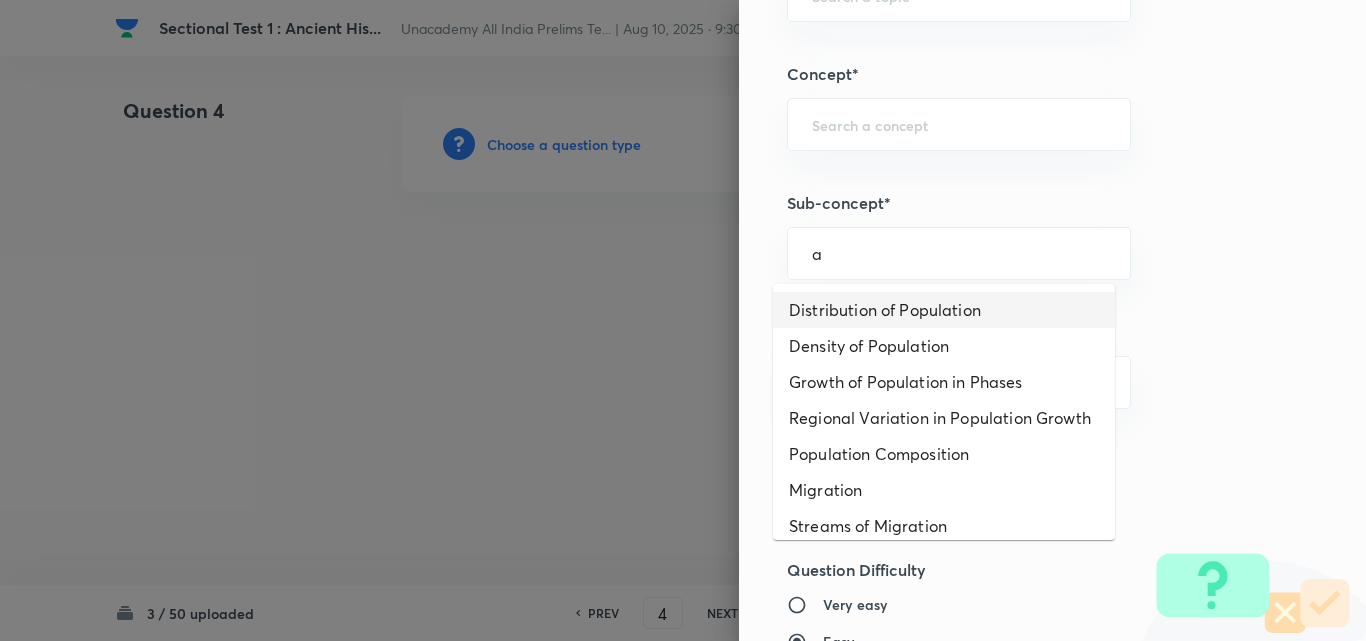 click on "Distribution of Population" at bounding box center [944, 310] 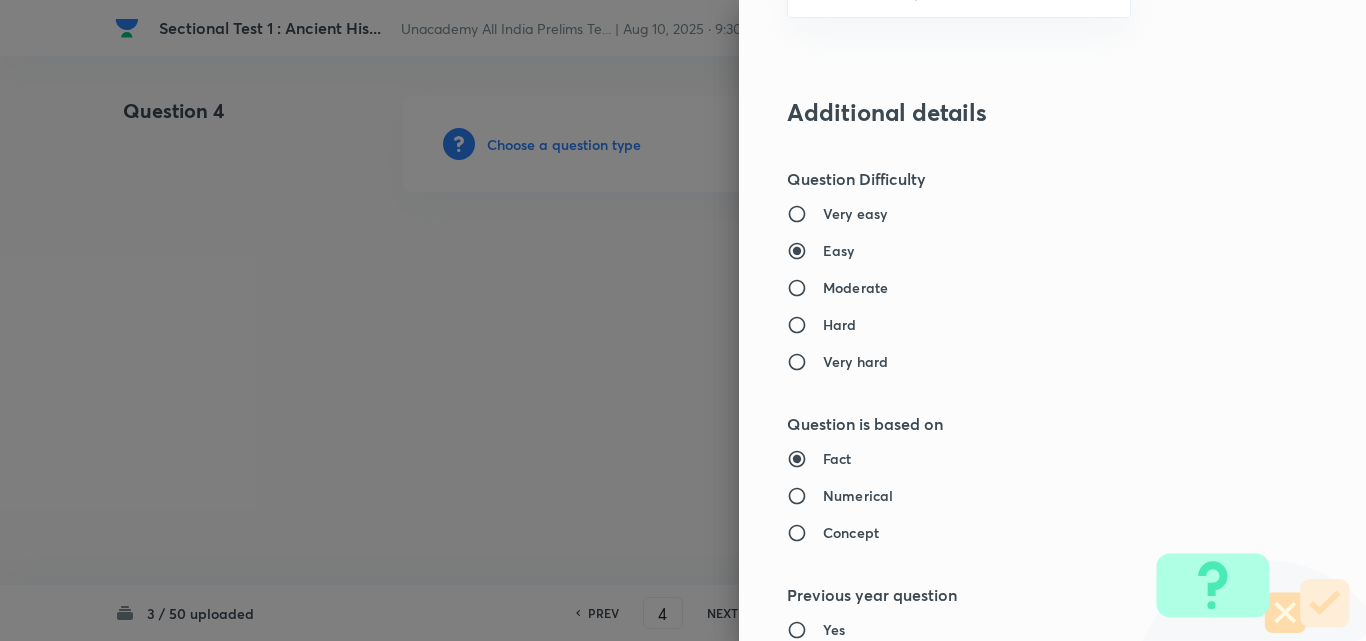 type on "Geography" 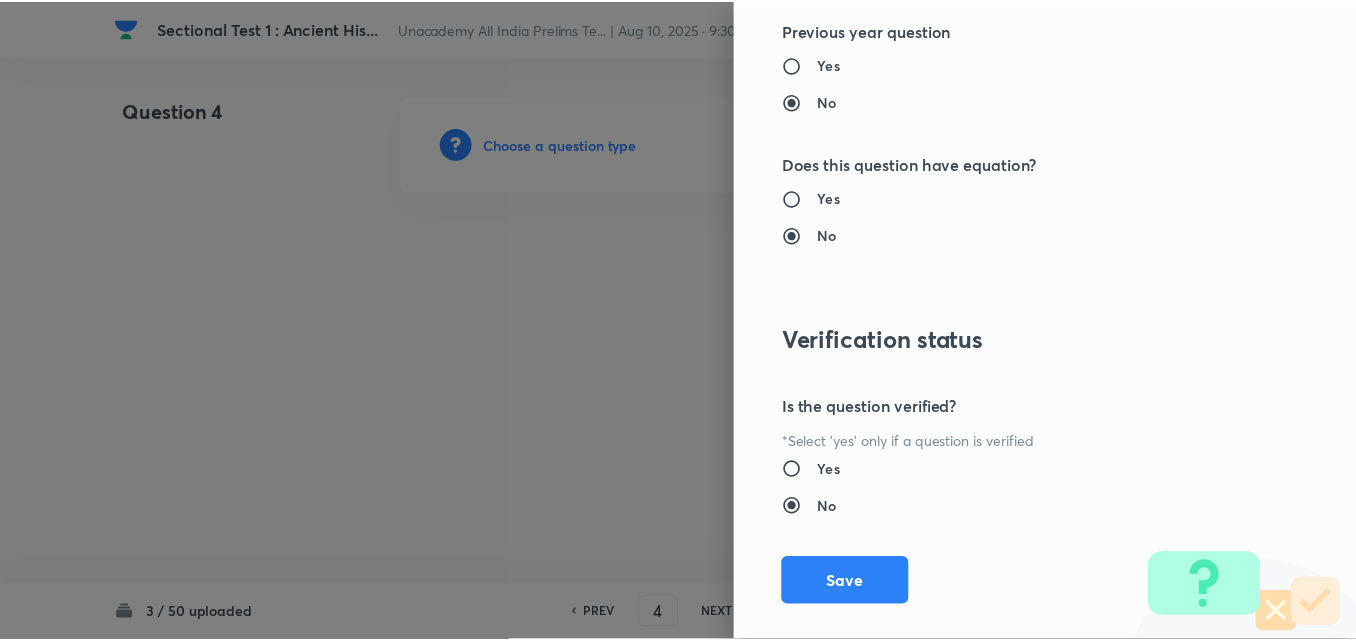 scroll, scrollTop: 2085, scrollLeft: 0, axis: vertical 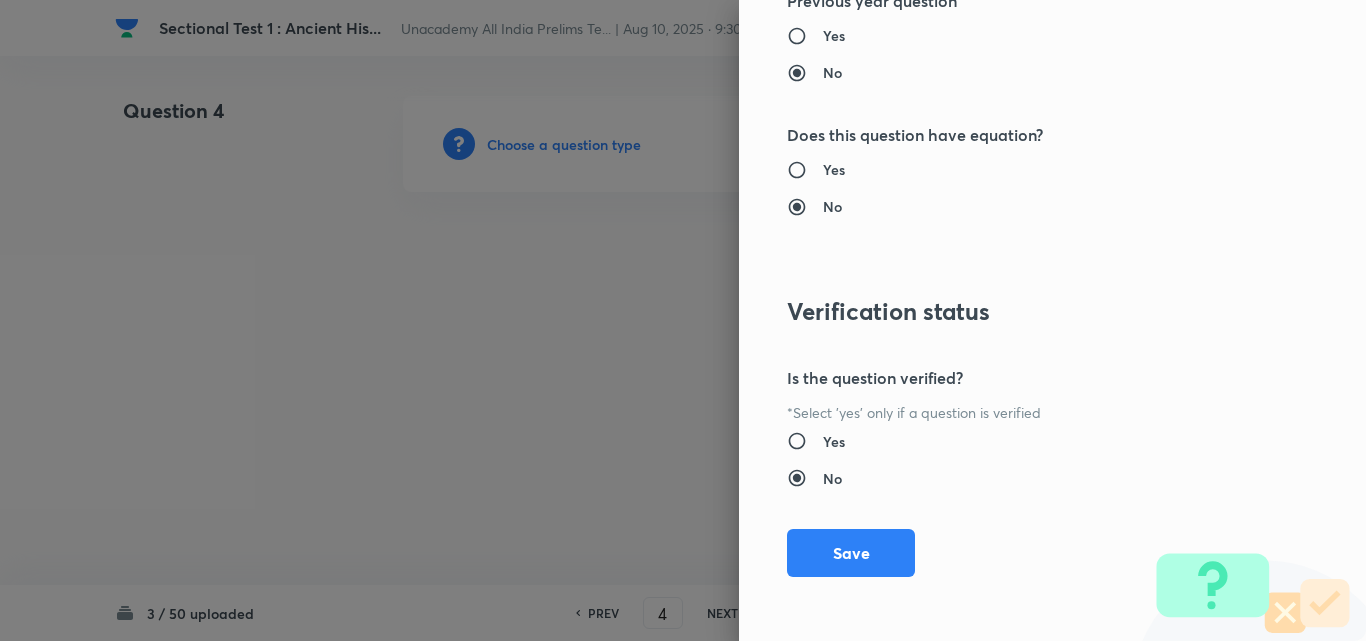 click on "Save" at bounding box center (851, 553) 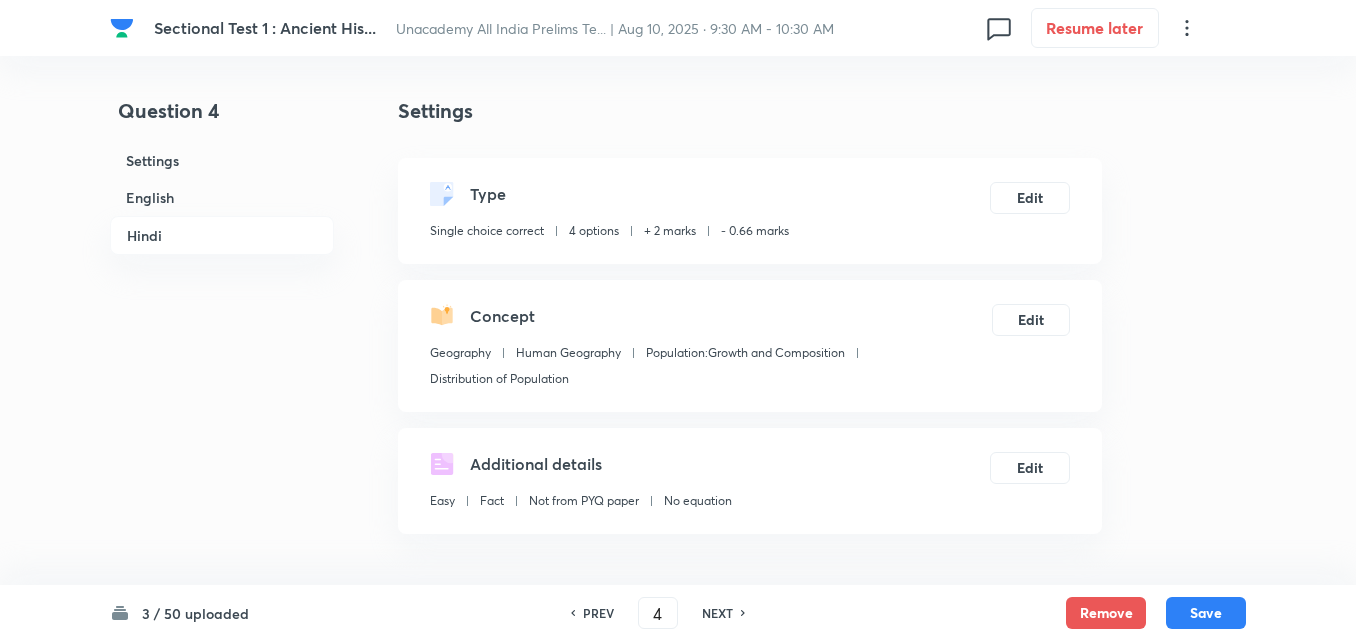 click on "English" at bounding box center [222, 197] 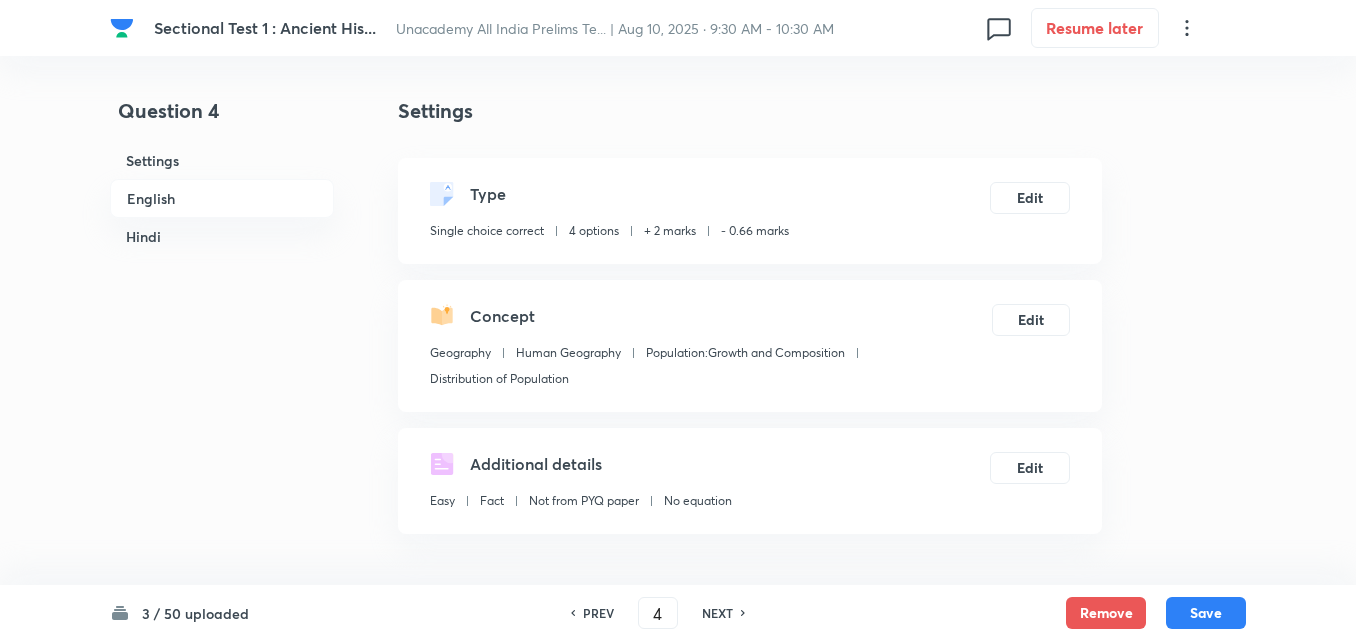 scroll, scrollTop: 542, scrollLeft: 0, axis: vertical 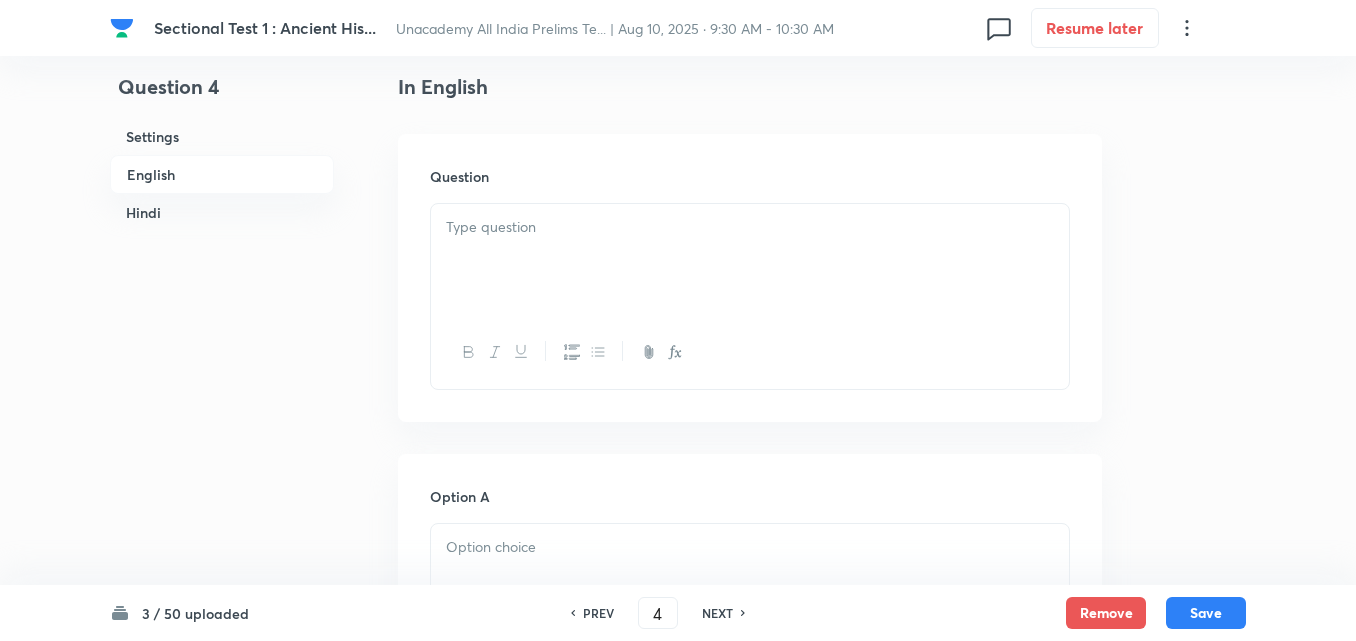 click at bounding box center (750, 260) 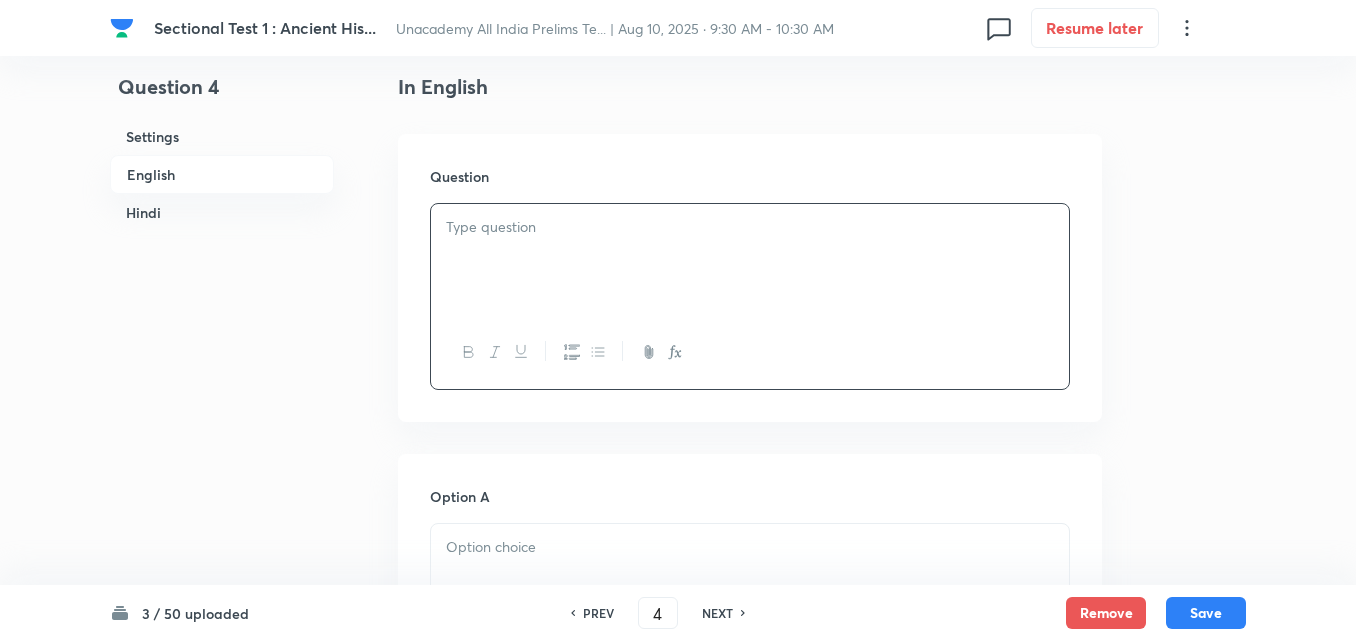 type 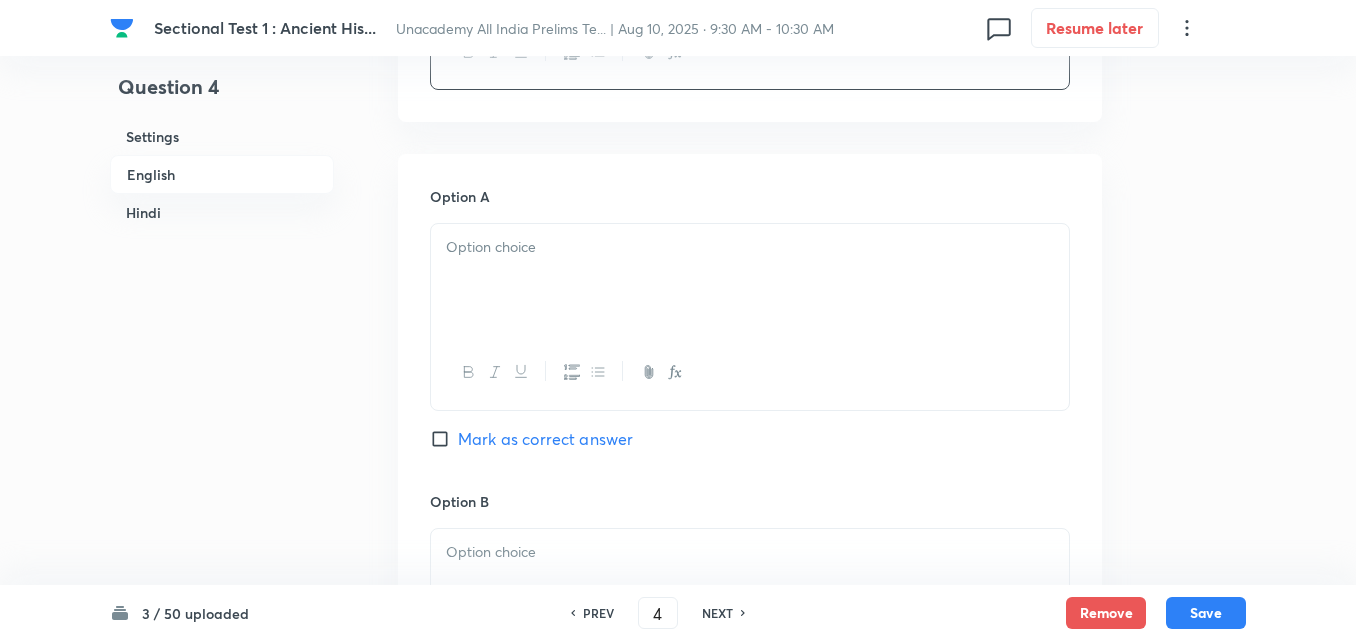 click at bounding box center (750, 280) 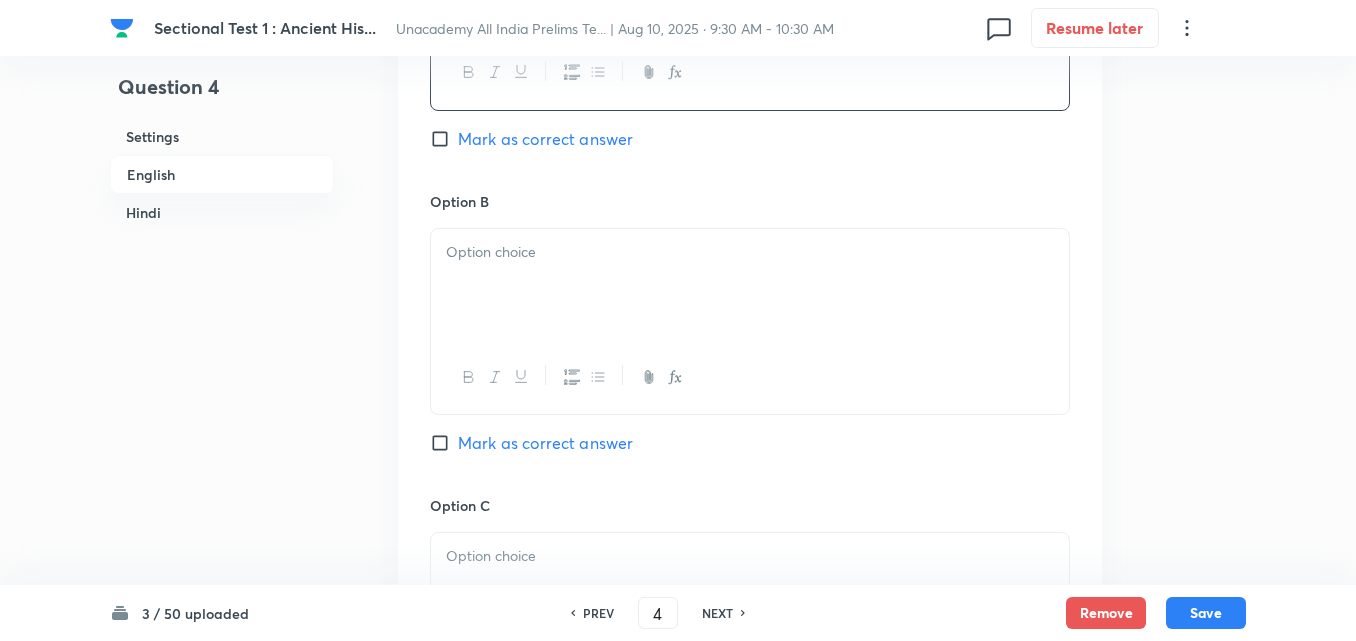 click at bounding box center (750, 285) 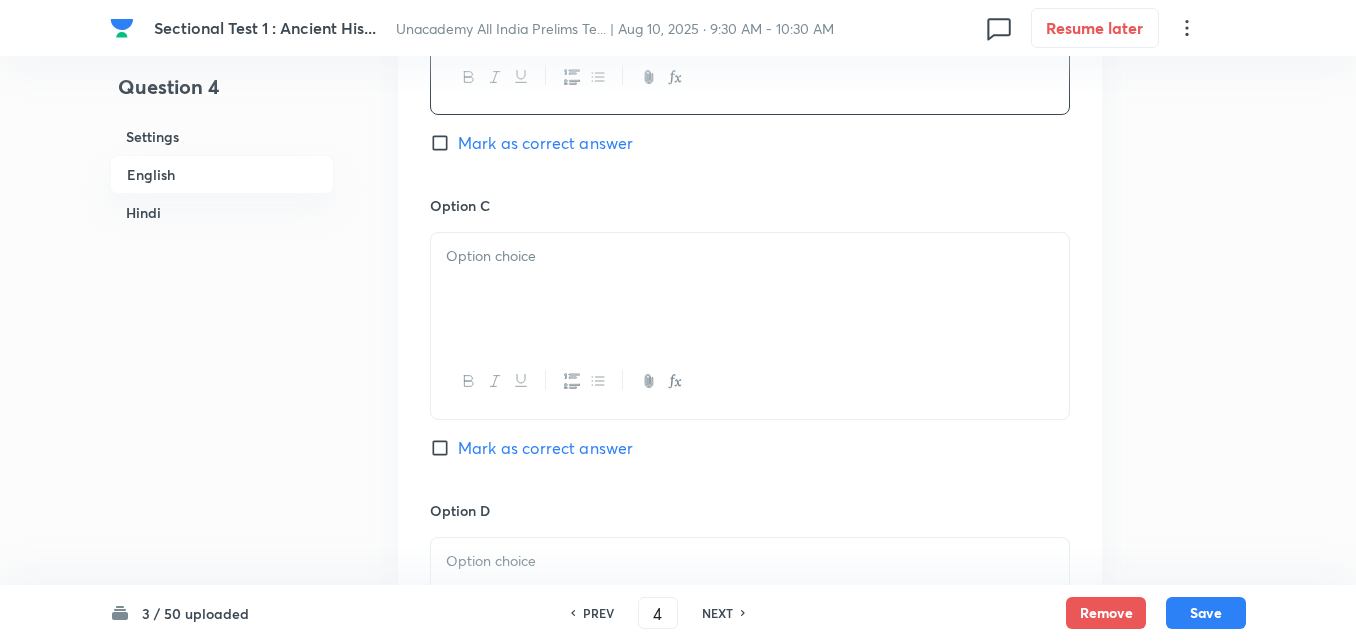 click at bounding box center (750, 289) 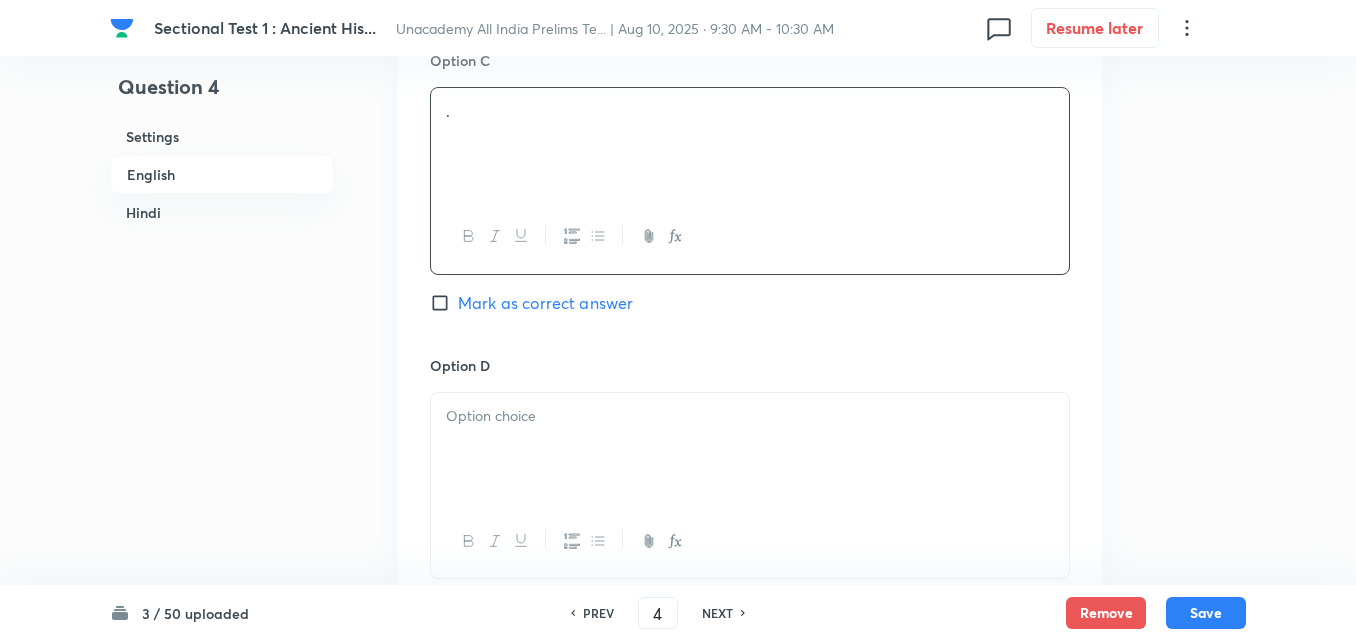 scroll, scrollTop: 1742, scrollLeft: 0, axis: vertical 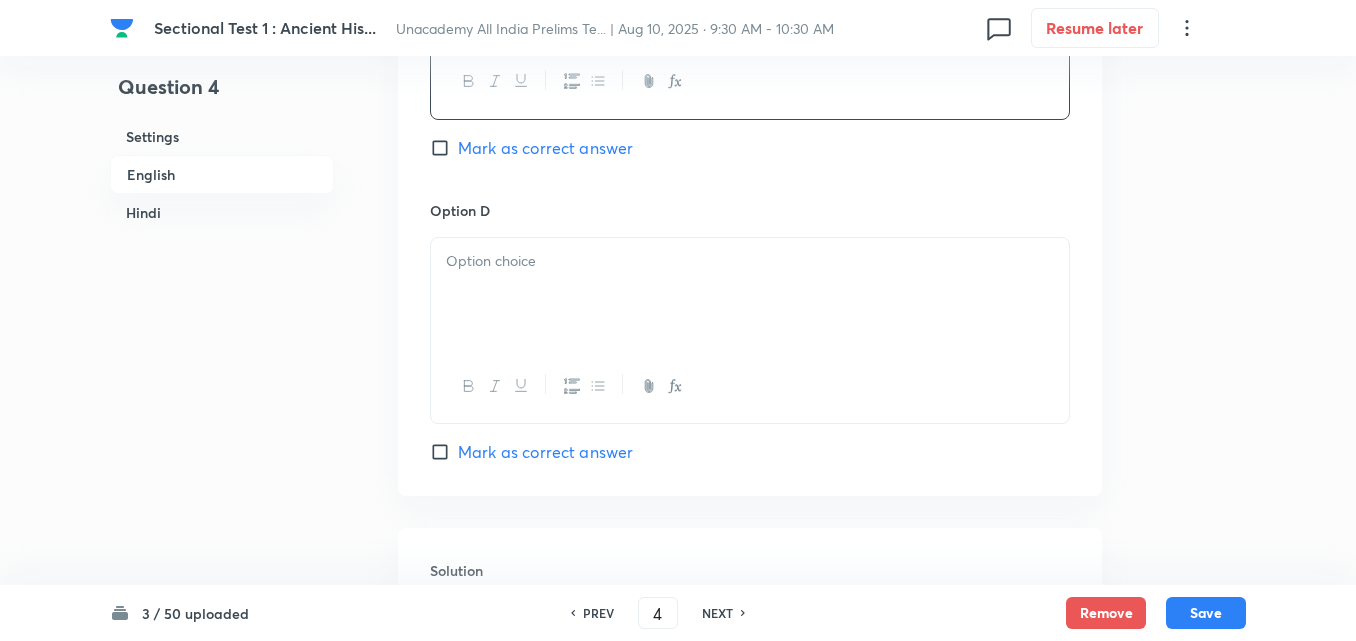 click at bounding box center [750, 294] 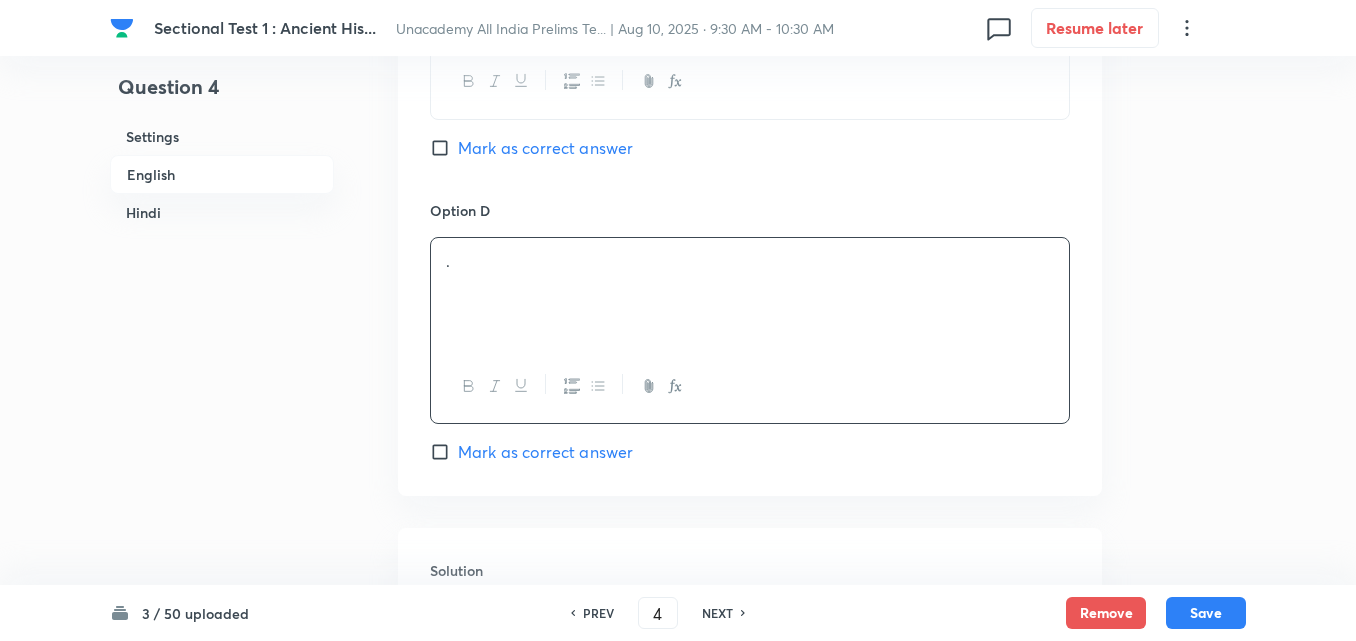click on "Mark as correct answer" at bounding box center (545, 452) 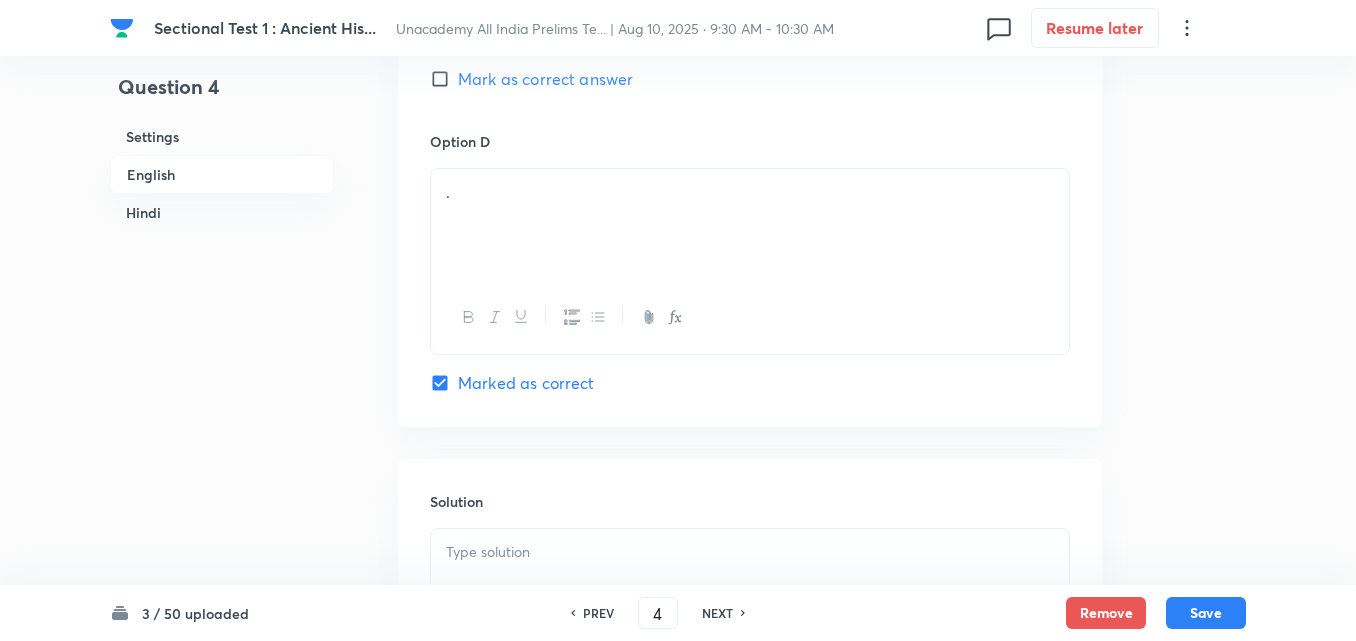 checkbox on "true" 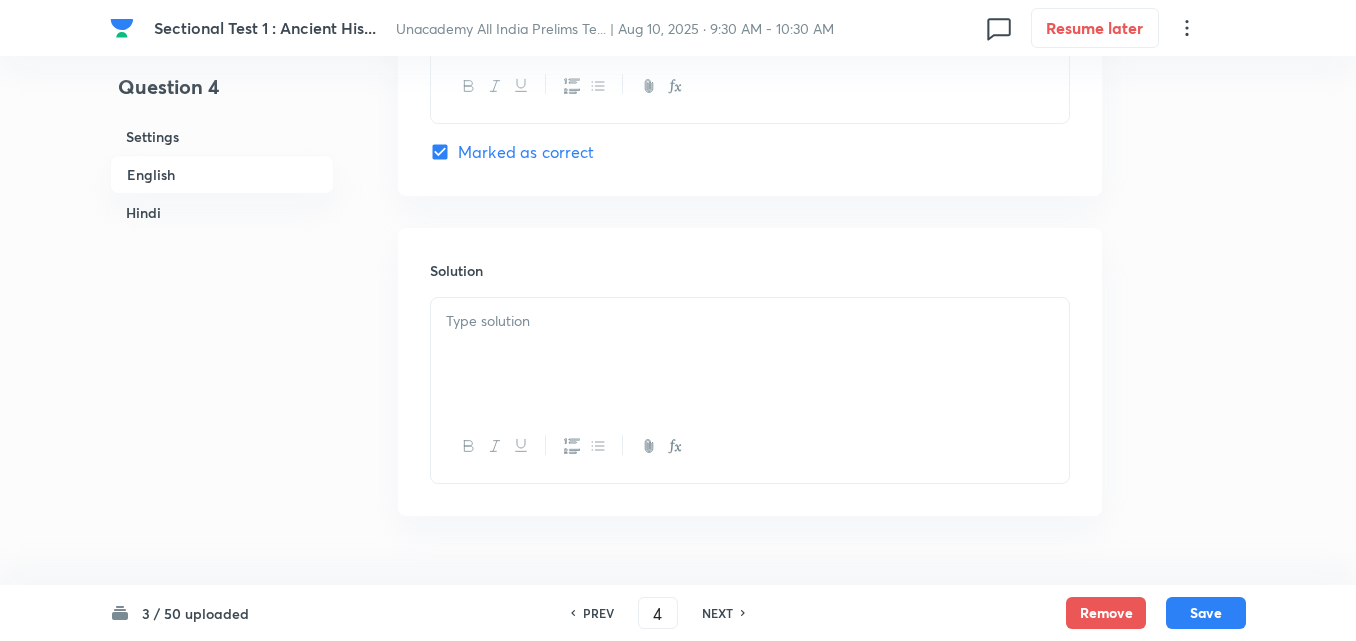 click at bounding box center (750, 354) 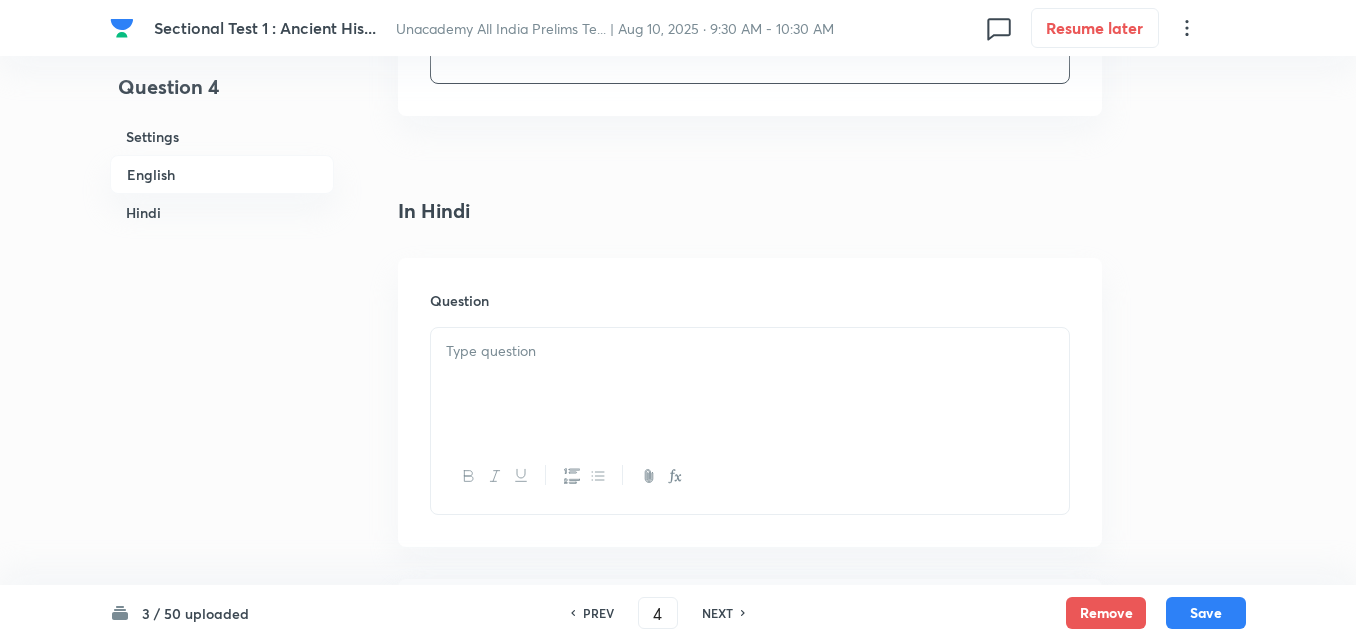 click at bounding box center (750, 384) 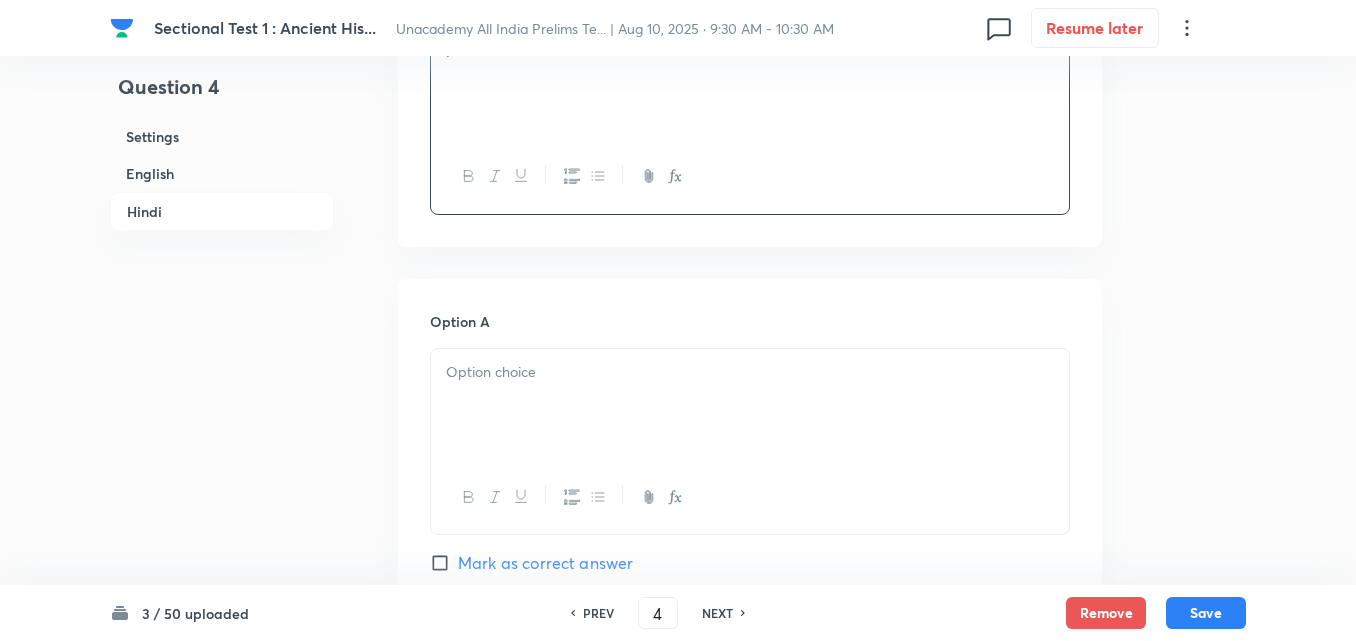 click at bounding box center [750, 372] 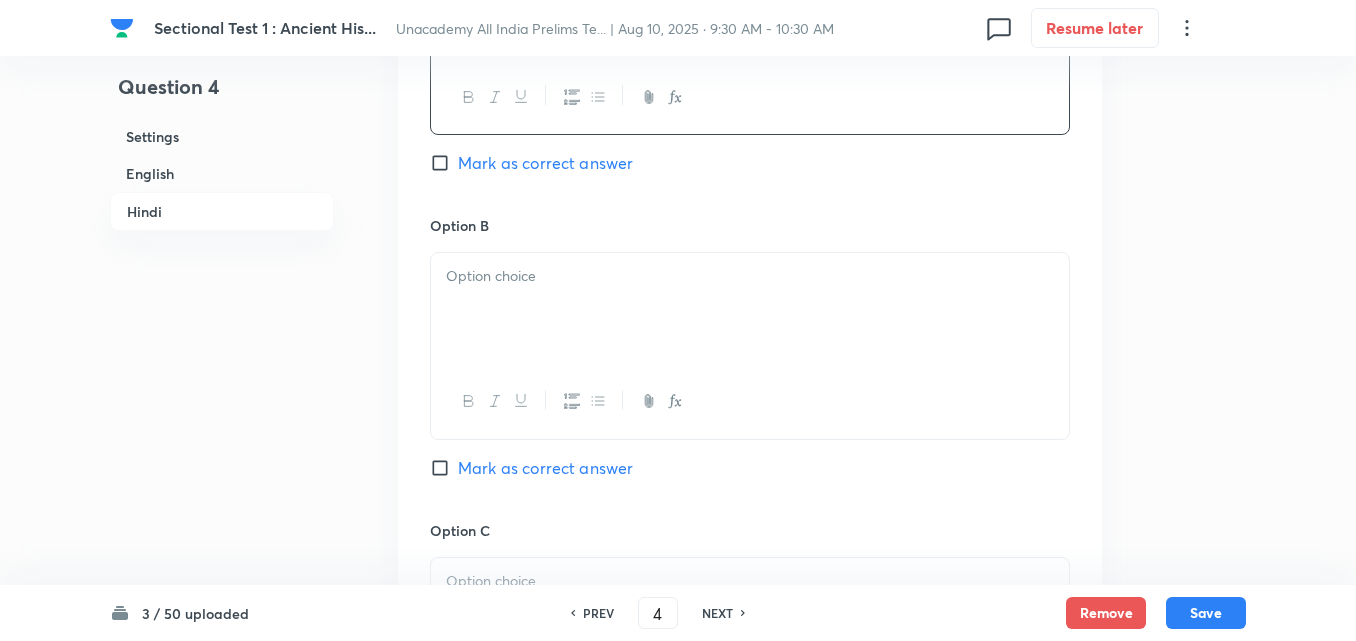 click at bounding box center [750, 309] 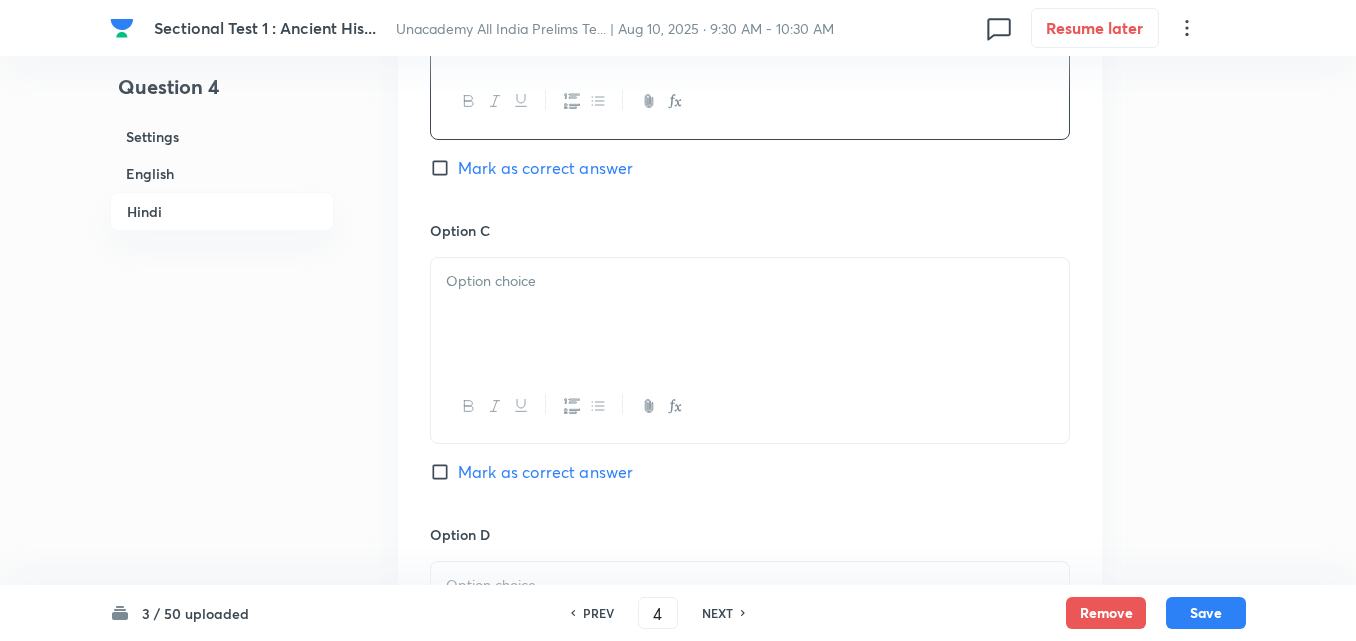 click at bounding box center (750, 314) 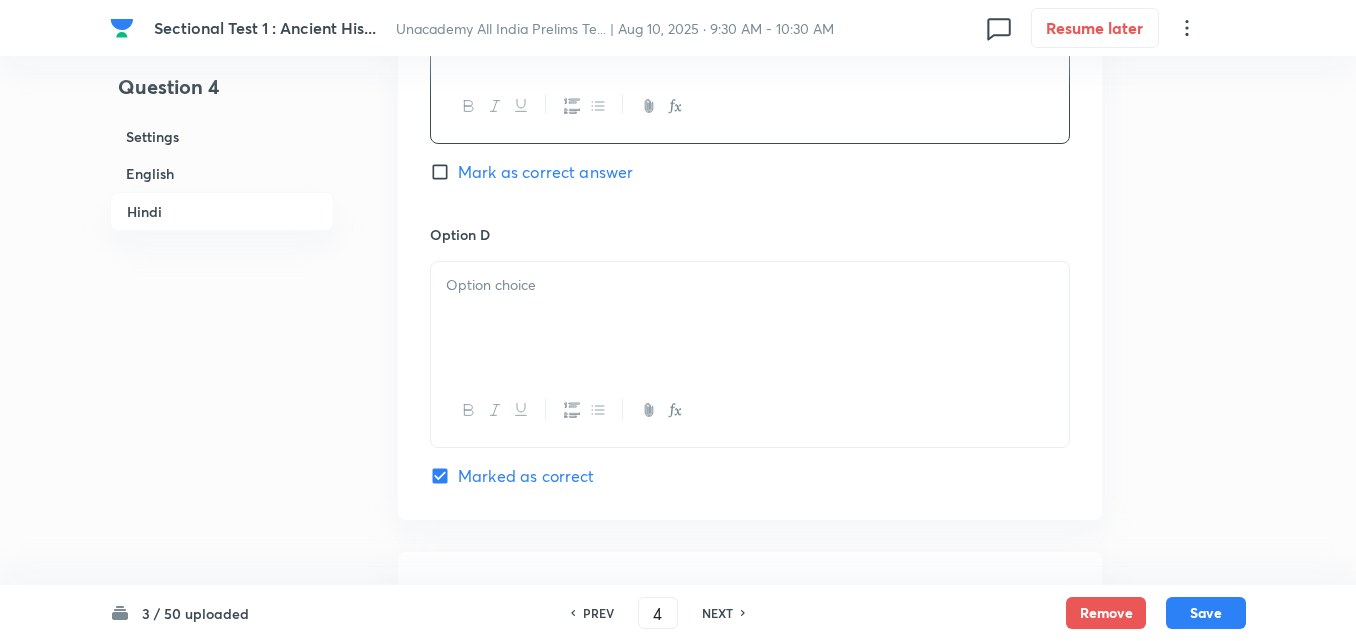 click at bounding box center [750, 318] 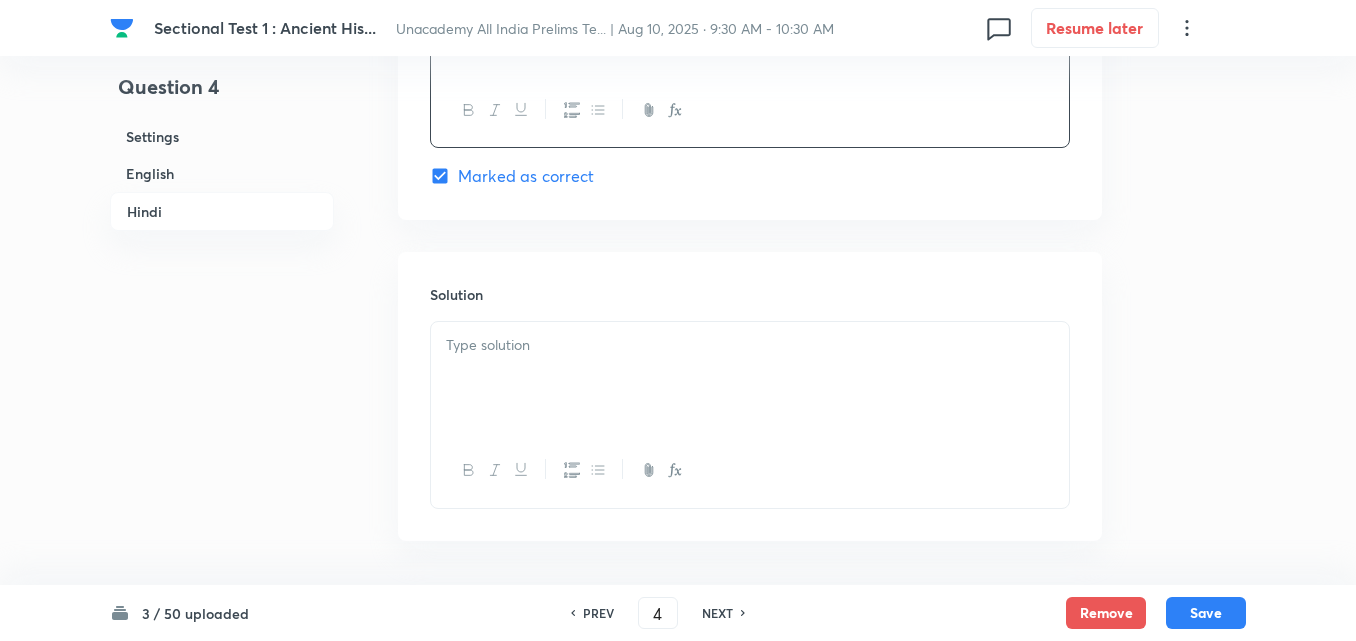 click at bounding box center (750, 378) 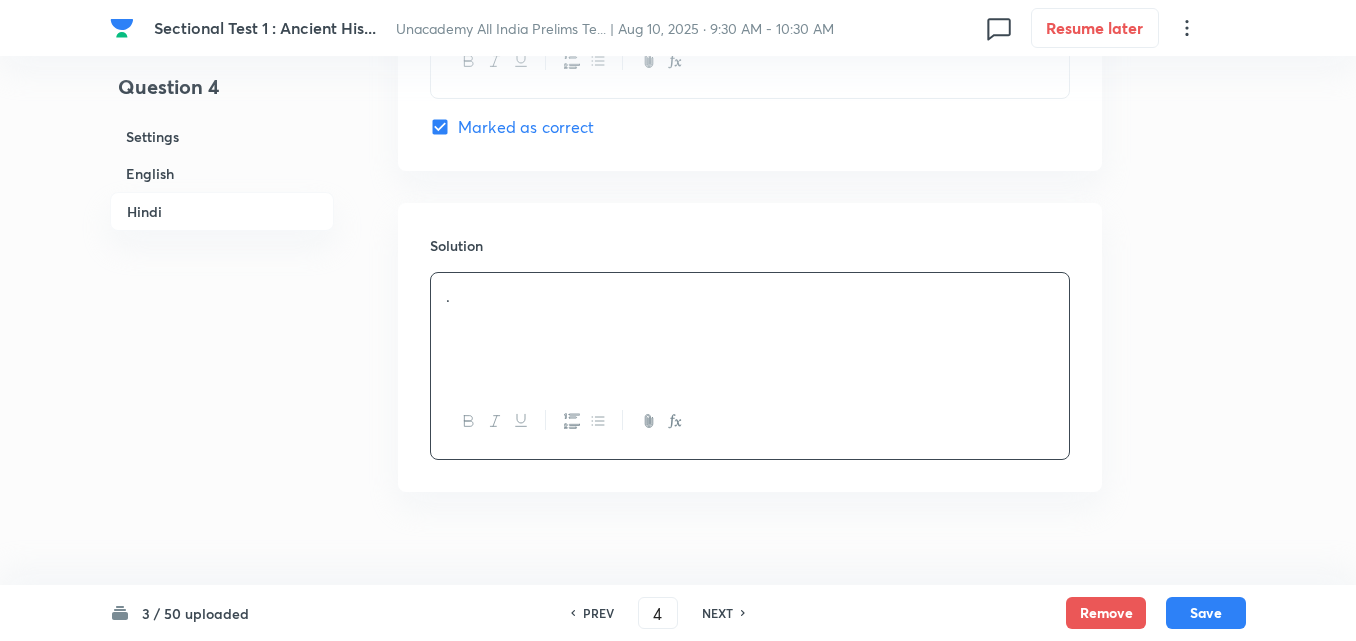 scroll, scrollTop: 4118, scrollLeft: 0, axis: vertical 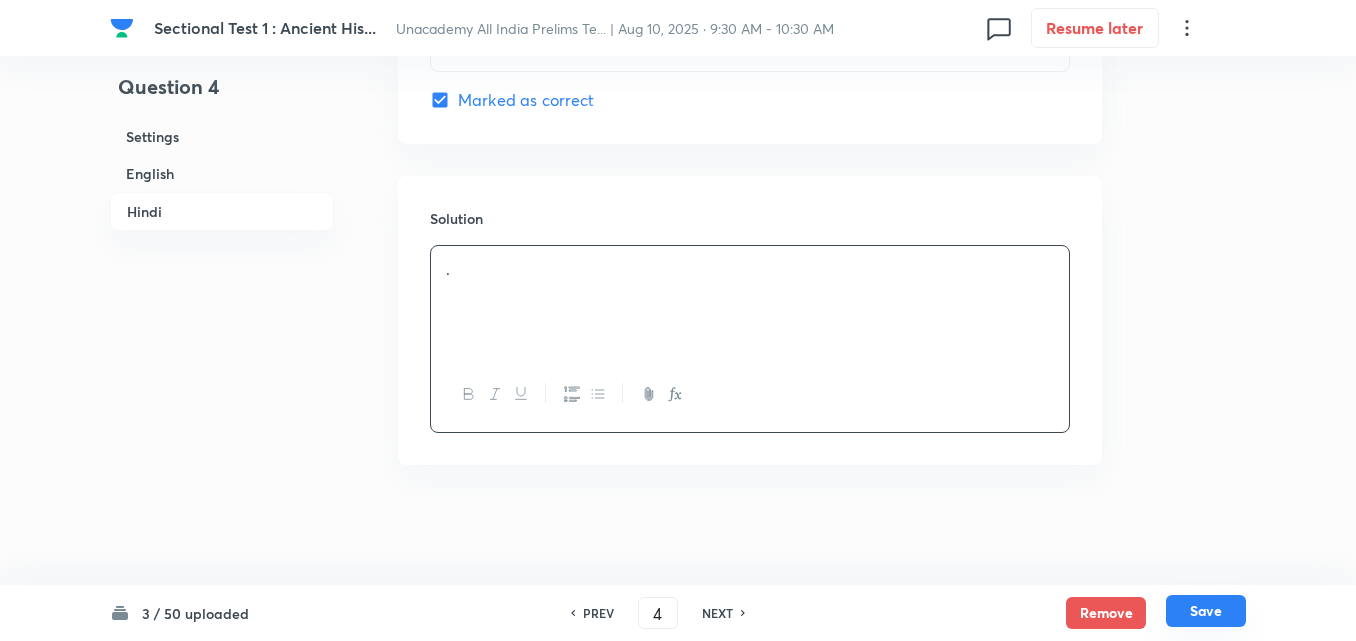 click on "Save" at bounding box center [1206, 611] 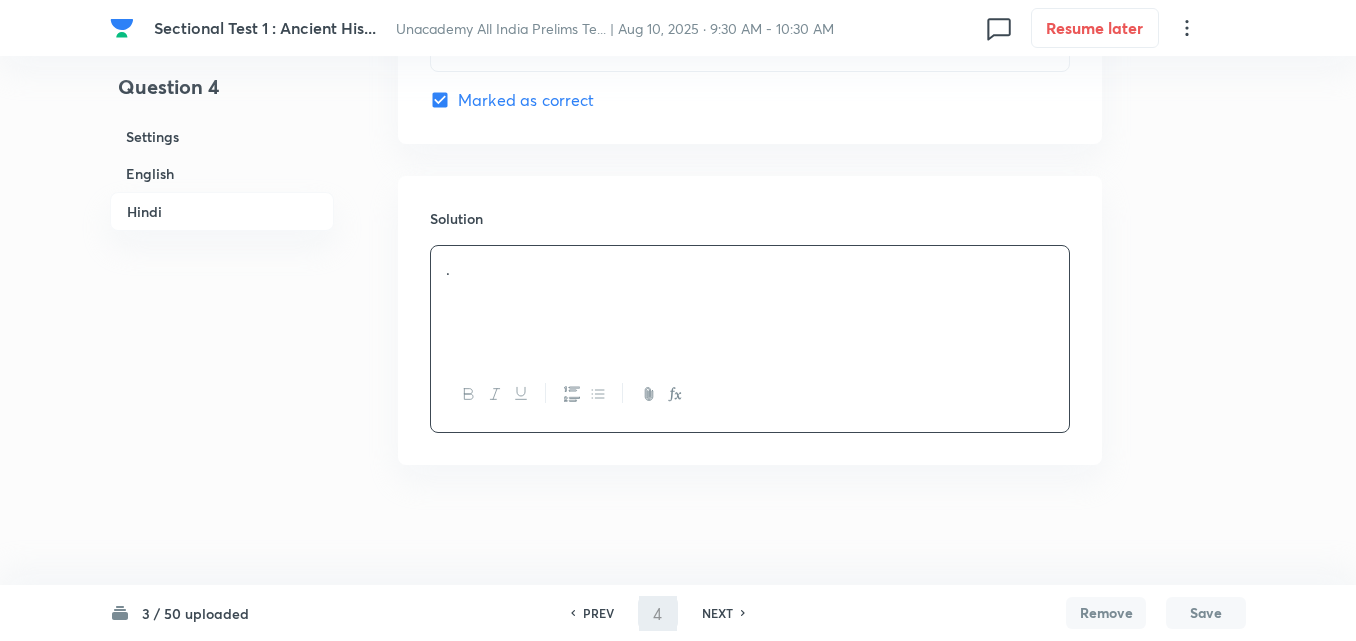 type on "5" 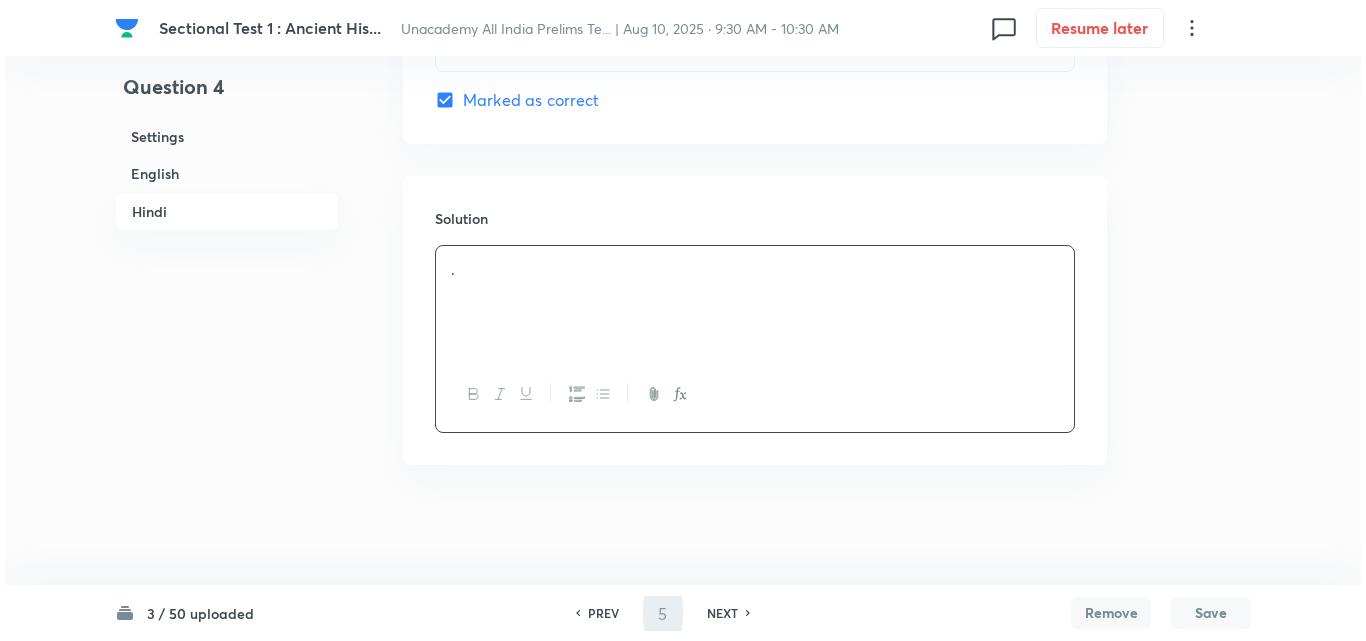 scroll, scrollTop: 0, scrollLeft: 0, axis: both 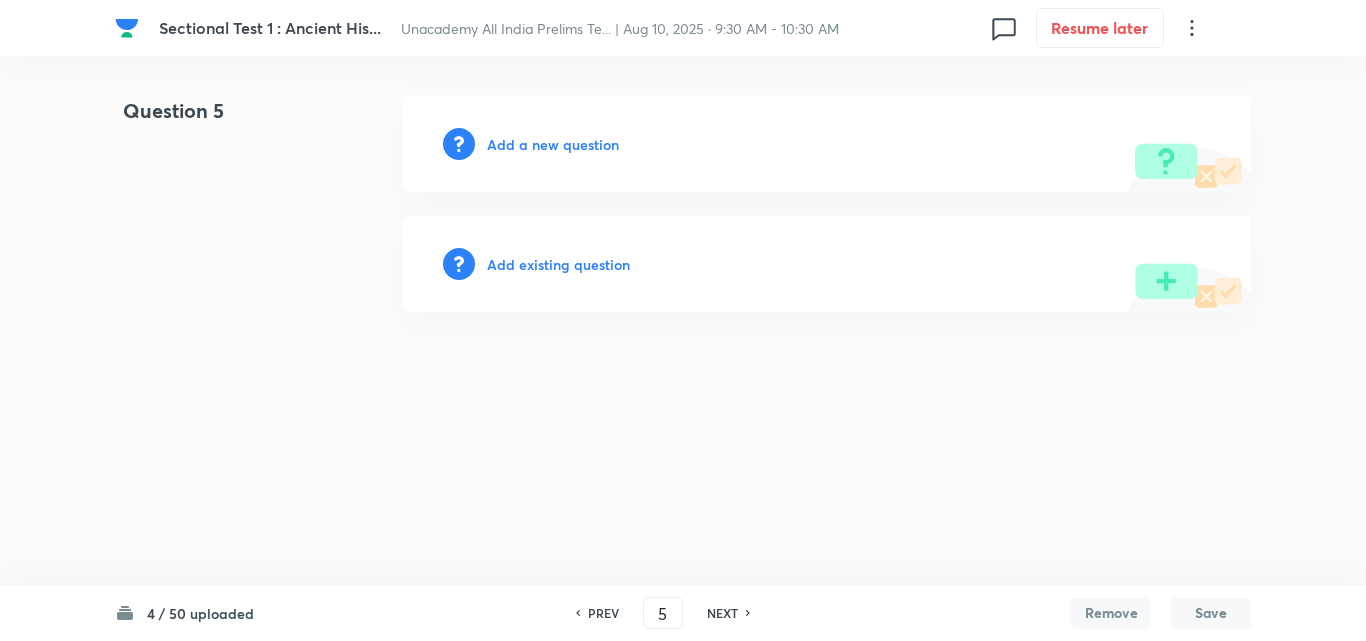click on "Add a new question" at bounding box center (553, 144) 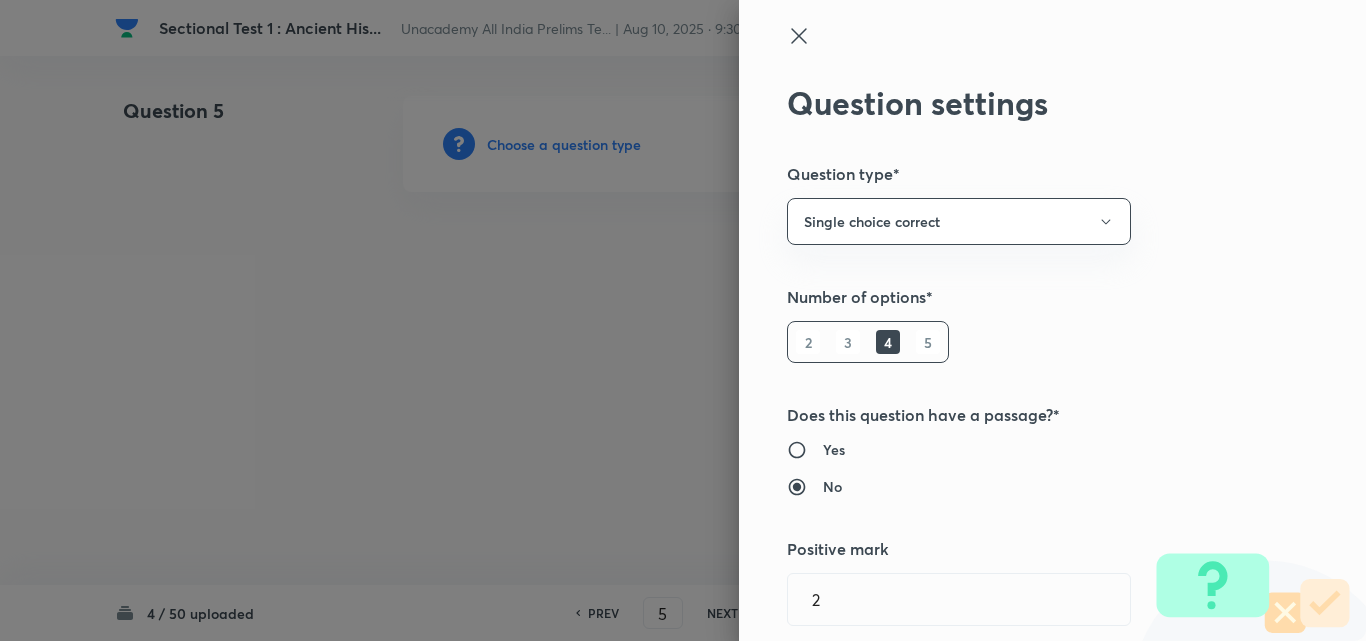 type 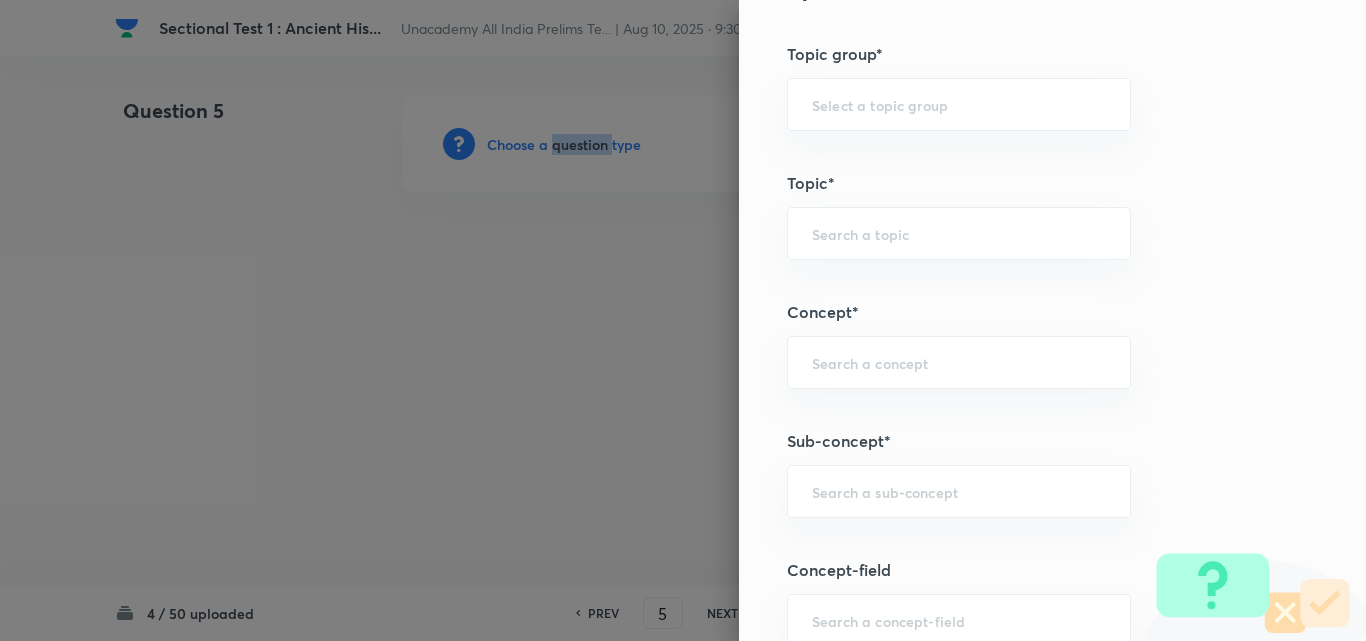 scroll, scrollTop: 1100, scrollLeft: 0, axis: vertical 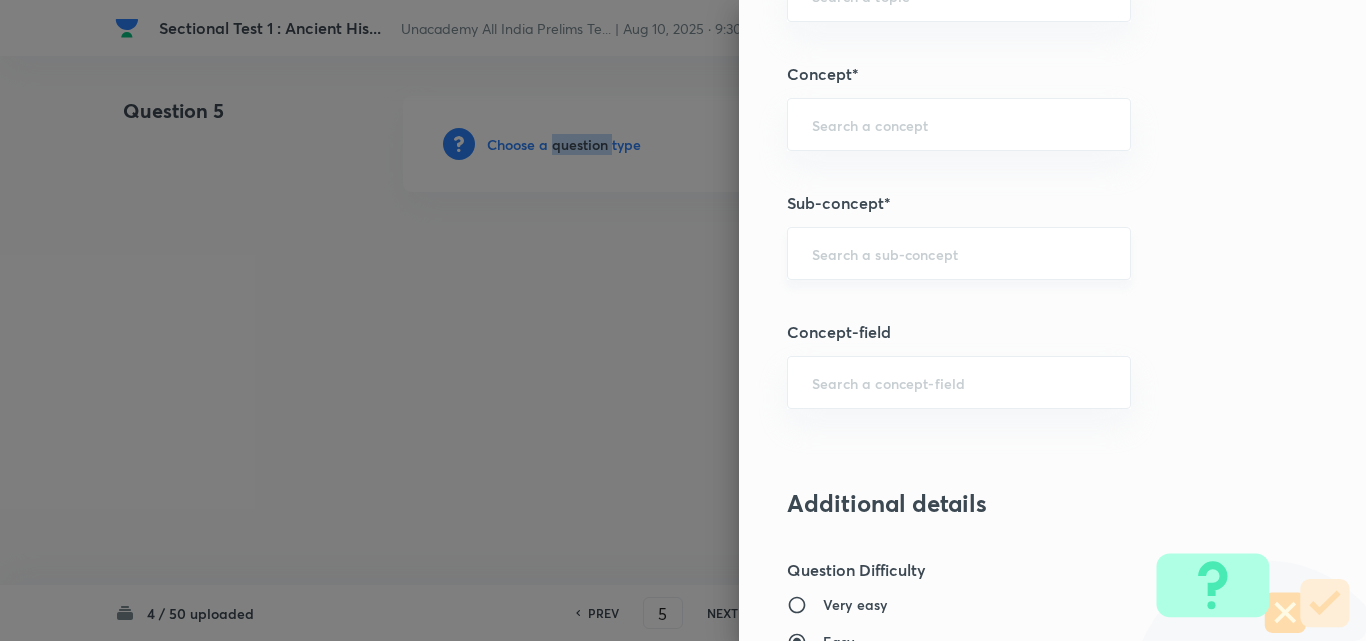click on "​" at bounding box center [959, 253] 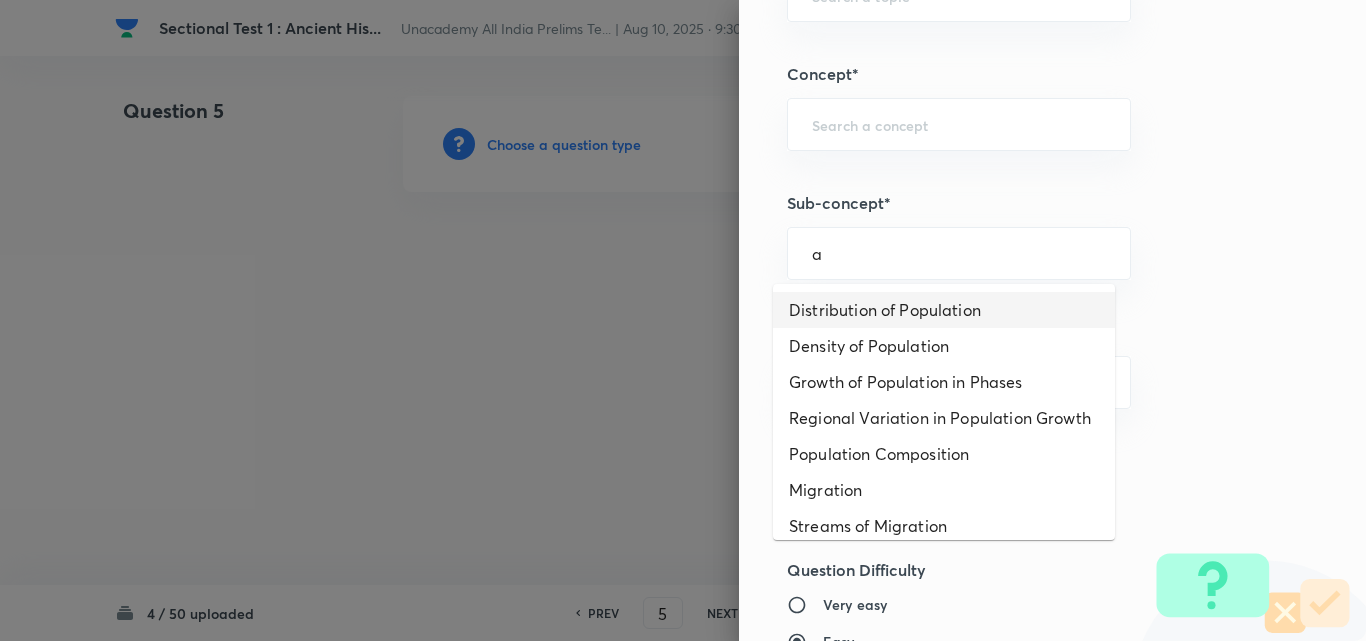 click on "Distribution of Population" at bounding box center (944, 310) 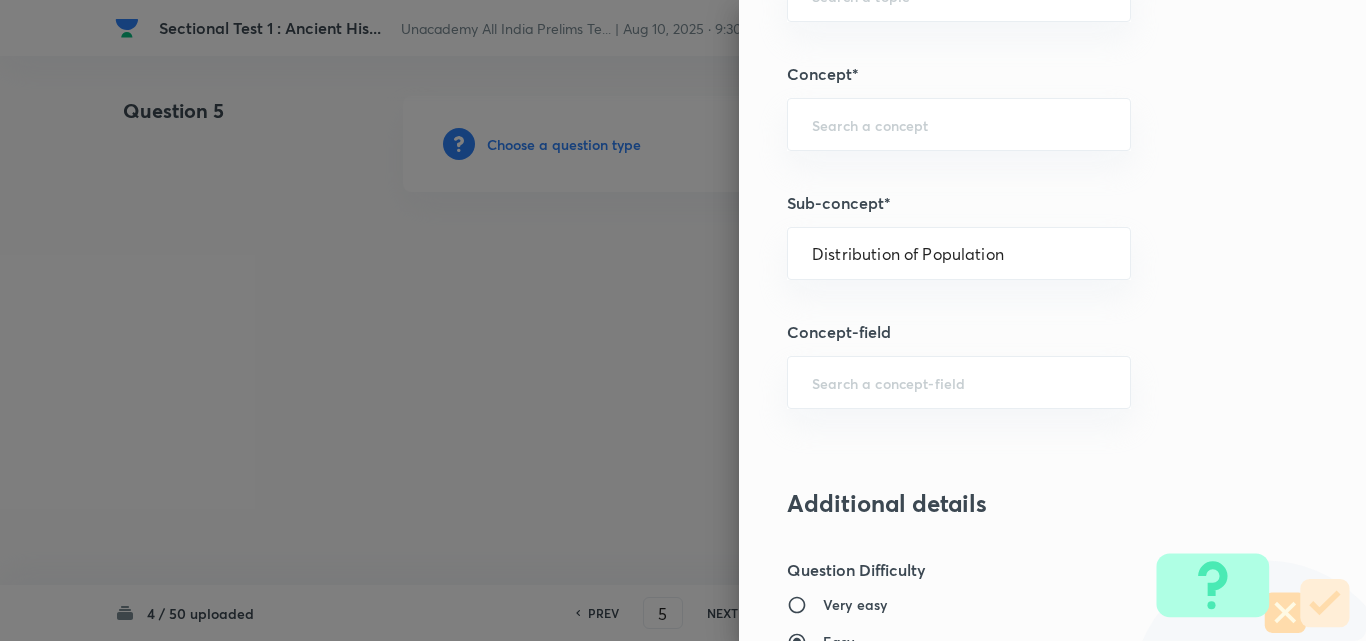 type on "Geography" 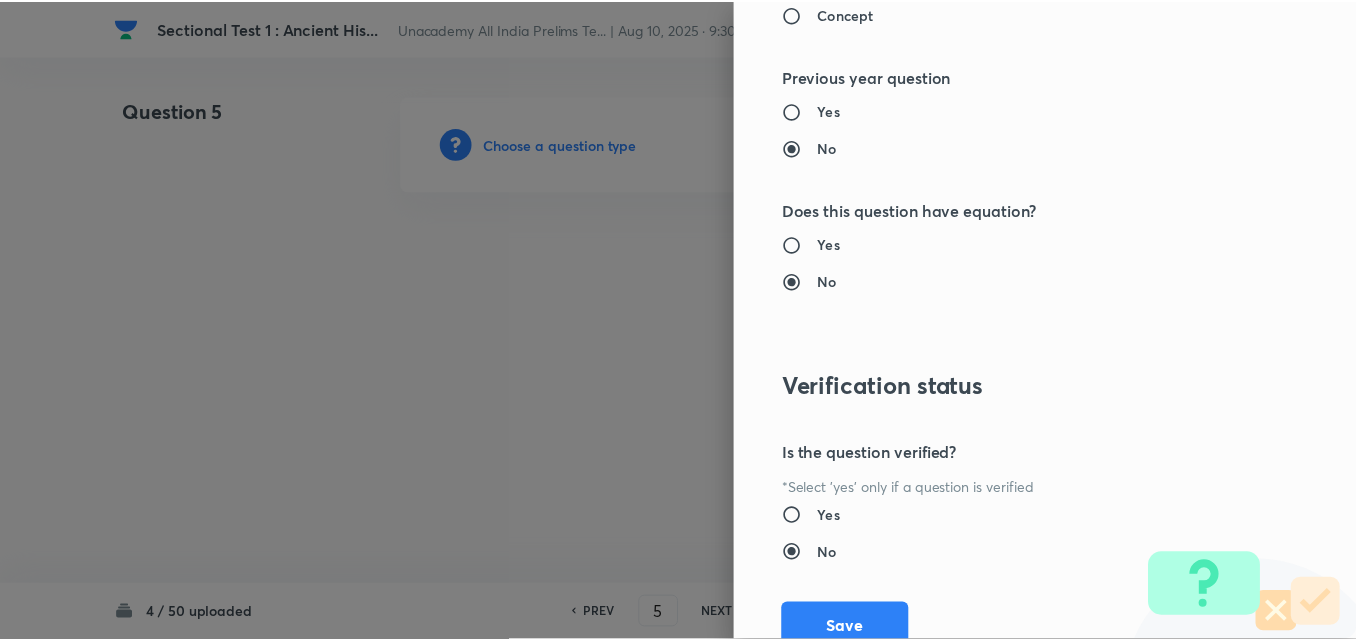 scroll, scrollTop: 2085, scrollLeft: 0, axis: vertical 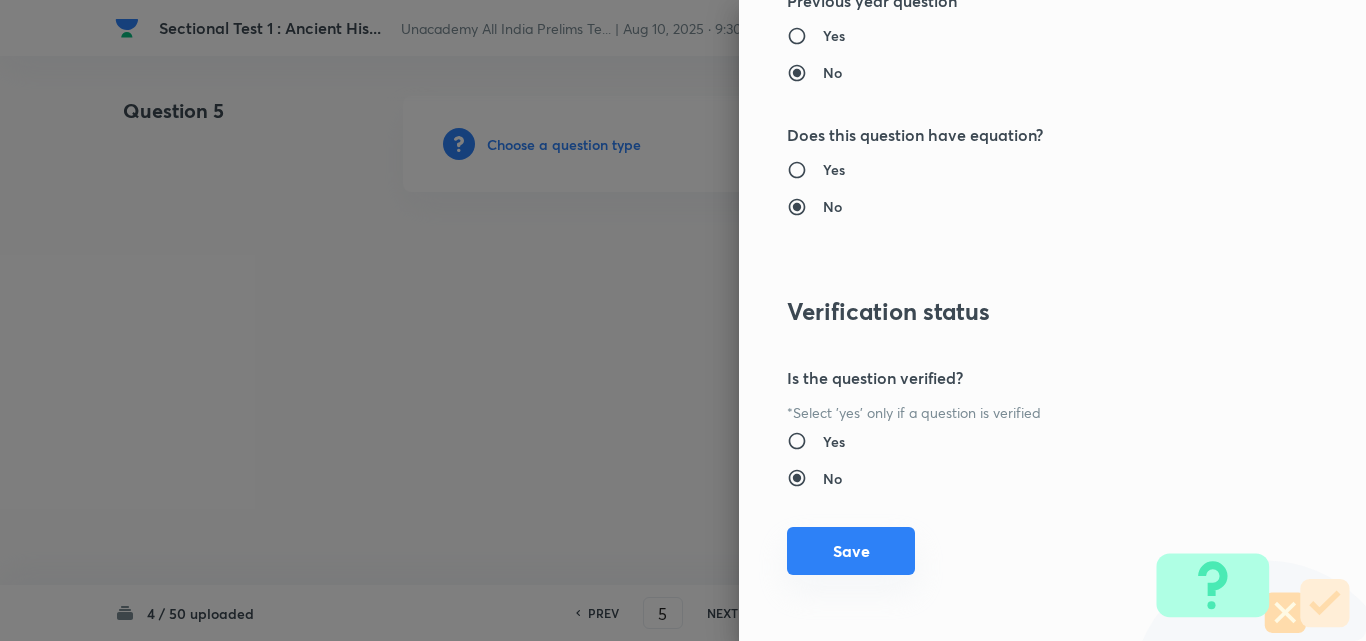 click on "Save" at bounding box center [851, 551] 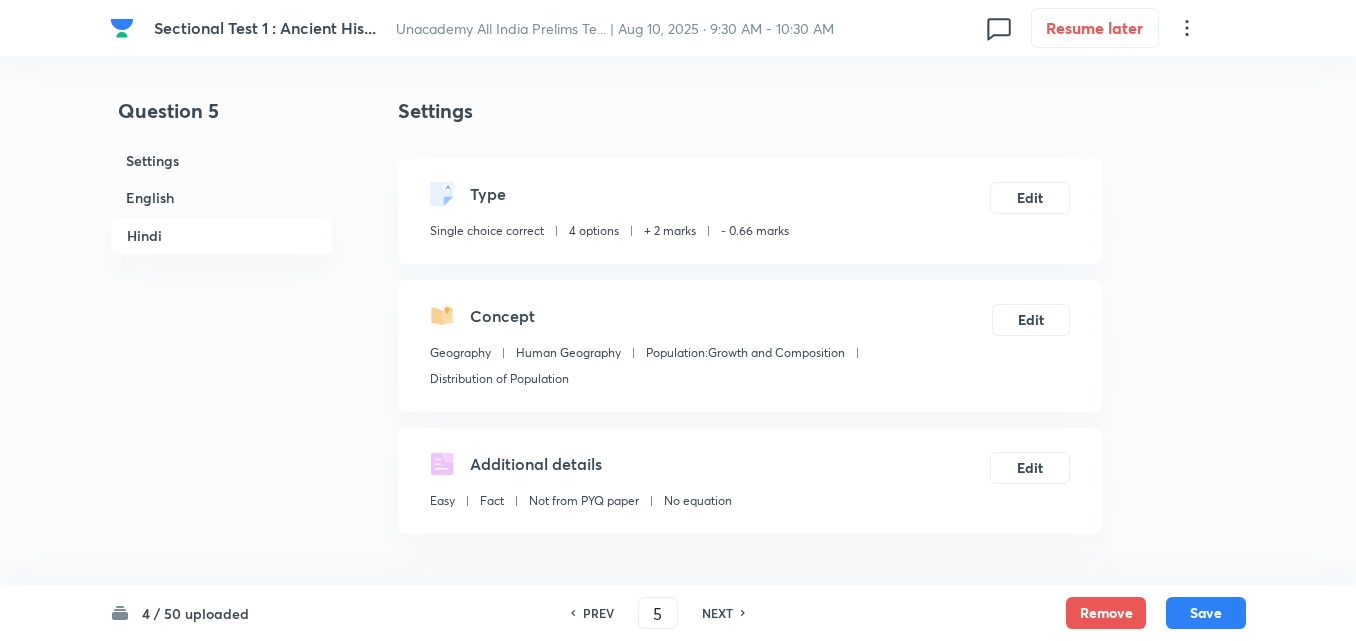 click on "English" at bounding box center [222, 197] 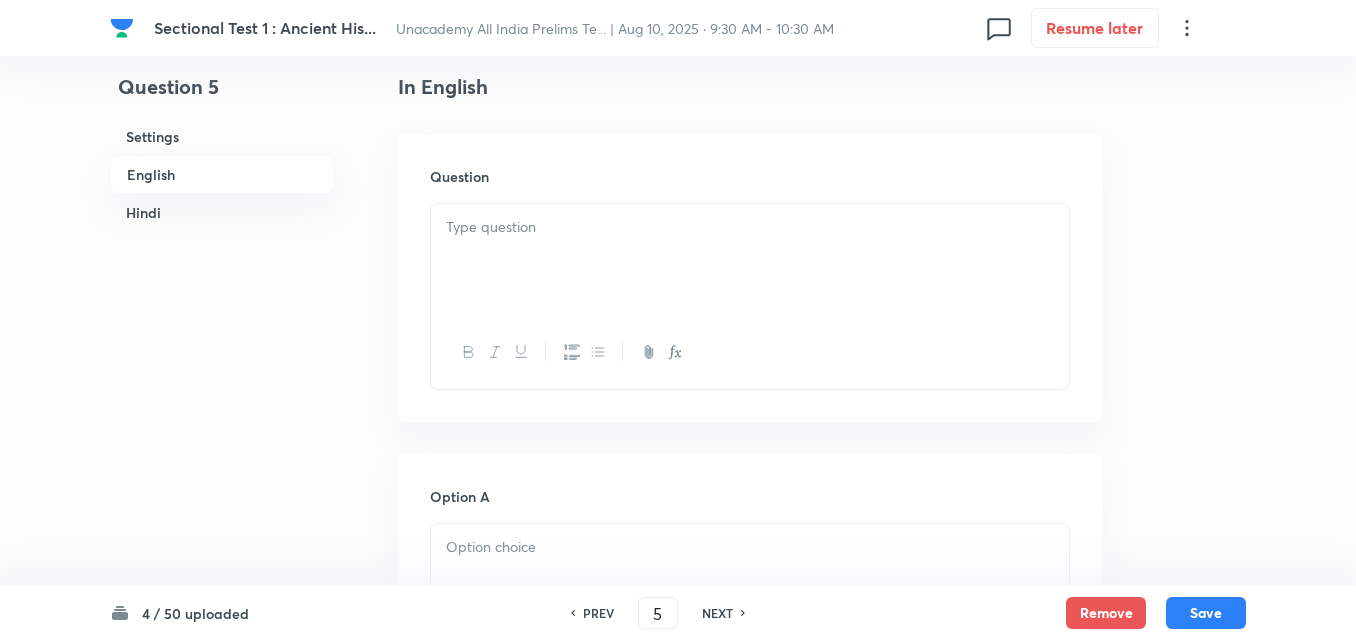 click at bounding box center [750, 260] 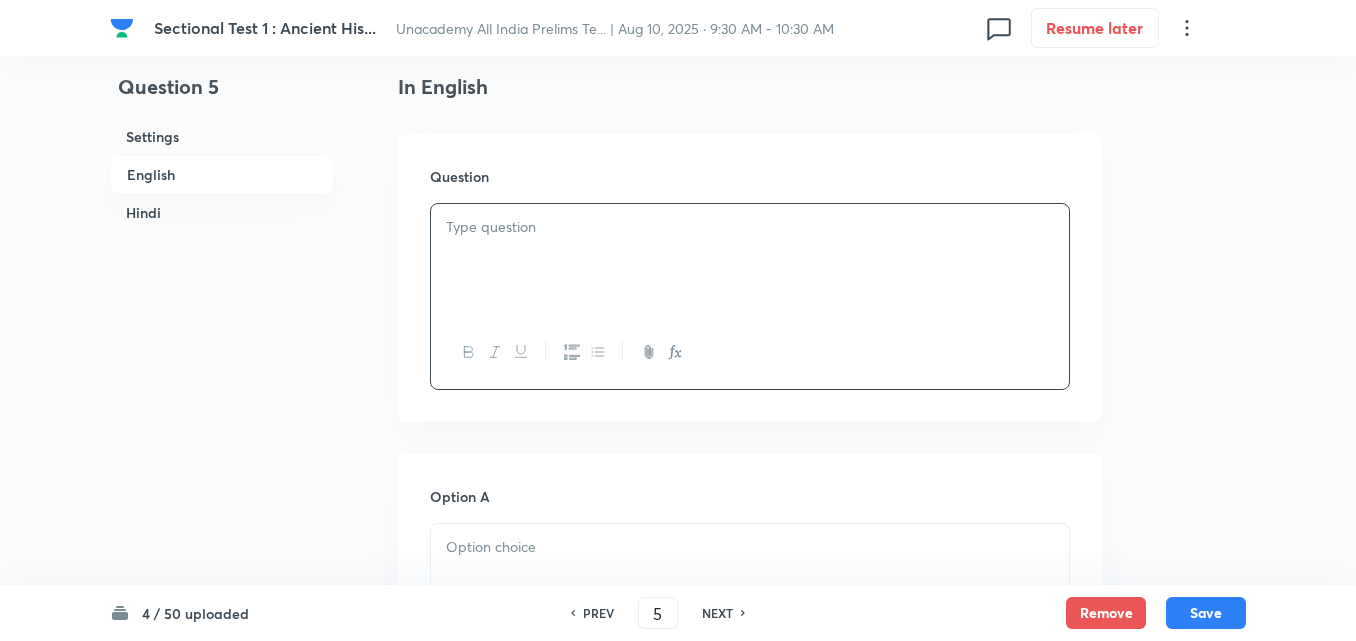 type 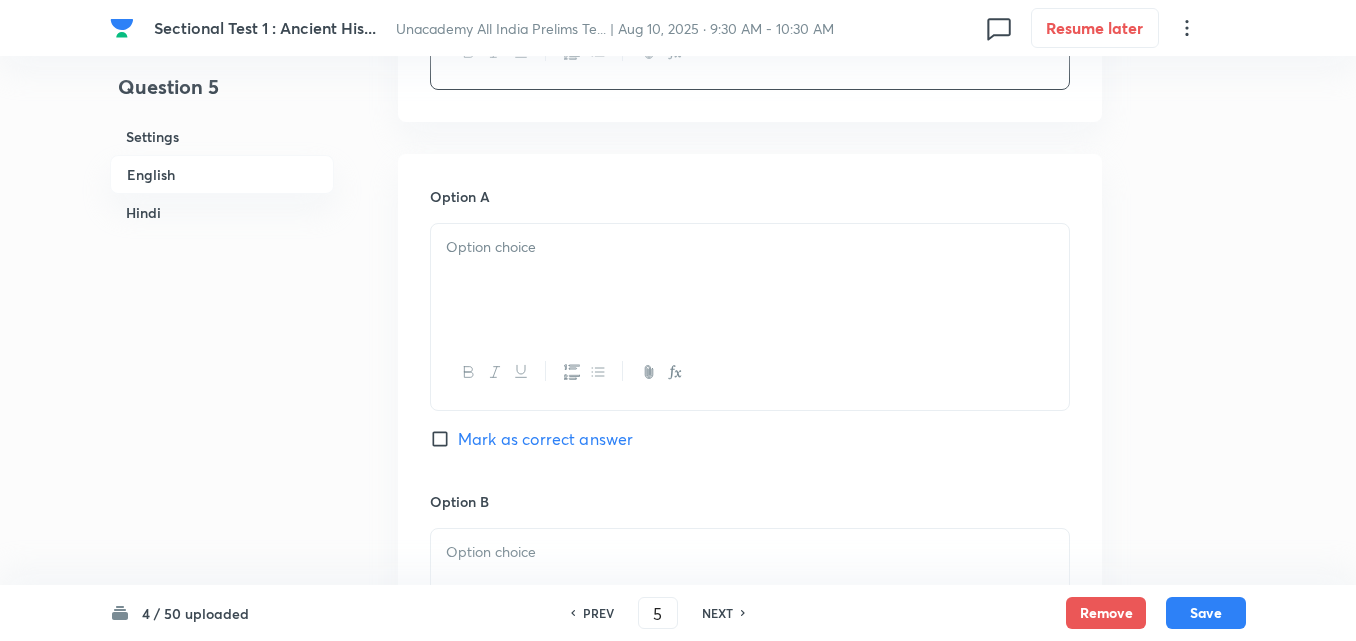 click at bounding box center [750, 280] 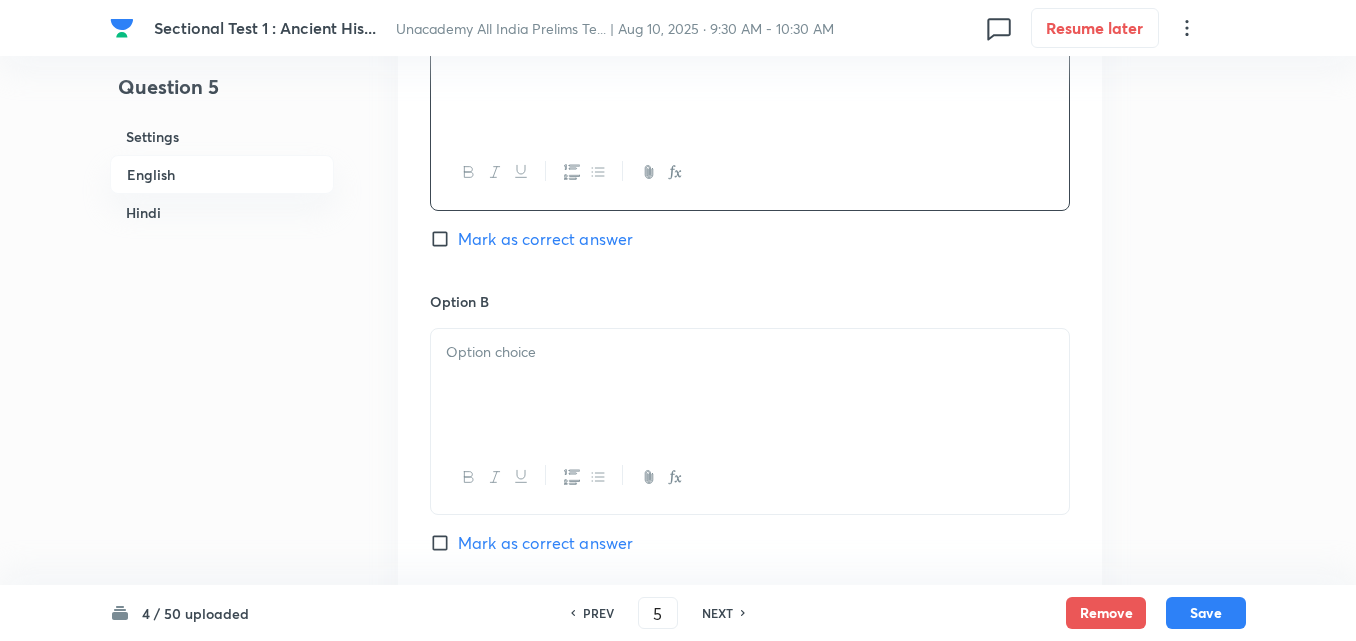 click at bounding box center [750, 385] 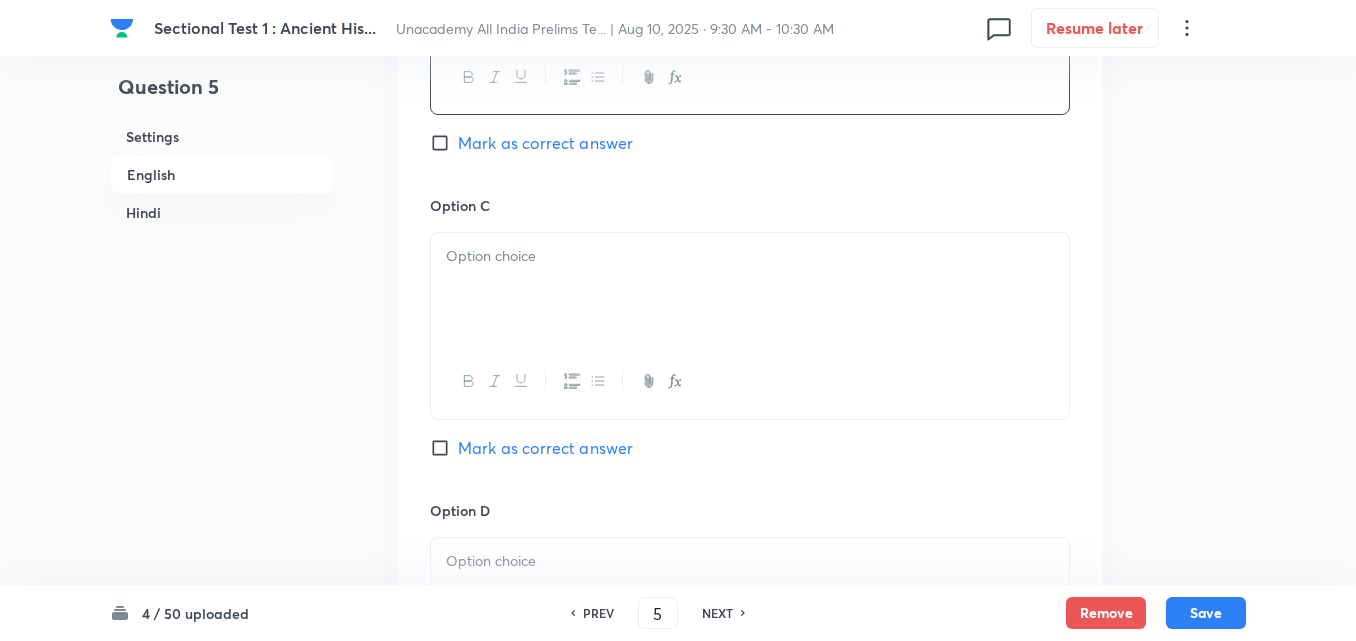 click at bounding box center [750, 289] 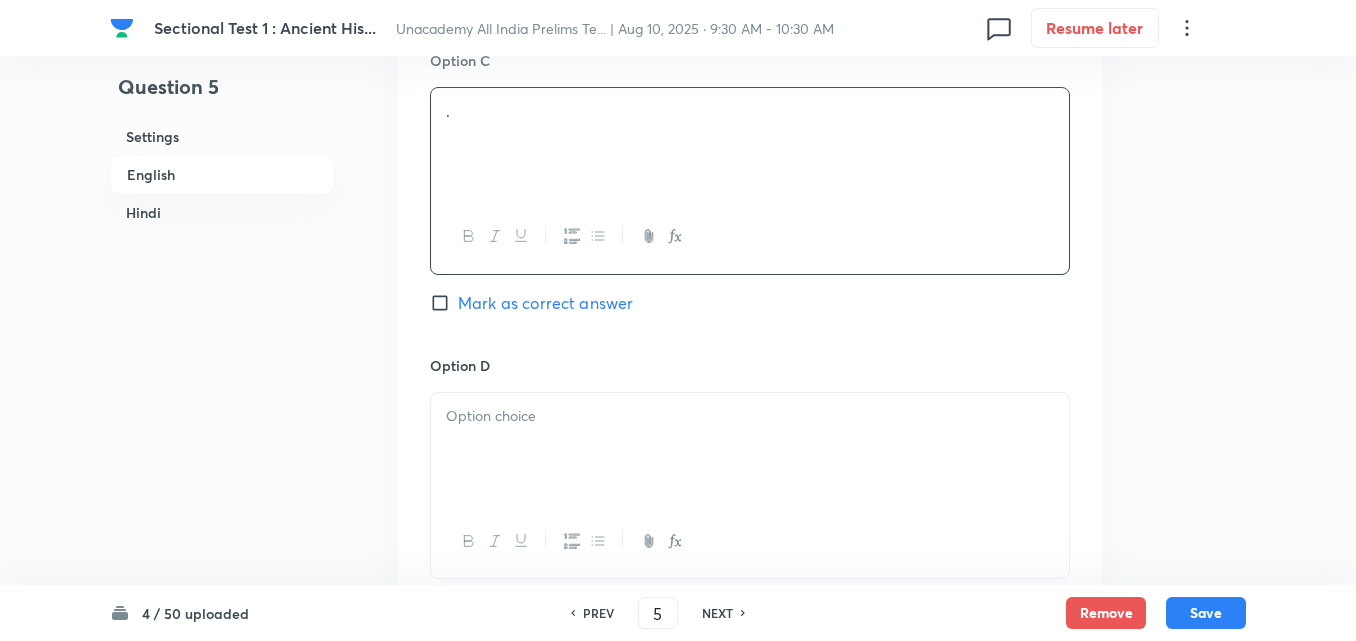 scroll, scrollTop: 1742, scrollLeft: 0, axis: vertical 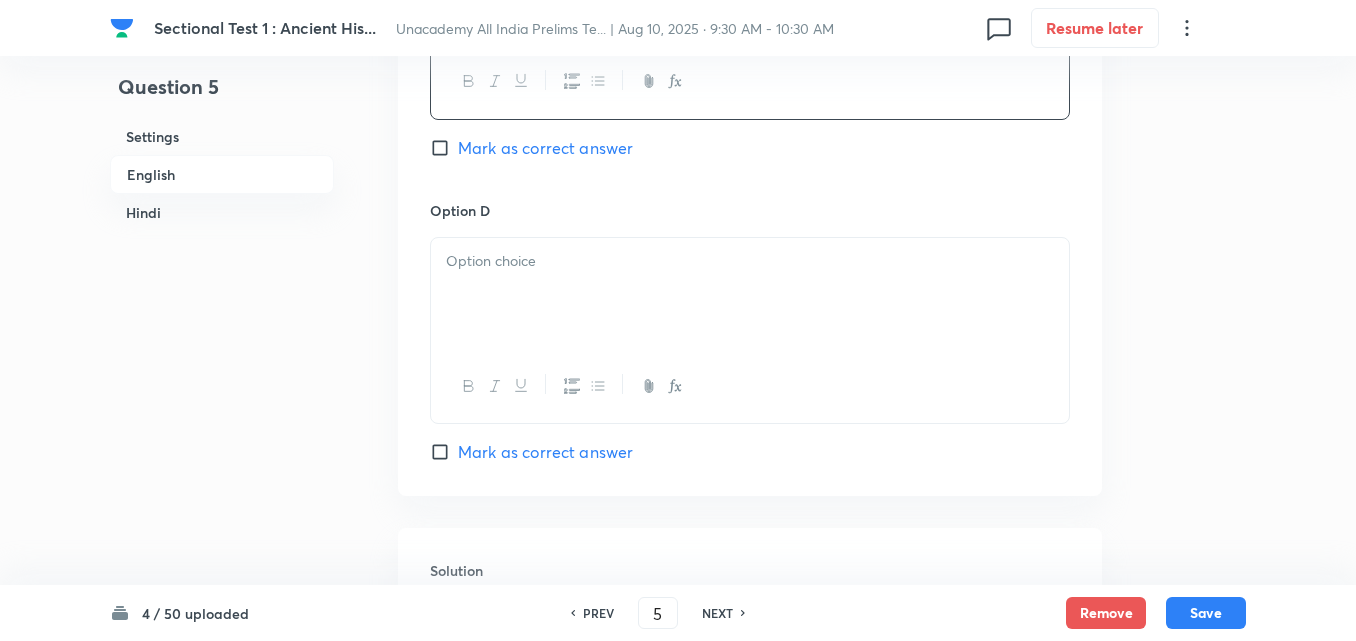 click at bounding box center (750, 261) 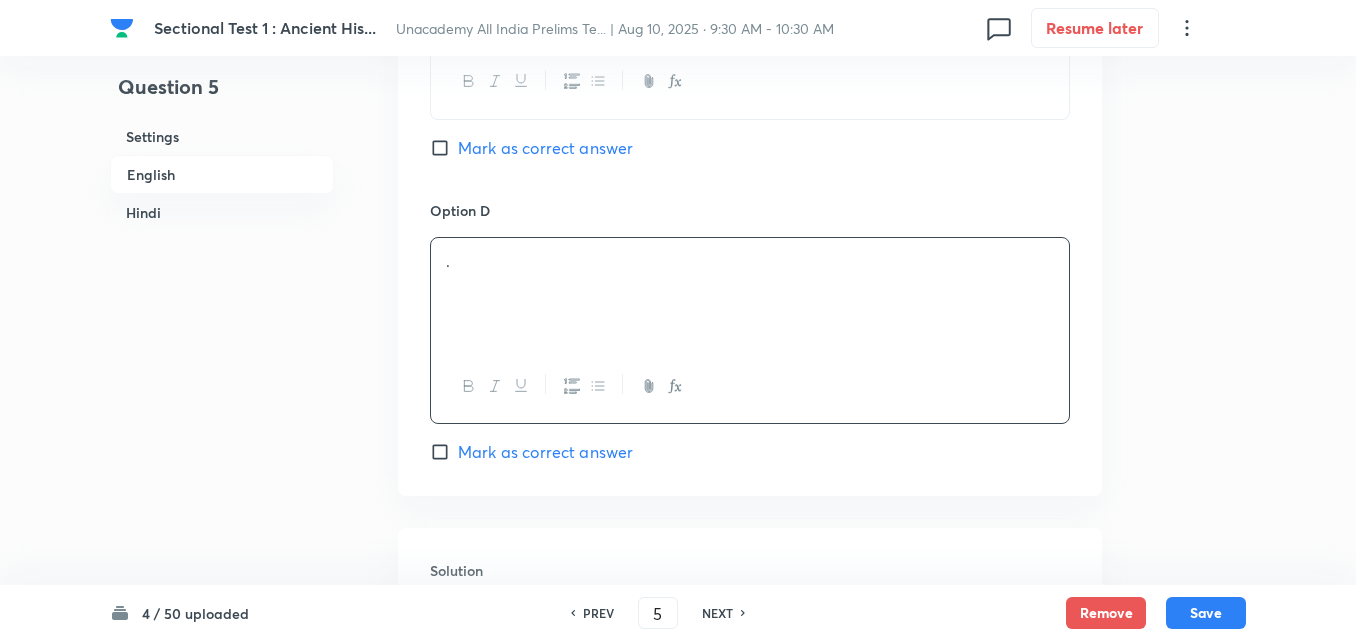 click on "Mark as correct answer" at bounding box center (545, 452) 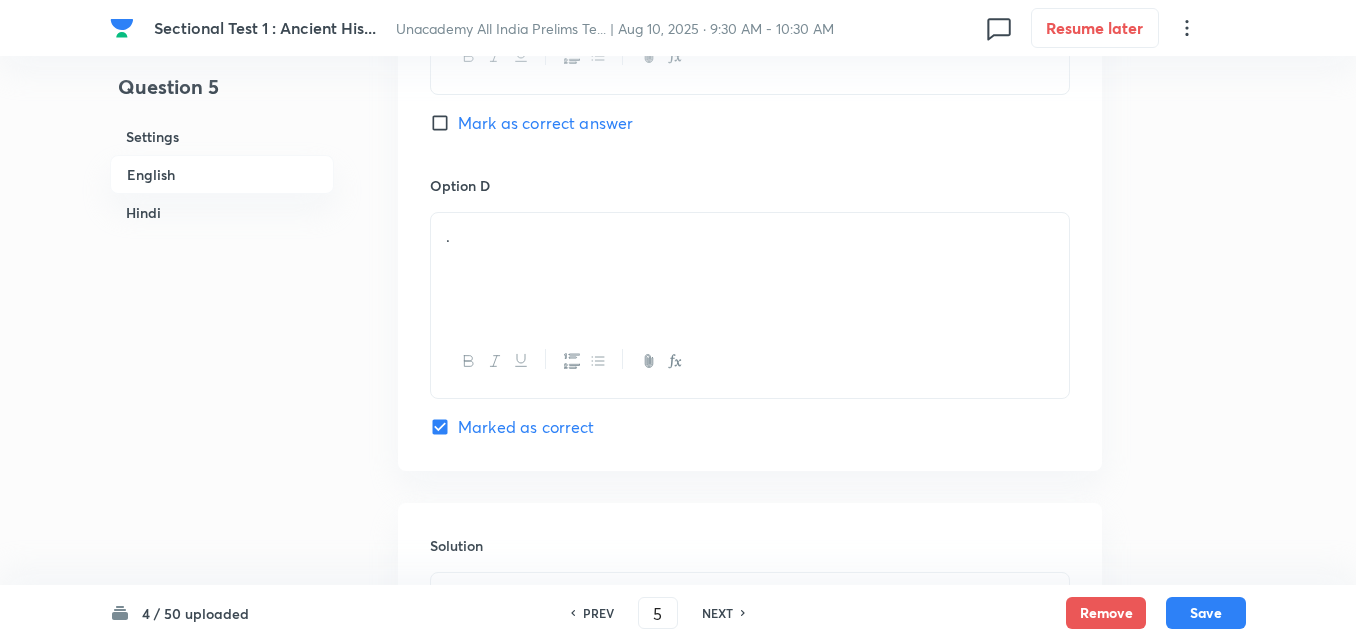 checkbox on "true" 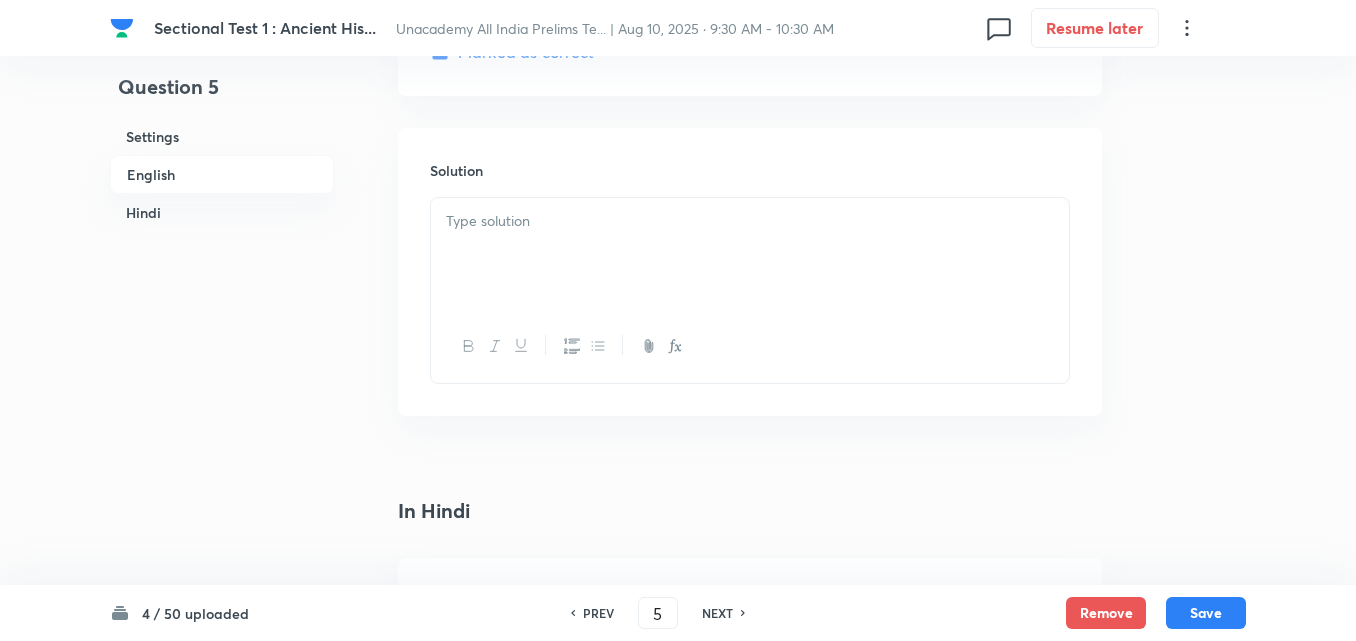 click at bounding box center (750, 254) 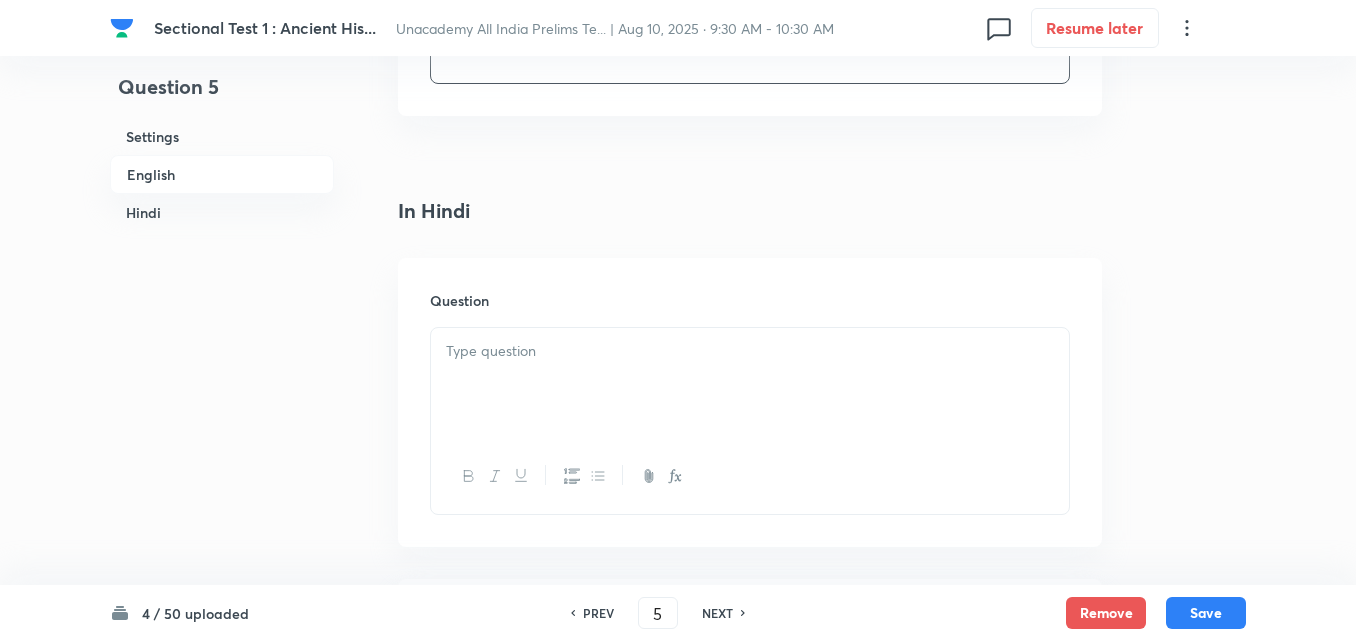 click at bounding box center (750, 351) 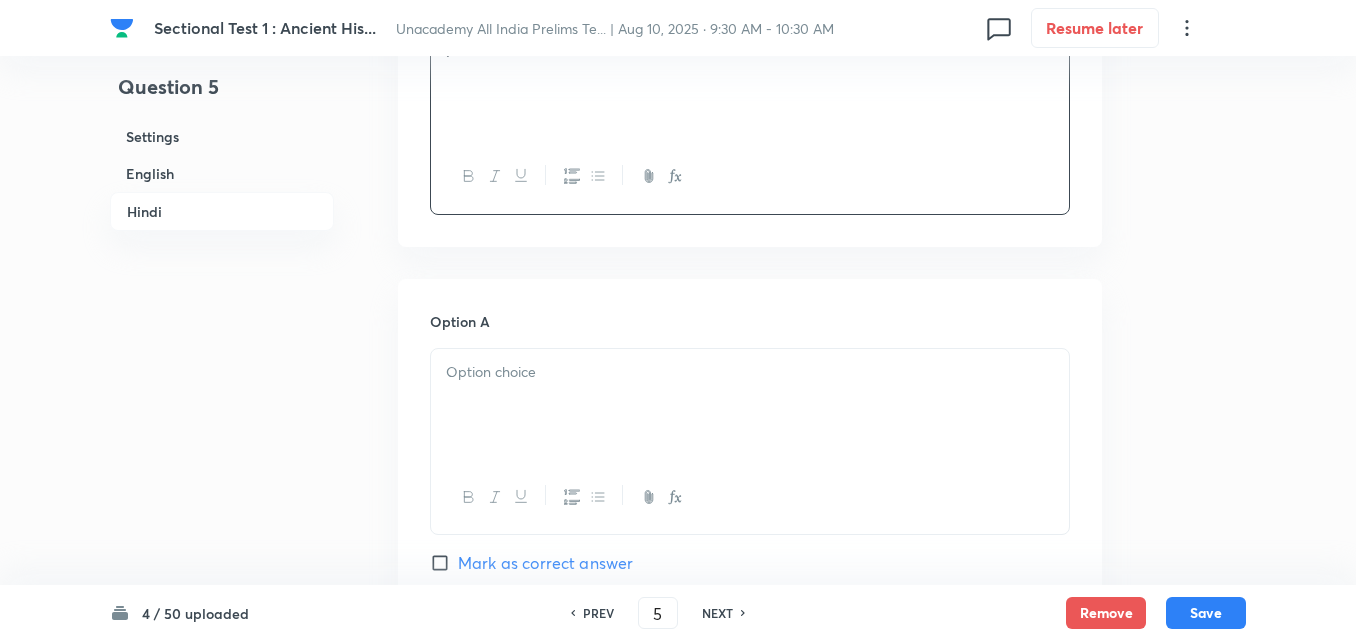 click at bounding box center [750, 372] 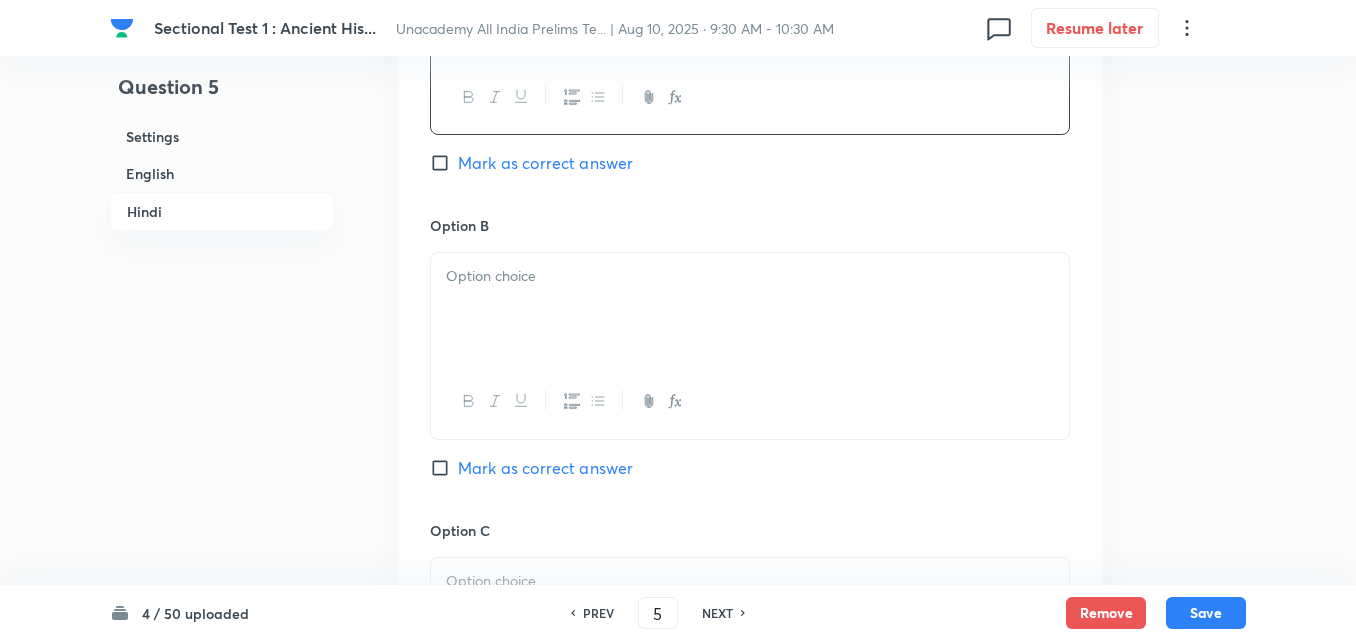 click at bounding box center (750, 309) 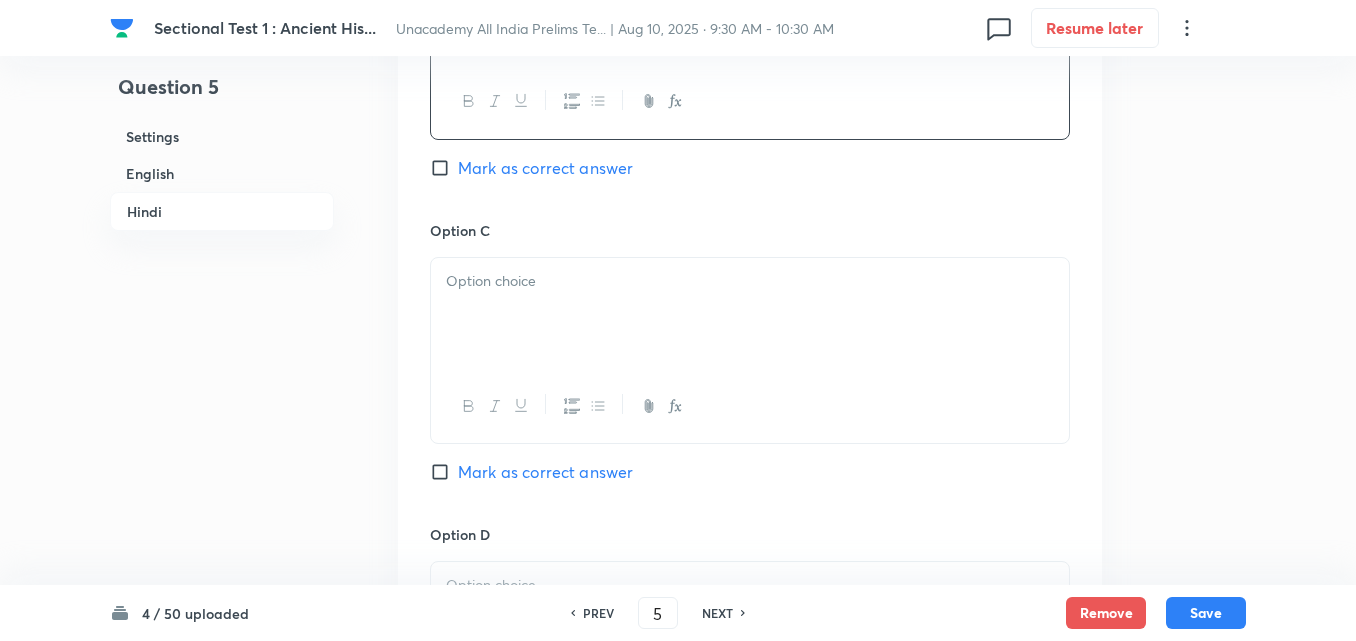 click at bounding box center [750, 314] 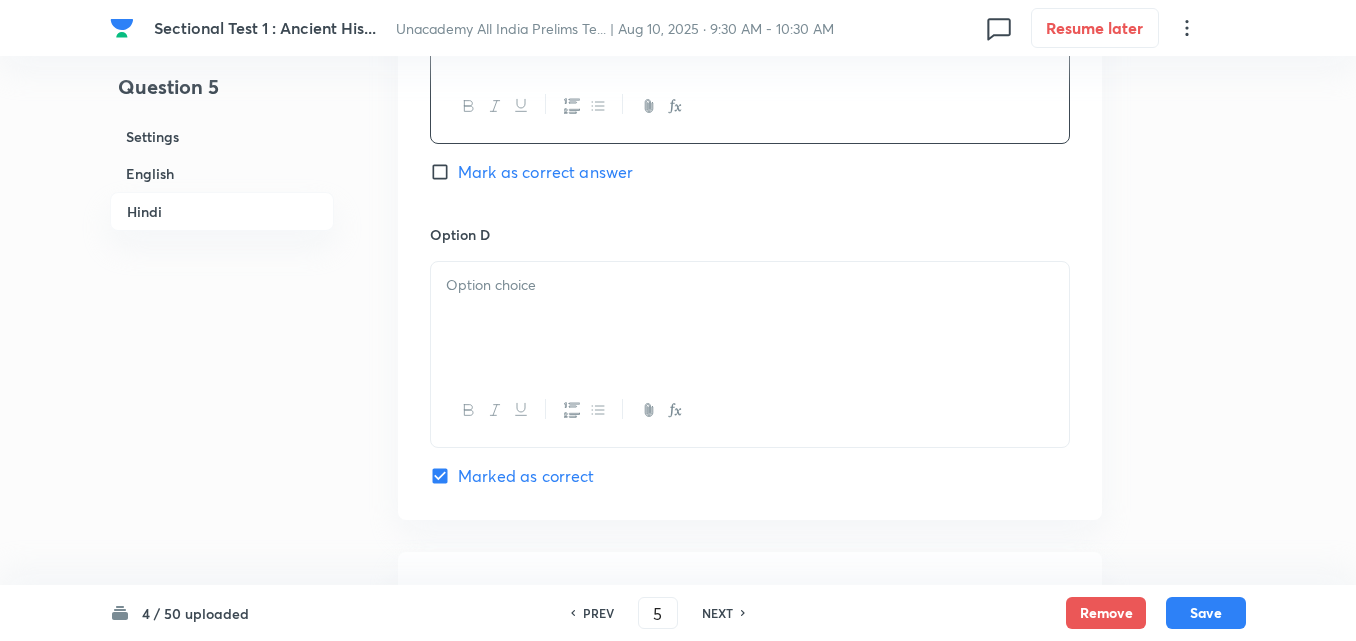 click at bounding box center (750, 318) 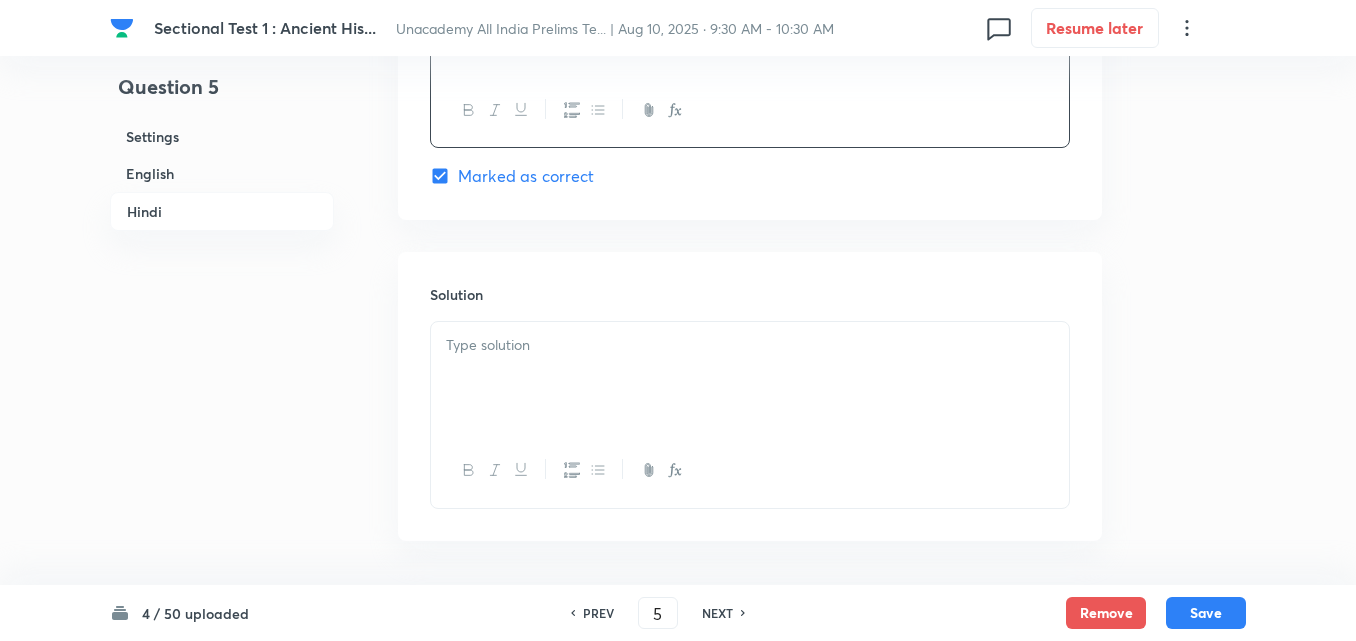 click at bounding box center [750, 345] 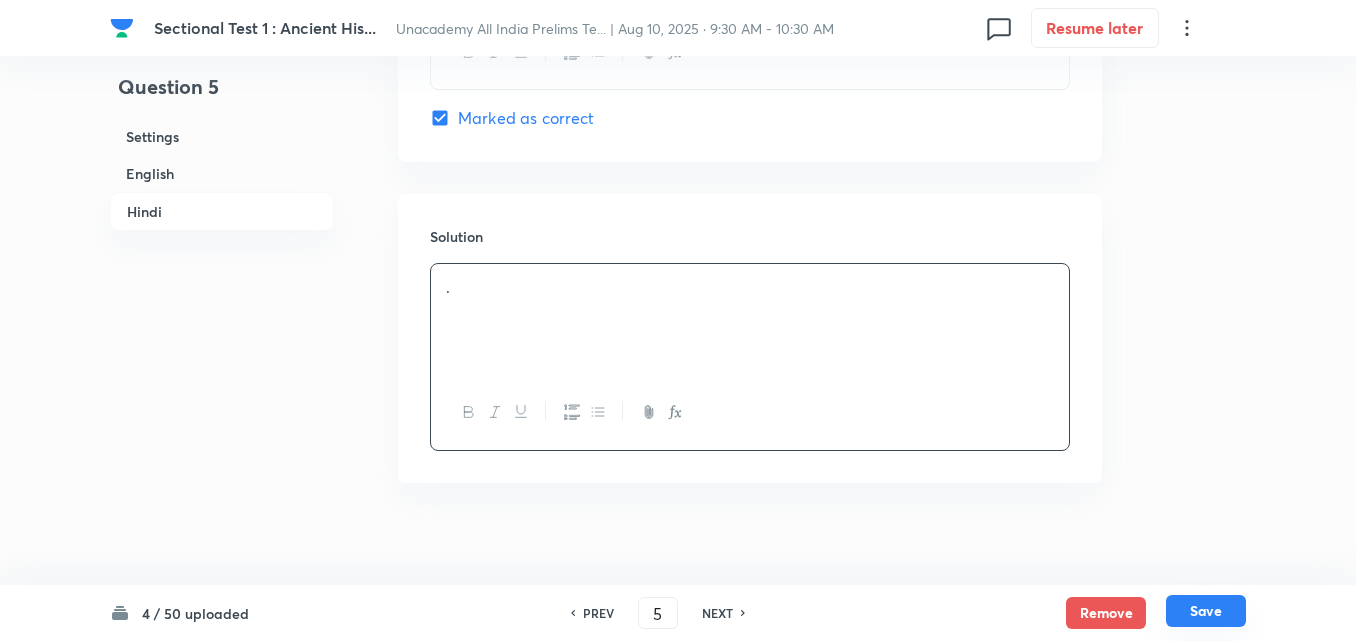 scroll, scrollTop: 4118, scrollLeft: 0, axis: vertical 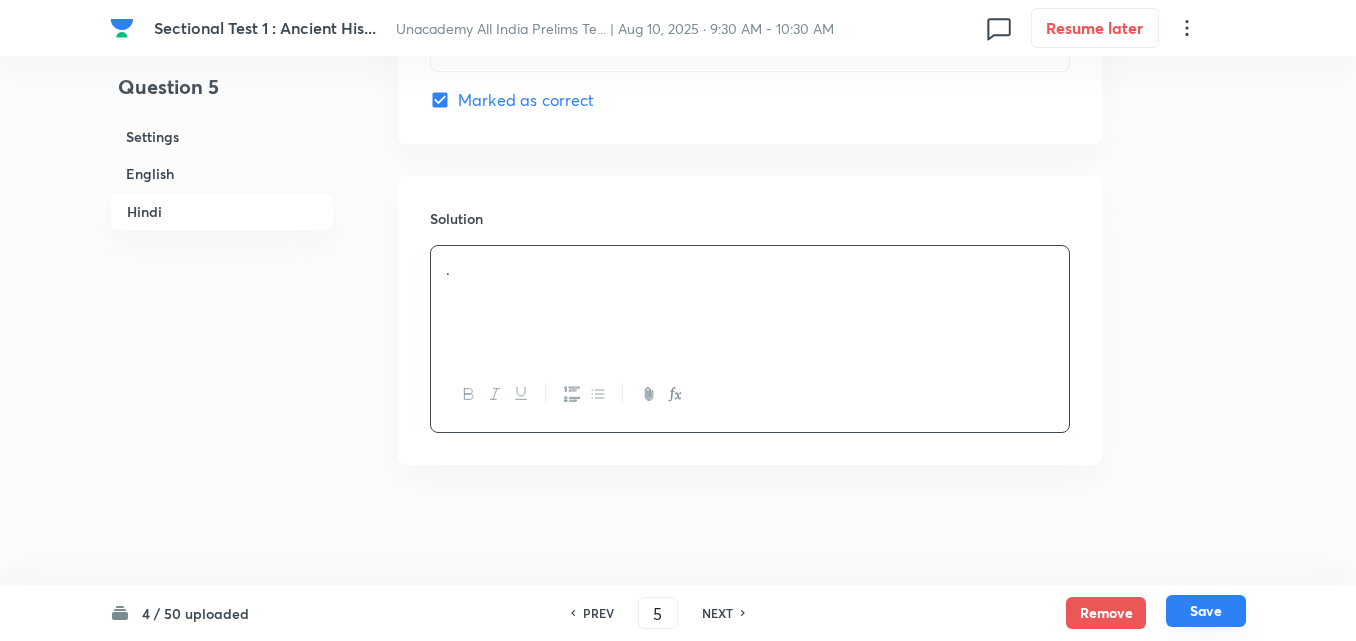 click on "Save" at bounding box center (1206, 611) 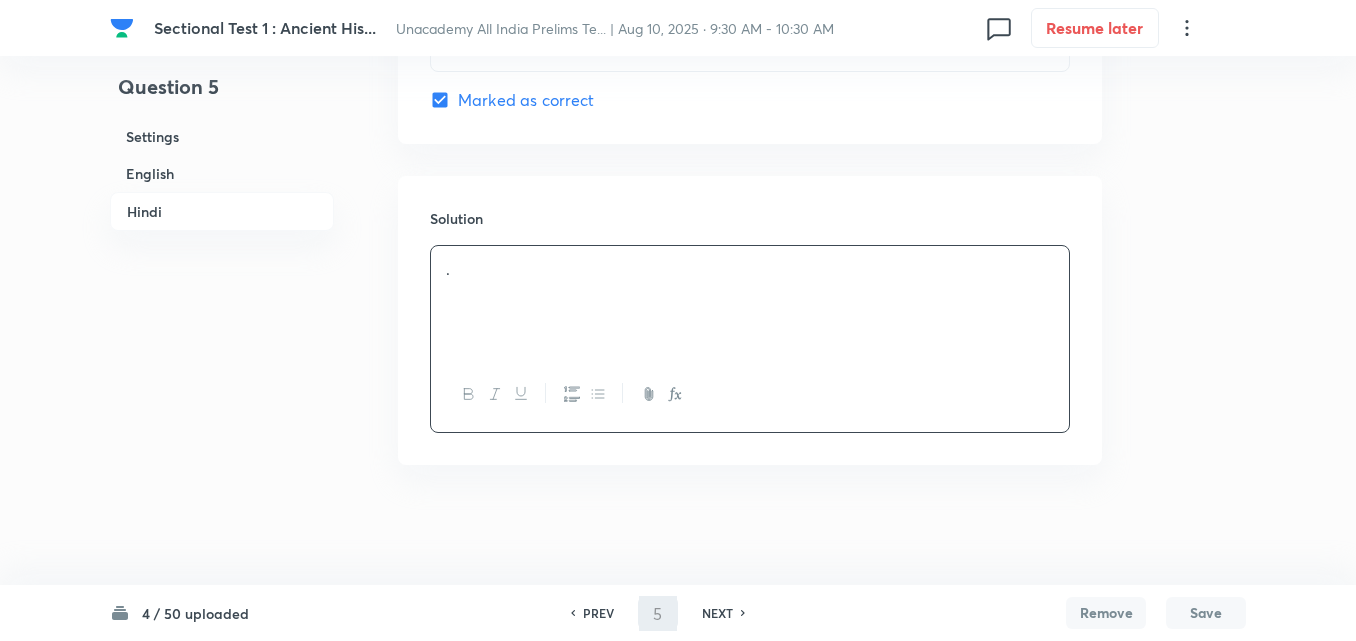 type on "6" 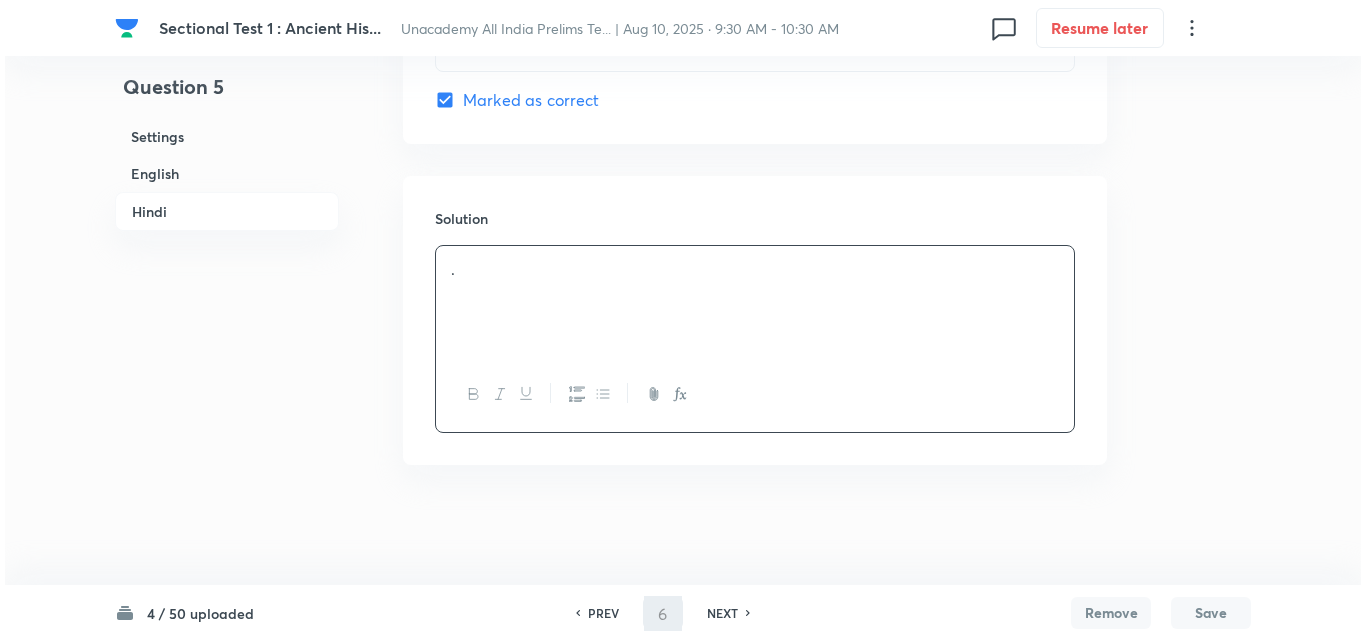 scroll, scrollTop: 0, scrollLeft: 0, axis: both 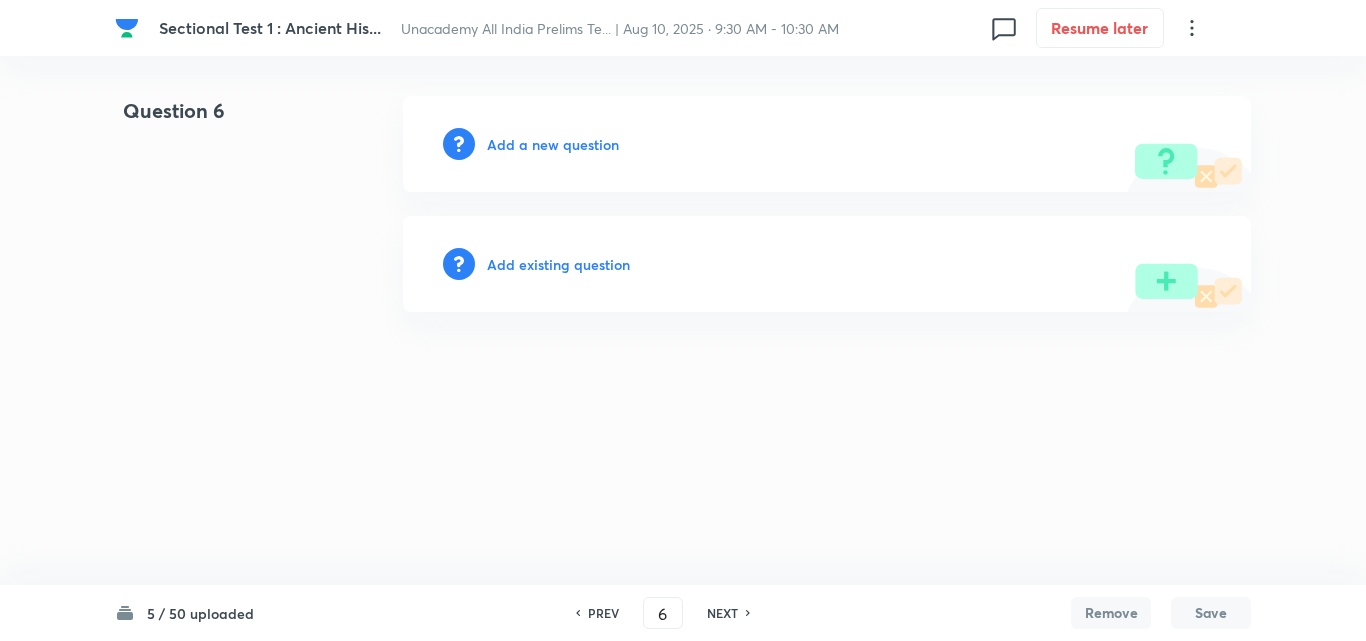 click on "Add a new question" at bounding box center (553, 144) 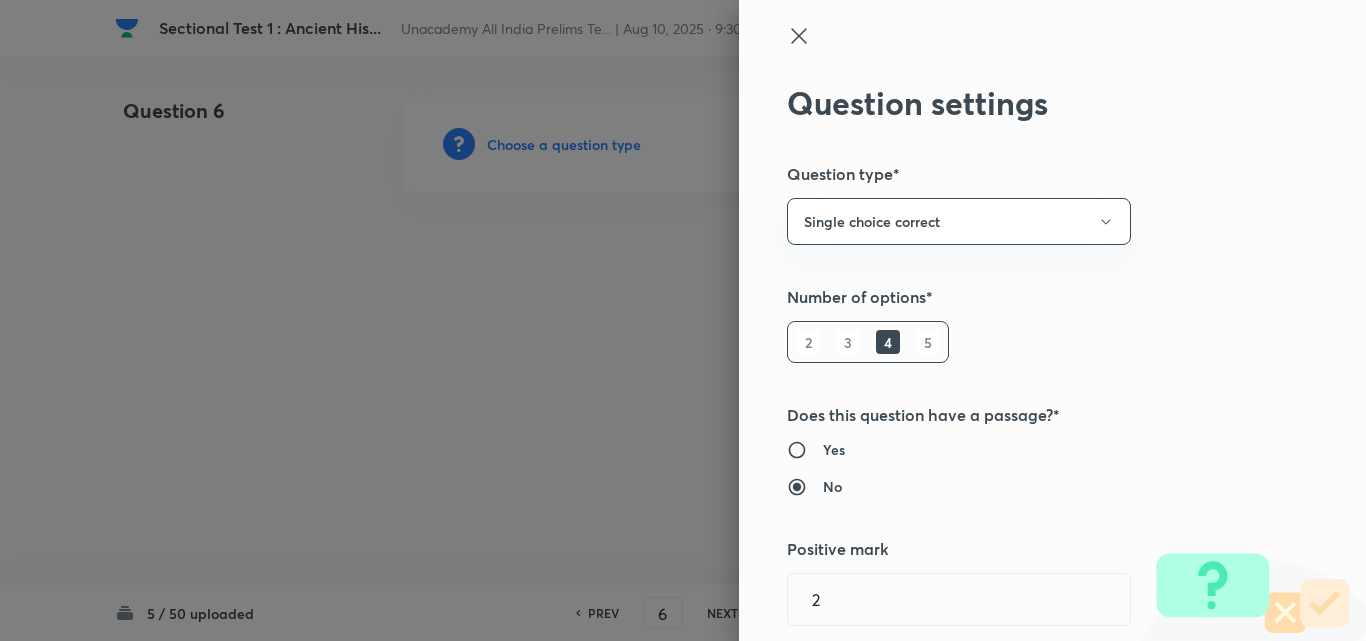 type on "Geography" 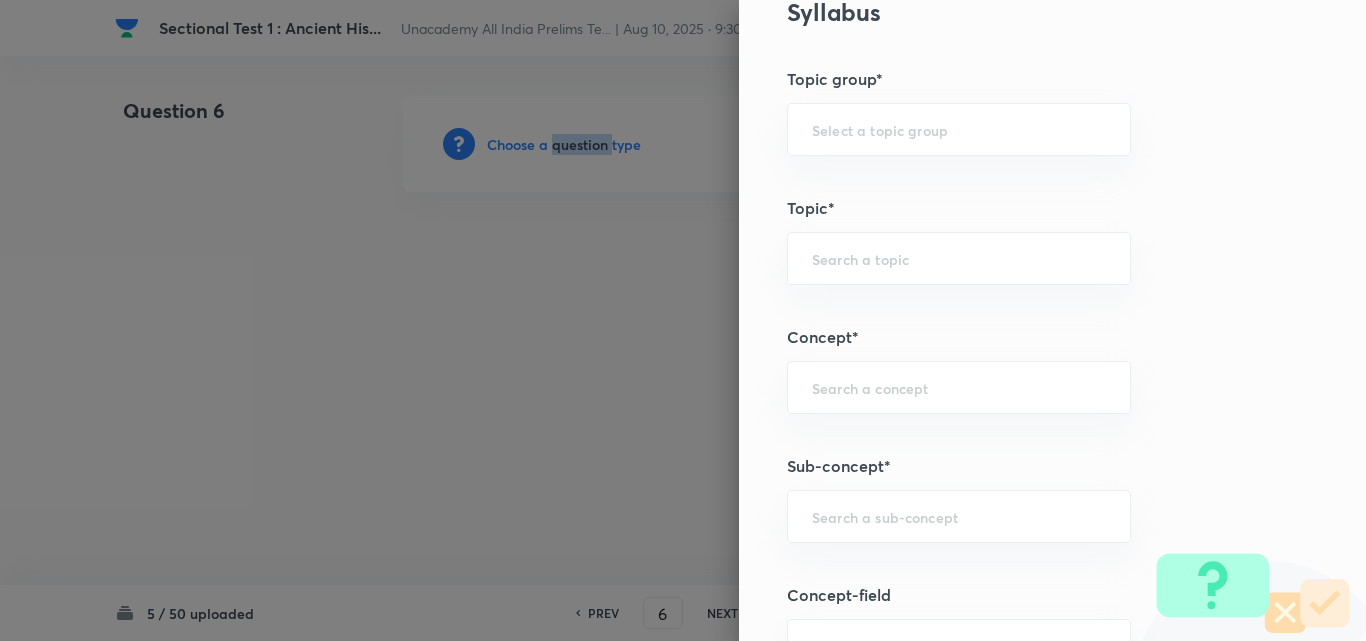 scroll, scrollTop: 1000, scrollLeft: 0, axis: vertical 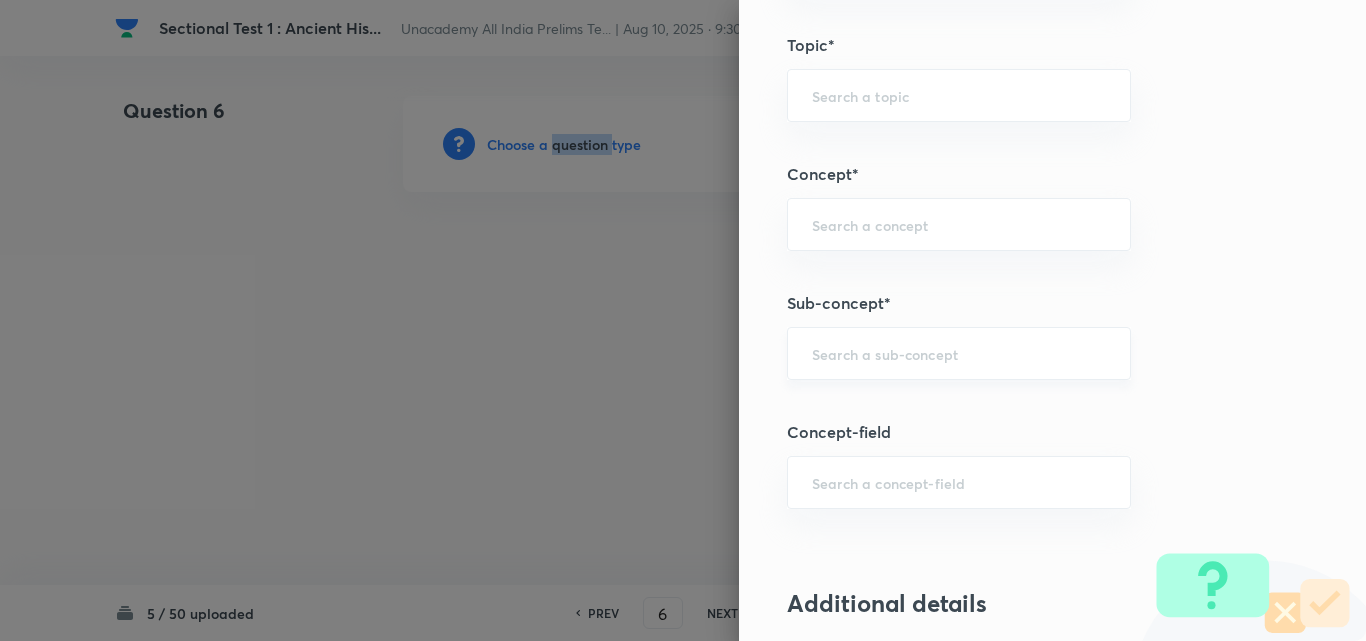 click on "​" at bounding box center (959, 353) 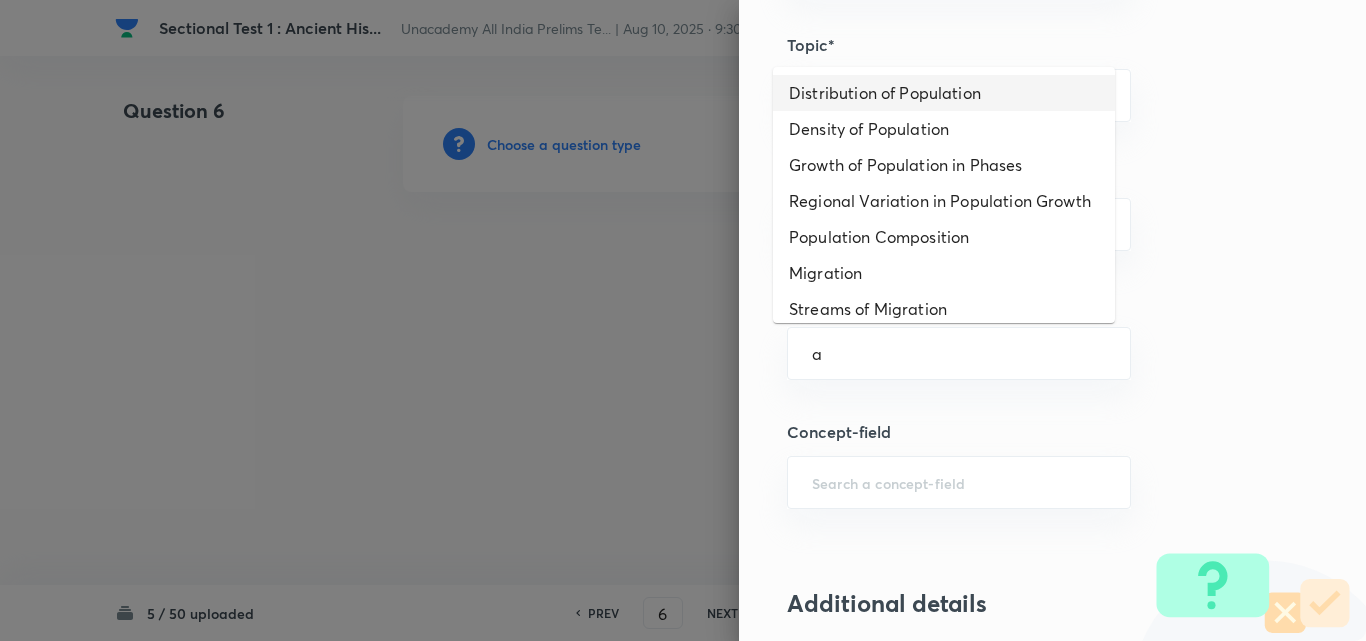 click on "Distribution of Population" at bounding box center (944, 93) 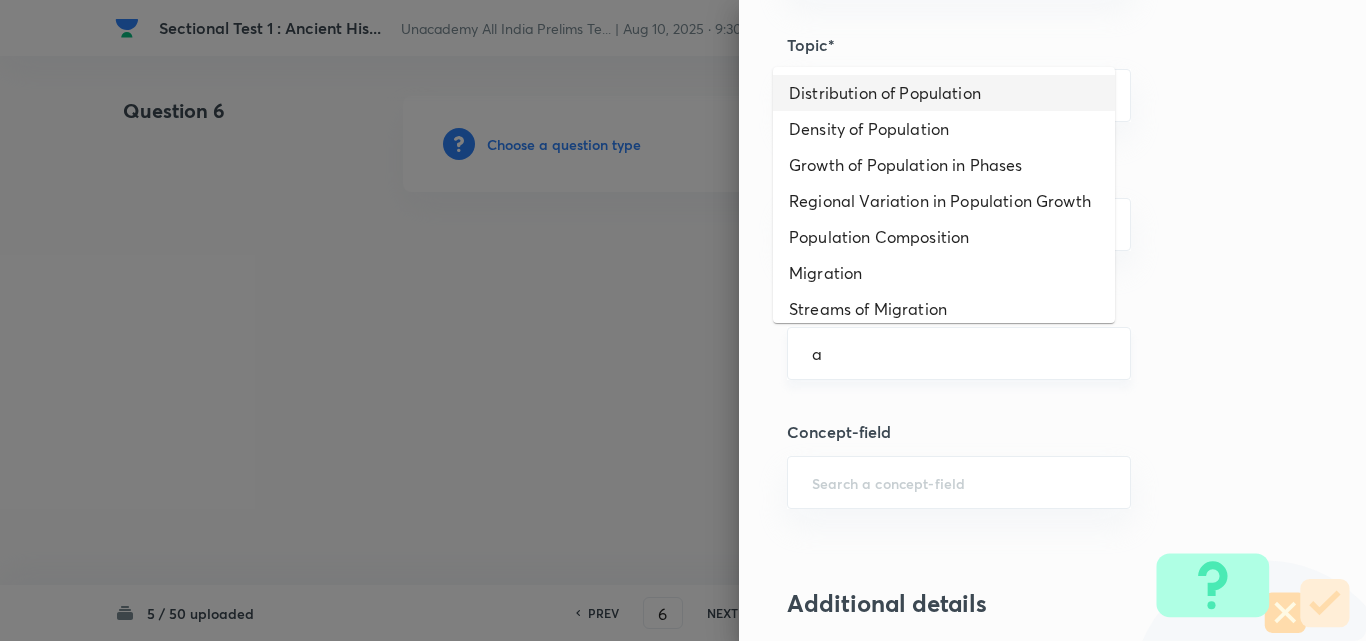 type on "Distribution of Population" 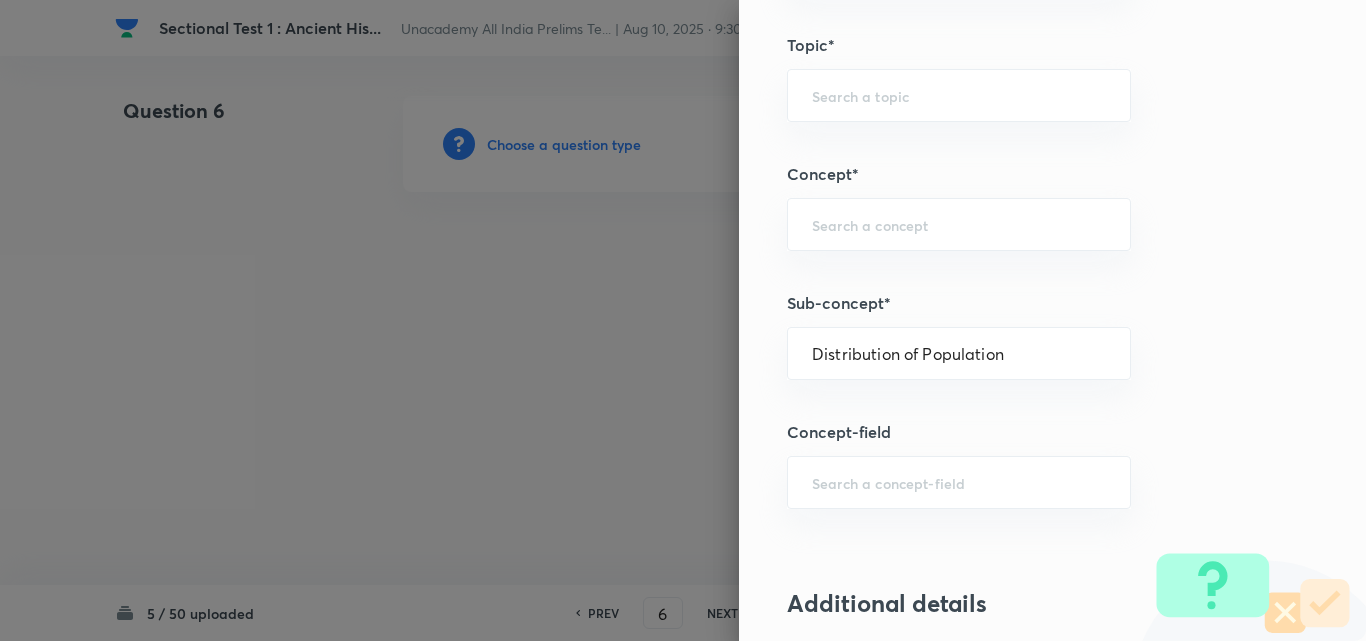 type on "Geography" 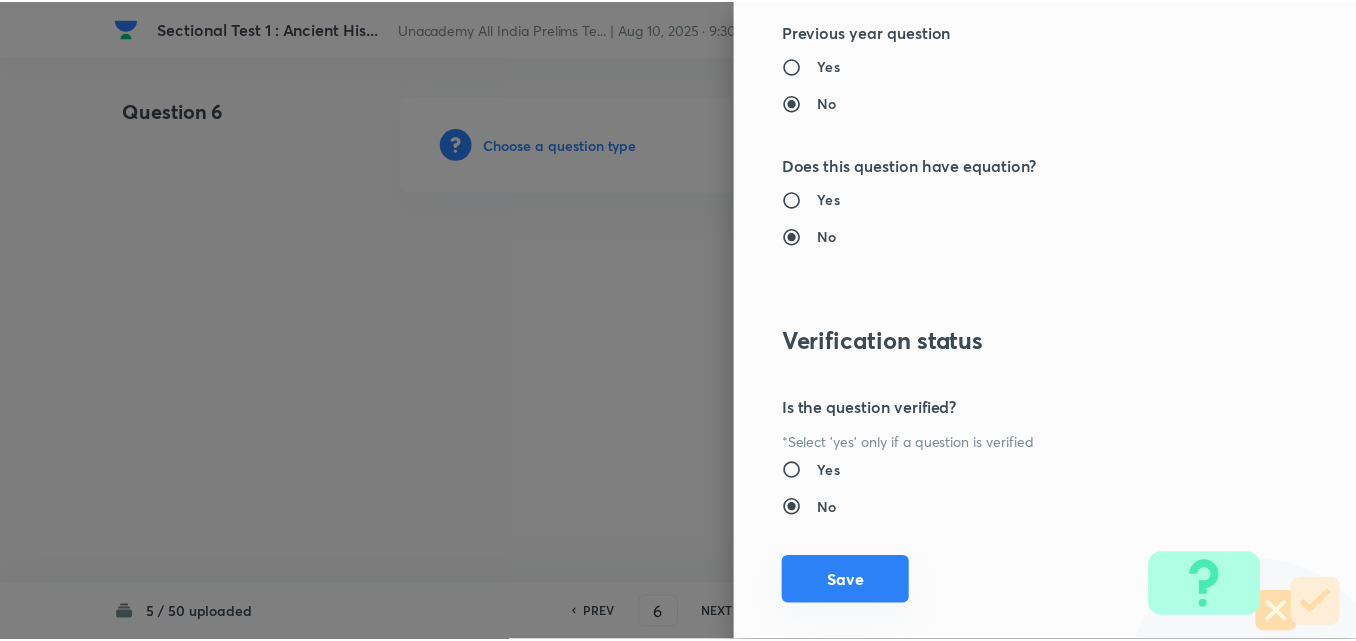 scroll, scrollTop: 2085, scrollLeft: 0, axis: vertical 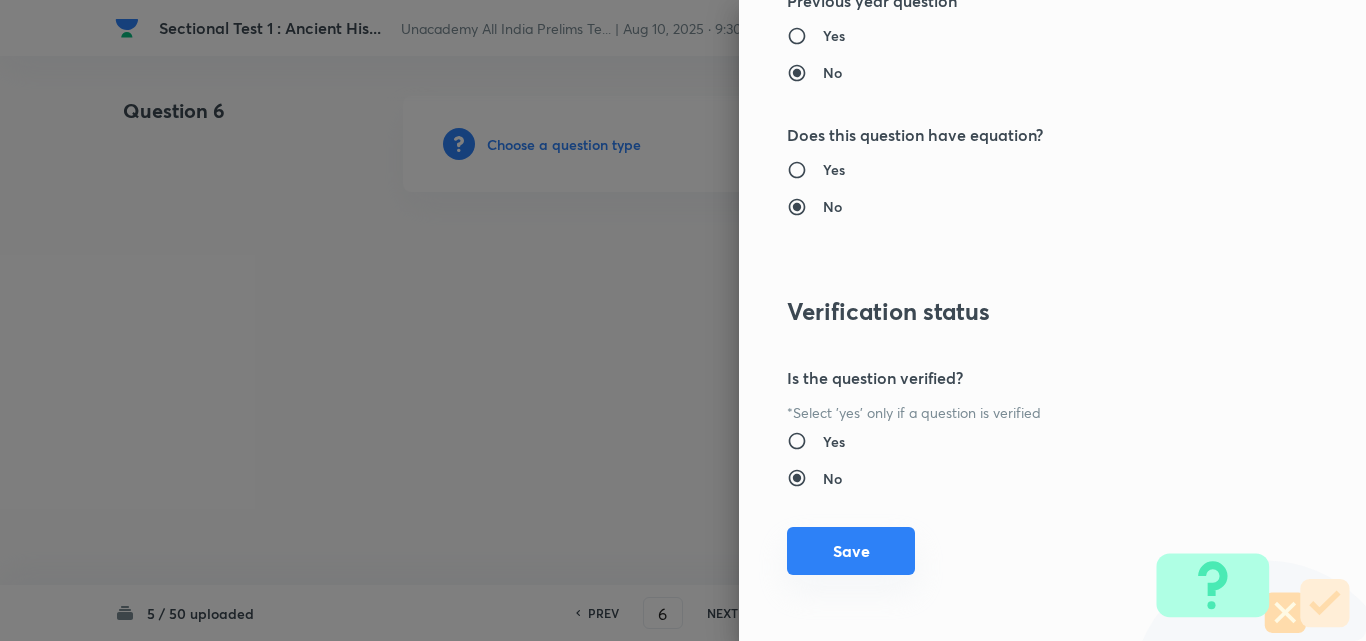 click on "Save" at bounding box center (851, 551) 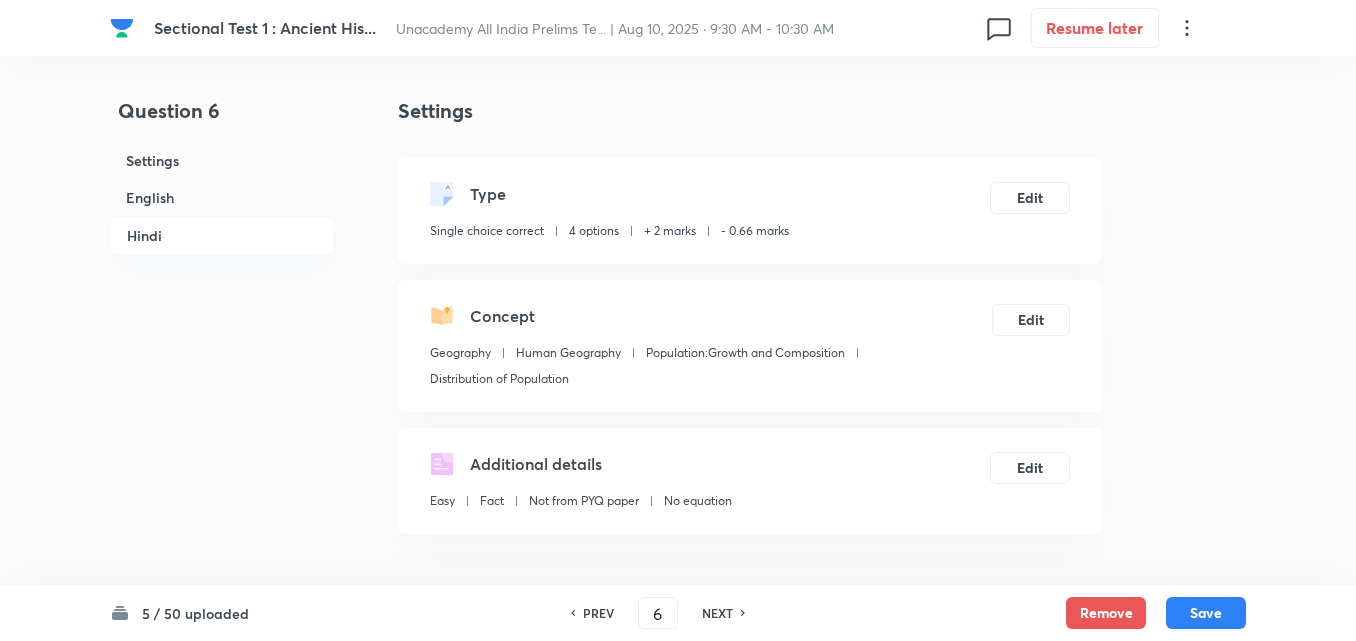 click on "English" at bounding box center [222, 197] 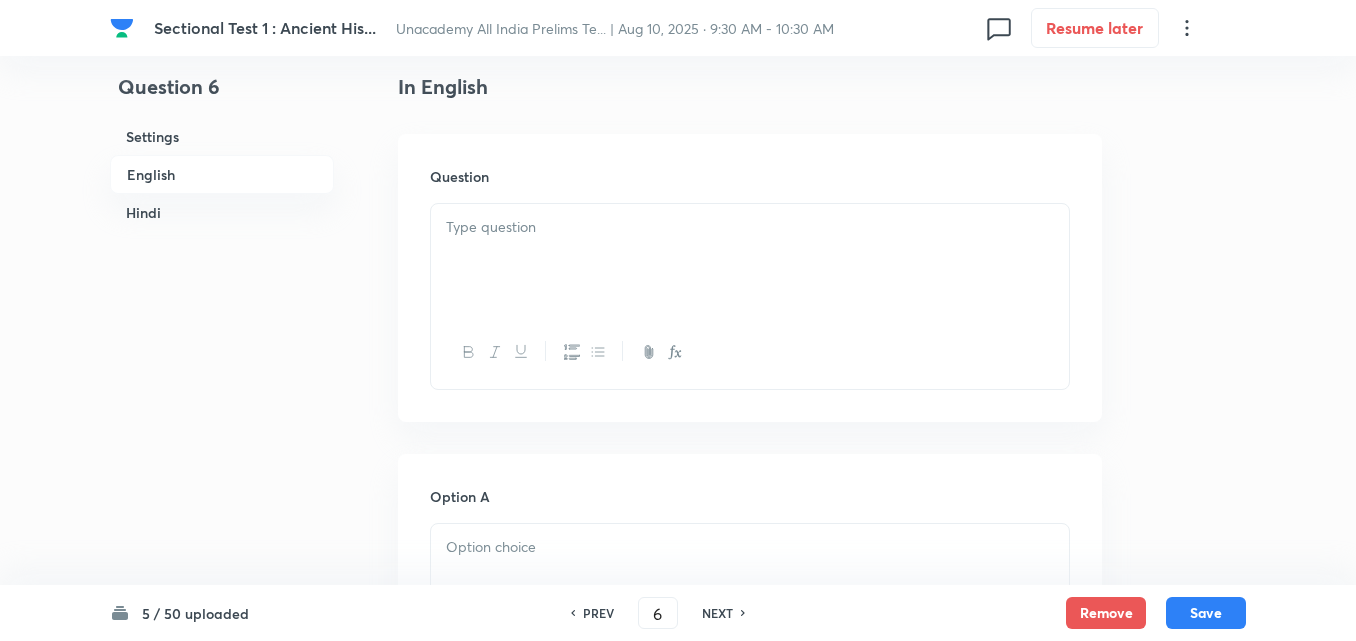 click at bounding box center [750, 260] 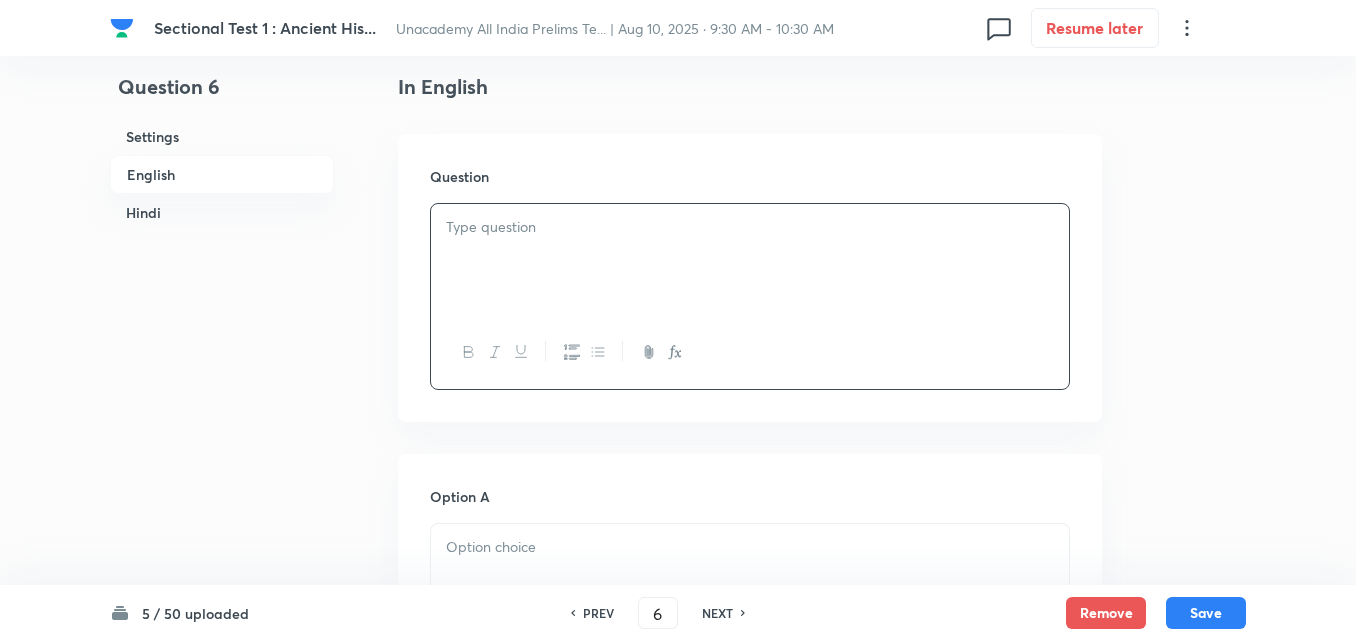 click on "English" at bounding box center [222, 174] 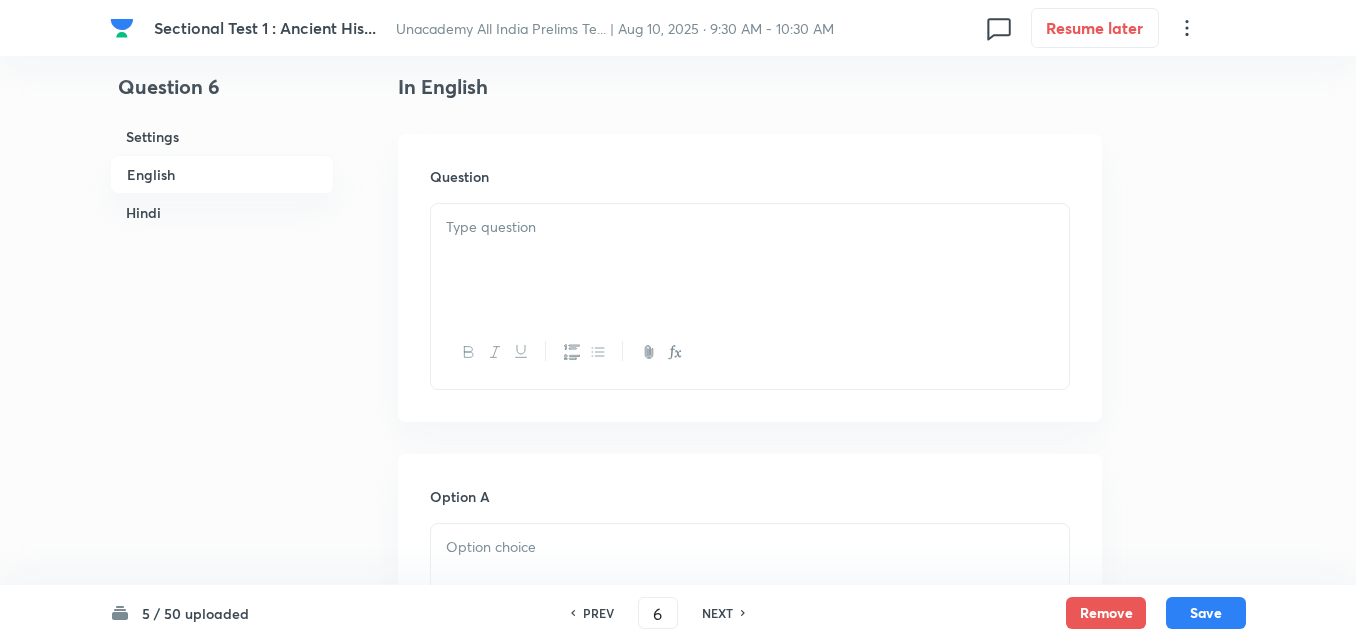 click at bounding box center (750, 260) 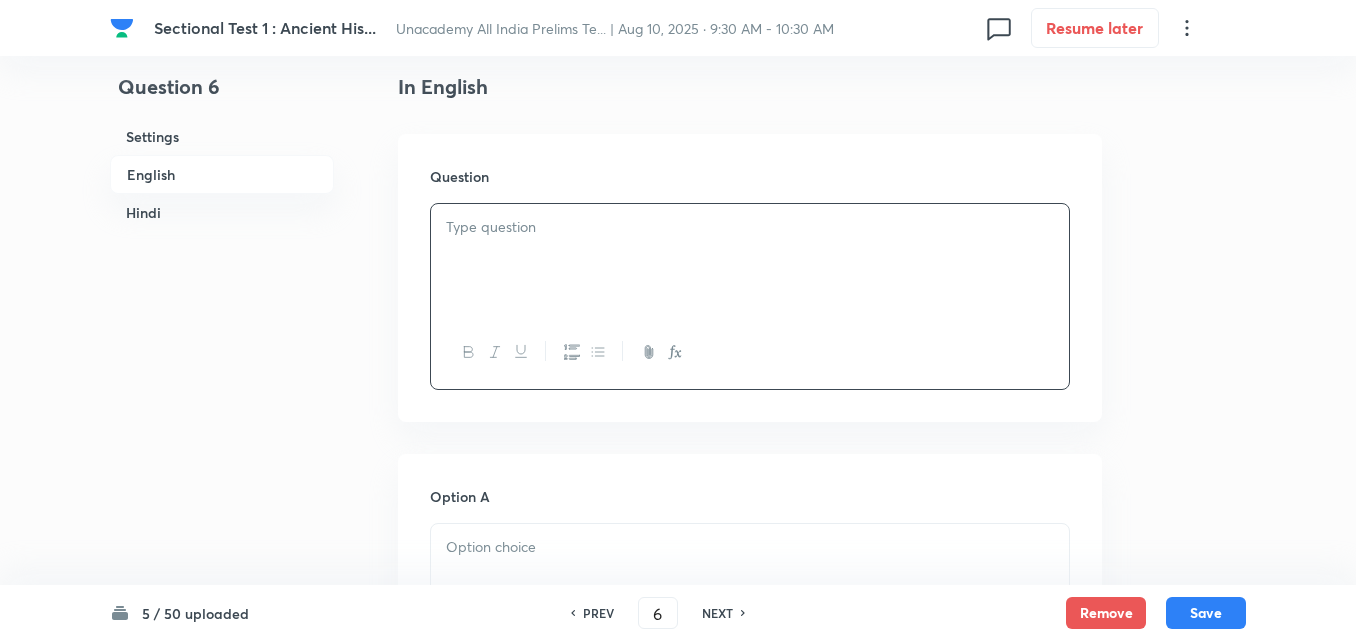 type 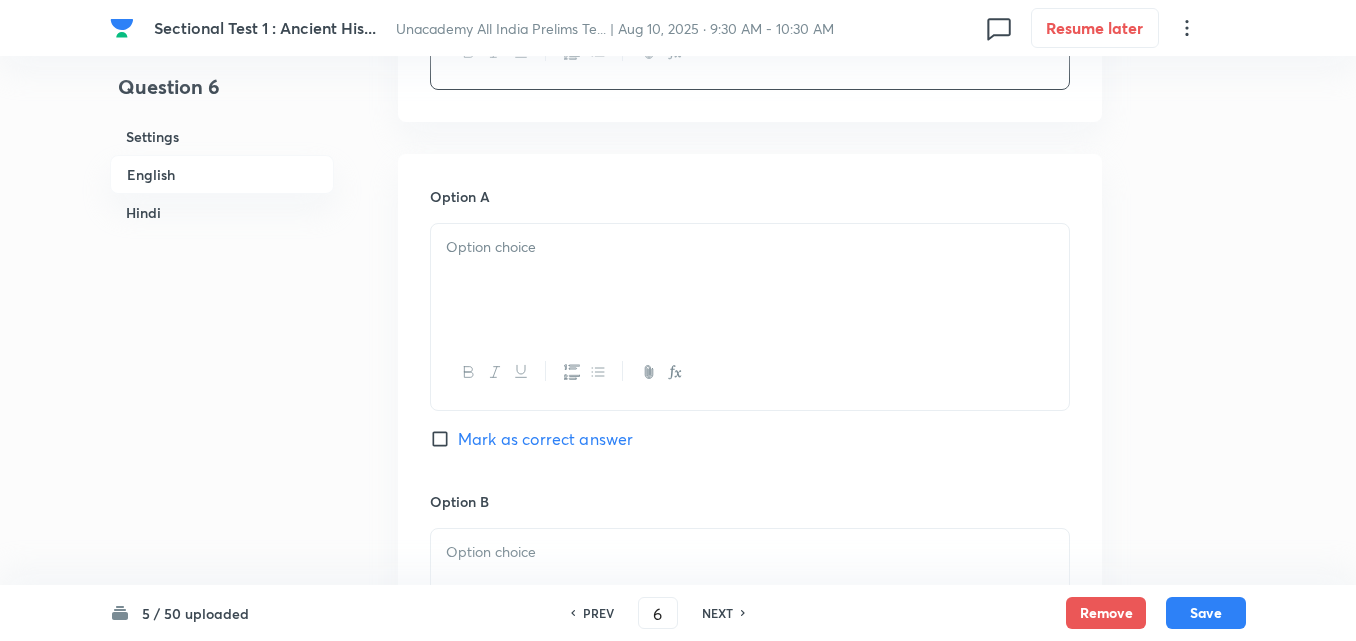 click at bounding box center [750, 280] 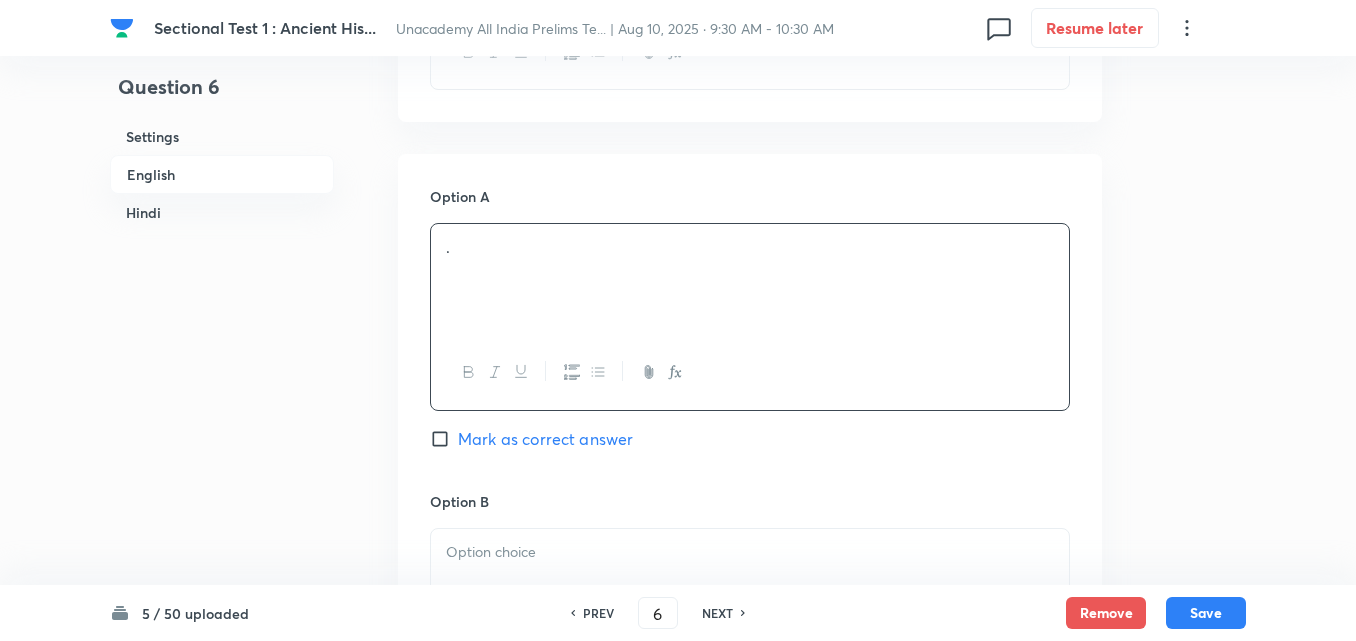 type 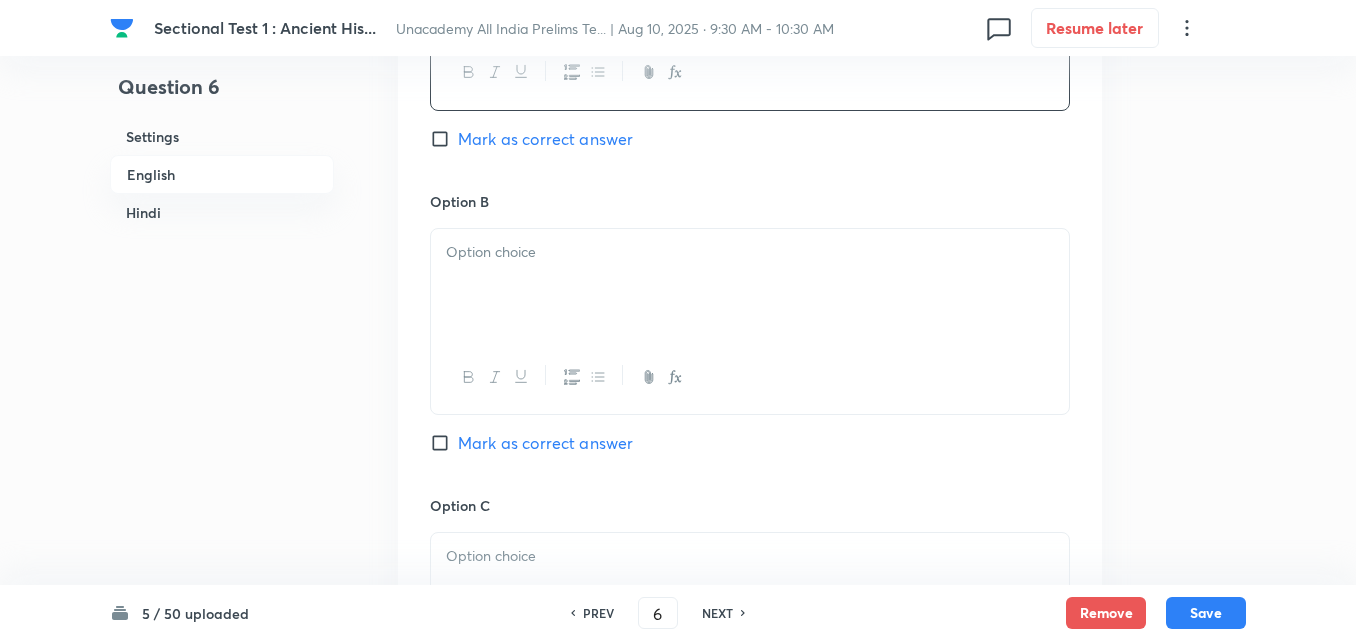 click at bounding box center (750, 285) 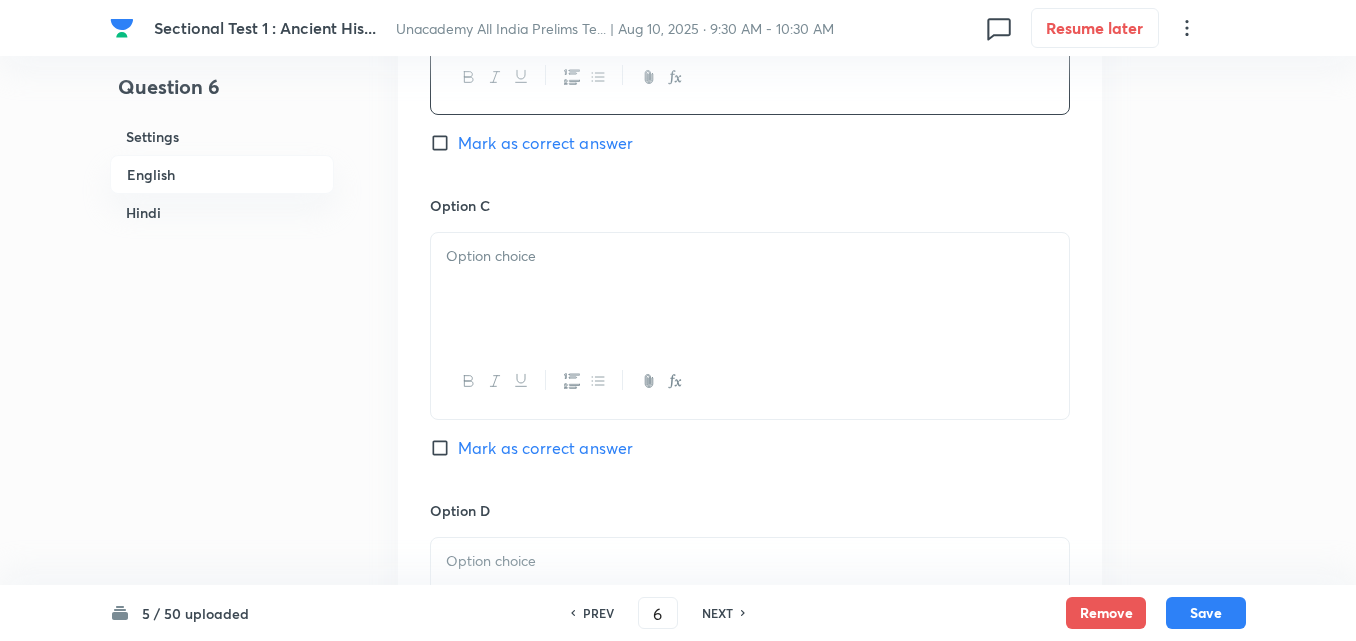click at bounding box center [750, 289] 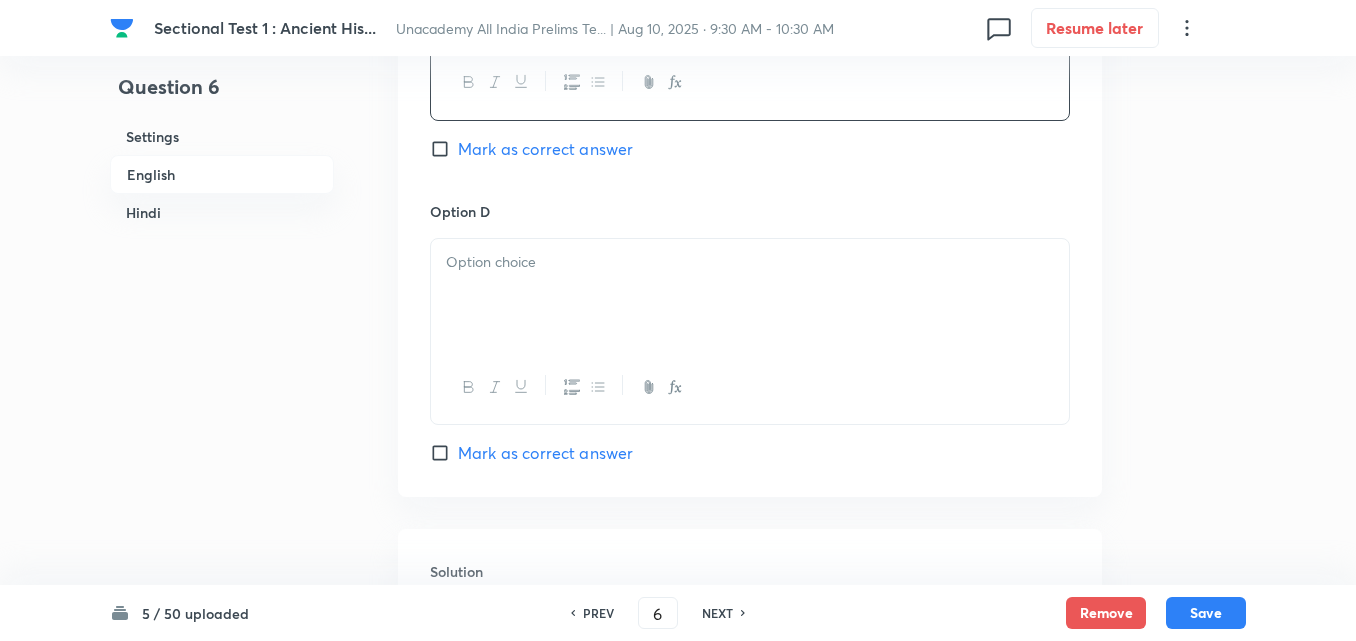 scroll, scrollTop: 1742, scrollLeft: 0, axis: vertical 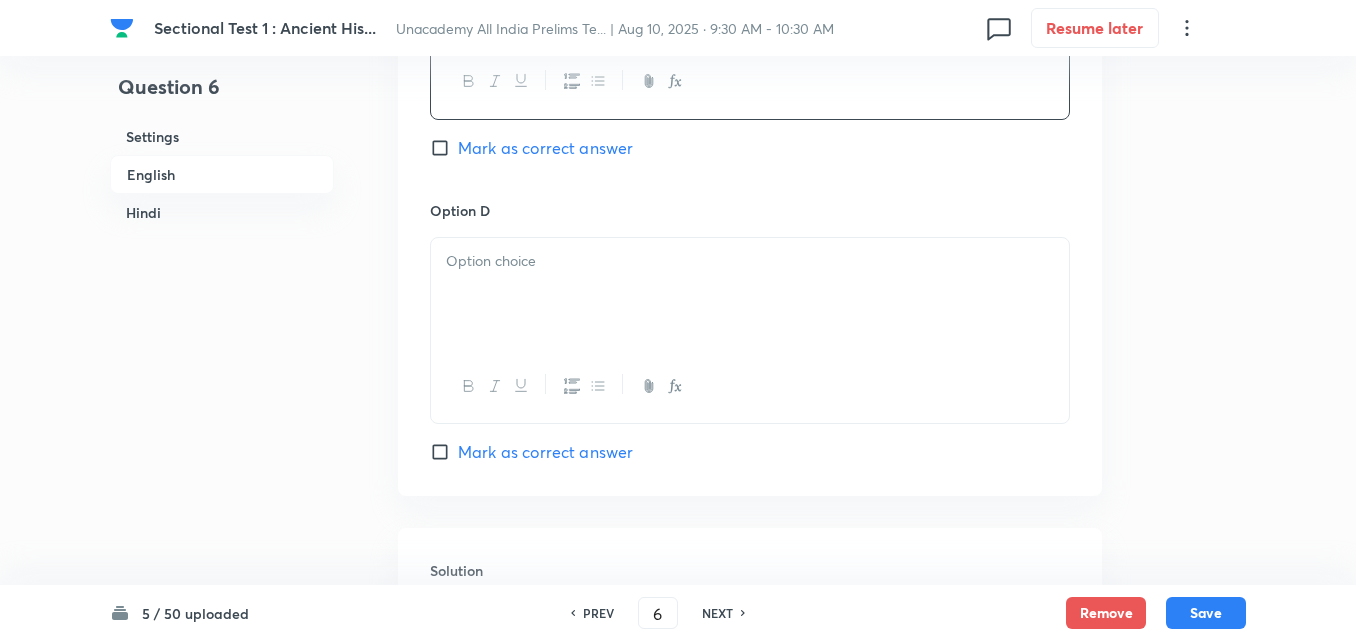 type 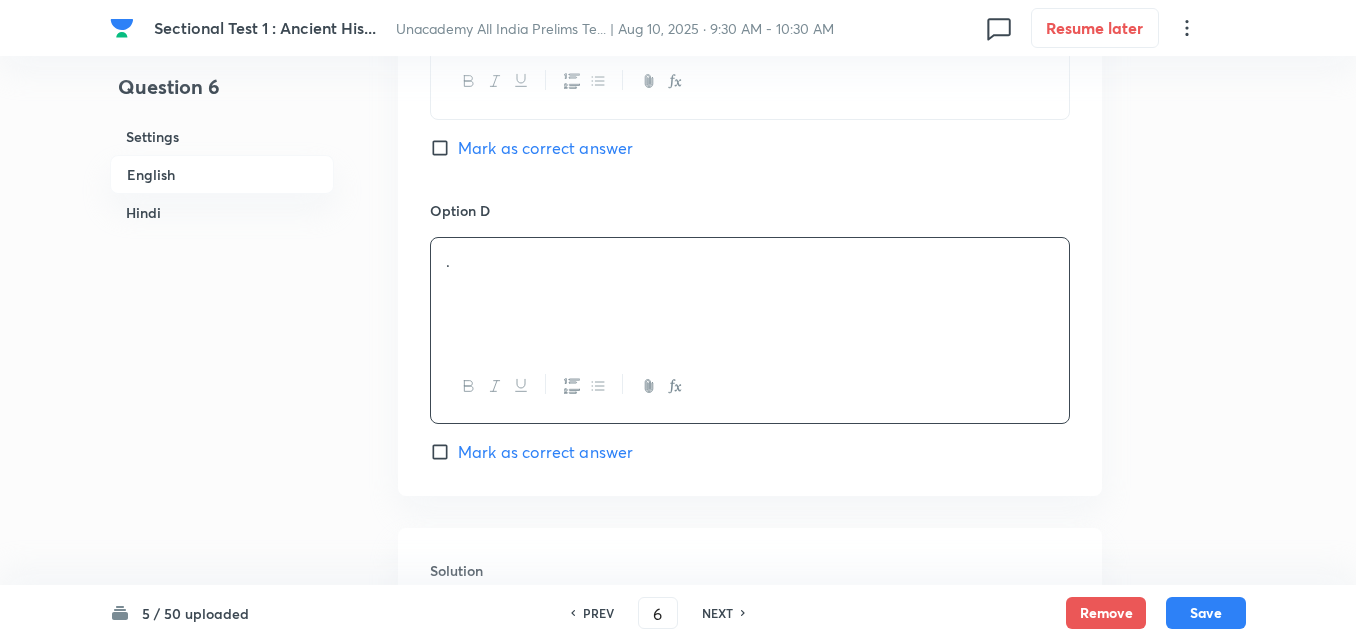 click on "Option D . Mark as correct answer" at bounding box center (750, 332) 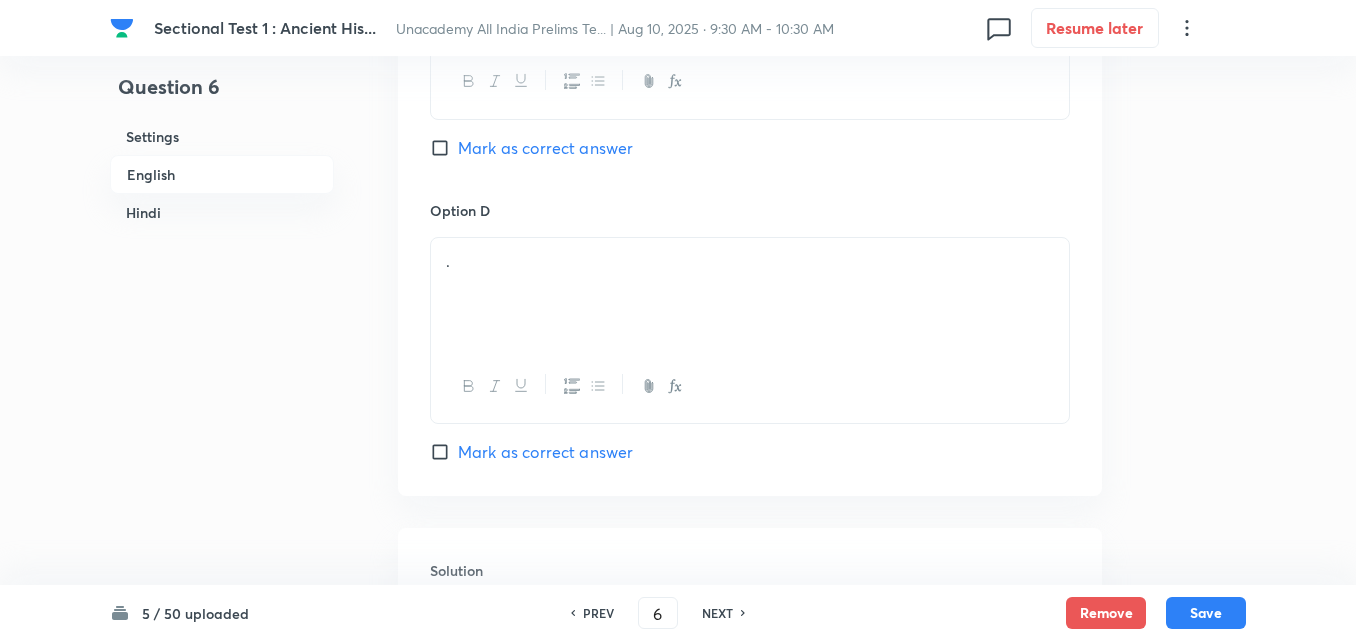 click on "Mark as correct answer" at bounding box center [545, 452] 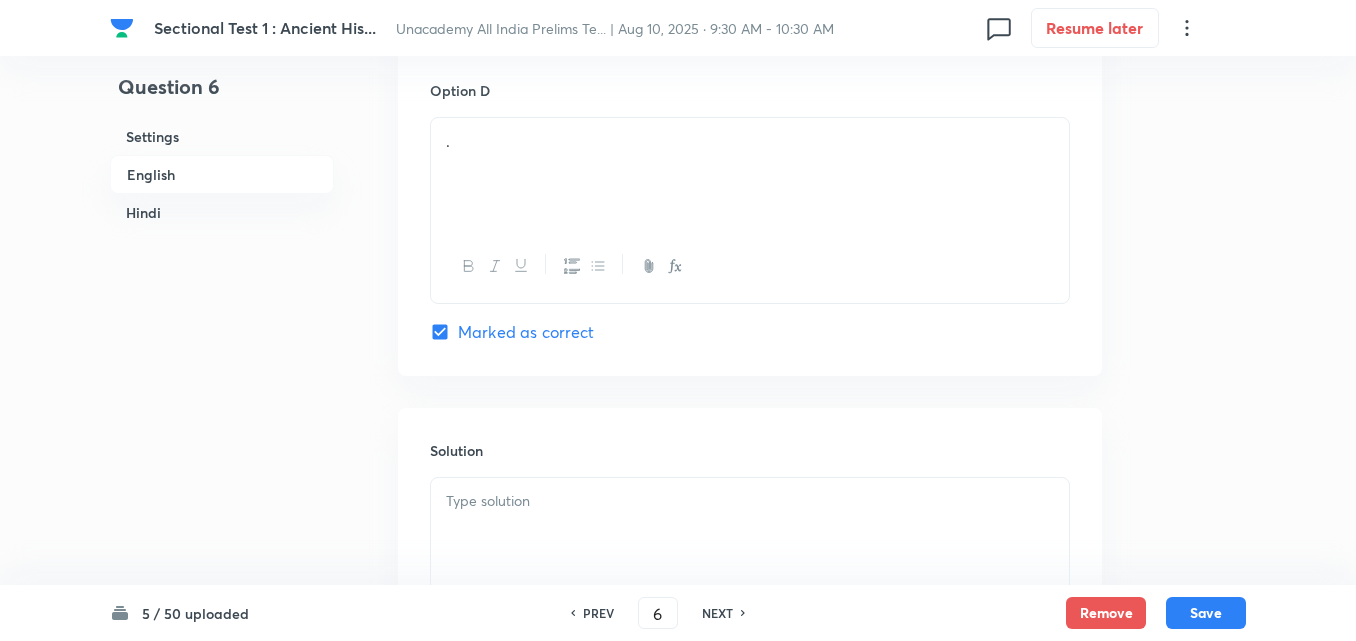 checkbox on "true" 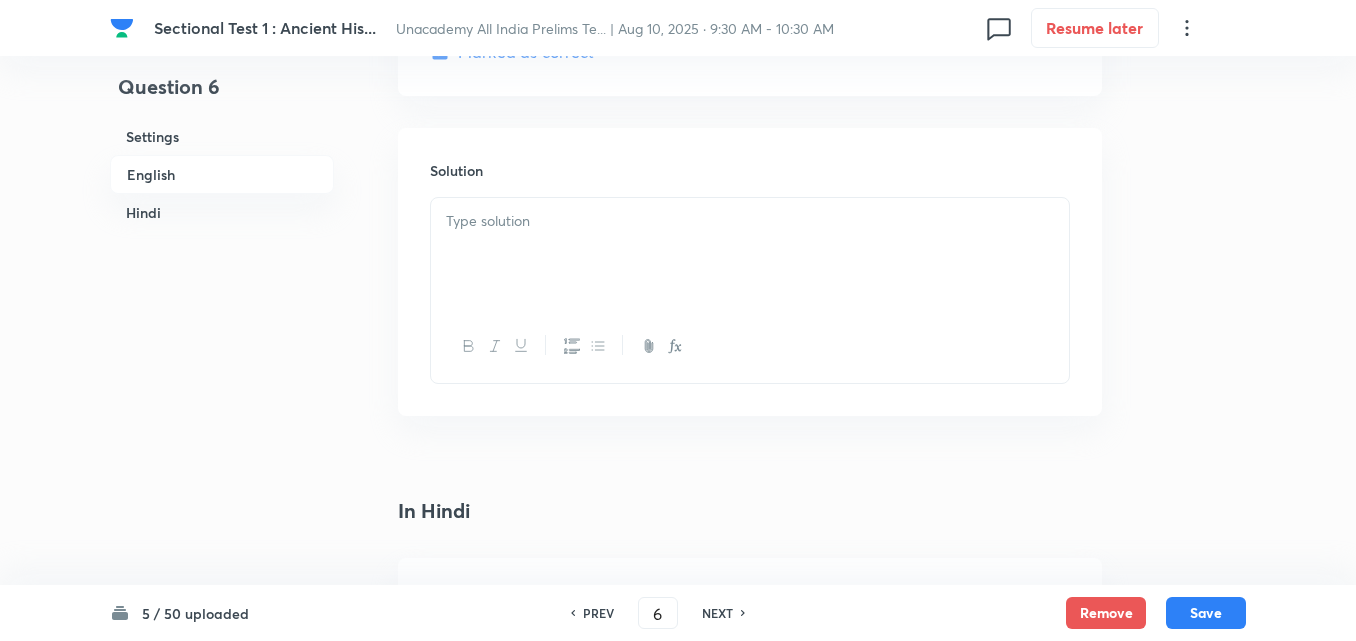click at bounding box center [750, 254] 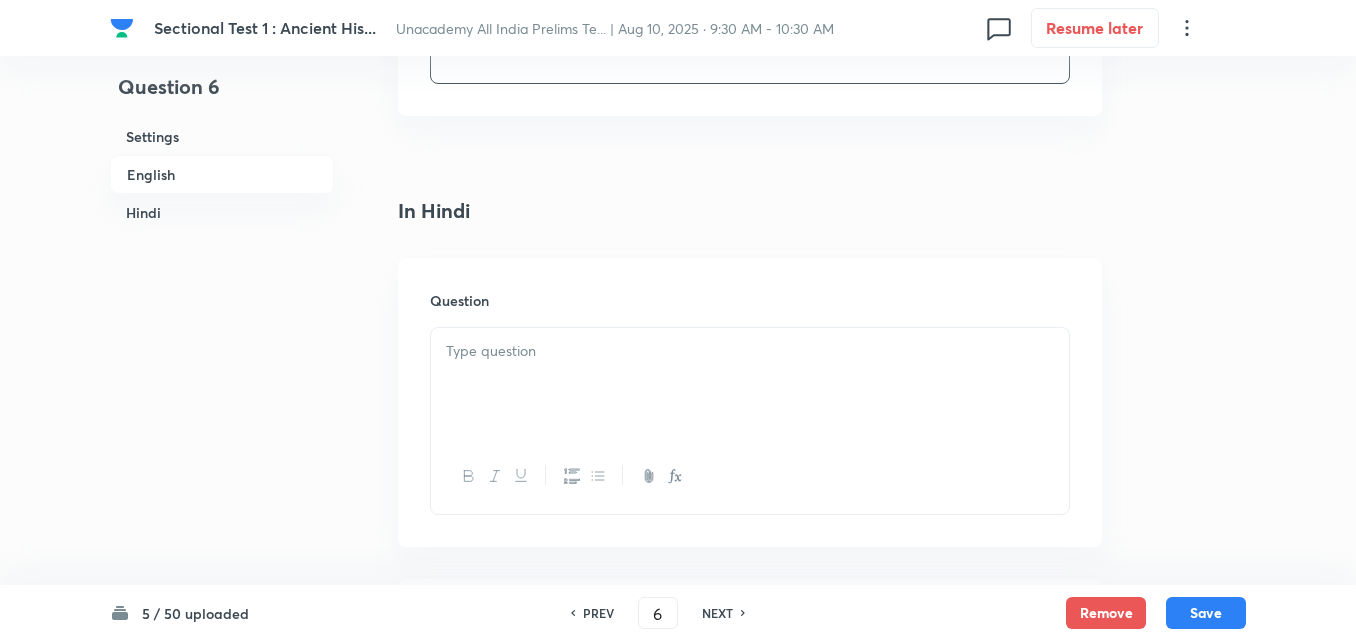 click at bounding box center [750, 384] 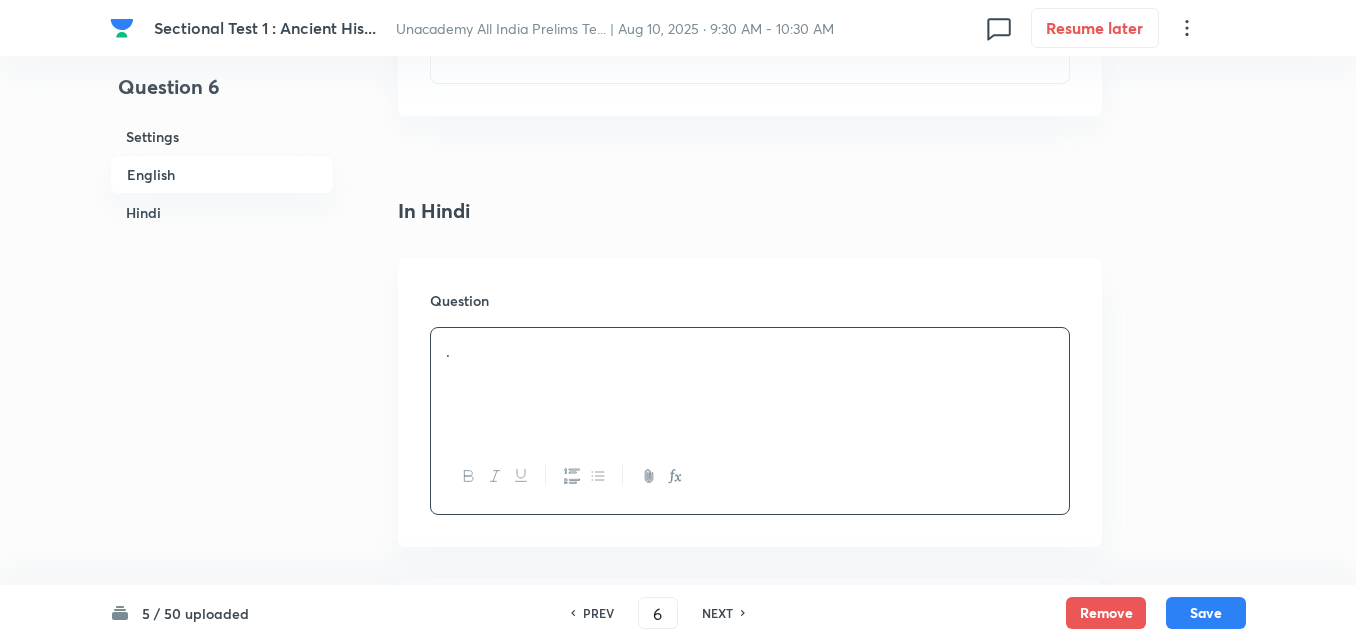 type 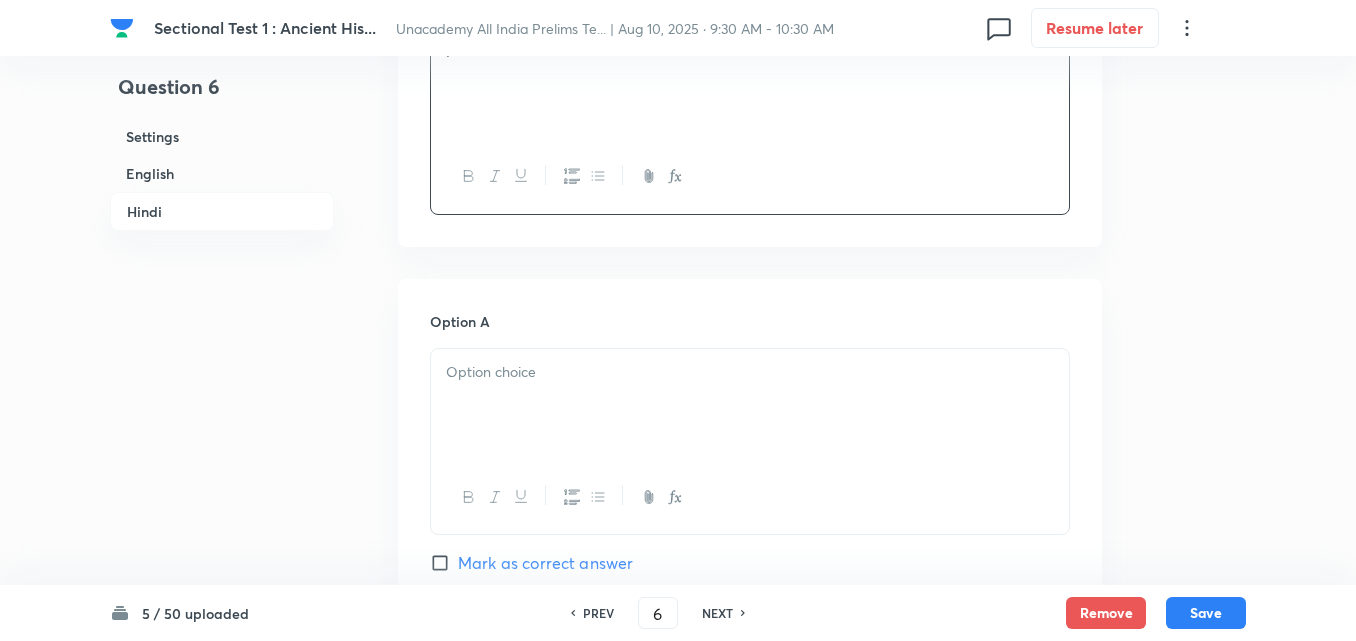 drag, startPoint x: 546, startPoint y: 332, endPoint x: 551, endPoint y: 376, distance: 44.28318 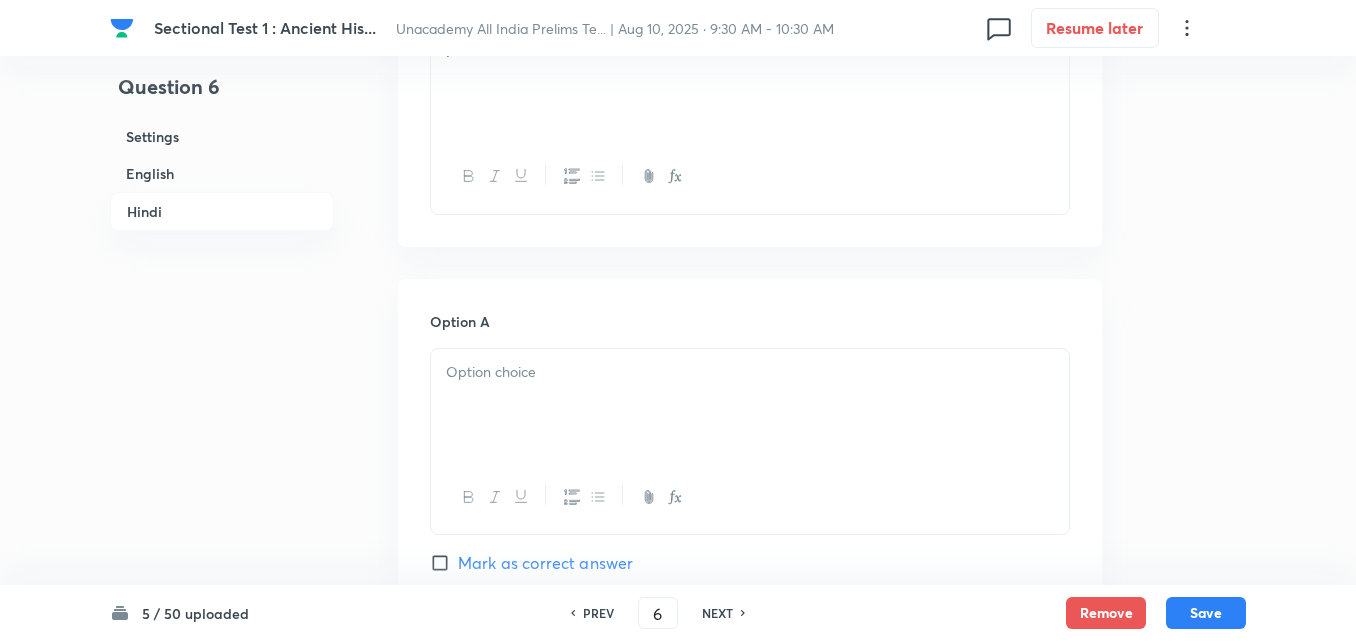click at bounding box center [750, 405] 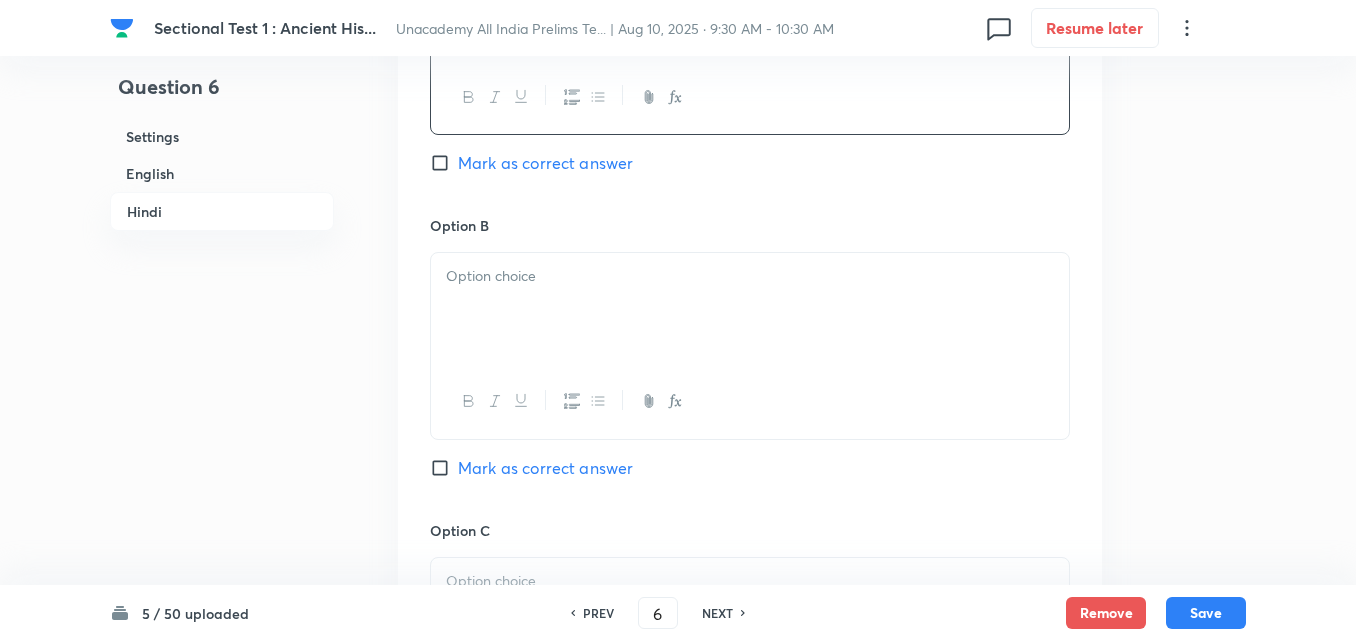 click at bounding box center (750, 309) 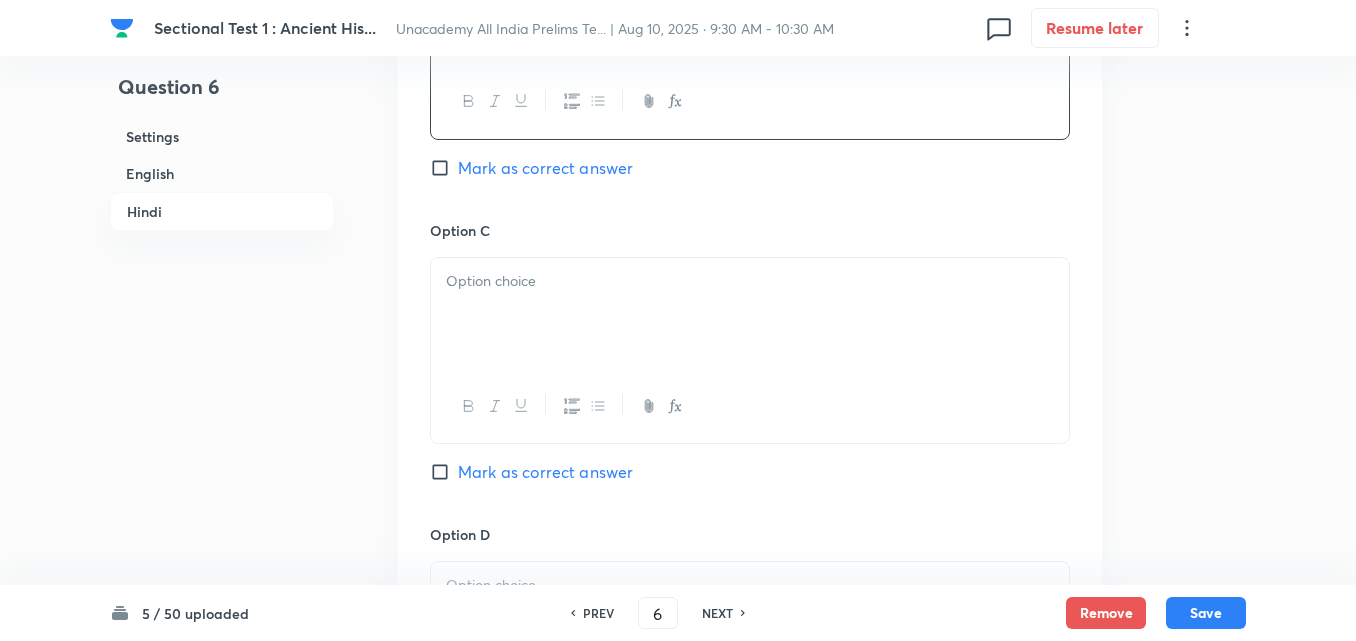 click at bounding box center [750, 314] 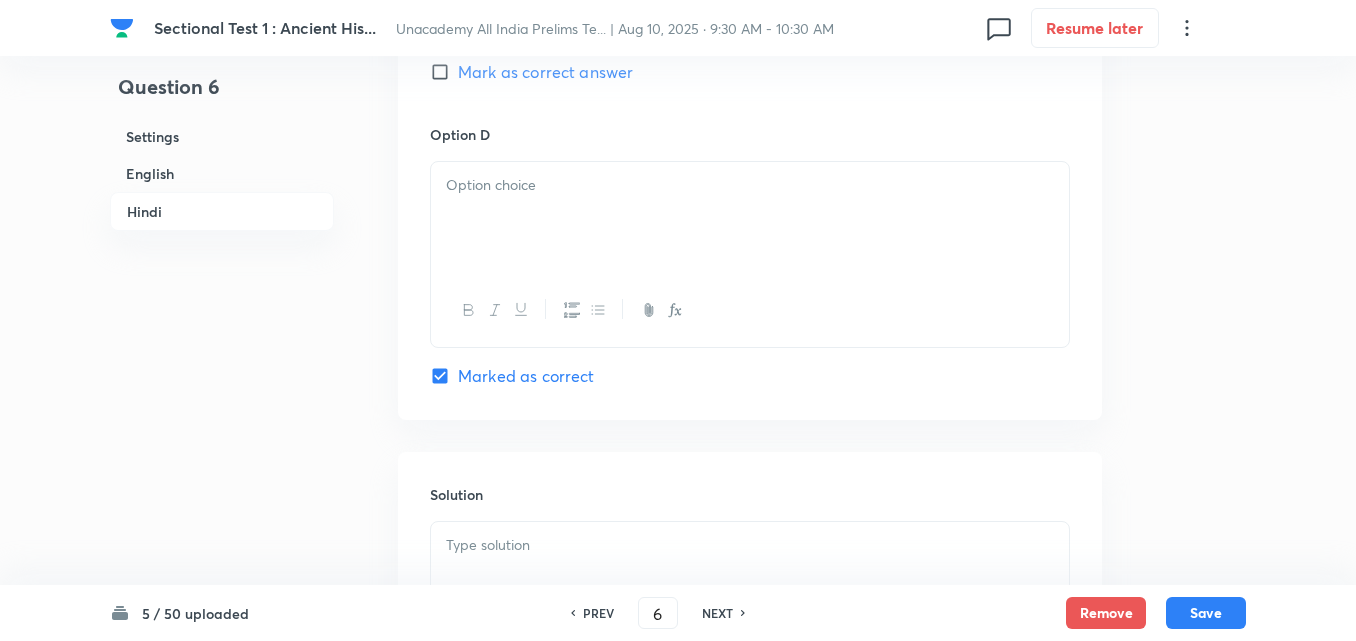 click at bounding box center (750, 218) 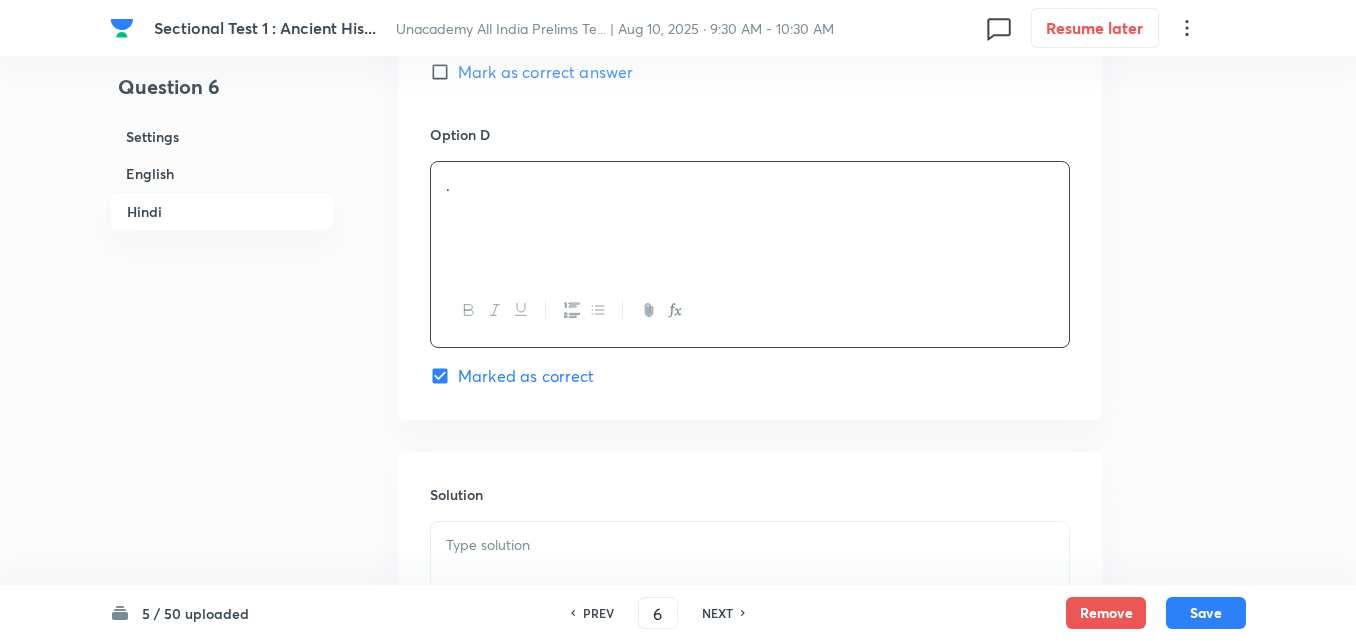 type 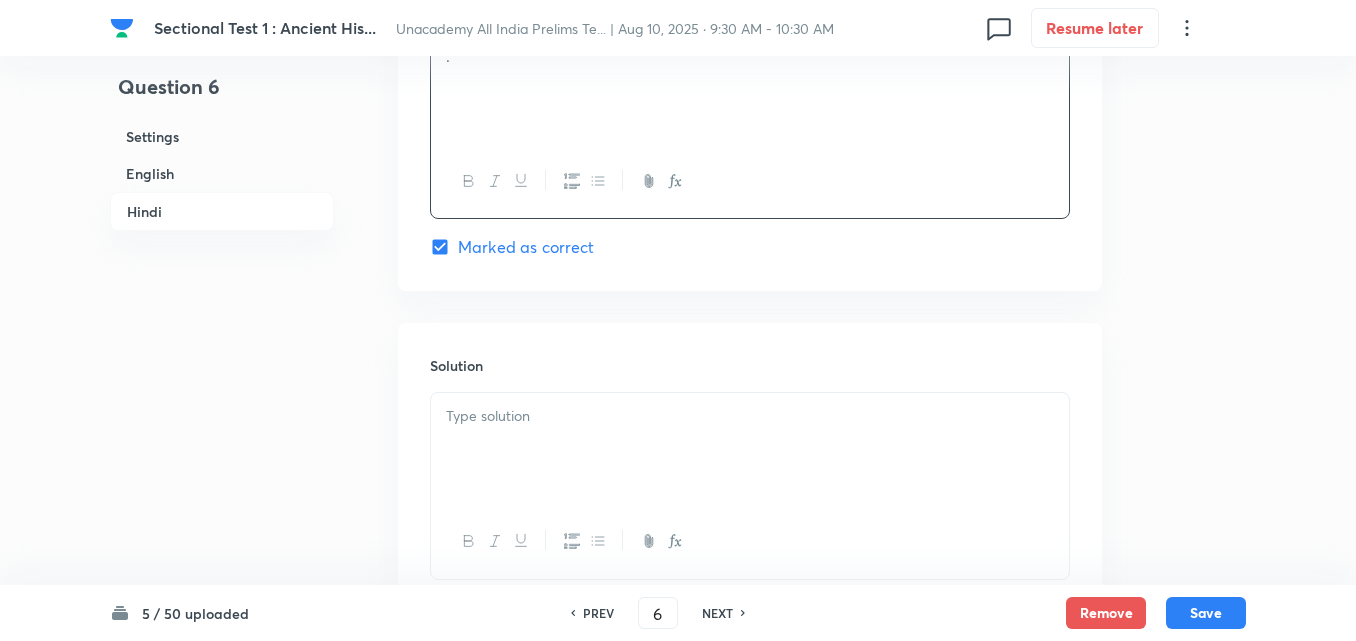 scroll, scrollTop: 4118, scrollLeft: 0, axis: vertical 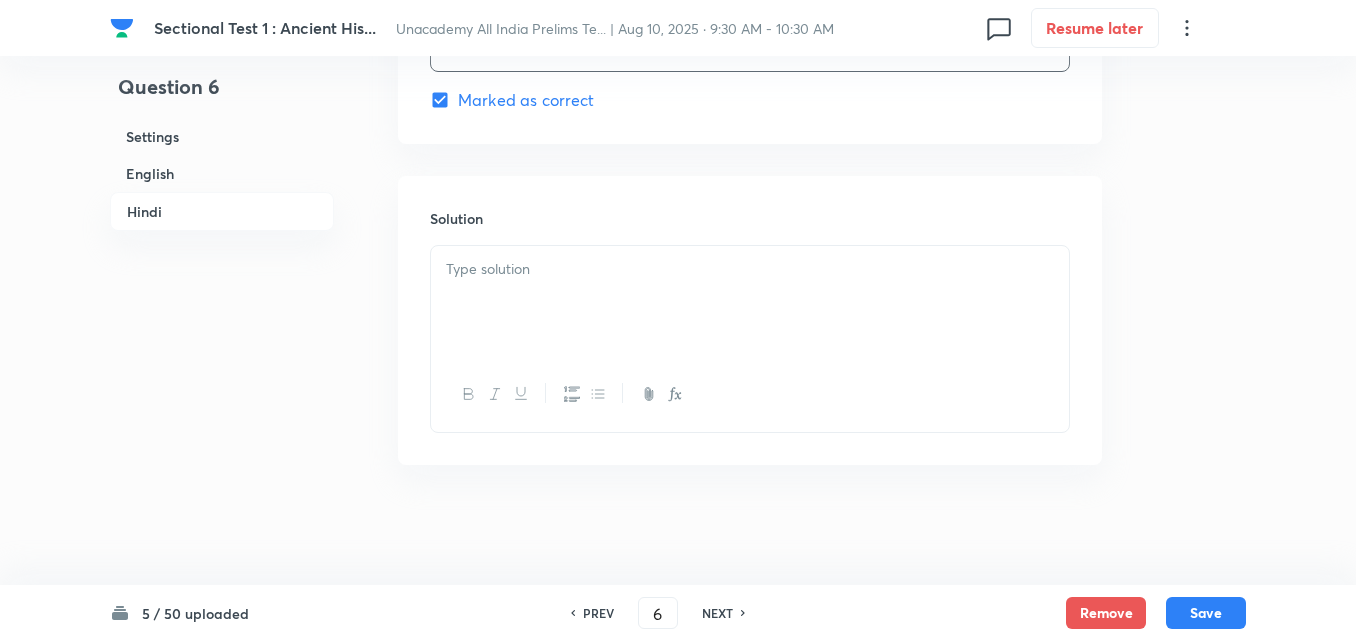 click at bounding box center (750, 302) 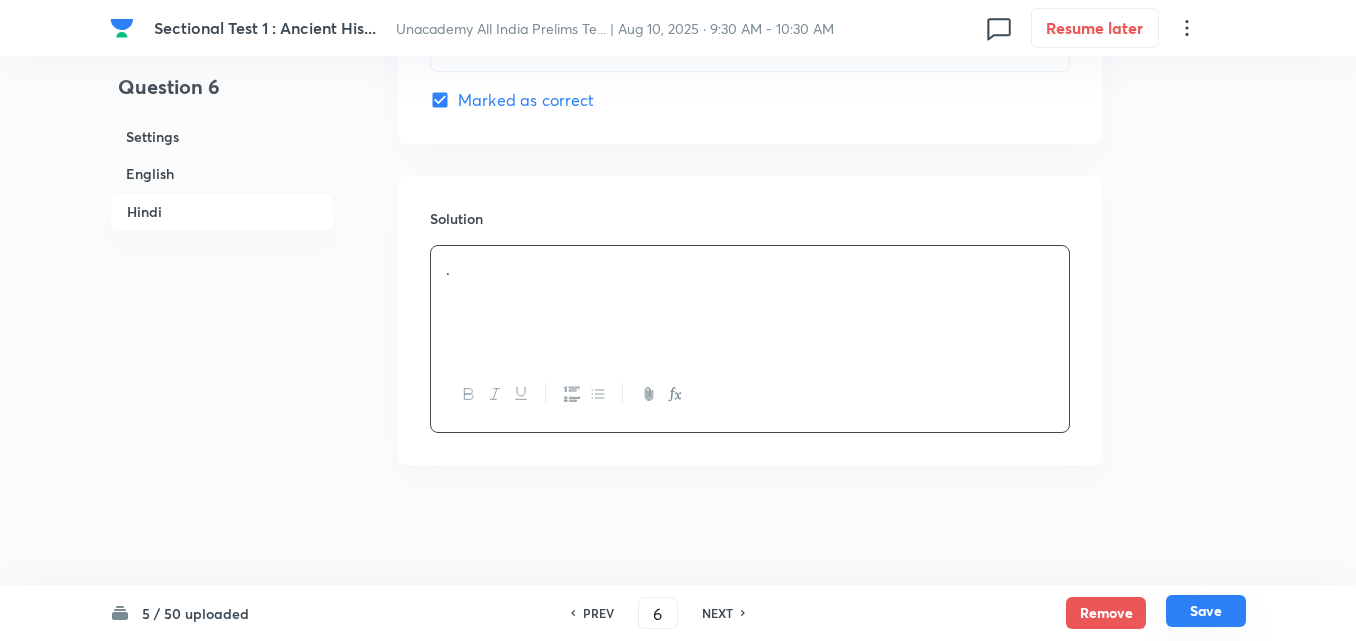 click on "Save" at bounding box center [1206, 611] 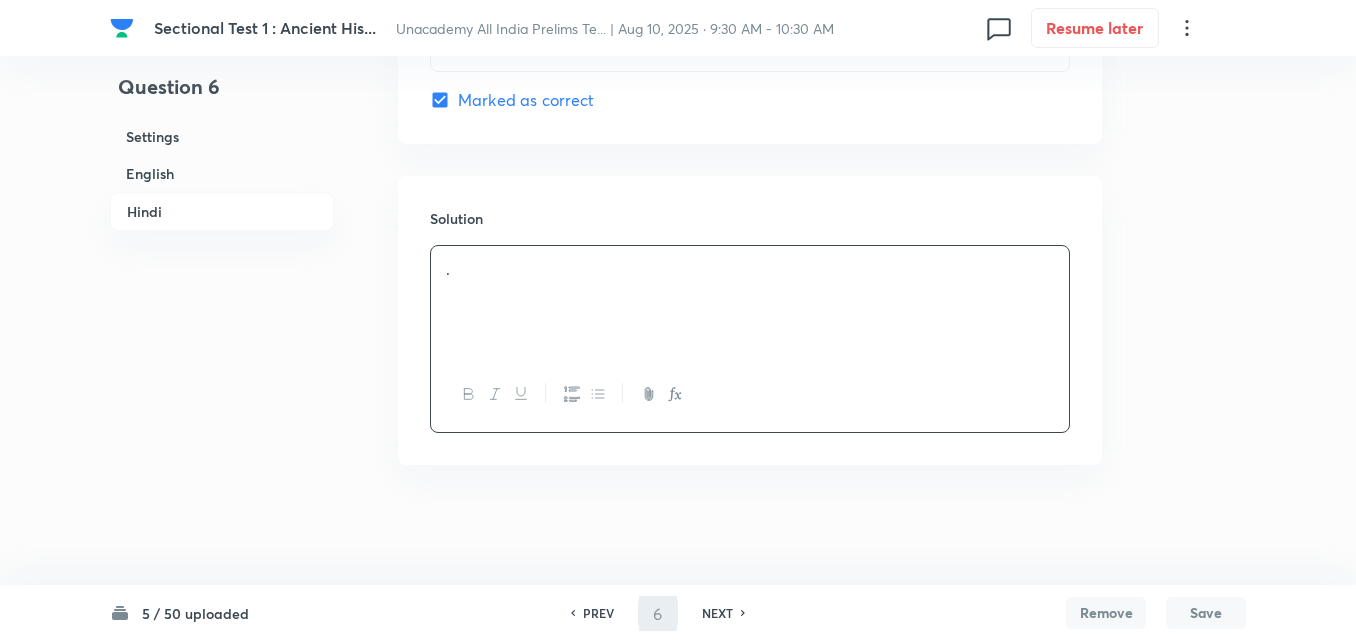 type on "7" 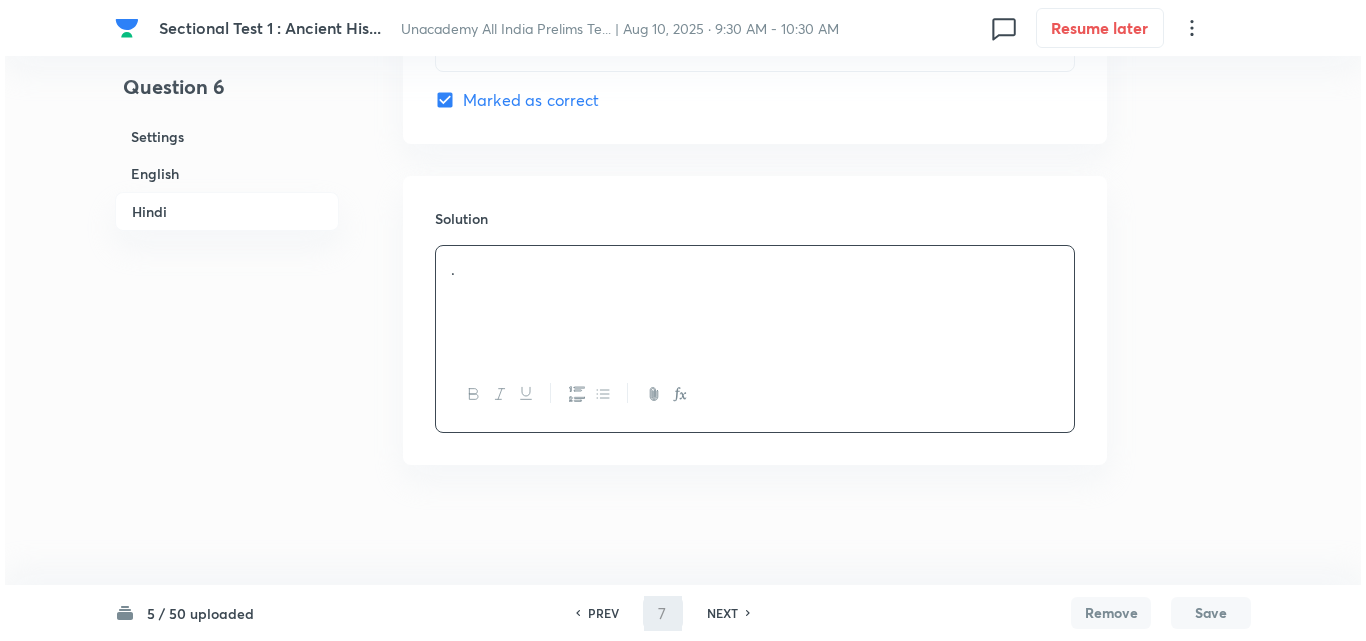 scroll, scrollTop: 0, scrollLeft: 0, axis: both 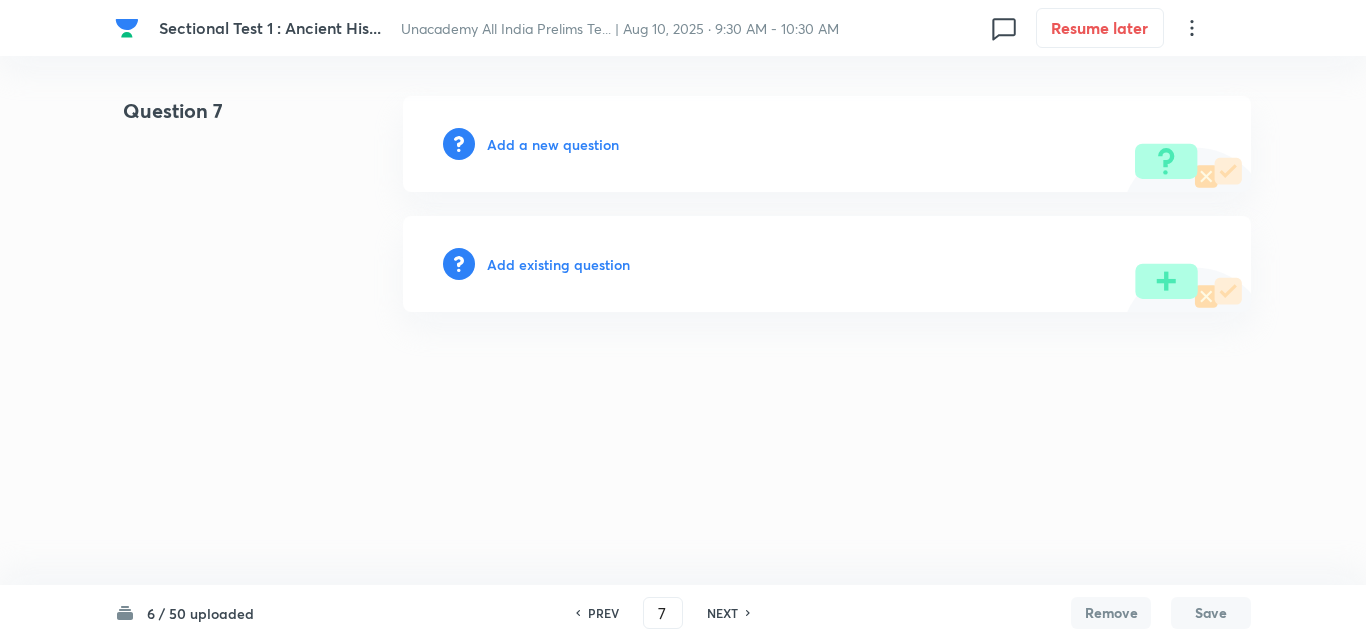 click on "Add a new question" at bounding box center (553, 144) 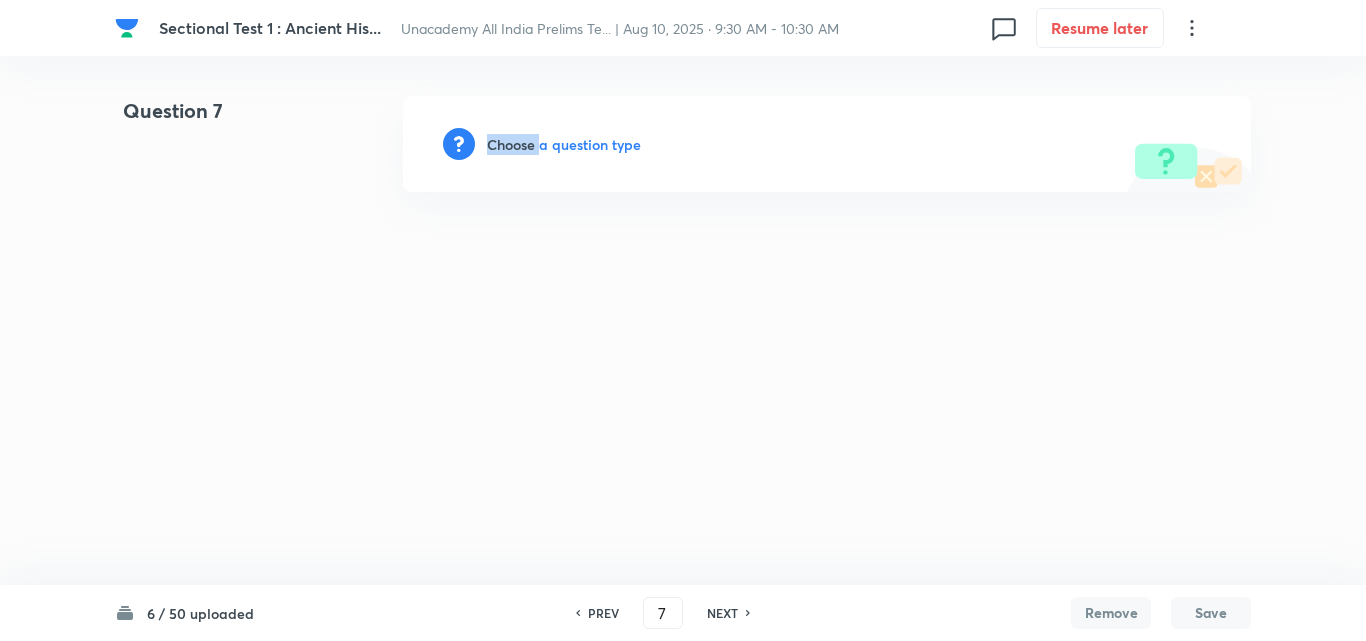 click on "Choose a question type" at bounding box center [564, 144] 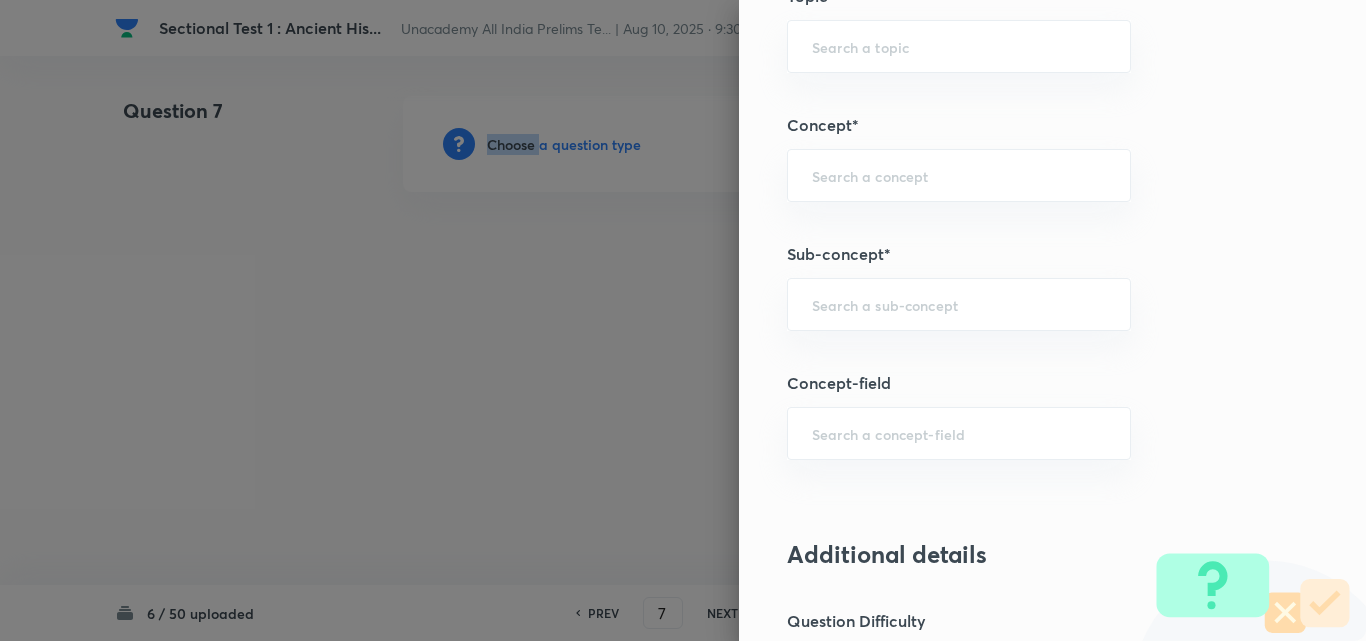 scroll, scrollTop: 1100, scrollLeft: 0, axis: vertical 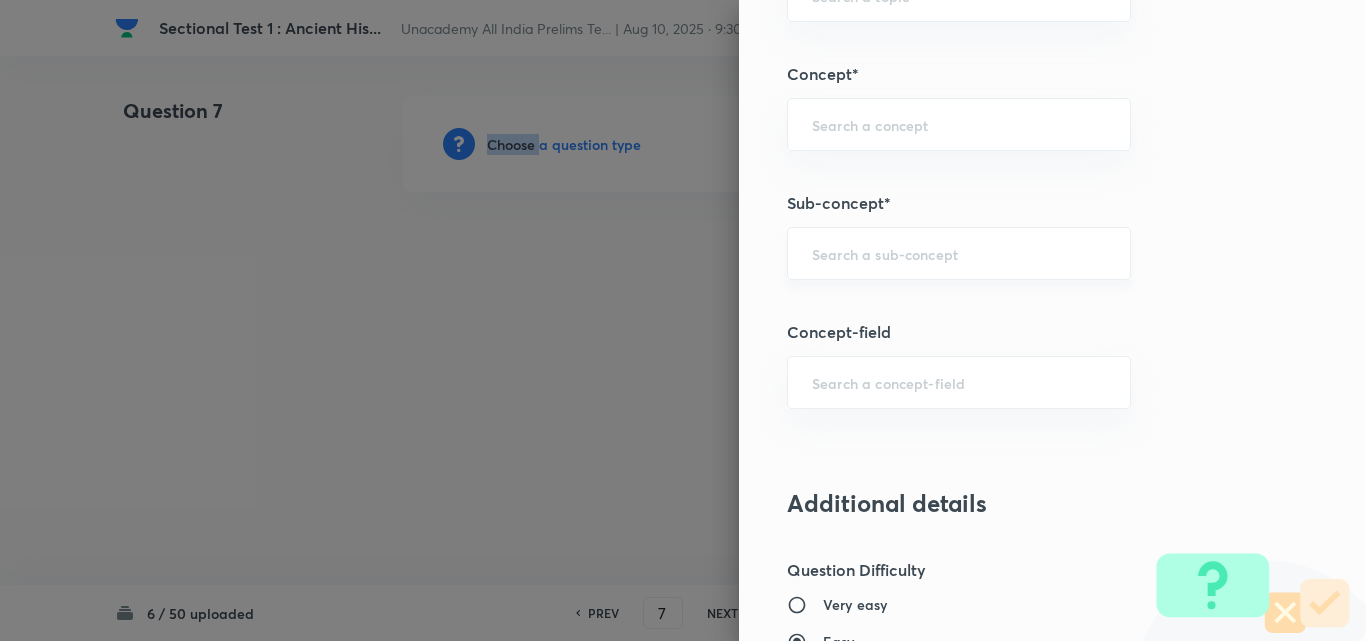 click on "​" at bounding box center [959, 253] 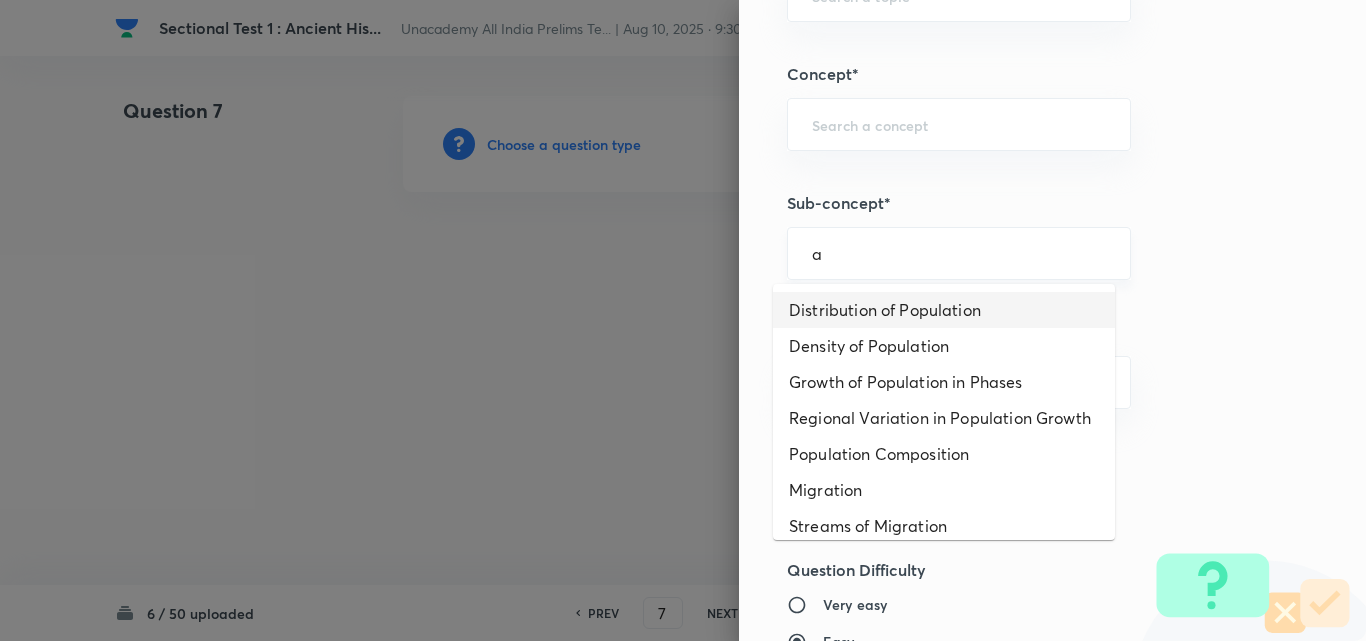 click on "Distribution of Population" at bounding box center [944, 310] 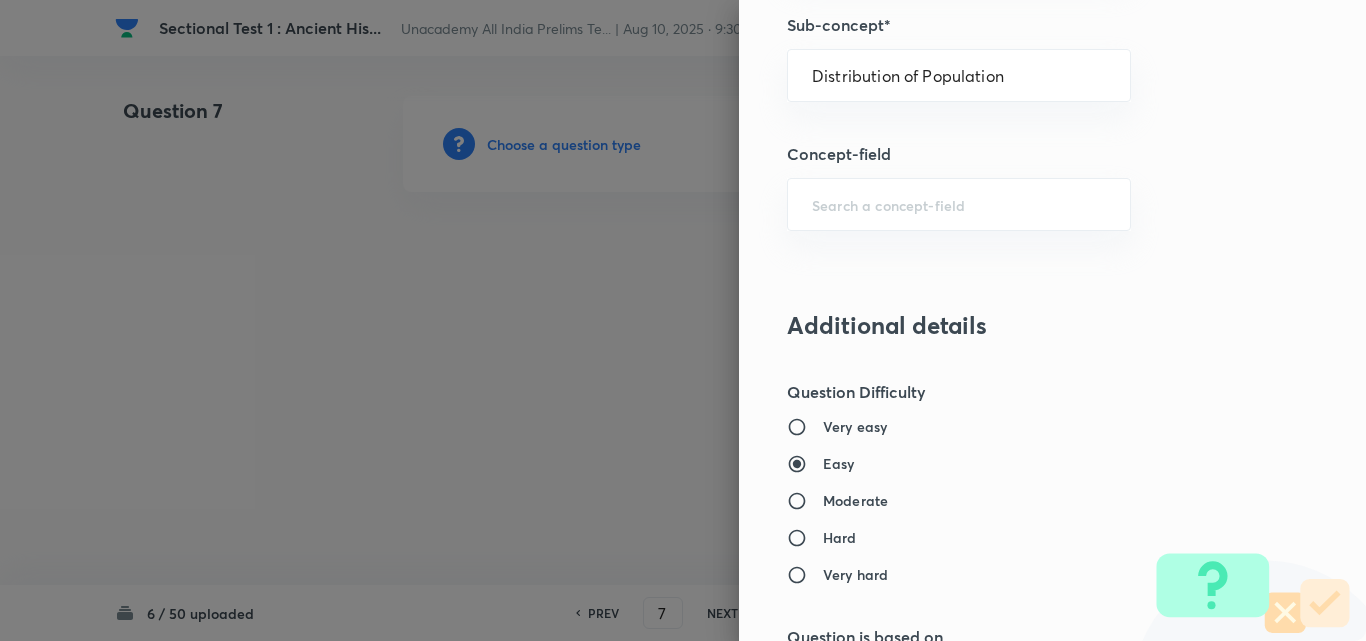 type on "Geography" 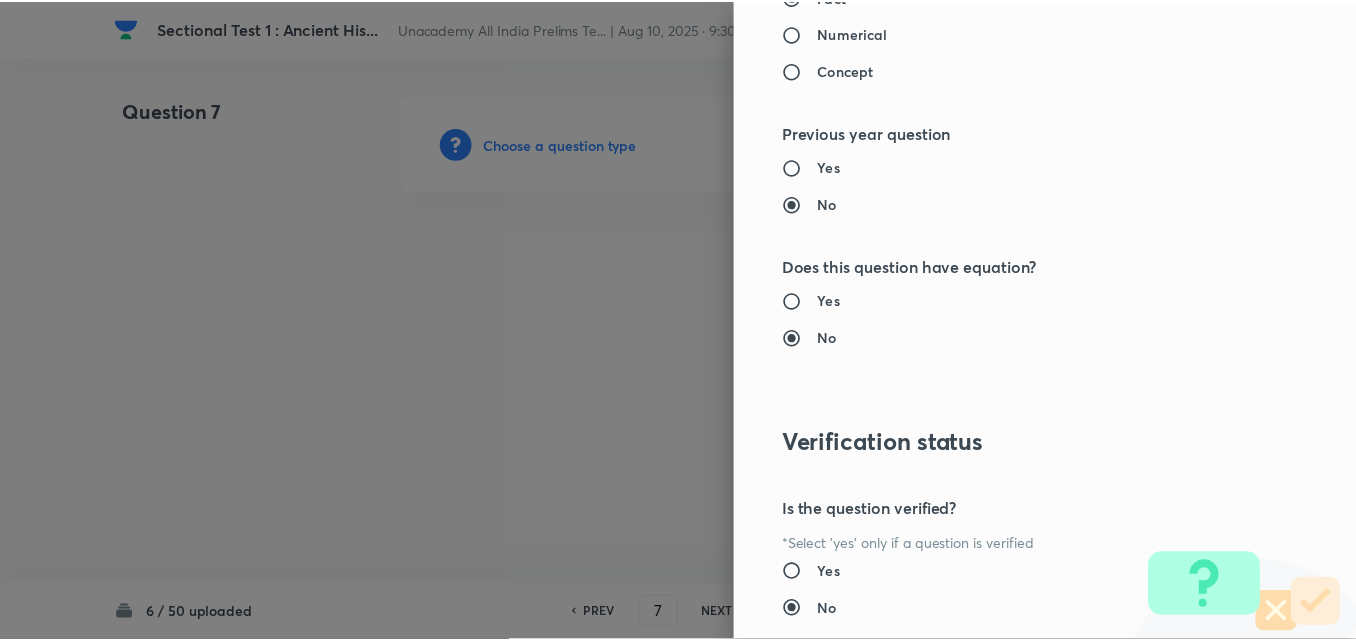 scroll, scrollTop: 2085, scrollLeft: 0, axis: vertical 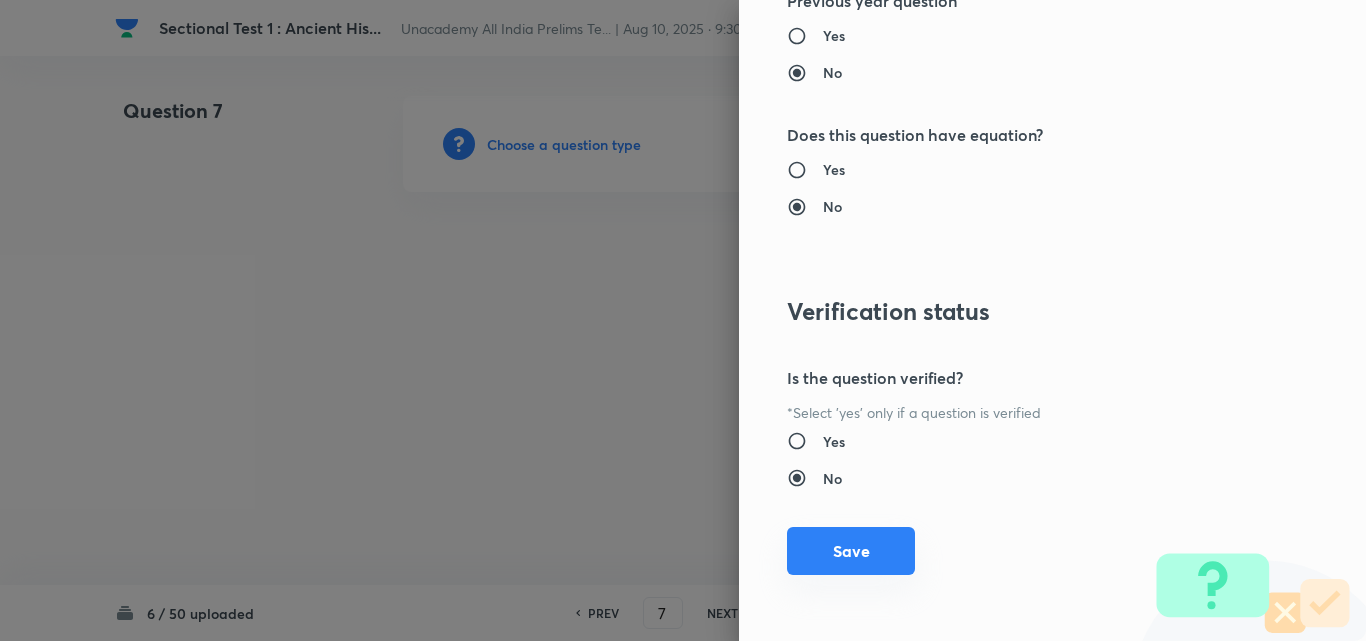 click on "Save" at bounding box center (851, 551) 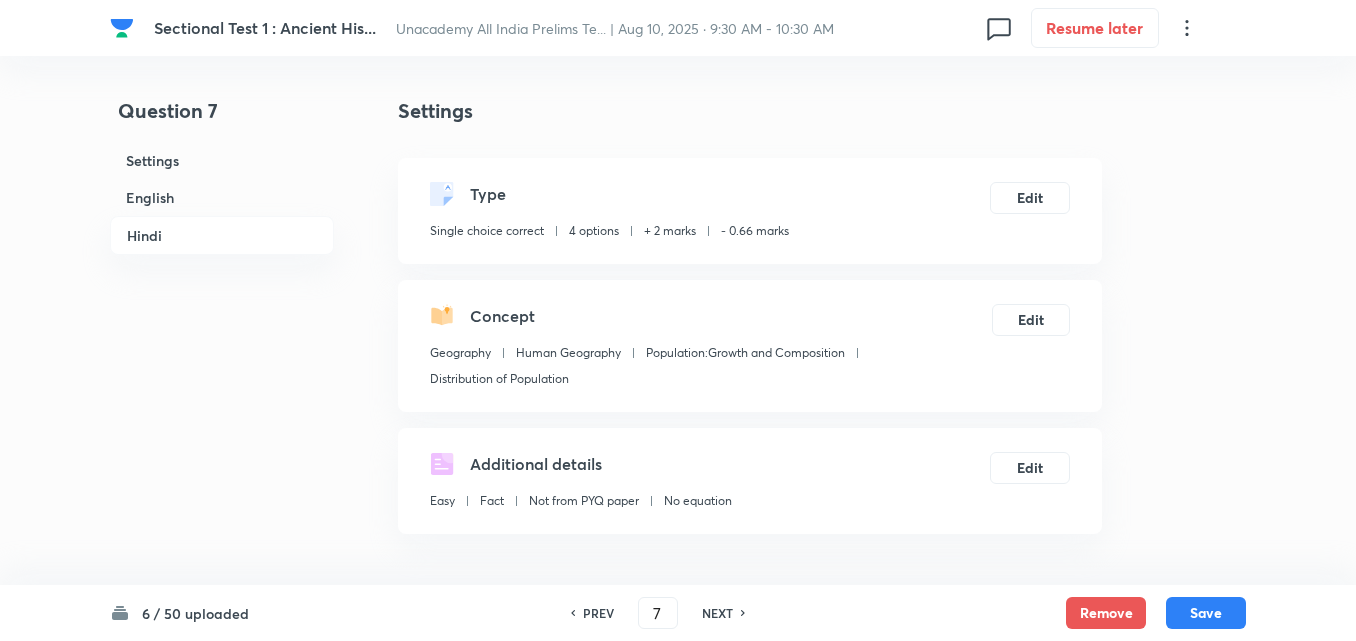 click on "English" at bounding box center [222, 197] 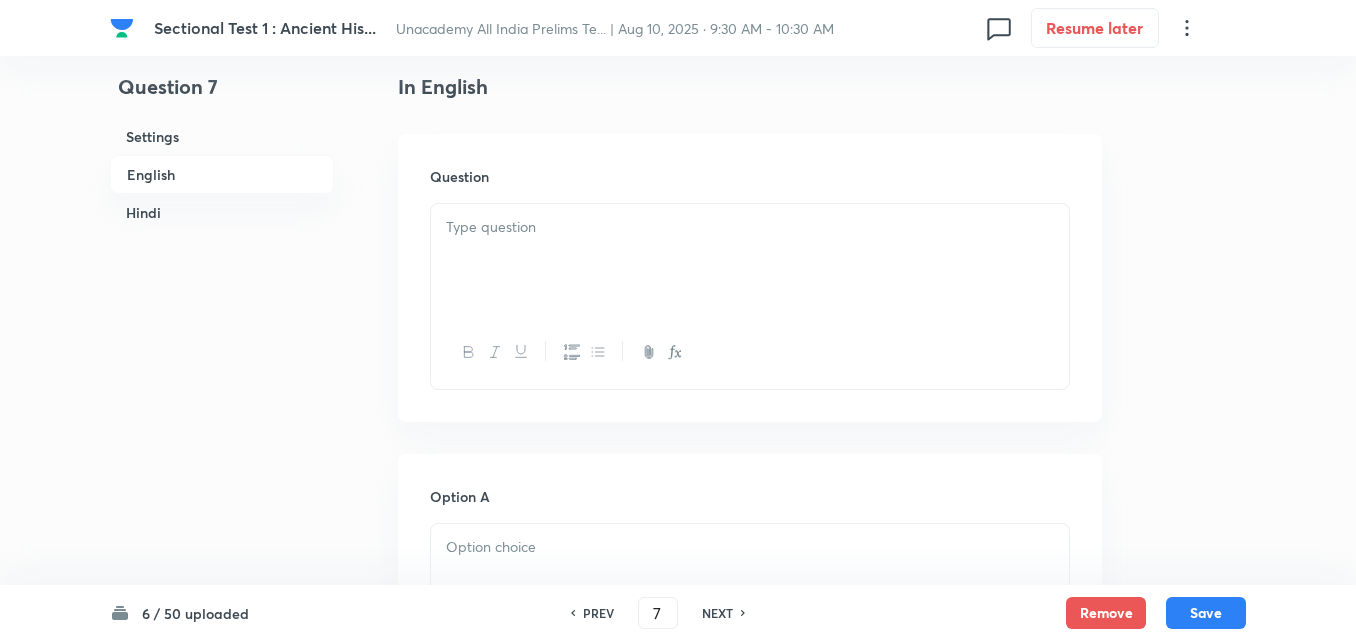click at bounding box center [750, 260] 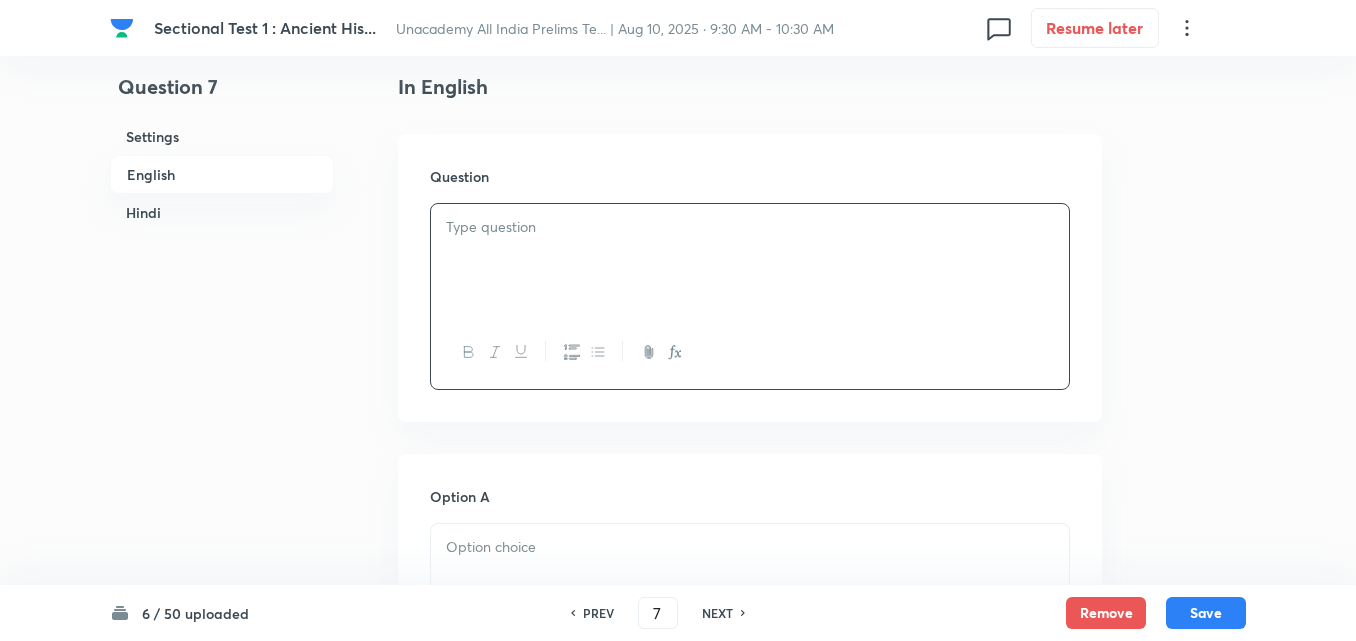 type 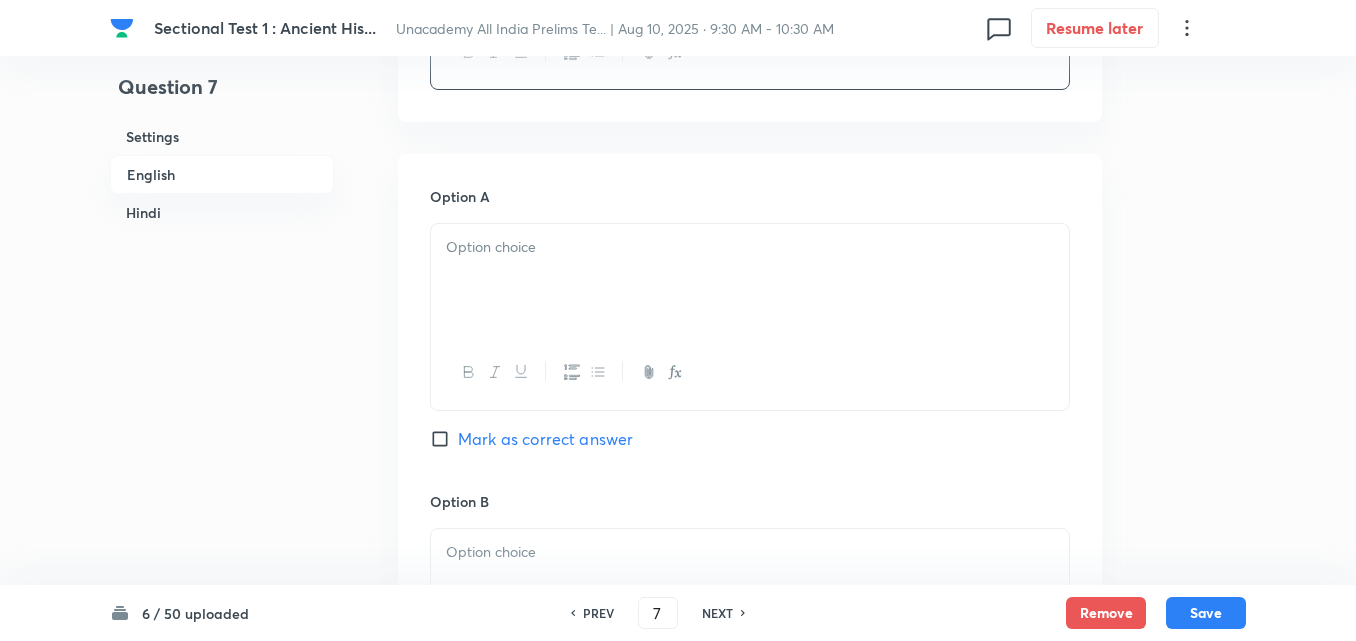 click at bounding box center (750, 280) 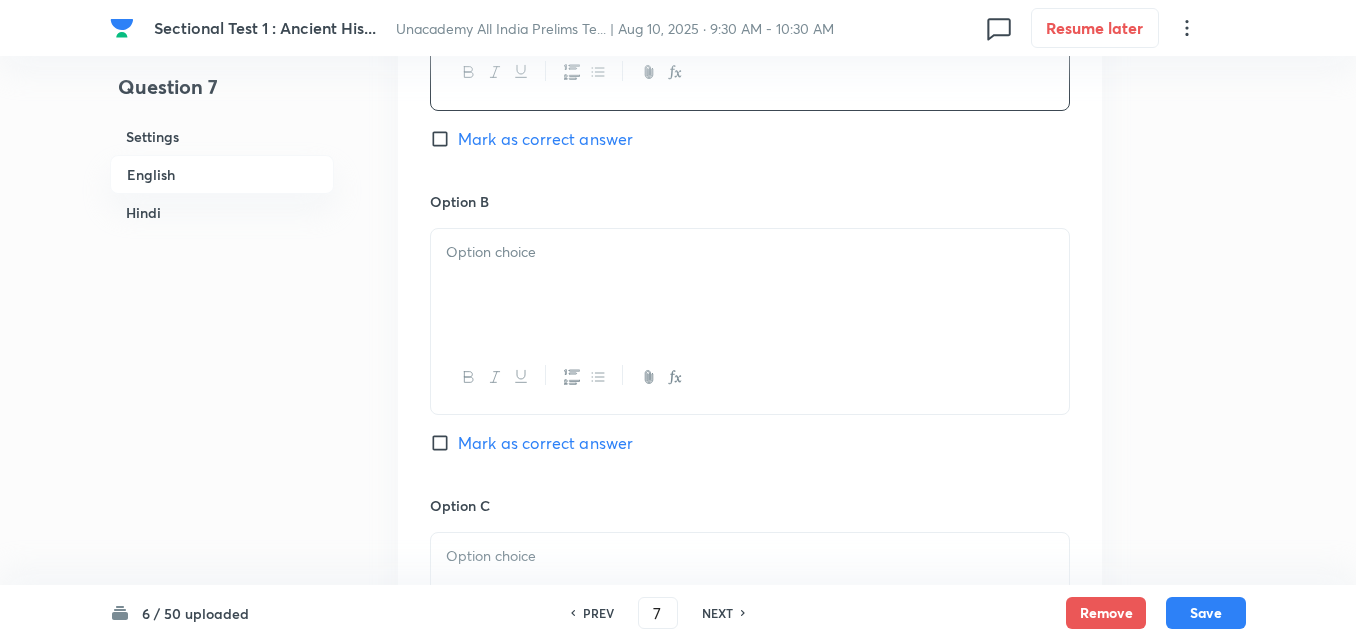 click at bounding box center (750, 285) 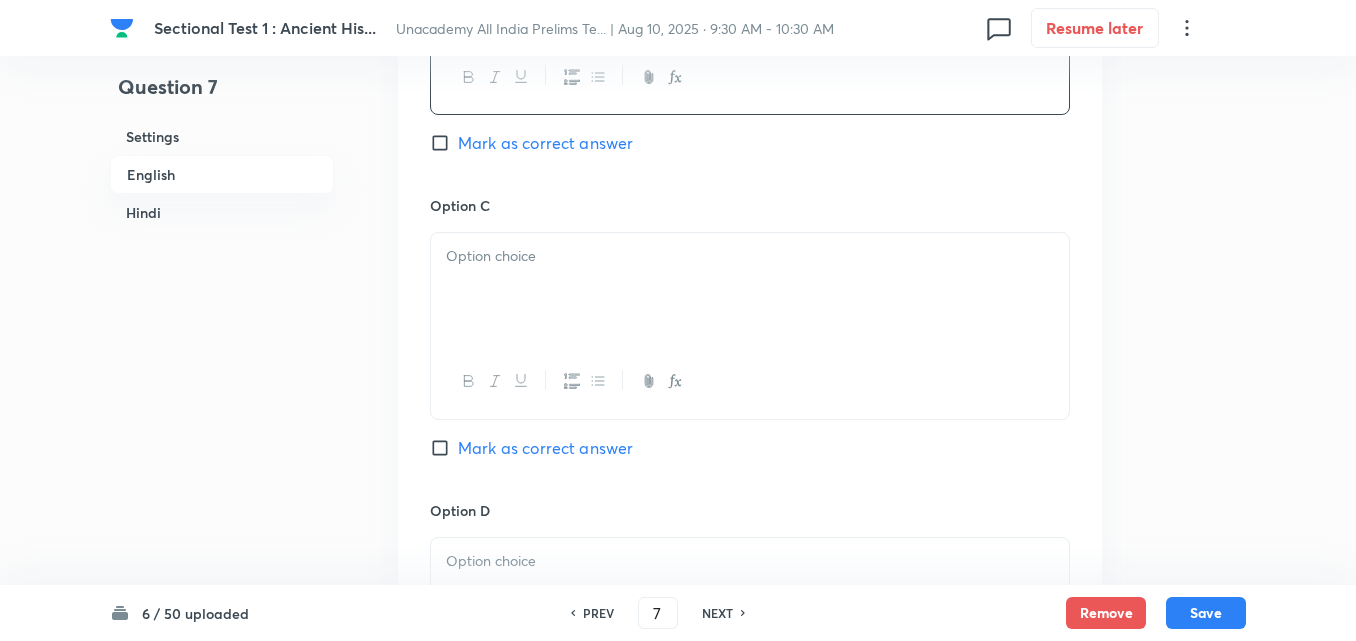 click at bounding box center [750, 289] 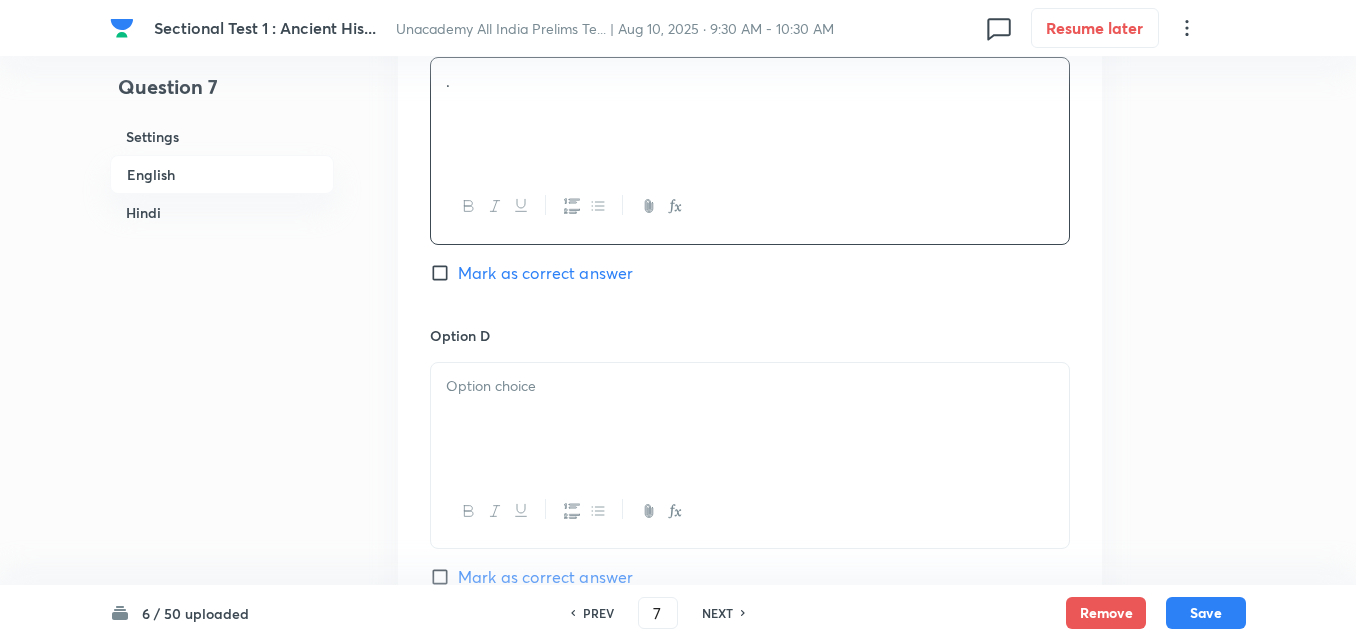 scroll, scrollTop: 1842, scrollLeft: 0, axis: vertical 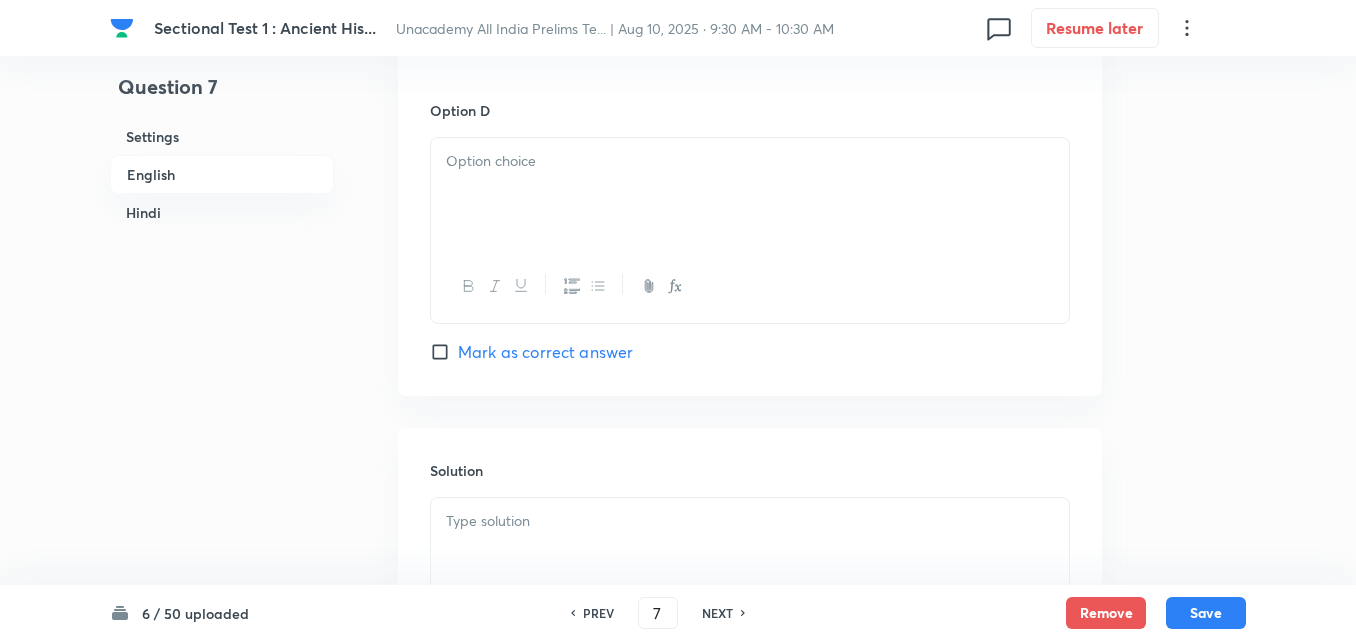 type 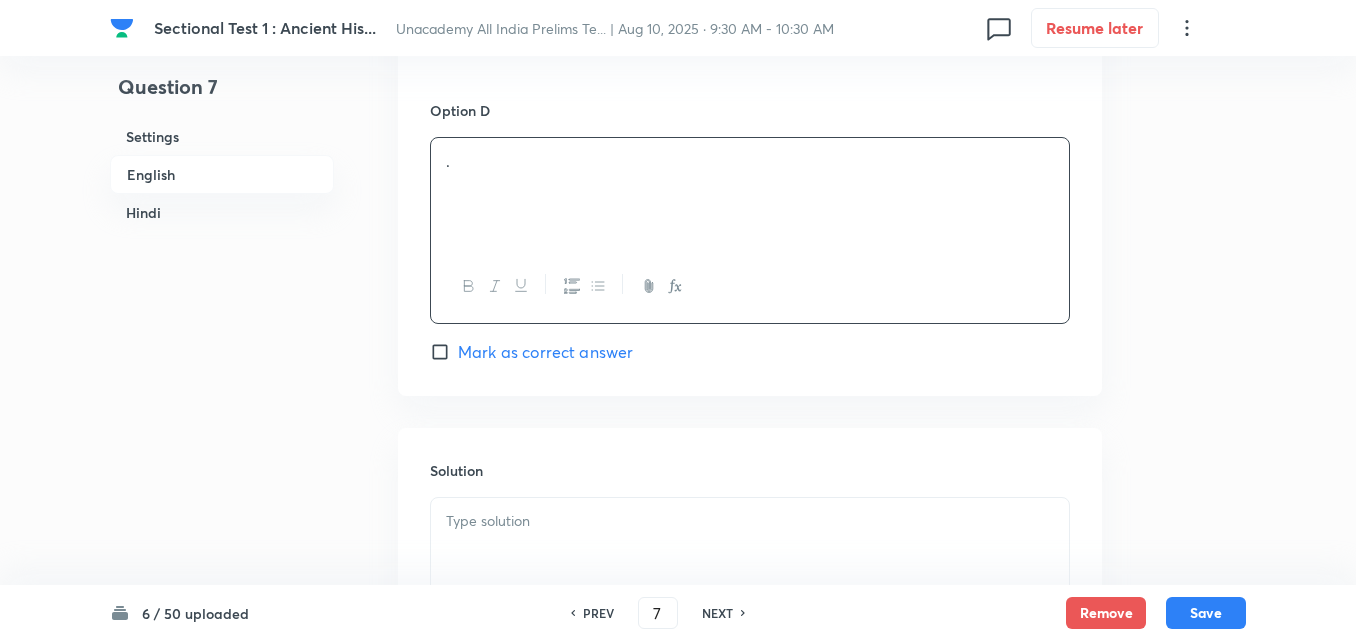 click on "Mark as correct answer" at bounding box center [545, 352] 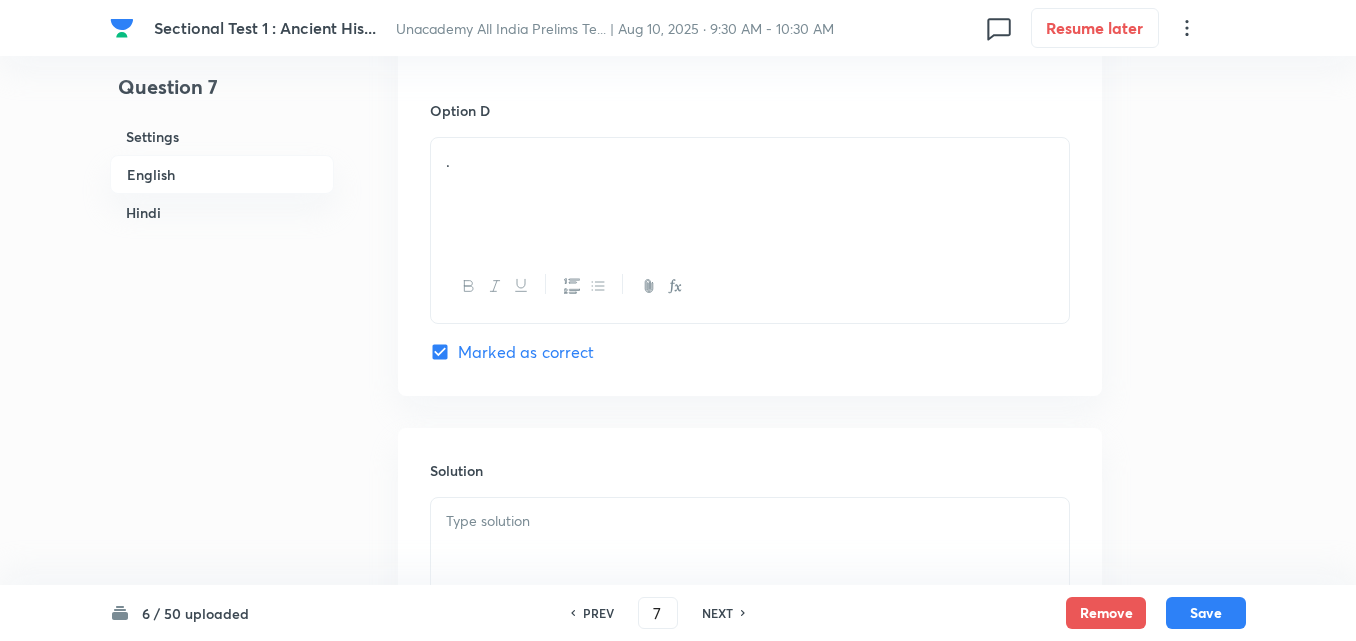 checkbox on "true" 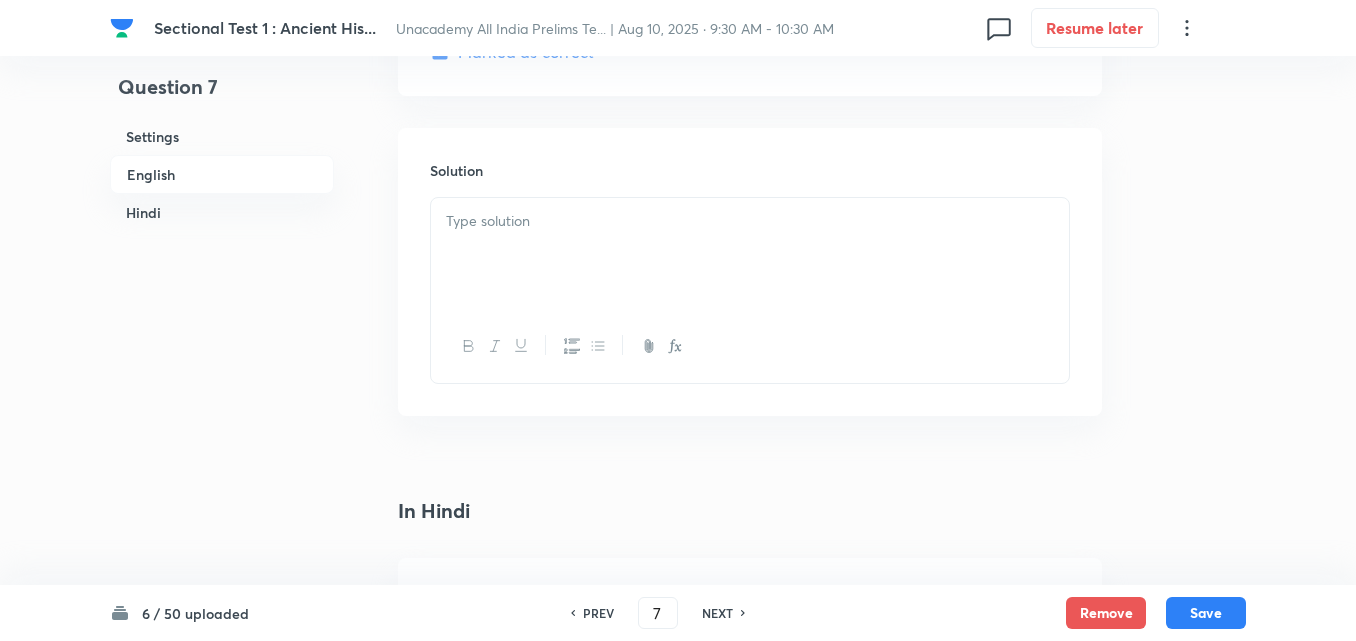 click at bounding box center [750, 254] 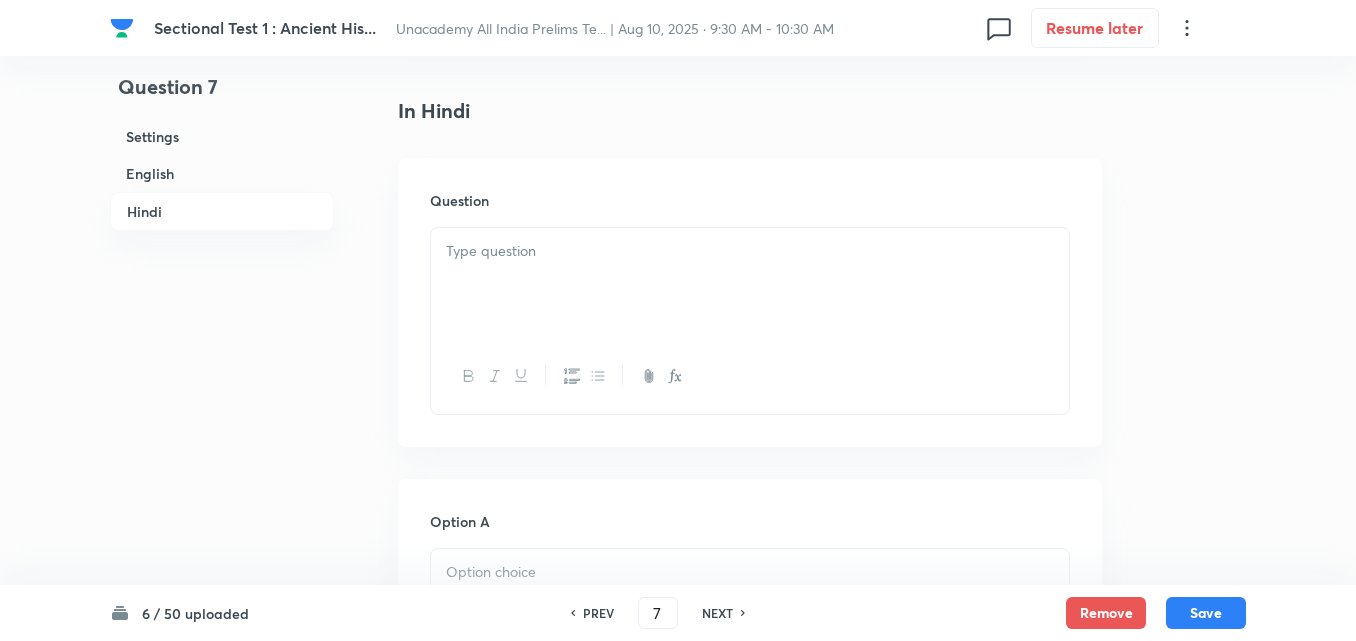 click at bounding box center [750, 284] 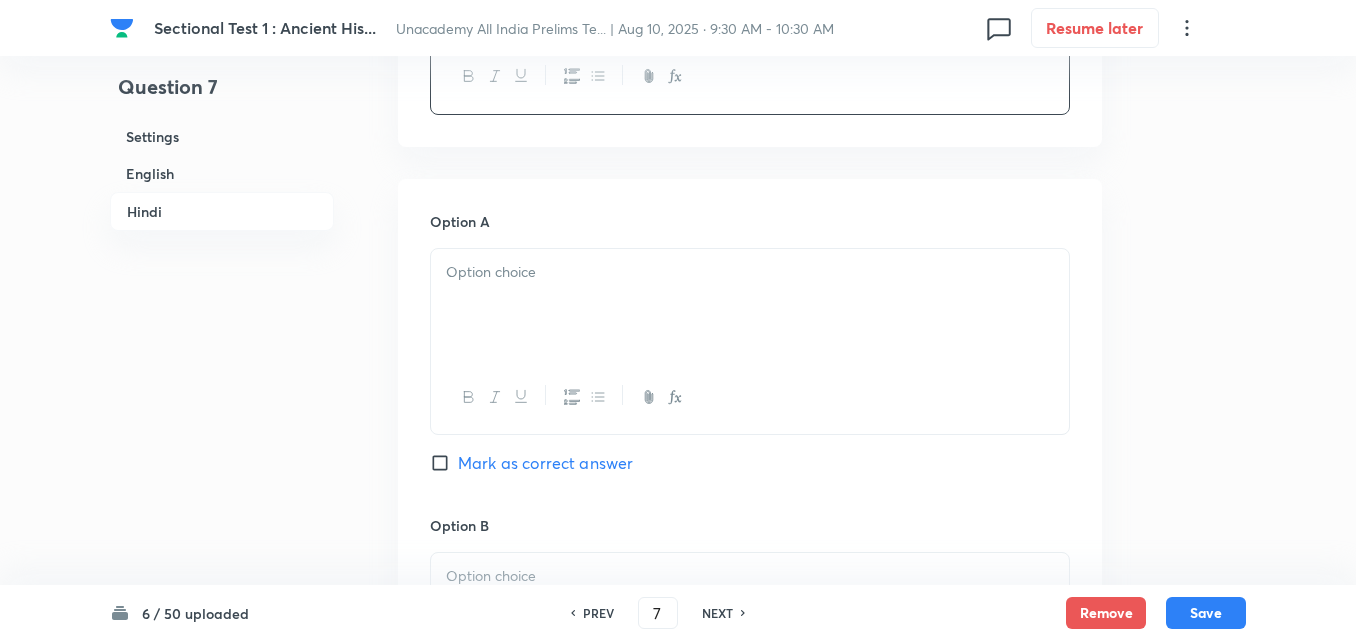 click at bounding box center (750, 305) 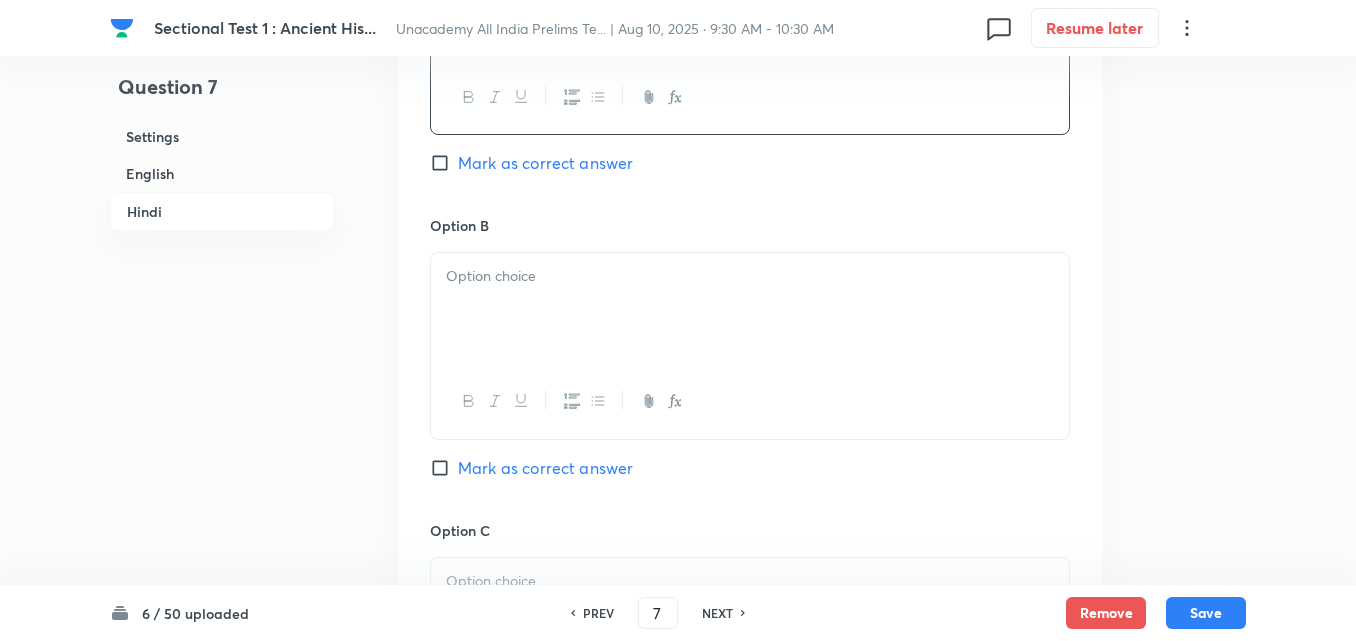 click at bounding box center (750, 276) 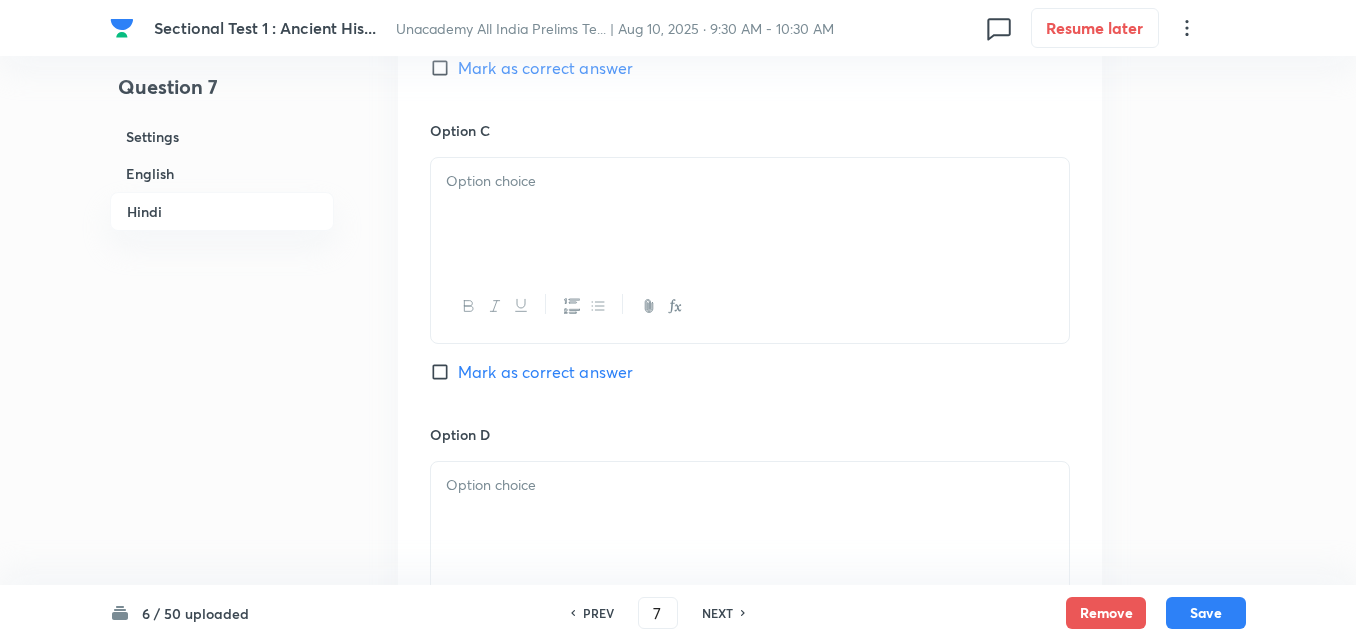 click at bounding box center (750, 306) 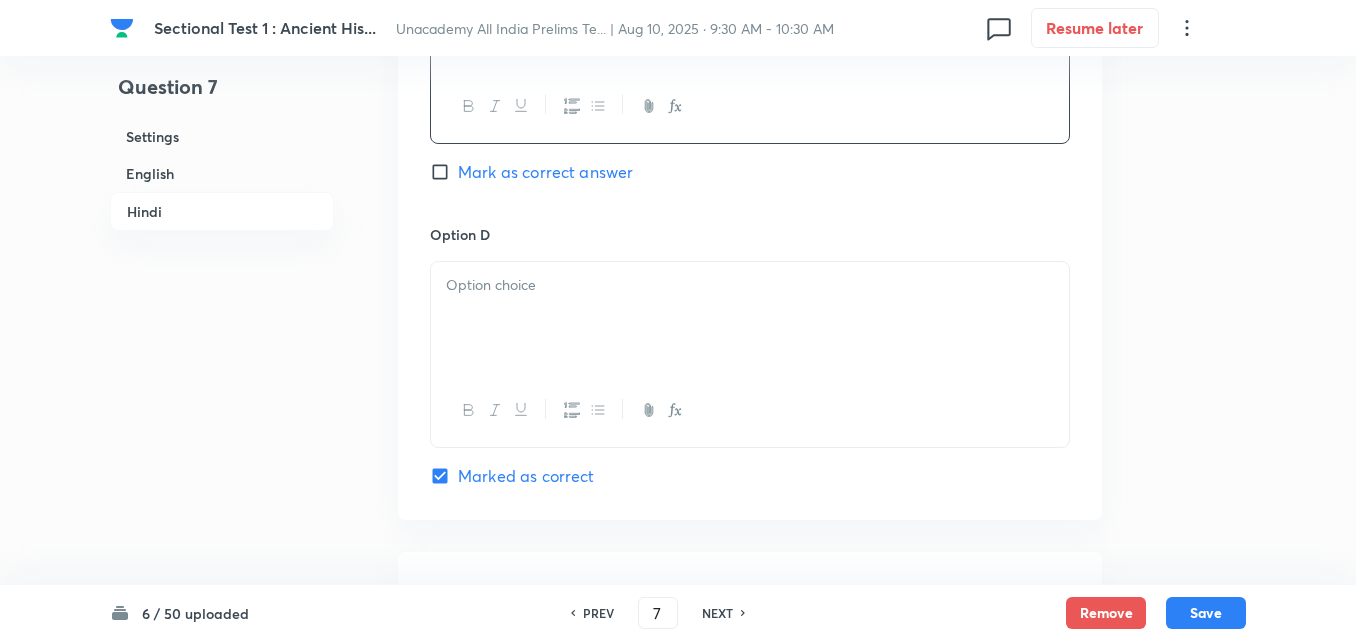 click at bounding box center [750, 318] 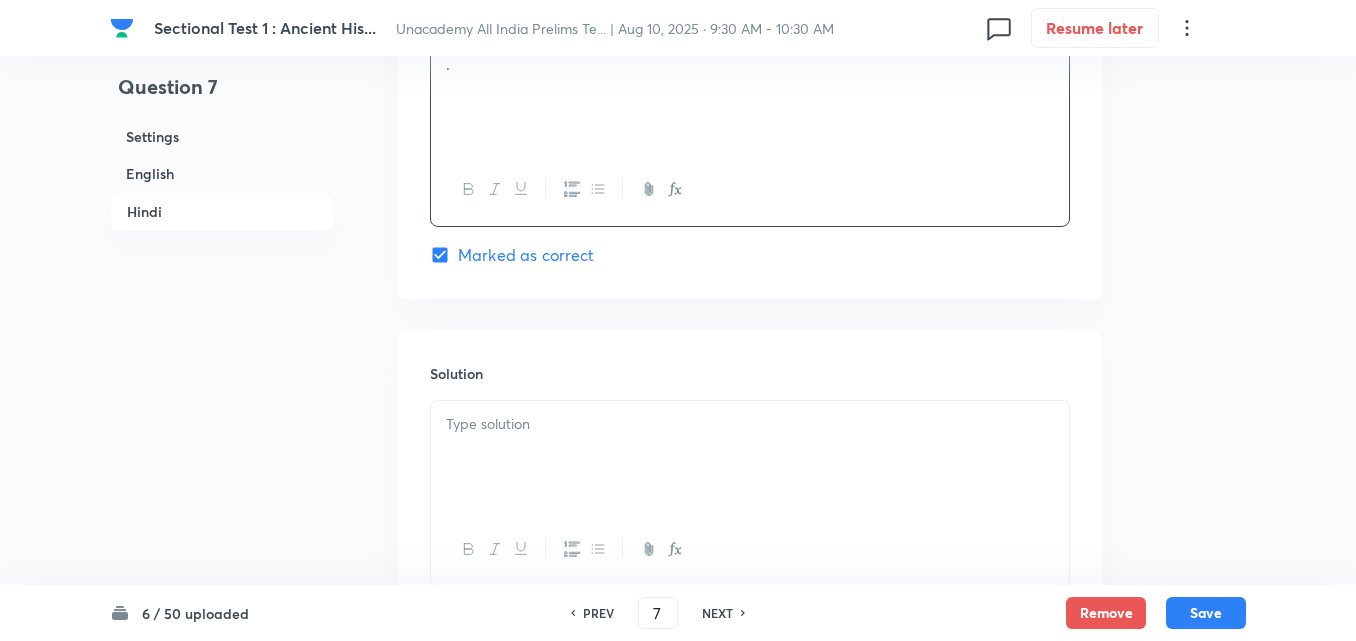 scroll, scrollTop: 4118, scrollLeft: 0, axis: vertical 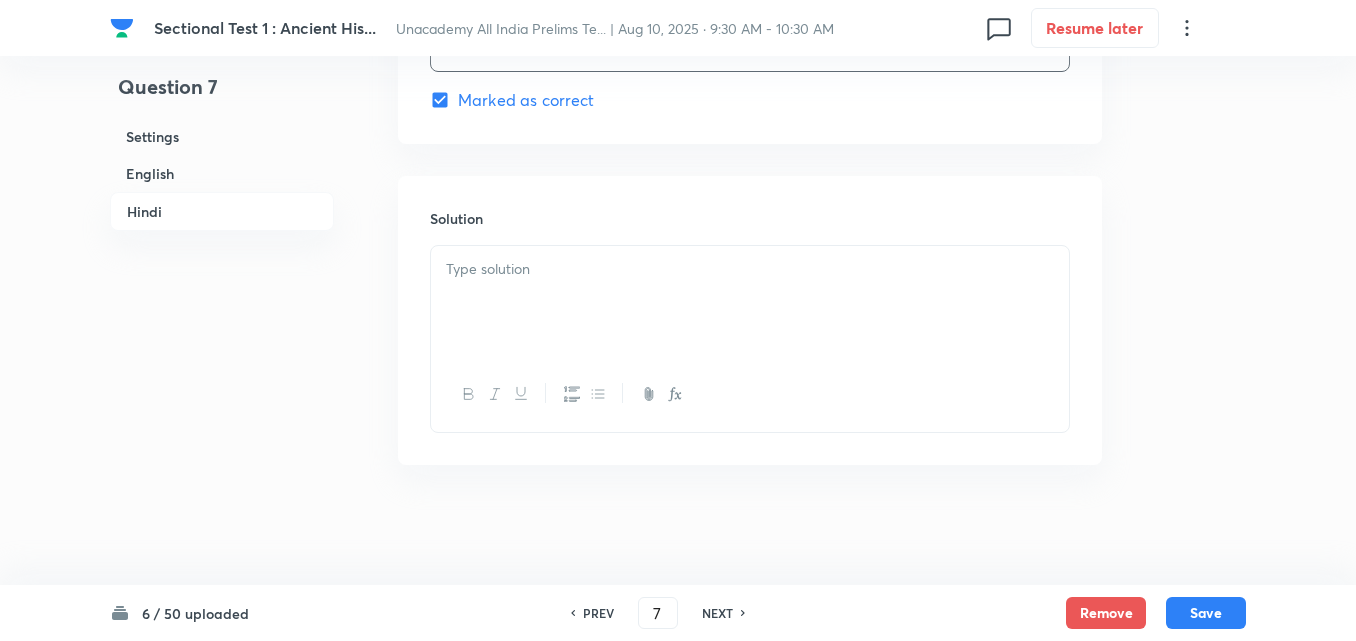 click at bounding box center (750, 269) 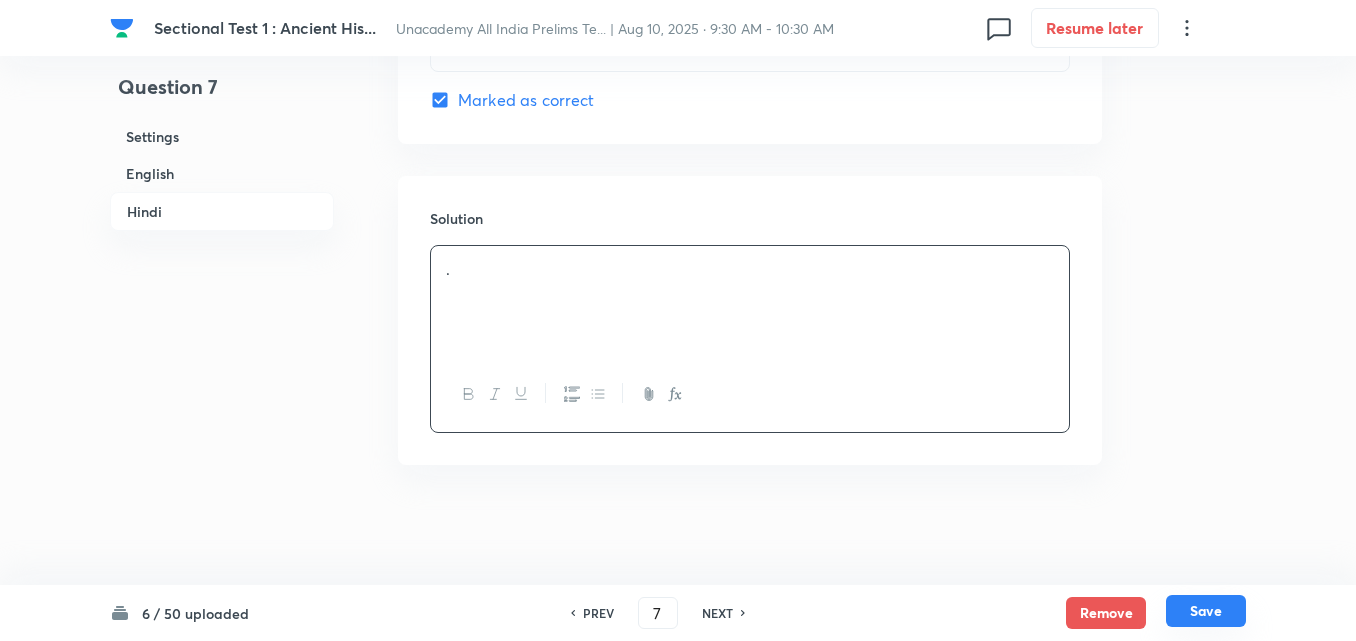 click on "Save" at bounding box center [1206, 611] 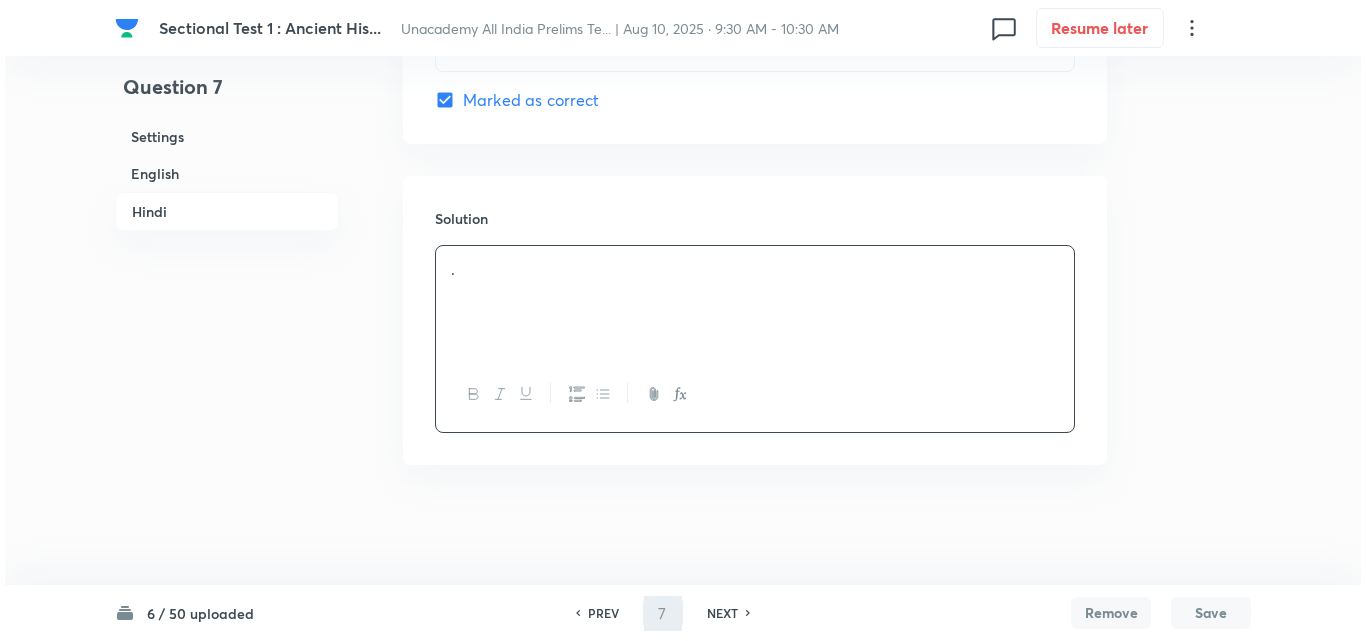 scroll, scrollTop: 0, scrollLeft: 0, axis: both 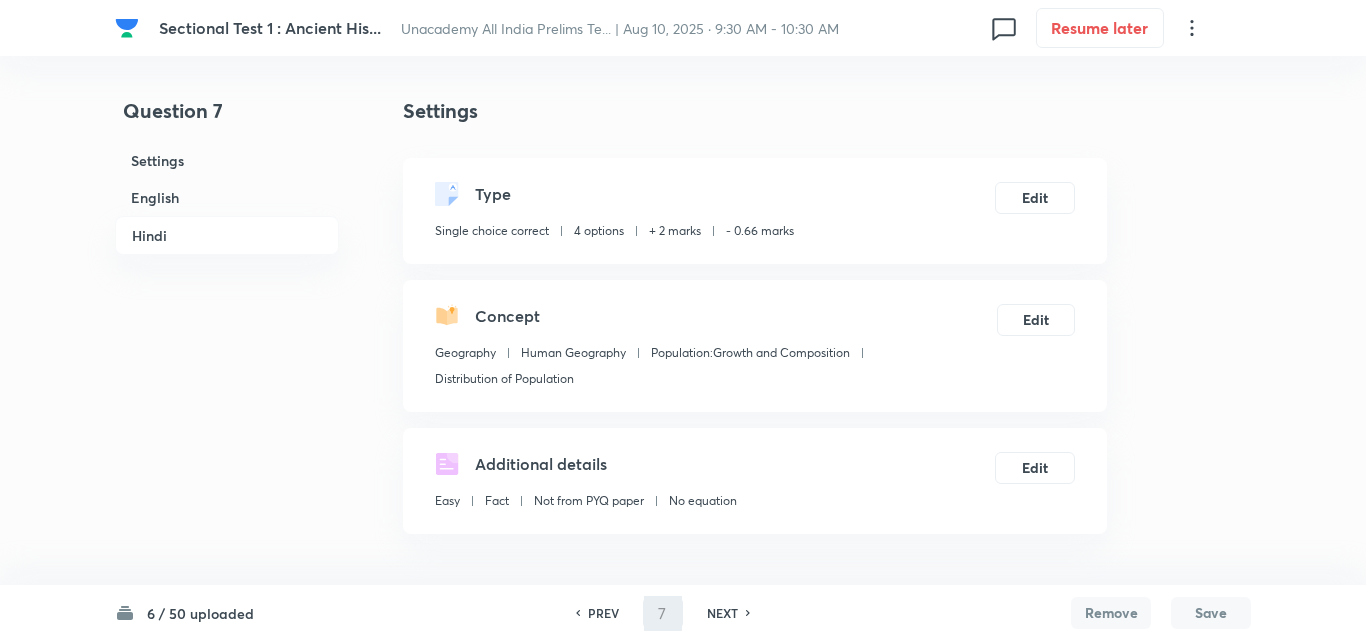 type on "8" 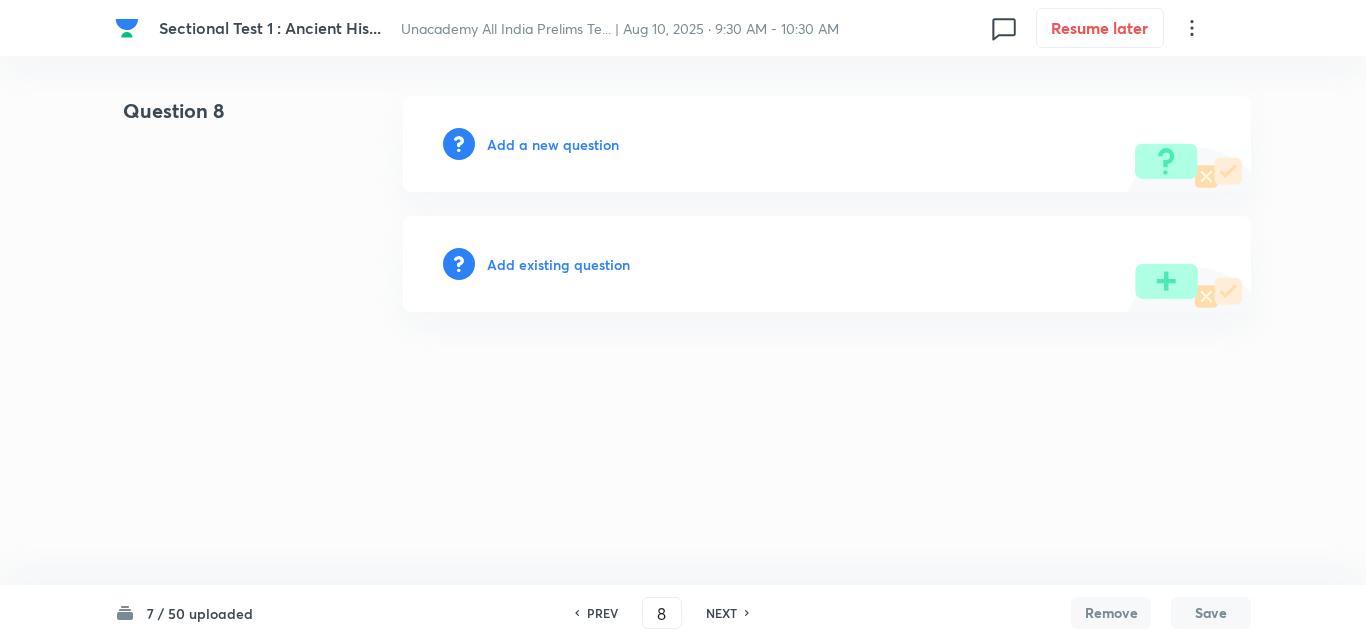 click on "Add a new question" at bounding box center (553, 144) 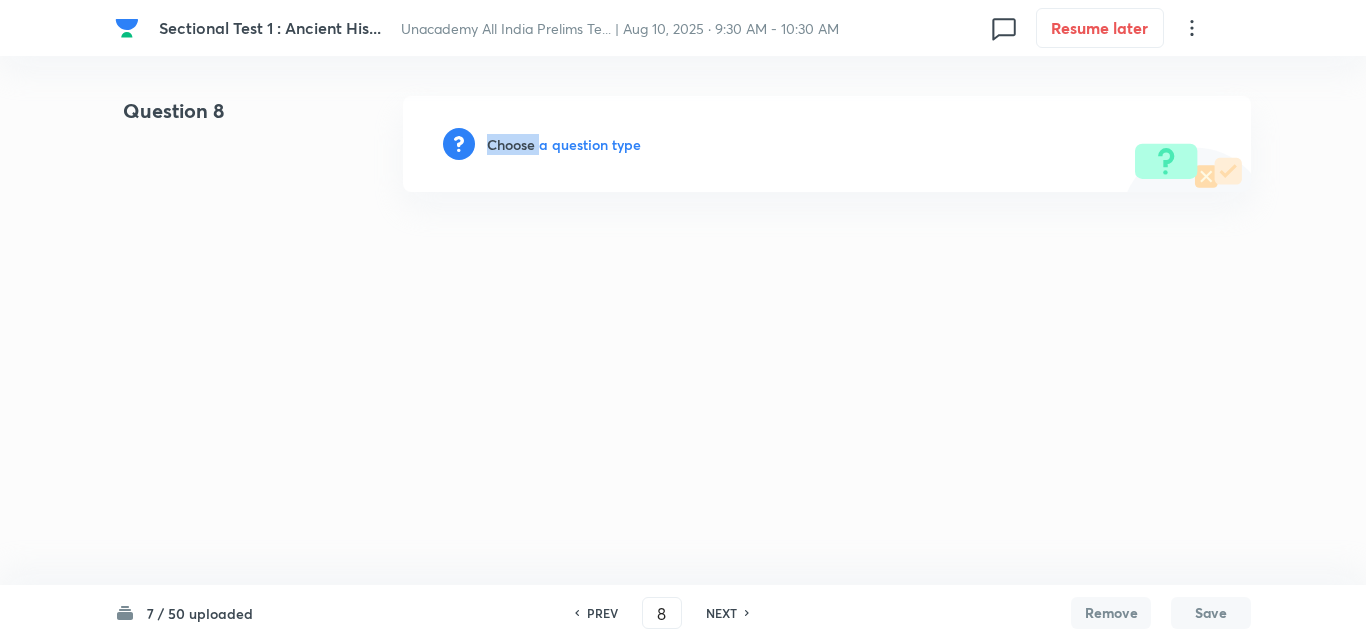 click on "Choose a question type" at bounding box center (564, 144) 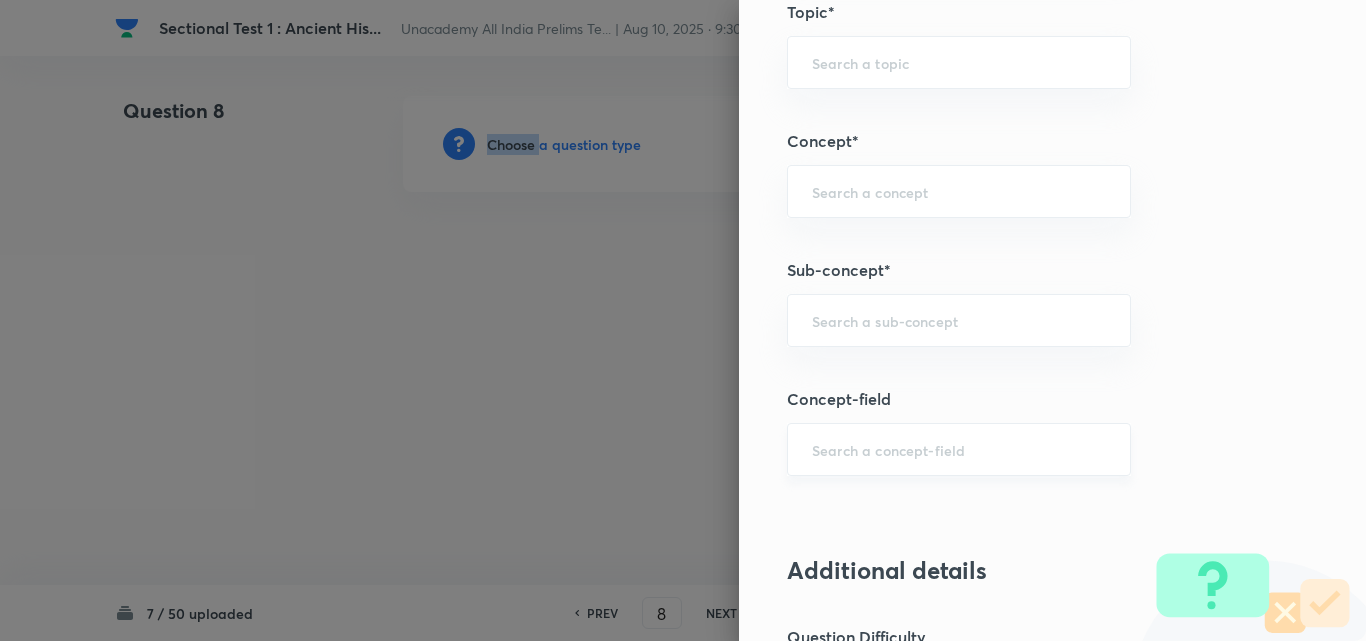 scroll, scrollTop: 1200, scrollLeft: 0, axis: vertical 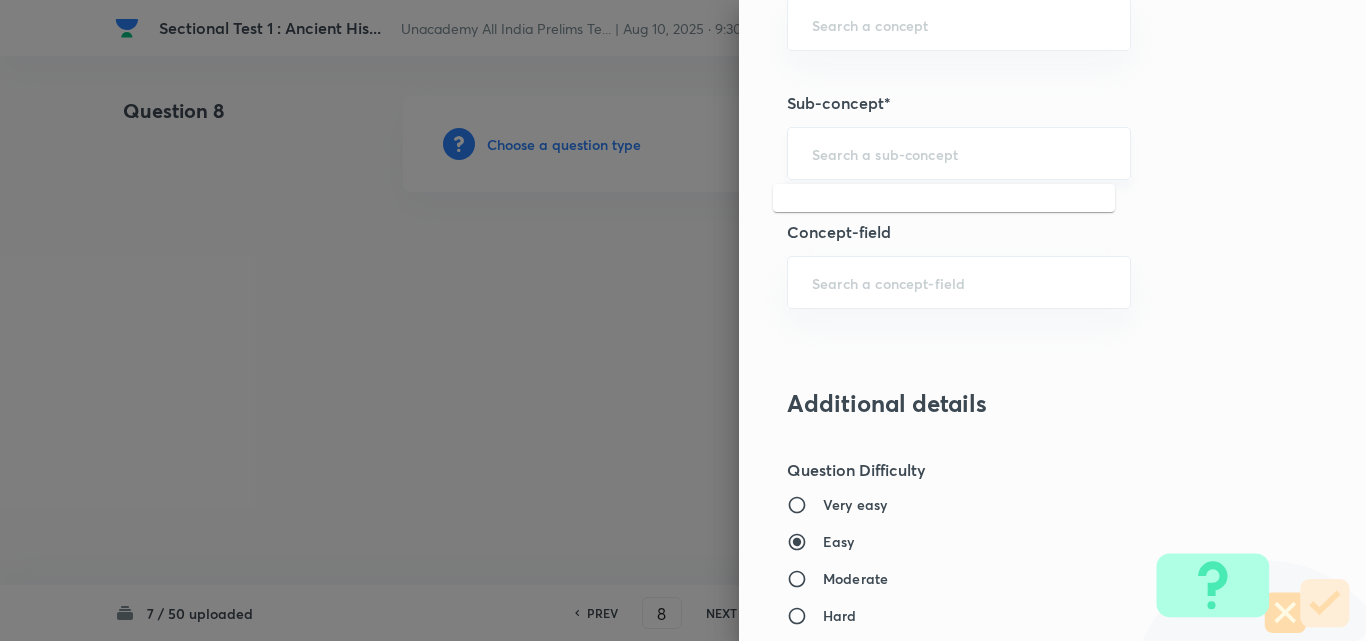 click at bounding box center [959, 153] 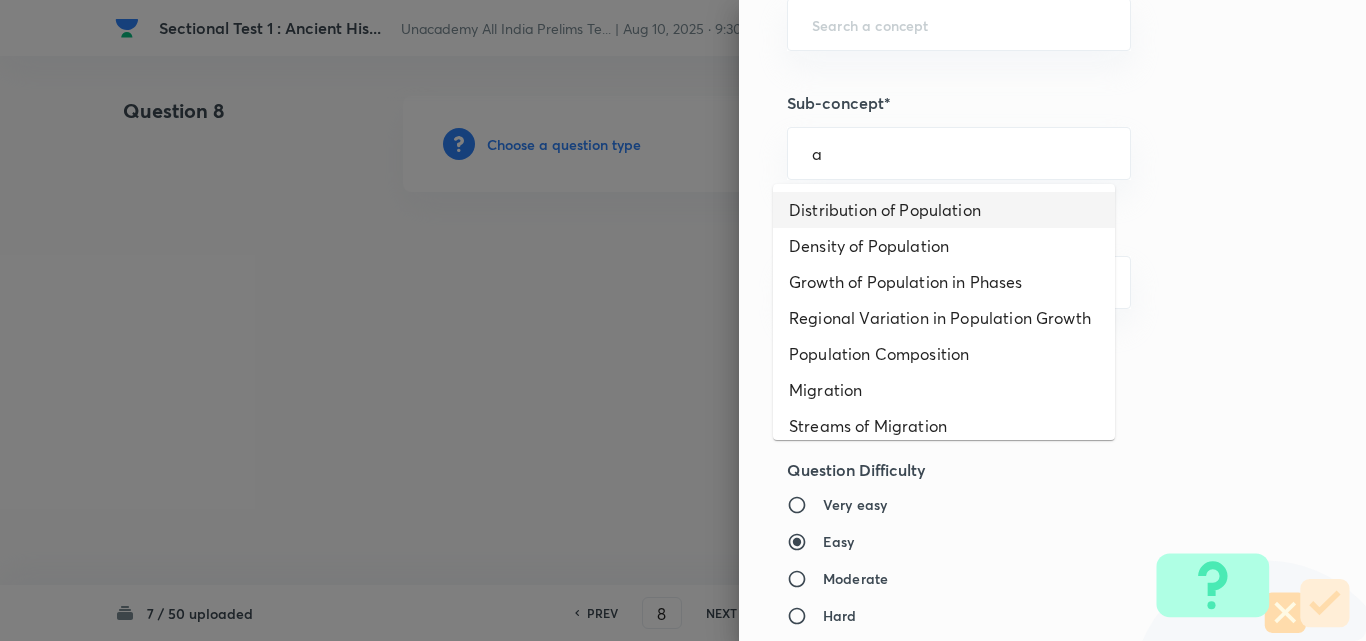 click on "Distribution of Population" at bounding box center (944, 210) 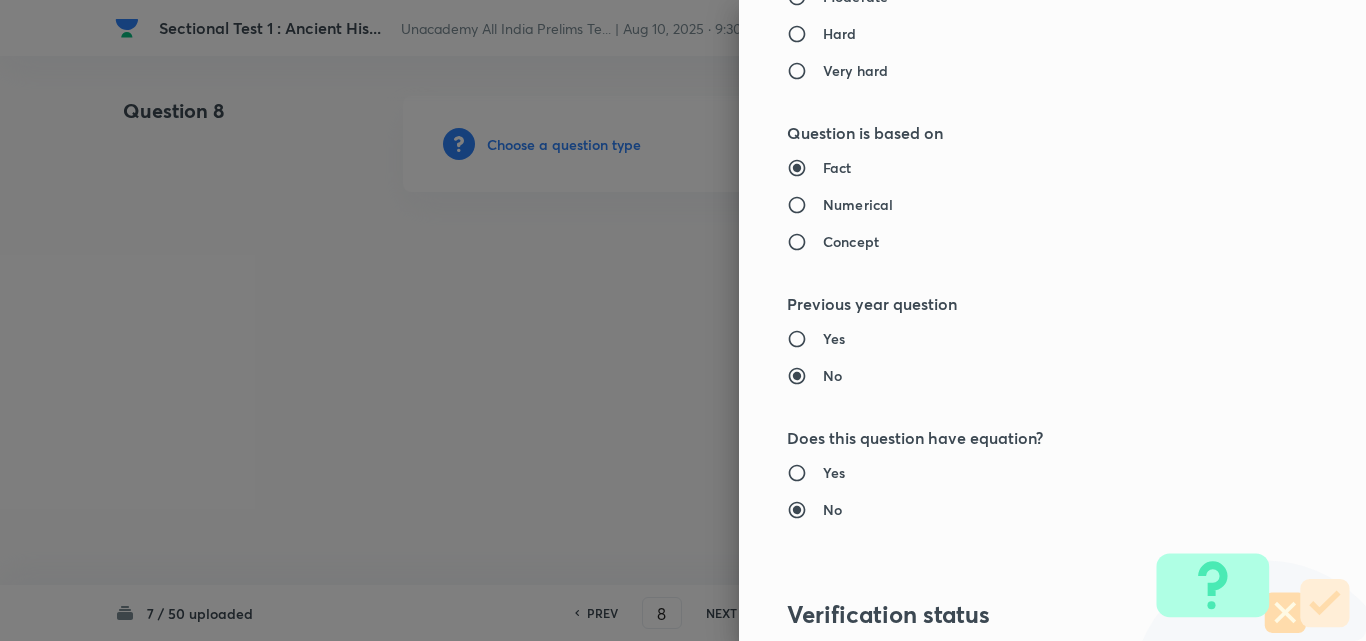 type on "Geography" 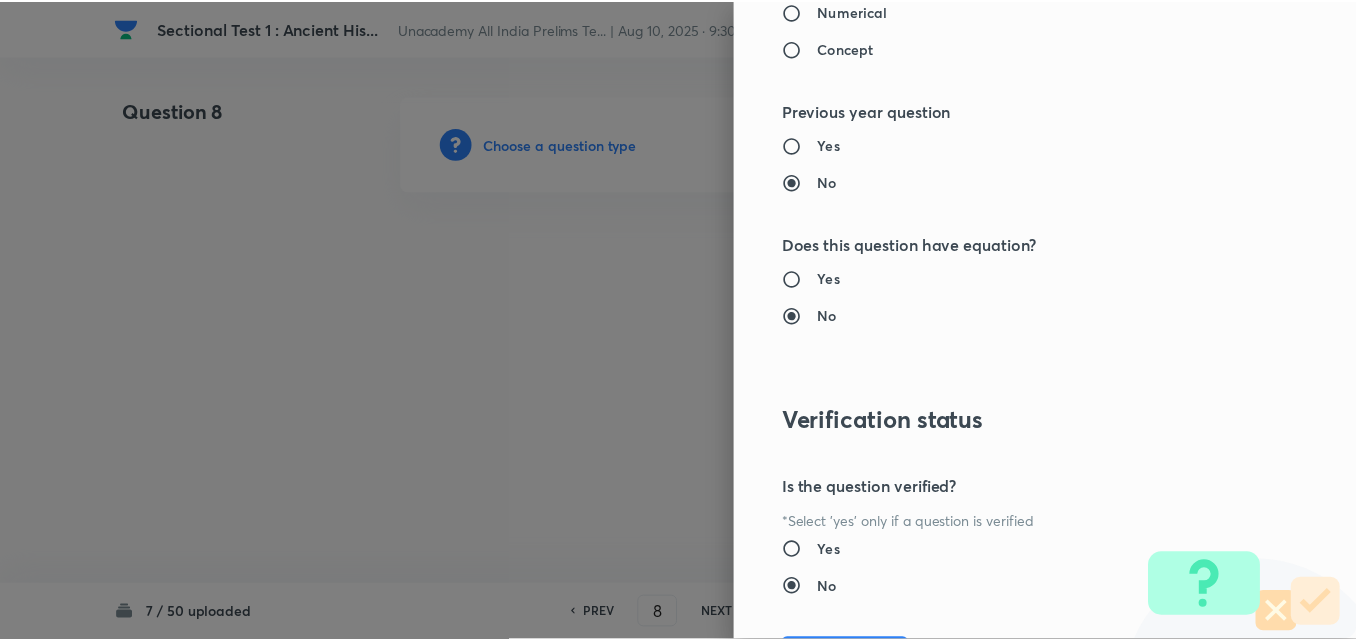 scroll, scrollTop: 2085, scrollLeft: 0, axis: vertical 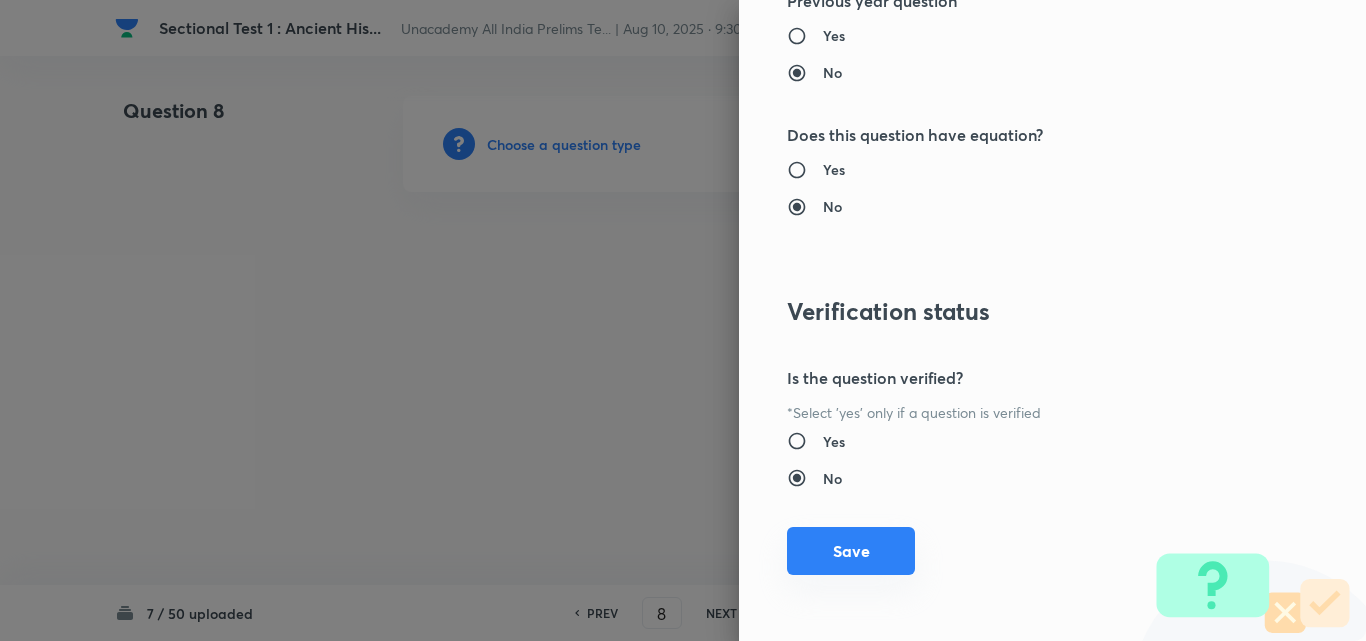 click on "Save" at bounding box center (851, 551) 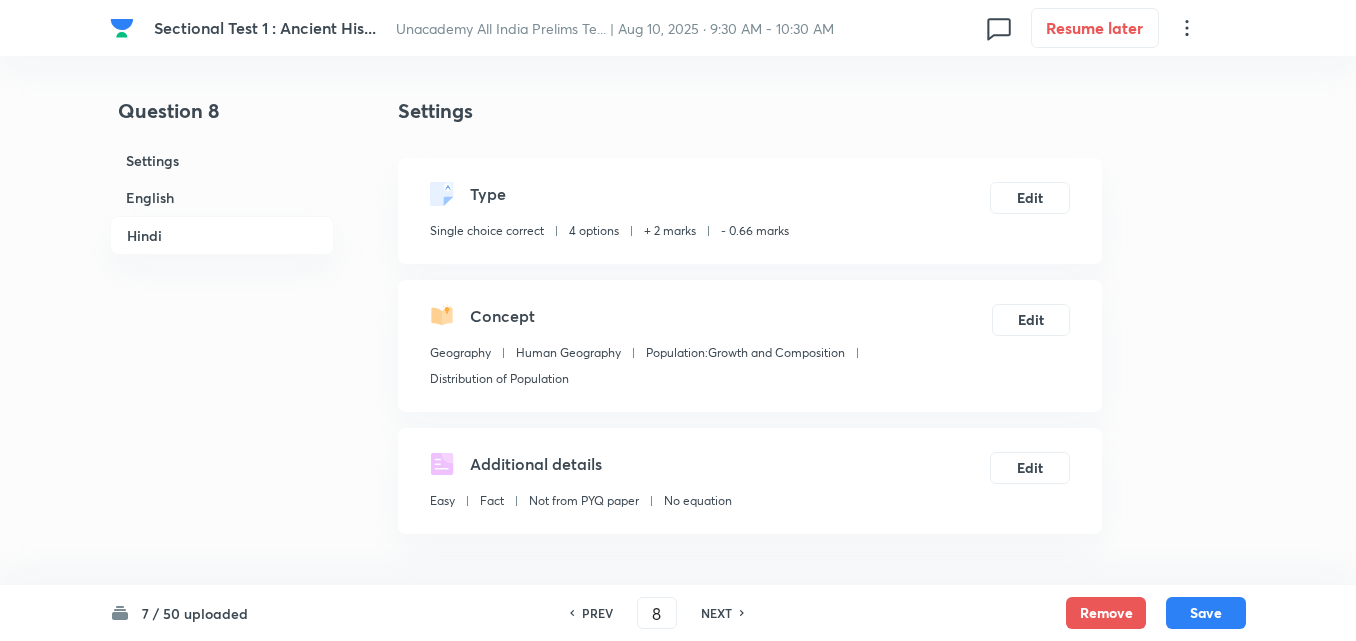 click on "English" at bounding box center (222, 197) 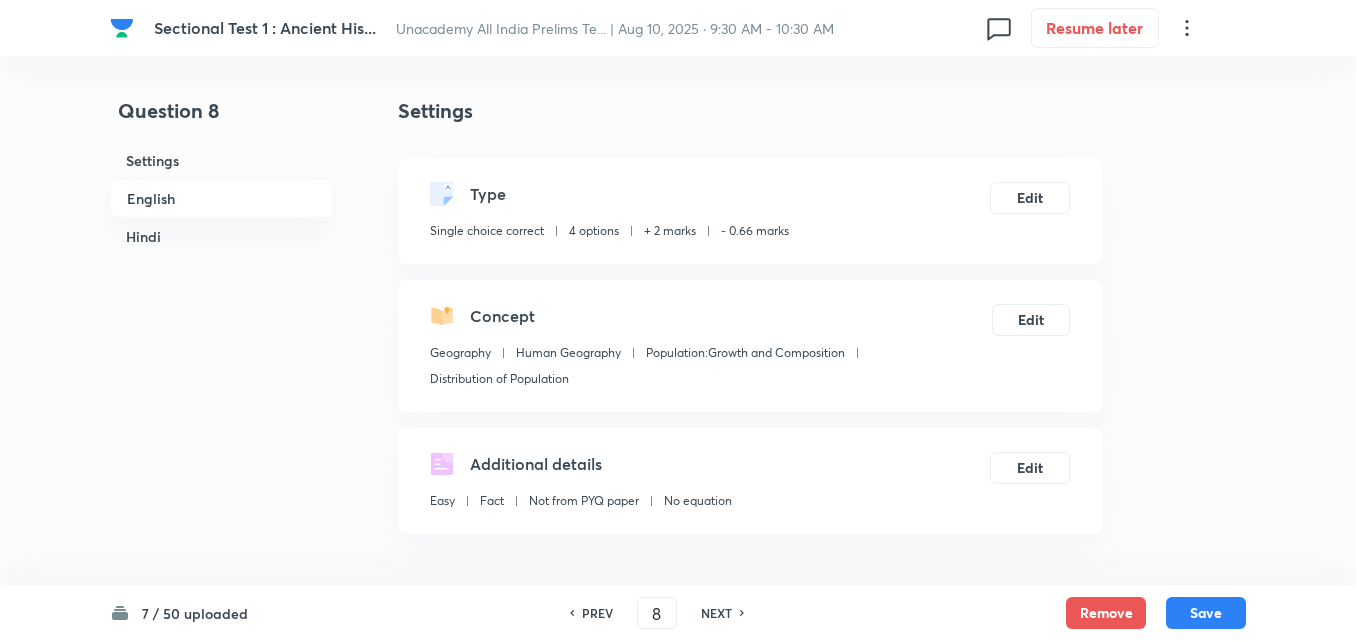 scroll, scrollTop: 542, scrollLeft: 0, axis: vertical 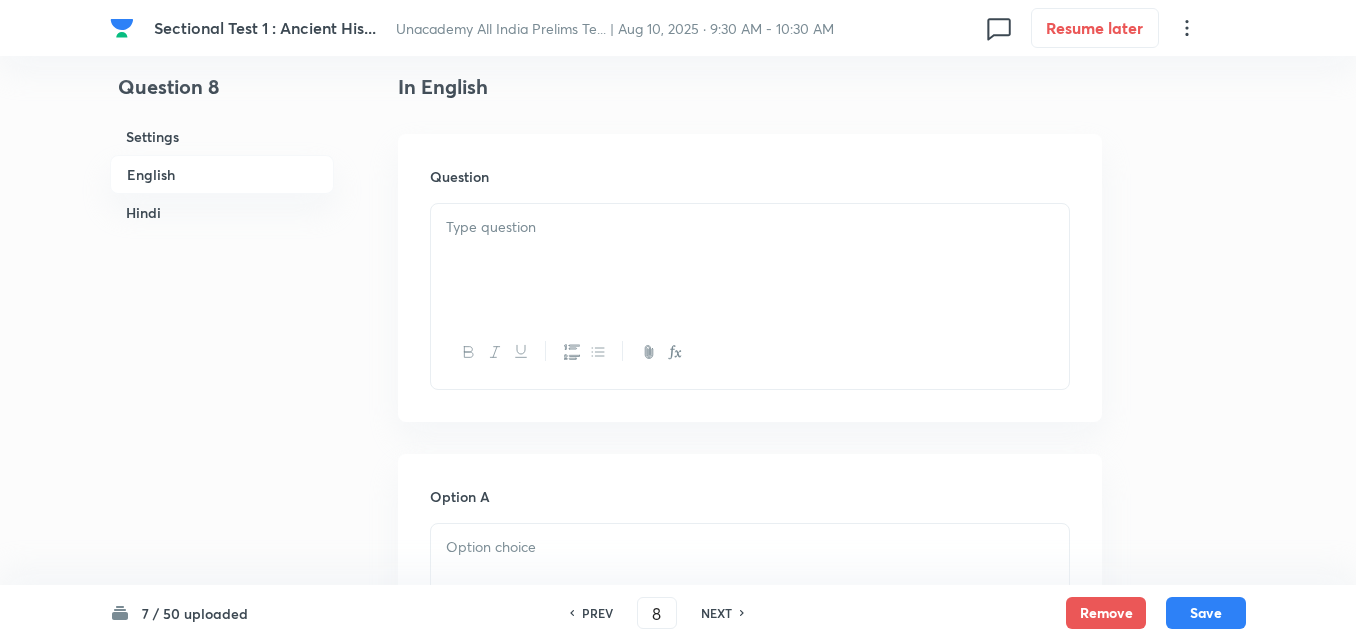 click at bounding box center [750, 260] 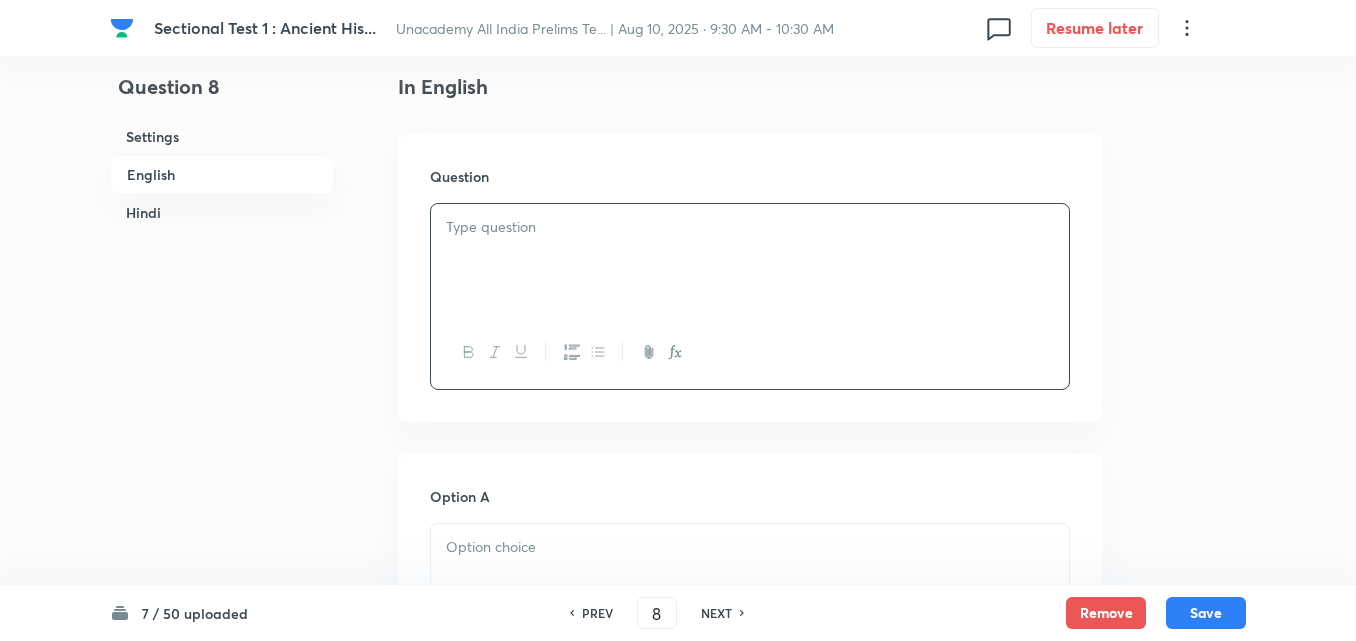 type 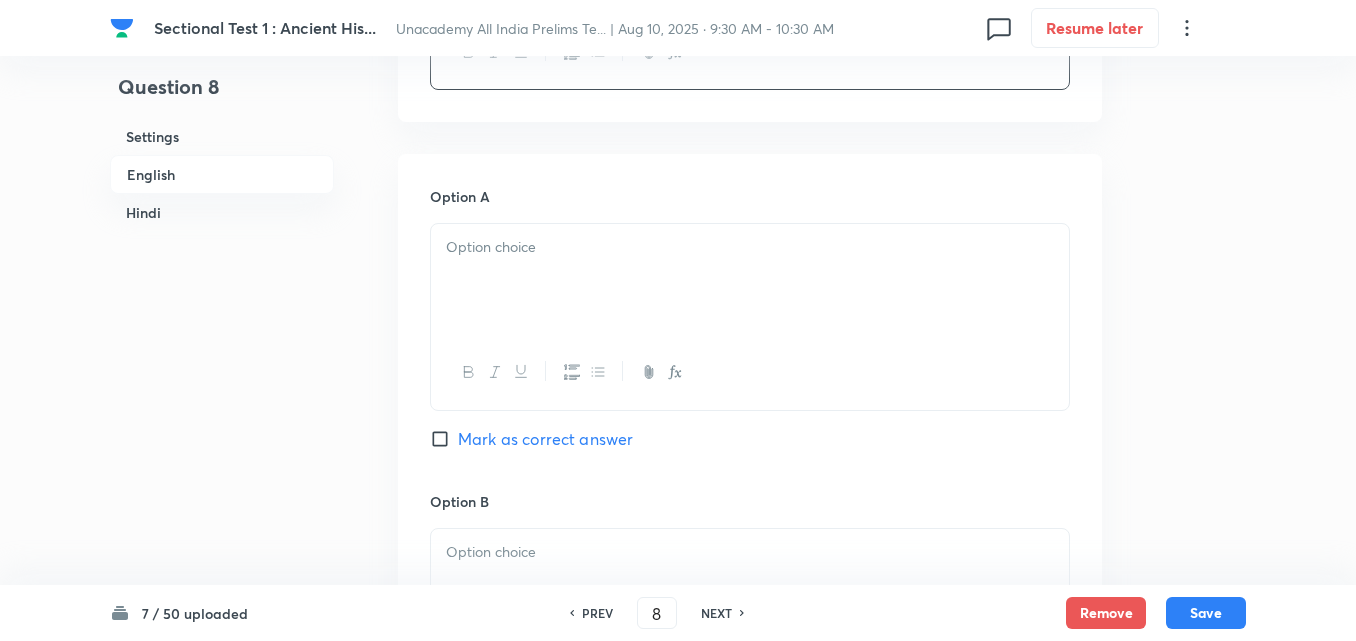 click at bounding box center [750, 280] 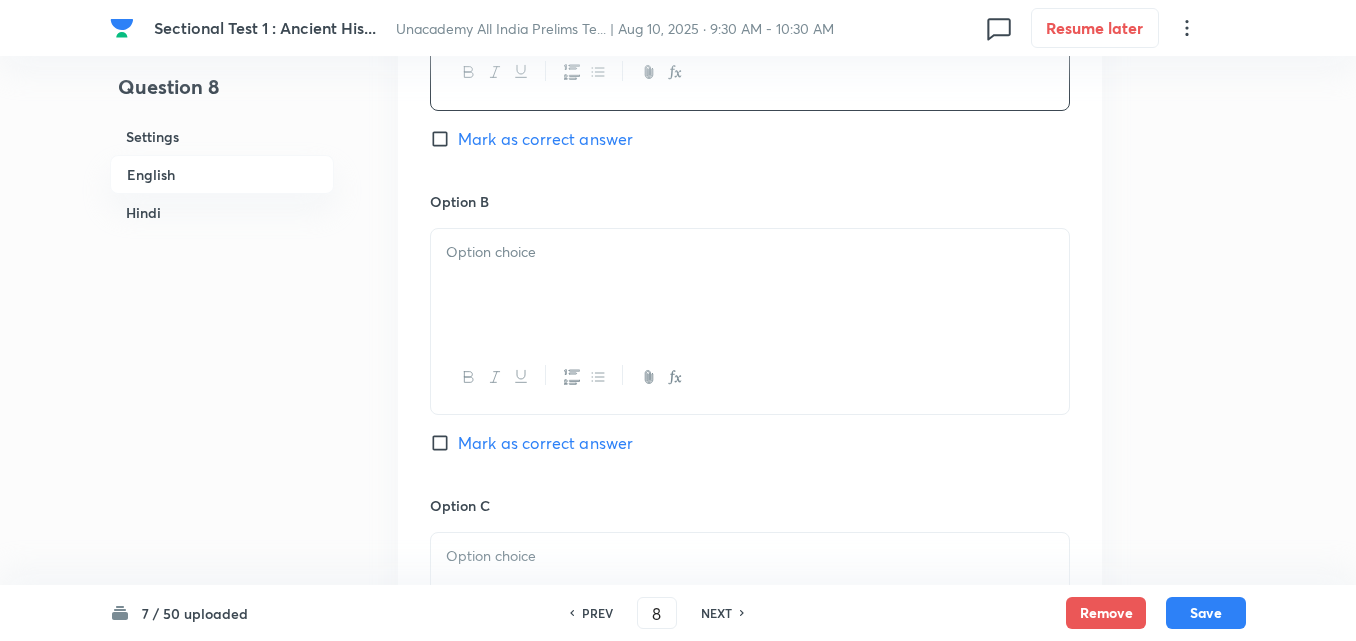 click at bounding box center [750, 285] 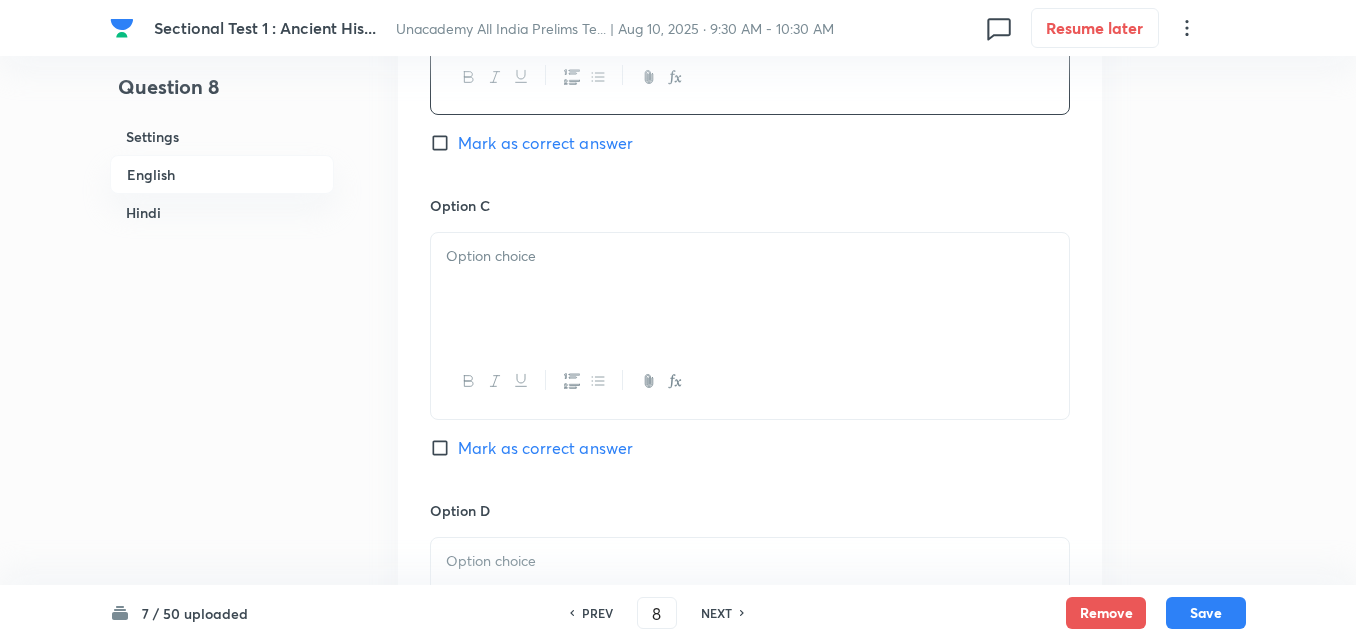click at bounding box center [750, 289] 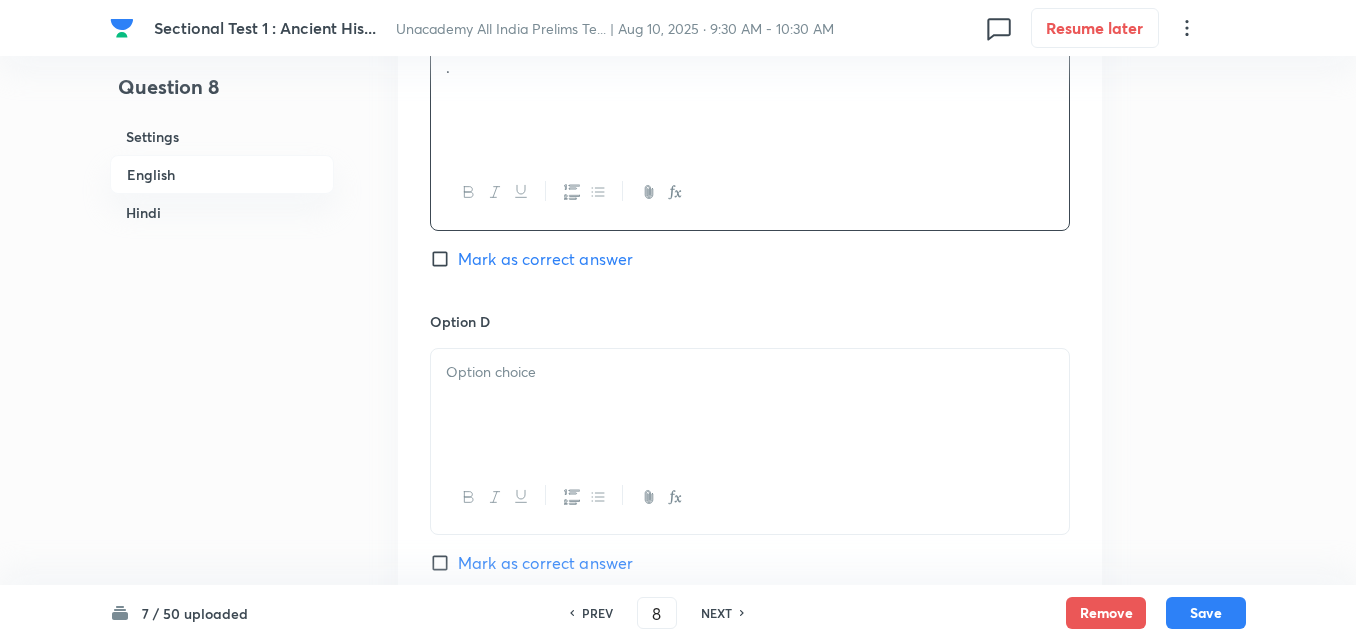 scroll, scrollTop: 1842, scrollLeft: 0, axis: vertical 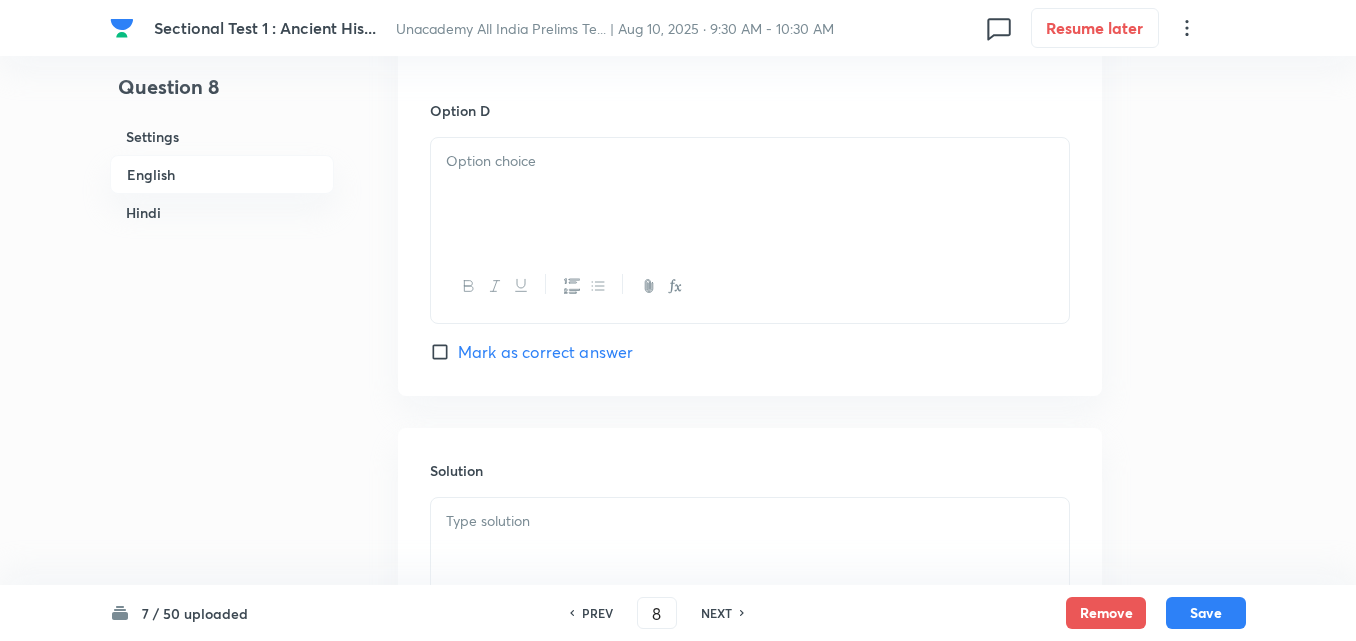 click at bounding box center [750, 194] 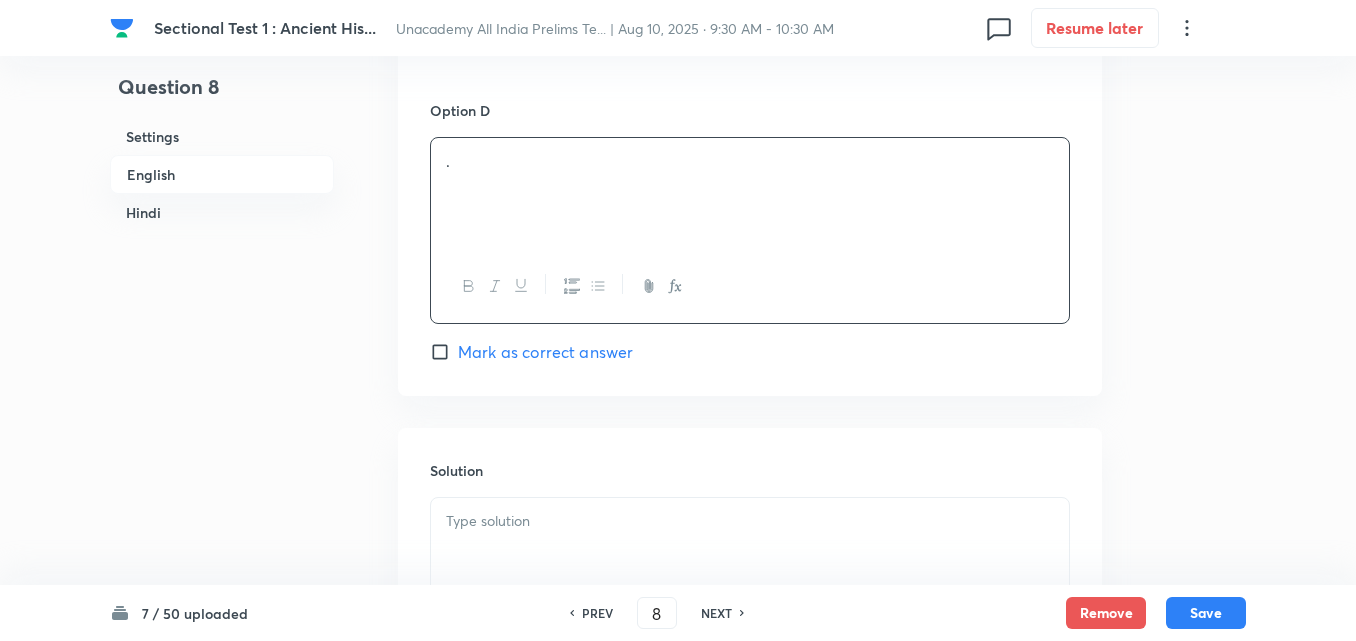 click on "Option A . Mark as correct answer Option B . Mark as correct answer Option C . Mark as correct answer Option D . Mark as correct answer" at bounding box center (750, -225) 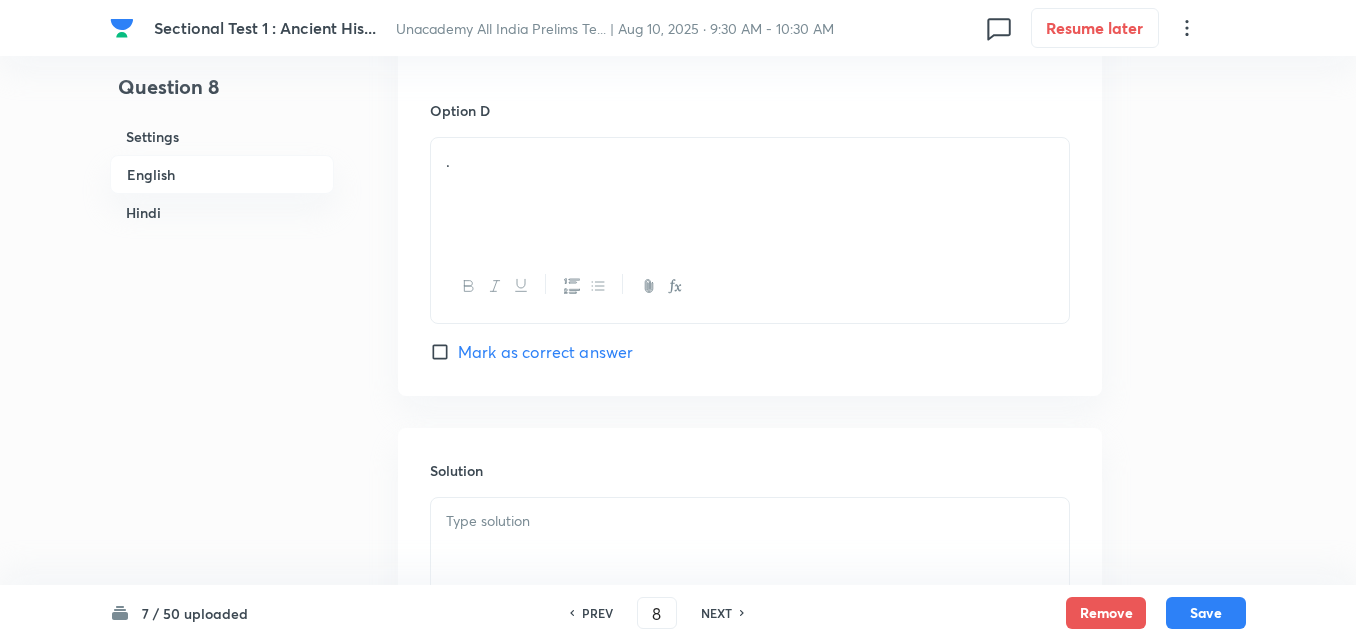 click on "Mark as correct answer" at bounding box center (545, 352) 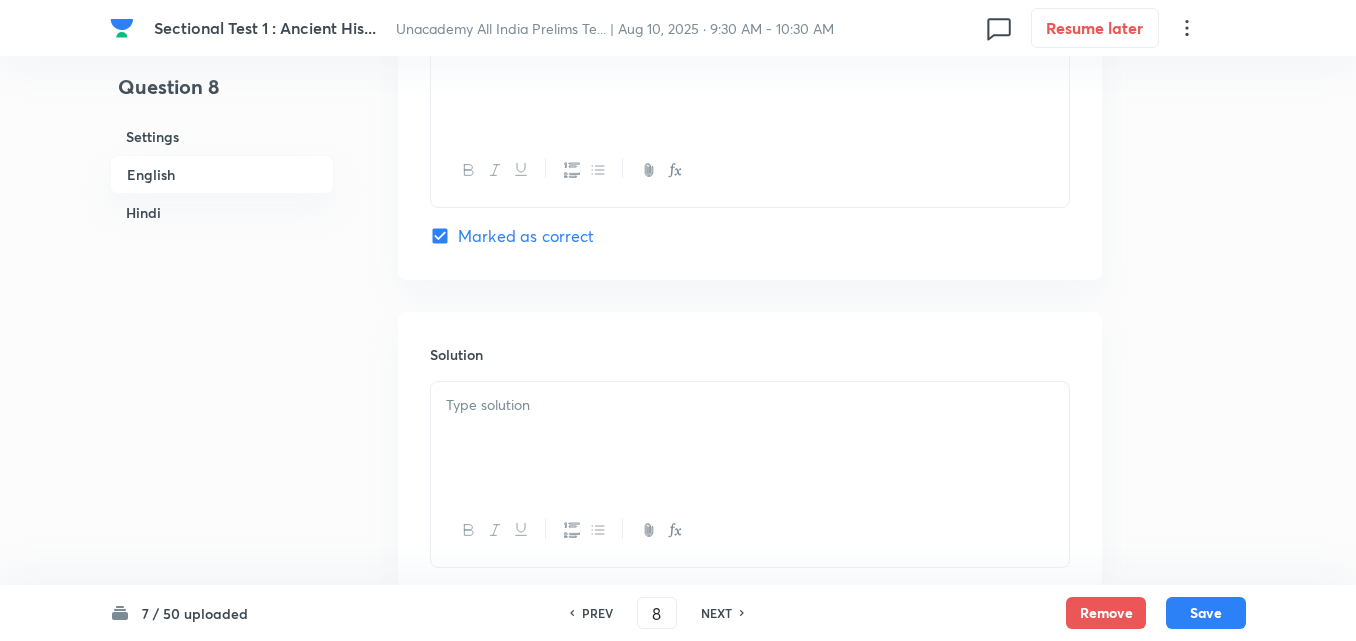checkbox on "true" 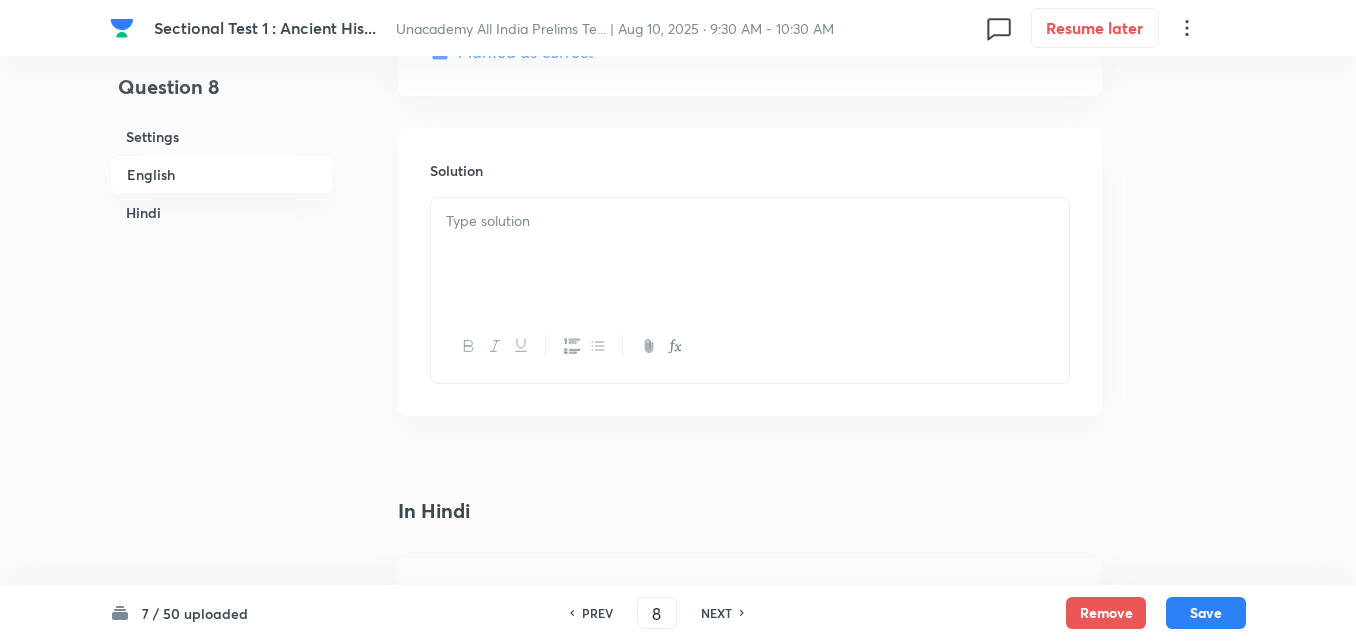 click at bounding box center [750, 254] 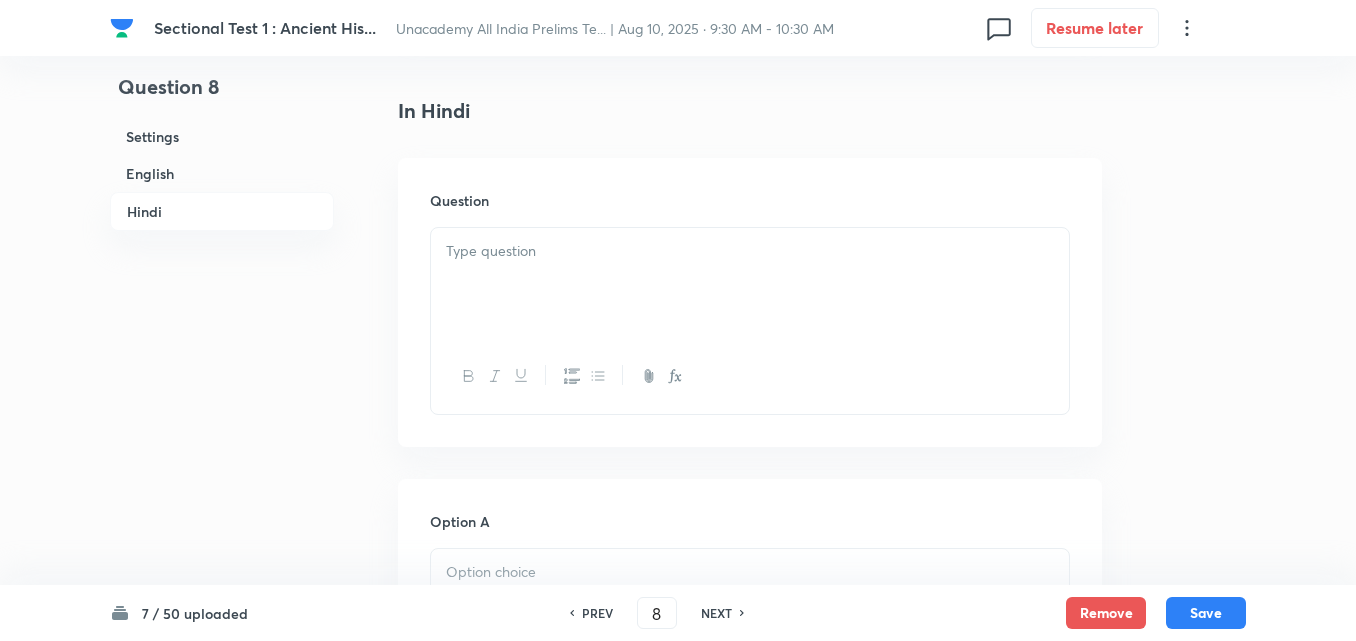 click at bounding box center [750, 284] 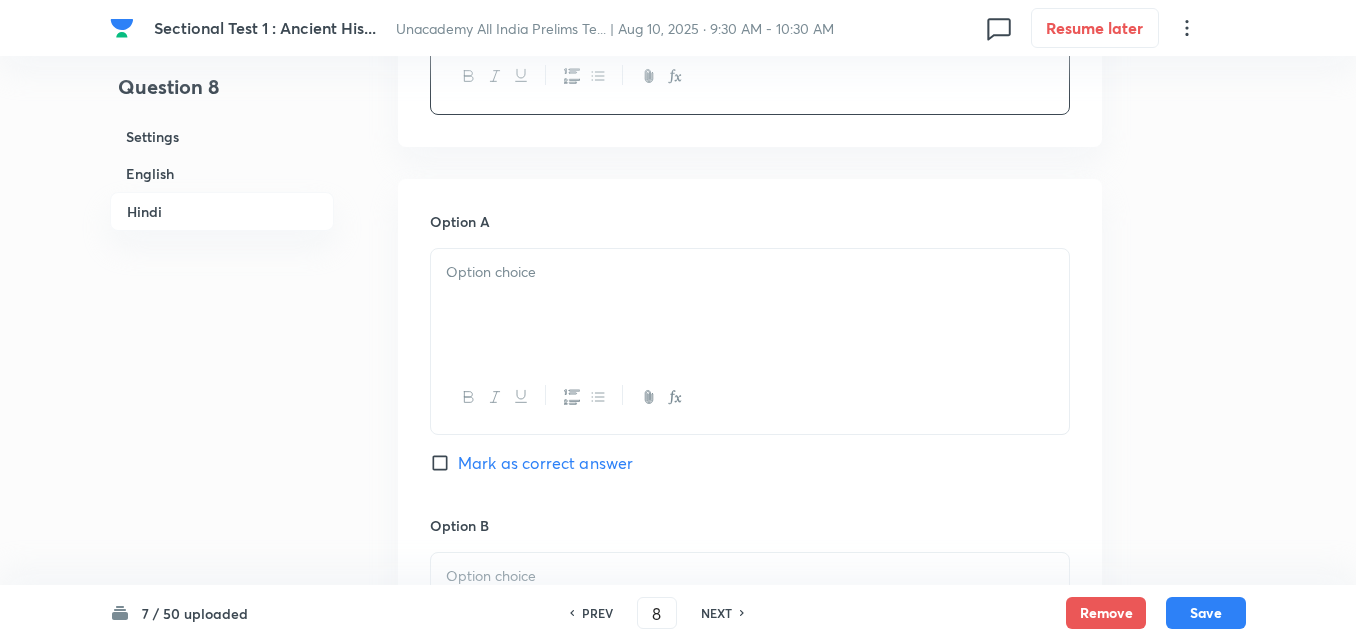 click at bounding box center [750, 305] 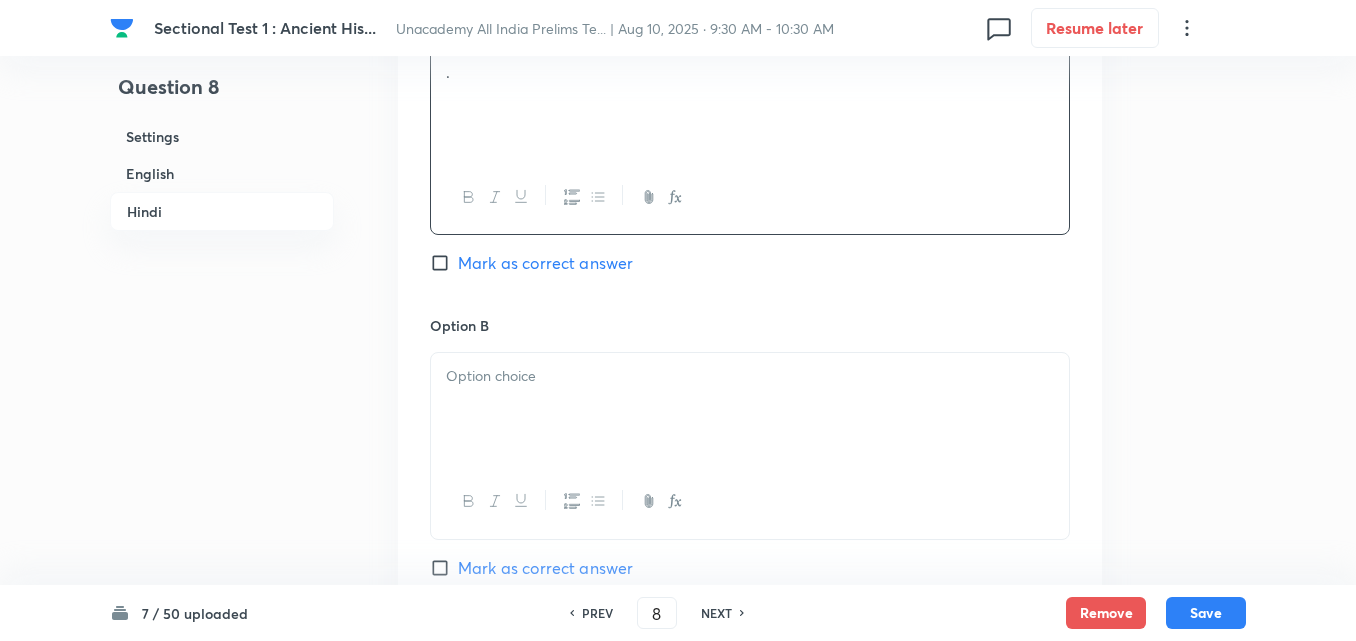 click at bounding box center (750, 409) 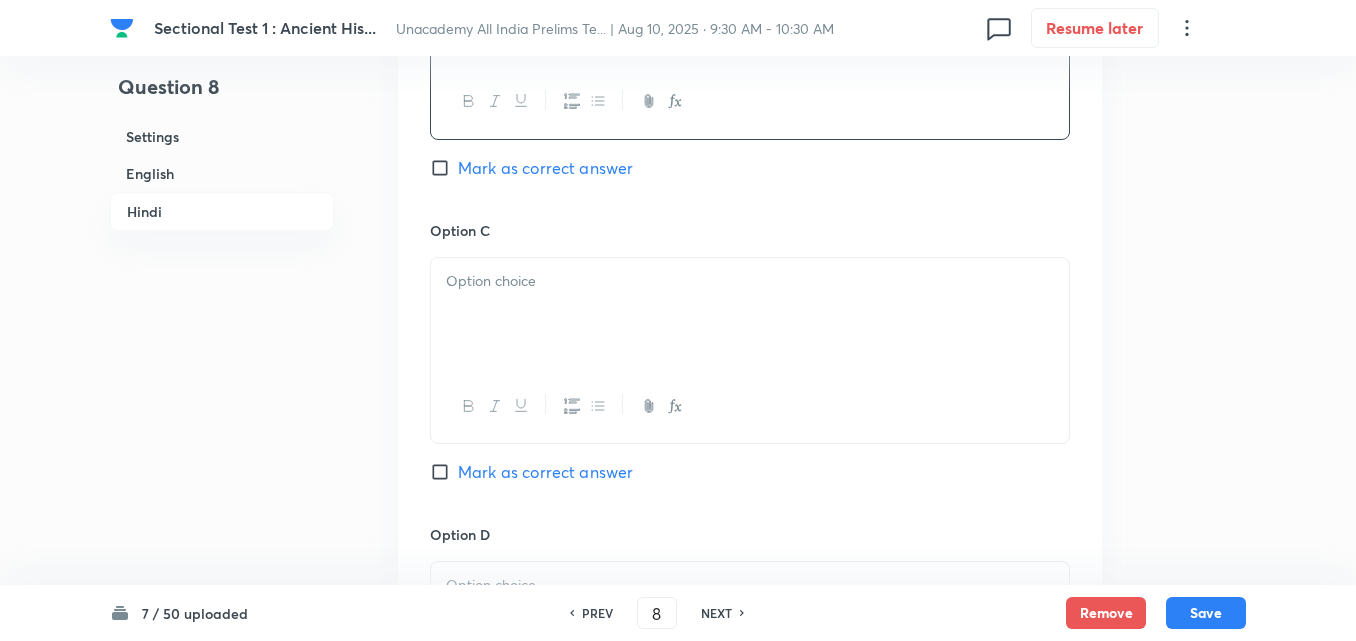 click at bounding box center (750, 314) 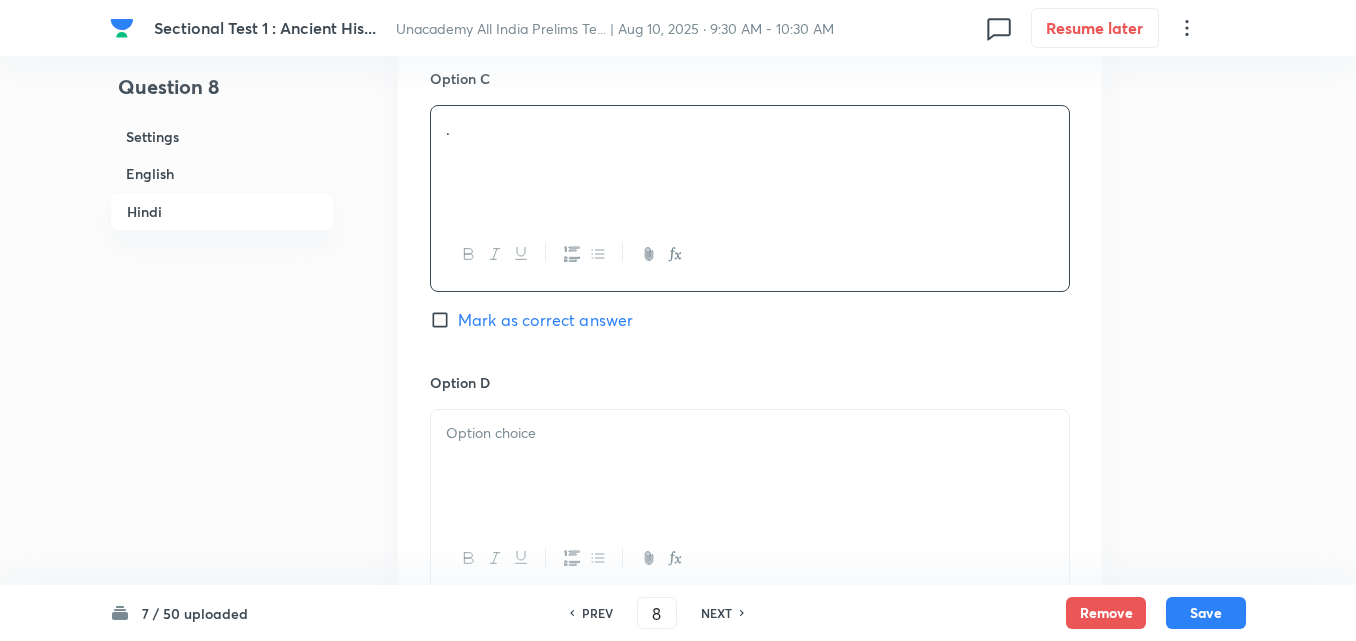 scroll, scrollTop: 3842, scrollLeft: 0, axis: vertical 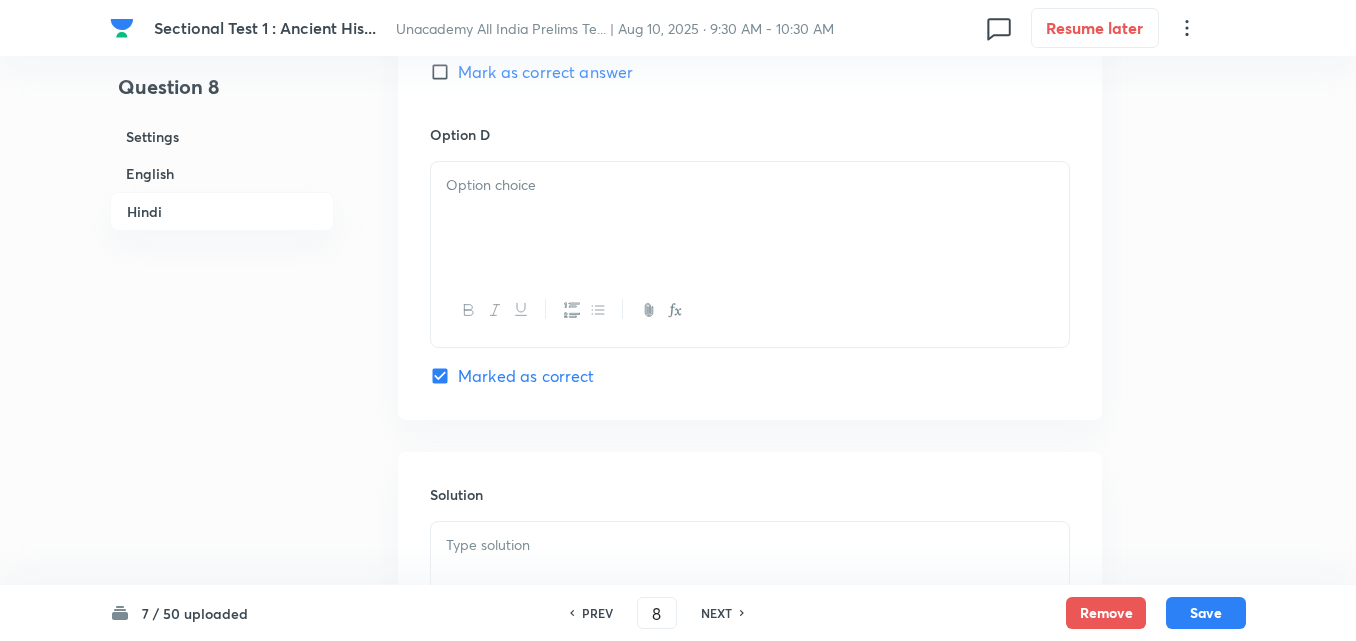 click at bounding box center [750, 310] 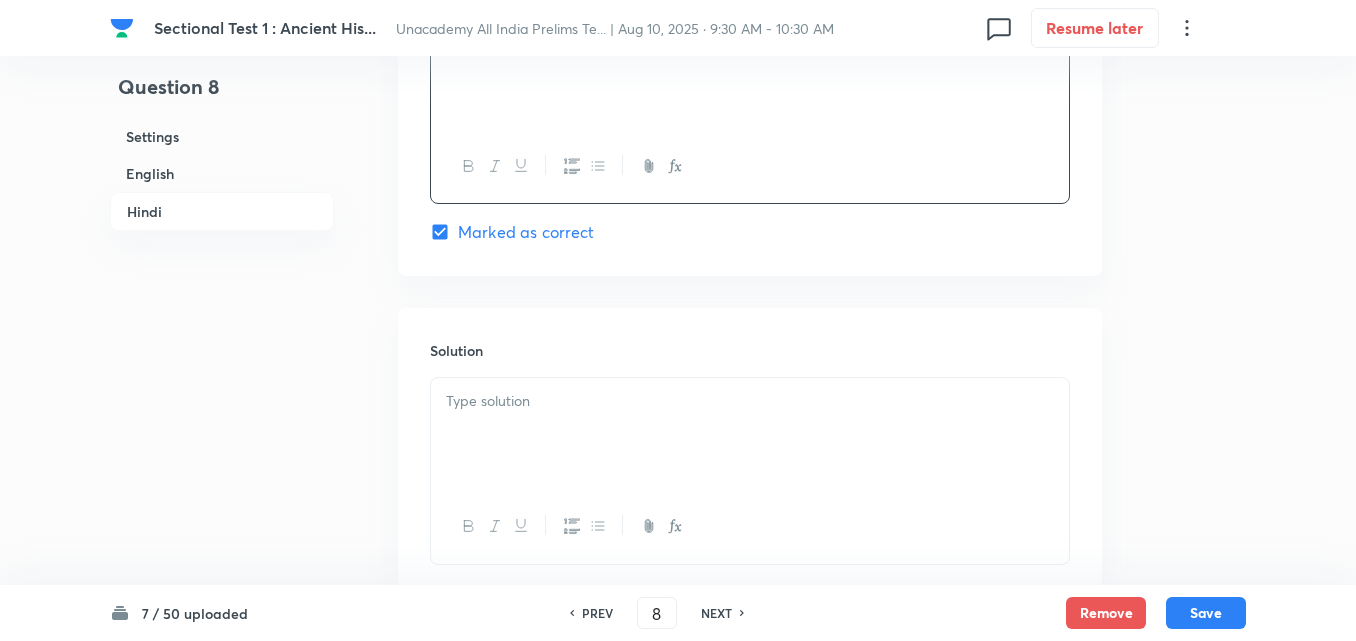 scroll, scrollTop: 4118, scrollLeft: 0, axis: vertical 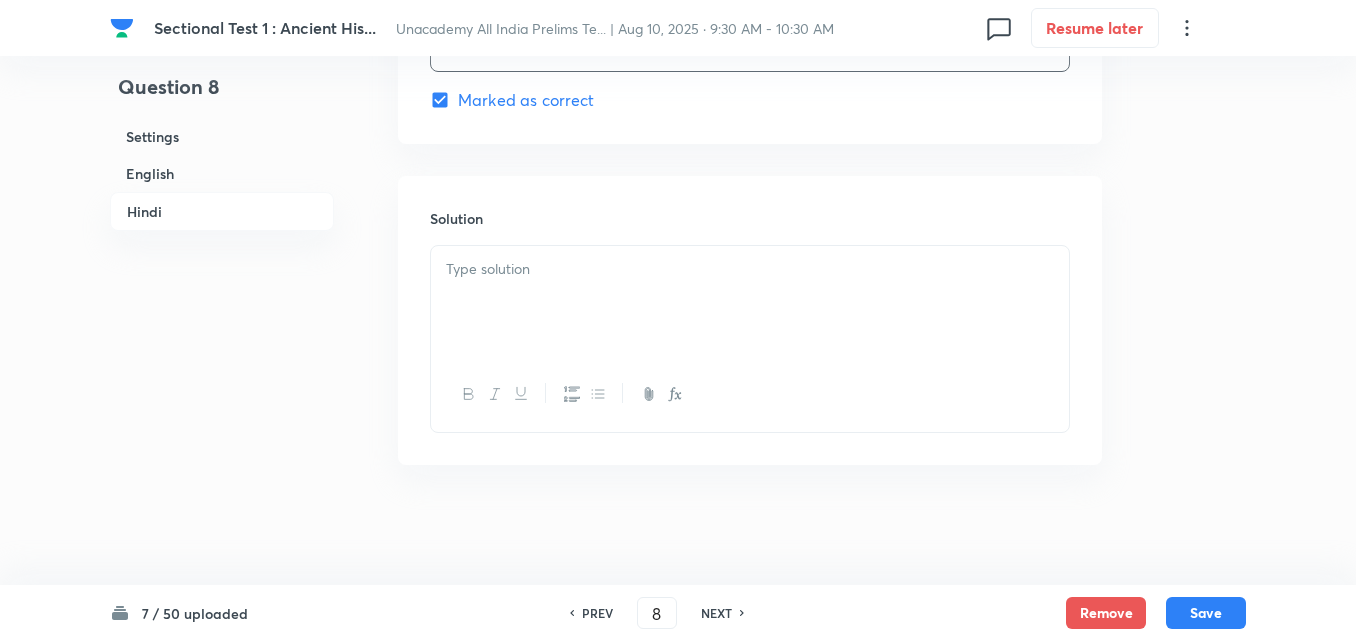 drag, startPoint x: 519, startPoint y: 303, endPoint x: 517, endPoint y: 293, distance: 10.198039 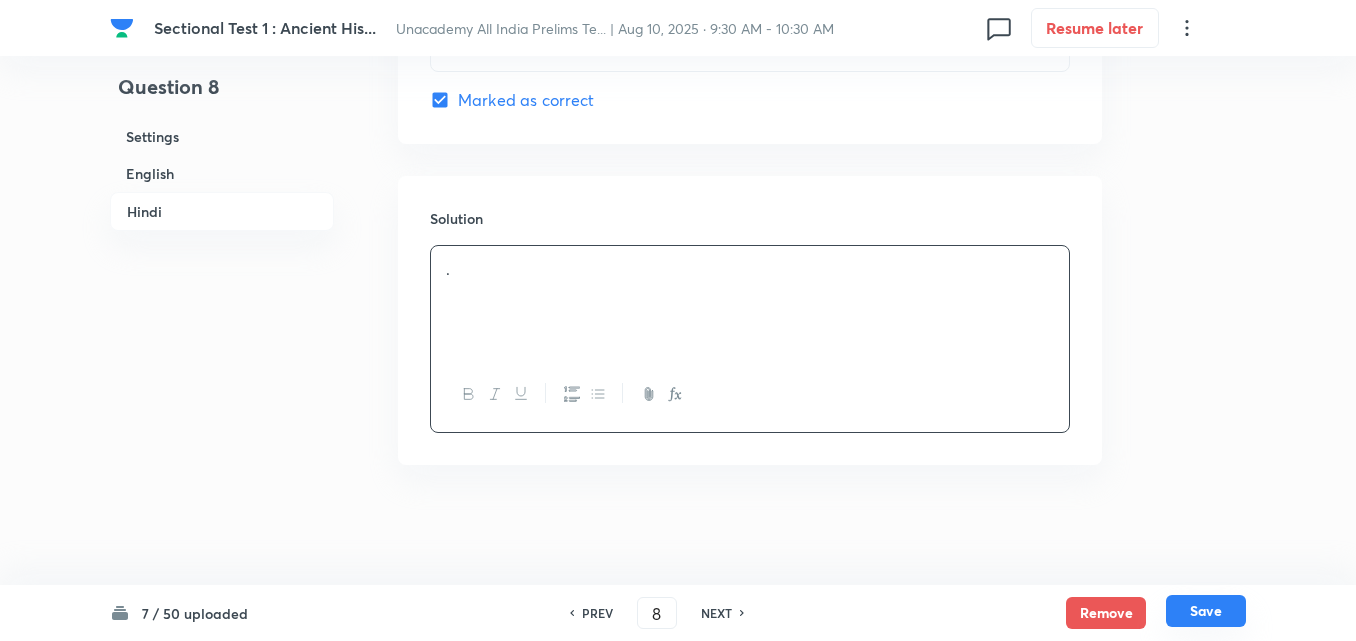 click on "Save" at bounding box center (1206, 611) 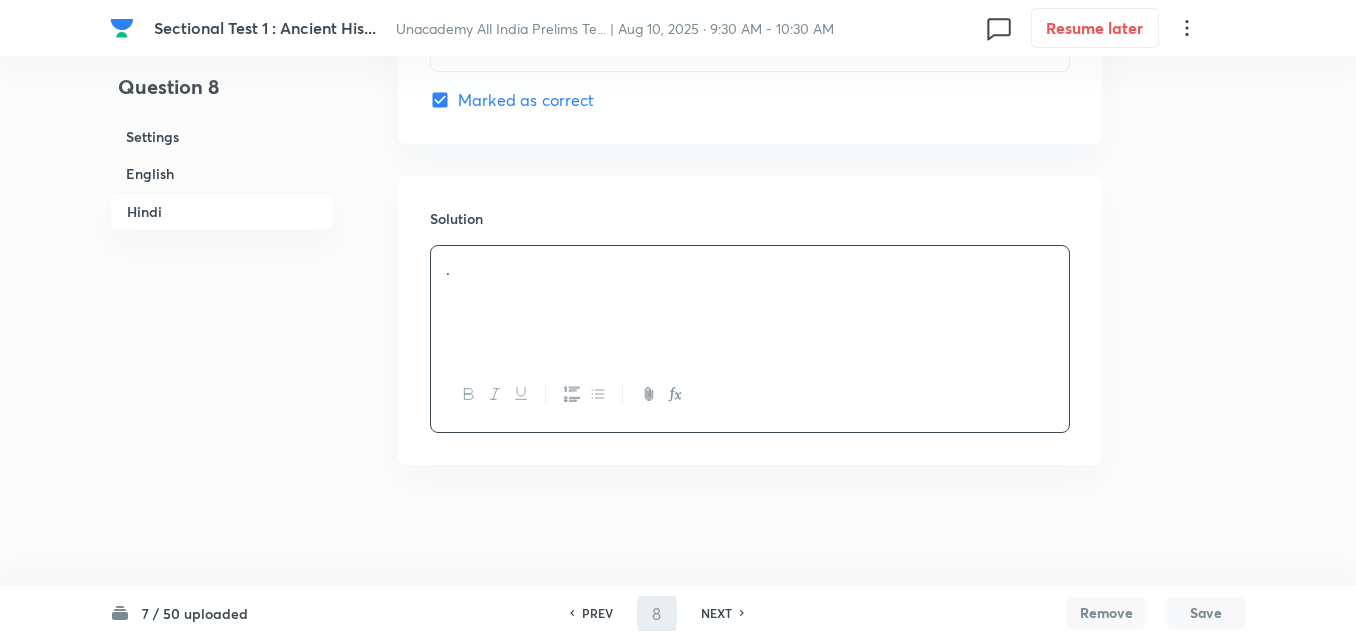 type on "9" 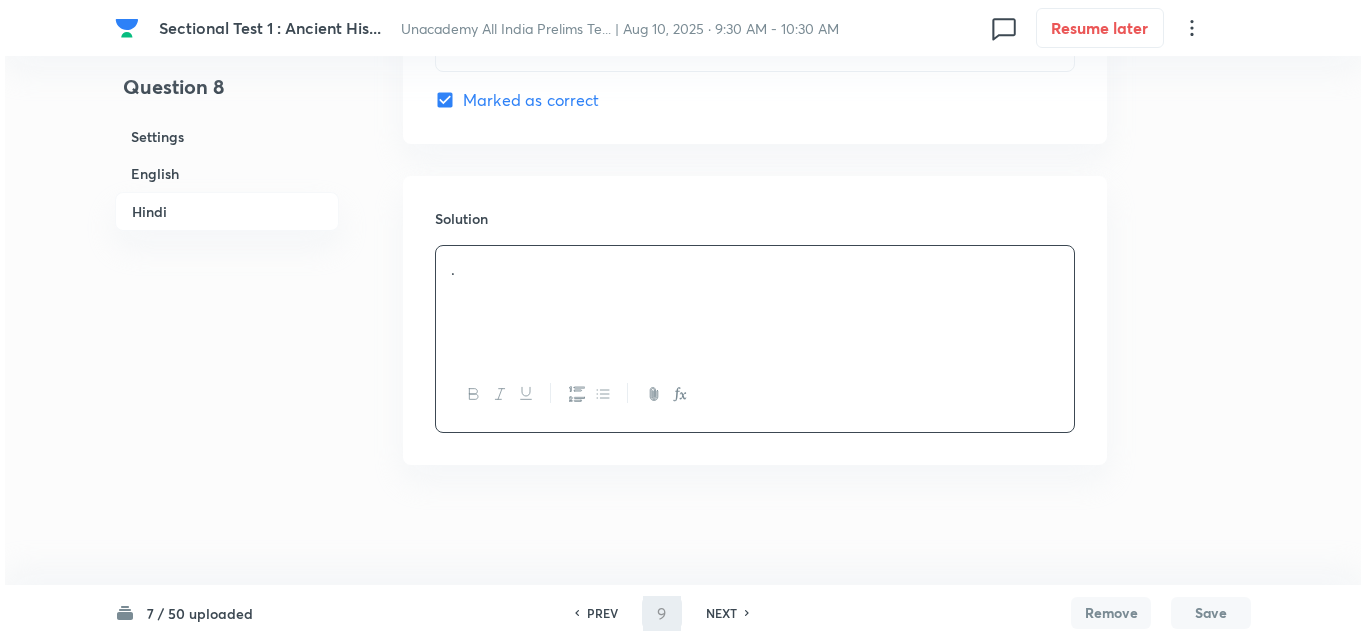 scroll, scrollTop: 0, scrollLeft: 0, axis: both 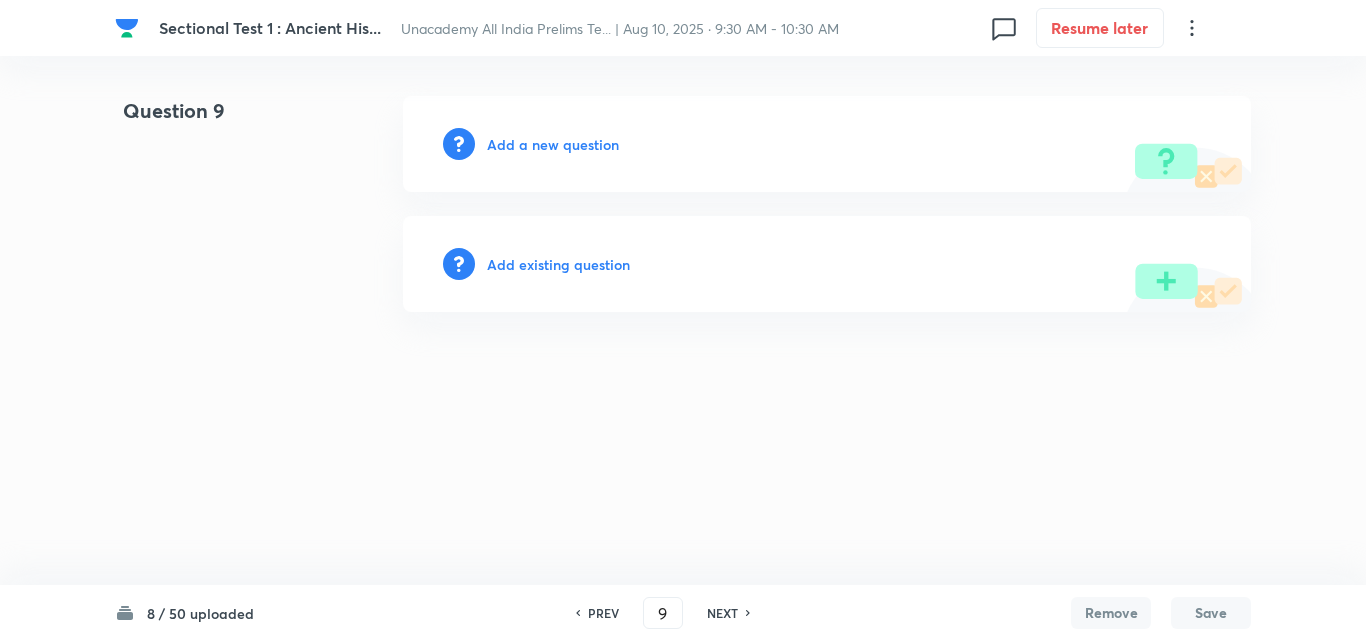 click on "Add a new question" at bounding box center (553, 144) 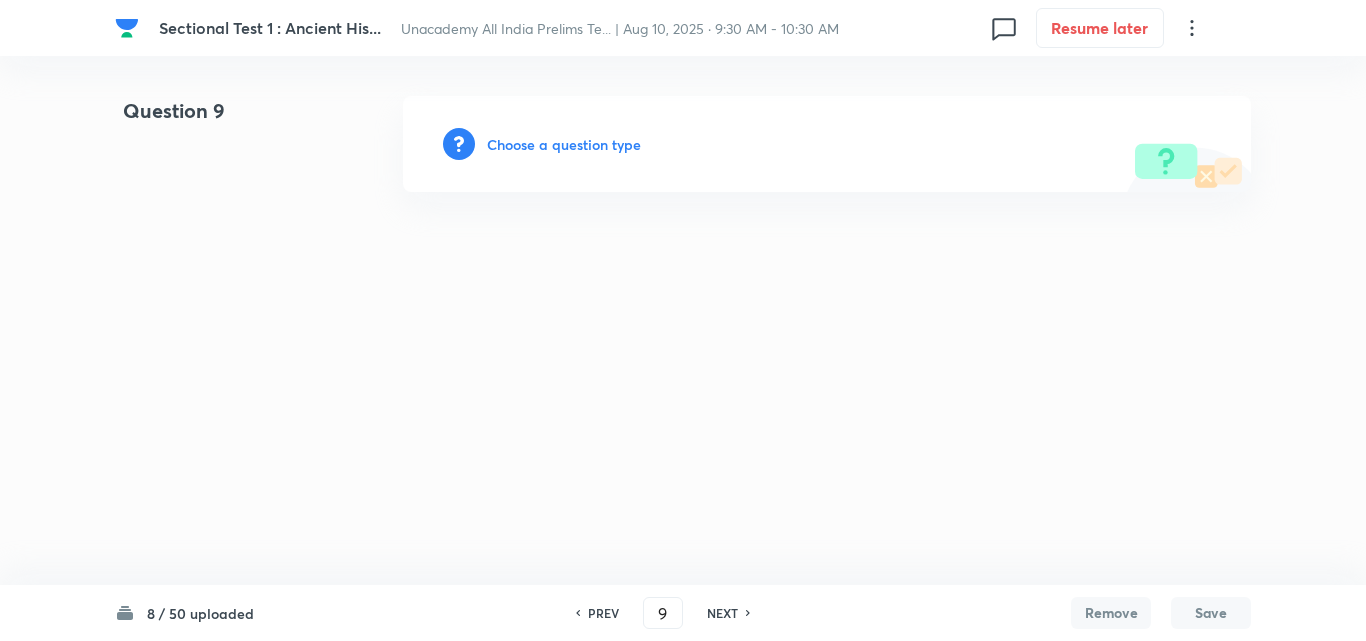 click on "Choose a question type" at bounding box center (564, 144) 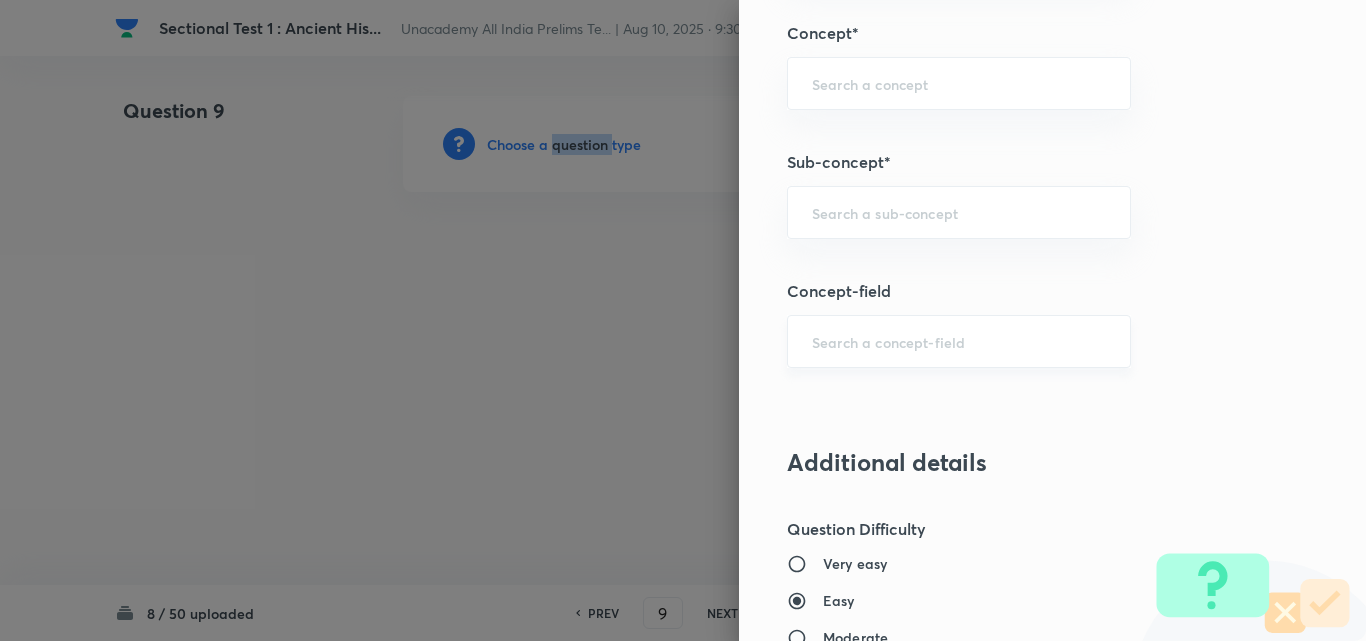 scroll, scrollTop: 1200, scrollLeft: 0, axis: vertical 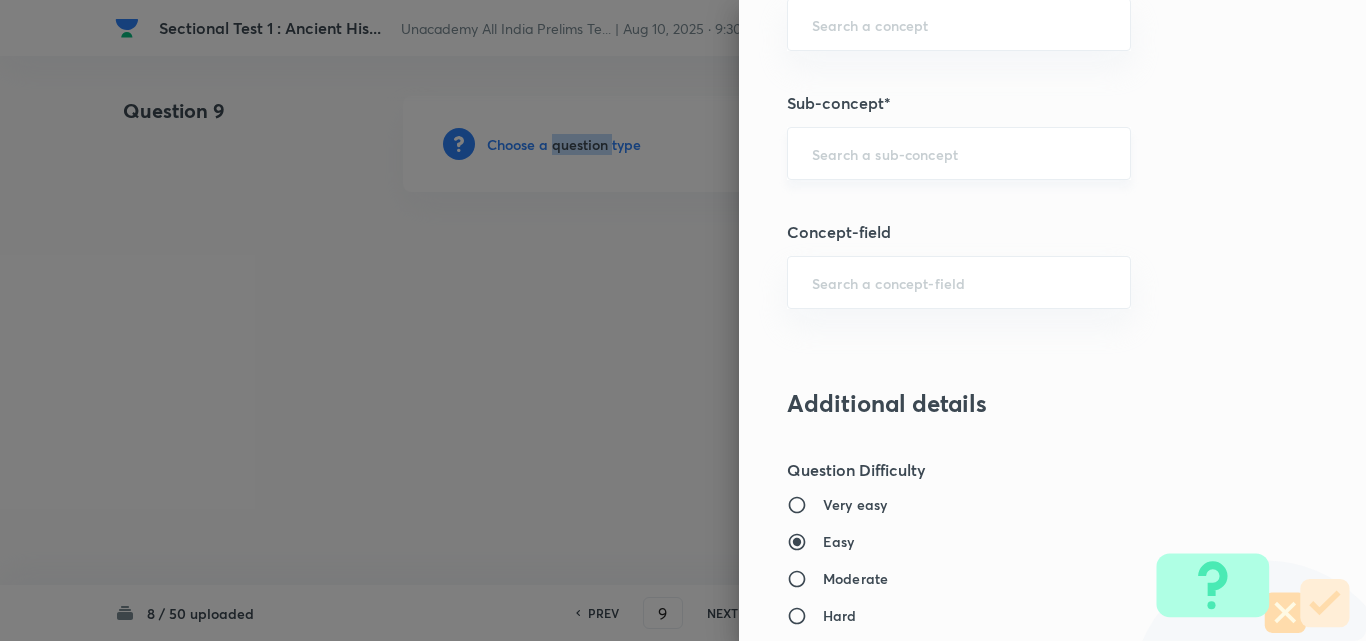click on "​" at bounding box center (959, 153) 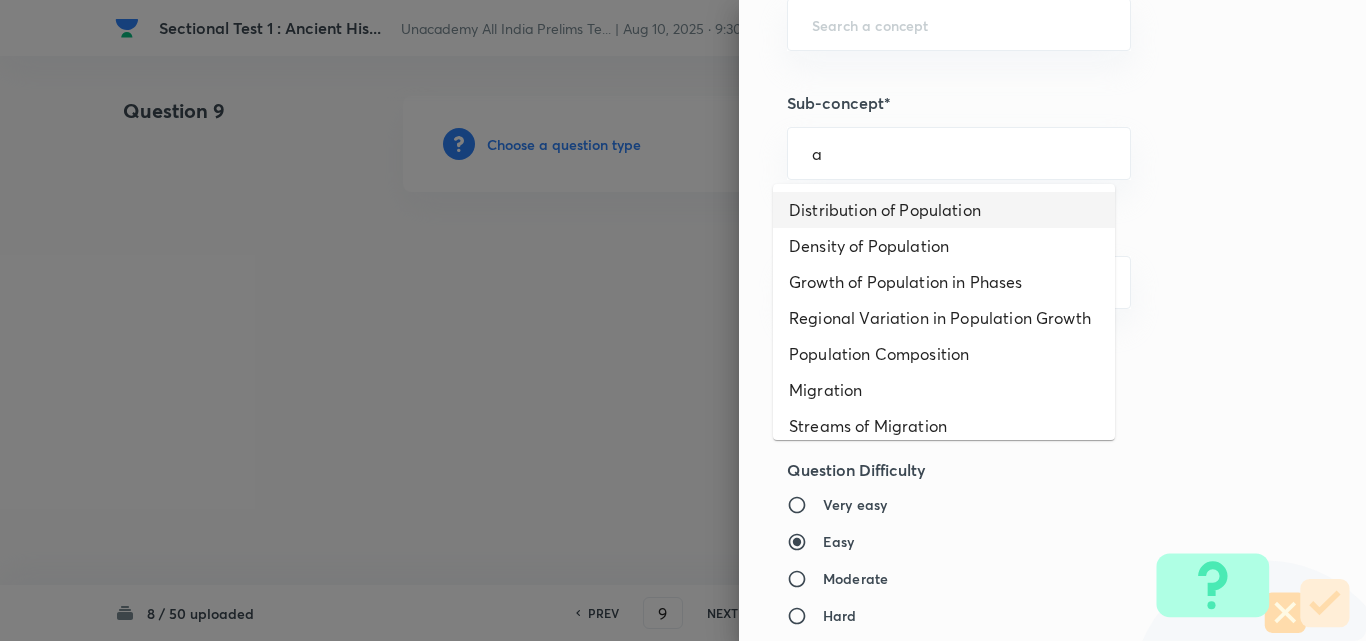 click on "Distribution of Population" at bounding box center [944, 210] 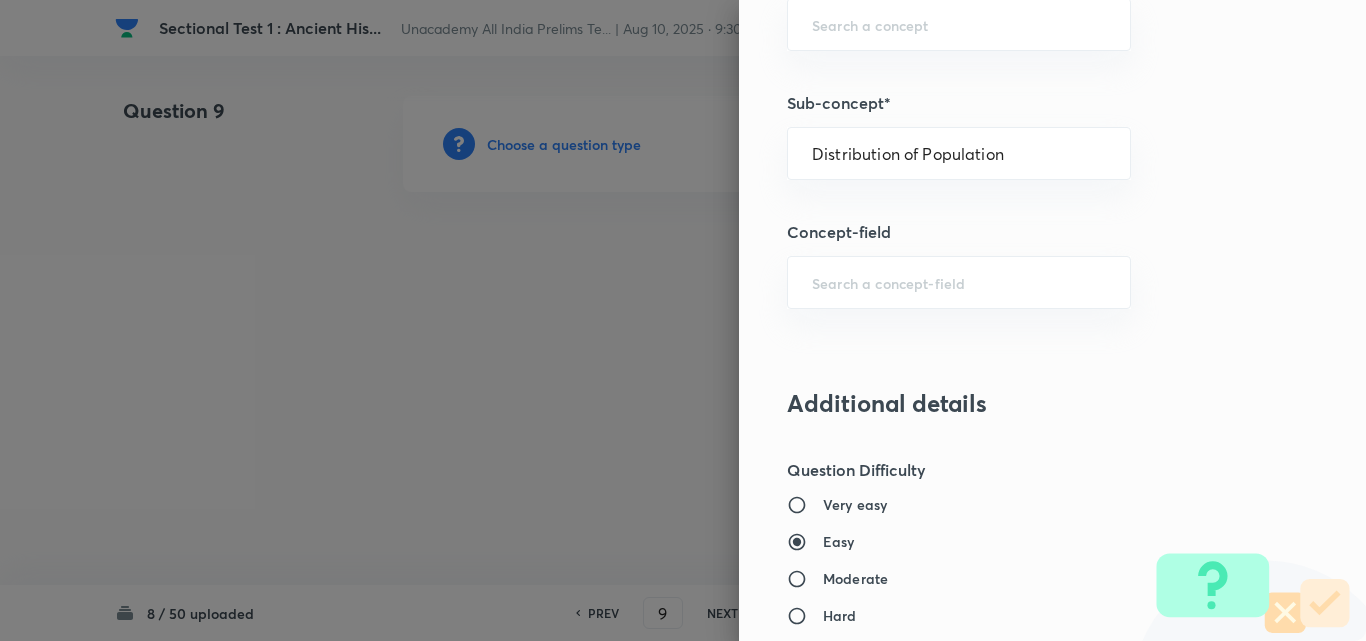 type on "Geography" 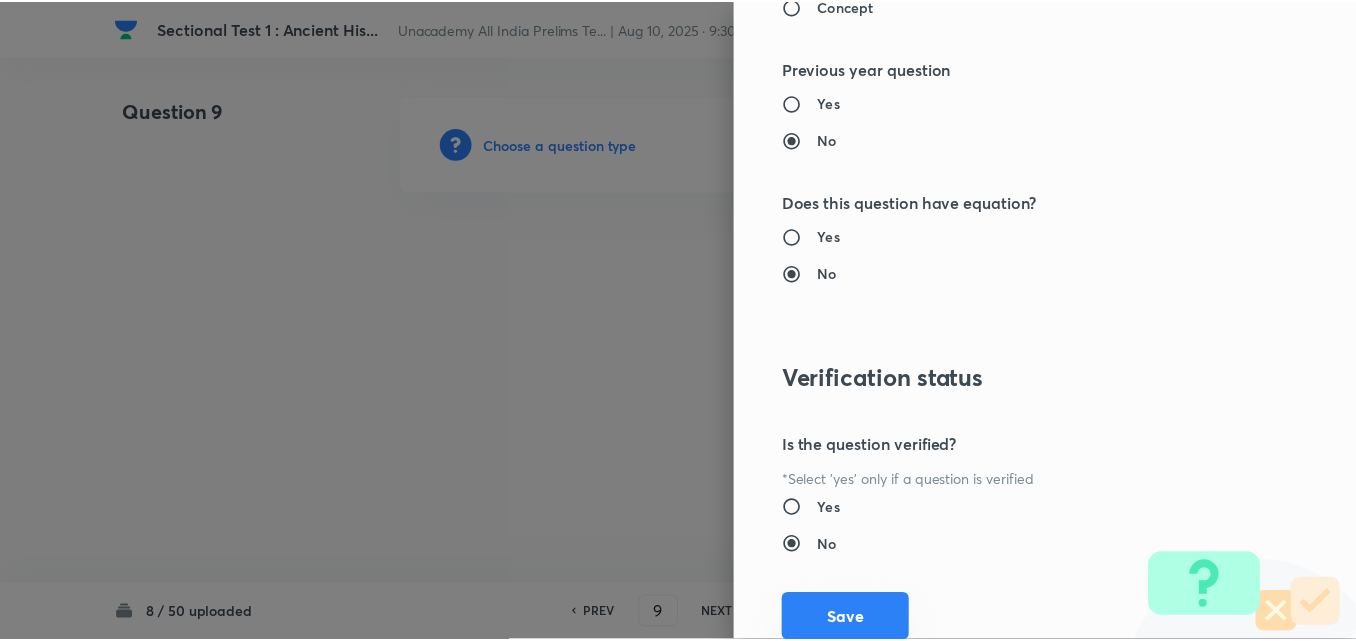 scroll, scrollTop: 2085, scrollLeft: 0, axis: vertical 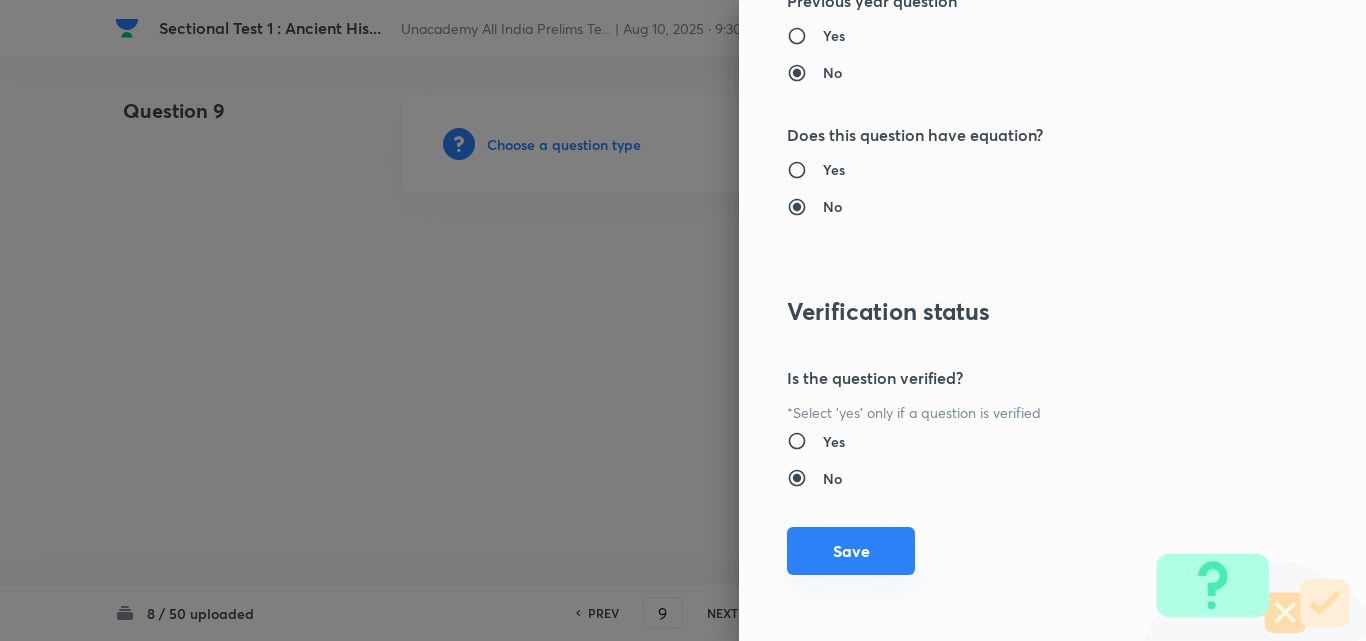 click on "Save" at bounding box center [851, 551] 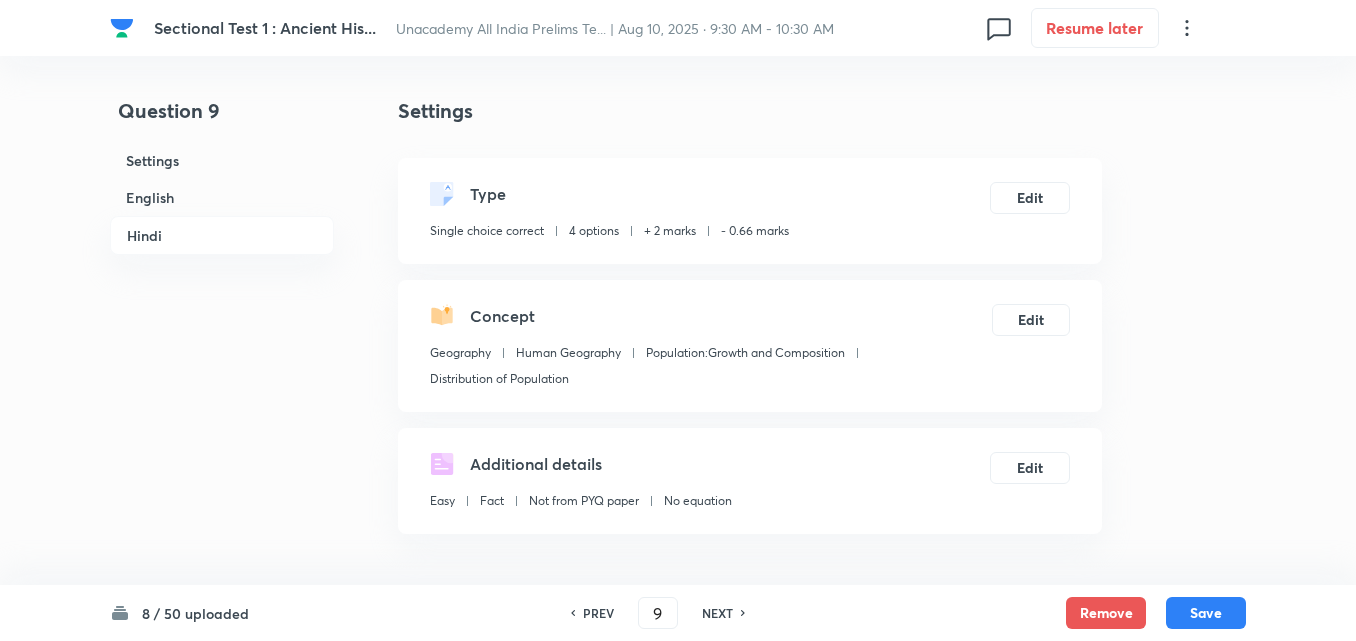 click on "English" at bounding box center (222, 197) 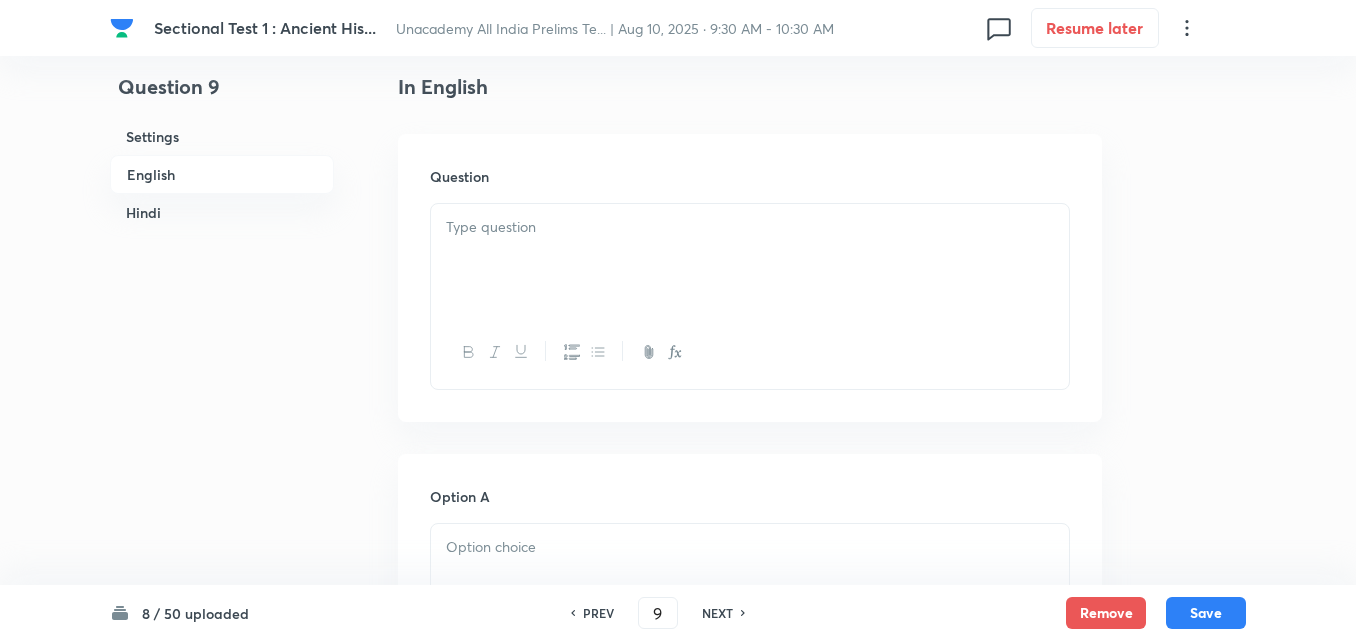 click at bounding box center (750, 260) 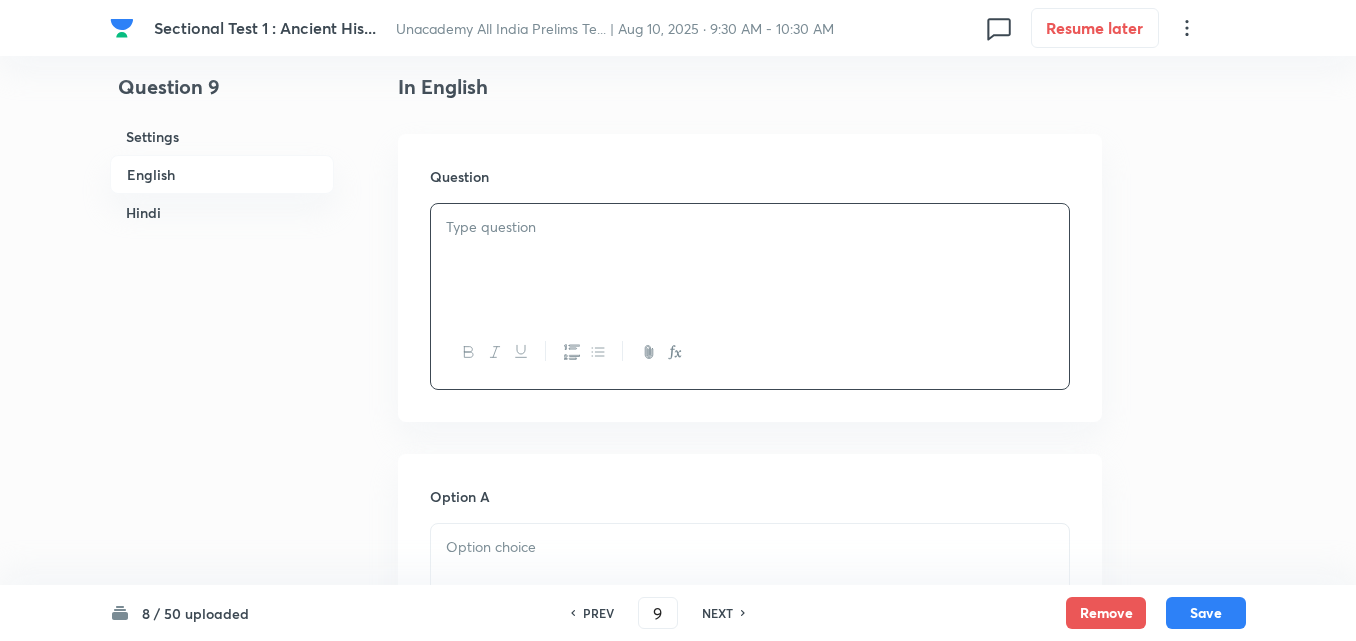 type 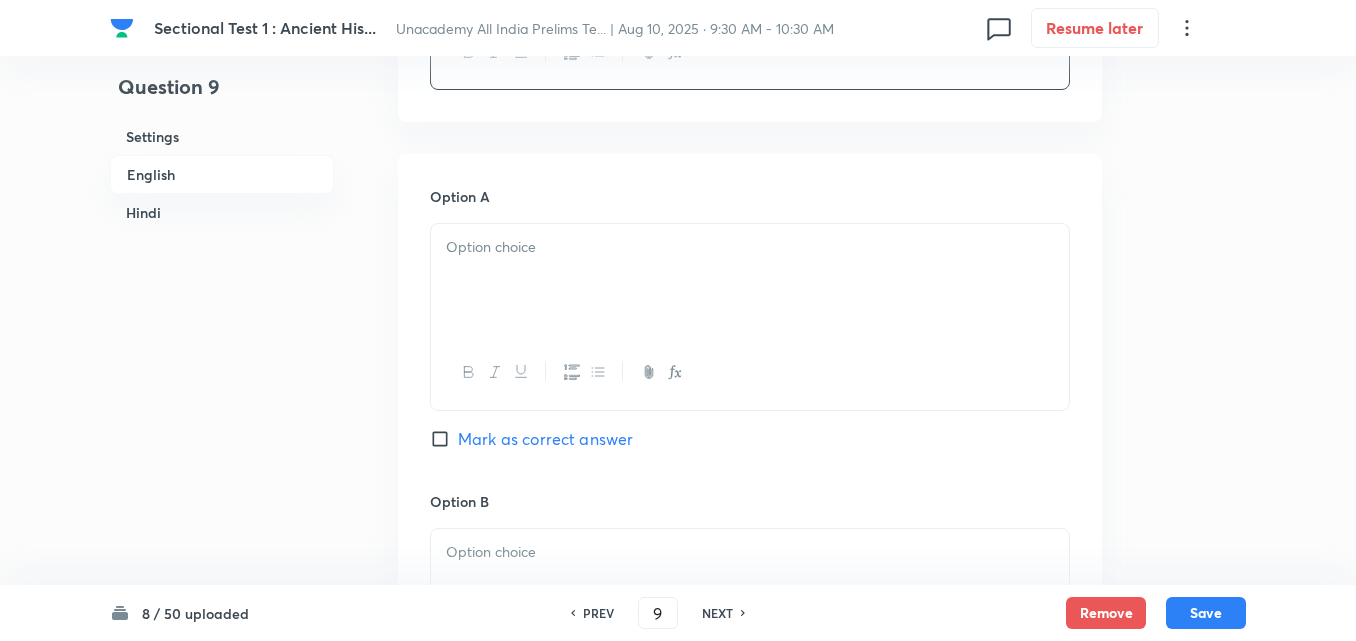 click at bounding box center (750, 280) 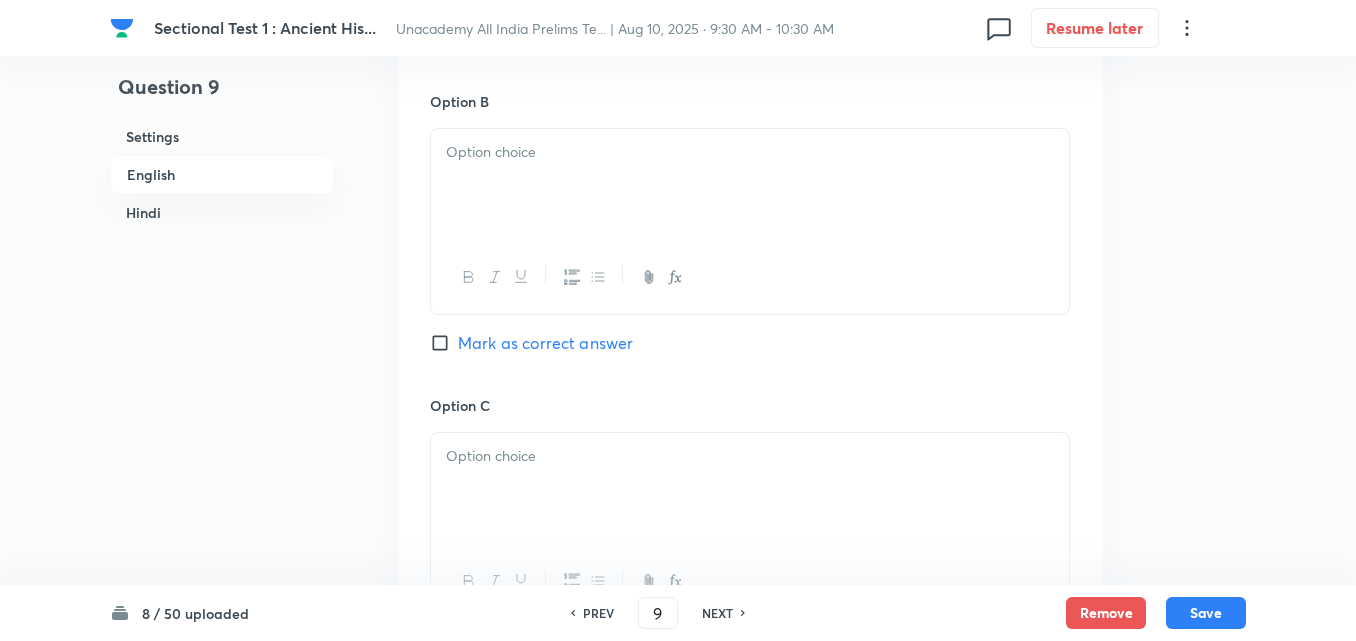 type 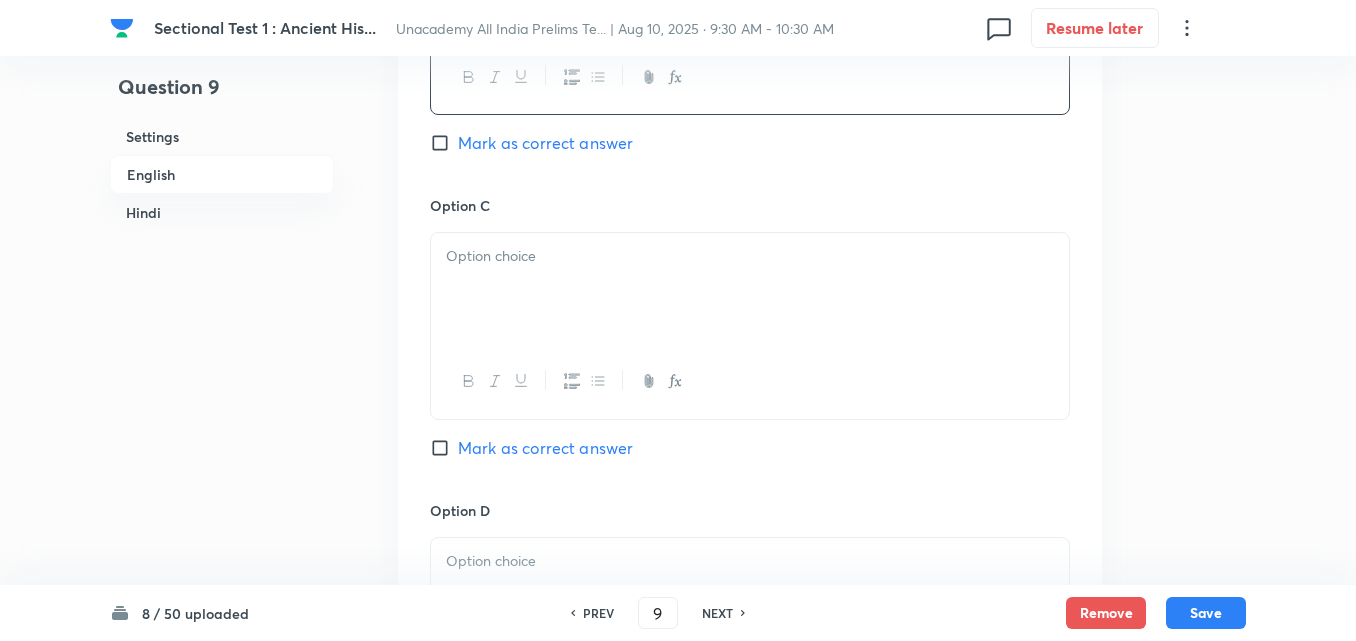 click at bounding box center (750, 289) 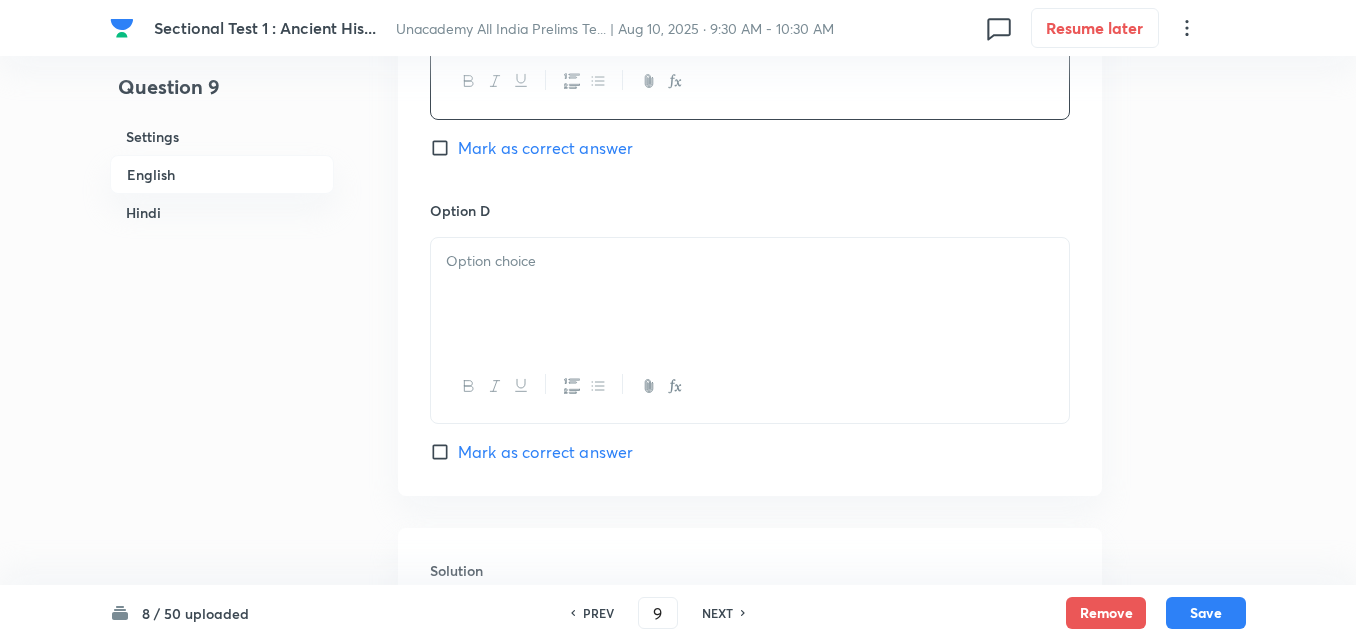 click at bounding box center [750, 294] 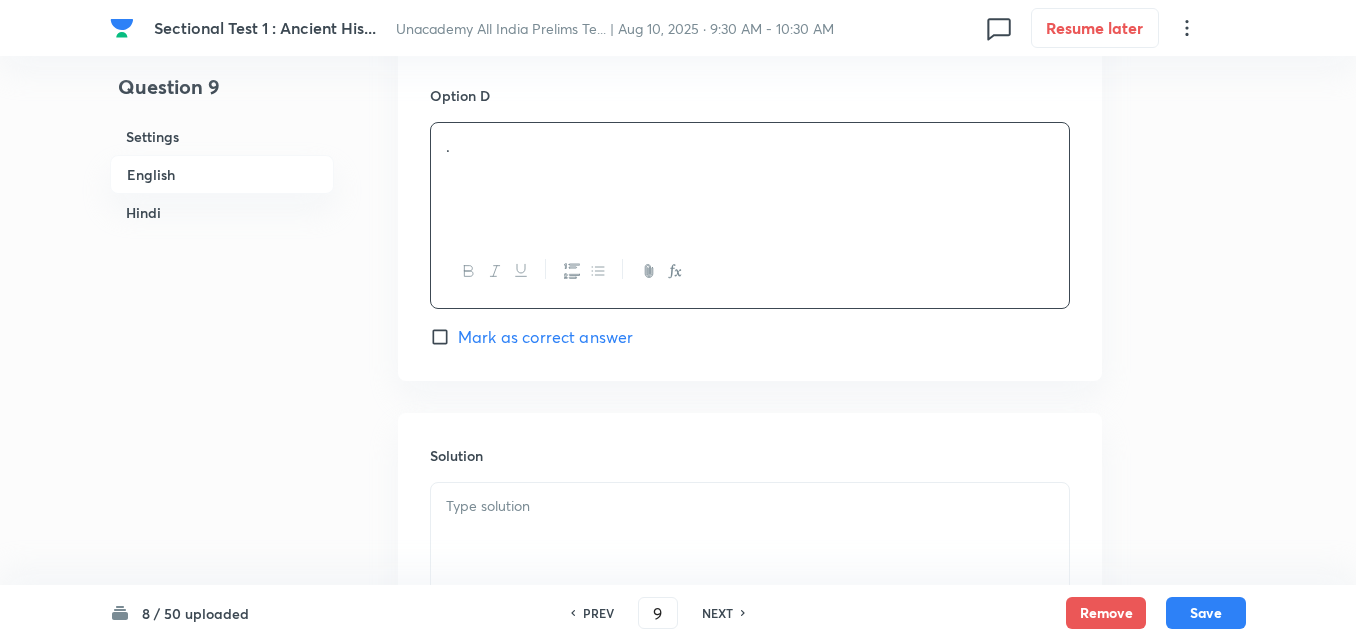 scroll, scrollTop: 2042, scrollLeft: 0, axis: vertical 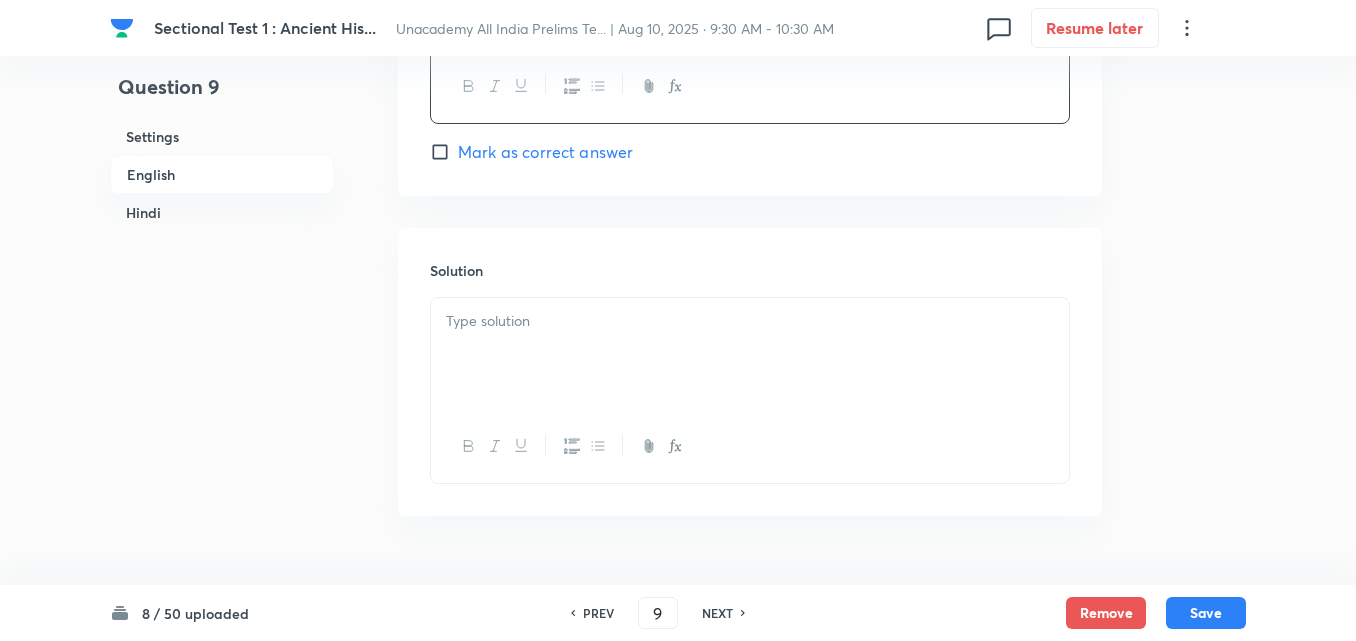 click on "Option D . Mark as correct answer" at bounding box center [750, 32] 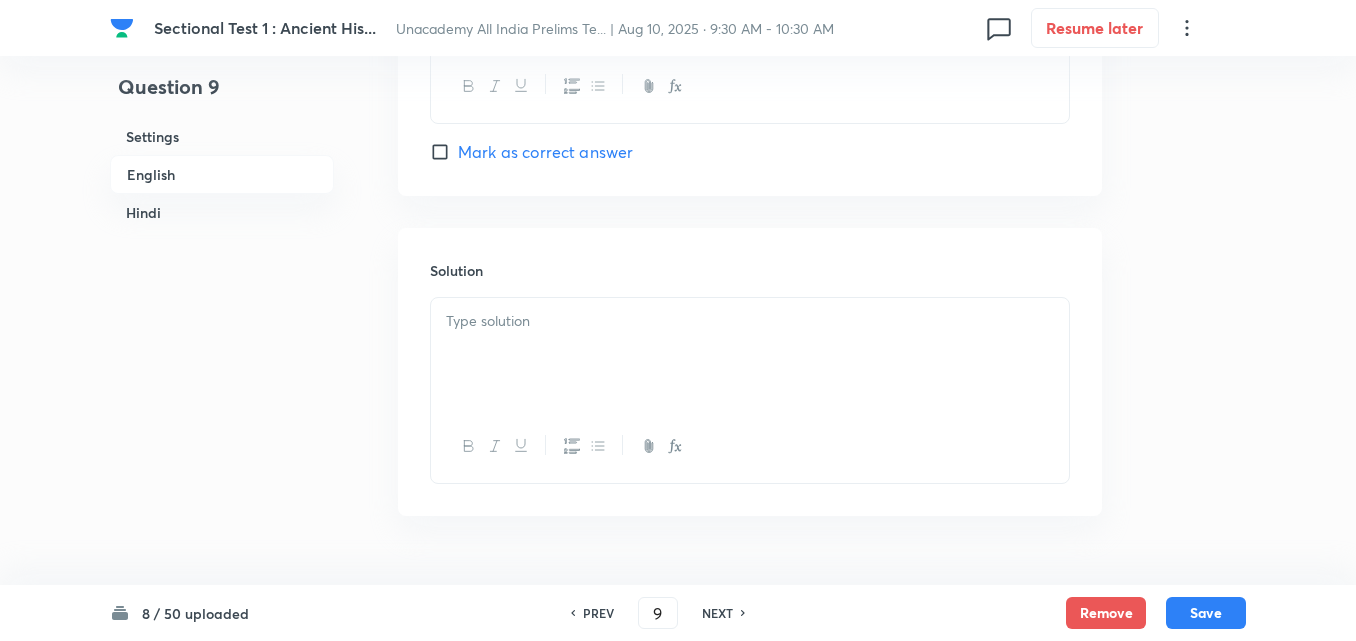 click on "Mark as correct answer" at bounding box center (545, 152) 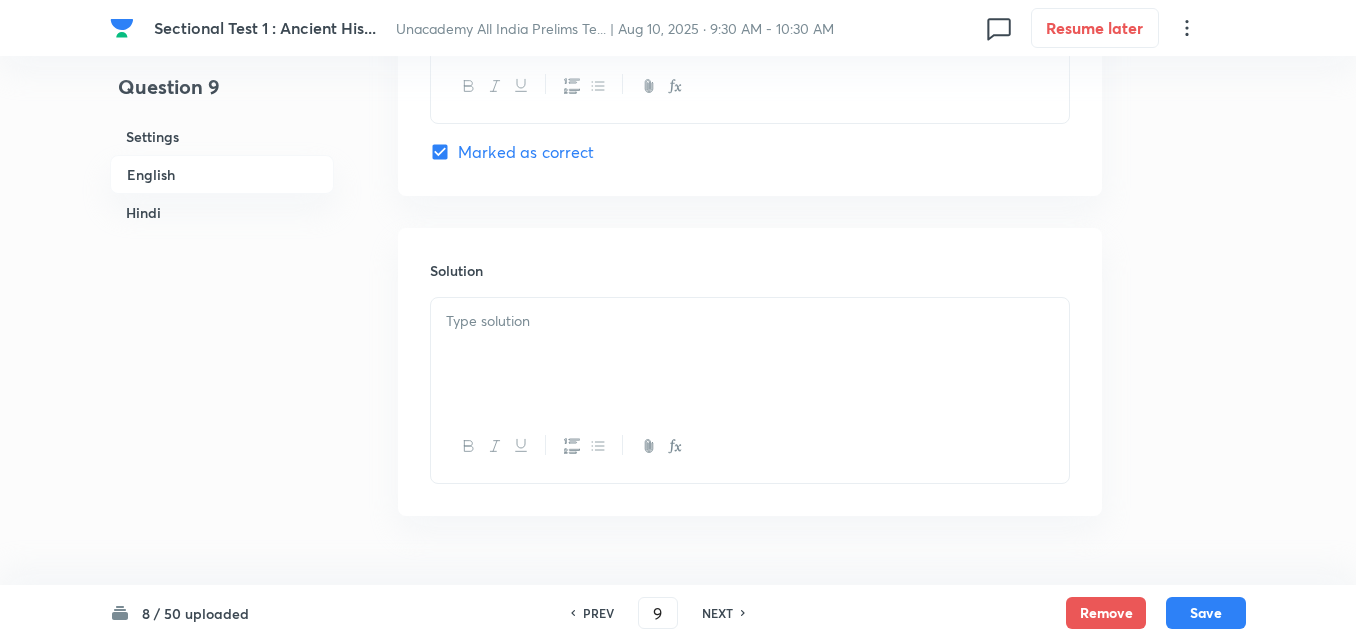 checkbox on "true" 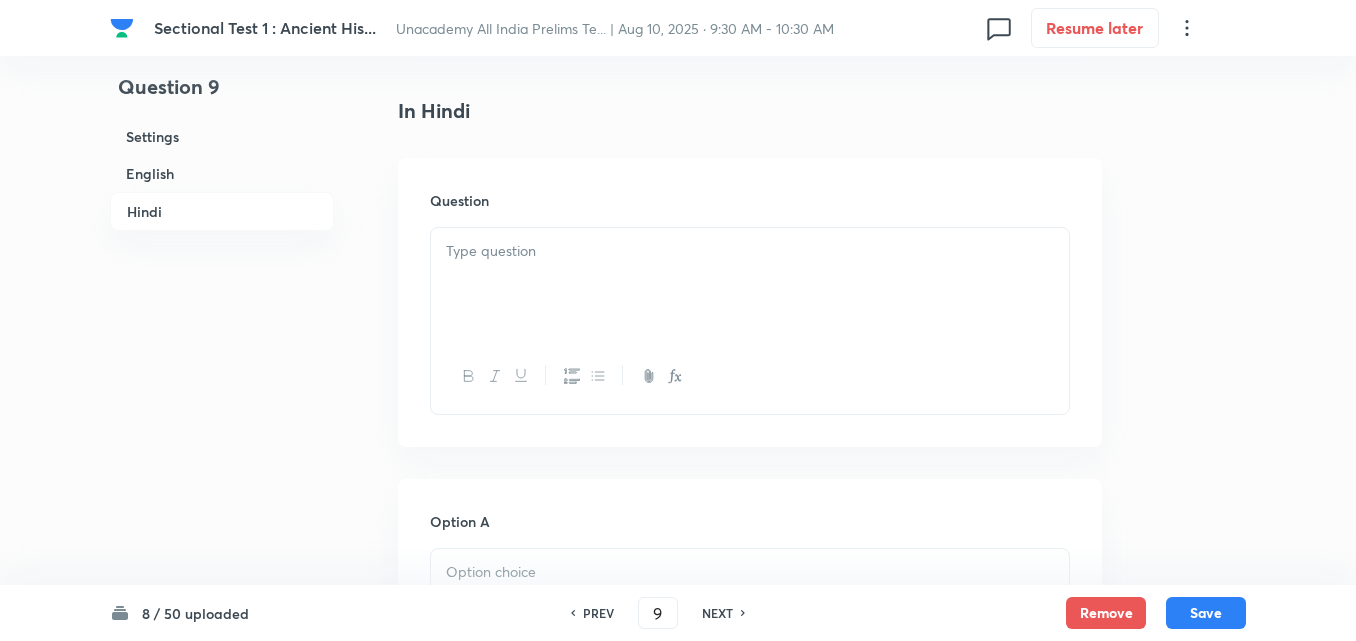 click at bounding box center [750, 284] 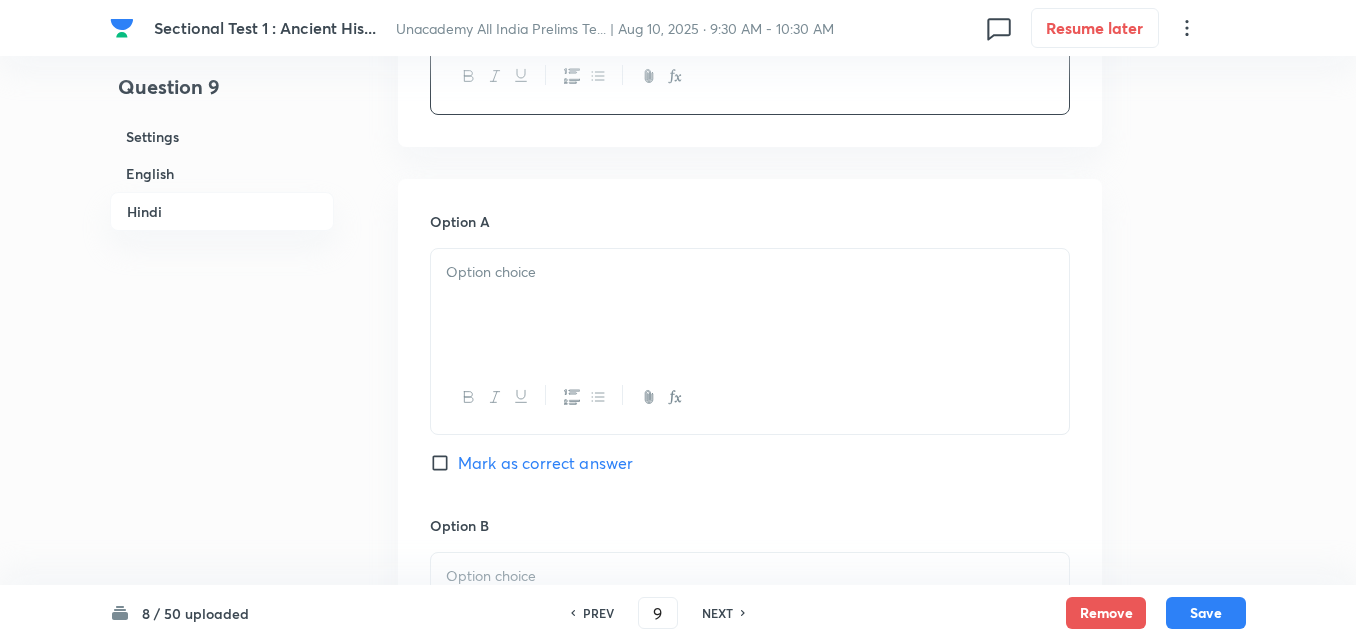 click at bounding box center (750, 305) 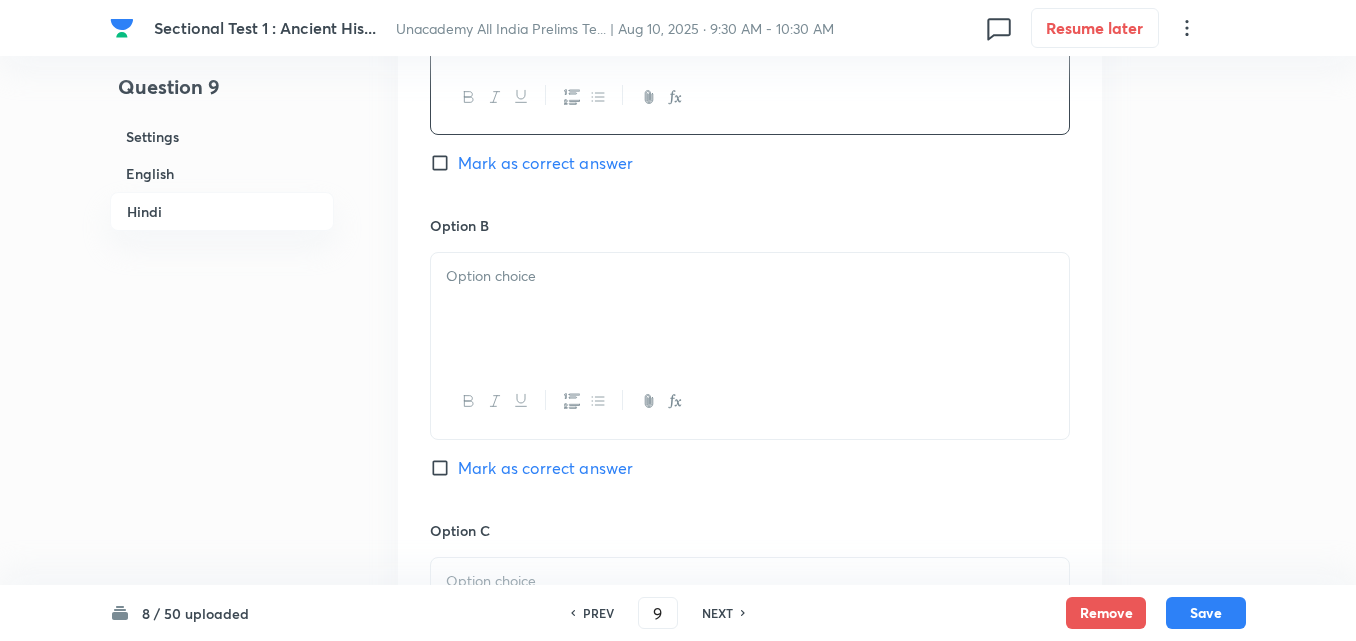 click at bounding box center [750, 309] 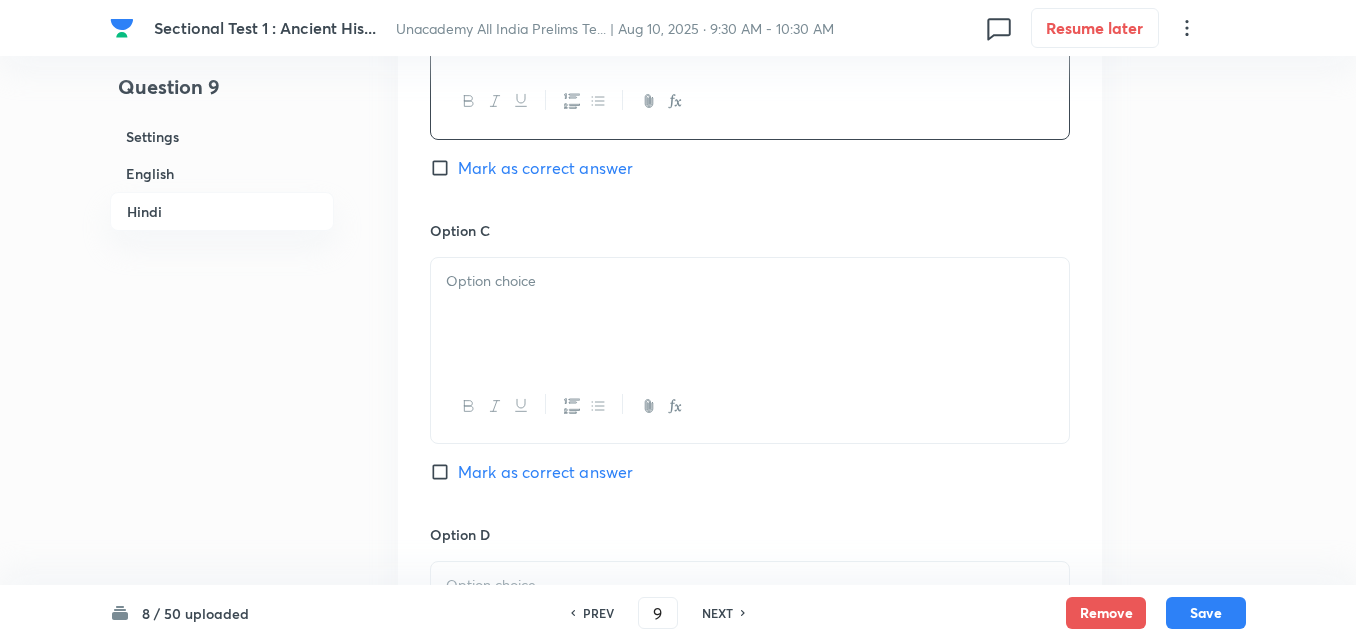 click at bounding box center (750, 314) 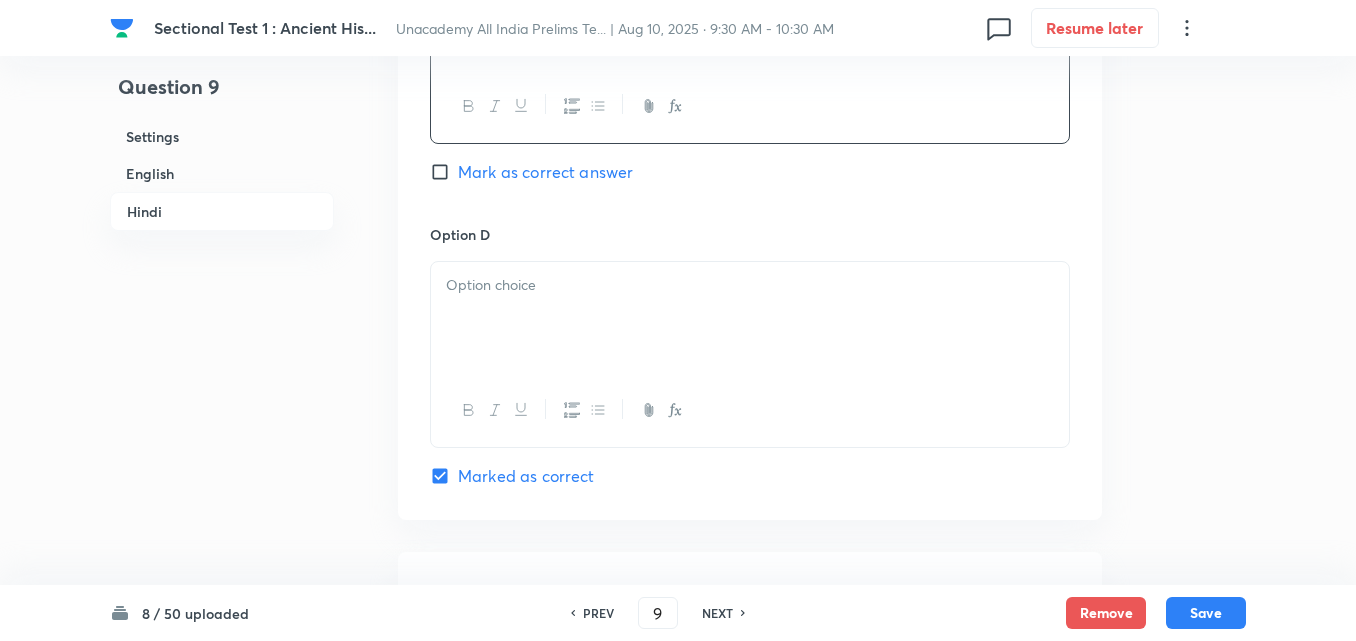 click at bounding box center (750, 318) 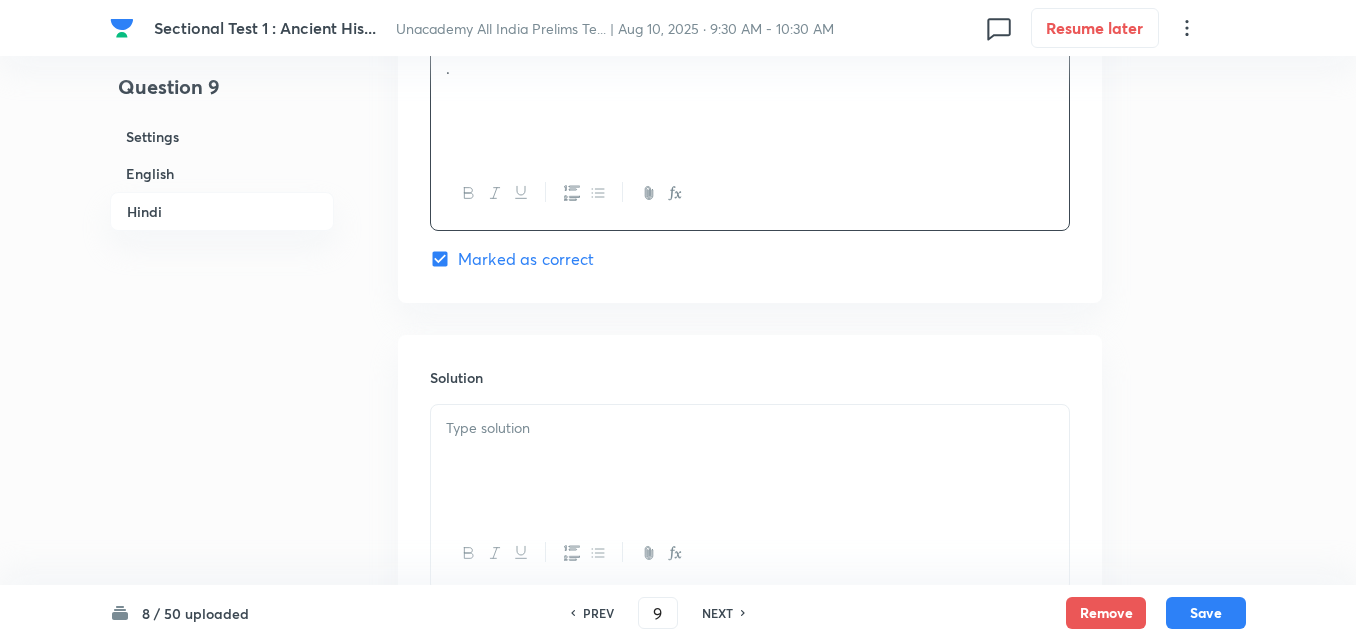 scroll, scrollTop: 4118, scrollLeft: 0, axis: vertical 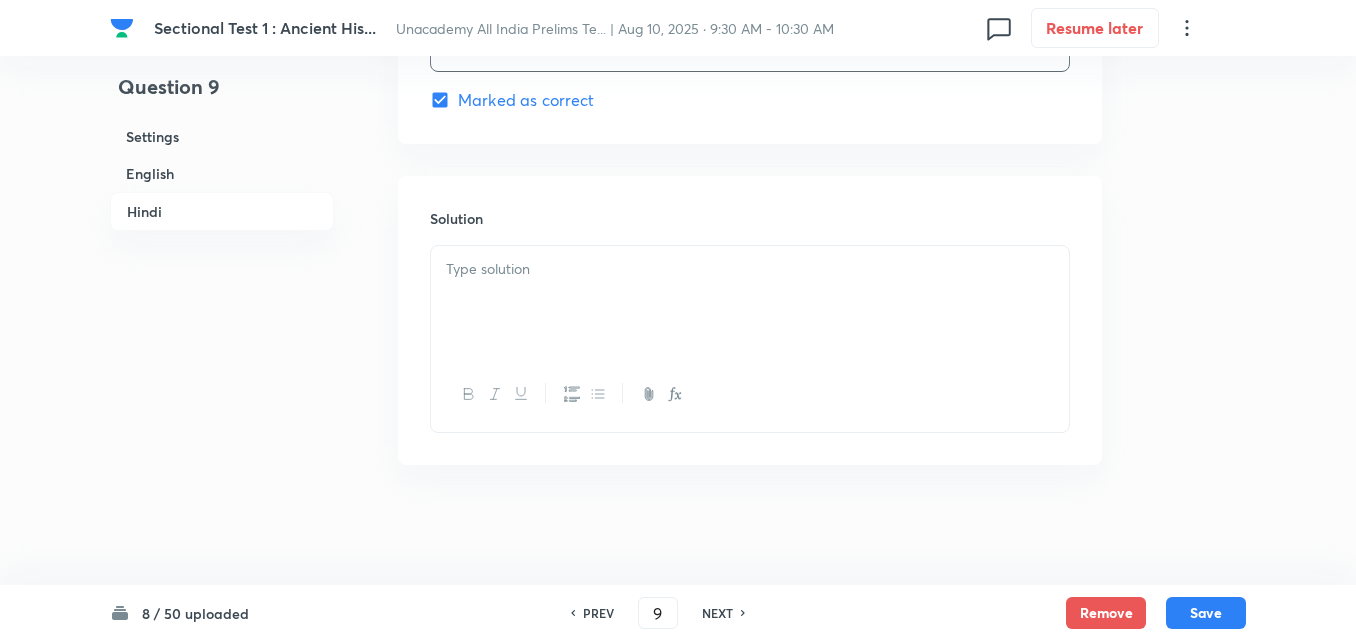 click at bounding box center (750, 394) 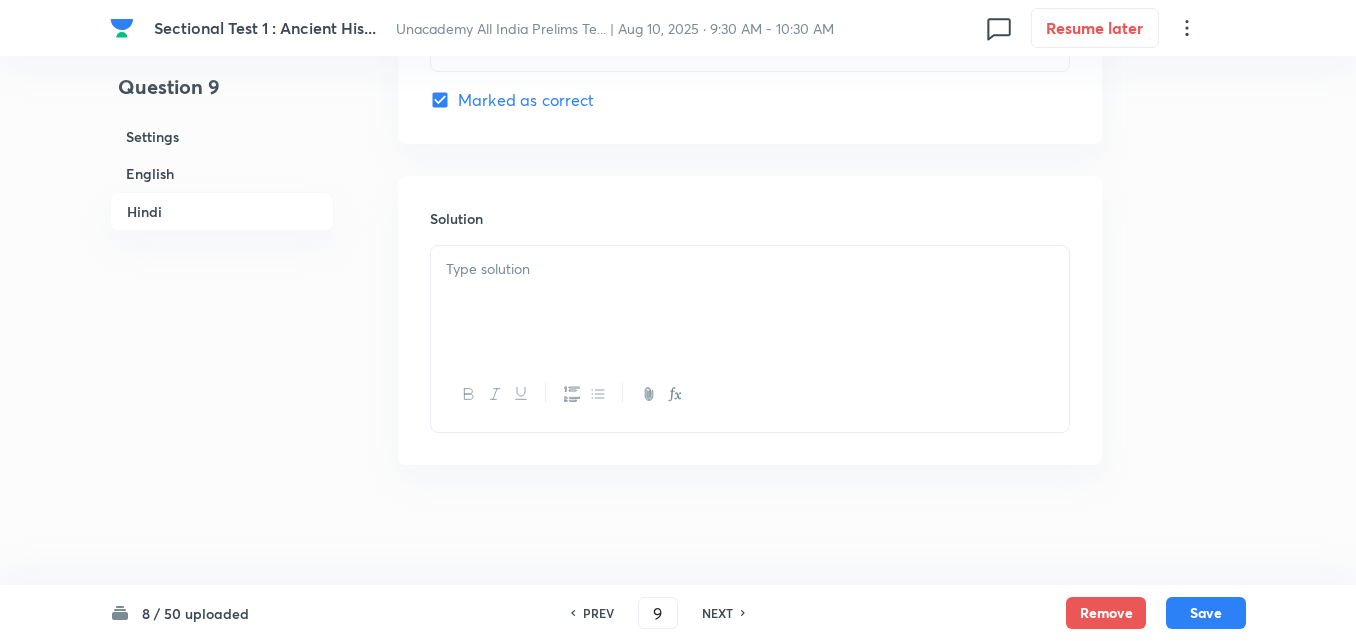 click at bounding box center (750, 302) 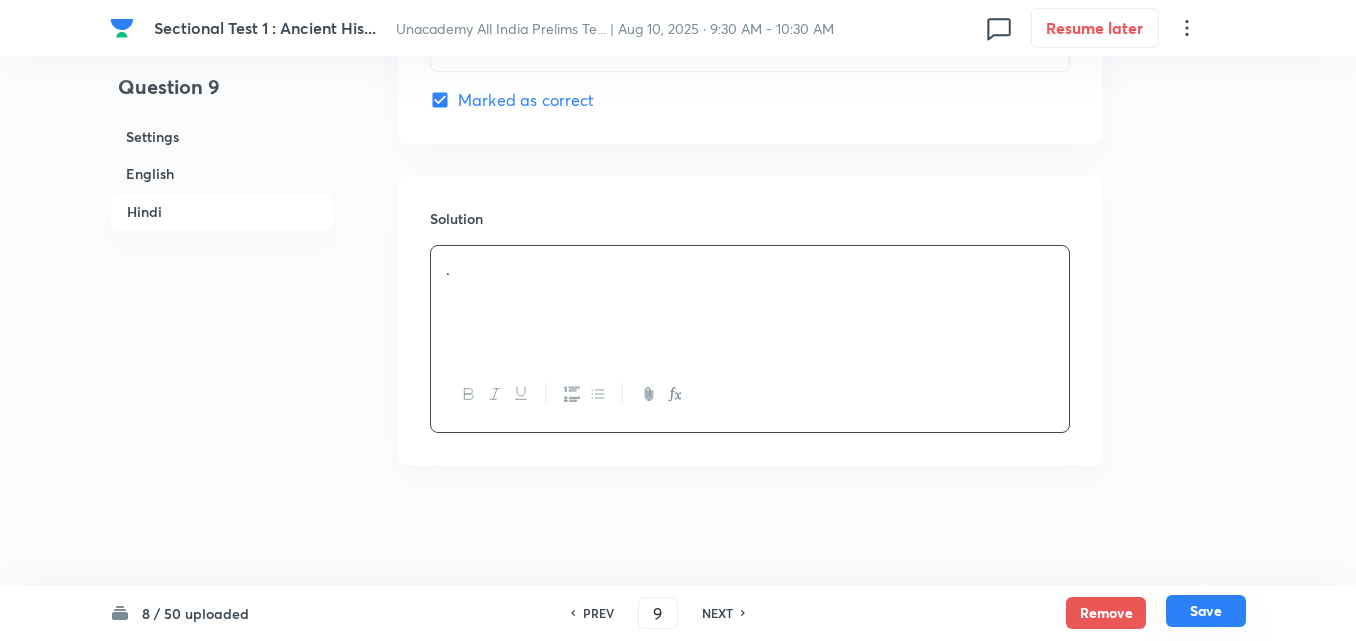 click on "Save" at bounding box center [1206, 611] 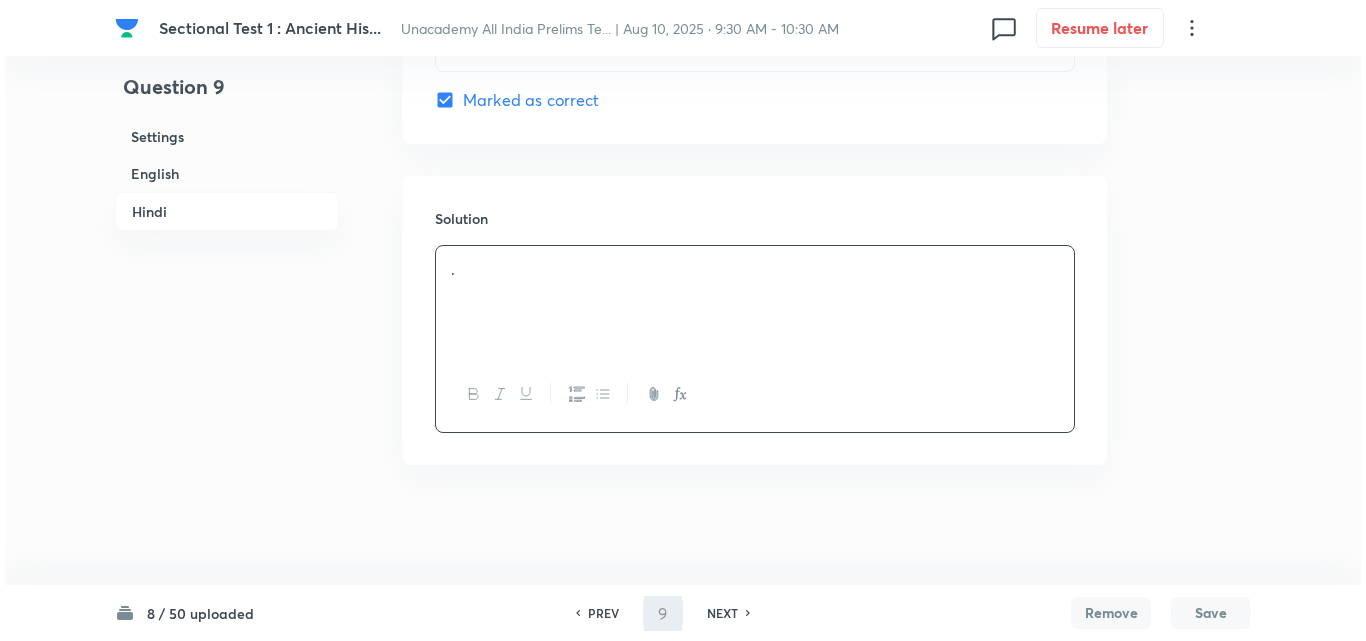 scroll, scrollTop: 0, scrollLeft: 0, axis: both 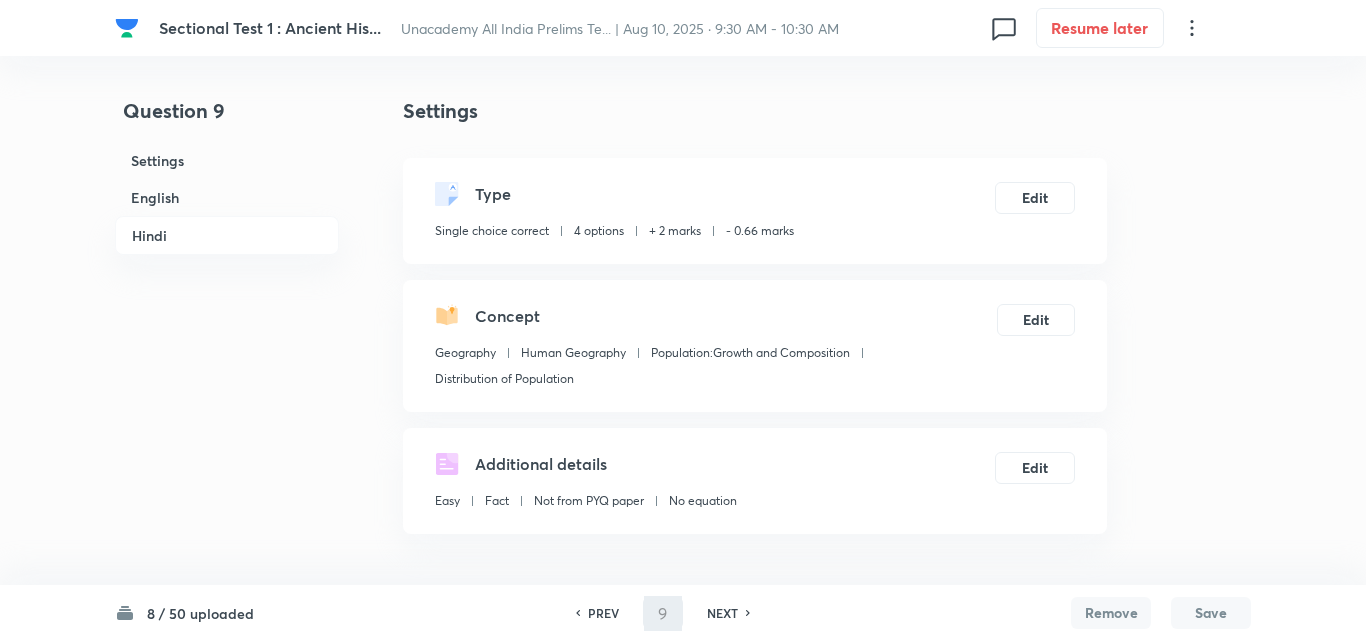 type on "10" 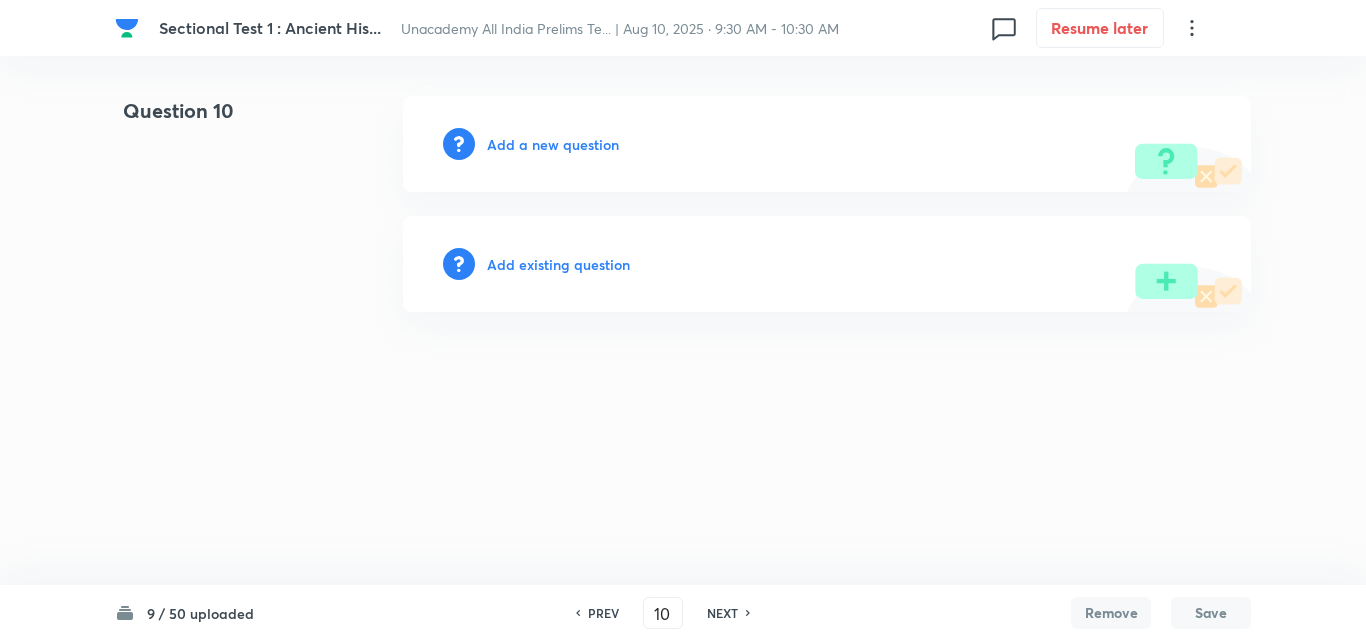 click on "Add a new question" at bounding box center [553, 144] 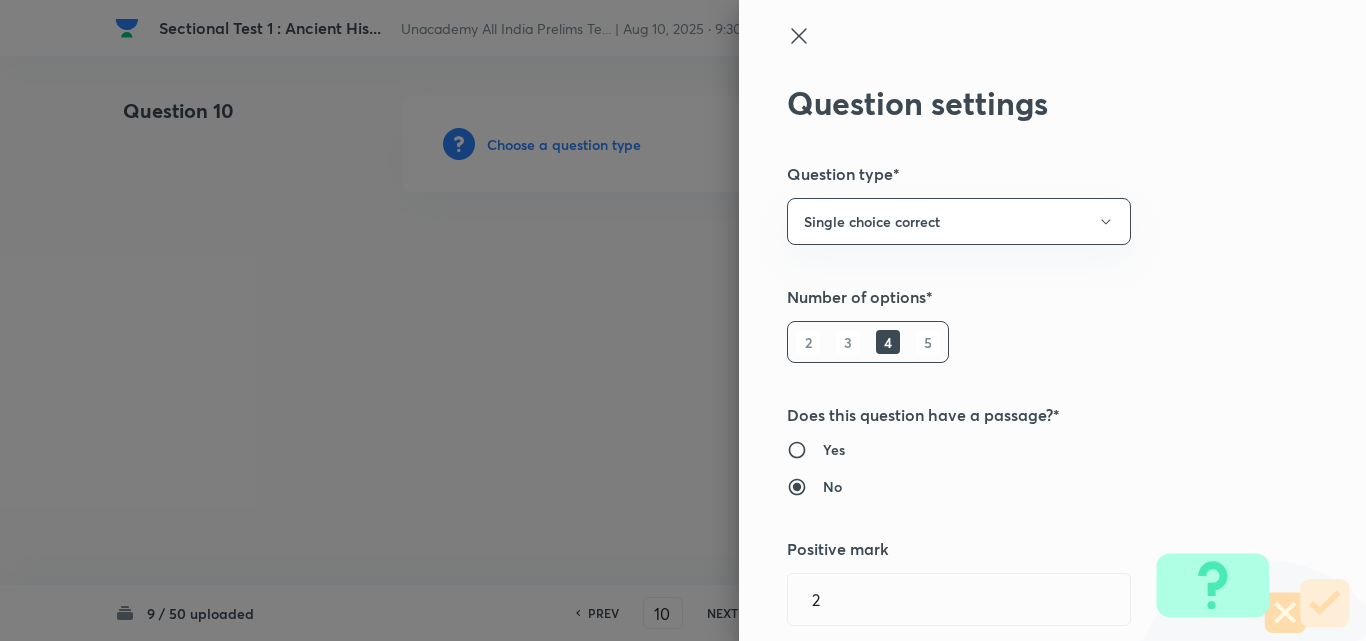 type 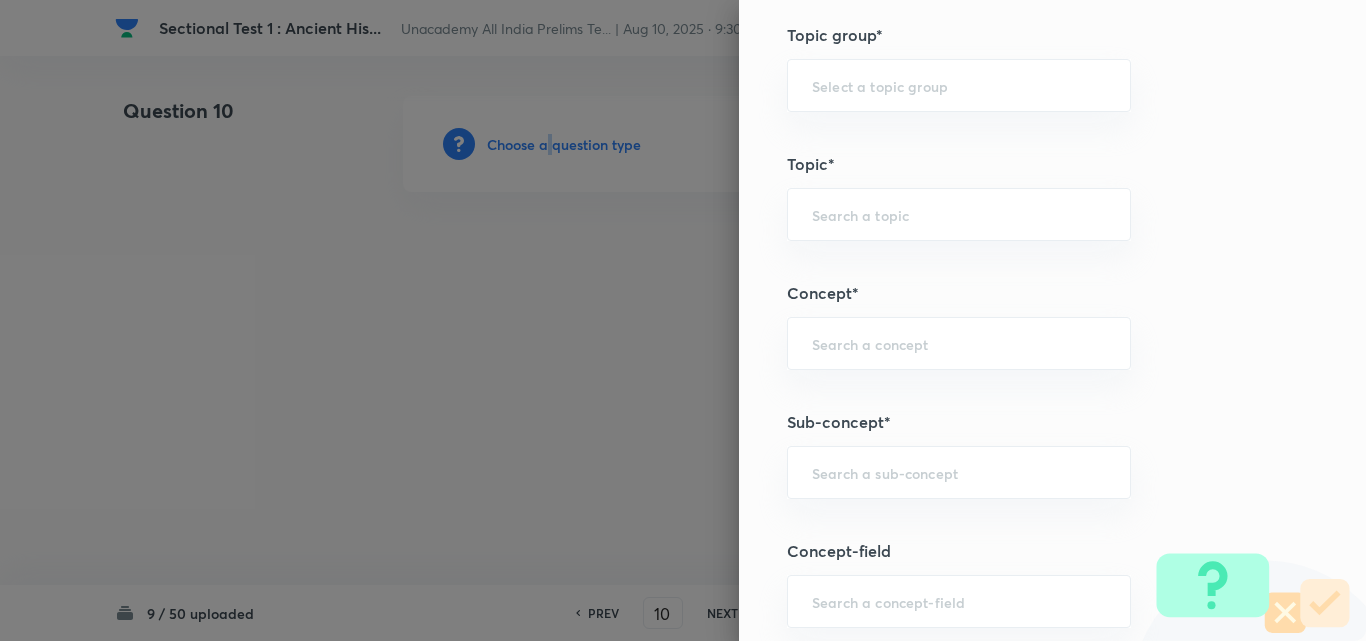 scroll, scrollTop: 1200, scrollLeft: 0, axis: vertical 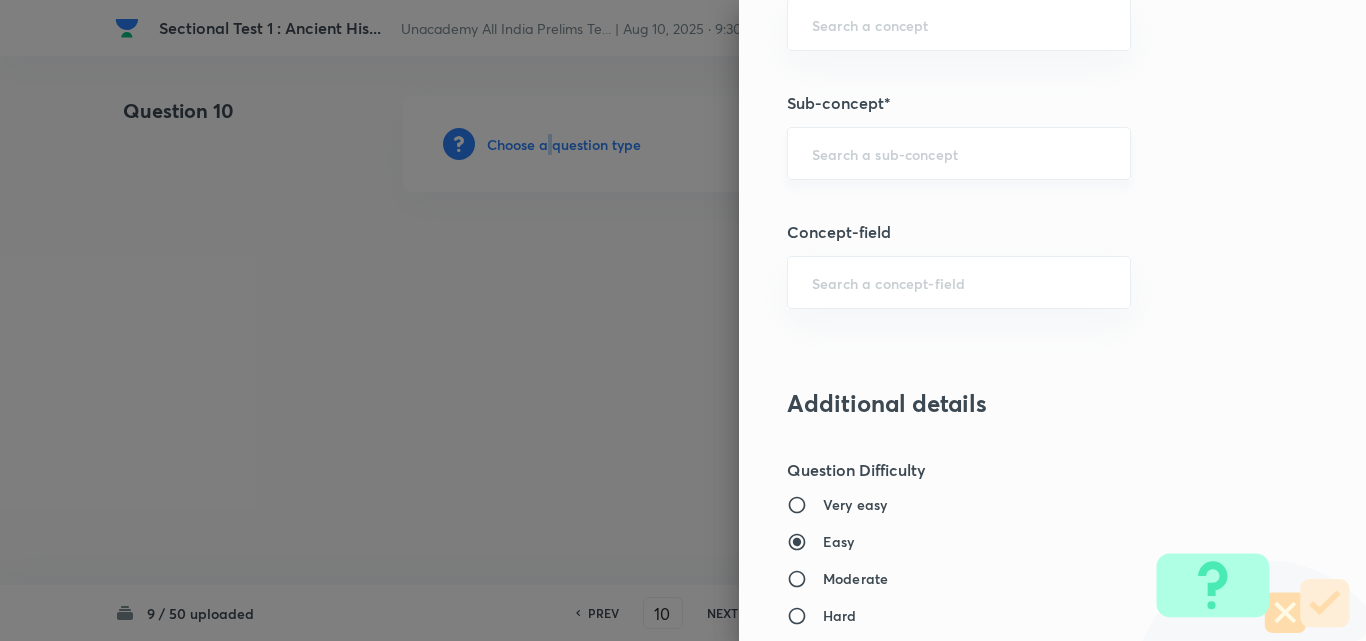 click on "​" at bounding box center (959, 153) 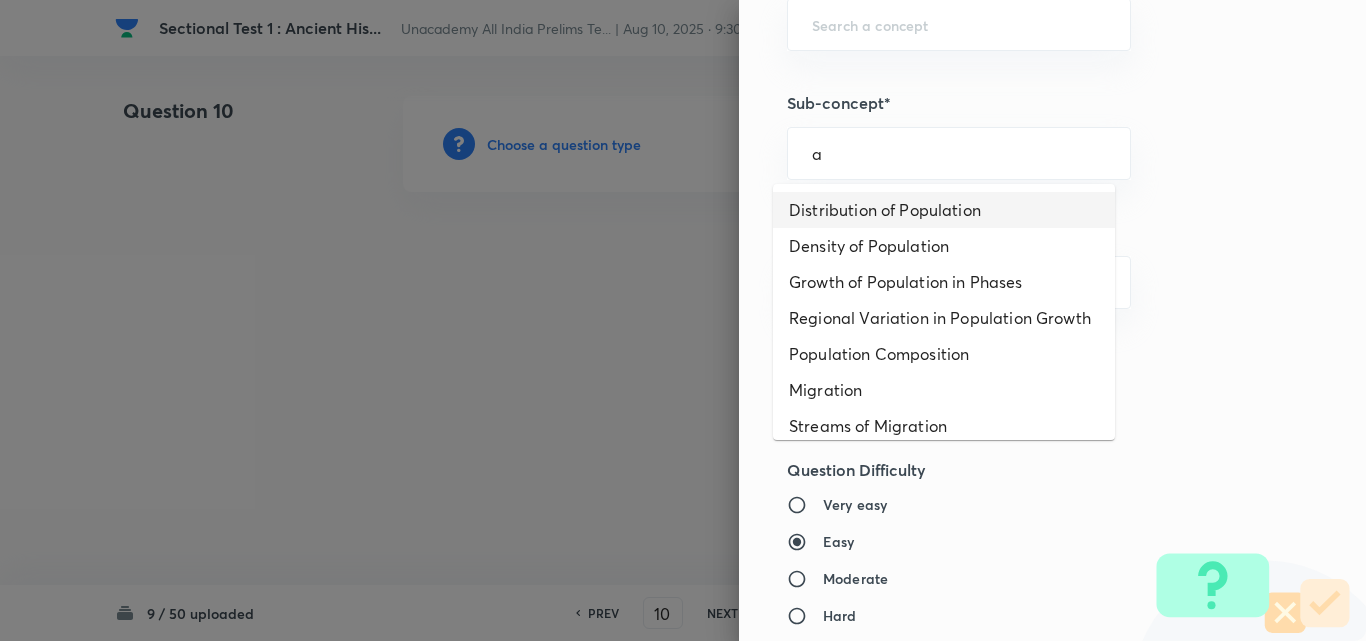 click on "Distribution of Population" at bounding box center (944, 210) 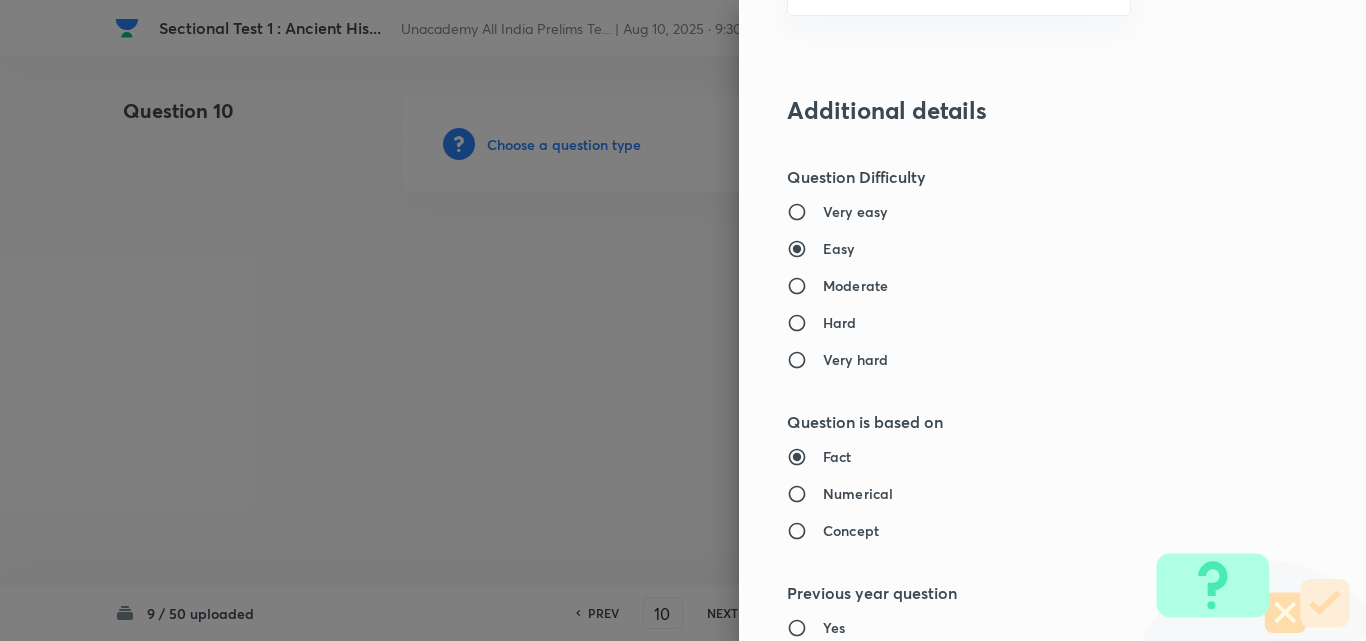 type on "Geography" 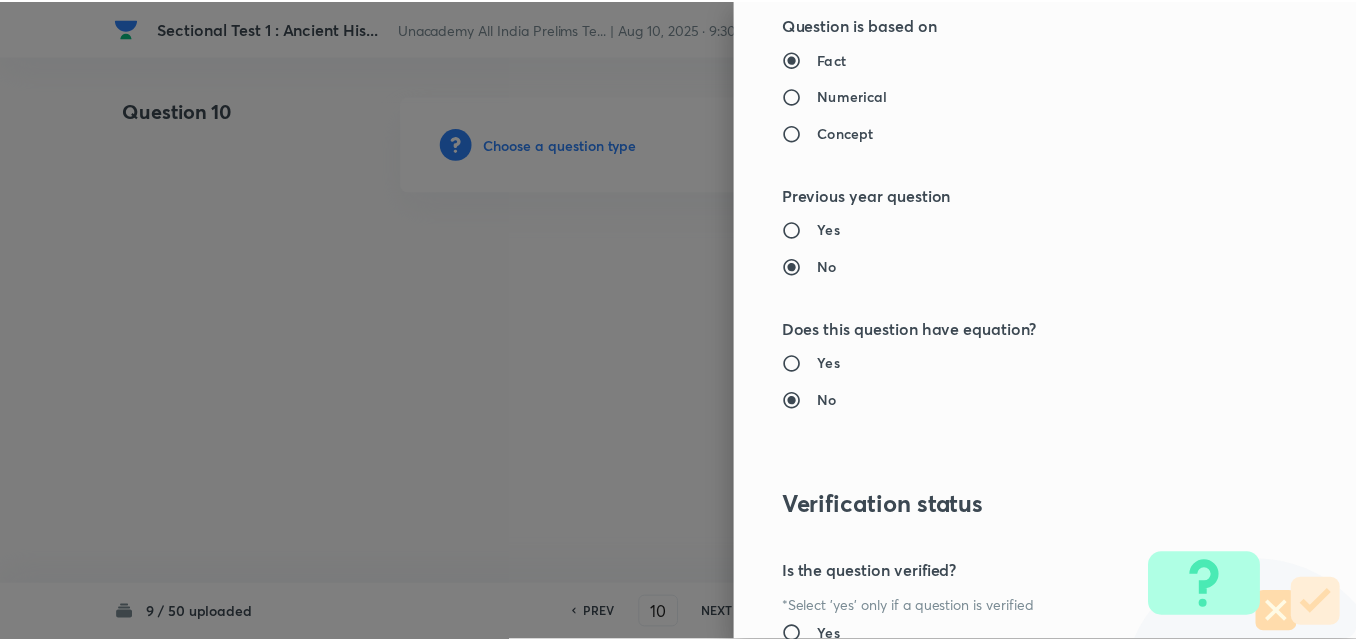 scroll, scrollTop: 2085, scrollLeft: 0, axis: vertical 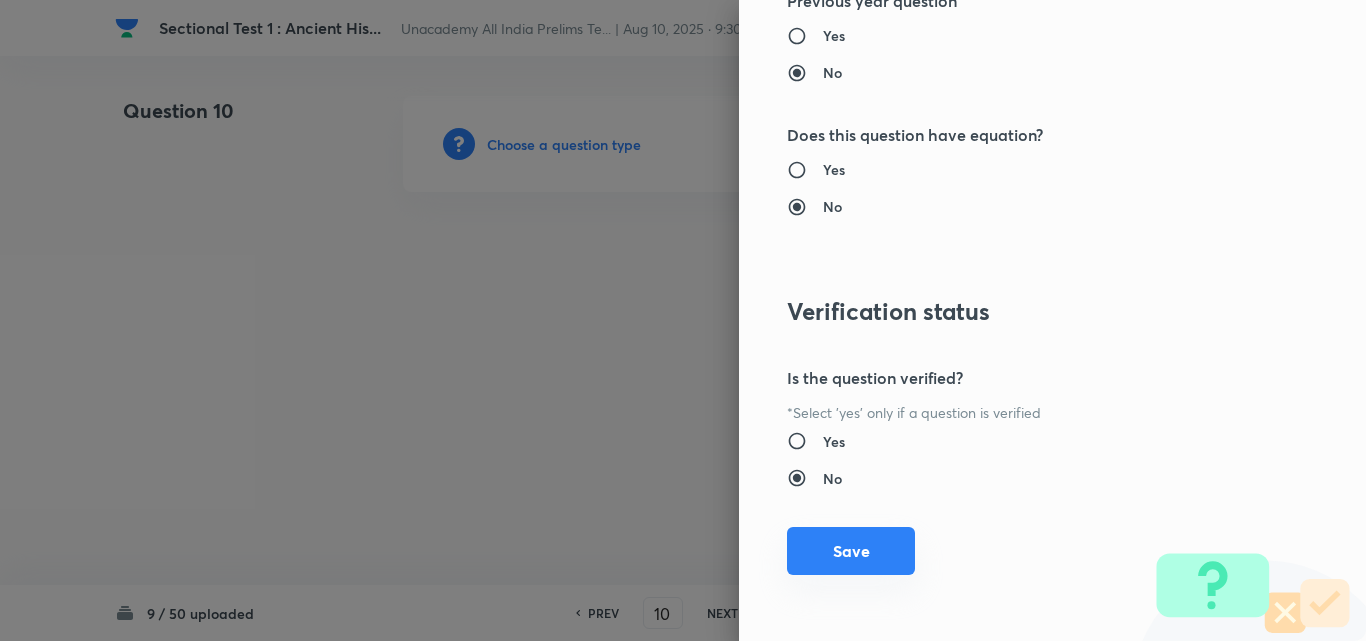 click on "Save" at bounding box center (851, 551) 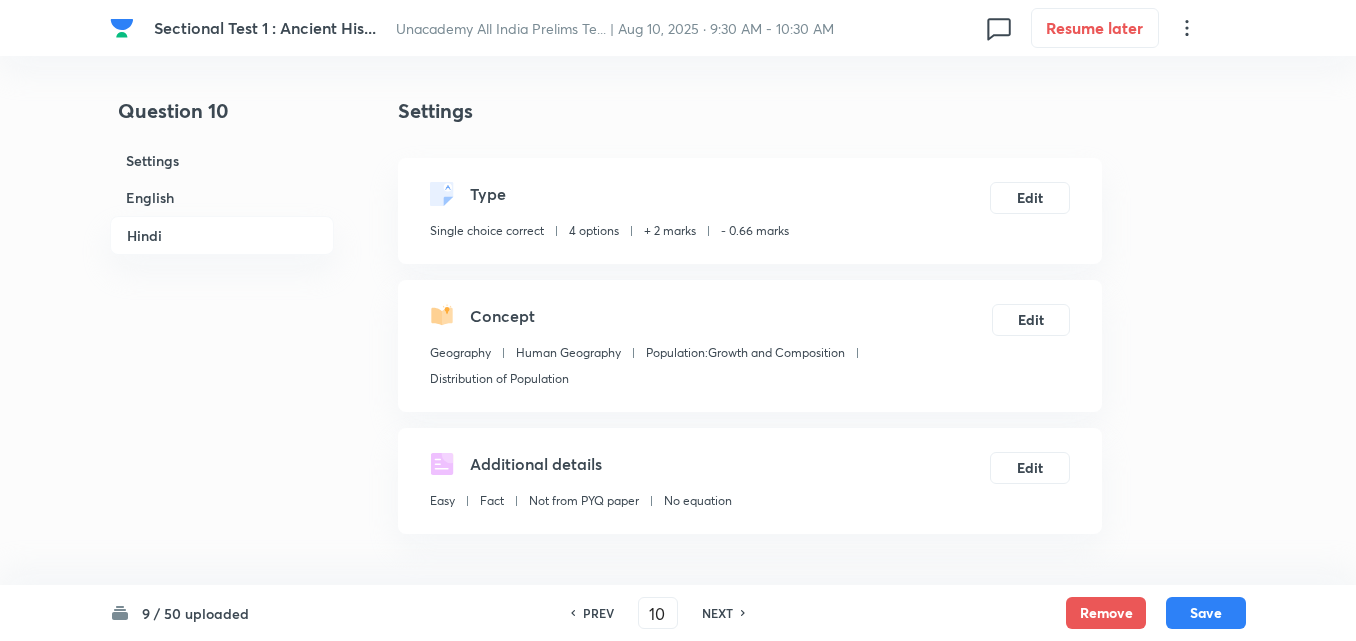 click on "English" at bounding box center [222, 197] 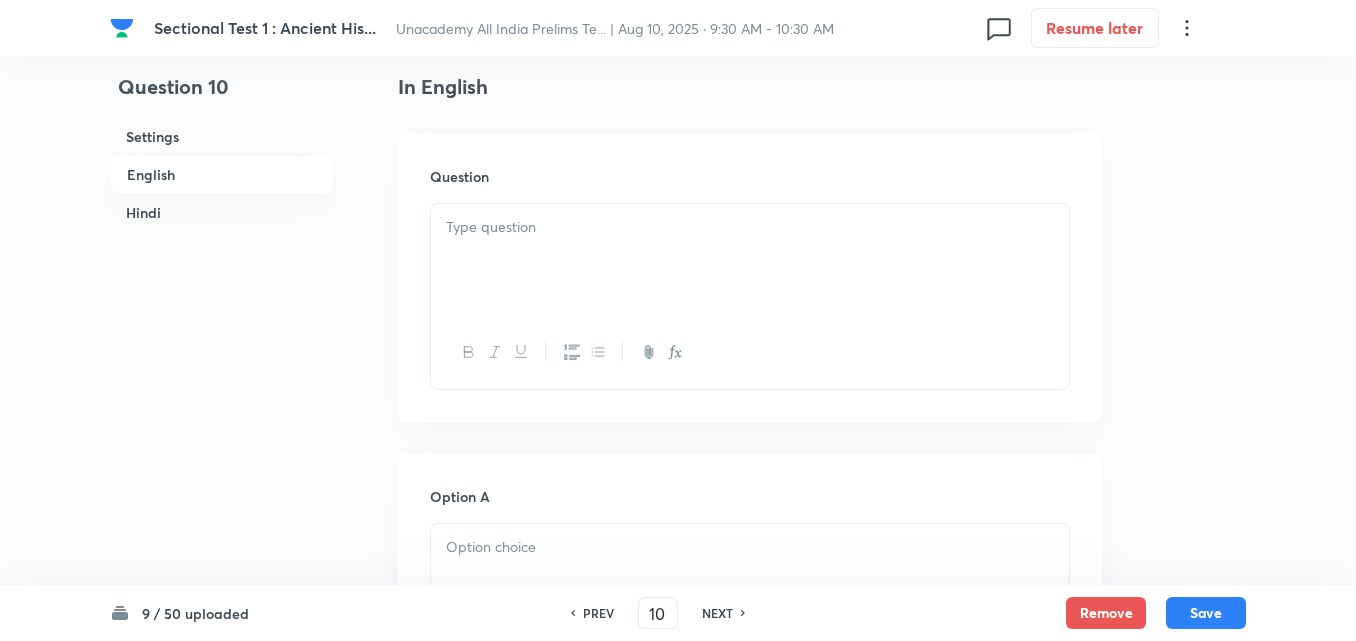 click at bounding box center [750, 260] 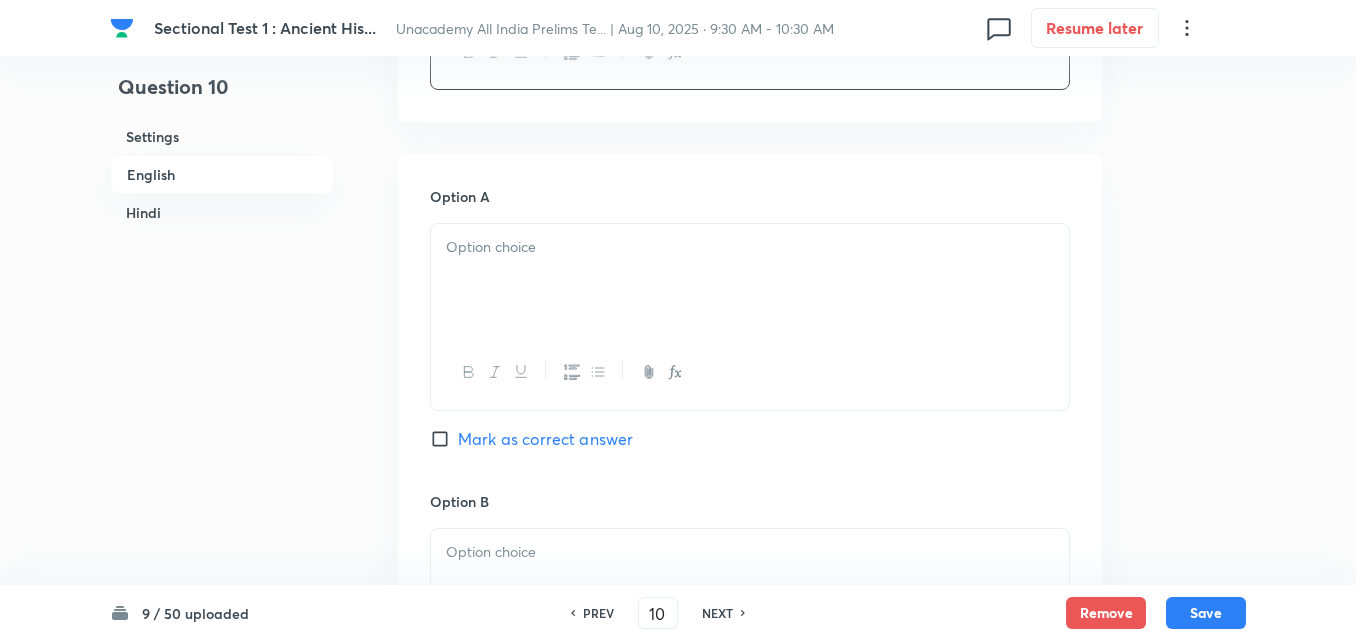 drag, startPoint x: 546, startPoint y: 332, endPoint x: 537, endPoint y: 291, distance: 41.976185 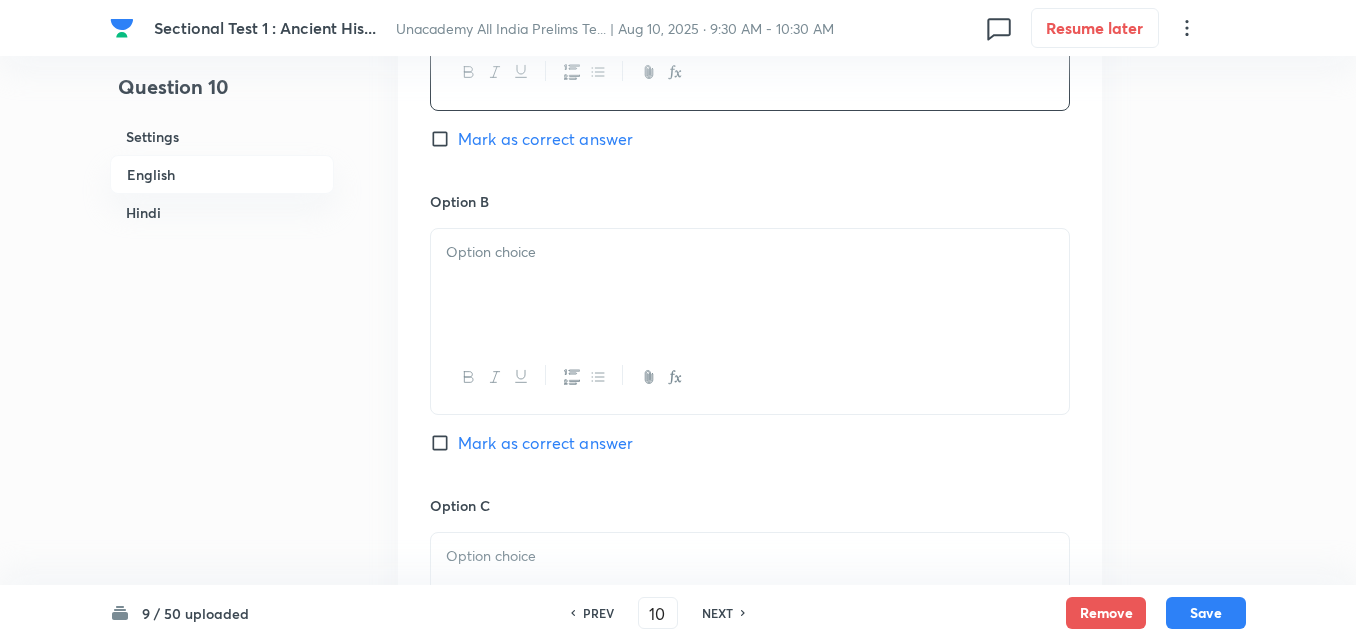 click at bounding box center [750, 285] 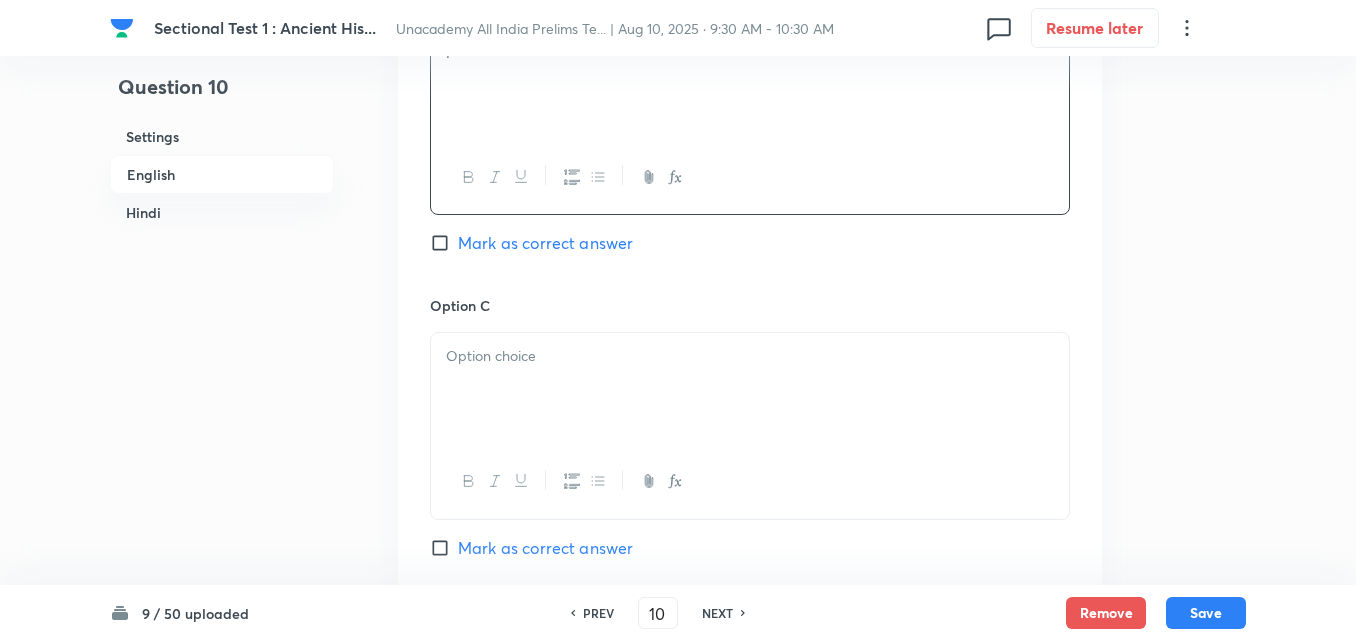 click at bounding box center [750, 356] 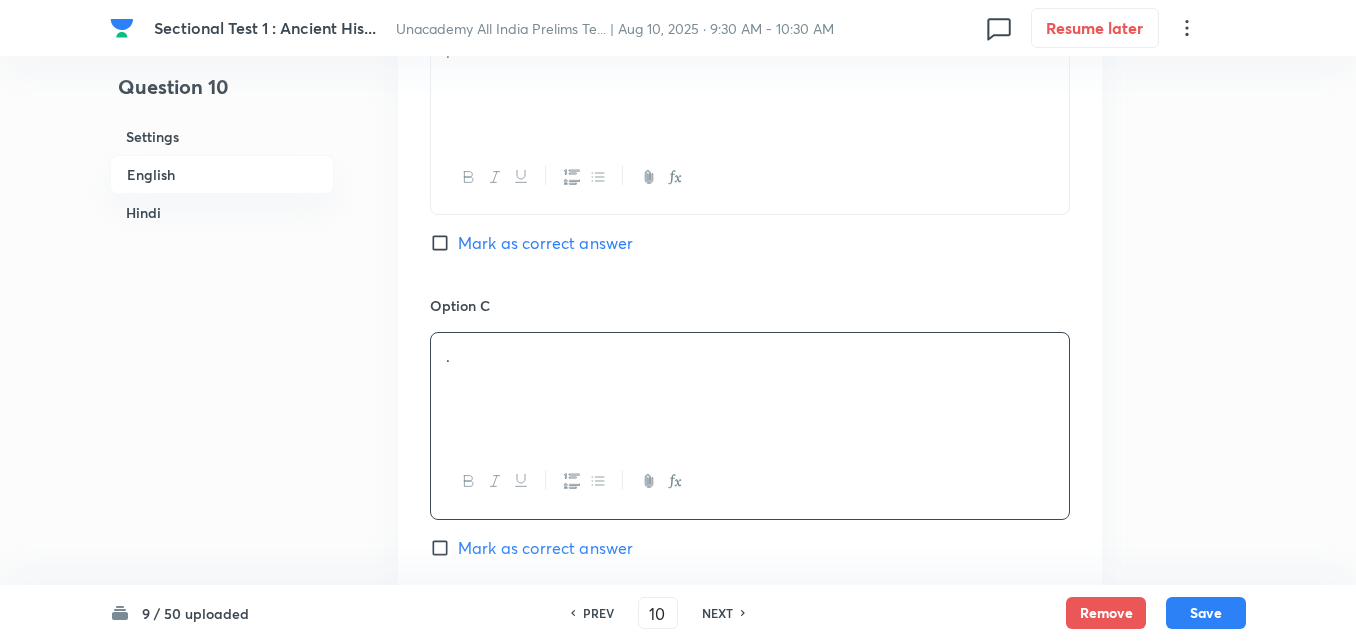 scroll, scrollTop: 1742, scrollLeft: 0, axis: vertical 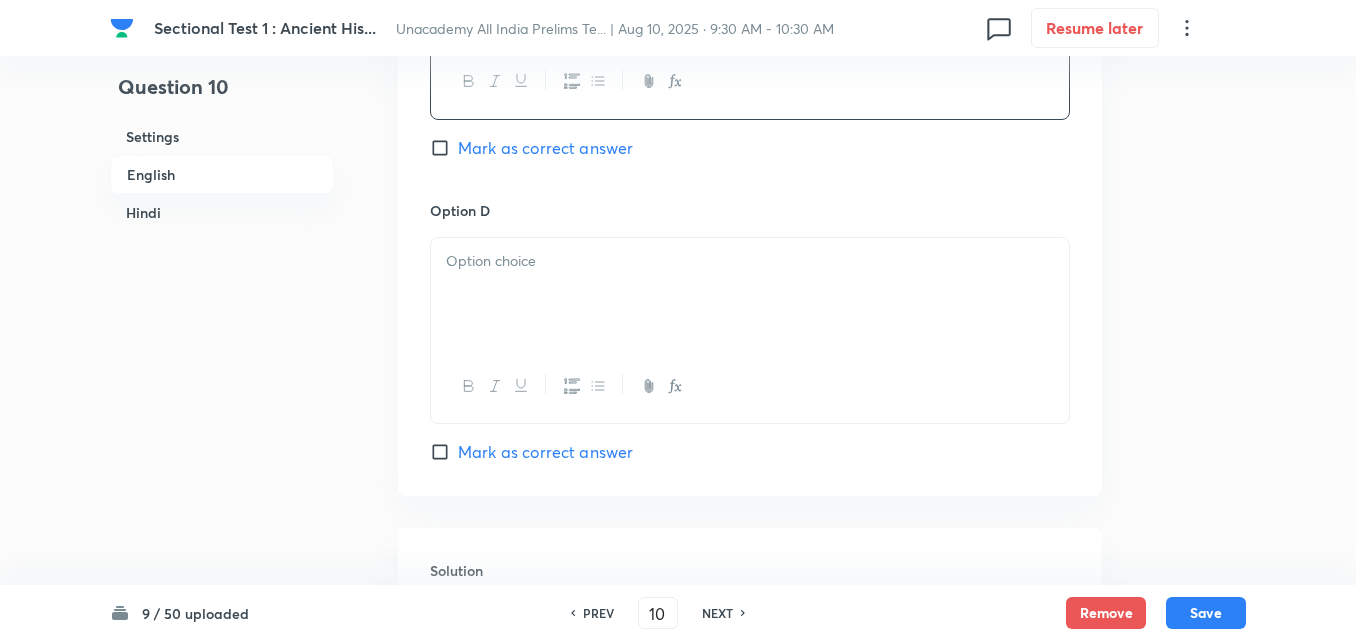 click at bounding box center [750, 294] 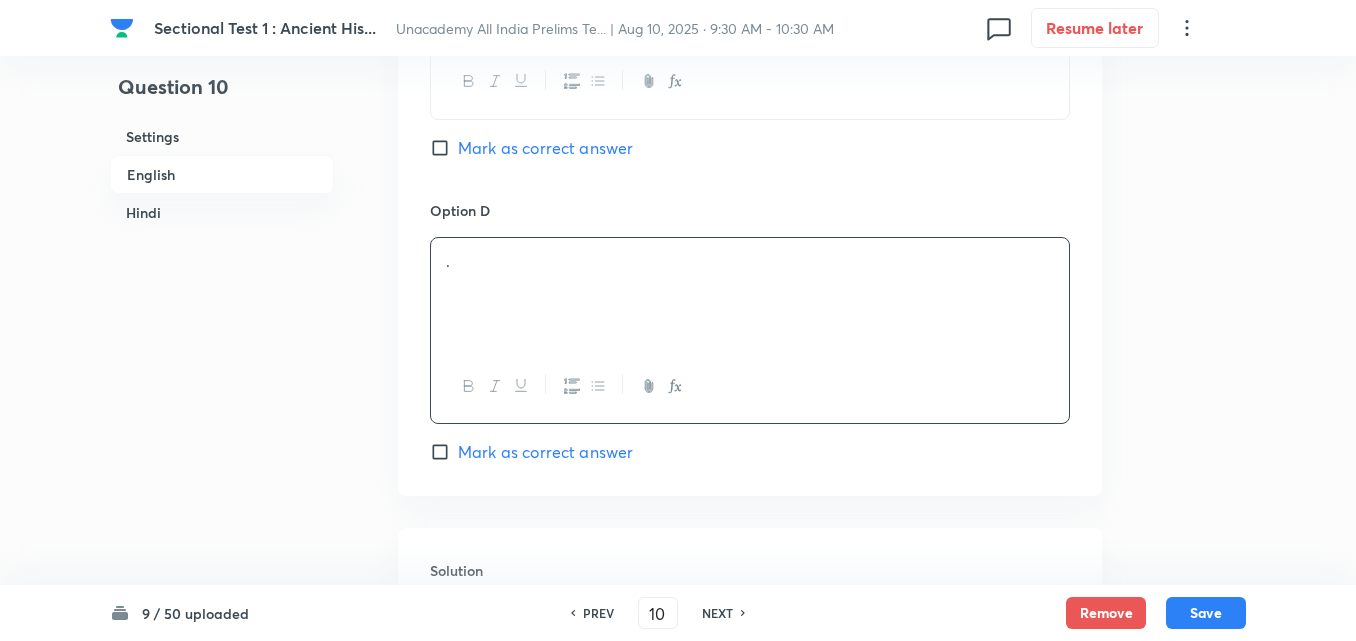 click on "Mark as correct answer" at bounding box center (545, 452) 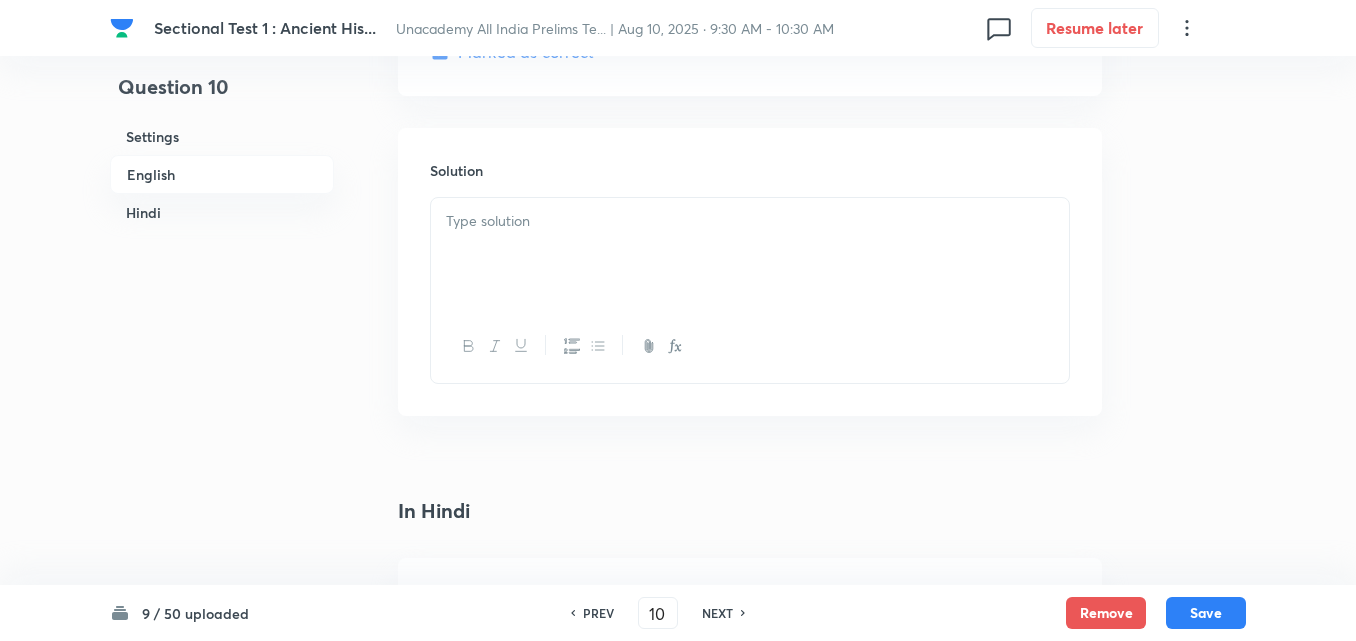 click at bounding box center [750, 254] 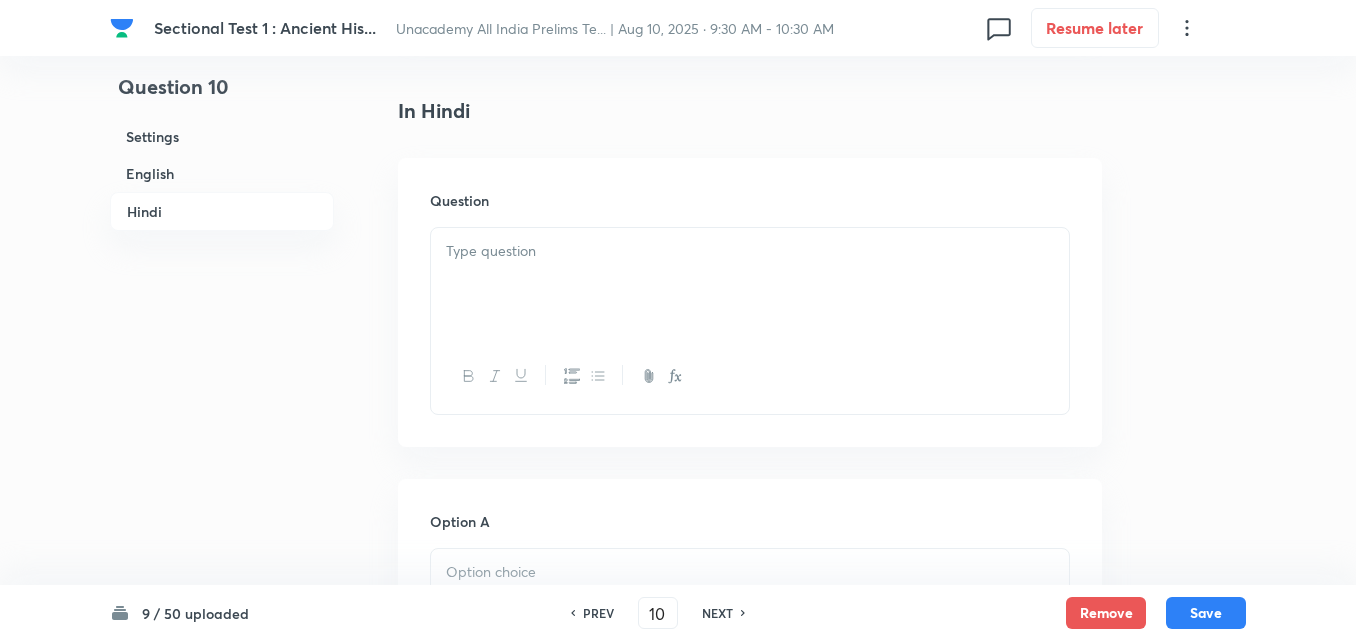 click at bounding box center (750, 284) 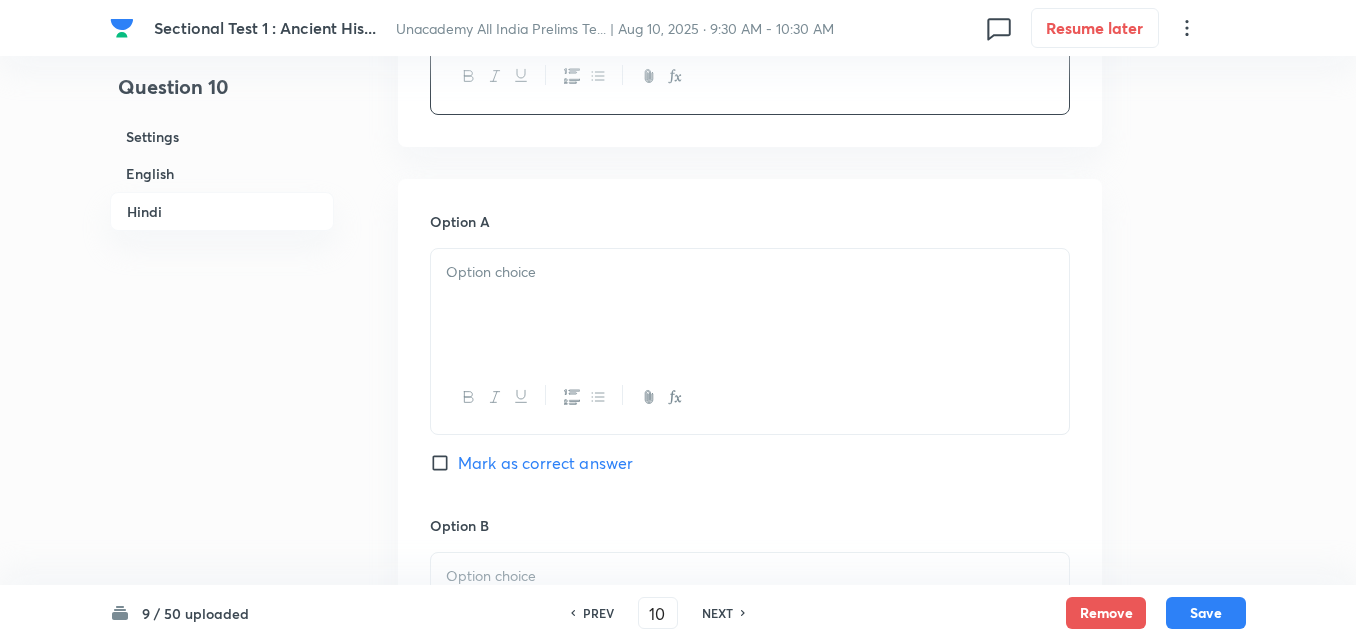 click at bounding box center [750, 305] 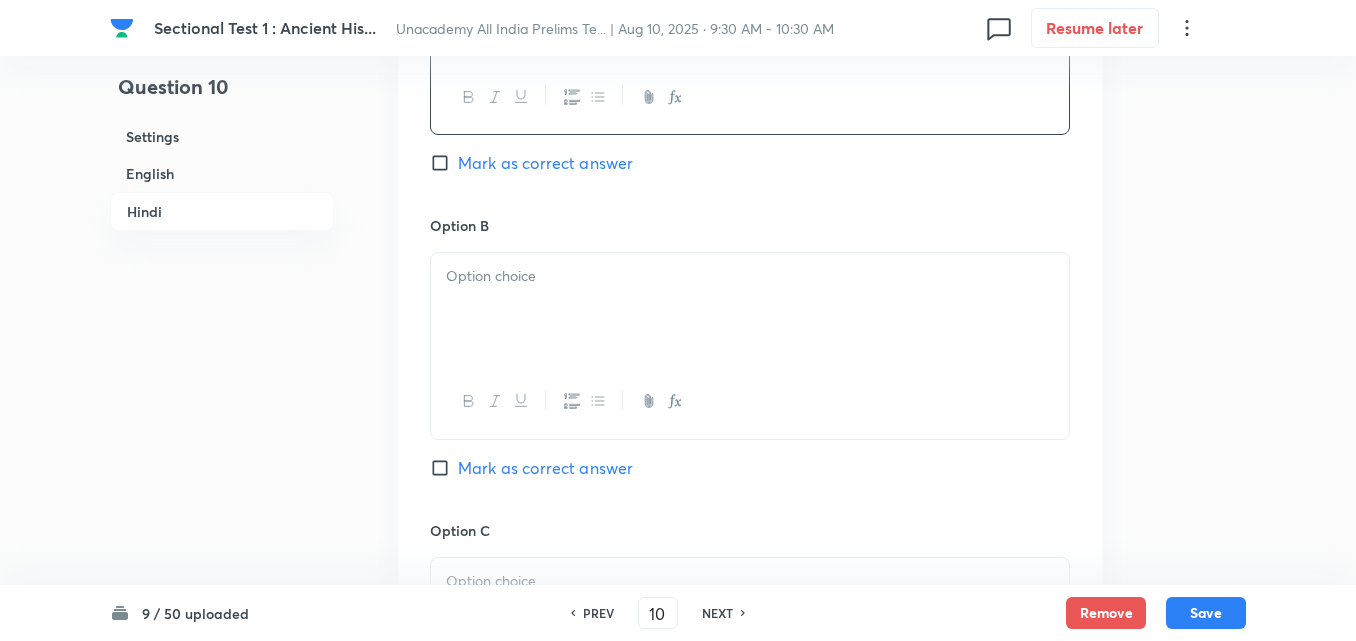 click at bounding box center [750, 309] 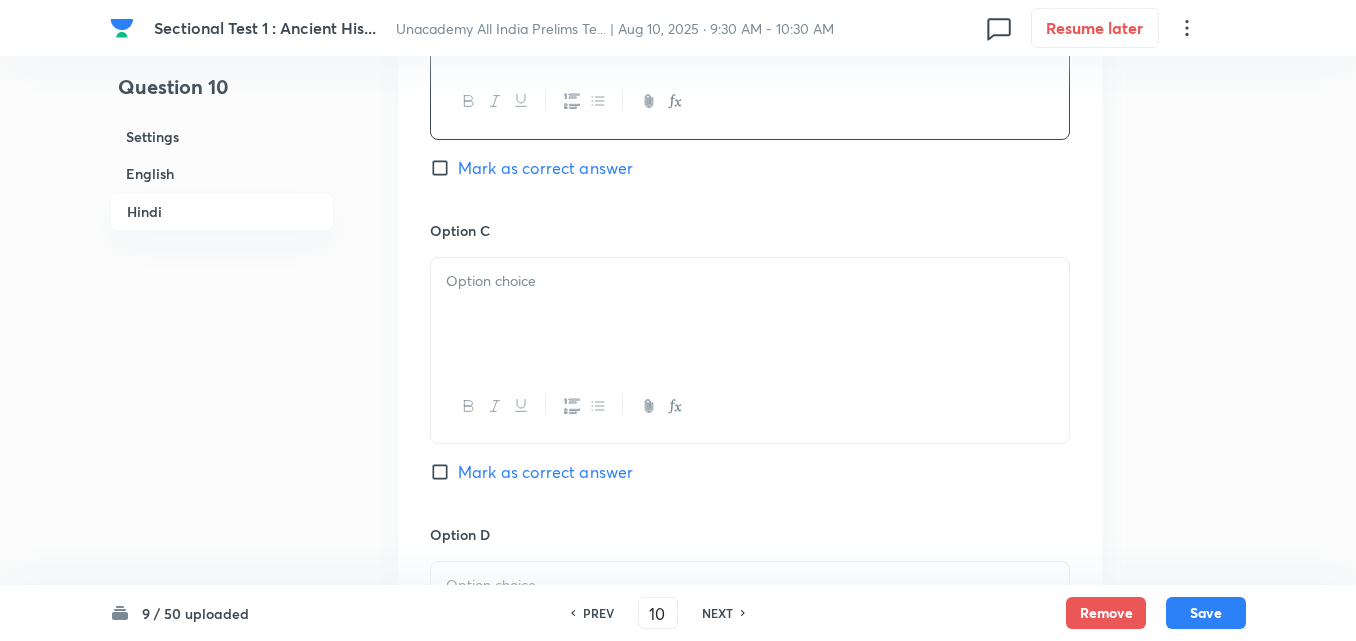 click at bounding box center [750, 314] 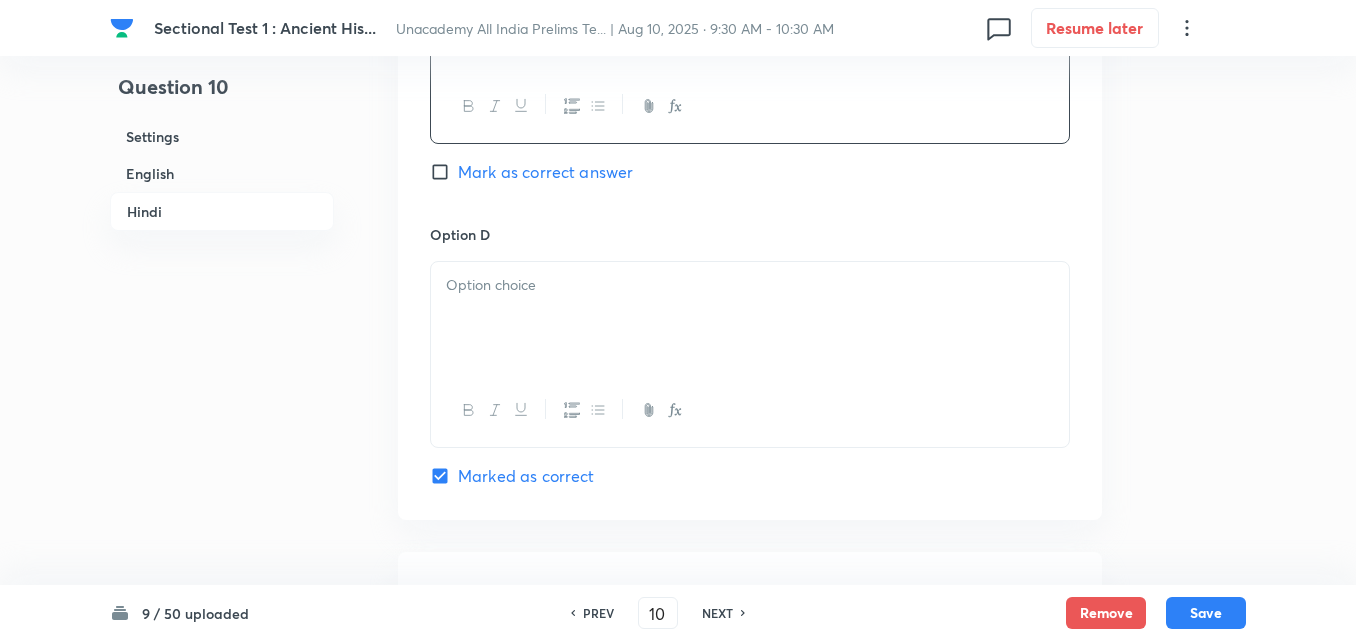 click at bounding box center [750, 318] 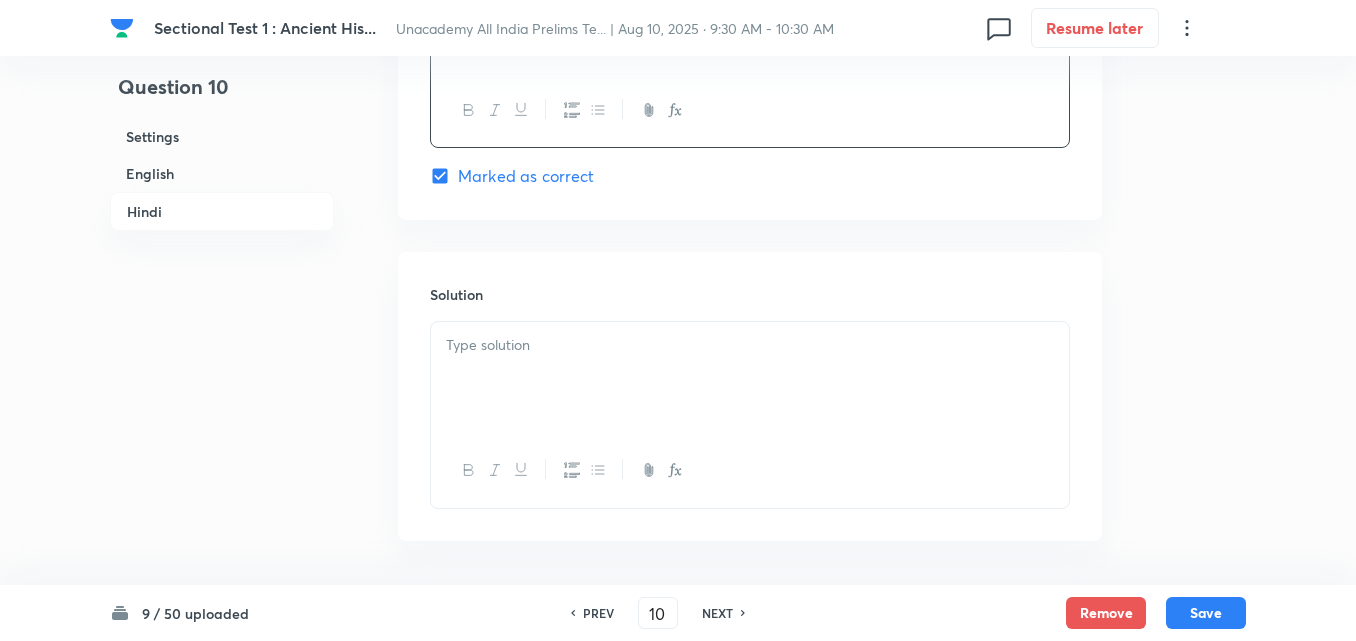 click at bounding box center (750, 378) 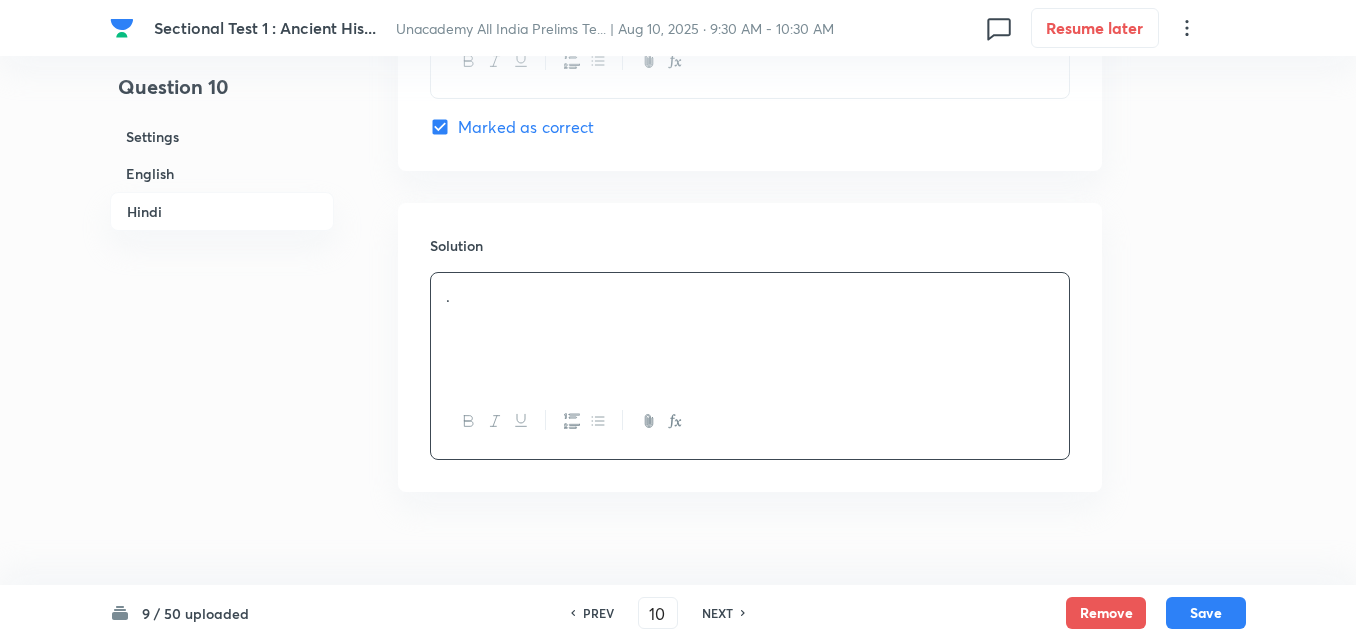 scroll, scrollTop: 4118, scrollLeft: 0, axis: vertical 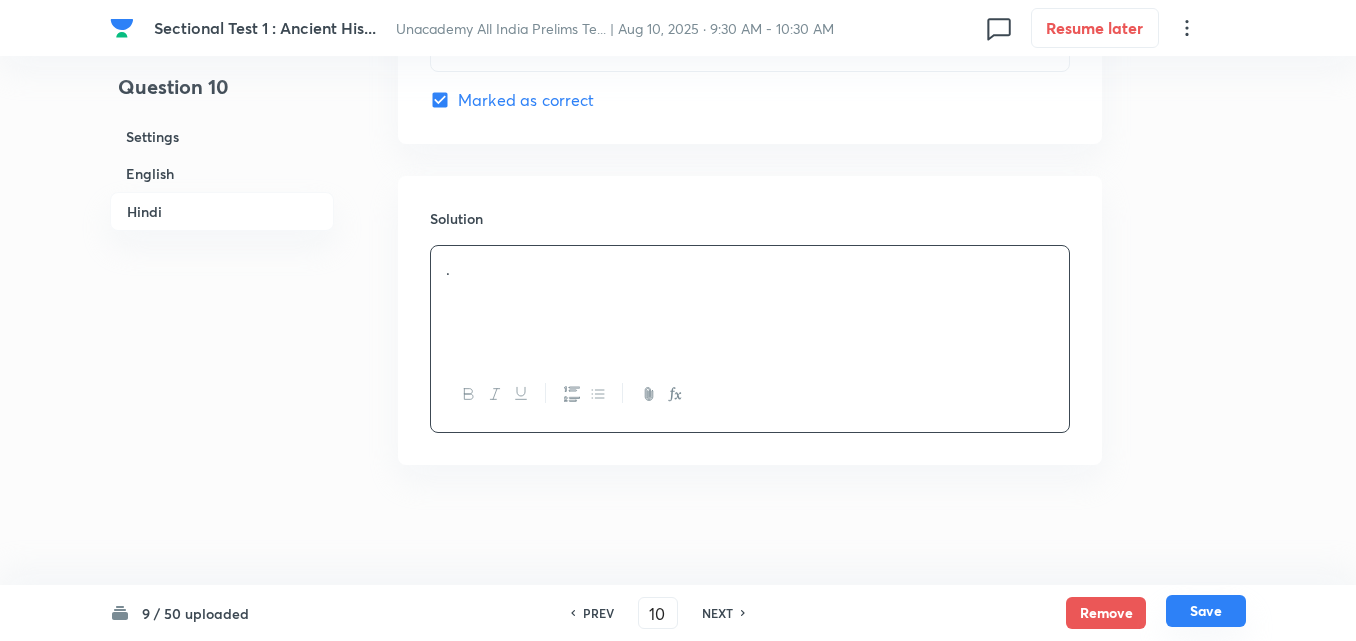 click on "Save" at bounding box center [1206, 611] 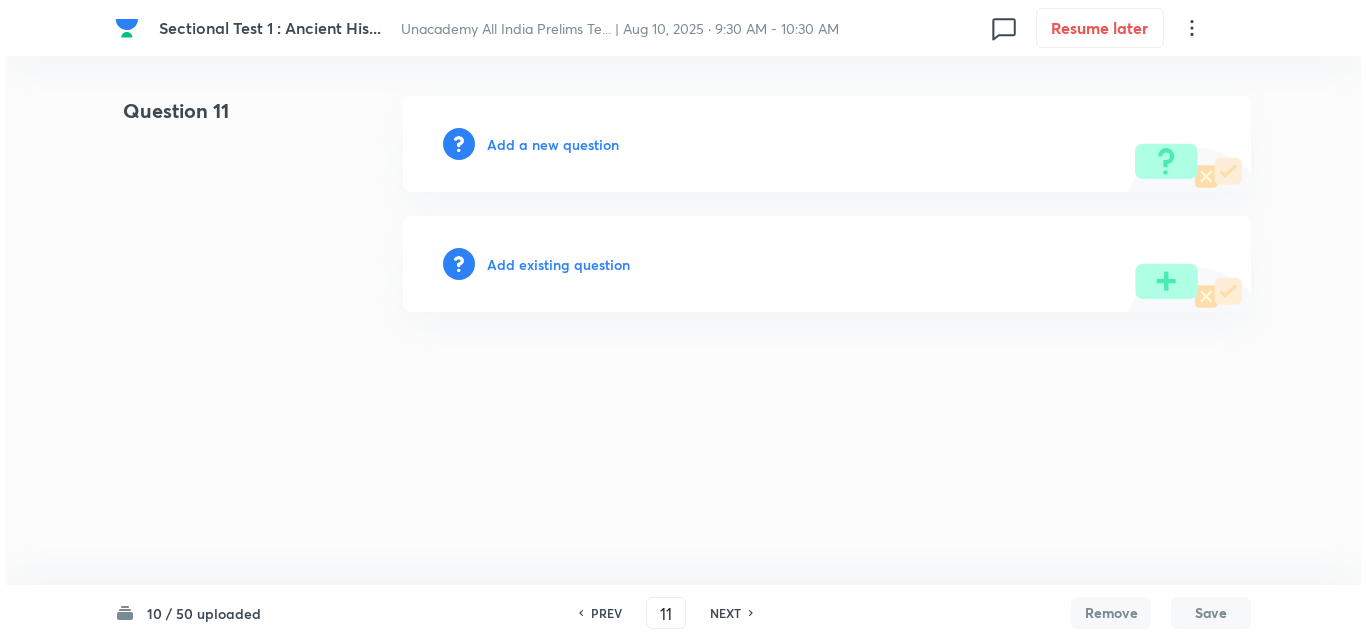 scroll, scrollTop: 0, scrollLeft: 0, axis: both 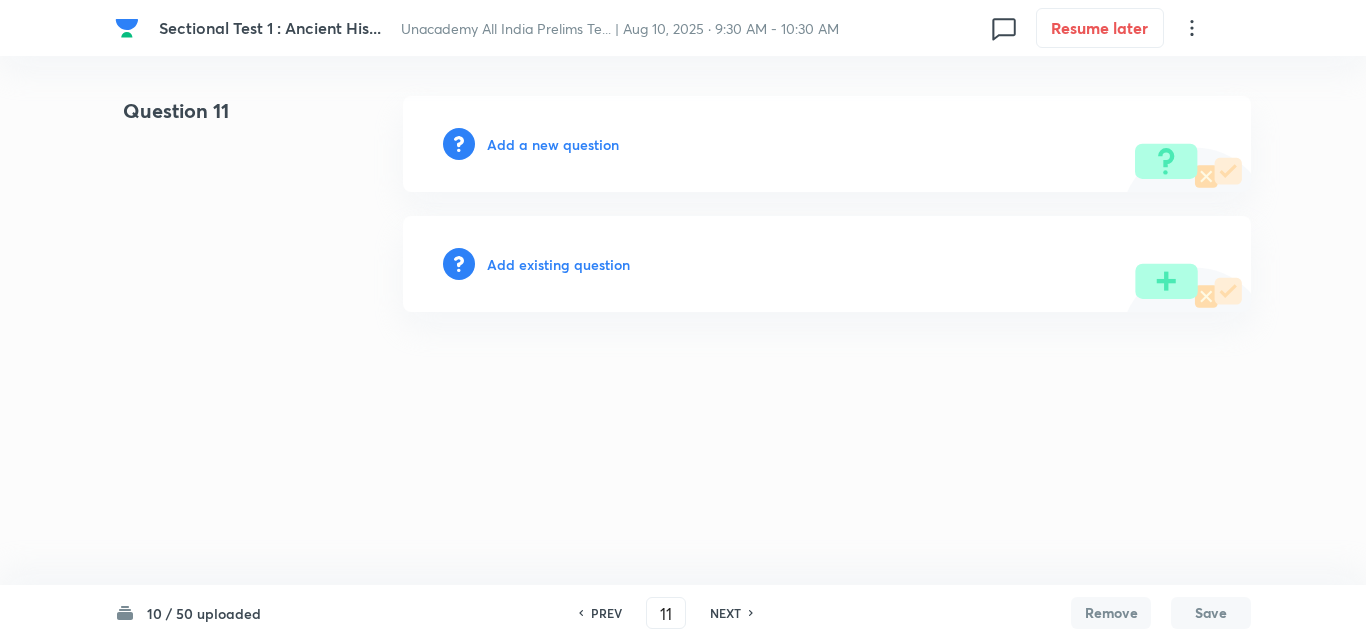 click on "Add a new question" at bounding box center (827, 144) 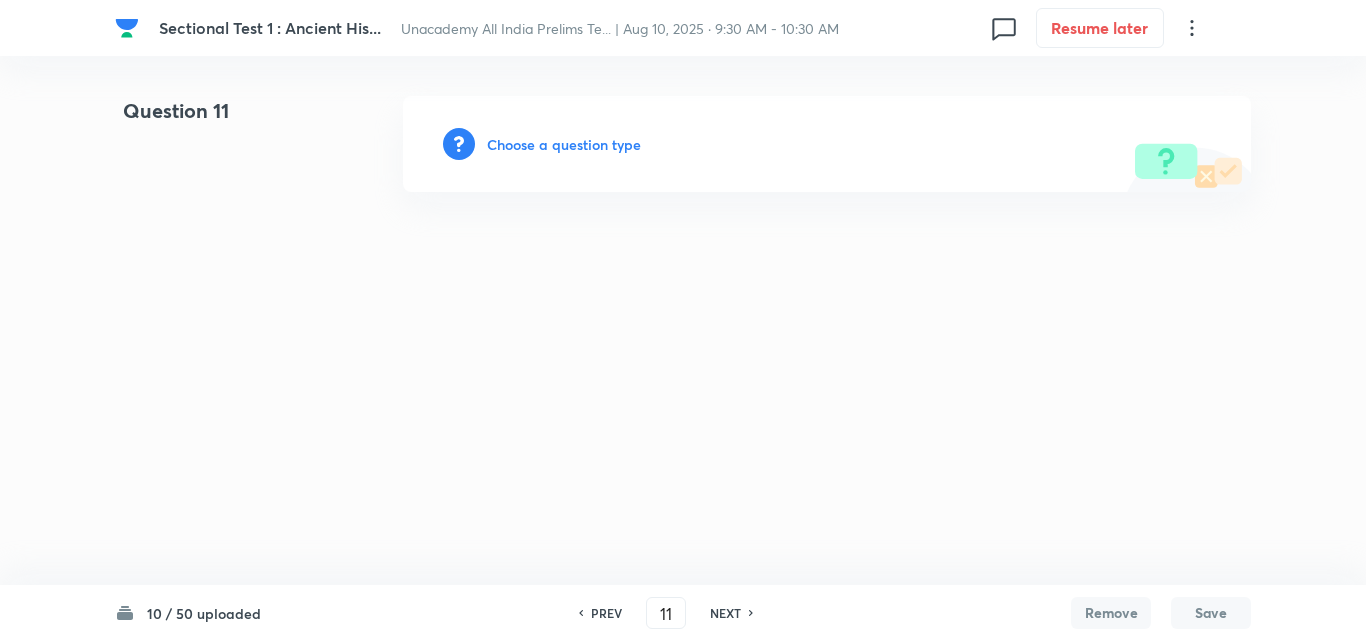 click on "Choose a question type" at bounding box center [564, 144] 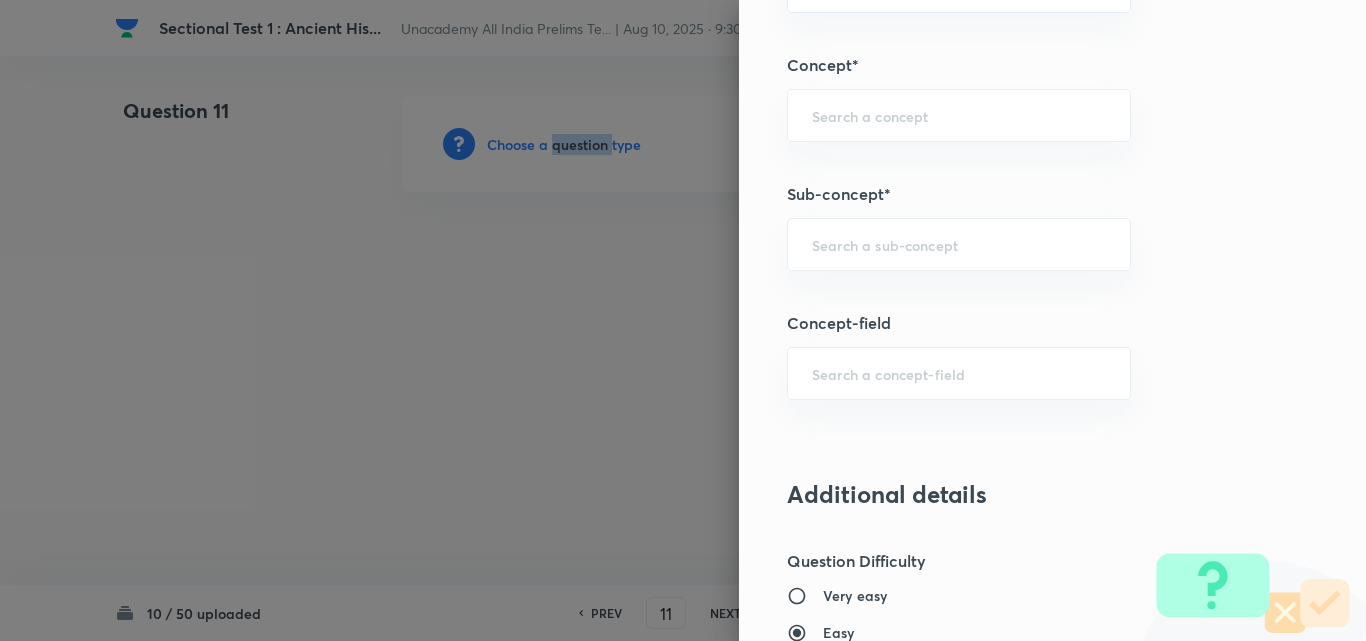 scroll, scrollTop: 1300, scrollLeft: 0, axis: vertical 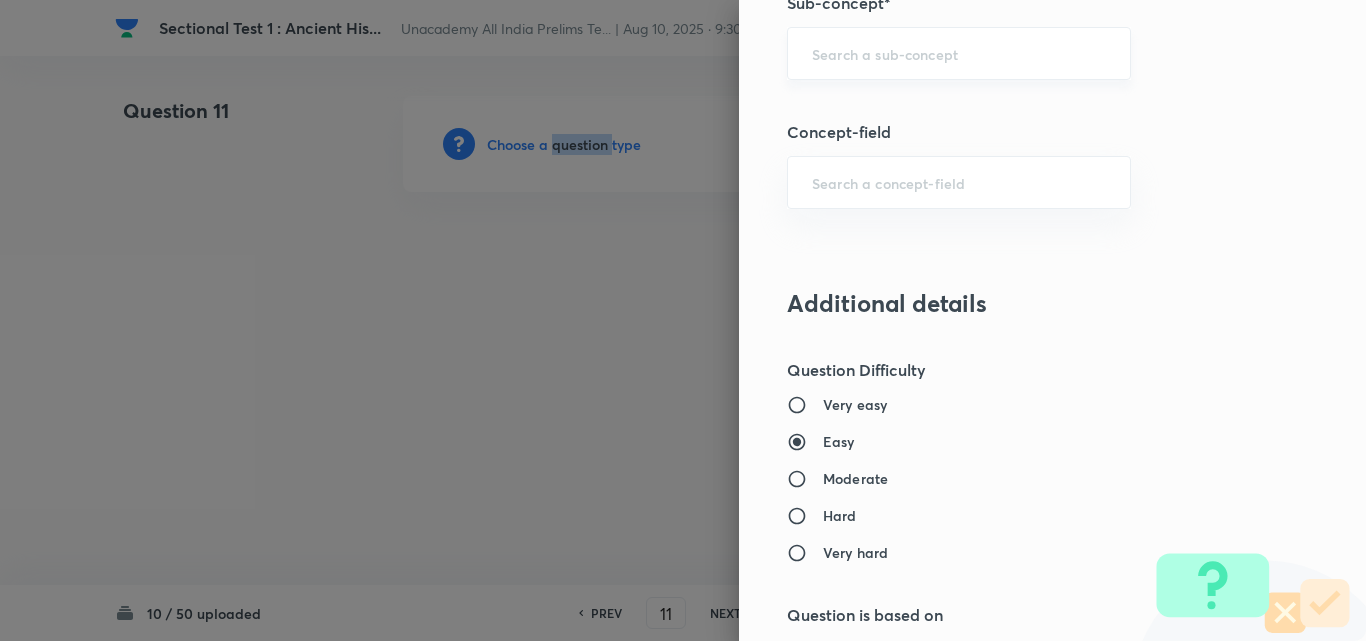 click on "​" at bounding box center (959, 53) 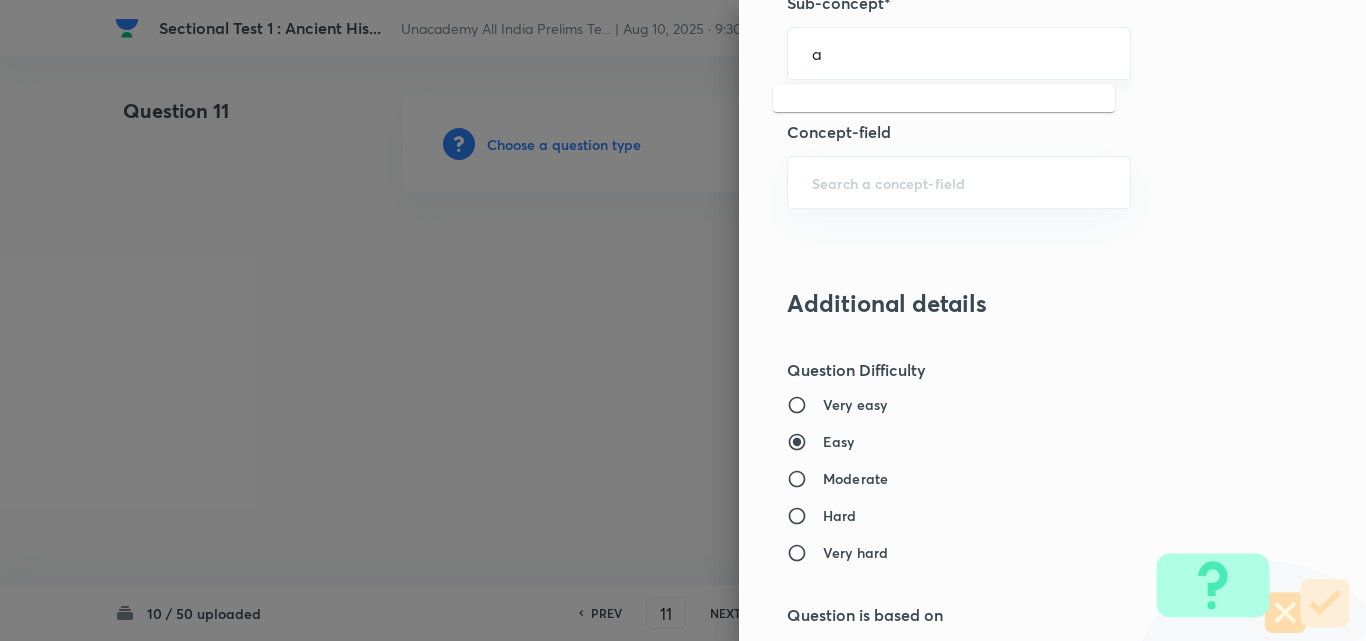 click on "a" at bounding box center (959, 53) 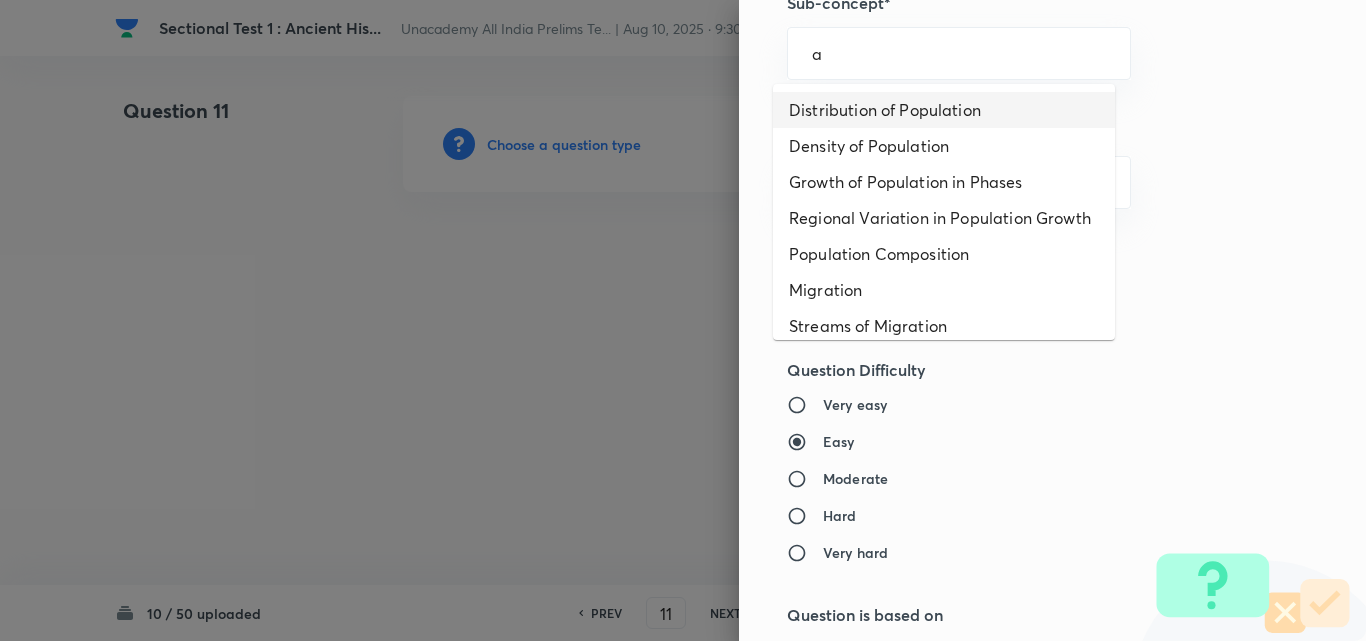 click on "Distribution of Population" at bounding box center [944, 110] 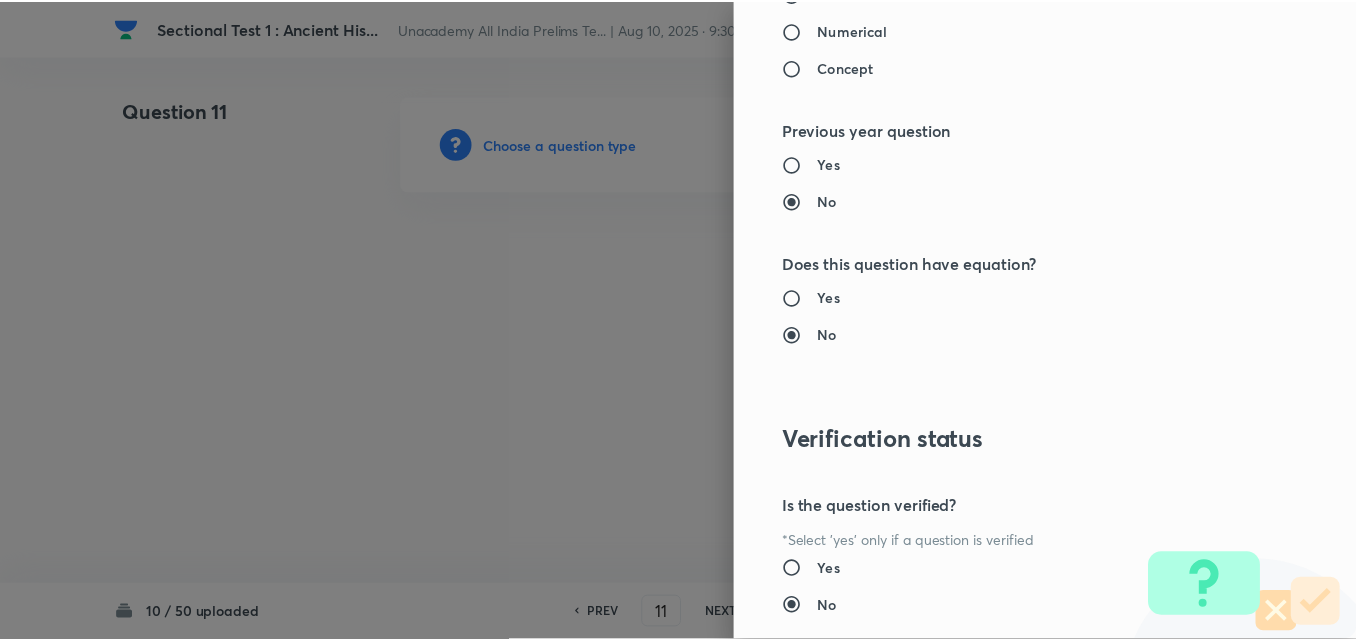 scroll, scrollTop: 2085, scrollLeft: 0, axis: vertical 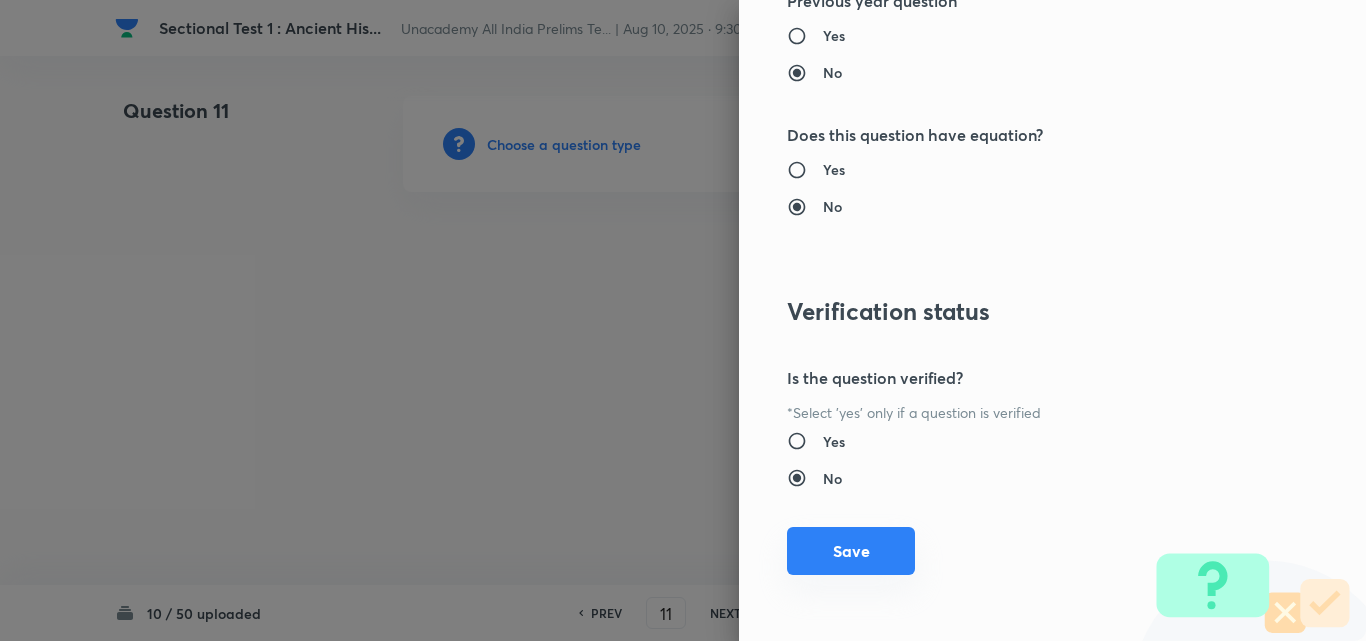 click on "Save" at bounding box center [851, 551] 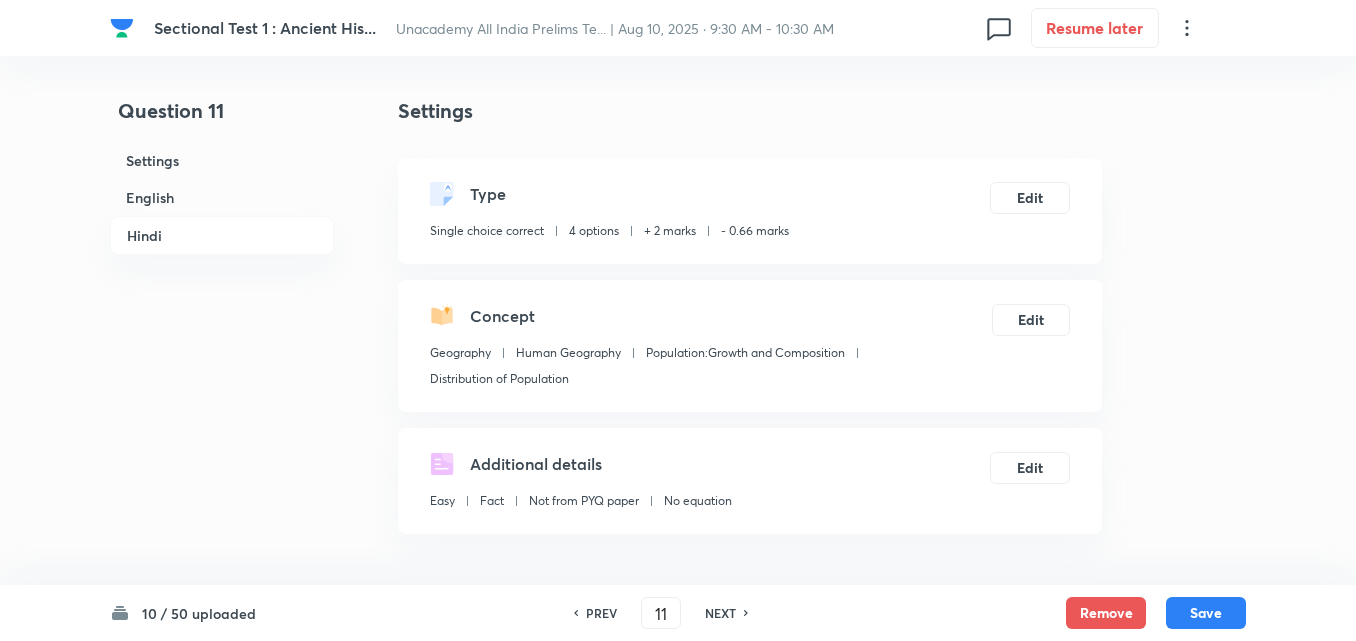 click on "English" at bounding box center [222, 197] 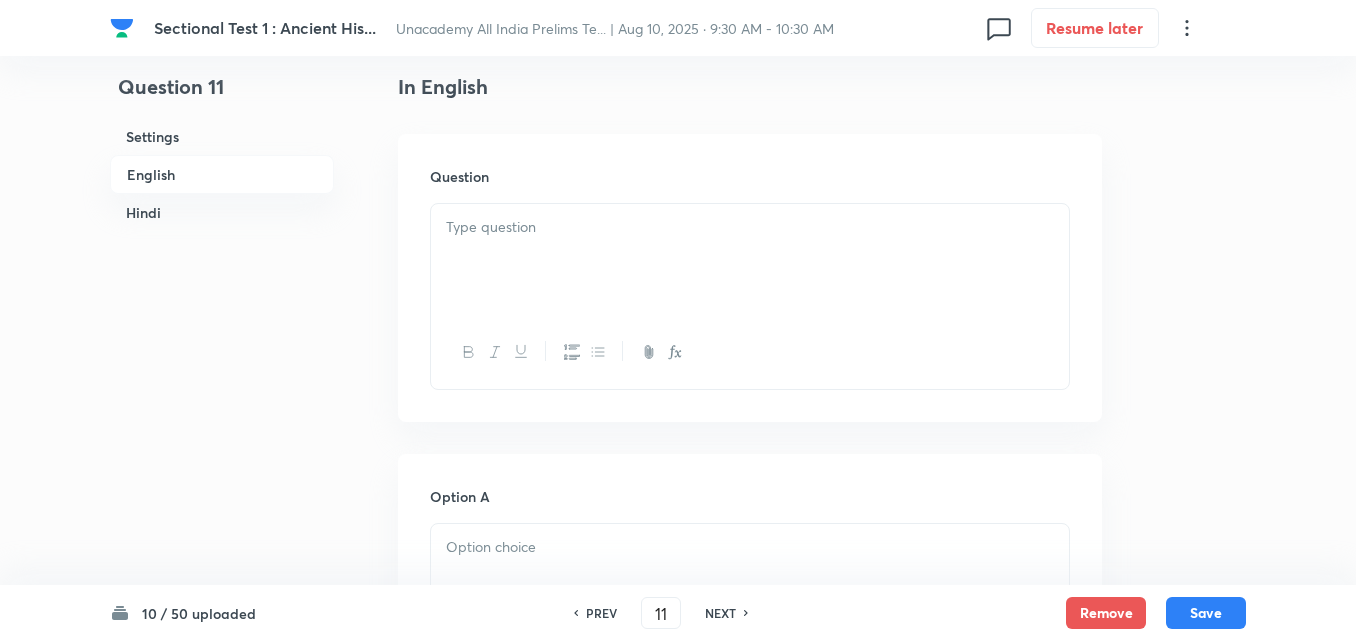 click at bounding box center [750, 260] 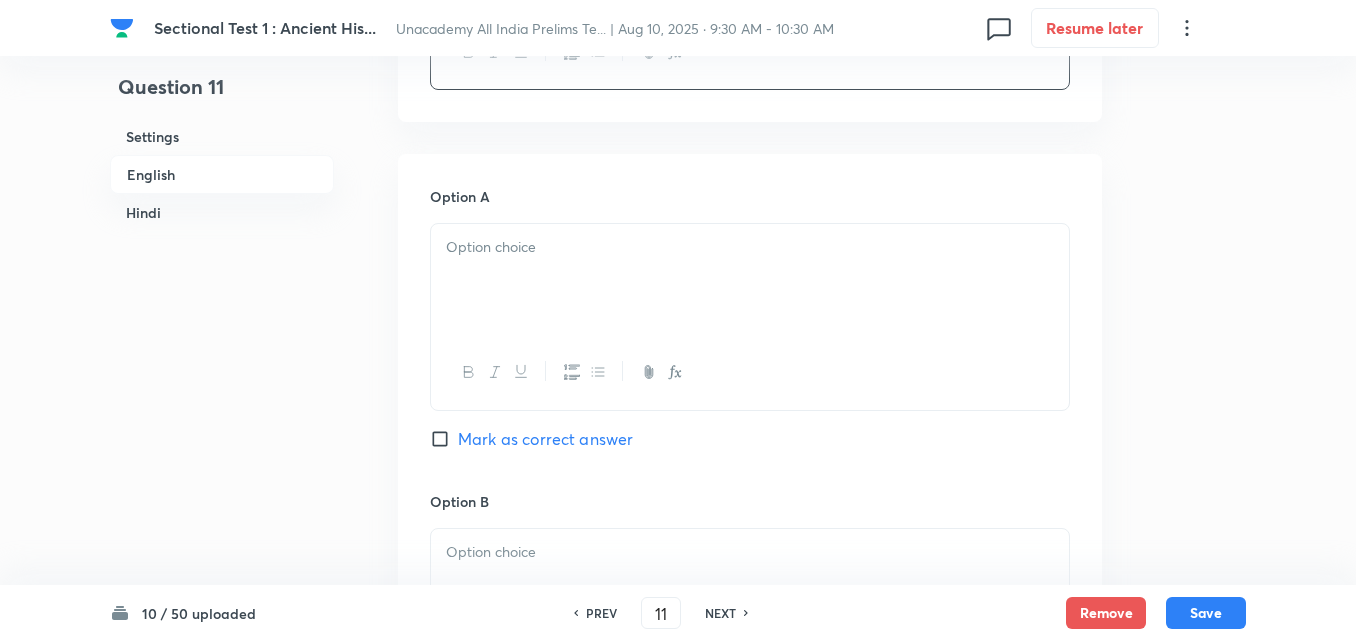 click at bounding box center [750, 247] 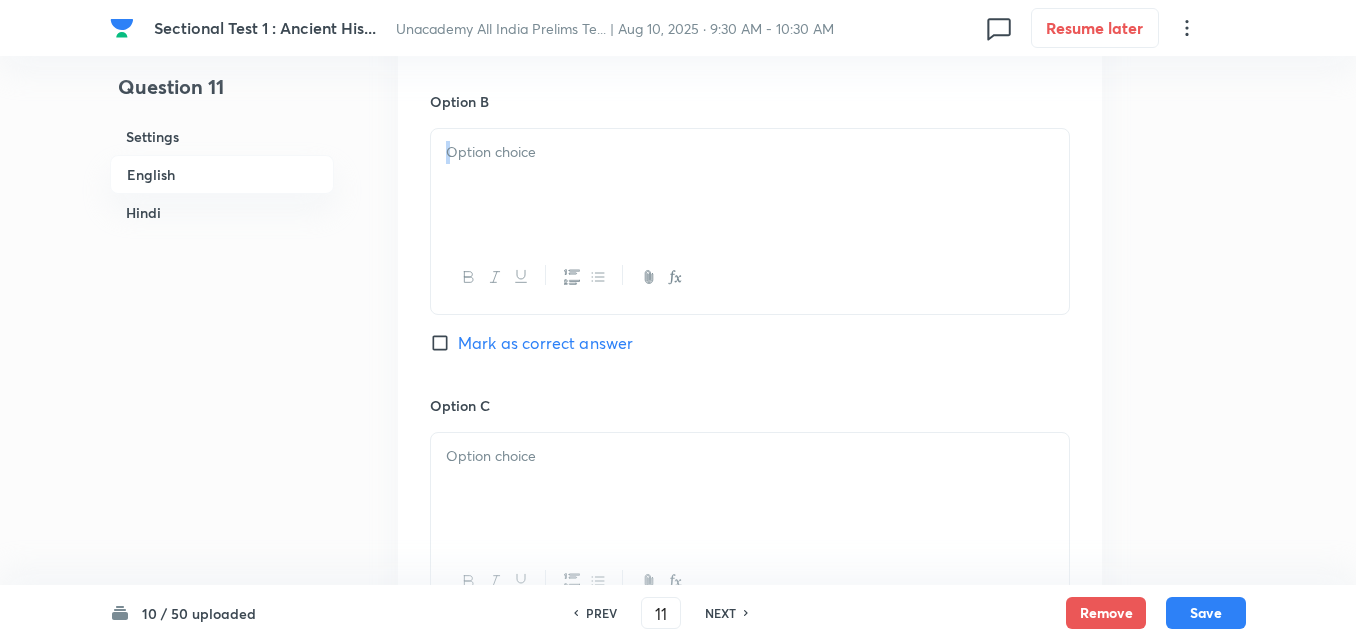drag, startPoint x: 533, startPoint y: 237, endPoint x: 531, endPoint y: 227, distance: 10.198039 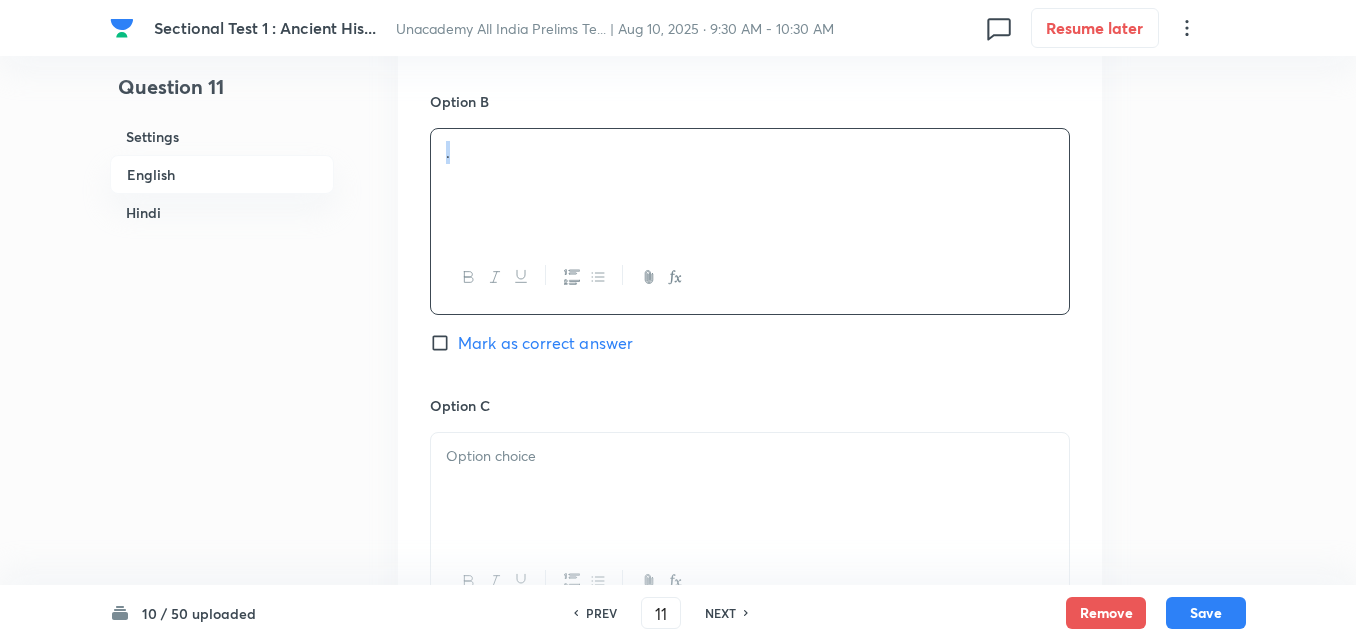 click on "." at bounding box center [750, 185] 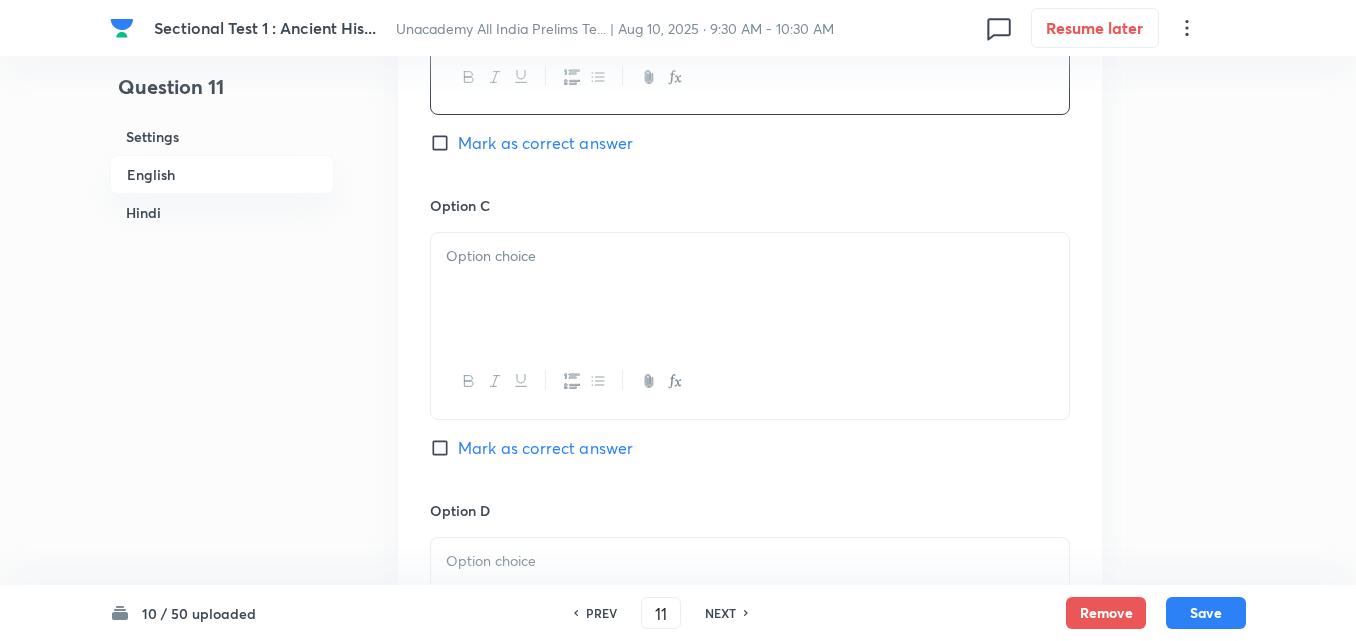 click at bounding box center [750, 256] 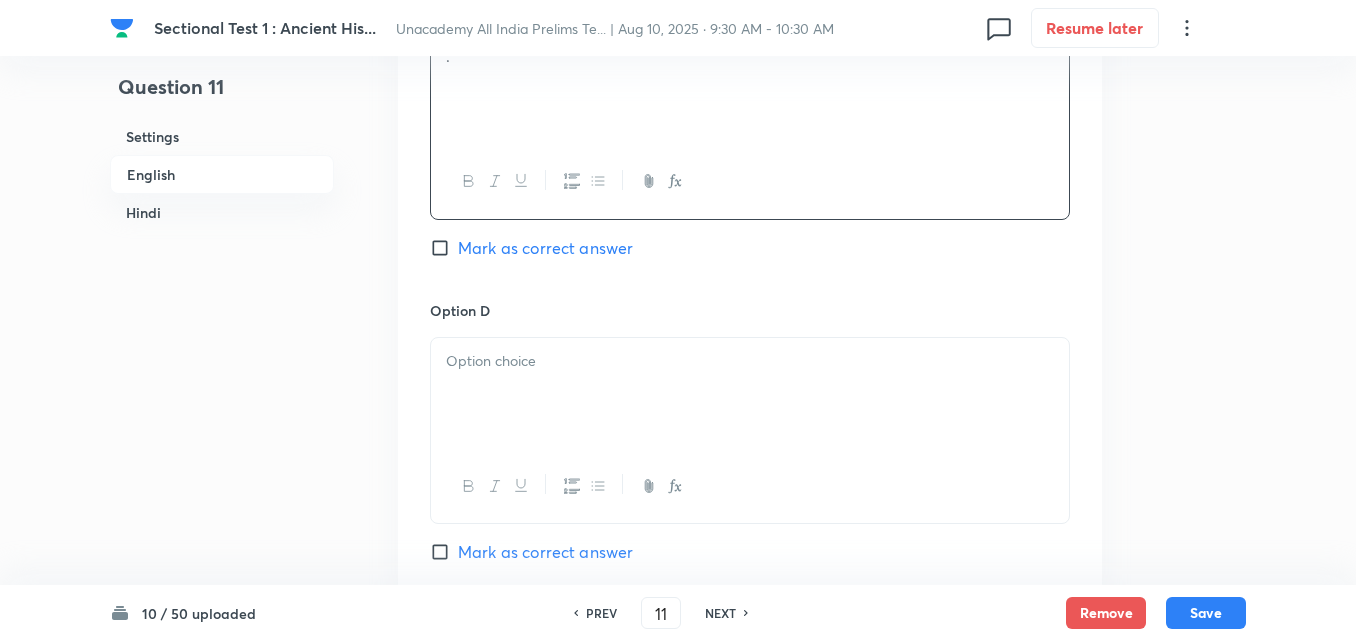 scroll, scrollTop: 1842, scrollLeft: 0, axis: vertical 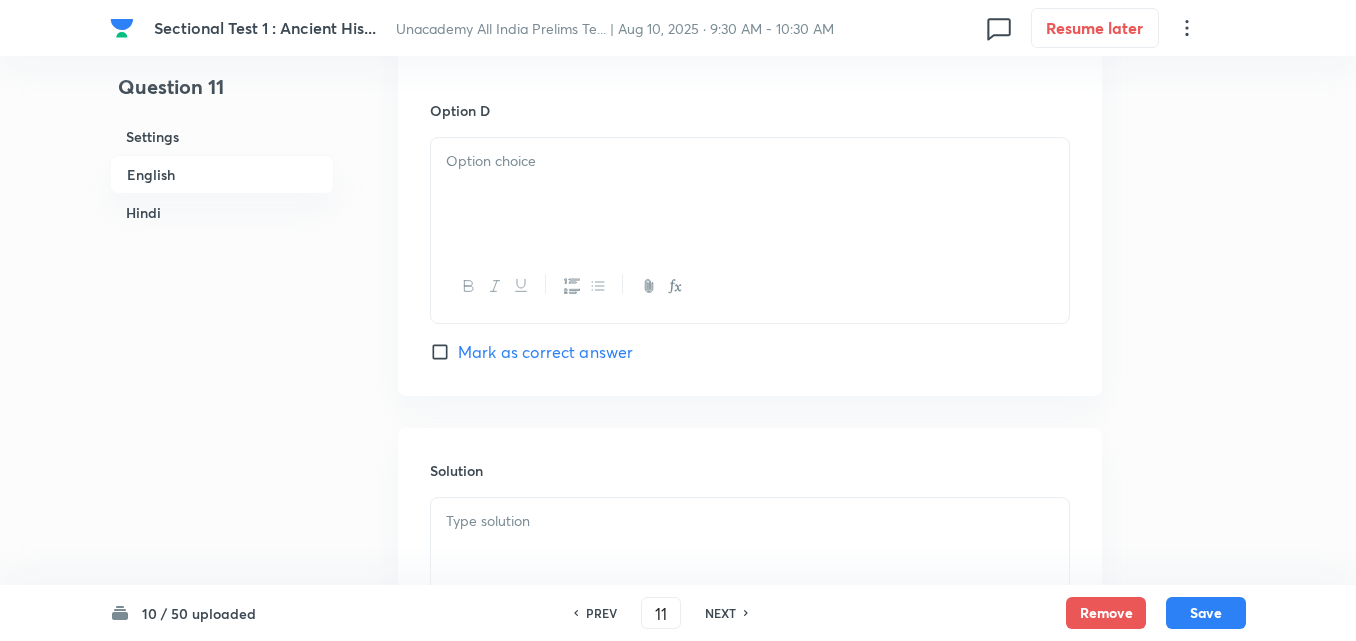 click at bounding box center (750, 194) 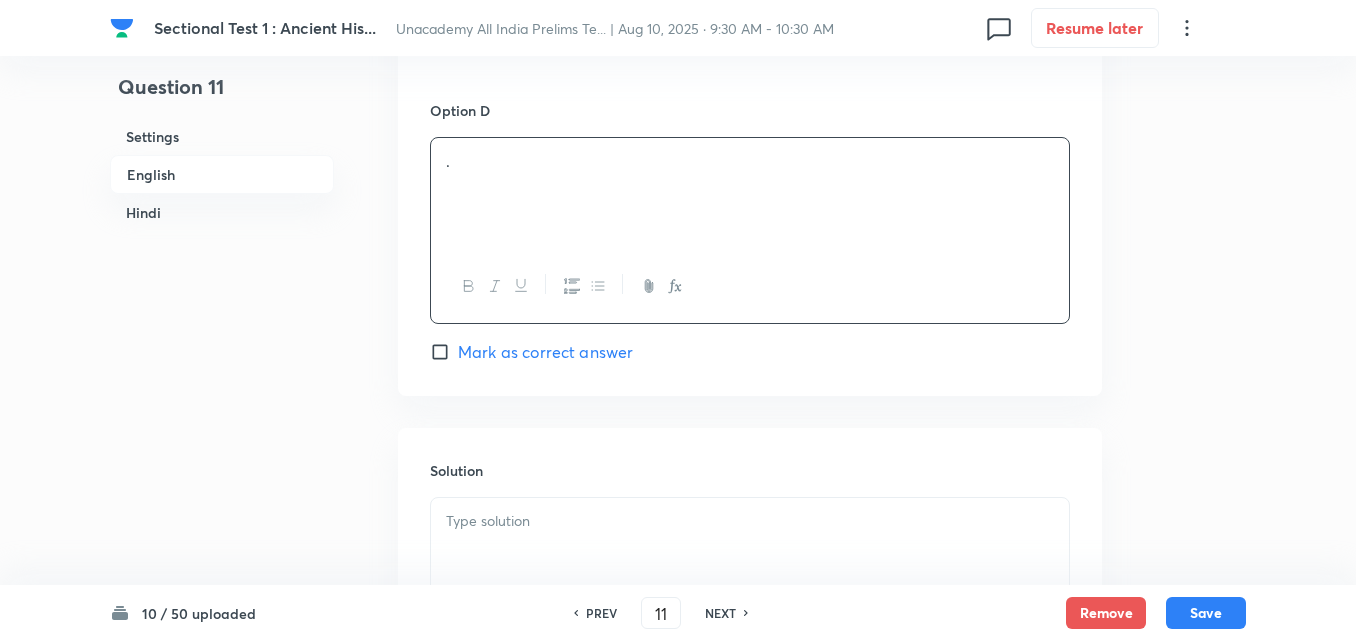 click on "Option A . Mark as correct answer Option B . Mark as correct answer Option C . Mark as correct answer Option D . Mark as correct answer" at bounding box center [750, -225] 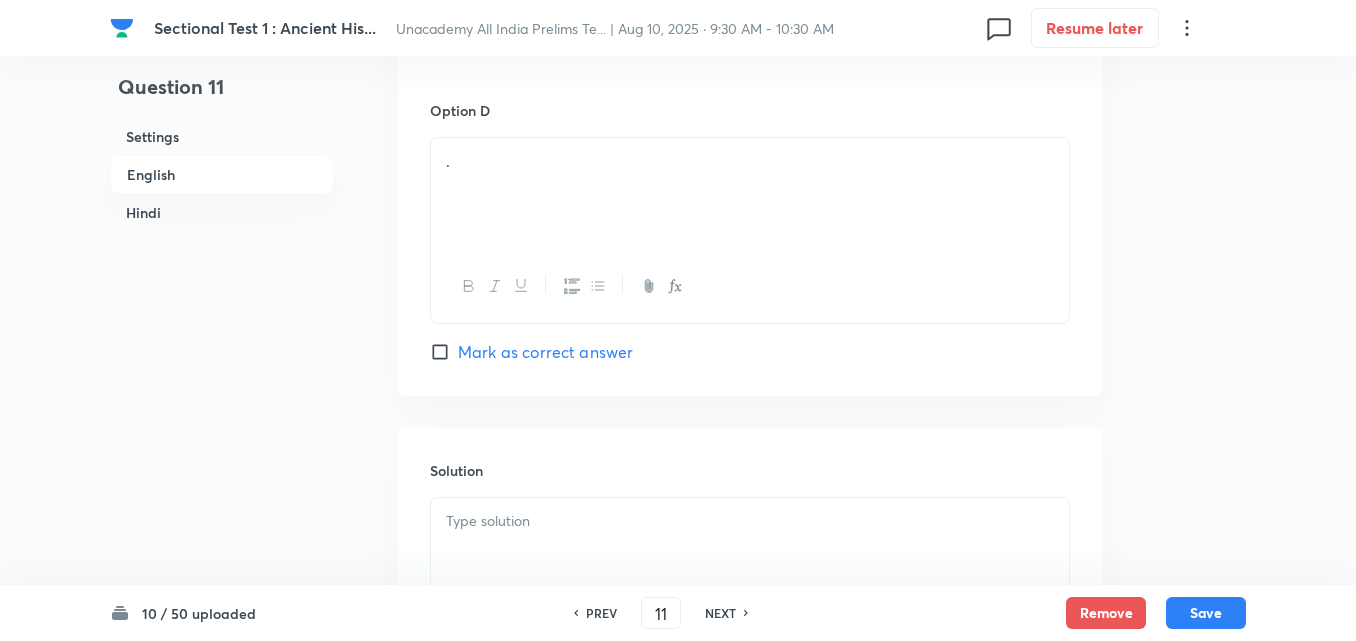 click on "Mark as correct answer" at bounding box center (545, 352) 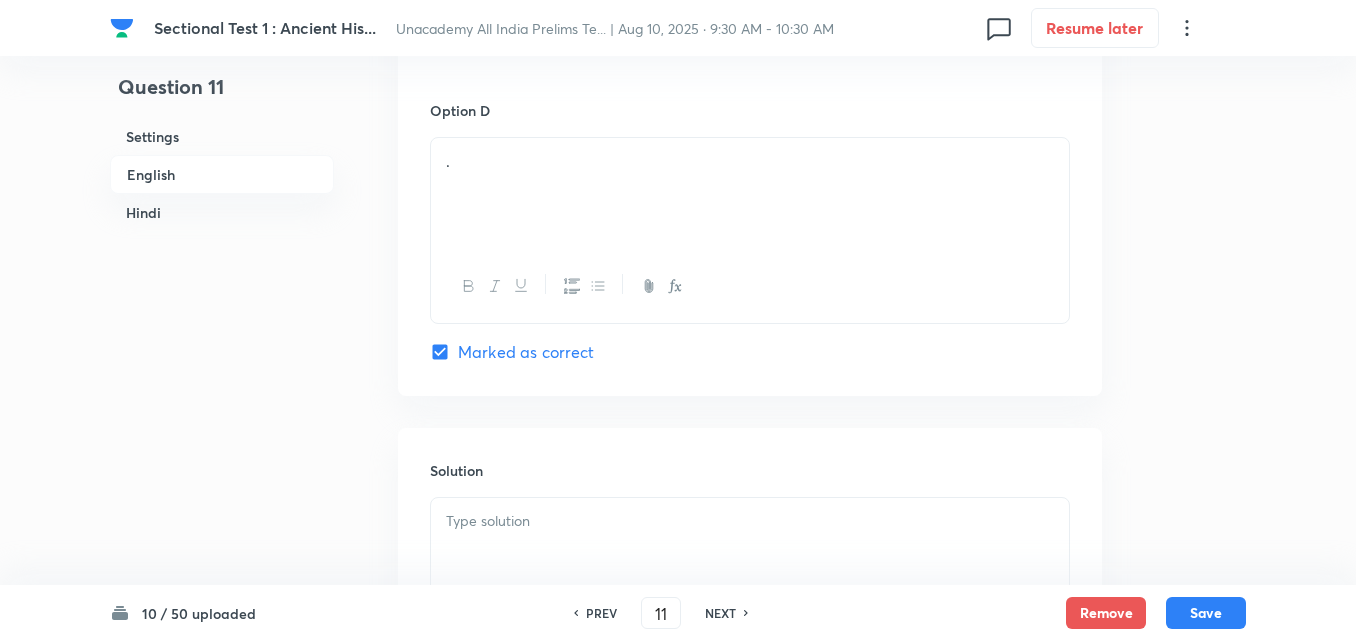 scroll, scrollTop: 2042, scrollLeft: 0, axis: vertical 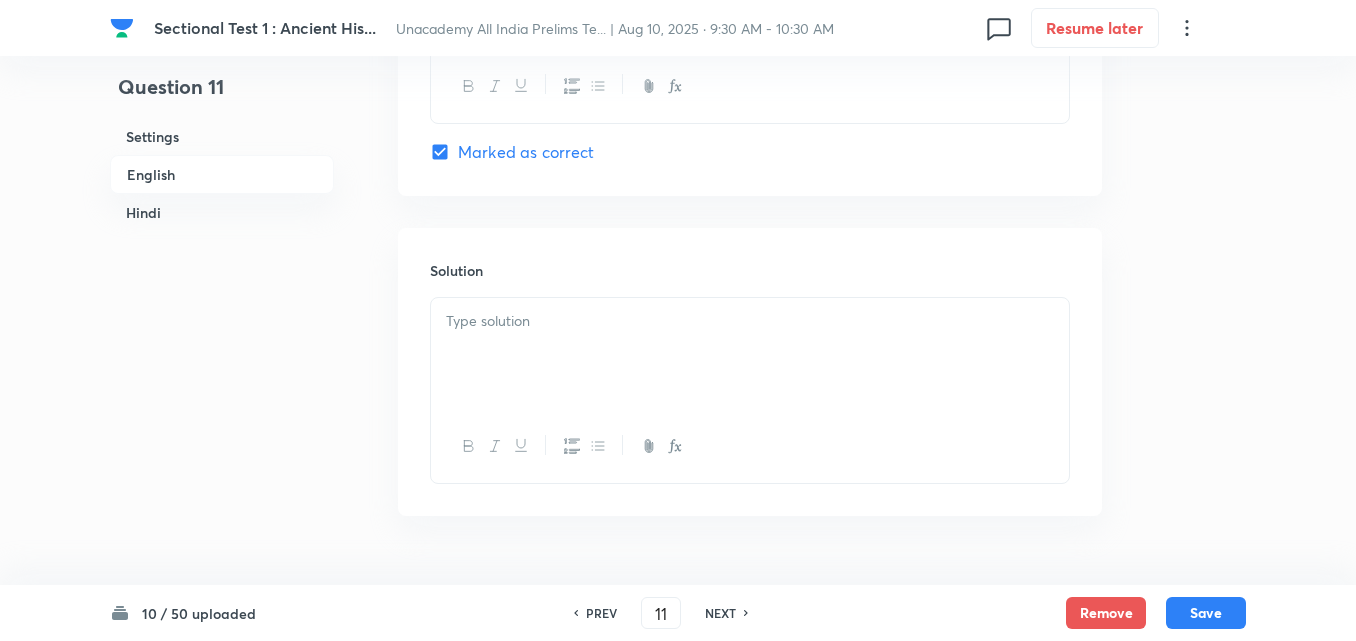 click at bounding box center [750, 354] 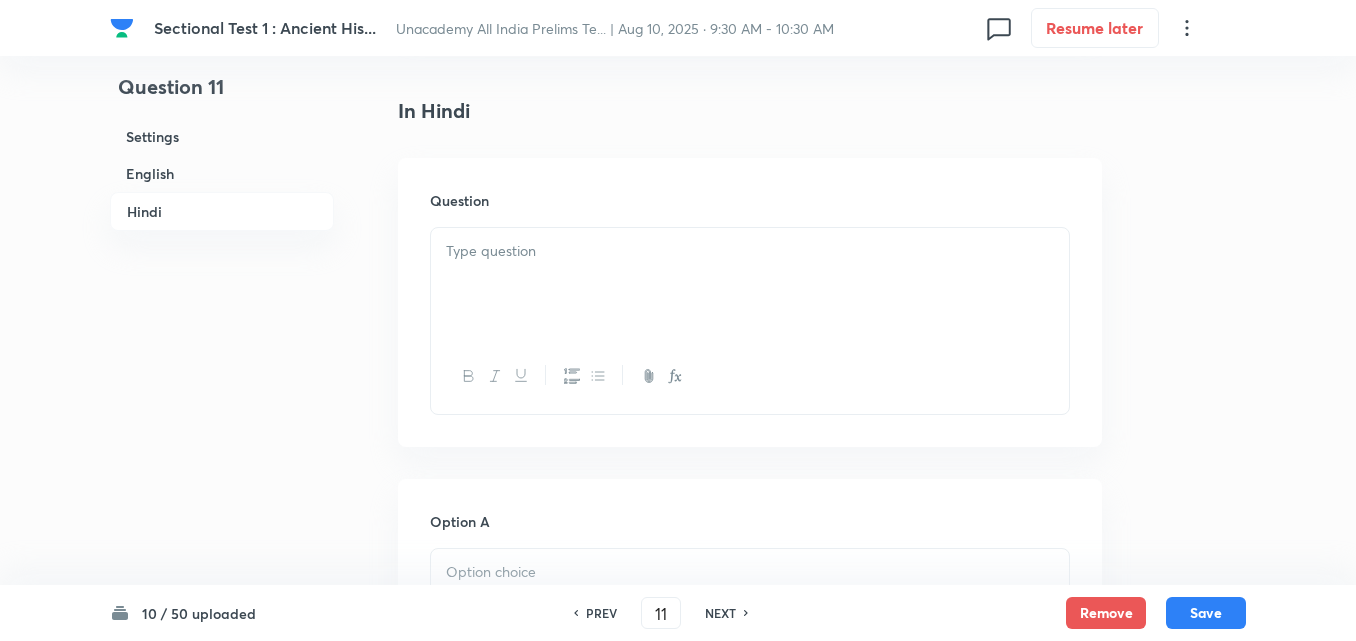 click at bounding box center (750, 284) 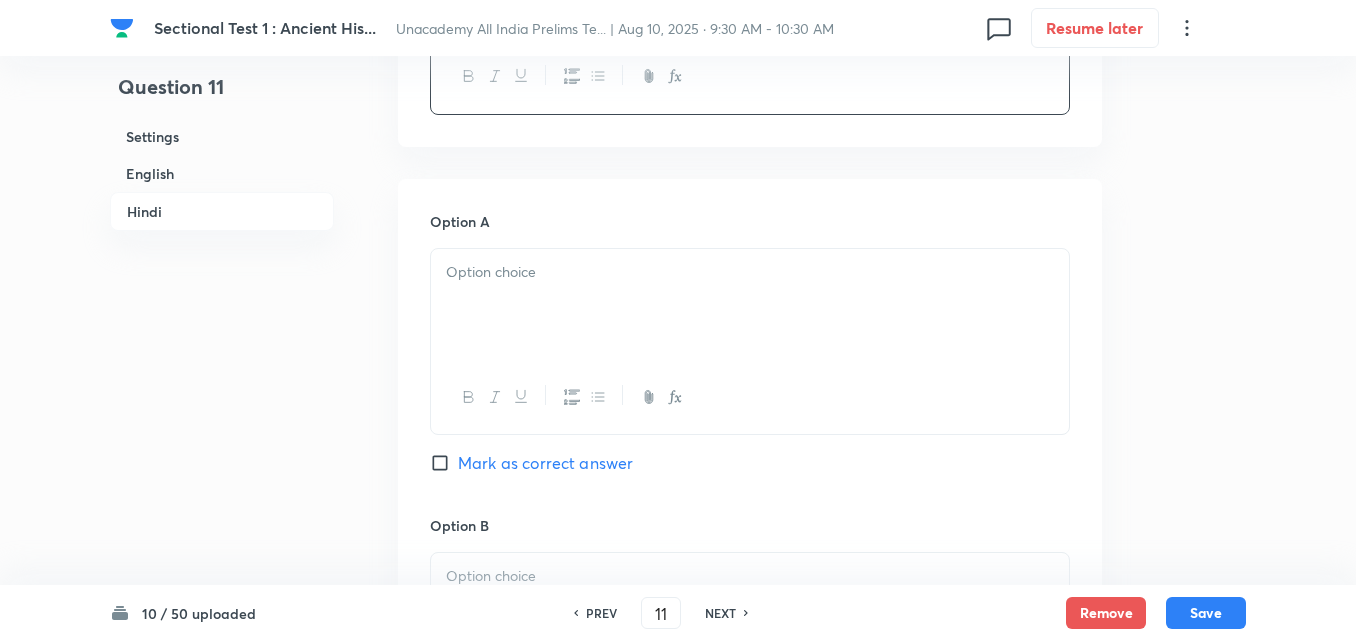 click at bounding box center (750, 305) 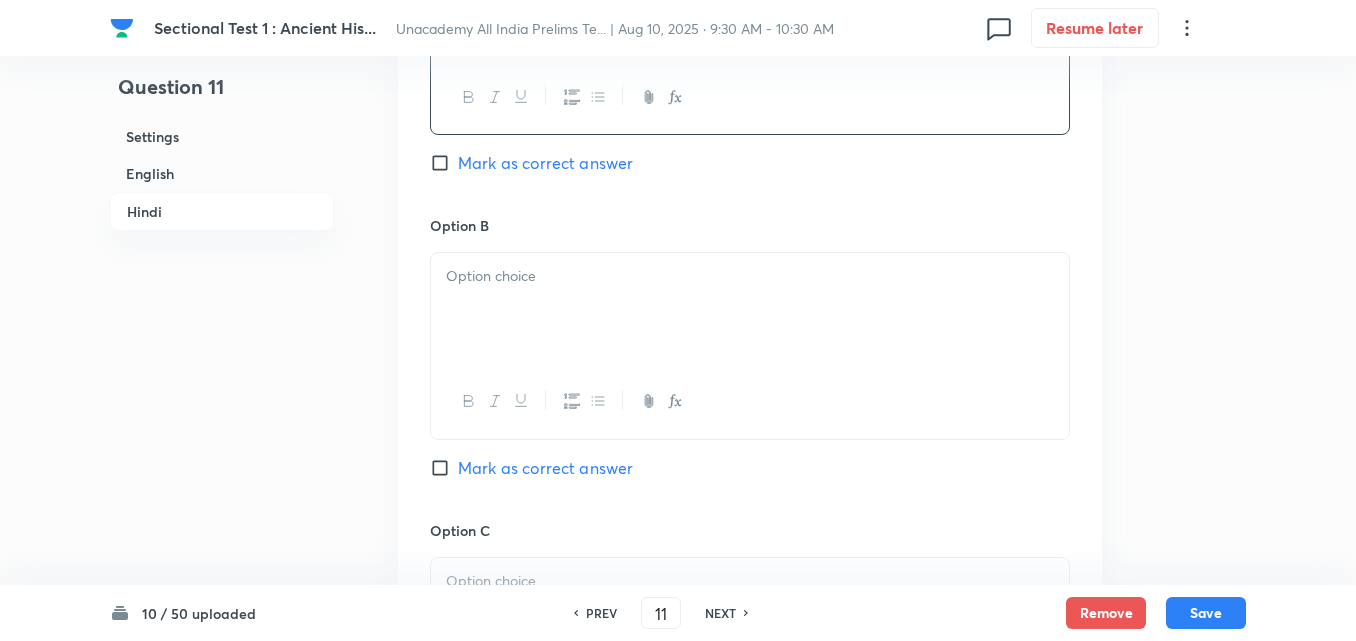 click at bounding box center [750, 309] 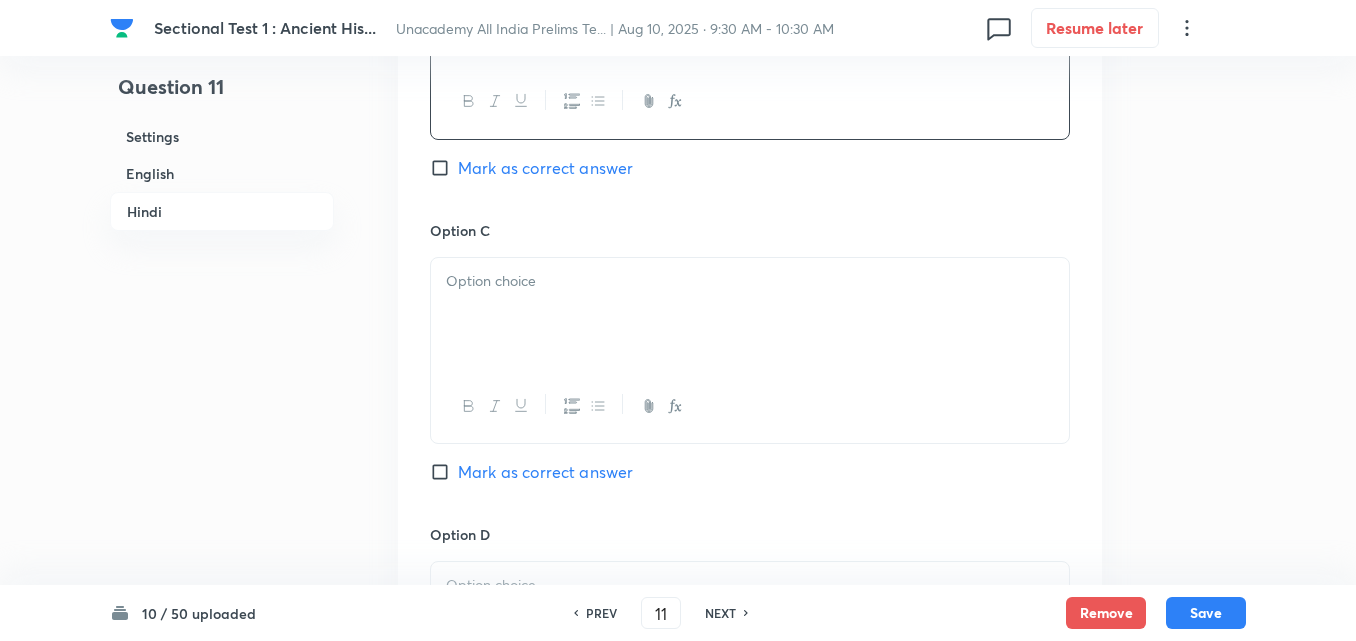 click at bounding box center (750, 314) 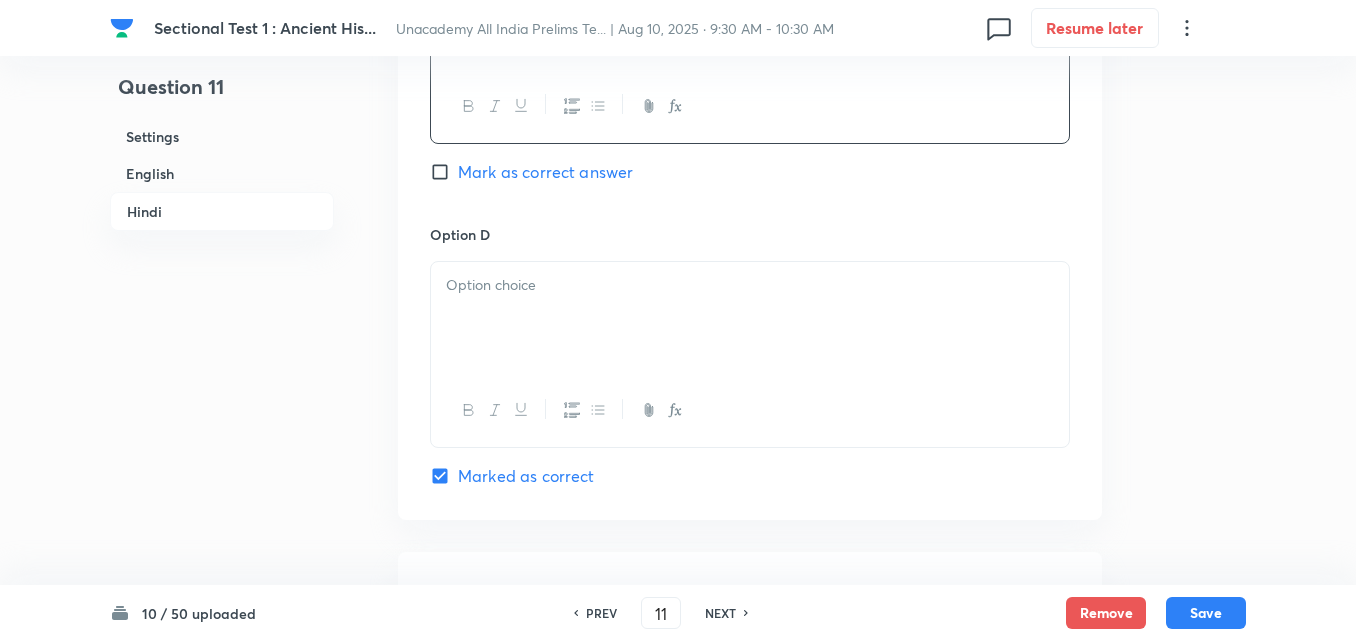 click at bounding box center (750, 318) 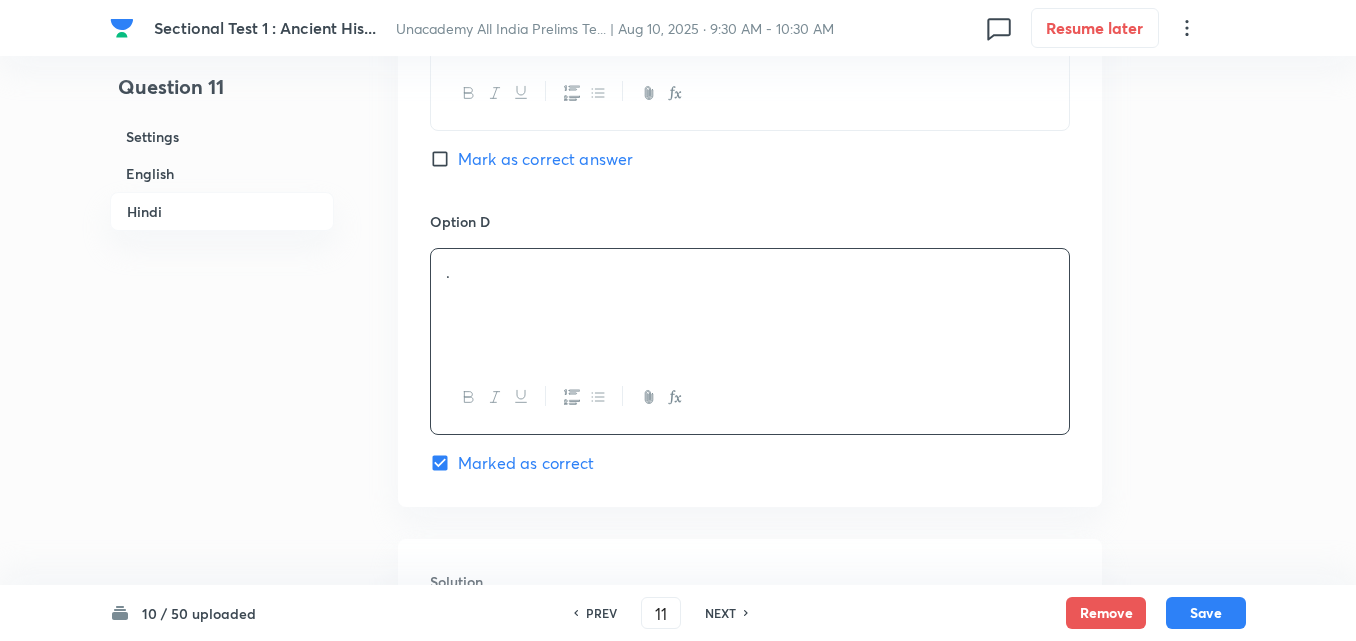 scroll, scrollTop: 4118, scrollLeft: 0, axis: vertical 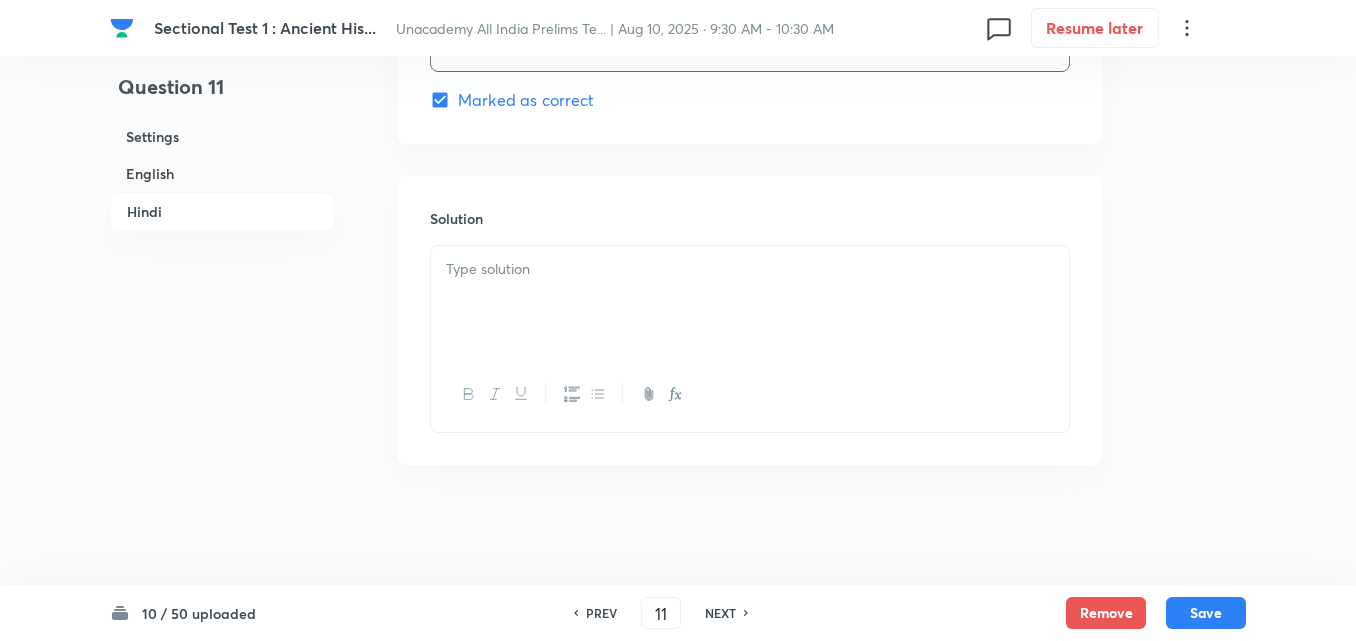 drag, startPoint x: 536, startPoint y: 336, endPoint x: 531, endPoint y: 327, distance: 10.29563 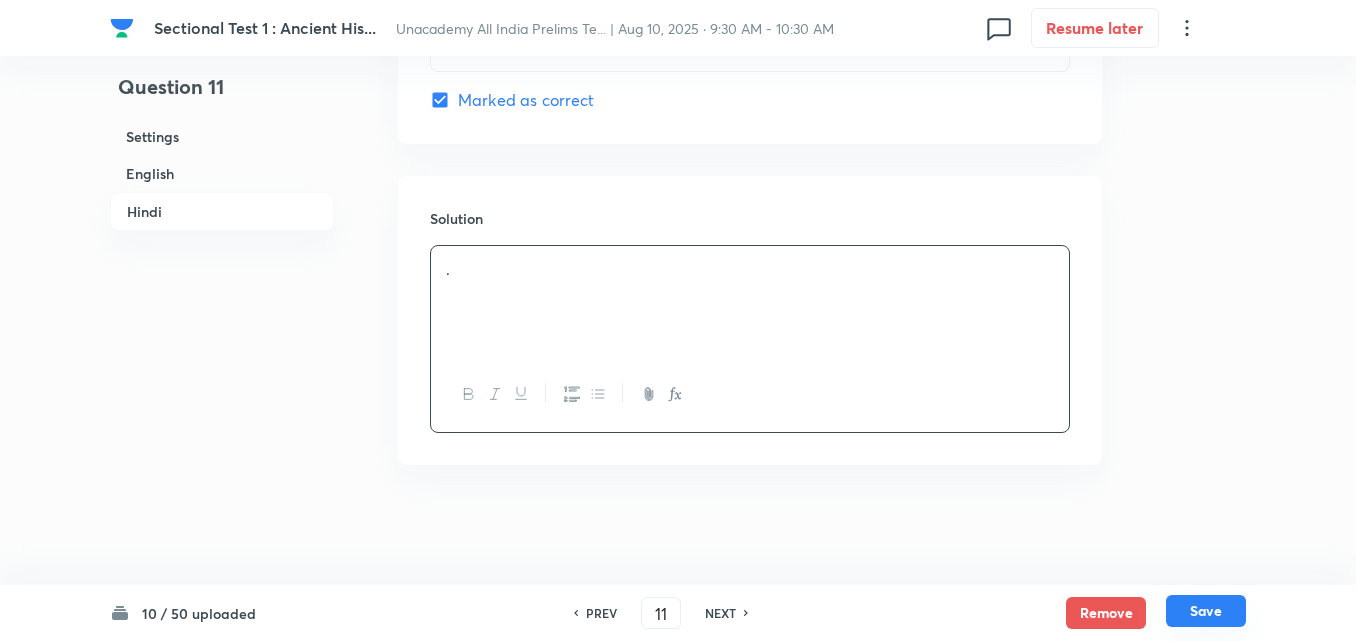 click on "Save" at bounding box center [1206, 611] 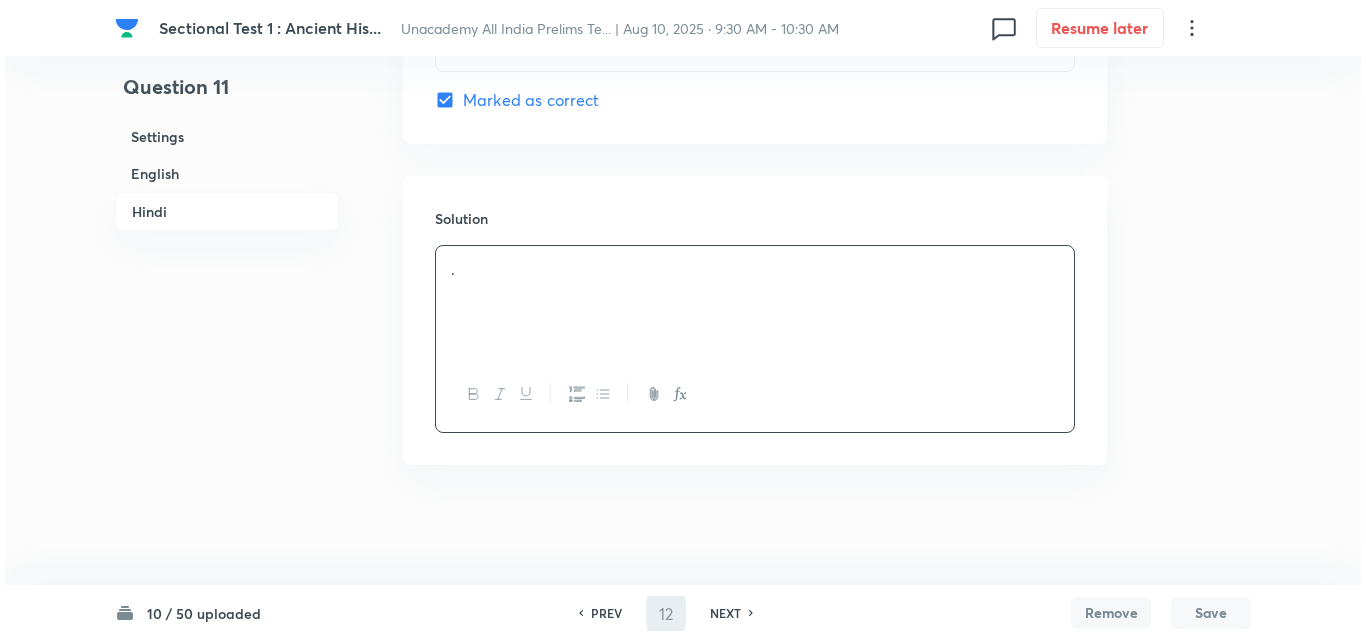 scroll, scrollTop: 0, scrollLeft: 0, axis: both 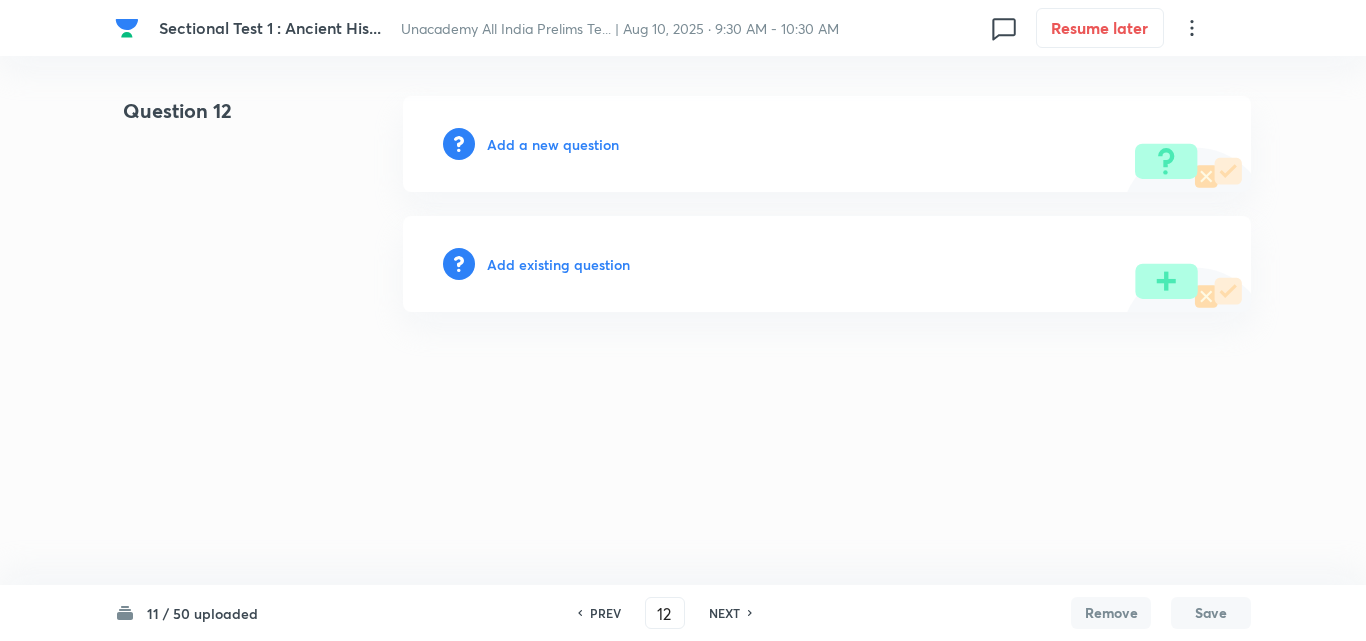 click on "Add a new question" at bounding box center (553, 144) 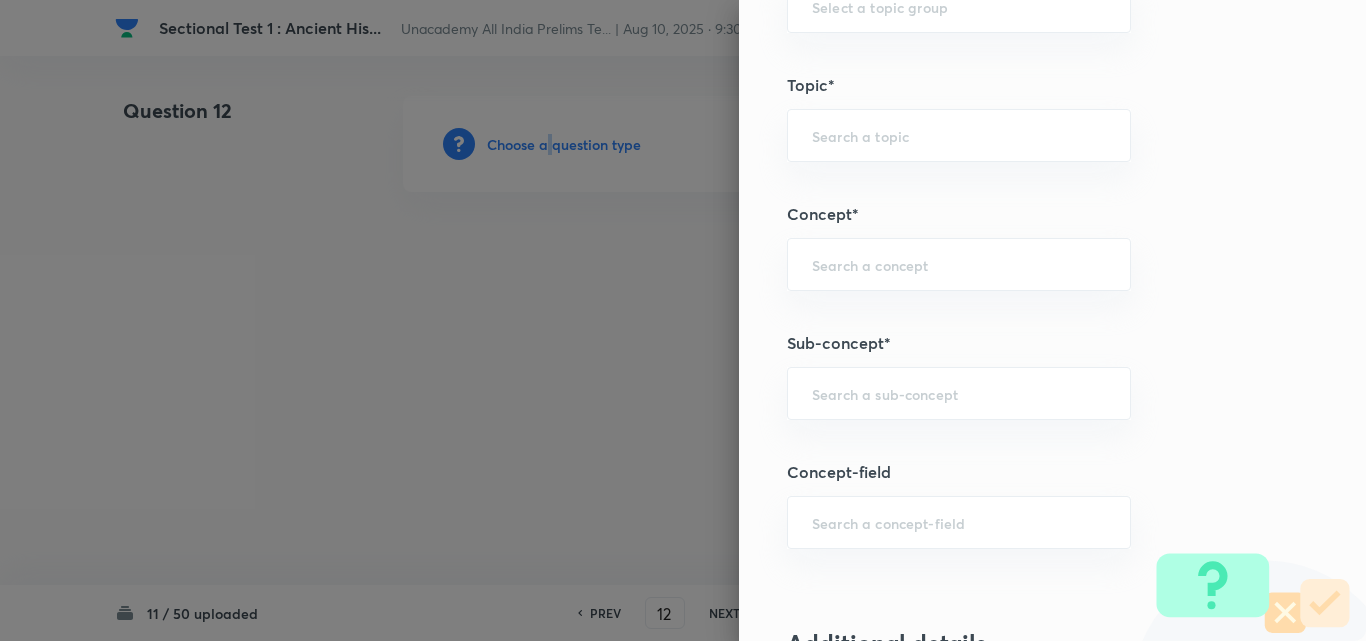 scroll, scrollTop: 1100, scrollLeft: 0, axis: vertical 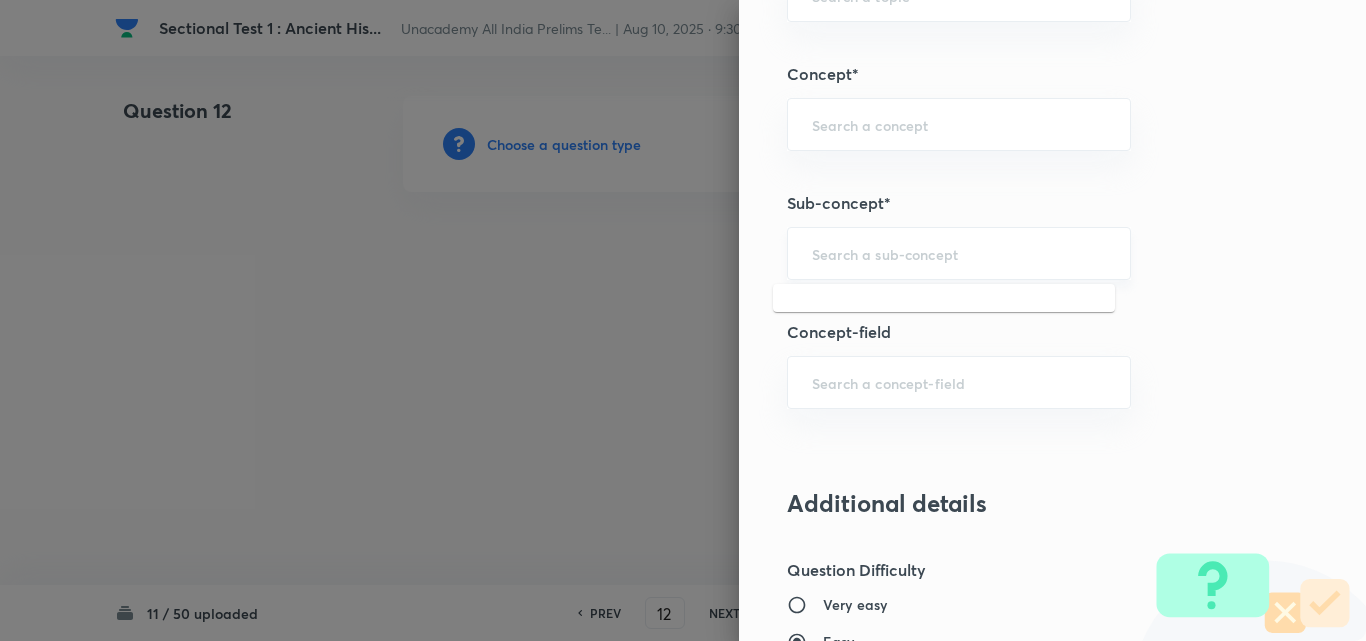 click at bounding box center (959, 253) 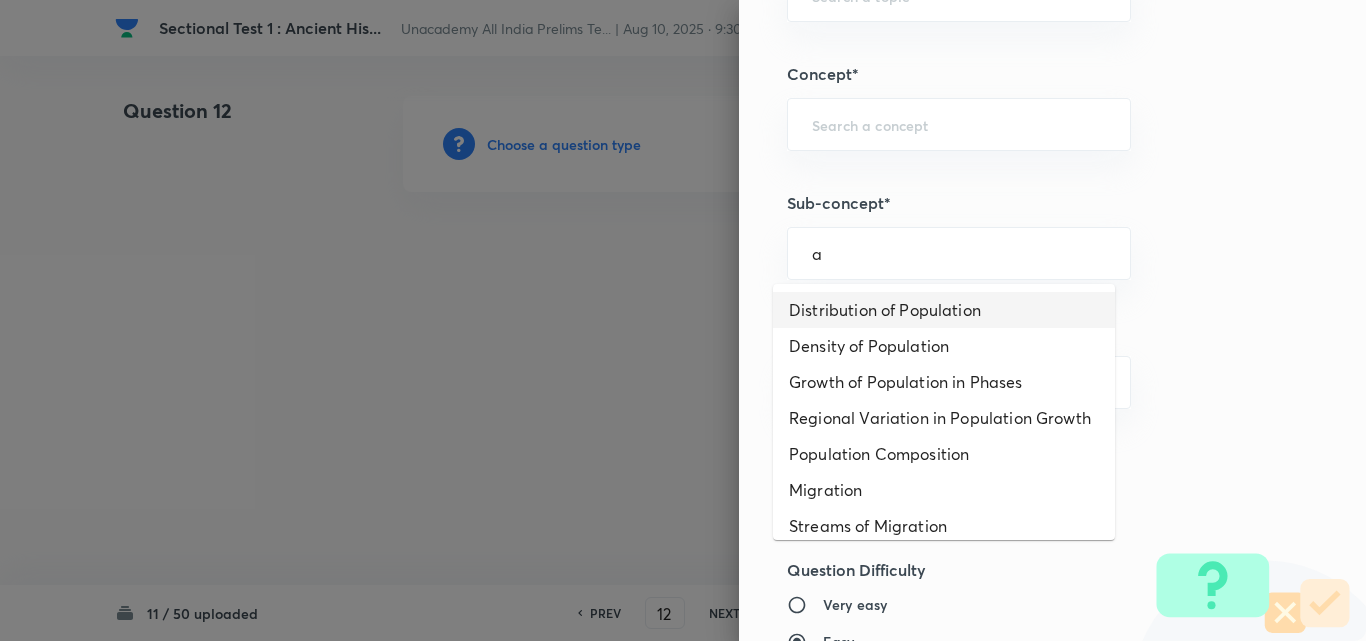 click on "Distribution of Population" at bounding box center [944, 310] 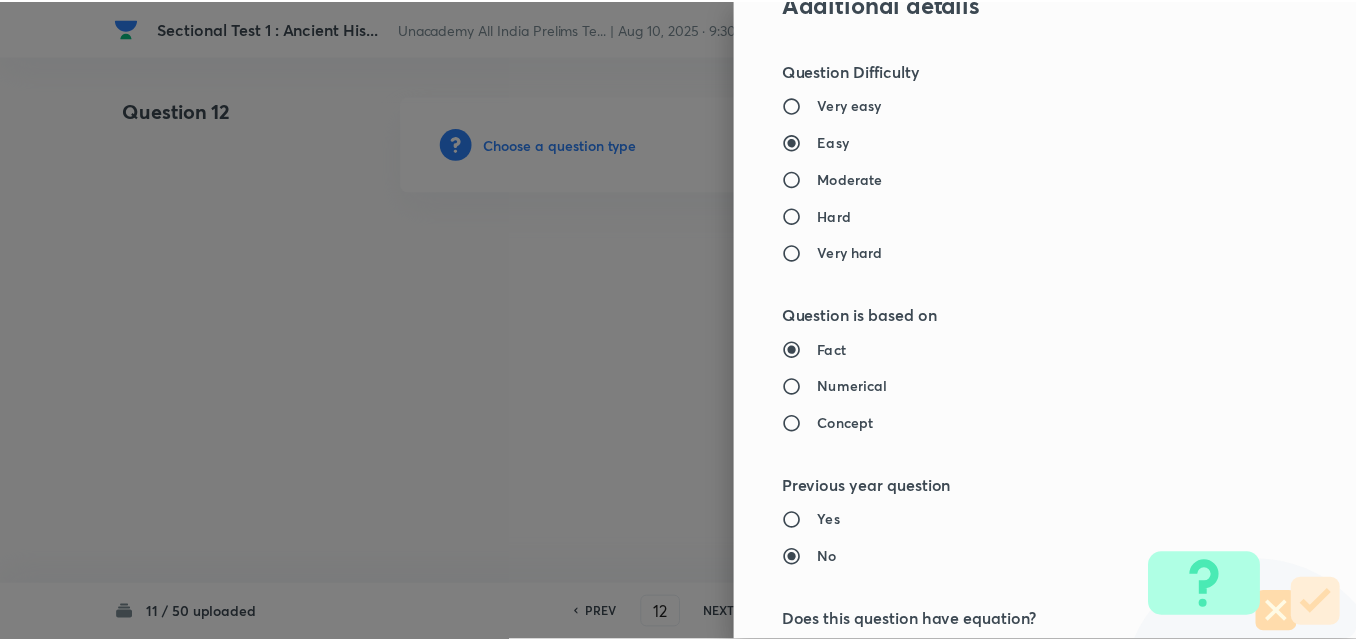 scroll, scrollTop: 2085, scrollLeft: 0, axis: vertical 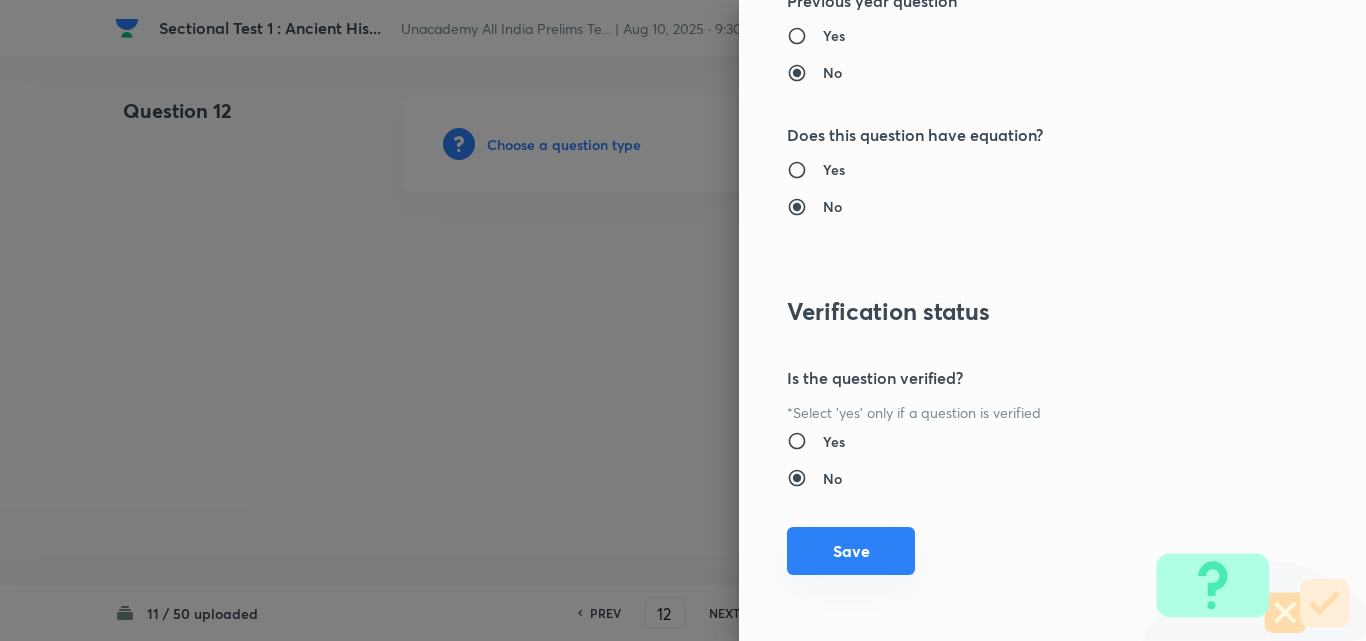 click on "Save" at bounding box center [851, 551] 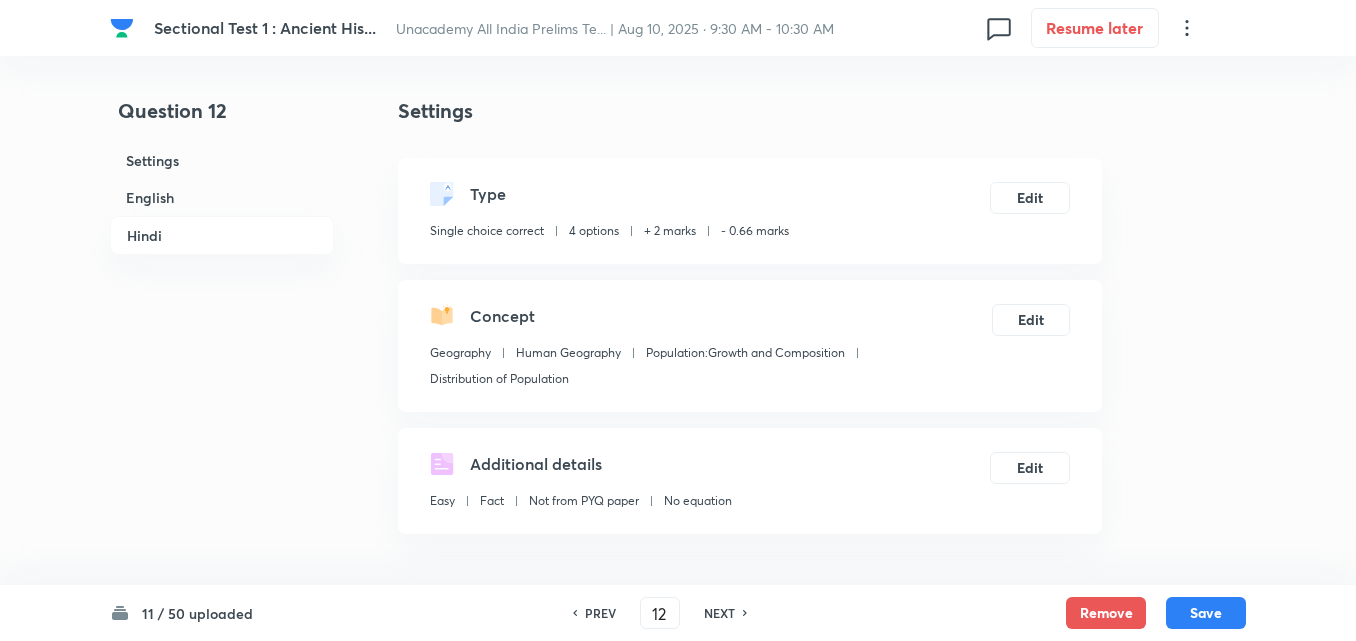 click on "English" at bounding box center [222, 197] 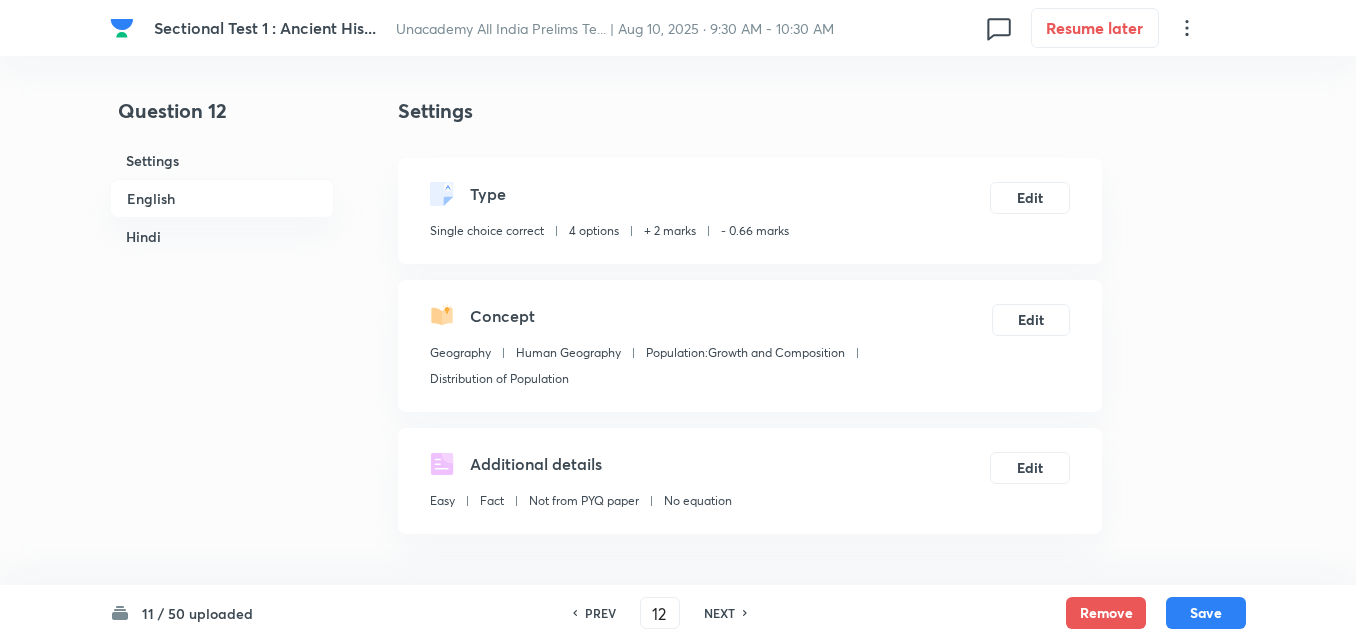 scroll, scrollTop: 542, scrollLeft: 0, axis: vertical 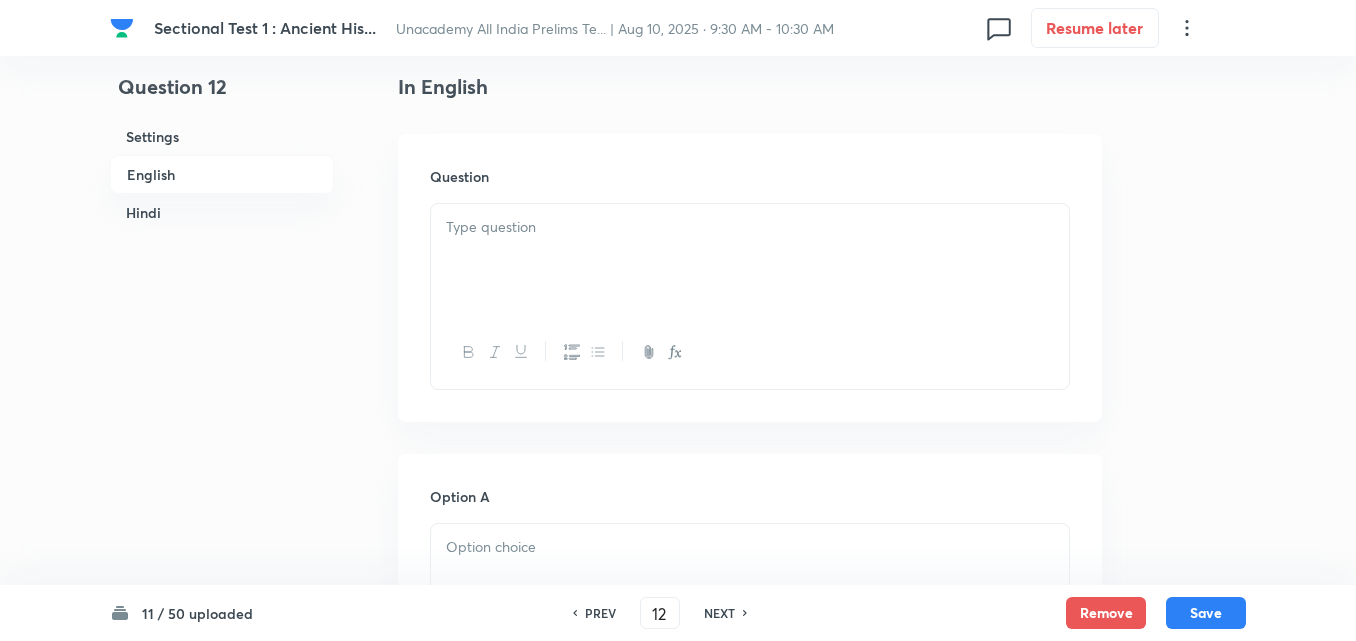 click at bounding box center [750, 260] 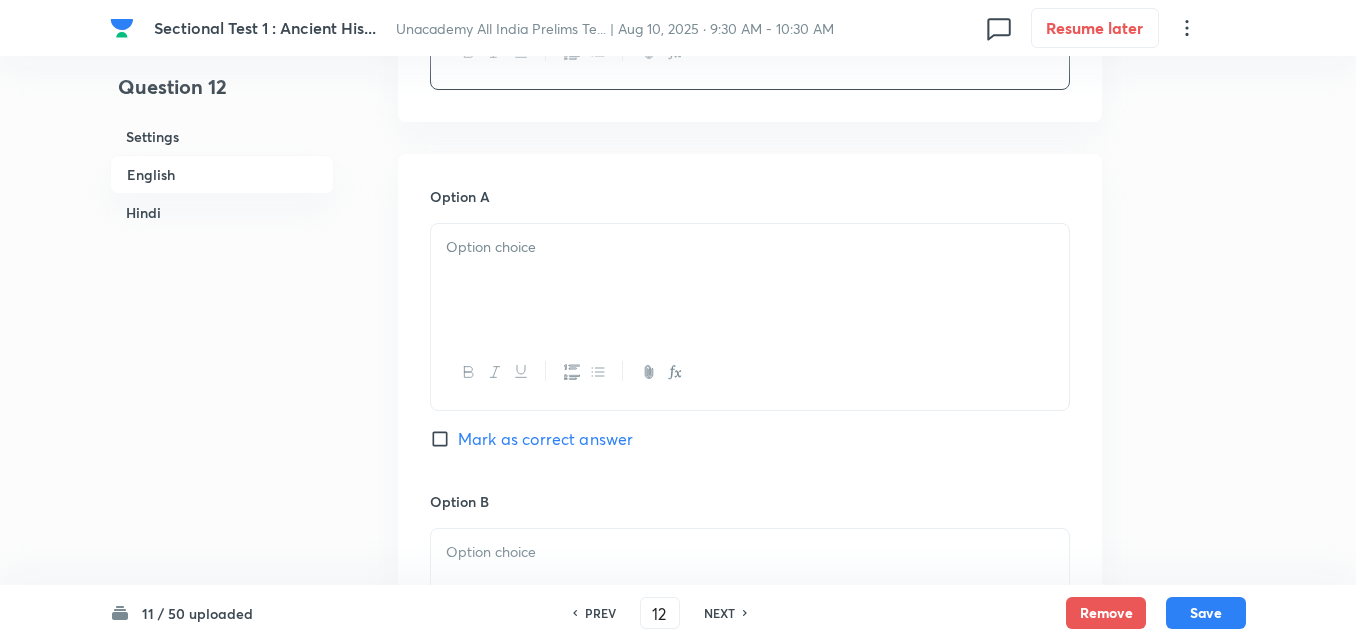 click at bounding box center (750, 247) 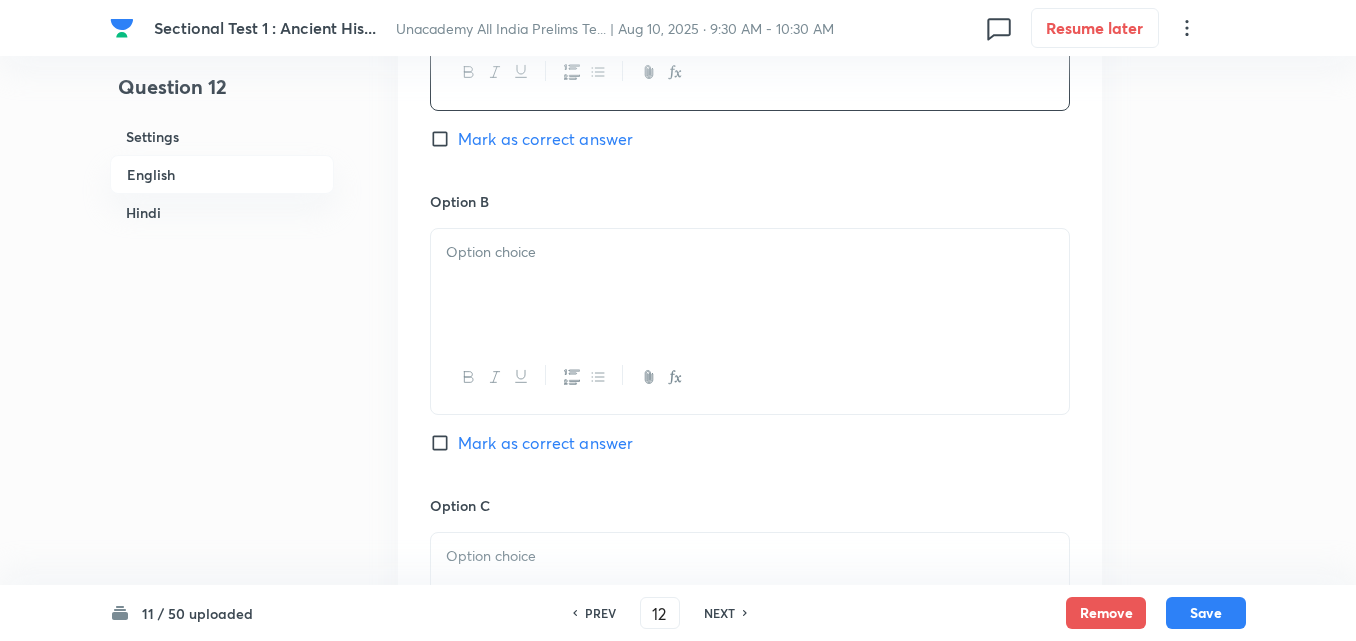 click at bounding box center [750, 252] 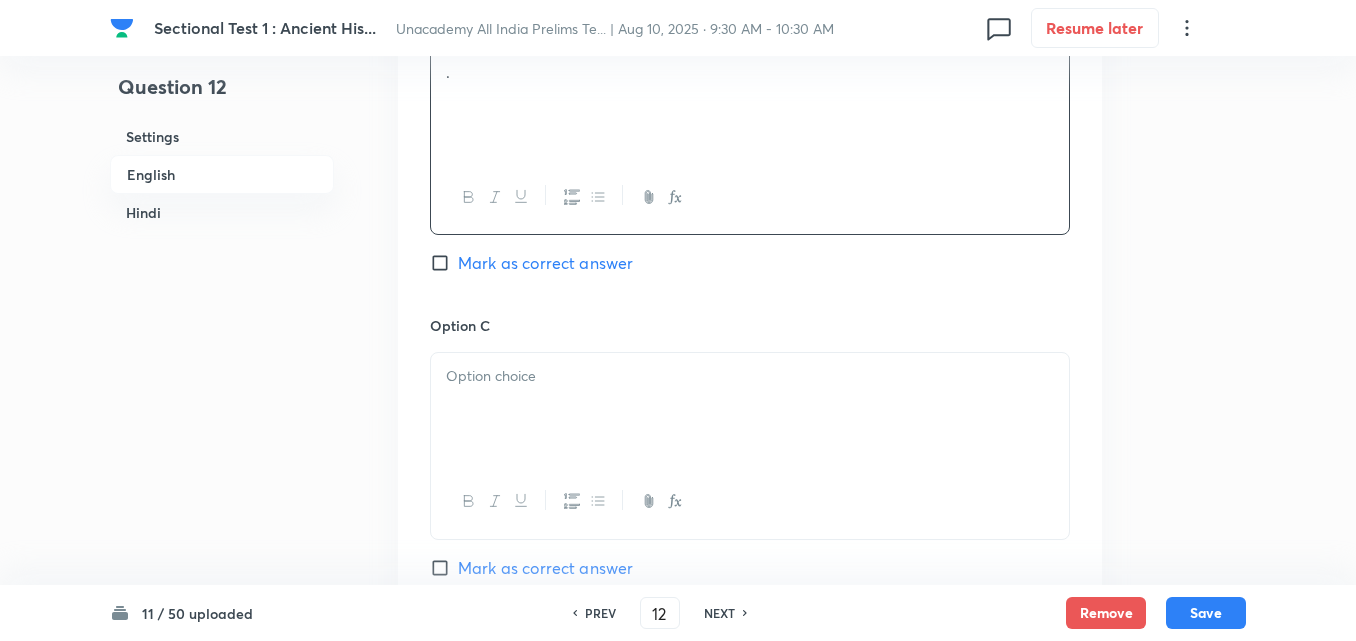 scroll, scrollTop: 1542, scrollLeft: 0, axis: vertical 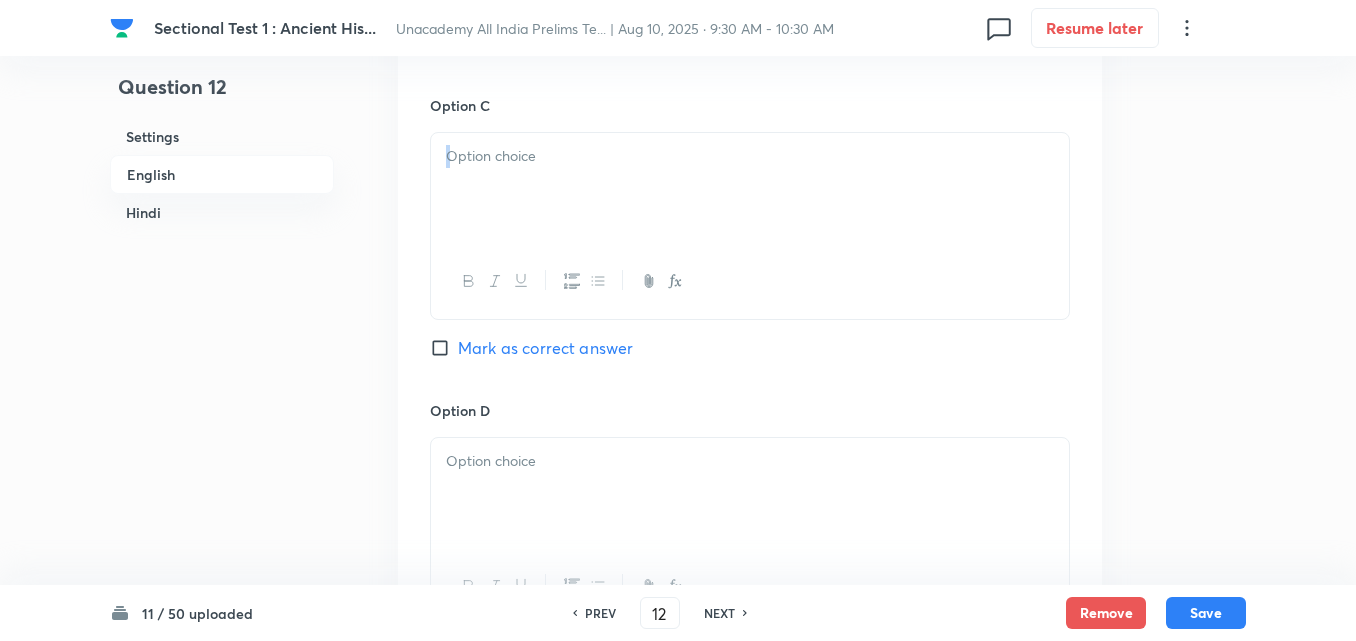 click at bounding box center [750, 225] 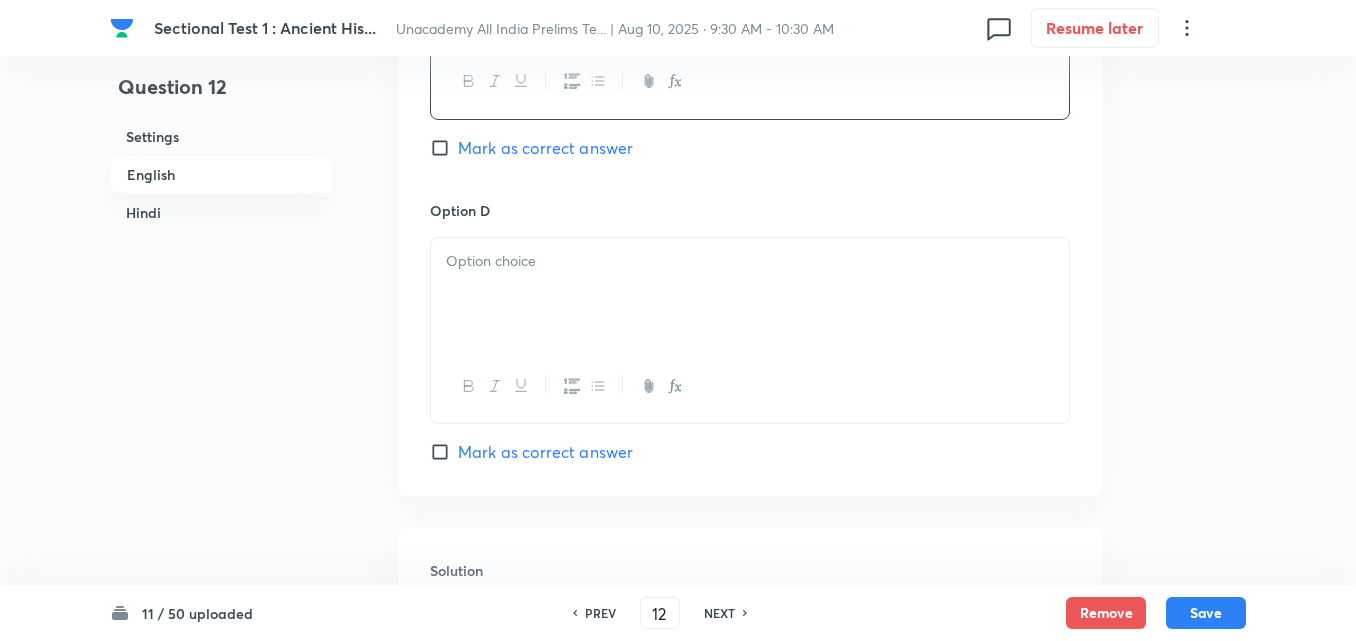 click at bounding box center (750, 294) 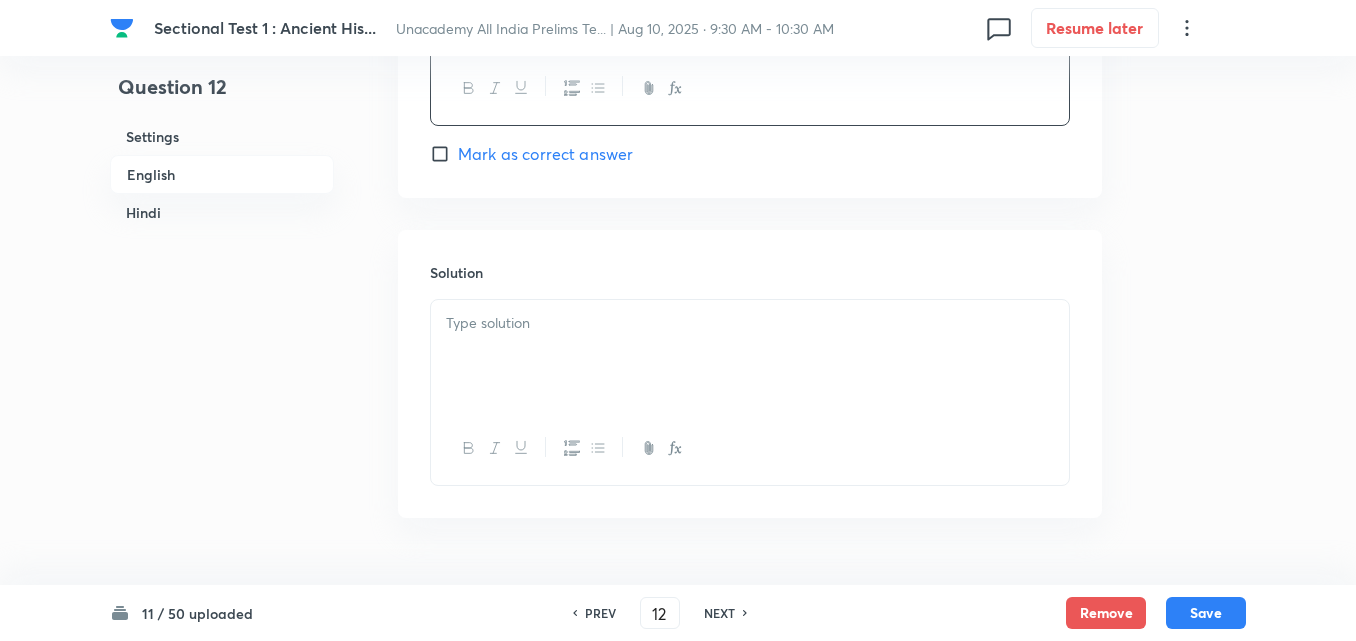 scroll, scrollTop: 2042, scrollLeft: 0, axis: vertical 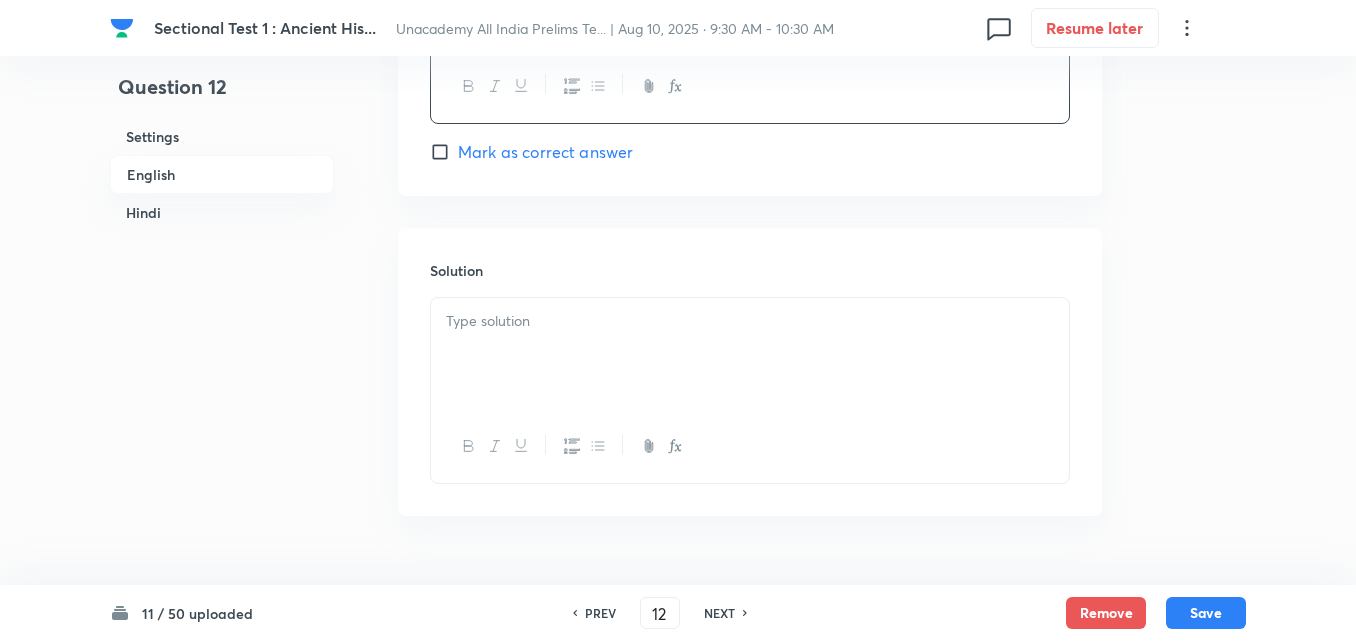 click on "Option A . Mark as correct answer Option B . Mark as correct answer Option C . Mark as correct answer Option D . Mark as correct answer" at bounding box center [750, -425] 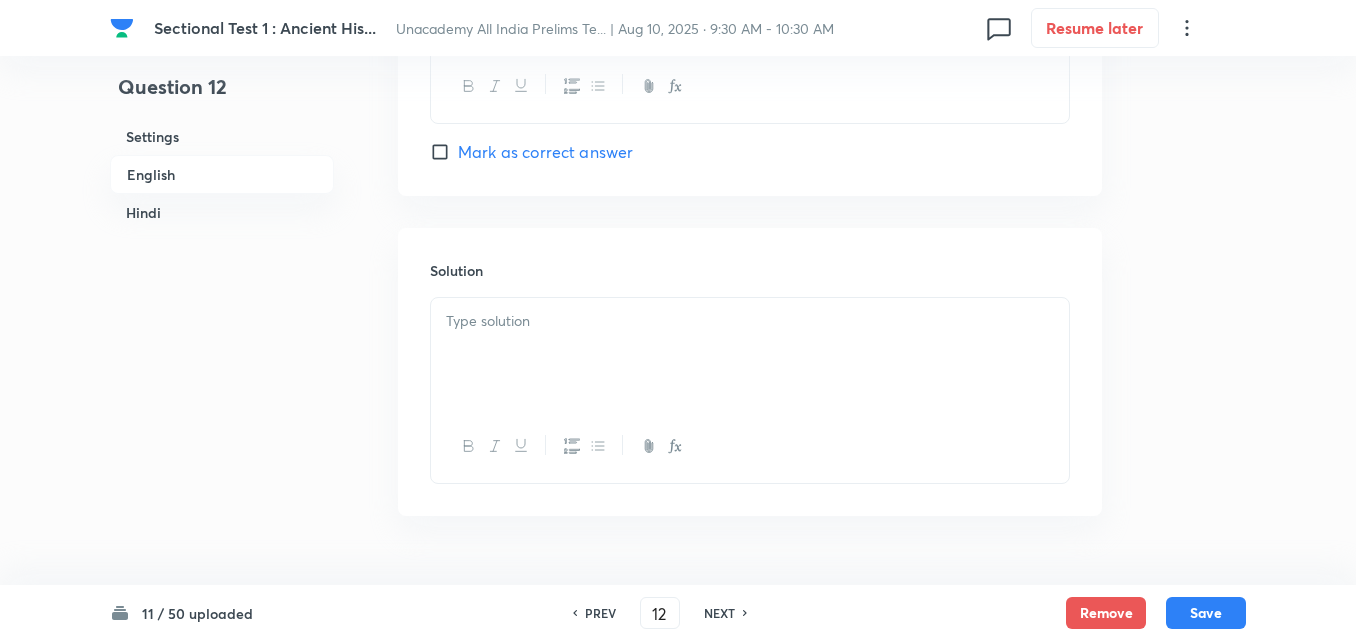 click on "Mark as correct answer" at bounding box center (545, 152) 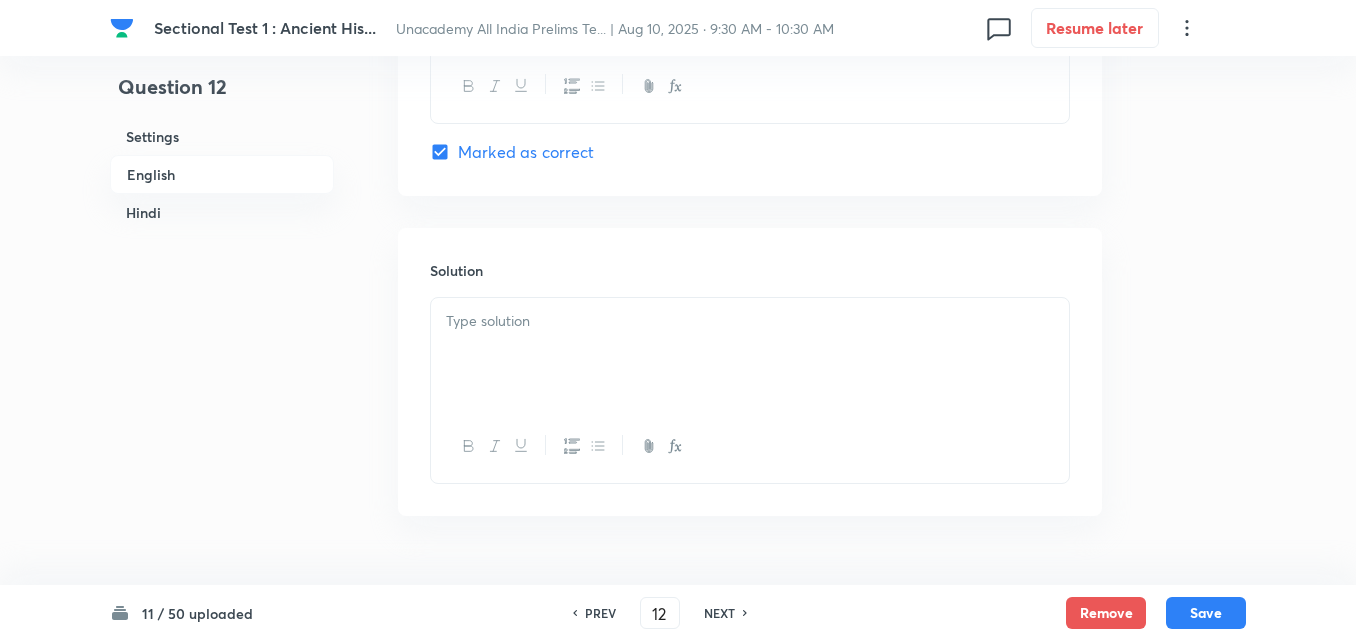 click at bounding box center [750, 321] 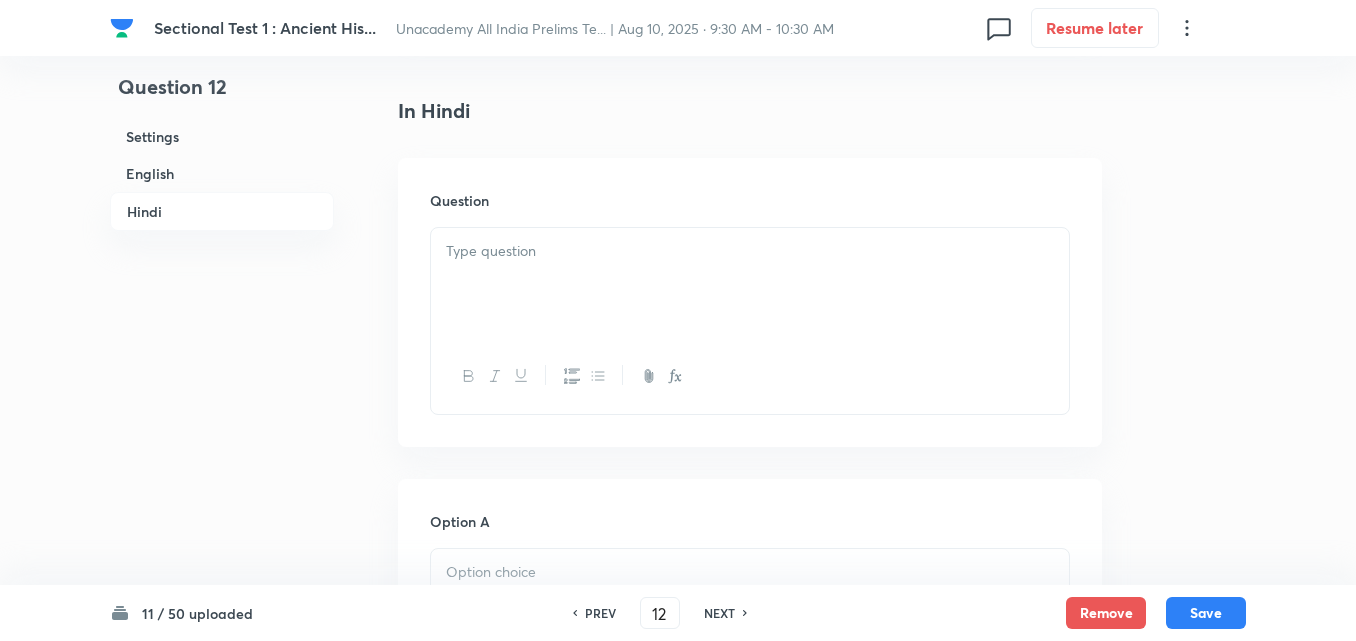 click at bounding box center [750, 284] 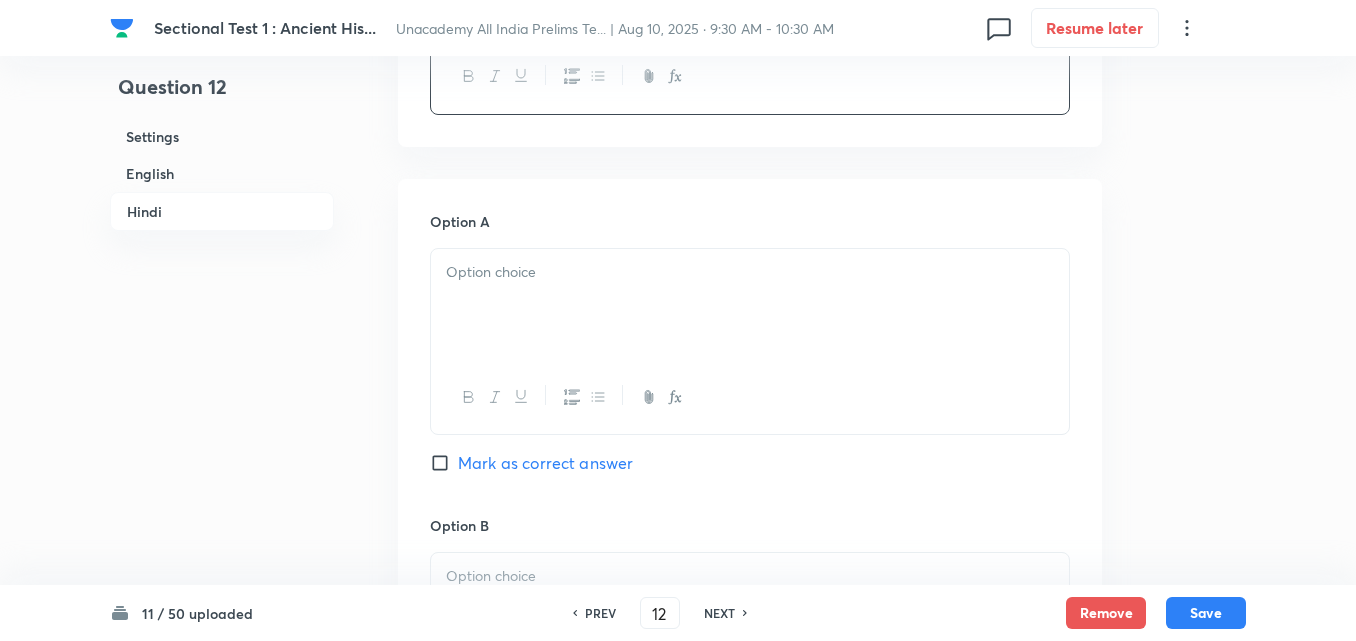 click at bounding box center (750, 305) 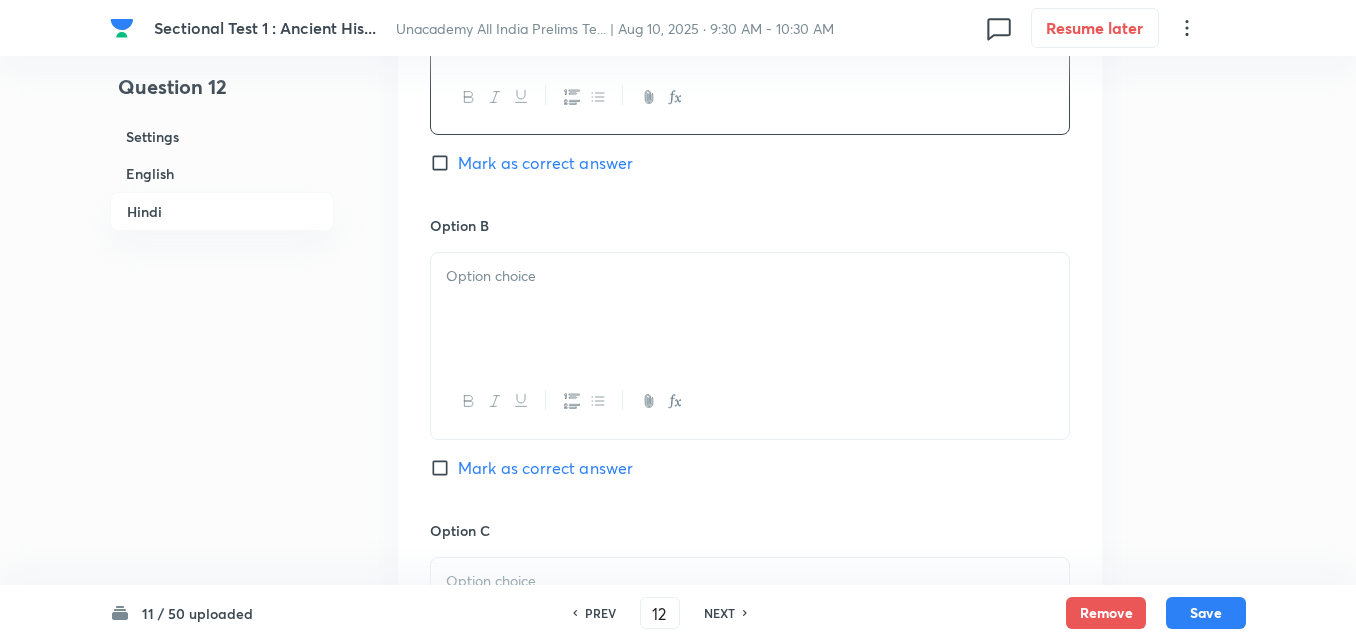click at bounding box center [750, 309] 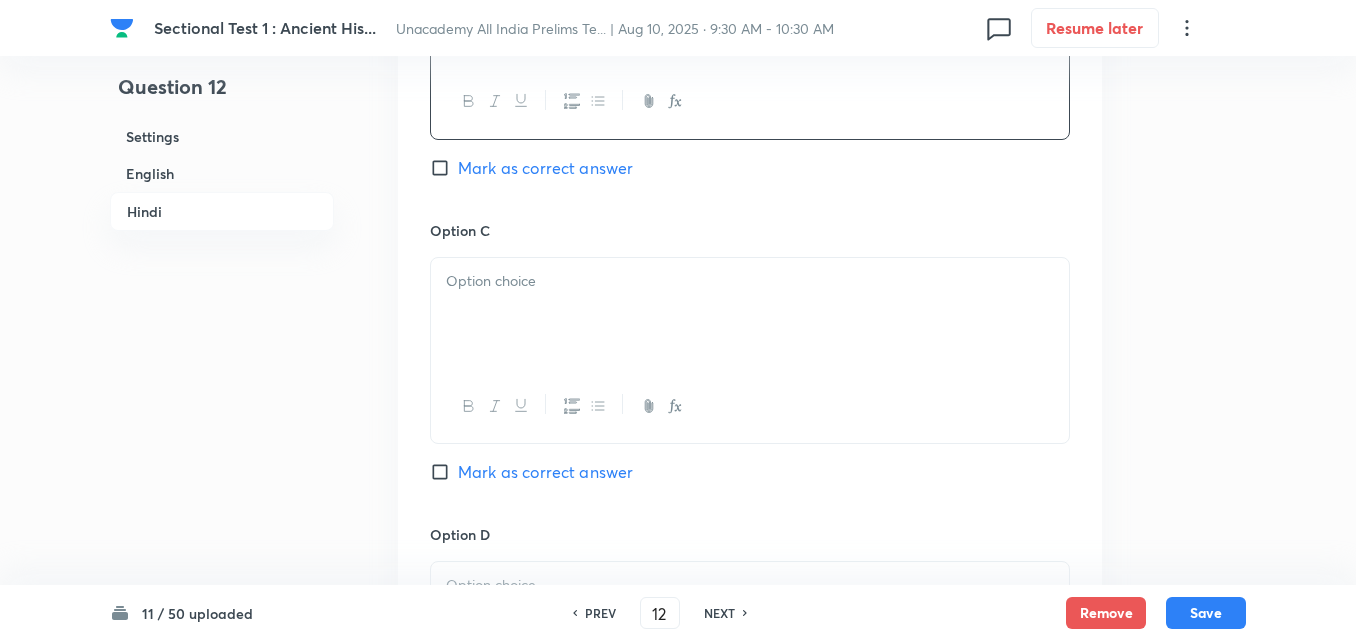 click at bounding box center [750, 314] 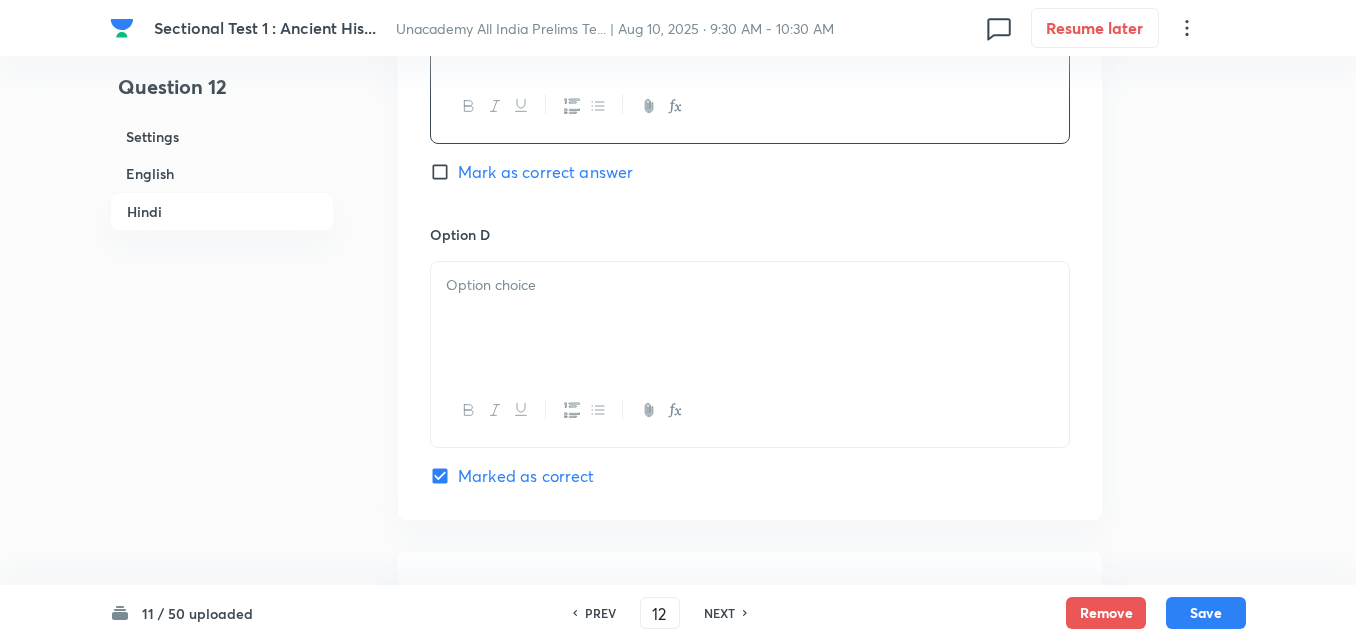 click at bounding box center [750, 318] 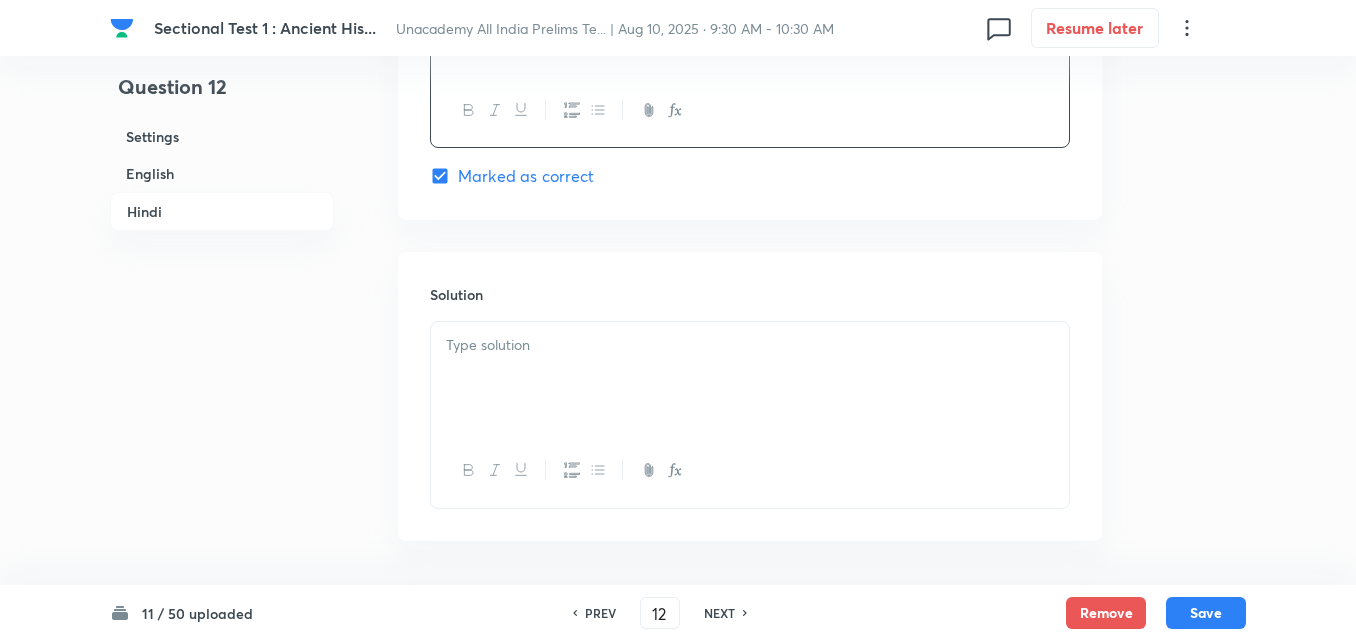 click at bounding box center [750, 378] 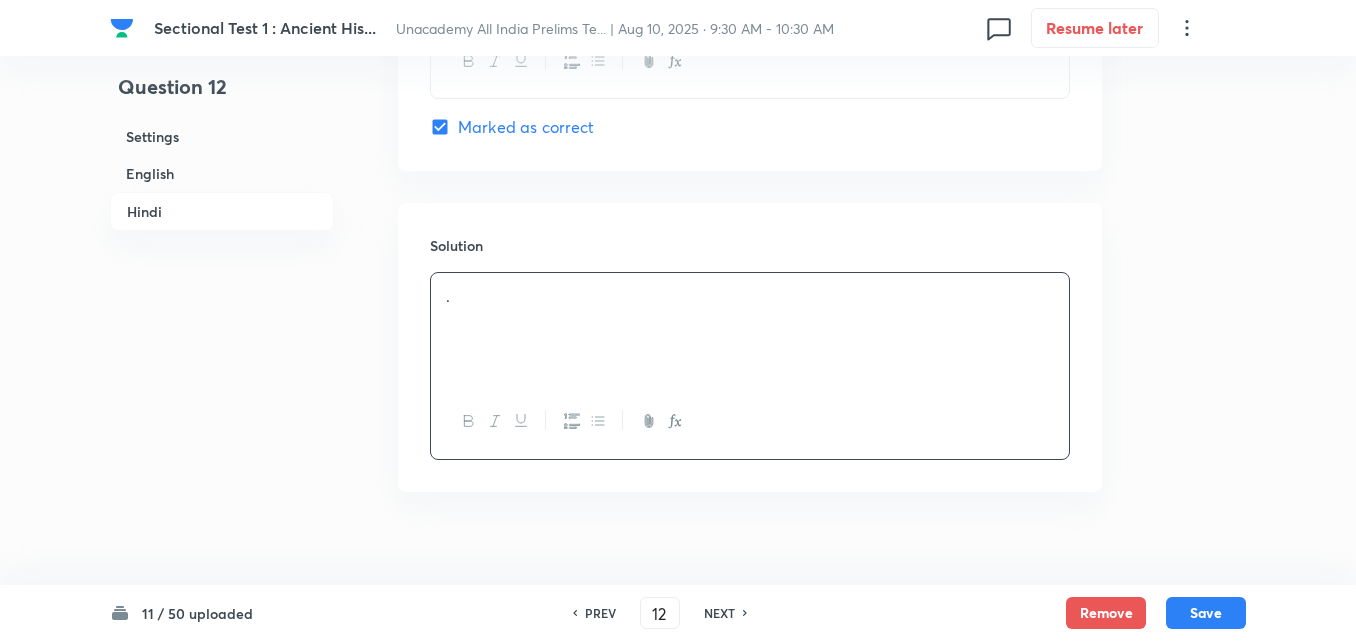 scroll, scrollTop: 4118, scrollLeft: 0, axis: vertical 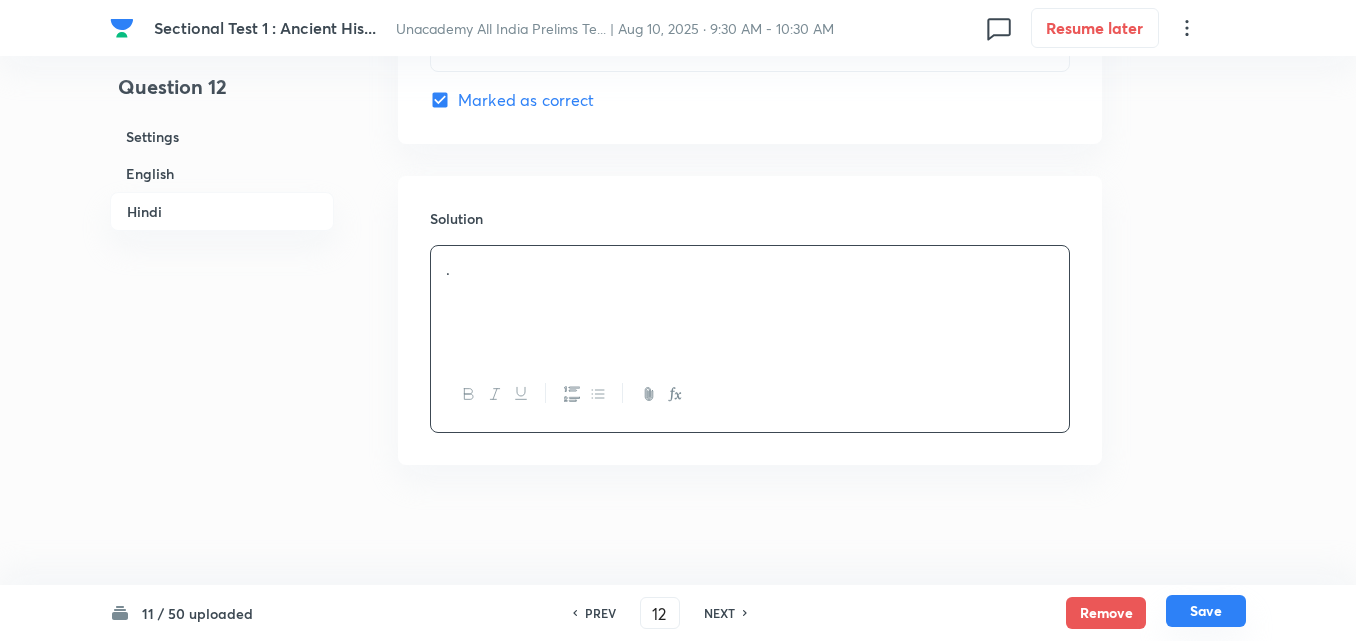 click on "Save" at bounding box center [1206, 611] 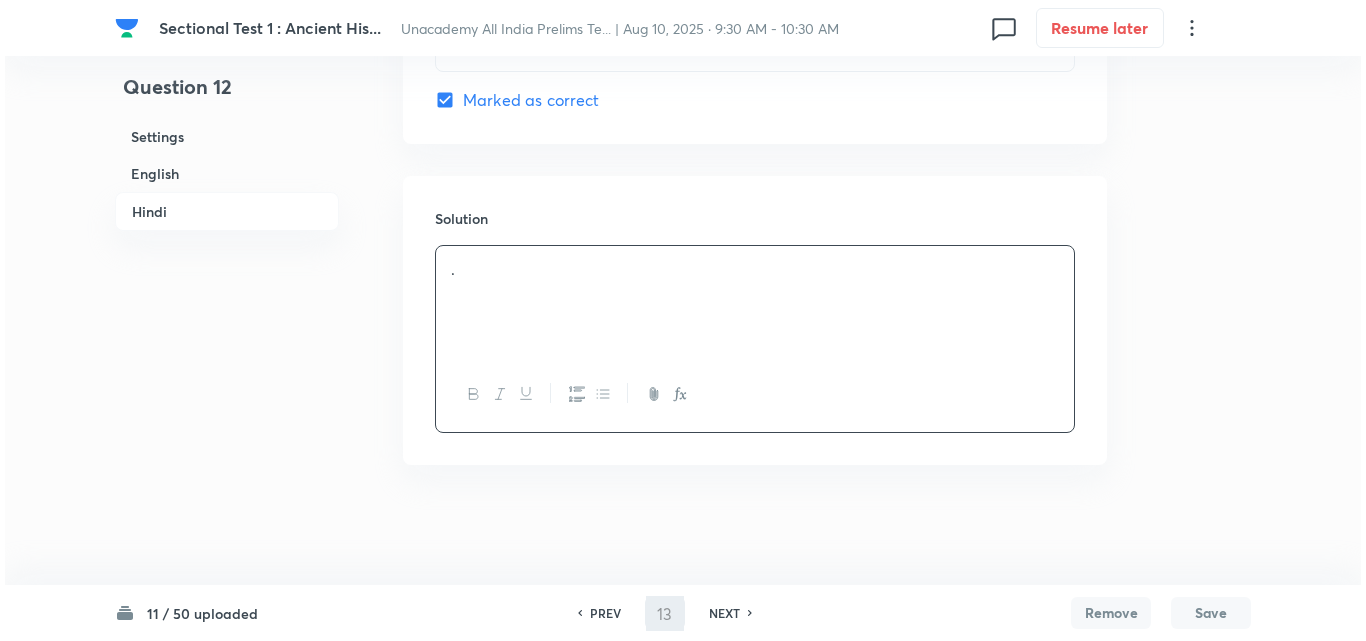 scroll, scrollTop: 0, scrollLeft: 0, axis: both 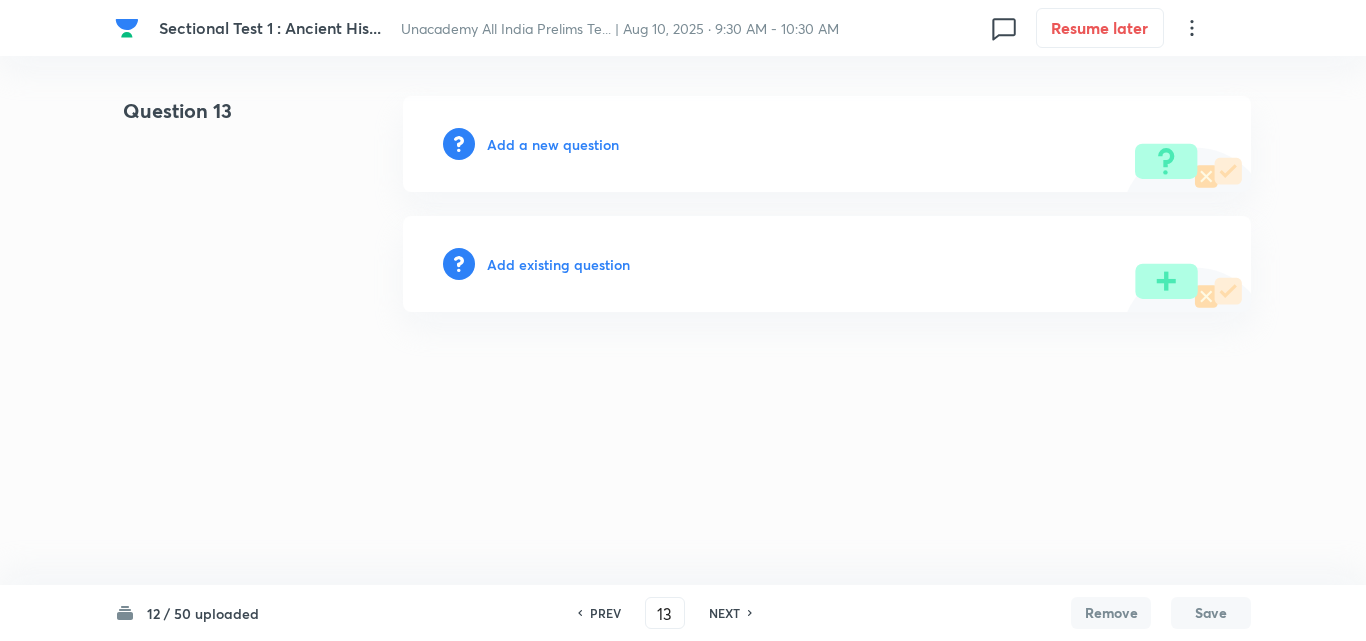 click on "Add a new question" at bounding box center [553, 144] 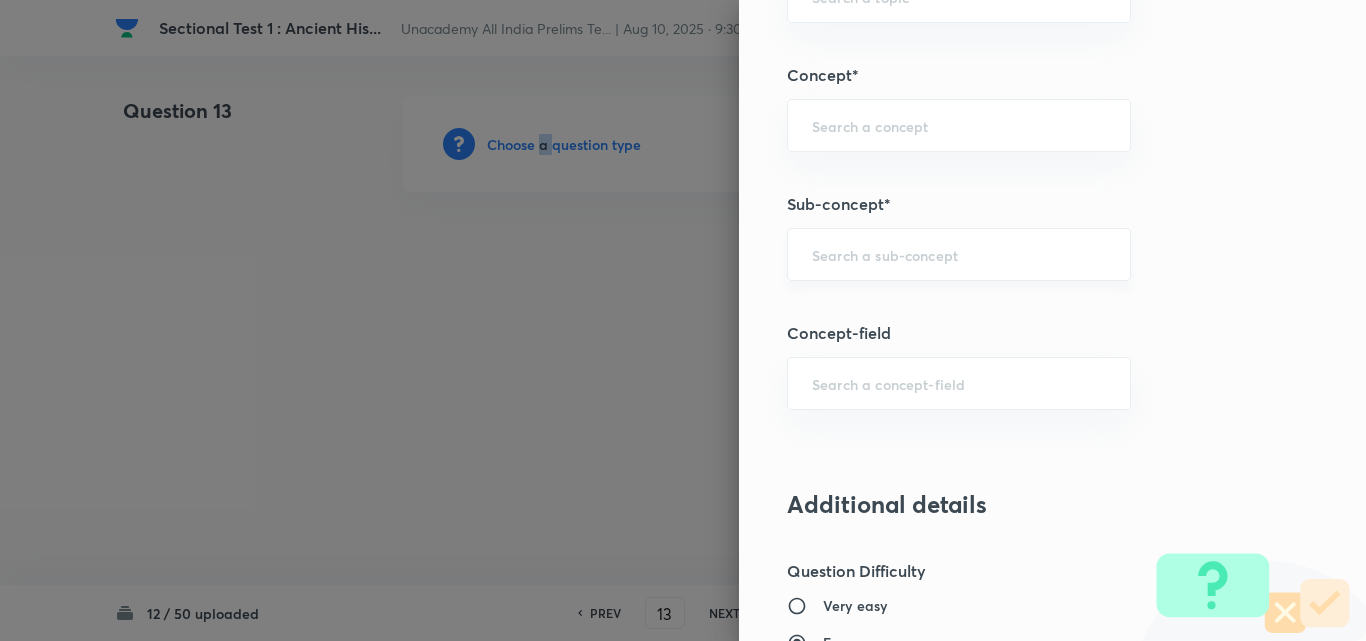 scroll, scrollTop: 1100, scrollLeft: 0, axis: vertical 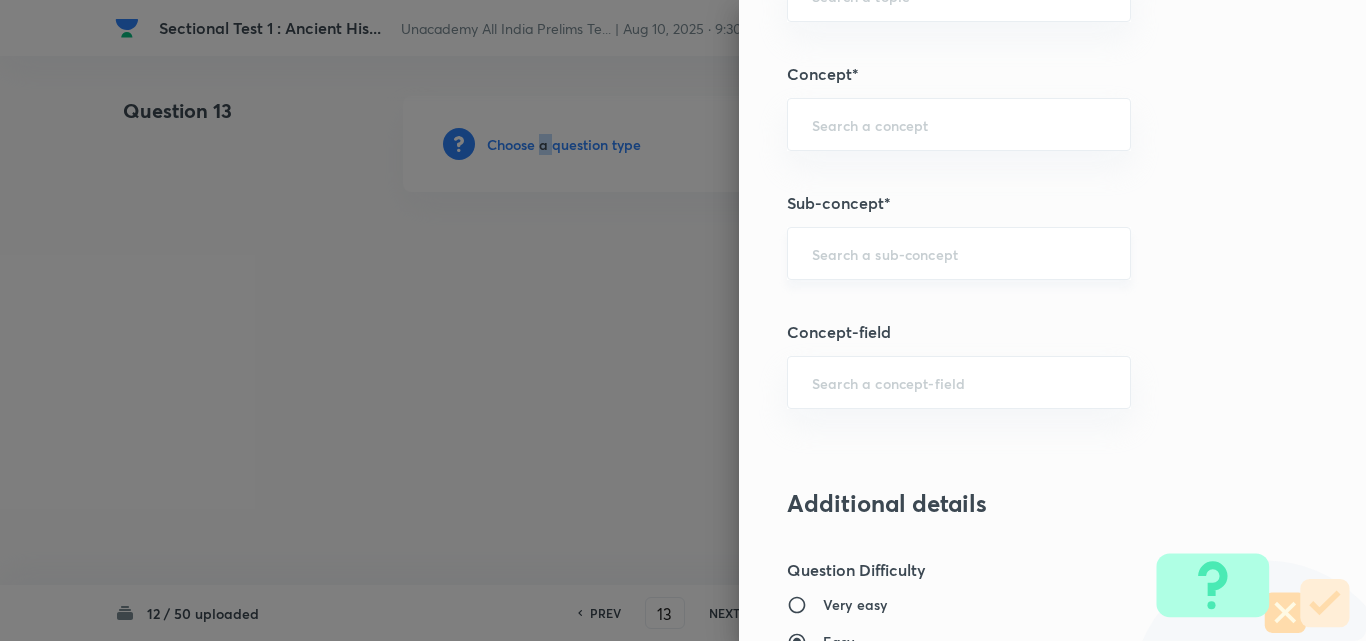 click on "​" at bounding box center [959, 253] 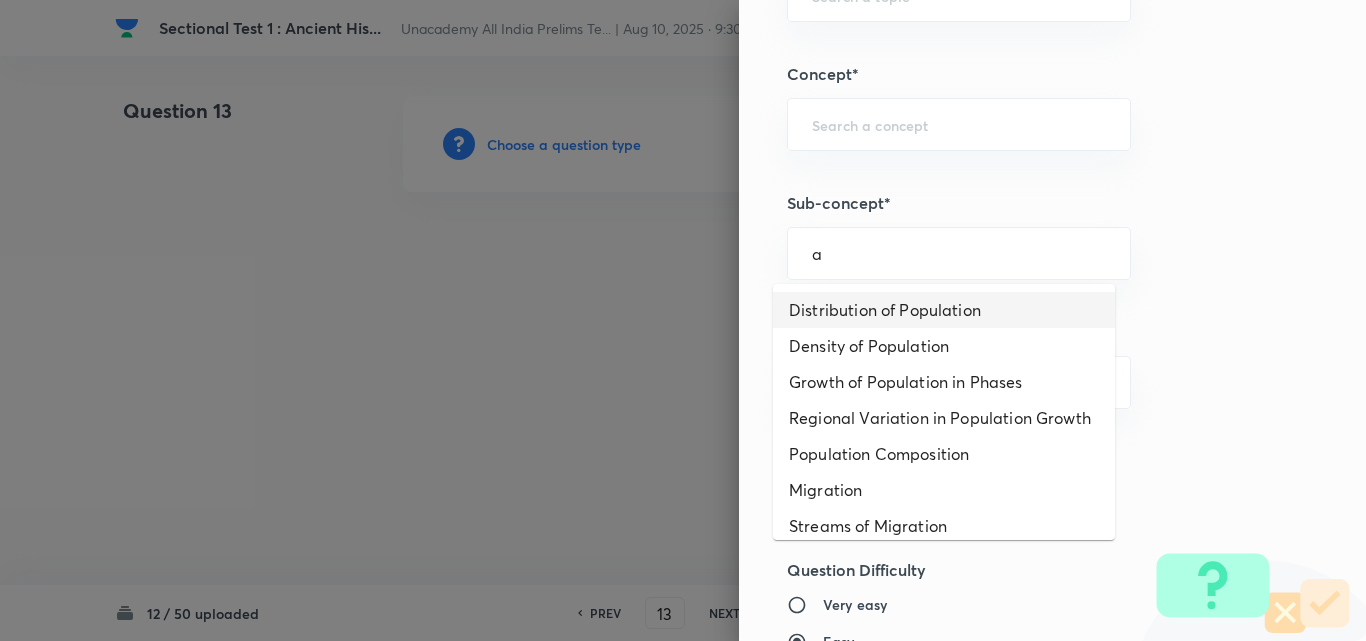 click on "Distribution of Population" at bounding box center [944, 310] 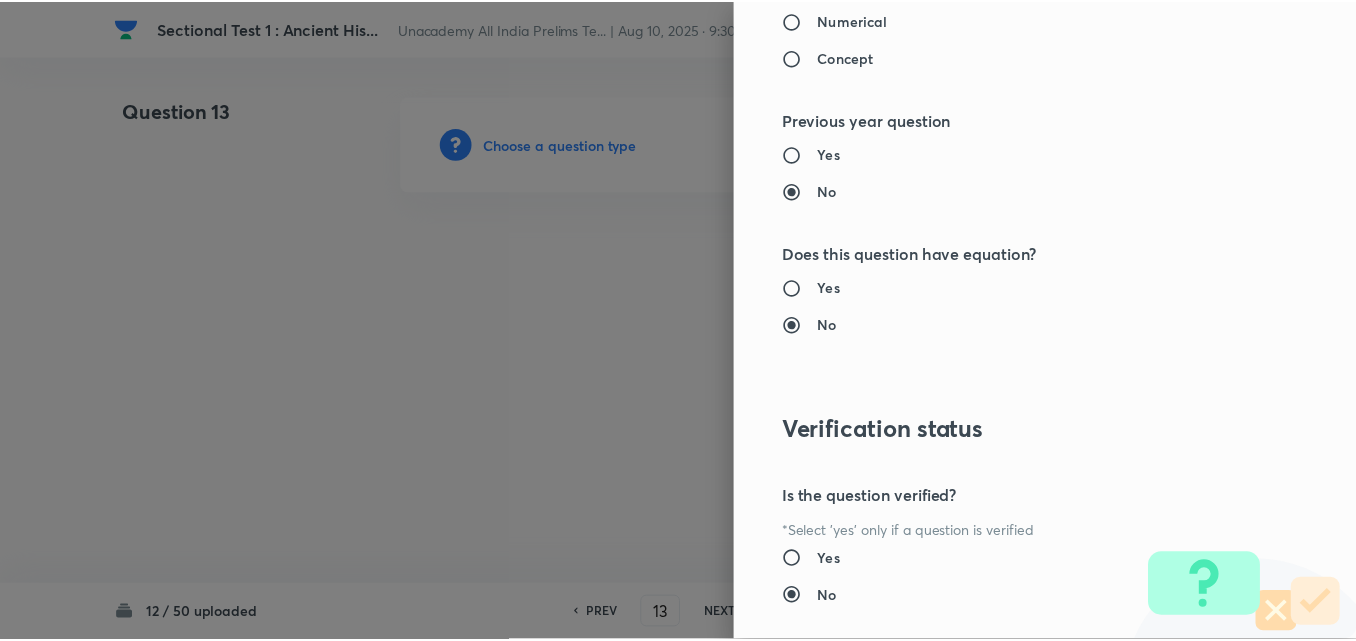 scroll, scrollTop: 2085, scrollLeft: 0, axis: vertical 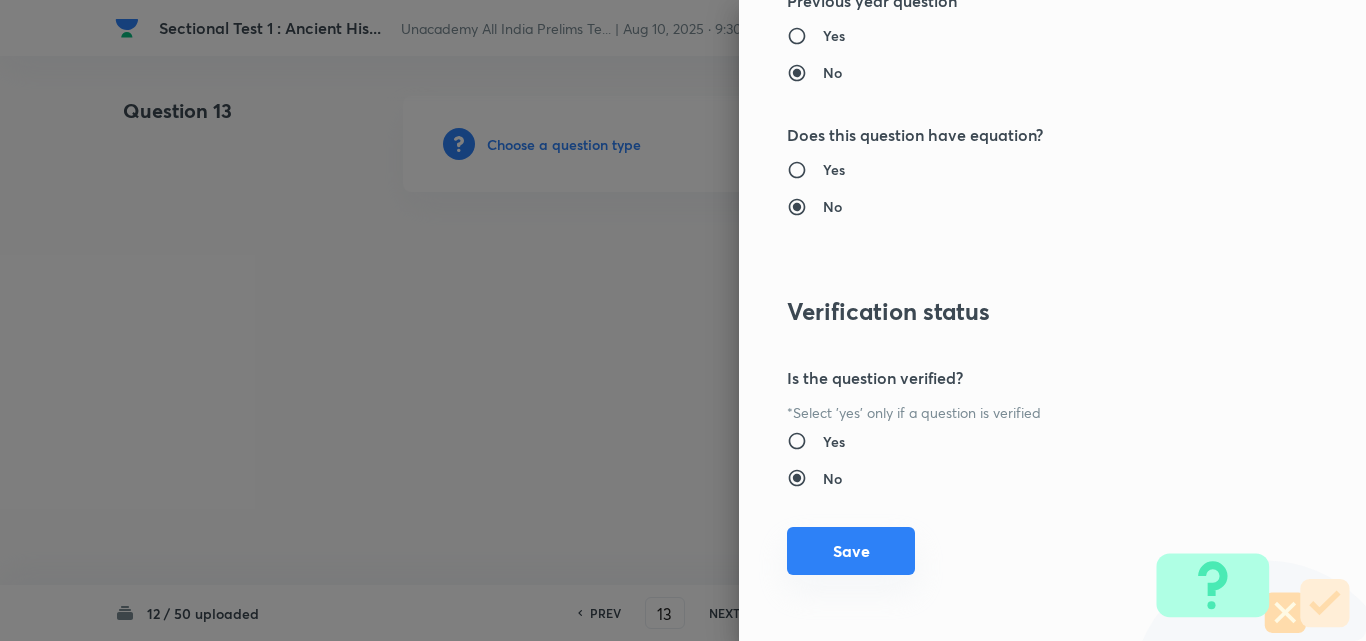click on "Save" at bounding box center (851, 551) 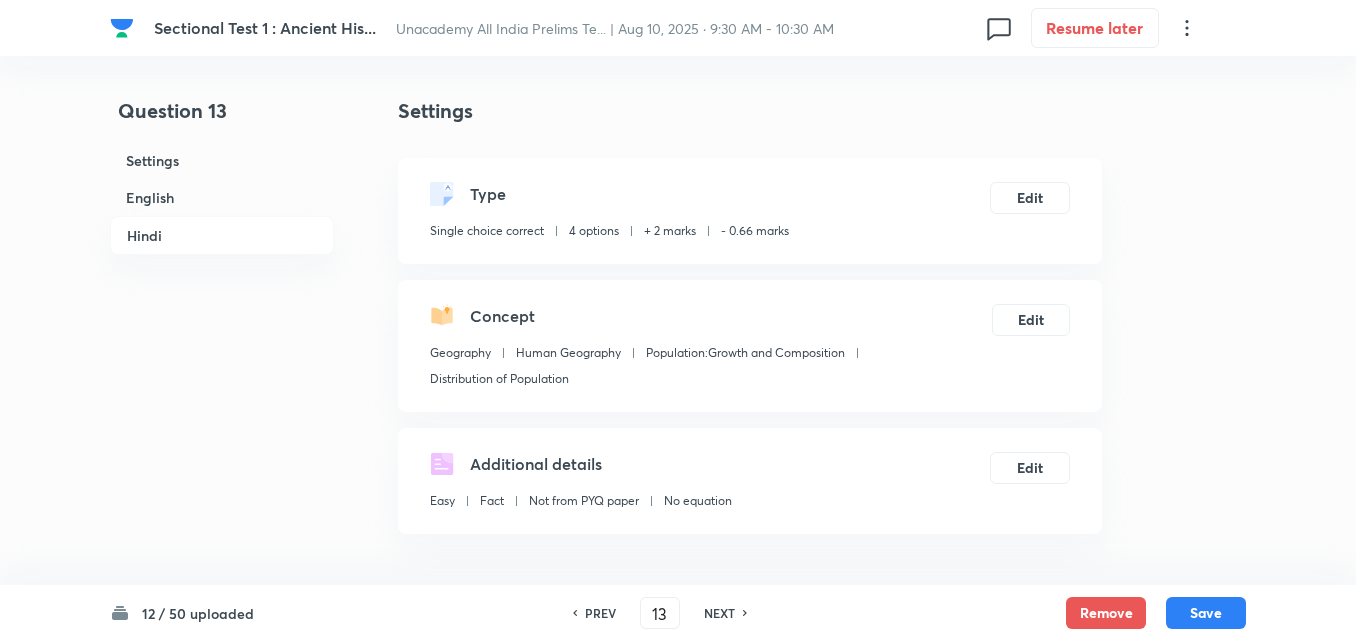 click on "English" at bounding box center [222, 197] 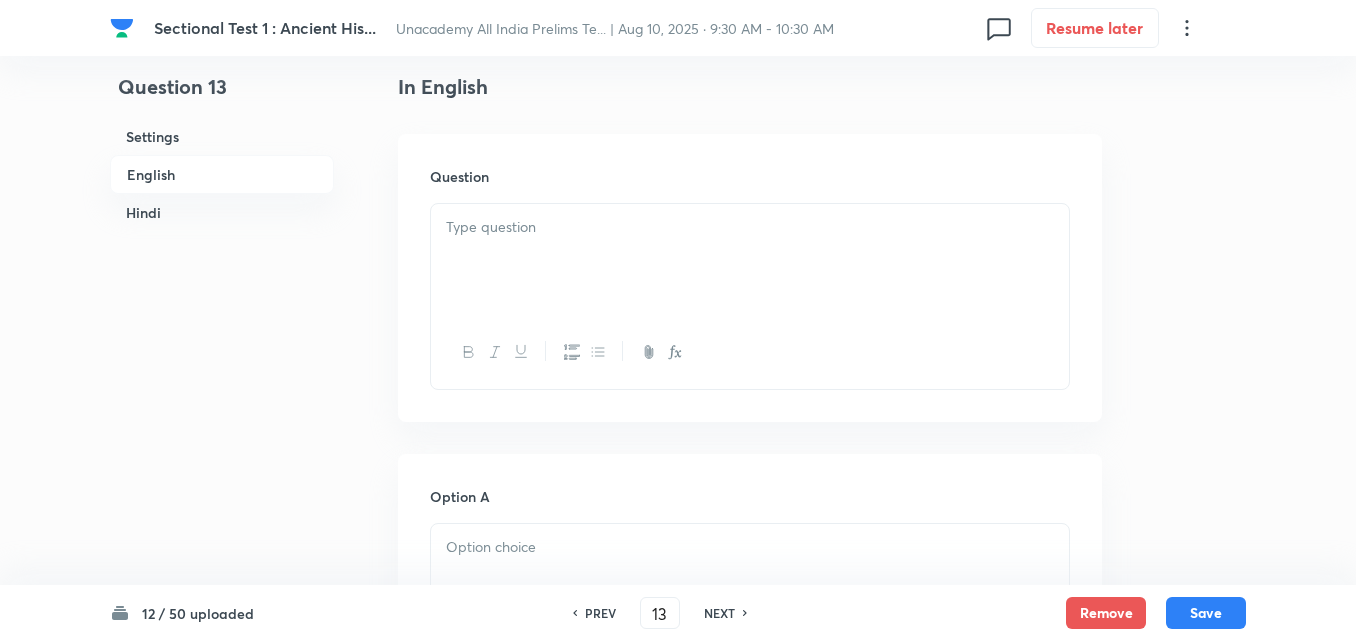 click at bounding box center (750, 260) 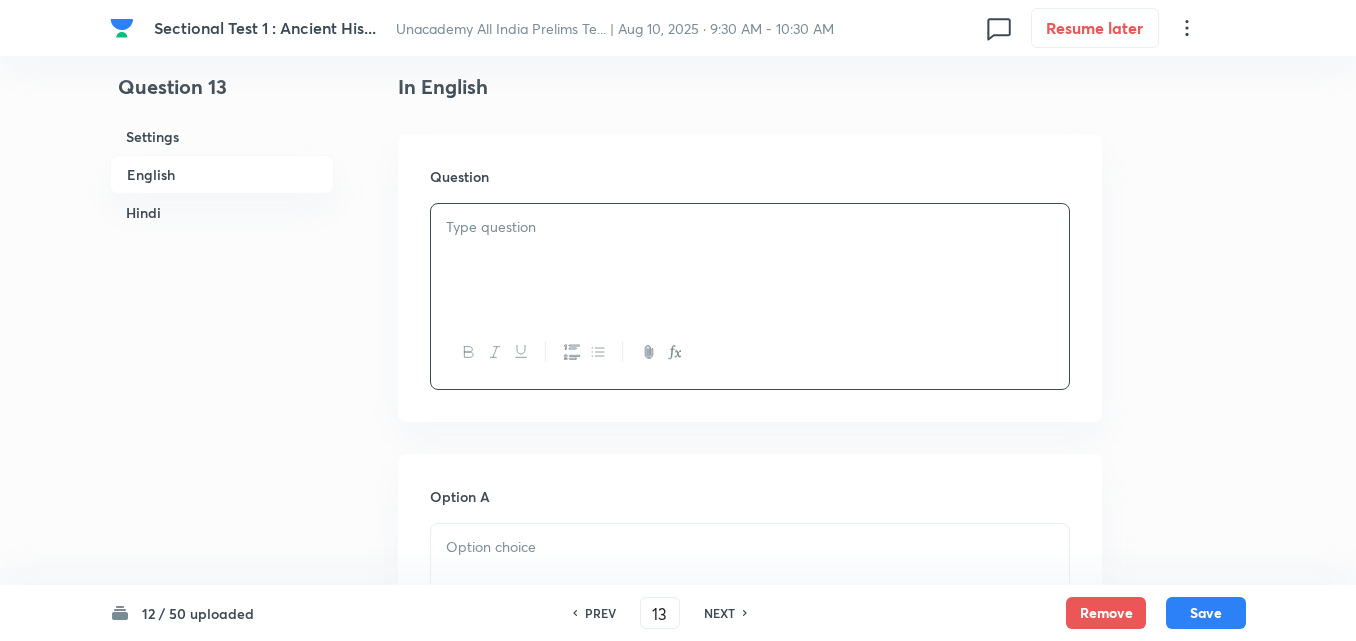 click at bounding box center (750, 260) 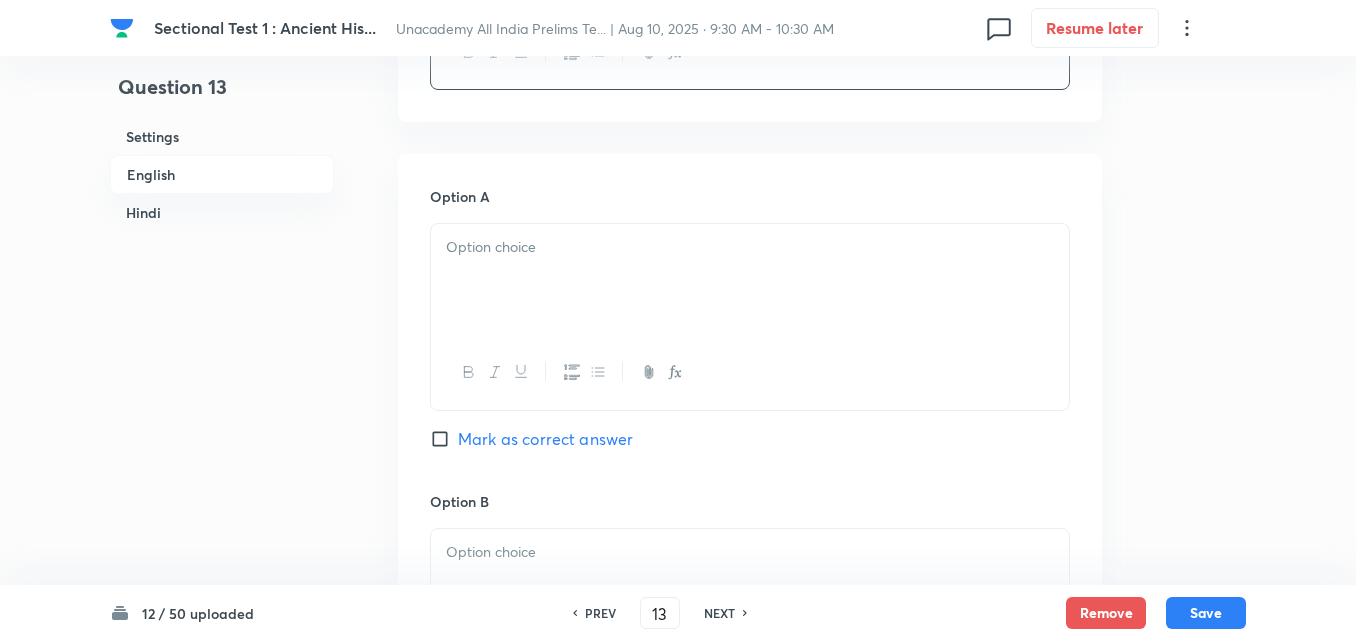 click at bounding box center (750, 247) 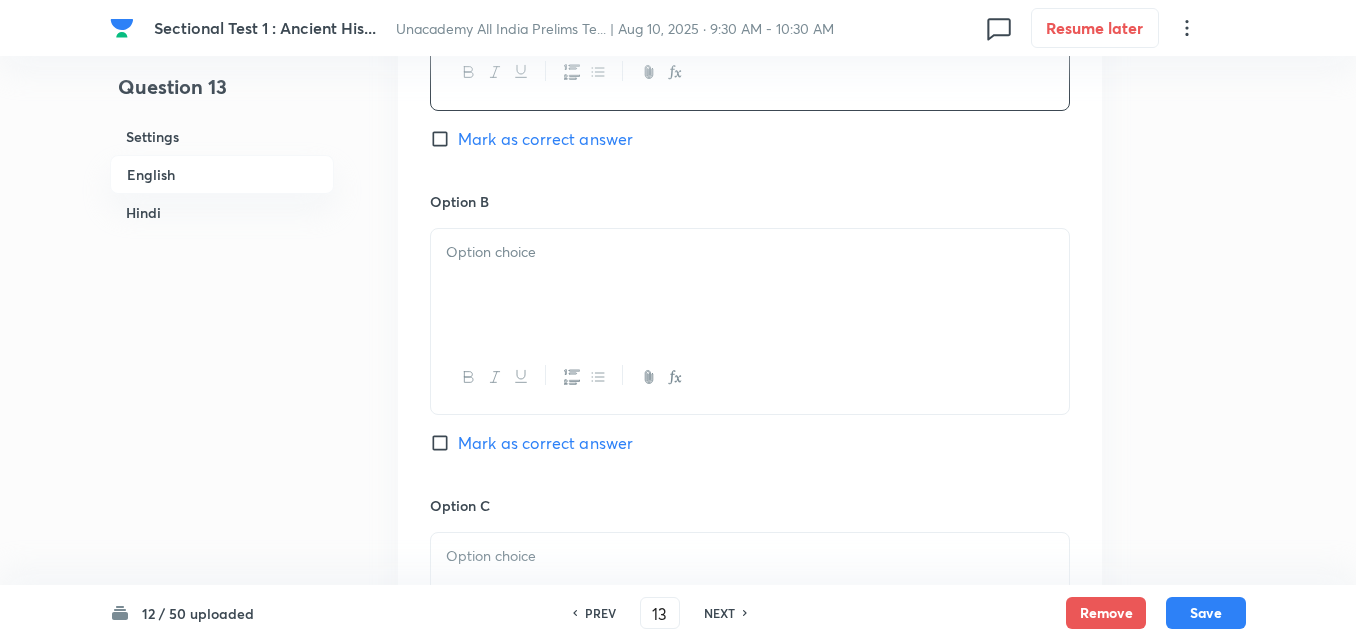 click at bounding box center (750, 252) 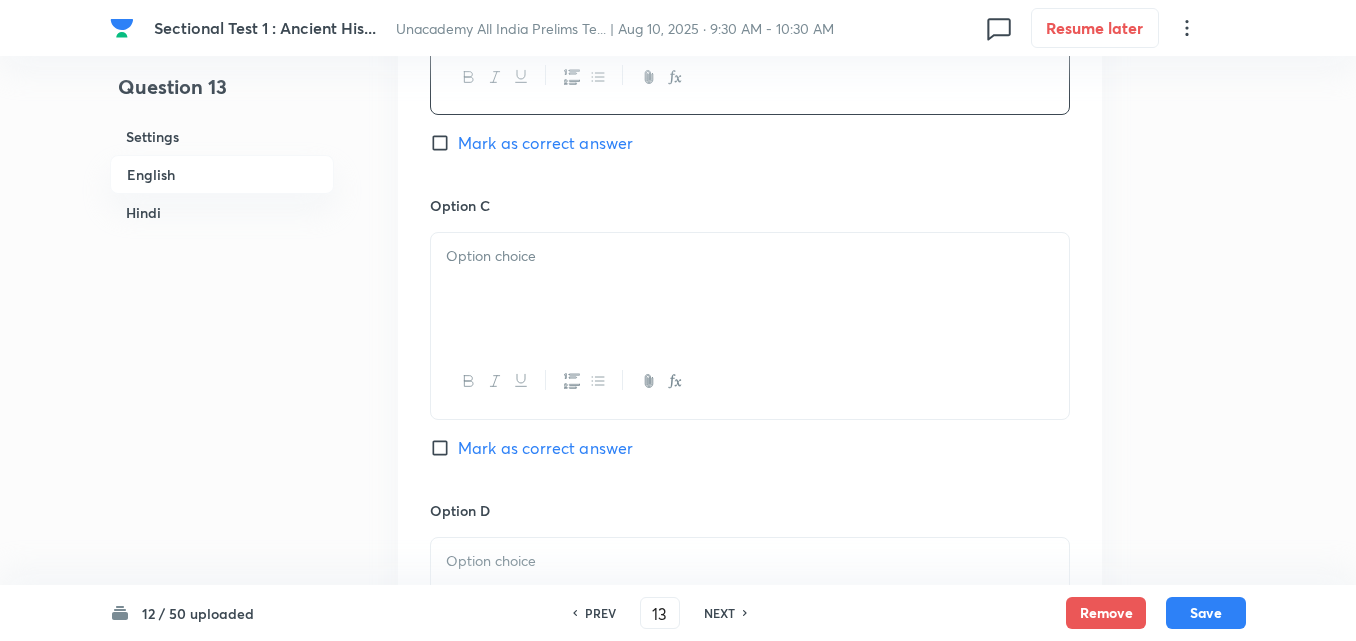 click at bounding box center [750, 289] 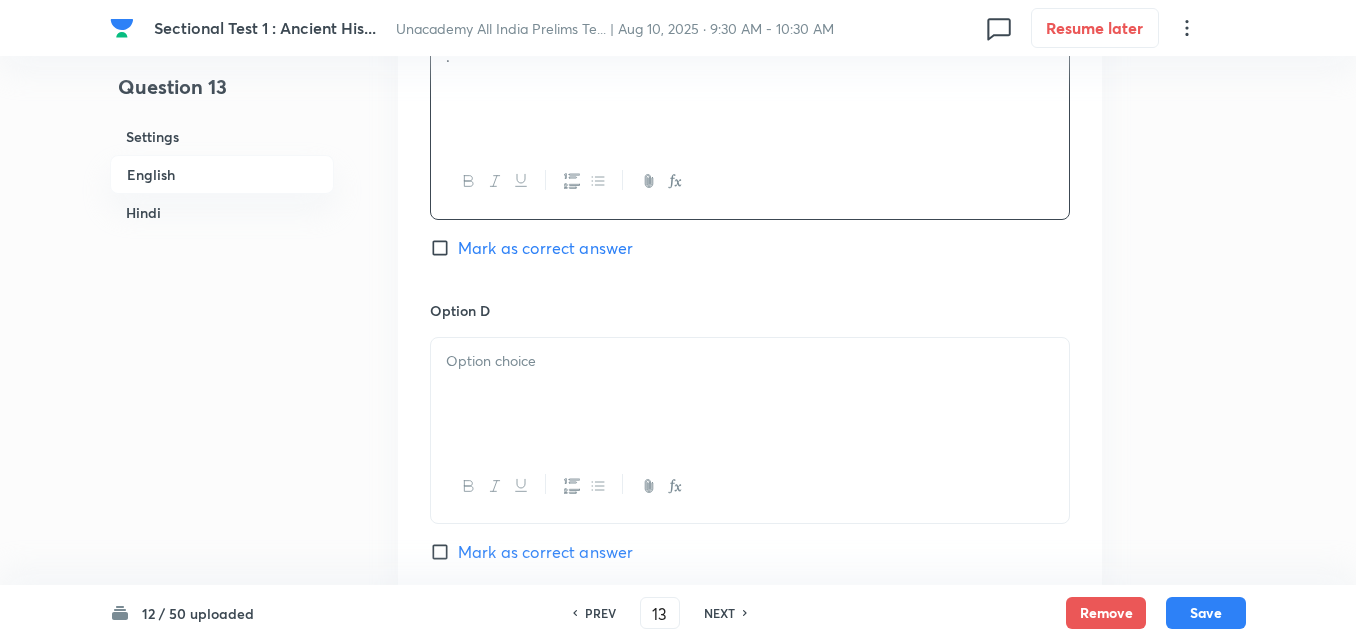 click at bounding box center (750, 394) 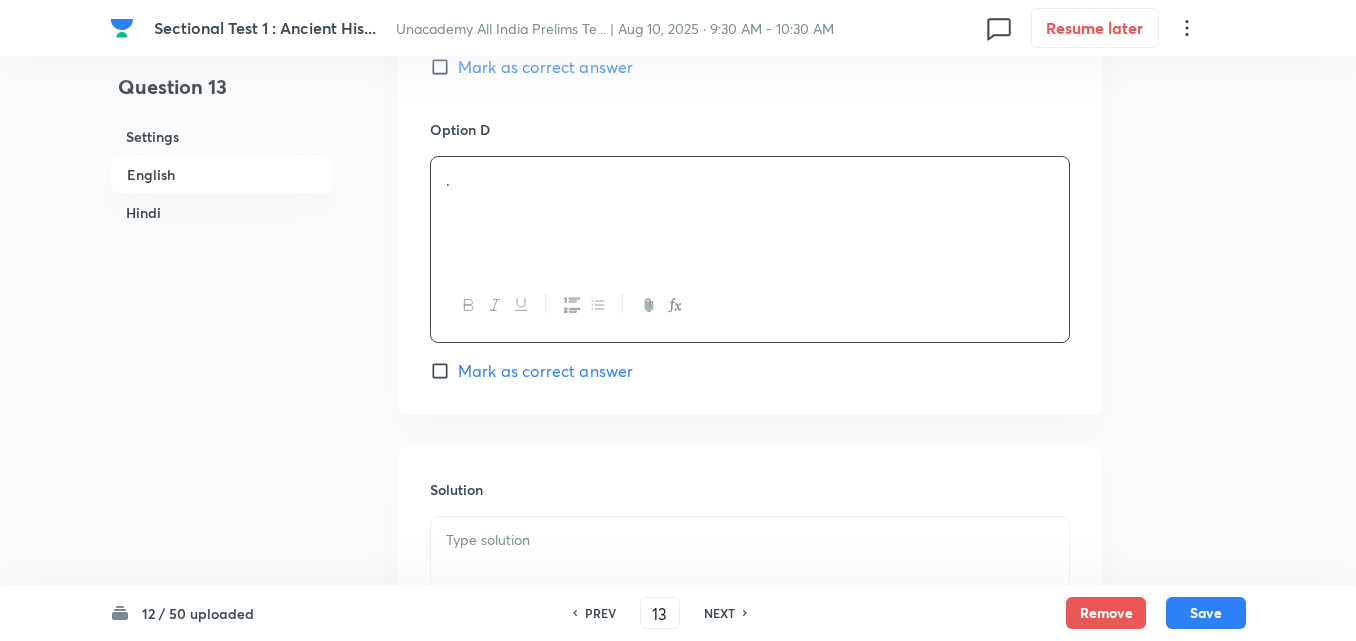 scroll, scrollTop: 2042, scrollLeft: 0, axis: vertical 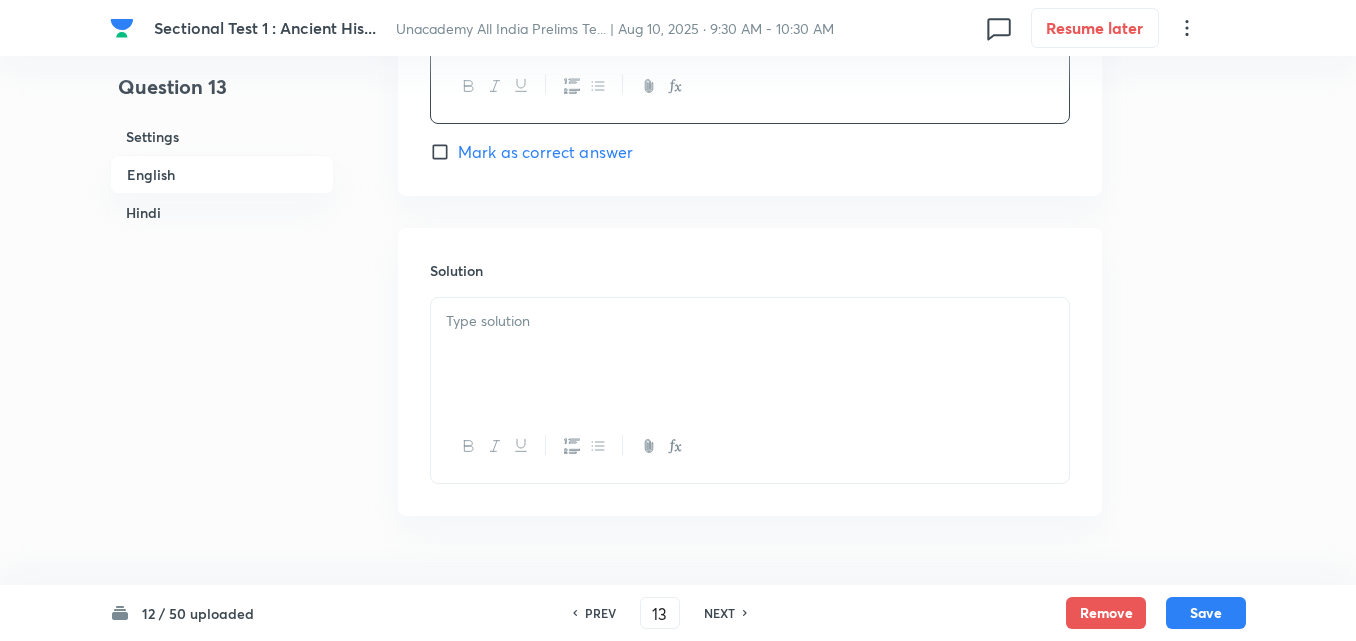click on "Mark as correct answer" at bounding box center (545, 152) 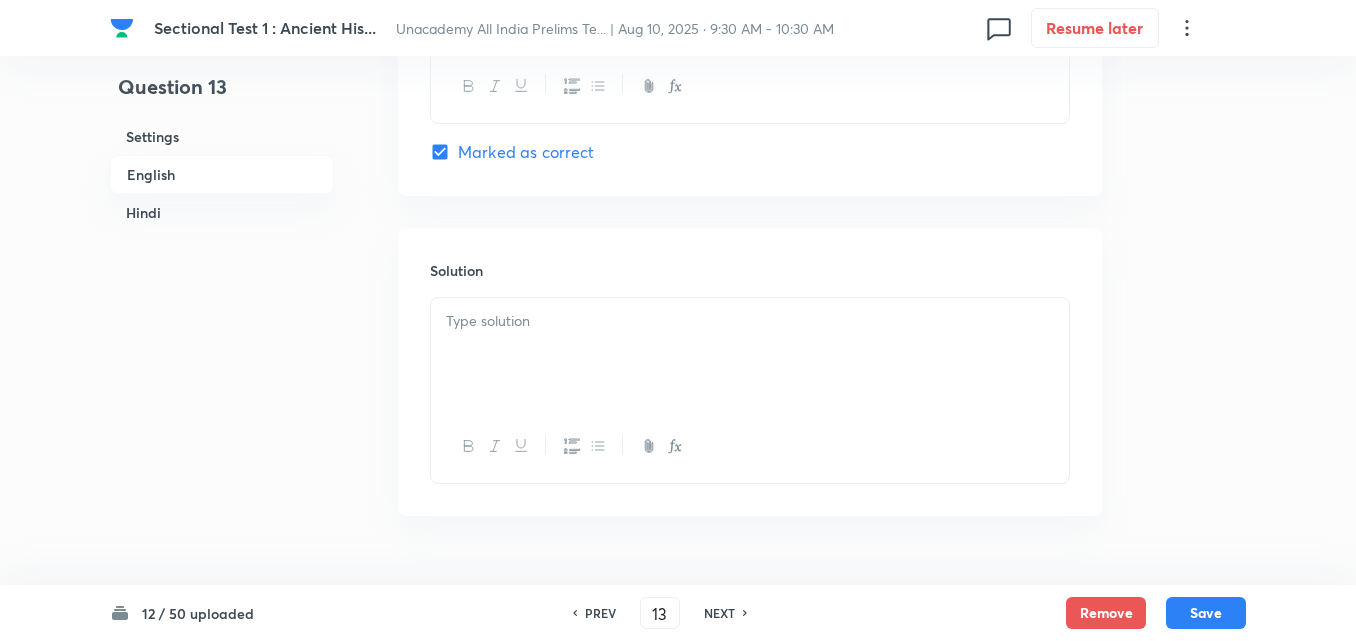 click at bounding box center [750, 354] 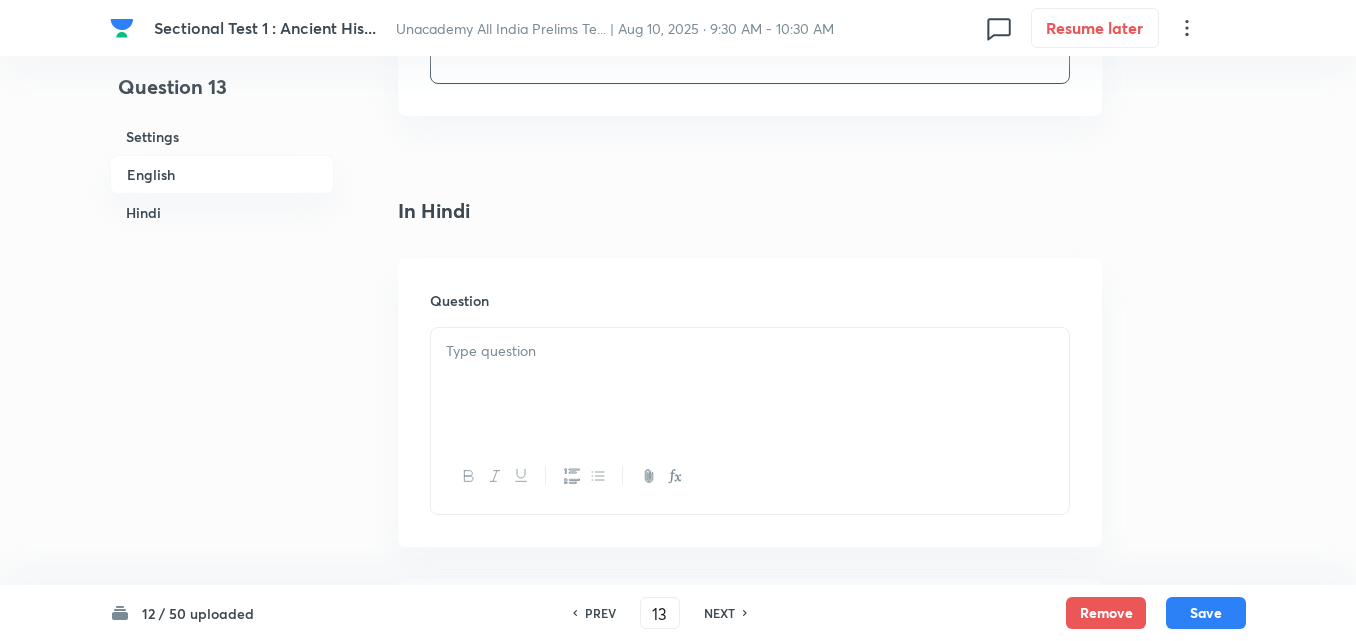 click on "Question" at bounding box center [750, 402] 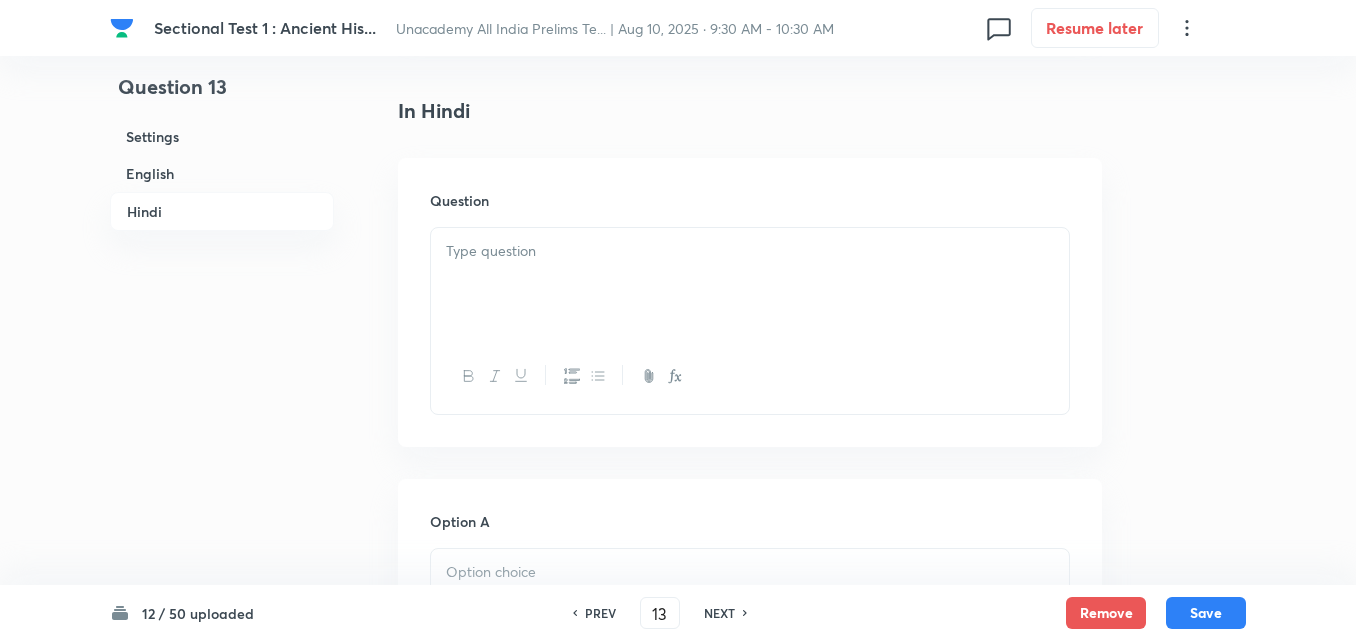 click at bounding box center [750, 251] 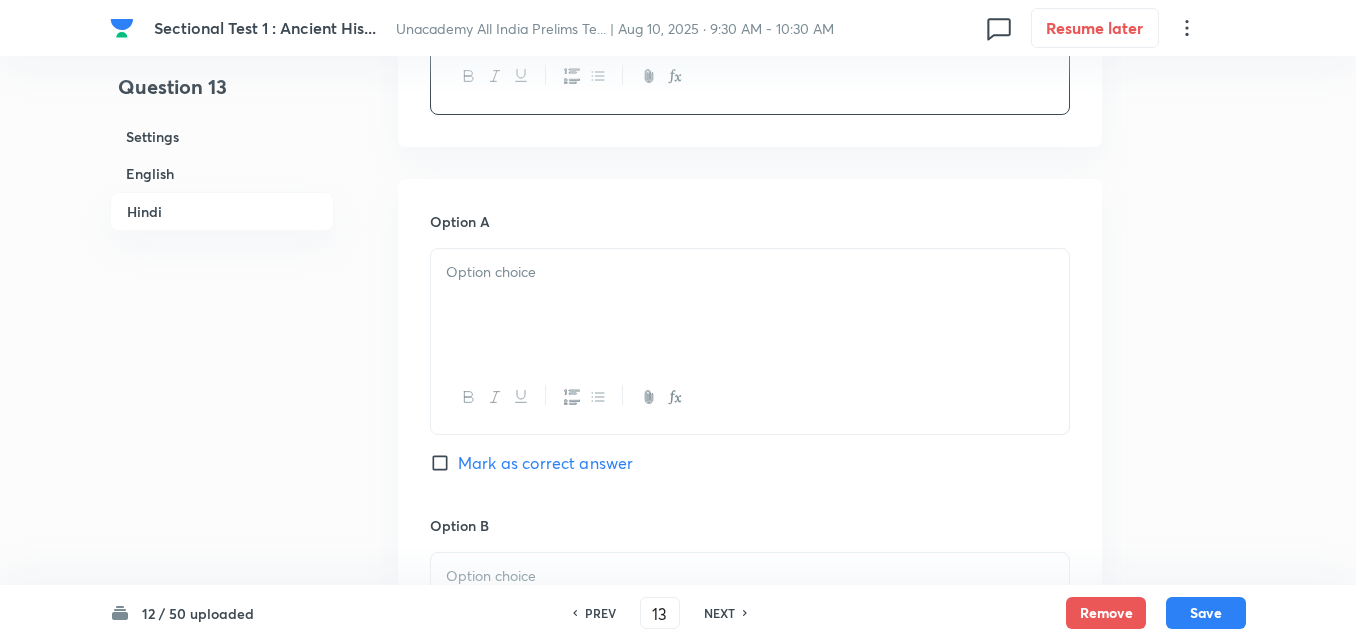 click at bounding box center [750, 305] 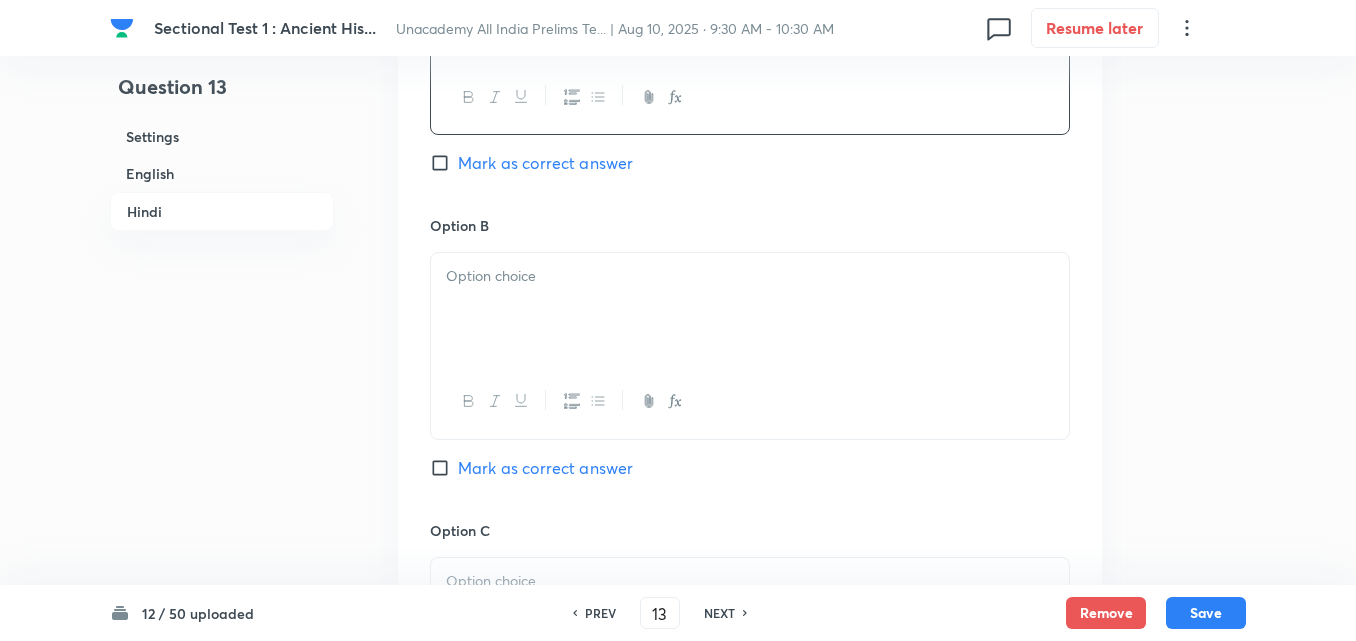 click at bounding box center [750, 309] 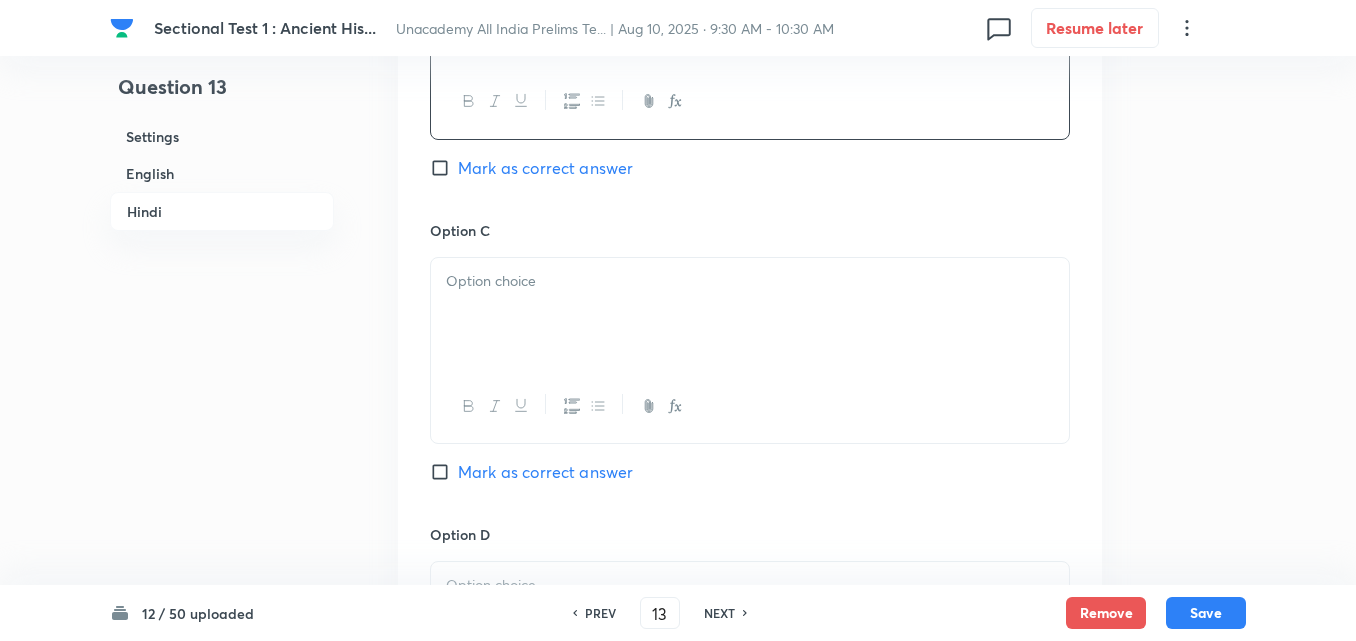 click at bounding box center (750, 314) 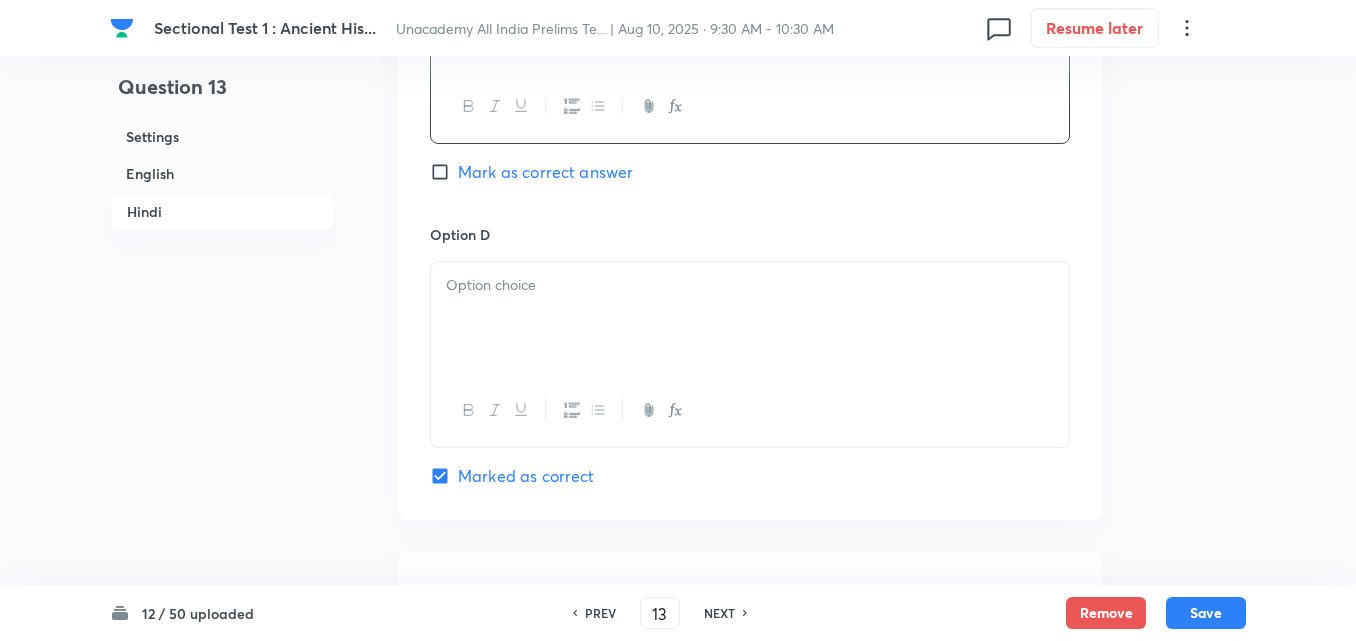 click at bounding box center (750, 318) 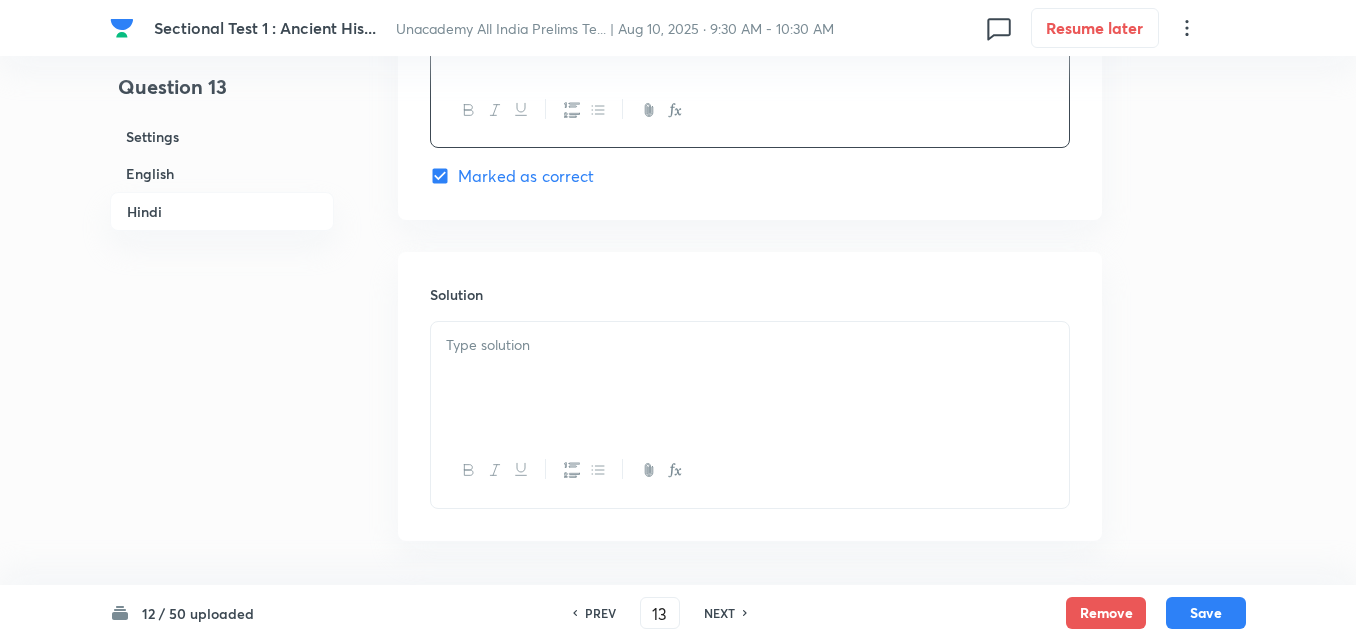 click at bounding box center [750, 345] 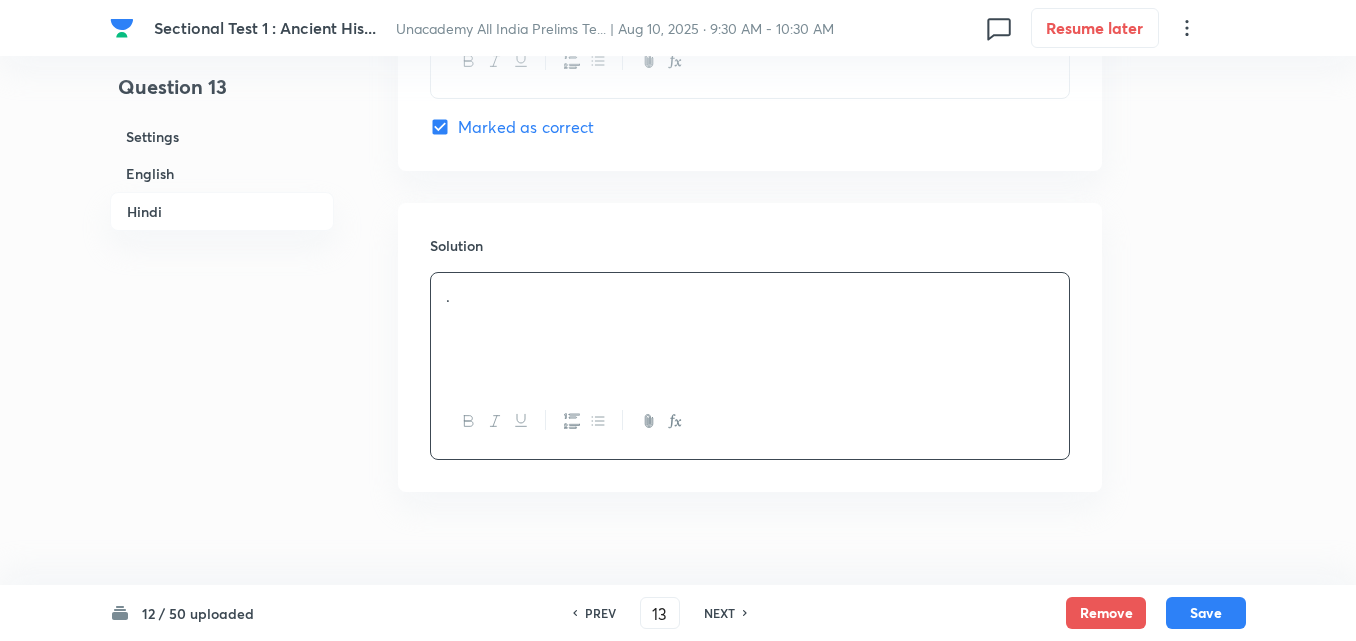 scroll, scrollTop: 4118, scrollLeft: 0, axis: vertical 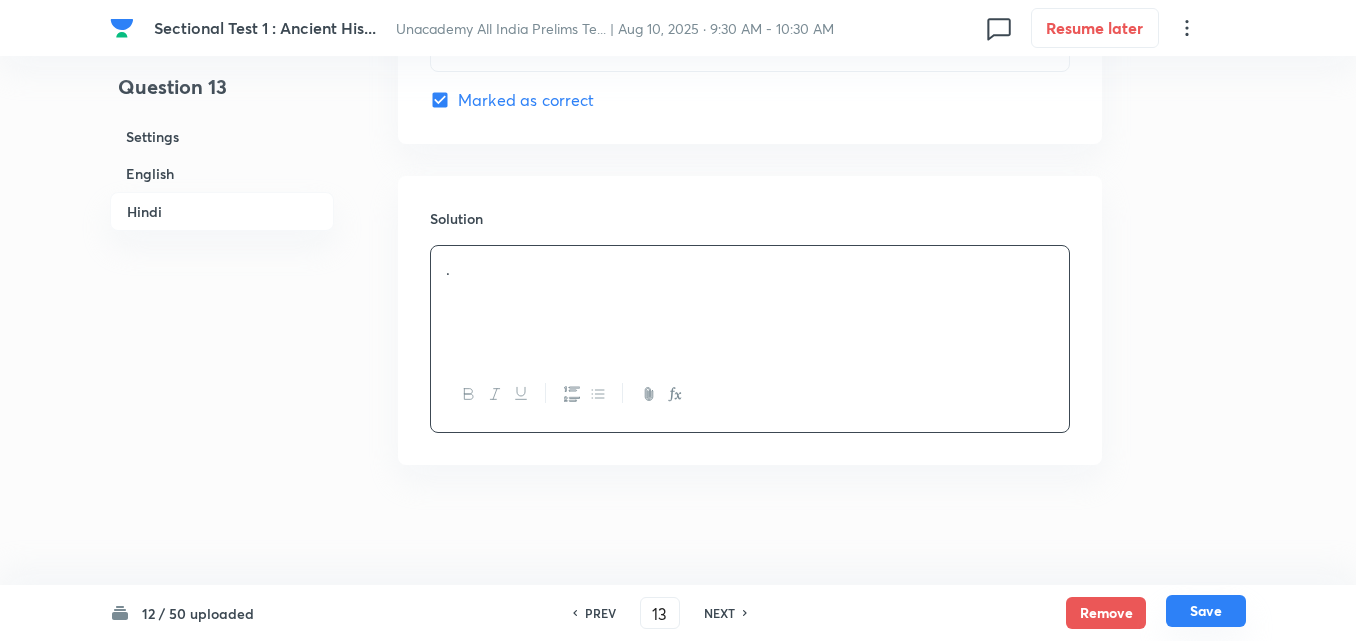 click on "Save" at bounding box center (1206, 611) 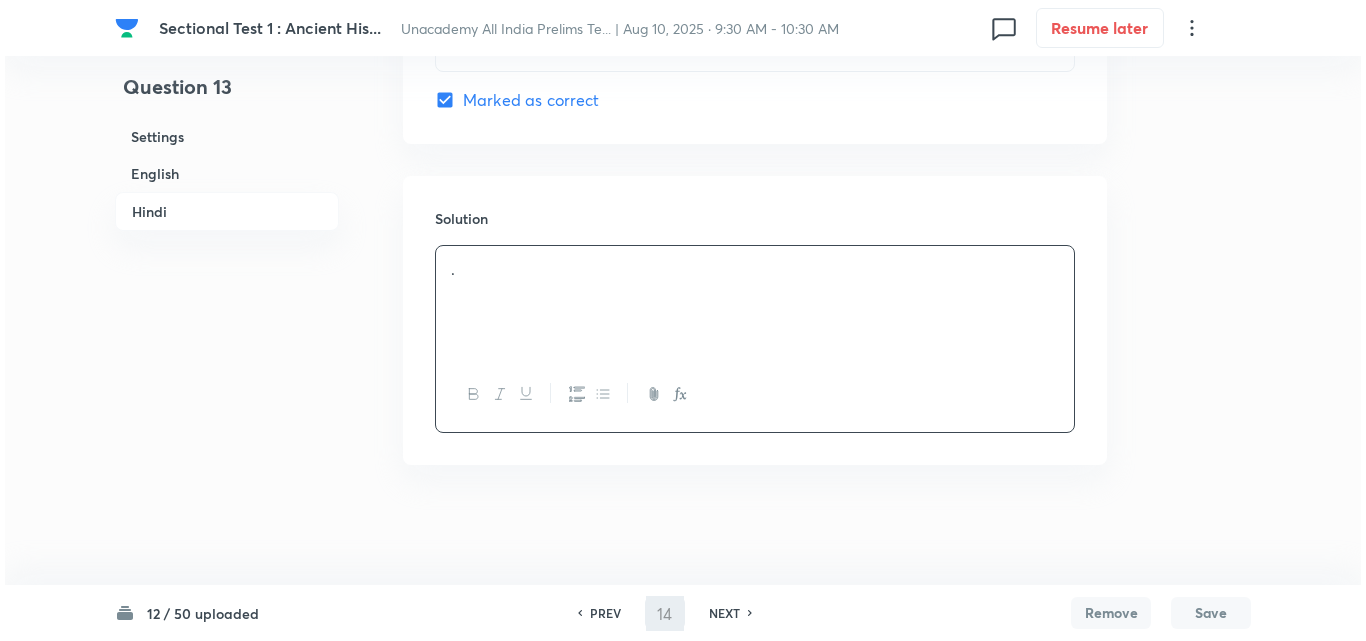 scroll, scrollTop: 0, scrollLeft: 0, axis: both 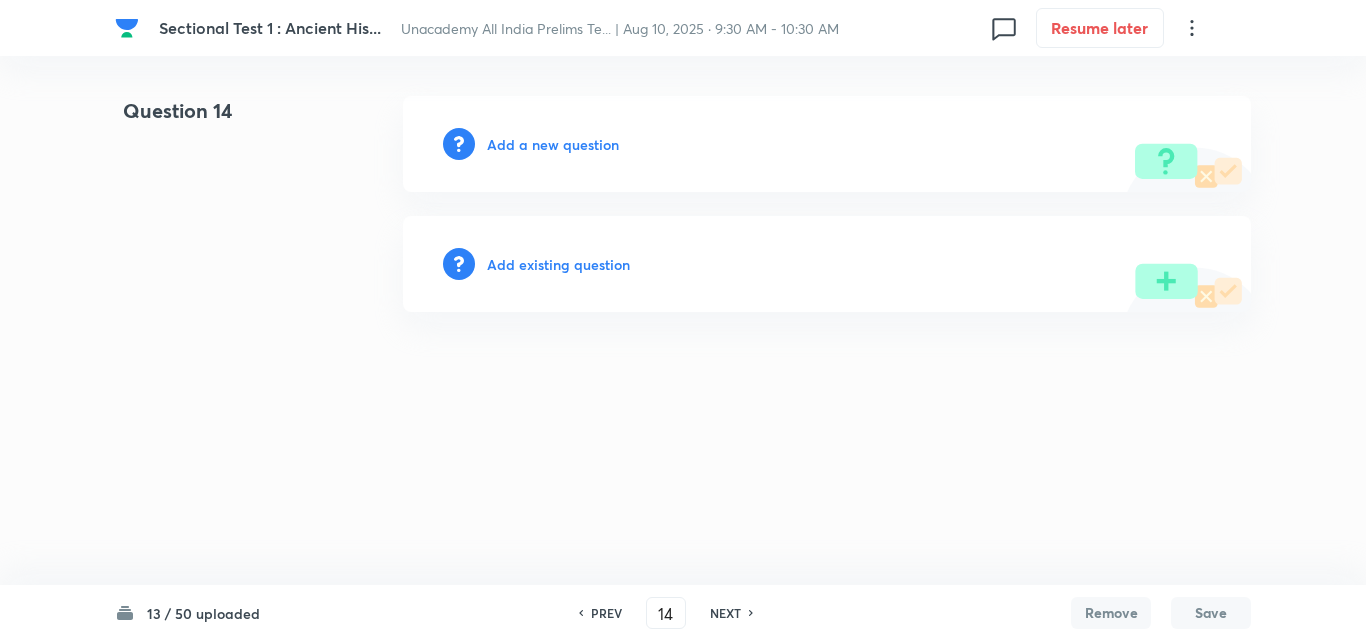 click on "Add a new question" at bounding box center (553, 144) 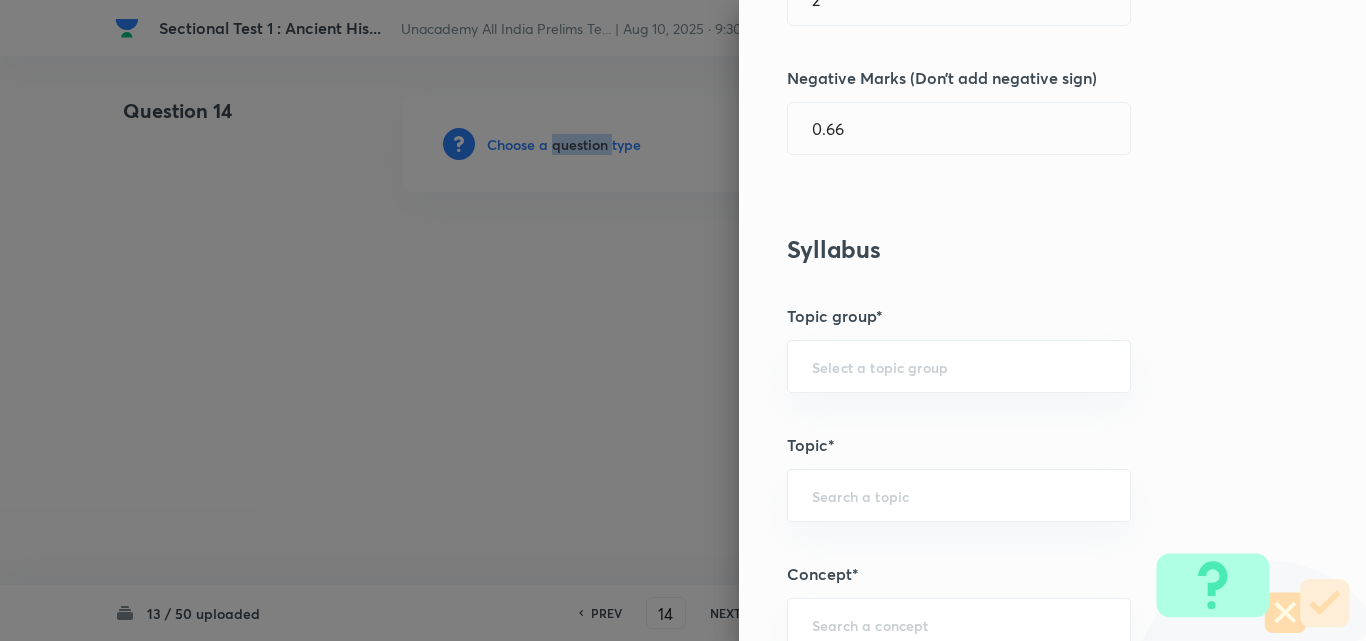 scroll, scrollTop: 1200, scrollLeft: 0, axis: vertical 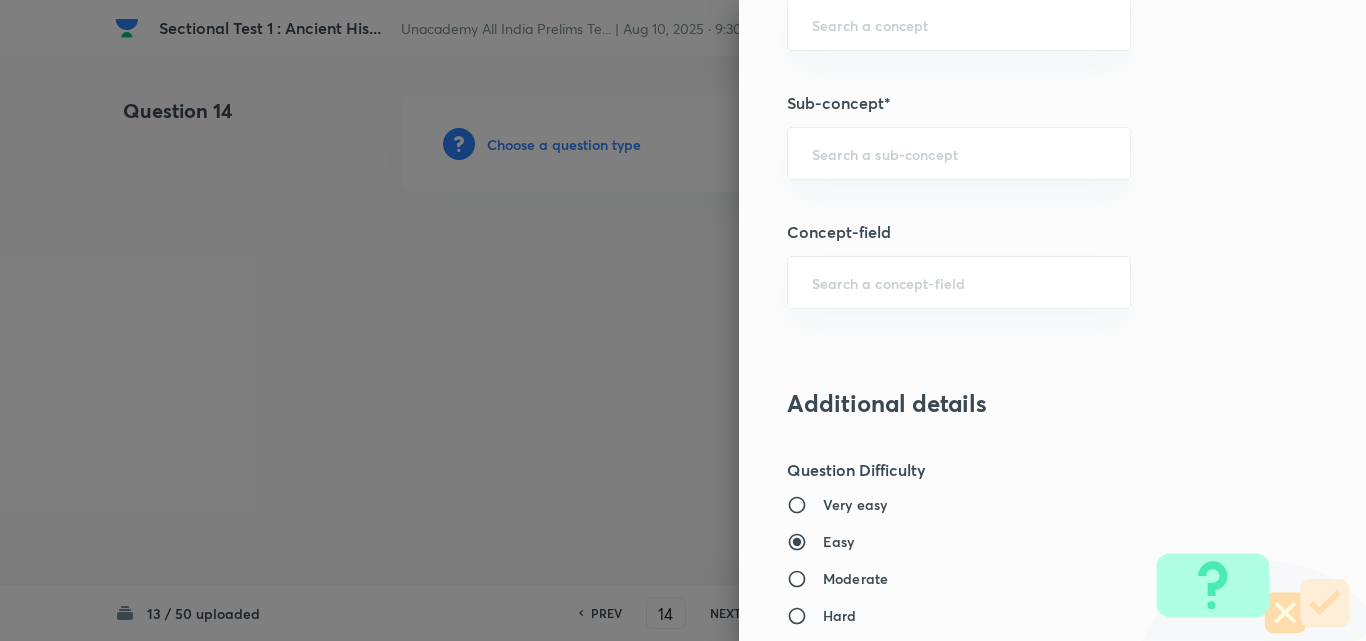 click on "Question settings Question type* Single choice correct Number of options* 2 3 4 5 Does this question have a passage?* Yes No Positive mark 2 ​ Negative Marks (Don’t add negative sign) 0.66 ​ Syllabus Topic group* ​ Topic* ​ Concept* ​ Sub-concept* ​ Concept-field ​ Additional details Question Difficulty Very easy Easy Moderate Hard Very hard Question is based on Fact Numerical Concept Previous year question Yes No Does this question have equation? Yes No Verification status Is the question verified? *Select 'yes' only if a question is verified Yes No Save" at bounding box center (1052, 320) 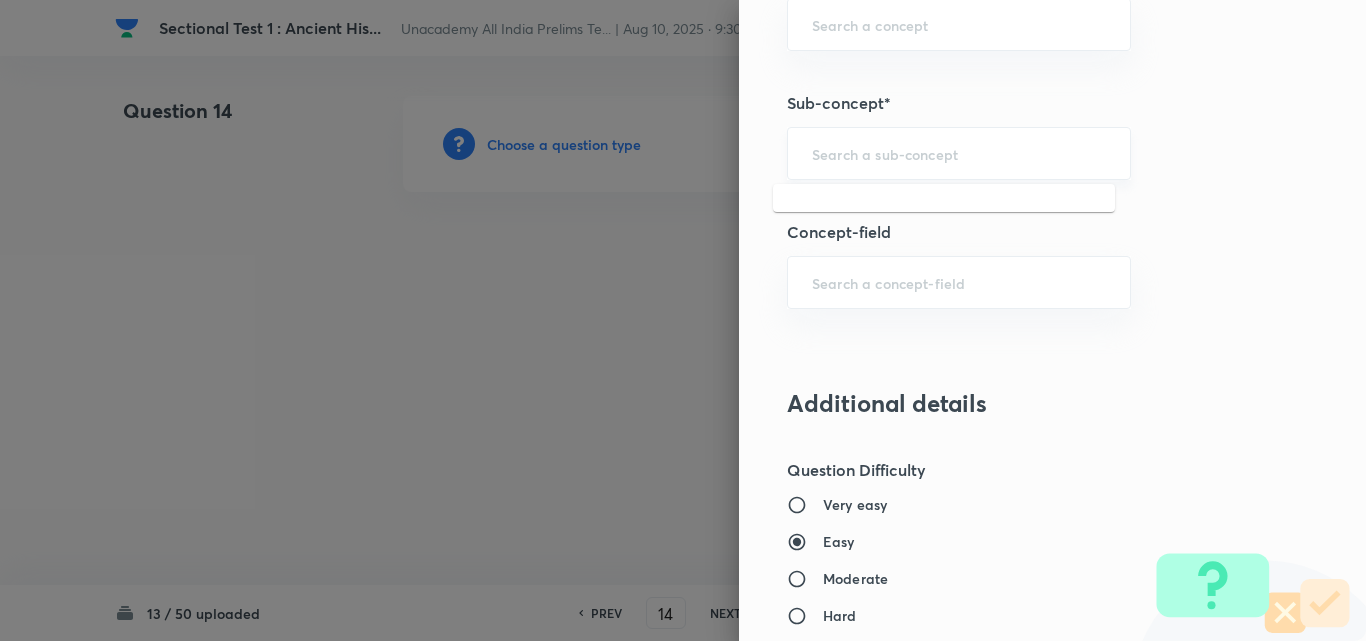 click at bounding box center [959, 153] 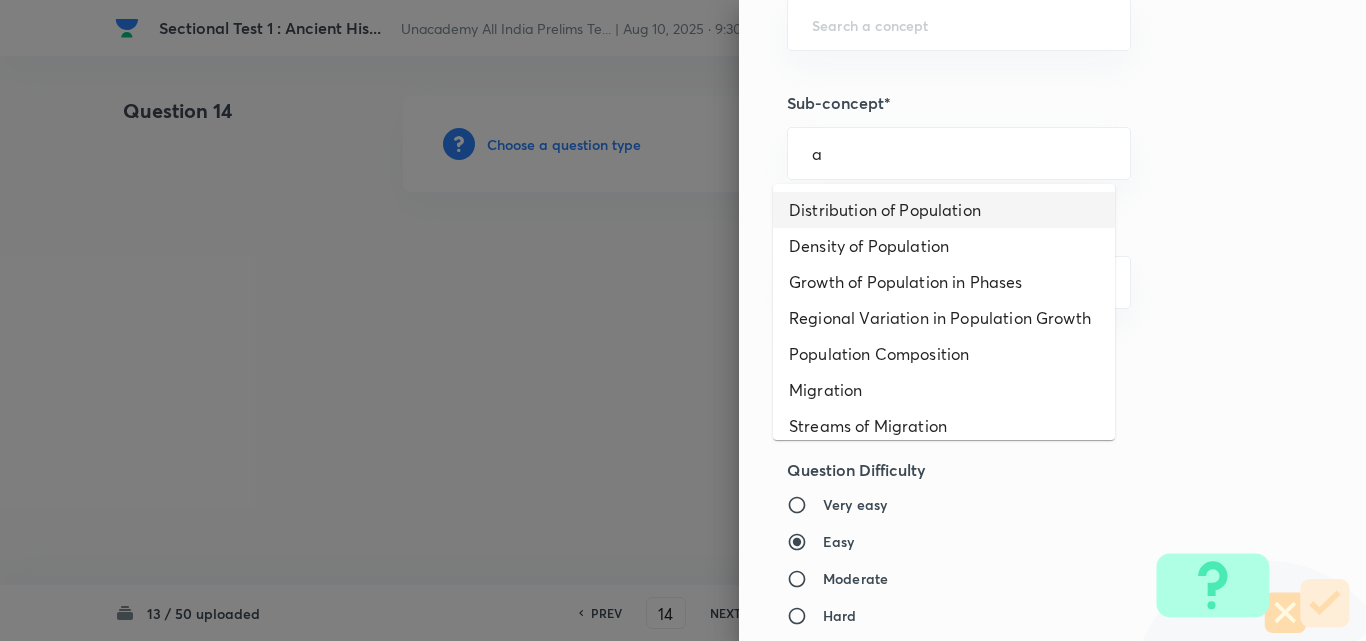 click on "Distribution of Population" at bounding box center [944, 210] 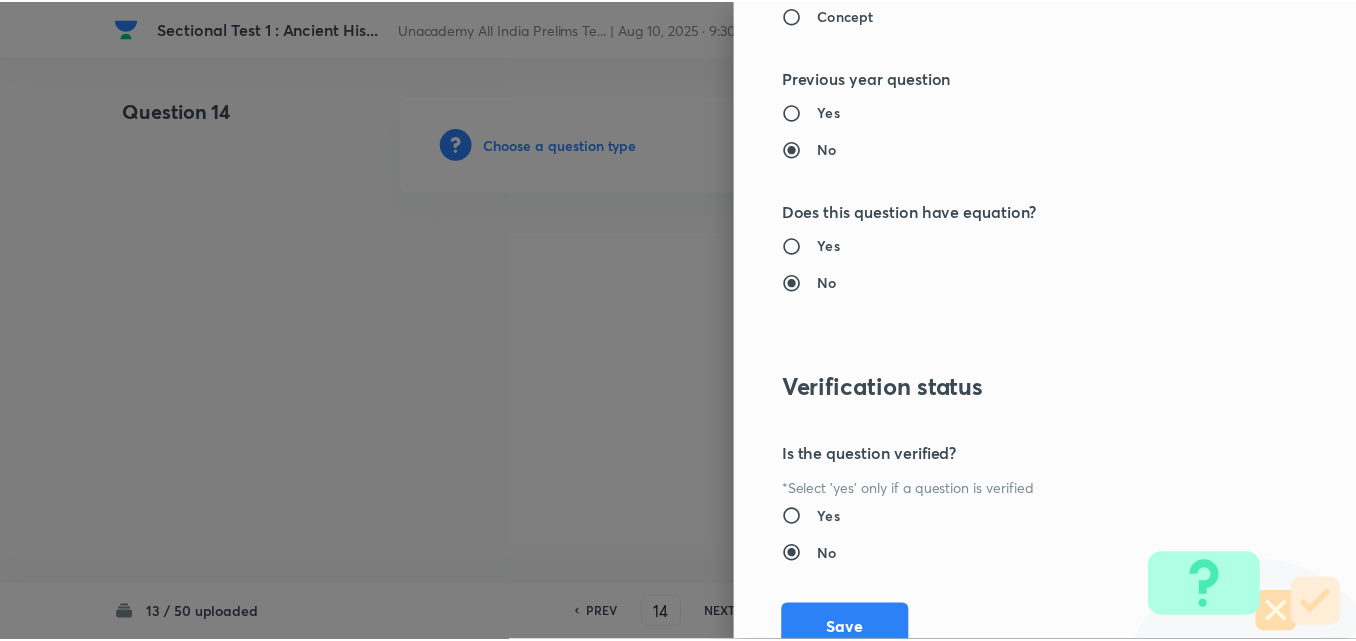 scroll, scrollTop: 2085, scrollLeft: 0, axis: vertical 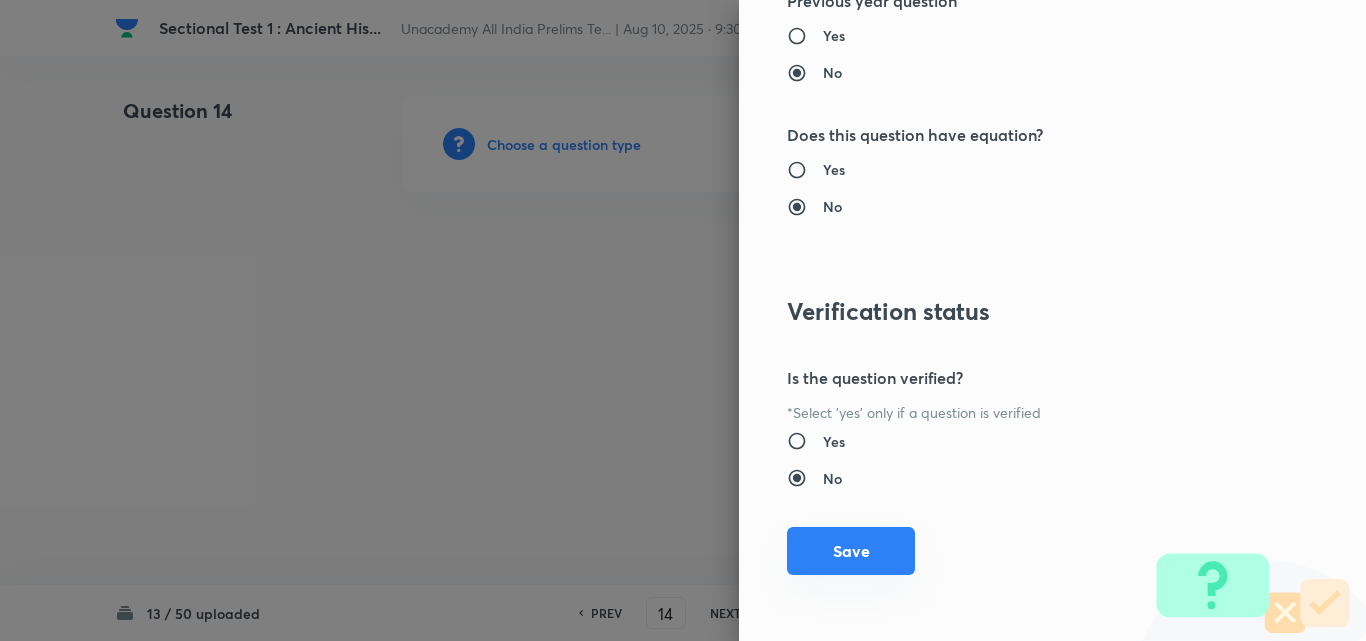 click on "Save" at bounding box center [851, 551] 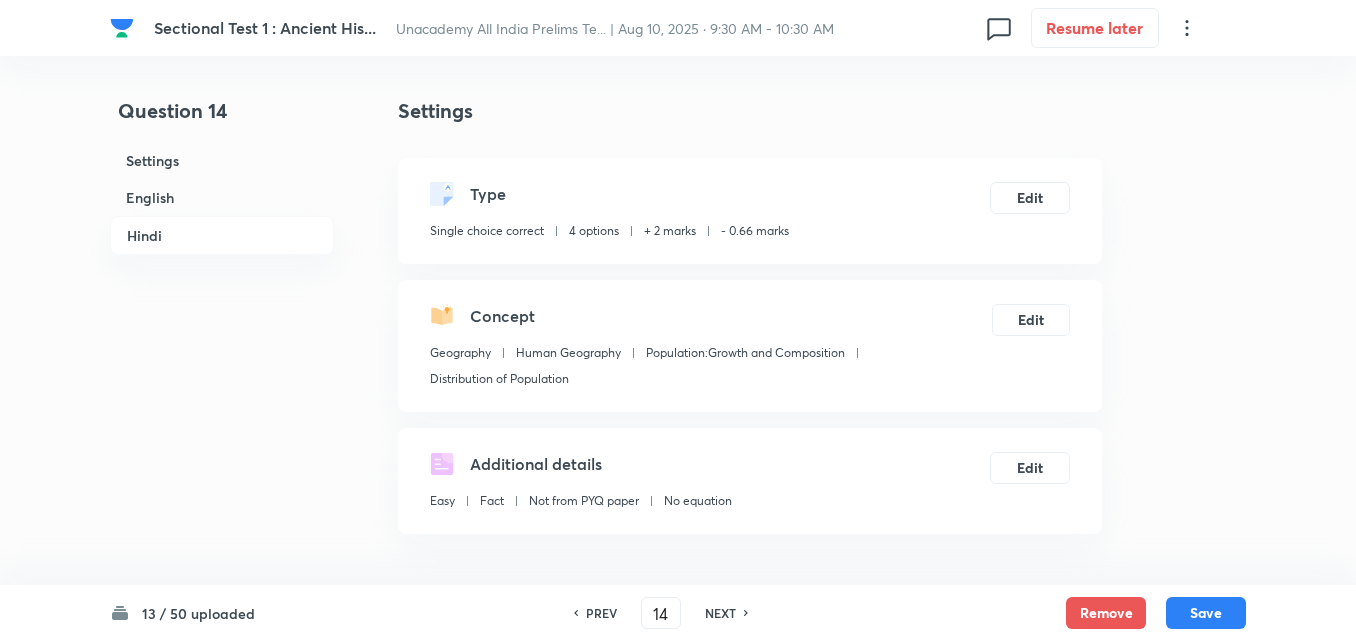 click on "English" at bounding box center [222, 197] 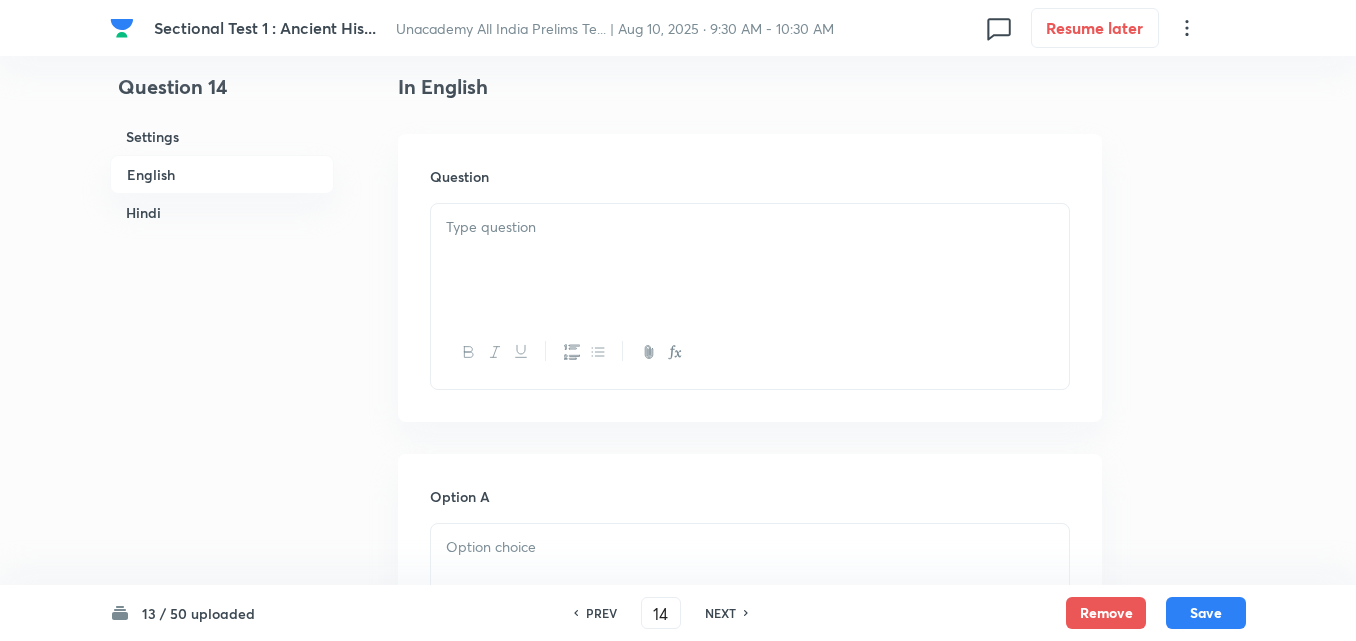 click at bounding box center (750, 260) 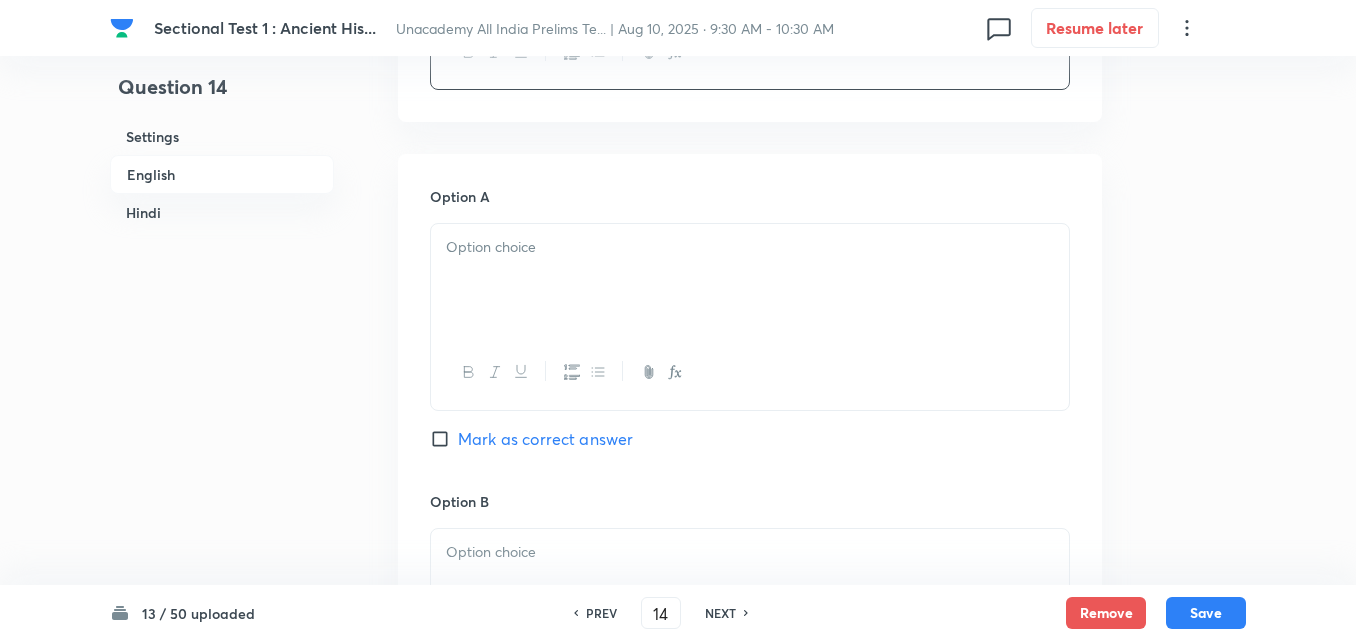 click on "Option A Mark as correct answer" at bounding box center (750, 338) 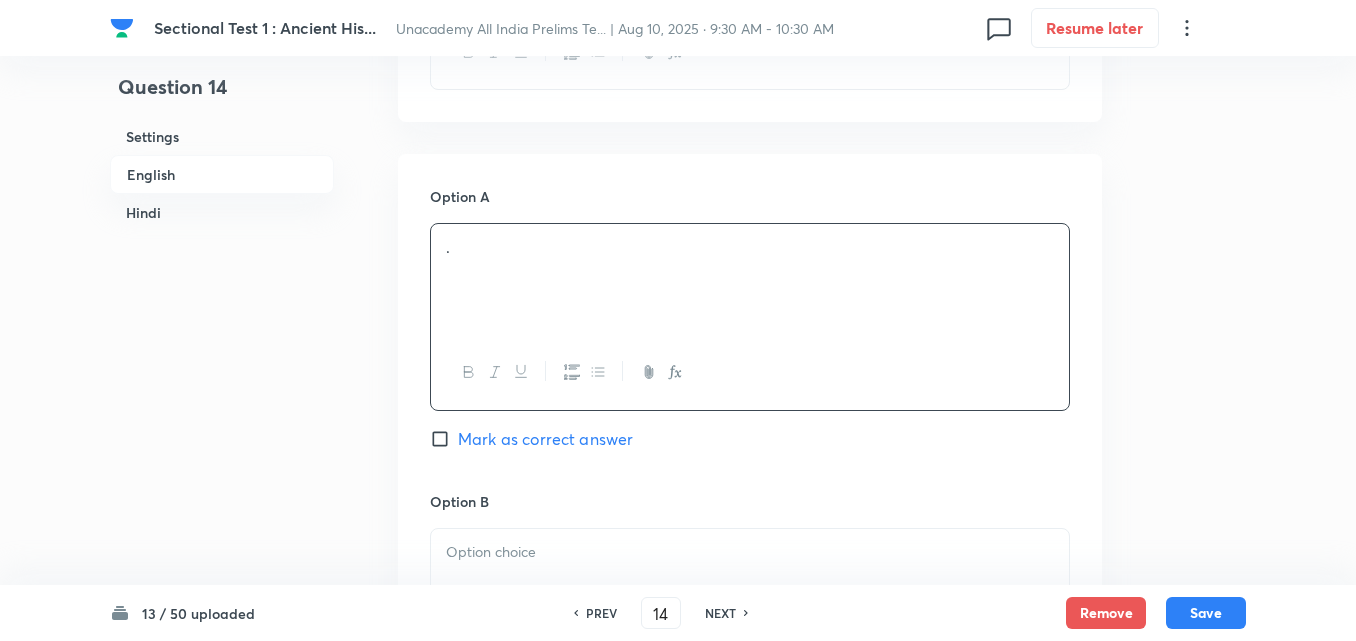 click on "." at bounding box center (750, 280) 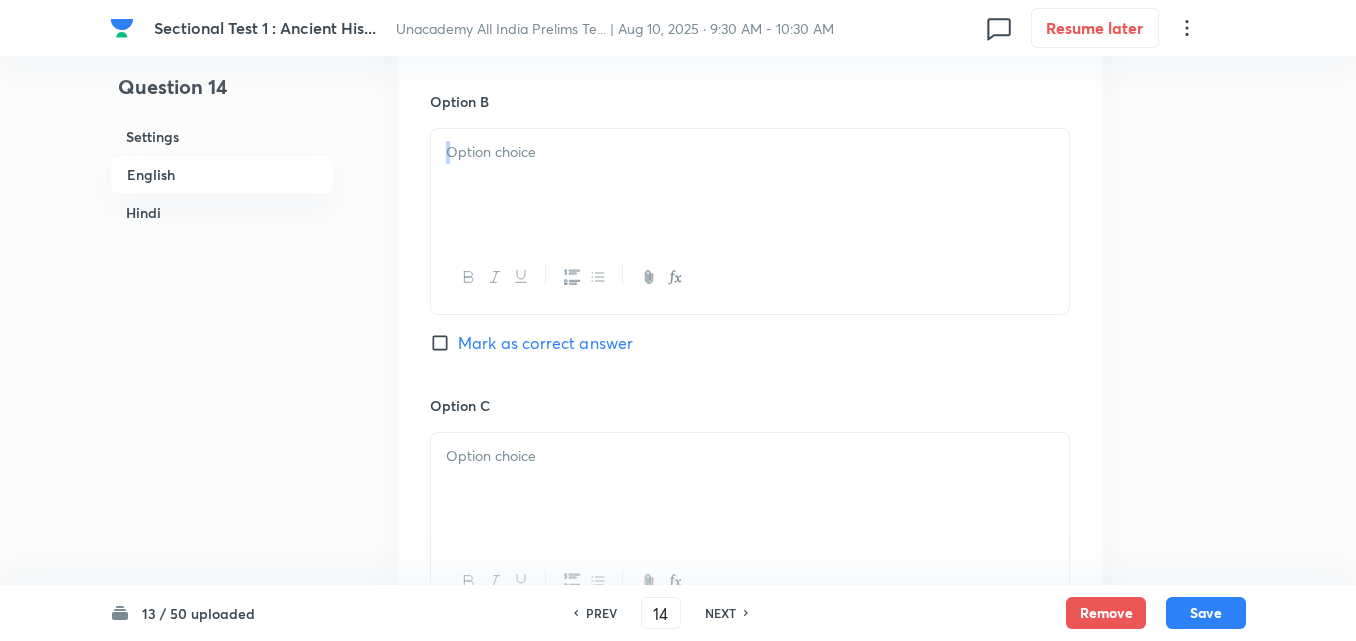 drag, startPoint x: 558, startPoint y: 239, endPoint x: 553, endPoint y: 207, distance: 32.38827 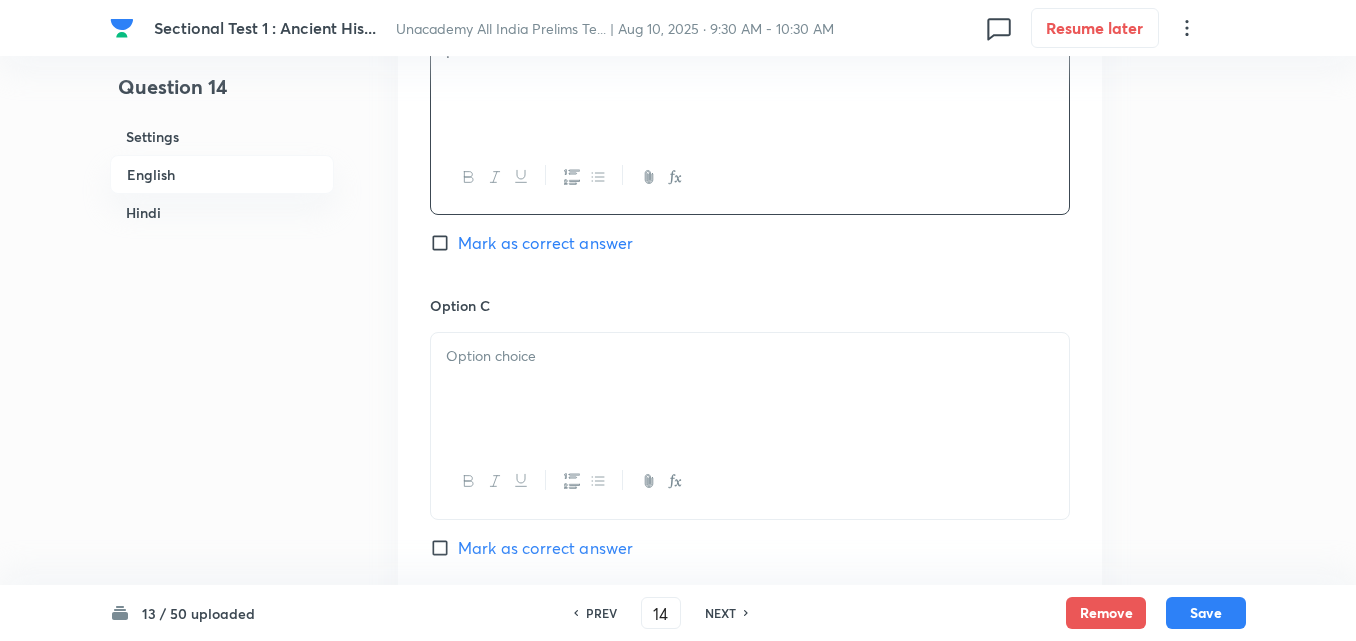 click at bounding box center [750, 389] 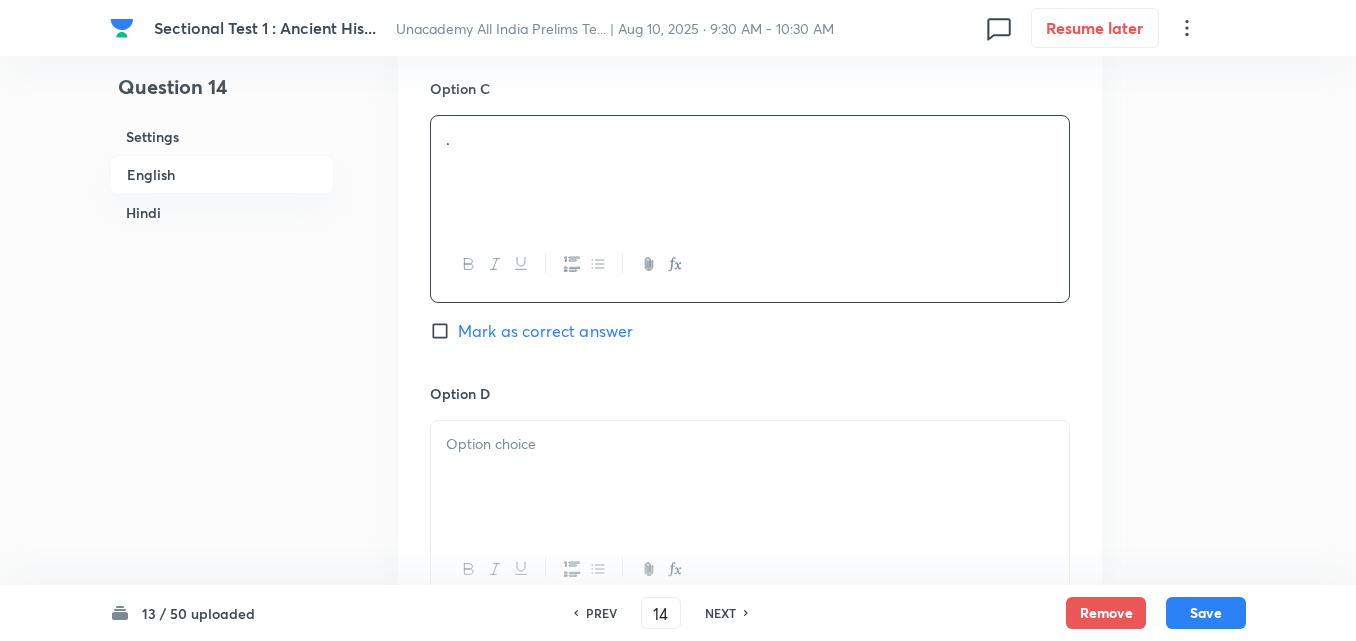 scroll, scrollTop: 1742, scrollLeft: 0, axis: vertical 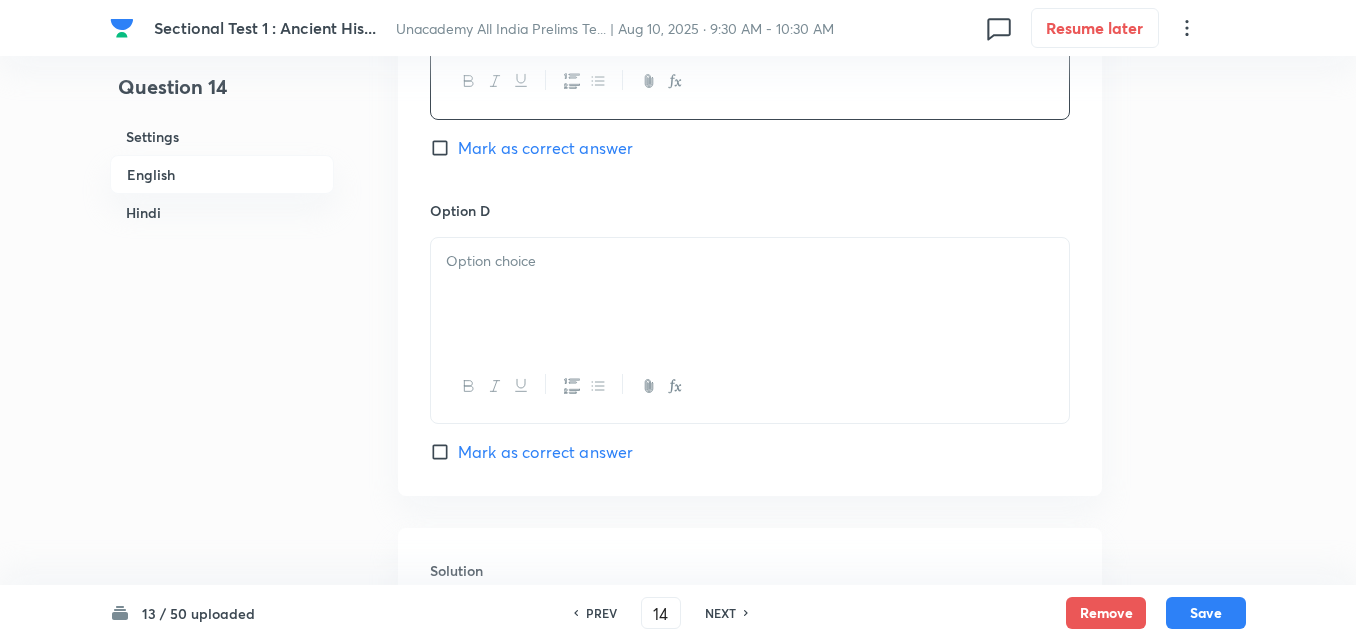 click at bounding box center [750, 294] 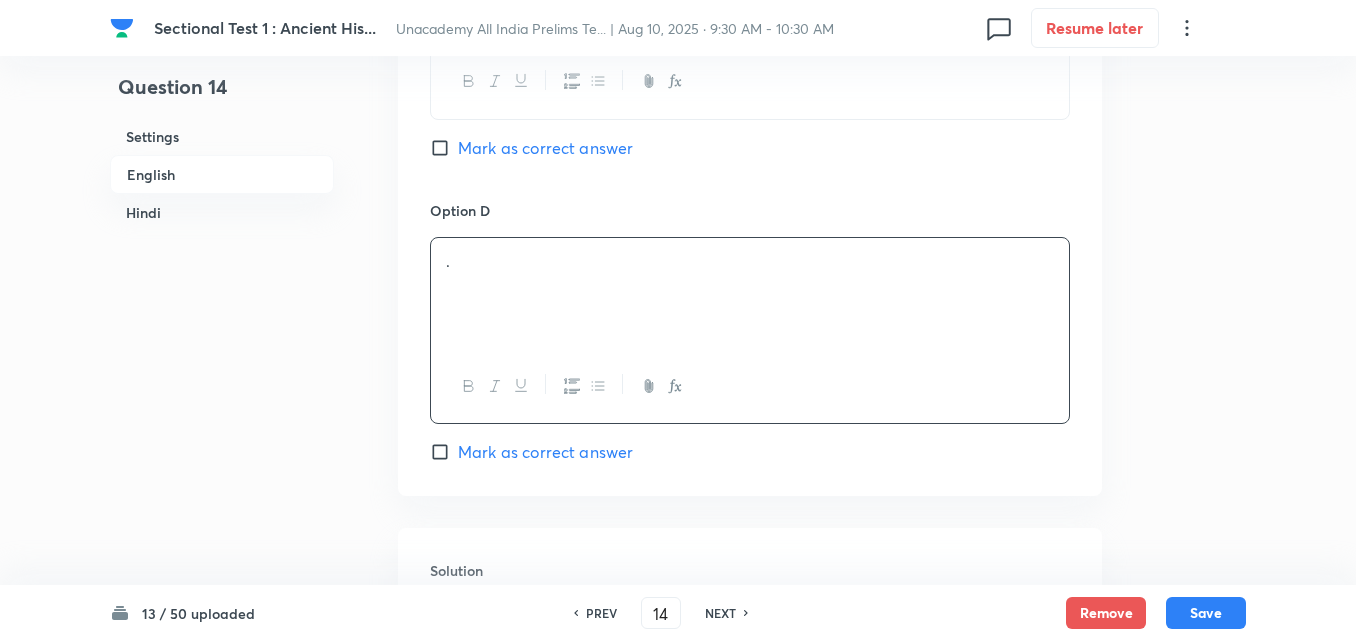 click on "Mark as correct answer" at bounding box center [545, 452] 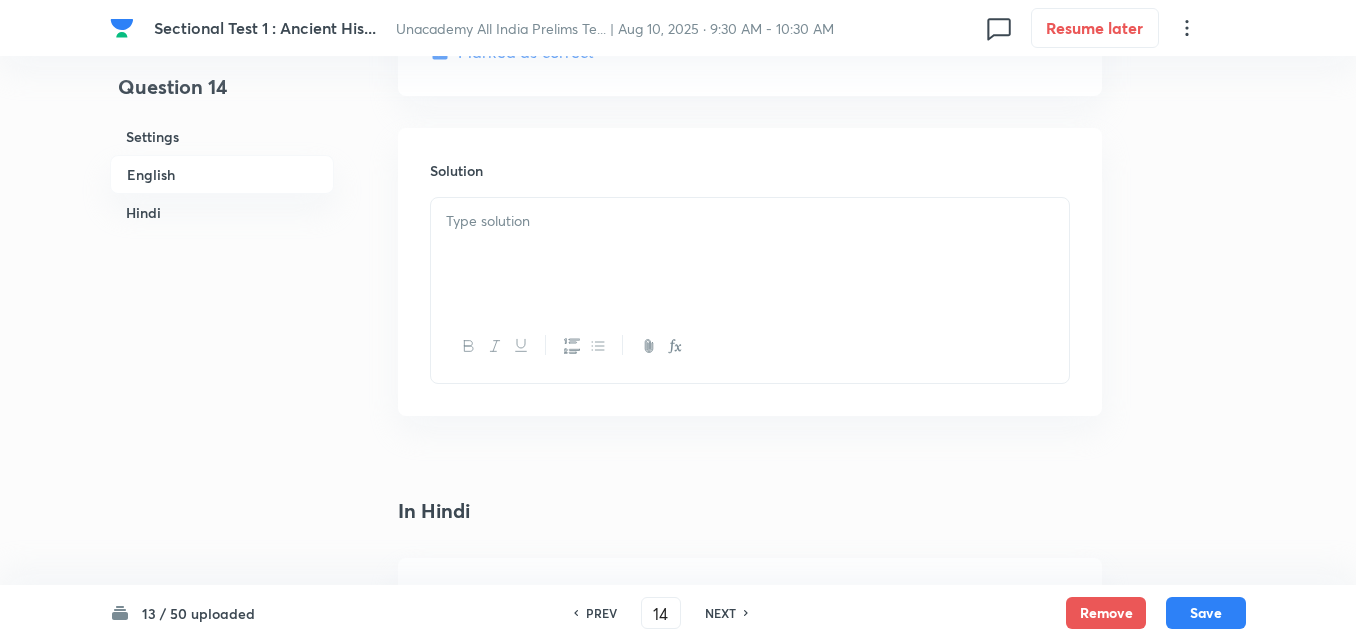 click at bounding box center [750, 254] 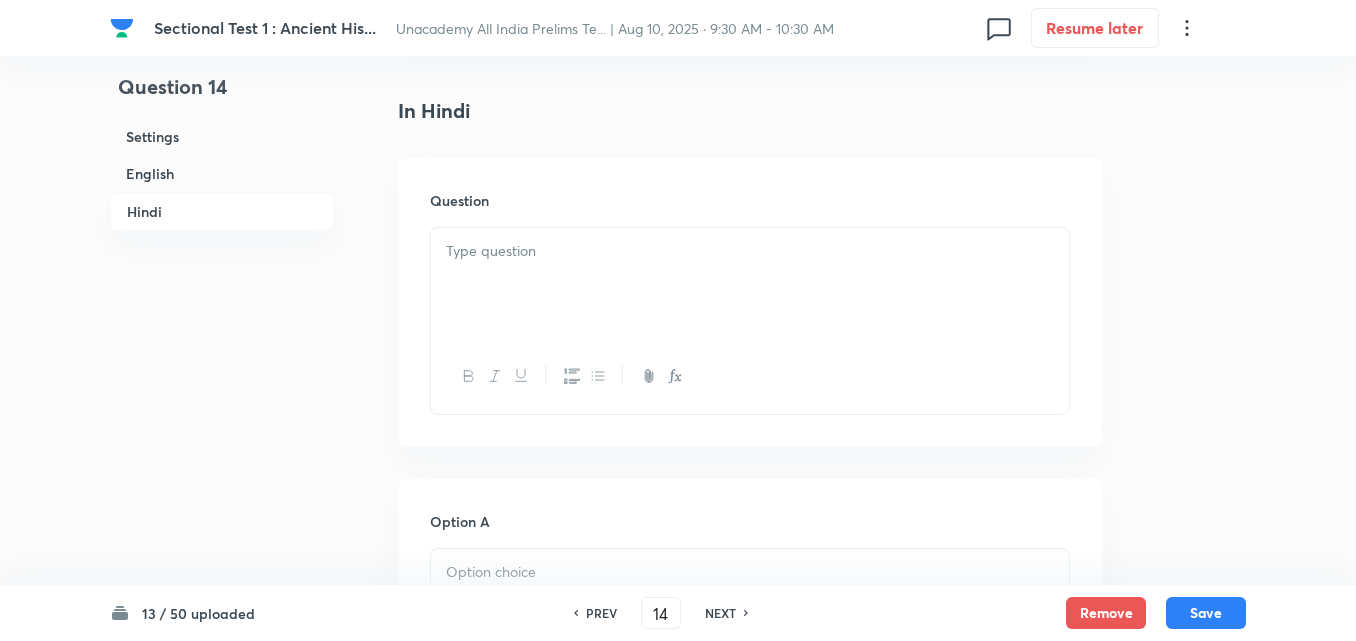 click at bounding box center (750, 284) 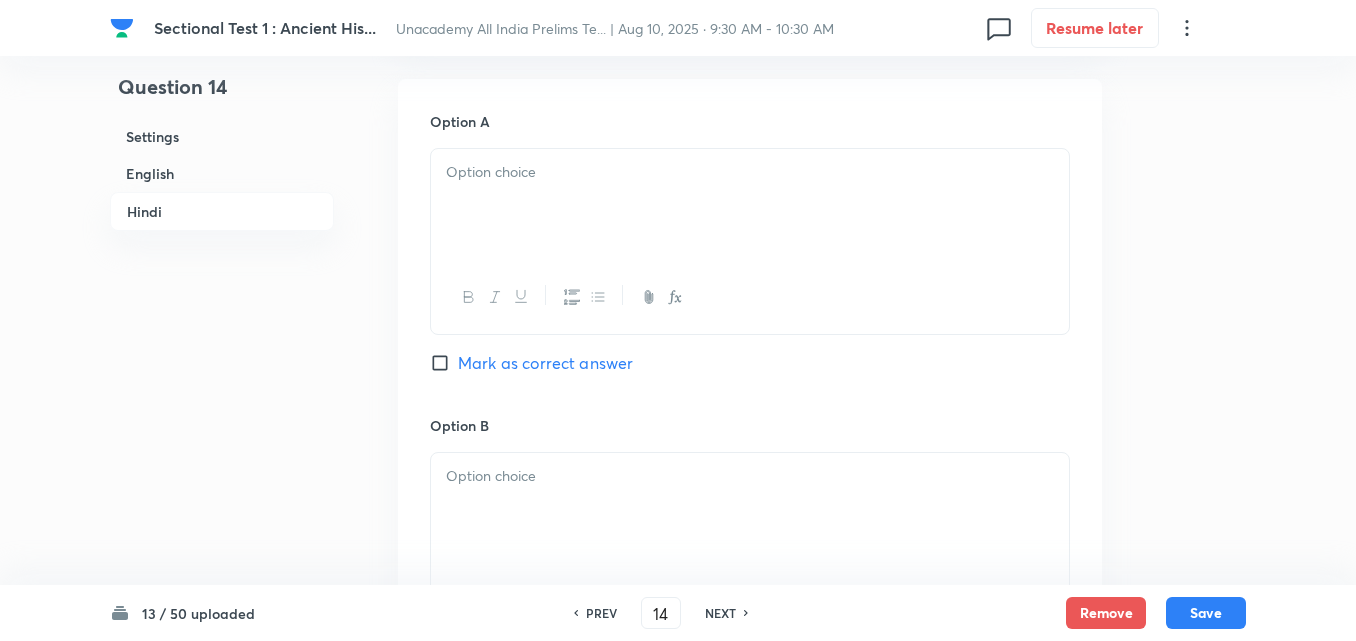 click at bounding box center [750, 297] 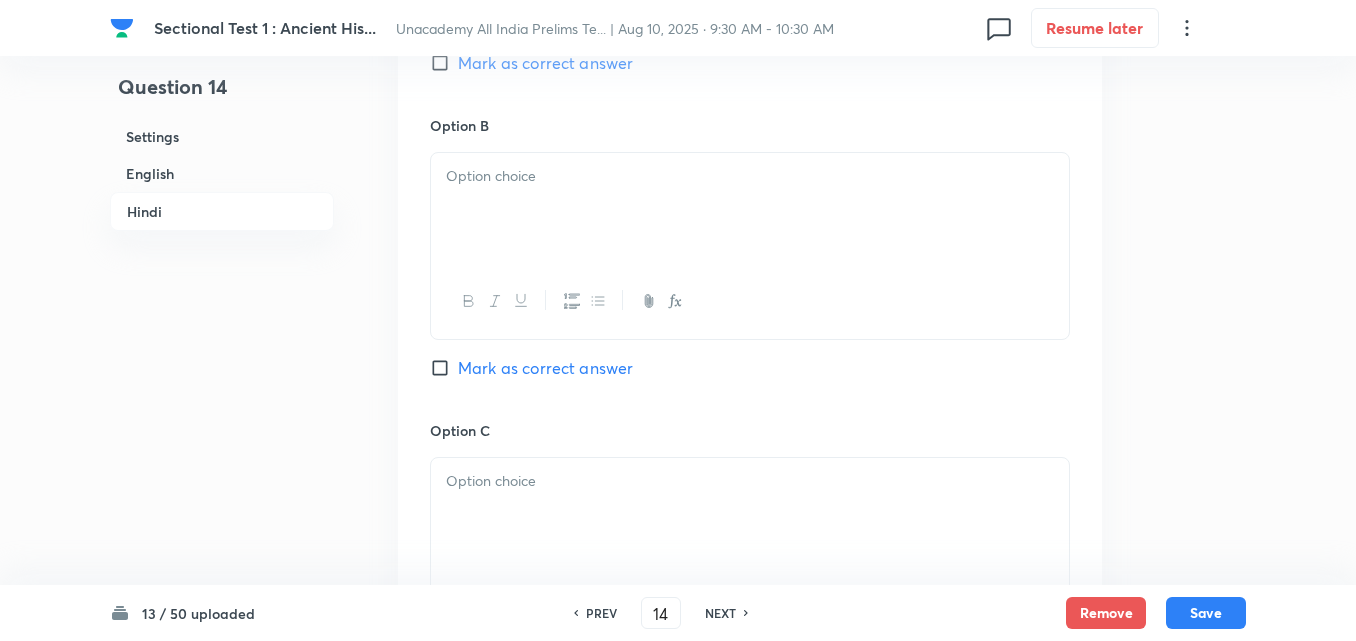 click at bounding box center (750, 209) 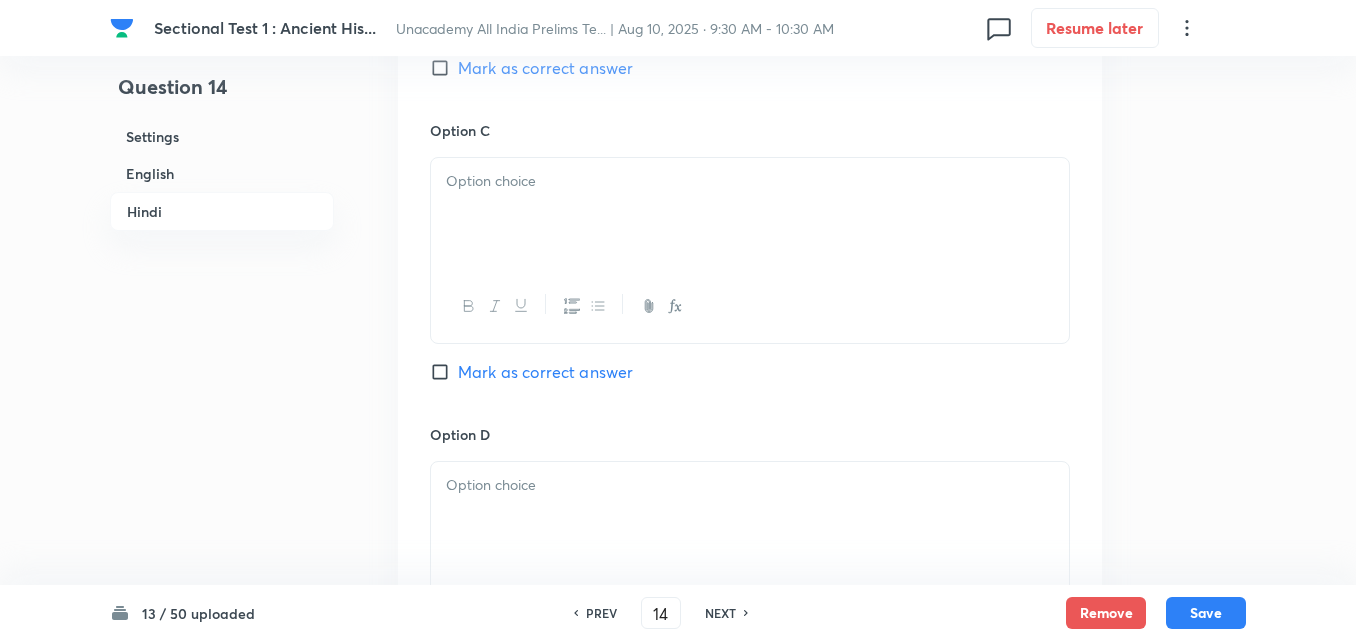 click at bounding box center [750, 214] 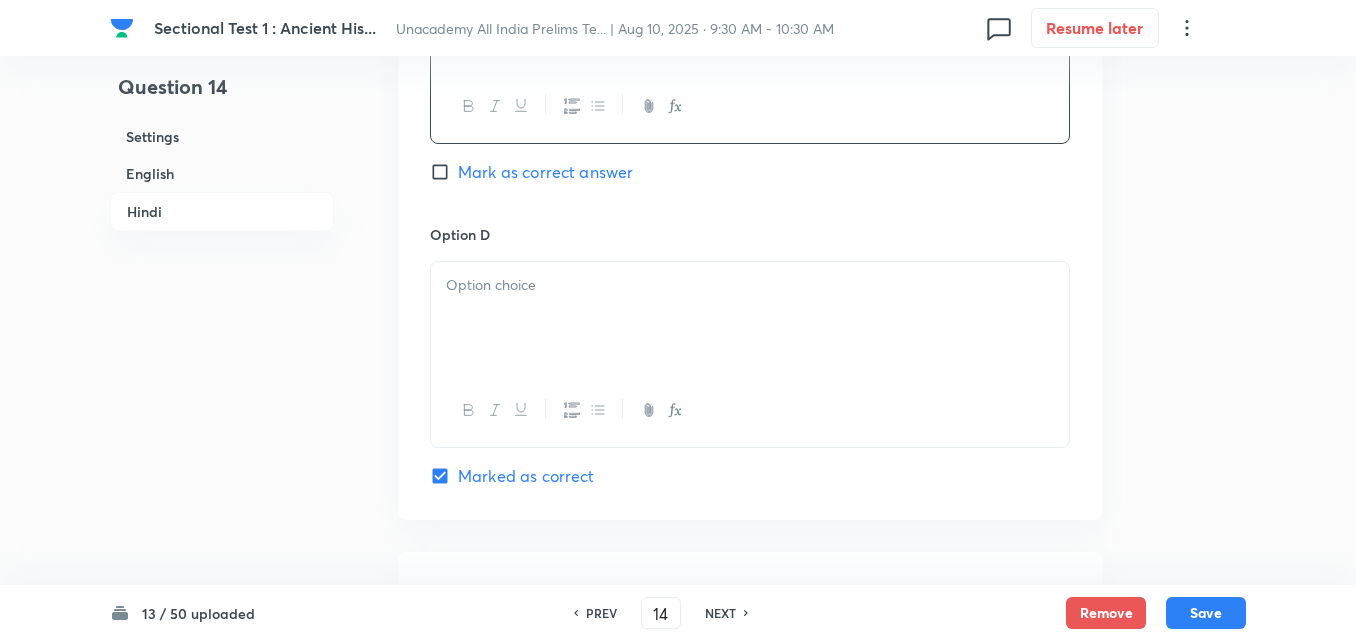 click at bounding box center (750, 318) 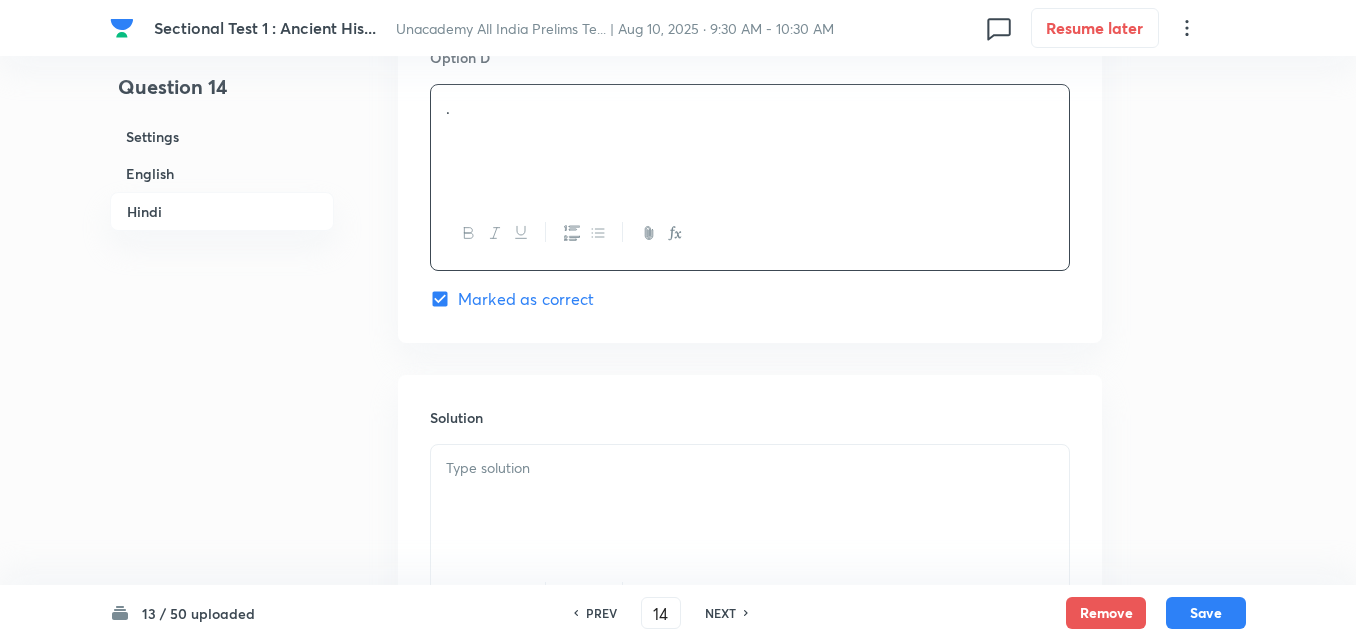scroll, scrollTop: 4118, scrollLeft: 0, axis: vertical 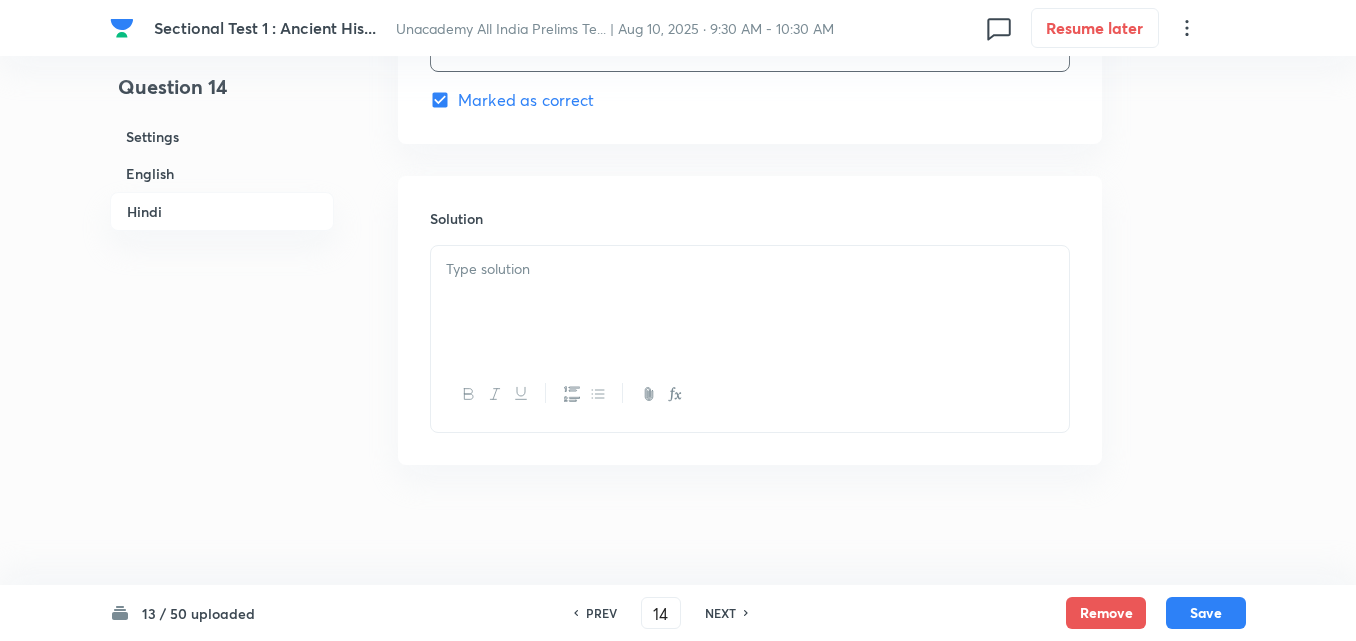 click at bounding box center (750, 302) 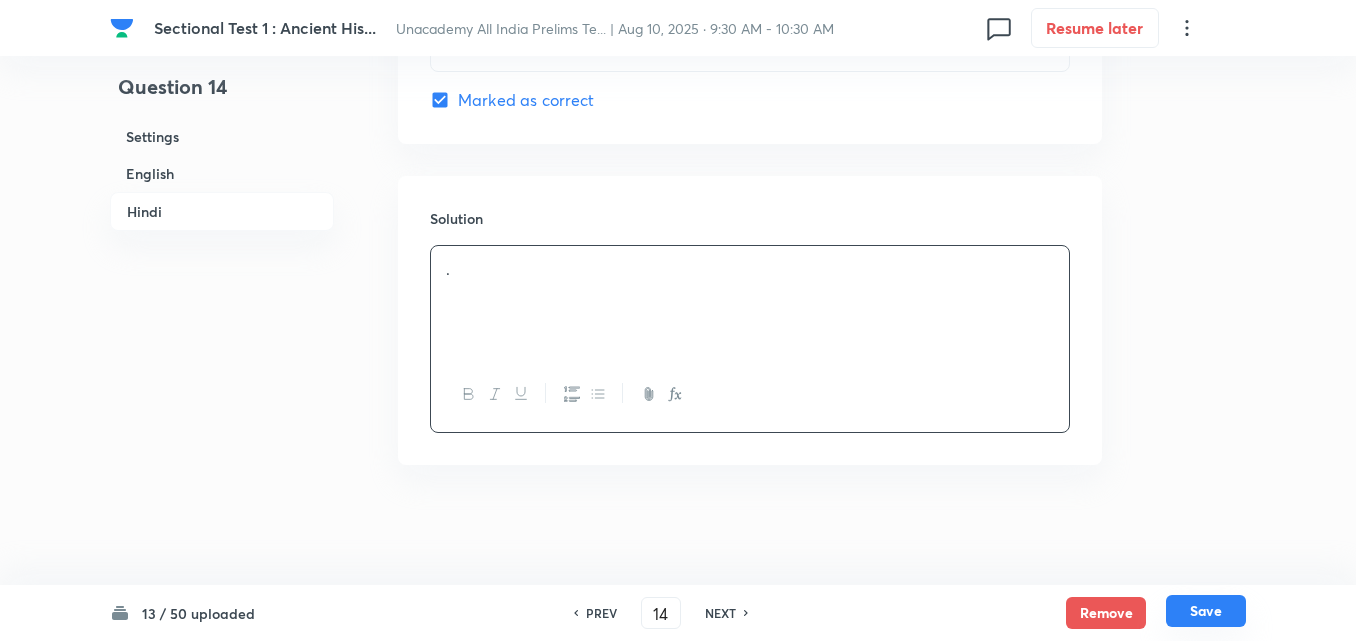 click on "Save" at bounding box center (1206, 611) 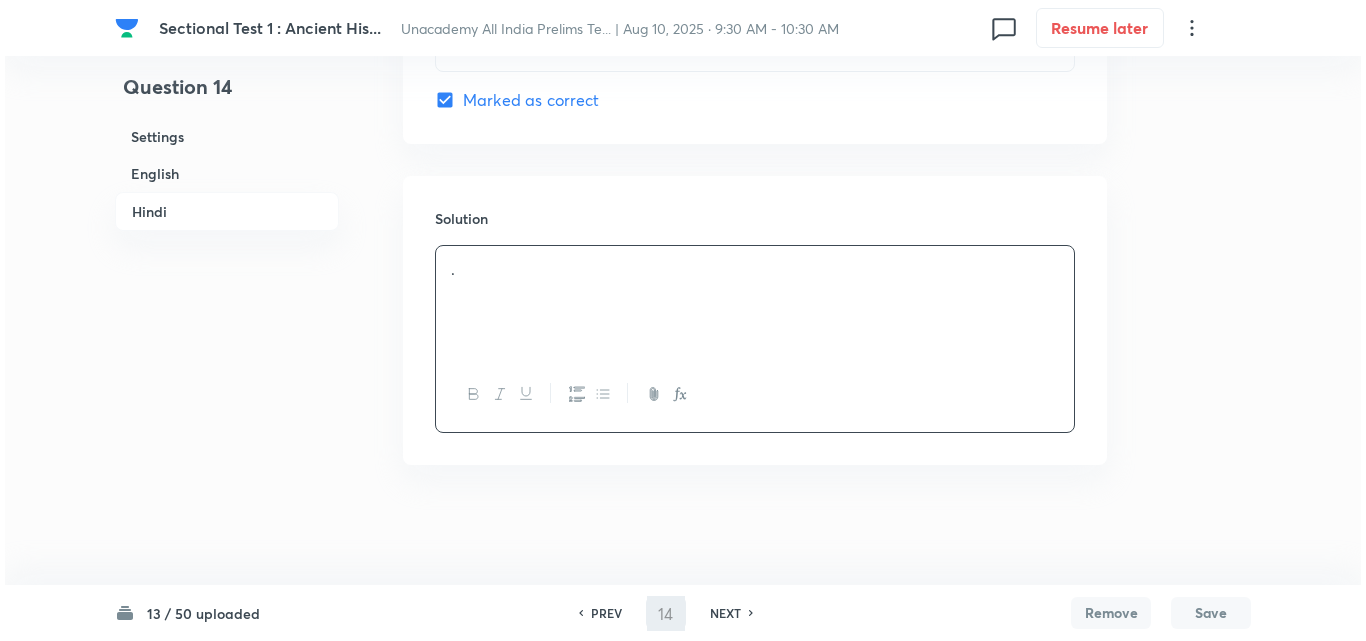 scroll, scrollTop: 0, scrollLeft: 0, axis: both 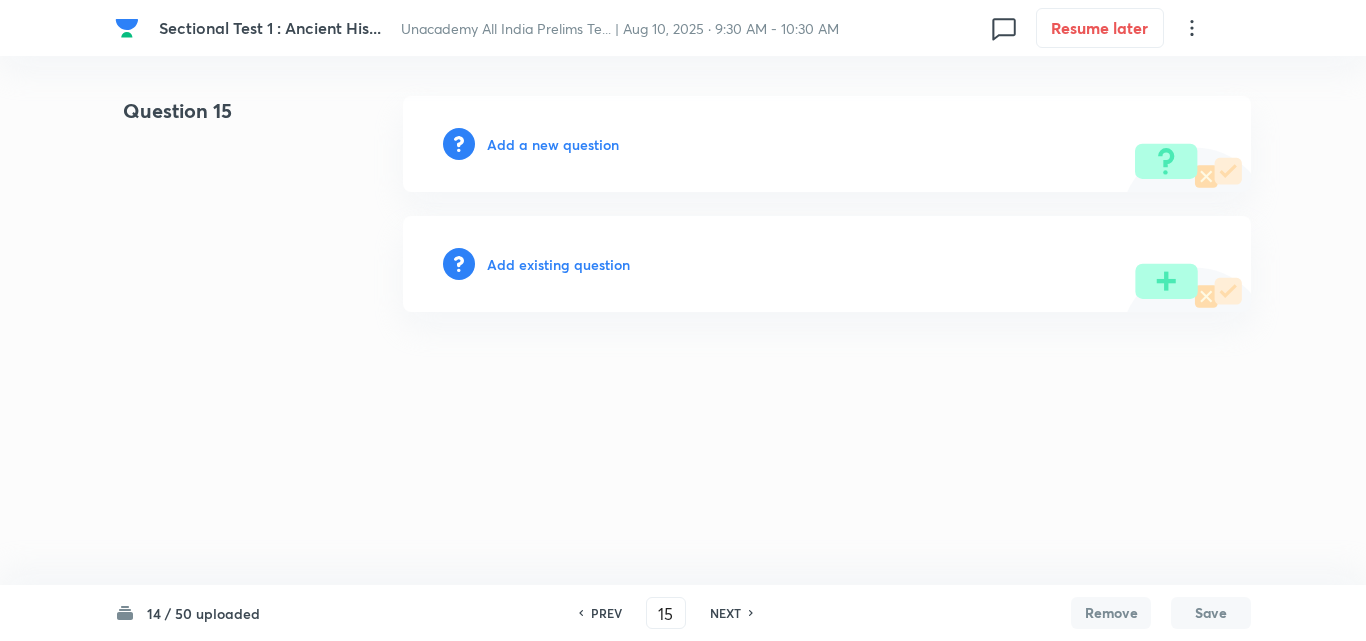 click on "Add a new question" at bounding box center (553, 144) 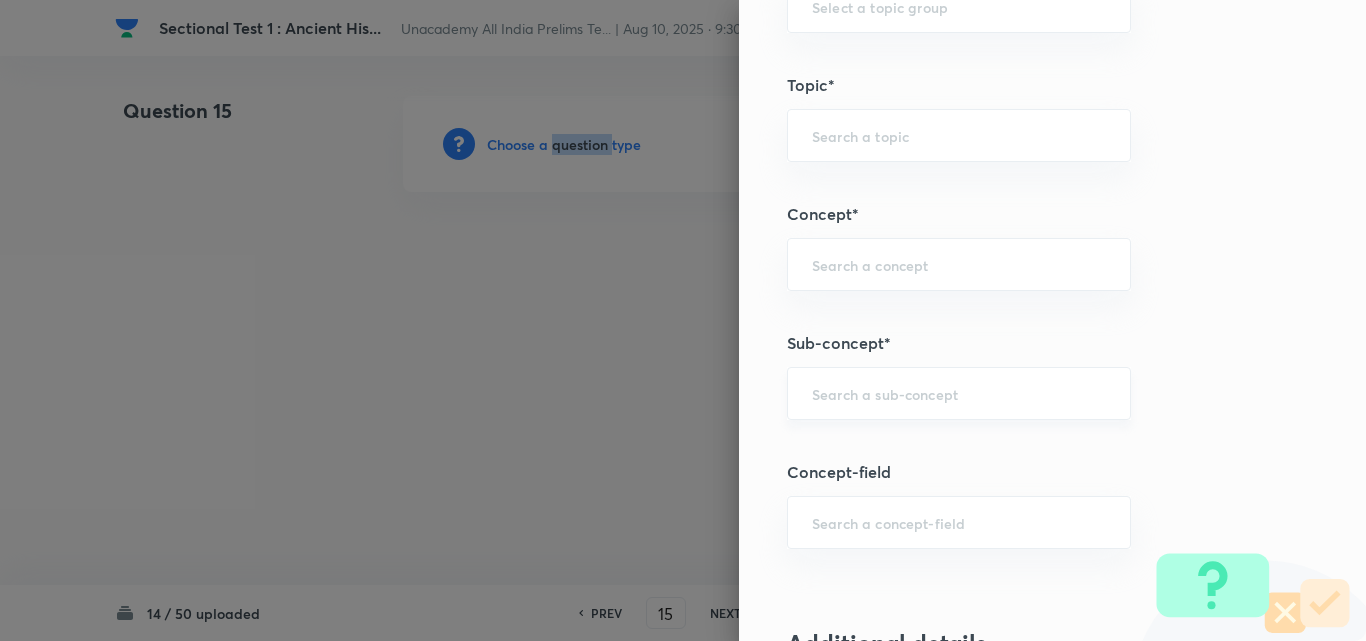 scroll, scrollTop: 1200, scrollLeft: 0, axis: vertical 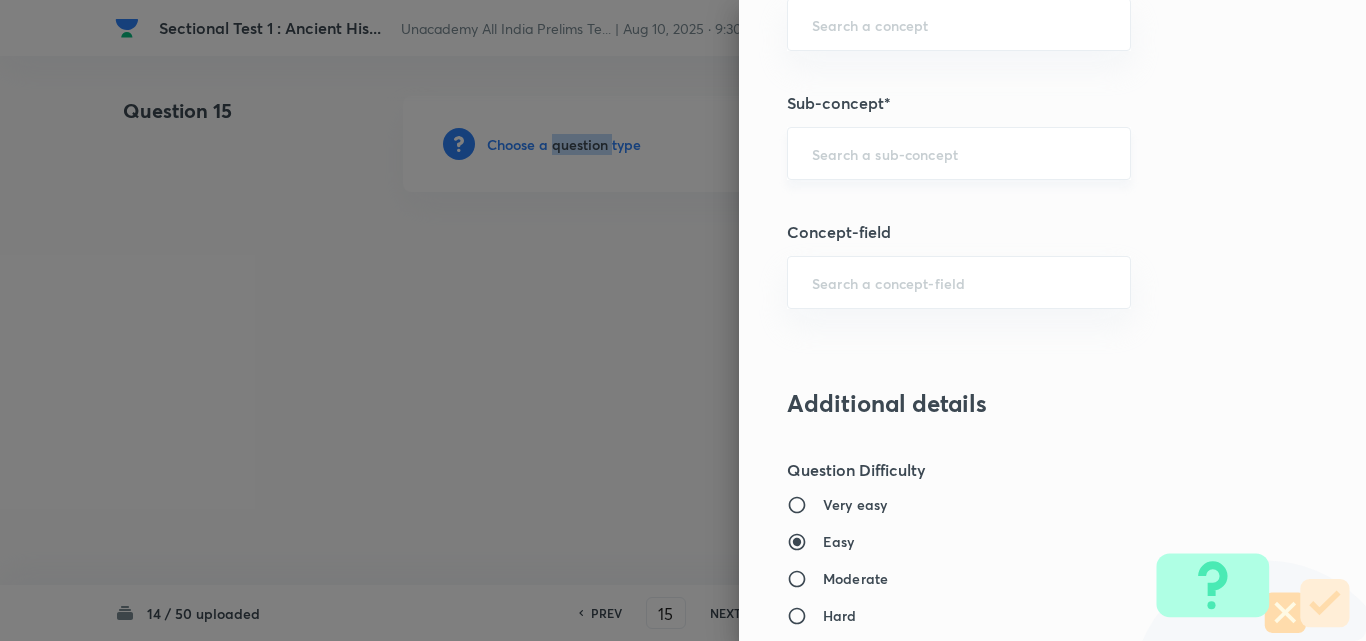 click on "​" at bounding box center [959, 153] 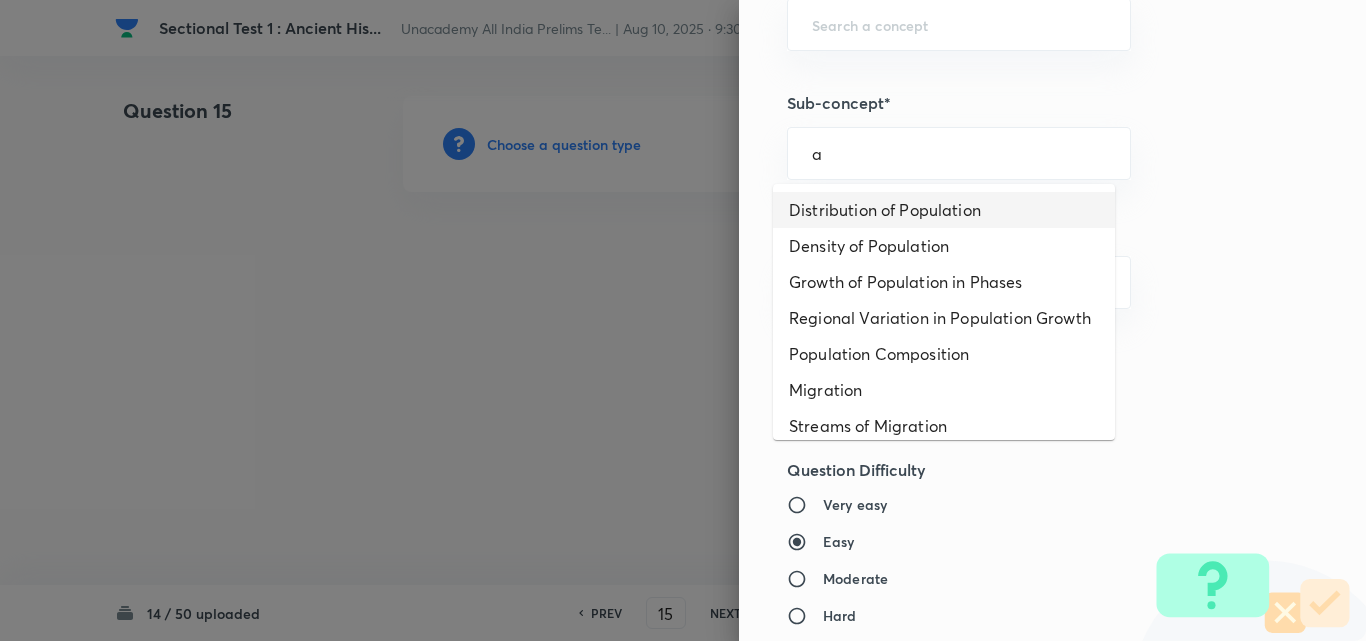 click on "Distribution of Population" at bounding box center [944, 210] 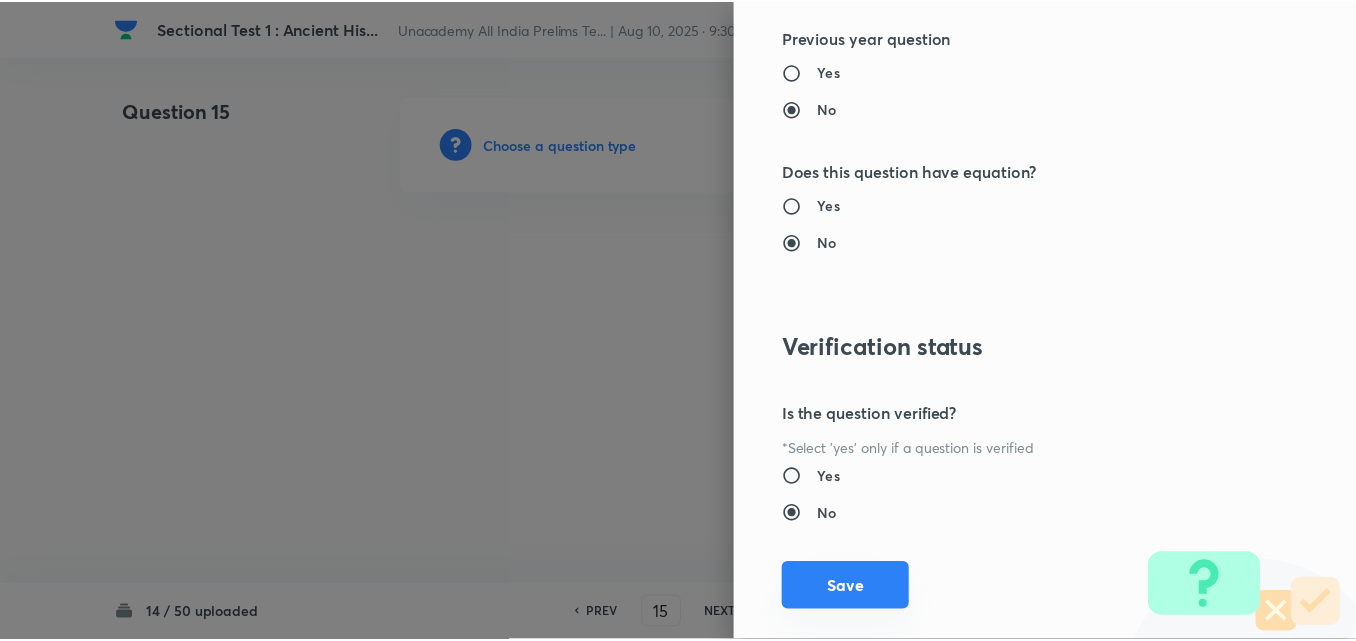 scroll, scrollTop: 2085, scrollLeft: 0, axis: vertical 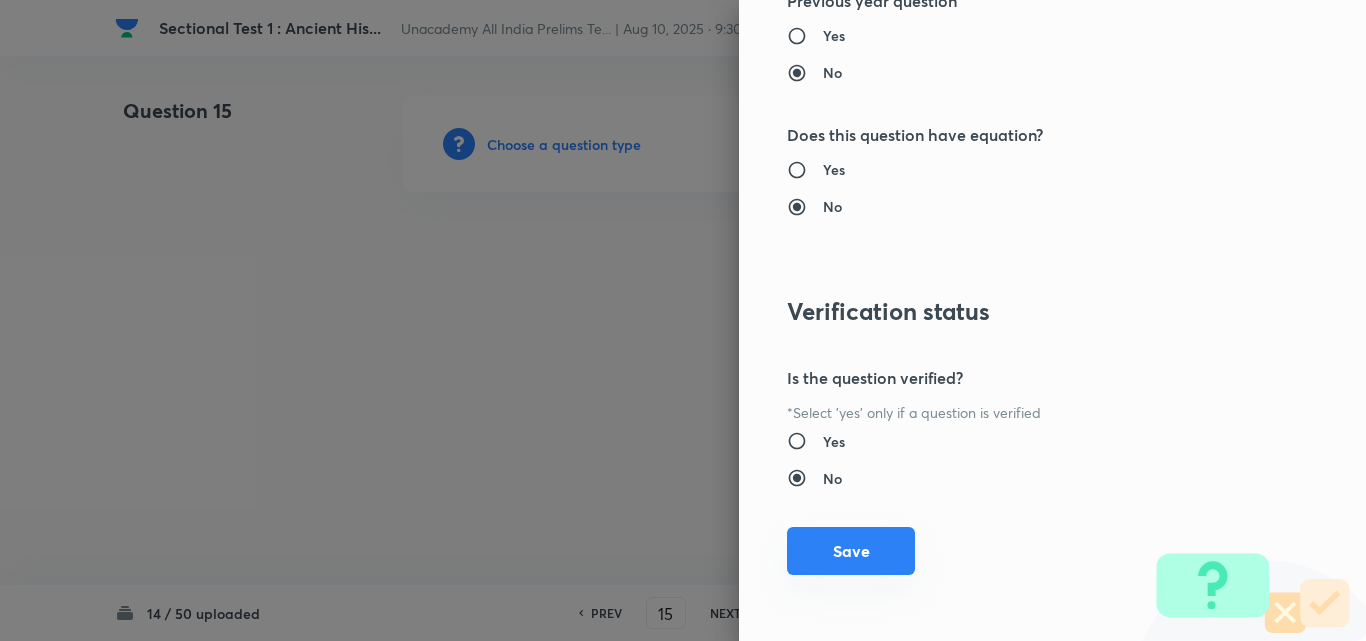 click on "Save" at bounding box center [851, 551] 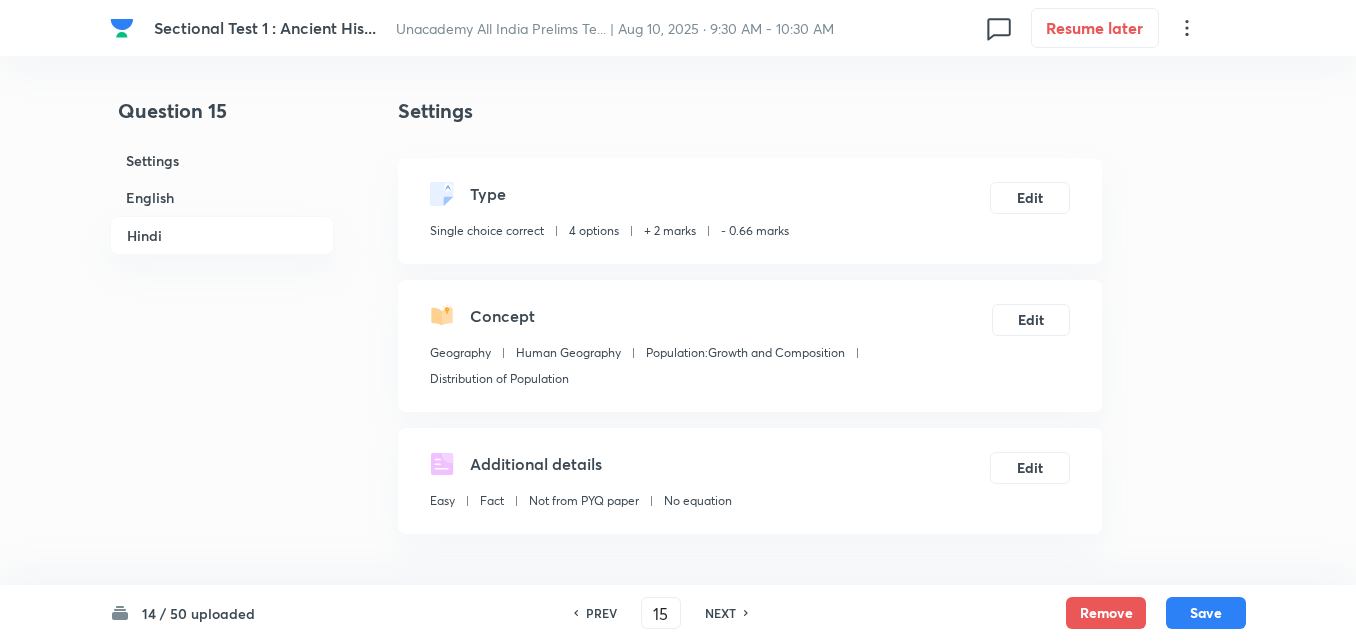 click on "English" at bounding box center [222, 197] 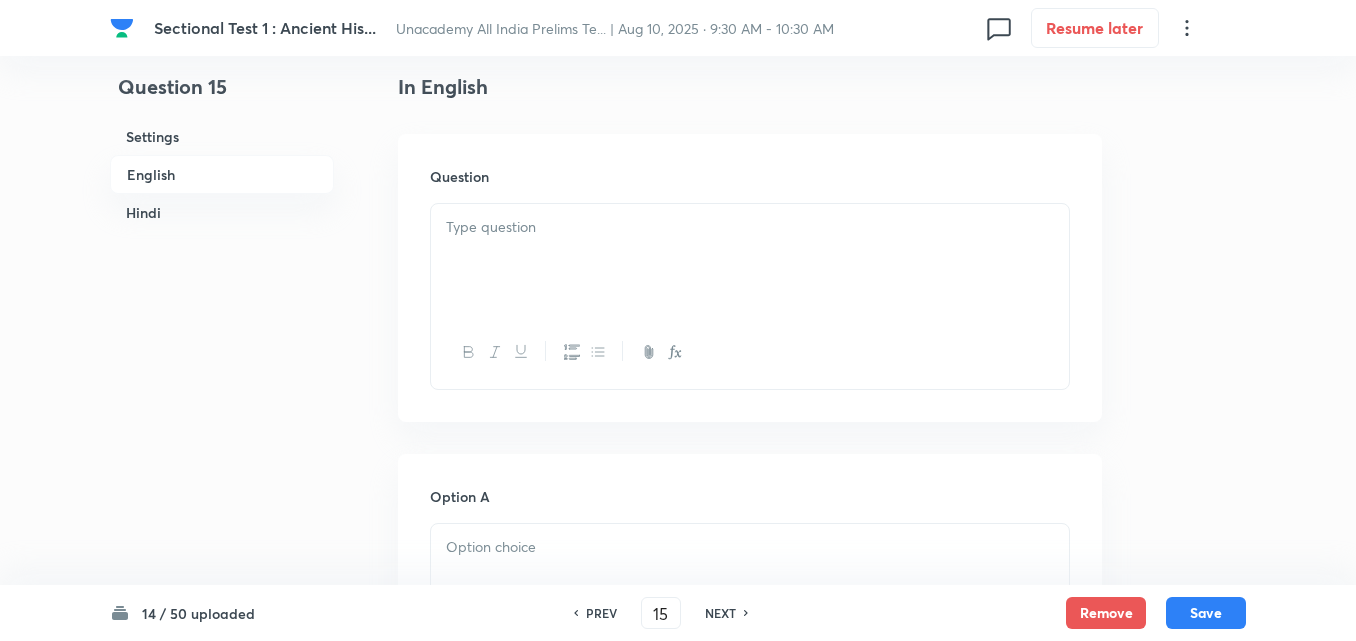 click at bounding box center (750, 260) 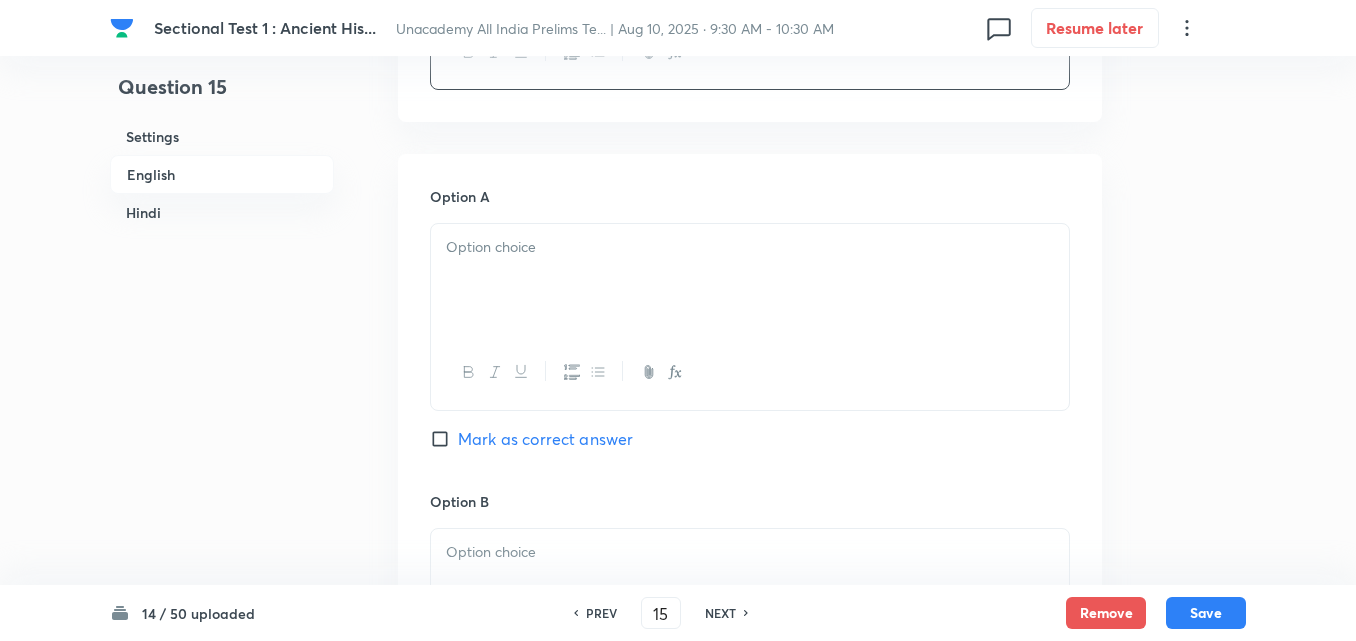 click at bounding box center (750, 280) 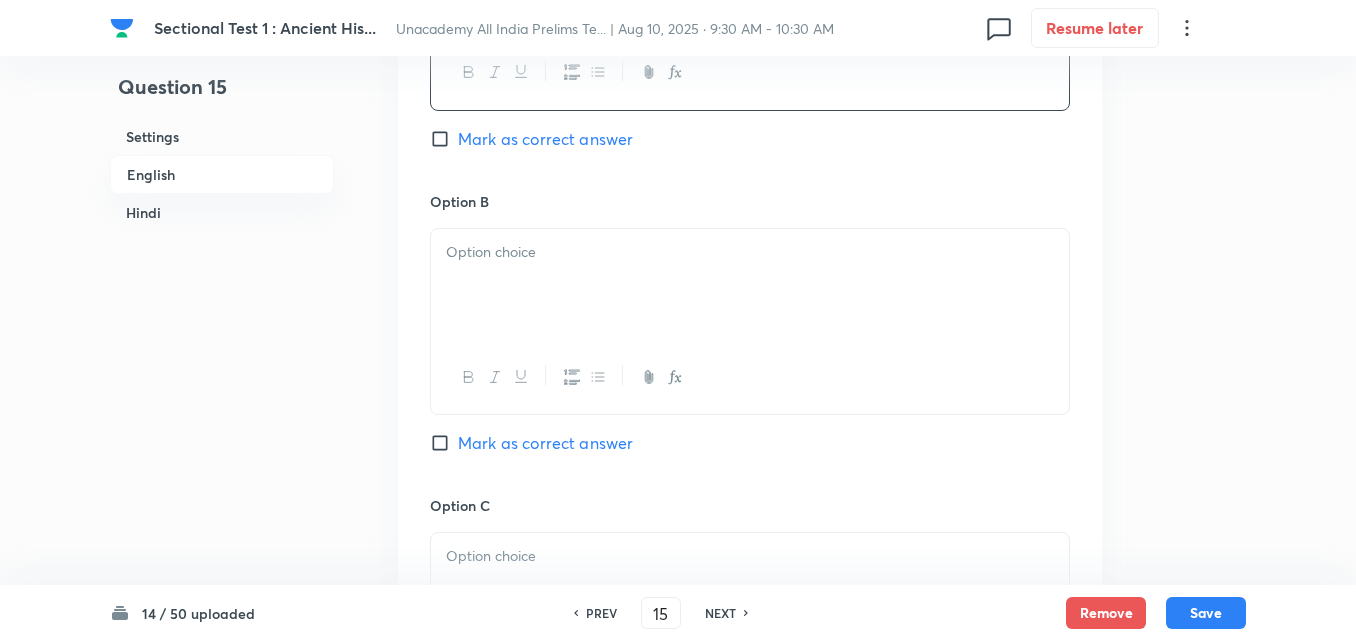 click at bounding box center [750, 285] 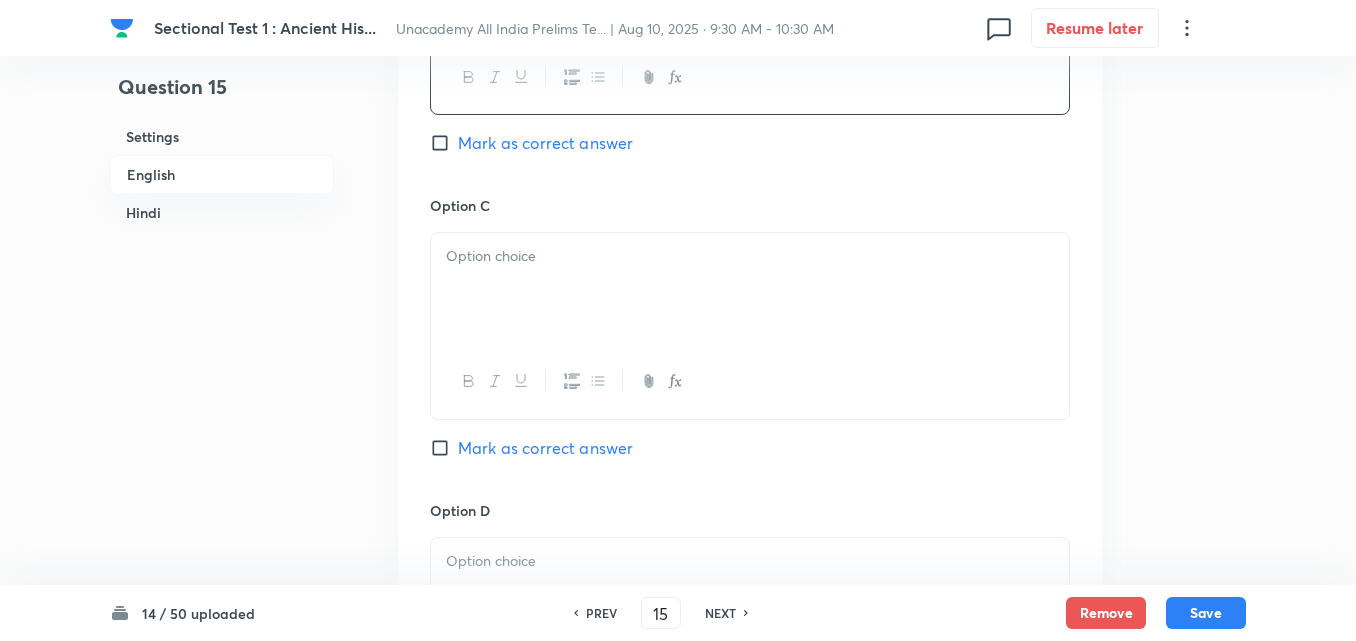 click at bounding box center (750, 289) 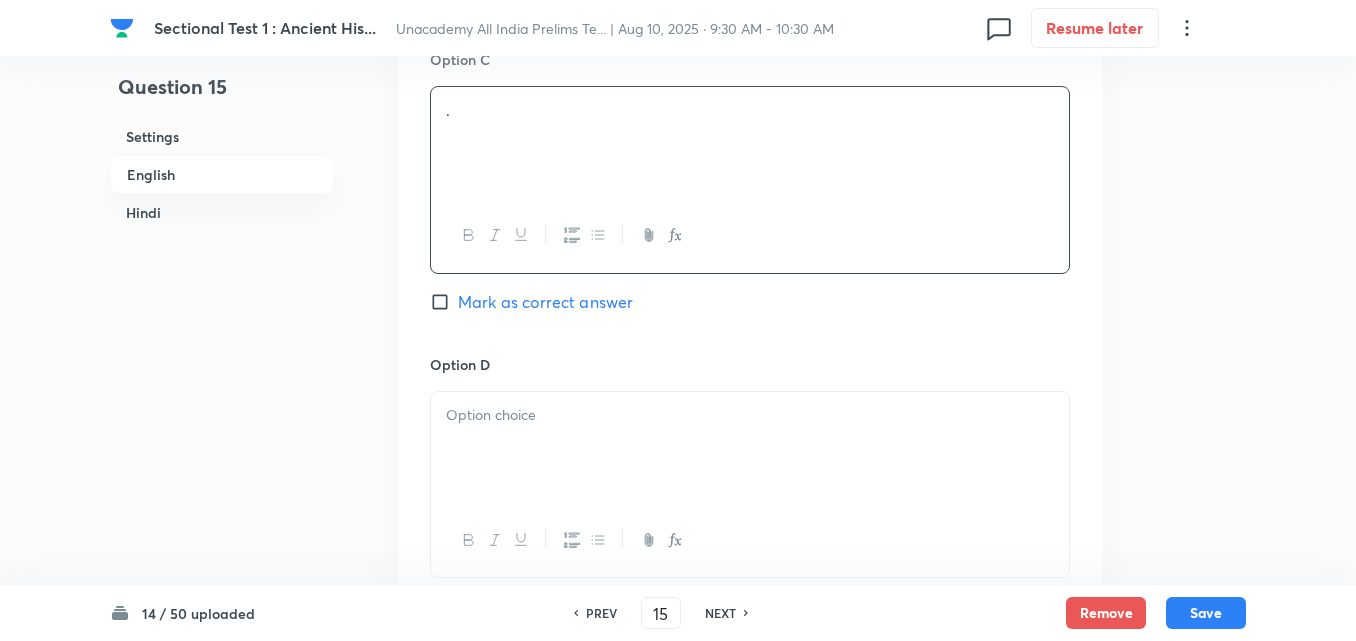 scroll, scrollTop: 1742, scrollLeft: 0, axis: vertical 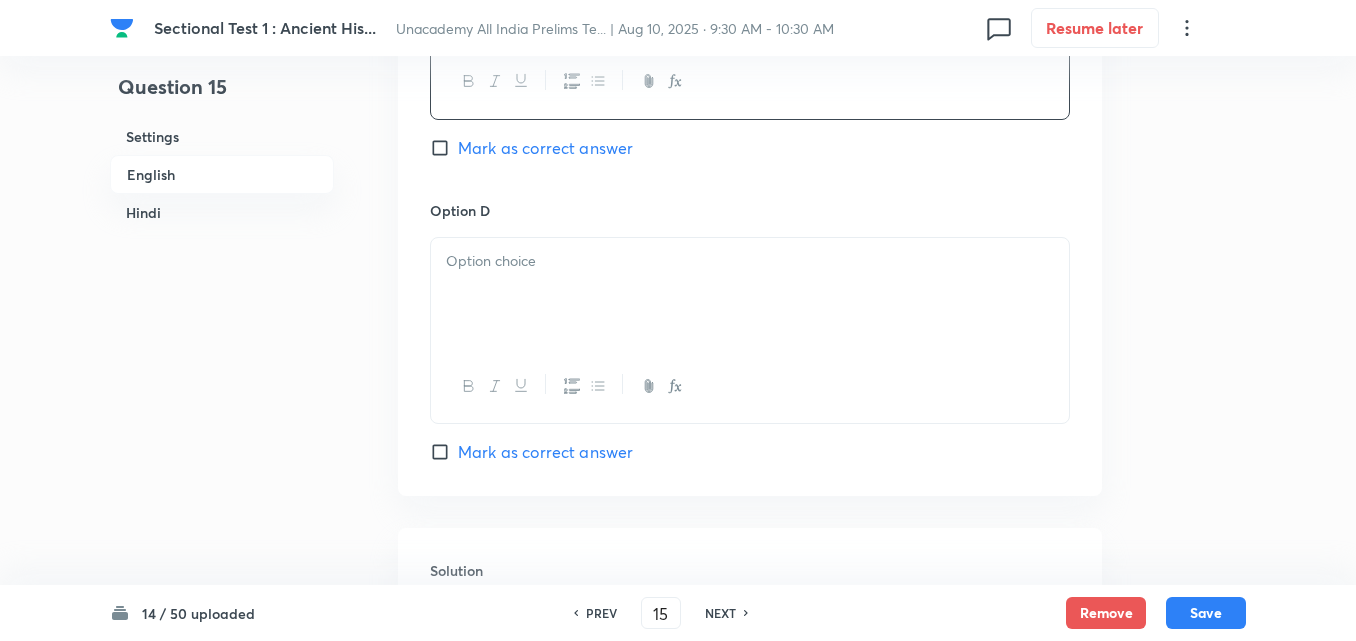 click at bounding box center (750, 294) 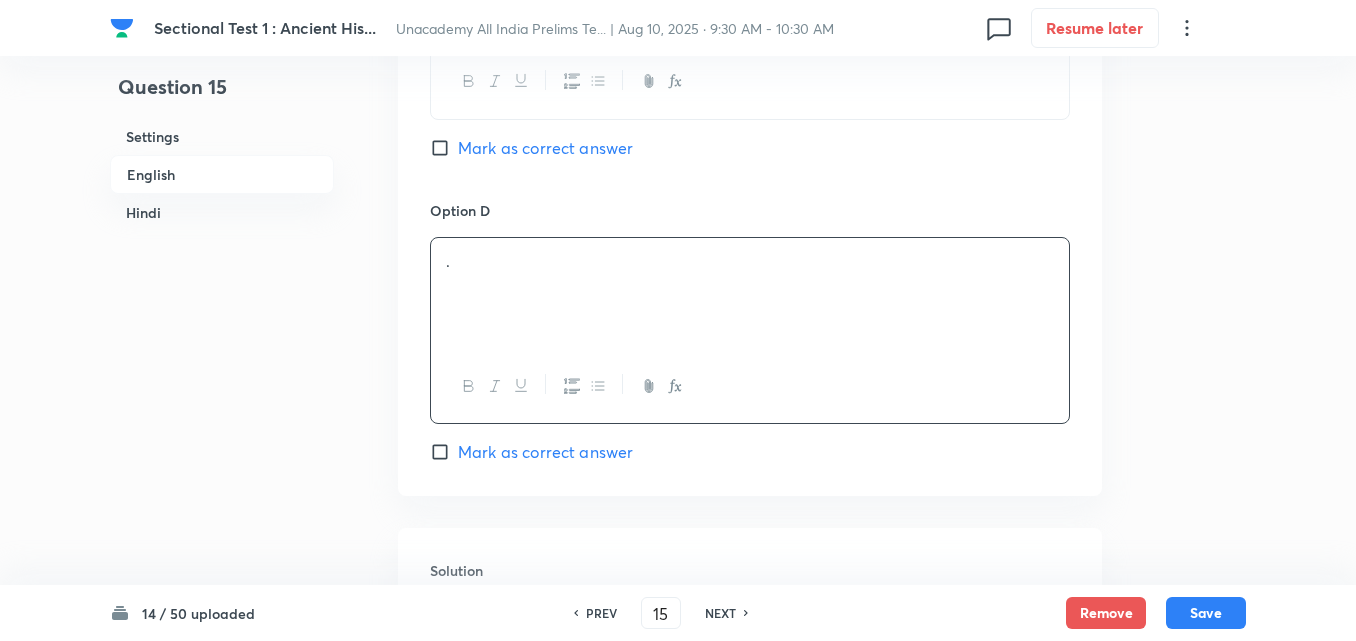 click on "Option A . Mark as correct answer Option B . Mark as correct answer Option C . Mark as correct answer Option D . Mark as correct answer" at bounding box center (750, -125) 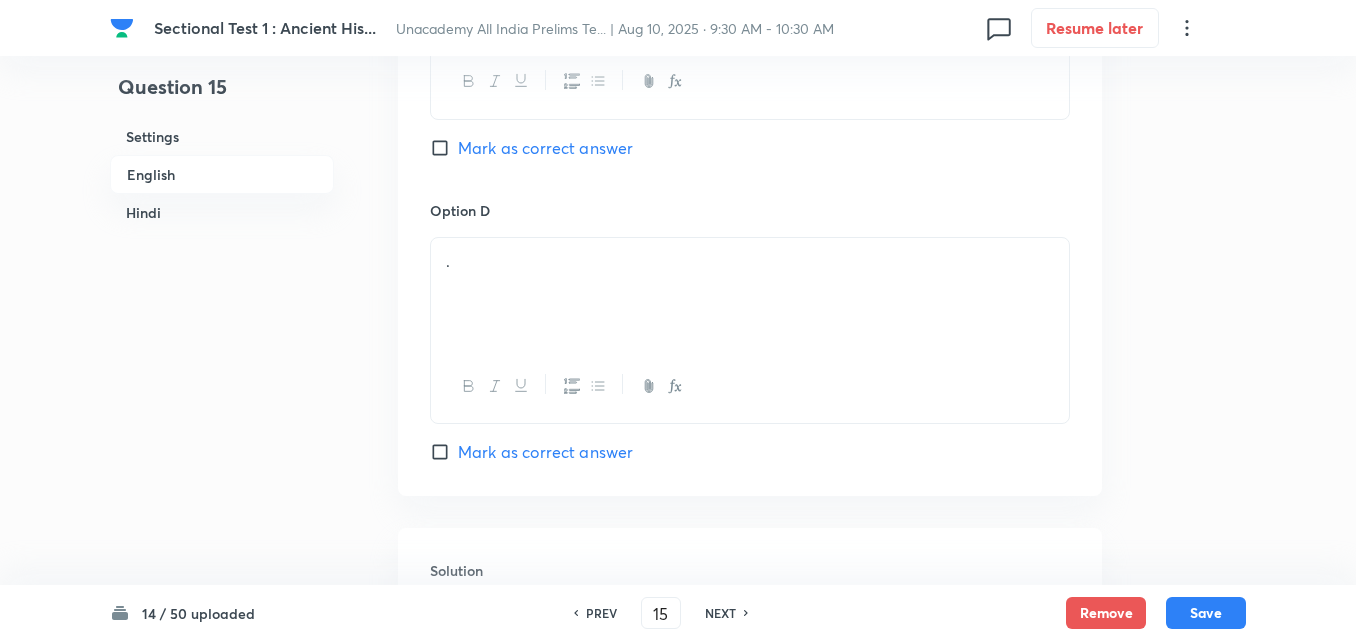 click on "Mark as correct answer" at bounding box center (545, 452) 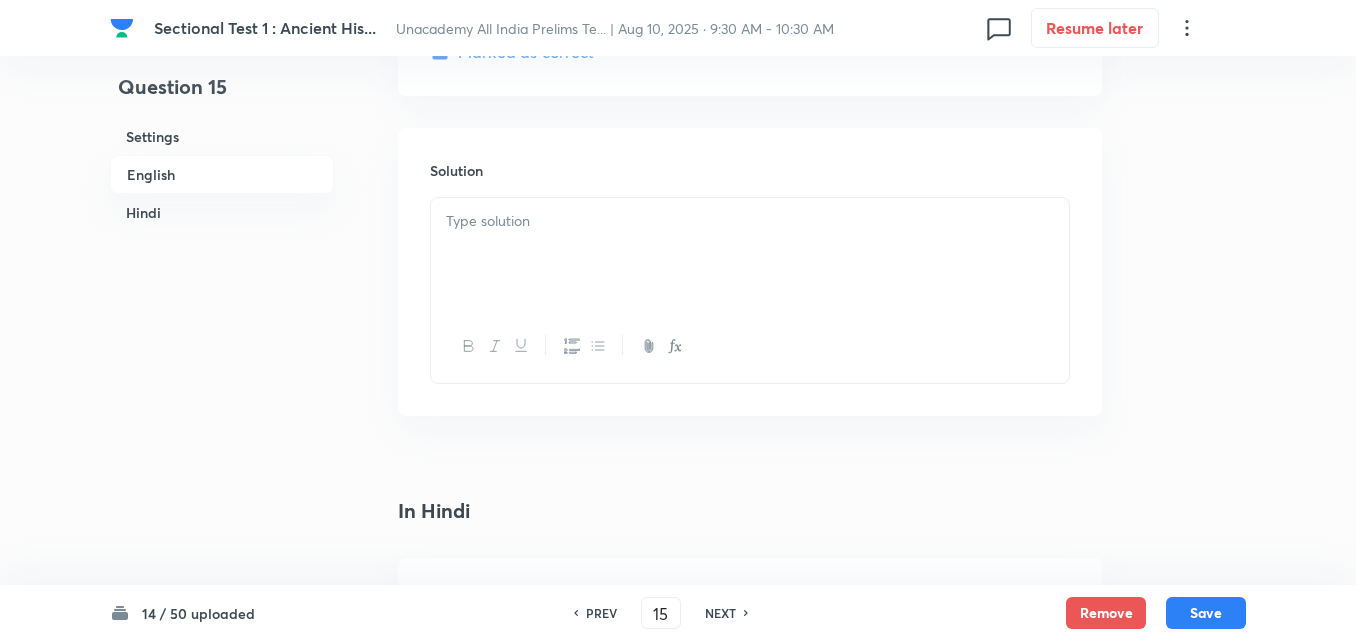 click at bounding box center [750, 254] 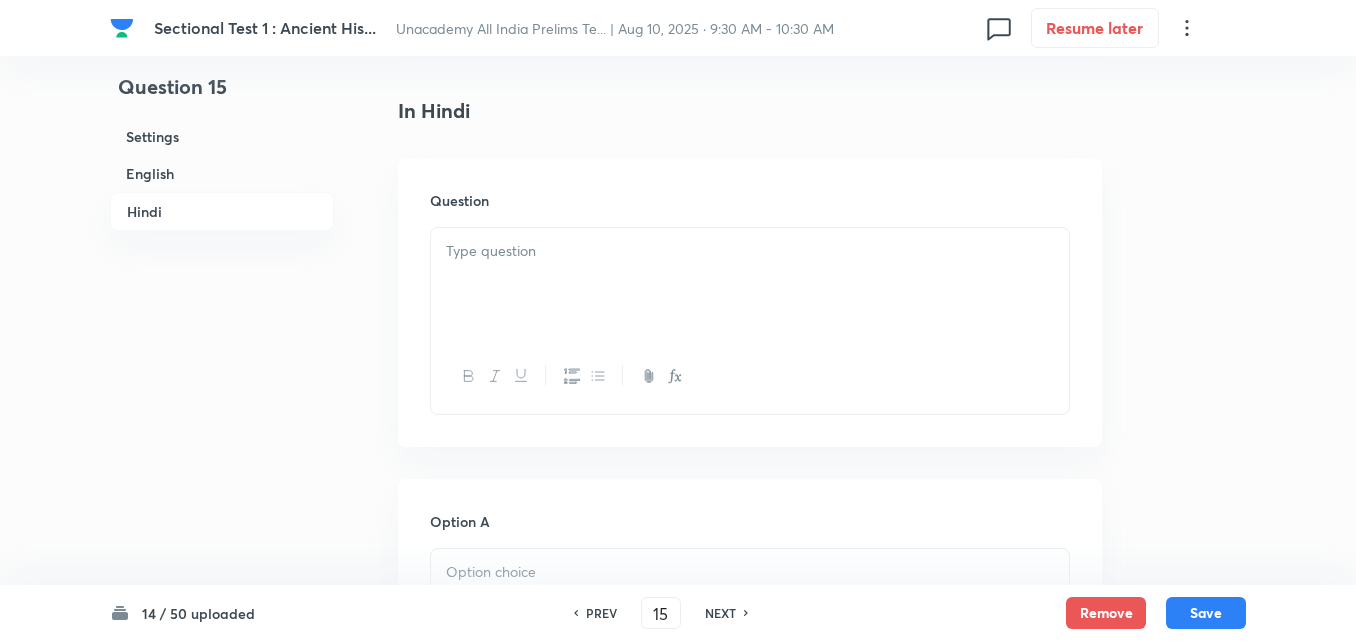 click at bounding box center [750, 284] 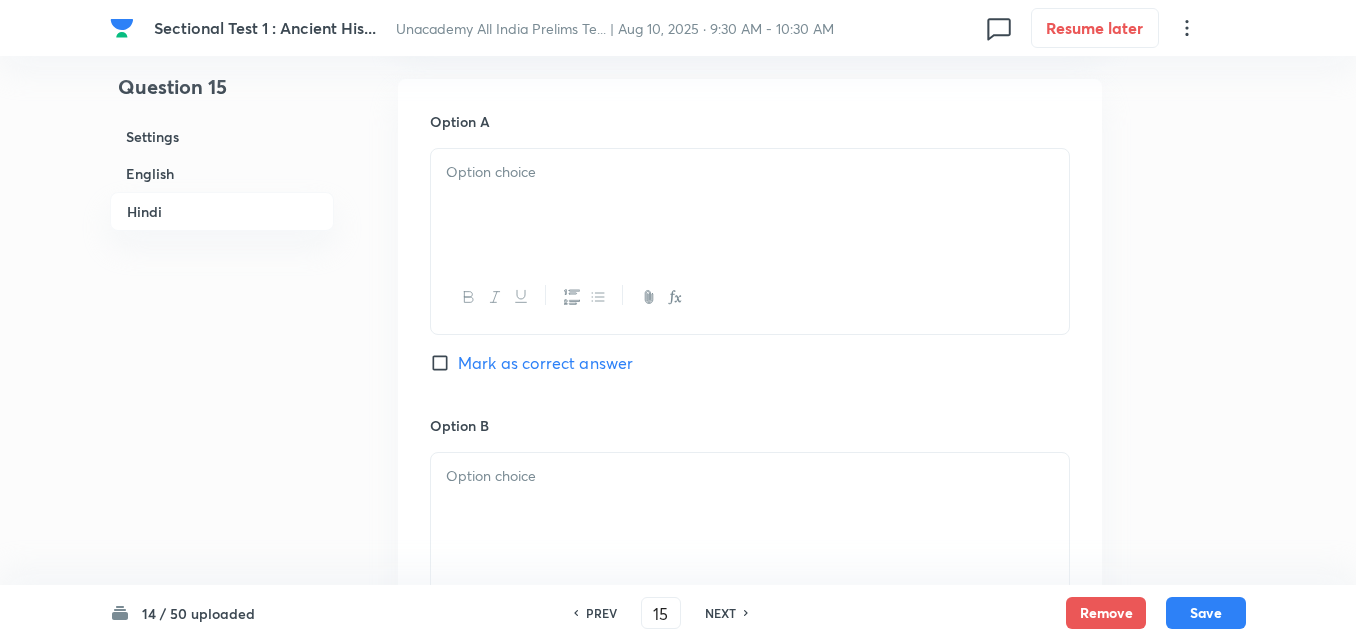 drag, startPoint x: 553, startPoint y: 297, endPoint x: 552, endPoint y: 244, distance: 53.009434 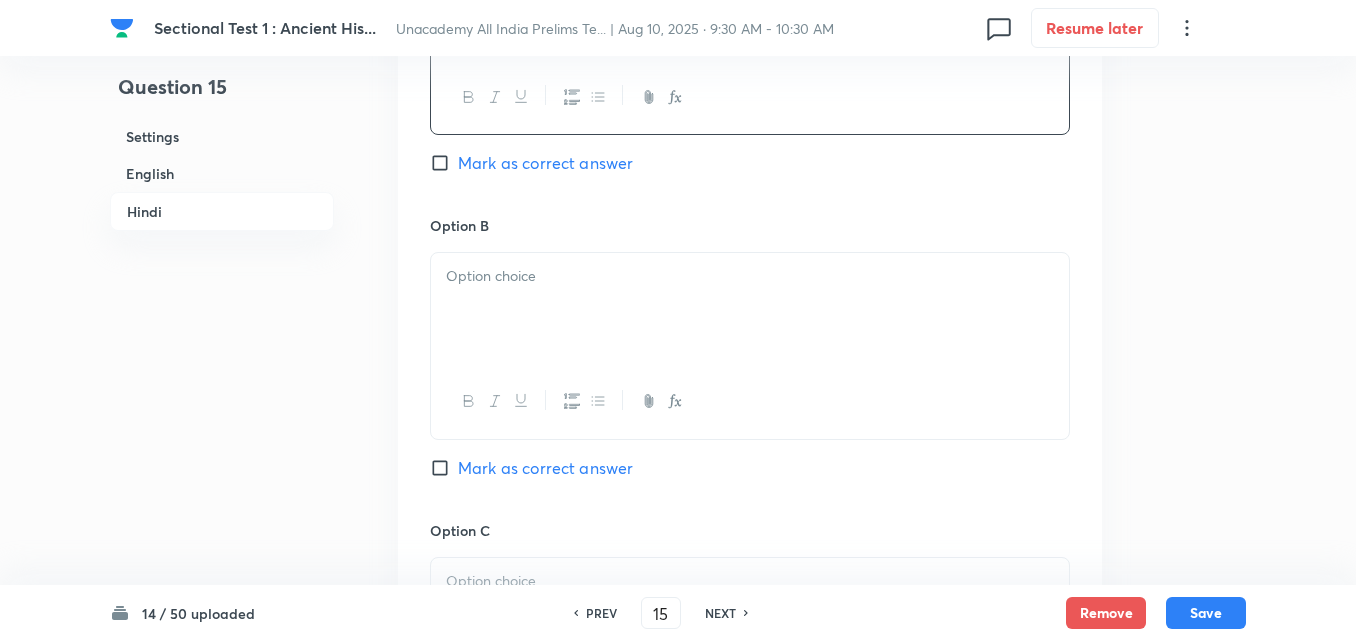 drag, startPoint x: 577, startPoint y: 357, endPoint x: 560, endPoint y: 350, distance: 18.384777 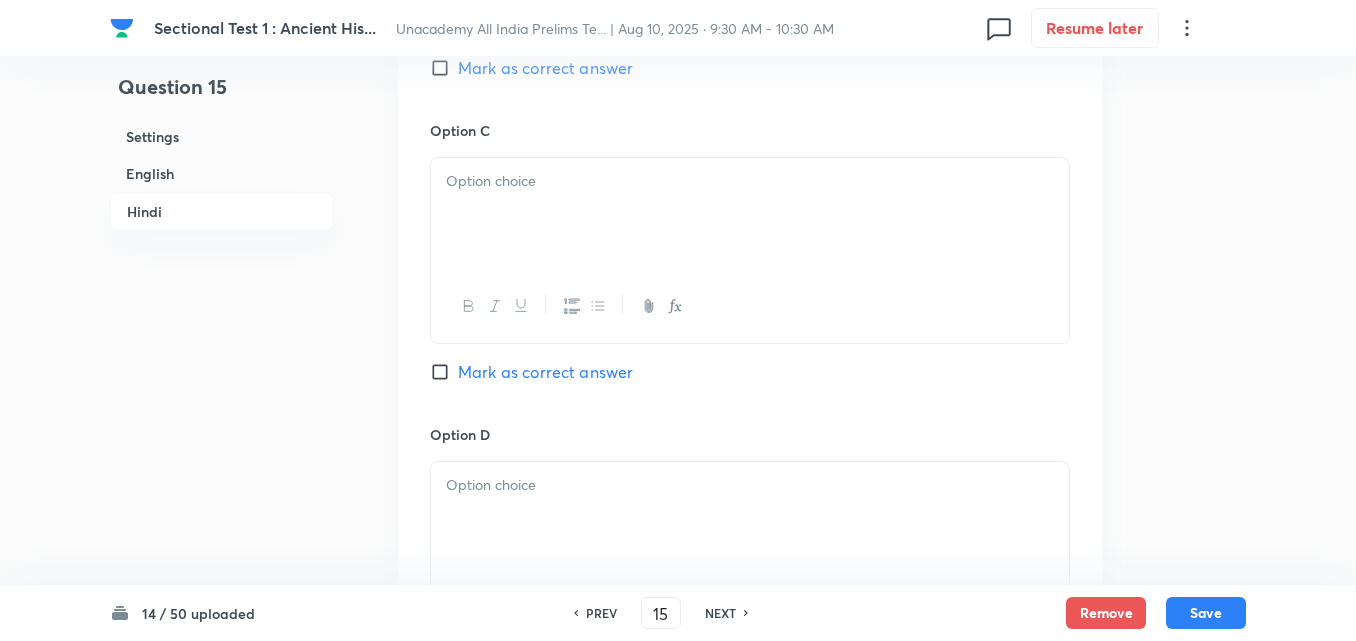 click at bounding box center (750, 214) 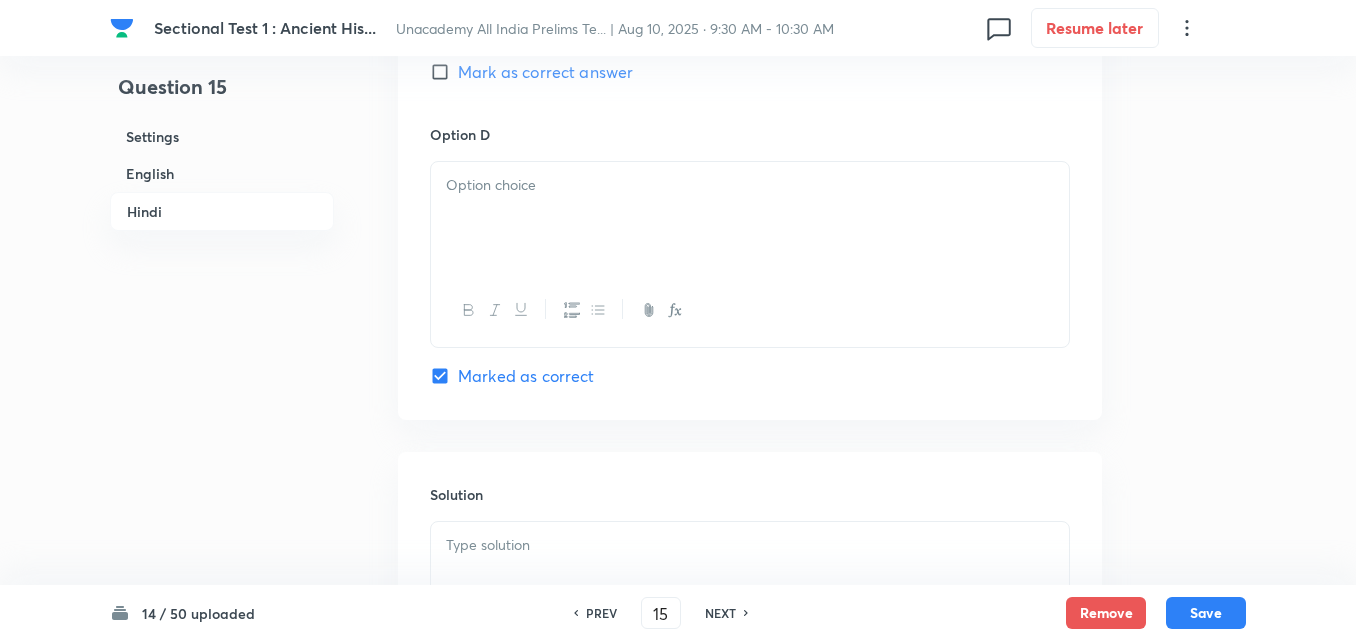 click at bounding box center [750, 218] 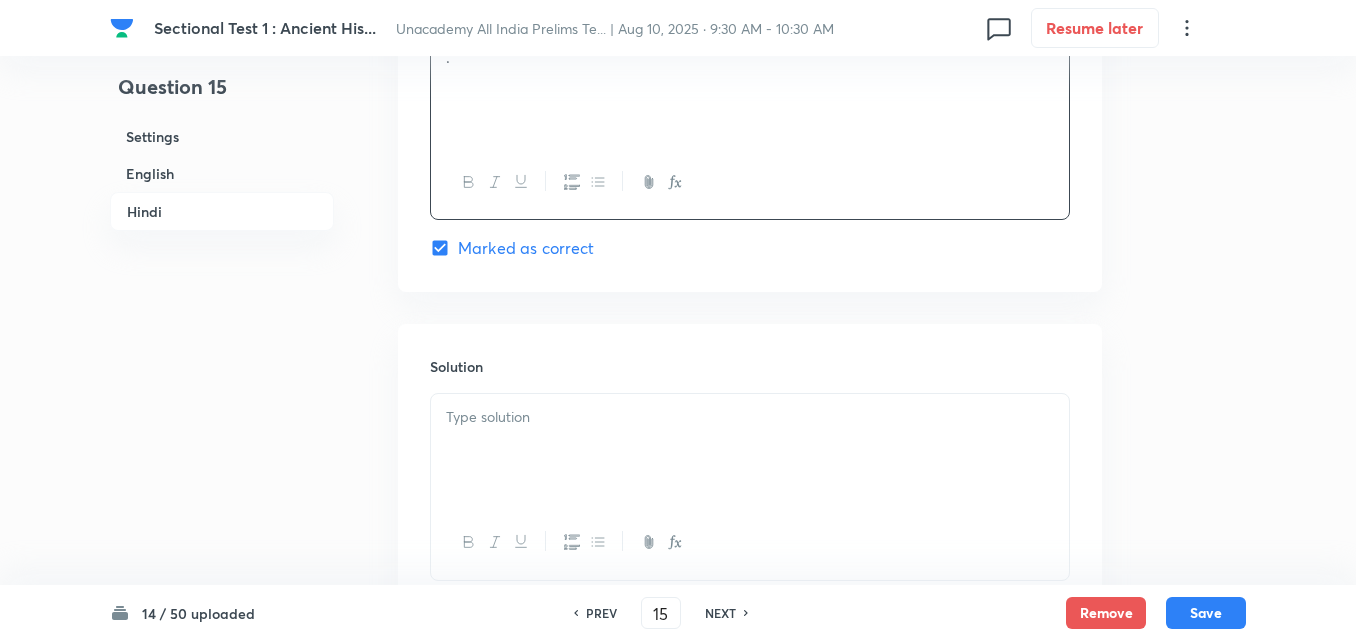 scroll, scrollTop: 4118, scrollLeft: 0, axis: vertical 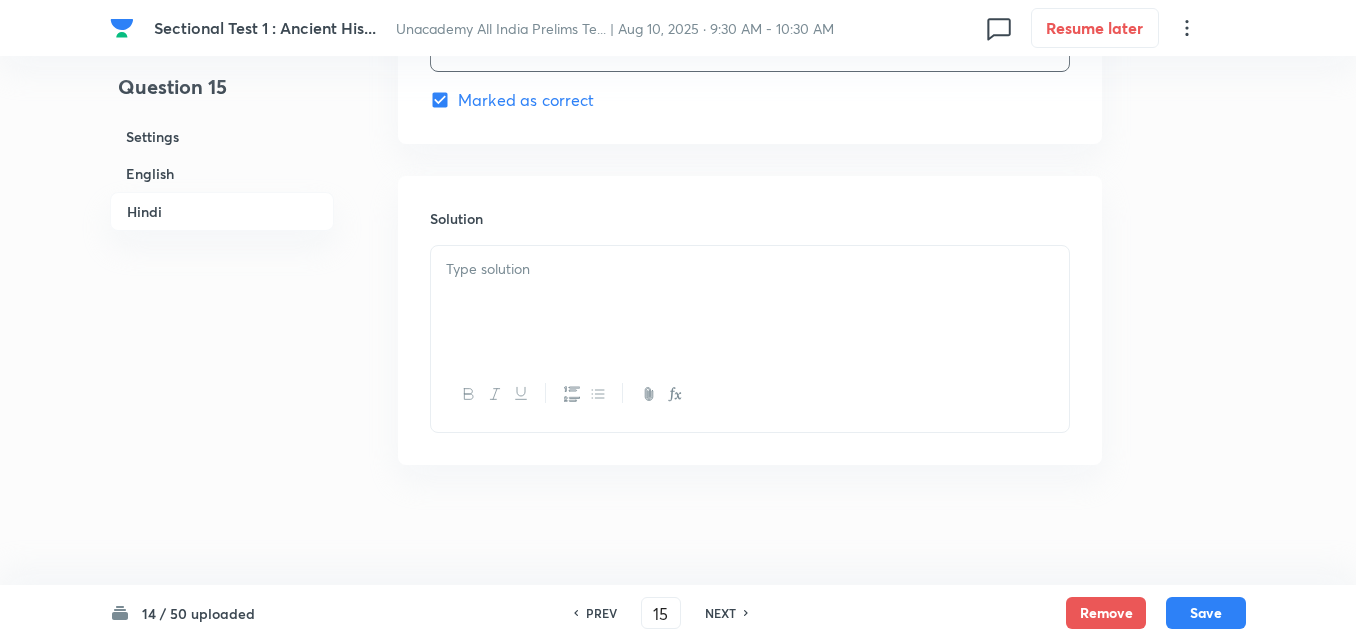 click at bounding box center (750, 269) 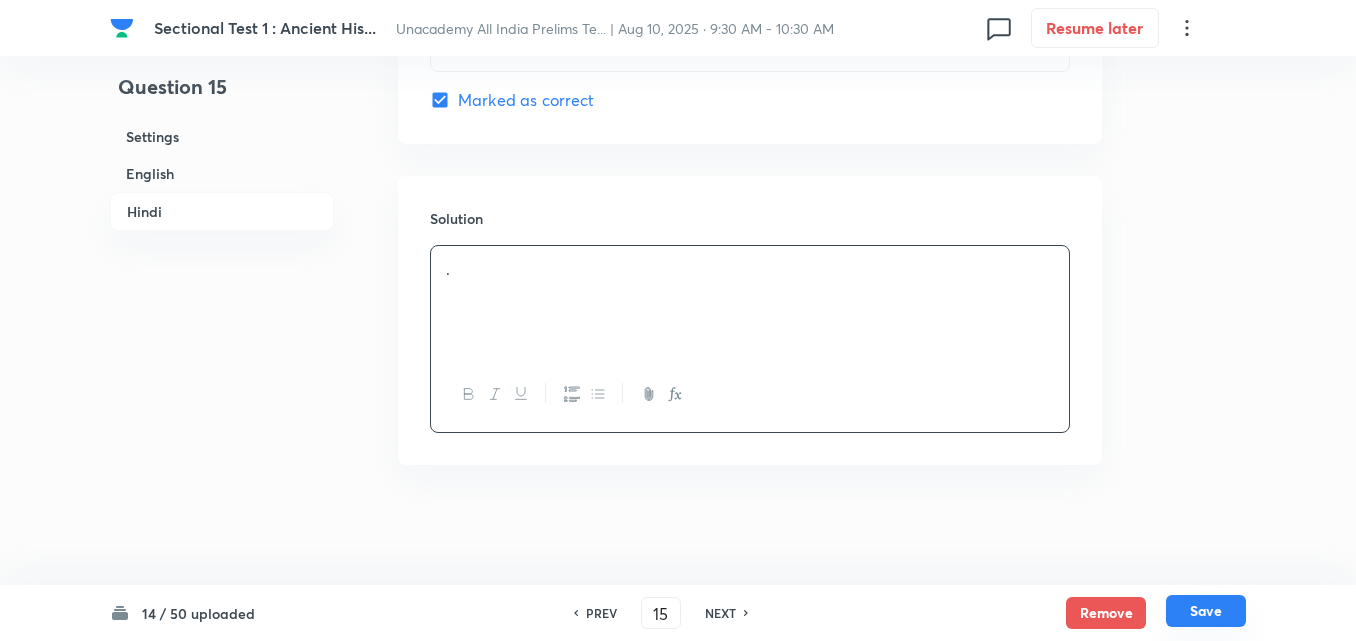click on "Save" at bounding box center (1206, 611) 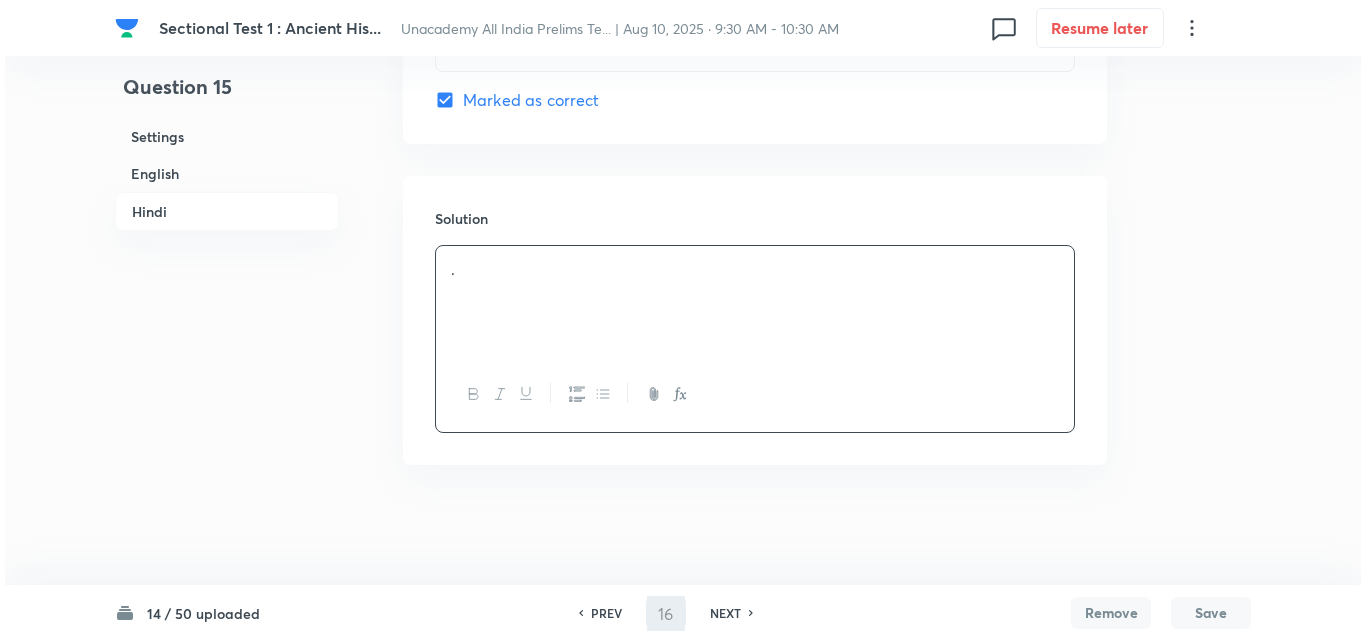 scroll, scrollTop: 0, scrollLeft: 0, axis: both 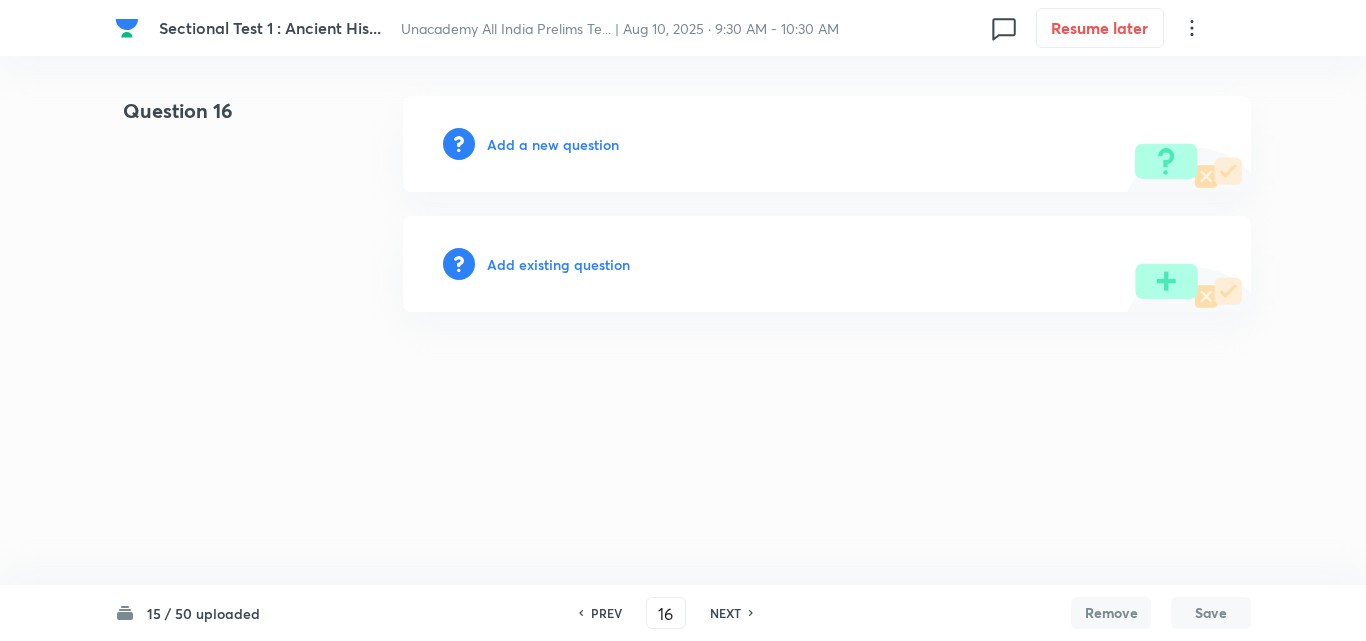click on "Add a new question" at bounding box center [553, 144] 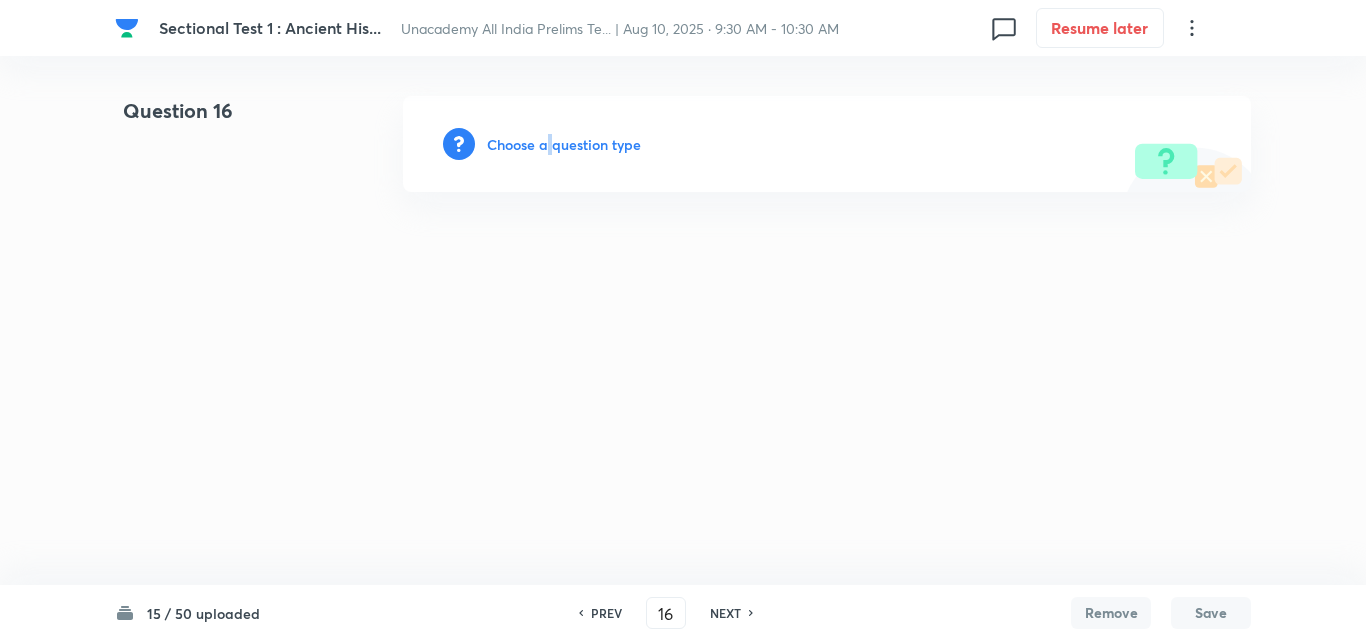 click on "Choose a question type" at bounding box center [564, 144] 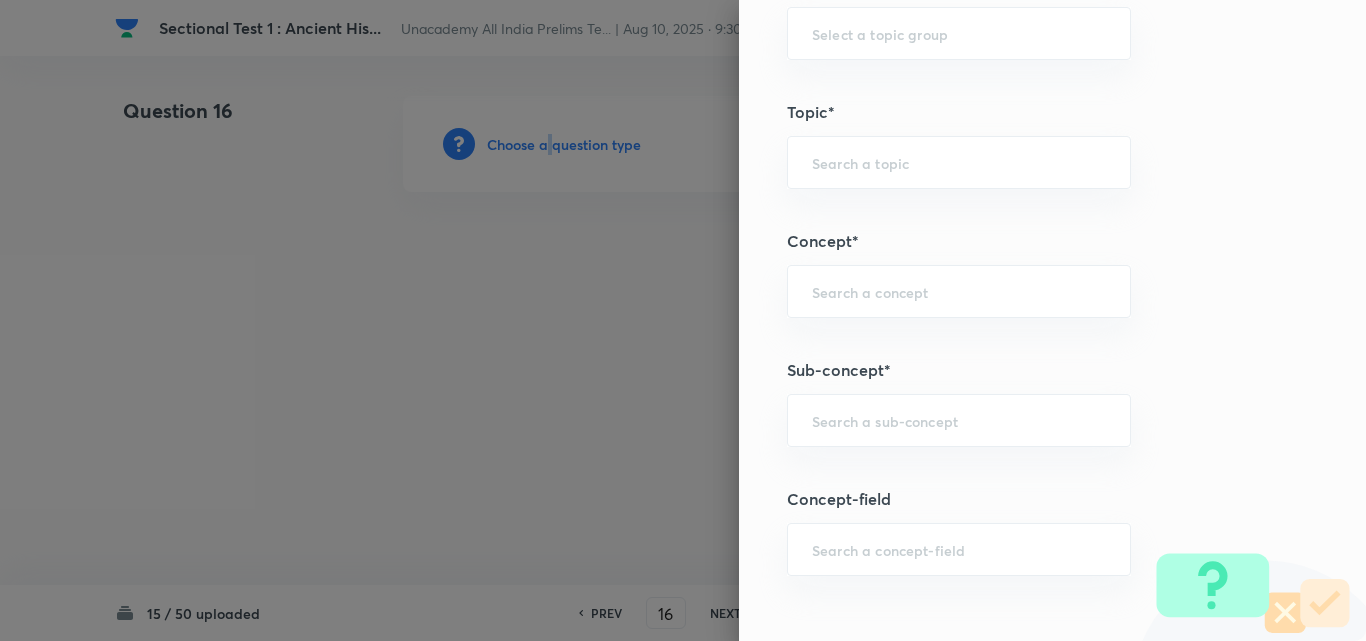 scroll, scrollTop: 1100, scrollLeft: 0, axis: vertical 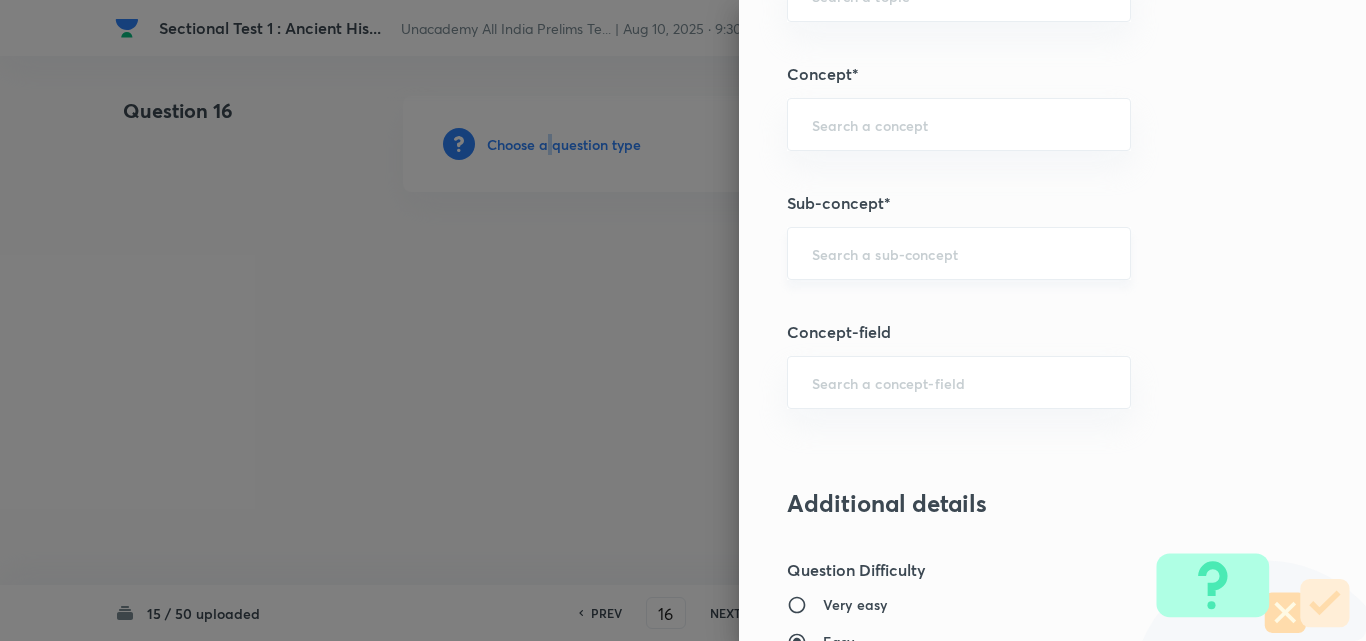 click on "​" at bounding box center (959, 253) 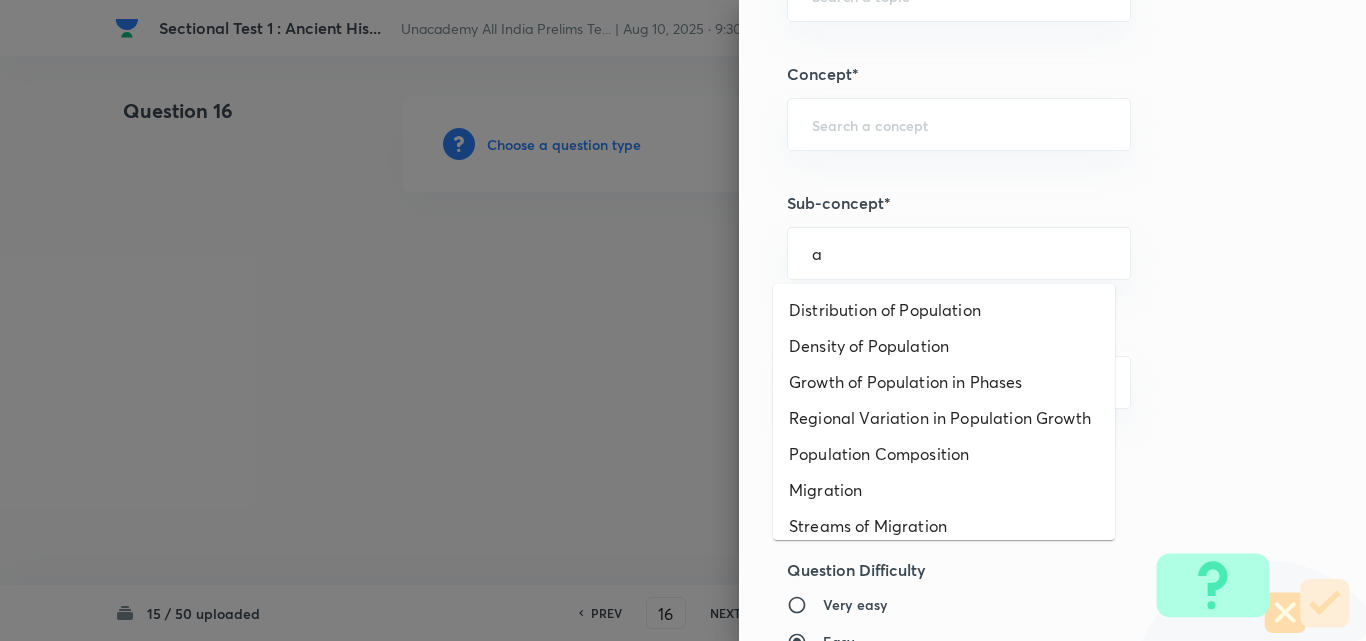 click on "Distribution of Population Density of Population Growth of Population in Phases Regional Variation in Population Growth Population Composition Migration Streams of Migration Spatial Variation in Migration Causes of Migration Consequences of Migration Economical Consequences Demographic Consequences Social Consequences Environmental Consequences Human Development in India Indicators of Economic Attainments Indicators of Health Life Human Development Index in India Population, Environment and Development in India Types of Rural Settlement Urban Settlements Urbanization in India India on the Evening of Independence Constitution of India Consolidating India as a Nation Independence Day Challenges of Nation Building Establishing a Democratic Polity Land Use Categories Land Use Changes in India Early Development of Science & Technology Development of India's Foreign Policy Death of Jawaharlal Nehru (27th May 1964) Evaluation of Jawaharlal Nehru: Nehru in Historical Prospective Agricultural Land Use in India" at bounding box center (944, 412) 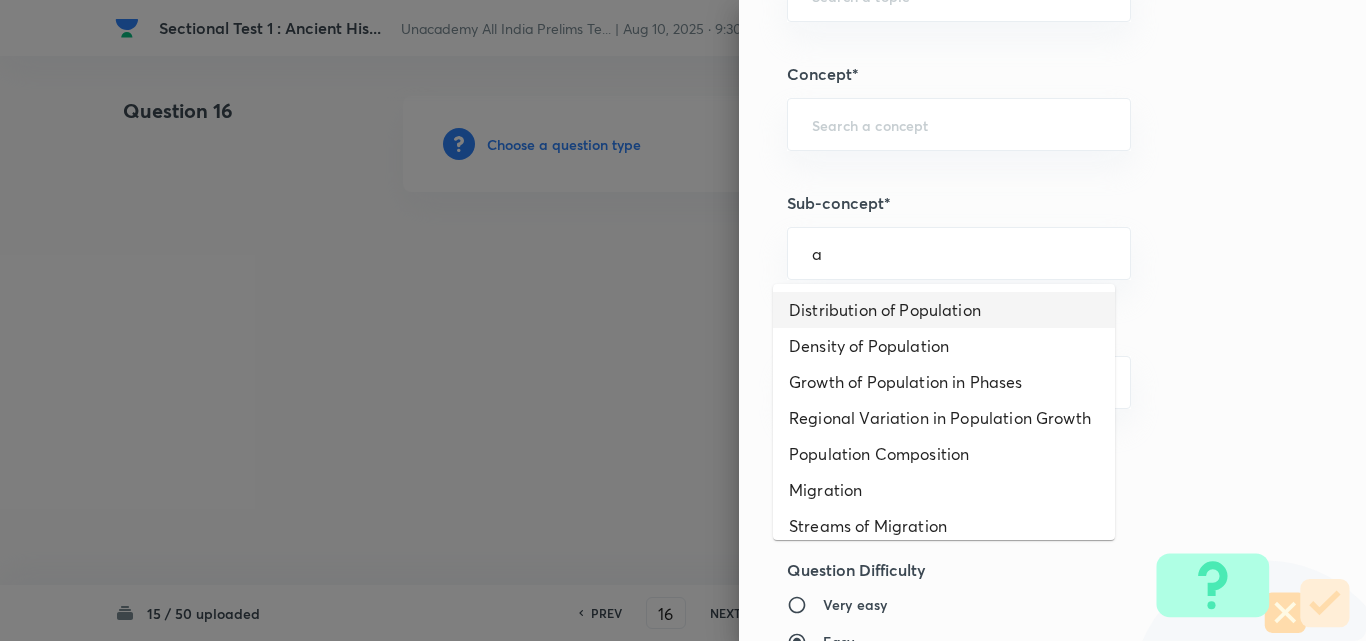 click on "Distribution of Population" at bounding box center [944, 310] 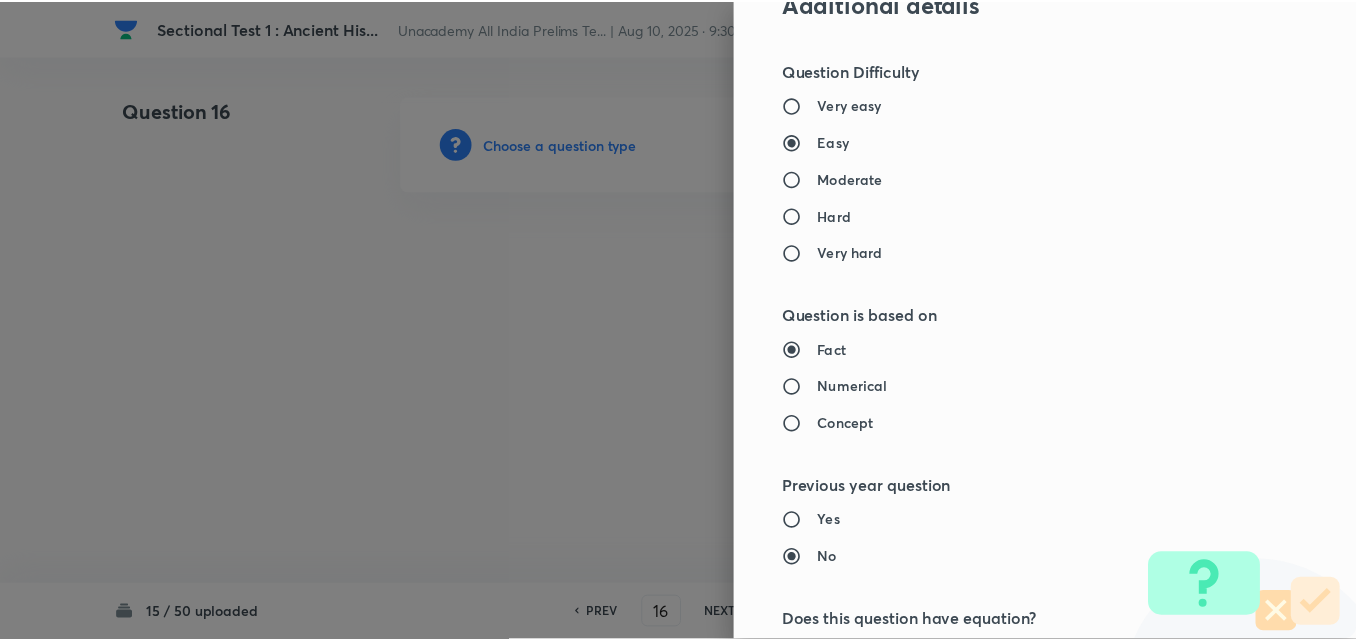 scroll, scrollTop: 2085, scrollLeft: 0, axis: vertical 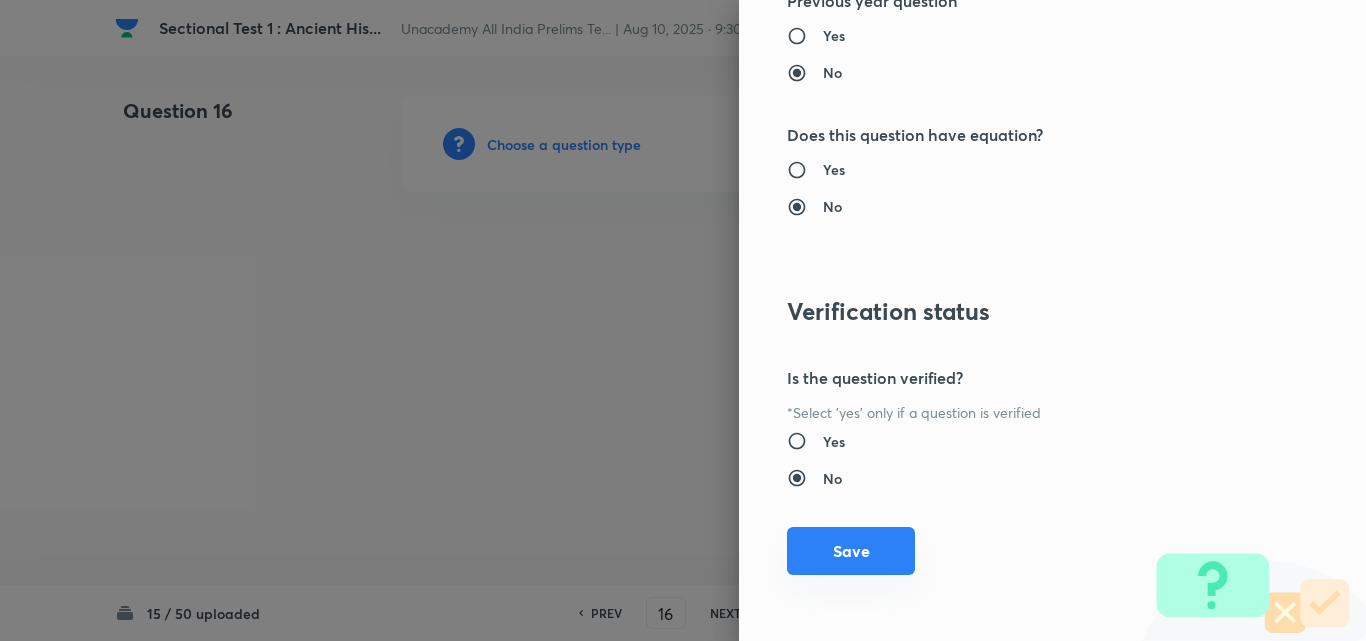 click on "Save" at bounding box center (851, 551) 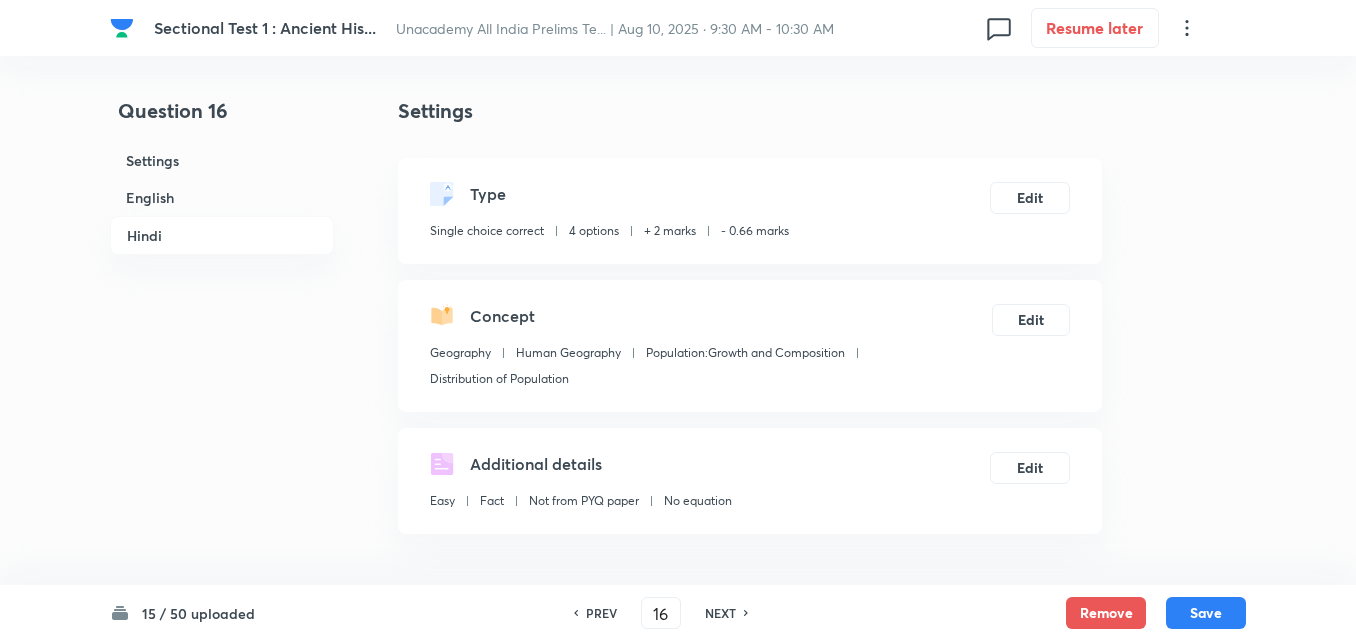 click on "English" at bounding box center (222, 197) 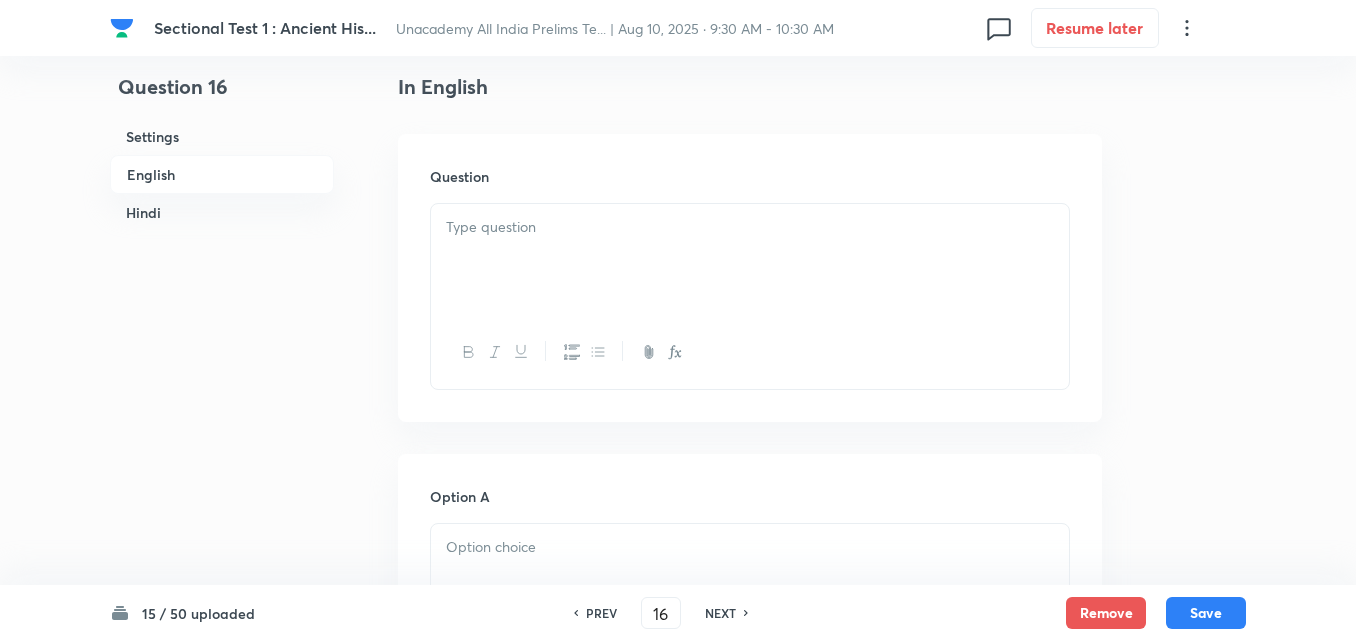 click at bounding box center (750, 260) 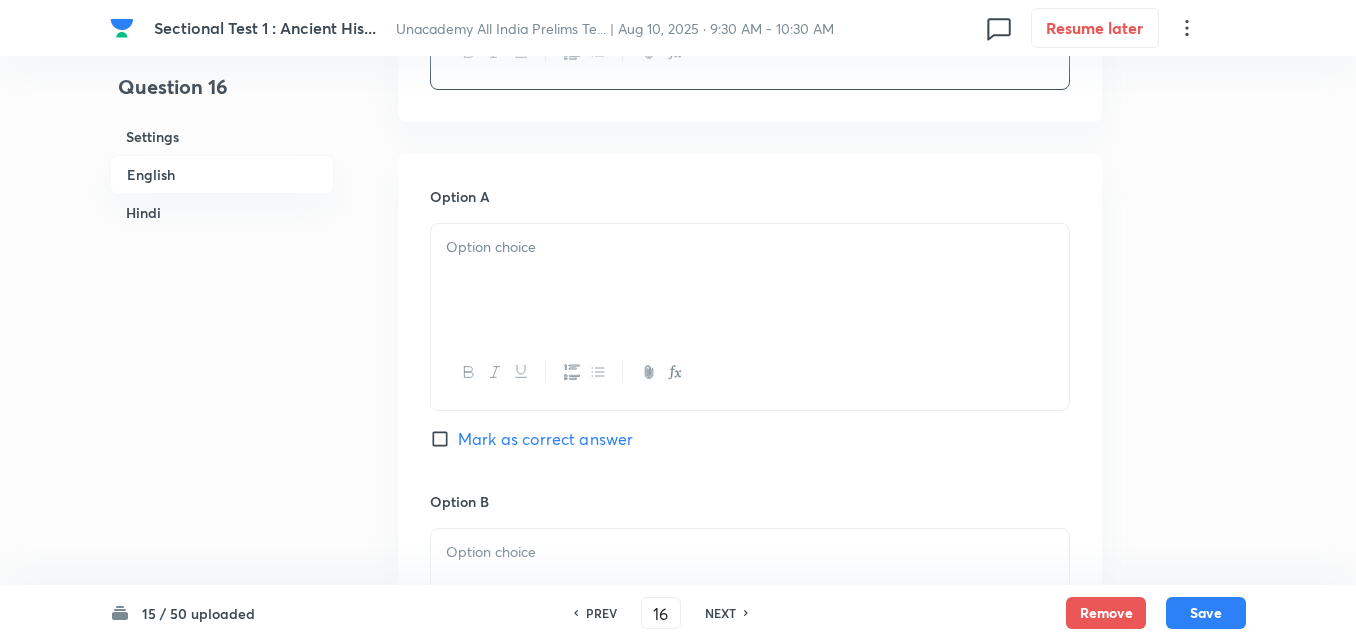 click at bounding box center [750, 247] 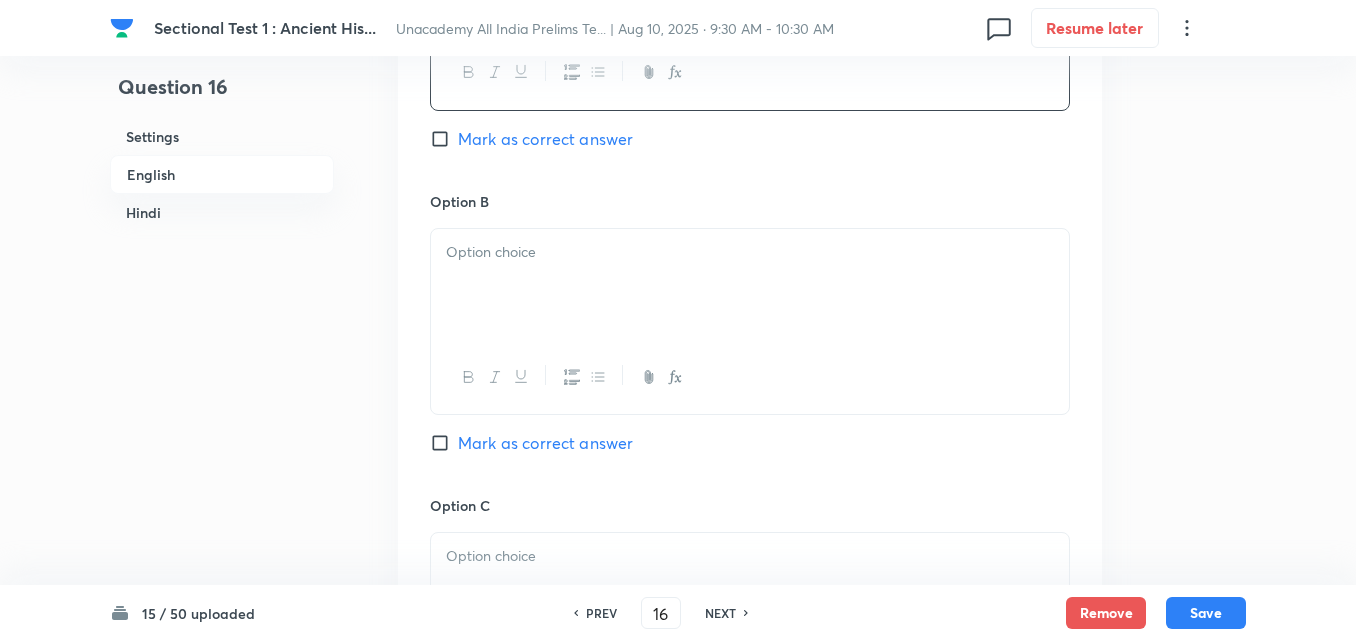 click at bounding box center [750, 252] 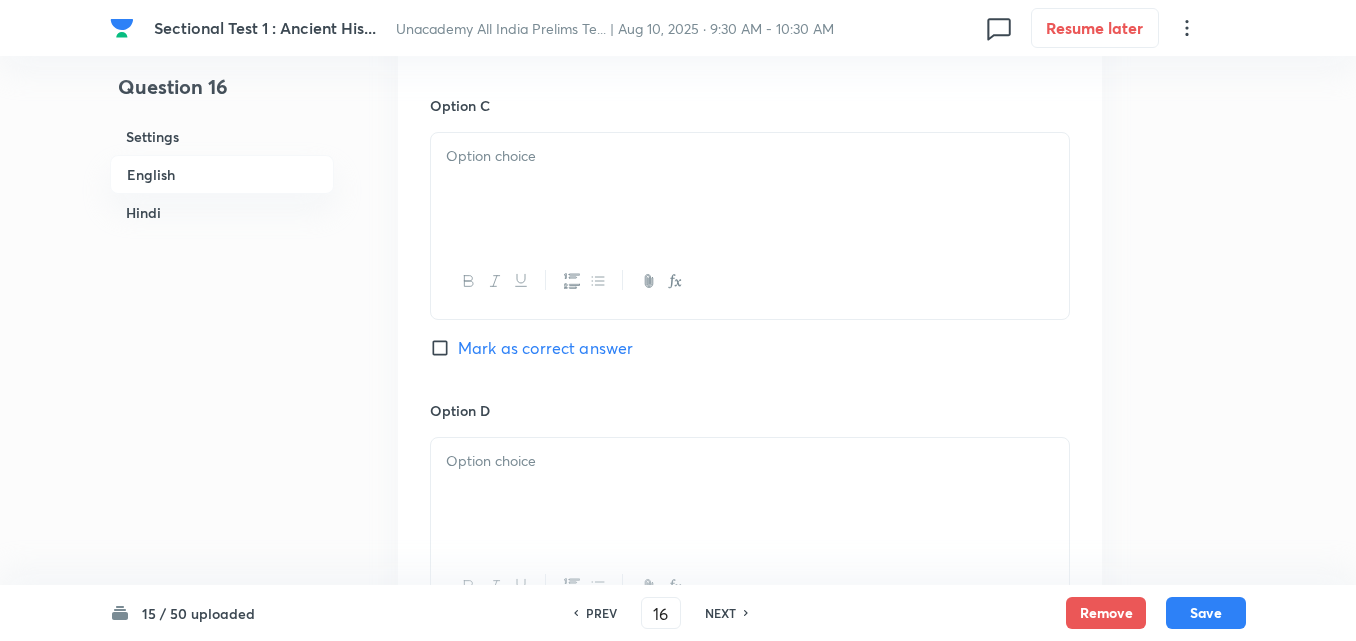 click at bounding box center (750, 281) 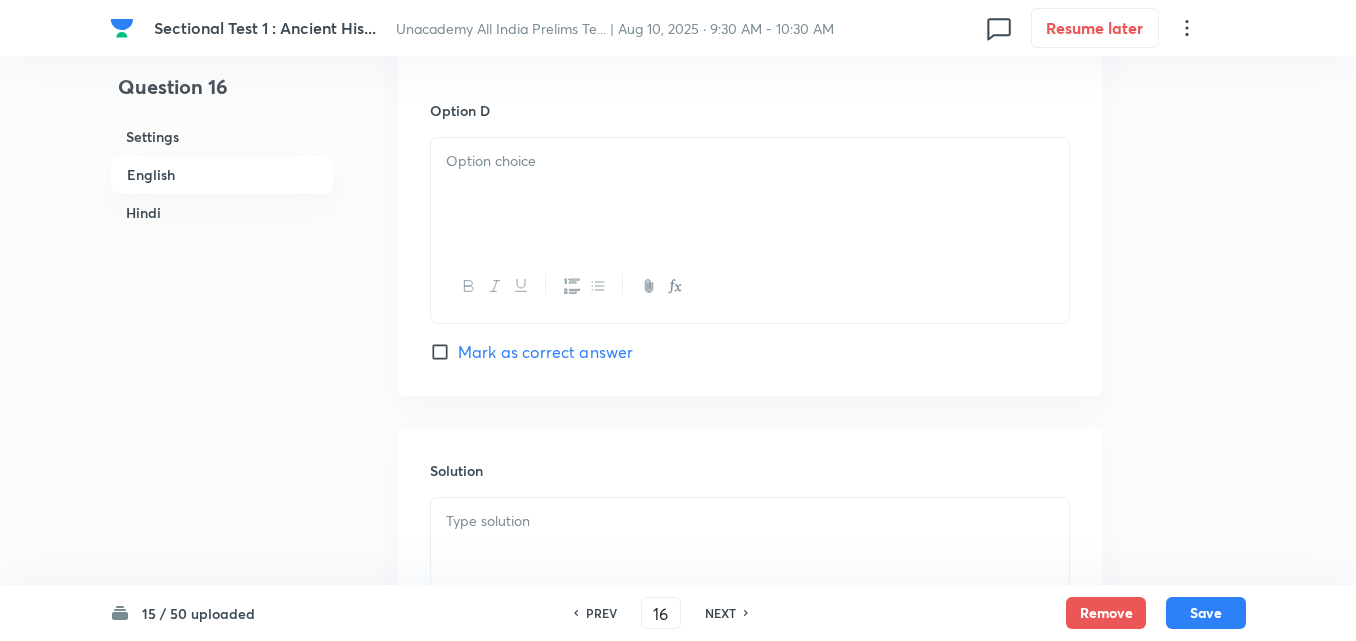 click at bounding box center (750, 194) 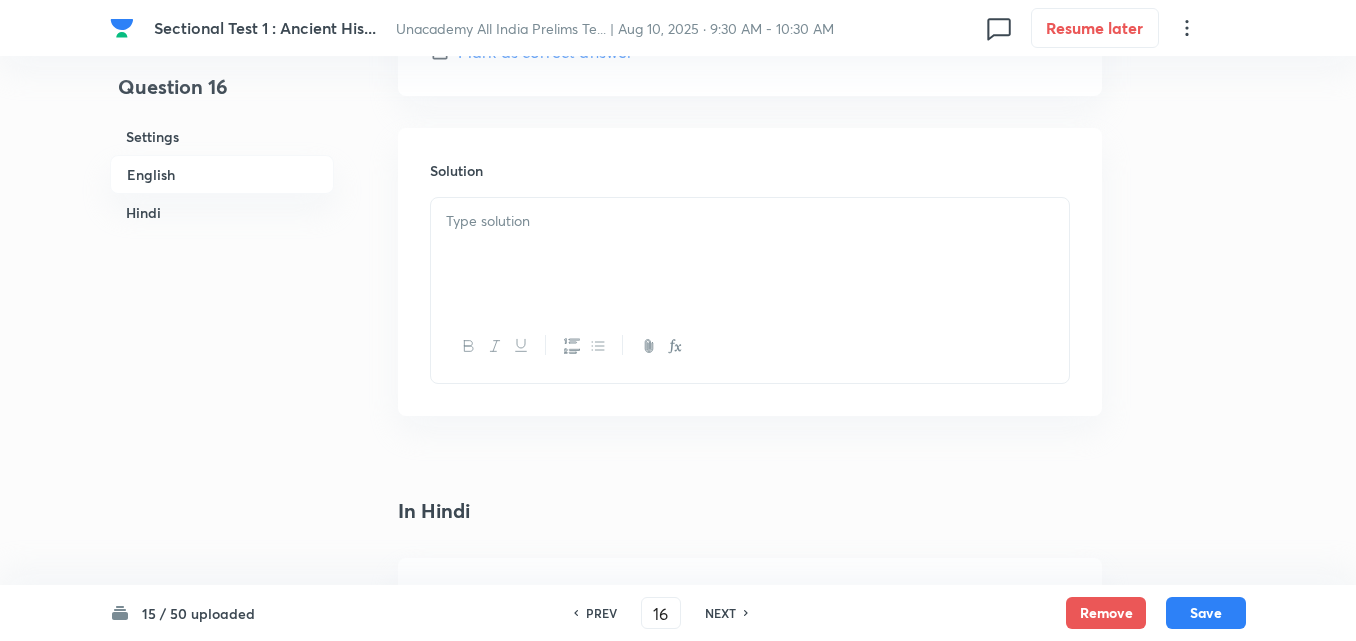 click at bounding box center [750, 254] 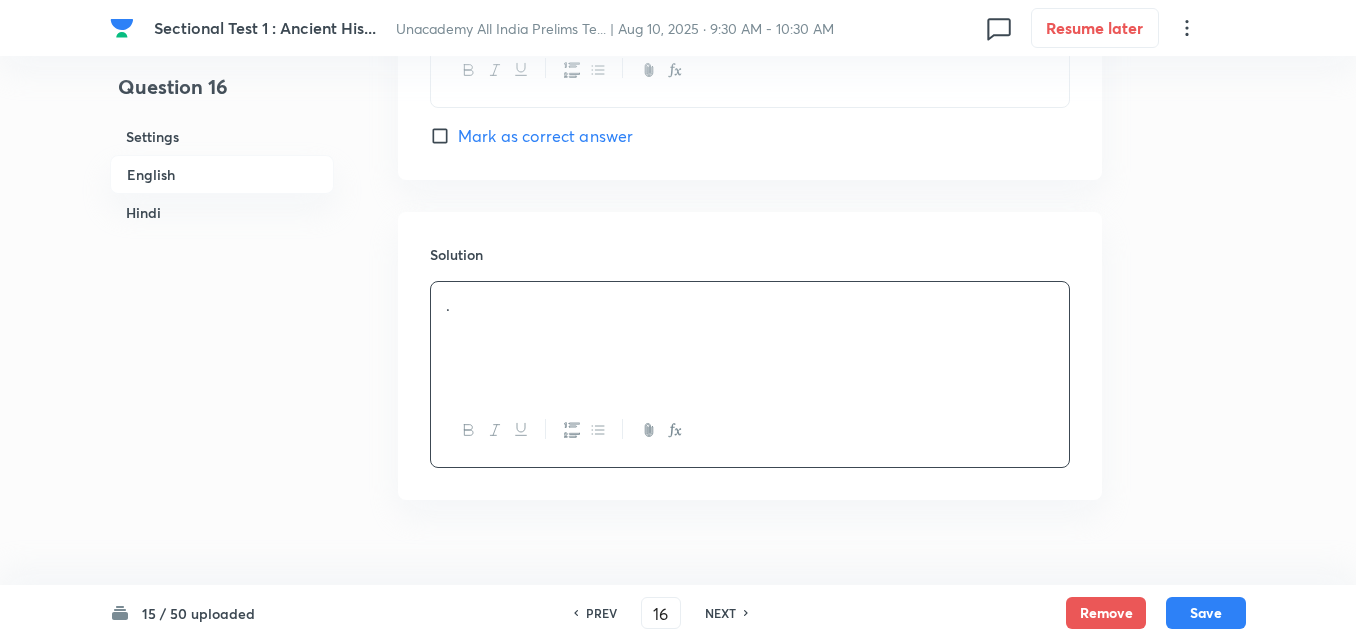 scroll, scrollTop: 1942, scrollLeft: 0, axis: vertical 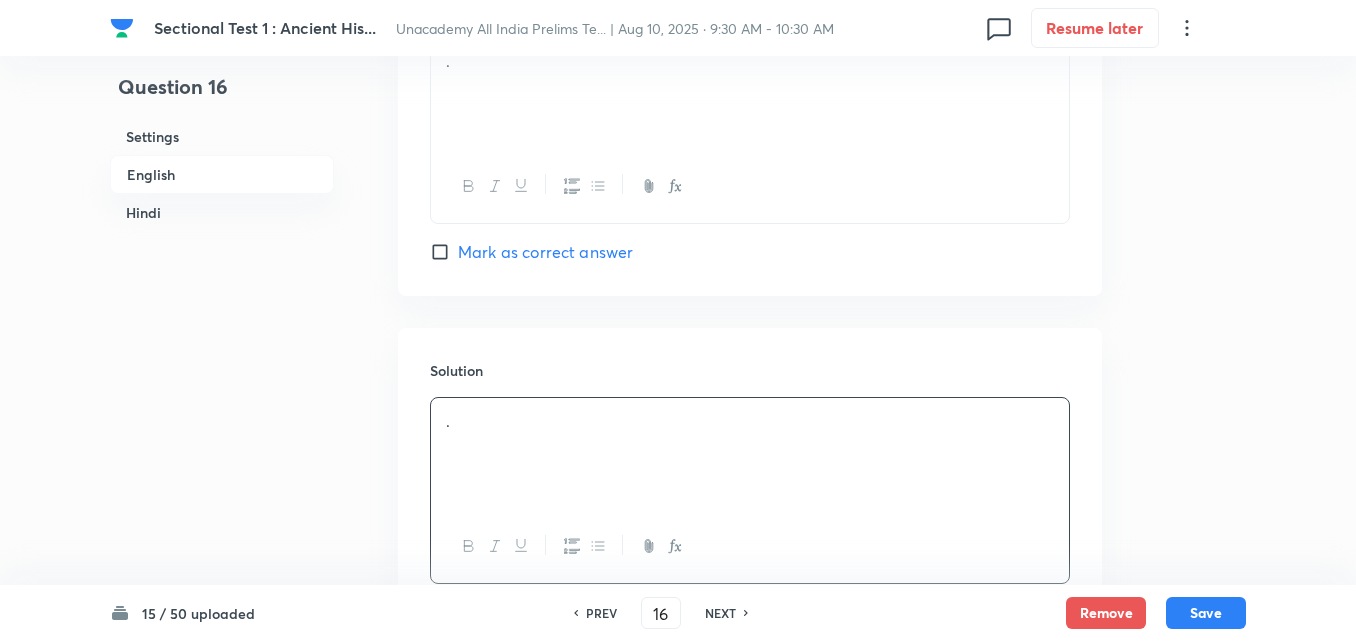 click on "Mark as correct answer" at bounding box center (545, 252) 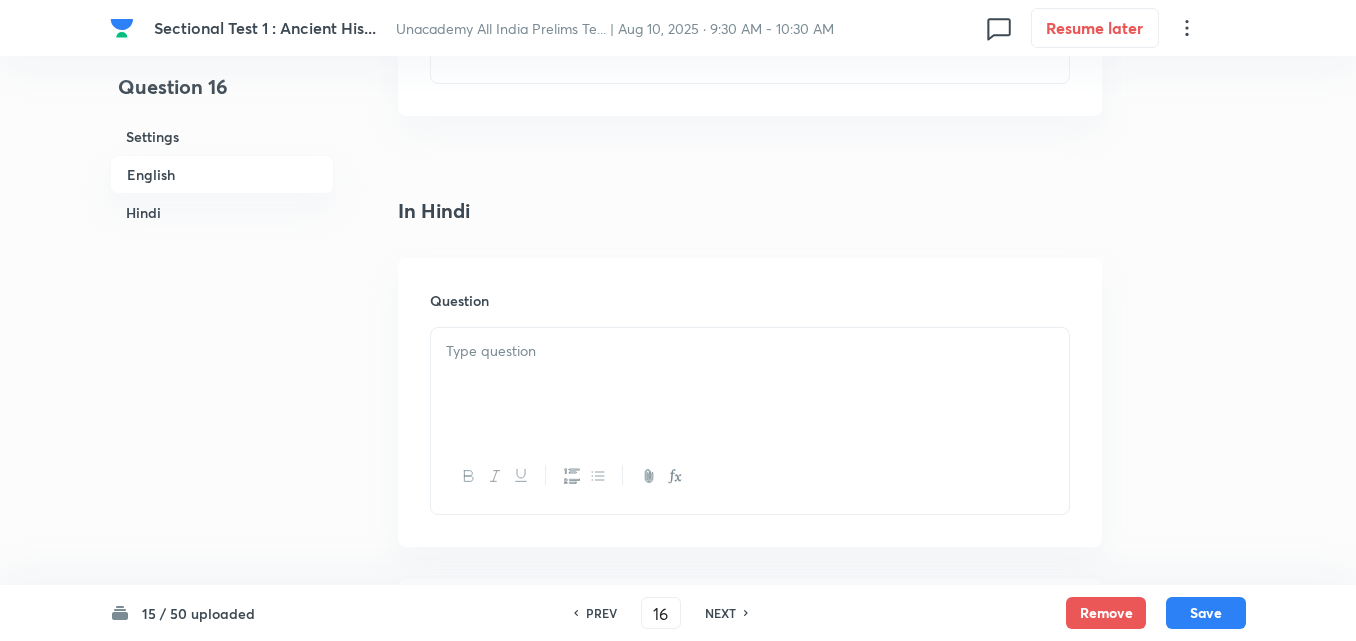 click at bounding box center [750, 384] 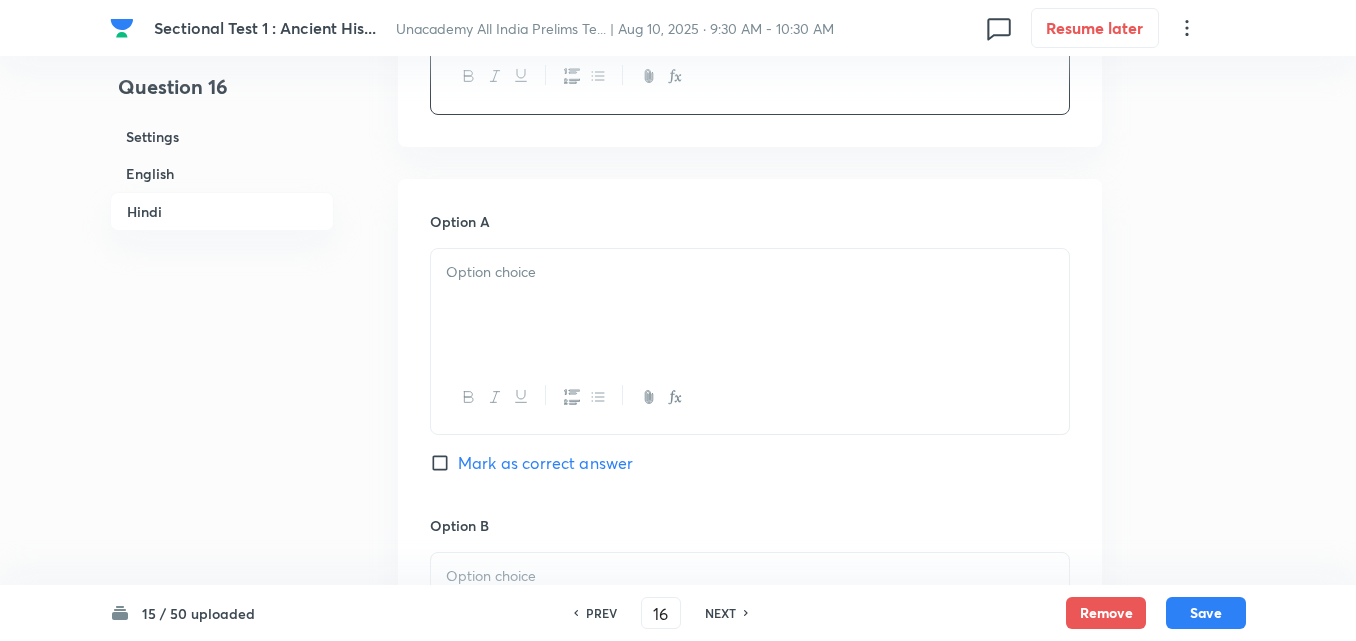 drag, startPoint x: 532, startPoint y: 336, endPoint x: 532, endPoint y: 325, distance: 11 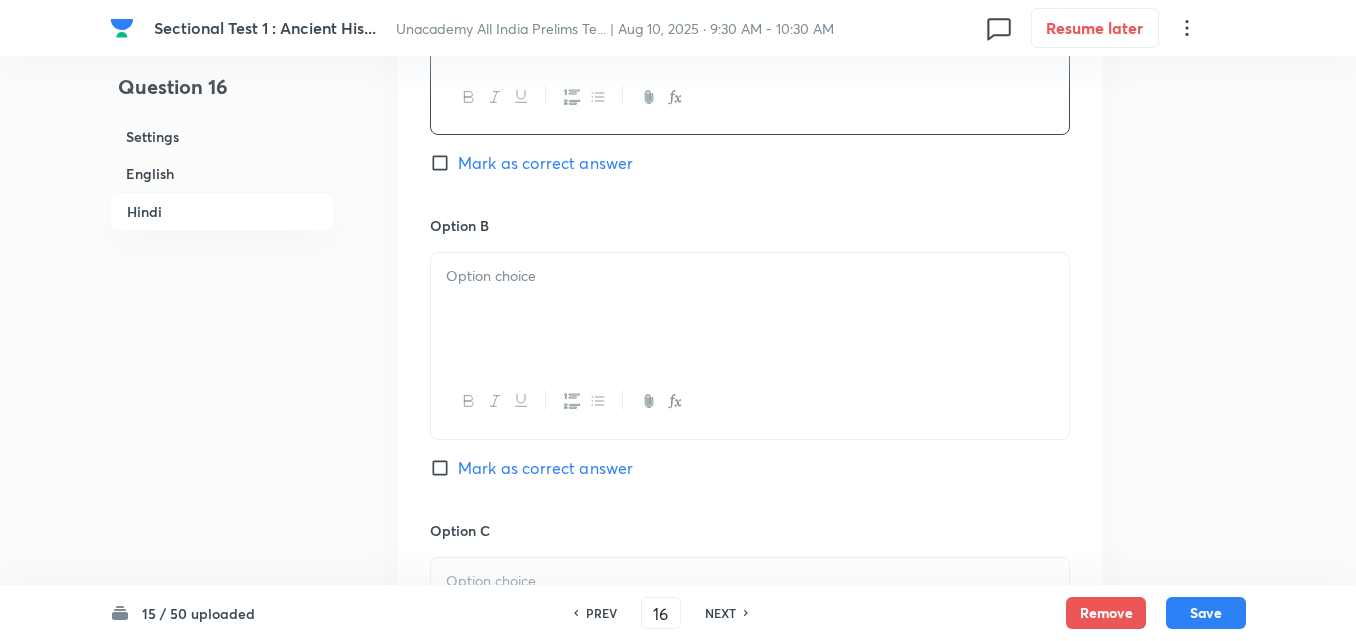 click at bounding box center [750, 309] 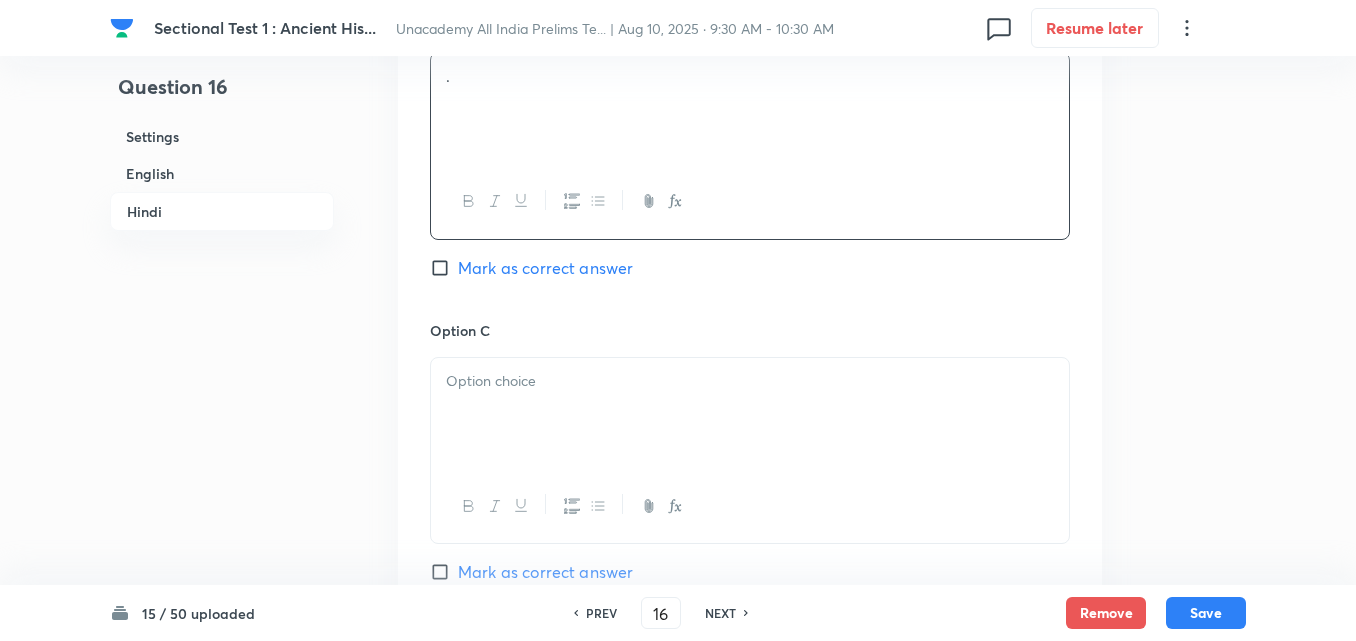 click at bounding box center (750, 414) 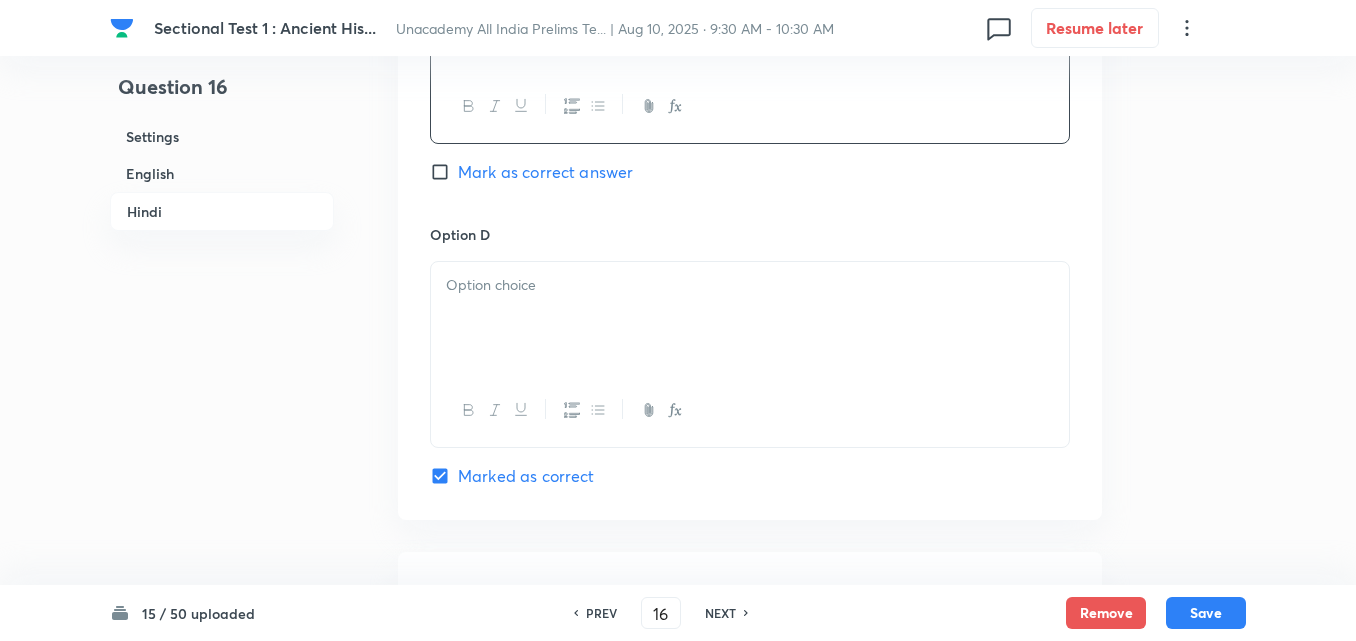 click at bounding box center [750, 318] 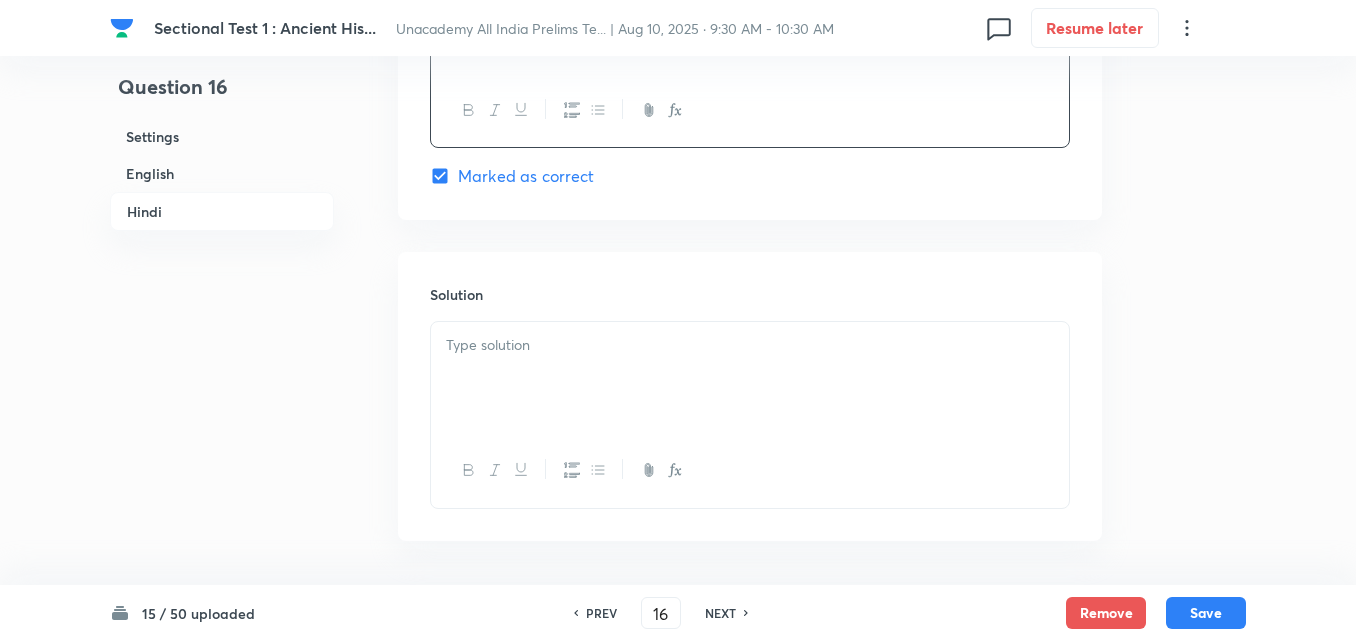click at bounding box center [750, 378] 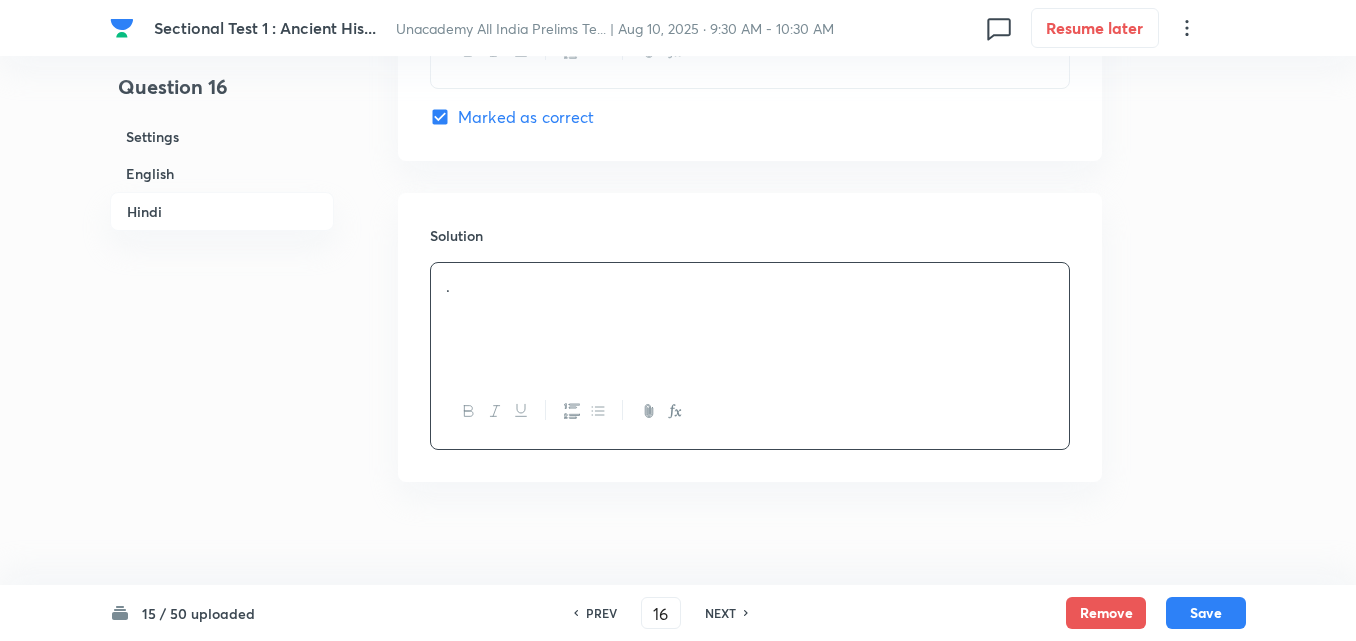 scroll, scrollTop: 4118, scrollLeft: 0, axis: vertical 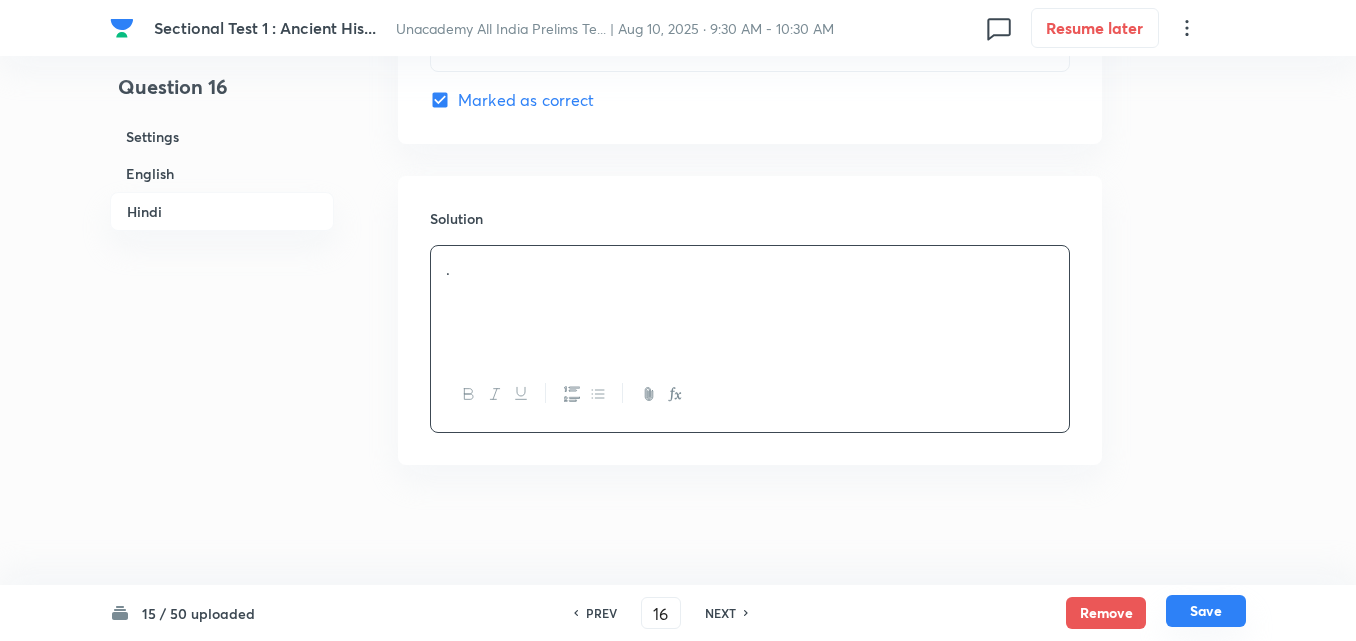 click on "Save" at bounding box center (1206, 611) 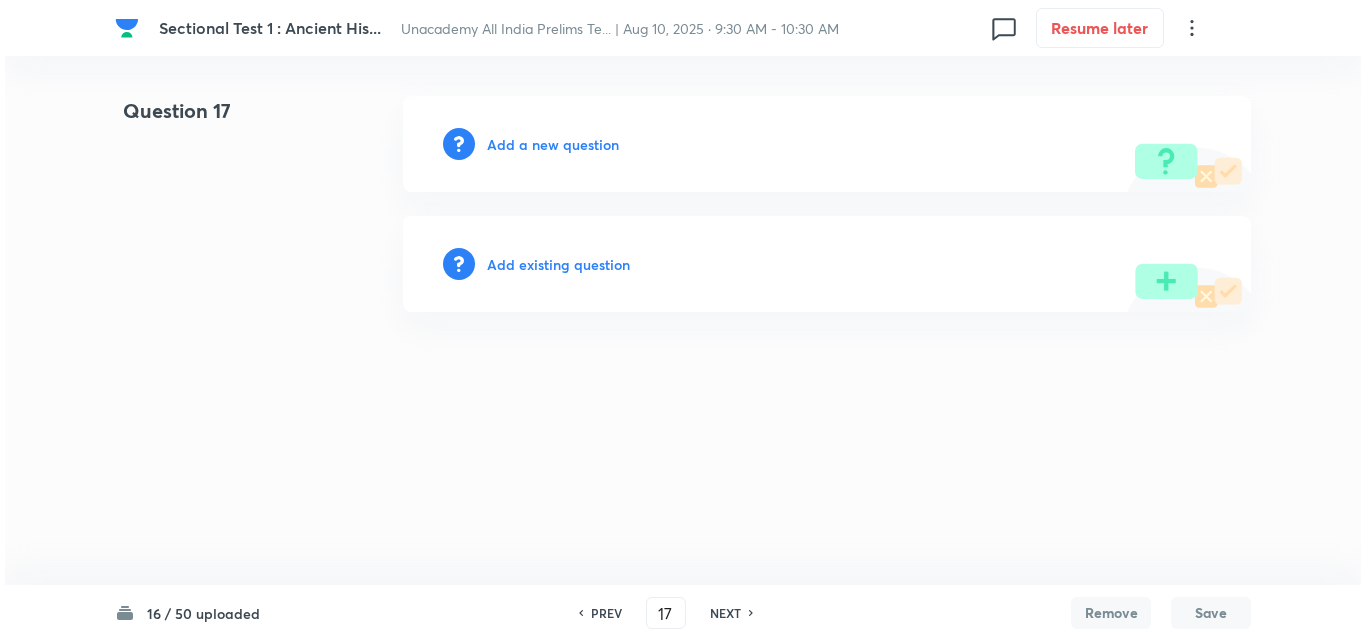 scroll, scrollTop: 0, scrollLeft: 0, axis: both 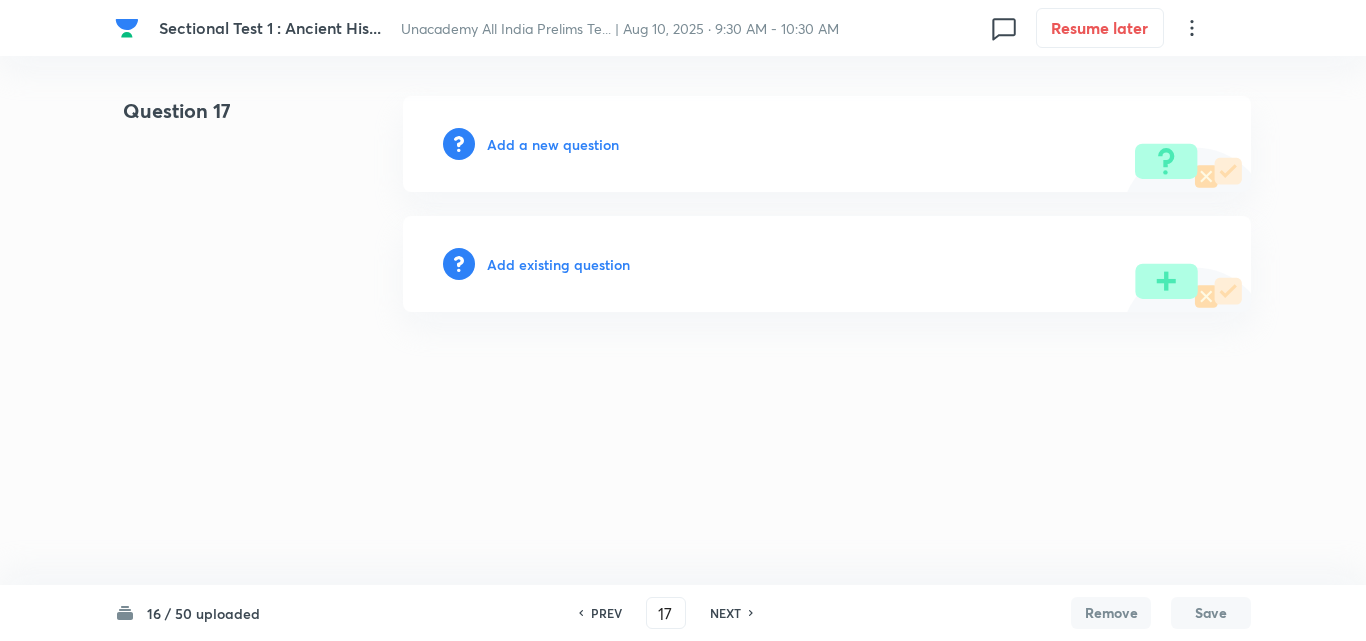click on "Add a new question" at bounding box center (553, 144) 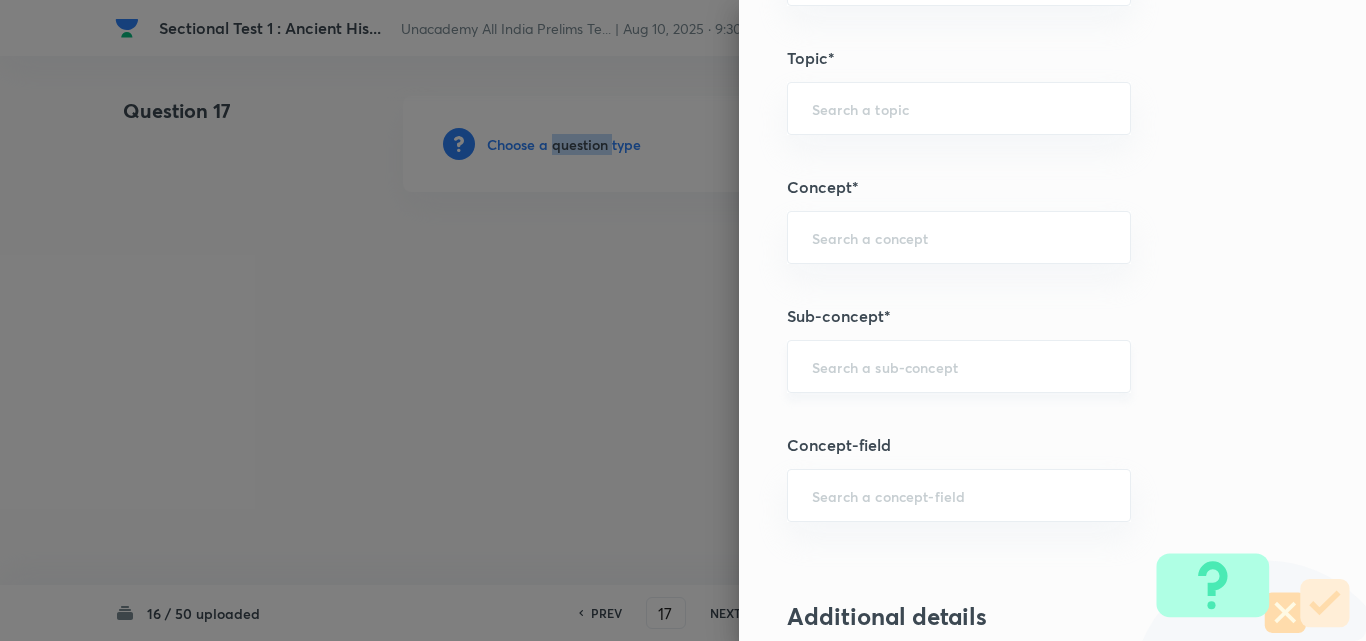 scroll, scrollTop: 1100, scrollLeft: 0, axis: vertical 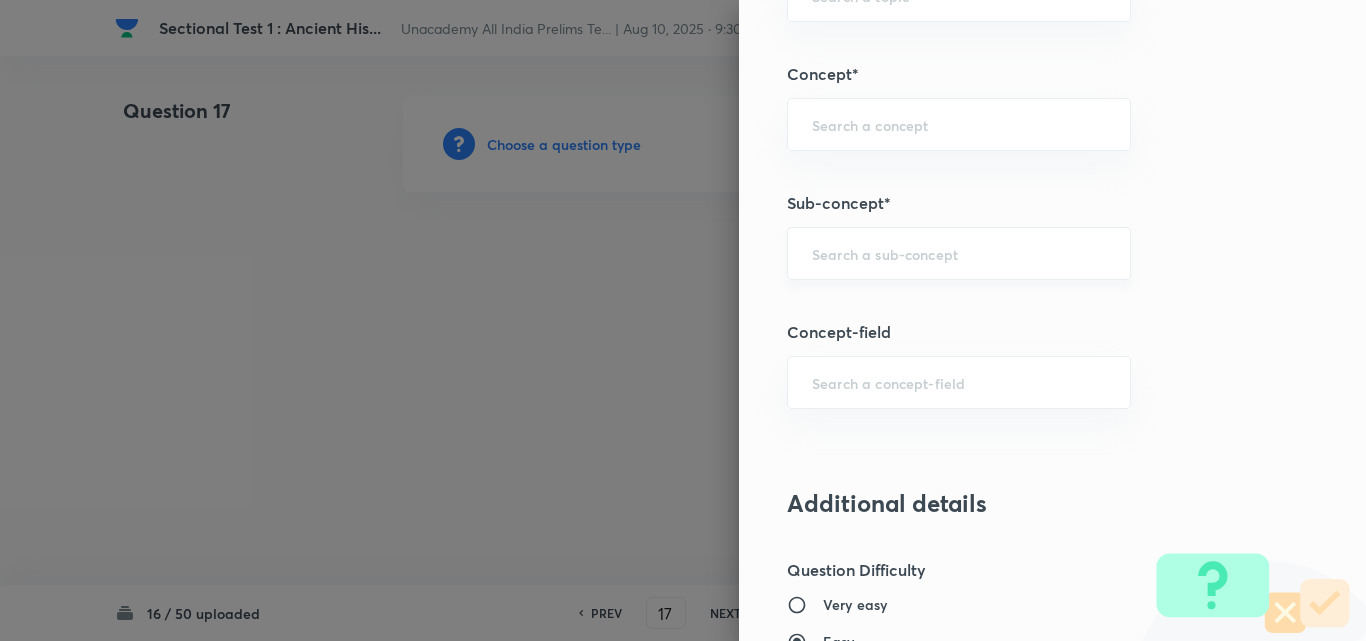 click at bounding box center (959, 253) 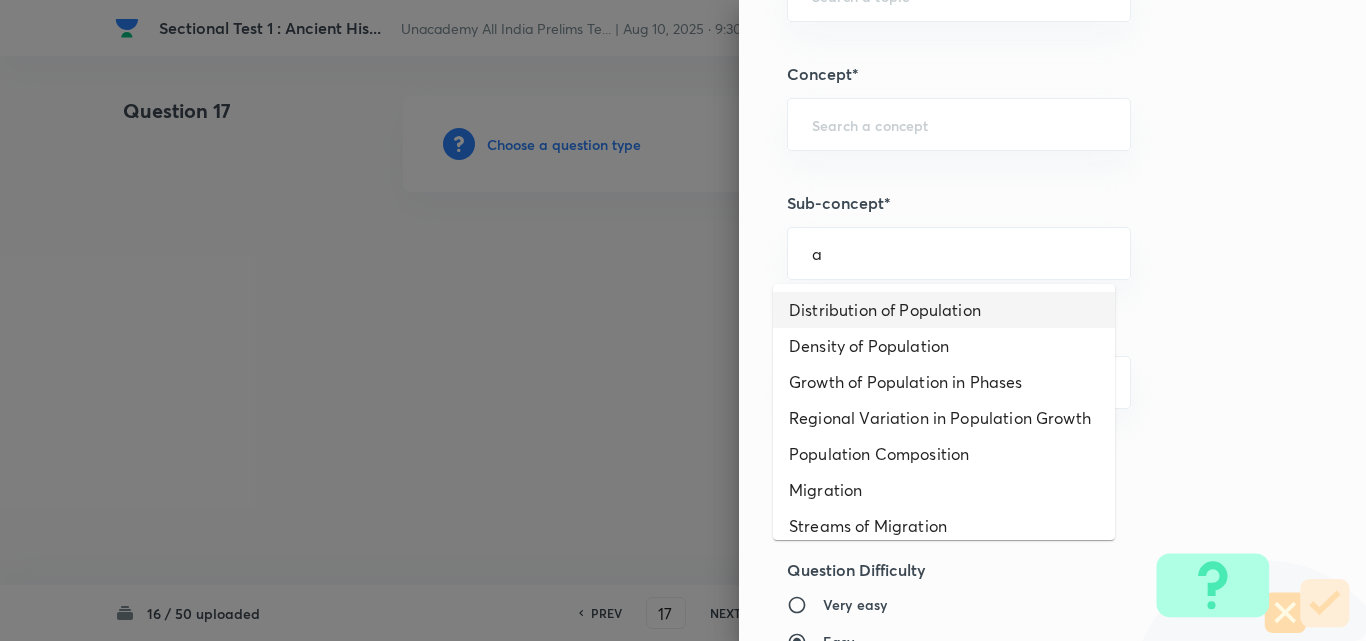 click on "Distribution of Population" at bounding box center (944, 310) 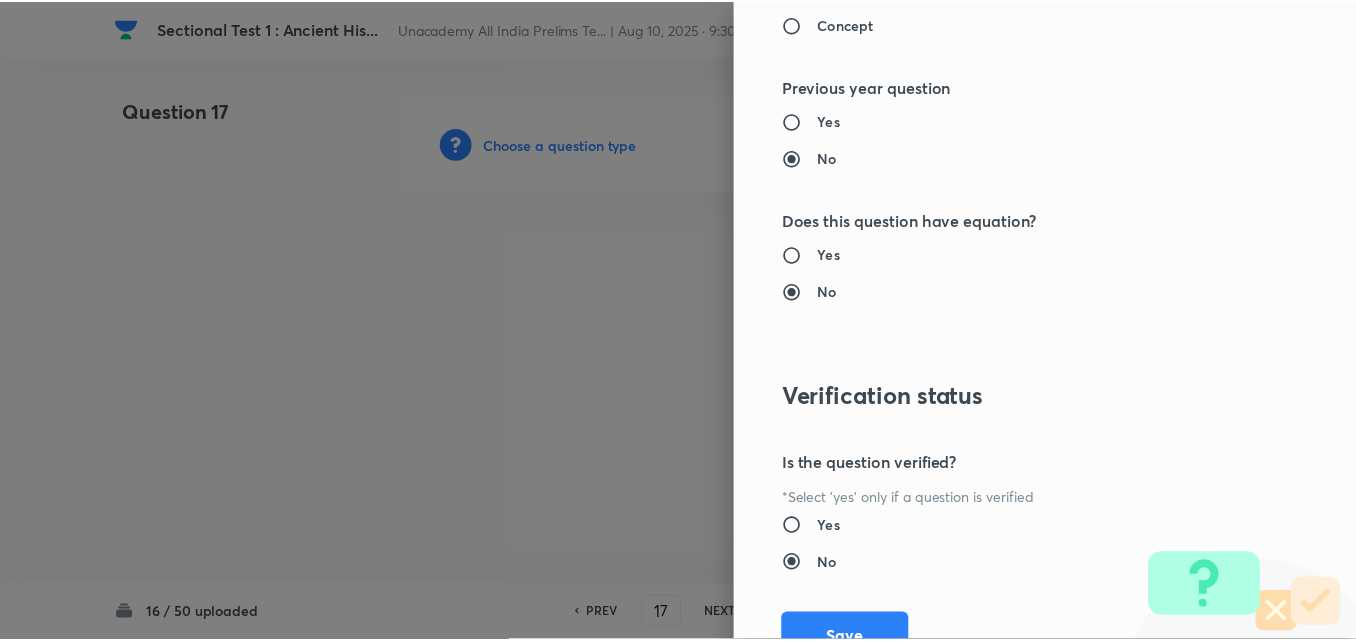 scroll, scrollTop: 2085, scrollLeft: 0, axis: vertical 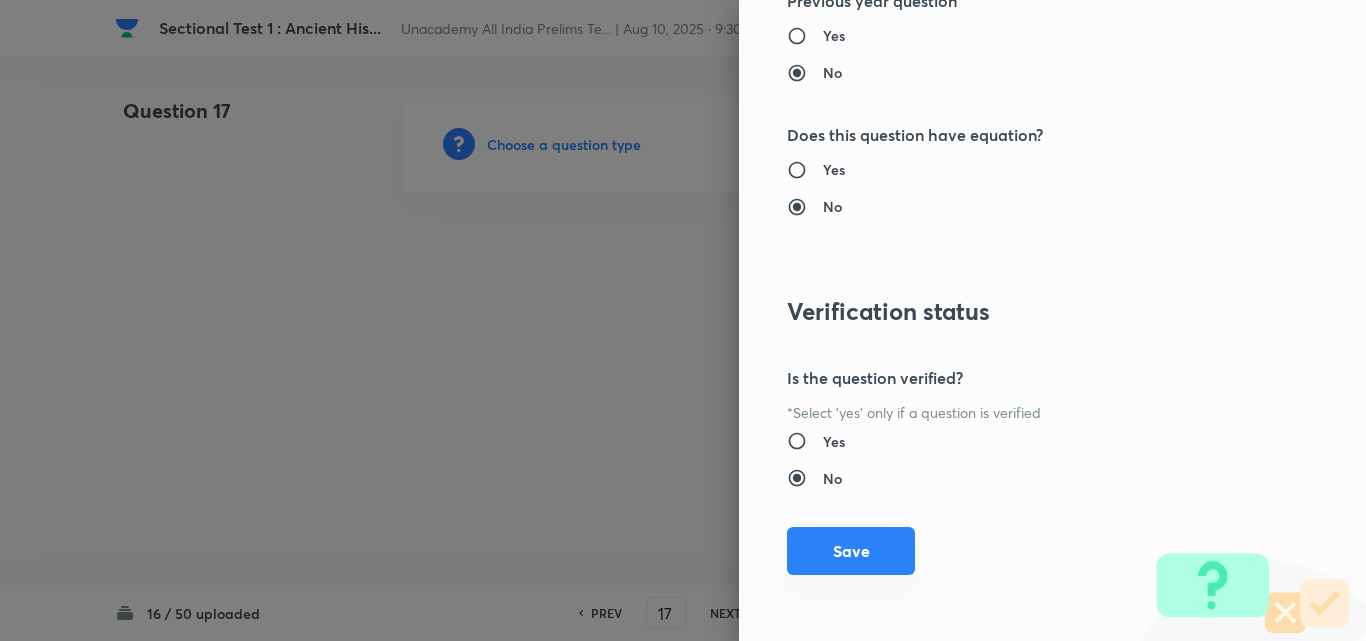 click on "Save" at bounding box center [851, 551] 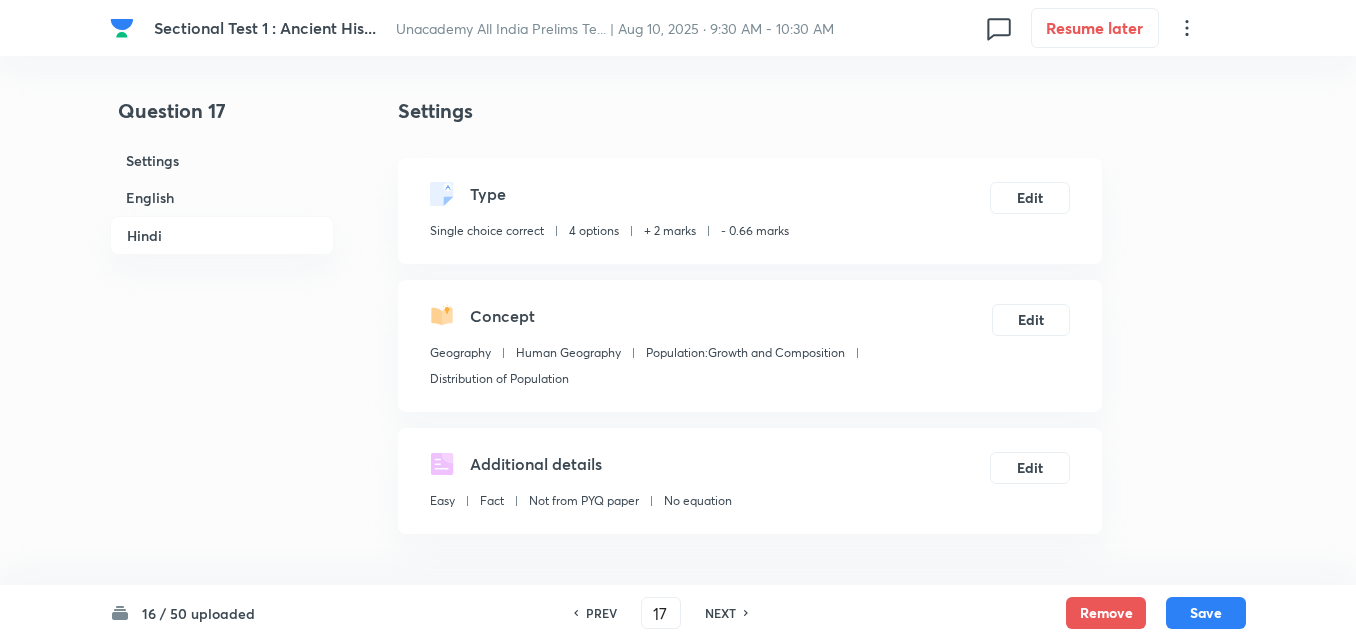 drag, startPoint x: 167, startPoint y: 195, endPoint x: 551, endPoint y: 282, distance: 393.73215 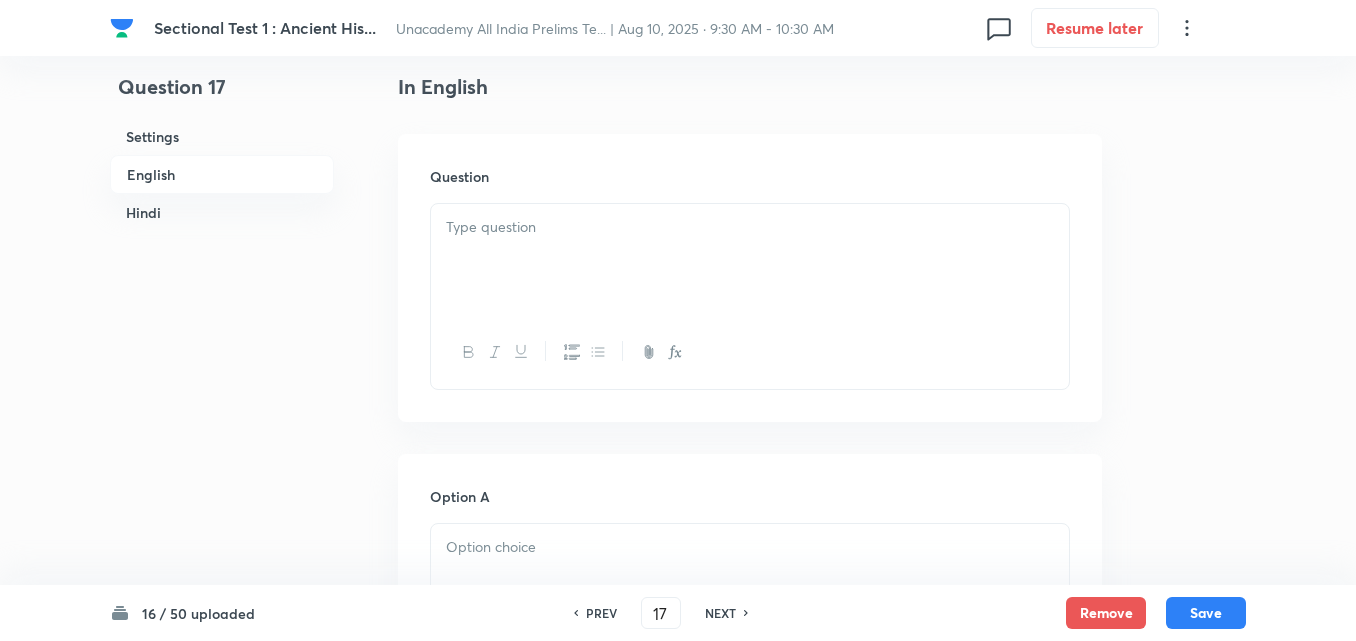 click at bounding box center [750, 260] 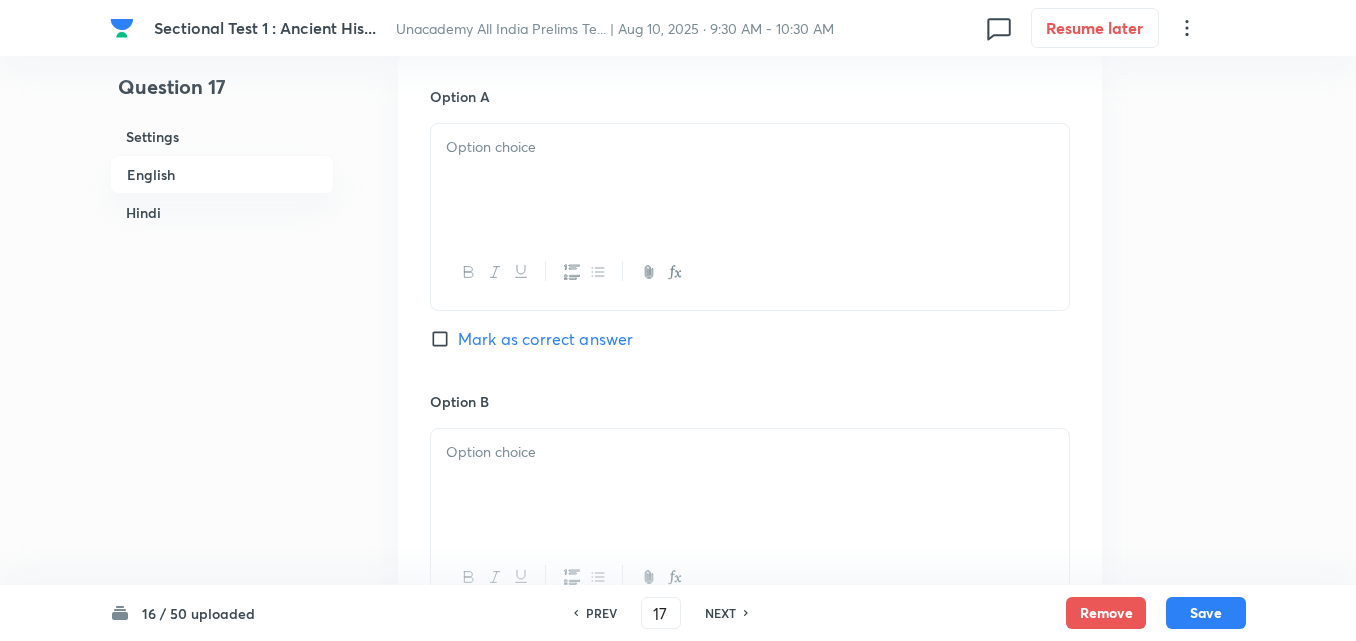 click at bounding box center [750, 180] 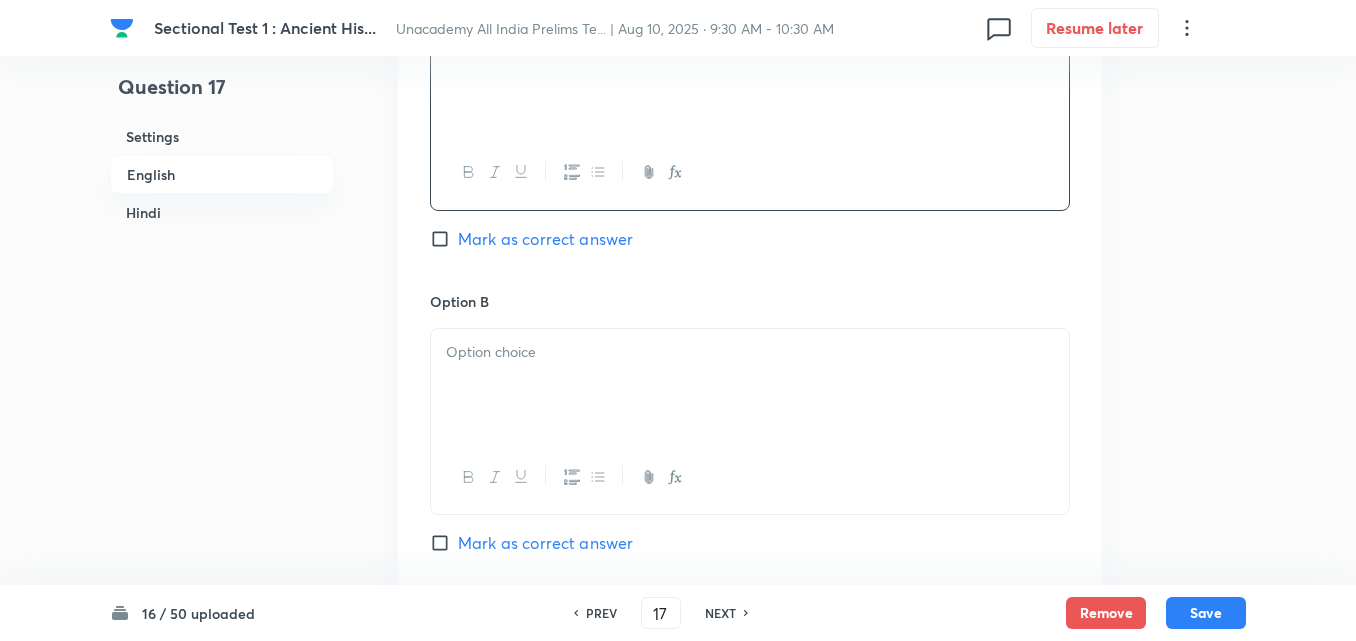 click on "Option B" at bounding box center [750, 301] 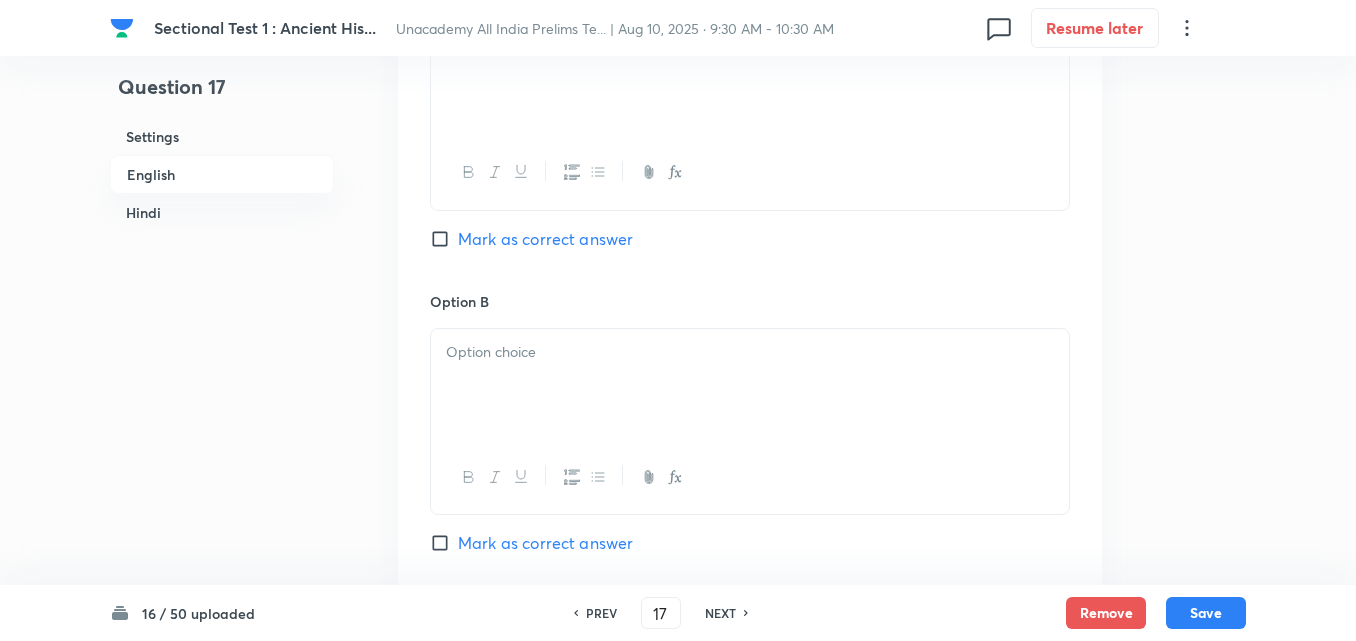click at bounding box center [750, 352] 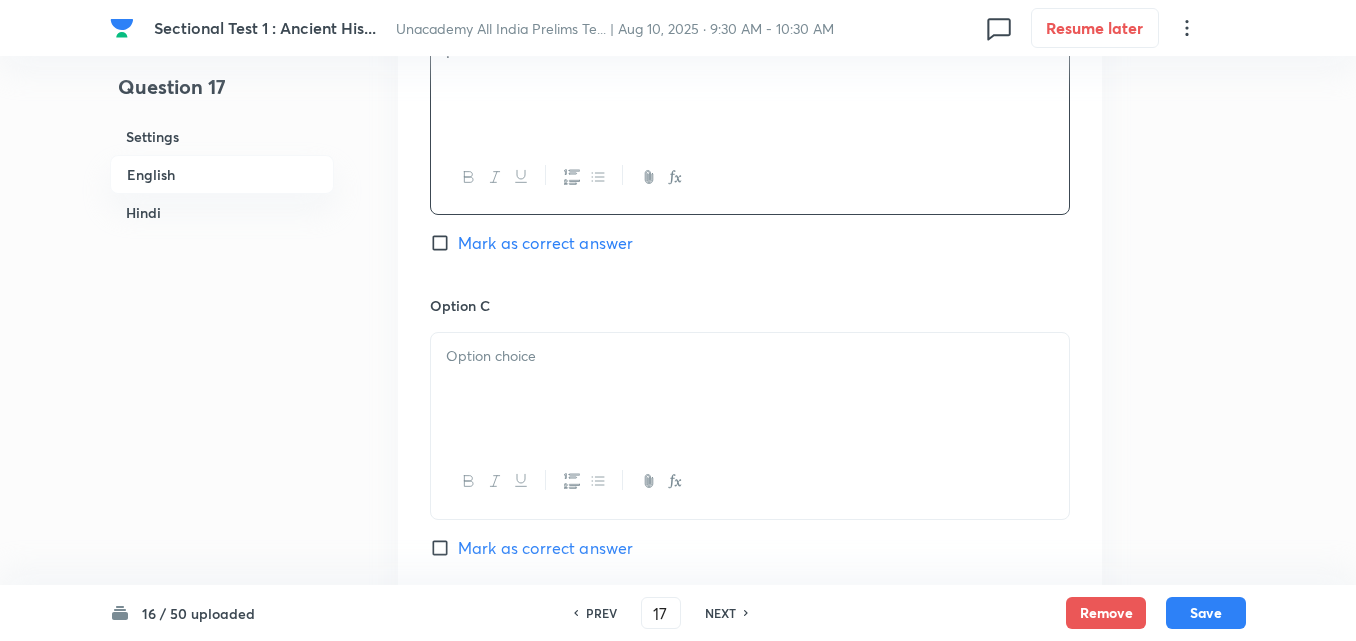 click on "Option C Mark as correct answer" at bounding box center (750, 447) 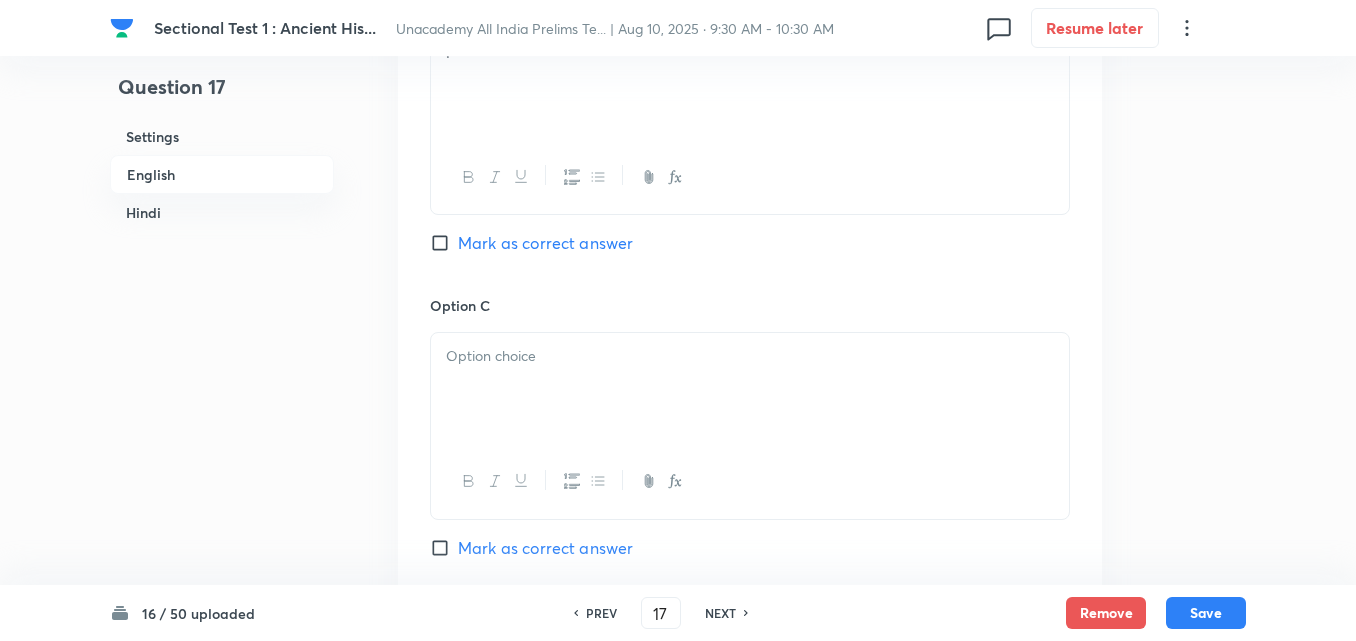 click at bounding box center [750, 356] 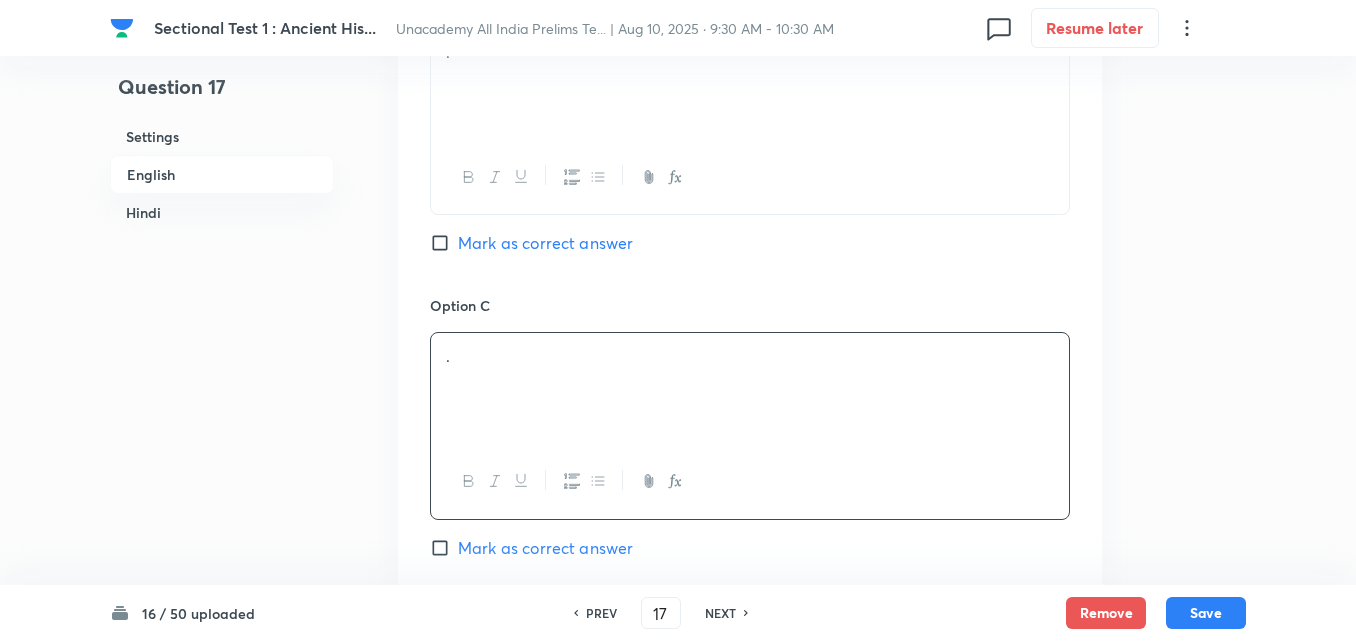 scroll, scrollTop: 1742, scrollLeft: 0, axis: vertical 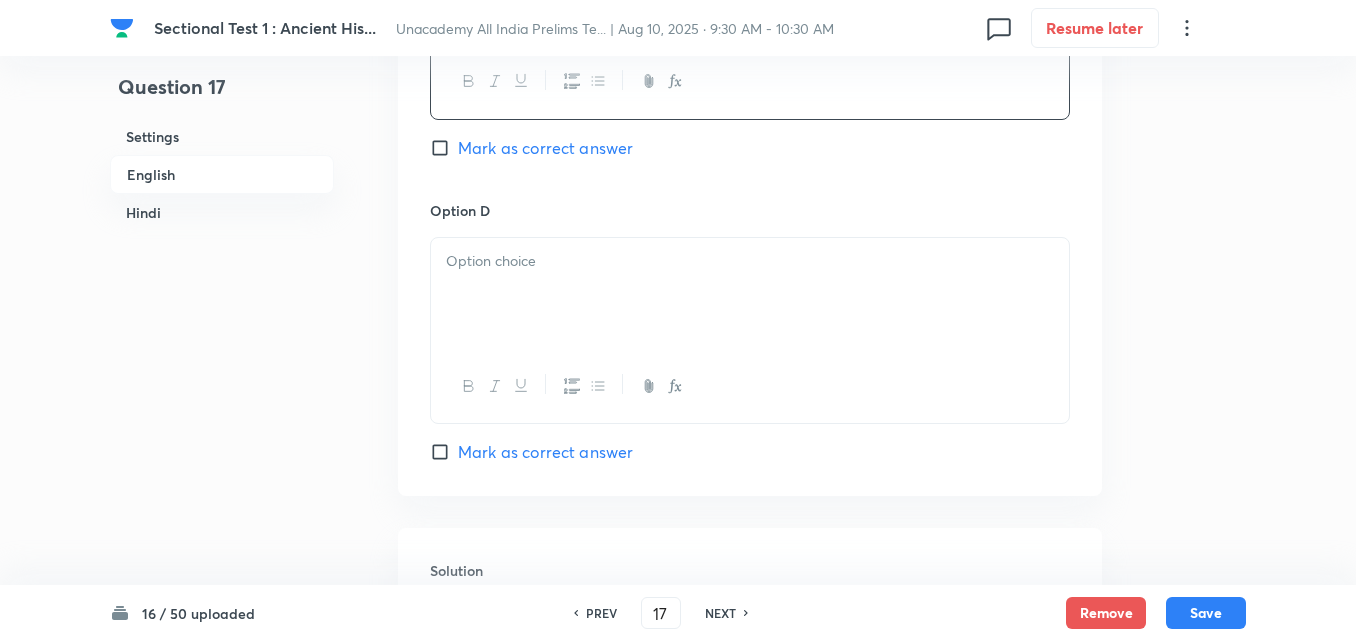click at bounding box center (750, 294) 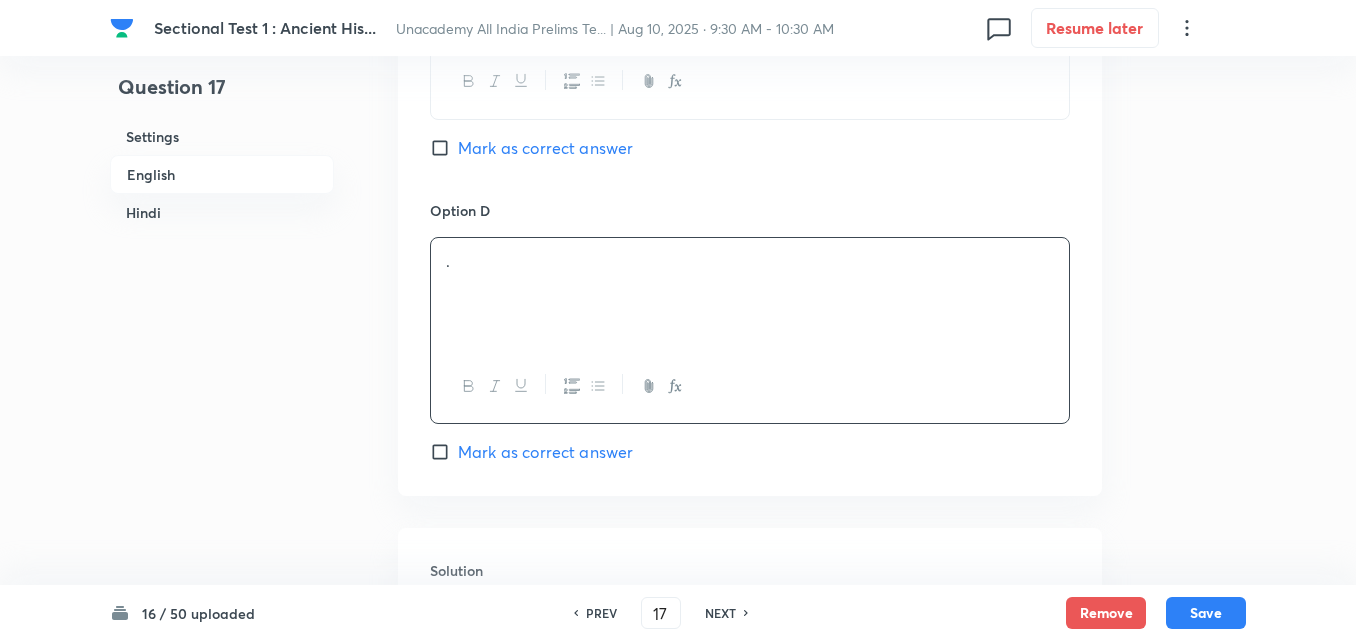 click on "Mark as correct answer" at bounding box center [545, 452] 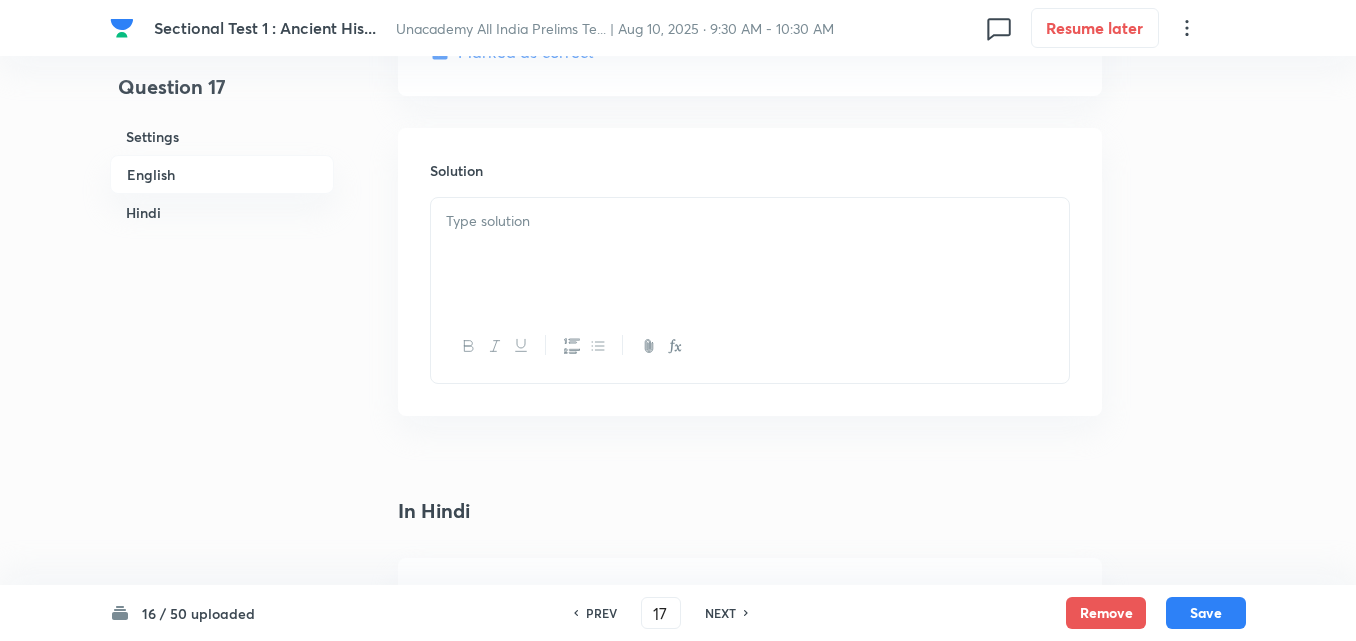 click at bounding box center [750, 290] 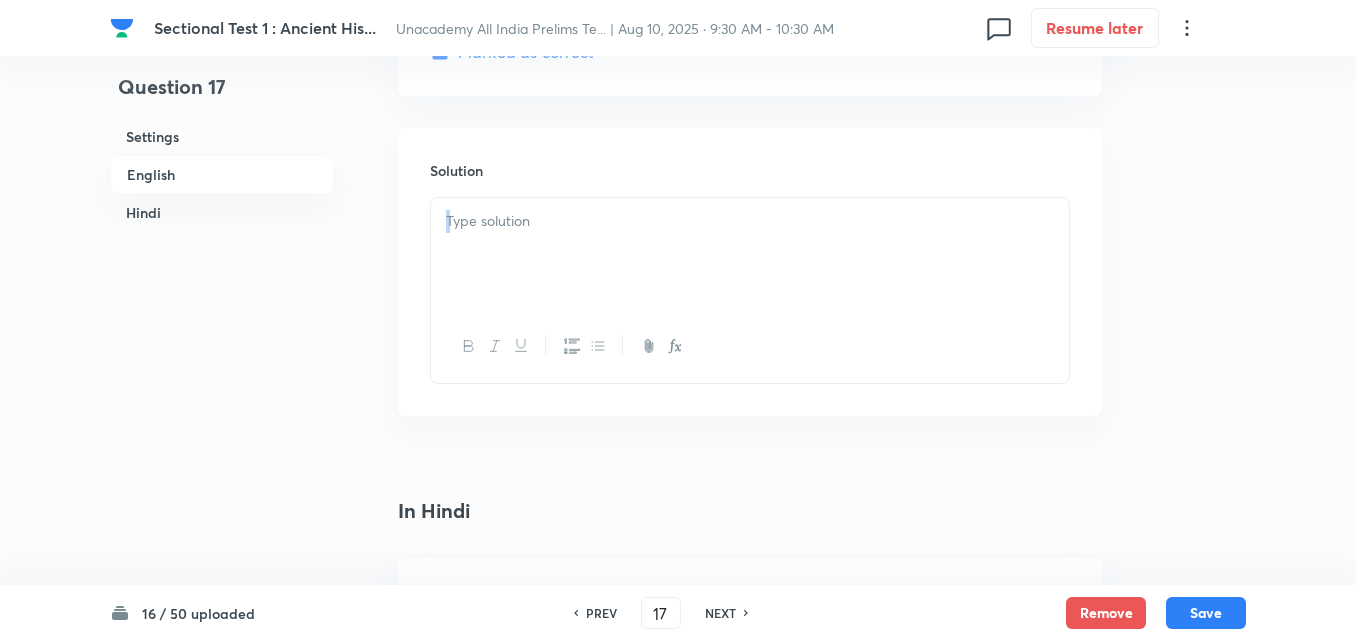 click at bounding box center (750, 254) 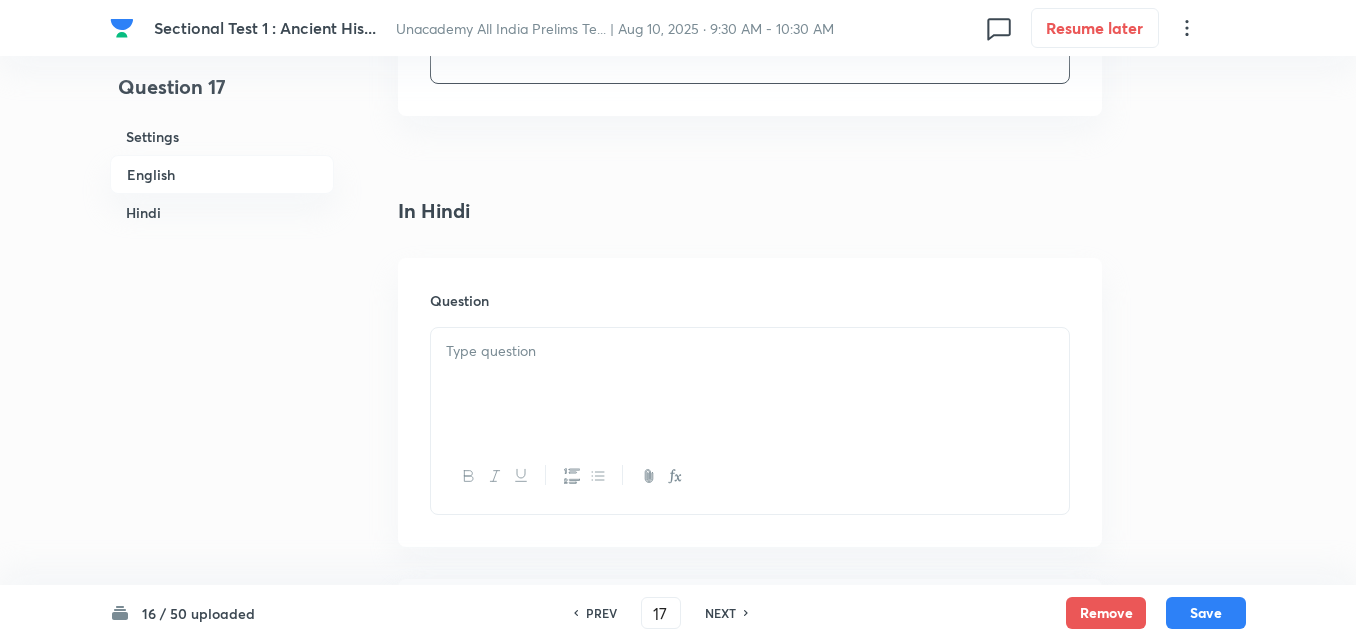 click at bounding box center (750, 384) 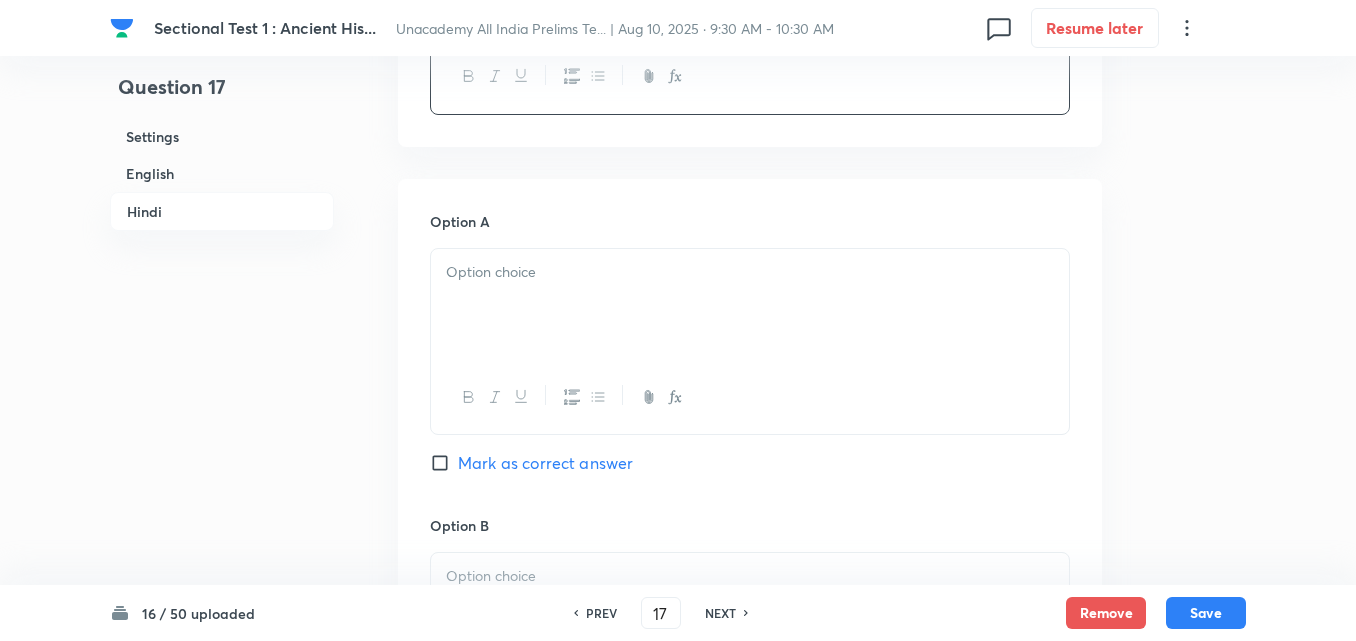 click at bounding box center [750, 305] 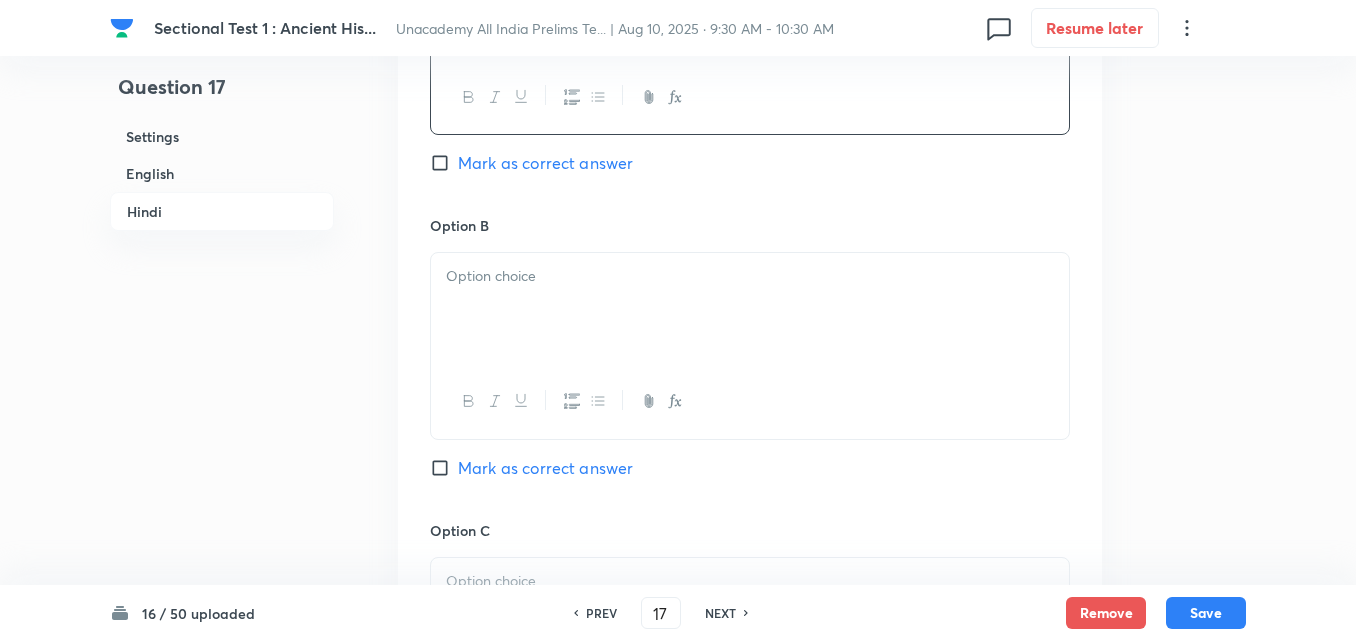 click at bounding box center [750, 309] 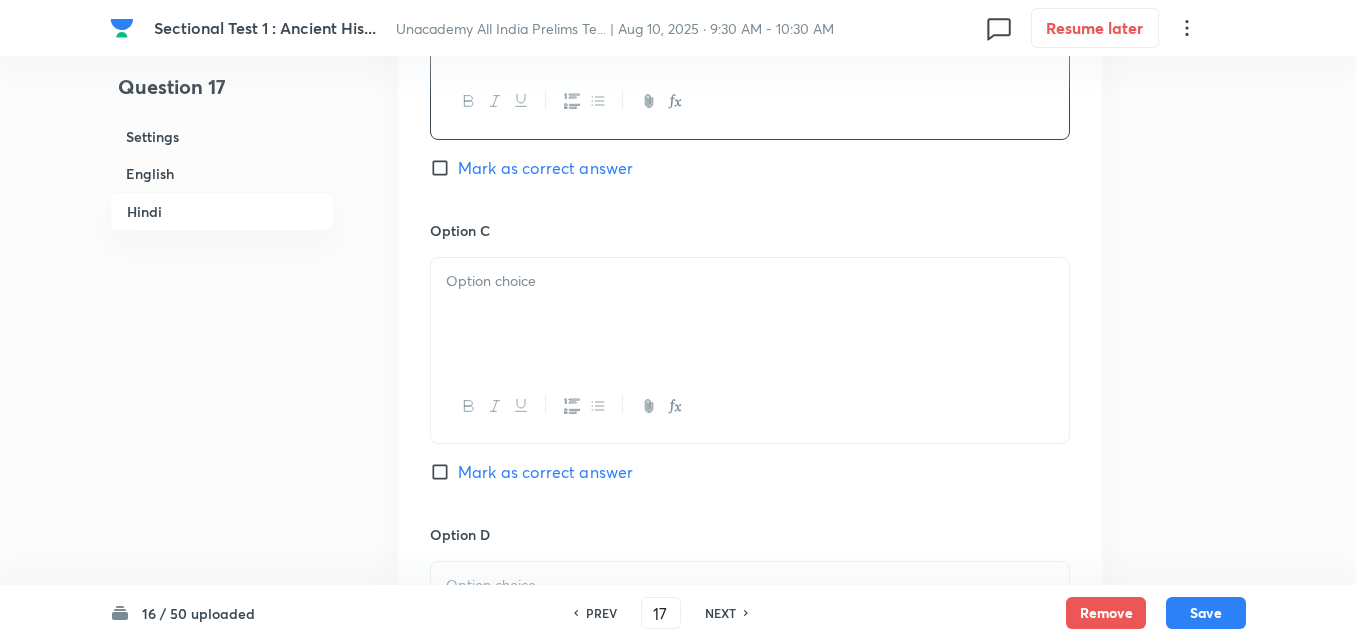 click at bounding box center [750, 314] 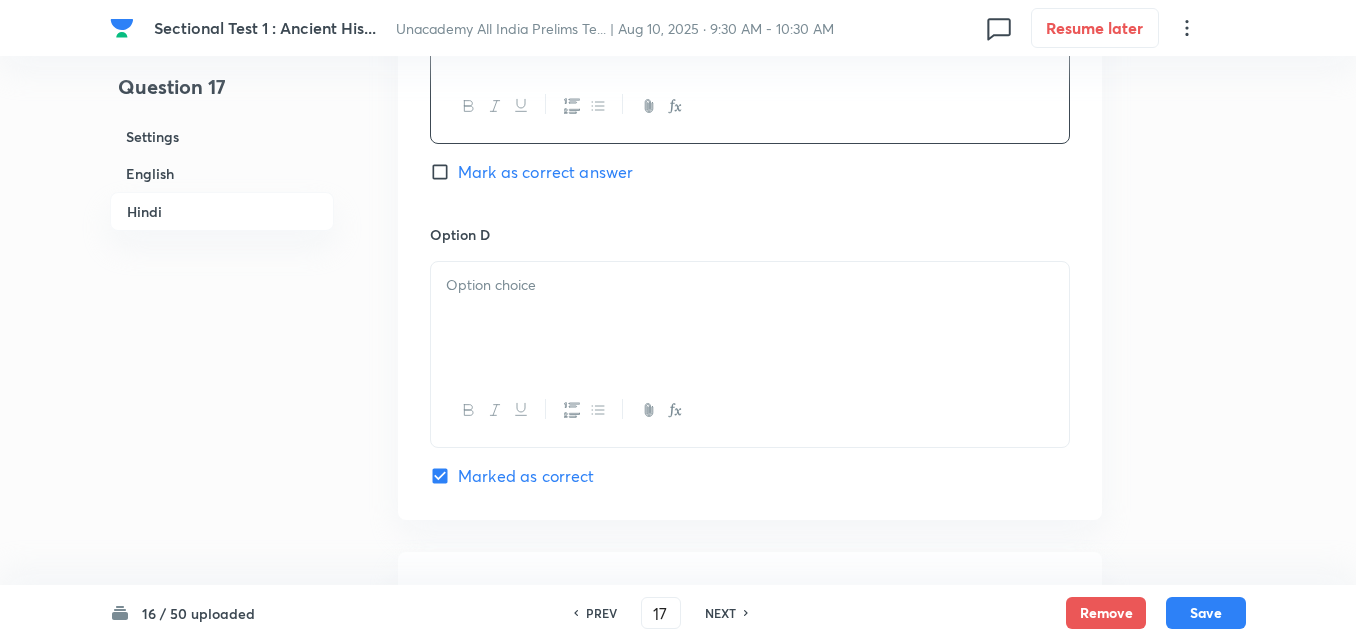 click at bounding box center (750, 318) 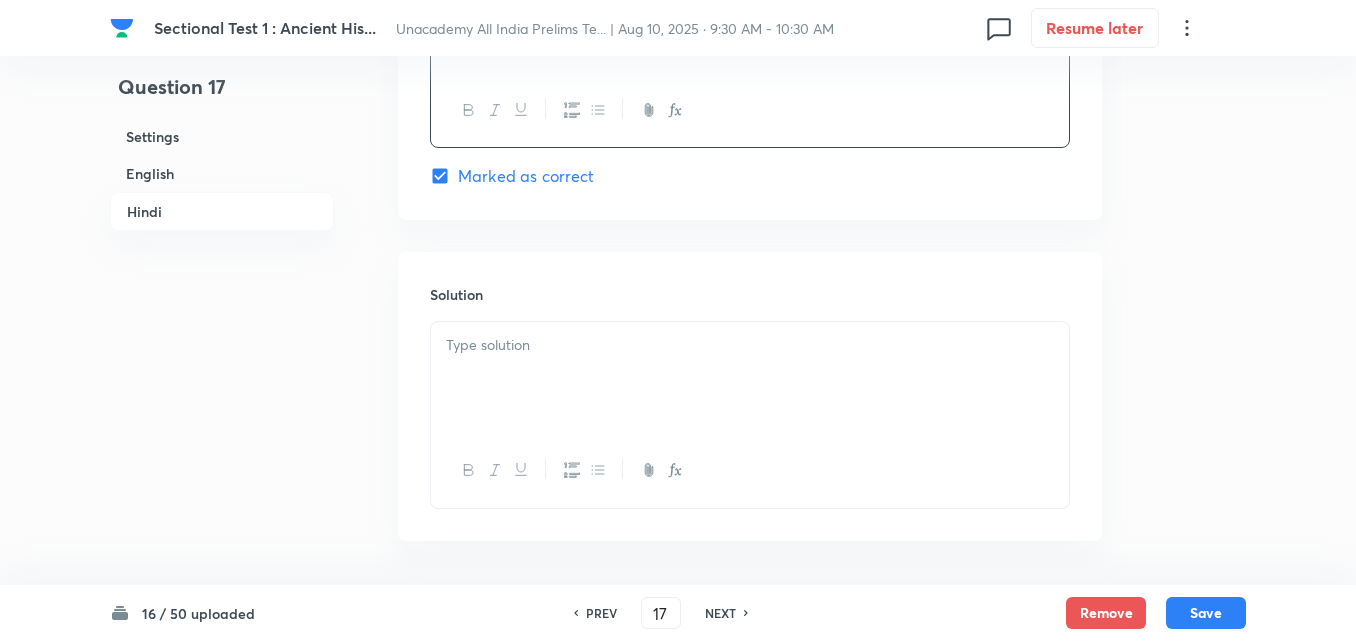 click at bounding box center [750, 378] 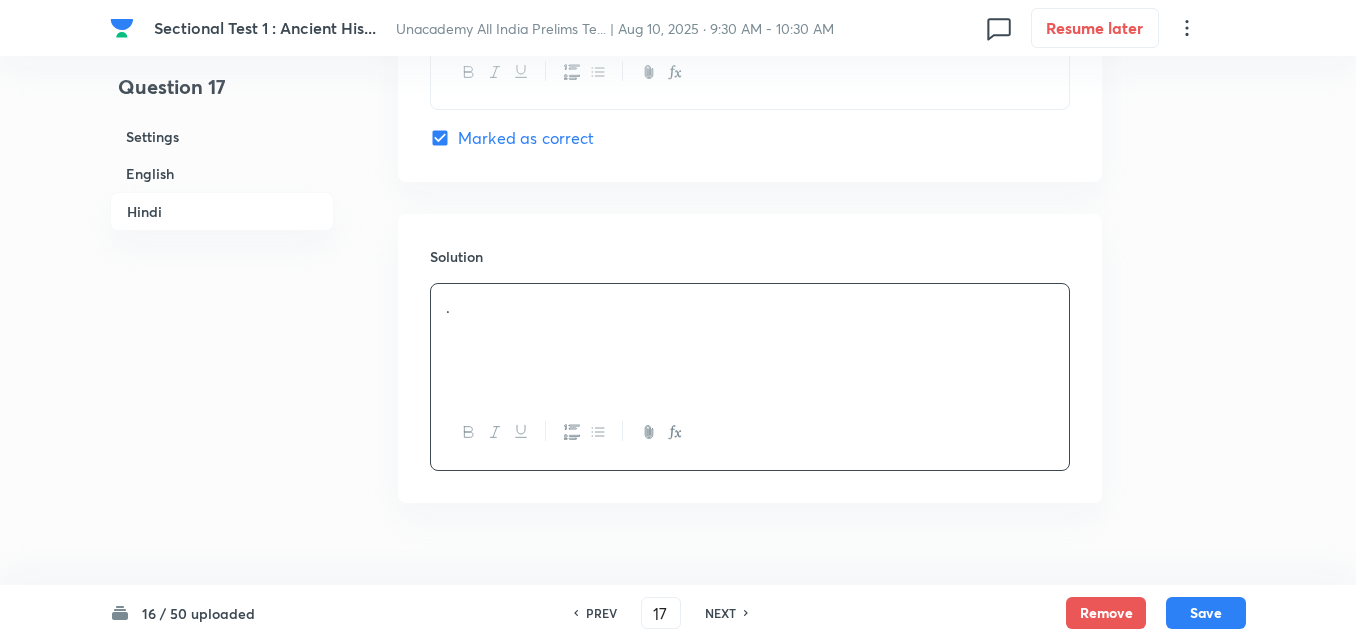 scroll, scrollTop: 4118, scrollLeft: 0, axis: vertical 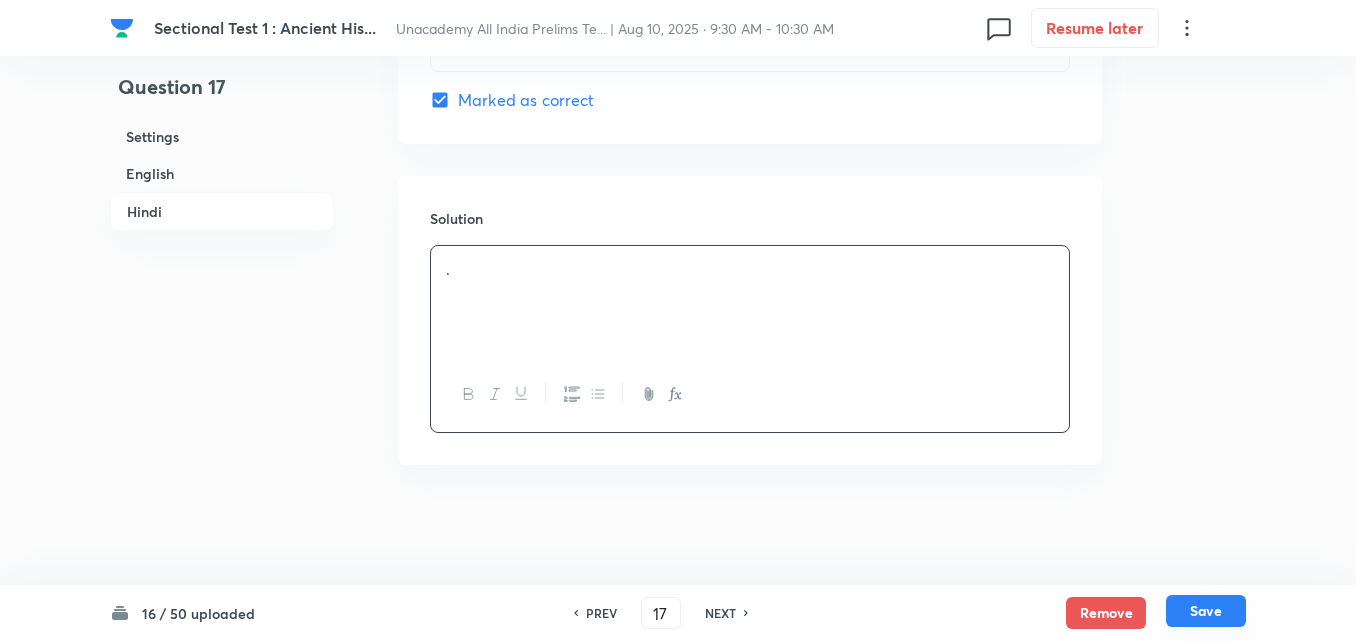 click on "Save" at bounding box center [1206, 611] 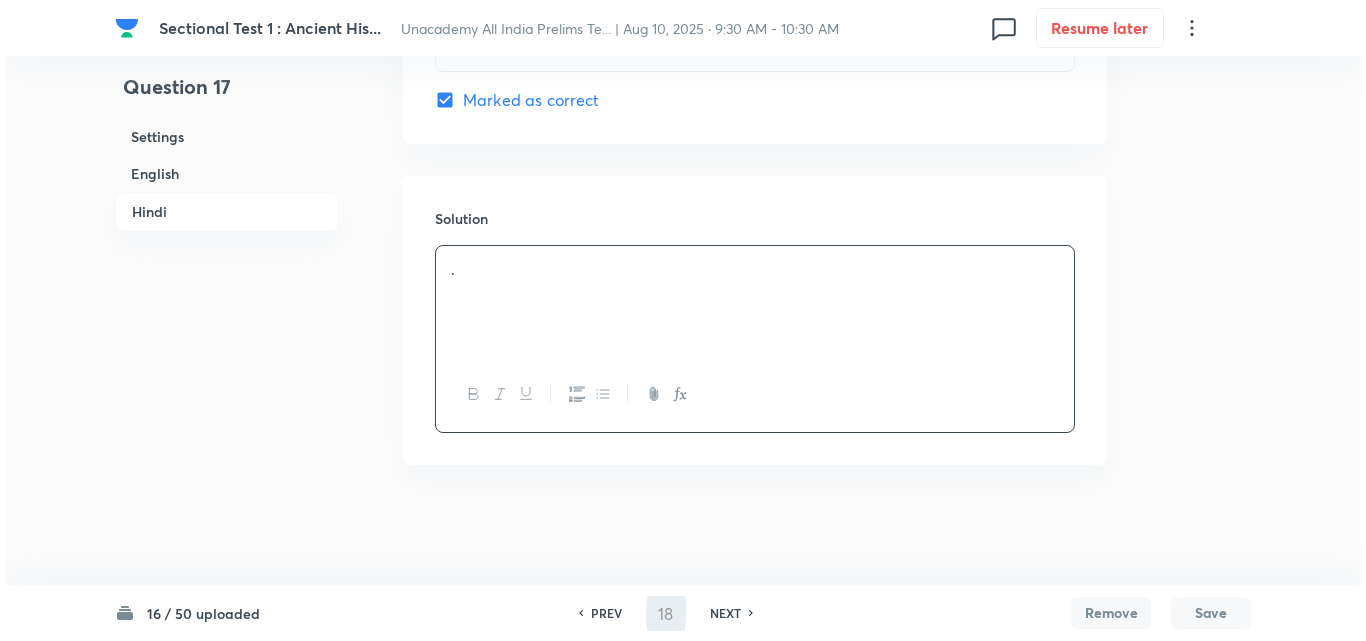 scroll, scrollTop: 0, scrollLeft: 0, axis: both 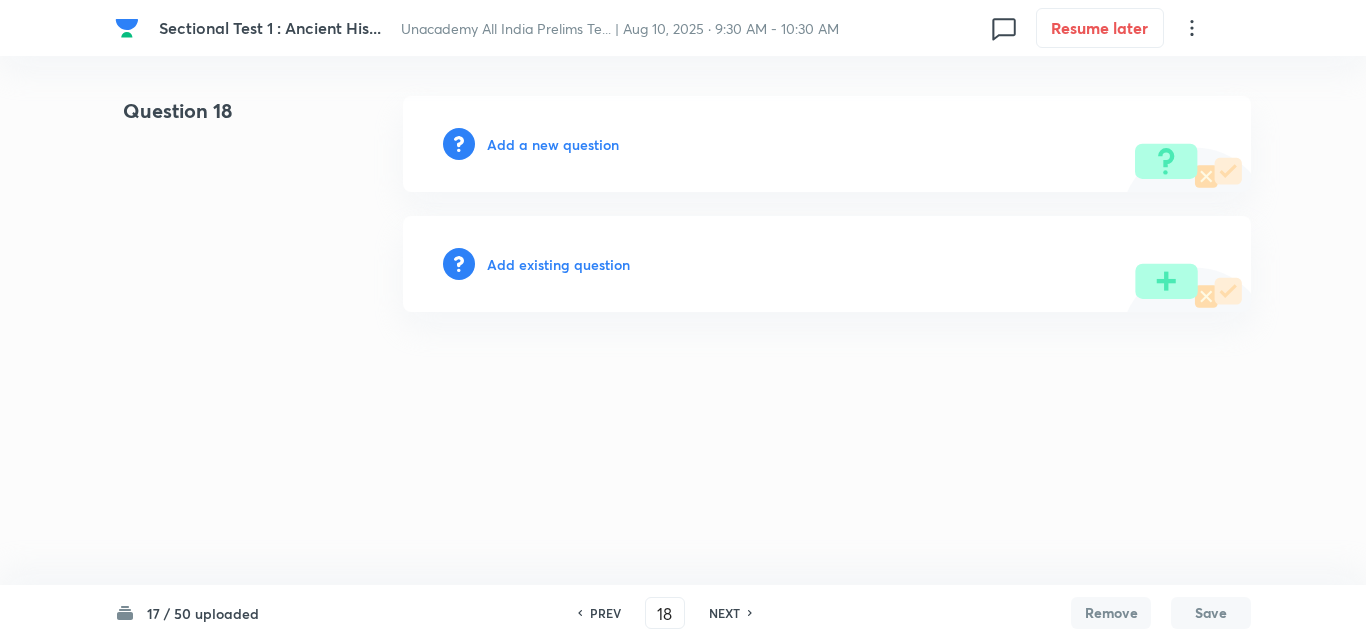 click on "Add a new question" at bounding box center (553, 144) 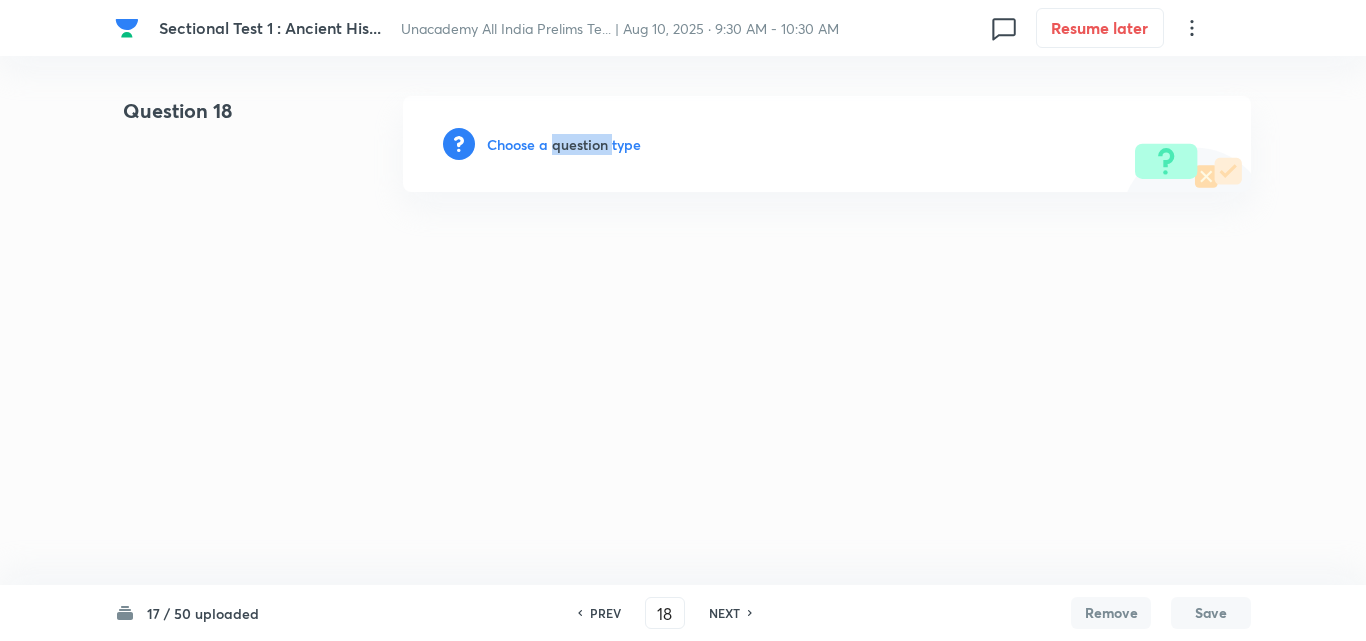 click on "Choose a question type" at bounding box center [564, 144] 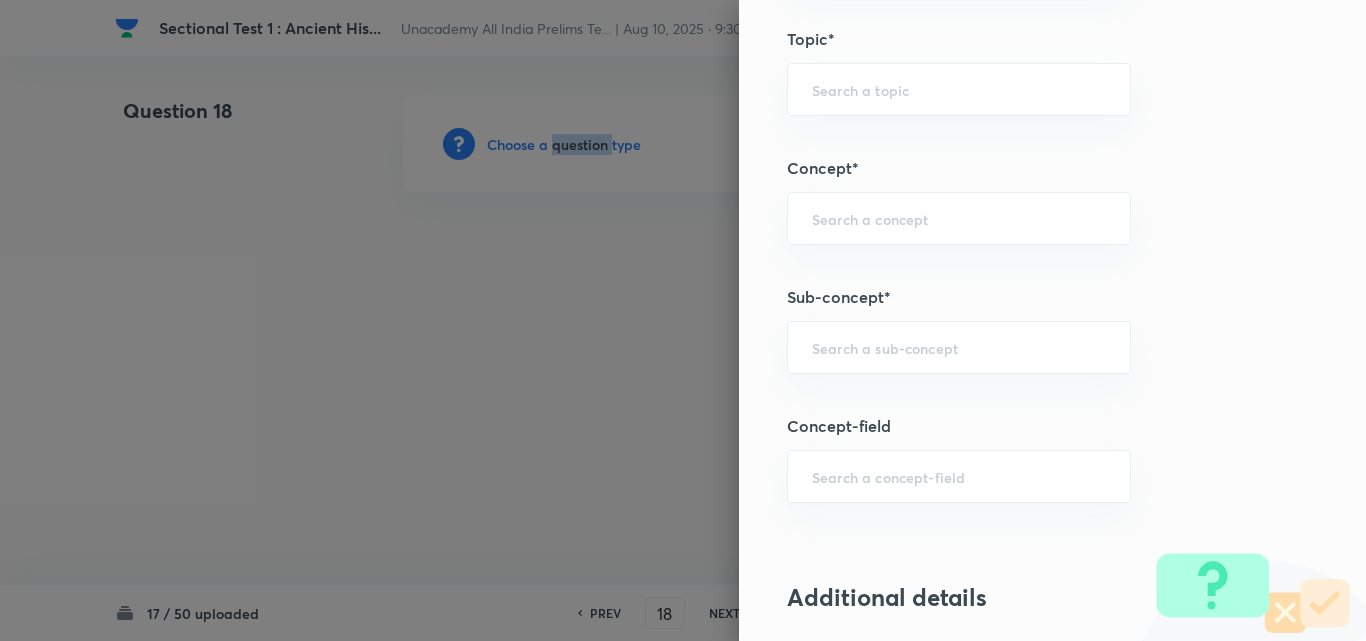 scroll, scrollTop: 1200, scrollLeft: 0, axis: vertical 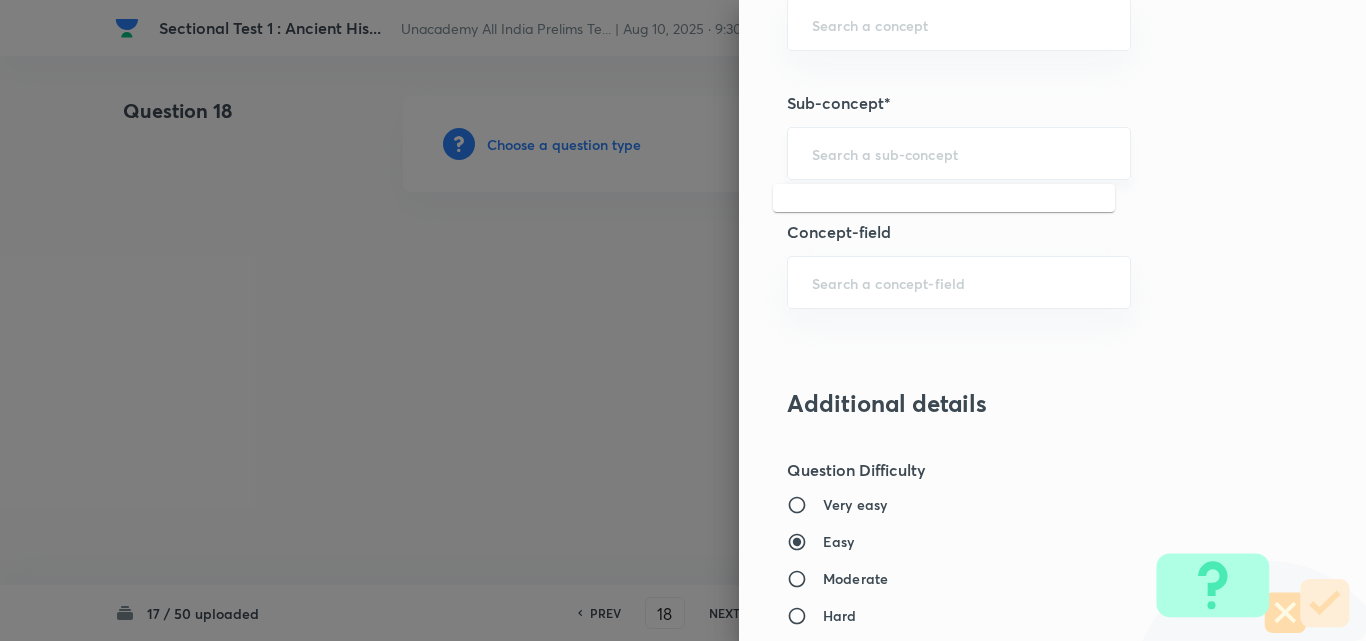click at bounding box center (959, 153) 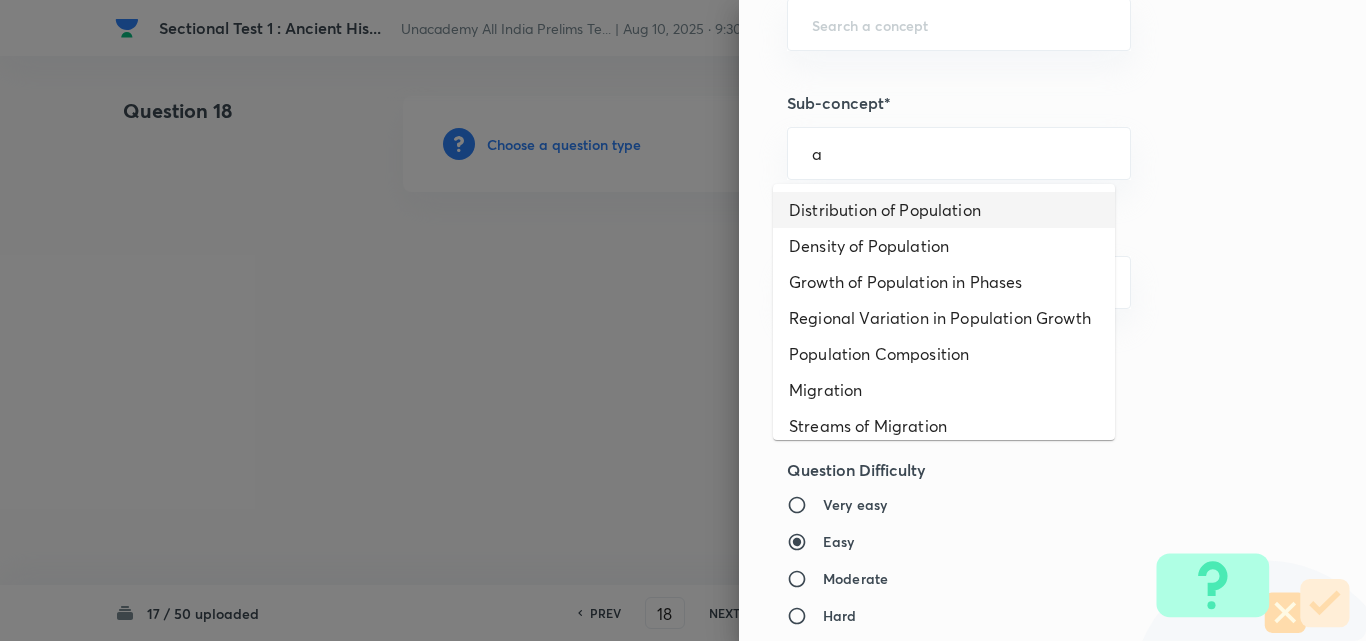 click on "Distribution of Population" at bounding box center (944, 210) 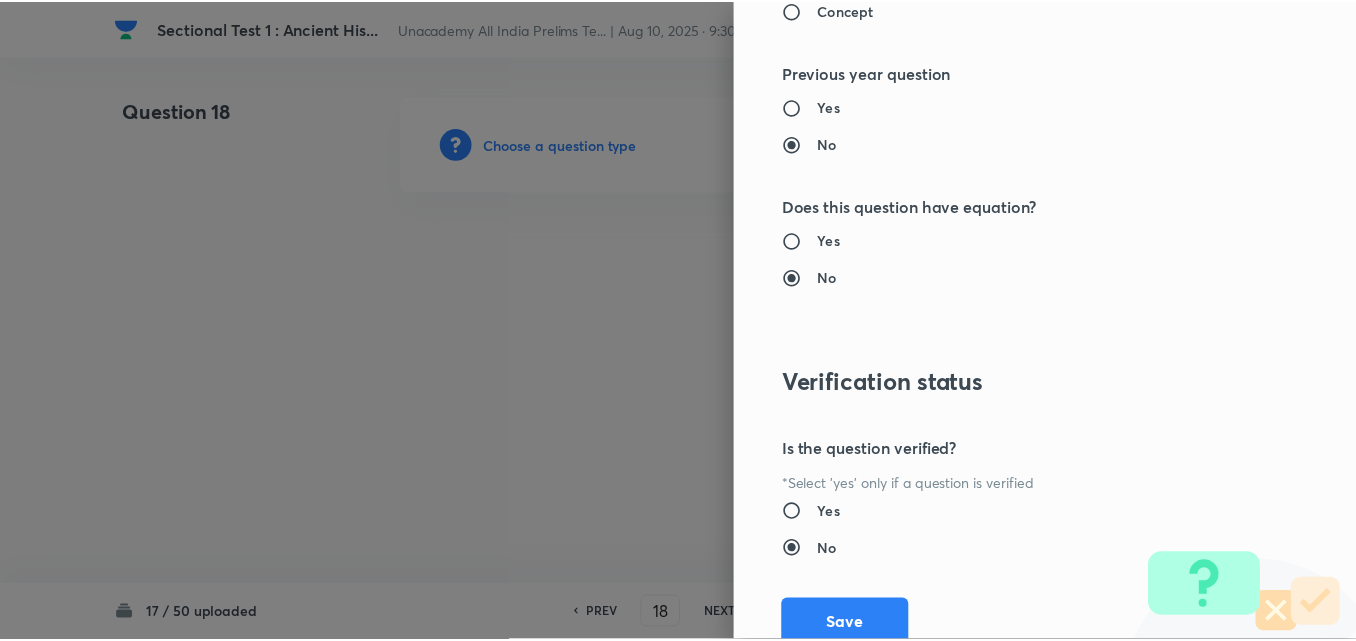 scroll, scrollTop: 2085, scrollLeft: 0, axis: vertical 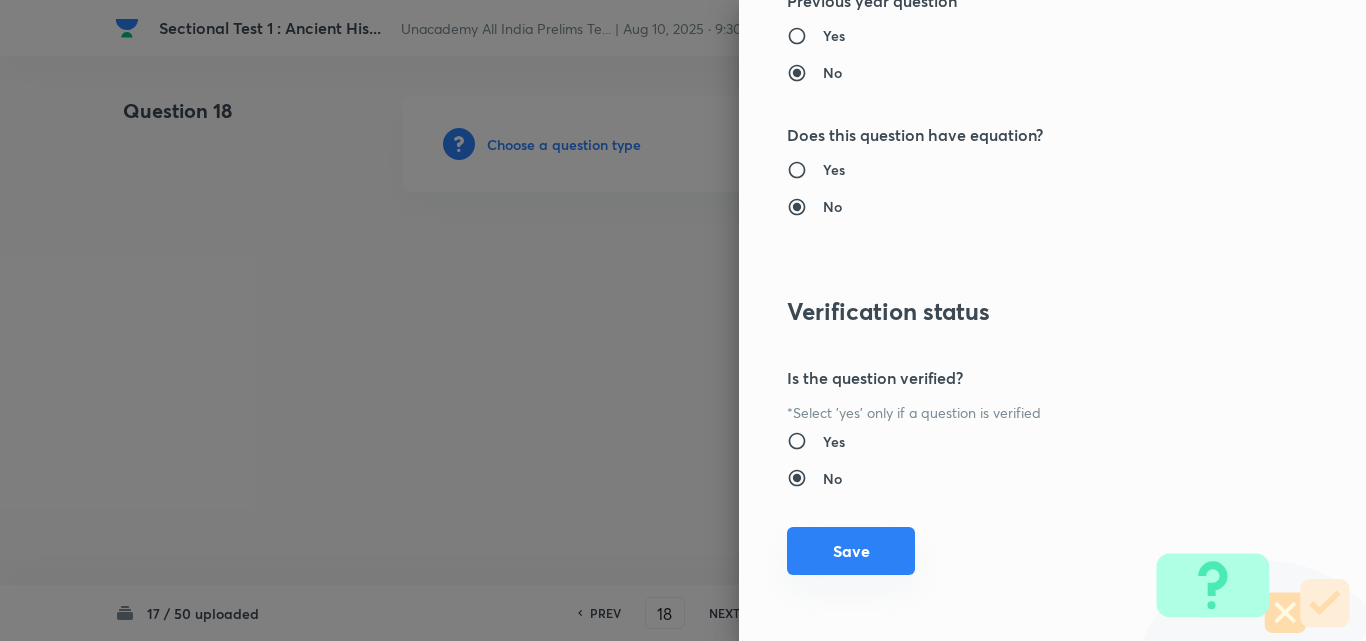click on "Save" at bounding box center (851, 551) 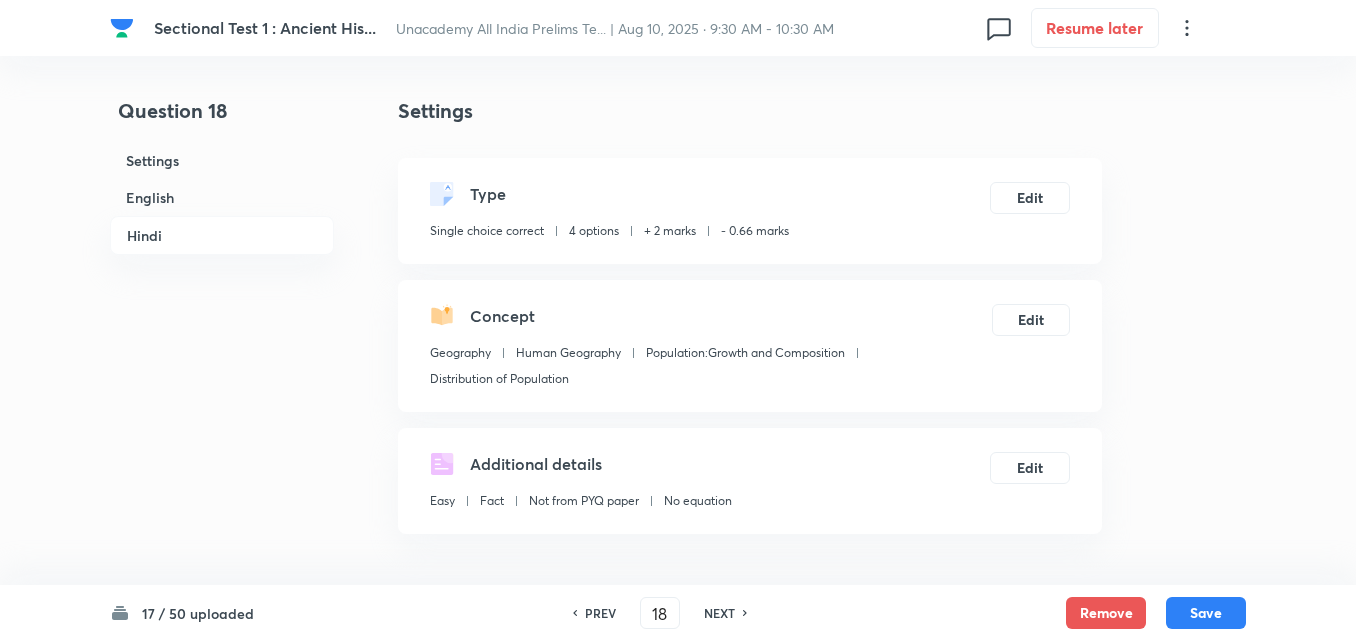 click on "English" at bounding box center [222, 197] 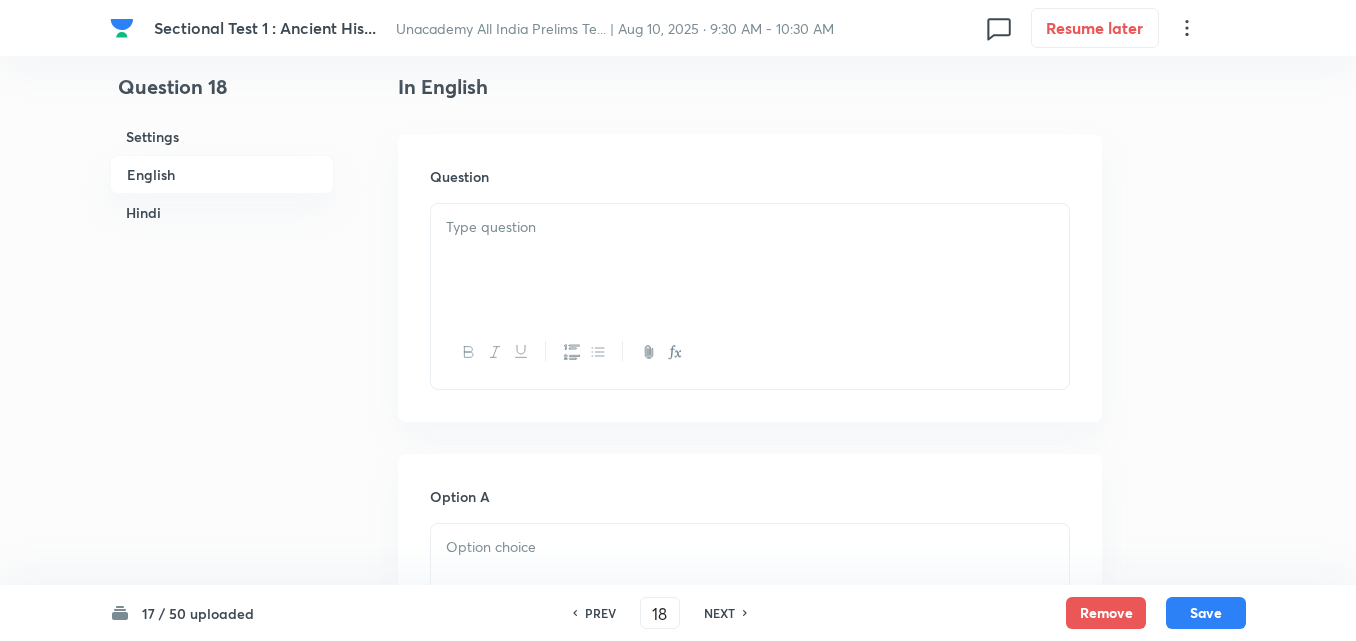 click at bounding box center (750, 260) 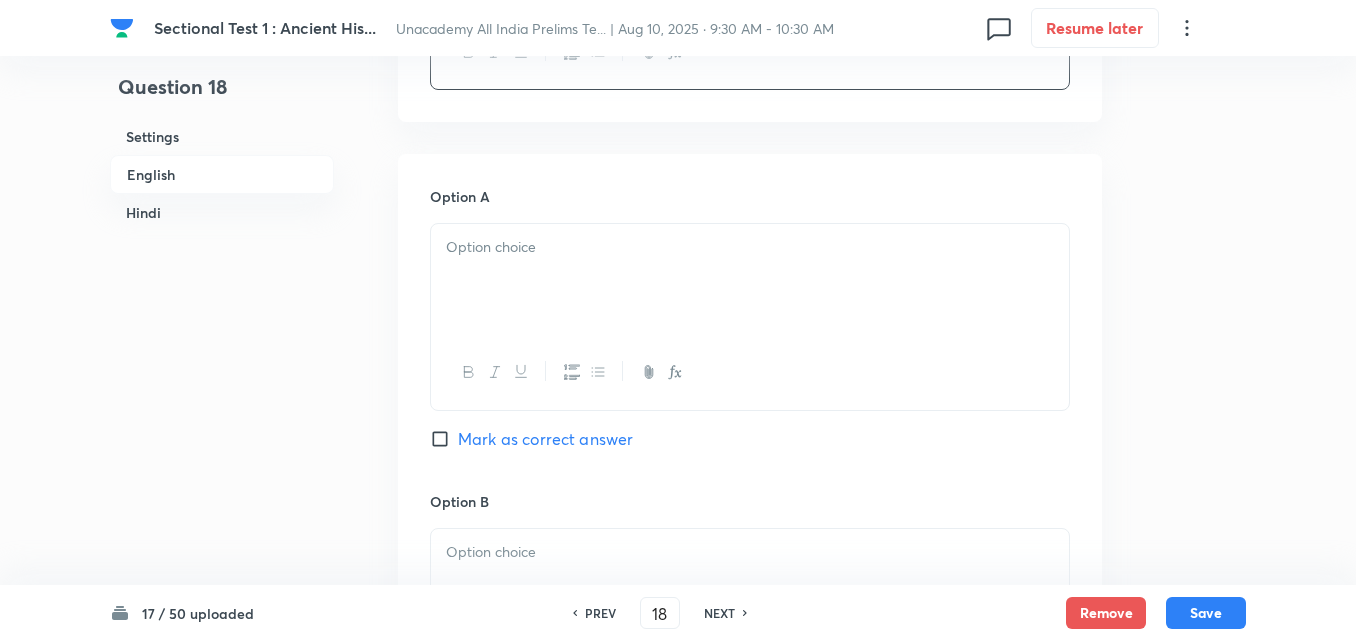 click at bounding box center [750, 280] 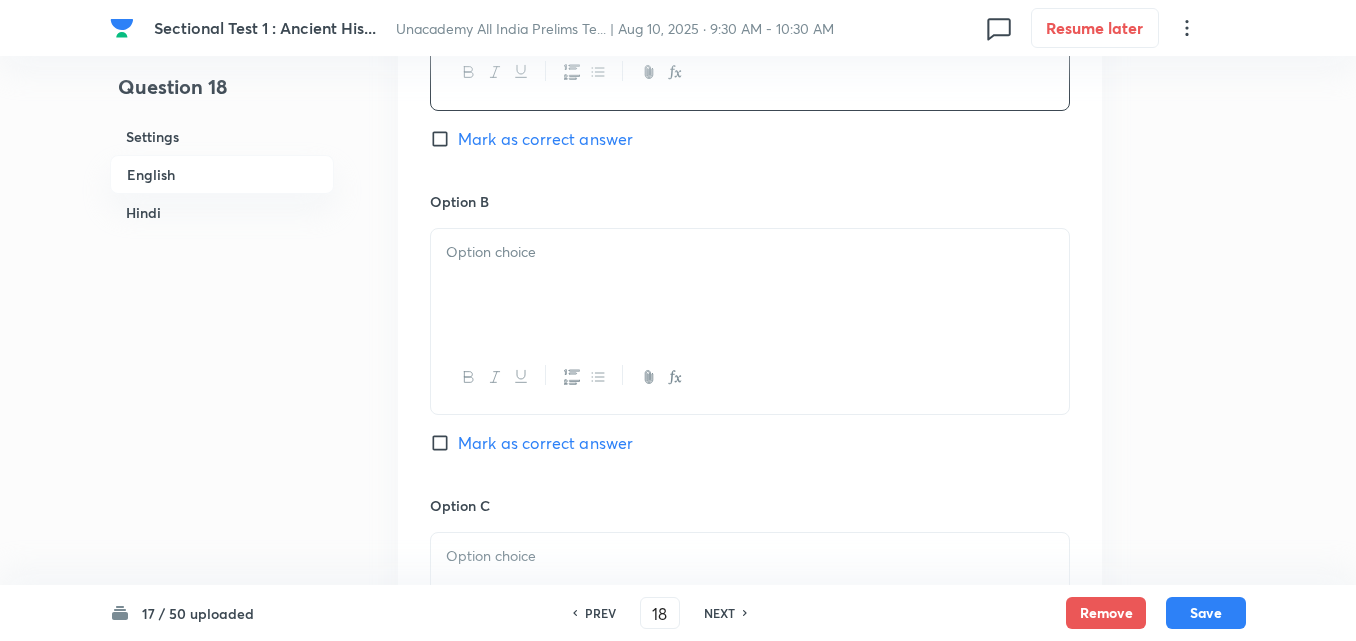 click at bounding box center [750, 252] 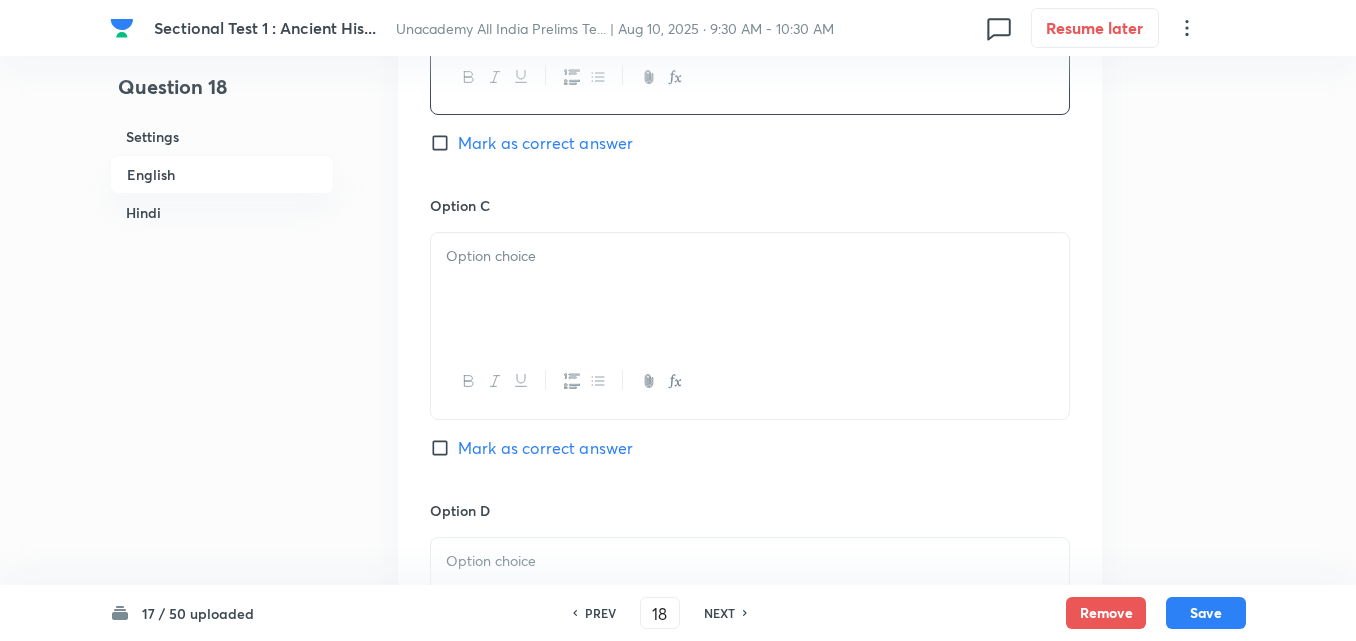 click at bounding box center [750, 289] 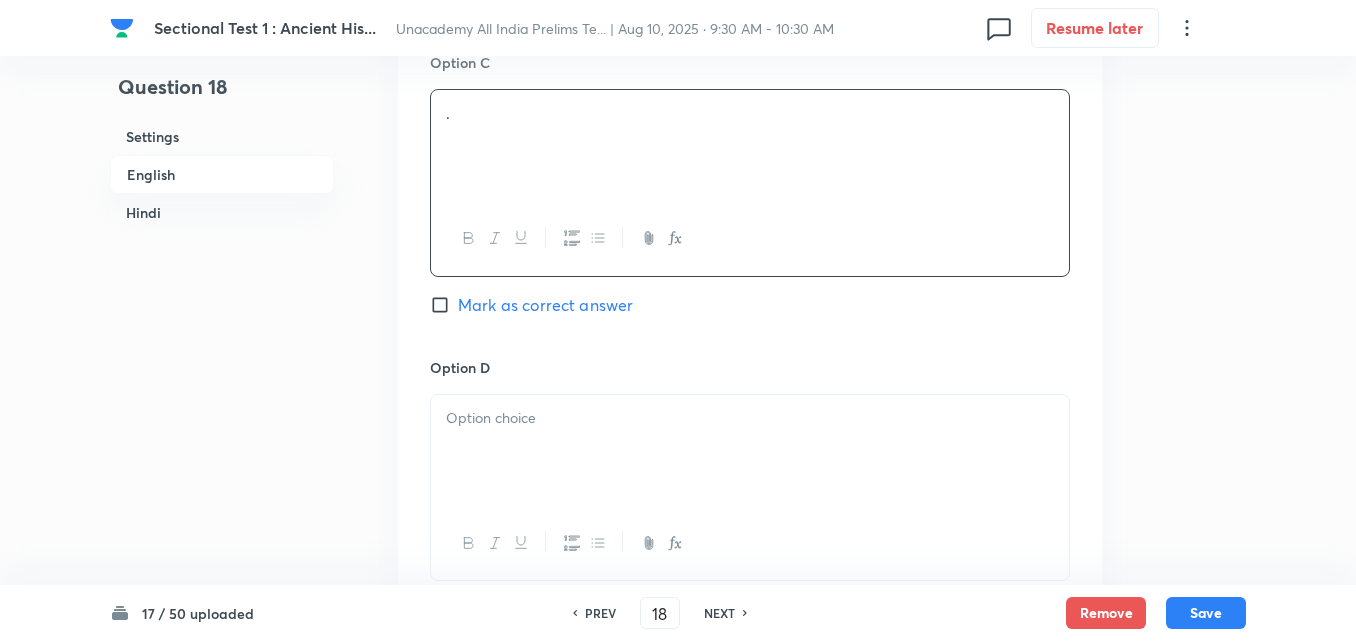 scroll, scrollTop: 1742, scrollLeft: 0, axis: vertical 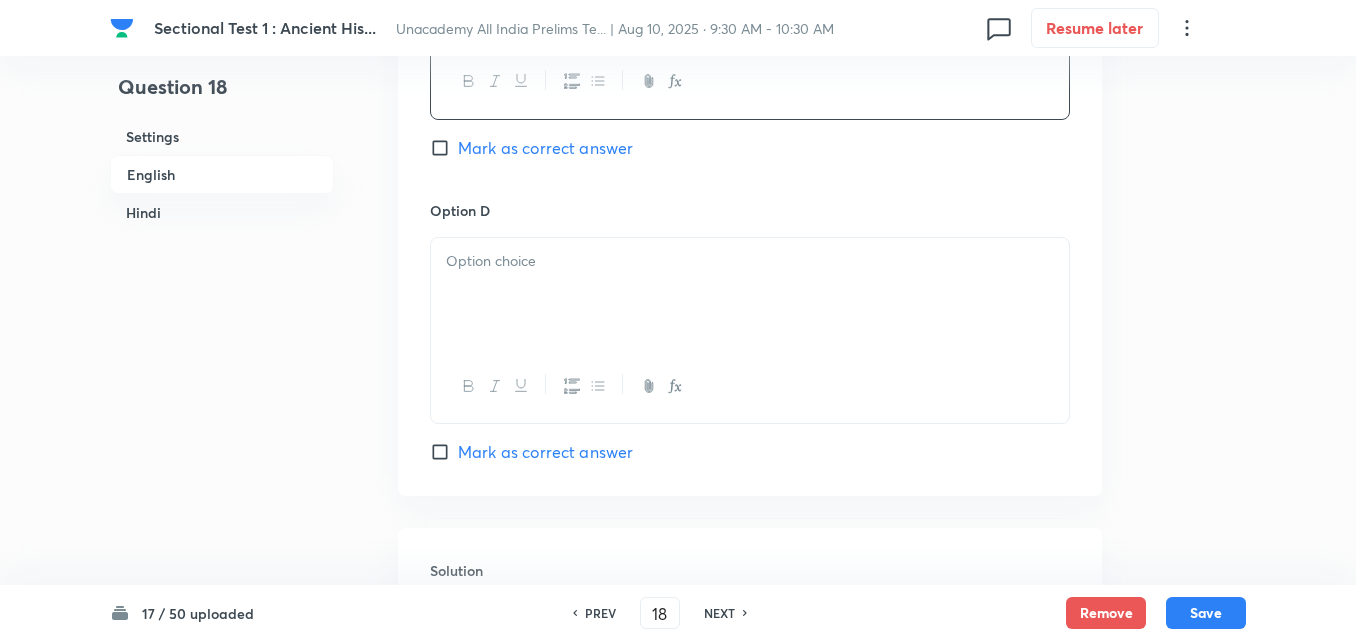 click at bounding box center [750, 294] 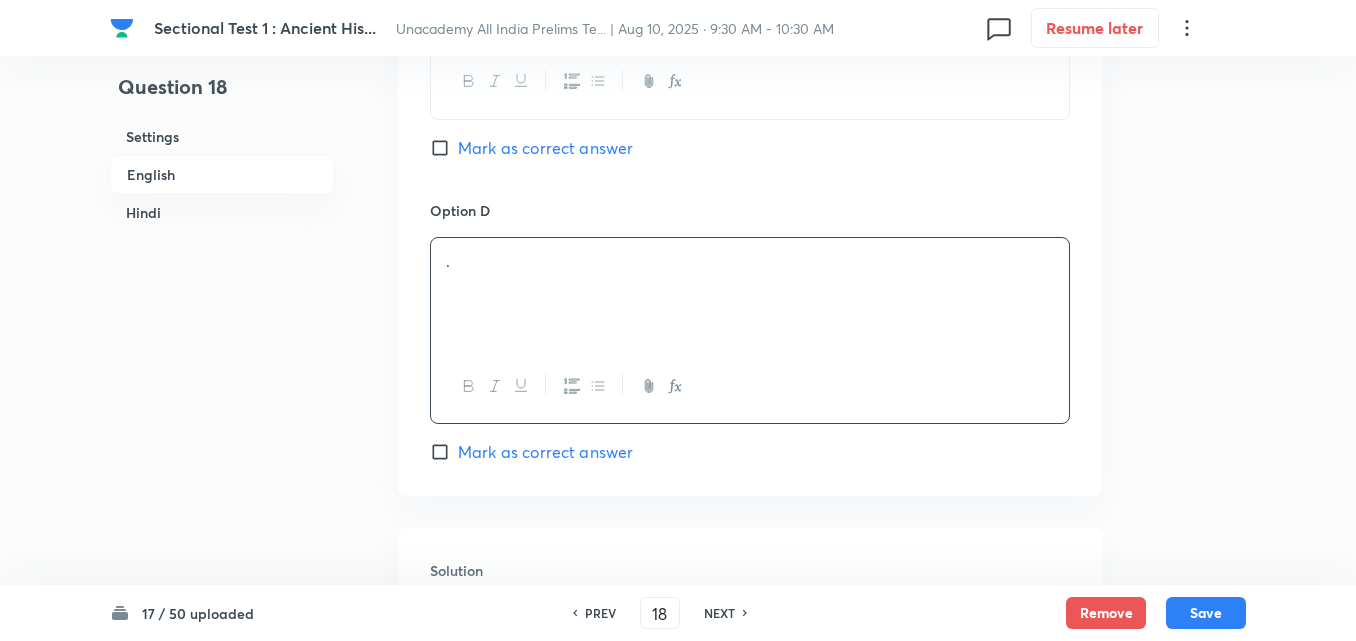 click on "Mark as correct answer" at bounding box center (545, 452) 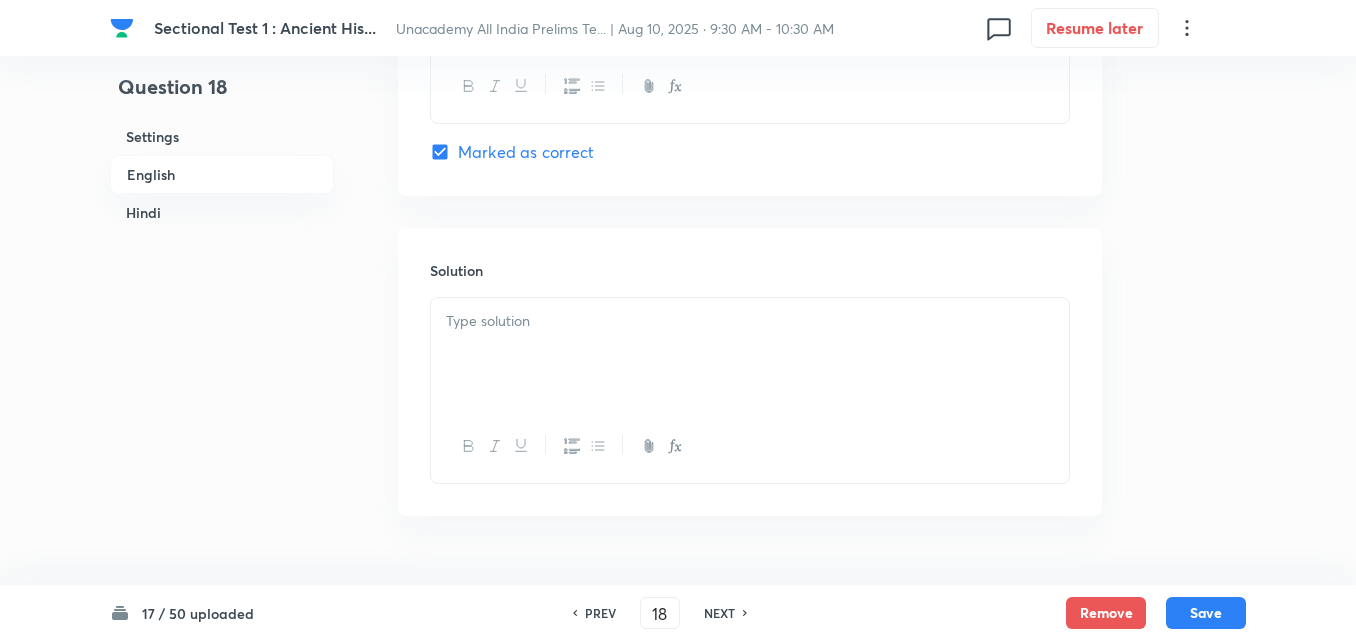click on "Solution" at bounding box center (750, 372) 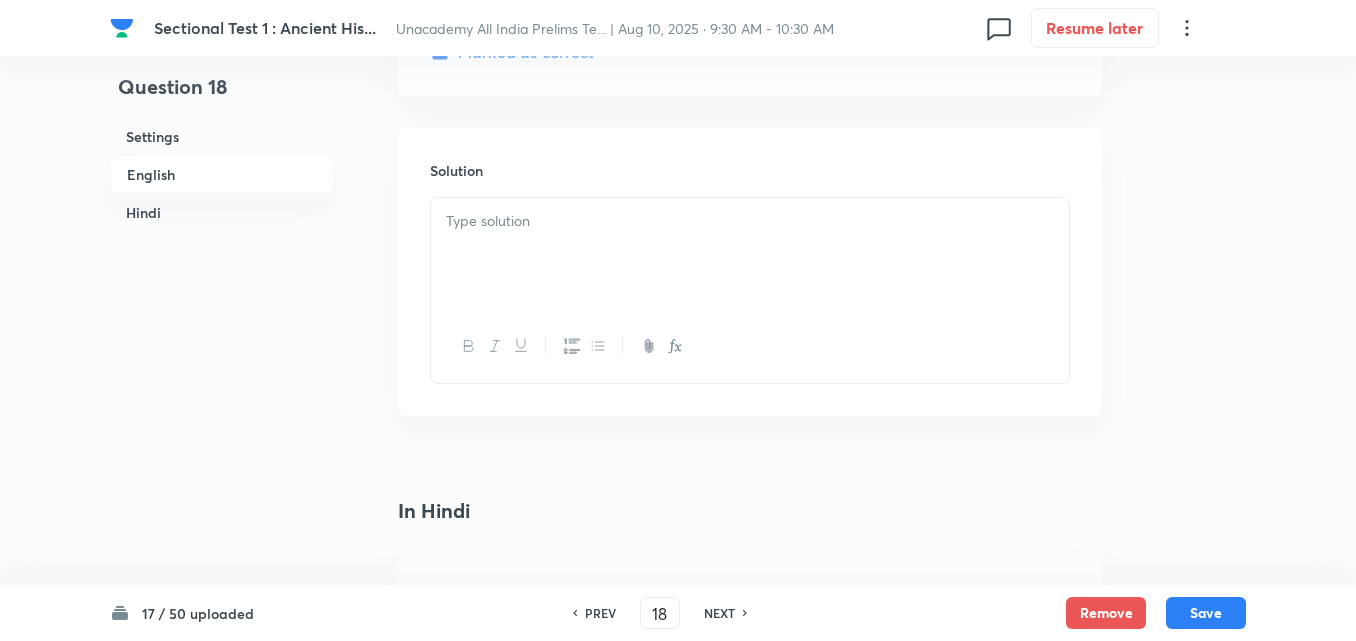 click at bounding box center [750, 254] 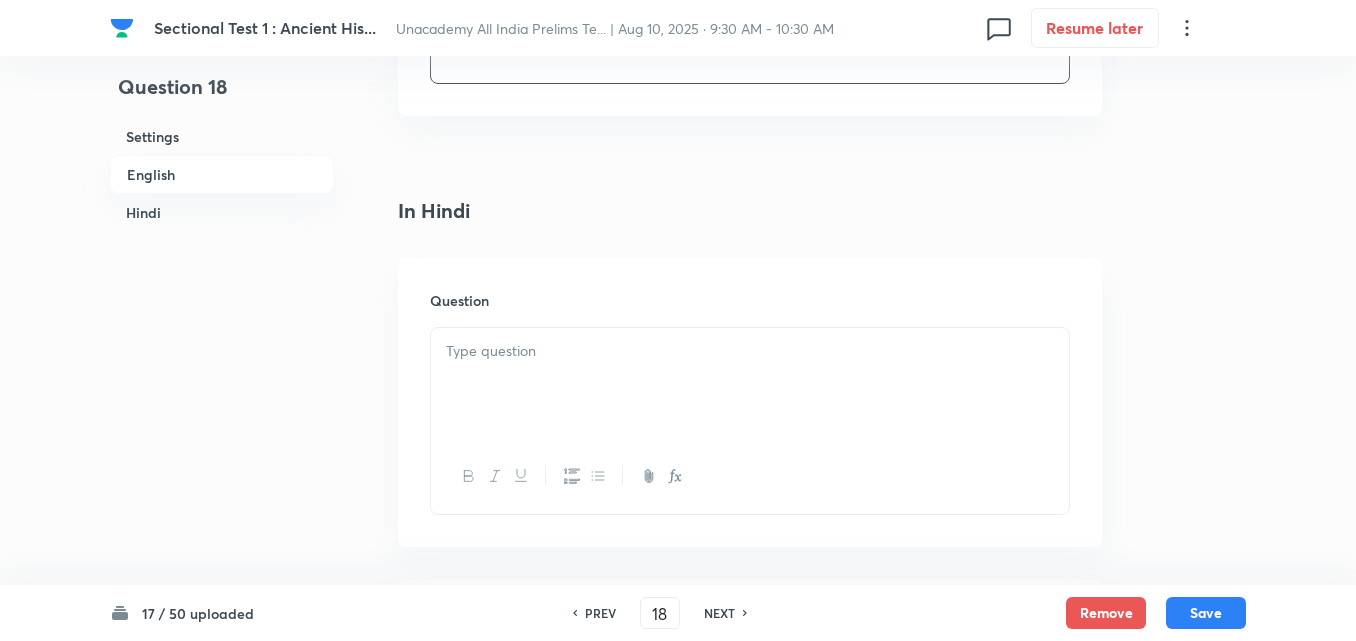 click at bounding box center (750, 351) 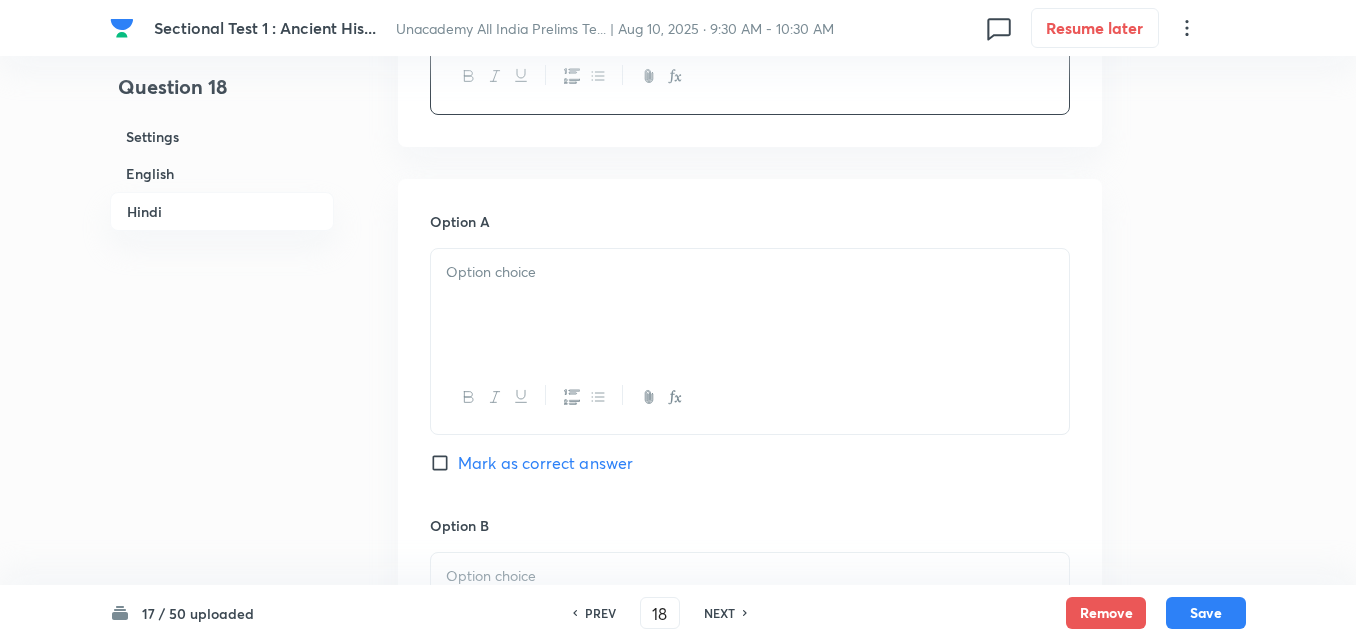 click at bounding box center [750, 305] 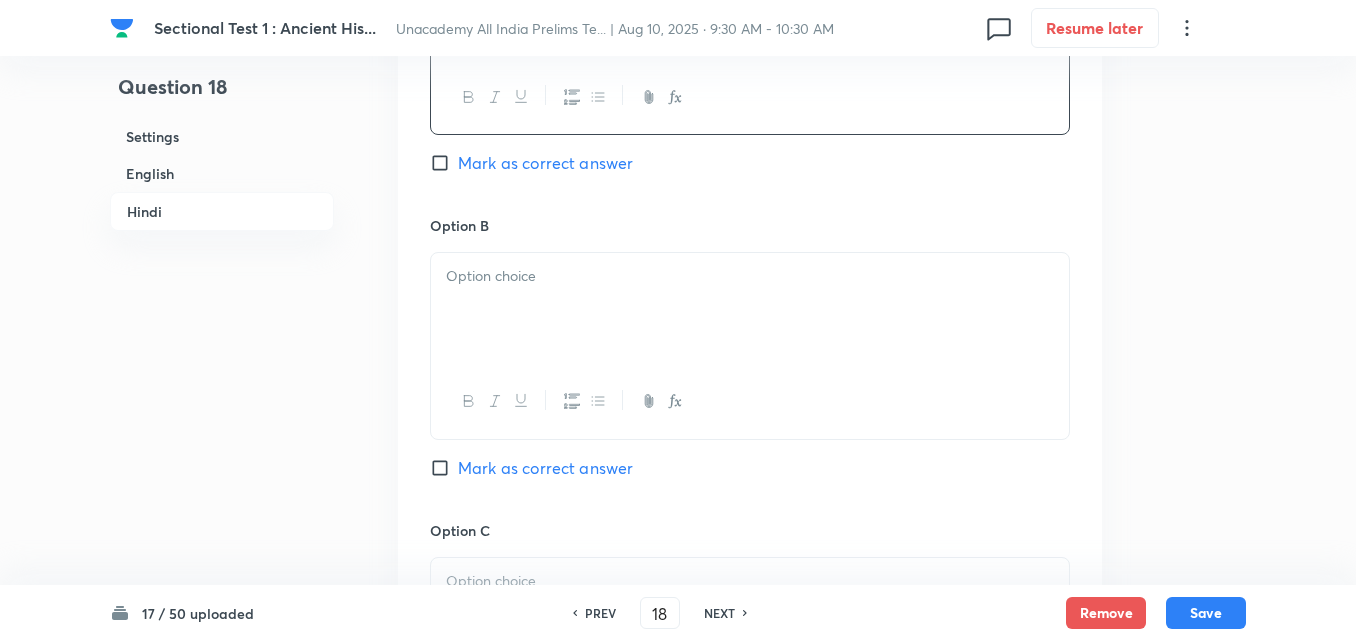 click at bounding box center [750, 309] 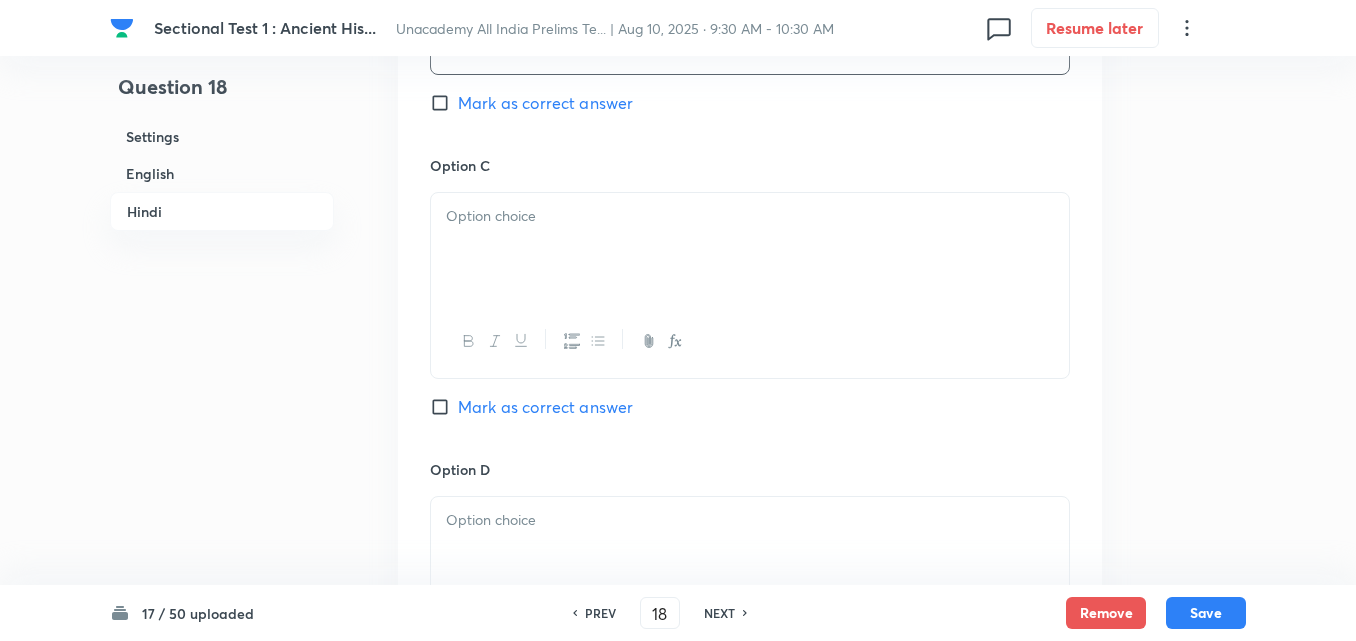 scroll, scrollTop: 3542, scrollLeft: 0, axis: vertical 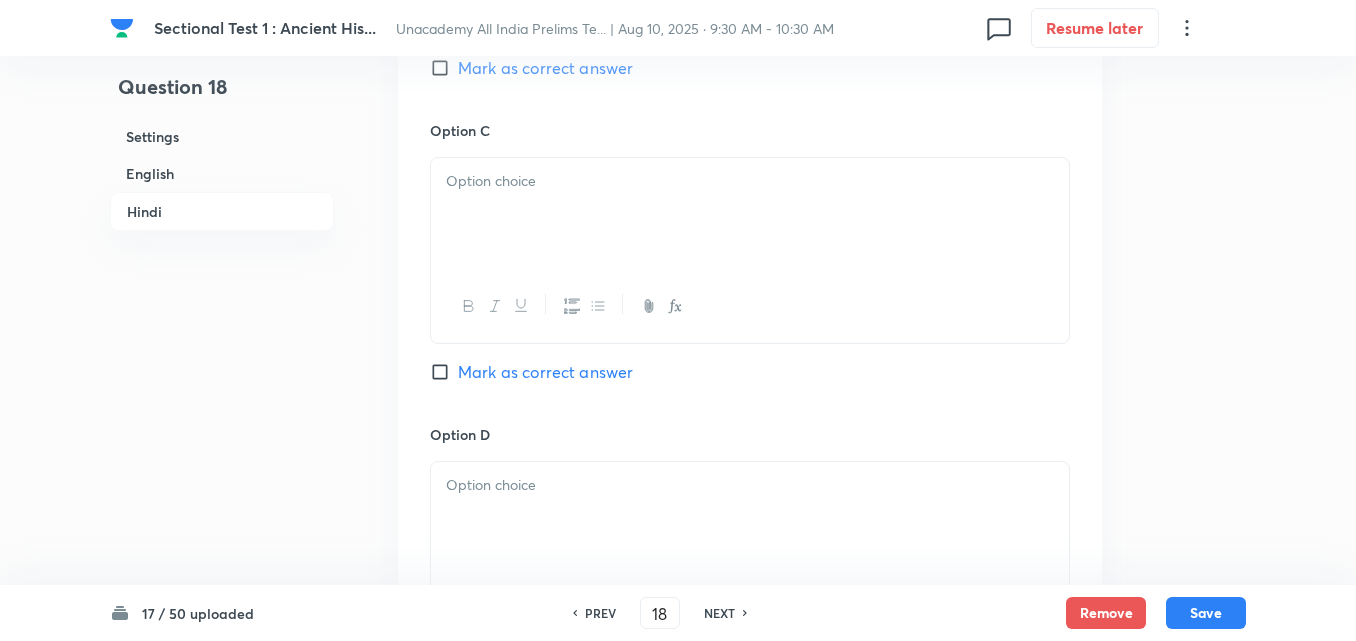 click at bounding box center [750, 306] 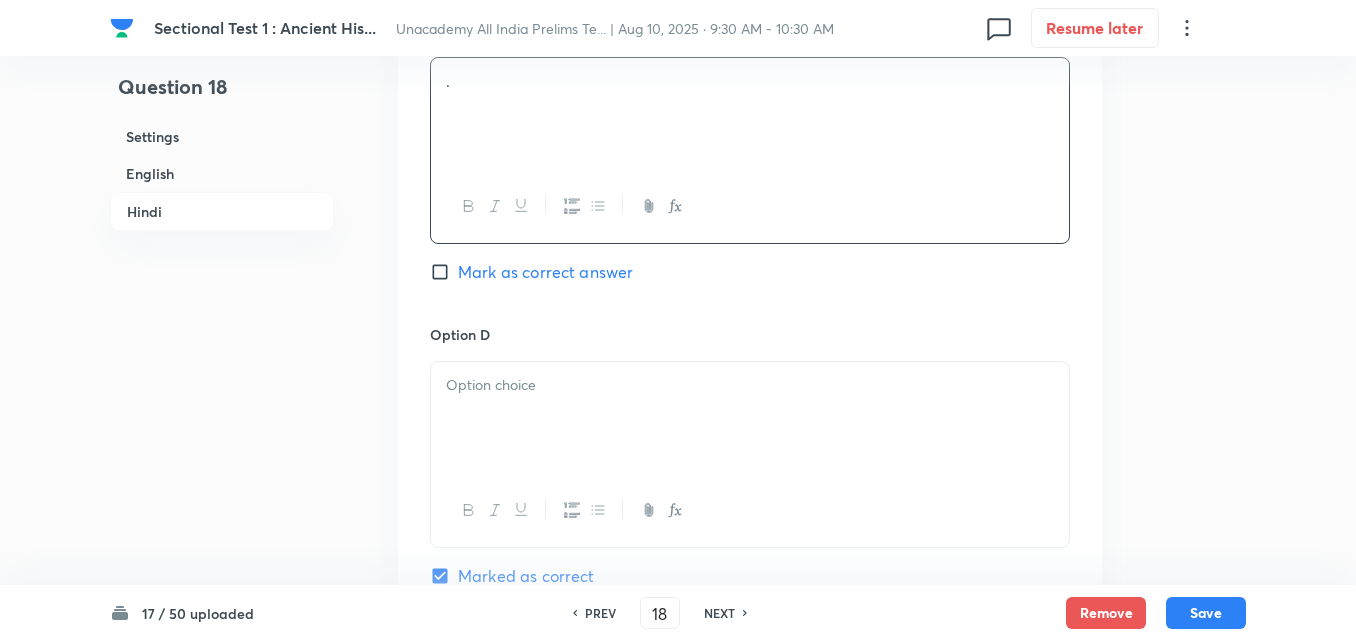 click at bounding box center (750, 385) 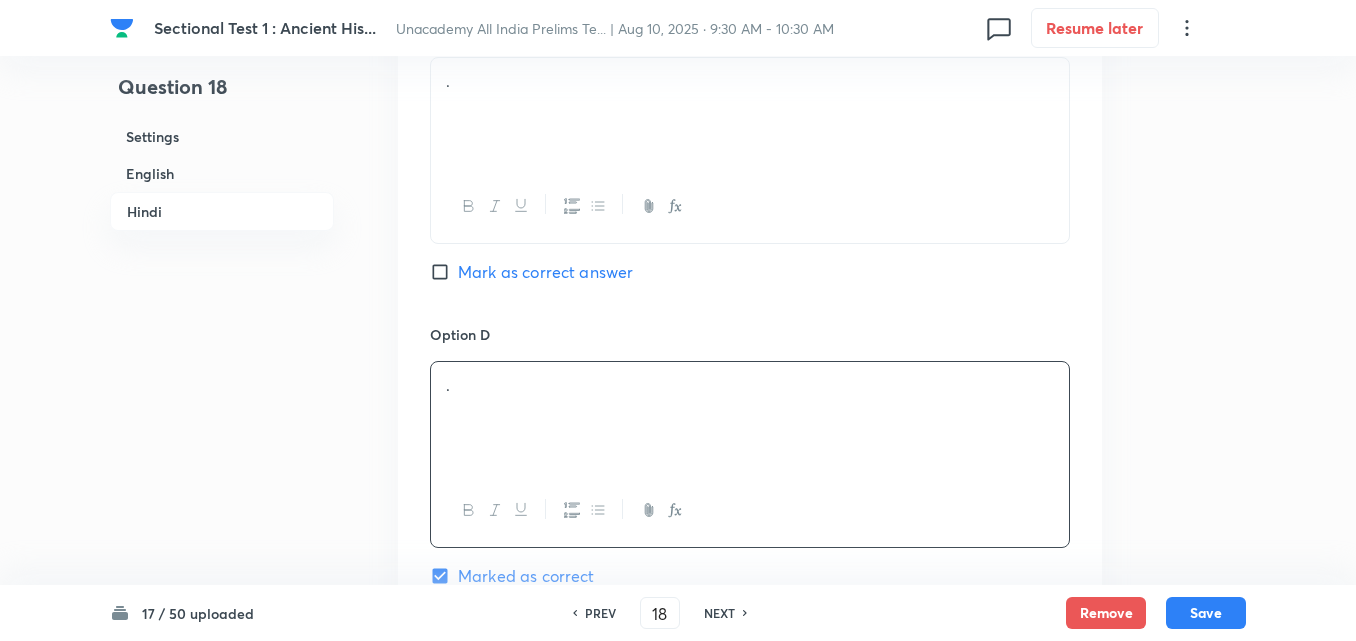 scroll, scrollTop: 4118, scrollLeft: 0, axis: vertical 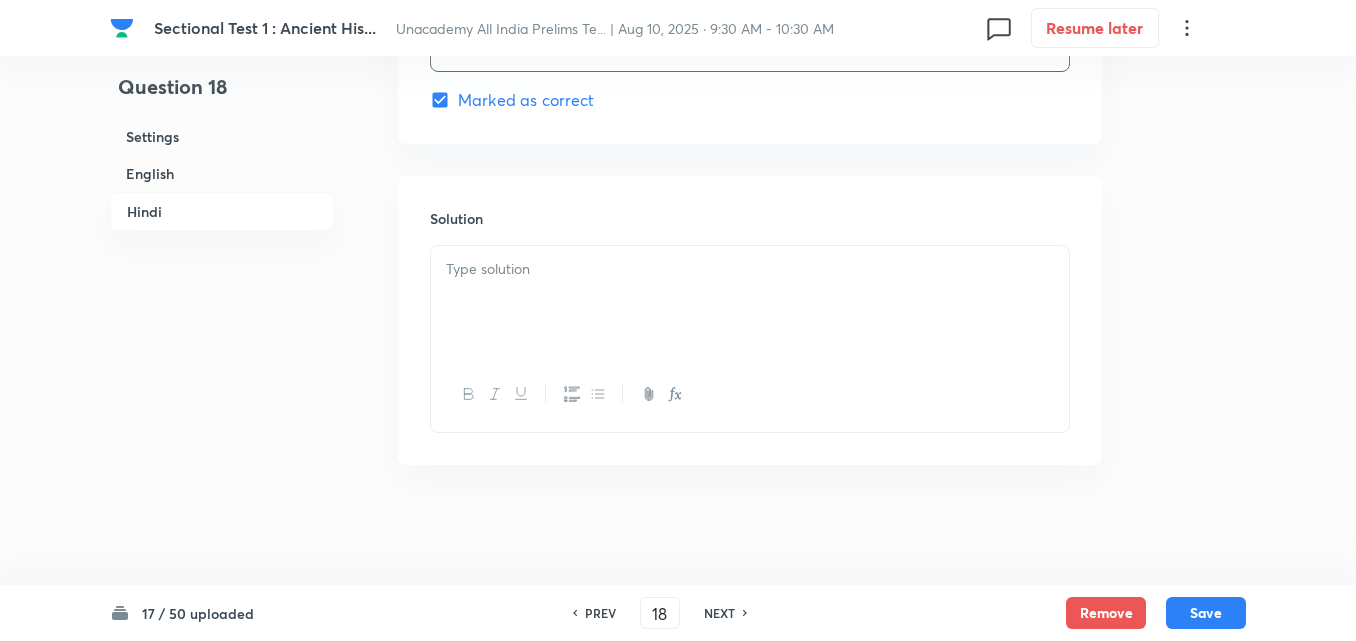 click at bounding box center (750, 302) 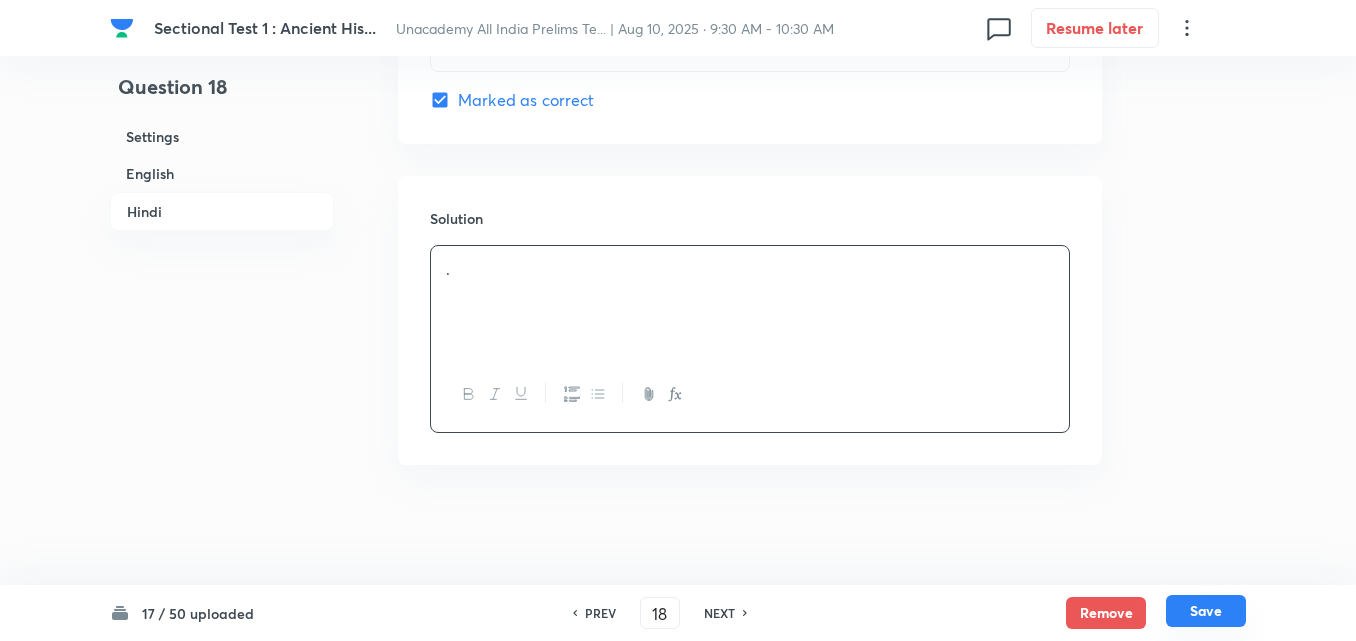 click on "Save" at bounding box center (1206, 611) 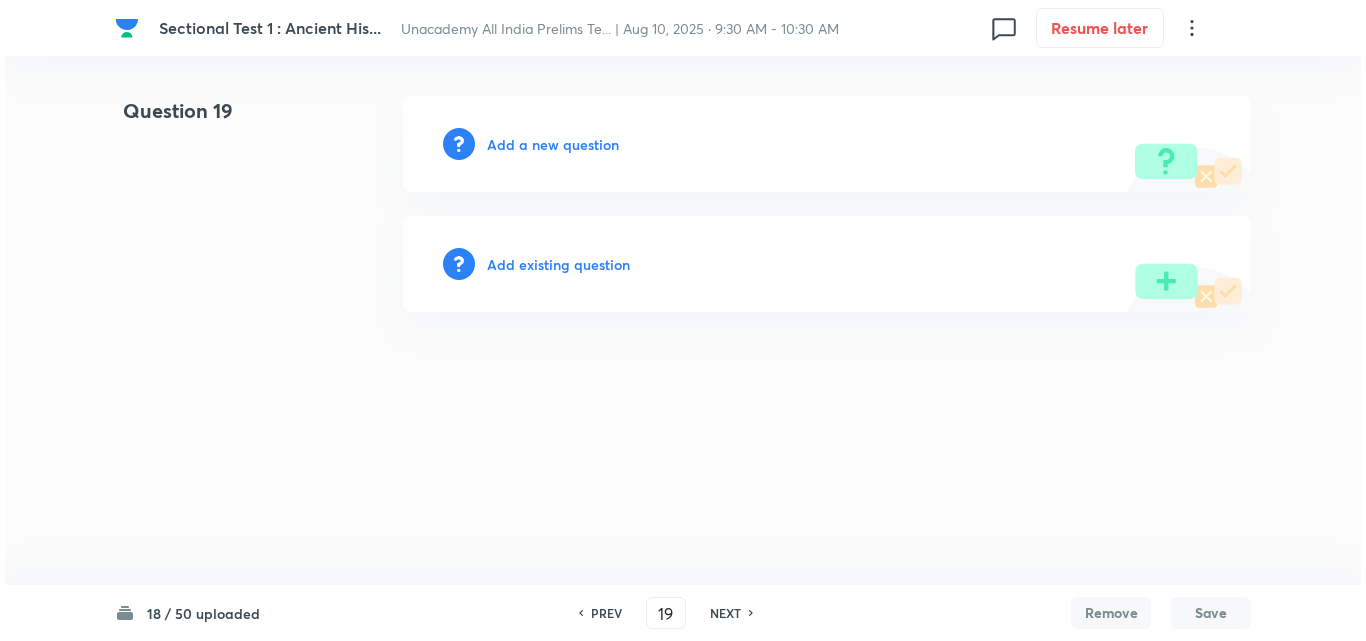 scroll, scrollTop: 0, scrollLeft: 0, axis: both 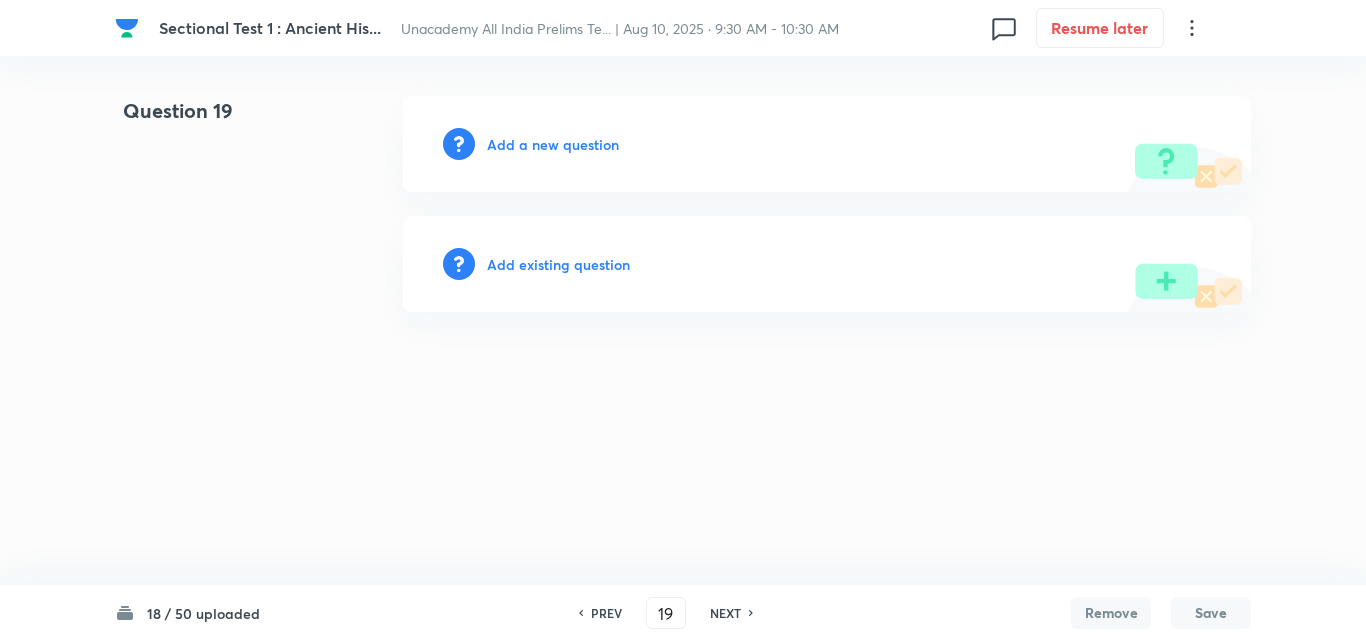 click on "Add a new question" at bounding box center [553, 144] 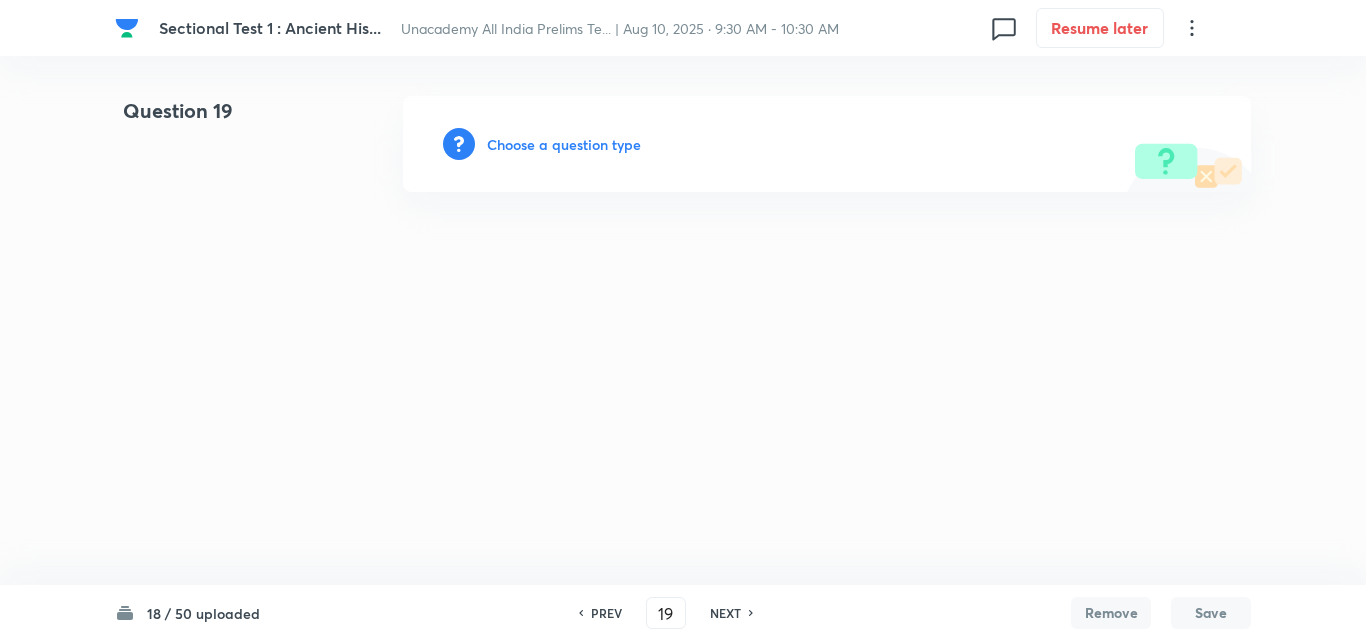 click on "Choose a question type" at bounding box center [564, 144] 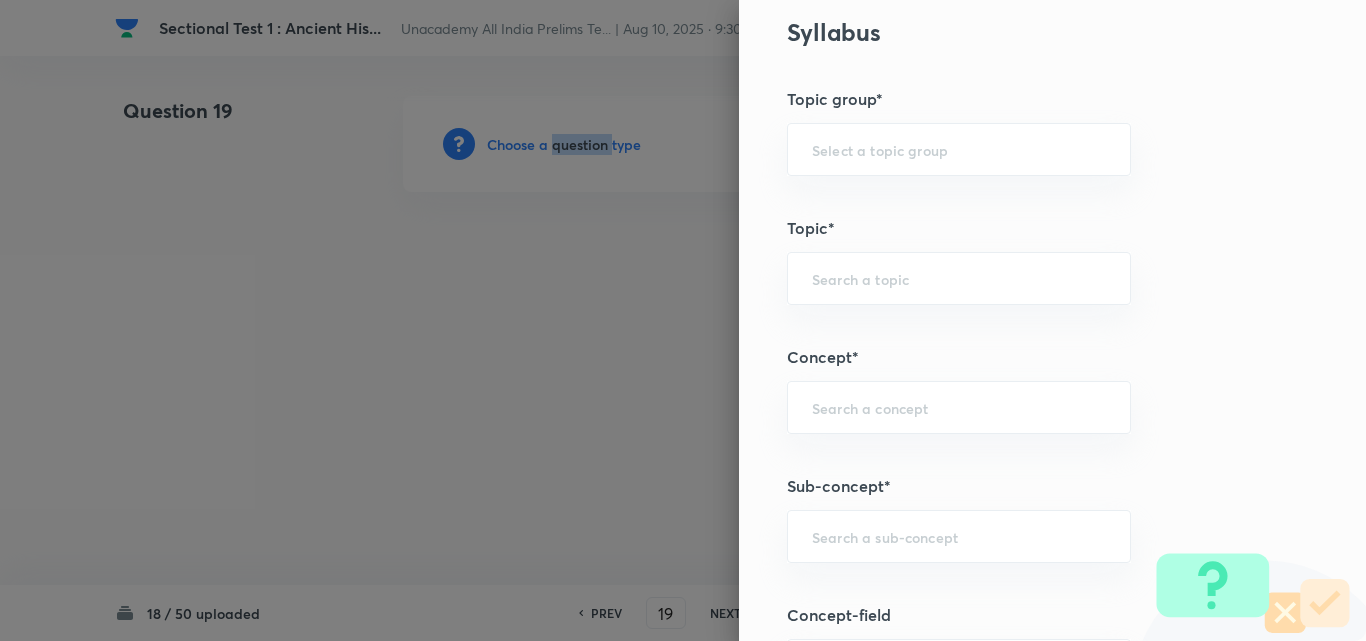 scroll, scrollTop: 1100, scrollLeft: 0, axis: vertical 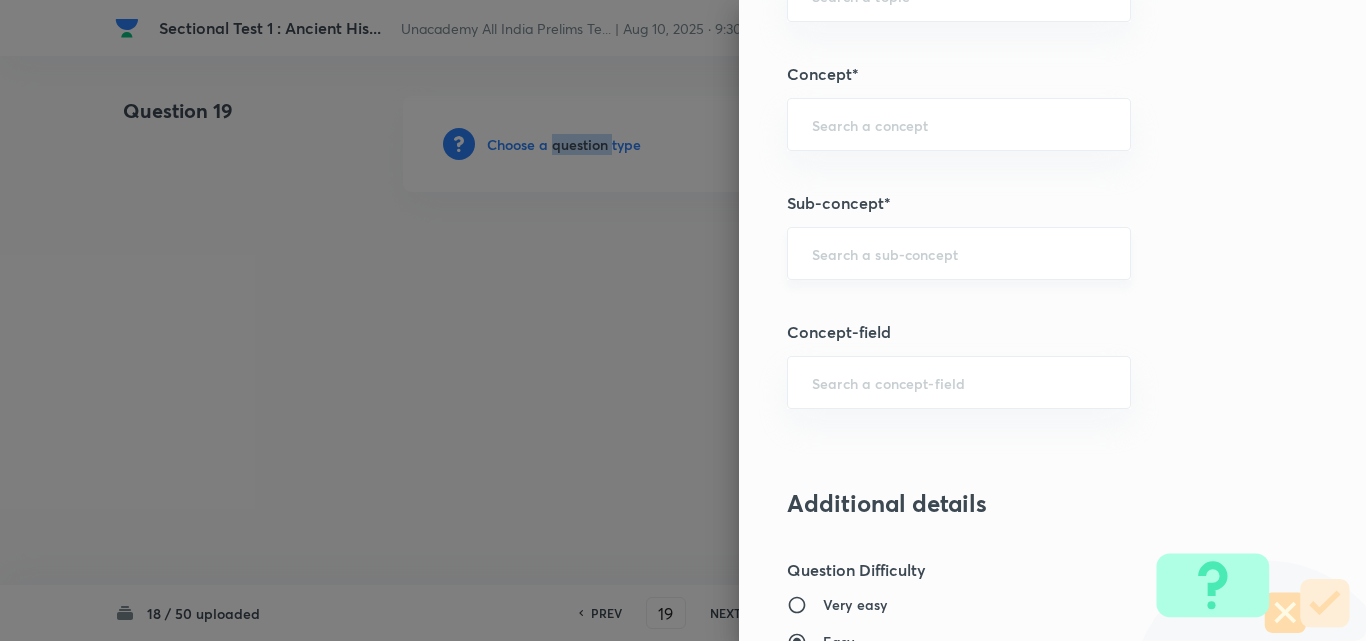 click on "​" at bounding box center (959, 253) 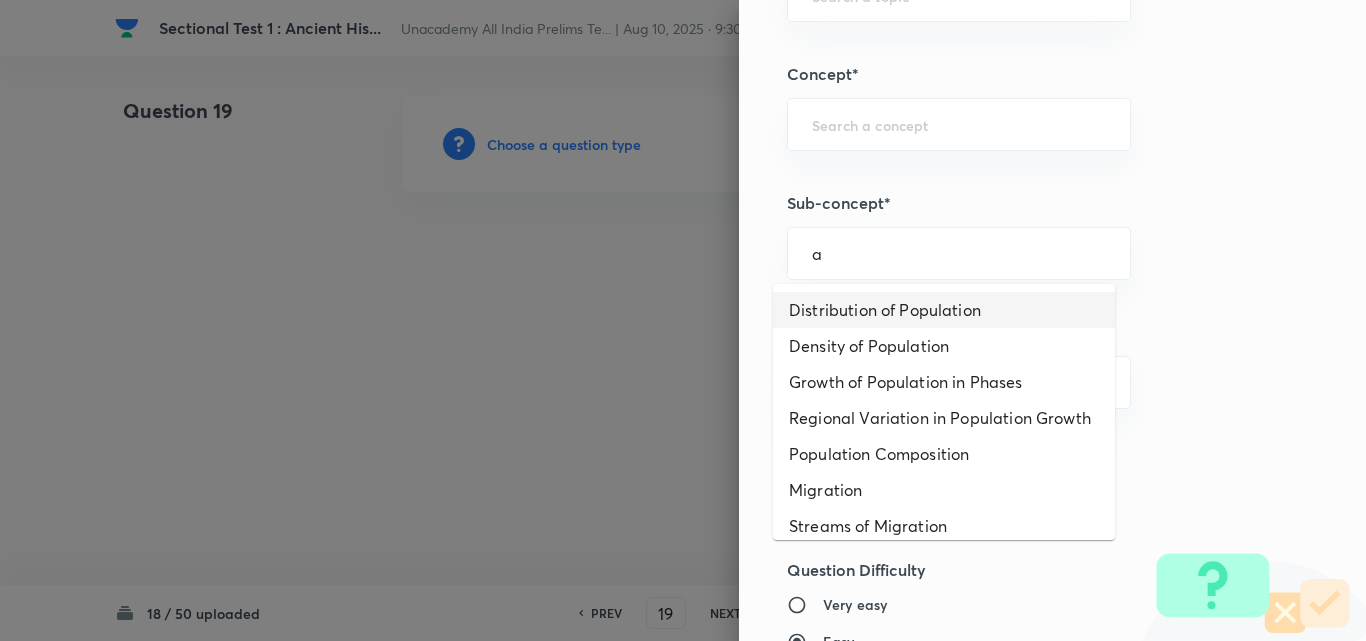 click on "Distribution of Population" at bounding box center (944, 310) 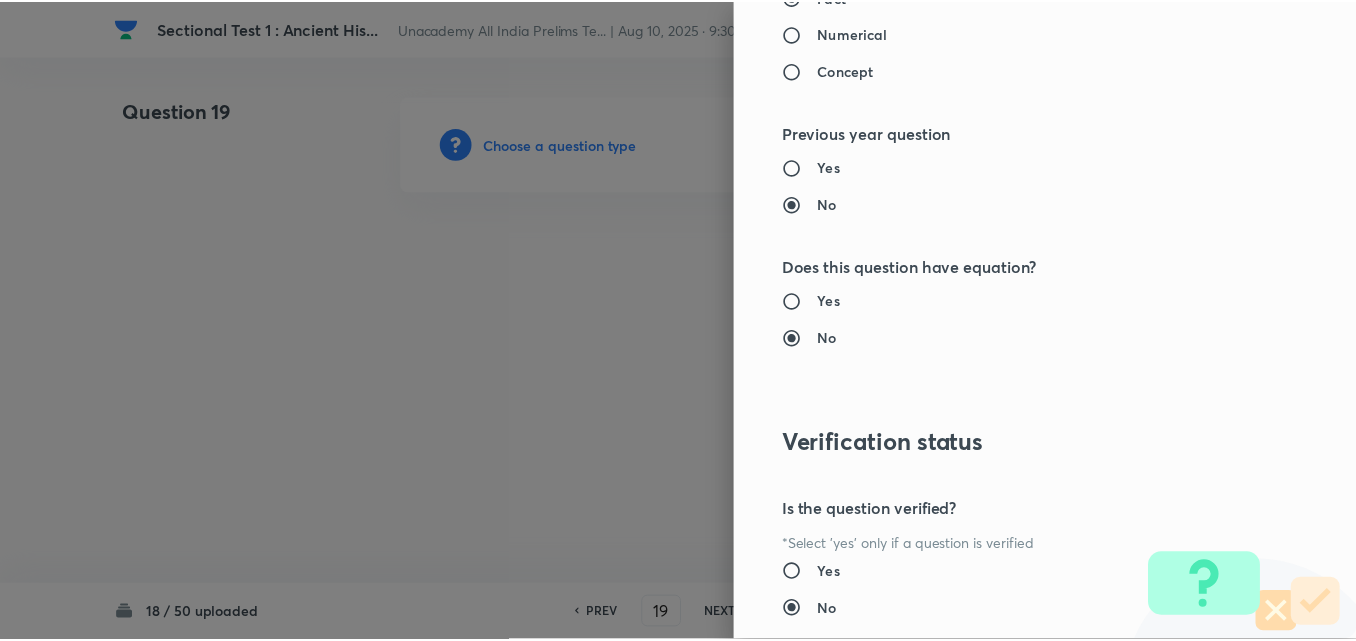 scroll, scrollTop: 2085, scrollLeft: 0, axis: vertical 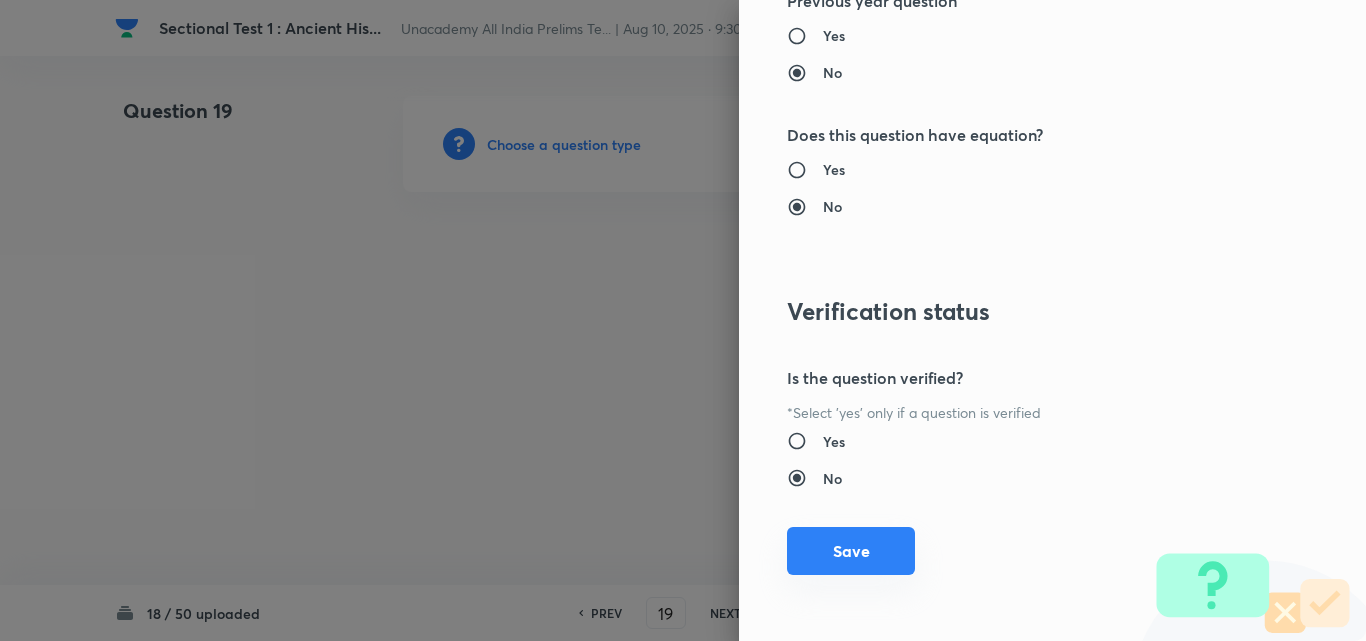 click on "Save" at bounding box center [851, 551] 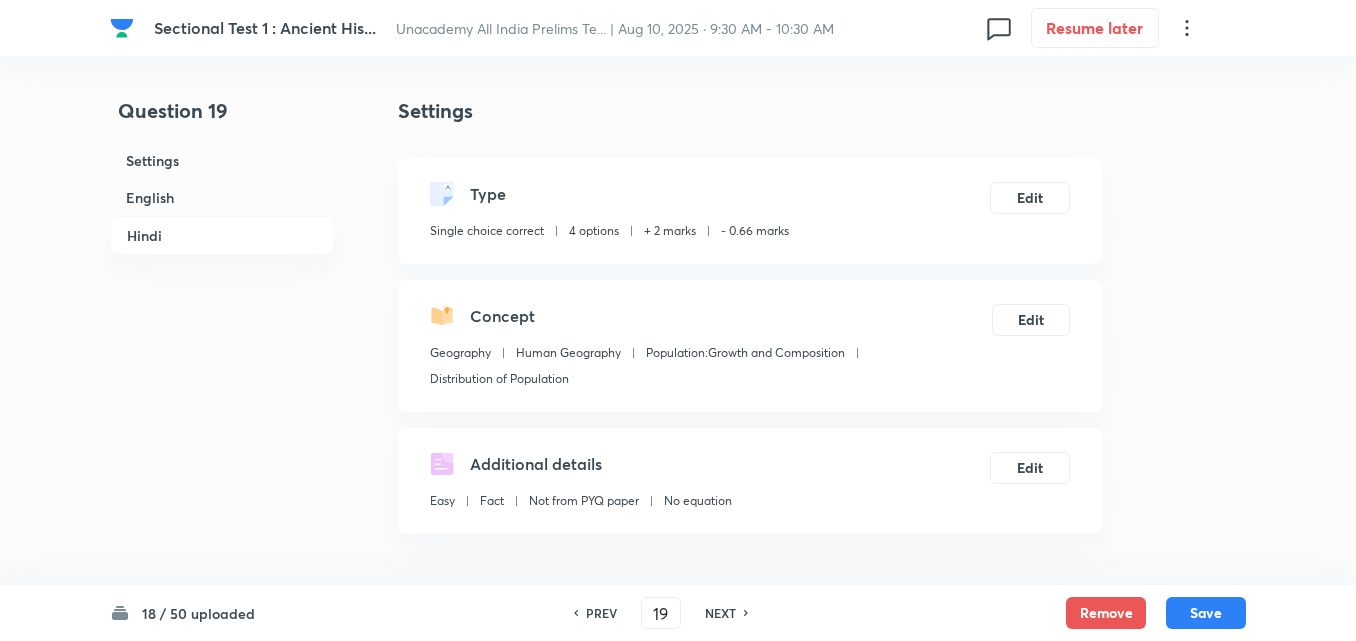 click on "English" at bounding box center [222, 197] 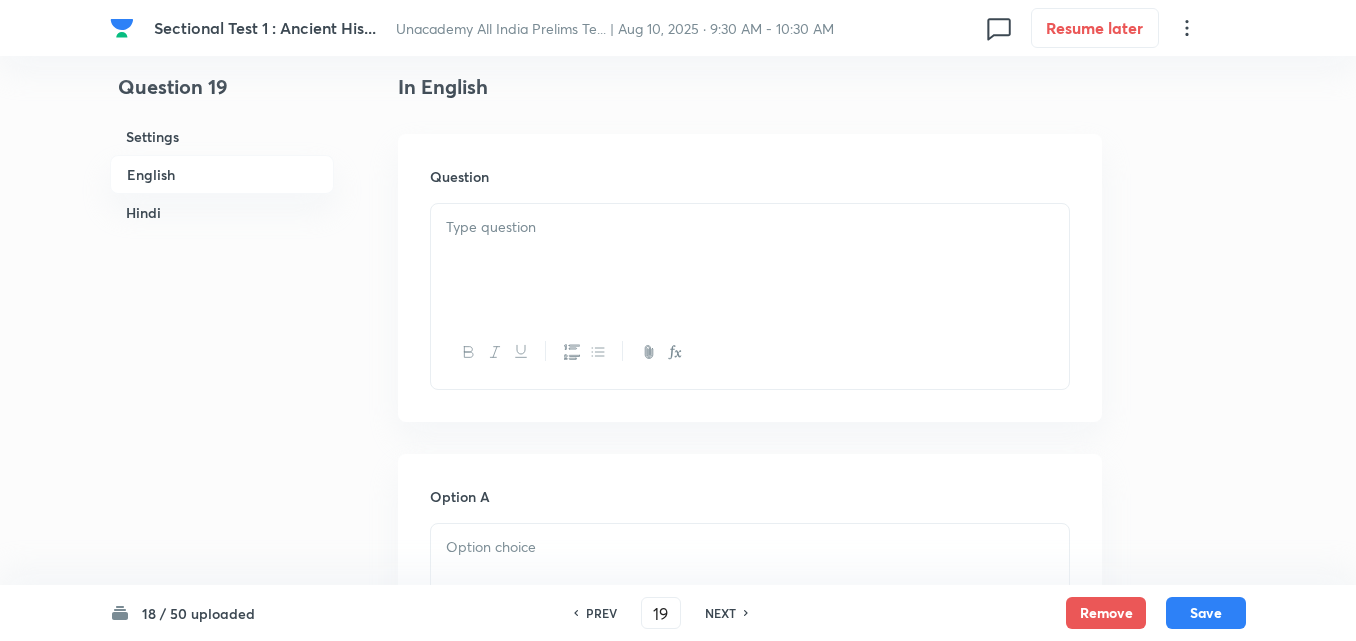 click at bounding box center [750, 260] 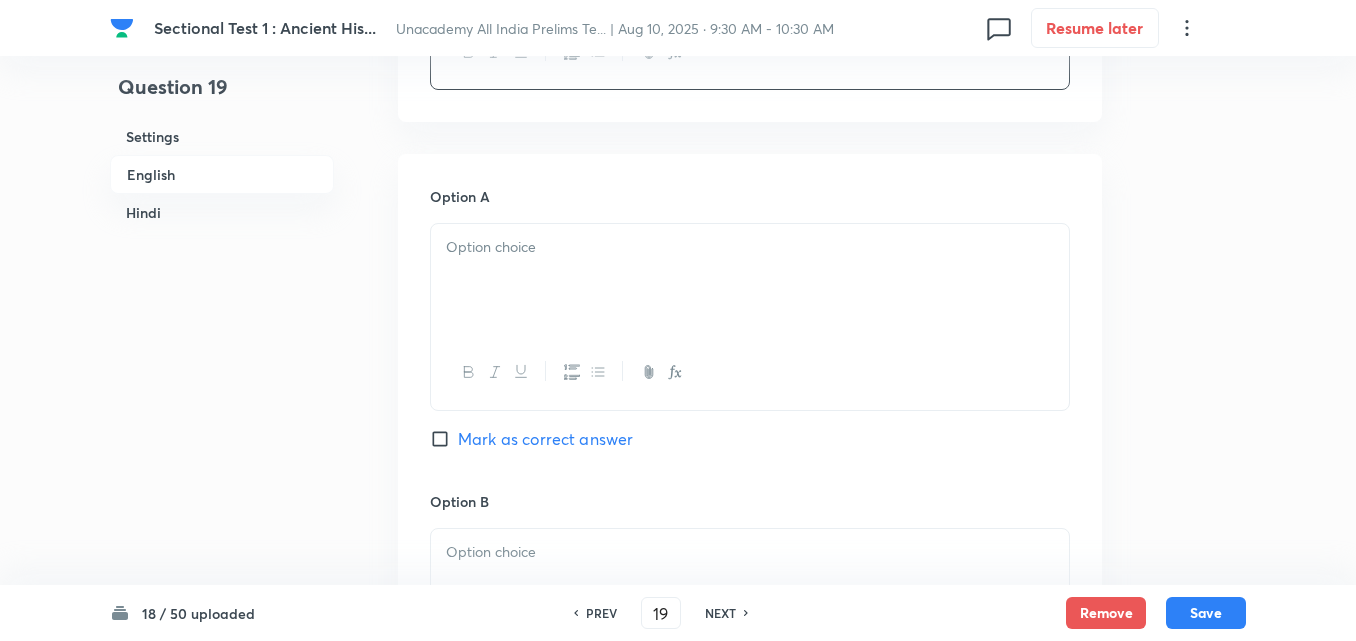 click at bounding box center [750, 280] 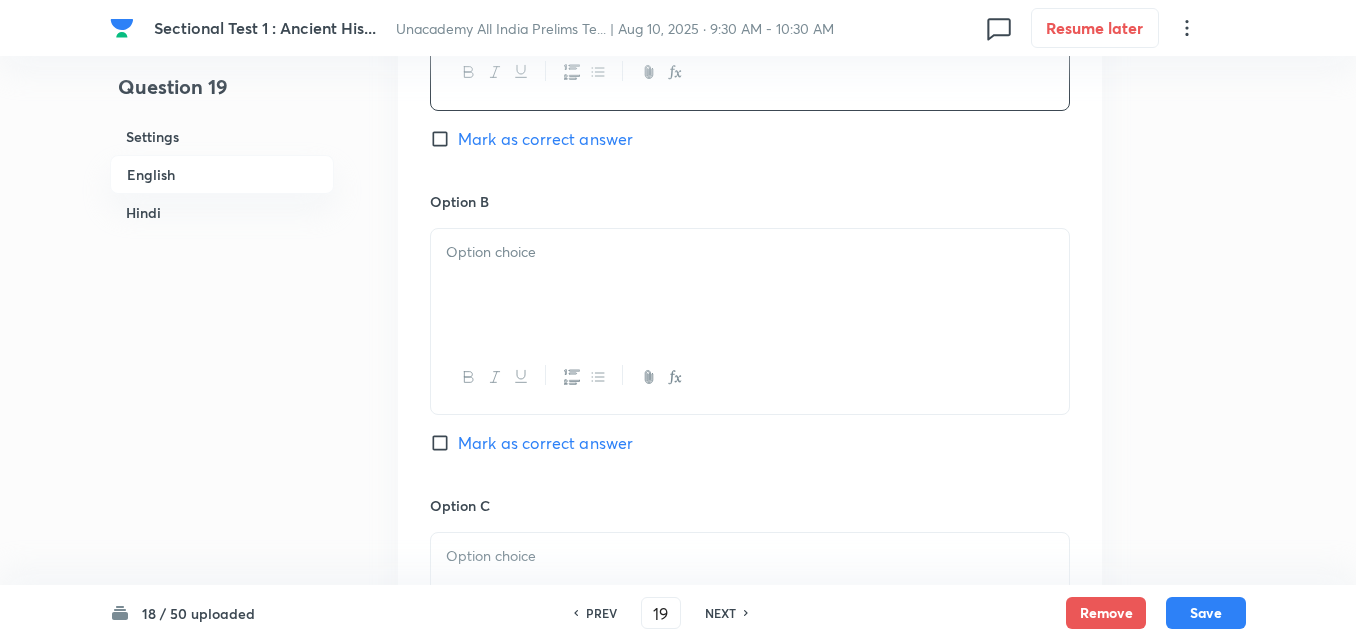 click at bounding box center [750, 285] 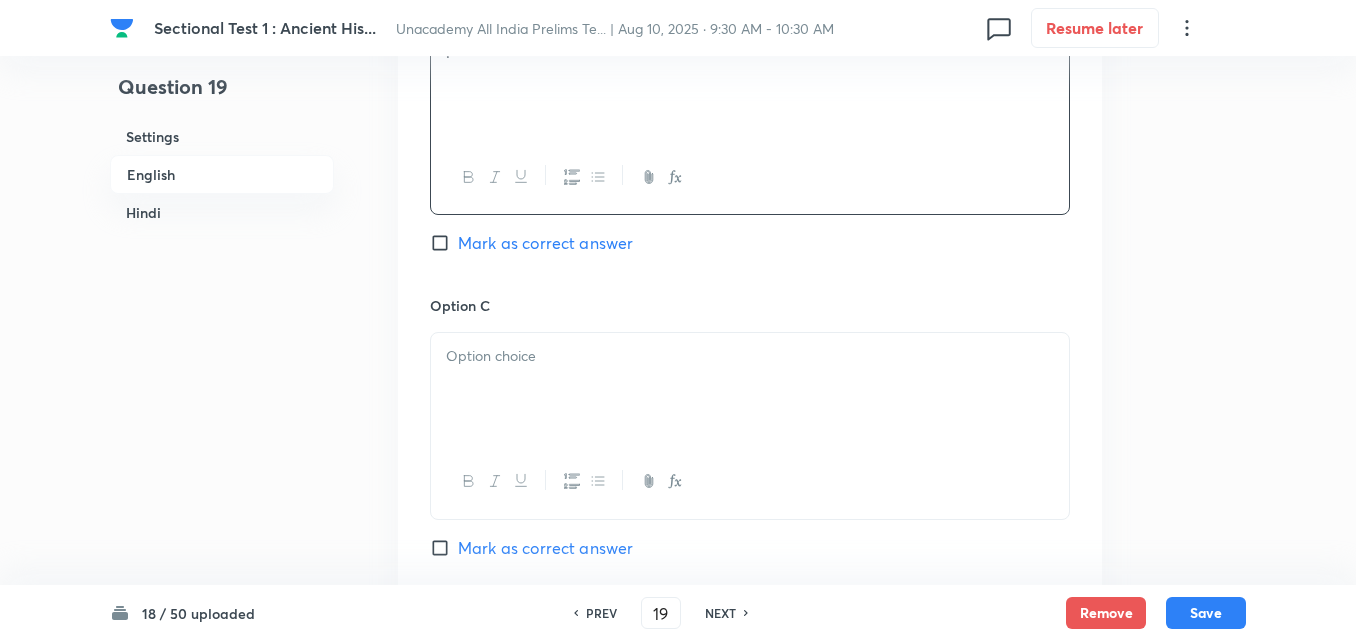 click at bounding box center [750, 389] 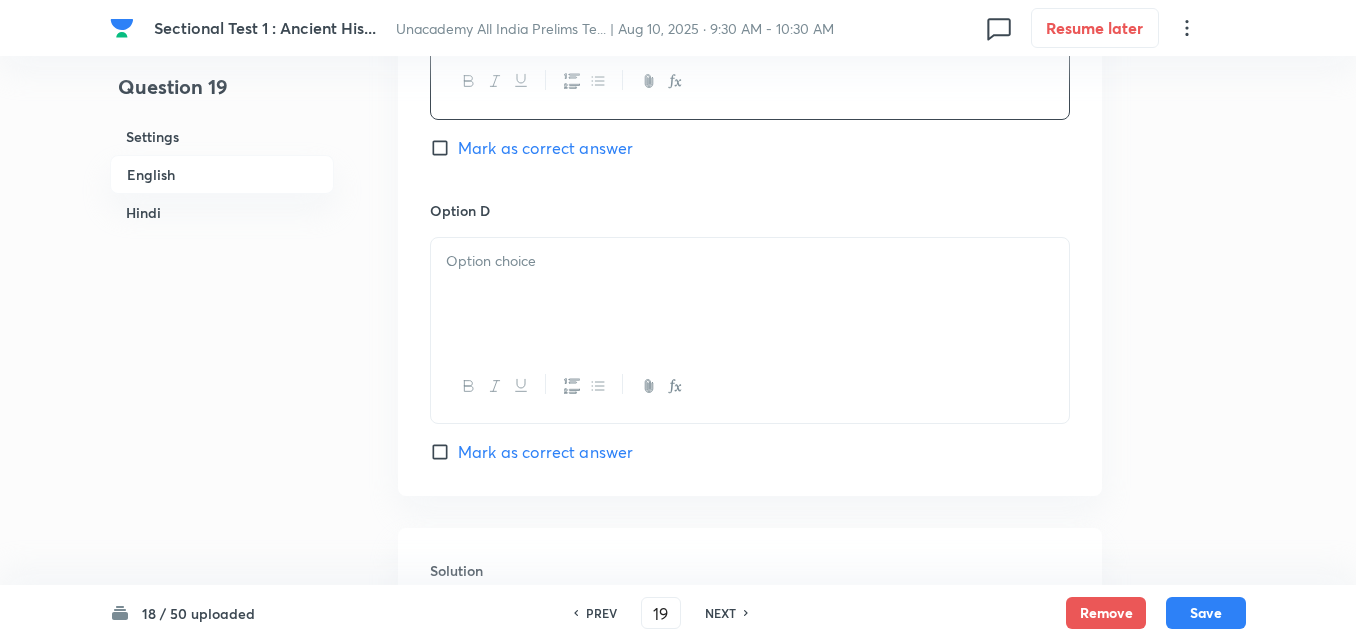 click at bounding box center (750, 294) 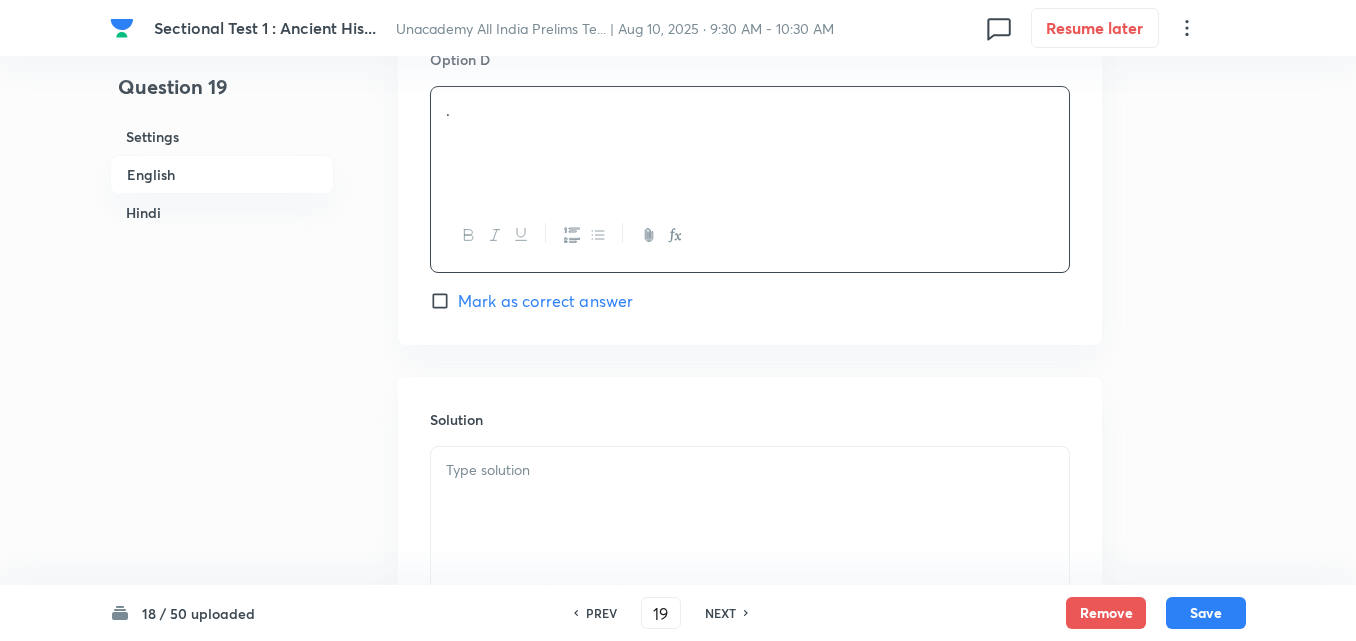 scroll, scrollTop: 2042, scrollLeft: 0, axis: vertical 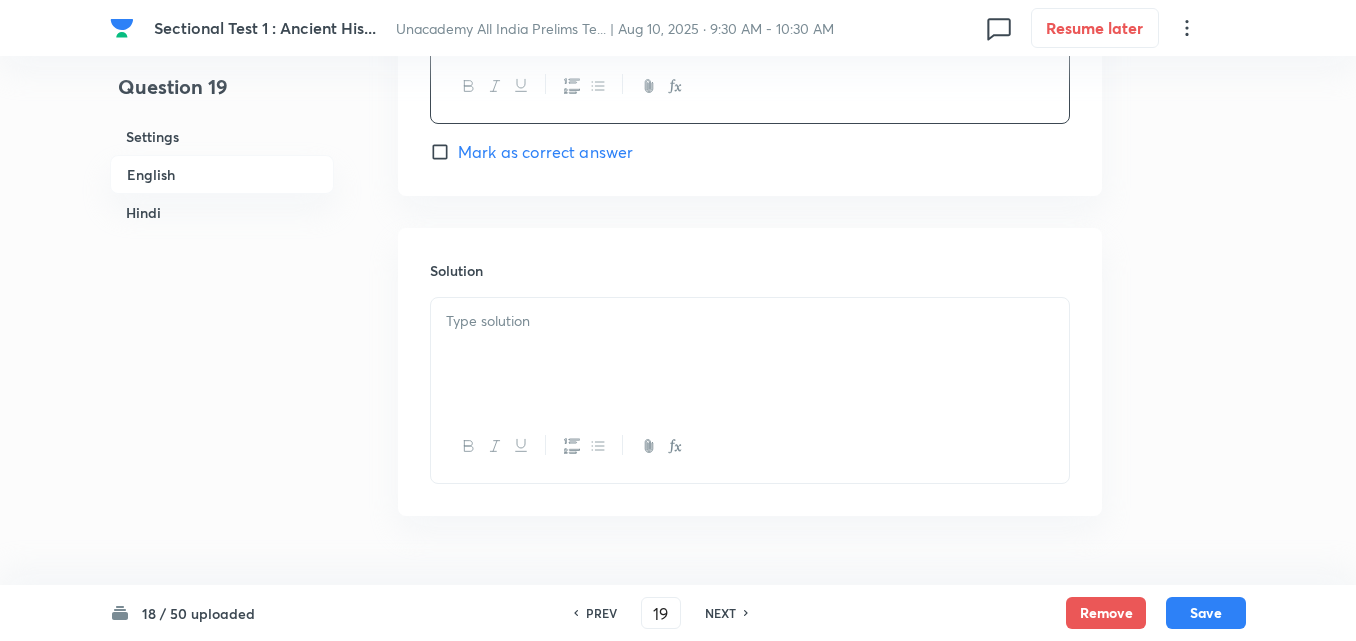 click on "Mark as correct answer" at bounding box center [545, 152] 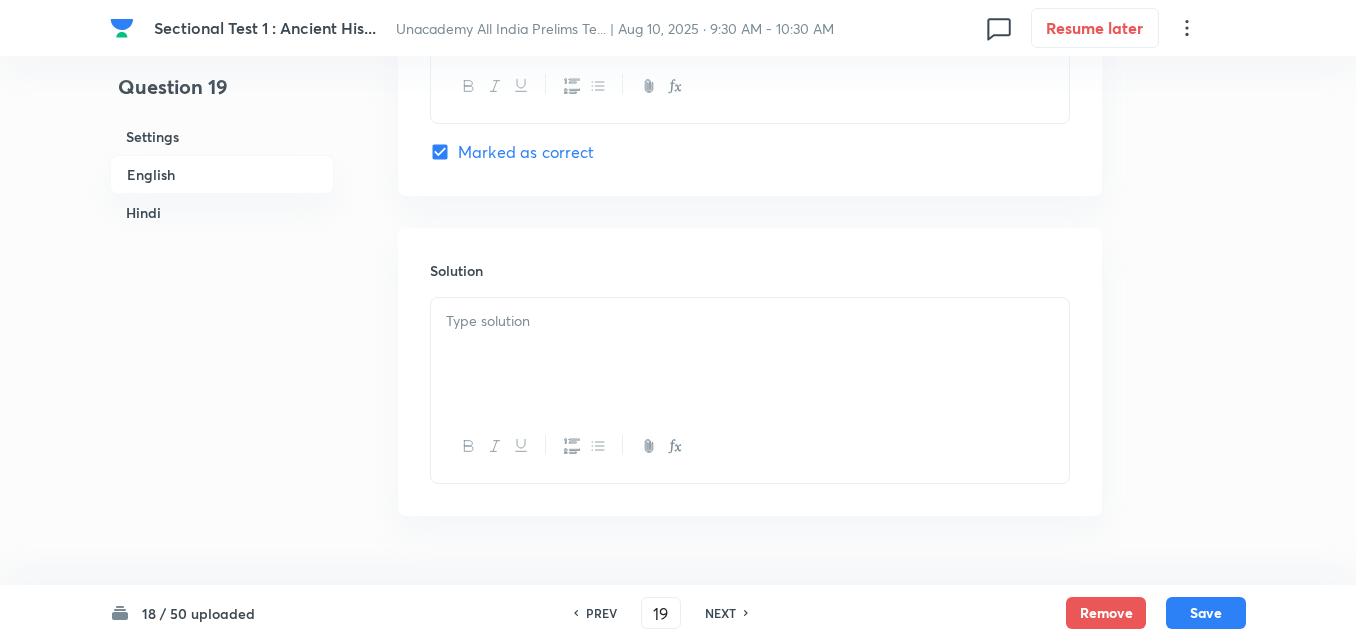click at bounding box center [750, 354] 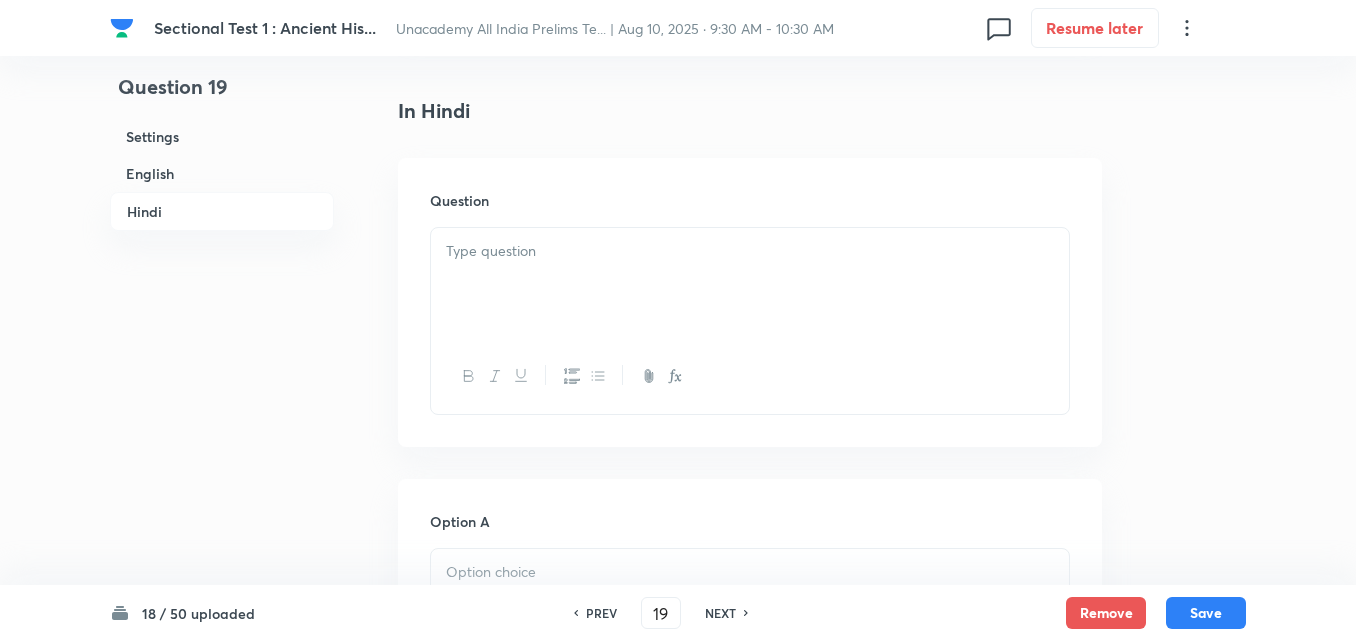 click at bounding box center [750, 251] 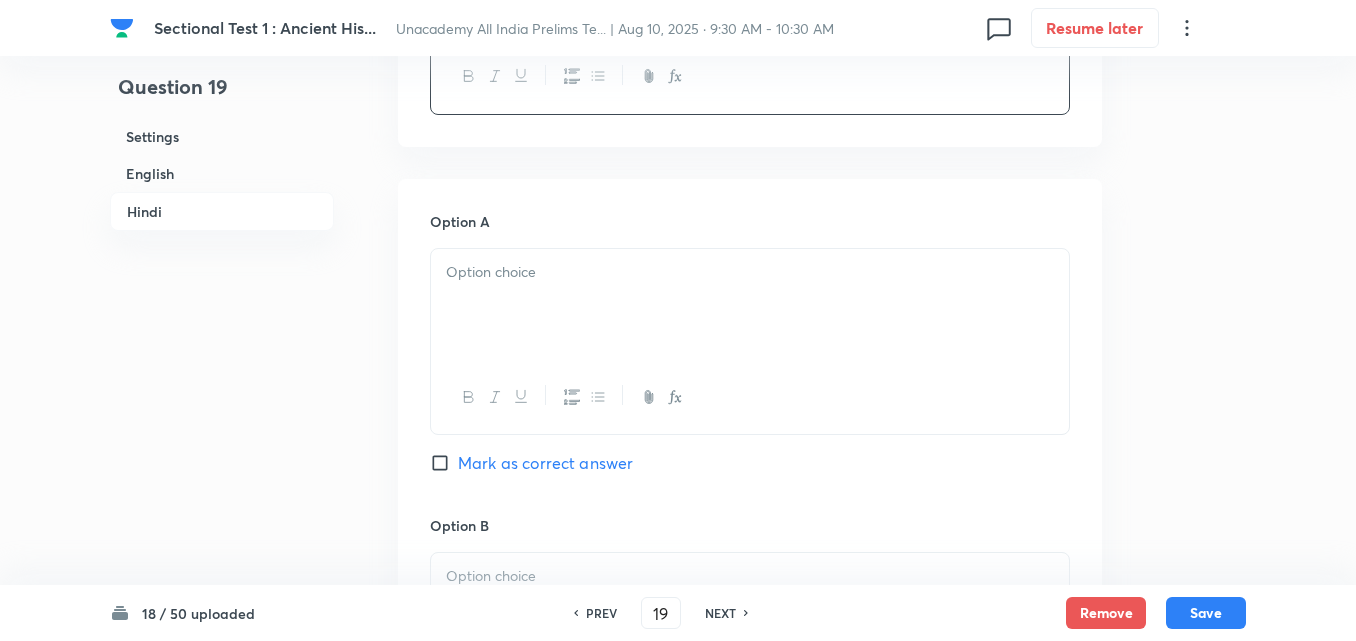 click at bounding box center (750, 305) 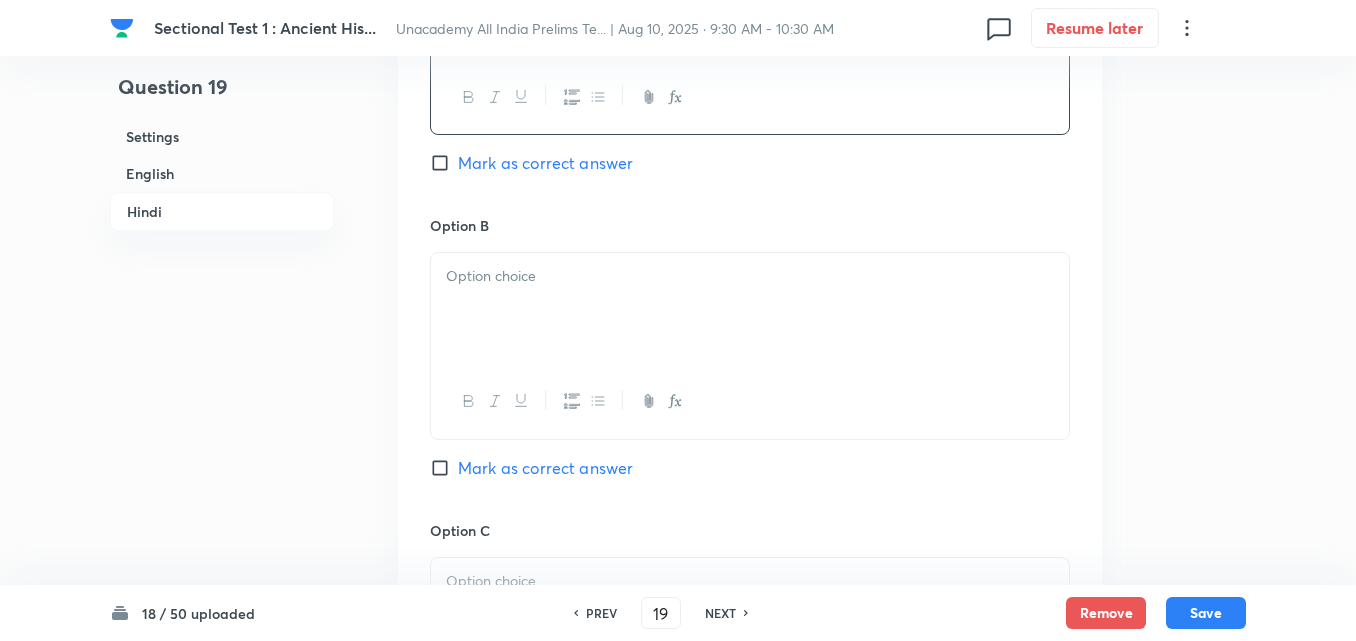 click at bounding box center [750, 309] 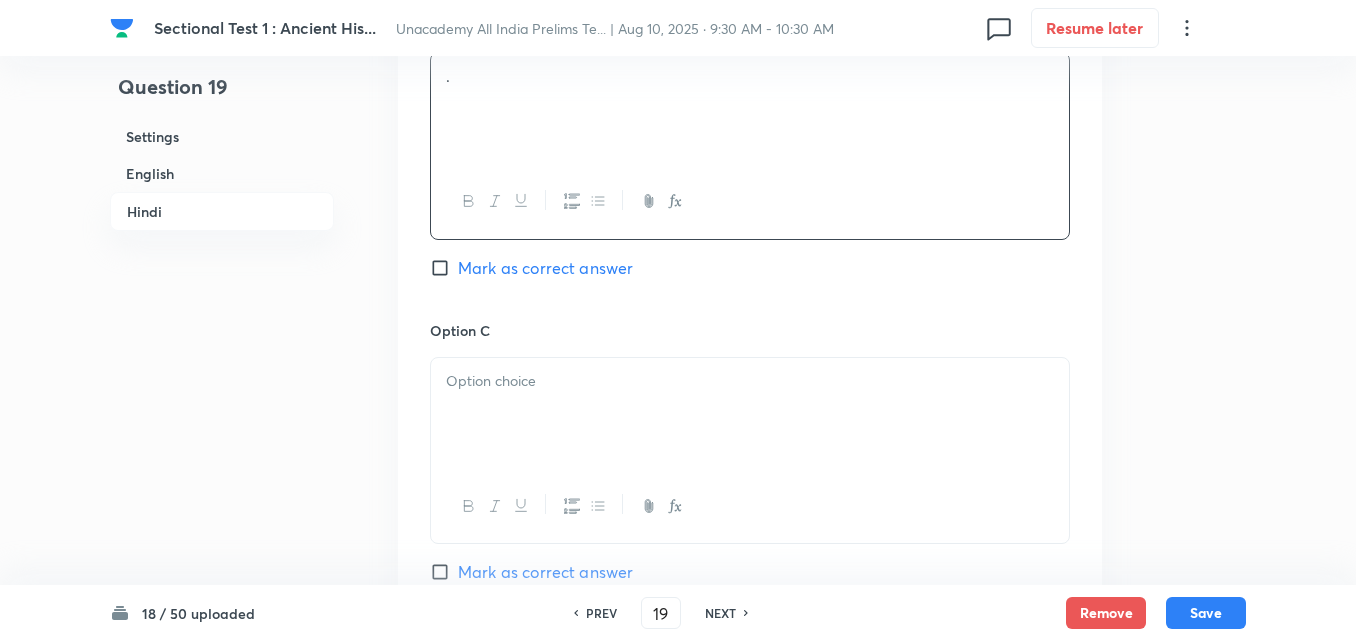 click at bounding box center [750, 414] 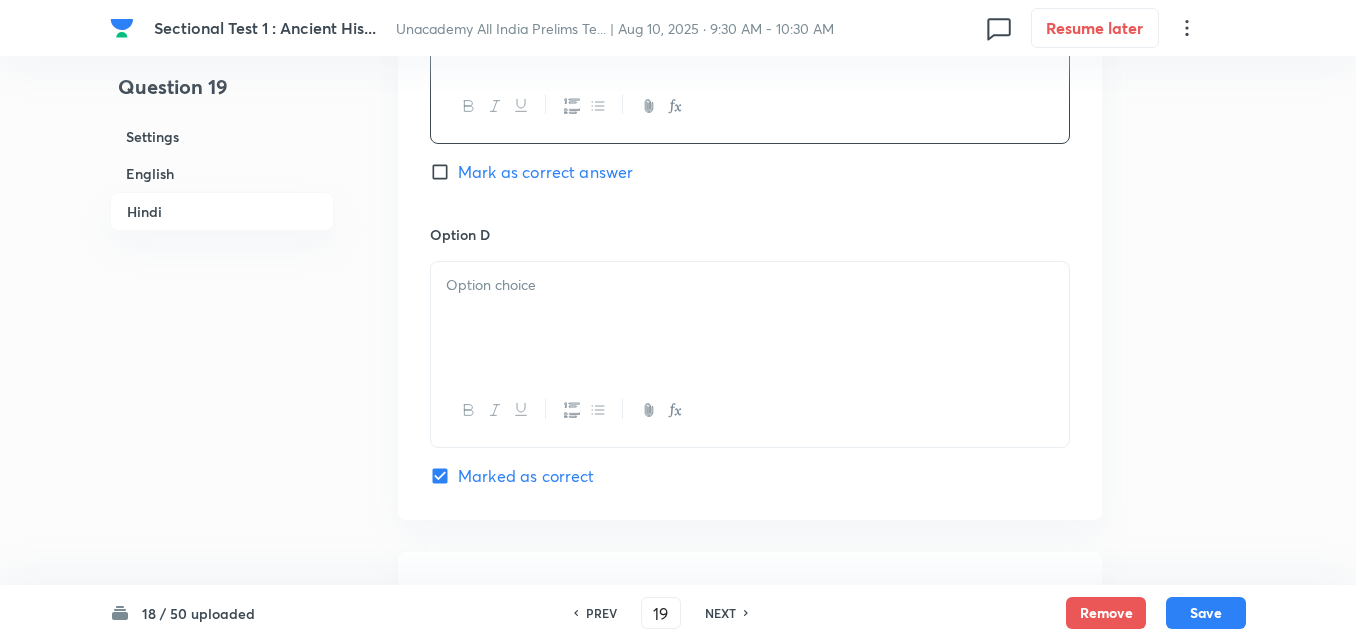 drag, startPoint x: 529, startPoint y: 342, endPoint x: 526, endPoint y: 332, distance: 10.440307 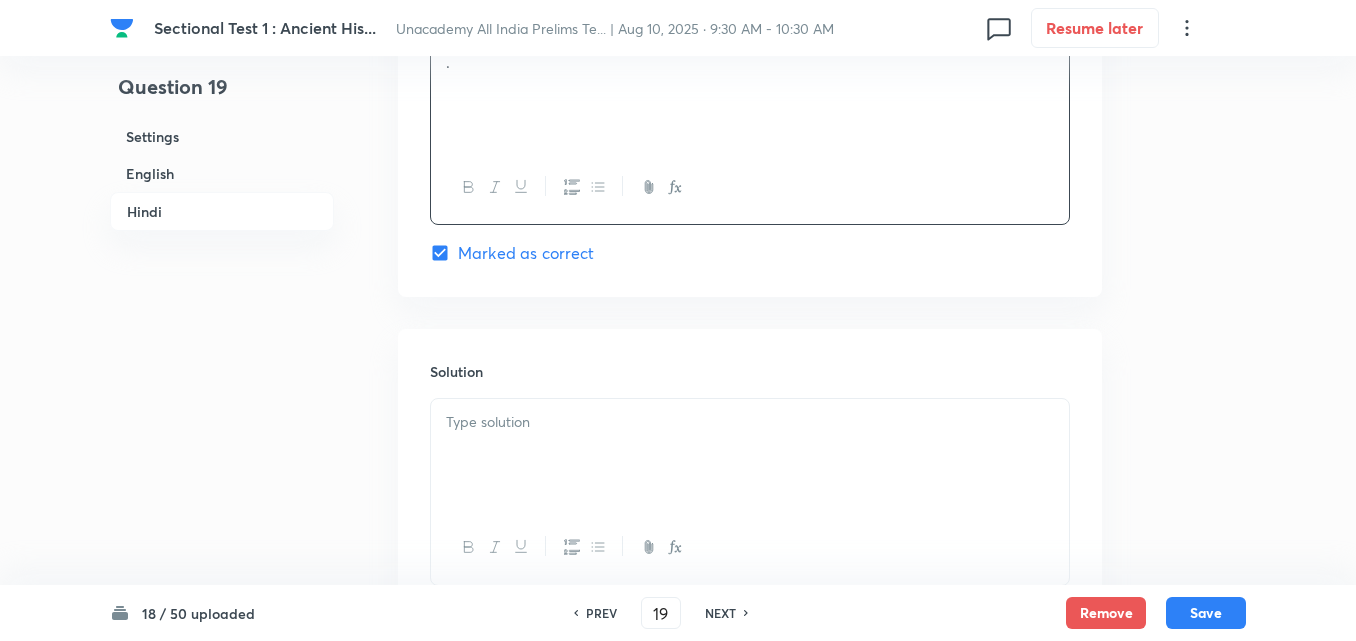 scroll, scrollTop: 4118, scrollLeft: 0, axis: vertical 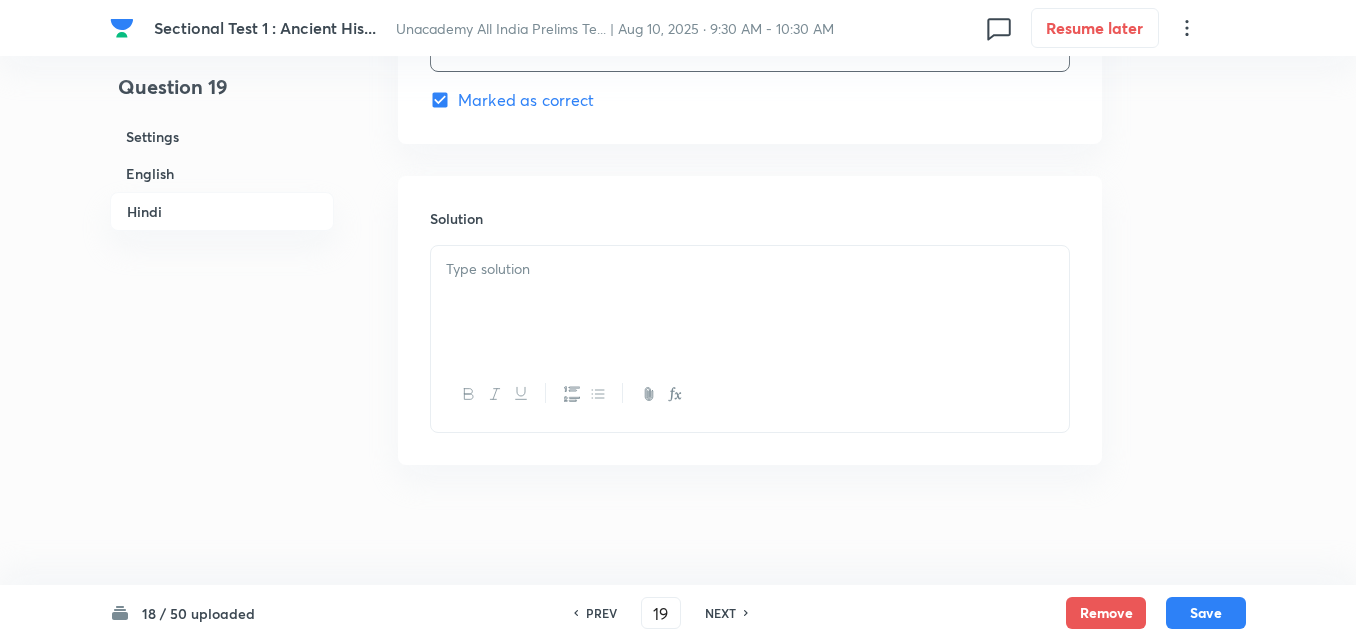 click at bounding box center (750, 302) 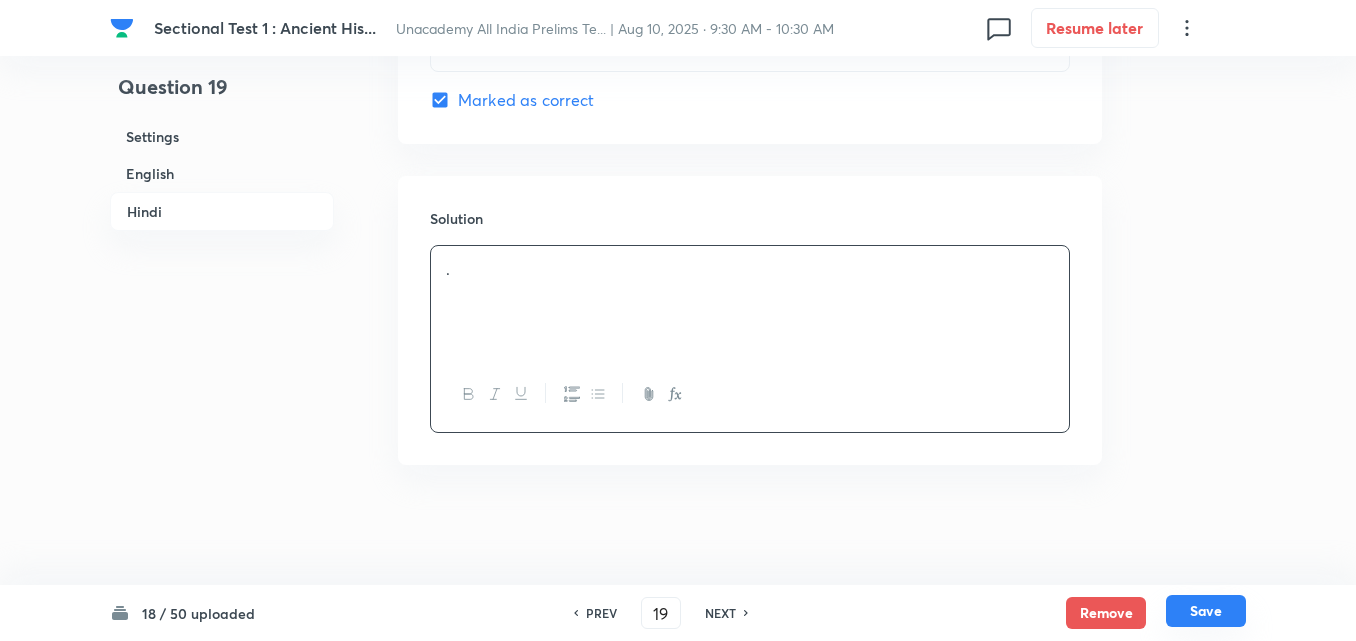 click on "Save" at bounding box center (1206, 611) 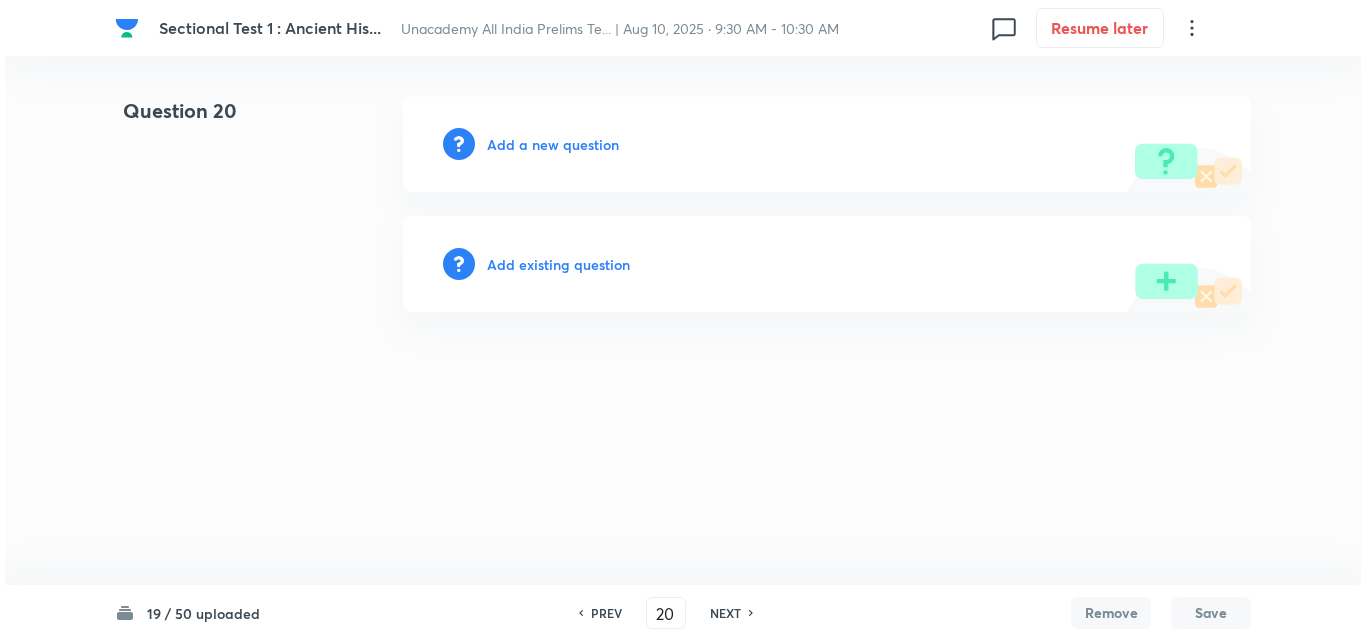 scroll, scrollTop: 0, scrollLeft: 0, axis: both 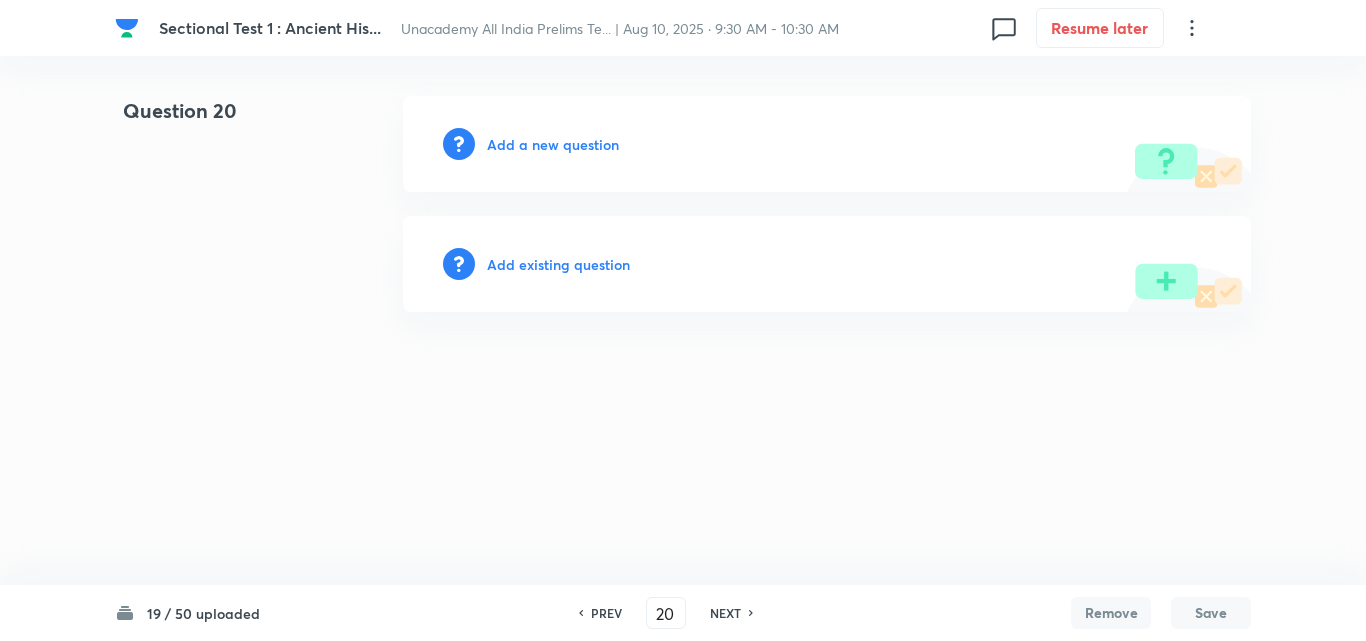 click on "Add a new question" at bounding box center [553, 144] 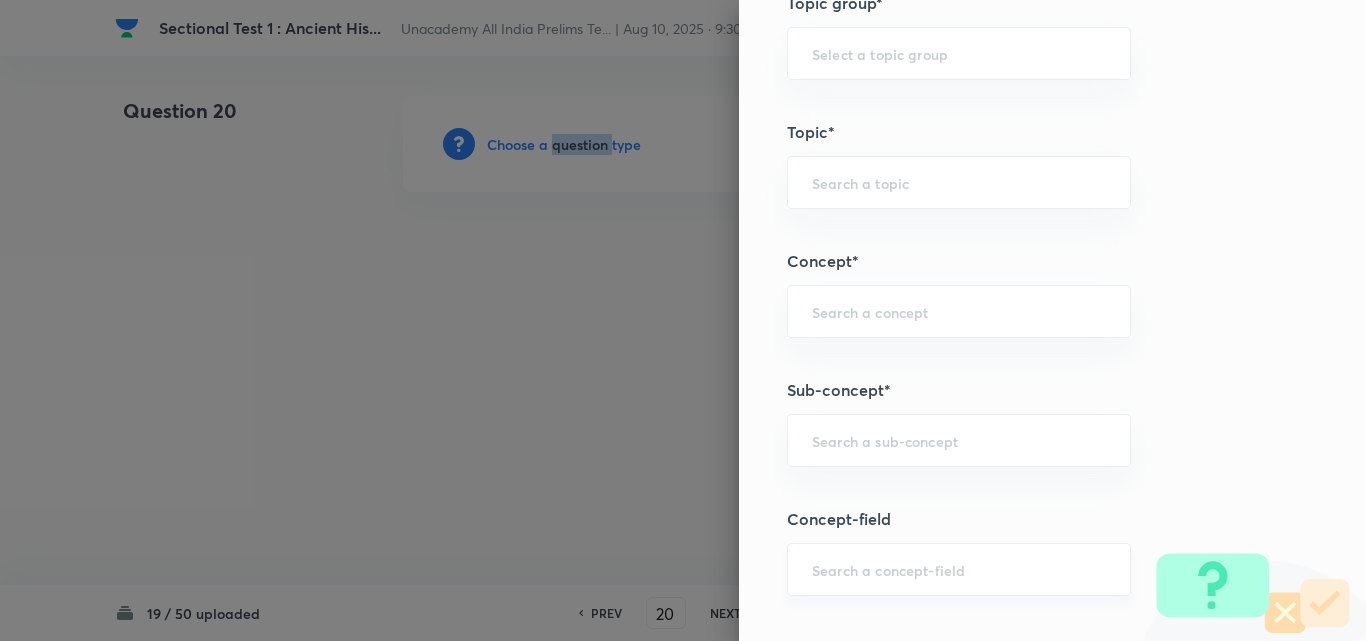 scroll, scrollTop: 1100, scrollLeft: 0, axis: vertical 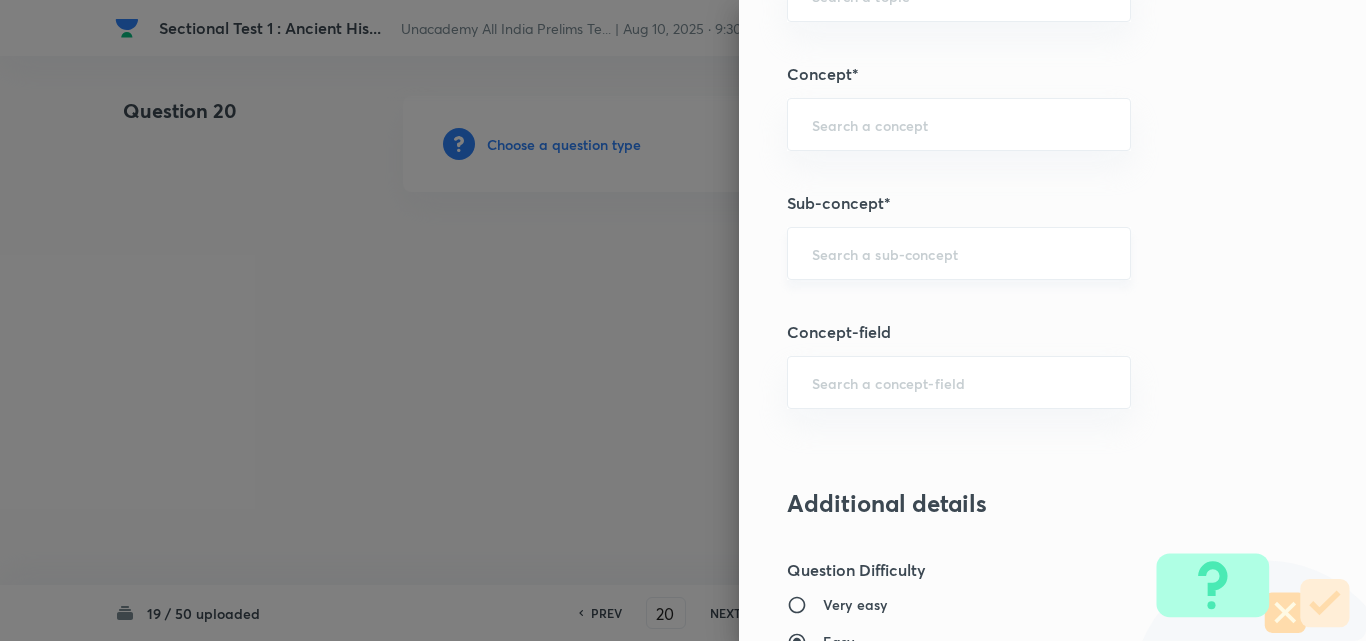 click at bounding box center [959, 253] 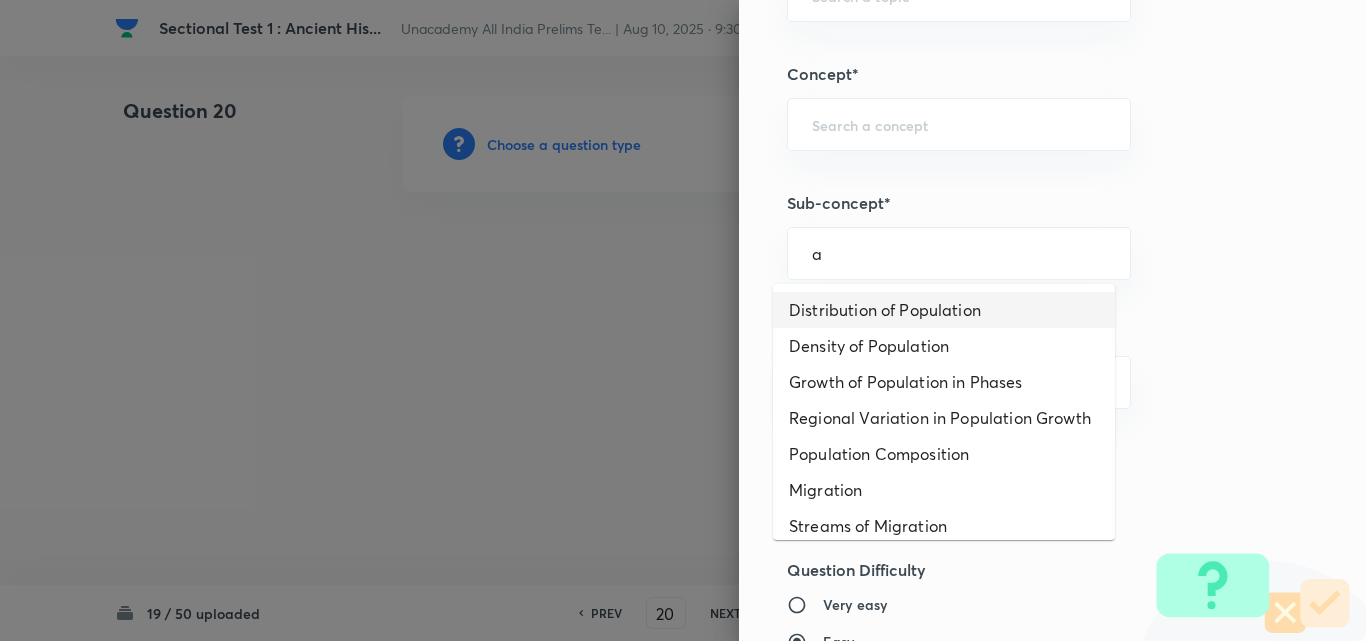 click on "Distribution of Population" at bounding box center (944, 310) 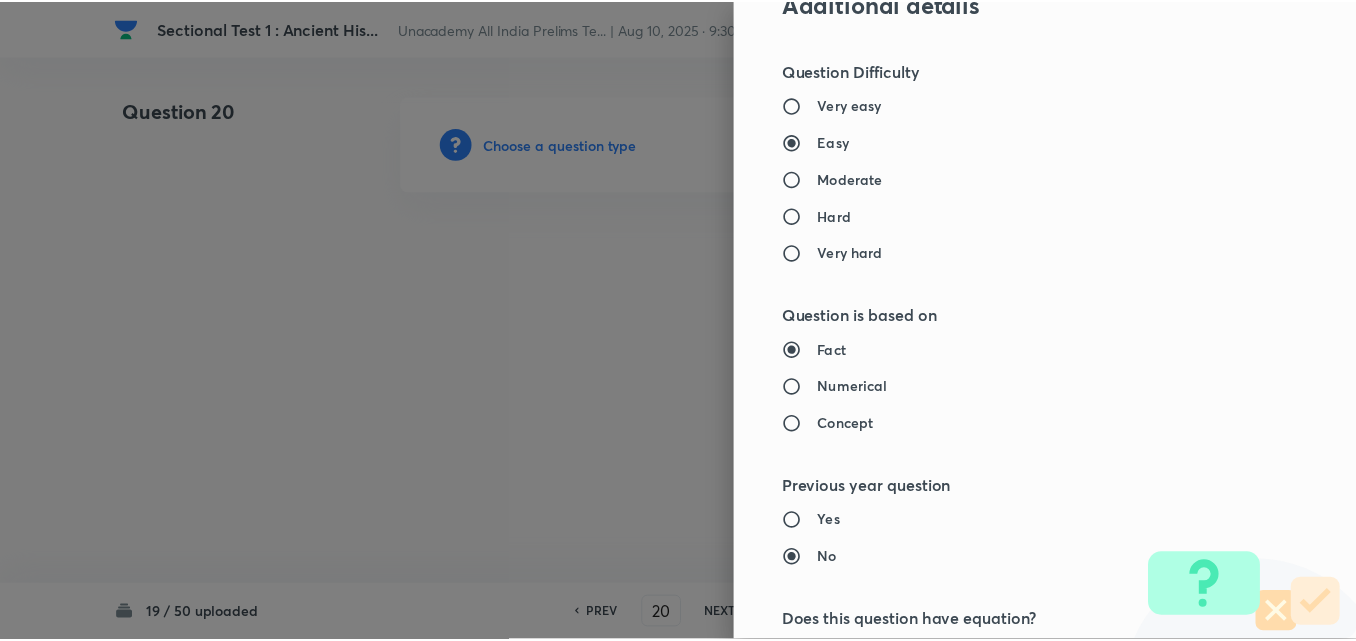 scroll, scrollTop: 2085, scrollLeft: 0, axis: vertical 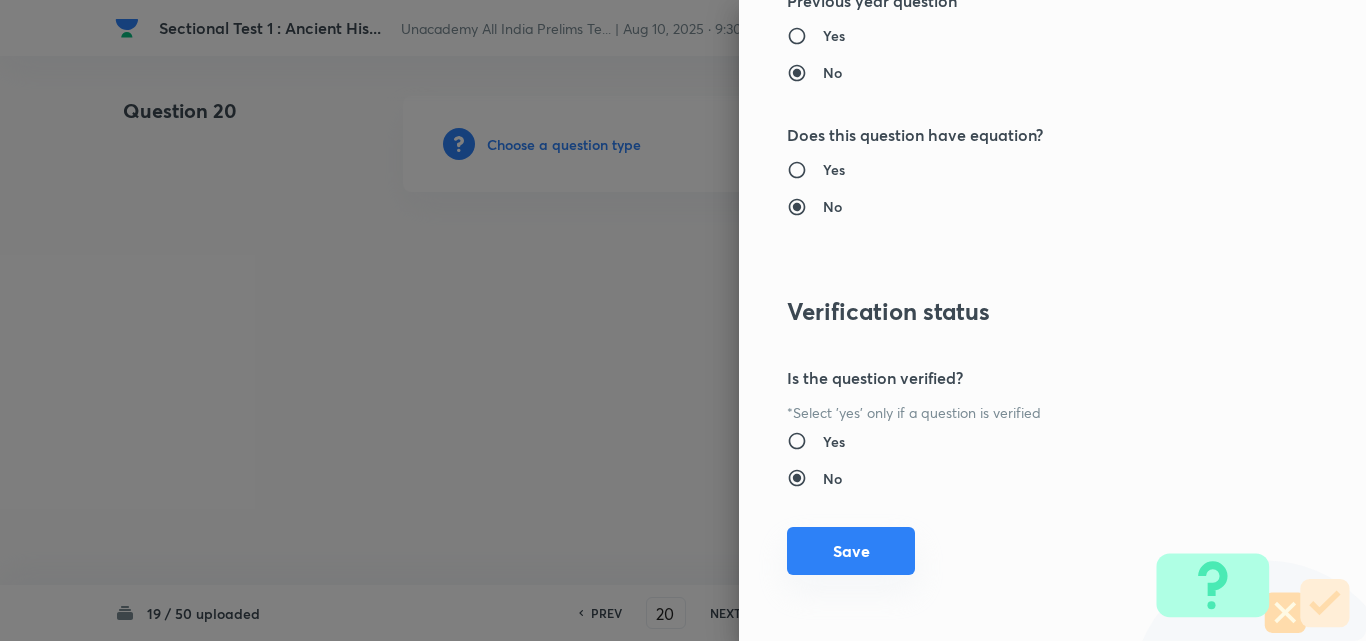 click on "Save" at bounding box center (851, 551) 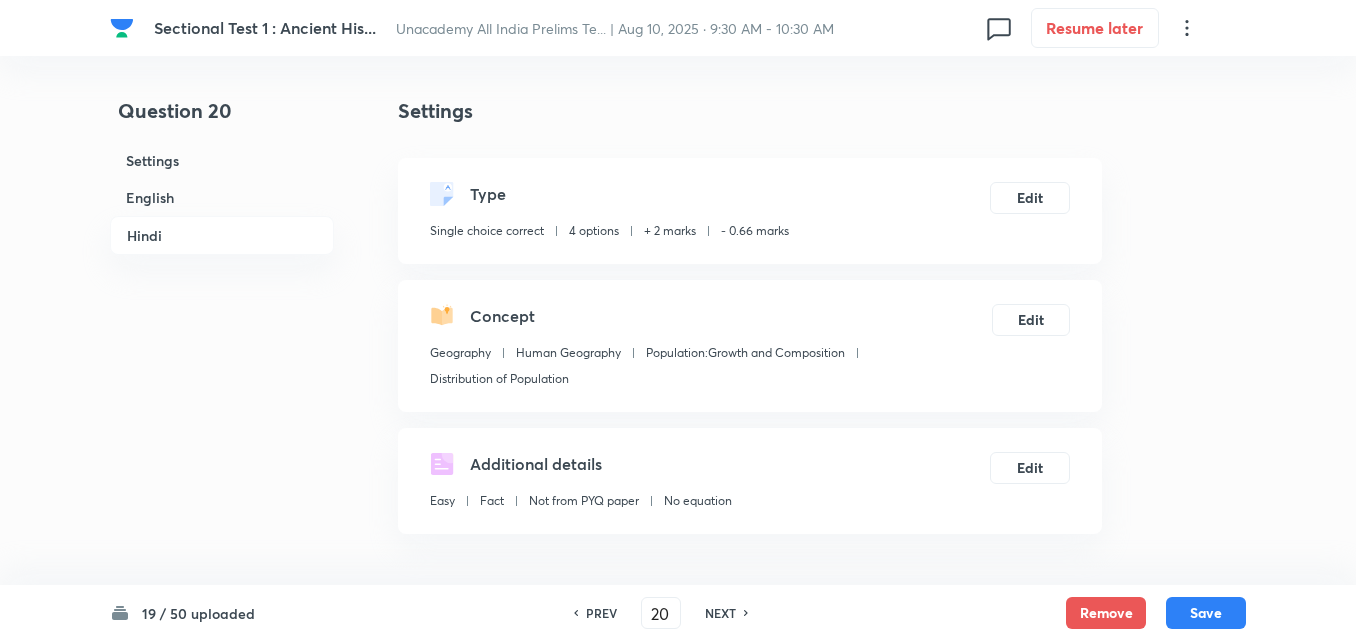 click on "English" at bounding box center [222, 197] 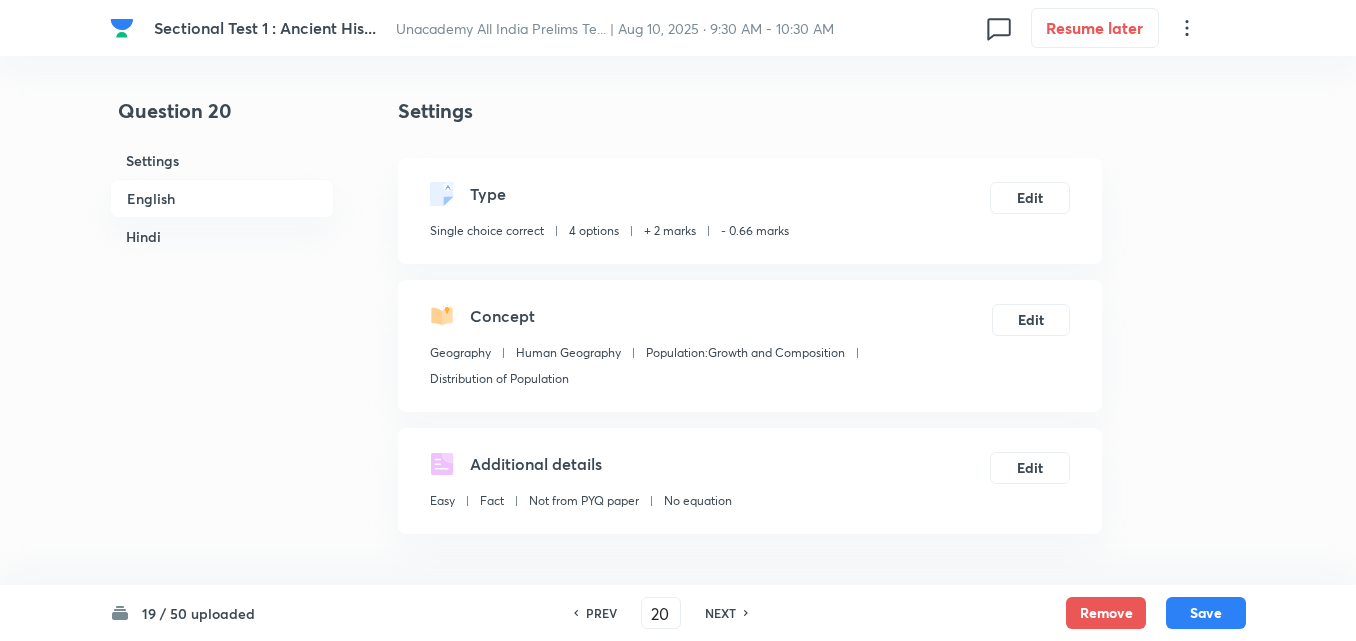 scroll, scrollTop: 542, scrollLeft: 0, axis: vertical 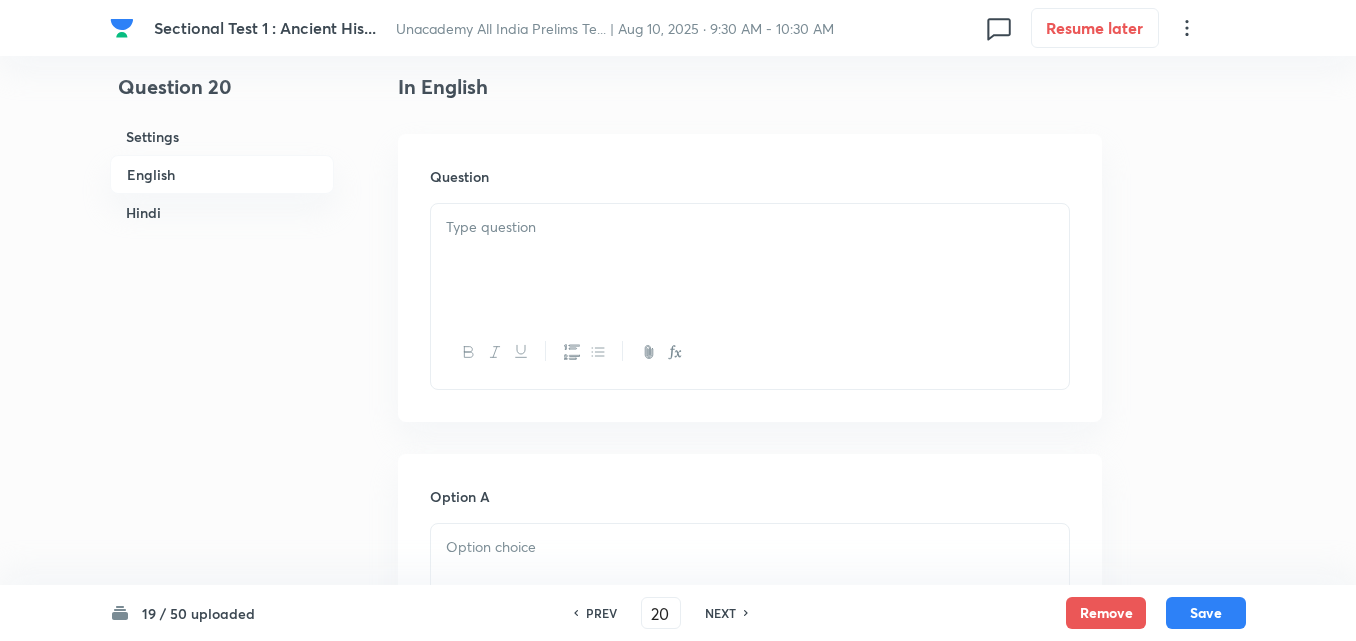 click at bounding box center [750, 260] 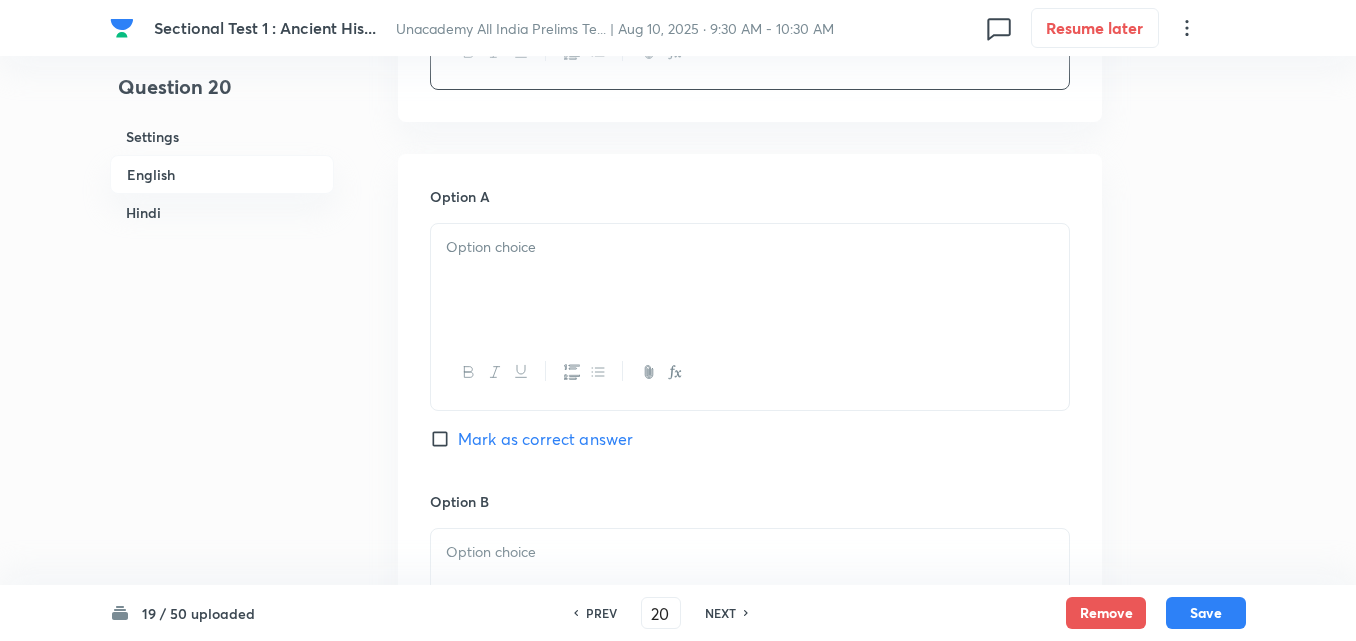 click at bounding box center (750, 280) 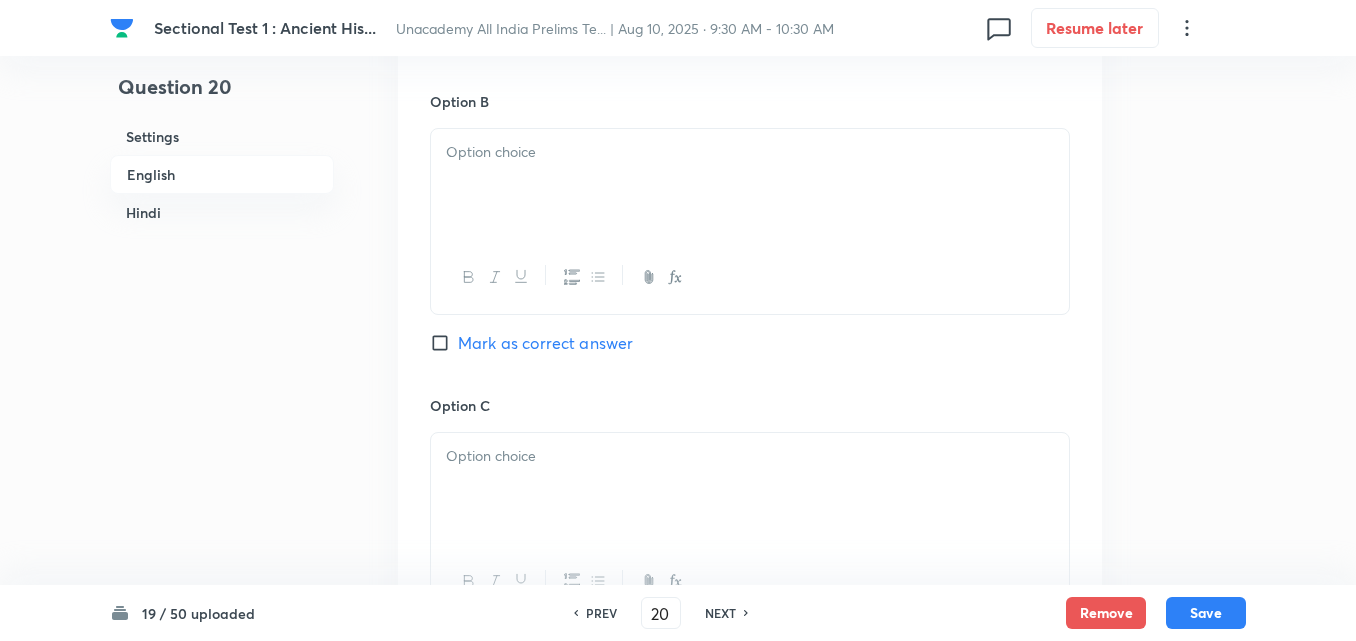 drag, startPoint x: 556, startPoint y: 244, endPoint x: 554, endPoint y: 226, distance: 18.110771 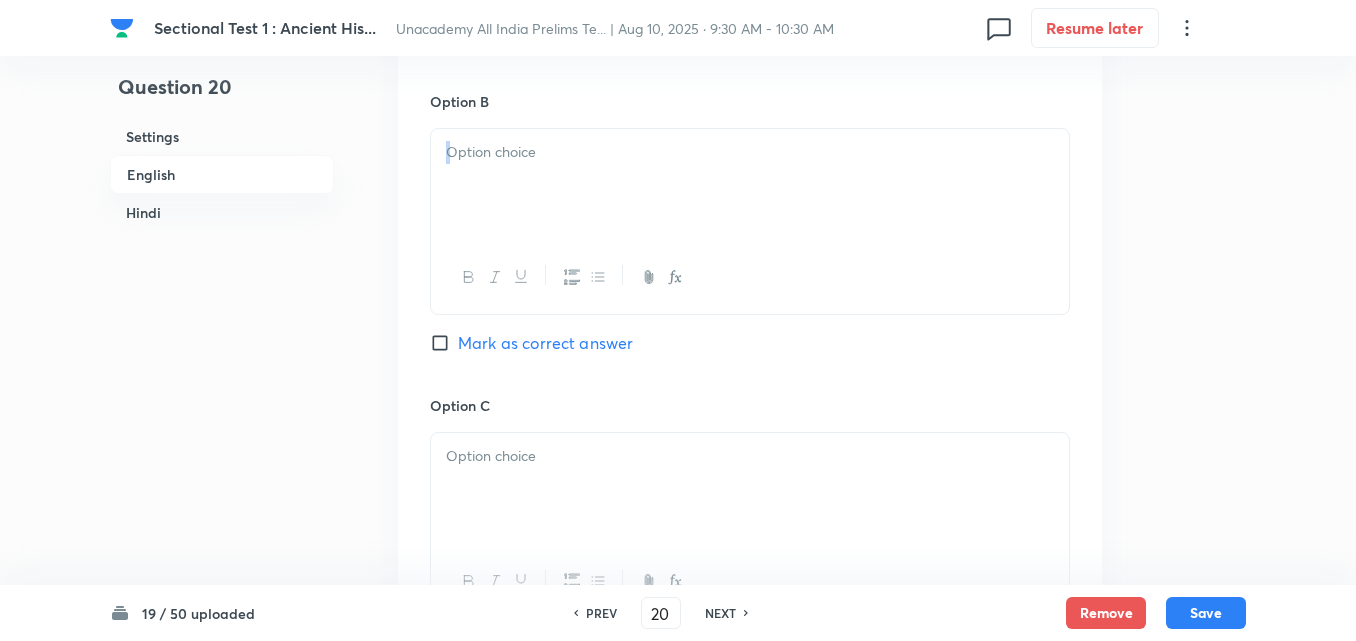 click at bounding box center [750, 185] 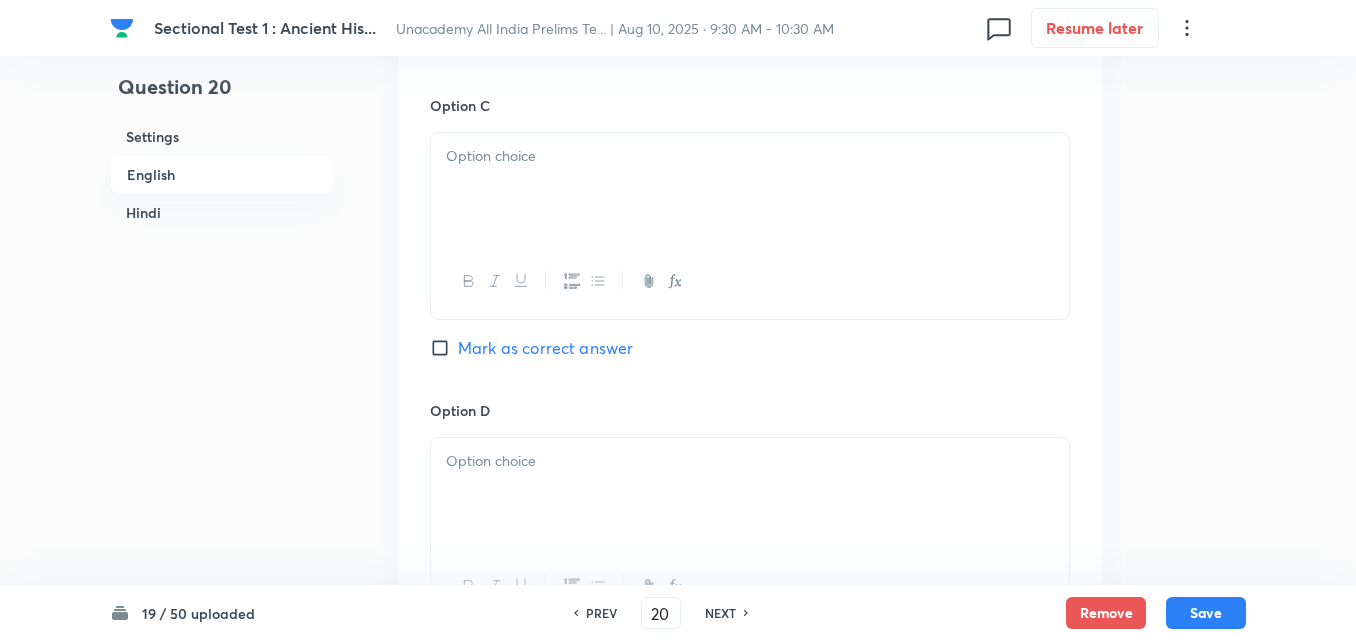 click at bounding box center [750, 189] 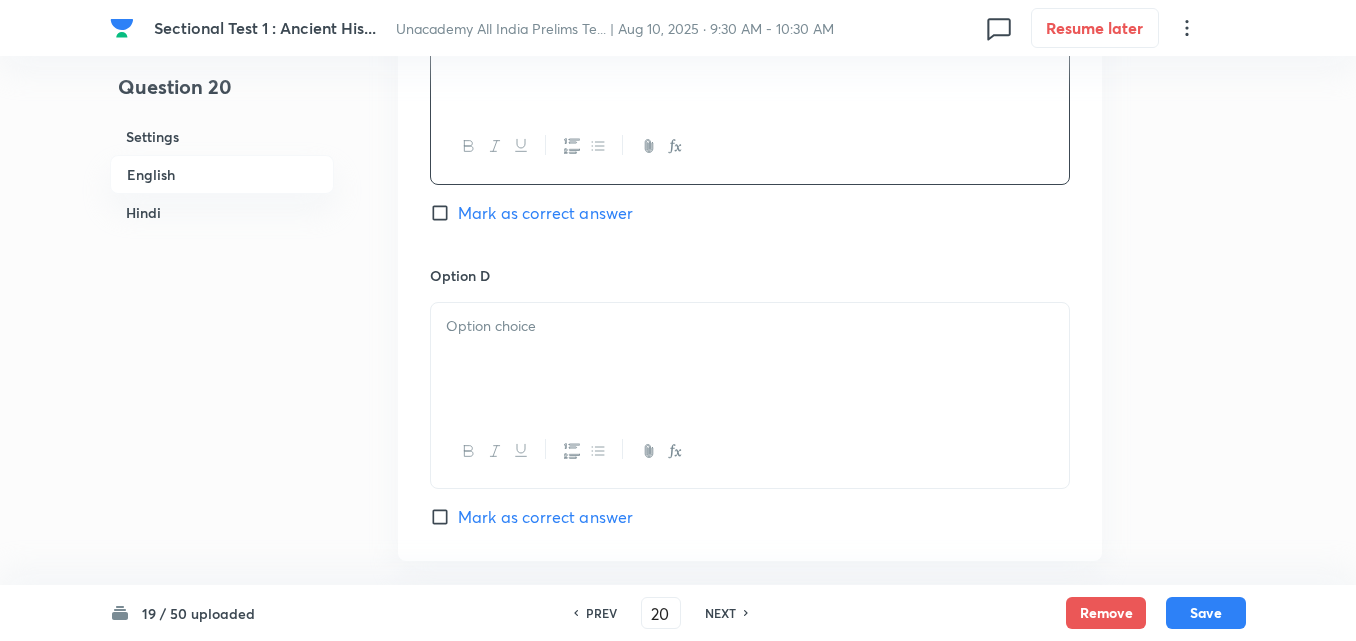scroll, scrollTop: 1742, scrollLeft: 0, axis: vertical 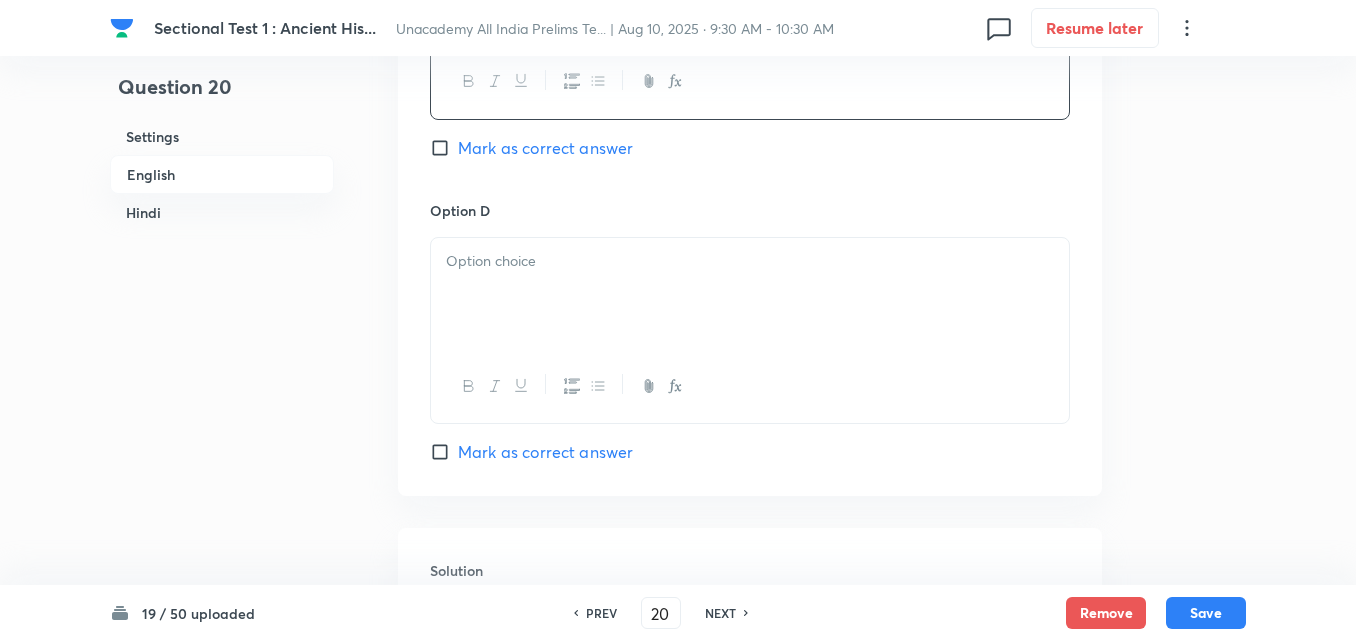 click at bounding box center [750, 294] 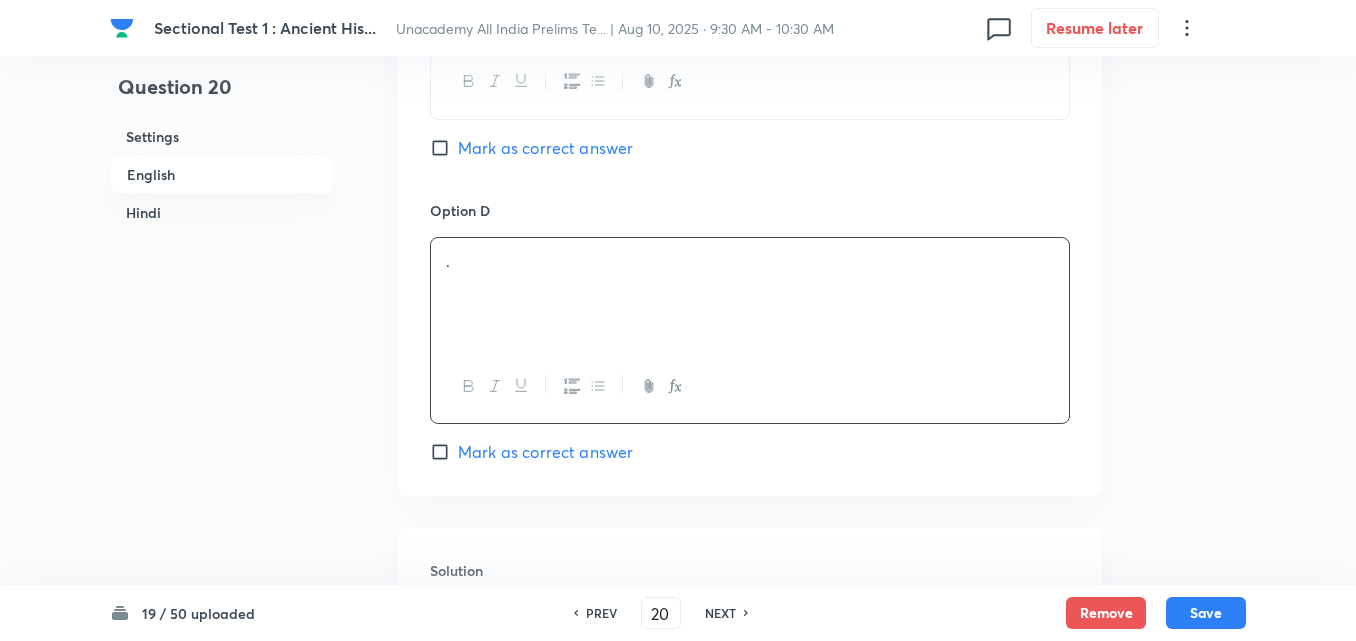 click on "Mark as correct answer" at bounding box center [545, 452] 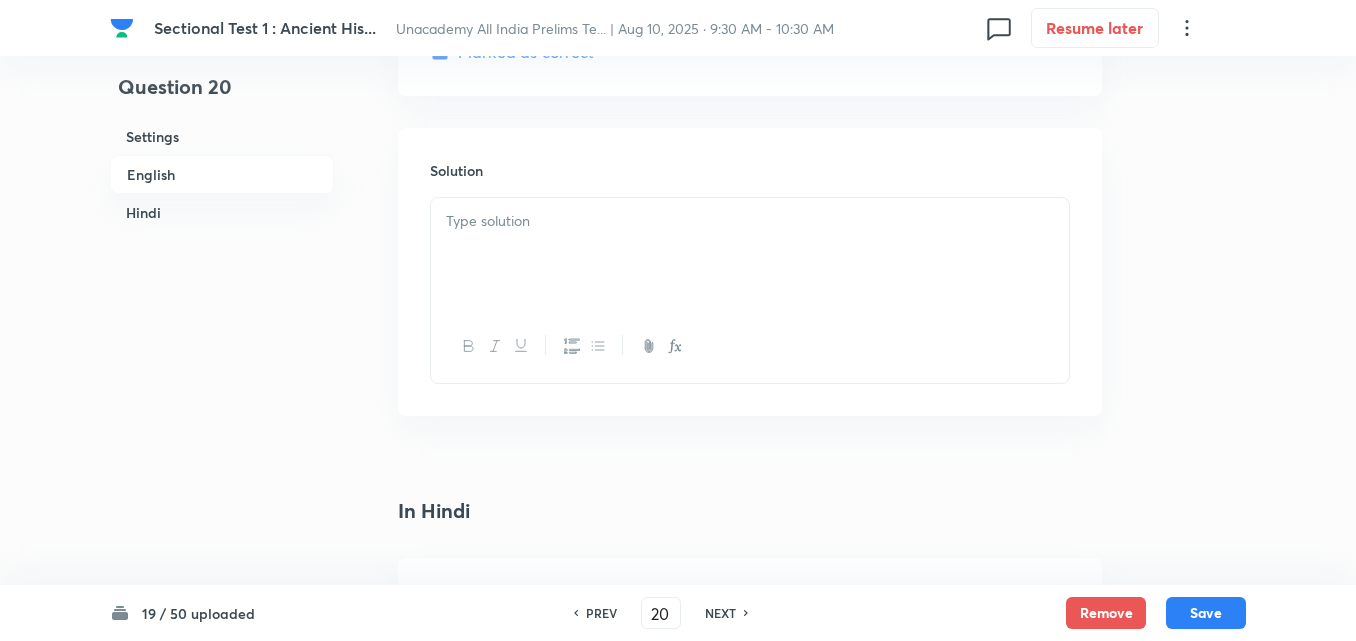 click at bounding box center [750, 254] 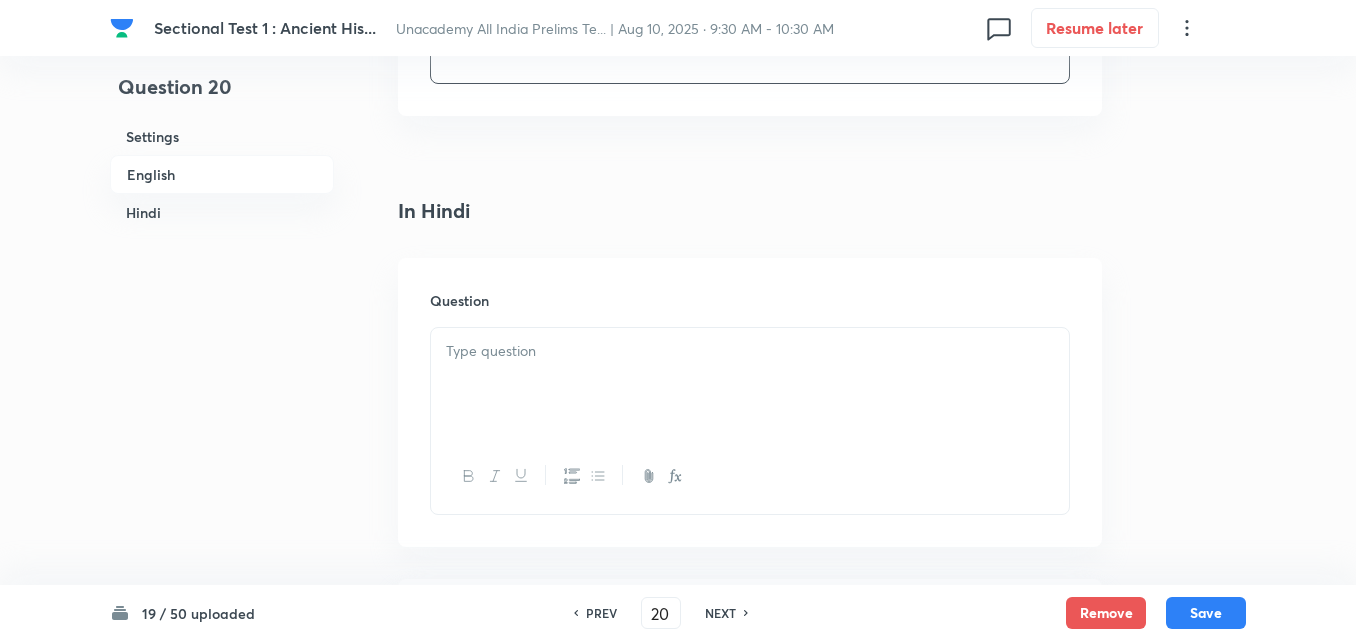 click at bounding box center [750, 384] 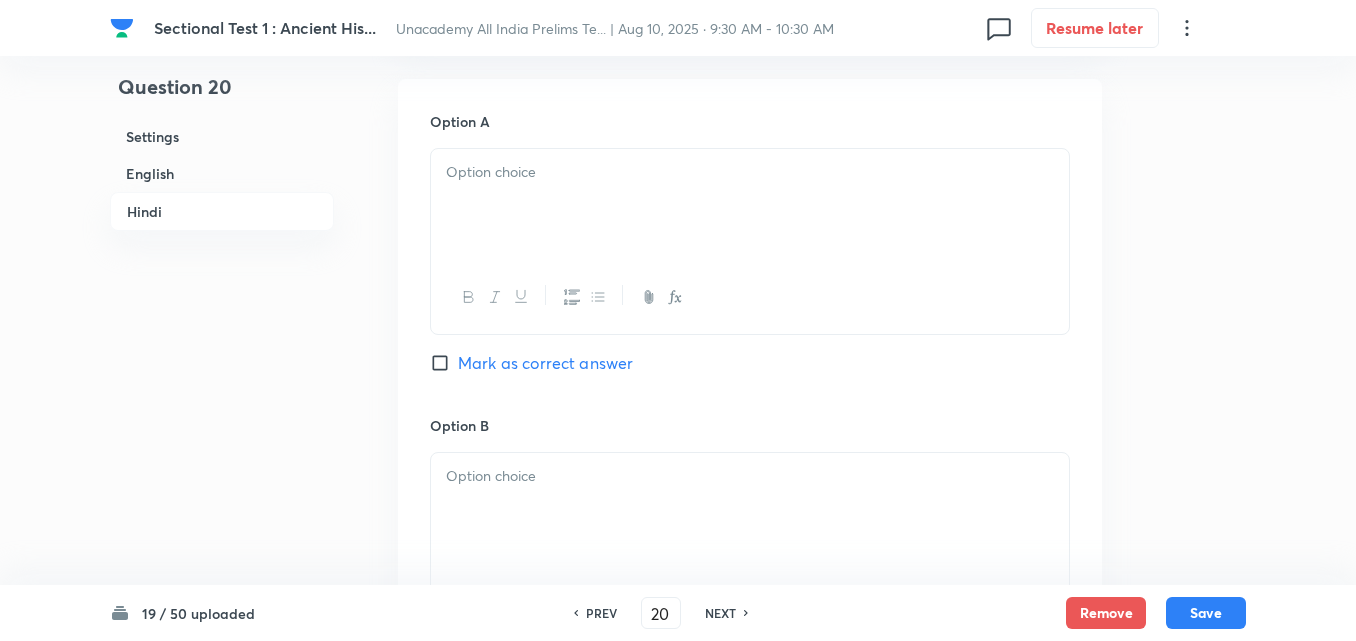 click at bounding box center [750, 205] 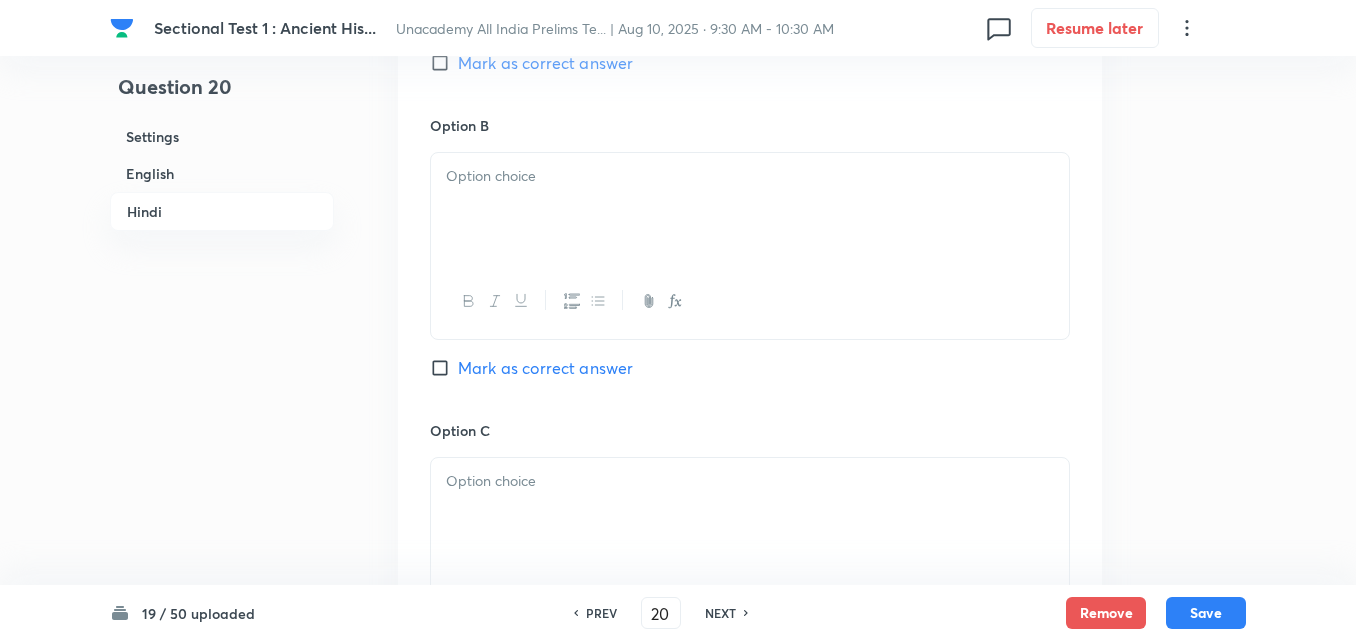 click at bounding box center [750, 209] 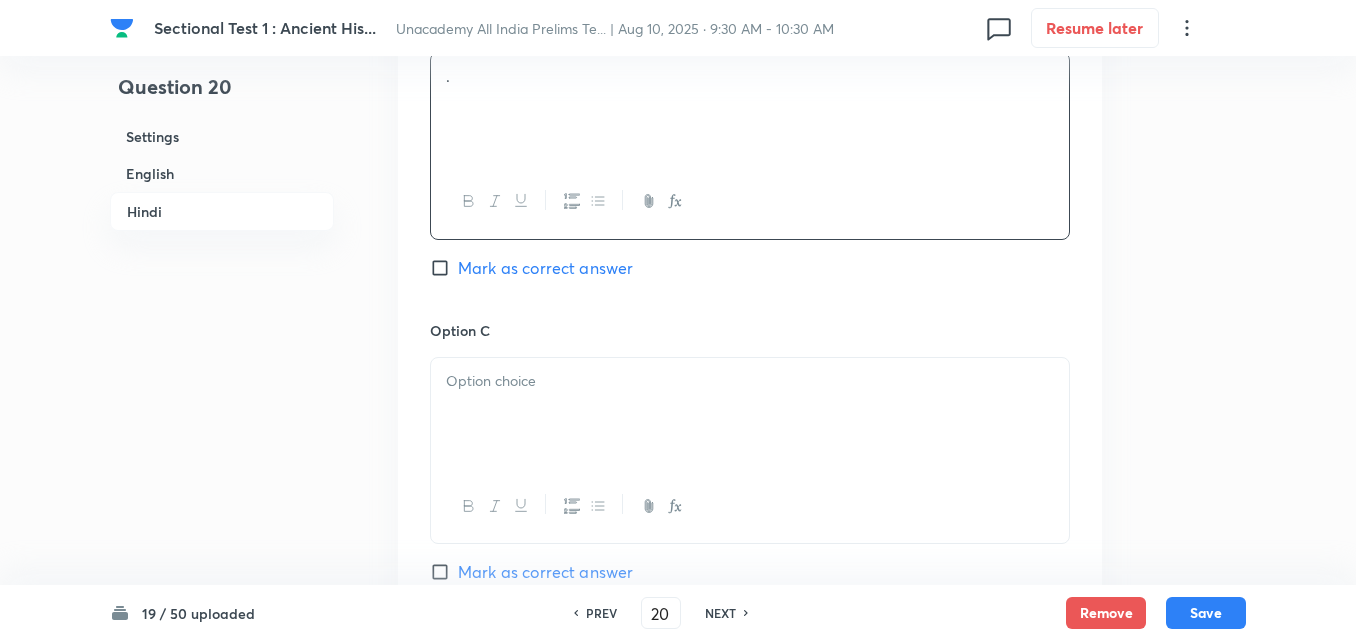 click at bounding box center (750, 414) 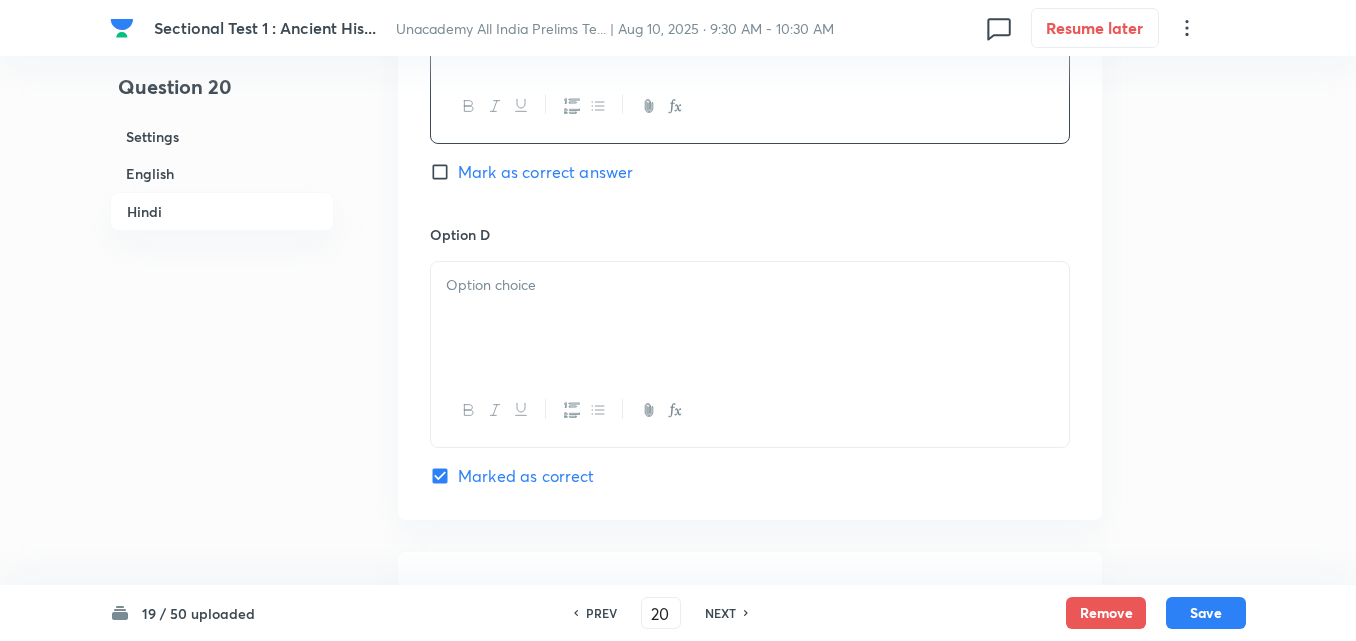 click at bounding box center [750, 318] 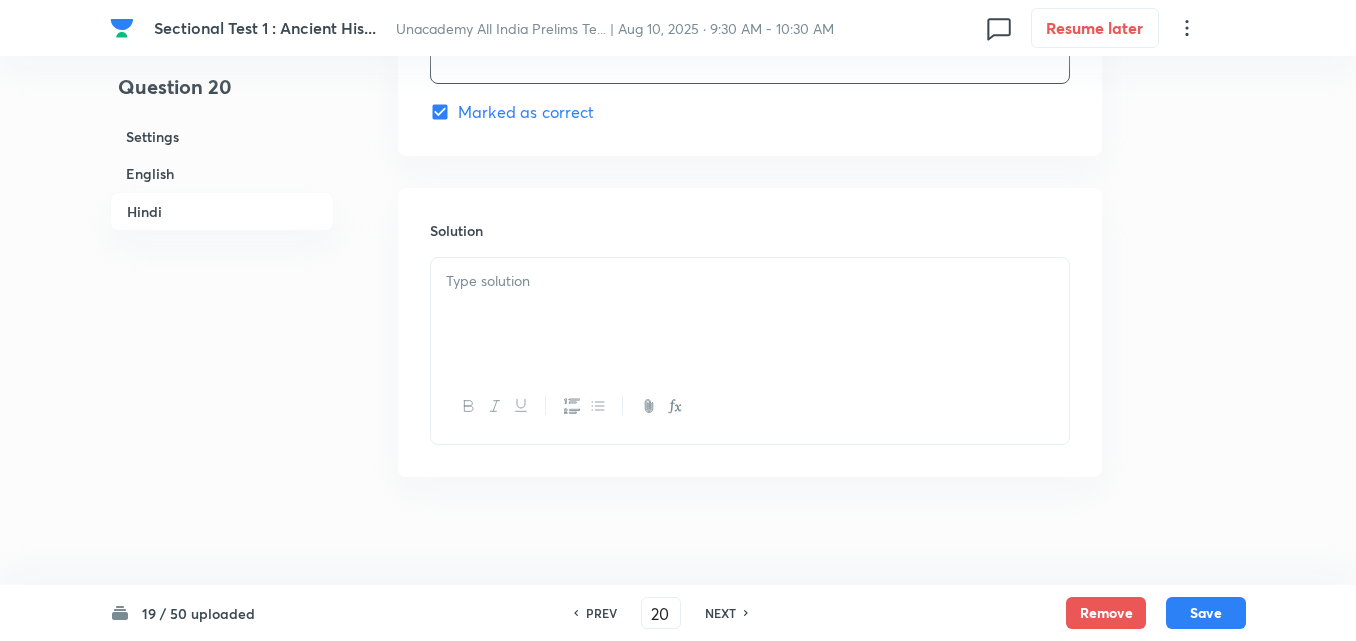 scroll, scrollTop: 4118, scrollLeft: 0, axis: vertical 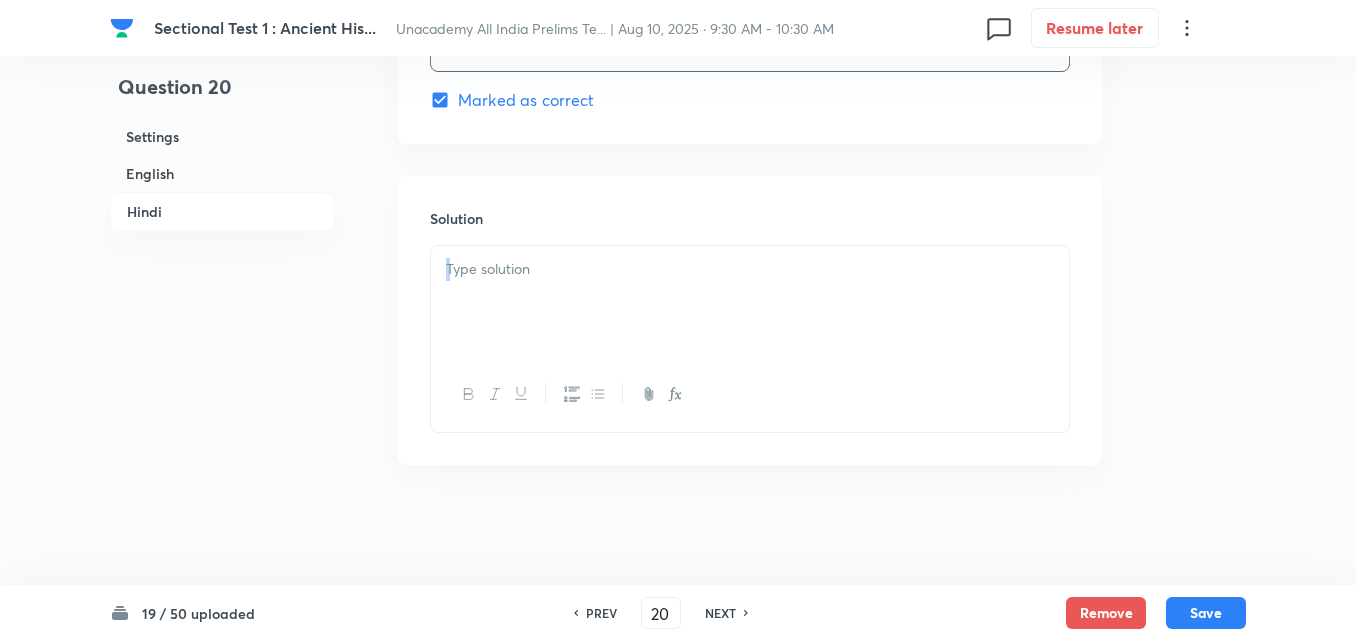 click at bounding box center (750, 338) 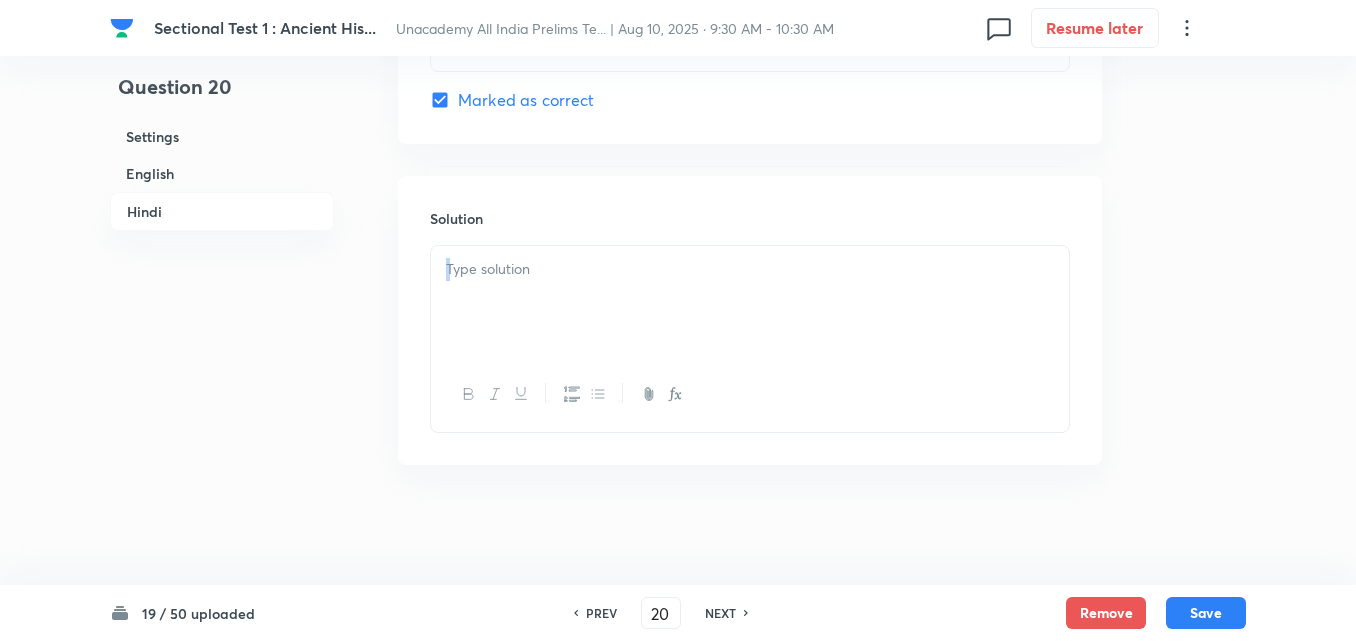 click at bounding box center (750, 302) 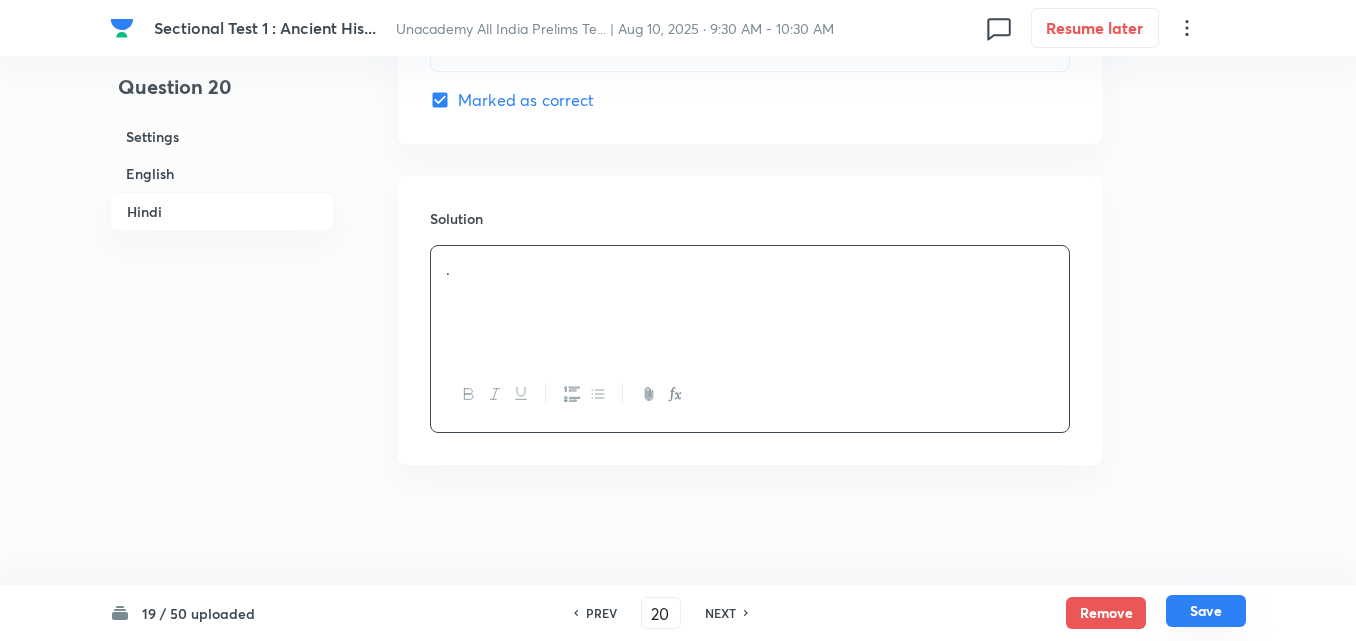 click on "Save" at bounding box center (1206, 611) 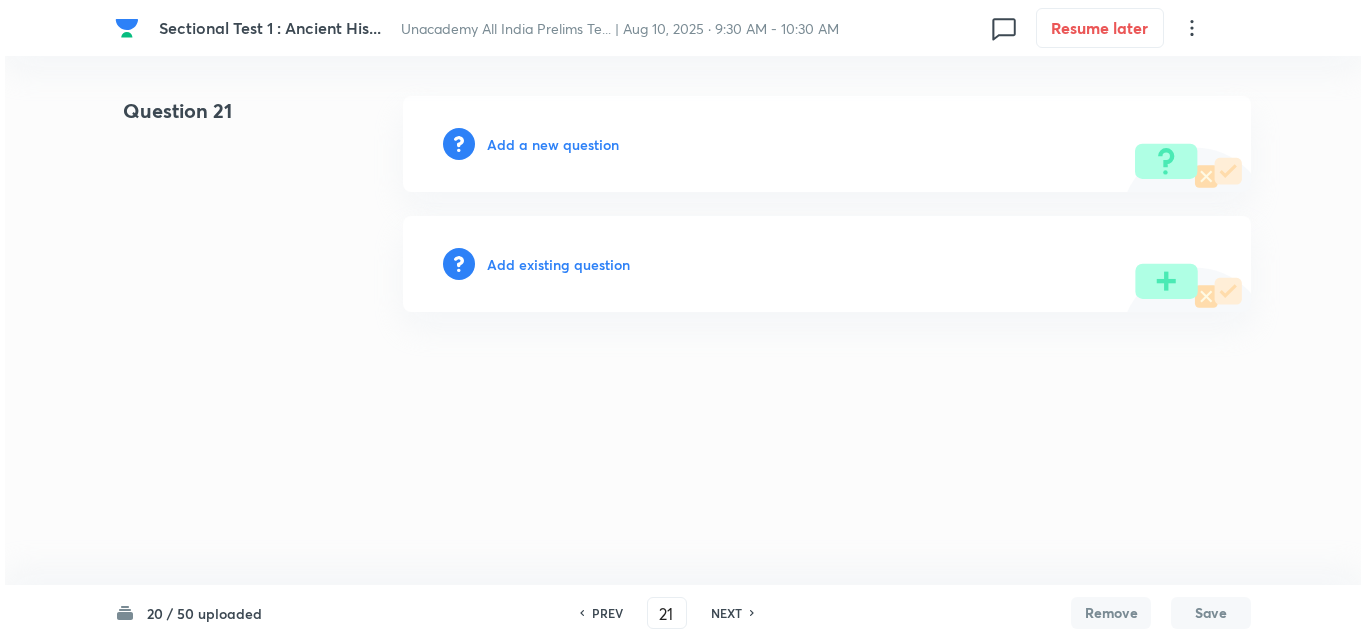scroll, scrollTop: 0, scrollLeft: 0, axis: both 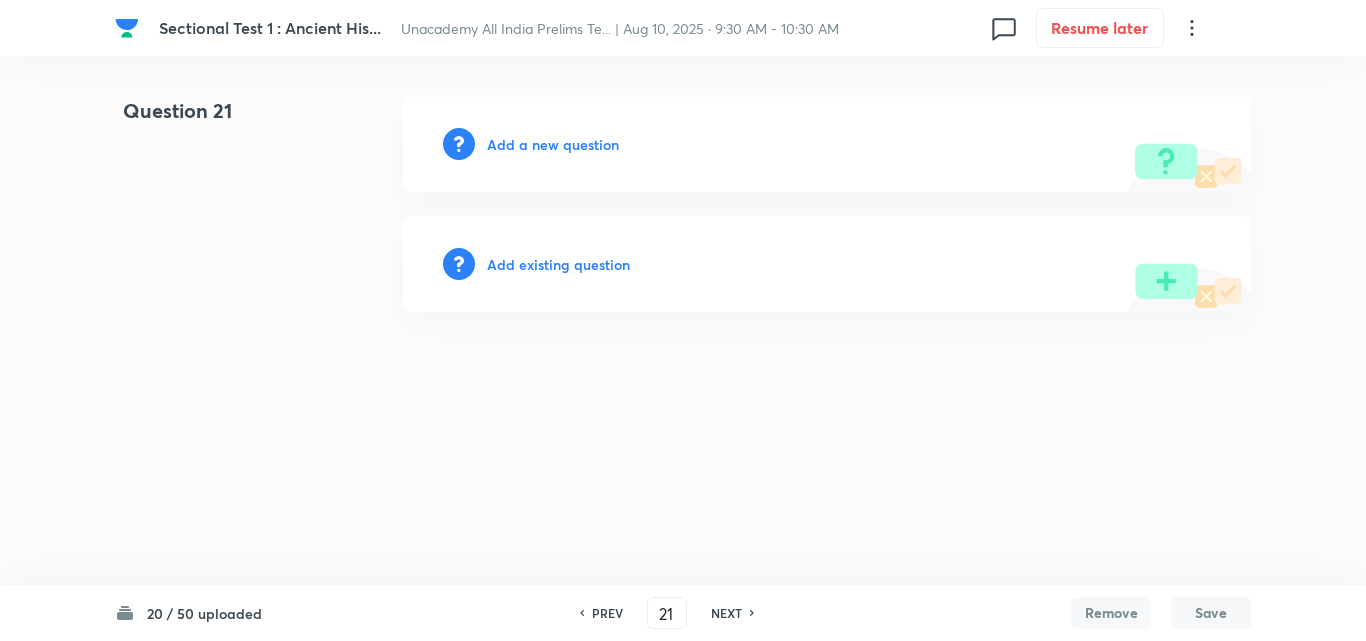 click on "Add a new question" at bounding box center [827, 144] 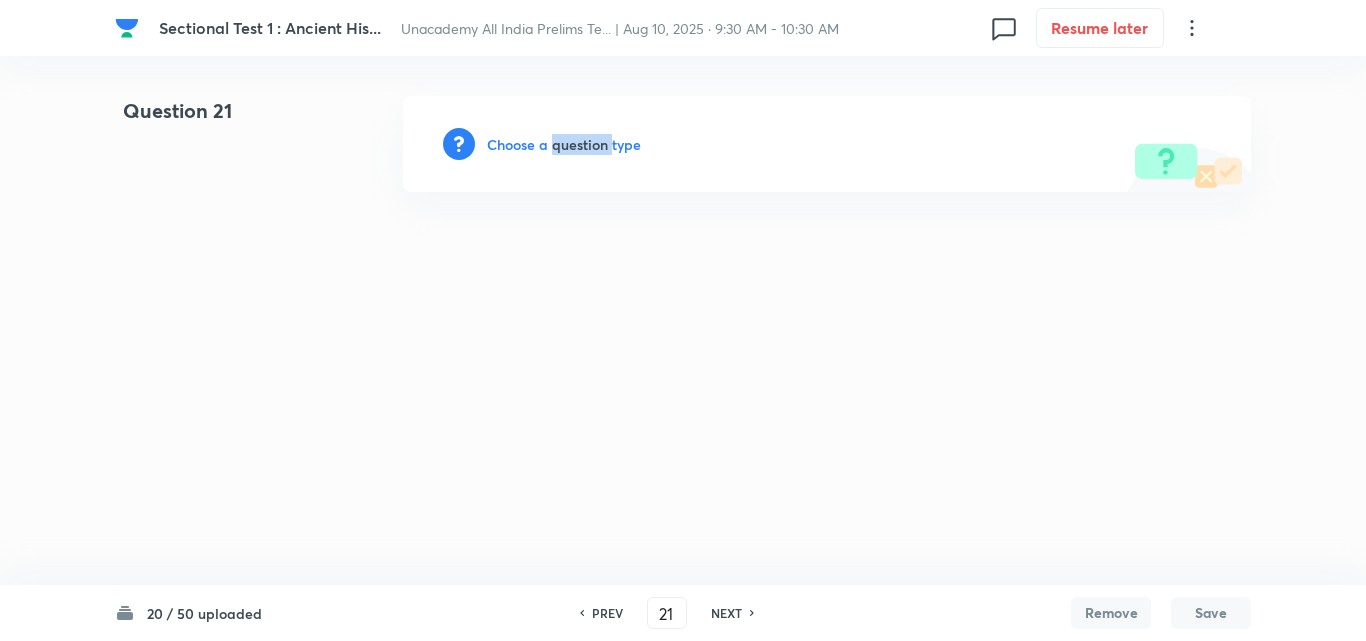 click on "Choose a question type" at bounding box center [564, 144] 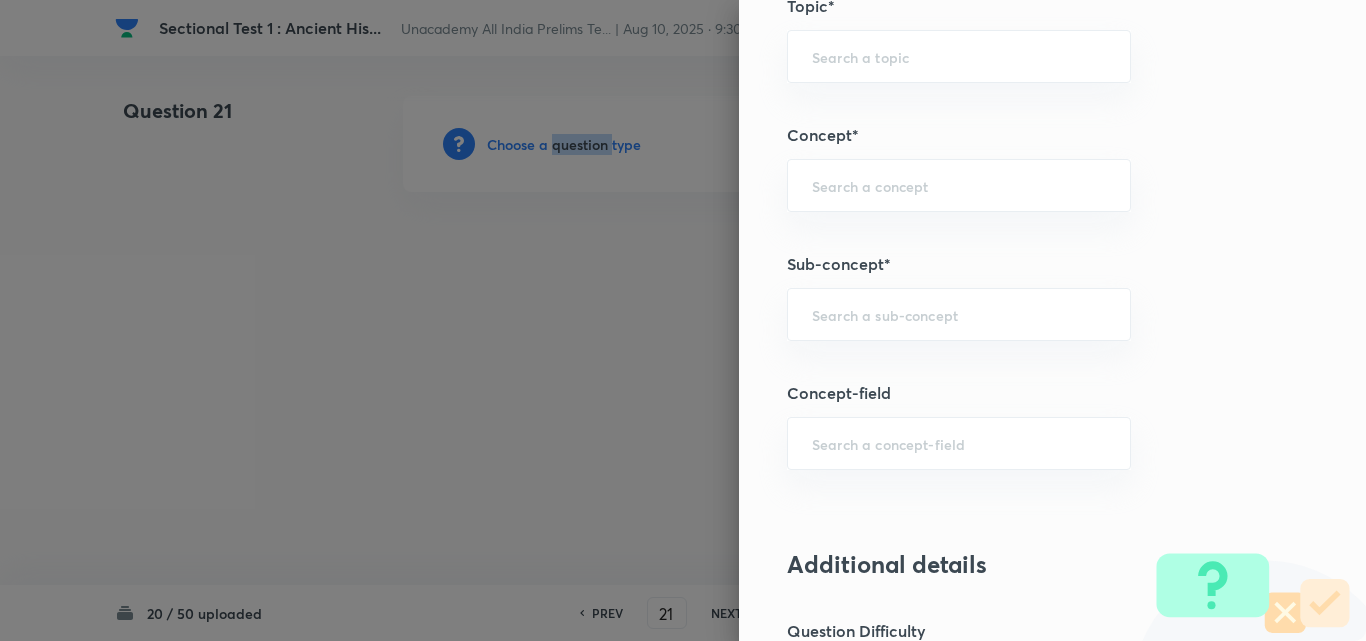 scroll, scrollTop: 1200, scrollLeft: 0, axis: vertical 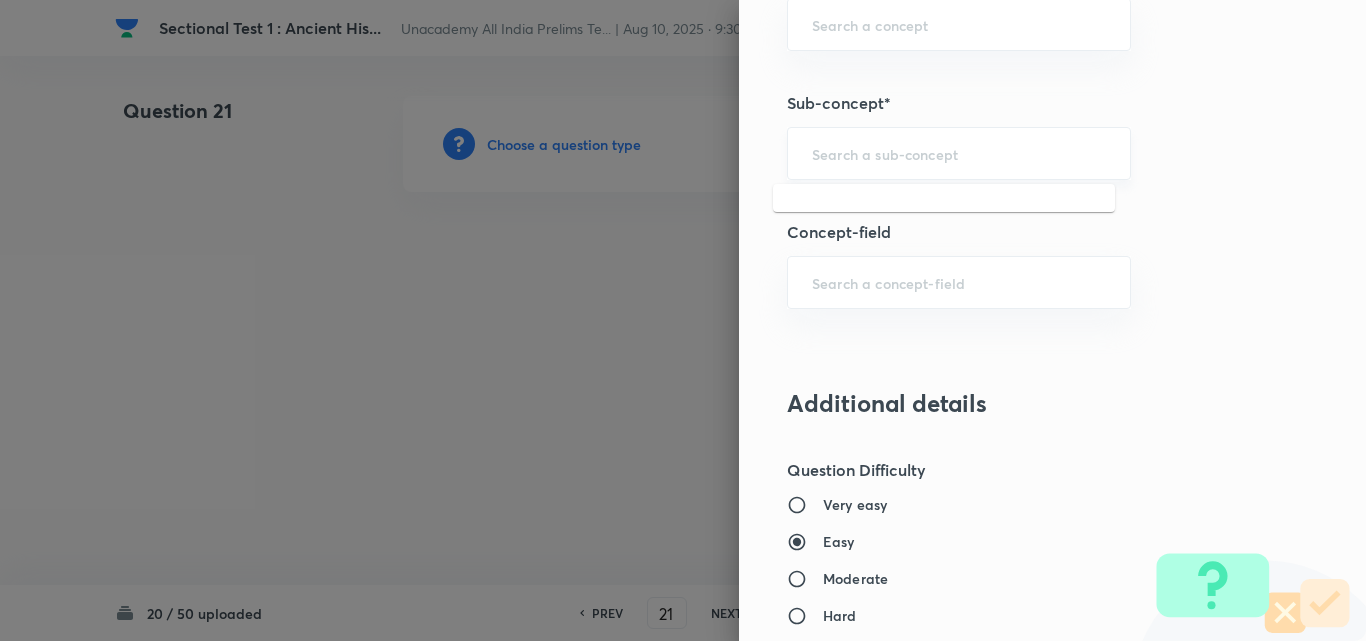 click at bounding box center (959, 153) 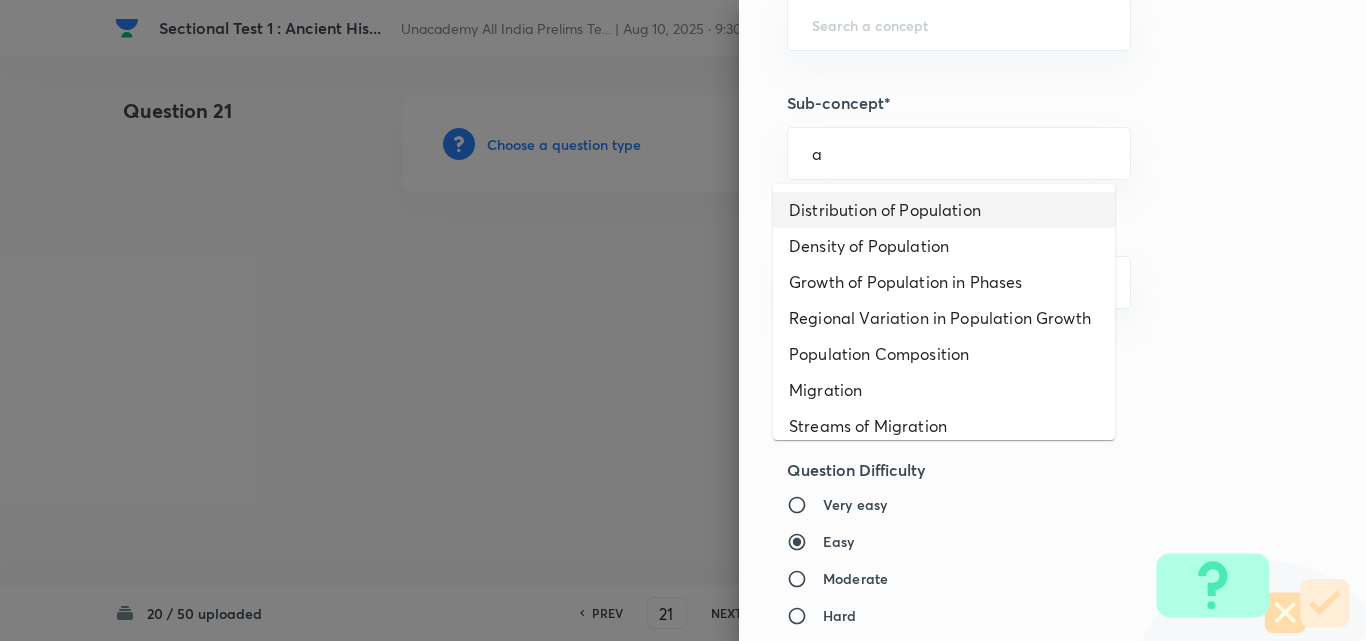 click on "Distribution of Population" at bounding box center (944, 210) 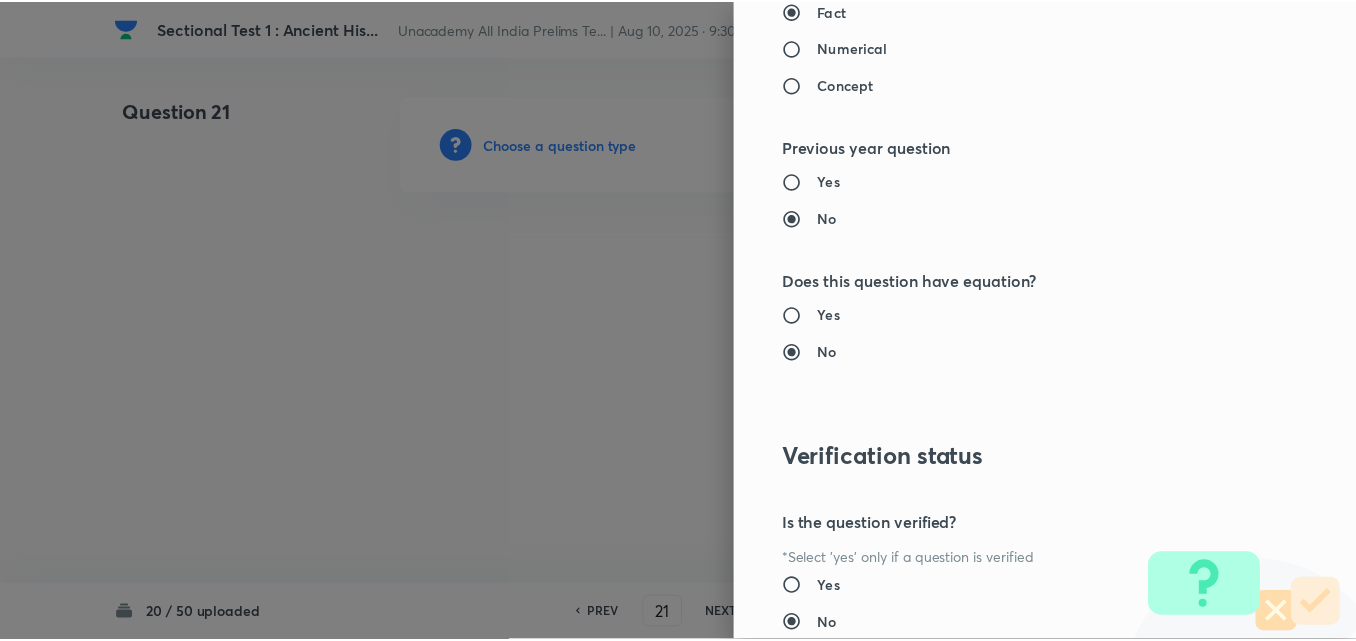 scroll, scrollTop: 2085, scrollLeft: 0, axis: vertical 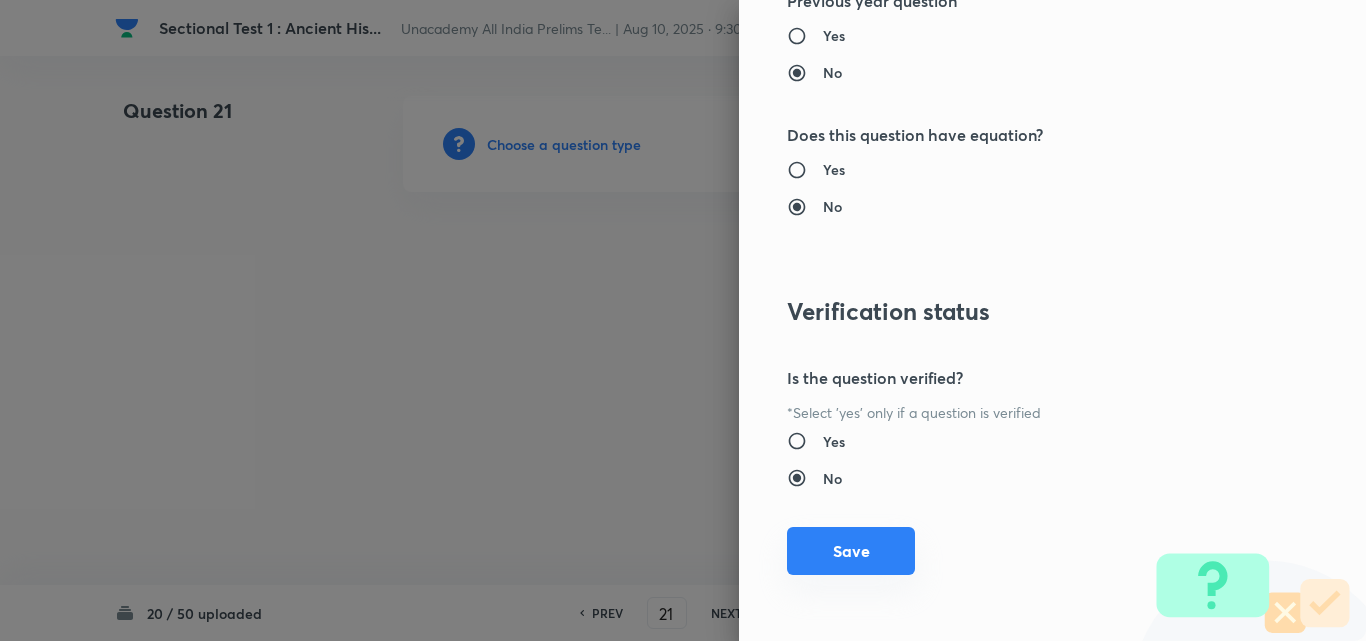 drag, startPoint x: 838, startPoint y: 552, endPoint x: 827, endPoint y: 554, distance: 11.18034 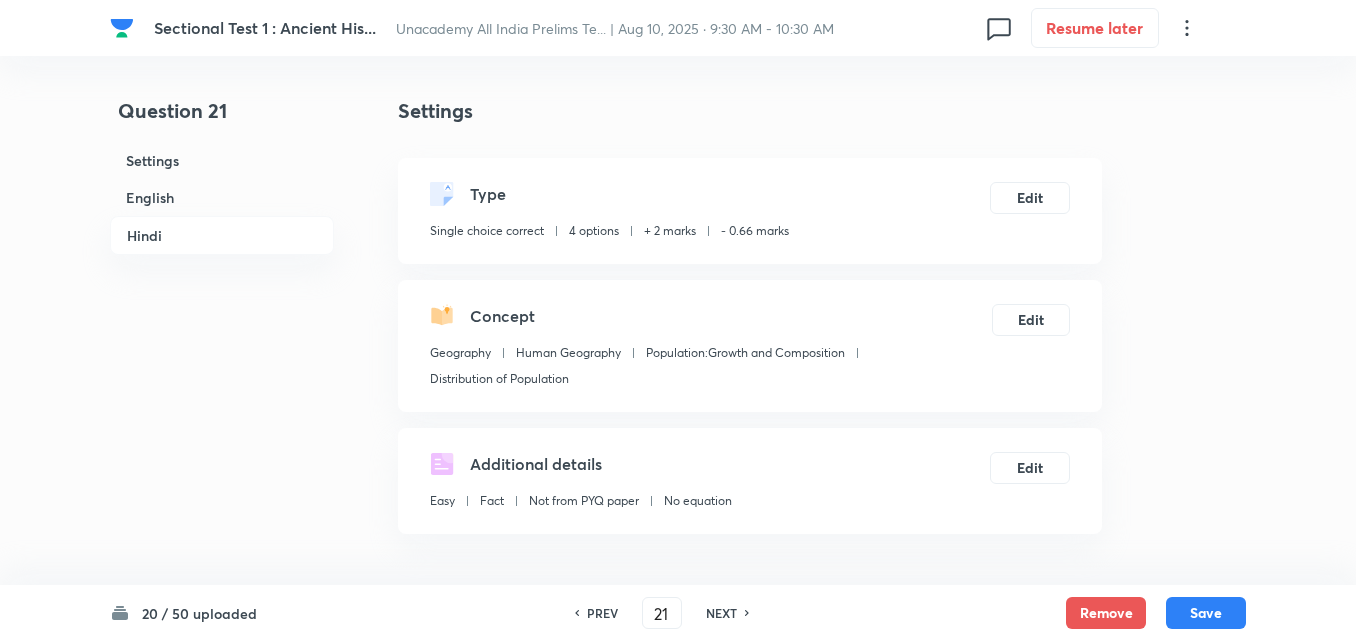 click on "English" at bounding box center [222, 197] 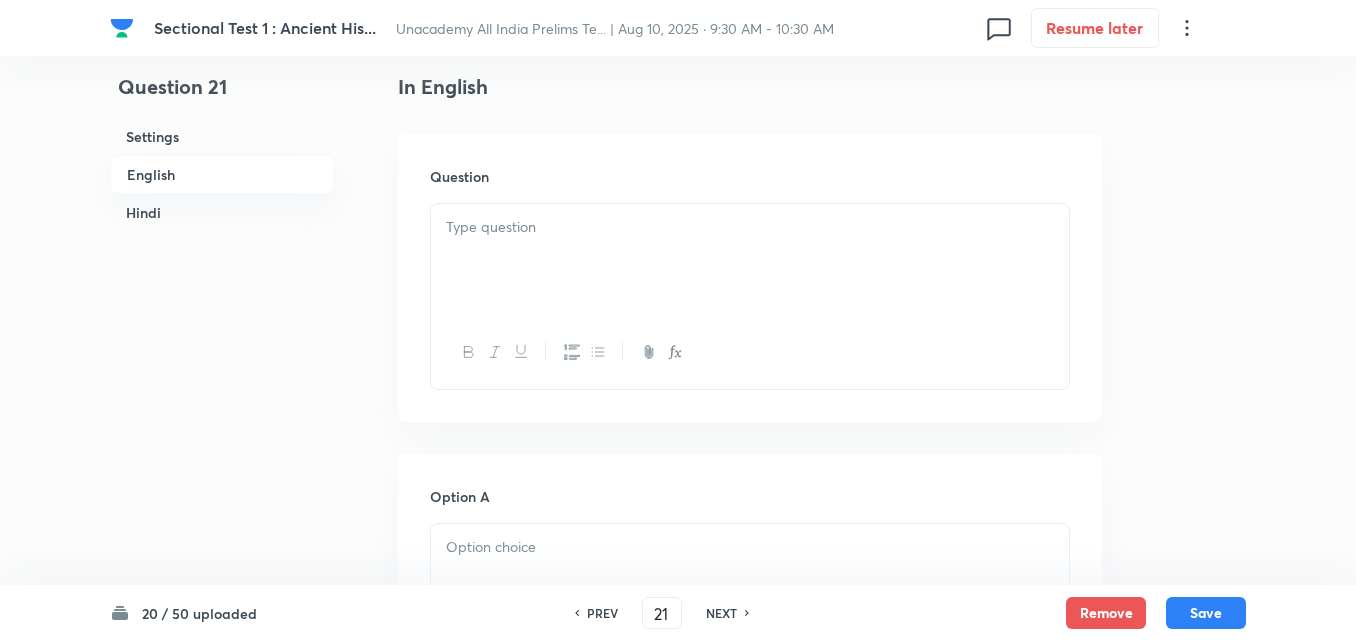 click at bounding box center (750, 260) 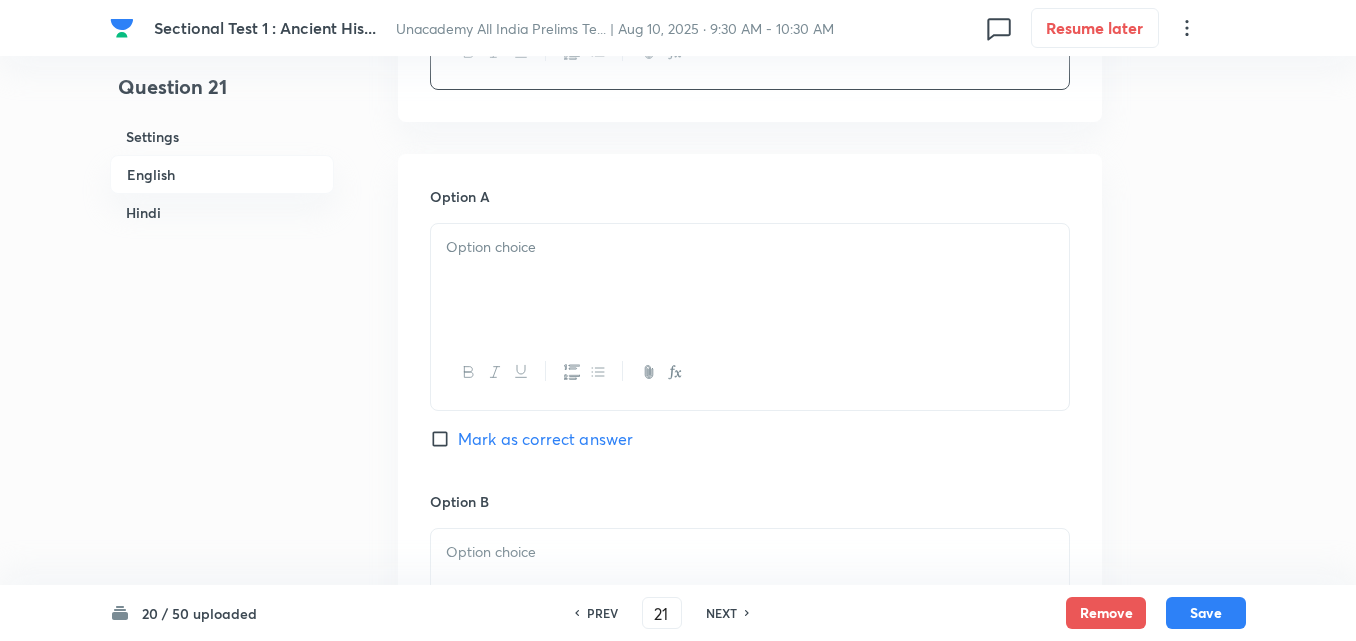 click at bounding box center (750, 280) 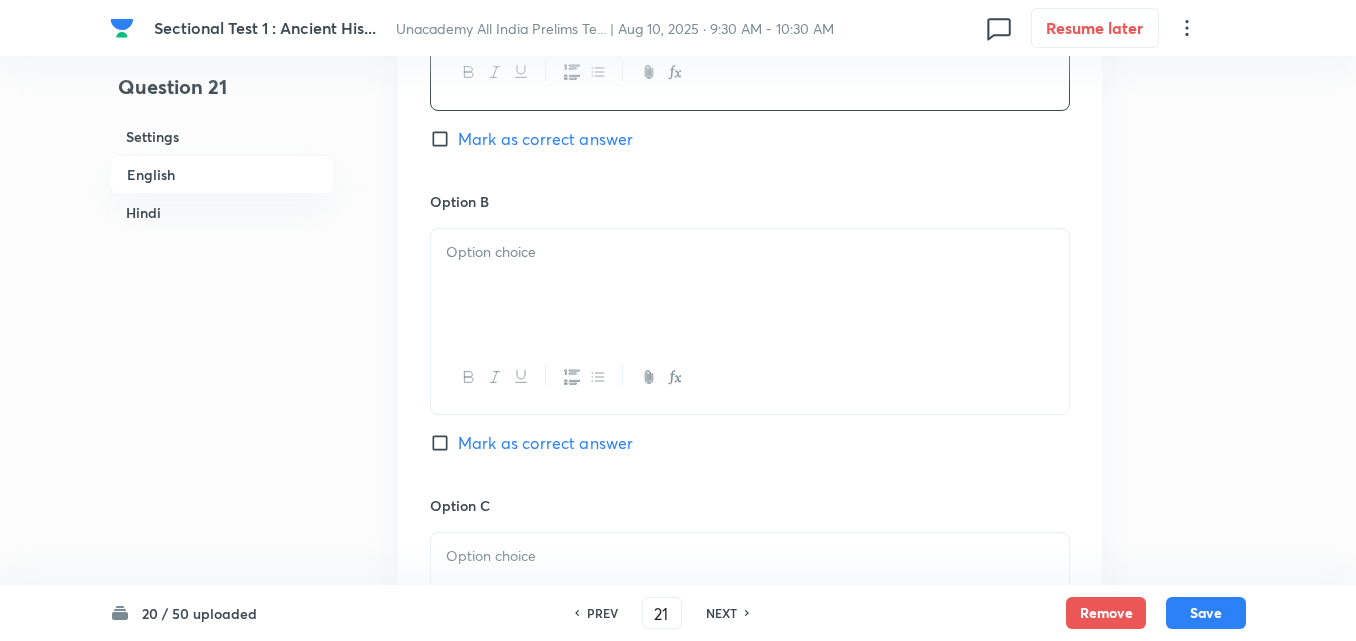 click at bounding box center (750, 285) 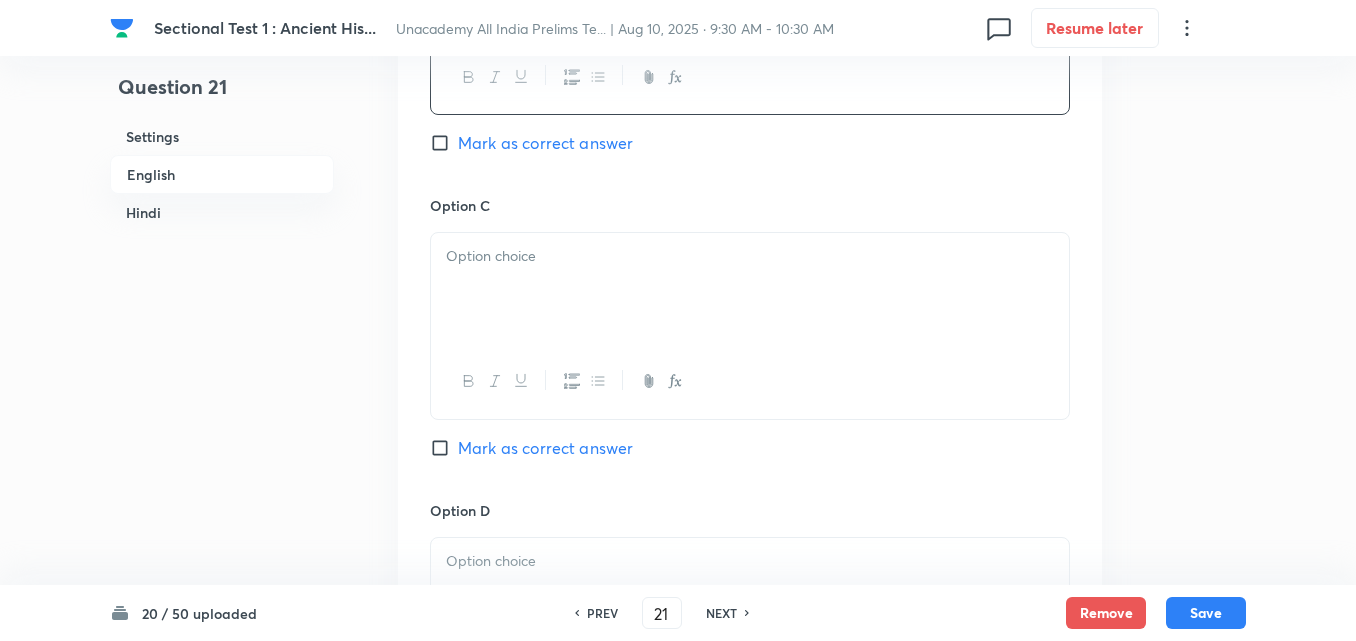 click at bounding box center (750, 256) 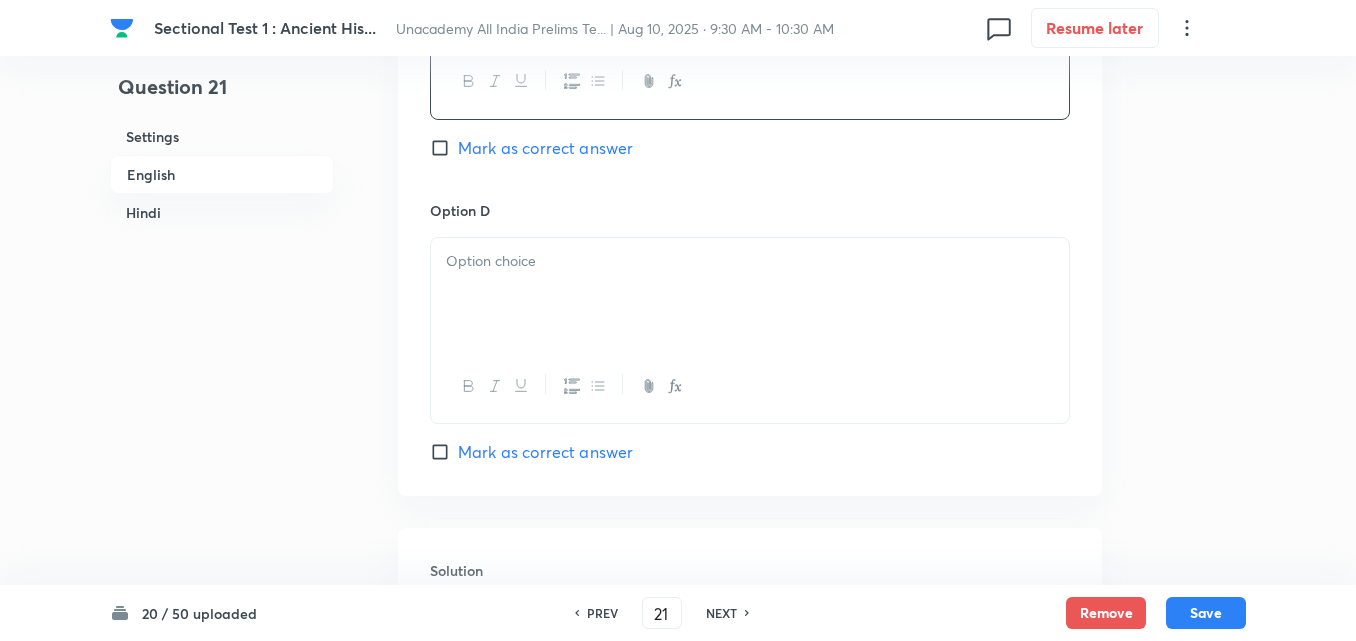 click at bounding box center [750, 261] 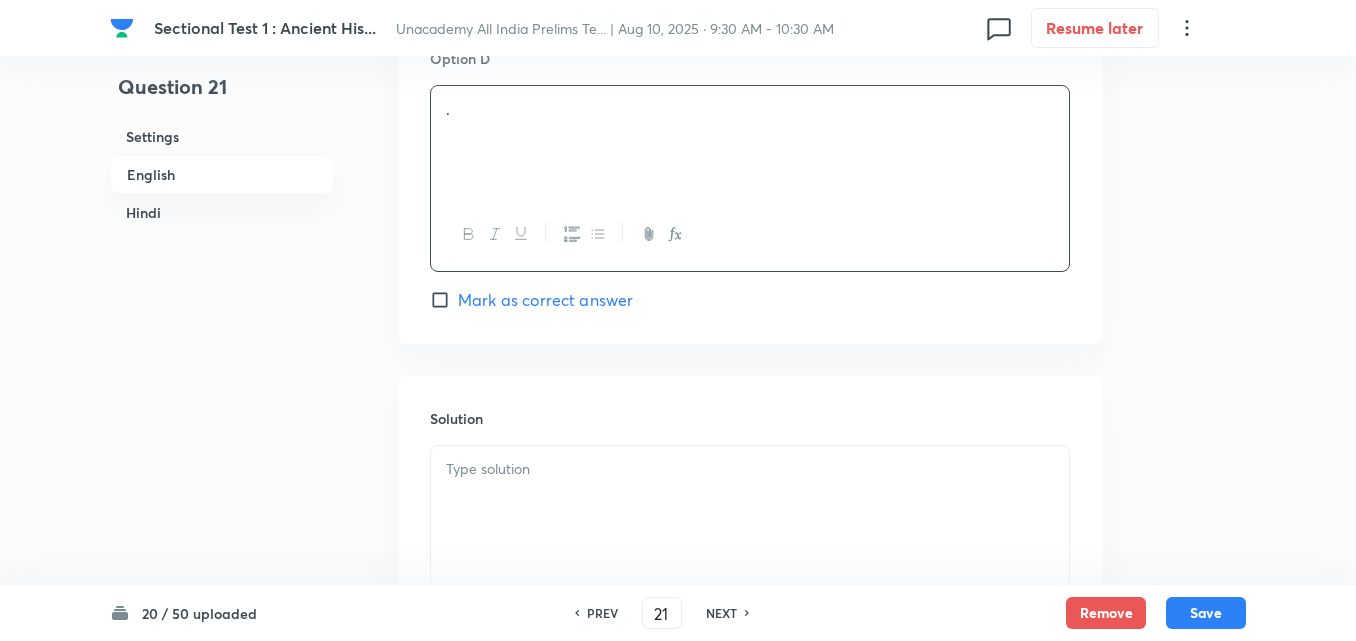 scroll, scrollTop: 2042, scrollLeft: 0, axis: vertical 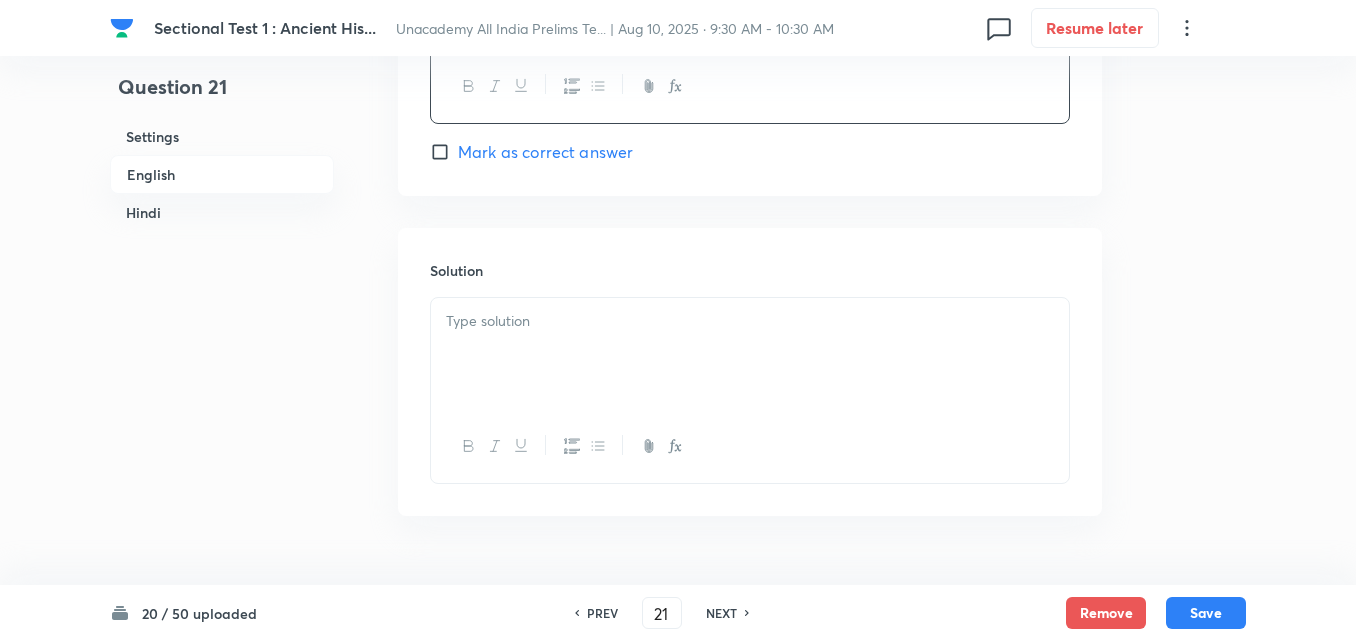 click at bounding box center [750, 354] 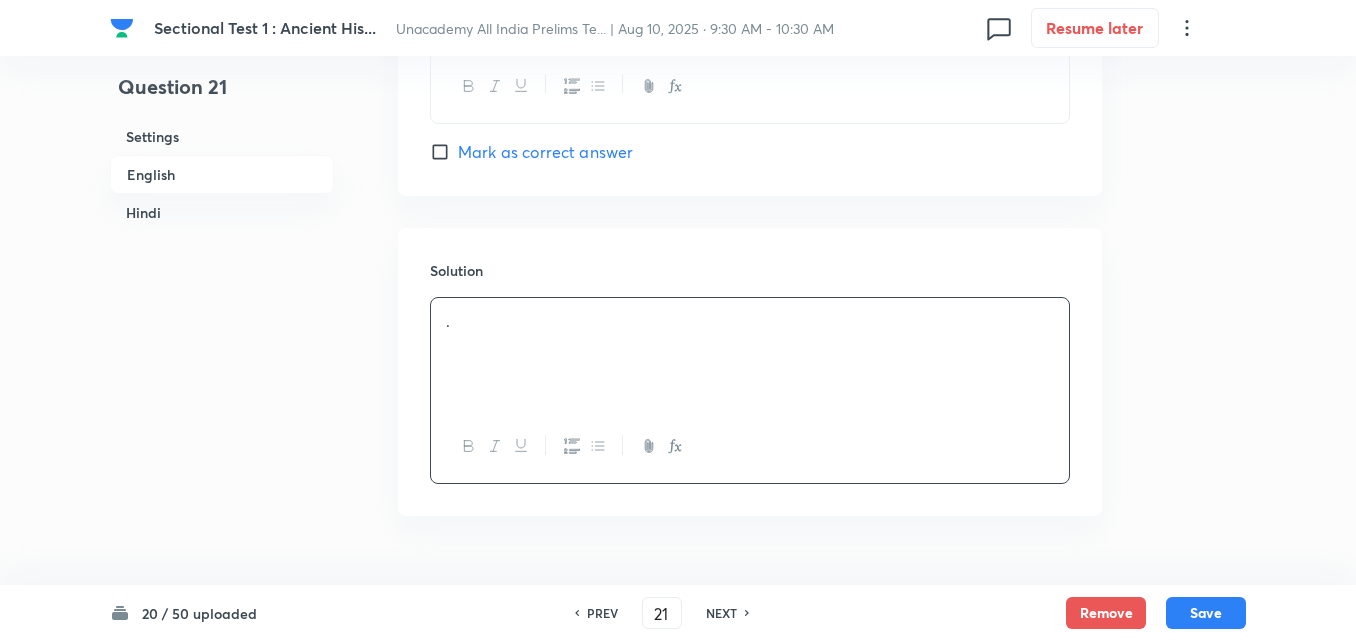click on "Option A . Mark as correct answer Option B . Mark as correct answer Option C . Mark as correct answer Option D . Mark as correct answer" at bounding box center [750, -425] 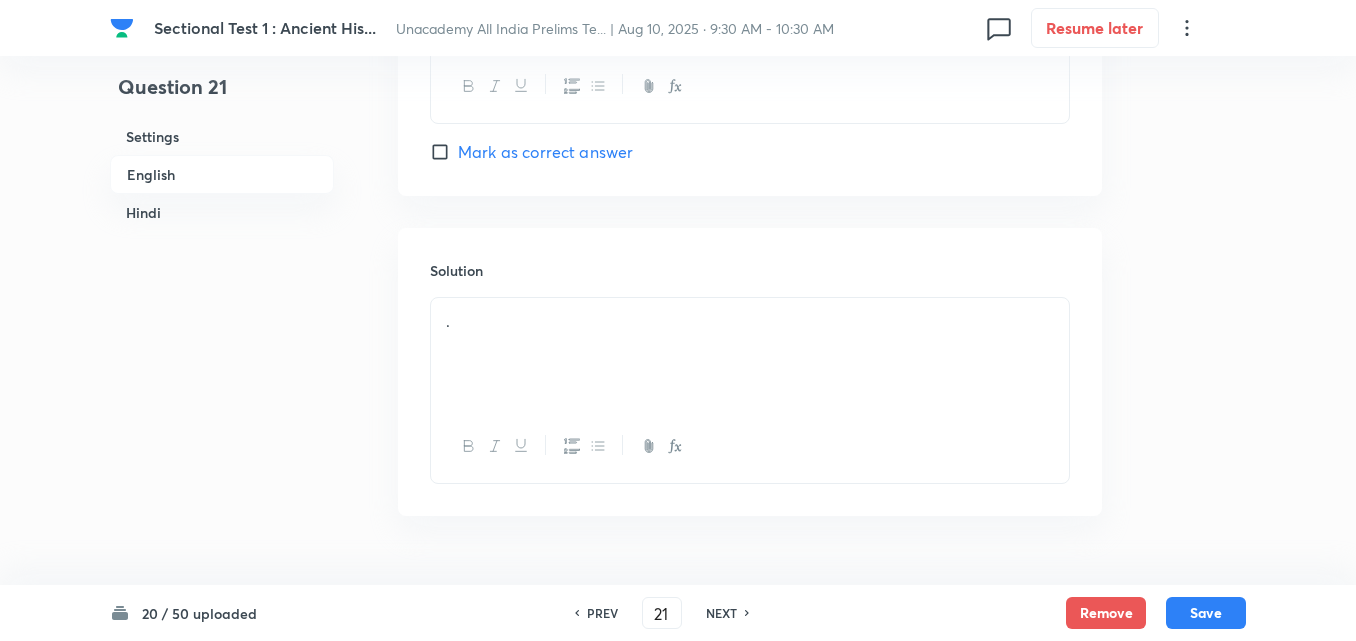 click on "Mark as correct answer" at bounding box center [545, 152] 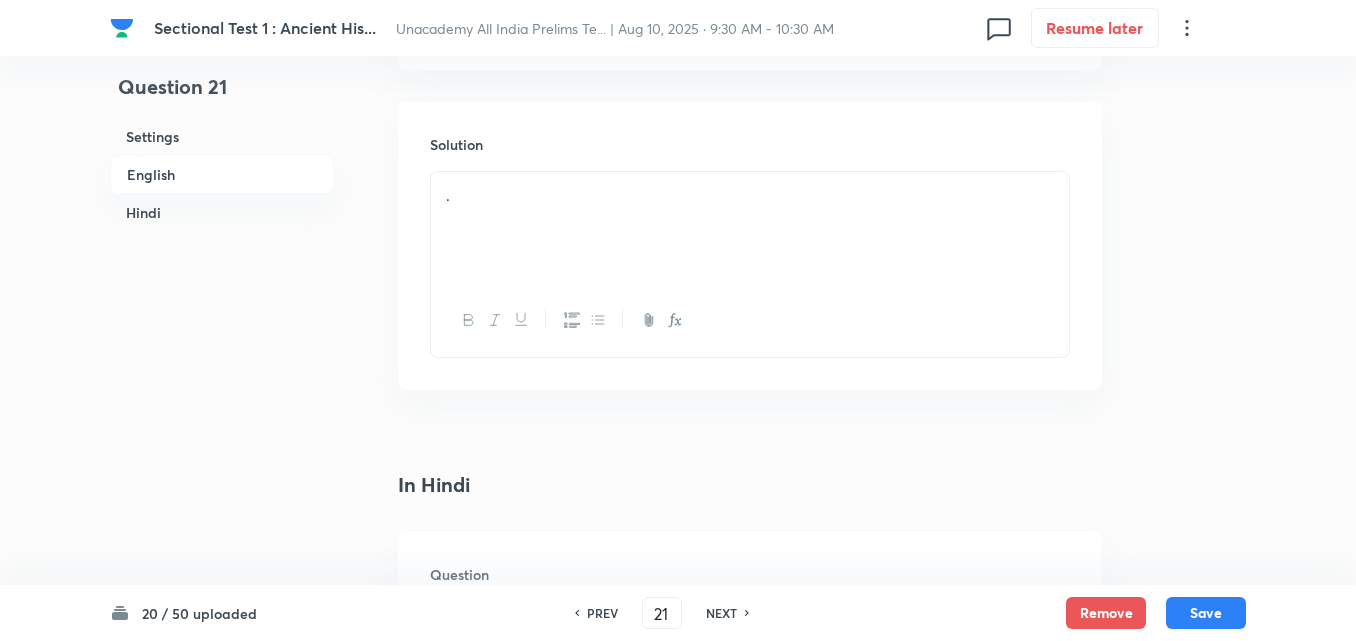 scroll, scrollTop: 2342, scrollLeft: 0, axis: vertical 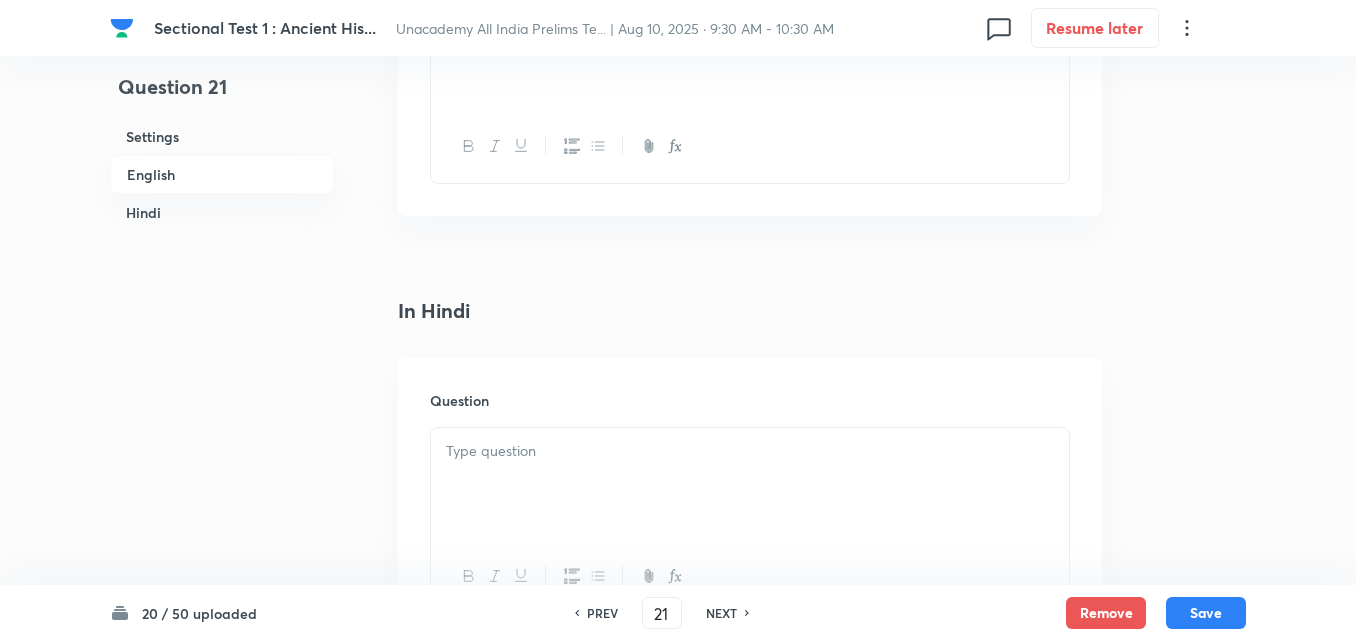 click at bounding box center (750, 484) 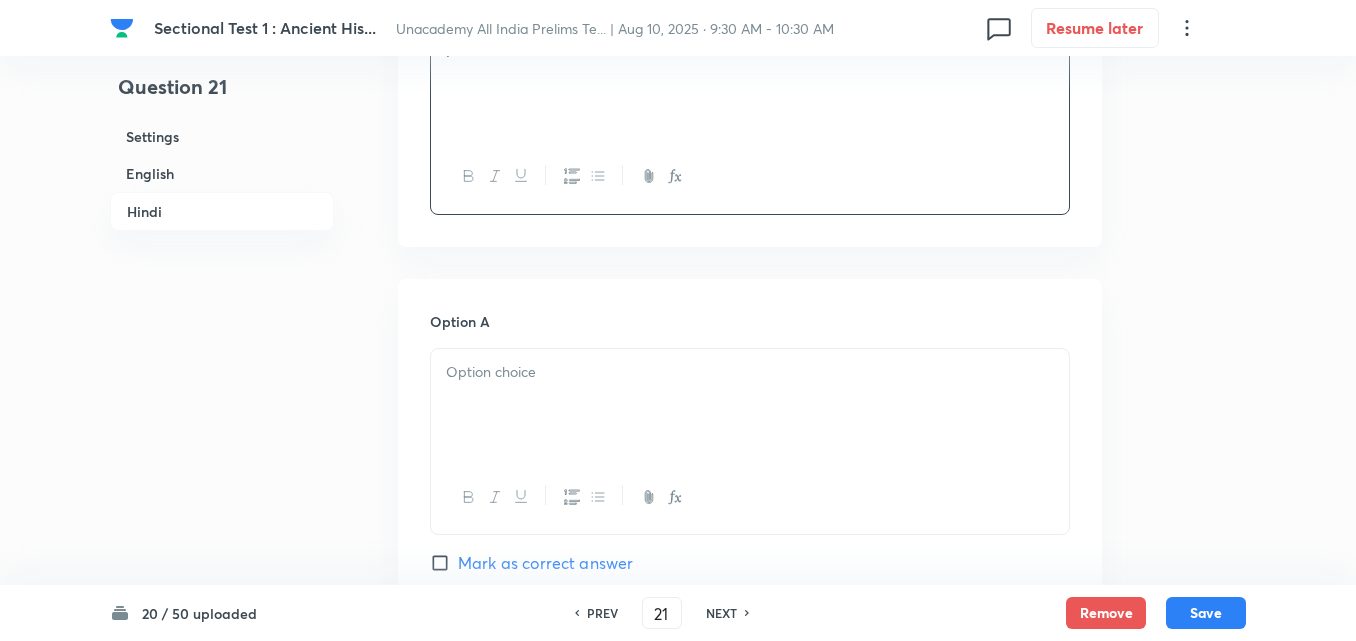 click at bounding box center [750, 405] 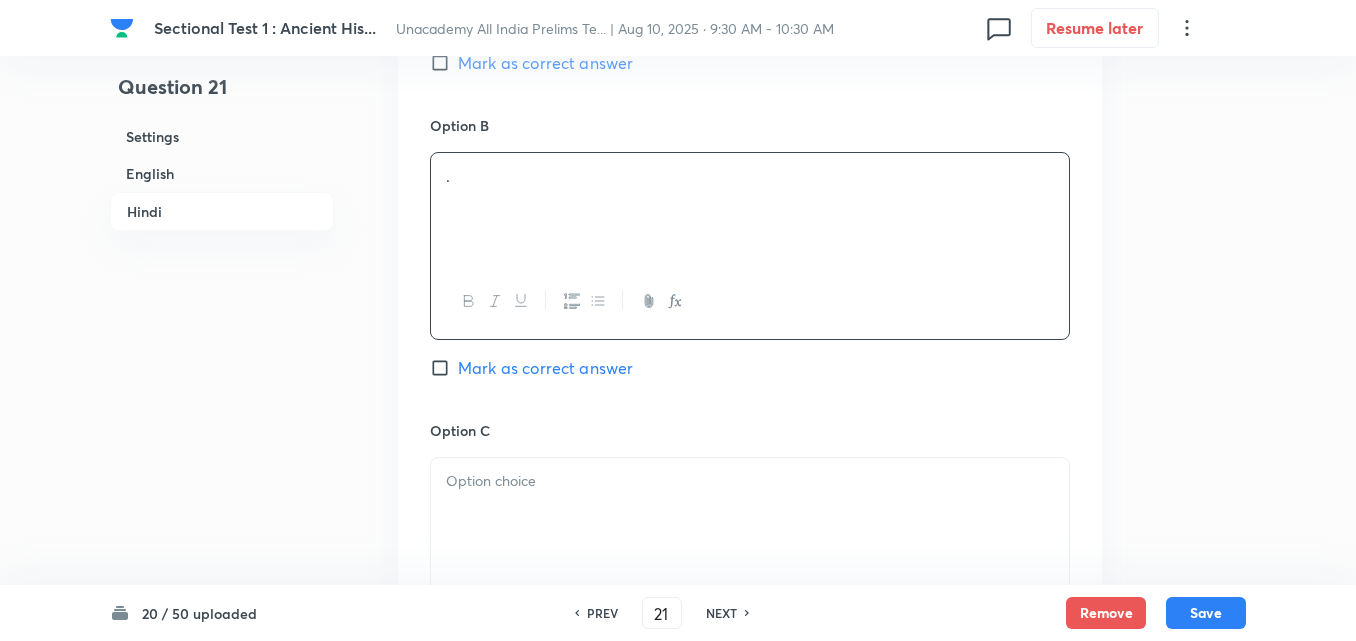 click on "." at bounding box center (750, 209) 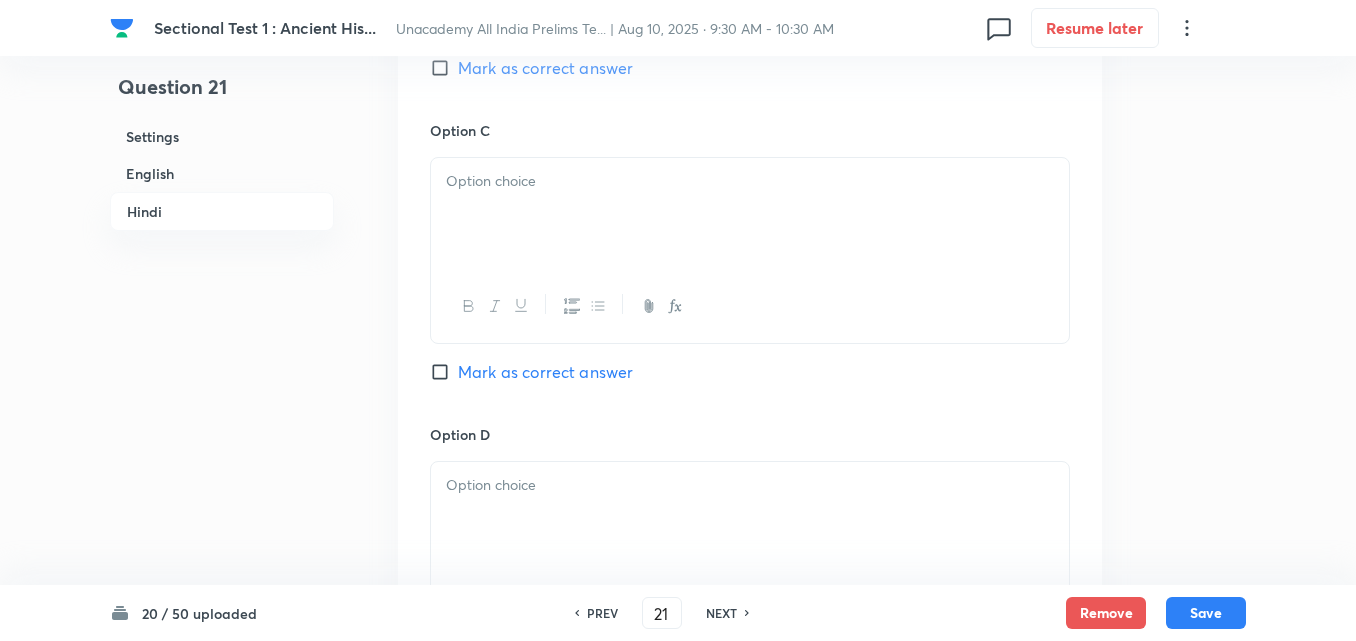 click at bounding box center (750, 214) 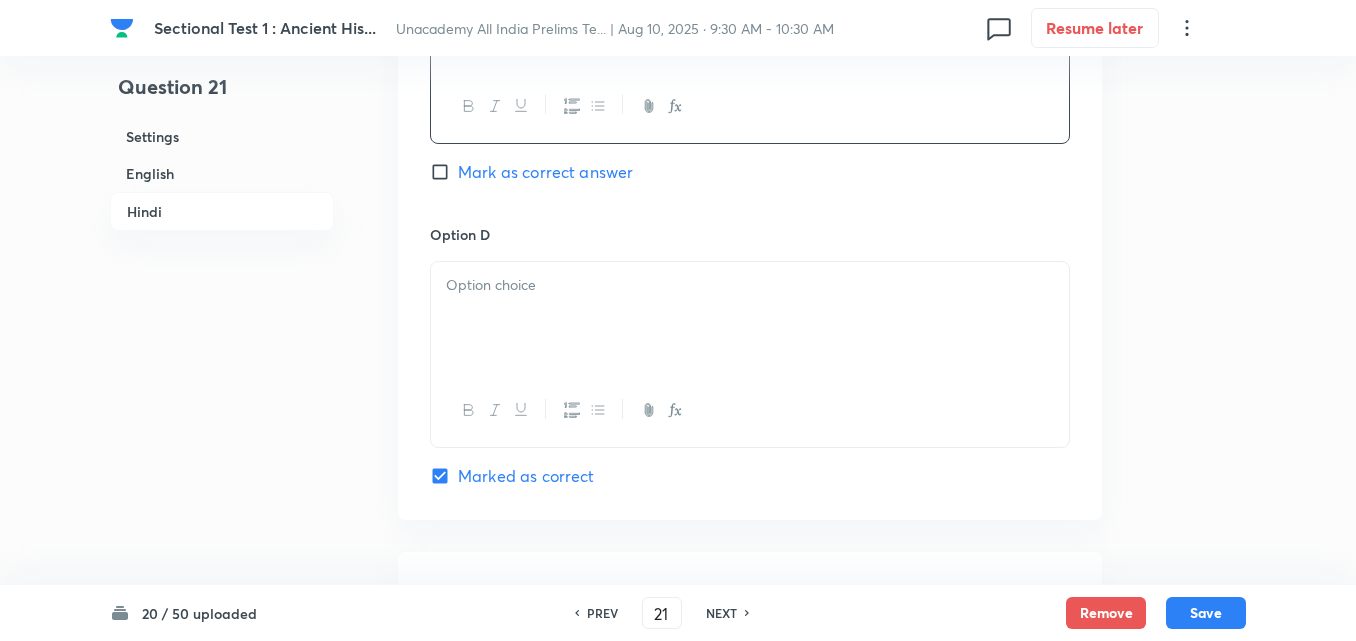 click at bounding box center (750, 318) 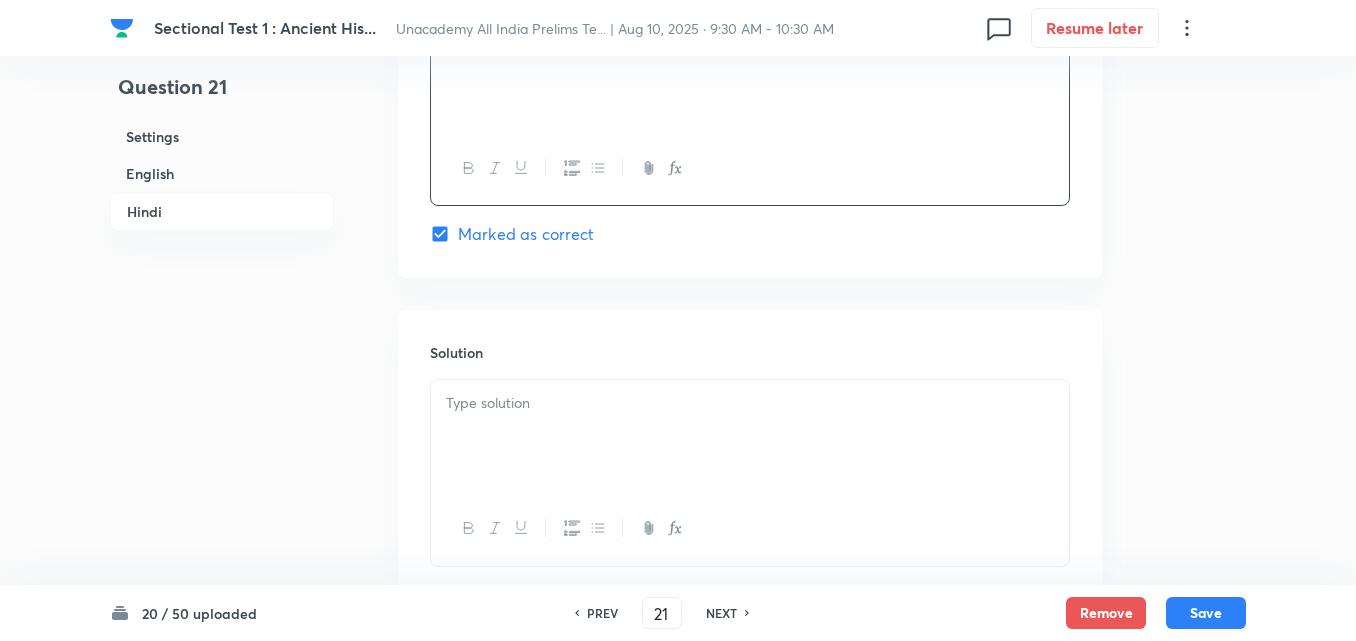 scroll, scrollTop: 4118, scrollLeft: 0, axis: vertical 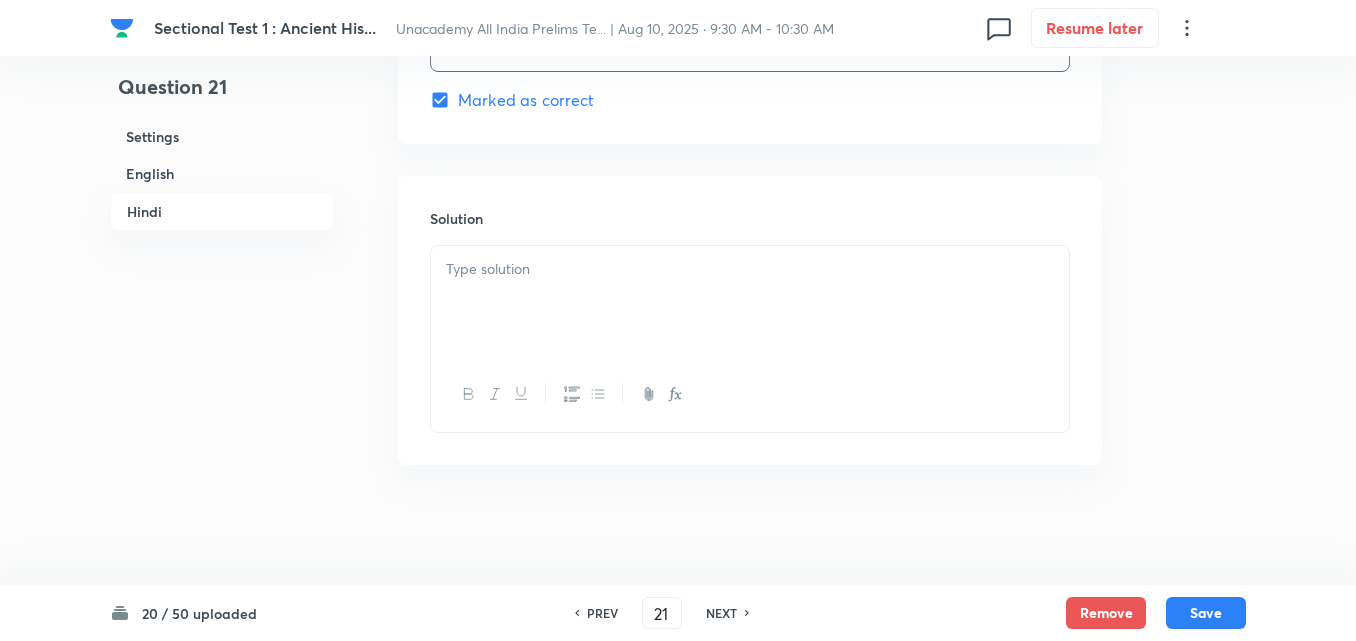 click at bounding box center [750, 302] 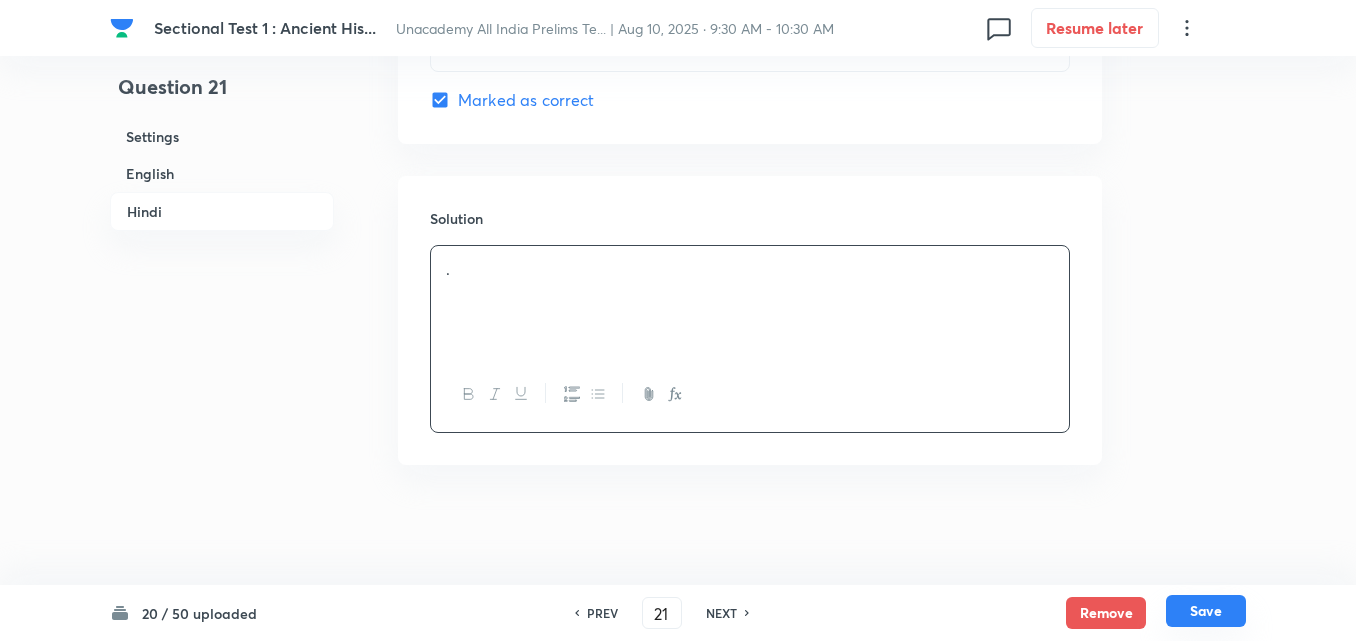 click on "Save" at bounding box center [1206, 611] 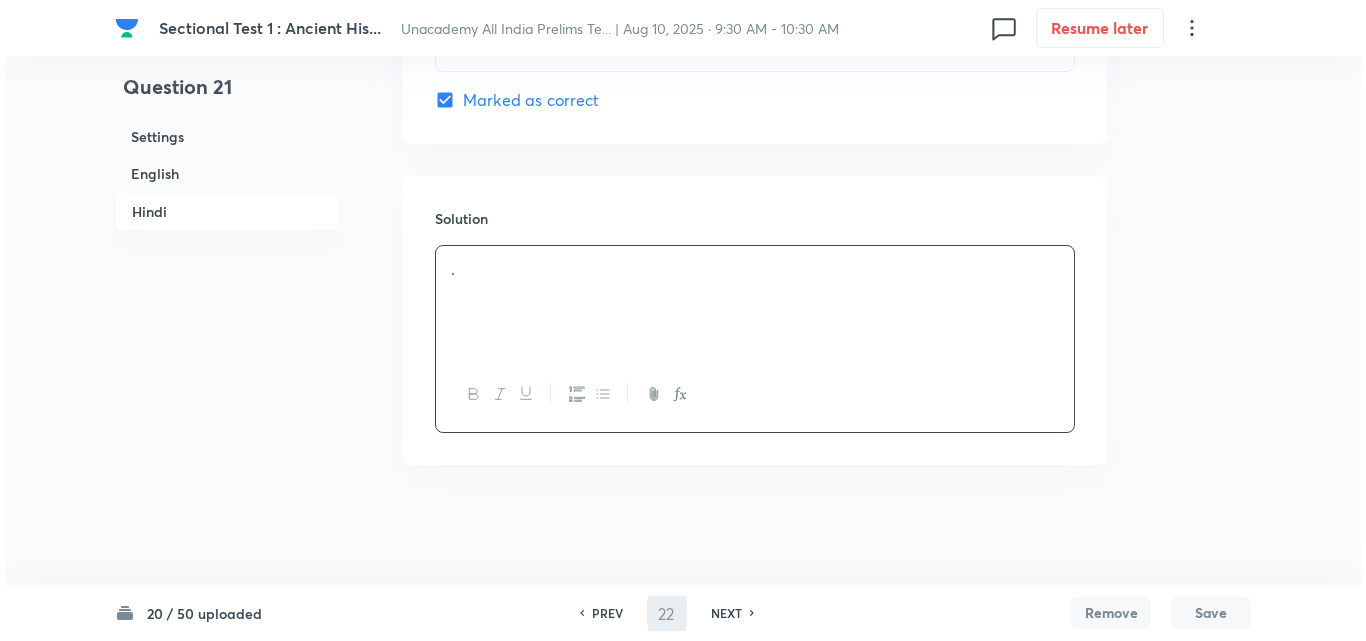 scroll, scrollTop: 0, scrollLeft: 0, axis: both 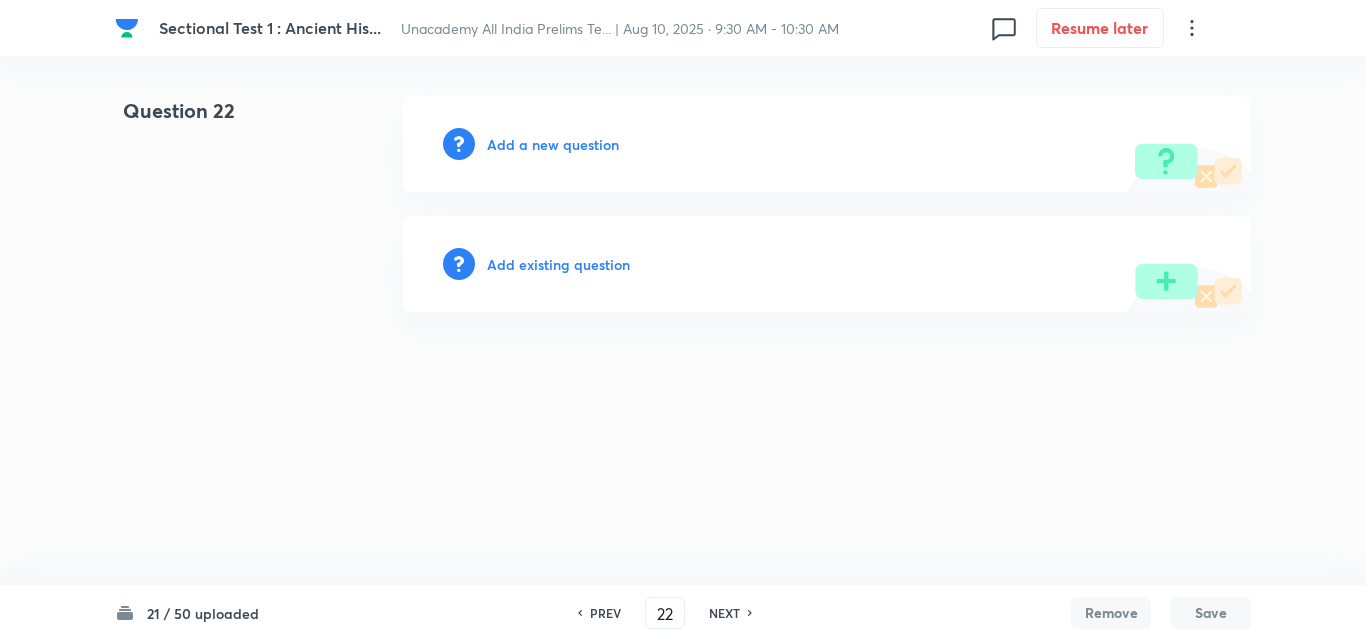 click on "Add a new question" at bounding box center [553, 144] 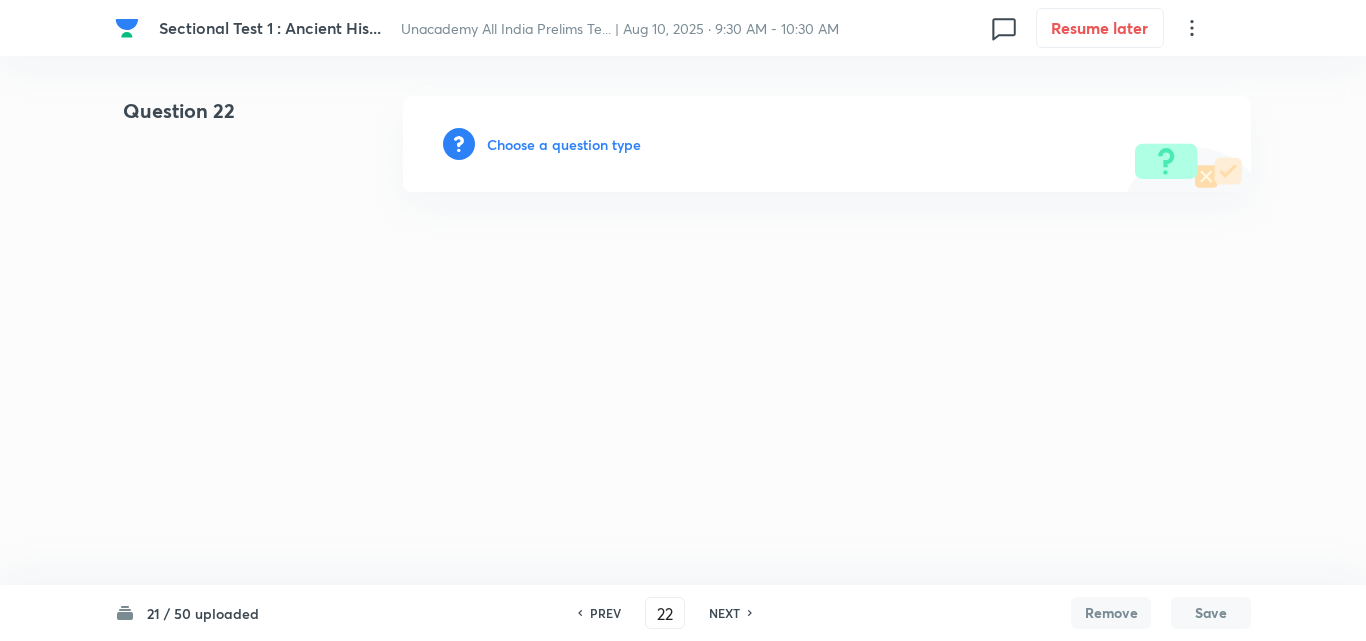 click on "Choose a question type" at bounding box center [564, 144] 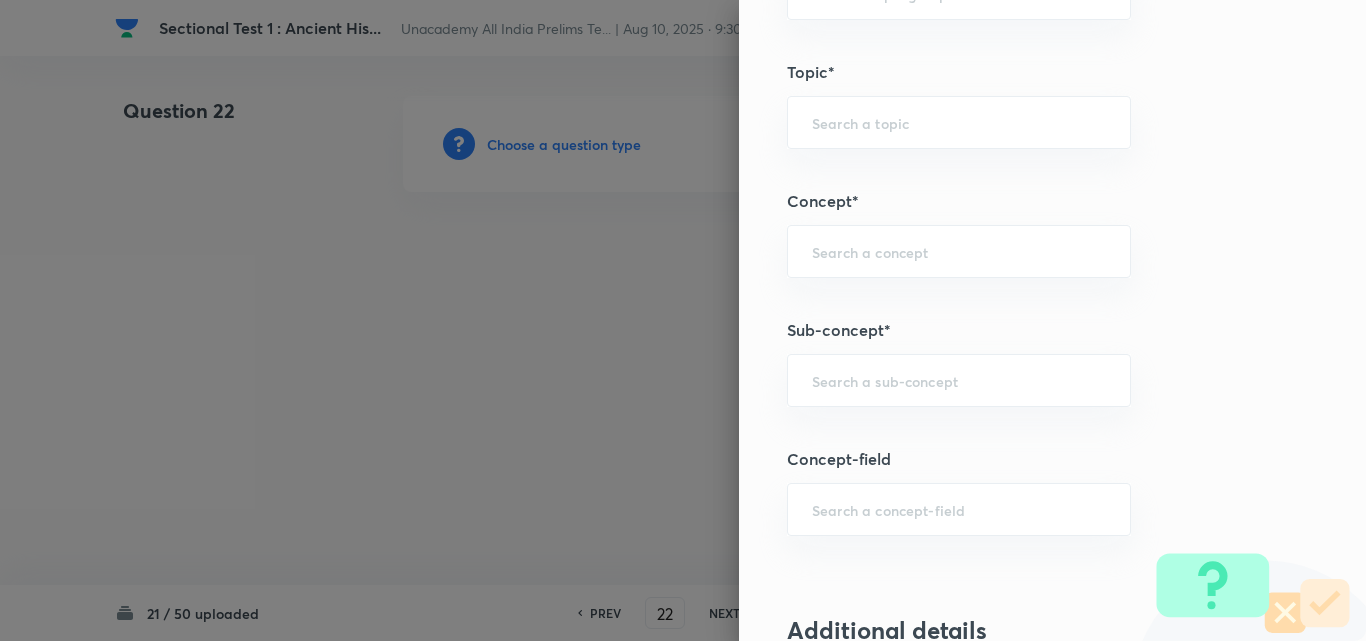 scroll, scrollTop: 1200, scrollLeft: 0, axis: vertical 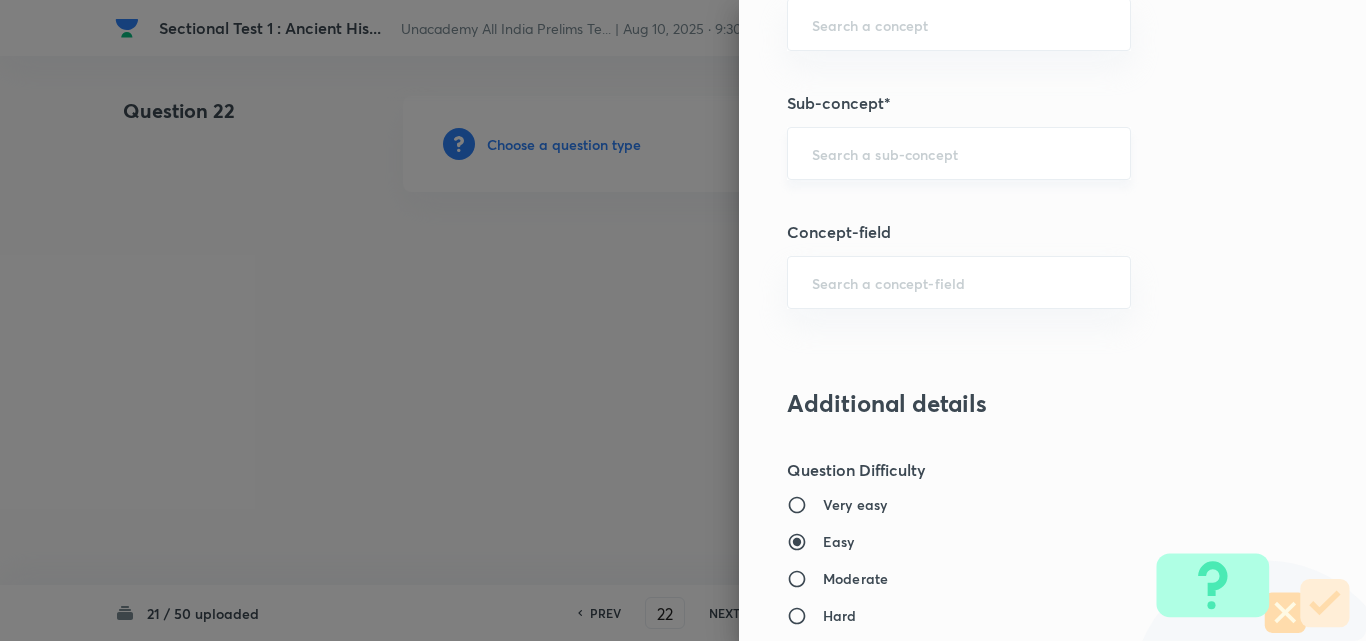 click on "​" at bounding box center (959, 153) 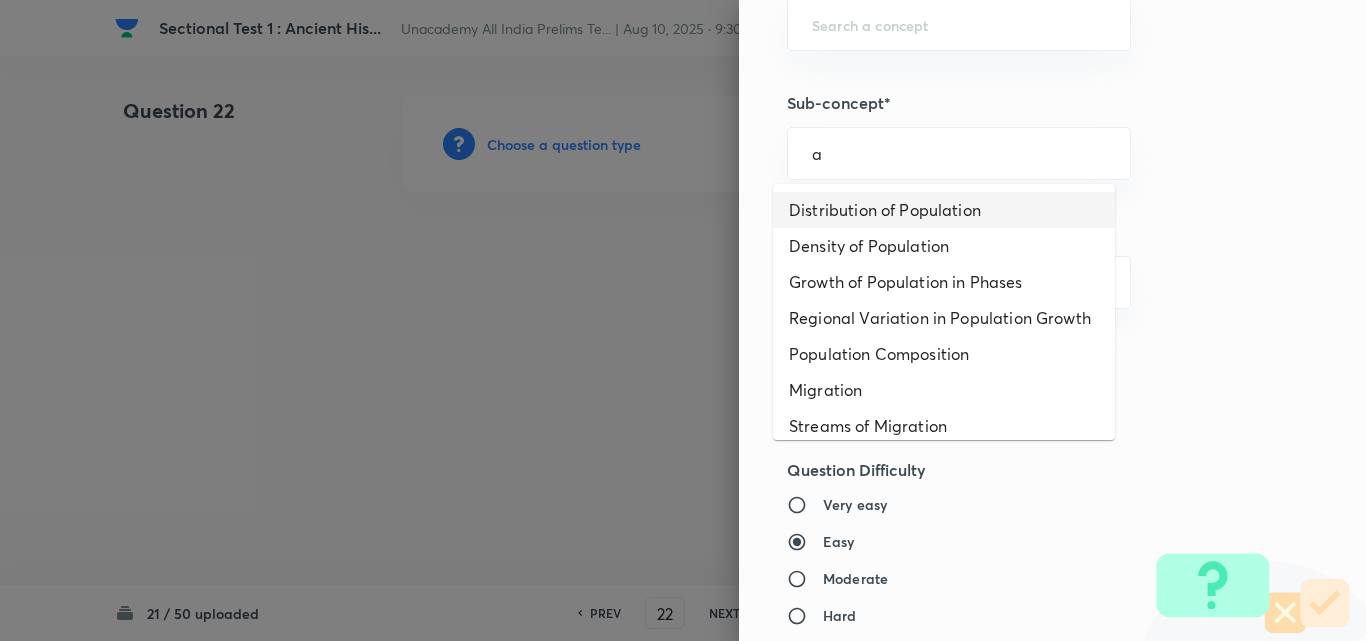 click on "Distribution of Population" at bounding box center [944, 210] 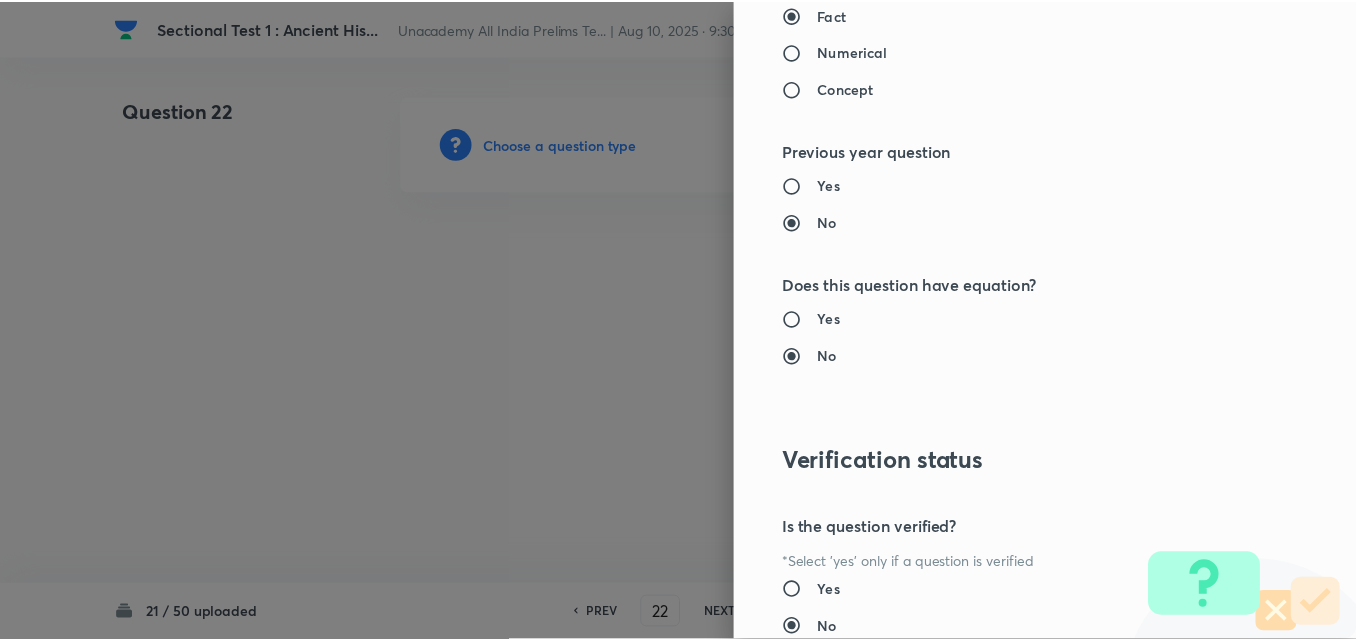 scroll, scrollTop: 2085, scrollLeft: 0, axis: vertical 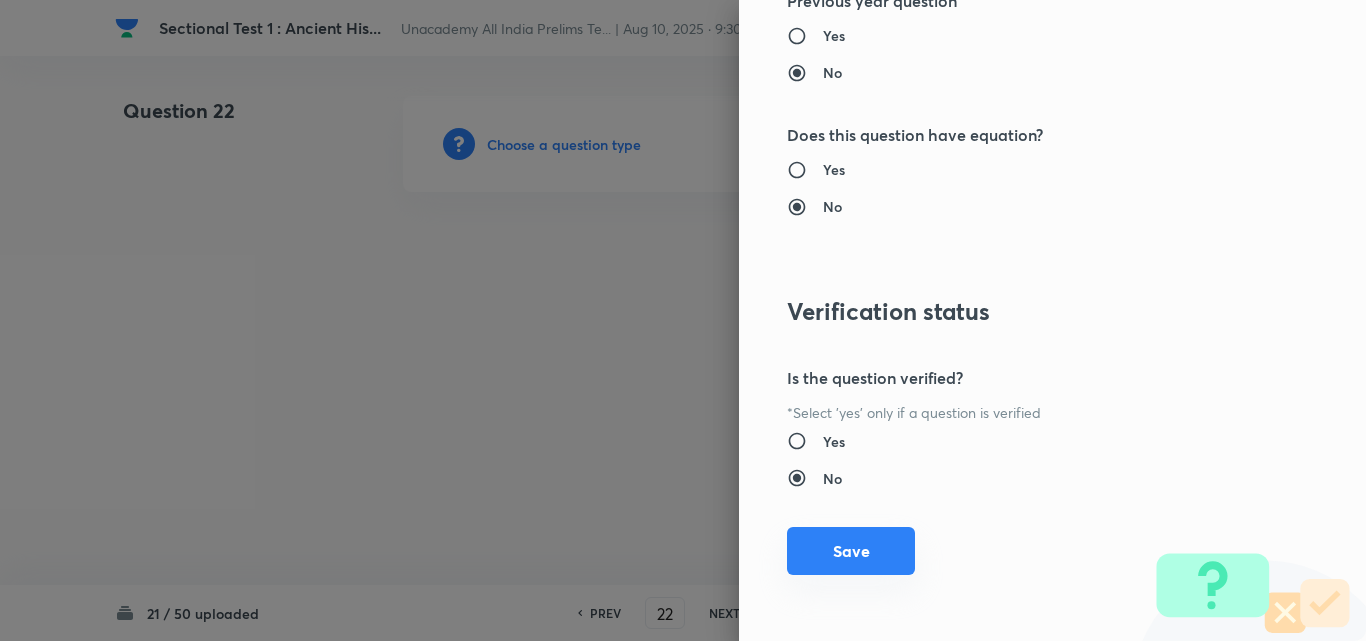 click on "Save" at bounding box center (851, 551) 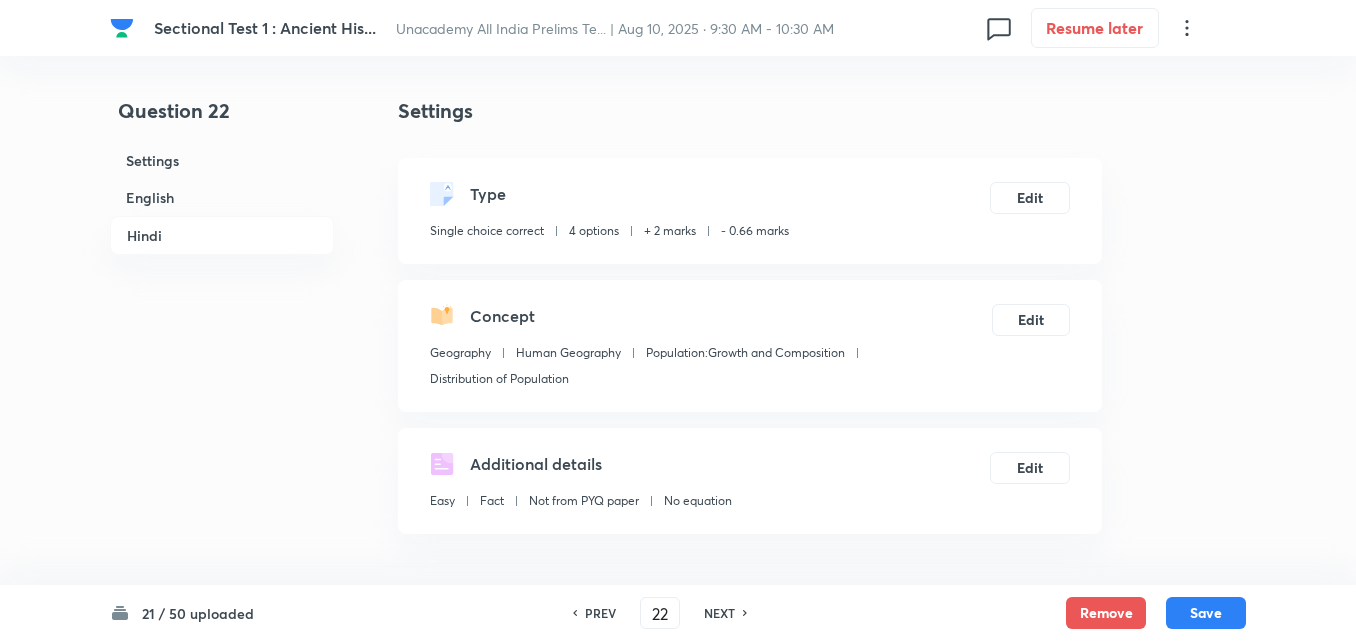 click on "English" at bounding box center (222, 197) 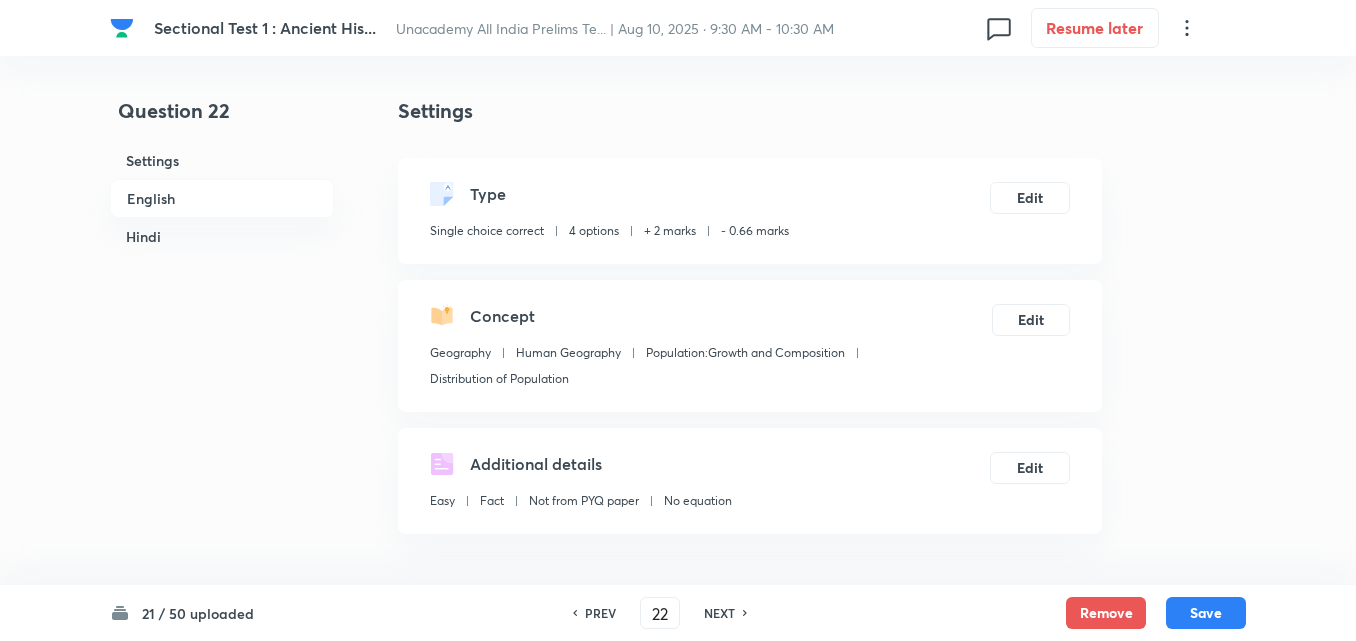 scroll, scrollTop: 542, scrollLeft: 0, axis: vertical 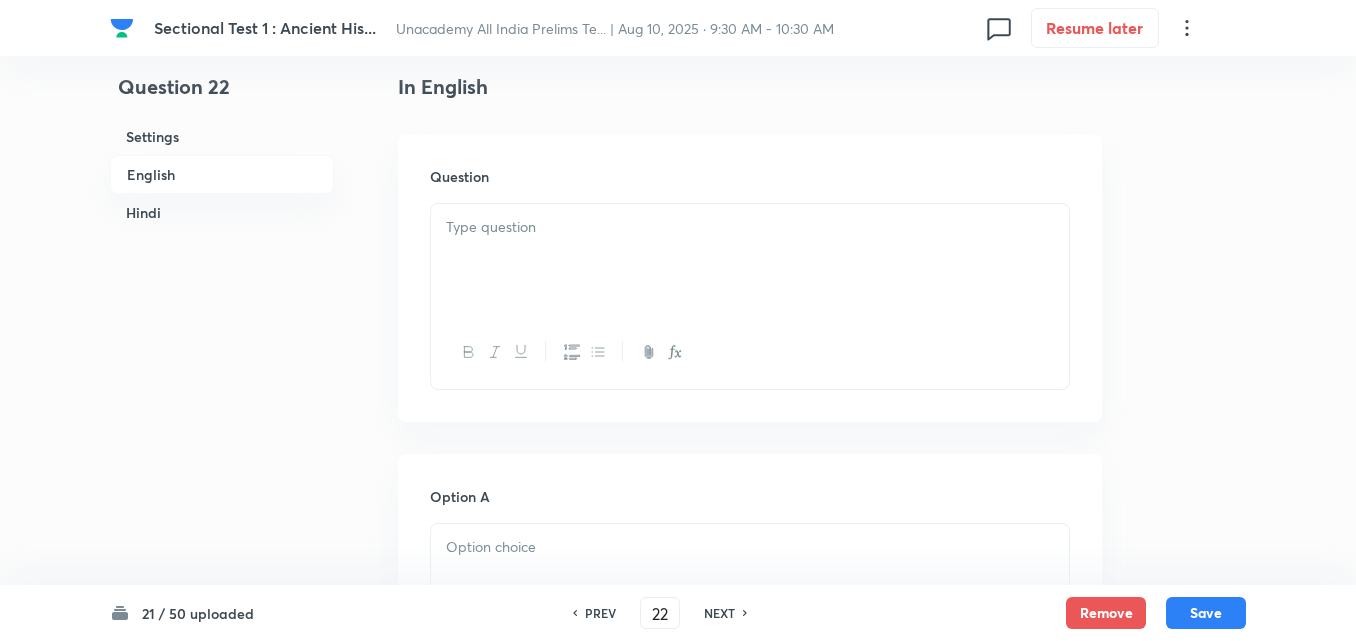 click at bounding box center [750, 260] 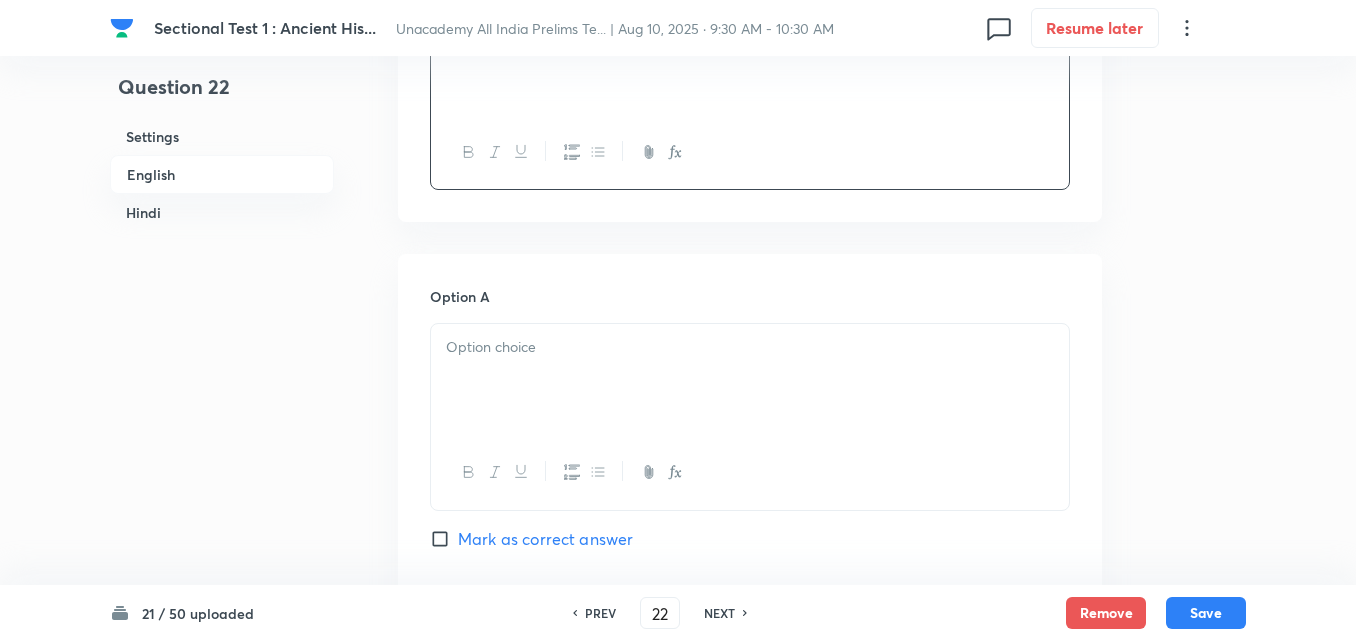 click at bounding box center [750, 380] 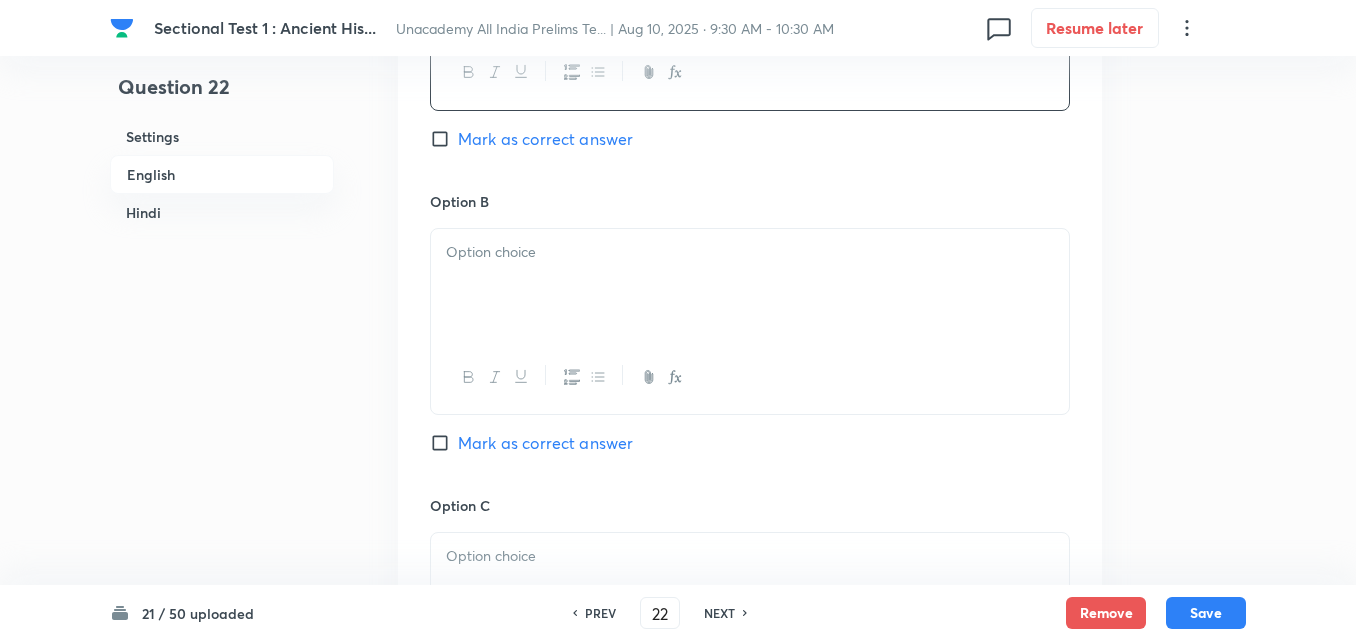 click at bounding box center [750, 285] 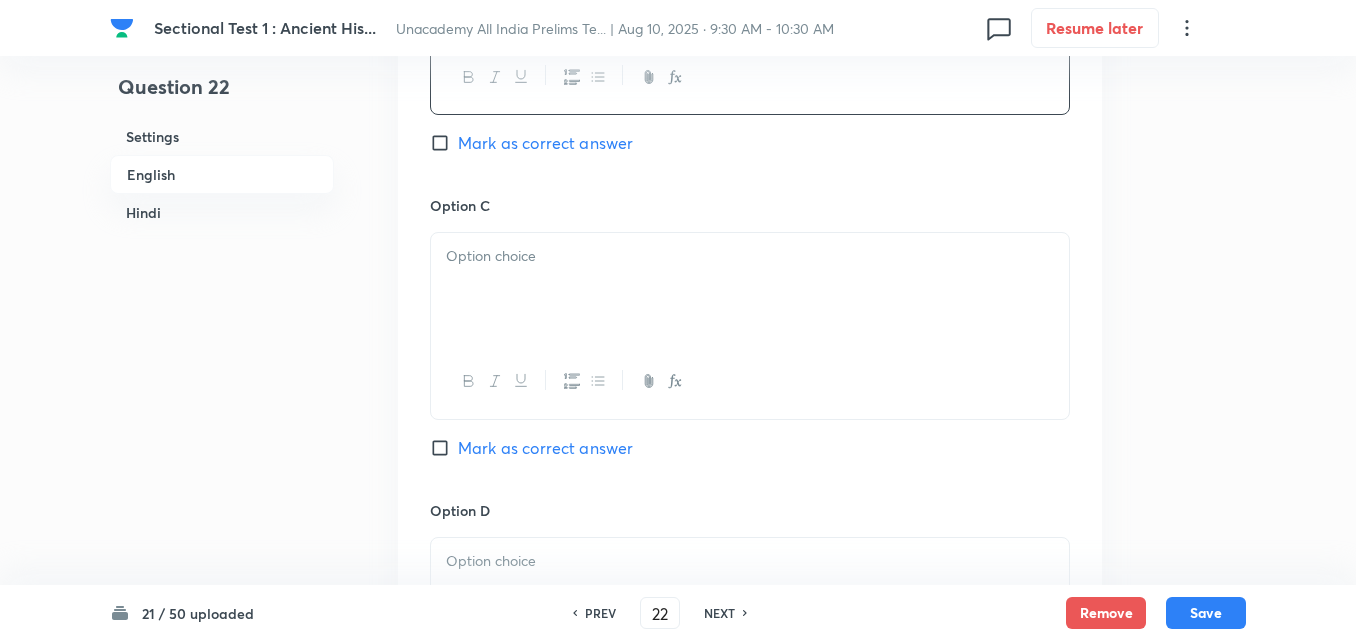 click at bounding box center [750, 289] 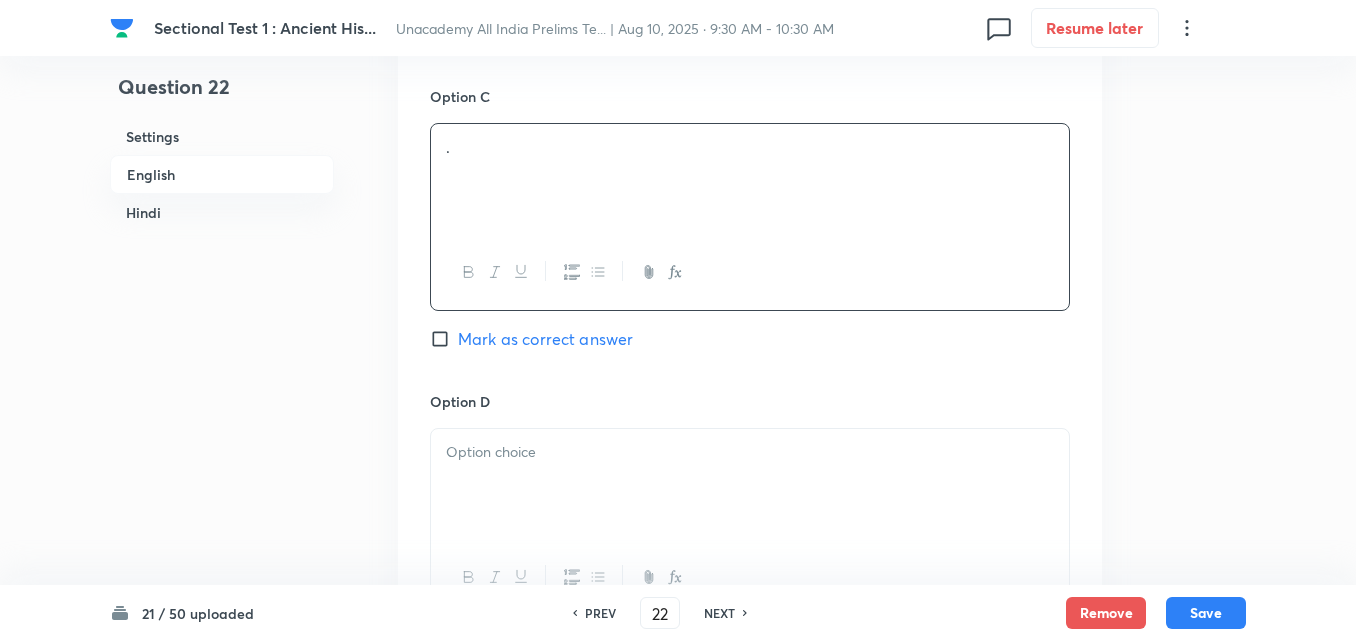 scroll, scrollTop: 1742, scrollLeft: 0, axis: vertical 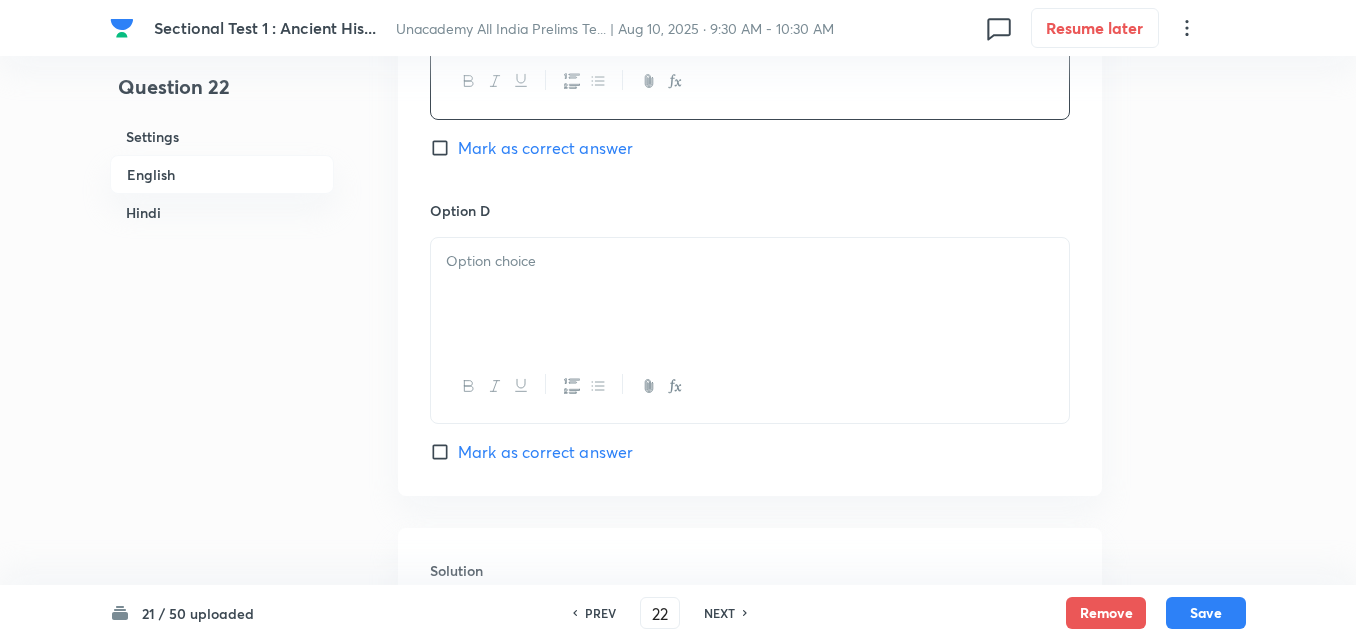 click at bounding box center (750, 294) 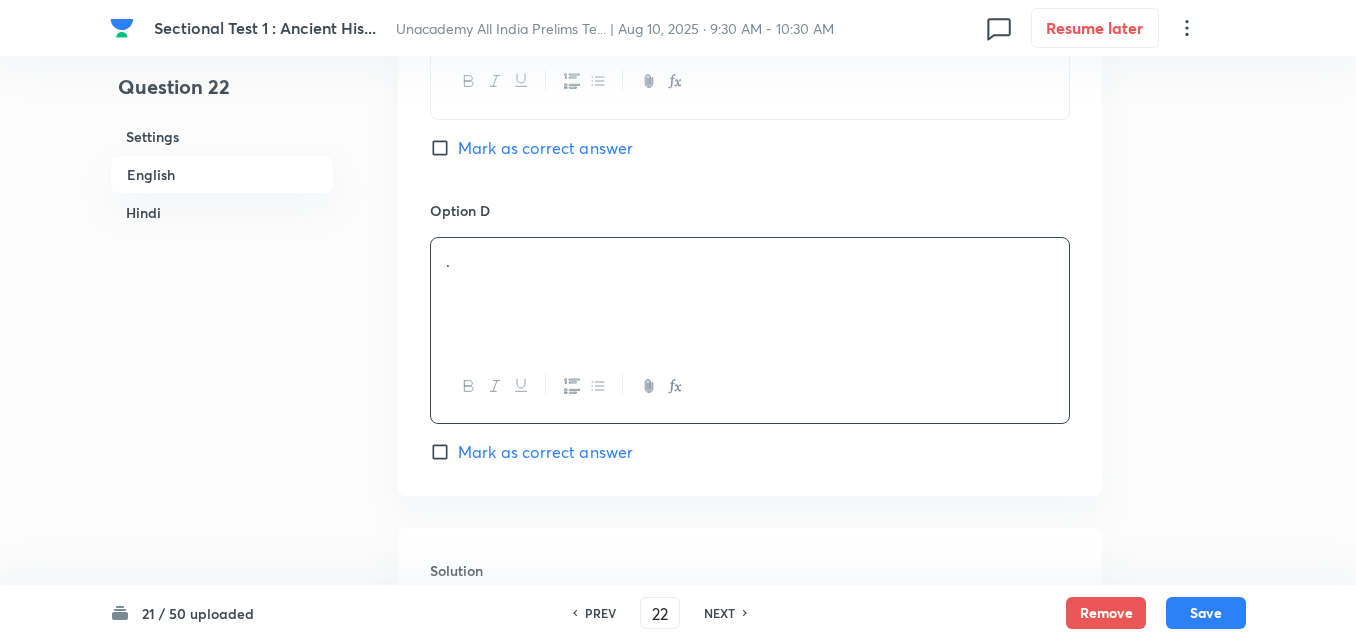 click on "Mark as correct answer" at bounding box center (545, 452) 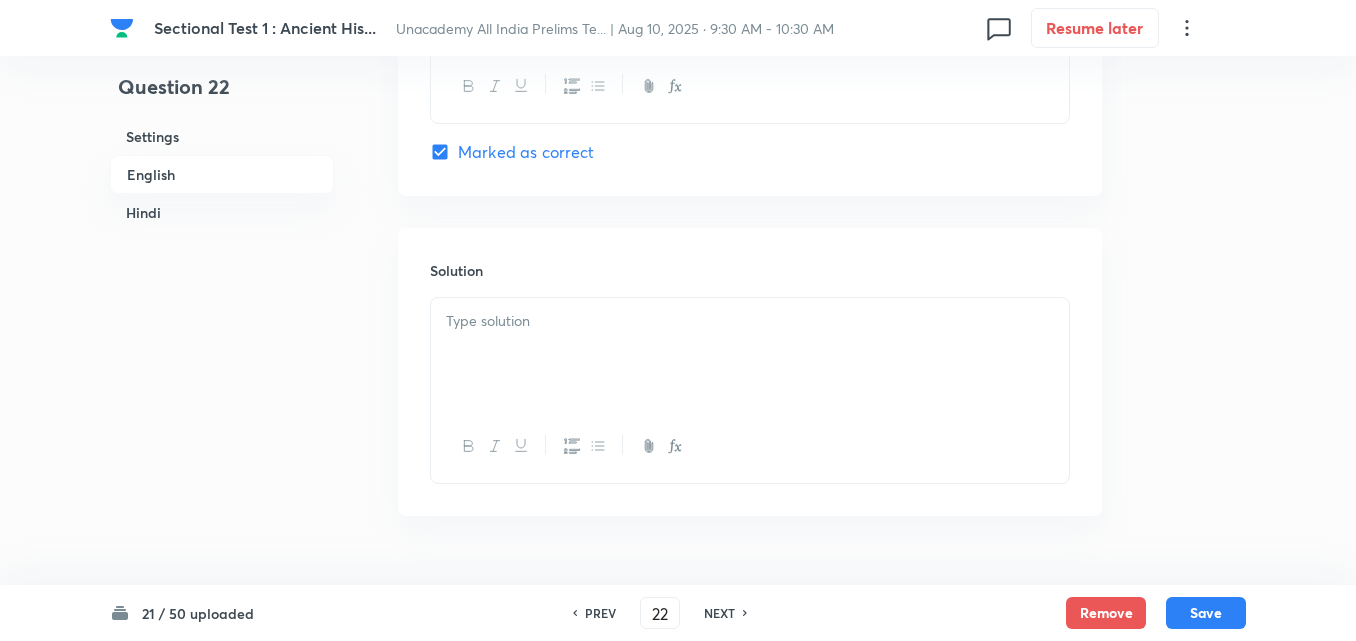 click at bounding box center [750, 354] 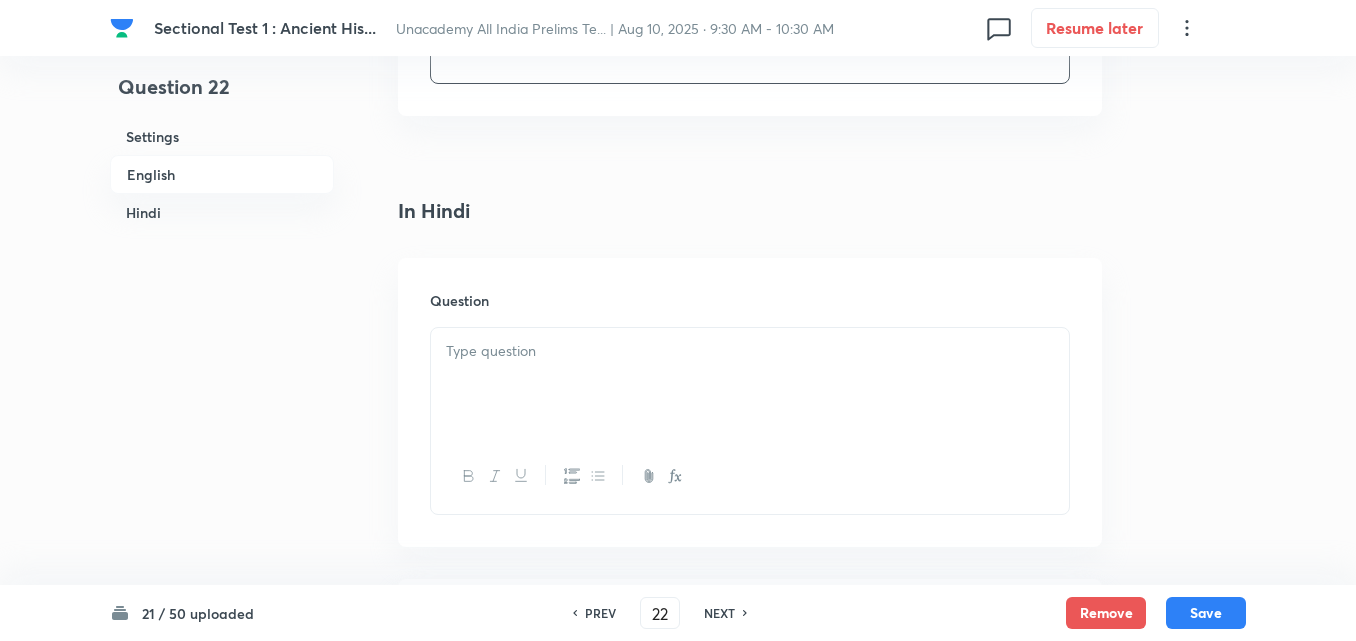 click at bounding box center [750, 351] 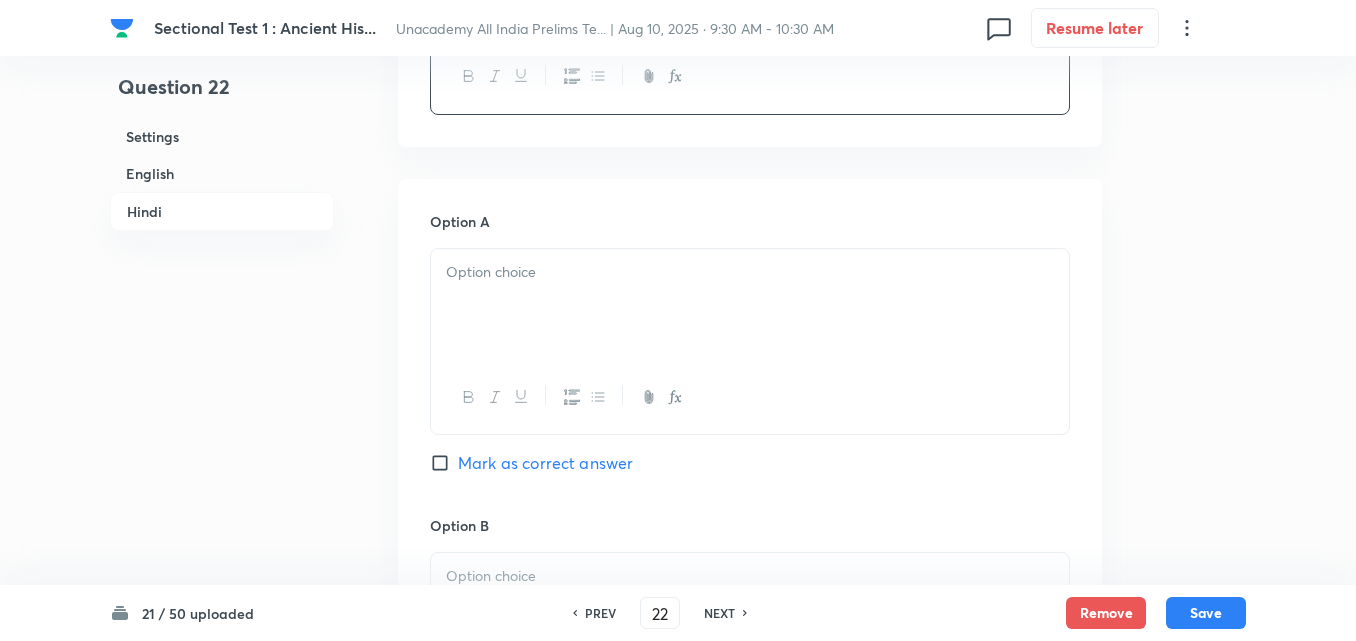 click at bounding box center (750, 305) 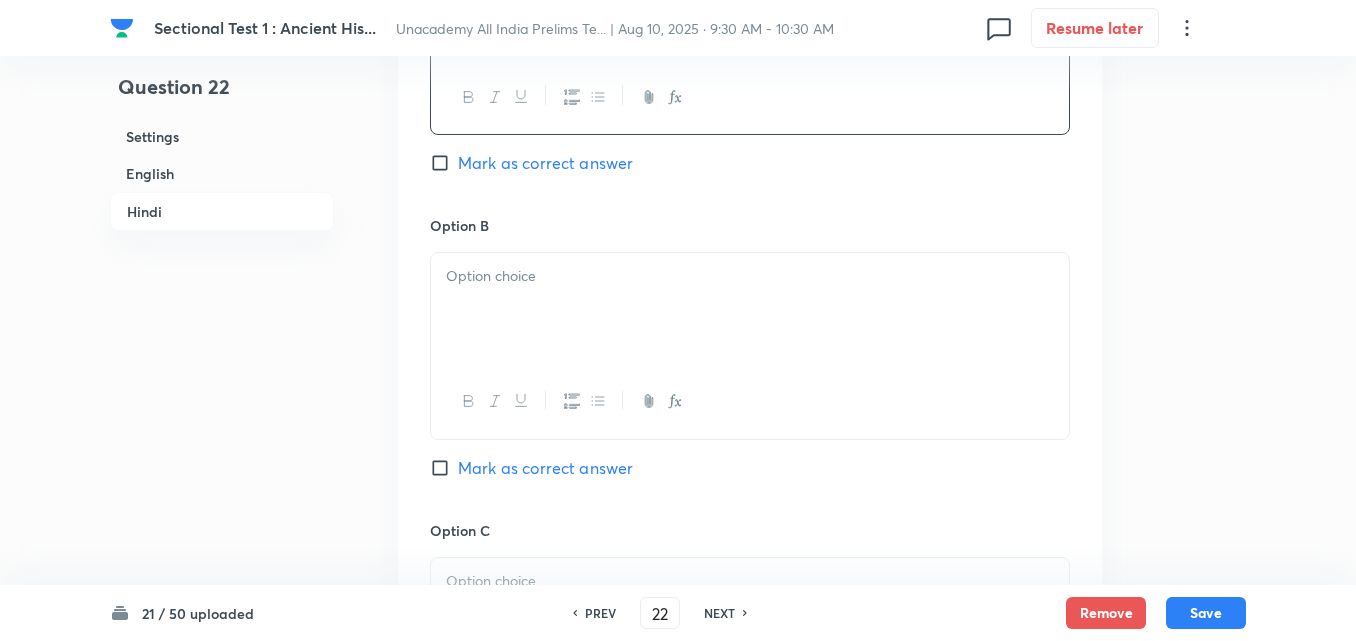 click at bounding box center [750, 309] 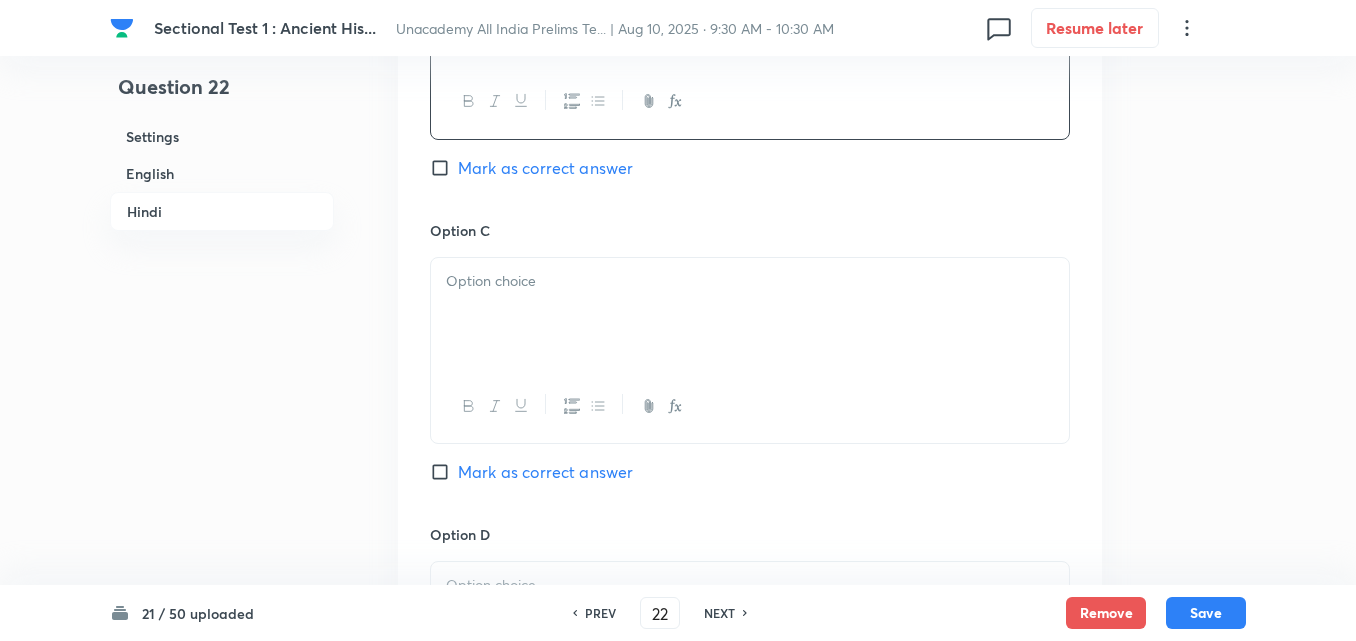 click at bounding box center [750, 281] 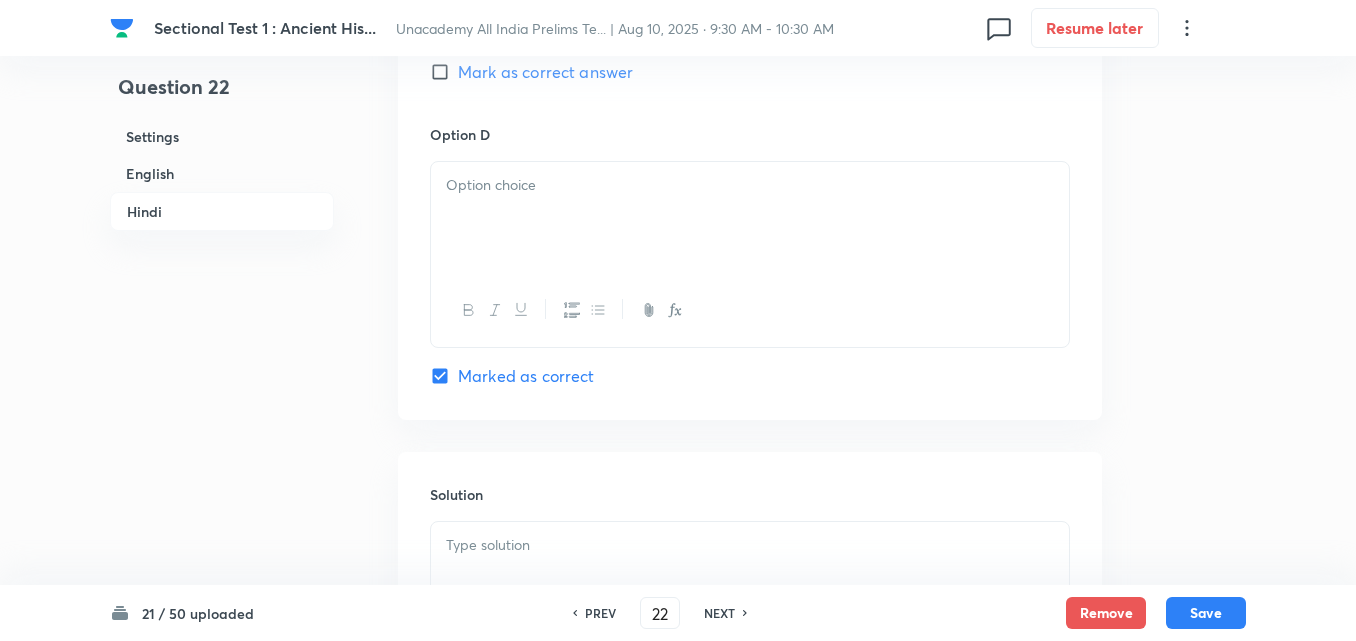 click at bounding box center [750, 218] 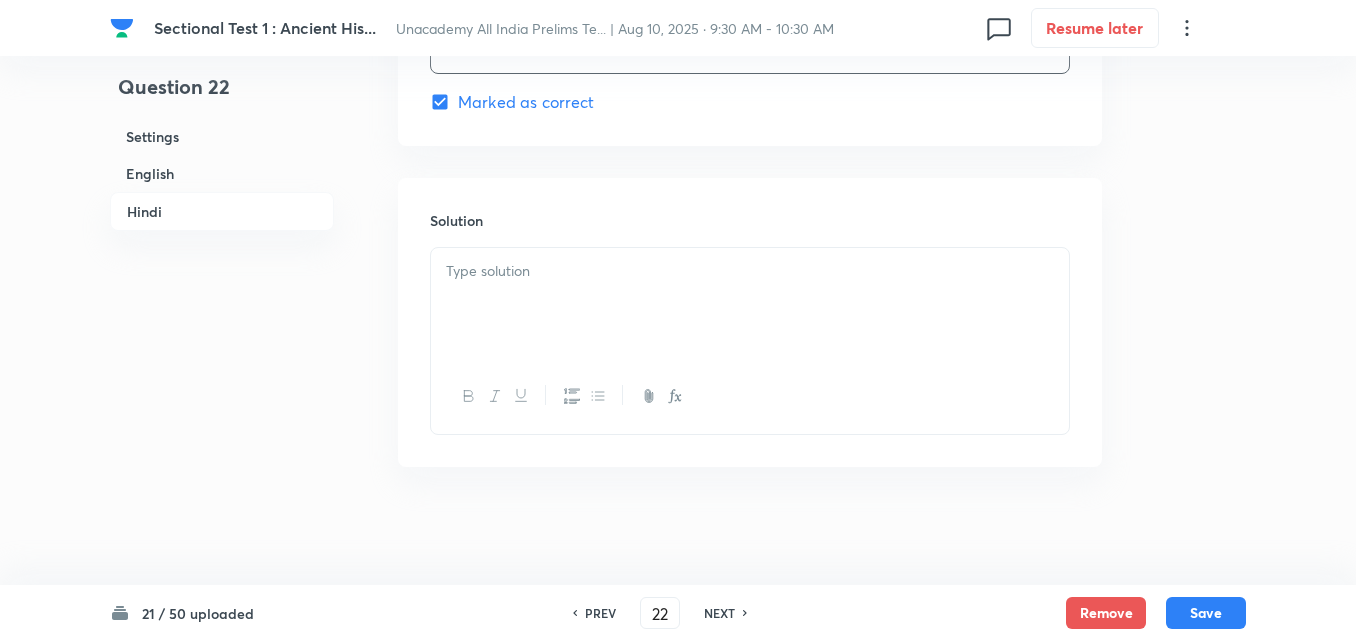 scroll, scrollTop: 4118, scrollLeft: 0, axis: vertical 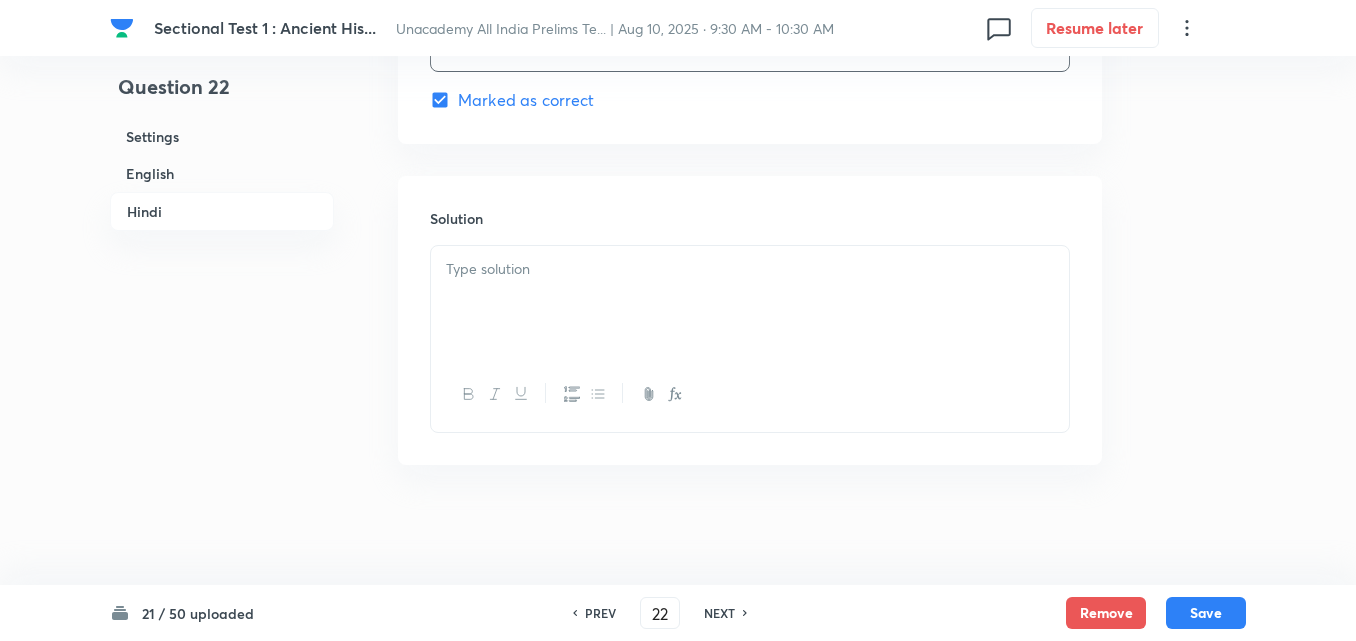 drag, startPoint x: 542, startPoint y: 287, endPoint x: 540, endPoint y: 276, distance: 11.18034 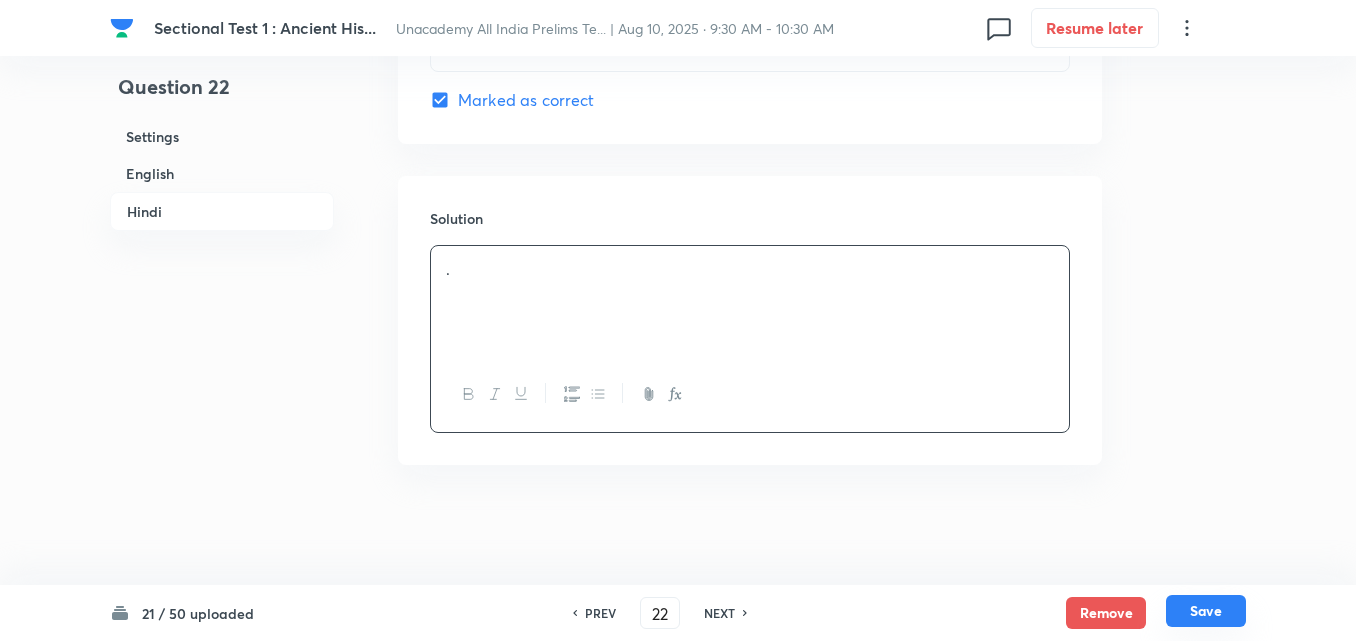 click on "Save" at bounding box center [1206, 611] 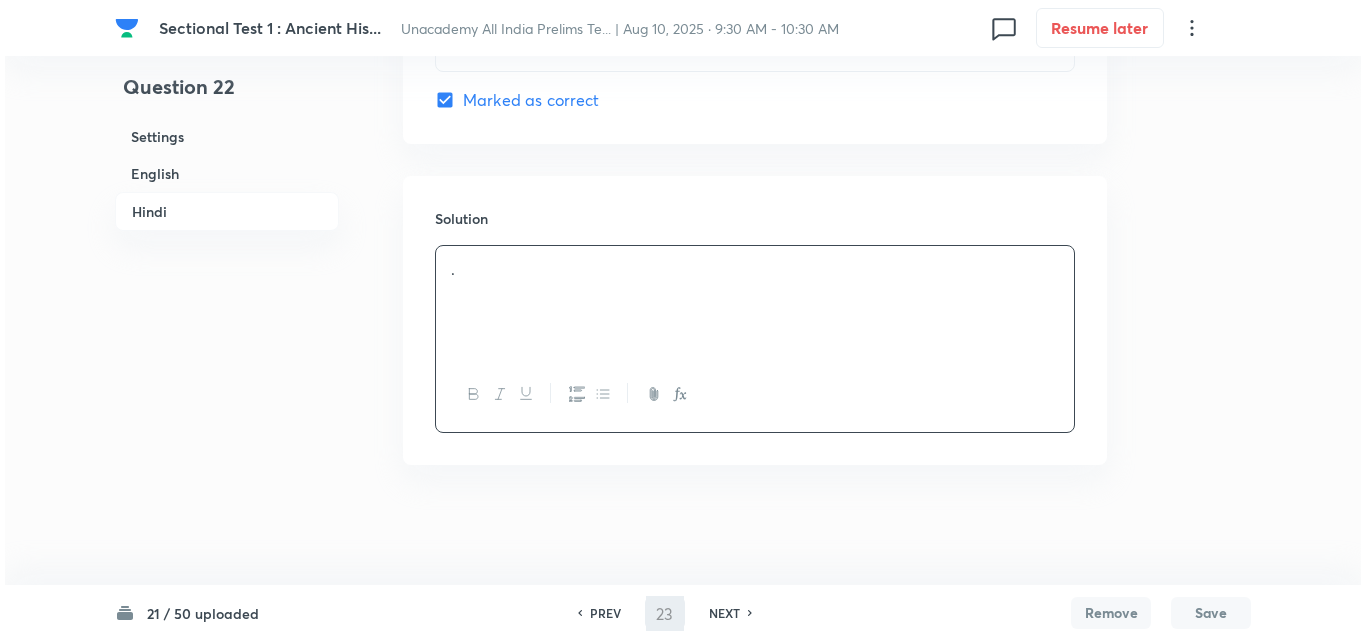 scroll, scrollTop: 0, scrollLeft: 0, axis: both 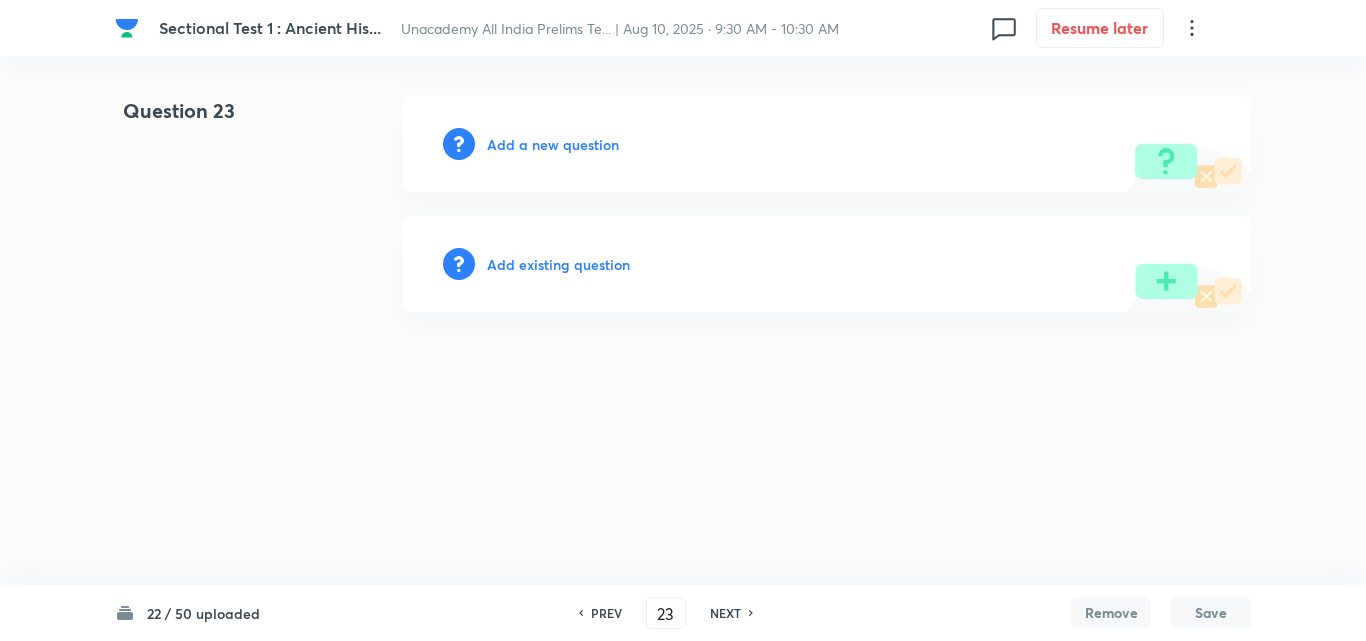 click on "Add a new question" at bounding box center (553, 144) 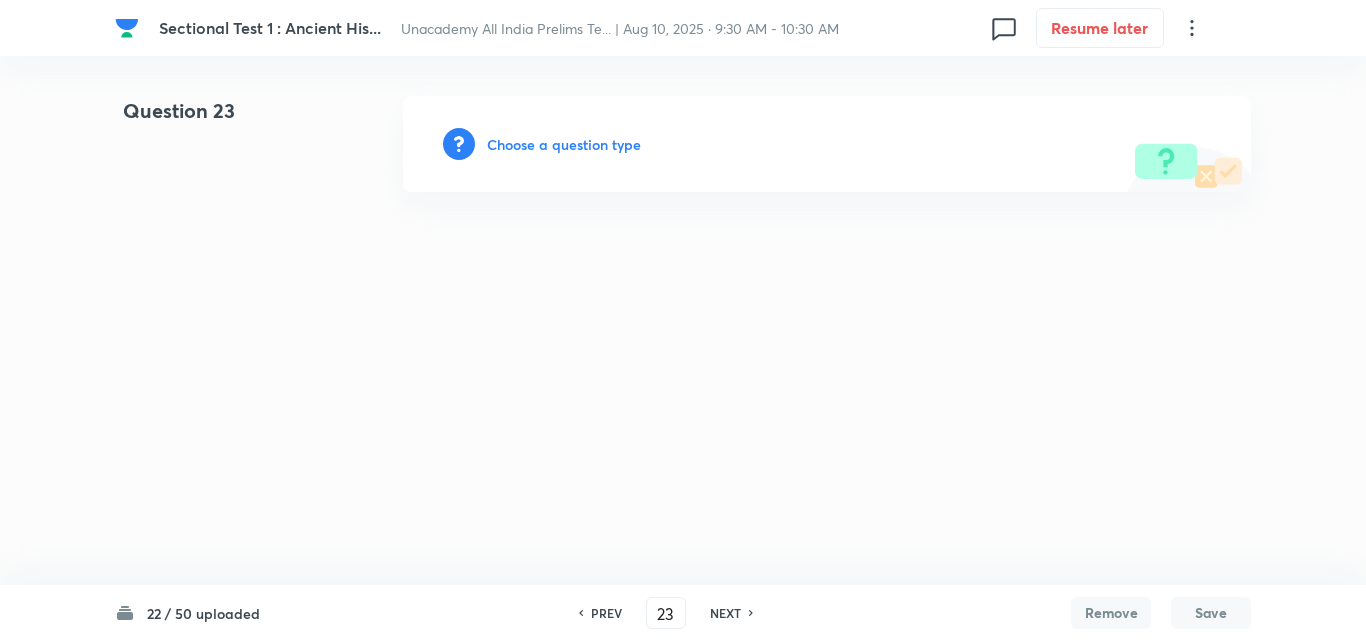 click on "Choose a question type" at bounding box center (564, 144) 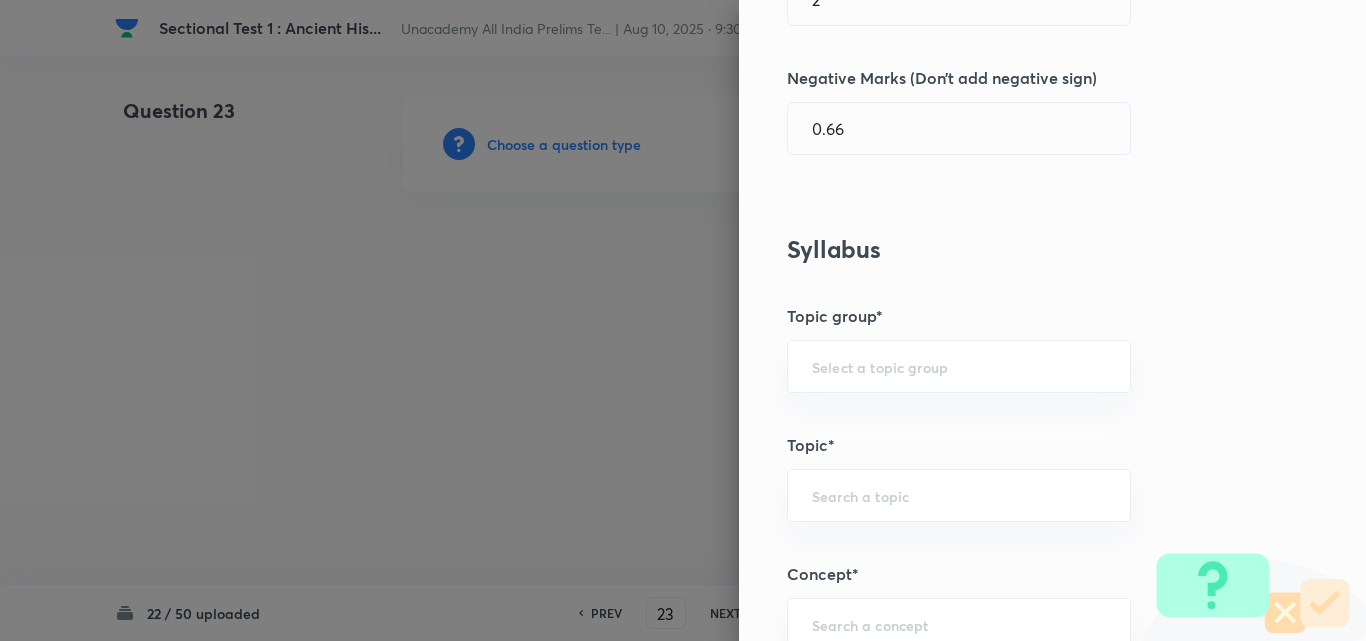scroll, scrollTop: 1200, scrollLeft: 0, axis: vertical 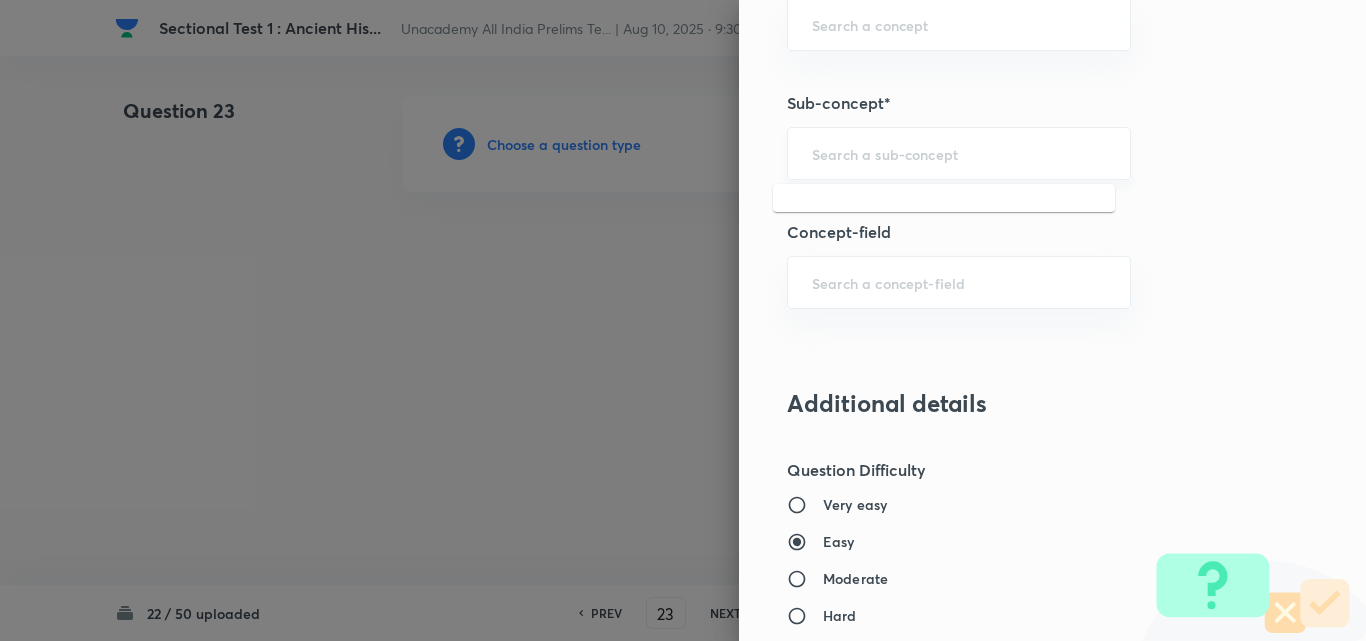 click at bounding box center (959, 153) 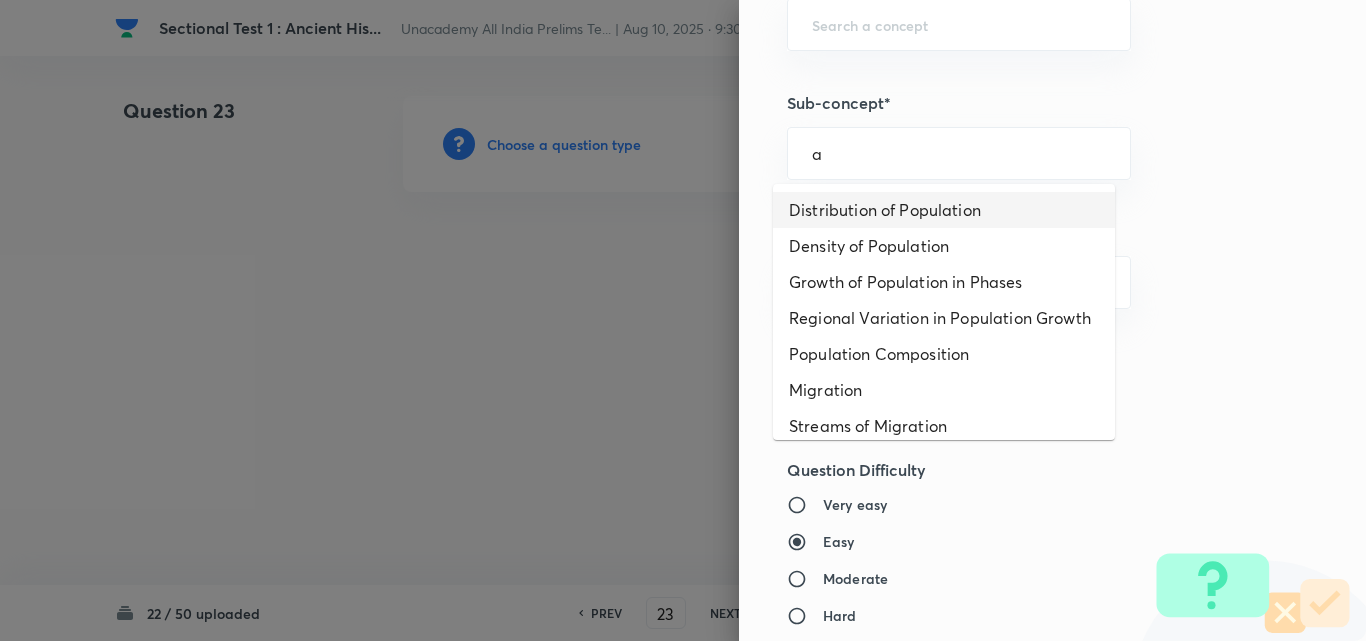 click on "Distribution of Population" at bounding box center (944, 210) 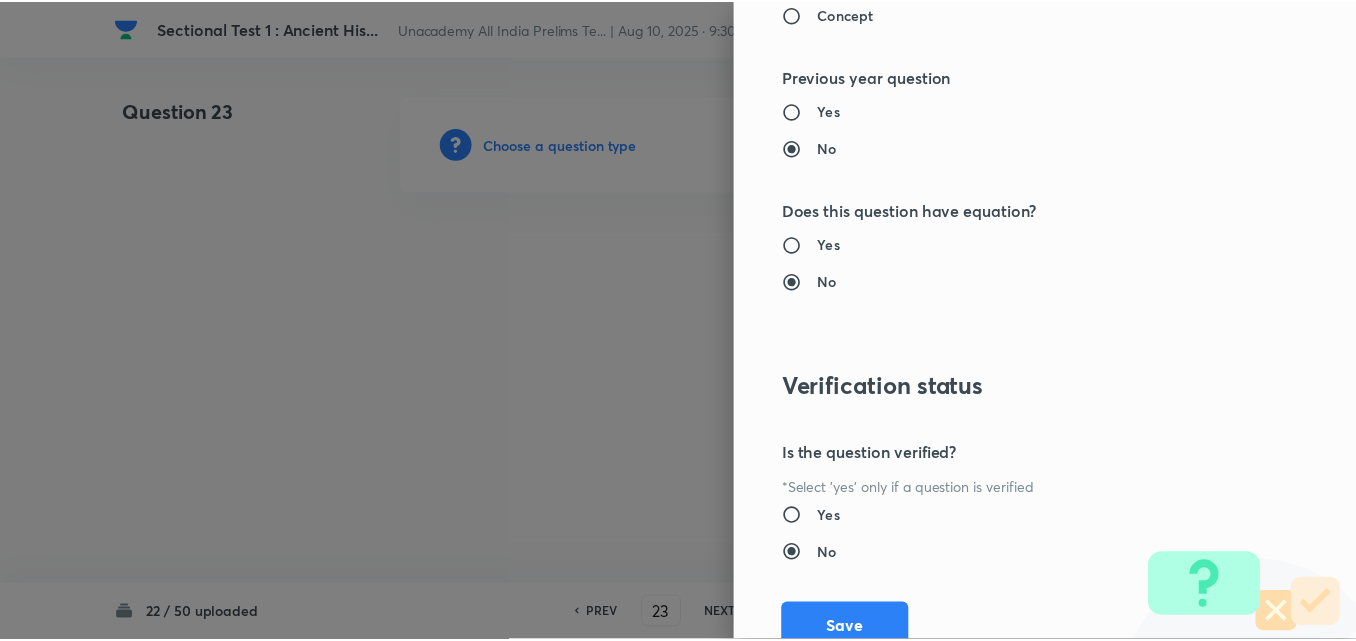 scroll, scrollTop: 2085, scrollLeft: 0, axis: vertical 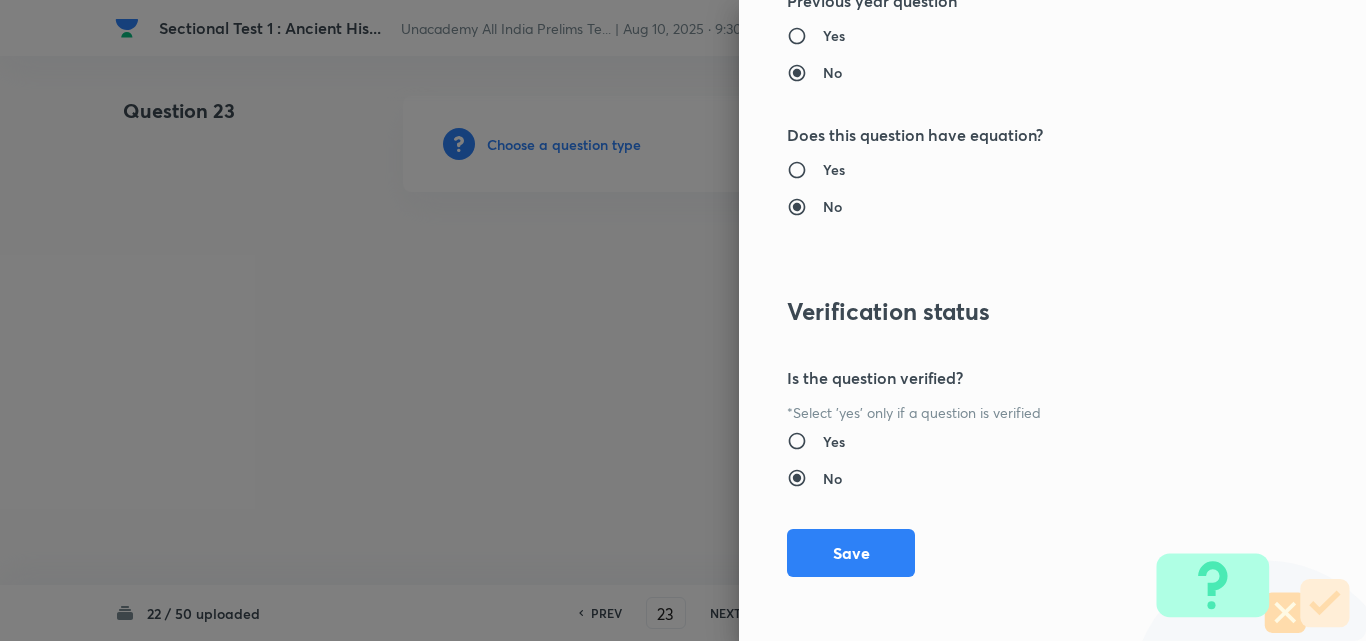 click on "Question settings Question type* Single choice correct Number of options* 2 3 4 5 Does this question have a passage?* Yes No Positive mark 2 ​ Negative Marks (Don’t add negative sign) 0.66 ​ Syllabus Topic group* Geography ​ Topic* Human Geography ​ Concept* Population:Growth and Composition ​ Sub-concept* Distribution of Population ​ Concept-field ​ Additional details Question Difficulty Very easy Easy Moderate Hard Very hard Question is based on Fact Numerical Concept Previous year question Yes No Does this question have equation? Yes No Verification status Is the question verified? *Select 'yes' only if a question is verified Yes No Save" at bounding box center [1052, 320] 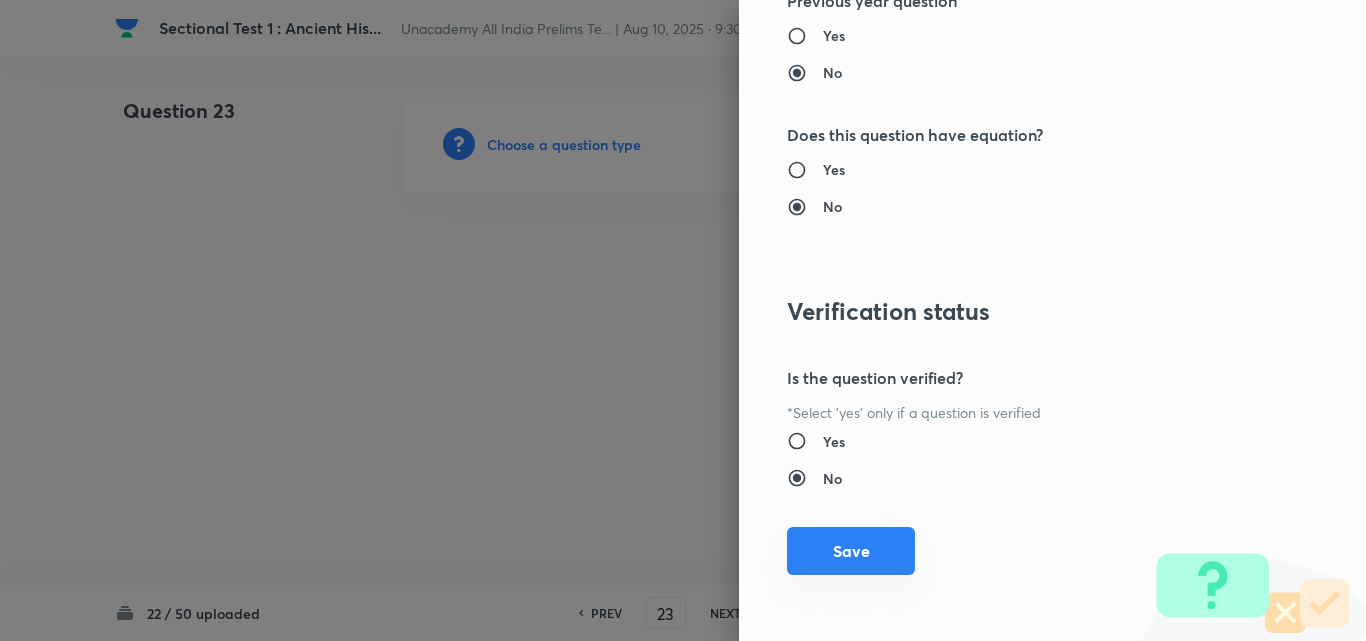 click on "Save" at bounding box center [851, 551] 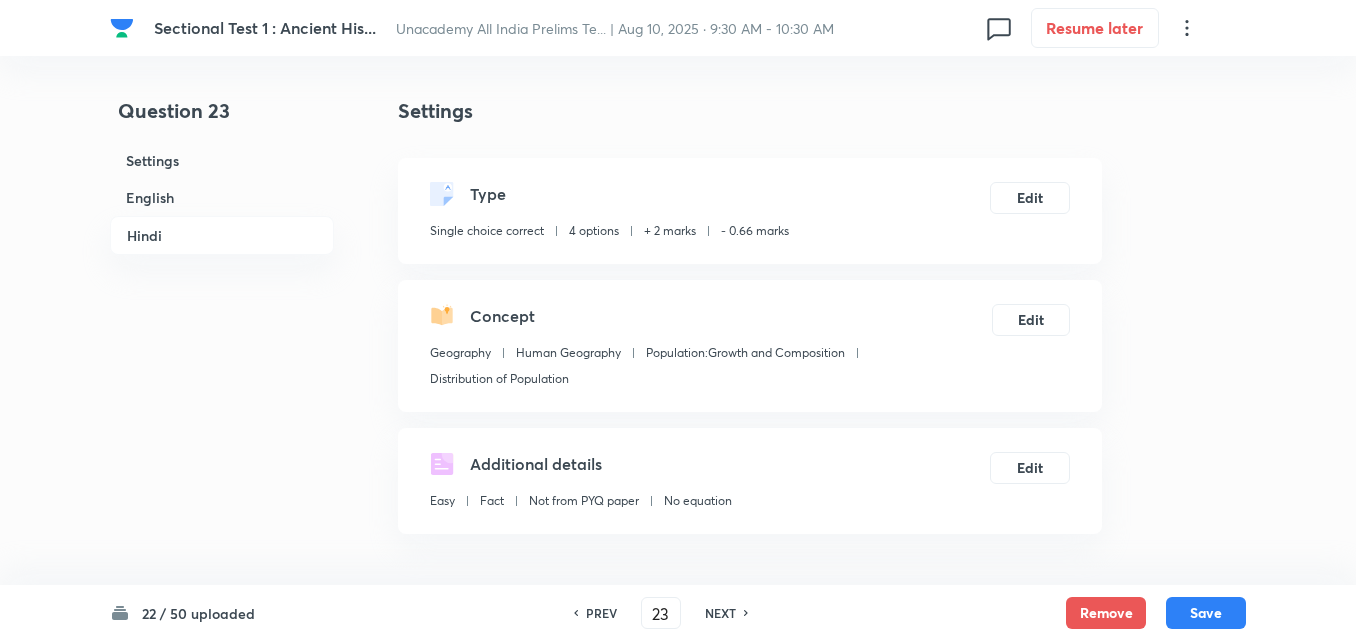 click on "English" at bounding box center [222, 197] 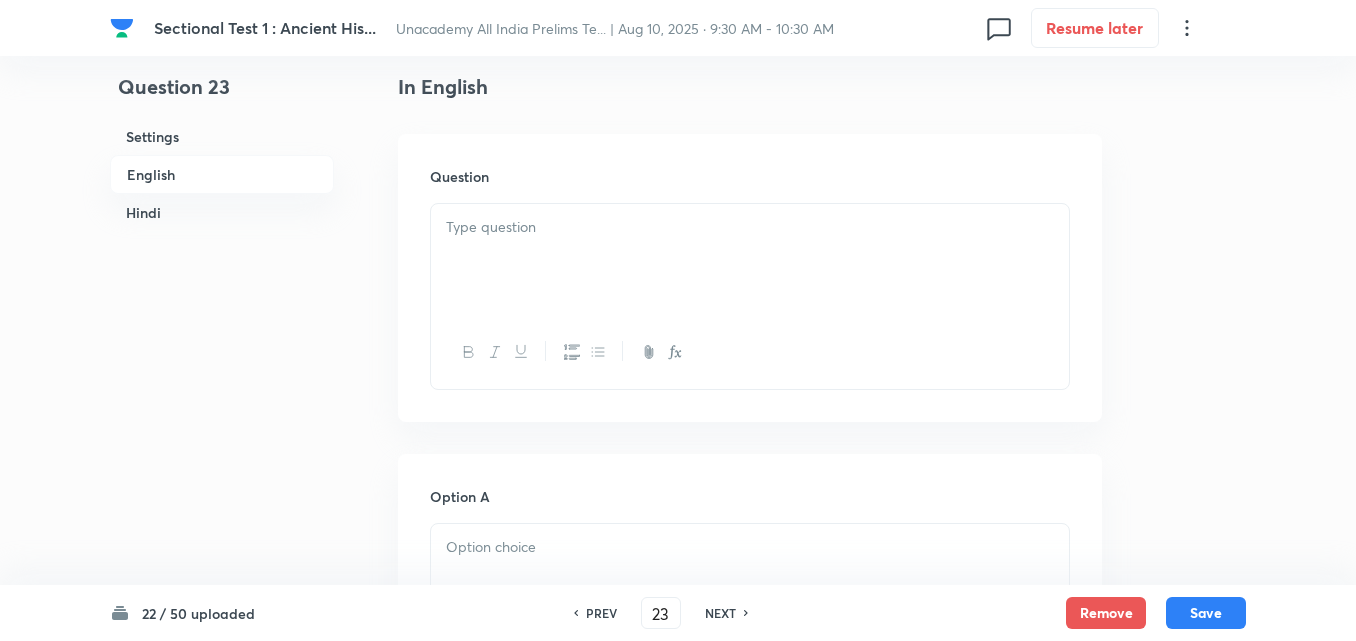 click at bounding box center (750, 260) 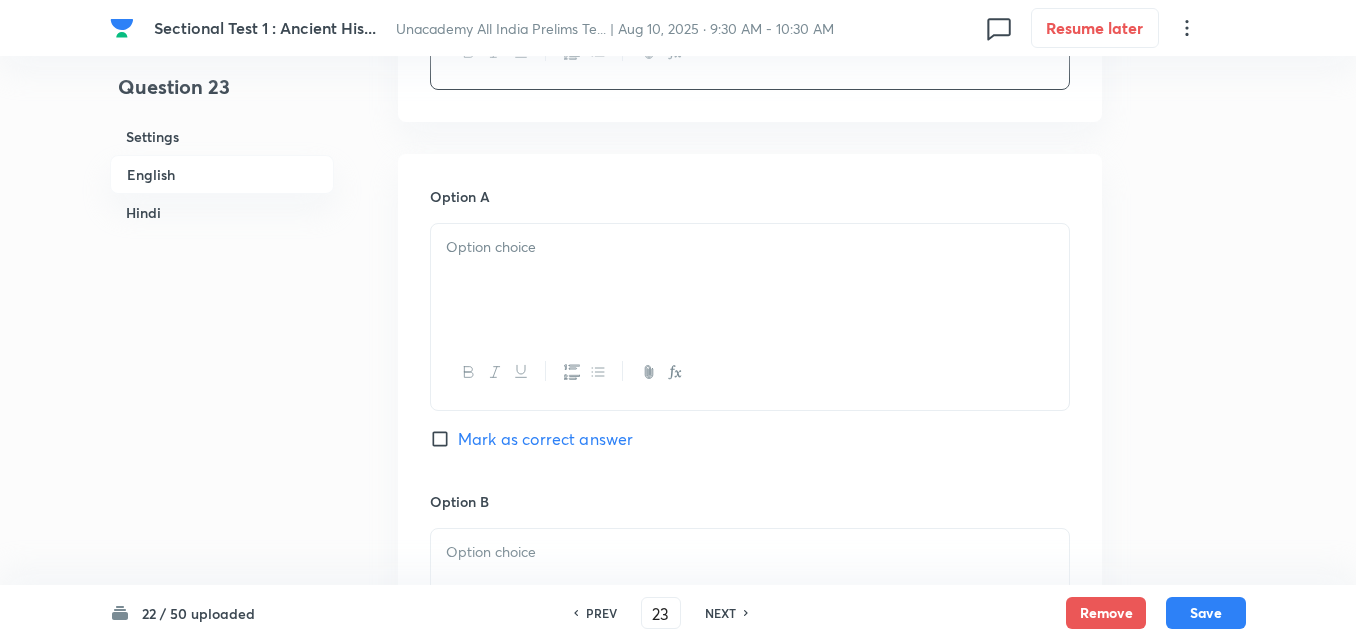 click at bounding box center (750, 280) 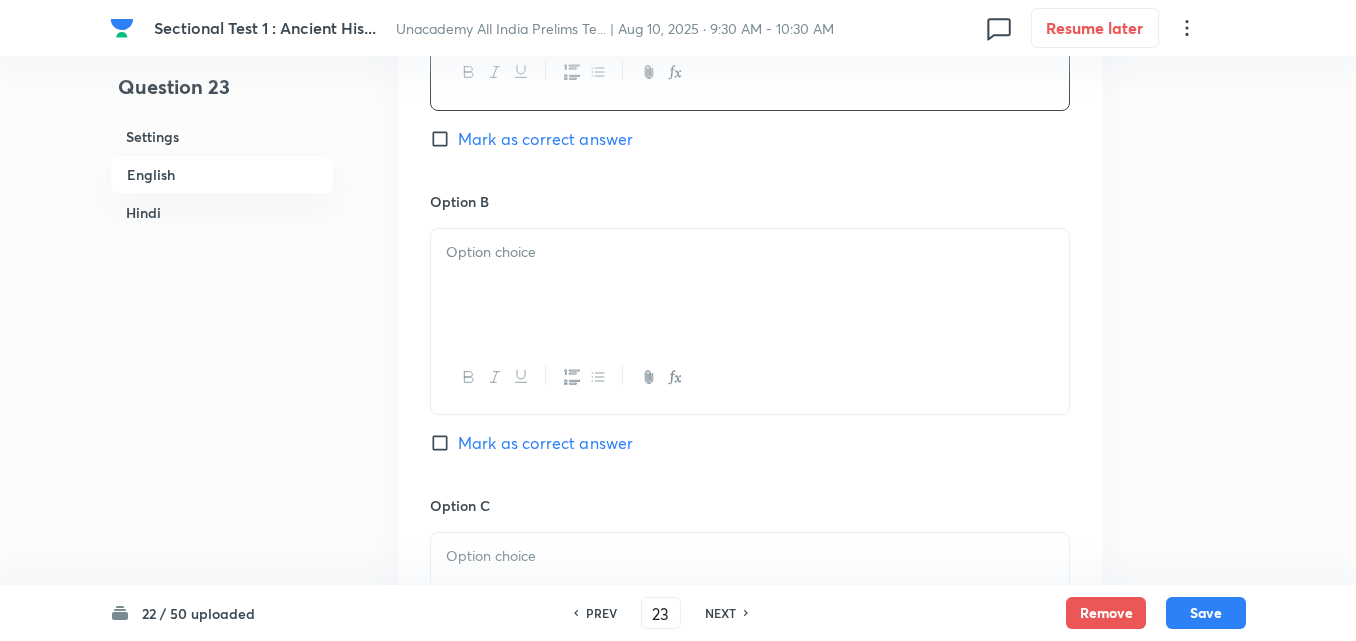 click at bounding box center (750, 285) 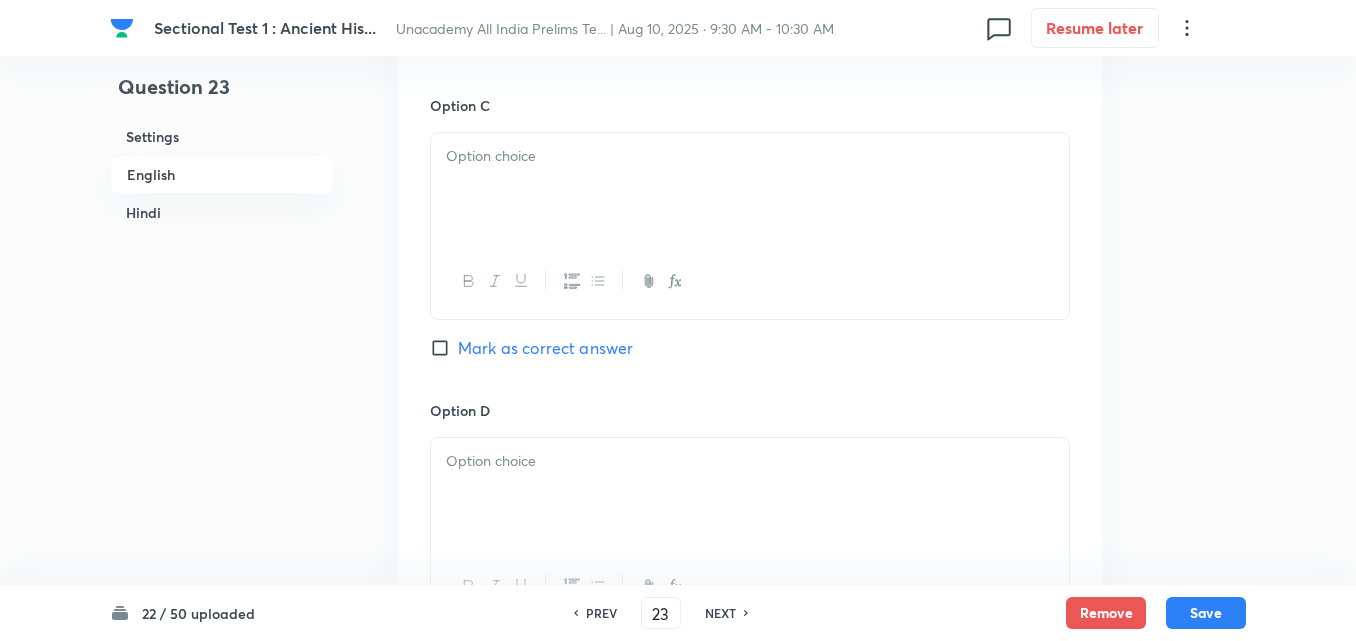 click at bounding box center [750, 281] 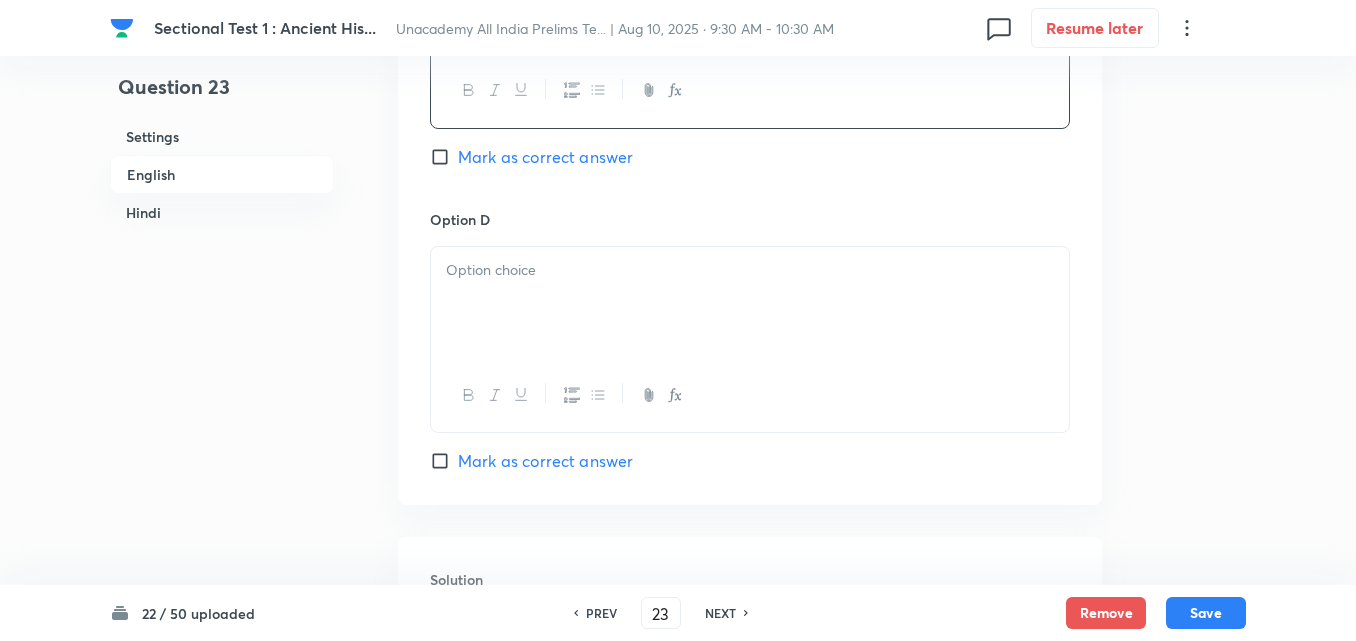 scroll, scrollTop: 1842, scrollLeft: 0, axis: vertical 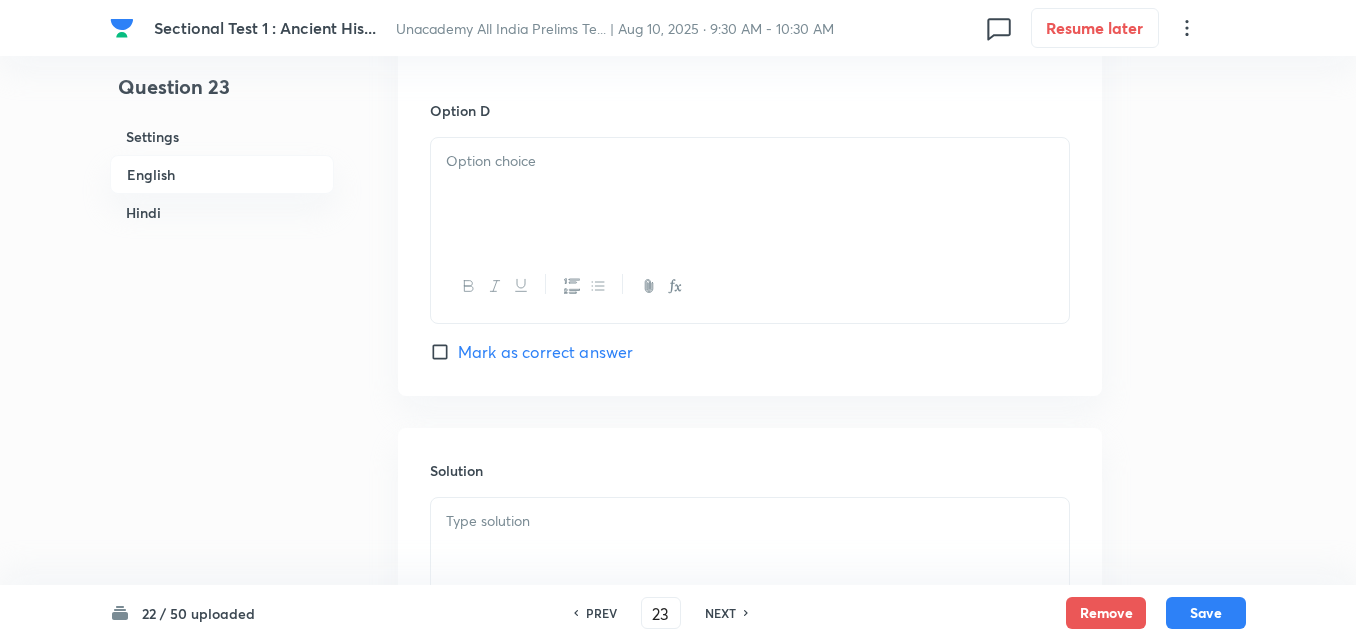 click at bounding box center (750, 194) 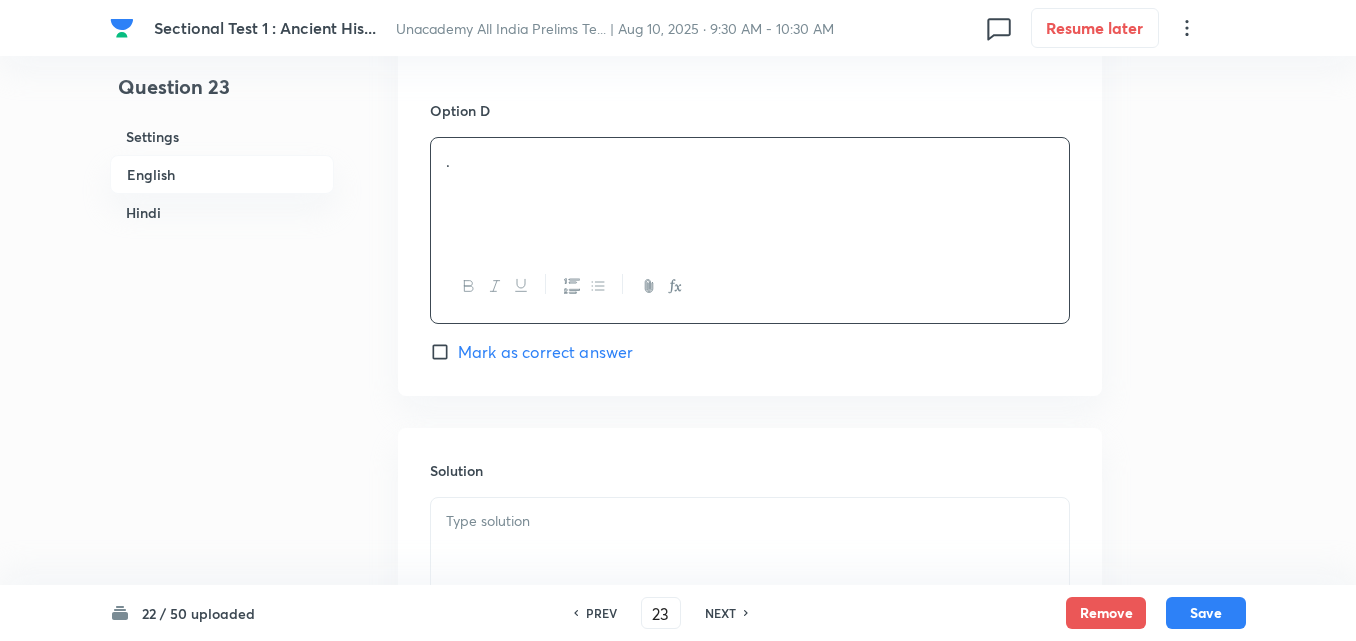 click on "Mark as correct answer" at bounding box center [545, 352] 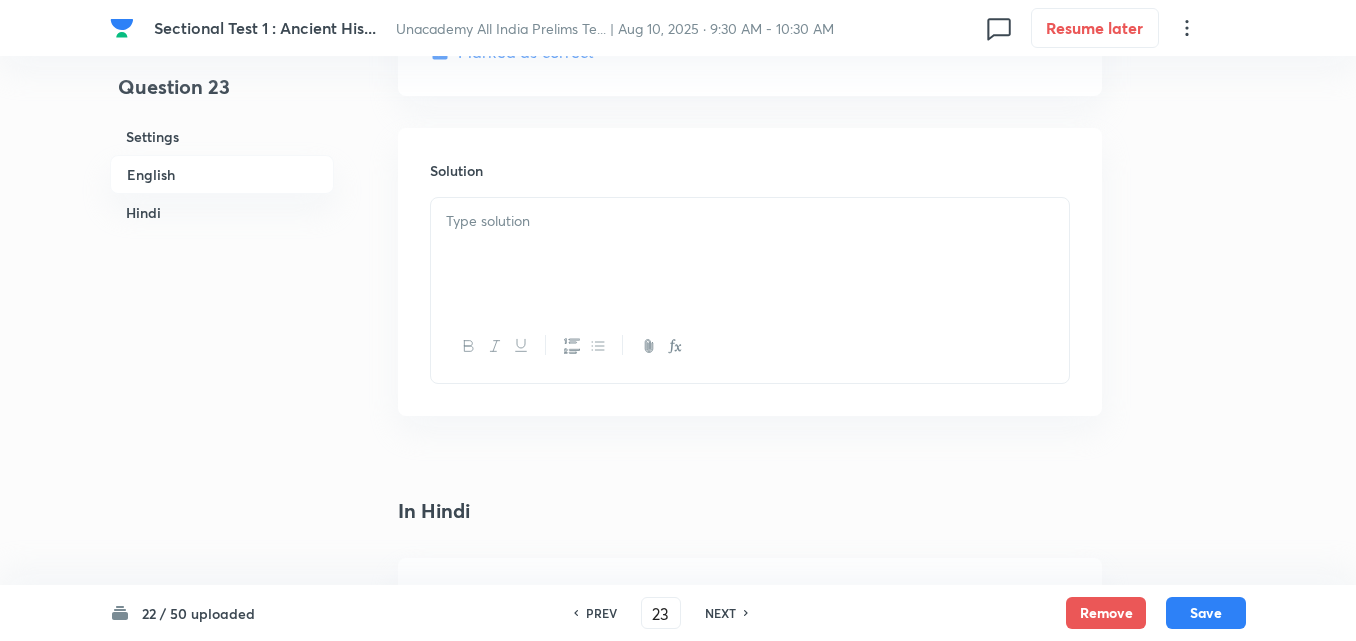 click at bounding box center (750, 254) 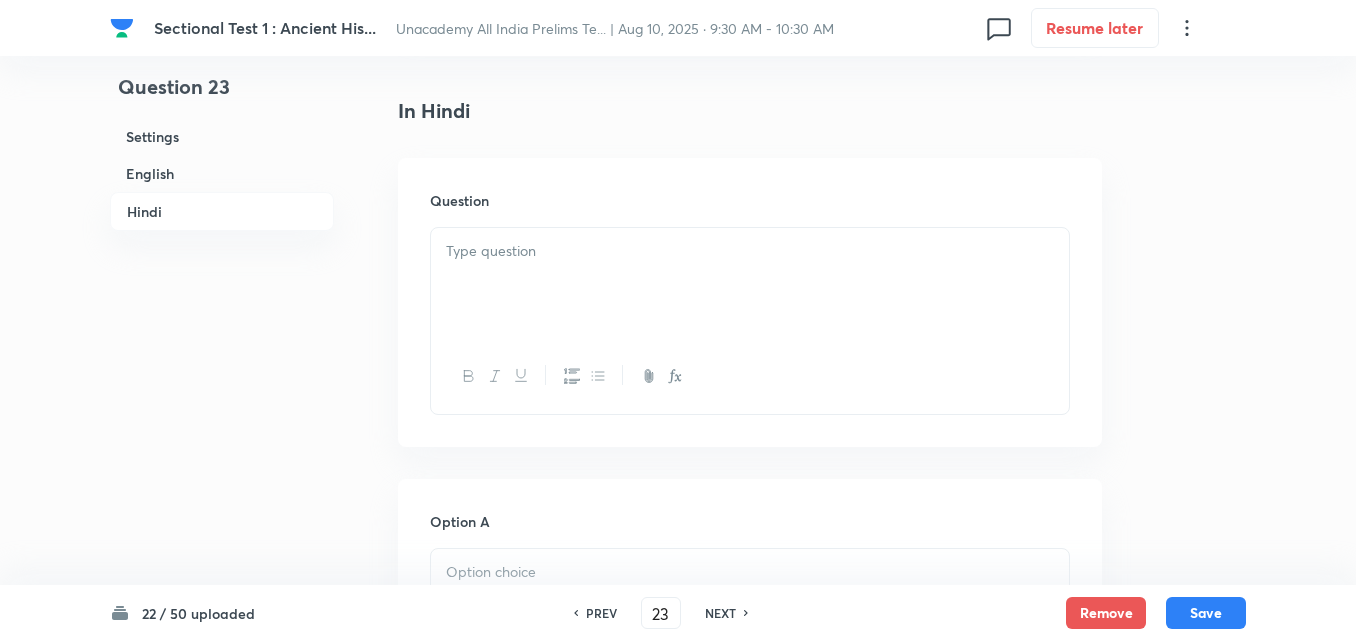 click at bounding box center (750, 284) 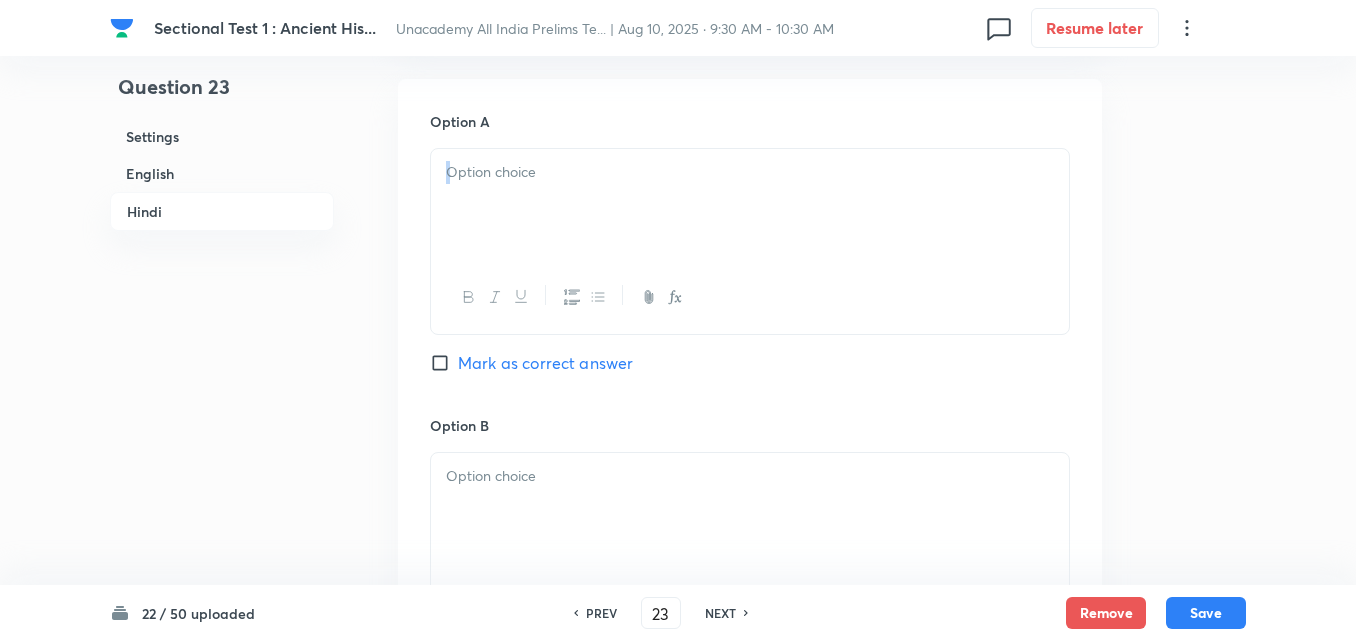 drag, startPoint x: 537, startPoint y: 256, endPoint x: 537, endPoint y: 237, distance: 19 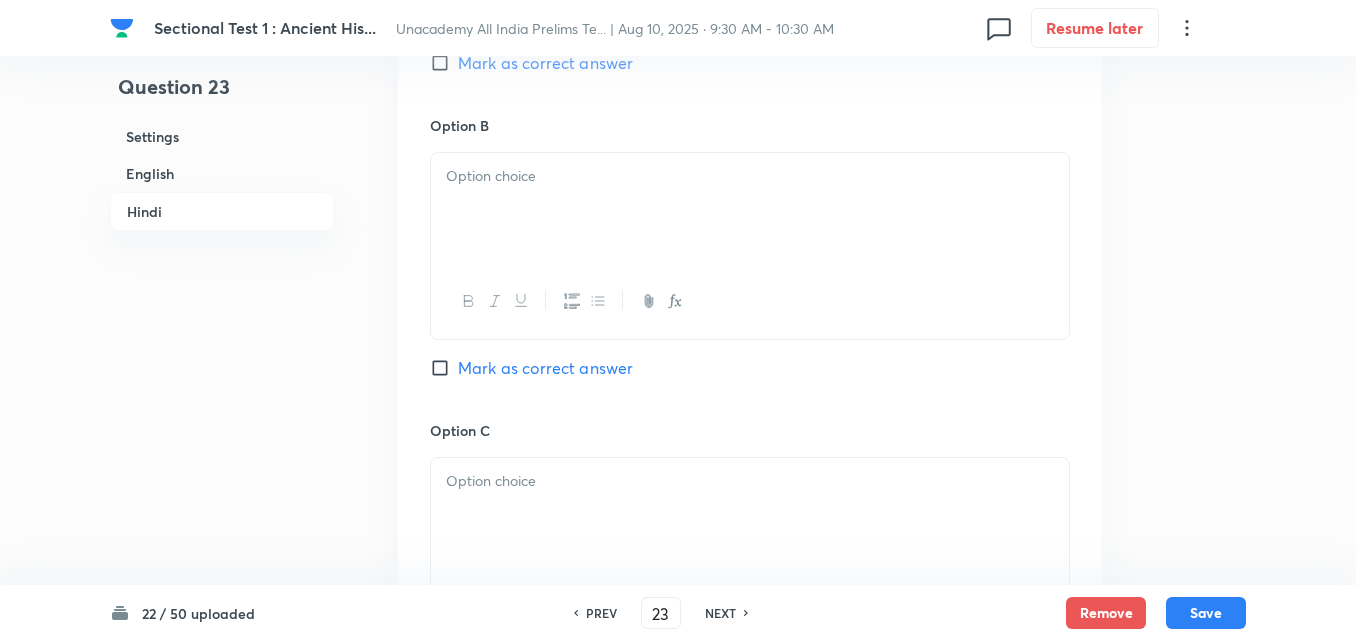 click at bounding box center (750, 176) 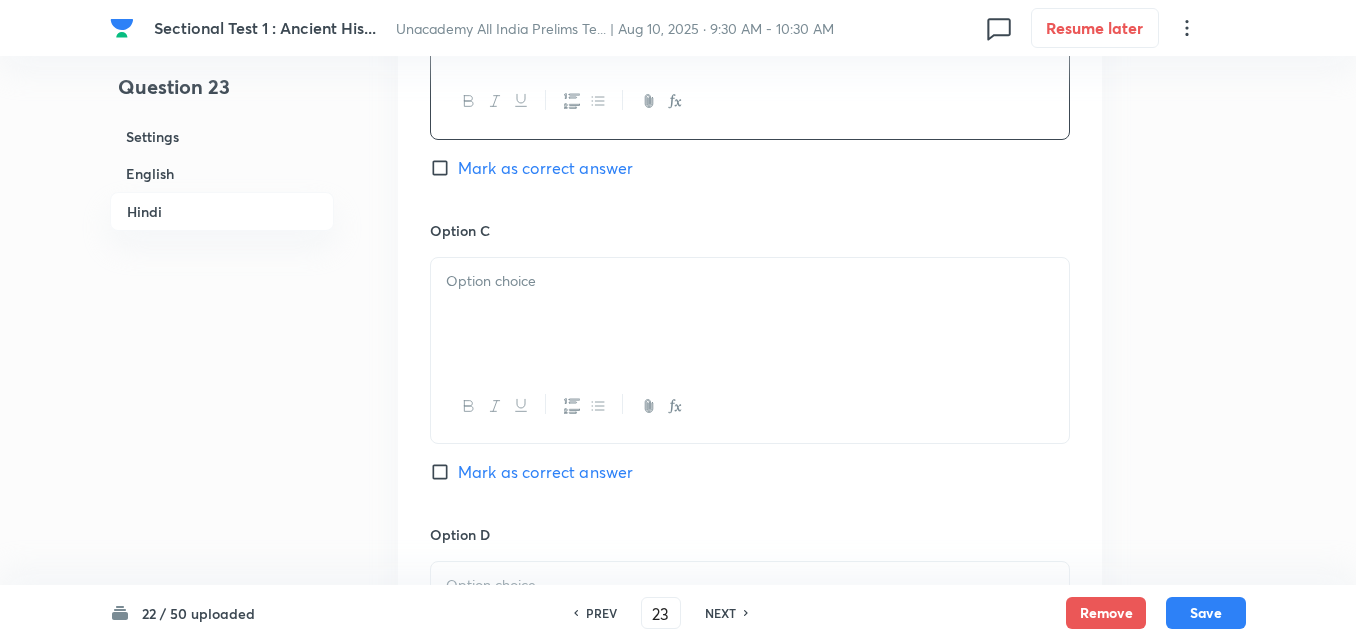 click at bounding box center (750, 314) 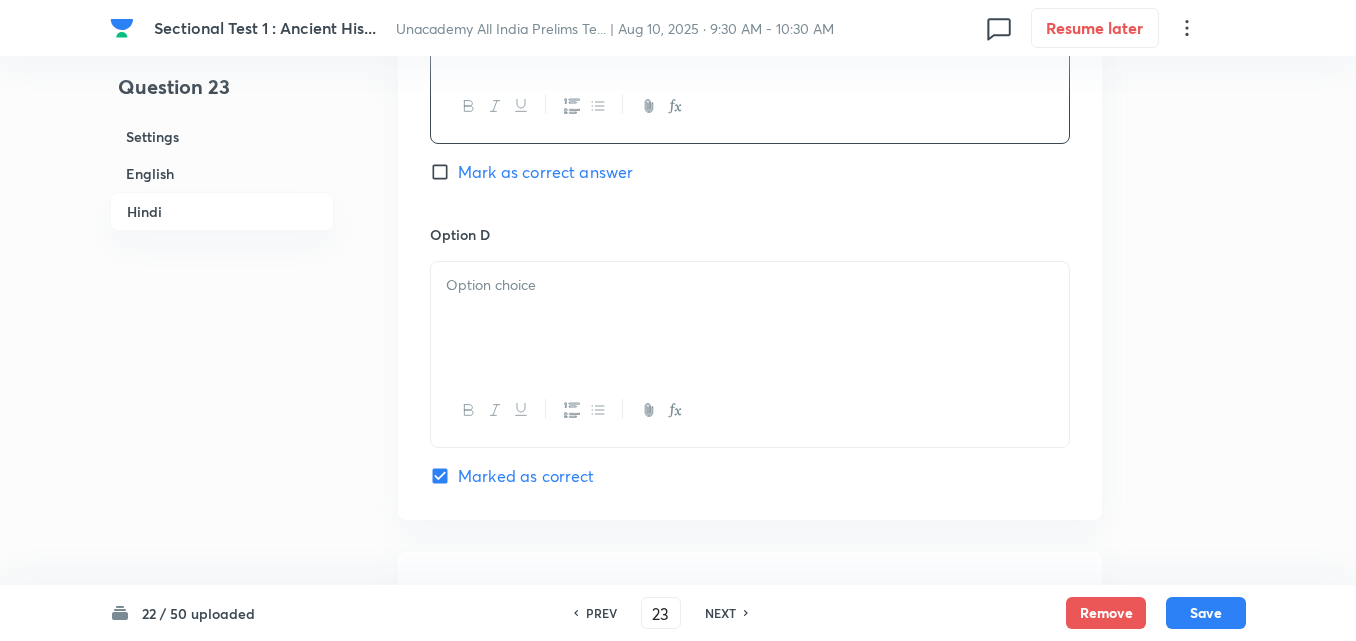 click at bounding box center [750, 318] 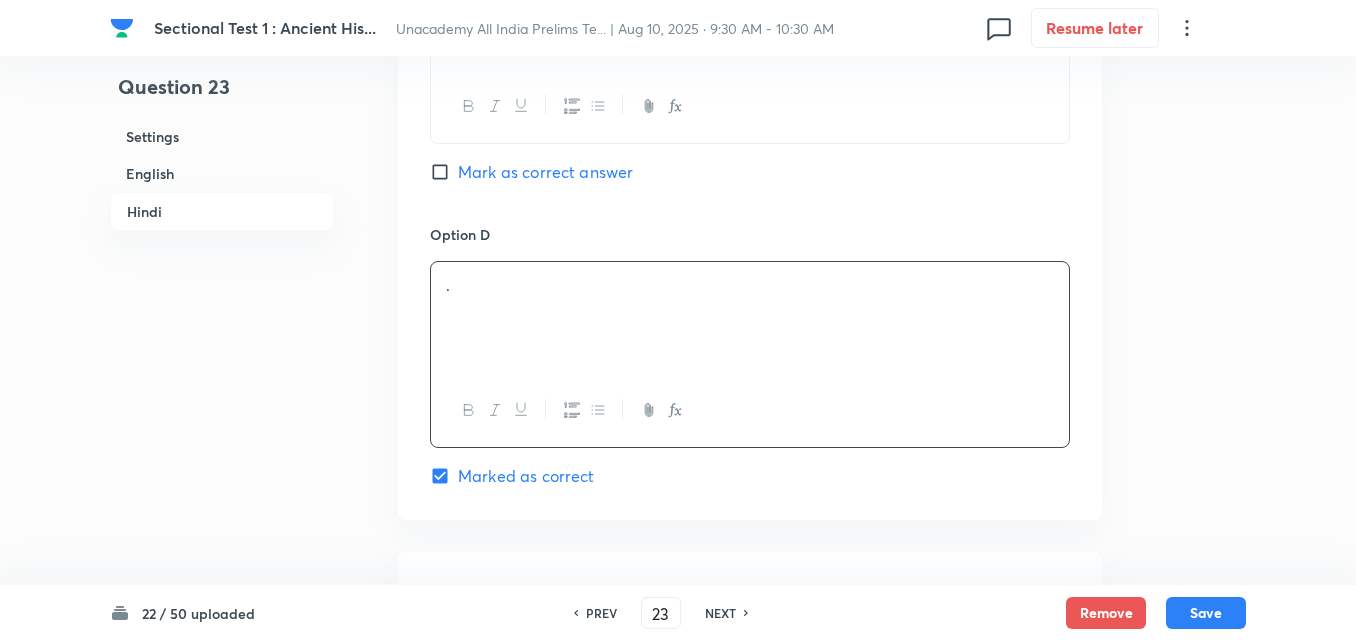 scroll, scrollTop: 4118, scrollLeft: 0, axis: vertical 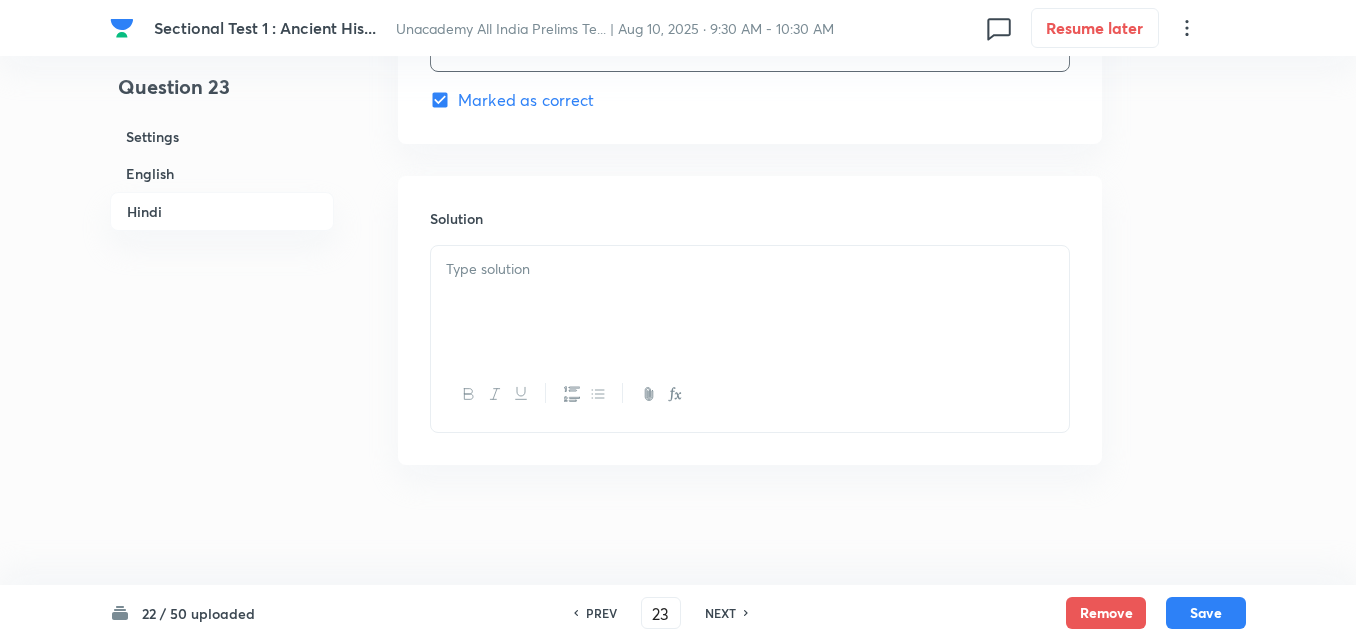 drag, startPoint x: 543, startPoint y: 327, endPoint x: 532, endPoint y: 310, distance: 20.248457 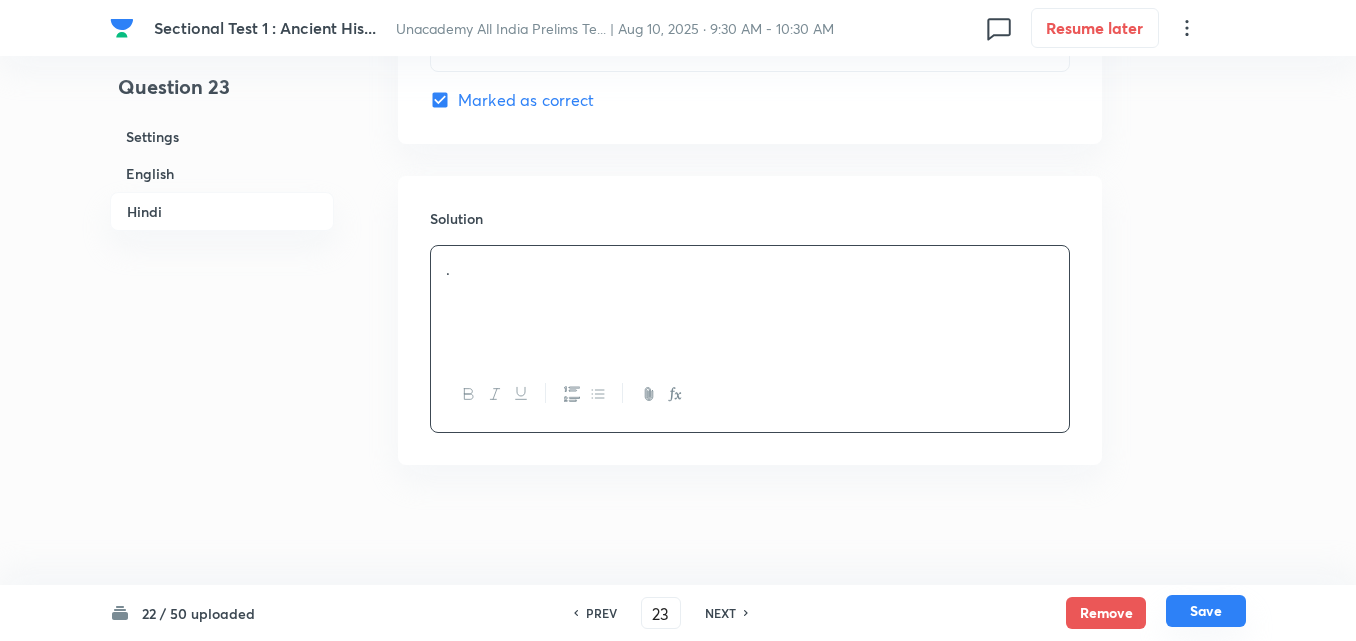 click on "Save" at bounding box center (1206, 611) 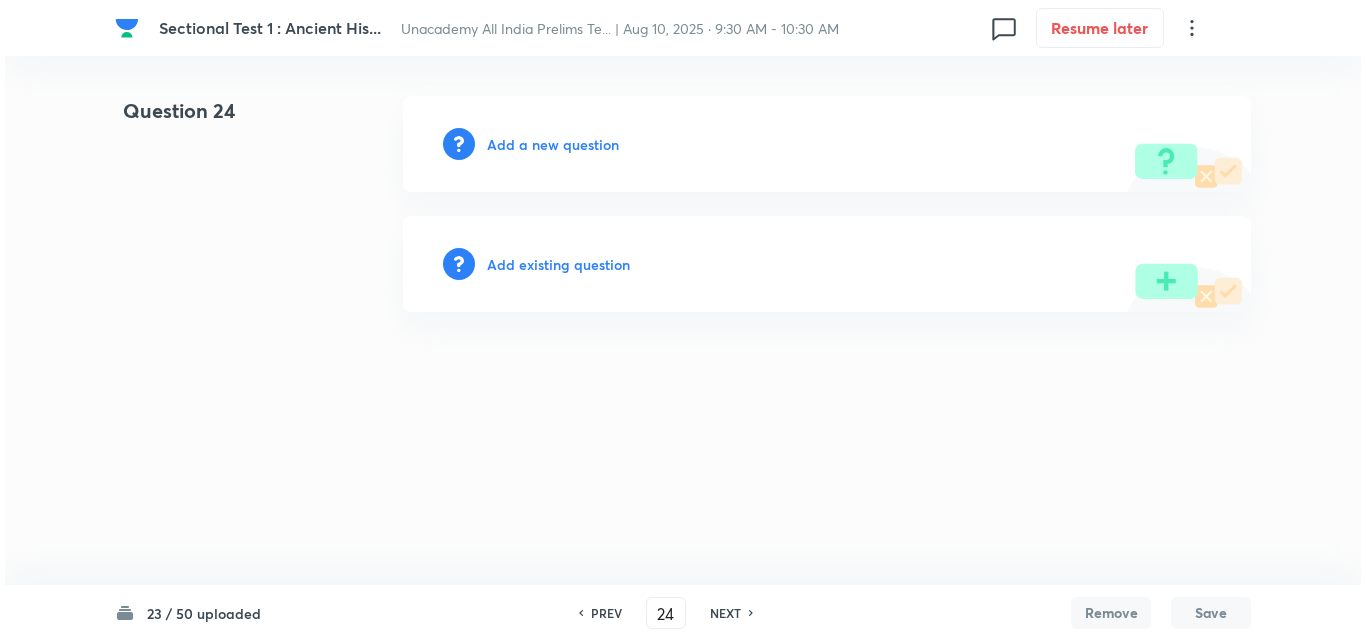 scroll, scrollTop: 0, scrollLeft: 0, axis: both 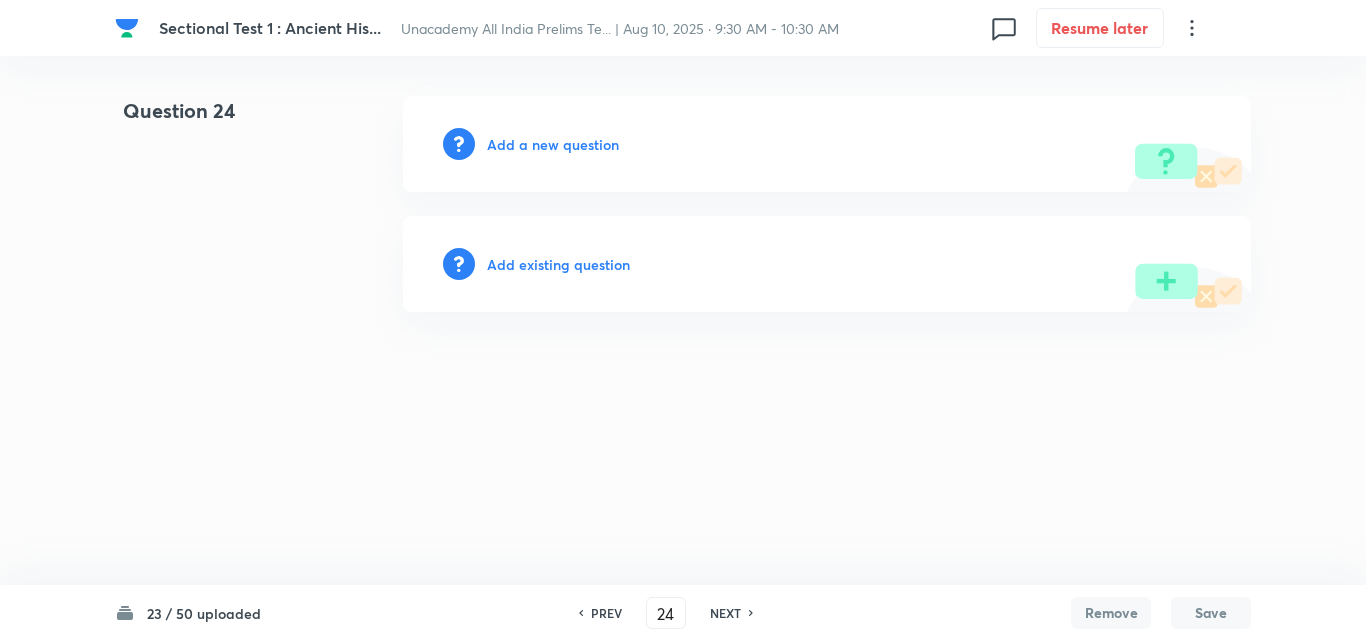 click on "Add a new question" at bounding box center (553, 144) 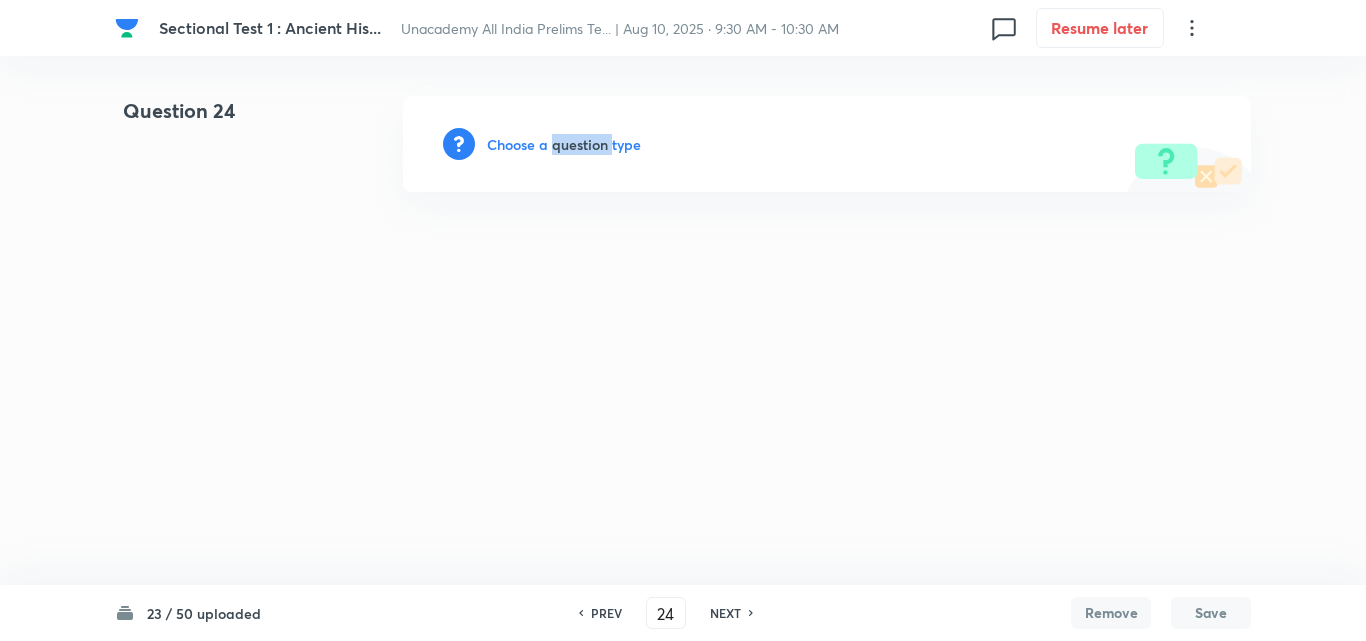 click on "Choose a question type" at bounding box center [564, 144] 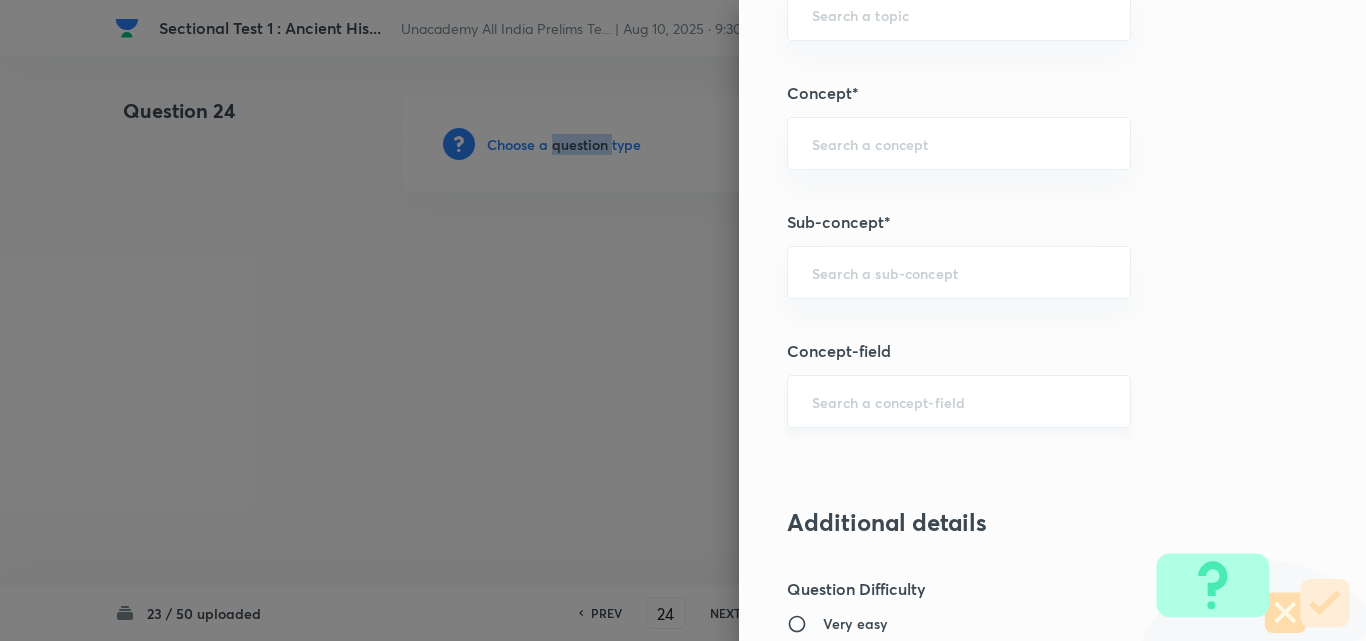 scroll, scrollTop: 1200, scrollLeft: 0, axis: vertical 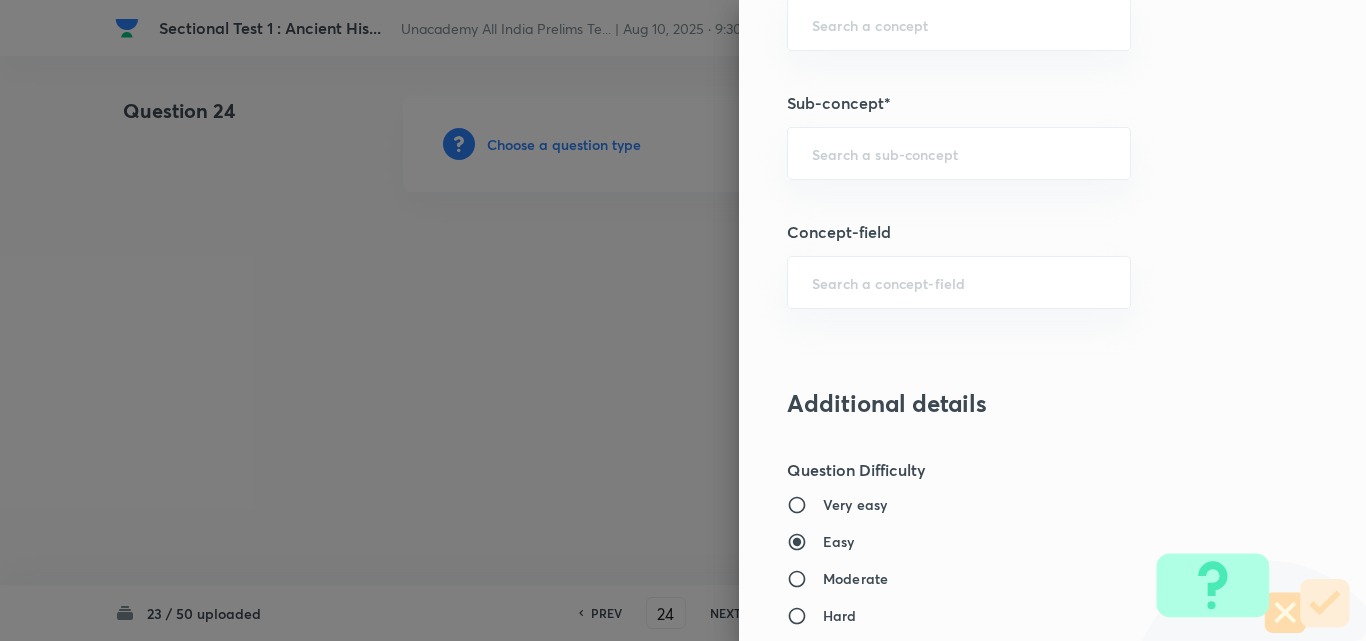 click on "Question settings Question type* Single choice correct Number of options* 2 3 4 5 Does this question have a passage?* Yes No Positive mark 2 ​ Negative Marks (Don’t add negative sign) 0.66 ​ Syllabus Topic group* ​ Topic* ​ Concept* ​ Sub-concept* ​ Concept-field ​ Additional details Question Difficulty Very easy Easy Moderate Hard Very hard Question is based on Fact Numerical Concept Previous year question Yes No Does this question have equation? Yes No Verification status Is the question verified? *Select 'yes' only if a question is verified Yes No Save" at bounding box center [1052, 320] 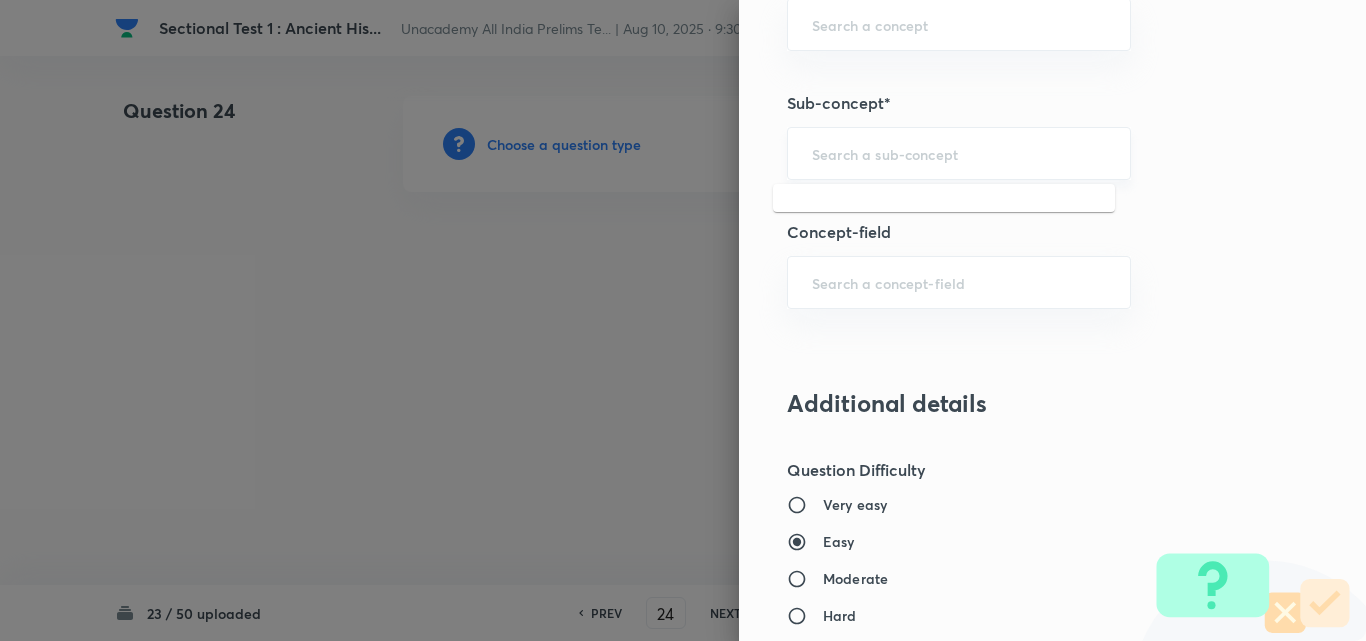 click at bounding box center [959, 153] 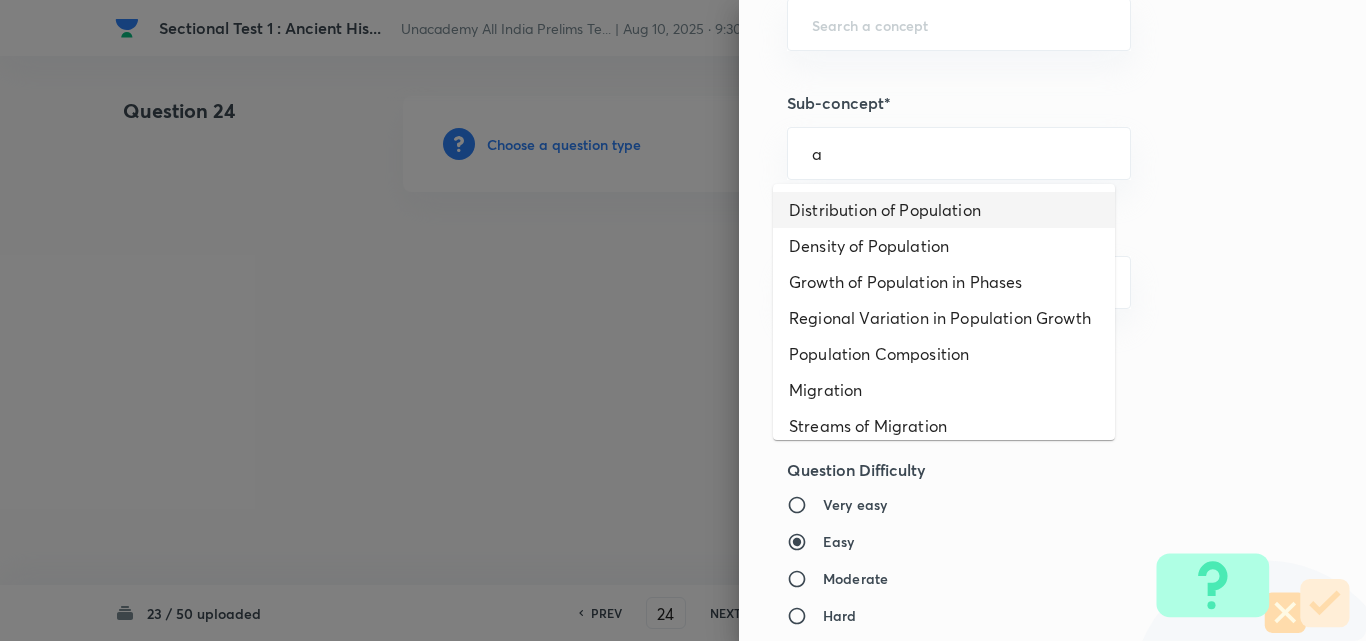 click on "Distribution of Population" at bounding box center [944, 210] 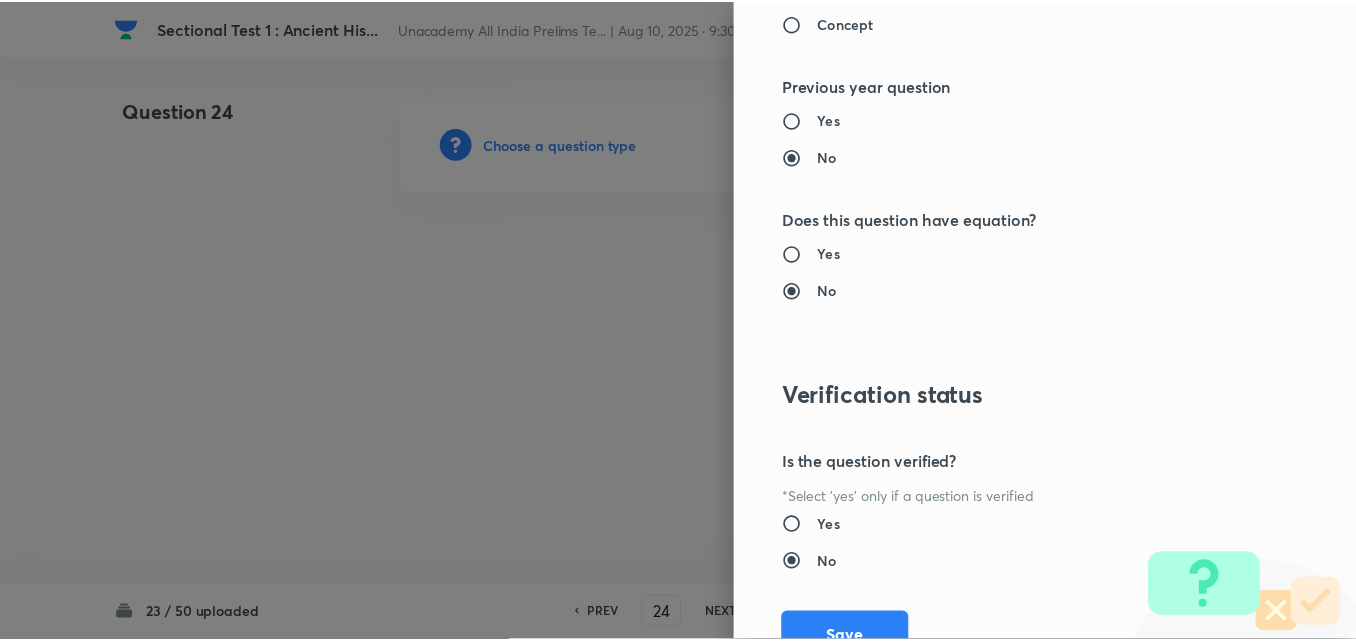 scroll, scrollTop: 2085, scrollLeft: 0, axis: vertical 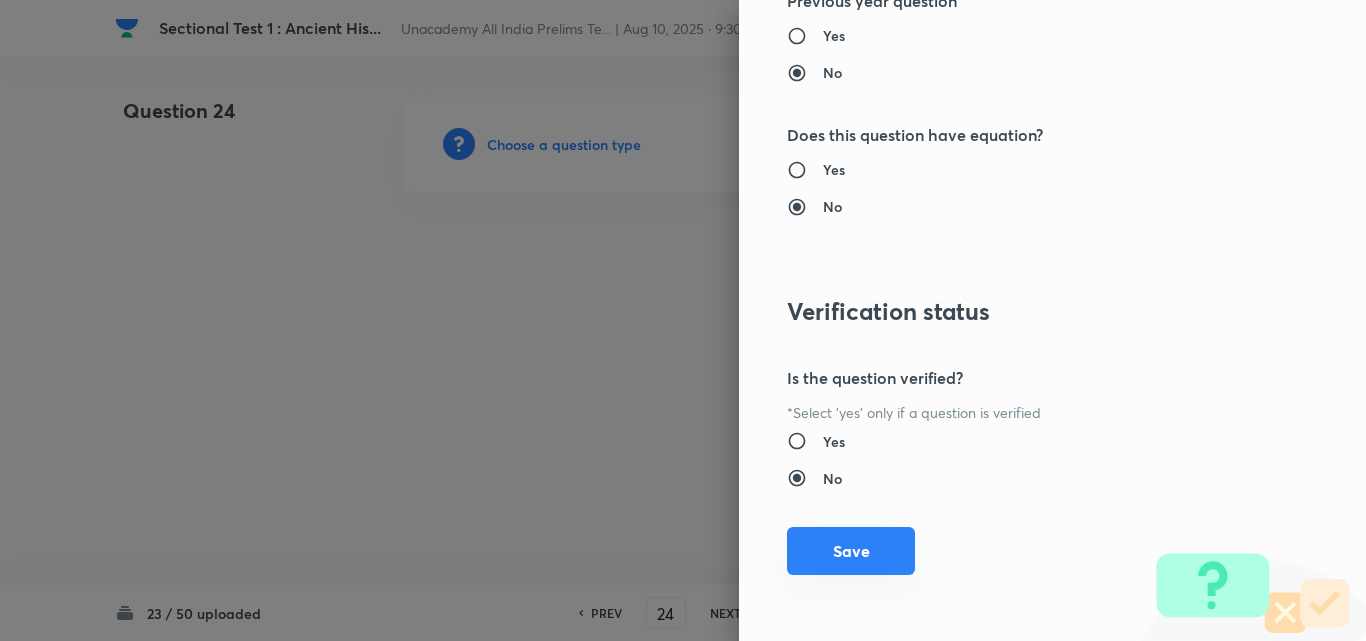 click on "Save" at bounding box center [851, 551] 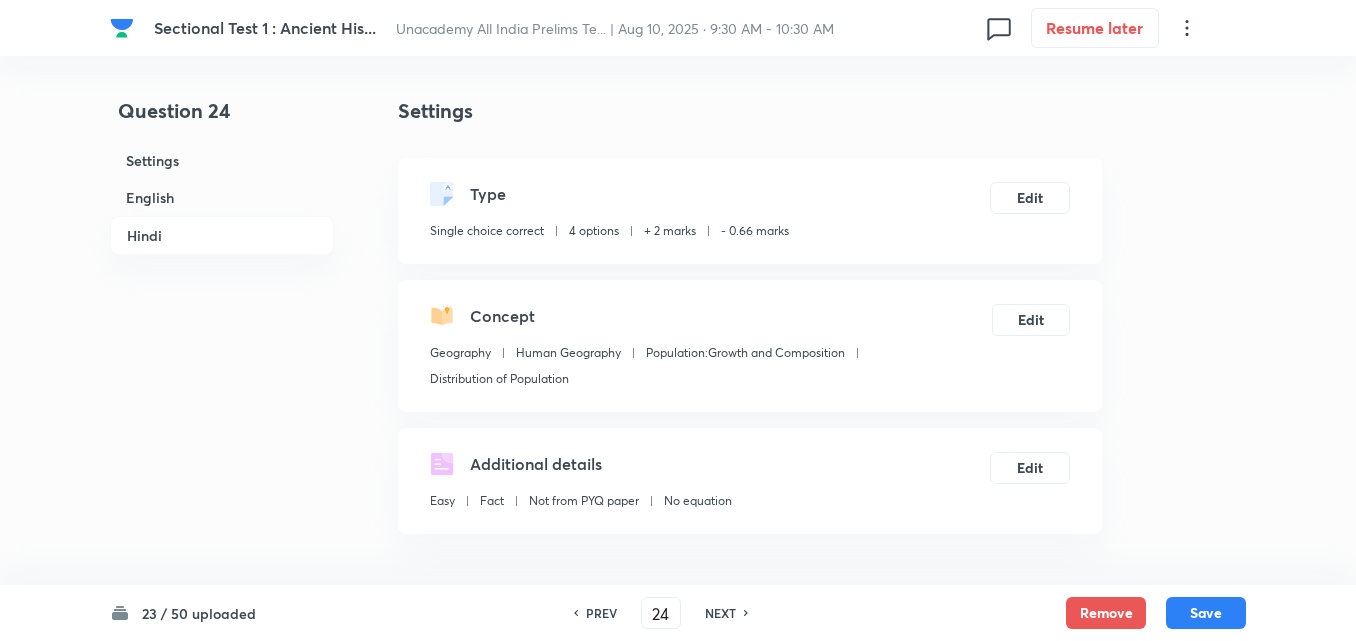 click on "English" at bounding box center [222, 197] 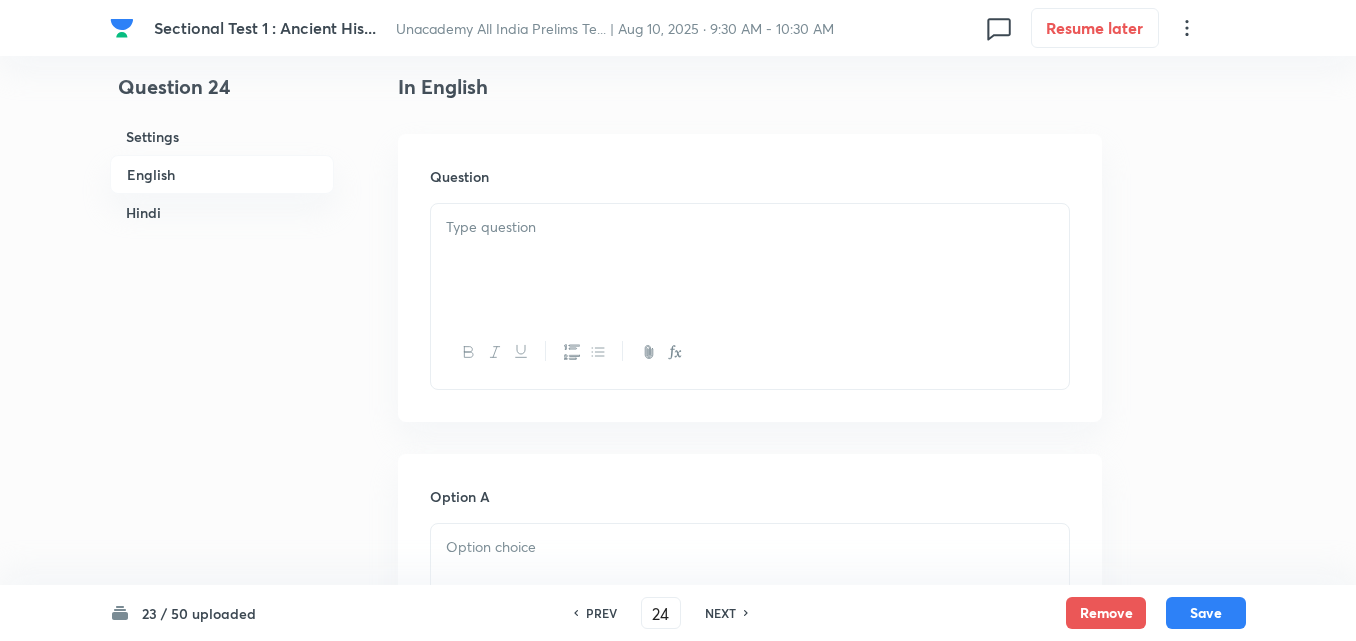 click at bounding box center (750, 260) 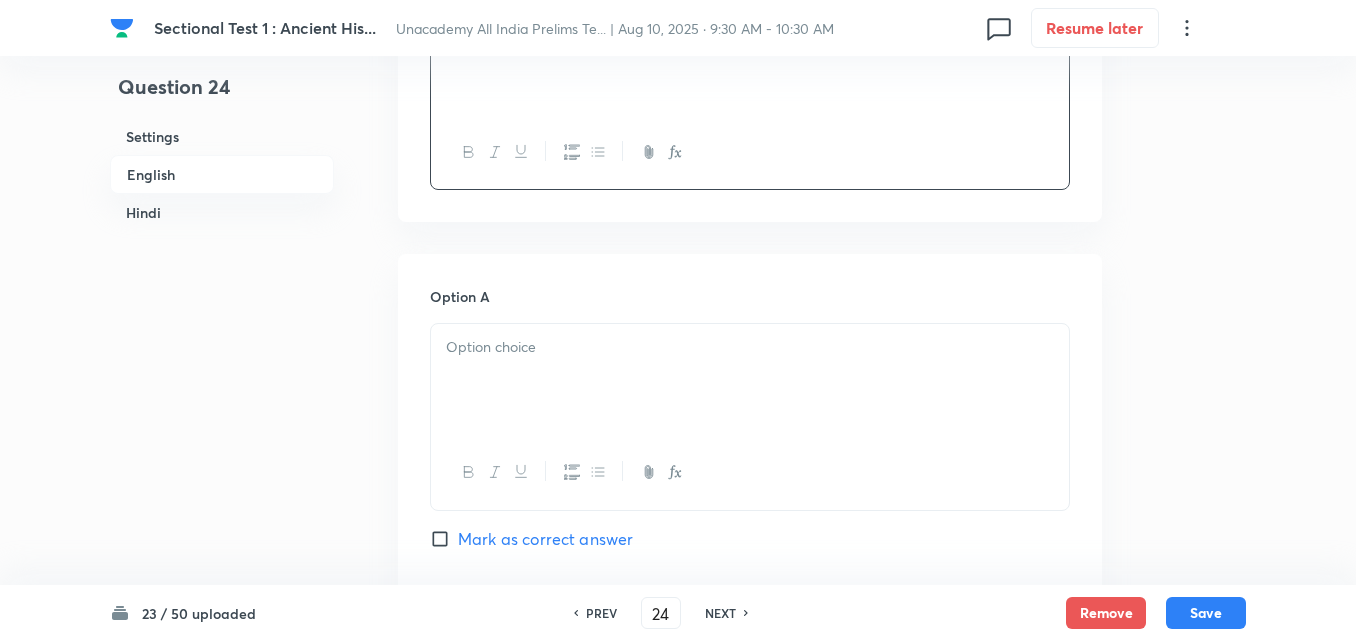 click at bounding box center [750, 347] 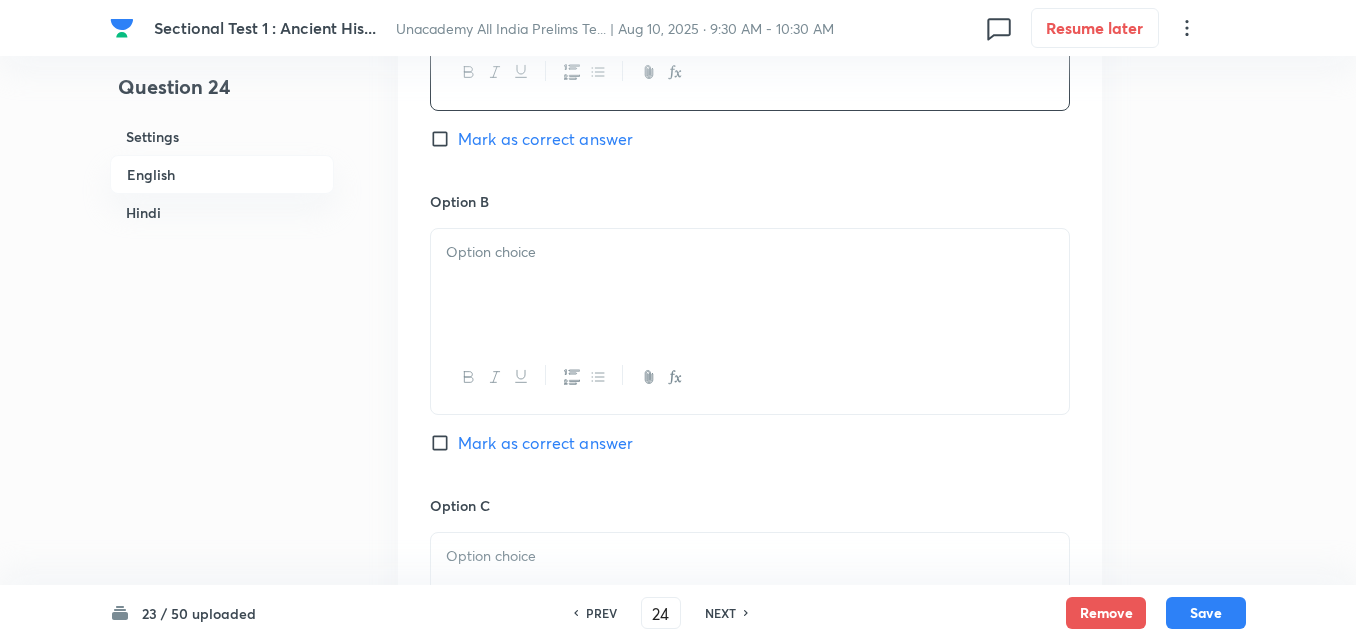 click at bounding box center (750, 285) 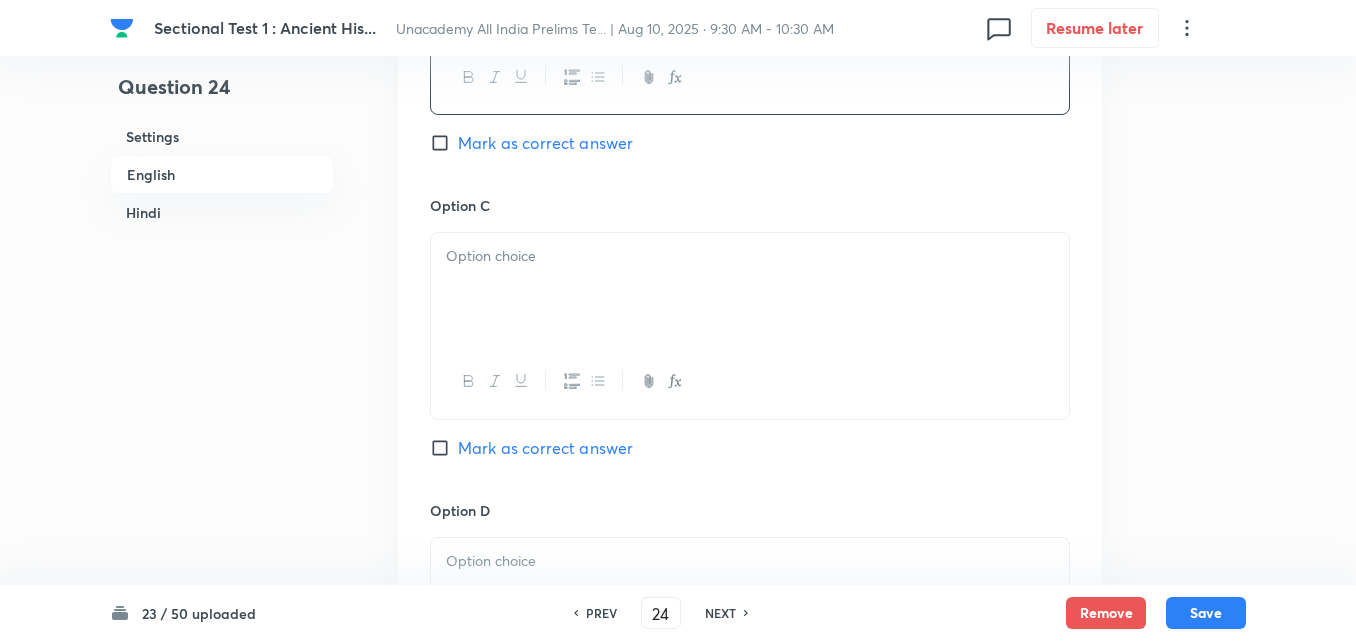 click at bounding box center (750, 289) 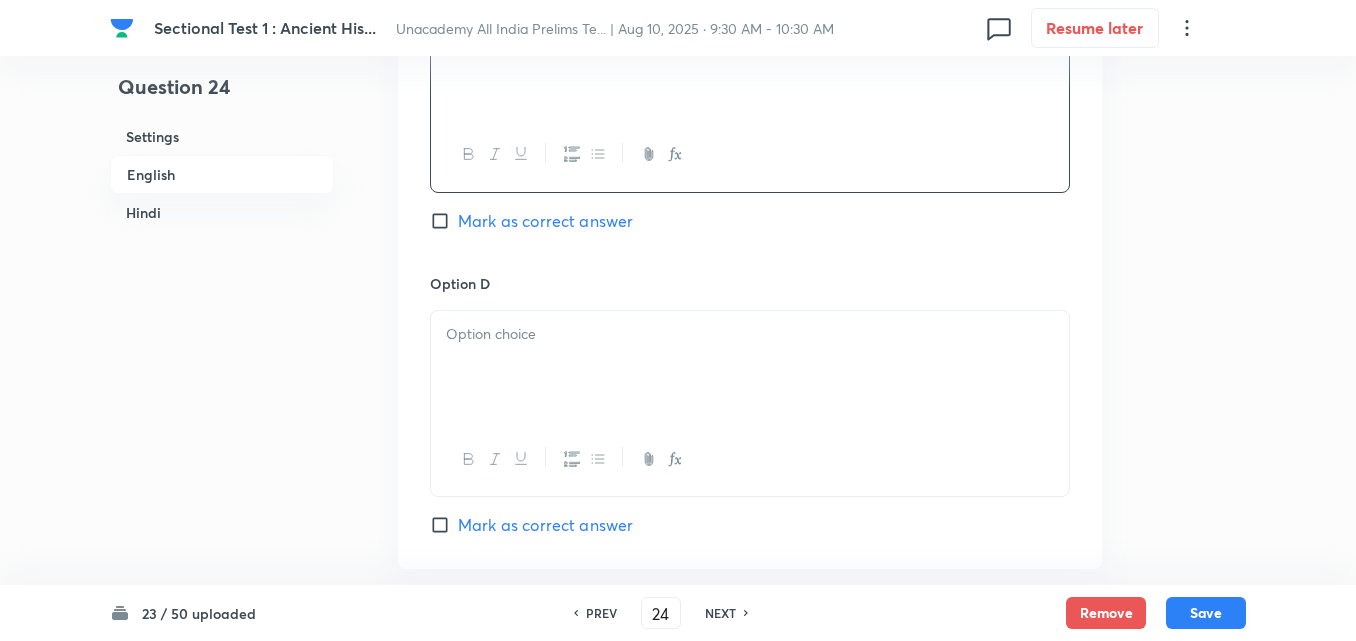 scroll, scrollTop: 1842, scrollLeft: 0, axis: vertical 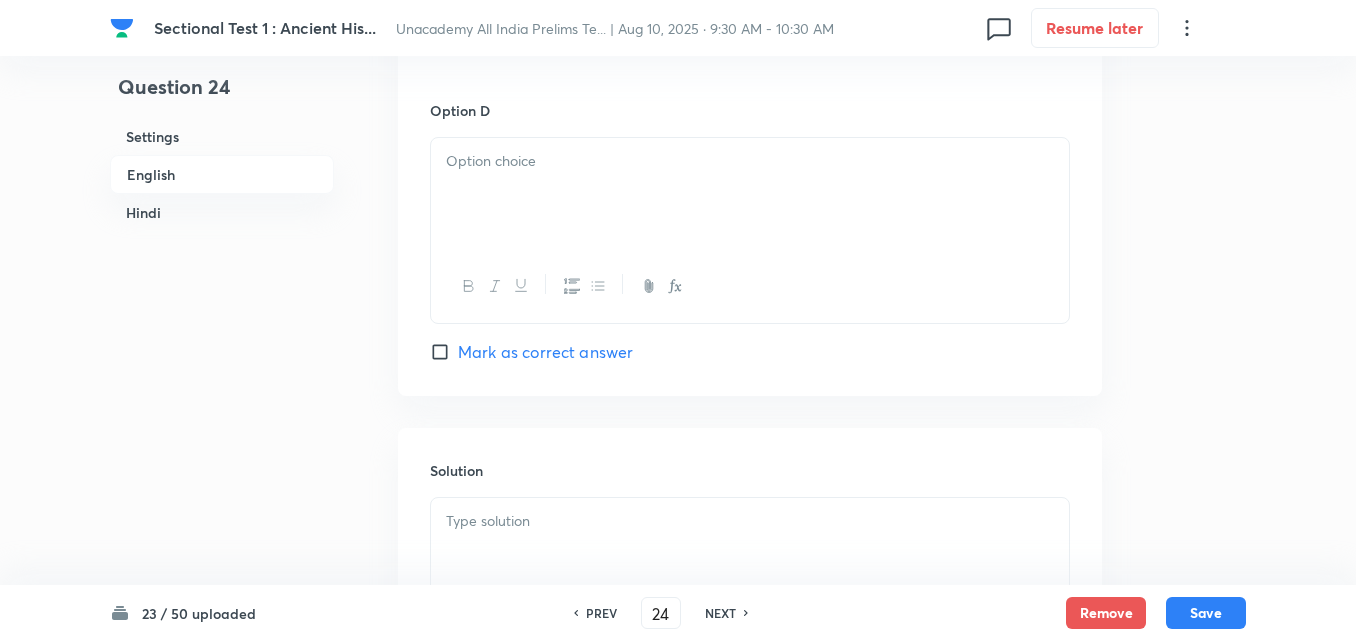 click at bounding box center [750, 194] 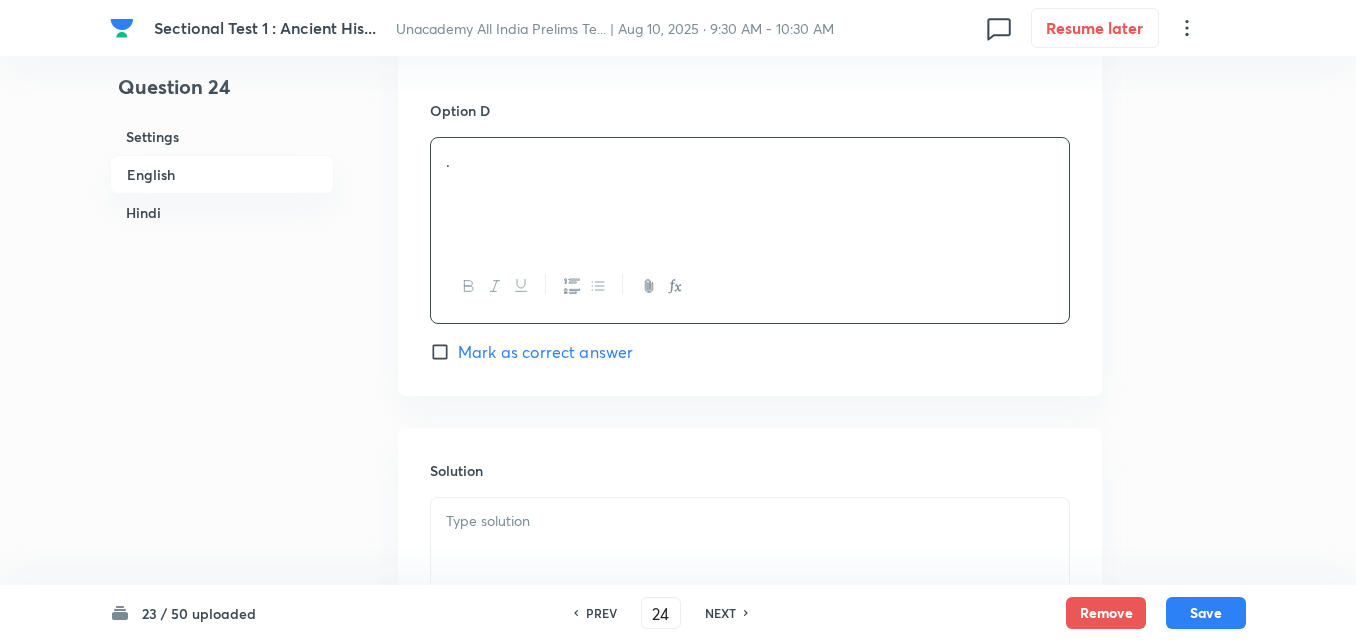 click on "Mark as correct answer" at bounding box center (545, 352) 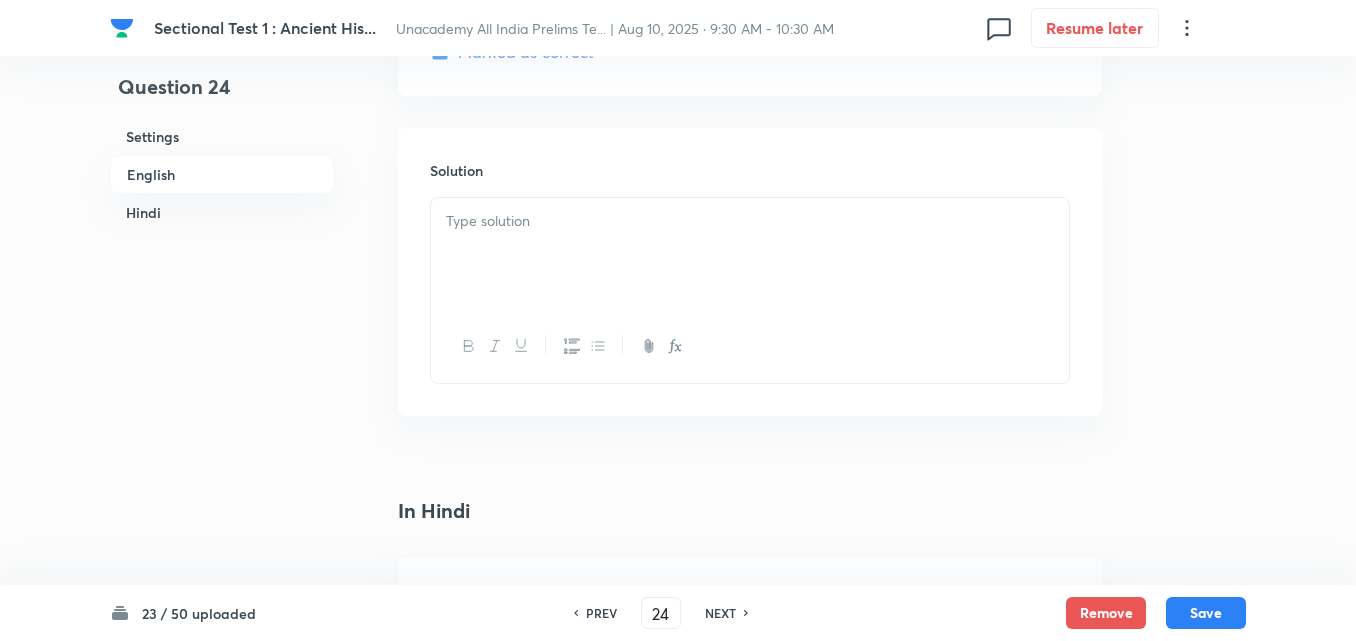 click at bounding box center [750, 254] 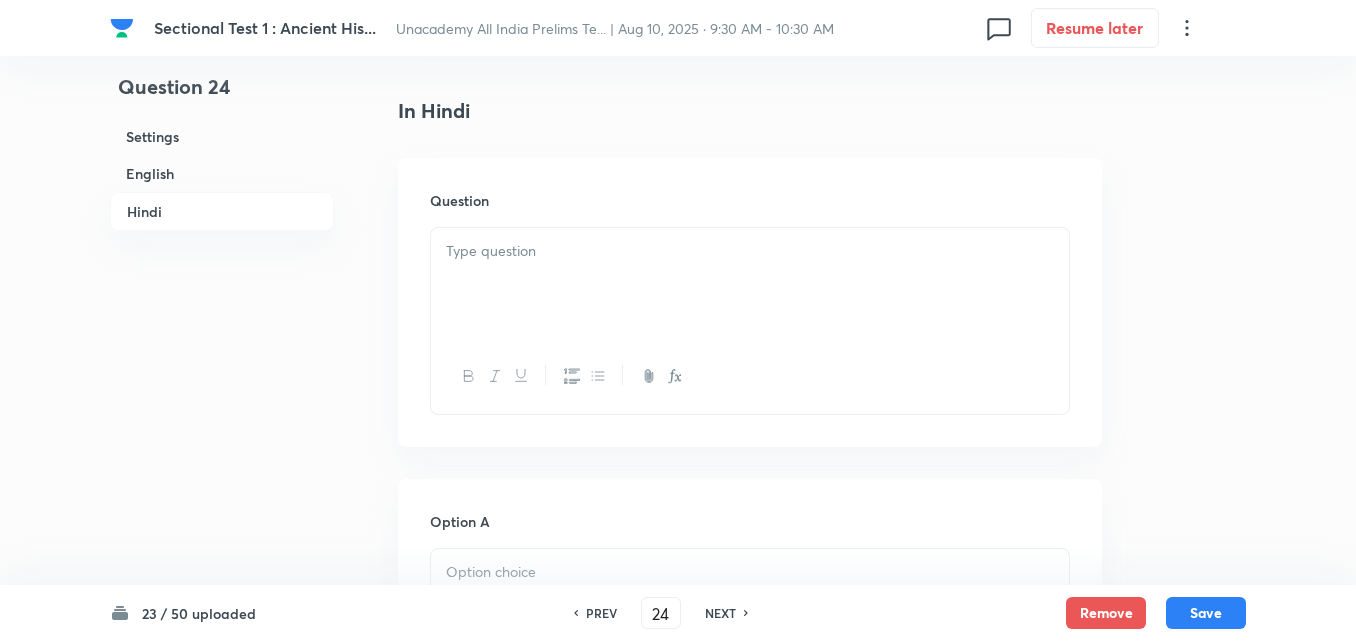click at bounding box center [750, 284] 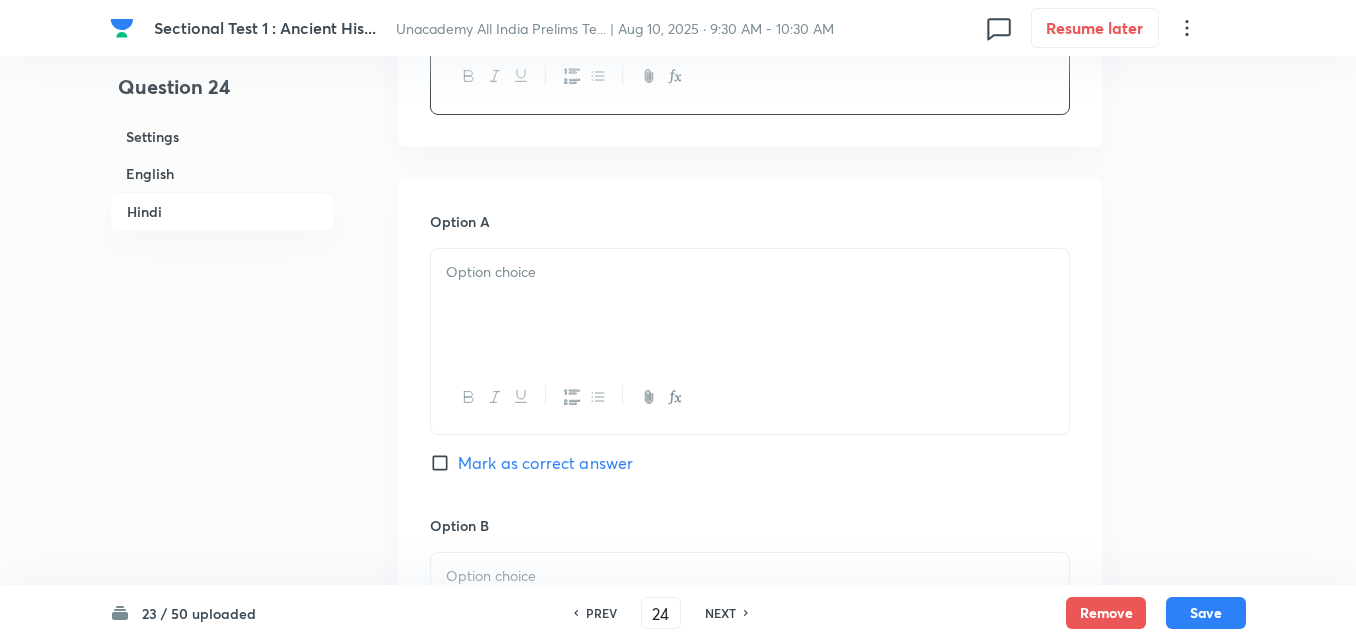 click at bounding box center (750, 305) 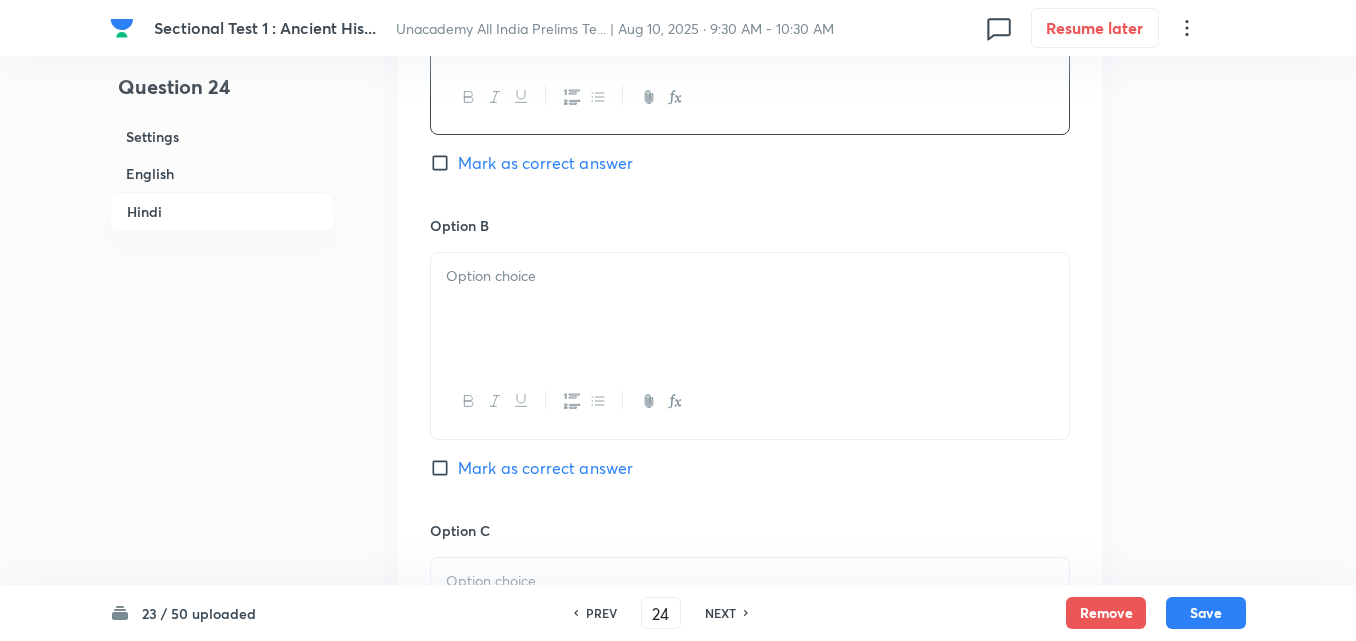 click at bounding box center [750, 309] 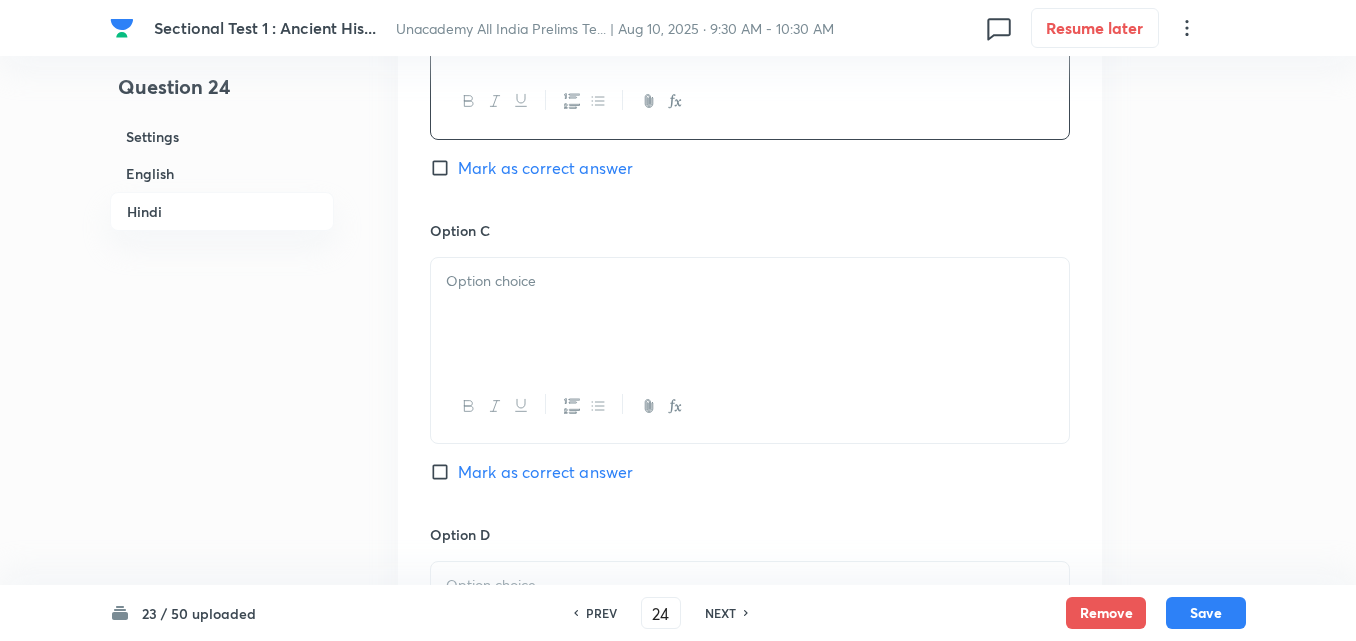 click at bounding box center [750, 314] 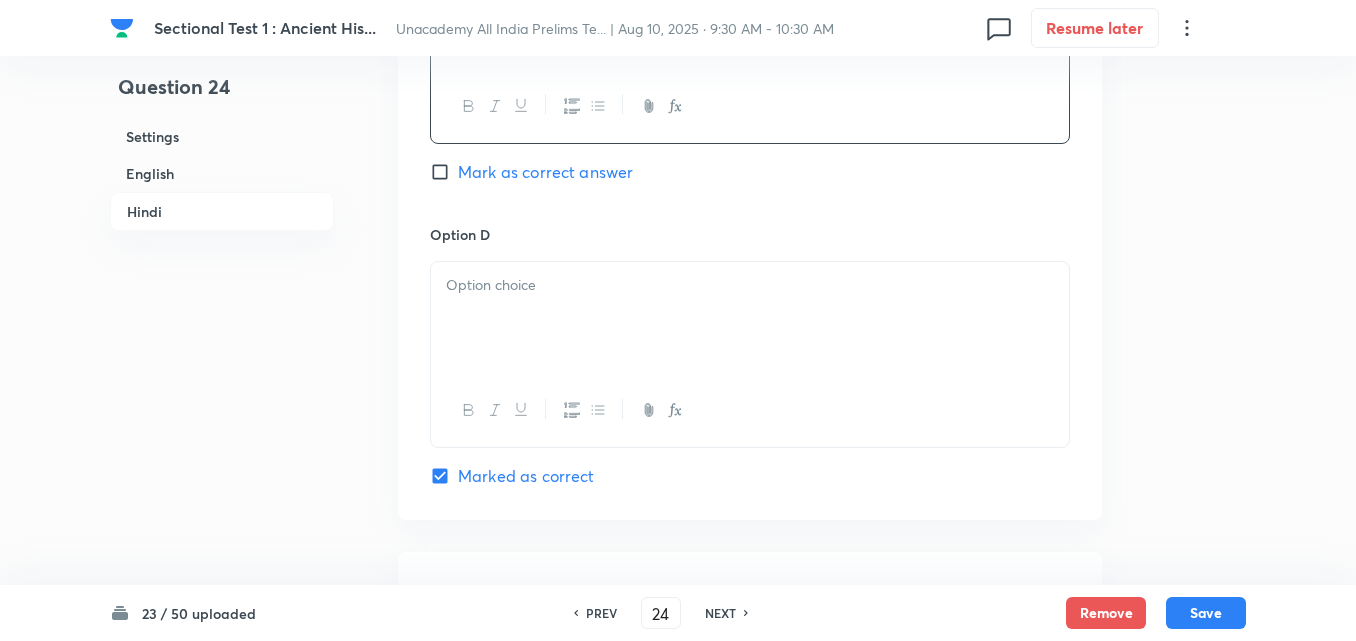 click at bounding box center [750, 318] 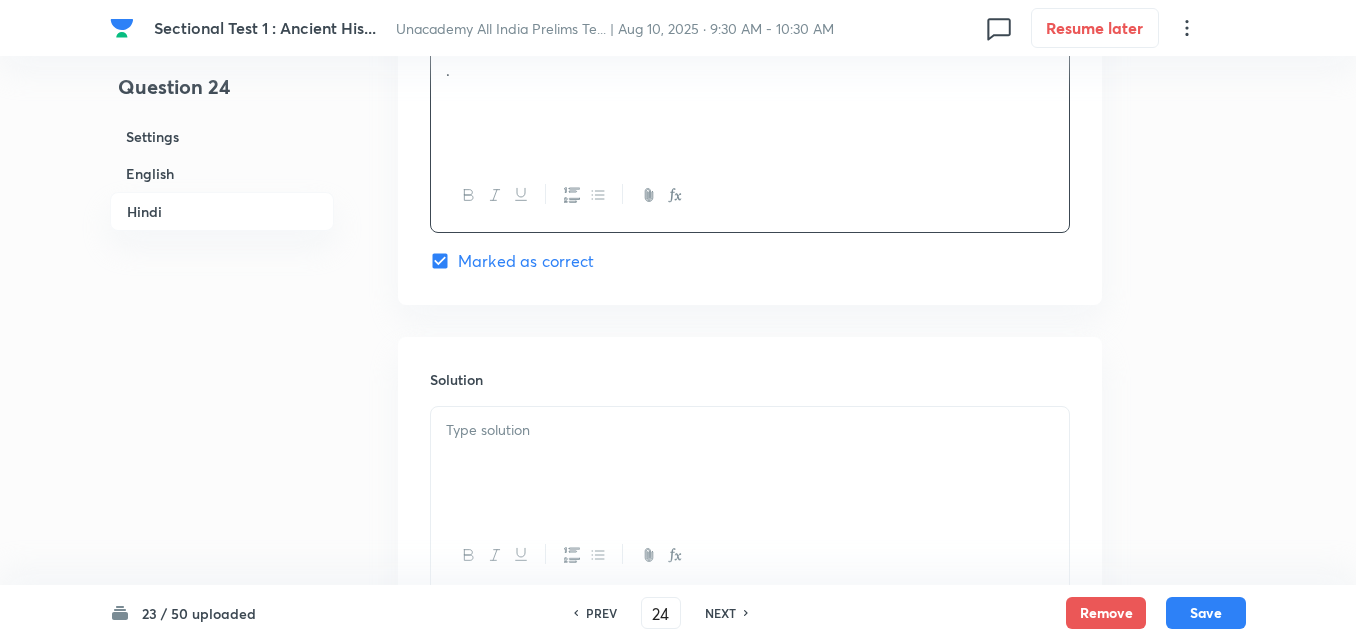 scroll, scrollTop: 4118, scrollLeft: 0, axis: vertical 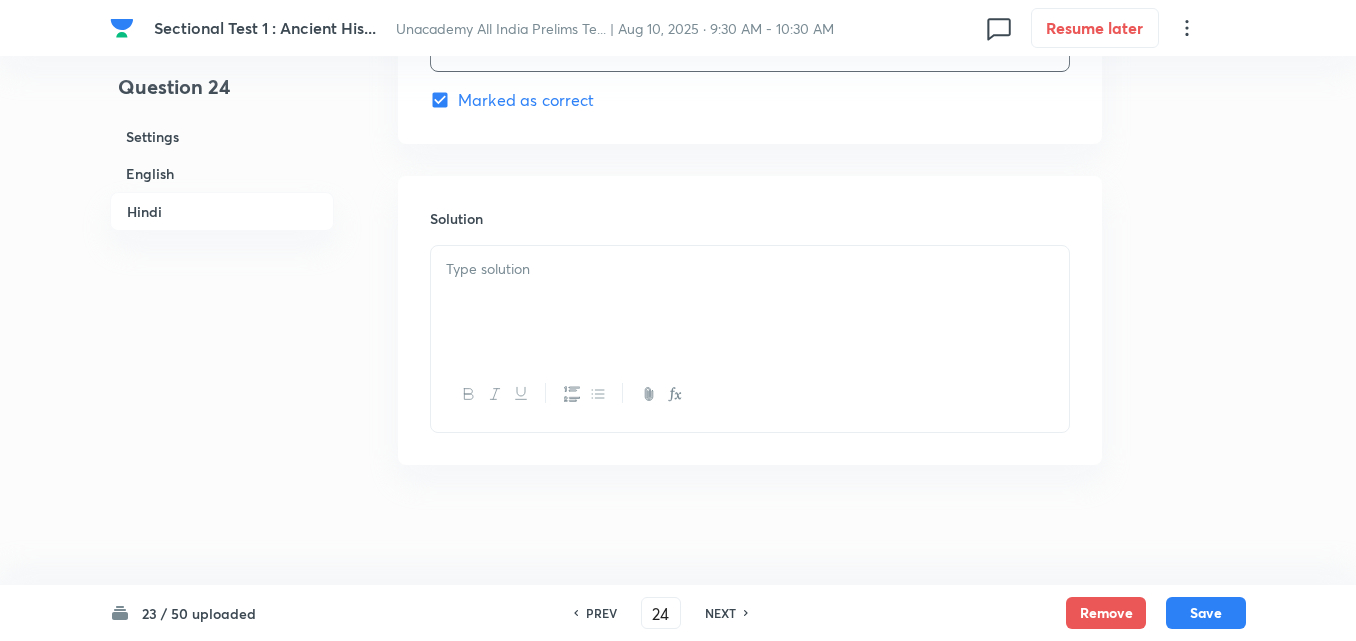 click at bounding box center [750, 302] 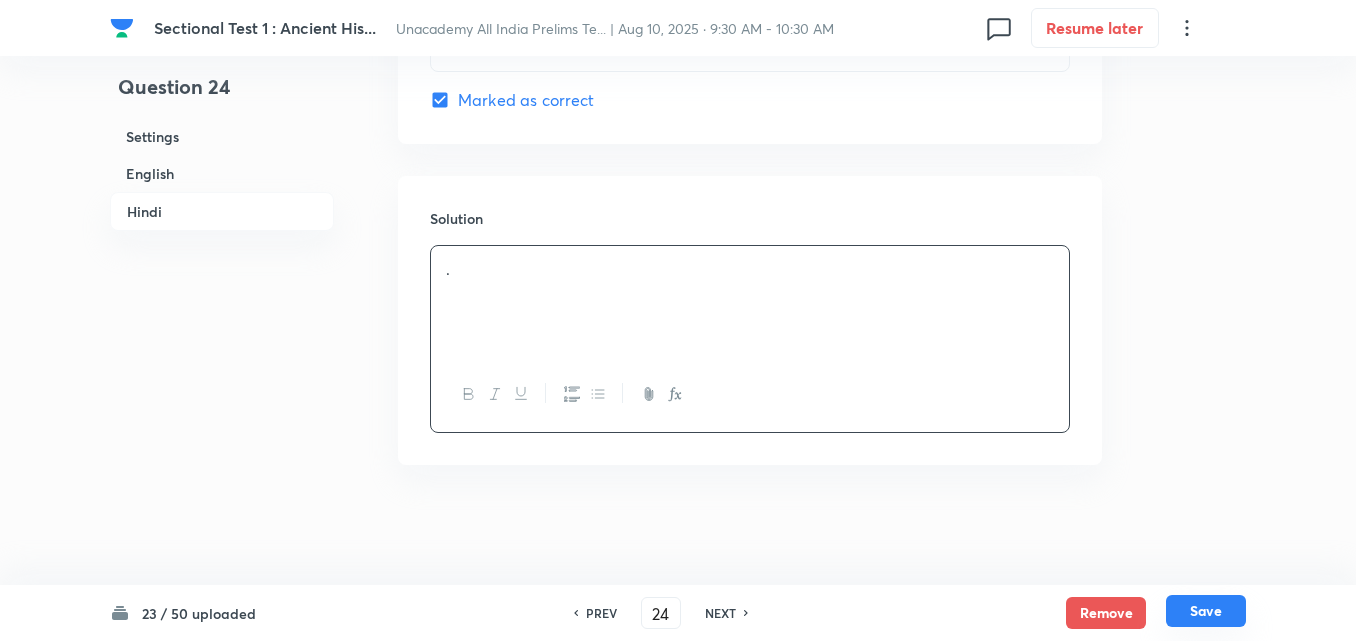 click on "Save" at bounding box center [1206, 611] 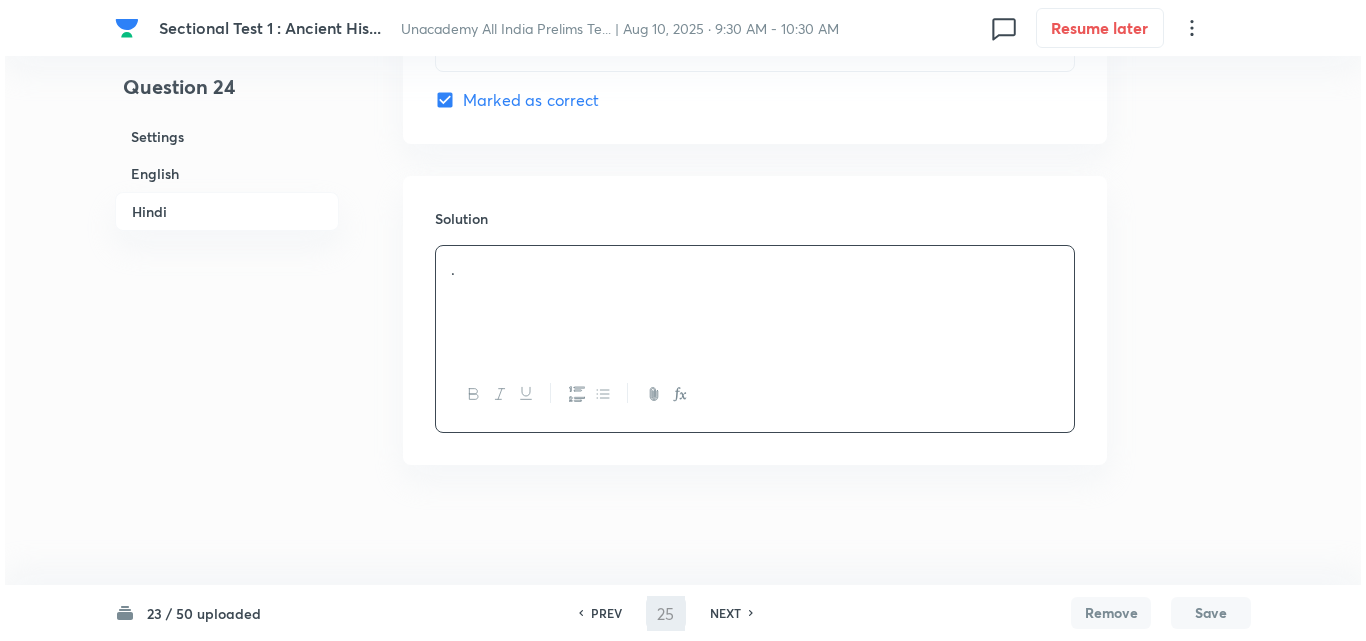 scroll, scrollTop: 0, scrollLeft: 0, axis: both 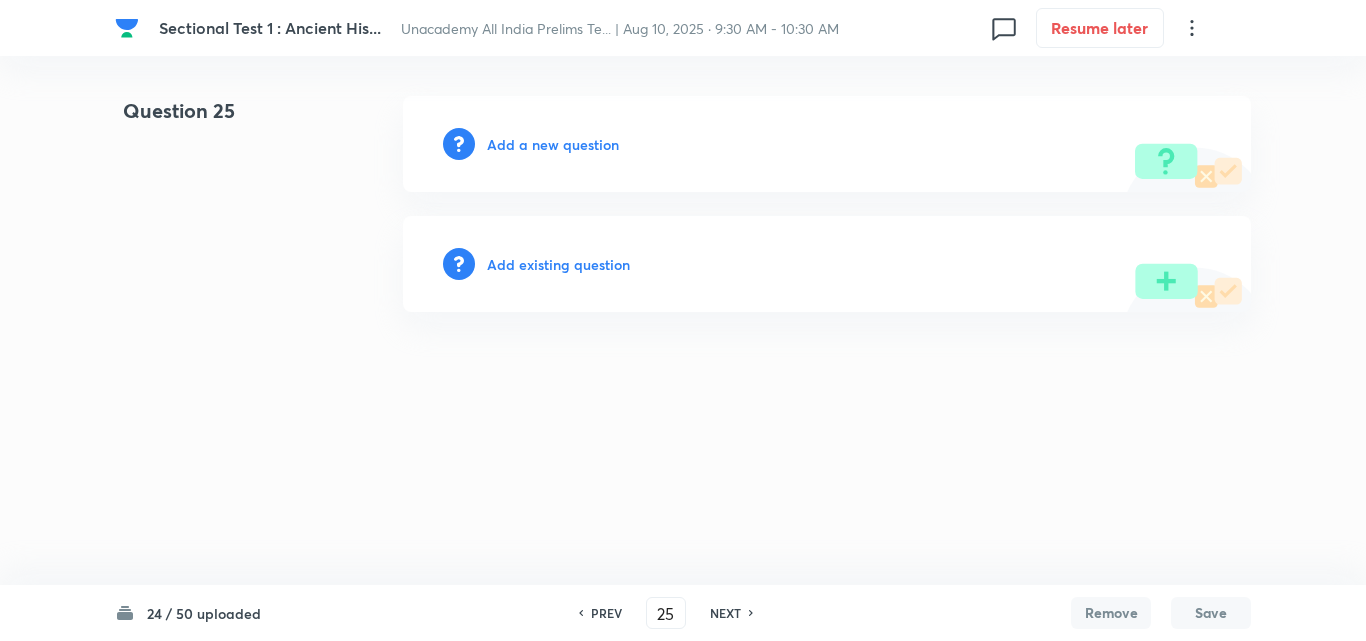 click on "Add a new question" at bounding box center (553, 144) 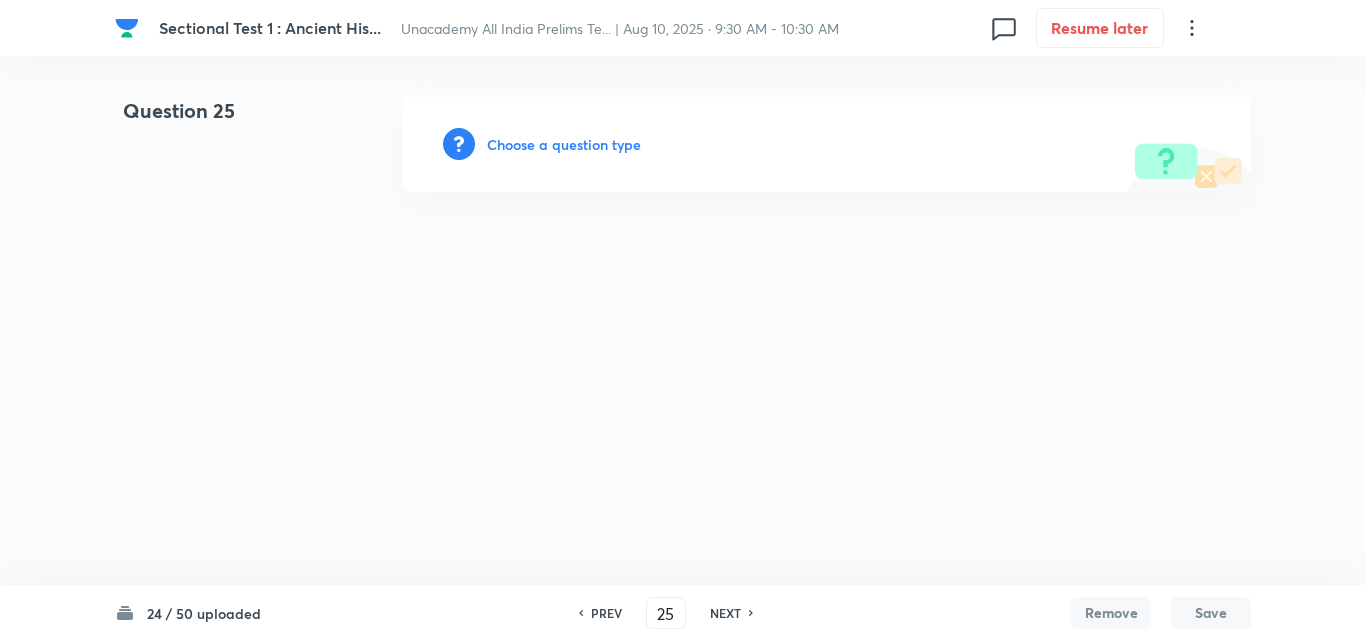click on "Choose a question type" at bounding box center (564, 144) 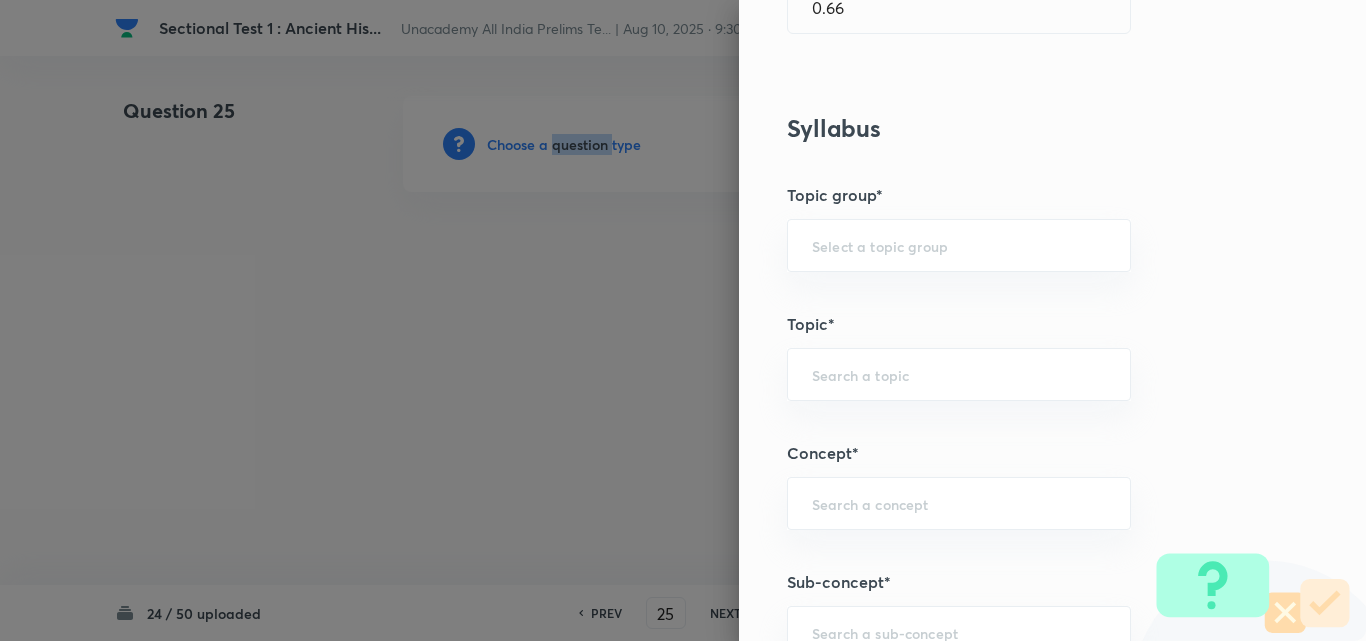 scroll, scrollTop: 1200, scrollLeft: 0, axis: vertical 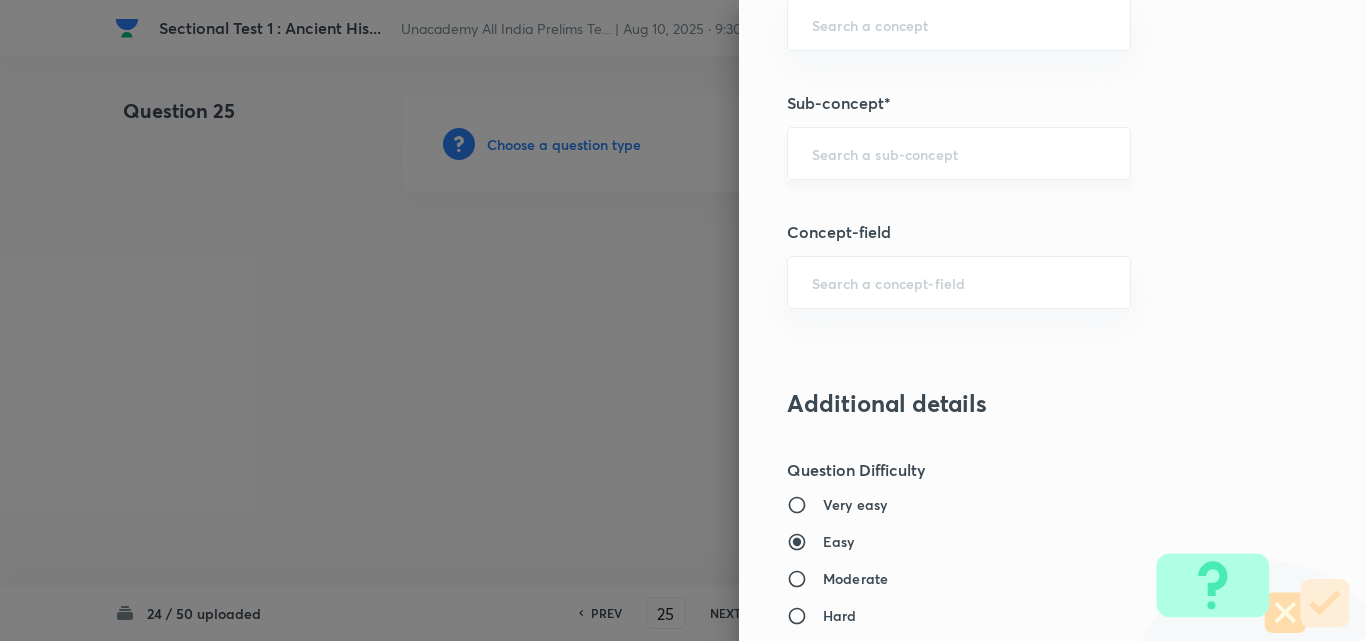 click at bounding box center [959, 153] 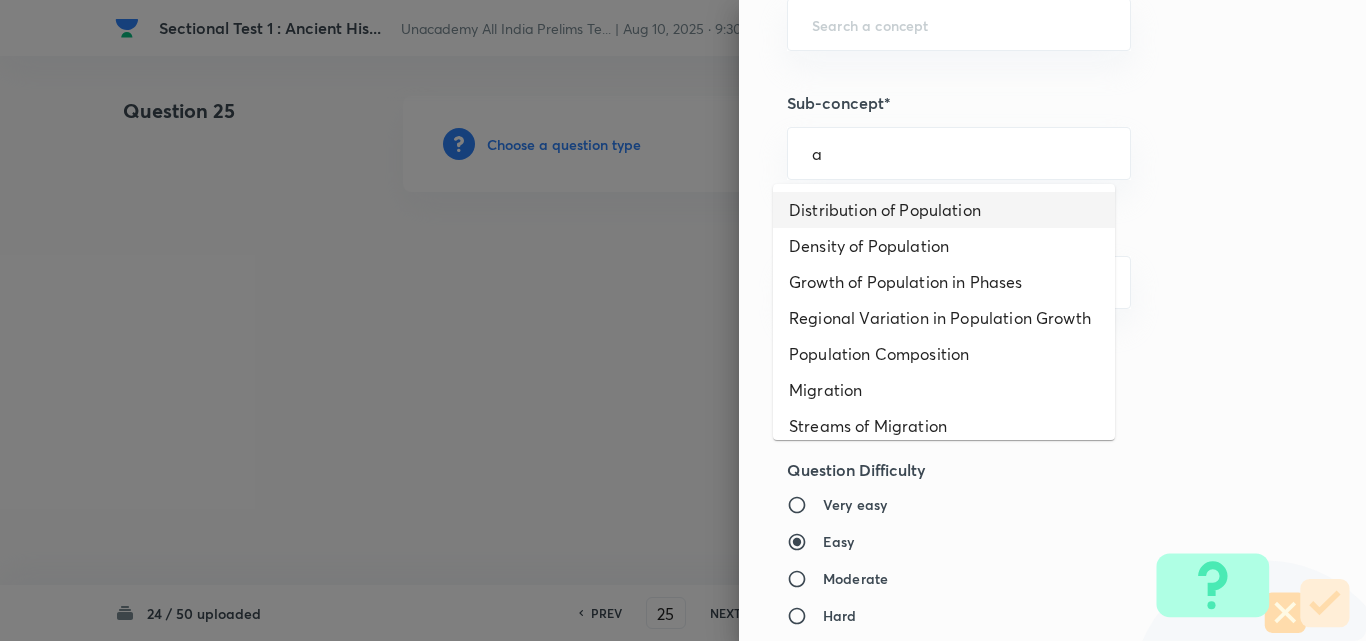click on "Distribution of Population" at bounding box center (944, 210) 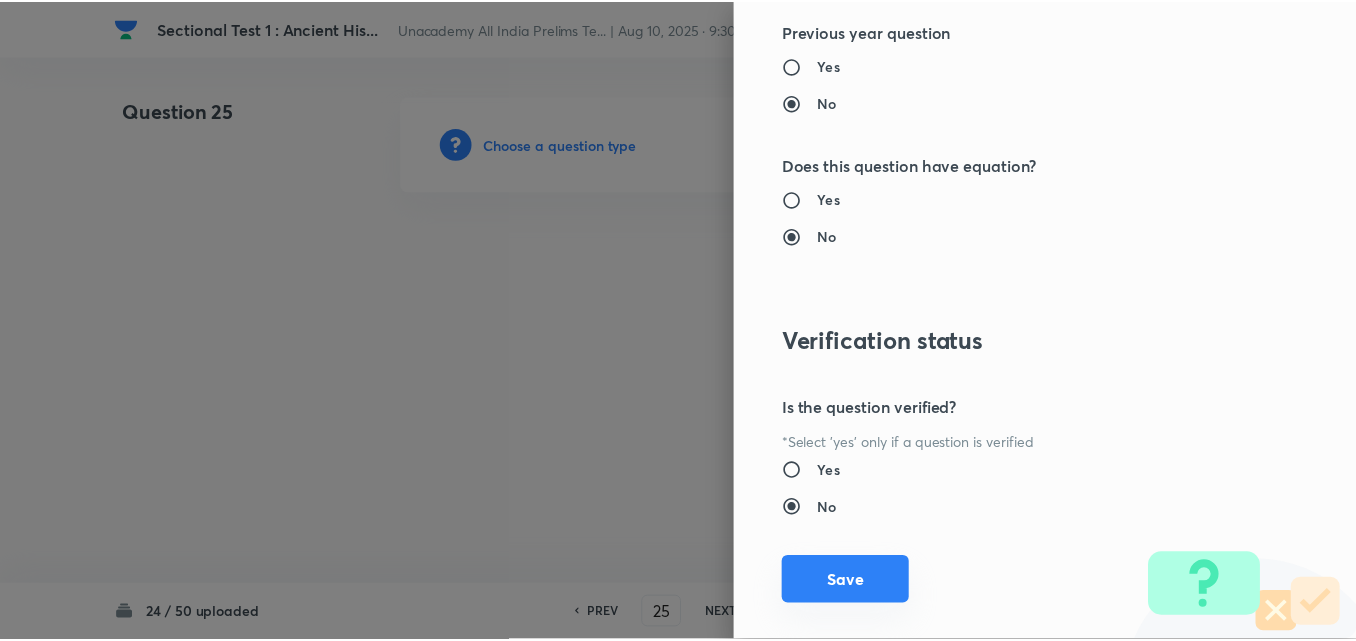 scroll, scrollTop: 2085, scrollLeft: 0, axis: vertical 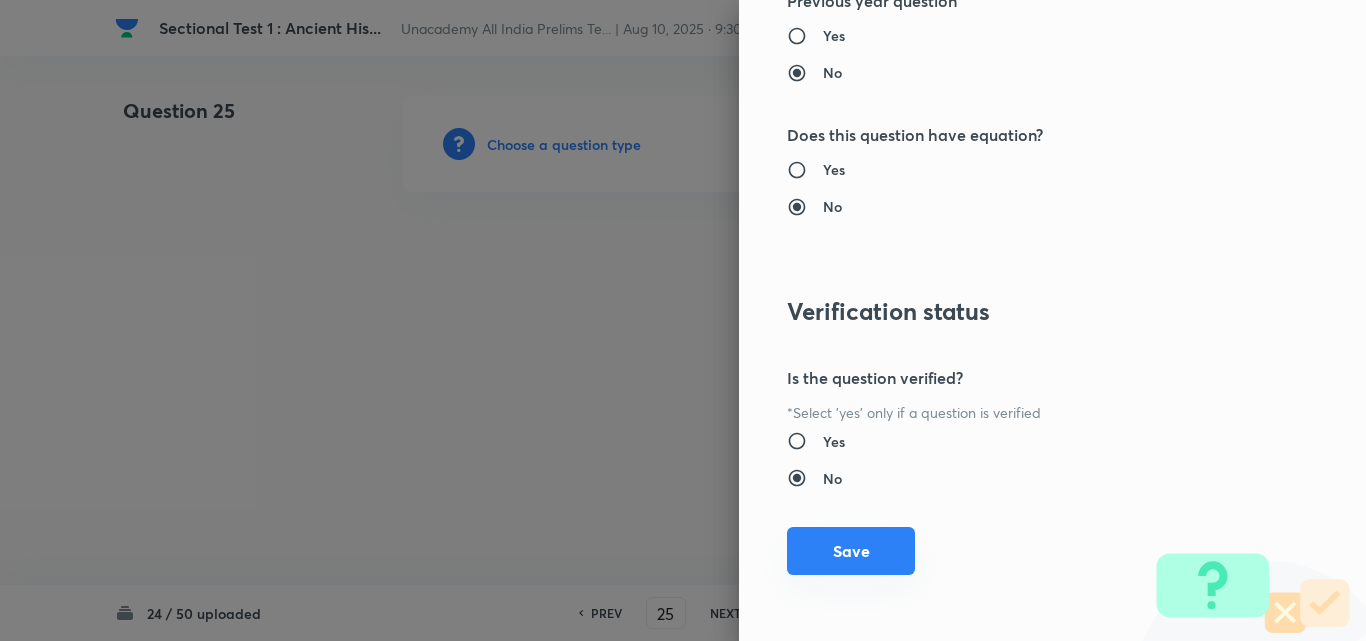 click on "Save" at bounding box center (851, 551) 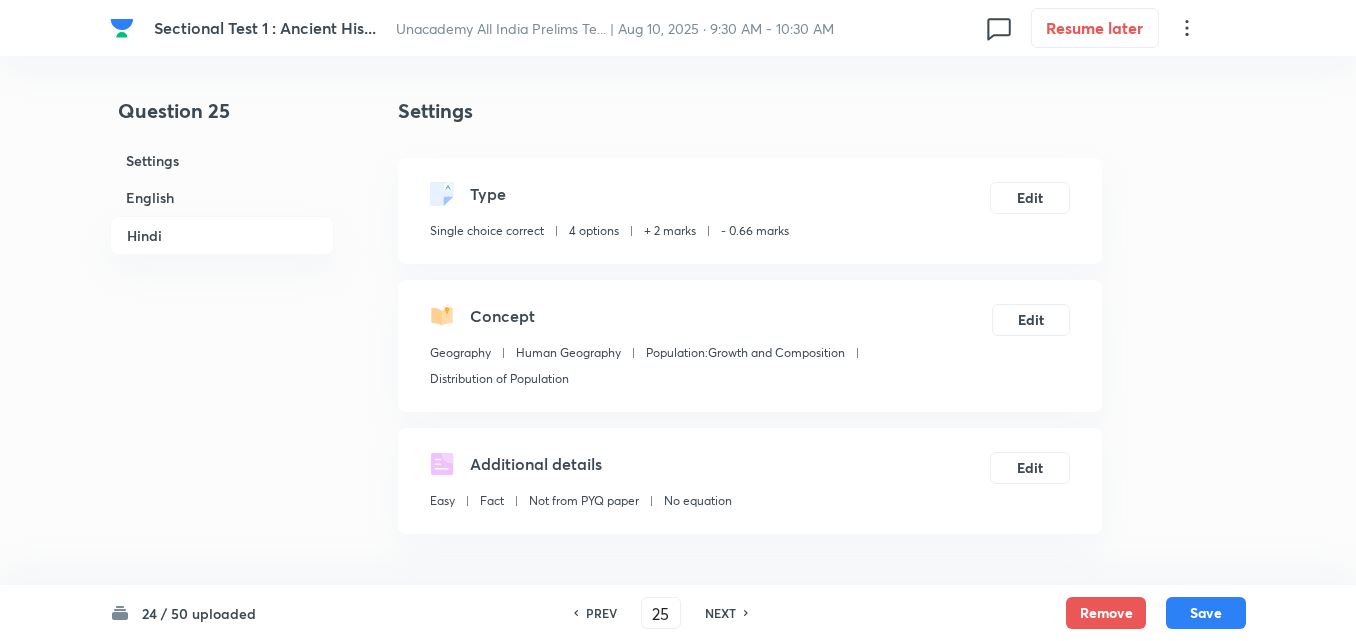 click on "English" at bounding box center [222, 197] 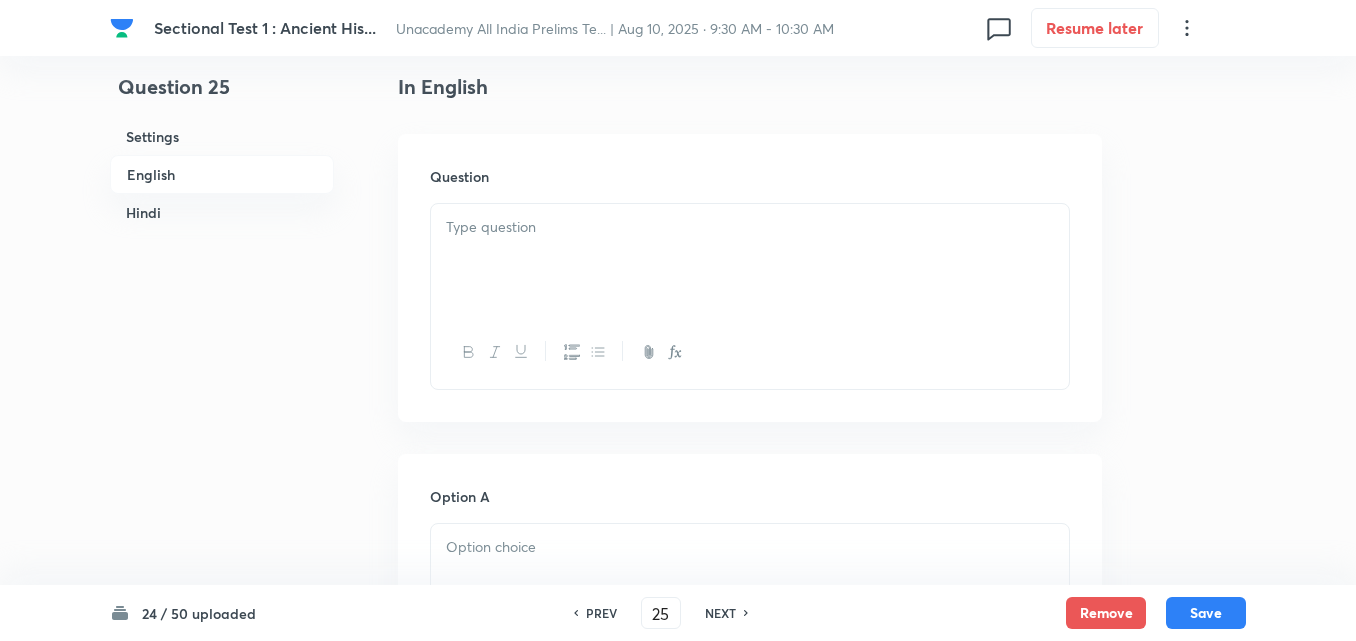 click at bounding box center (750, 260) 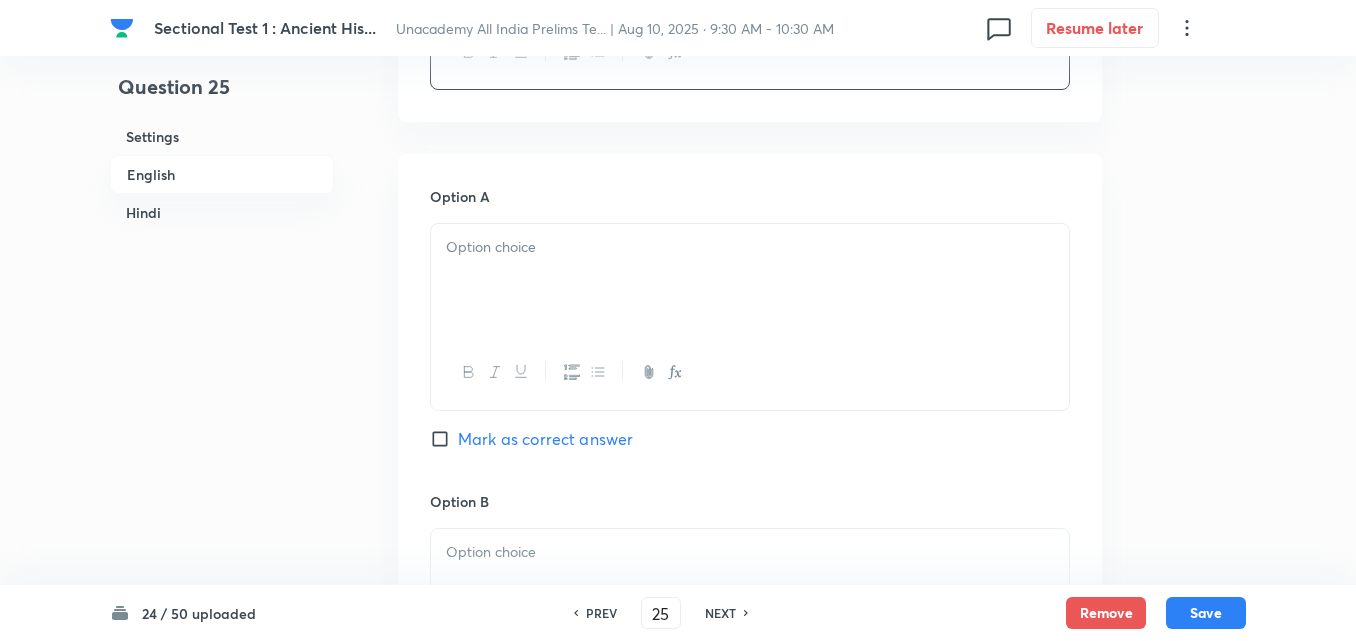 click at bounding box center [750, 280] 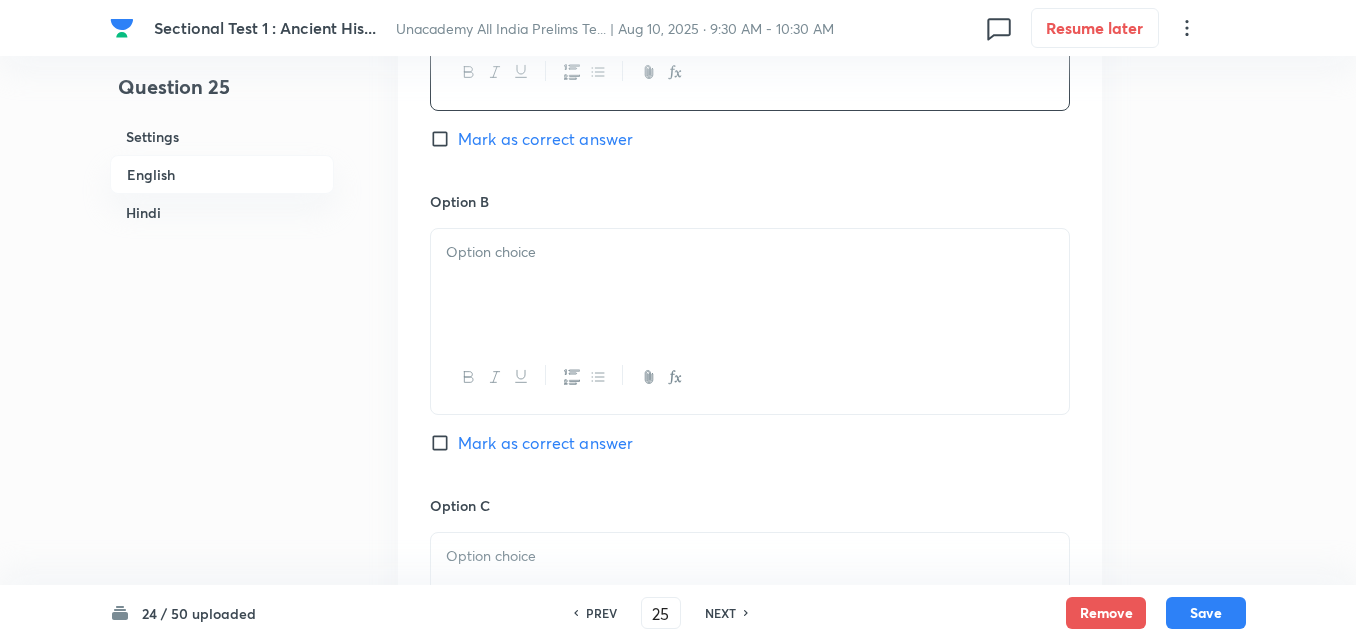 click at bounding box center [750, 285] 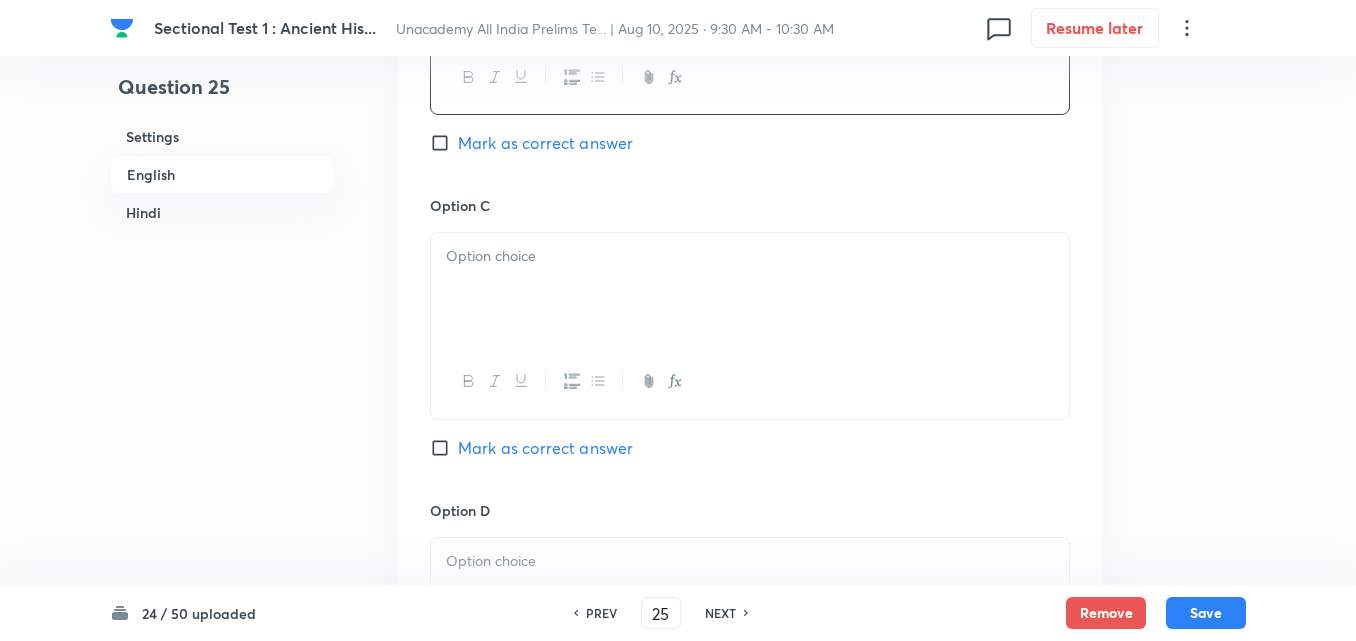 drag, startPoint x: 571, startPoint y: 377, endPoint x: 539, endPoint y: 298, distance: 85.23497 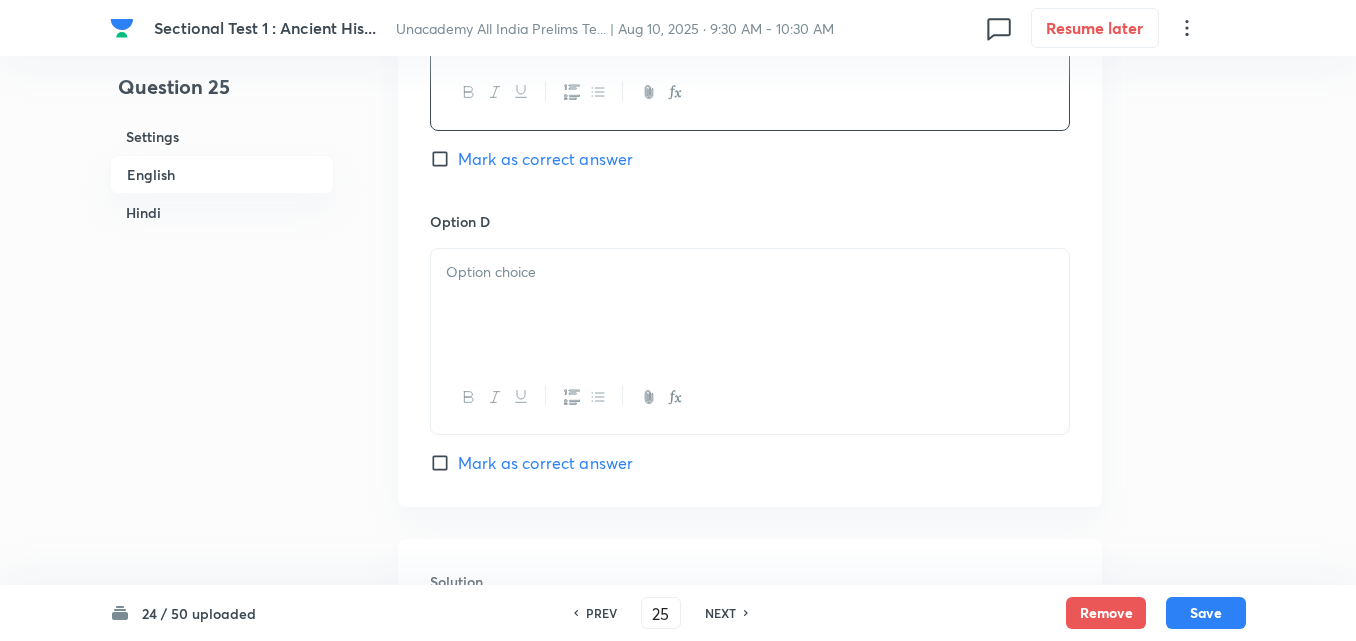 scroll, scrollTop: 1742, scrollLeft: 0, axis: vertical 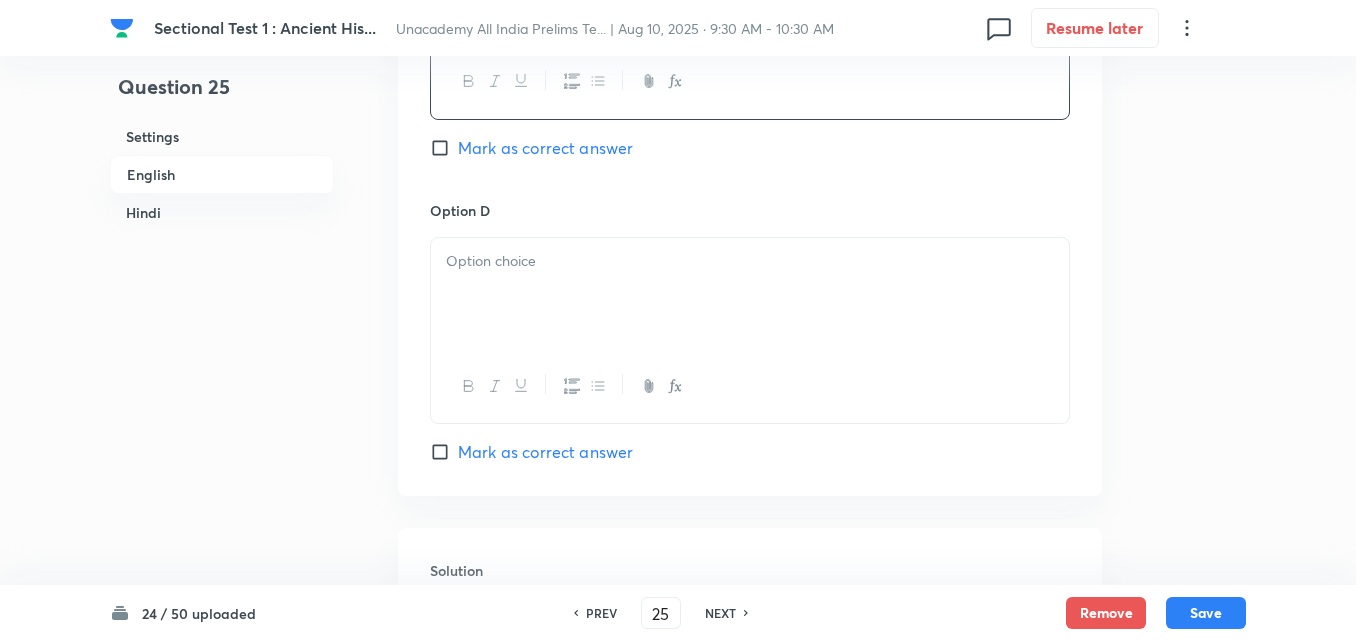 click at bounding box center [750, 294] 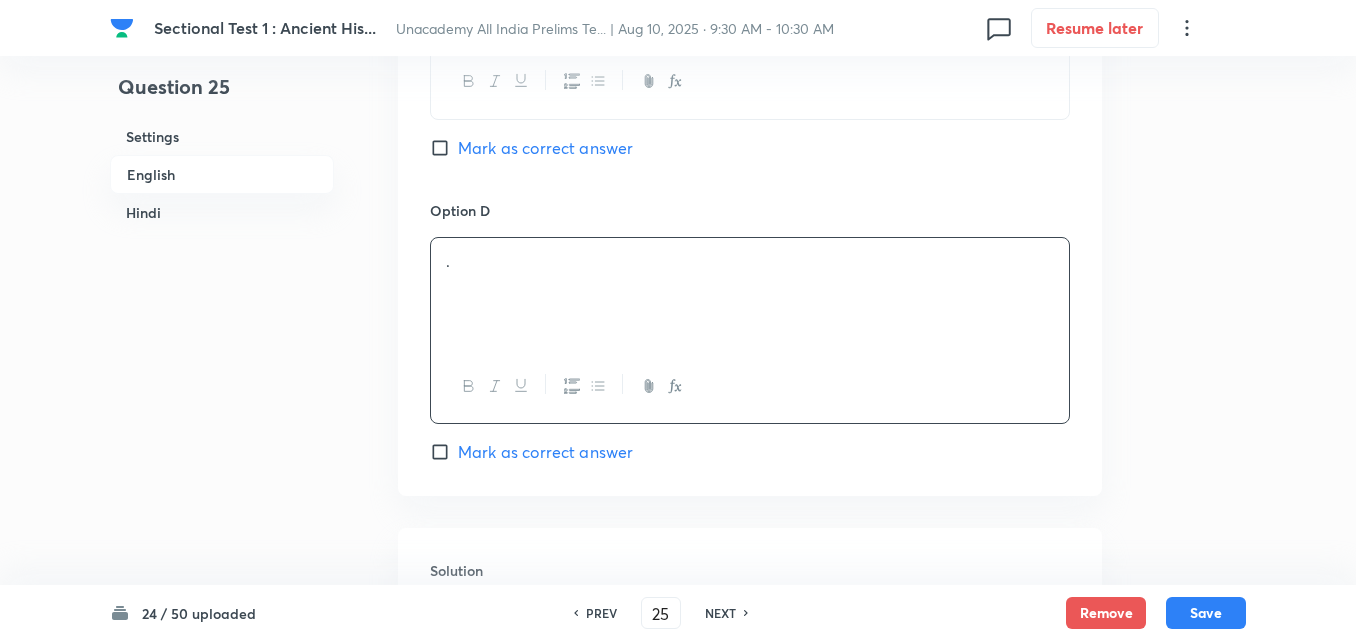 click on "Mark as correct answer" at bounding box center [545, 452] 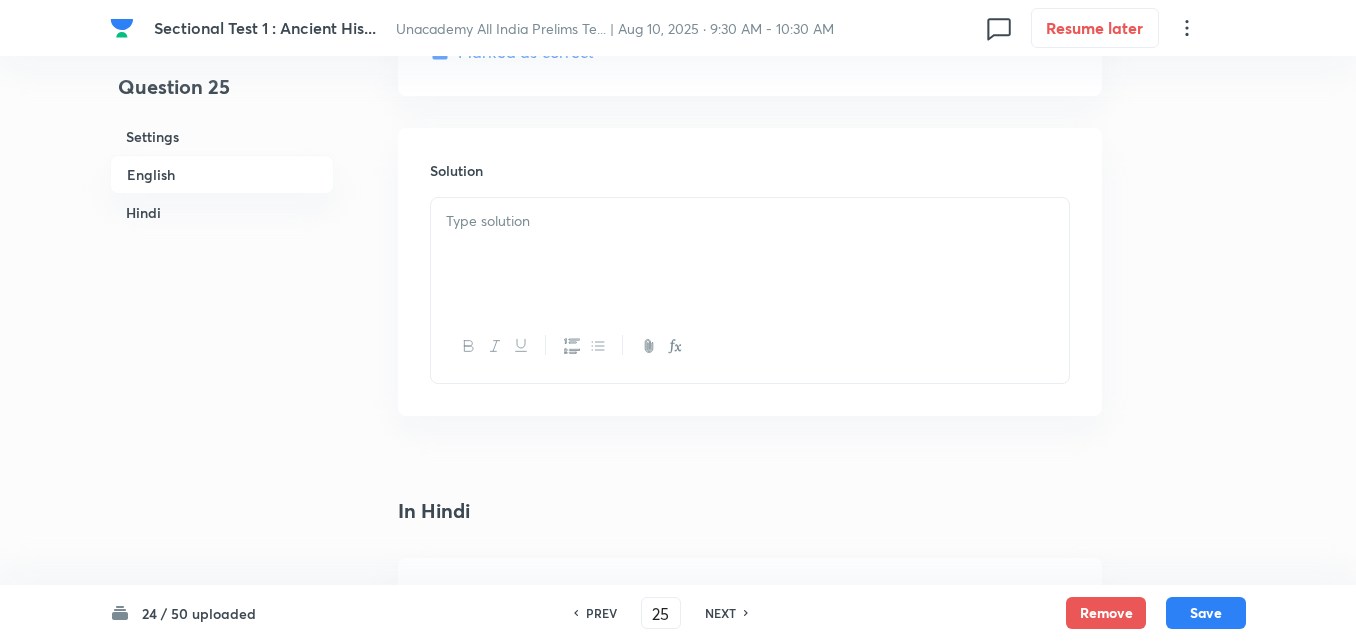 click at bounding box center [750, 254] 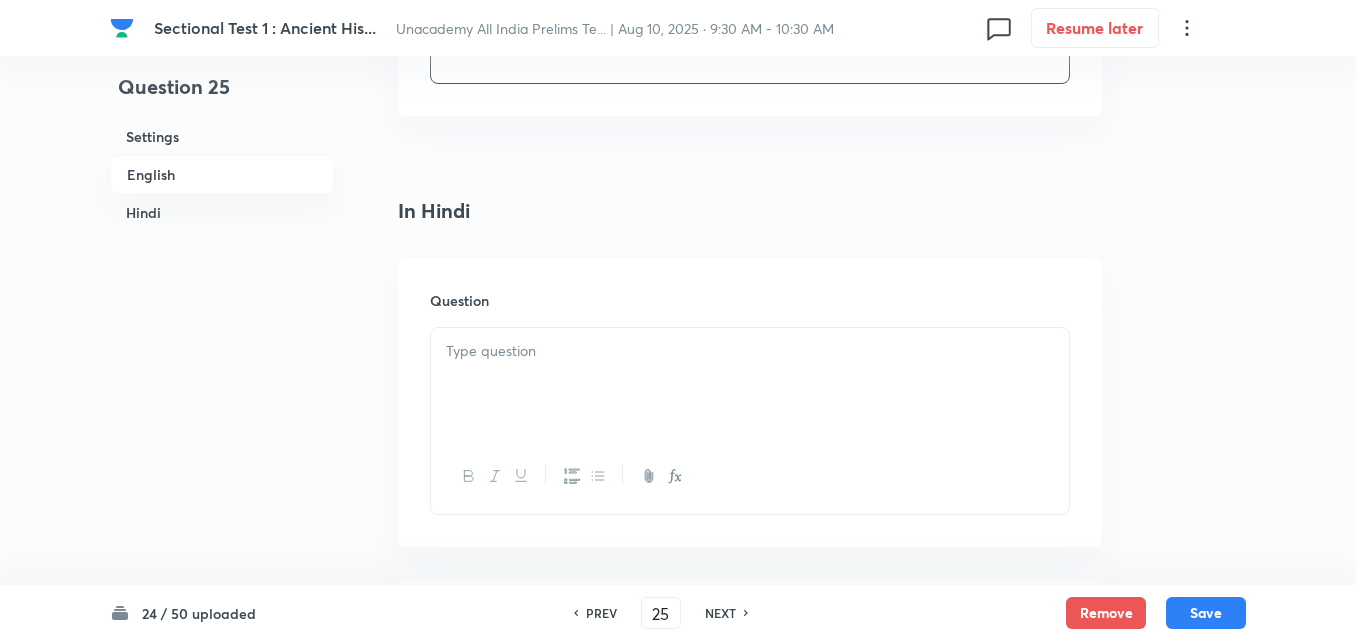click at bounding box center [750, 384] 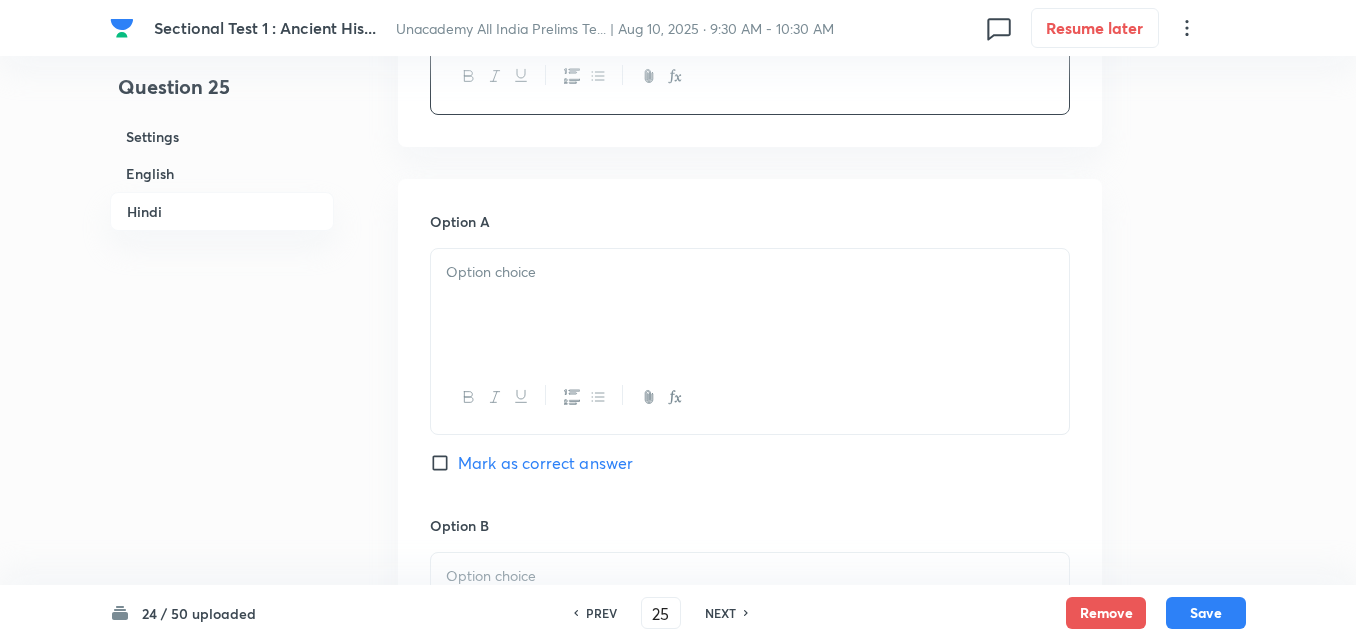 click at bounding box center [750, 305] 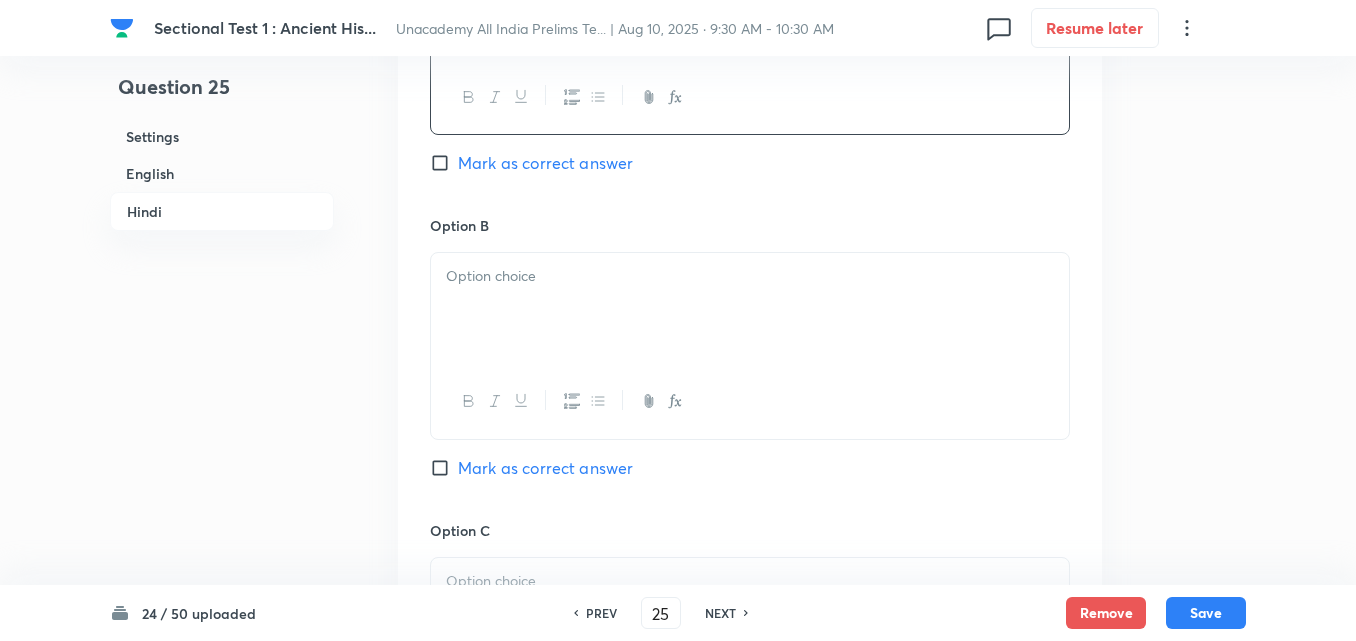 click at bounding box center [750, 309] 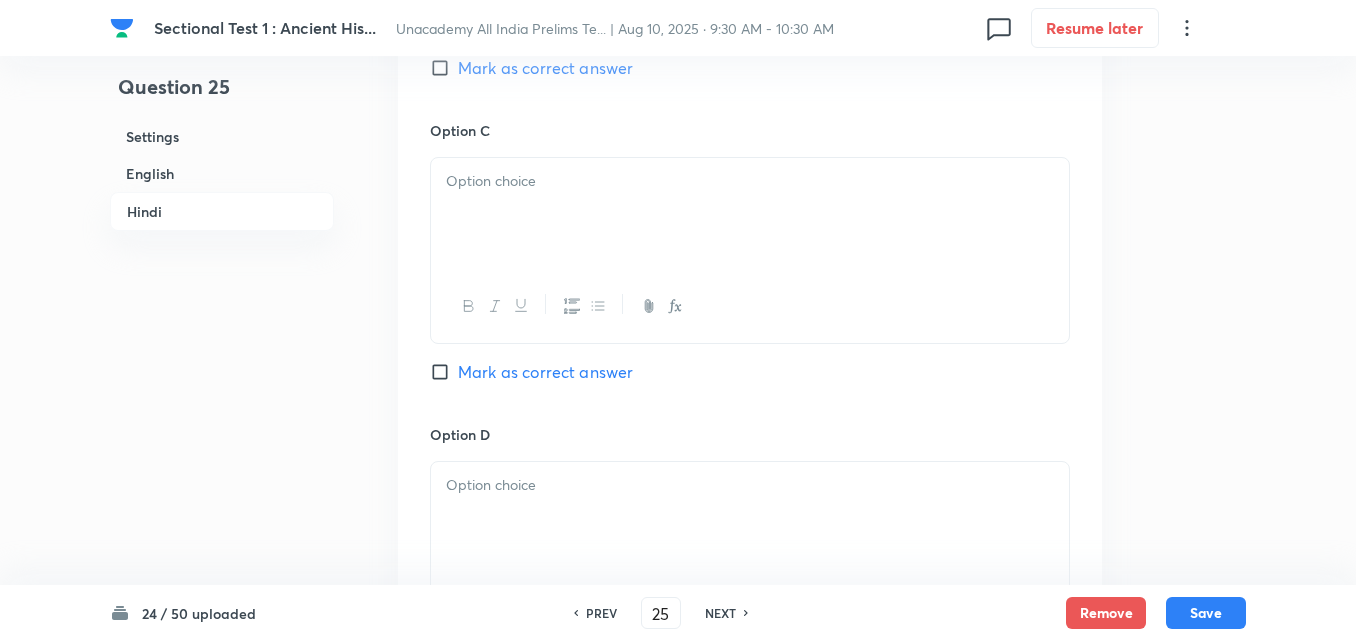 click at bounding box center [750, 214] 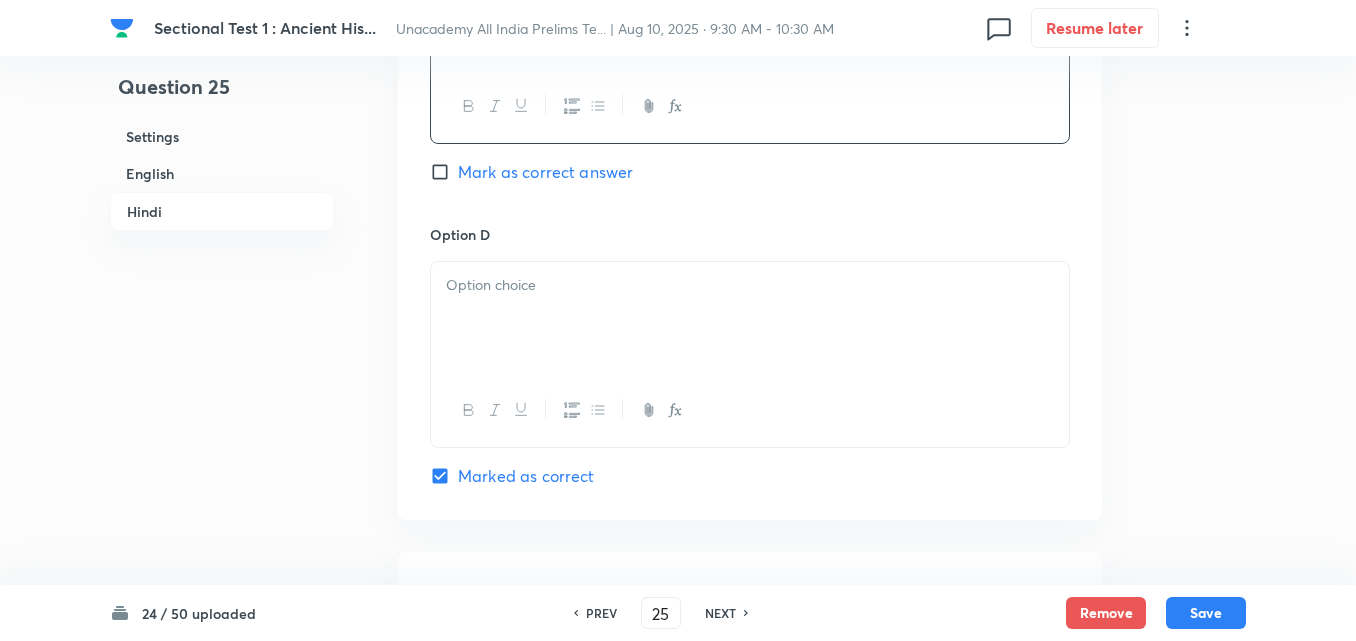 click at bounding box center [750, 318] 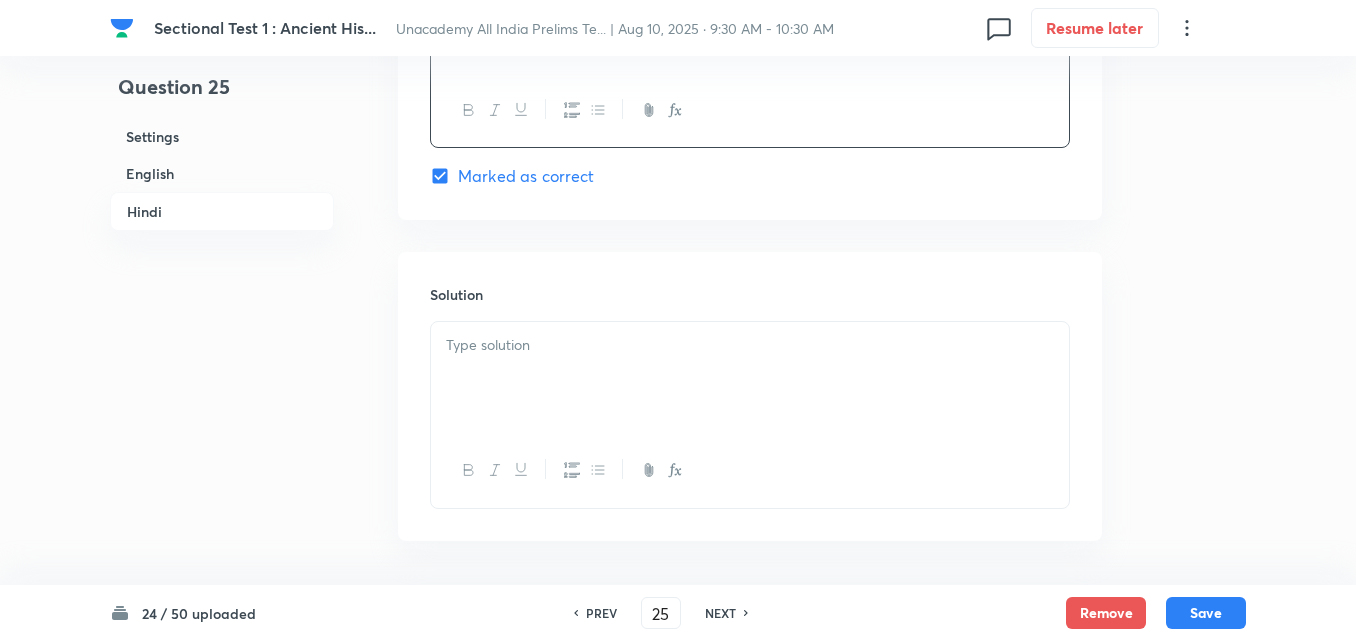 click at bounding box center [750, 345] 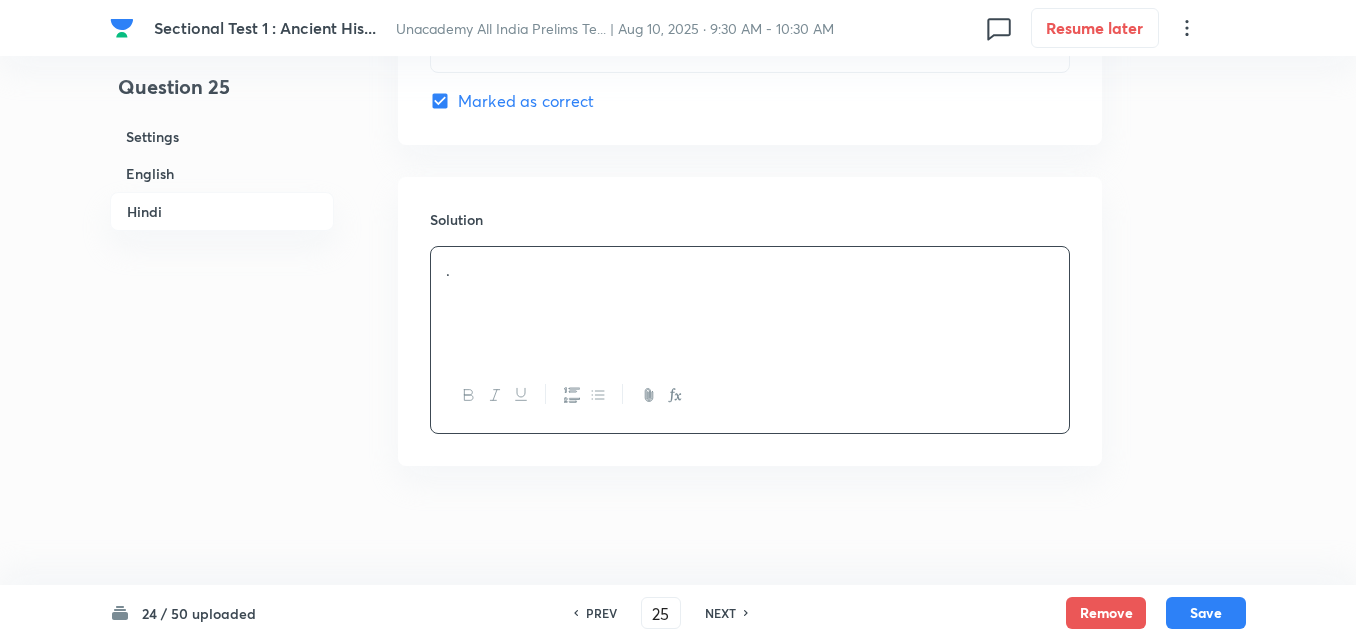 scroll, scrollTop: 4118, scrollLeft: 0, axis: vertical 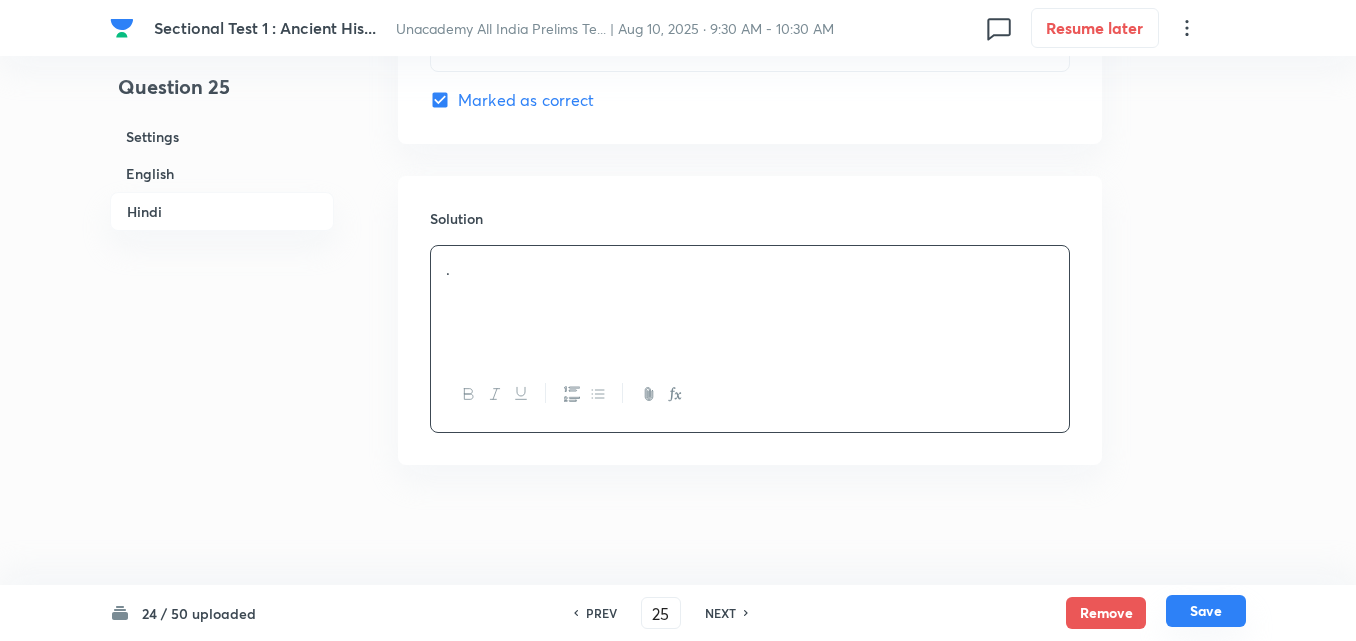 click on "Save" at bounding box center (1206, 611) 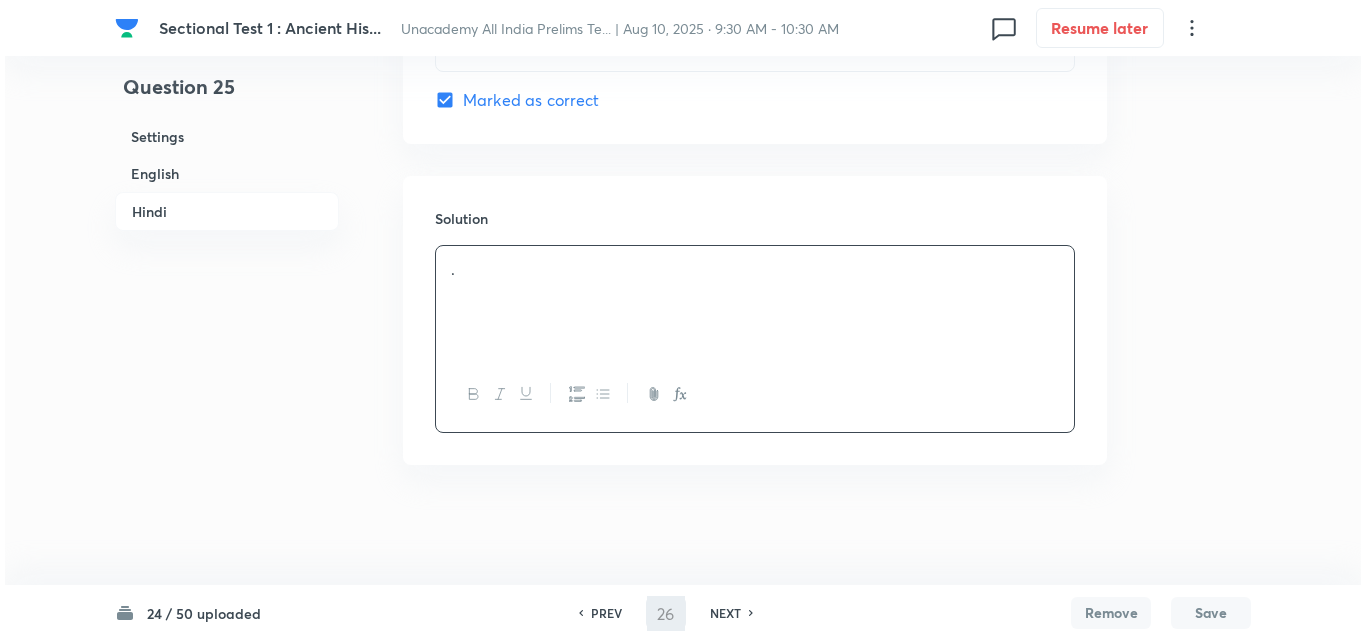 scroll, scrollTop: 0, scrollLeft: 0, axis: both 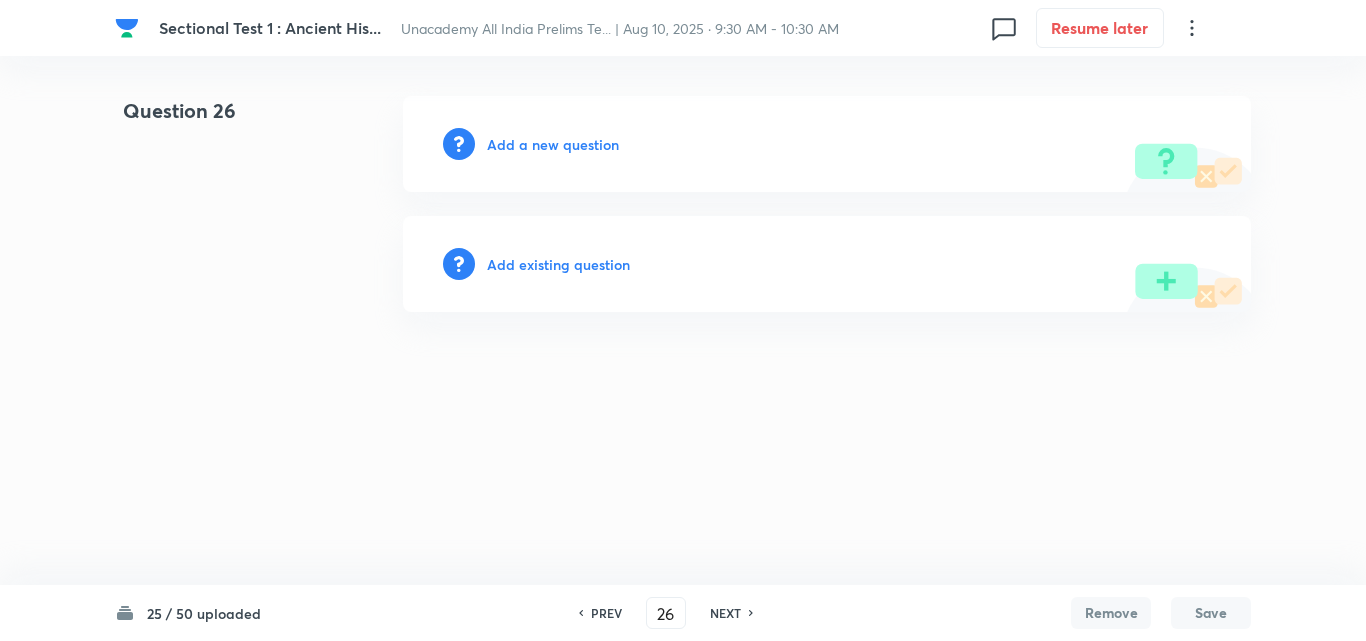 click on "Add a new question" at bounding box center (553, 144) 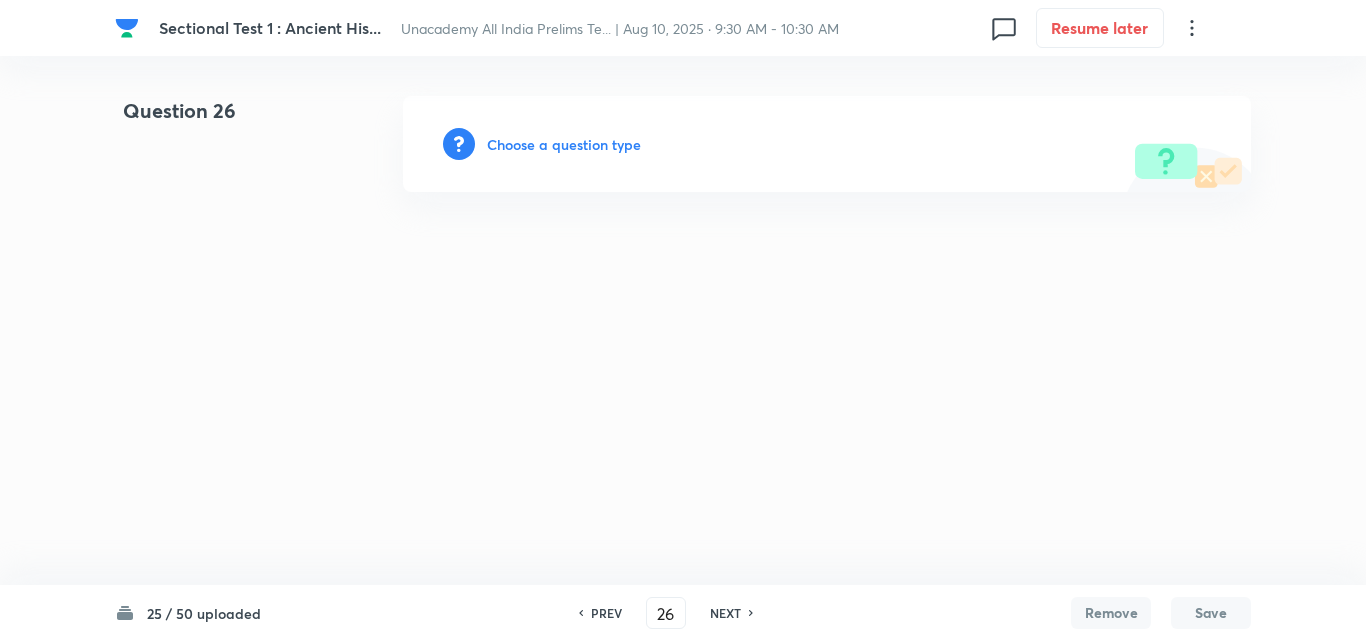 click on "Choose a question type" at bounding box center [564, 144] 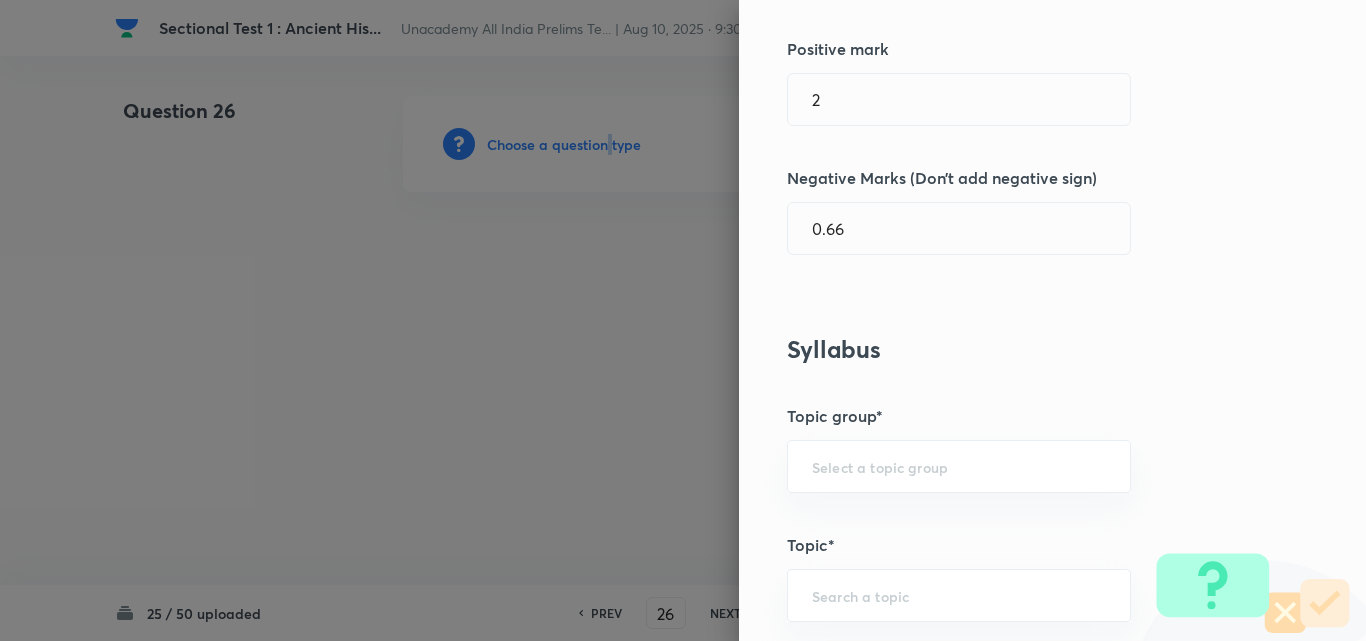 scroll, scrollTop: 1100, scrollLeft: 0, axis: vertical 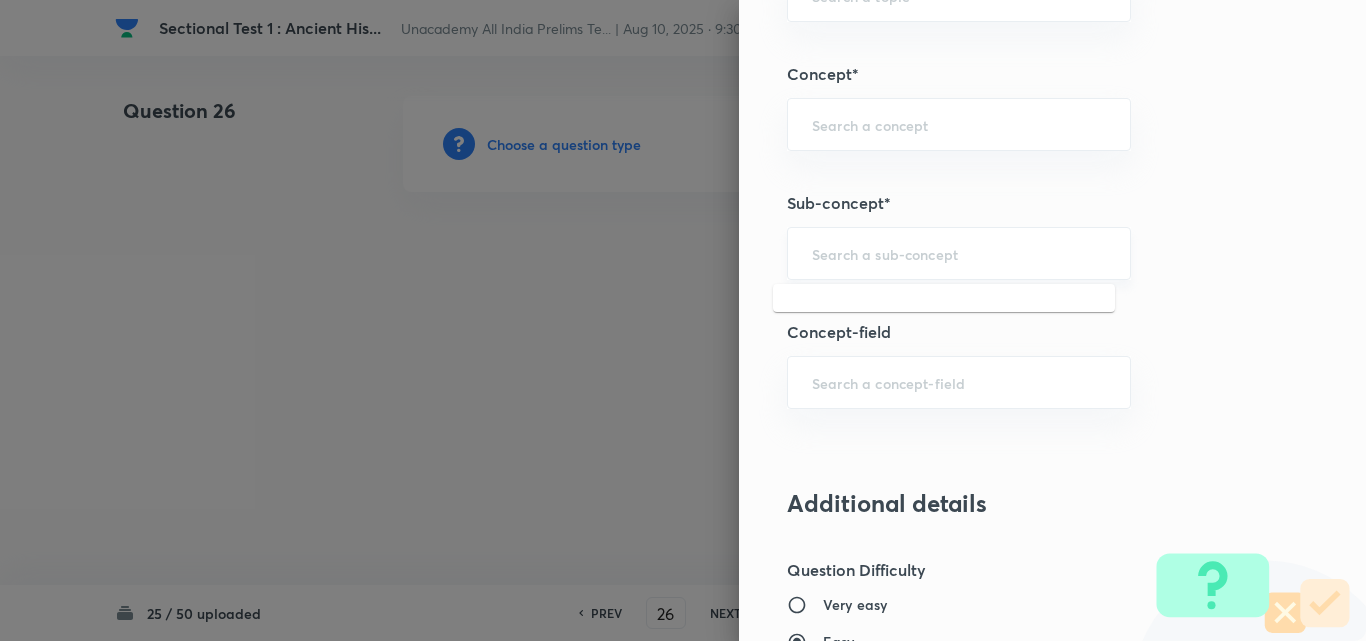 click at bounding box center [959, 253] 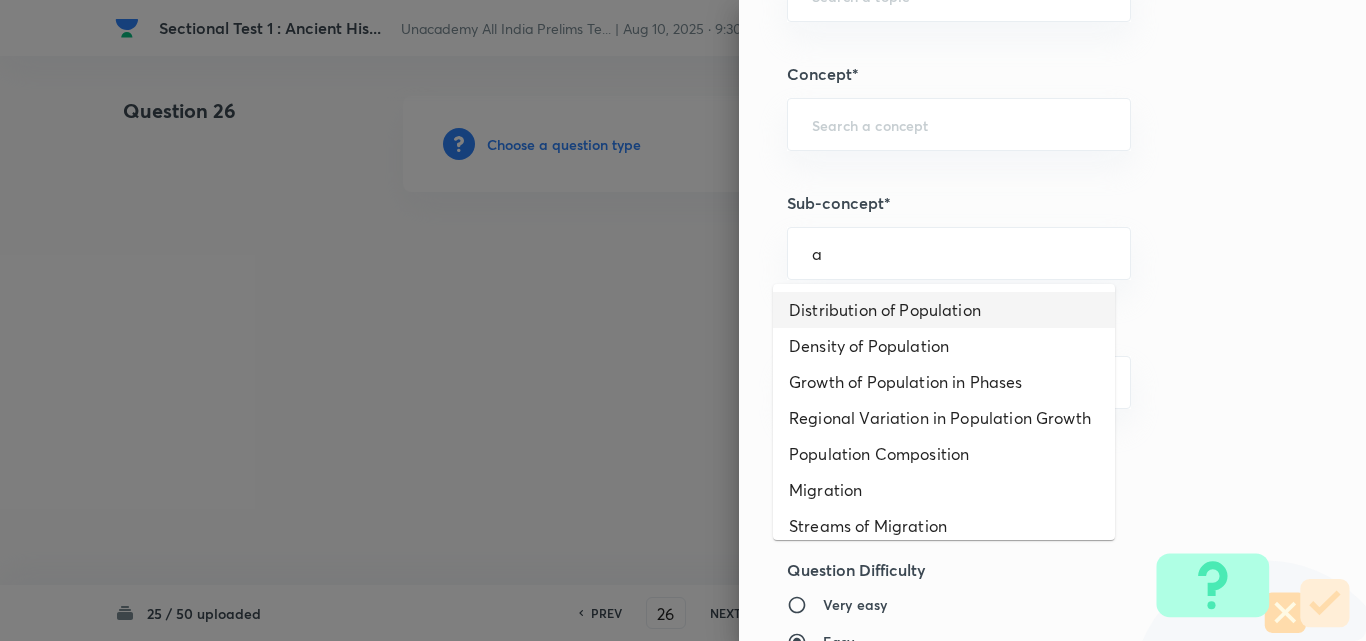 click on "Distribution of Population" at bounding box center (944, 310) 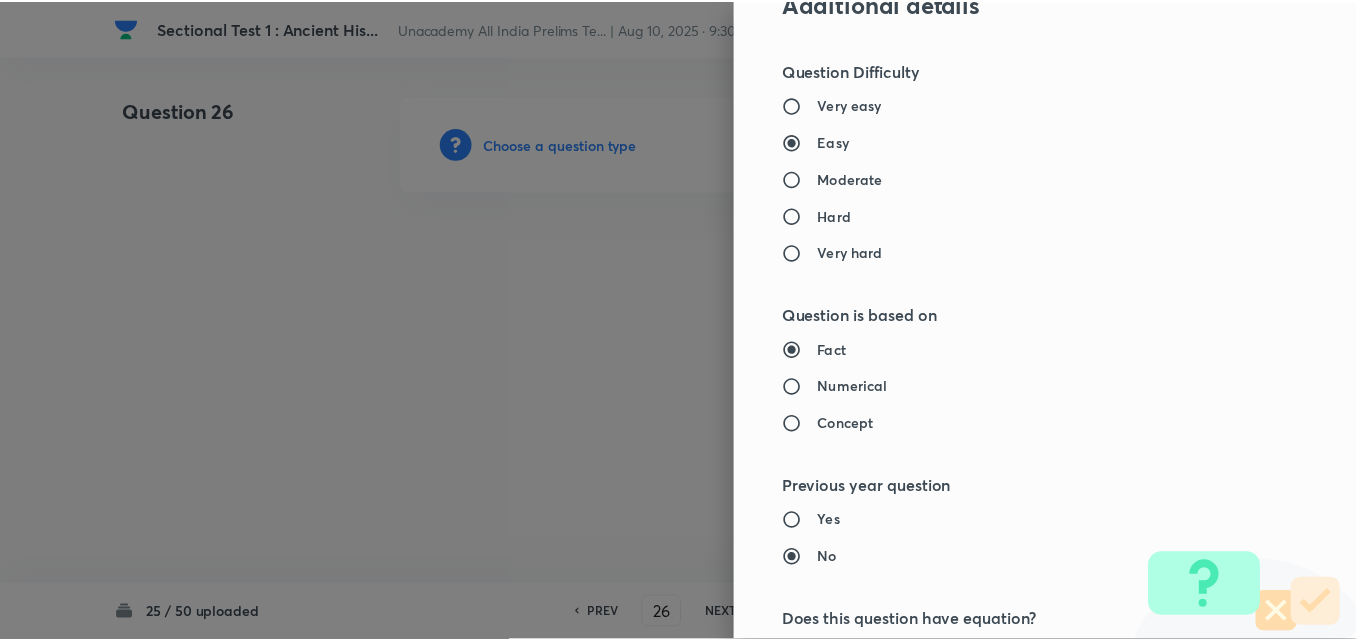 scroll, scrollTop: 2085, scrollLeft: 0, axis: vertical 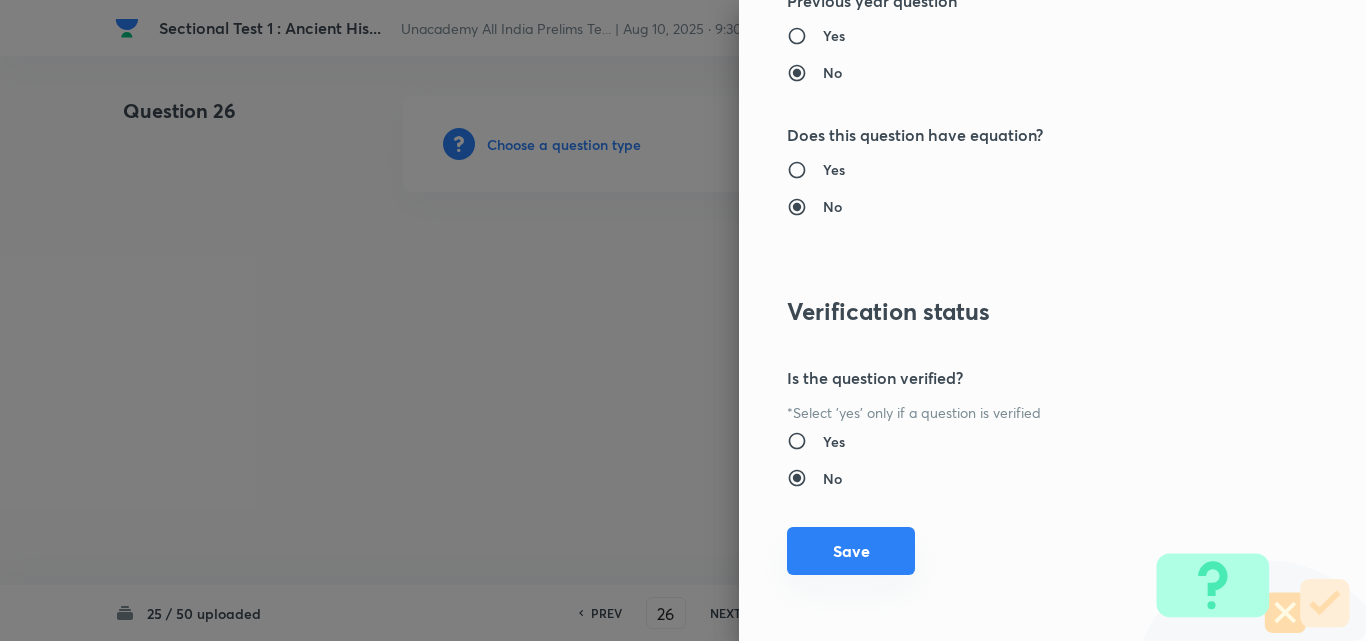 click on "Save" at bounding box center [851, 551] 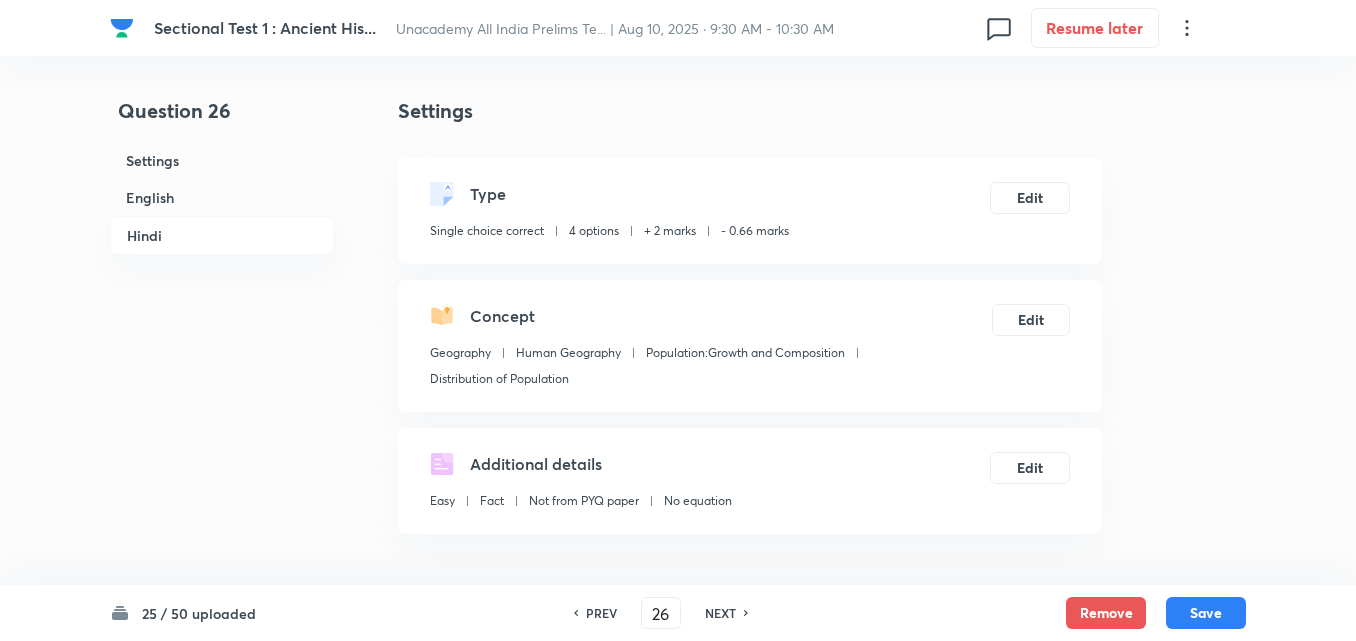 click on "English" at bounding box center (222, 197) 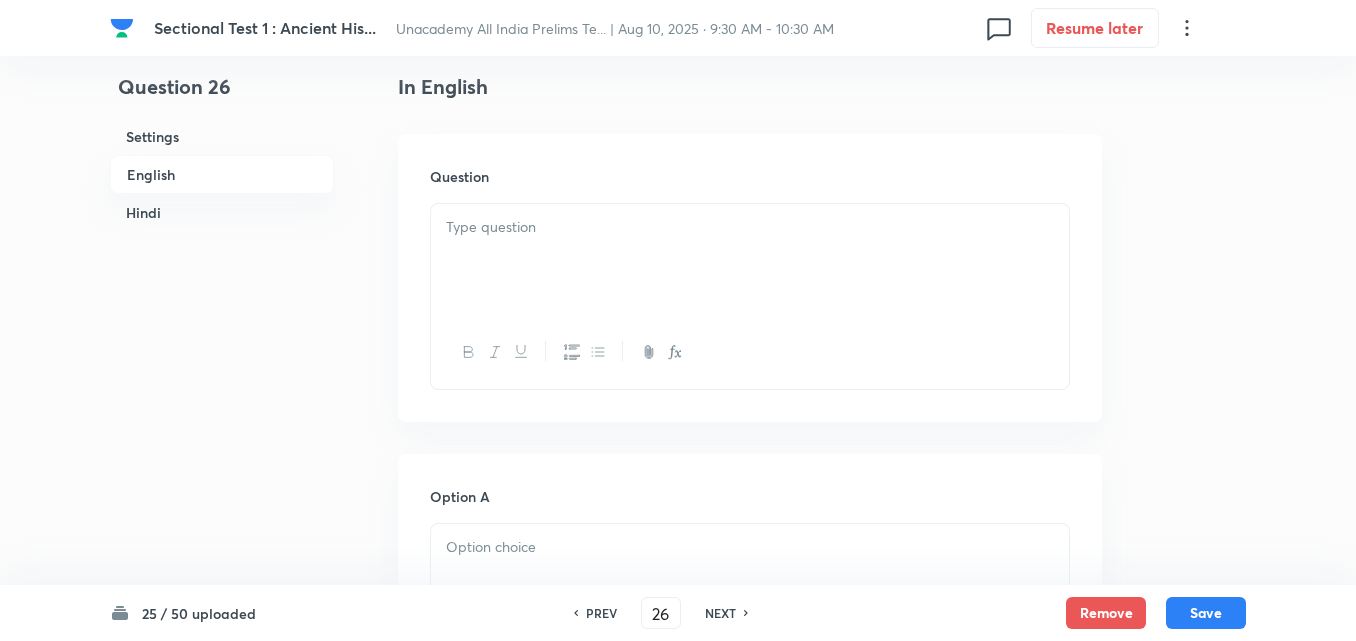 click at bounding box center [750, 352] 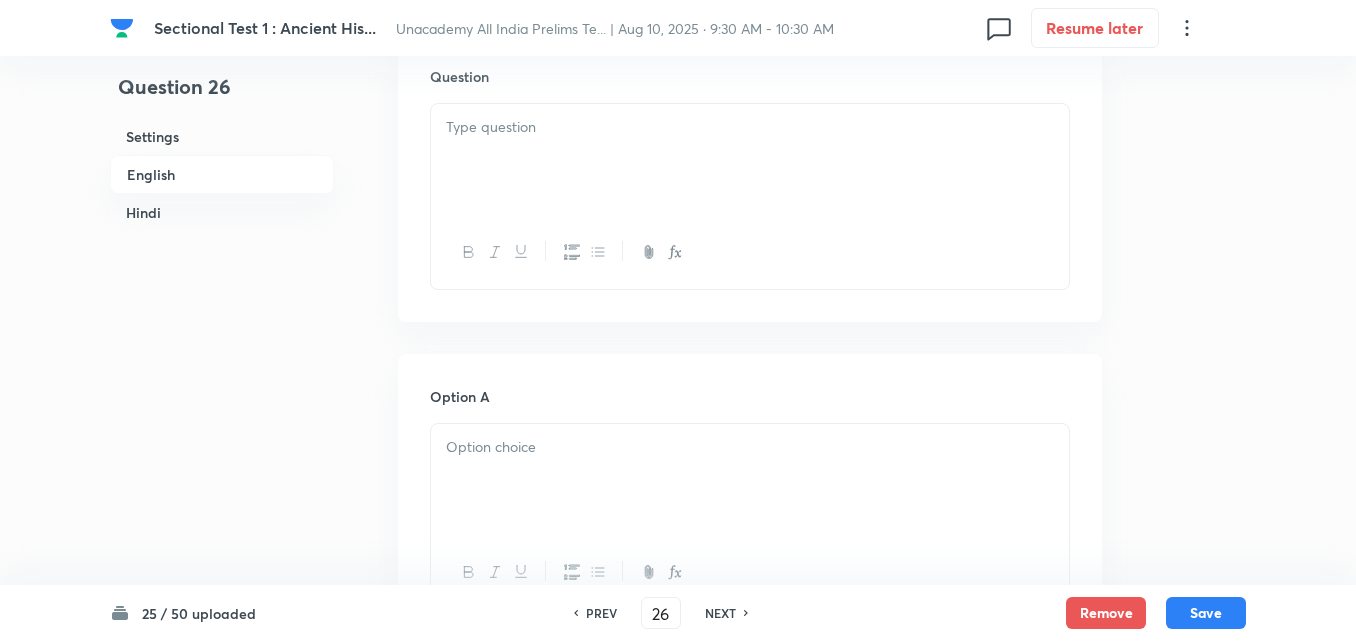 click at bounding box center [750, 160] 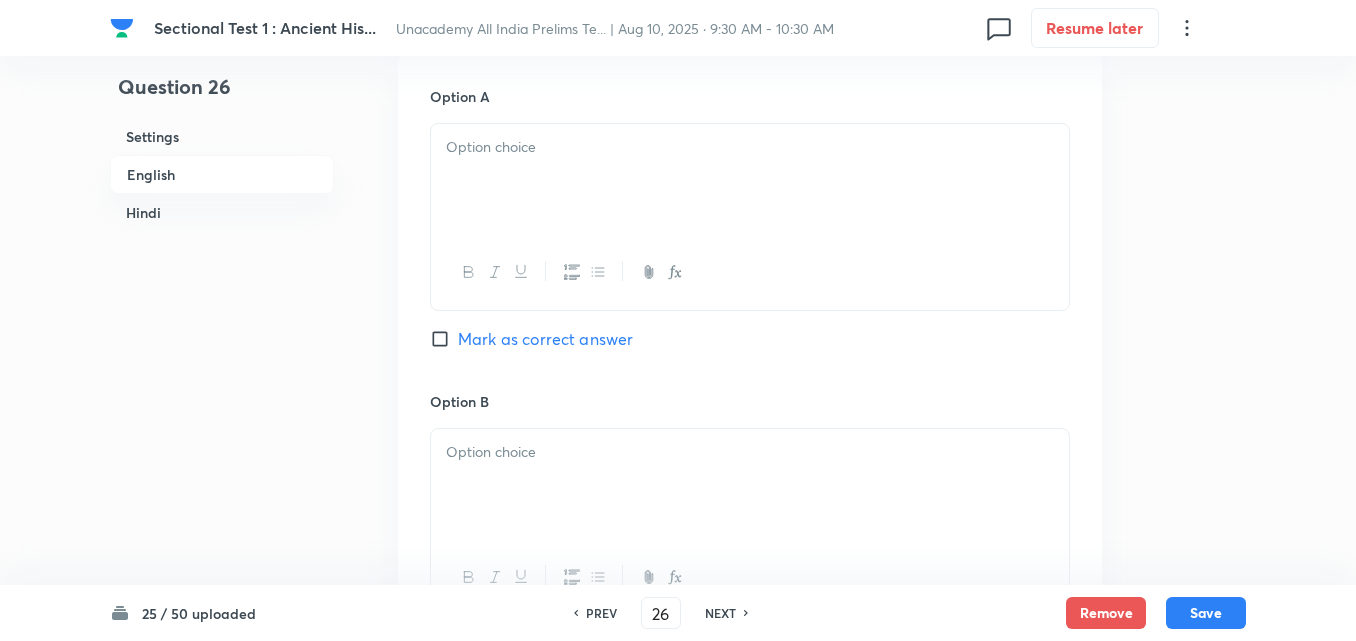 click at bounding box center (750, 180) 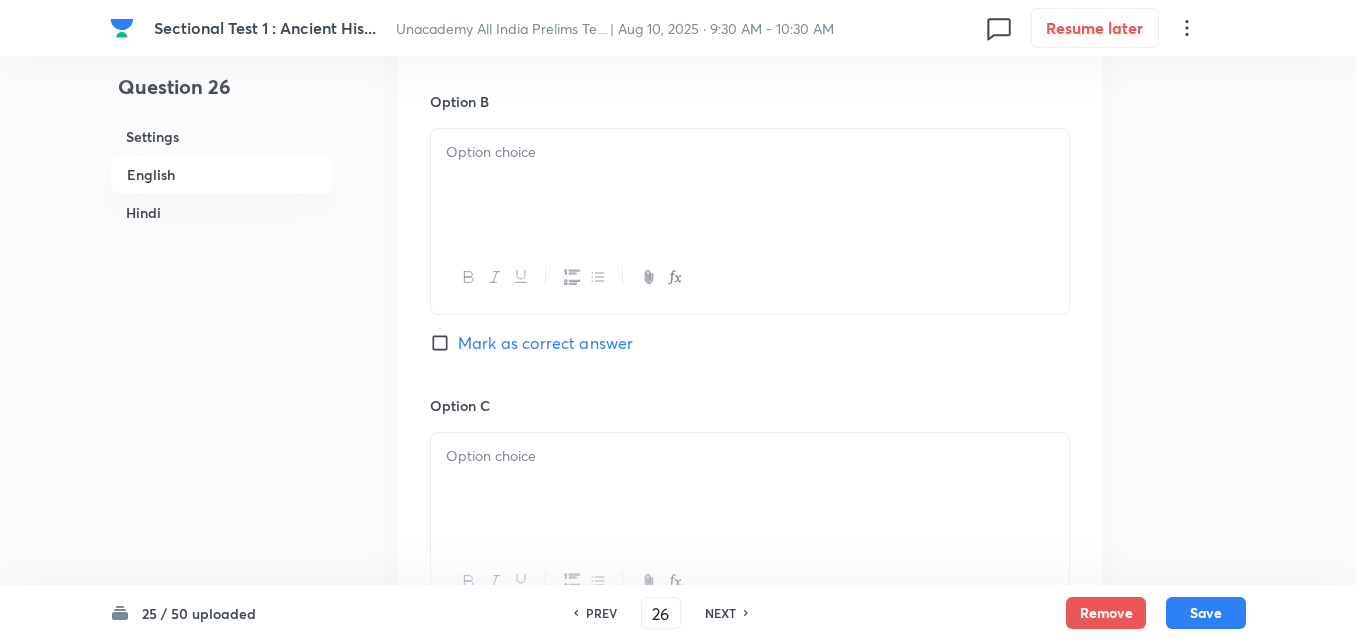 drag, startPoint x: 517, startPoint y: 221, endPoint x: 516, endPoint y: 208, distance: 13.038404 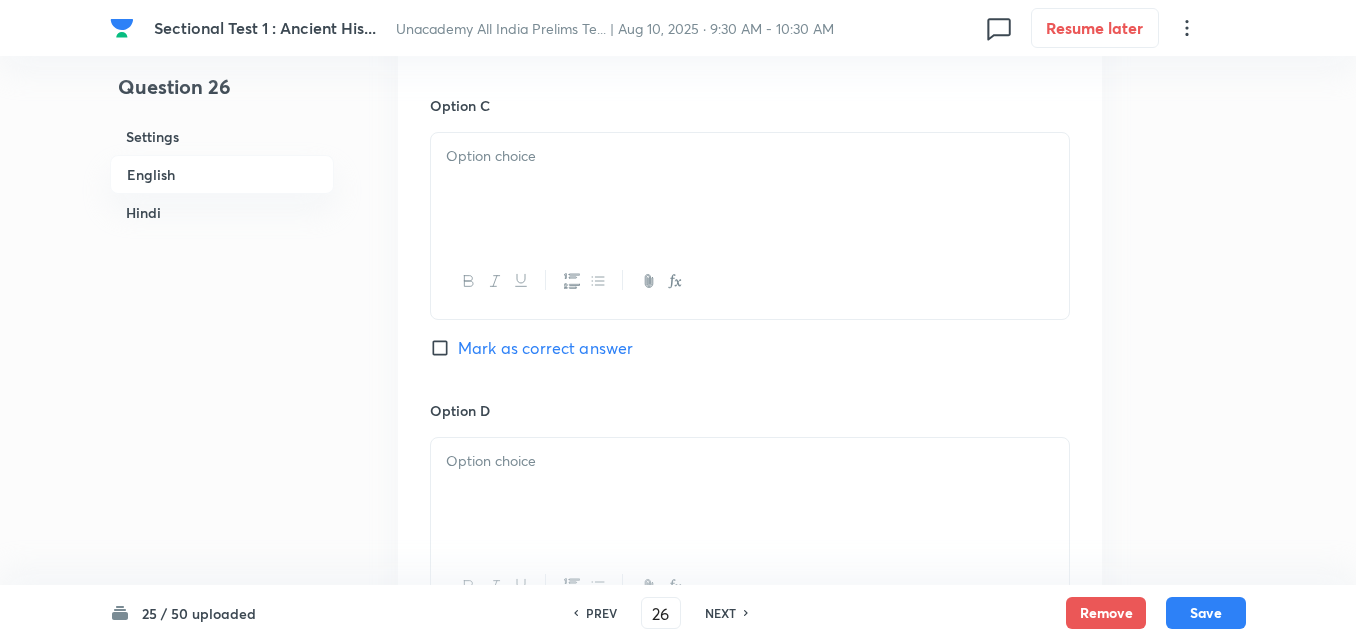 click at bounding box center (750, 189) 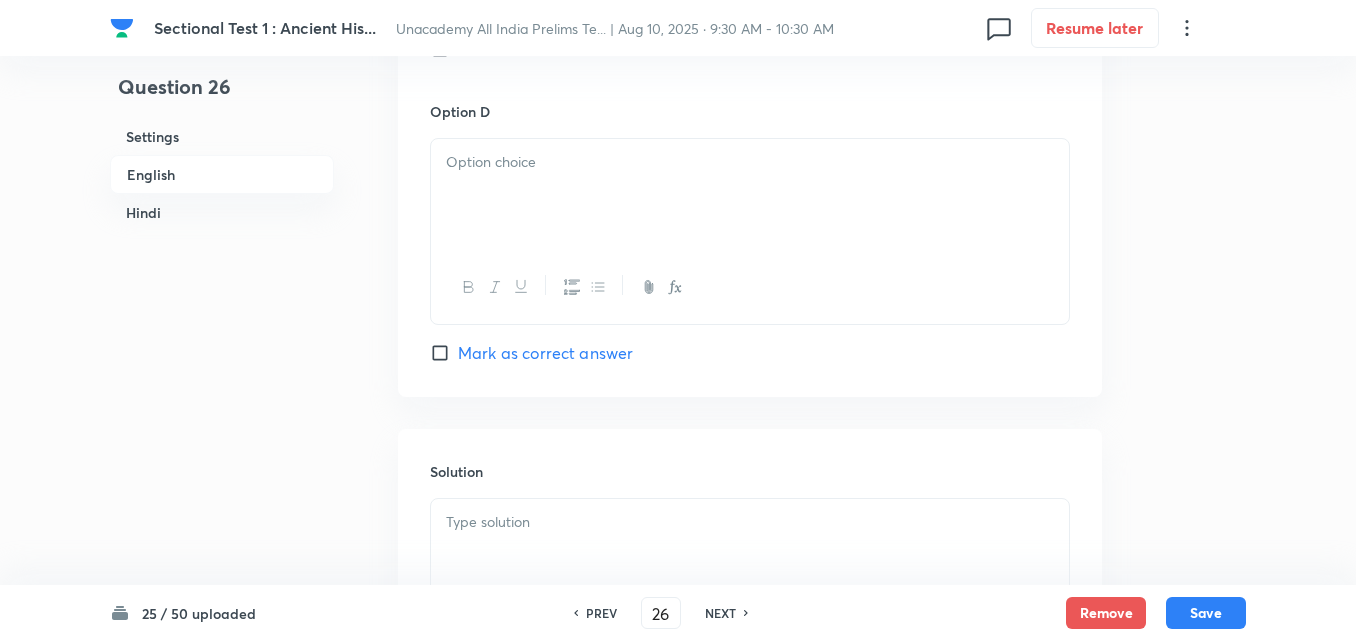 scroll, scrollTop: 1842, scrollLeft: 0, axis: vertical 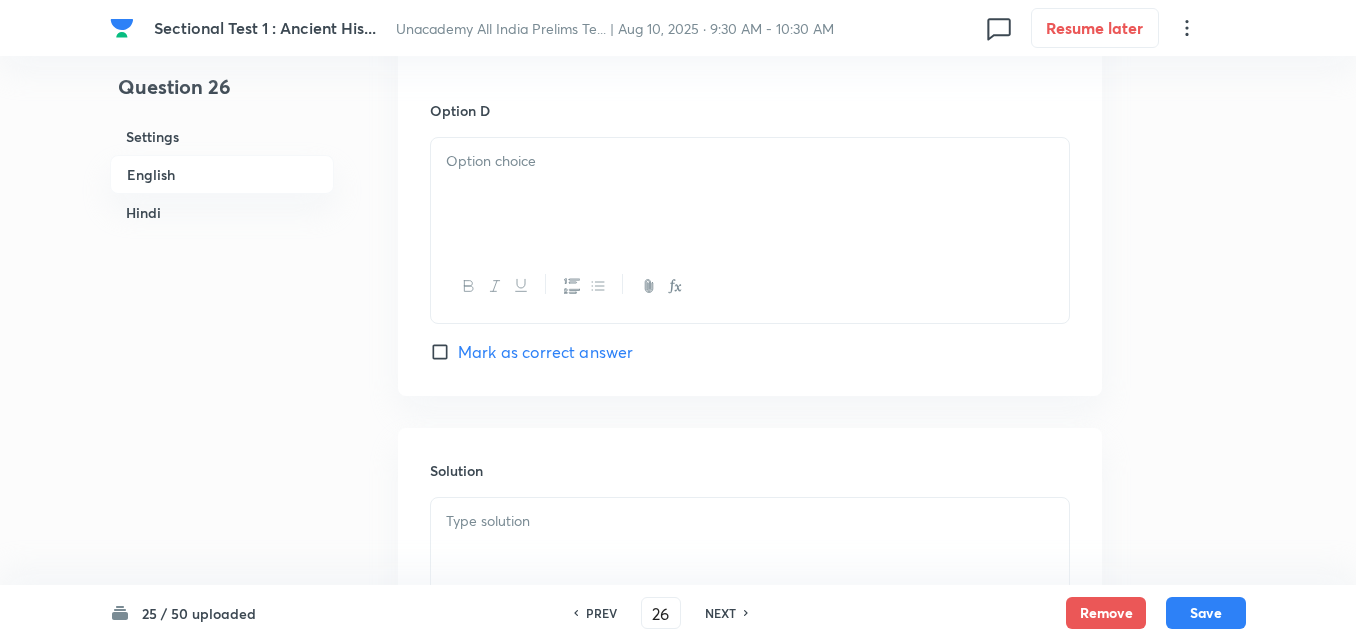 click at bounding box center (750, 194) 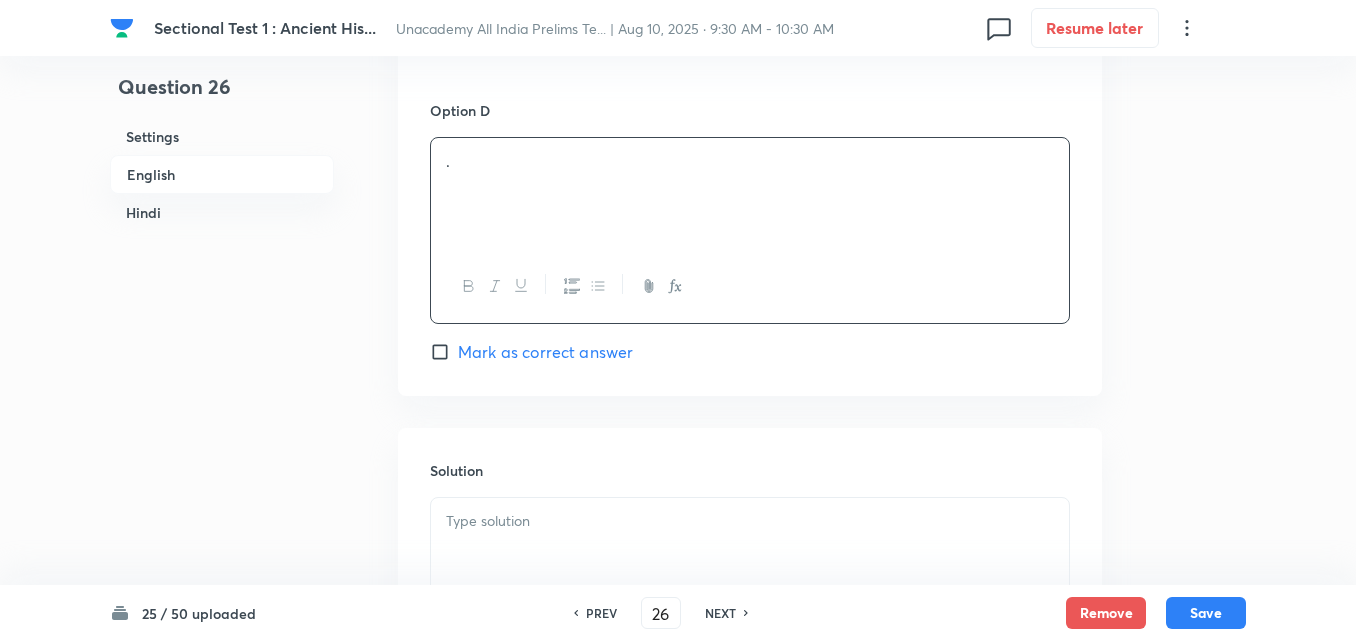 click on "Mark as correct answer" at bounding box center (545, 352) 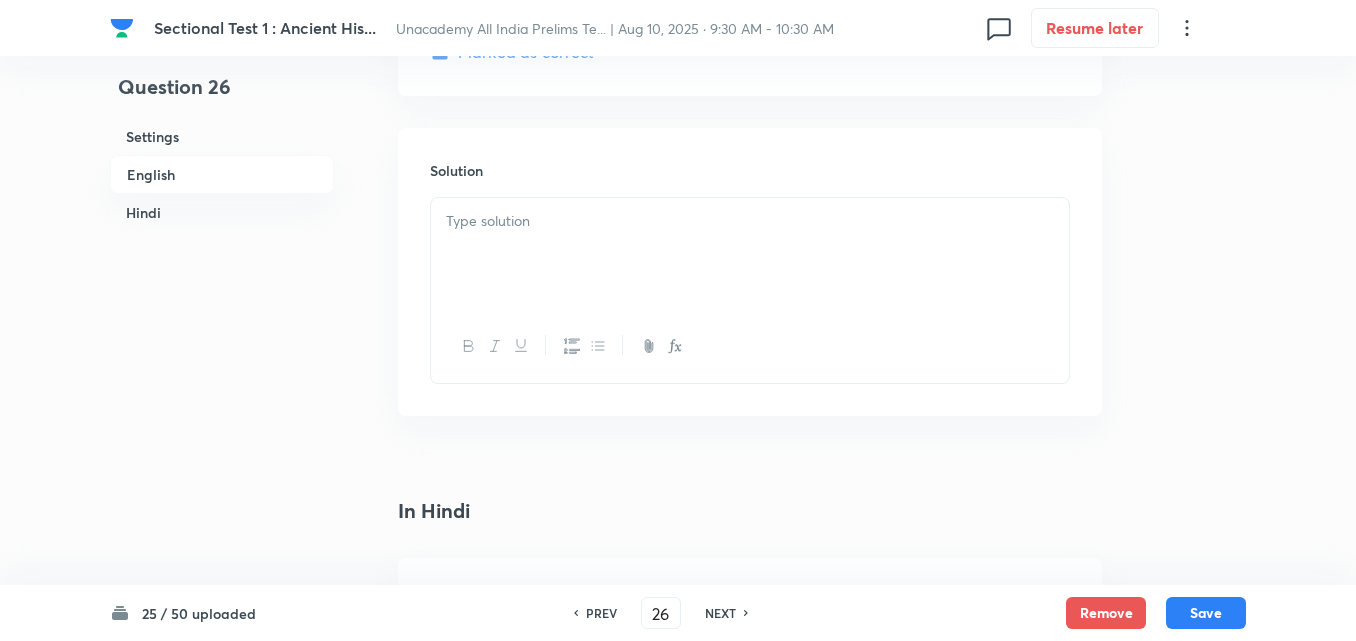 click at bounding box center (750, 254) 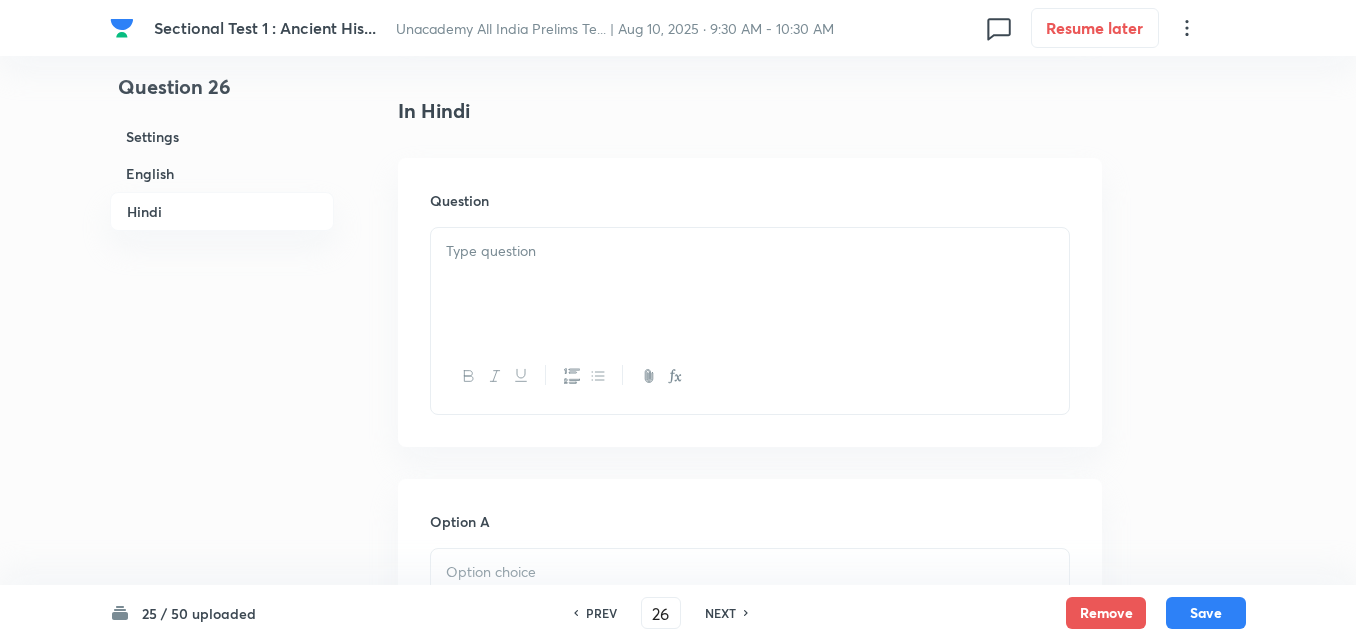 drag, startPoint x: 541, startPoint y: 337, endPoint x: 533, endPoint y: 326, distance: 13.601471 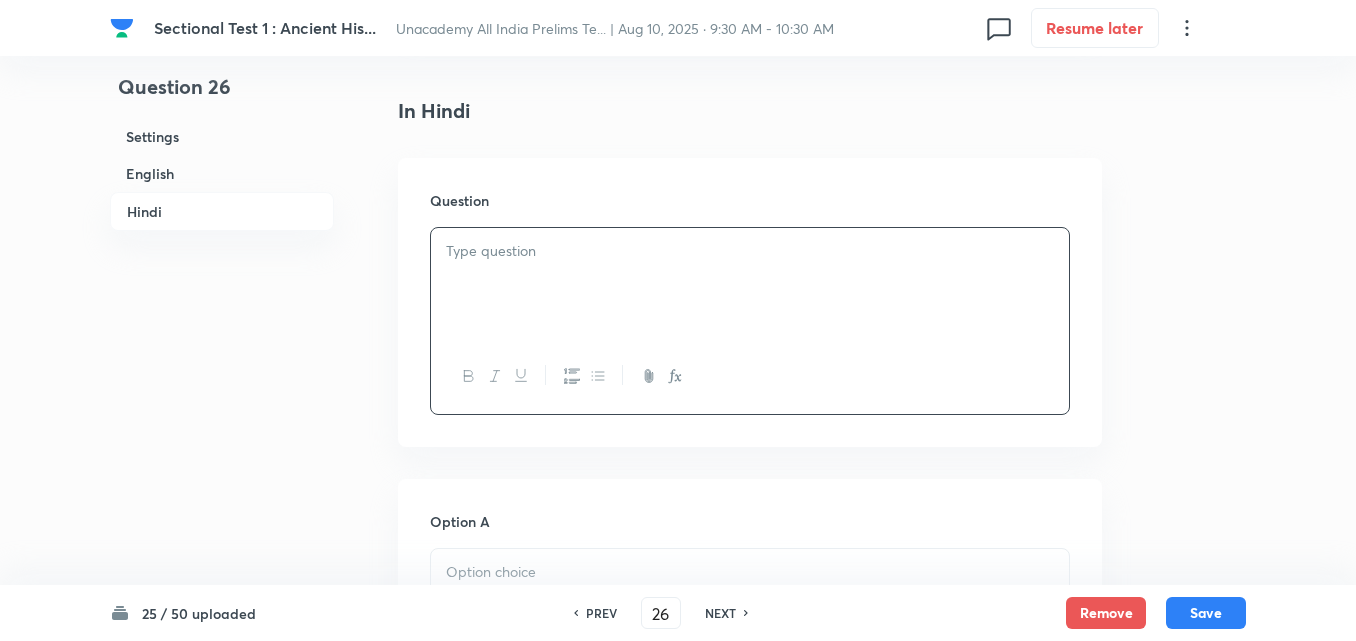 click at bounding box center [750, 284] 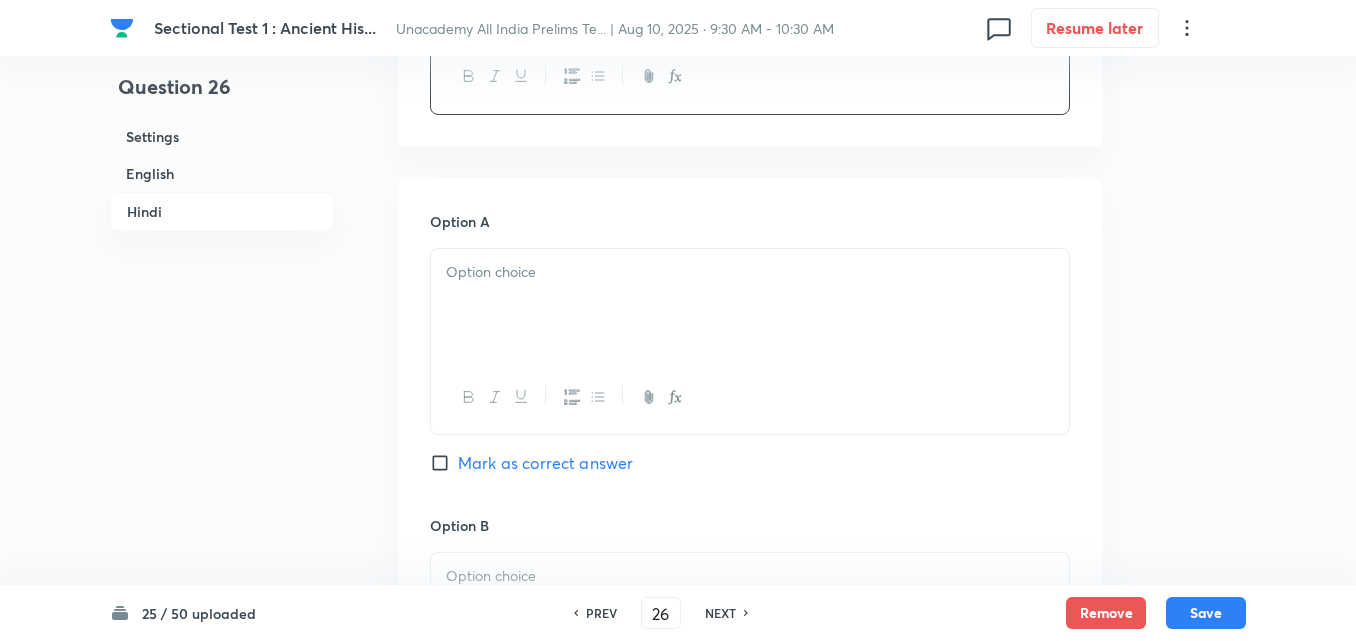 click at bounding box center [750, 305] 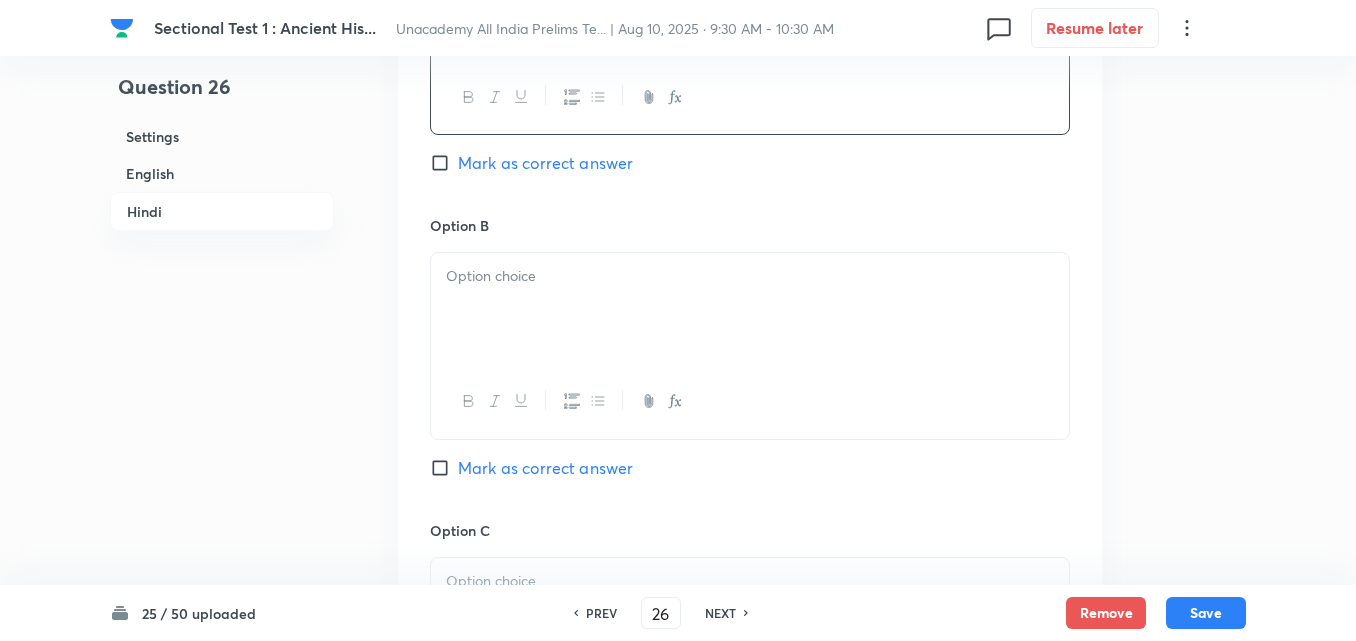 click at bounding box center (750, 276) 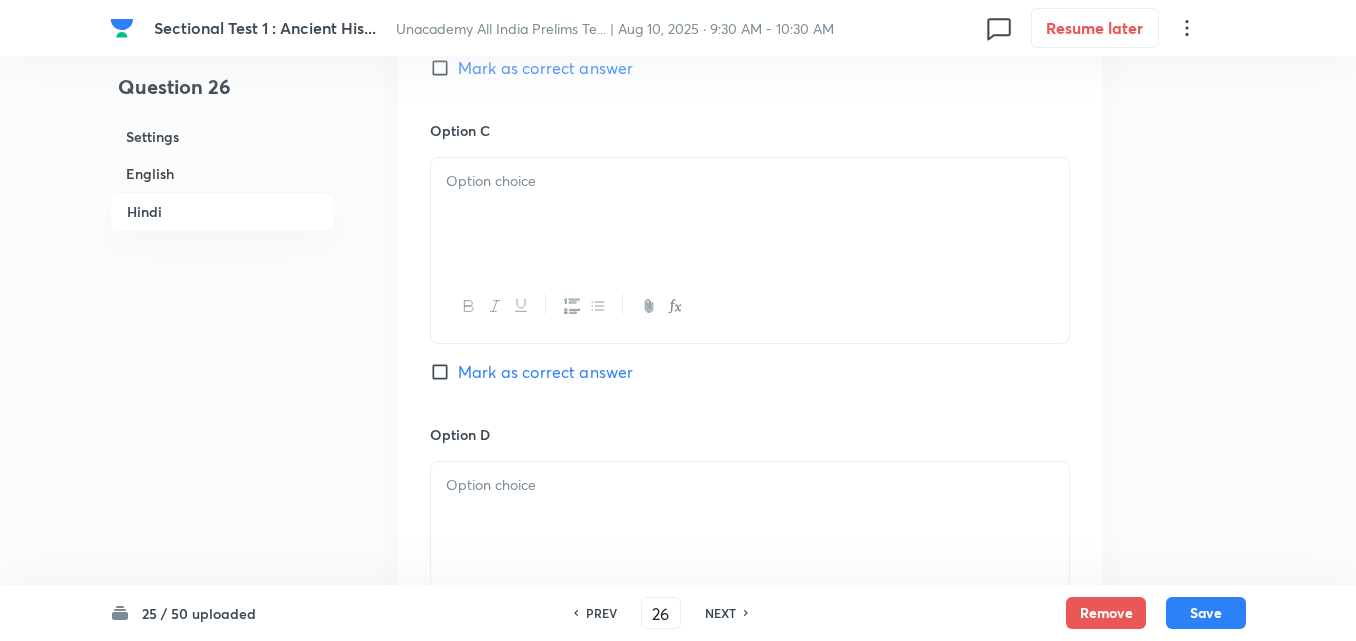 click at bounding box center (750, 306) 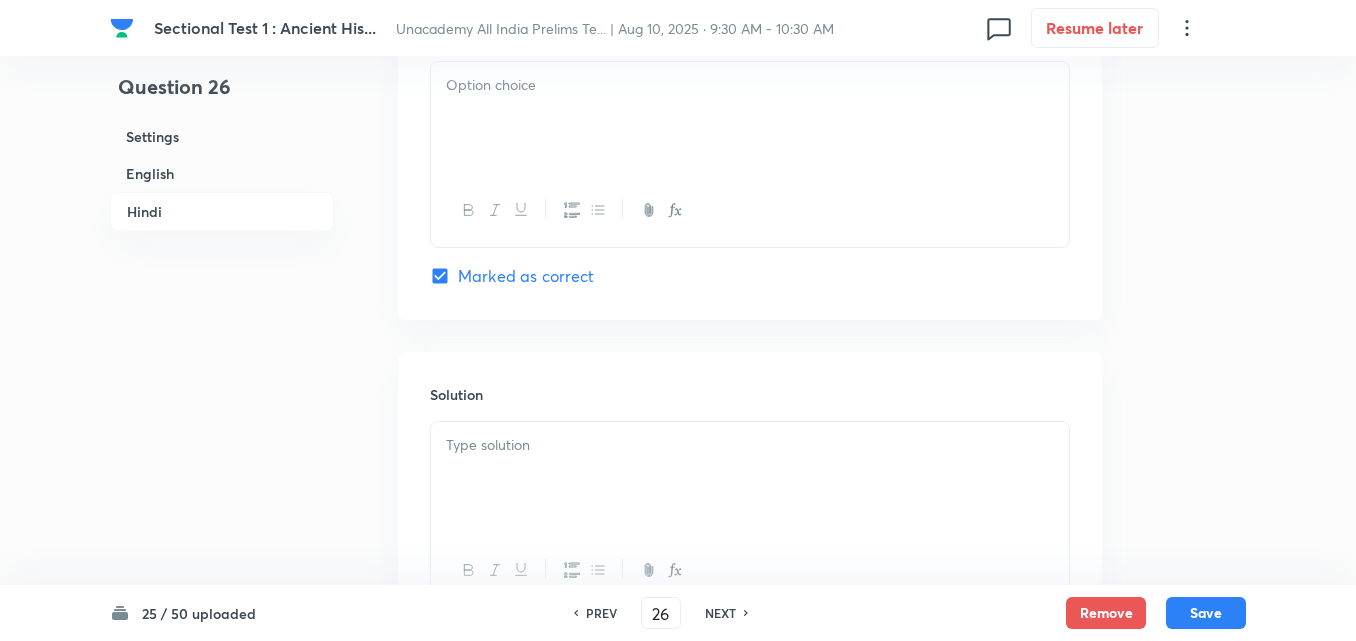 click at bounding box center [750, 118] 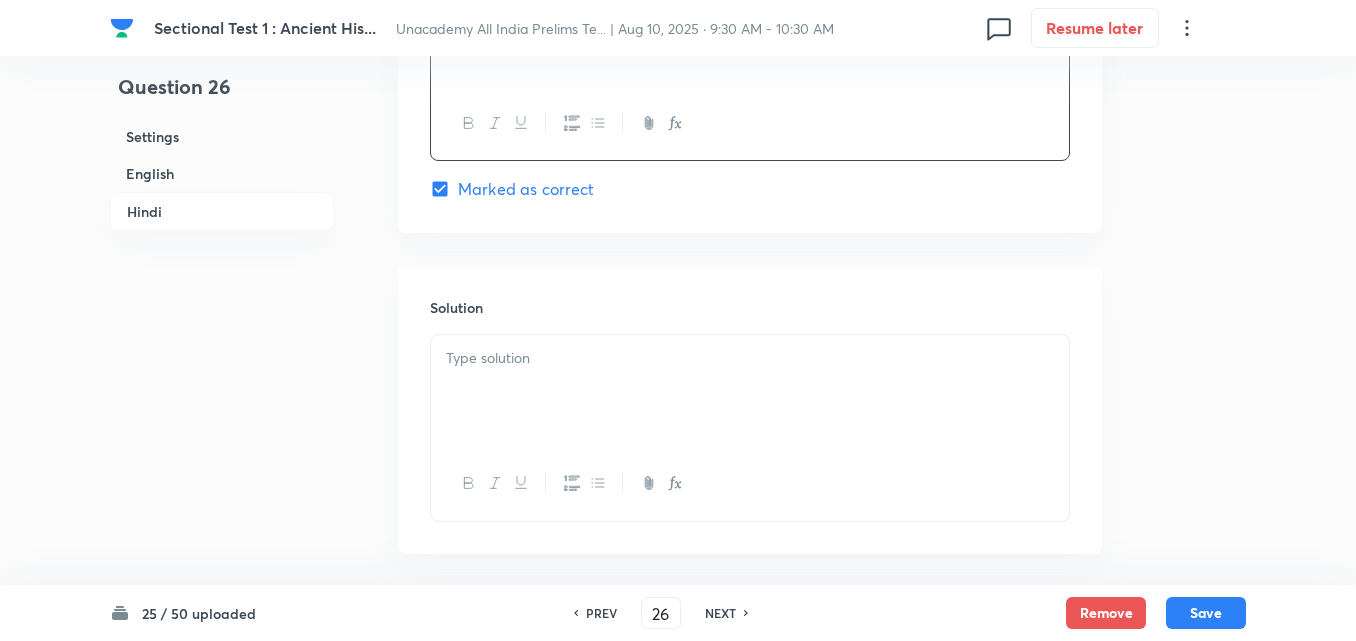 scroll, scrollTop: 4118, scrollLeft: 0, axis: vertical 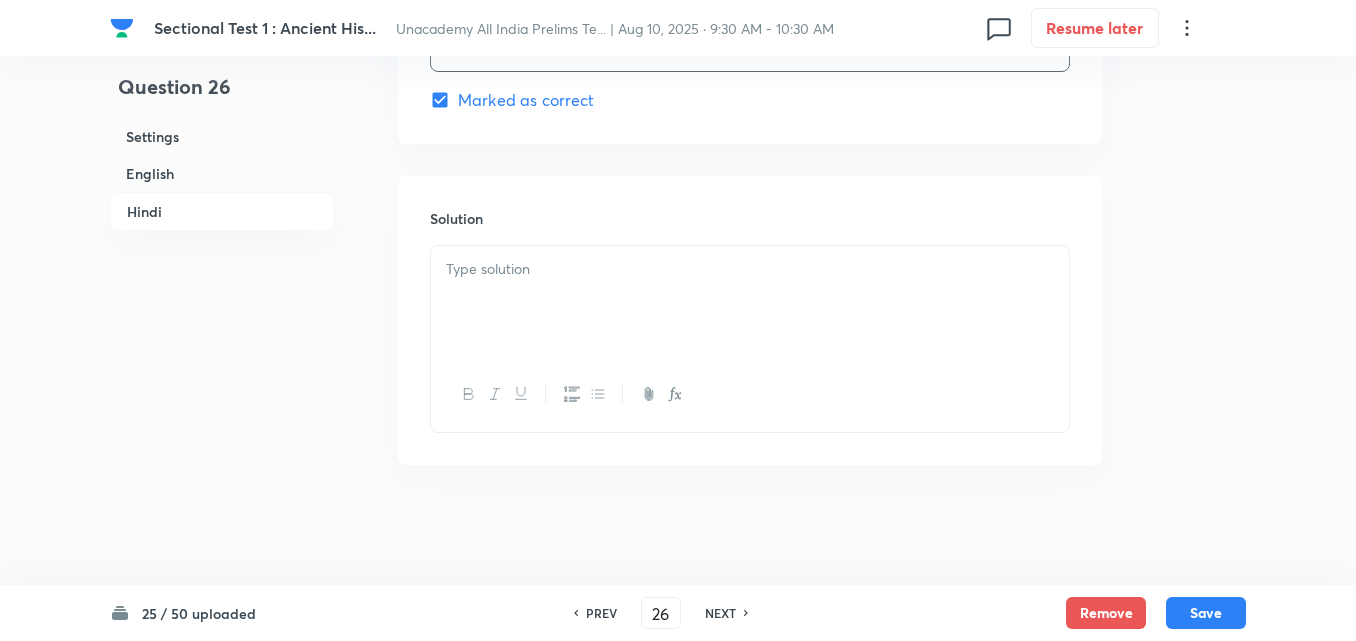 click at bounding box center [750, 302] 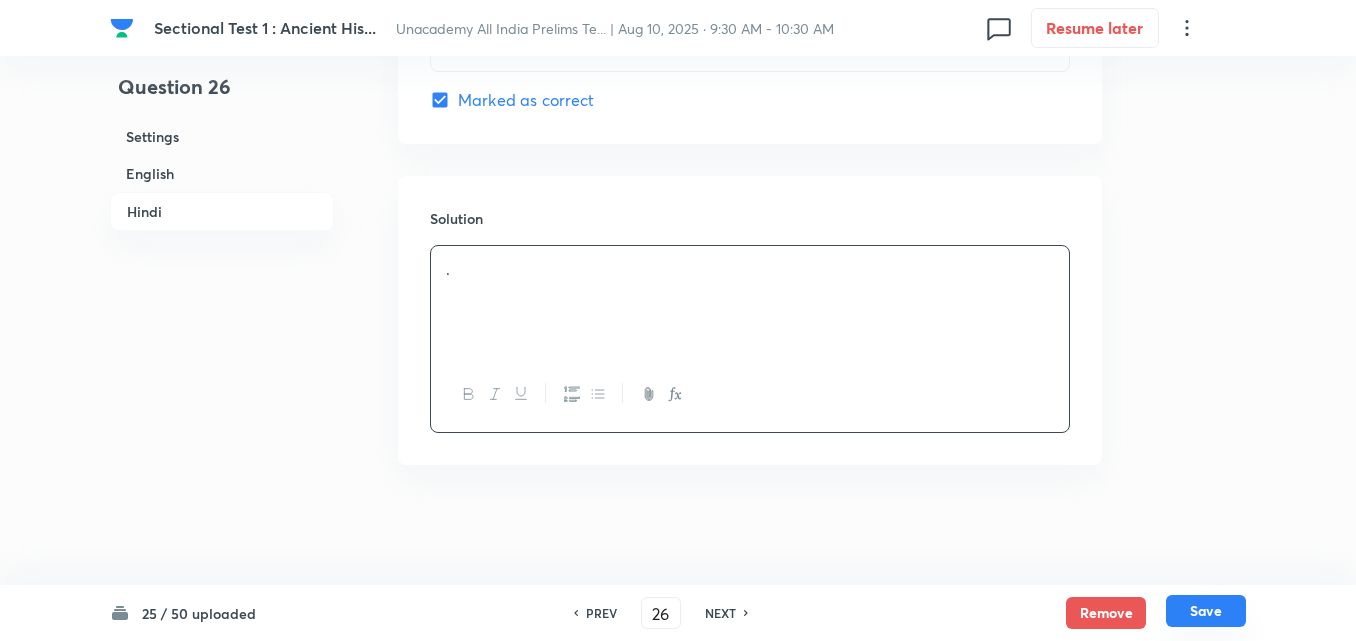 click on "Save" at bounding box center (1206, 611) 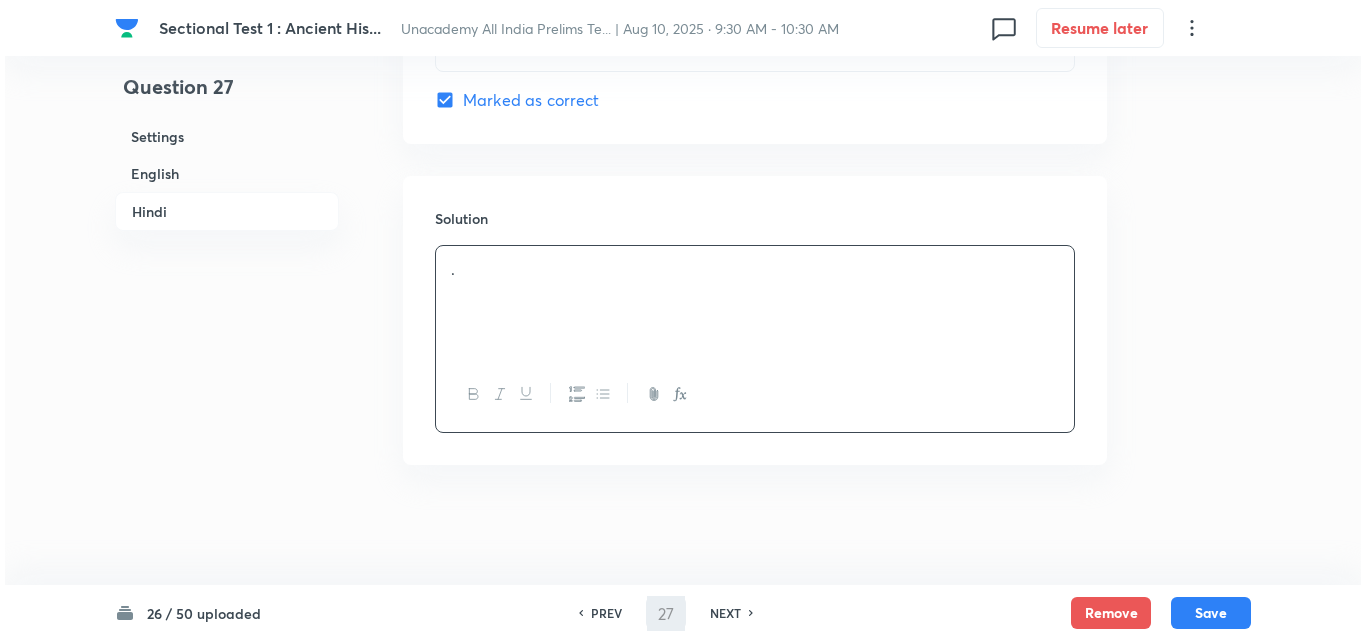 scroll, scrollTop: 0, scrollLeft: 0, axis: both 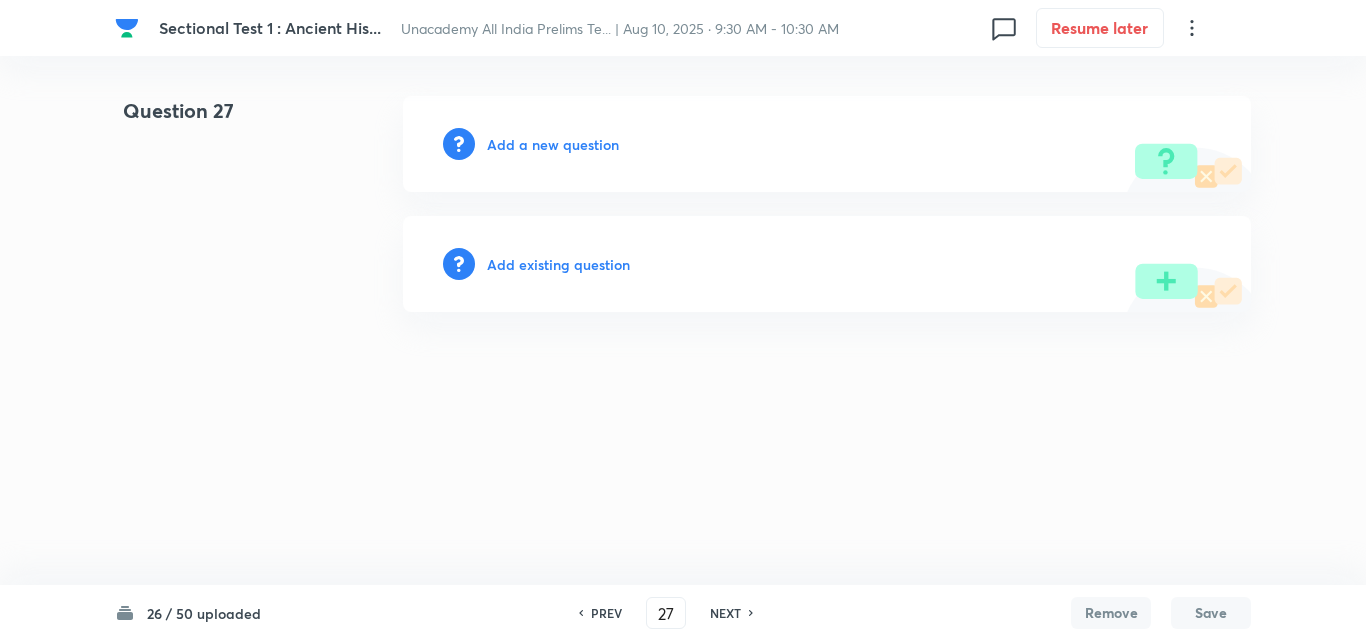 click on "Add a new question" at bounding box center (553, 144) 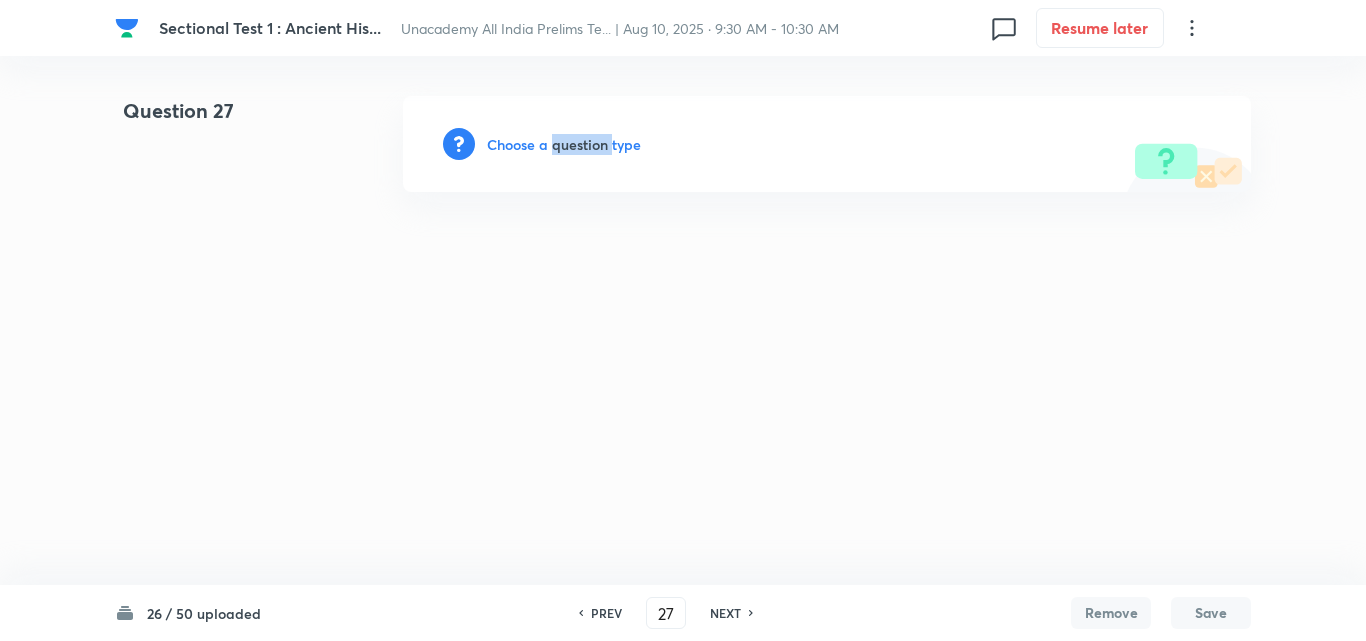 click on "Choose a question type" at bounding box center [564, 144] 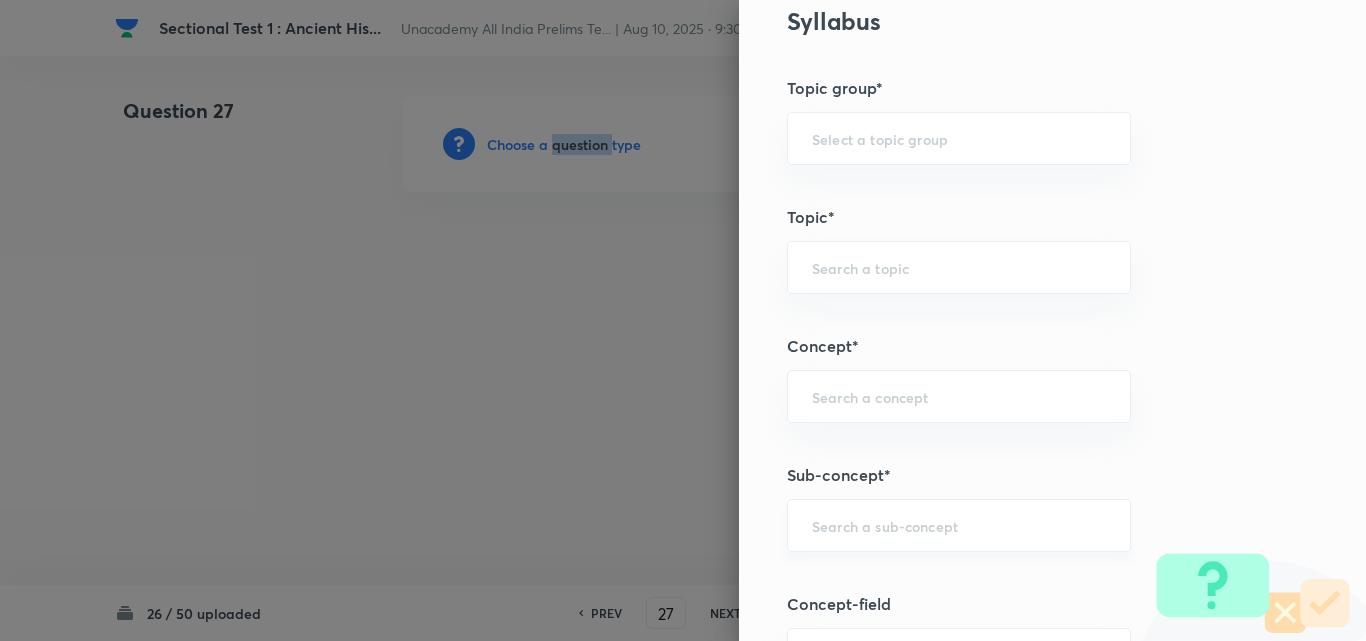 scroll, scrollTop: 1100, scrollLeft: 0, axis: vertical 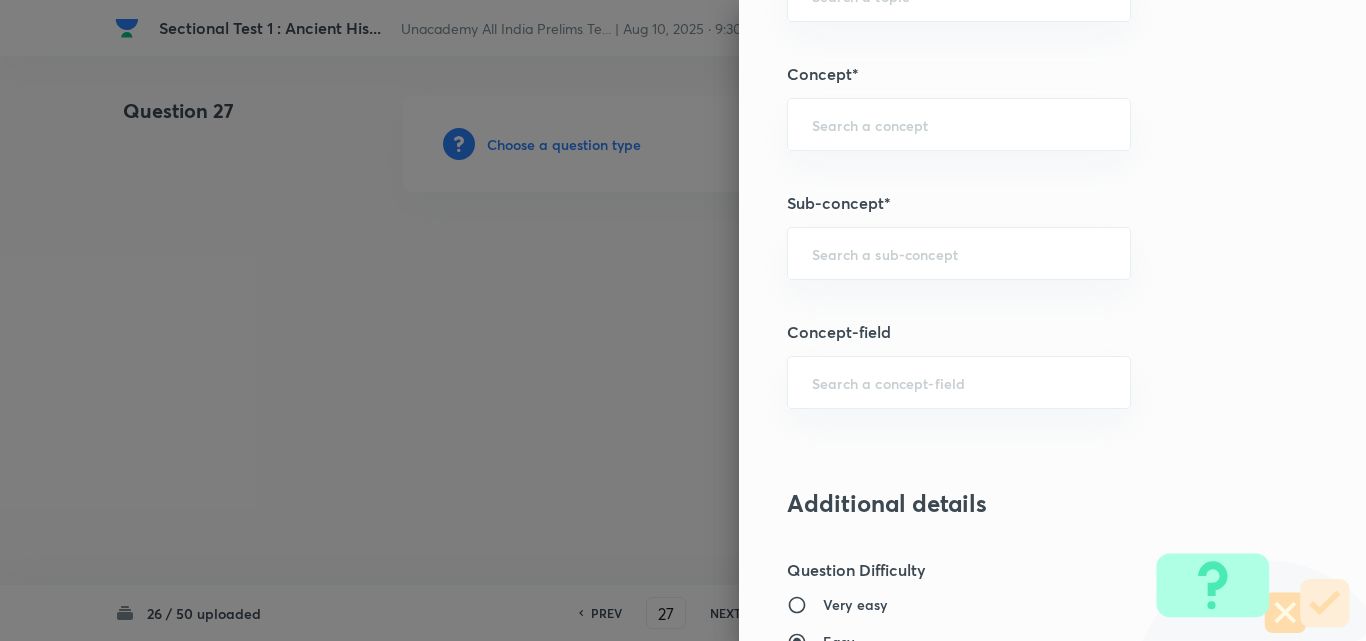click on "Question settings Question type* Single choice correct Number of options* 2 3 4 5 Does this question have a passage?* Yes No Positive mark 2 ​ Negative Marks (Don’t add negative sign) 0.66 ​ Syllabus Topic group* ​ Topic* ​ Concept* ​ Sub-concept* ​ Concept-field ​ Additional details Question Difficulty Very easy Easy Moderate Hard Very hard Question is based on Fact Numerical Concept Previous year question Yes No Does this question have equation? Yes No Verification status Is the question verified? *Select 'yes' only if a question is verified Yes No Save" at bounding box center (1052, 320) 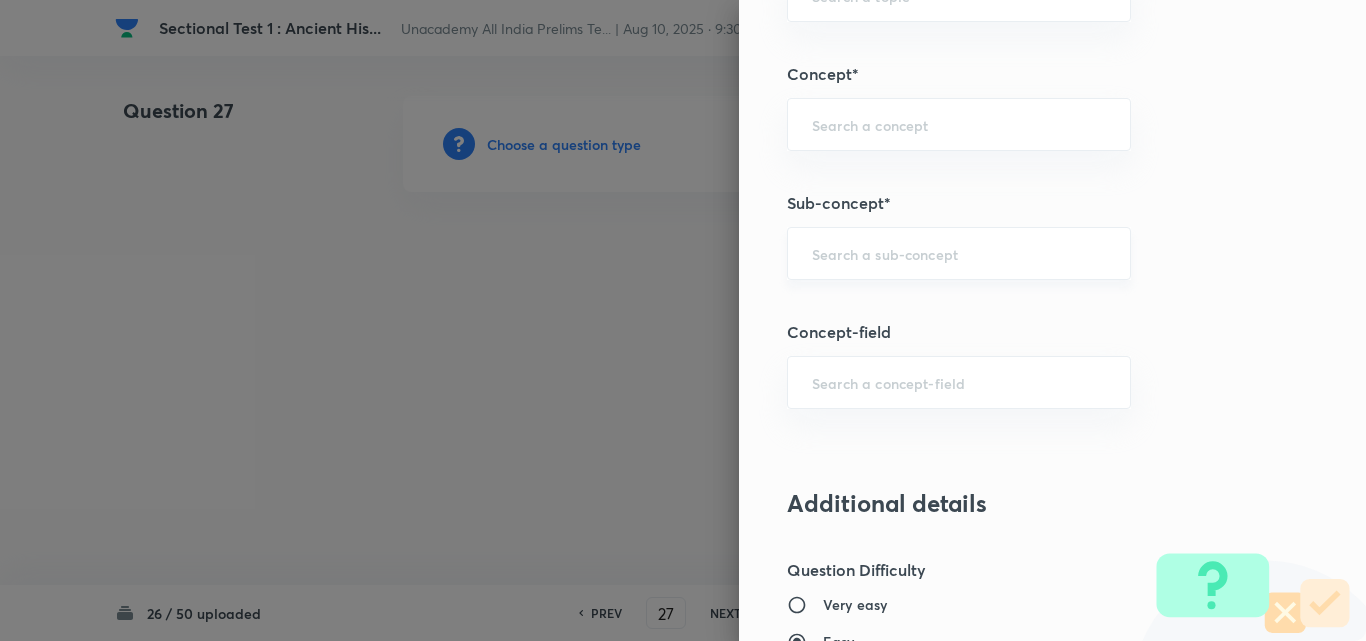 click at bounding box center (959, 253) 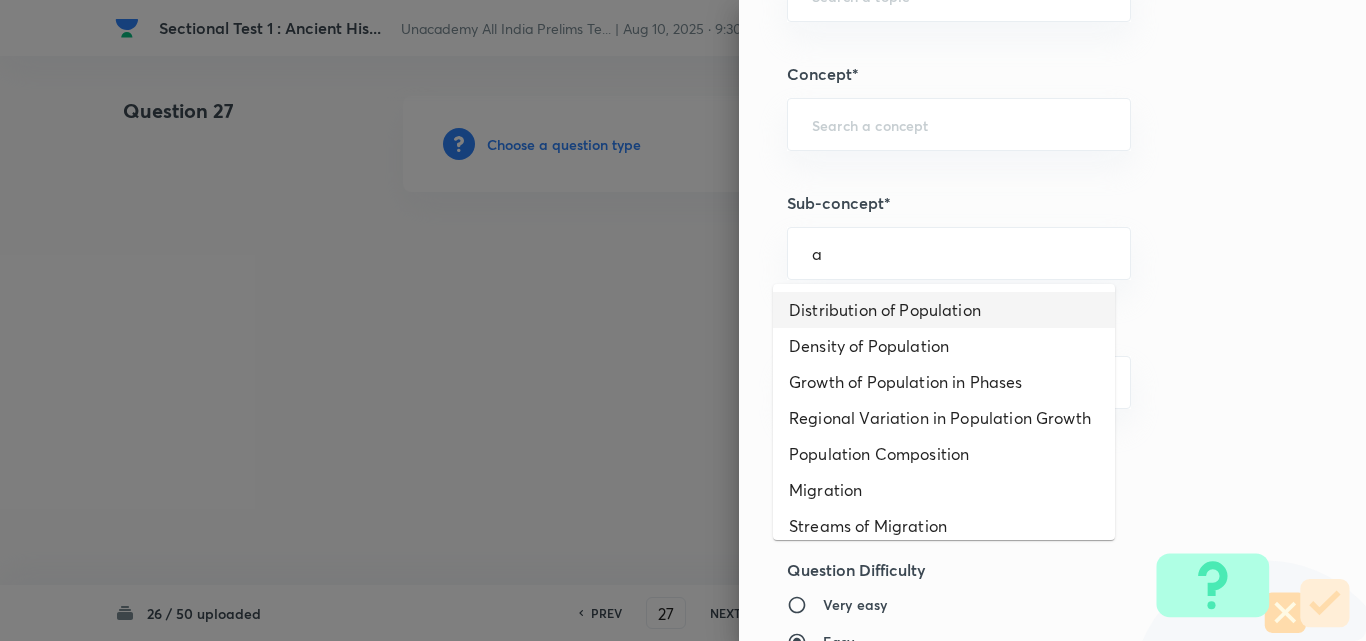 click on "Distribution of Population" at bounding box center [944, 310] 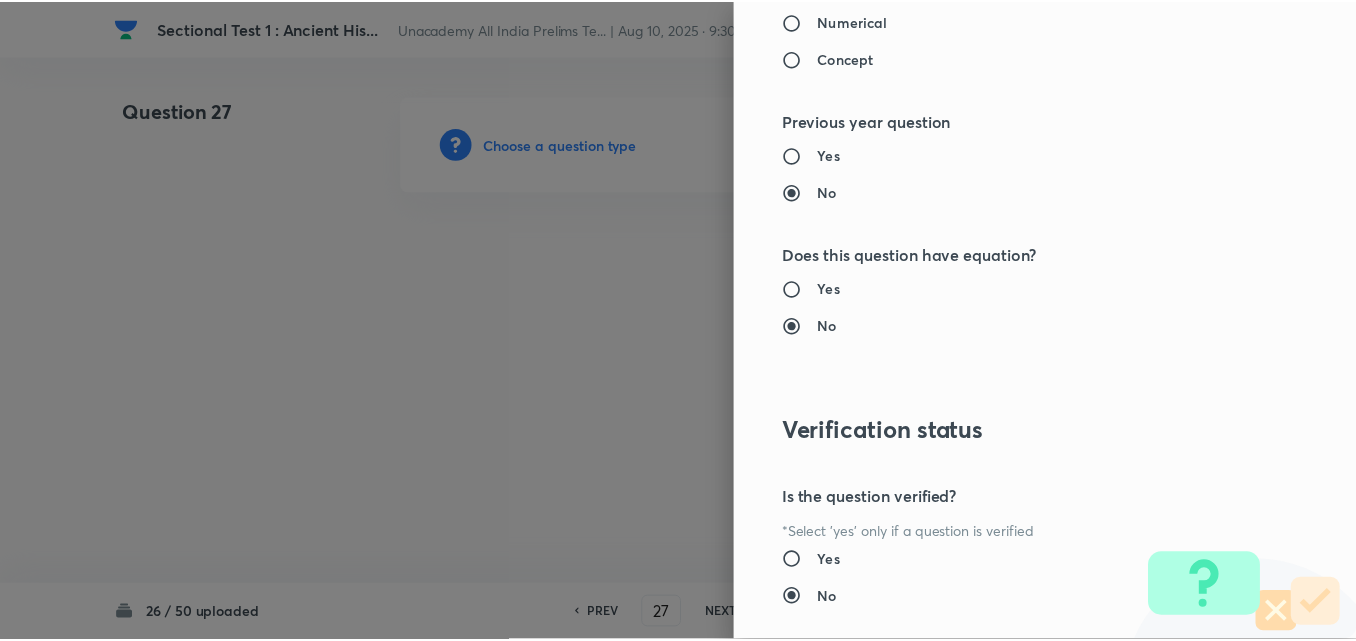 scroll, scrollTop: 2085, scrollLeft: 0, axis: vertical 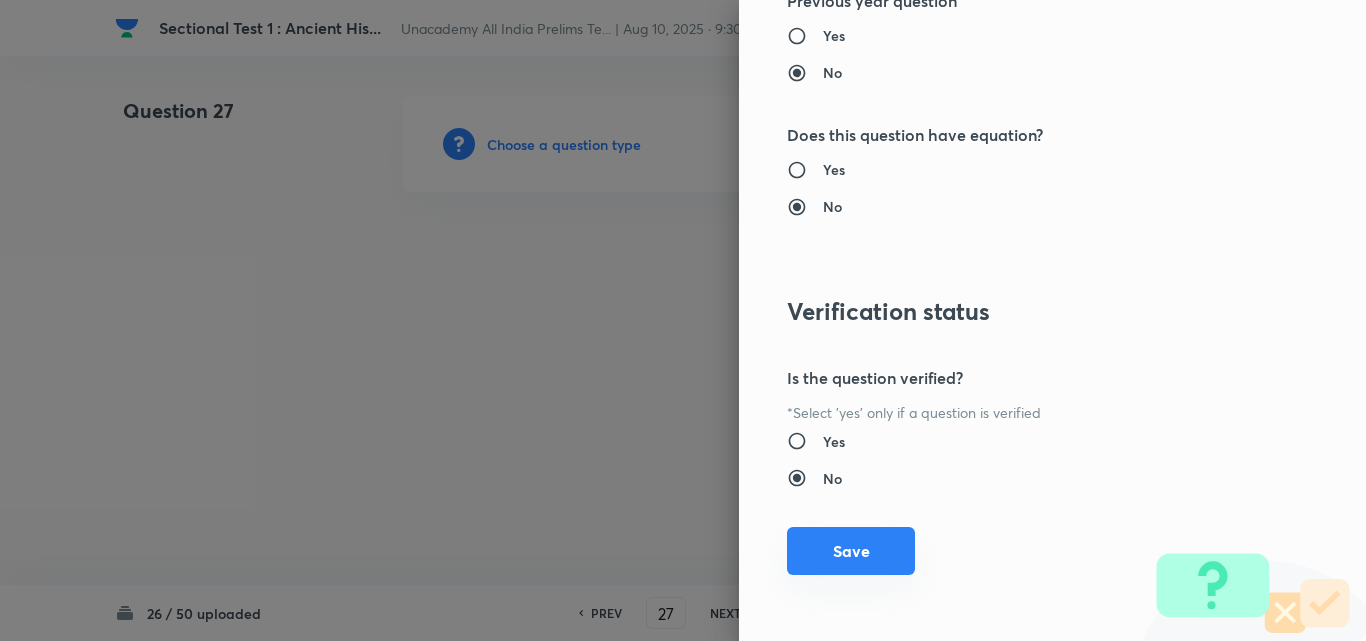 click on "Save" at bounding box center (851, 551) 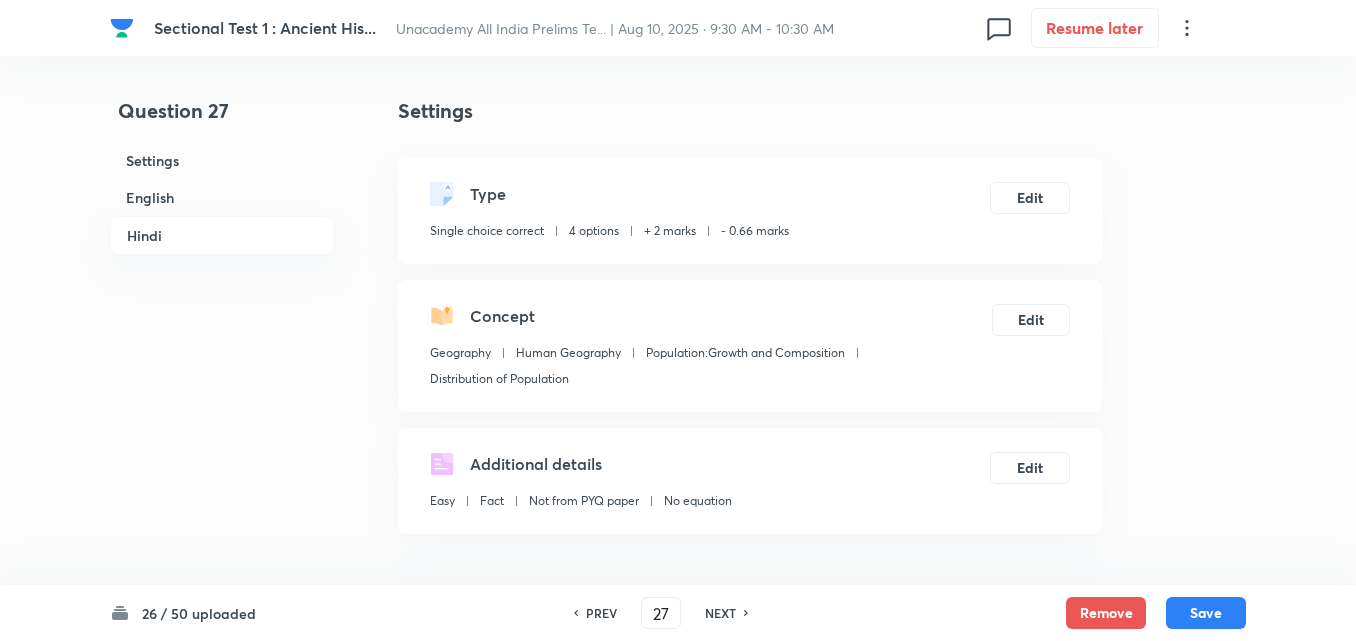 click on "English" at bounding box center [222, 197] 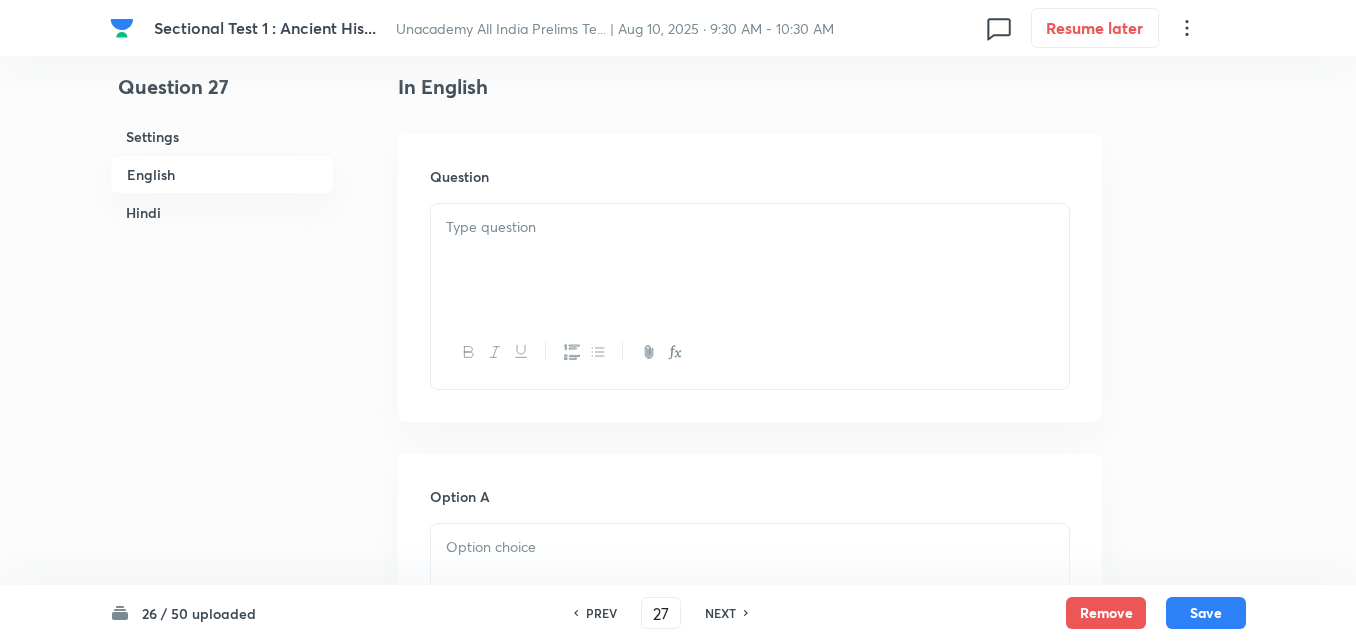 click at bounding box center (750, 260) 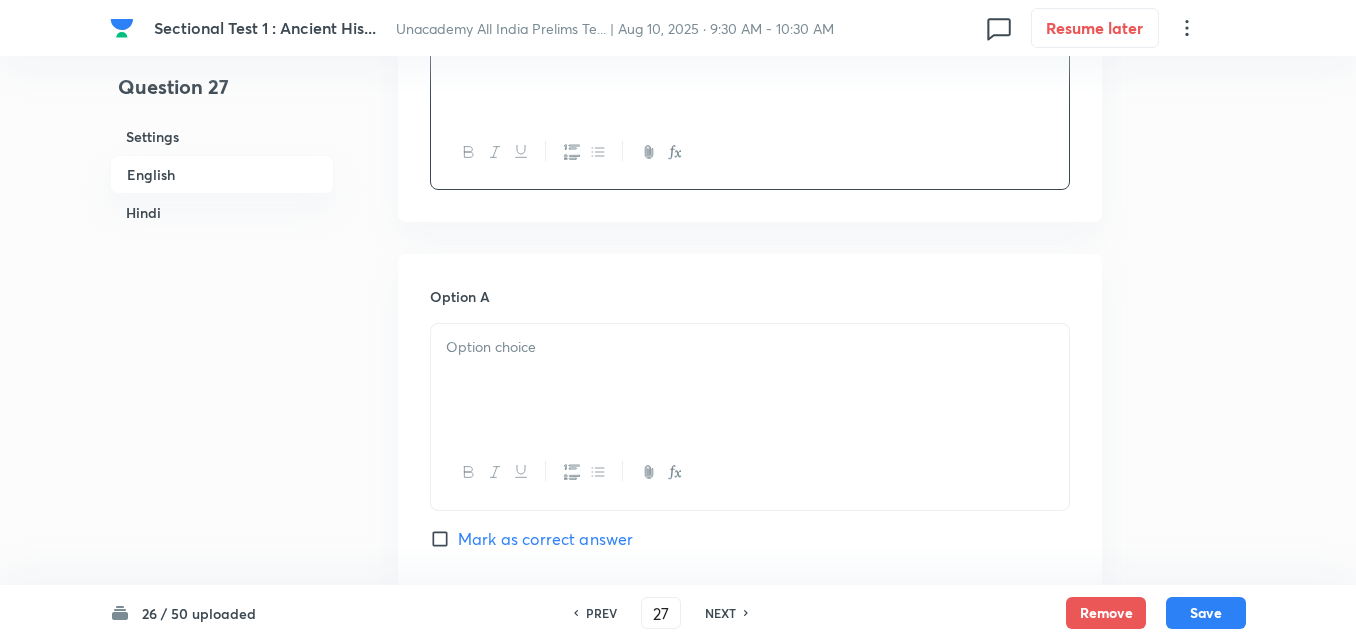 click at bounding box center (750, 380) 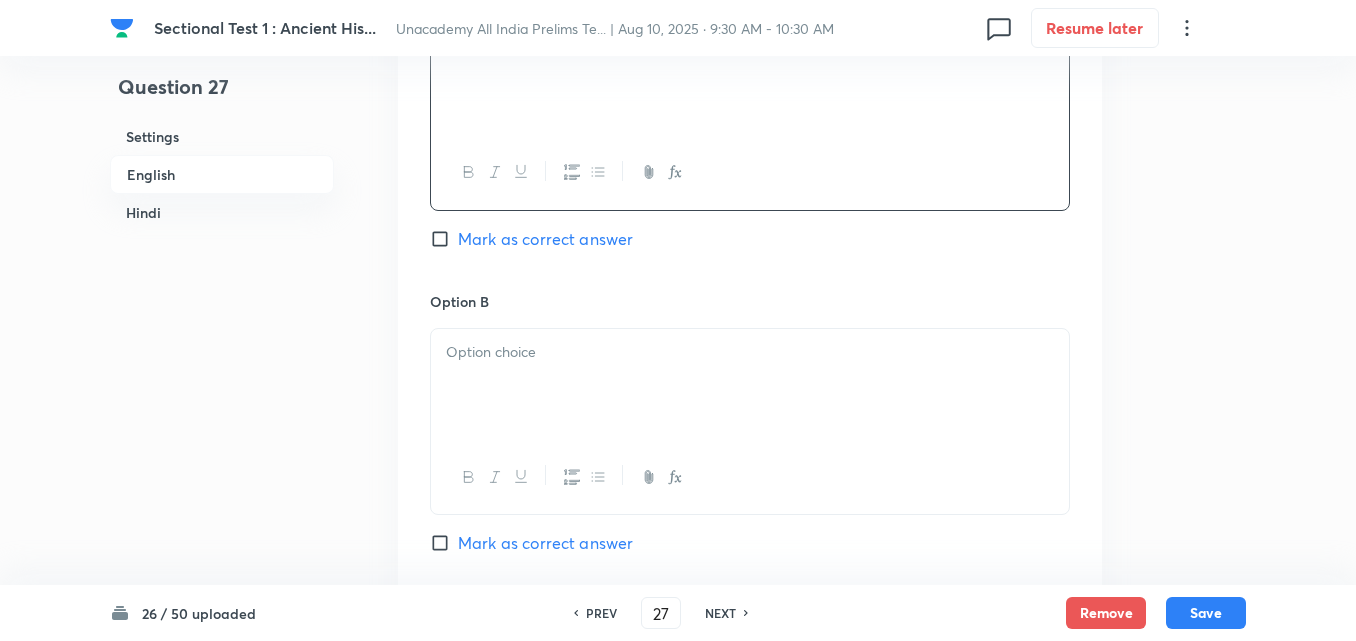 click at bounding box center [750, 385] 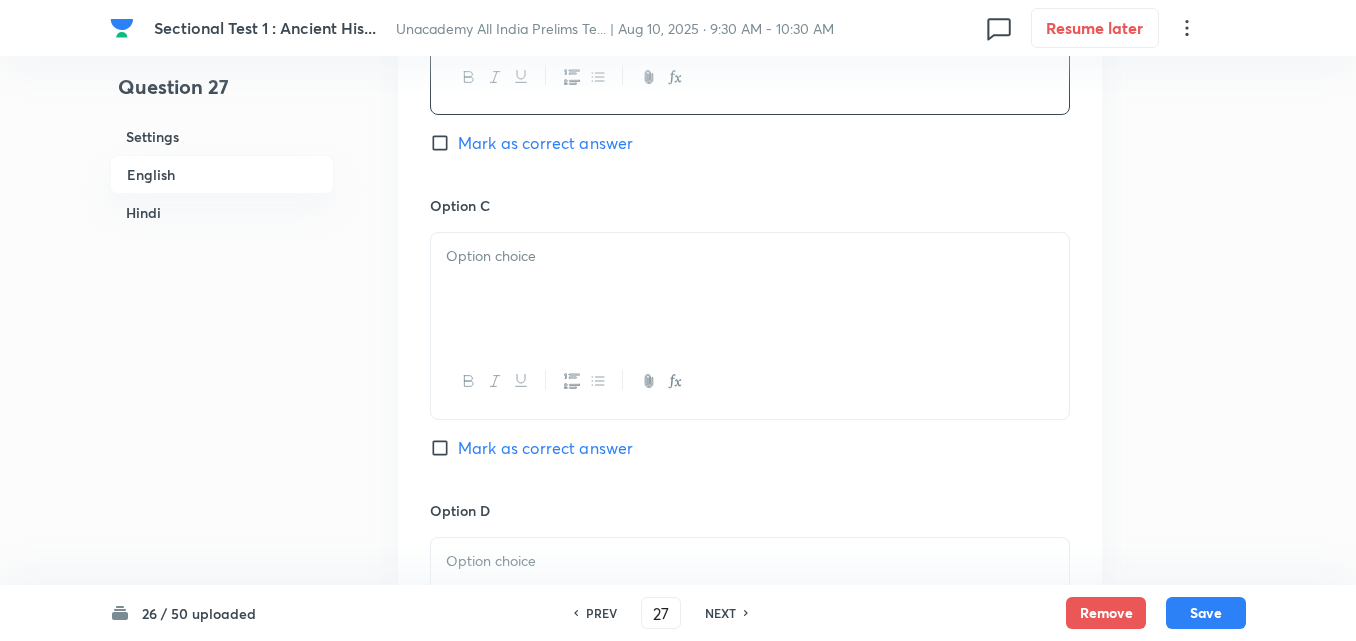 drag, startPoint x: 531, startPoint y: 320, endPoint x: 521, endPoint y: 303, distance: 19.723083 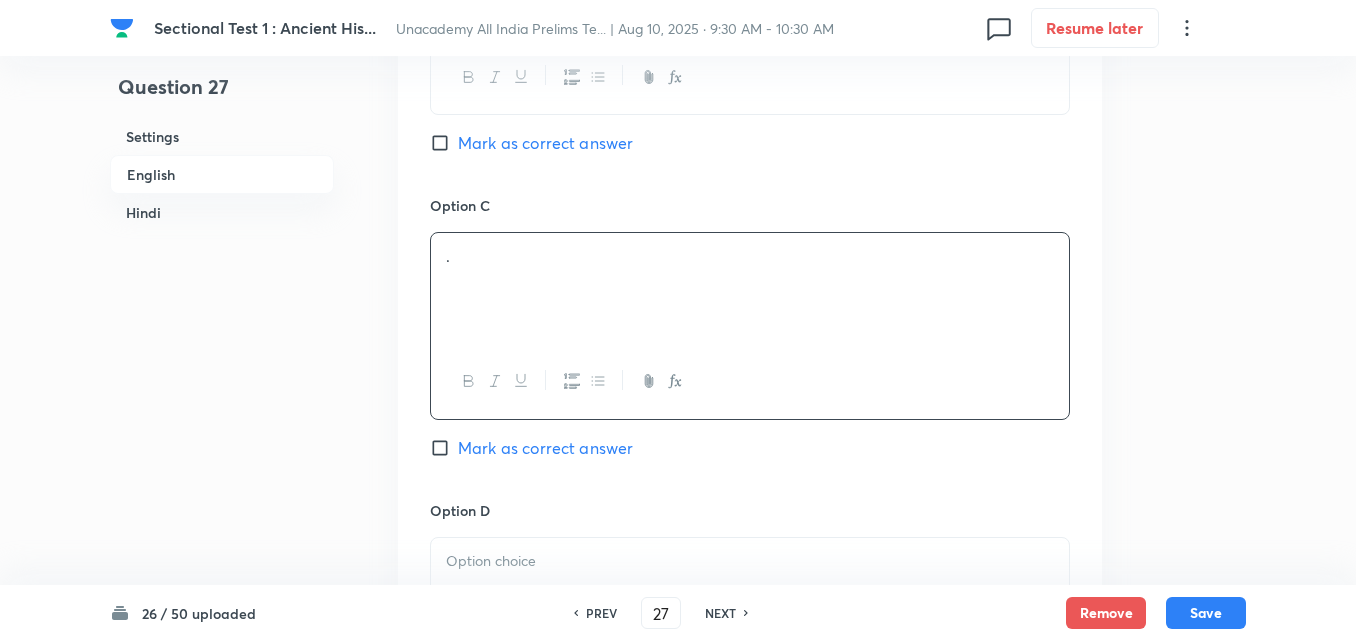 scroll, scrollTop: 1842, scrollLeft: 0, axis: vertical 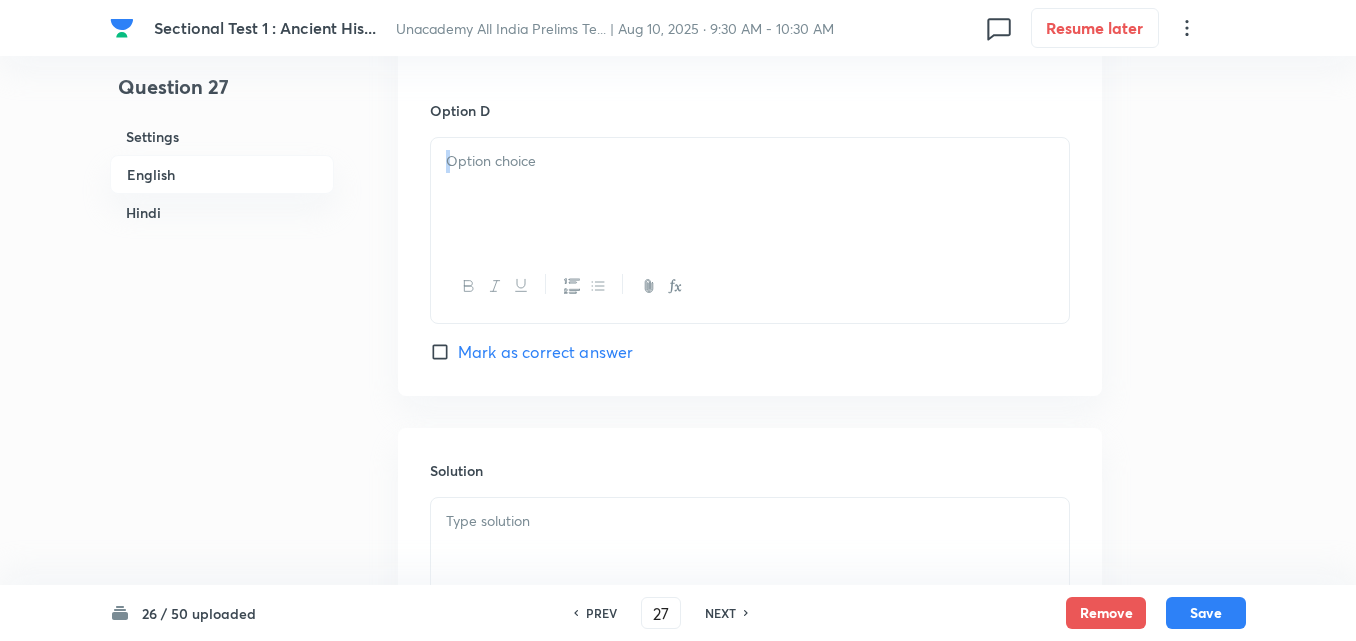 drag, startPoint x: 519, startPoint y: 259, endPoint x: 518, endPoint y: 244, distance: 15.033297 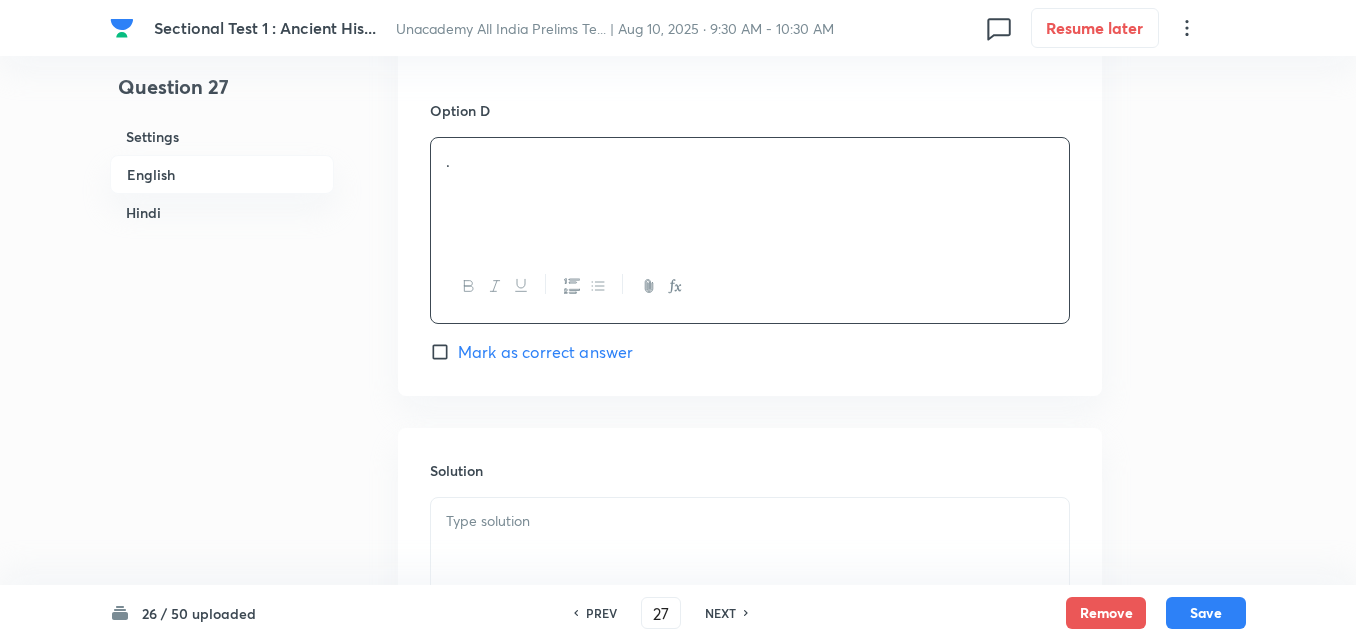 click on "Mark as correct answer" at bounding box center [545, 352] 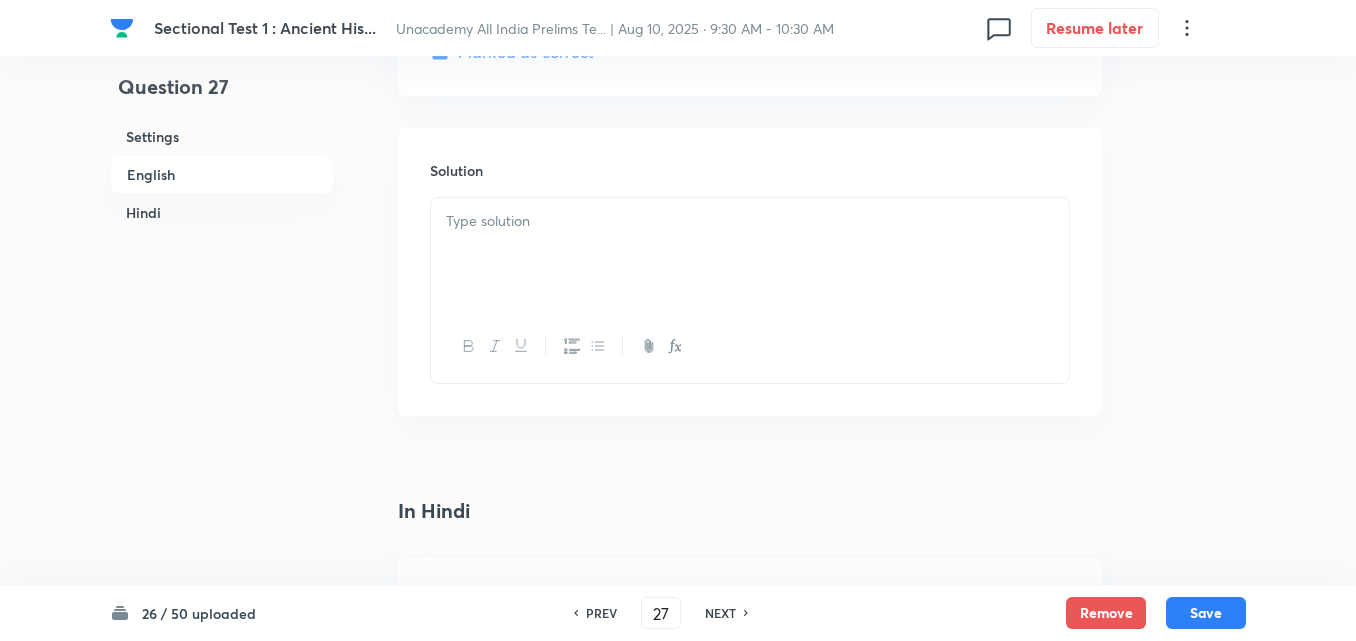 click at bounding box center (750, 254) 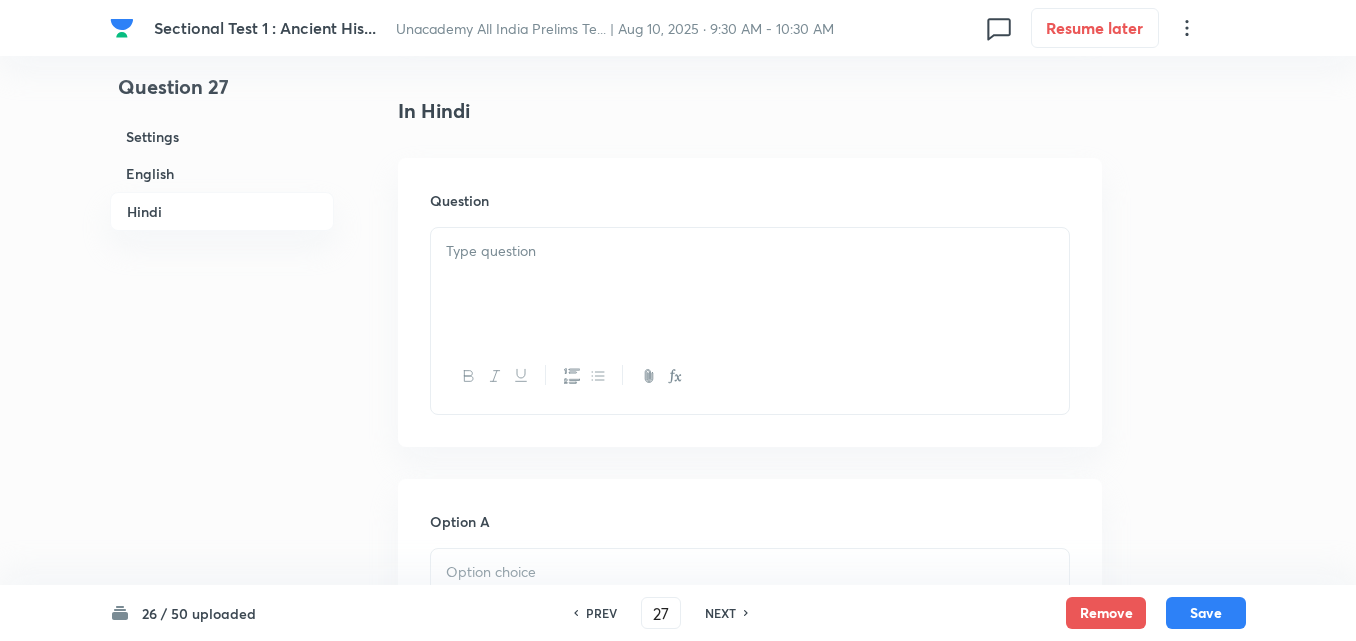 click at bounding box center [750, 284] 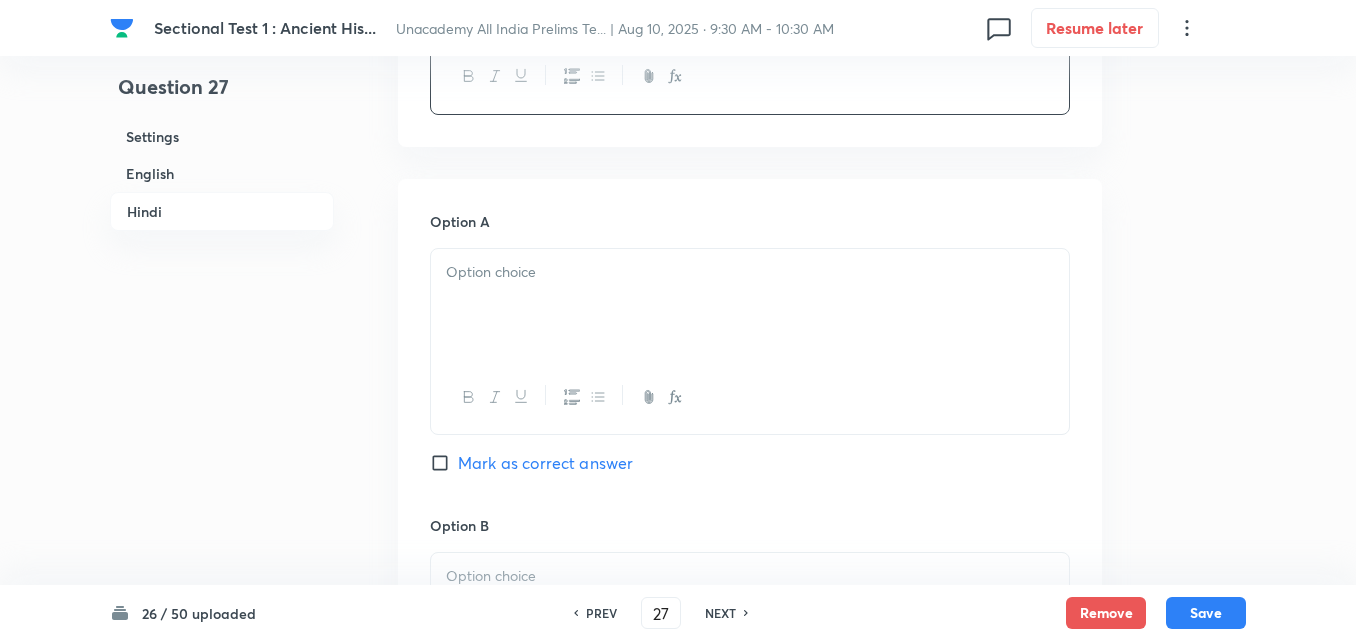 click at bounding box center [750, 305] 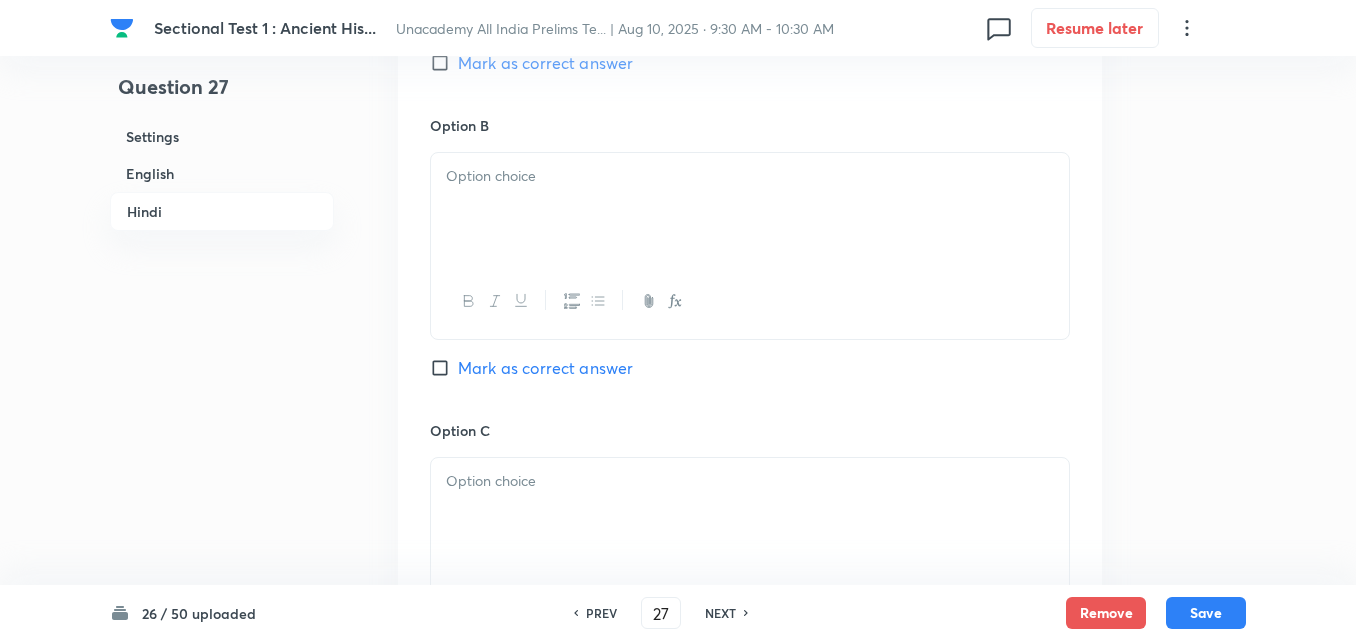 click at bounding box center (750, 301) 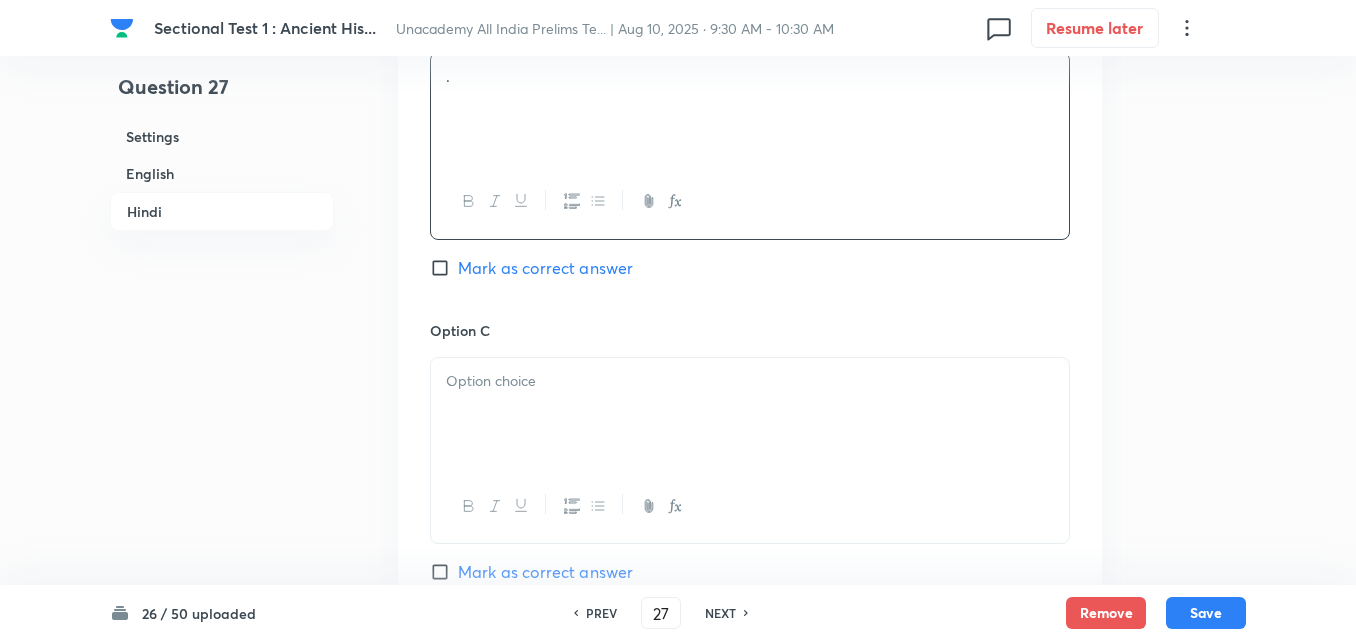 click at bounding box center (750, 414) 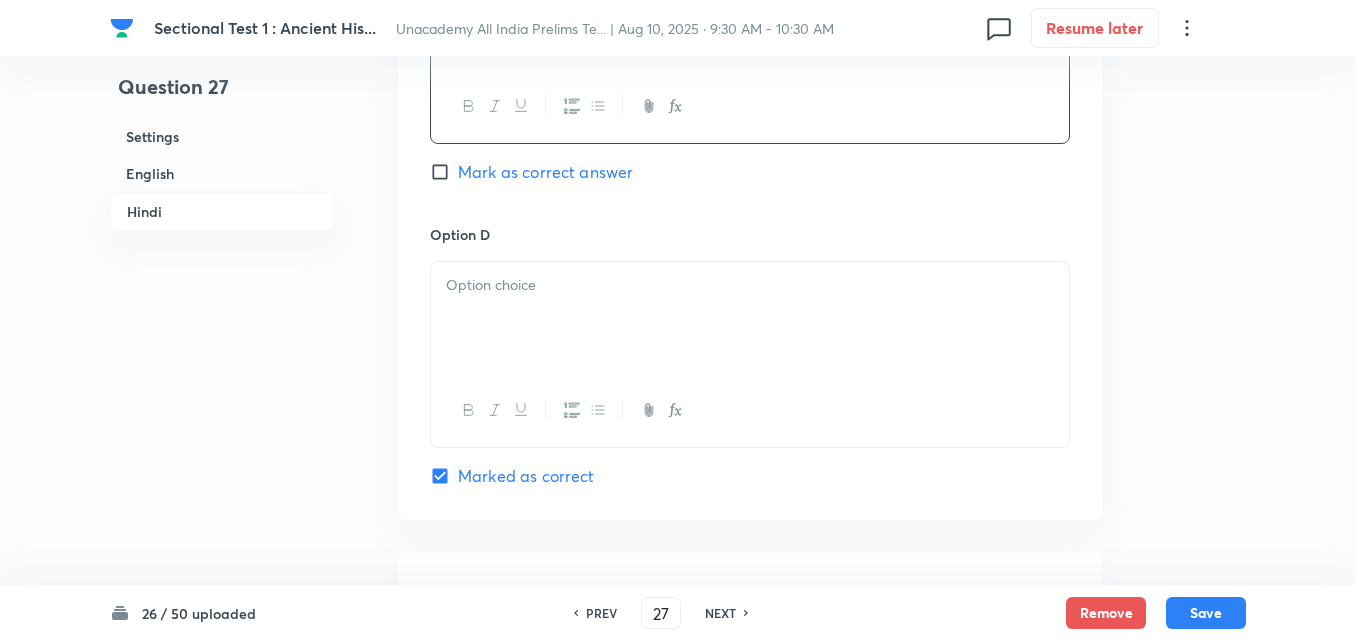 click at bounding box center [750, 318] 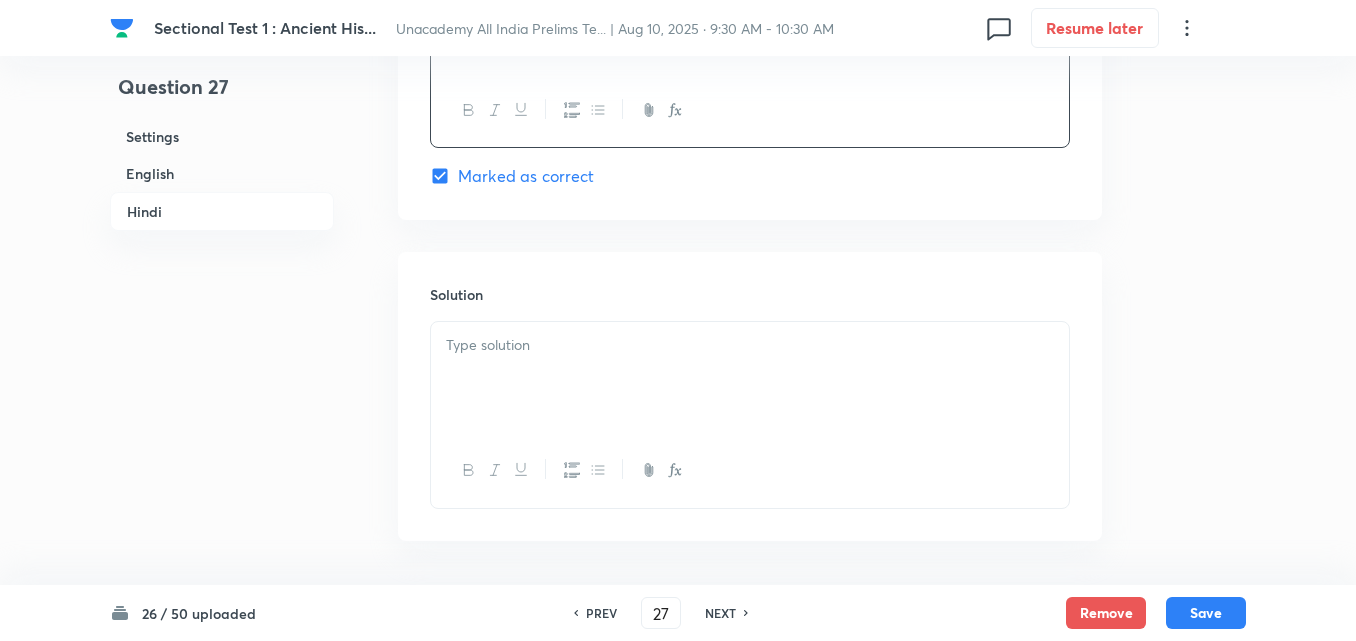 click at bounding box center (750, 378) 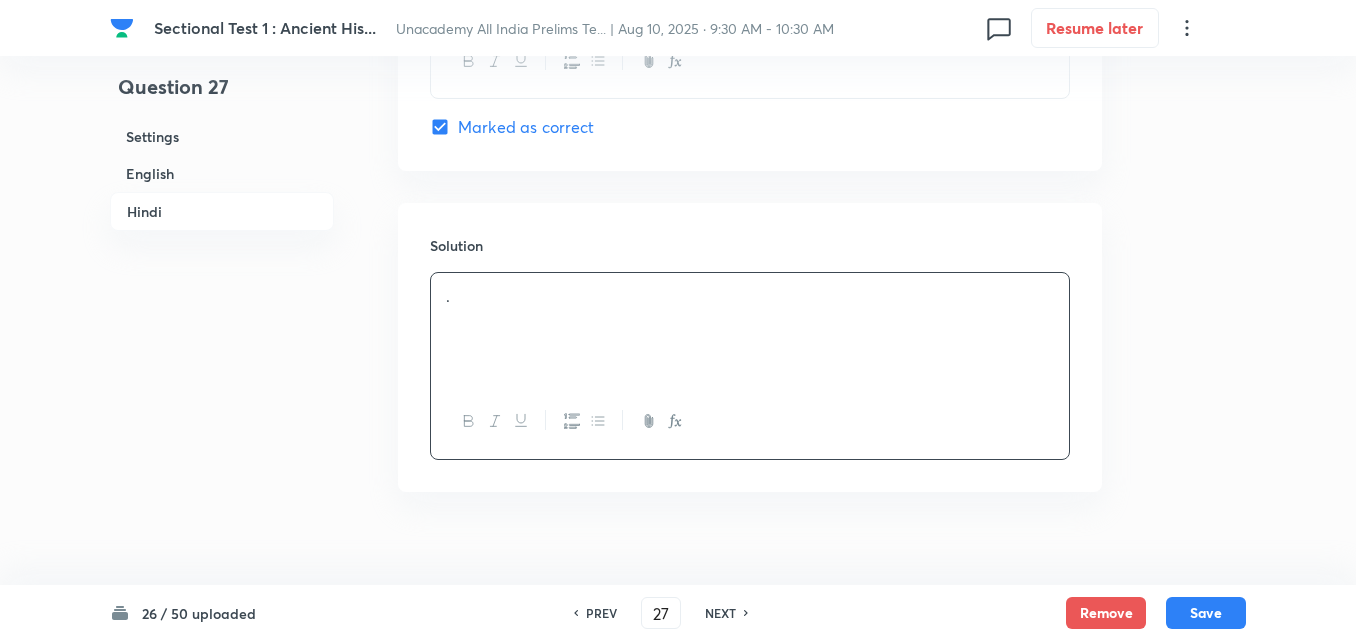 scroll, scrollTop: 4118, scrollLeft: 0, axis: vertical 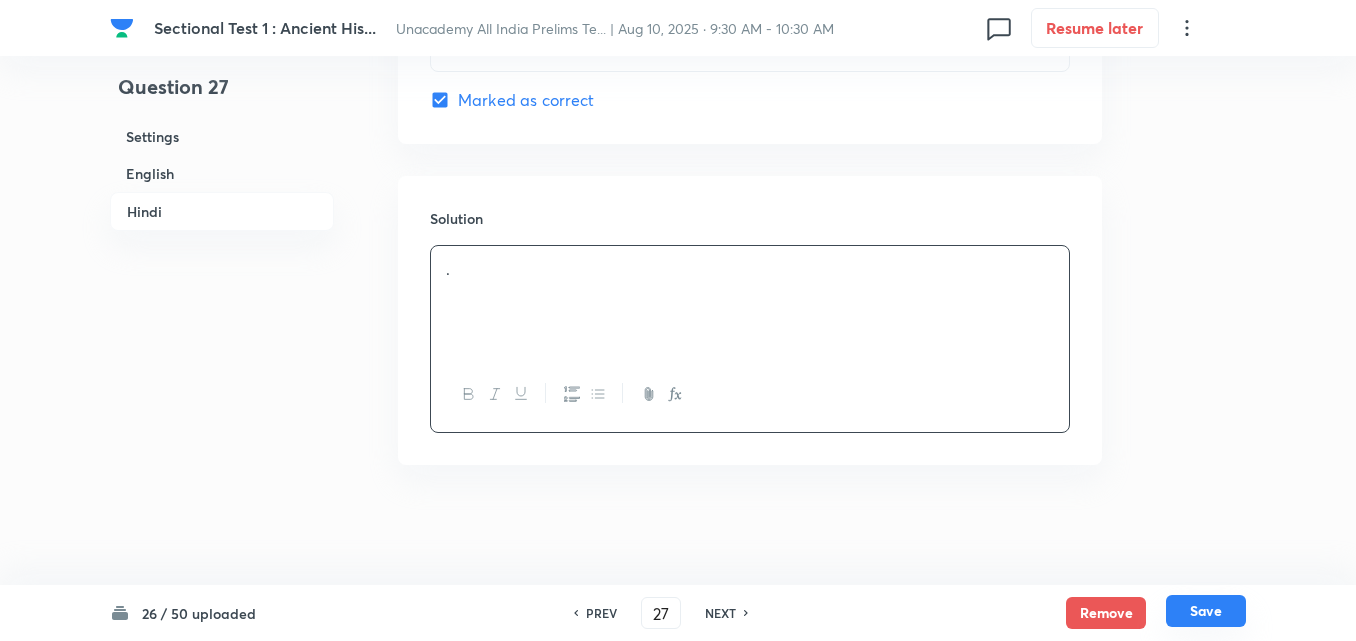 click on "Save" at bounding box center [1206, 611] 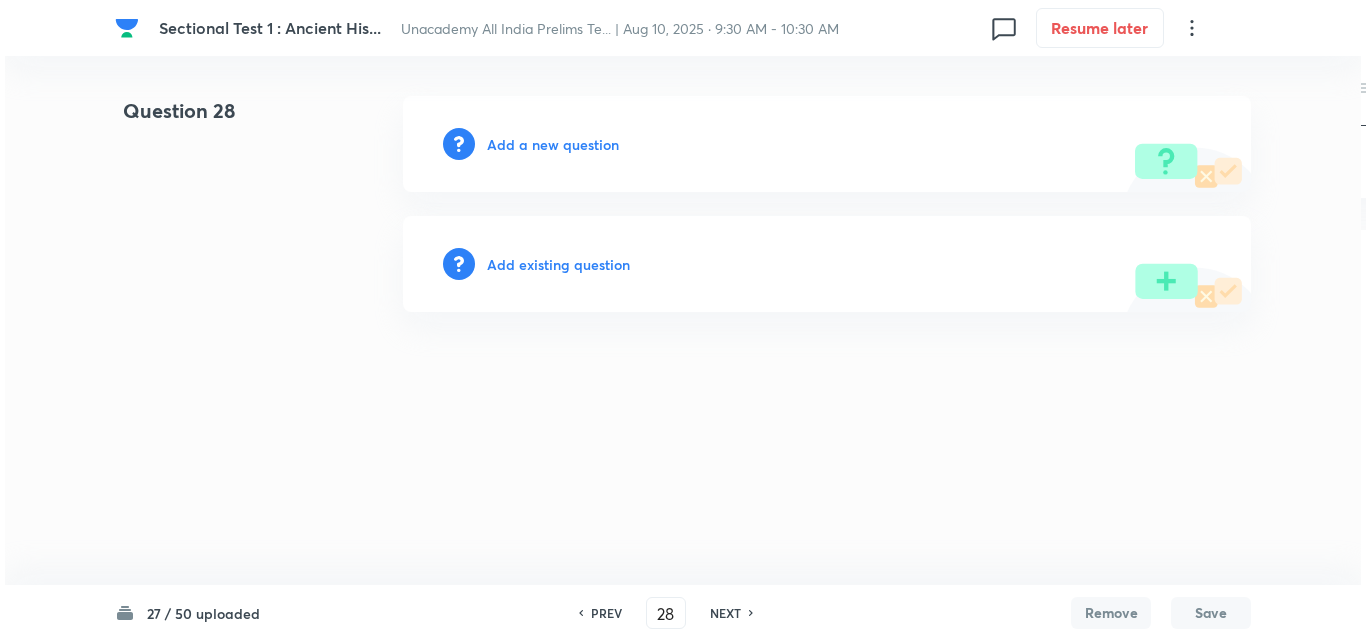 scroll, scrollTop: 0, scrollLeft: 0, axis: both 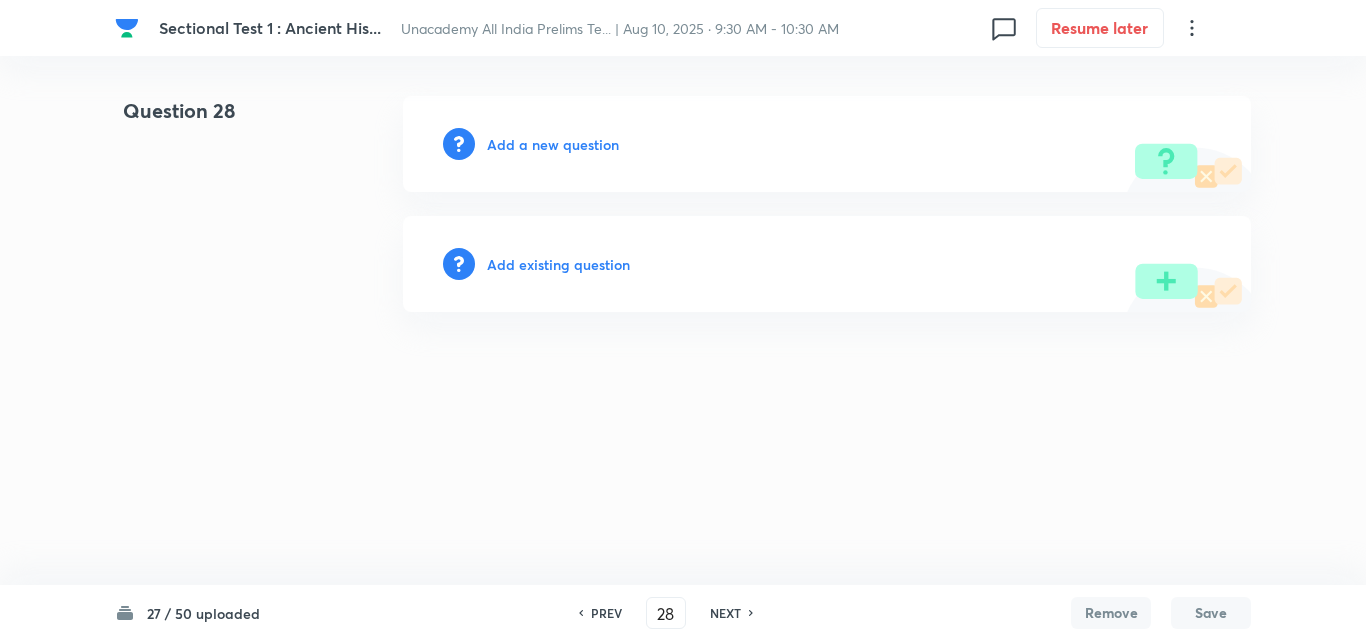 click on "Add a new question" at bounding box center [553, 144] 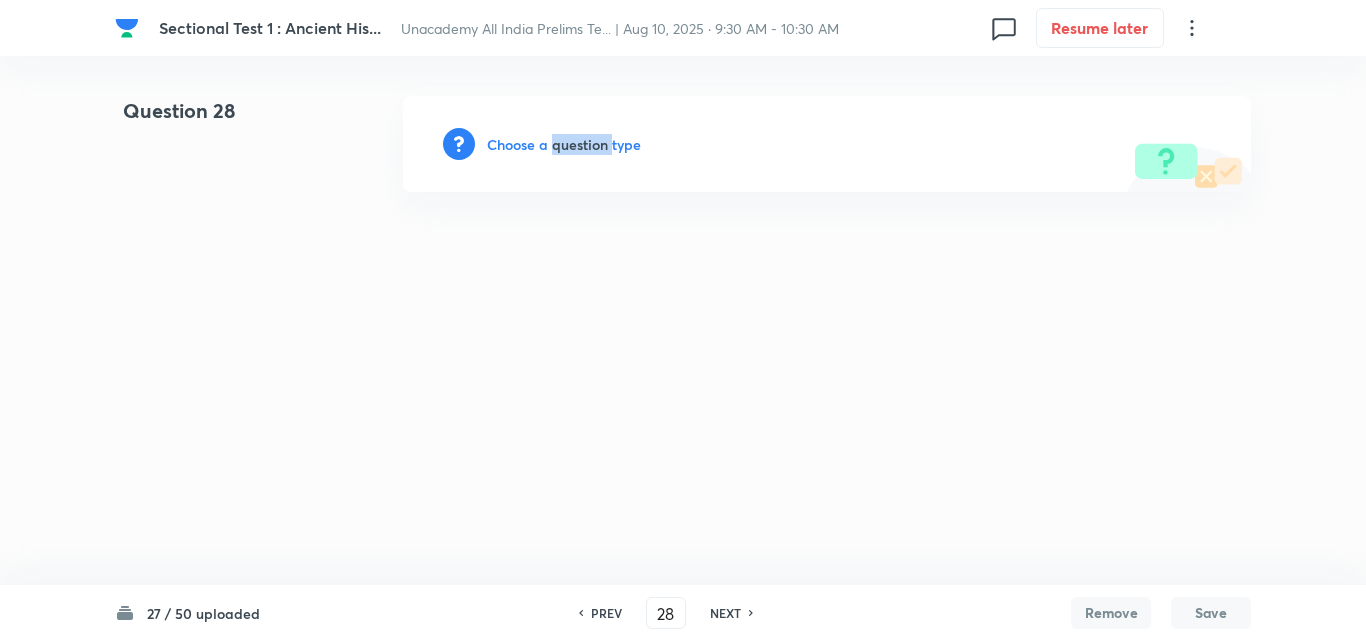 click on "Choose a question type" at bounding box center (564, 144) 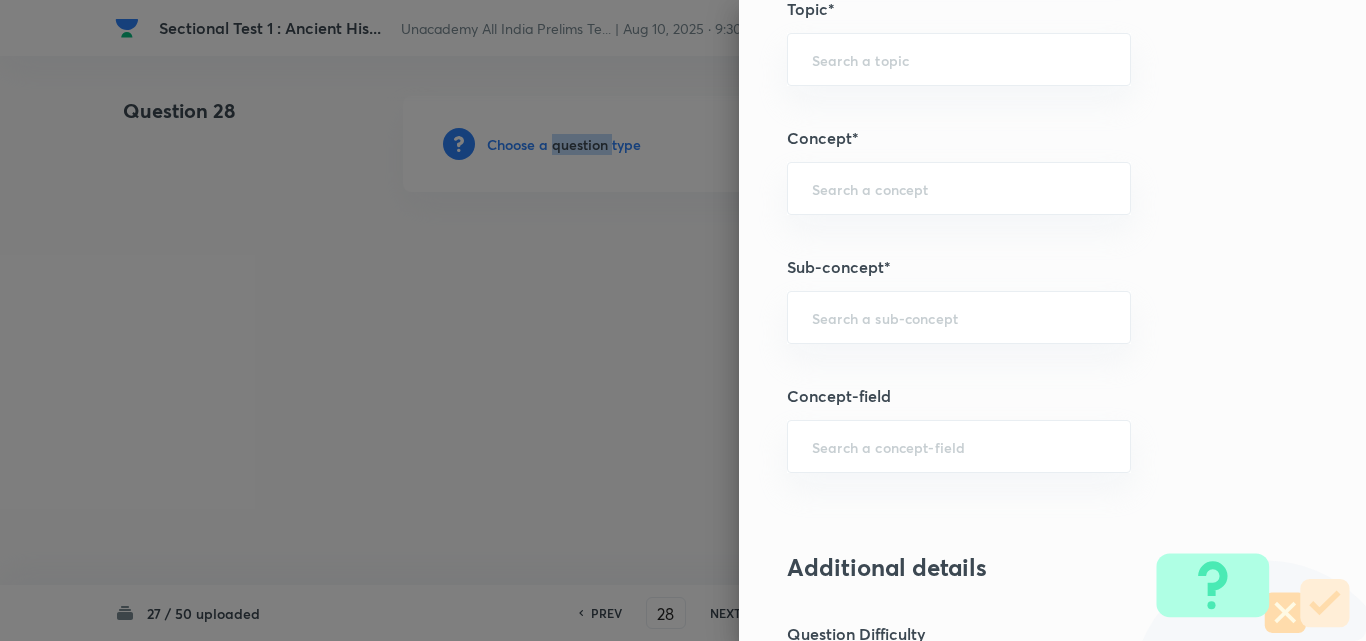 scroll, scrollTop: 1200, scrollLeft: 0, axis: vertical 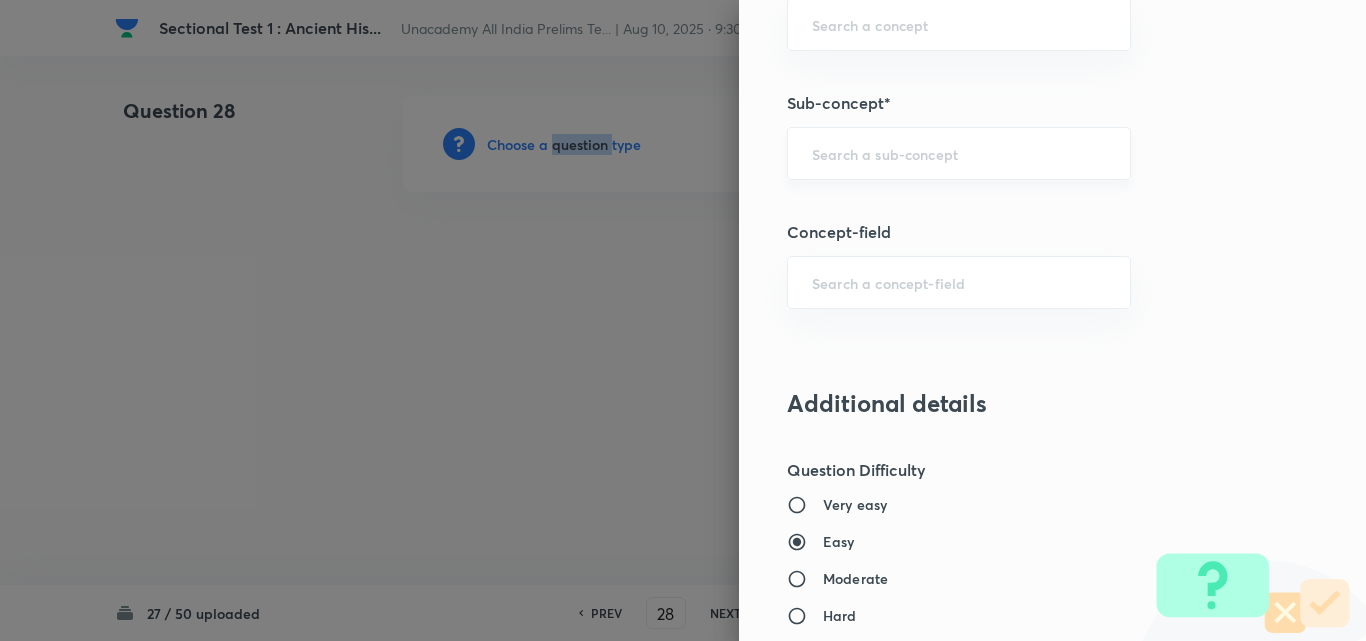click on "​" at bounding box center (959, 153) 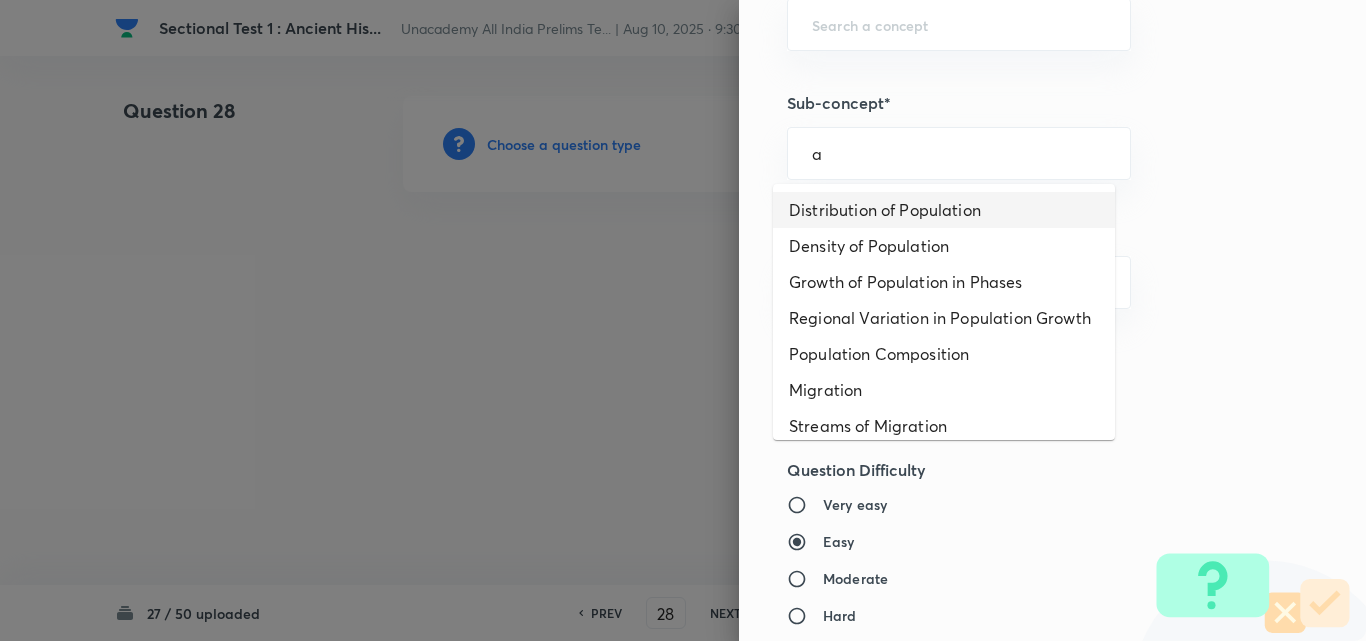 click on "Distribution of Population" at bounding box center [944, 210] 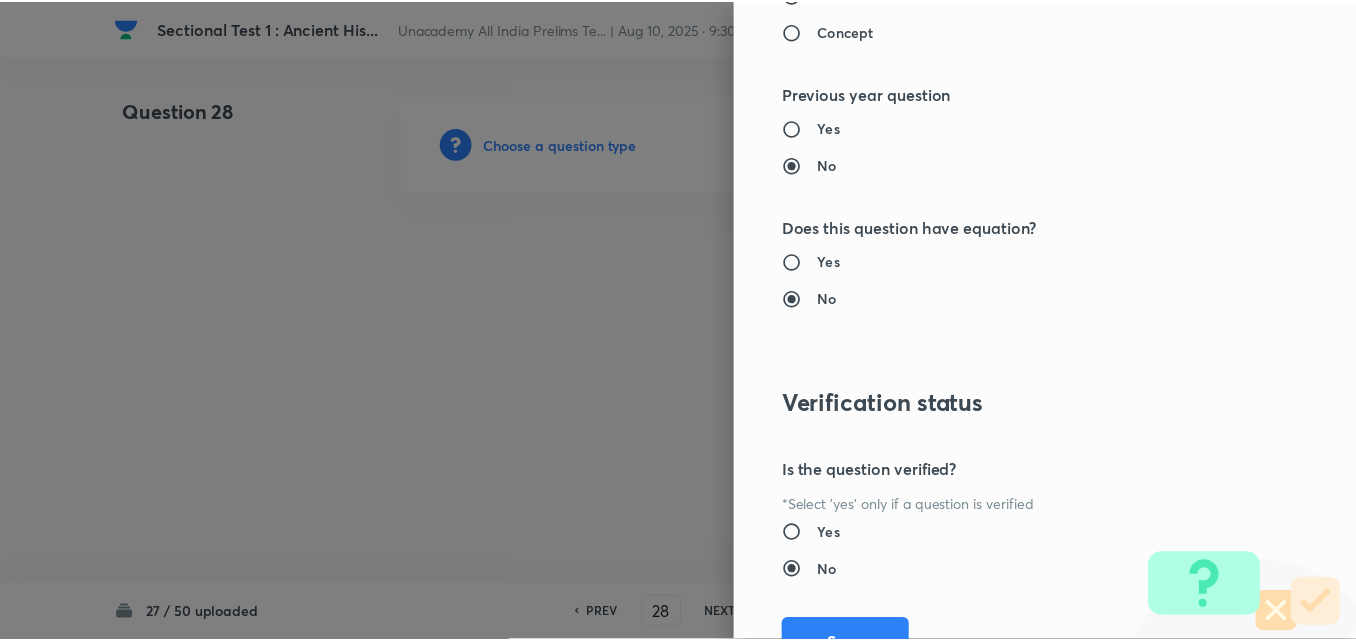 scroll, scrollTop: 2085, scrollLeft: 0, axis: vertical 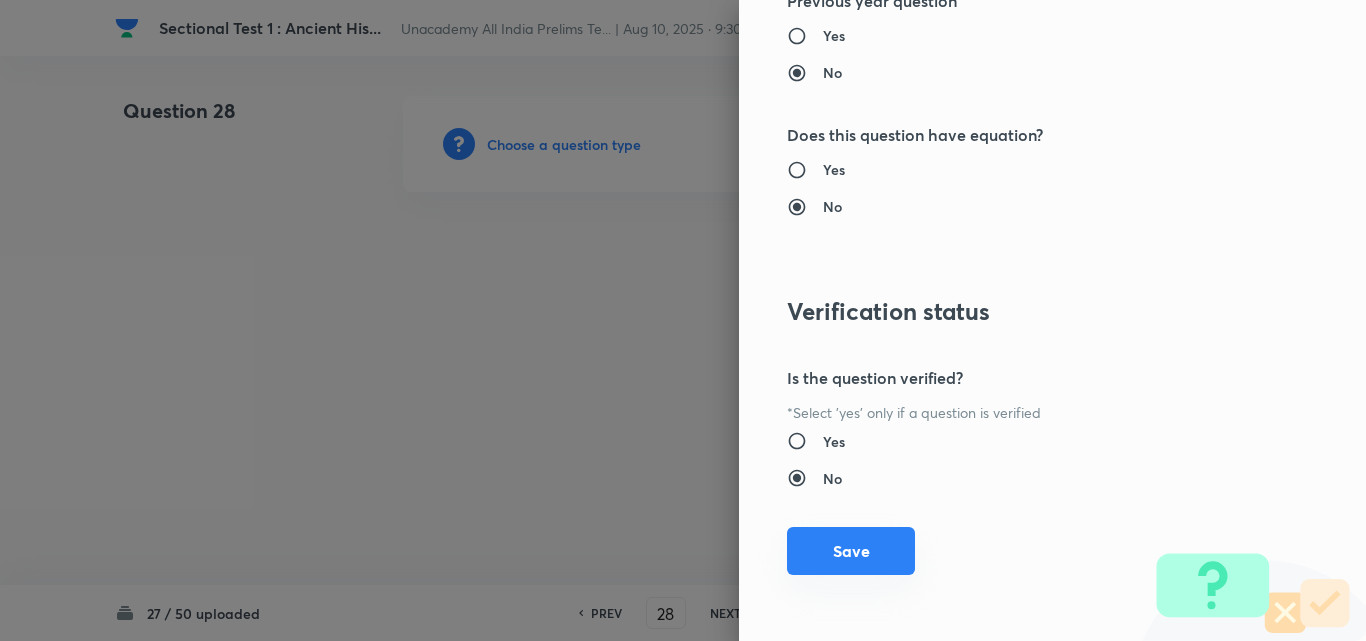 click on "Save" at bounding box center (851, 551) 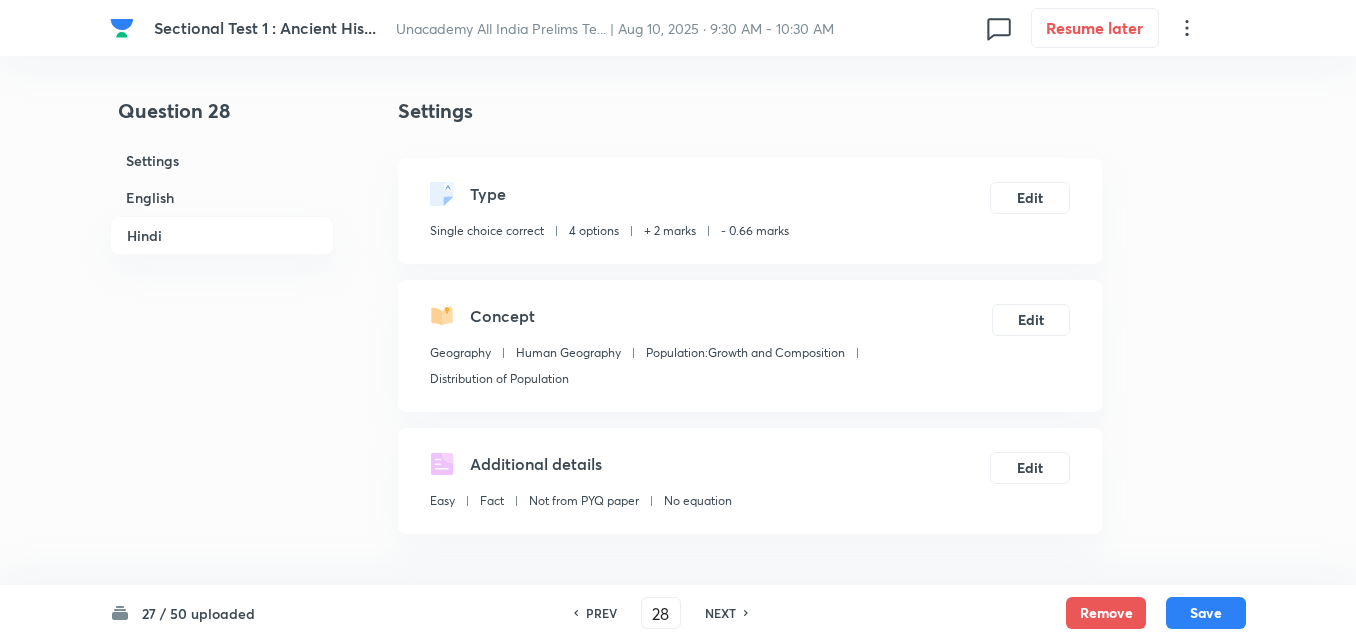 click on "English" at bounding box center (222, 197) 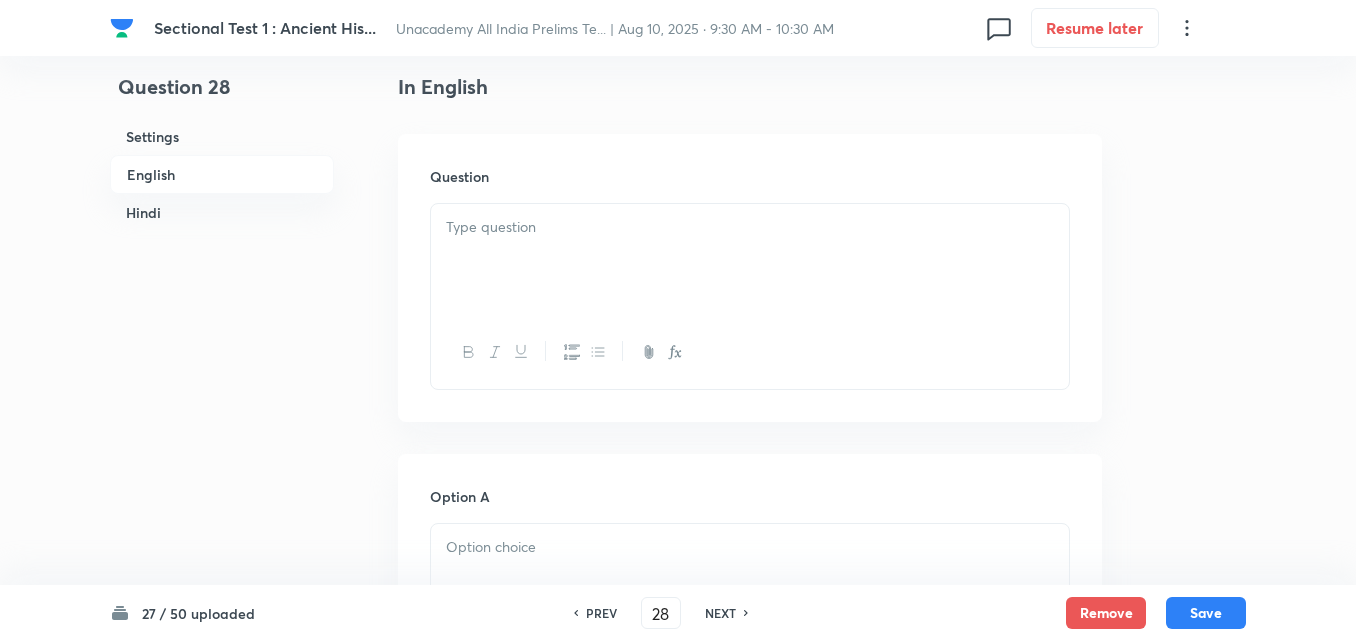 click at bounding box center (750, 260) 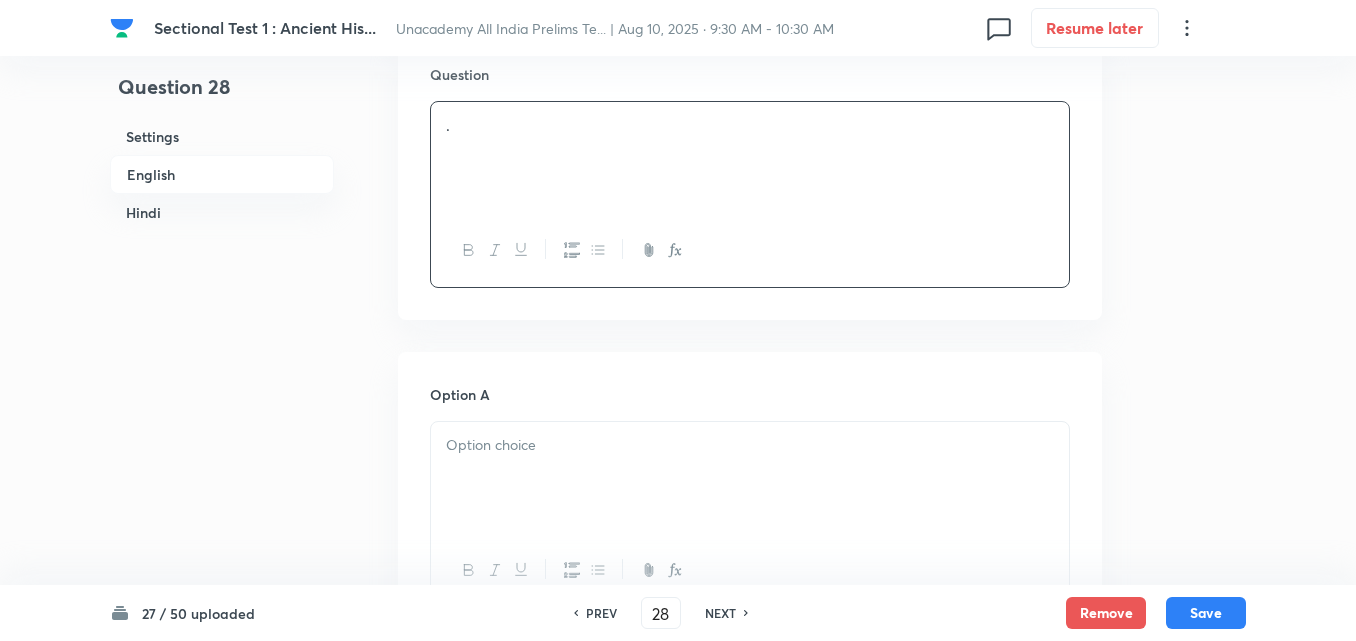 scroll, scrollTop: 742, scrollLeft: 0, axis: vertical 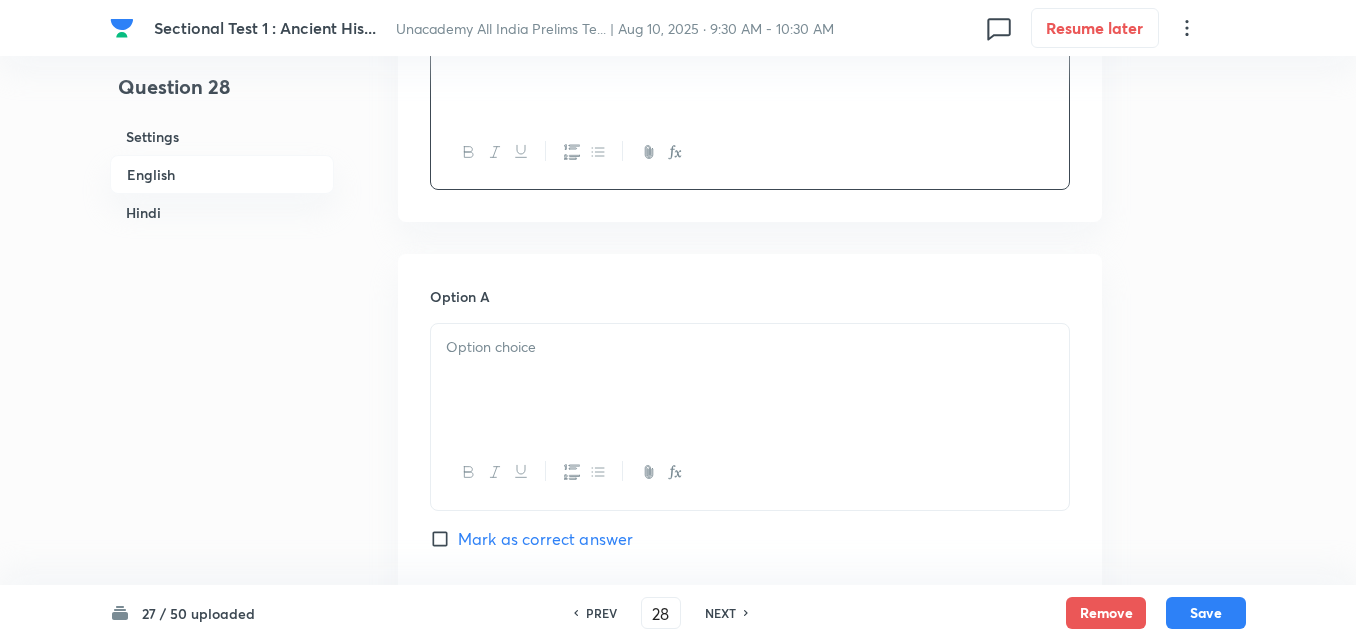 click at bounding box center [750, 416] 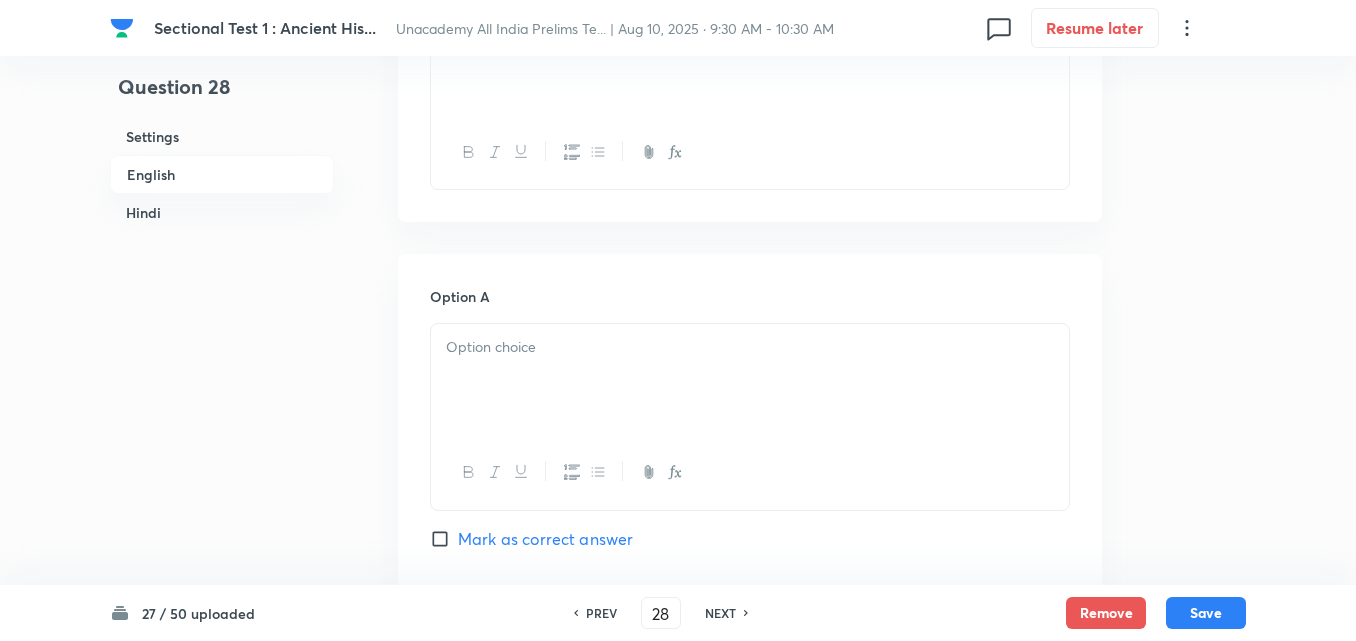 click at bounding box center (750, 380) 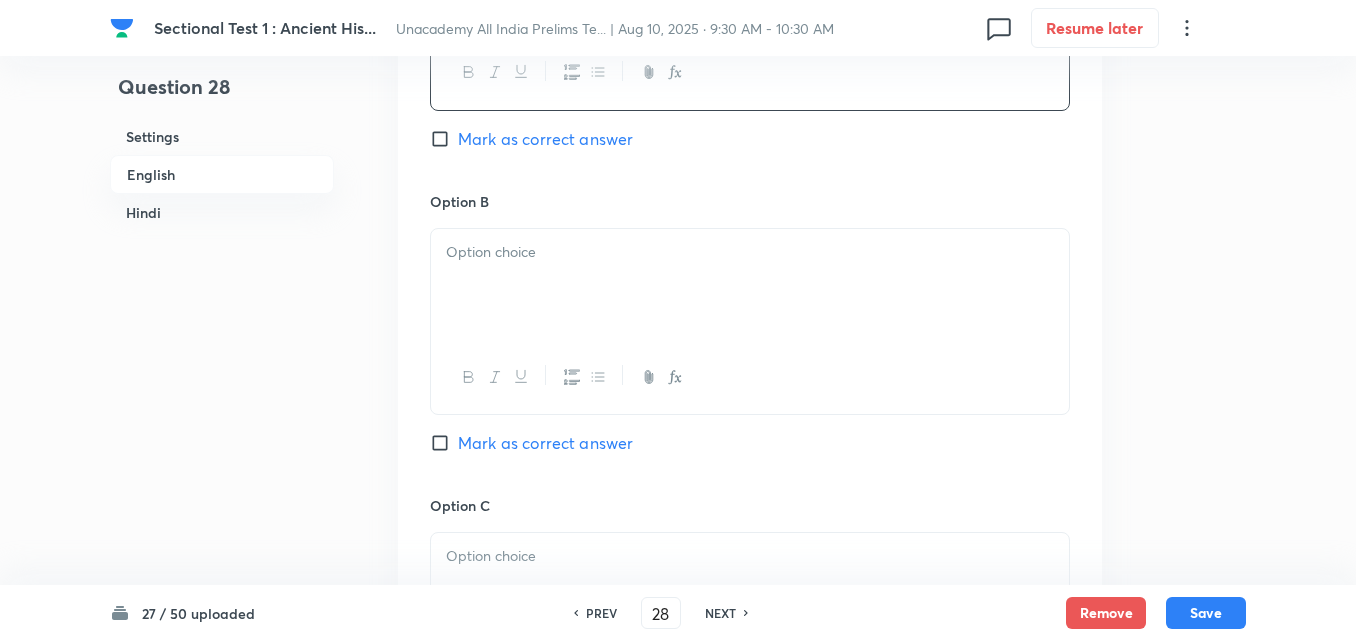 click at bounding box center (750, 285) 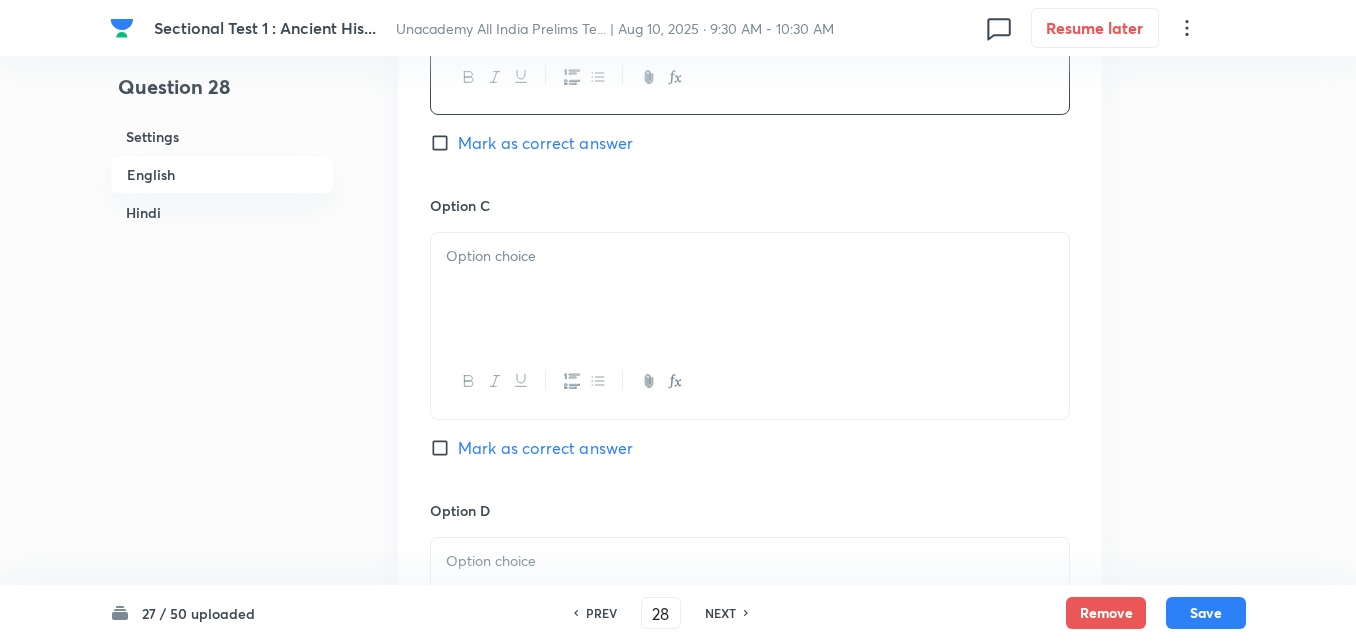 click at bounding box center [750, 289] 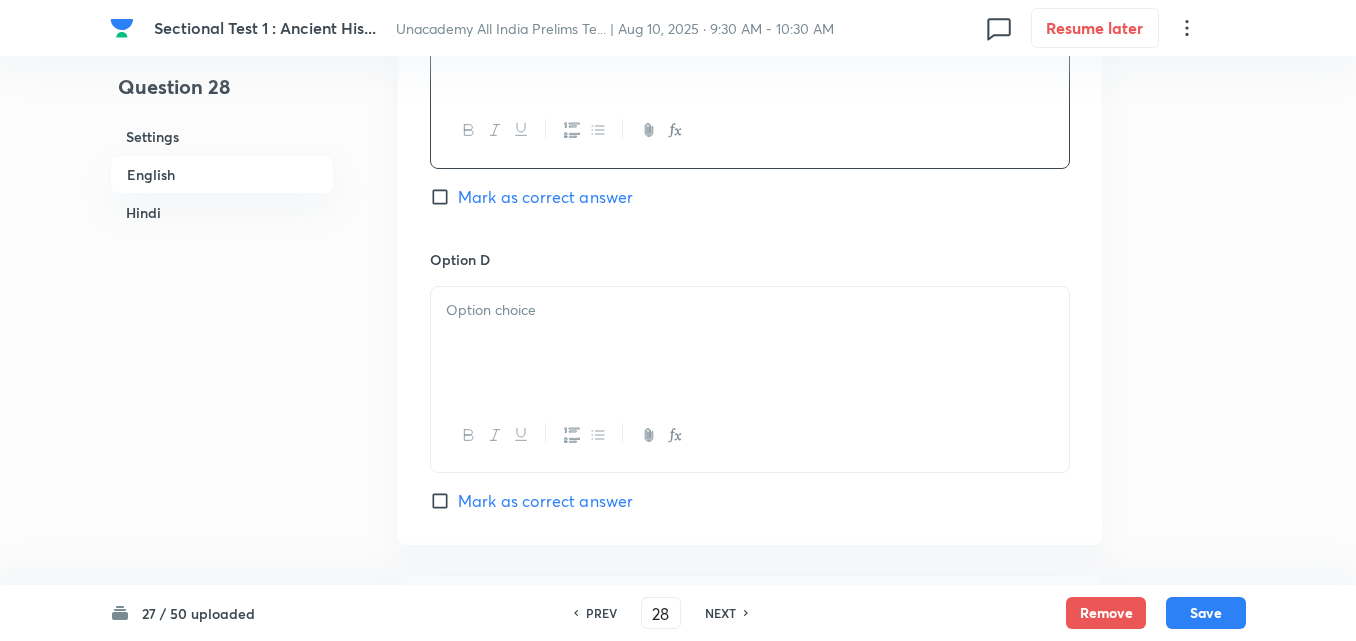 scroll, scrollTop: 1842, scrollLeft: 0, axis: vertical 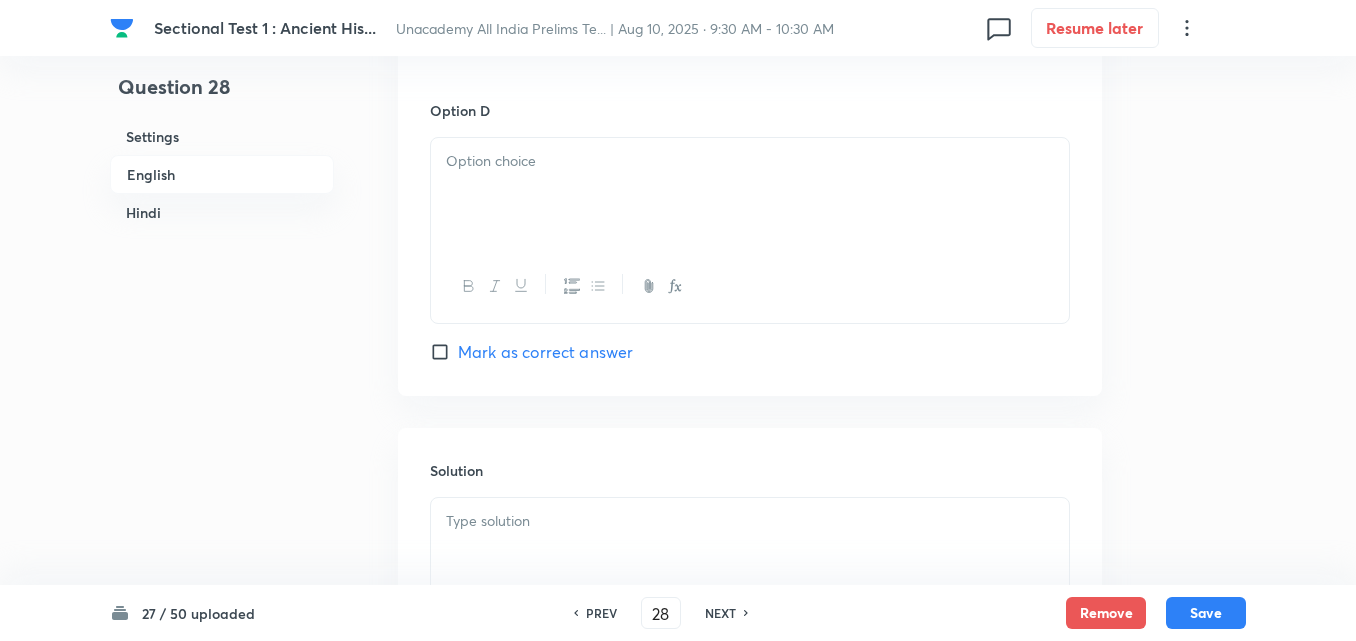 drag, startPoint x: 573, startPoint y: 286, endPoint x: 566, endPoint y: 241, distance: 45.54119 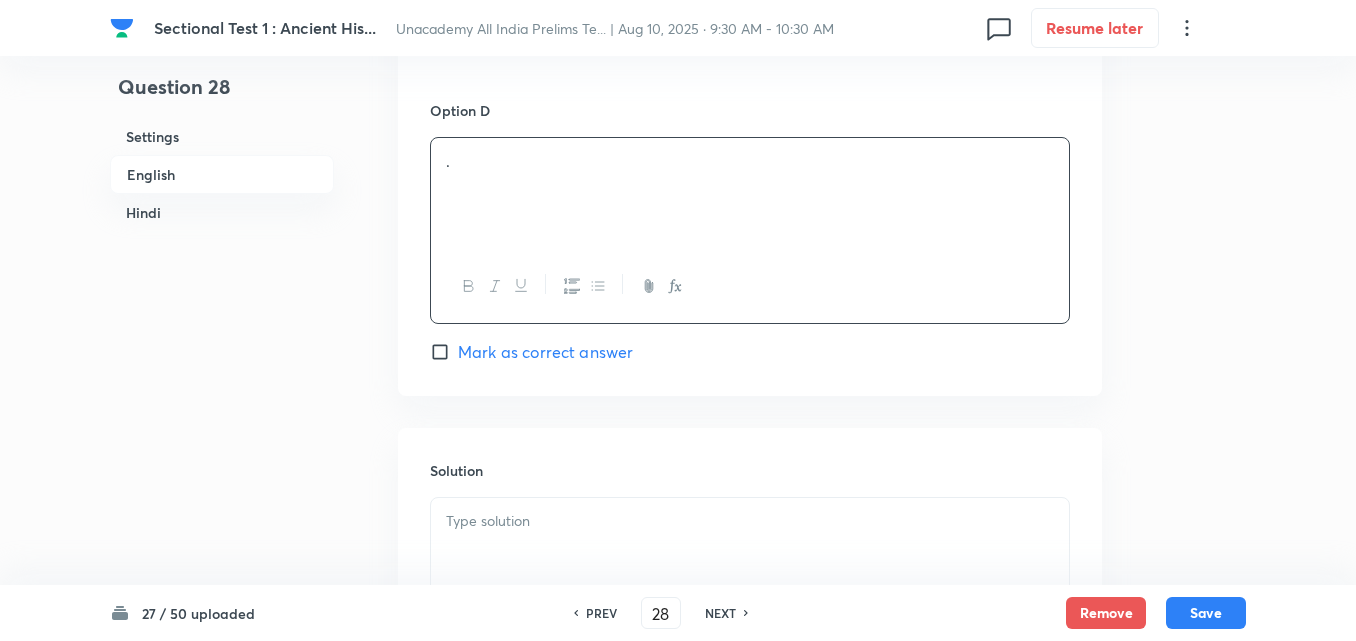 click on "Mark as correct answer" at bounding box center [545, 352] 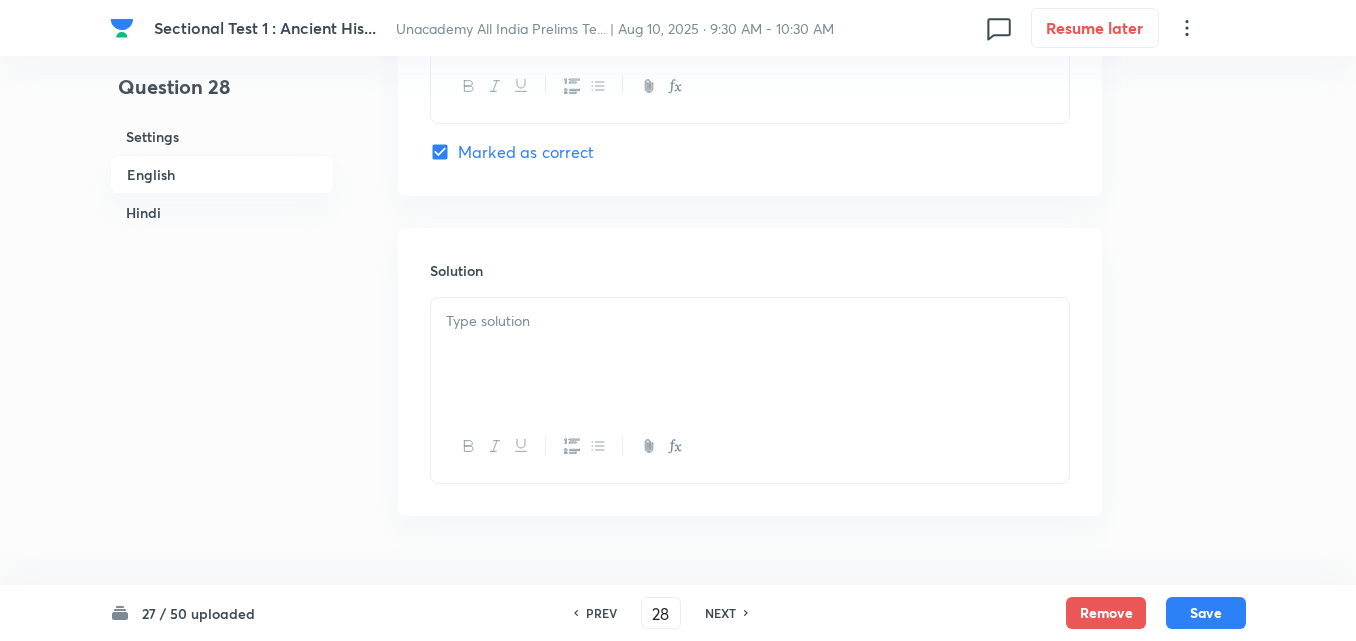 click at bounding box center (750, 354) 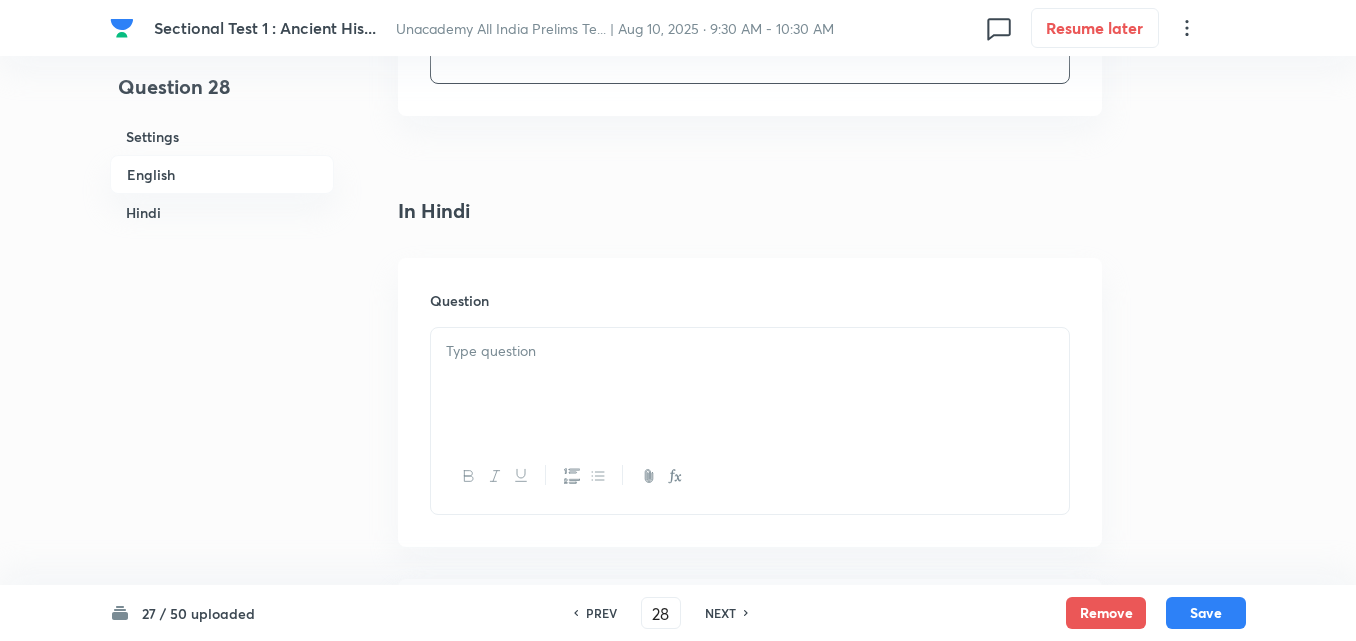 click at bounding box center [750, 351] 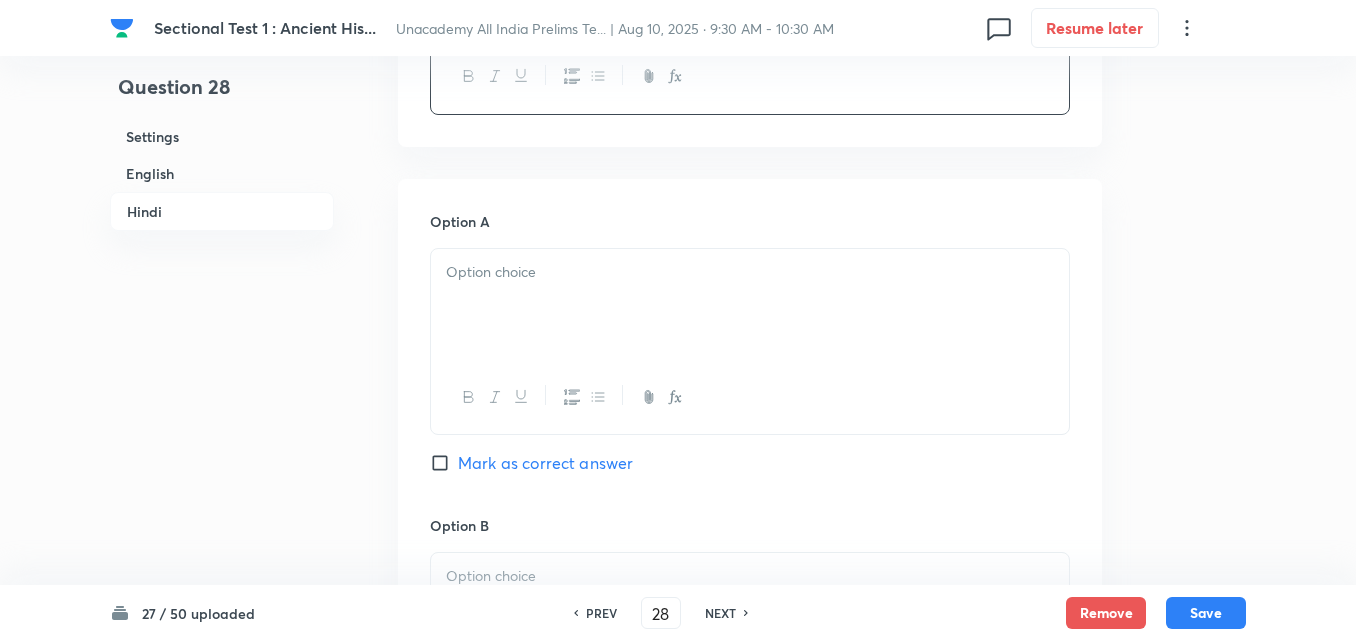 click at bounding box center (750, 305) 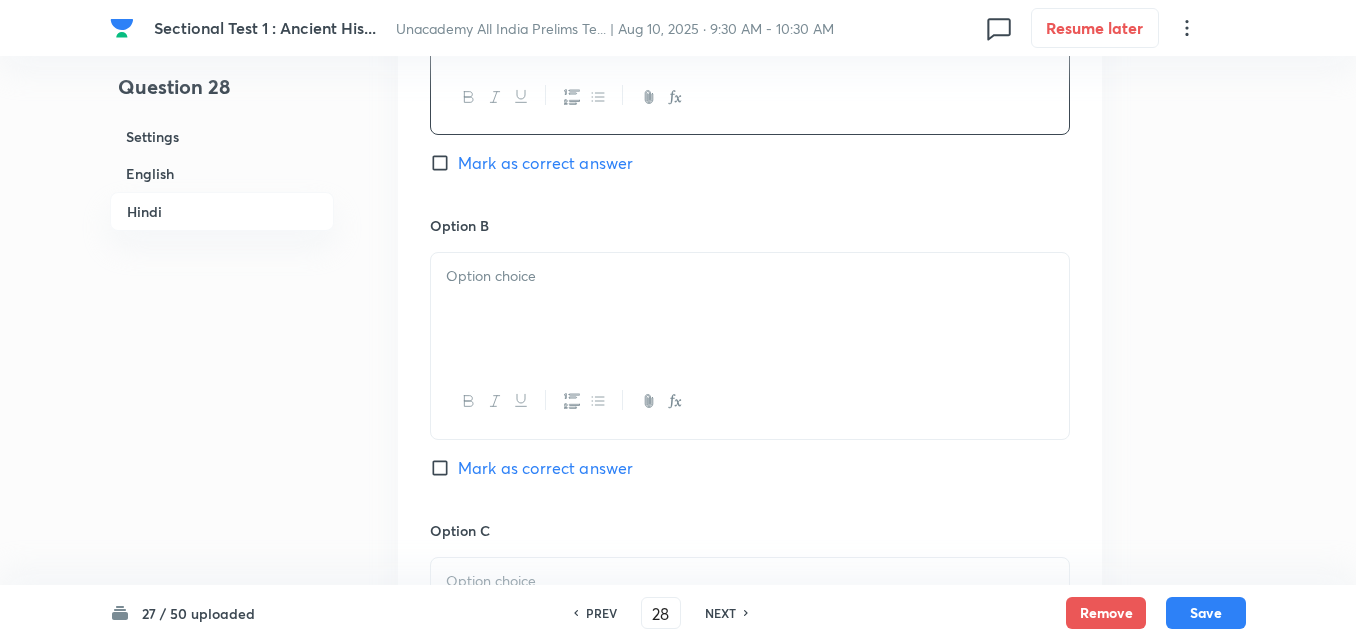click at bounding box center (750, 309) 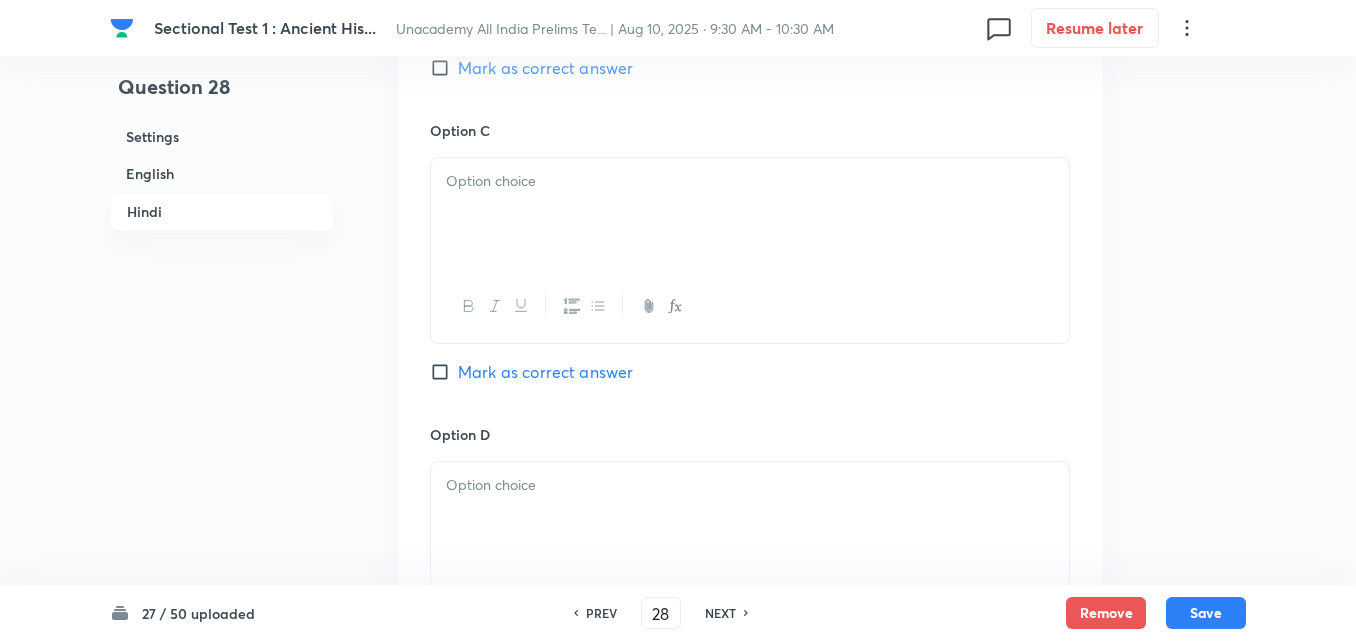 drag, startPoint x: 572, startPoint y: 289, endPoint x: 559, endPoint y: 241, distance: 49.729267 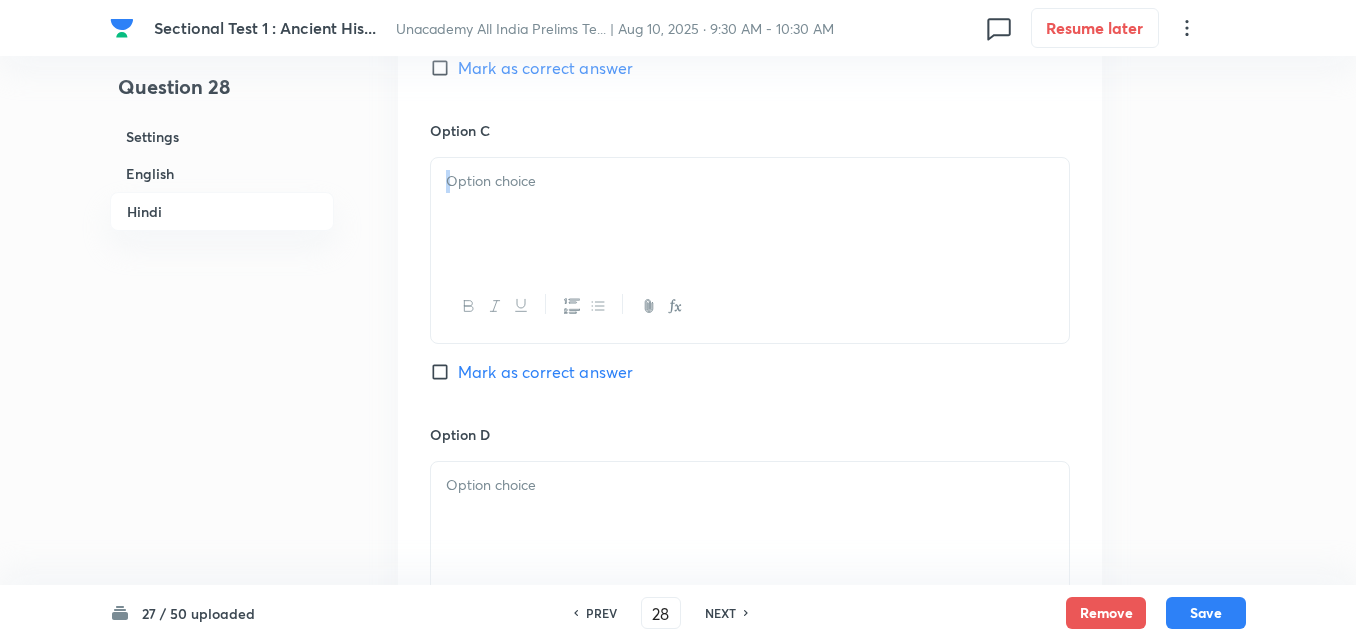 click at bounding box center [750, 214] 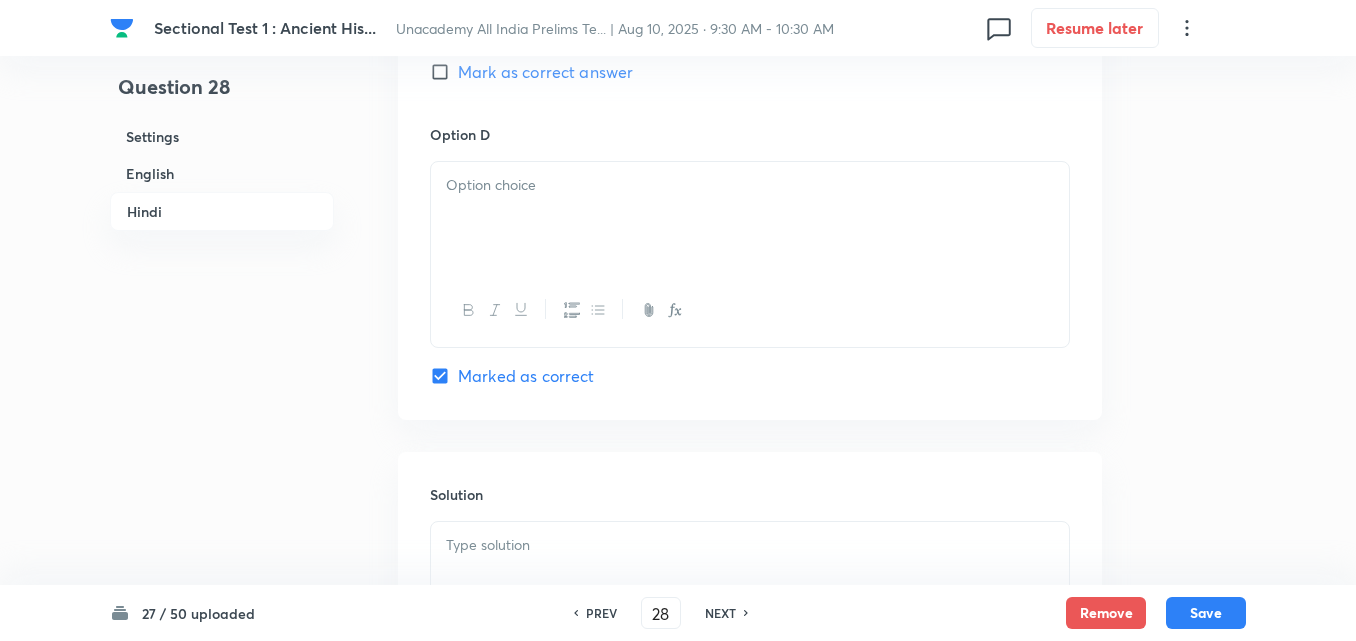 drag, startPoint x: 531, startPoint y: 255, endPoint x: 529, endPoint y: 245, distance: 10.198039 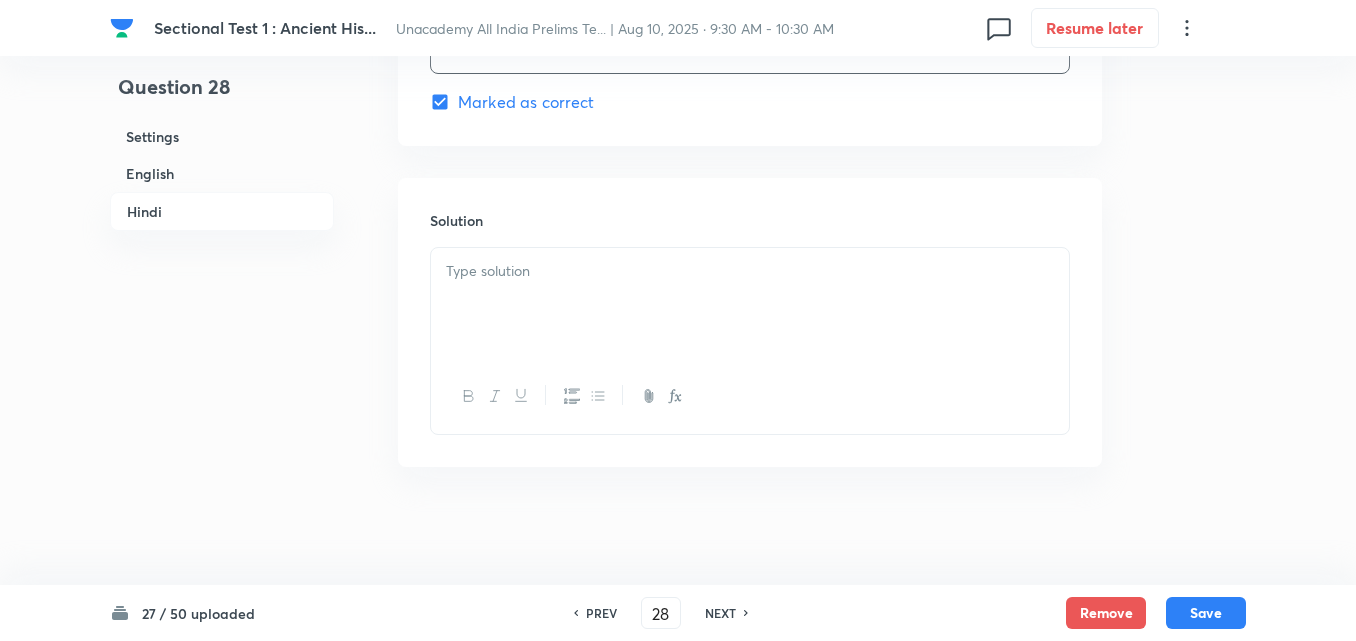 scroll, scrollTop: 4118, scrollLeft: 0, axis: vertical 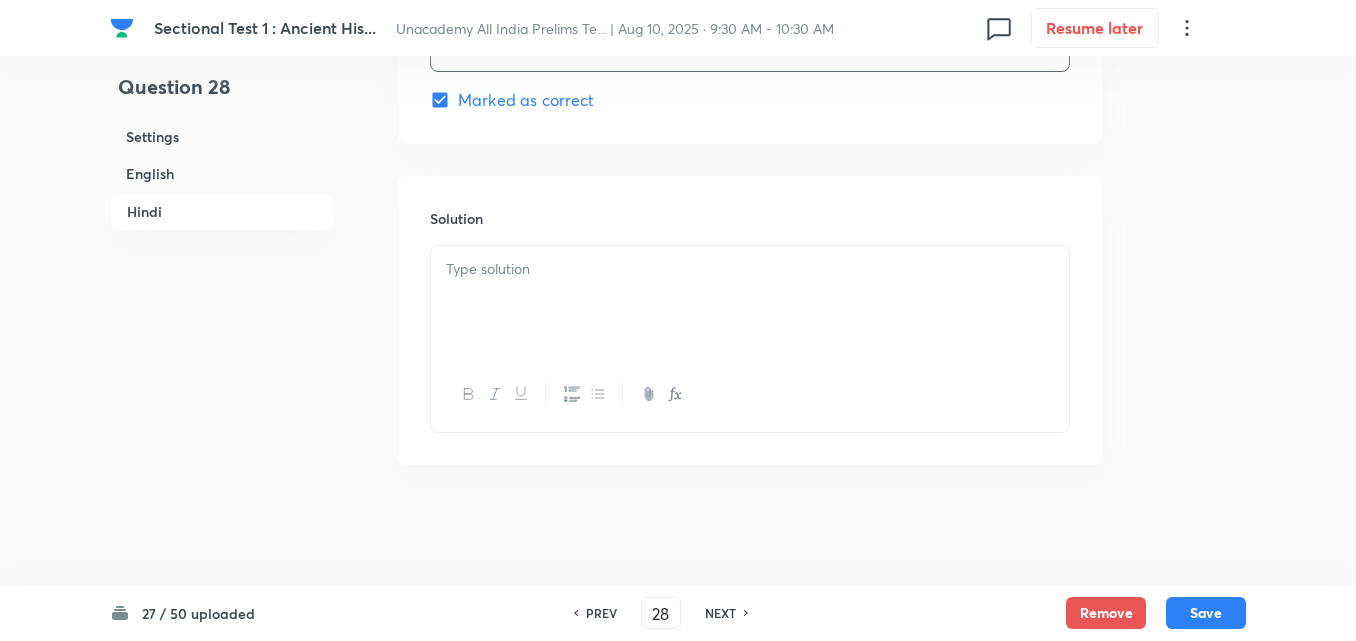click at bounding box center [750, 302] 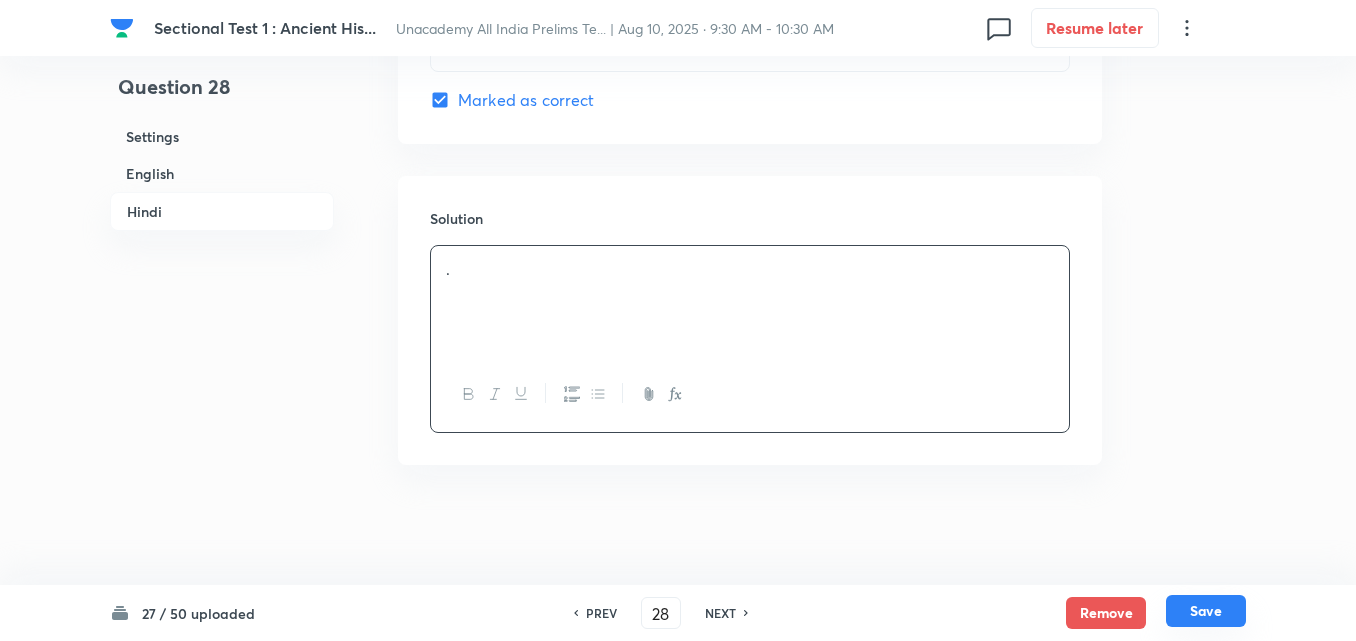 click on "Save" at bounding box center [1206, 611] 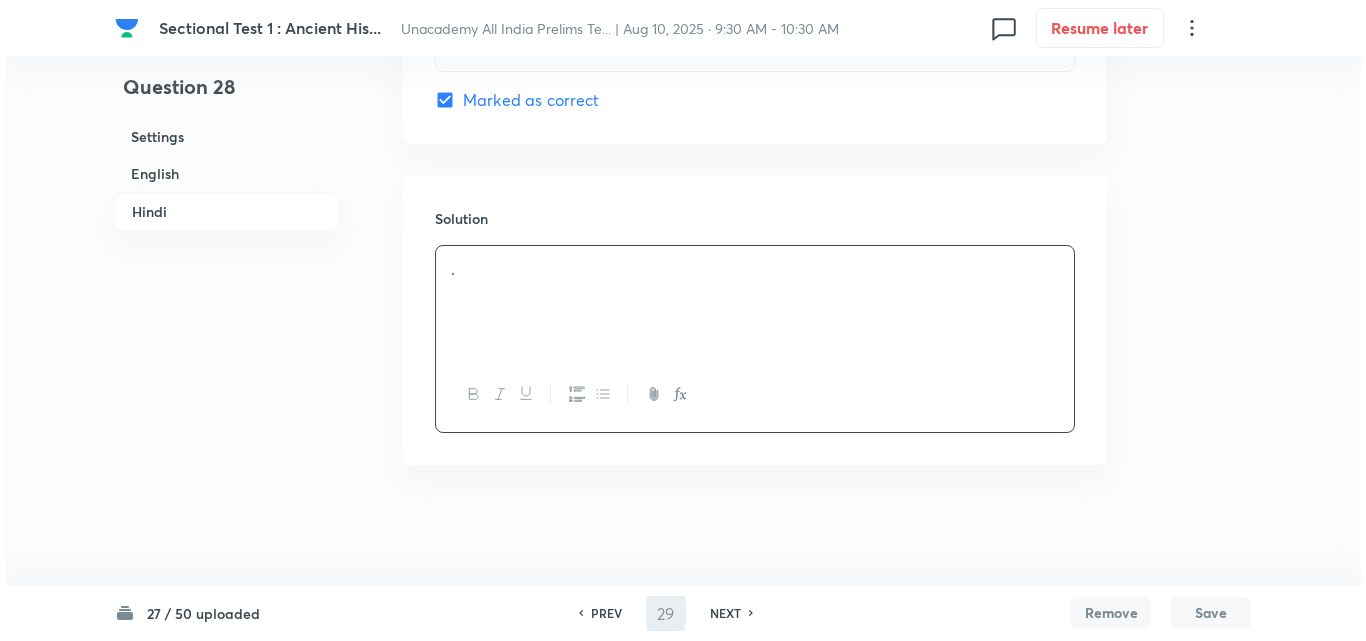 scroll, scrollTop: 0, scrollLeft: 0, axis: both 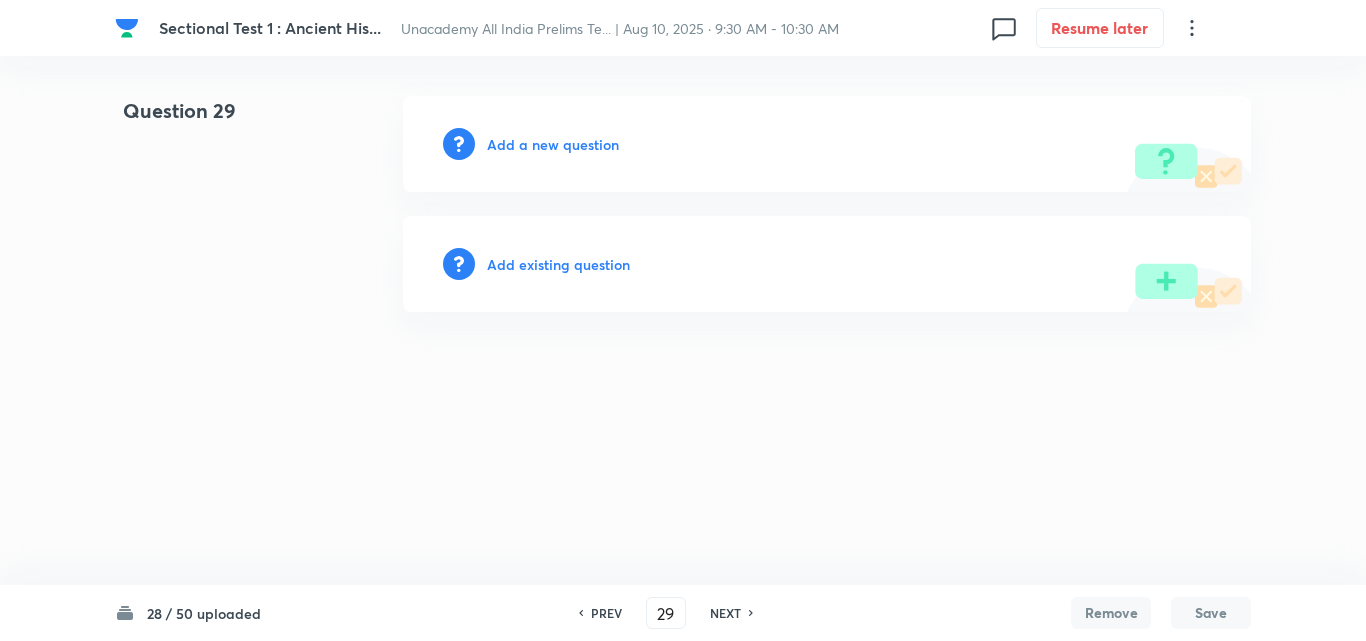 click on "Add a new question" at bounding box center (553, 144) 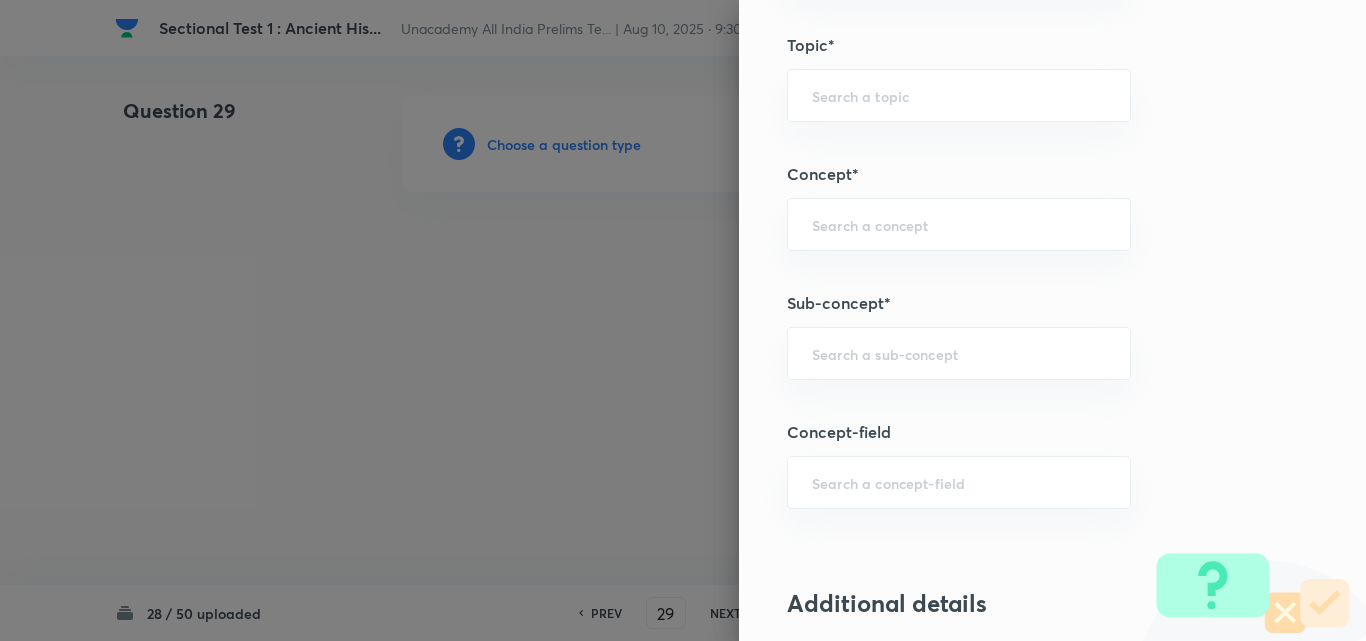 click on "Question settings Question type* Single choice correct Number of options* 2 3 4 5 Does this question have a passage?* Yes No Positive mark 2 ​ Negative Marks (Don’t add negative sign) 0.66 ​ Syllabus Topic group* ​ Topic* ​ Concept* ​ Sub-concept* ​ Concept-field ​ Additional details Question Difficulty Very easy Easy Moderate Hard Very hard Question is based on Fact Numerical Concept Previous year question Yes No Does this question have equation? Yes No Verification status Is the question verified? *Select 'yes' only if a question is verified Yes No Save" at bounding box center (1052, 320) 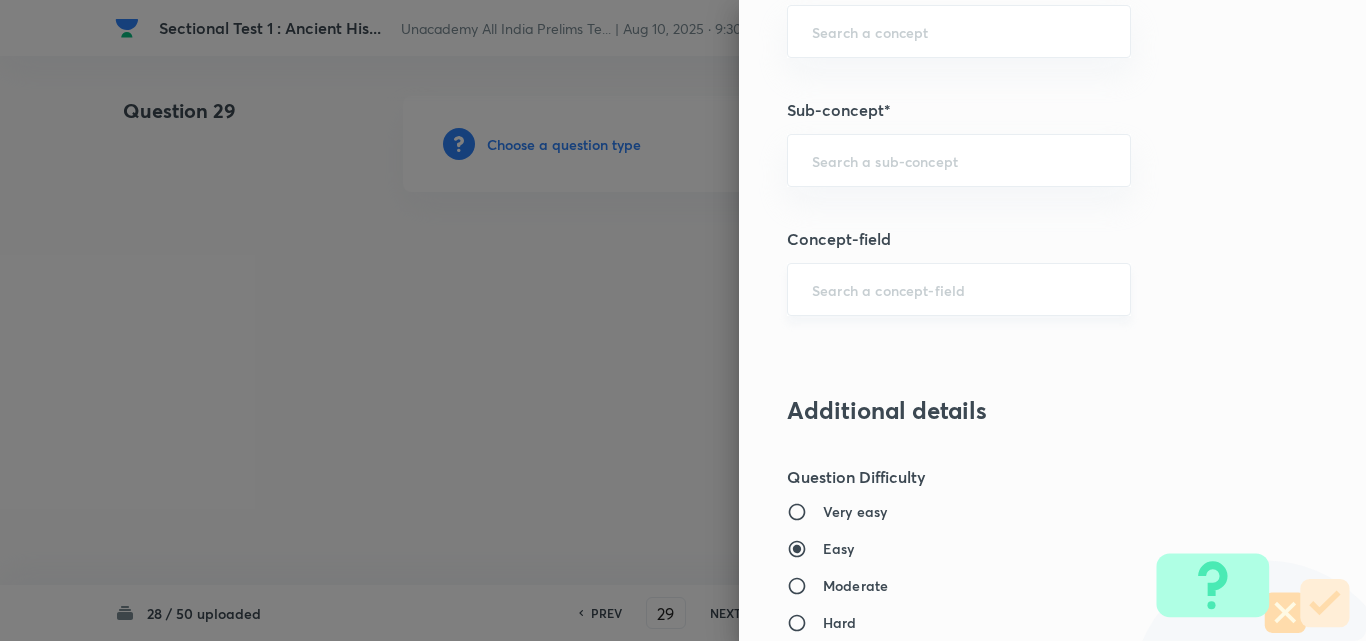scroll, scrollTop: 1200, scrollLeft: 0, axis: vertical 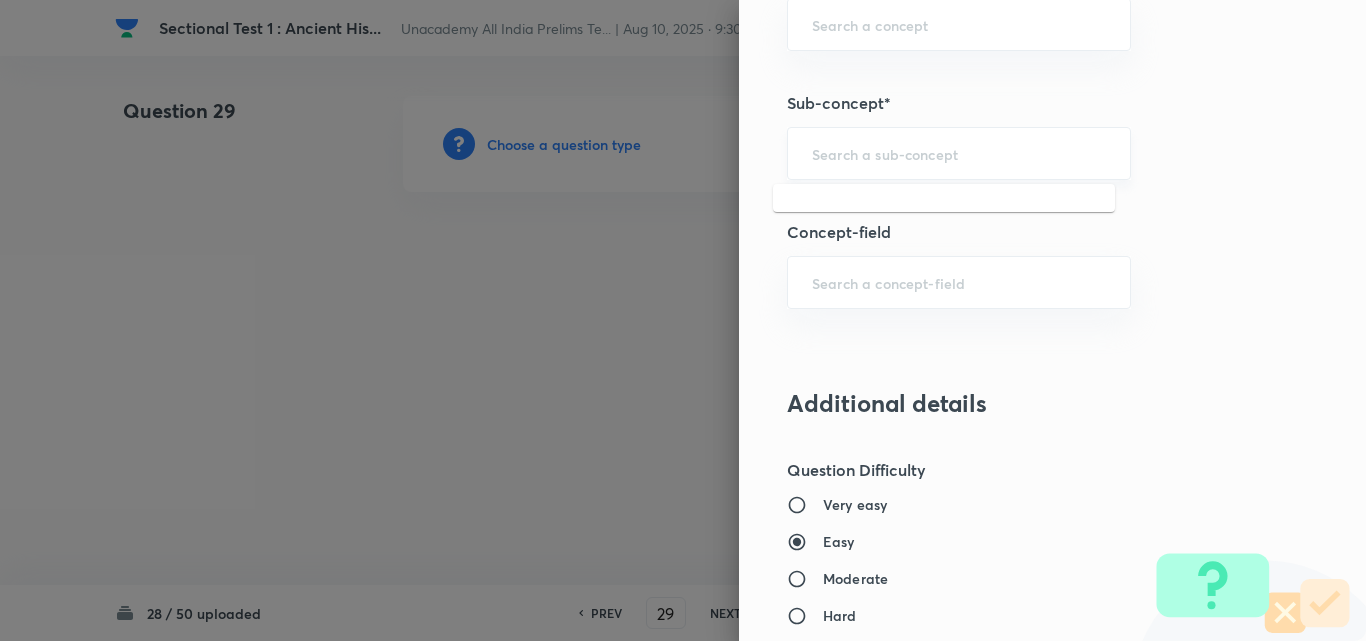 click at bounding box center [959, 153] 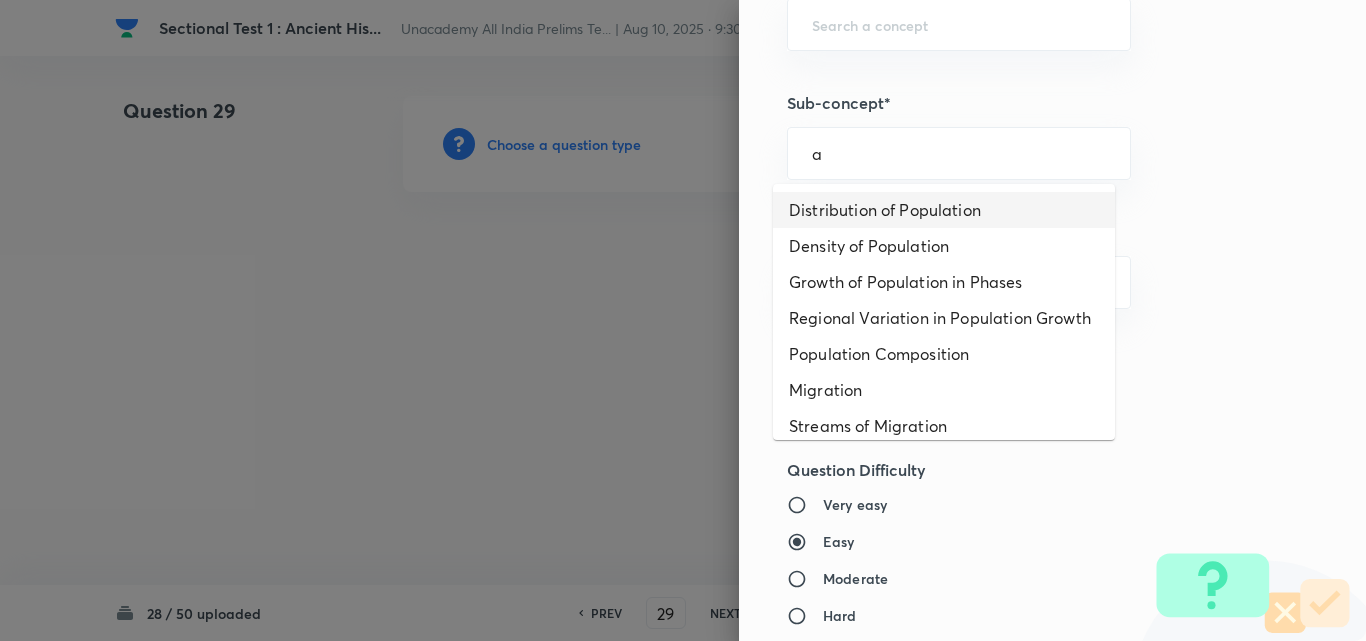 click on "Distribution of Population" at bounding box center (944, 210) 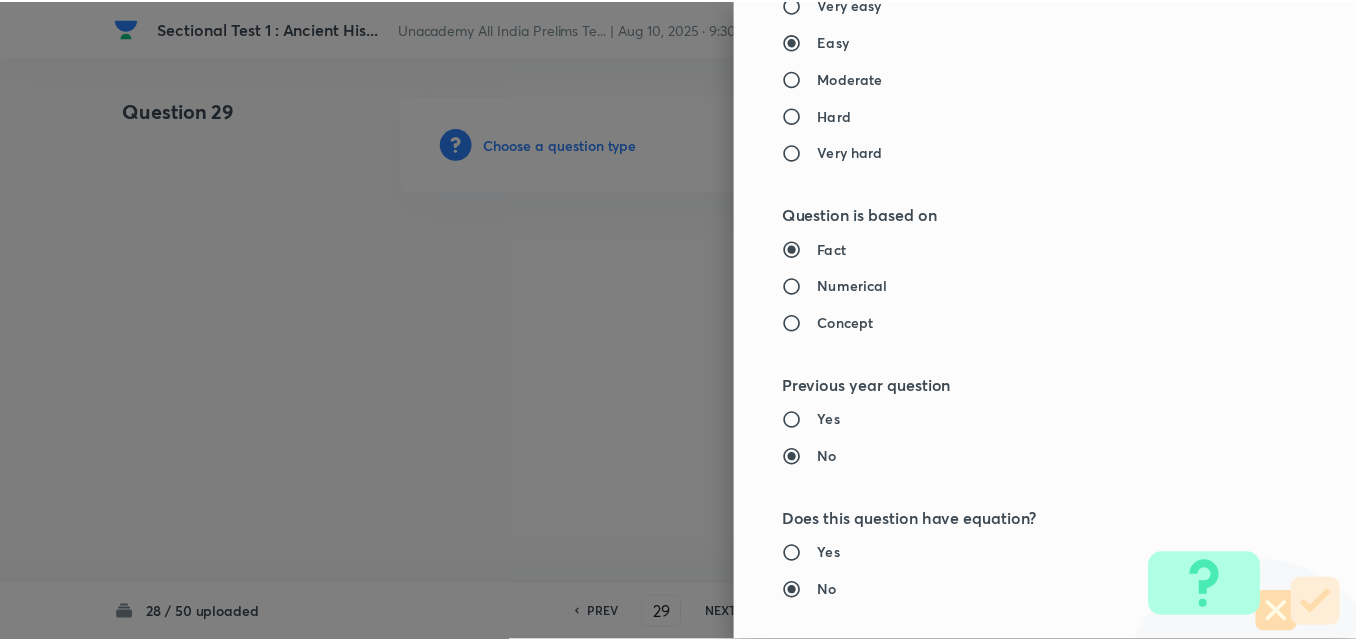 scroll, scrollTop: 2085, scrollLeft: 0, axis: vertical 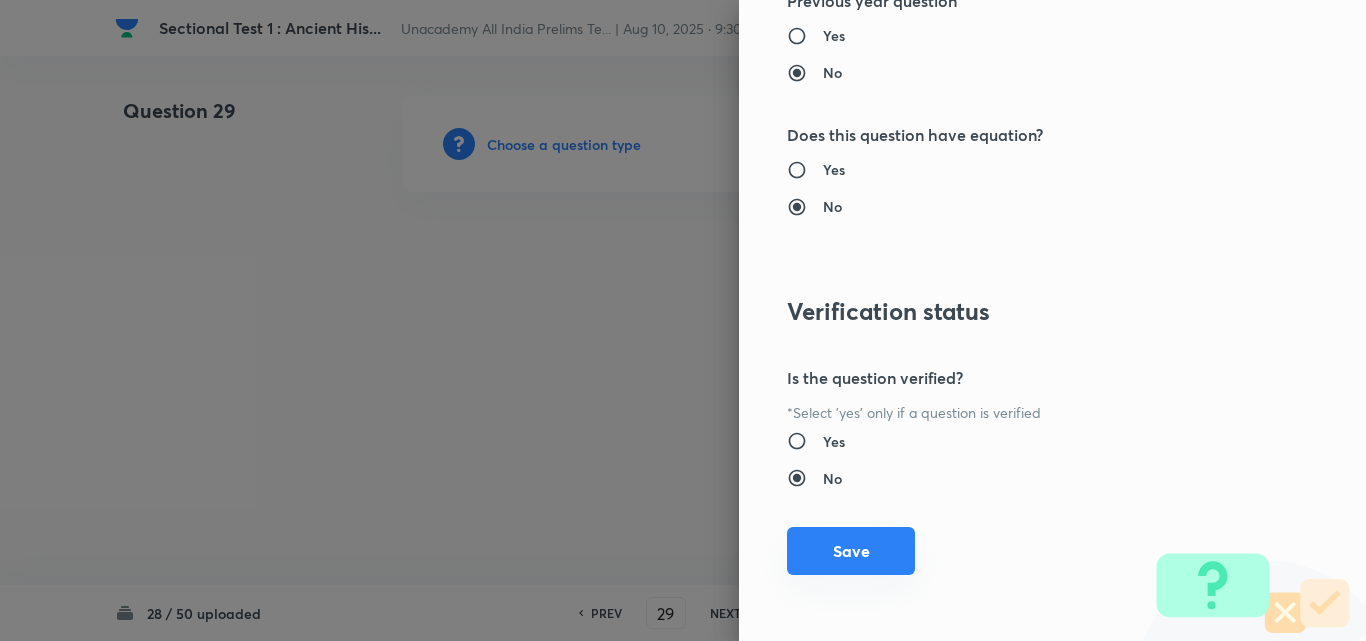 click on "Save" at bounding box center (851, 551) 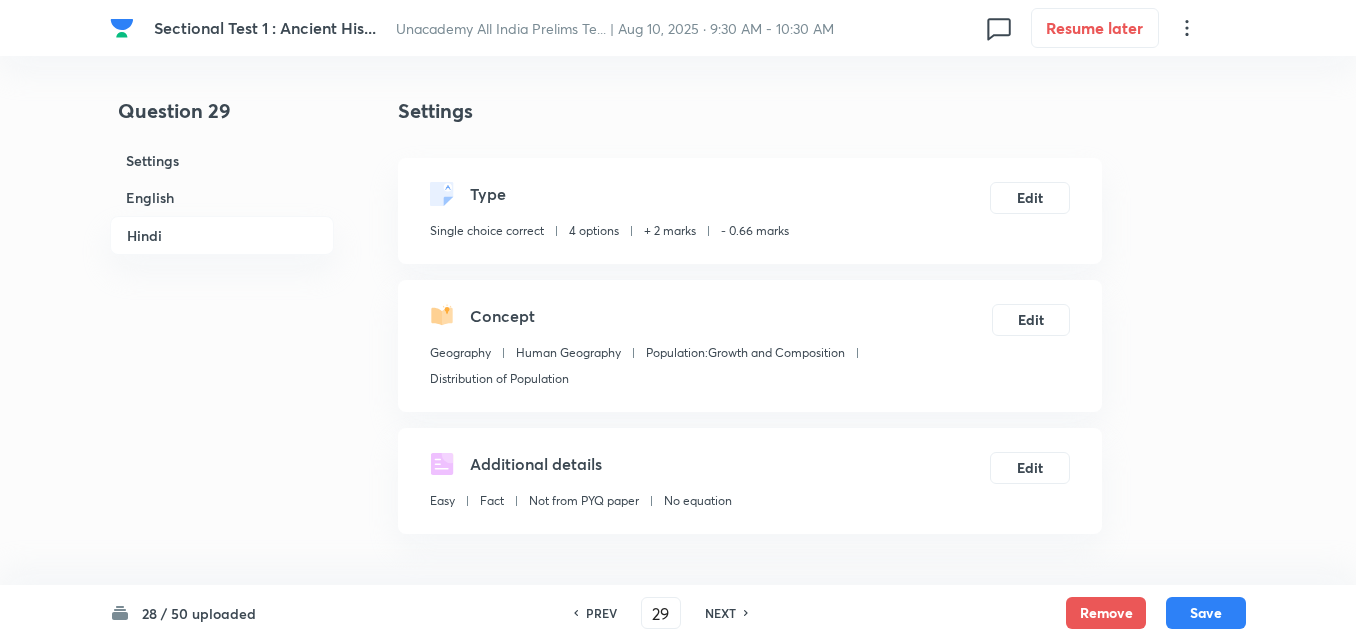 click on "English" at bounding box center (222, 197) 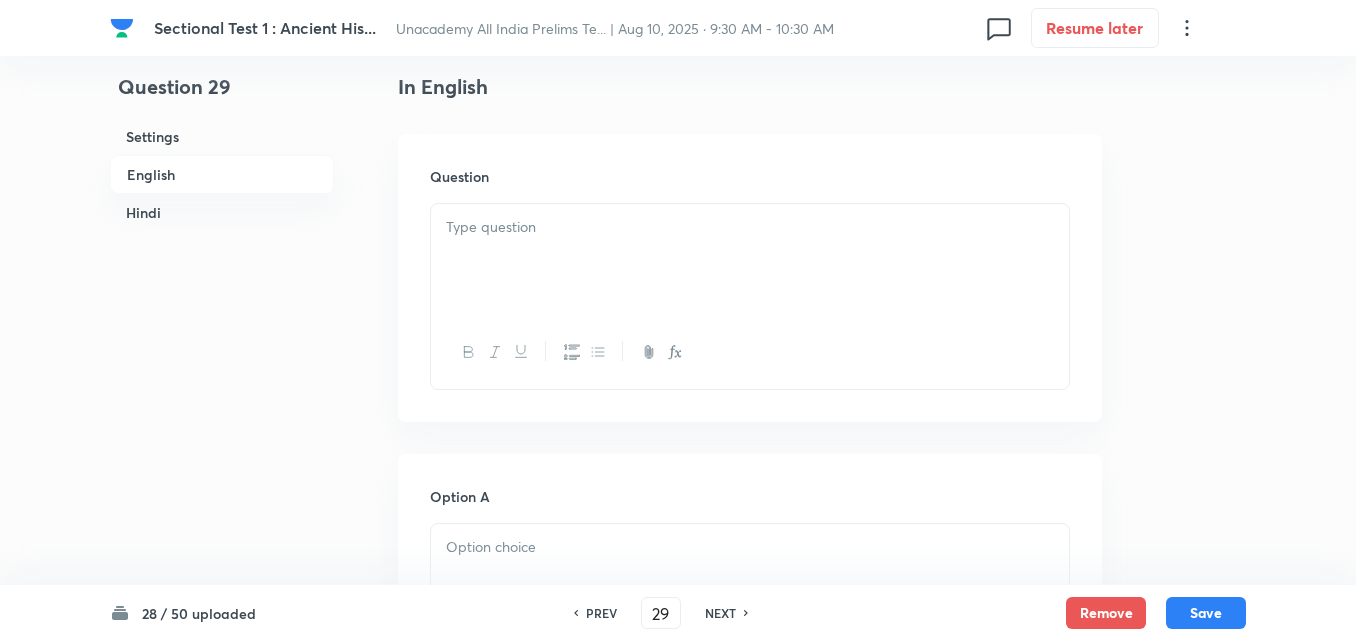 click at bounding box center (750, 260) 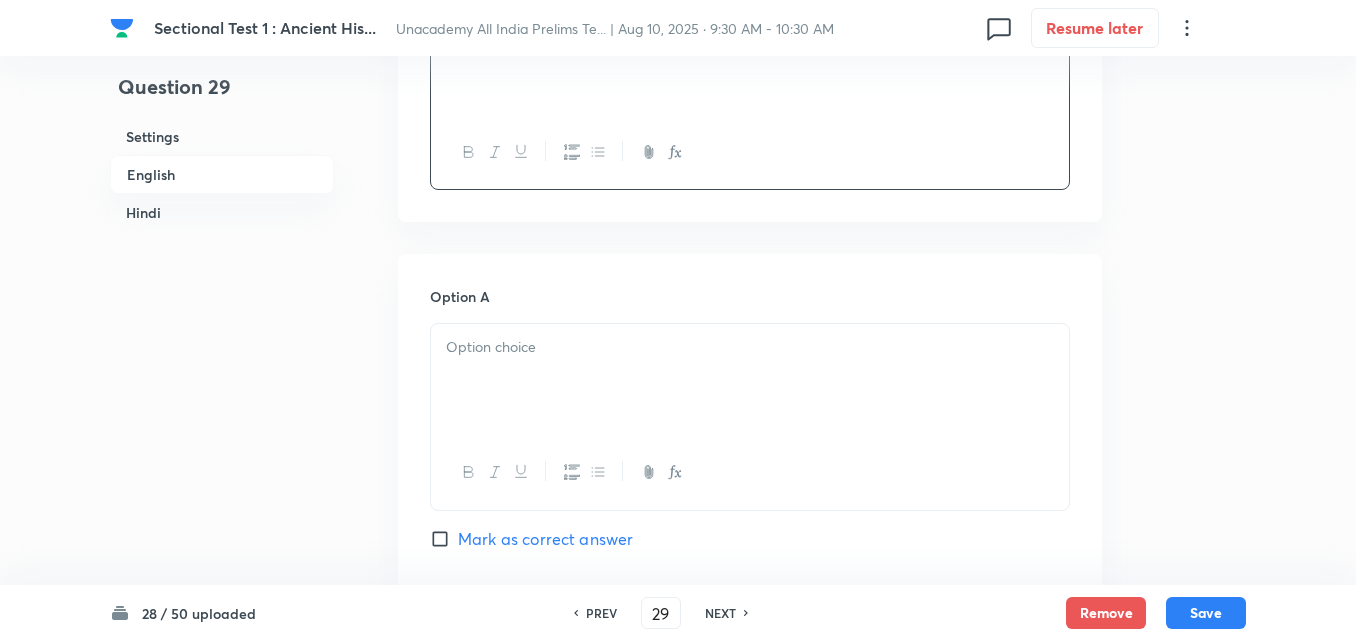 click at bounding box center [750, 347] 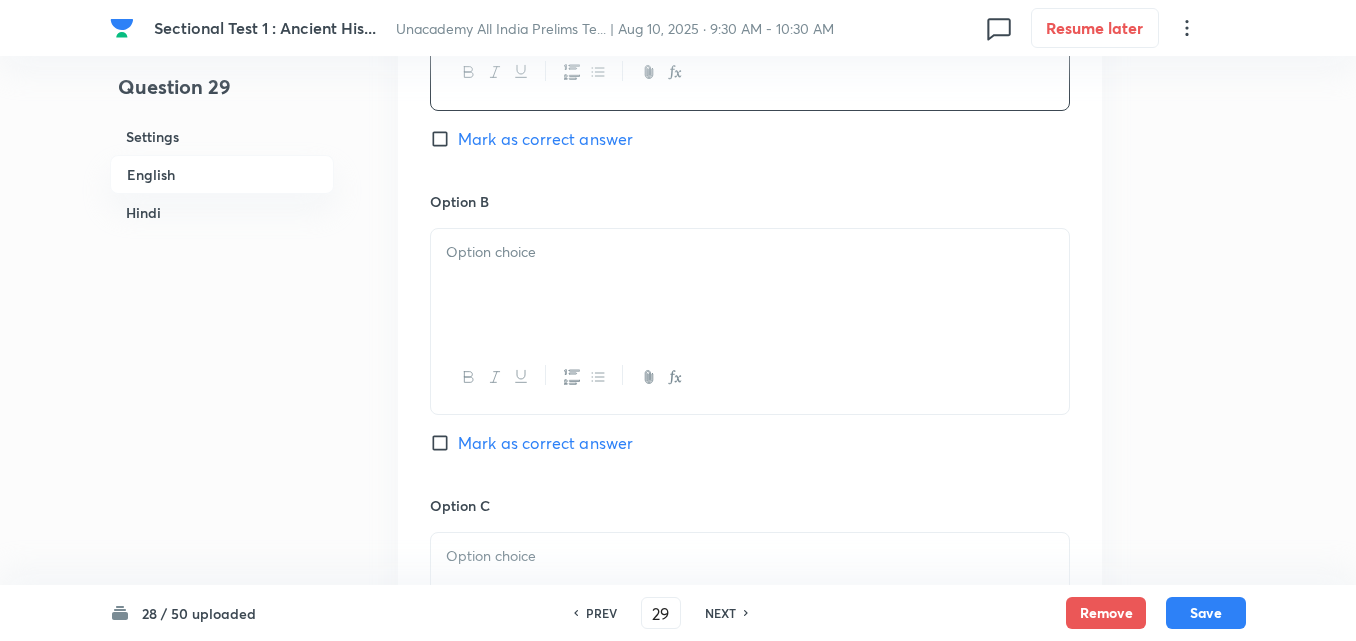 drag, startPoint x: 538, startPoint y: 298, endPoint x: 537, endPoint y: 287, distance: 11.045361 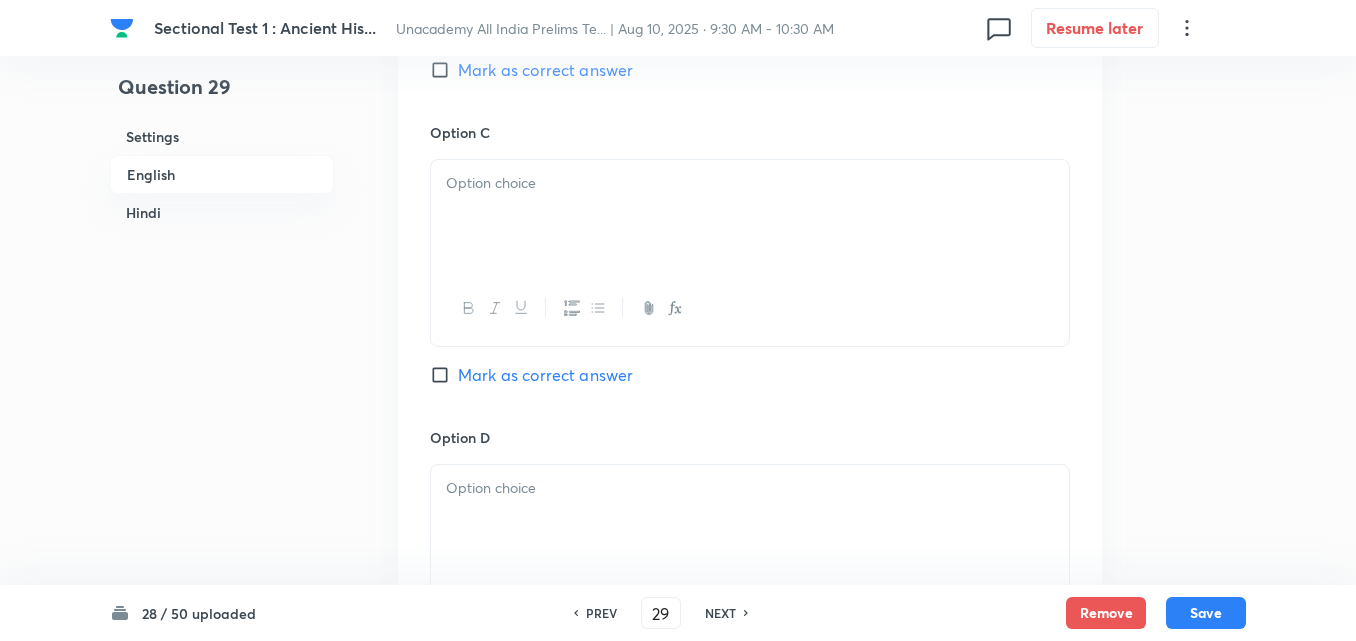 scroll, scrollTop: 1542, scrollLeft: 0, axis: vertical 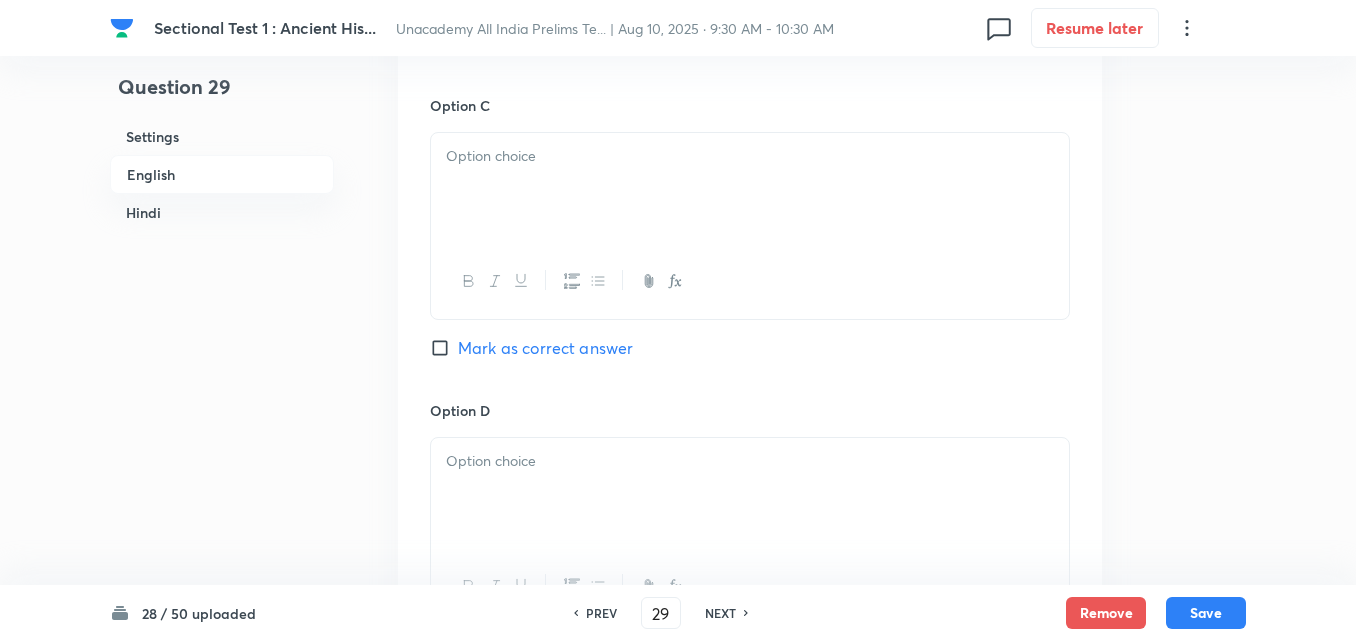 click at bounding box center (750, 281) 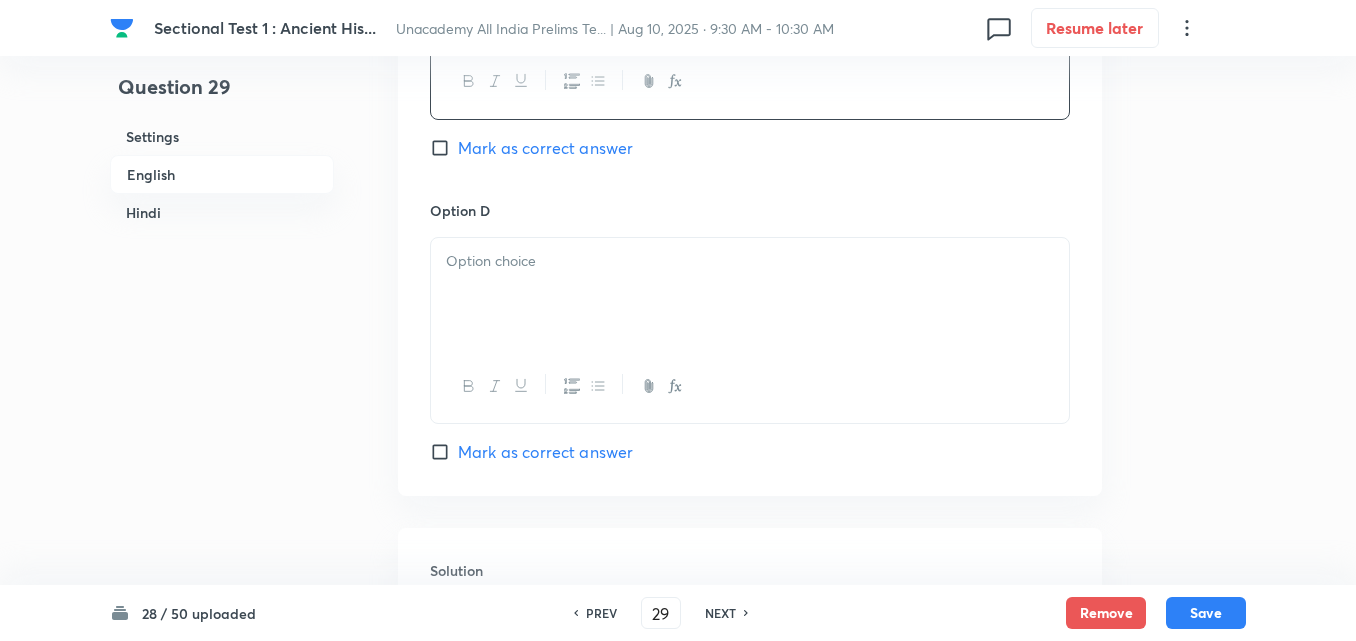 click at bounding box center [750, 294] 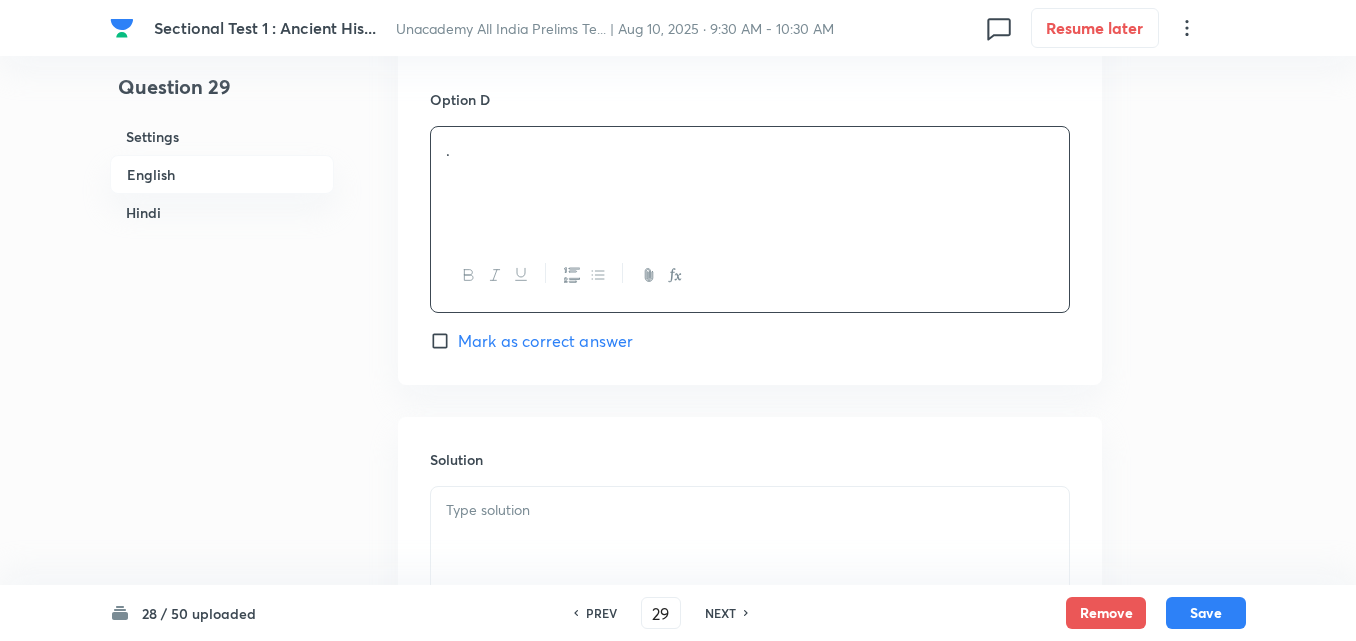 scroll, scrollTop: 2042, scrollLeft: 0, axis: vertical 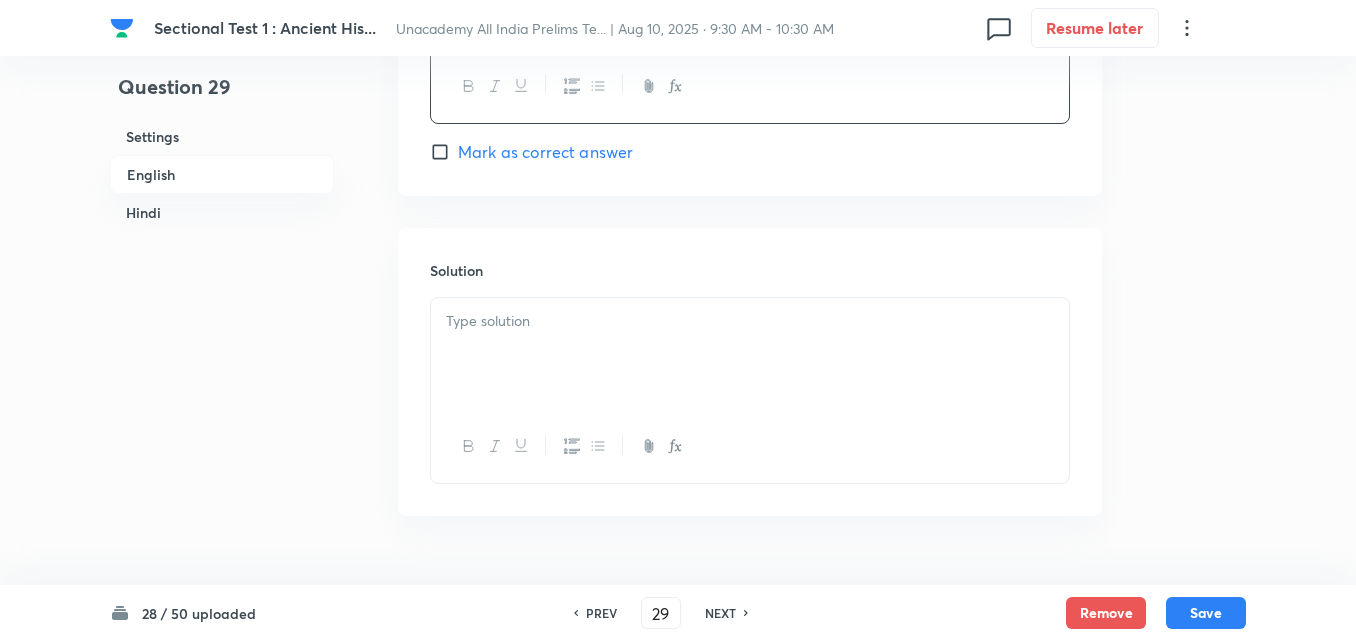 click on "Mark as correct answer" at bounding box center [545, 152] 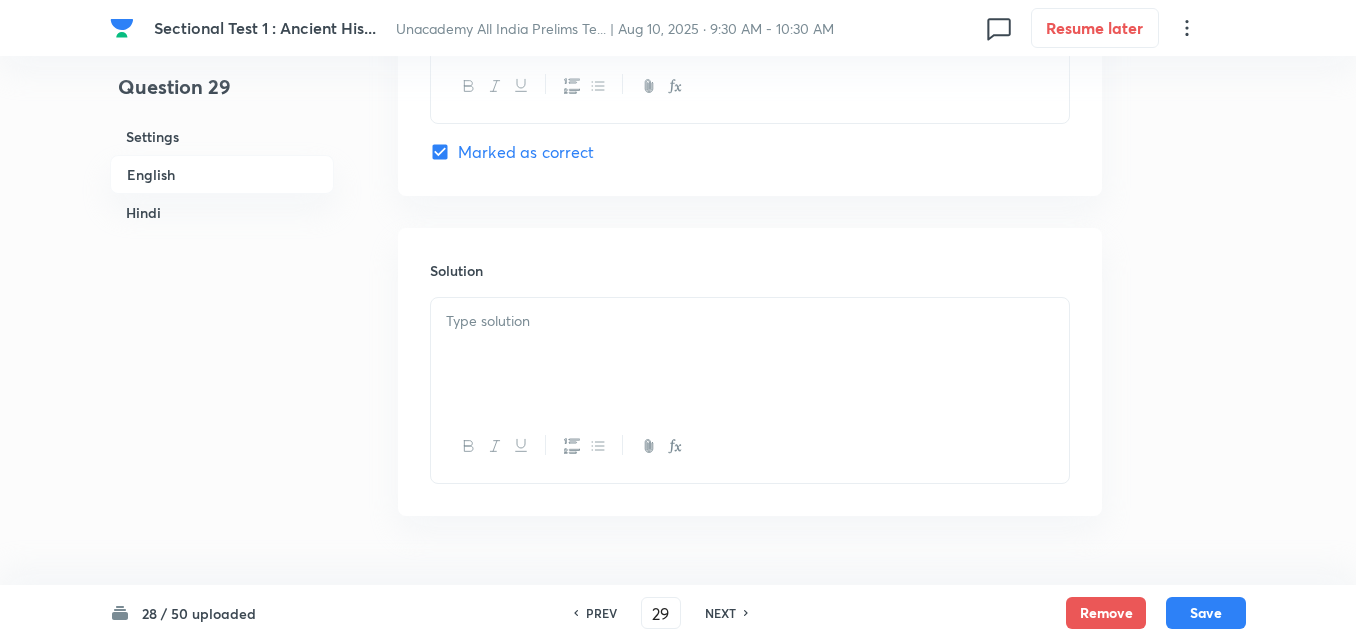 click at bounding box center [750, 354] 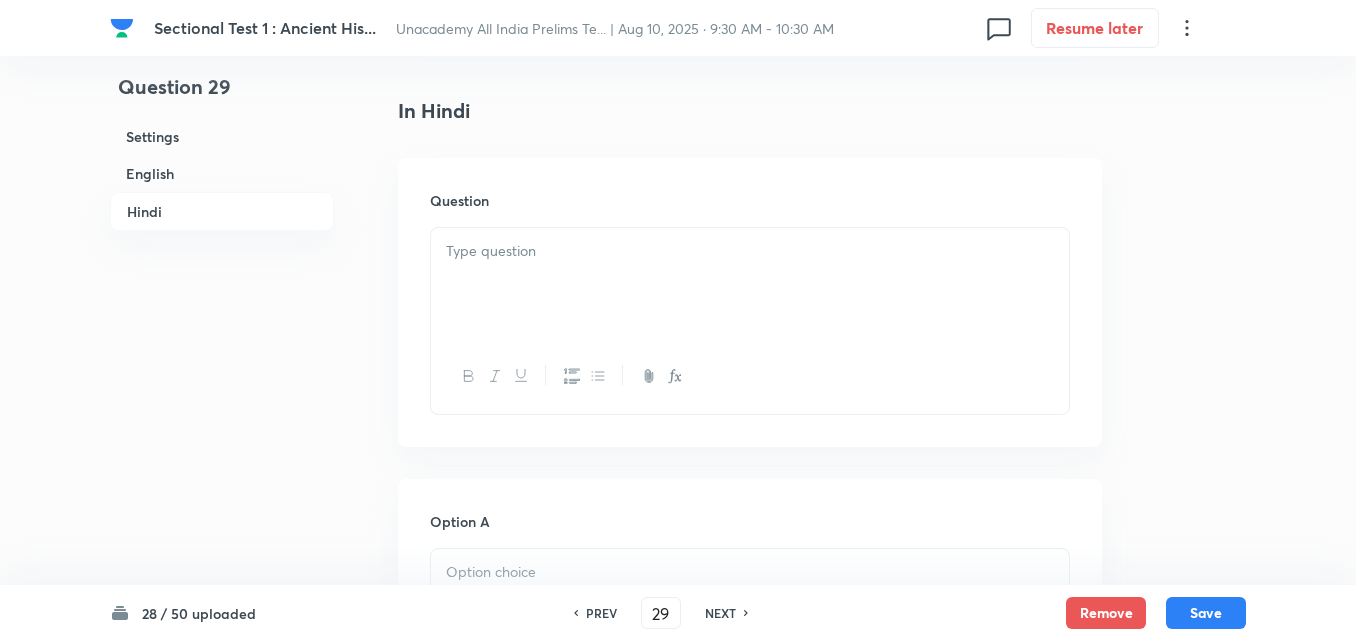 click at bounding box center [750, 284] 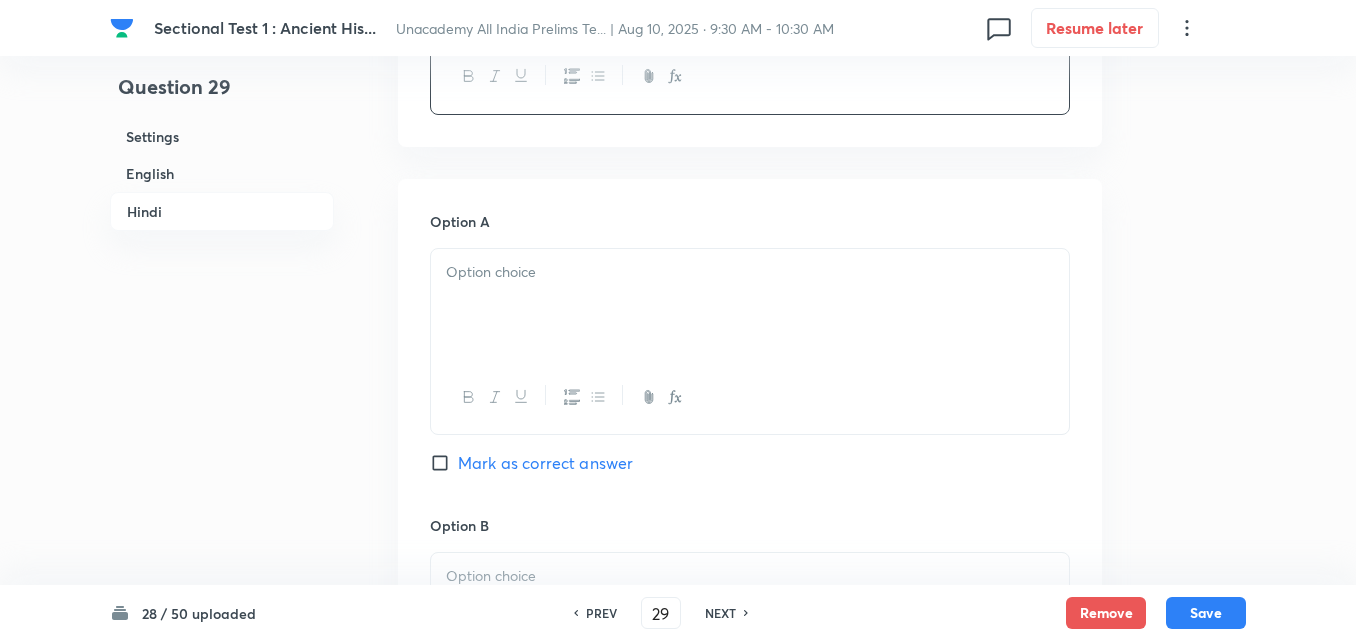 click at bounding box center [750, 305] 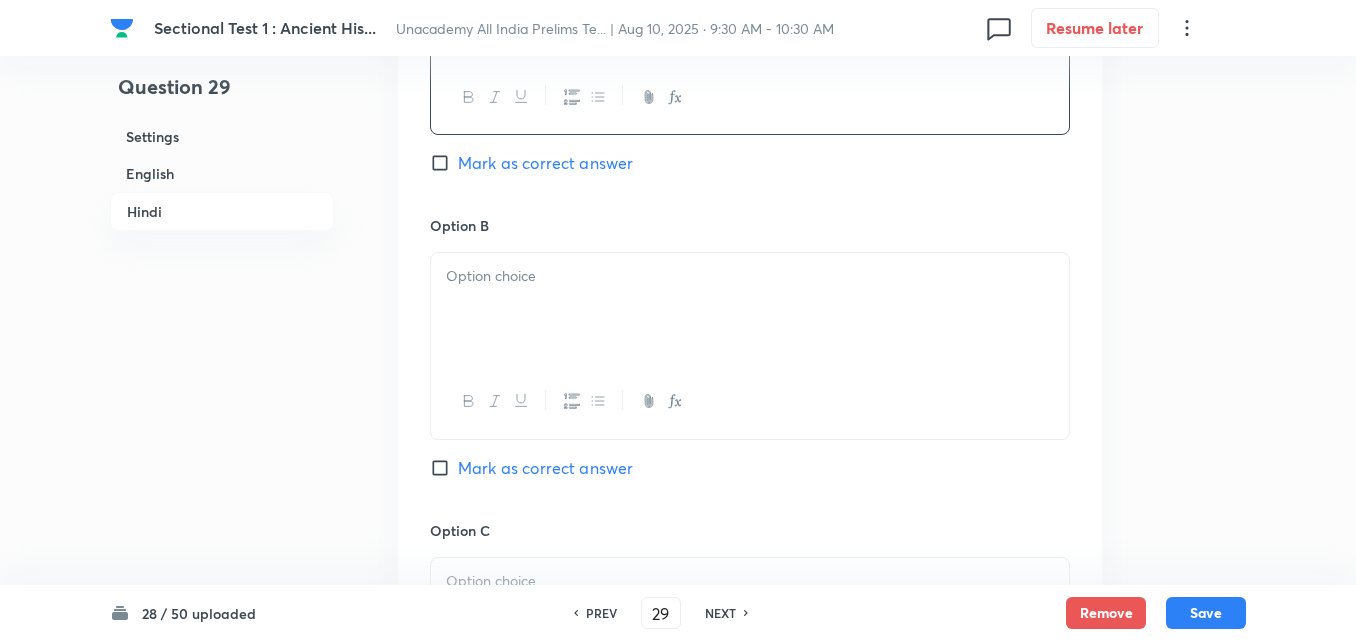 click at bounding box center [750, 276] 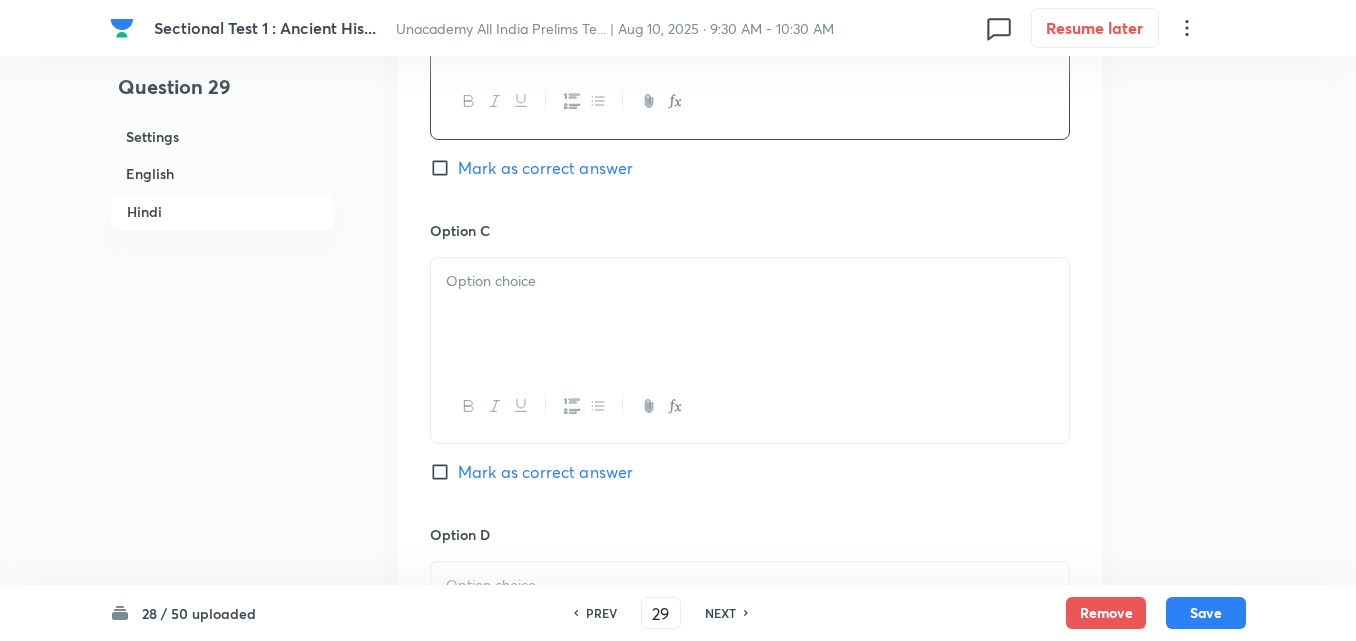 click at bounding box center [750, 281] 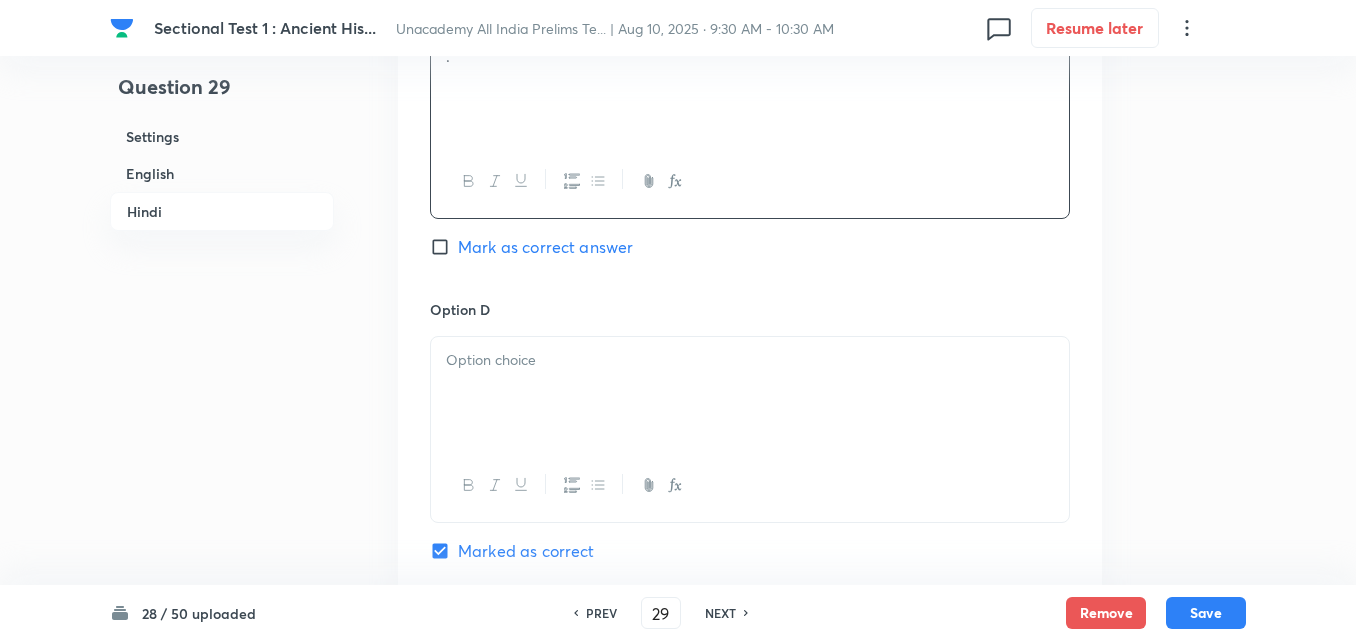 scroll, scrollTop: 3842, scrollLeft: 0, axis: vertical 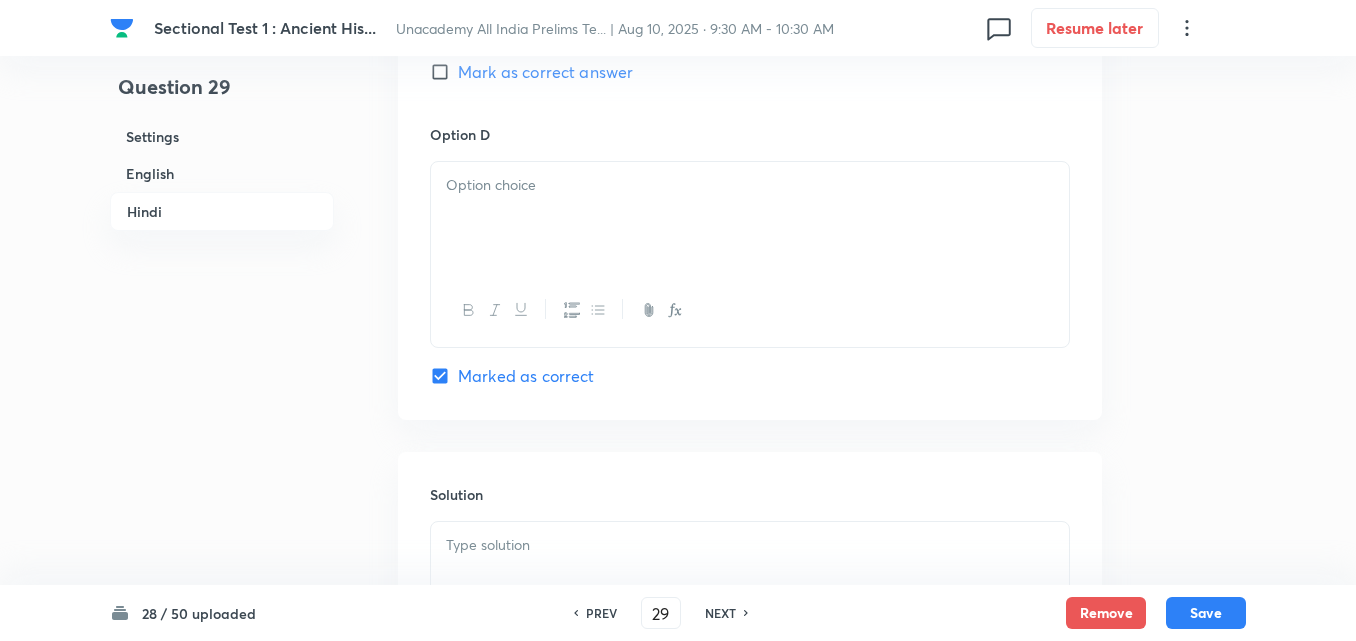 drag, startPoint x: 540, startPoint y: 278, endPoint x: 540, endPoint y: 267, distance: 11 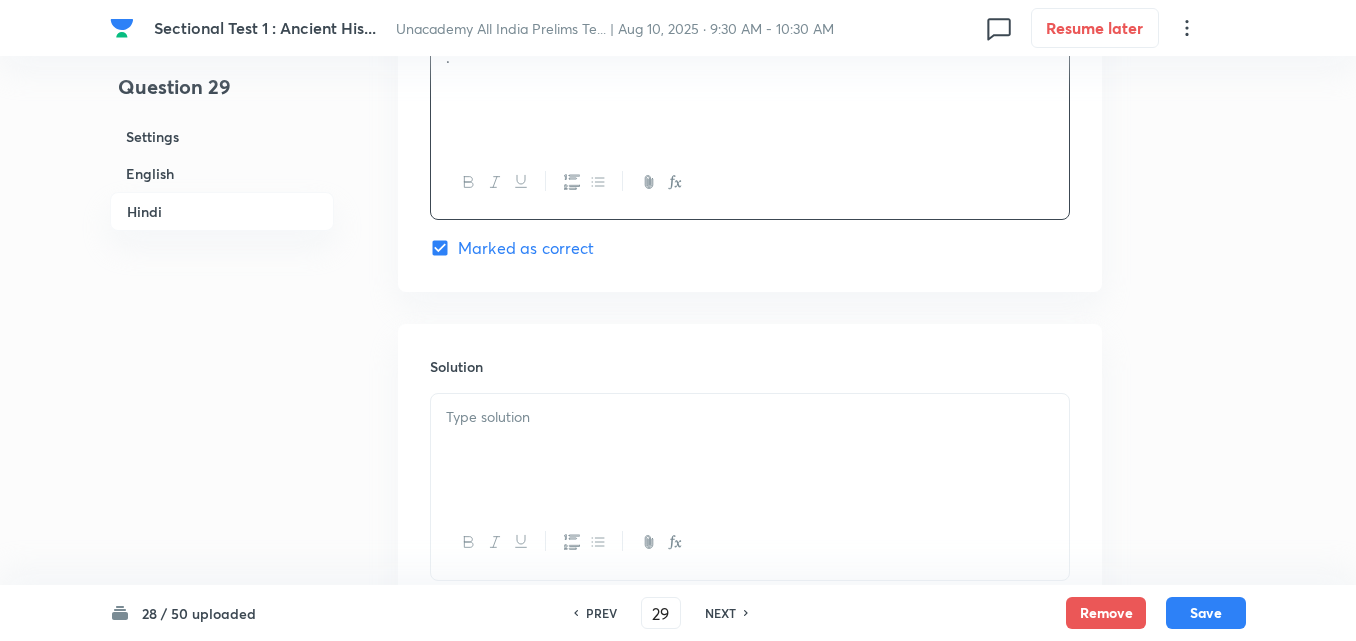 scroll, scrollTop: 4118, scrollLeft: 0, axis: vertical 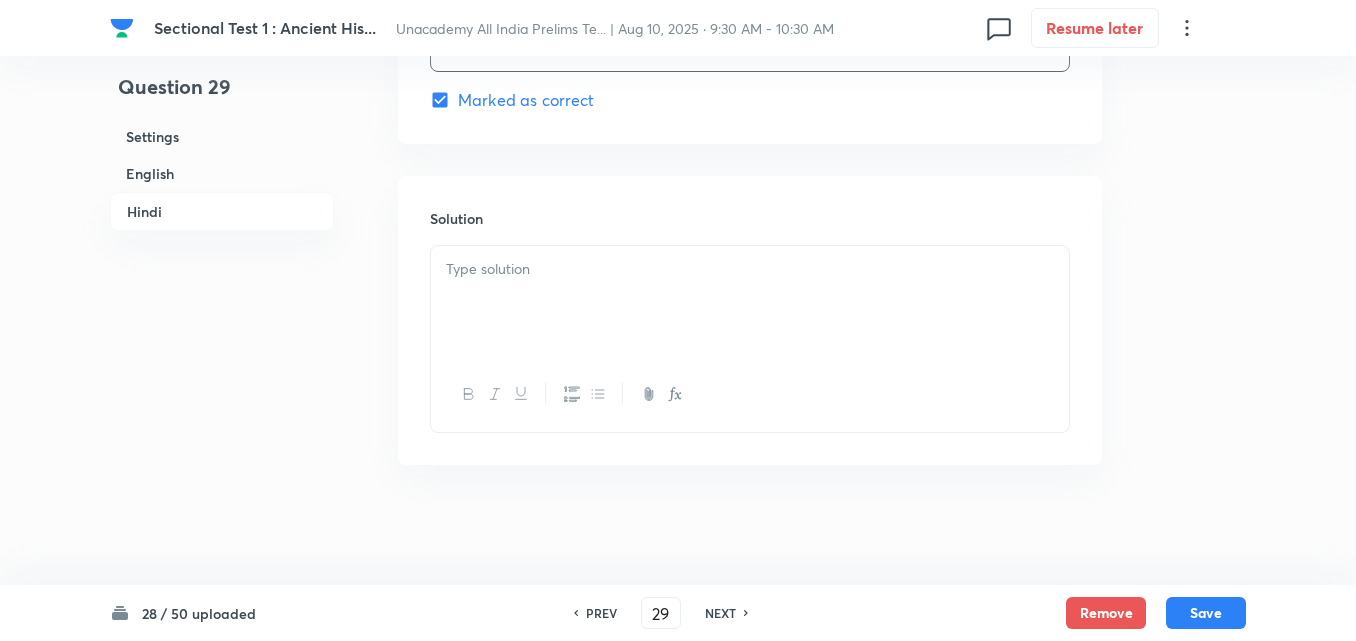 click at bounding box center (750, 269) 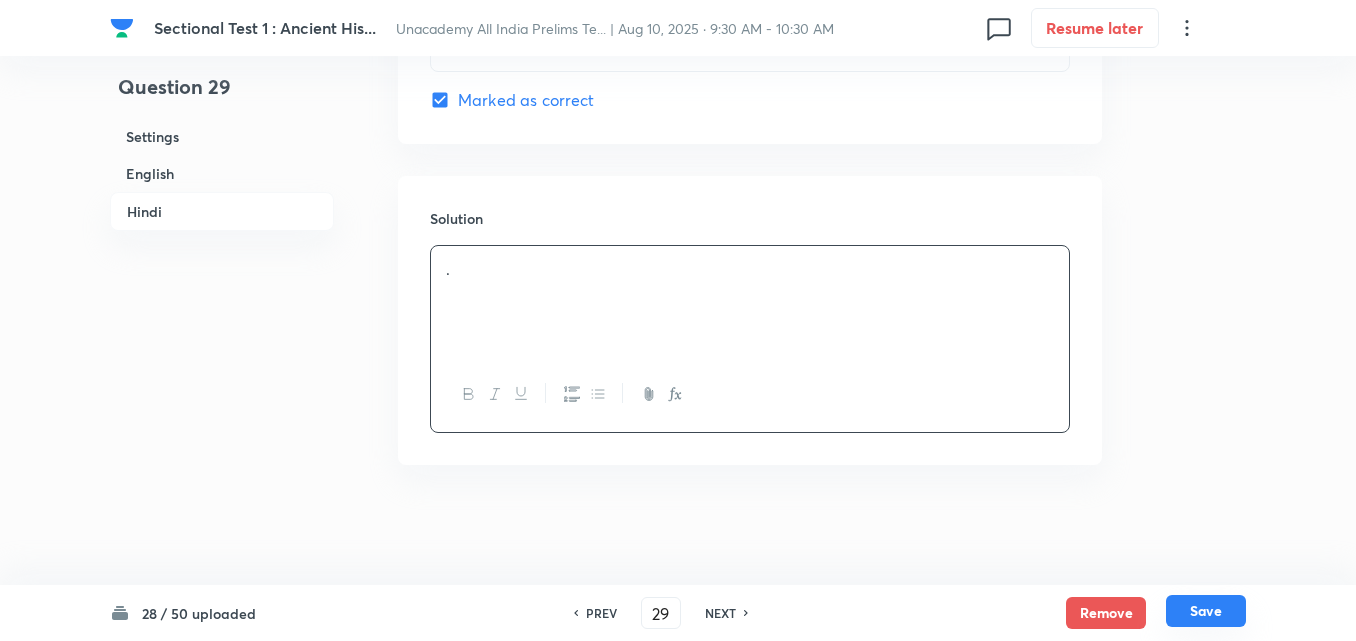 click on "Save" at bounding box center (1206, 611) 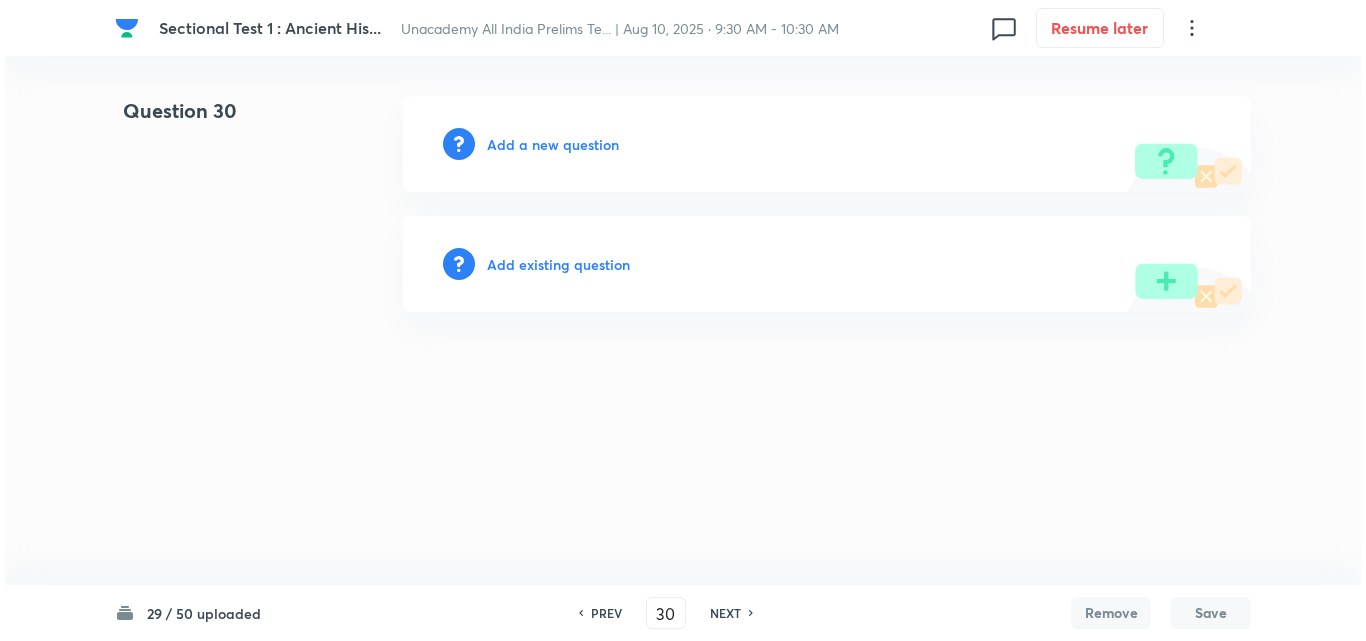 scroll, scrollTop: 0, scrollLeft: 0, axis: both 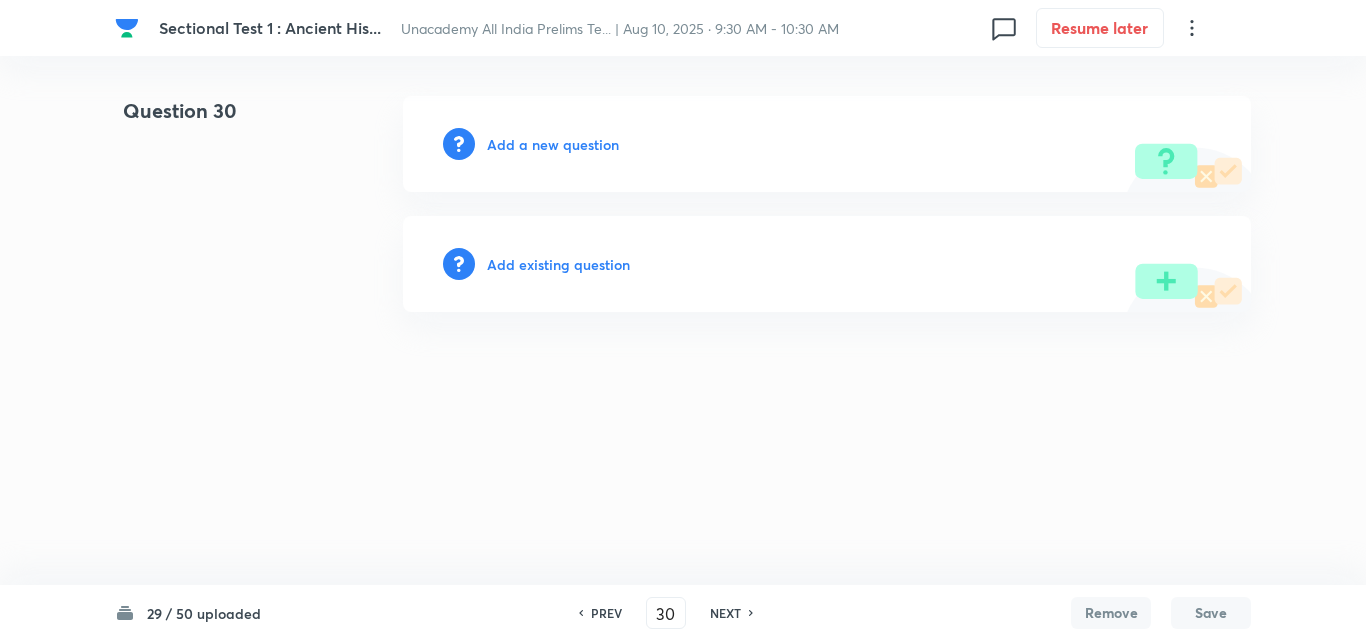 click on "Add a new question" at bounding box center [553, 144] 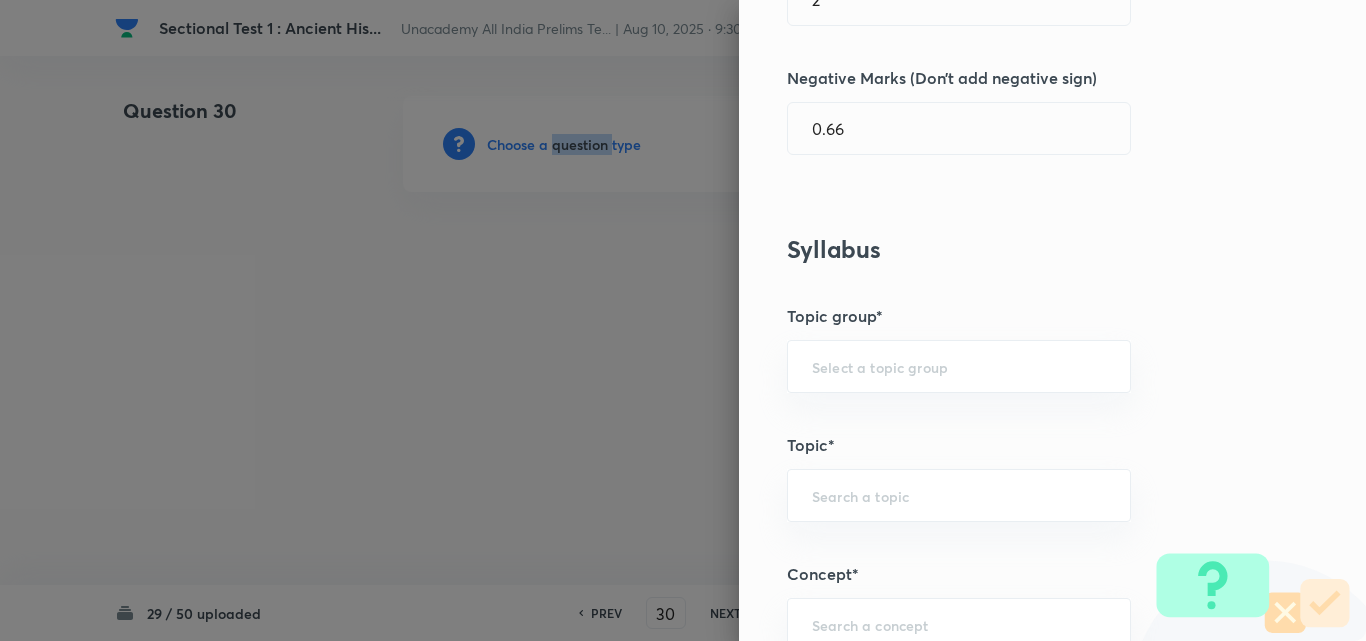 scroll, scrollTop: 1100, scrollLeft: 0, axis: vertical 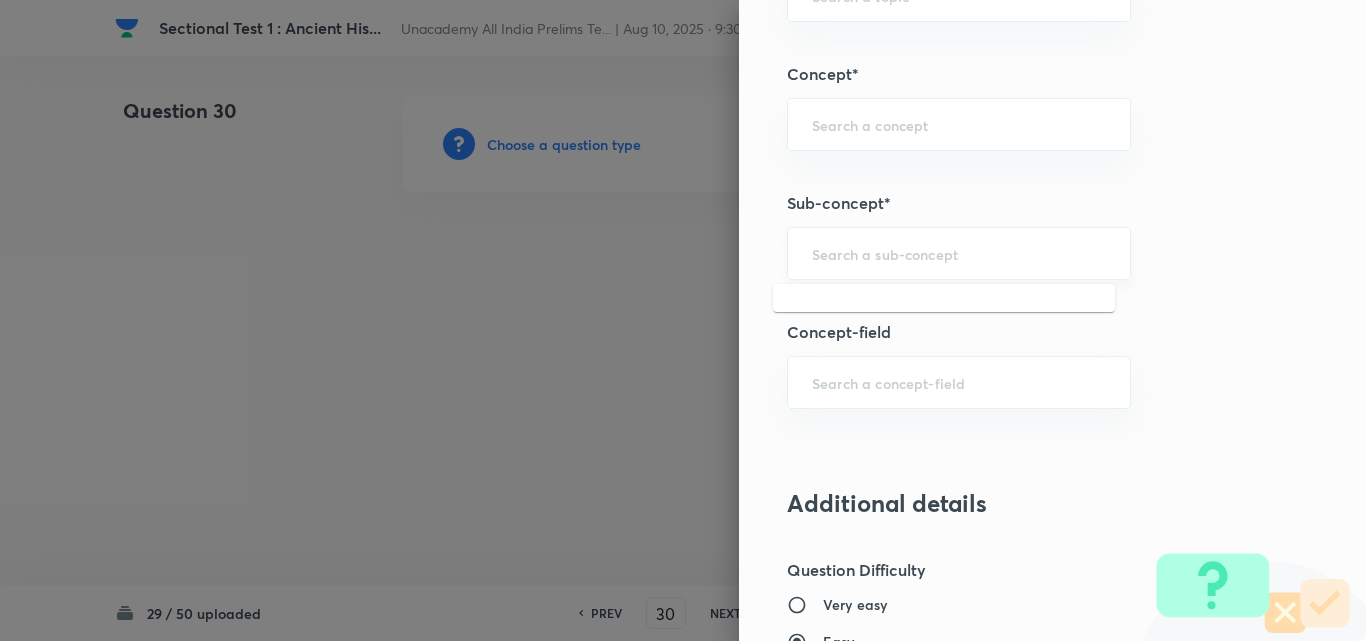click at bounding box center (959, 253) 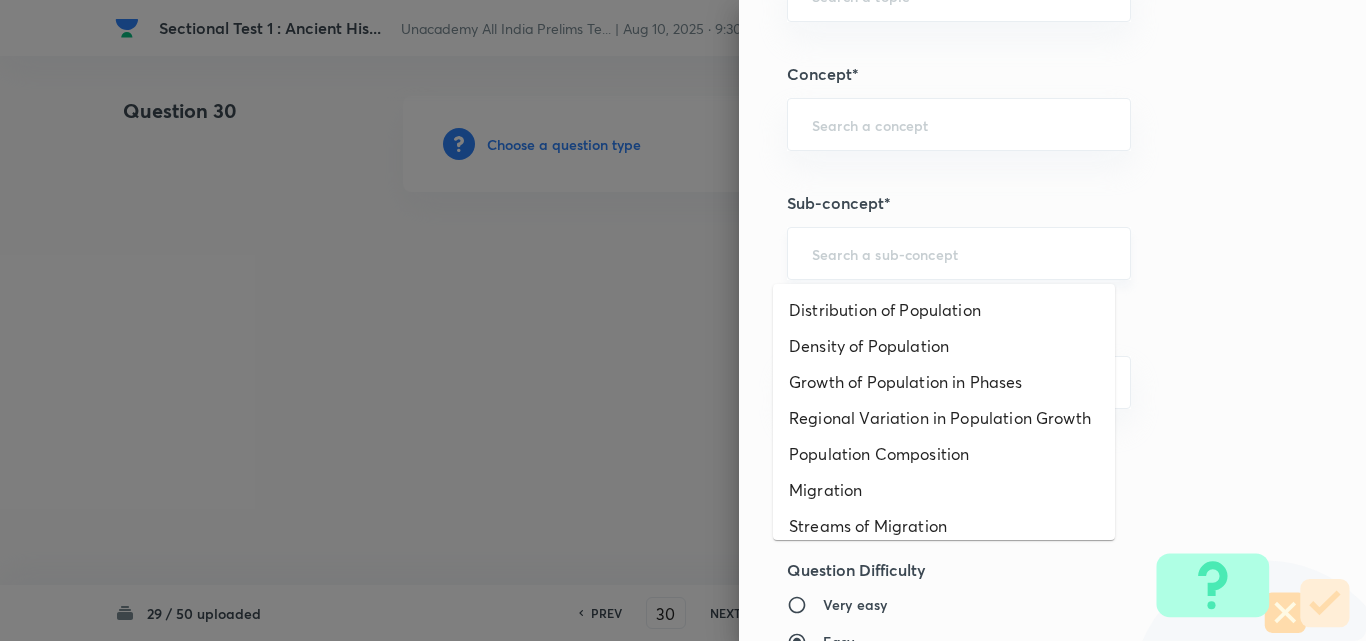 click at bounding box center [959, 253] 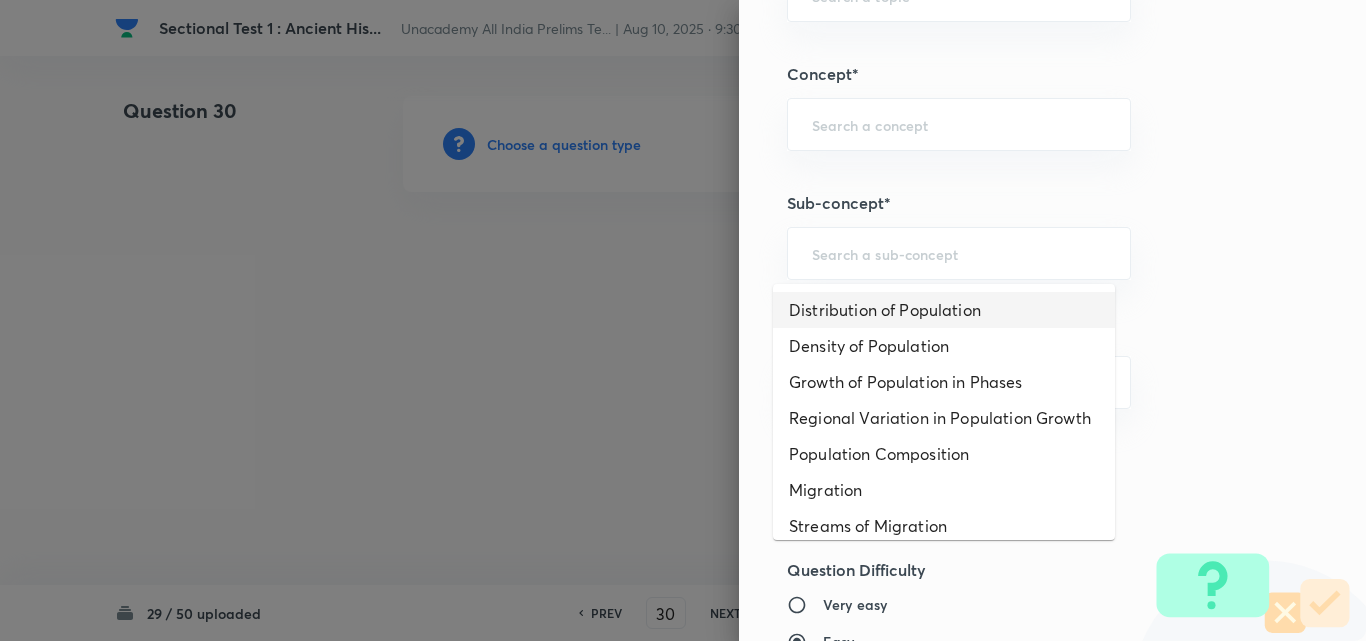 click on "Distribution of Population" at bounding box center (944, 310) 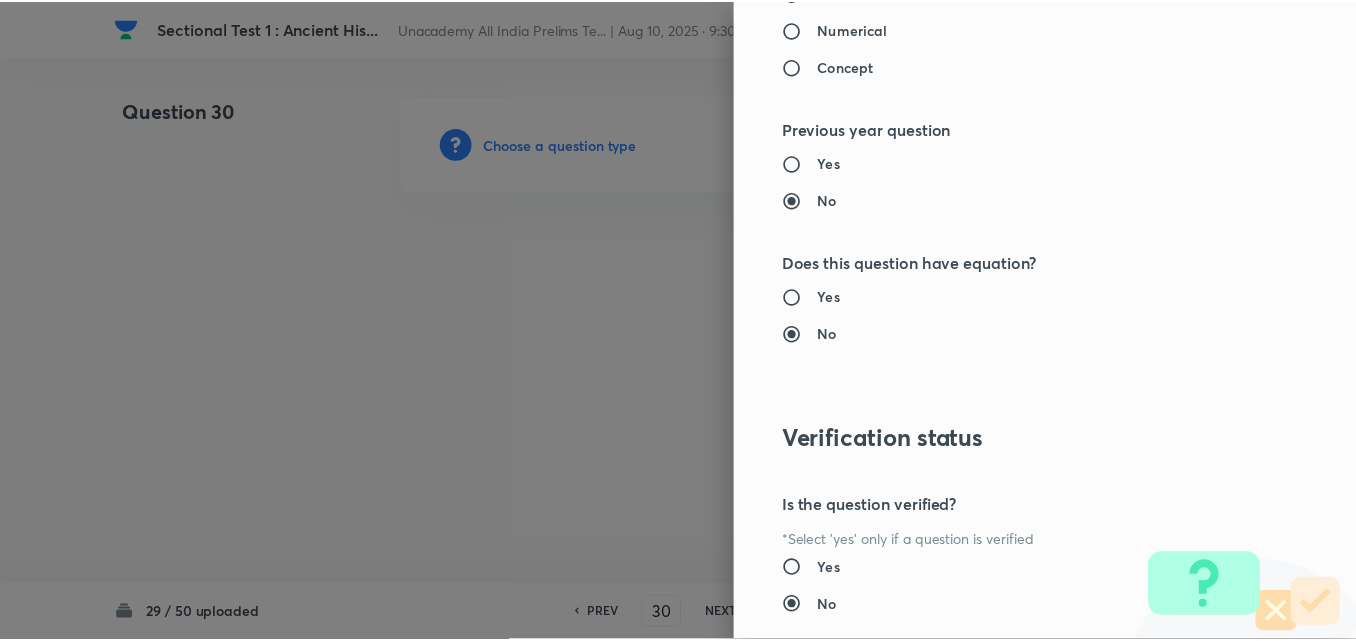 scroll, scrollTop: 2085, scrollLeft: 0, axis: vertical 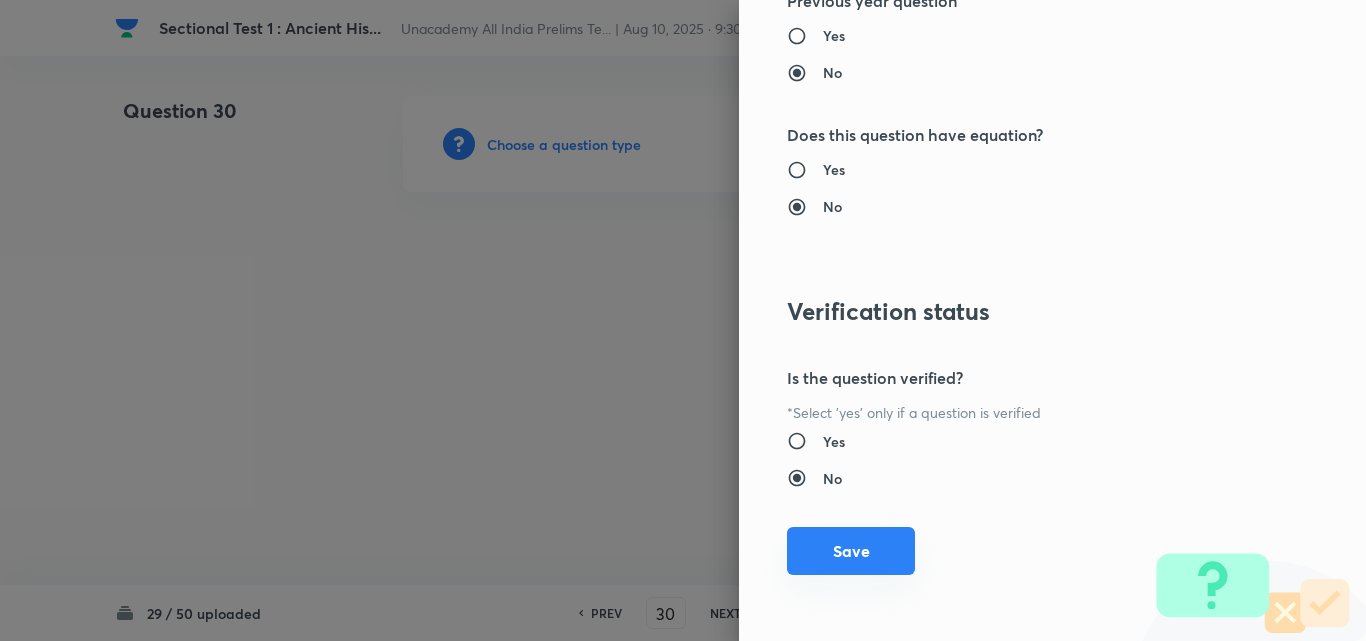 click on "Save" at bounding box center (851, 551) 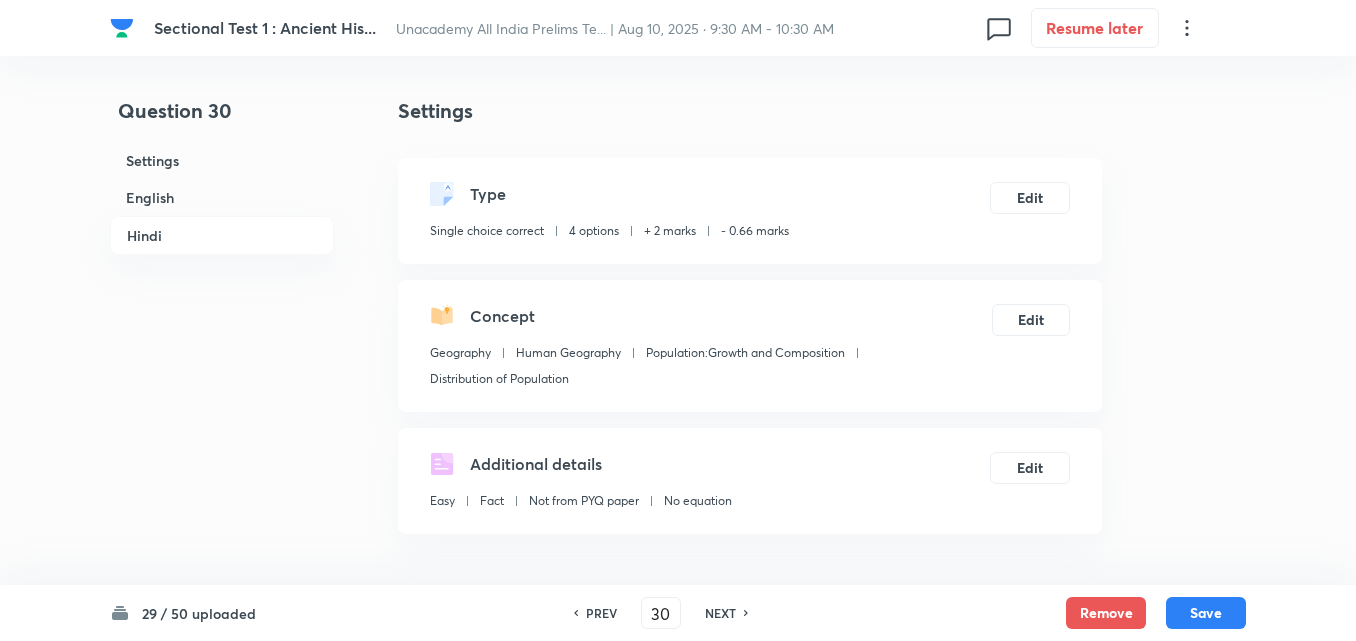 click on "English" at bounding box center [222, 197] 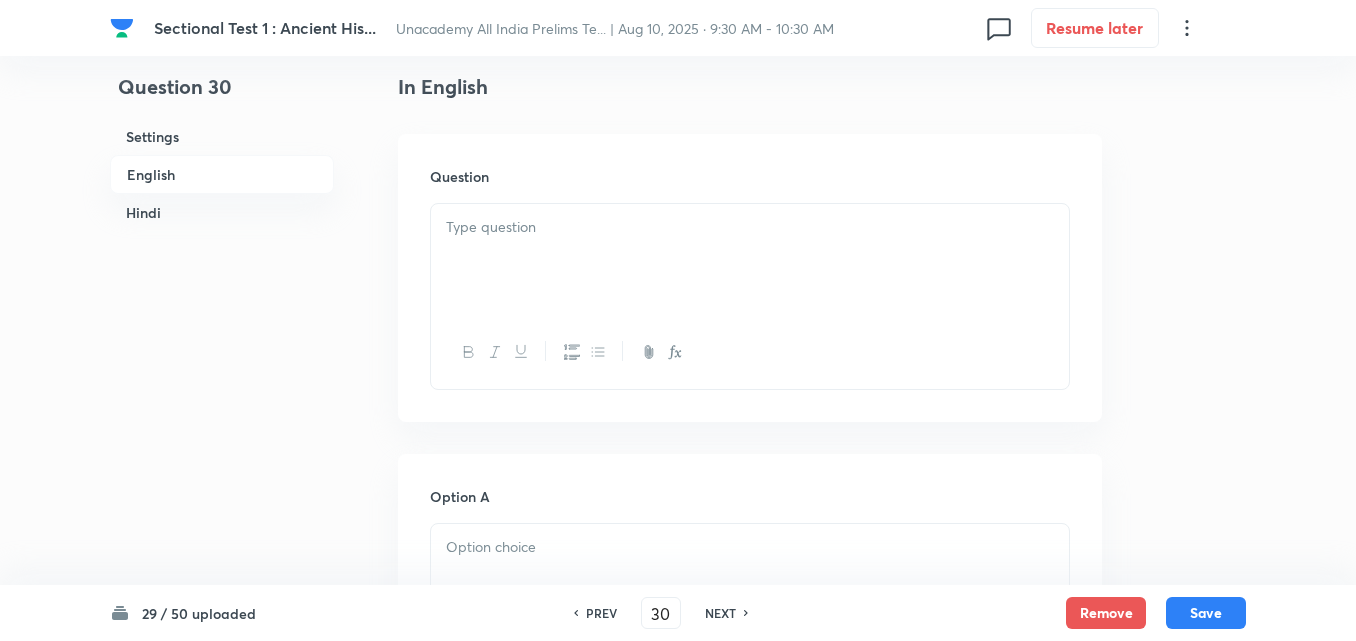 click at bounding box center (750, 260) 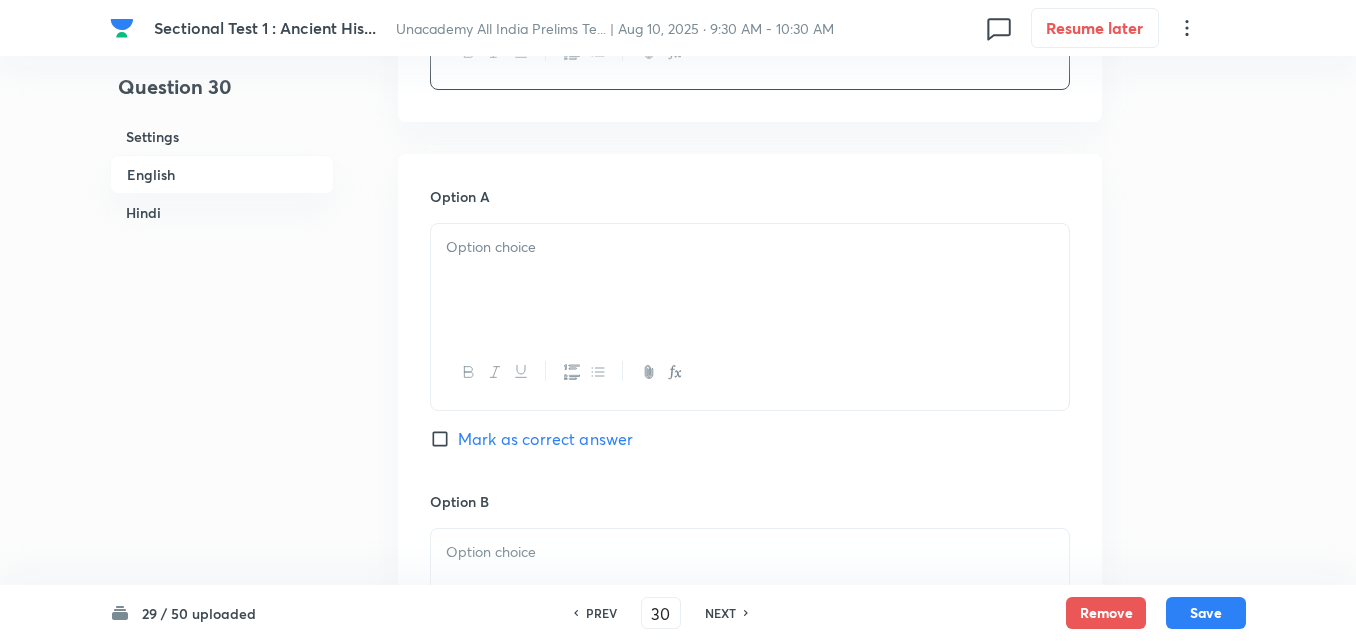 click at bounding box center (750, 280) 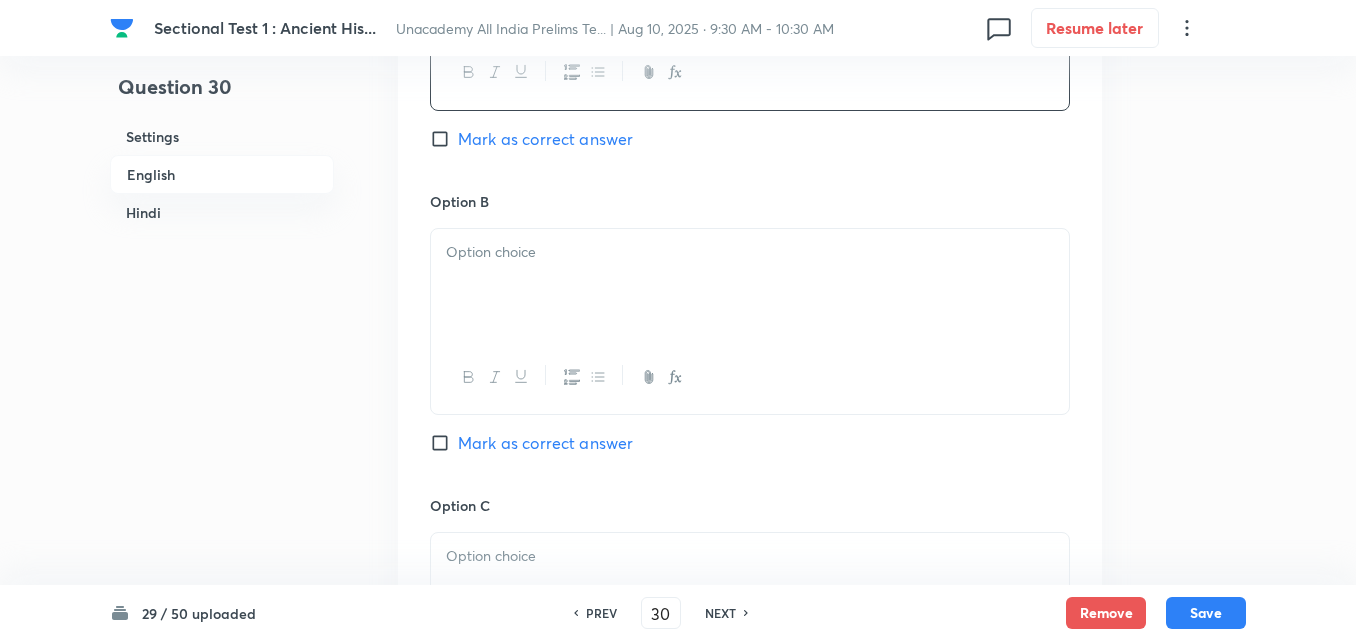click at bounding box center (750, 252) 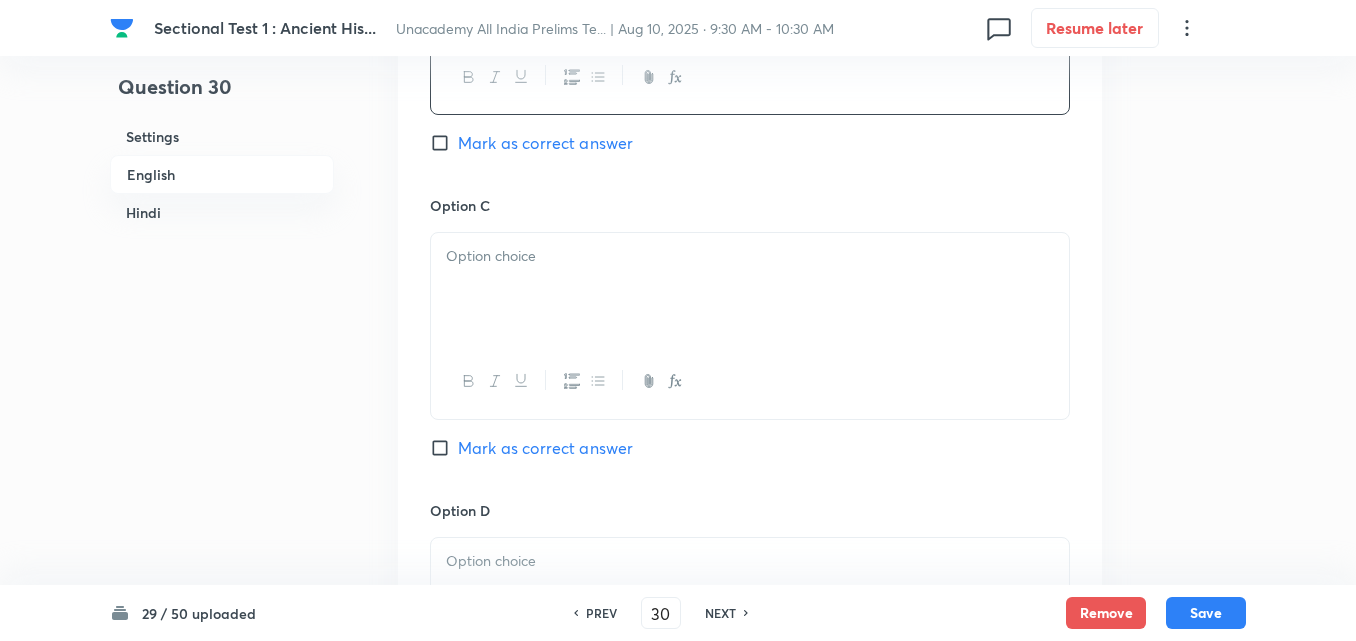 click at bounding box center [750, 256] 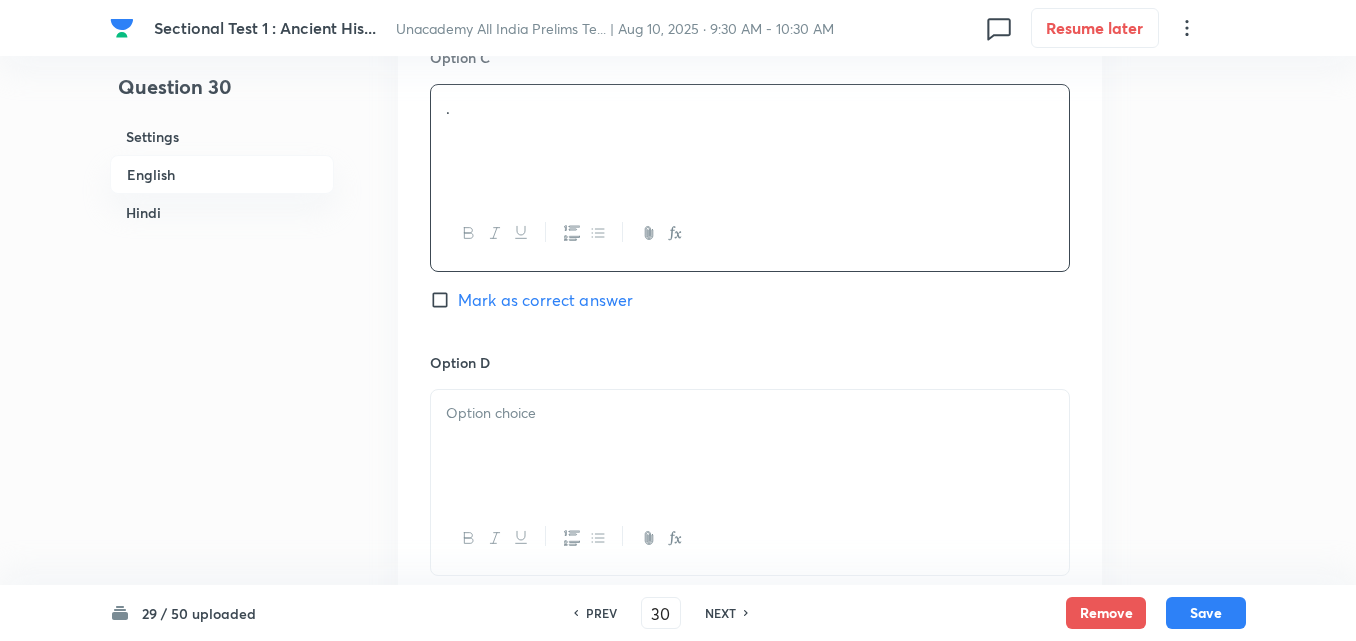scroll, scrollTop: 1742, scrollLeft: 0, axis: vertical 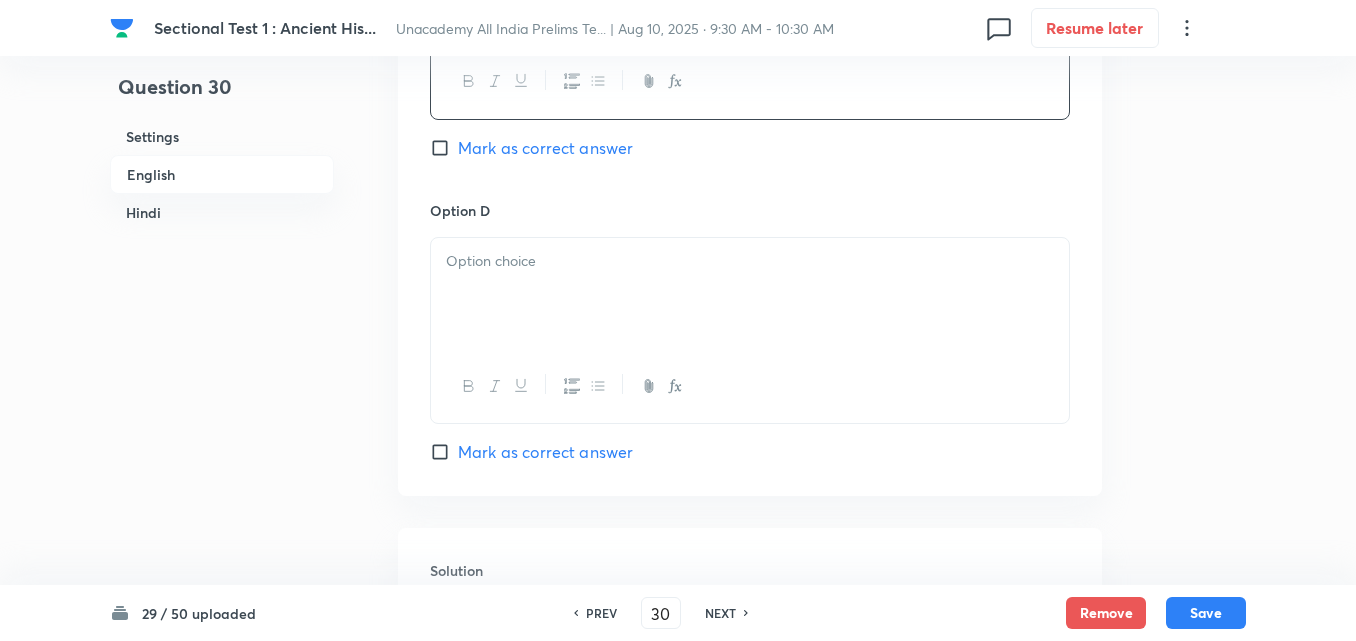 click at bounding box center [750, 261] 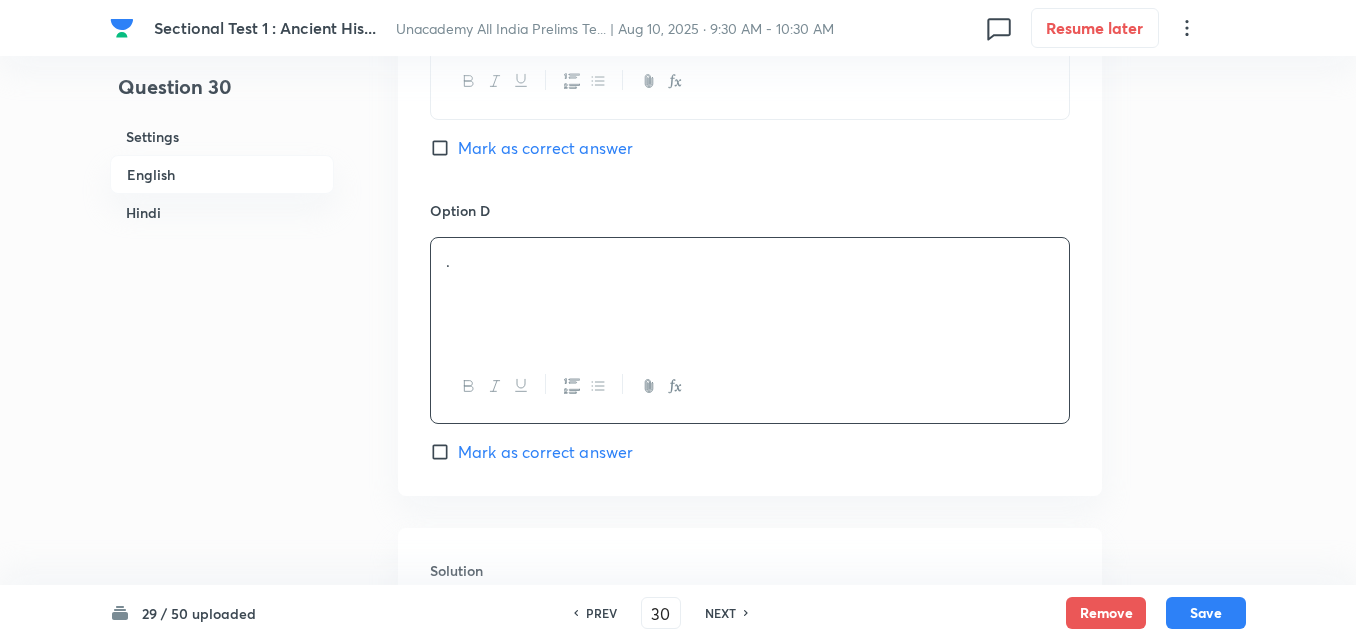 drag, startPoint x: 589, startPoint y: 429, endPoint x: 587, endPoint y: 452, distance: 23.086792 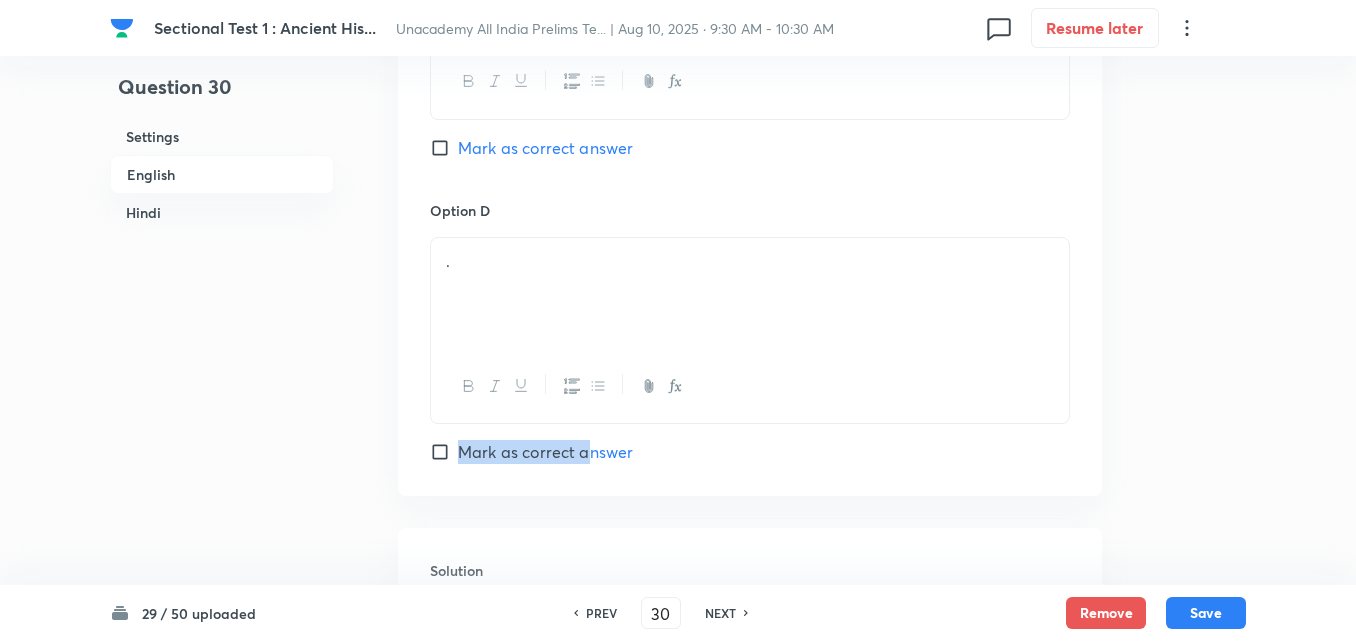 click on "Mark as correct answer" at bounding box center [545, 452] 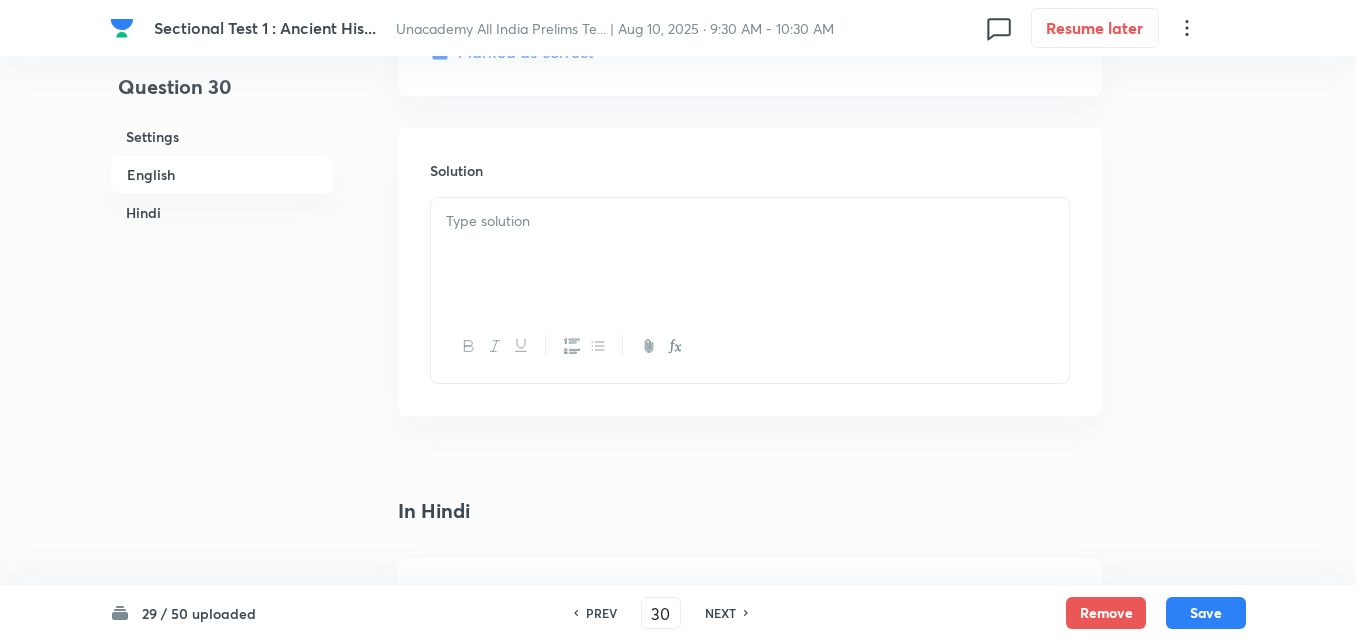 click at bounding box center [750, 254] 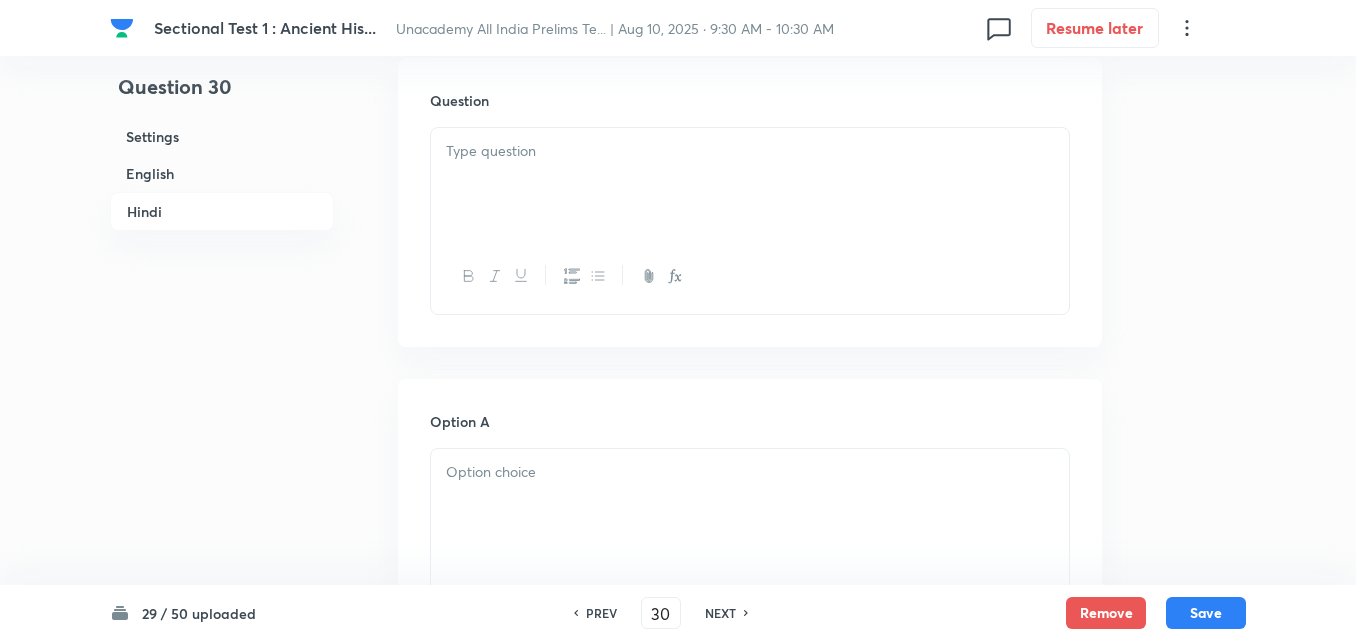 drag, startPoint x: 545, startPoint y: 286, endPoint x: 537, endPoint y: 262, distance: 25.298222 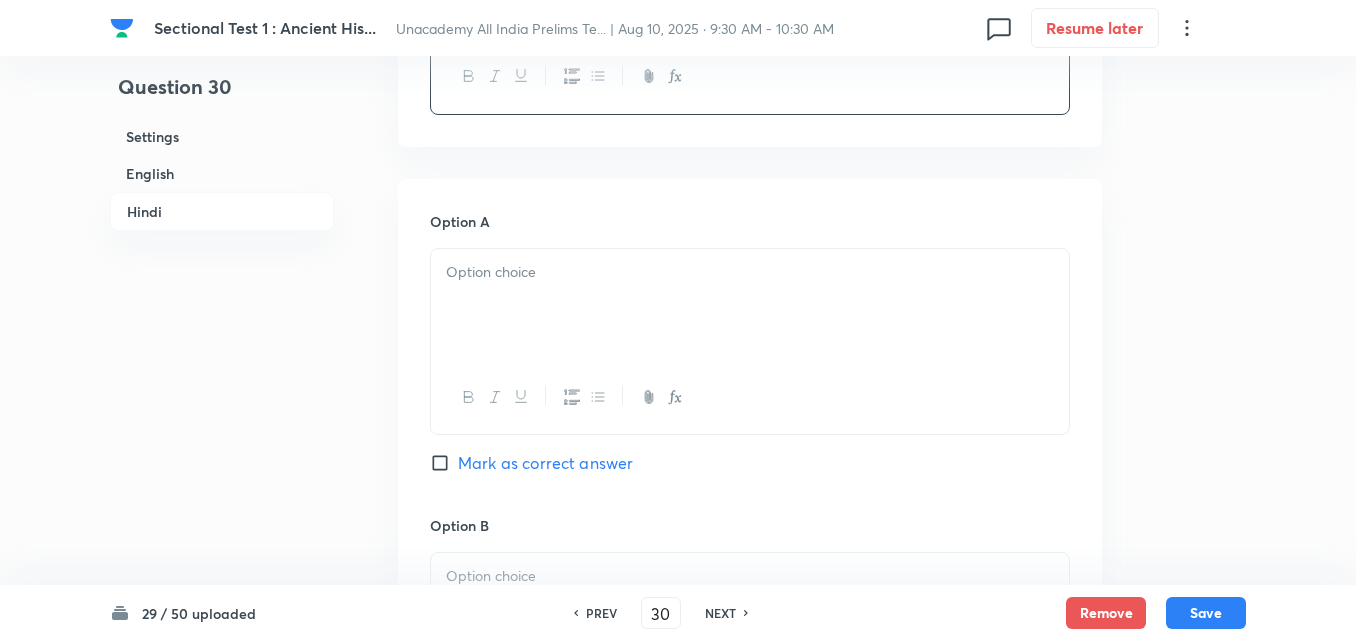click at bounding box center (750, 305) 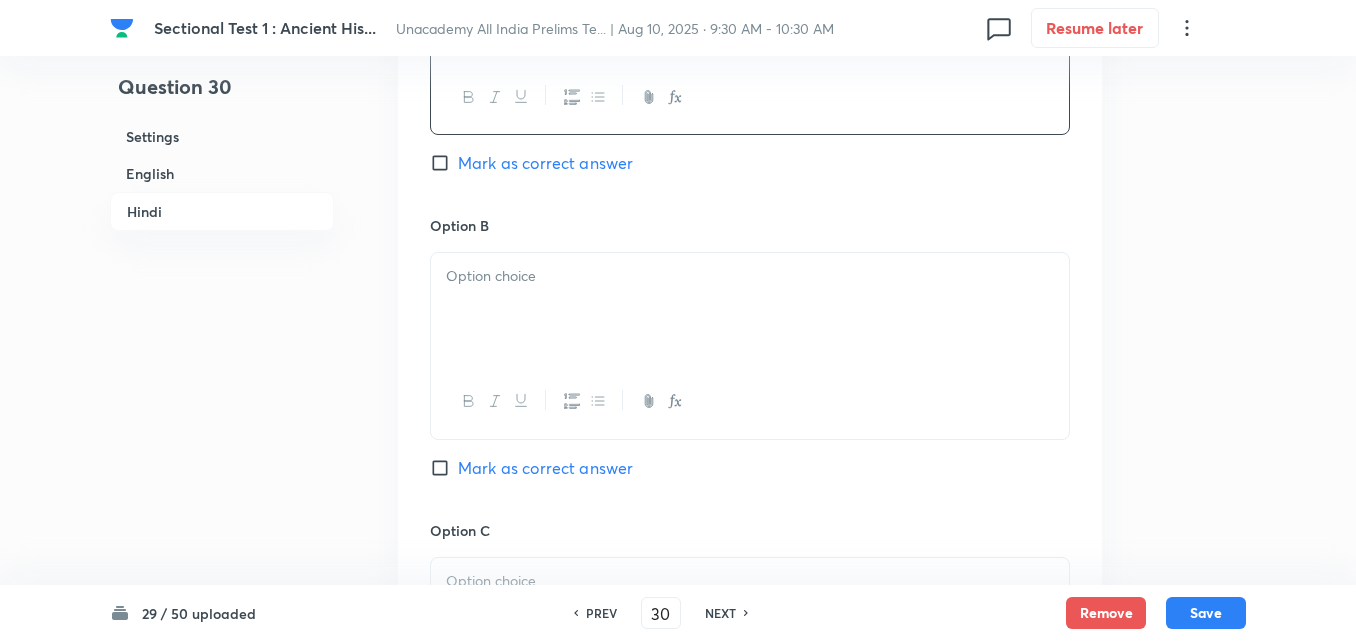 click at bounding box center (750, 276) 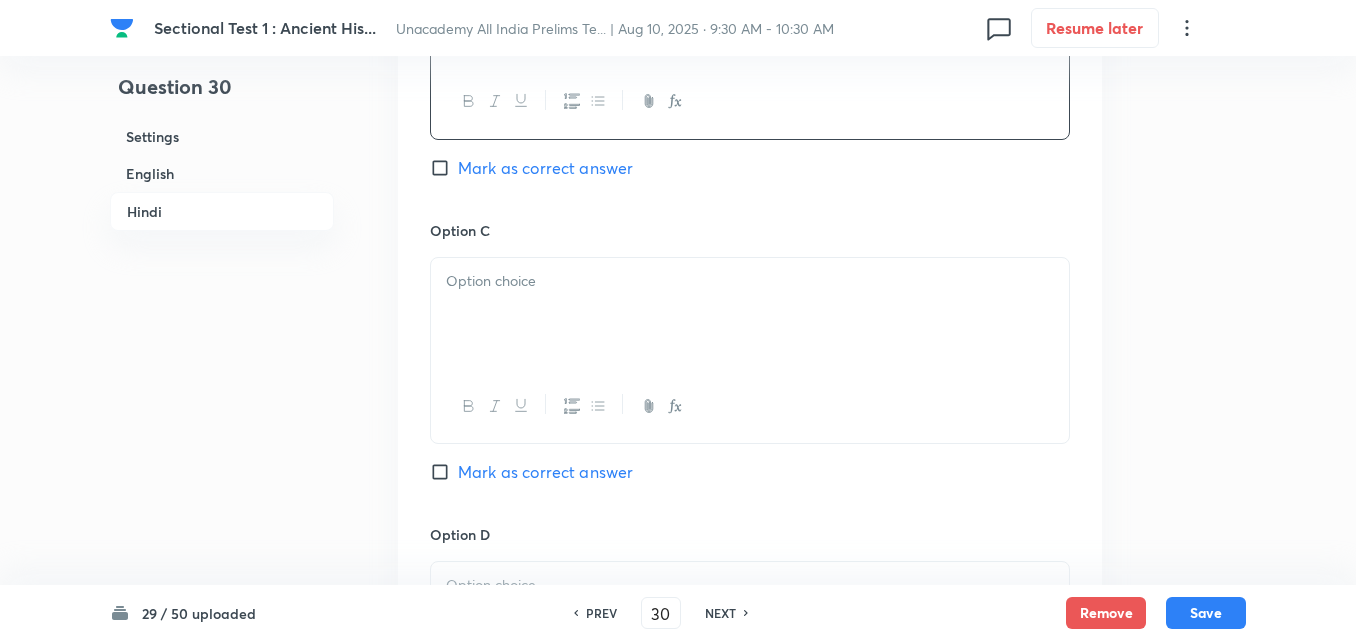 click at bounding box center (750, 314) 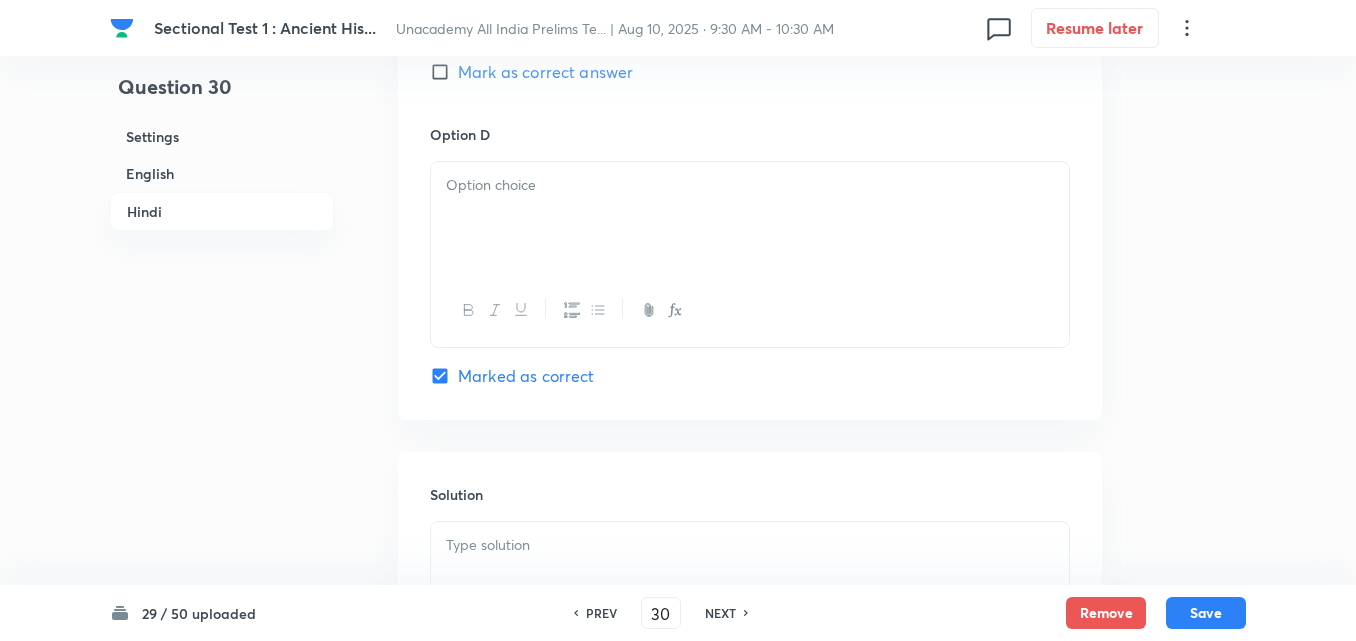 drag, startPoint x: 542, startPoint y: 288, endPoint x: 538, endPoint y: 265, distance: 23.345236 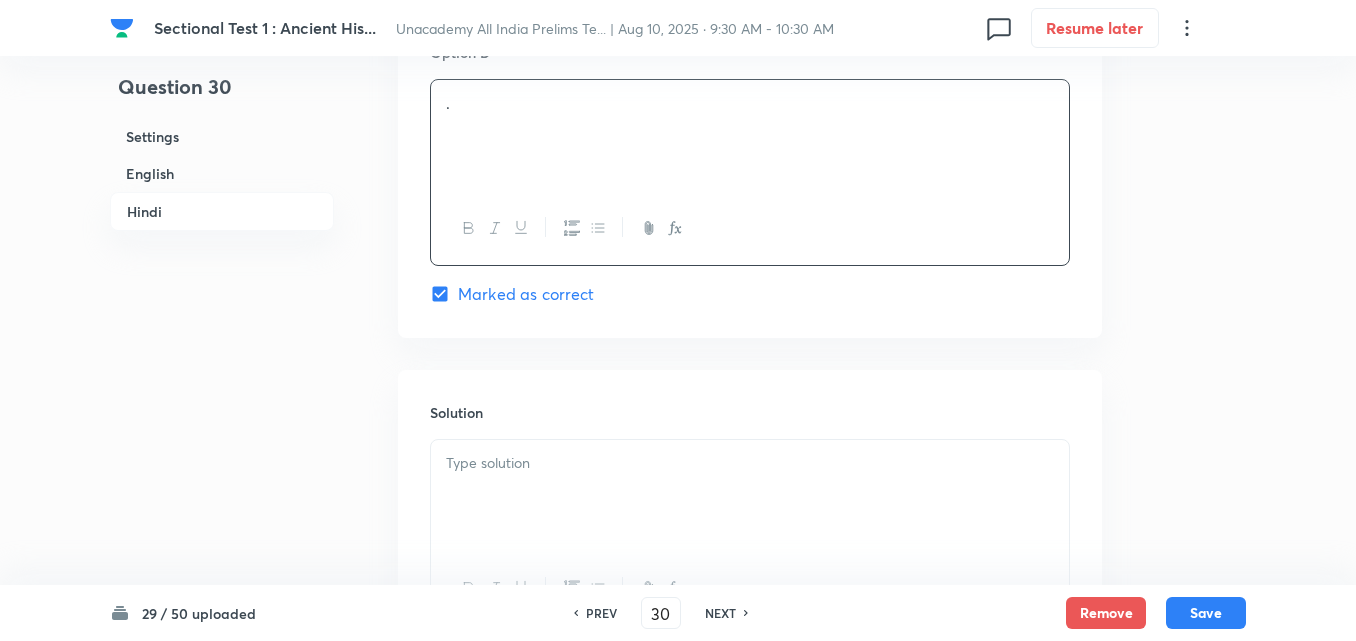 scroll, scrollTop: 4118, scrollLeft: 0, axis: vertical 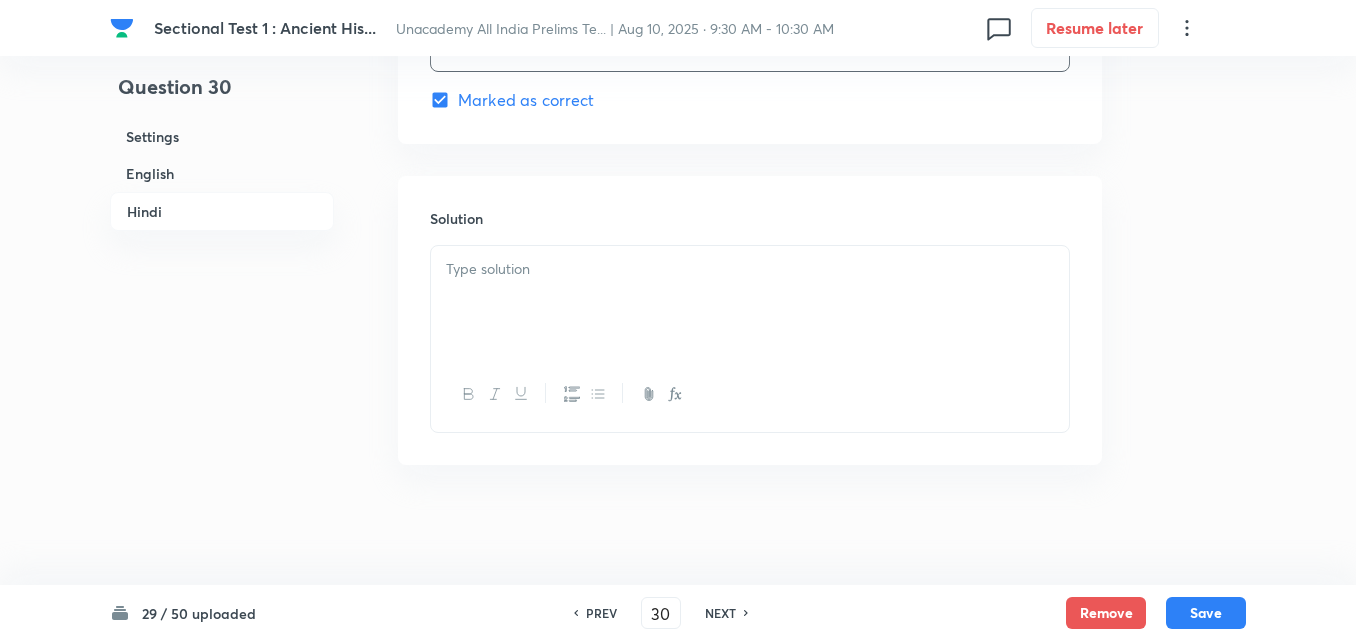 click at bounding box center [750, 302] 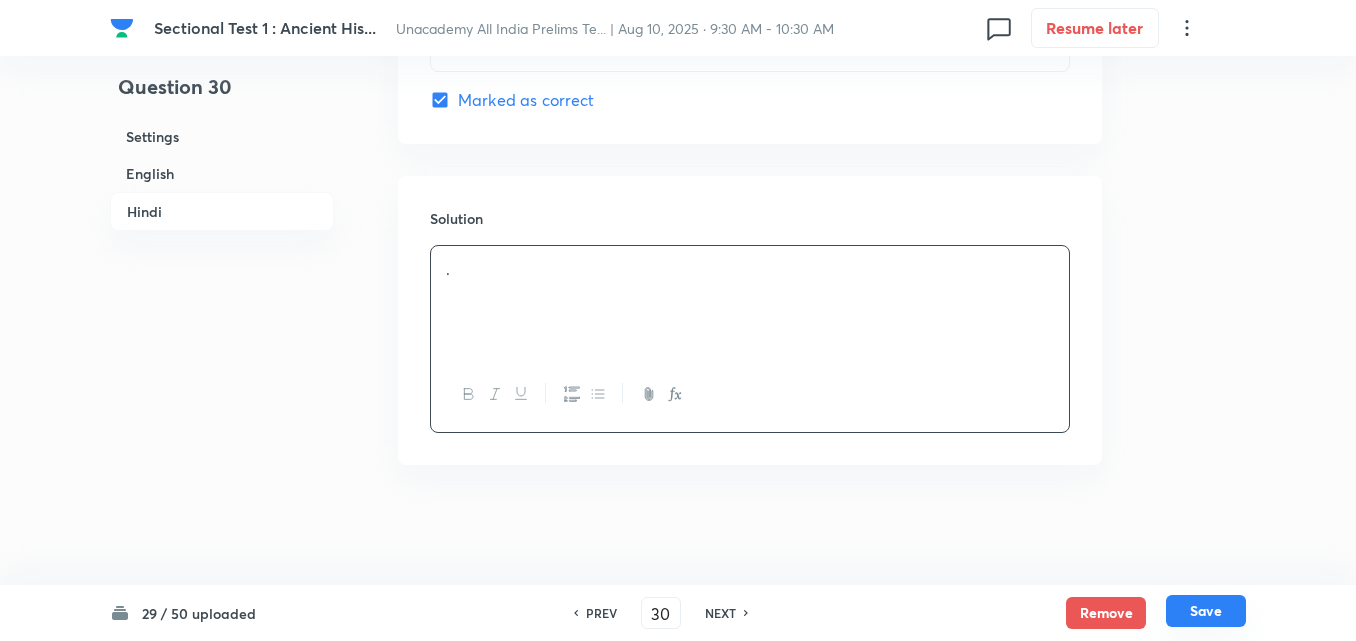click on "Save" at bounding box center (1206, 611) 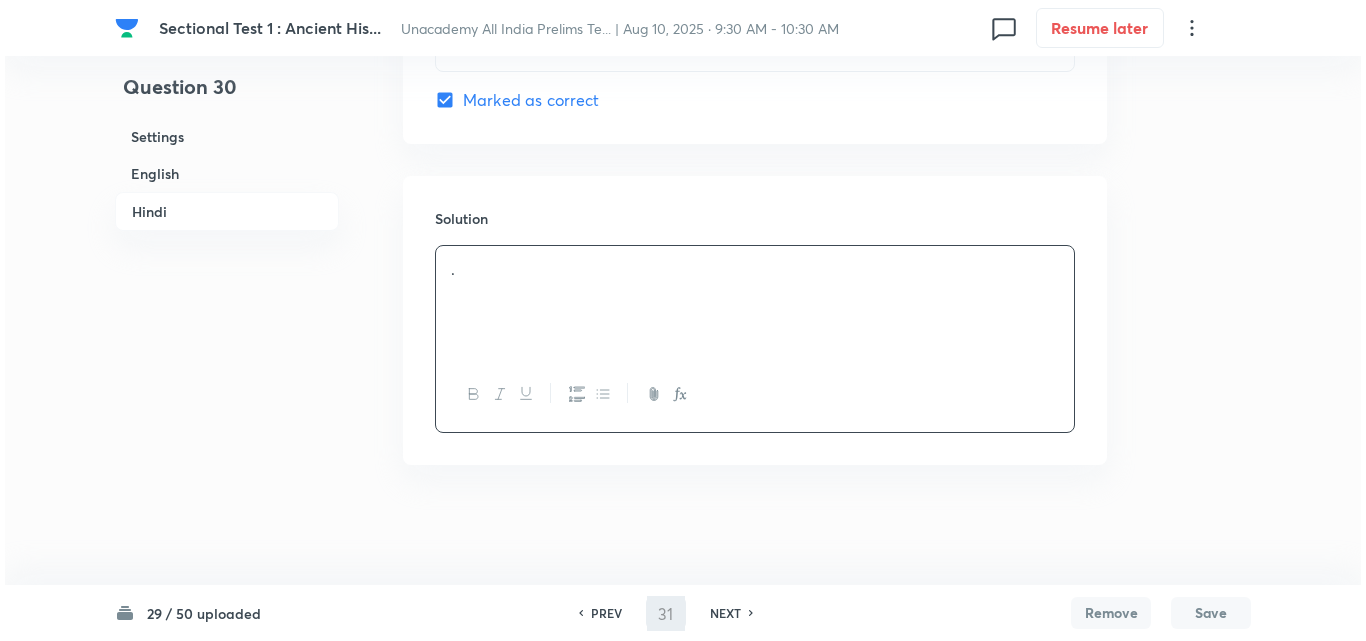 scroll, scrollTop: 0, scrollLeft: 0, axis: both 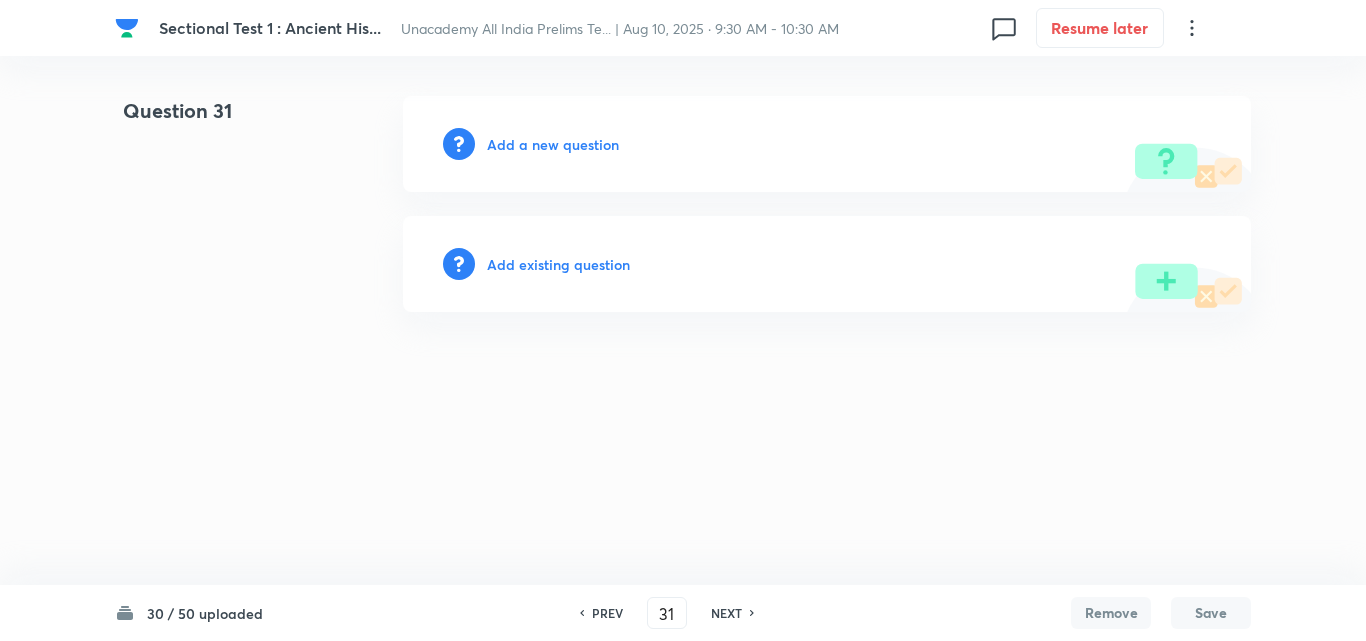 click on "Add a new question" at bounding box center [827, 144] 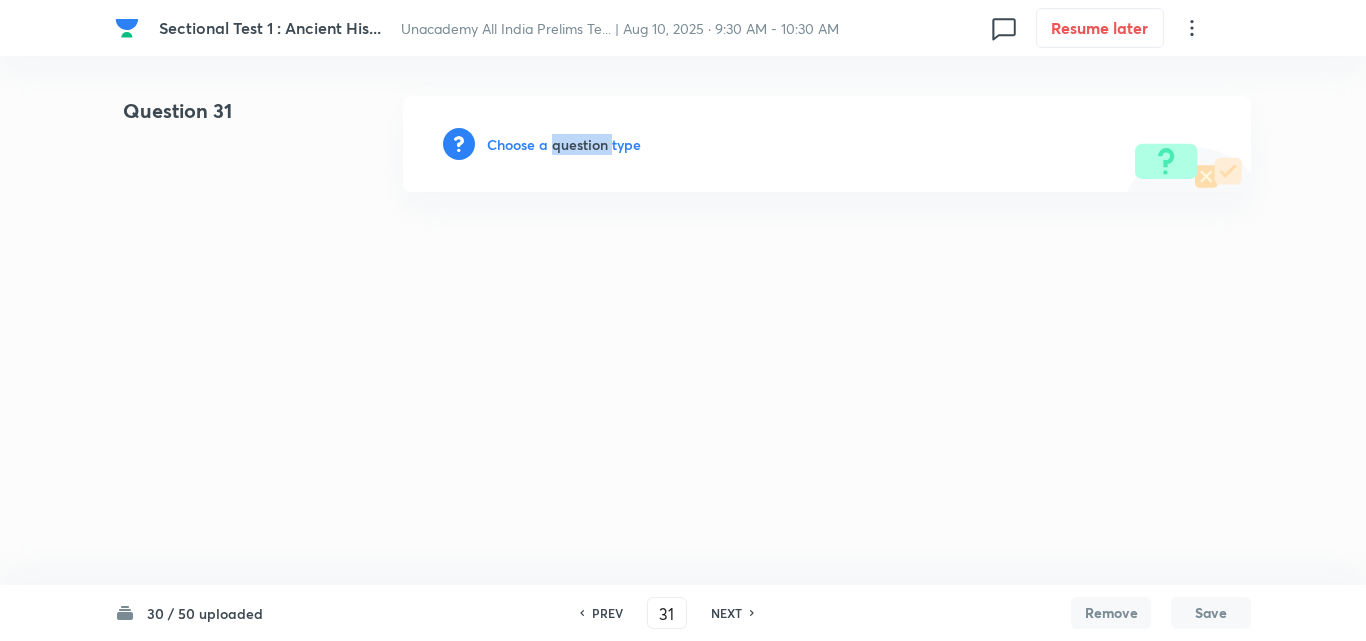 click on "Choose a question type" at bounding box center [564, 144] 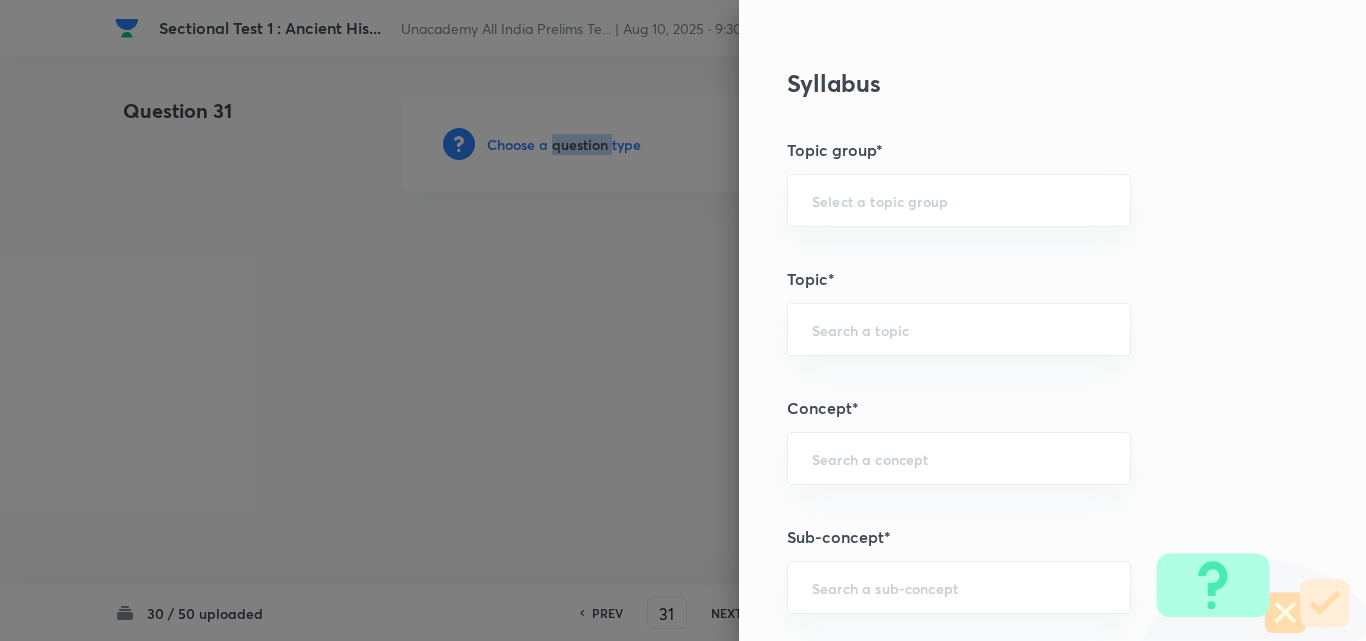 scroll, scrollTop: 1200, scrollLeft: 0, axis: vertical 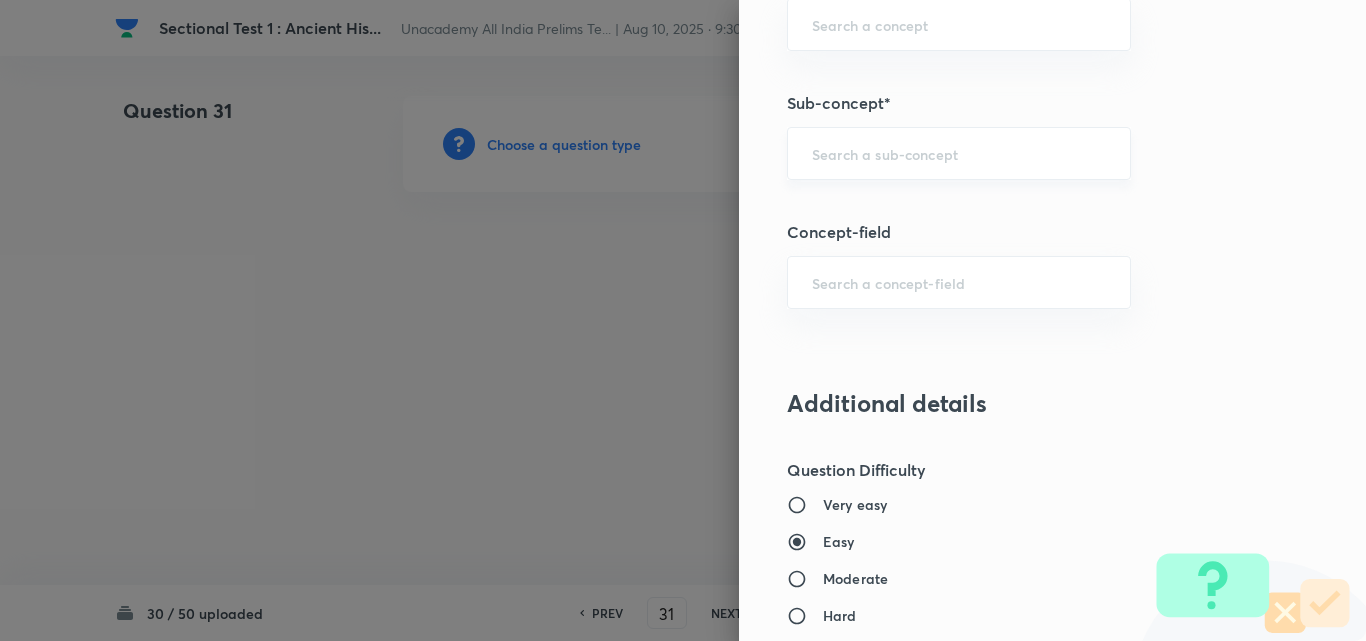 click at bounding box center [959, 153] 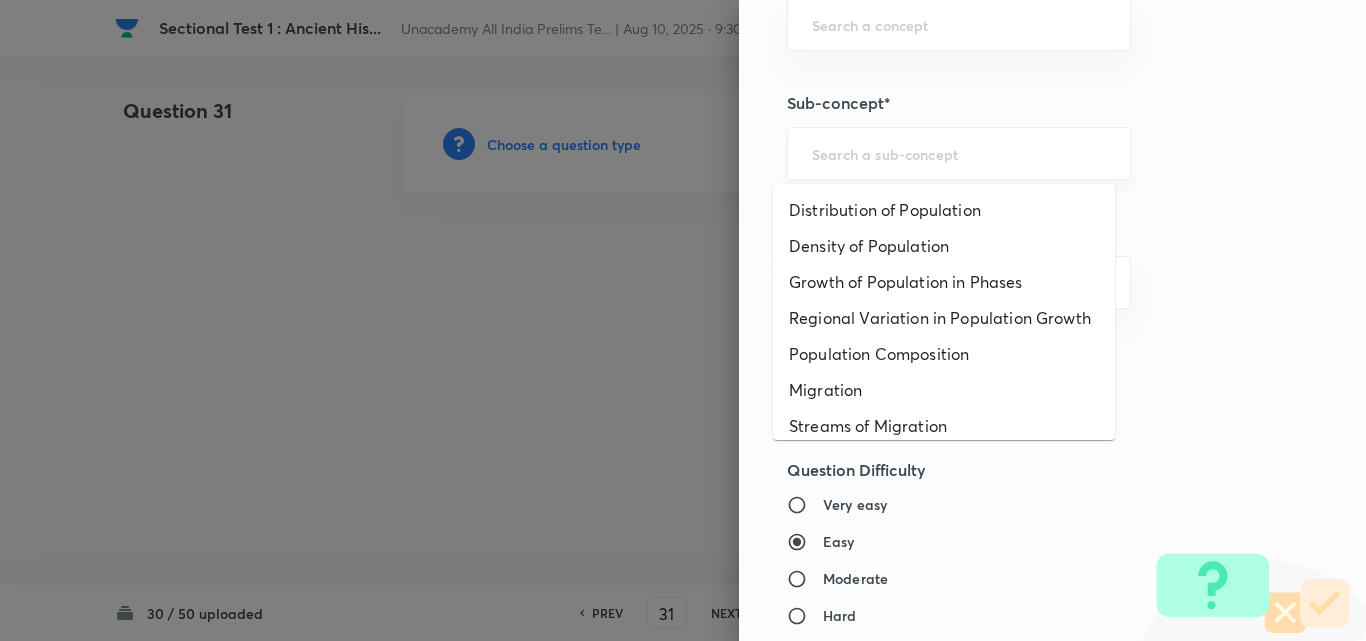 click at bounding box center [959, 153] 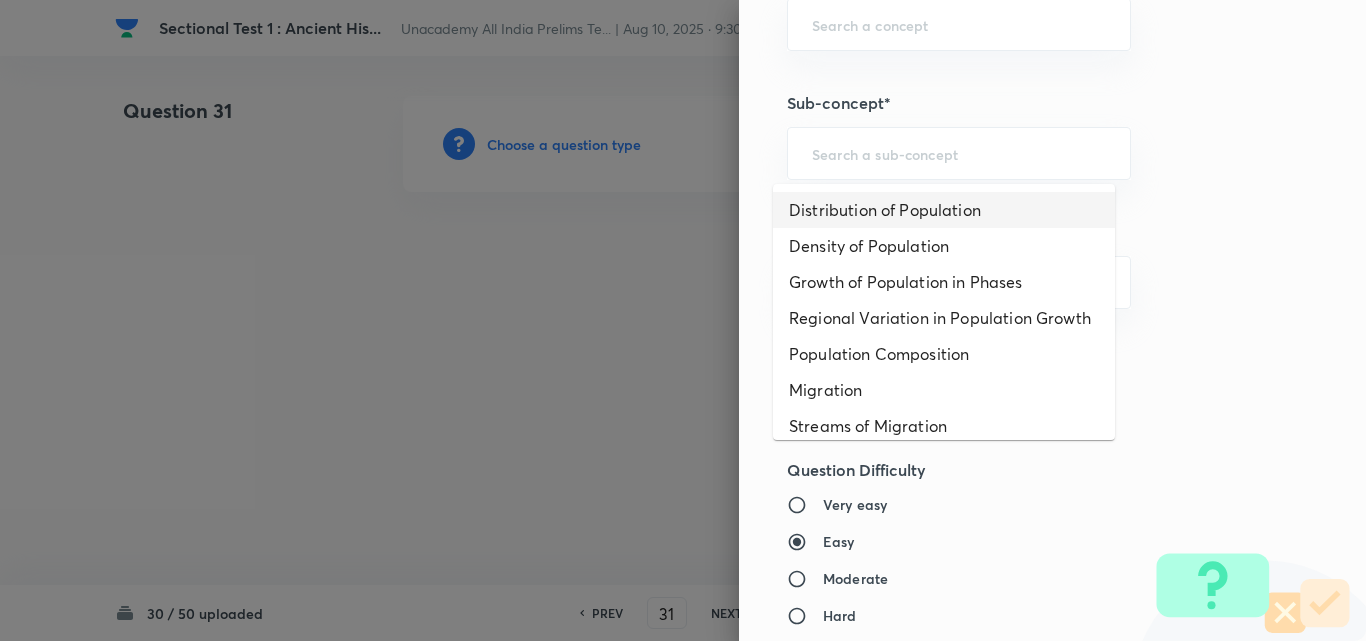 click on "Distribution of Population" at bounding box center (944, 210) 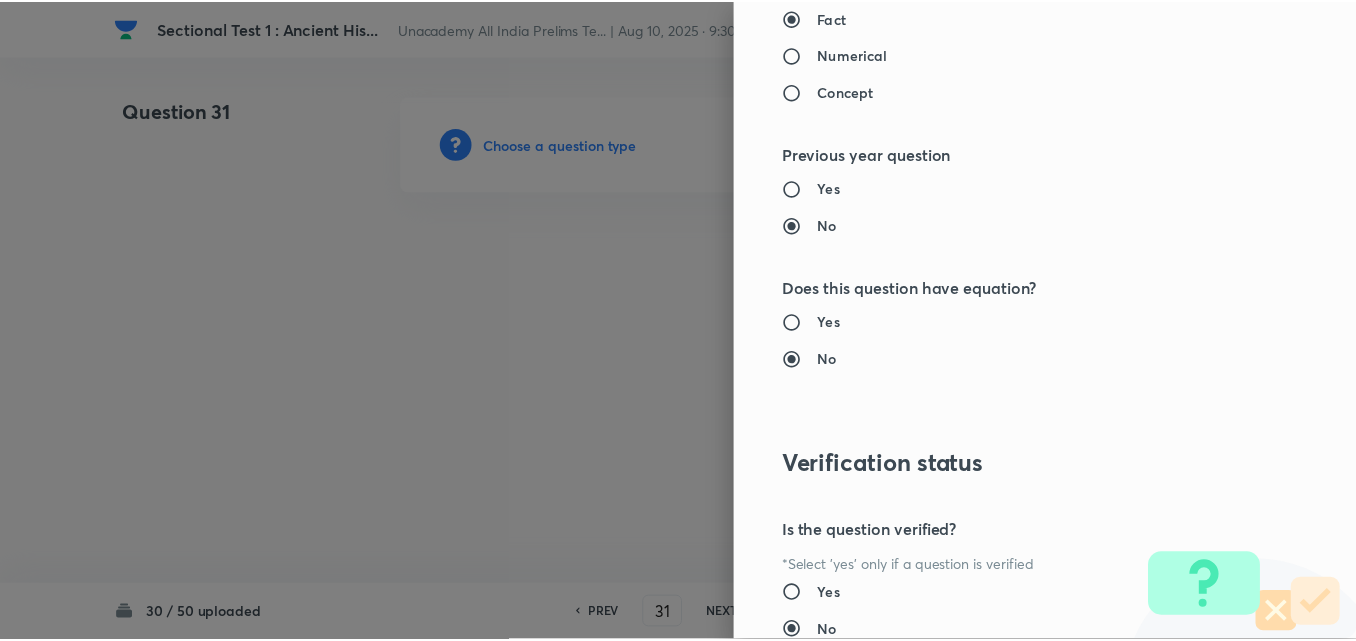 scroll, scrollTop: 2085, scrollLeft: 0, axis: vertical 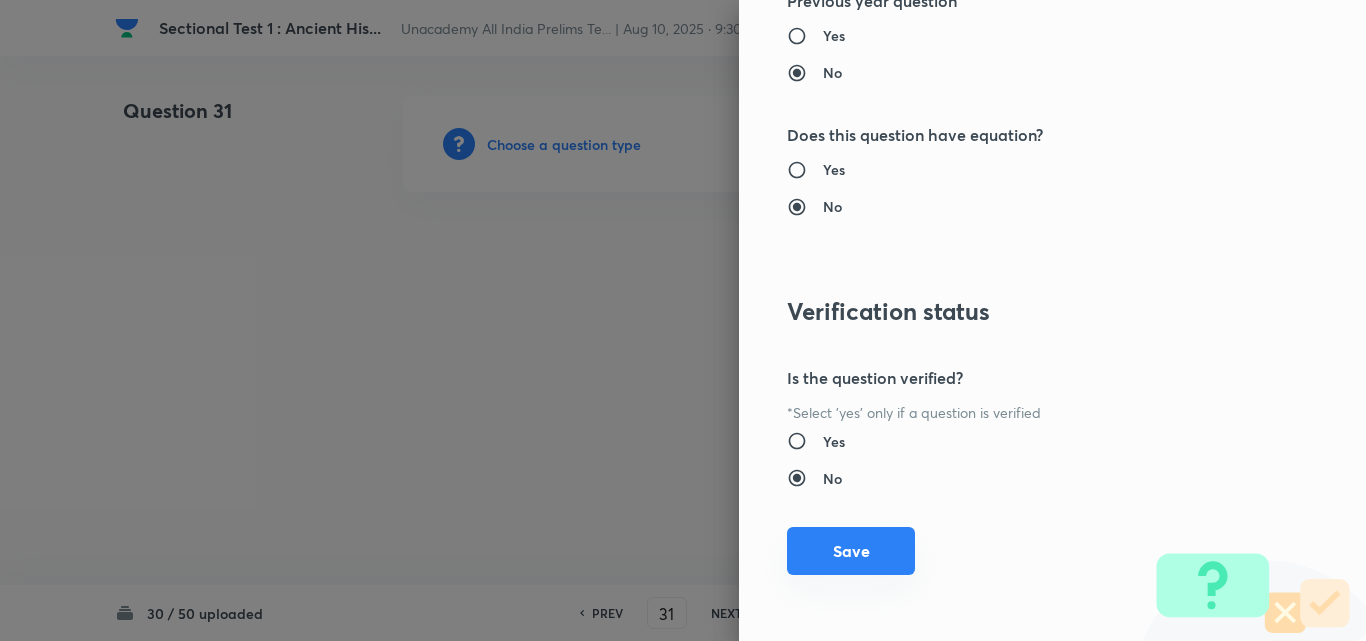 click on "Save" at bounding box center (851, 551) 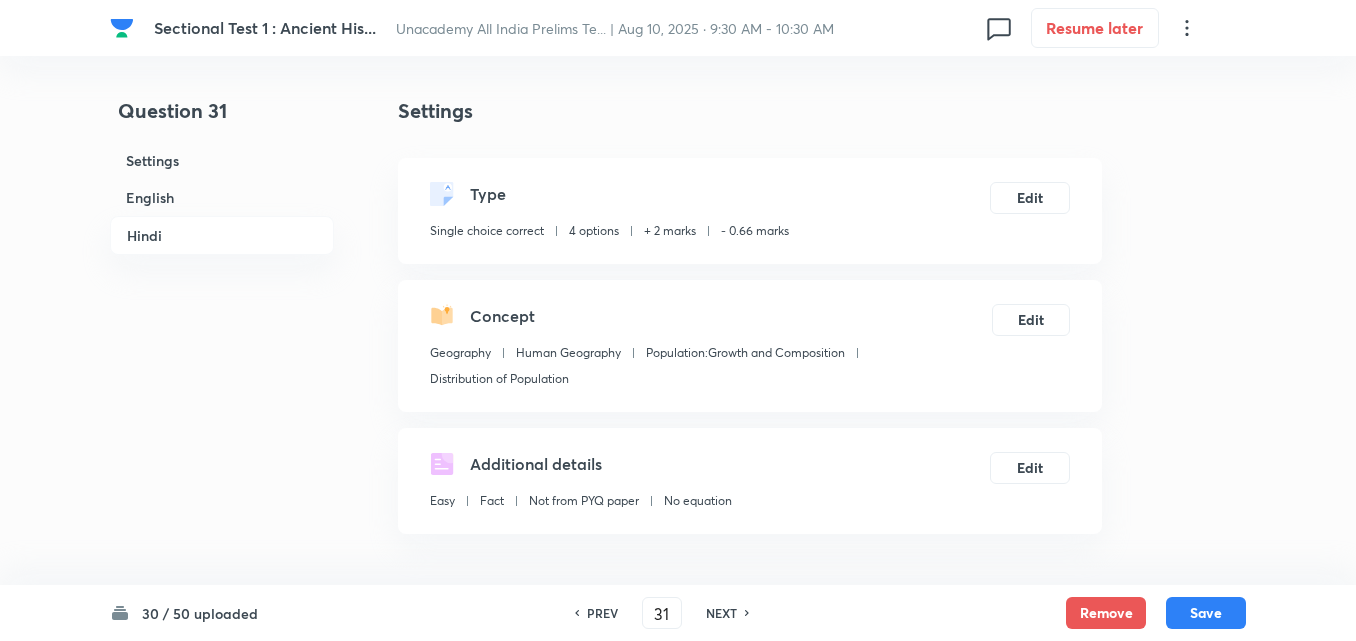click on "English" at bounding box center [222, 197] 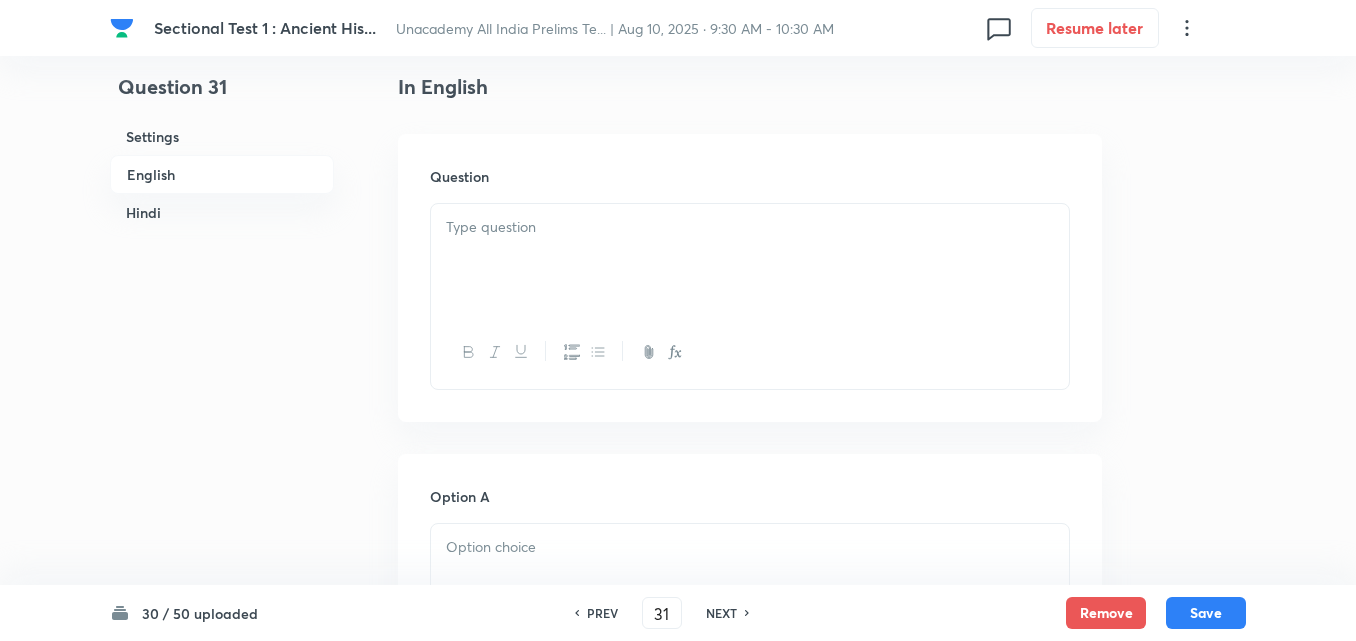 click at bounding box center (750, 260) 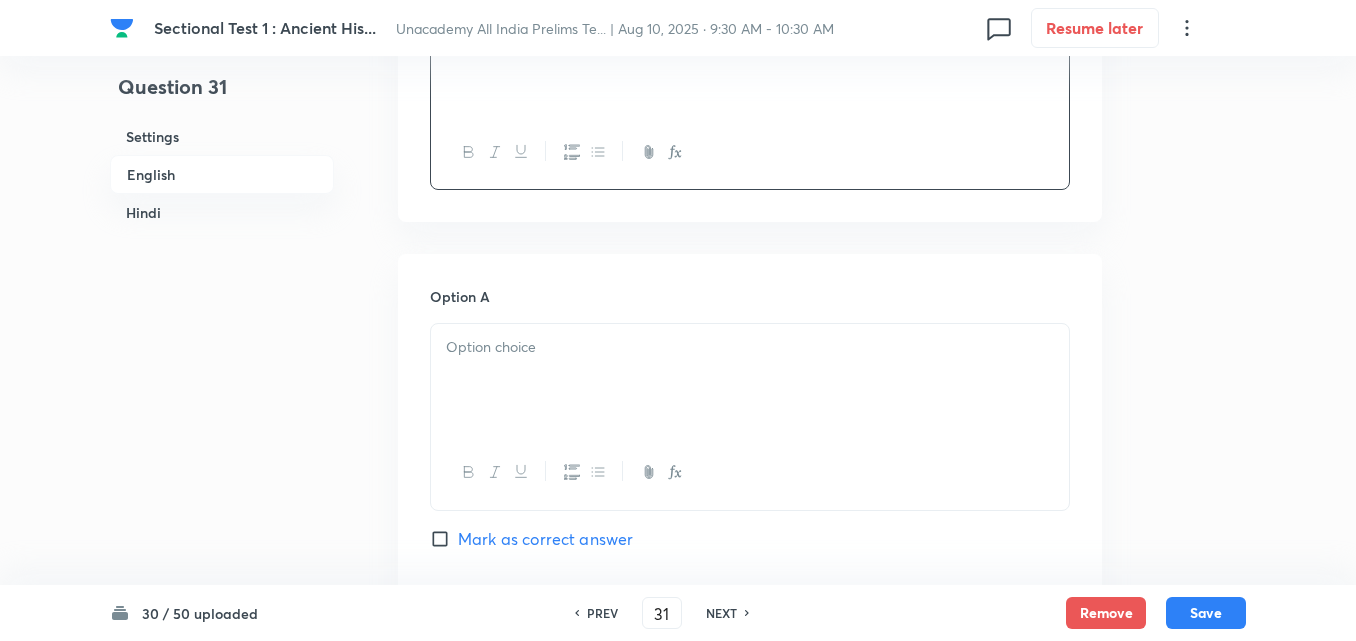 click at bounding box center [750, 380] 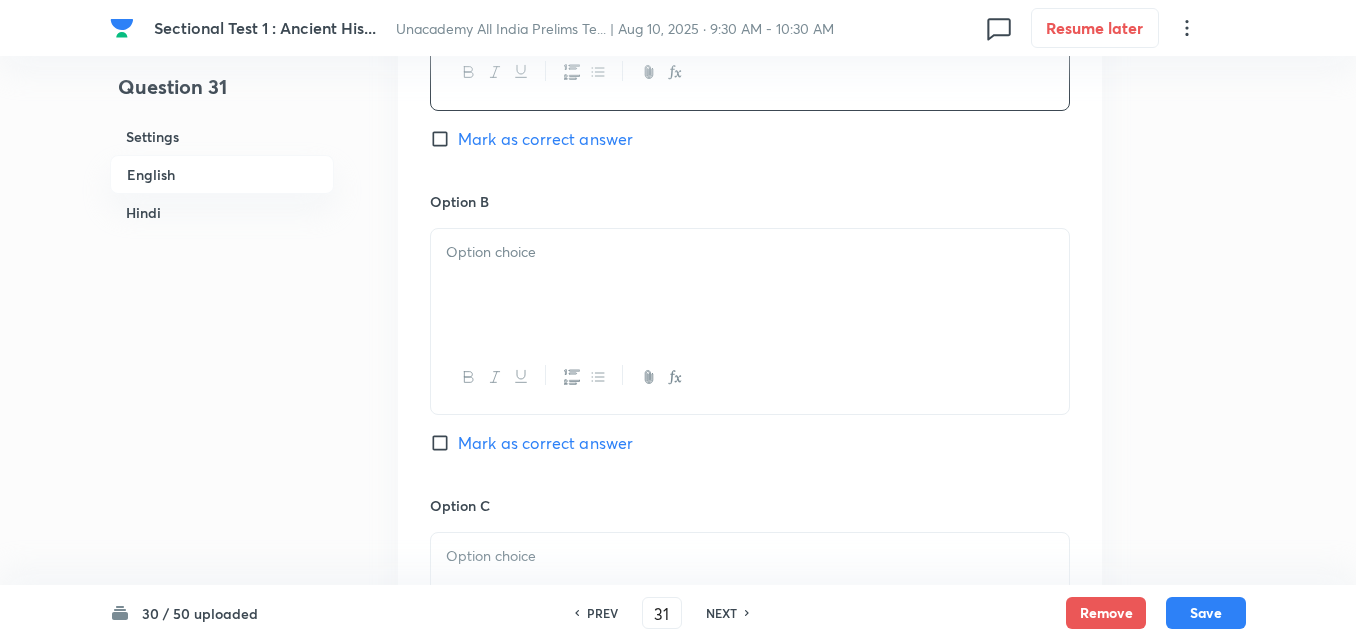 click at bounding box center (750, 285) 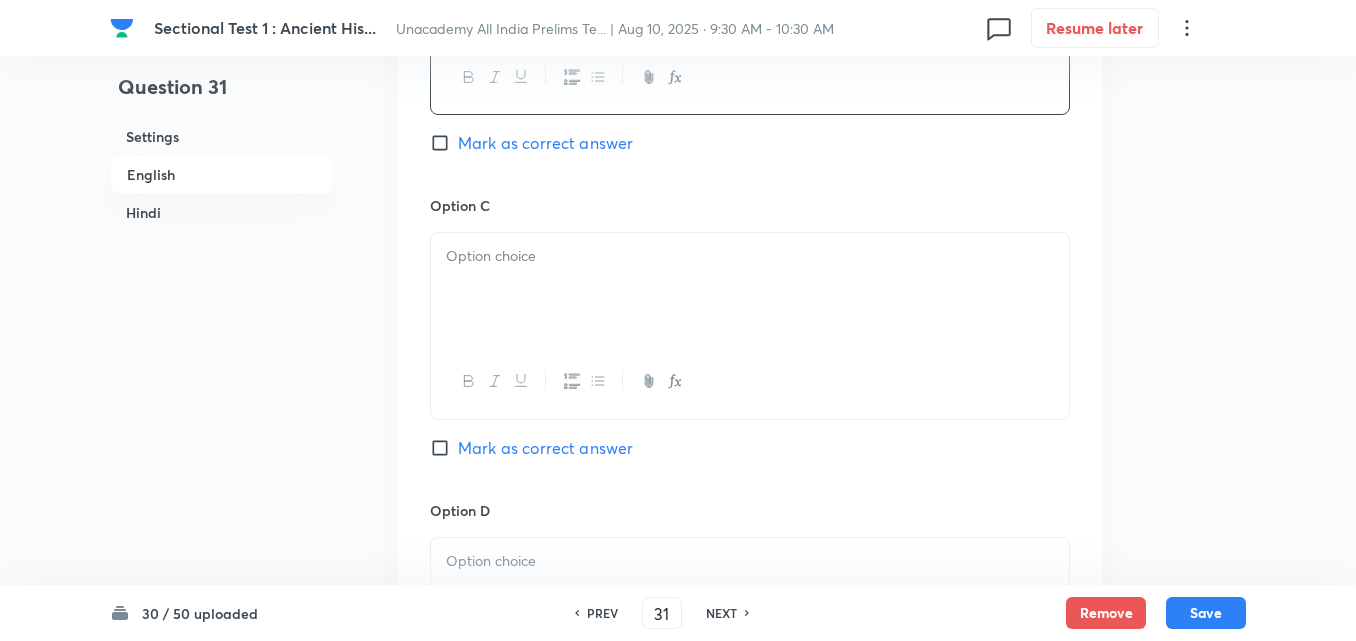 click at bounding box center [750, 289] 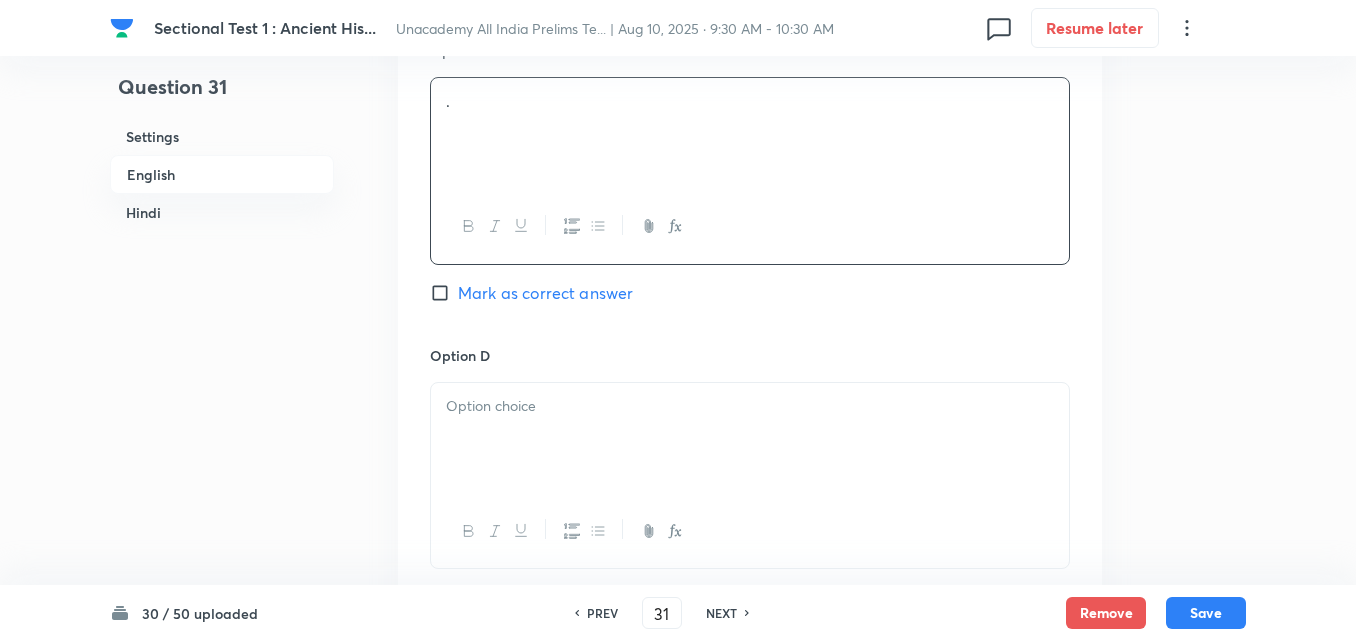 scroll, scrollTop: 1742, scrollLeft: 0, axis: vertical 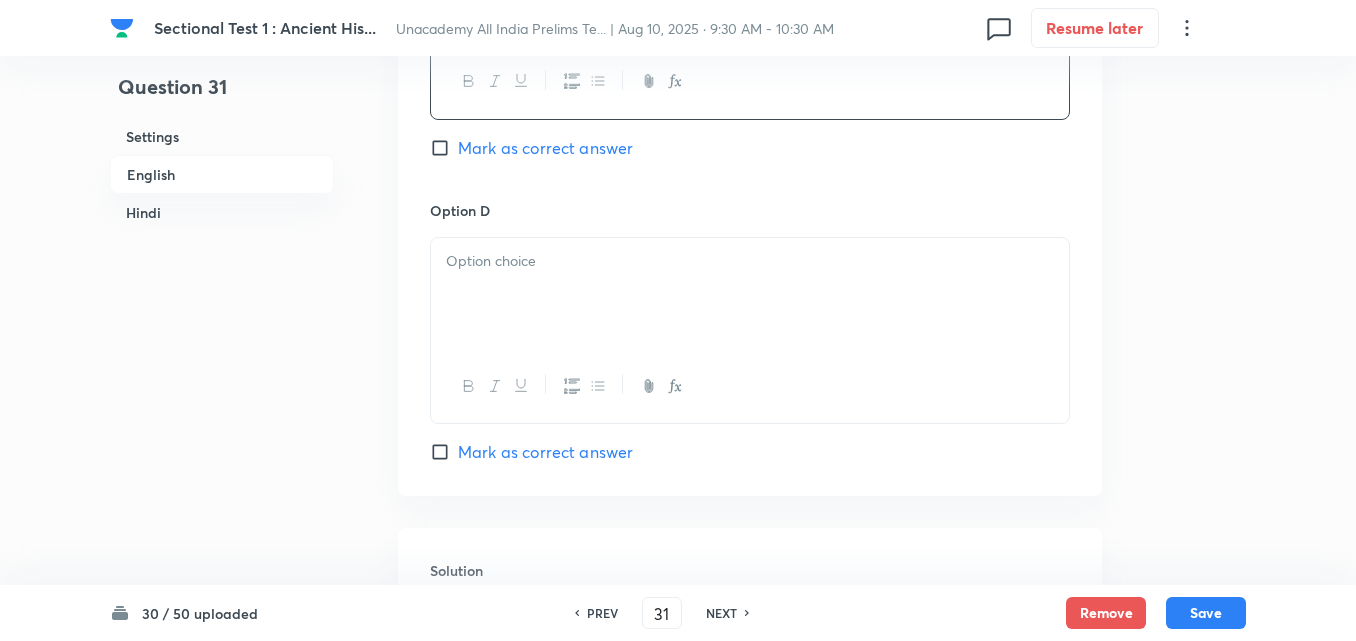 click at bounding box center [750, 261] 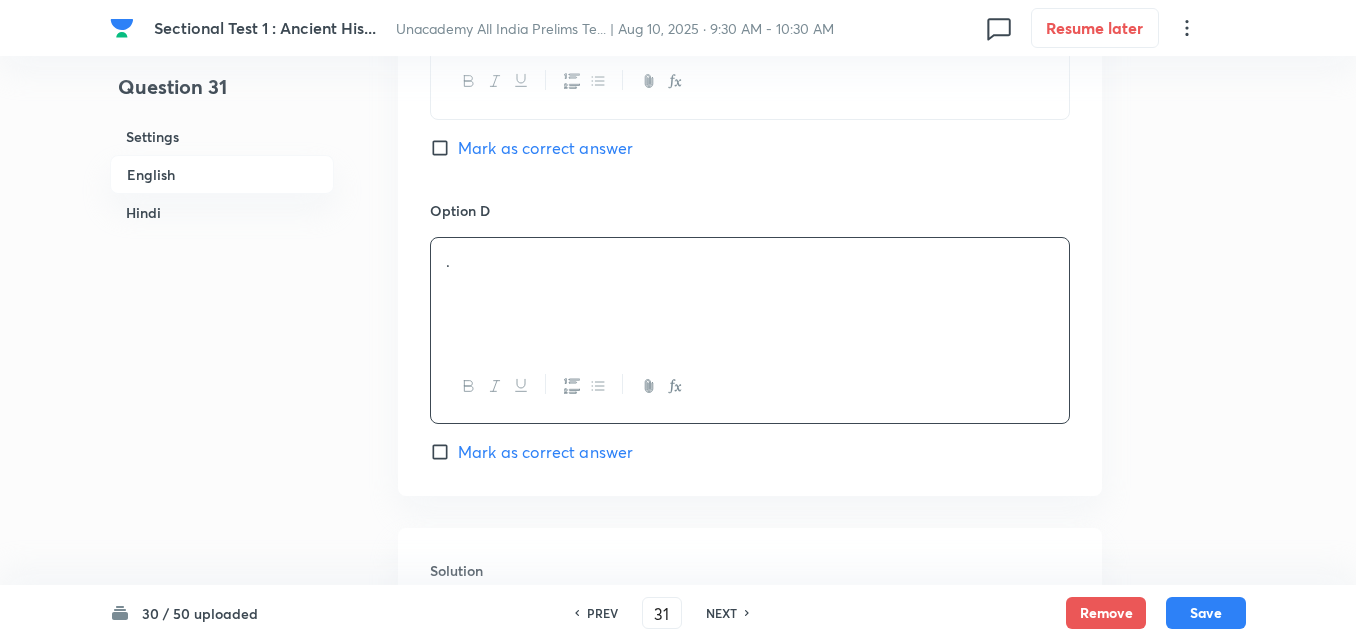 click on "Mark as correct answer" at bounding box center (545, 452) 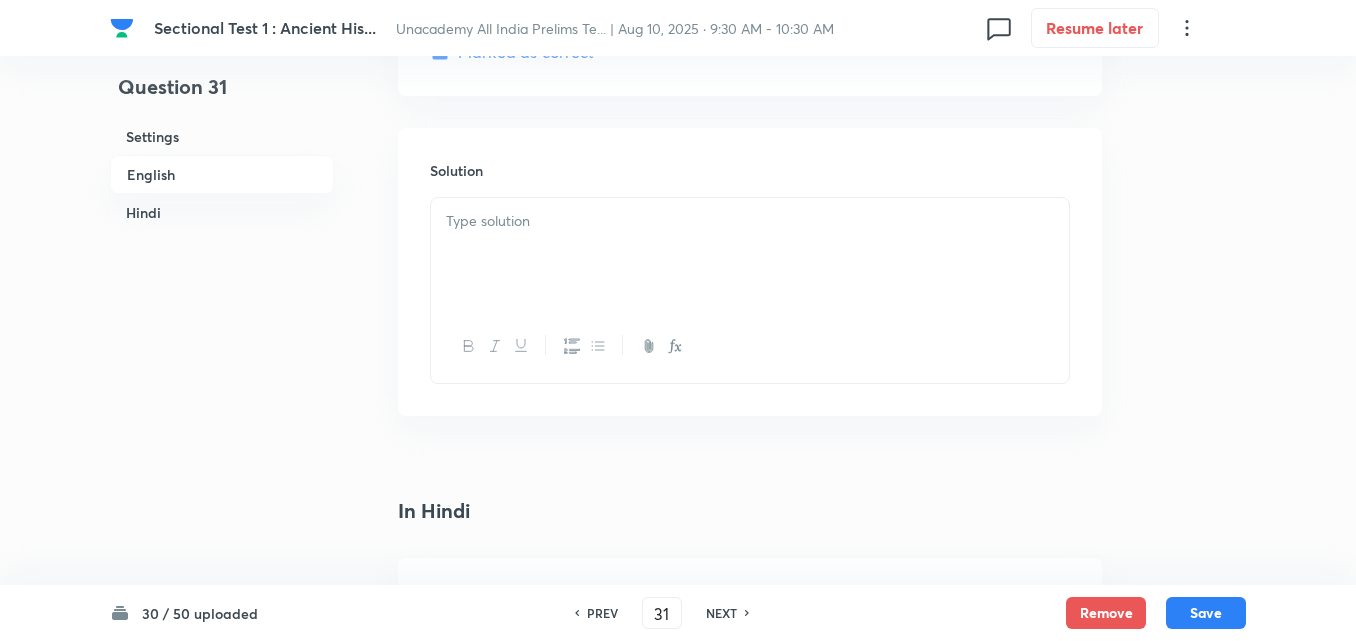 click at bounding box center [750, 254] 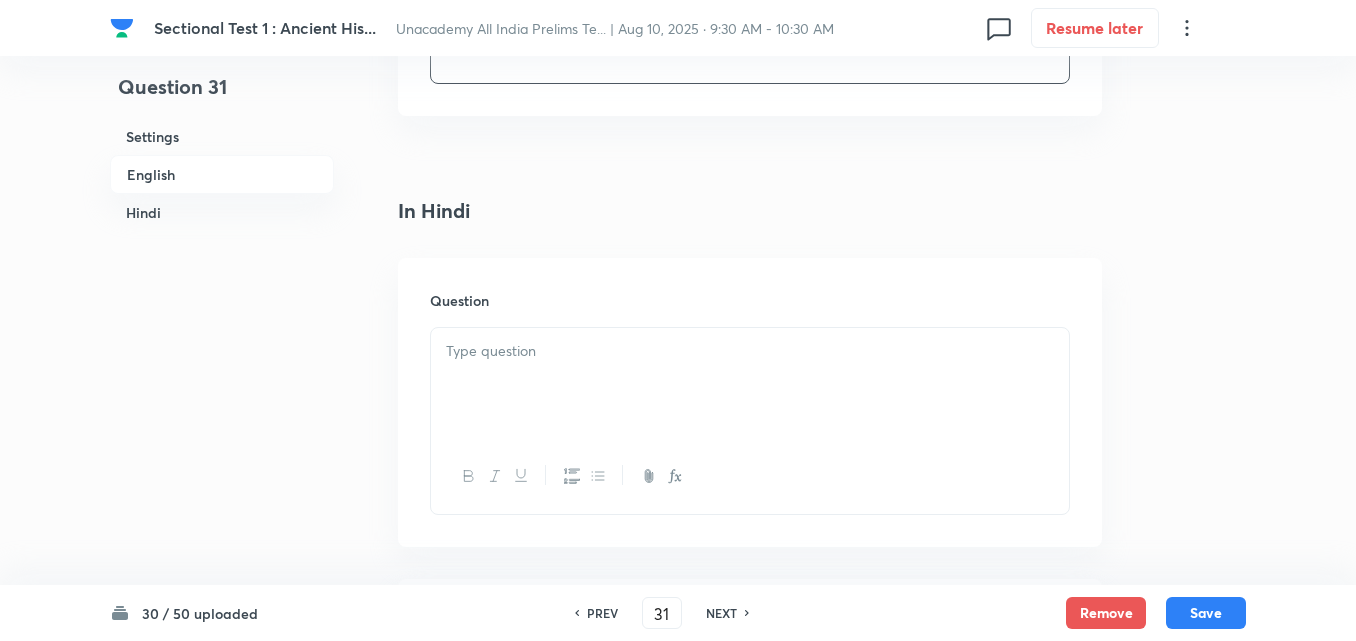 click at bounding box center [750, 384] 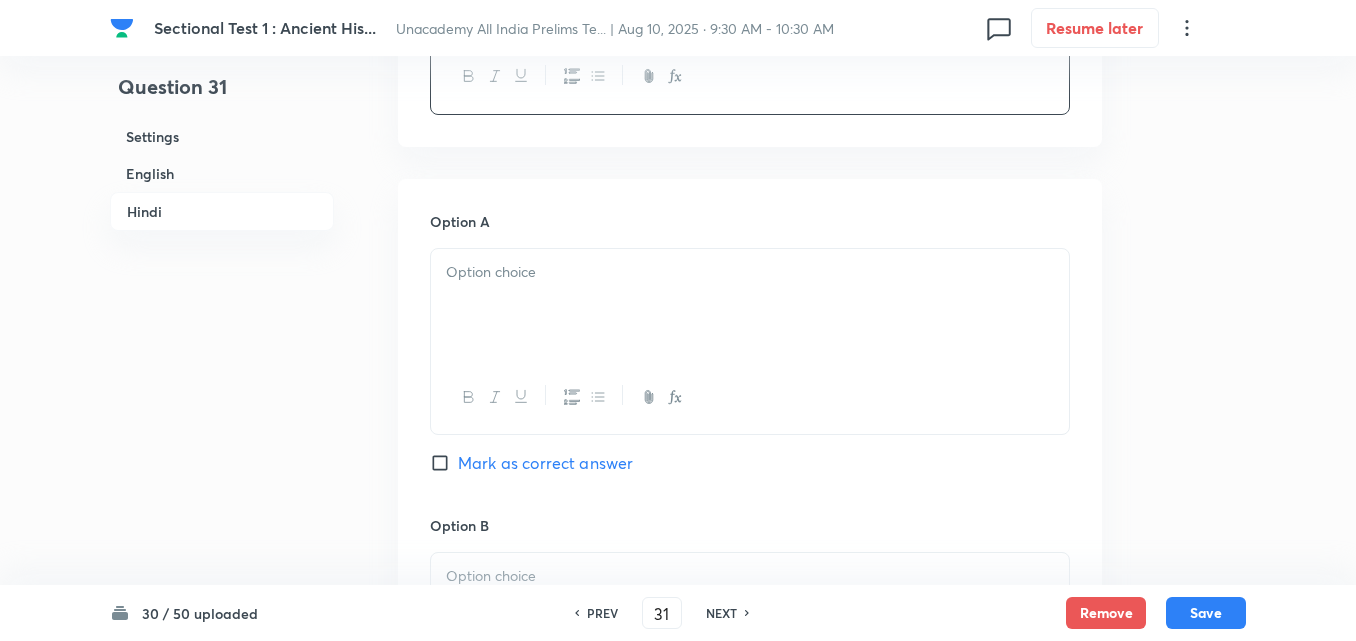 click at bounding box center (750, 305) 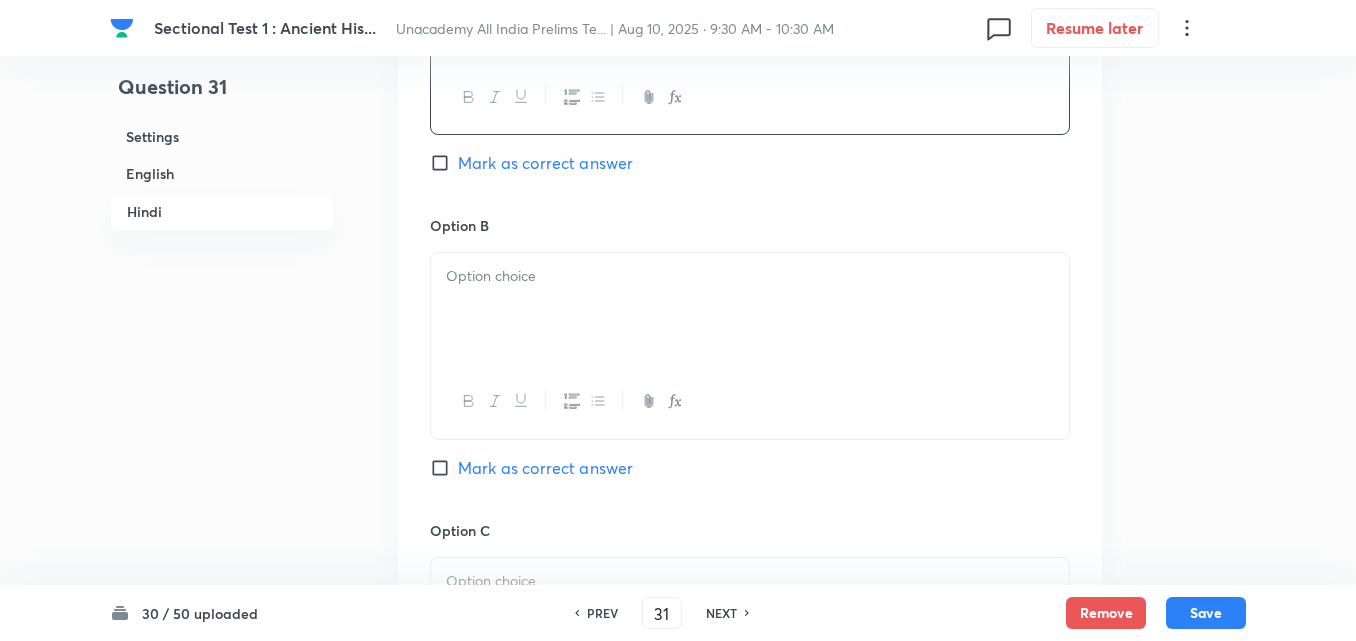 click at bounding box center (750, 309) 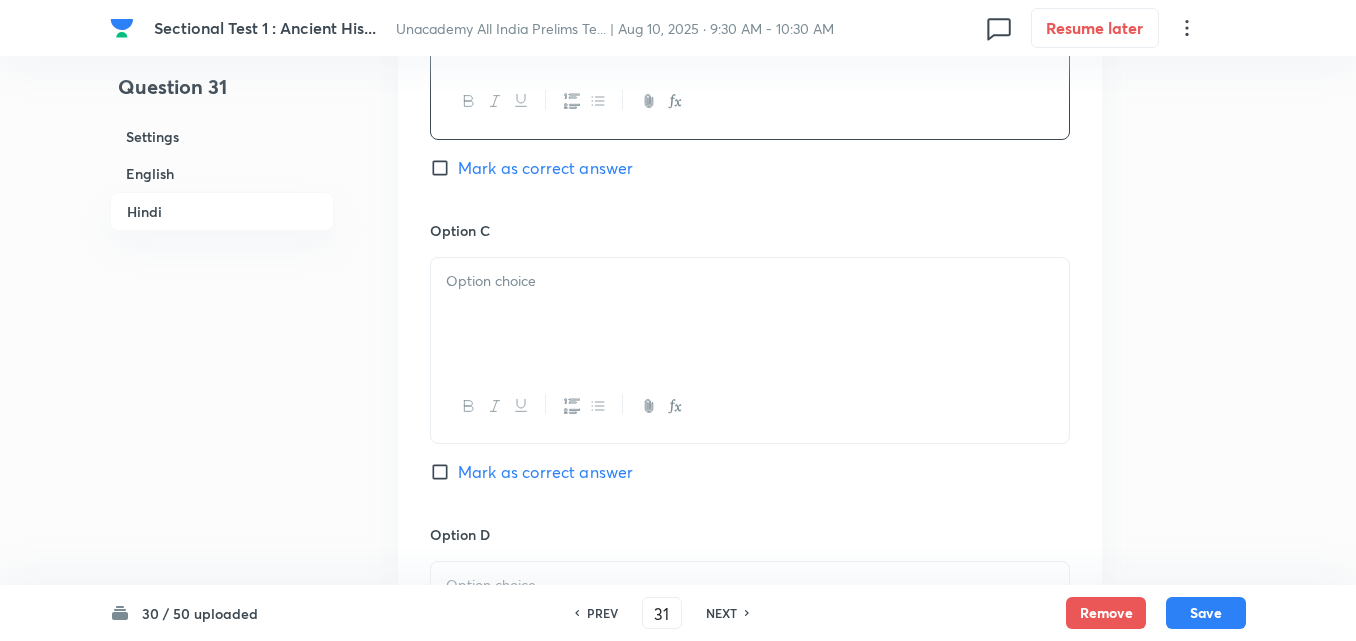 click at bounding box center (750, 314) 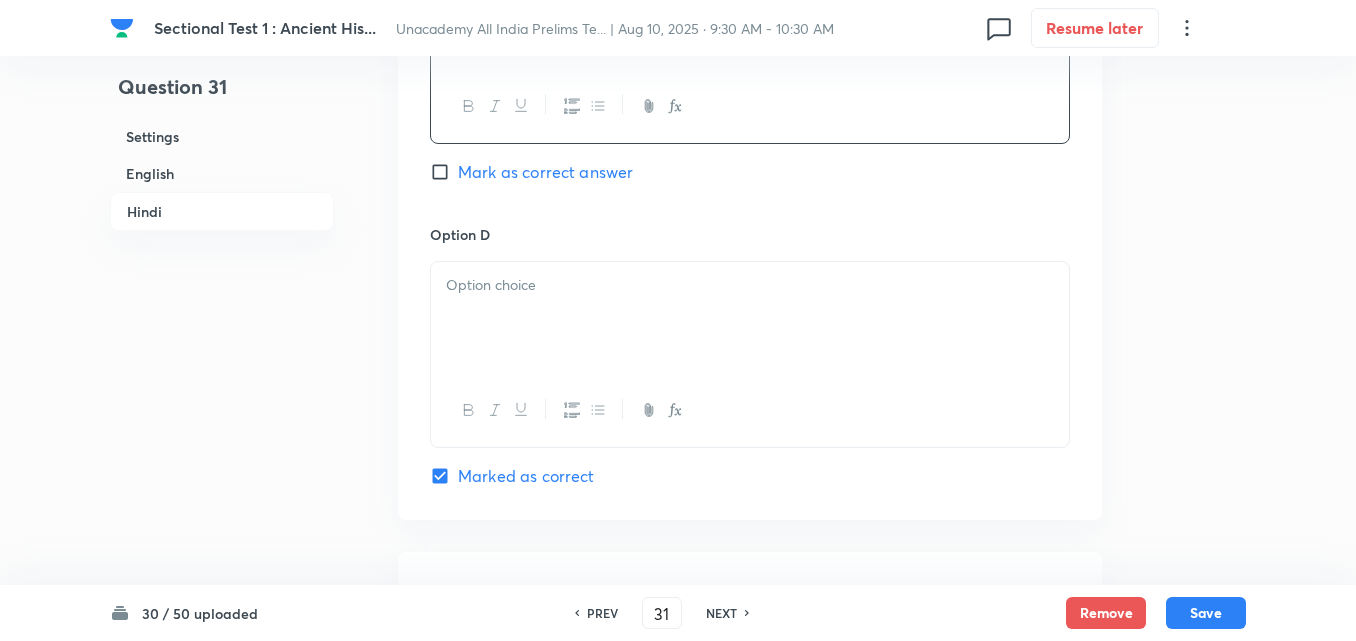 click at bounding box center [750, 318] 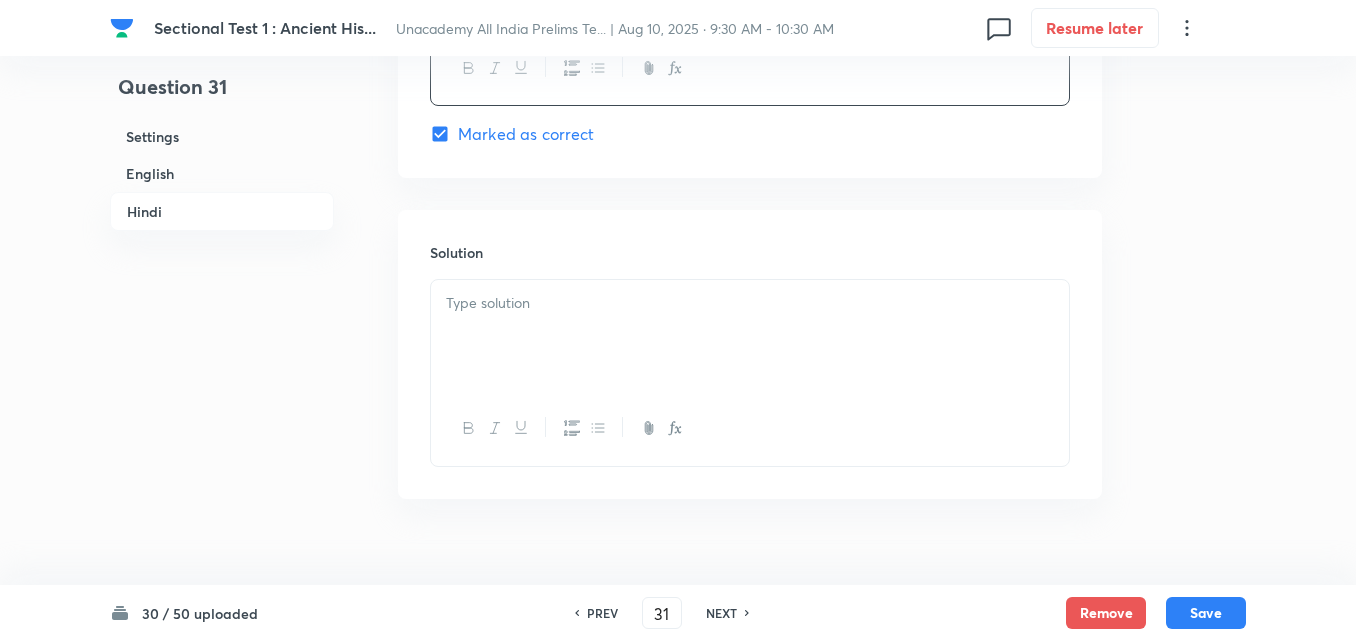 scroll, scrollTop: 4118, scrollLeft: 0, axis: vertical 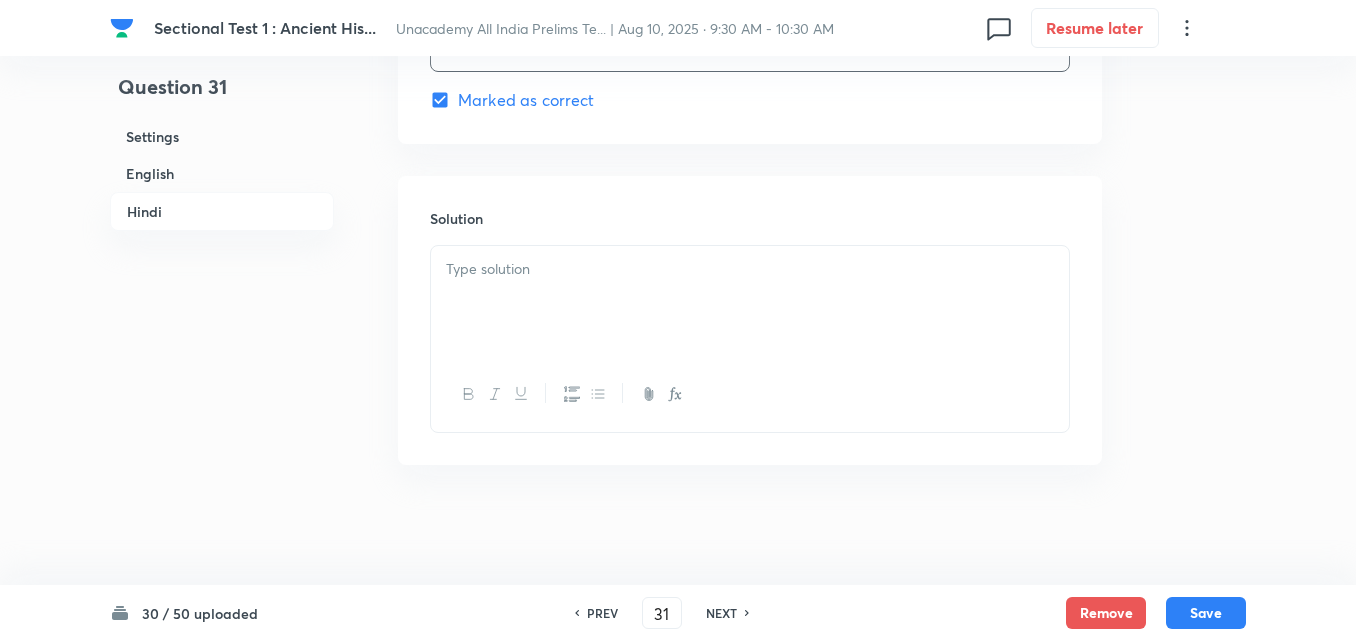 click at bounding box center [750, 302] 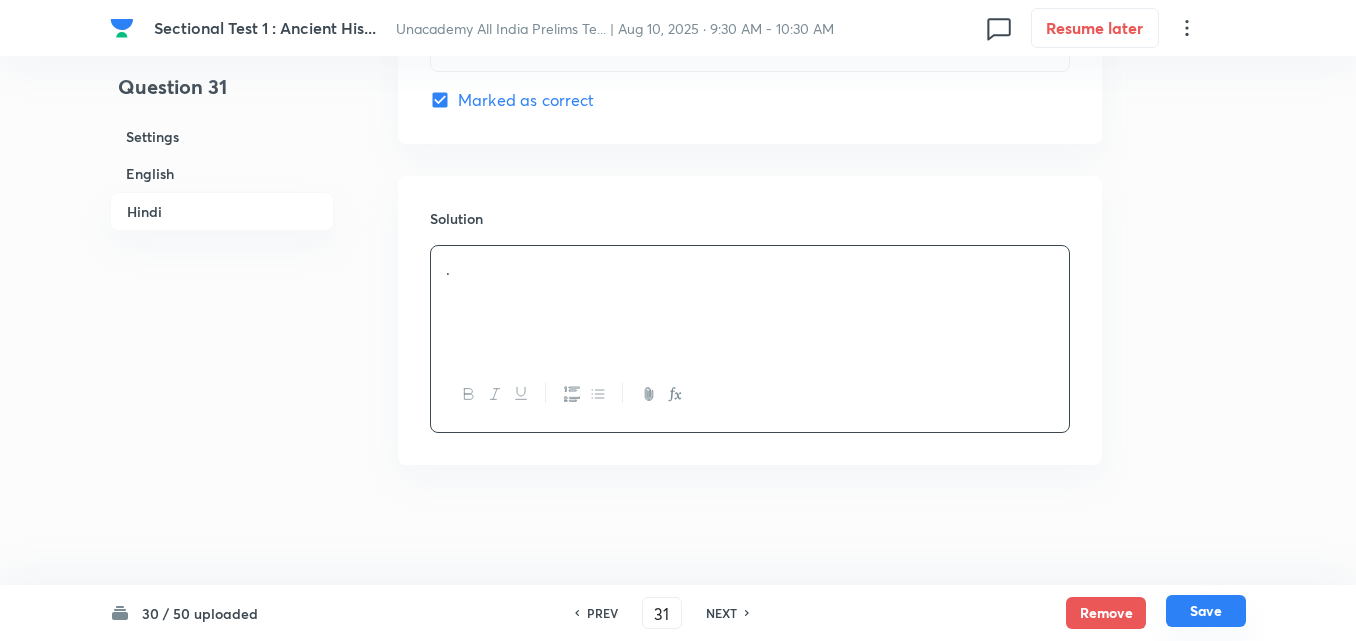 click on "Save" at bounding box center (1206, 611) 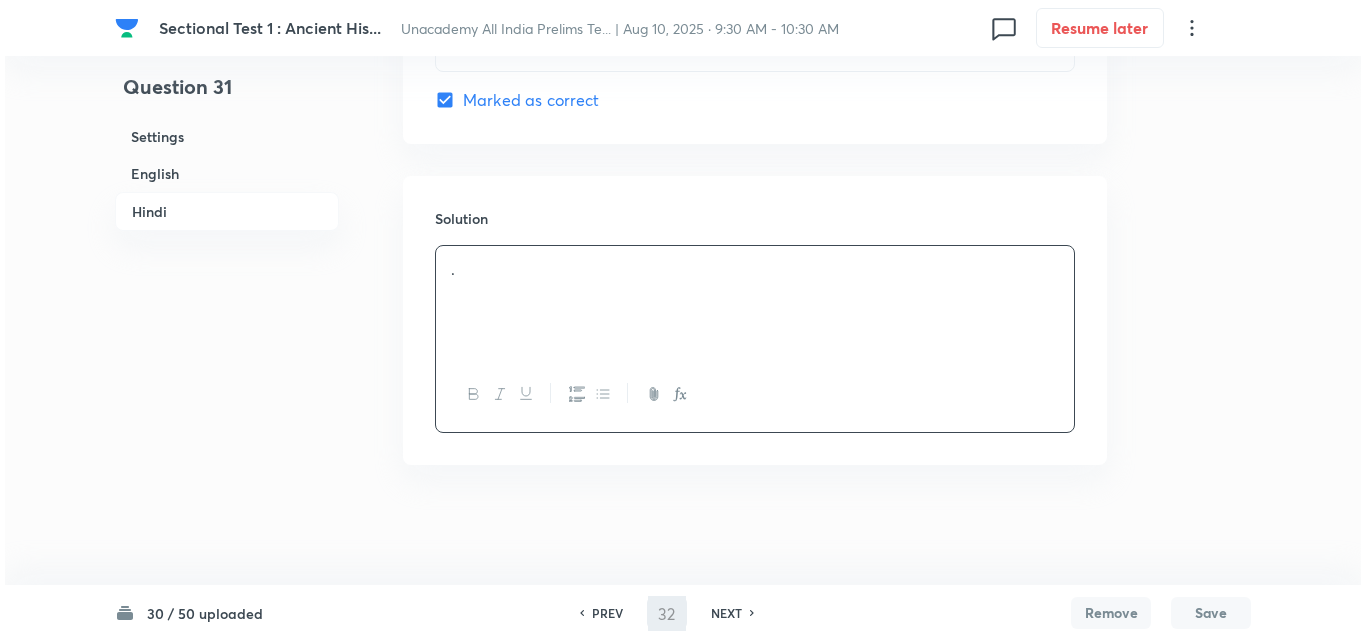 scroll, scrollTop: 0, scrollLeft: 0, axis: both 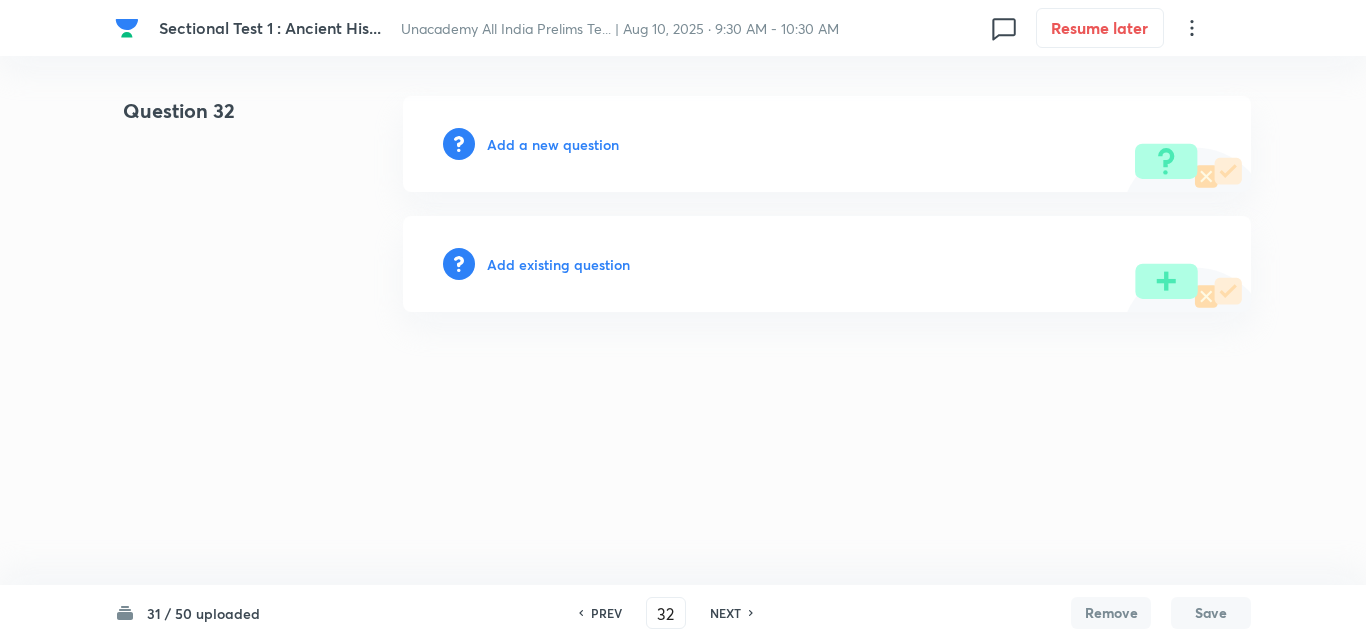 click on "Add a new question" at bounding box center (553, 144) 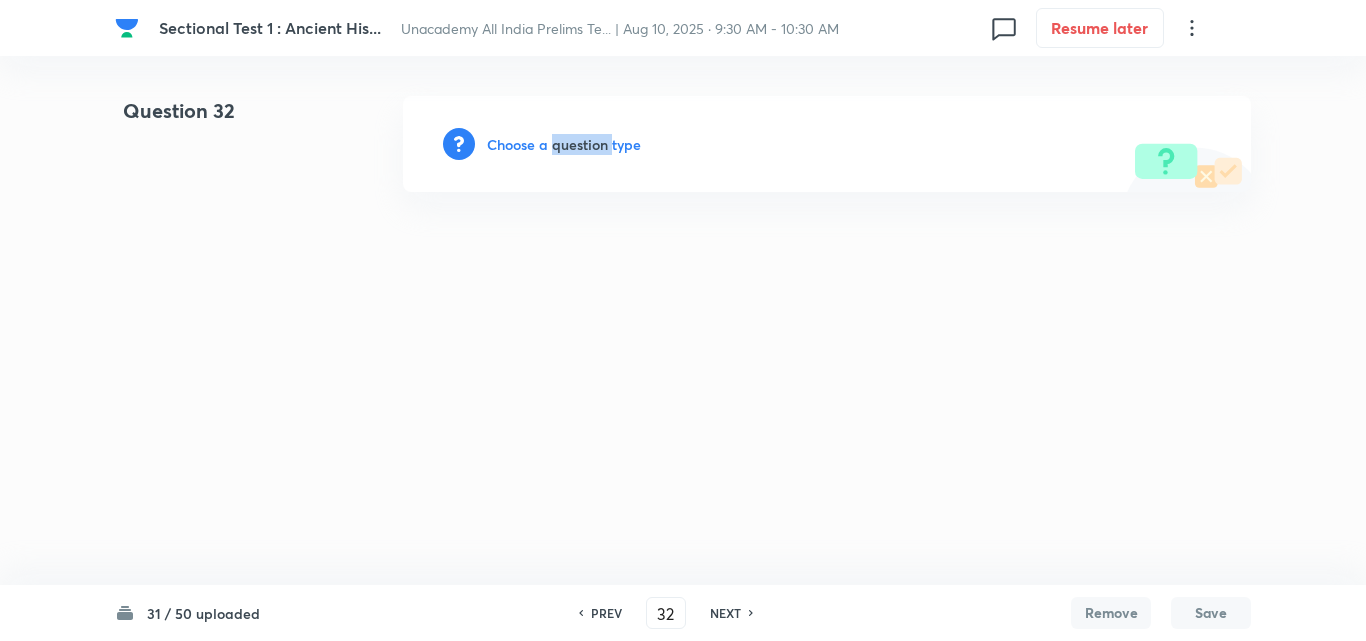 click on "Choose a question type" at bounding box center [564, 144] 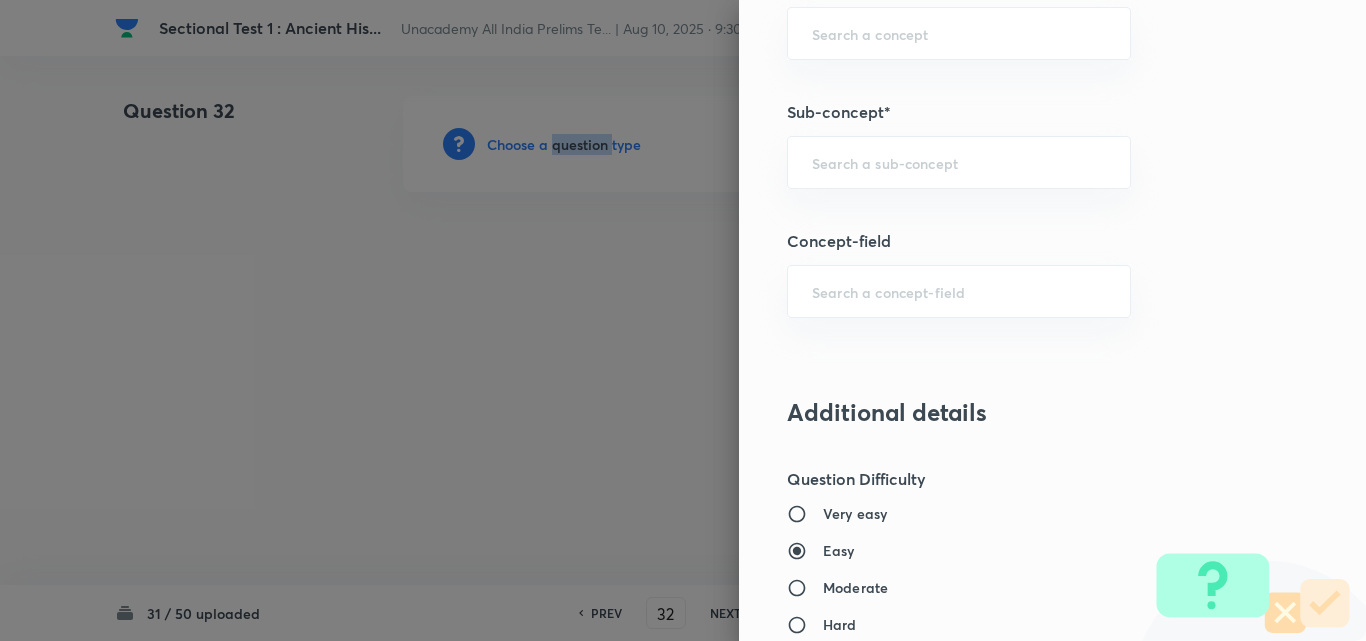 scroll, scrollTop: 1200, scrollLeft: 0, axis: vertical 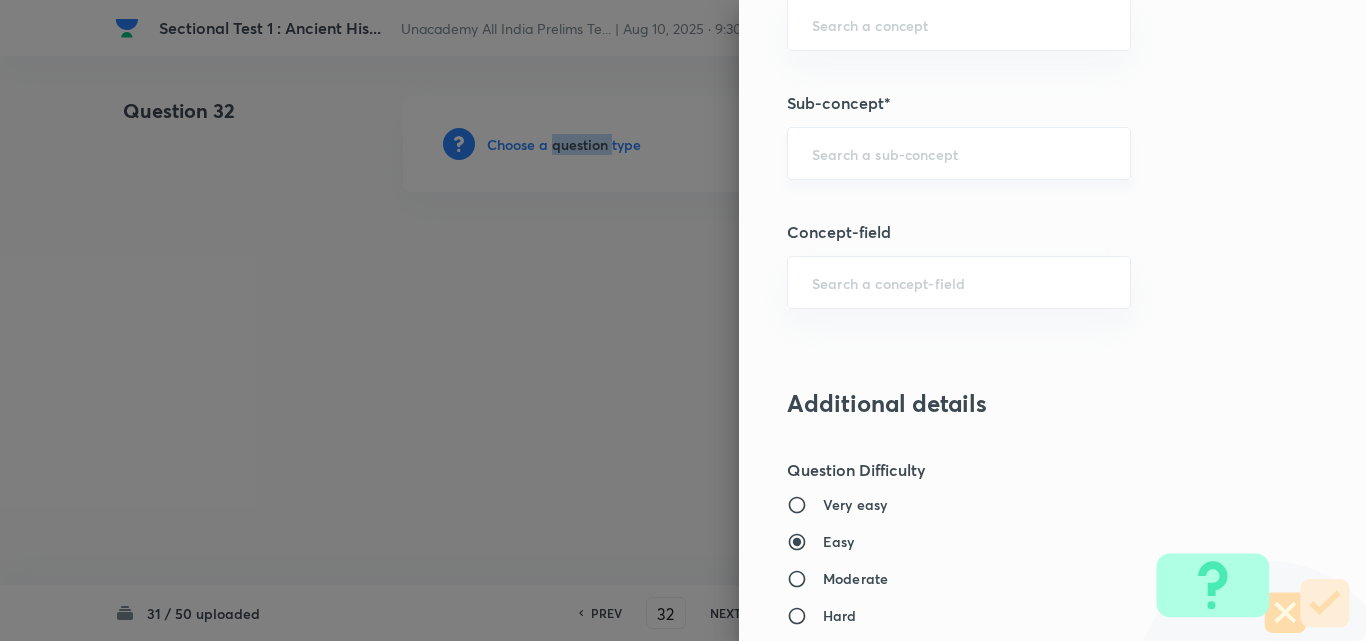 click on "​" at bounding box center (959, 153) 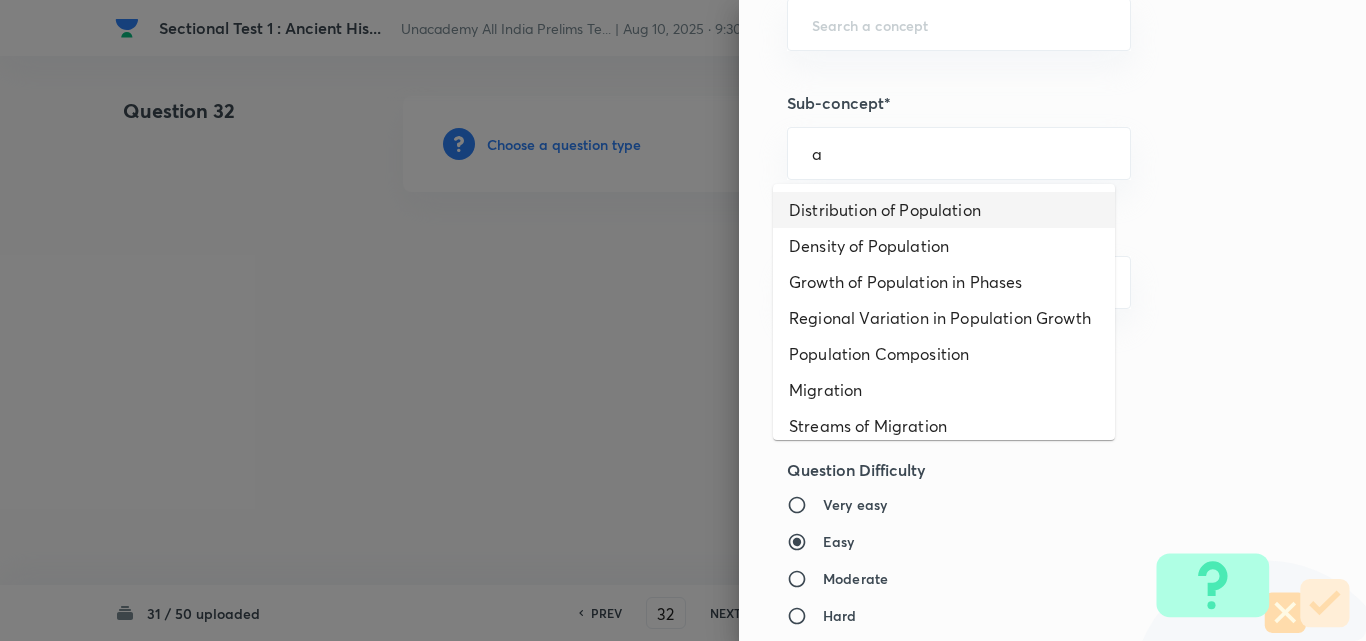 click on "Distribution of Population" at bounding box center [944, 210] 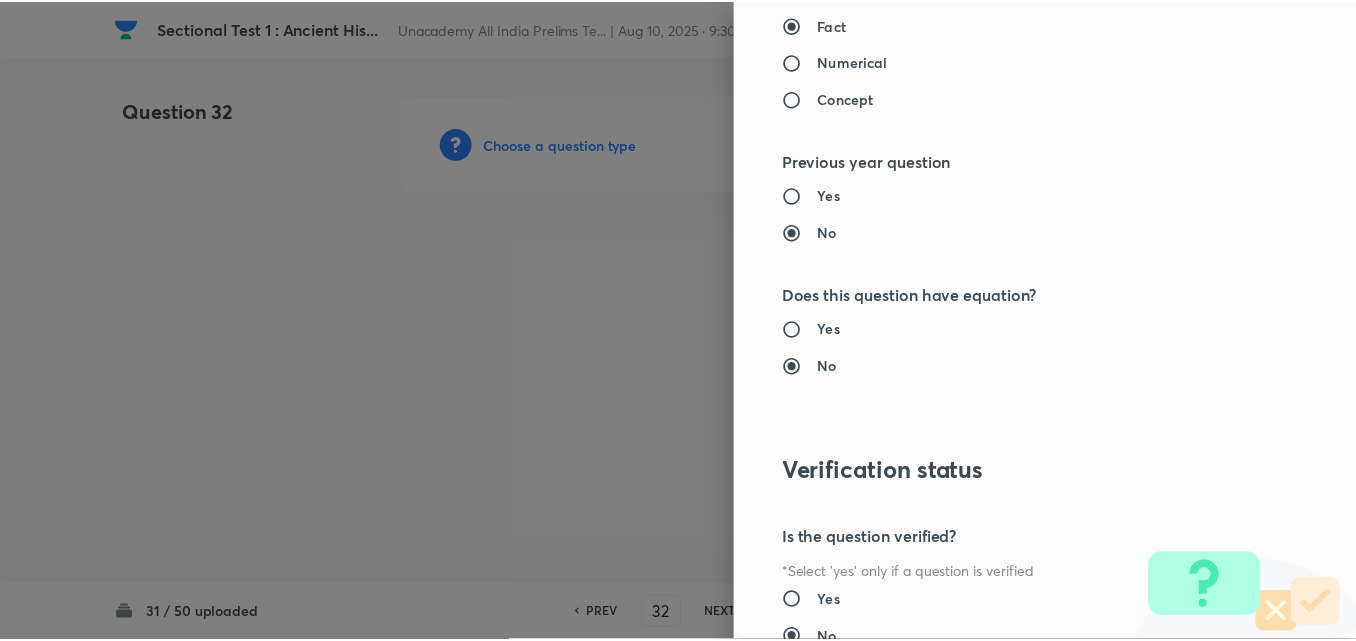 scroll, scrollTop: 2085, scrollLeft: 0, axis: vertical 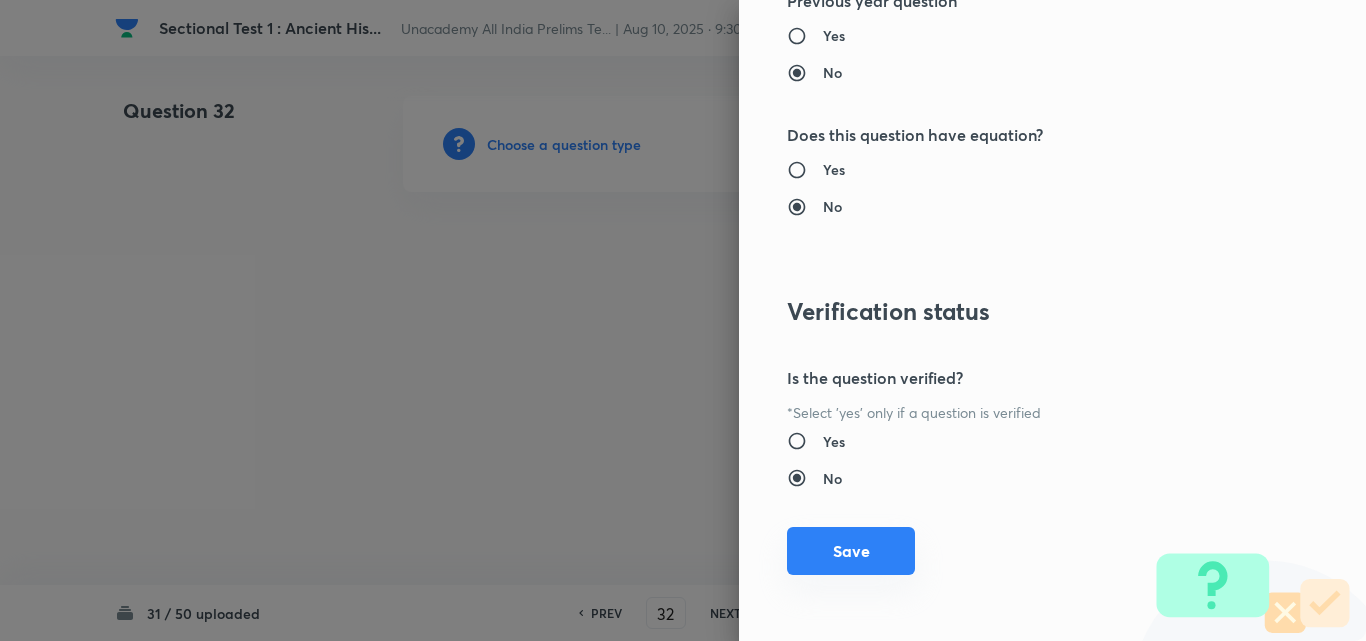 click on "Save" at bounding box center (851, 551) 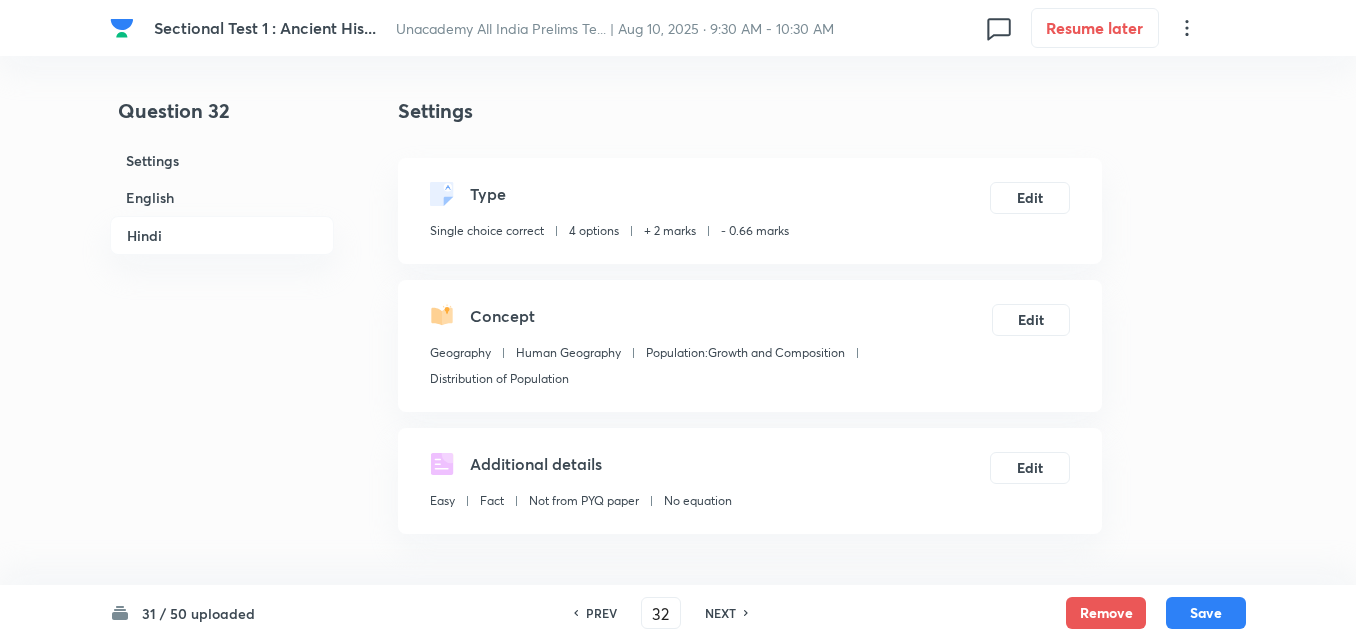 click on "English" at bounding box center (222, 197) 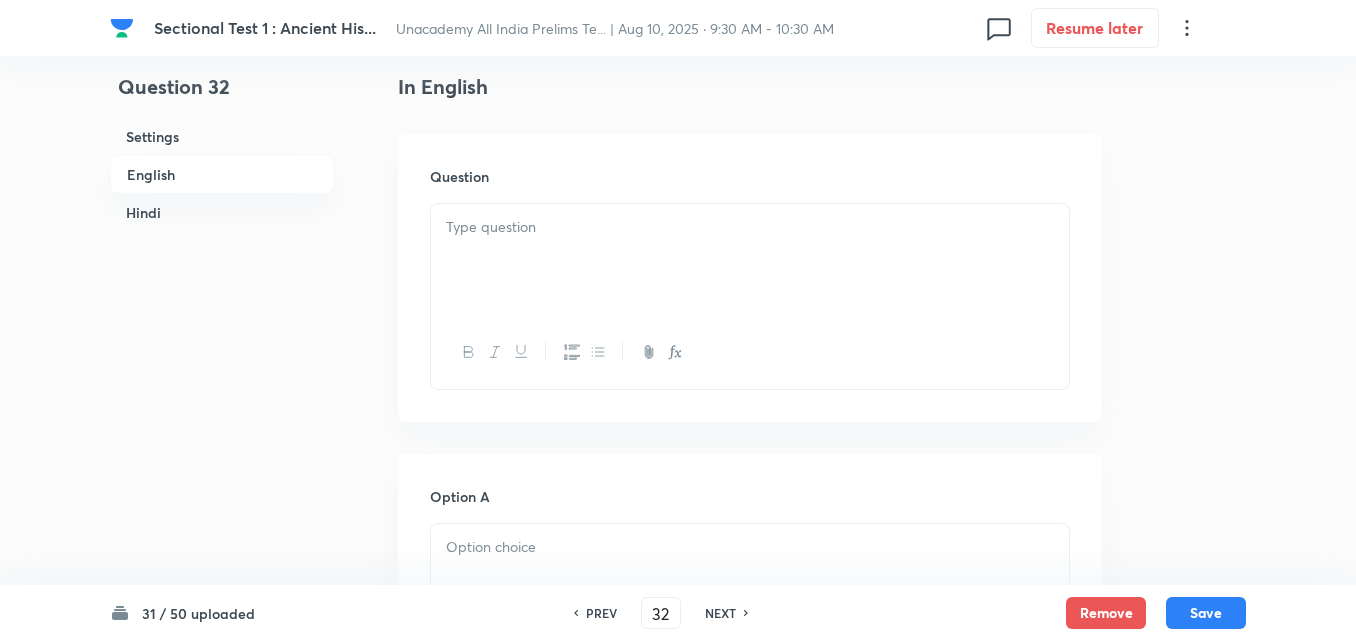 click at bounding box center [750, 260] 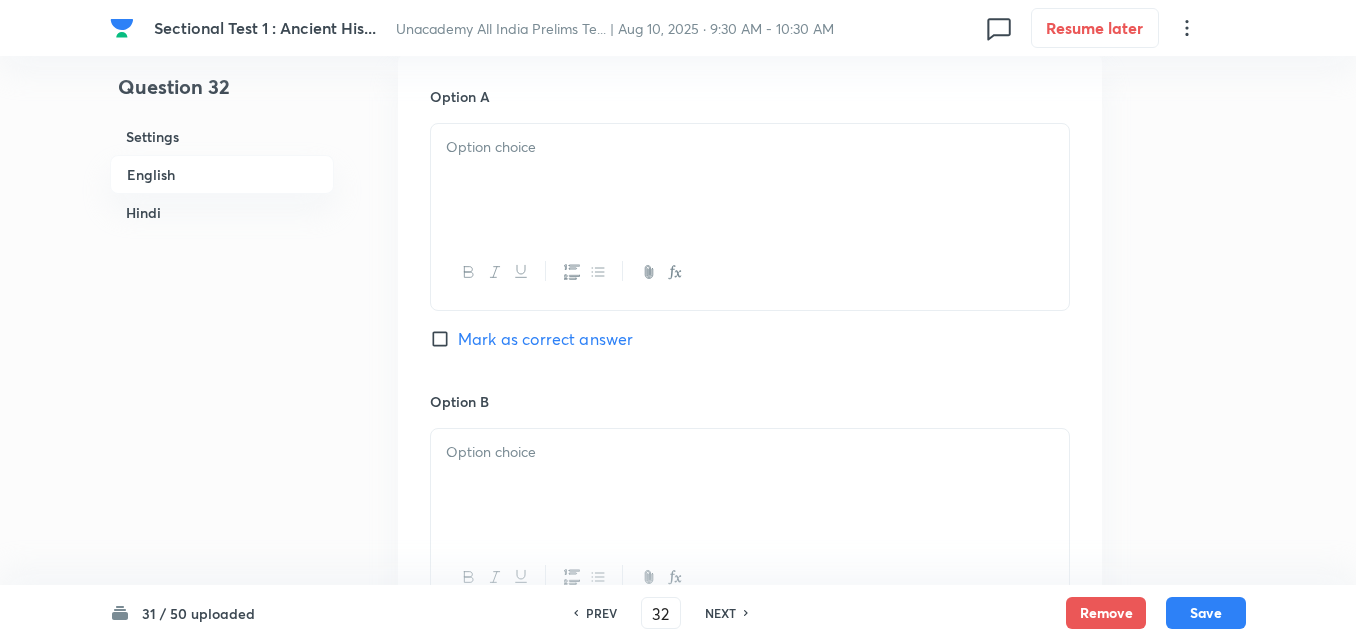 drag, startPoint x: 565, startPoint y: 217, endPoint x: 564, endPoint y: 204, distance: 13.038404 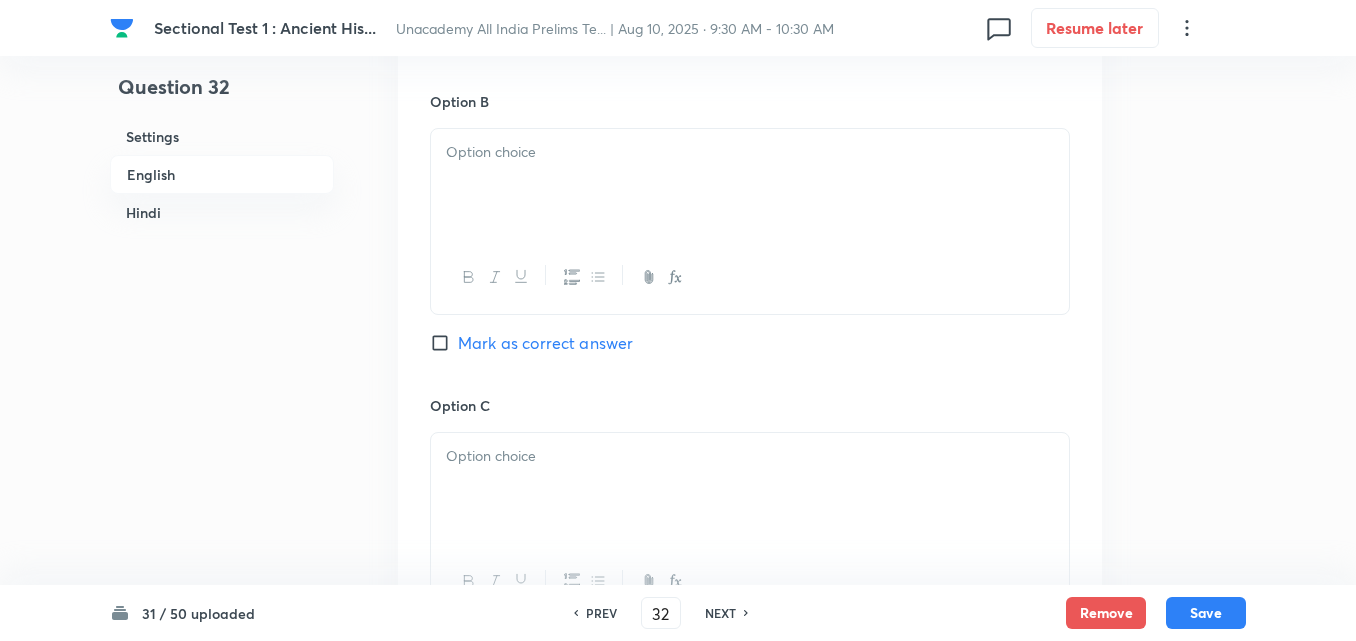 click at bounding box center [750, 185] 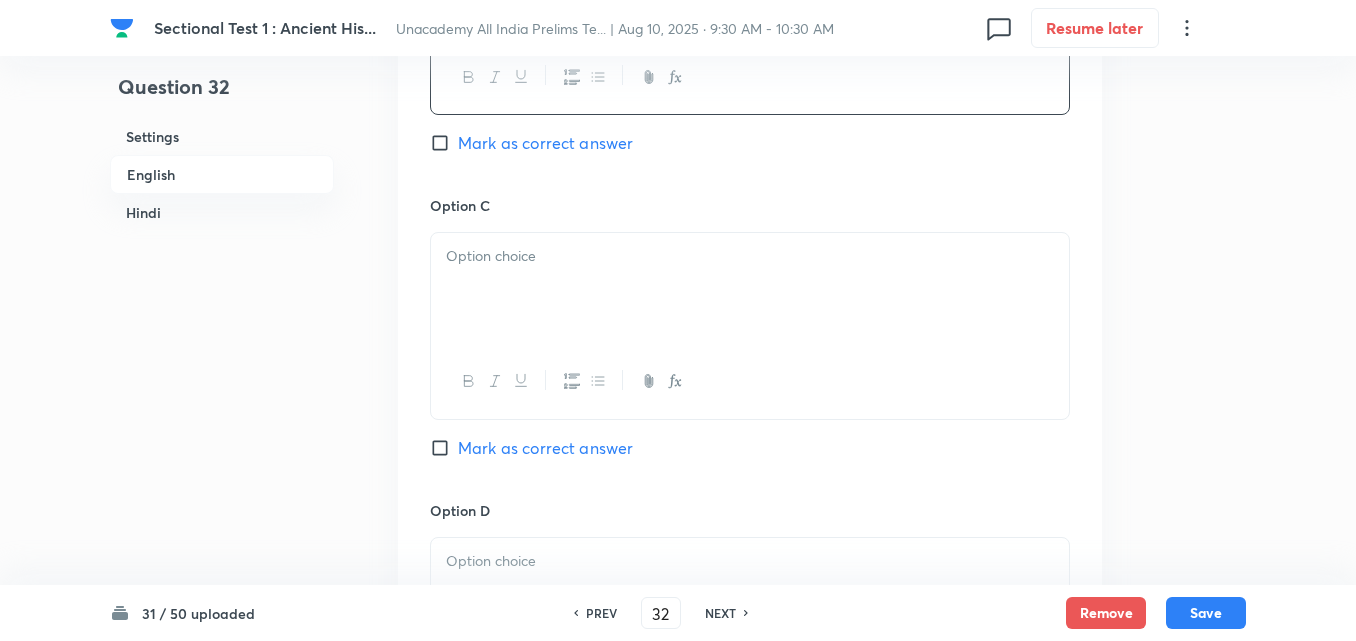 click at bounding box center (750, 289) 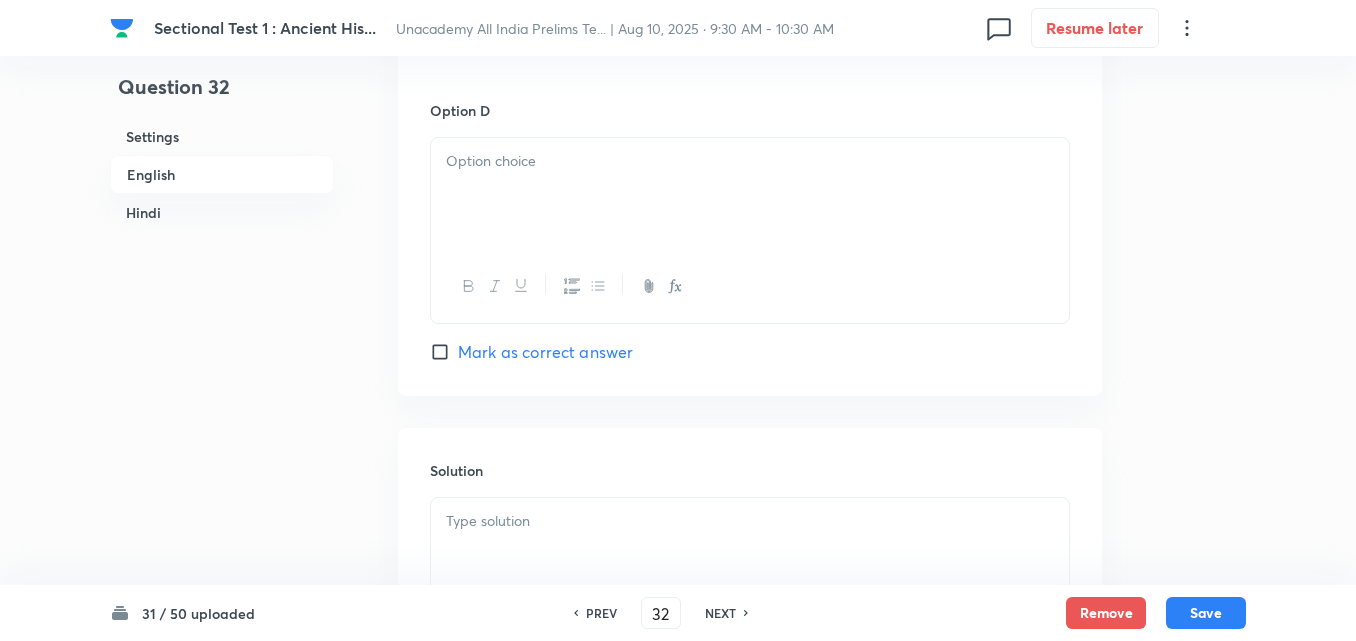 click at bounding box center (750, 194) 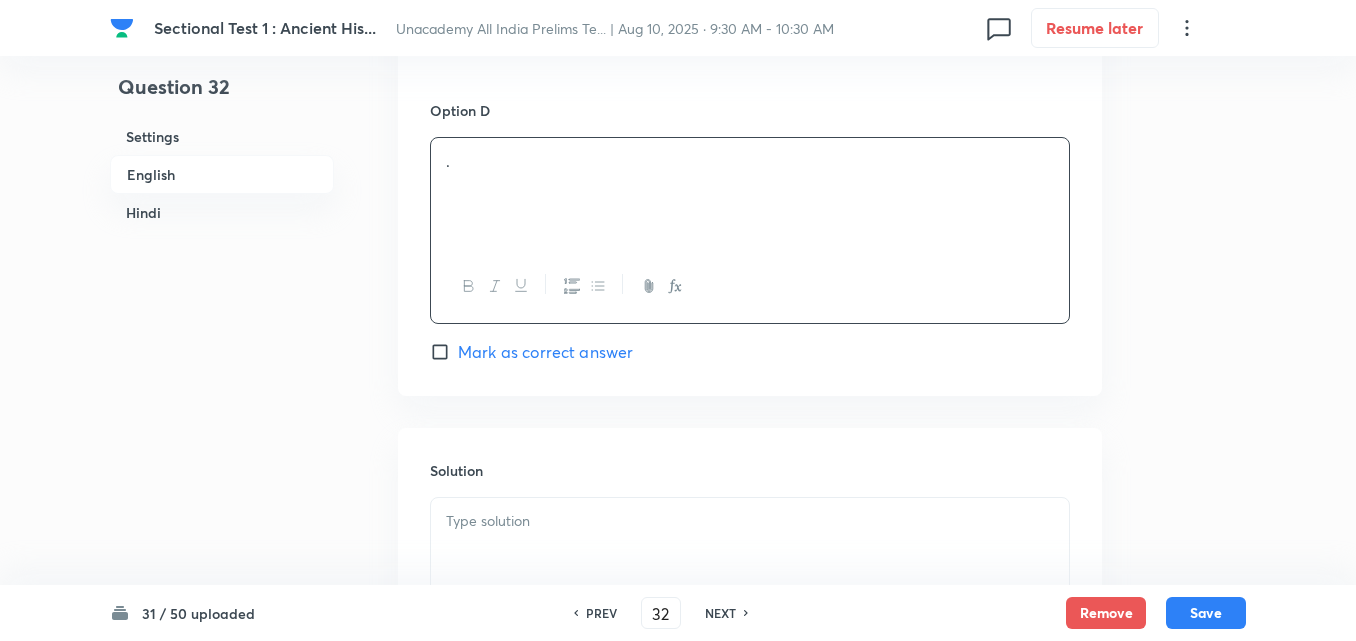 click on "Mark as correct answer" at bounding box center [545, 352] 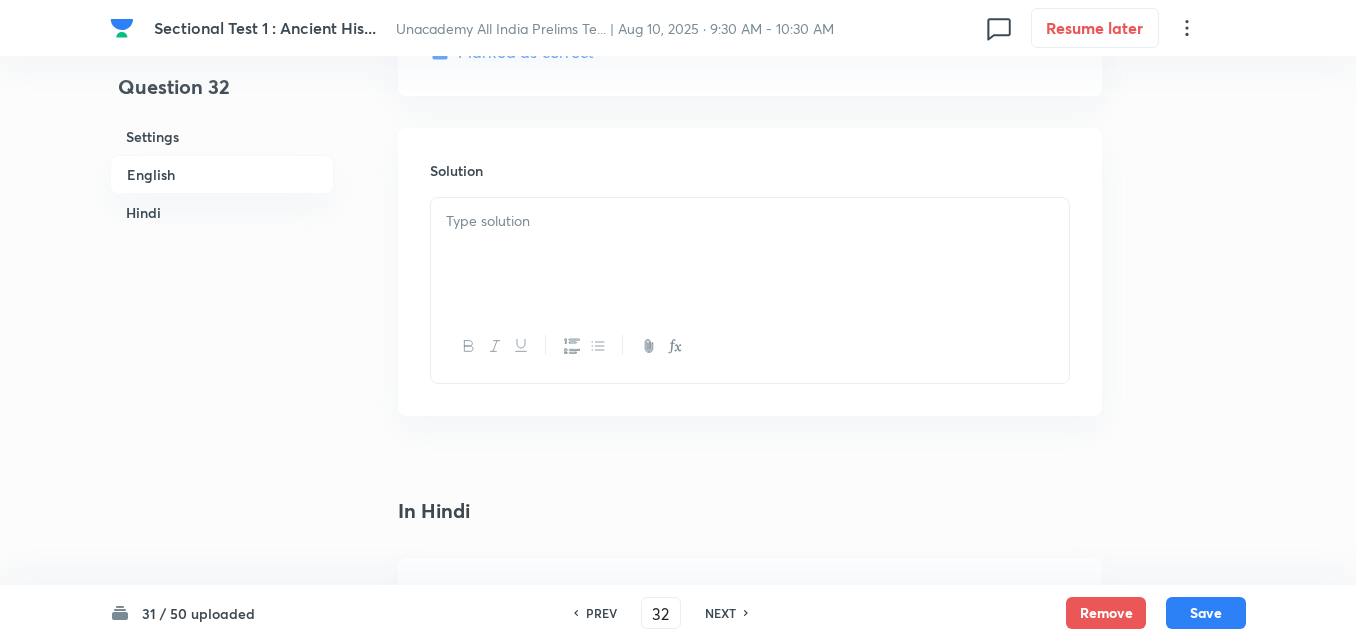 click at bounding box center [750, 254] 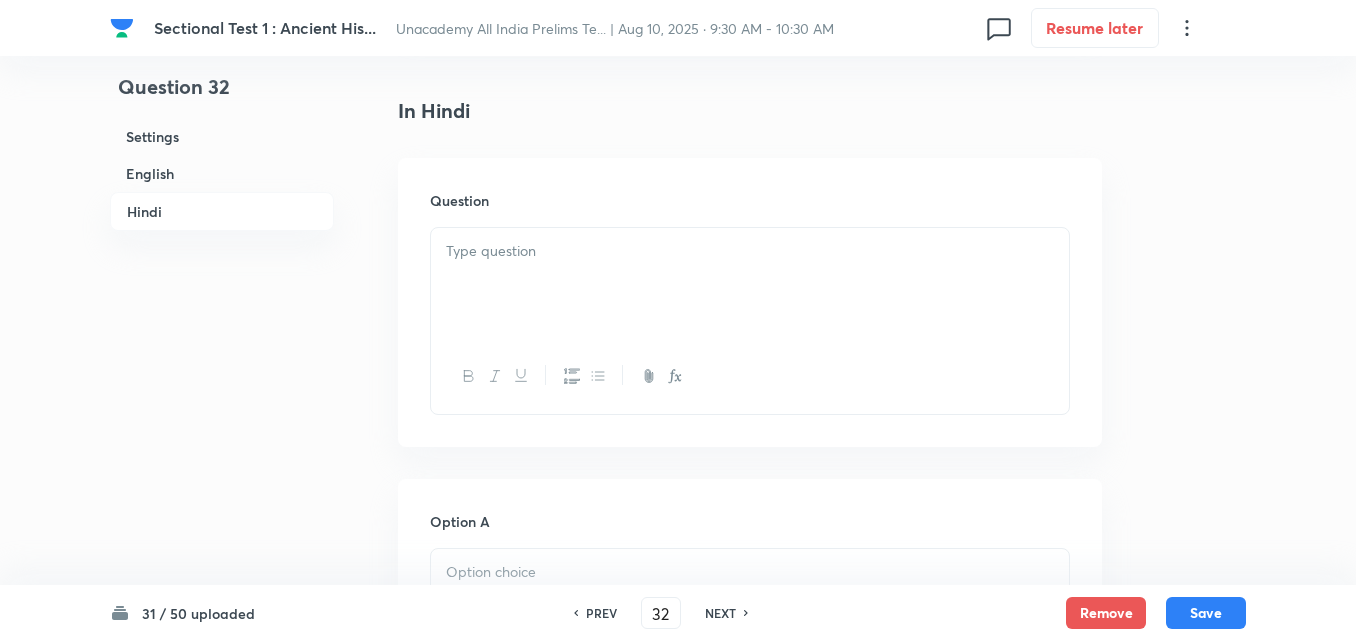 click at bounding box center [750, 284] 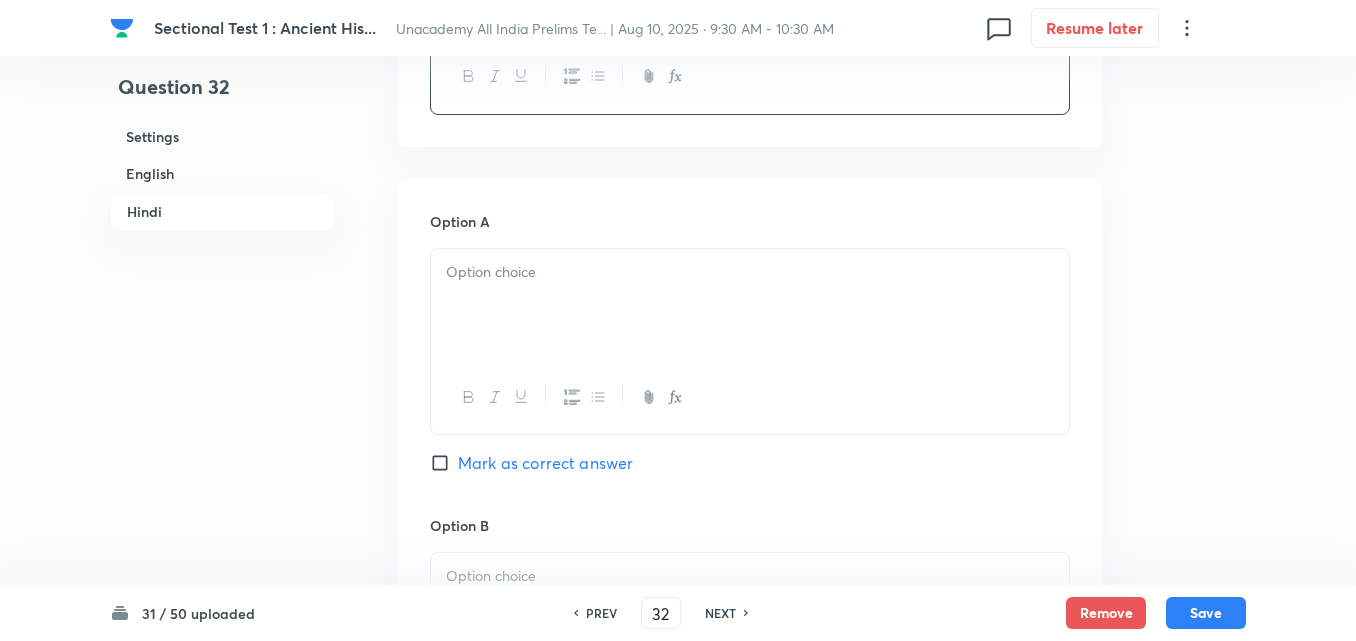 click at bounding box center (750, 272) 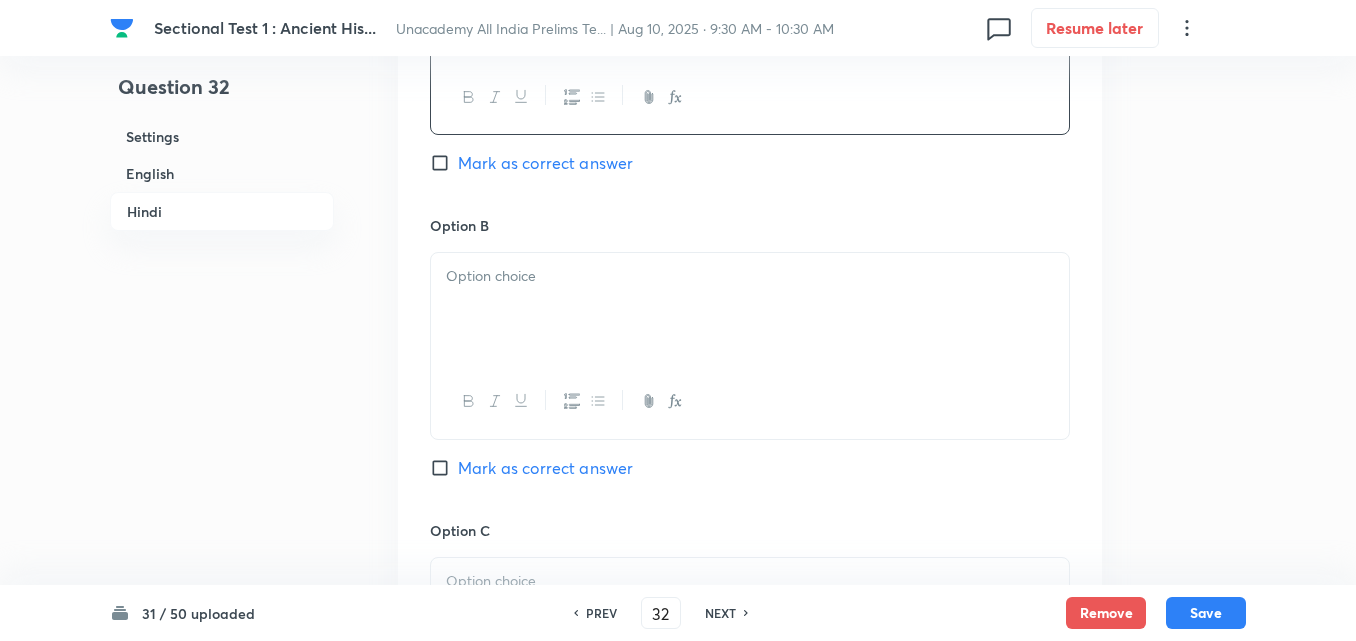 click at bounding box center (750, 309) 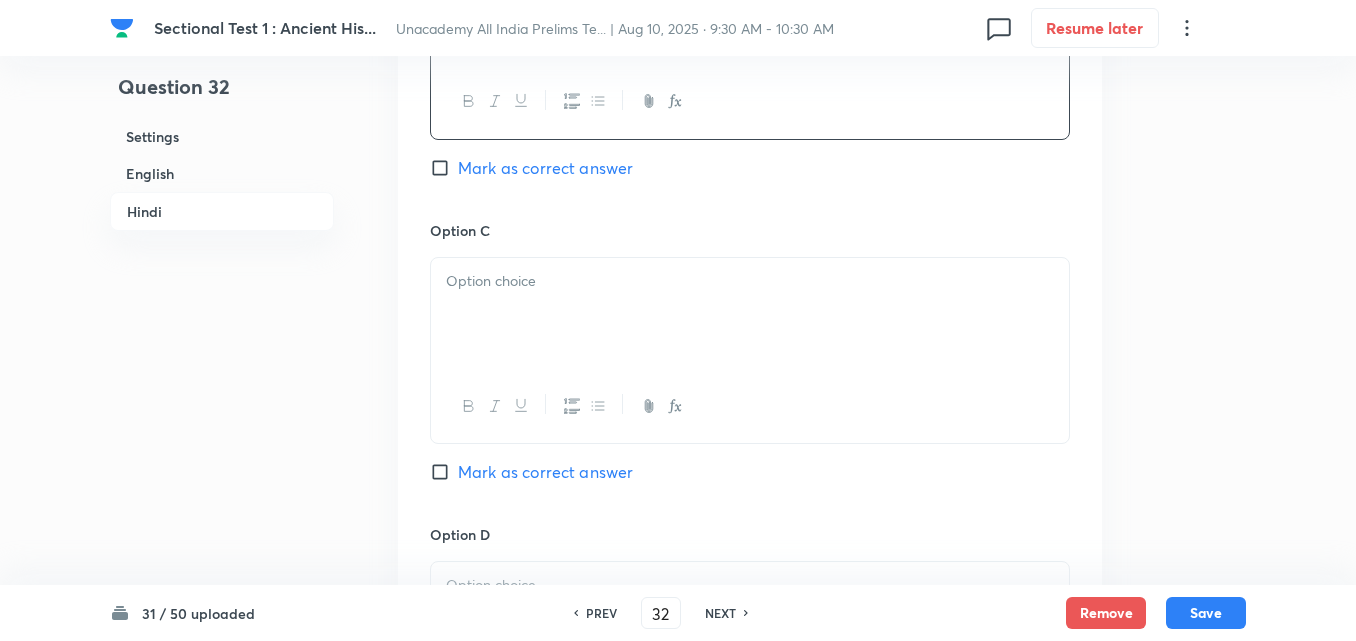 click at bounding box center (750, 314) 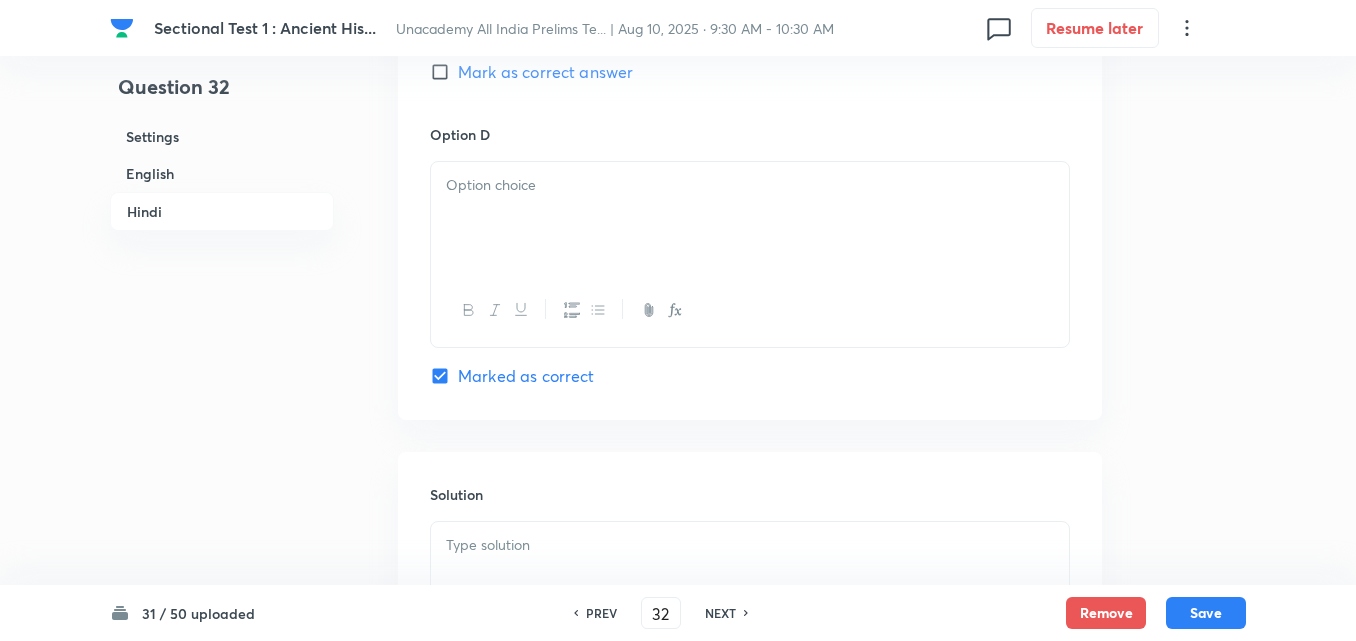click at bounding box center [750, 218] 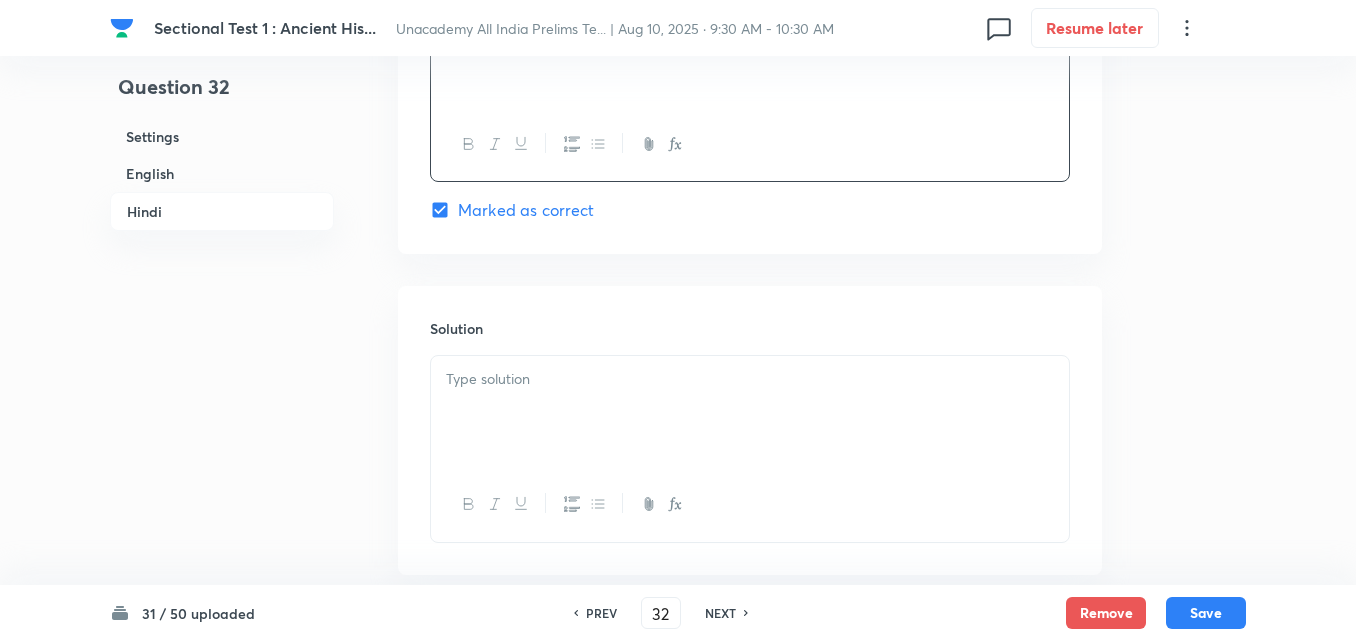 scroll, scrollTop: 4118, scrollLeft: 0, axis: vertical 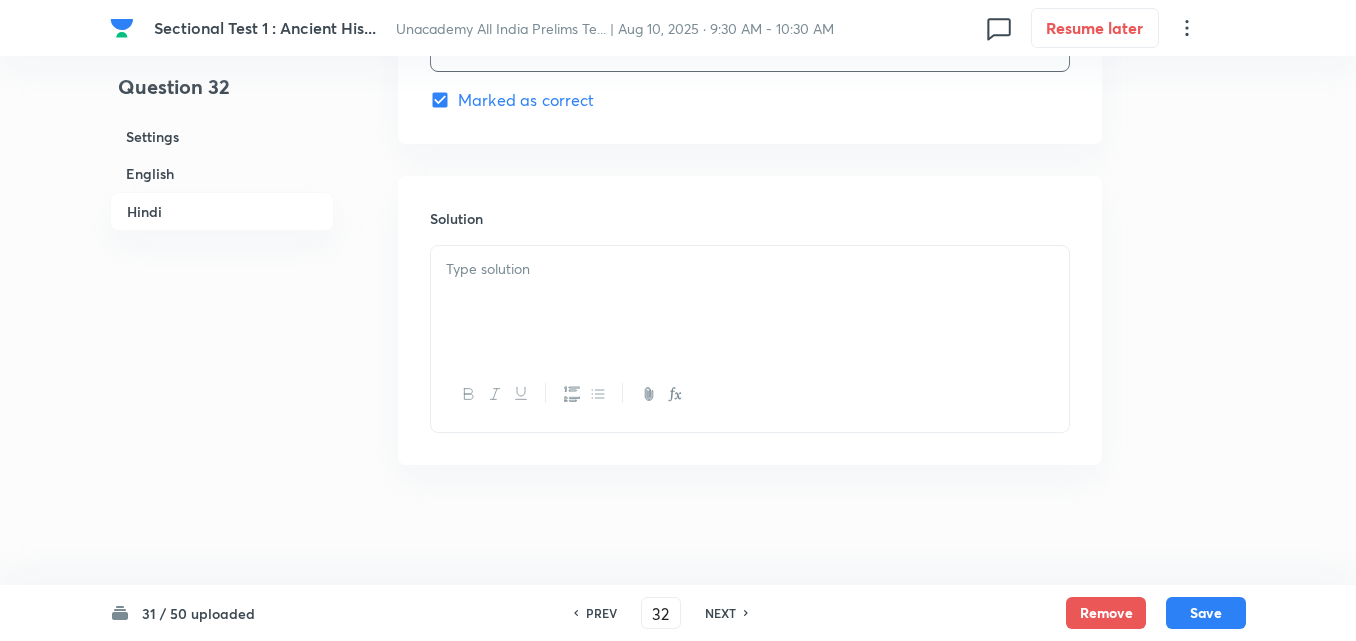 click at bounding box center [750, 302] 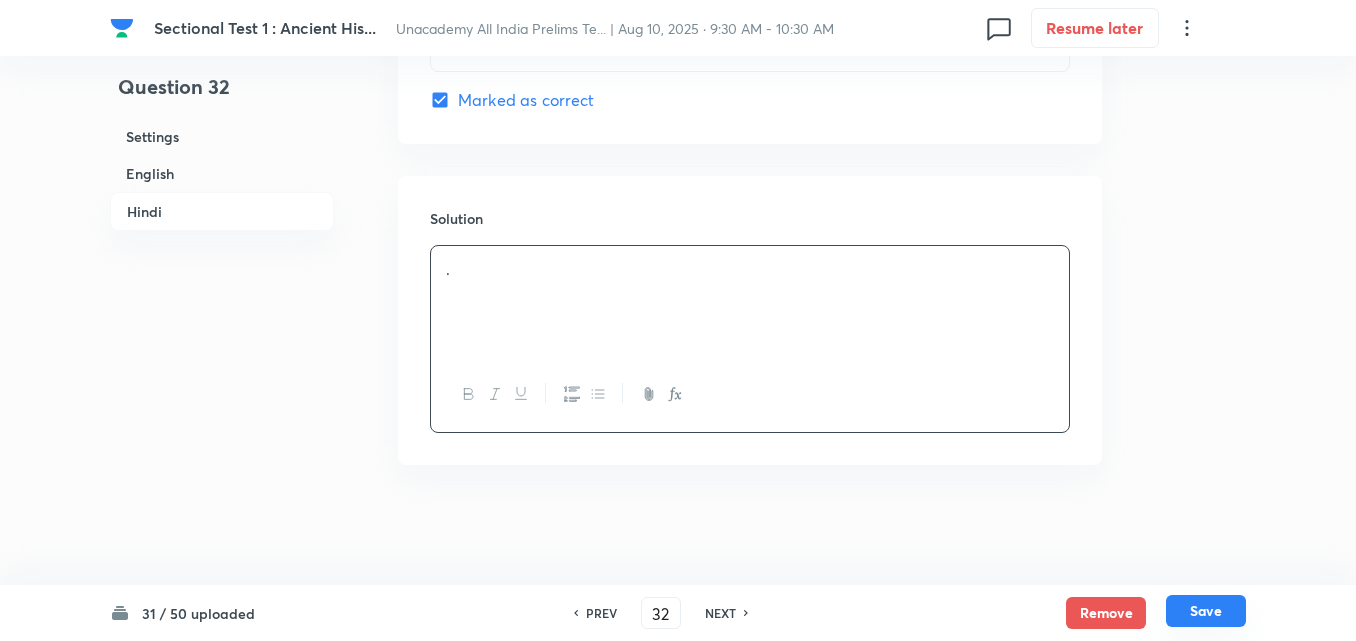 click on "Save" at bounding box center (1206, 611) 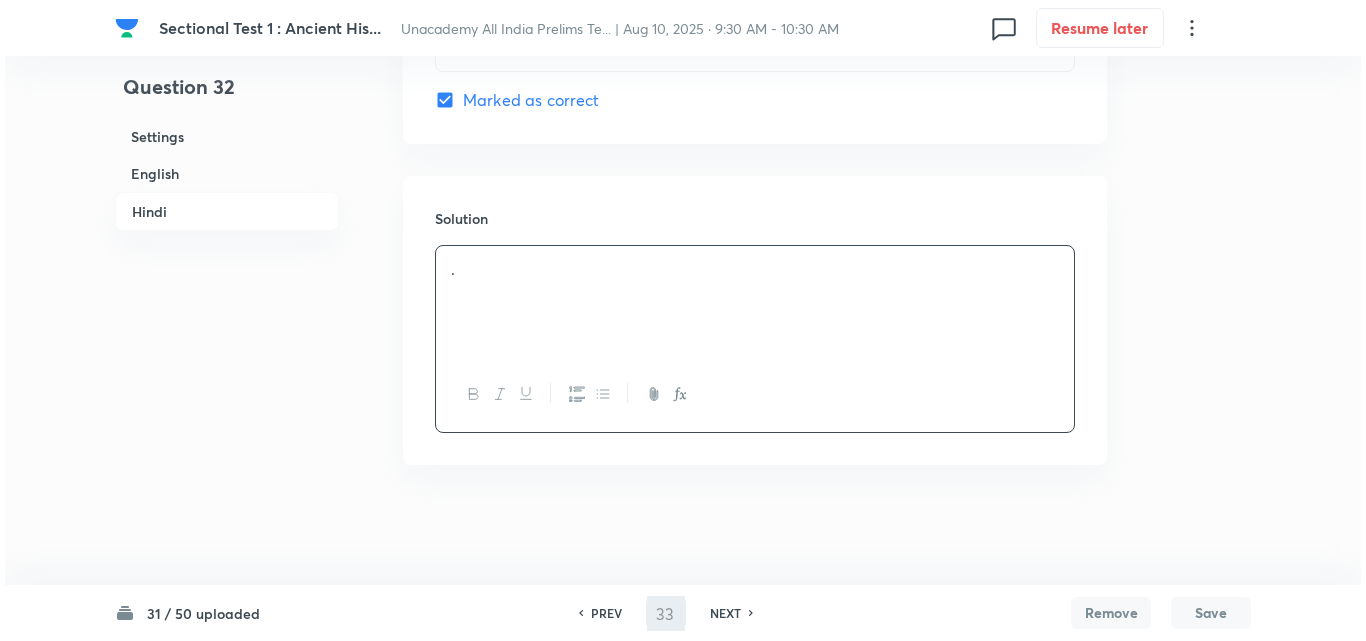 scroll, scrollTop: 0, scrollLeft: 0, axis: both 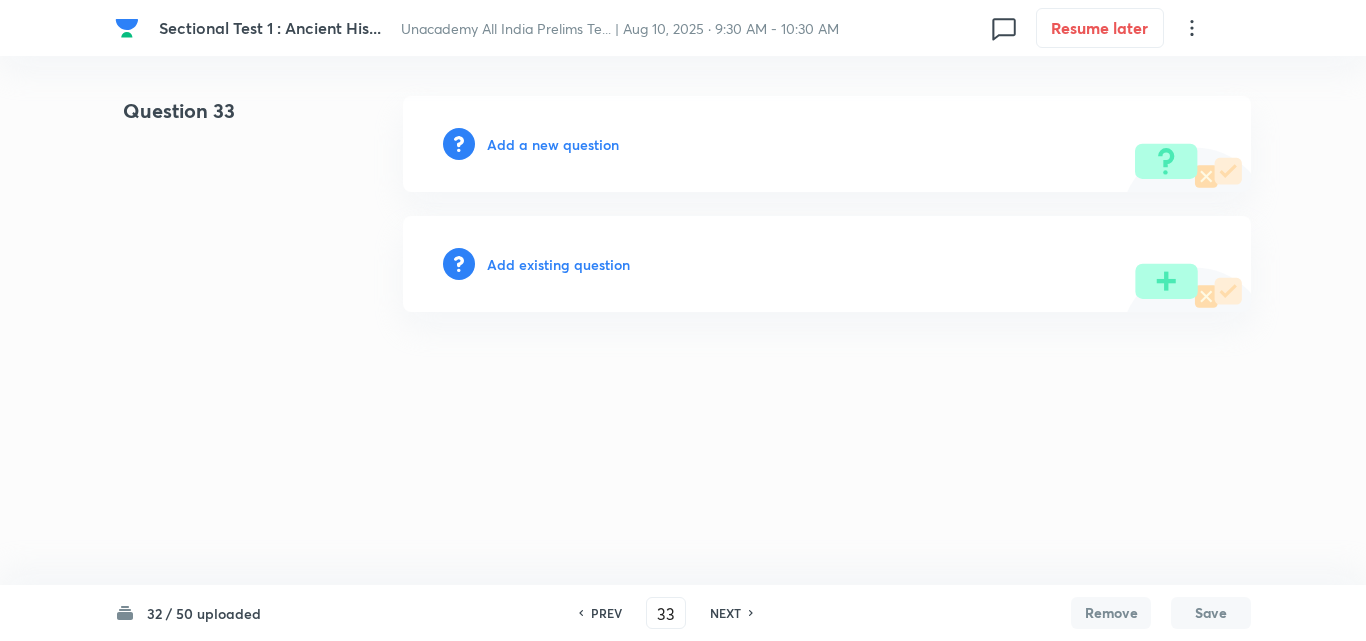 click on "Add a new question" at bounding box center [553, 144] 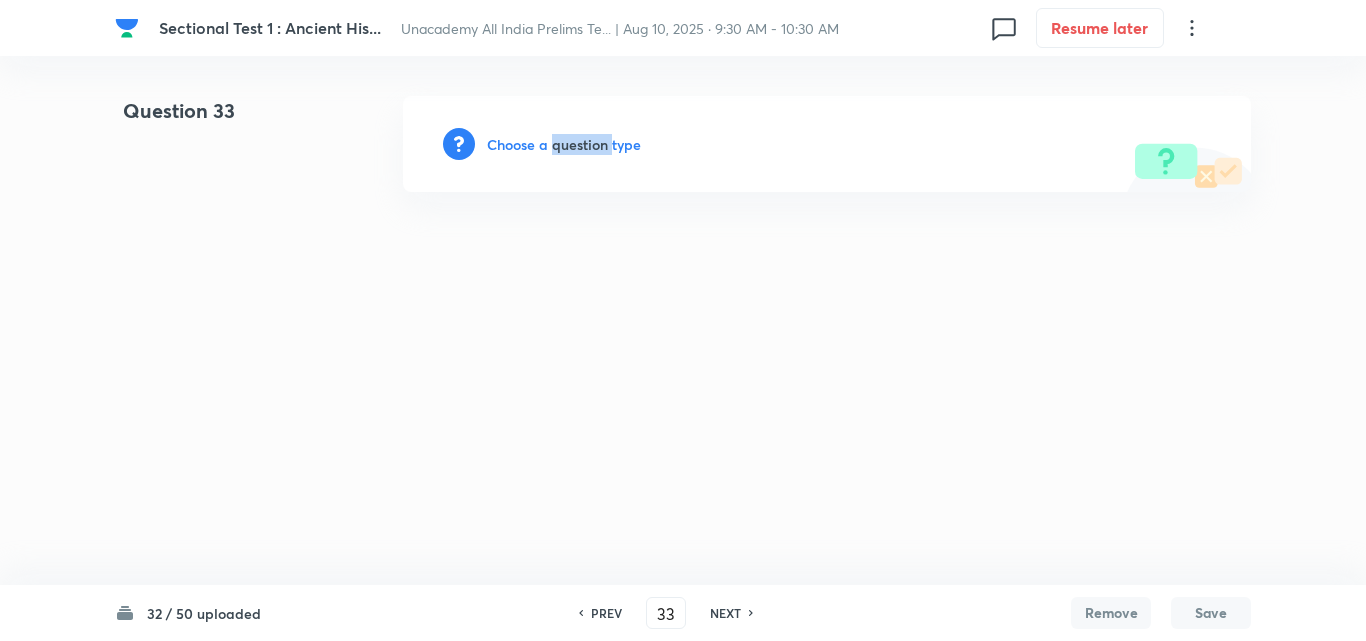 click on "Choose a question type" at bounding box center (564, 144) 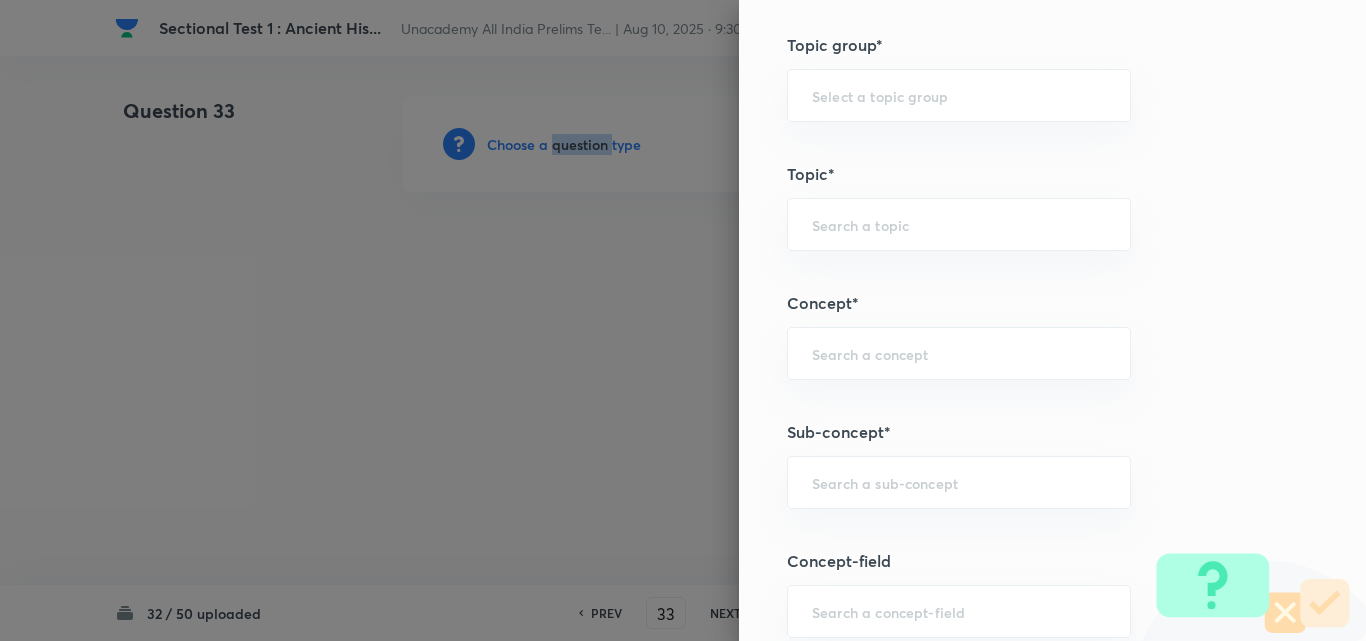 scroll, scrollTop: 1100, scrollLeft: 0, axis: vertical 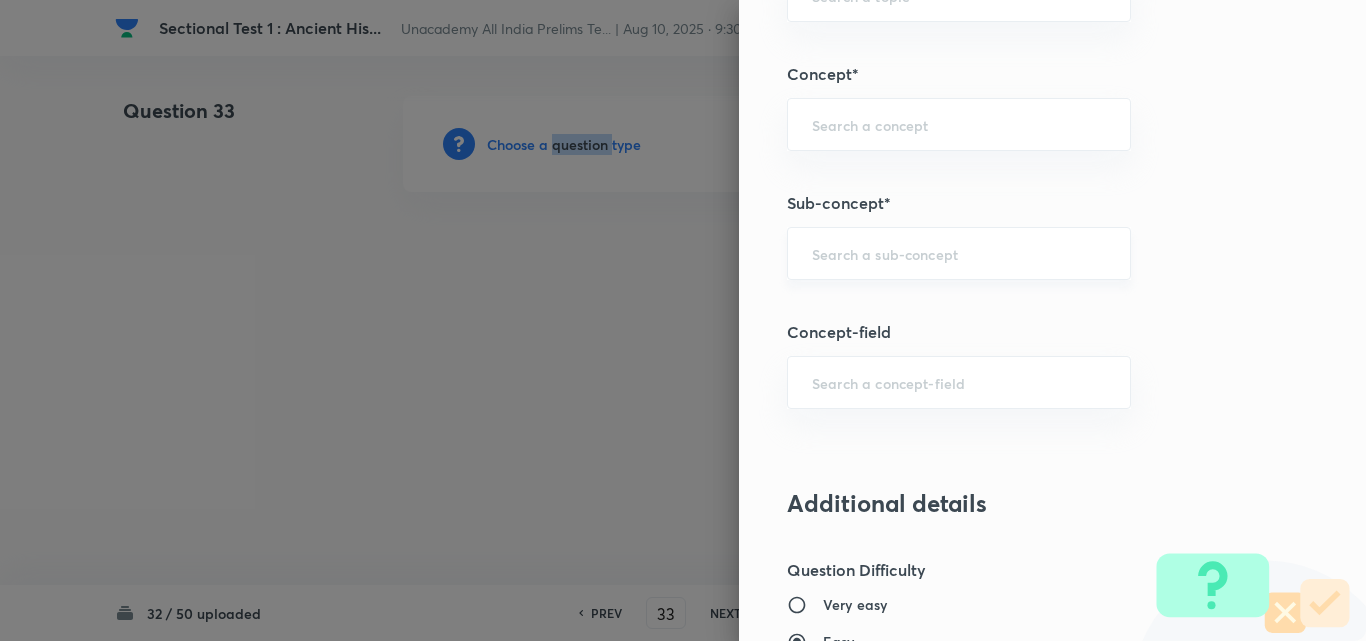 click on "​" at bounding box center [959, 253] 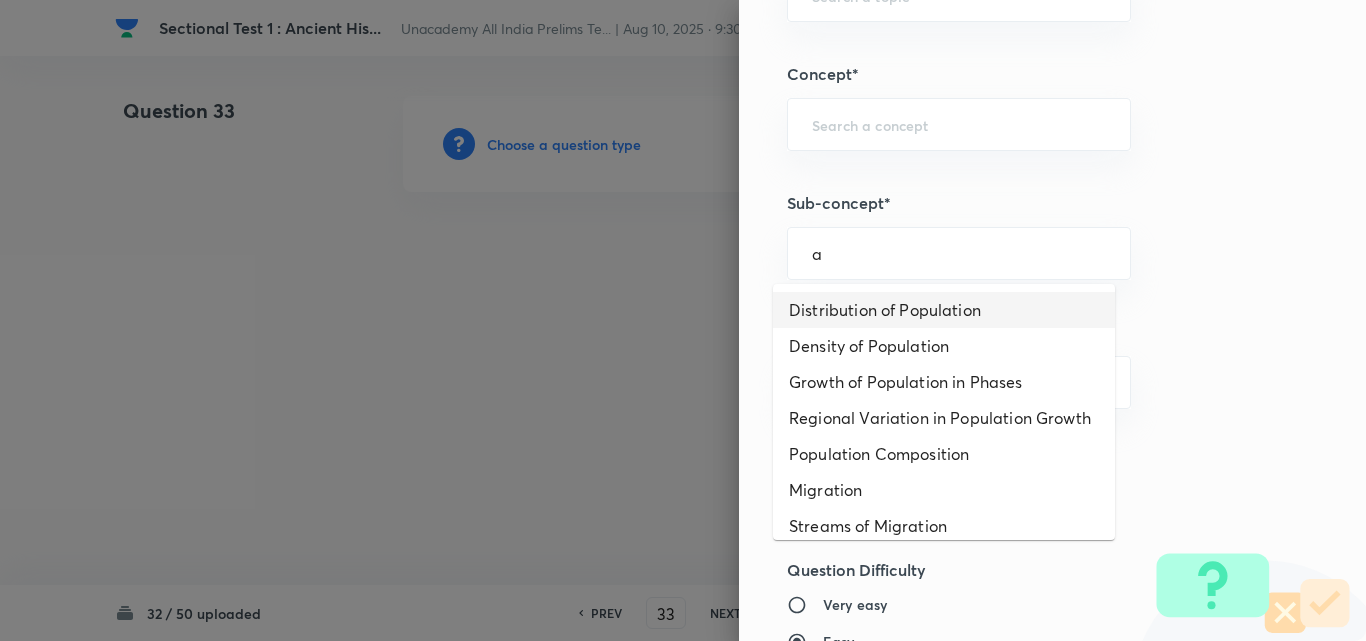 click on "Distribution of Population" at bounding box center [944, 310] 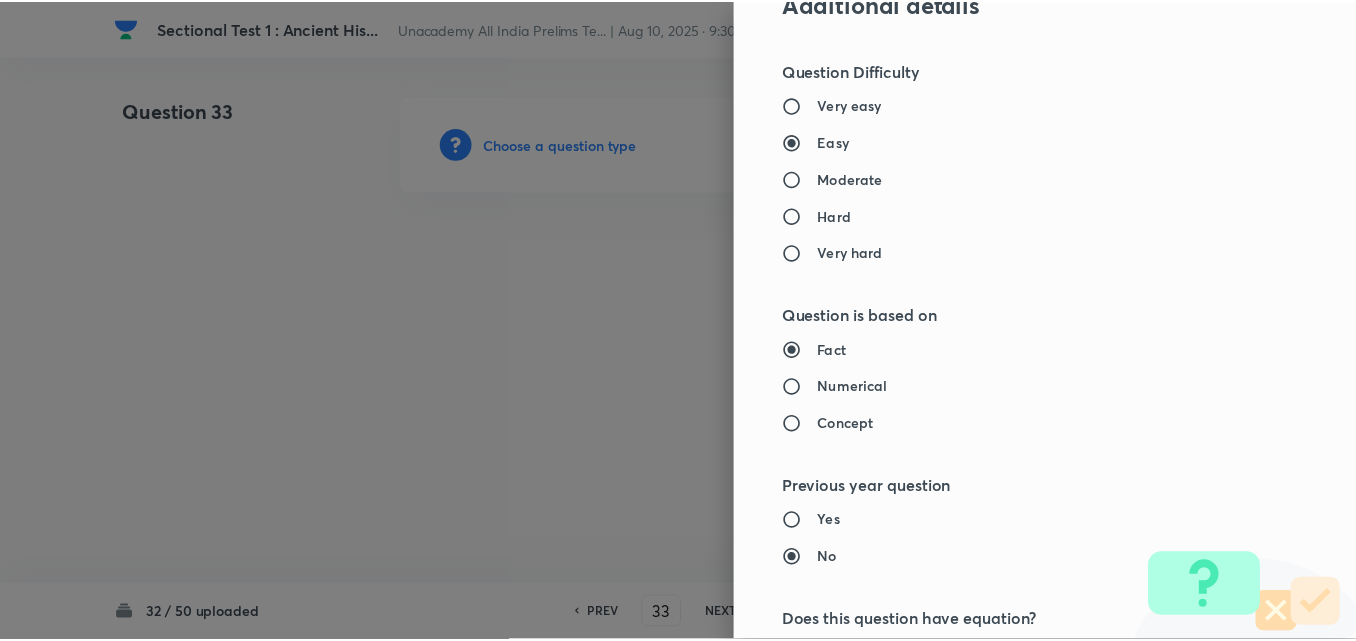 scroll, scrollTop: 2085, scrollLeft: 0, axis: vertical 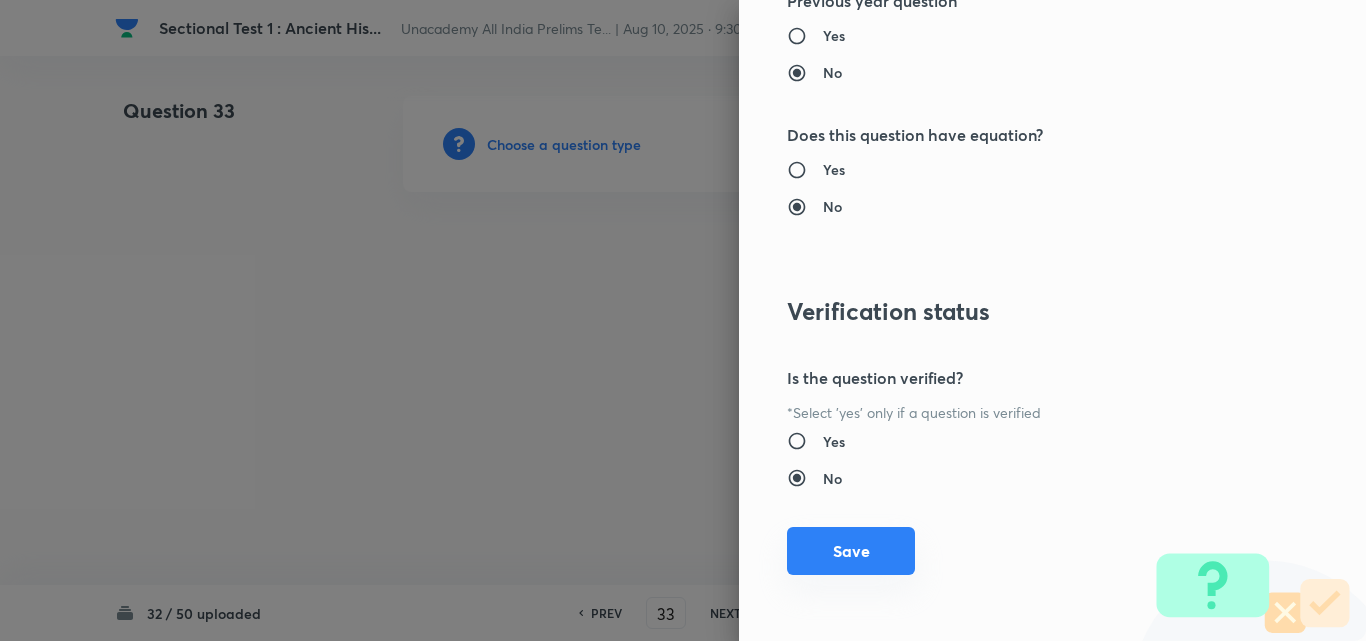 click on "Save" at bounding box center [851, 551] 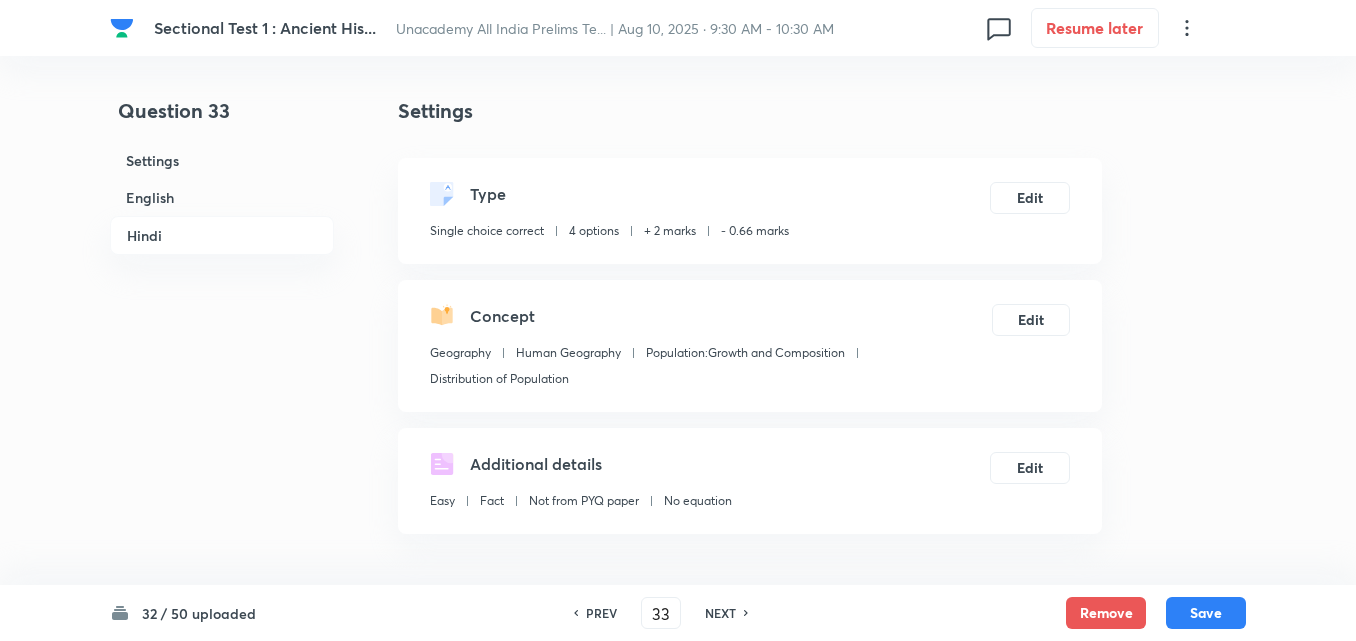 drag, startPoint x: 862, startPoint y: 543, endPoint x: 860, endPoint y: 500, distance: 43.046486 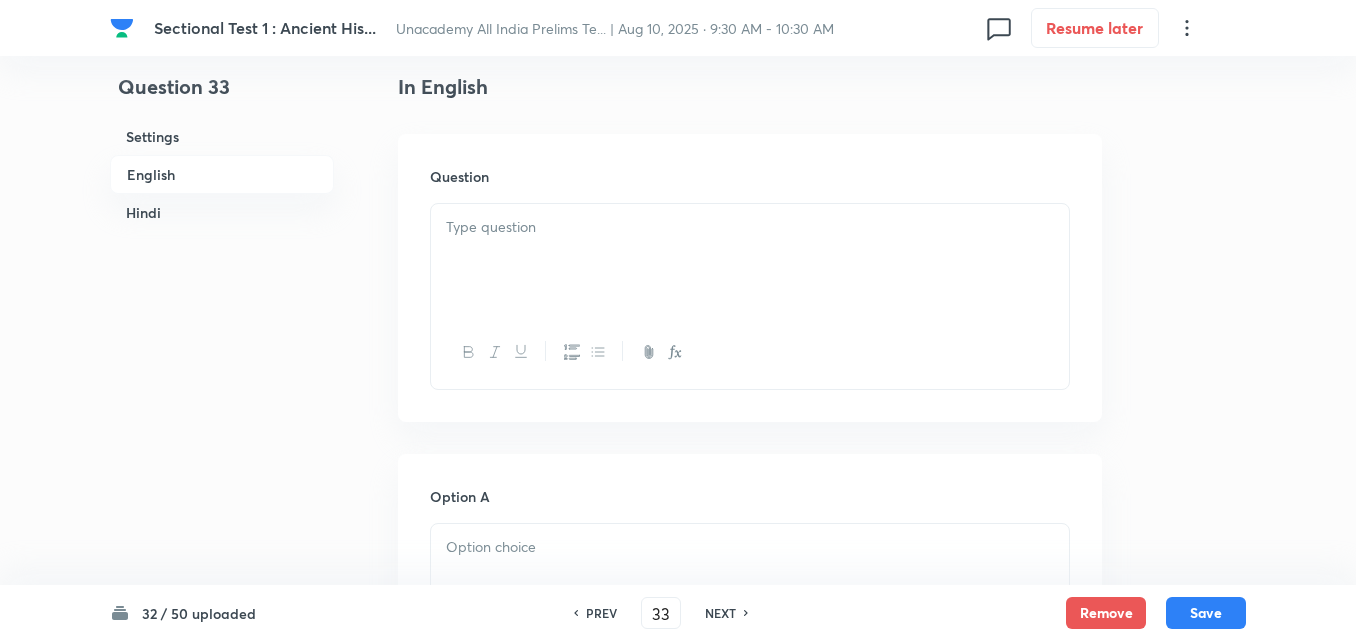 click at bounding box center (750, 260) 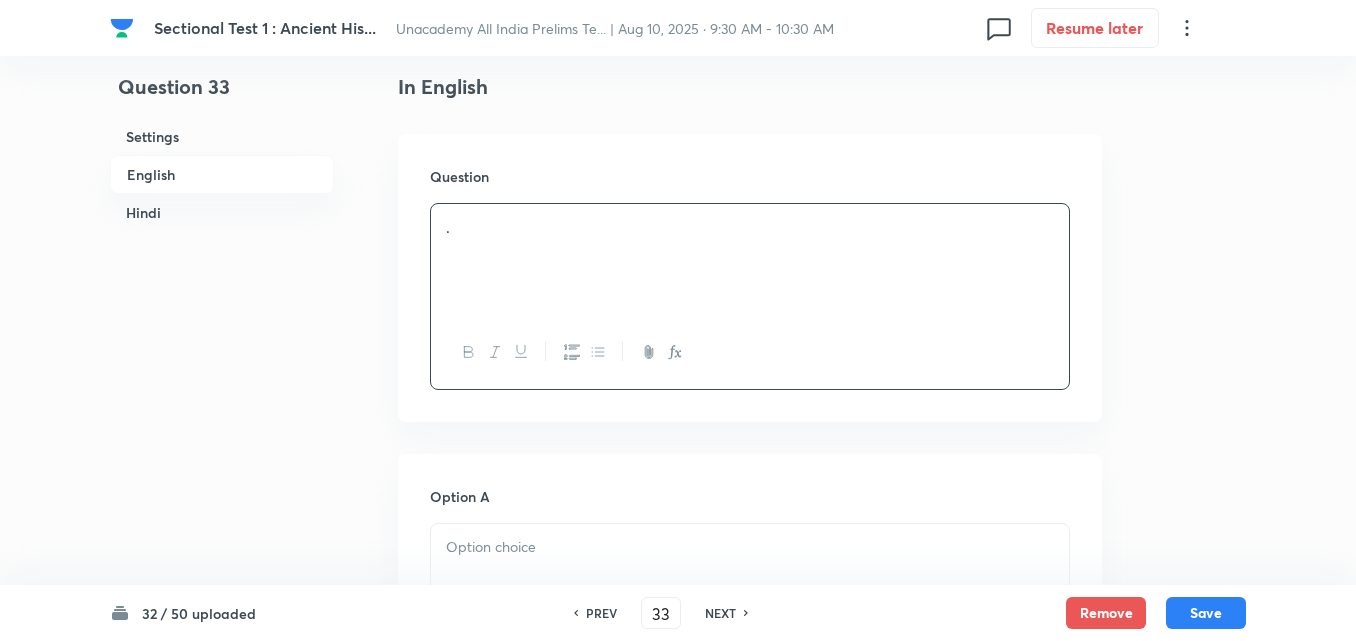 click on "Settings" at bounding box center [222, 136] 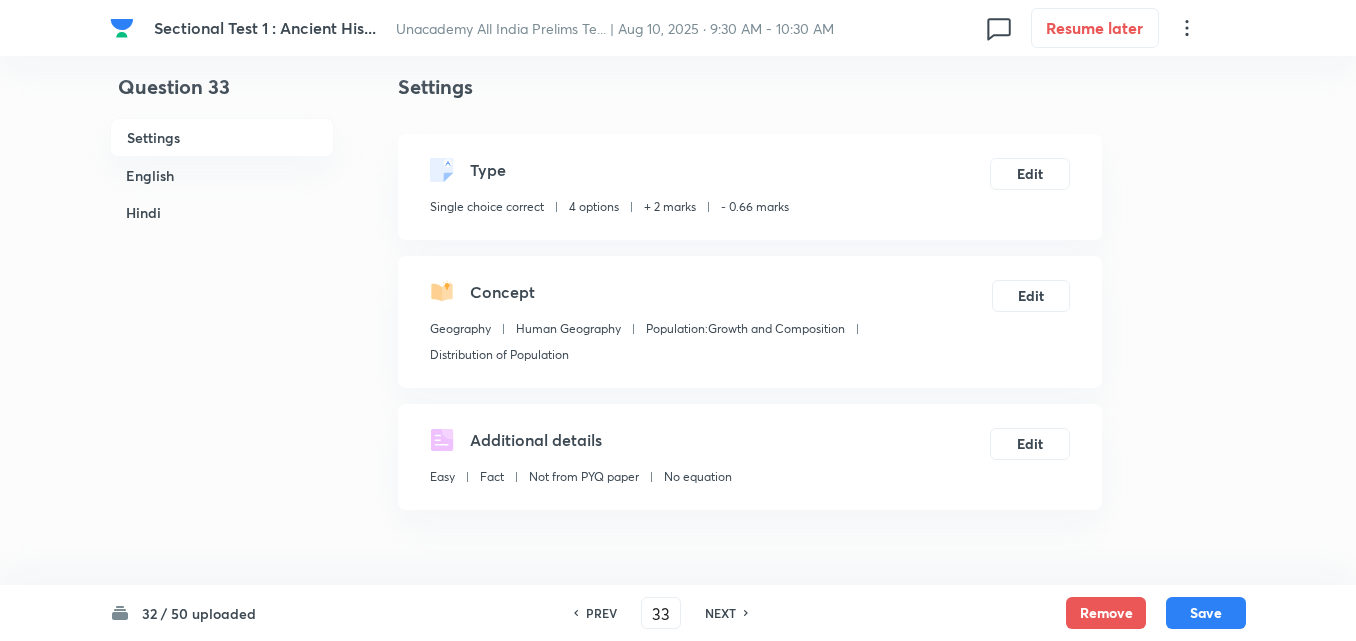 click on "English" at bounding box center (222, 175) 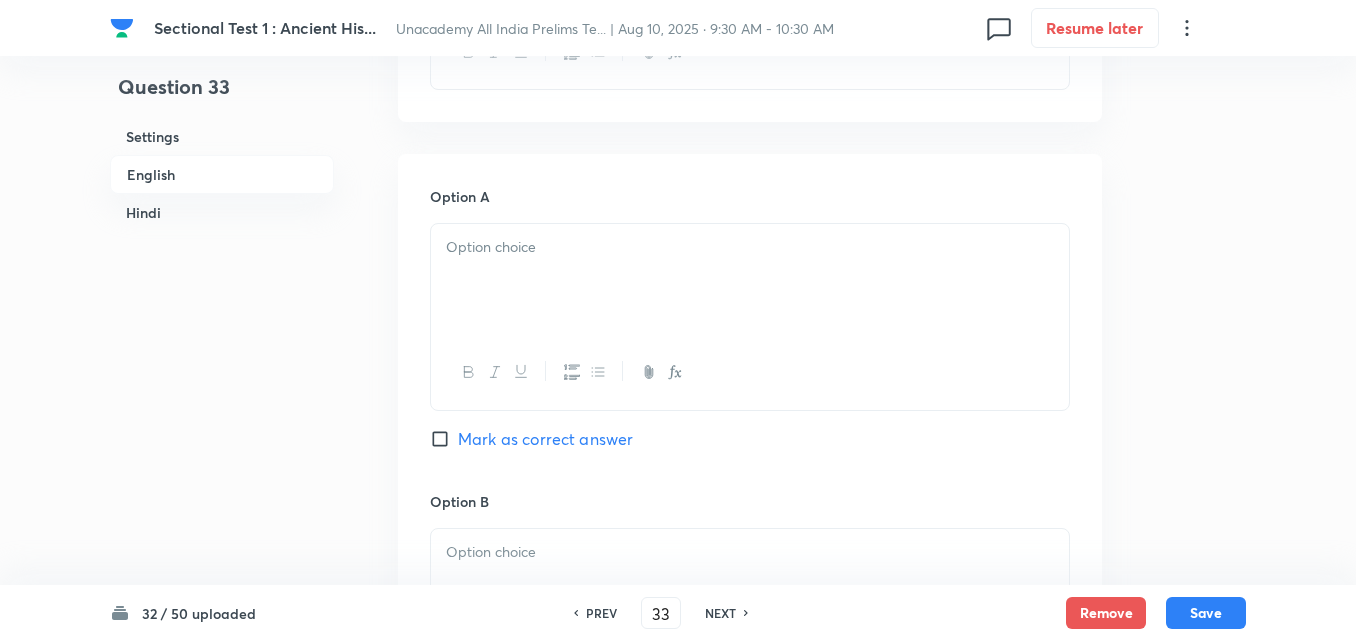 click at bounding box center (750, 247) 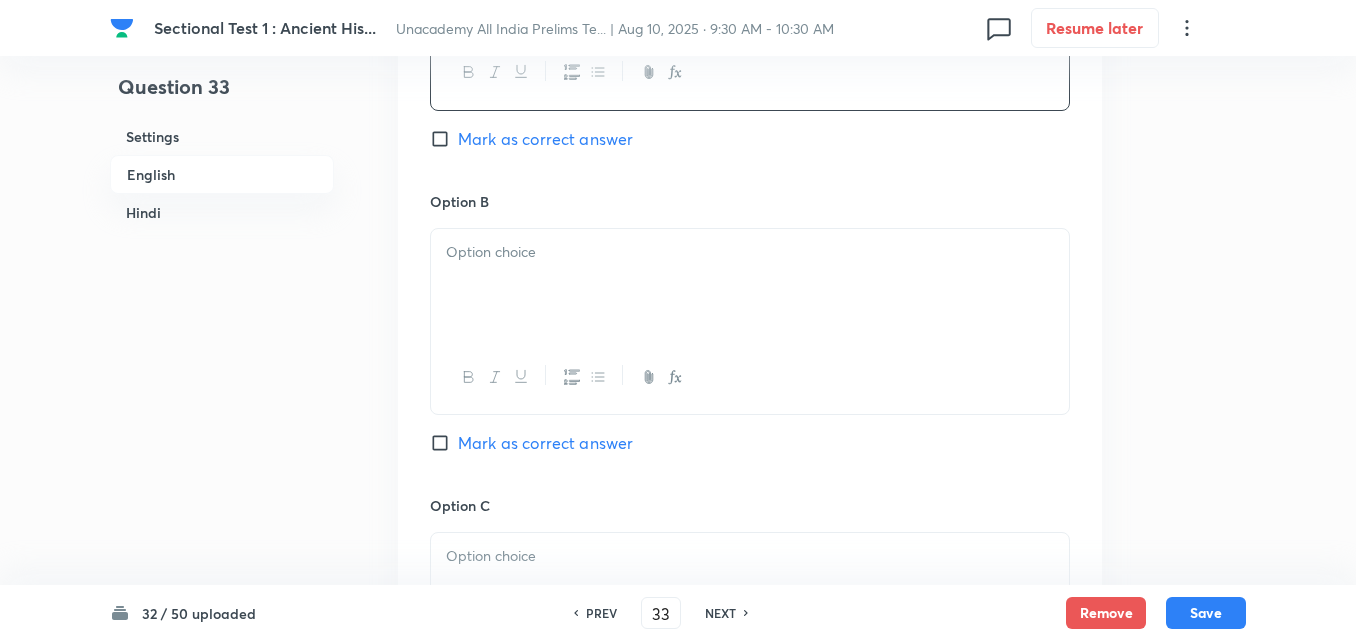 click at bounding box center (750, 252) 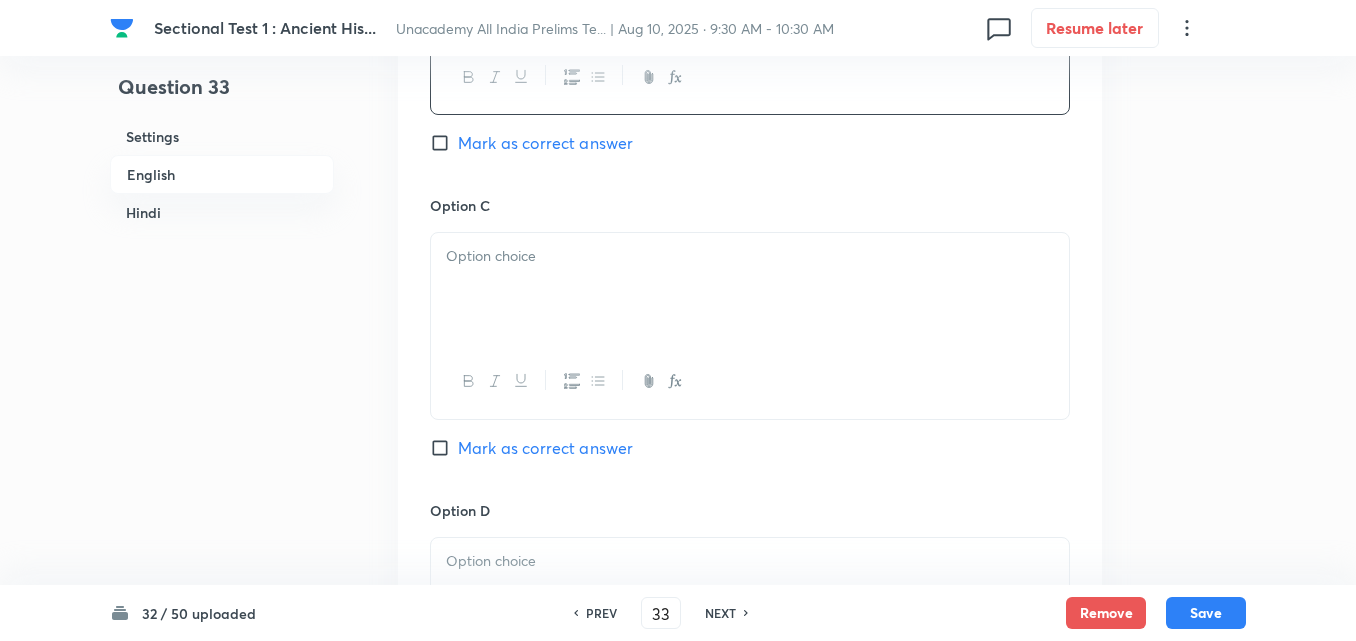 click at bounding box center (750, 256) 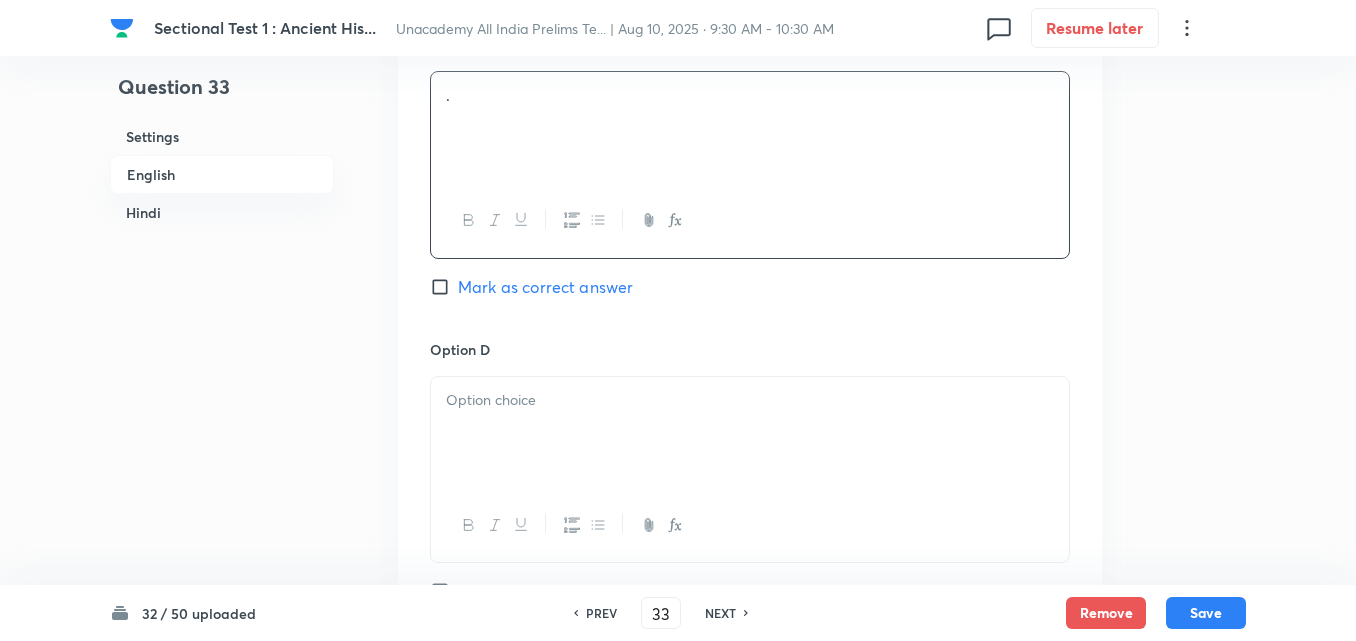 scroll, scrollTop: 1842, scrollLeft: 0, axis: vertical 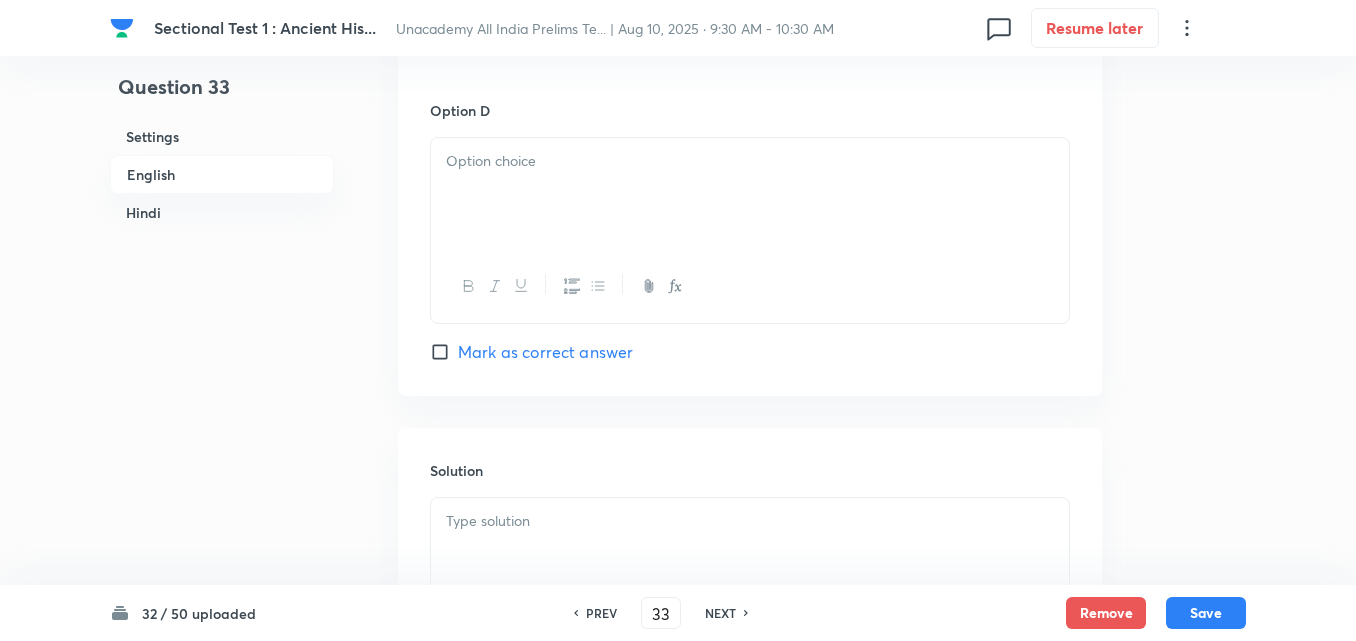 click at bounding box center (750, 286) 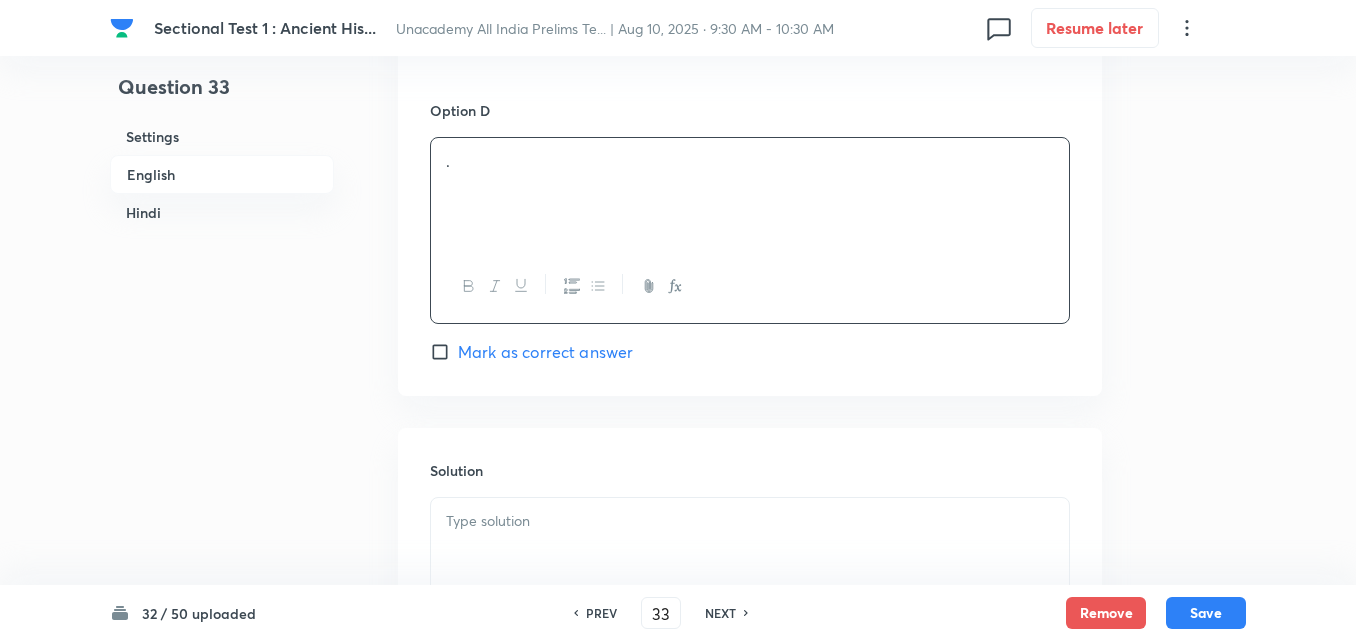 click on "Mark as correct answer" at bounding box center (545, 352) 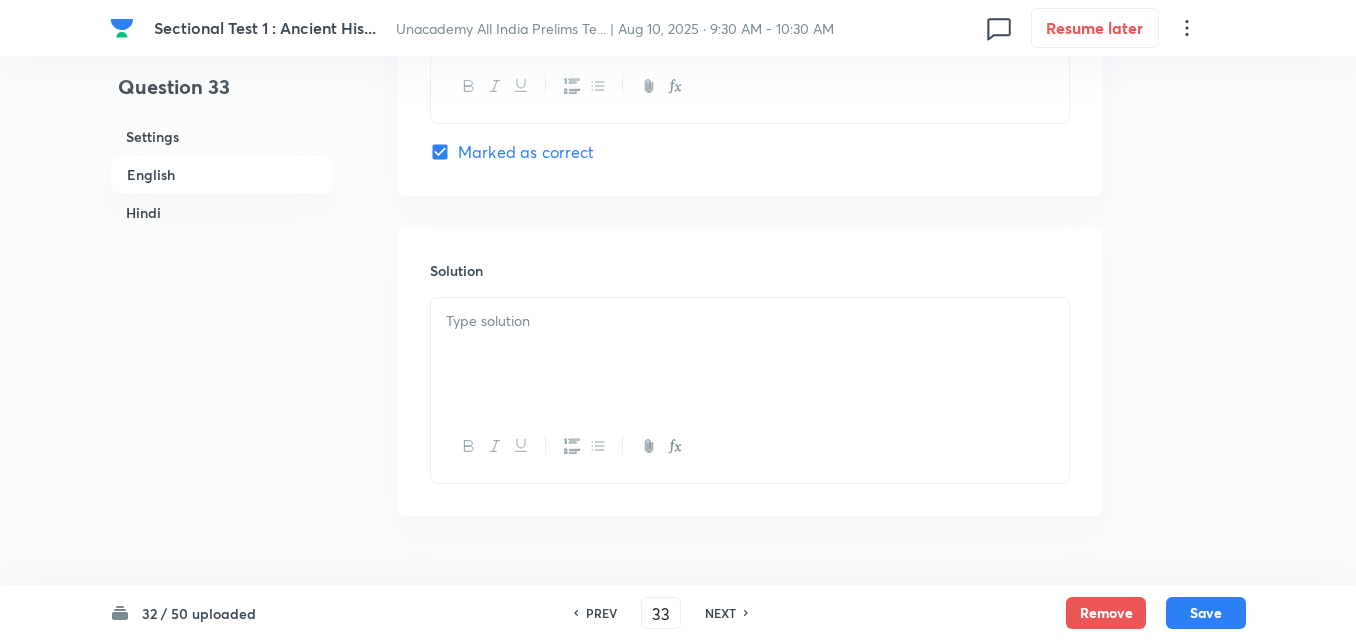 click at bounding box center (750, 321) 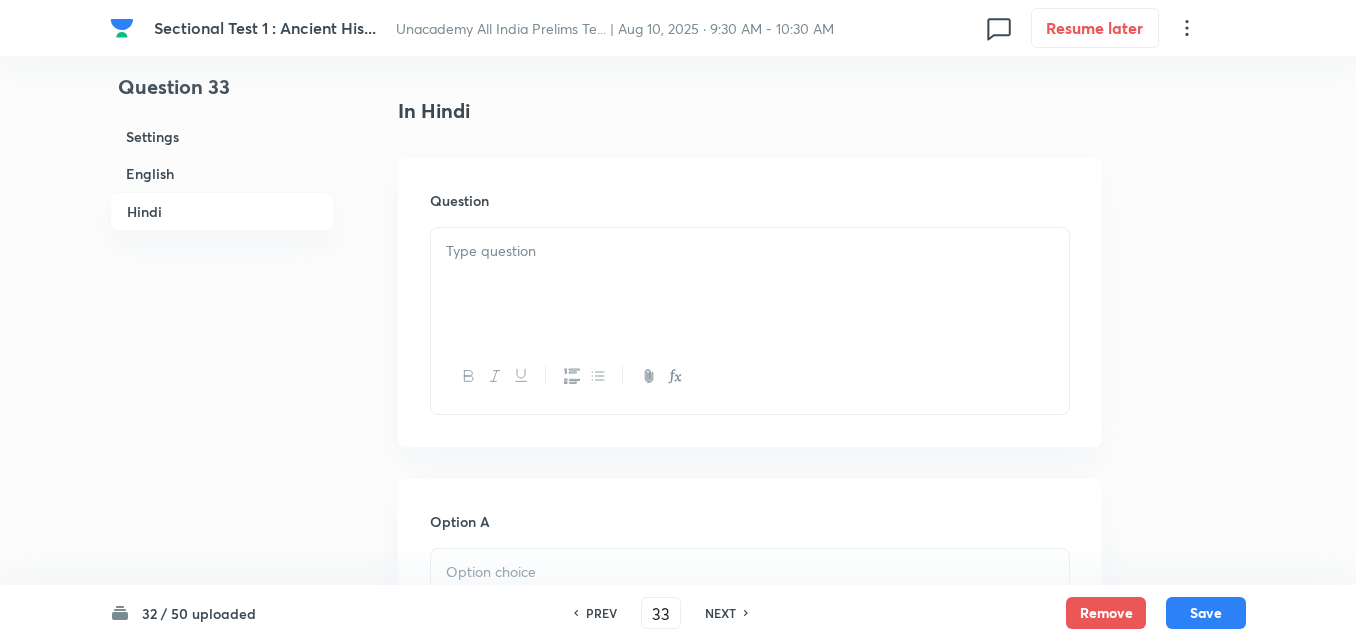 click at bounding box center [750, 251] 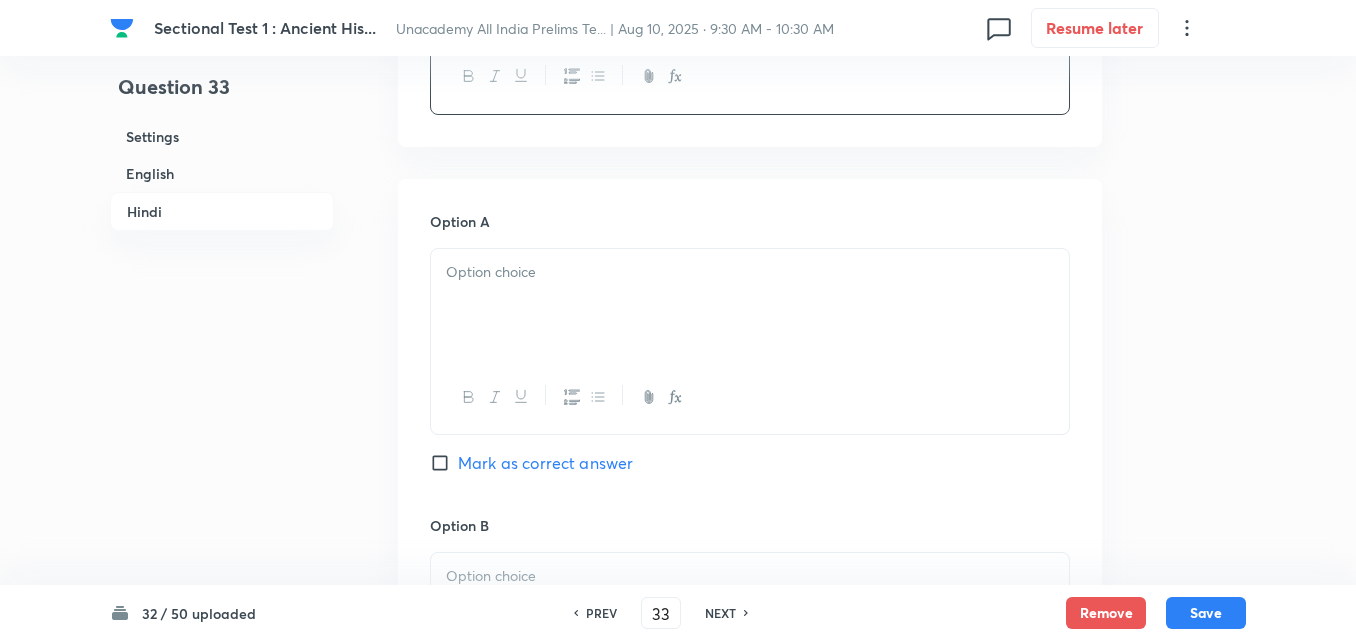 click at bounding box center (750, 305) 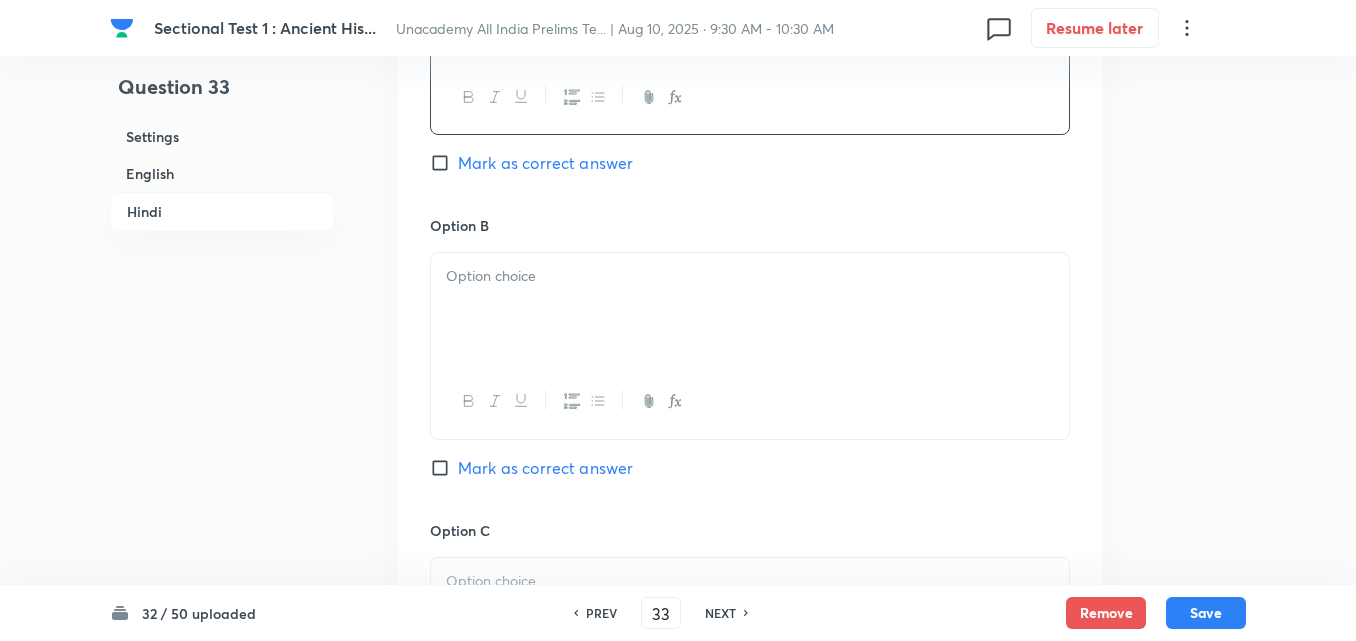click at bounding box center [750, 309] 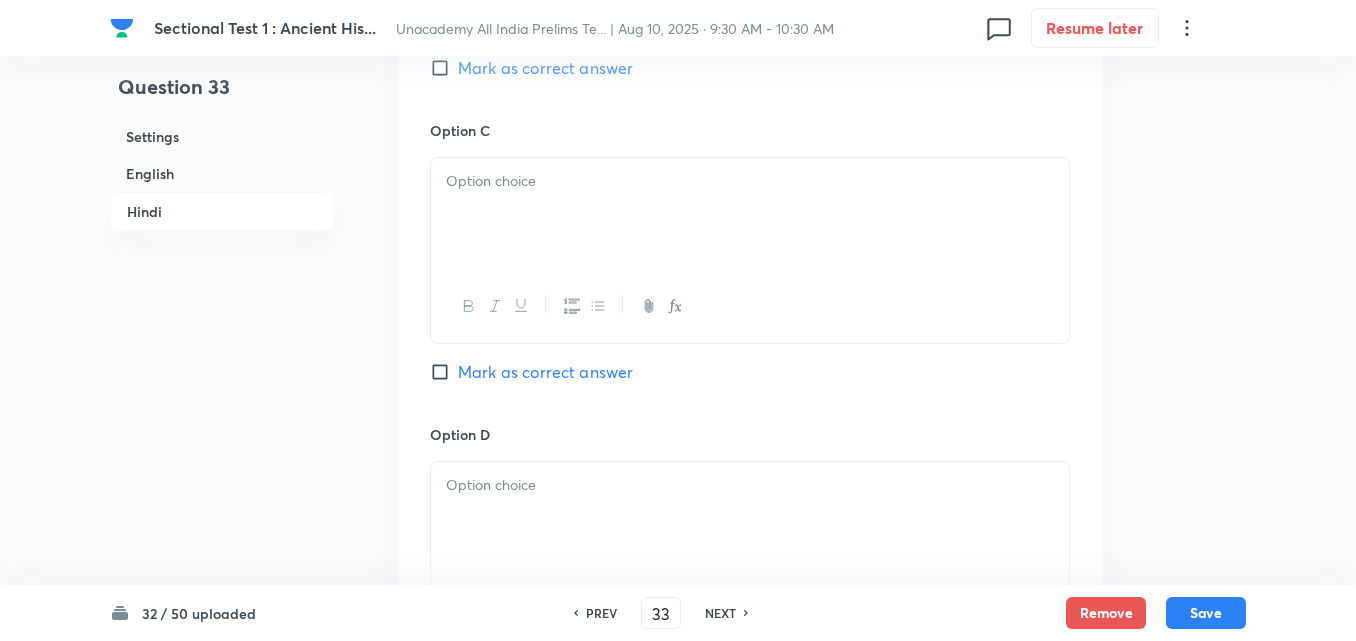 click at bounding box center (750, 214) 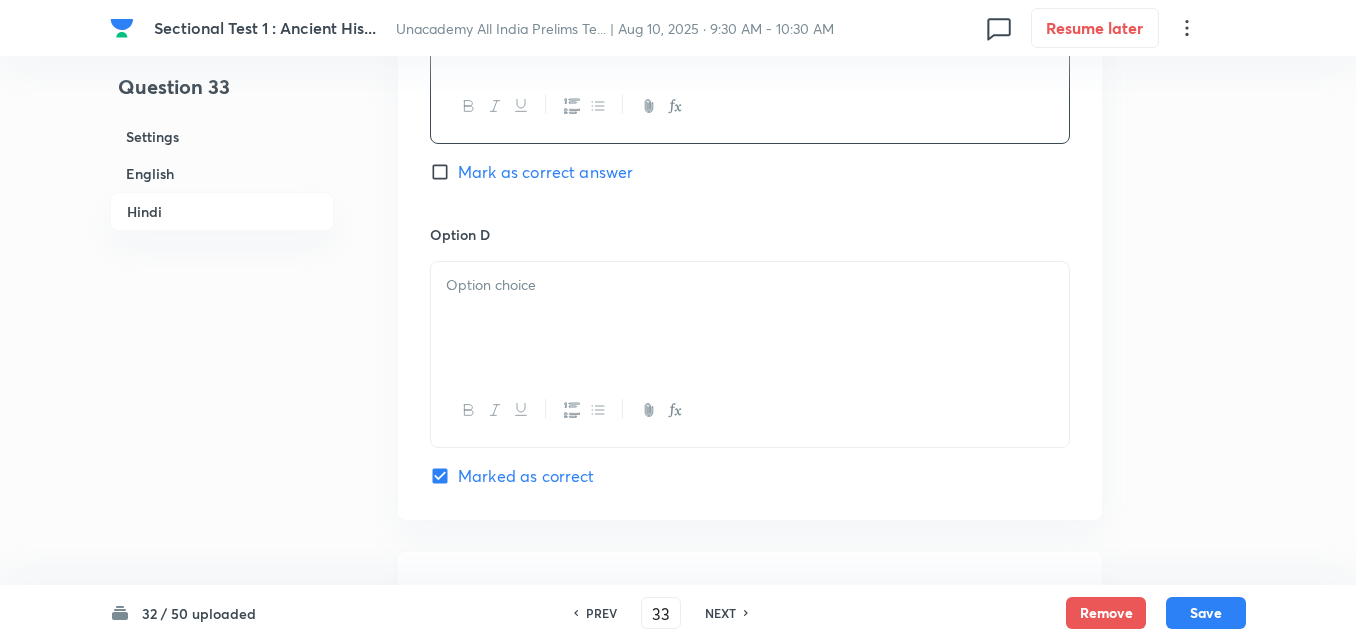 click at bounding box center (750, 318) 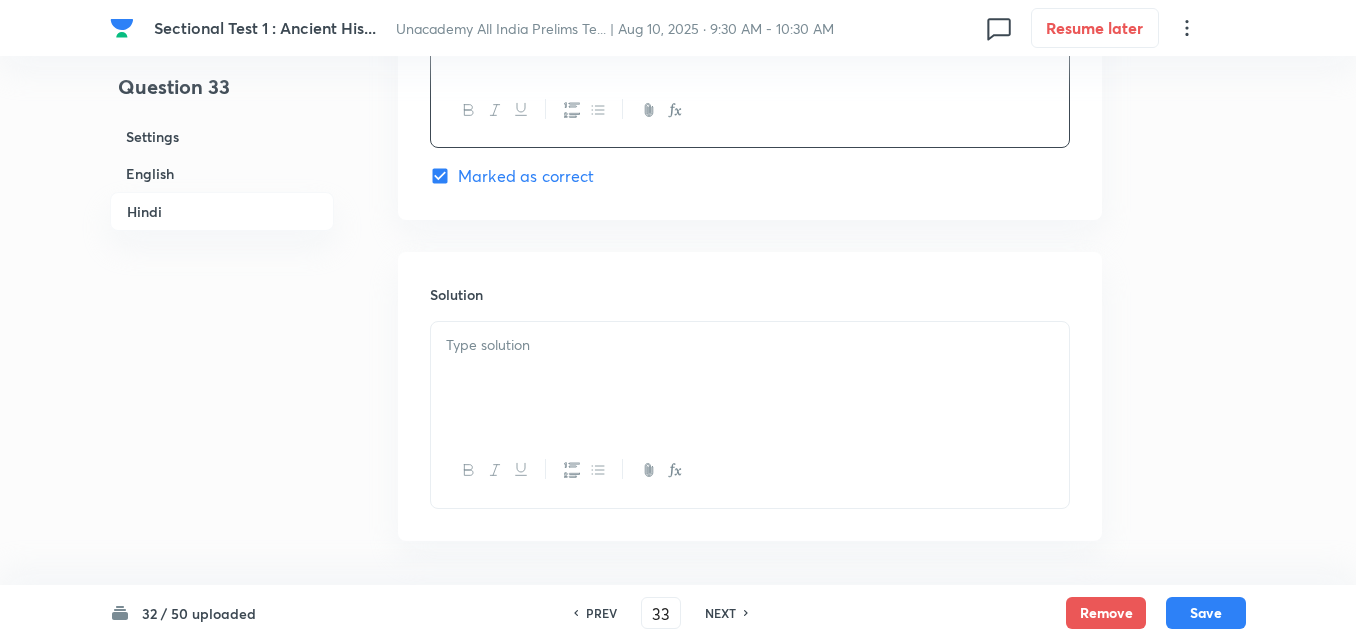 click at bounding box center (750, 378) 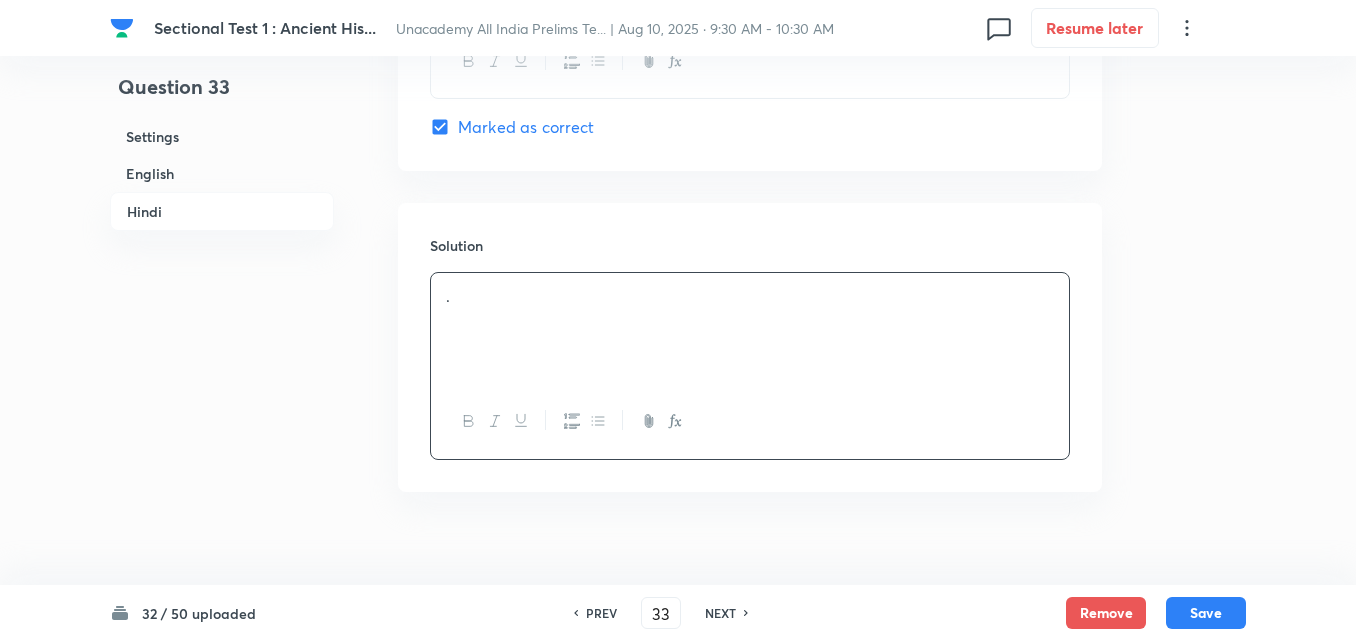 scroll, scrollTop: 4118, scrollLeft: 0, axis: vertical 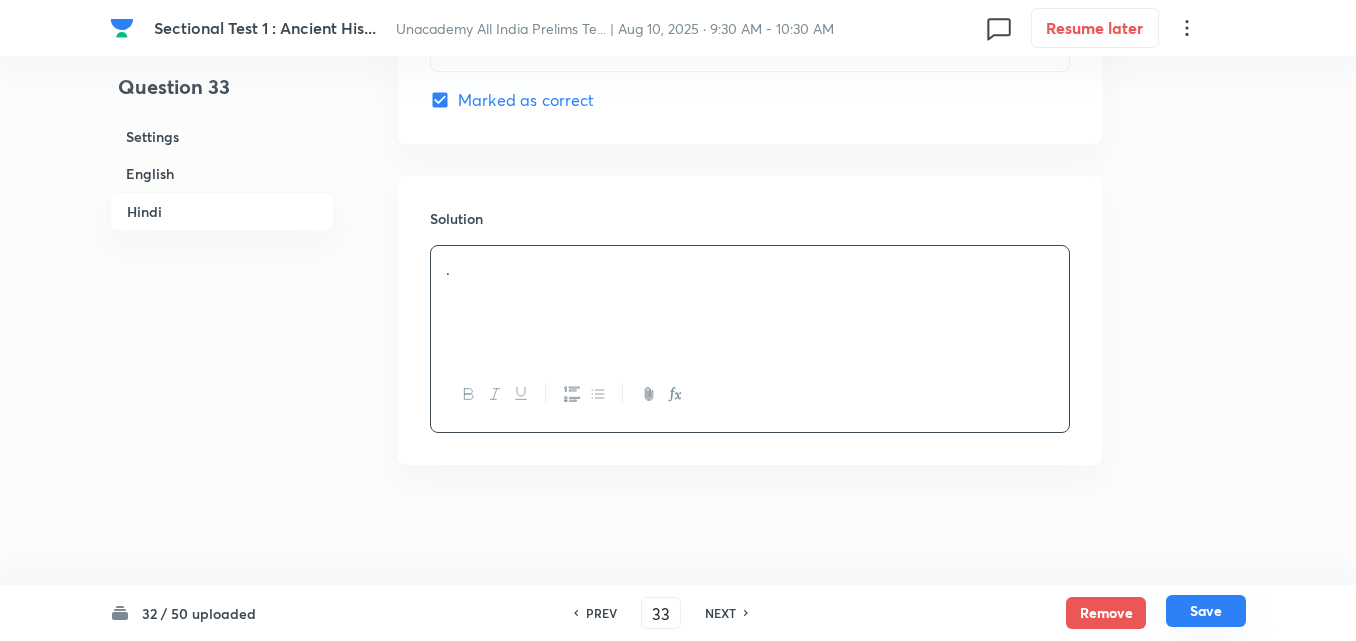 click on "Save" at bounding box center [1206, 611] 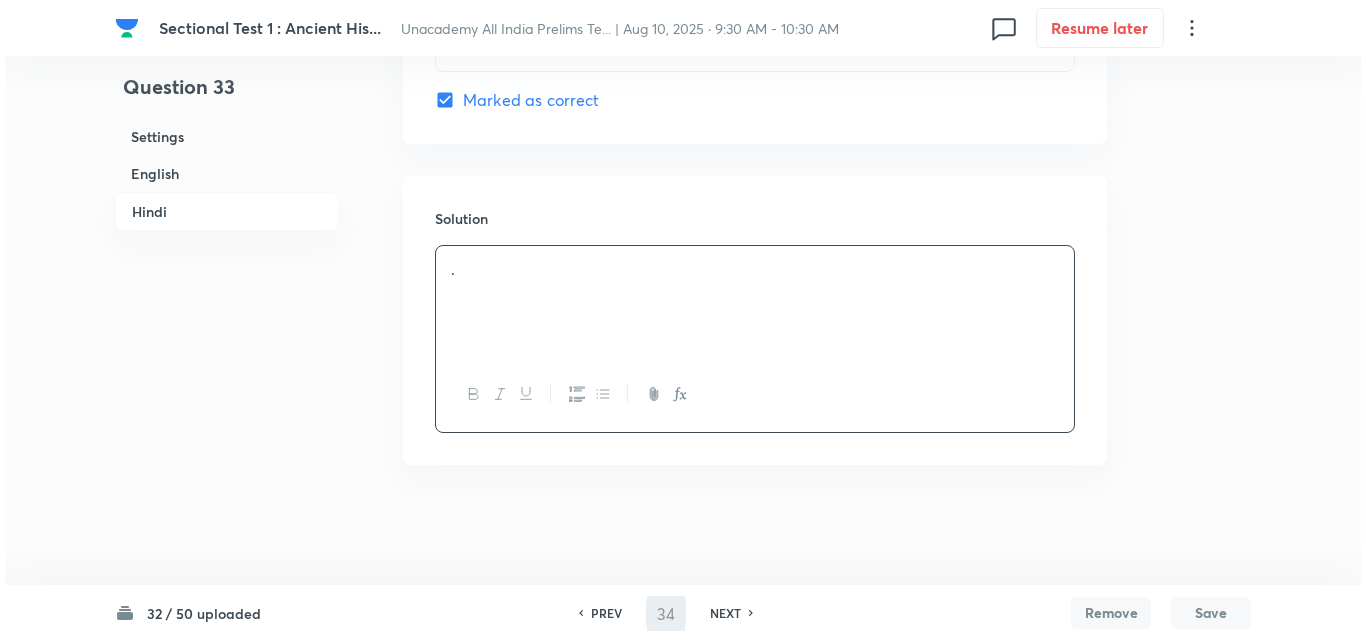 scroll, scrollTop: 0, scrollLeft: 0, axis: both 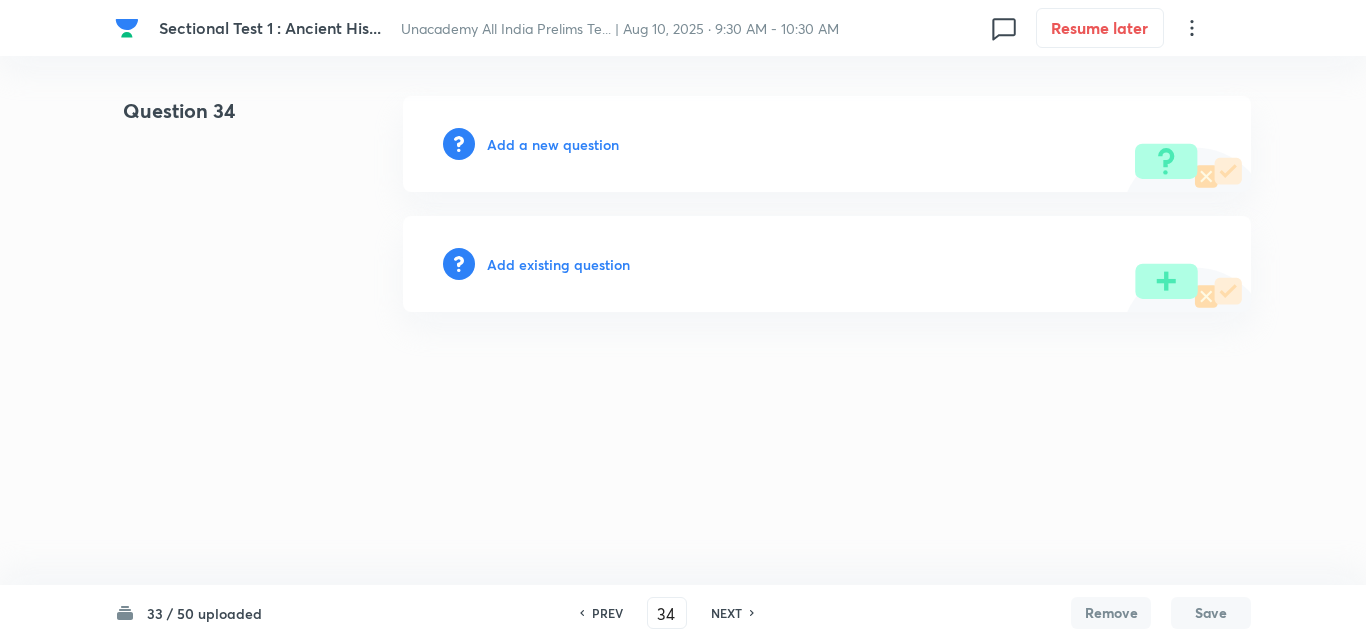 click on "Add a new question" at bounding box center (553, 144) 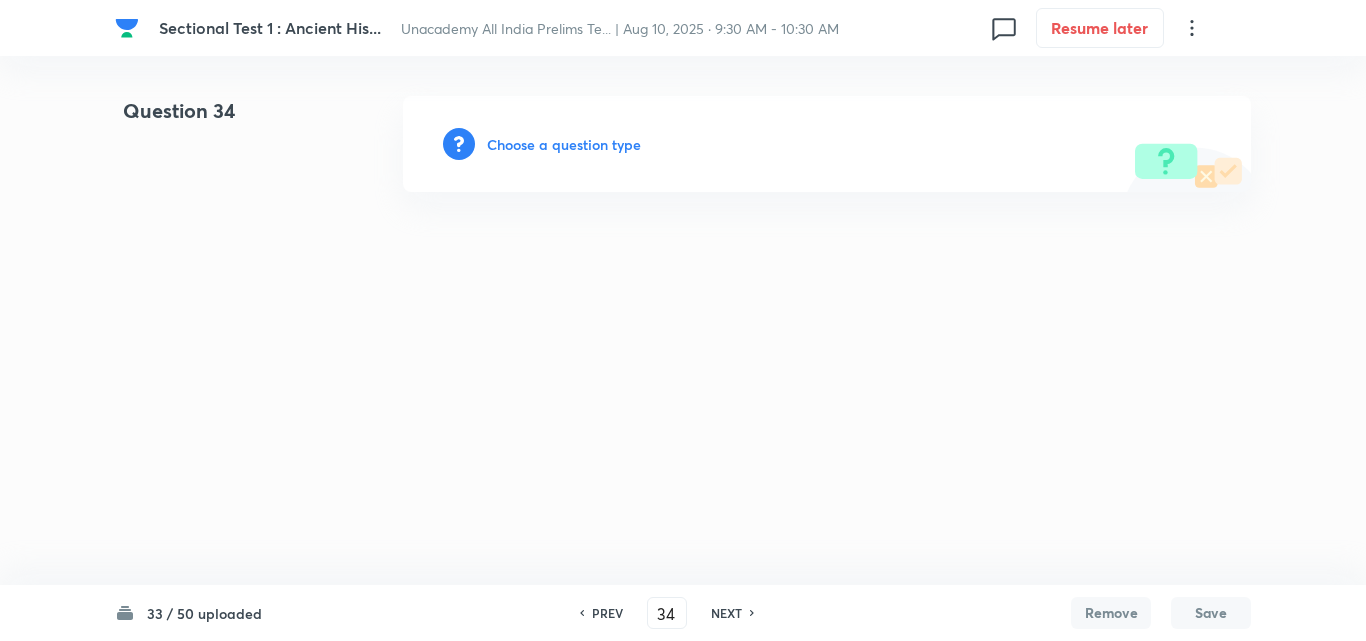 click on "Choose a question type" at bounding box center (564, 144) 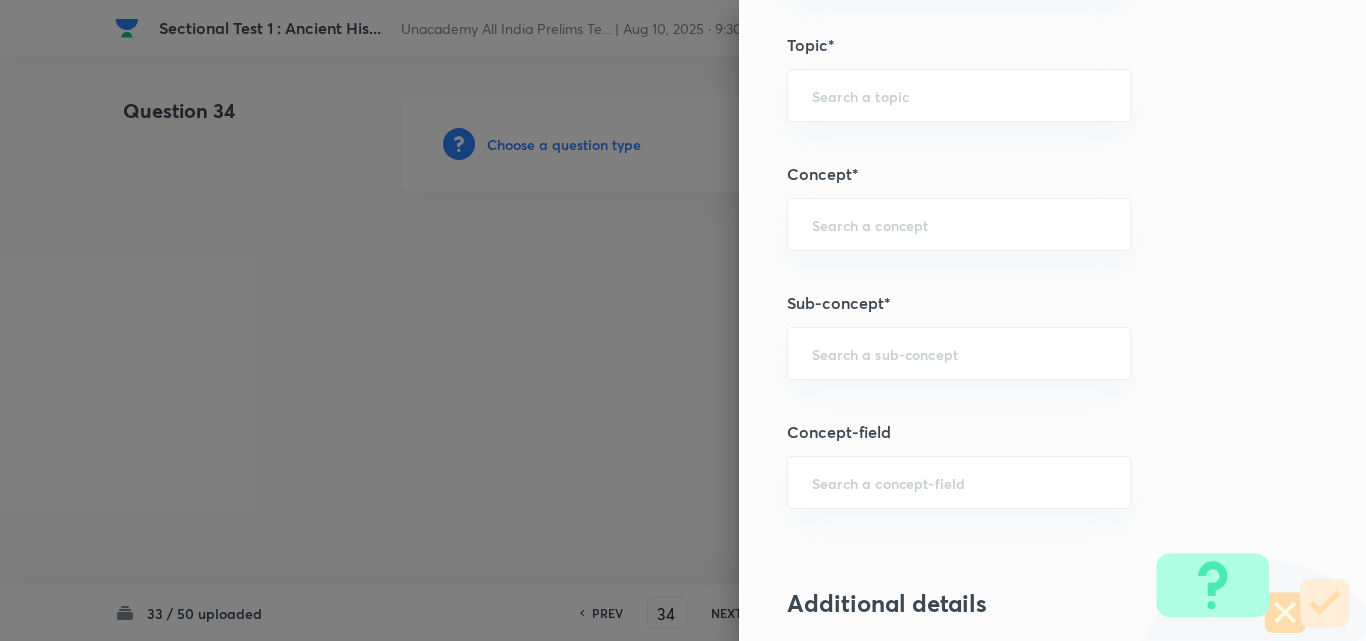 scroll, scrollTop: 1200, scrollLeft: 0, axis: vertical 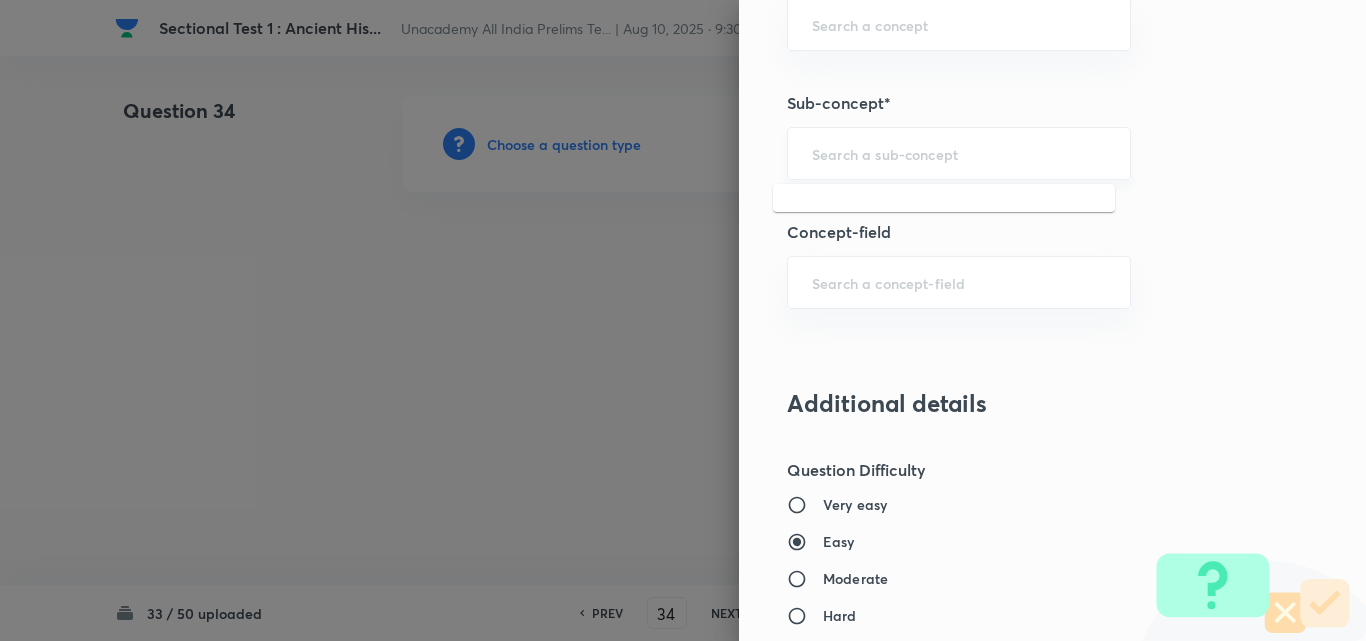 click 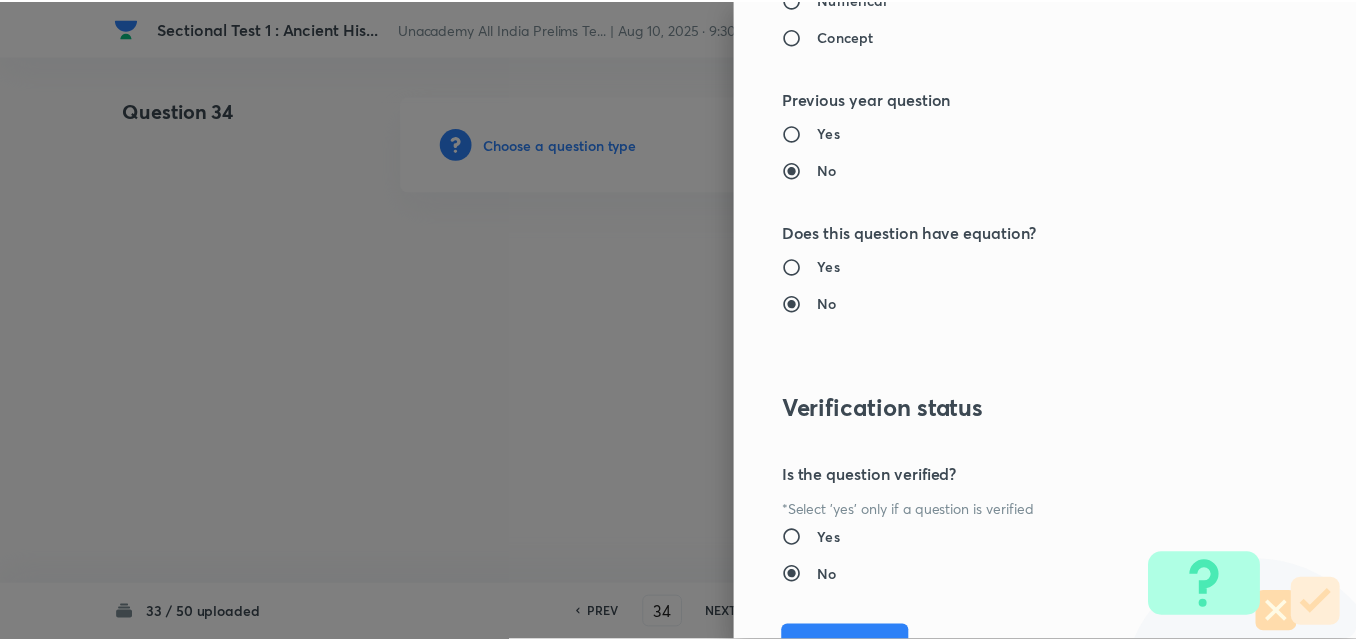 scroll, scrollTop: 2085, scrollLeft: 0, axis: vertical 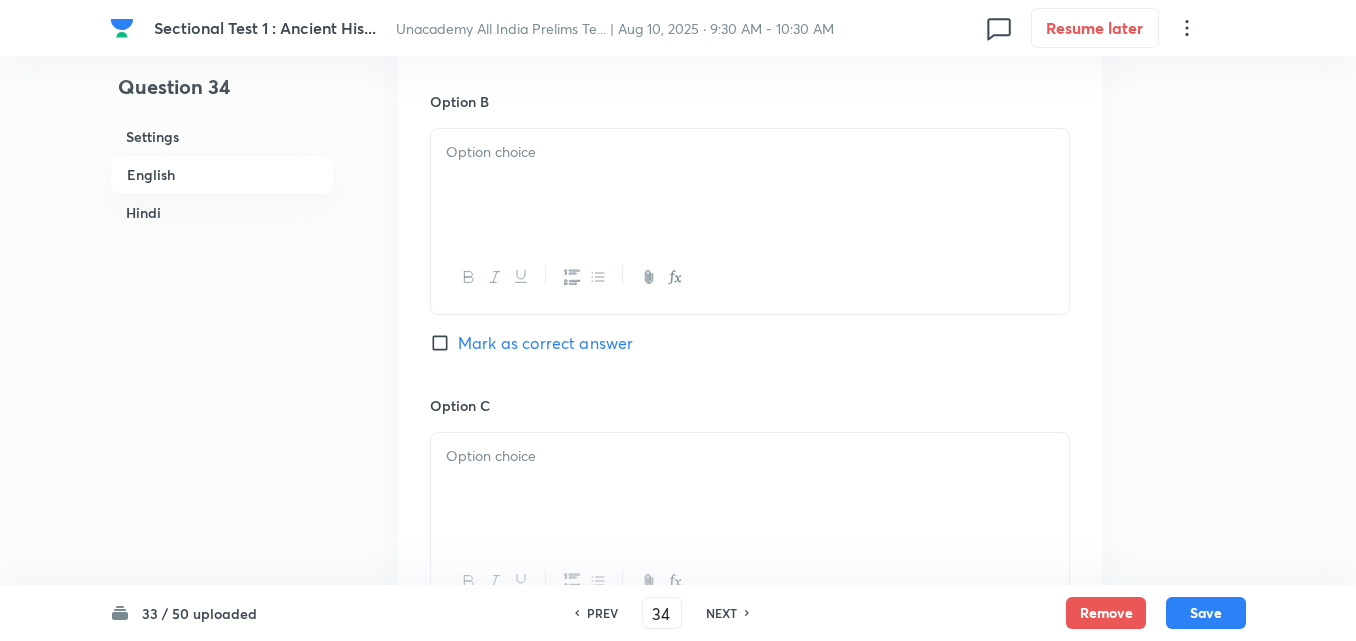 drag, startPoint x: 549, startPoint y: 260, endPoint x: 549, endPoint y: 236, distance: 24 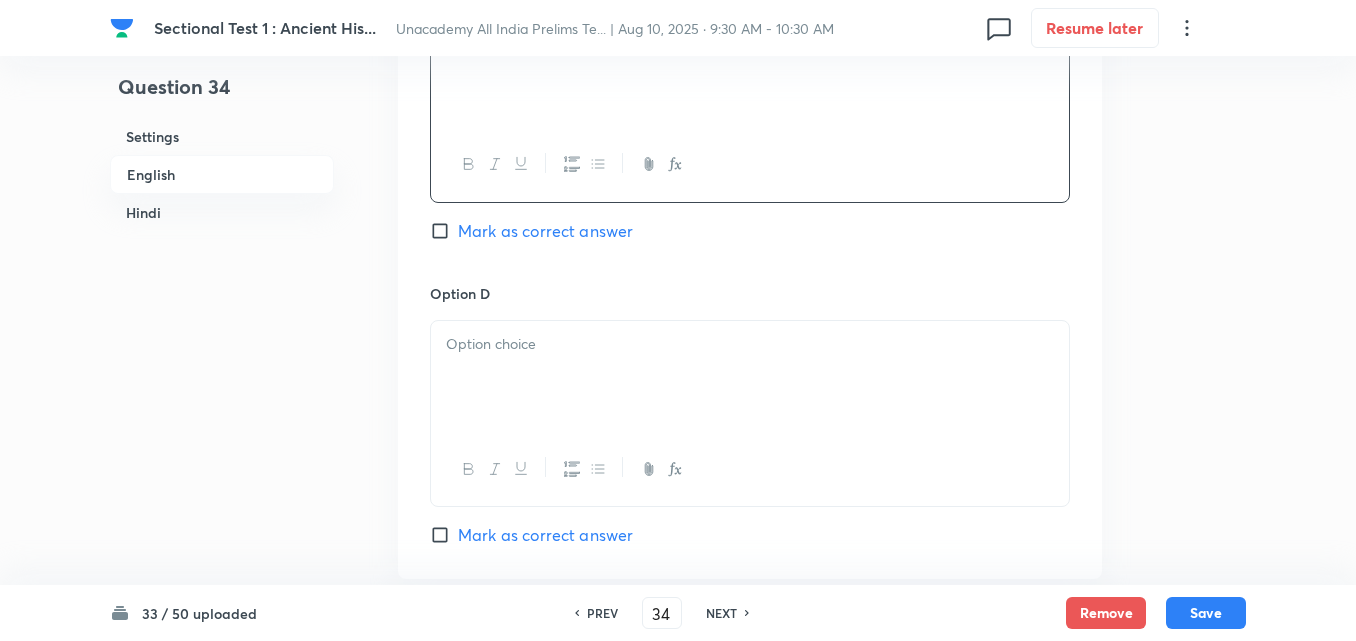 scroll, scrollTop: 1842, scrollLeft: 0, axis: vertical 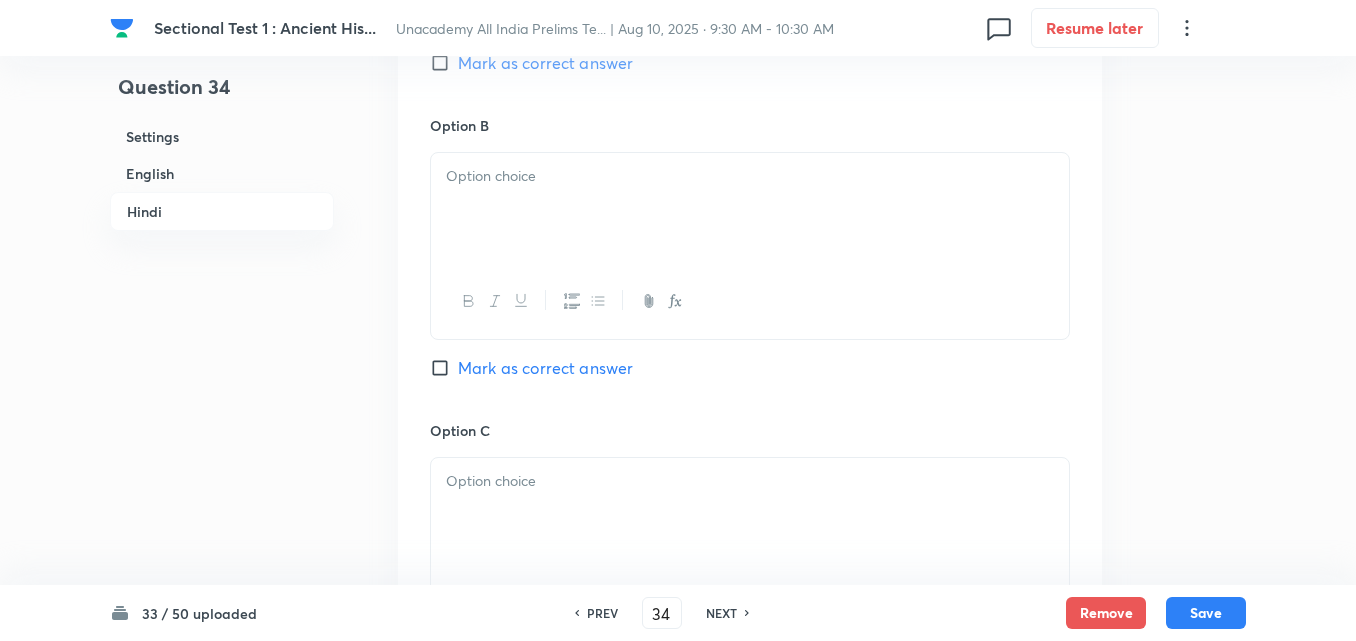 drag, startPoint x: 515, startPoint y: 246, endPoint x: 512, endPoint y: 236, distance: 10.440307 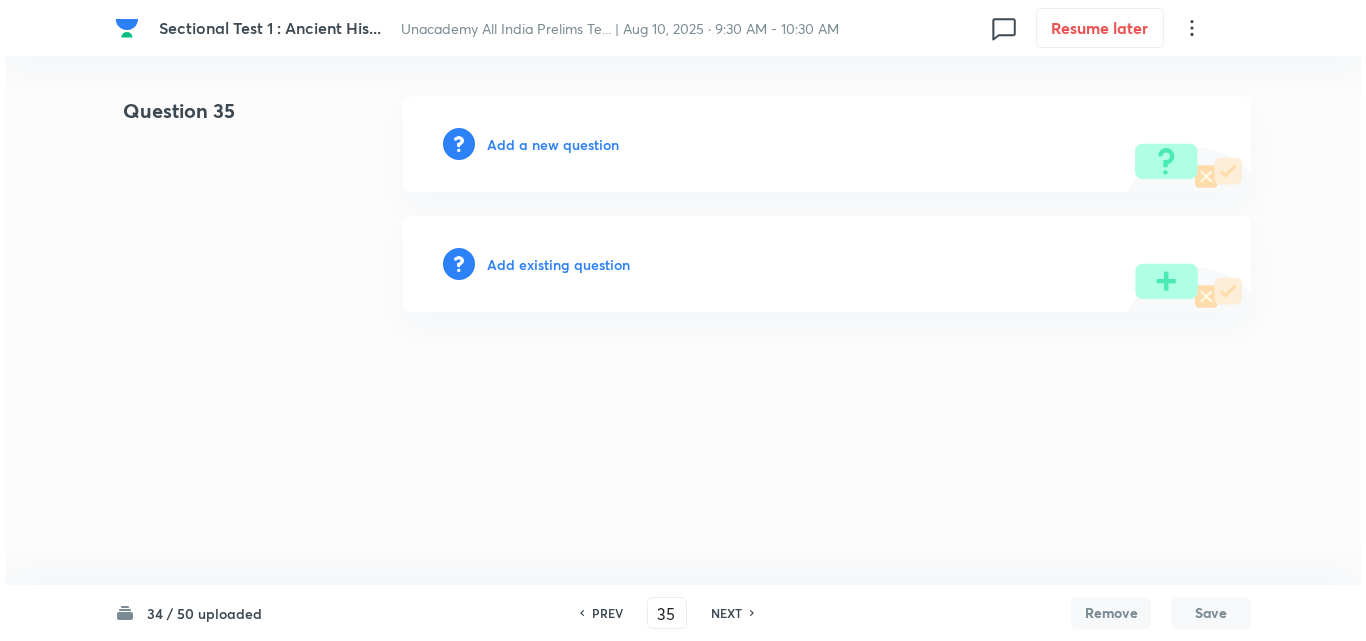 scroll, scrollTop: 0, scrollLeft: 0, axis: both 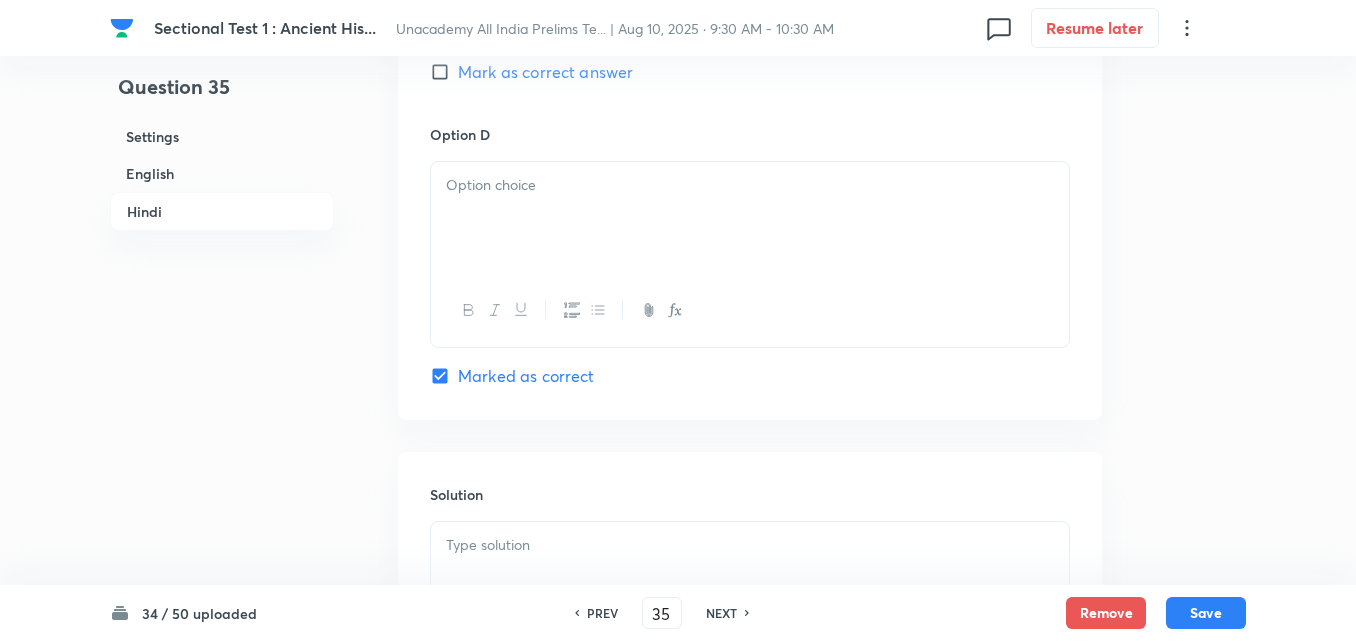 drag, startPoint x: 546, startPoint y: 317, endPoint x: 537, endPoint y: 300, distance: 19.235384 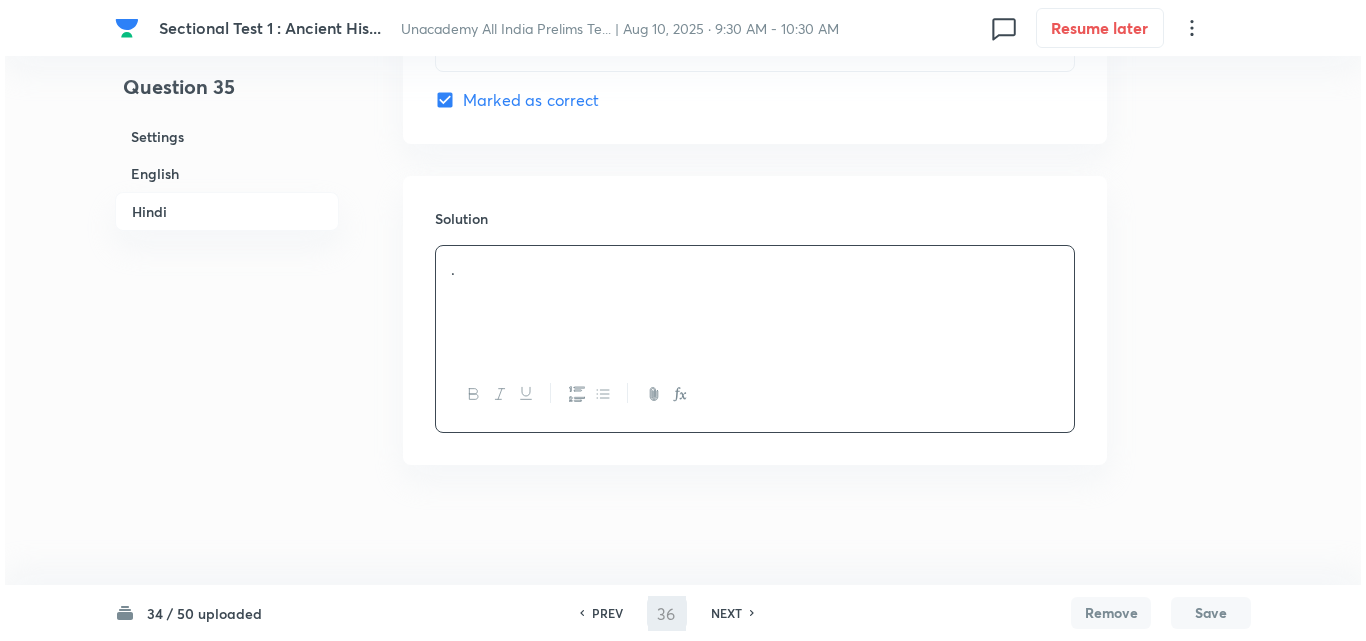 scroll, scrollTop: 0, scrollLeft: 0, axis: both 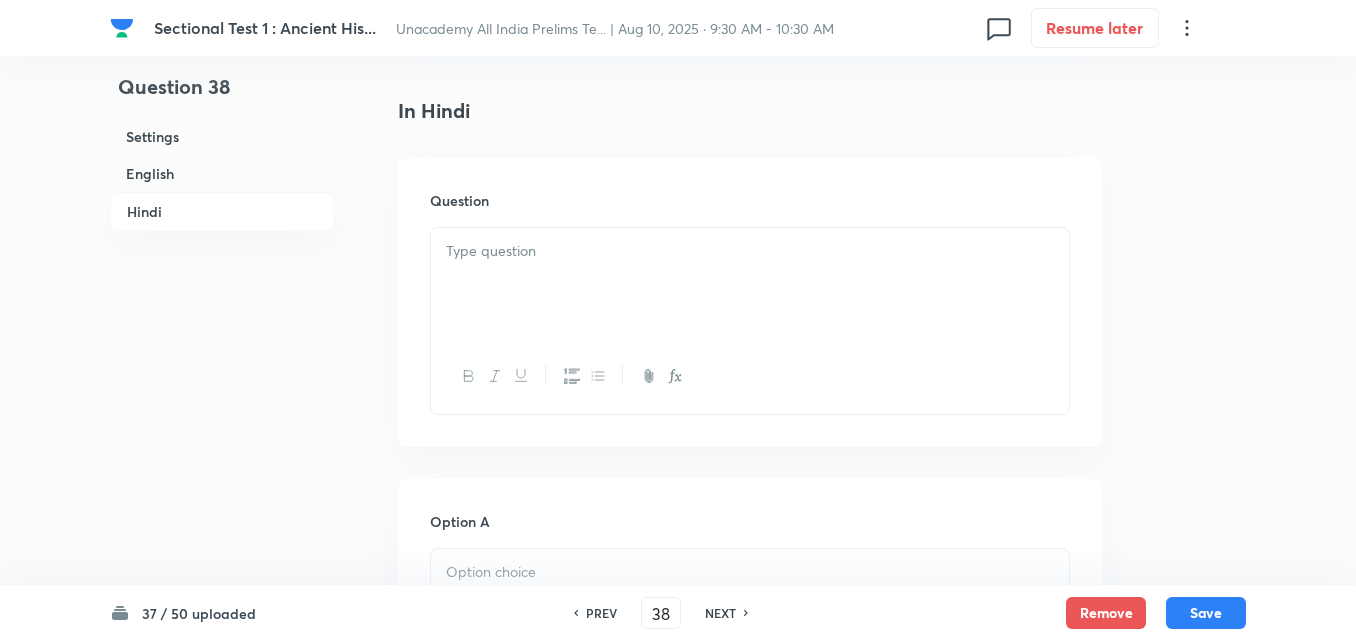 drag, startPoint x: 514, startPoint y: 308, endPoint x: 511, endPoint y: 296, distance: 12.369317 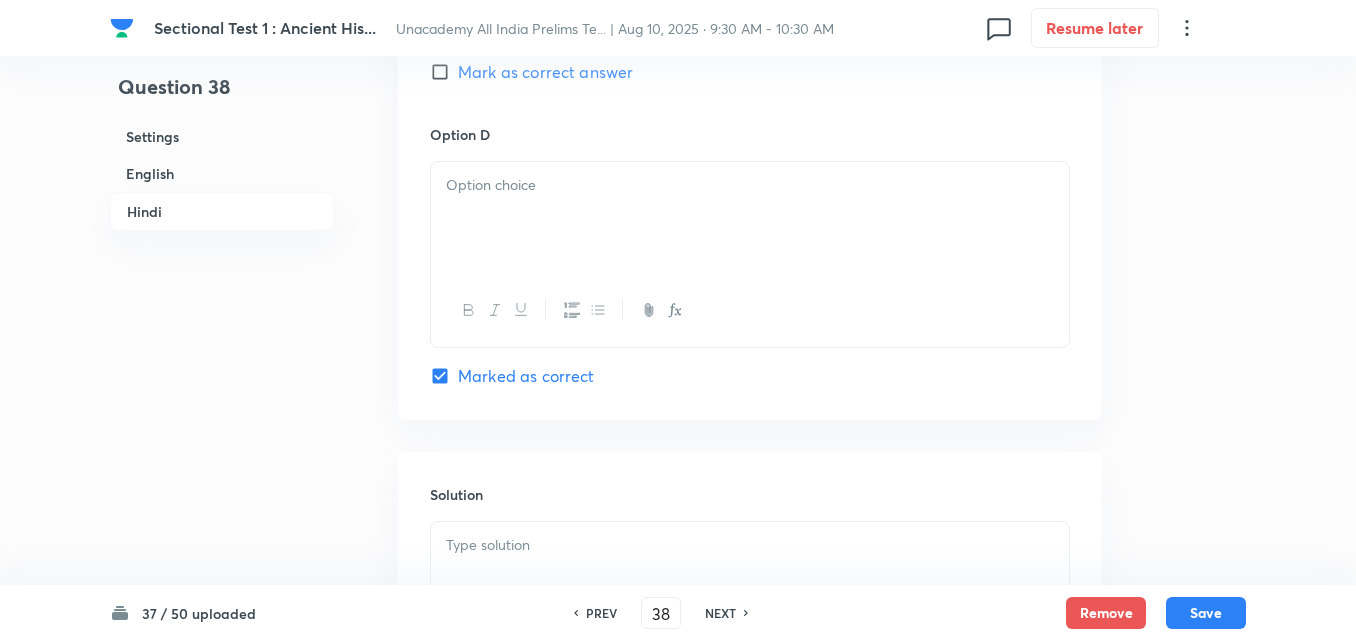drag, startPoint x: 540, startPoint y: 287, endPoint x: 534, endPoint y: 264, distance: 23.769728 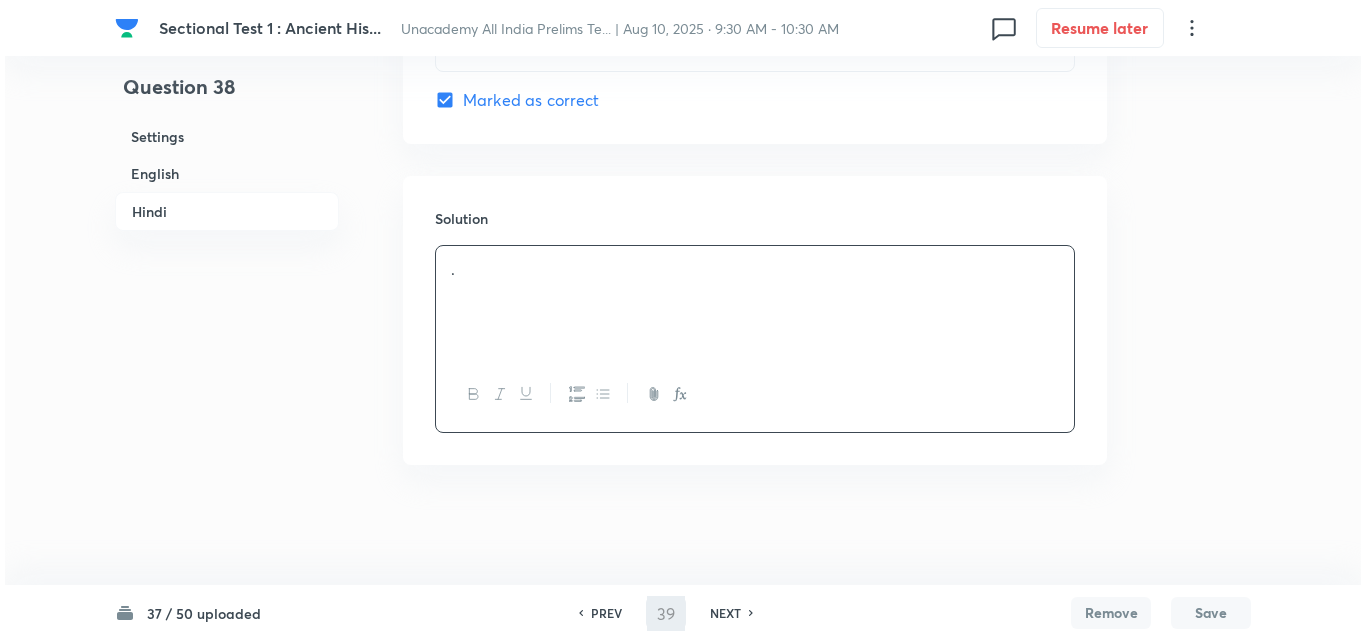 scroll, scrollTop: 0, scrollLeft: 0, axis: both 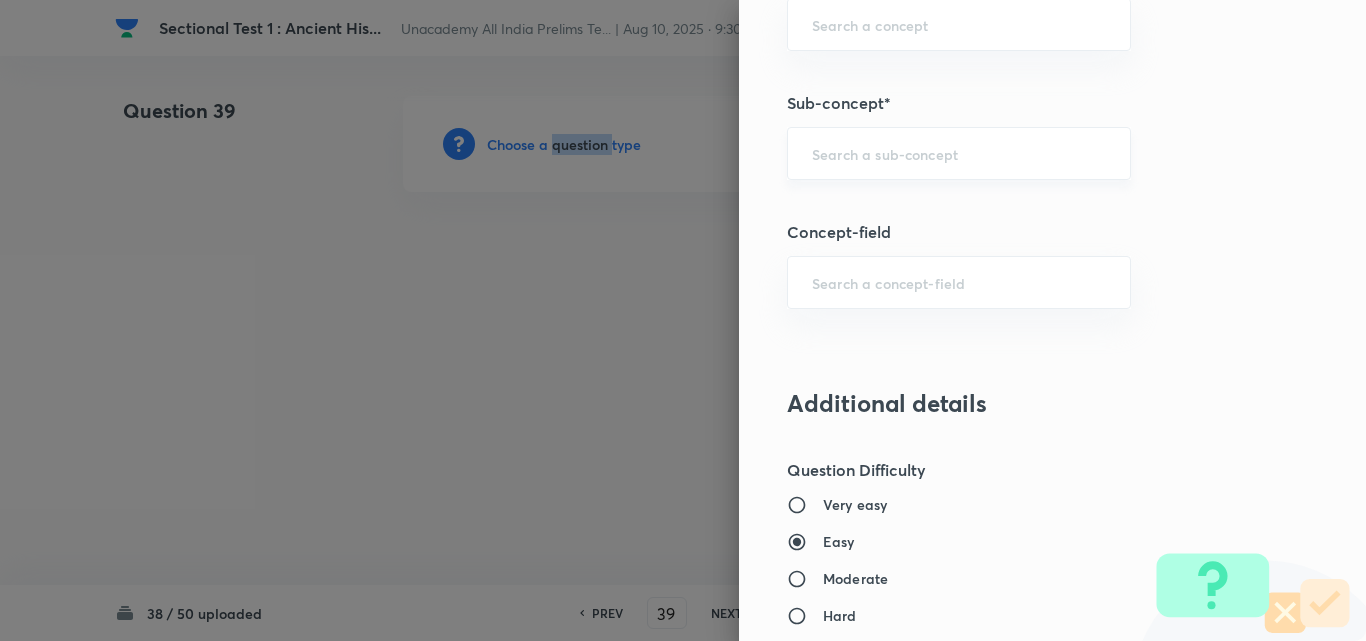 drag, startPoint x: 932, startPoint y: 175, endPoint x: 928, endPoint y: 158, distance: 17.464249 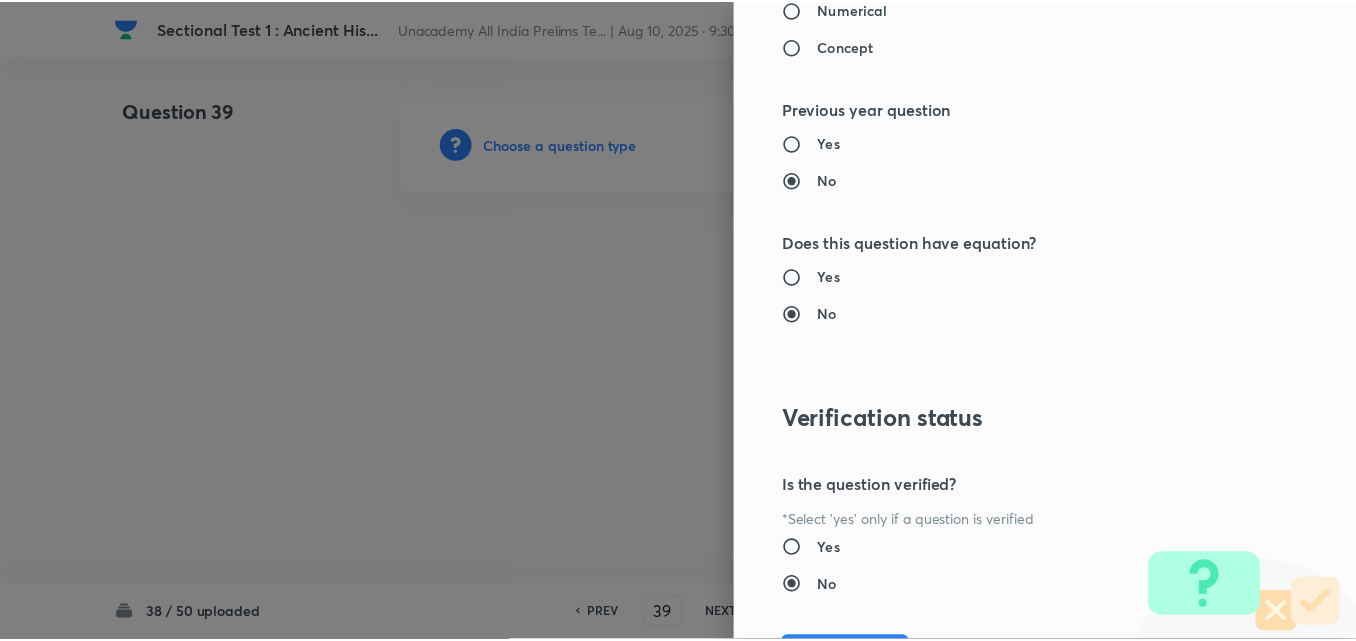 scroll, scrollTop: 2085, scrollLeft: 0, axis: vertical 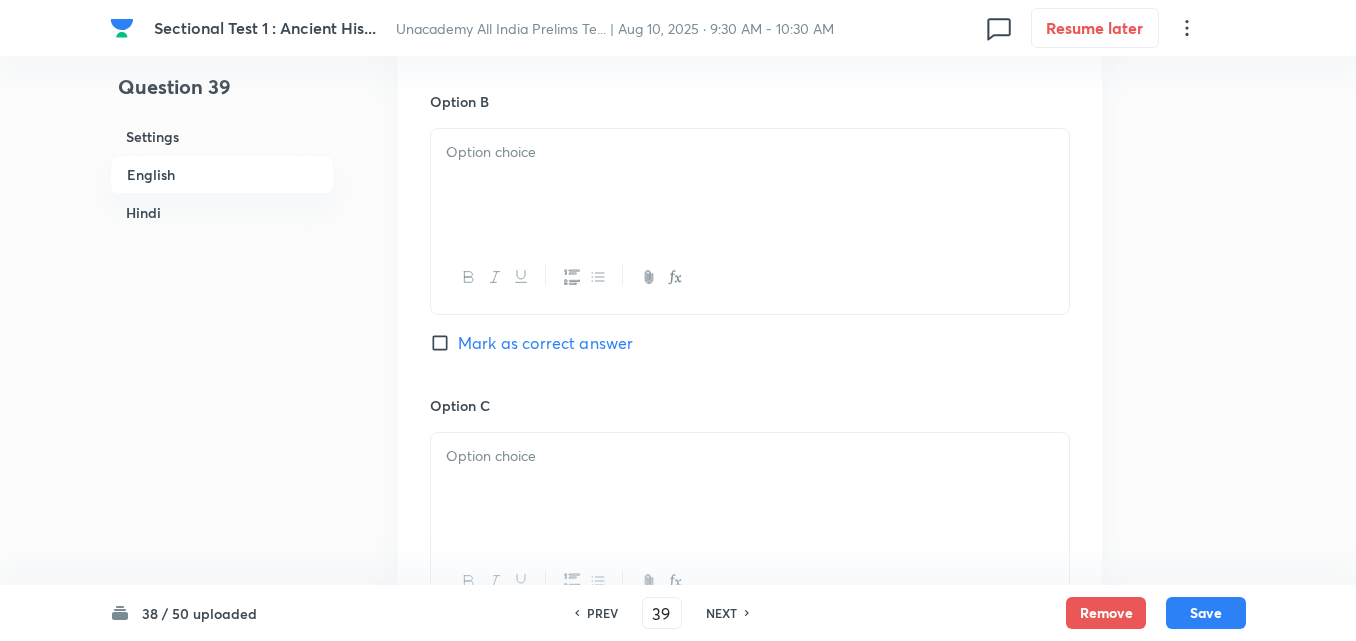 drag, startPoint x: 530, startPoint y: 282, endPoint x: 523, endPoint y: 246, distance: 36.67424 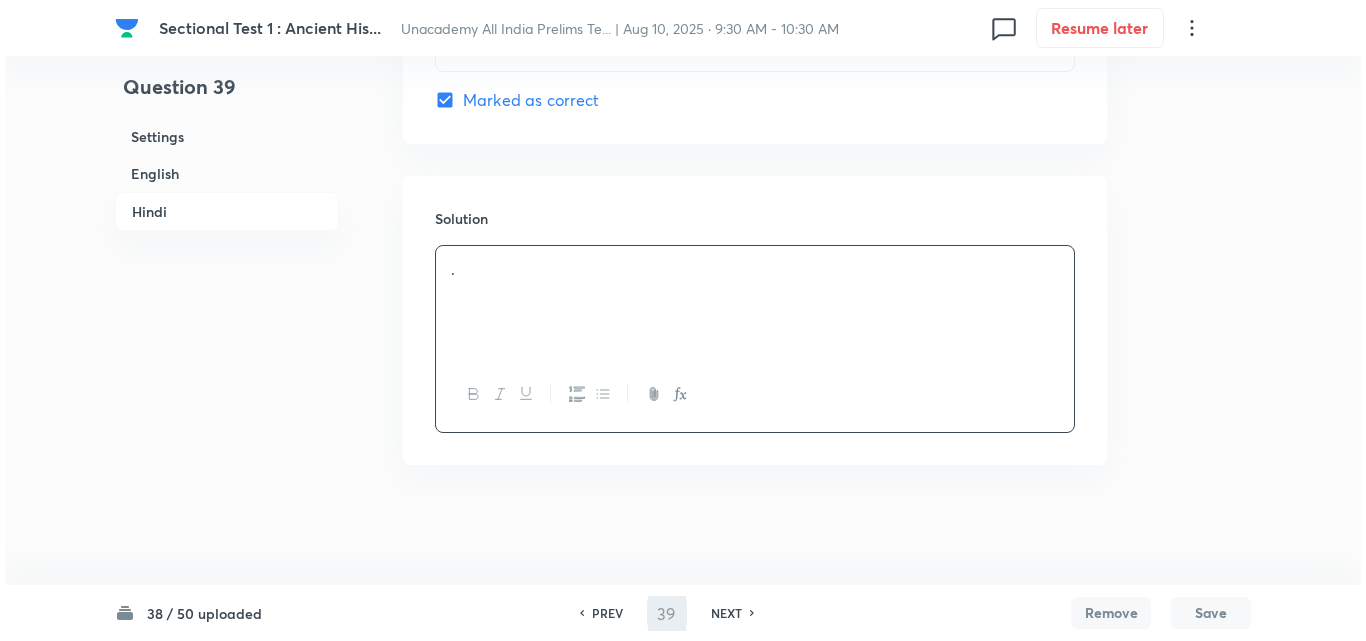 scroll, scrollTop: 0, scrollLeft: 0, axis: both 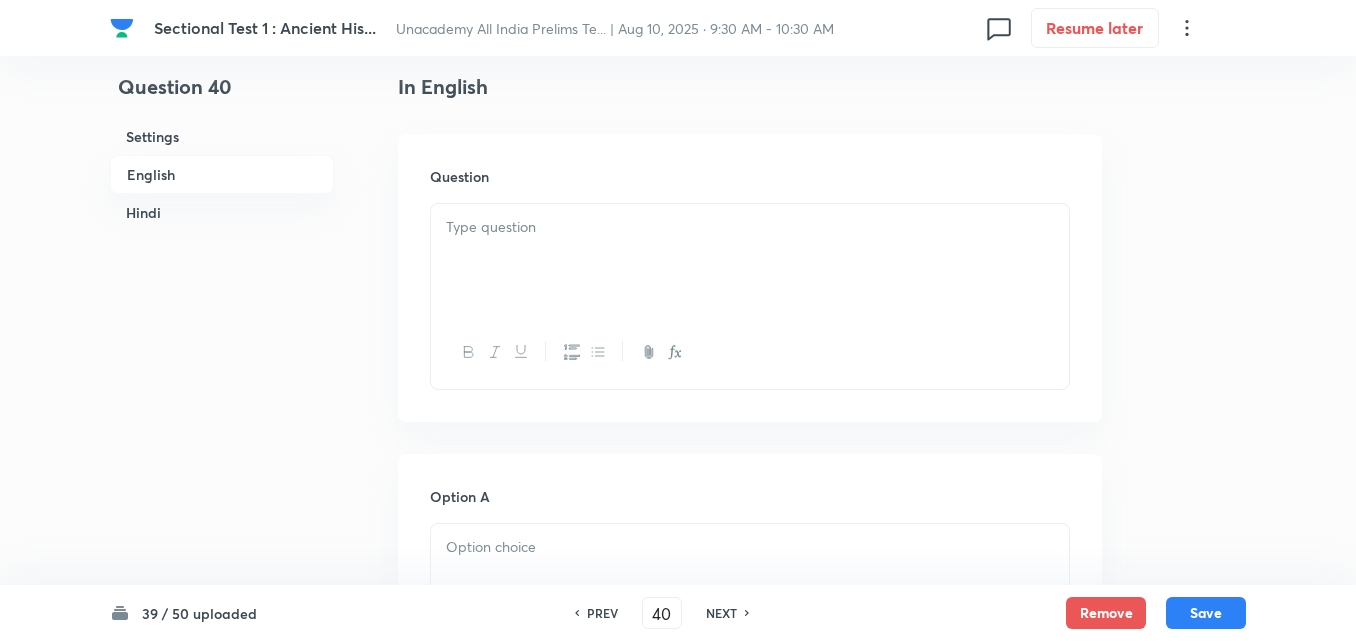 drag, startPoint x: 582, startPoint y: 257, endPoint x: 617, endPoint y: 283, distance: 43.60046 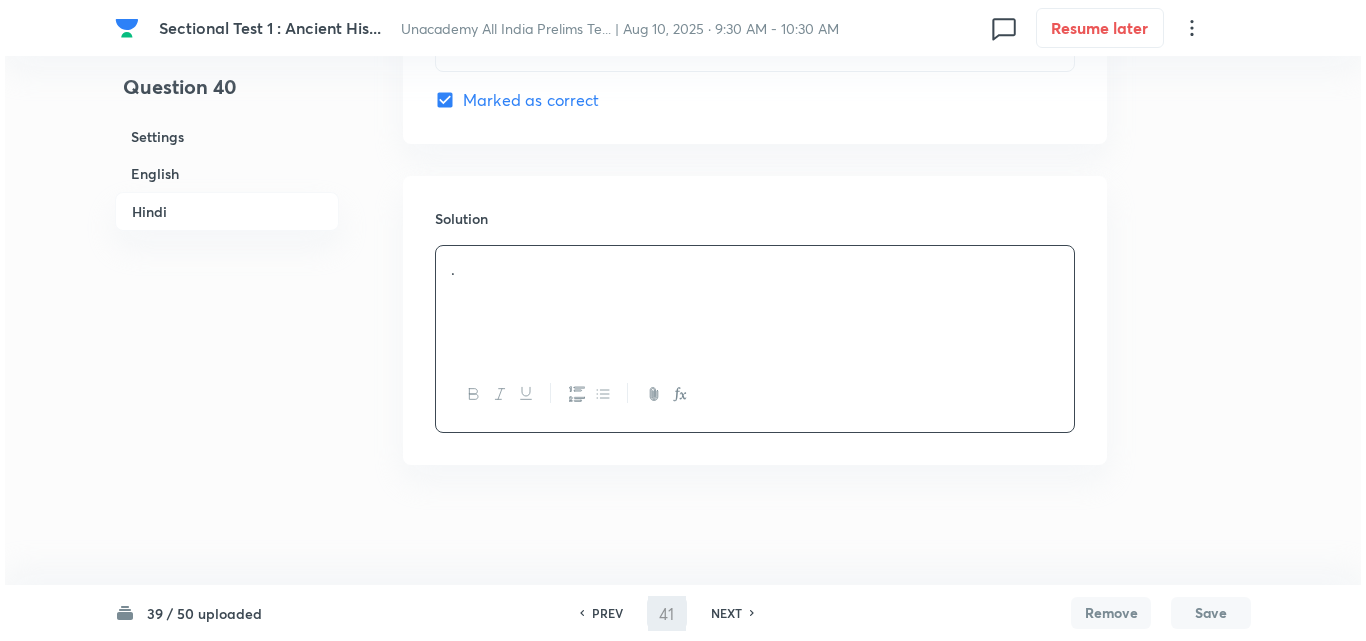 scroll, scrollTop: 0, scrollLeft: 0, axis: both 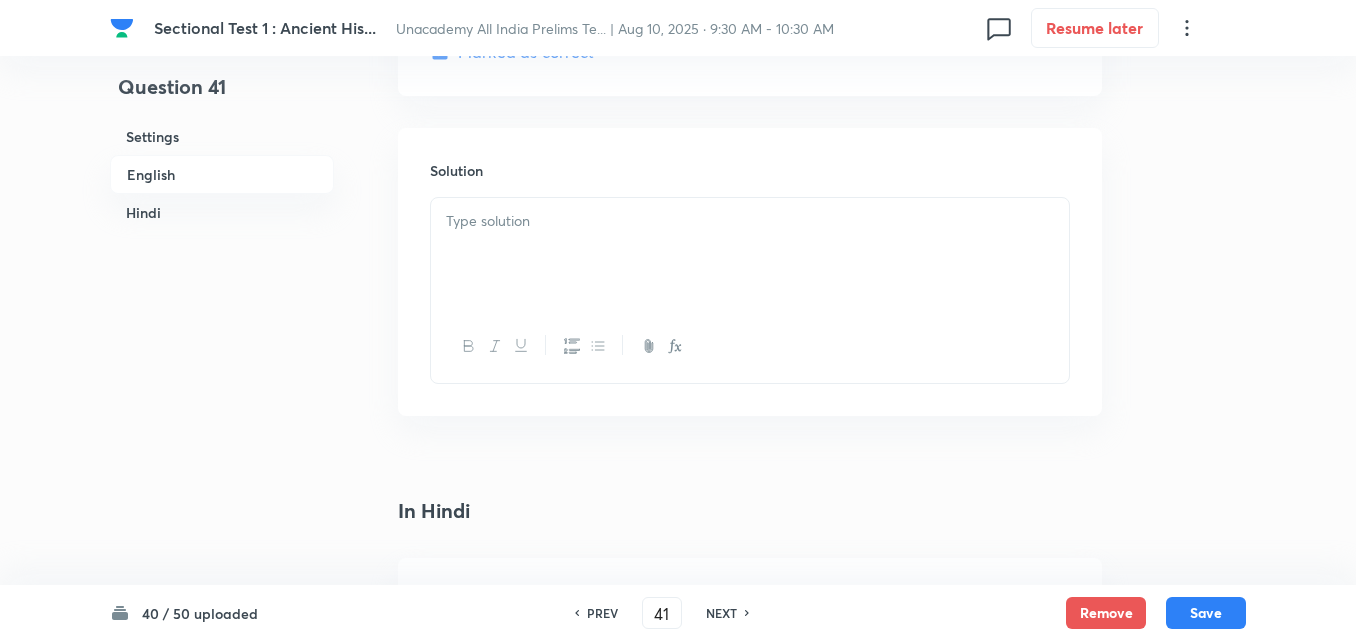 drag, startPoint x: 525, startPoint y: 309, endPoint x: 524, endPoint y: 291, distance: 18.027756 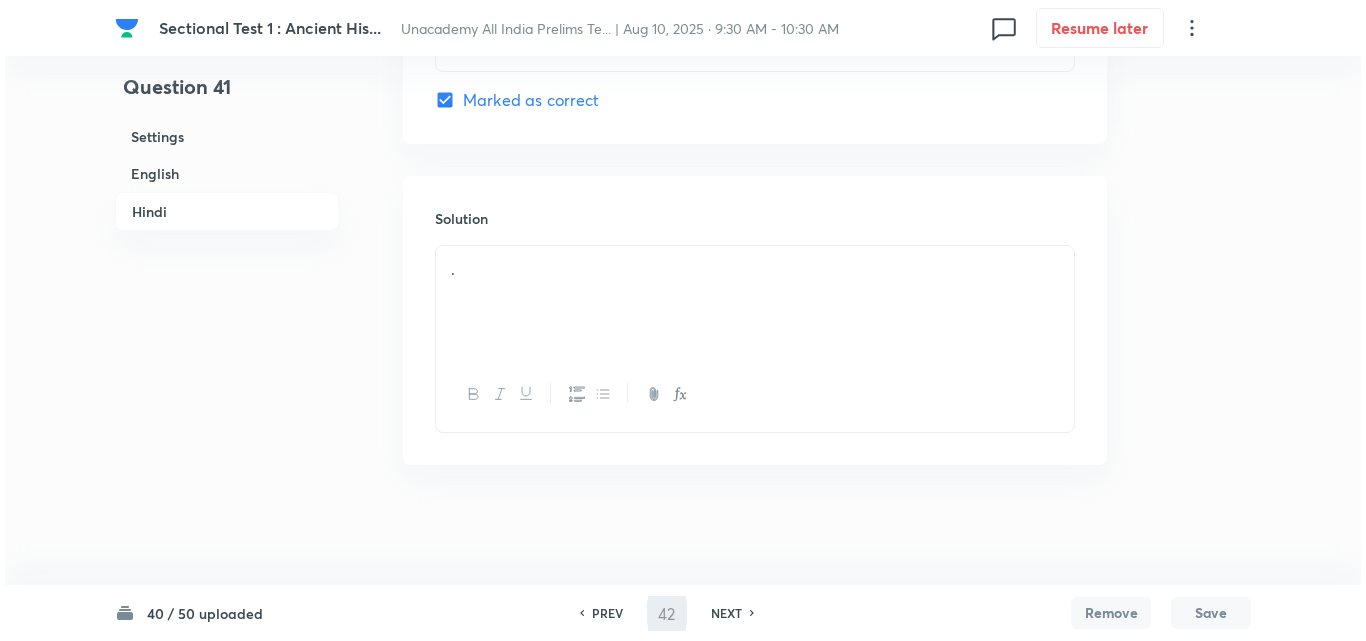scroll, scrollTop: 0, scrollLeft: 0, axis: both 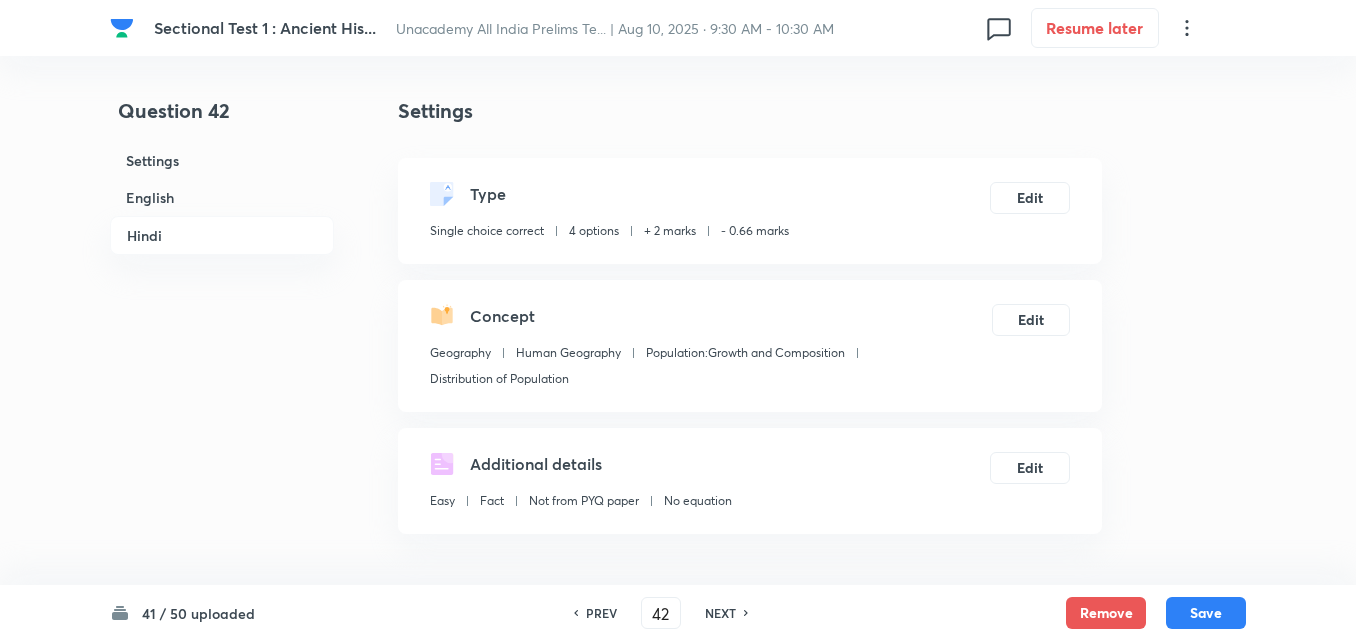 drag, startPoint x: 184, startPoint y: 196, endPoint x: 250, endPoint y: 224, distance: 71.693794 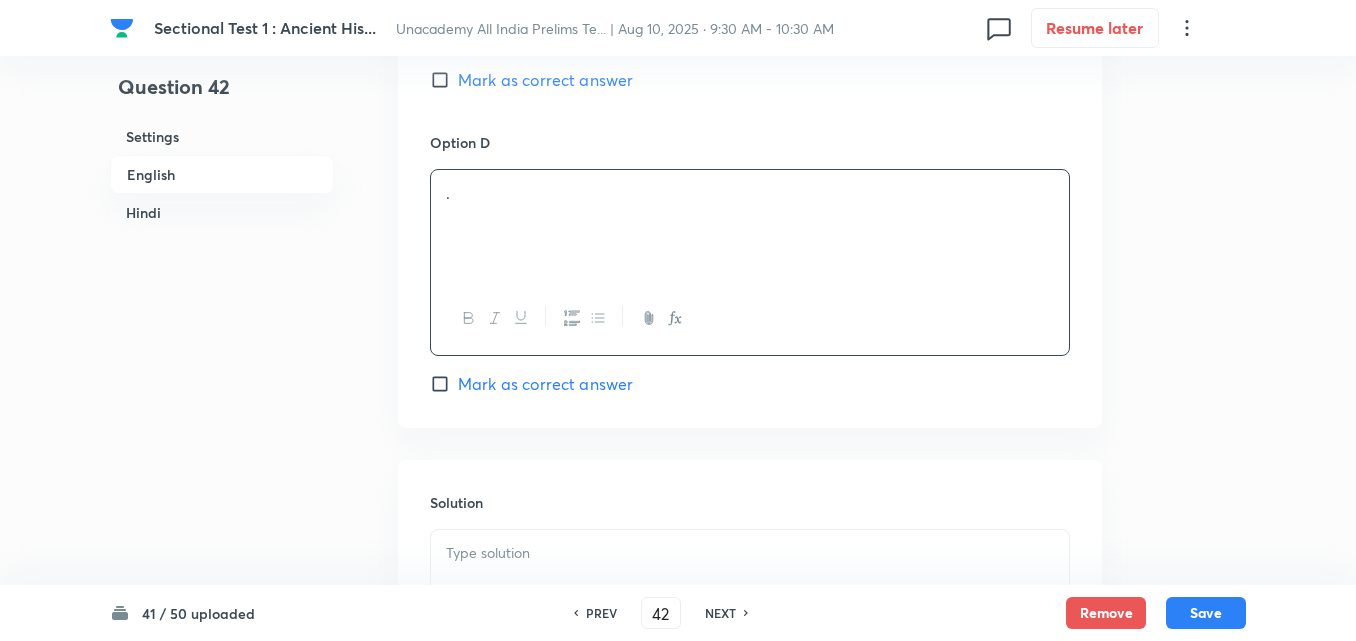 scroll, scrollTop: 1942, scrollLeft: 0, axis: vertical 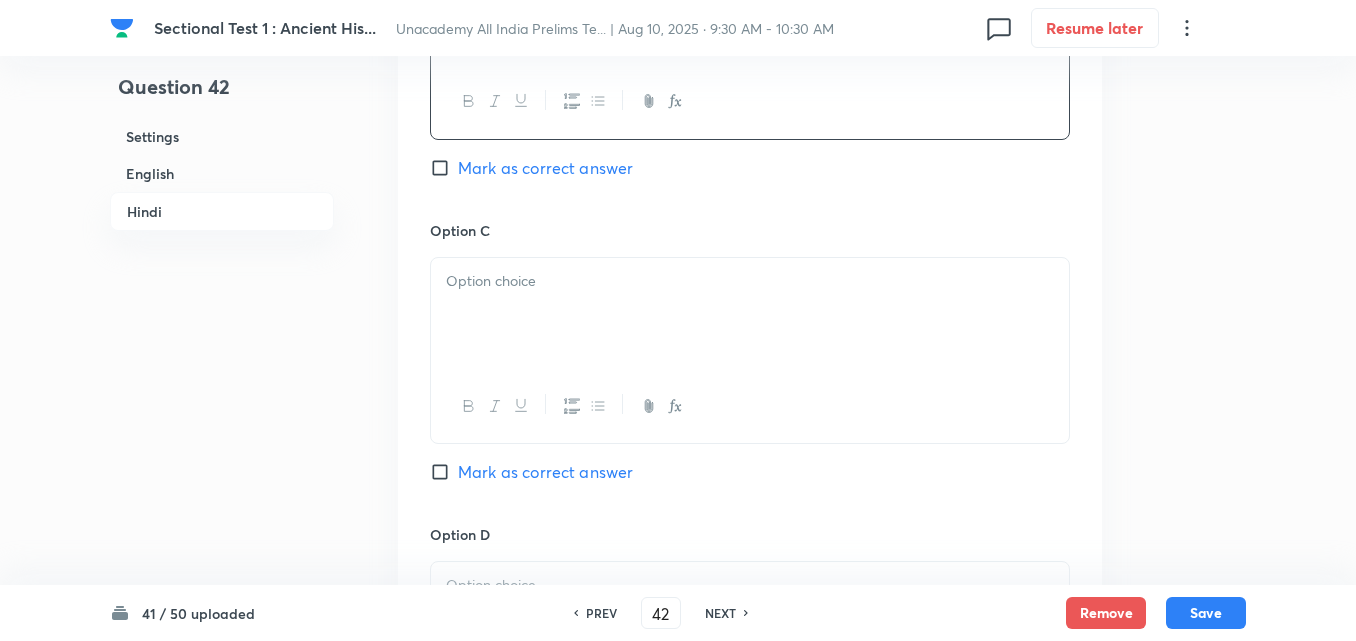 drag, startPoint x: 570, startPoint y: 405, endPoint x: 549, endPoint y: 371, distance: 39.962482 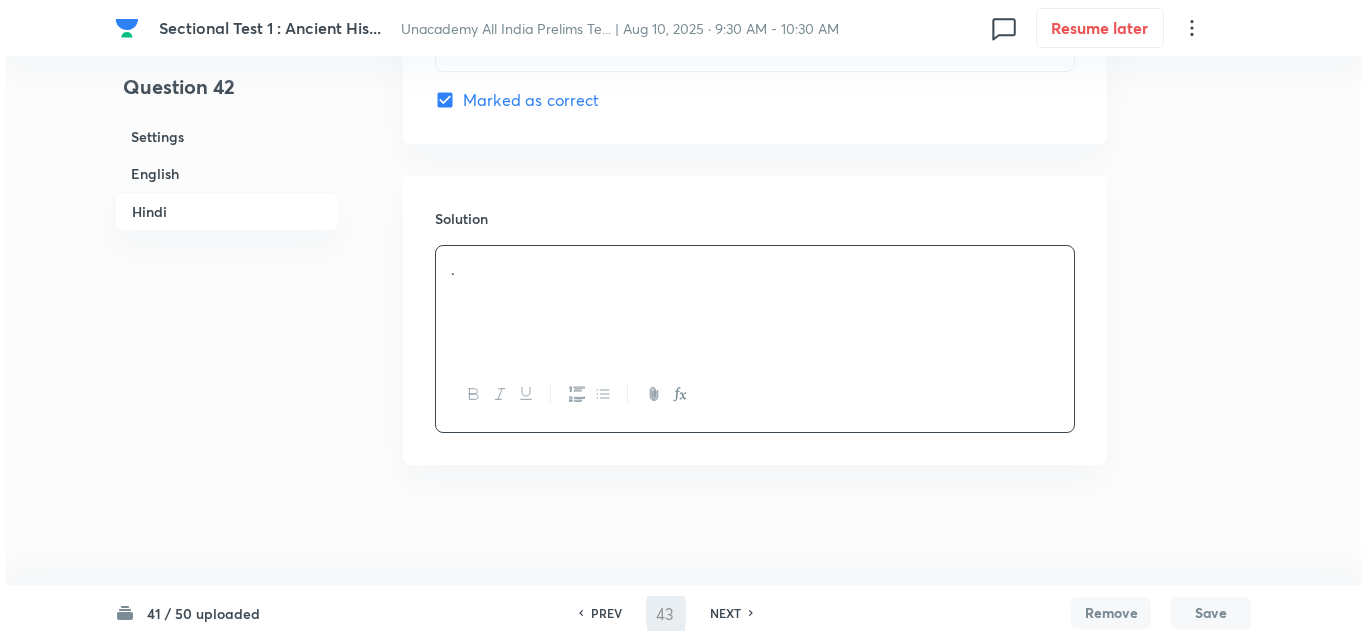 scroll, scrollTop: 0, scrollLeft: 0, axis: both 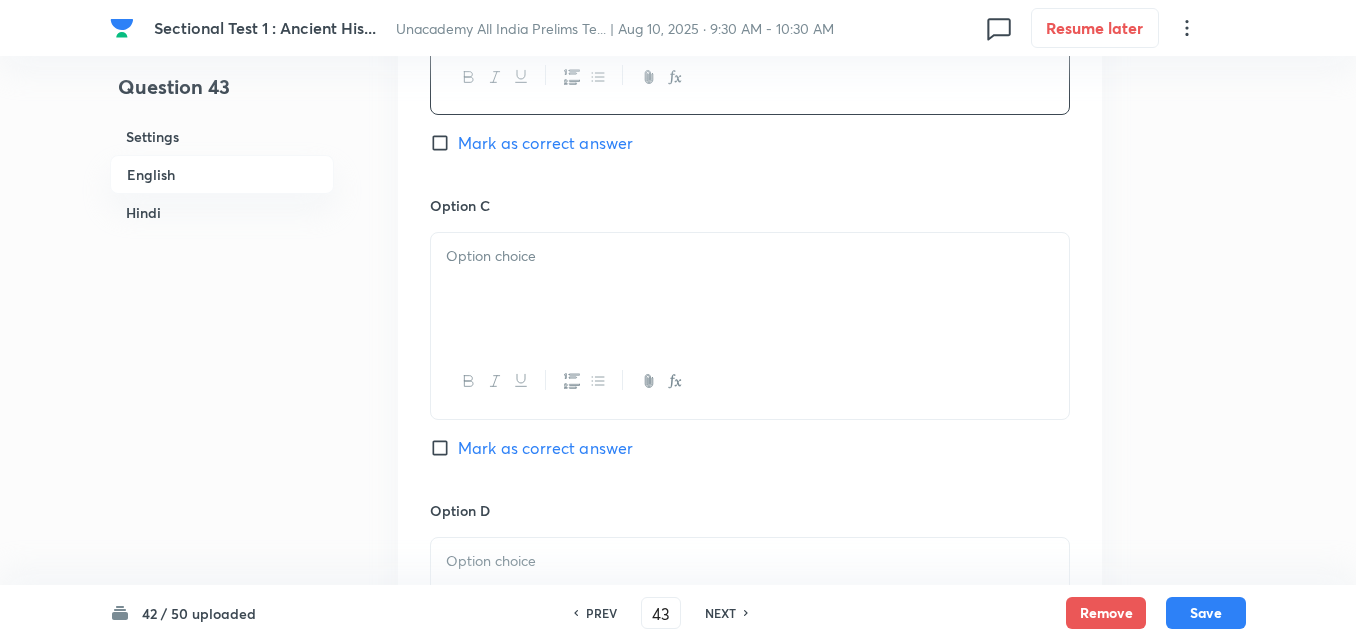 drag, startPoint x: 551, startPoint y: 329, endPoint x: 545, endPoint y: 319, distance: 11.661903 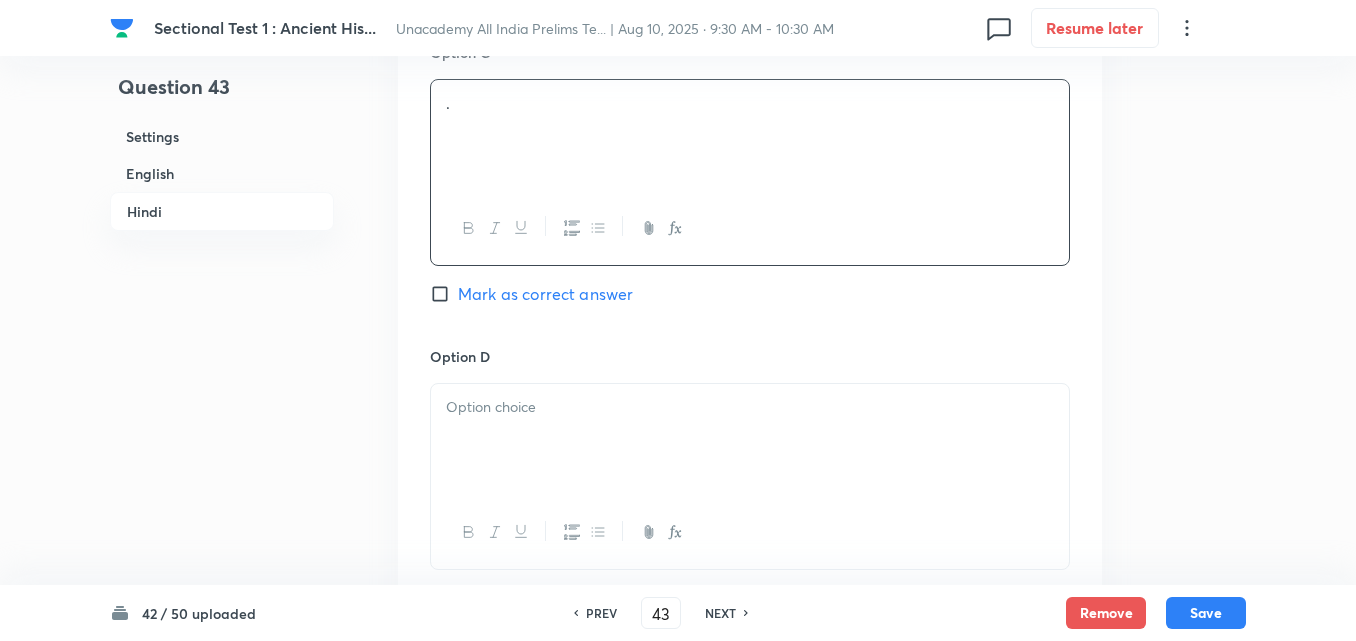 scroll, scrollTop: 3842, scrollLeft: 0, axis: vertical 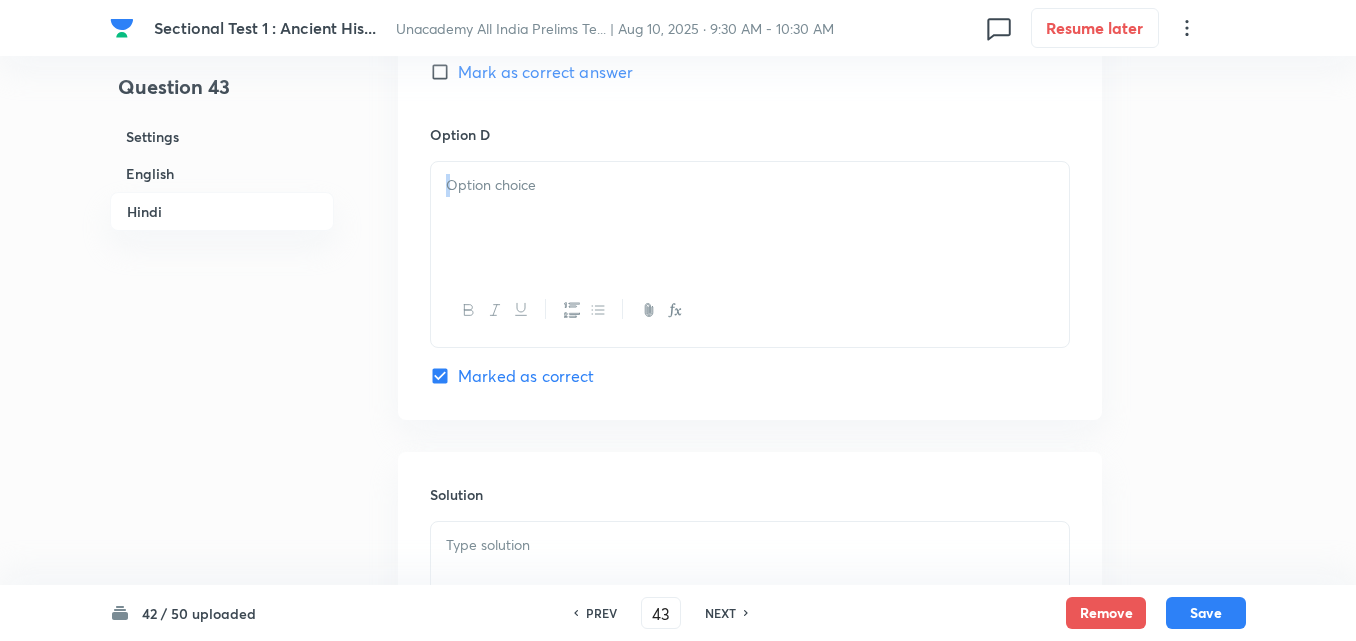 drag, startPoint x: 543, startPoint y: 252, endPoint x: 484, endPoint y: 210, distance: 72.42237 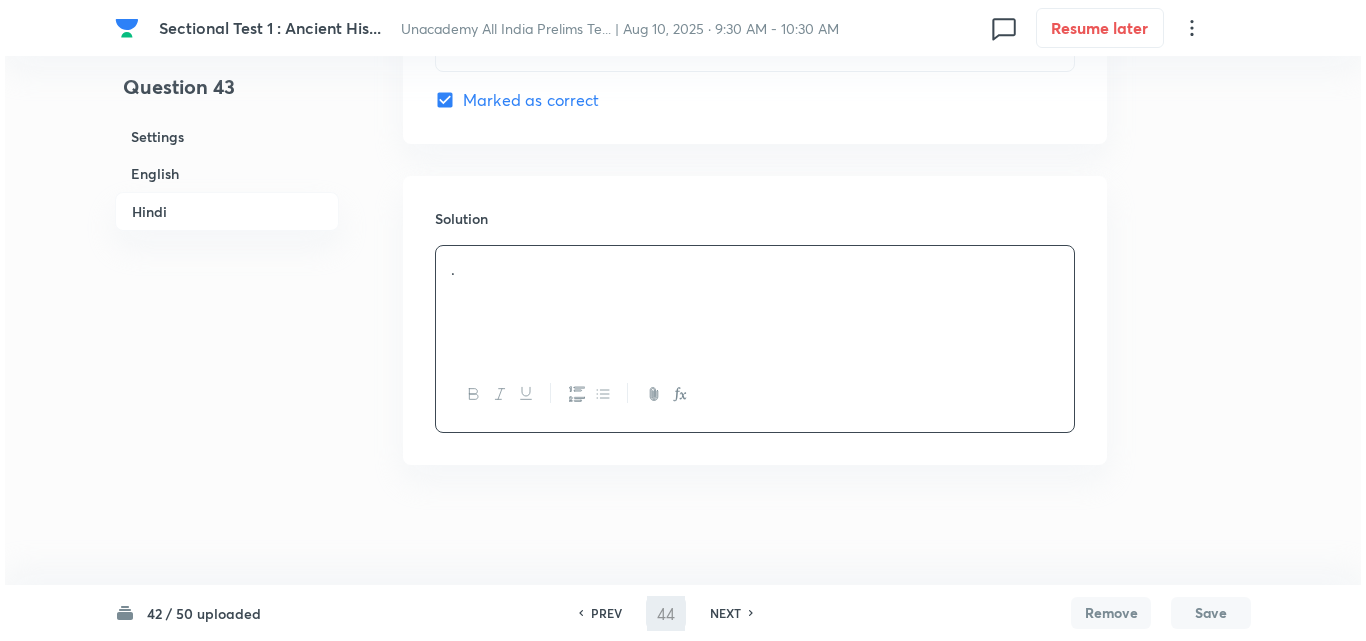 scroll, scrollTop: 0, scrollLeft: 0, axis: both 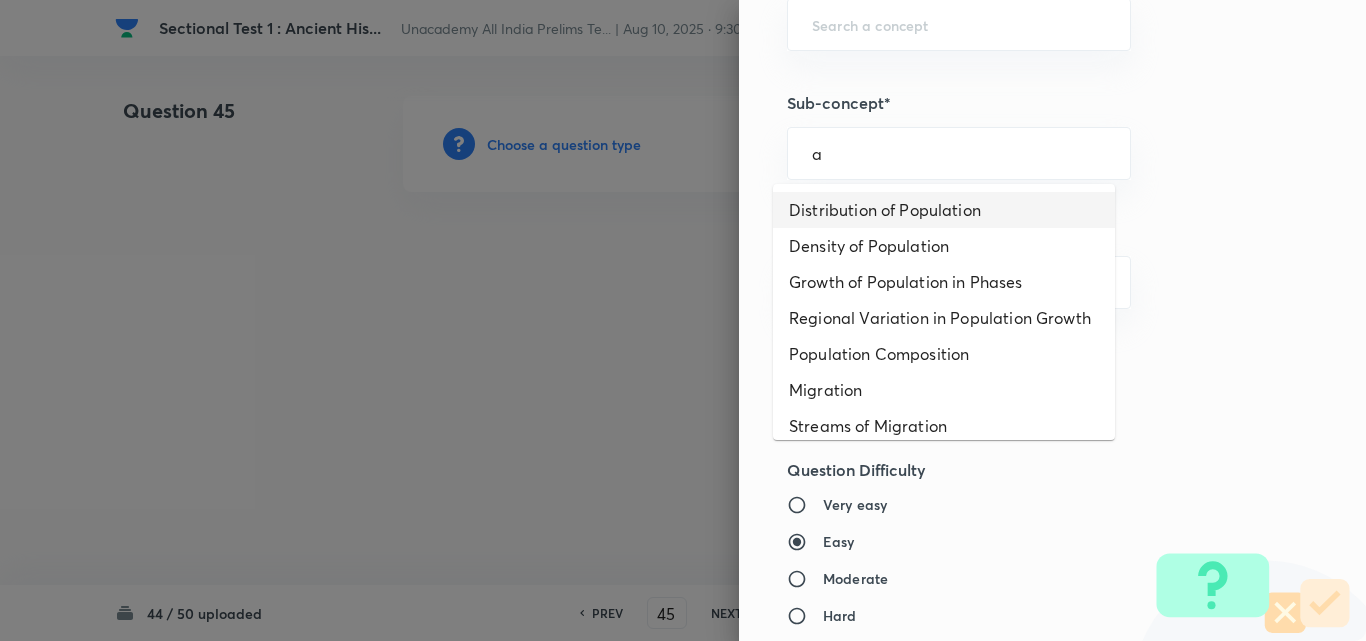 drag, startPoint x: 909, startPoint y: 190, endPoint x: 908, endPoint y: 216, distance: 26.019224 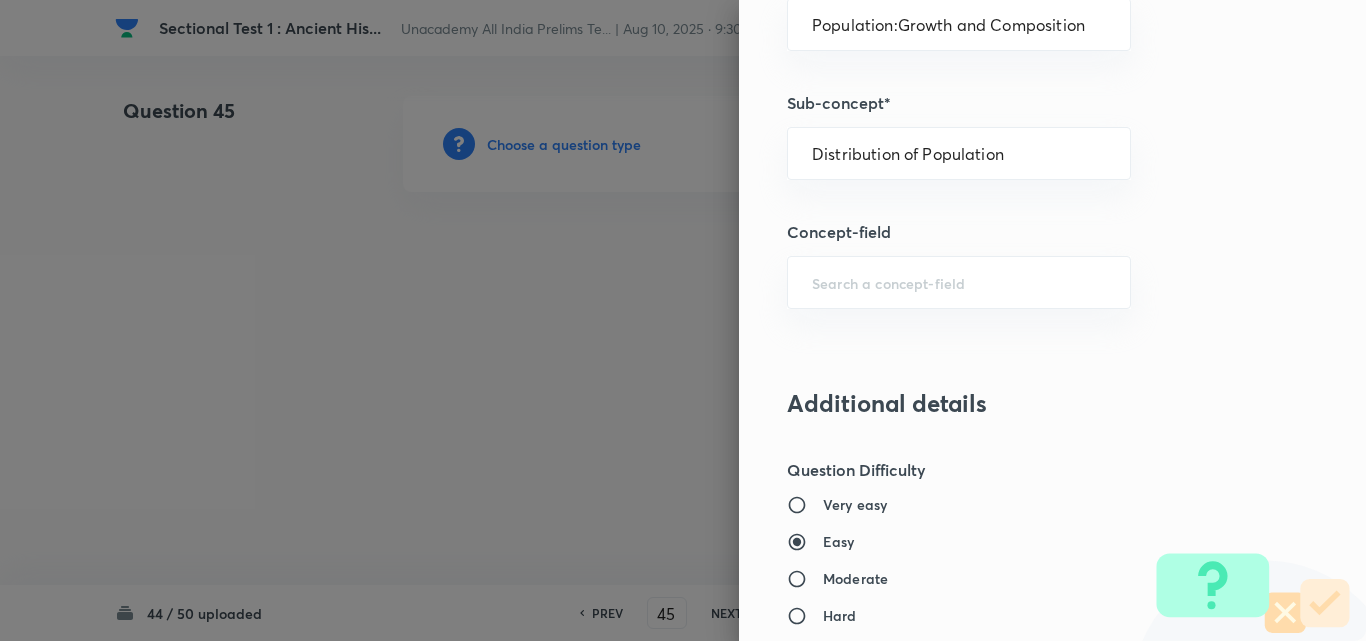 drag, startPoint x: 900, startPoint y: 269, endPoint x: 895, endPoint y: 284, distance: 15.811388 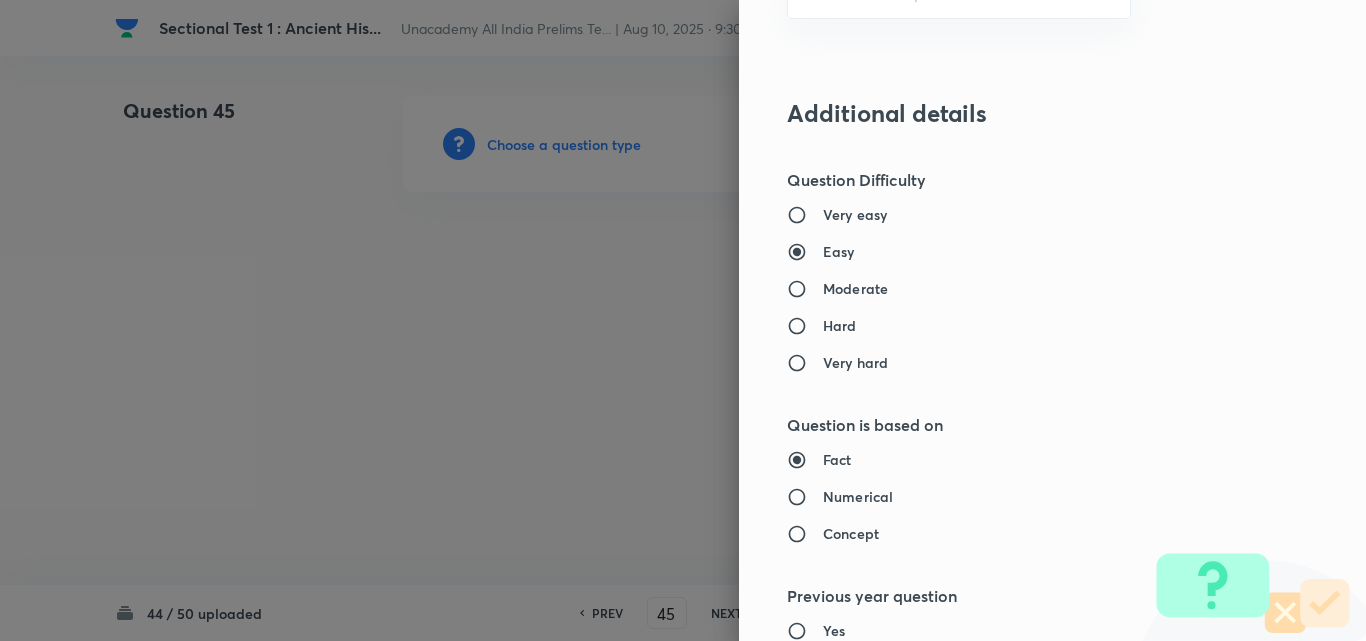 scroll, scrollTop: 1700, scrollLeft: 0, axis: vertical 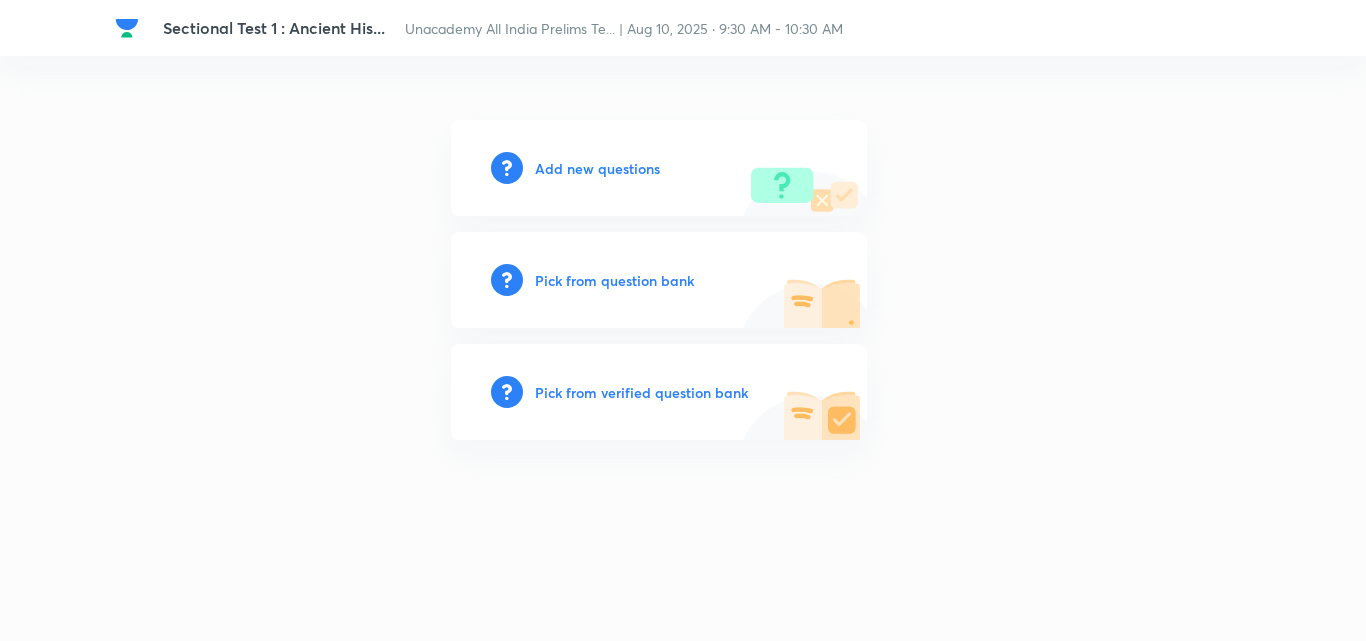 drag, startPoint x: 895, startPoint y: 284, endPoint x: 883, endPoint y: 468, distance: 184.39088 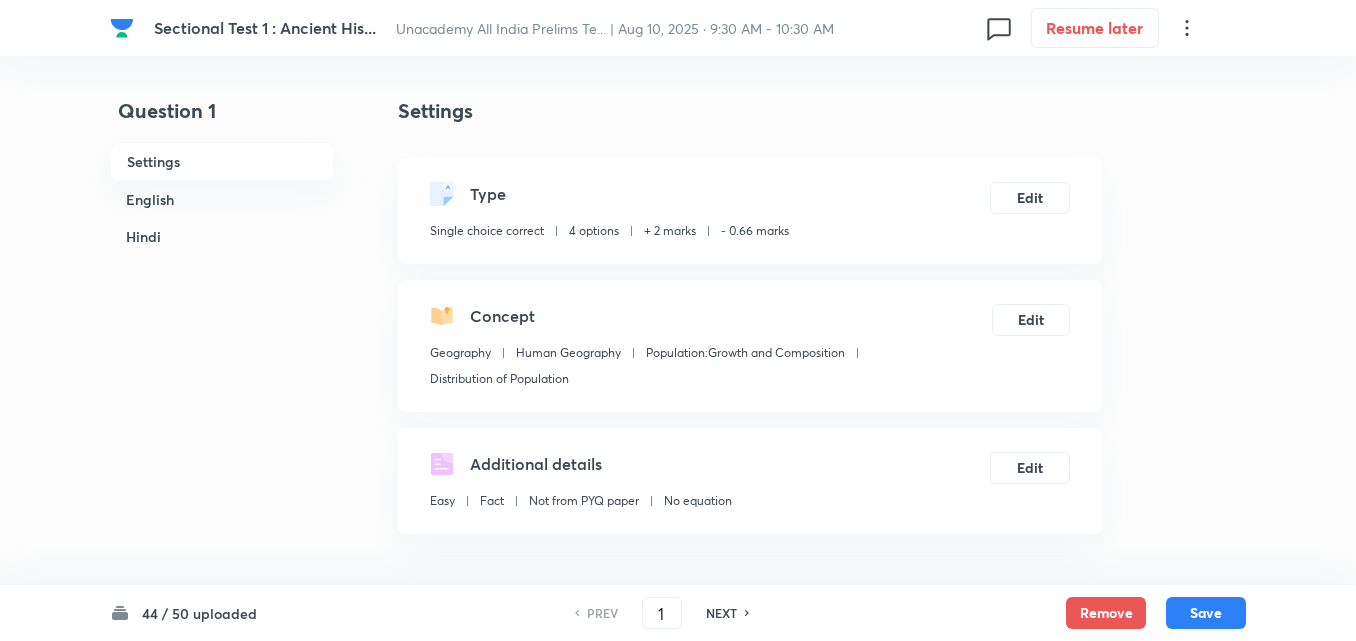 drag, startPoint x: 671, startPoint y: 607, endPoint x: 639, endPoint y: 614, distance: 32.75668 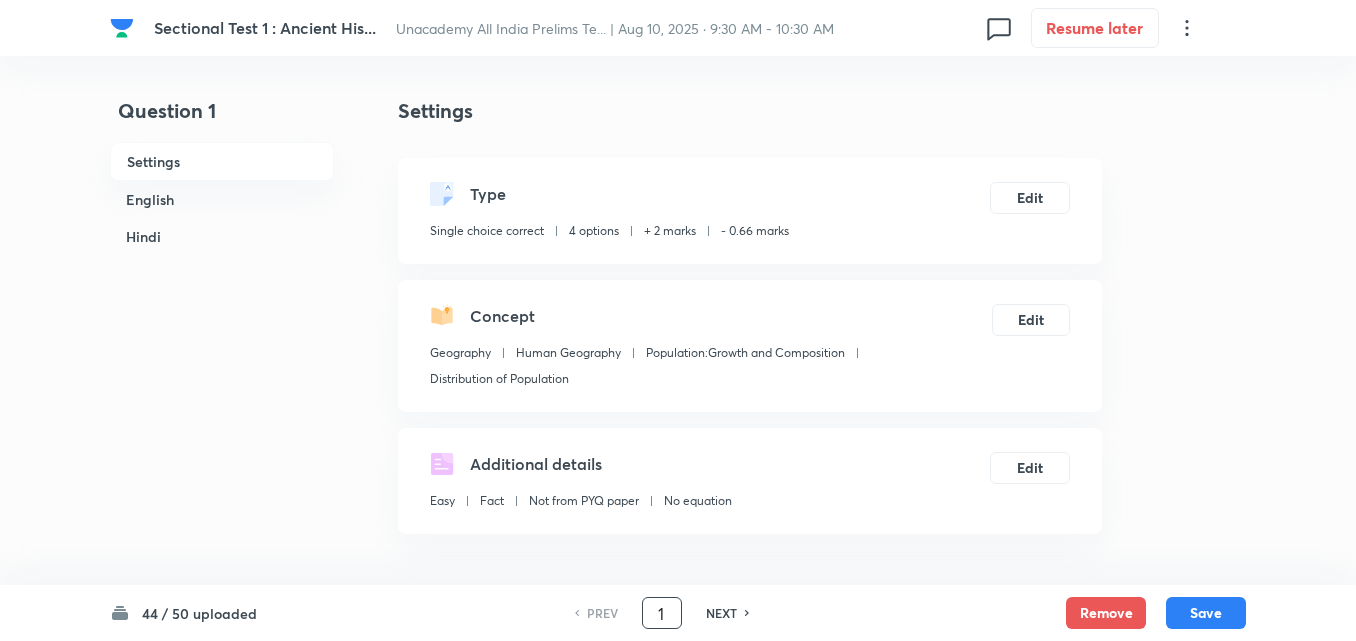 drag, startPoint x: 658, startPoint y: 624, endPoint x: 651, endPoint y: 616, distance: 10.630146 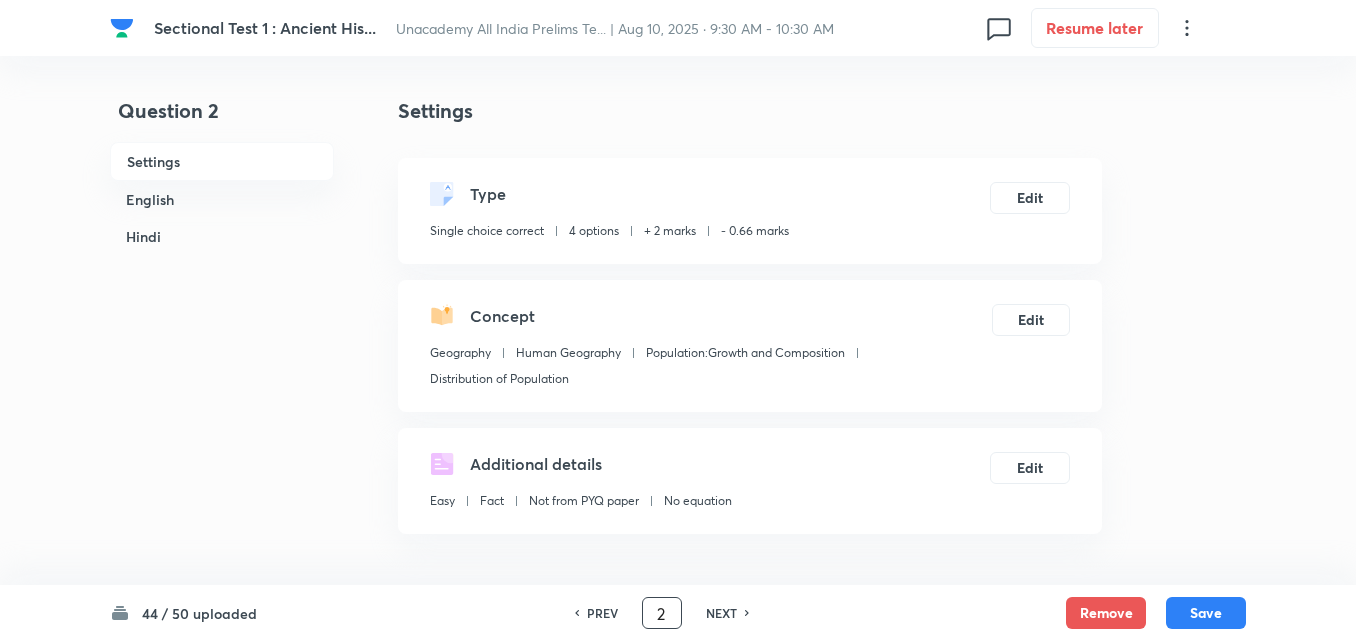 drag, startPoint x: 673, startPoint y: 612, endPoint x: 572, endPoint y: 614, distance: 101.0198 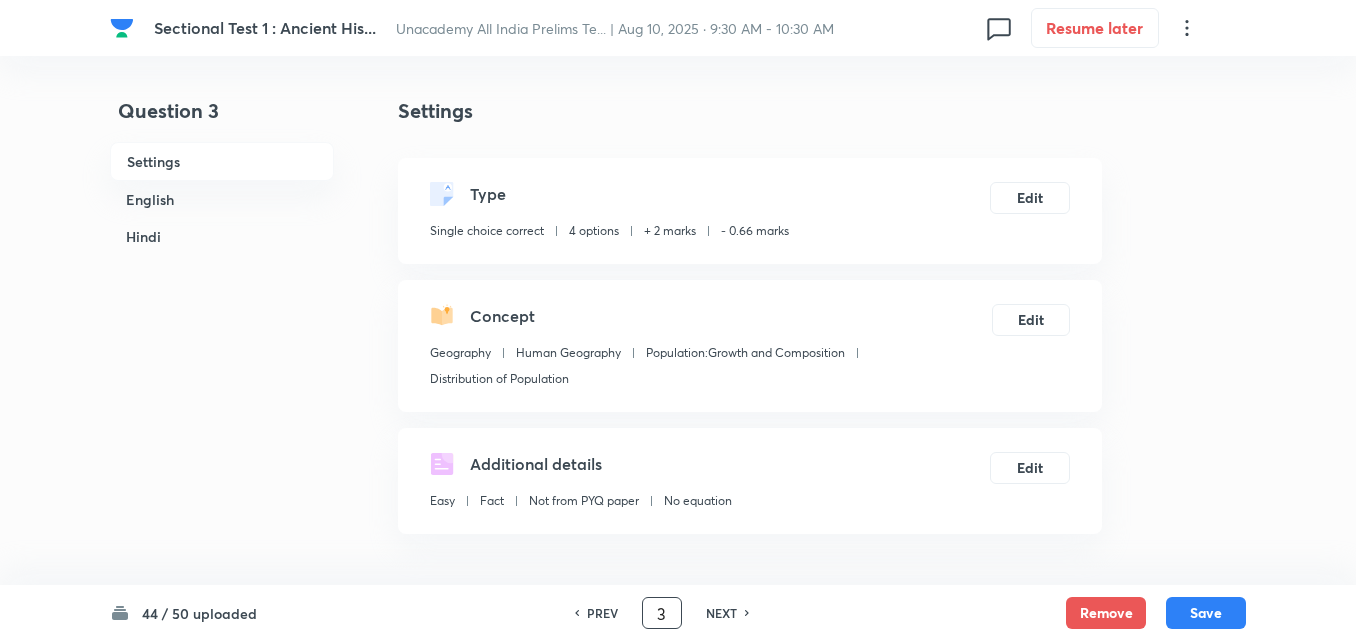 drag, startPoint x: 653, startPoint y: 605, endPoint x: 625, endPoint y: 605, distance: 28 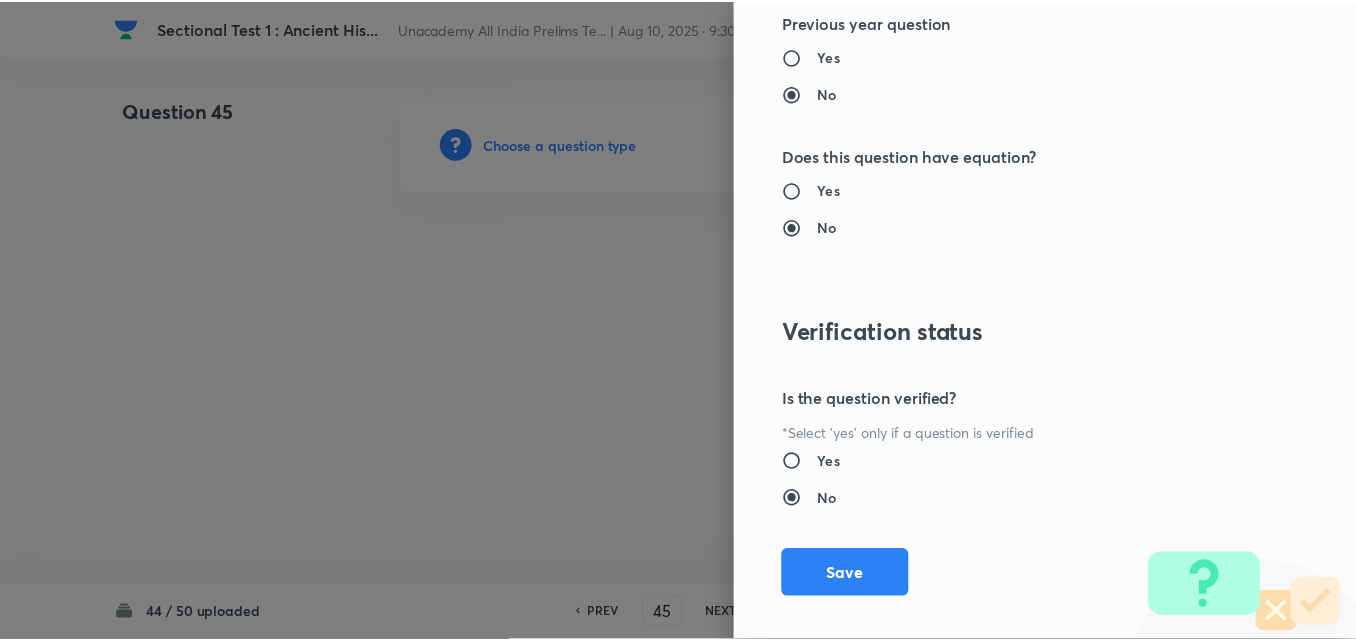 scroll, scrollTop: 2085, scrollLeft: 0, axis: vertical 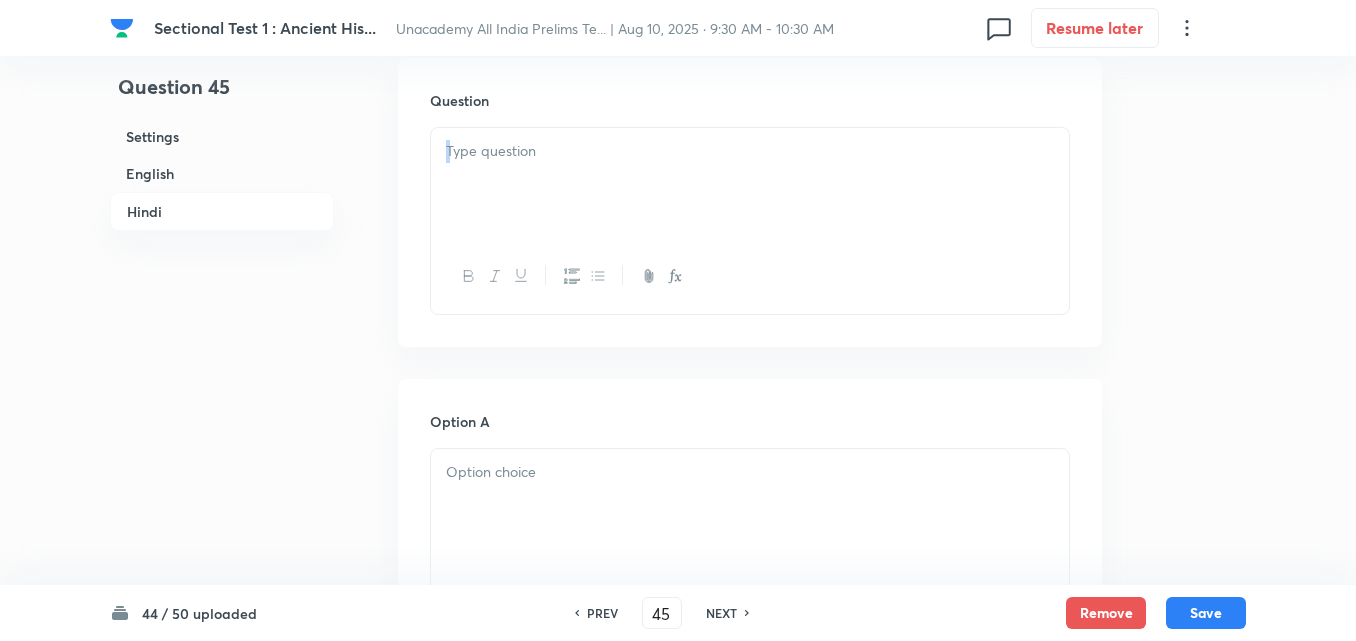 drag, startPoint x: 522, startPoint y: 246, endPoint x: 520, endPoint y: 209, distance: 37.054016 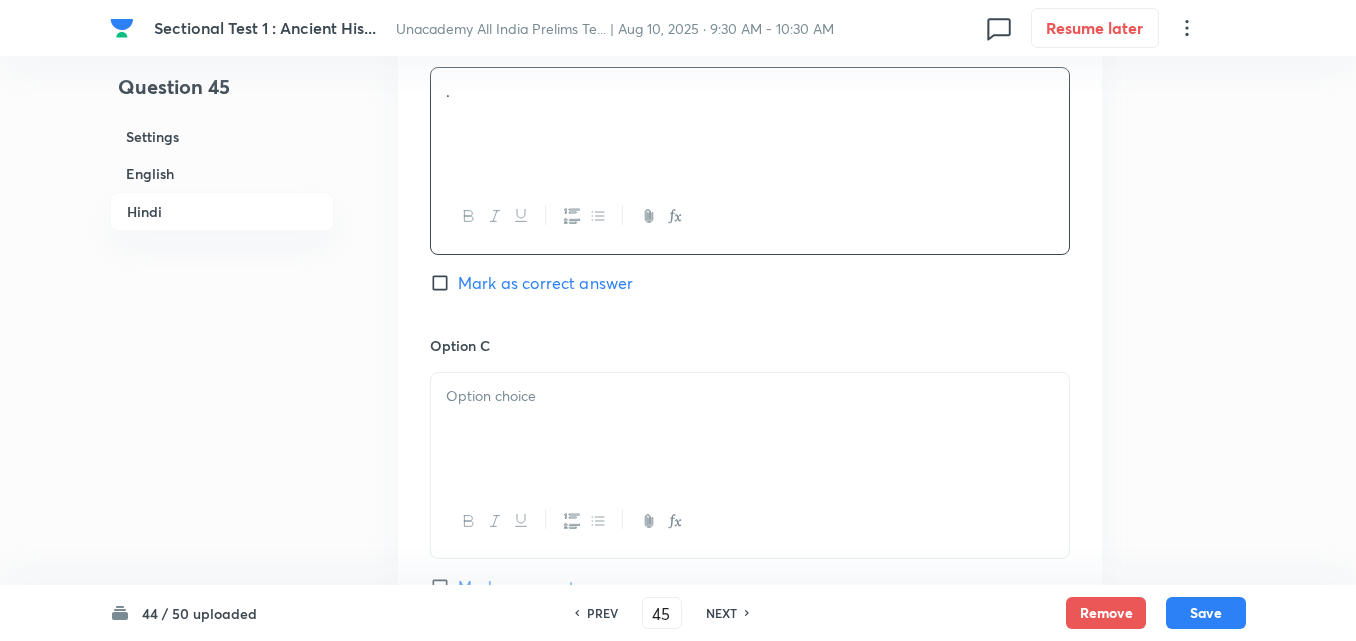 scroll, scrollTop: 3542, scrollLeft: 0, axis: vertical 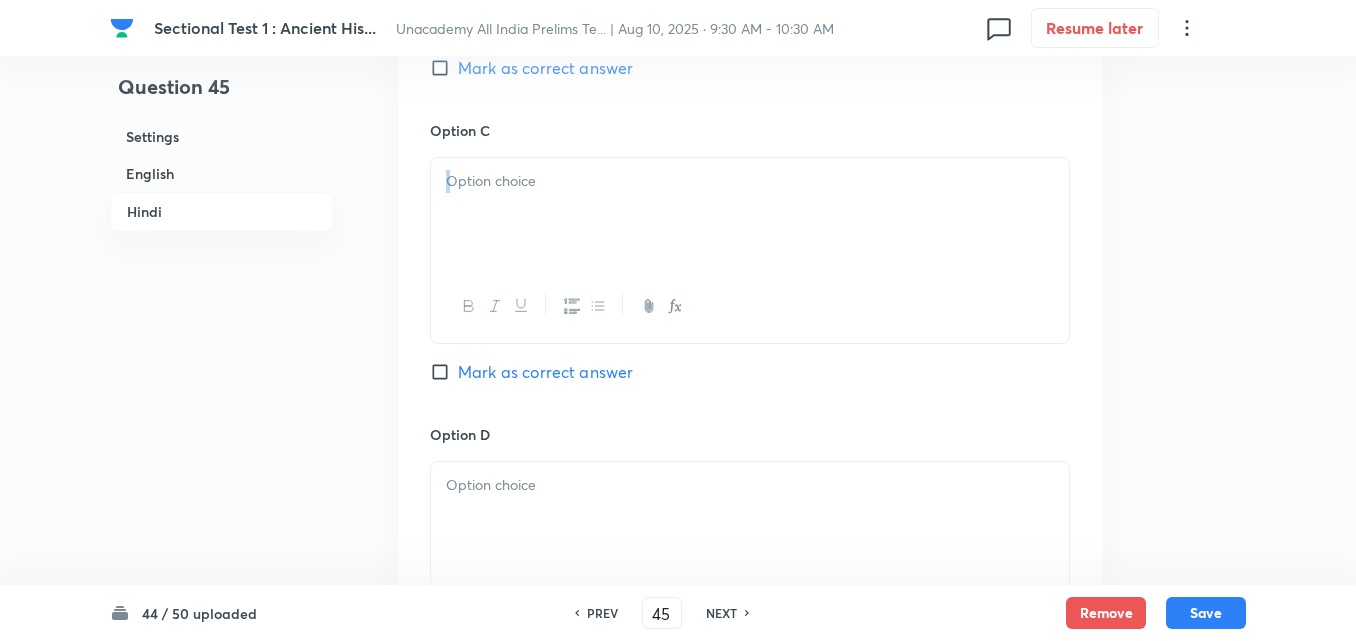 drag, startPoint x: 524, startPoint y: 263, endPoint x: 524, endPoint y: 245, distance: 18 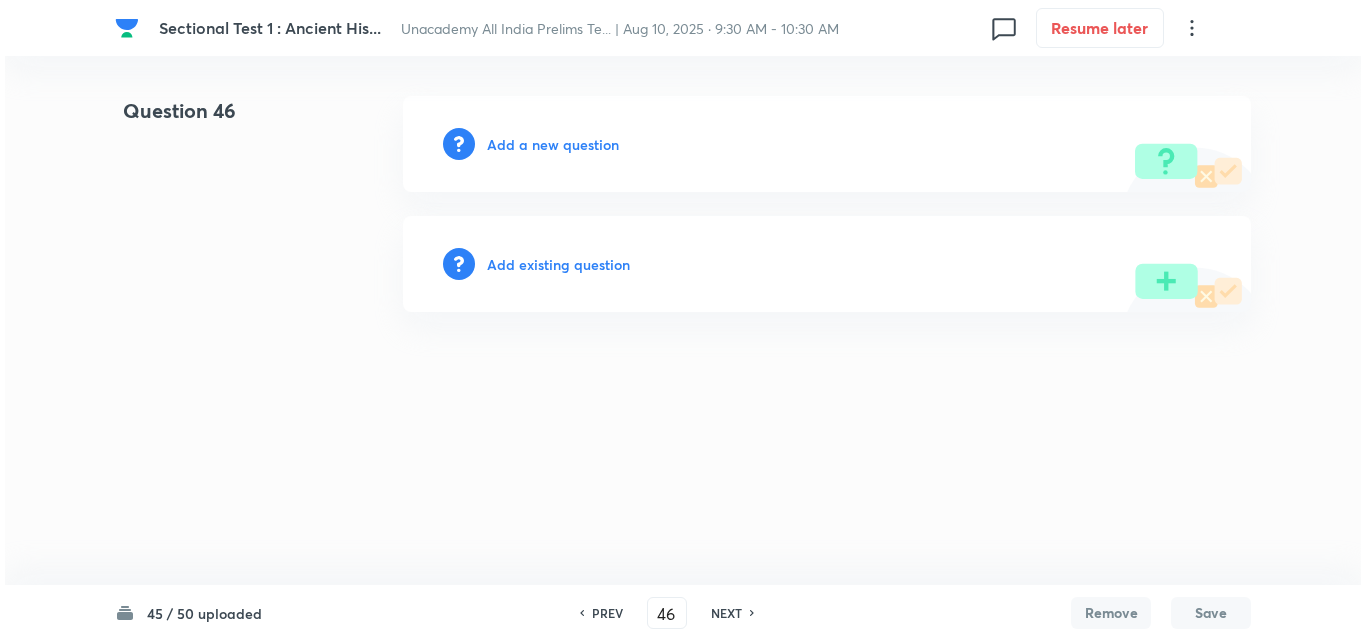 scroll, scrollTop: 0, scrollLeft: 0, axis: both 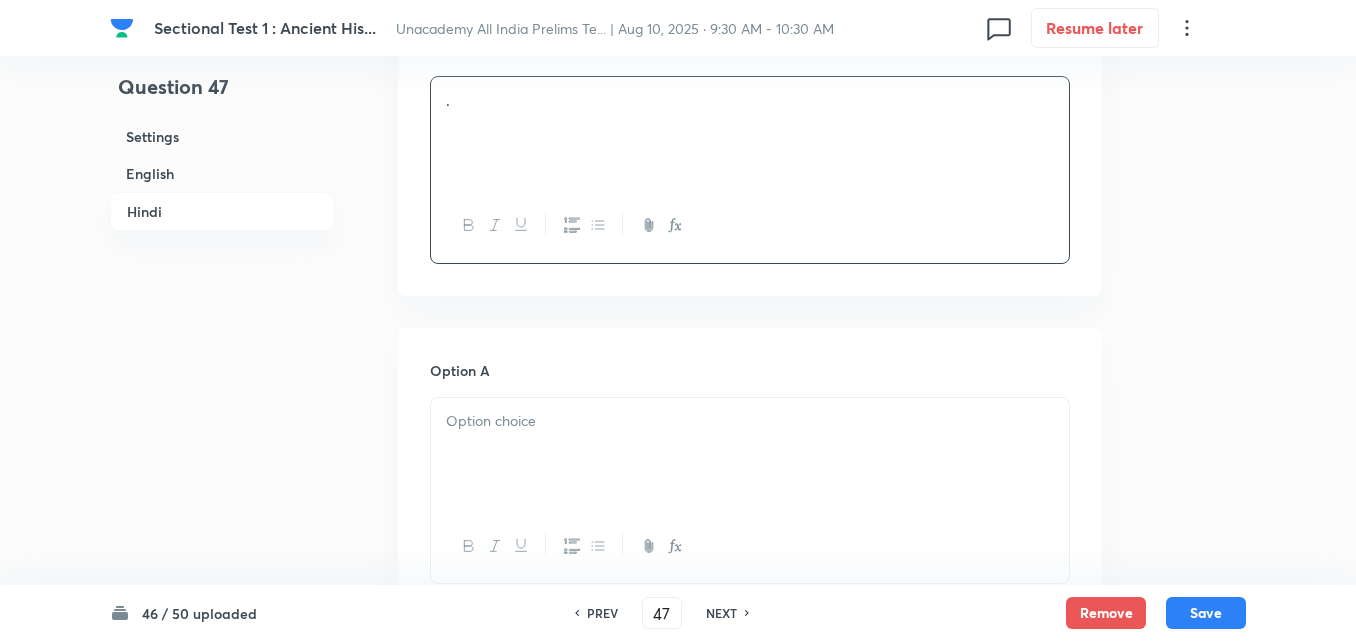 drag, startPoint x: 536, startPoint y: 204, endPoint x: 550, endPoint y: 334, distance: 130.75168 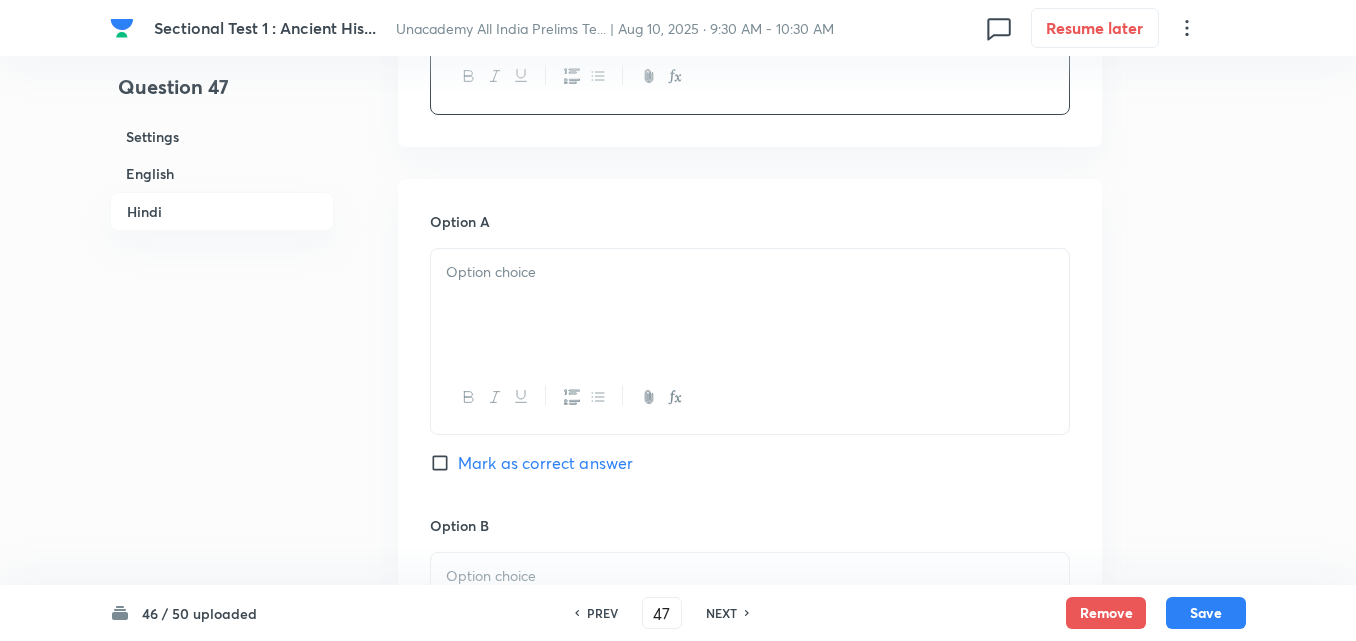 drag, startPoint x: 550, startPoint y: 334, endPoint x: 526, endPoint y: 276, distance: 62.76942 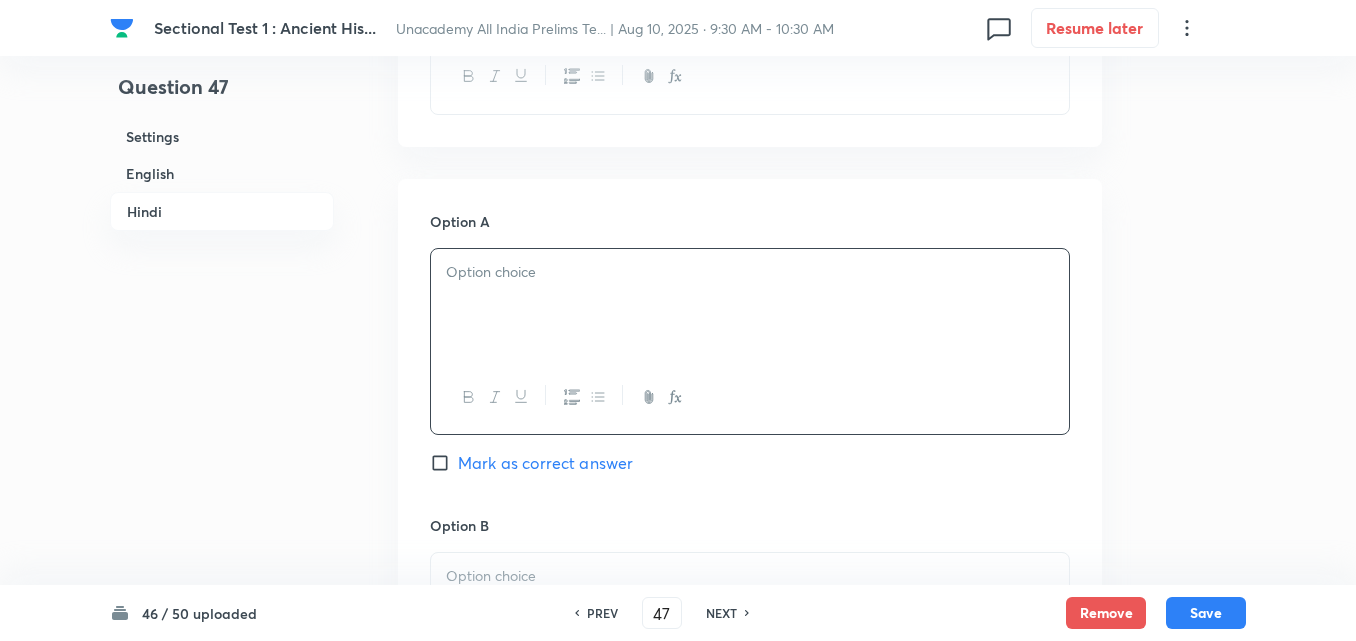 drag, startPoint x: 526, startPoint y: 276, endPoint x: 456, endPoint y: 286, distance: 70.71068 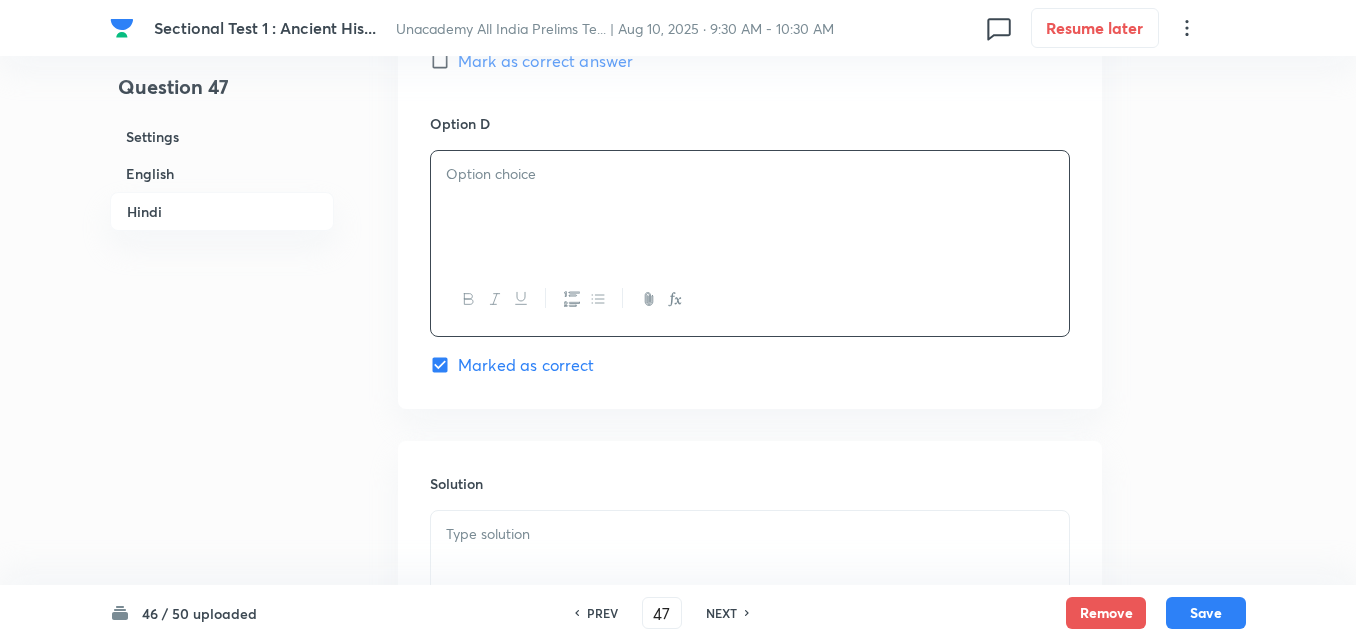 scroll, scrollTop: 3942, scrollLeft: 0, axis: vertical 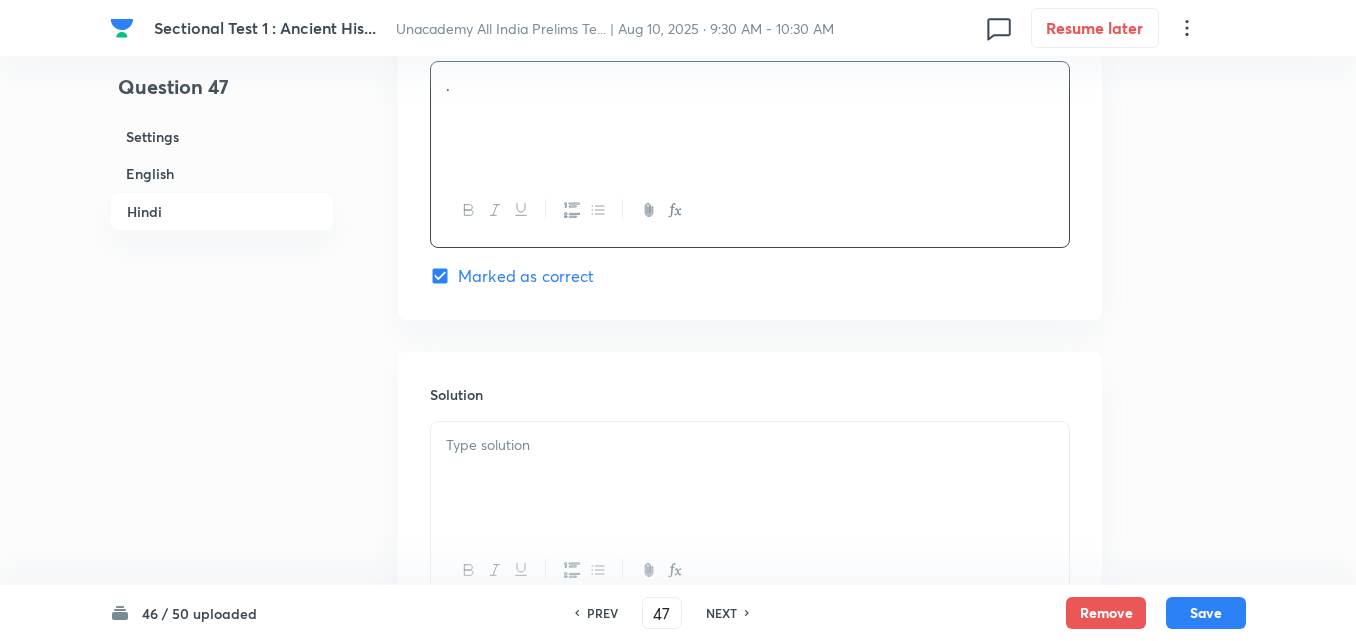 drag, startPoint x: 554, startPoint y: 314, endPoint x: 322, endPoint y: 421, distance: 255.48581 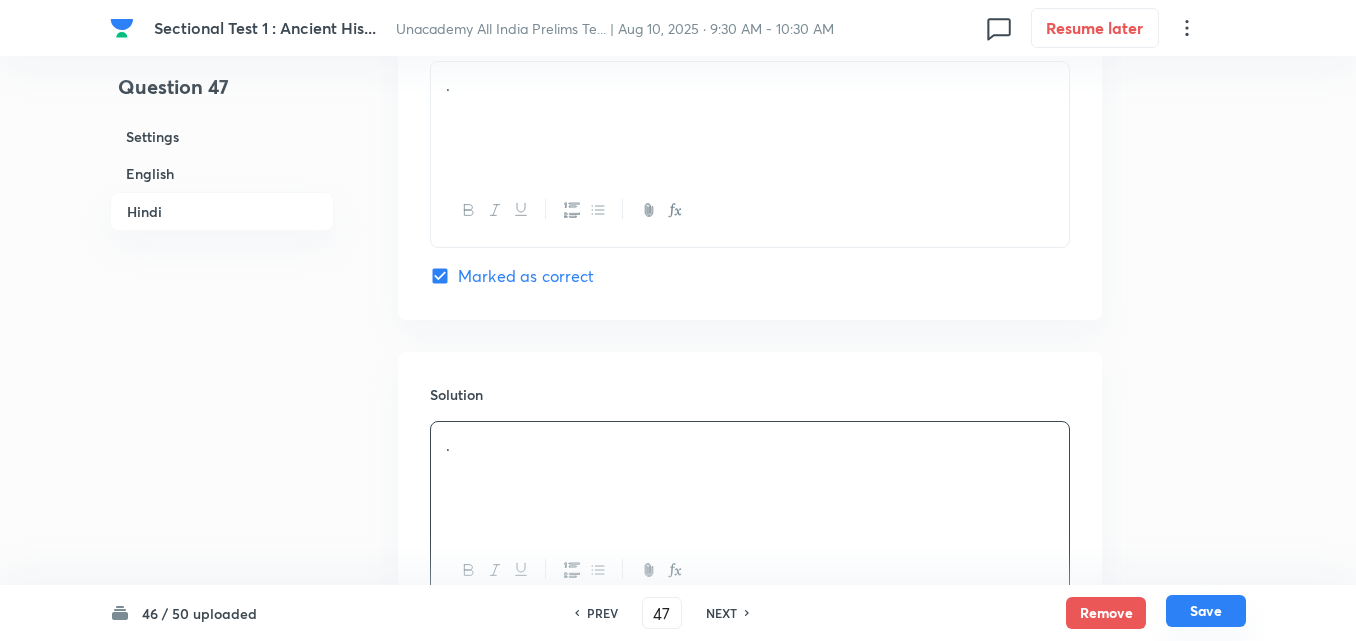 drag, startPoint x: 624, startPoint y: 411, endPoint x: 1208, endPoint y: 621, distance: 620.6094 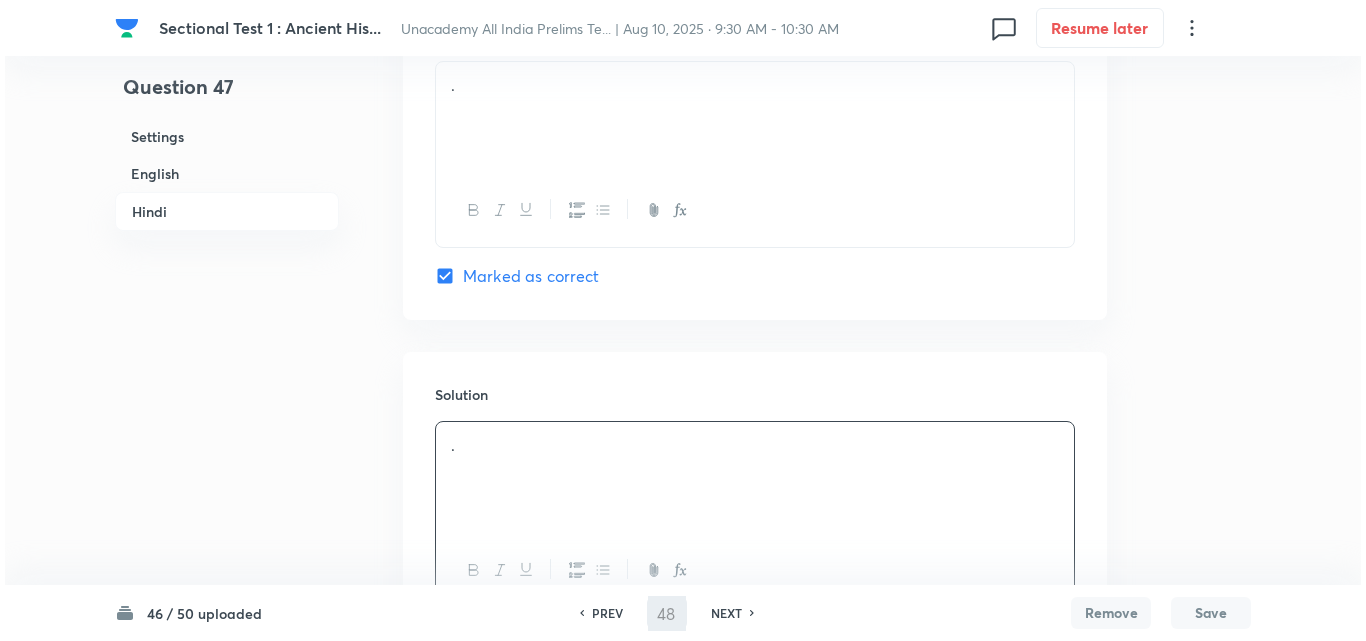 scroll, scrollTop: 0, scrollLeft: 0, axis: both 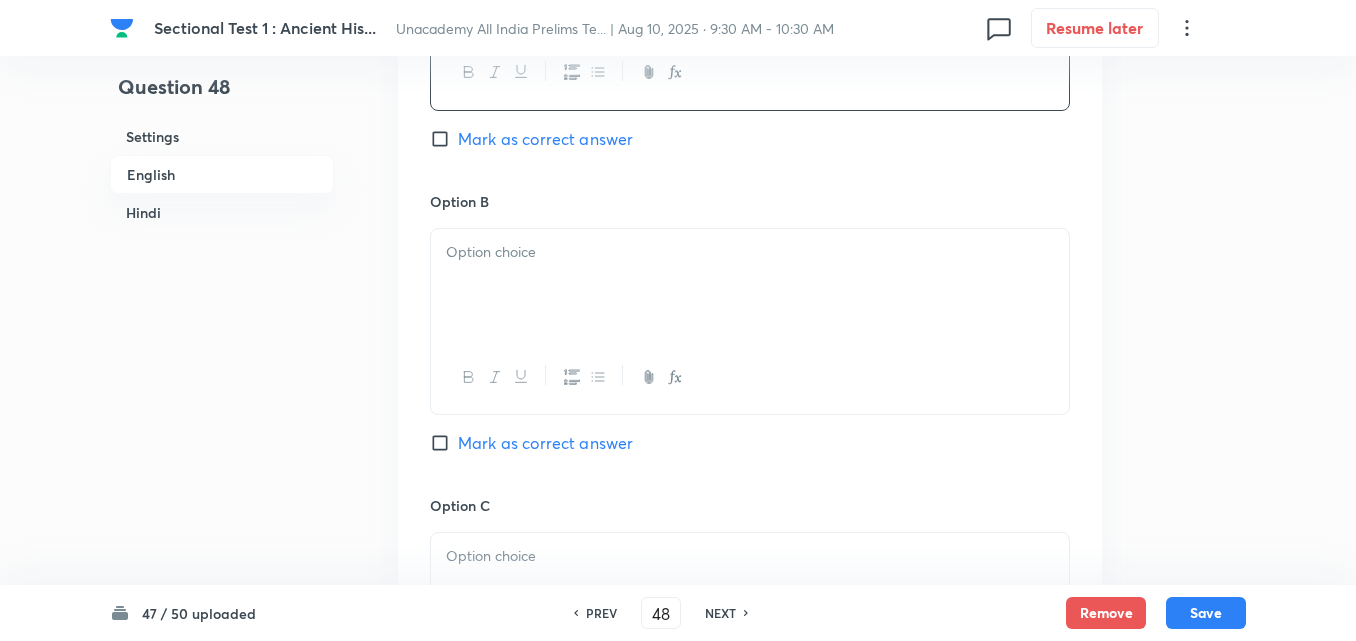 drag, startPoint x: 524, startPoint y: 339, endPoint x: 522, endPoint y: 322, distance: 17.117243 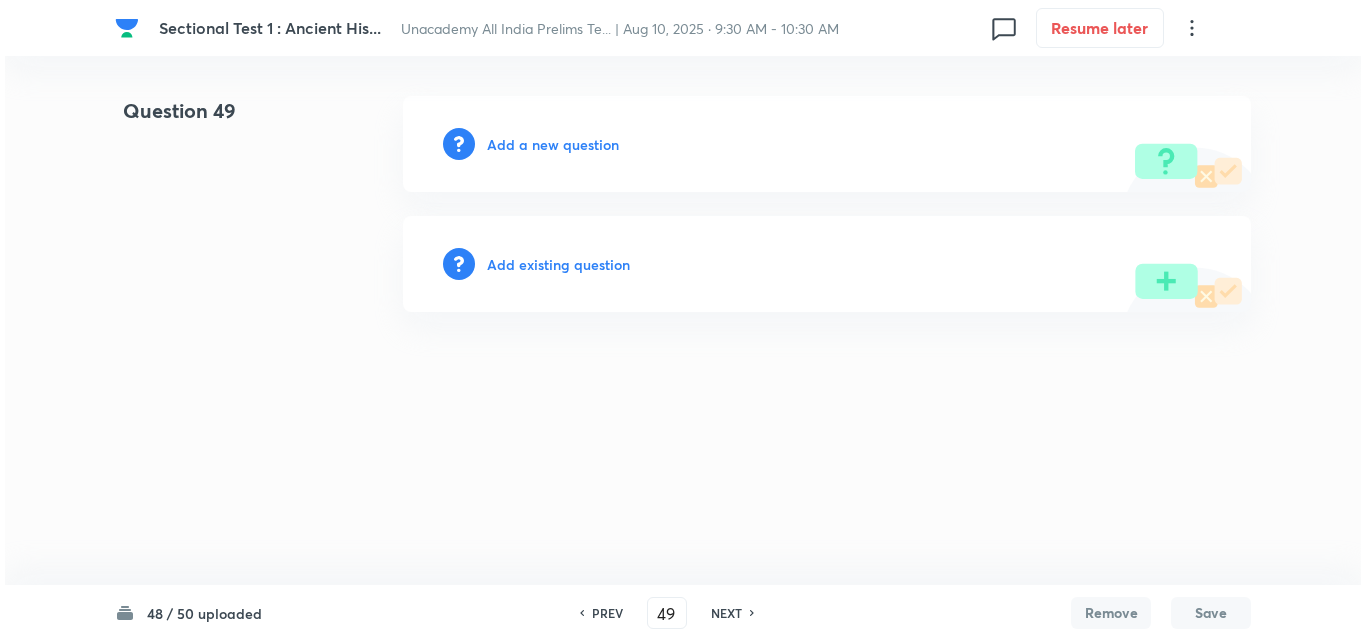 scroll, scrollTop: 0, scrollLeft: 0, axis: both 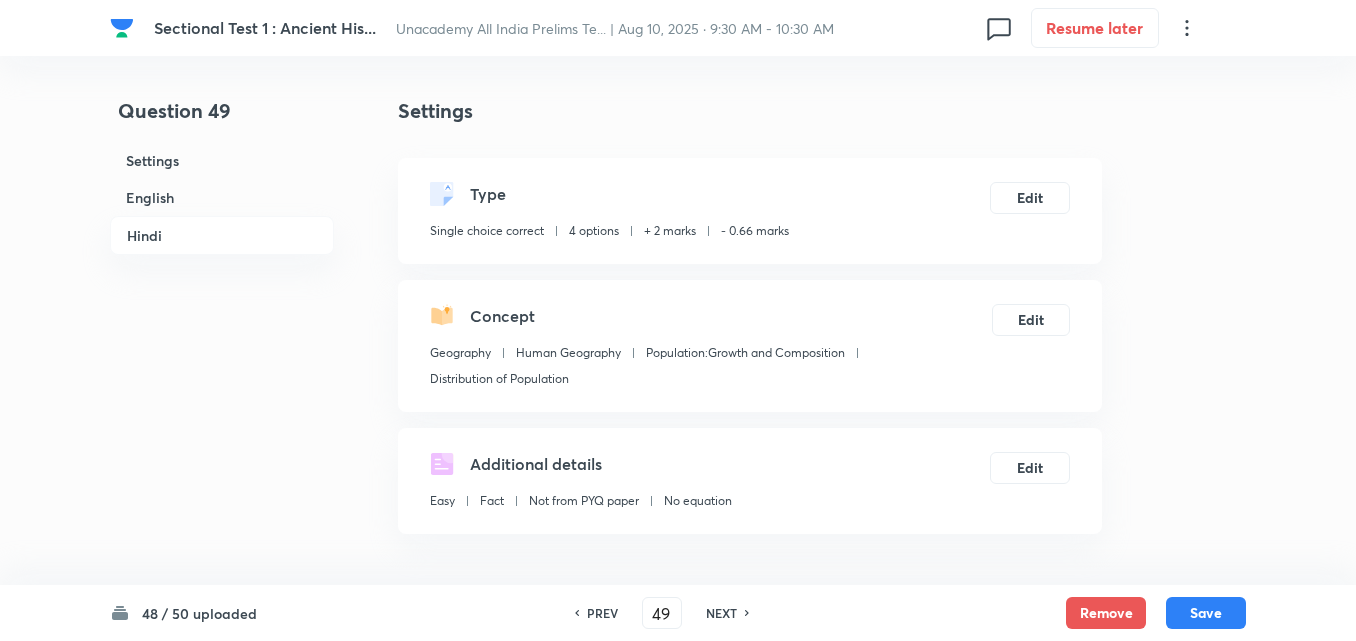 drag, startPoint x: 215, startPoint y: 245, endPoint x: 181, endPoint y: 199, distance: 57.201397 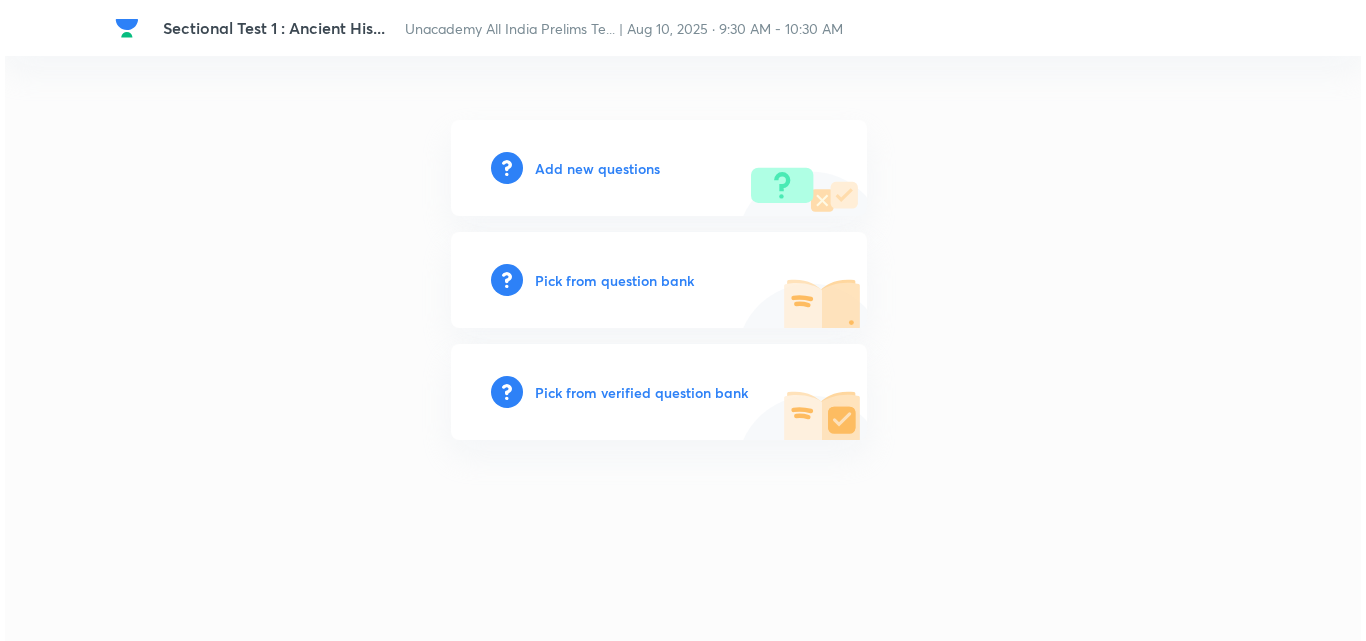 scroll, scrollTop: 0, scrollLeft: 0, axis: both 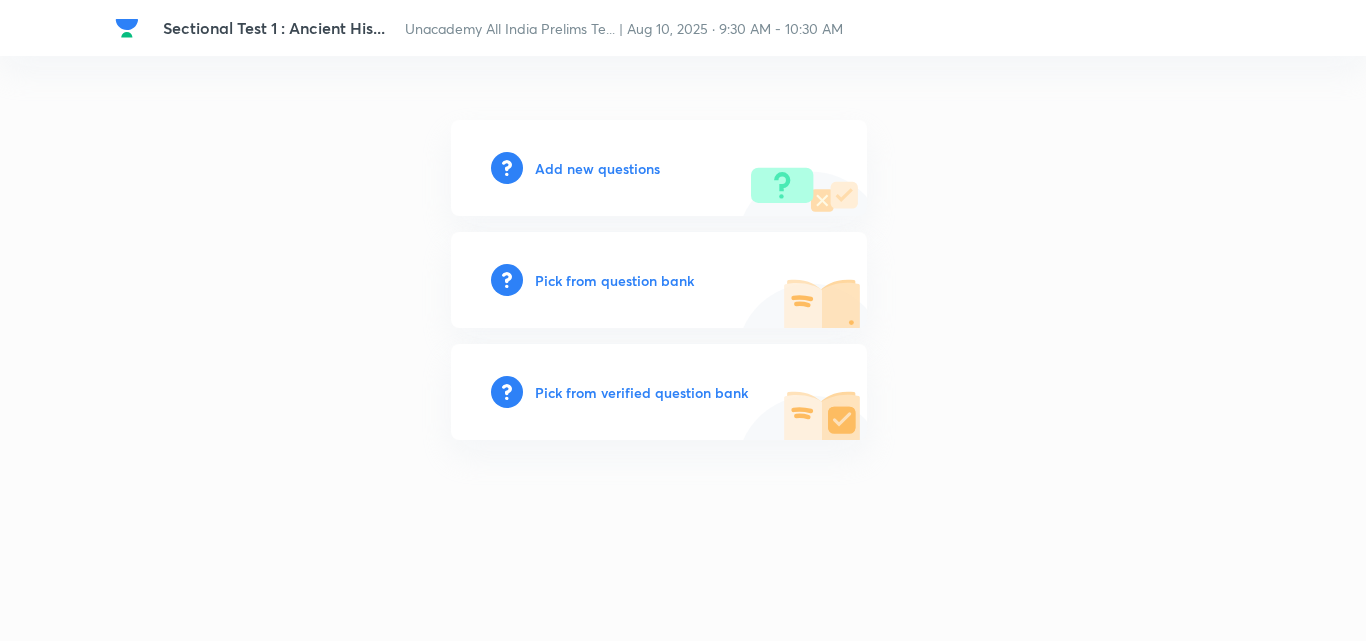 drag, startPoint x: 172, startPoint y: 212, endPoint x: 1043, endPoint y: 224, distance: 871.08264 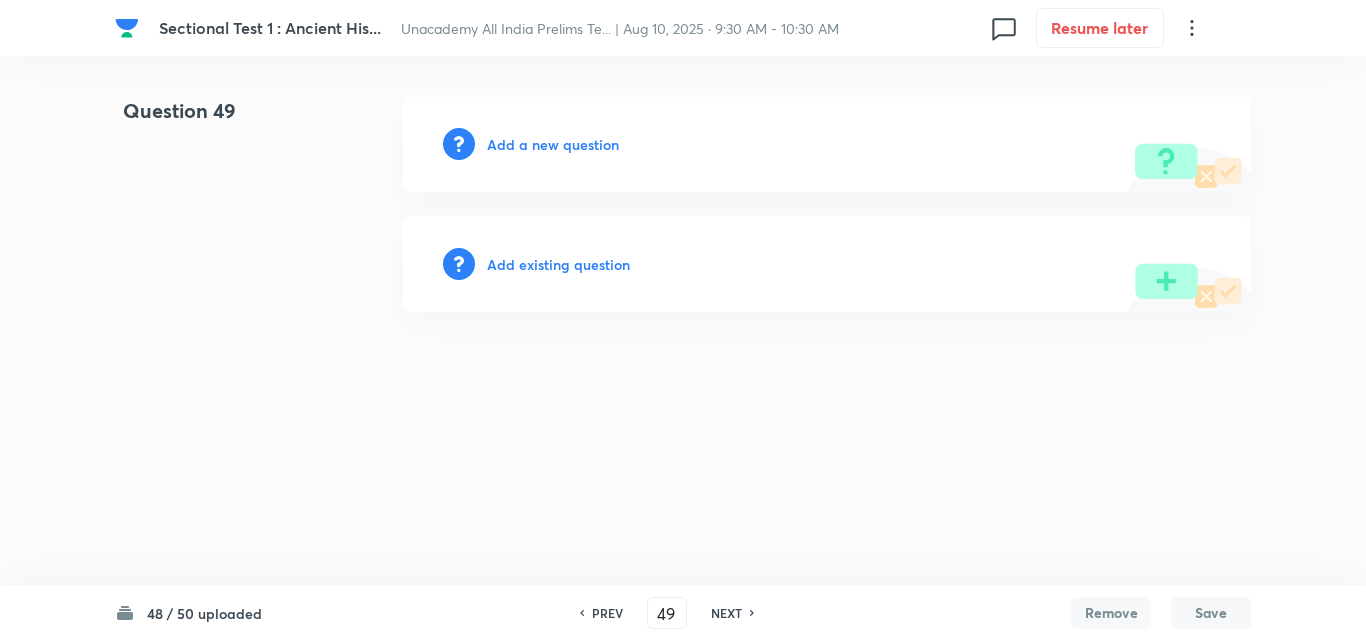 drag, startPoint x: 487, startPoint y: 237, endPoint x: 529, endPoint y: 148, distance: 98.4124 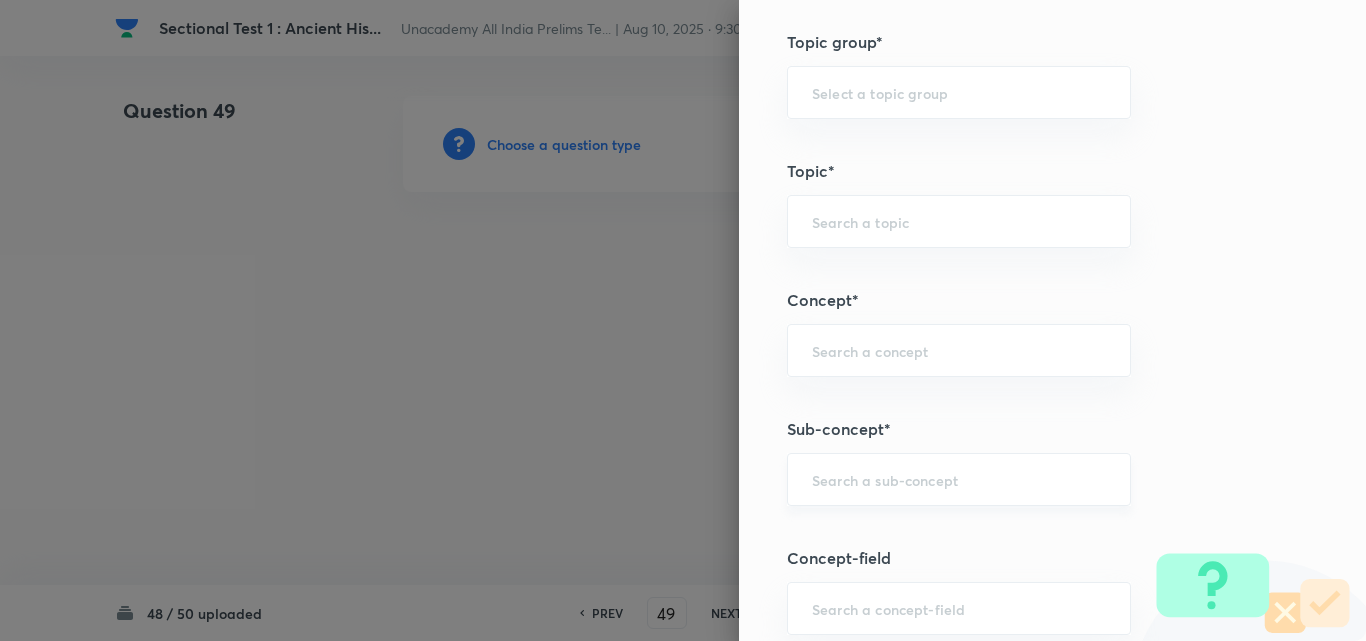 scroll, scrollTop: 1100, scrollLeft: 0, axis: vertical 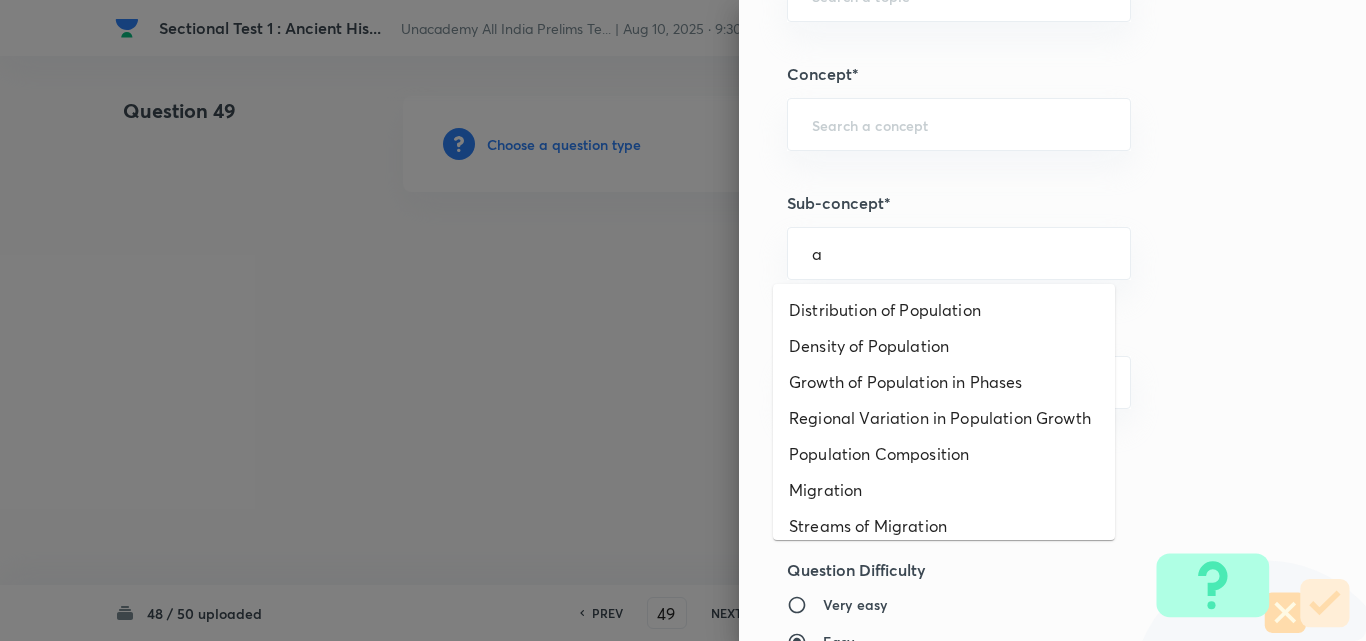 drag, startPoint x: 918, startPoint y: 234, endPoint x: 815, endPoint y: 306, distance: 125.670204 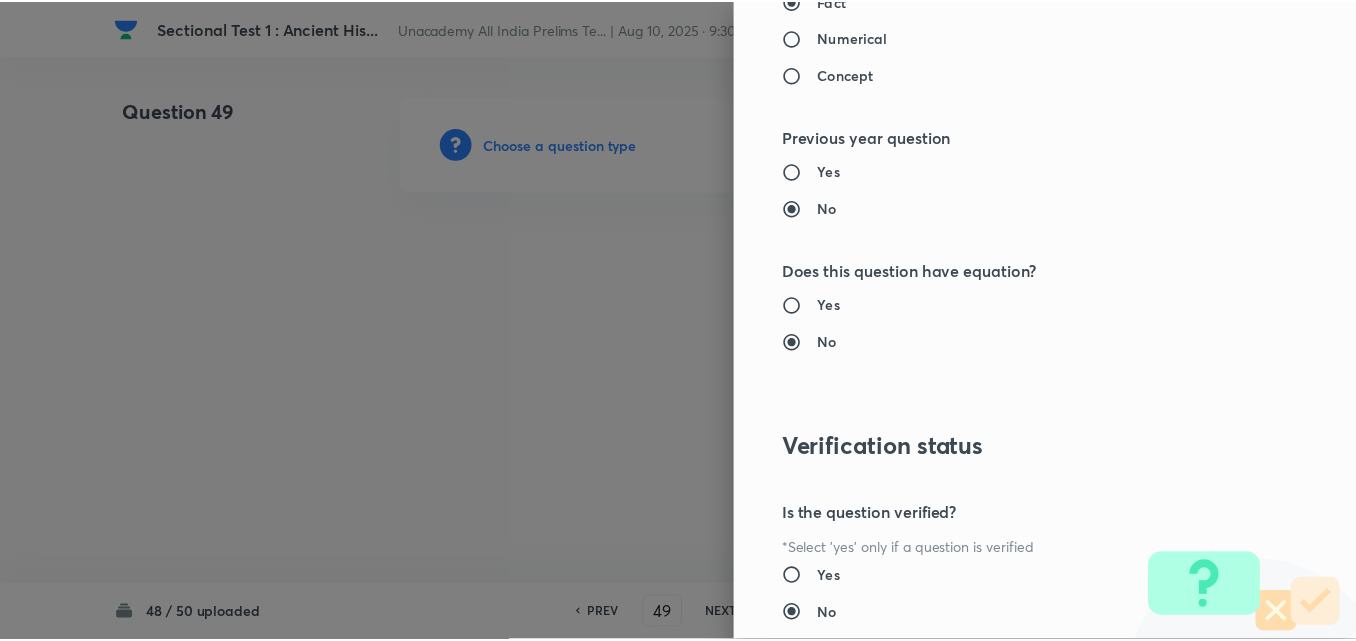 scroll, scrollTop: 2085, scrollLeft: 0, axis: vertical 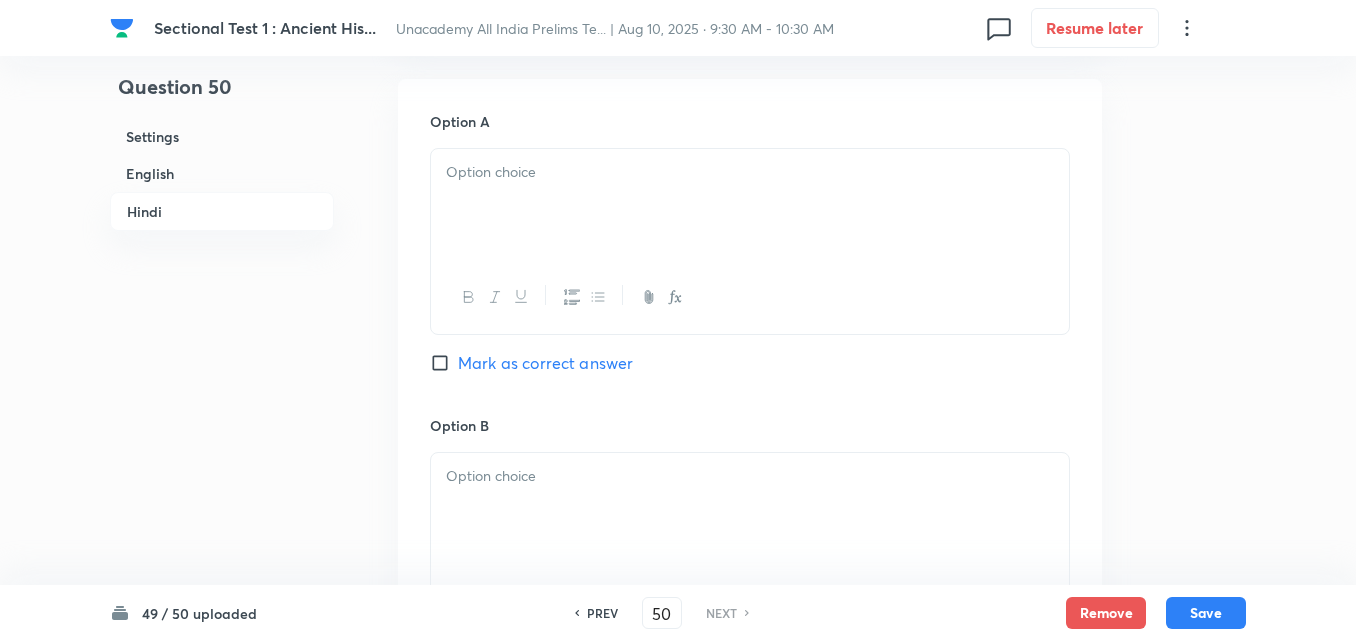 drag, startPoint x: 546, startPoint y: 317, endPoint x: 540, endPoint y: 244, distance: 73.24616 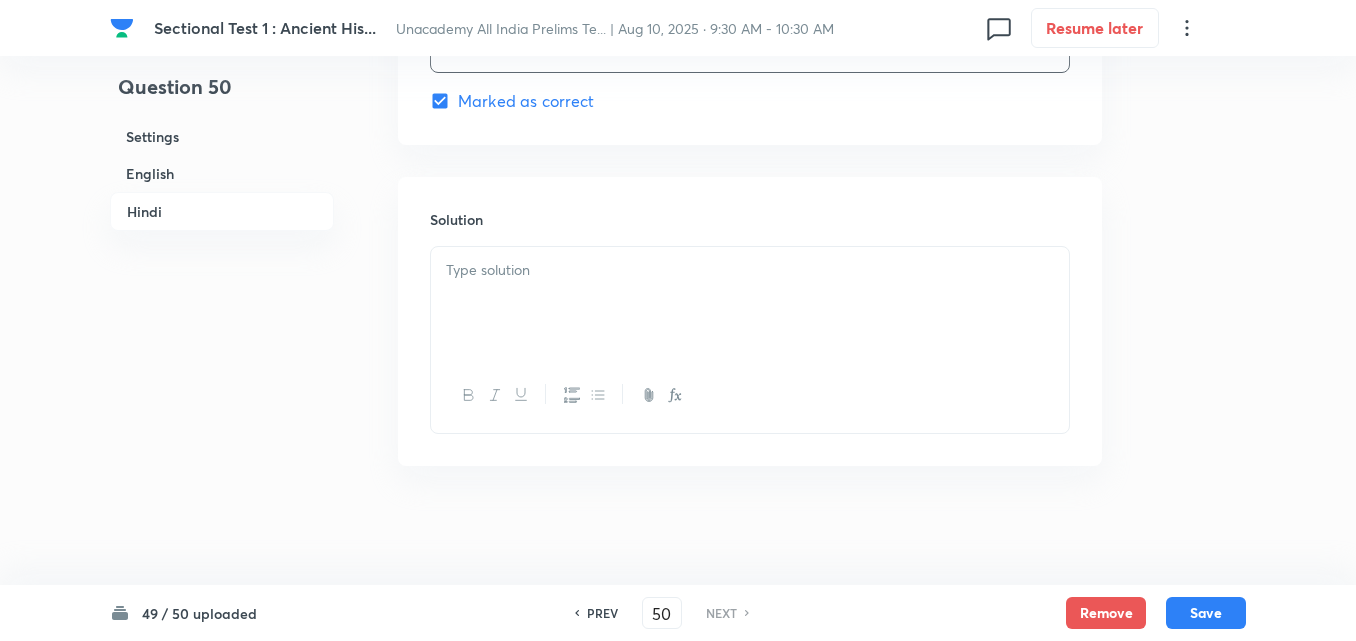 scroll, scrollTop: 4118, scrollLeft: 0, axis: vertical 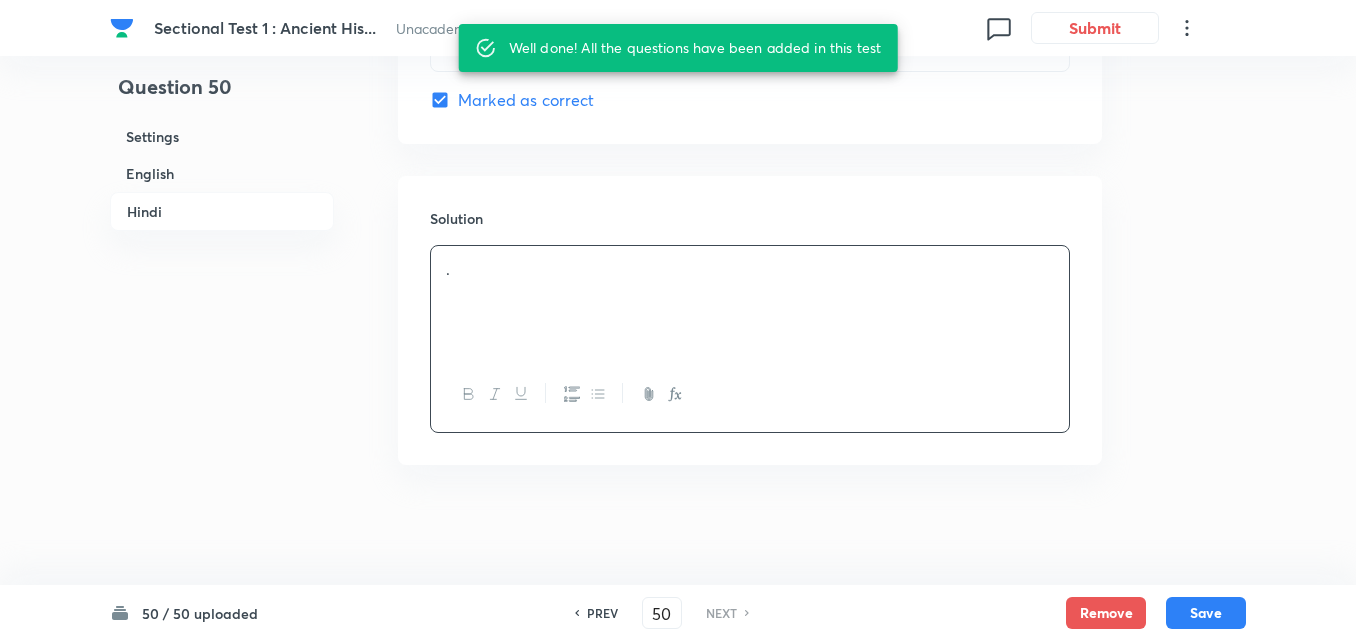 drag, startPoint x: 915, startPoint y: 327, endPoint x: 499, endPoint y: 219, distance: 429.79065 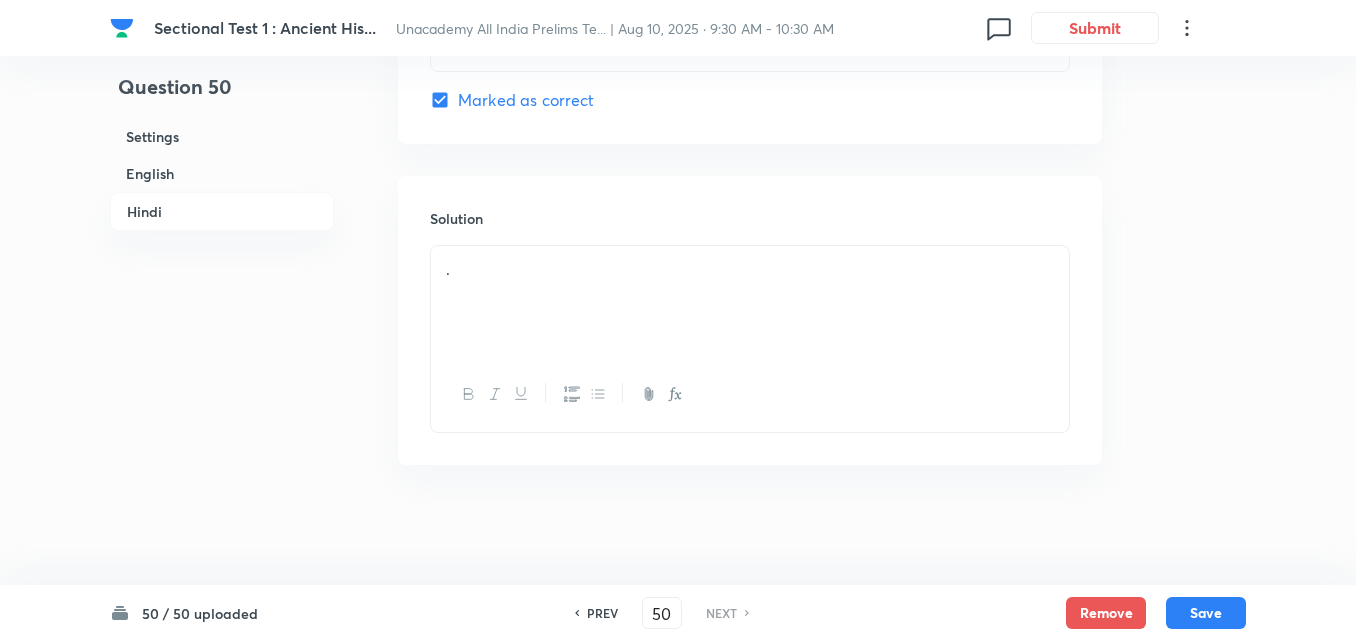 drag, startPoint x: 1230, startPoint y: 611, endPoint x: 1231, endPoint y: 587, distance: 24.020824 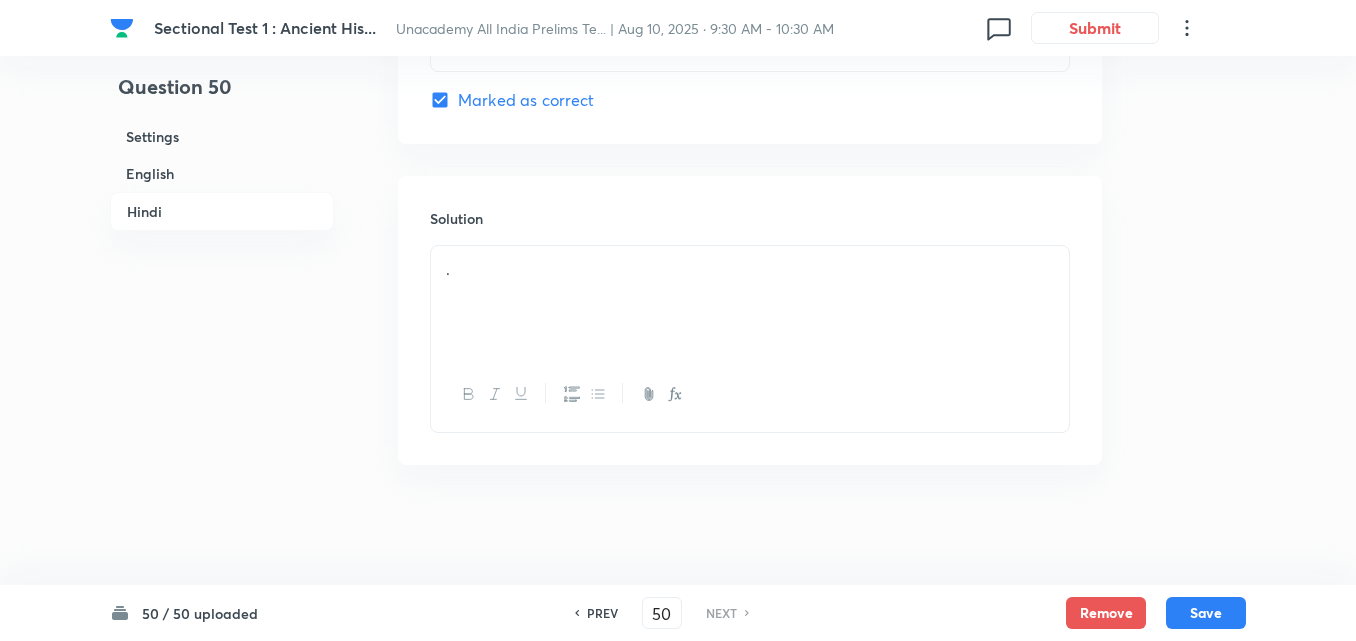 drag, startPoint x: 1231, startPoint y: 587, endPoint x: 331, endPoint y: 378, distance: 923.9486 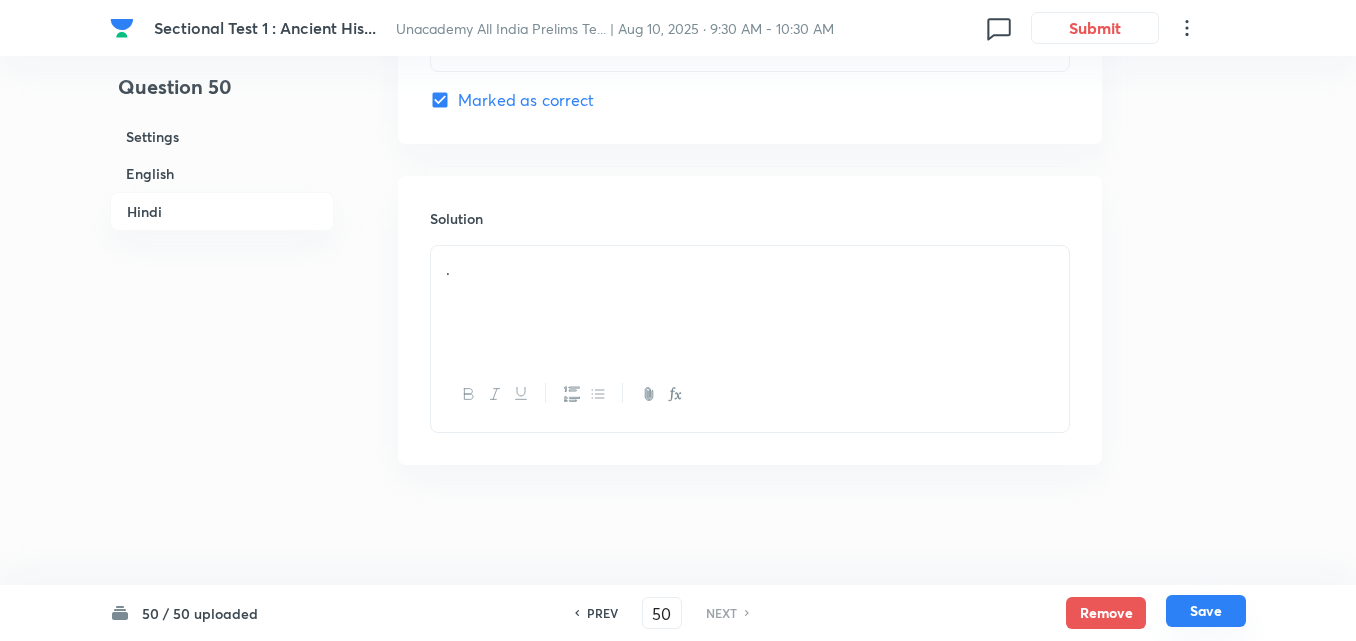 drag, startPoint x: 1220, startPoint y: 524, endPoint x: 1207, endPoint y: 614, distance: 90.934044 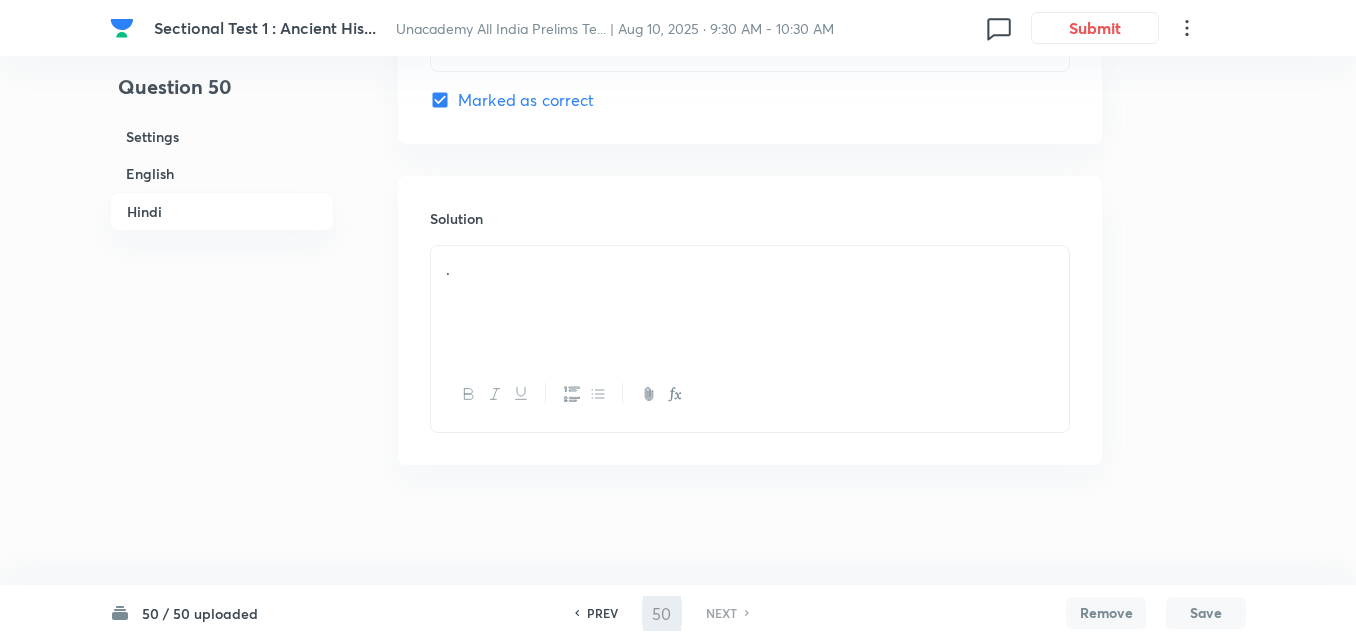 drag, startPoint x: 347, startPoint y: 170, endPoint x: 332, endPoint y: 152, distance: 23.43075 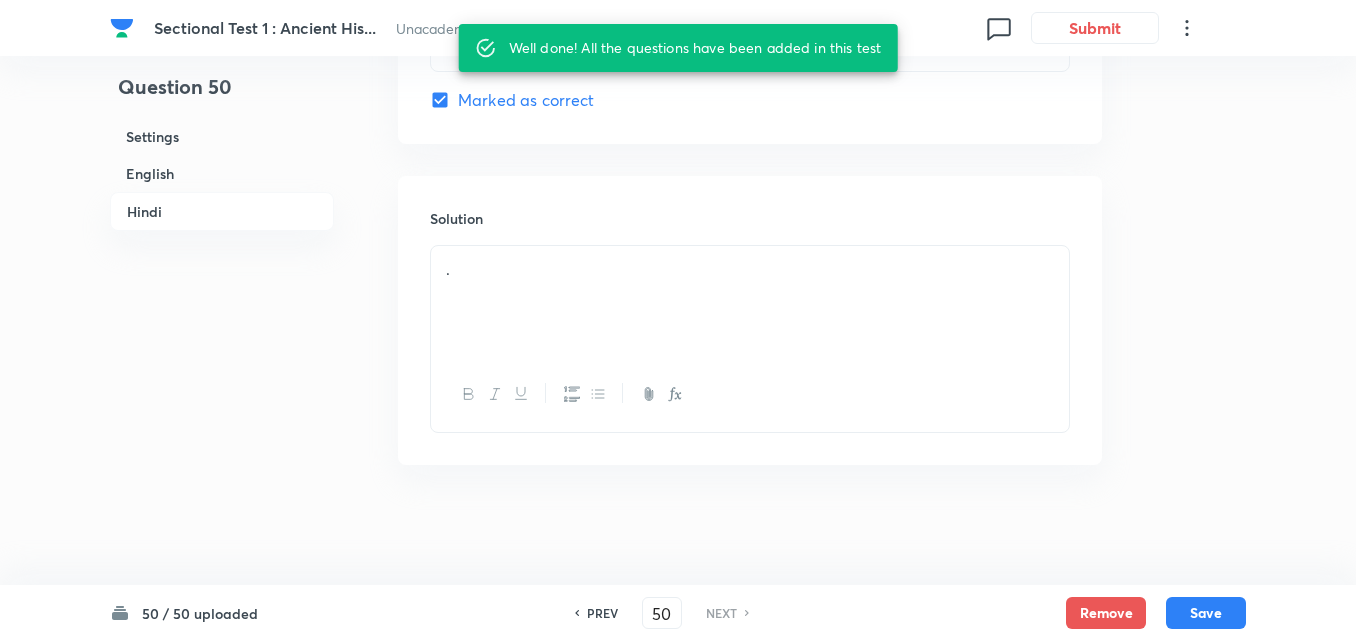 drag, startPoint x: 48, startPoint y: 428, endPoint x: 1230, endPoint y: 240, distance: 1196.8575 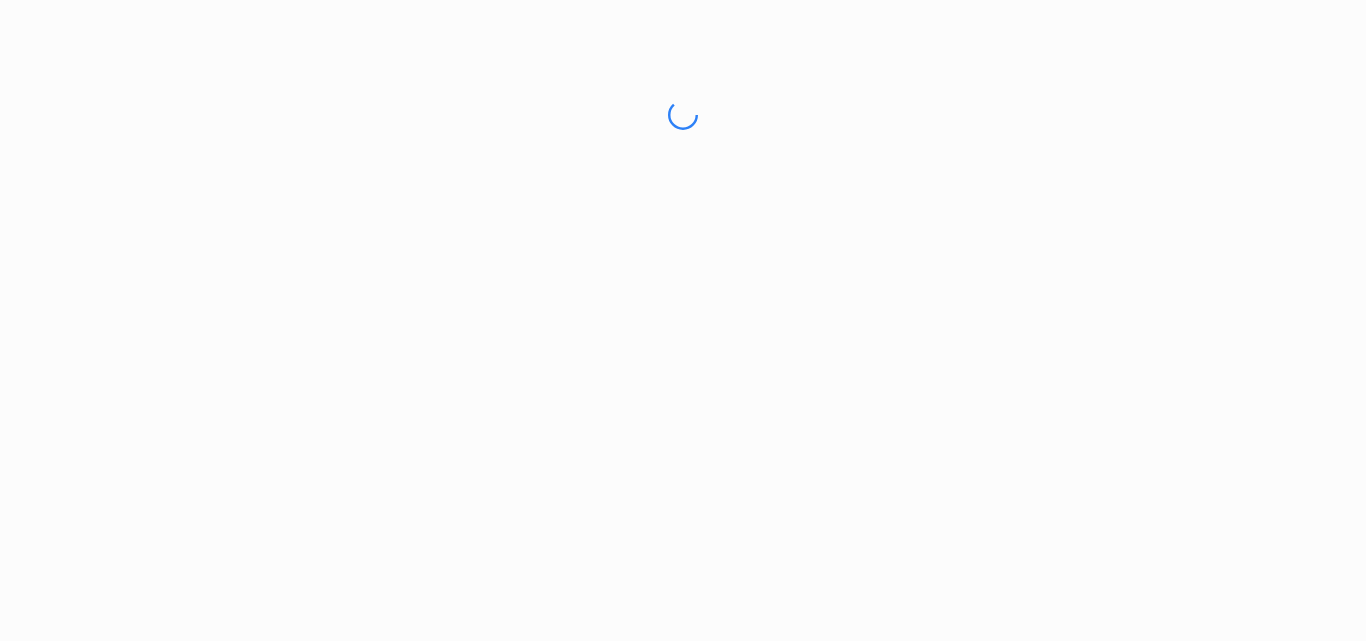 scroll, scrollTop: 0, scrollLeft: 0, axis: both 